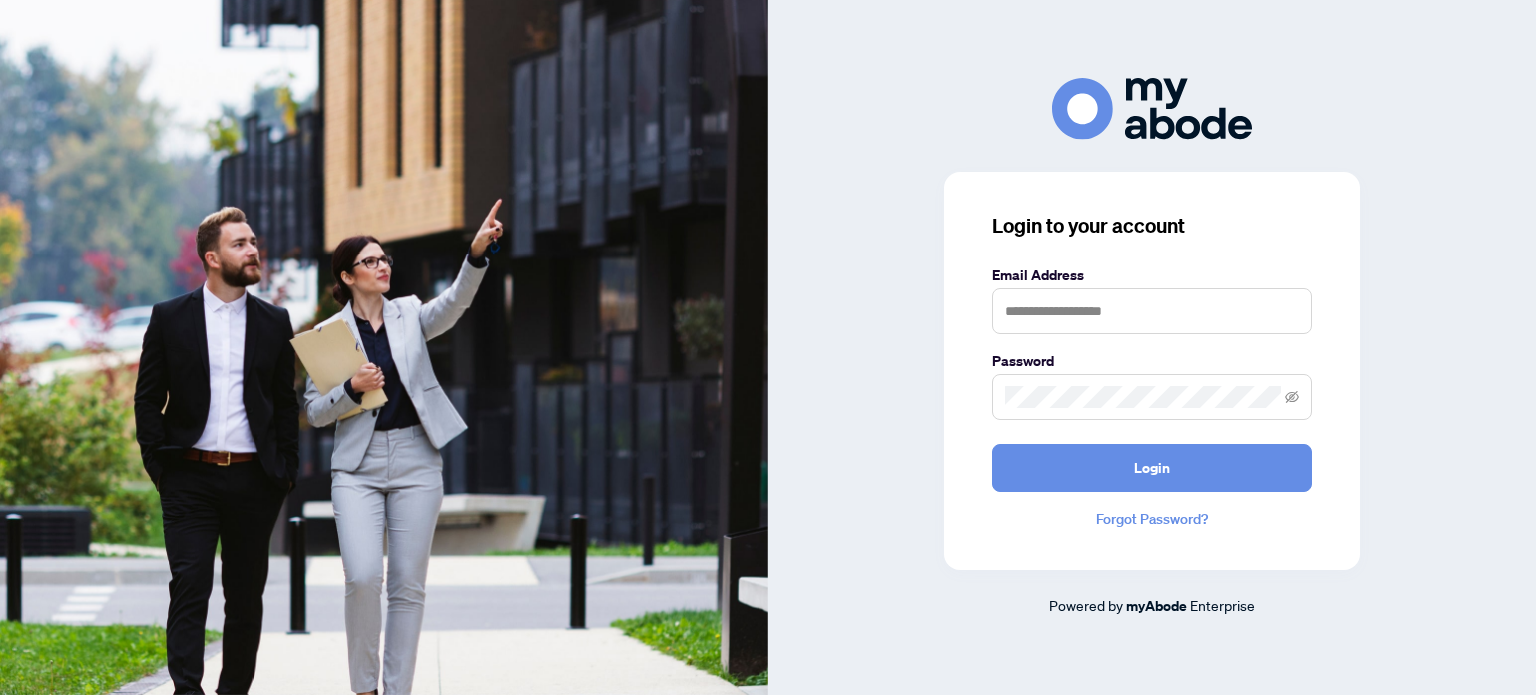 scroll, scrollTop: 0, scrollLeft: 0, axis: both 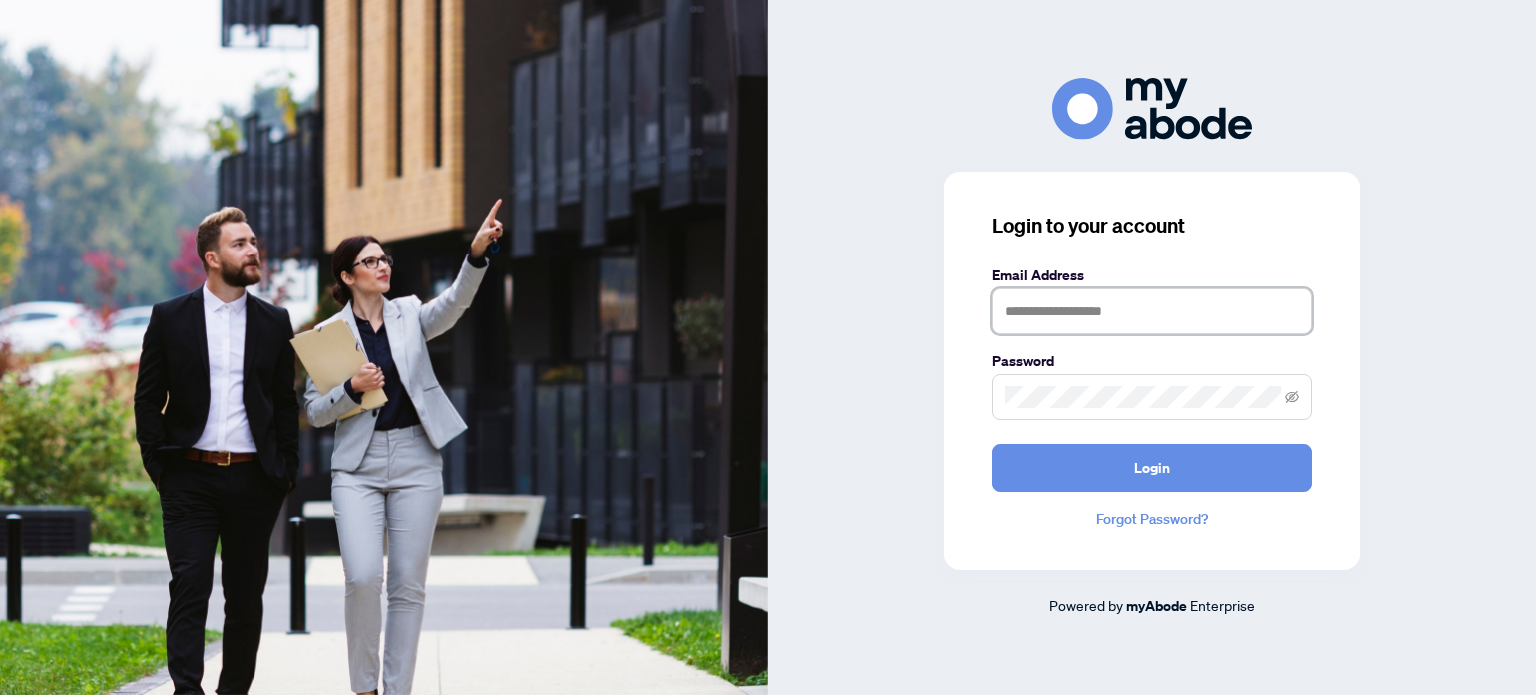 type on "**********" 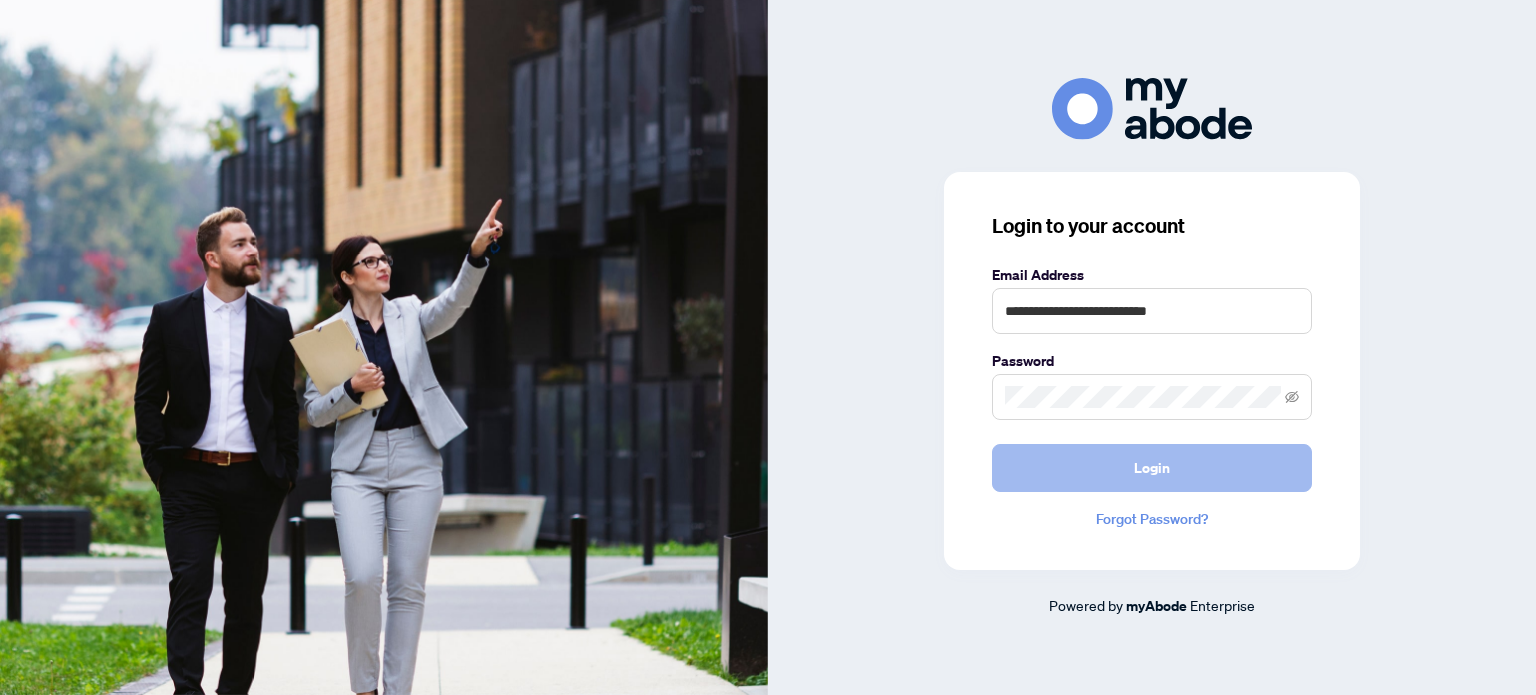 click on "Login" at bounding box center (1152, 468) 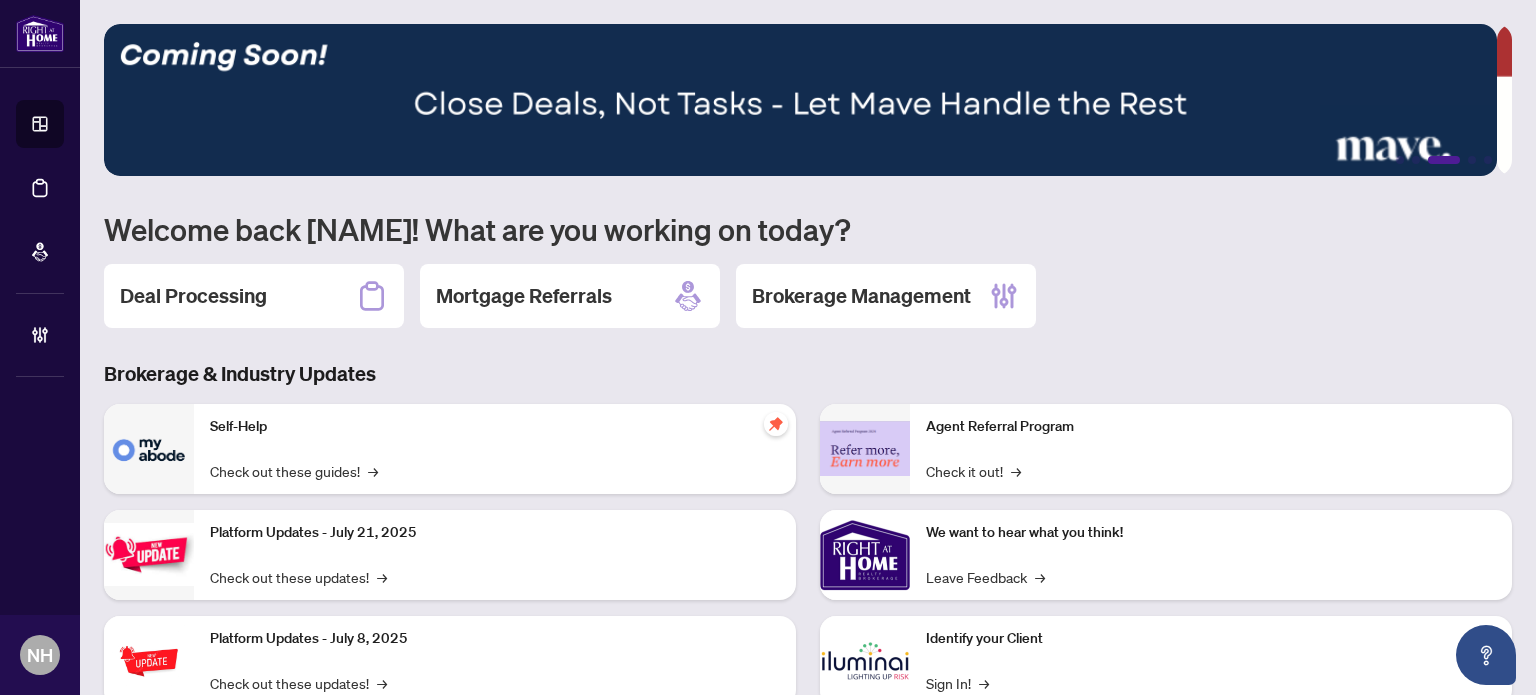 scroll, scrollTop: 0, scrollLeft: 0, axis: both 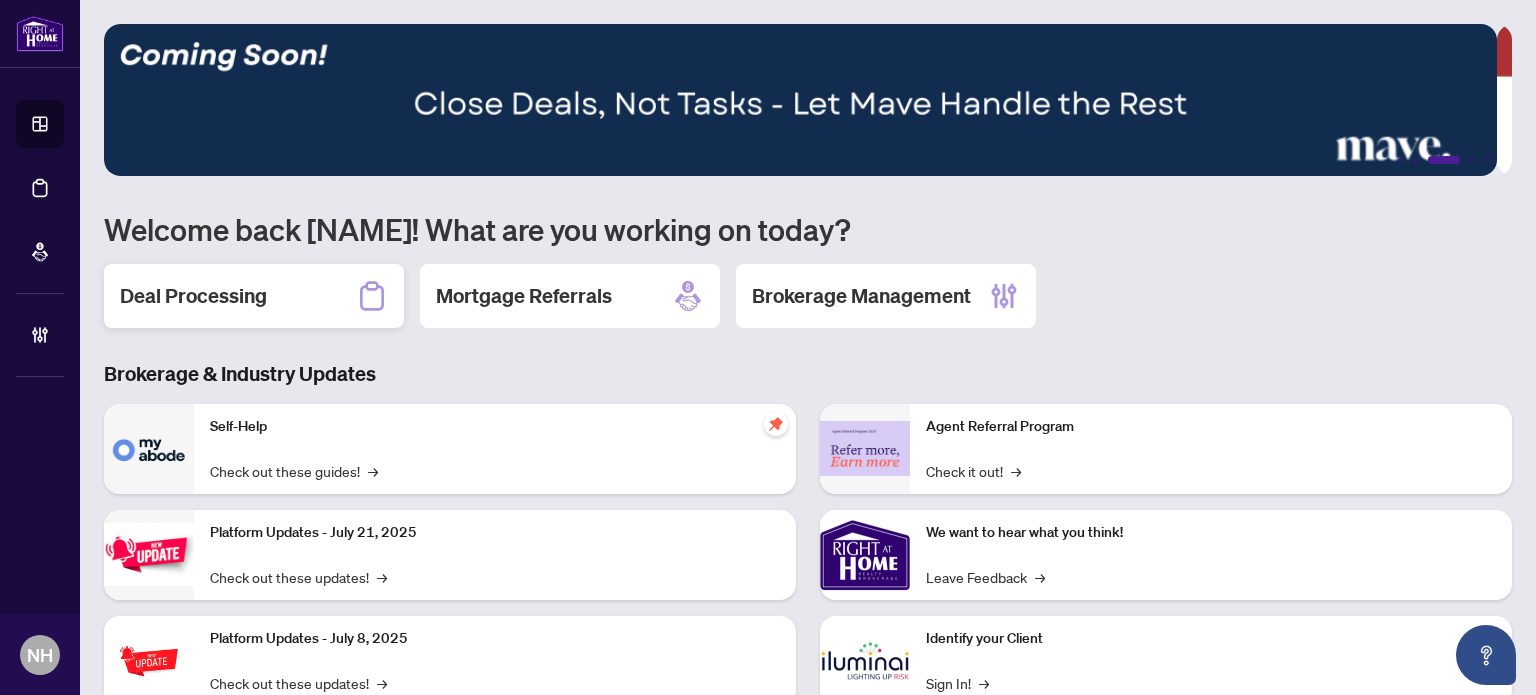 click on "Deal Processing" at bounding box center [193, 296] 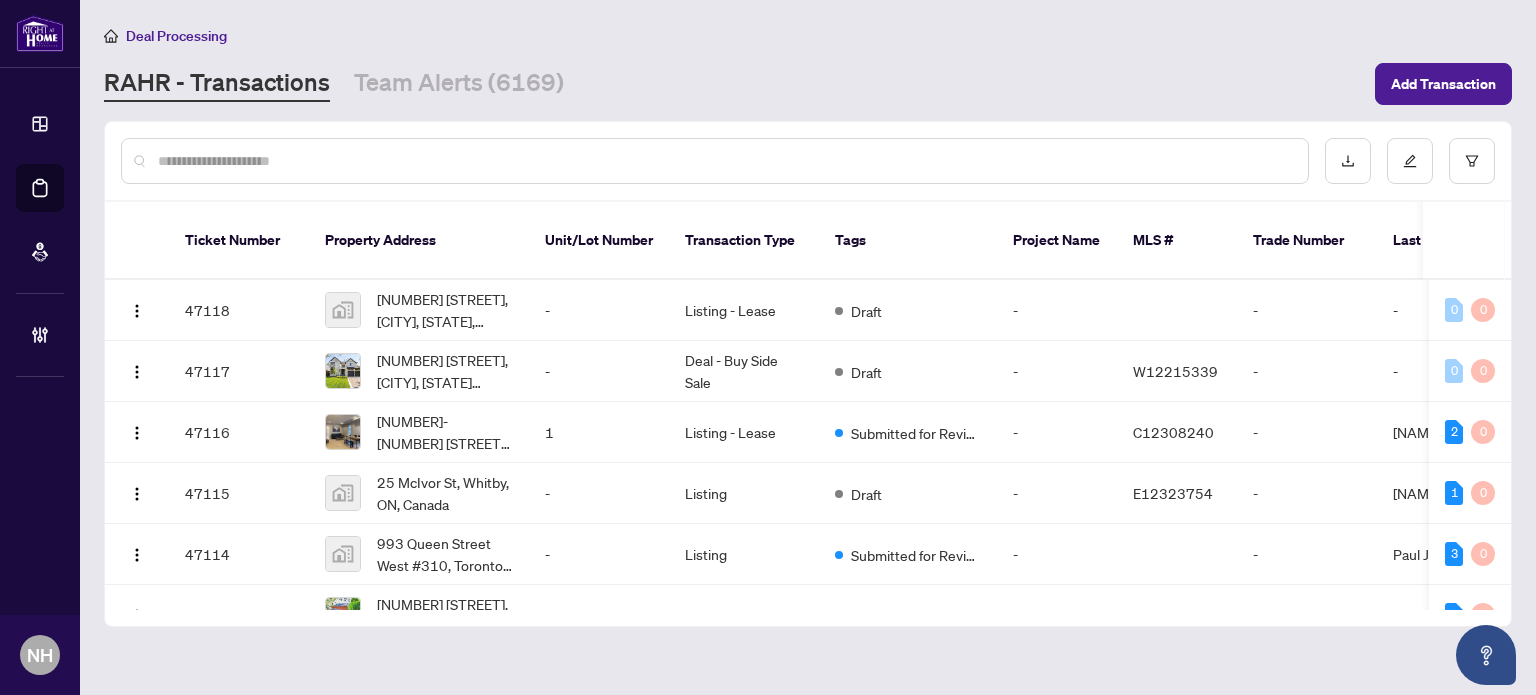click at bounding box center (725, 161) 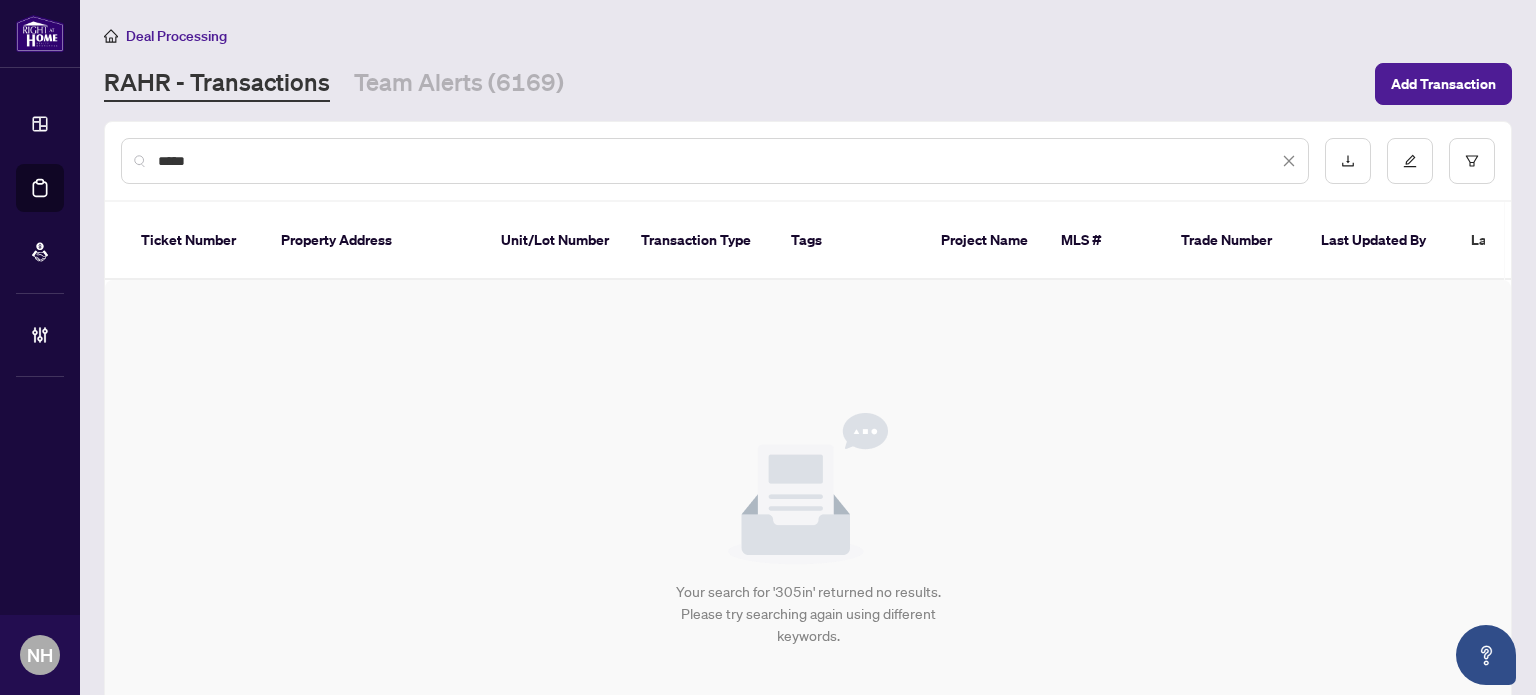 click on "*****" at bounding box center (718, 161) 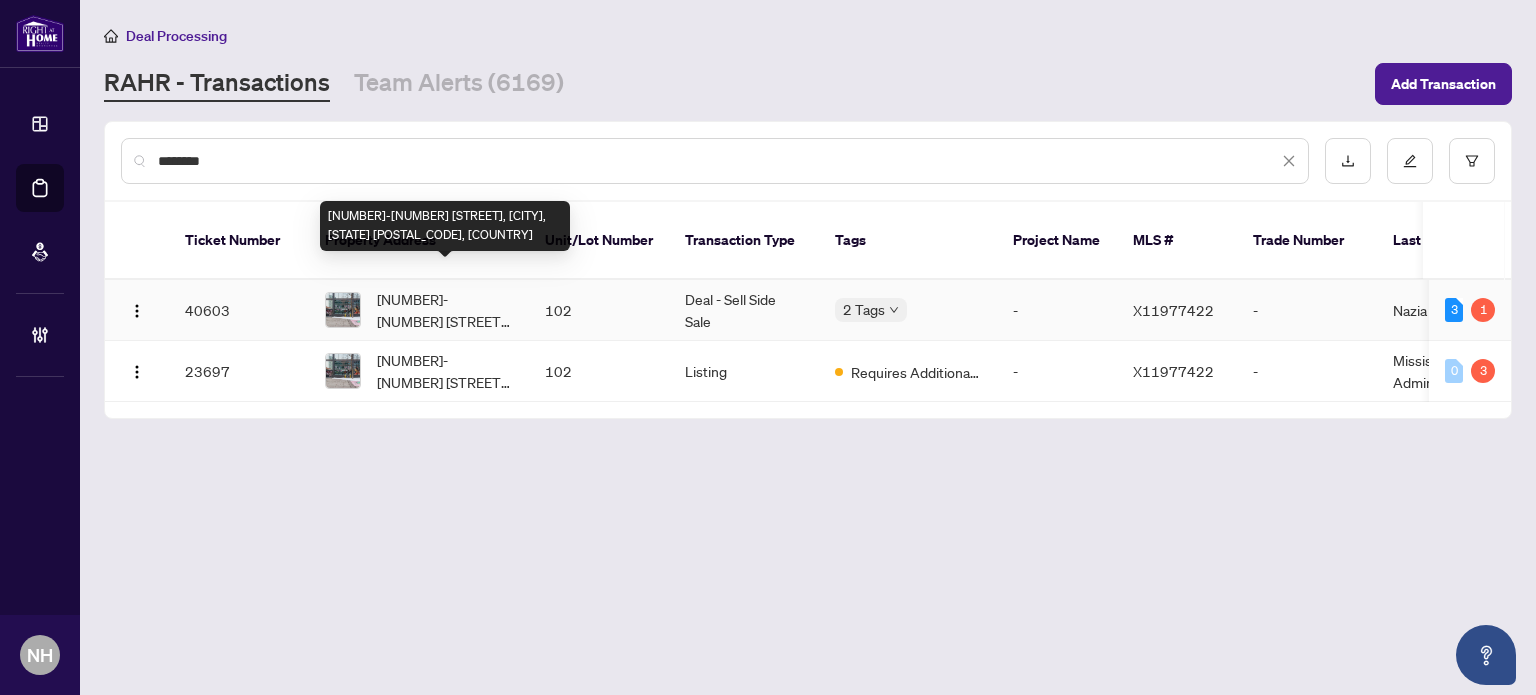 type on "********" 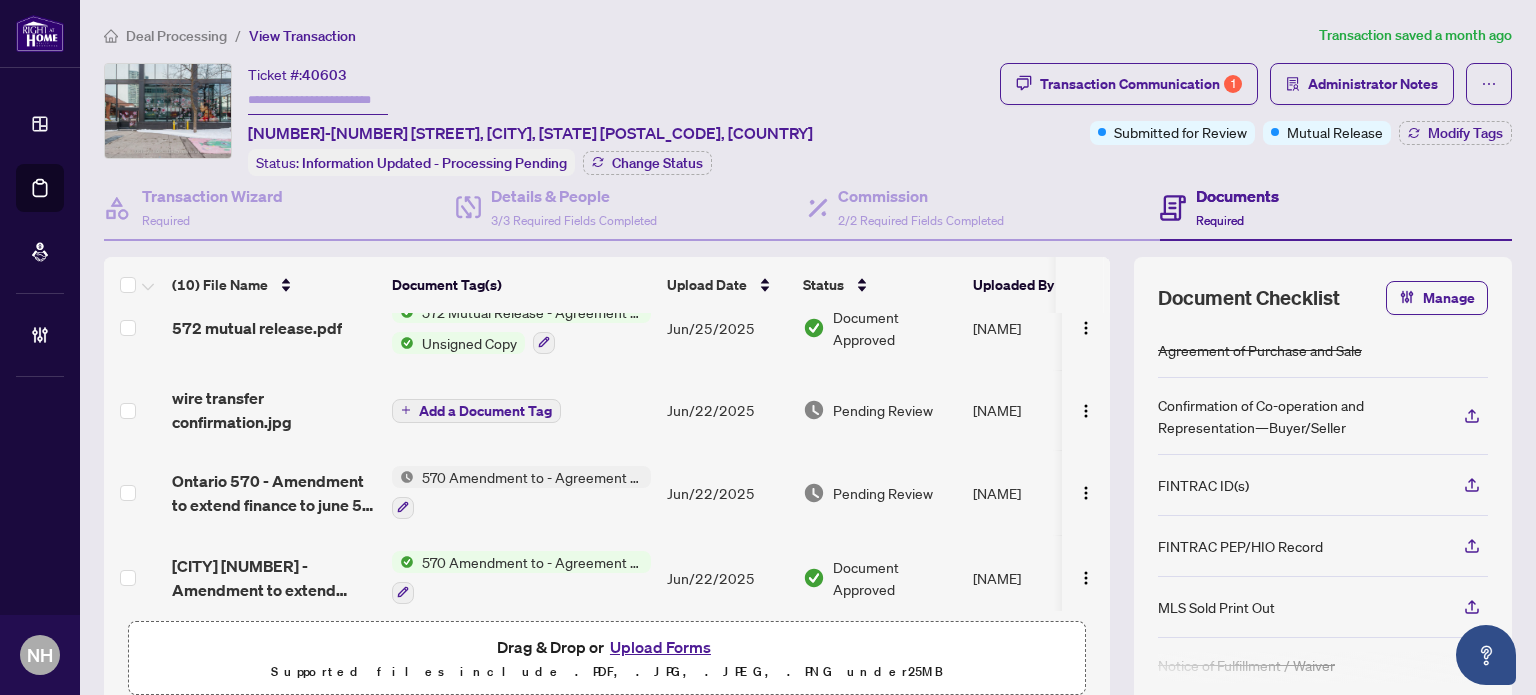 scroll, scrollTop: 0, scrollLeft: 0, axis: both 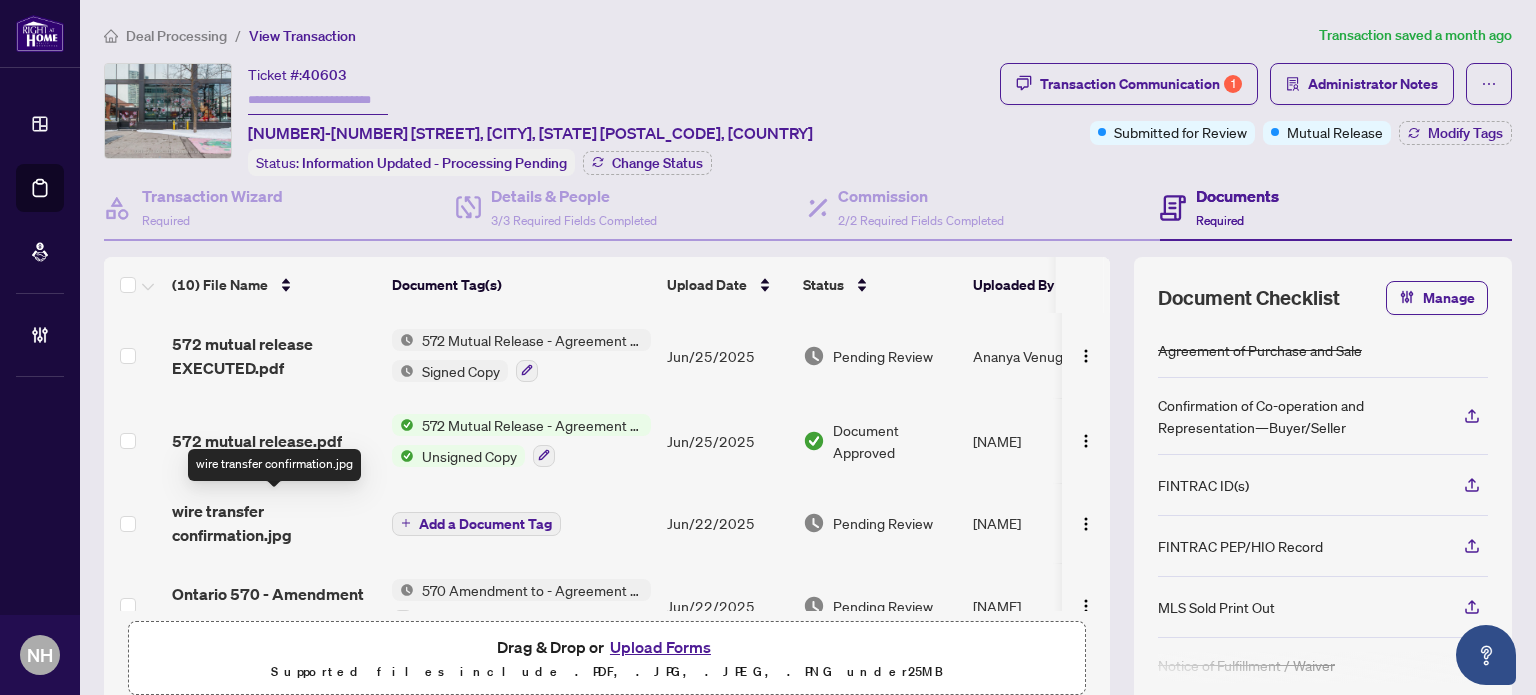 click on "wire transfer confirmation.jpg" at bounding box center (274, 523) 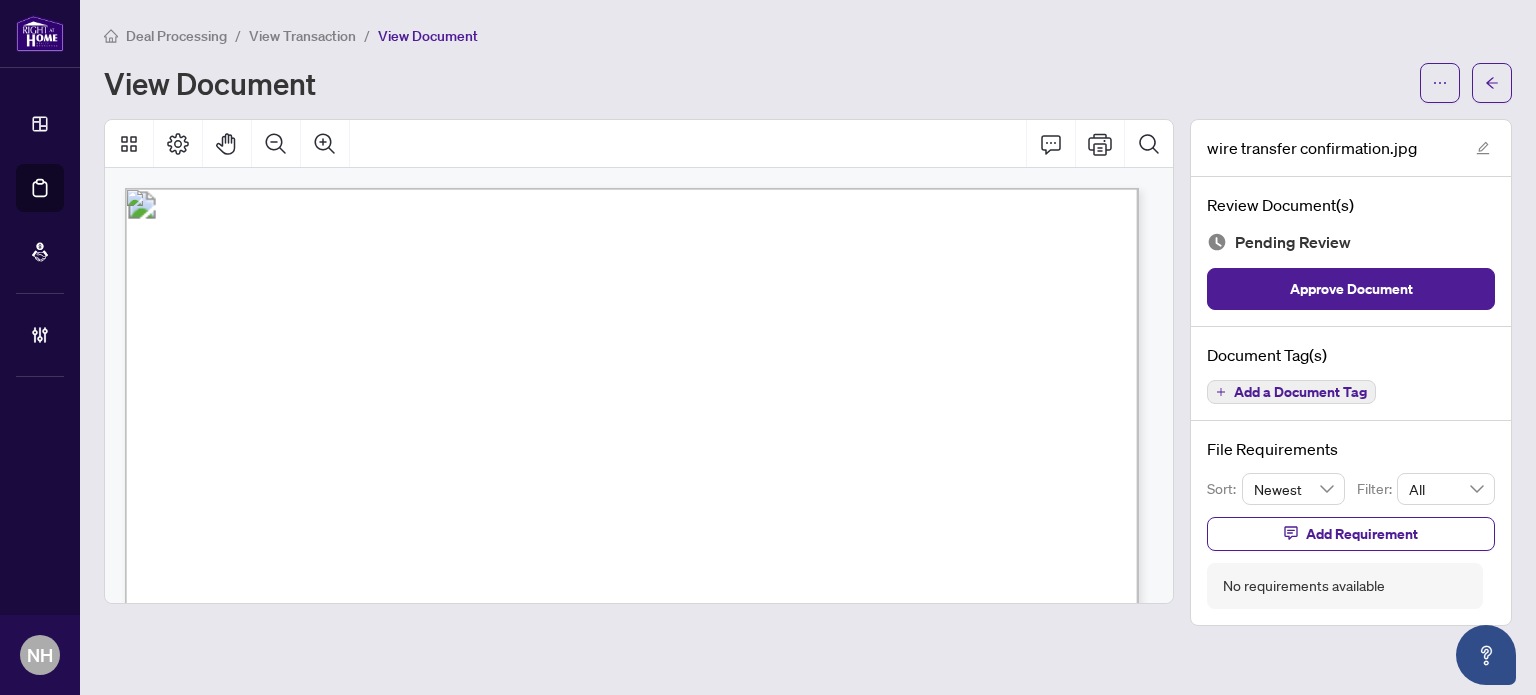 click on "View Transaction" at bounding box center (302, 36) 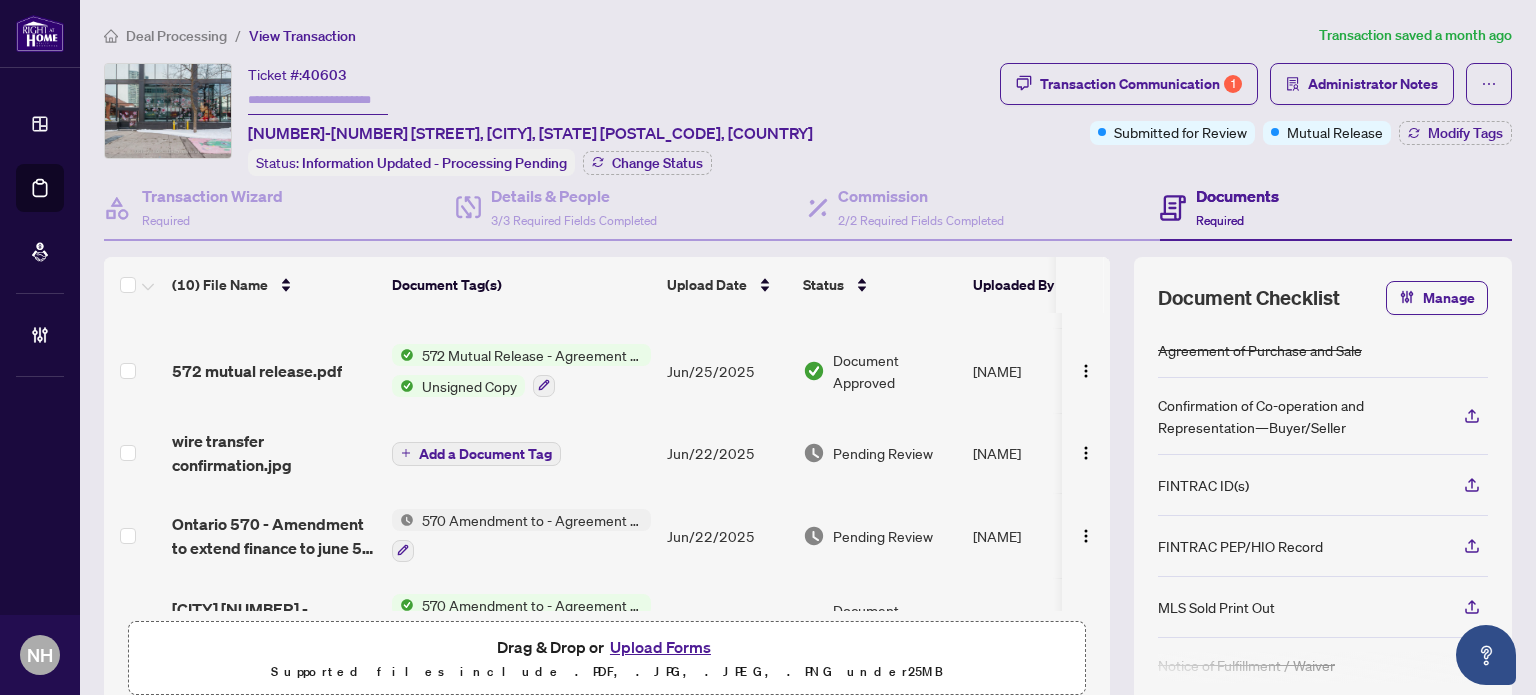 scroll, scrollTop: 100, scrollLeft: 0, axis: vertical 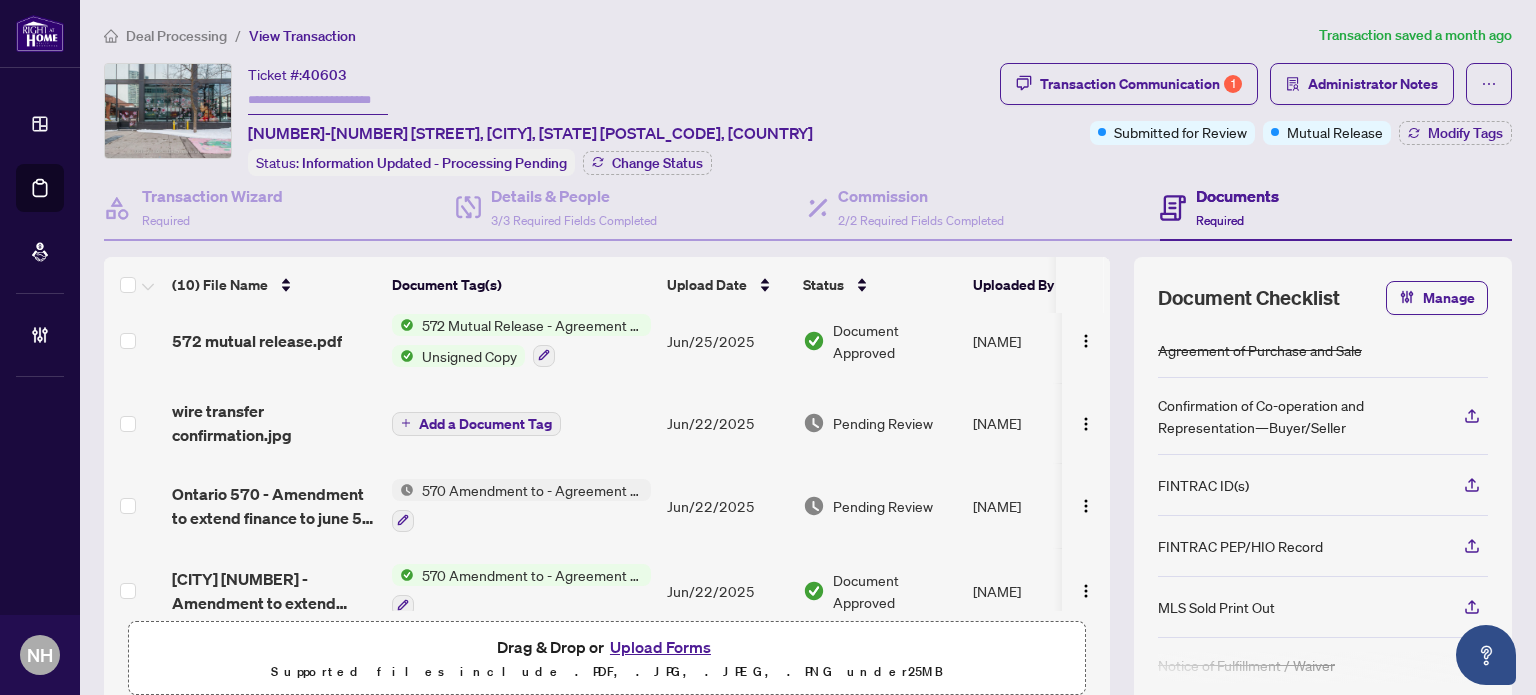 click on "Deal Processing / View Transaction Transaction saved   a month ago Ticket #:  40603 102-305 King St, Kitchener, Ontario N2G 1B9, Canada Status:   Information Updated - Processing Pending Change Status Transaction Communication 1 Administrator Notes Submitted for Review Mutual Release Modify Tags Transaction Wizard Required Details & People 3/3 Required Fields Completed Commission 2/2 Required Fields Completed Documents Required (10) File Name Document Tag(s) Upload Date Status Uploaded By               572 mutual release EXECUTED.pdf 572 Mutual Release - Agreement of Purchase and Sale - Commercial Signed Copy Jun/25/2025 Pending Review Ananya Venugopal 572 mutual release.pdf 572 Mutual Release - Agreement of Purchase and Sale - Commercial Unsigned Copy Jun/25/2025 Document Approved Patrick Qin wire transfer confirmation.jpg Add a Document Tag Jun/22/2025 Pending Review Patrick Qin Ontario 570 - Amendment to extend finance  to june 5 and closing date to  june 16.pdf Jun/22/2025 Pending Review 320.pdf" at bounding box center (808, 347) 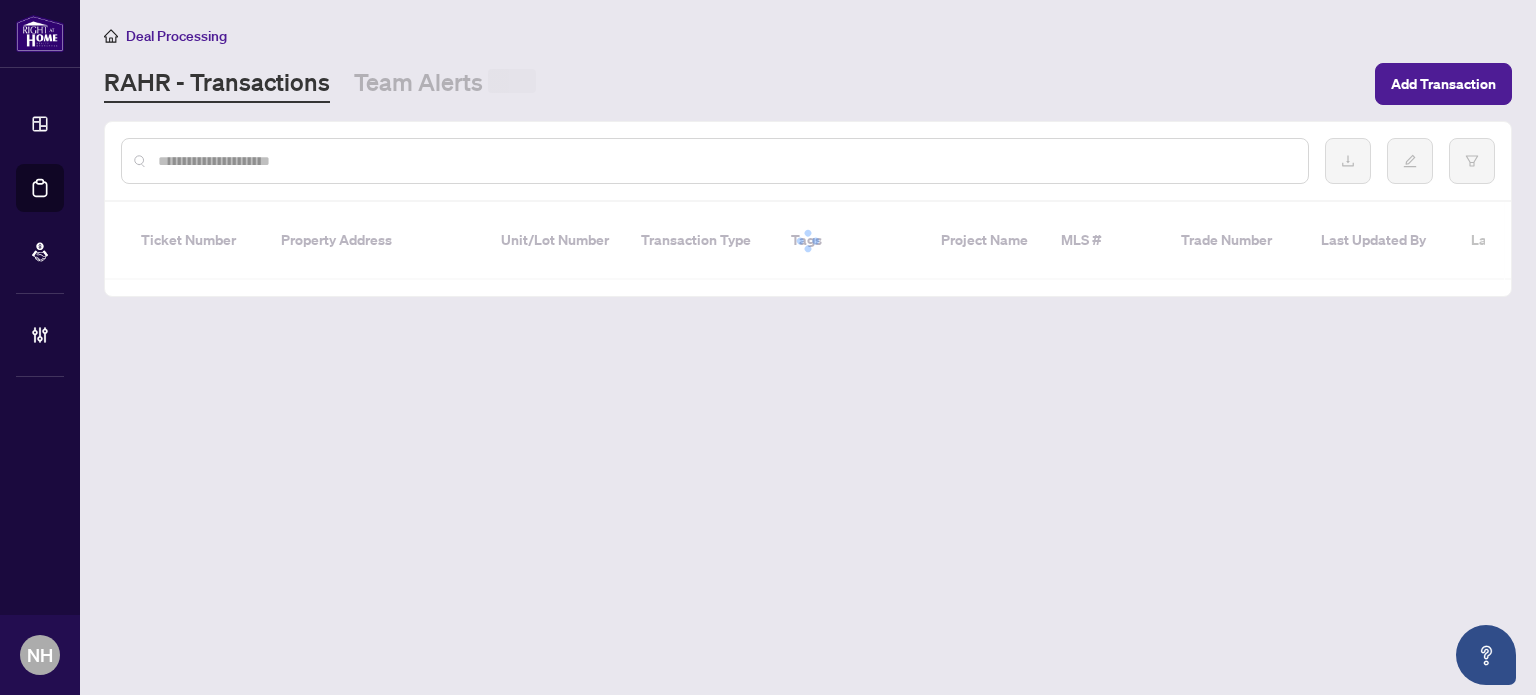 click at bounding box center (725, 161) 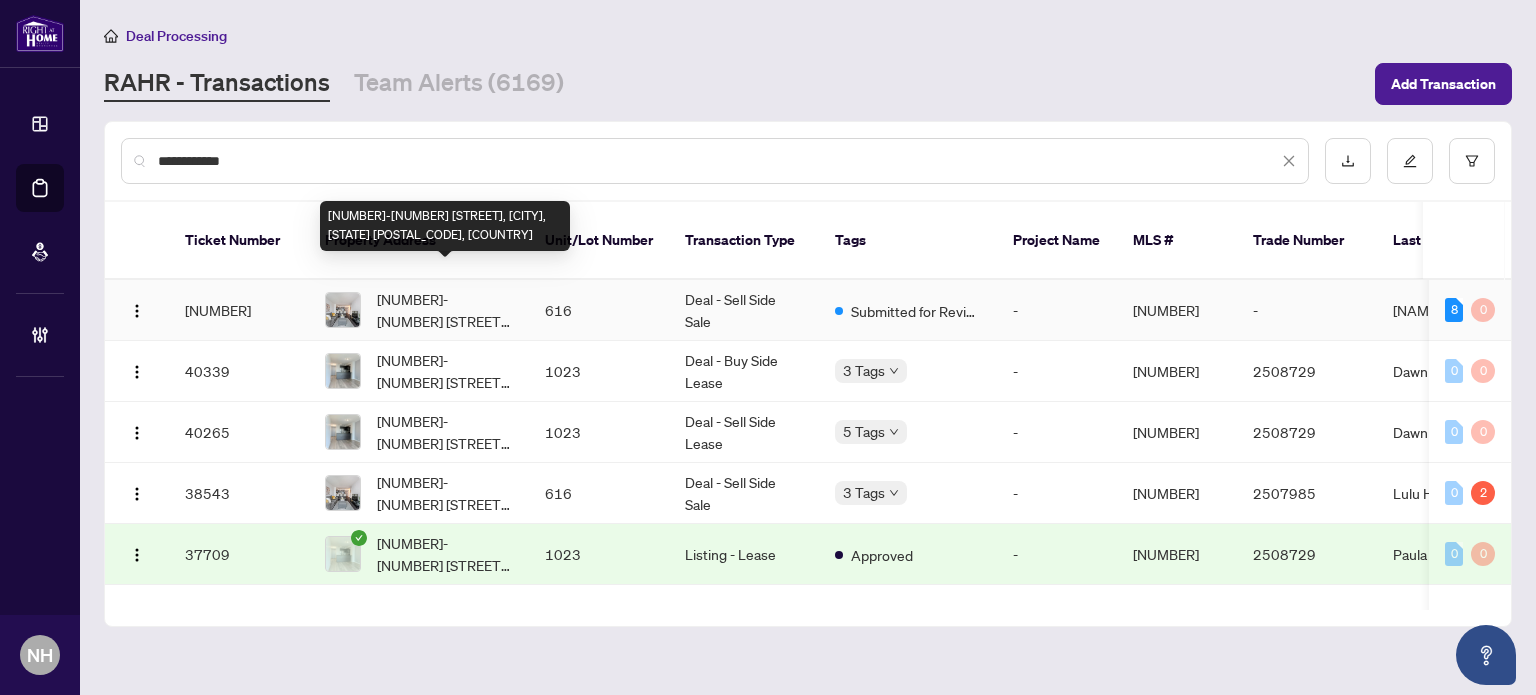 type on "**********" 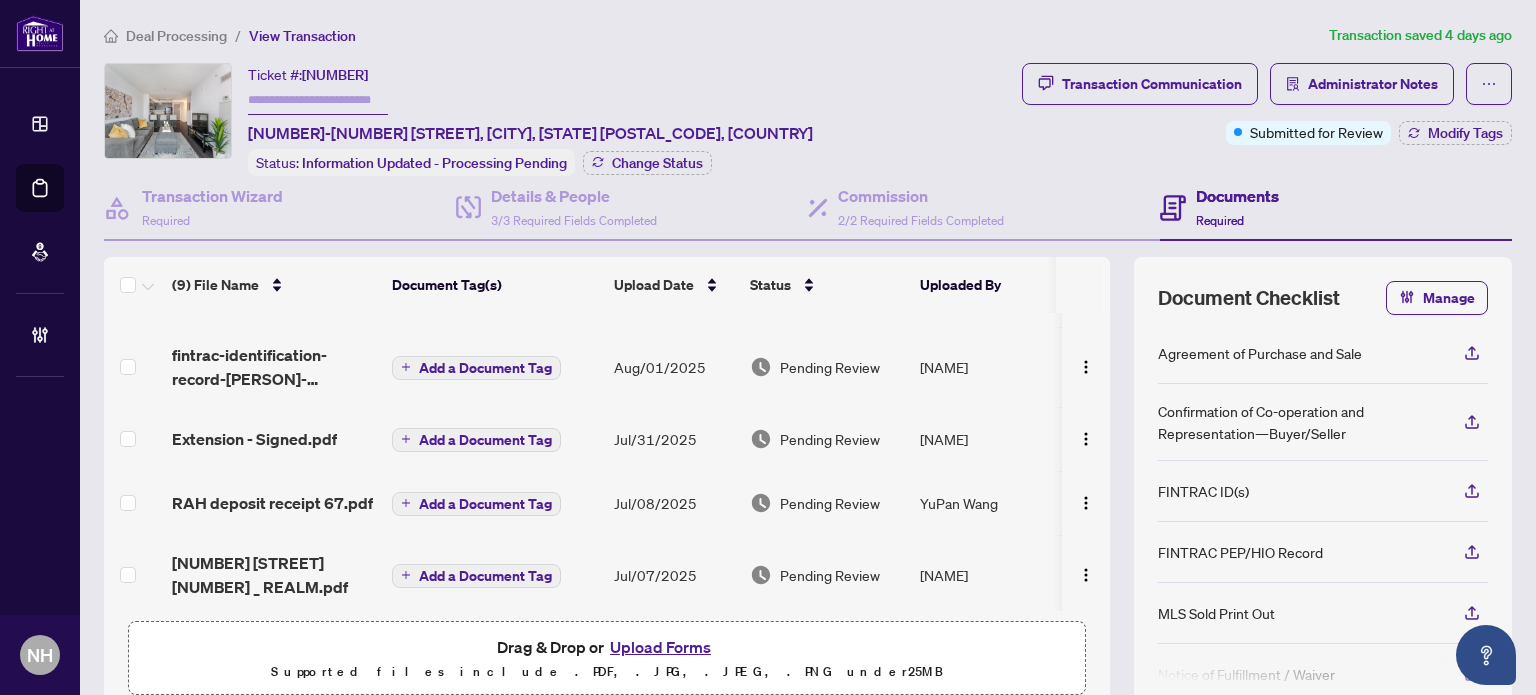 scroll, scrollTop: 100, scrollLeft: 0, axis: vertical 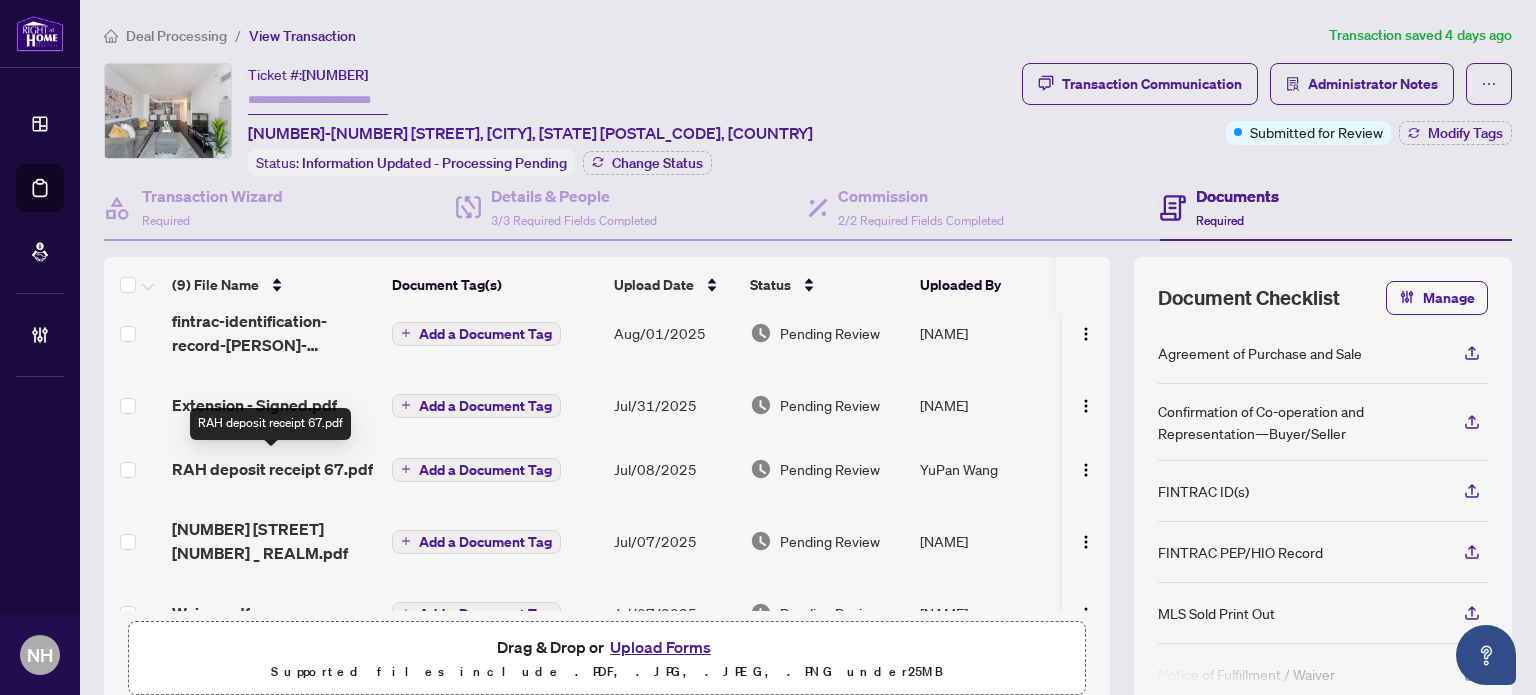 click on "RAH deposit receipt 67.pdf" at bounding box center (272, 469) 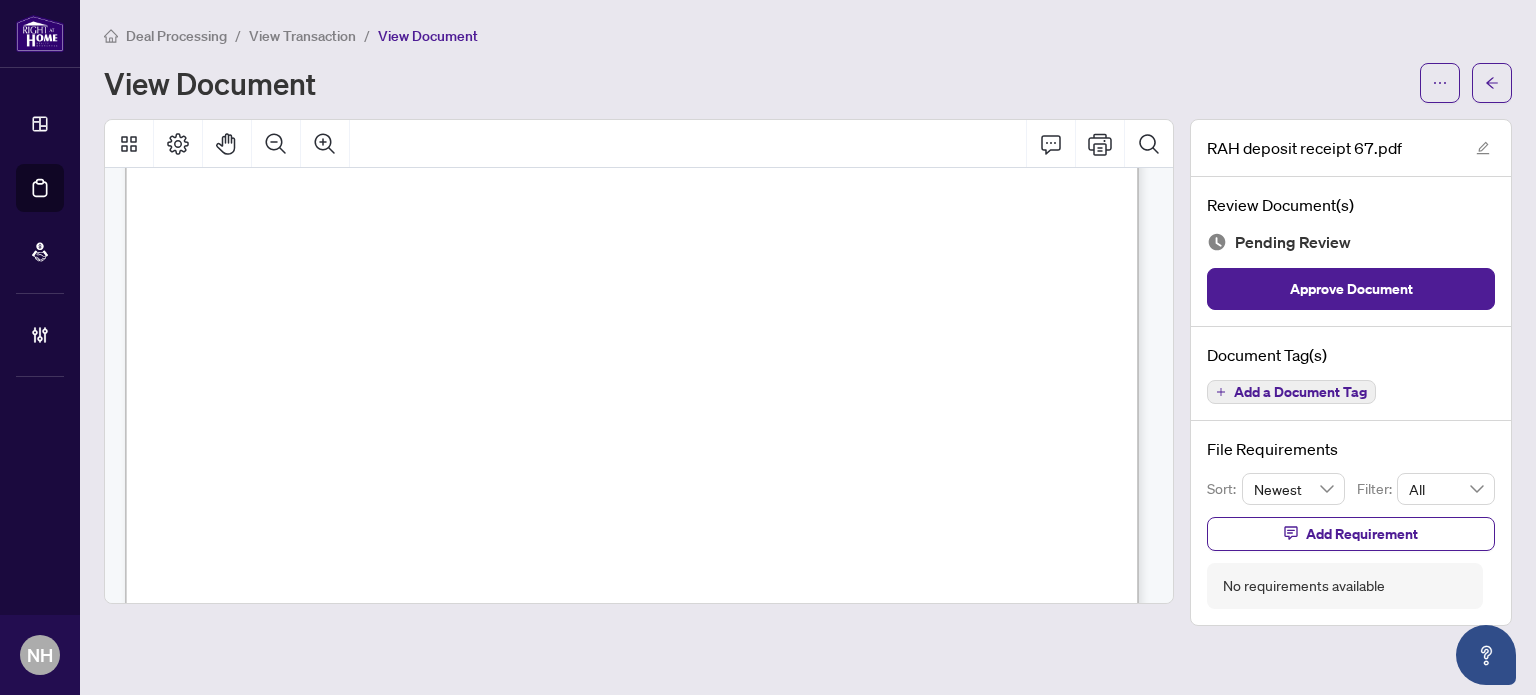 scroll, scrollTop: 400, scrollLeft: 0, axis: vertical 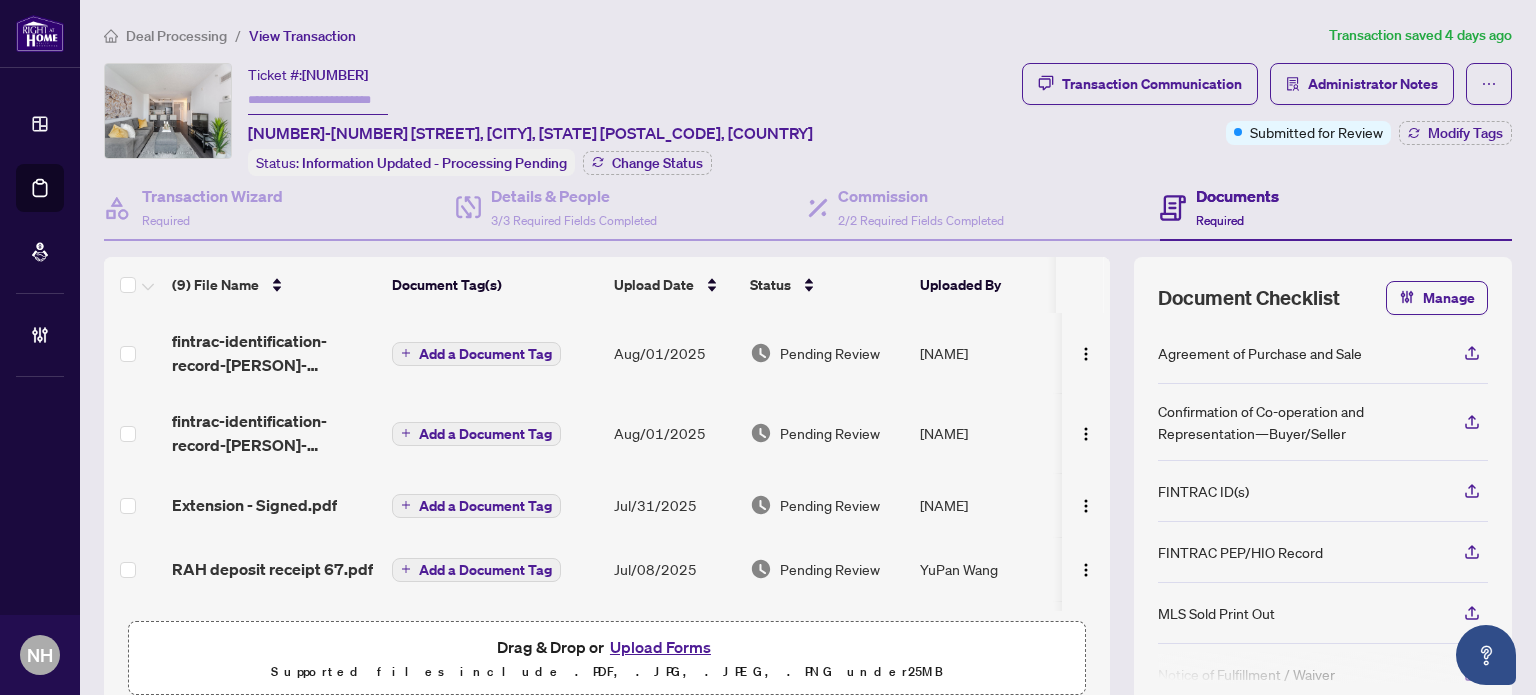 click on "Deal Processing" at bounding box center [176, 36] 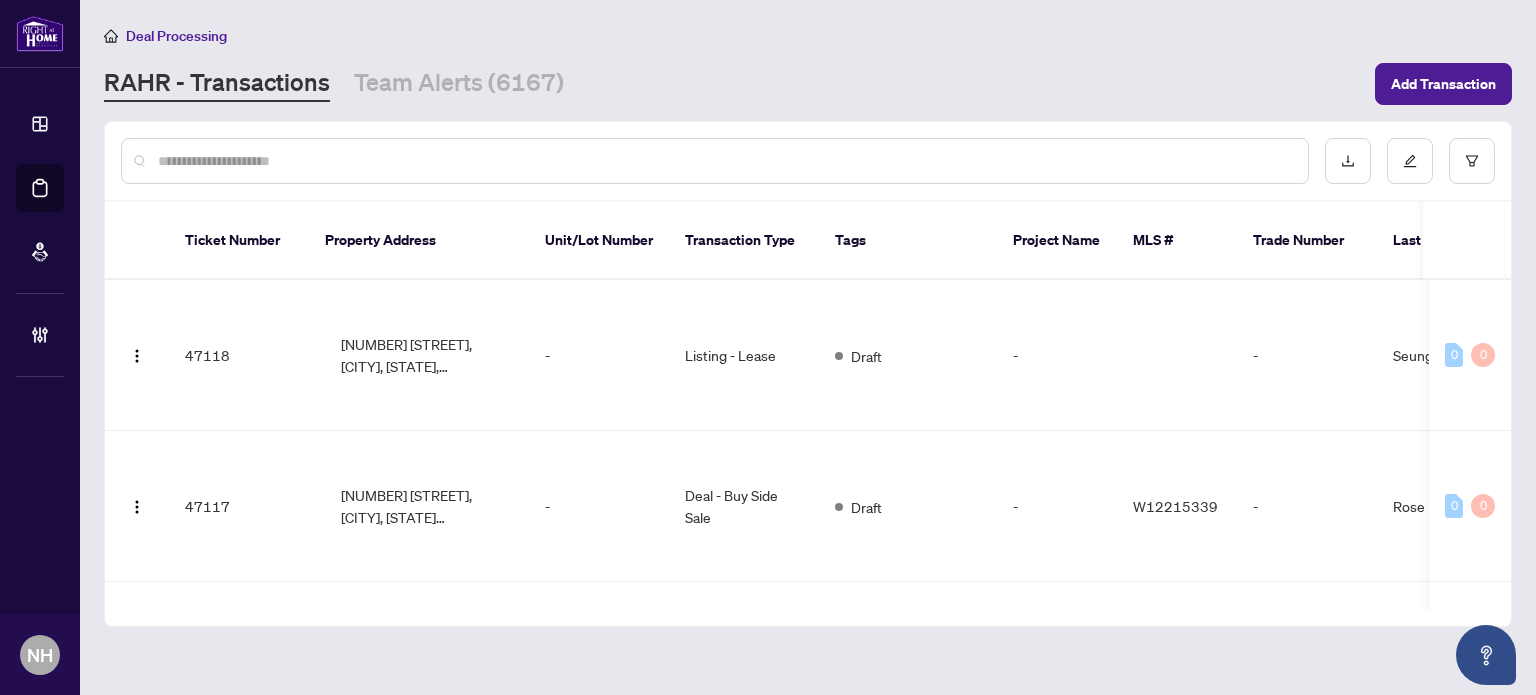 click at bounding box center [725, 161] 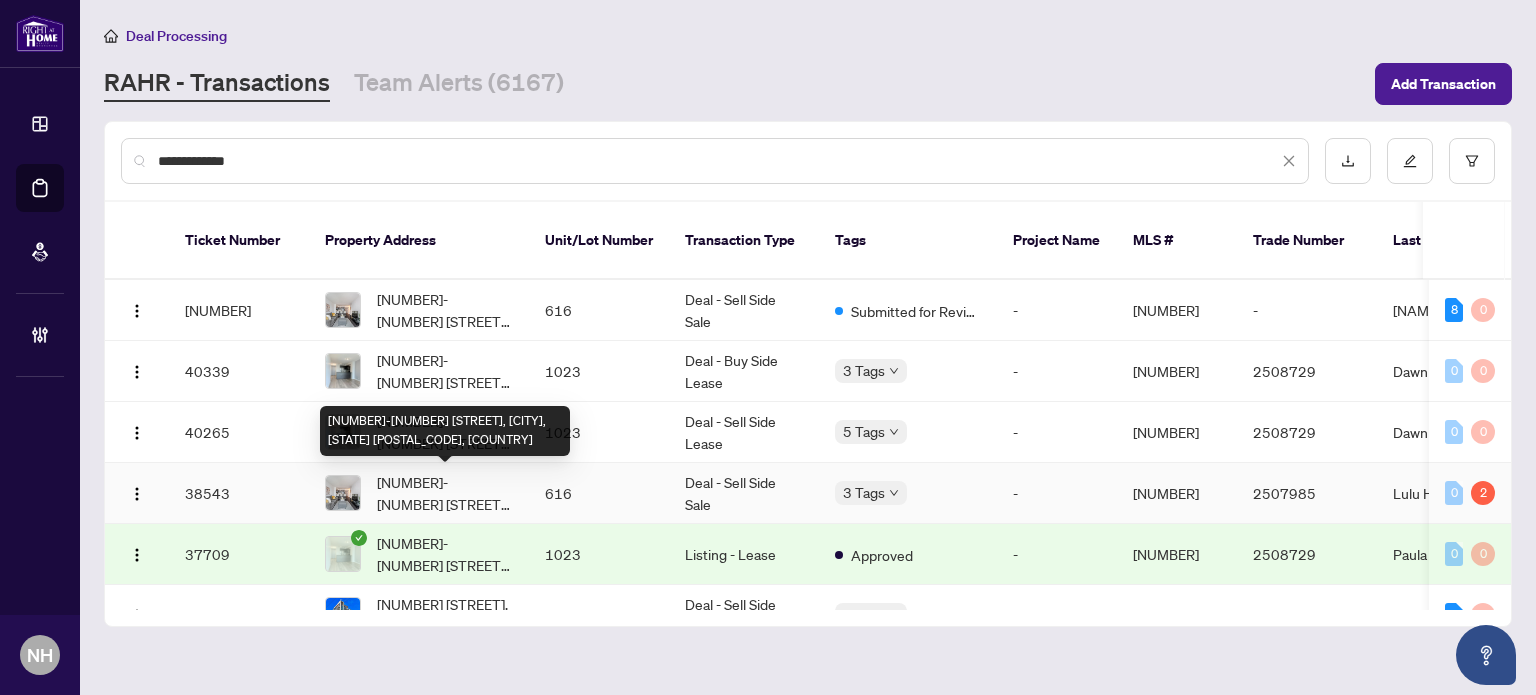 type on "**********" 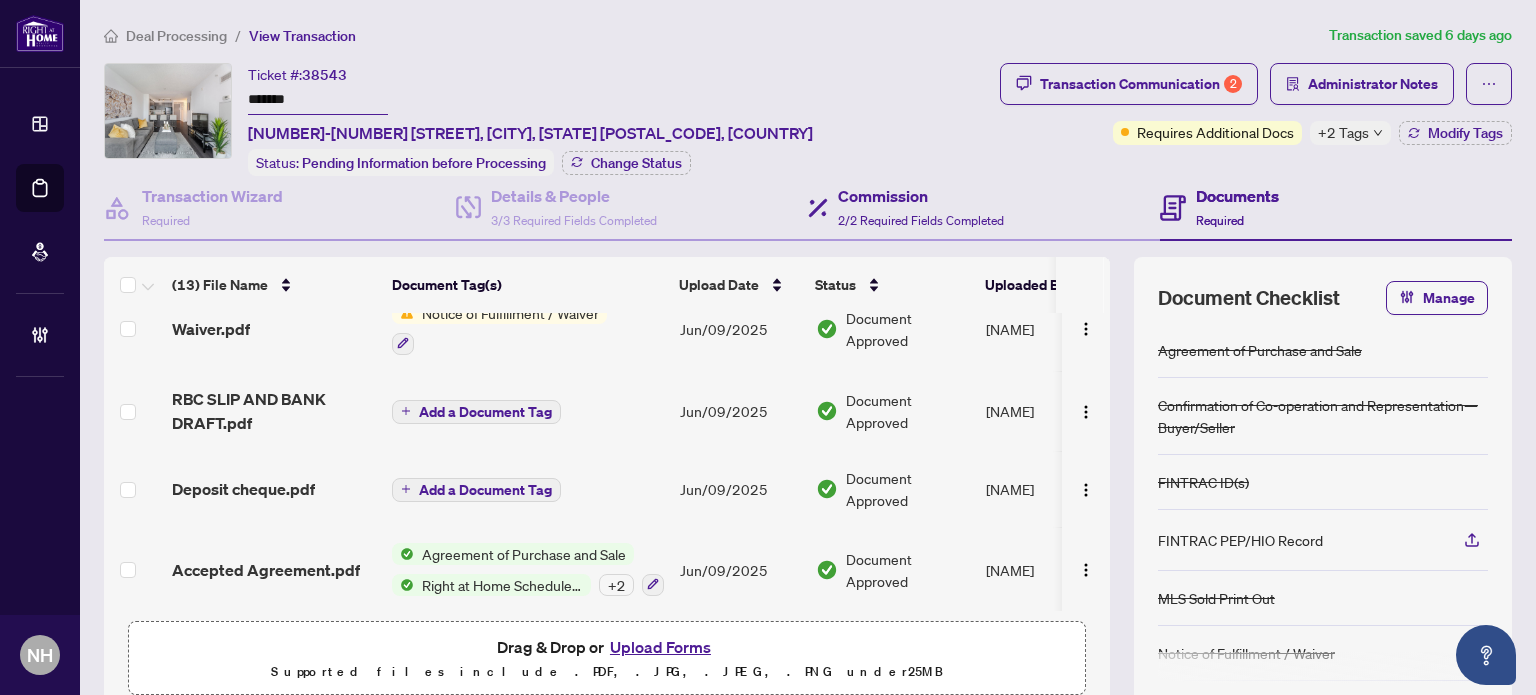scroll, scrollTop: 392, scrollLeft: 0, axis: vertical 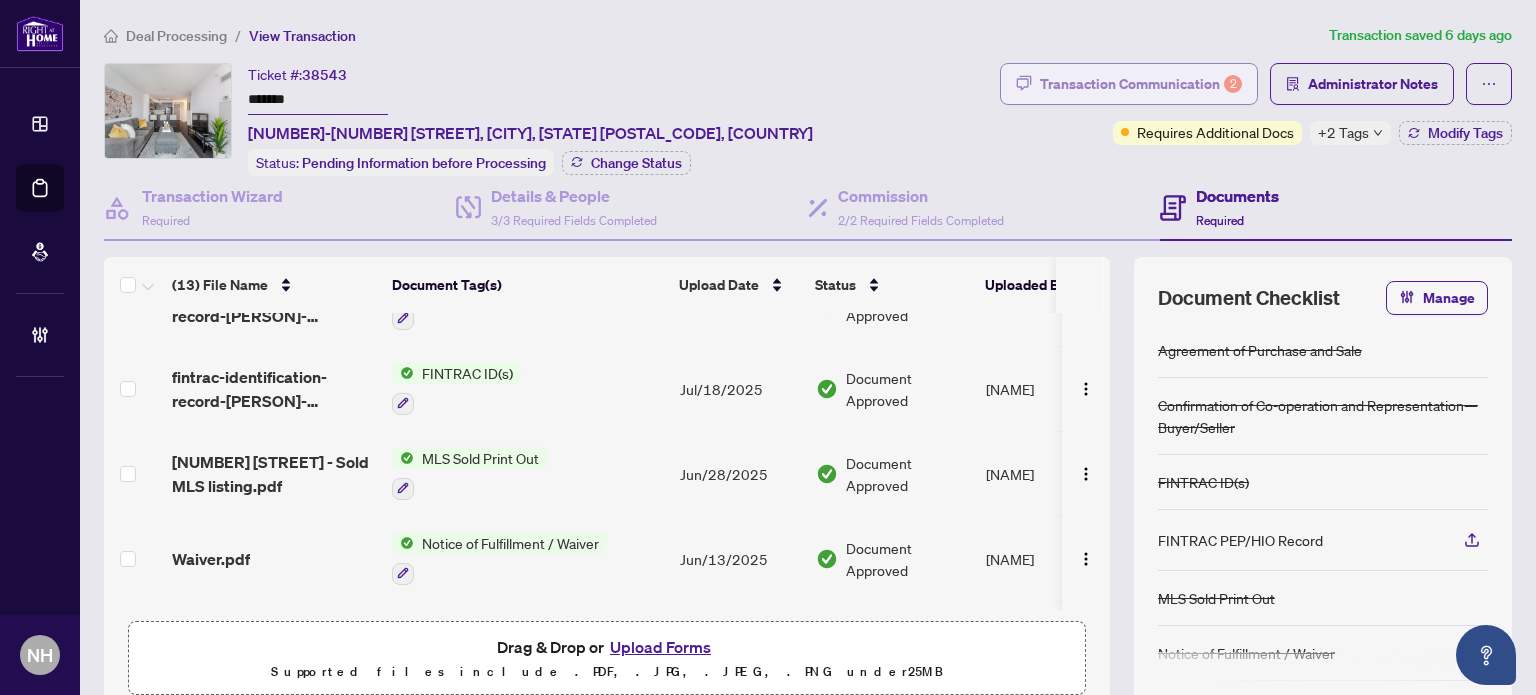 click on "Transaction Communication 2" at bounding box center [1141, 84] 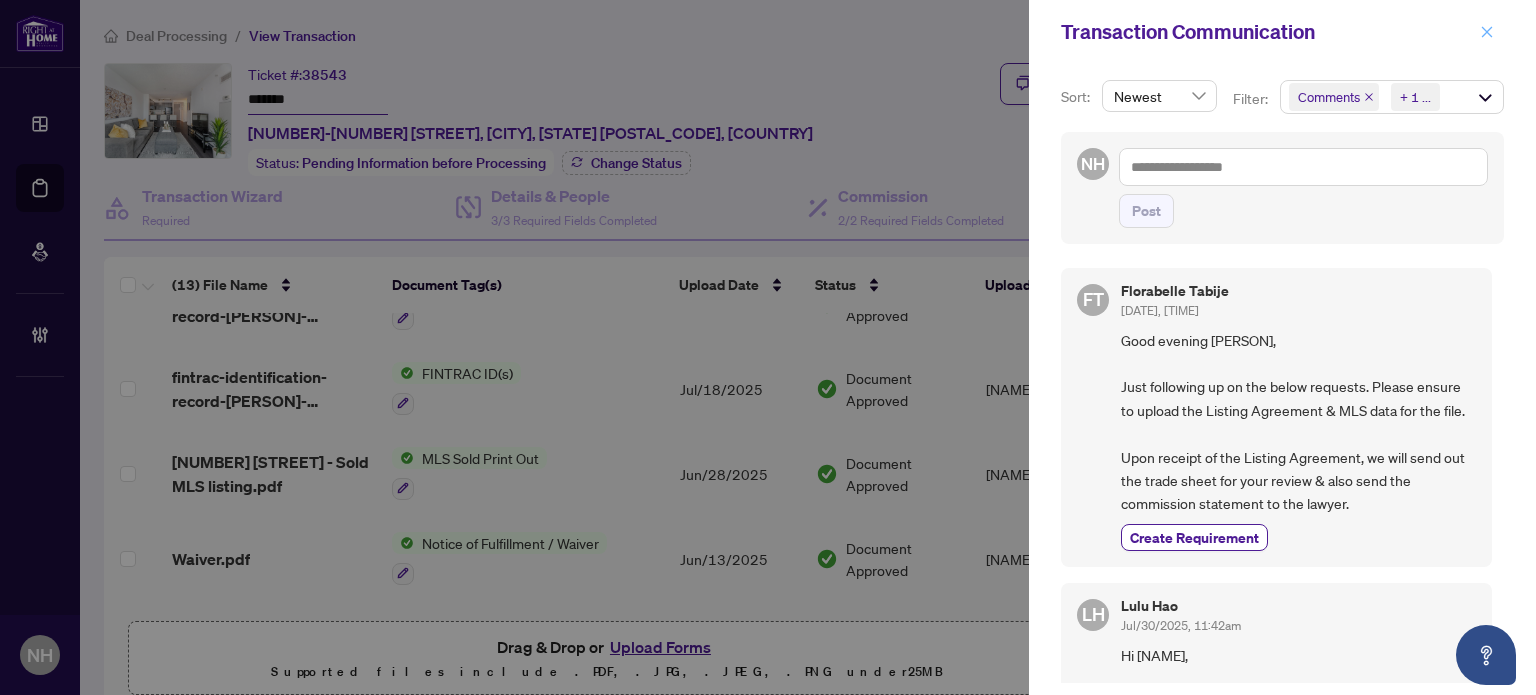 click 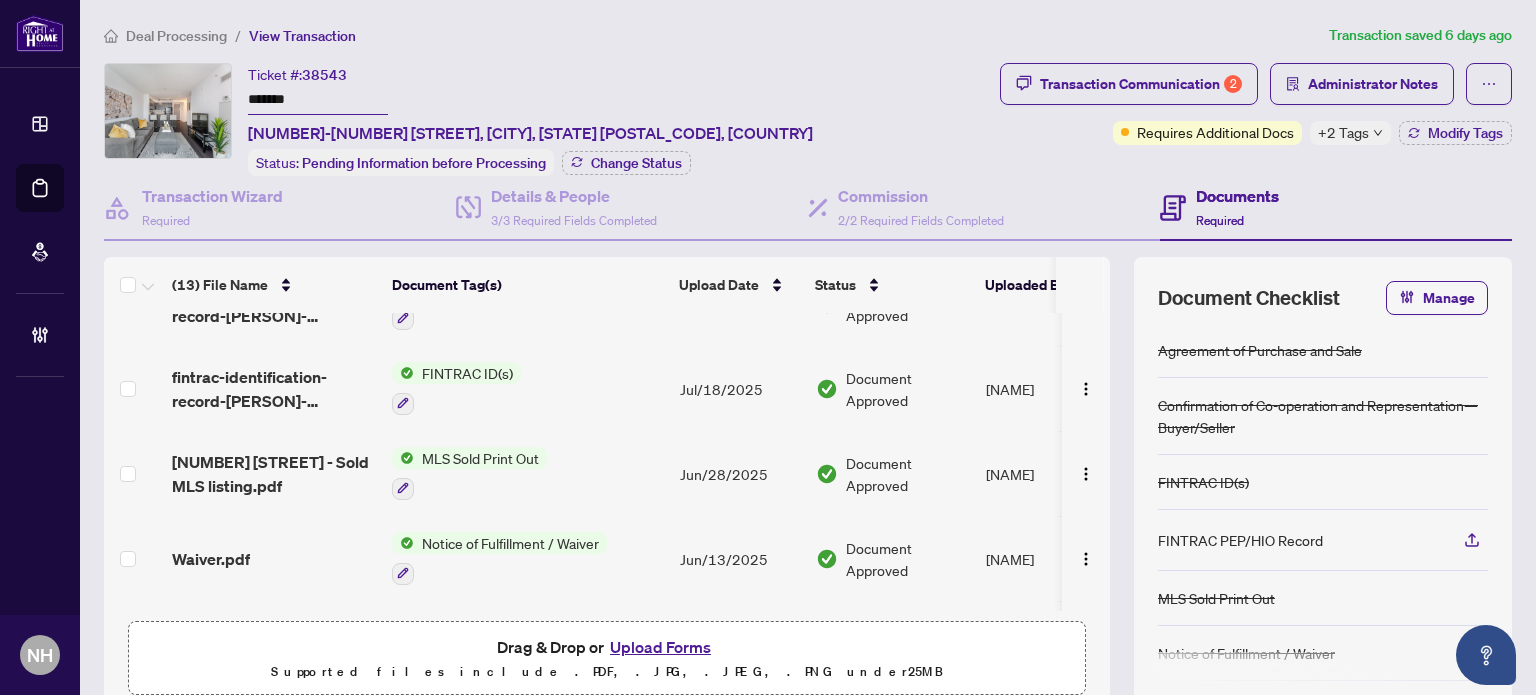 click on "Deal Processing" at bounding box center (176, 36) 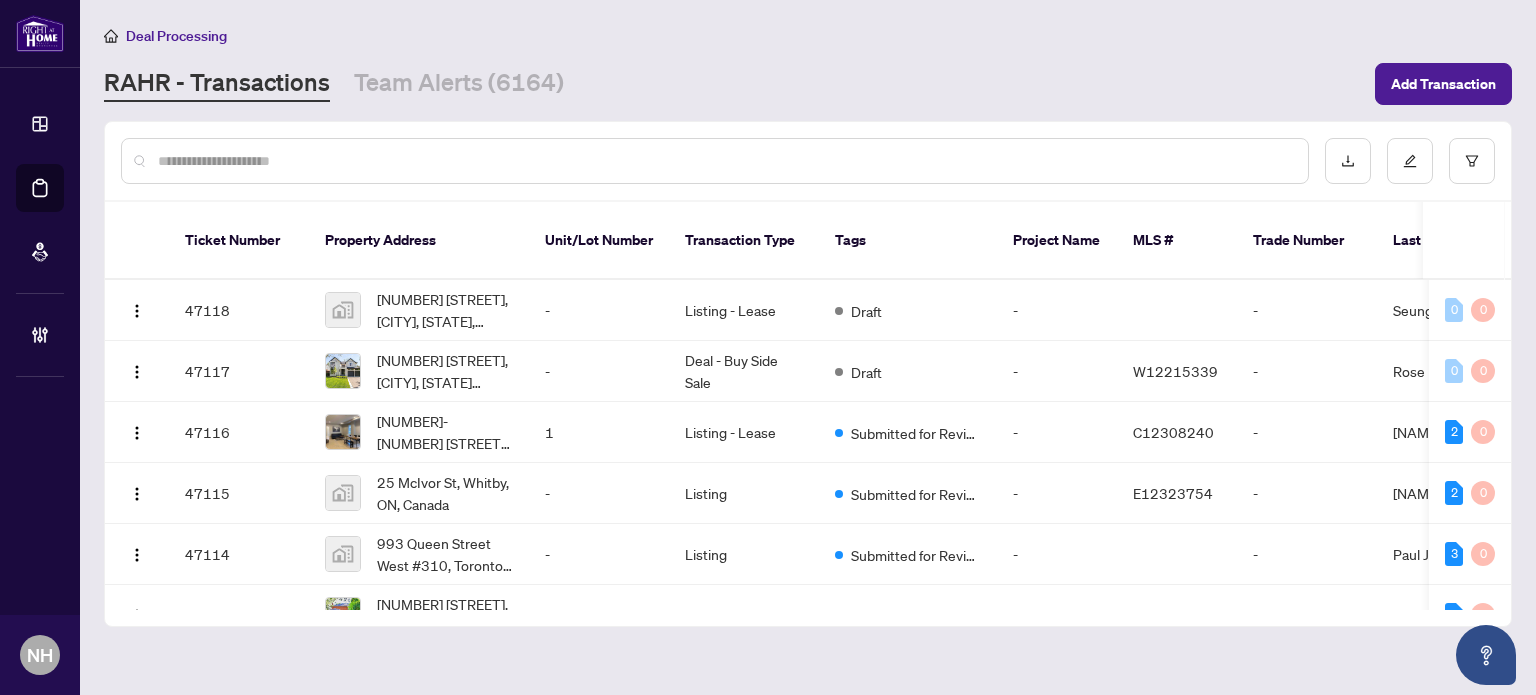 click at bounding box center [725, 161] 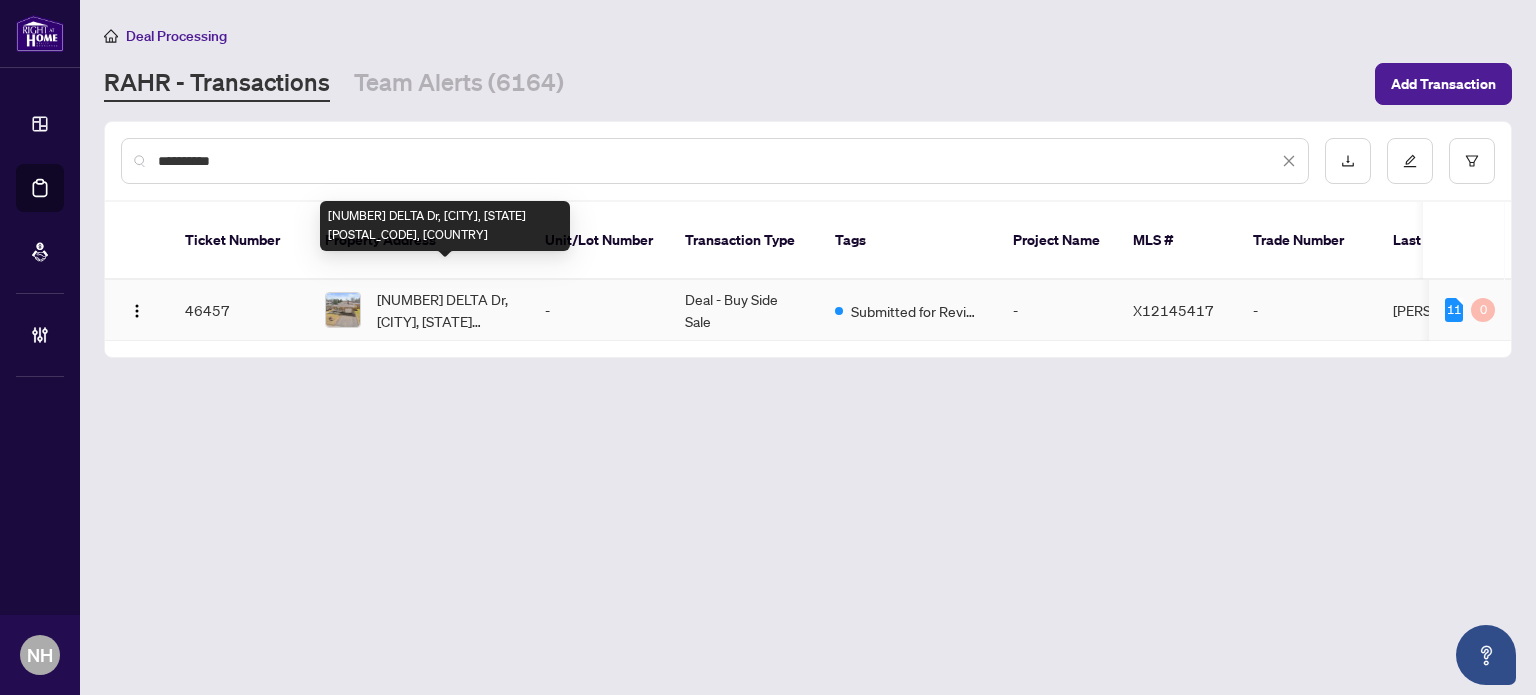 type on "**********" 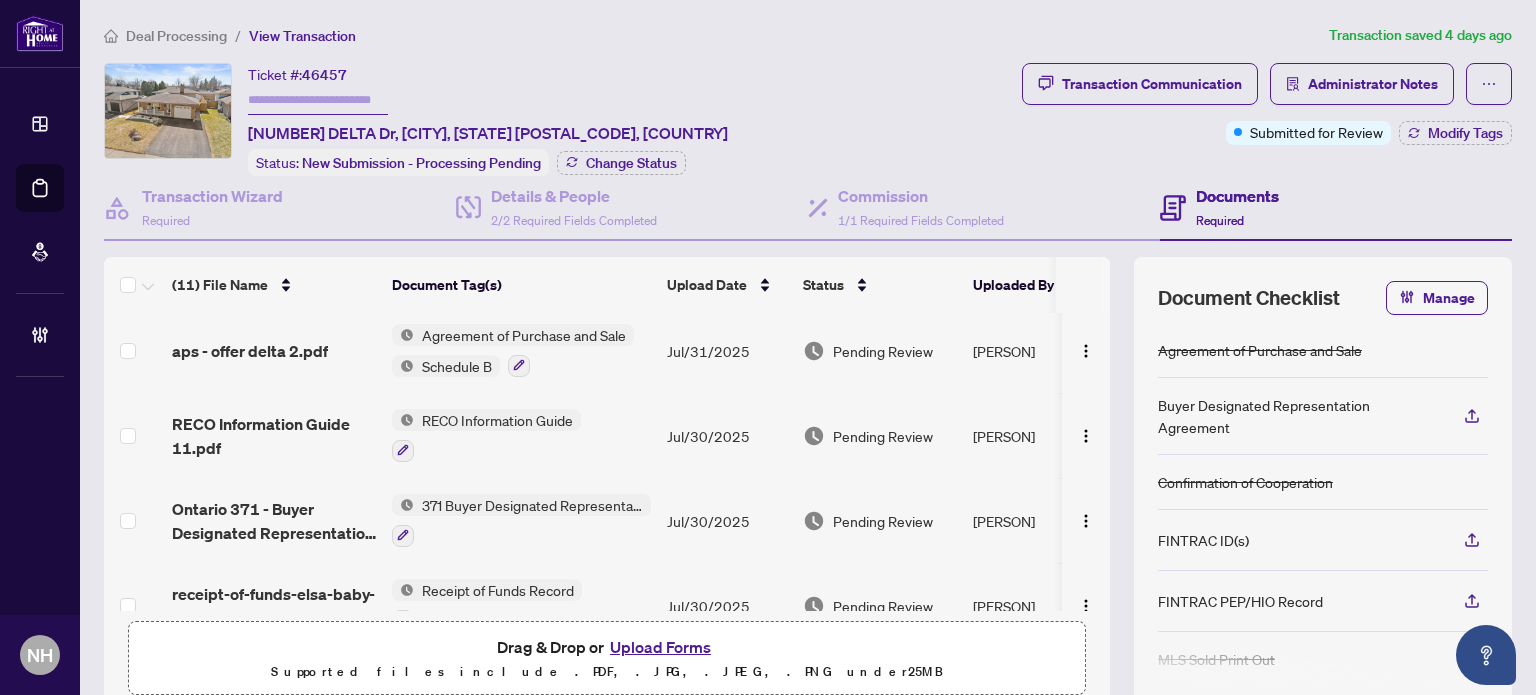 scroll, scrollTop: 400, scrollLeft: 0, axis: vertical 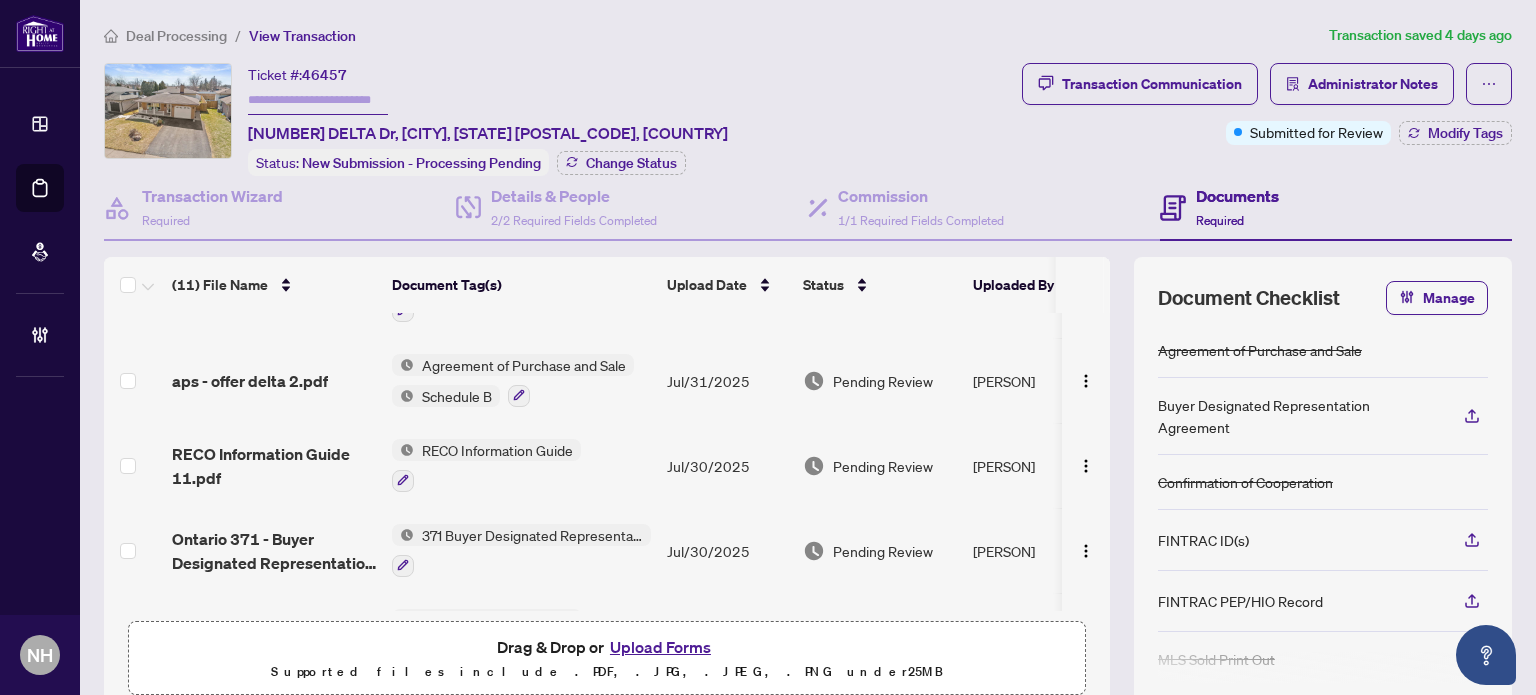 click on "aps - offer delta 2.pdf" at bounding box center (250, 381) 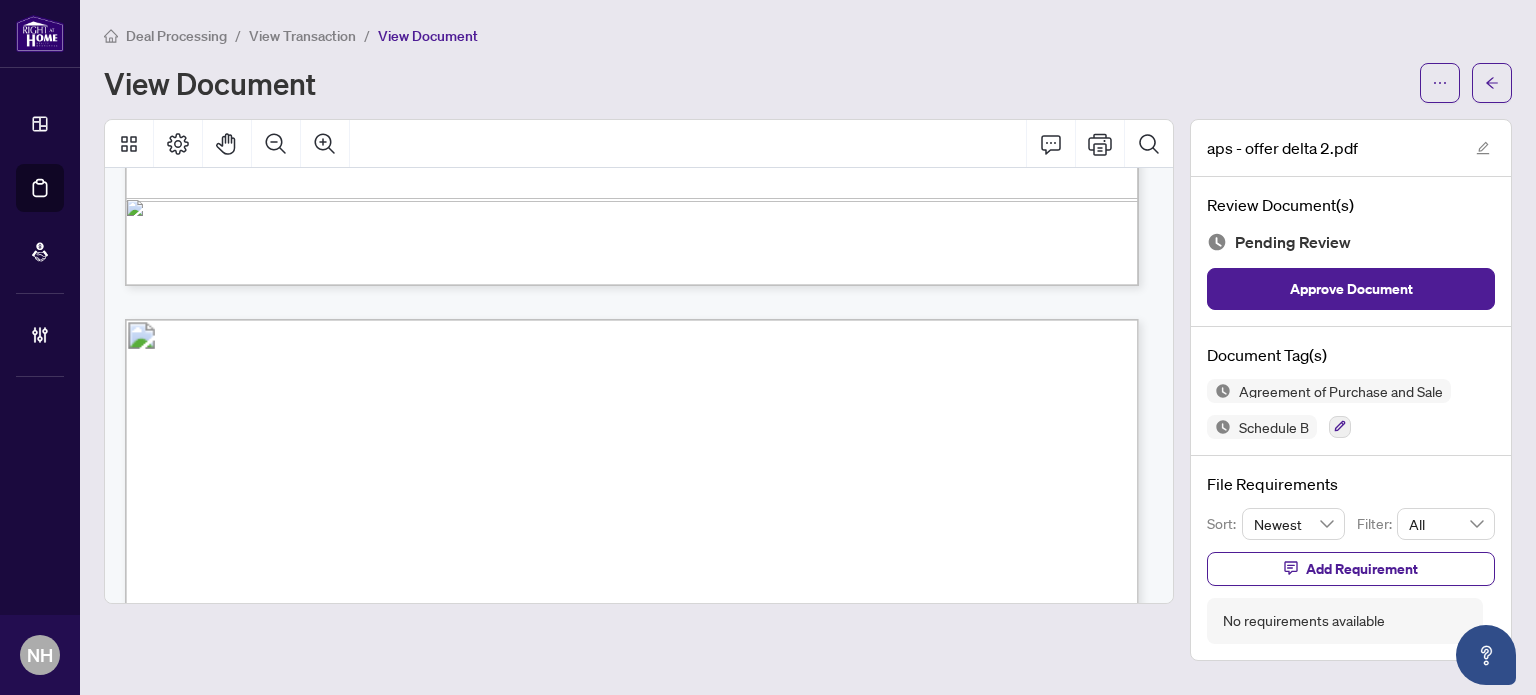 scroll, scrollTop: 8000, scrollLeft: 0, axis: vertical 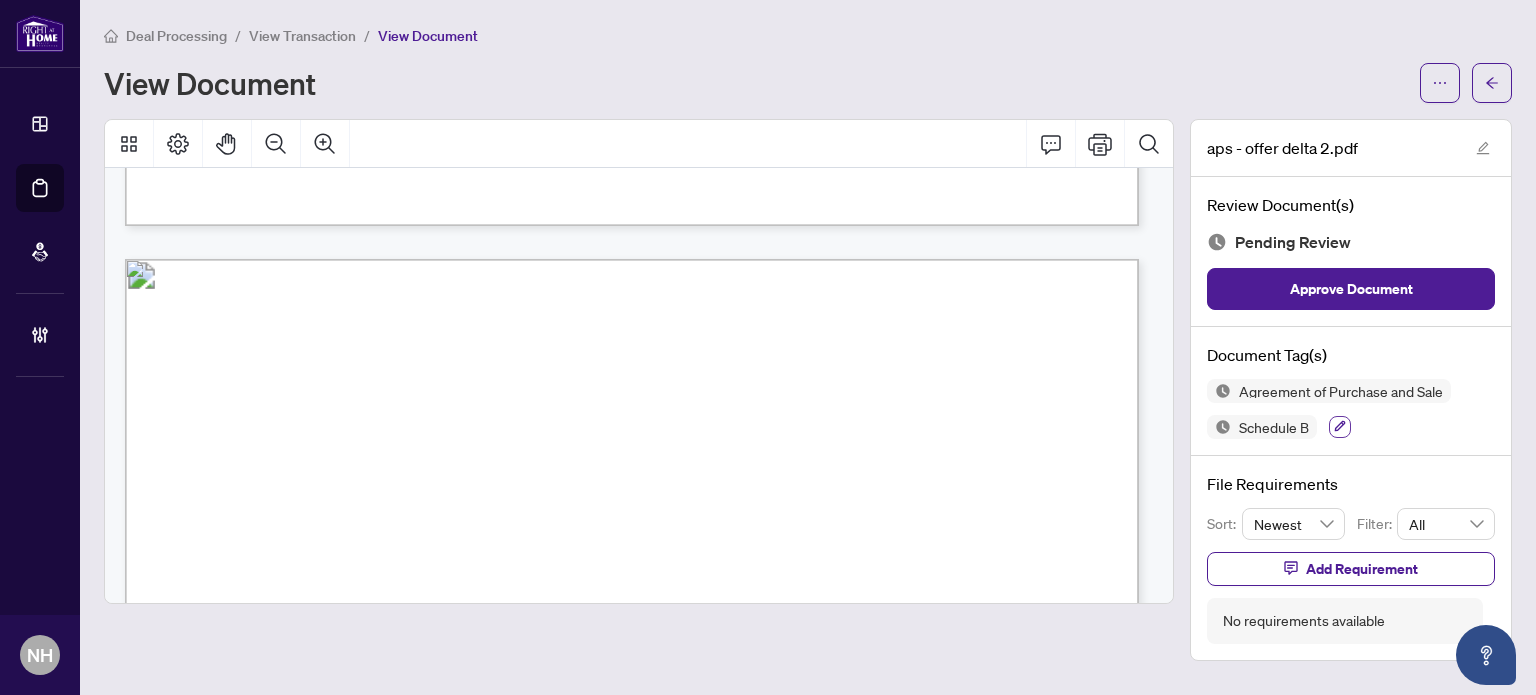 click 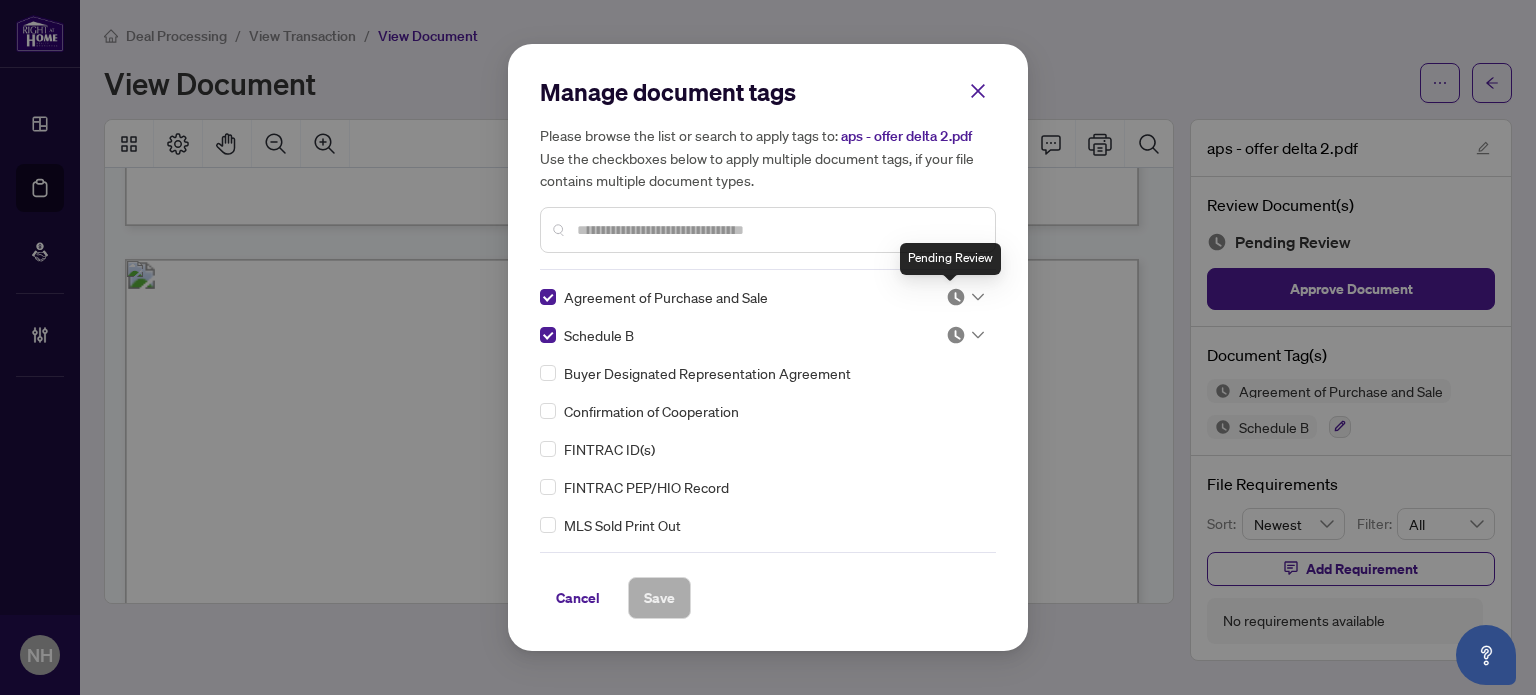 click at bounding box center (956, 297) 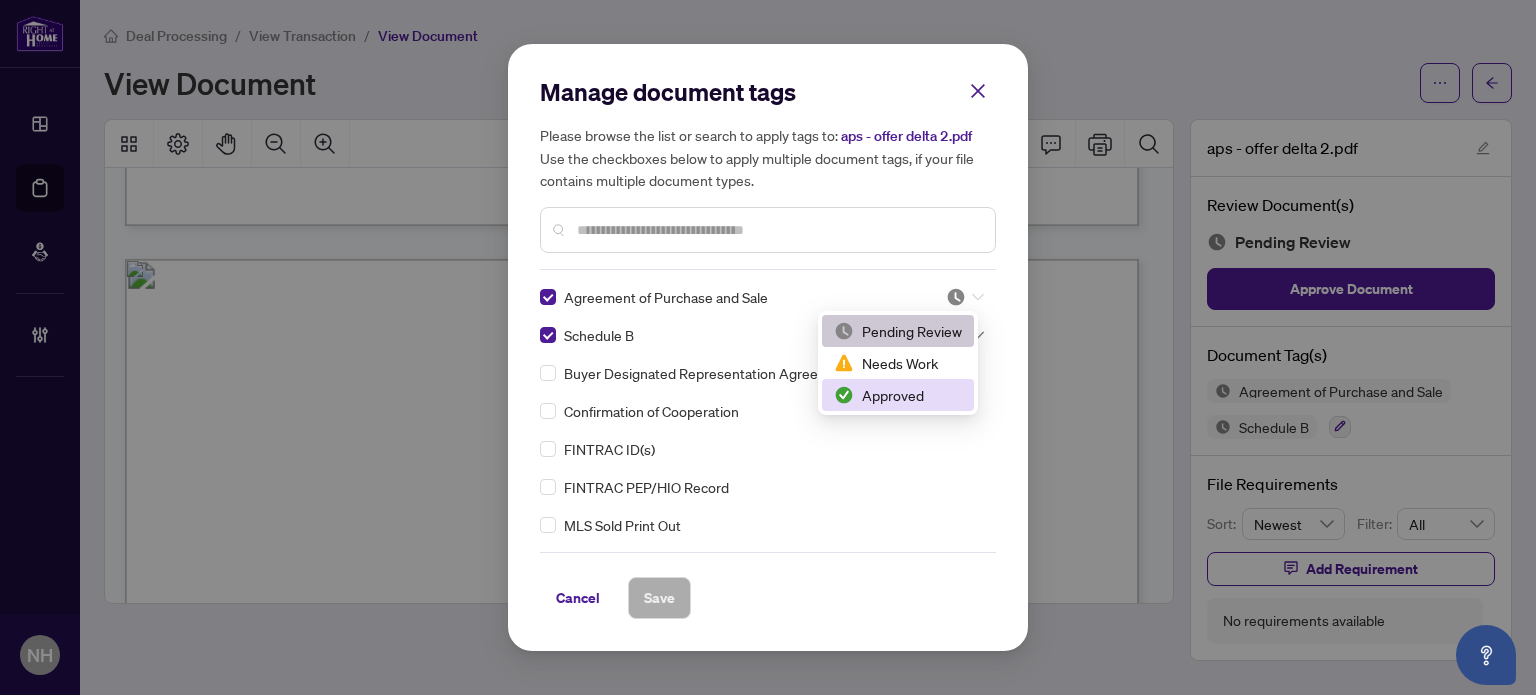click on "Approved" at bounding box center (898, 395) 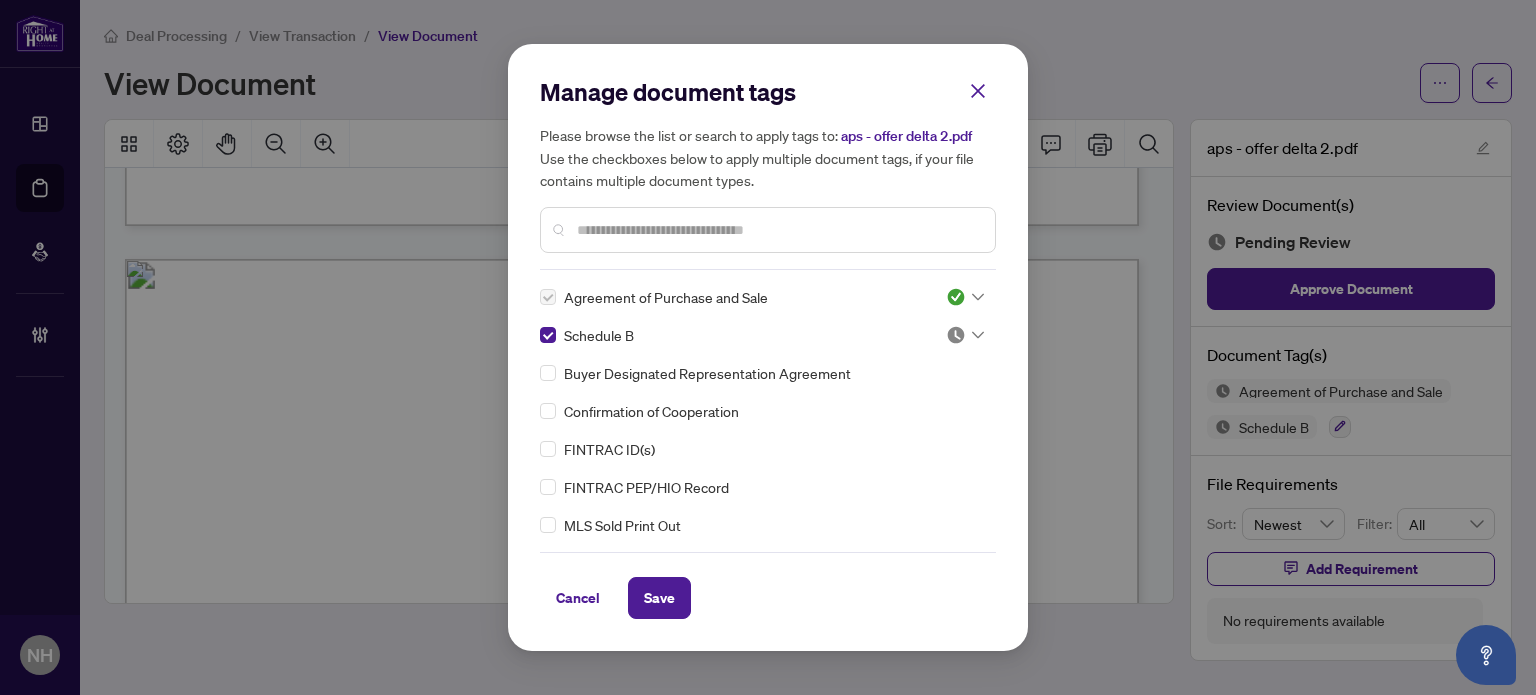 click on "Manage document tags Please browse the list or search to apply tags to:   aps - offer delta 2.pdf   Use the checkboxes below to apply multiple document tags, if your file contains multiple document types.   Agreement of Purchase and Sale Schedule B Buyer Designated Representation Agreement Confirmation of Cooperation FINTRAC ID(s) FINTRAC PEP/HIO Record MLS Sold Print Out Notice of Fulfillment / Waiver Receipt of Funds Record RECO Information Guide 1st Page of the APS Advance Paperwork Agent Correspondence Agreement of Assignment of Purchase and Sale Agreement to Cooperate /Broker Referral Agreement to Lease Articles of Incorporation Back to Vendor Letter Belongs to Another Transaction Builder's Consent Buyer Designated Representation Agreement Buyers Lawyer Information Certificate of Estate Trustee(s) Client Refused to Sign Closing Date Change Co-op Brokerage Commission Statement Co-op EFT Co-operating Indemnity Agreement Commission Adjustment Commission Agreement Commission Calculation Copy of Deposit Type" at bounding box center (768, 347) 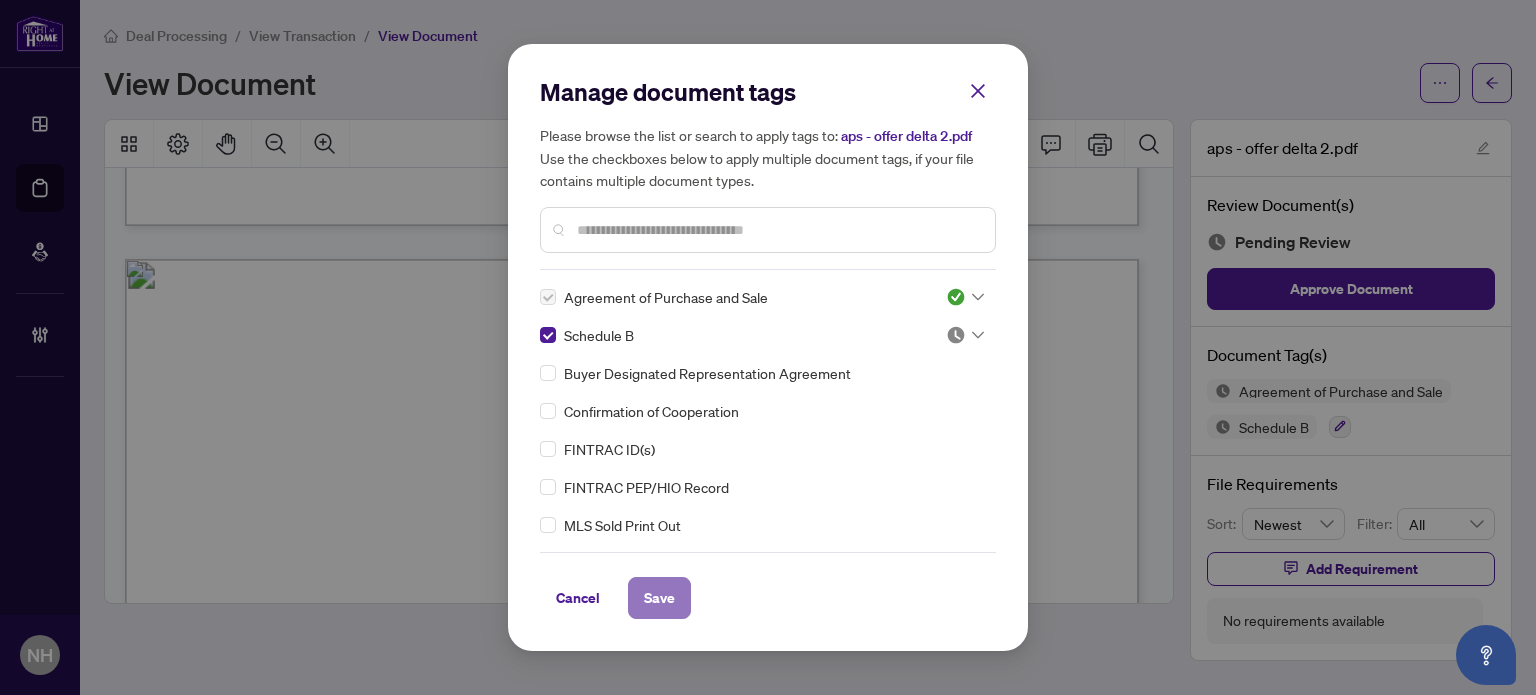 click on "Save" at bounding box center [659, 598] 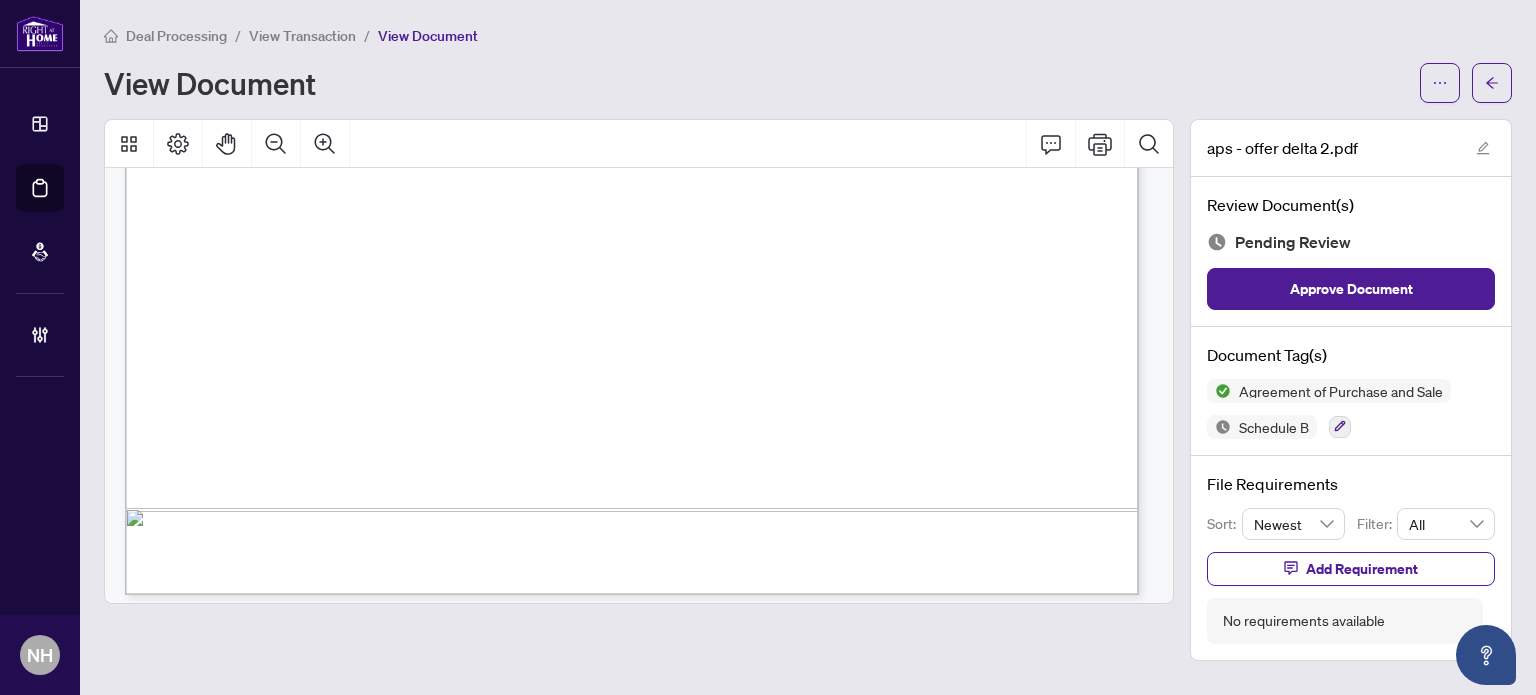scroll, scrollTop: 10332, scrollLeft: 0, axis: vertical 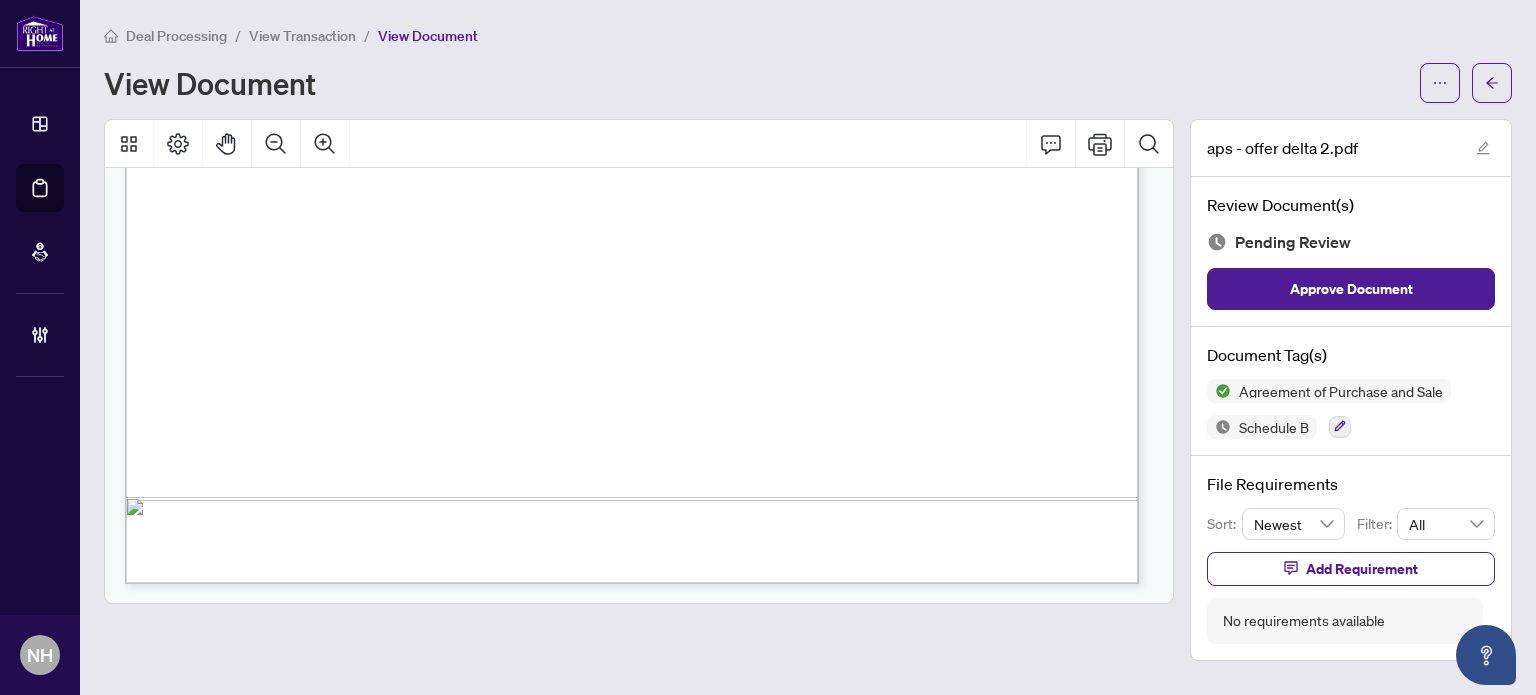 click on "Agreement of Purchase and Sale Schedule B" at bounding box center (1351, 409) 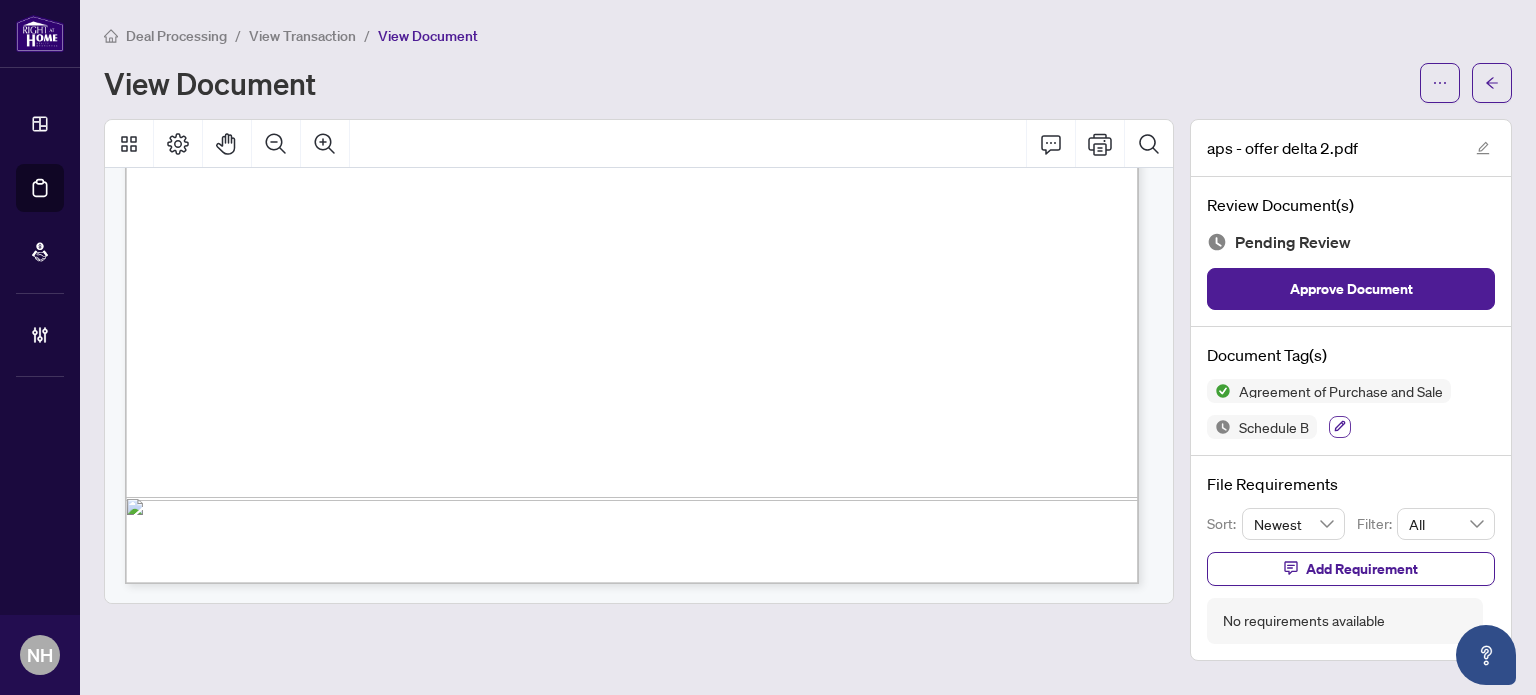 click at bounding box center [1340, 427] 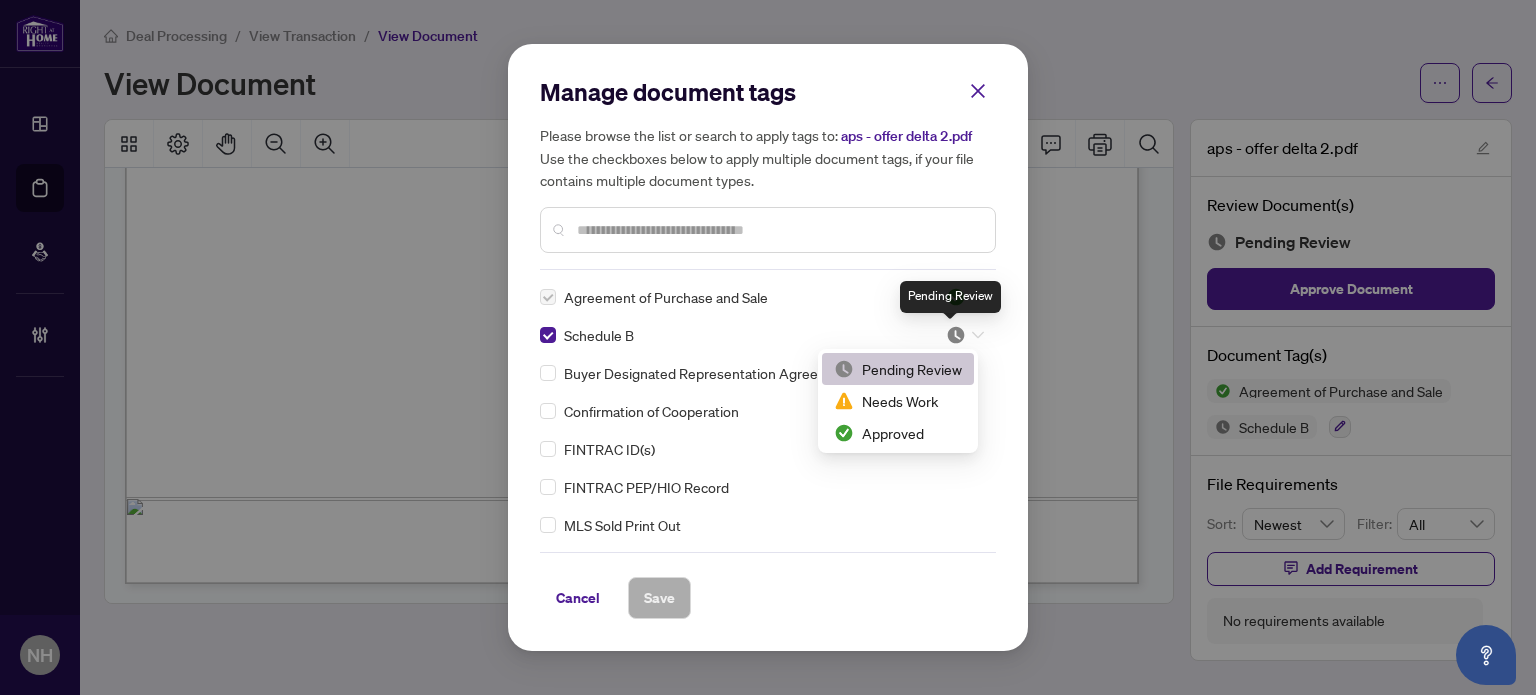 click at bounding box center (956, 335) 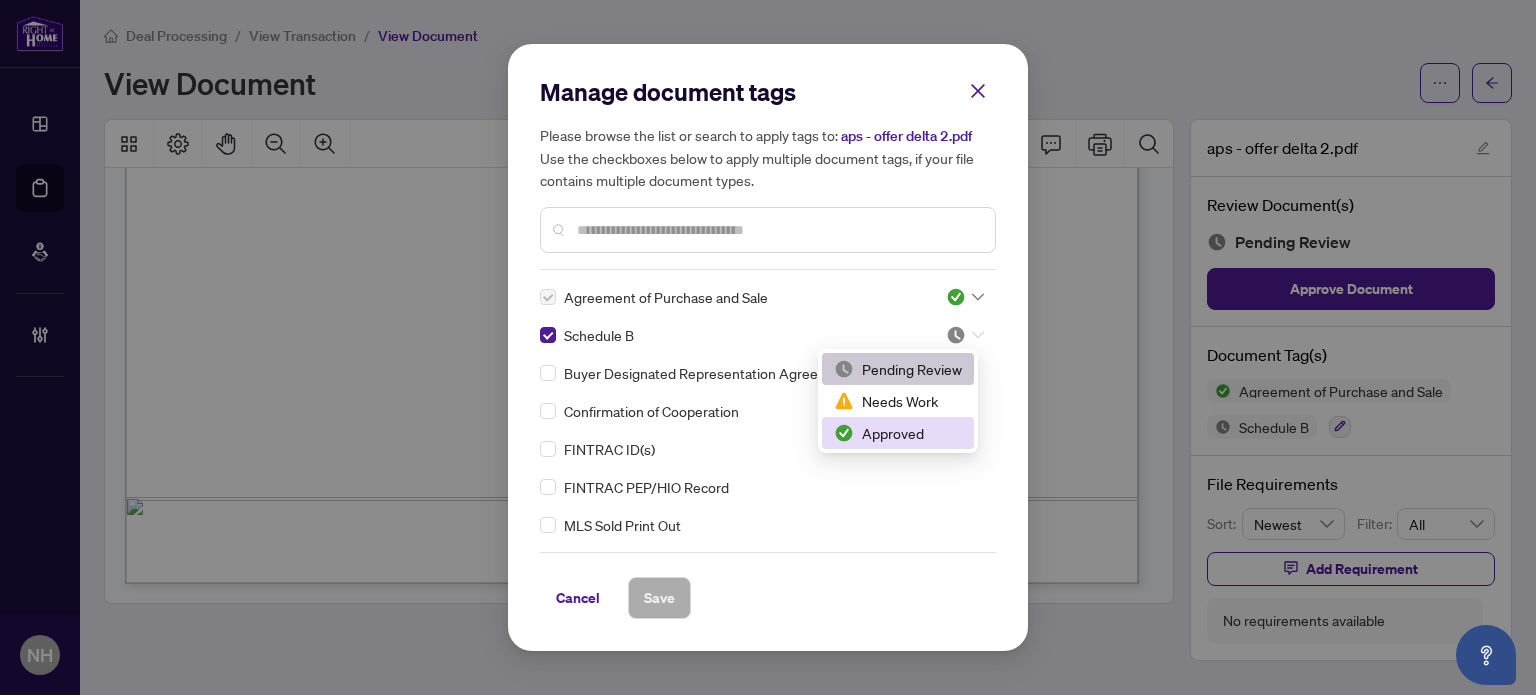 click on "Approved" at bounding box center (898, 433) 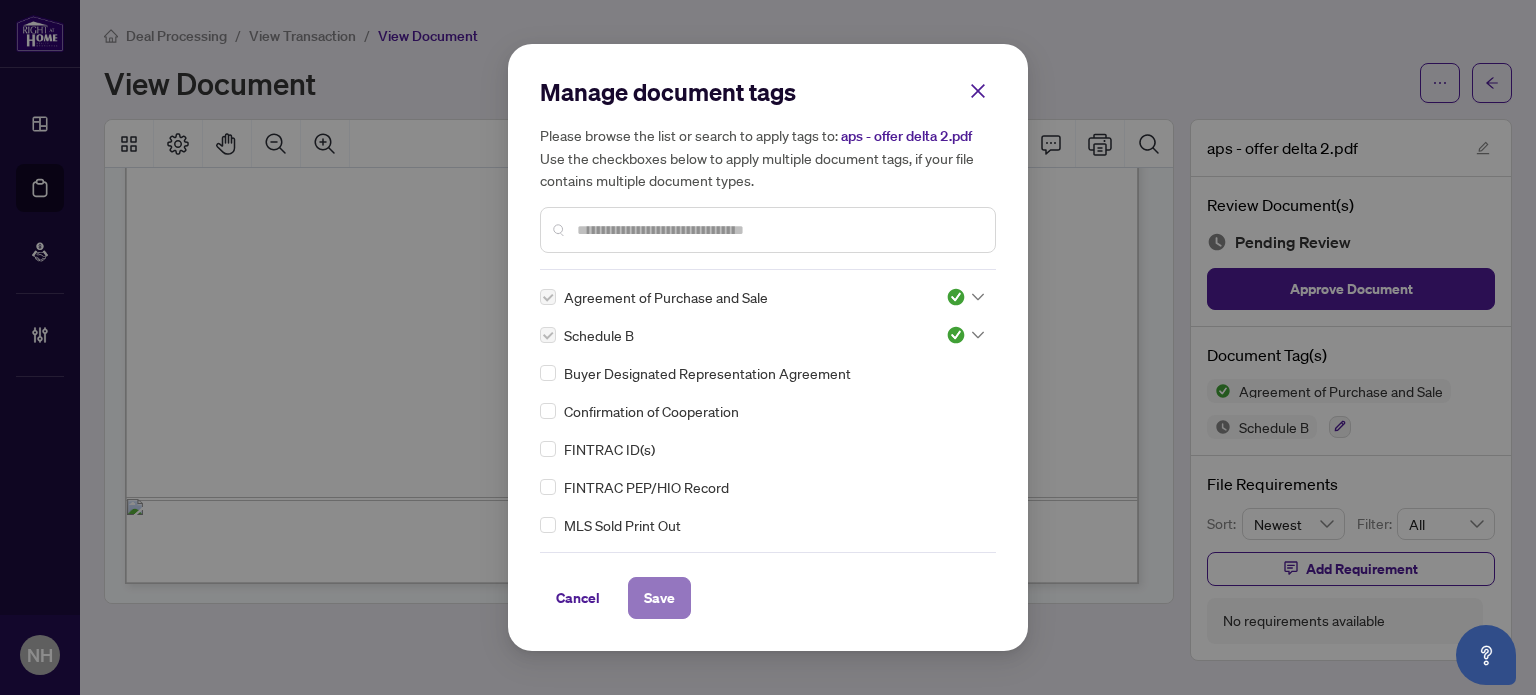click on "Save" at bounding box center [659, 598] 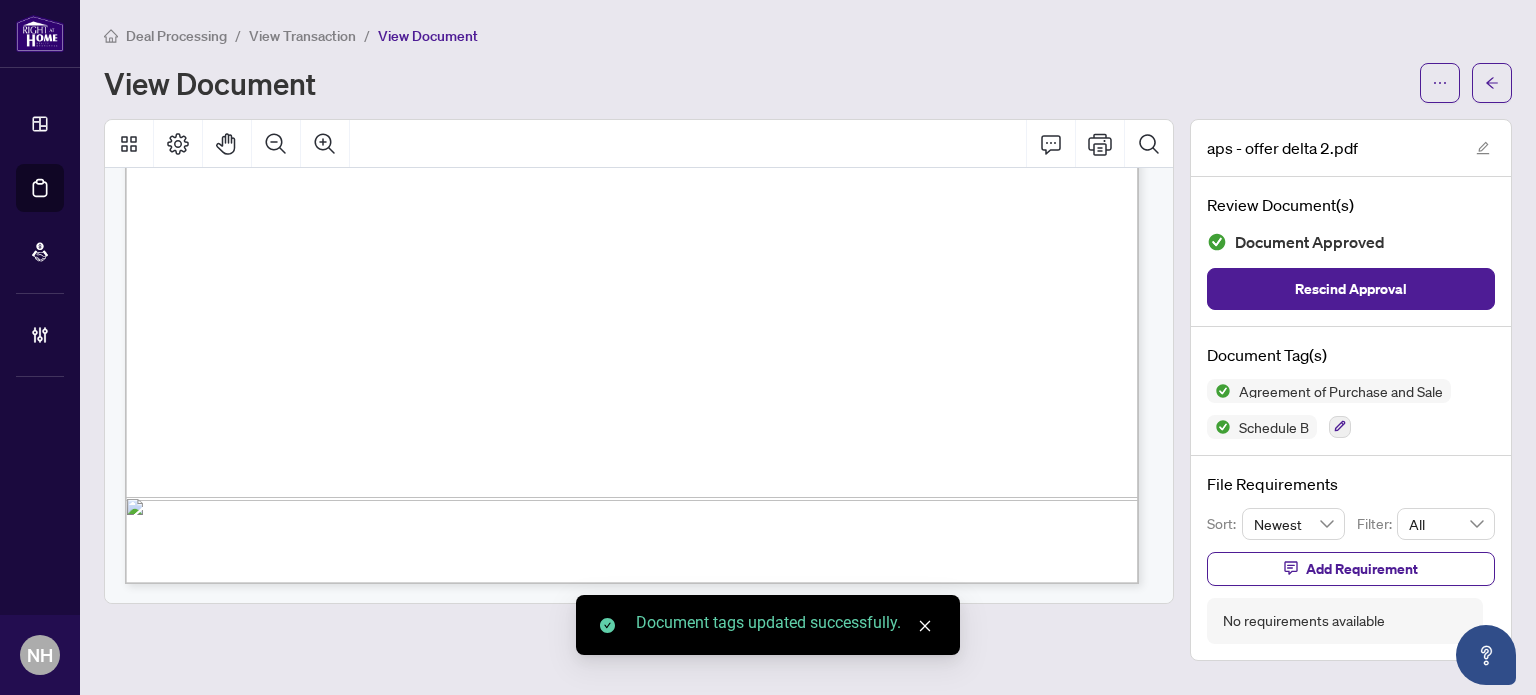 click on "View Transaction" at bounding box center [302, 36] 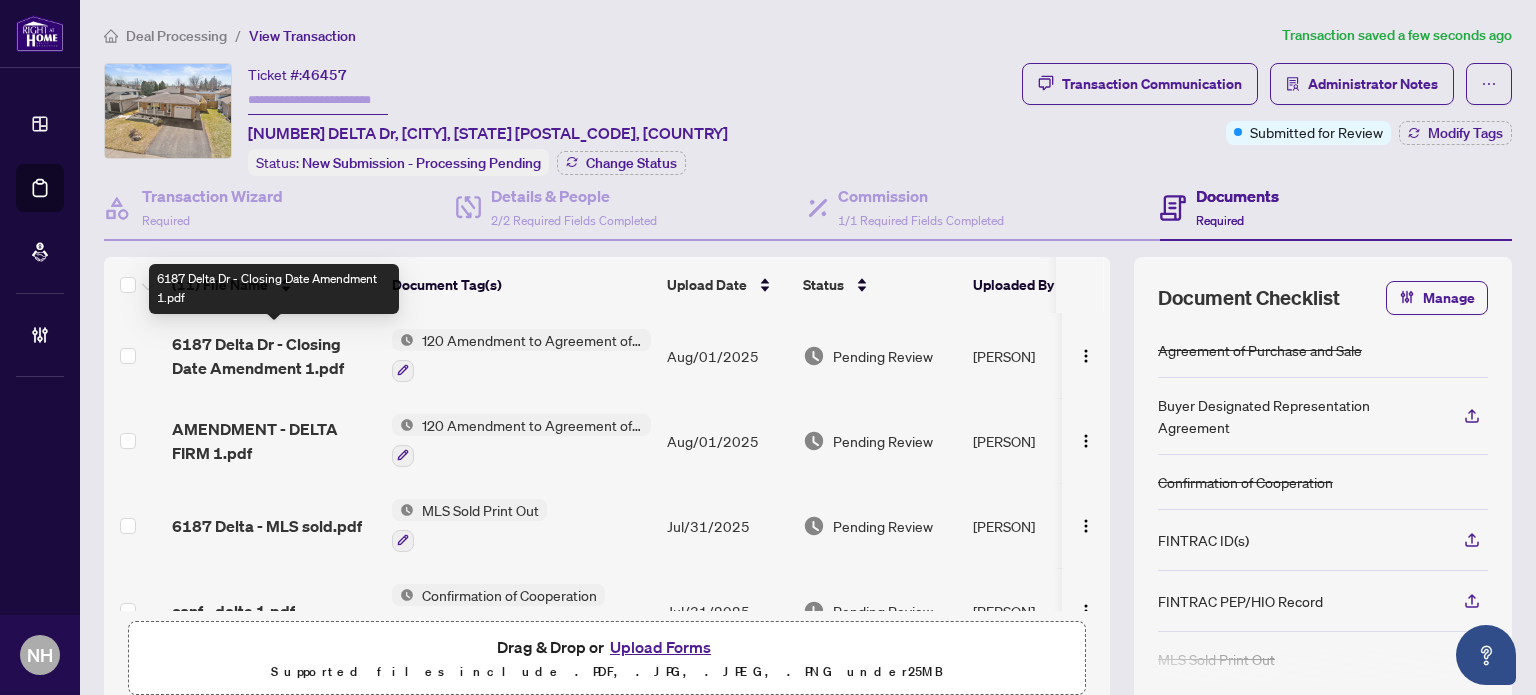 click on "6187 Delta Dr - Closing Date Amendment 1.pdf" at bounding box center [274, 356] 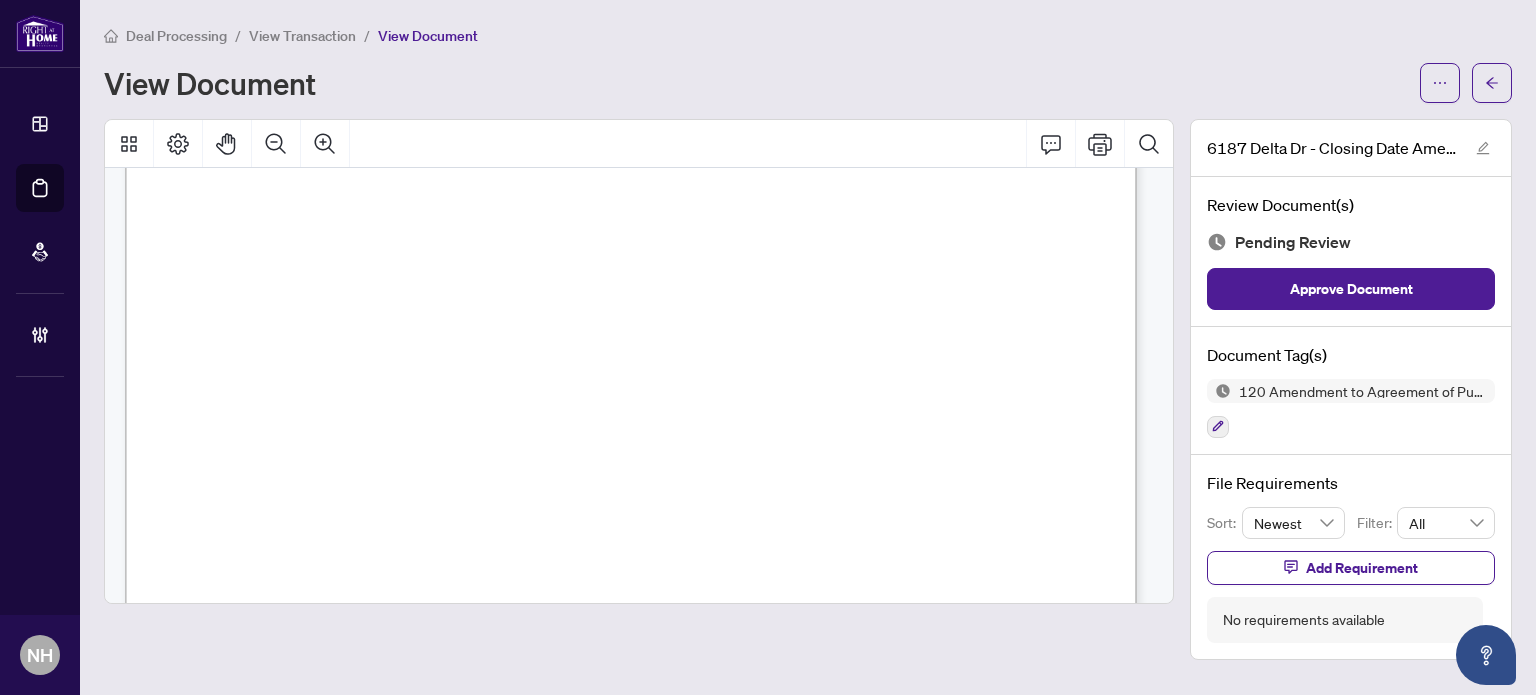 scroll, scrollTop: 2256, scrollLeft: 0, axis: vertical 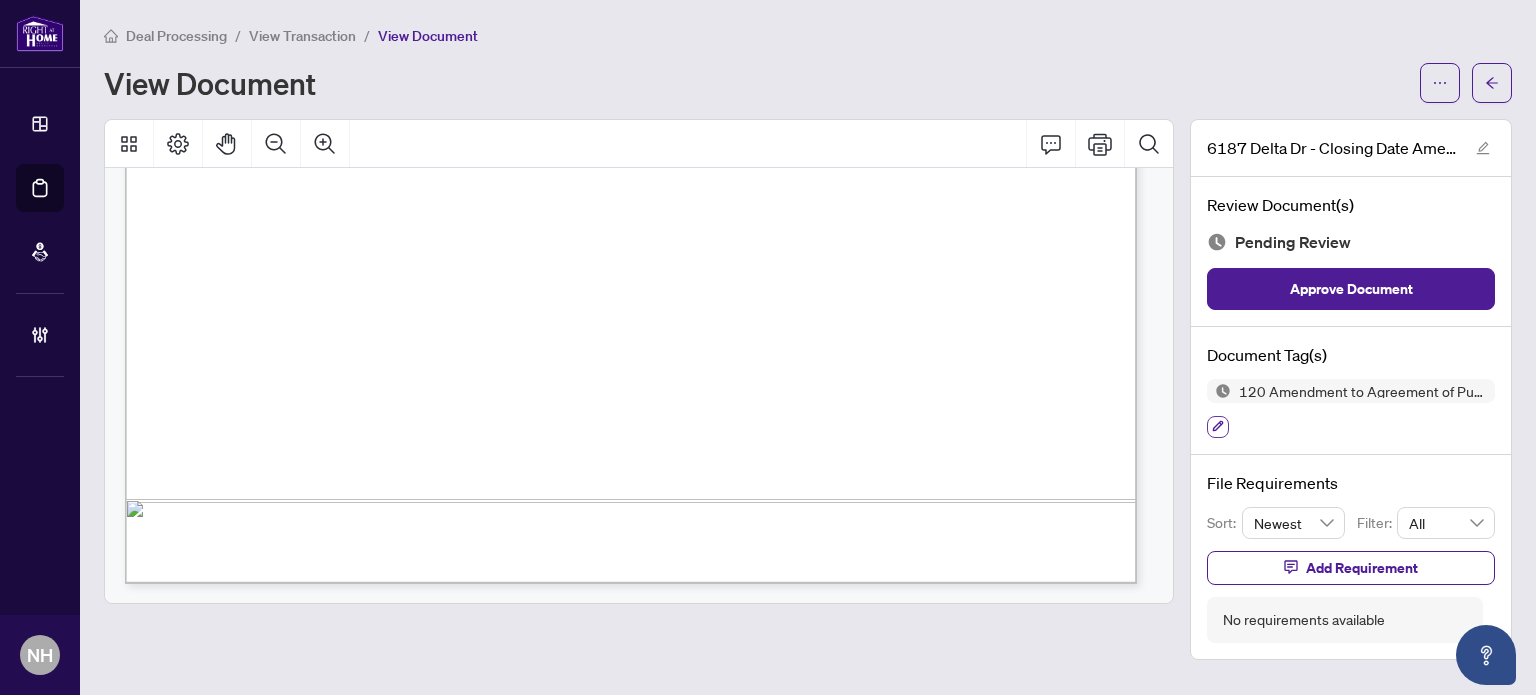 click at bounding box center (1218, 427) 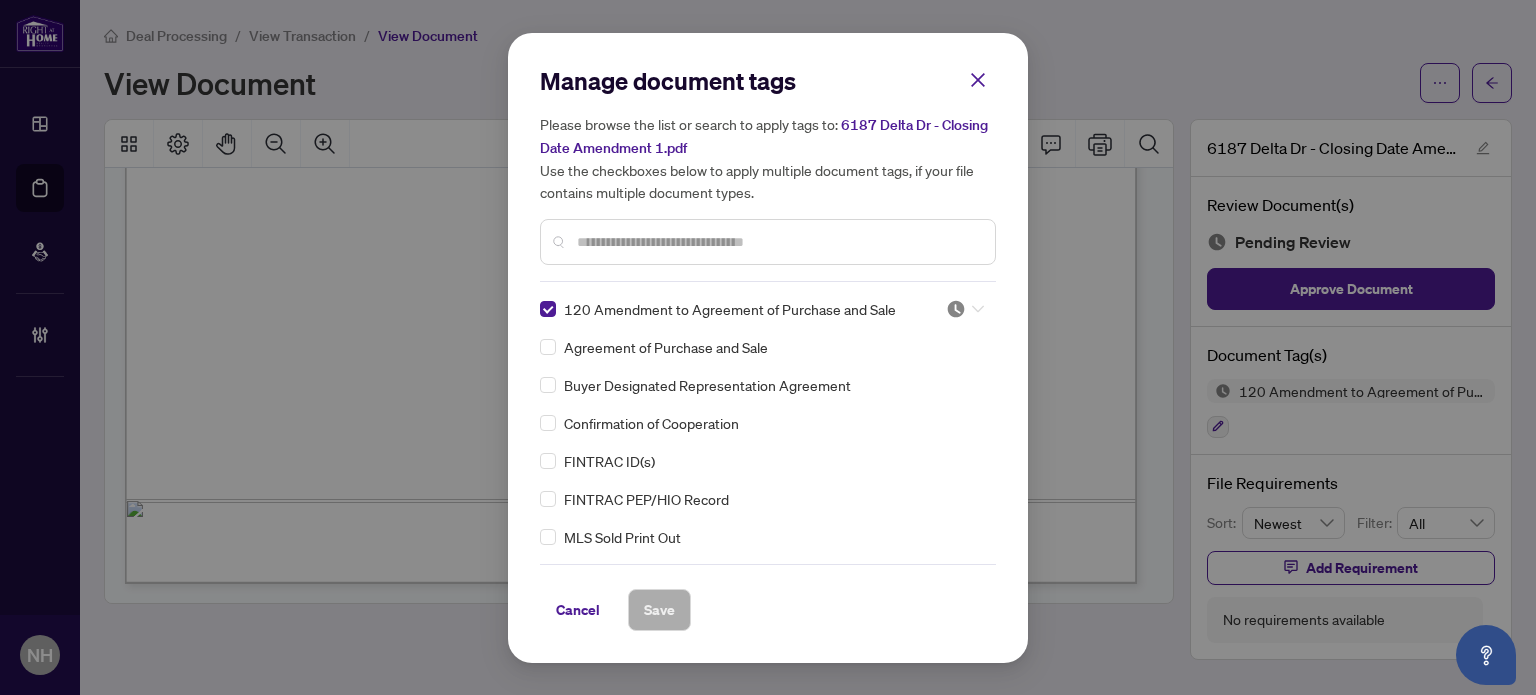 click at bounding box center [965, 309] 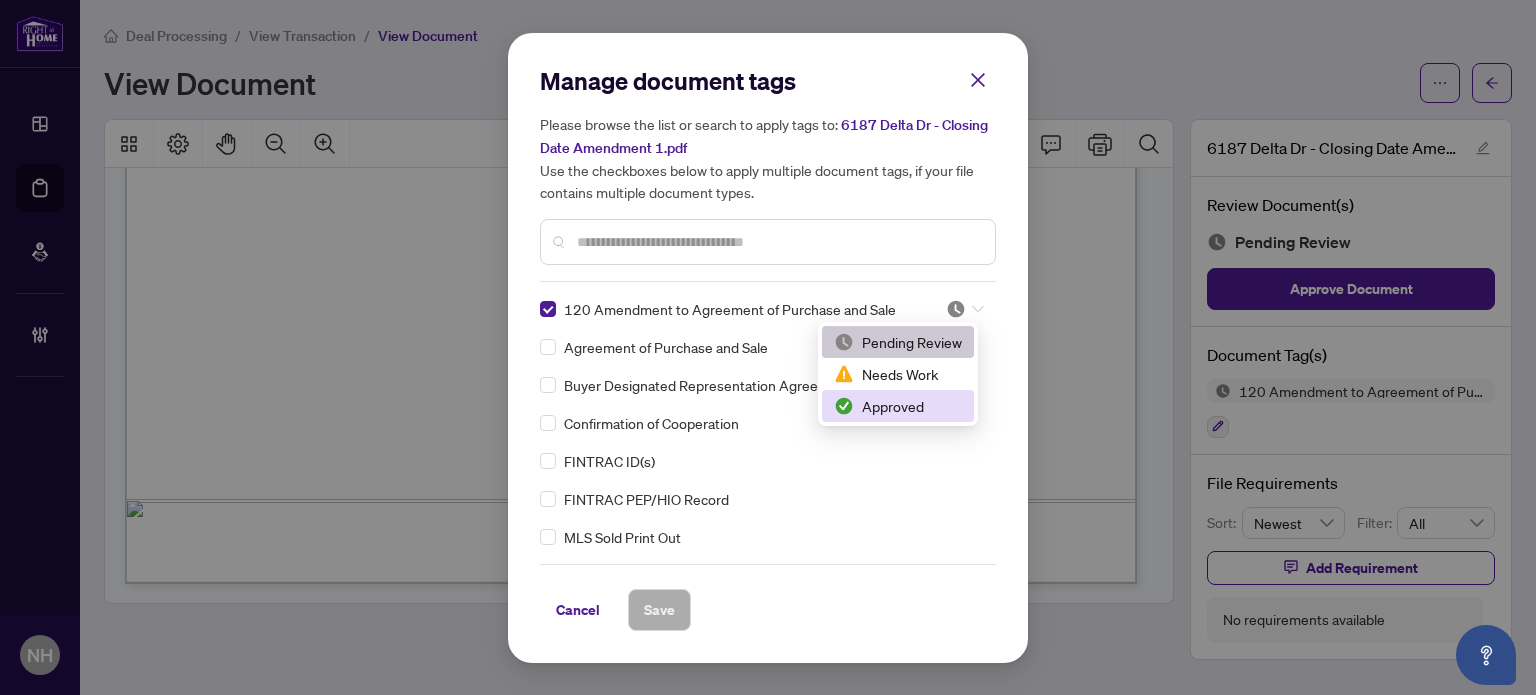 click on "Approved" at bounding box center (898, 406) 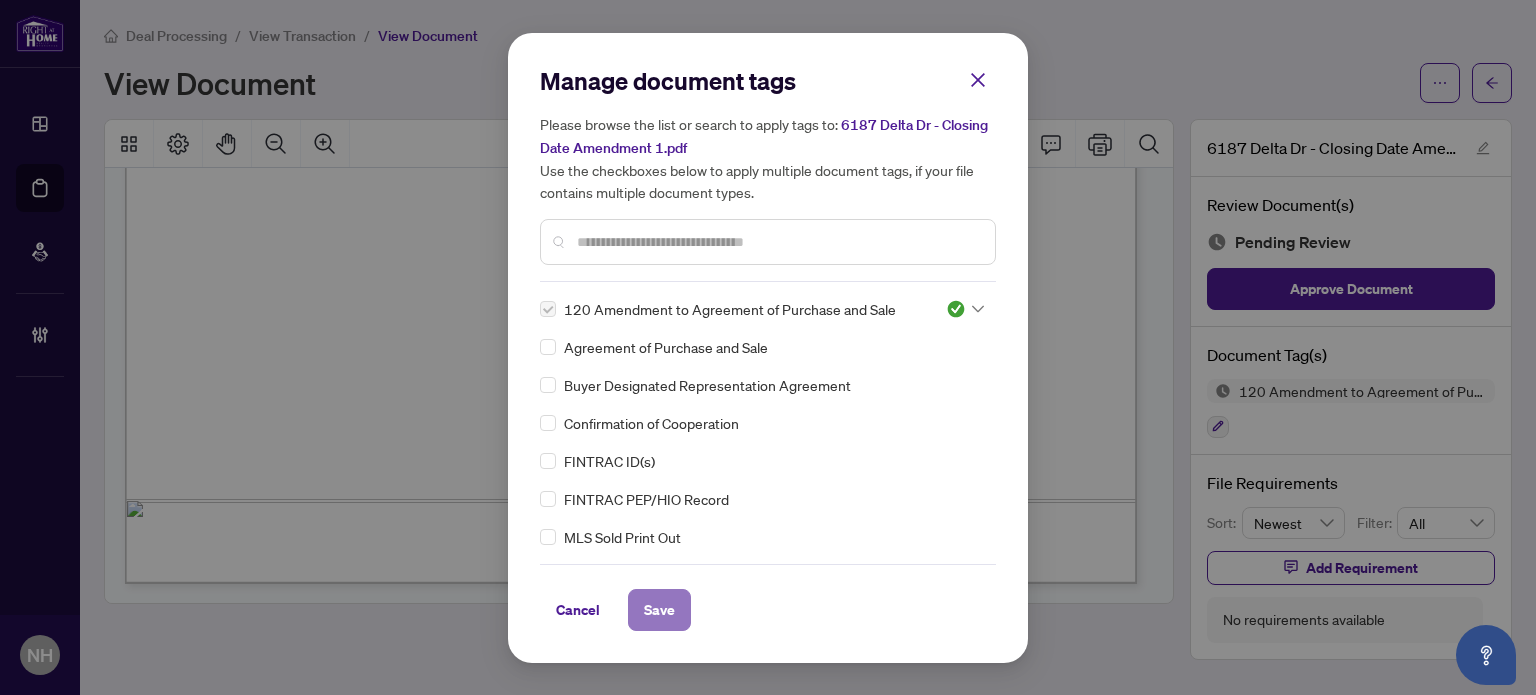 click on "Save" at bounding box center [659, 610] 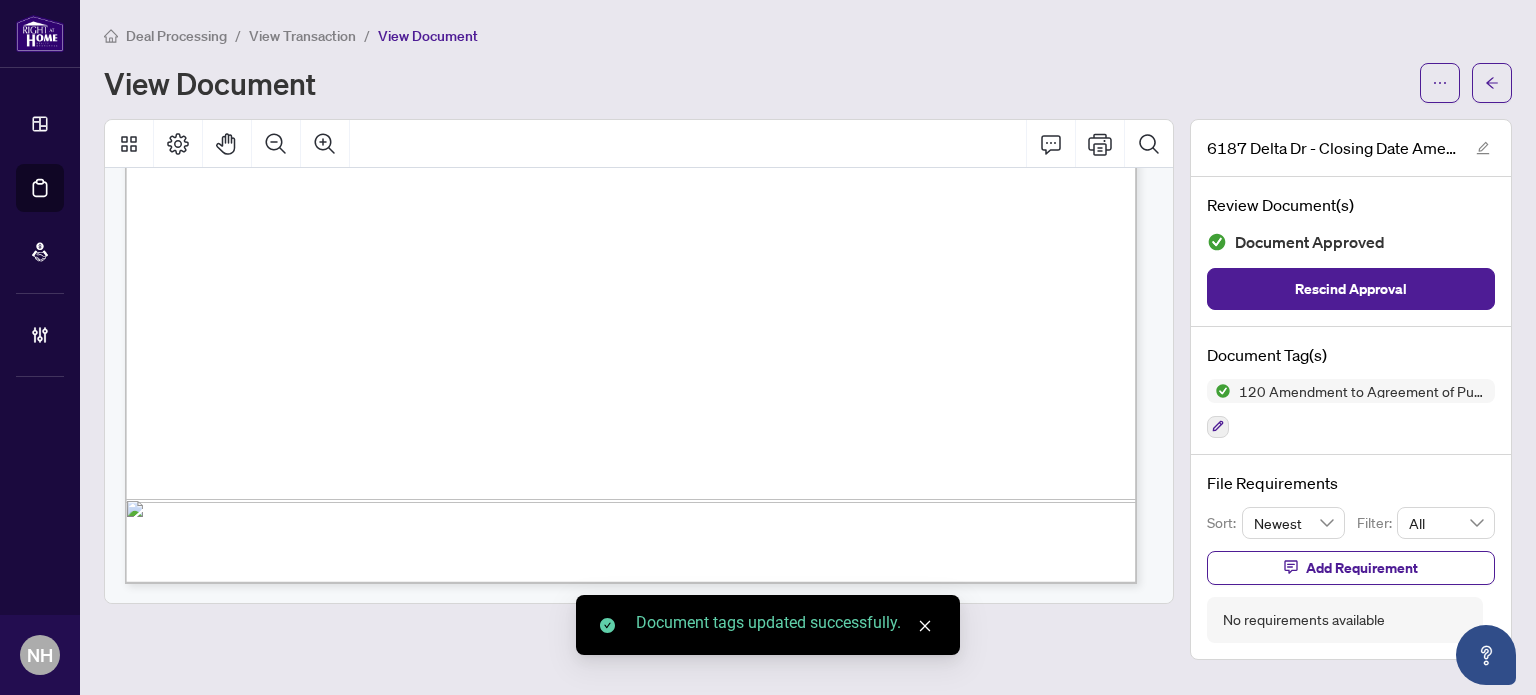 click on "View Transaction" at bounding box center (302, 36) 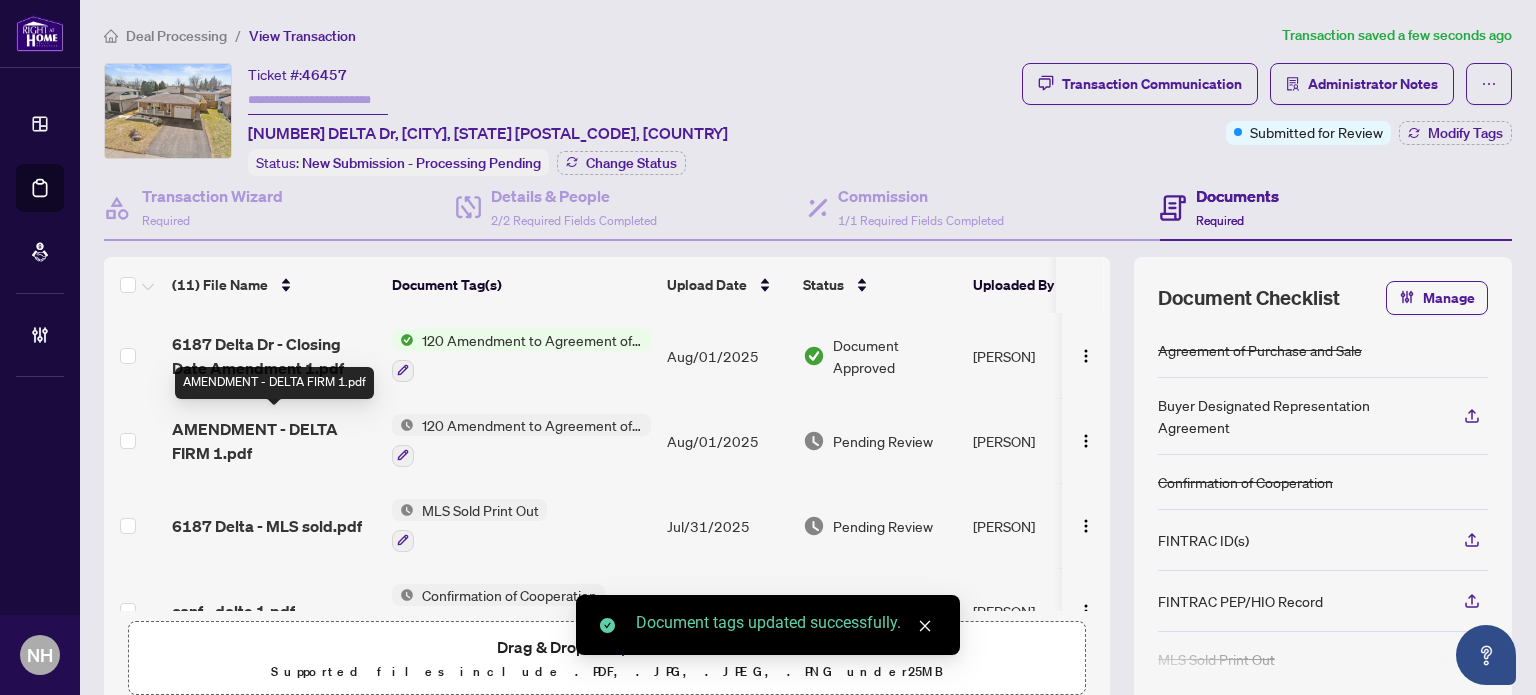 click on "AMENDMENT - DELTA FIRM 1.pdf" at bounding box center (274, 441) 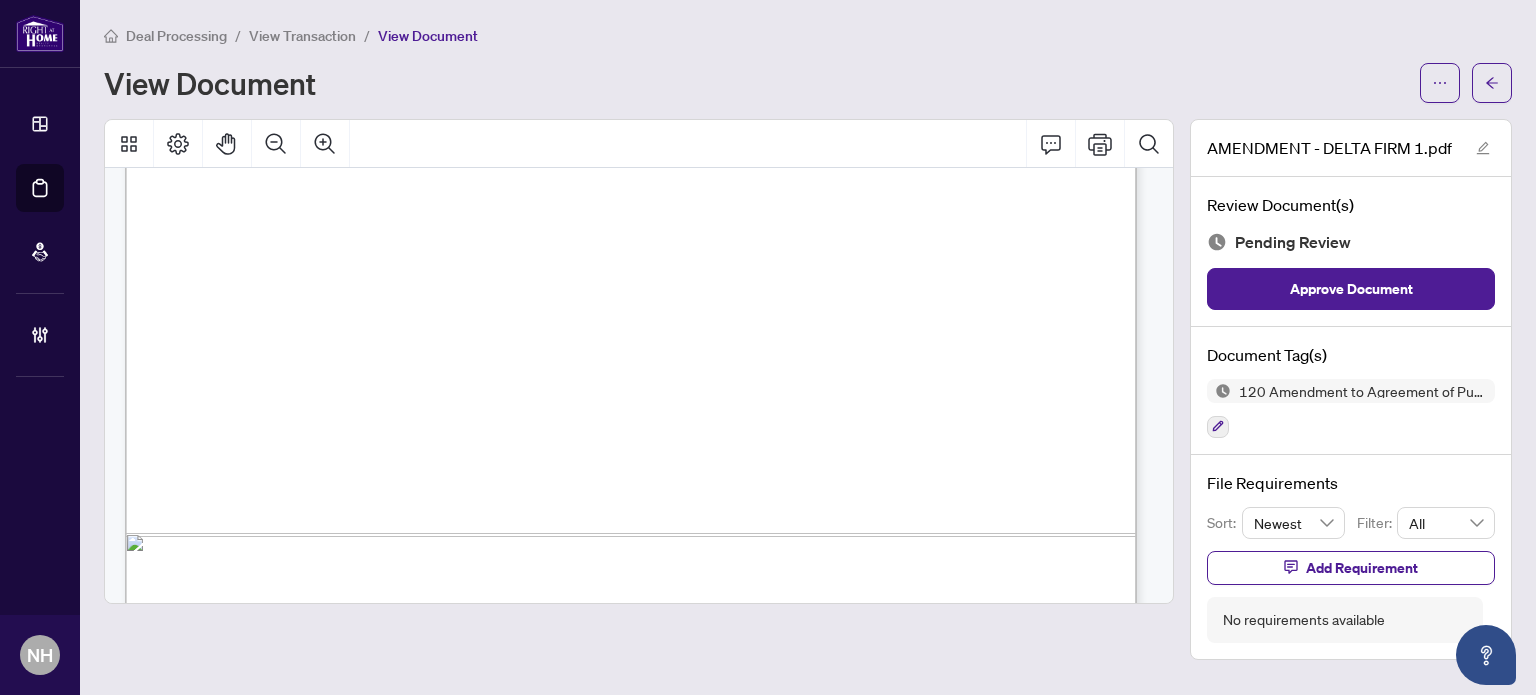 scroll, scrollTop: 2256, scrollLeft: 0, axis: vertical 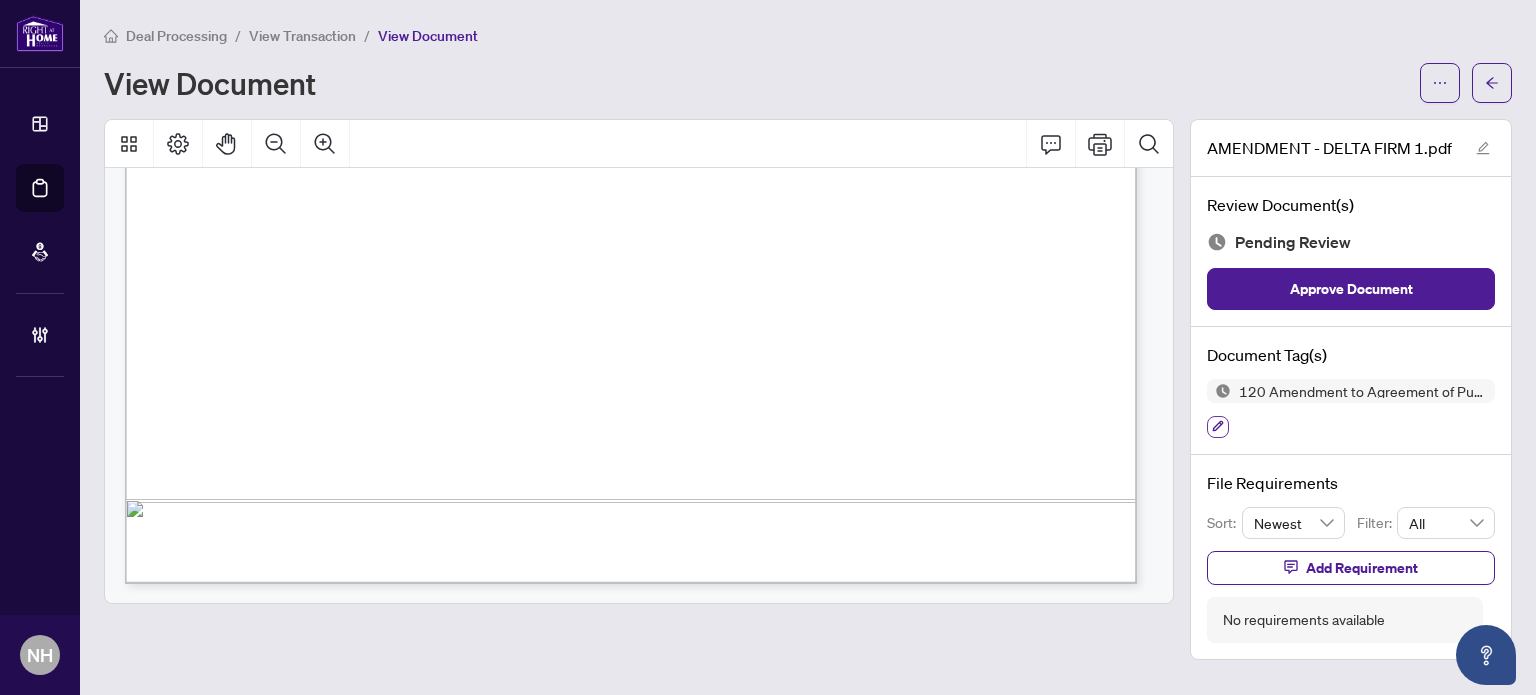 click at bounding box center [1218, 427] 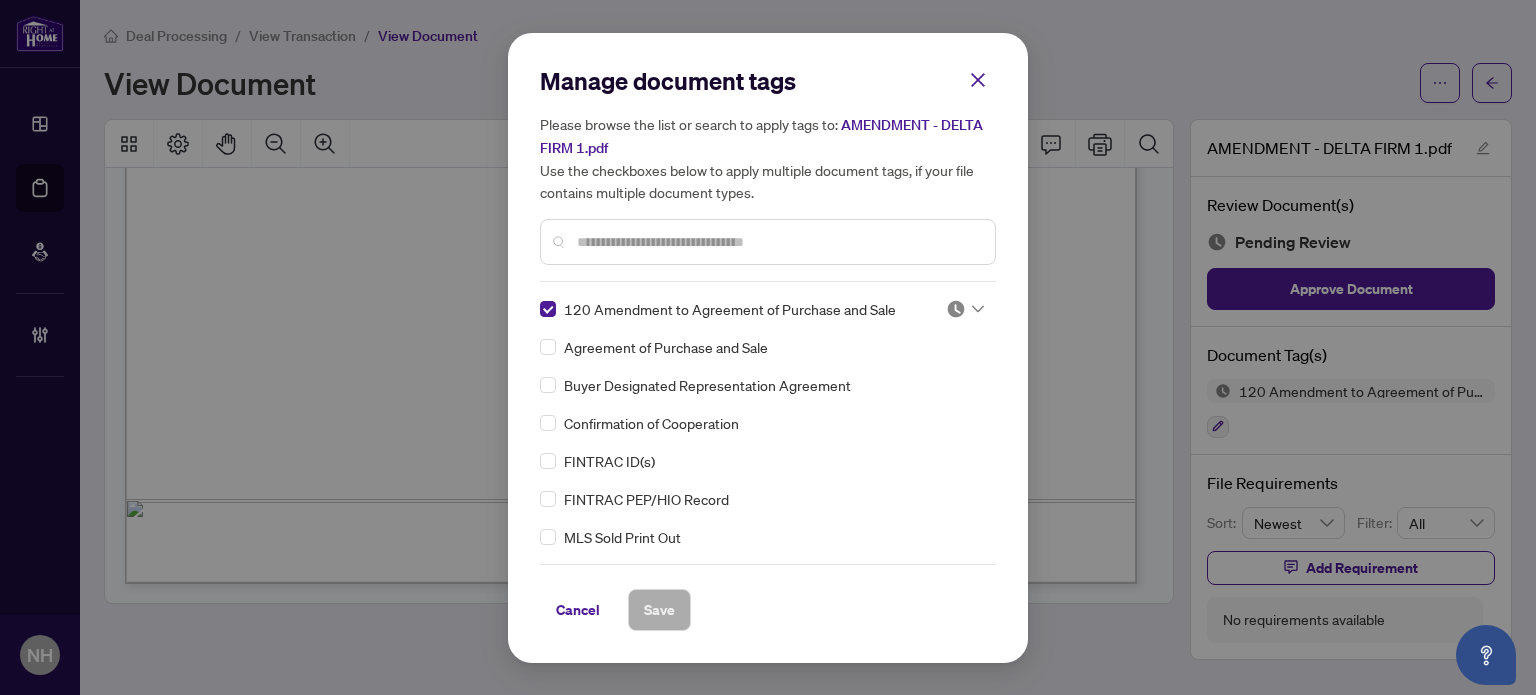 click on "Manage document tags Please browse the list or search to apply tags to:   AMENDMENT - DELTA FIRM 1.pdf   Use the checkboxes below to apply multiple document tags, if your file contains multiple document types.   120 Amendment to Agreement of Purchase and Sale Agreement of Purchase and Sale Buyer Designated Representation Agreement Confirmation of Cooperation FINTRAC ID(s) FINTRAC PEP/HIO Record MLS Sold Print Out Notice of Fulfillment / Waiver Receipt of Funds Record RECO Information Guide 1st Page of the APS Advance Paperwork Agent Correspondence Agreement of Assignment of Purchase and Sale Agreement to Cooperate /Broker Referral Agreement to Lease Articles of Incorporation Back to Vendor Letter Belongs to Another Transaction Builder's Consent Buyer Designated Representation Agreement Buyers Lawyer Information Certificate of Estate Trustee(s) Client Refused to Sign Closing Date Change Co-op Brokerage Commission Statement Co-op EFT Co-operating Indemnity Agreement Commission Adjustment Commission Agreement" at bounding box center [768, 348] 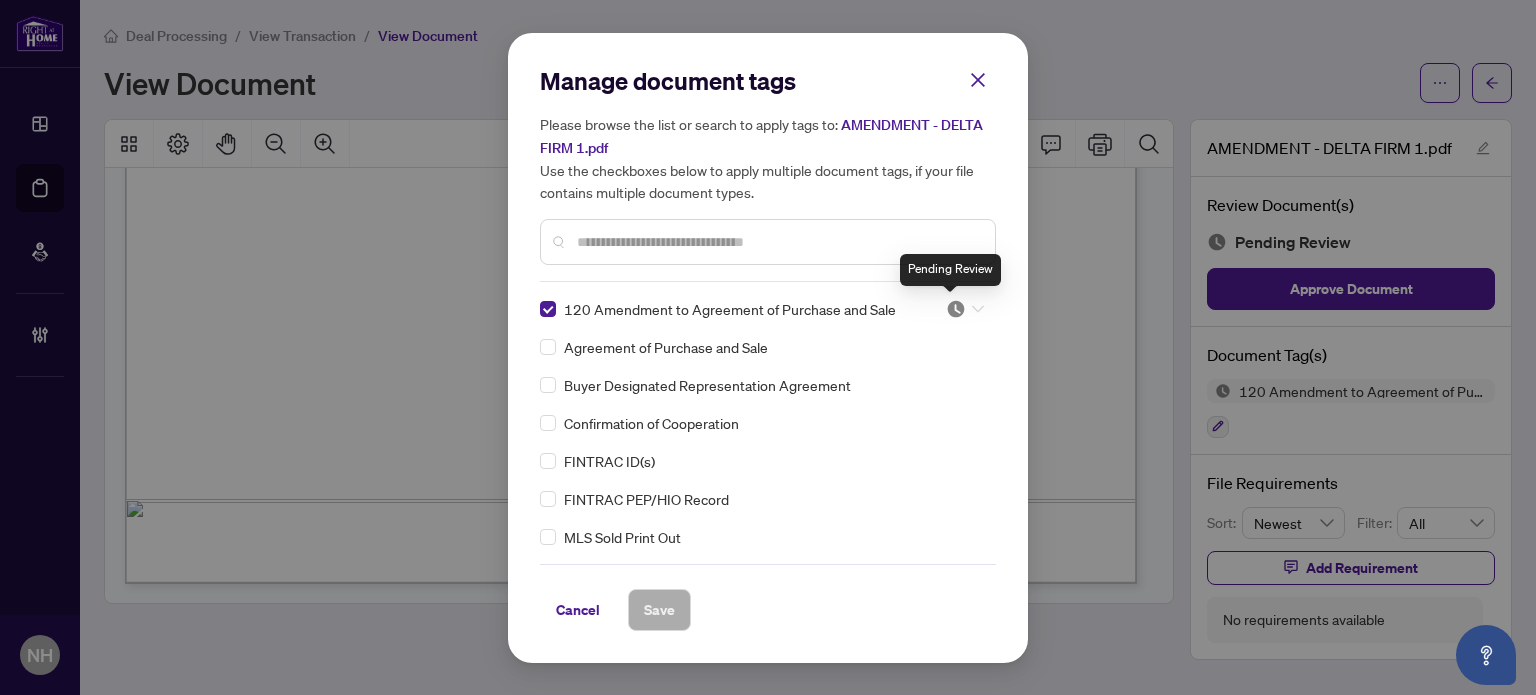 click at bounding box center [956, 309] 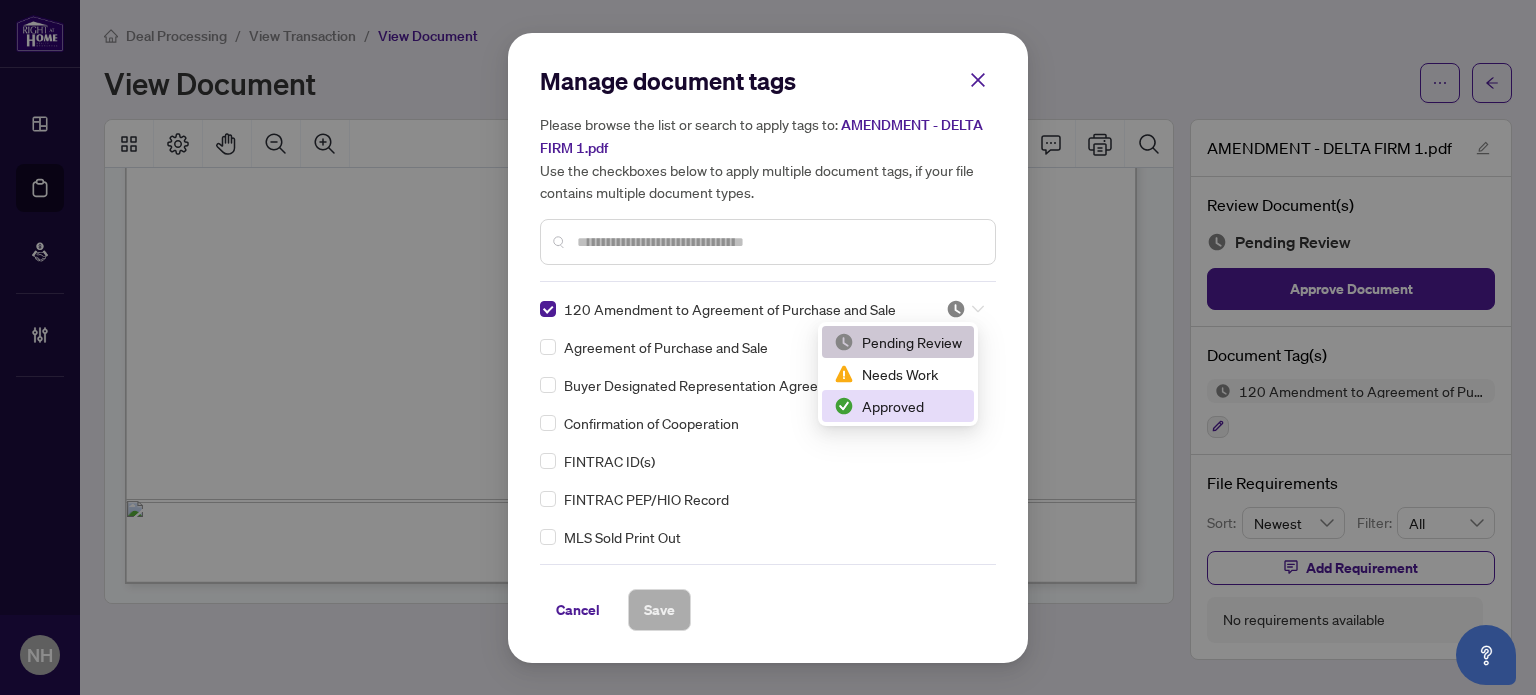 click on "Approved" at bounding box center [898, 406] 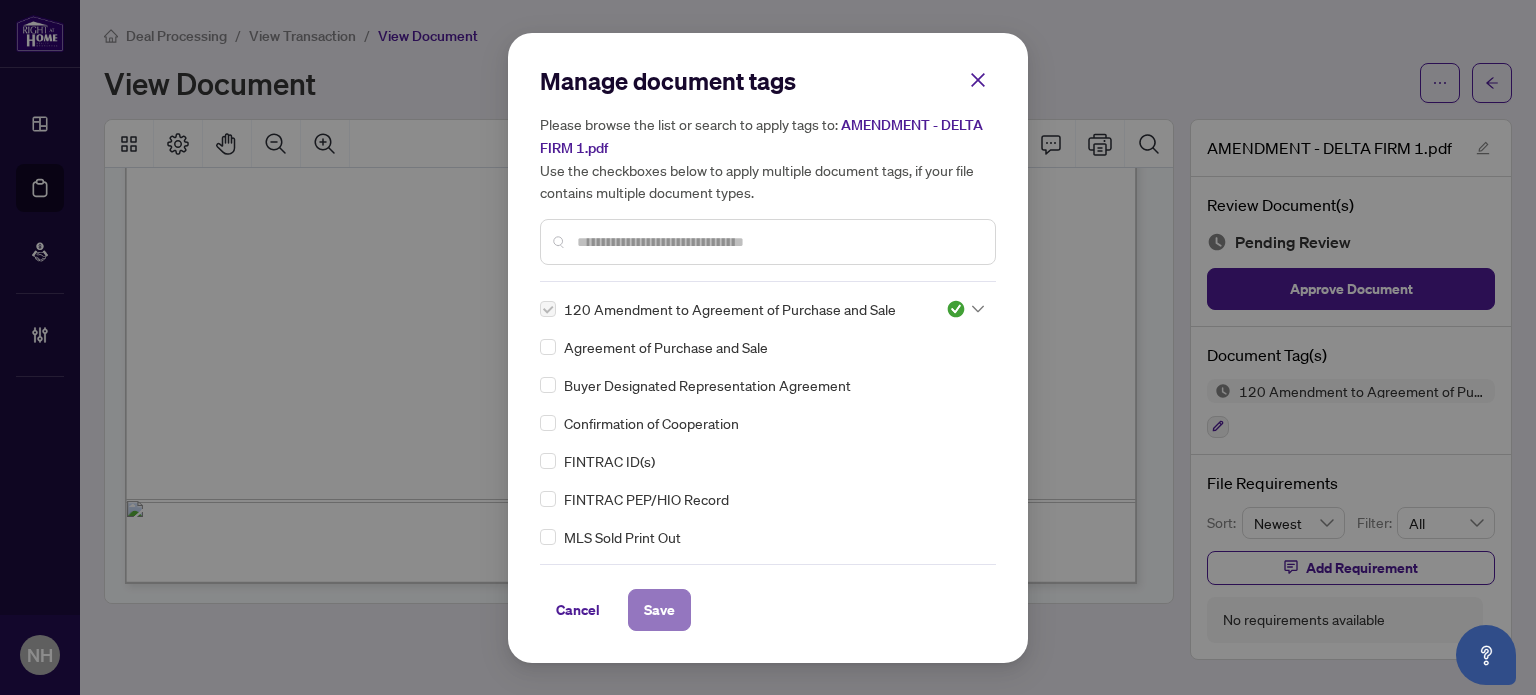 click on "Save" at bounding box center (659, 610) 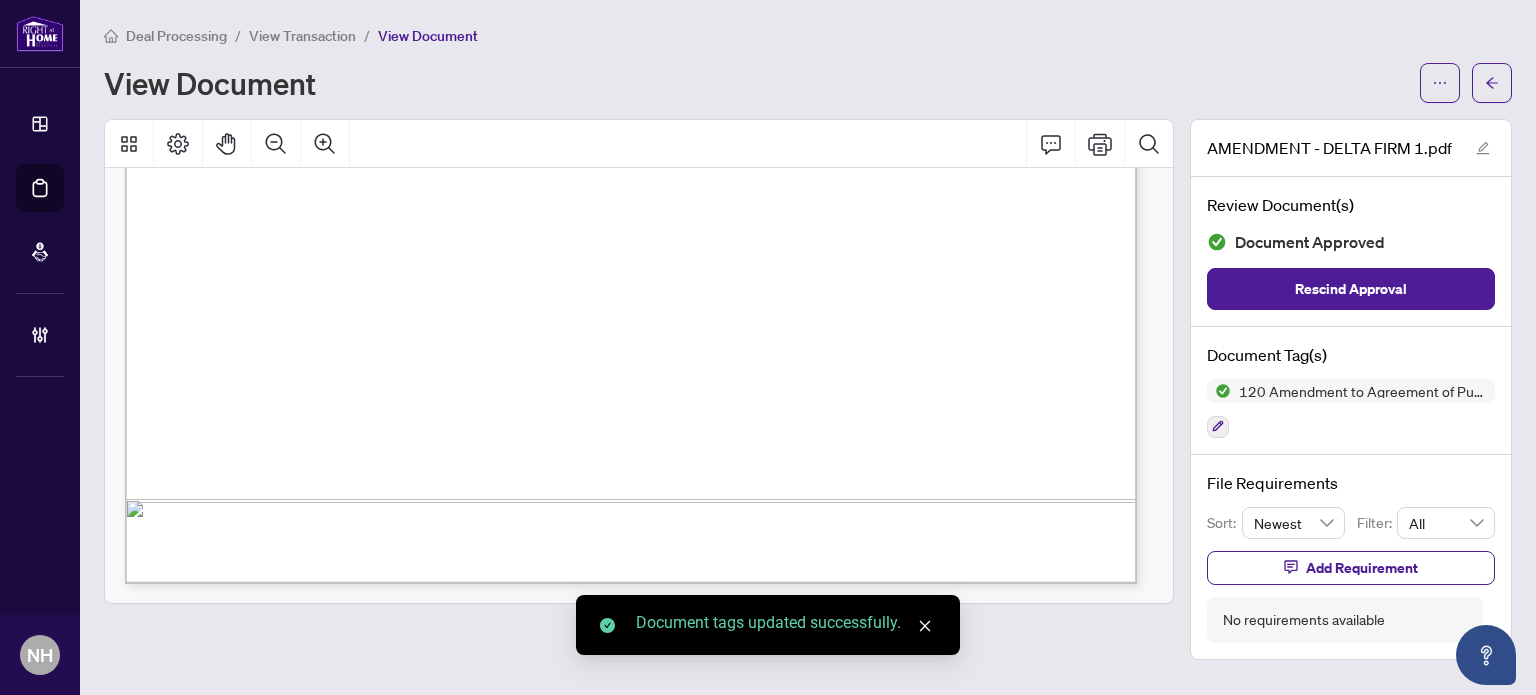 click on "View Transaction" at bounding box center (302, 36) 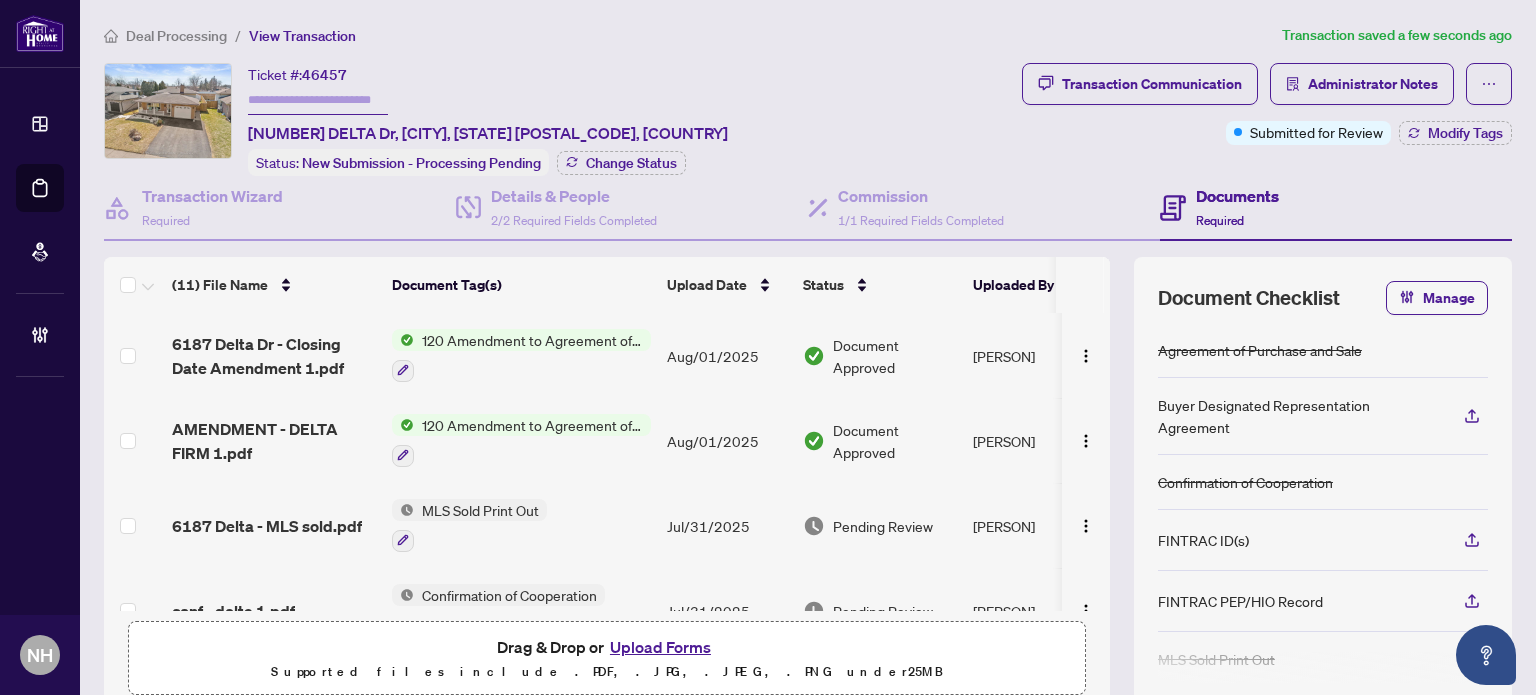 scroll, scrollTop: 100, scrollLeft: 0, axis: vertical 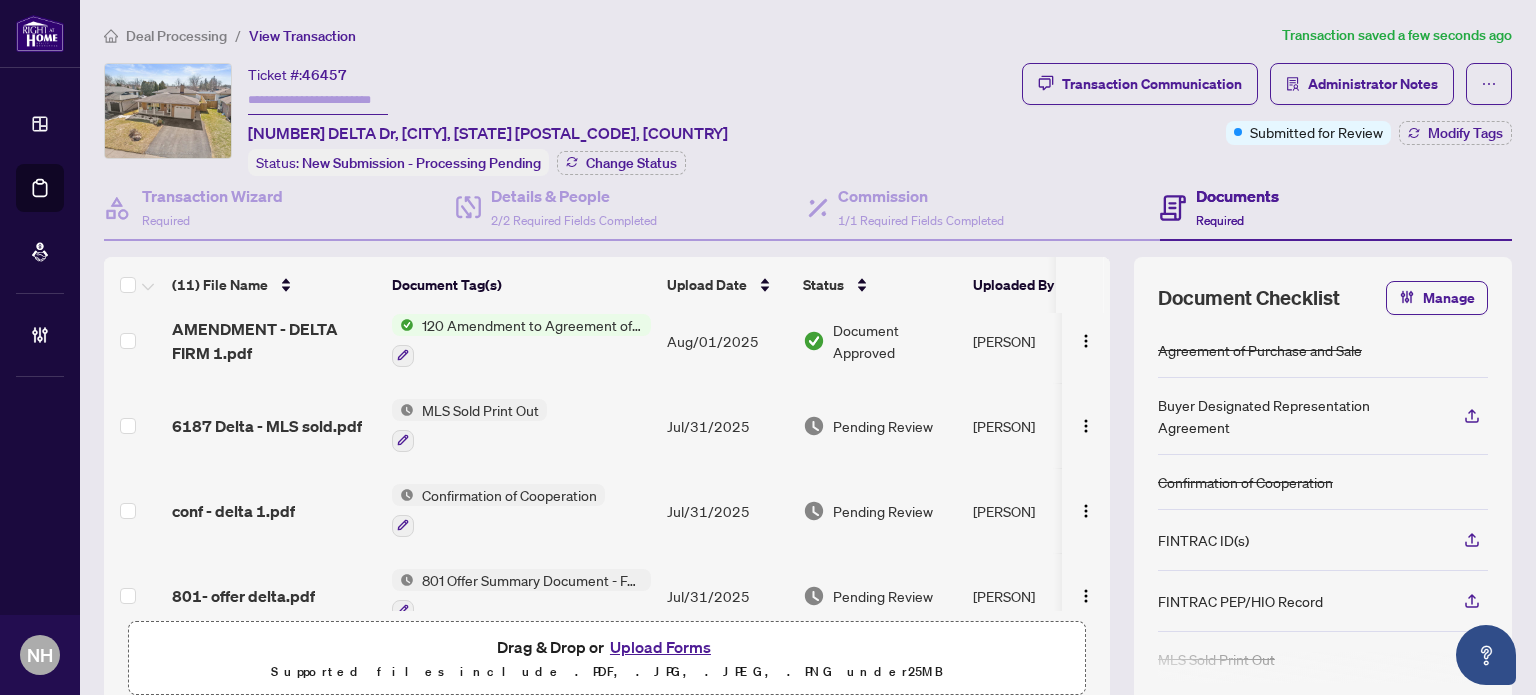 click on "6187 Delta - MLS sold.pdf" at bounding box center [267, 426] 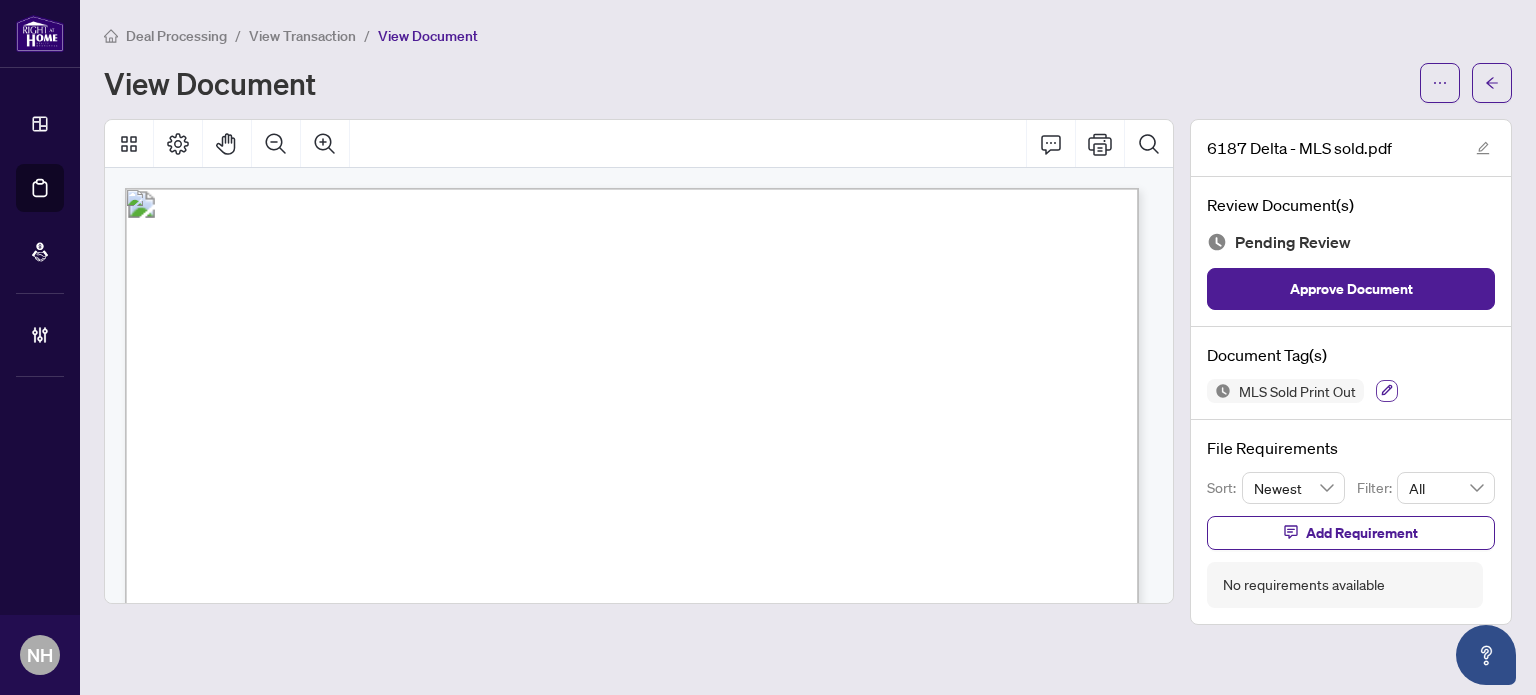 click at bounding box center (1387, 391) 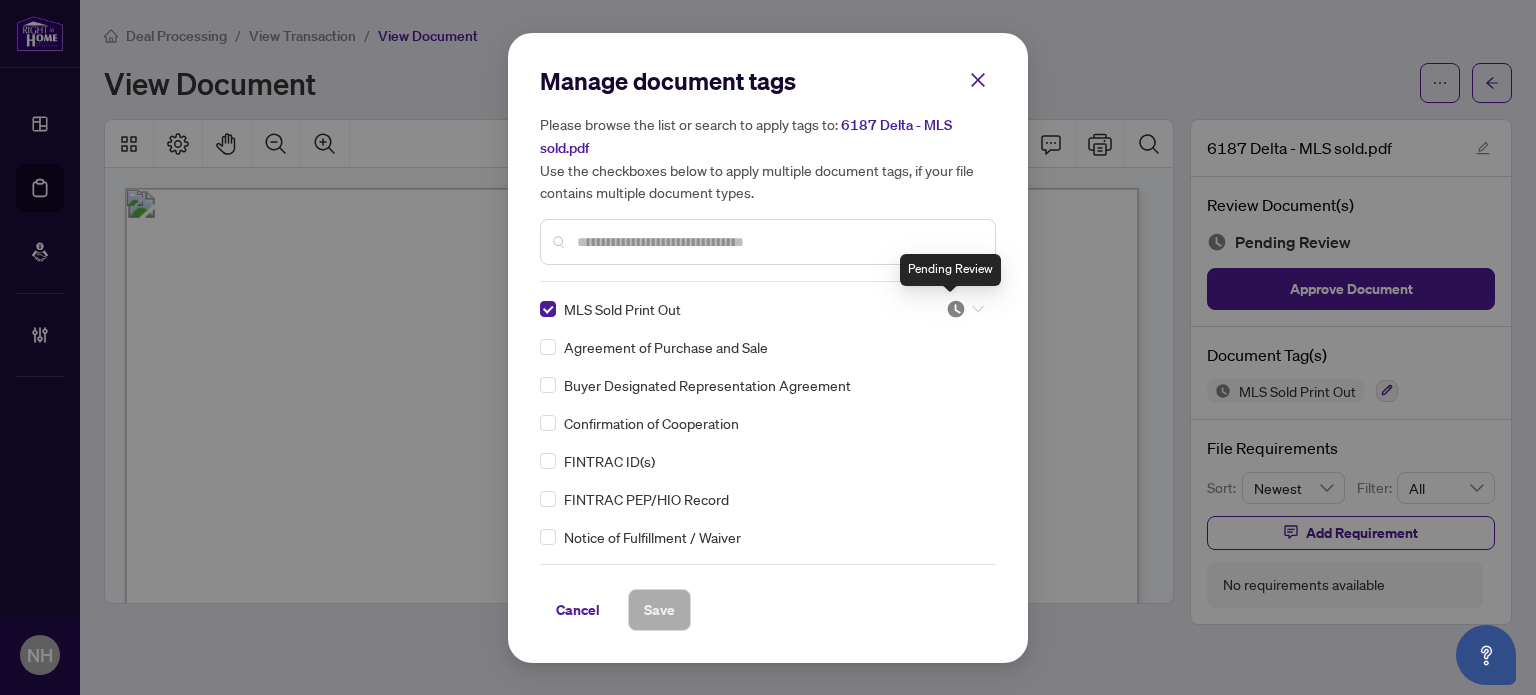 click at bounding box center (965, 309) 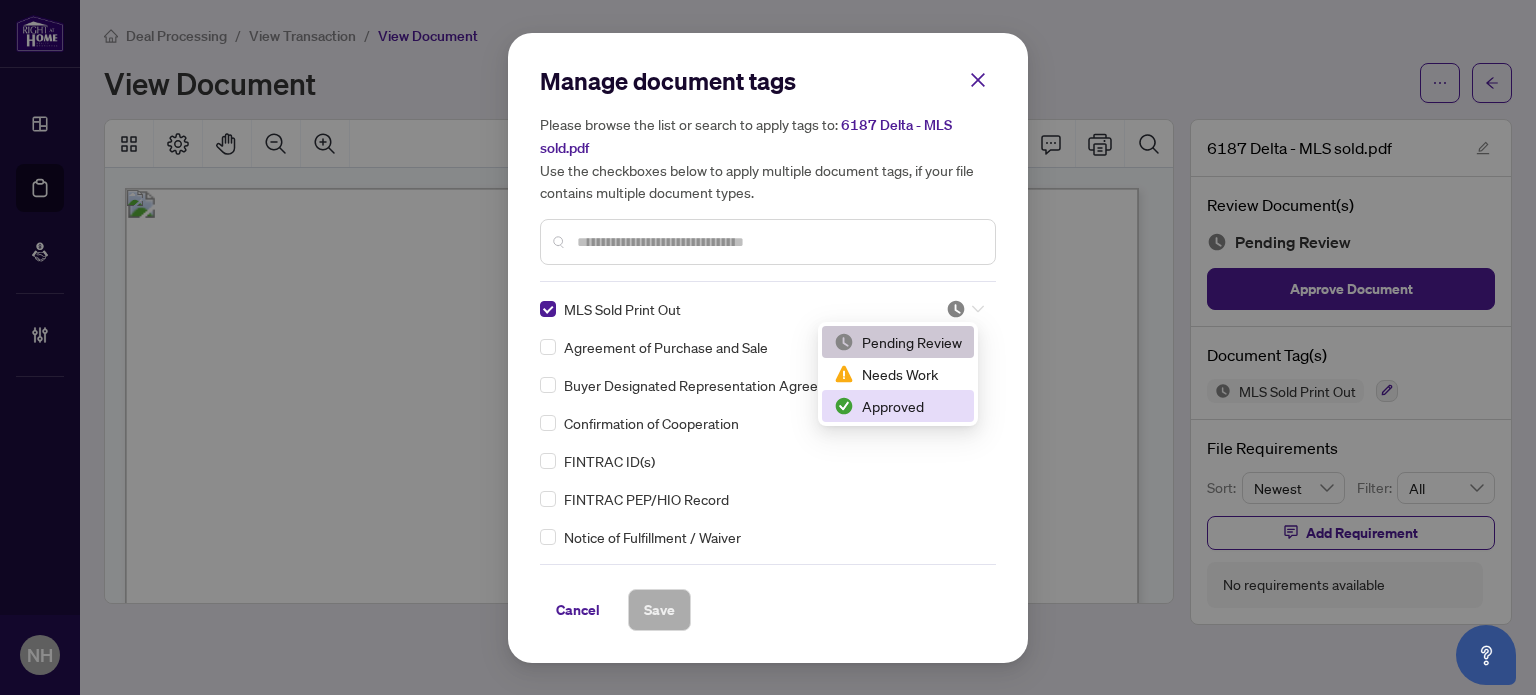 click on "Approved" at bounding box center (898, 406) 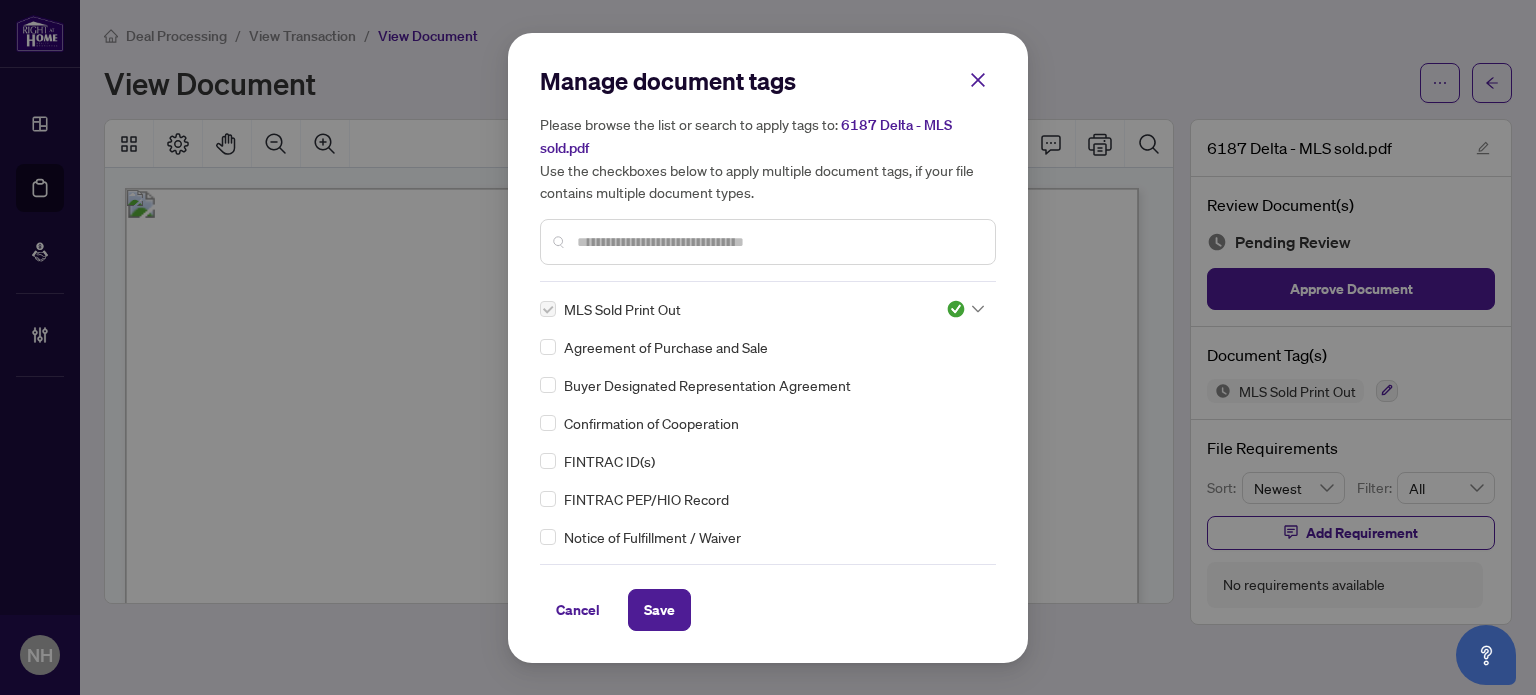 click on "Save" at bounding box center [659, 610] 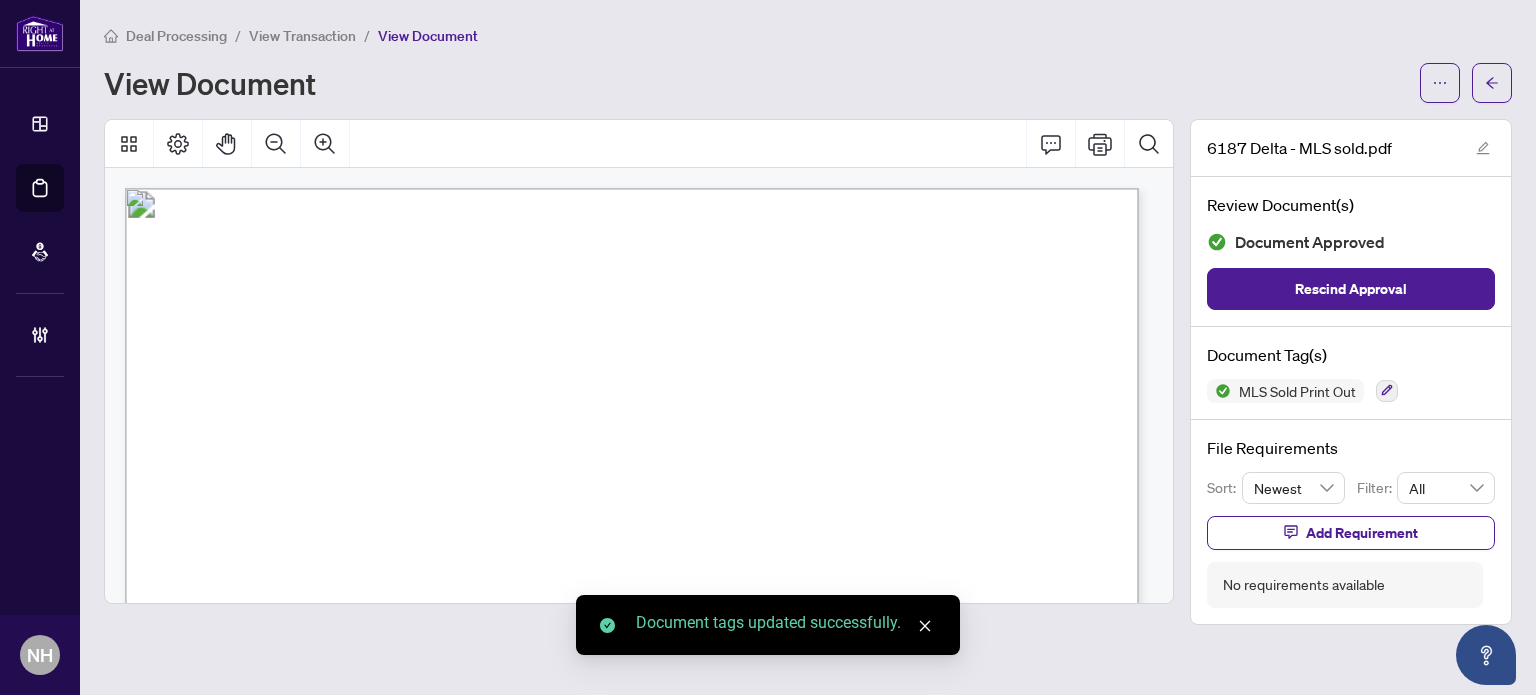 click on "View Transaction" at bounding box center (302, 36) 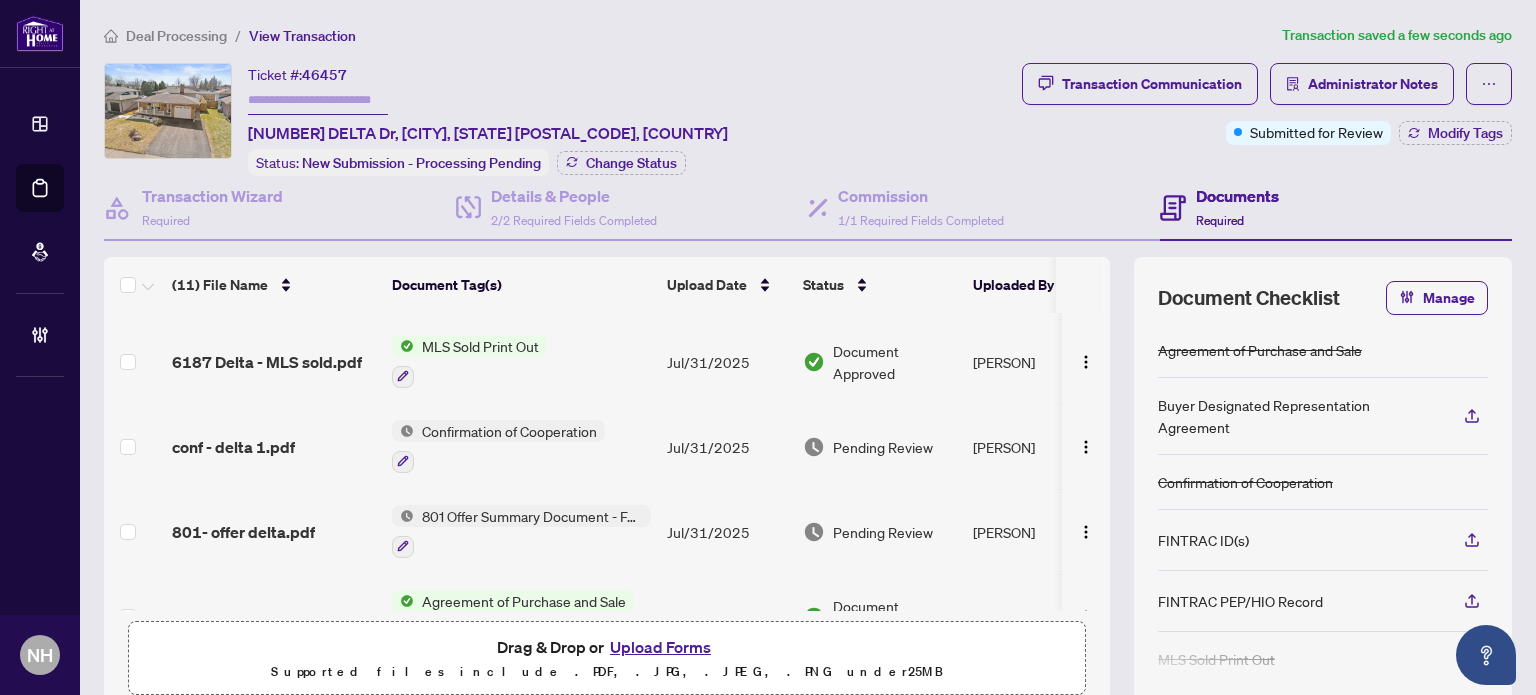 scroll, scrollTop: 200, scrollLeft: 0, axis: vertical 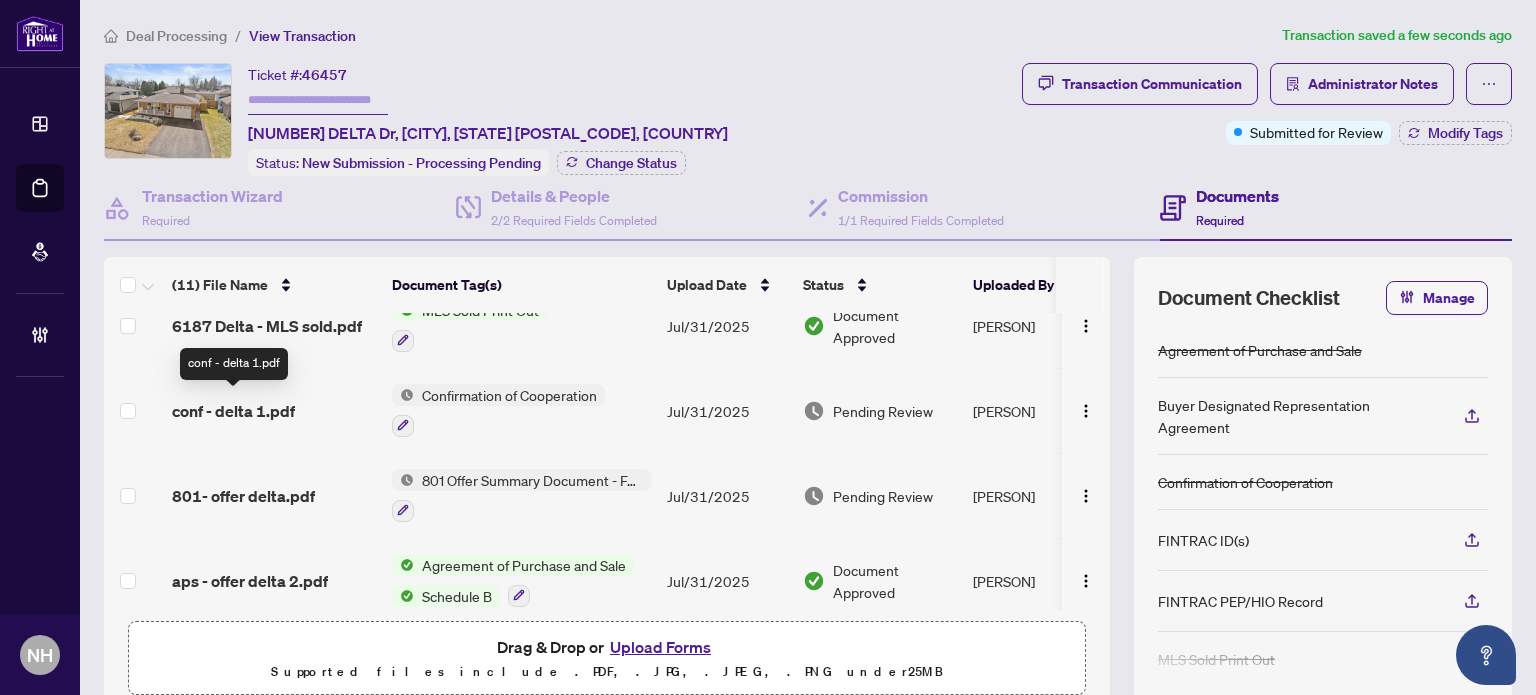 click on "conf - delta 1.pdf" at bounding box center [274, 410] 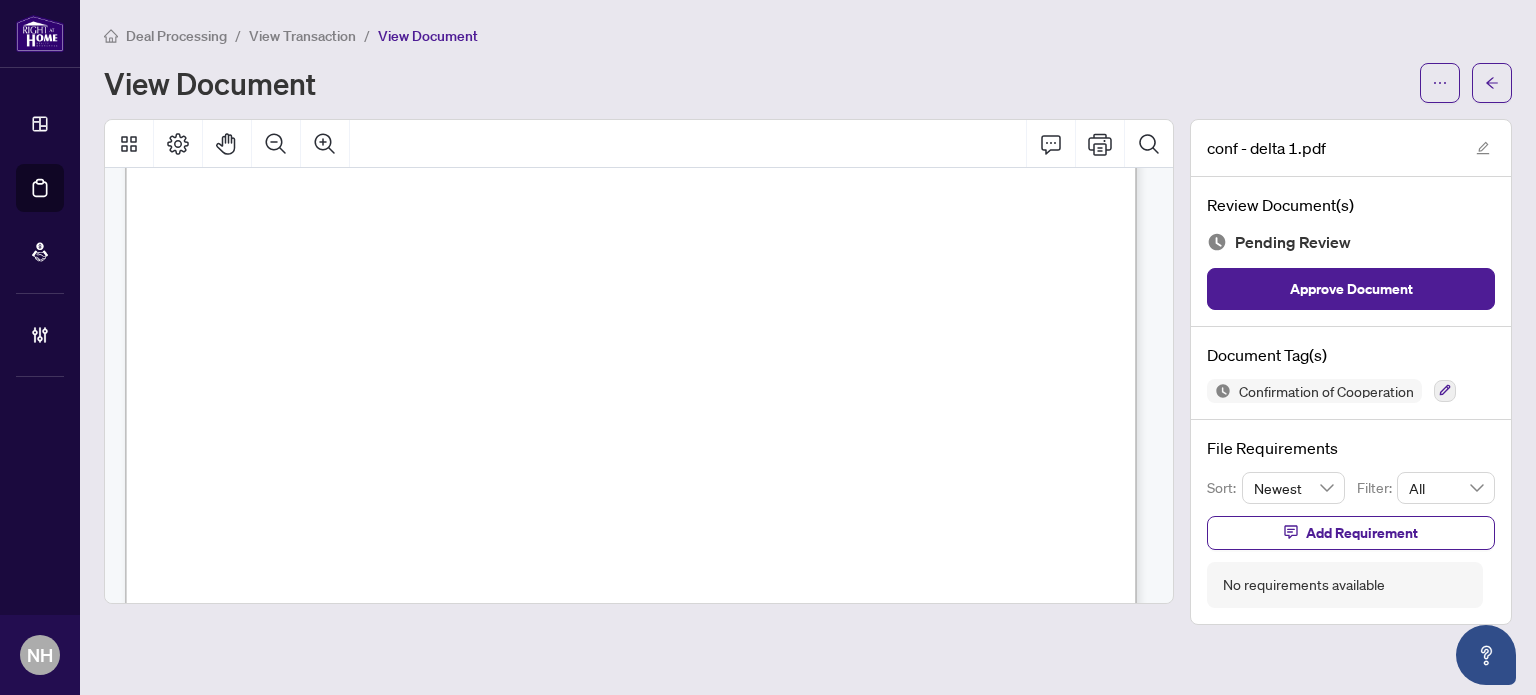 scroll, scrollTop: 2256, scrollLeft: 0, axis: vertical 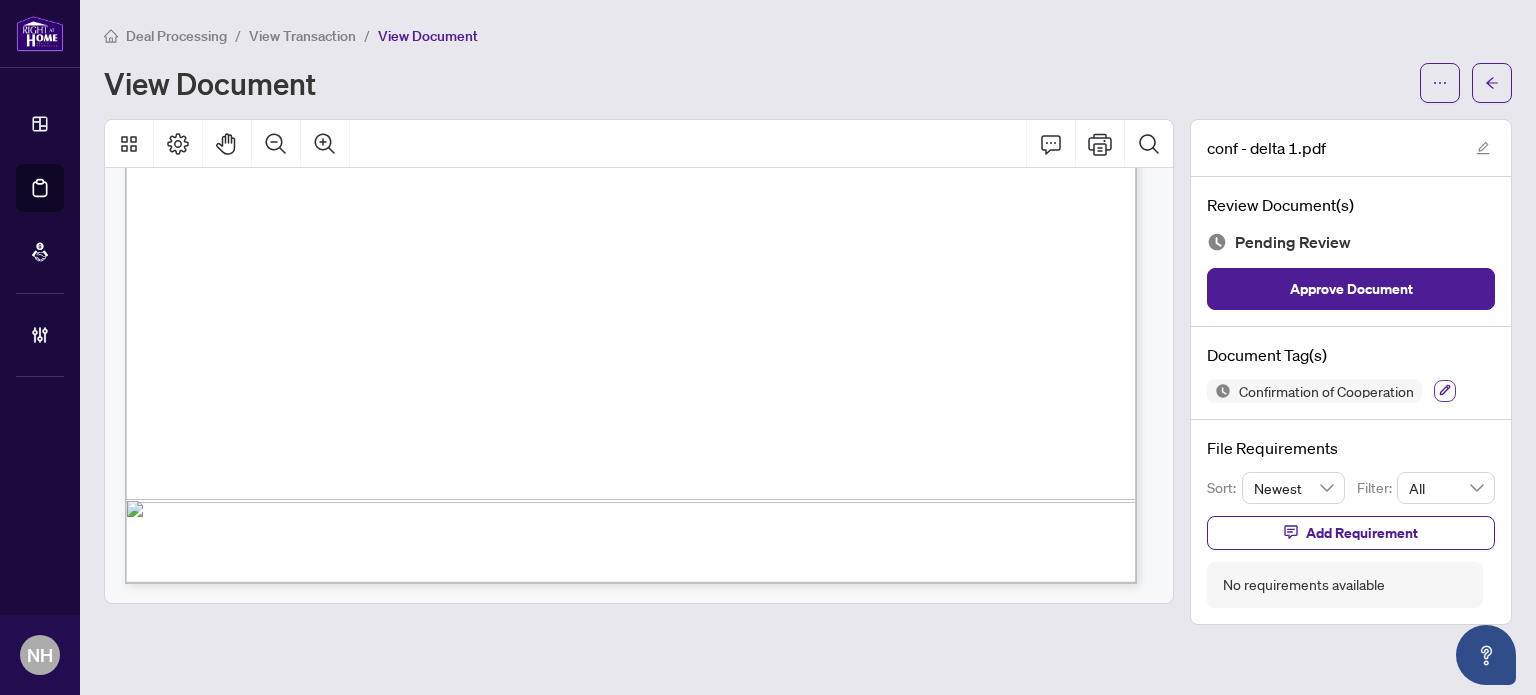 click 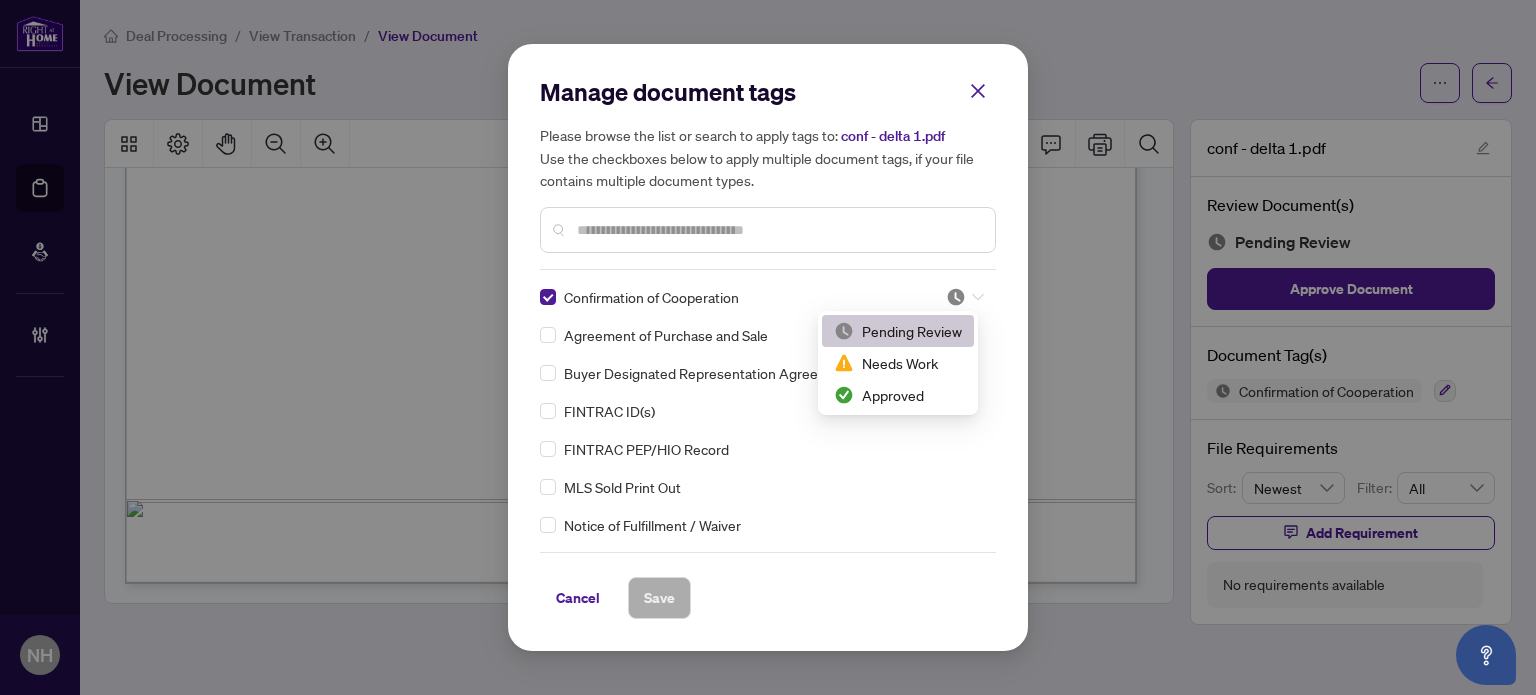 click at bounding box center (965, 297) 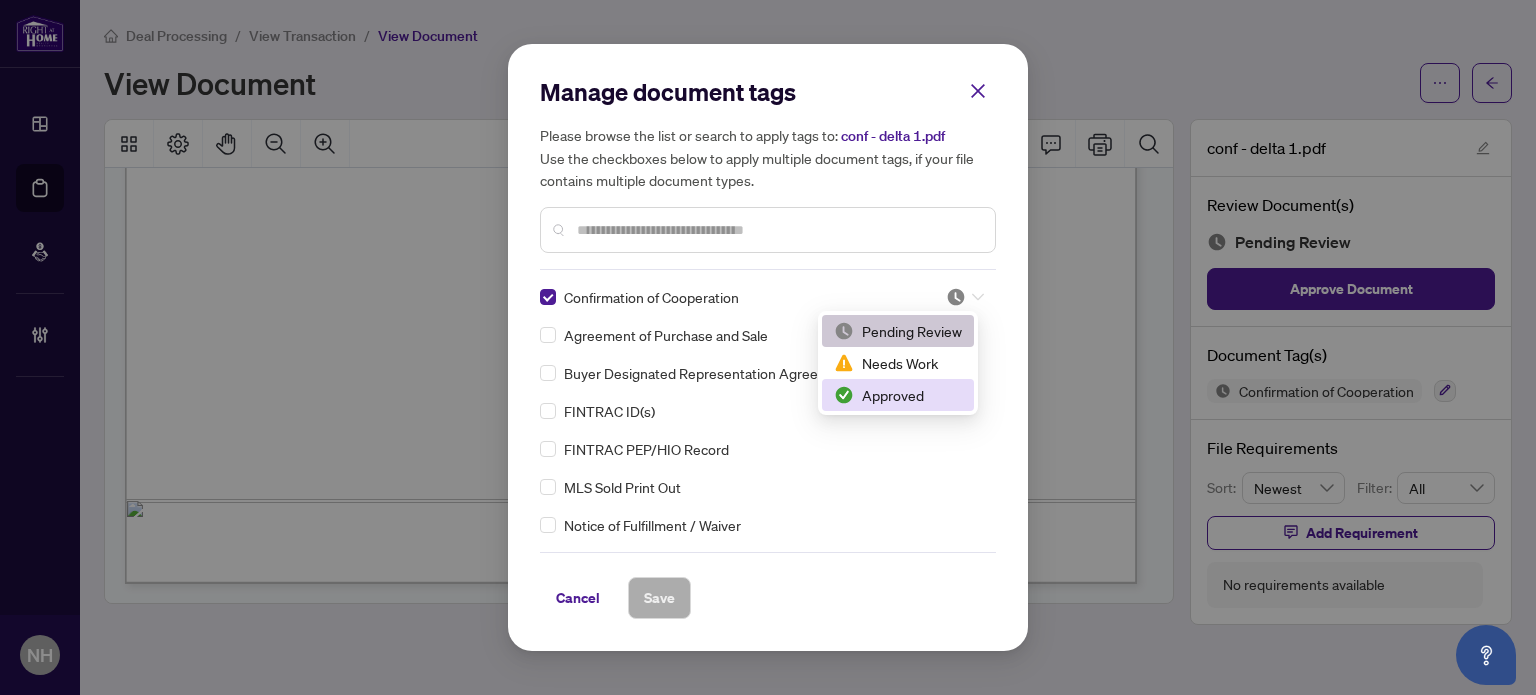 click on "Approved" at bounding box center [898, 395] 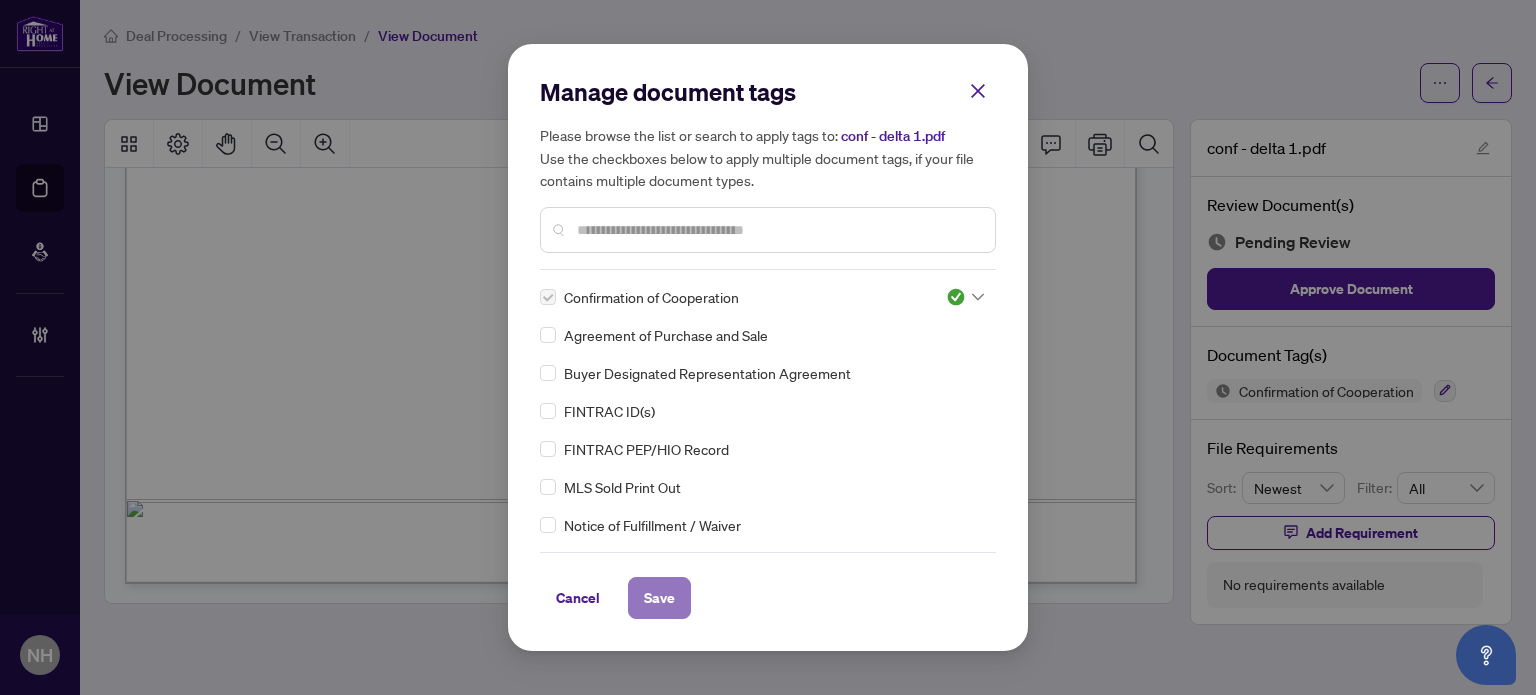click on "Save" at bounding box center (659, 598) 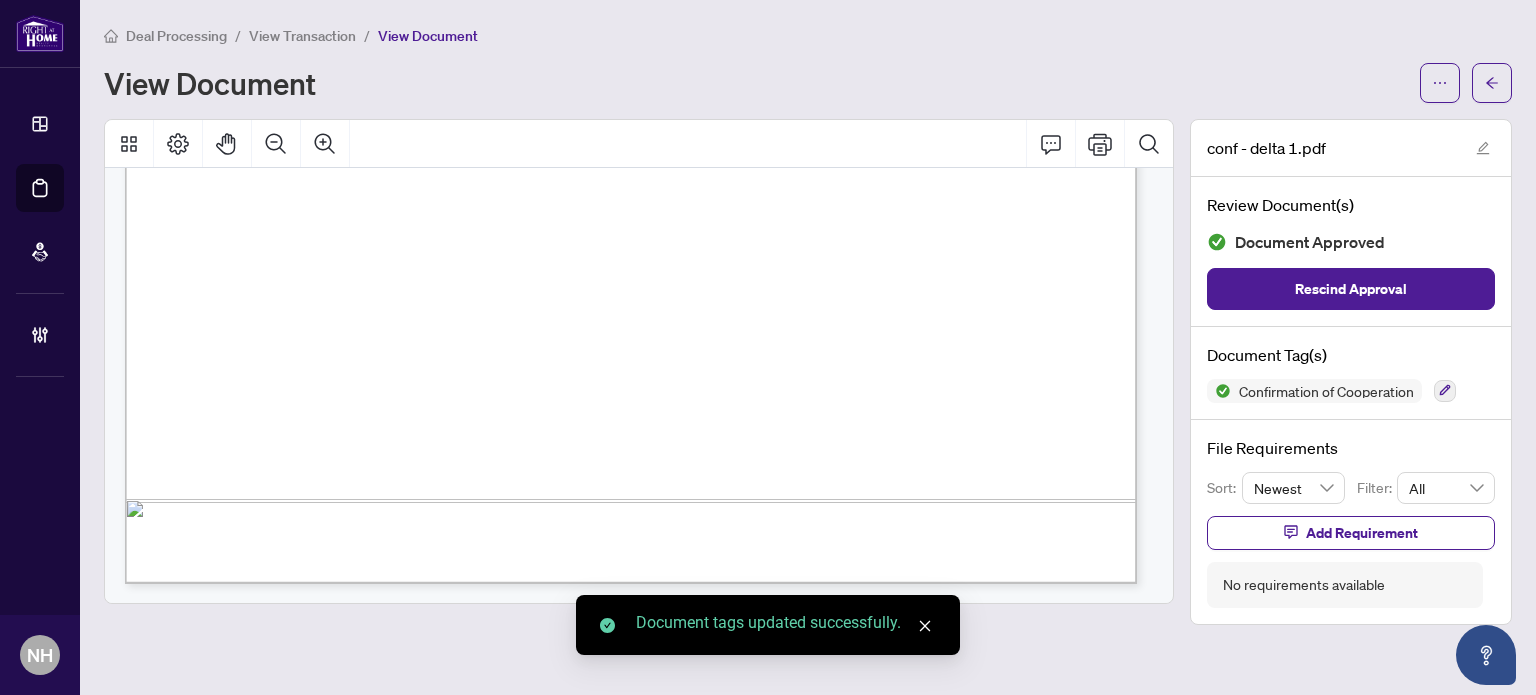 click on "View Transaction" at bounding box center (302, 36) 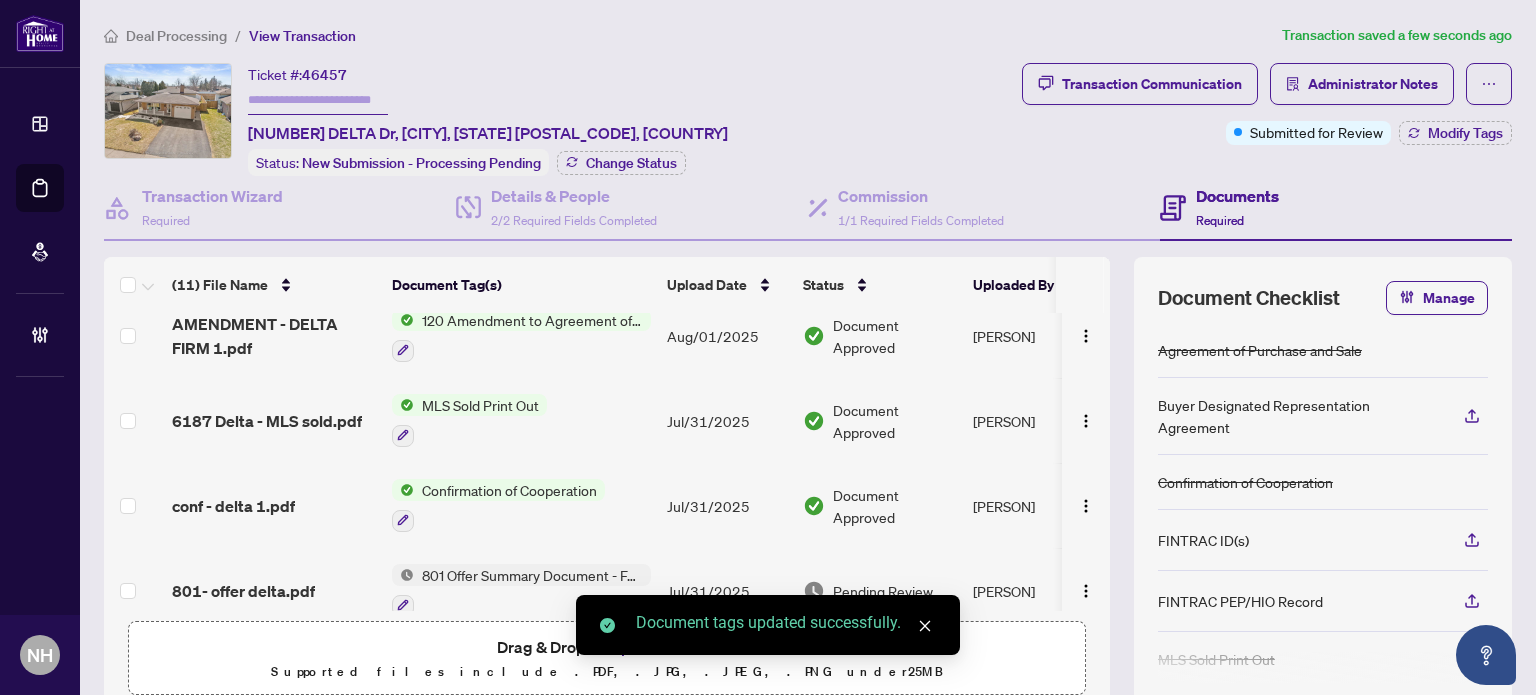 scroll, scrollTop: 200, scrollLeft: 0, axis: vertical 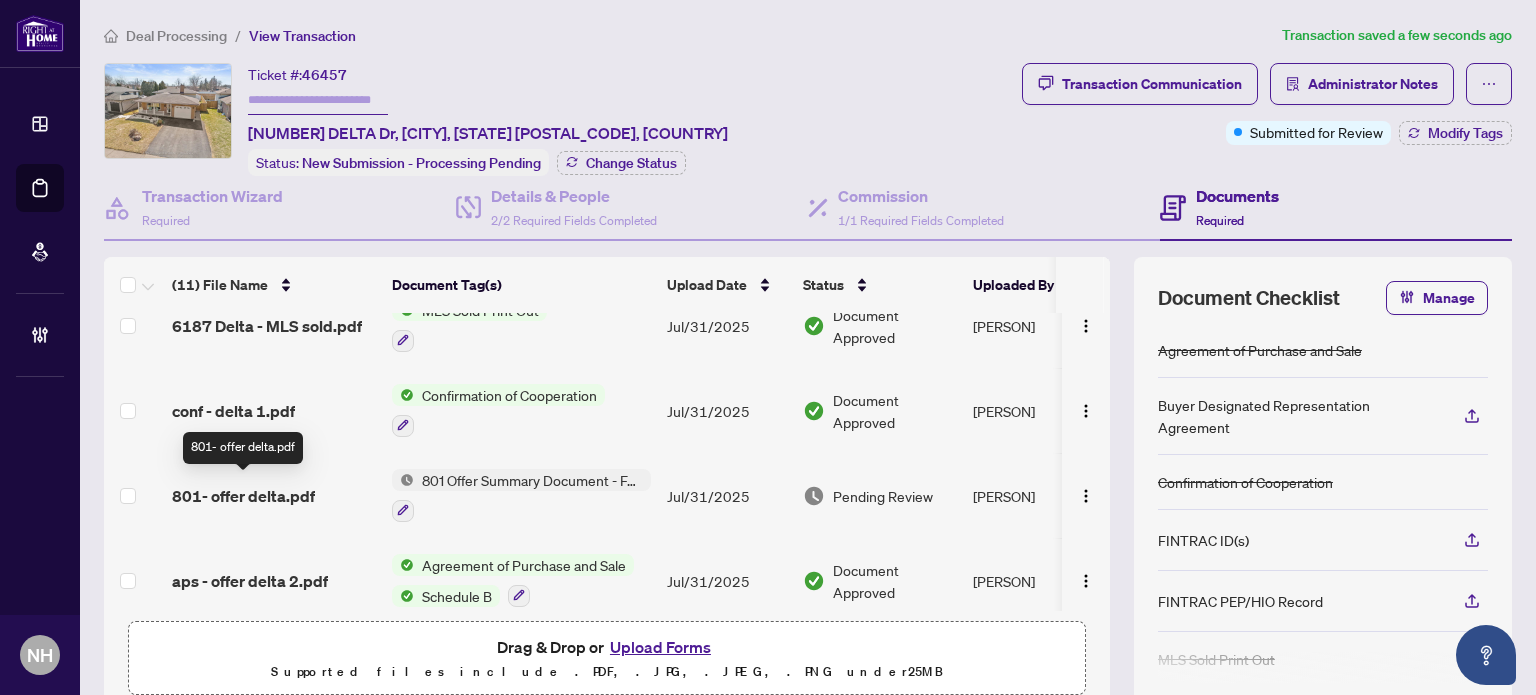 click on "801- offer delta.pdf" at bounding box center (243, 496) 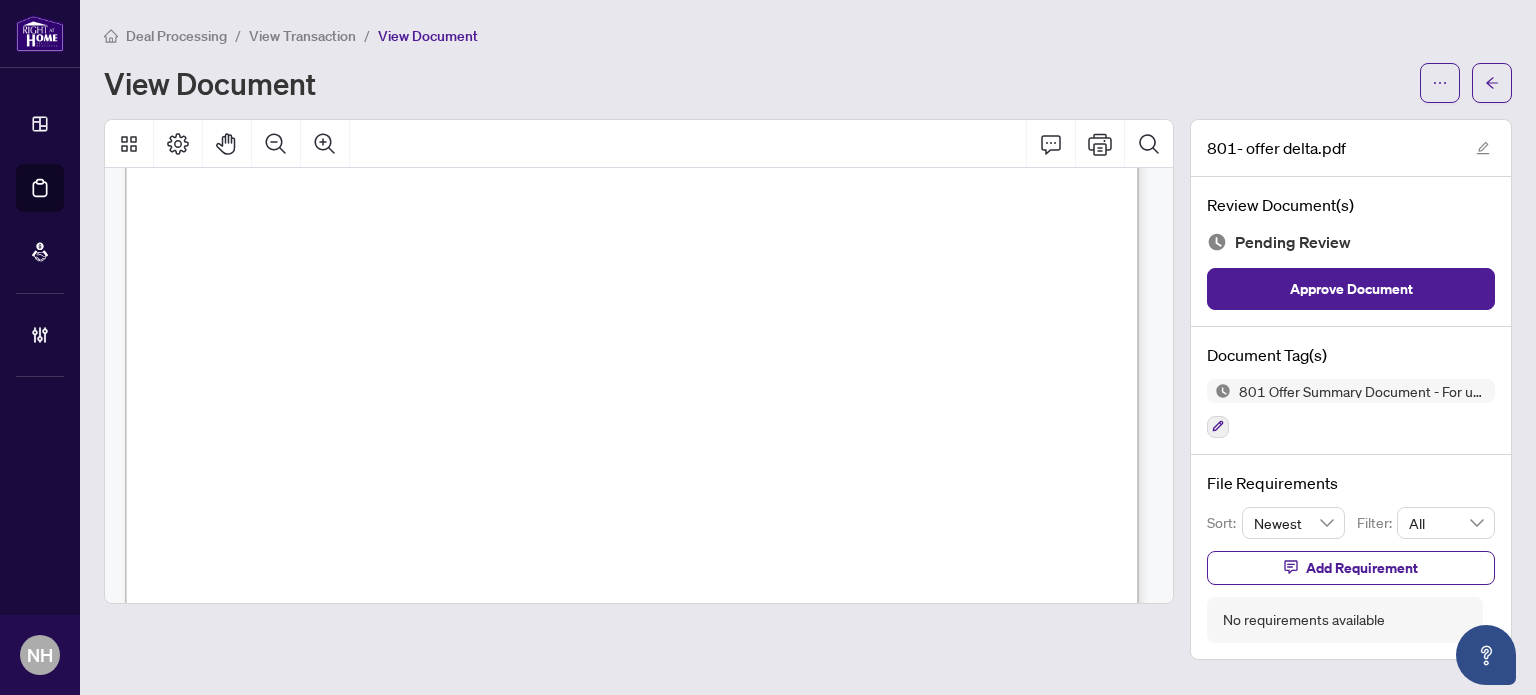 scroll, scrollTop: 916, scrollLeft: 0, axis: vertical 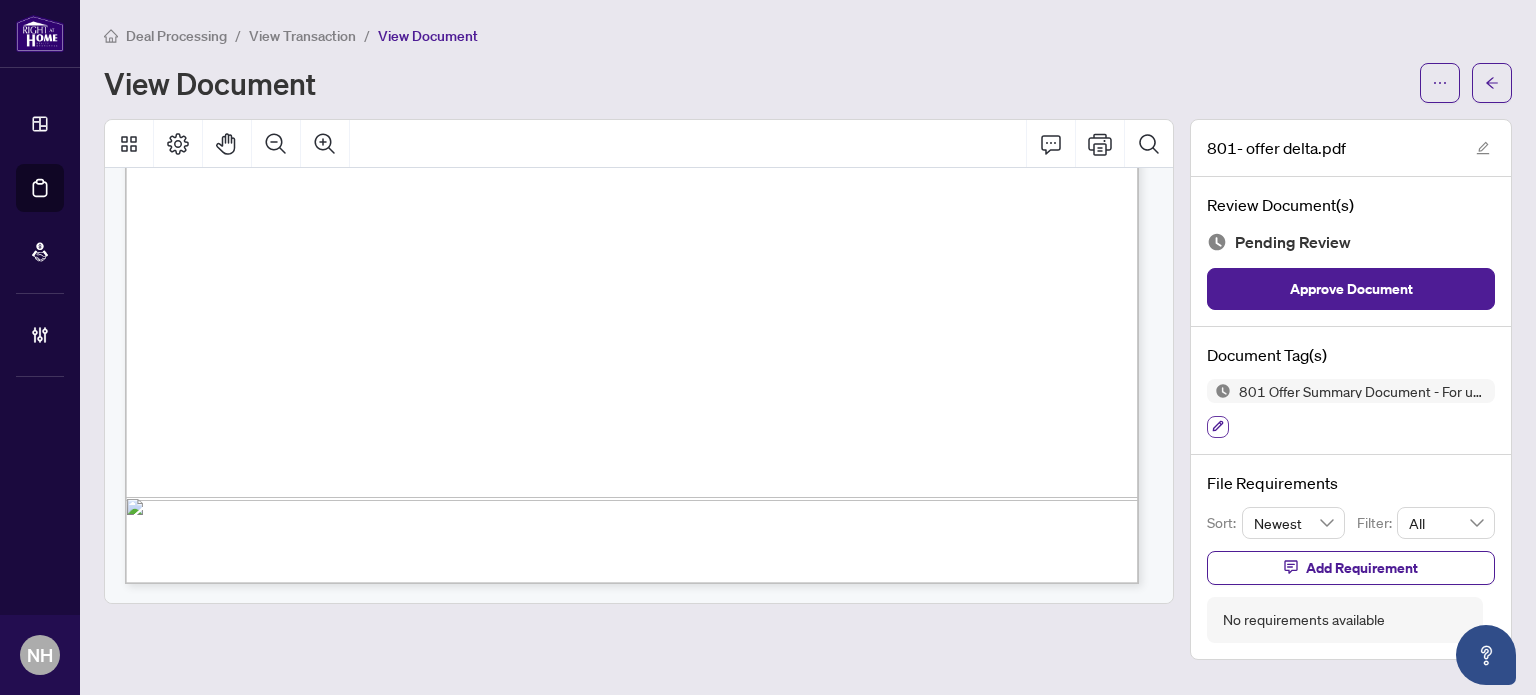 click at bounding box center [1218, 427] 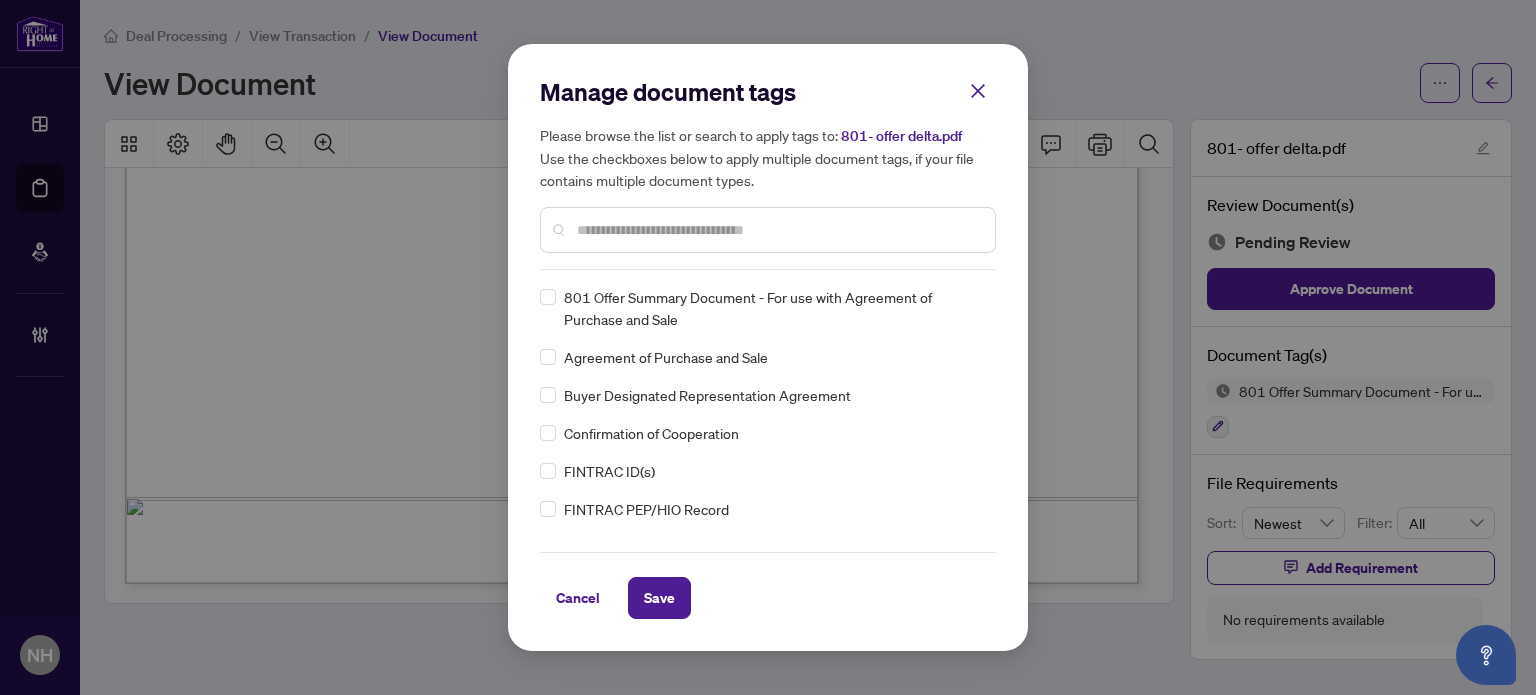 click at bounding box center [778, 230] 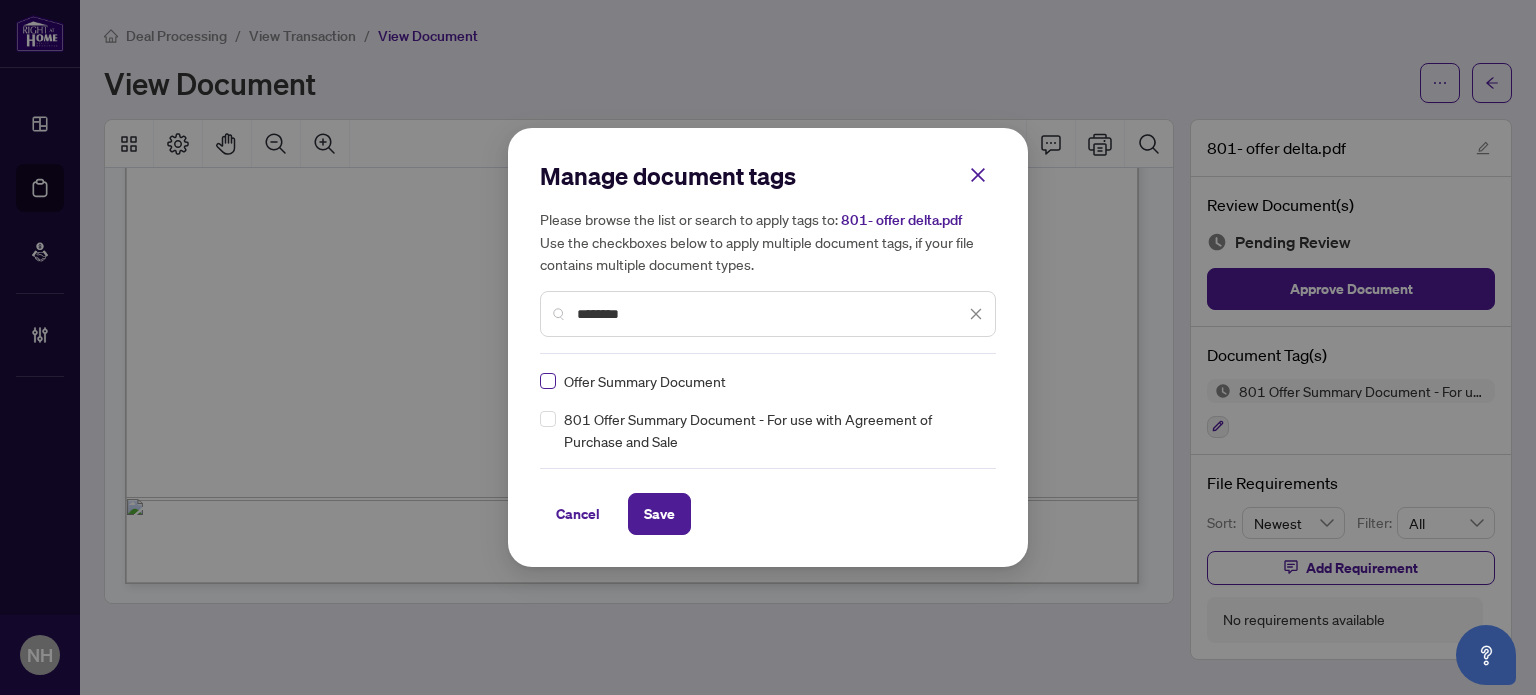 type on "********" 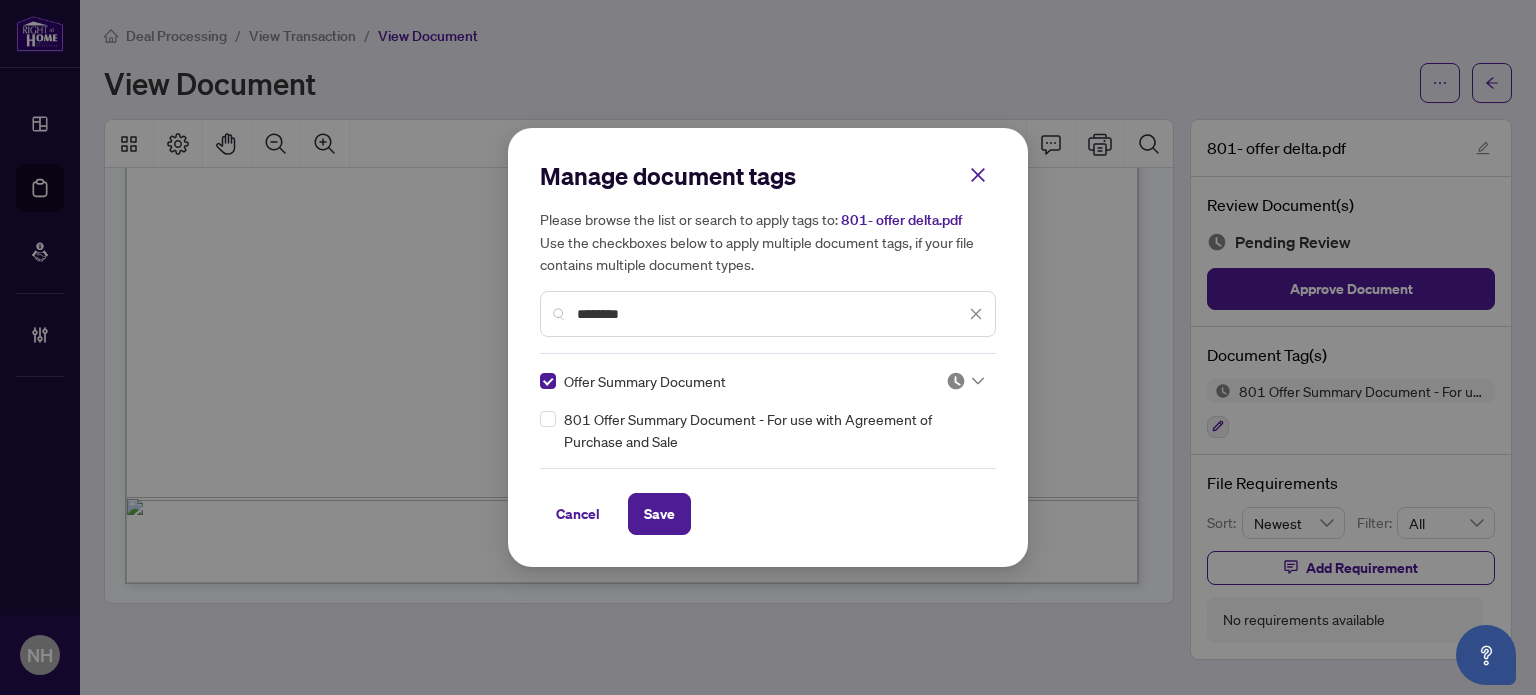 click 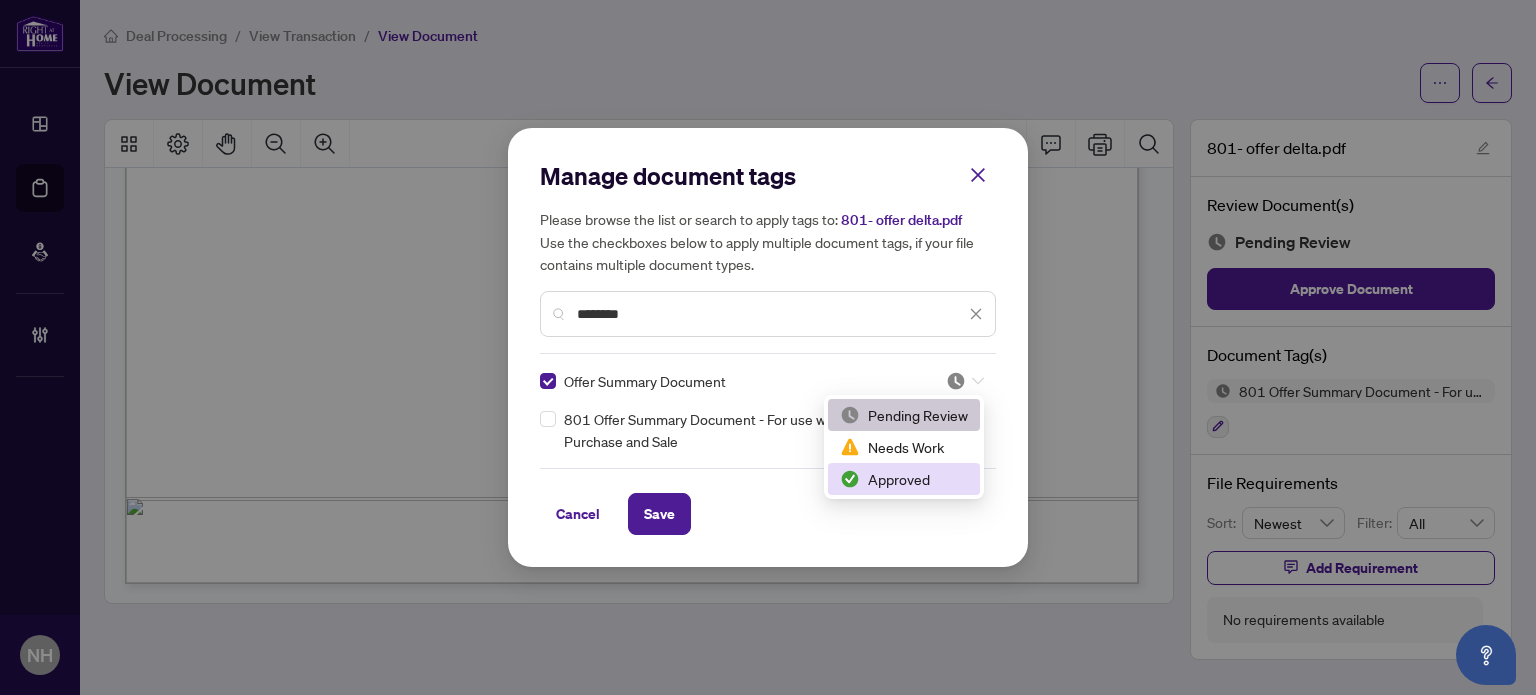 click on "Approved" at bounding box center (904, 479) 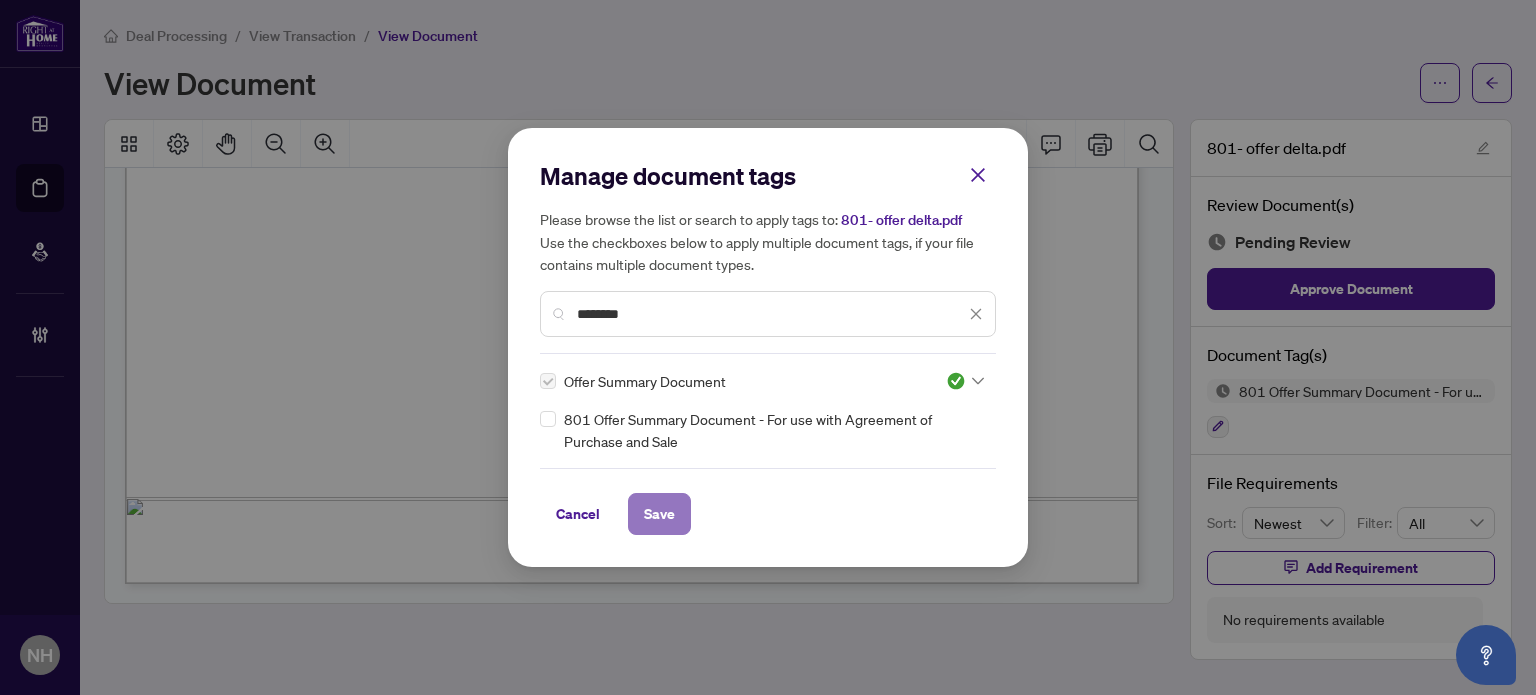 drag, startPoint x: 648, startPoint y: 519, endPoint x: 652, endPoint y: 500, distance: 19.416489 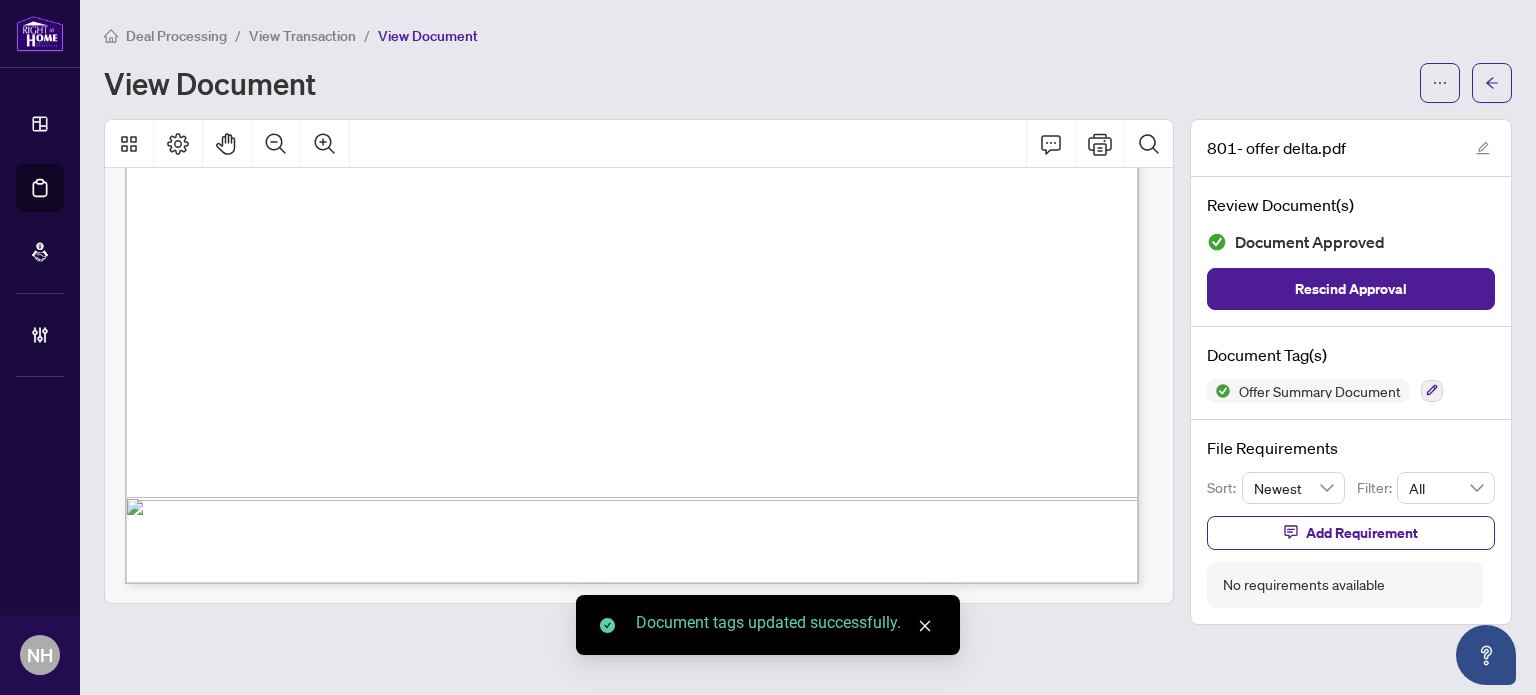click on "View Transaction" at bounding box center [302, 36] 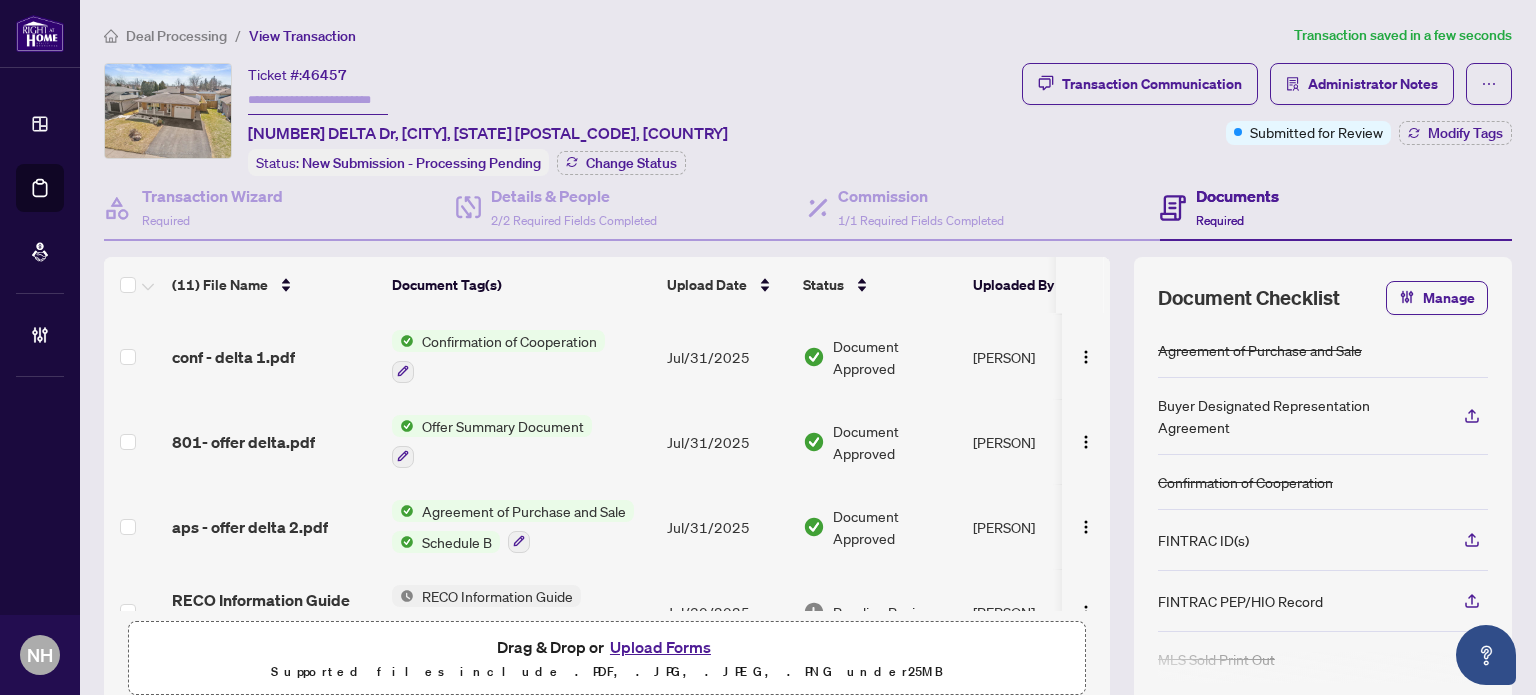 scroll, scrollTop: 300, scrollLeft: 0, axis: vertical 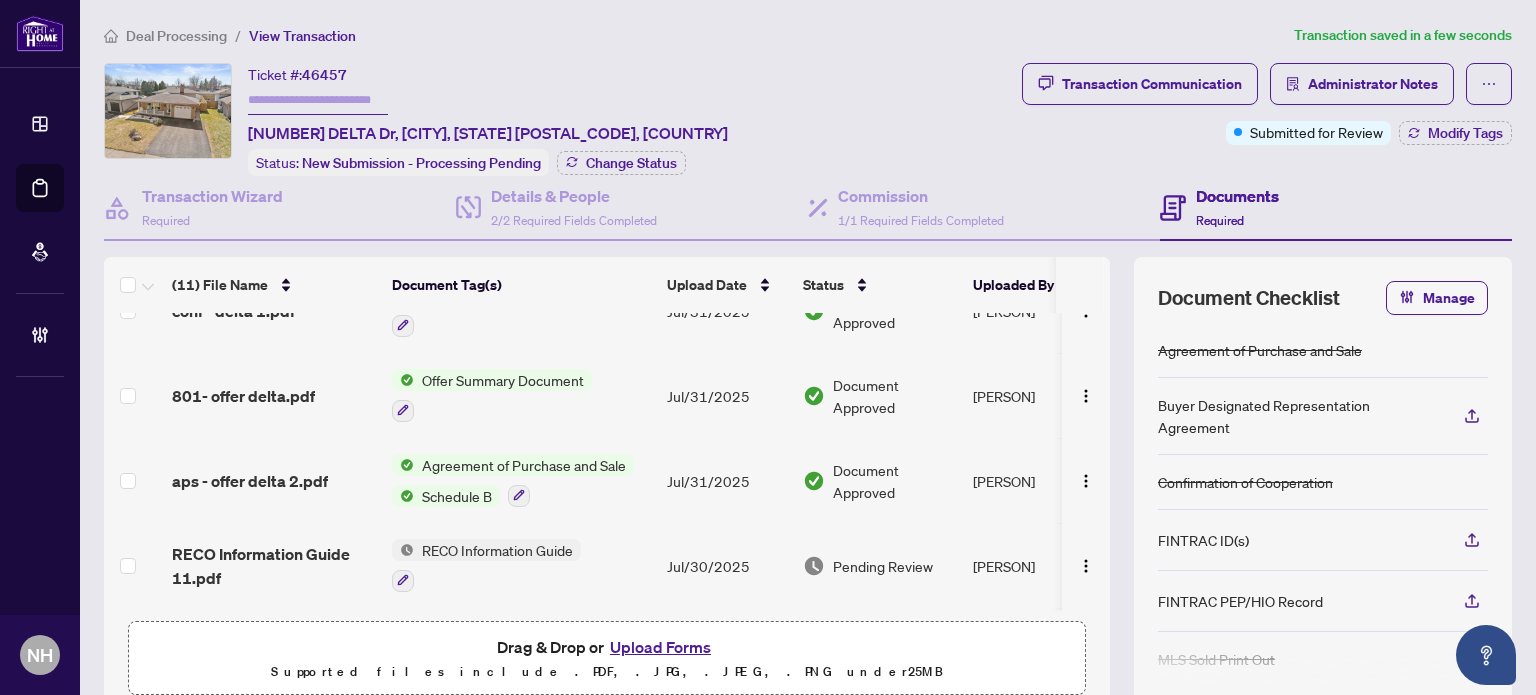 click on "aps - offer delta 2.pdf" at bounding box center [250, 481] 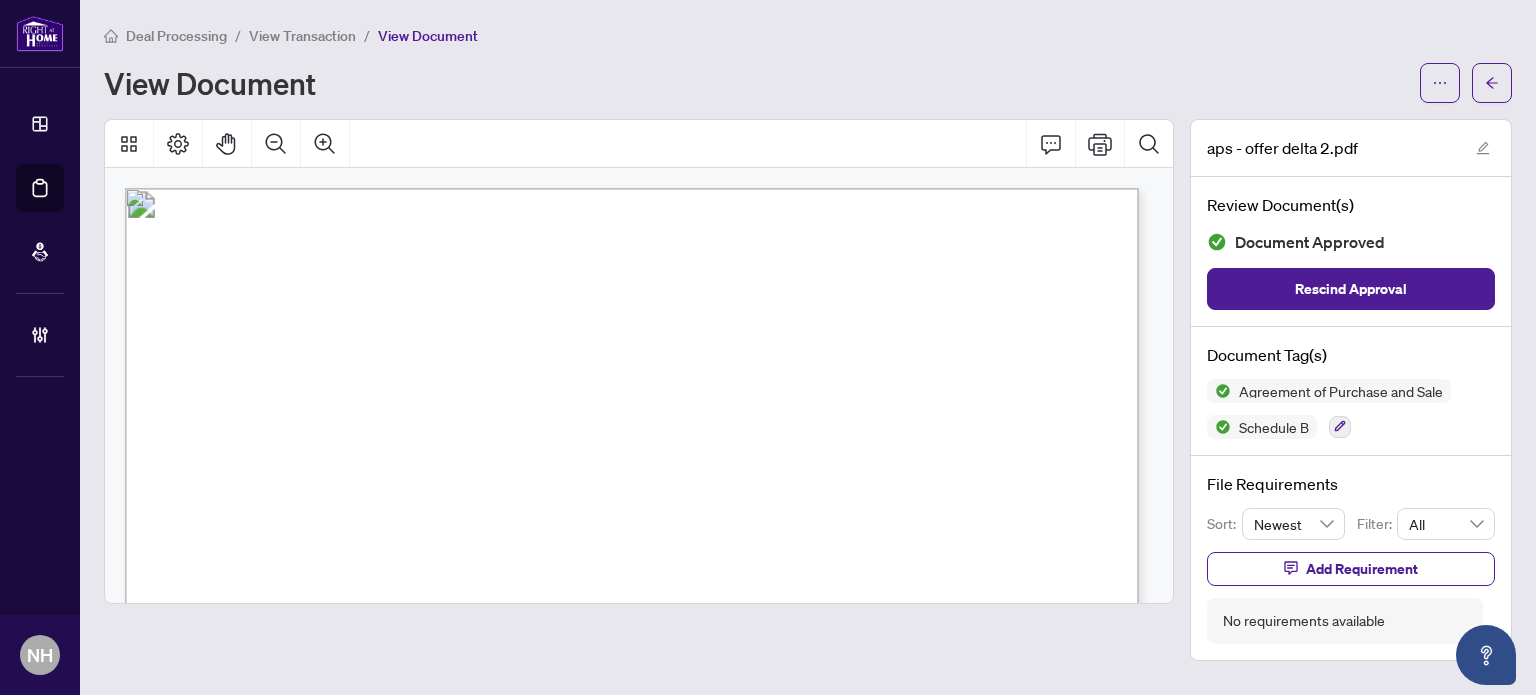 click on "View Transaction" at bounding box center (302, 36) 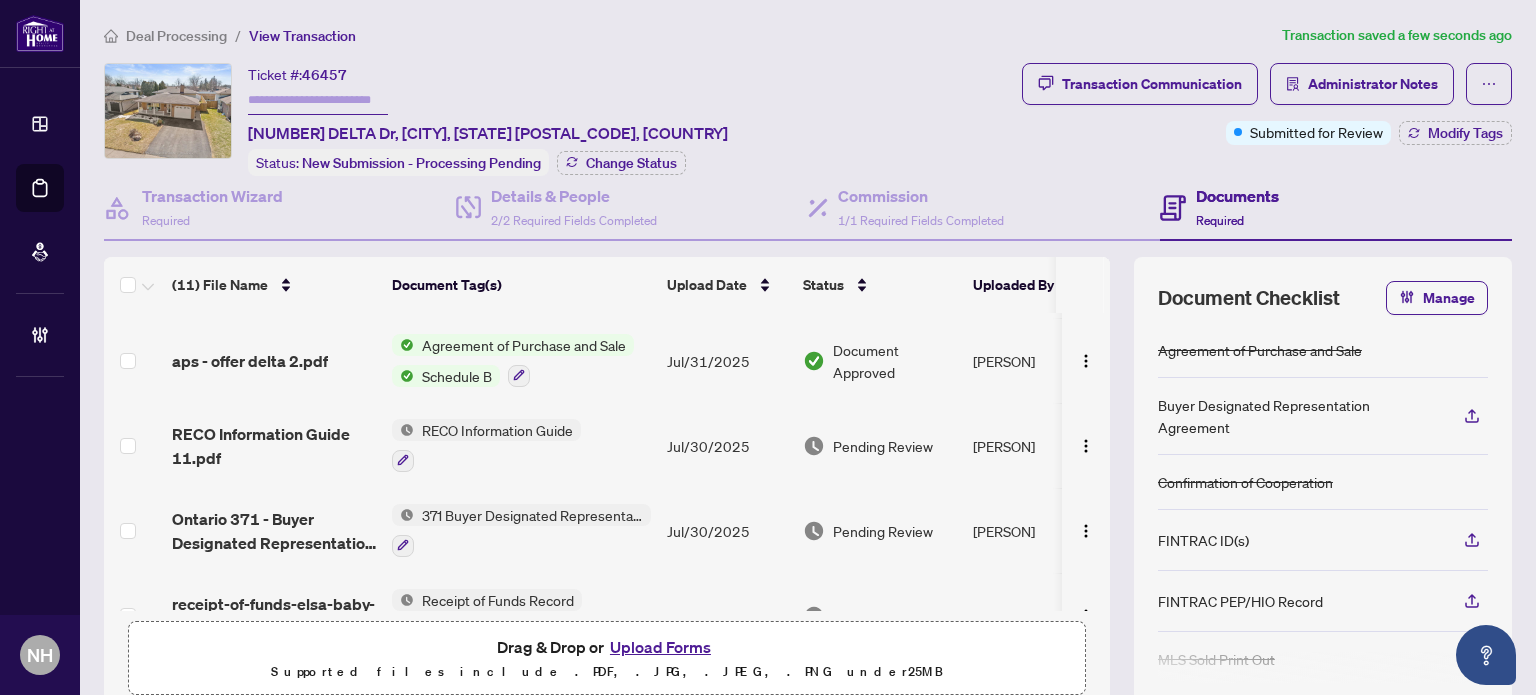 scroll, scrollTop: 500, scrollLeft: 0, axis: vertical 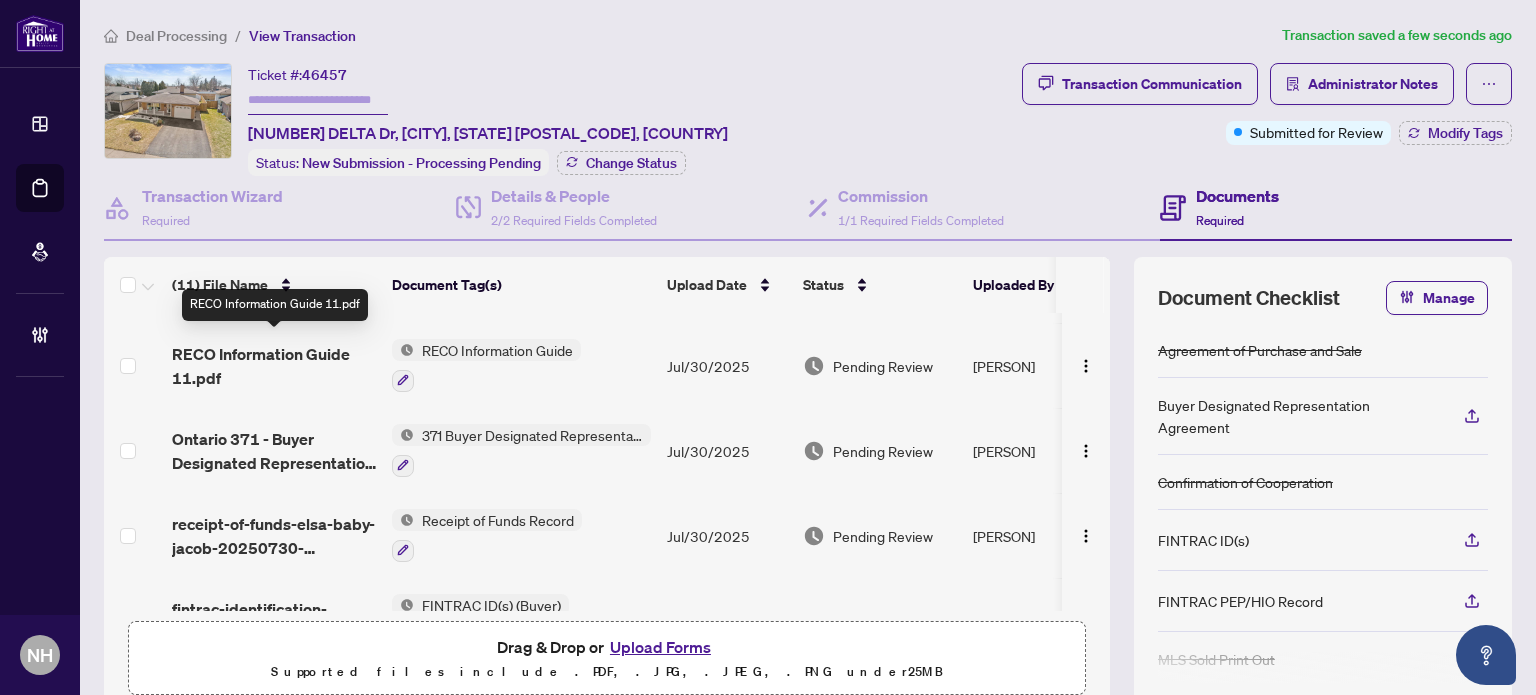 click on "RECO Information Guide 11.pdf" at bounding box center [274, 366] 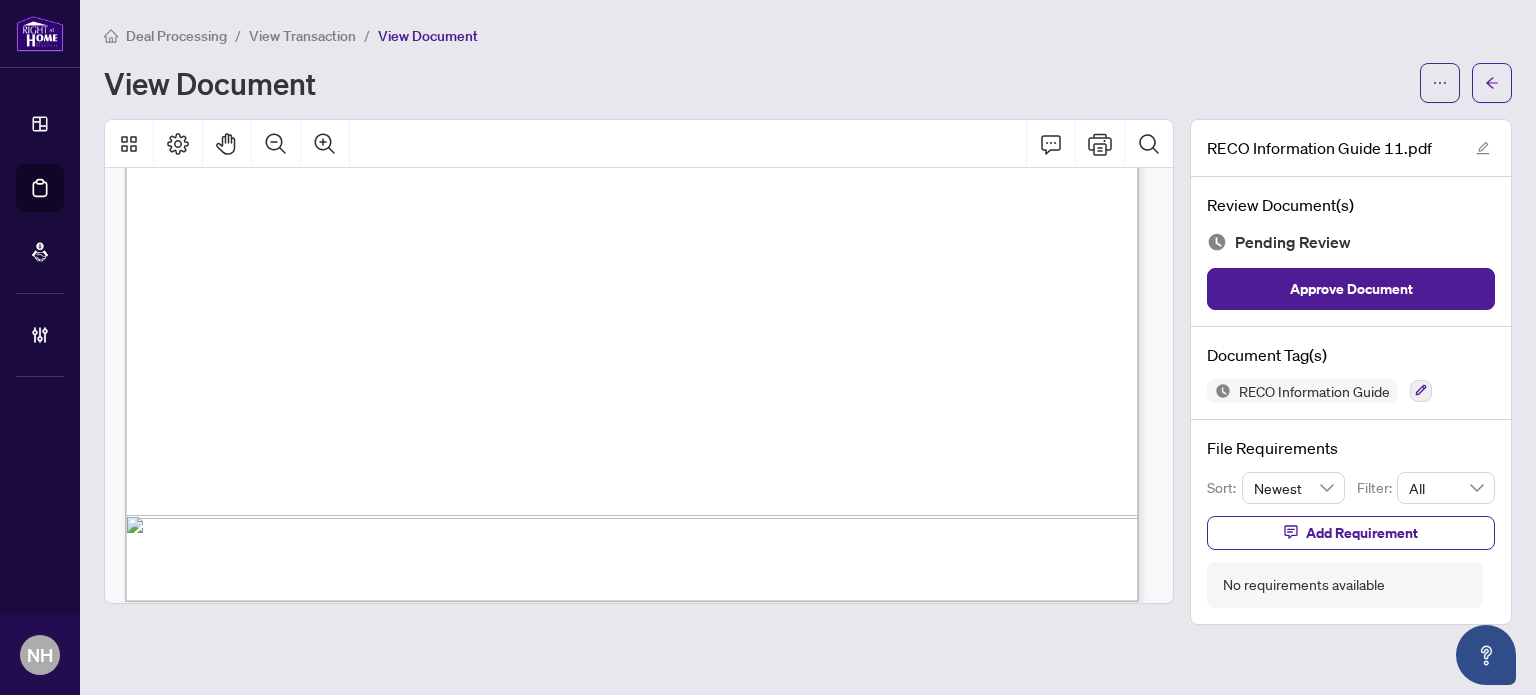 scroll, scrollTop: 17057, scrollLeft: 0, axis: vertical 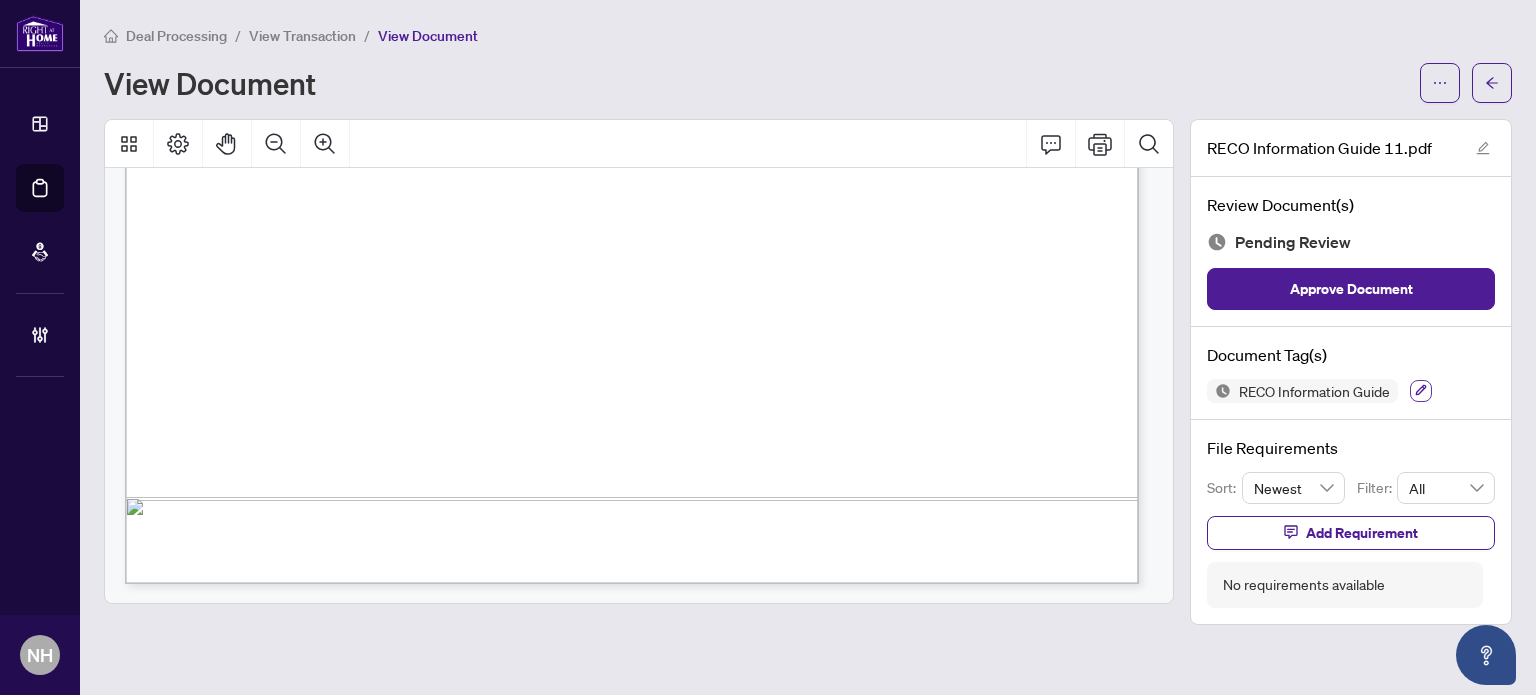 click at bounding box center [1421, 391] 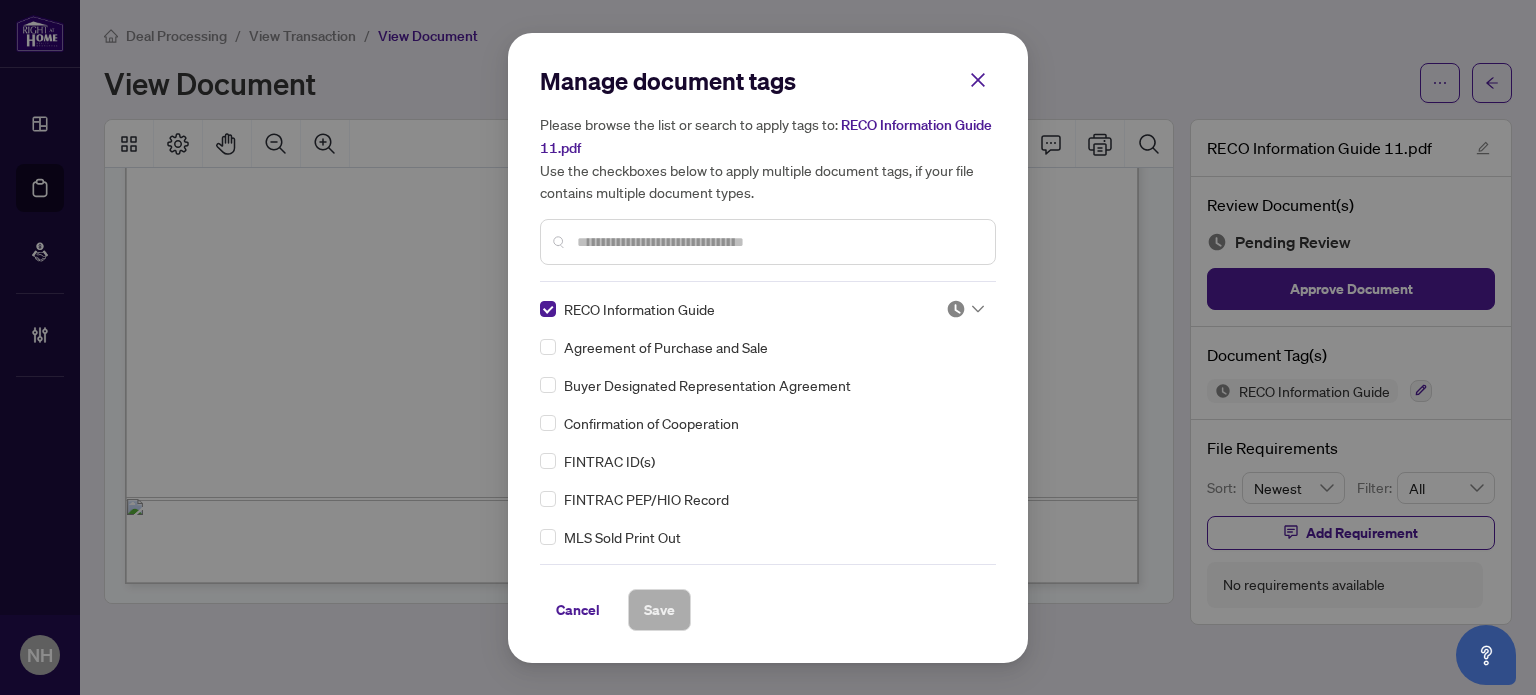click at bounding box center (956, 309) 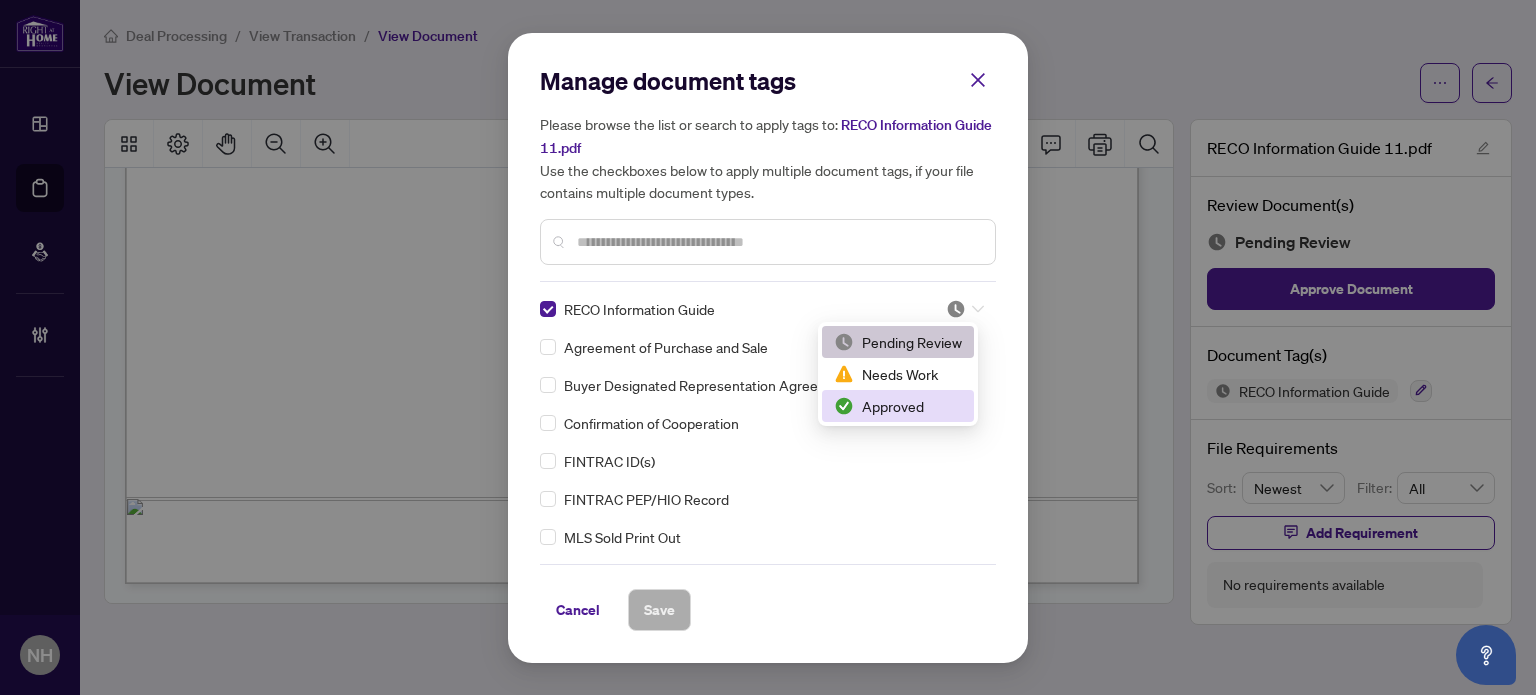 click on "Approved" at bounding box center (898, 406) 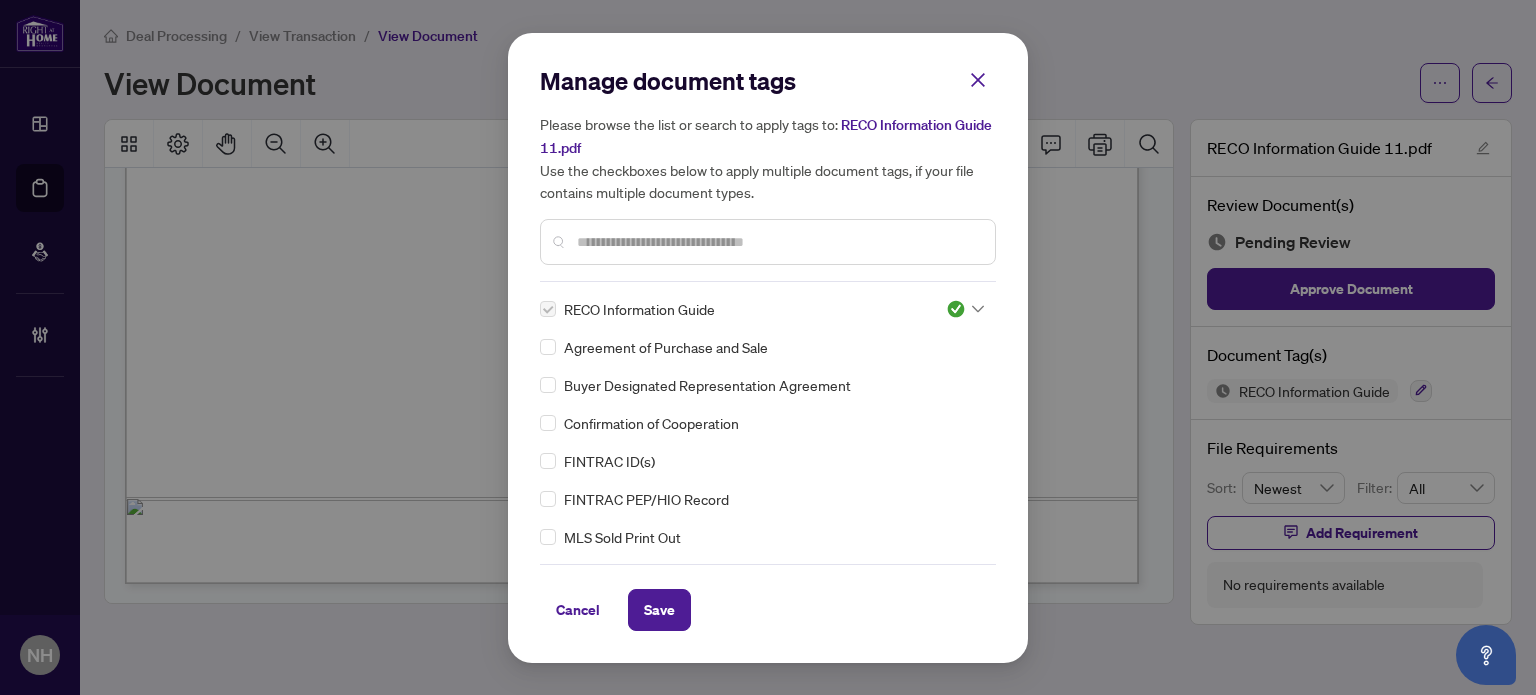 click on "Save" at bounding box center [659, 610] 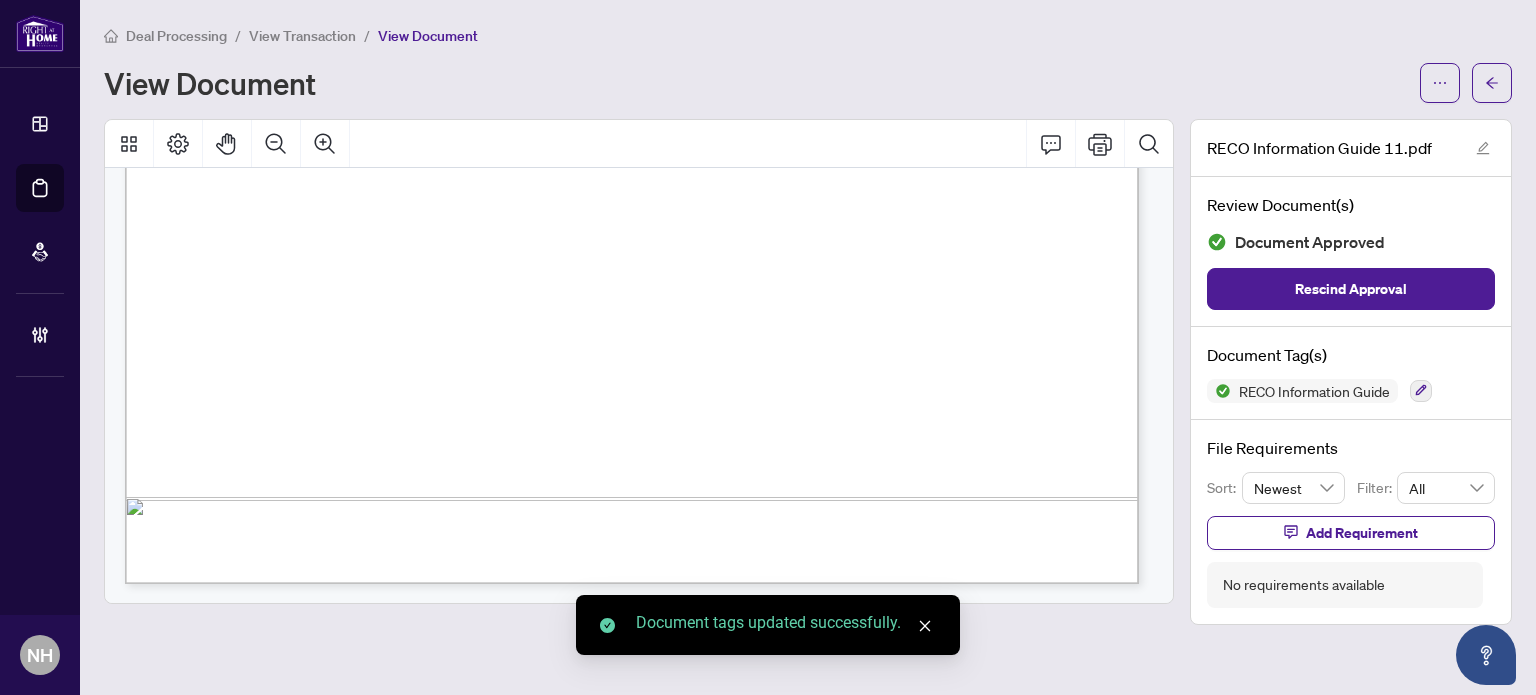 click on "View Transaction" at bounding box center (302, 36) 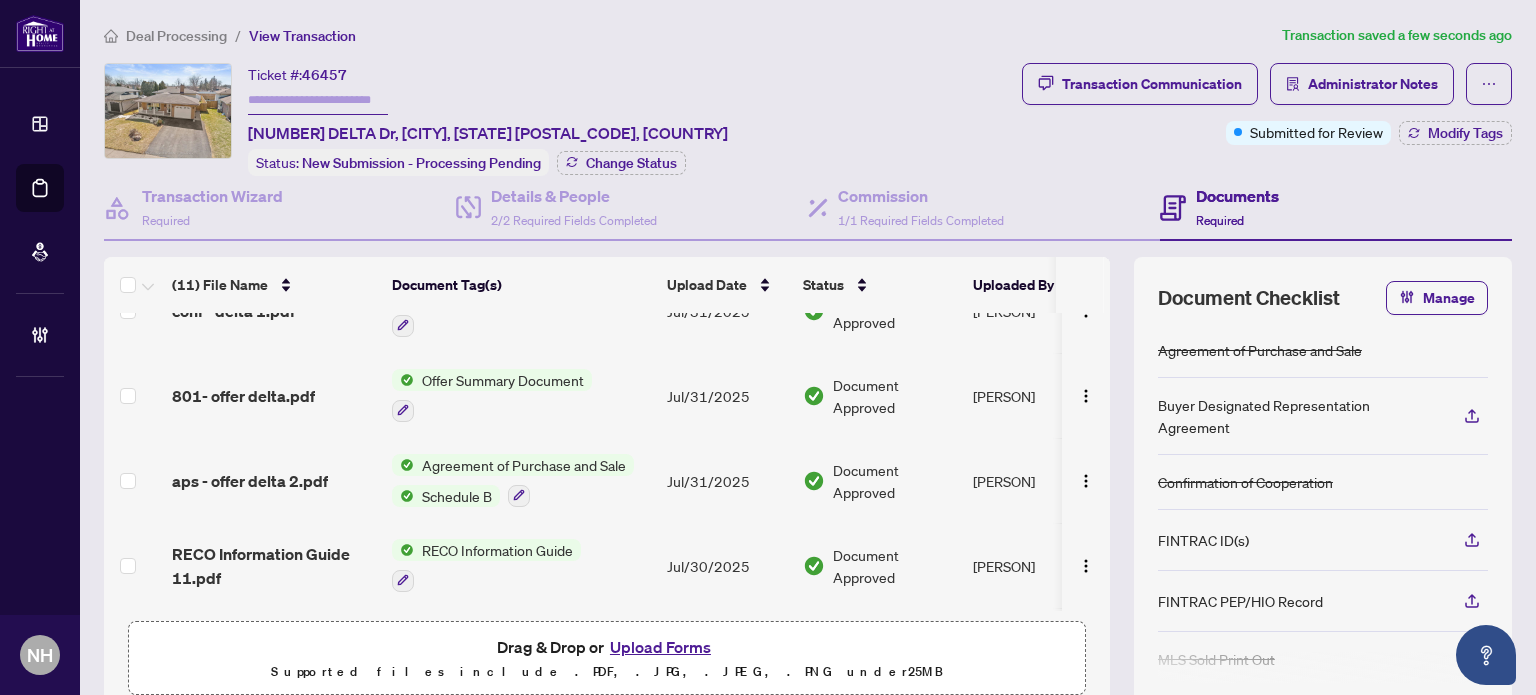 scroll, scrollTop: 400, scrollLeft: 0, axis: vertical 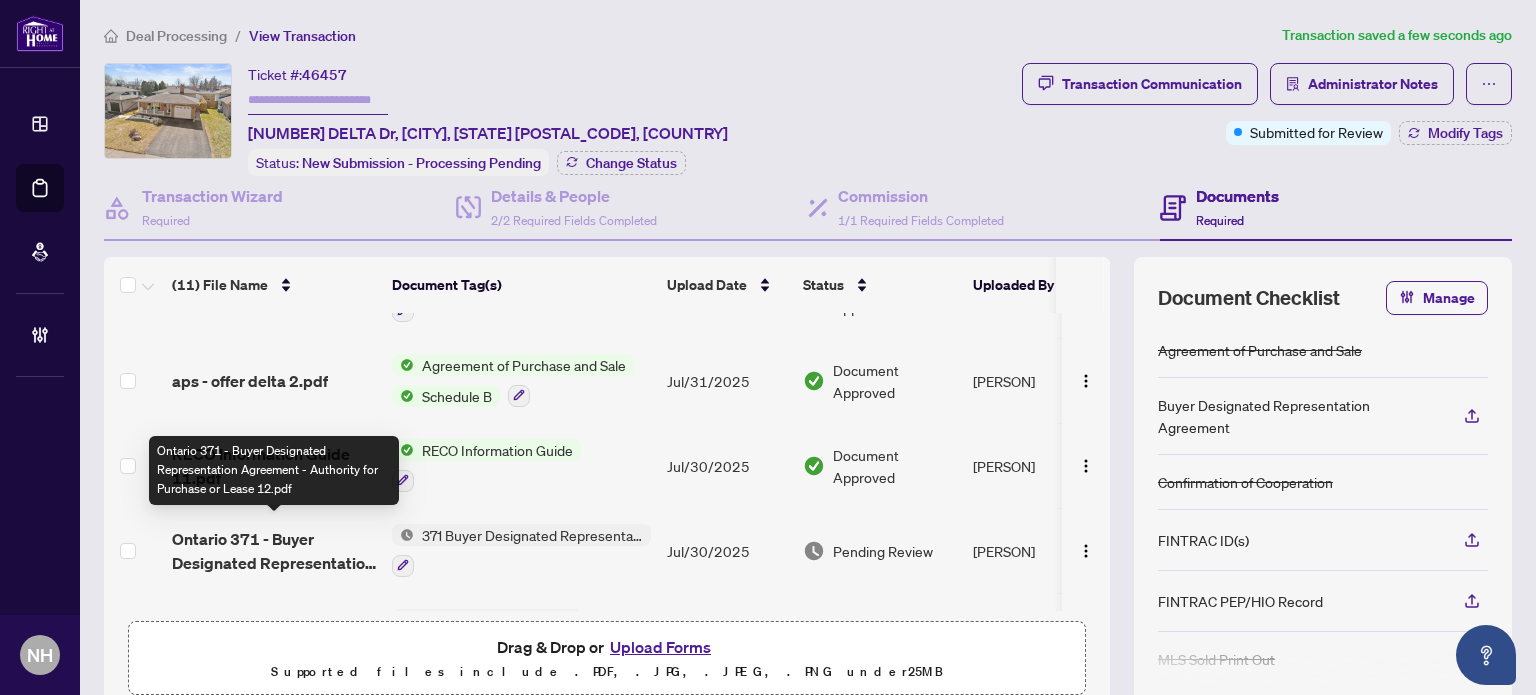 click on "Ontario 371 - Buyer Designated Representation Agreement - Authority for Purchase or Lease 12.pdf" at bounding box center (274, 551) 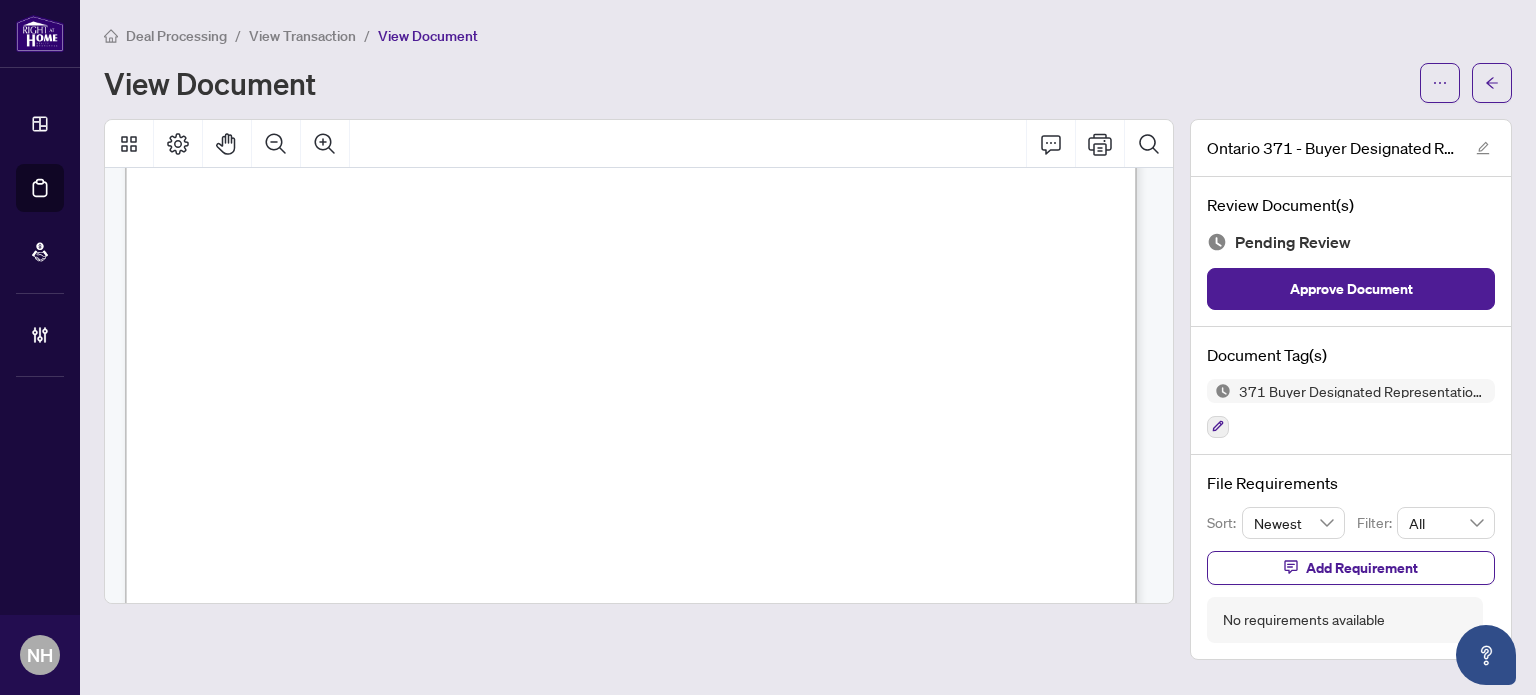 scroll, scrollTop: 4940, scrollLeft: 0, axis: vertical 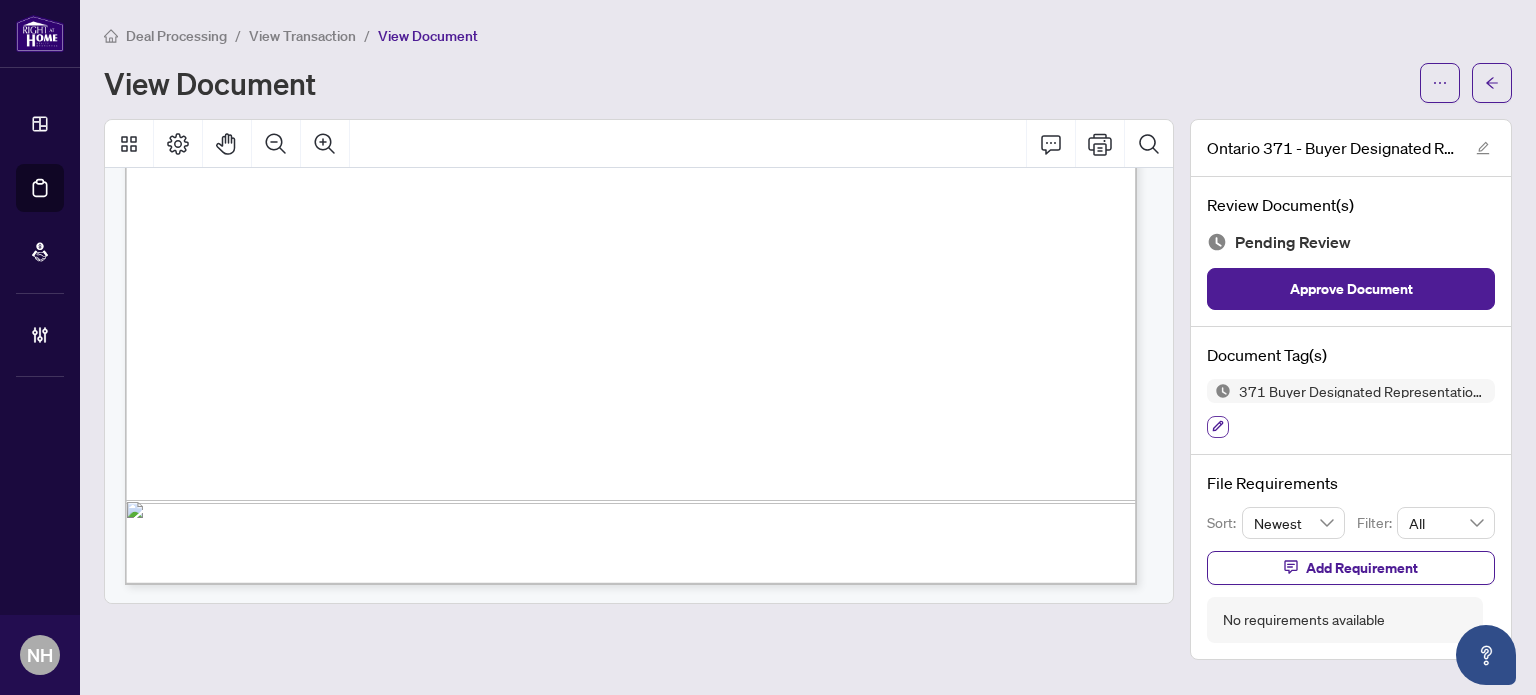 click at bounding box center [1218, 427] 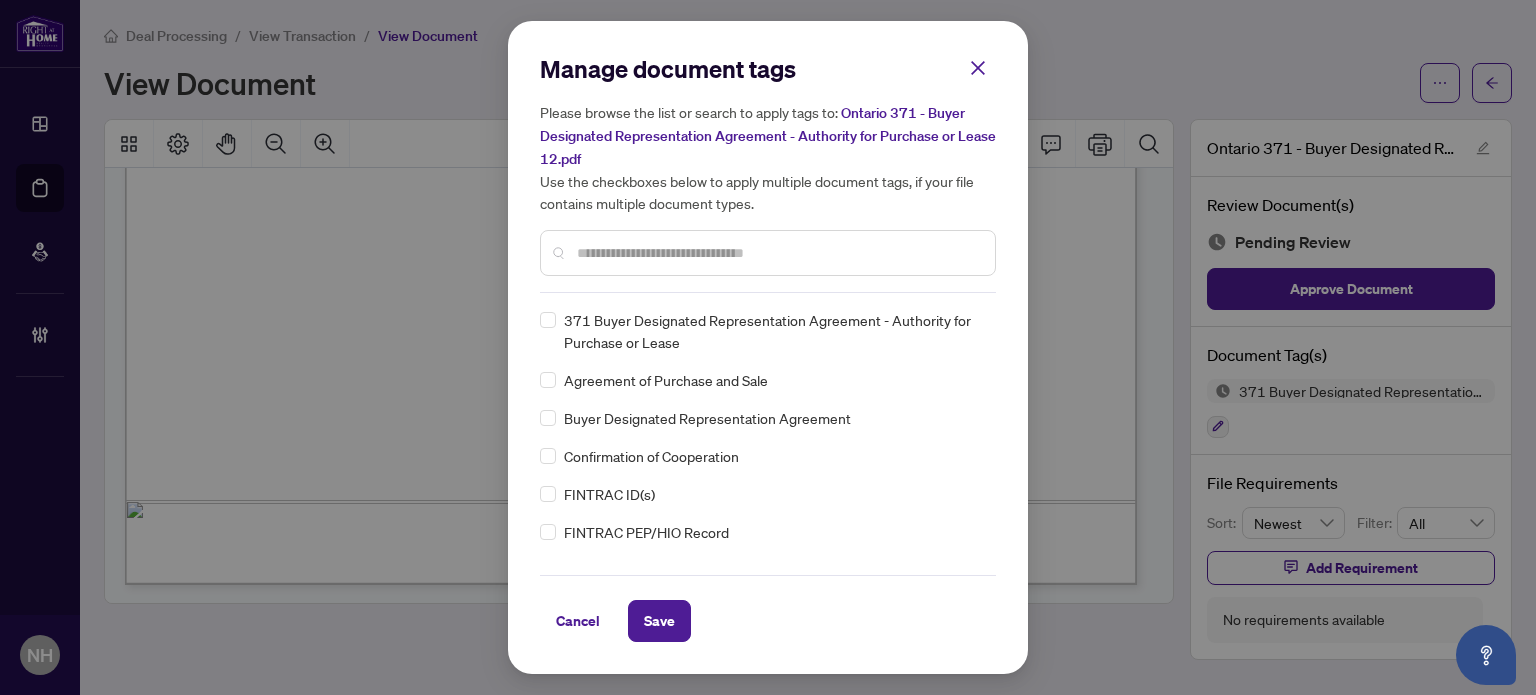 click at bounding box center [778, 253] 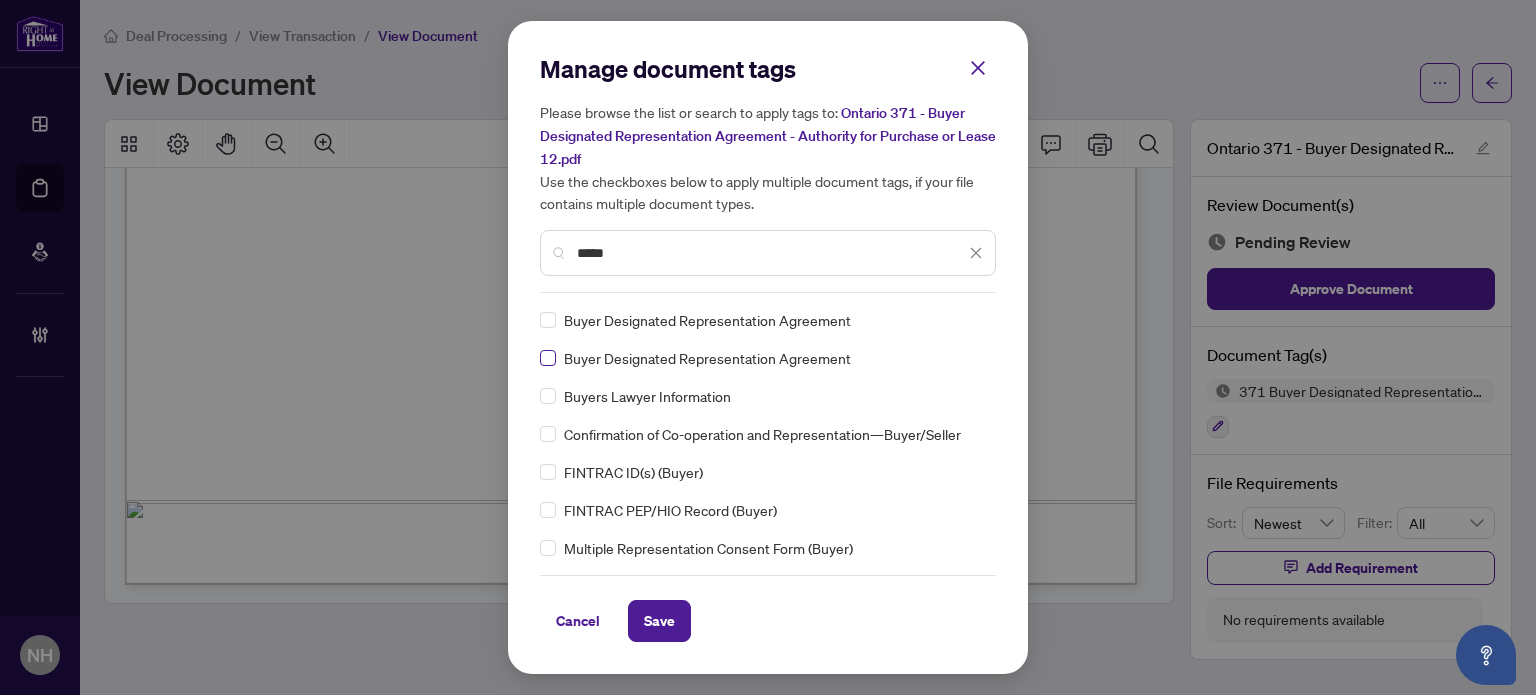 type on "*****" 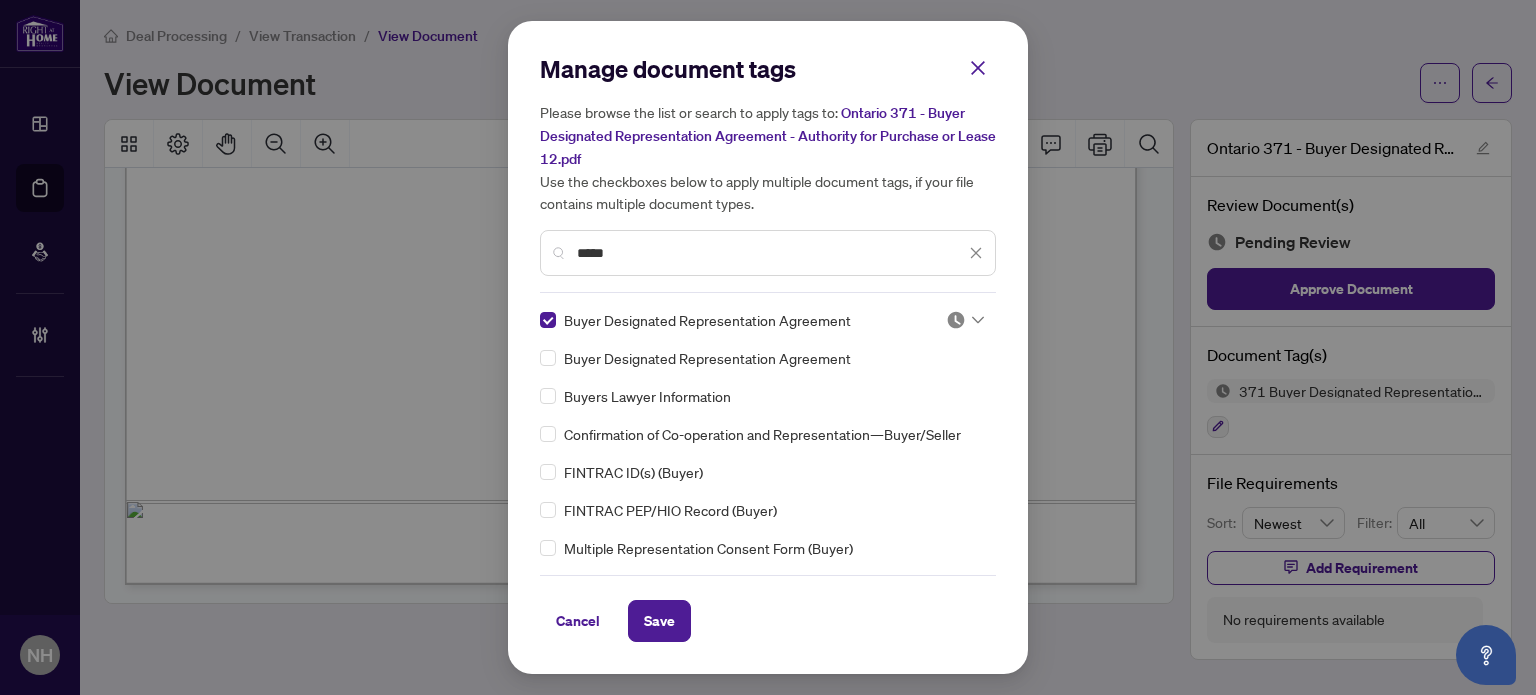 click on "Manage document tags Please browse the list or search to apply tags to:   Ontario 371 - Buyer Designated Representation Agreement - Authority for Purchase or Lease 12.pdf   Use the checkboxes below to apply multiple document tags, if your file contains multiple document types.   ***** Buyer Designated Representation Agreement Buyer Designated Representation Agreement Buyers Lawyer Information Confirmation of Co-operation and Representation—Buyer/Seller FINTRAC ID(s) (Buyer) FINTRAC PEP/HIO Record (Buyer) Multiple Representation Consent Form (Buyer) RECO Information Guide (Buyer) 125 Termination of Agreement by Buyer - Agreement of Purchase and Sale 127 Condition(s) In Offer - Buyer Acknowledgement 300 Buyer Representation Agreement - Authority for Purchase or Lease 301 Cancellation of Buyer Representation Agreement 302 Assignment of Buyer Representation Agreement 303 Schedule - Buyer Representation Agreement 304 Suspension of Buyer Representation Agreement 305 Amendment to Buyer Representation Agreement" at bounding box center (768, 347) 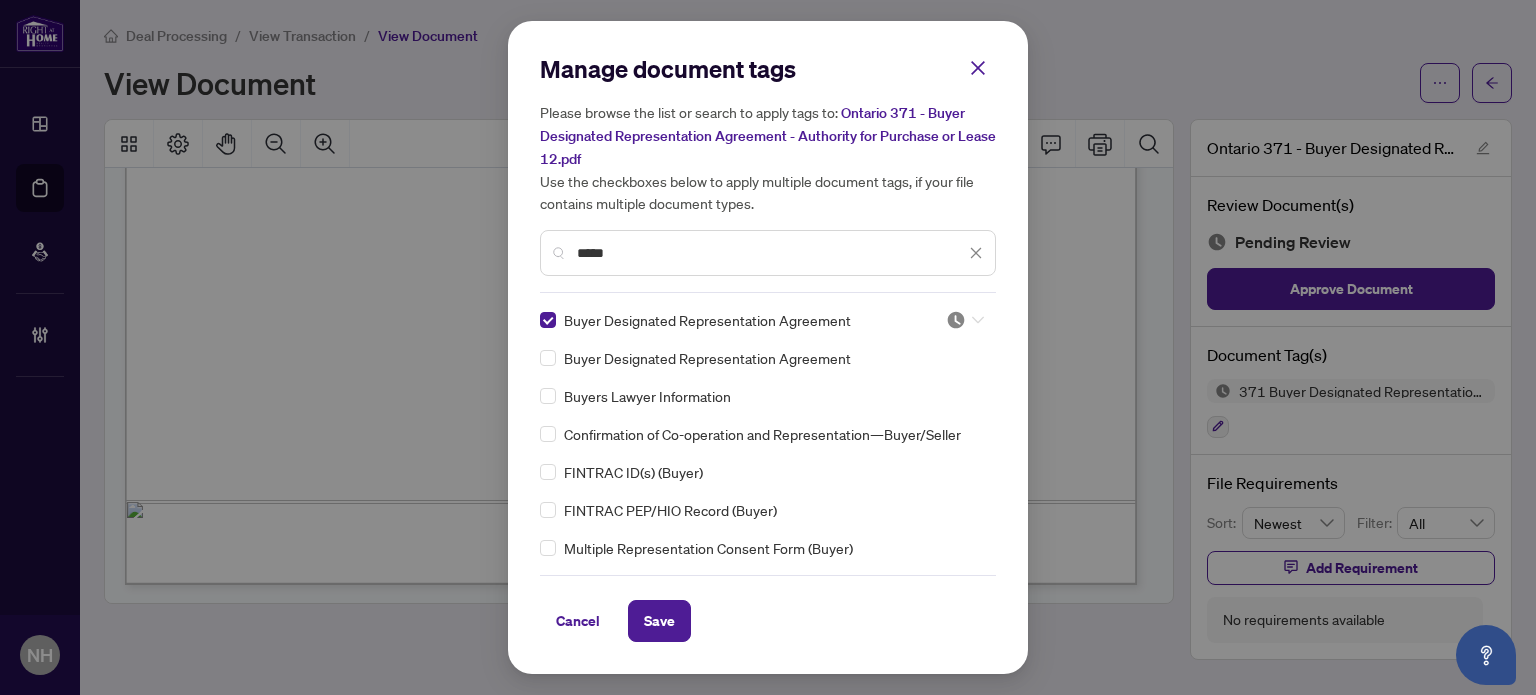 click at bounding box center (956, 320) 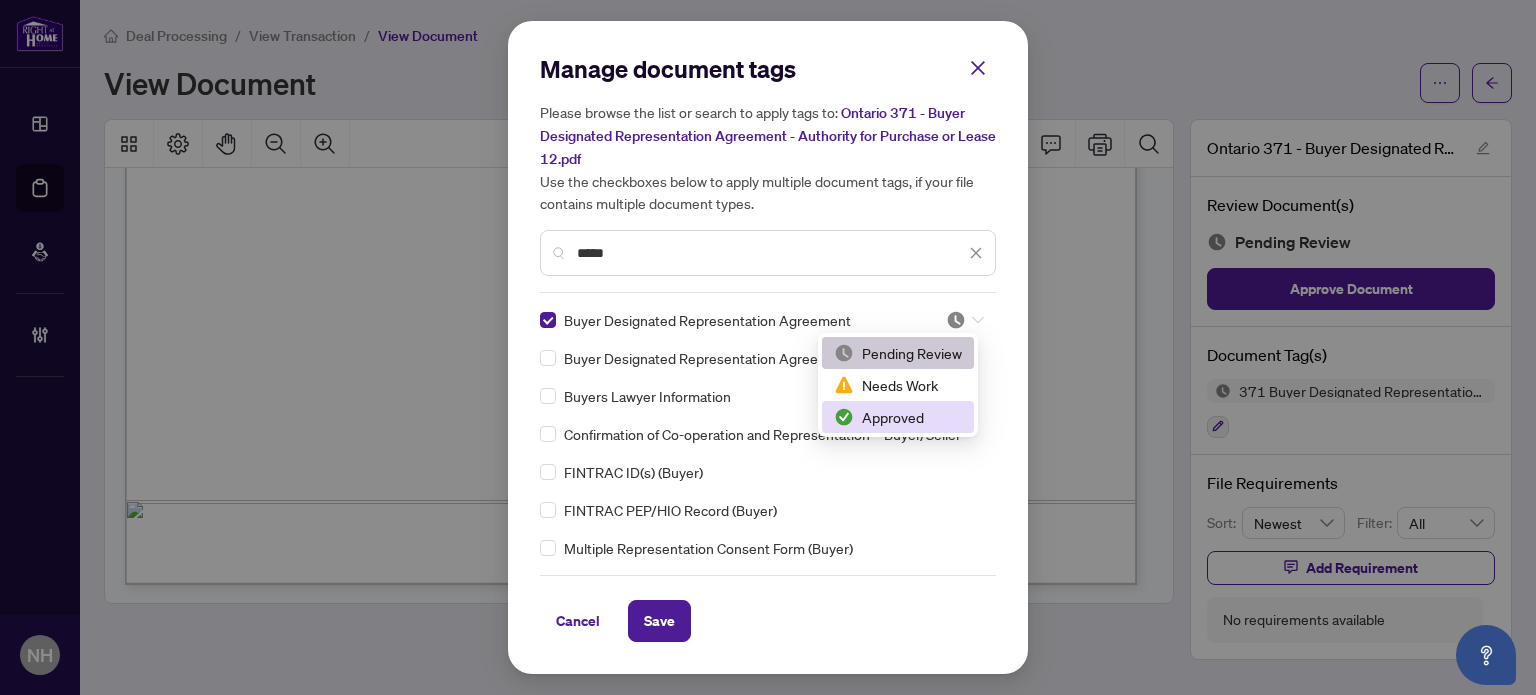 click on "Approved" at bounding box center (898, 417) 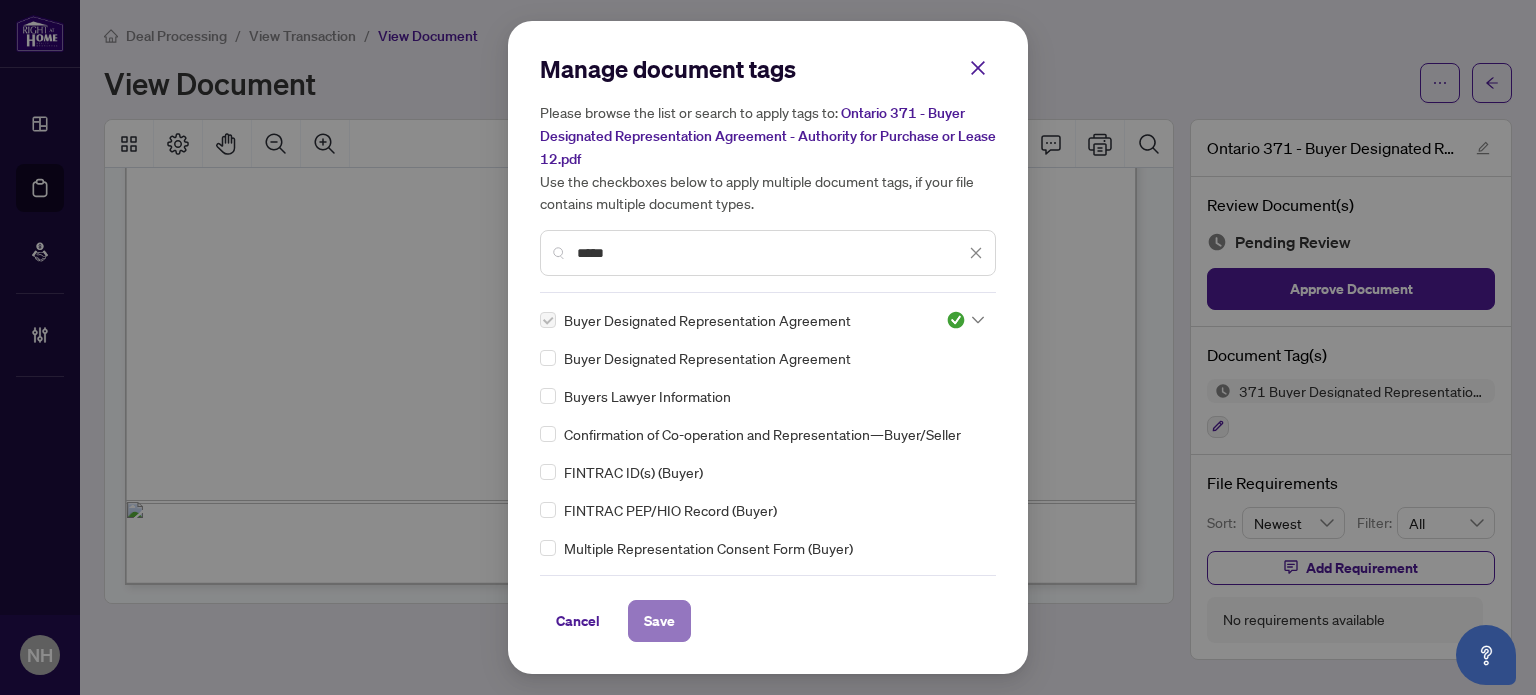 click on "Save" at bounding box center (659, 621) 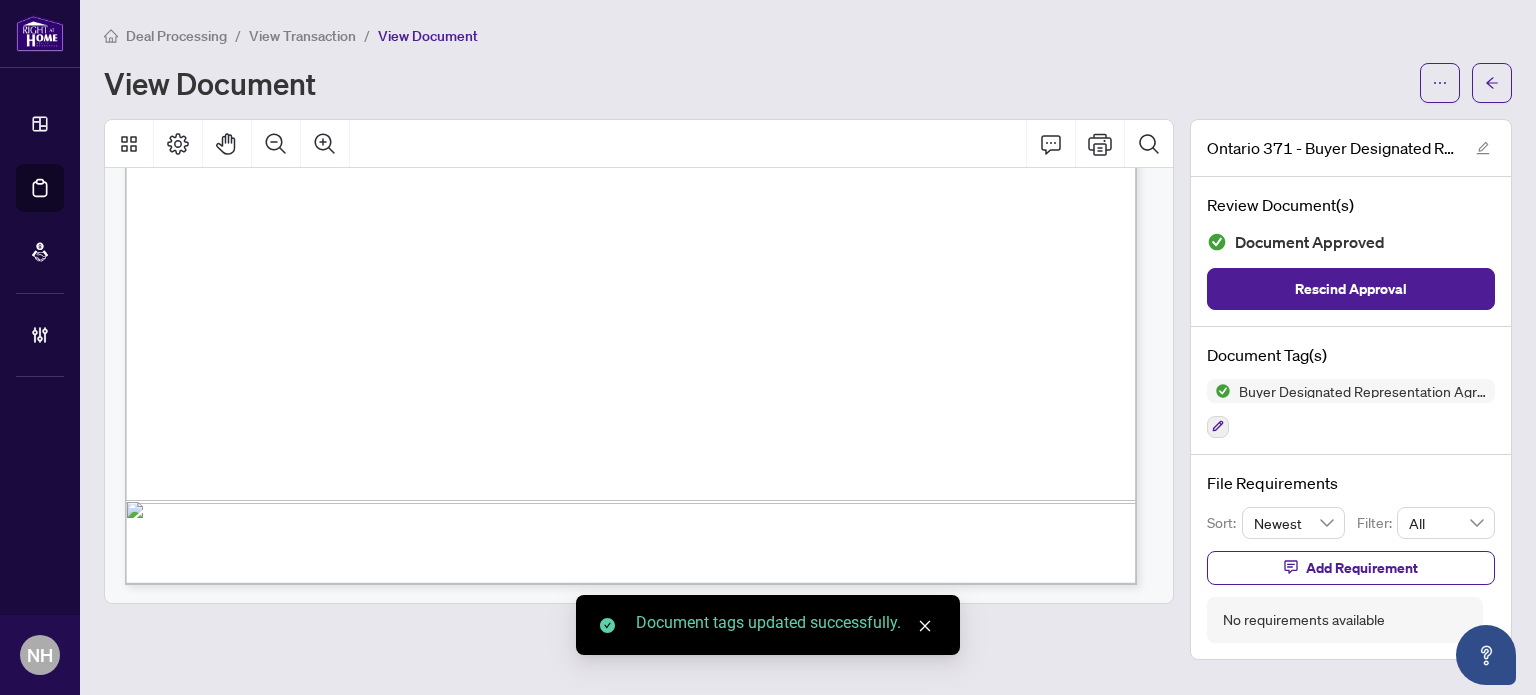 click on "View Transaction" at bounding box center (302, 36) 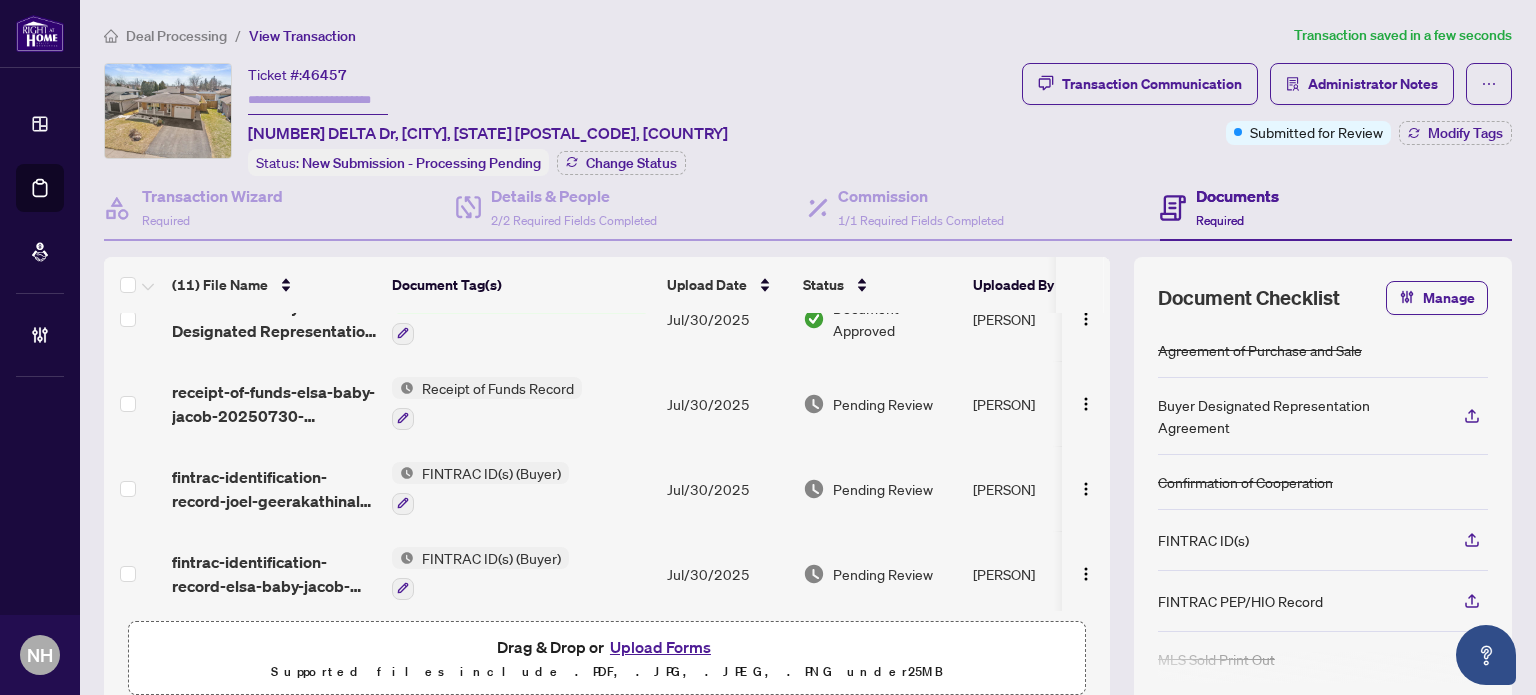 scroll, scrollTop: 636, scrollLeft: 0, axis: vertical 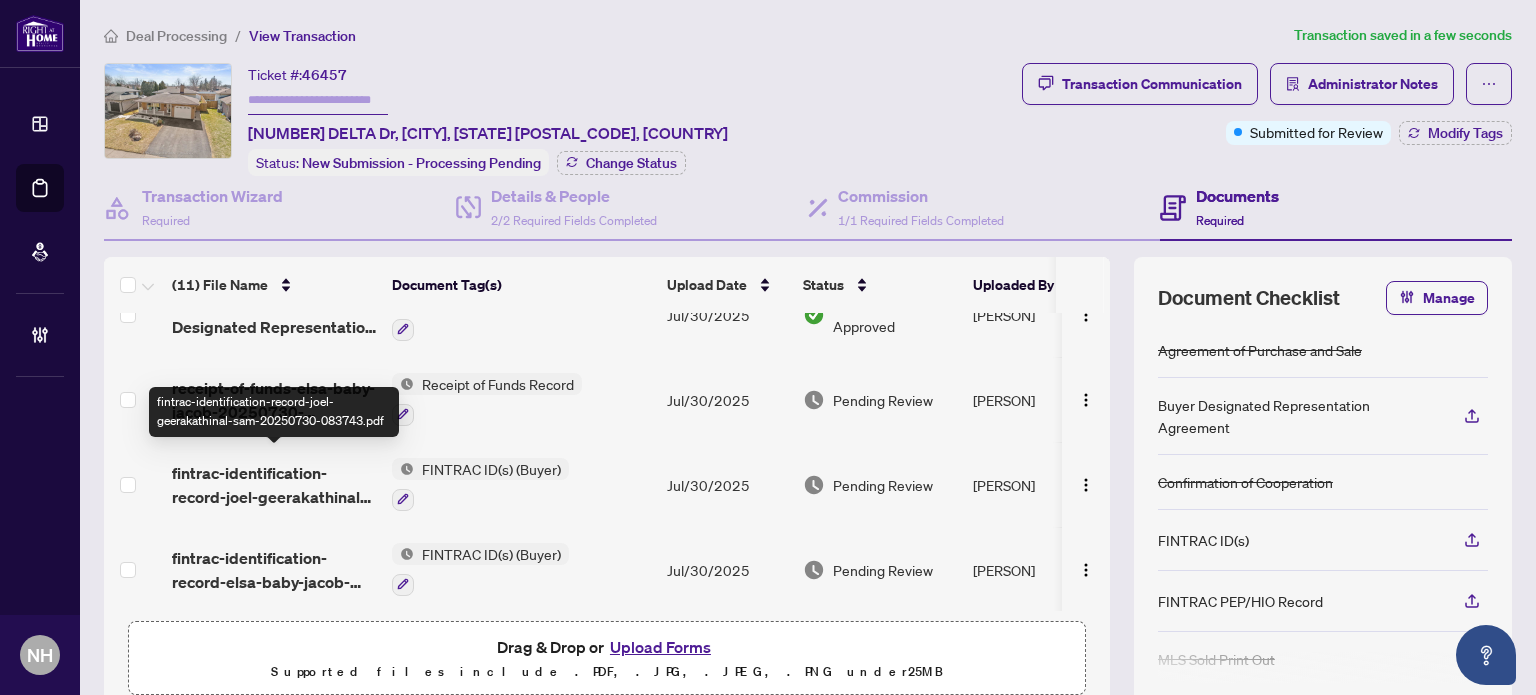 click on "fintrac-identification-record-joel-geerakathinal-sam-20250730-083743.pdf" at bounding box center [274, 485] 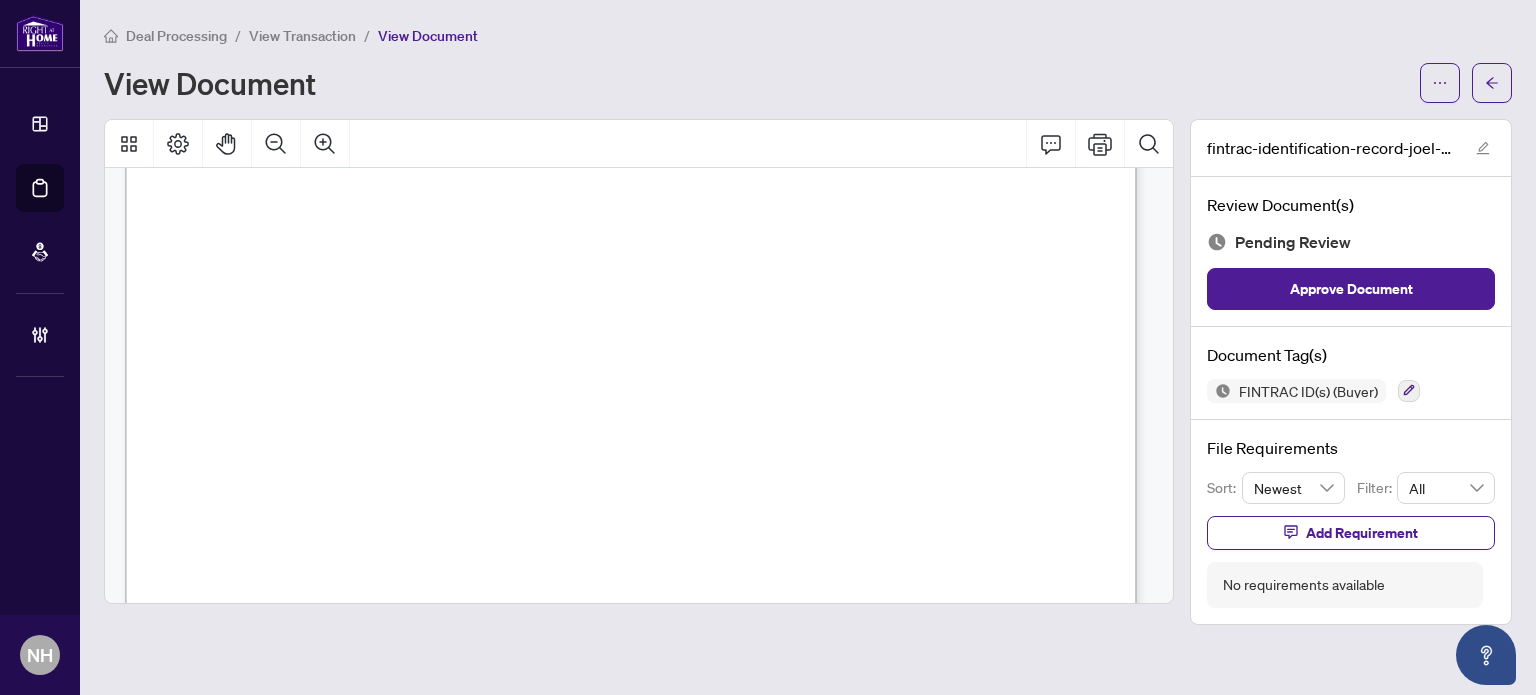 scroll, scrollTop: 5800, scrollLeft: 0, axis: vertical 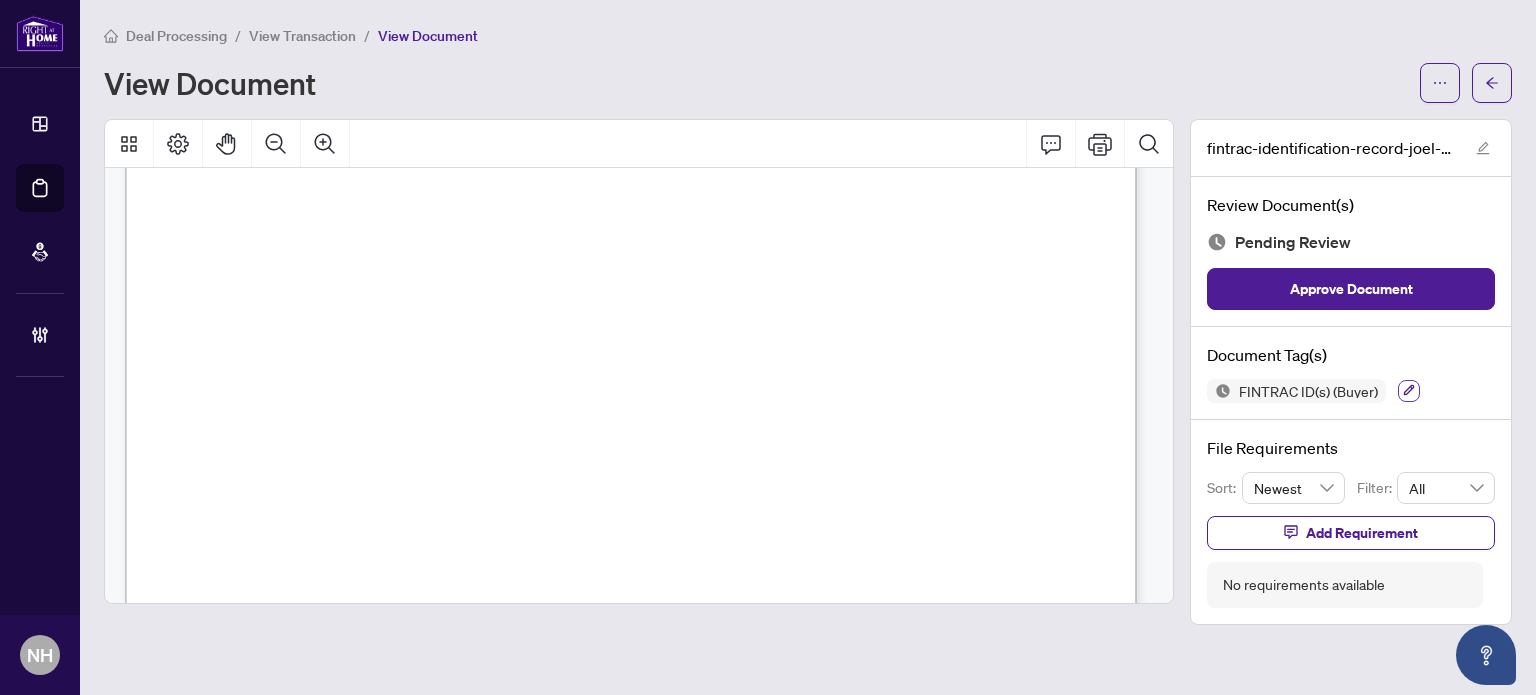 click at bounding box center [1409, 391] 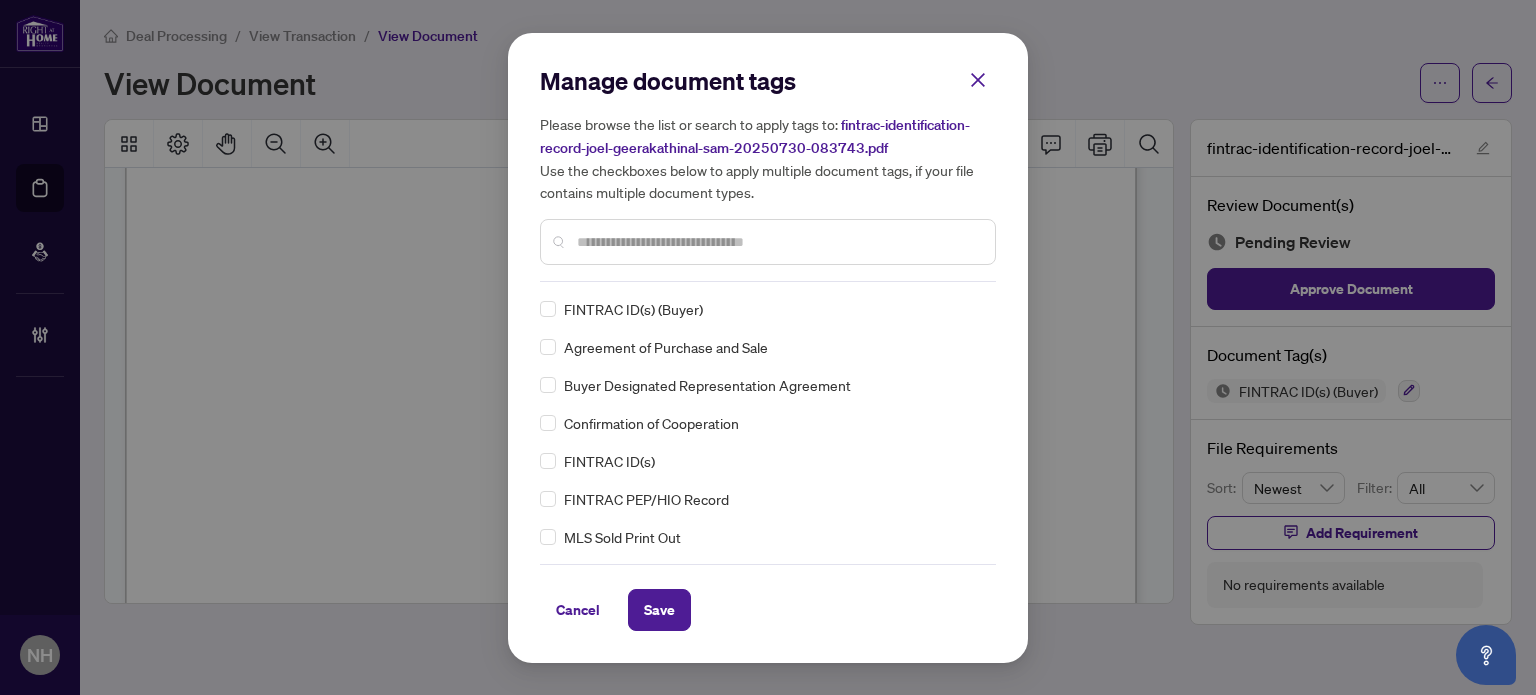 click at bounding box center [768, 242] 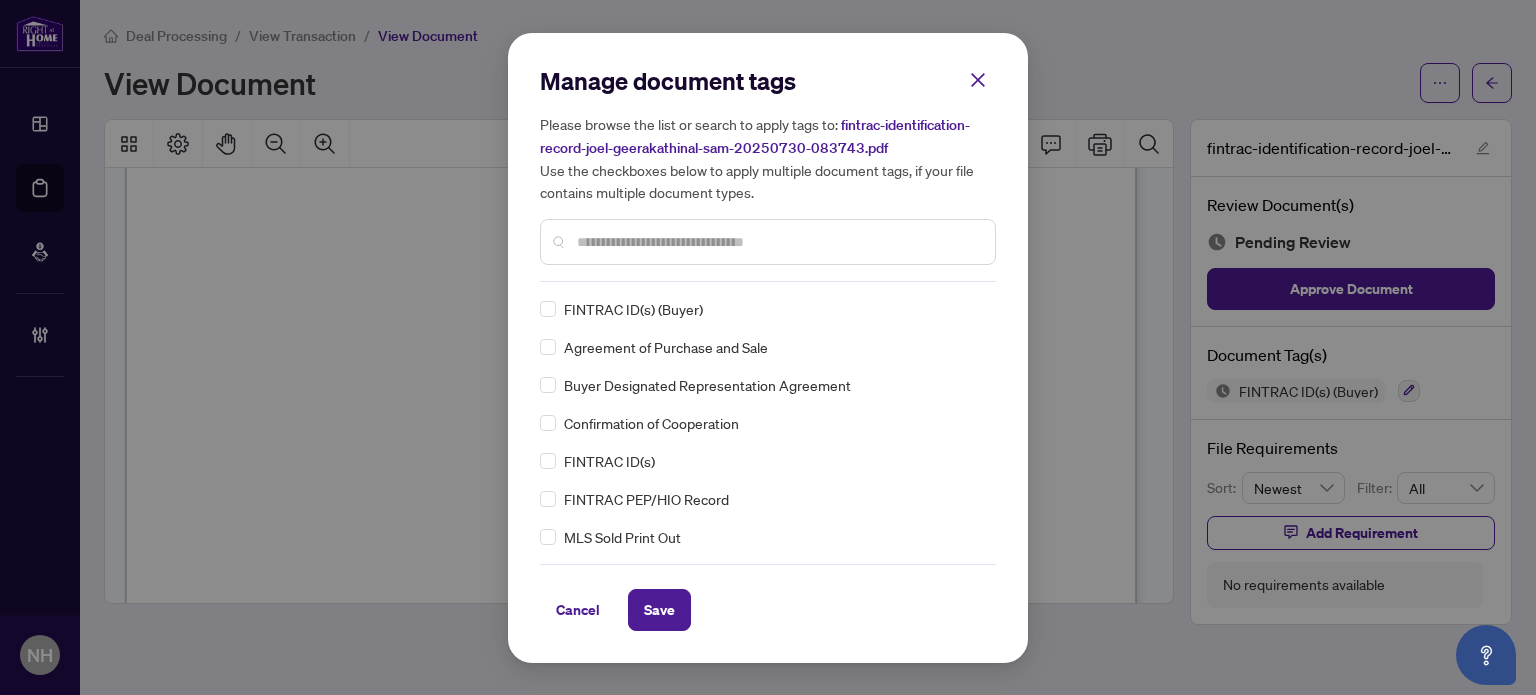 drag, startPoint x: 659, startPoint y: 223, endPoint x: 671, endPoint y: 247, distance: 26.832815 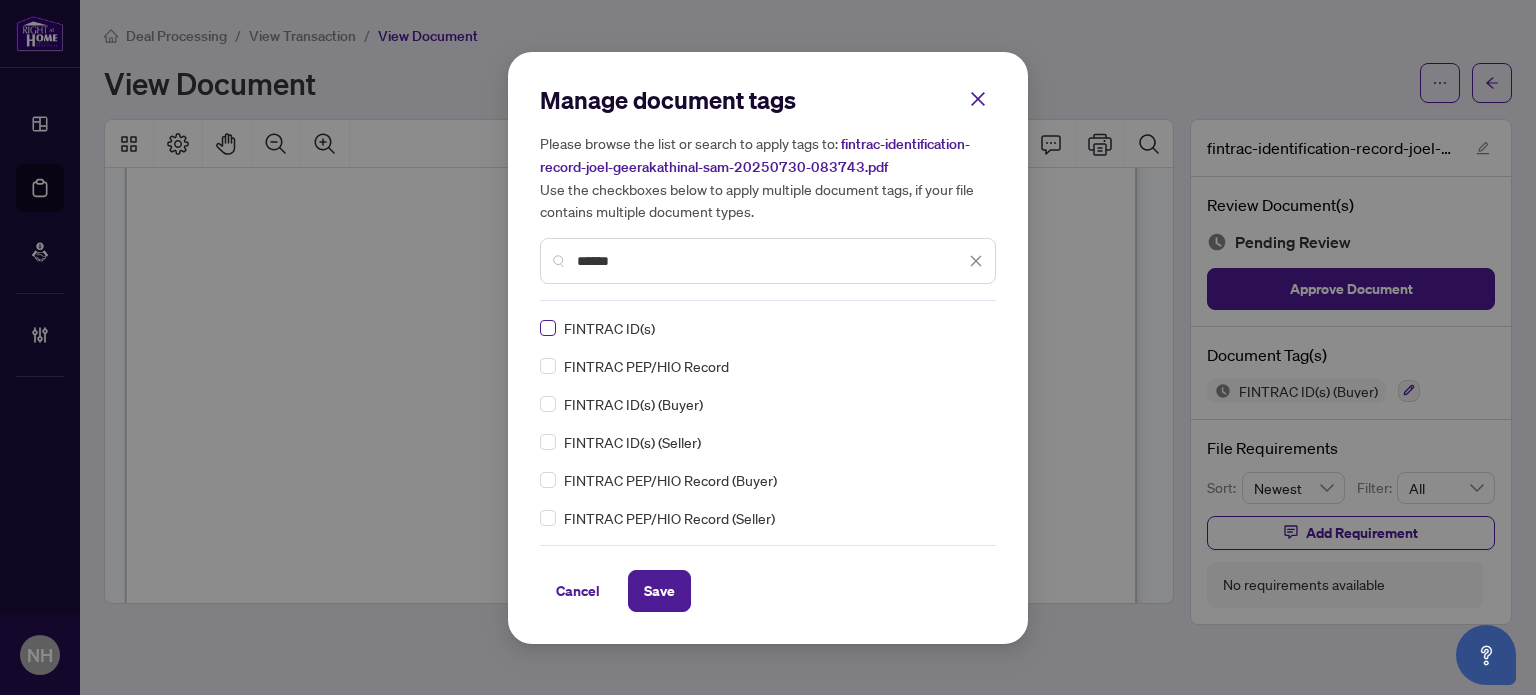 type on "******" 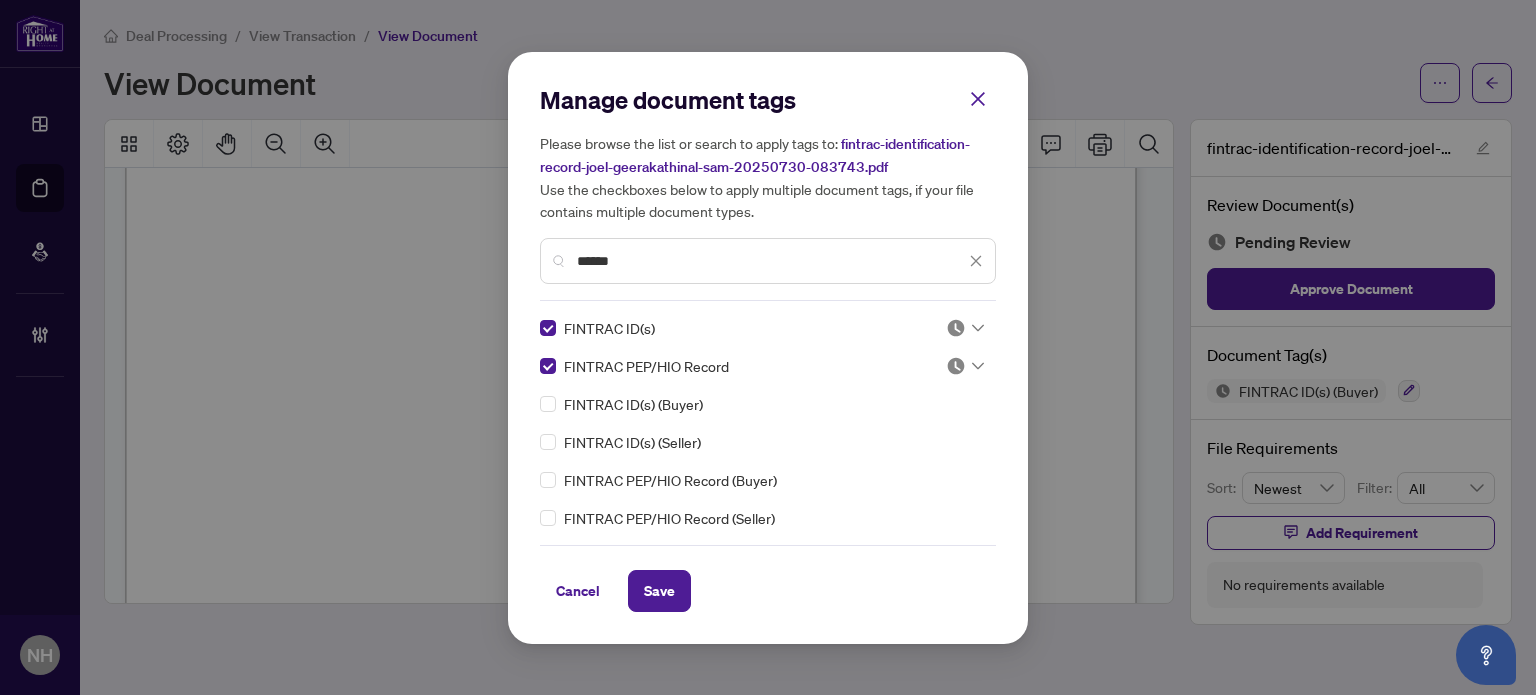 click 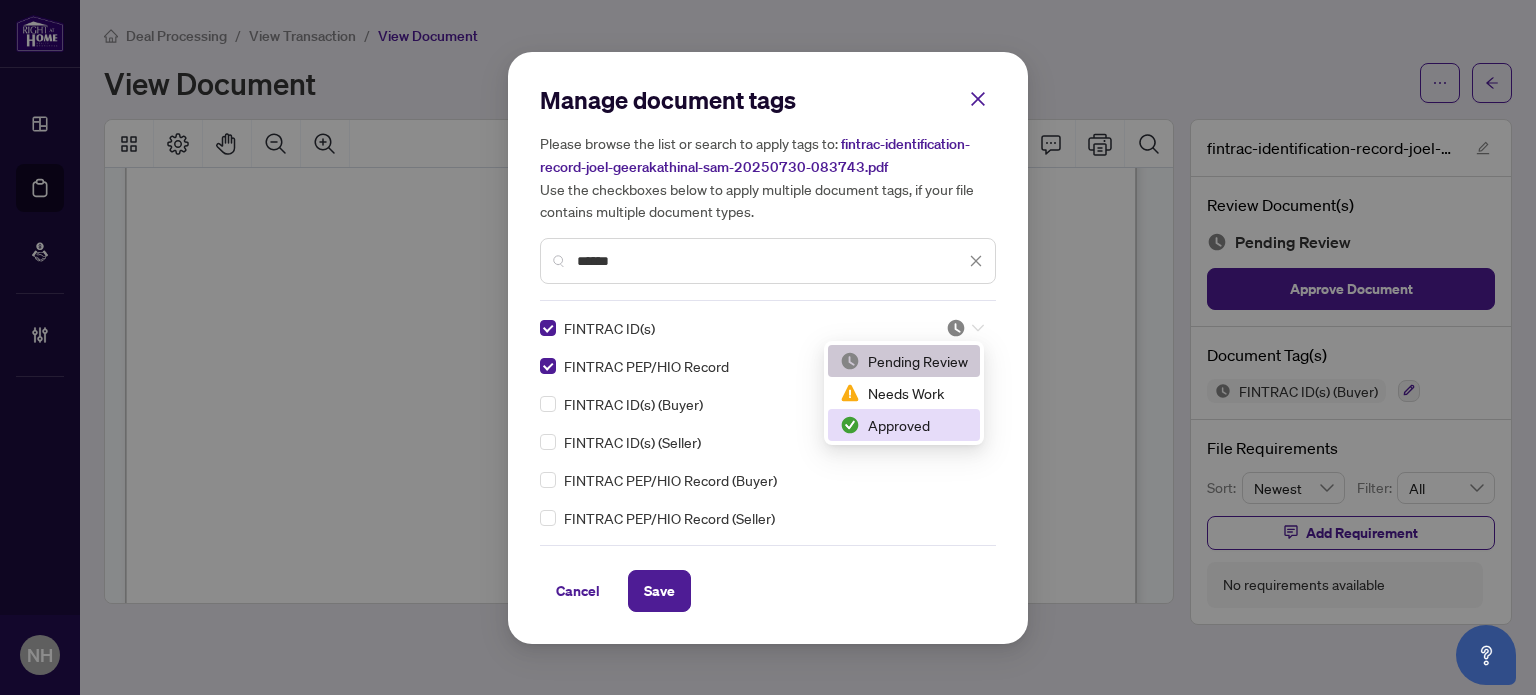 click on "Approved" at bounding box center (904, 425) 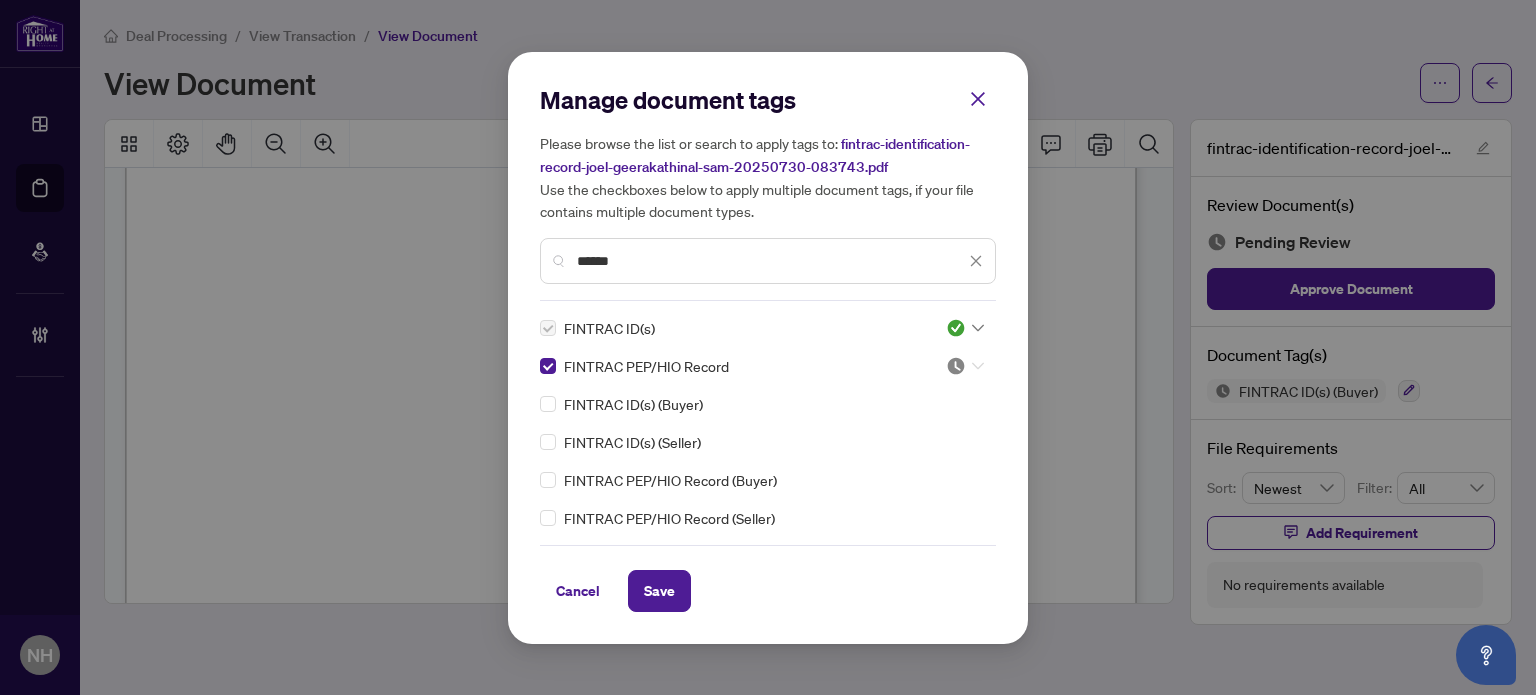 click 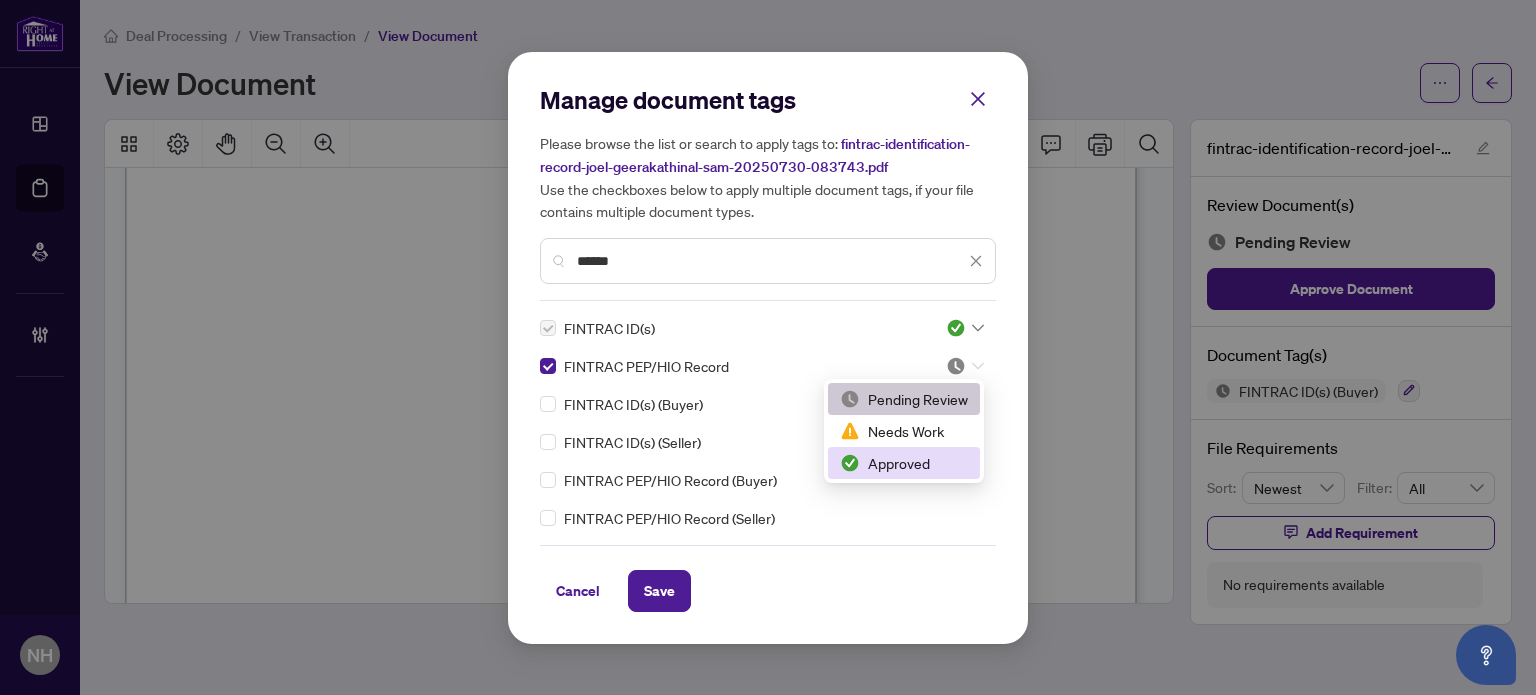 click on "Approved" at bounding box center (904, 463) 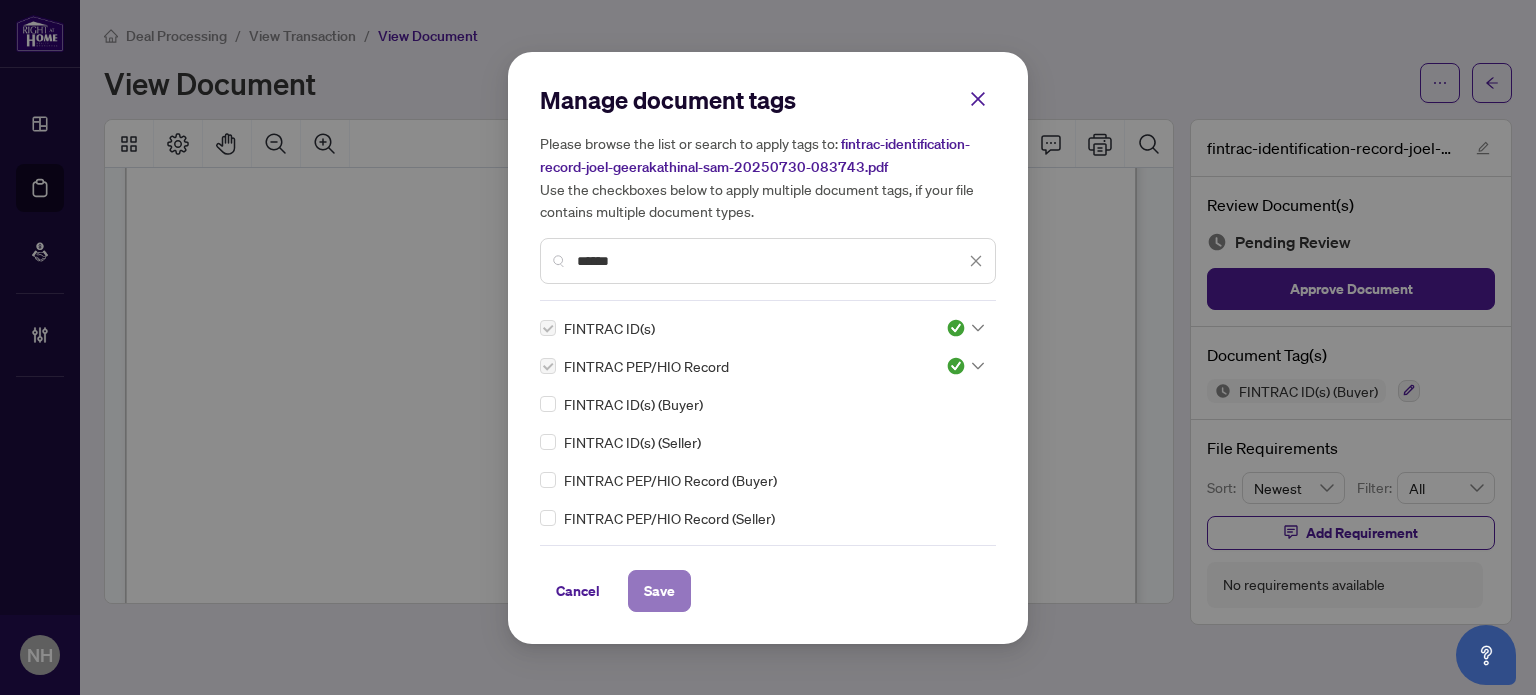 click on "Save" at bounding box center [659, 591] 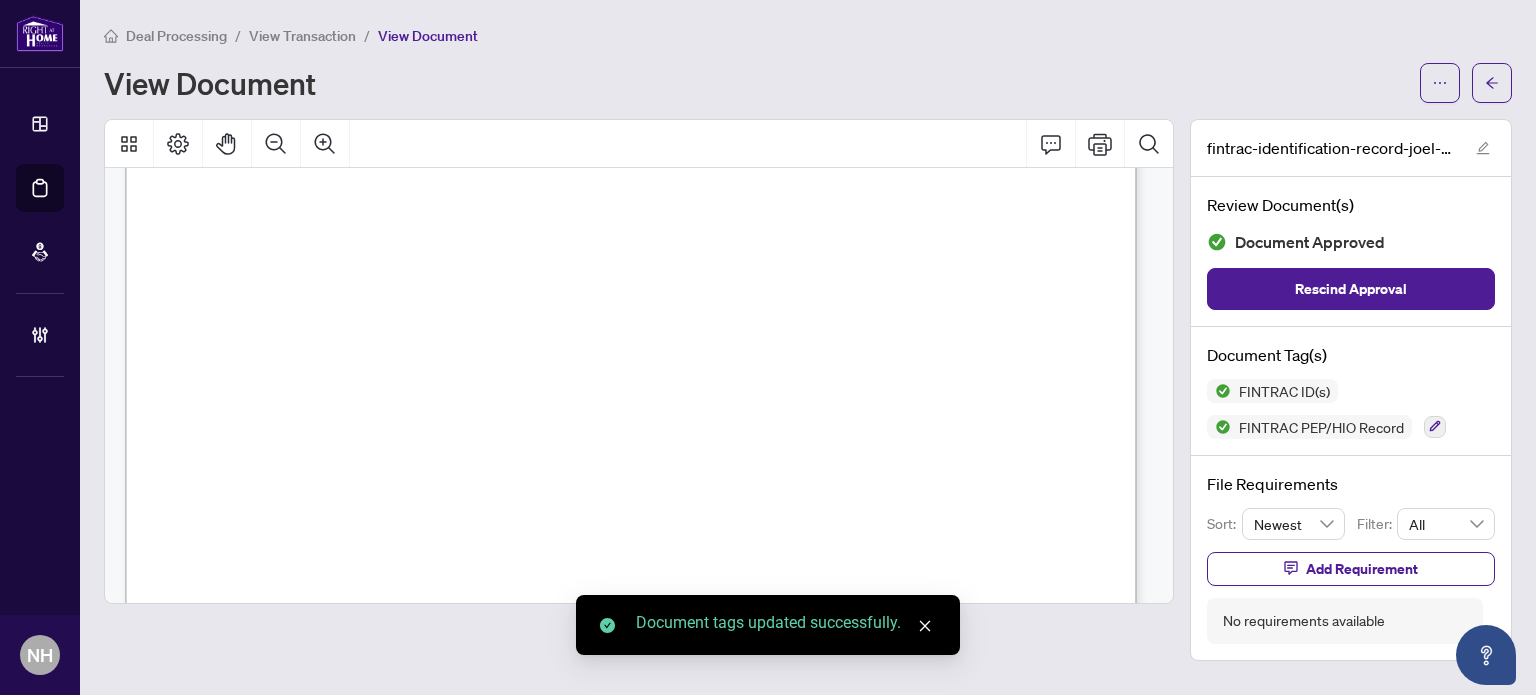 click on "View Transaction" at bounding box center (302, 36) 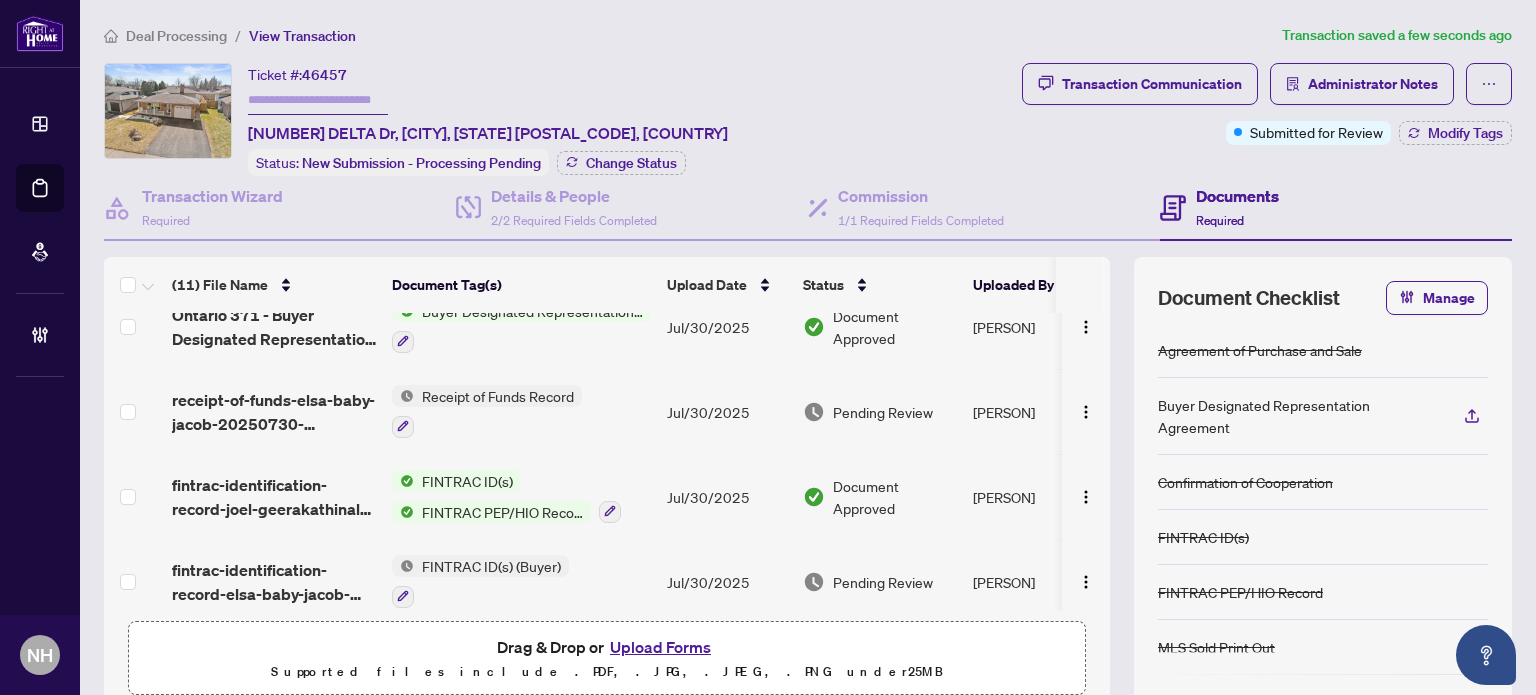 scroll, scrollTop: 636, scrollLeft: 0, axis: vertical 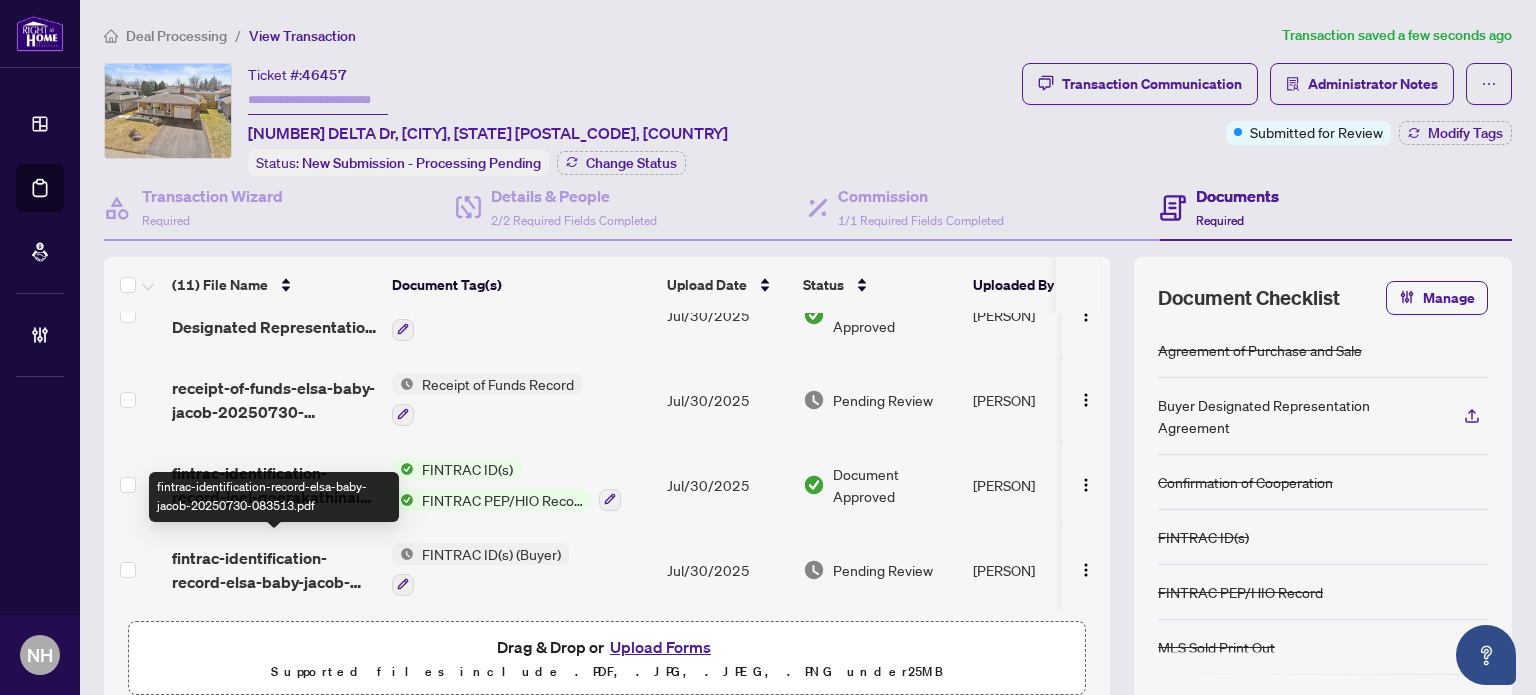 click on "fintrac-identification-record-elsa-baby-jacob-20250730-083513.pdf" at bounding box center [274, 569] 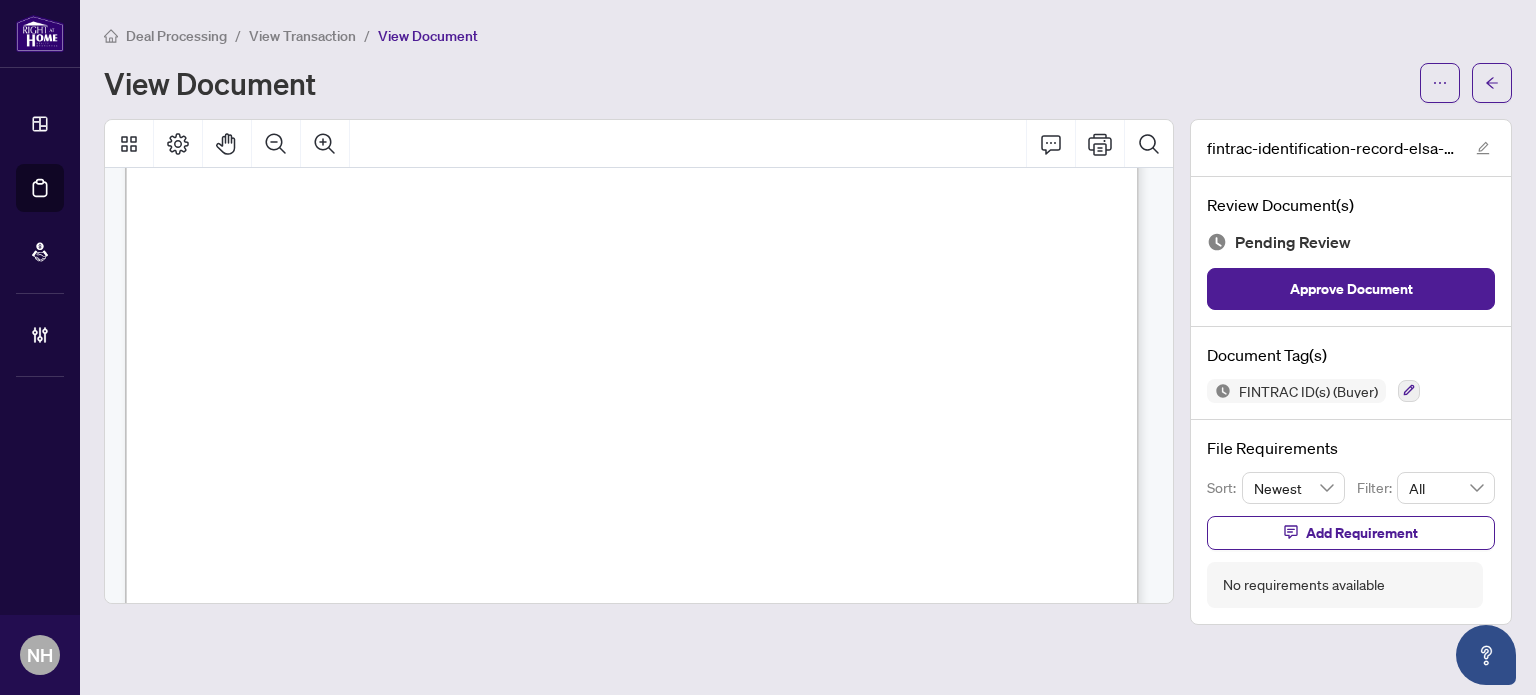 scroll, scrollTop: 5800, scrollLeft: 0, axis: vertical 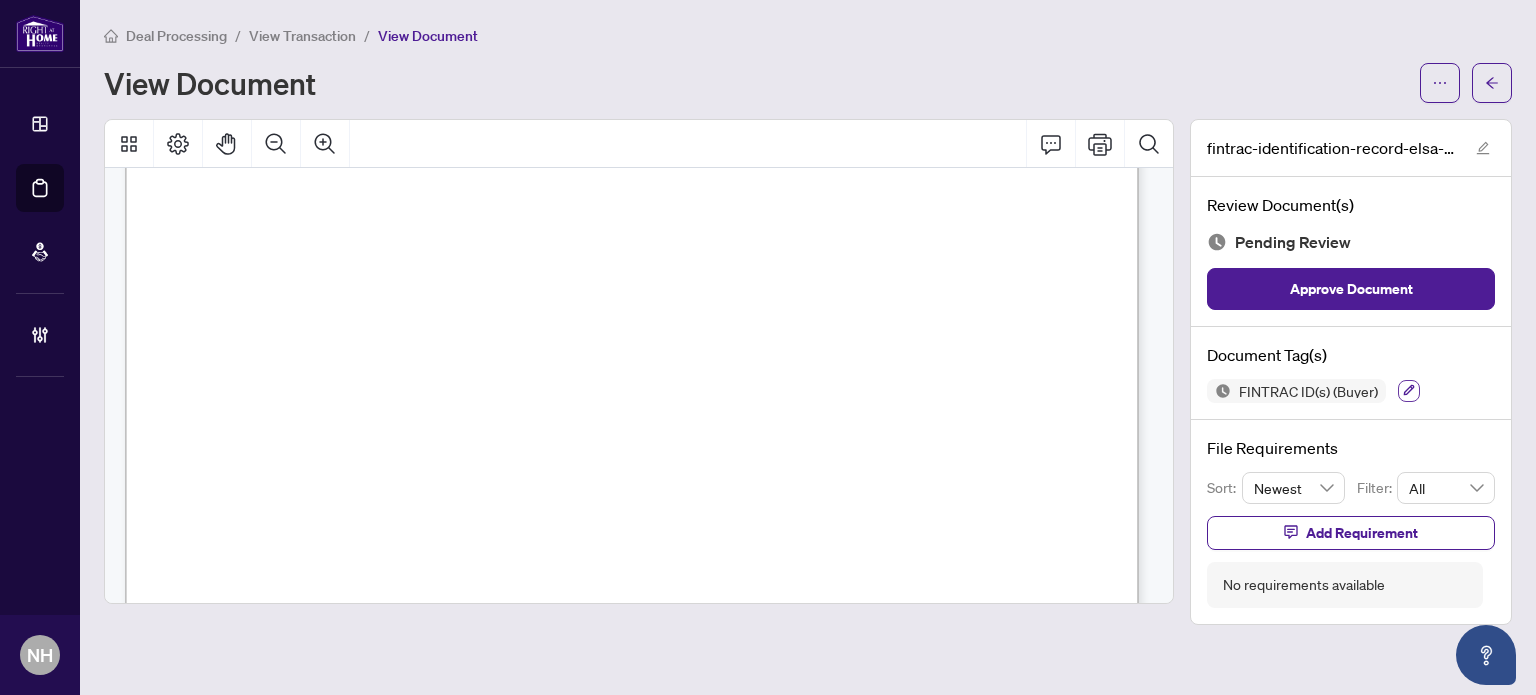 click at bounding box center (1409, 391) 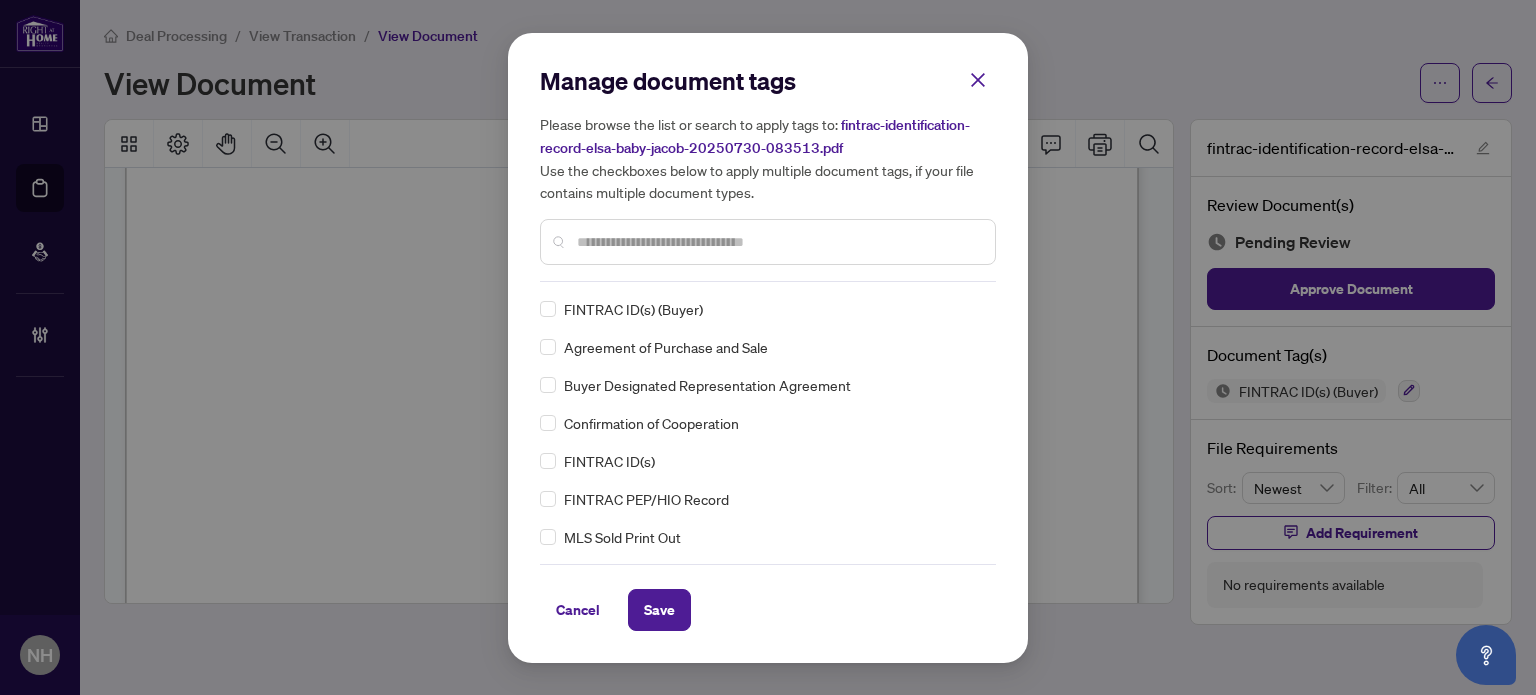 click at bounding box center (778, 242) 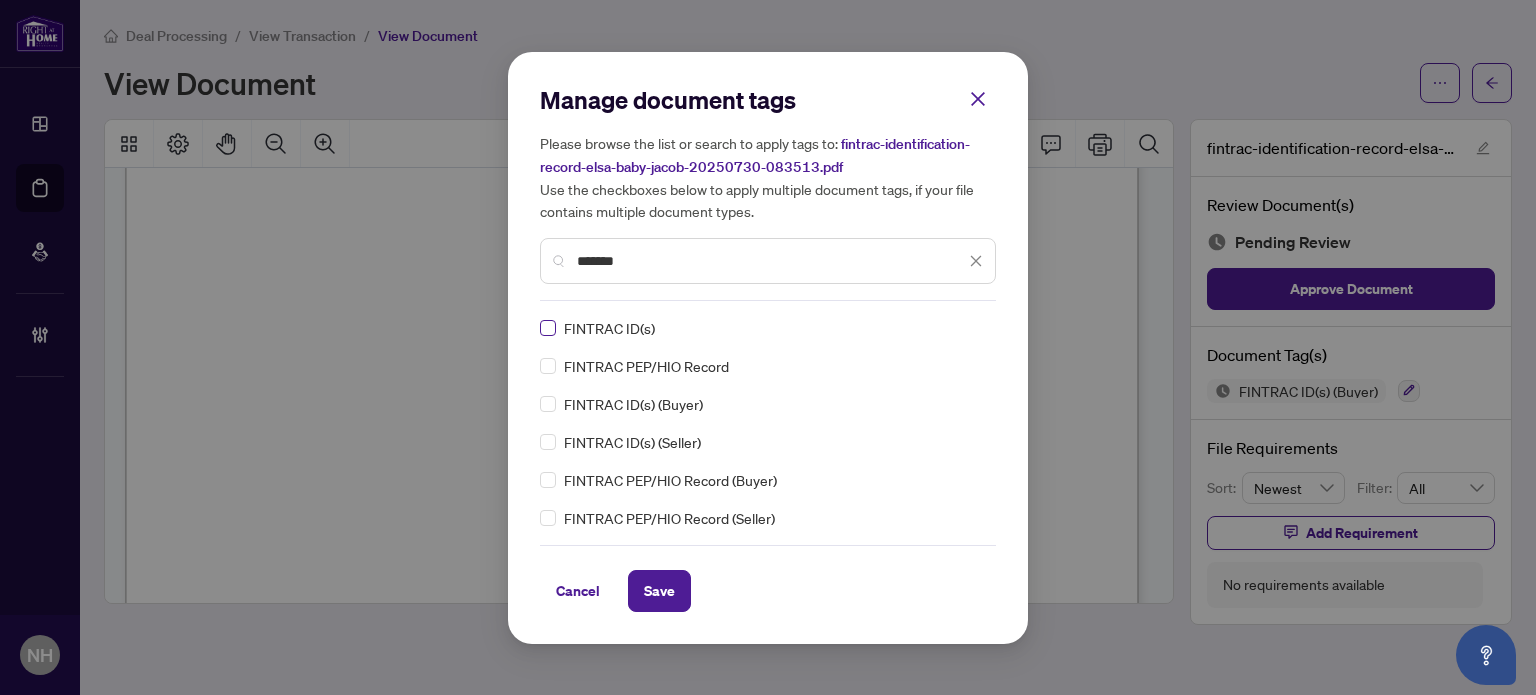 type on "*******" 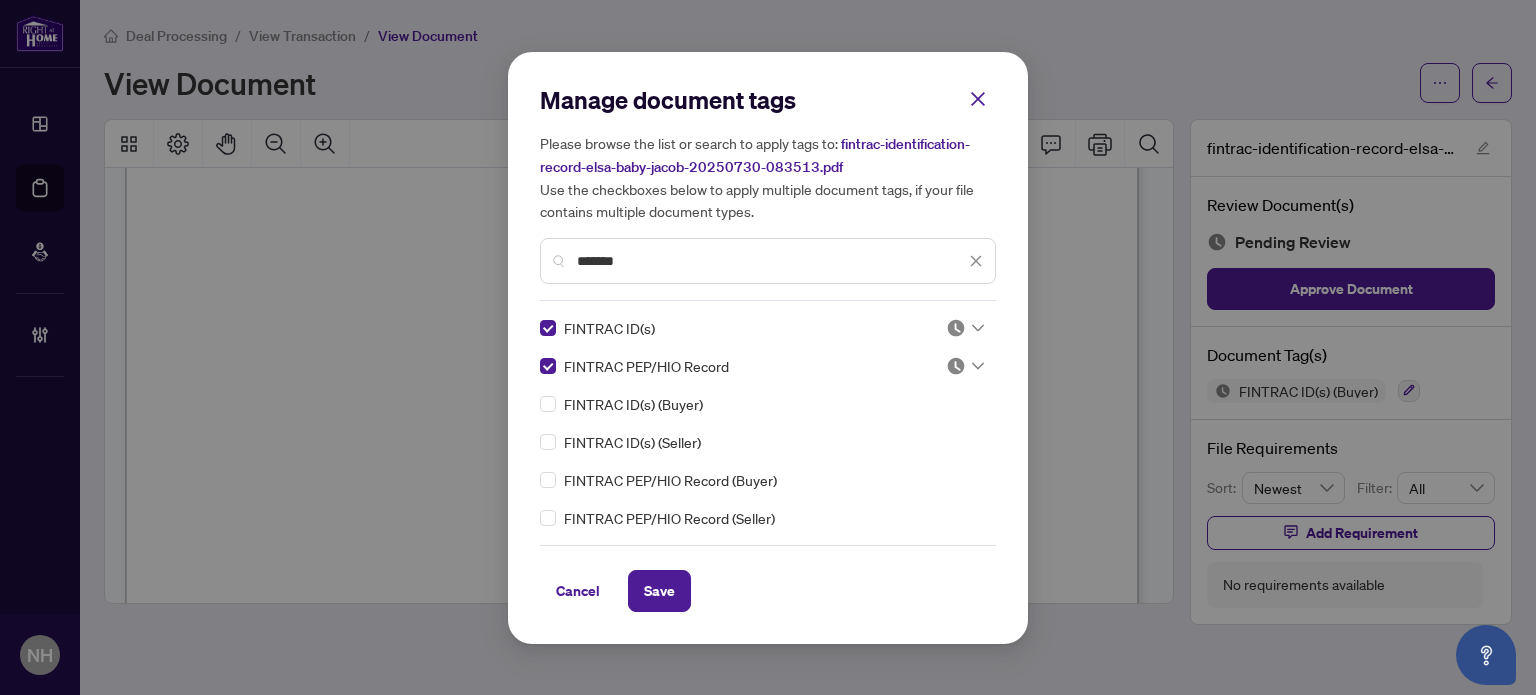 click 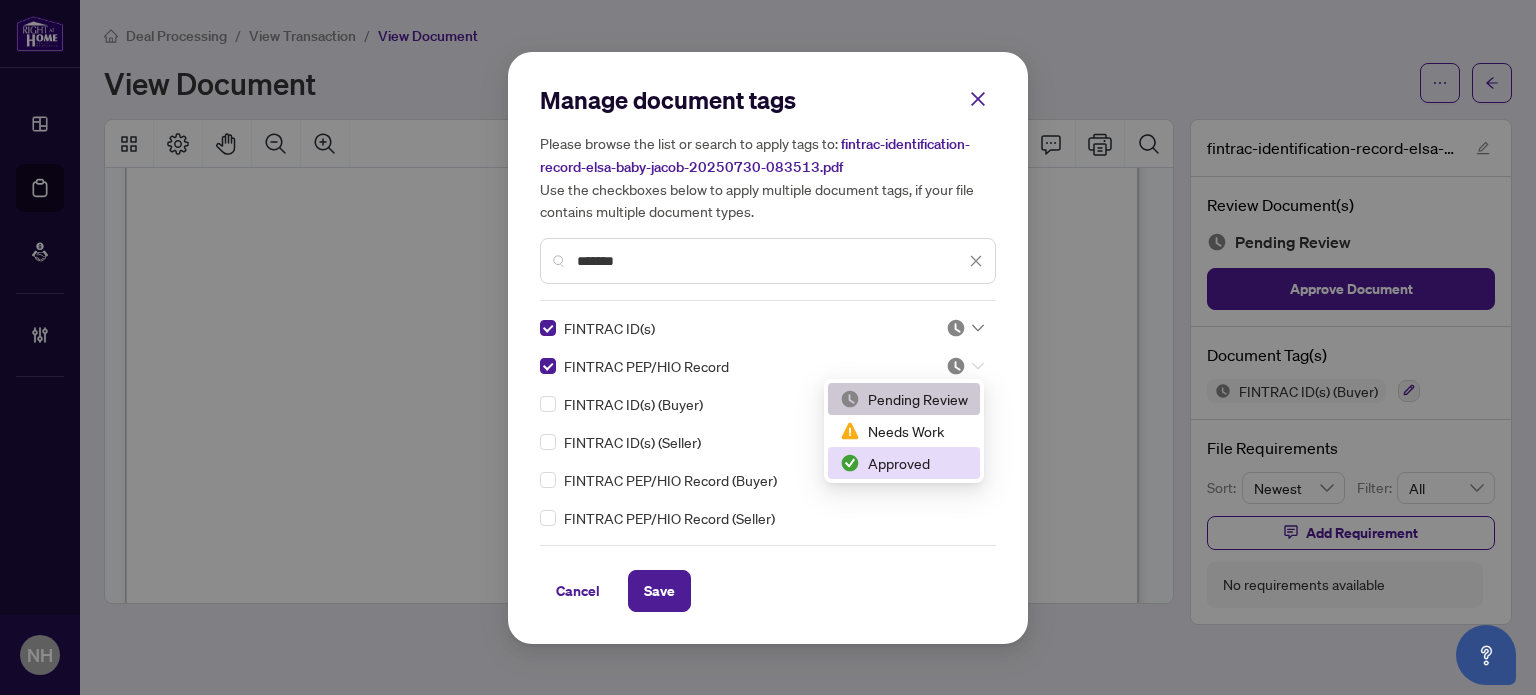 click on "Approved" at bounding box center [904, 463] 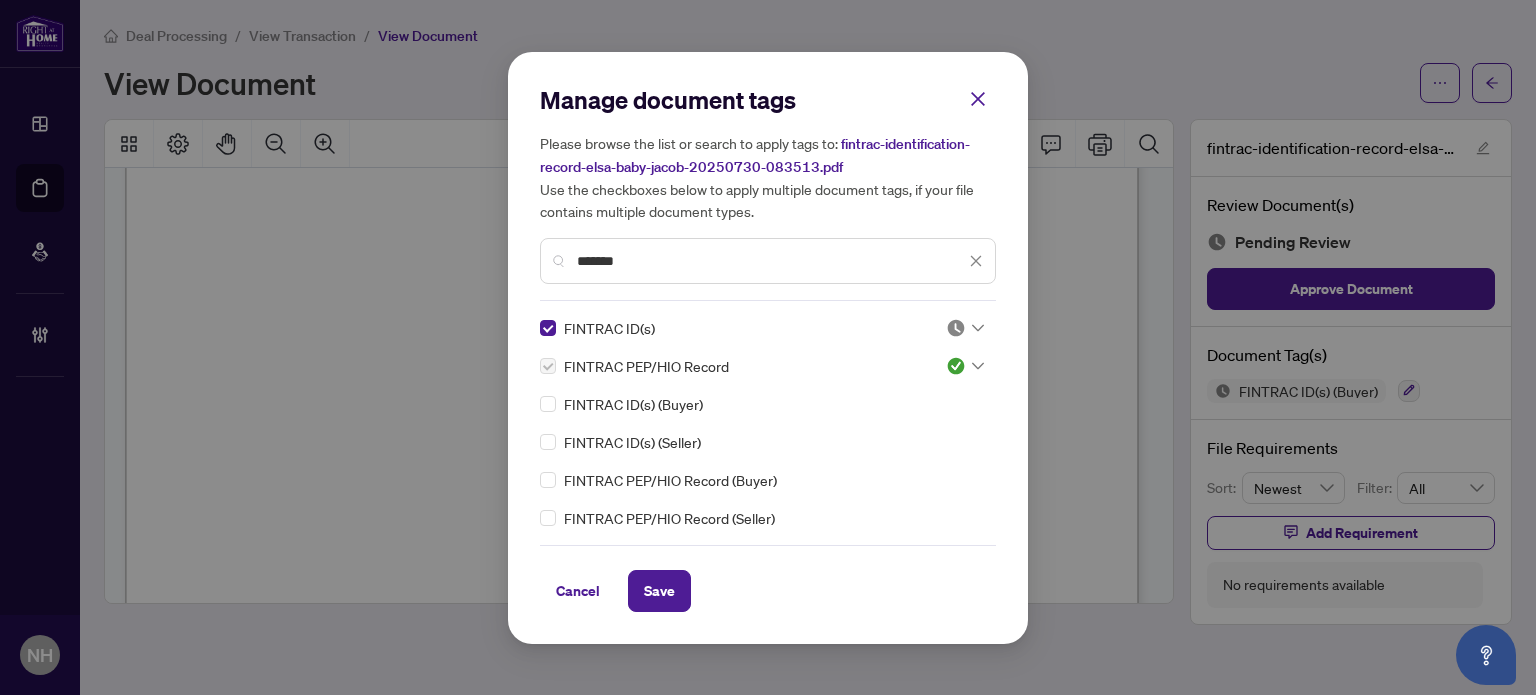 click 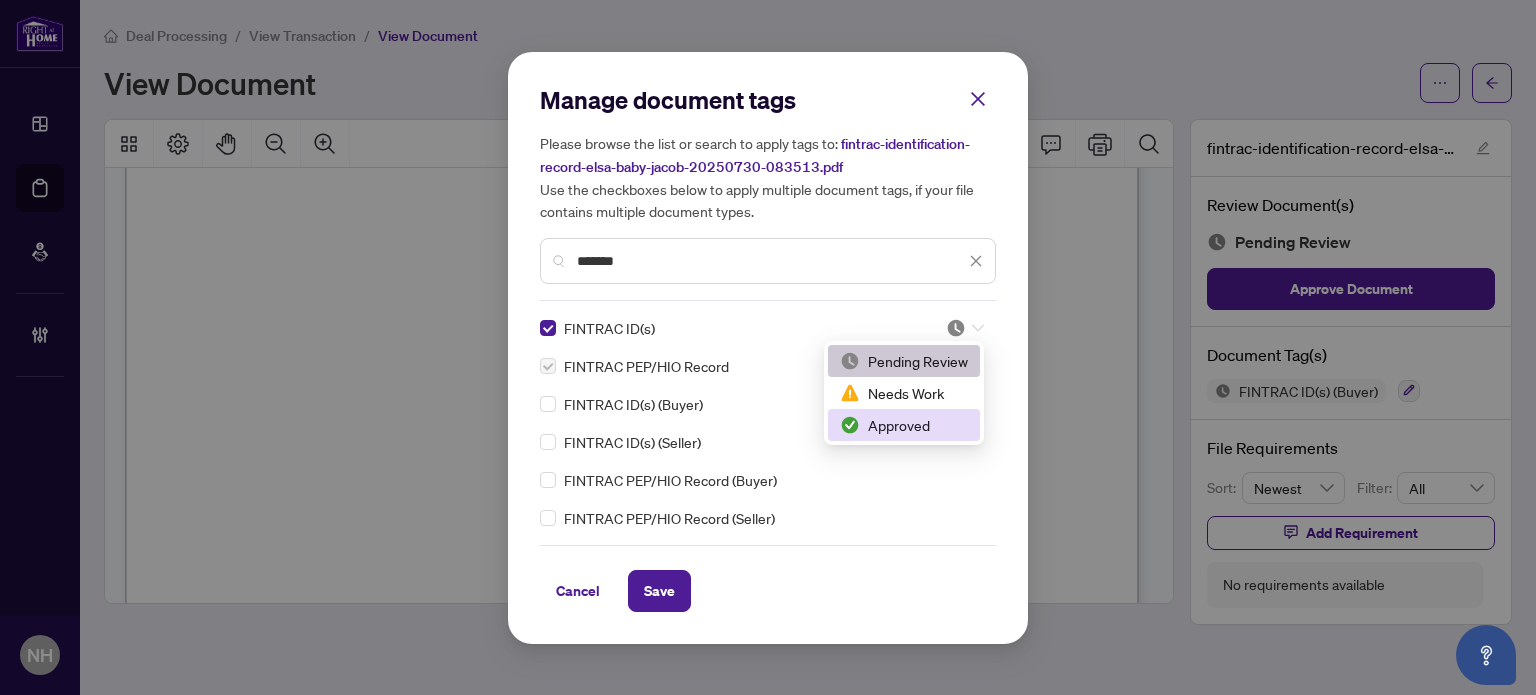 click on "Approved" at bounding box center (904, 425) 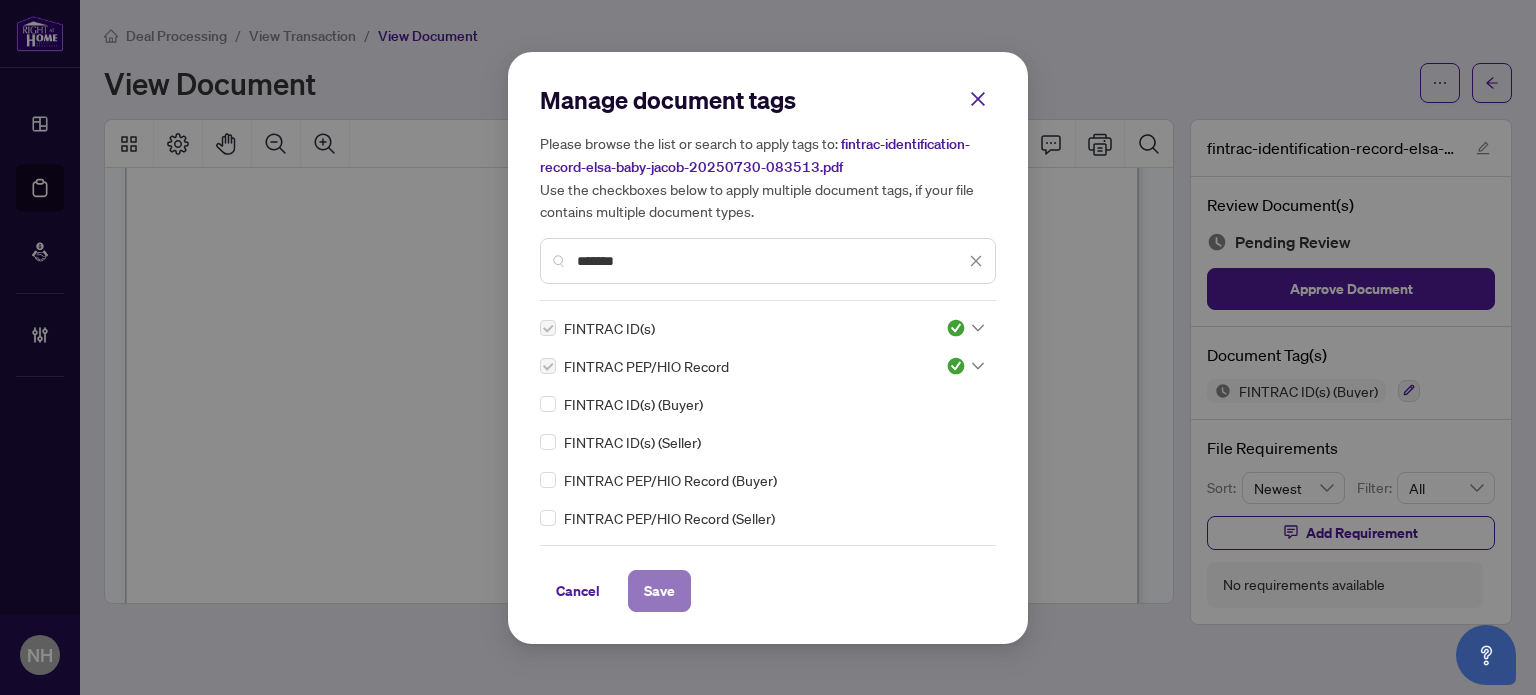 click on "Save" at bounding box center [659, 591] 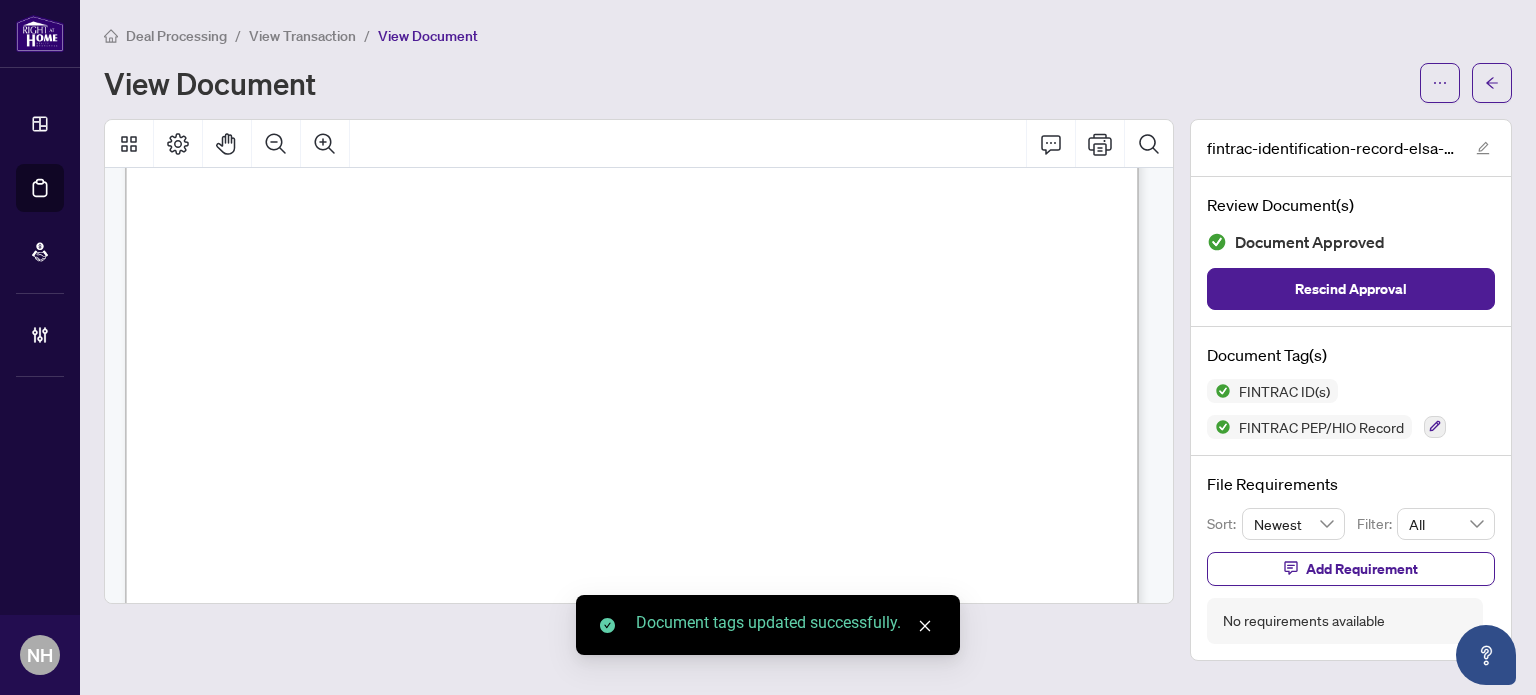 click on "View Transaction" at bounding box center [302, 36] 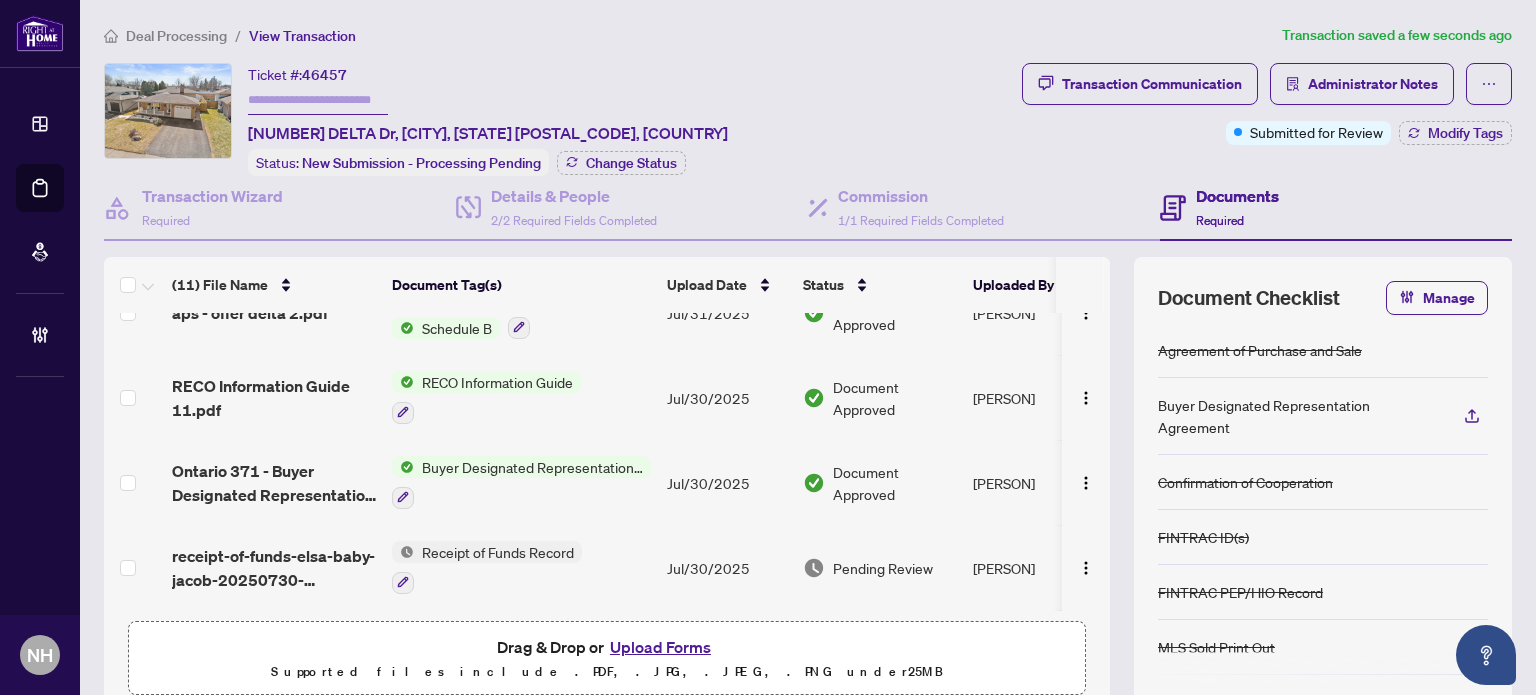 scroll, scrollTop: 500, scrollLeft: 0, axis: vertical 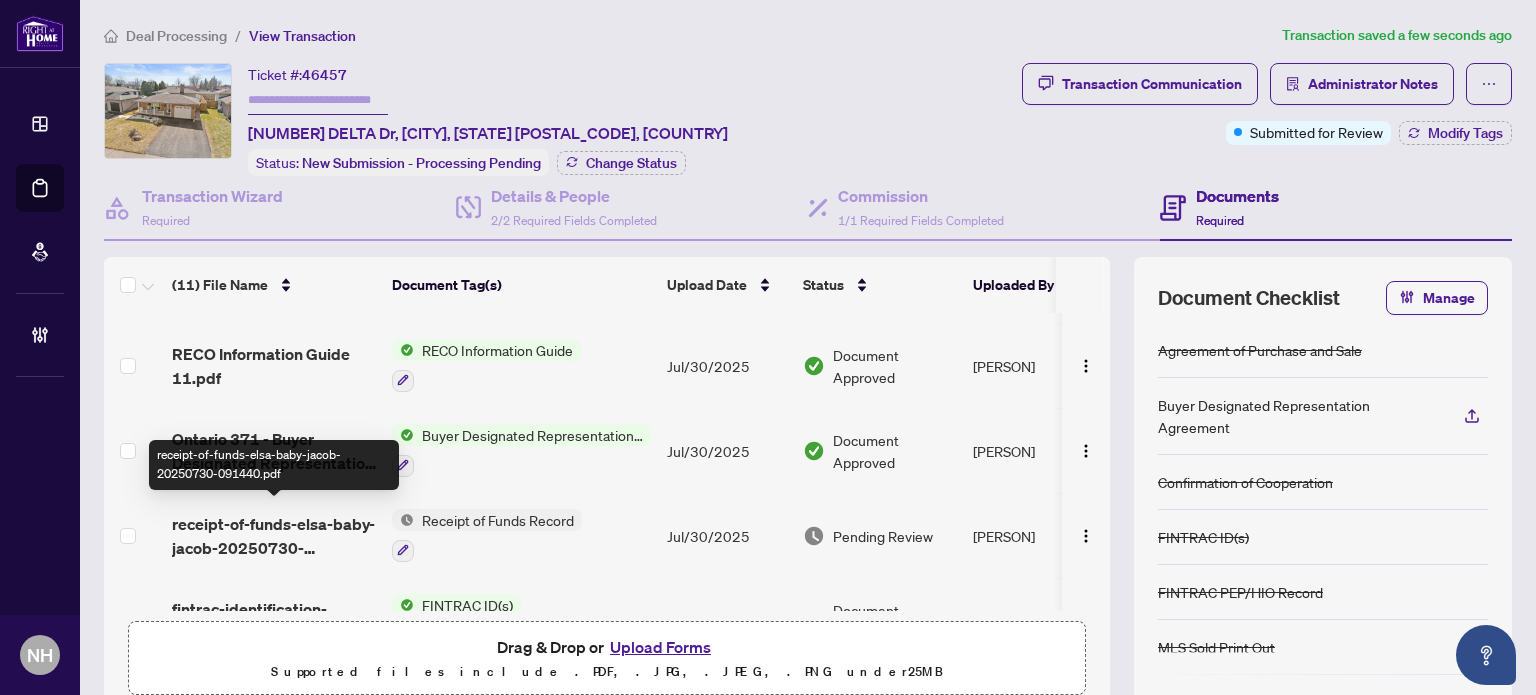 click on "receipt-of-funds-elsa-baby-jacob-20250730-091440.pdf" at bounding box center [274, 536] 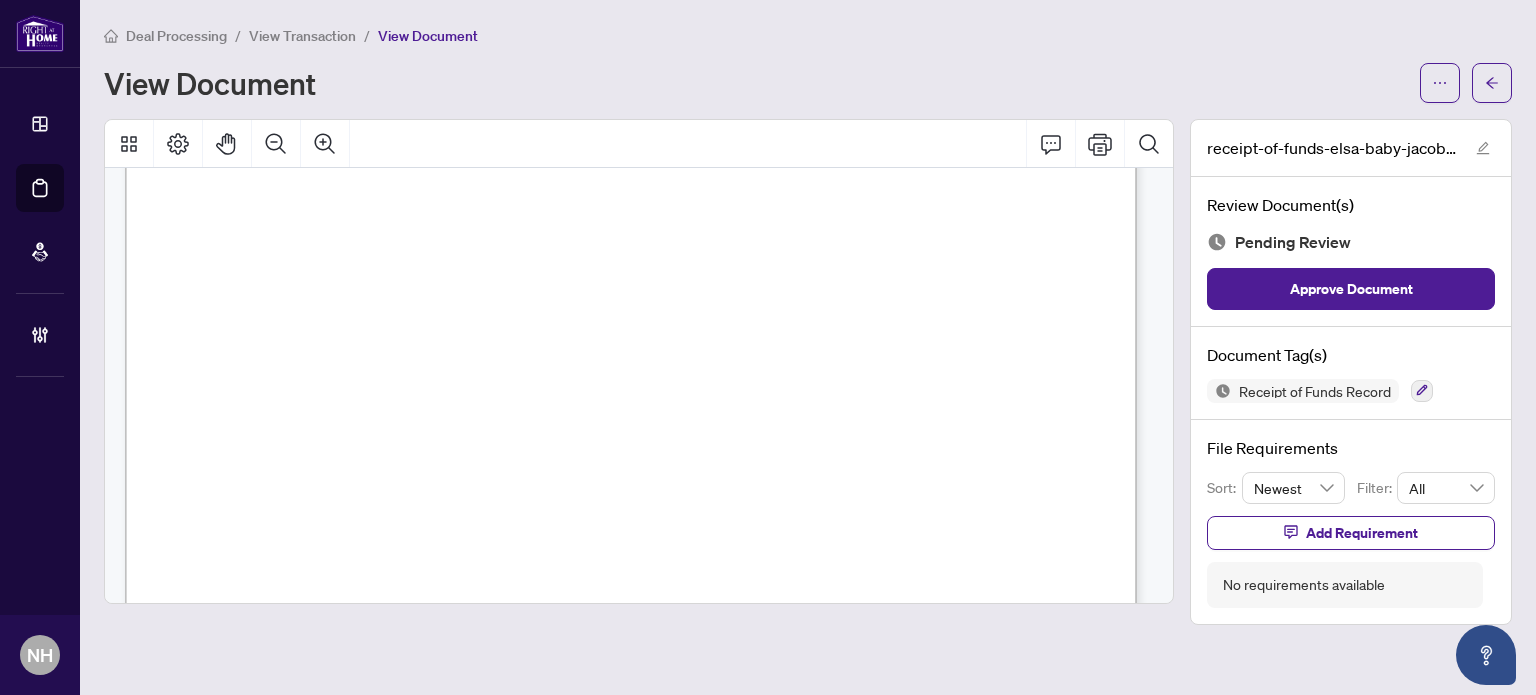 scroll, scrollTop: 300, scrollLeft: 0, axis: vertical 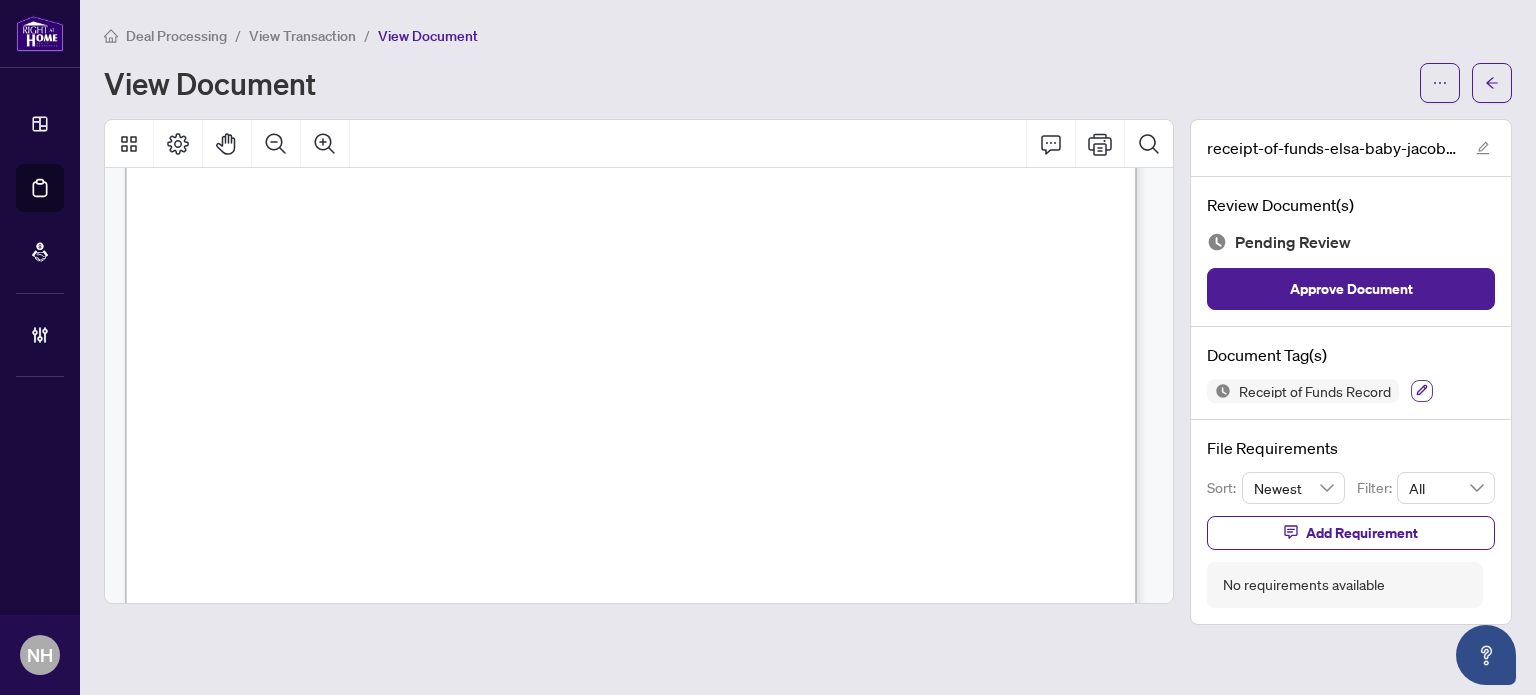 click 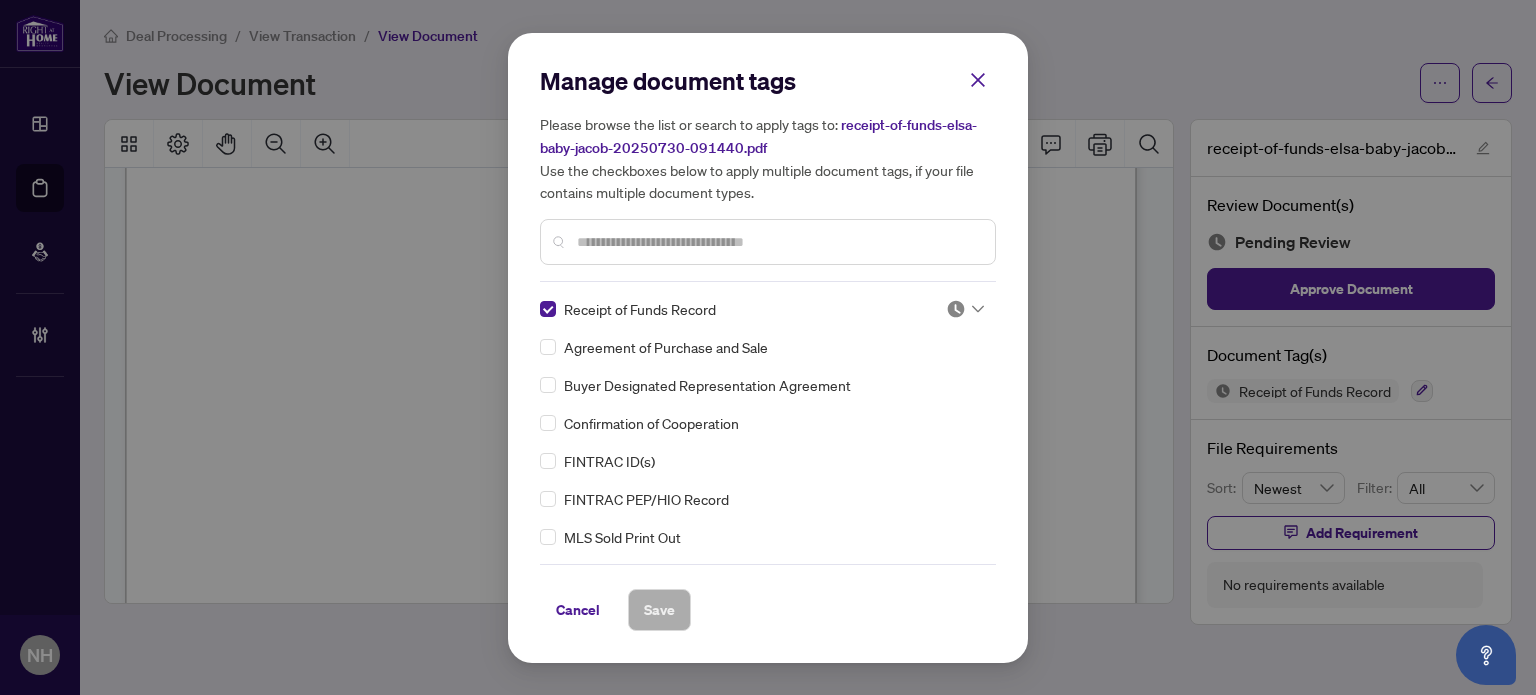 click 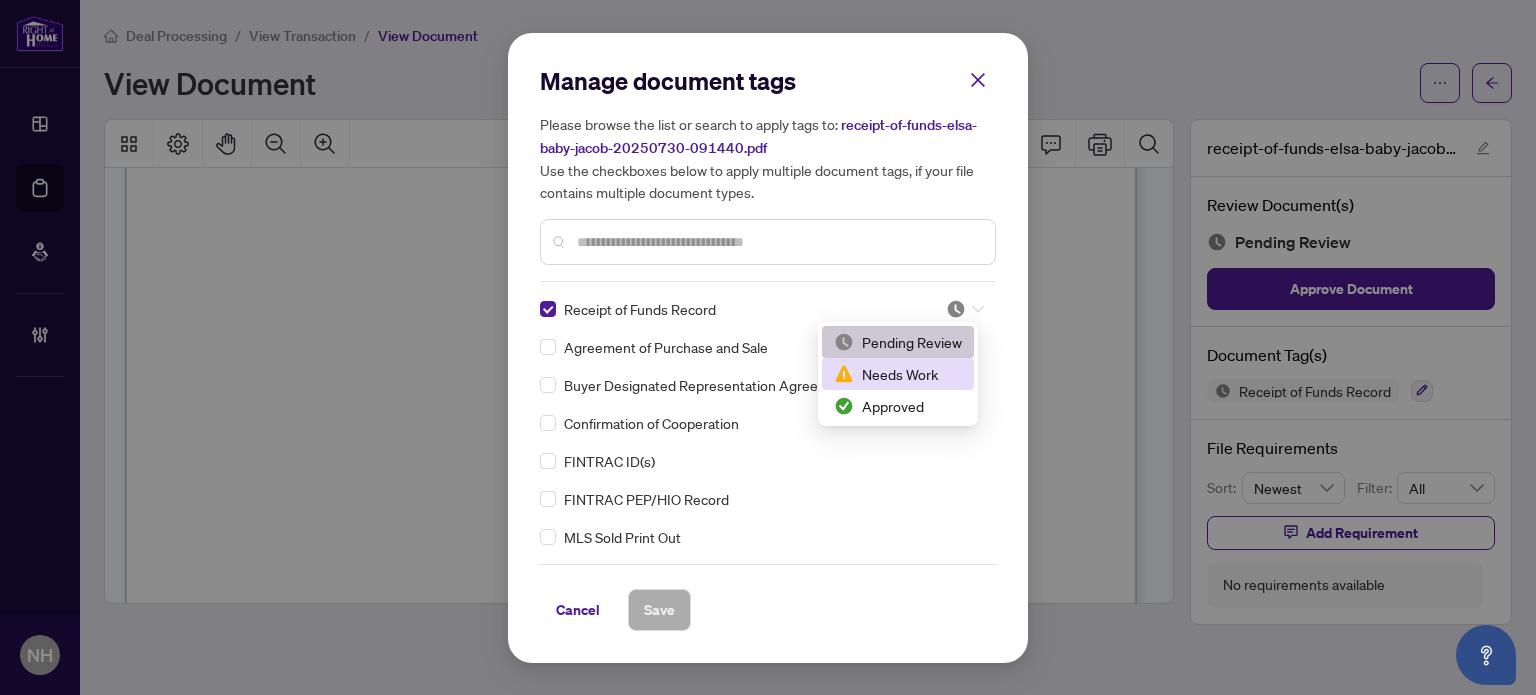 click on "Needs Work" at bounding box center [898, 374] 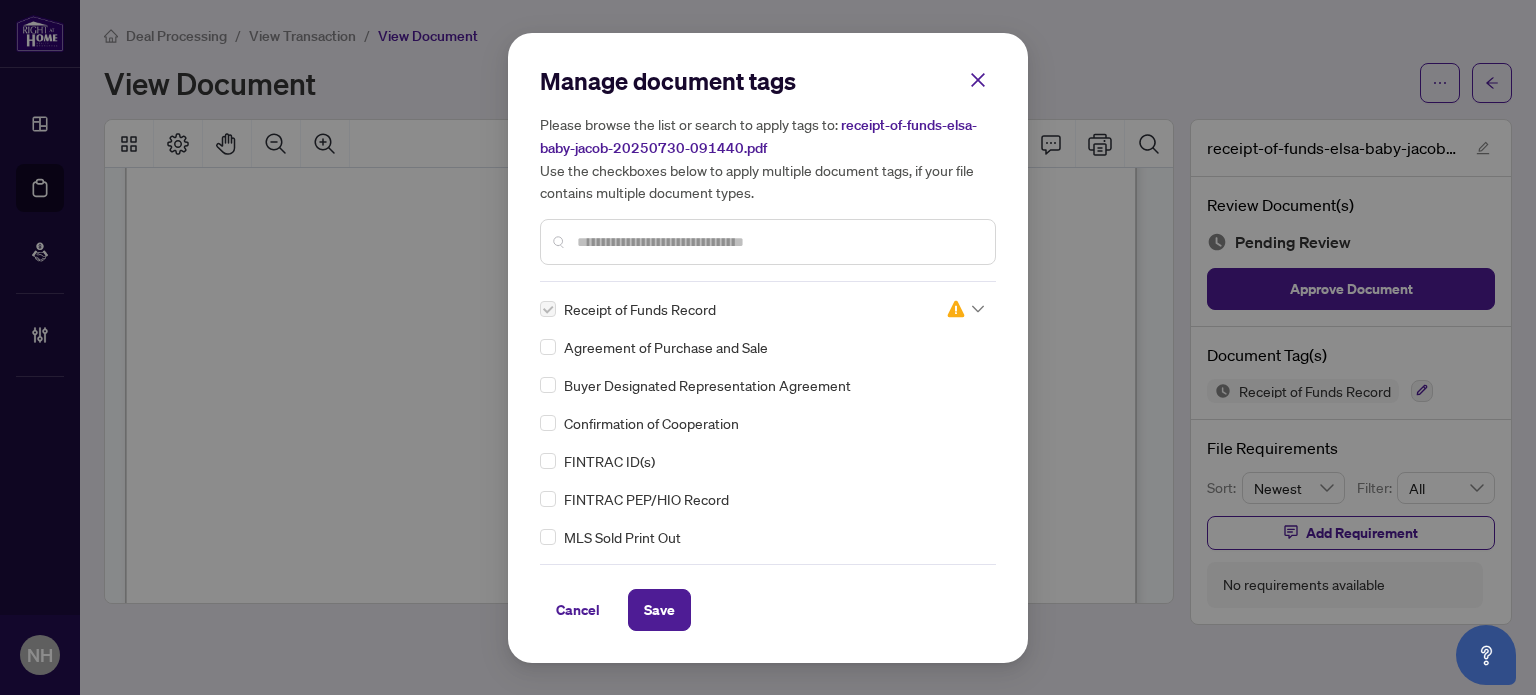 drag, startPoint x: 650, startPoint y: 610, endPoint x: 668, endPoint y: 109, distance: 501.32324 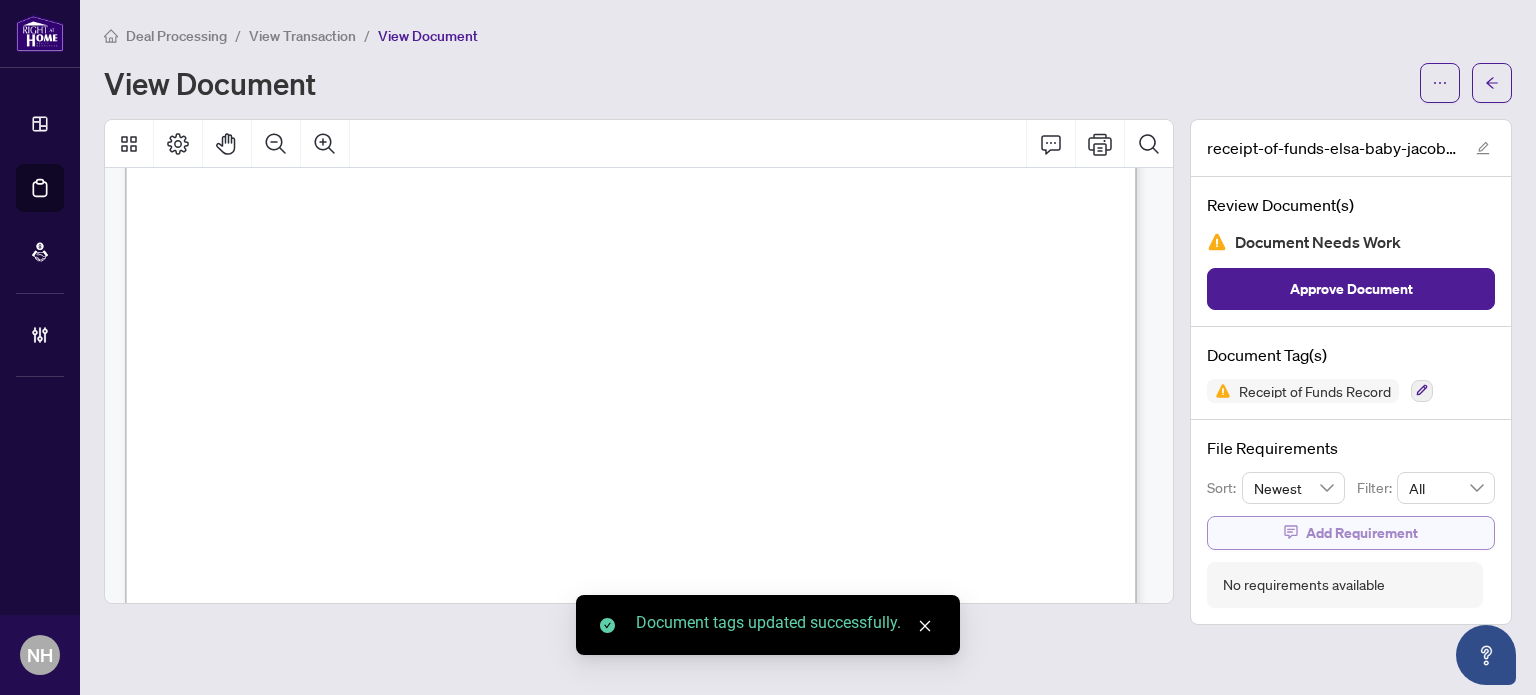 click on "Add Requirement" at bounding box center [1362, 533] 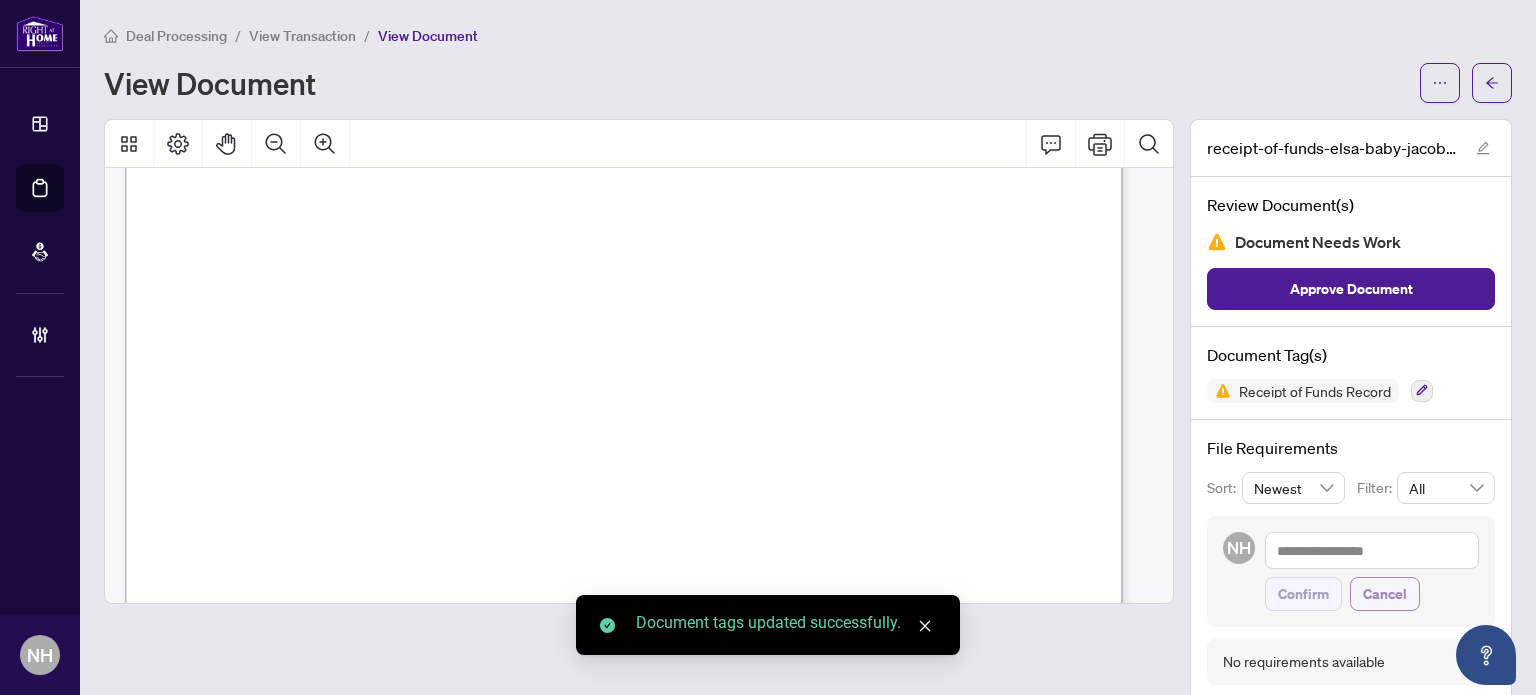 scroll, scrollTop: 296, scrollLeft: 0, axis: vertical 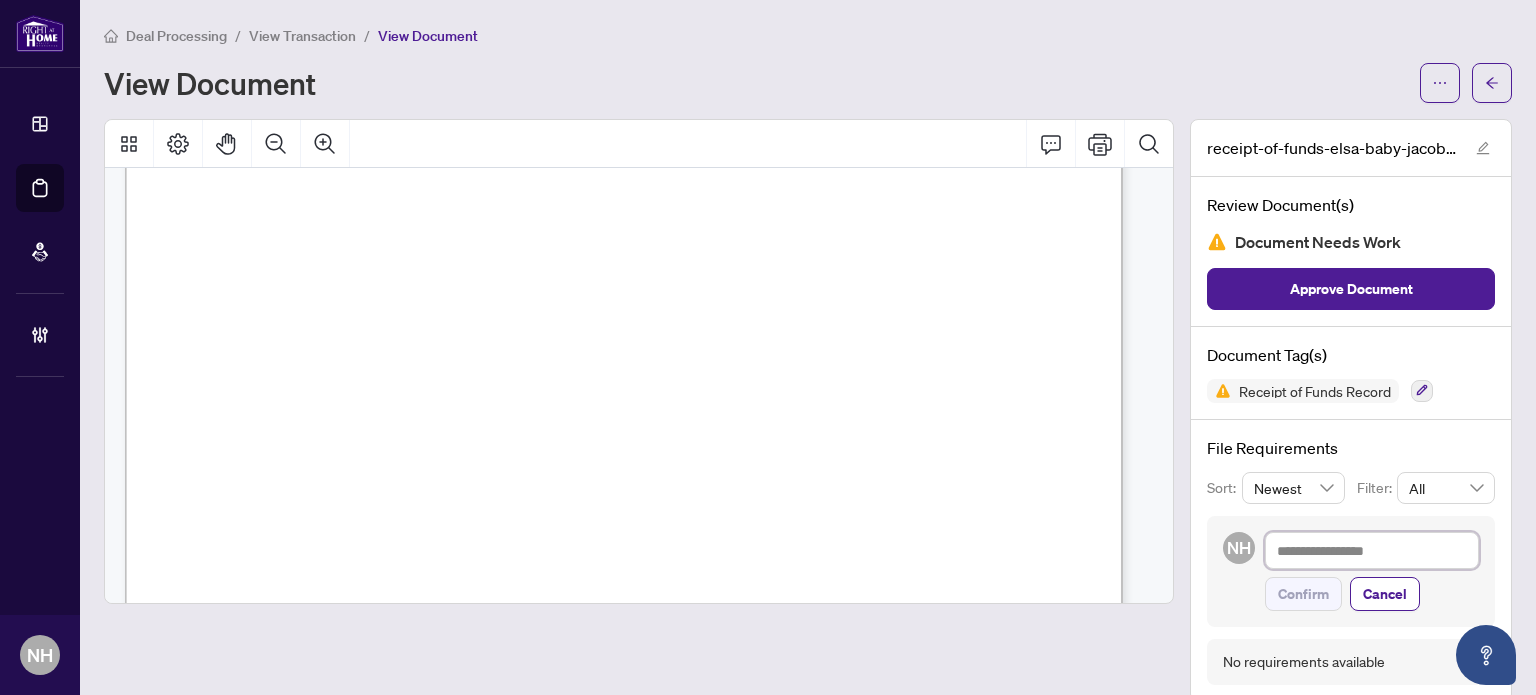 click at bounding box center [1372, 551] 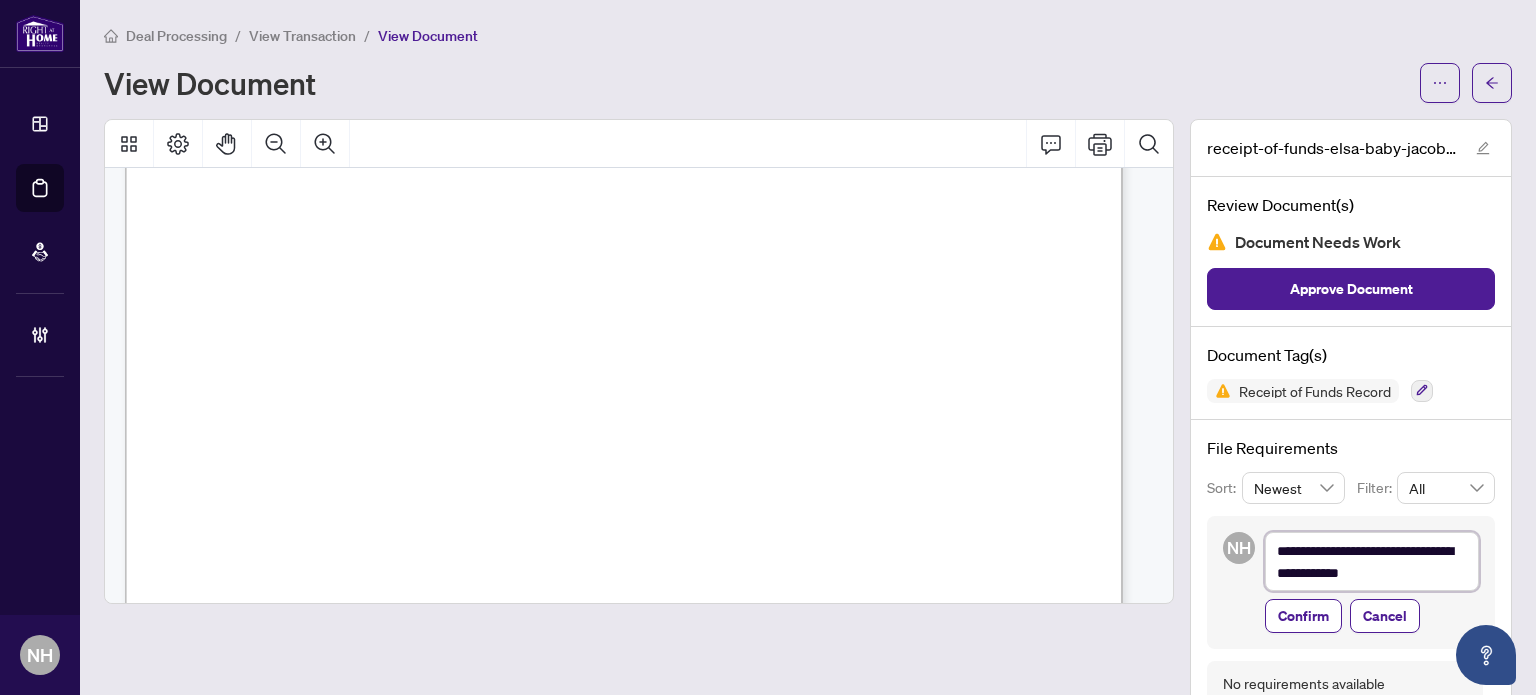 type on "**********" 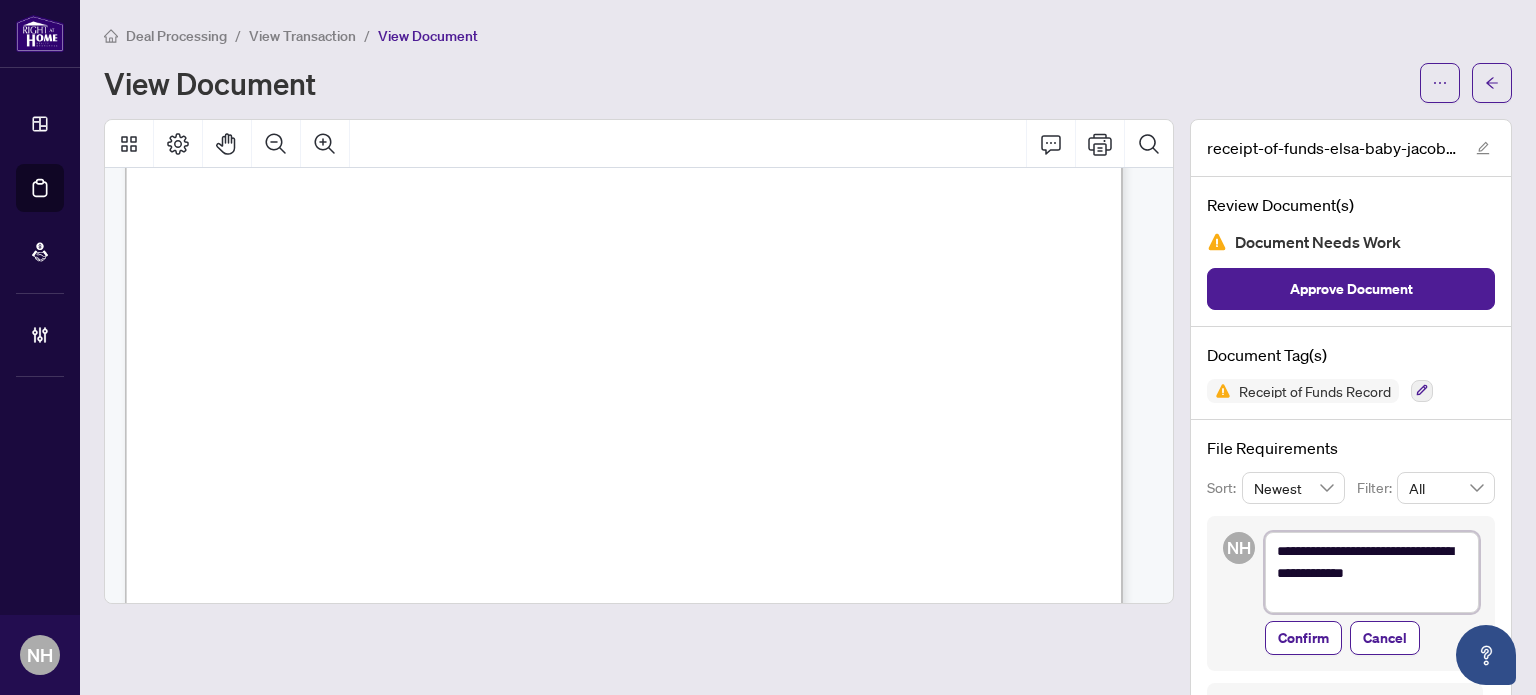 type on "**********" 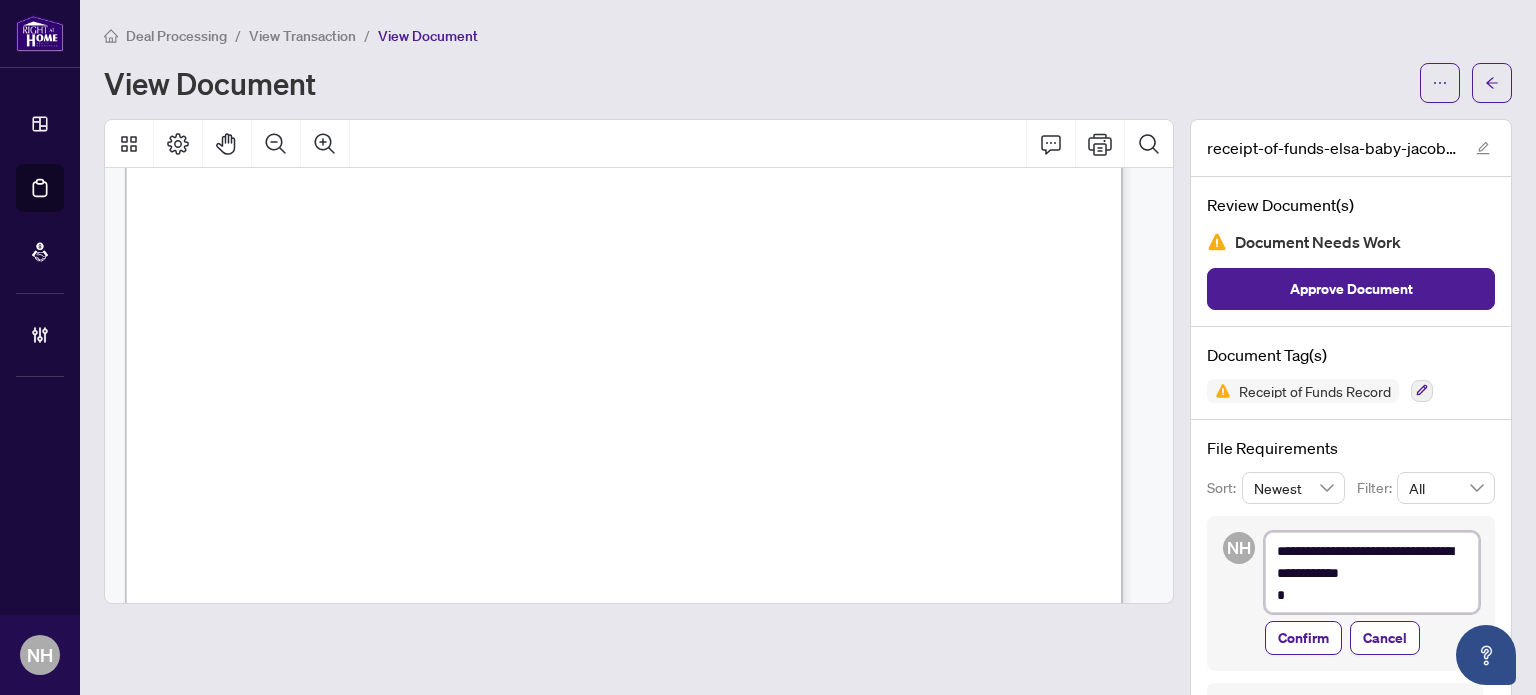 type on "**********" 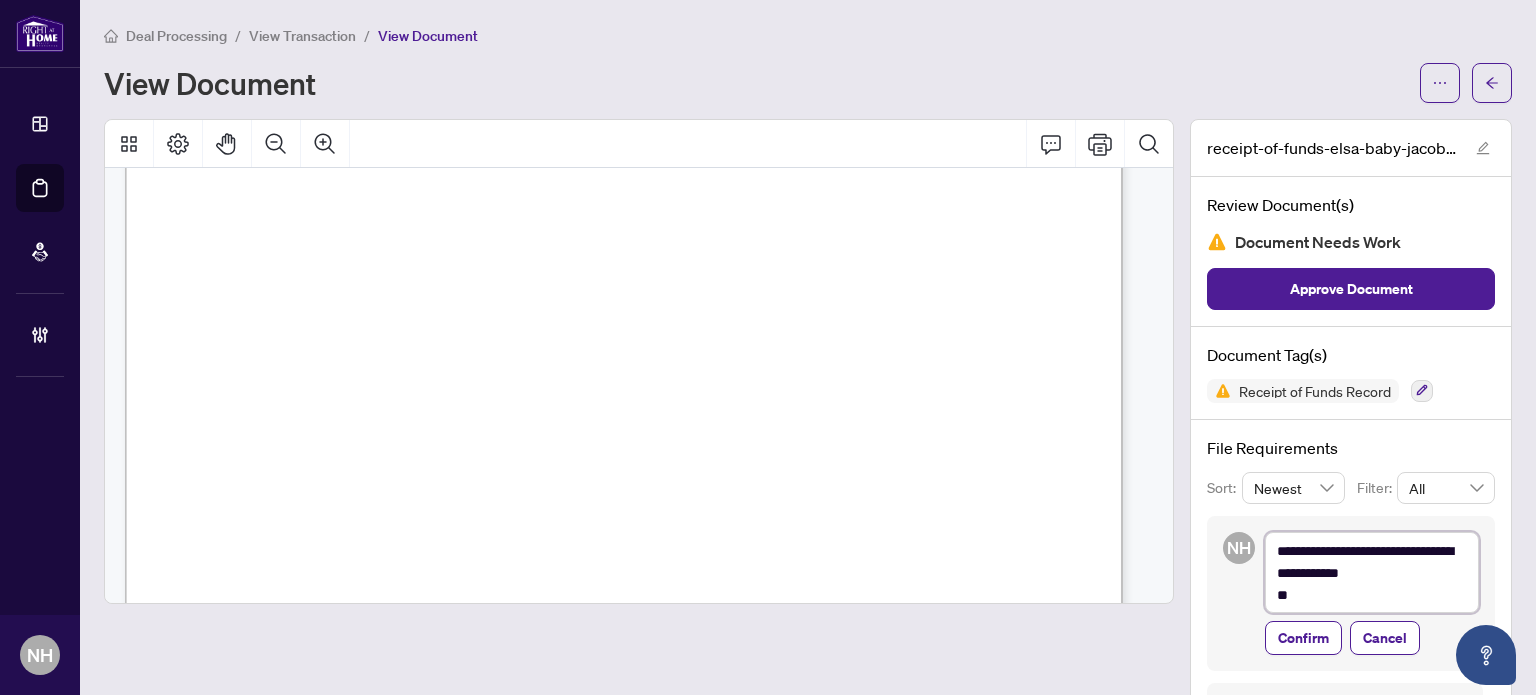 type on "**********" 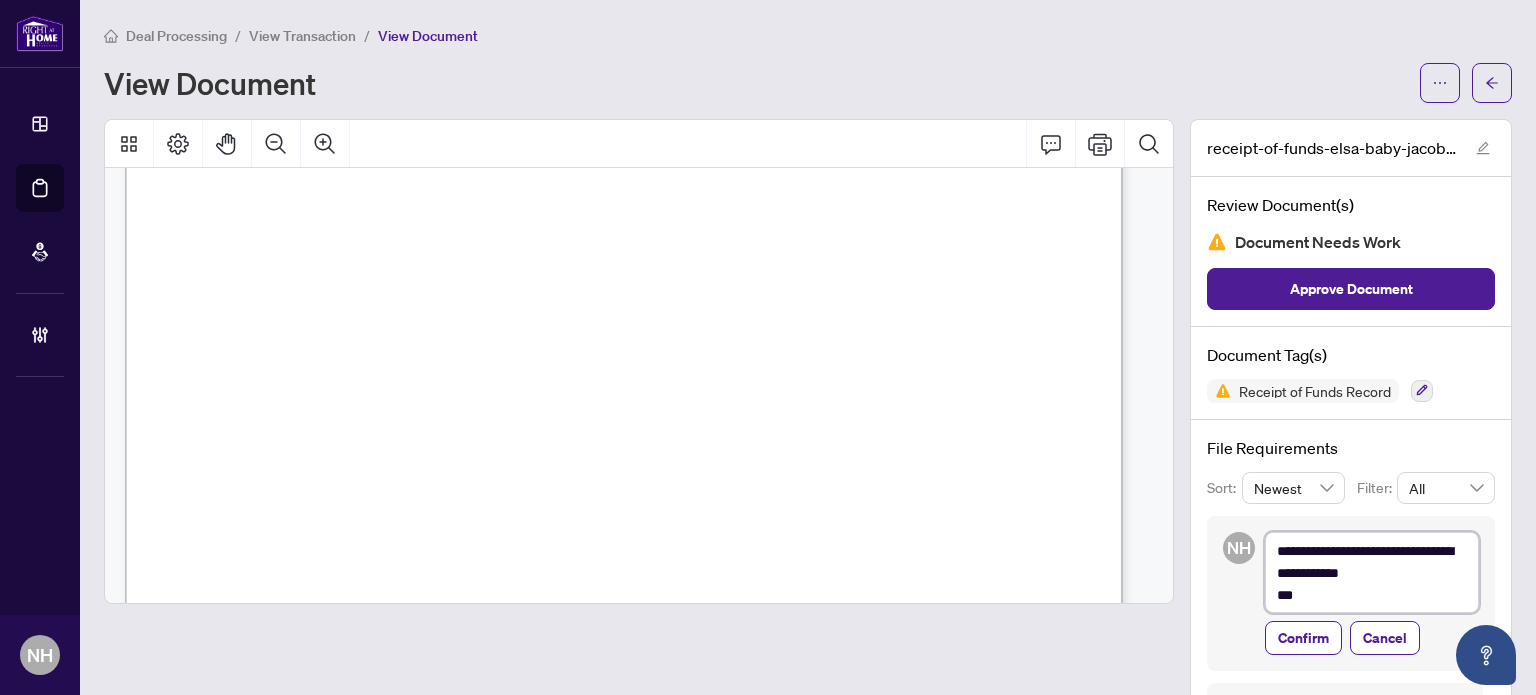 type on "**********" 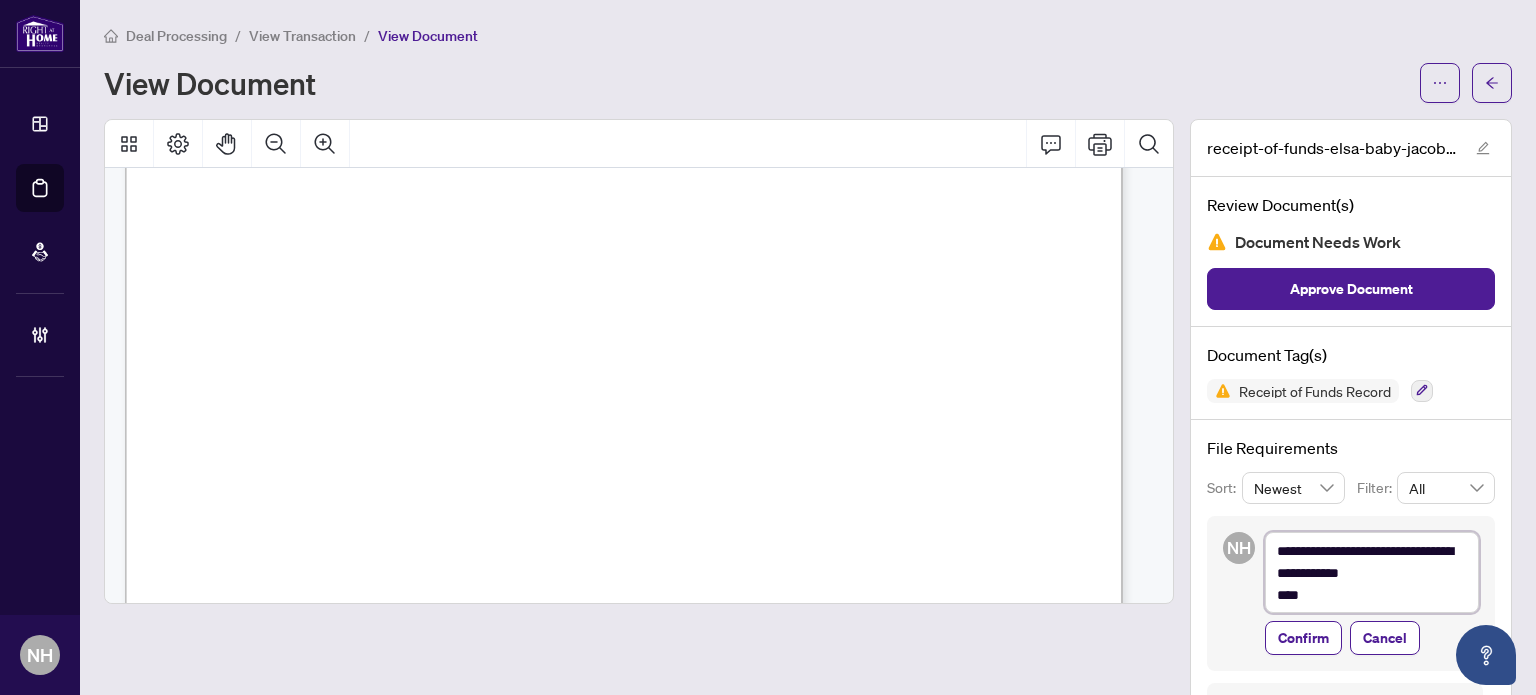 type on "**********" 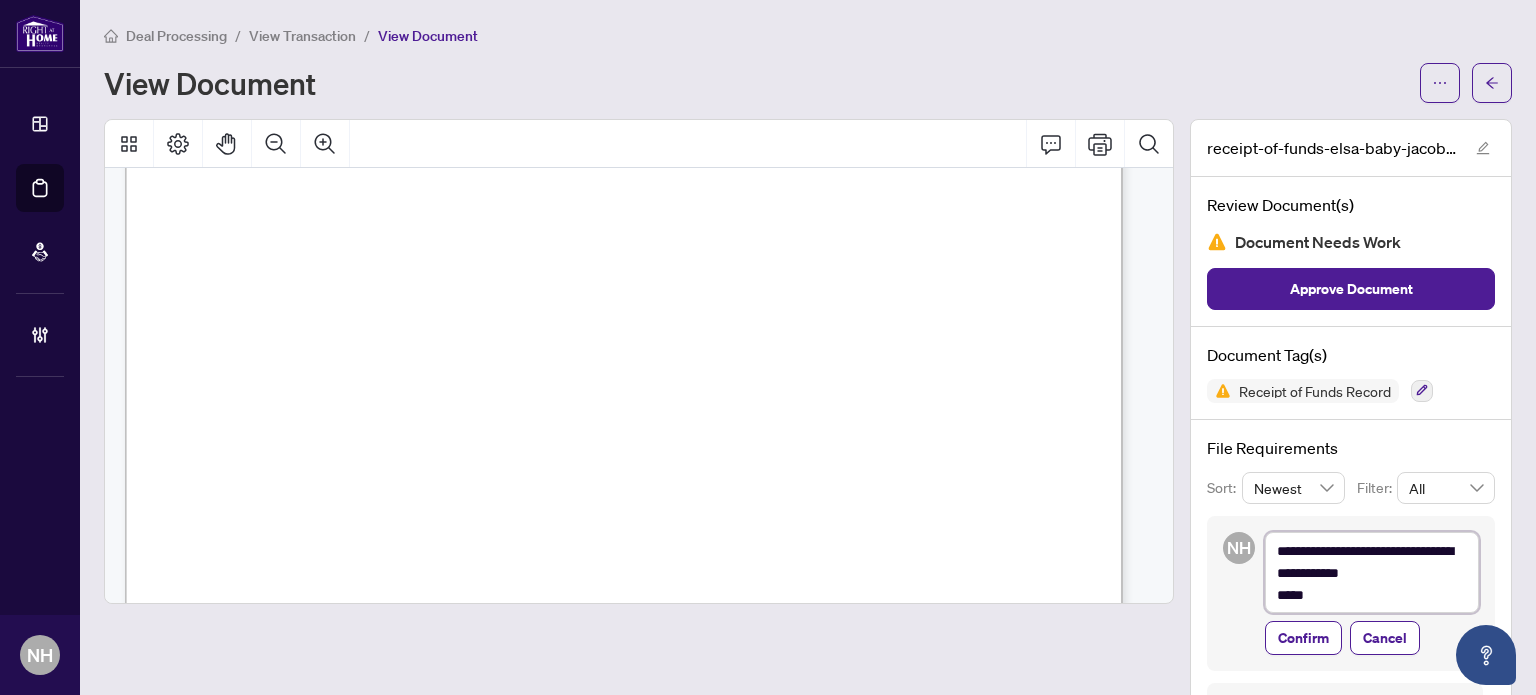 type on "**********" 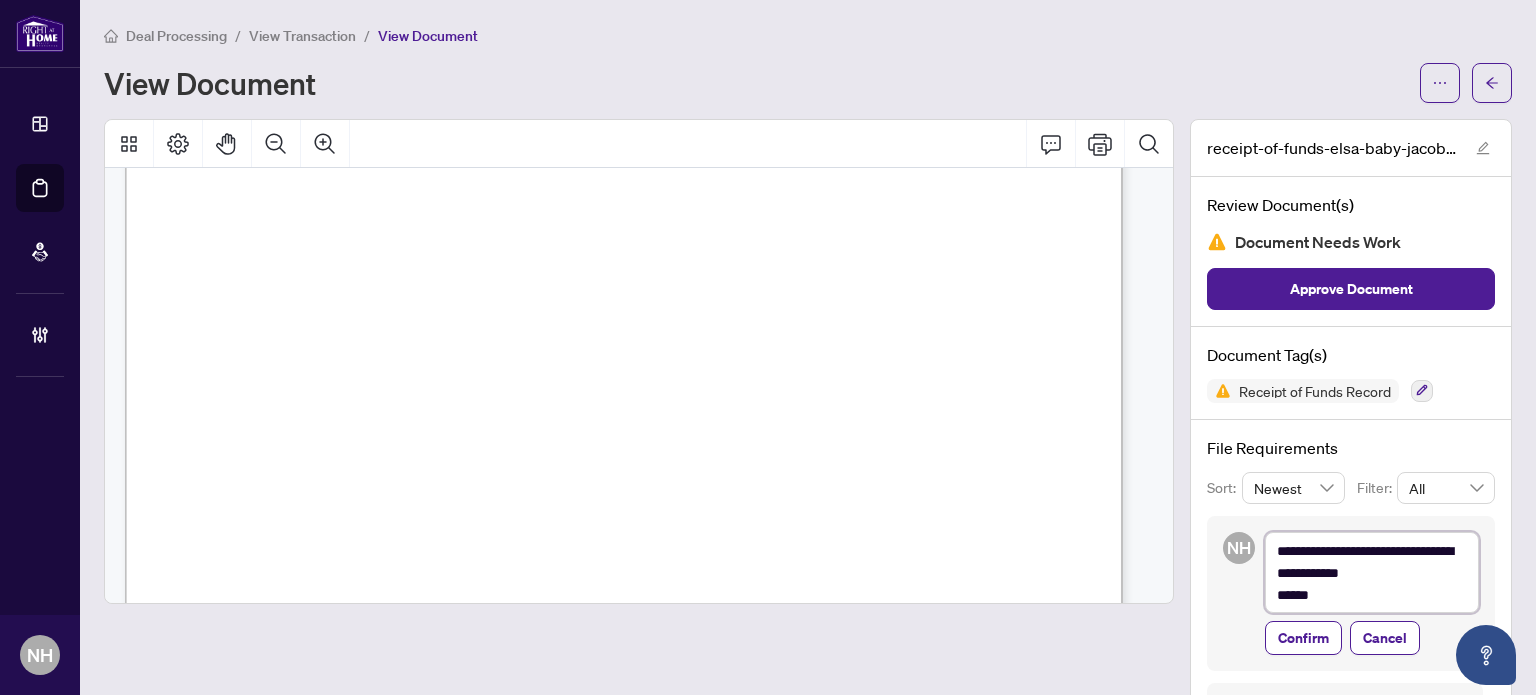 type on "**********" 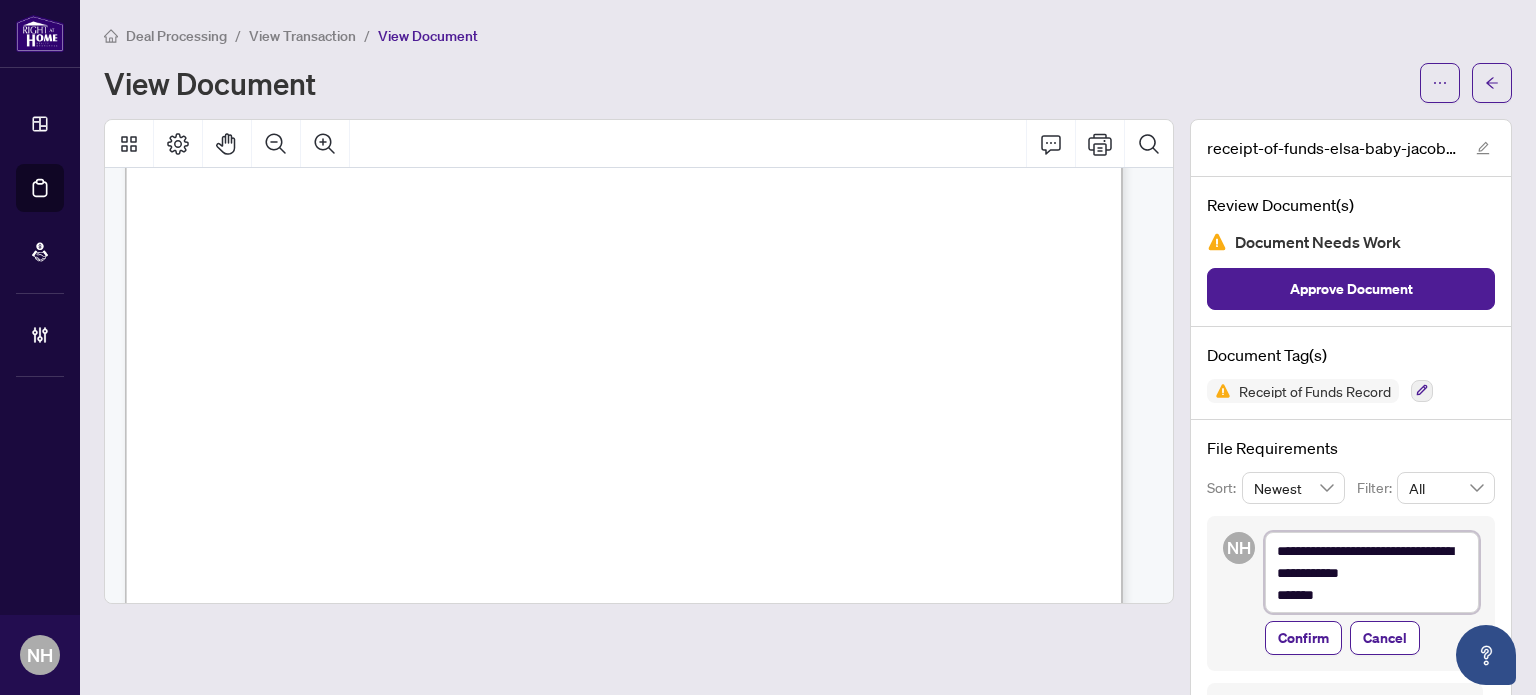 type on "**********" 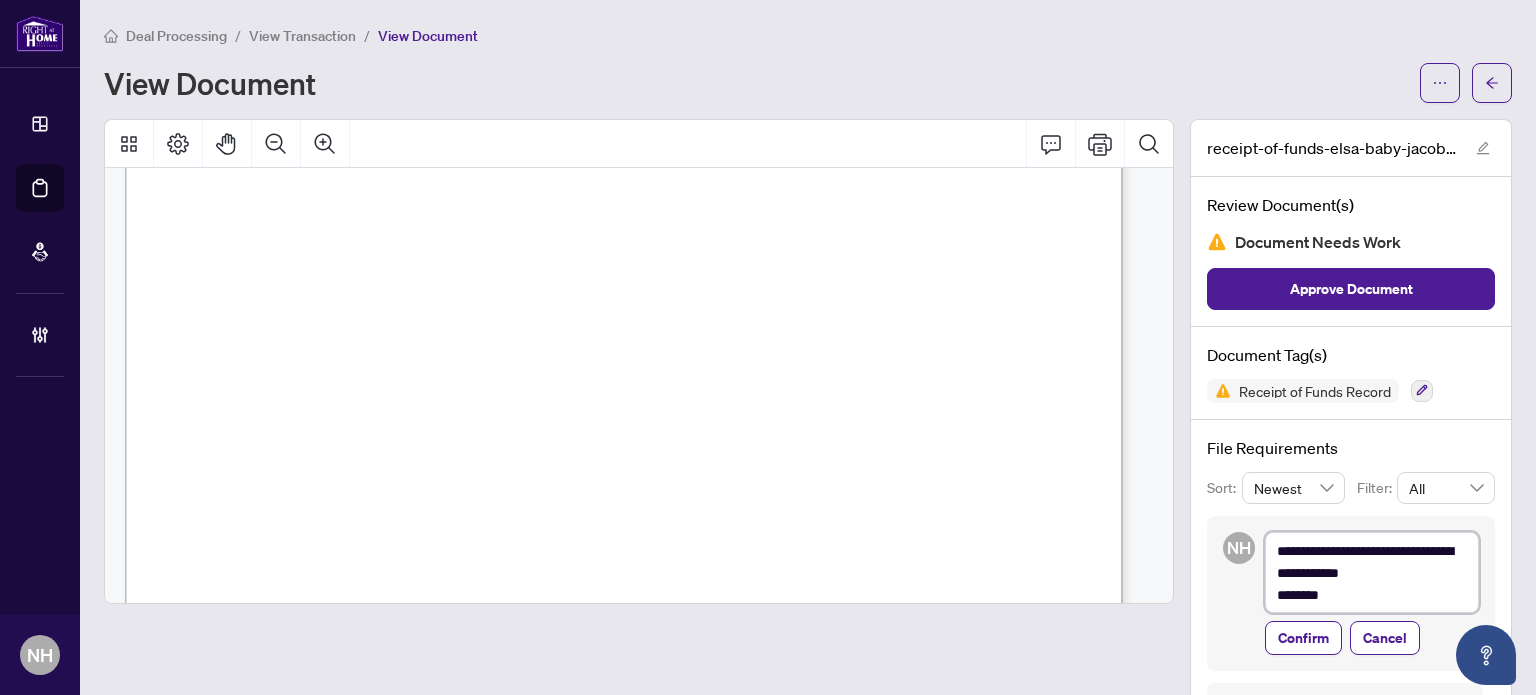 type on "**********" 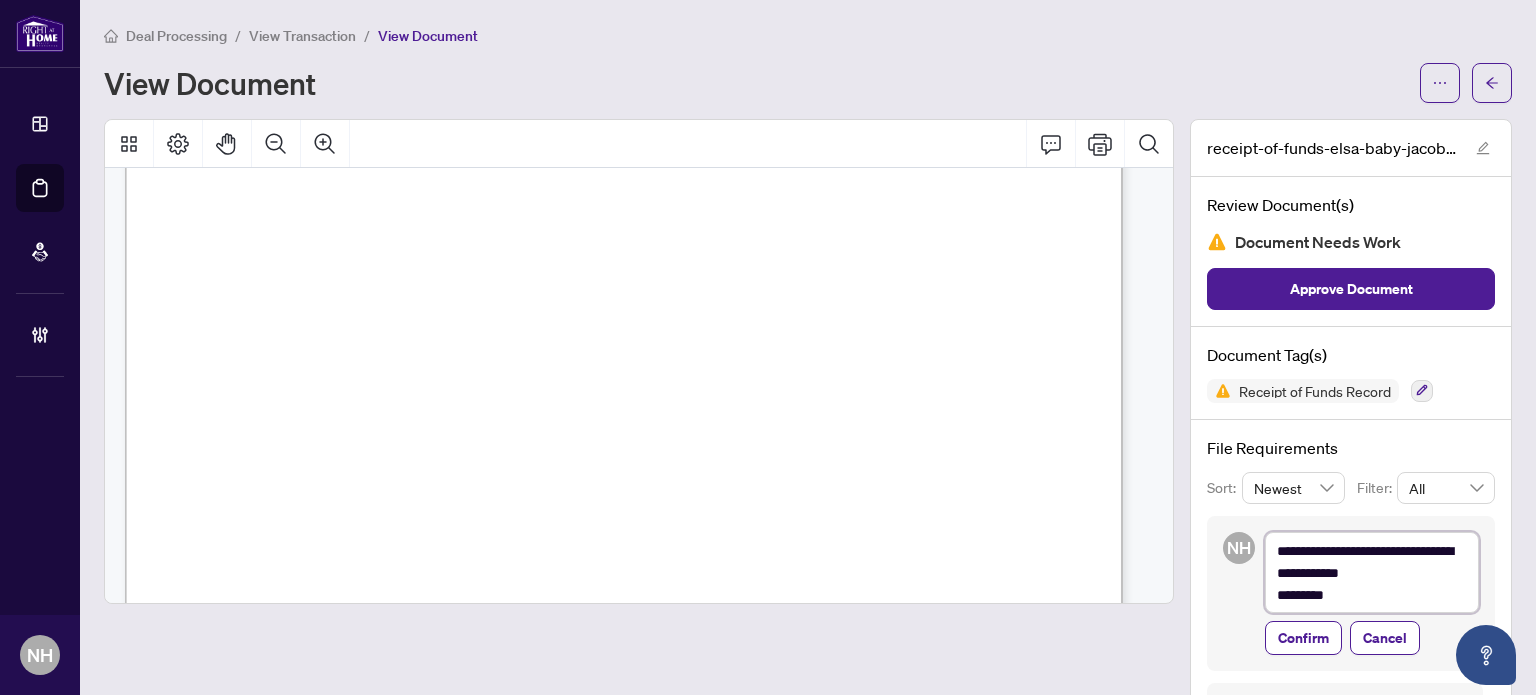 type on "**********" 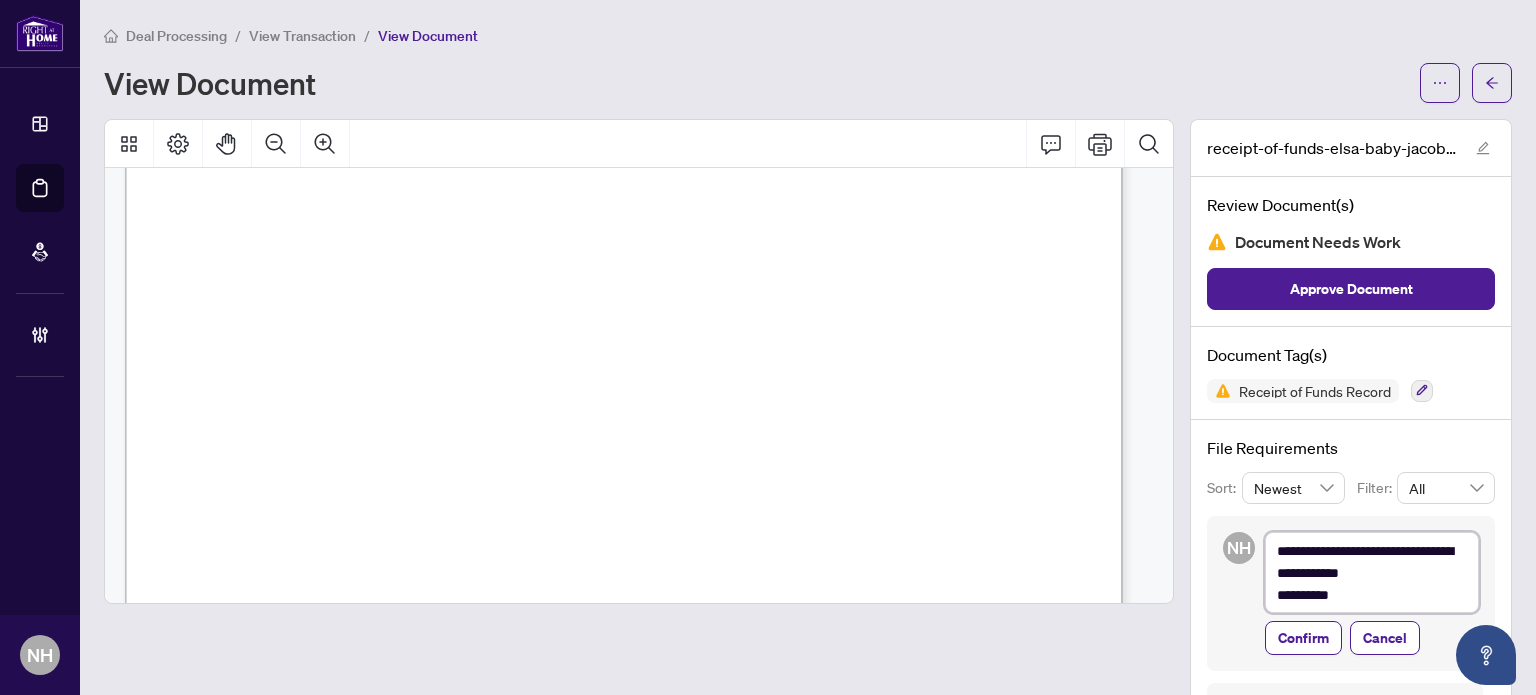 type on "**********" 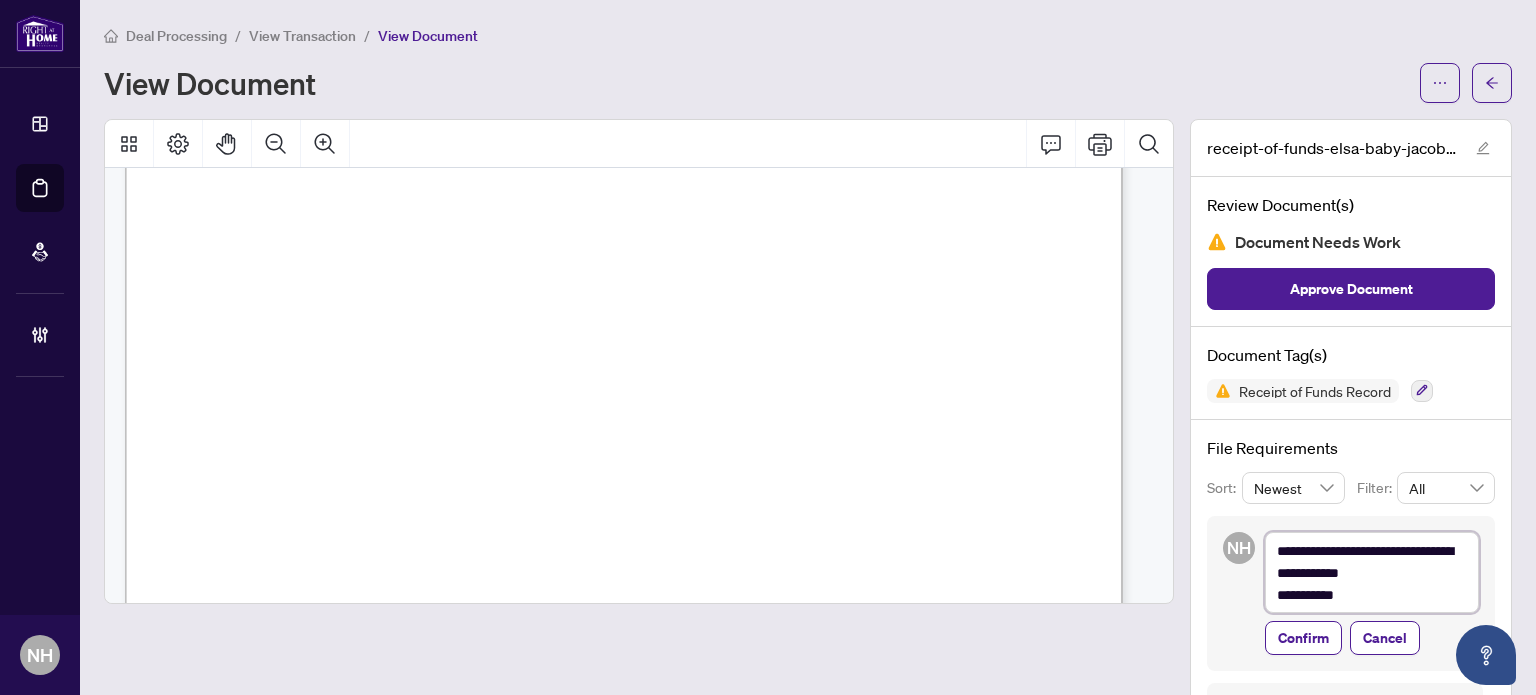 type on "**********" 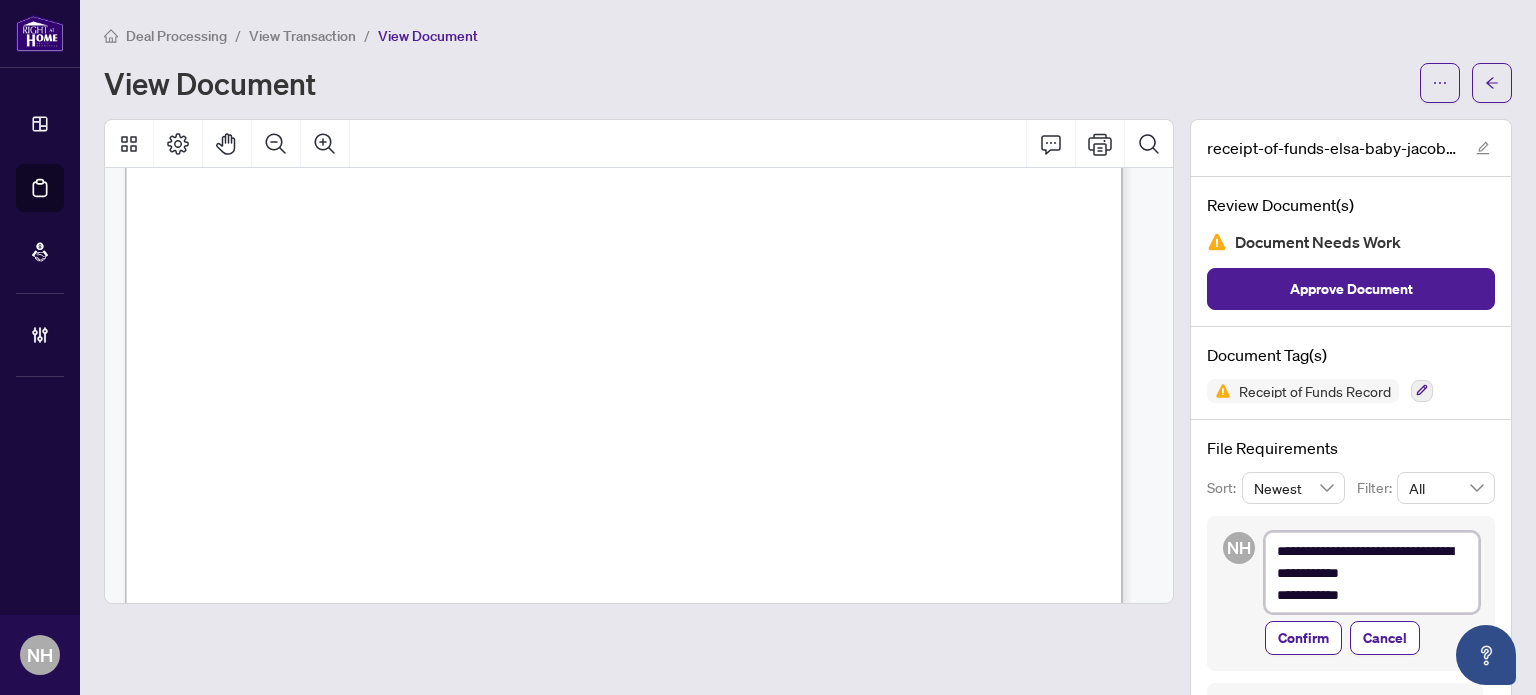 type on "**********" 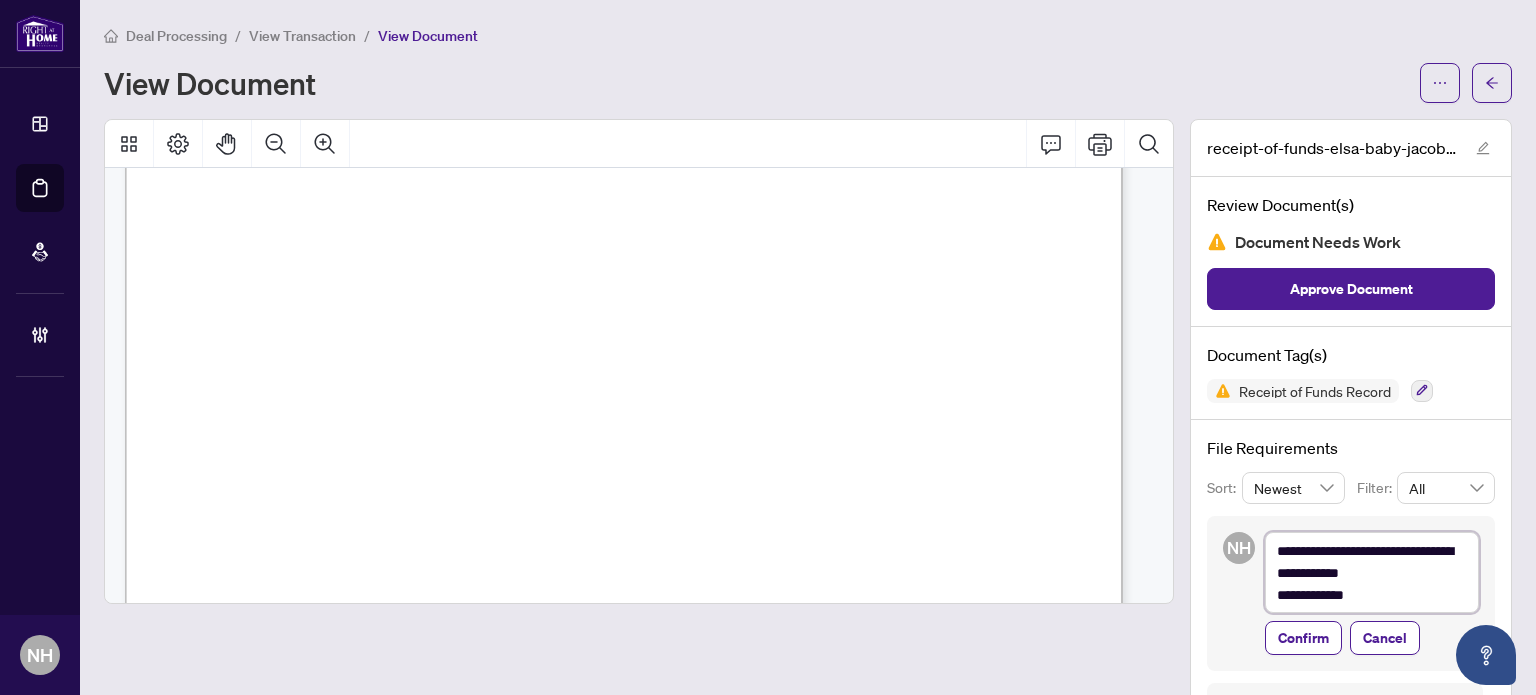 type on "**********" 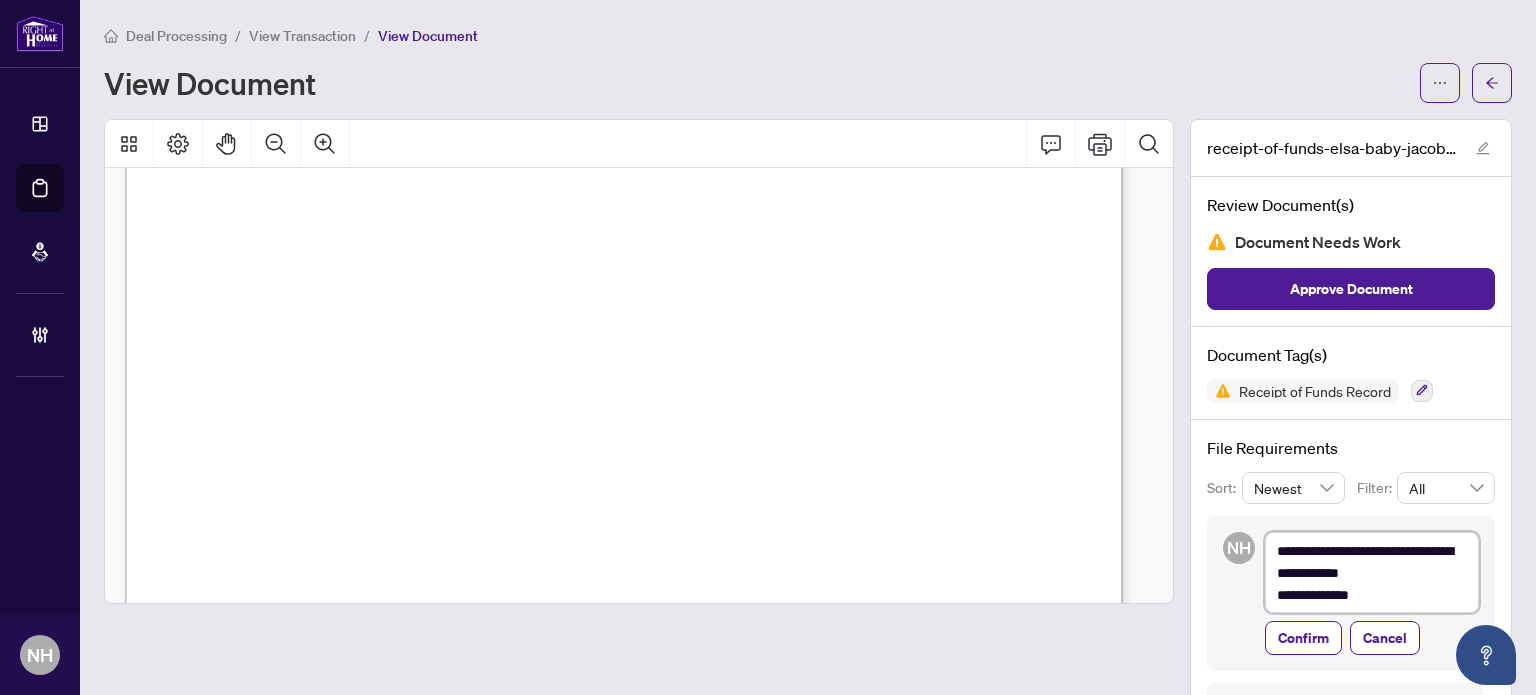 type on "**********" 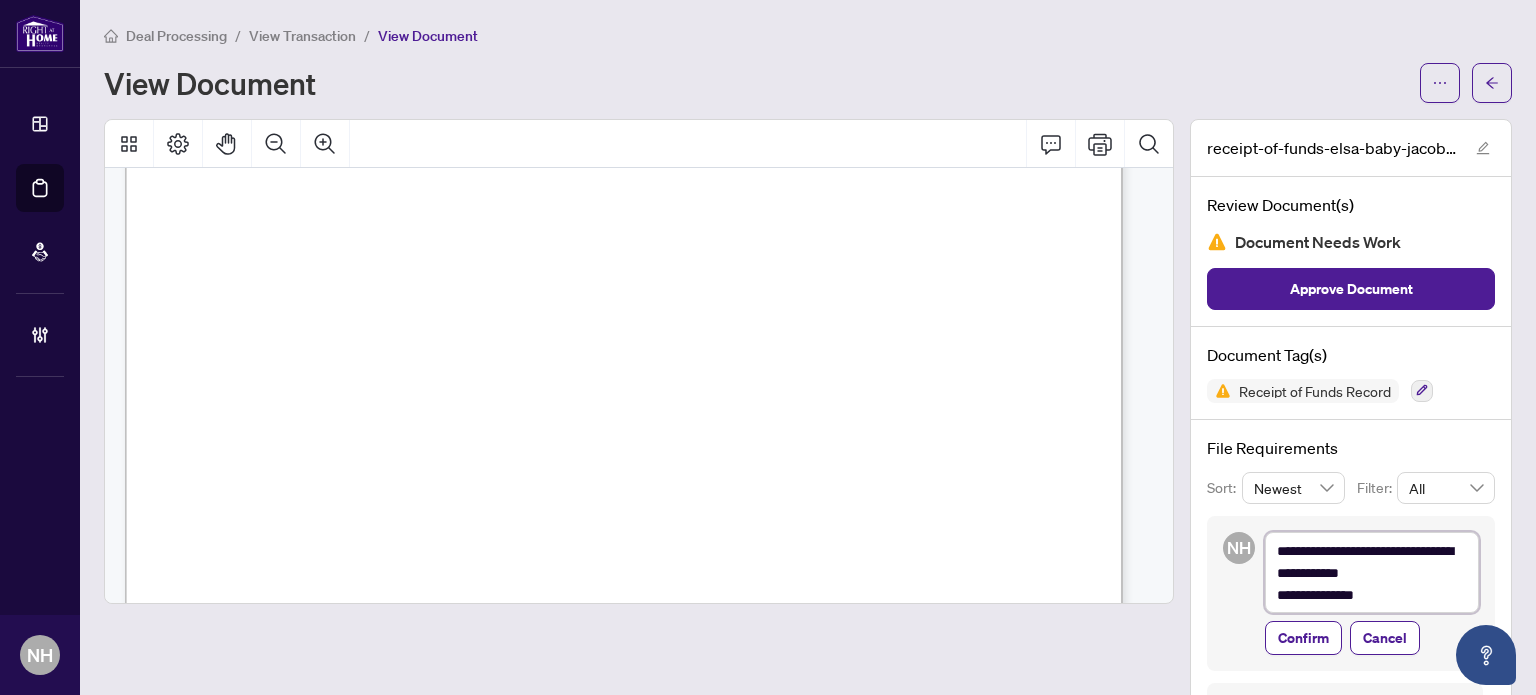 type on "**********" 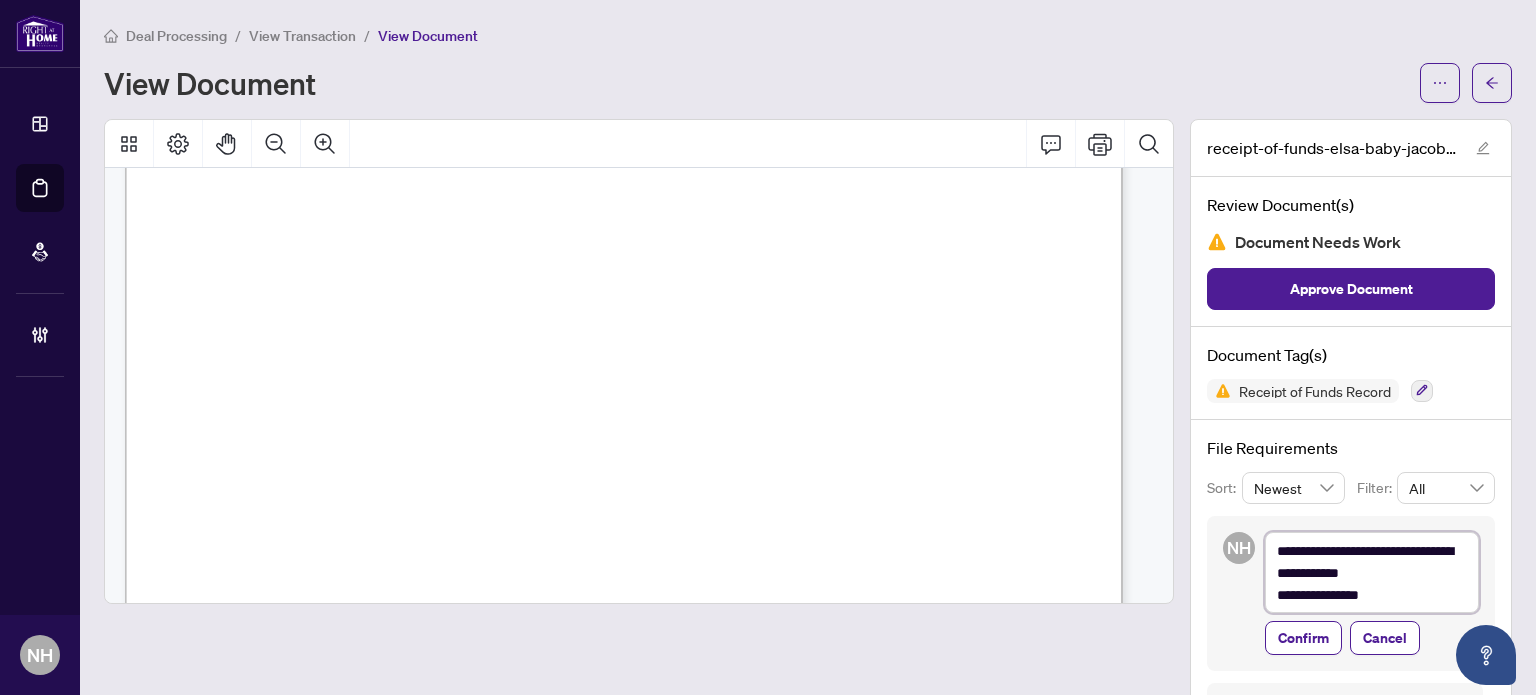 type on "**********" 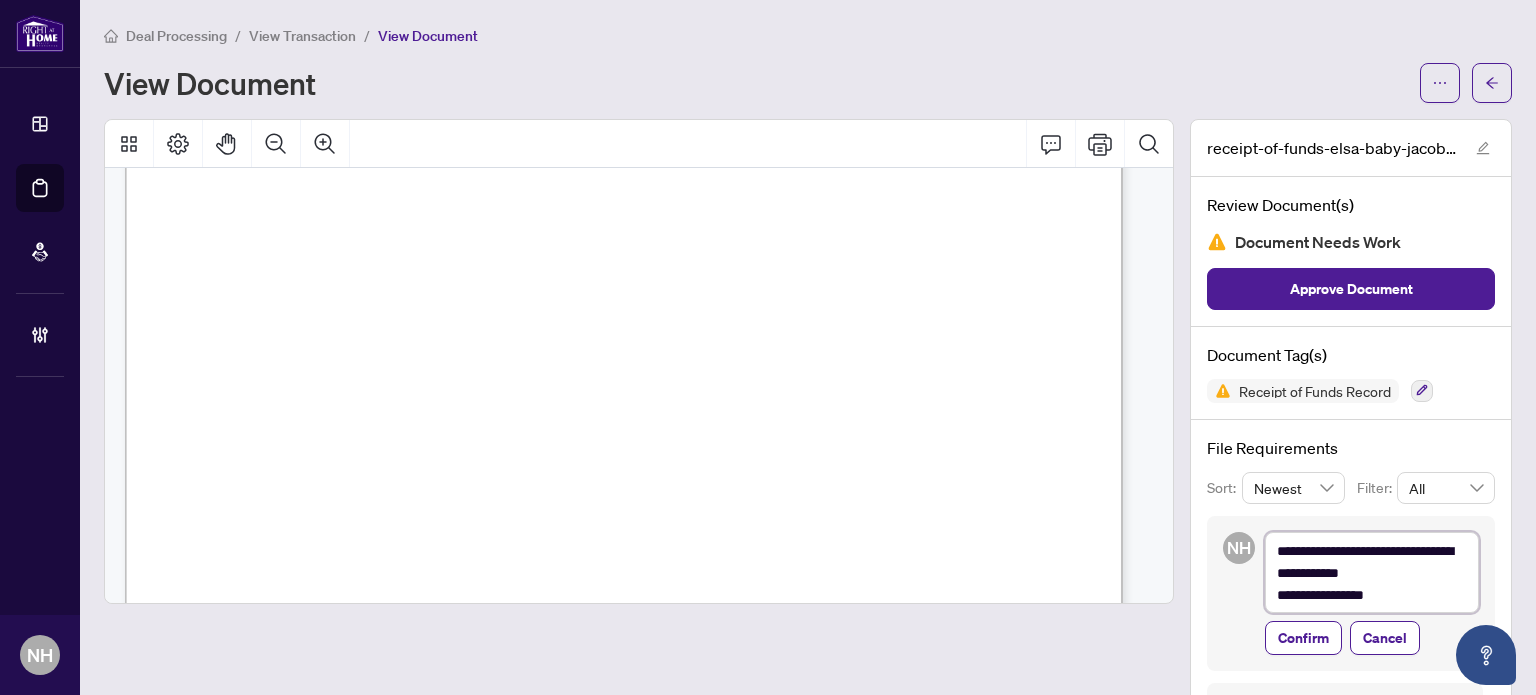 type on "**********" 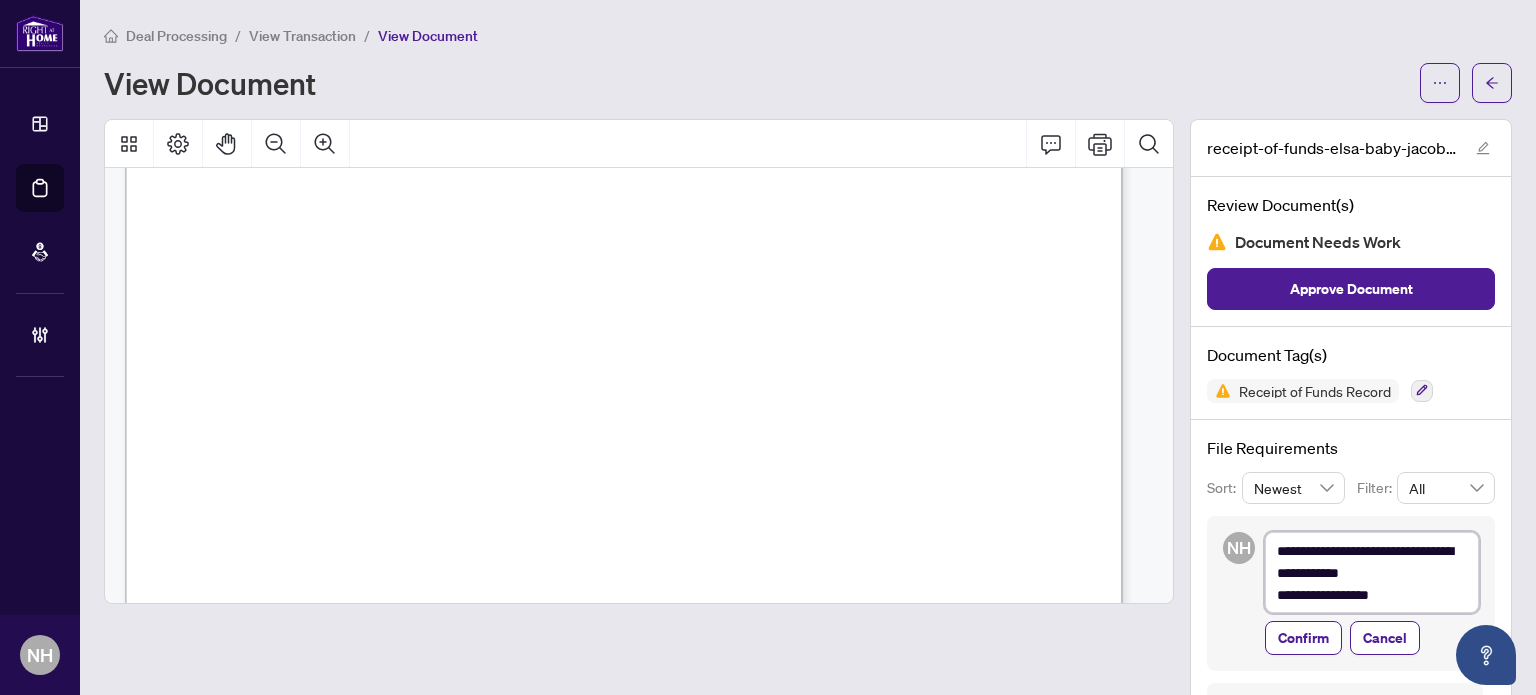 type on "**********" 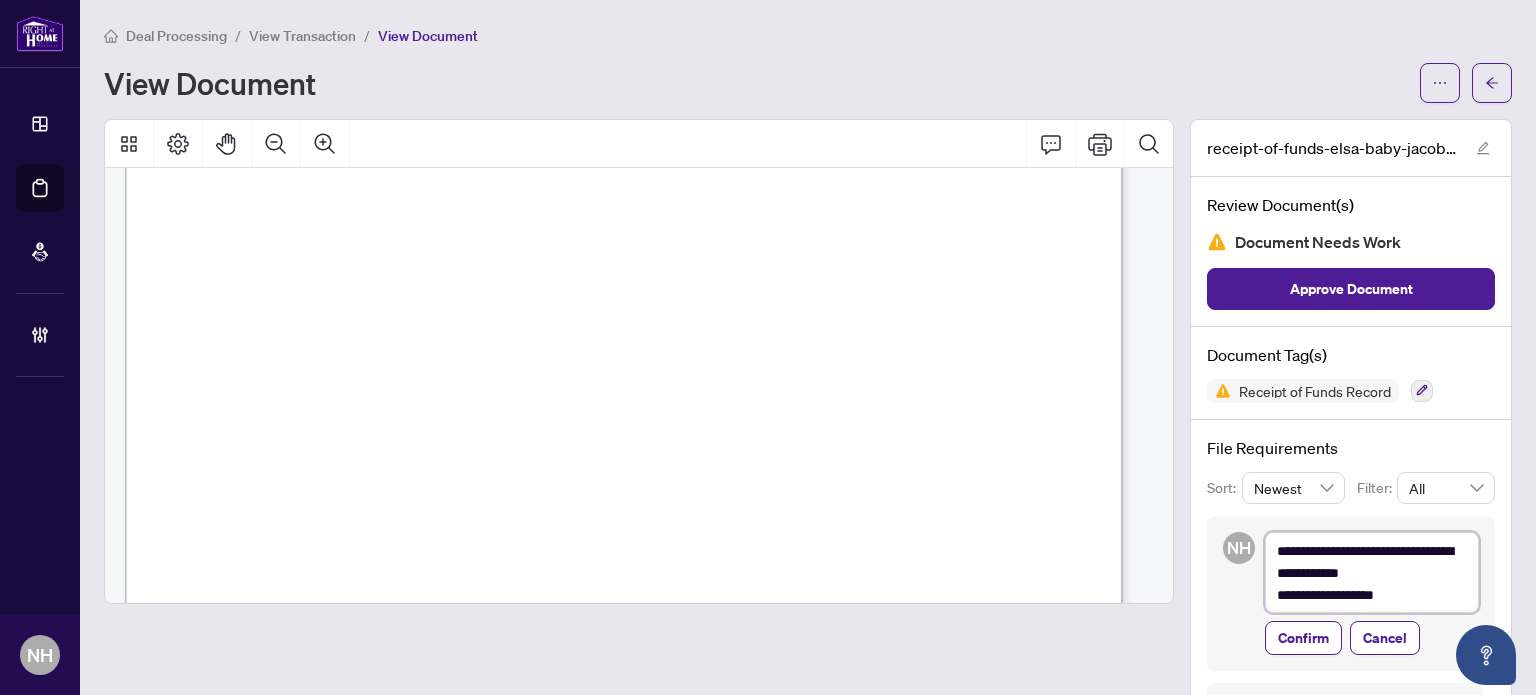 type on "**********" 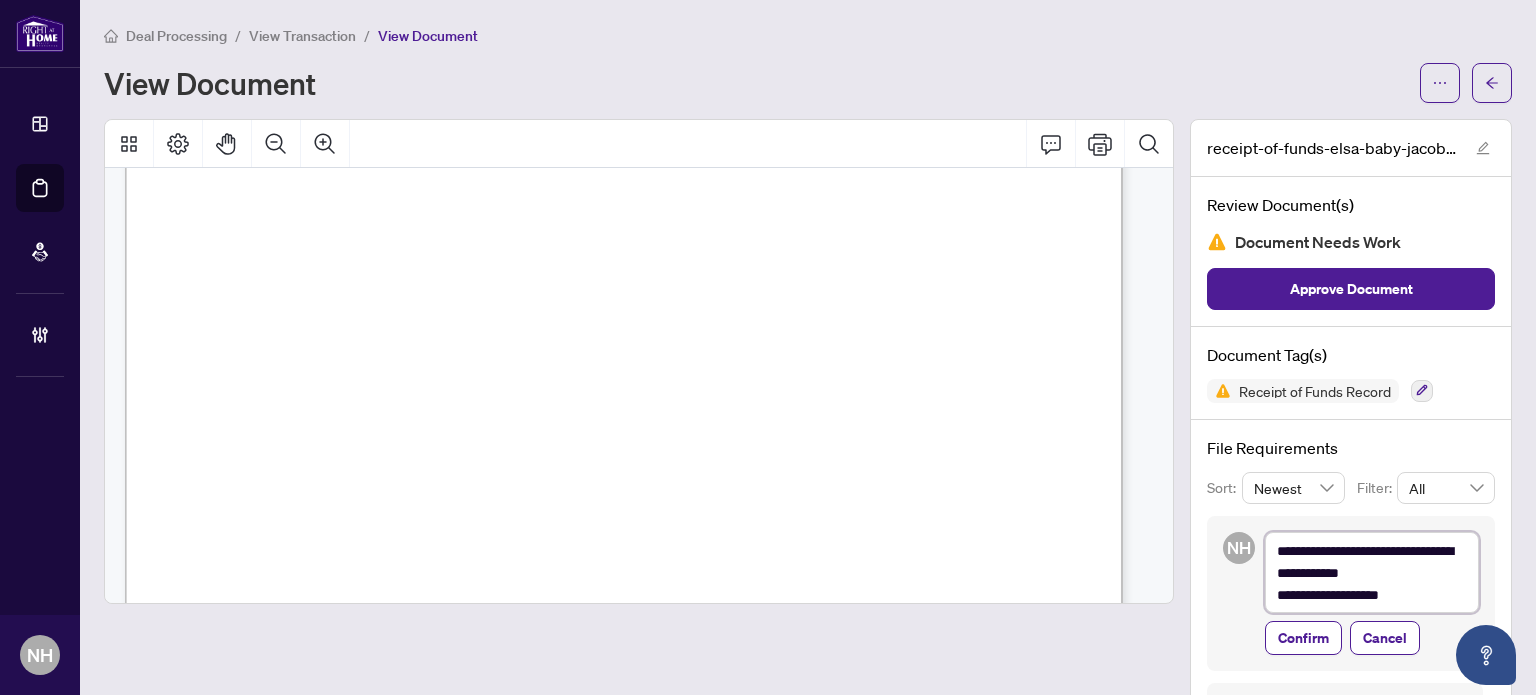 type on "**********" 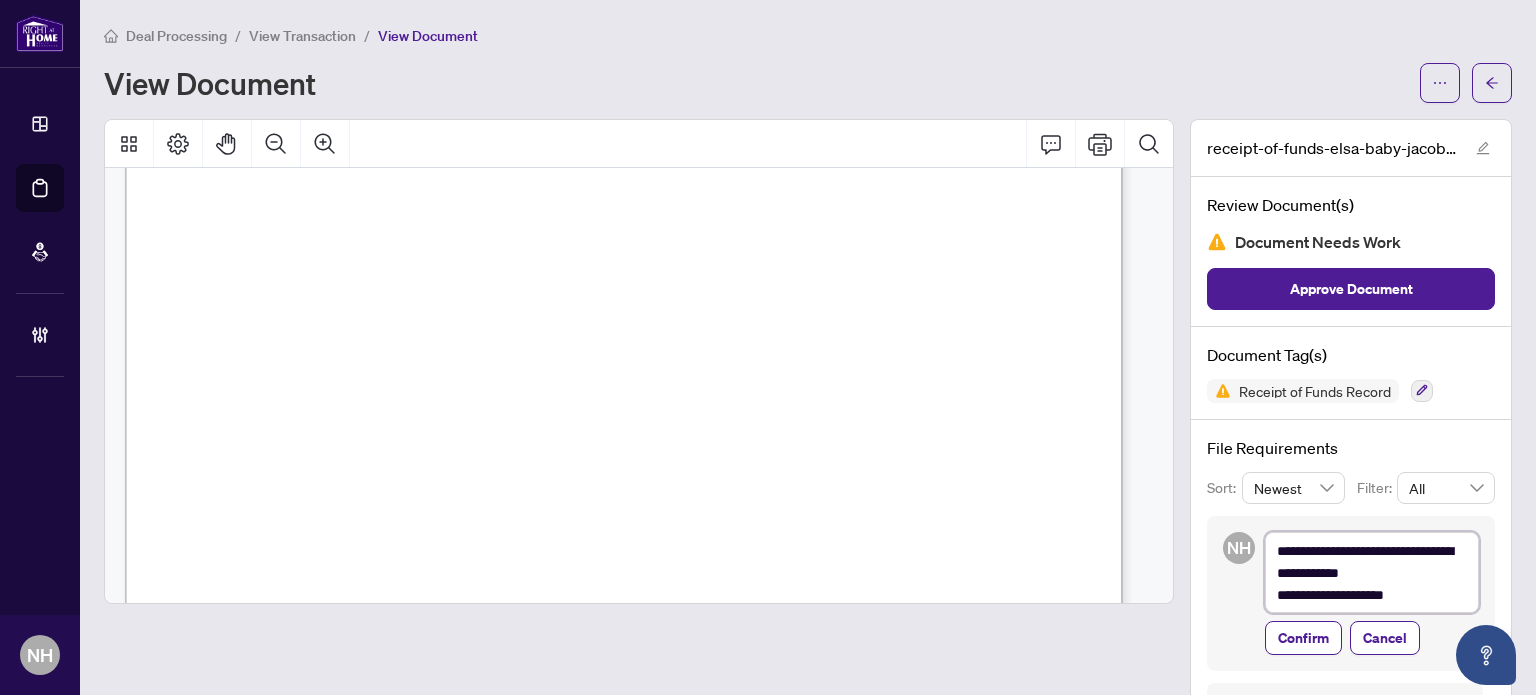 type on "**********" 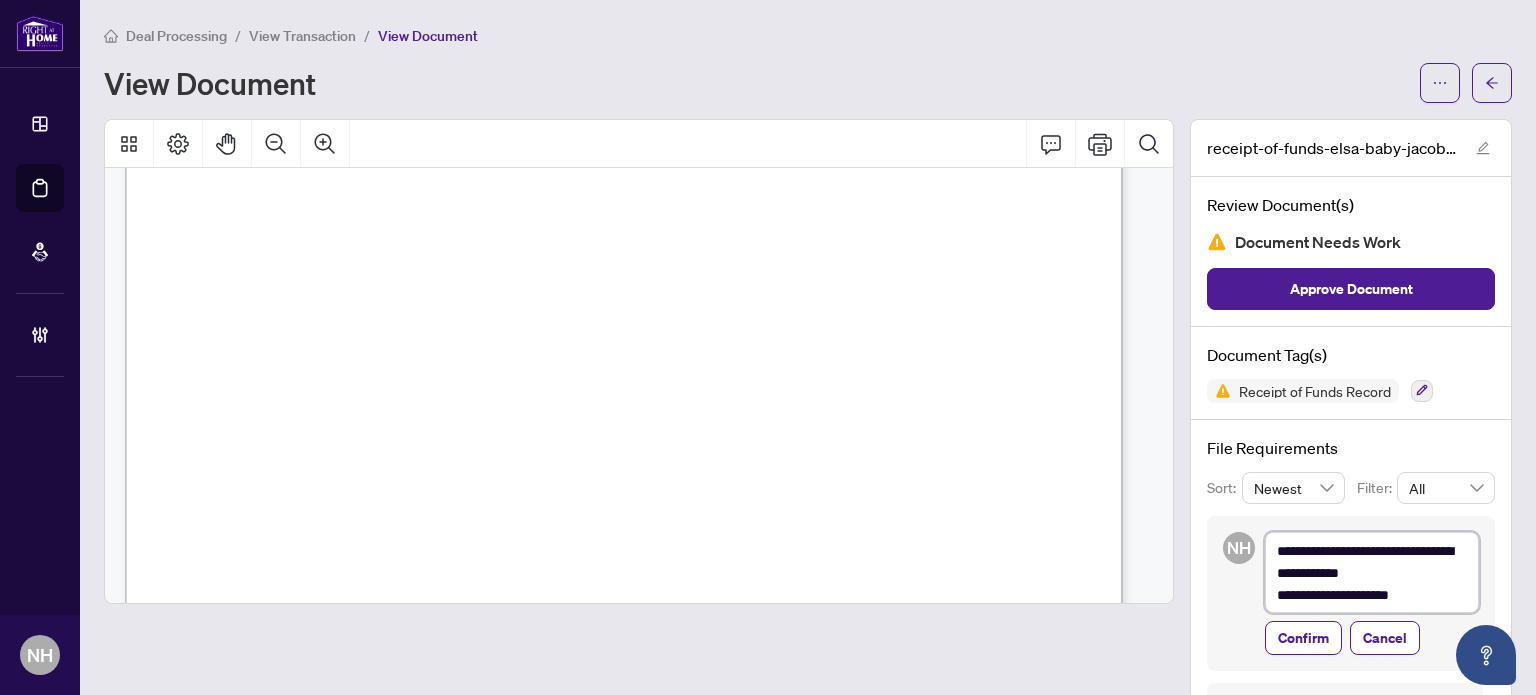 type on "**********" 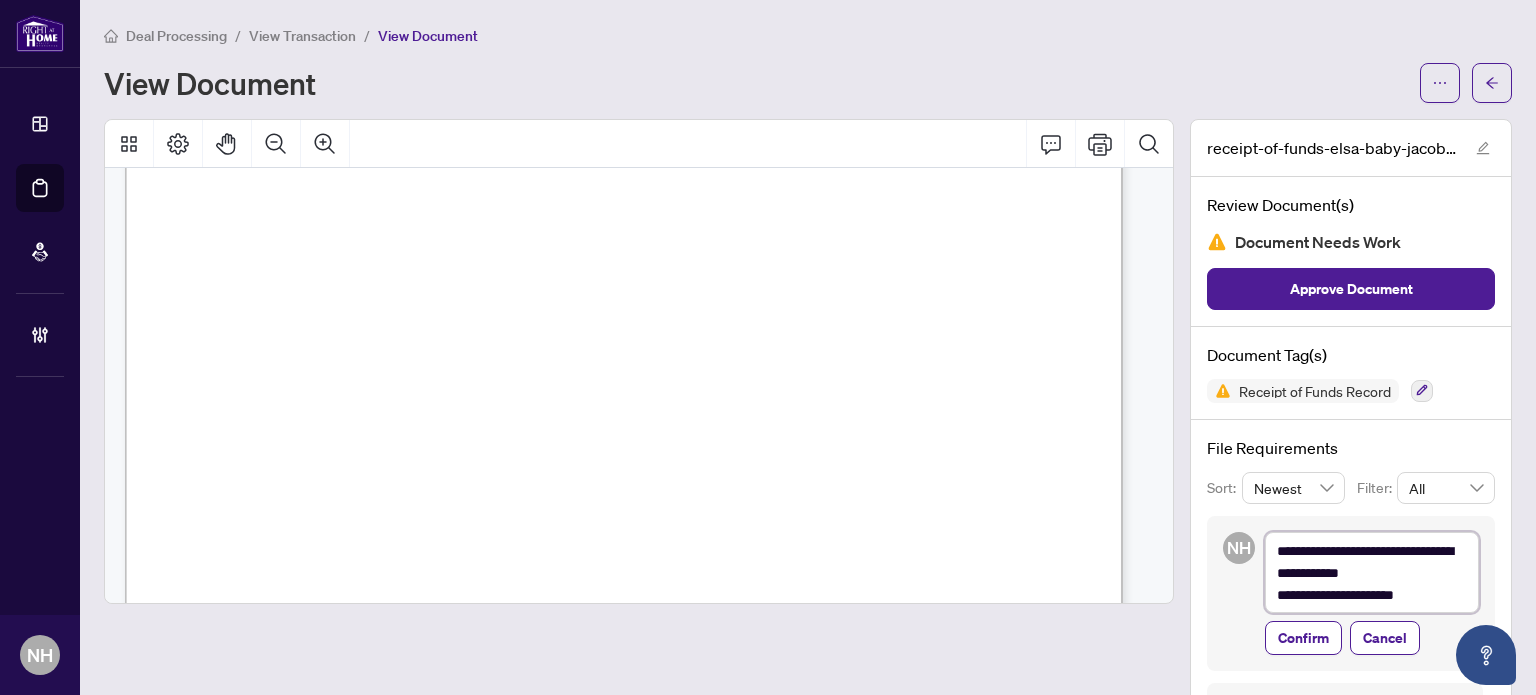 type on "**********" 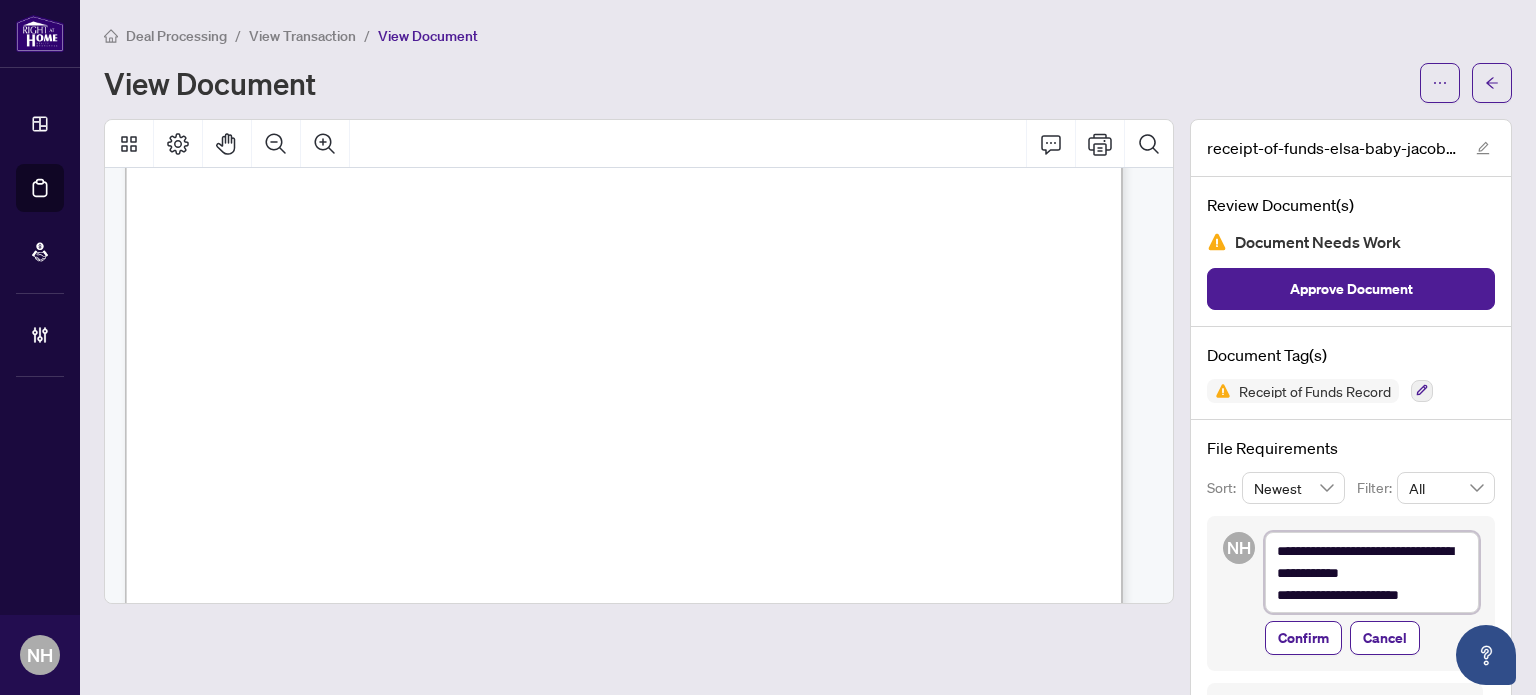 type on "**********" 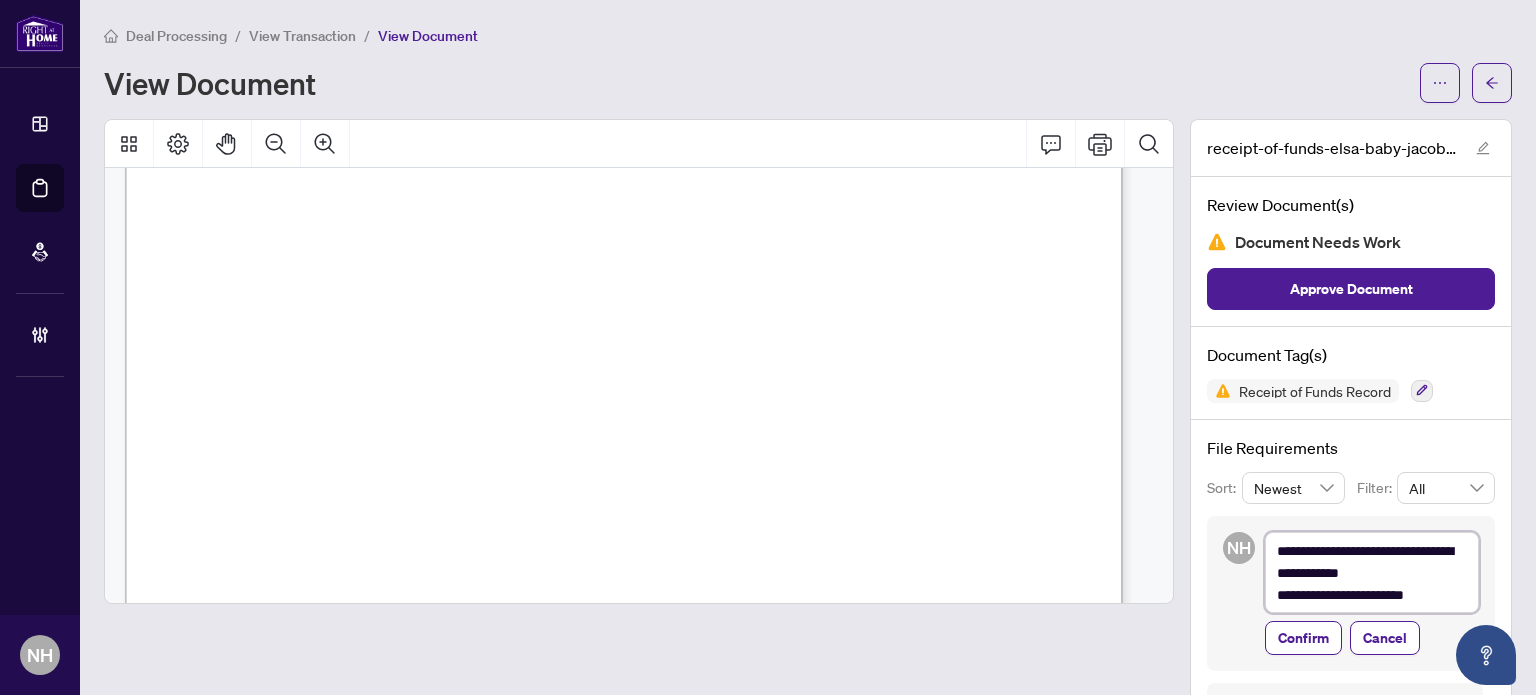 type on "**********" 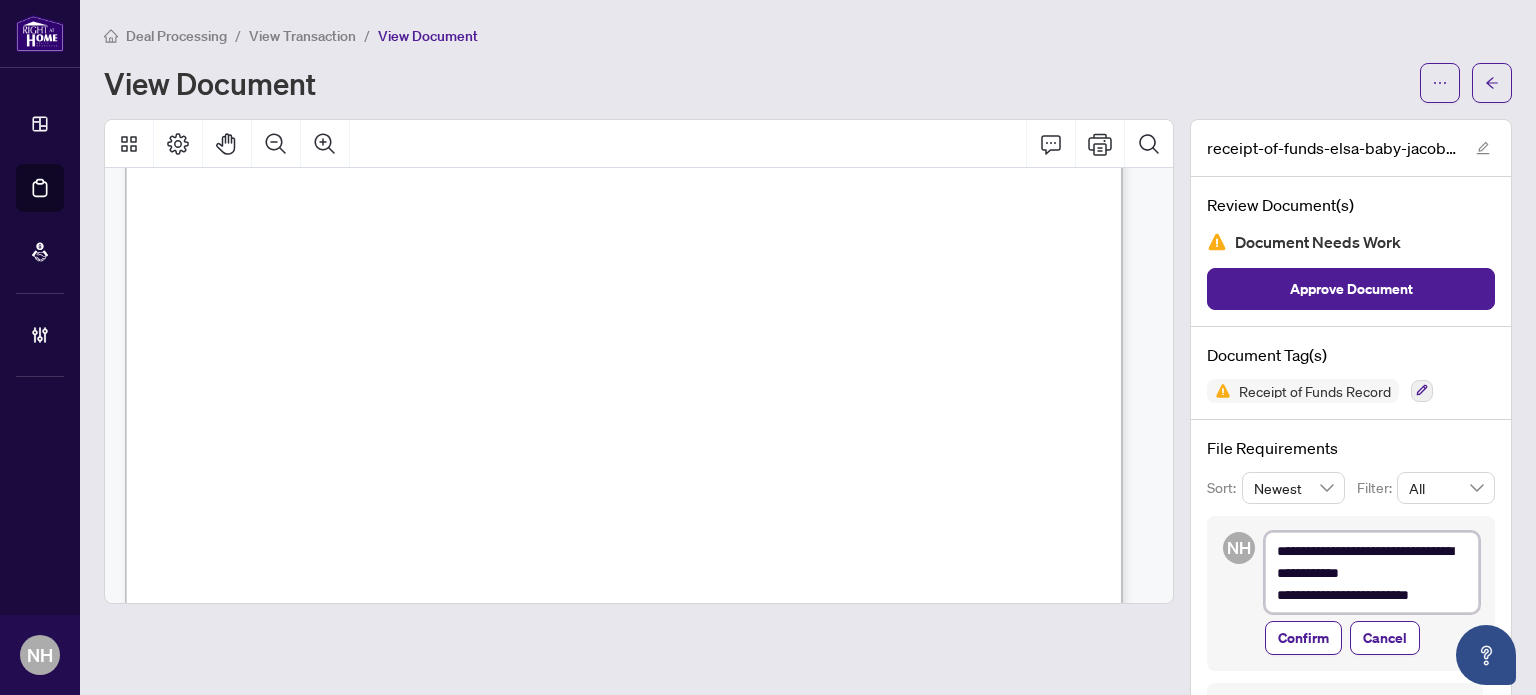 type on "**********" 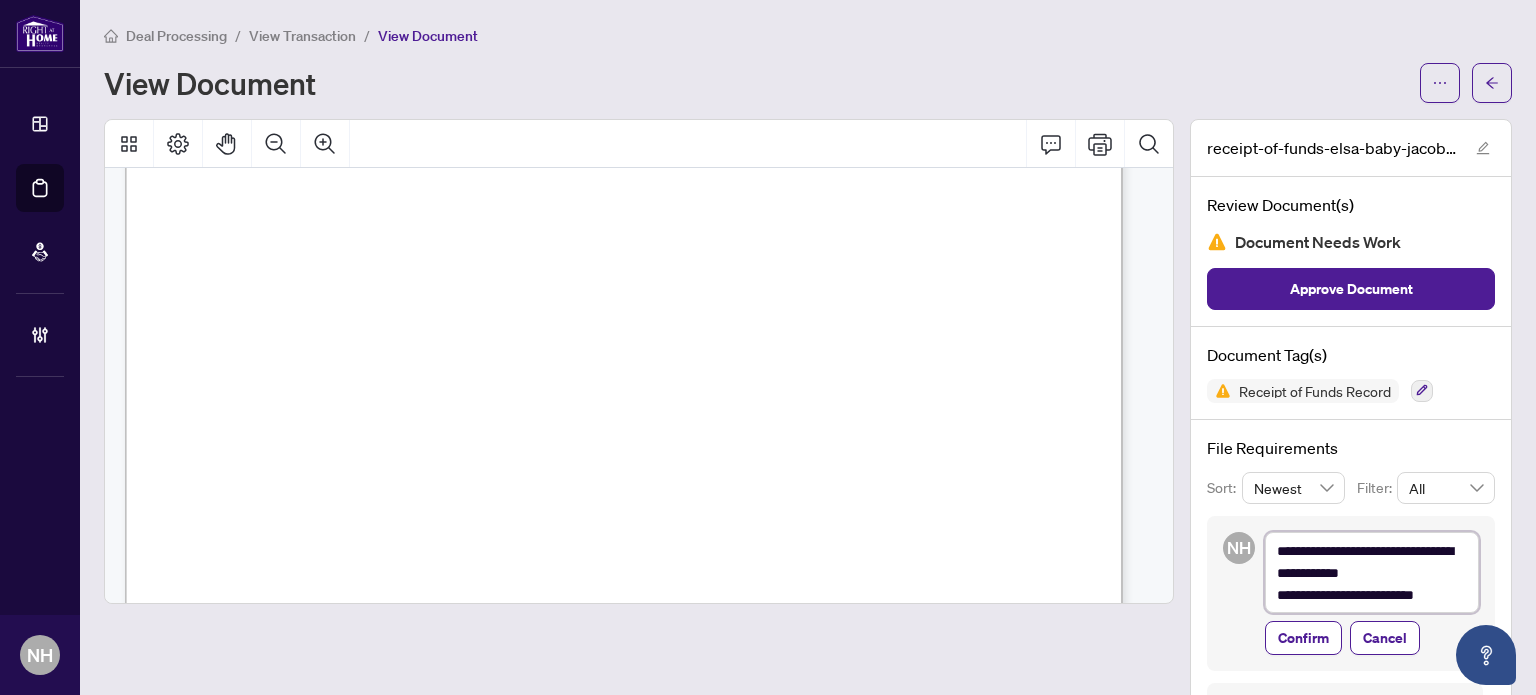 type on "**********" 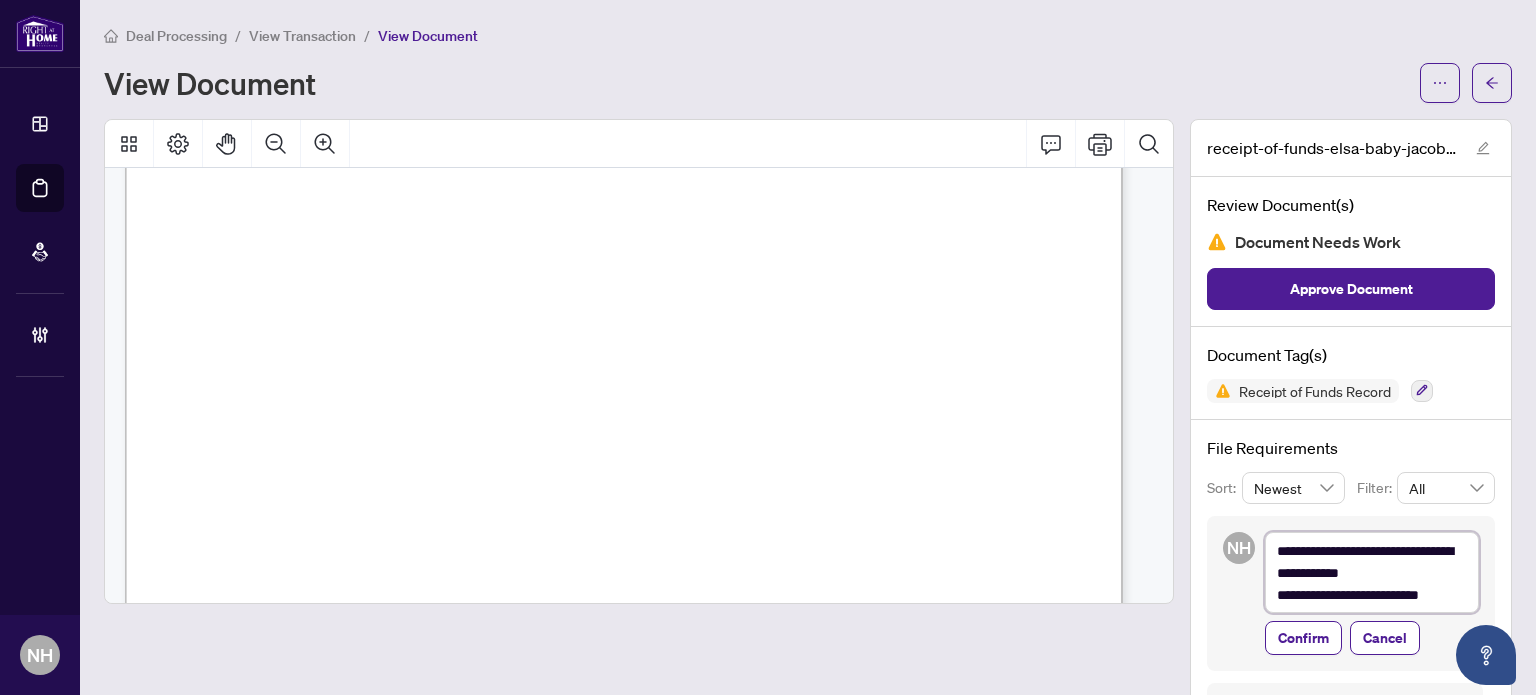 type on "**********" 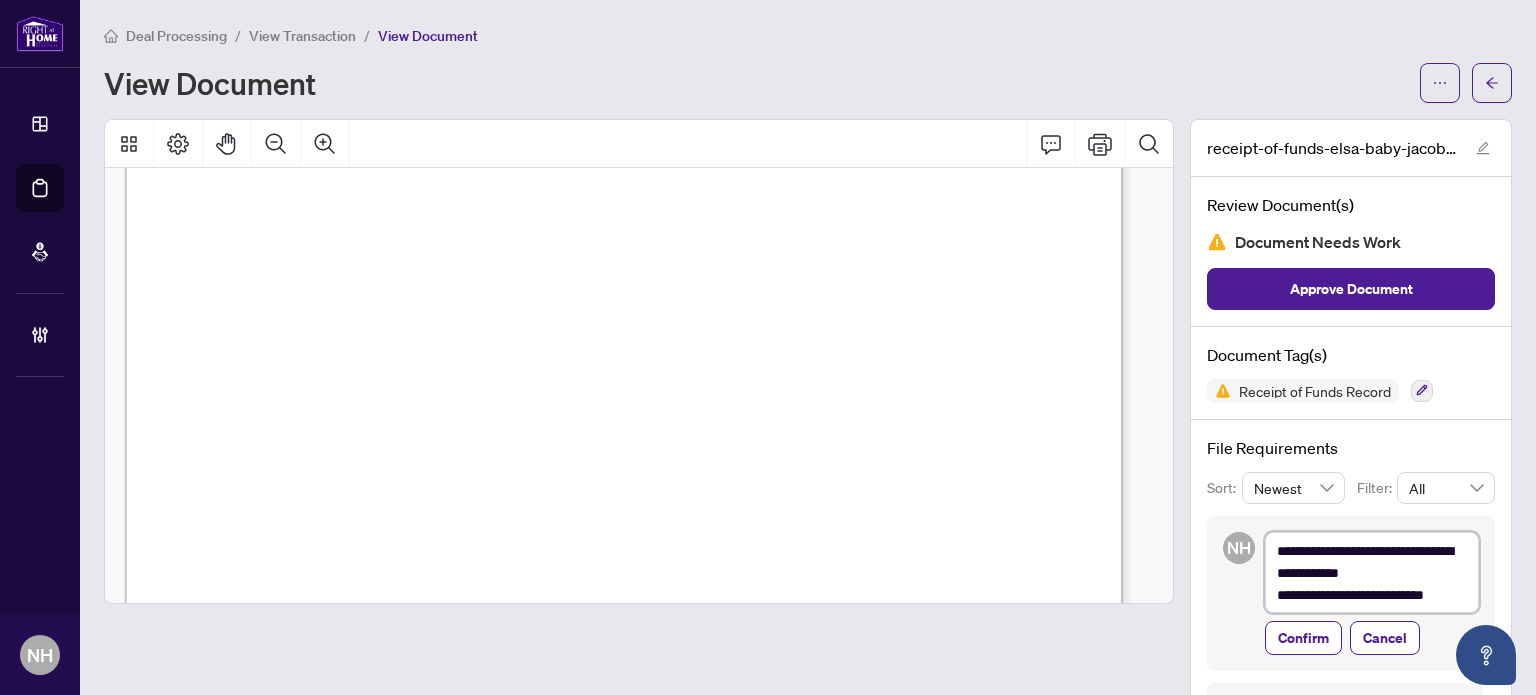 type on "**********" 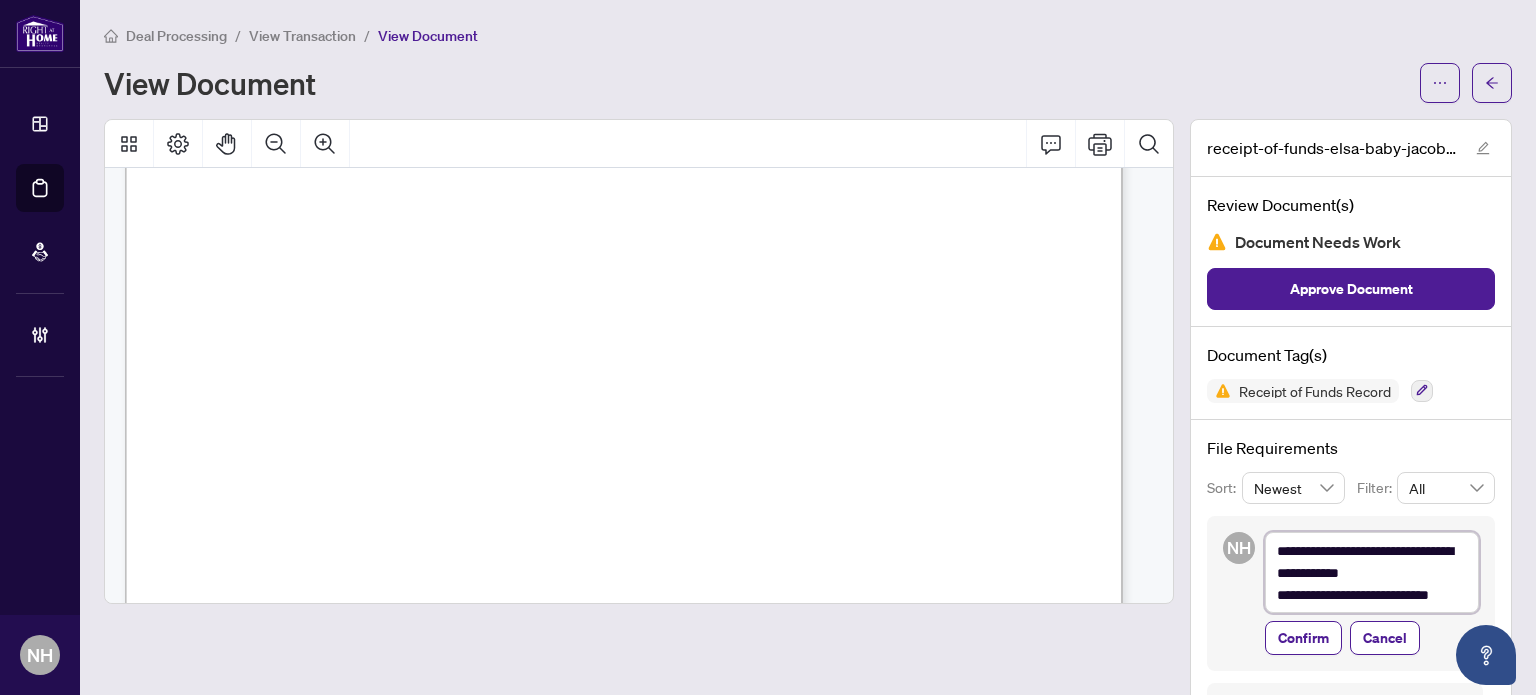 type on "**********" 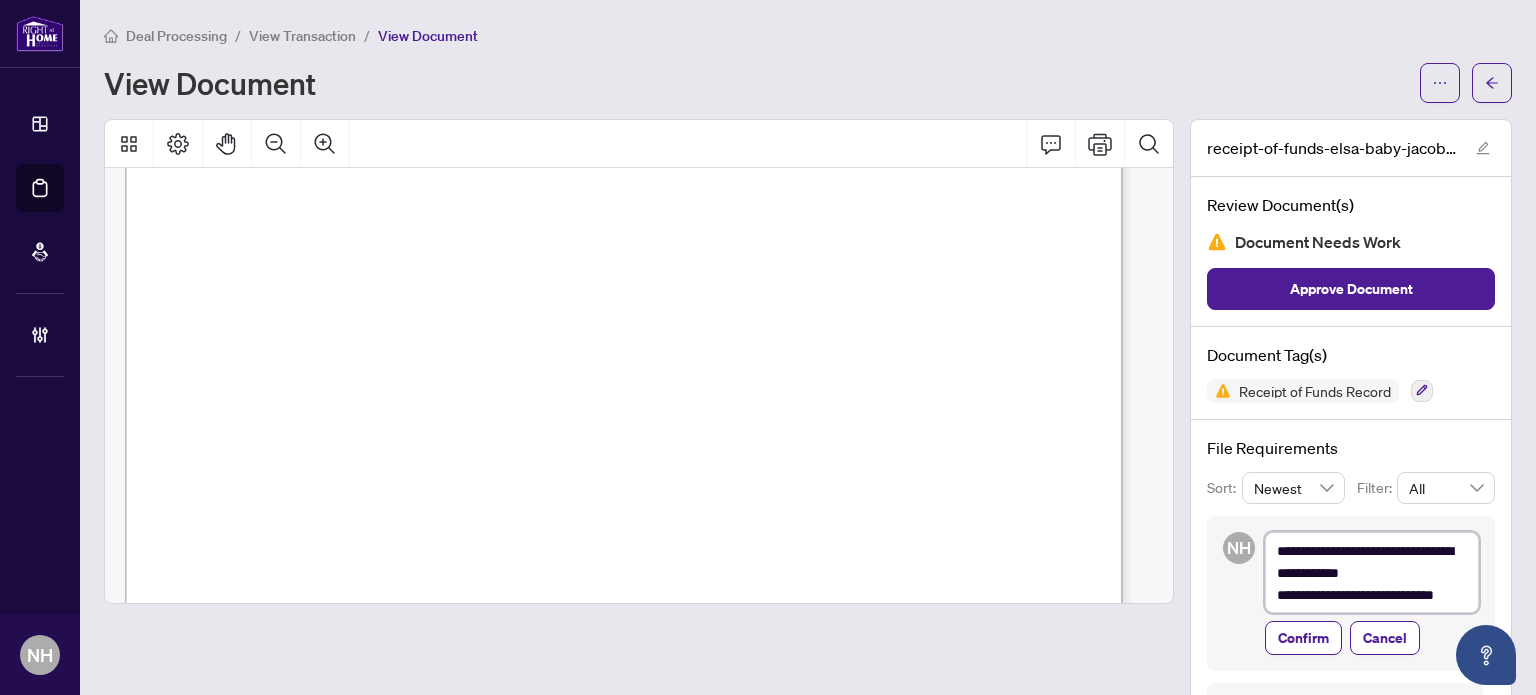 type on "**********" 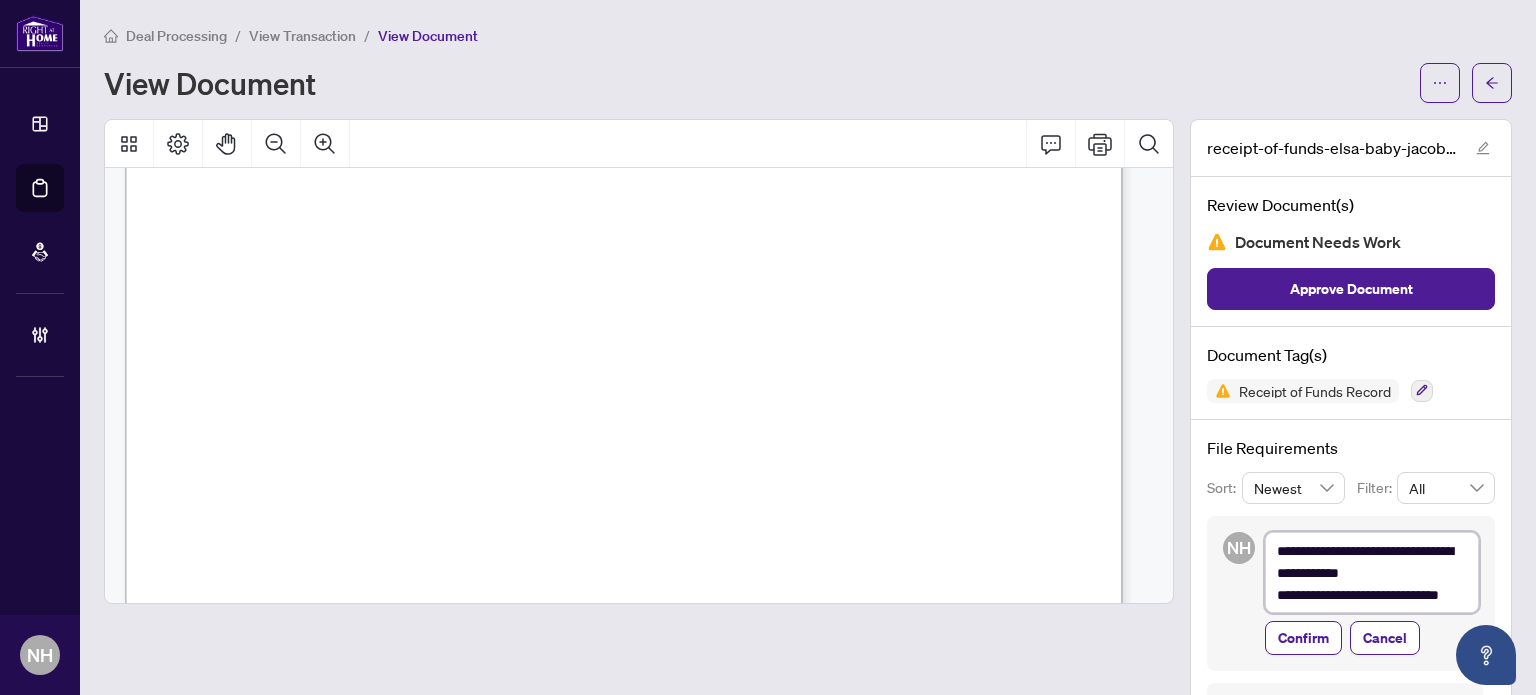 type on "**********" 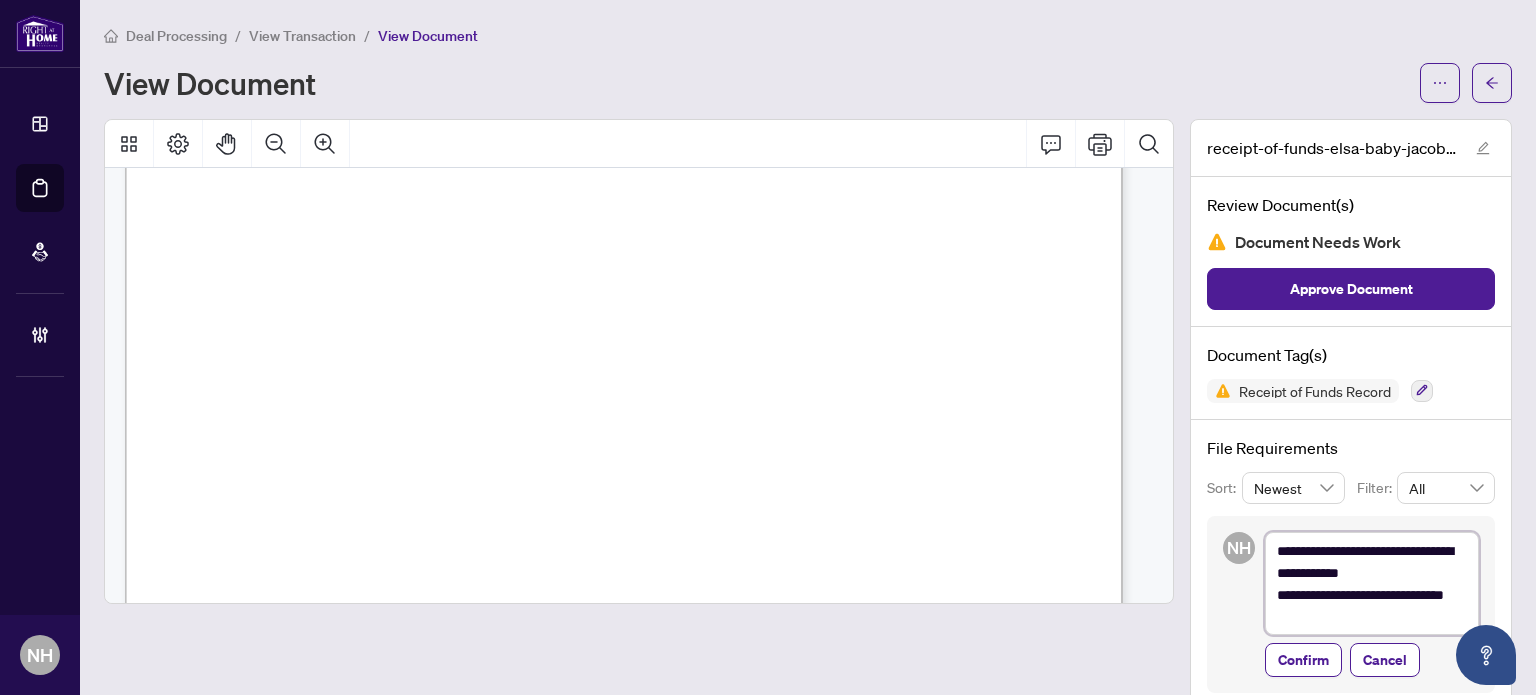 type on "**********" 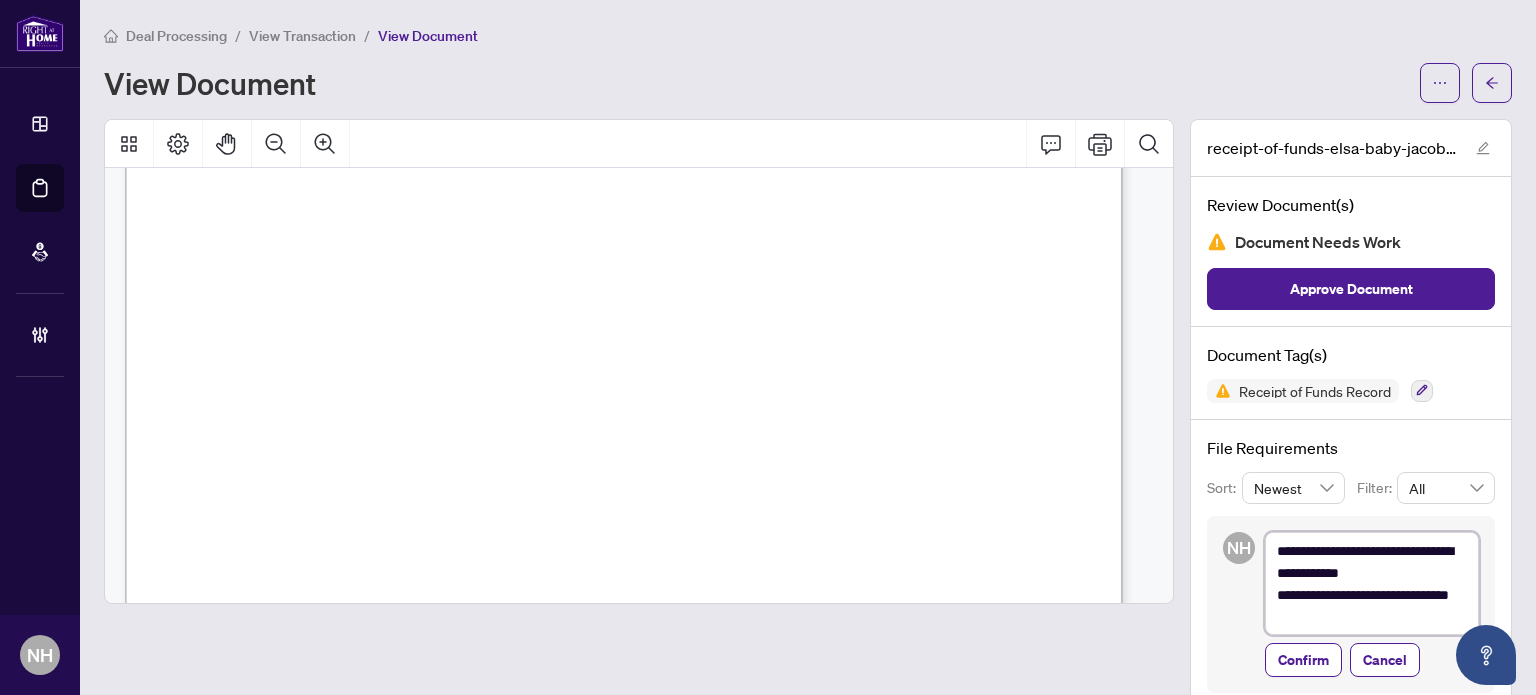 type on "**********" 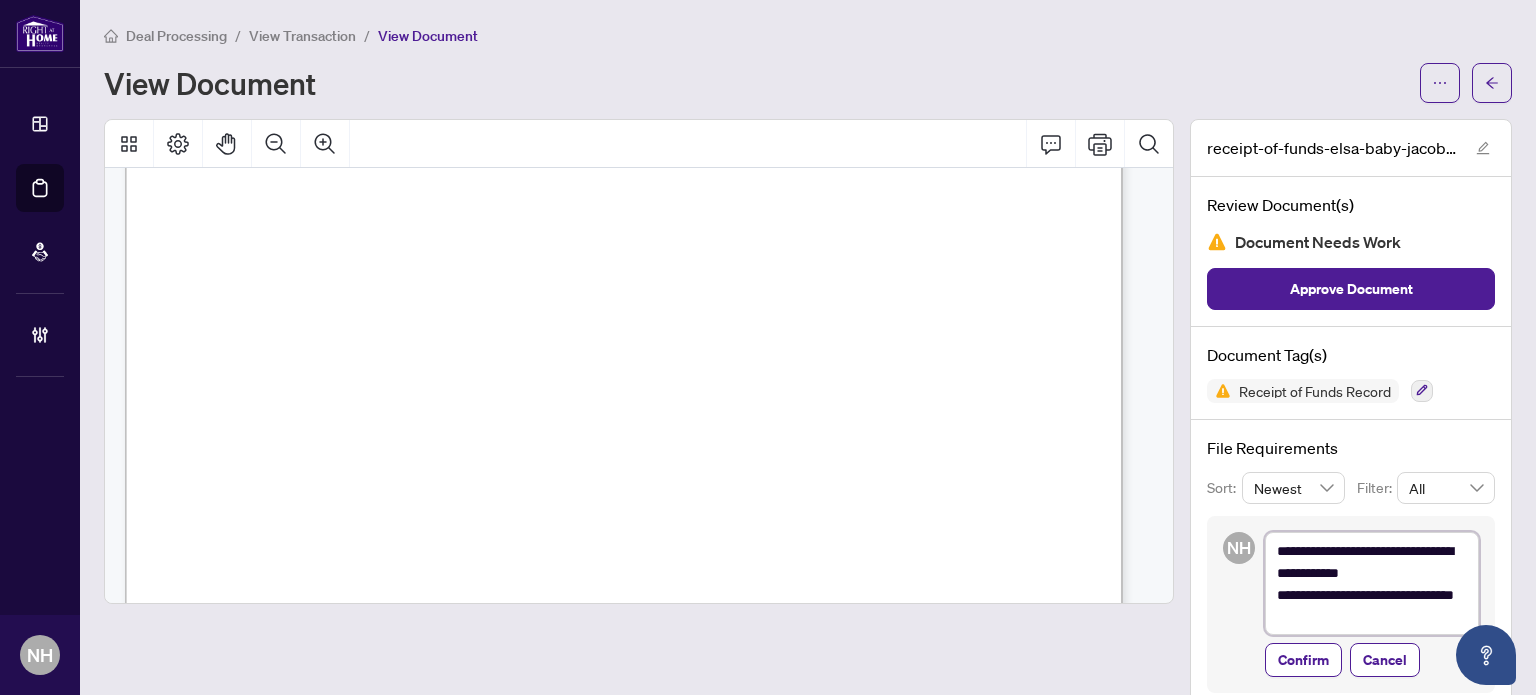 type on "**********" 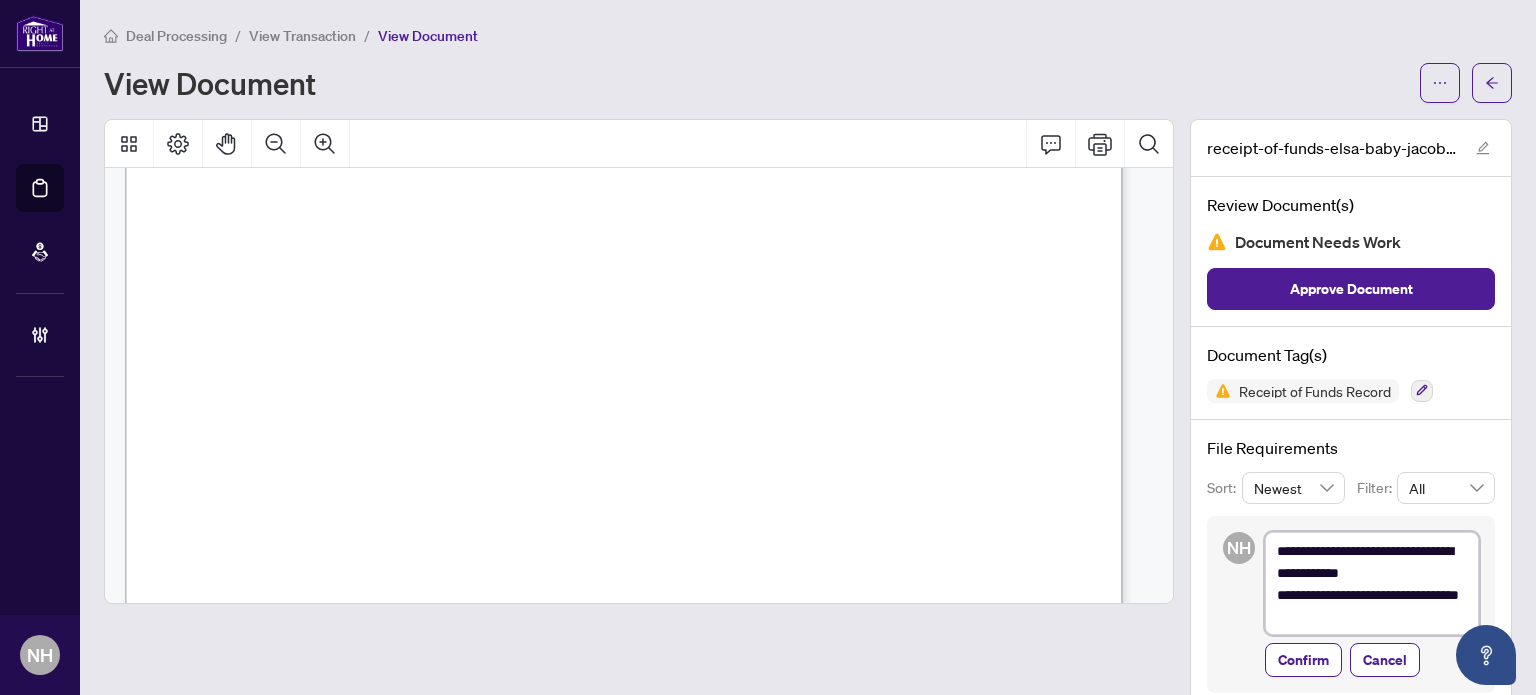 type on "**********" 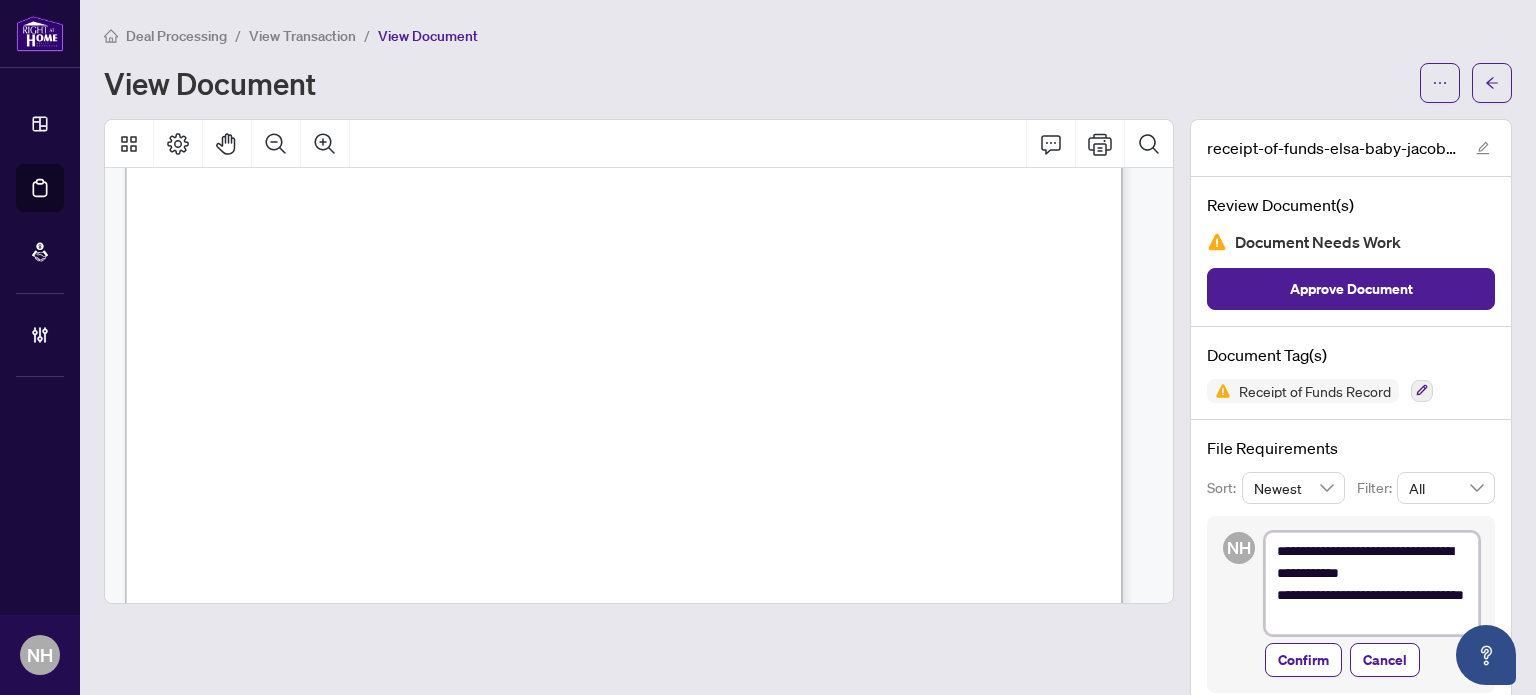 type on "**********" 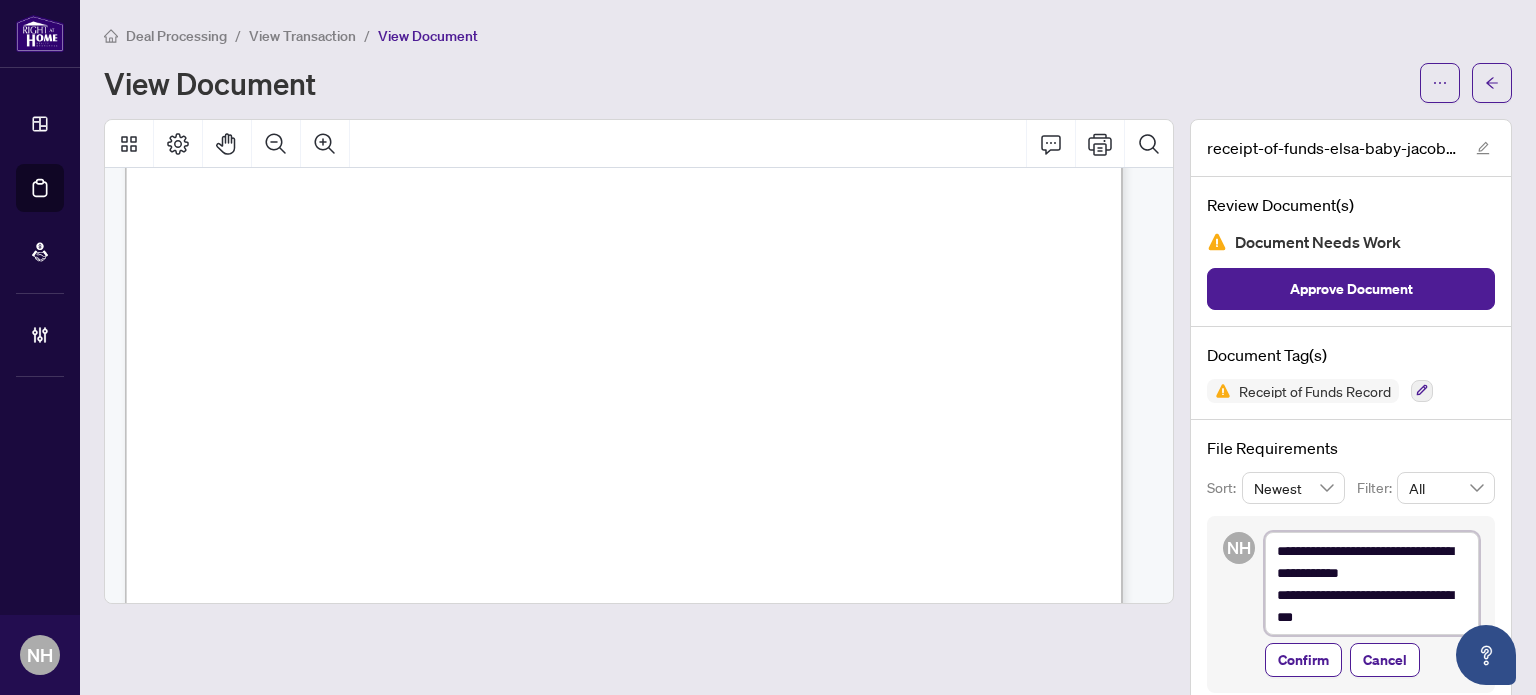 type on "**********" 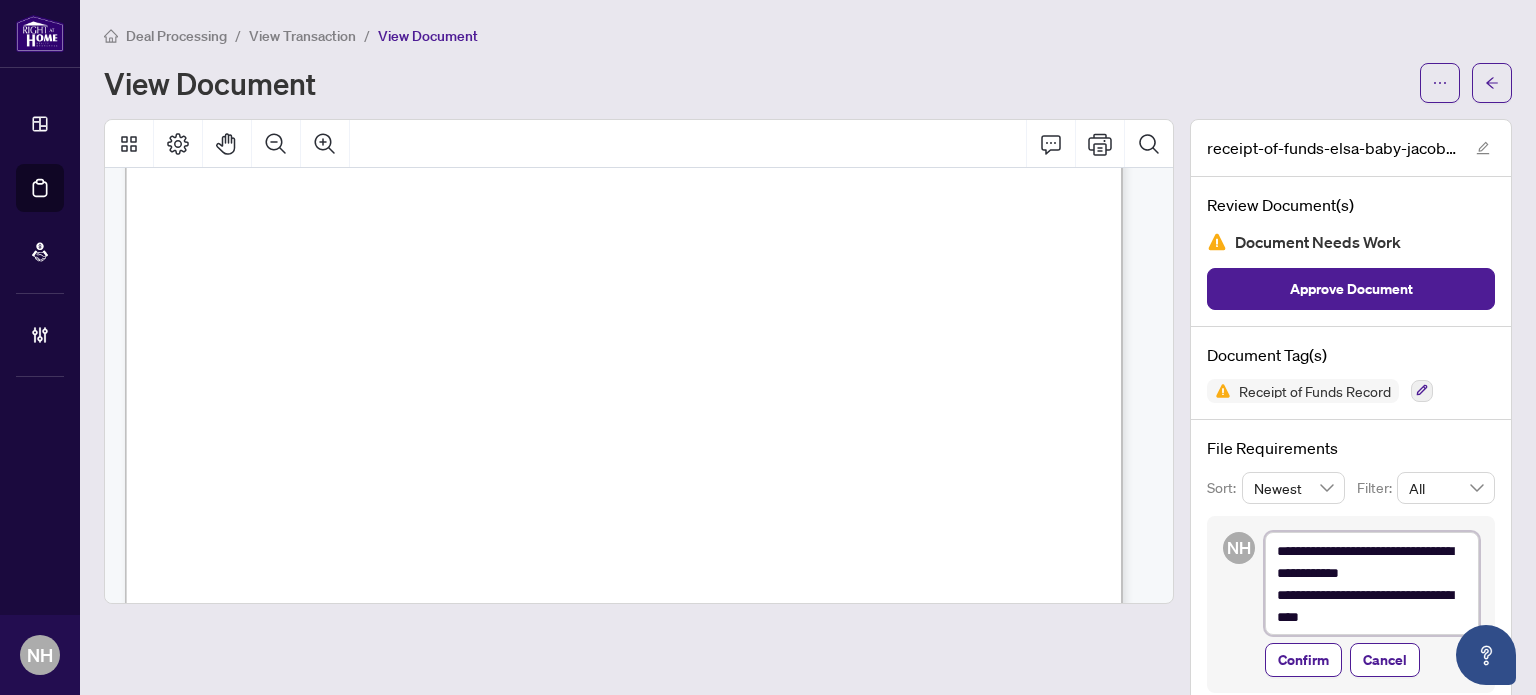 type on "**********" 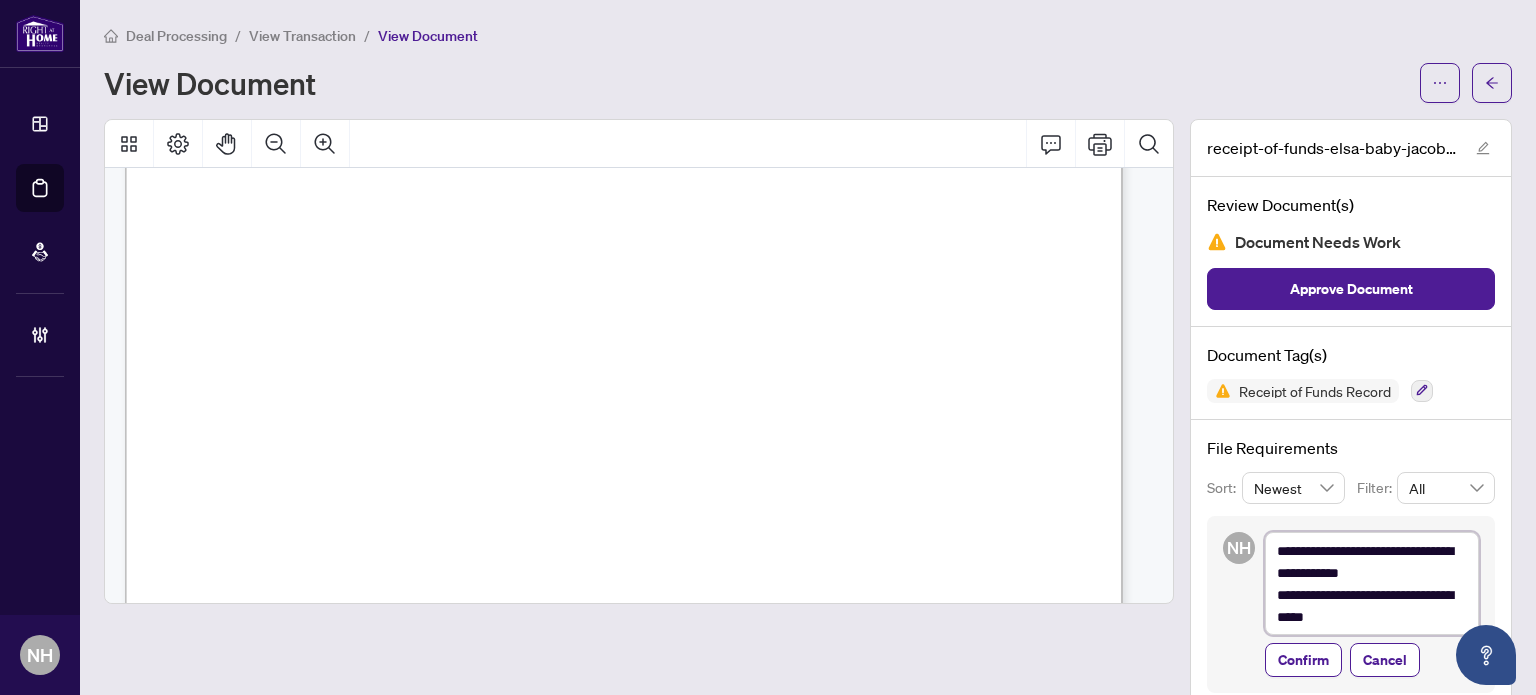 type on "**********" 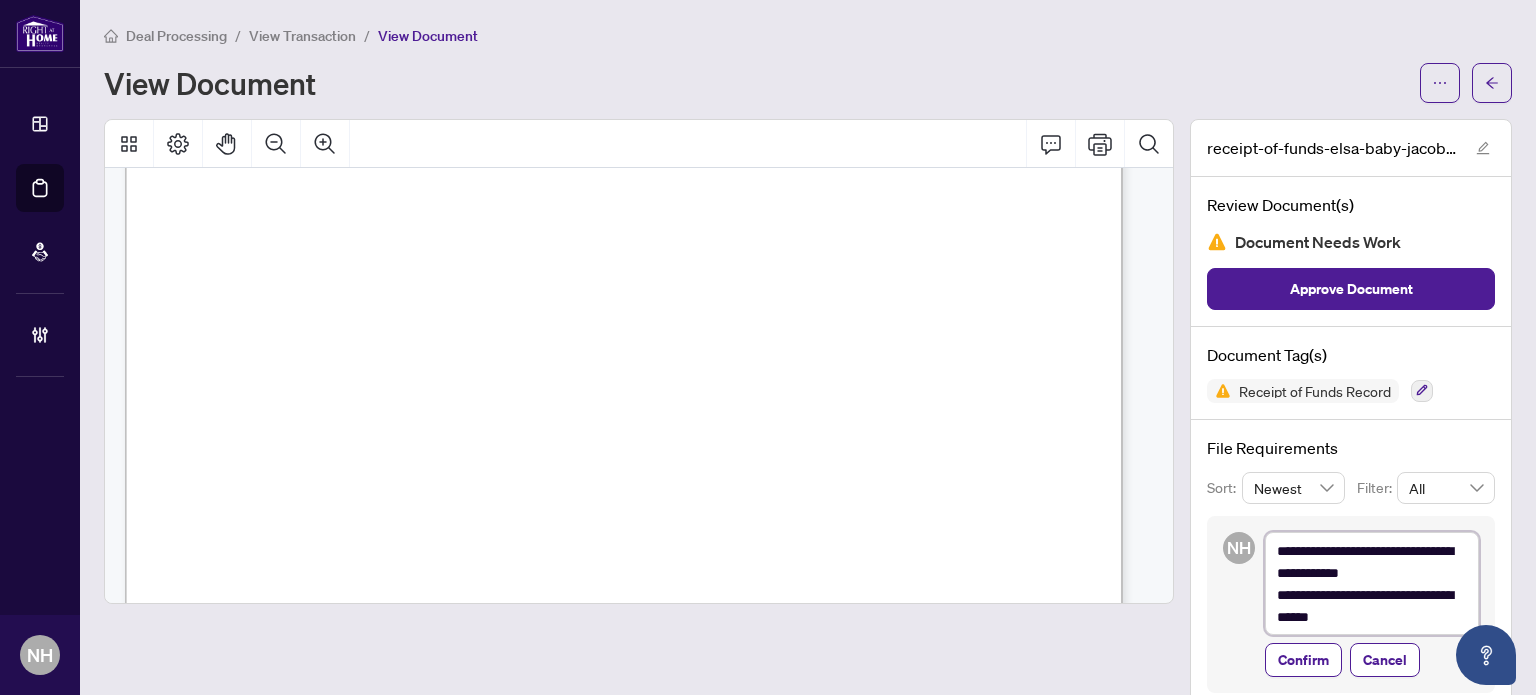 type on "**********" 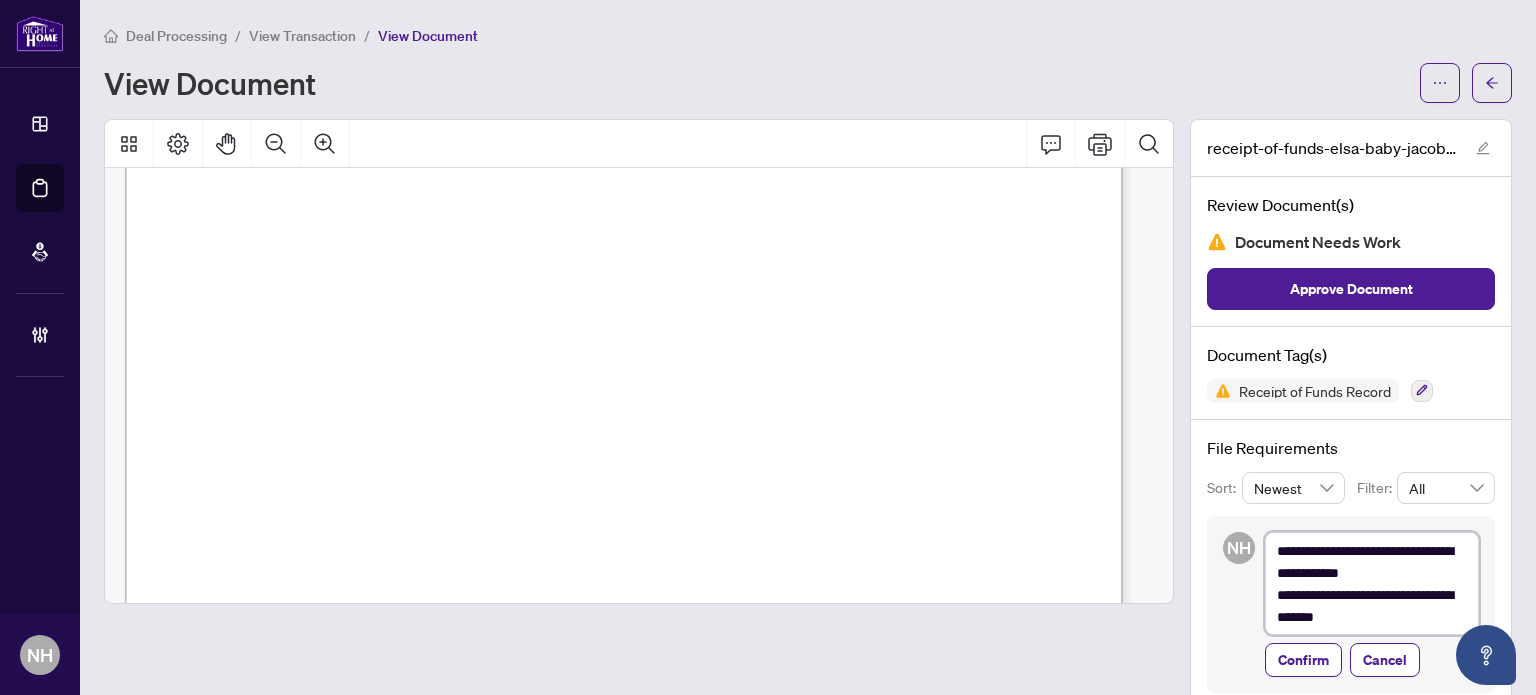type on "**********" 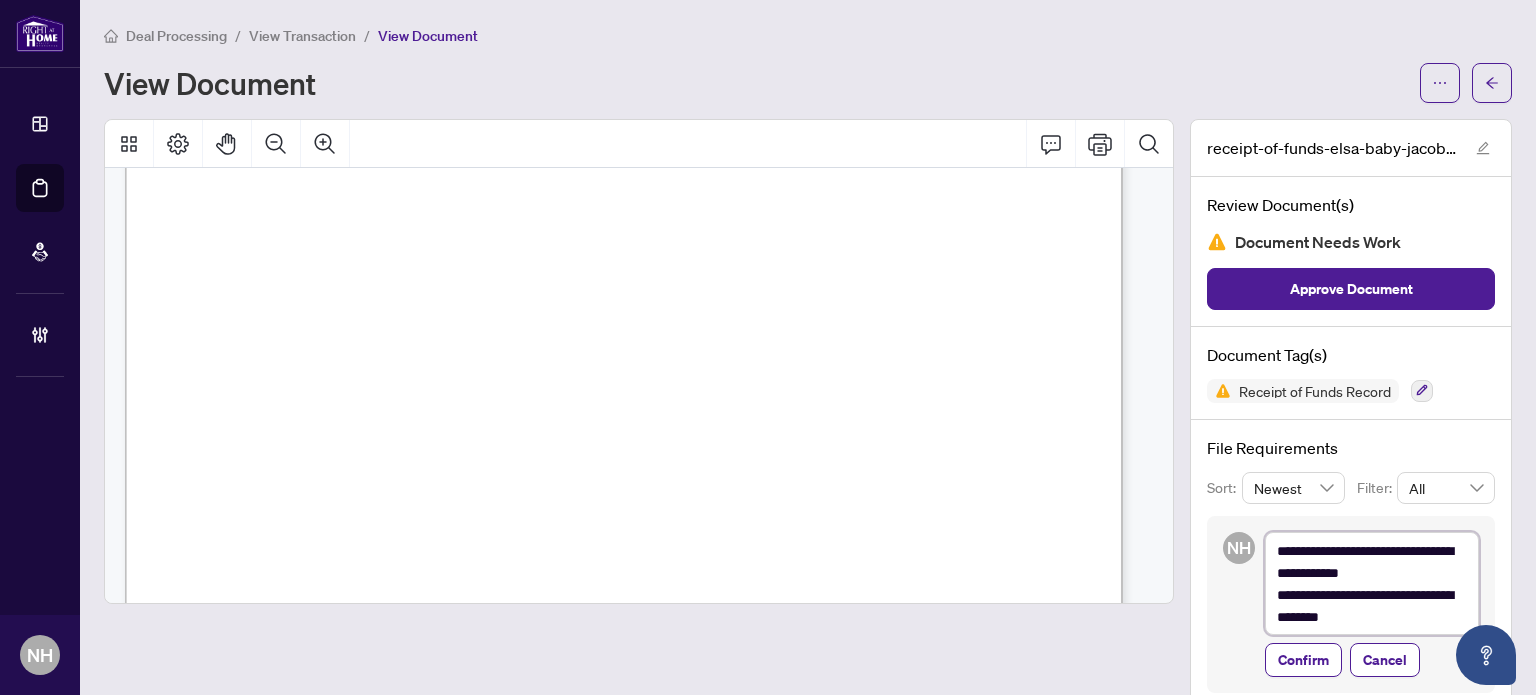 type on "**********" 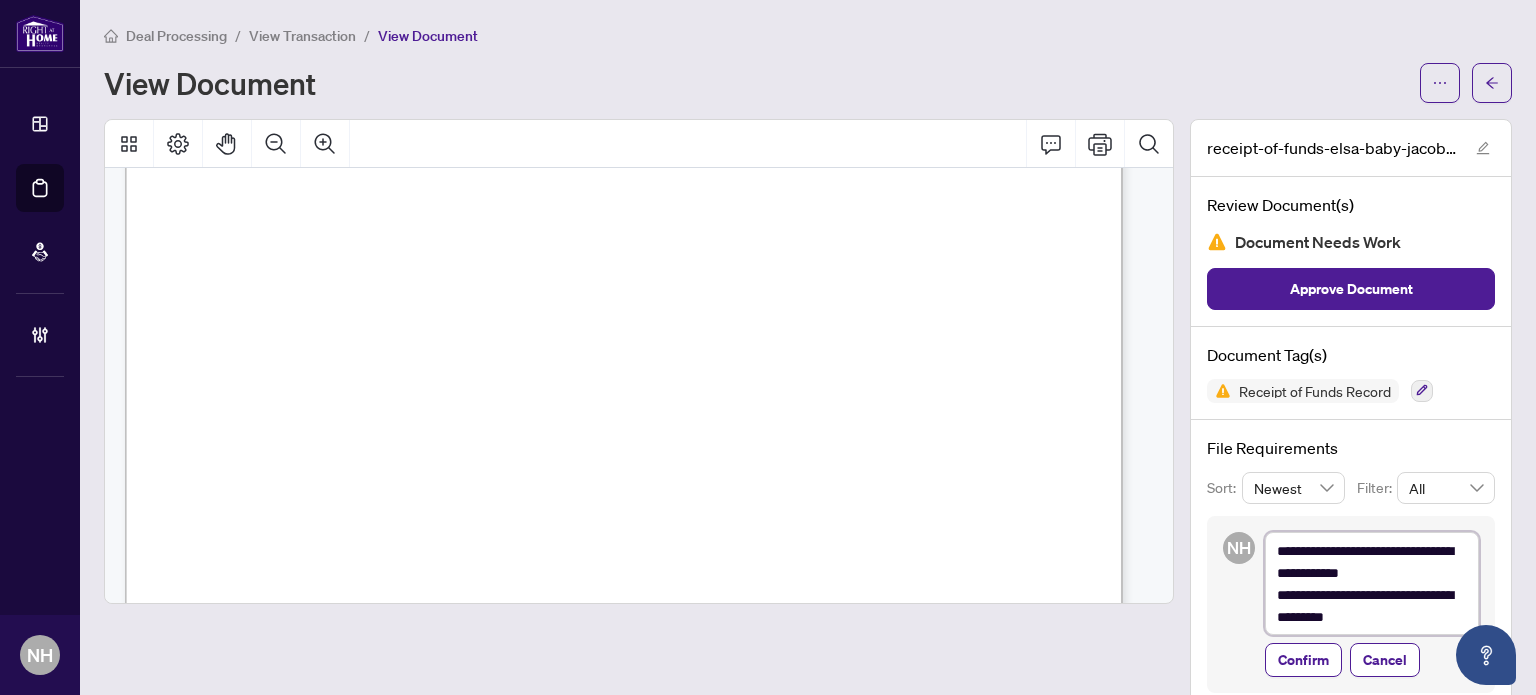 type on "**********" 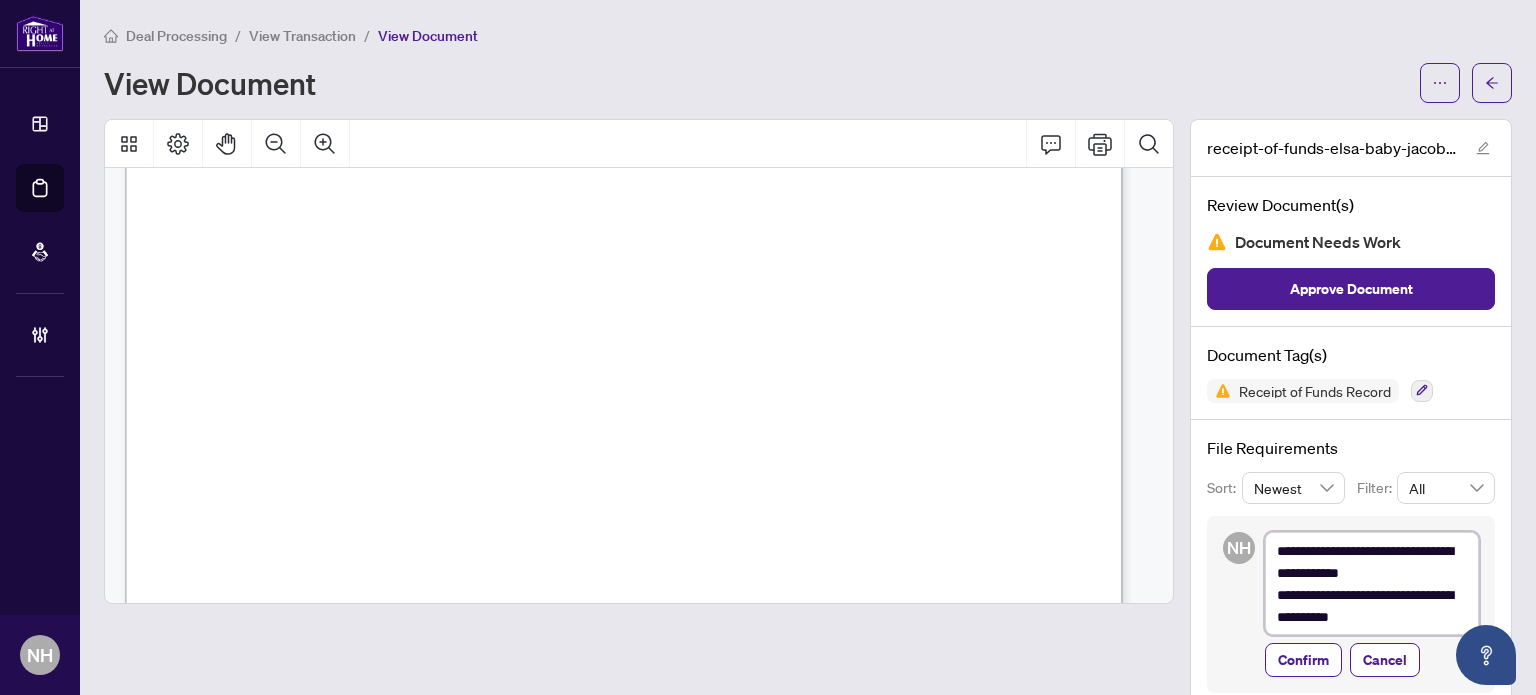 type on "**********" 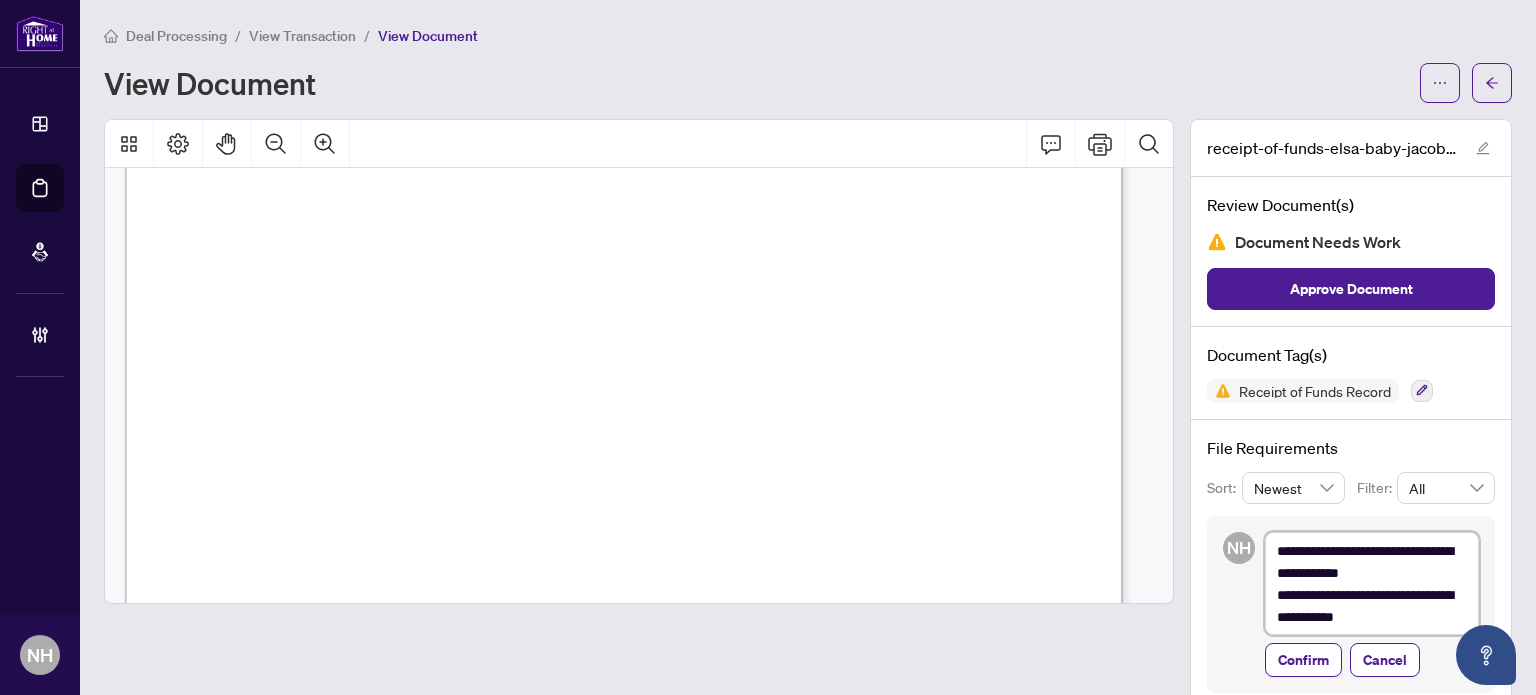 type on "**********" 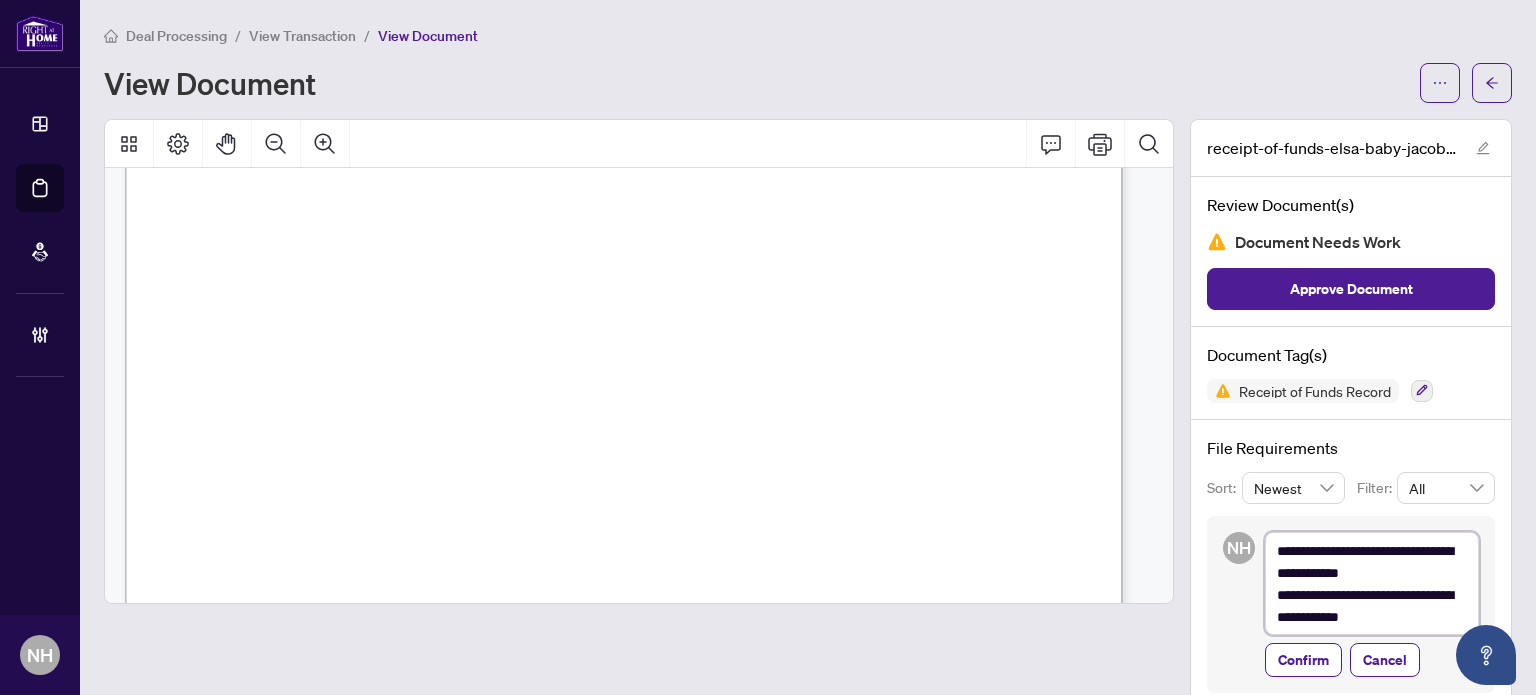 type on "**********" 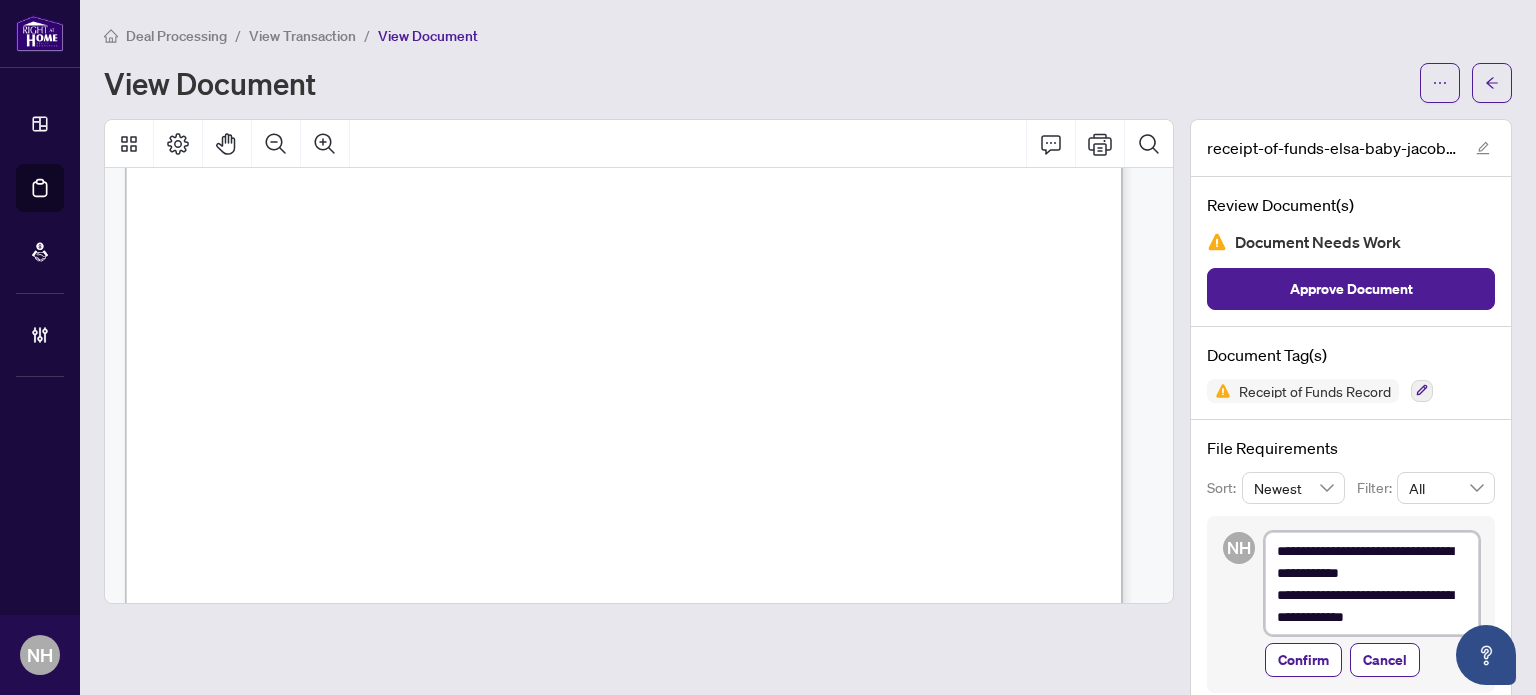 type on "**********" 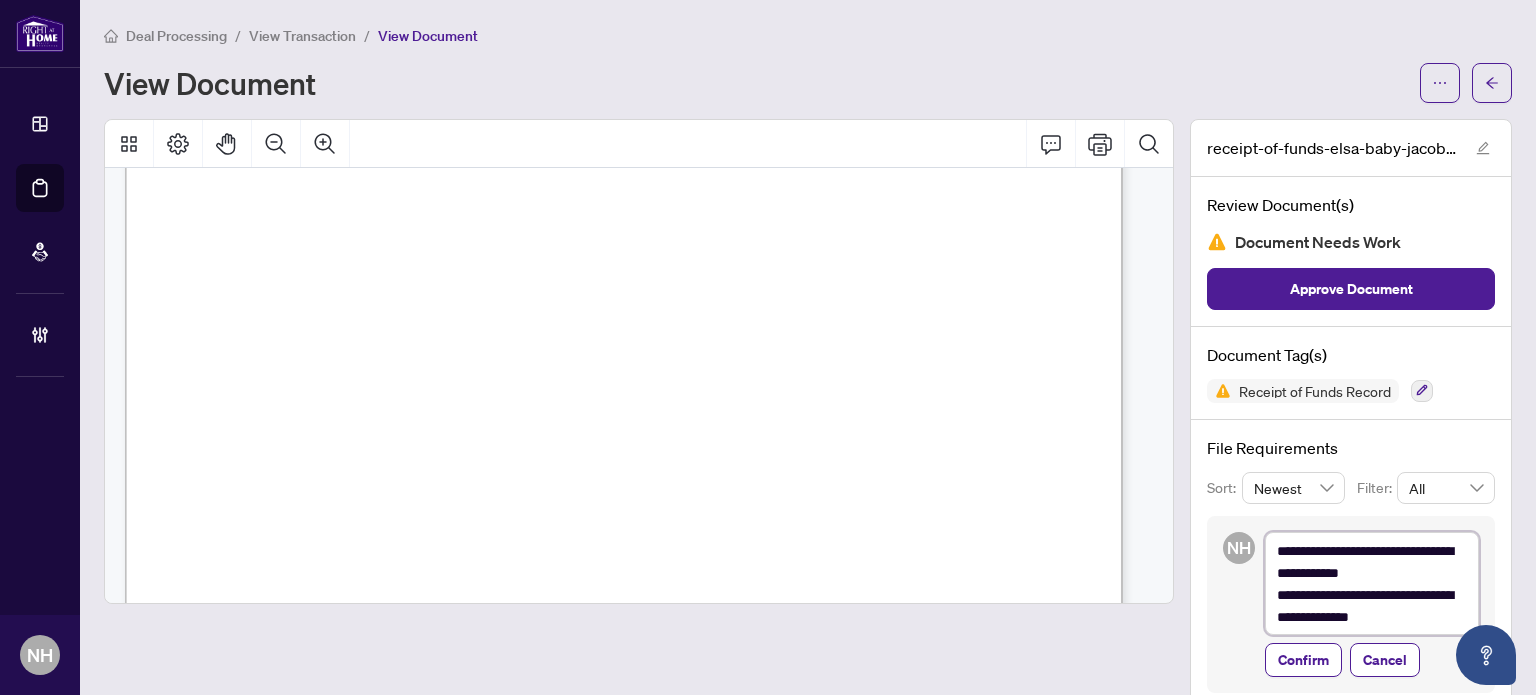 type on "**********" 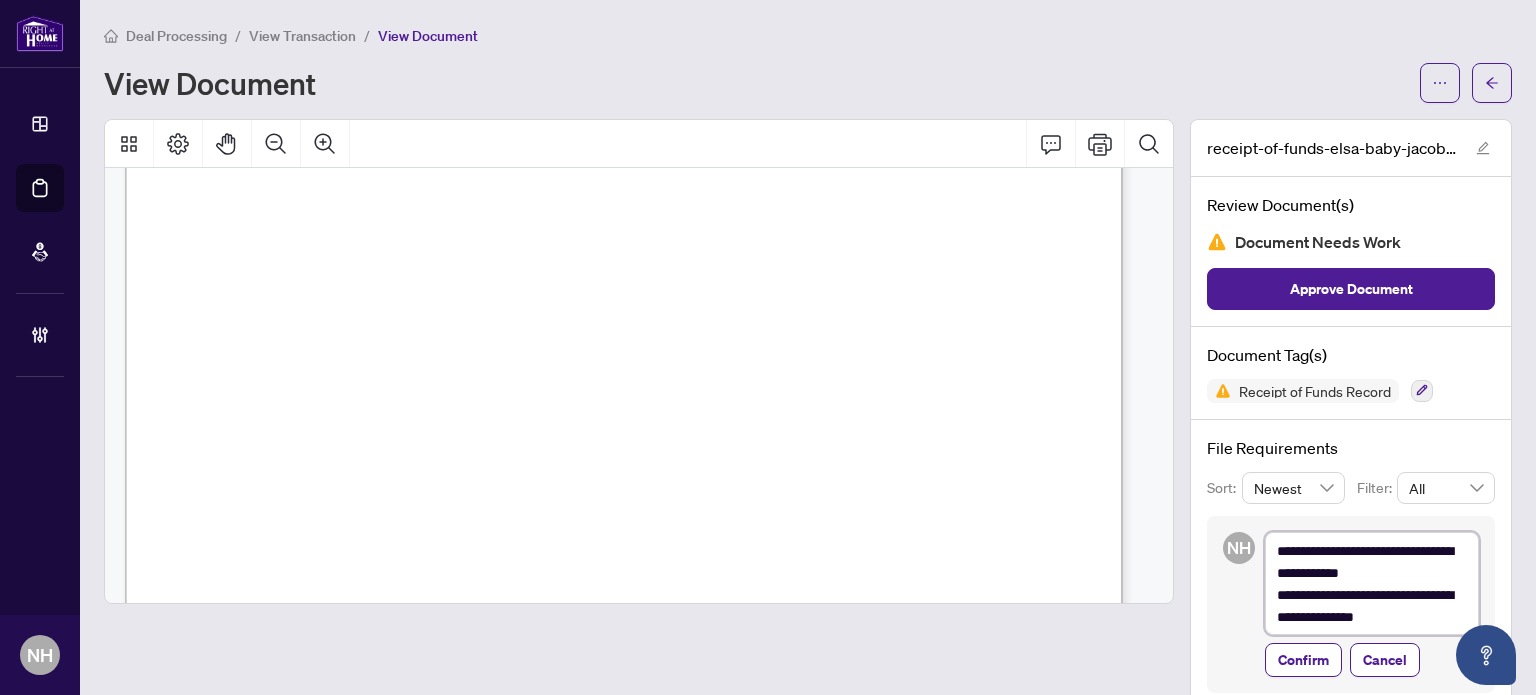 type on "**********" 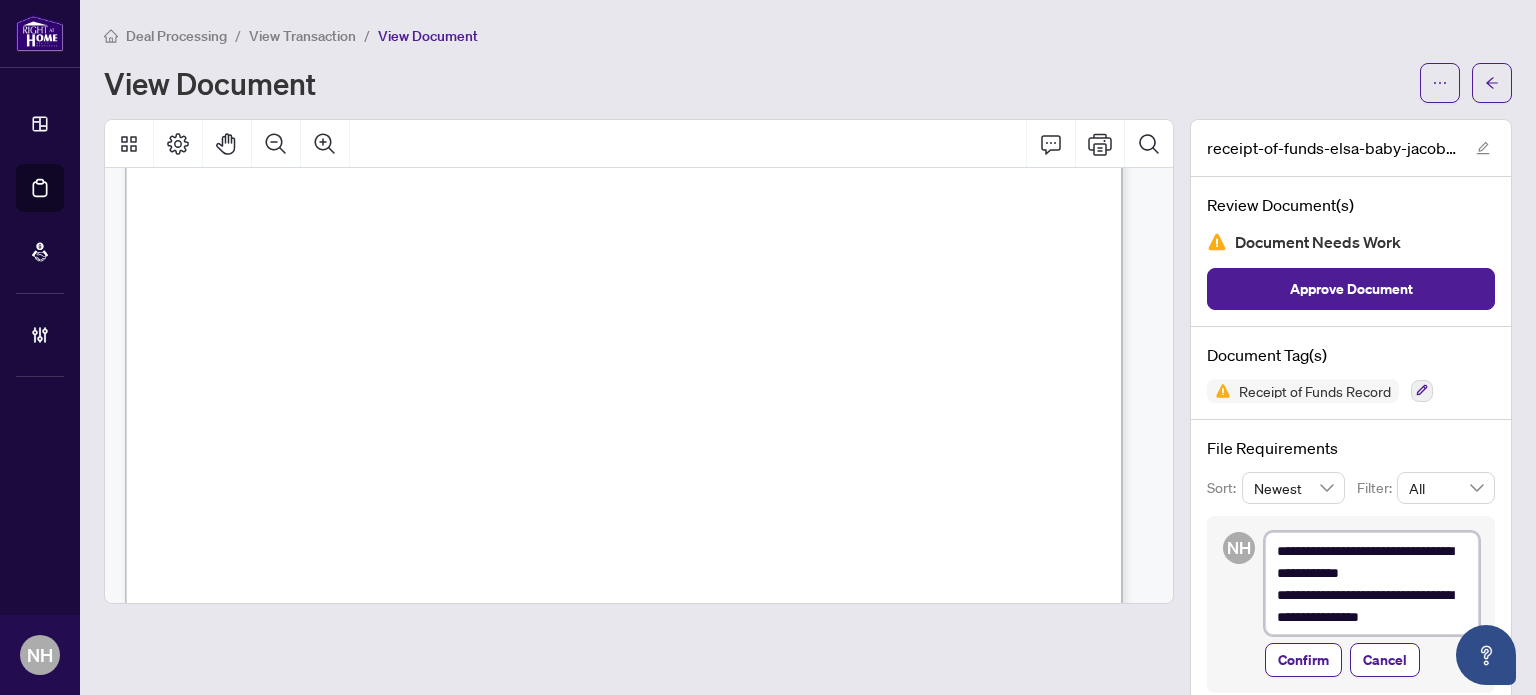 type on "**********" 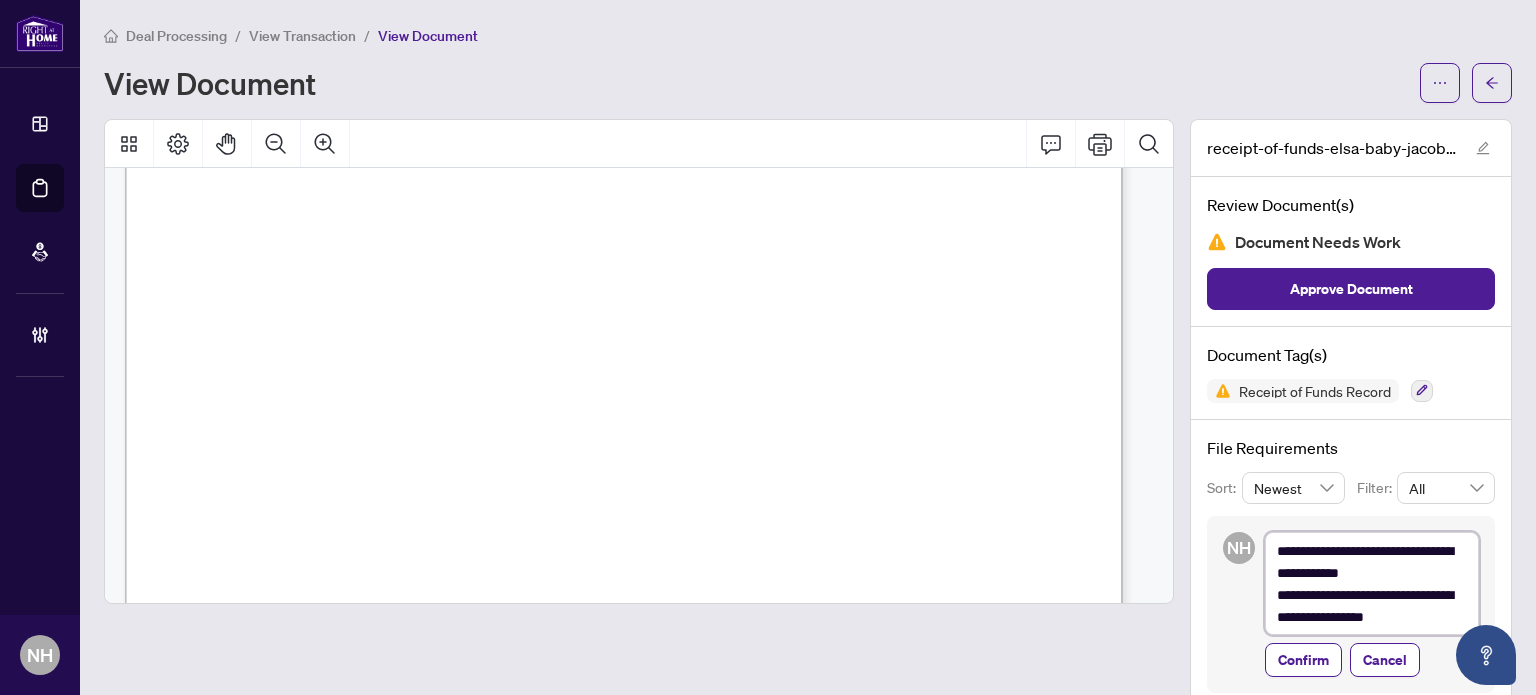 type on "**********" 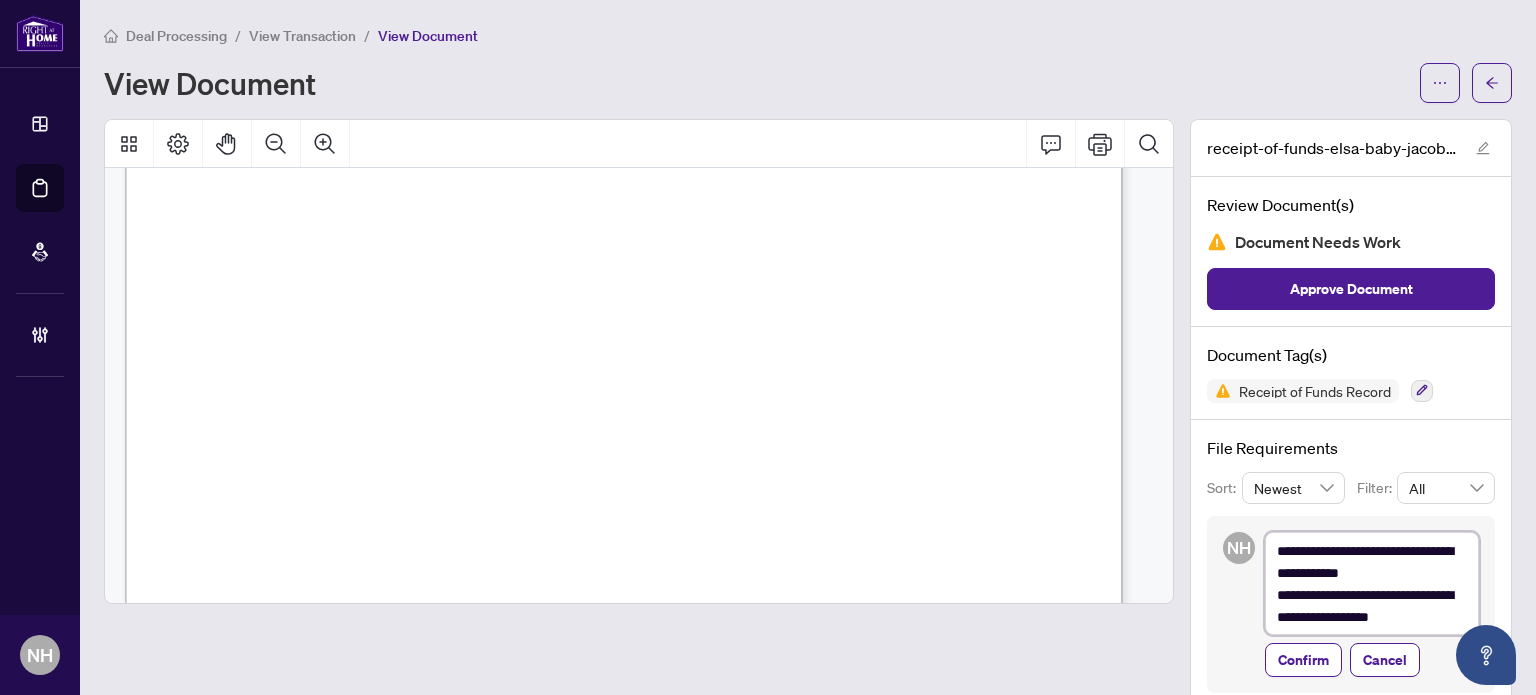type on "**********" 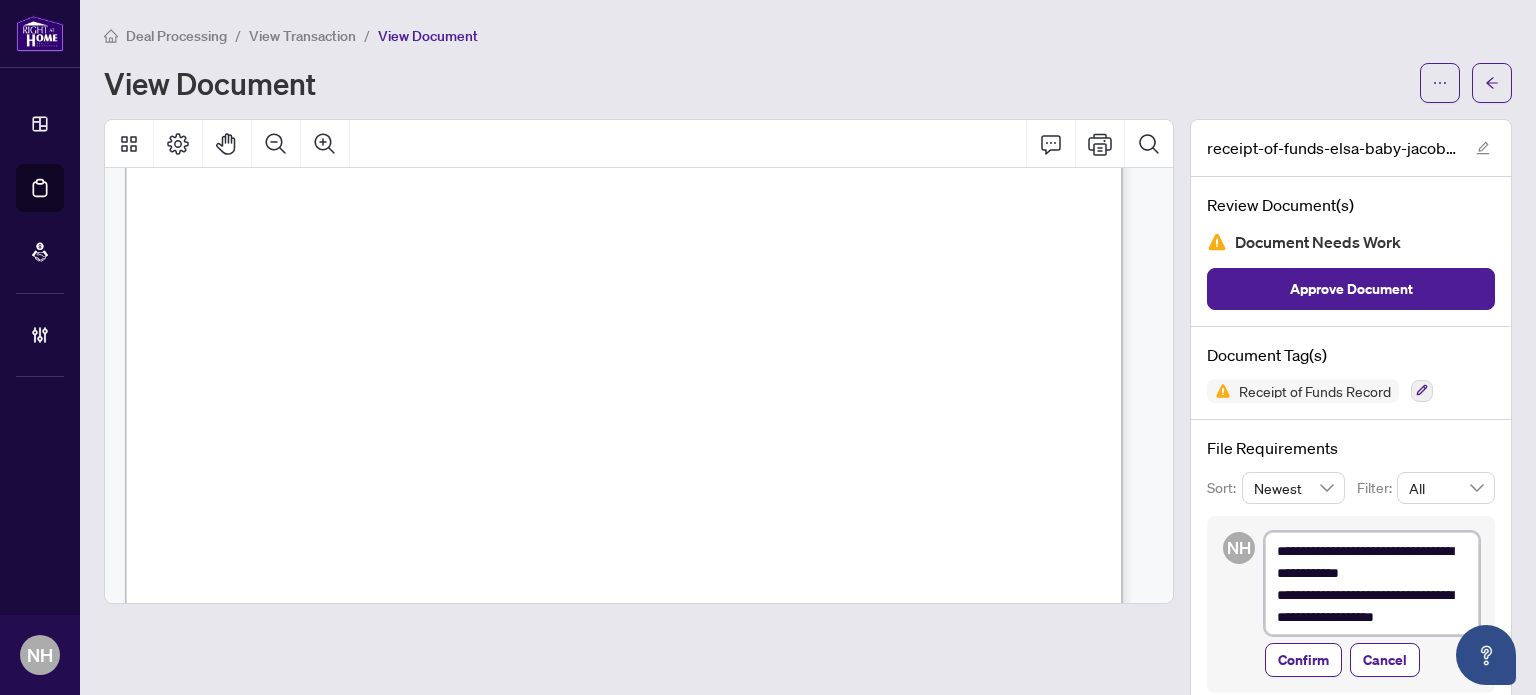 type on "**********" 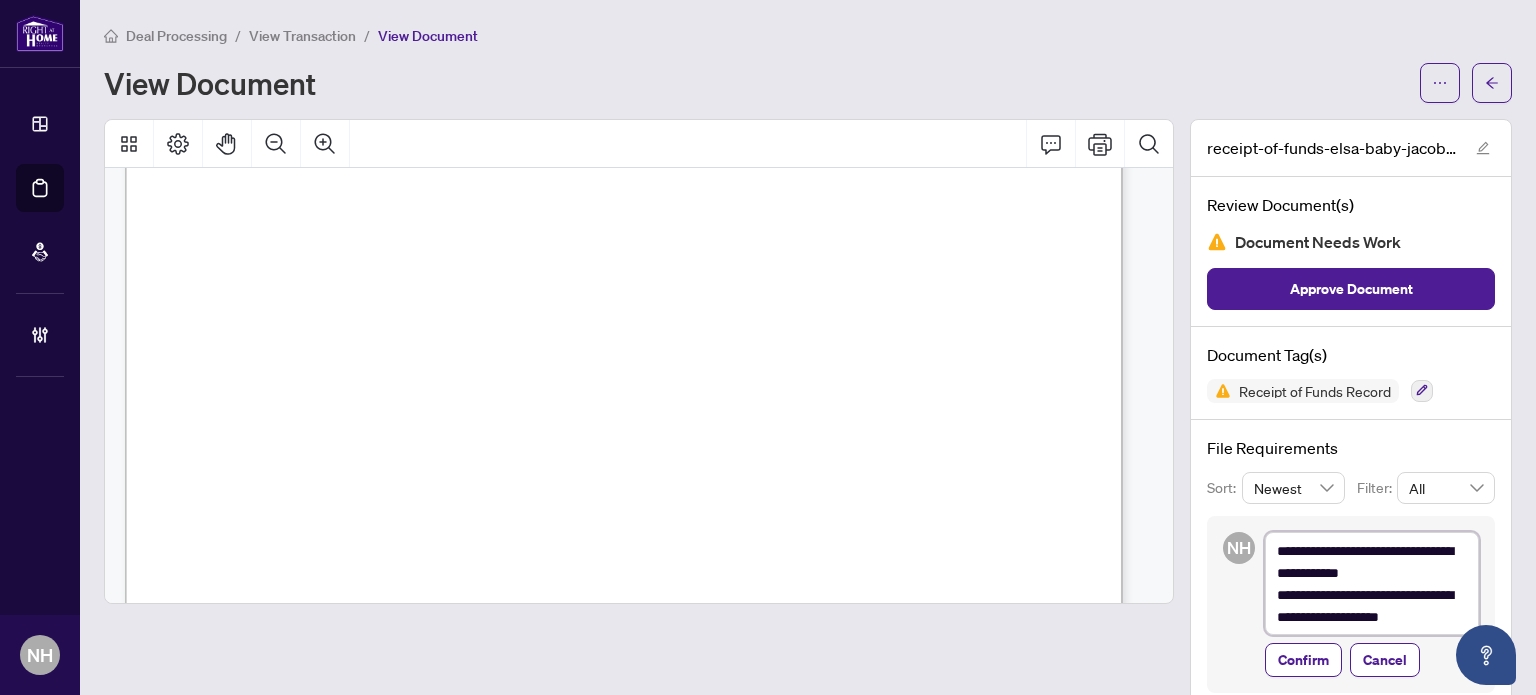 type on "**********" 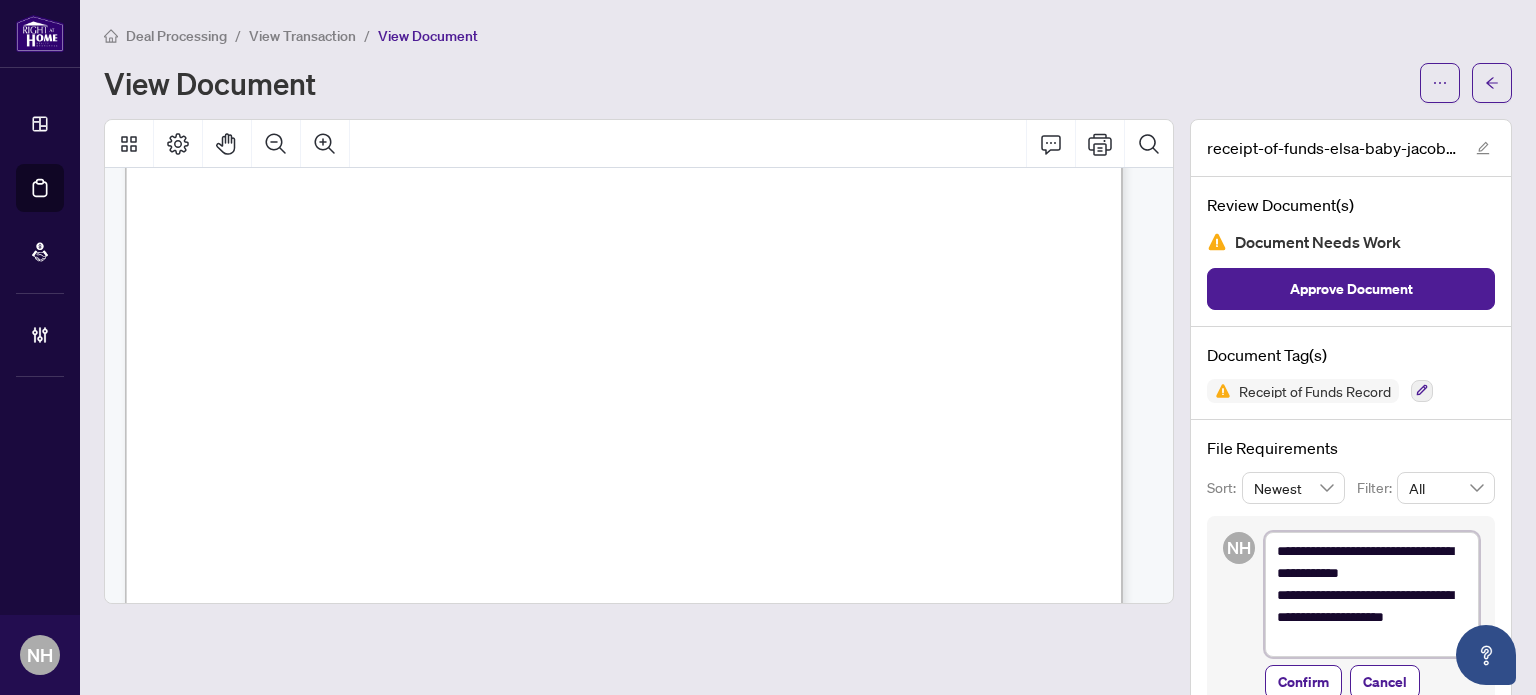 type on "**********" 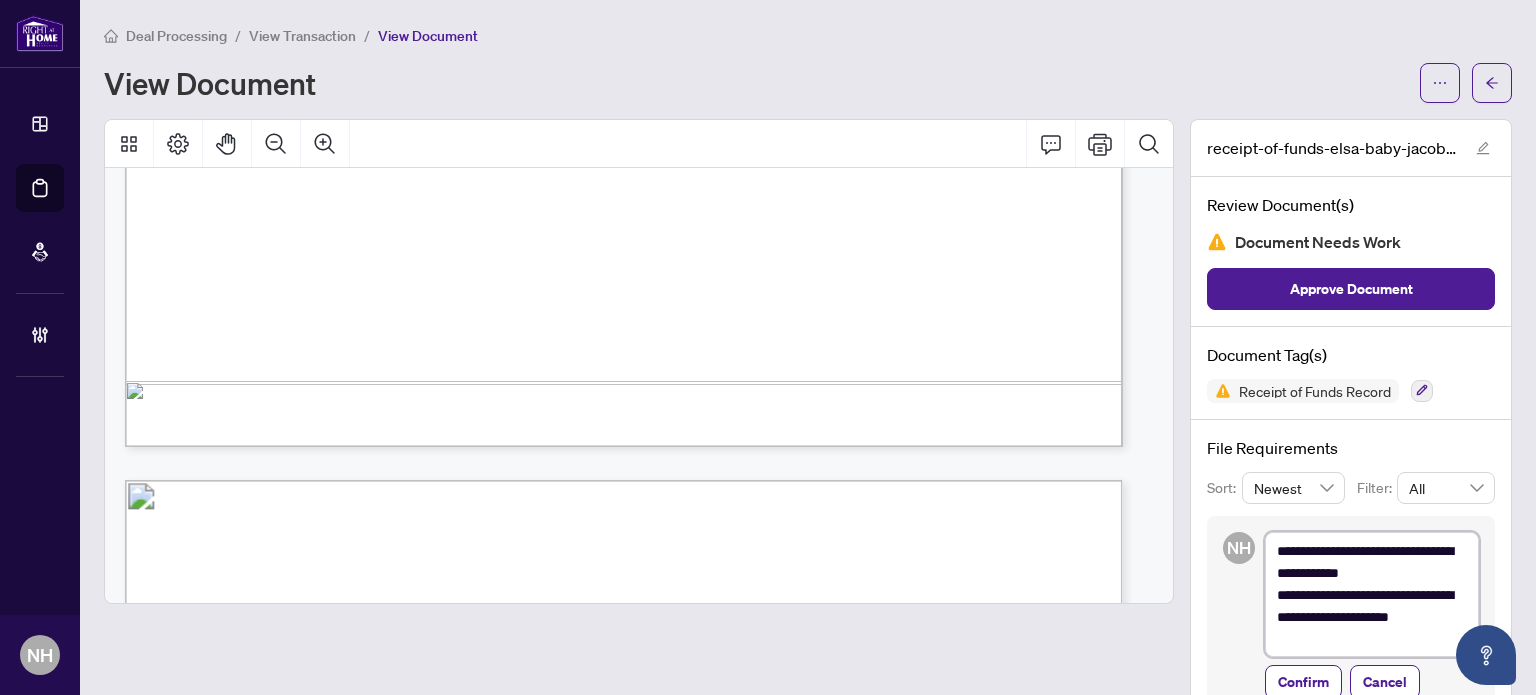 scroll, scrollTop: 3696, scrollLeft: 0, axis: vertical 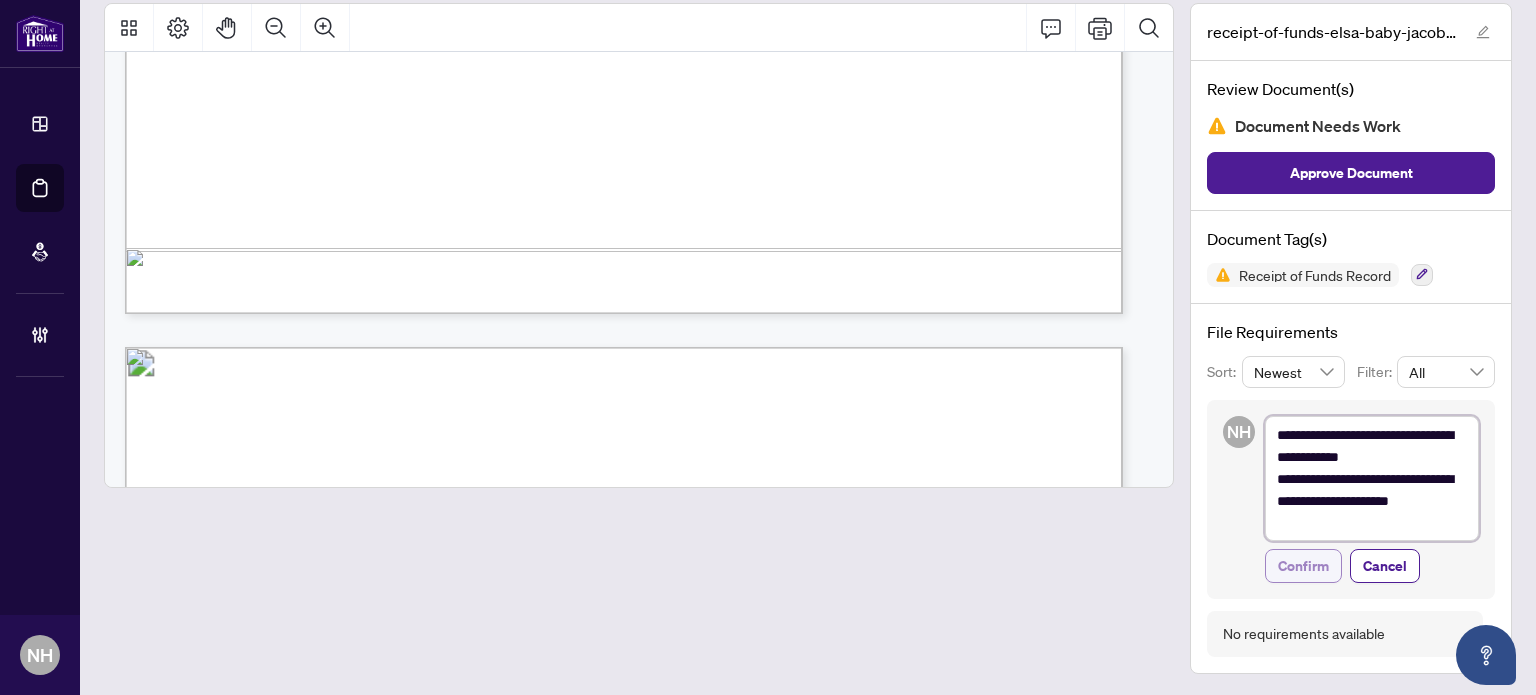 type on "**********" 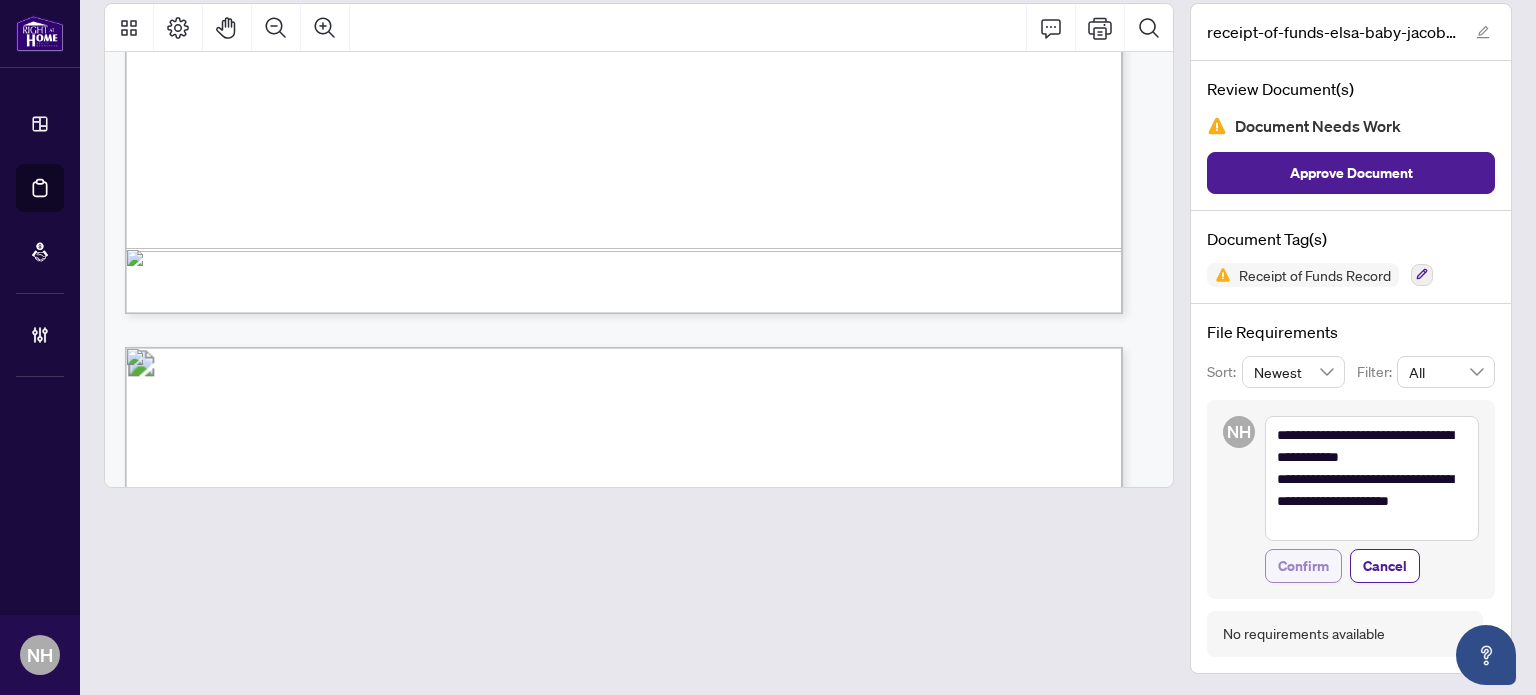 click on "Confirm" at bounding box center (1303, 566) 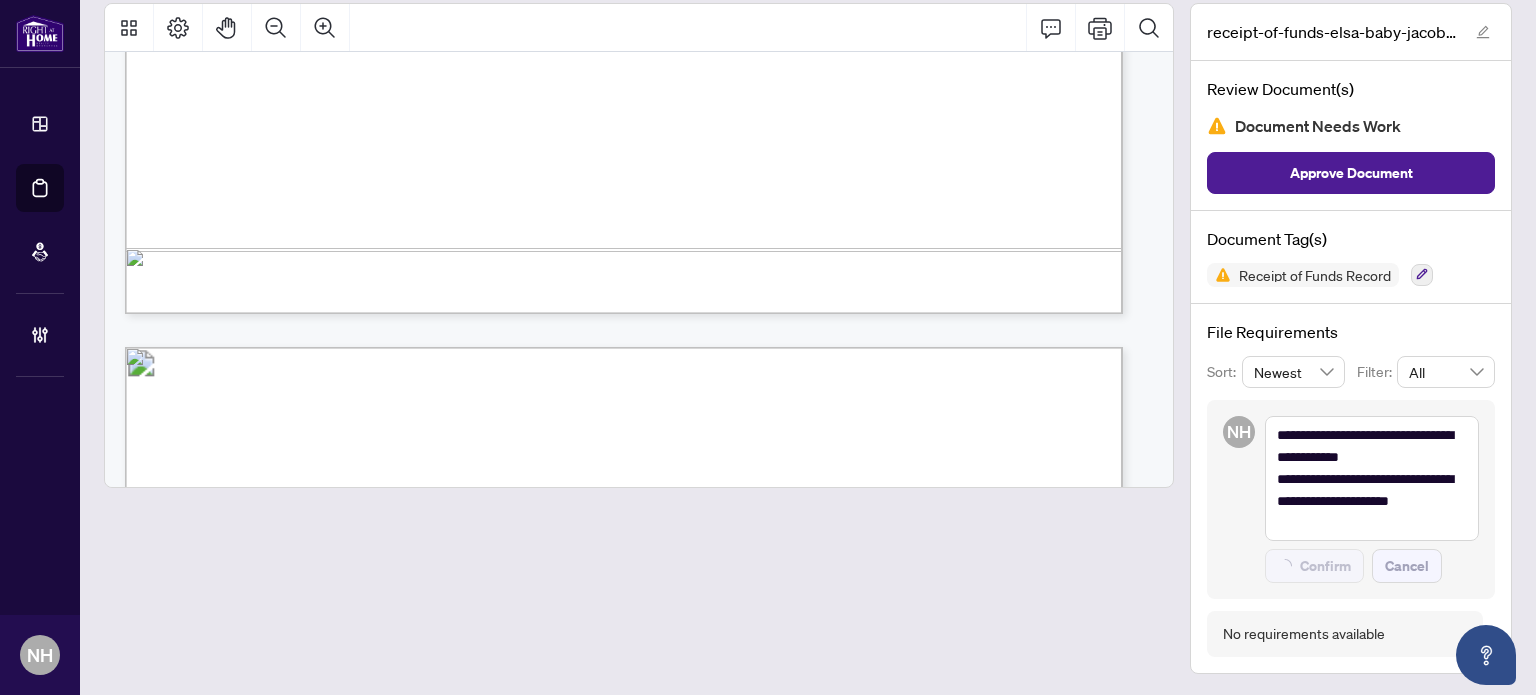 type on "**********" 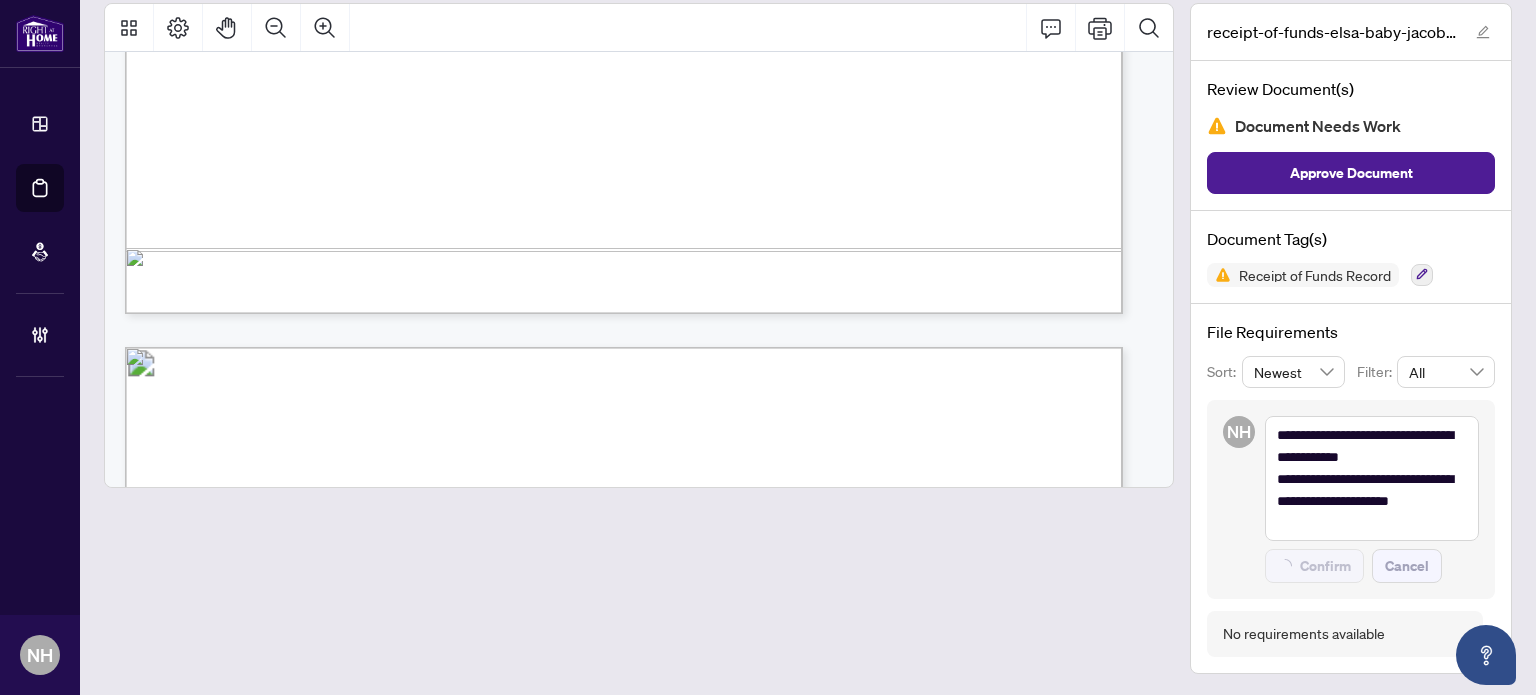 type 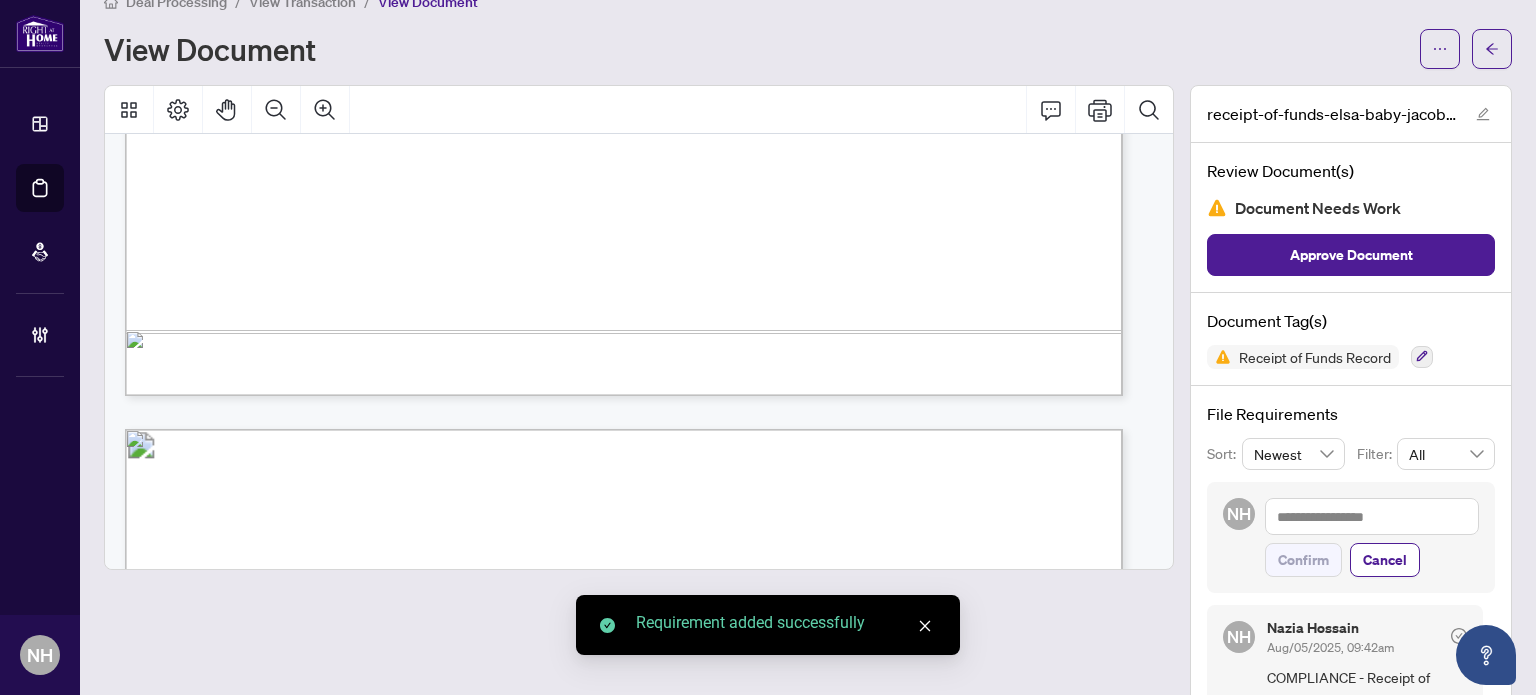 scroll, scrollTop: 0, scrollLeft: 0, axis: both 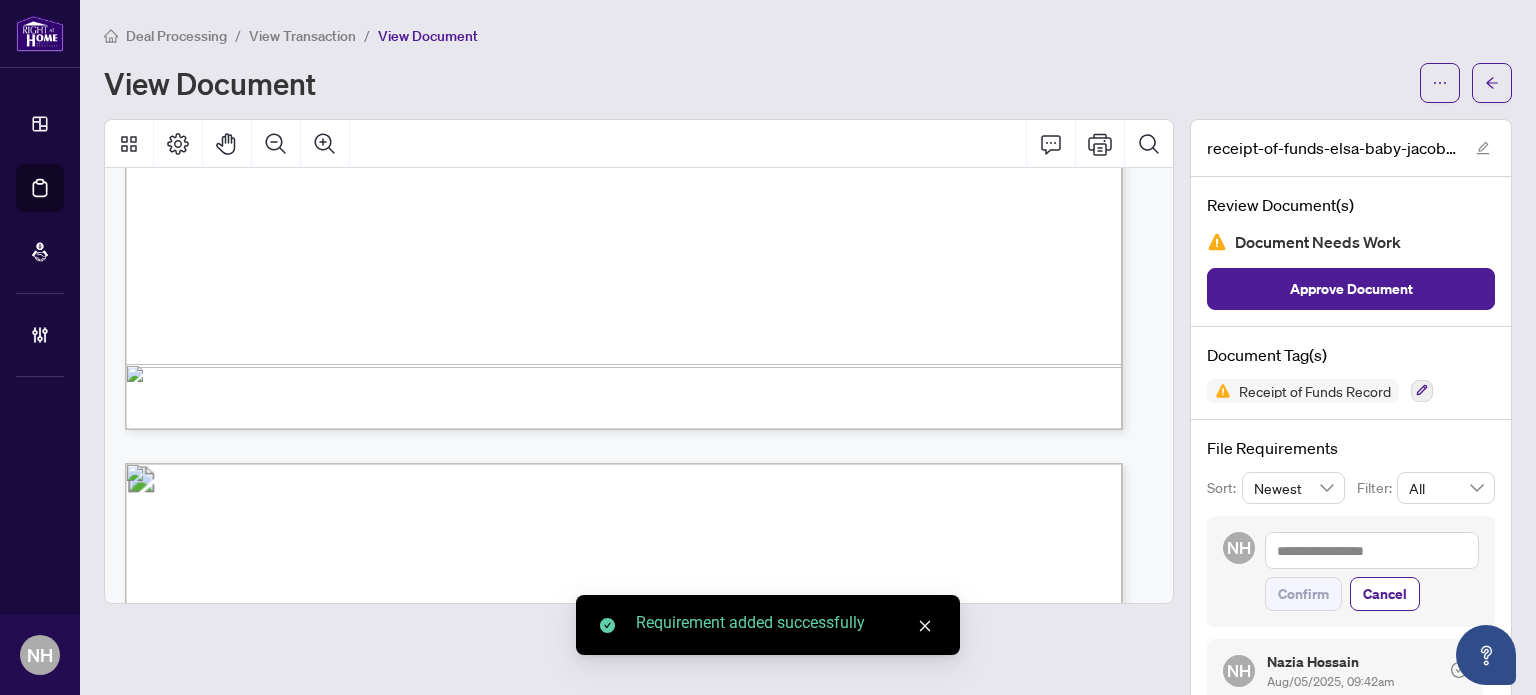 click on "View Transaction" at bounding box center [302, 36] 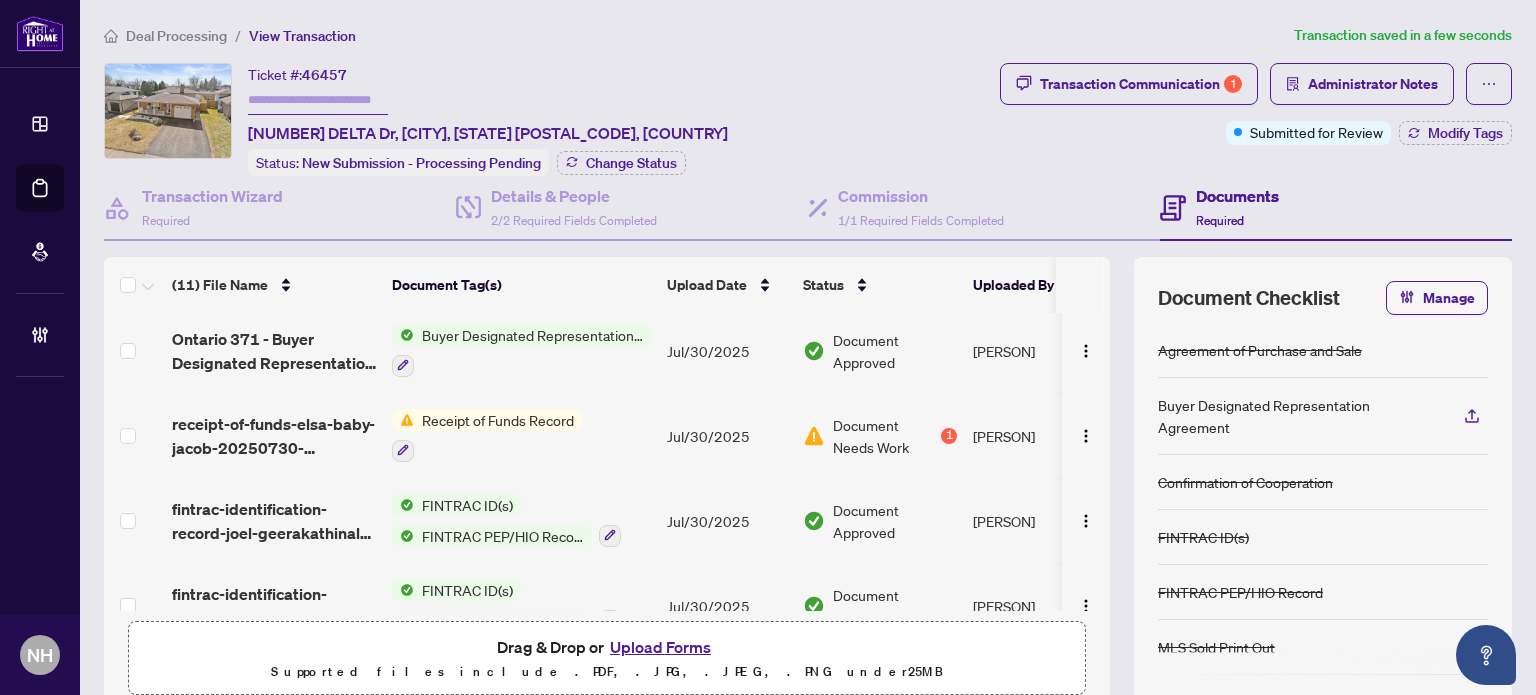 scroll, scrollTop: 636, scrollLeft: 0, axis: vertical 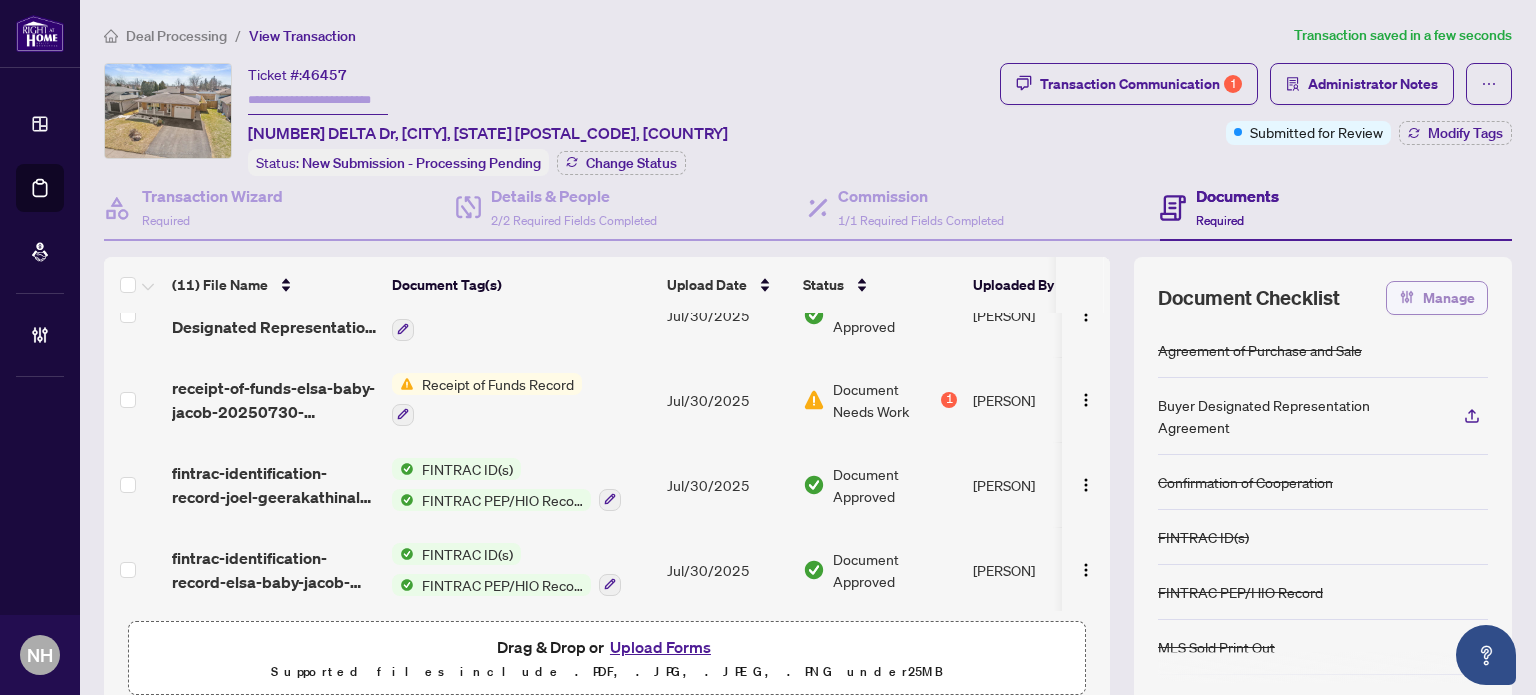 click on "Manage" at bounding box center [1449, 298] 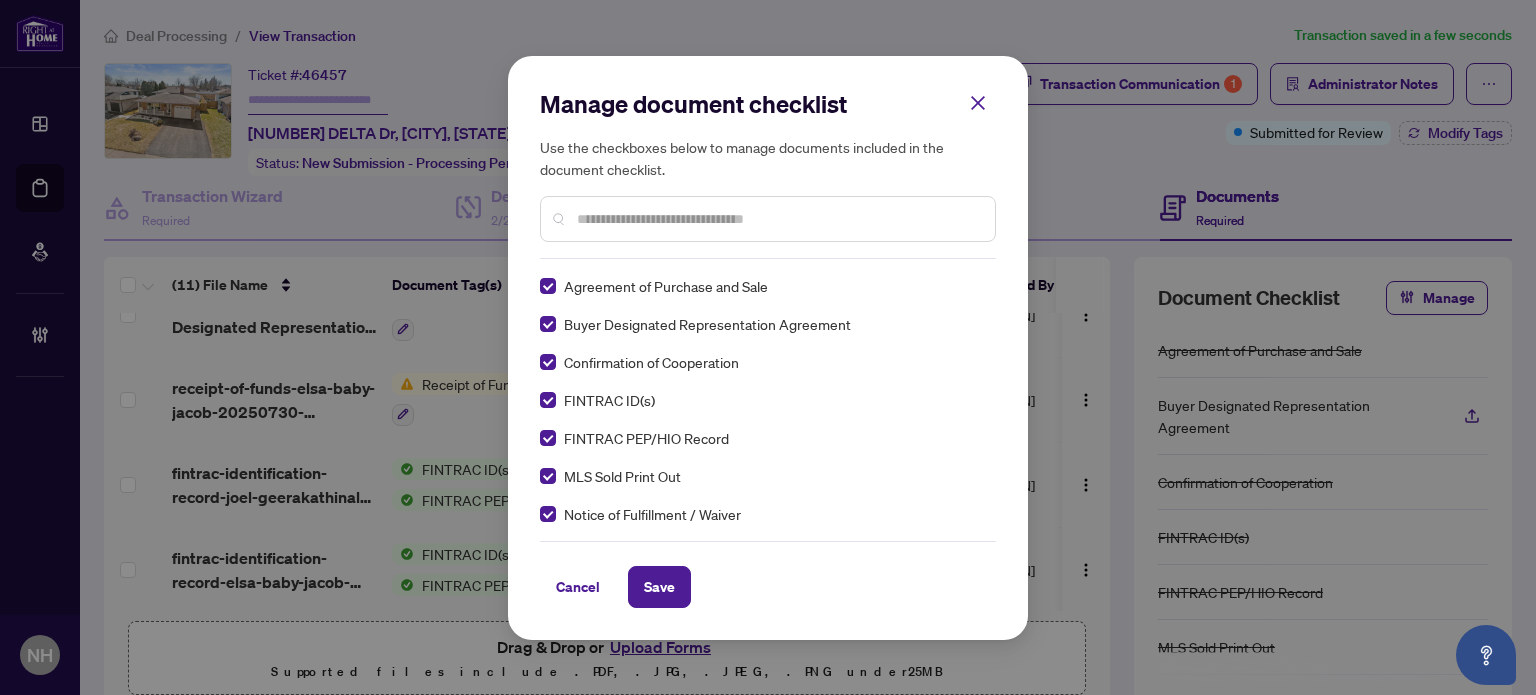 click on "Agreement of Purchase and Sale Buyer Designated Representation Agreement Confirmation of Cooperation FINTRAC ID(s) FINTRAC PEP/HIO Record MLS Sold Print Out Notice of Fulfillment / Waiver Receipt of Funds Record RECO Information Guide 1st Page of the APS Advance Paperwork Agent Correspondence Agreement of Assignment of Purchase and Sale Agreement to Cooperate /Broker Referral Agreement to Lease Articles of Incorporation Back to Vendor Letter Belongs to Another Transaction Builder's Consent Buyer Designated Representation Agreement Buyers Lawyer Information Certificate of Estate Trustee(s) Client Refused to Sign Closing Date Change Co-op Brokerage Commission Statement Co-op EFT Co-operating Indemnity Agreement Commission Adjustment Commission Agreement Commission Calculation Commission Statement Sent Commission Statement Sent to Landlord Commission Statement Sent to Lawyer Commission Statement Sent to Listing Brokerage Commission Statement Sent to Vendor Commission Waiver Letter Confirmation of Closing EFT" at bounding box center [768, 400] 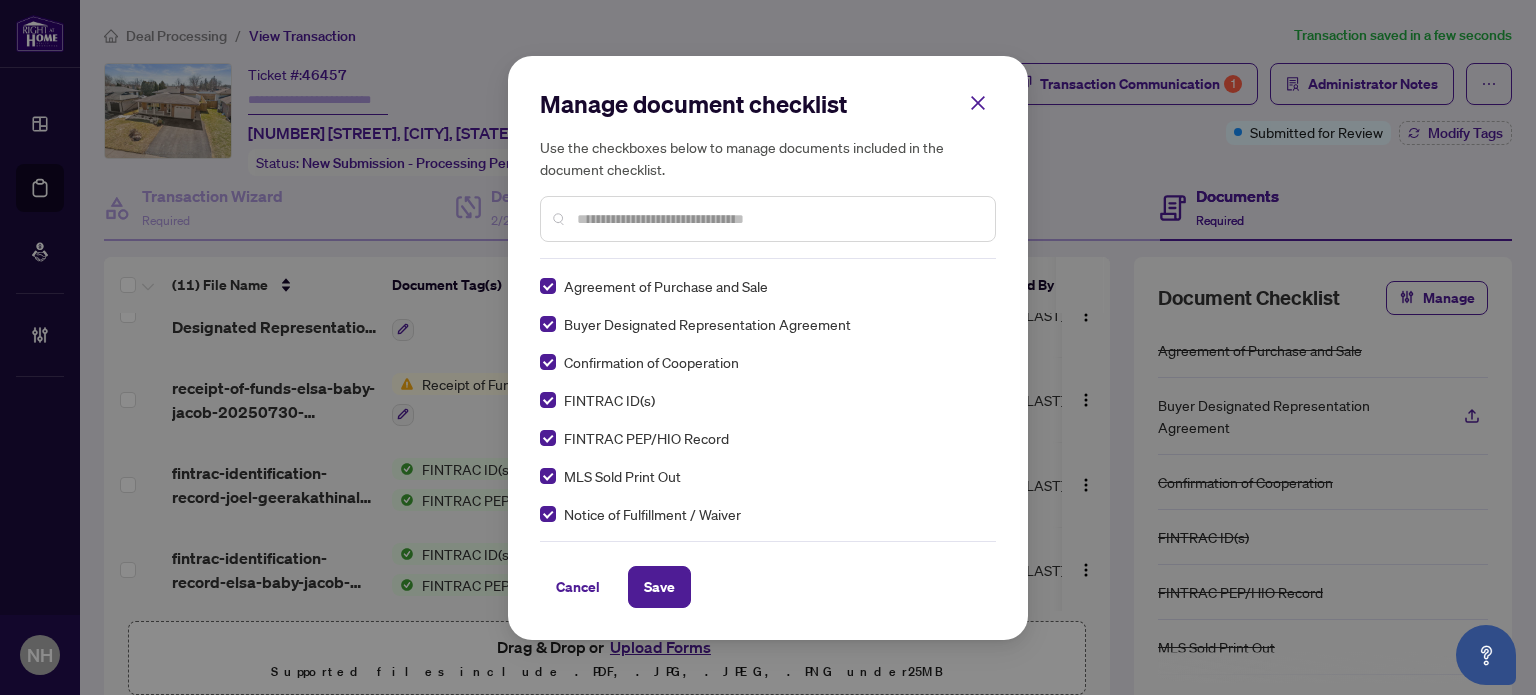 scroll, scrollTop: 0, scrollLeft: 0, axis: both 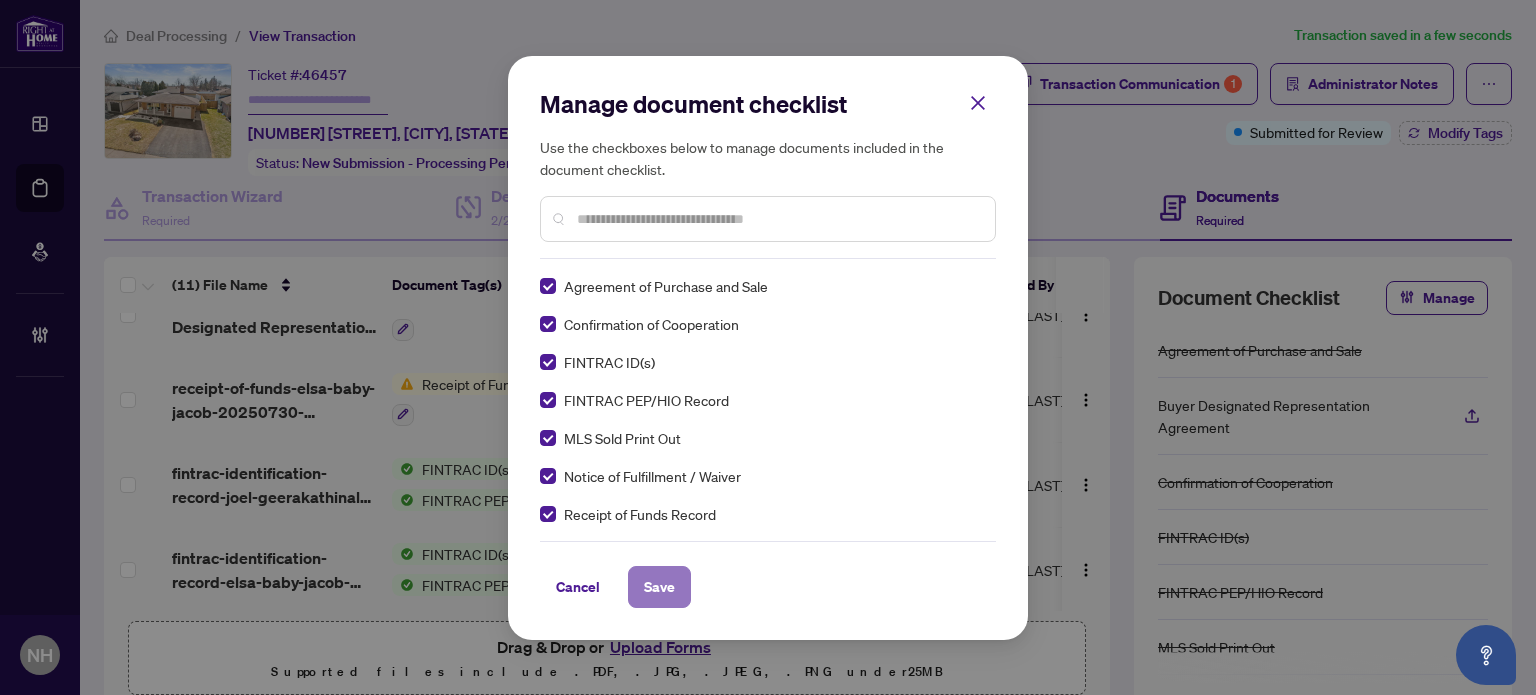 click on "Save" at bounding box center [659, 587] 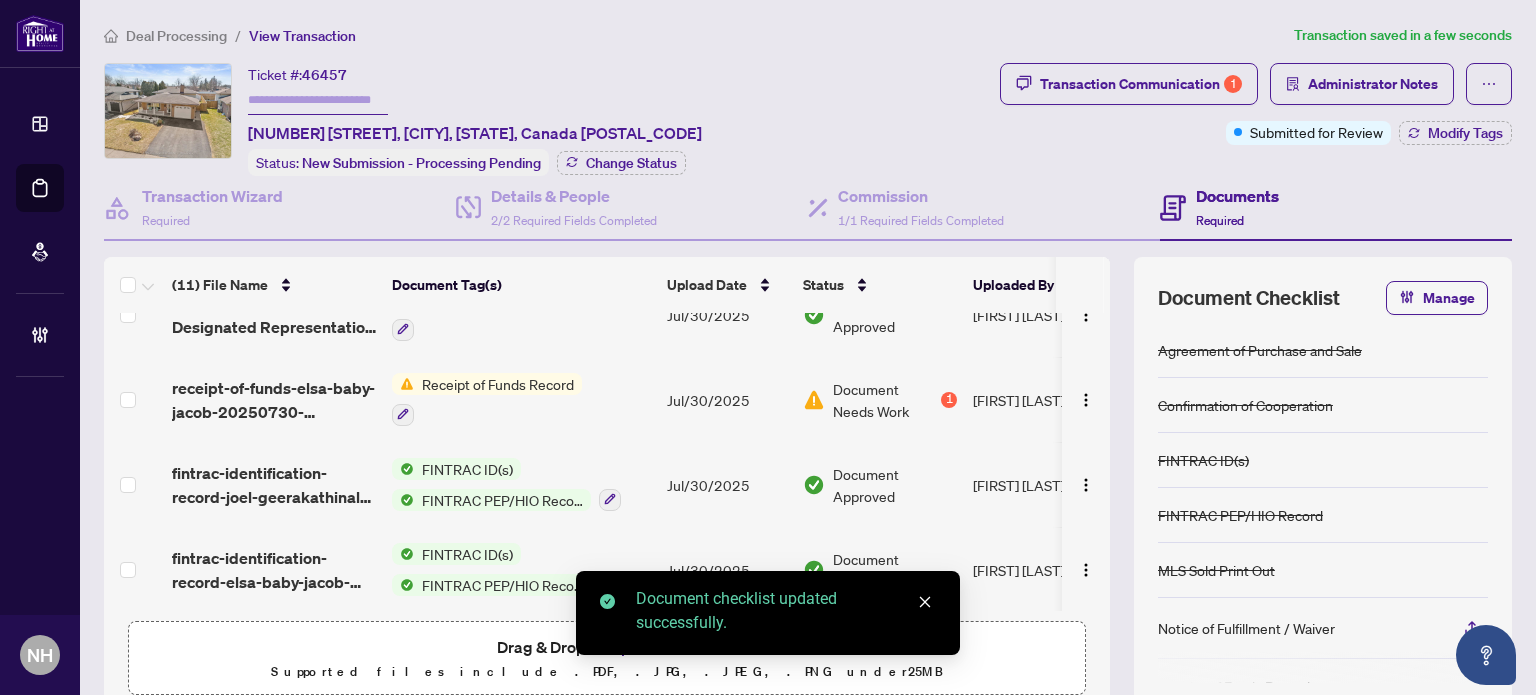 scroll, scrollTop: 90, scrollLeft: 0, axis: vertical 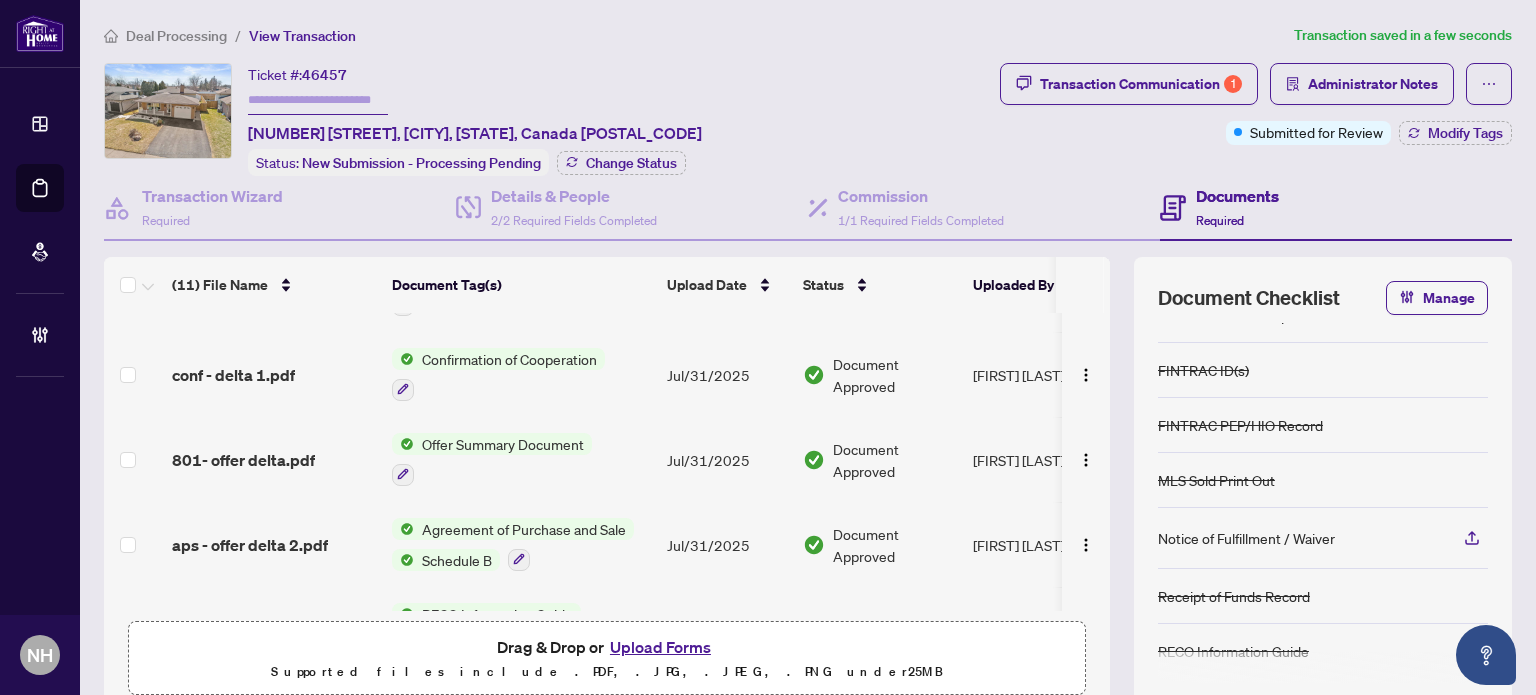 click on "aps - offer delta 2.pdf" at bounding box center [250, 545] 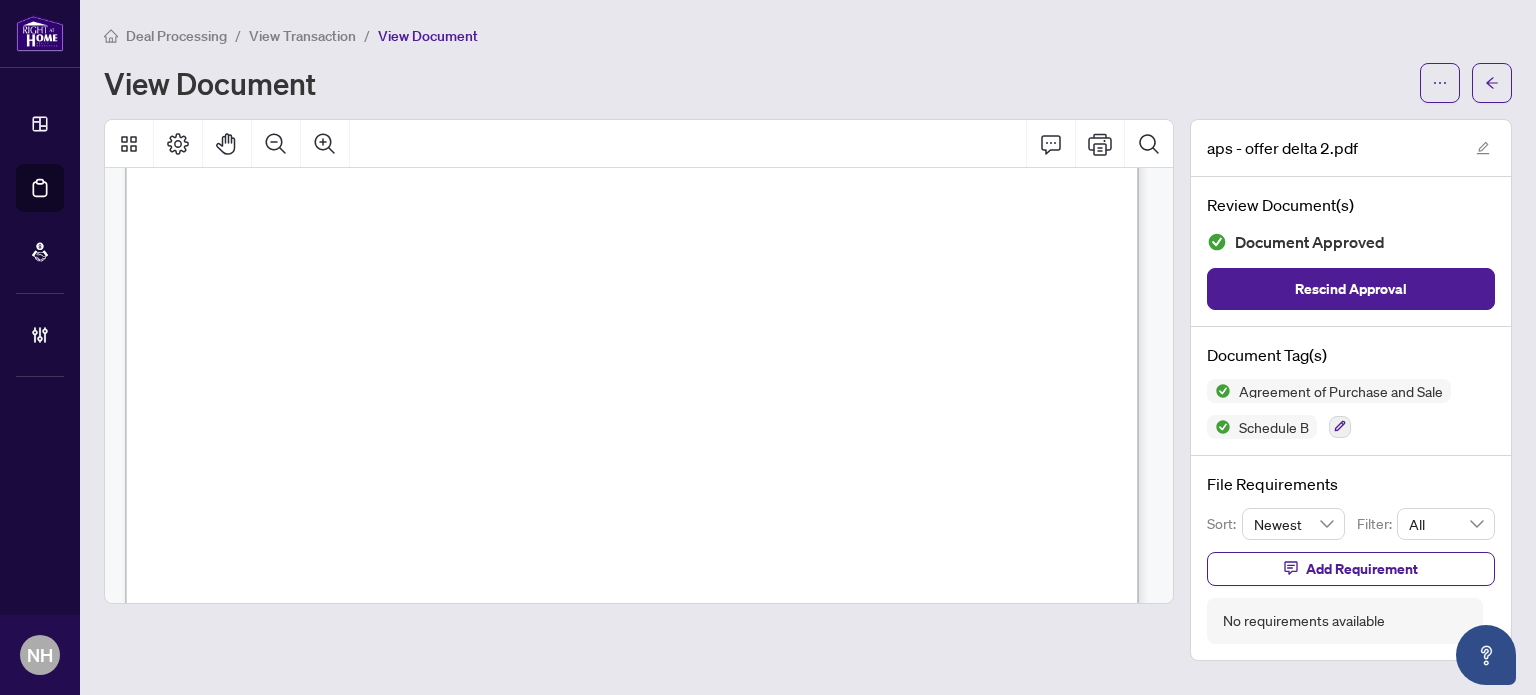 scroll, scrollTop: 400, scrollLeft: 0, axis: vertical 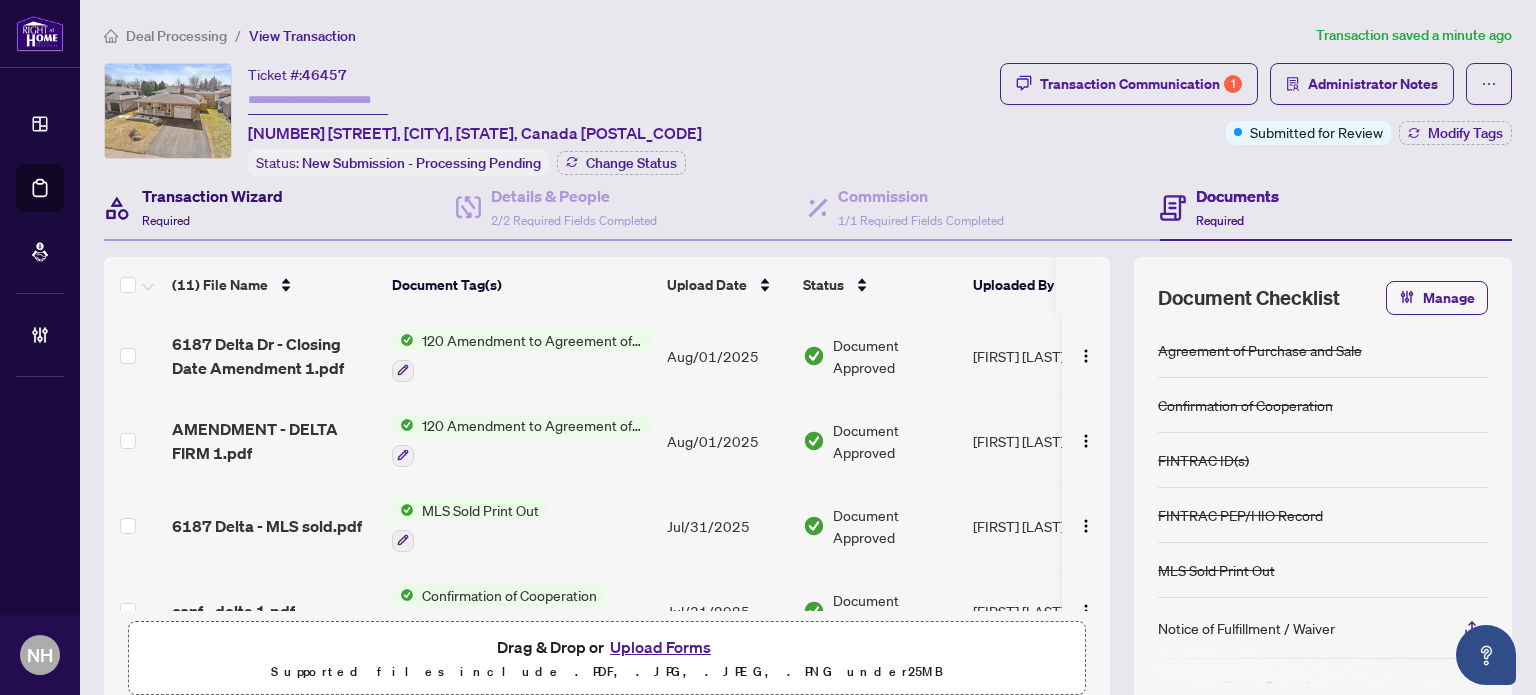 click on "Transaction Wizard Required" at bounding box center (212, 207) 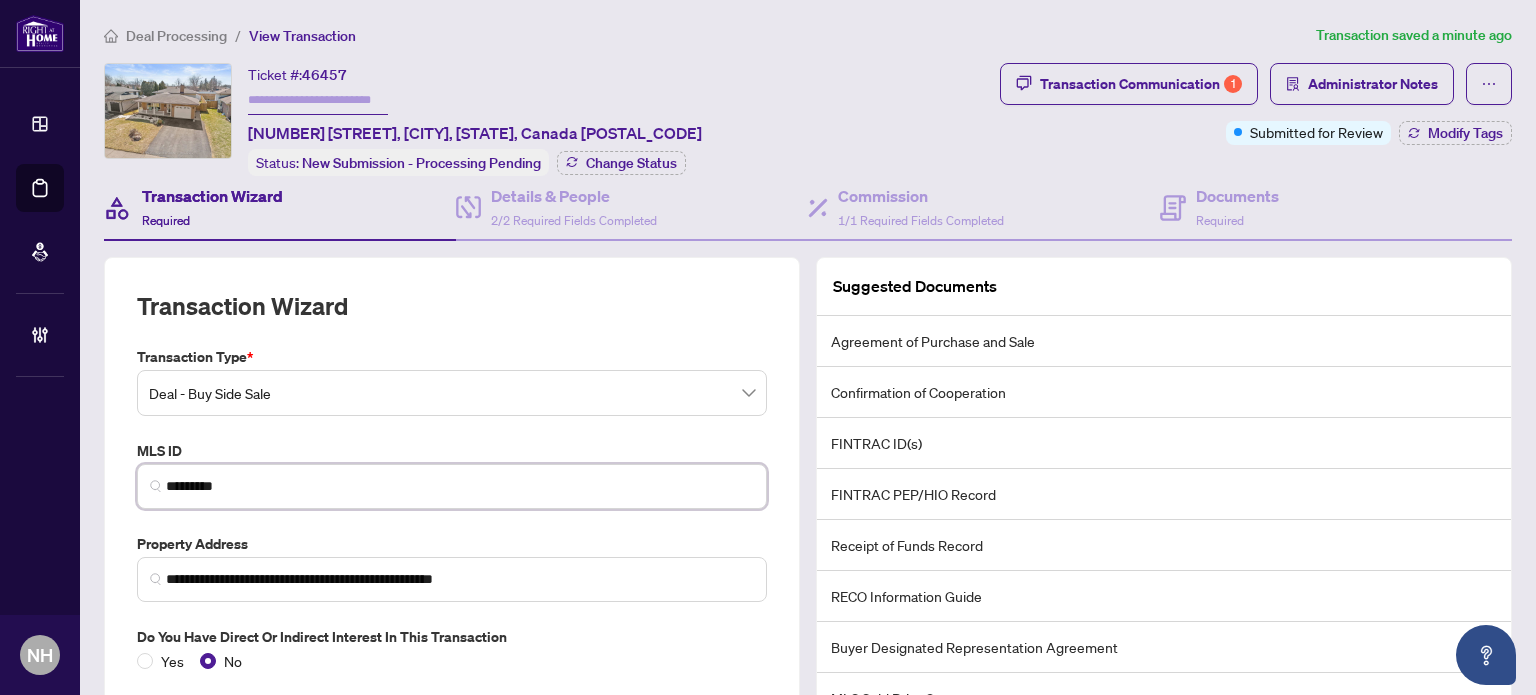 drag, startPoint x: 269, startPoint y: 491, endPoint x: 100, endPoint y: 393, distance: 195.35864 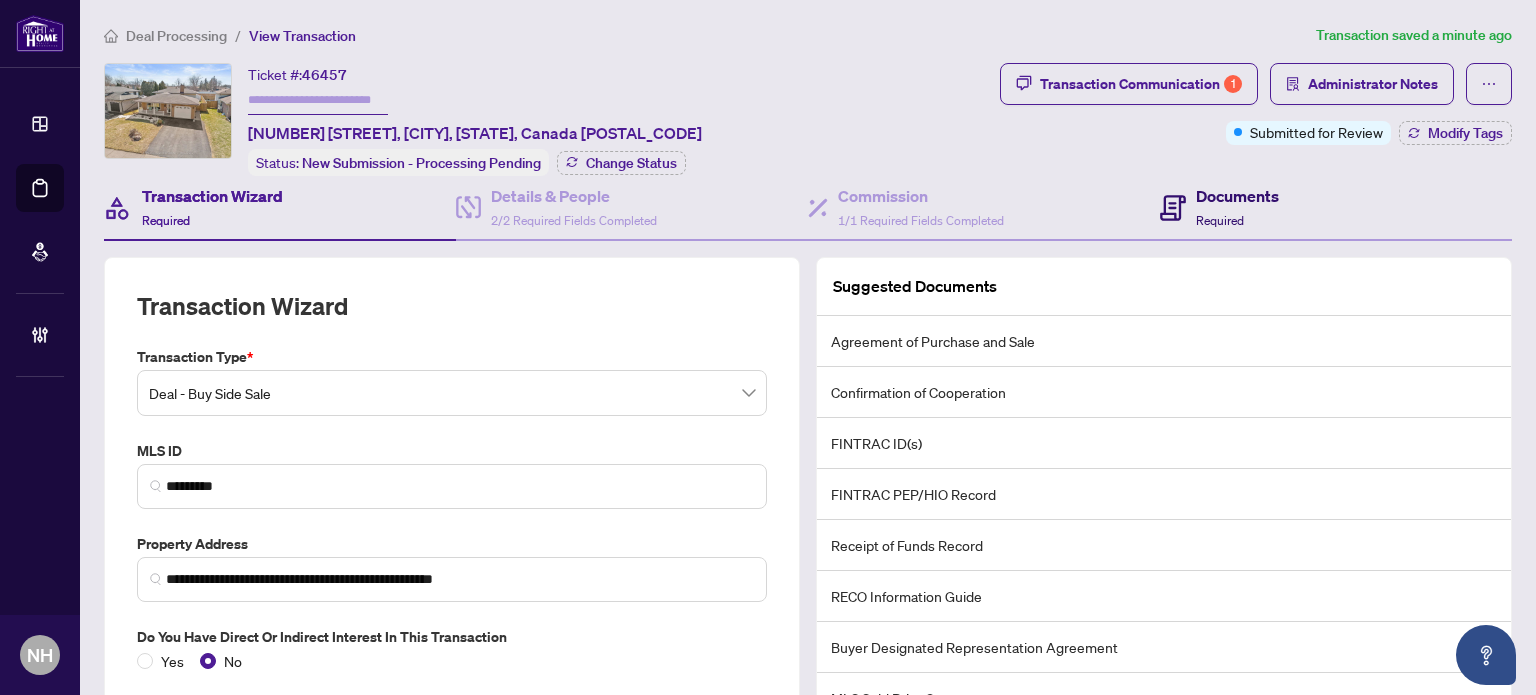 click on "Documents" at bounding box center (1237, 196) 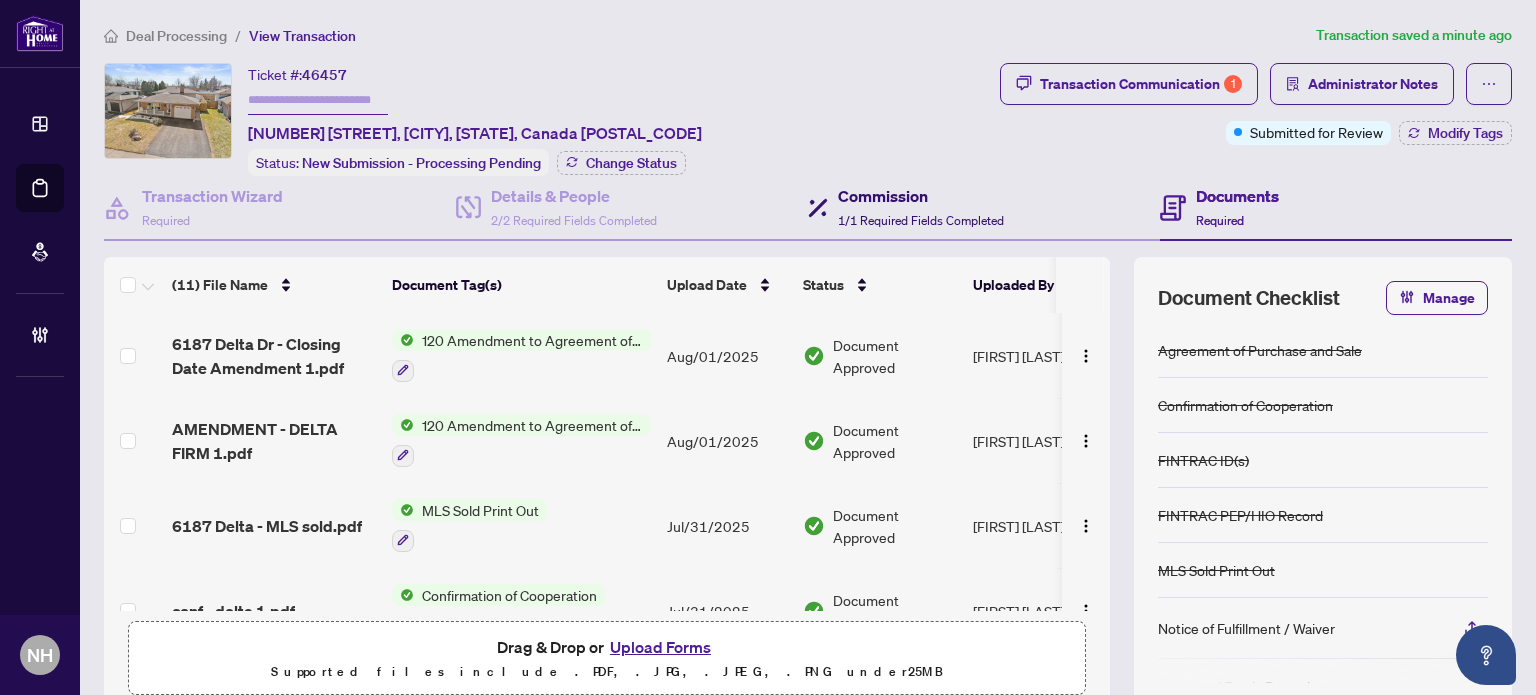 click on "Commission 1/1 Required Fields Completed" at bounding box center [921, 207] 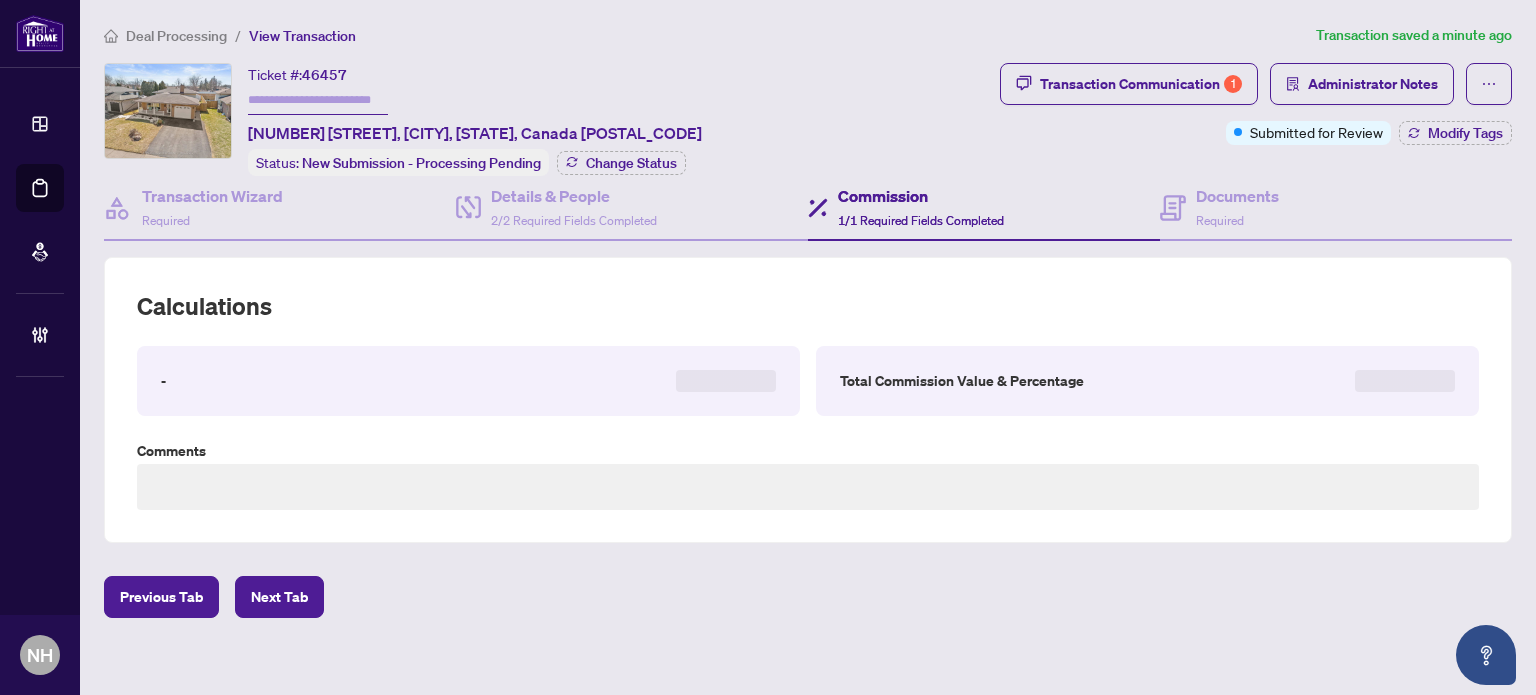 type on "**********" 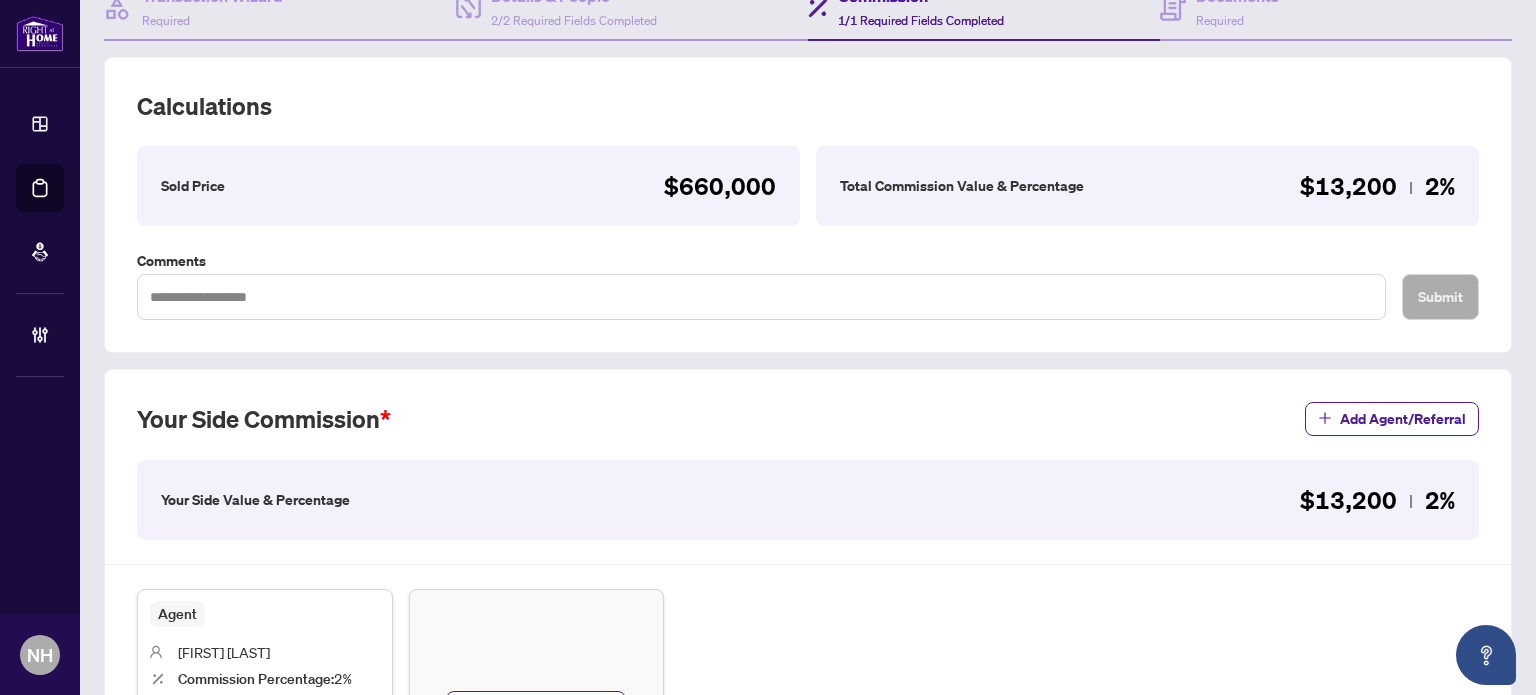 scroll, scrollTop: 300, scrollLeft: 0, axis: vertical 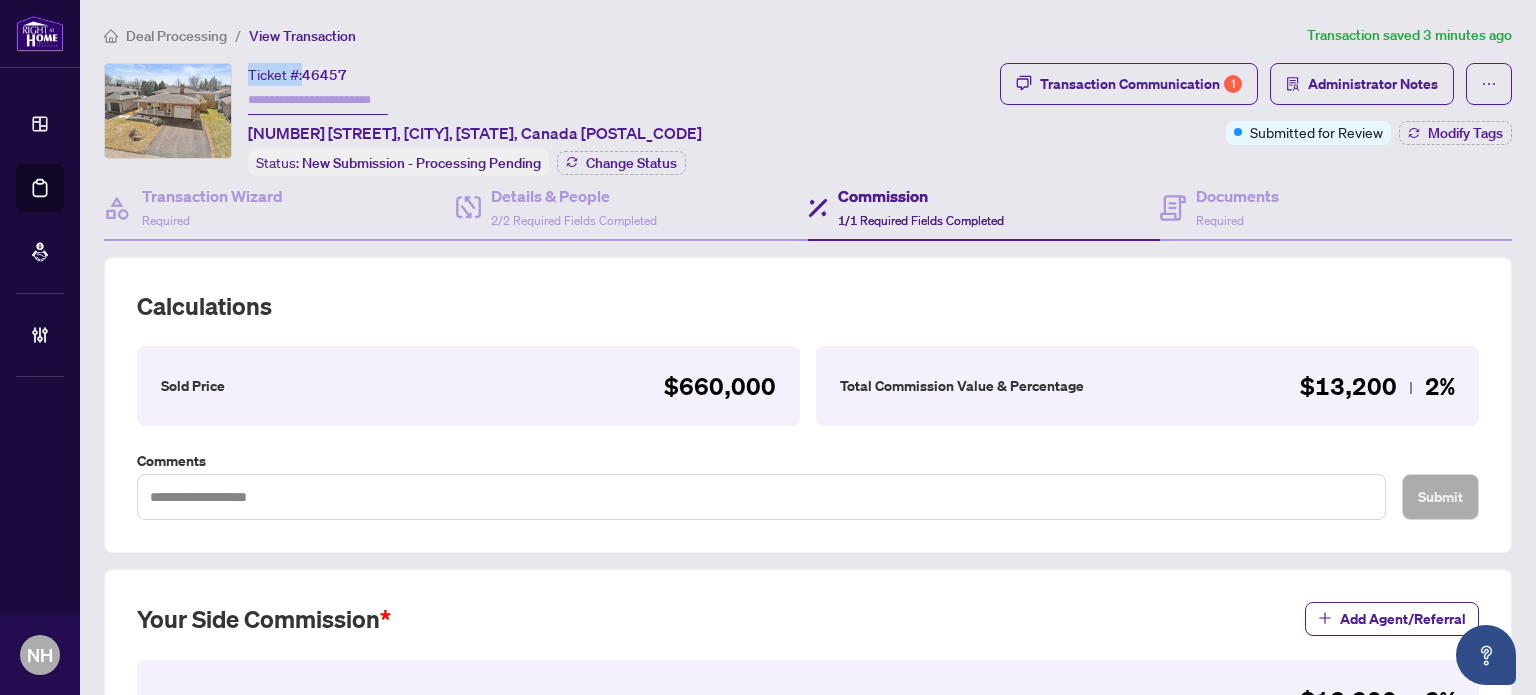 drag, startPoint x: 304, startPoint y: 63, endPoint x: 366, endPoint y: 89, distance: 67.23094 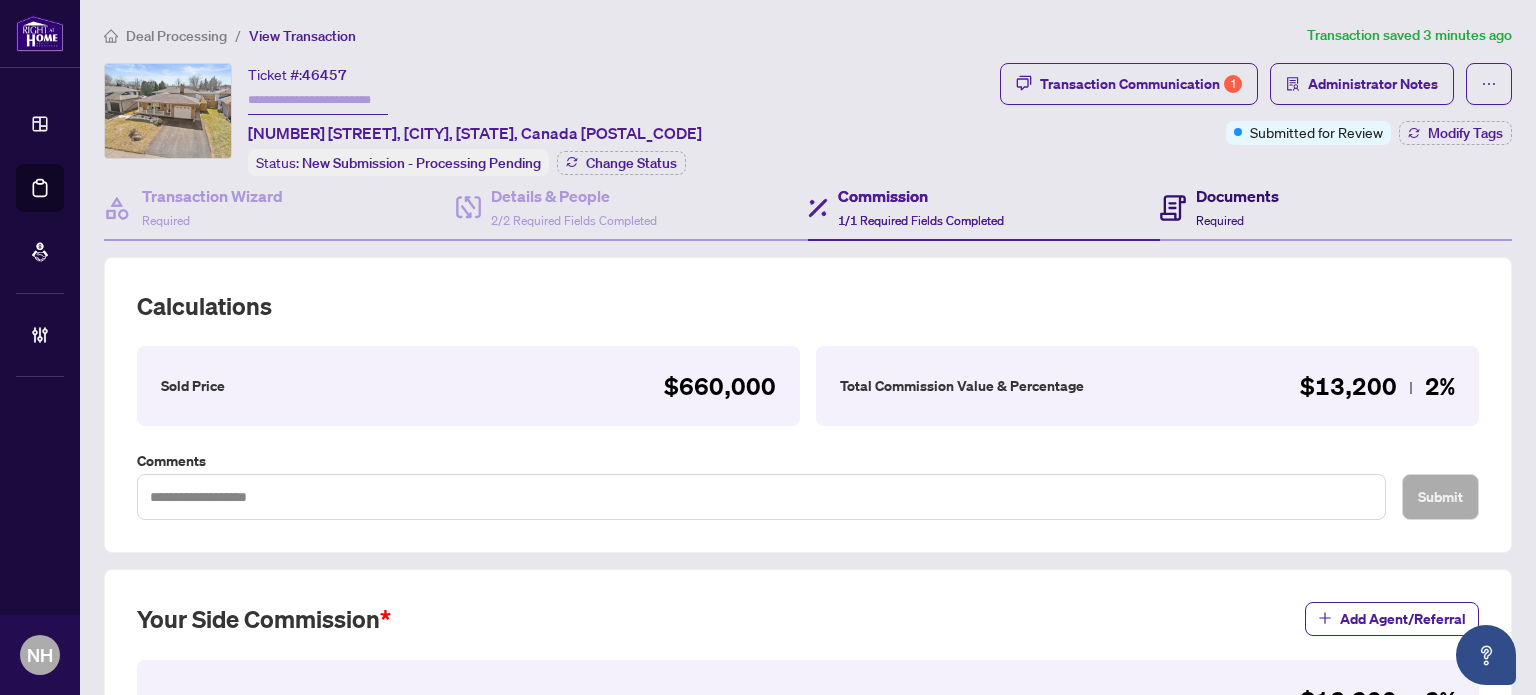 click 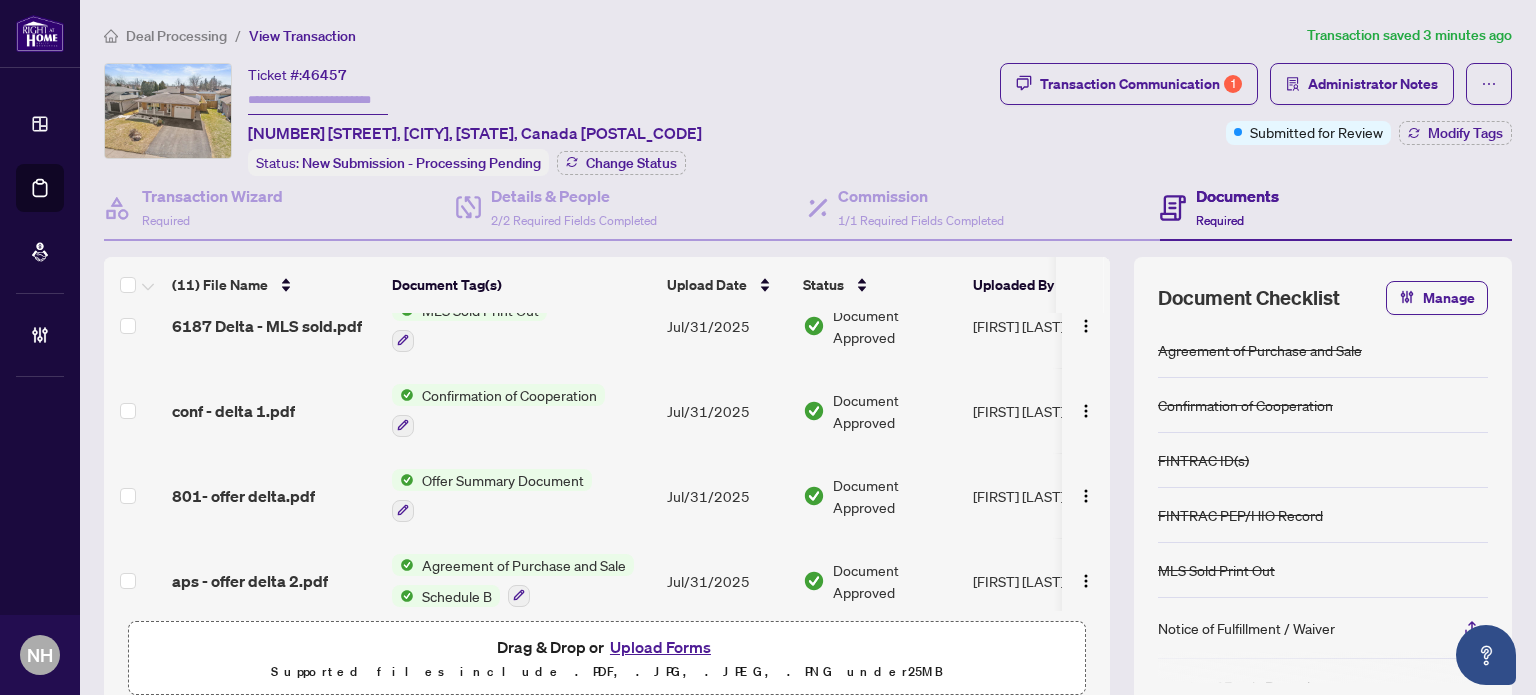 scroll, scrollTop: 400, scrollLeft: 0, axis: vertical 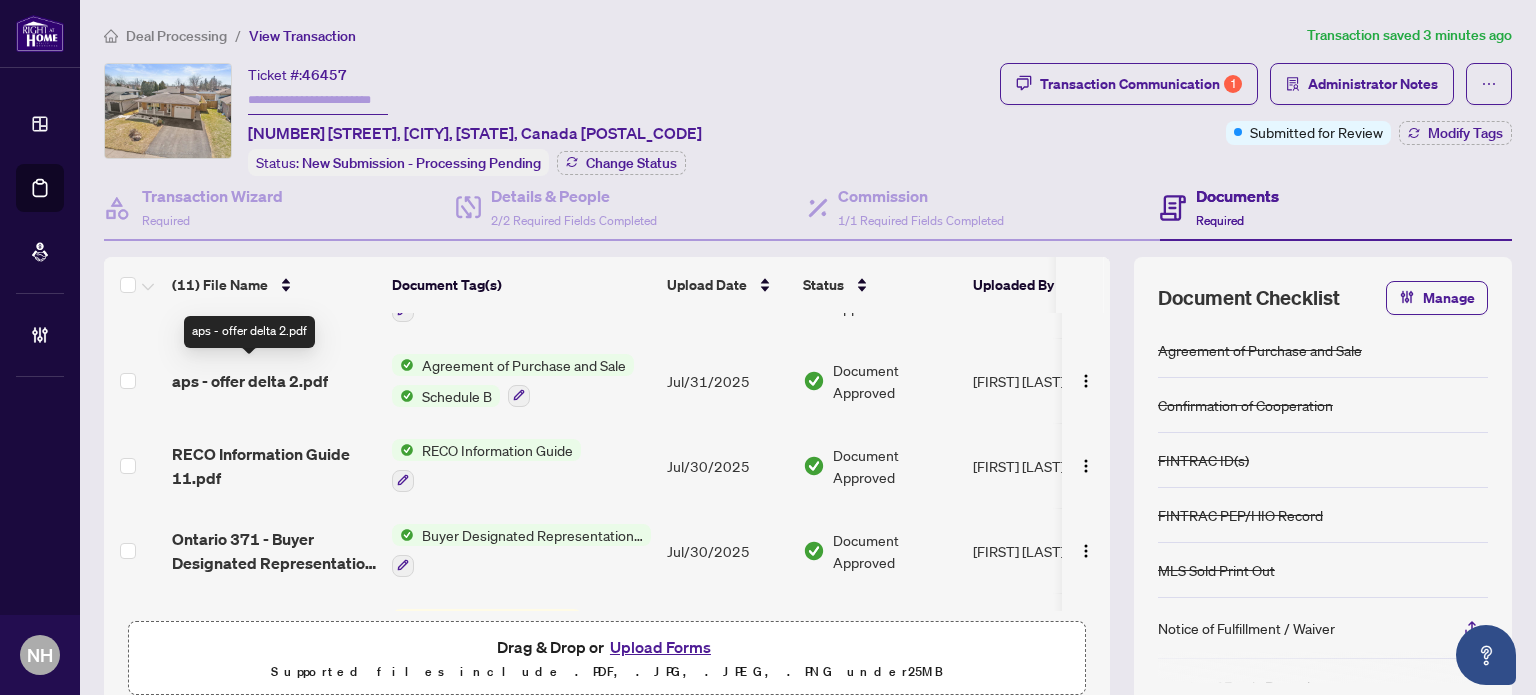 click on "aps - offer delta 2.pdf" at bounding box center [250, 381] 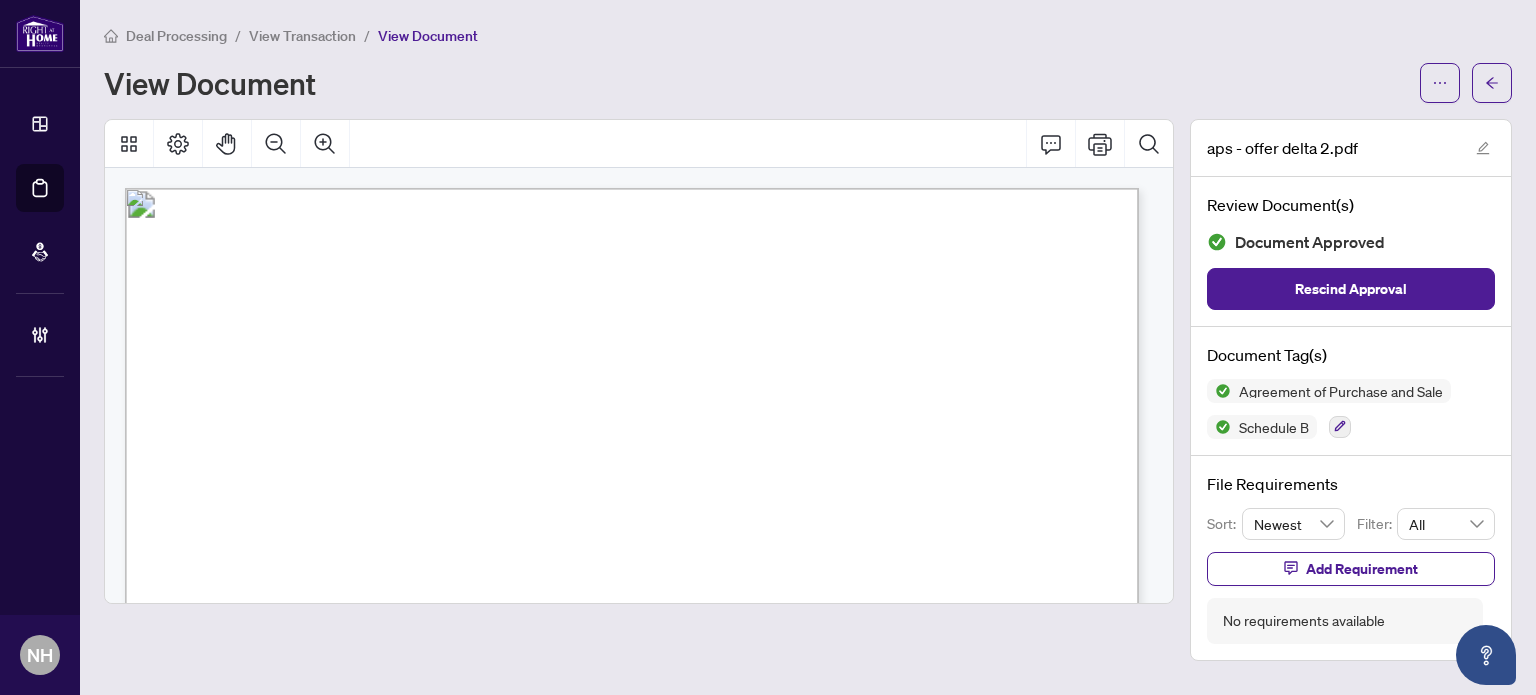 click on "View Transaction" at bounding box center [302, 36] 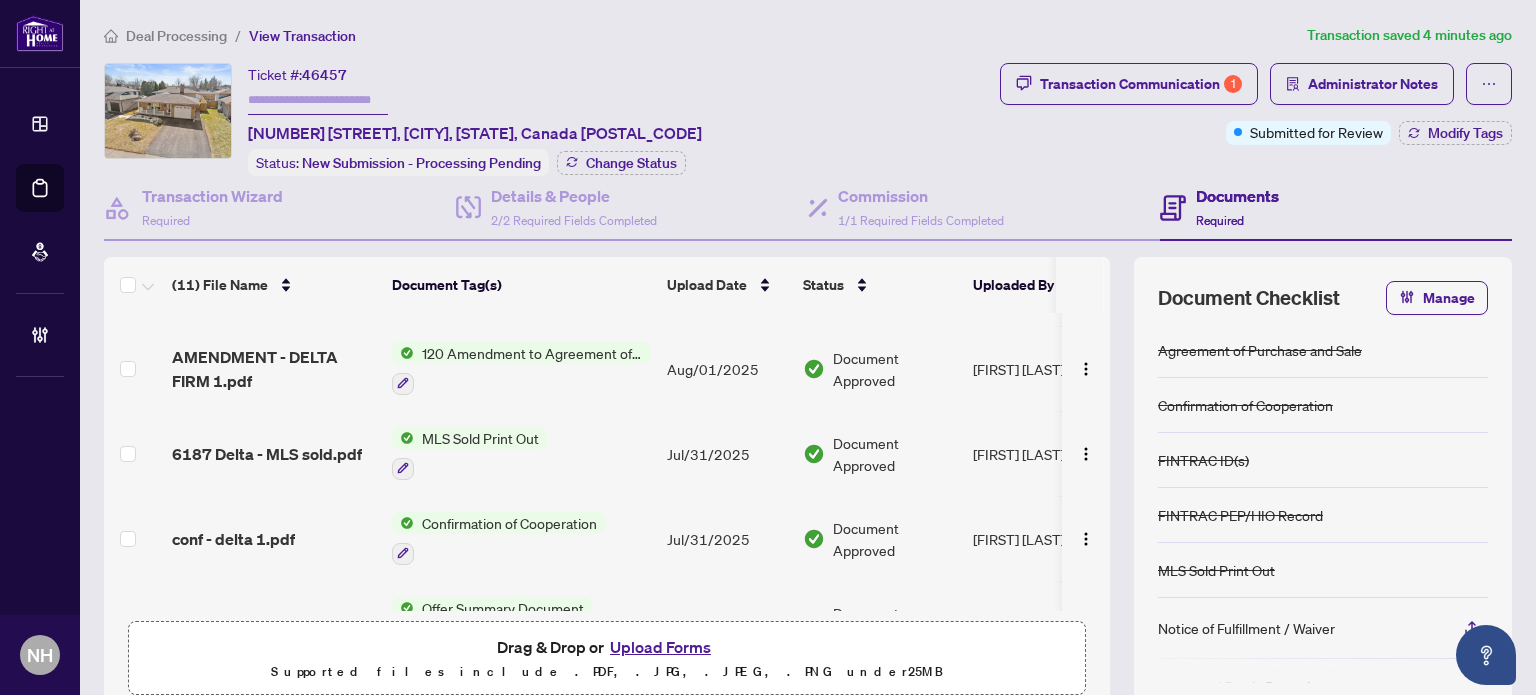 scroll, scrollTop: 100, scrollLeft: 0, axis: vertical 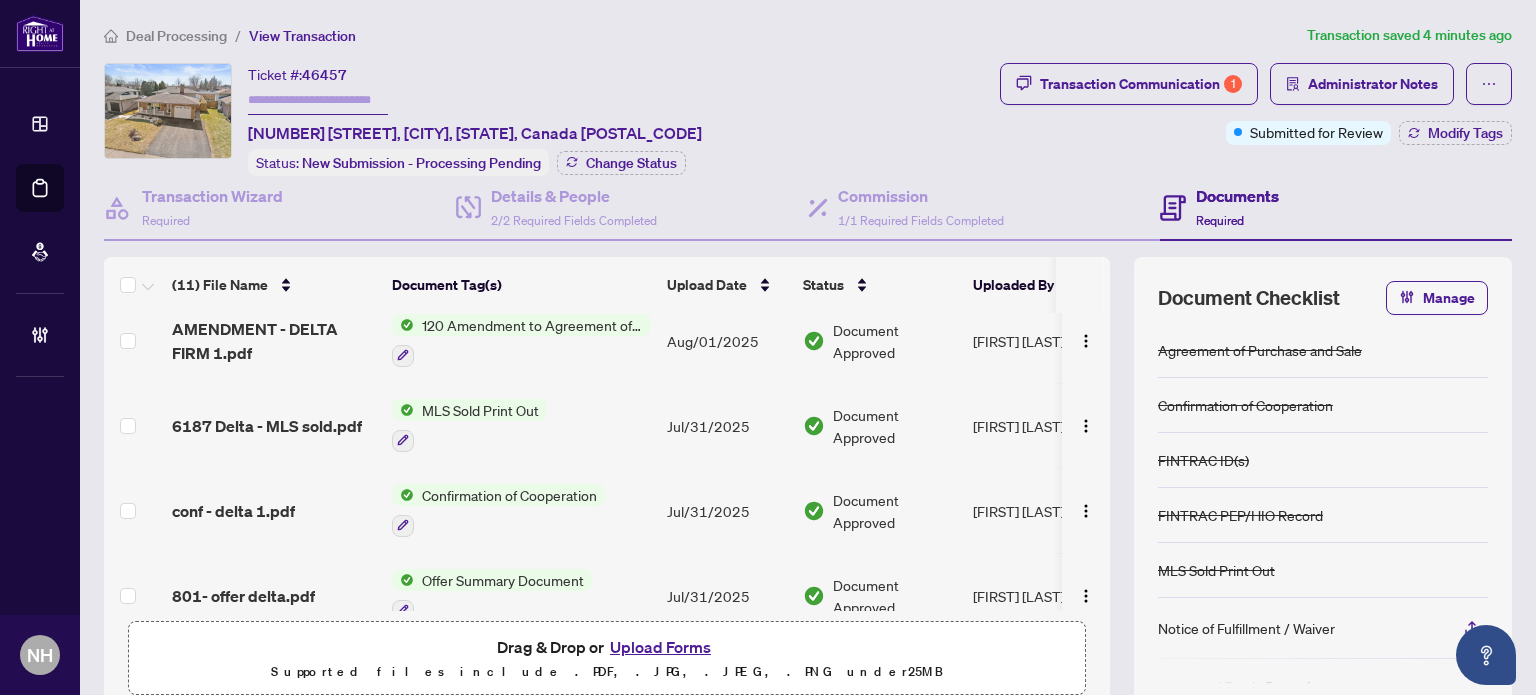 click on "conf - delta 1.pdf" at bounding box center [233, 511] 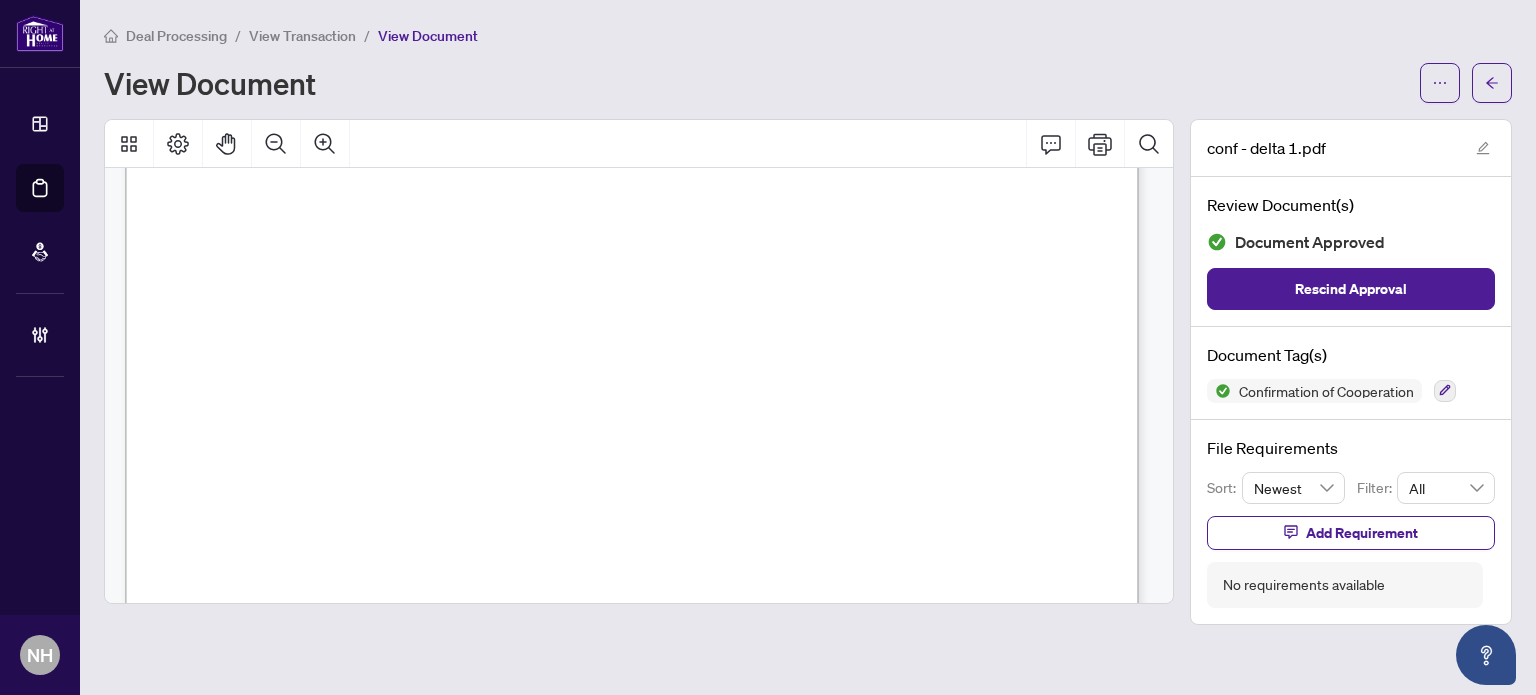 scroll, scrollTop: 1500, scrollLeft: 0, axis: vertical 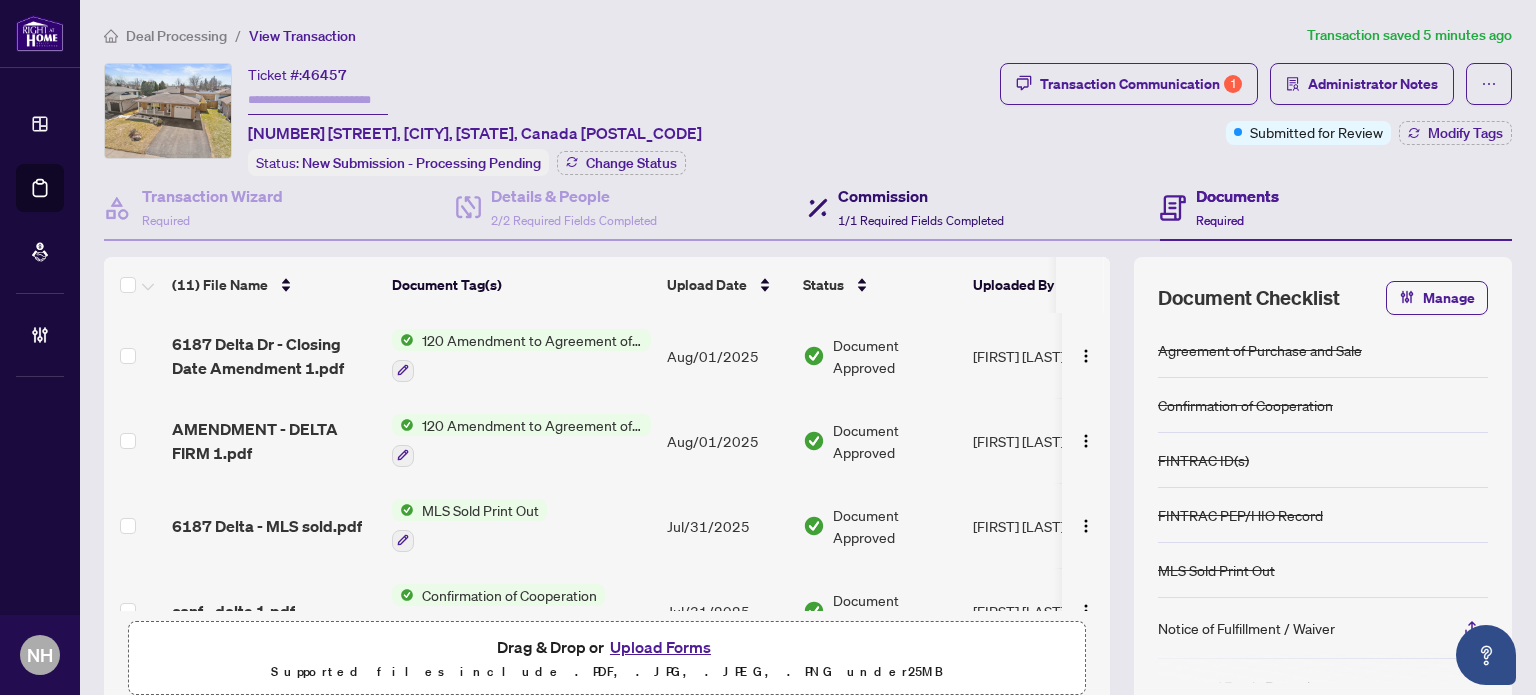 click on "1/1 Required Fields Completed" at bounding box center [921, 220] 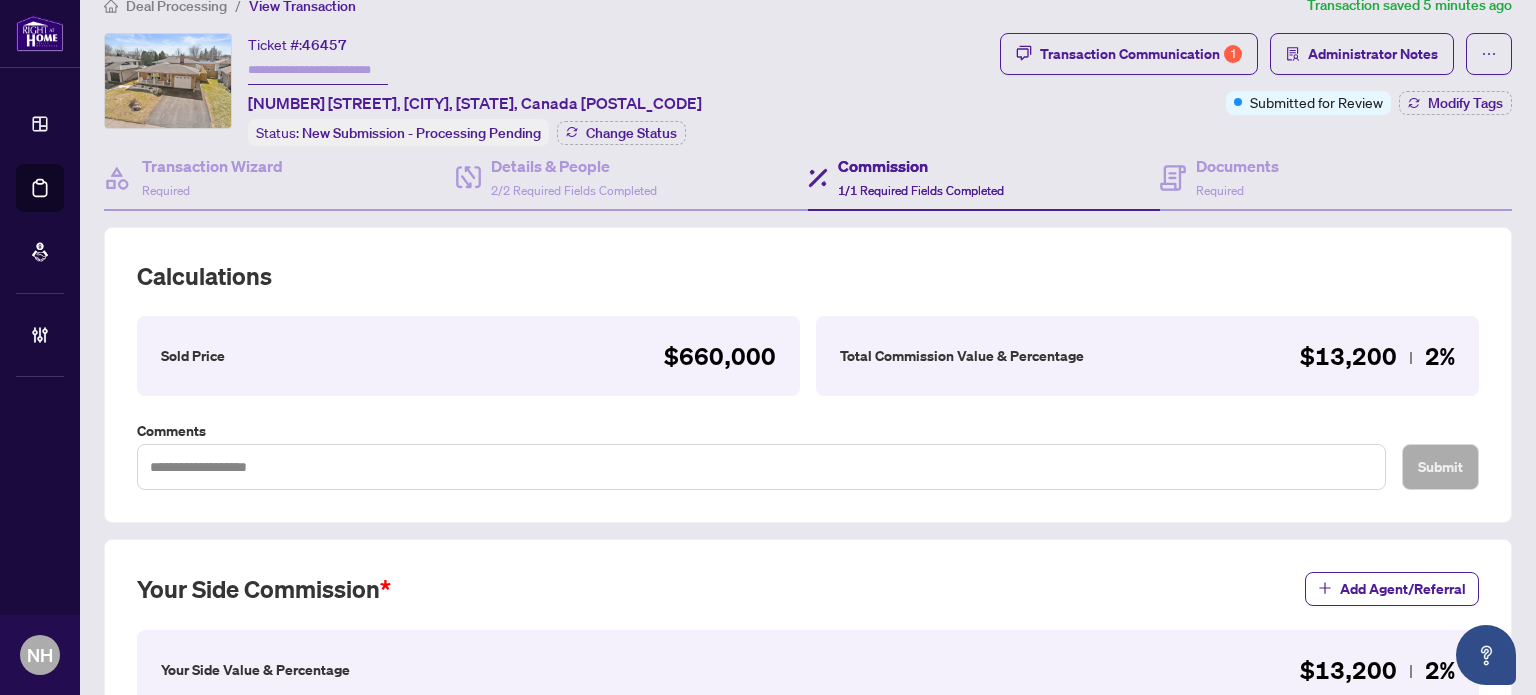 scroll, scrollTop: 0, scrollLeft: 0, axis: both 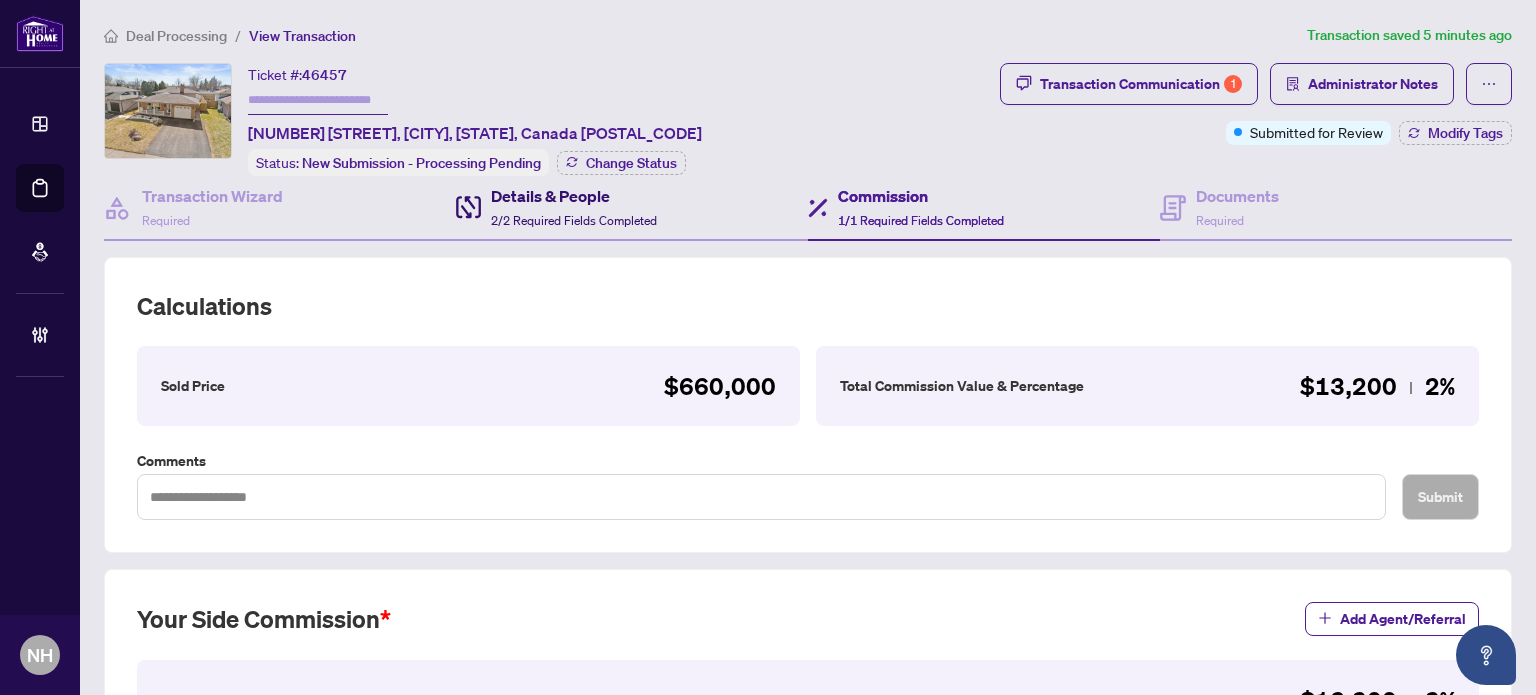 click on "2/2 Required Fields Completed" at bounding box center [574, 220] 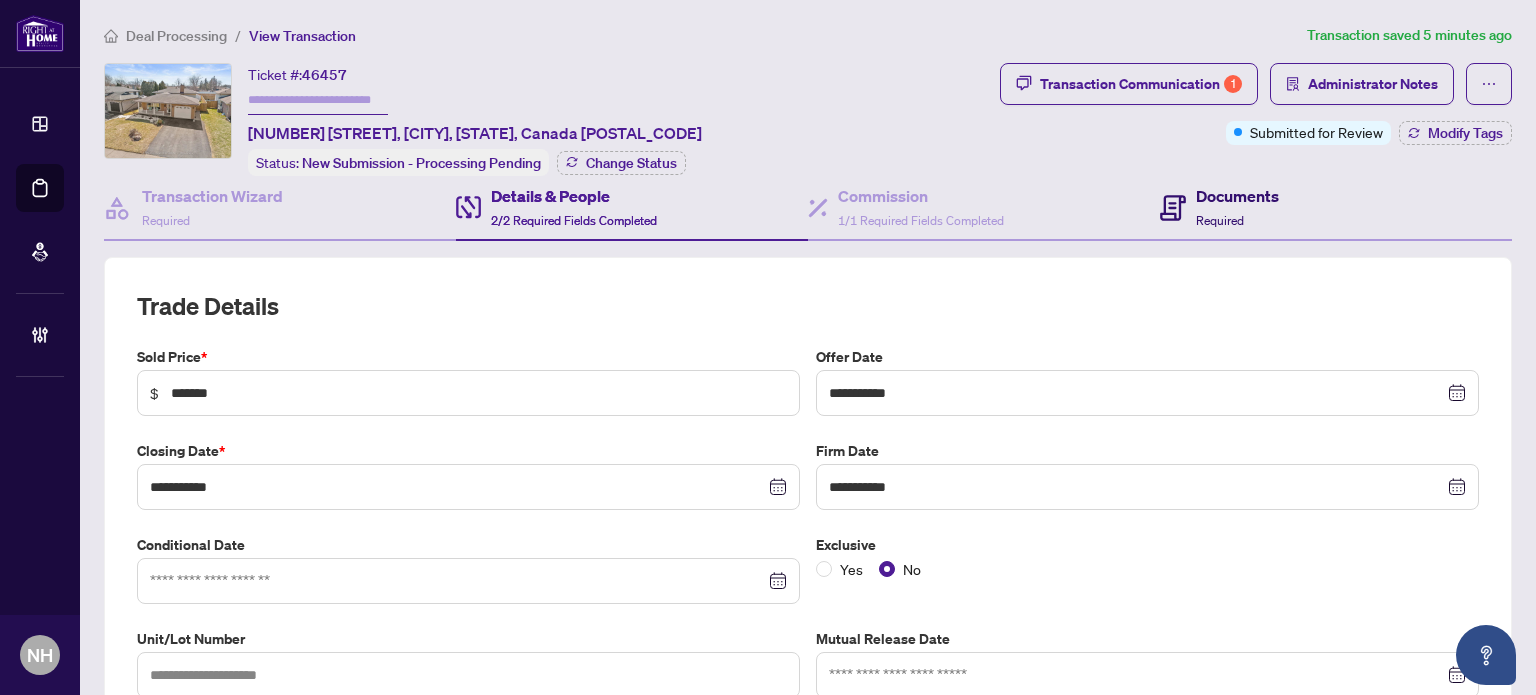 click on "Documents Required" at bounding box center (1237, 207) 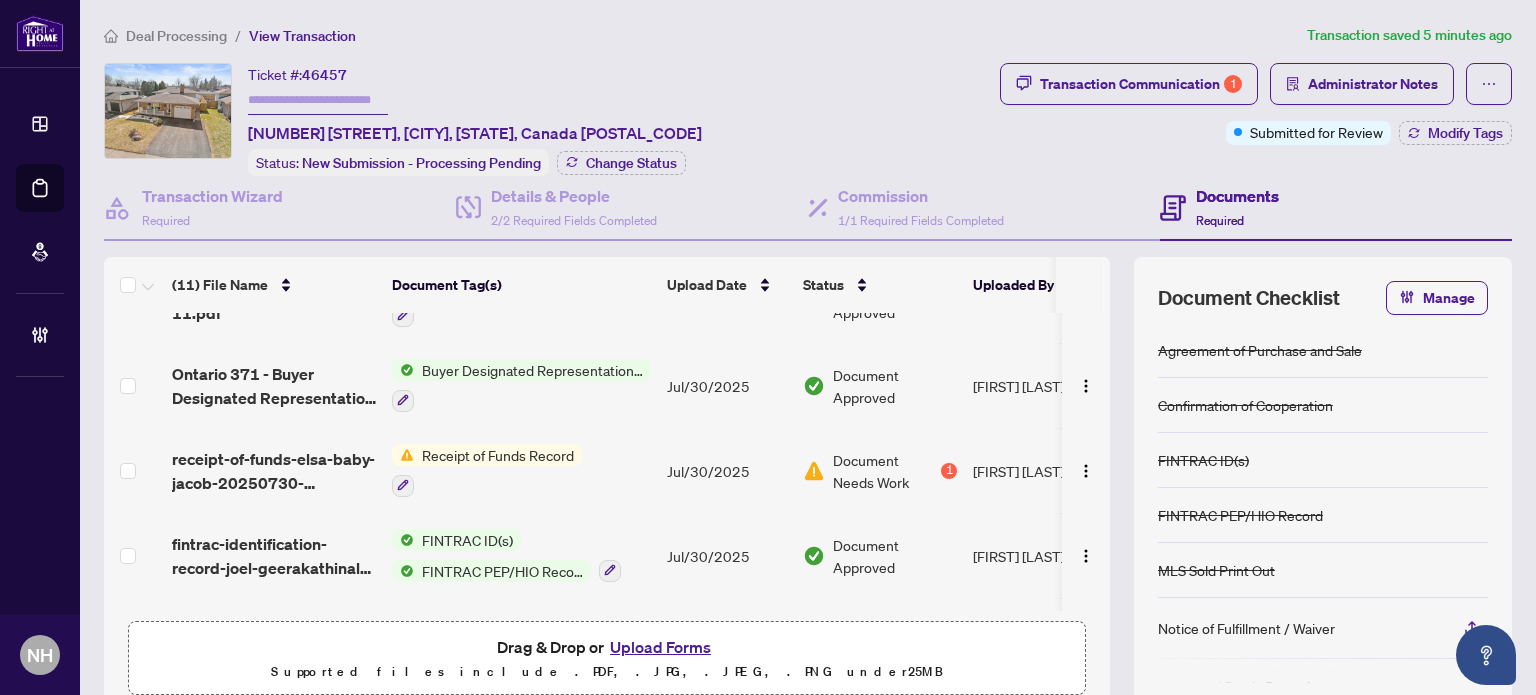 scroll, scrollTop: 636, scrollLeft: 0, axis: vertical 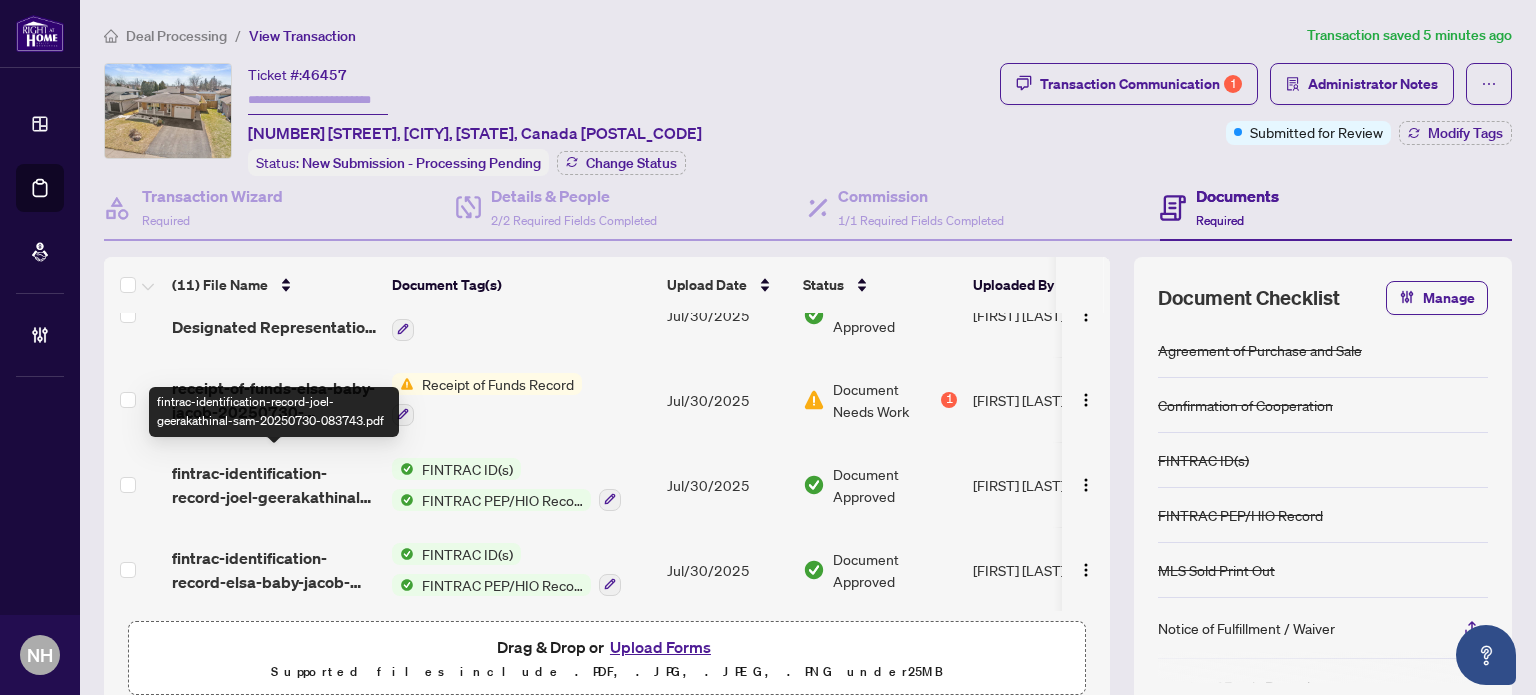 click on "fintrac-identification-record-joel-geerakathinal-sam-20250730-083743.pdf" at bounding box center [274, 485] 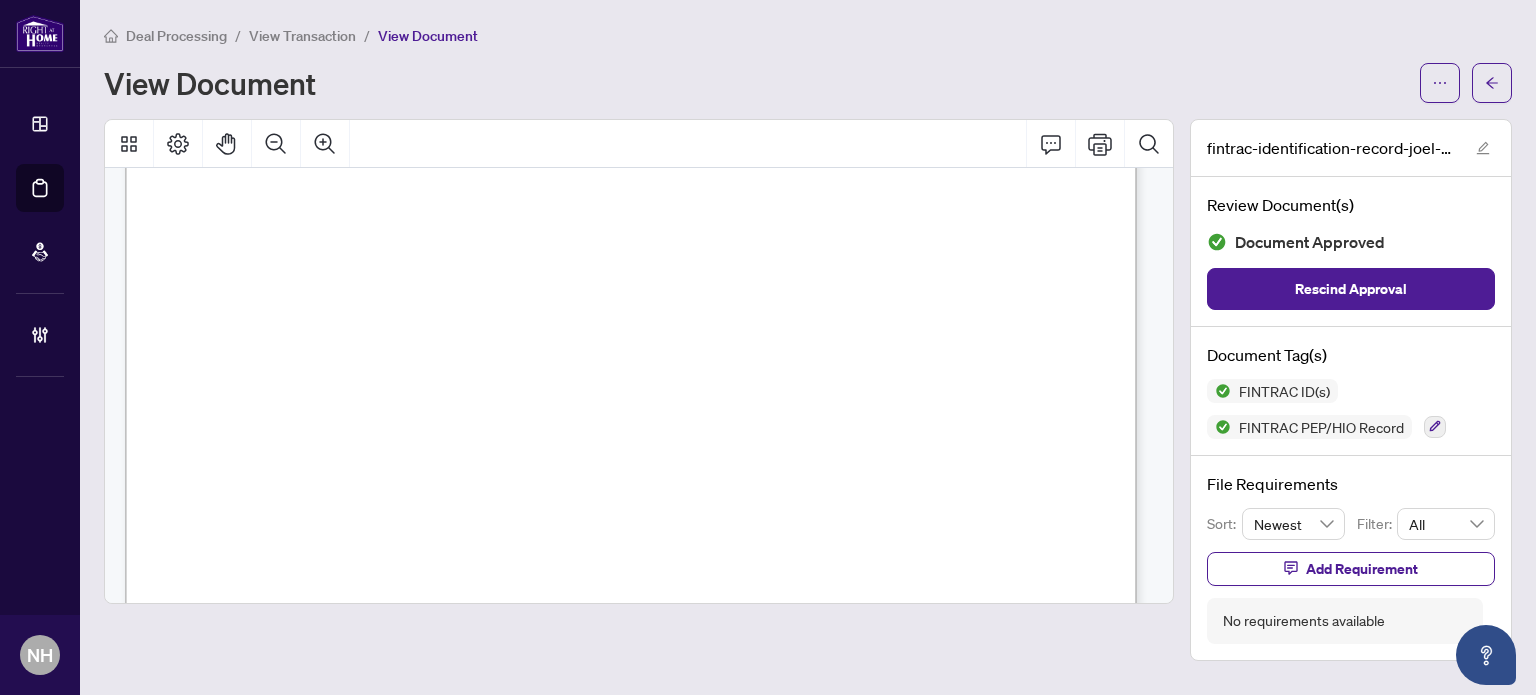 scroll, scrollTop: 200, scrollLeft: 0, axis: vertical 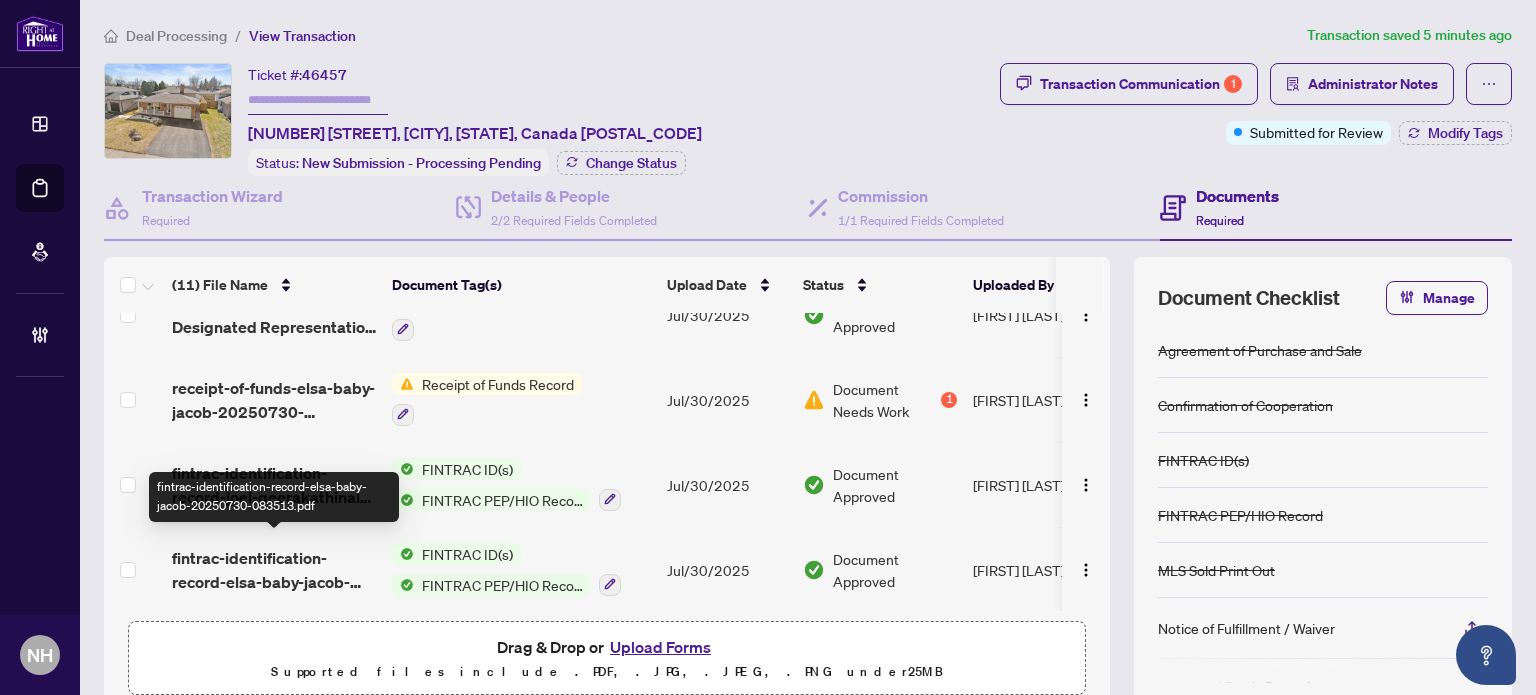 click on "fintrac-identification-record-elsa-baby-jacob-20250730-083513.pdf" at bounding box center (274, 570) 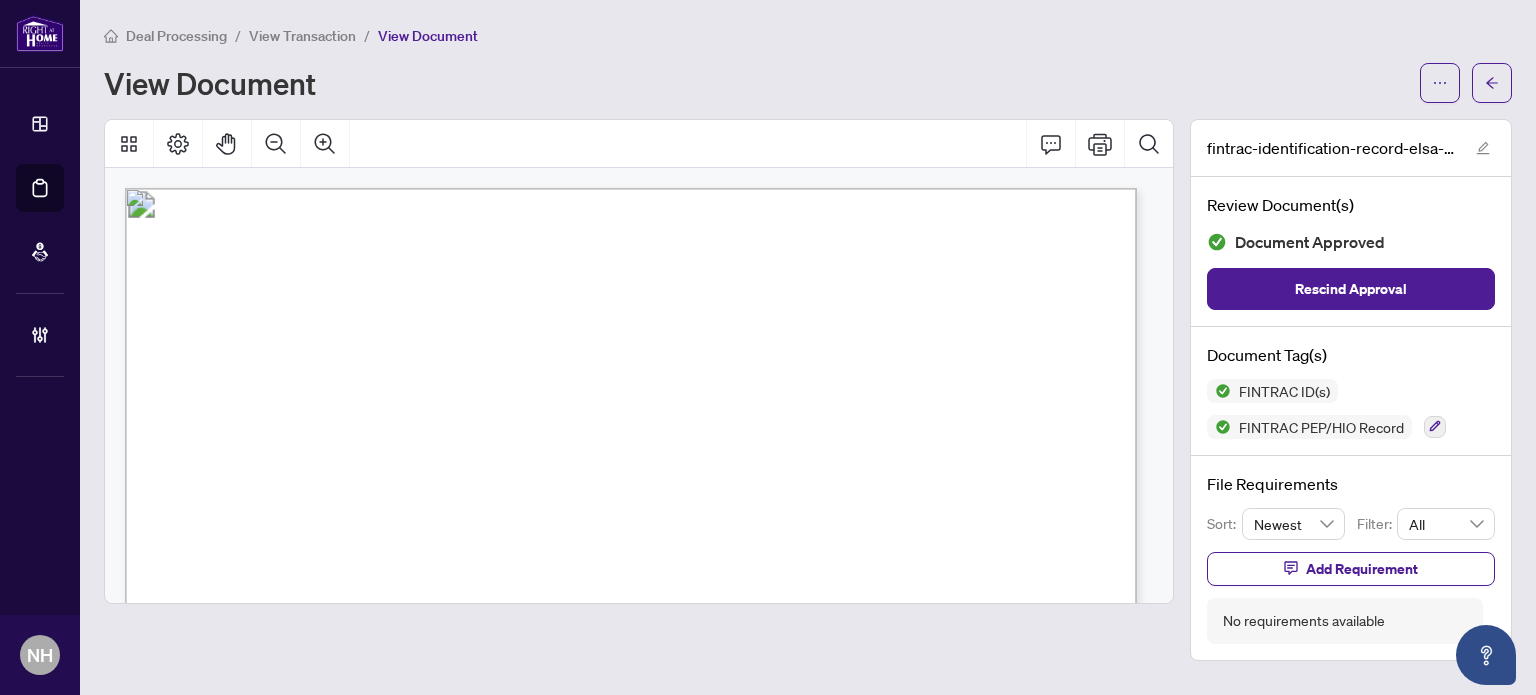 scroll, scrollTop: 100, scrollLeft: 0, axis: vertical 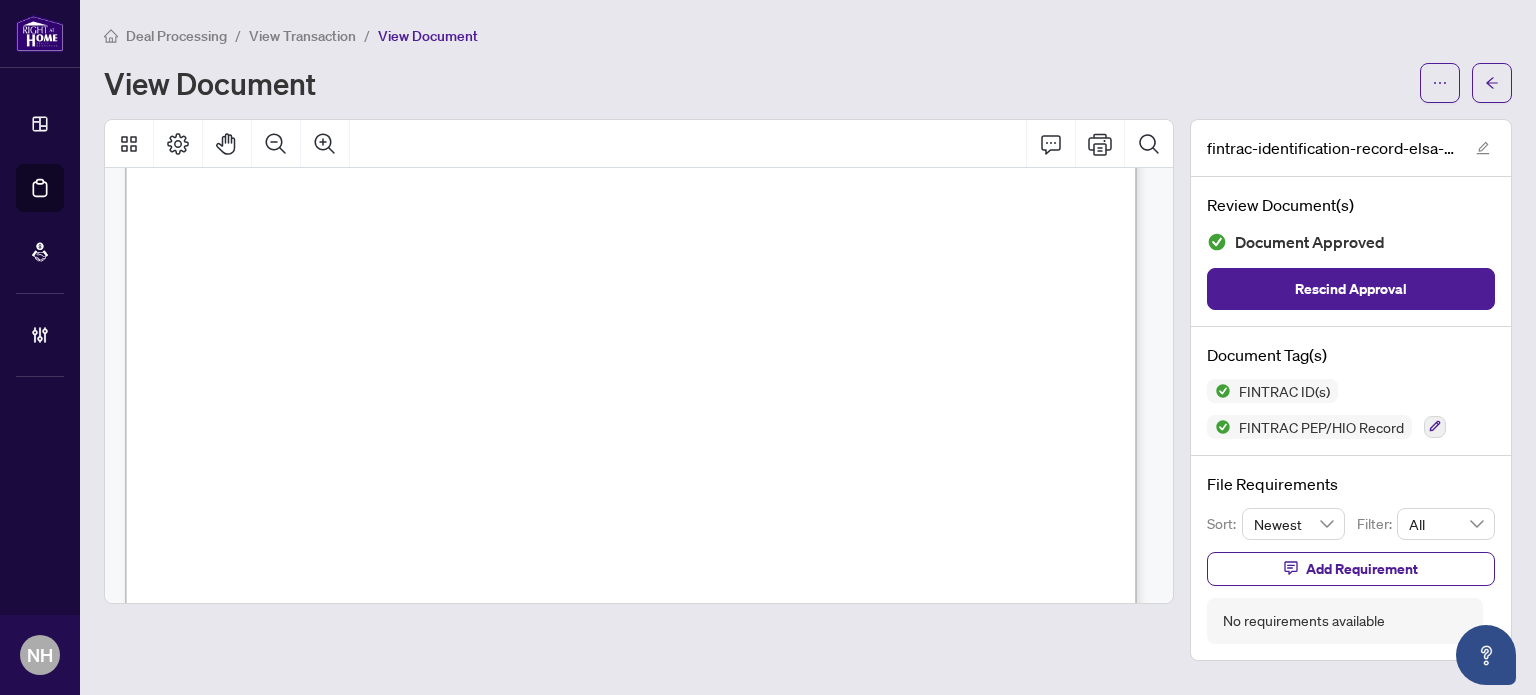 click on "View Transaction" at bounding box center (302, 36) 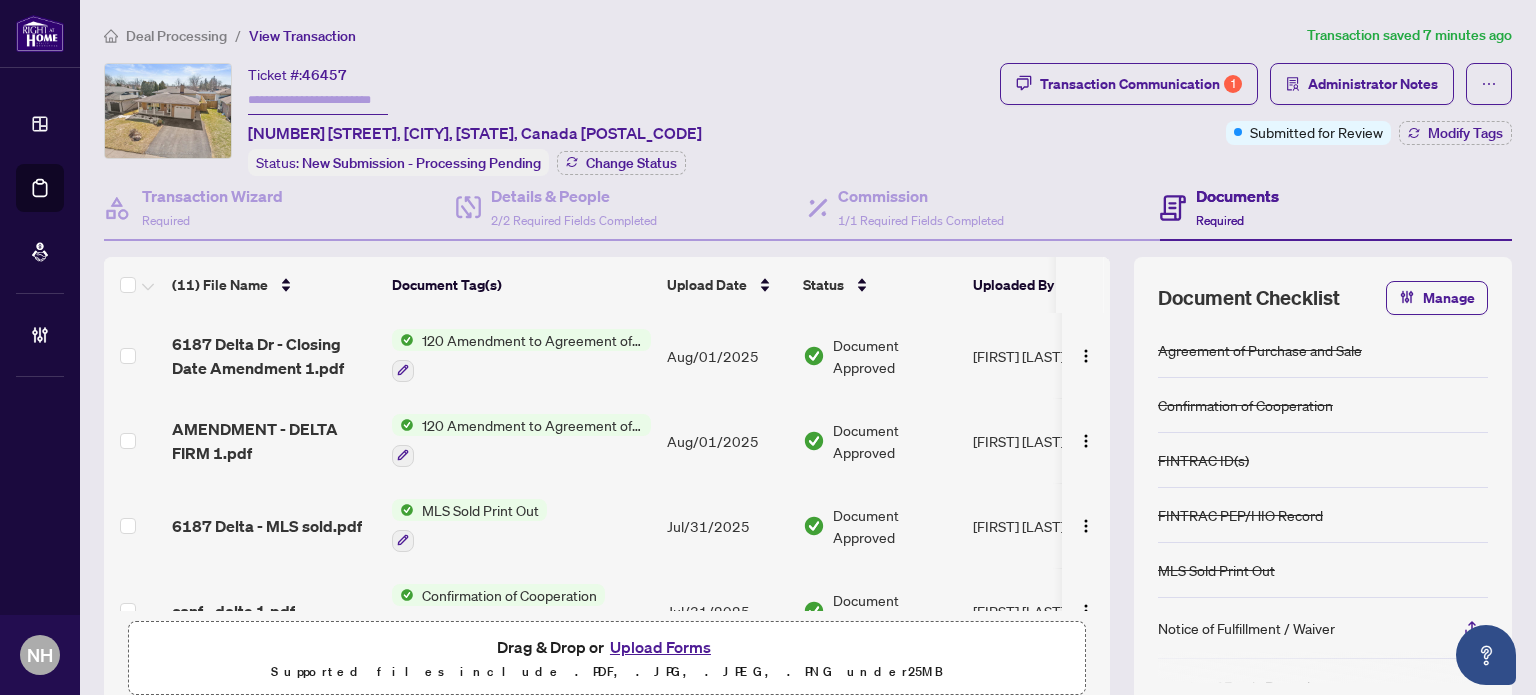 click on "Upload Forms" at bounding box center [660, 647] 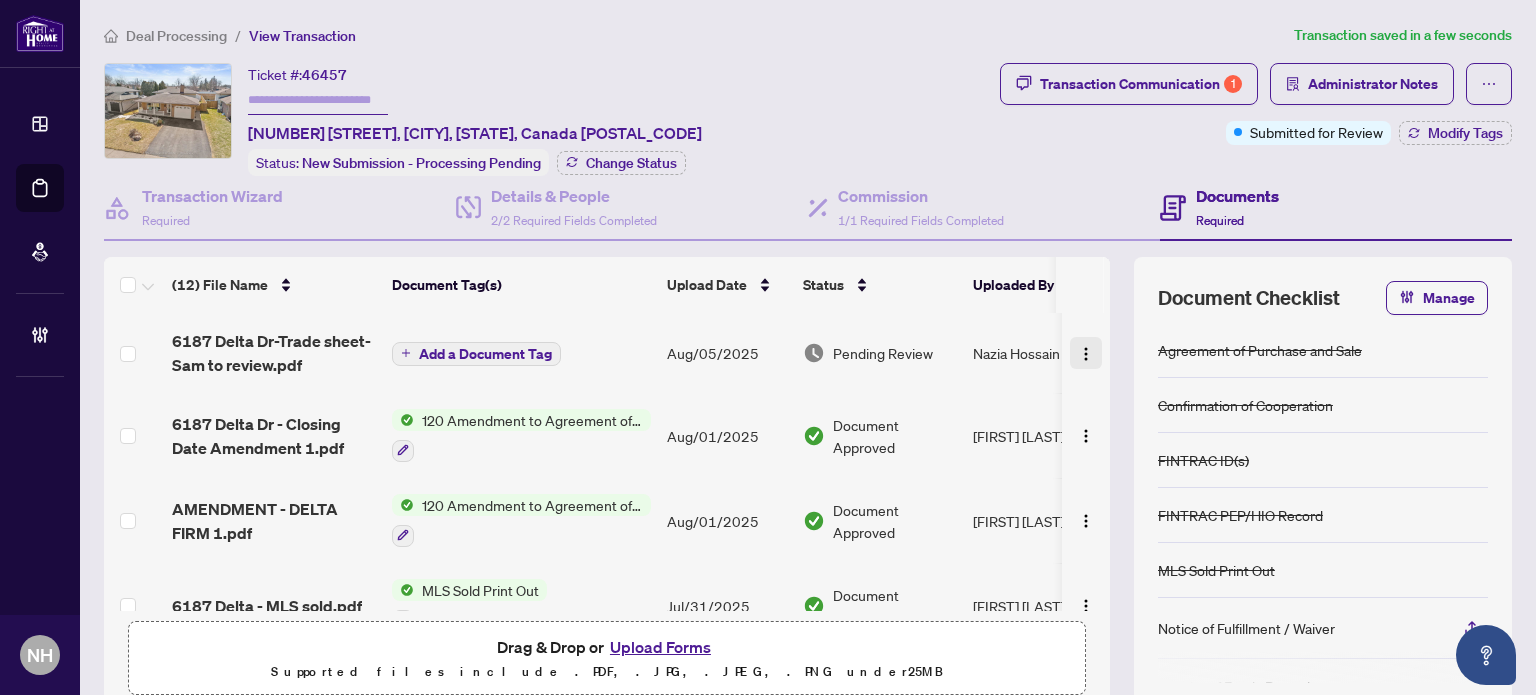 click at bounding box center (1086, 354) 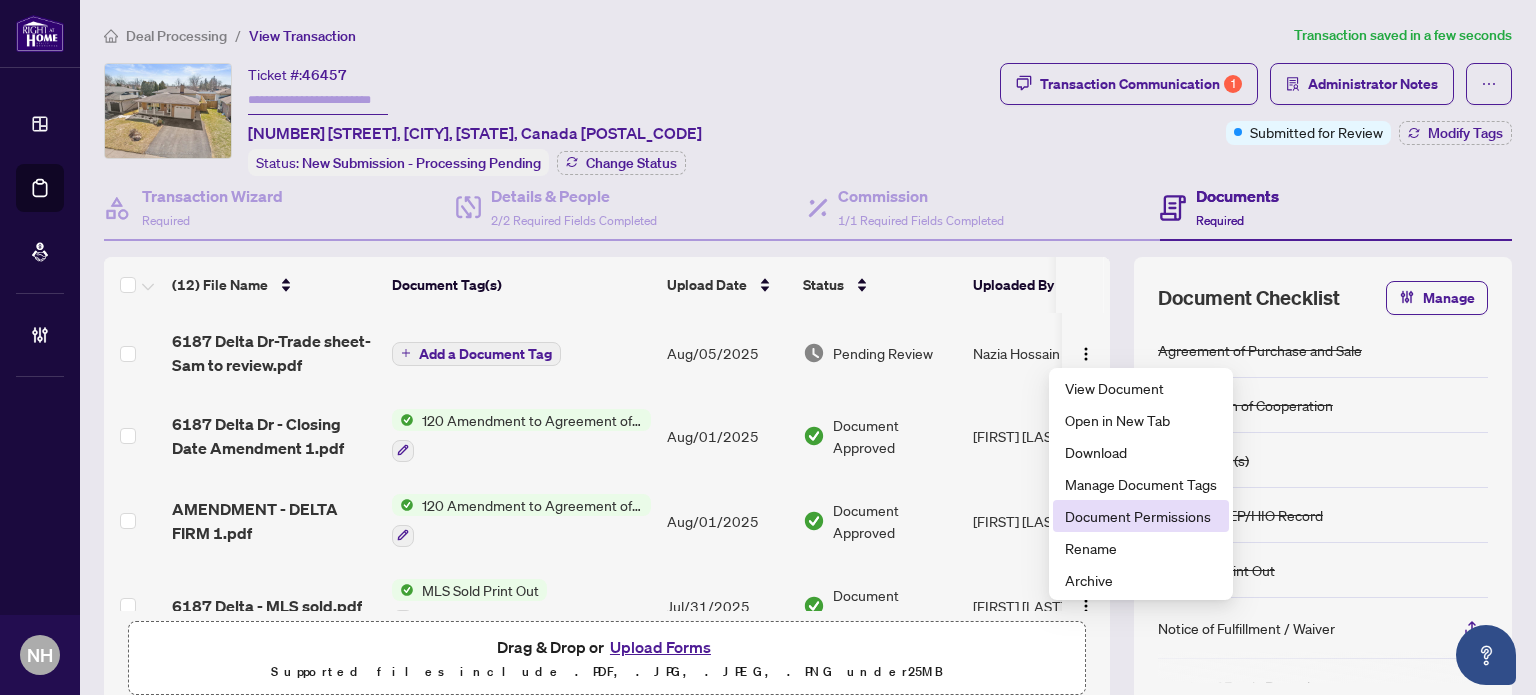 click on "Document Permissions" at bounding box center (1141, 516) 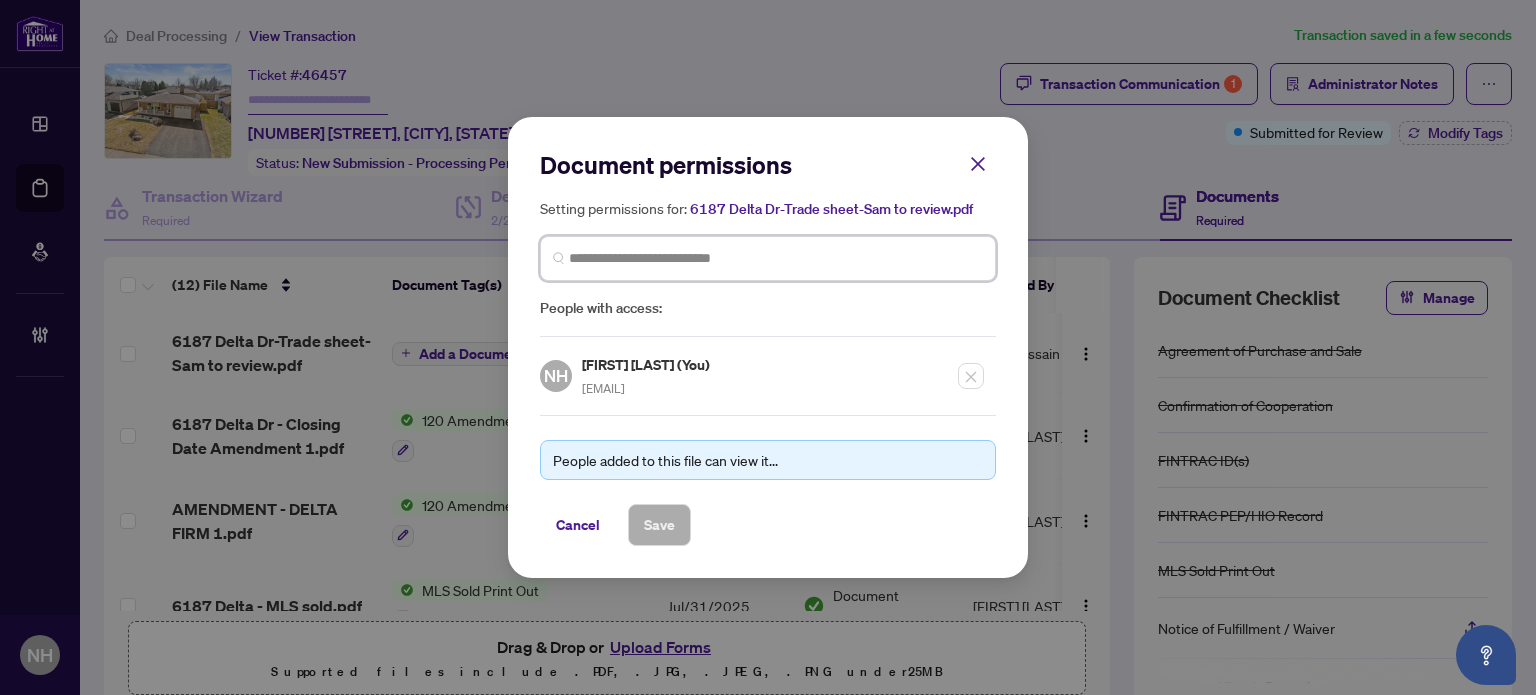 click at bounding box center [776, 258] 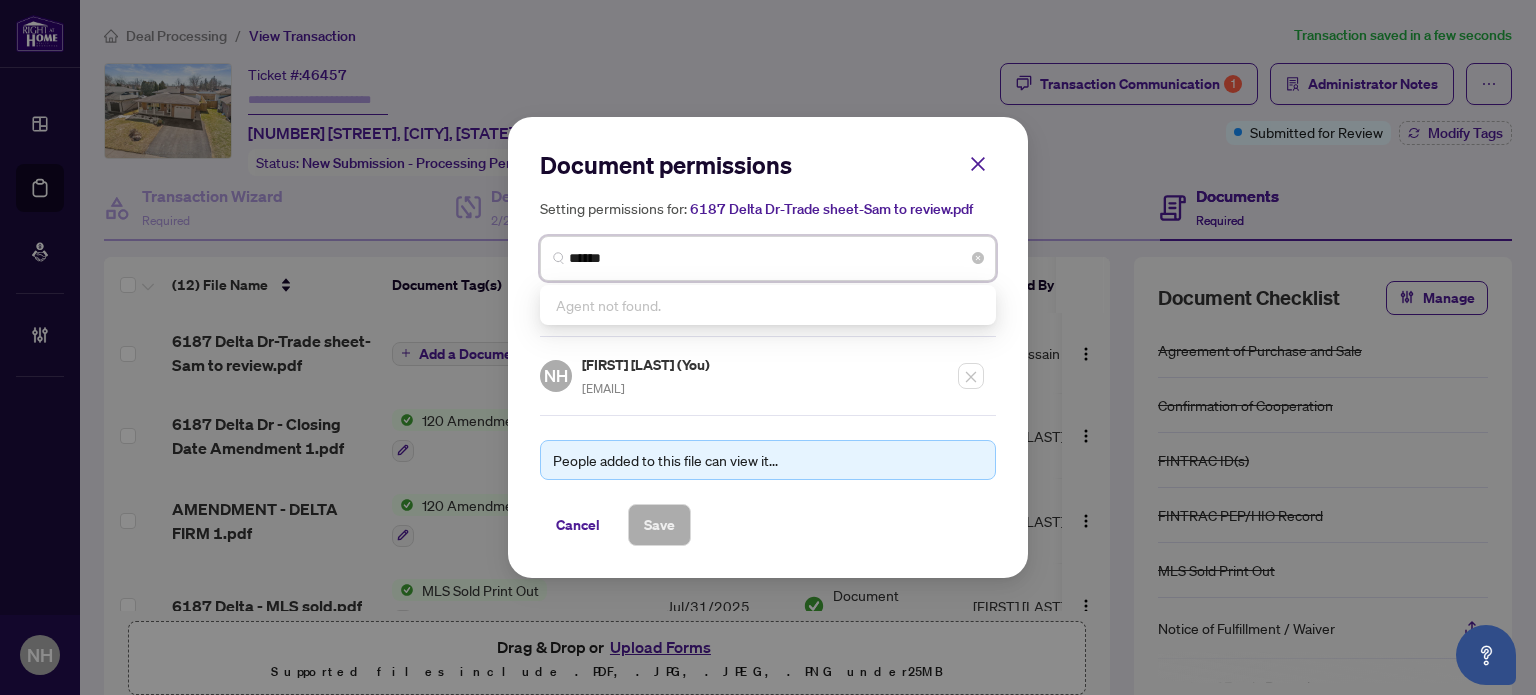 type on "*******" 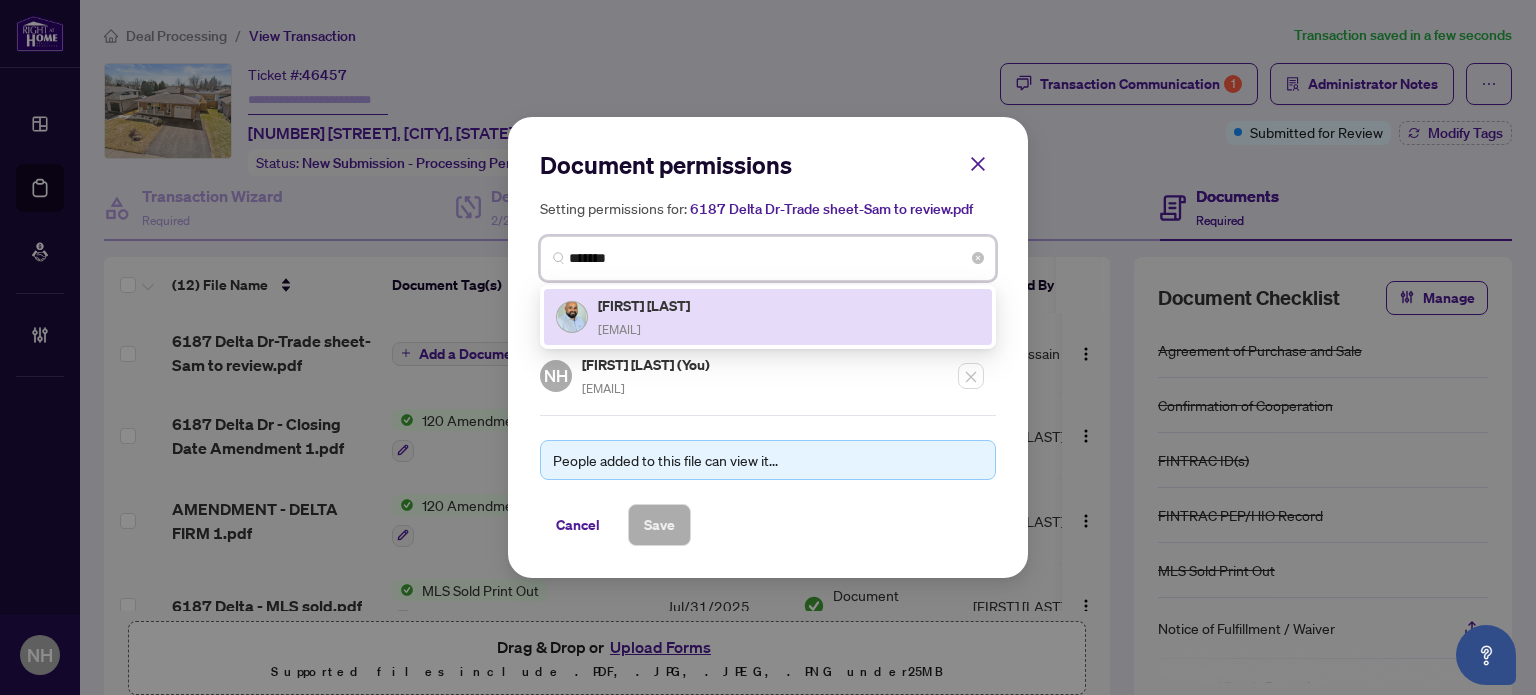 click on "Sam Mathew" at bounding box center [645, 305] 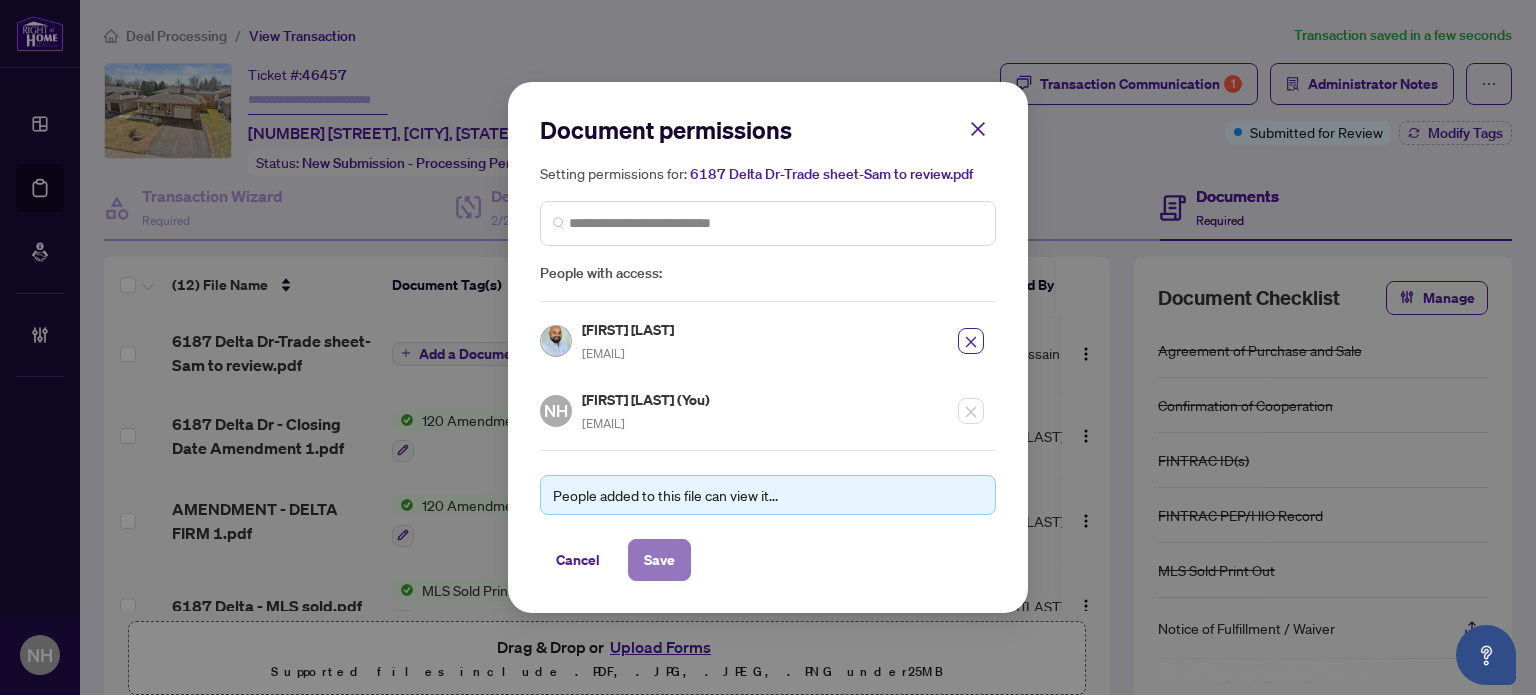 click on "Save" at bounding box center (659, 560) 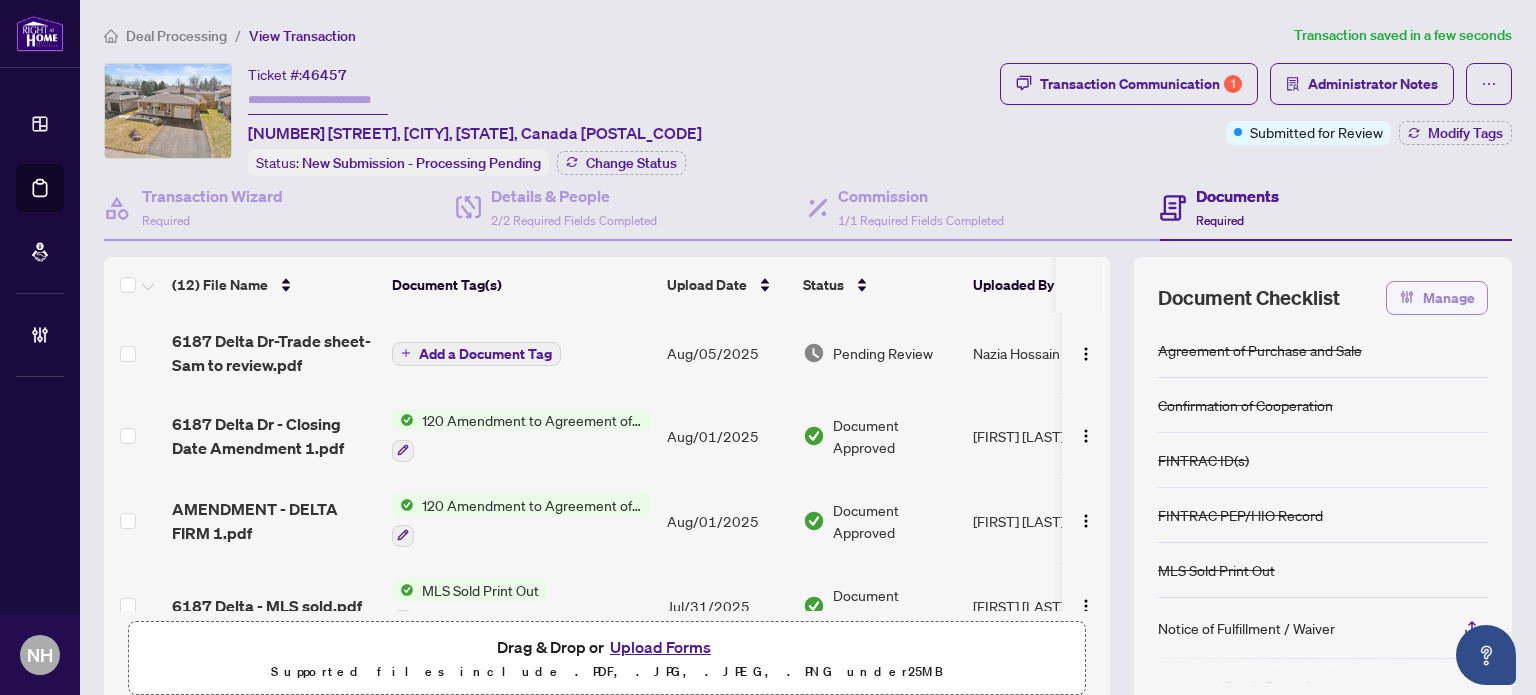 click on "Manage" at bounding box center (1449, 298) 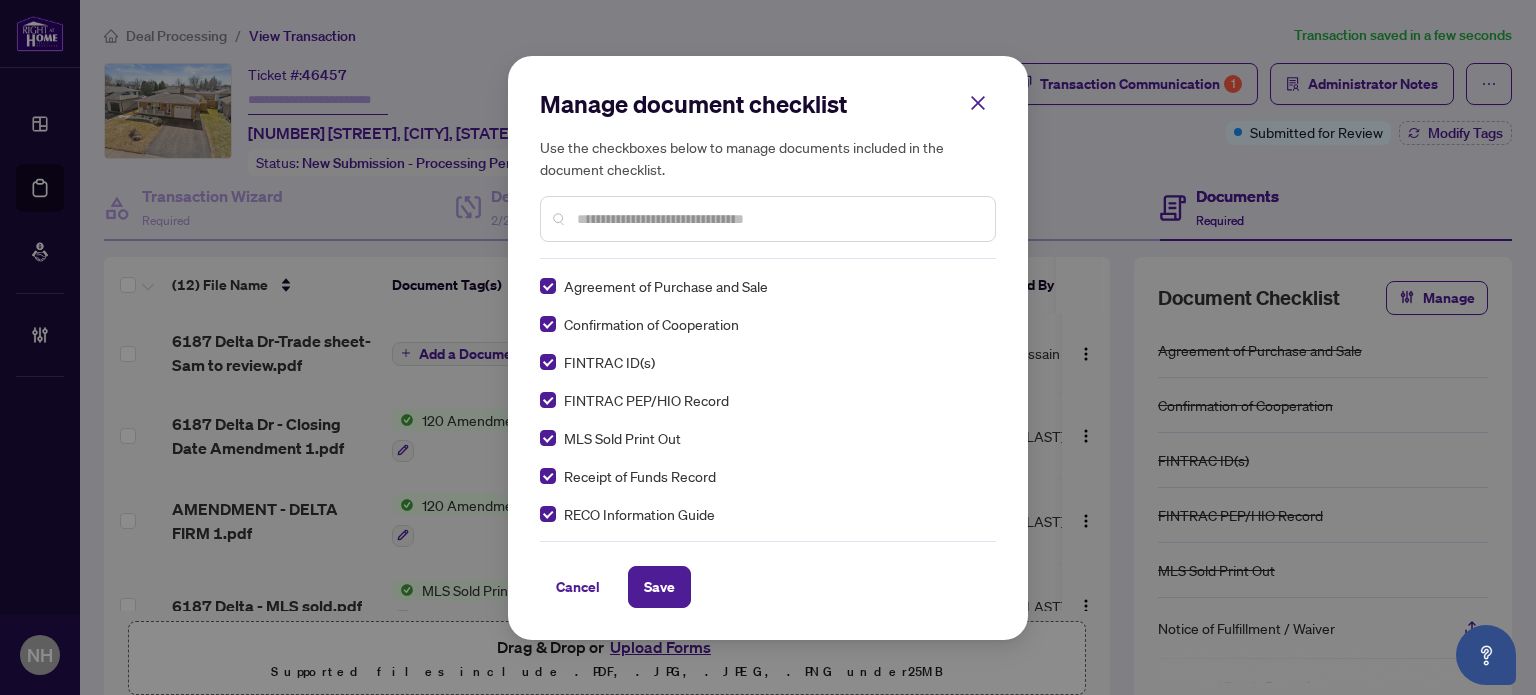 scroll, scrollTop: 0, scrollLeft: 0, axis: both 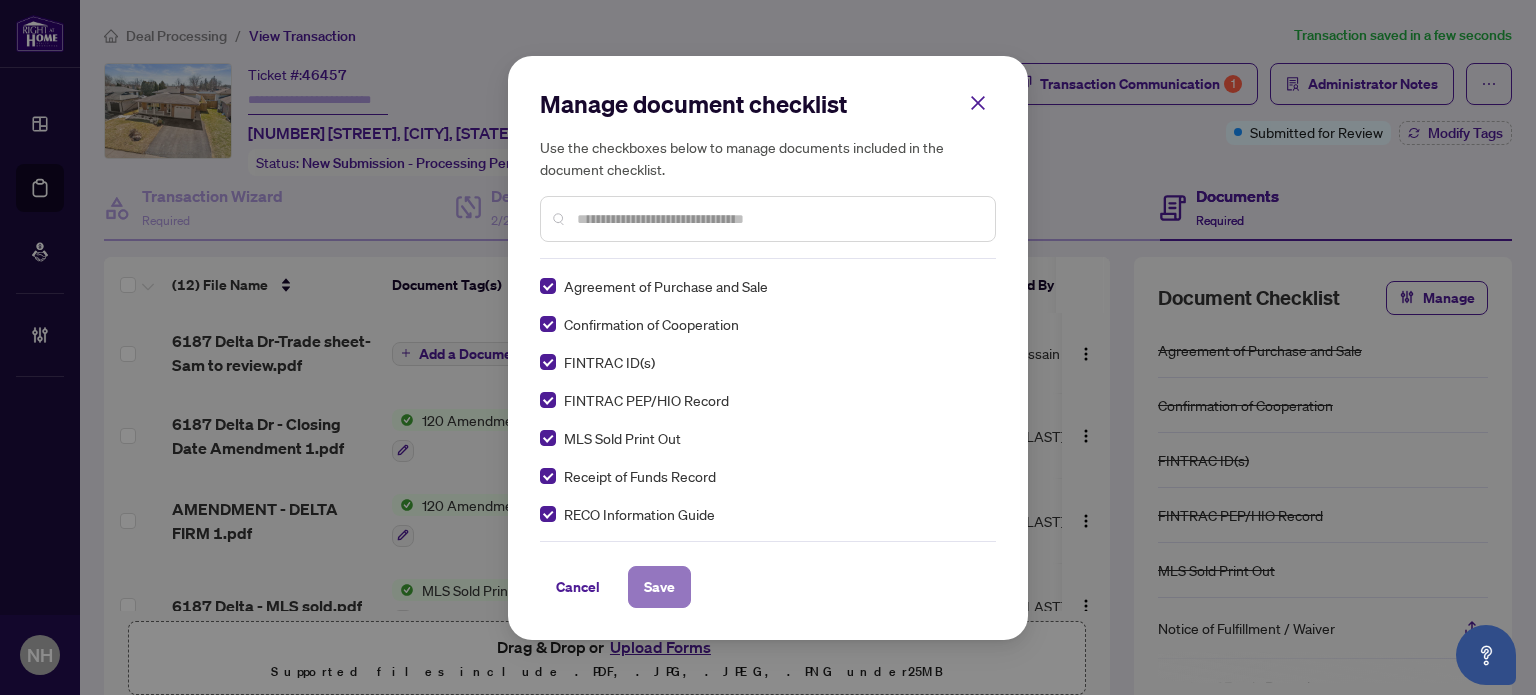 click on "Save" at bounding box center [659, 587] 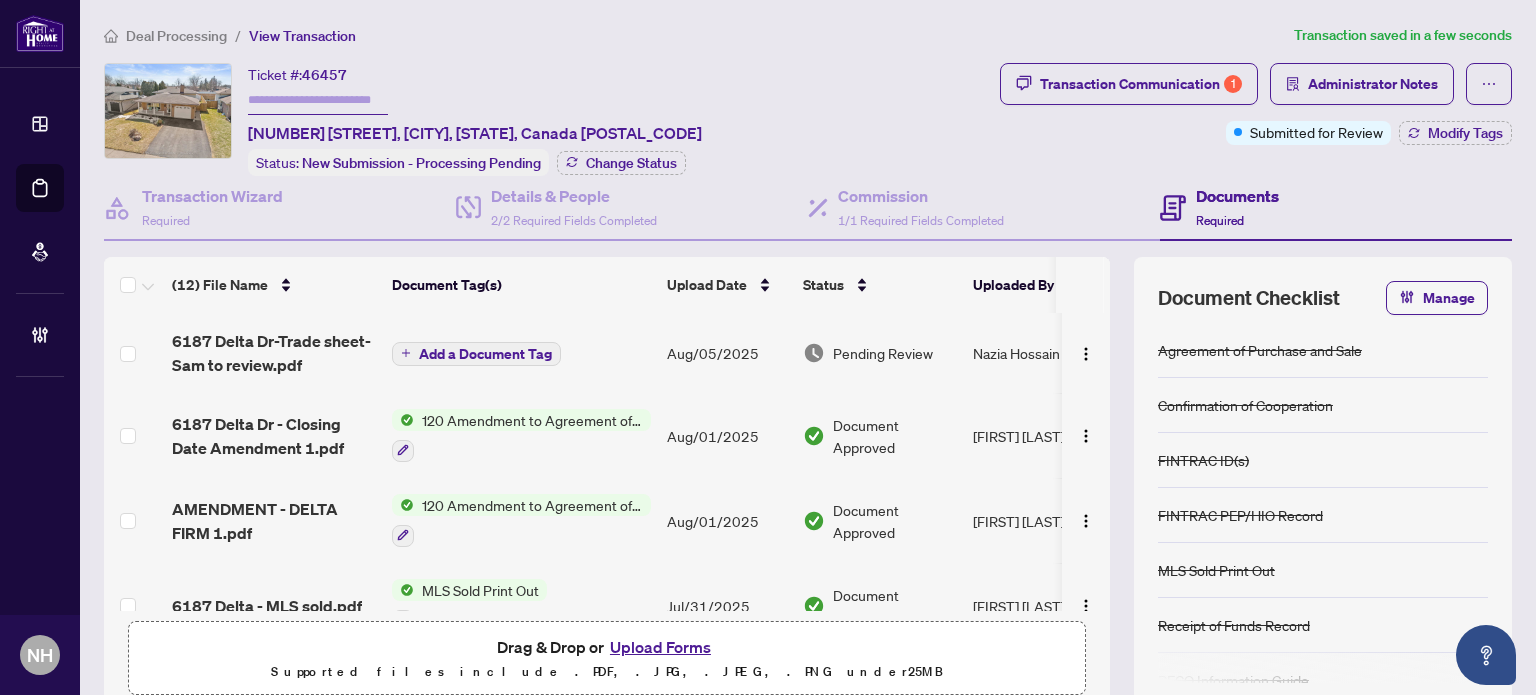 click at bounding box center [318, 100] 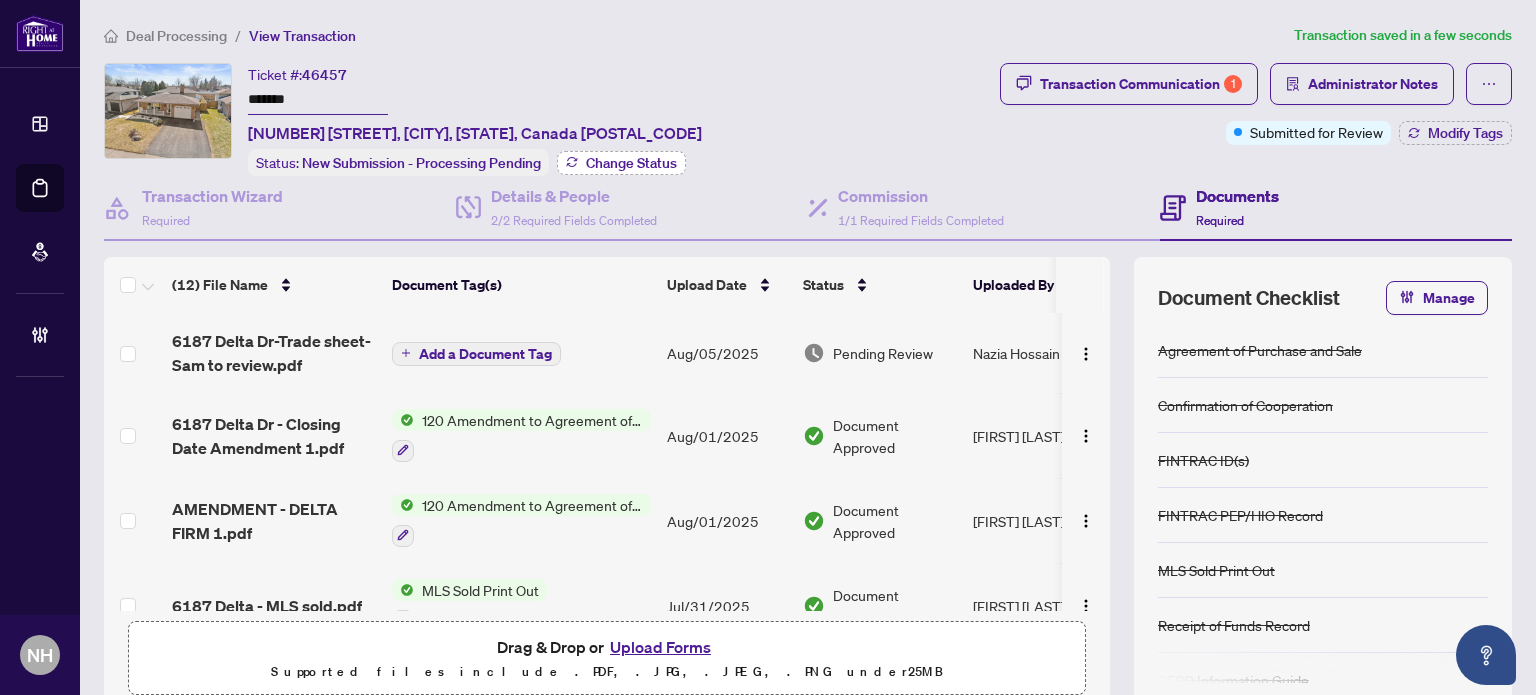 type on "*******" 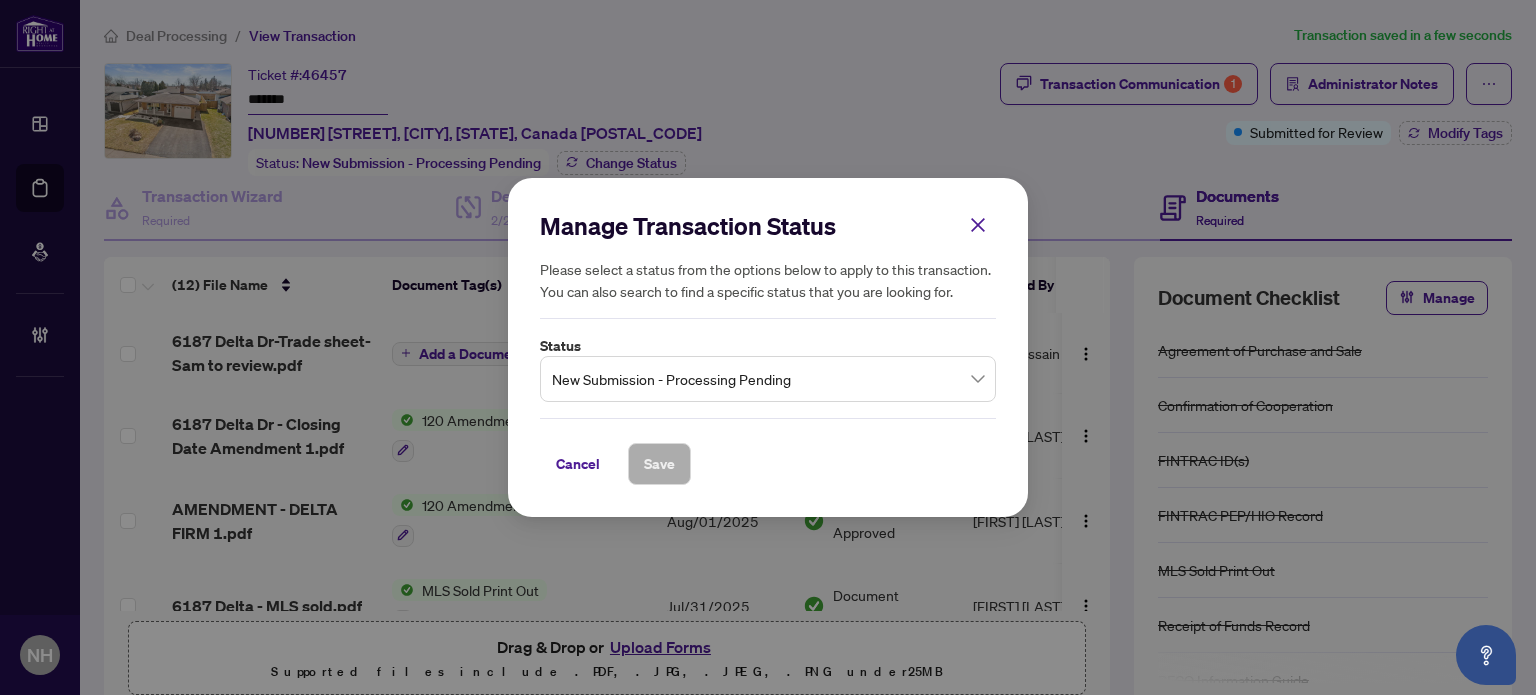 click on "New Submission - Processing Pending" at bounding box center [768, 379] 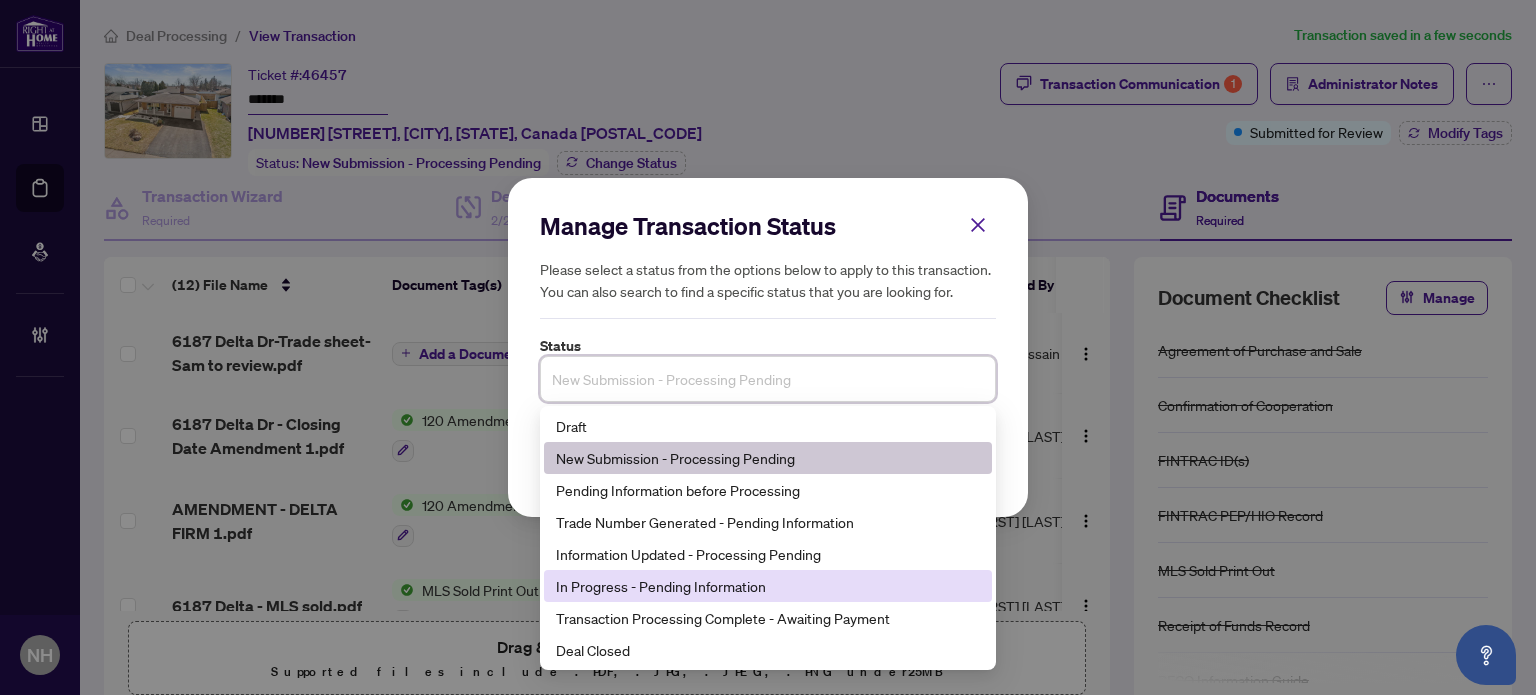click on "In Progress - Pending Information" at bounding box center (768, 586) 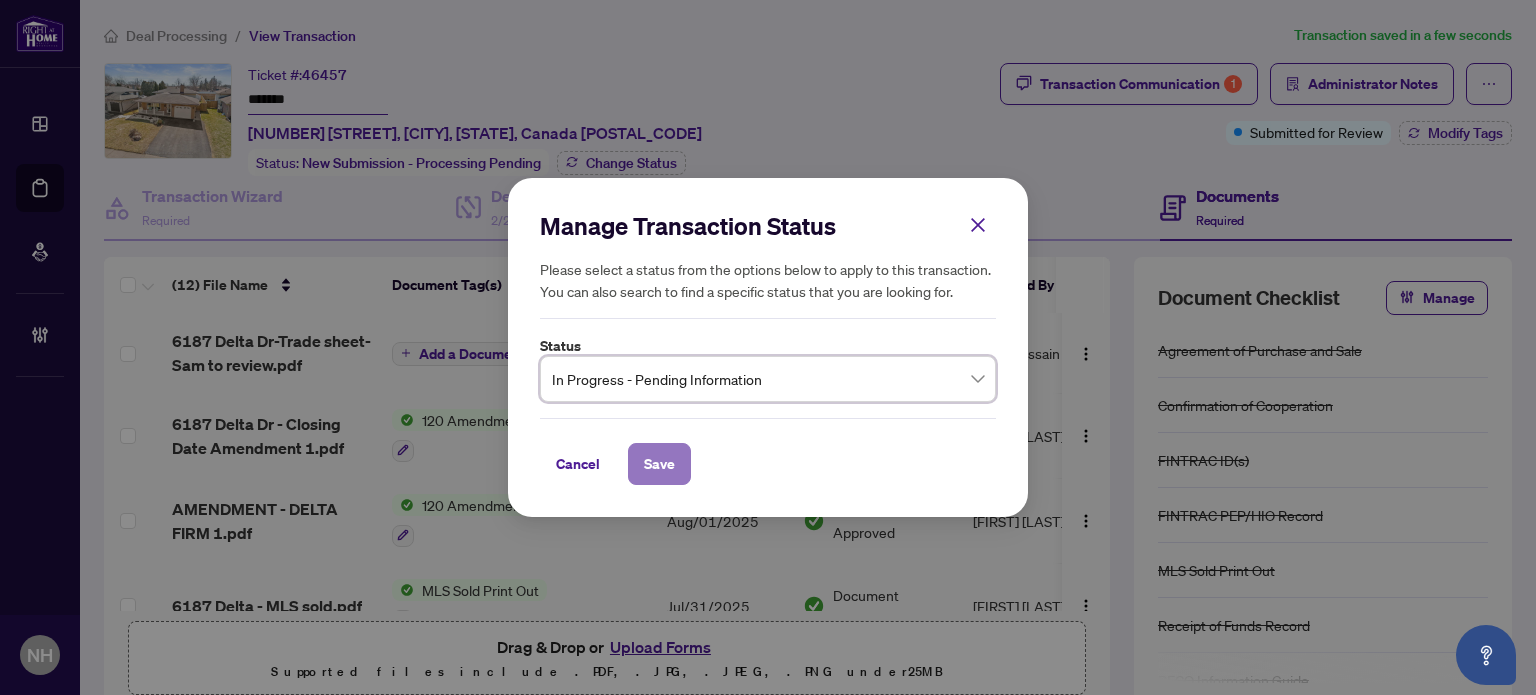 click on "Save" at bounding box center [659, 464] 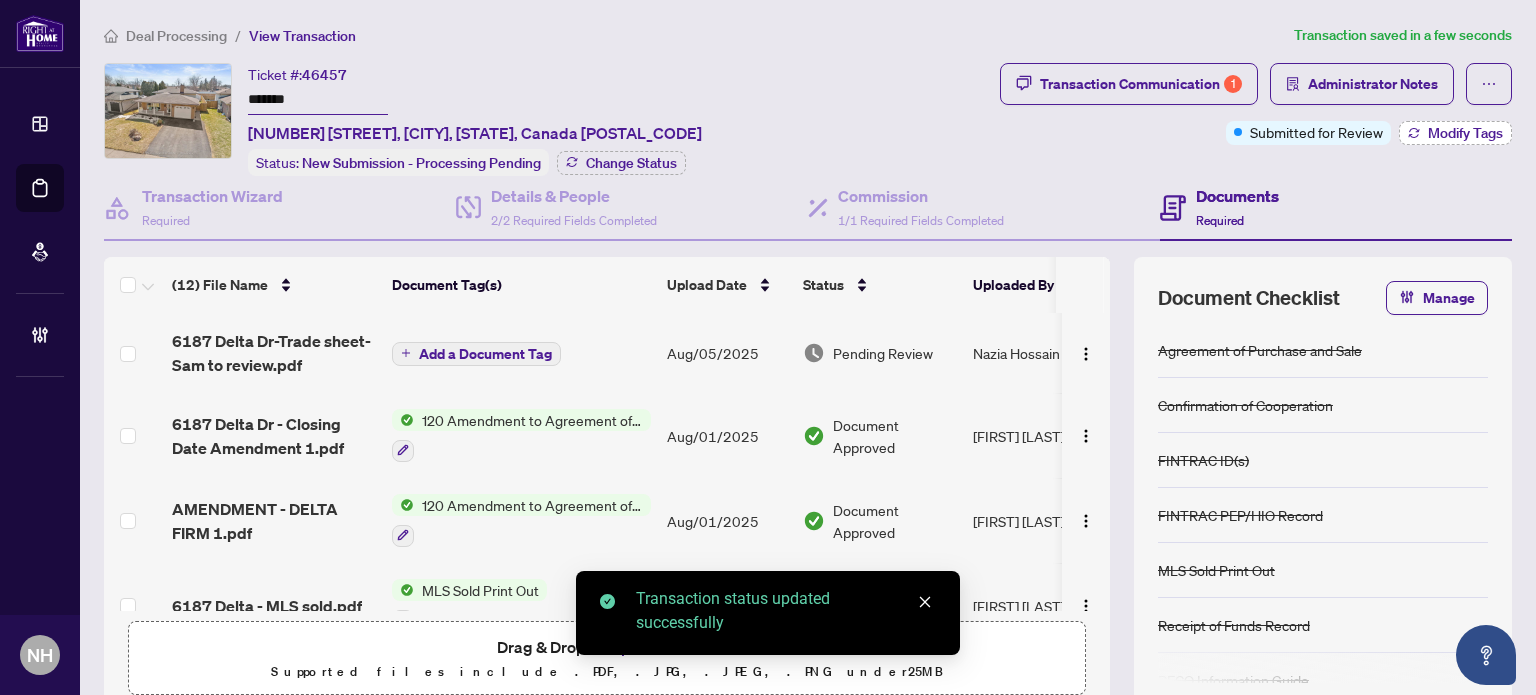 click on "Modify Tags" at bounding box center (1465, 133) 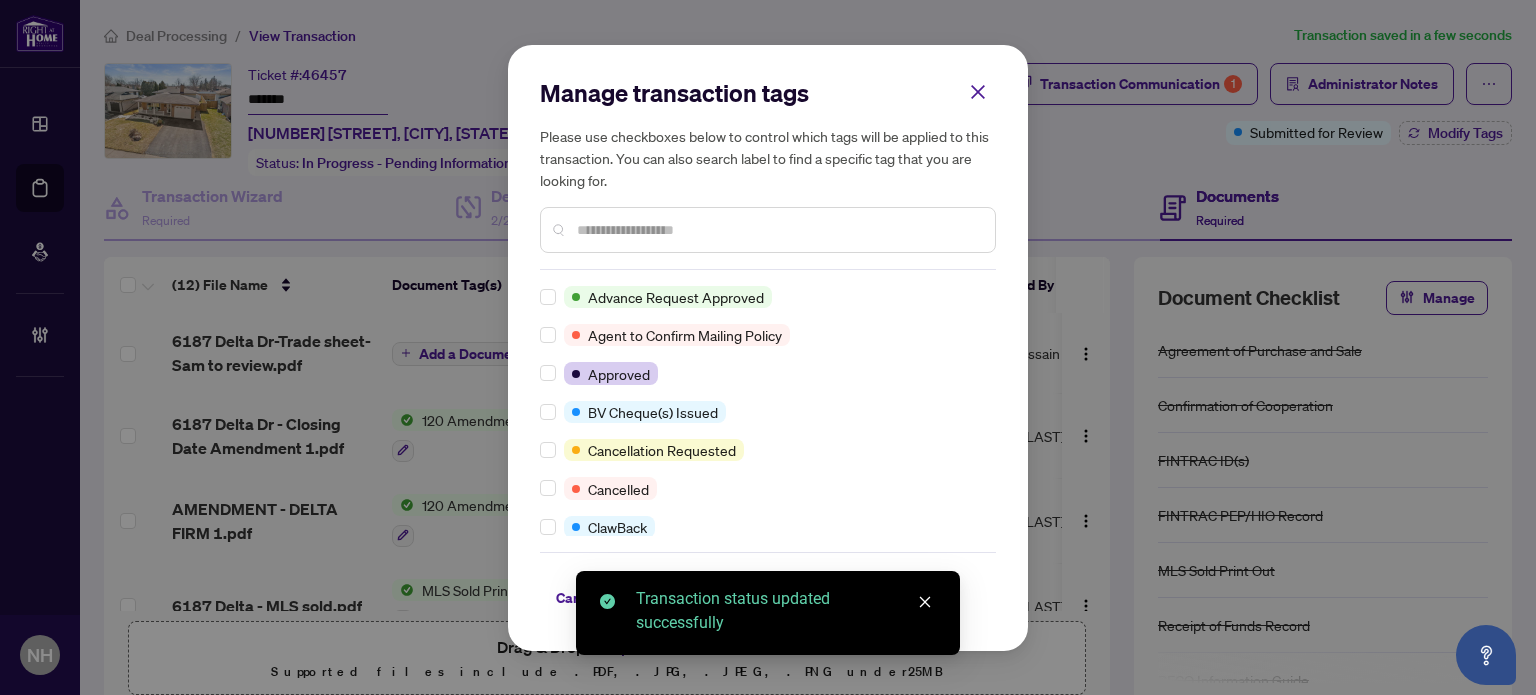 scroll, scrollTop: 0, scrollLeft: 0, axis: both 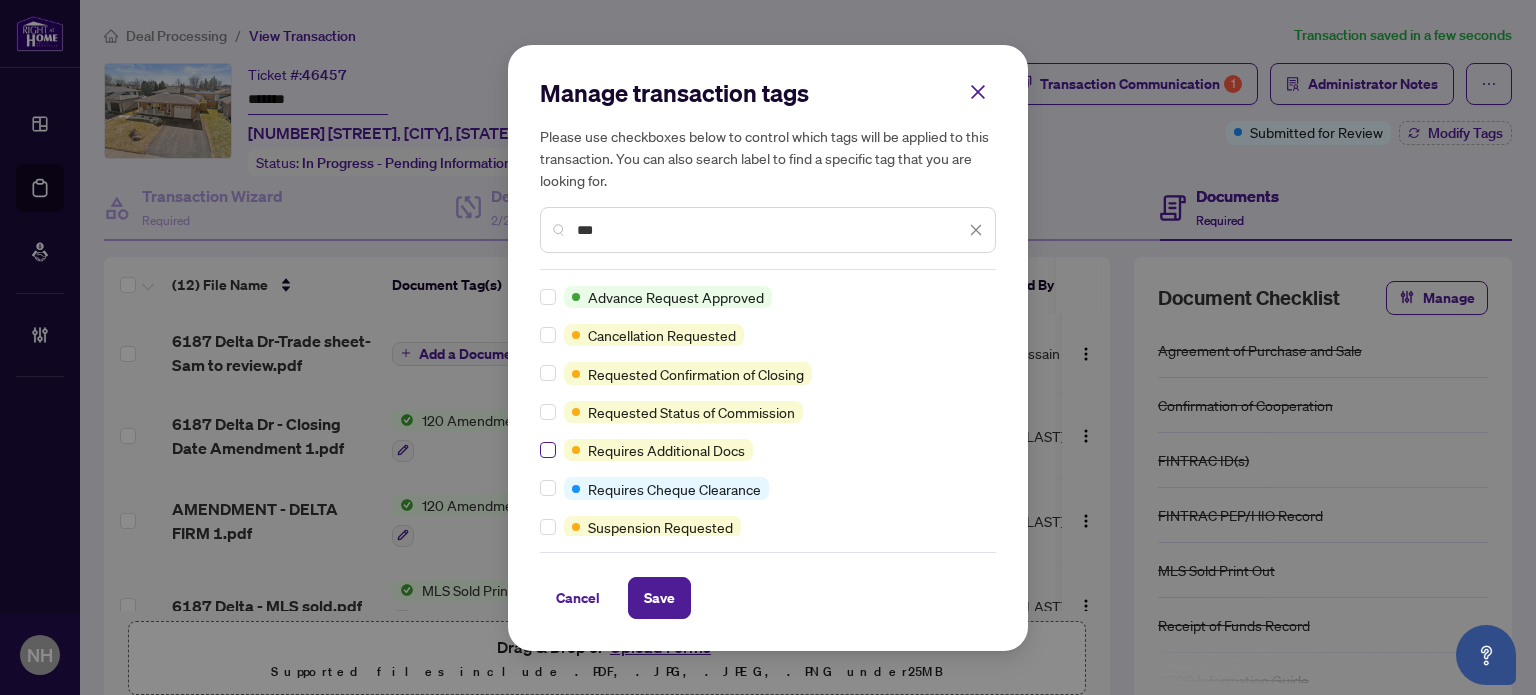 type on "***" 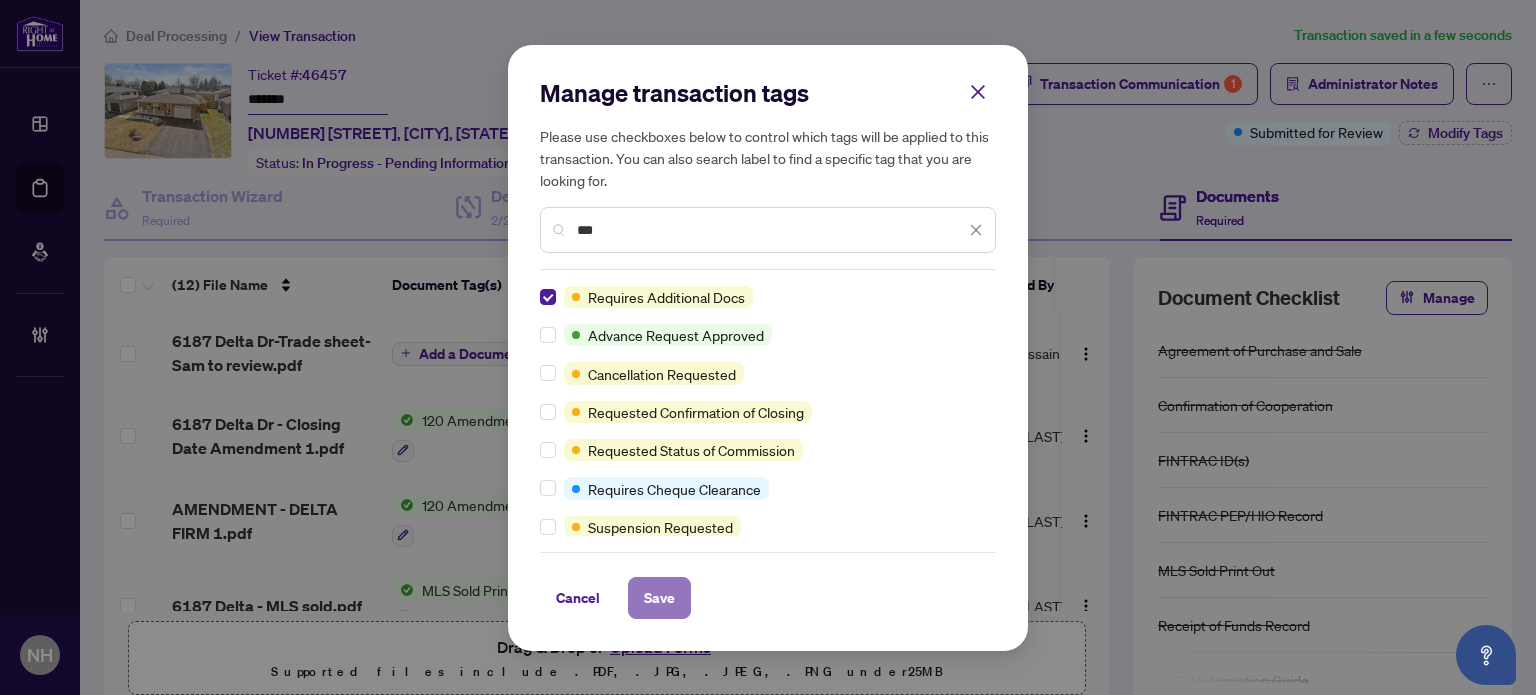 click on "Save" at bounding box center (659, 598) 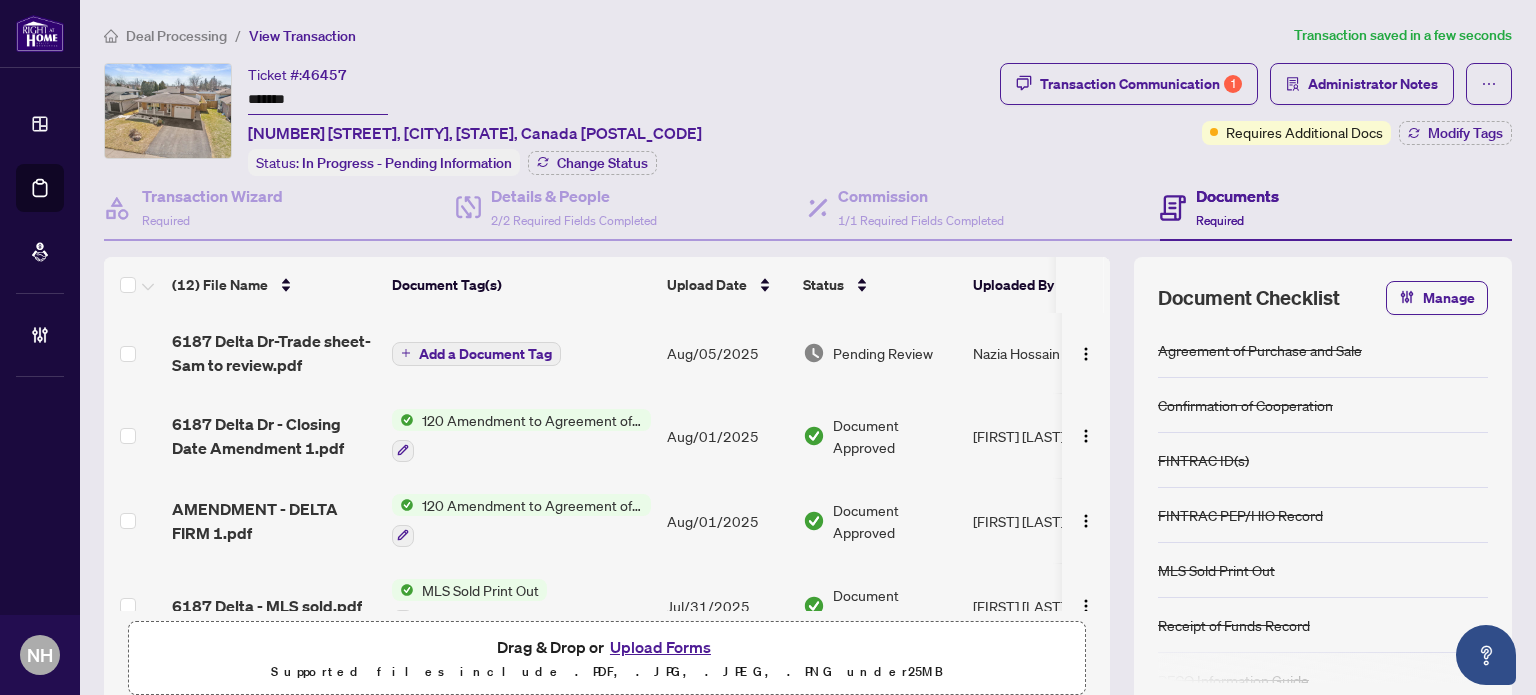click on "Deal Processing / View Transaction Transaction saved   in a few seconds Ticket #:  46457 ******* 6187 DELTA Dr, Niagara Falls, Ontario L2H 2H5, Canada Status:   In Progress - Pending Information Change Status Transaction Communication 1 Administrator Notes Requires Additional Docs Modify Tags Transaction Wizard Required Details & People 2/2 Required Fields Completed Commission 1/1 Required Fields Completed Documents Required (12) File Name Document Tag(s) Upload Date Status Uploaded By               6187 Delta Dr-Trade sheet-Sam to review.pdf Add a Document Tag Aug/05/2025 Pending Review Nazia Hossain 6187 Delta Dr - Closing Date Amendment 1.pdf 120 Amendment to Agreement of Purchase and Sale Aug/01/2025 Document Approved Sam Mathew AMENDMENT - DELTA FIRM 1.pdf 120 Amendment to Agreement of Purchase and Sale Aug/01/2025 Document Approved Sam Mathew 6187 Delta - MLS sold.pdf MLS Sold Print Out Jul/31/2025 Document Approved Sam Mathew conf - delta 1.pdf Confirmation of Cooperation Jul/31/2025 Sam Mathew" at bounding box center (808, 429) 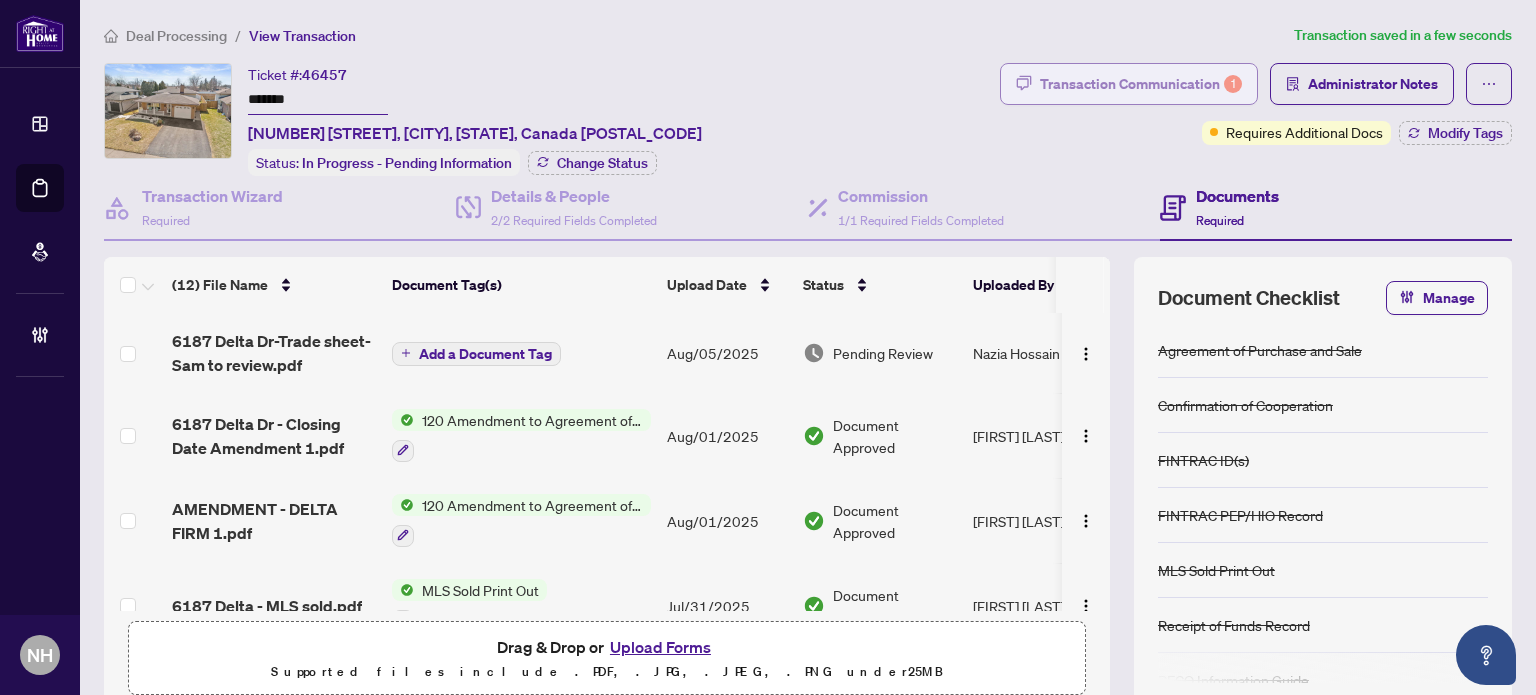click on "Transaction Communication 1" at bounding box center [1141, 84] 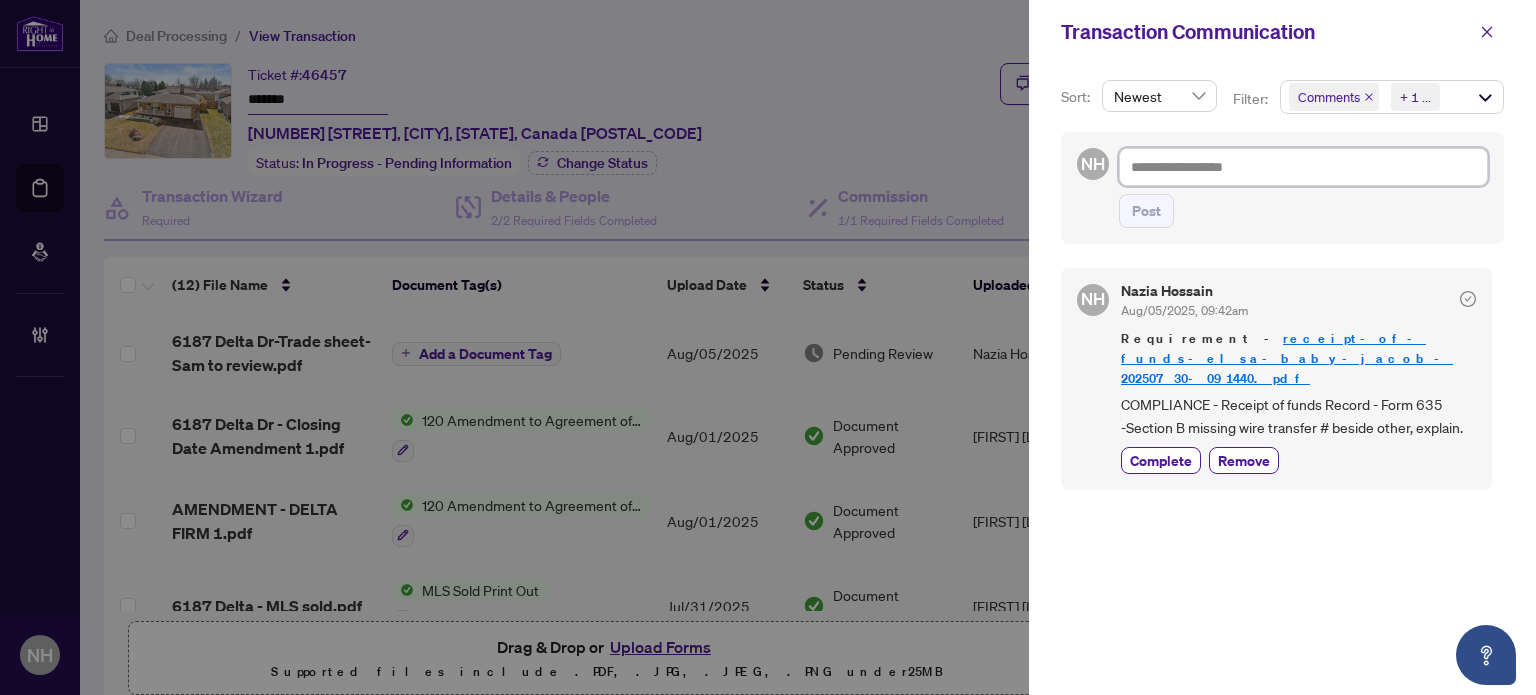 click at bounding box center [1303, 167] 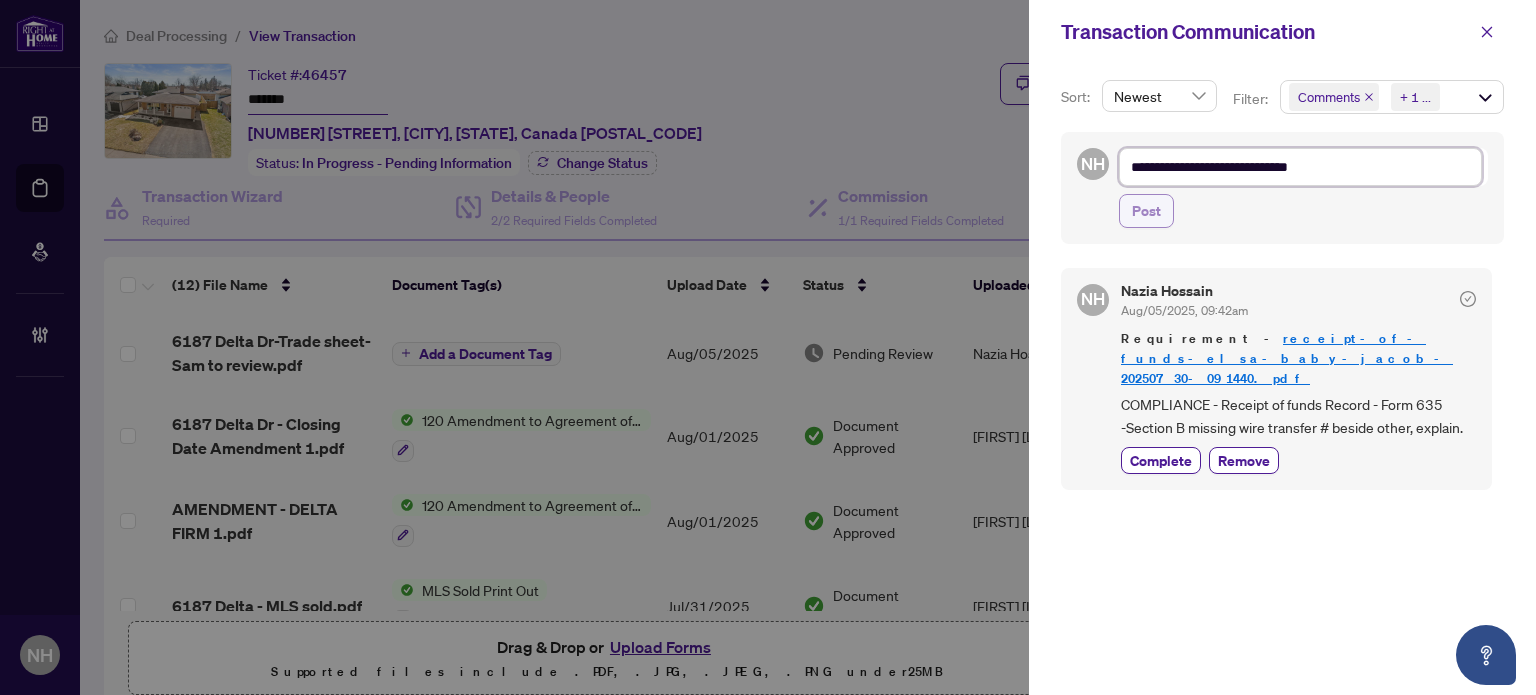 type on "**********" 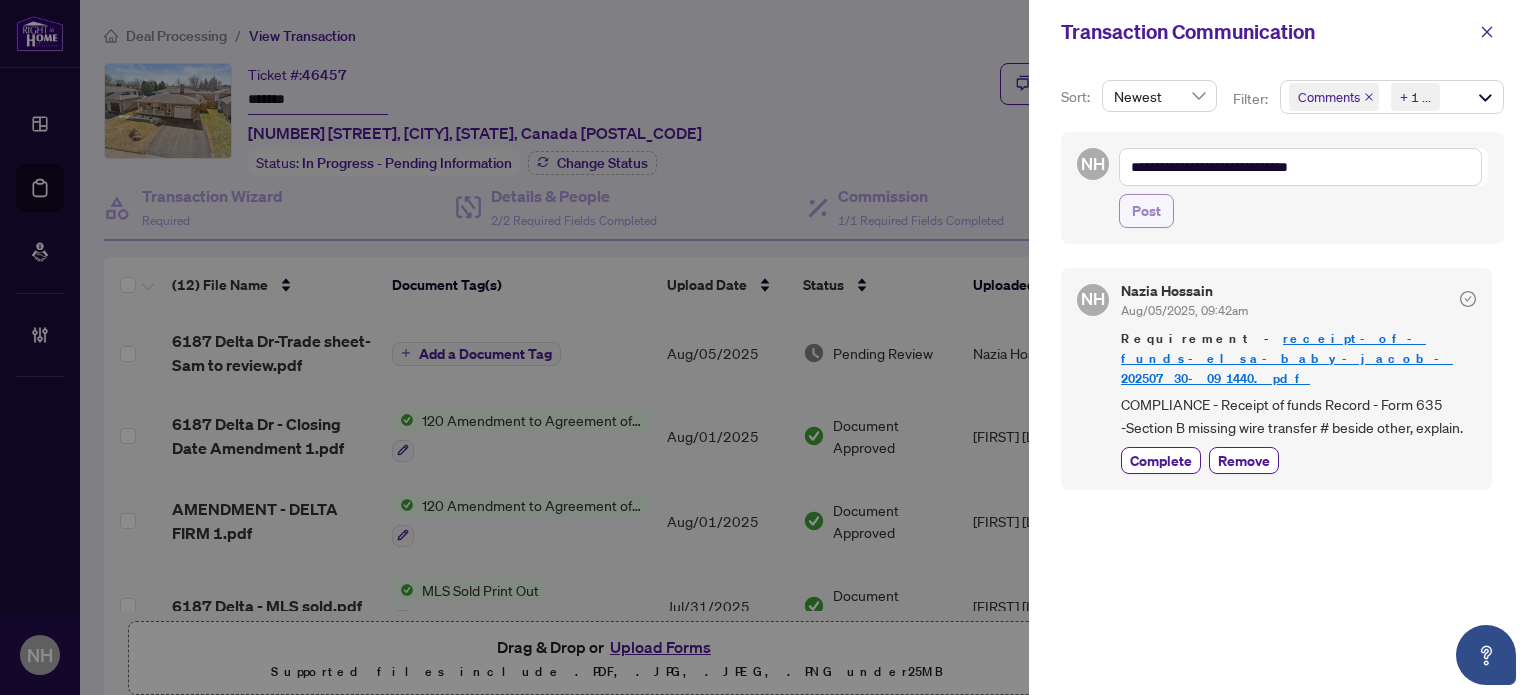 click on "Post" at bounding box center (1146, 211) 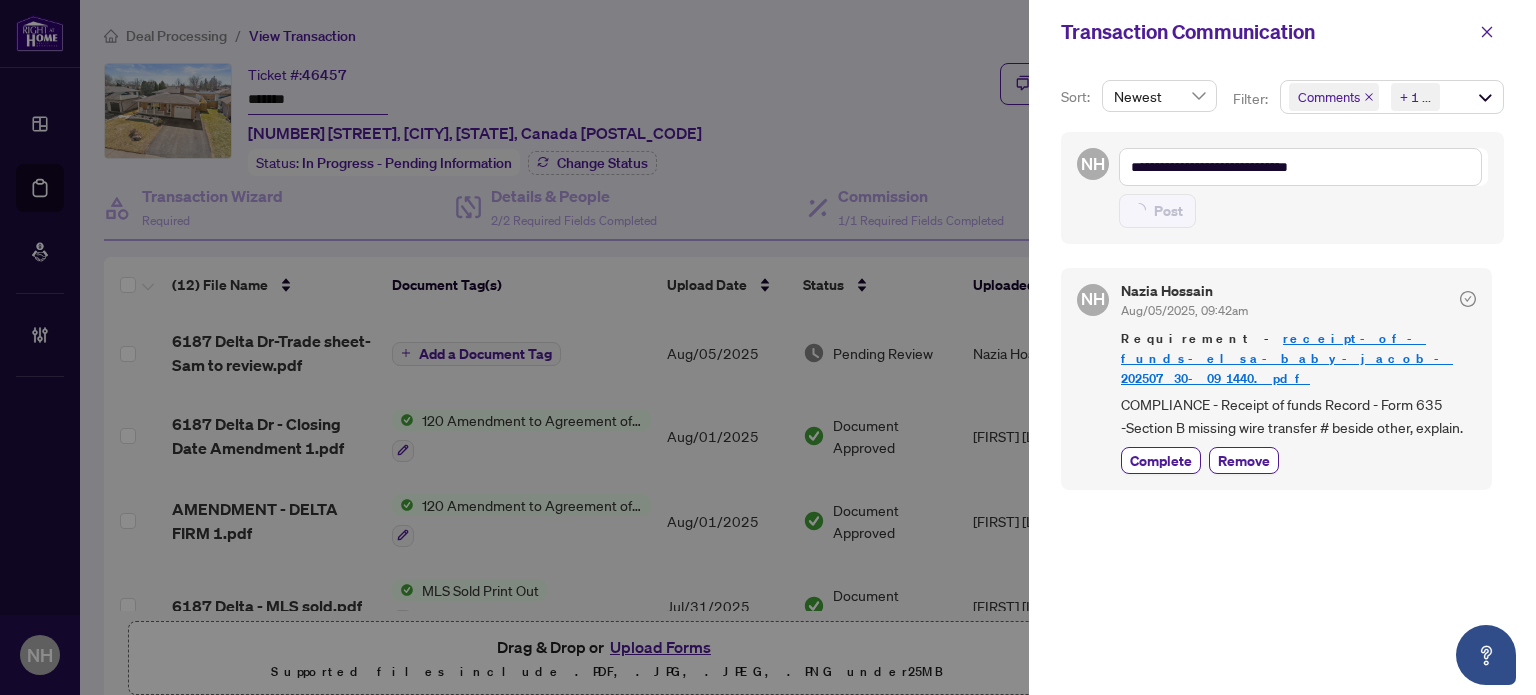 type on "**********" 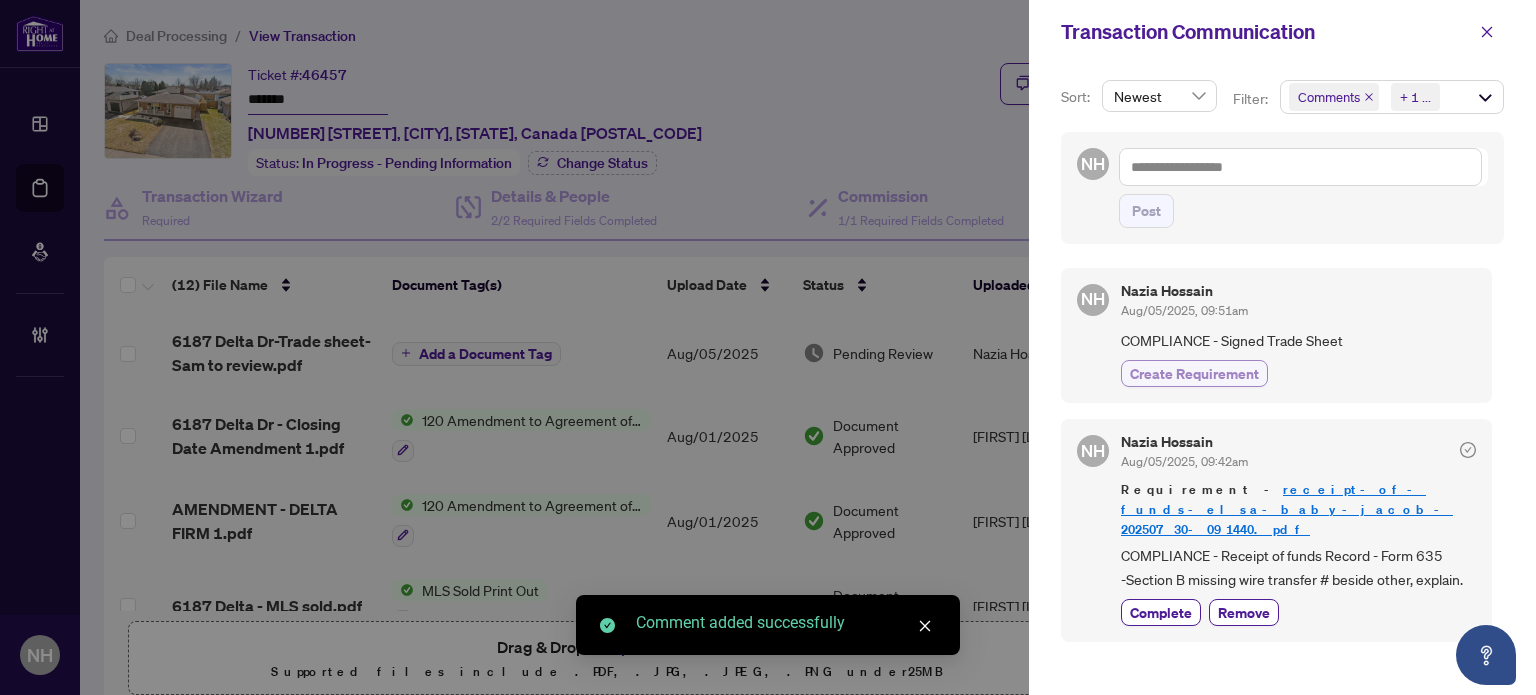 click on "Create Requirement" at bounding box center [1194, 373] 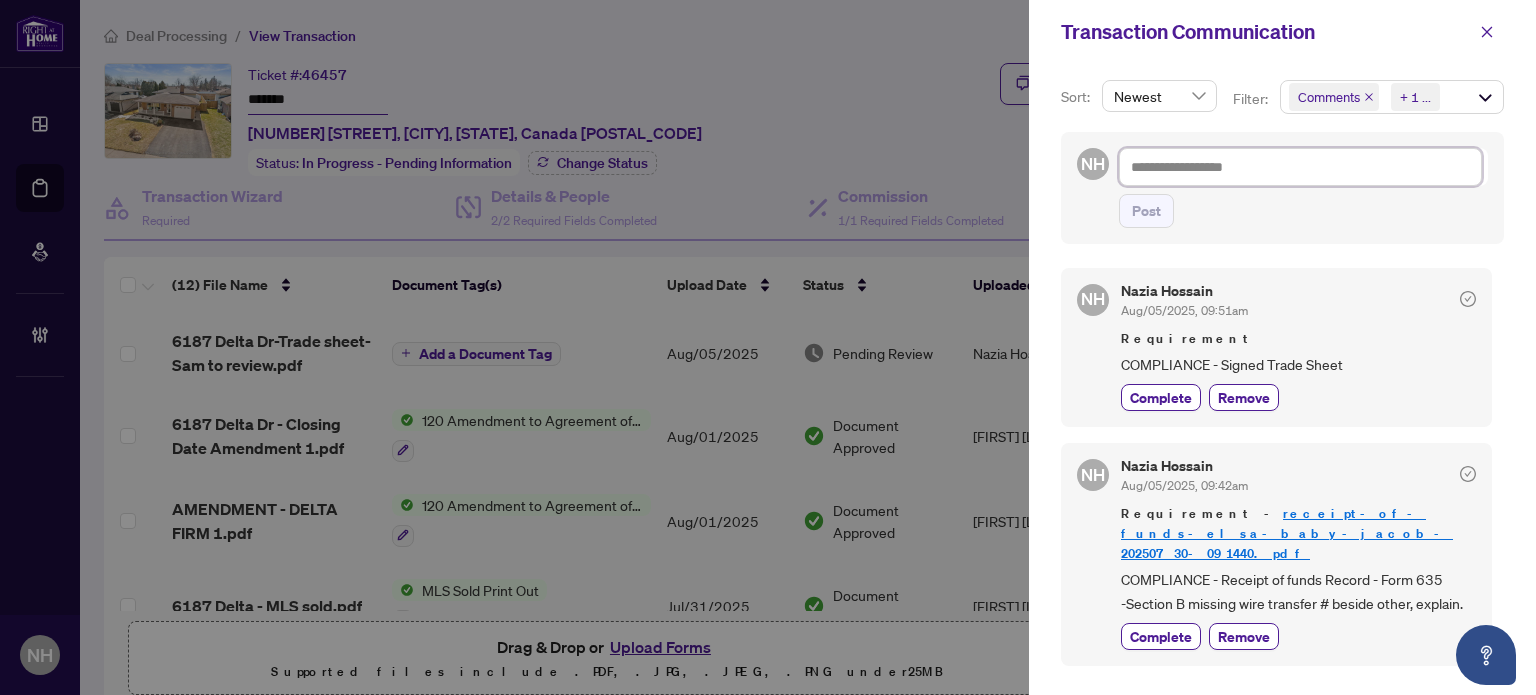 click at bounding box center (1300, 167) 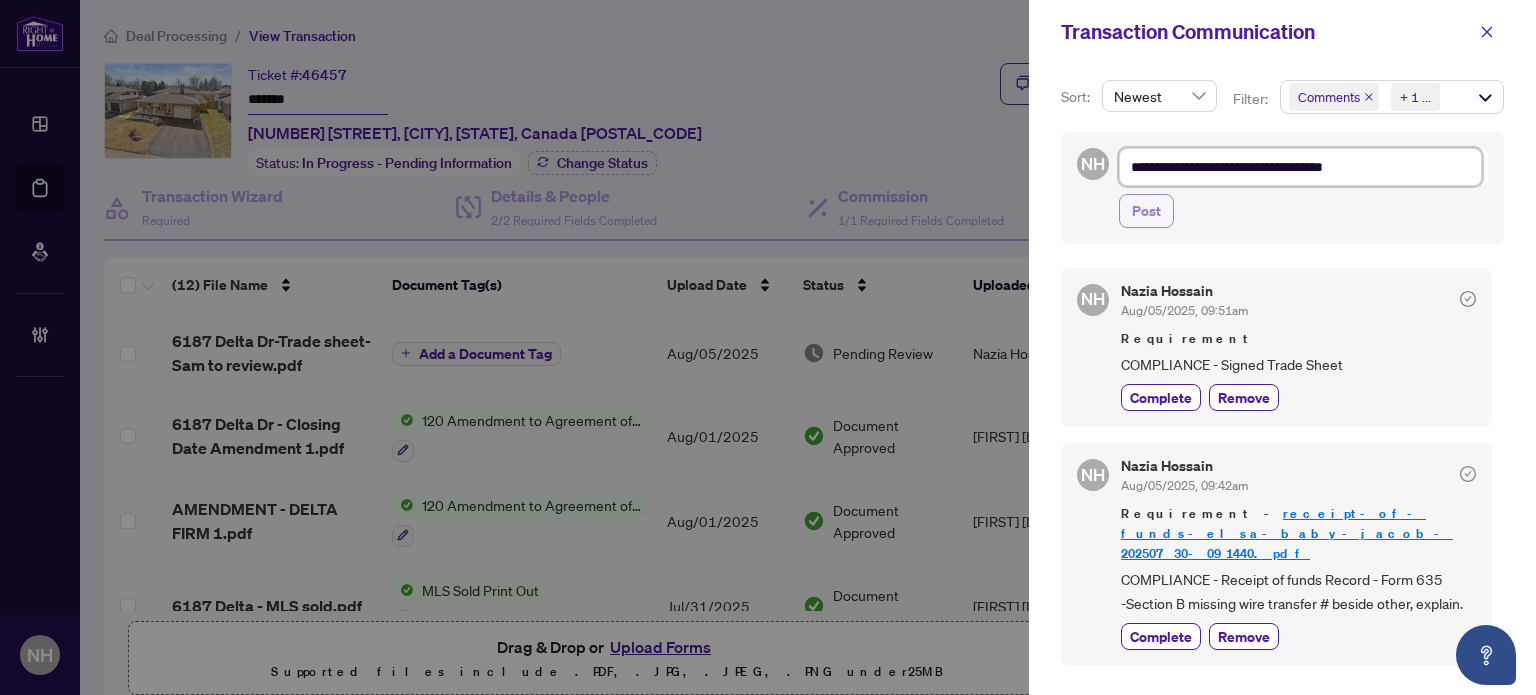 type on "**********" 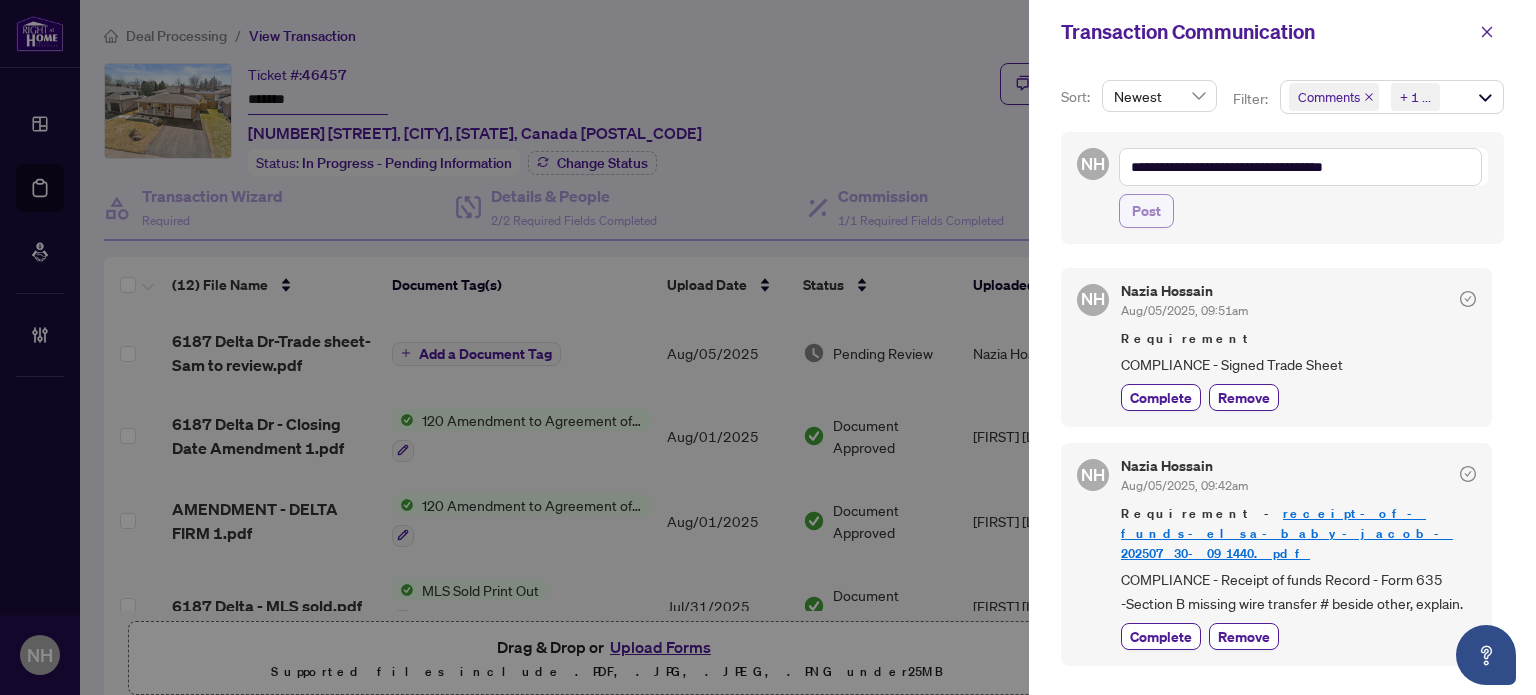 click on "Post" at bounding box center [1146, 211] 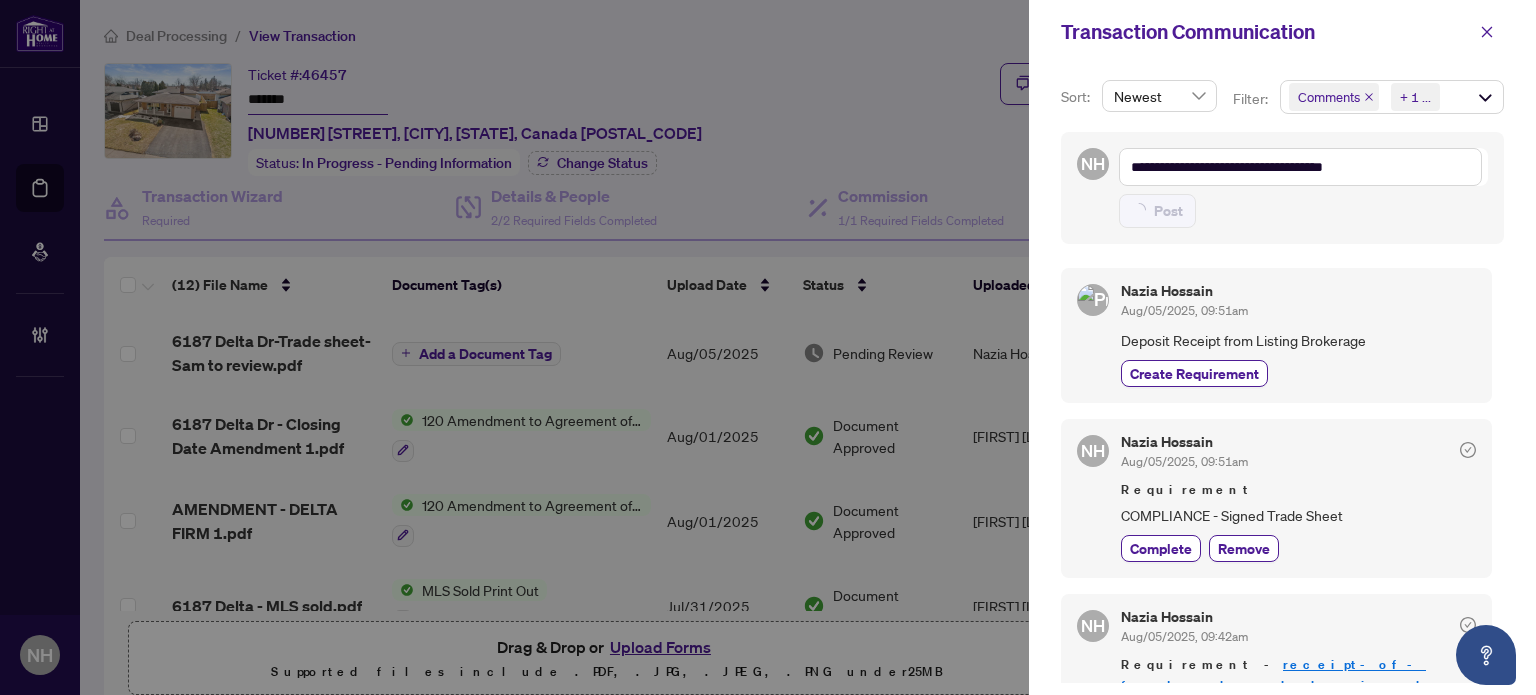 type on "**********" 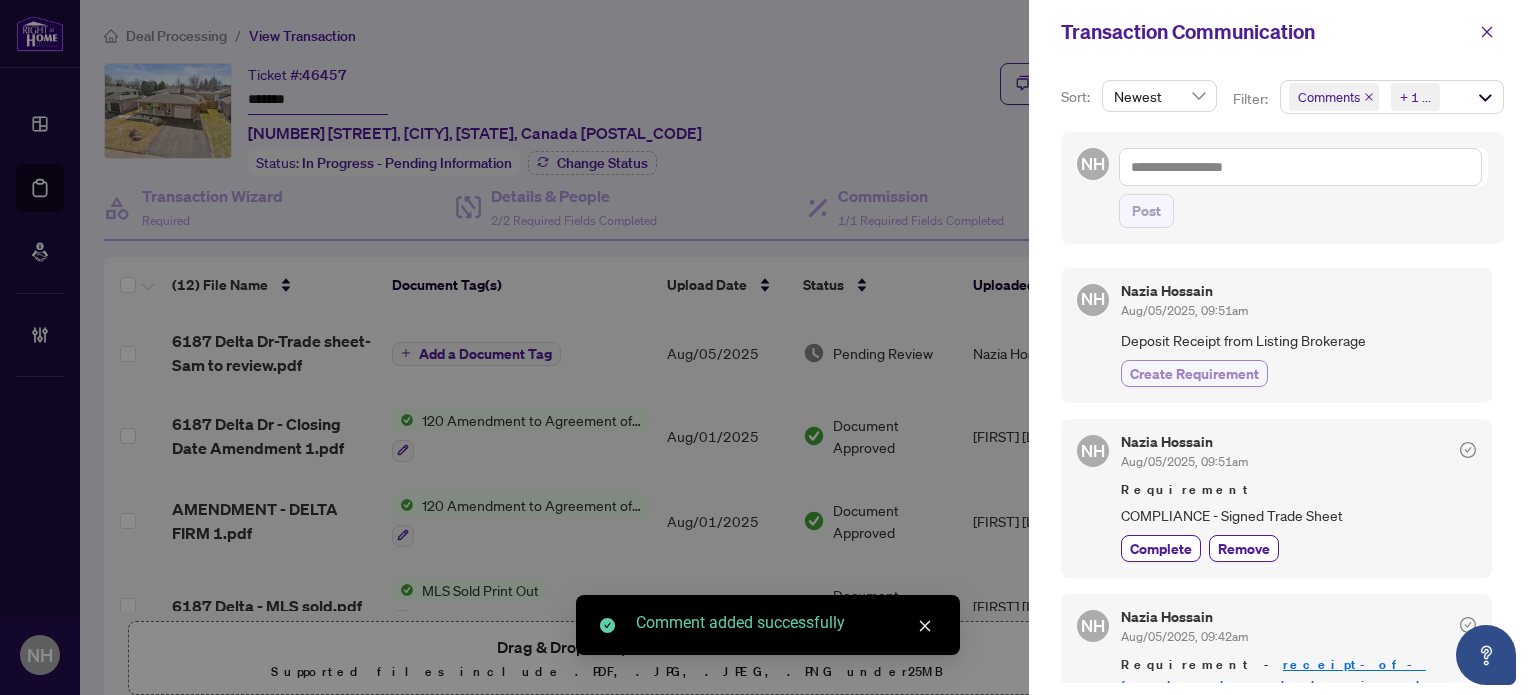 click on "Create Requirement" at bounding box center (1194, 373) 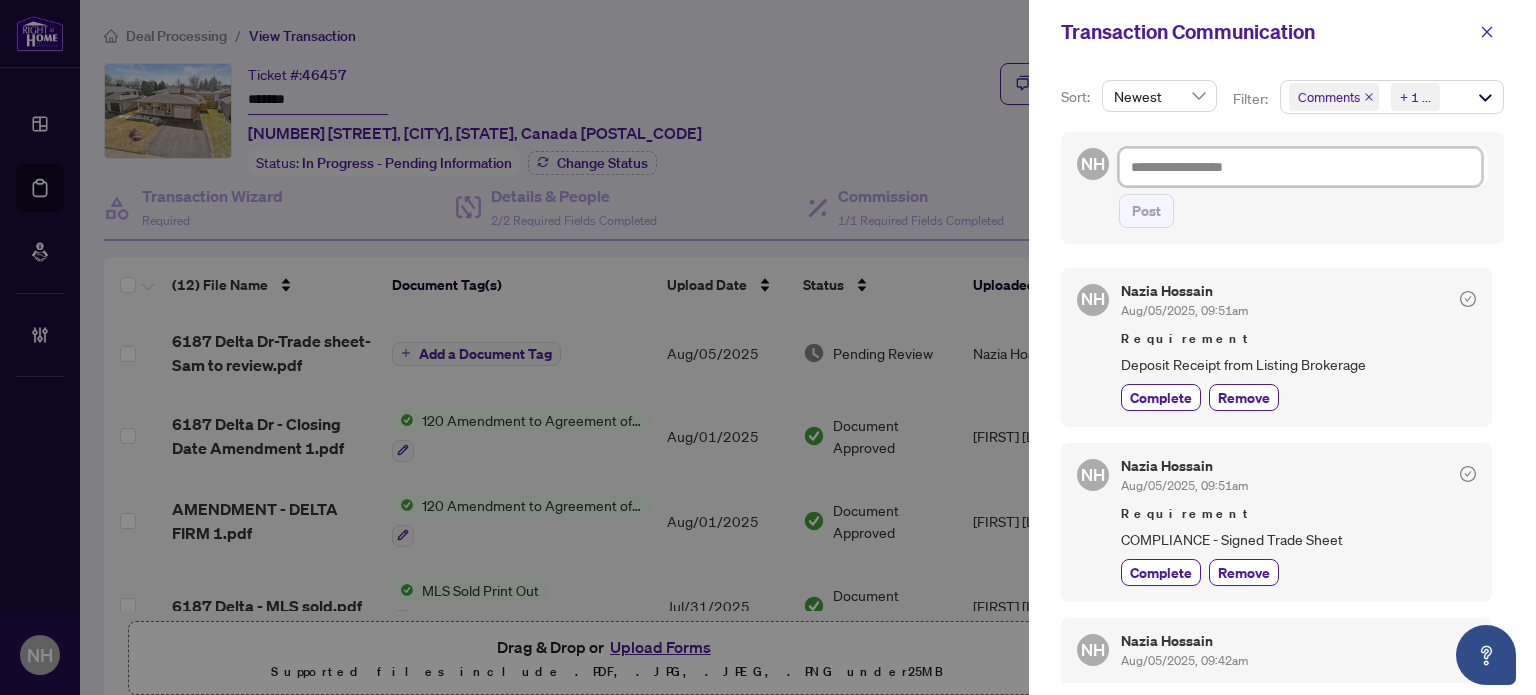 click at bounding box center (1300, 167) 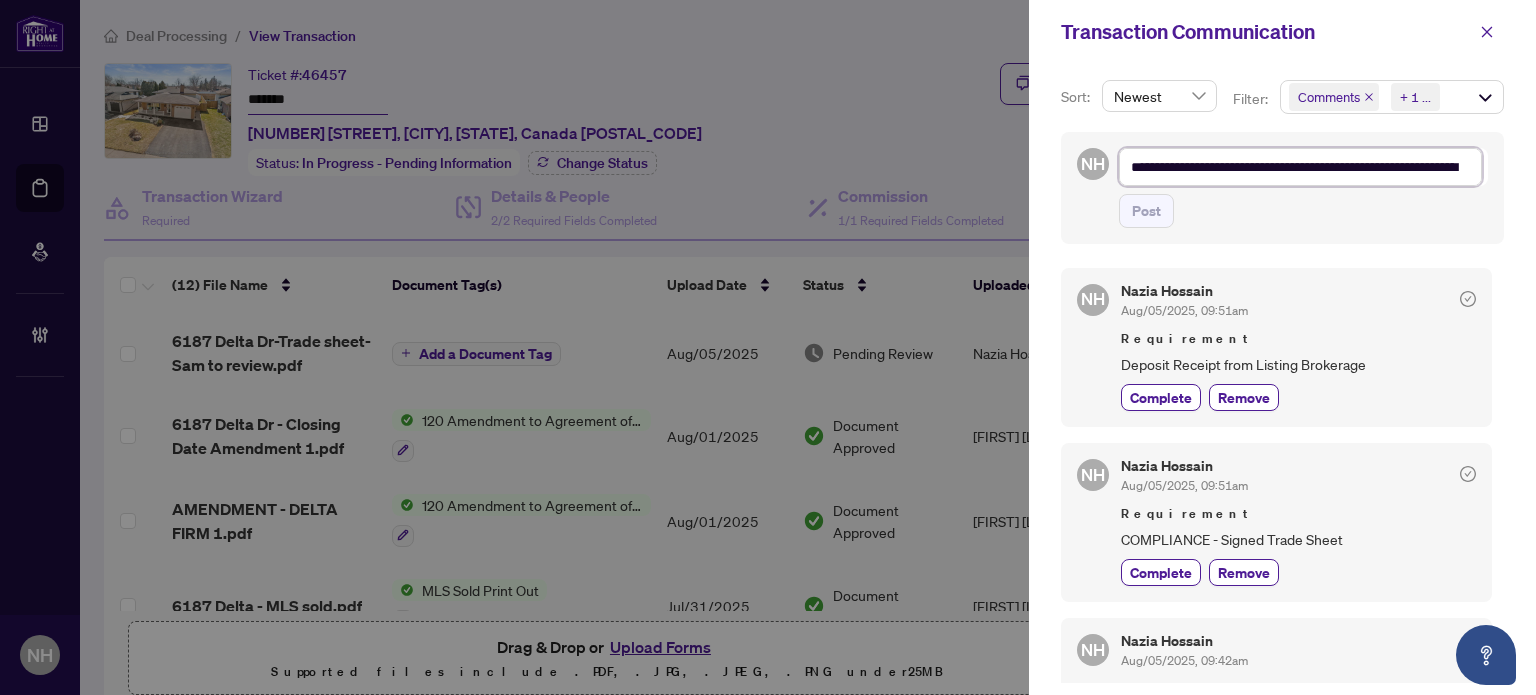 click on "**********" at bounding box center (1300, 167) 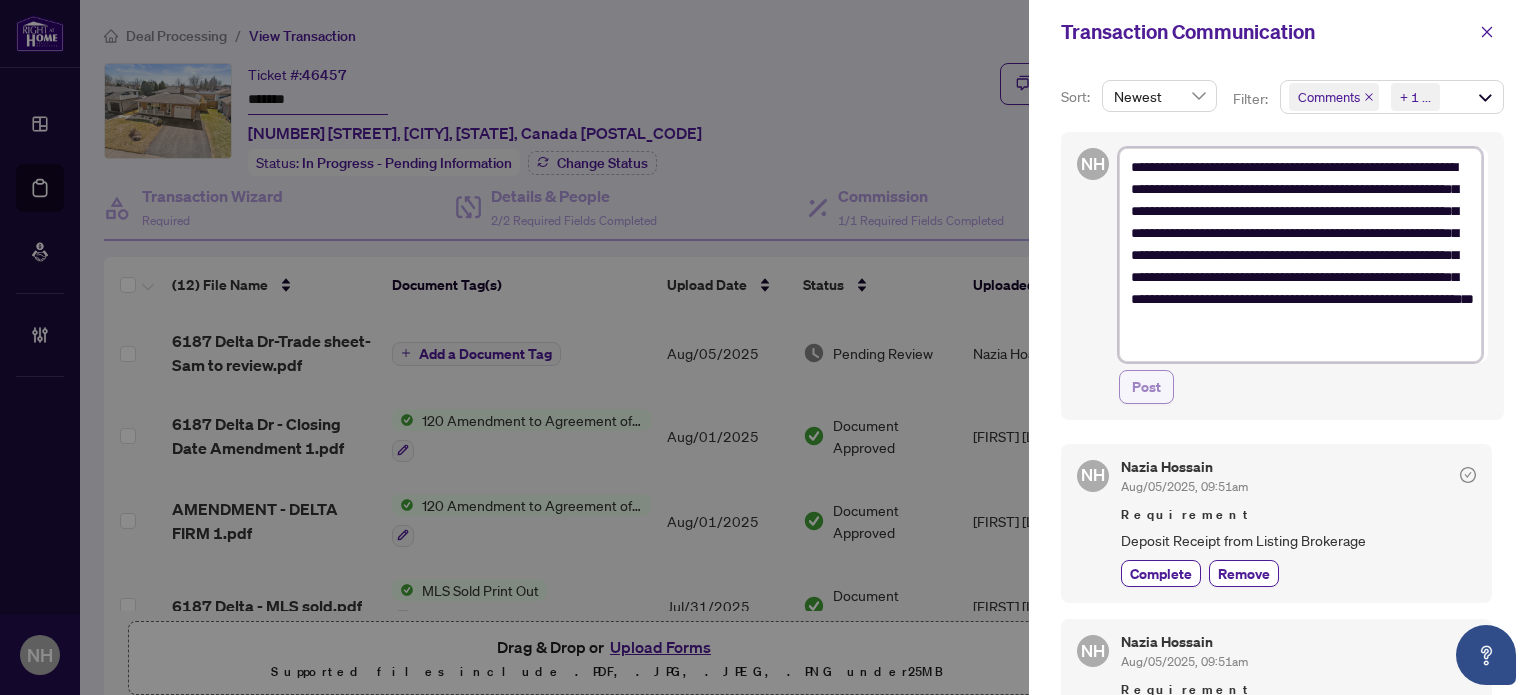 type on "**********" 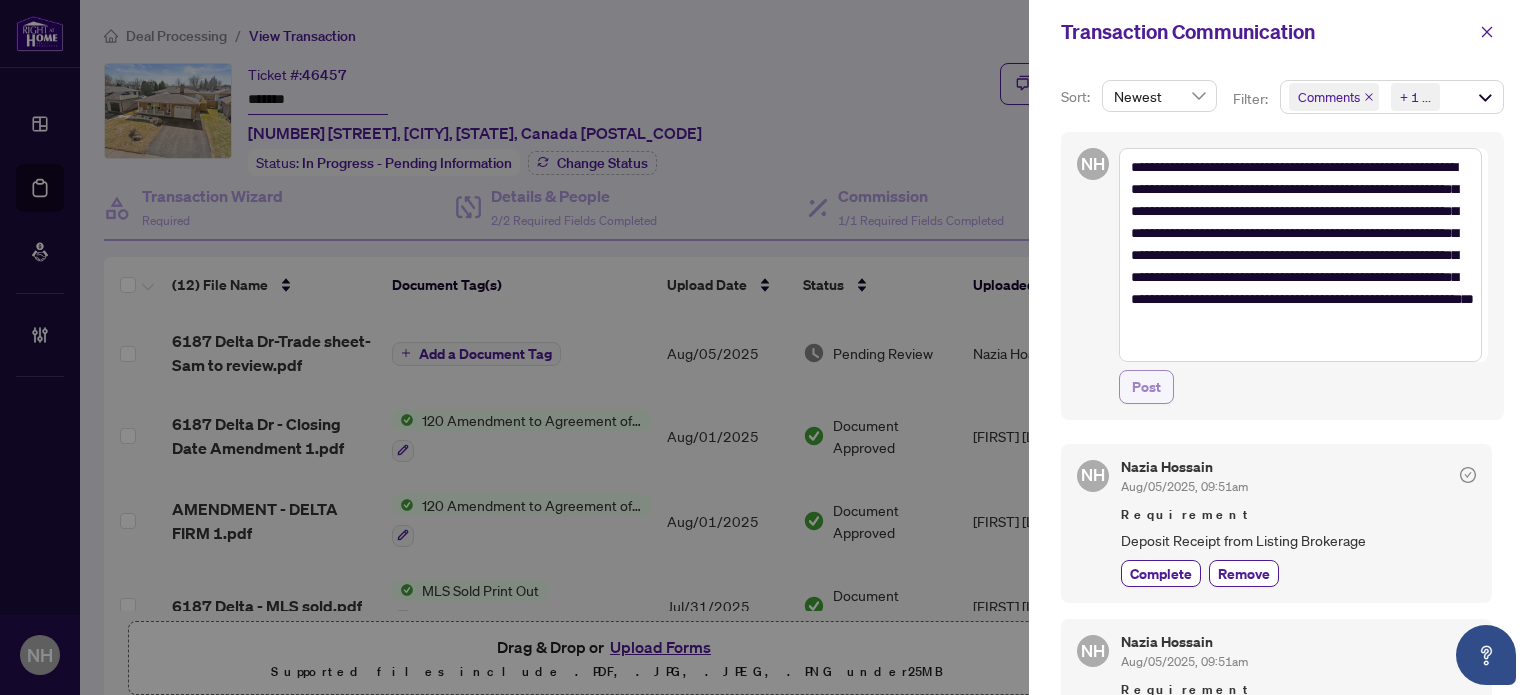 click on "Post" at bounding box center (1146, 387) 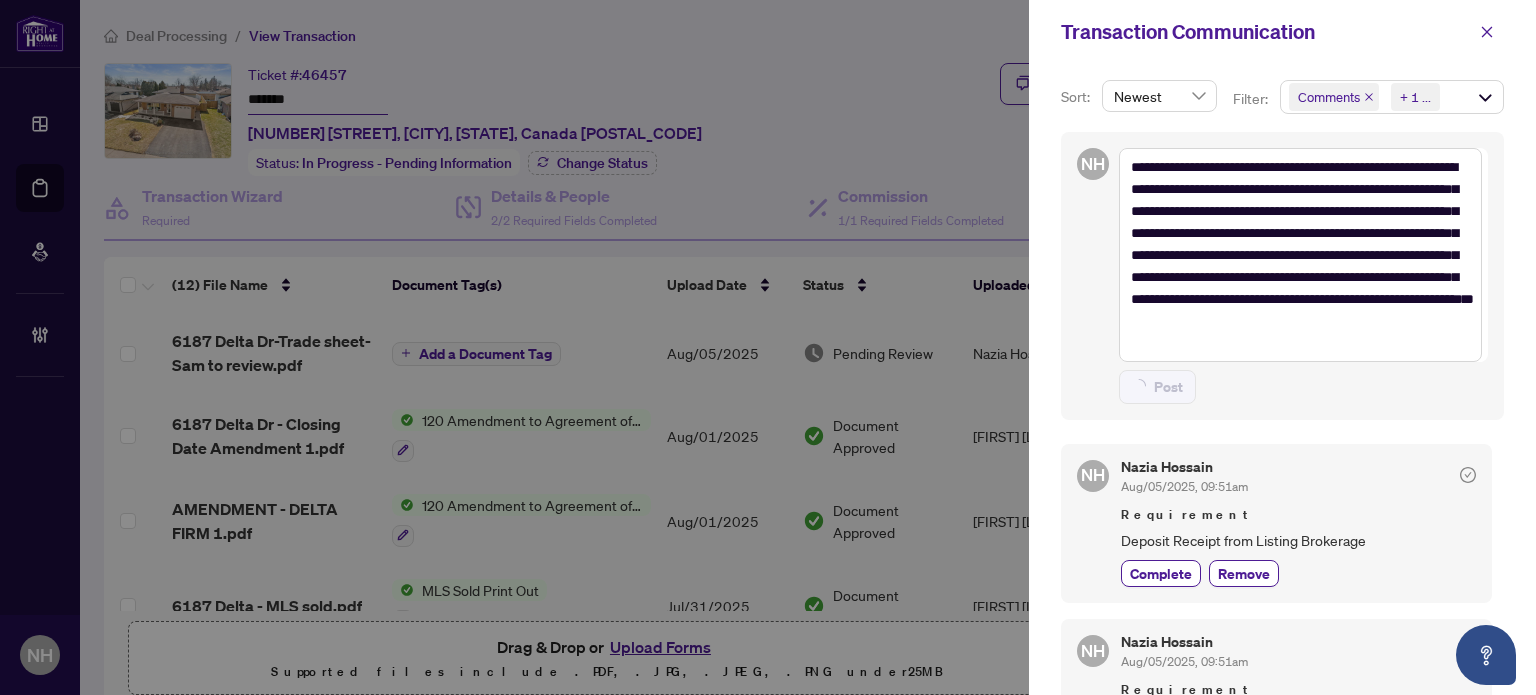 type on "**********" 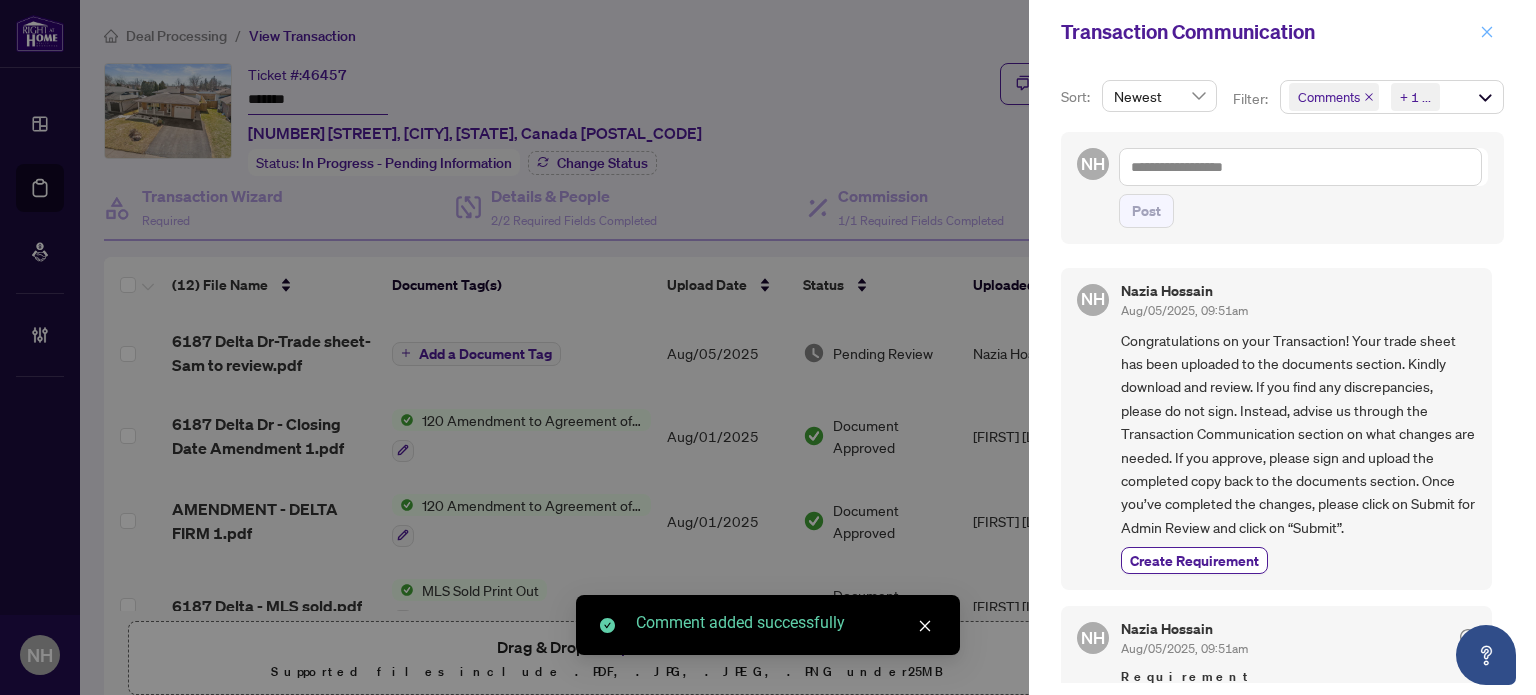 click 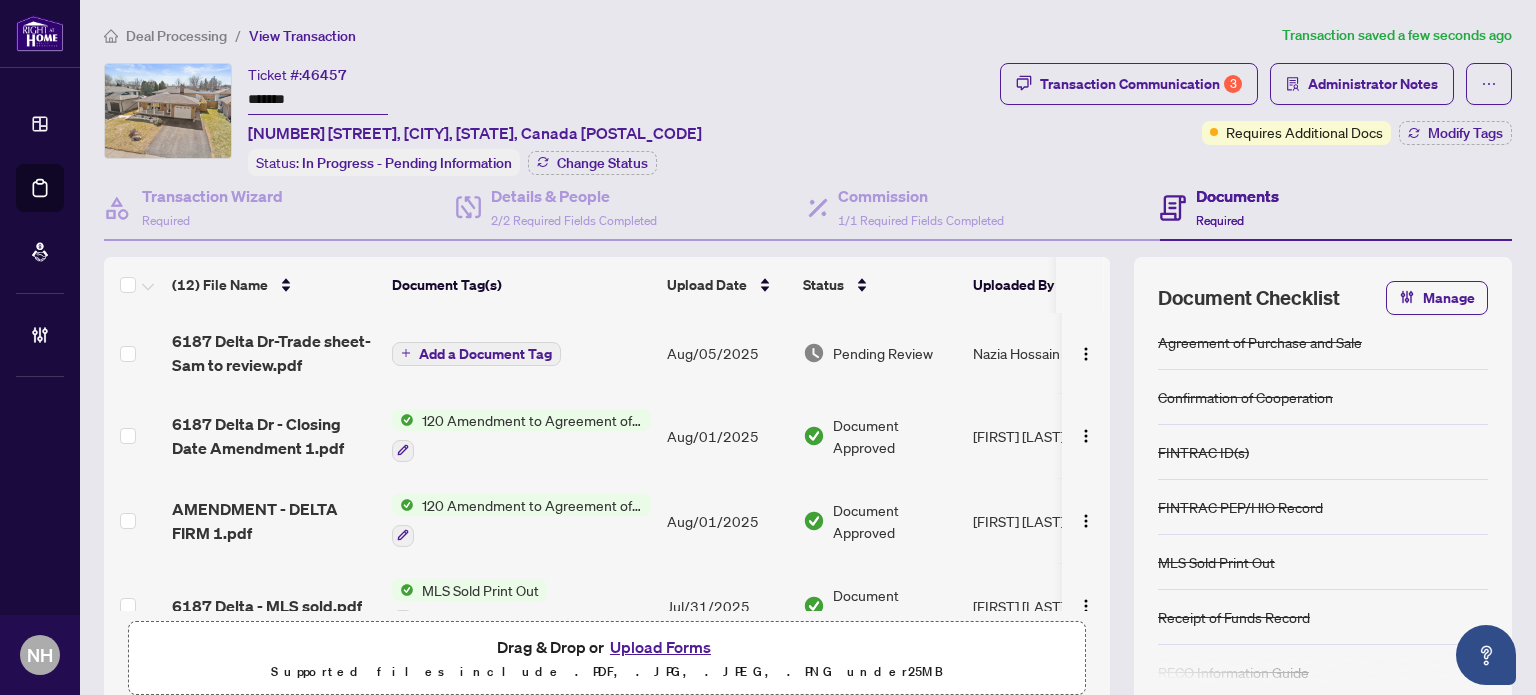 scroll, scrollTop: 0, scrollLeft: 0, axis: both 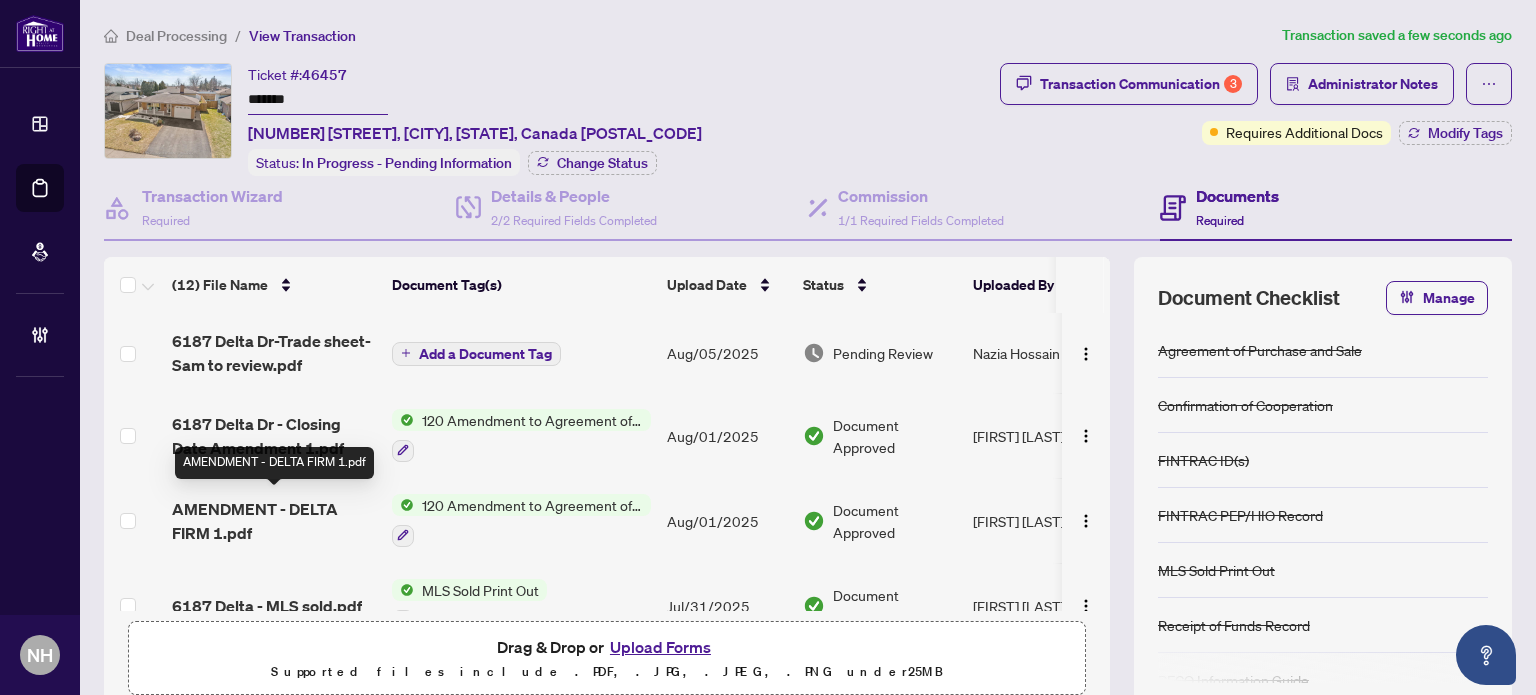 click on "AMENDMENT - DELTA FIRM 1.pdf" at bounding box center [274, 521] 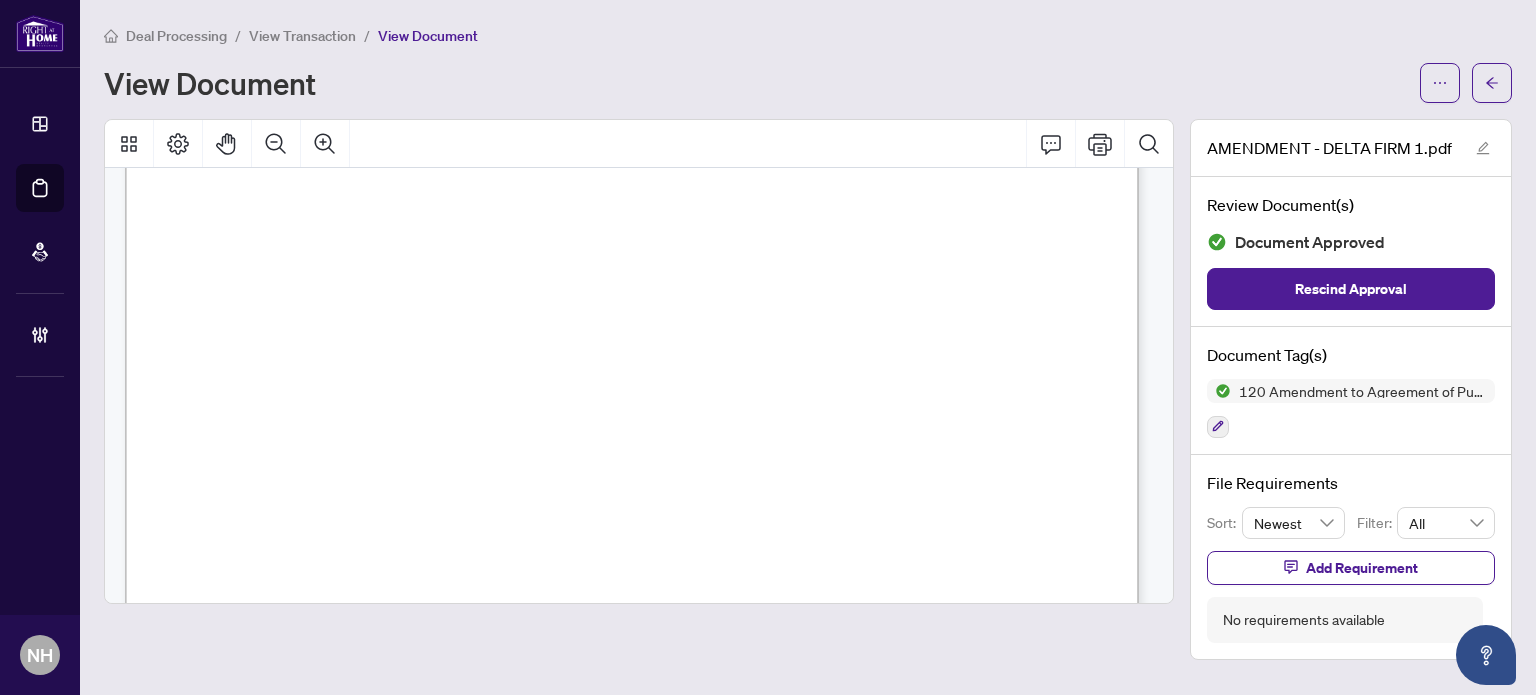 scroll, scrollTop: 400, scrollLeft: 0, axis: vertical 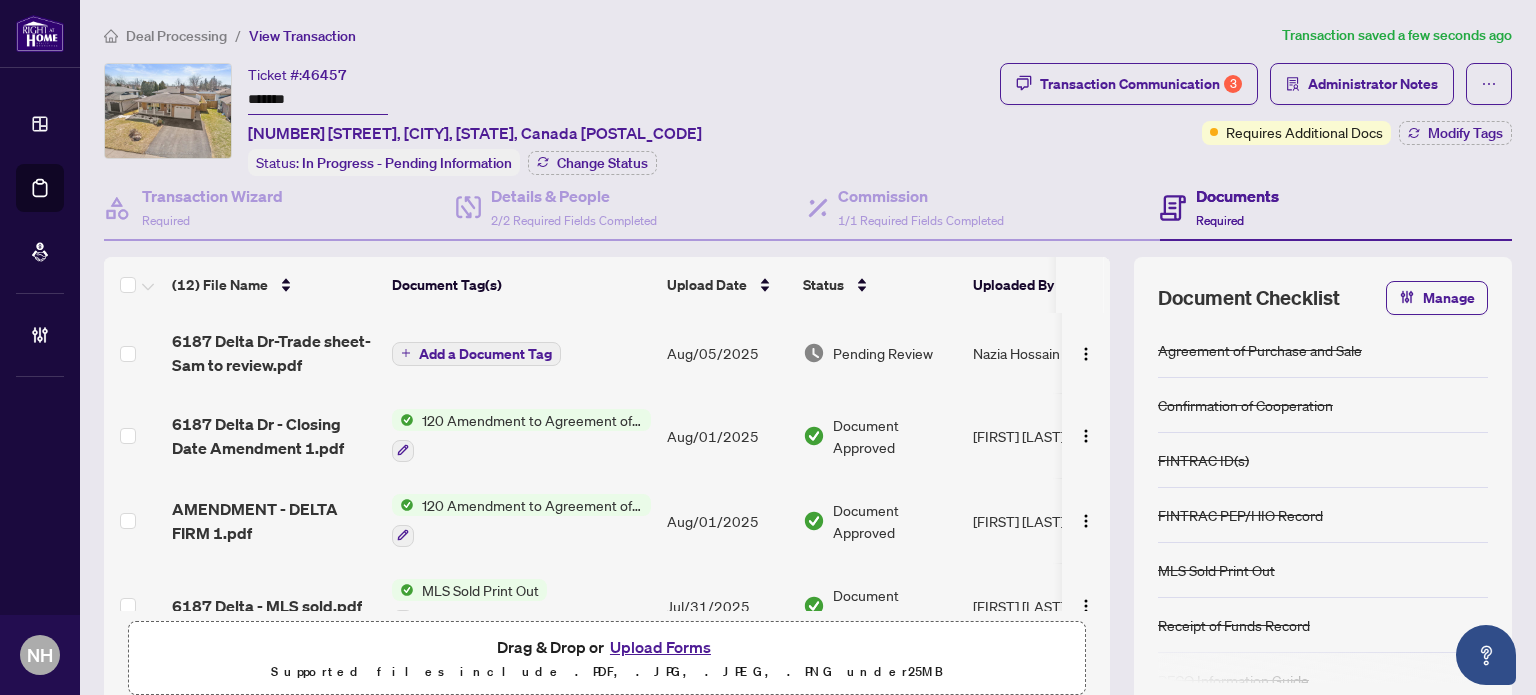 click on "6187 Delta Dr - Closing Date Amendment 1.pdf" at bounding box center [274, 436] 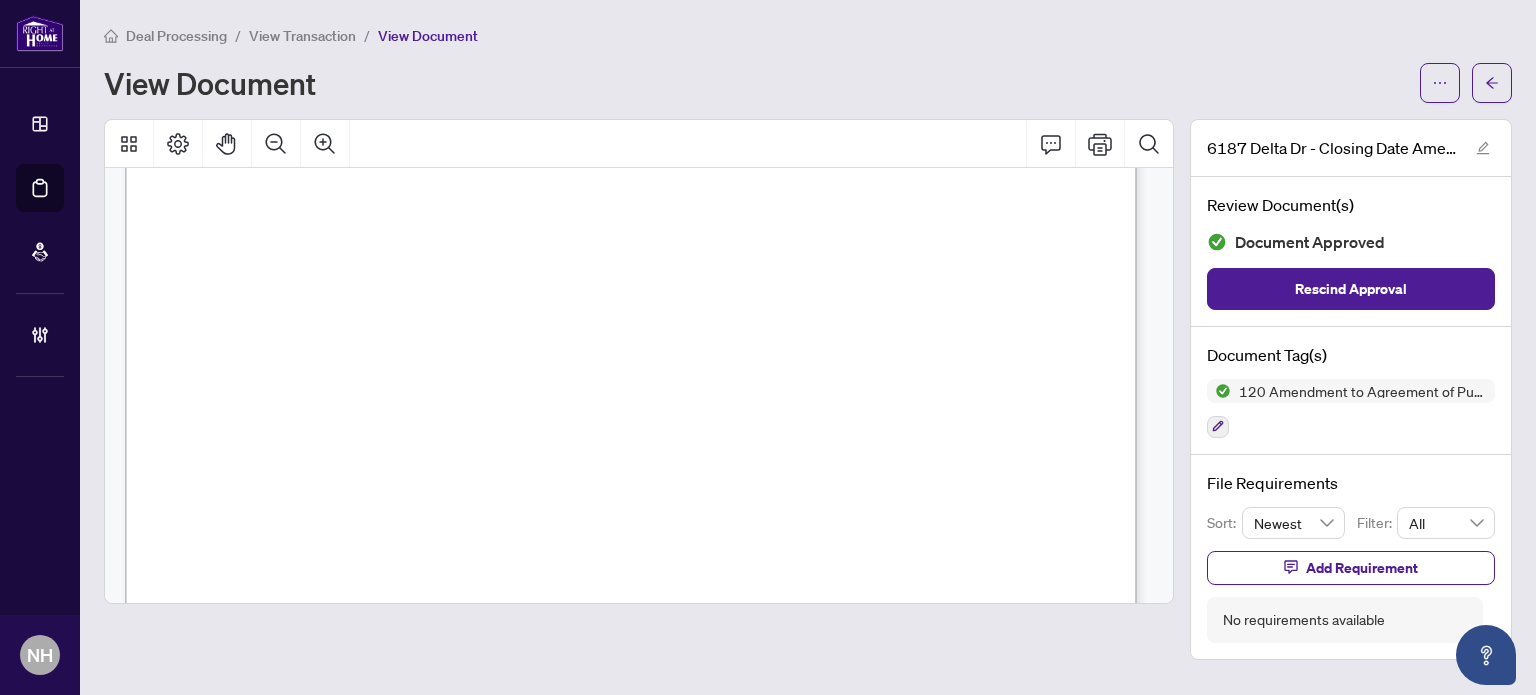 scroll, scrollTop: 400, scrollLeft: 0, axis: vertical 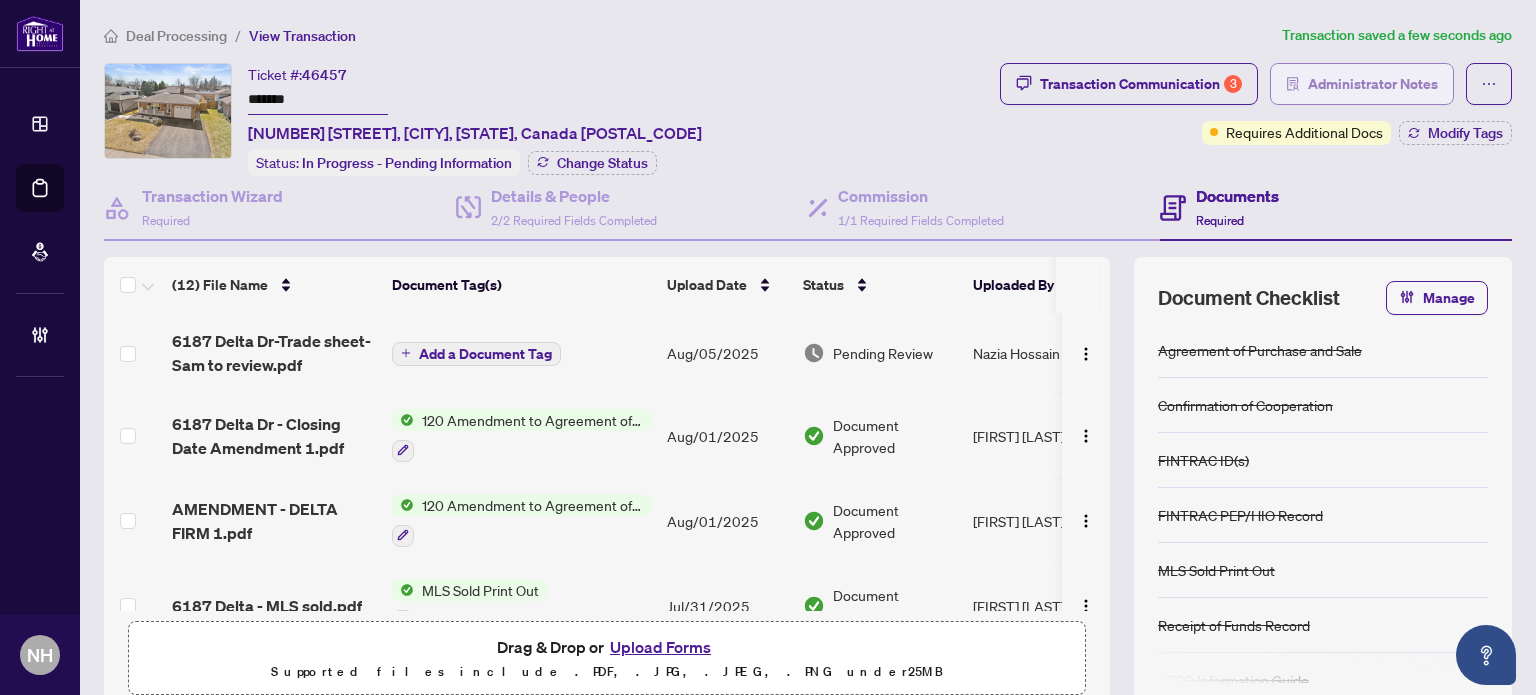 click on "Administrator Notes" at bounding box center (1373, 84) 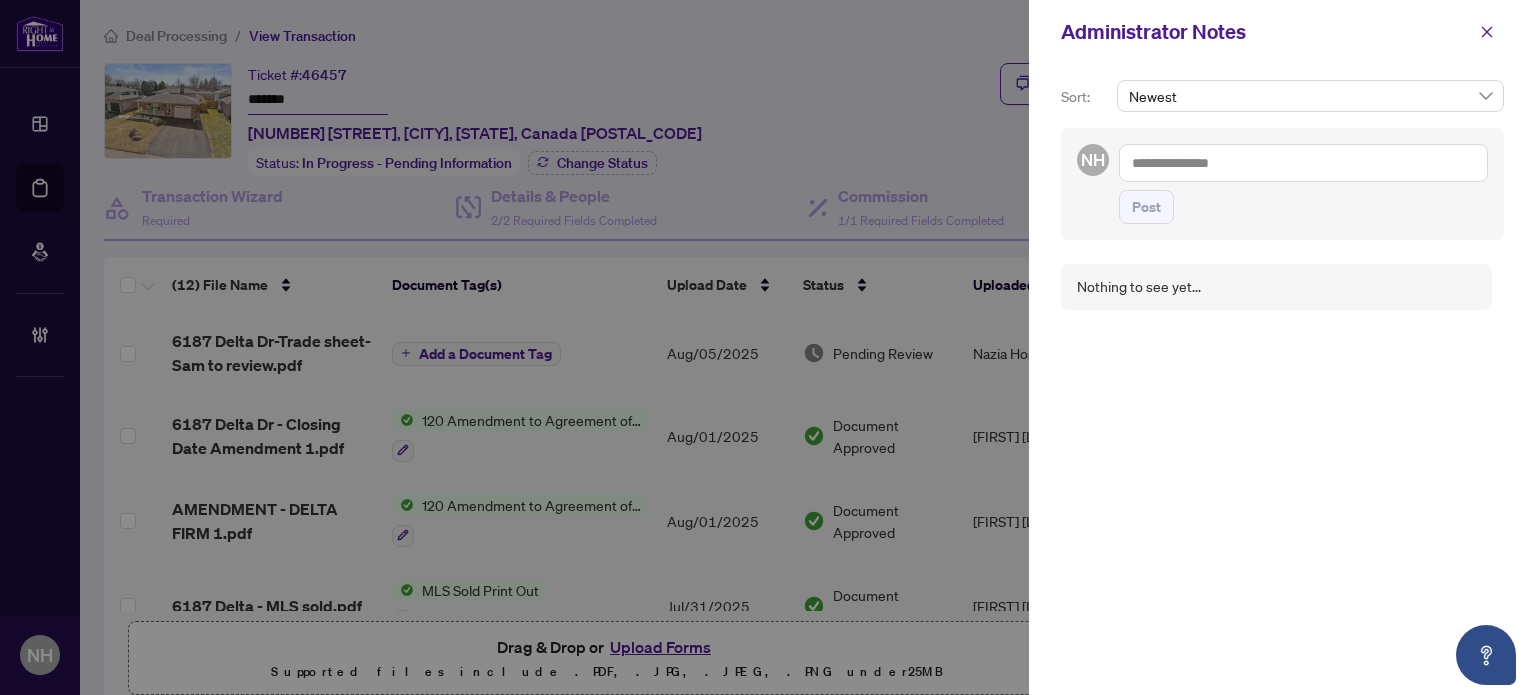 click at bounding box center (1303, 163) 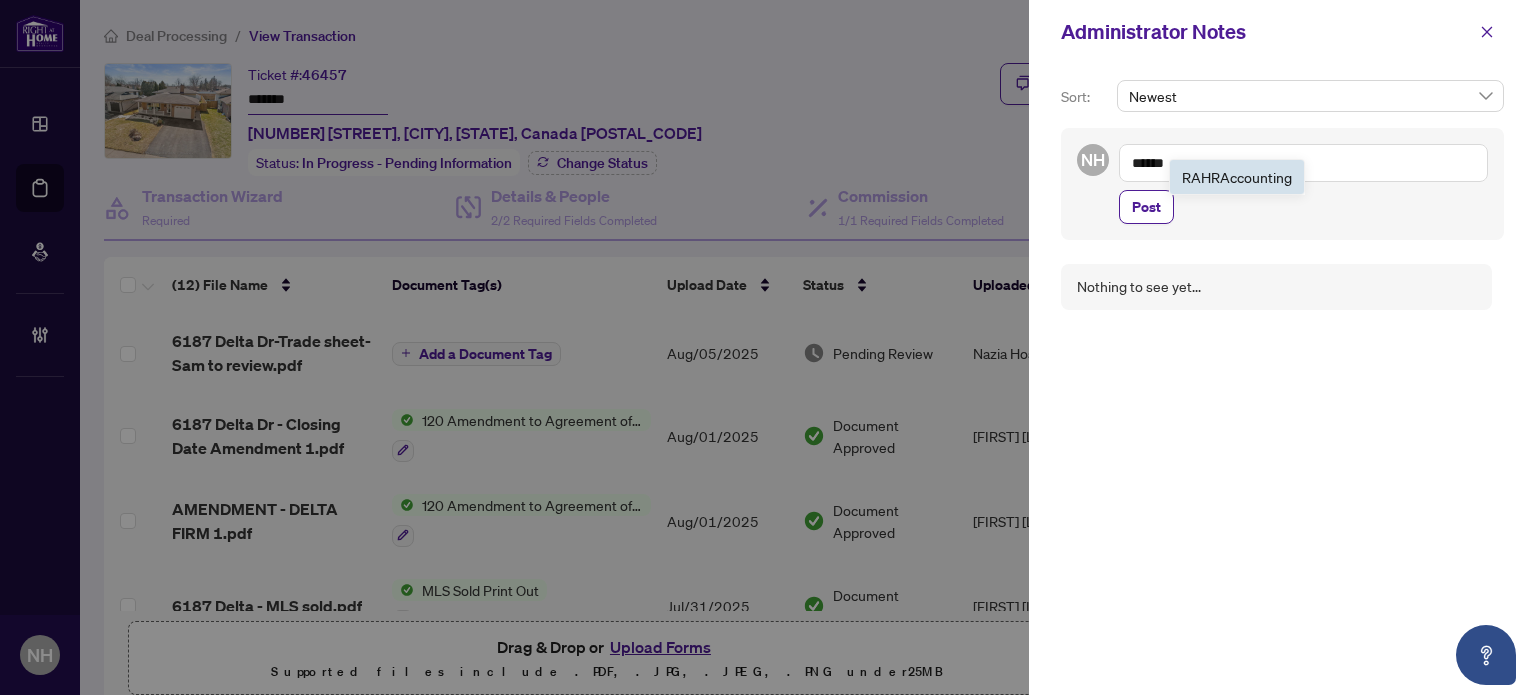 click on "Accou" at bounding box center [1240, 177] 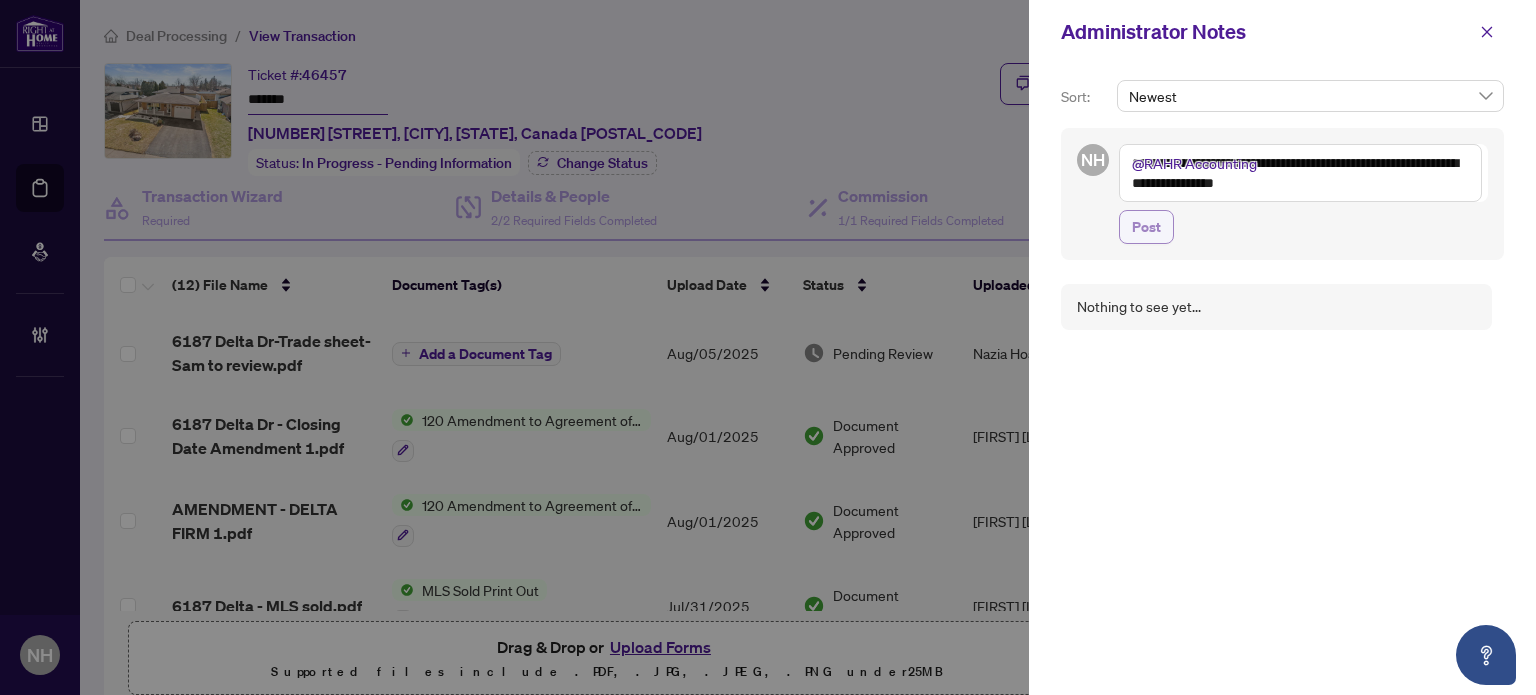 type on "**********" 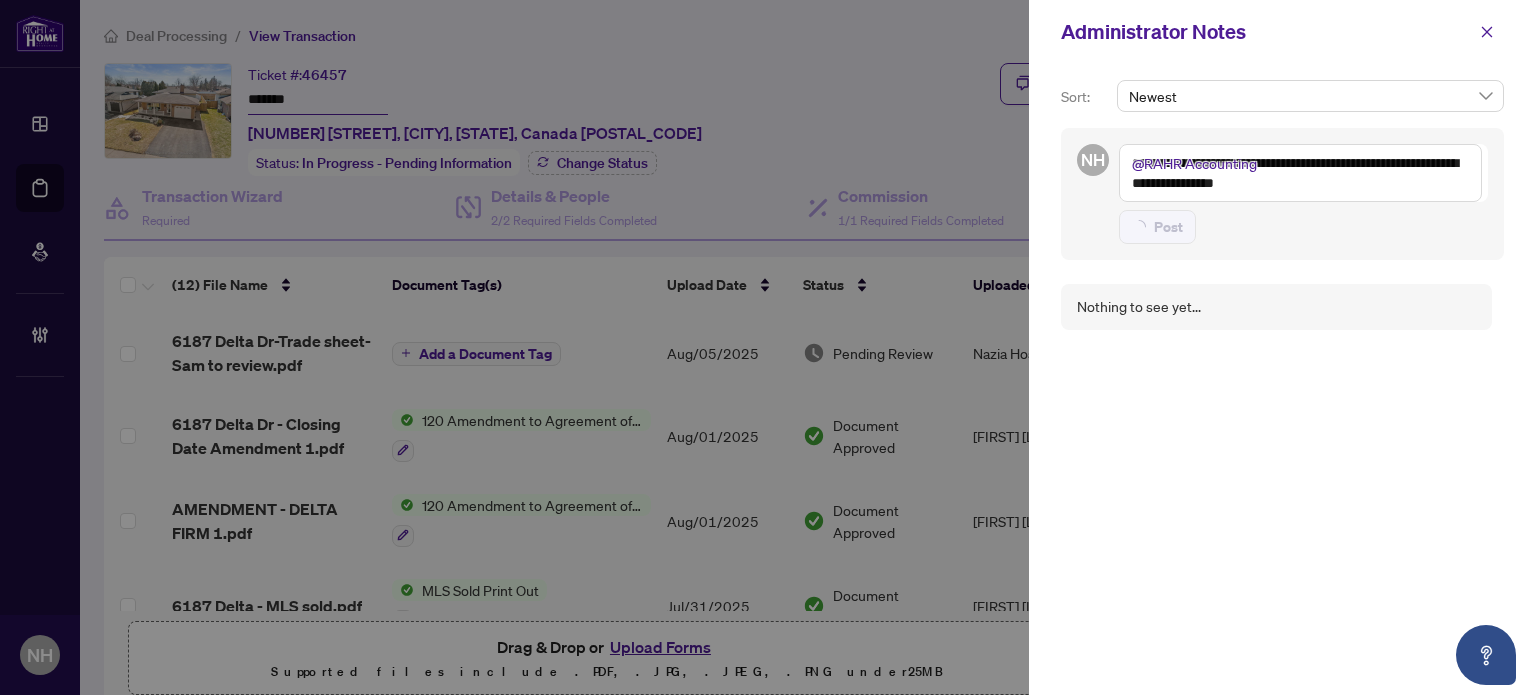type 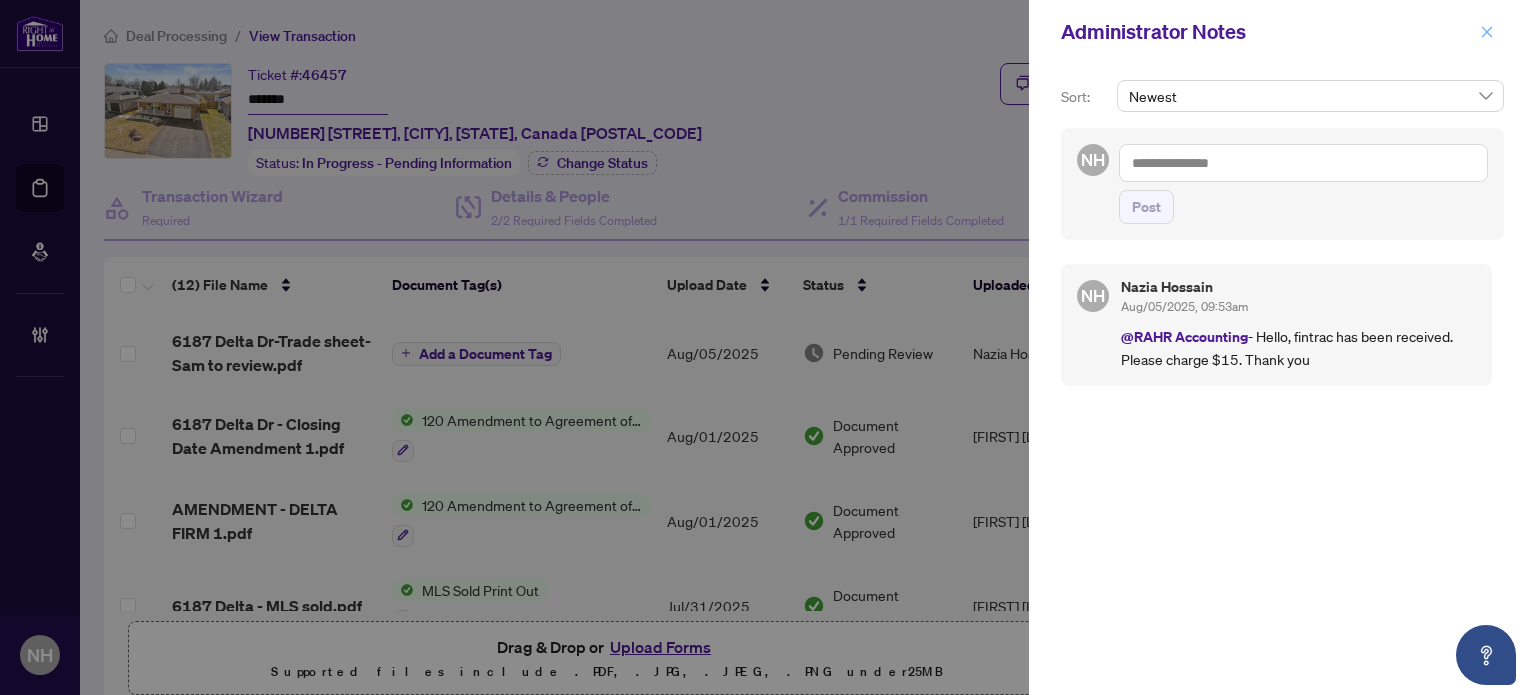click 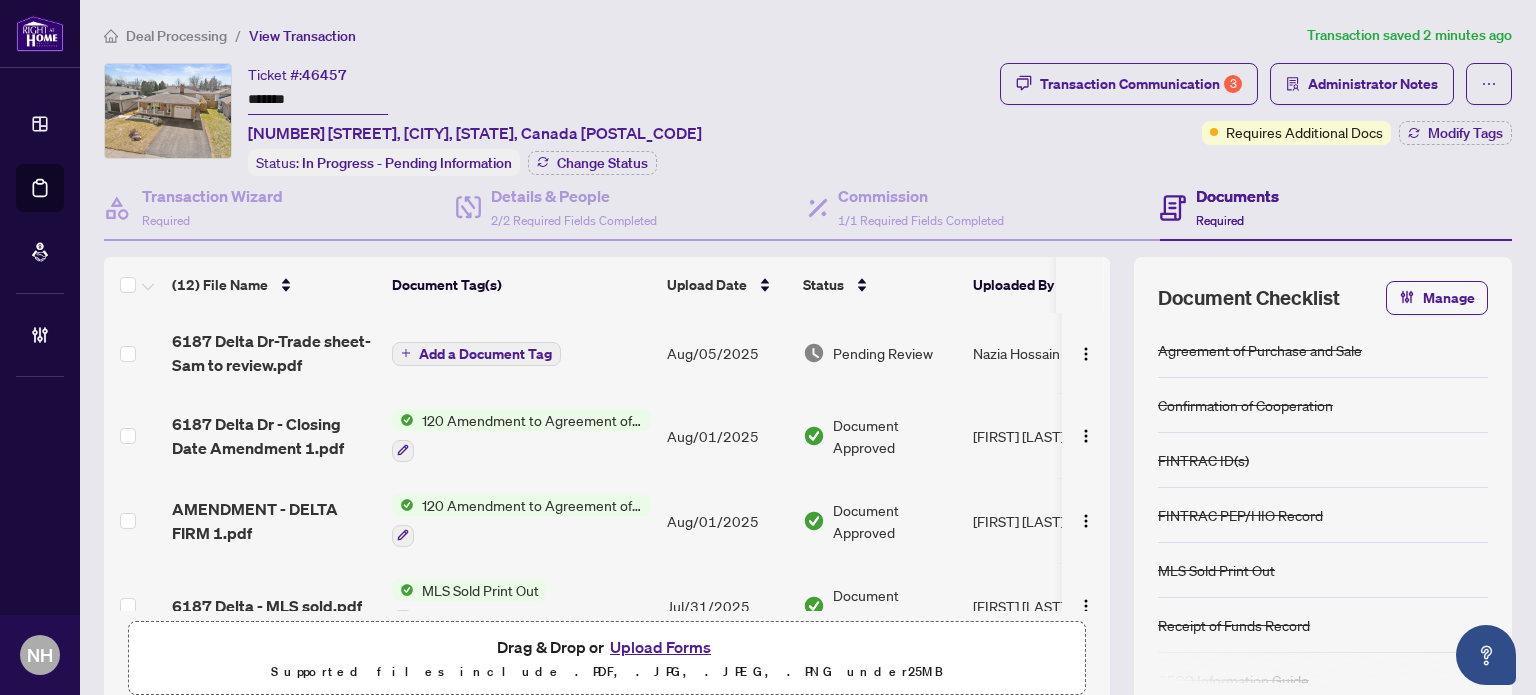 drag, startPoint x: 323, startPoint y: 105, endPoint x: 114, endPoint y: 49, distance: 216.37236 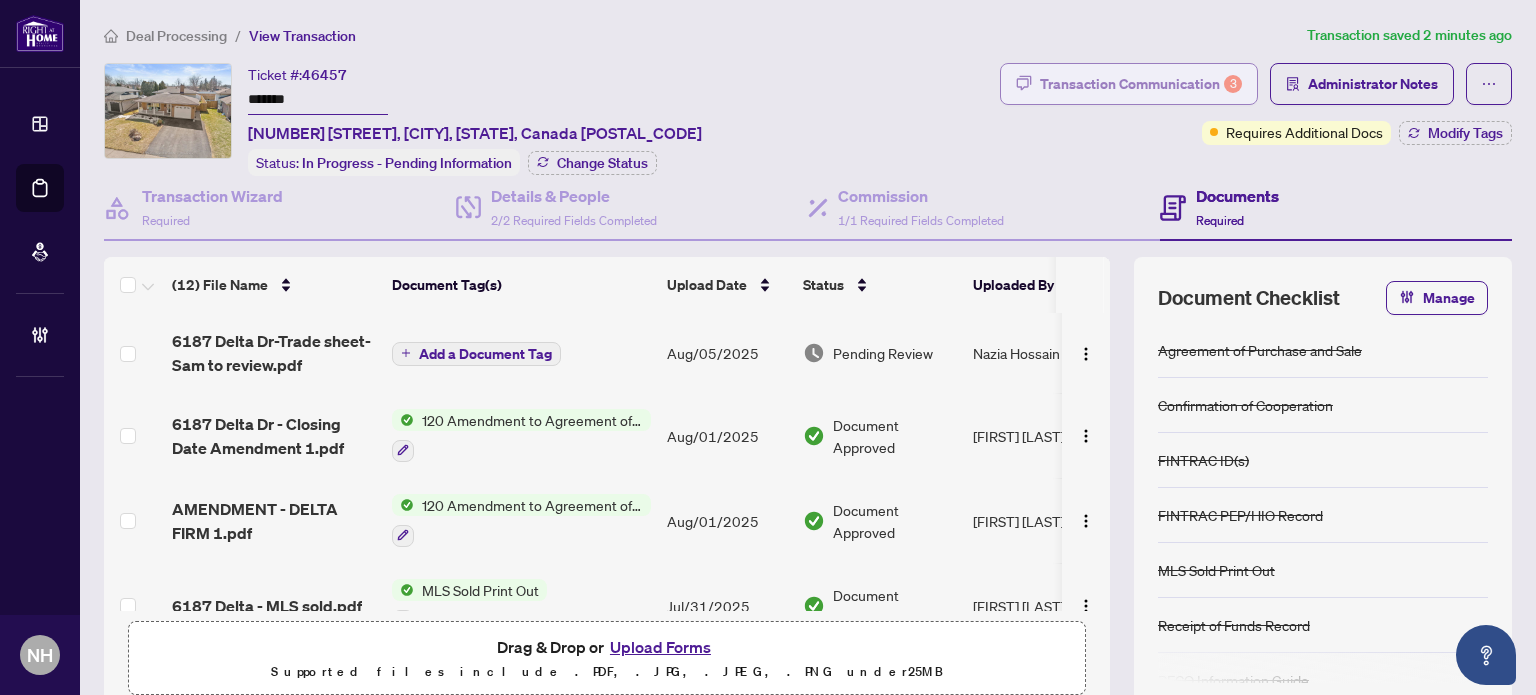 click on "Transaction Communication 3" at bounding box center [1141, 84] 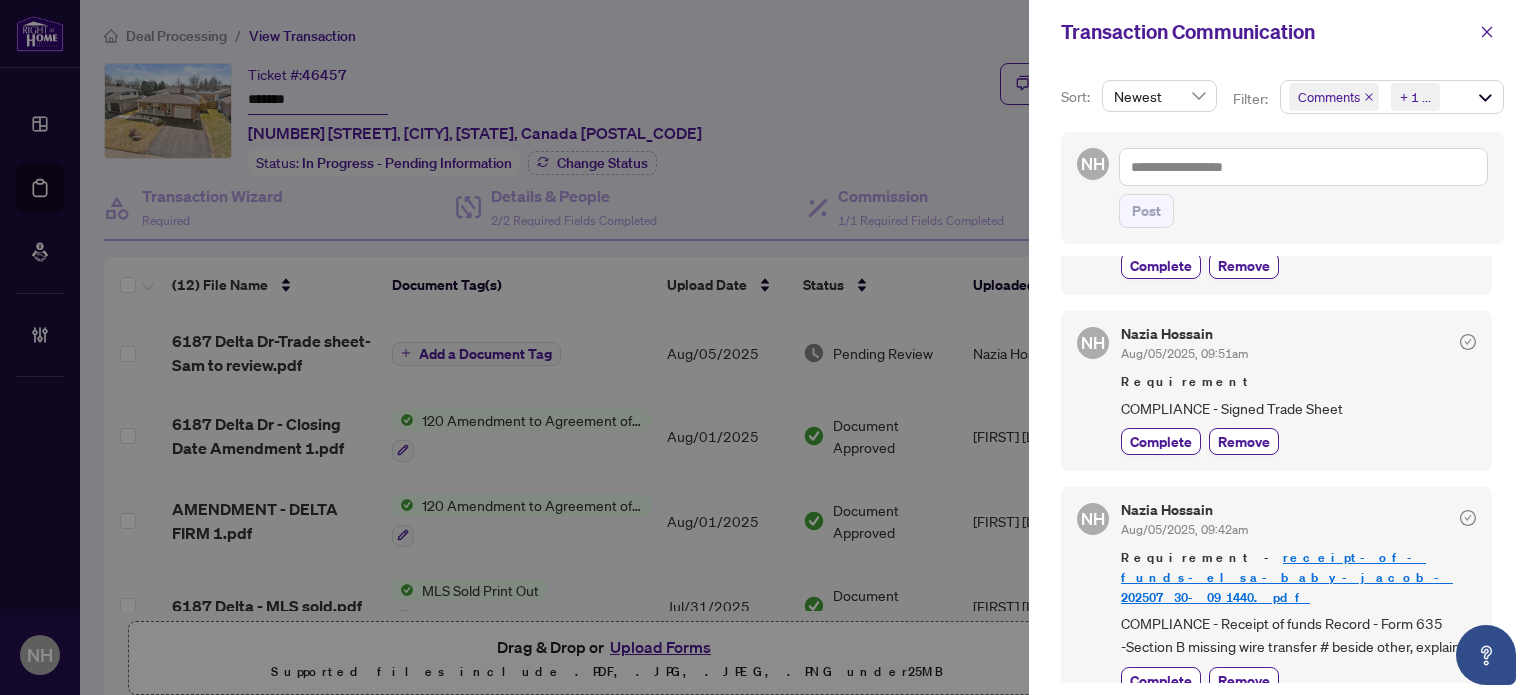 scroll, scrollTop: 471, scrollLeft: 0, axis: vertical 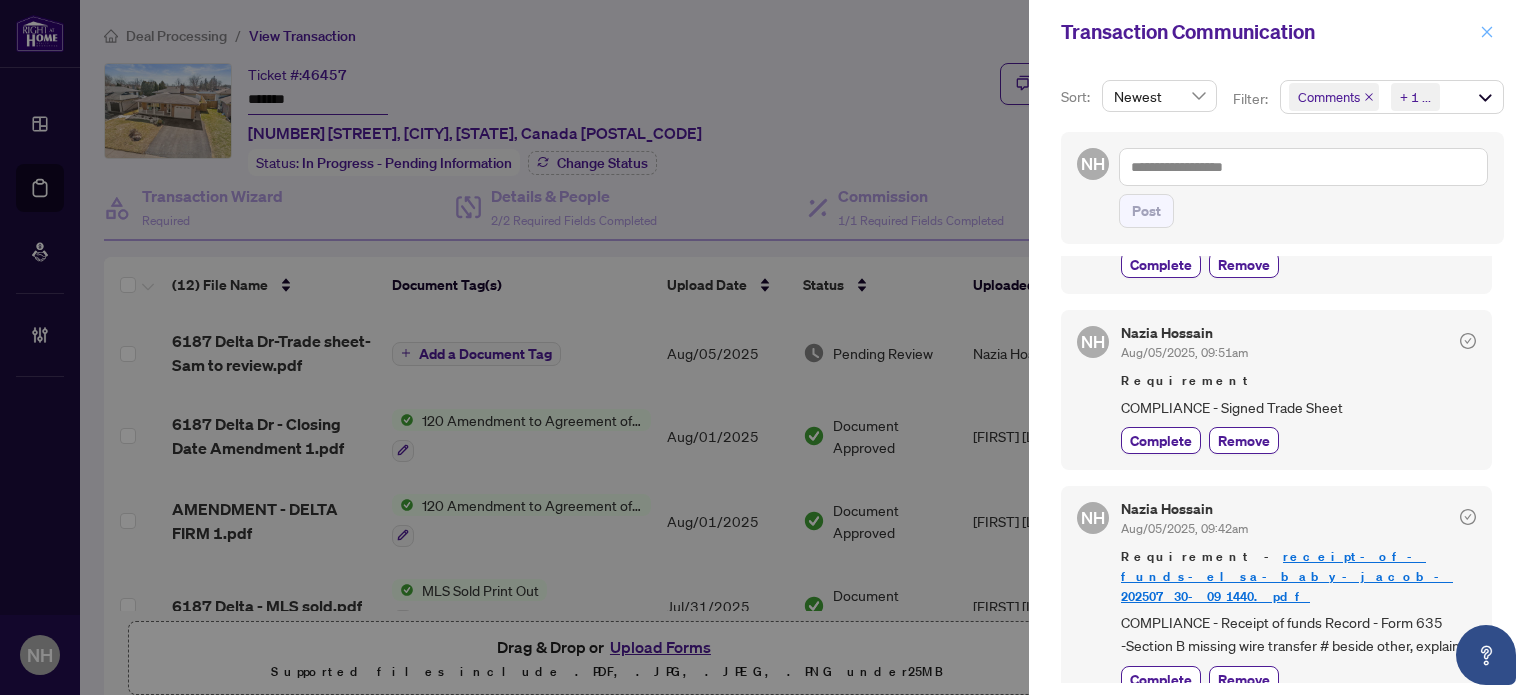 click 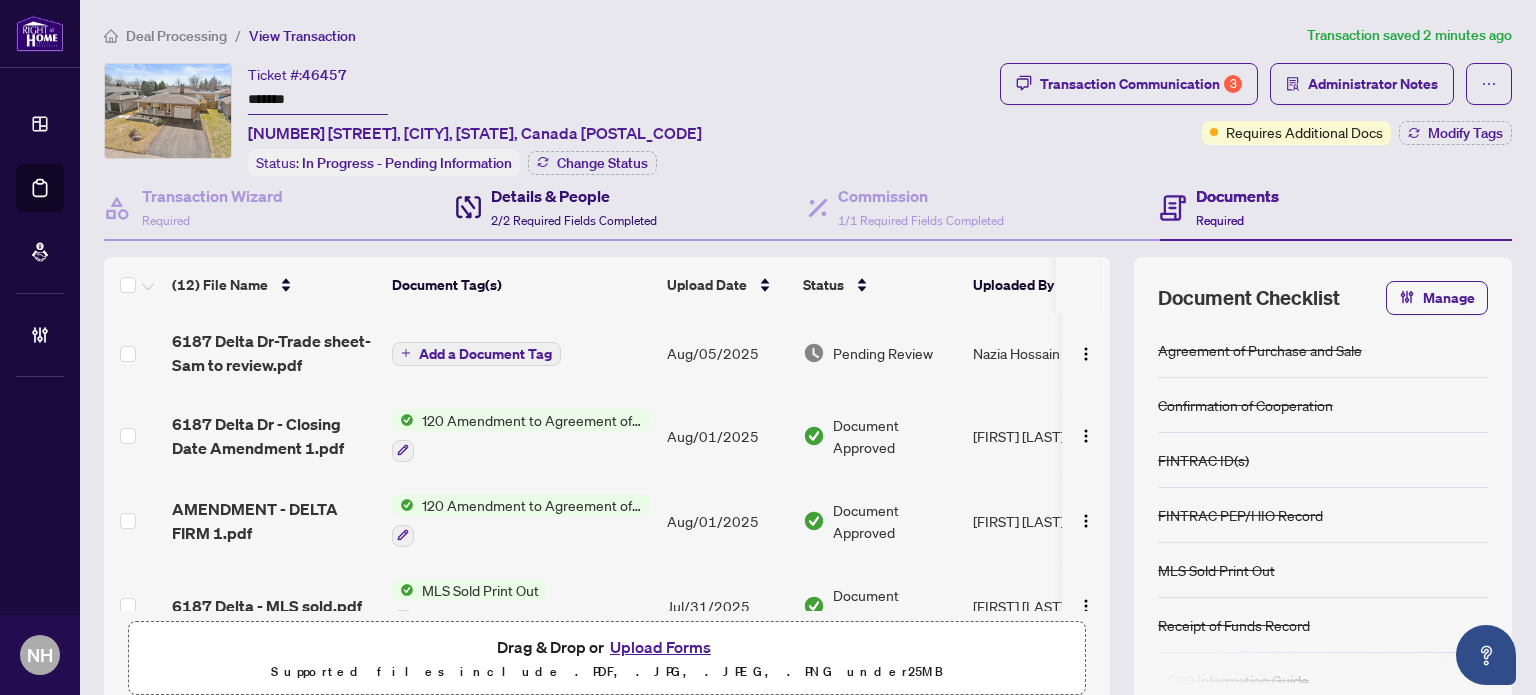 drag, startPoint x: 556, startPoint y: 218, endPoint x: 564, endPoint y: 233, distance: 17 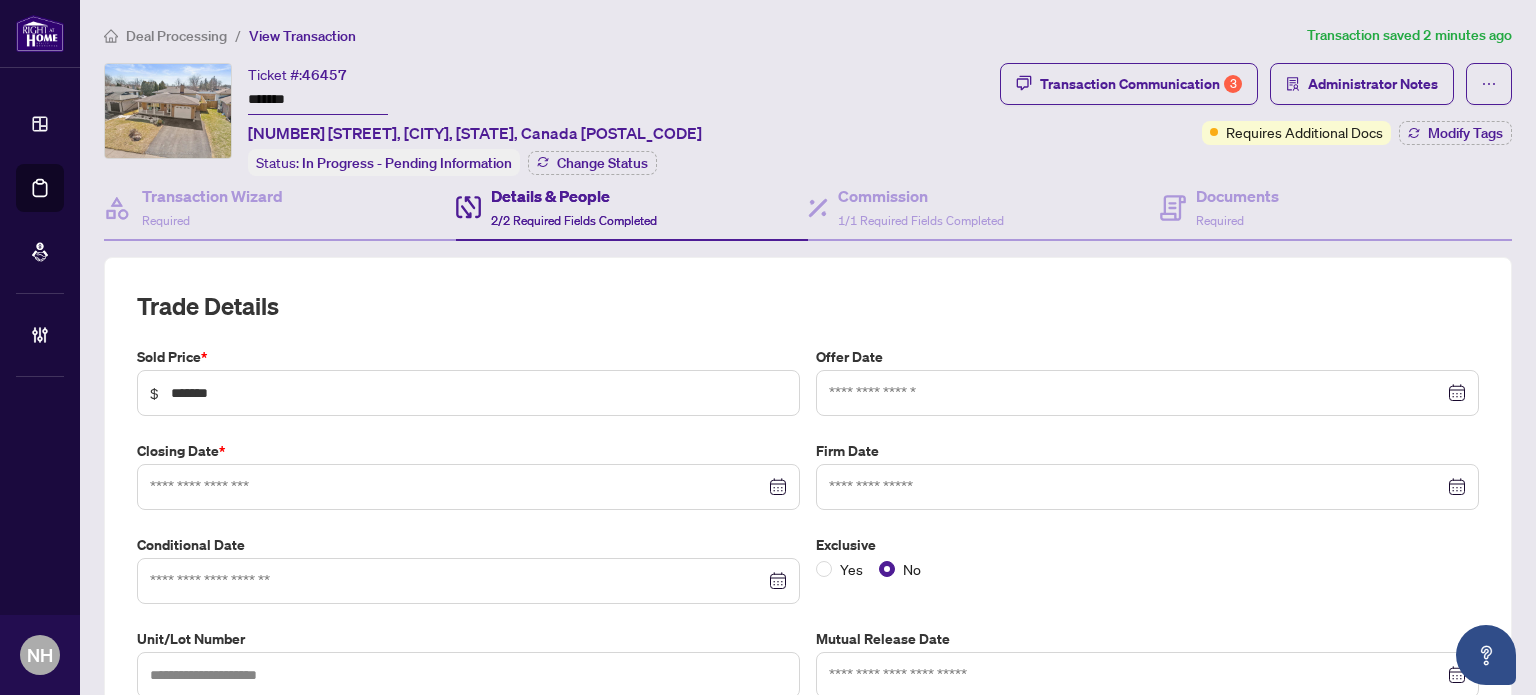 type on "**********" 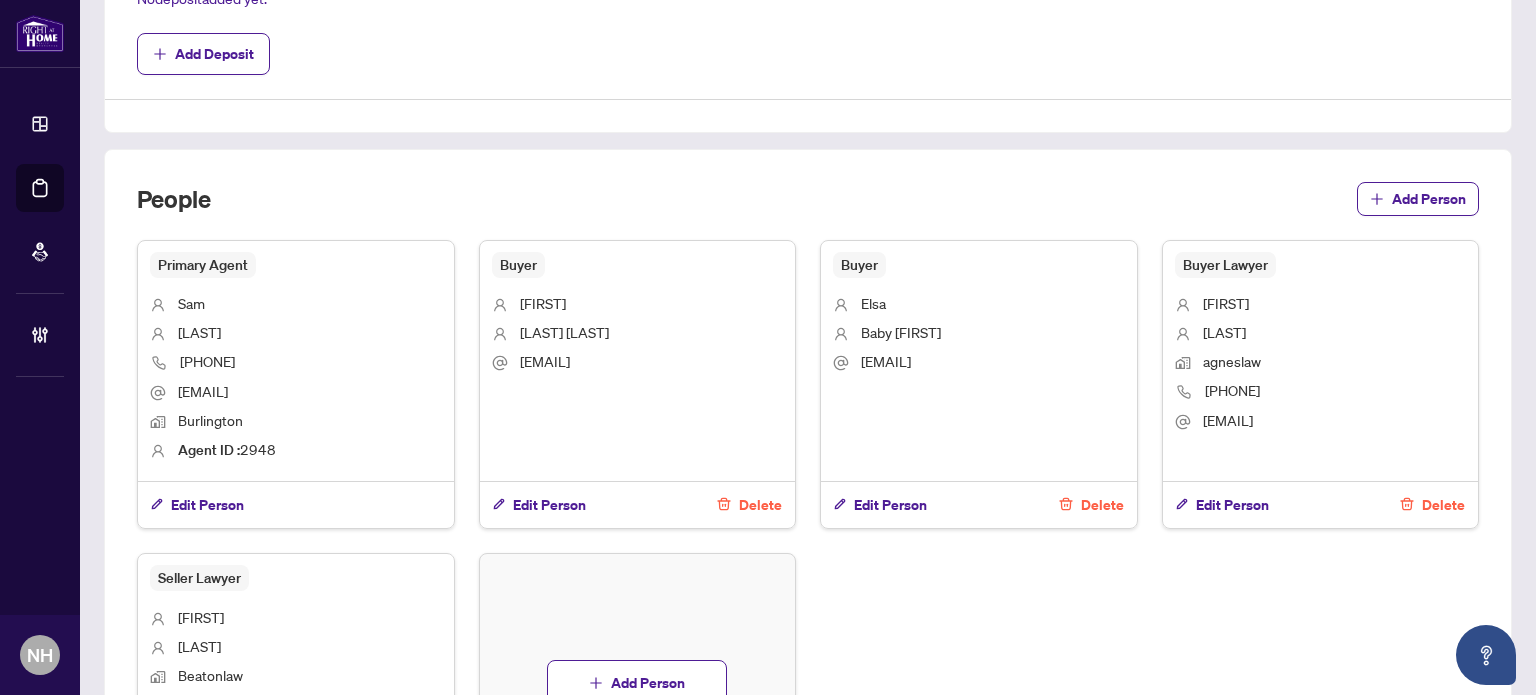 scroll, scrollTop: 900, scrollLeft: 0, axis: vertical 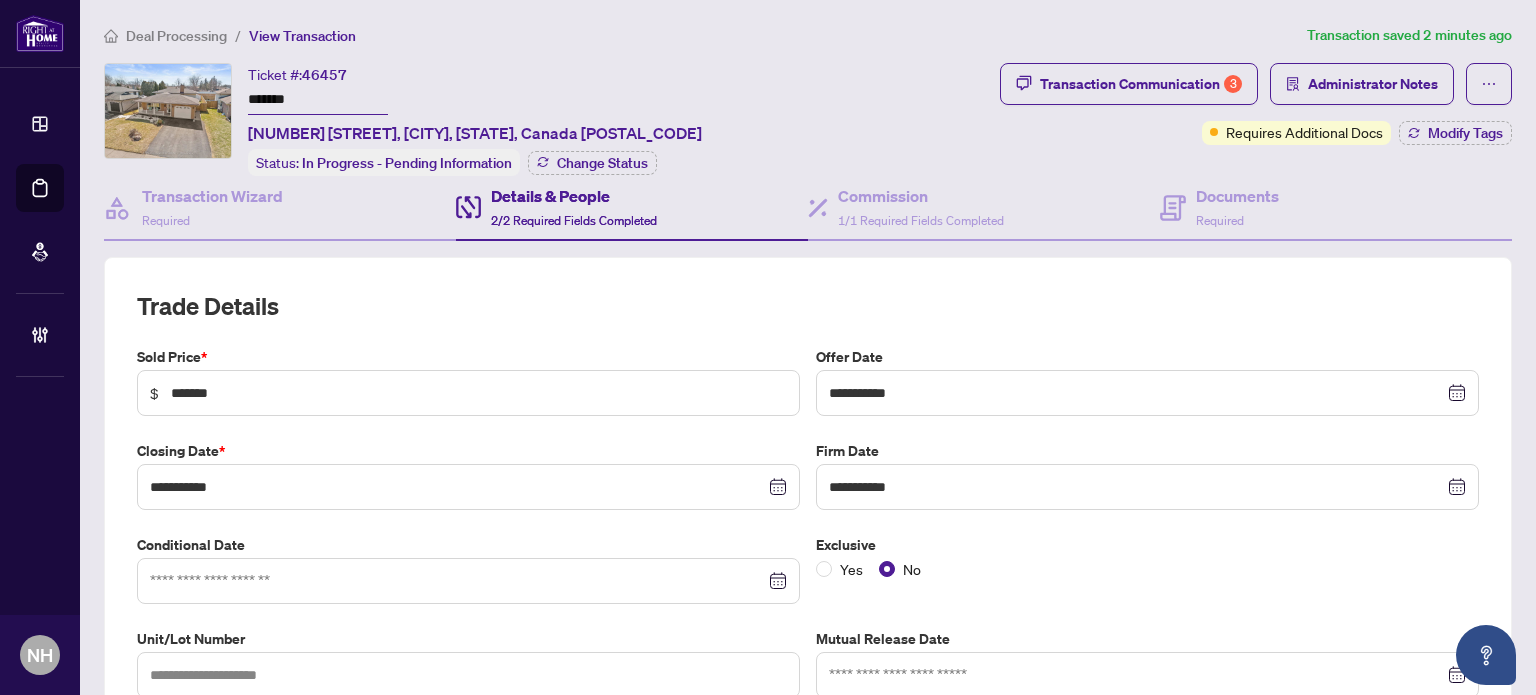 click on "Deal Processing" at bounding box center (176, 36) 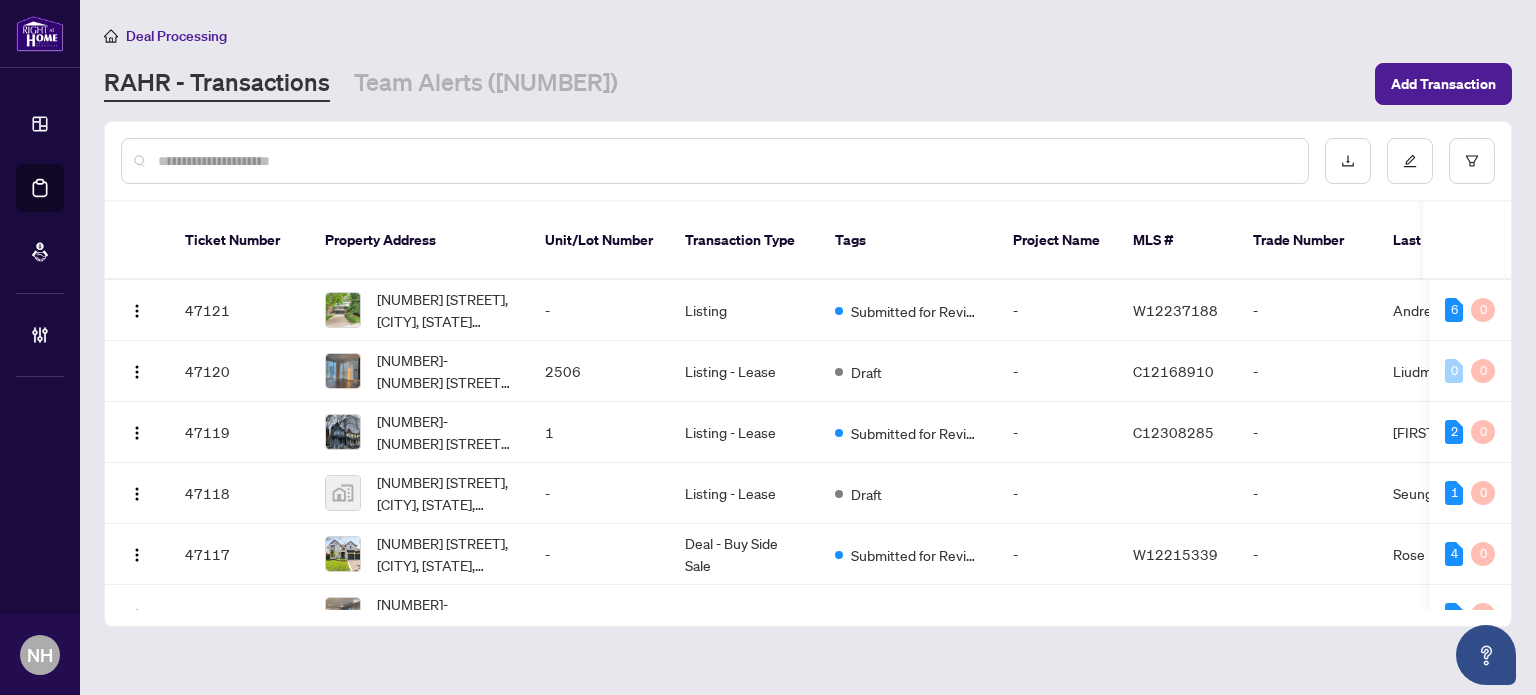 click at bounding box center [725, 161] 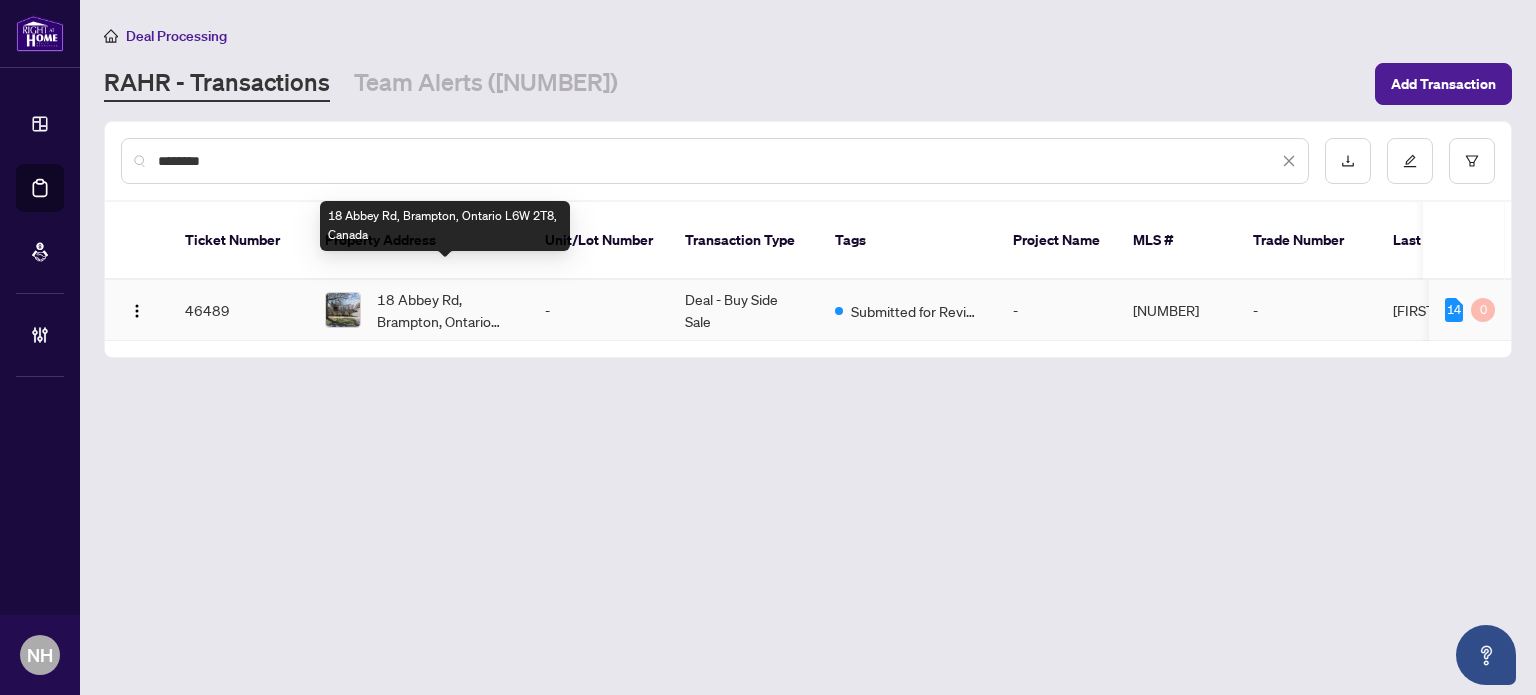 type on "********" 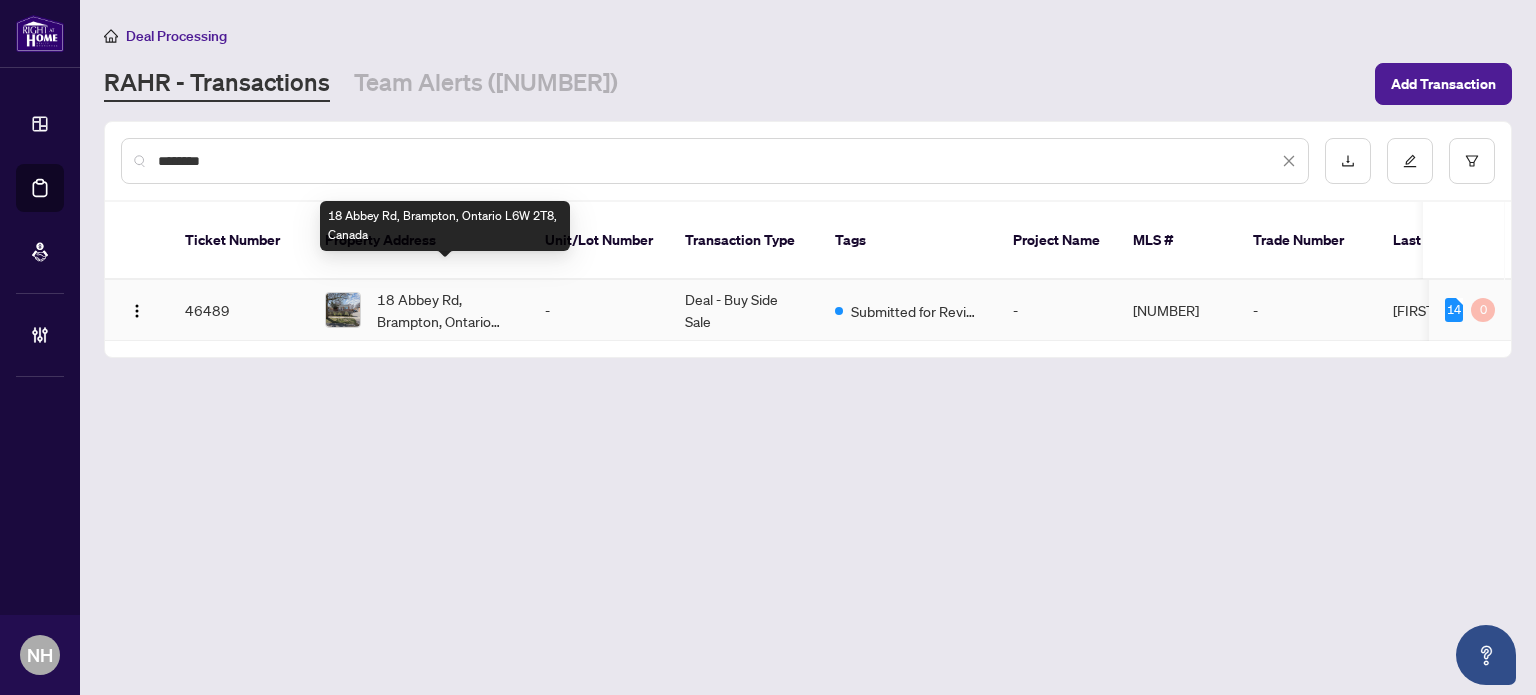 click on "18 Abbey Rd, Brampton, Ontario L6W 2T8, Canada" at bounding box center [445, 310] 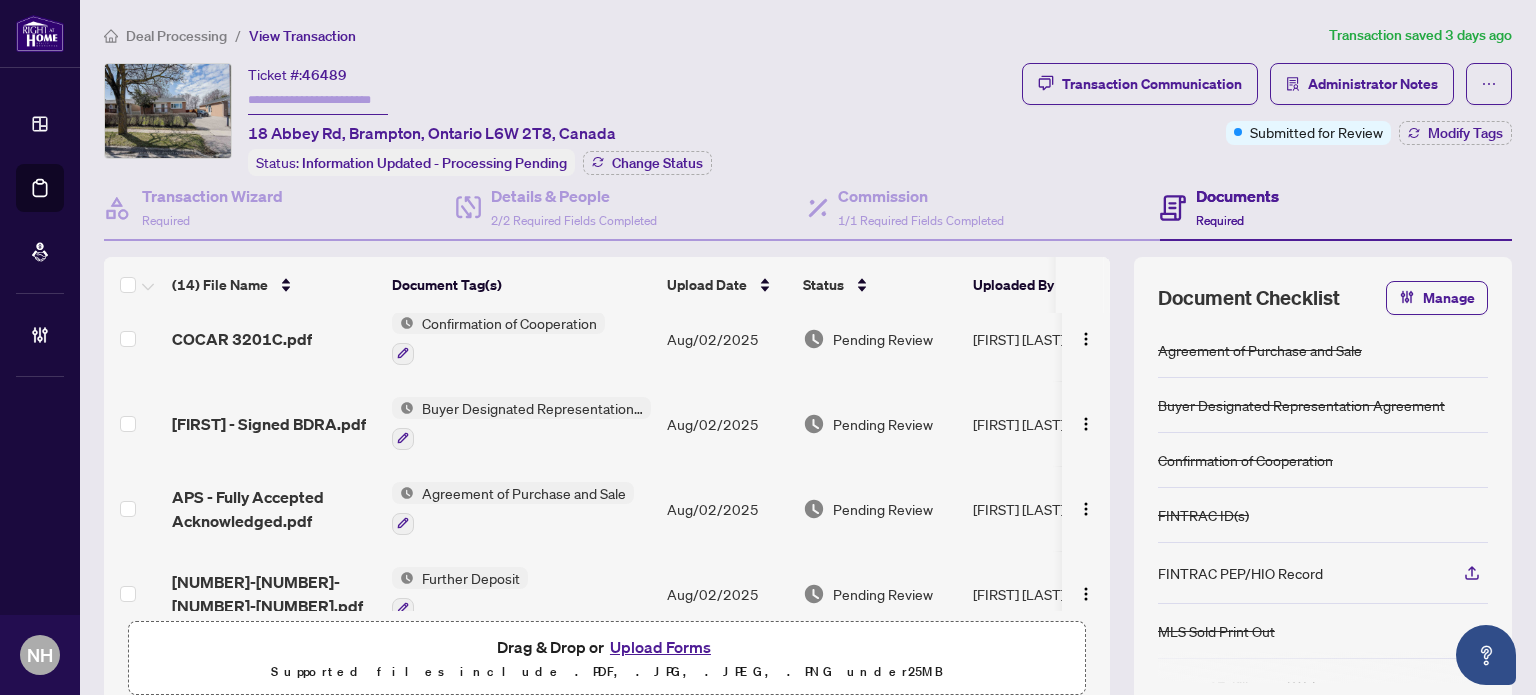 scroll, scrollTop: 800, scrollLeft: 0, axis: vertical 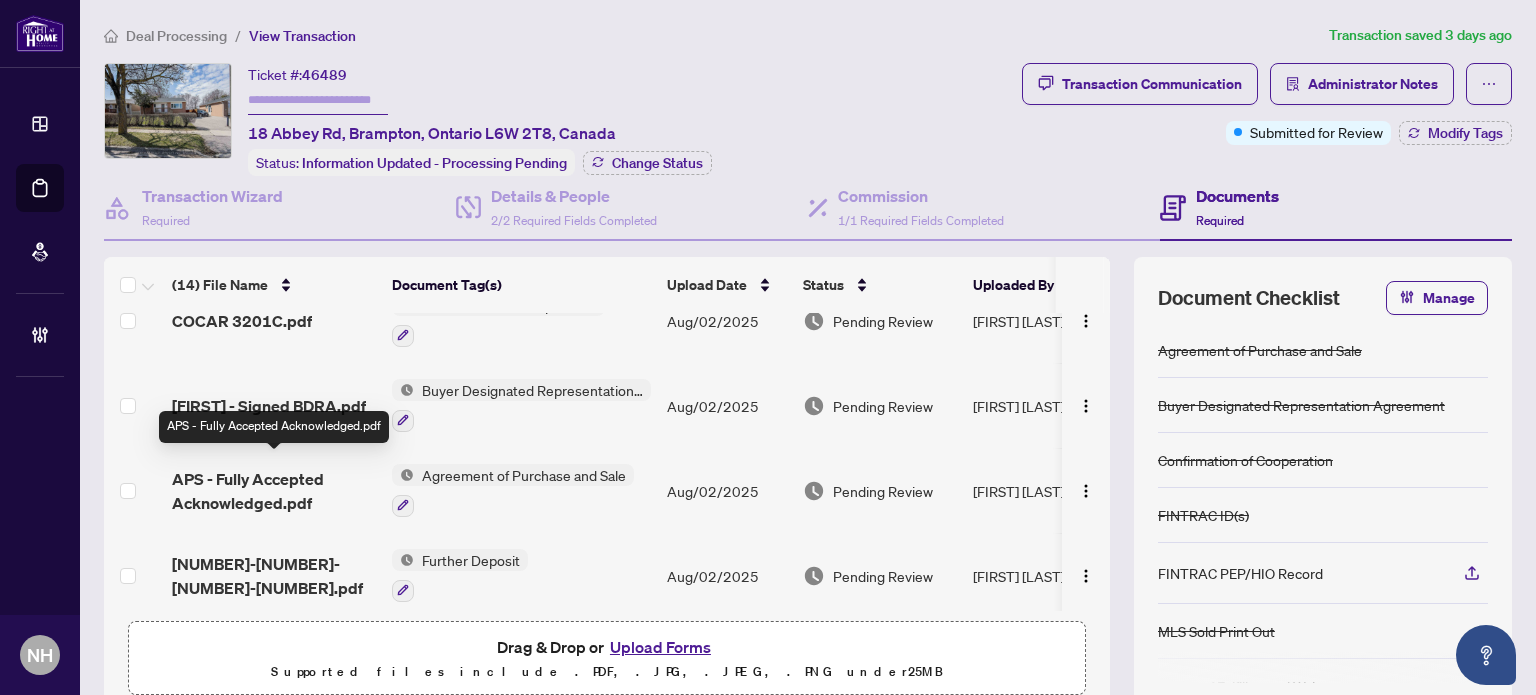 click on "APS - Fully Accepted  Acknowledged.pdf" at bounding box center [274, 491] 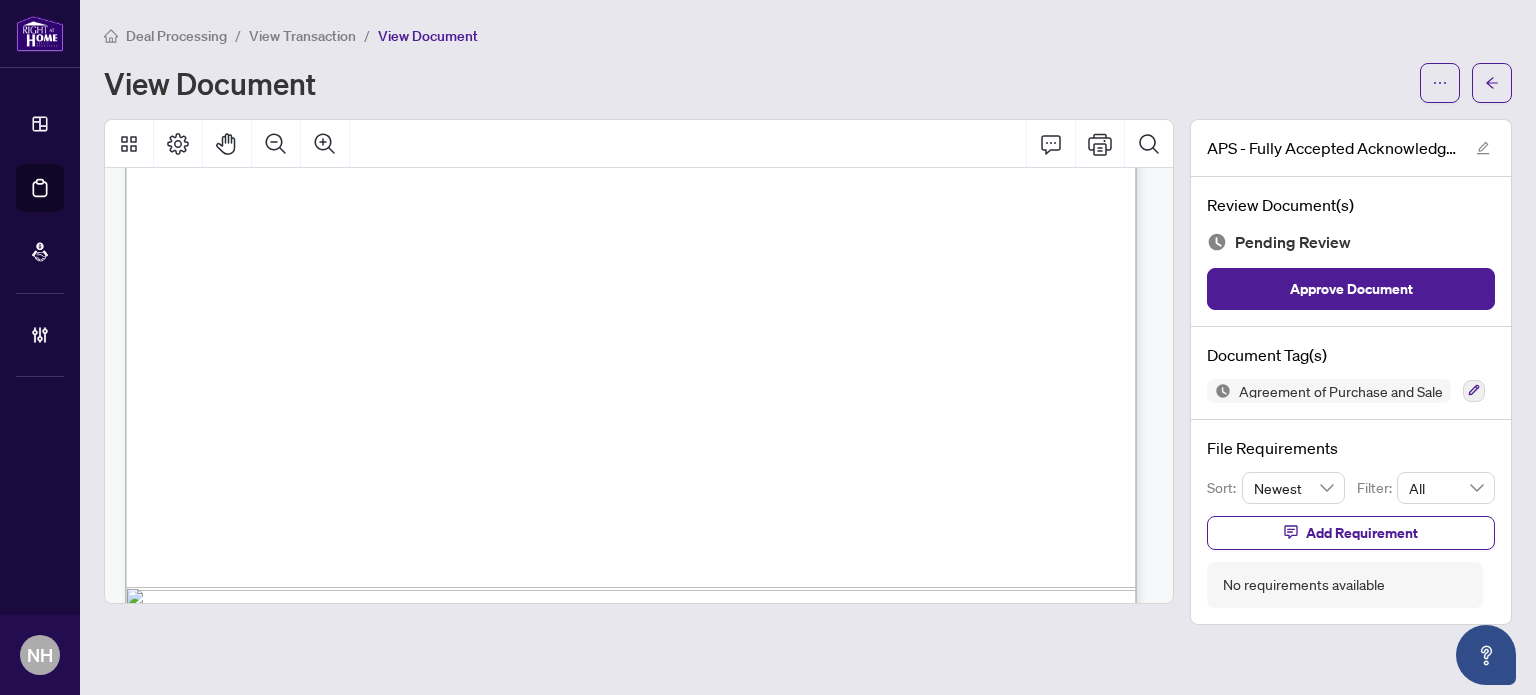 scroll, scrollTop: 8968, scrollLeft: 0, axis: vertical 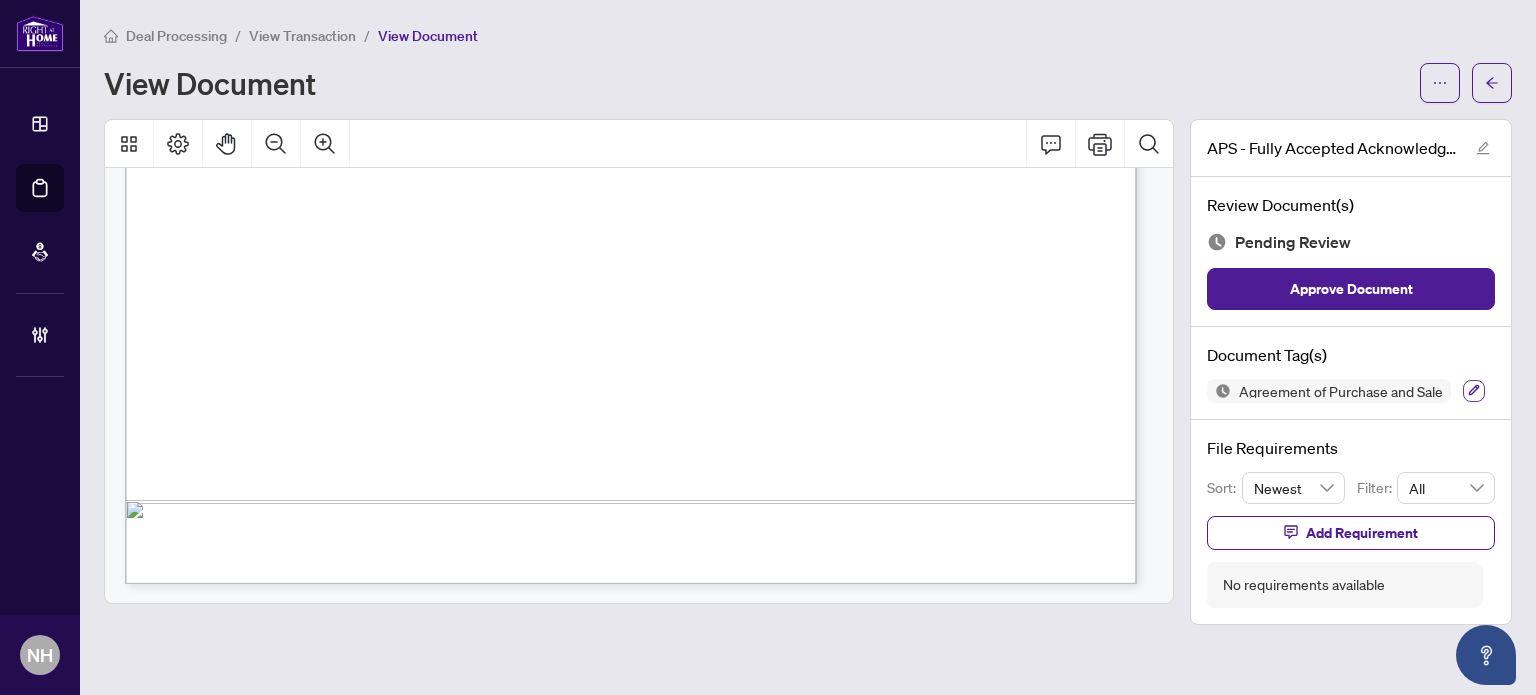 click 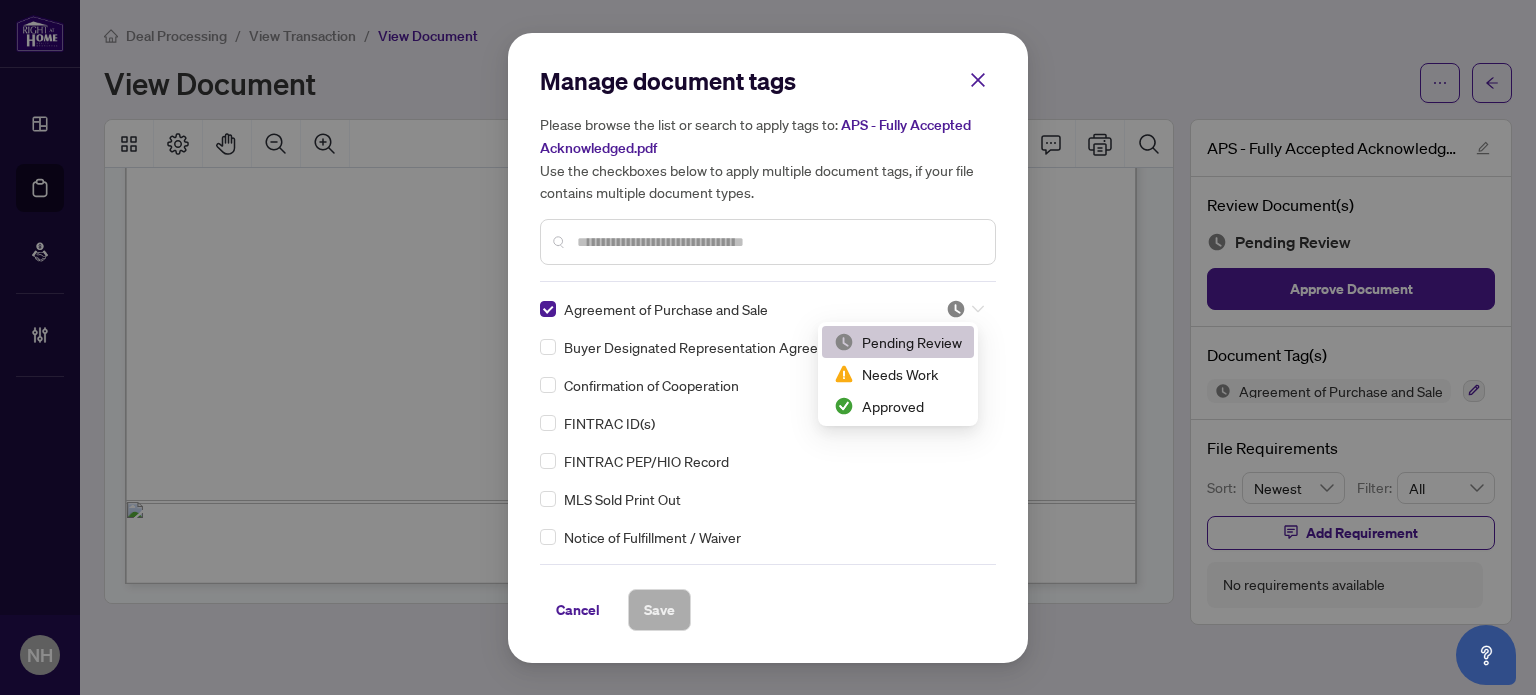 click at bounding box center (965, 309) 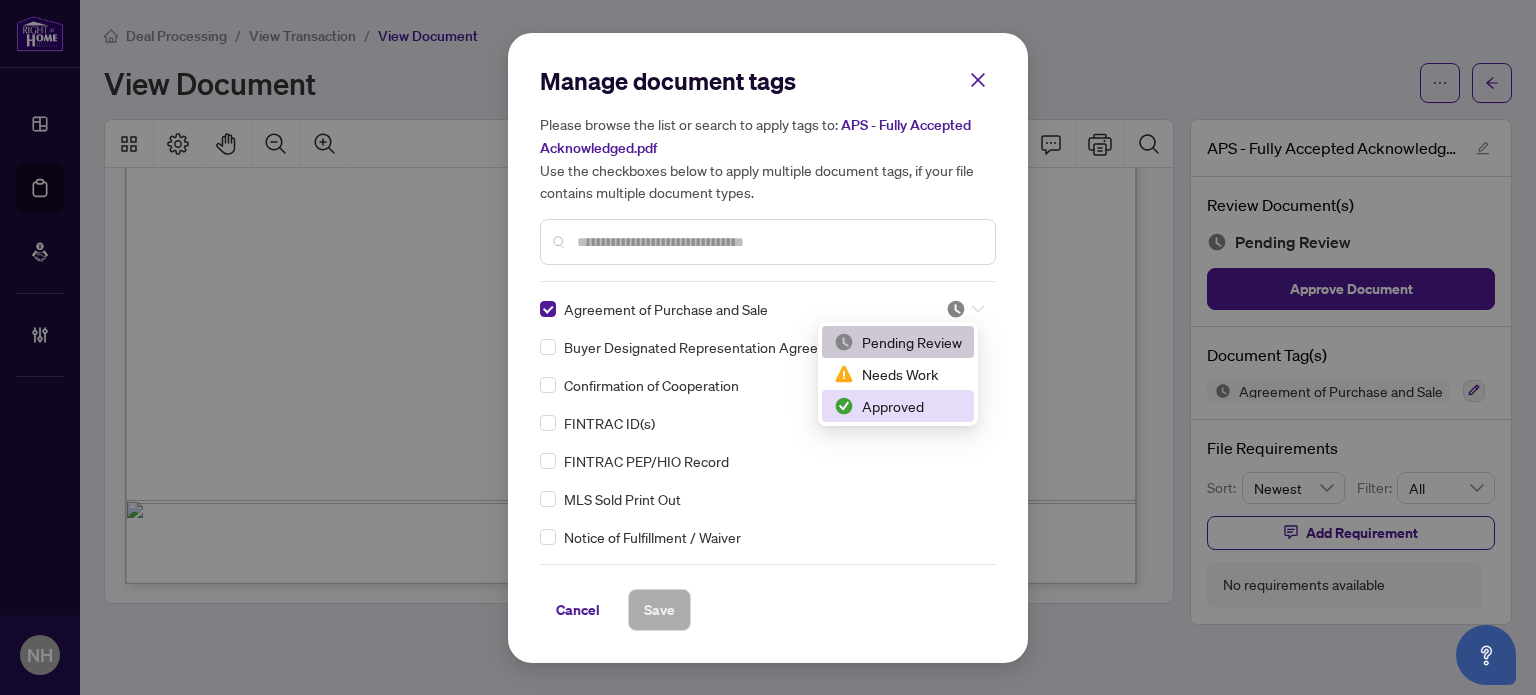 click on "Approved" at bounding box center (898, 406) 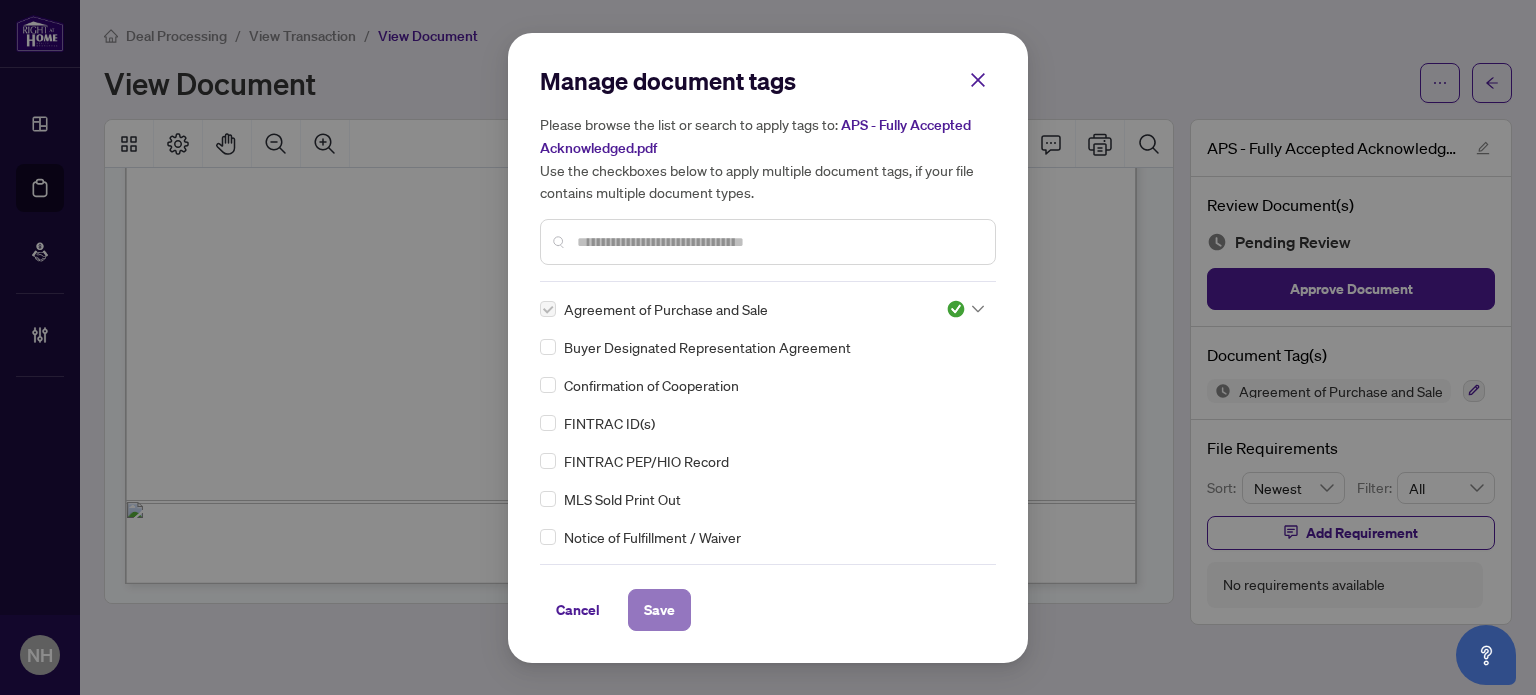 click on "Save" at bounding box center (659, 610) 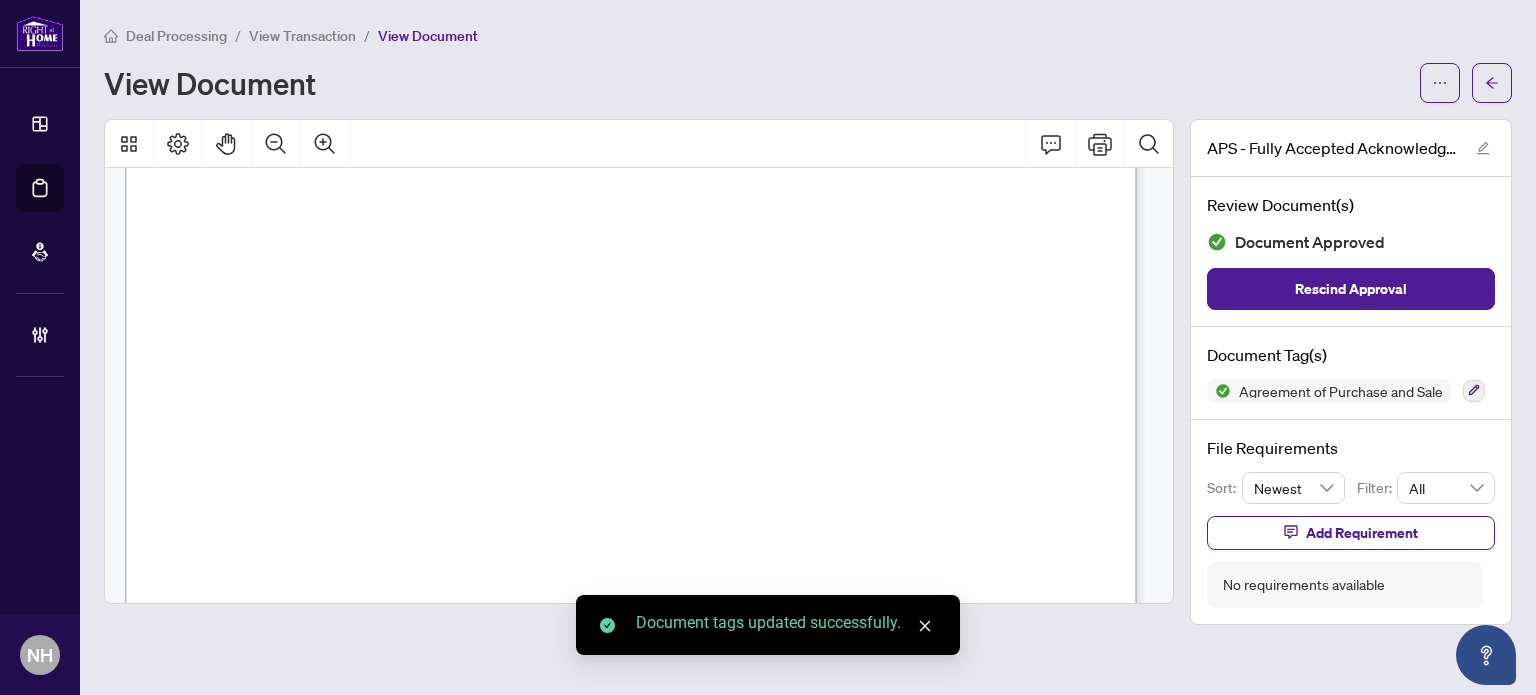scroll, scrollTop: 7068, scrollLeft: 0, axis: vertical 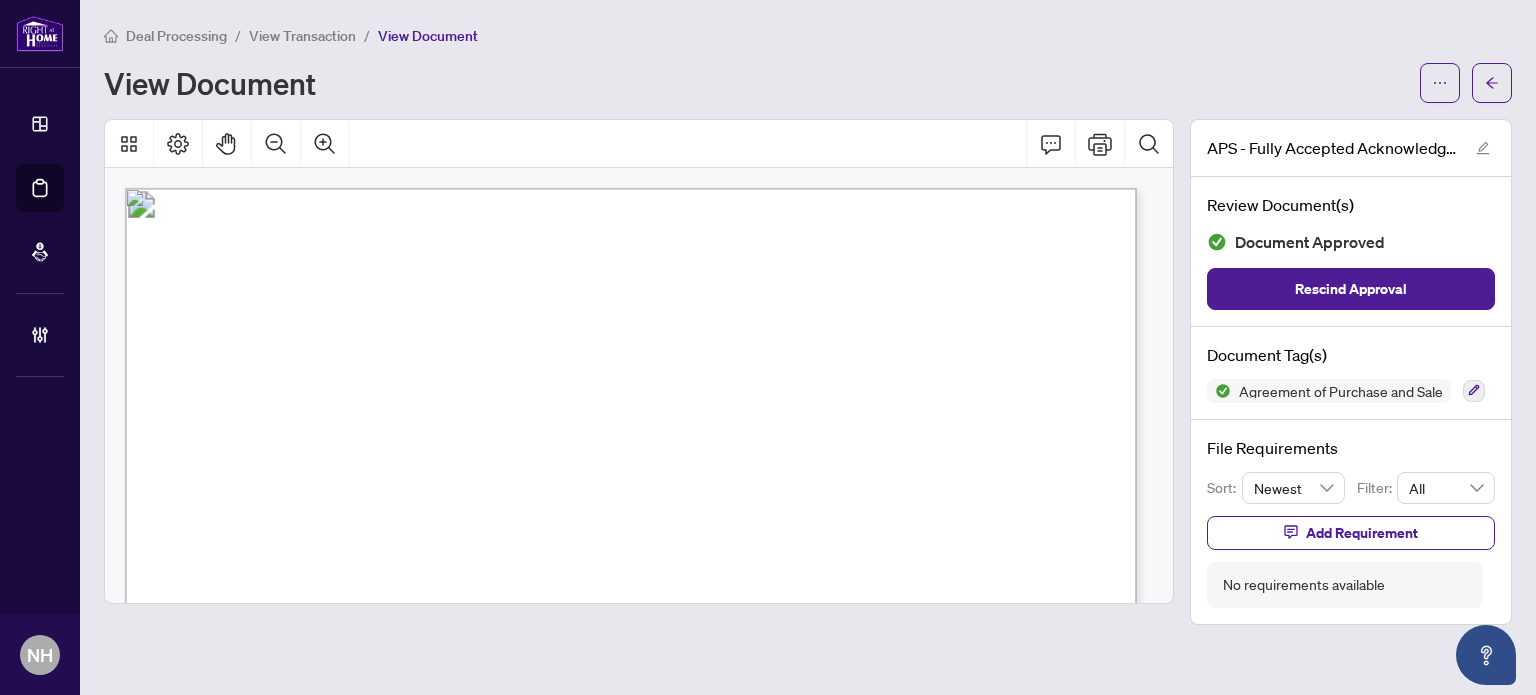 click on "View Transaction" at bounding box center [302, 36] 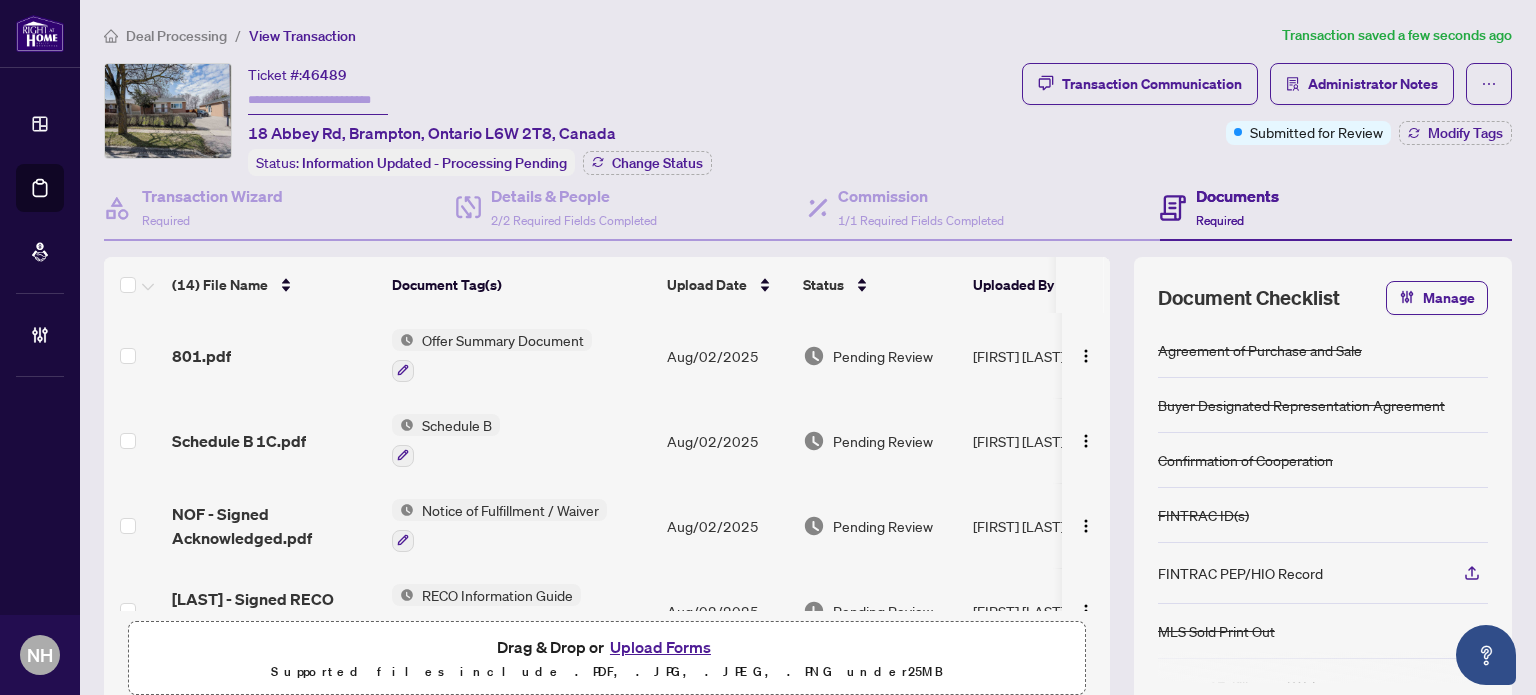 click on "801.pdf" at bounding box center (201, 356) 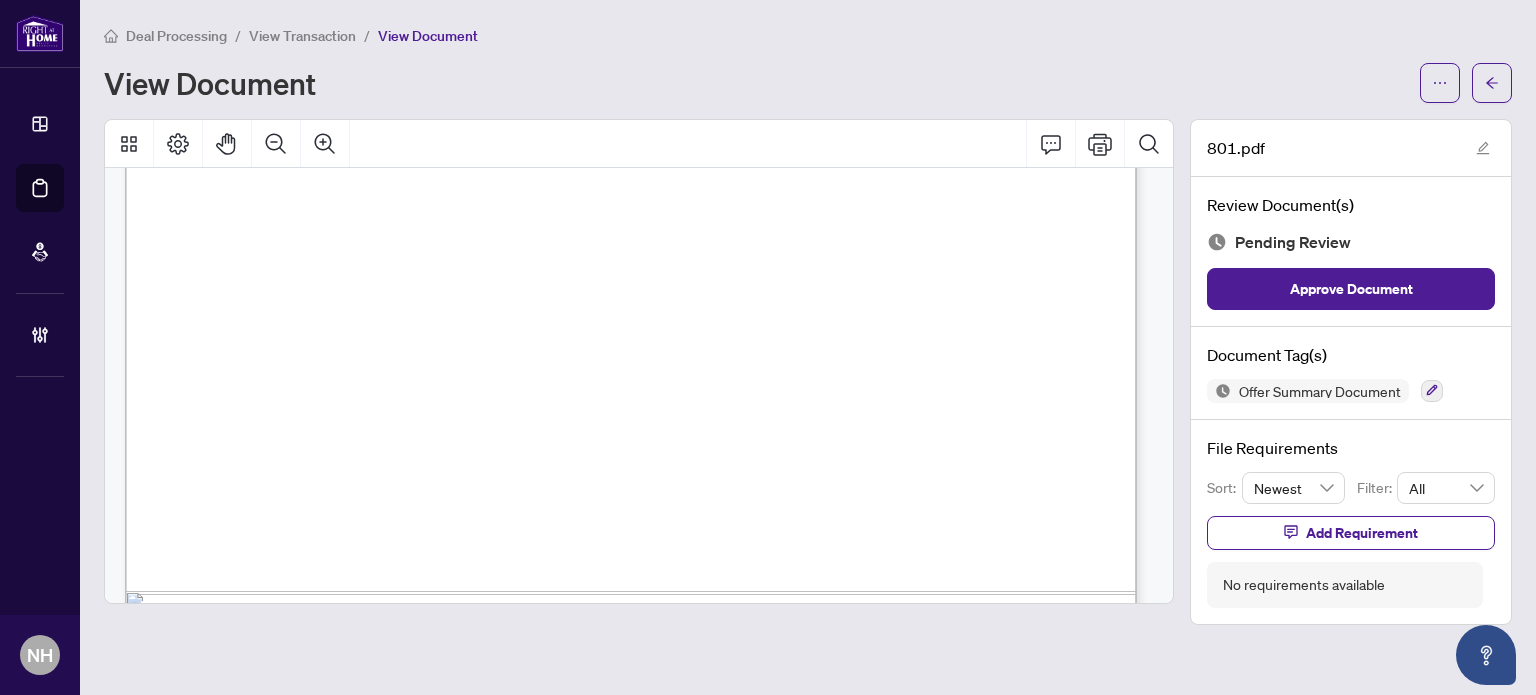 scroll, scrollTop: 913, scrollLeft: 0, axis: vertical 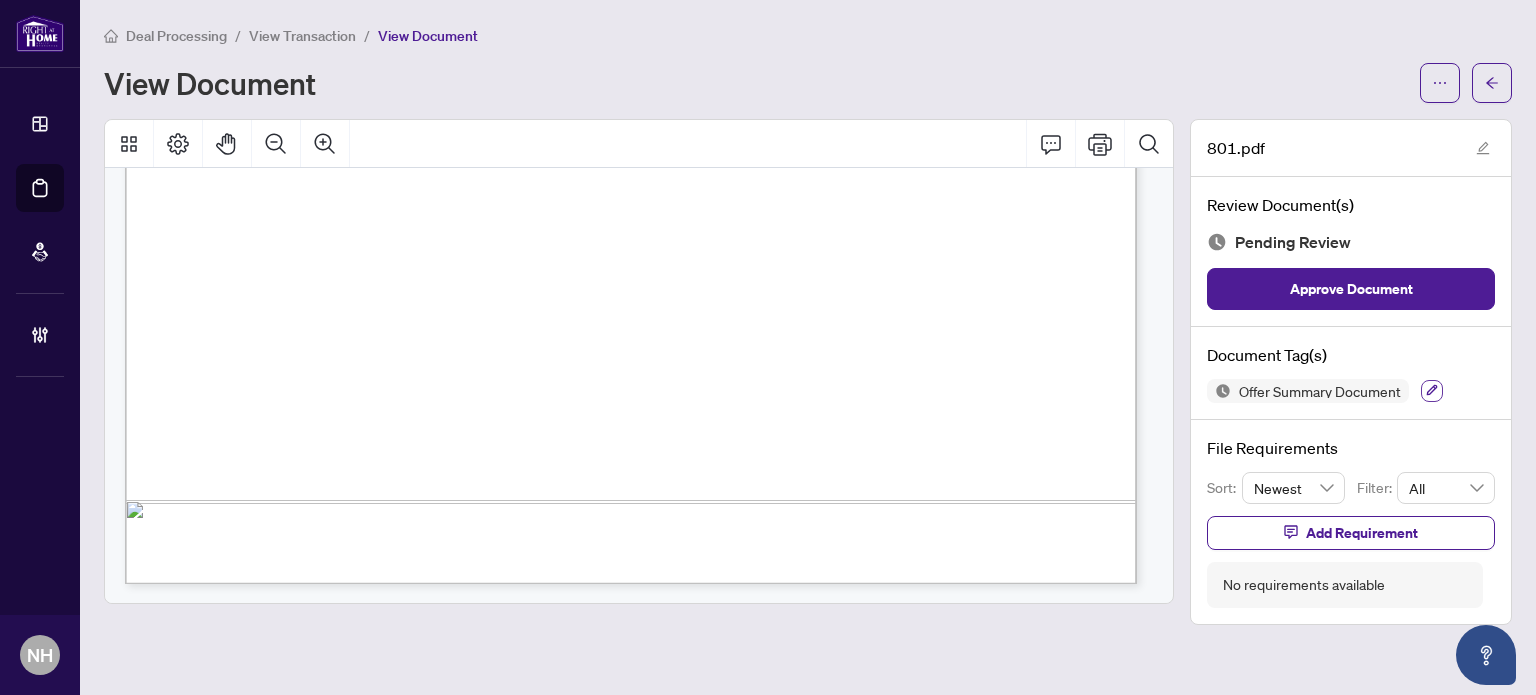 click at bounding box center [1432, 391] 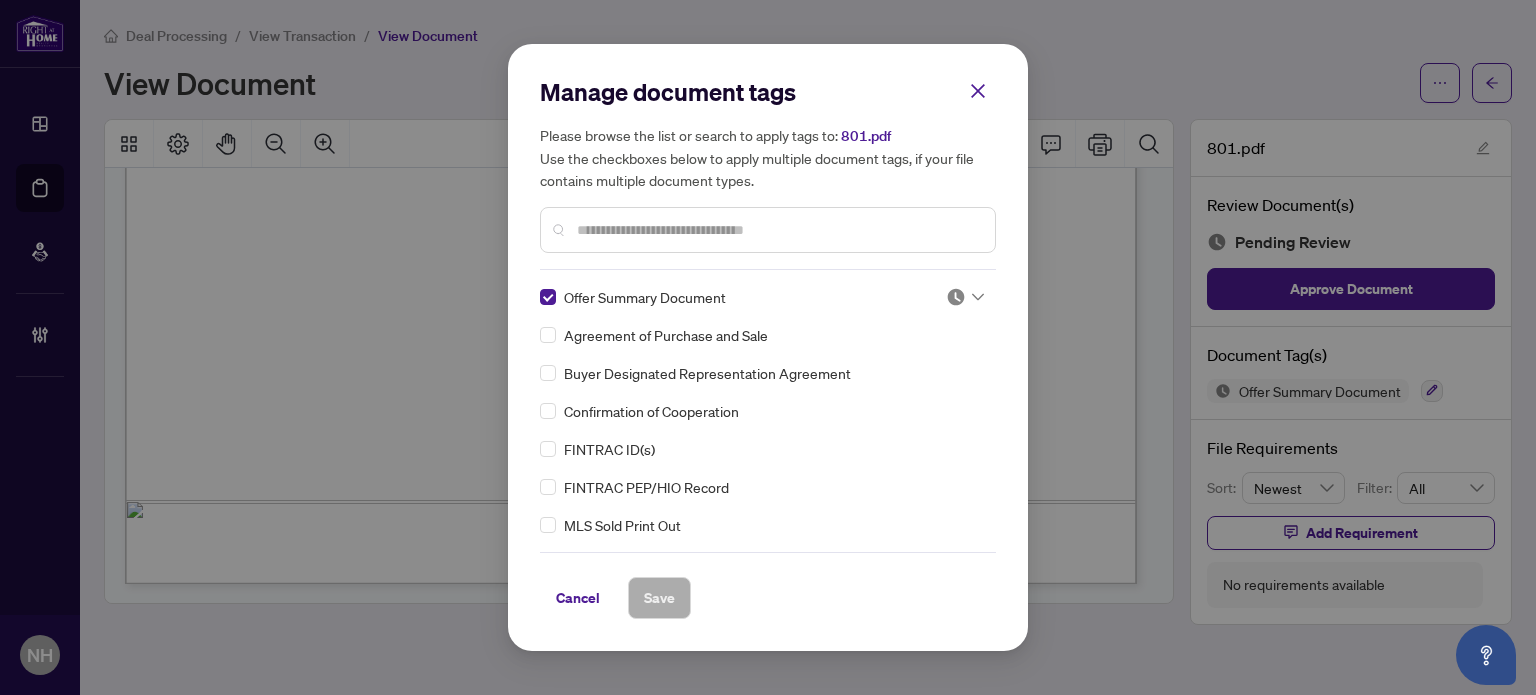 click at bounding box center (965, 297) 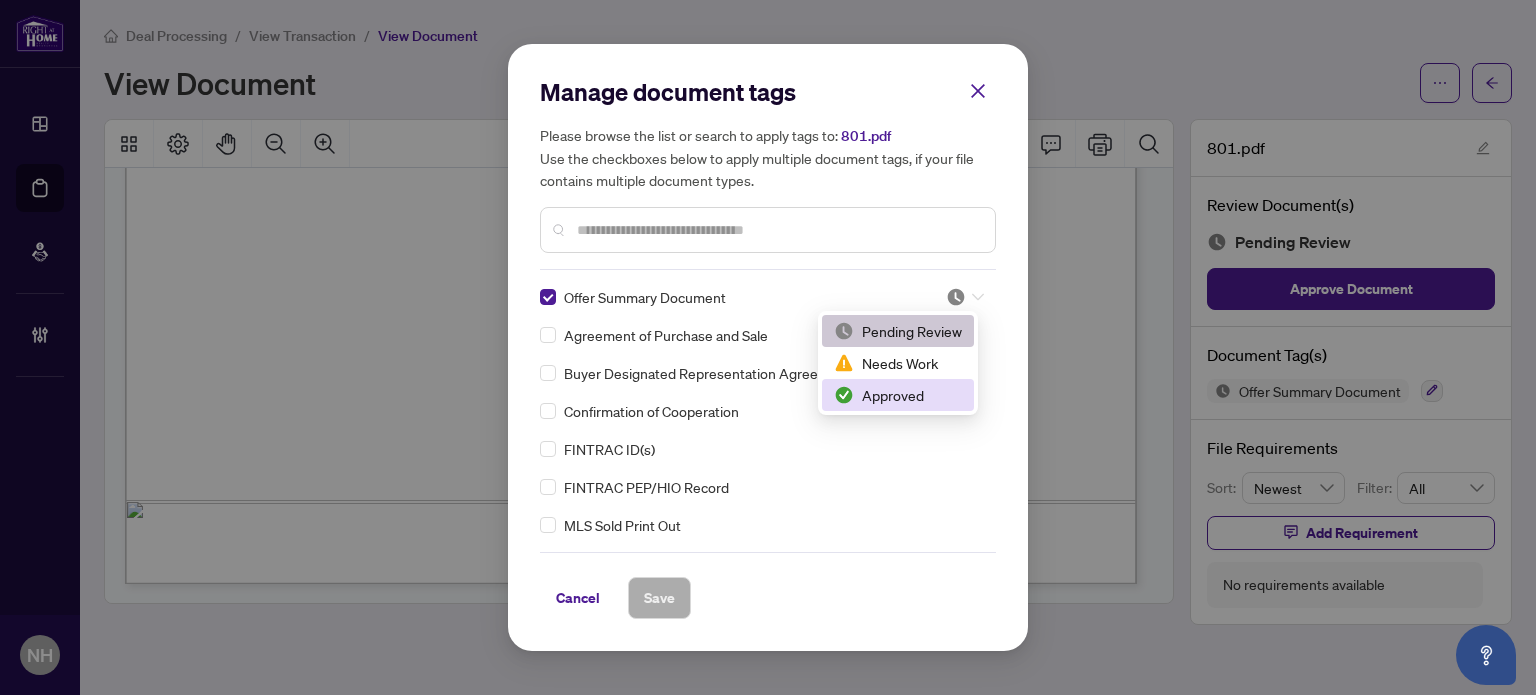 click on "Approved" at bounding box center [898, 395] 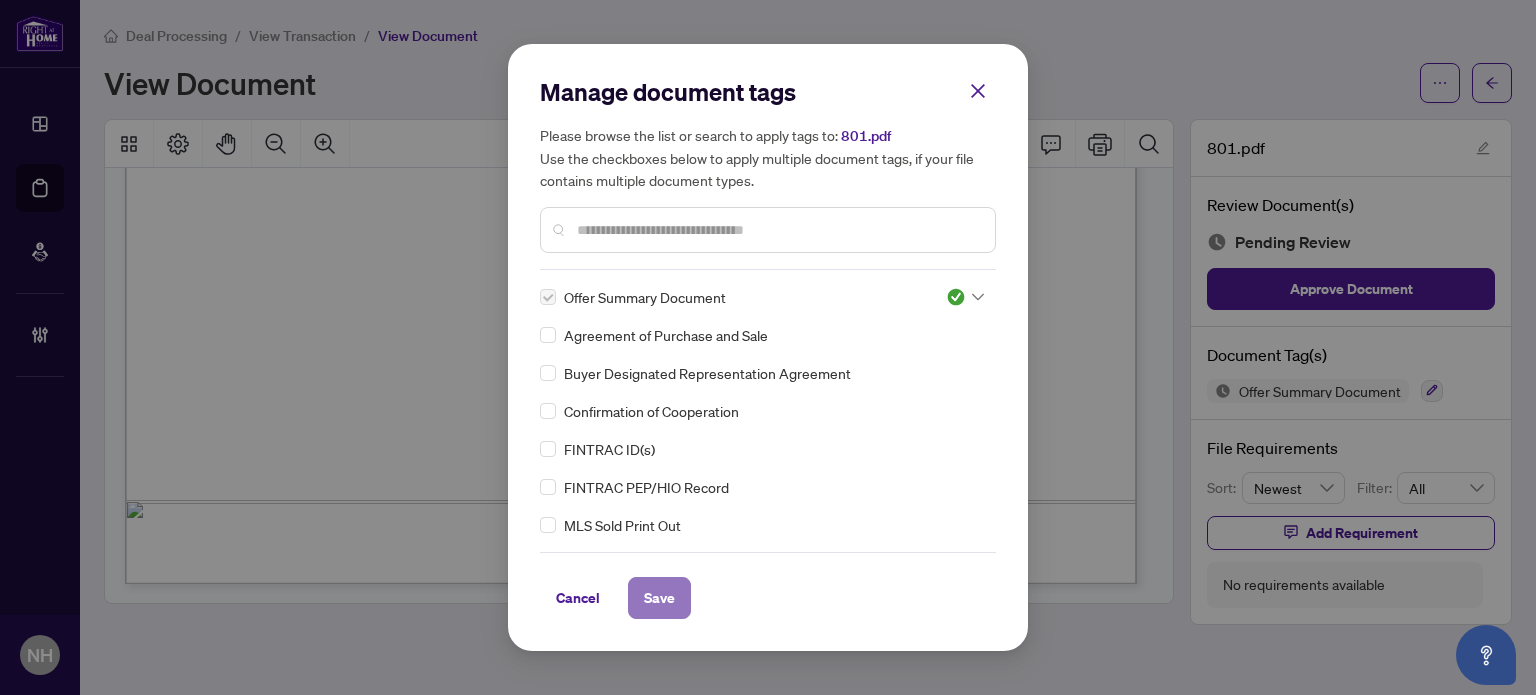 click on "Save" at bounding box center [659, 598] 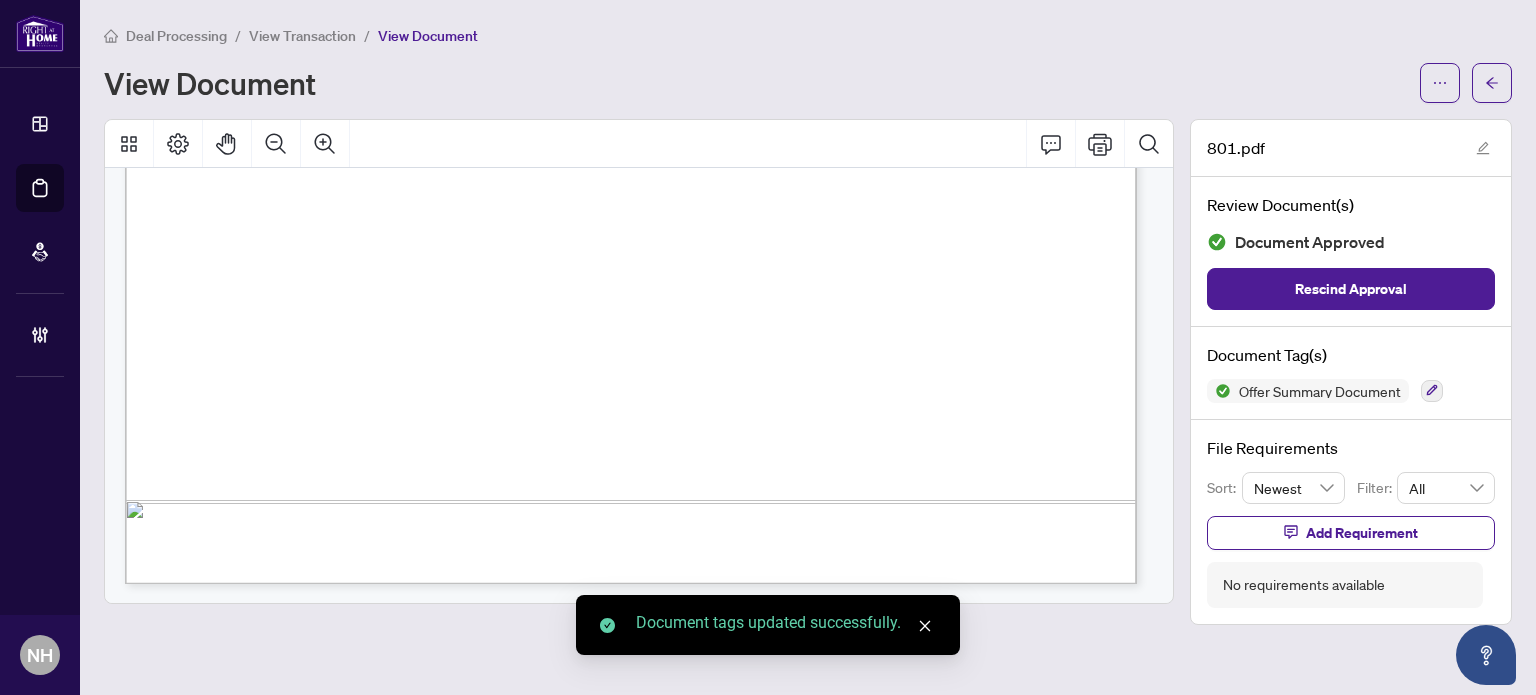 click on "View Transaction" at bounding box center [302, 36] 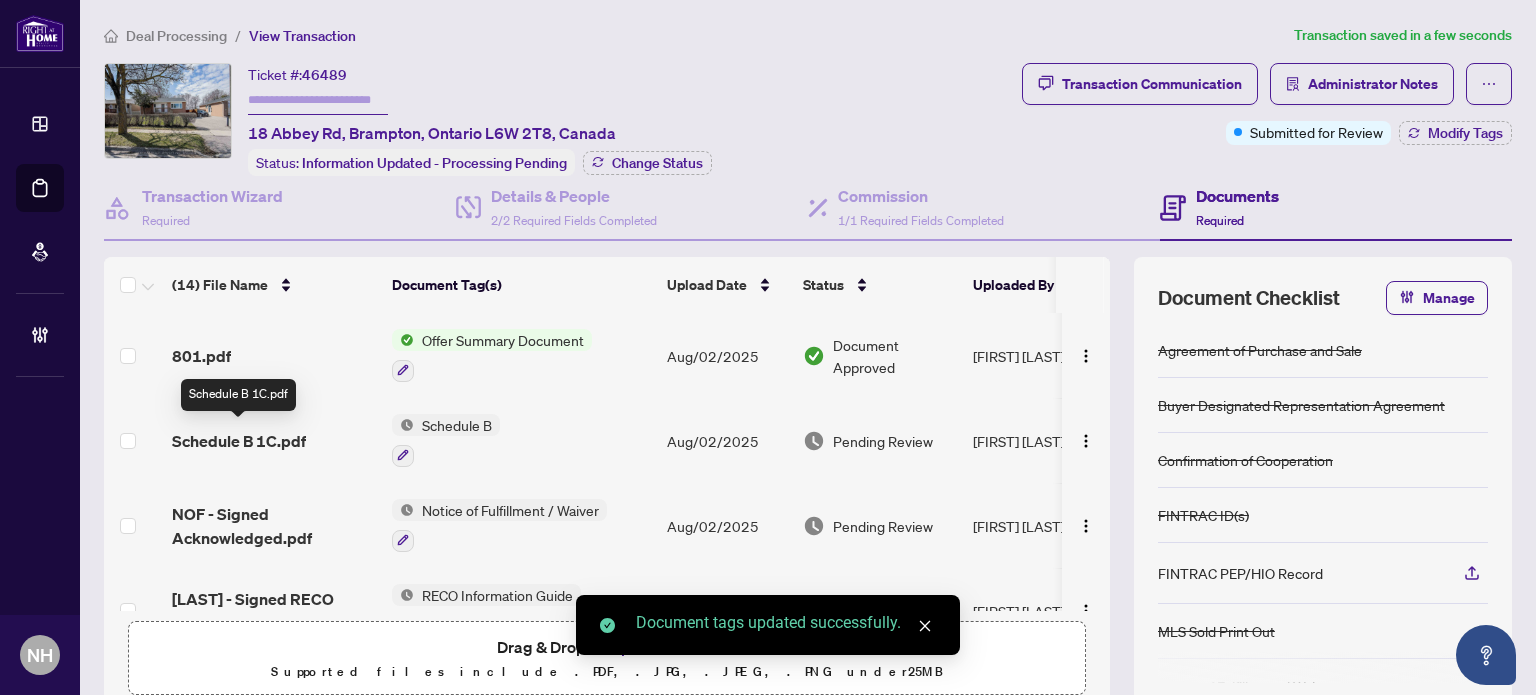 click on "Schedule B 1C.pdf" at bounding box center (239, 441) 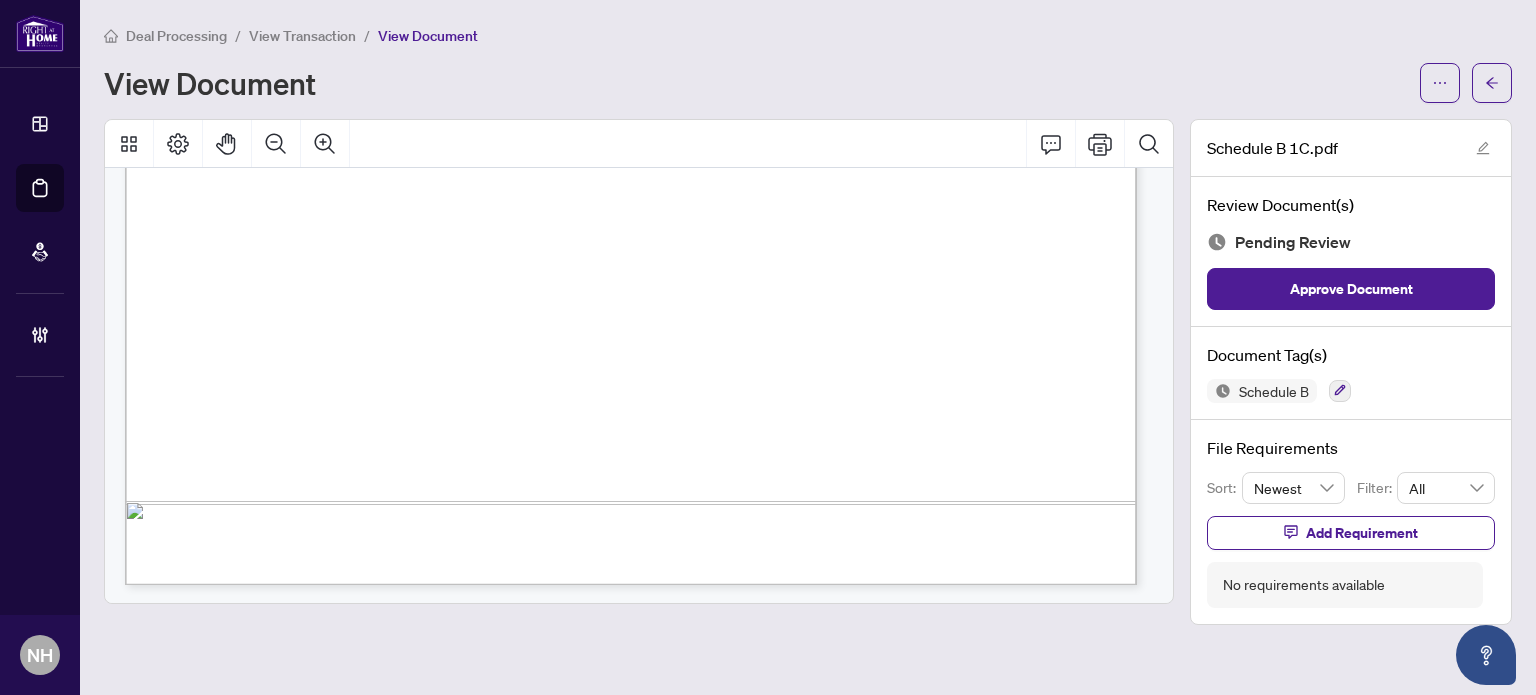 scroll, scrollTop: 913, scrollLeft: 0, axis: vertical 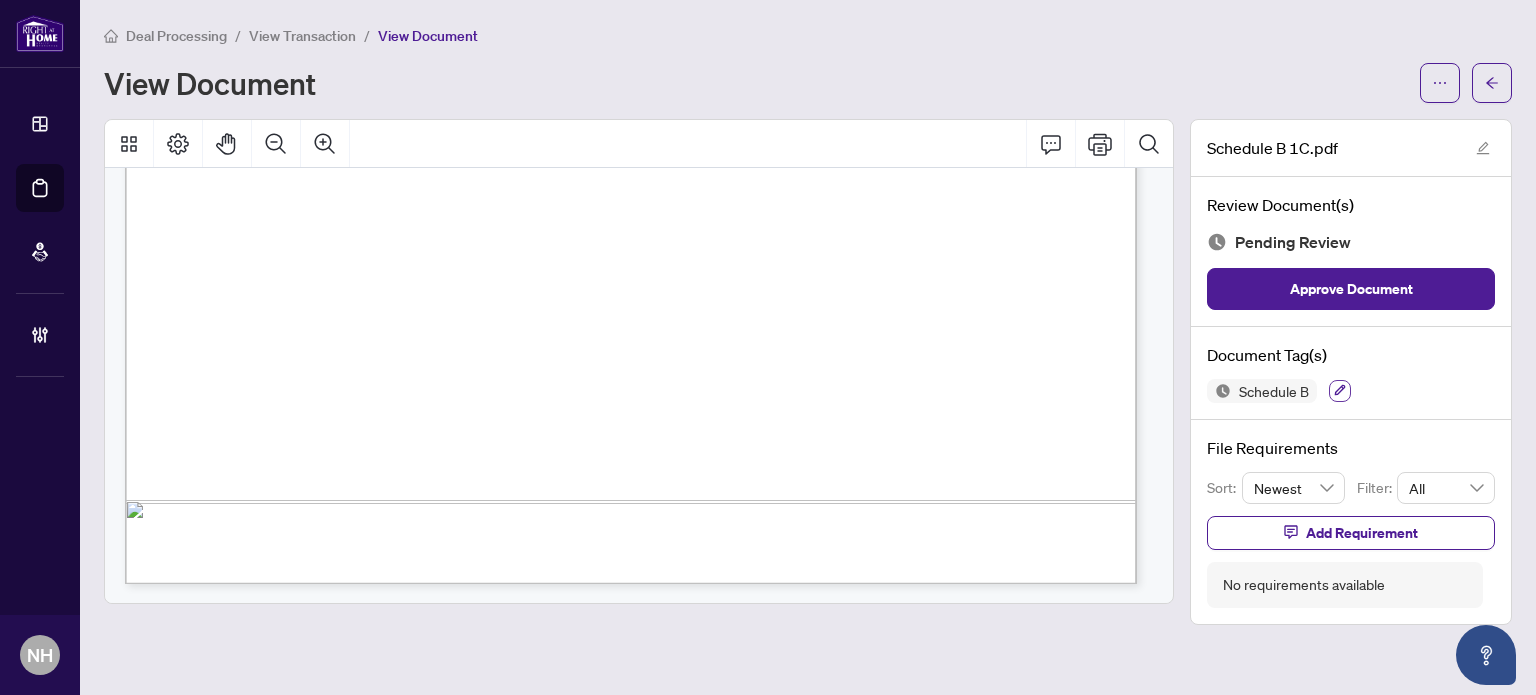 click at bounding box center [1340, 391] 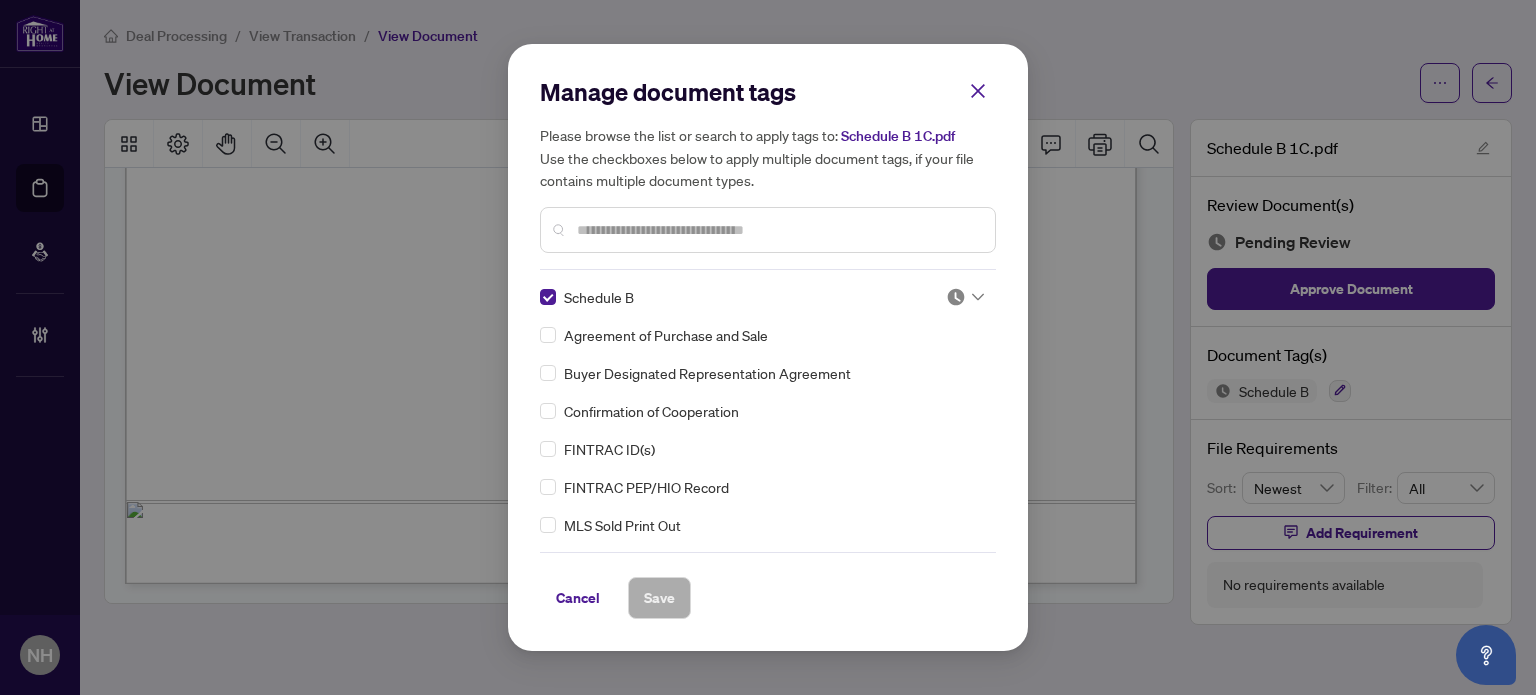click 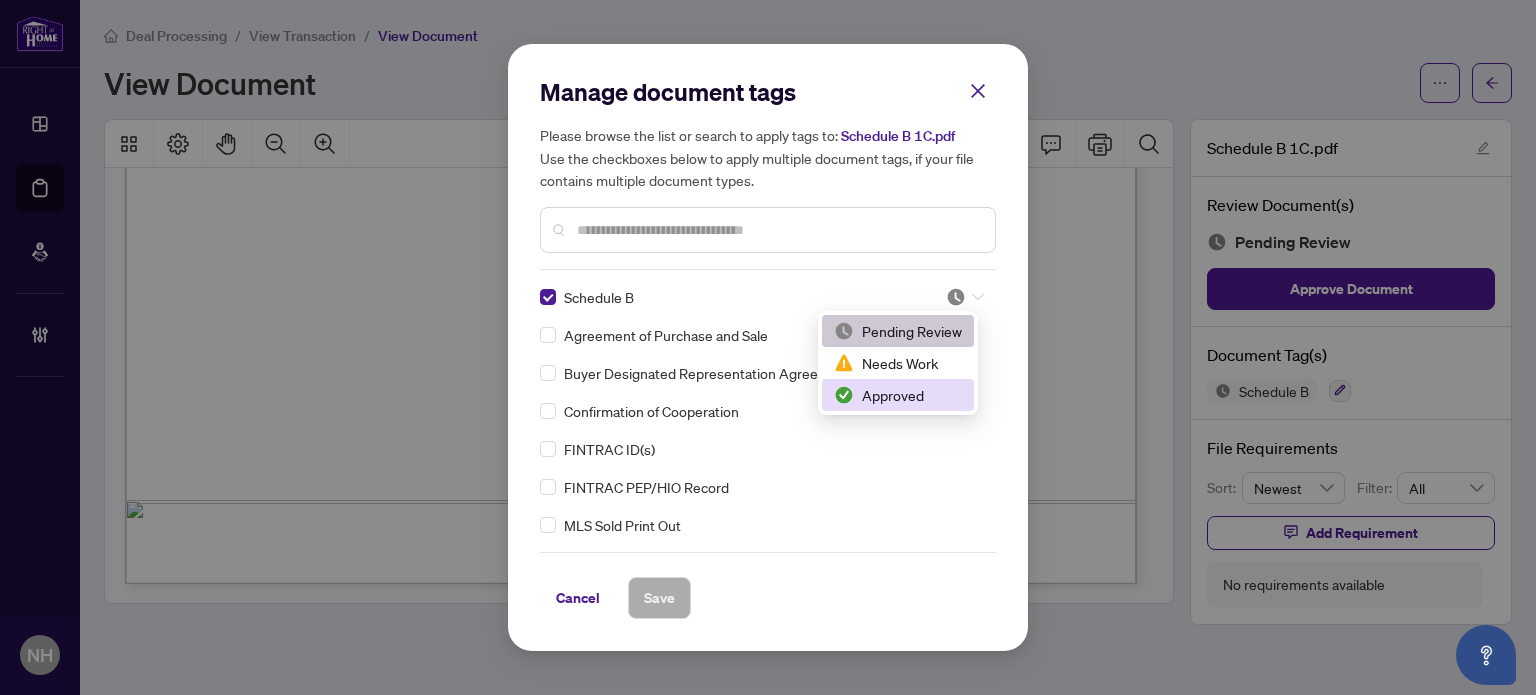click on "Approved" at bounding box center [898, 395] 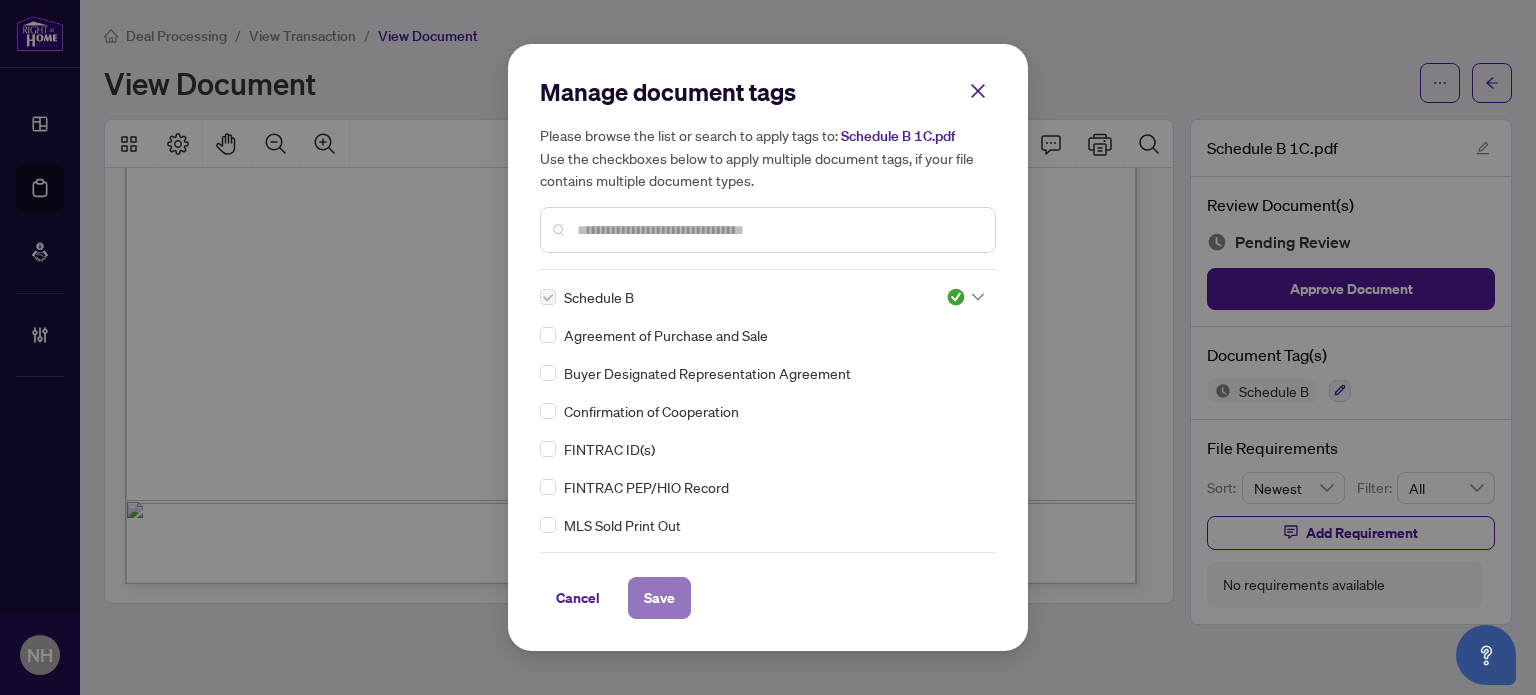 click on "Save" at bounding box center (659, 598) 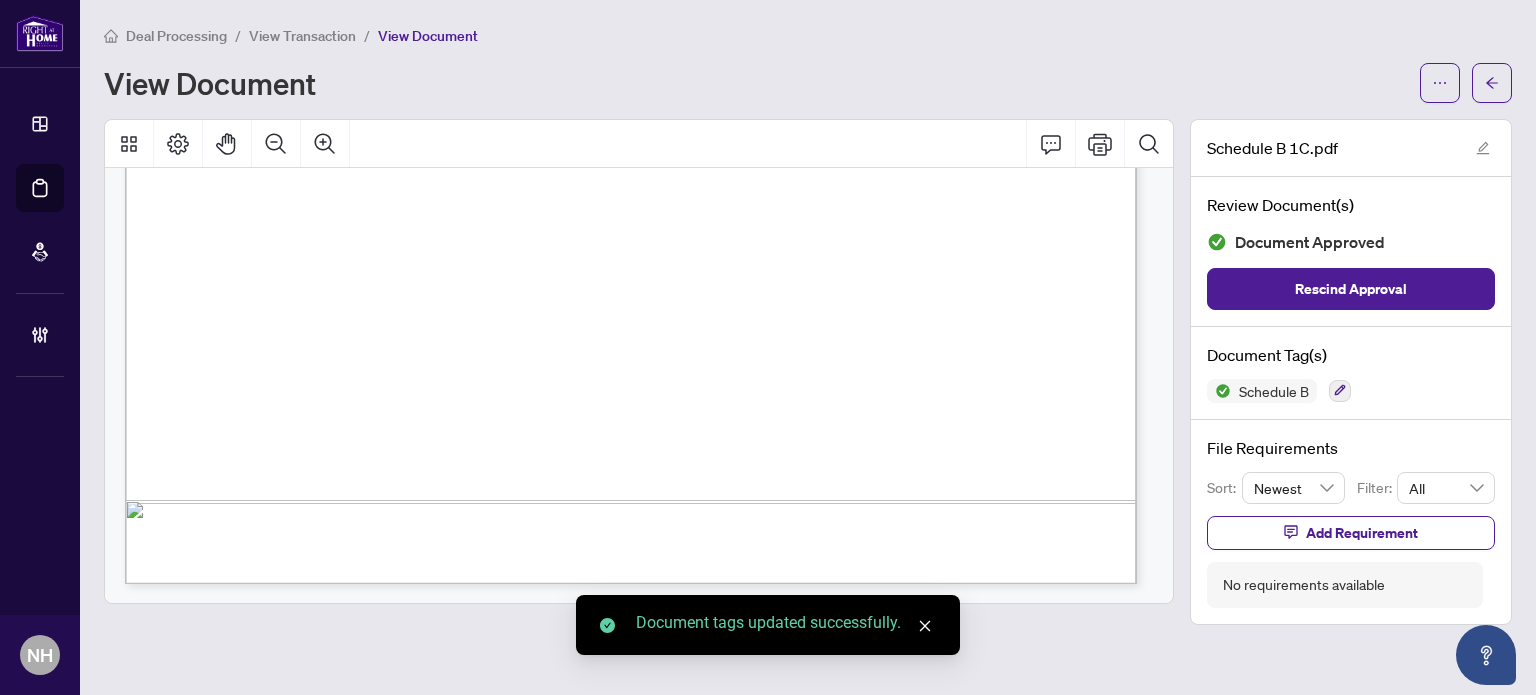 click on "View Transaction" at bounding box center [302, 36] 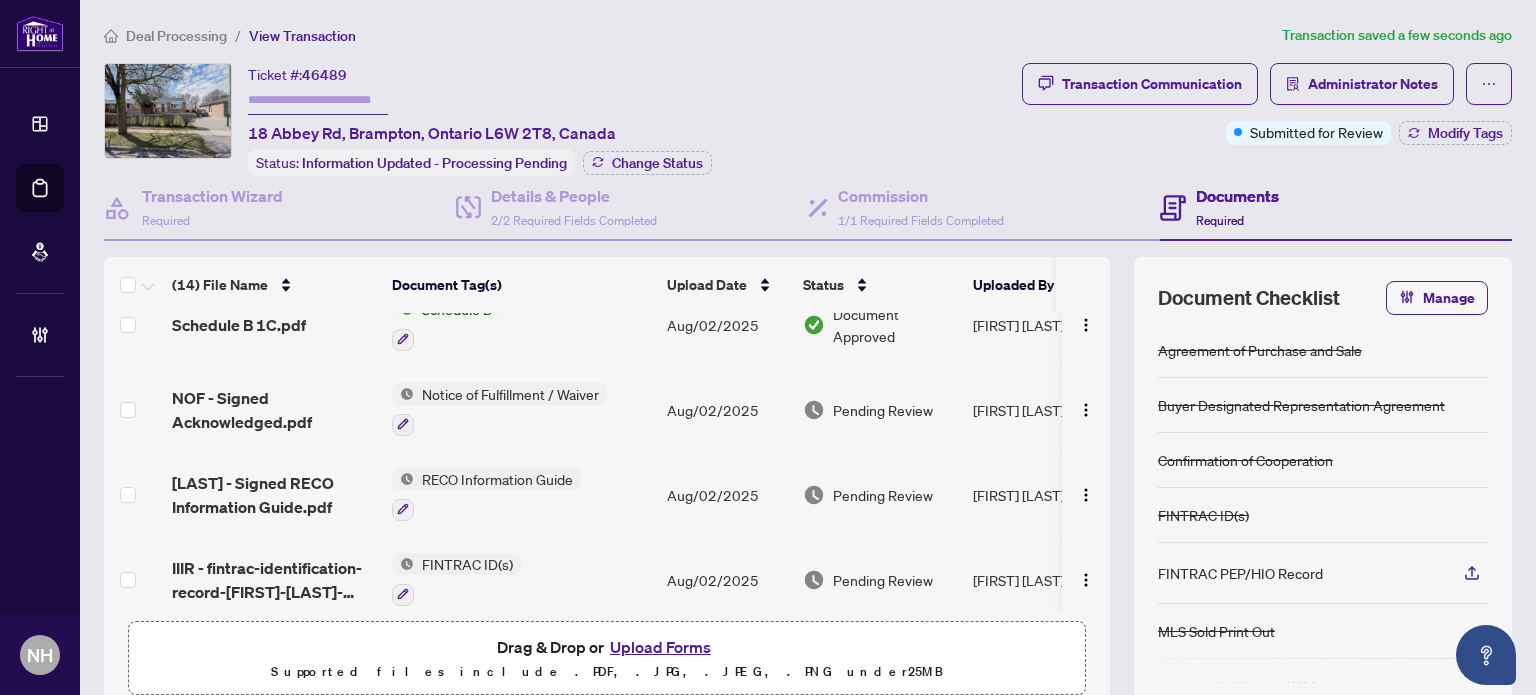 scroll, scrollTop: 0, scrollLeft: 0, axis: both 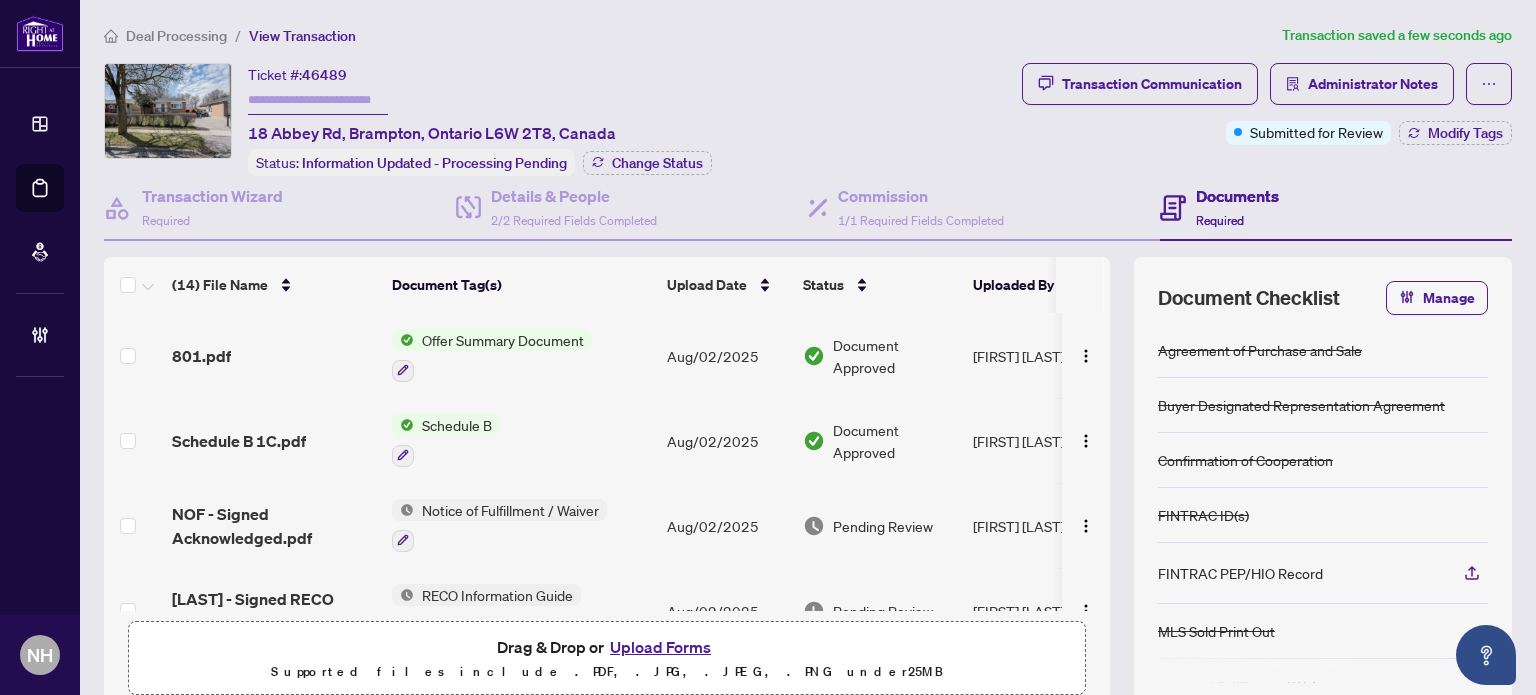 click on "NOF - Signed  Acknowledged.pdf" at bounding box center (274, 526) 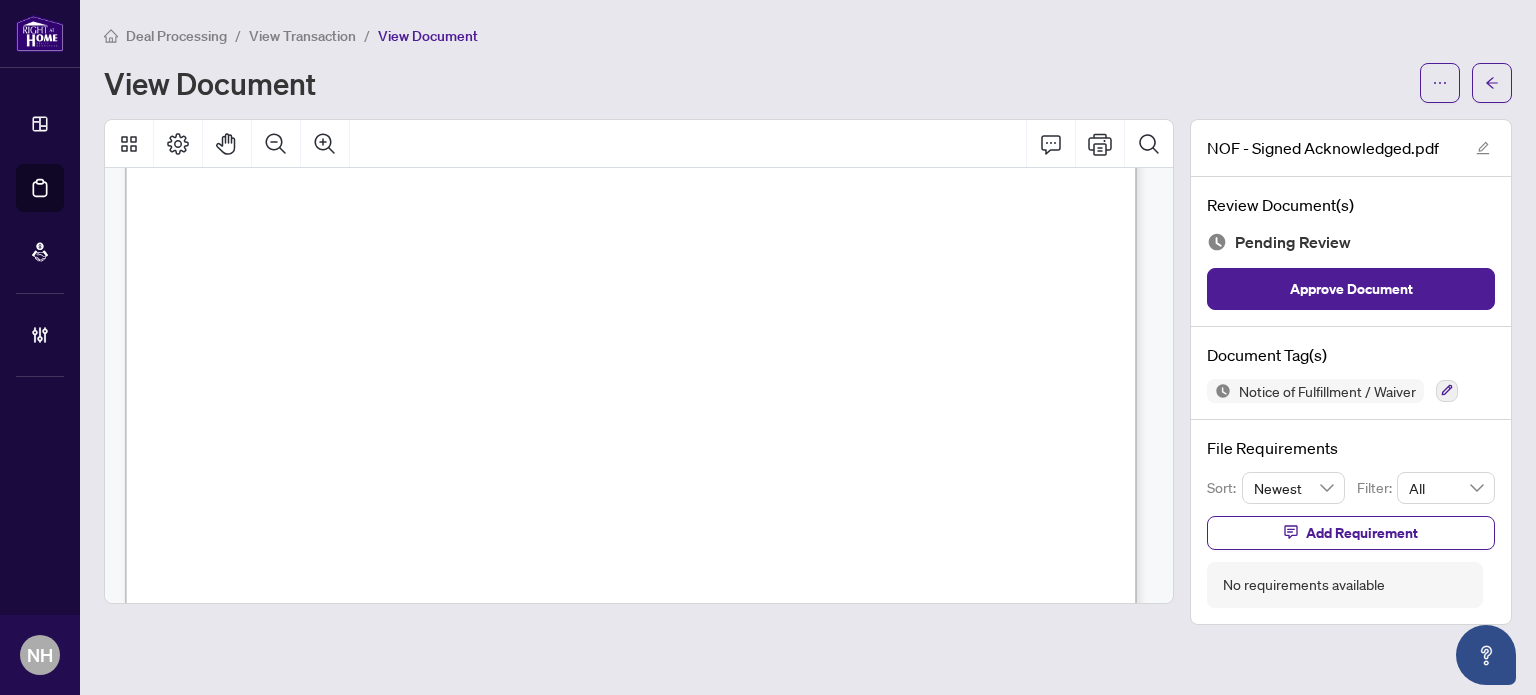 scroll, scrollTop: 400, scrollLeft: 0, axis: vertical 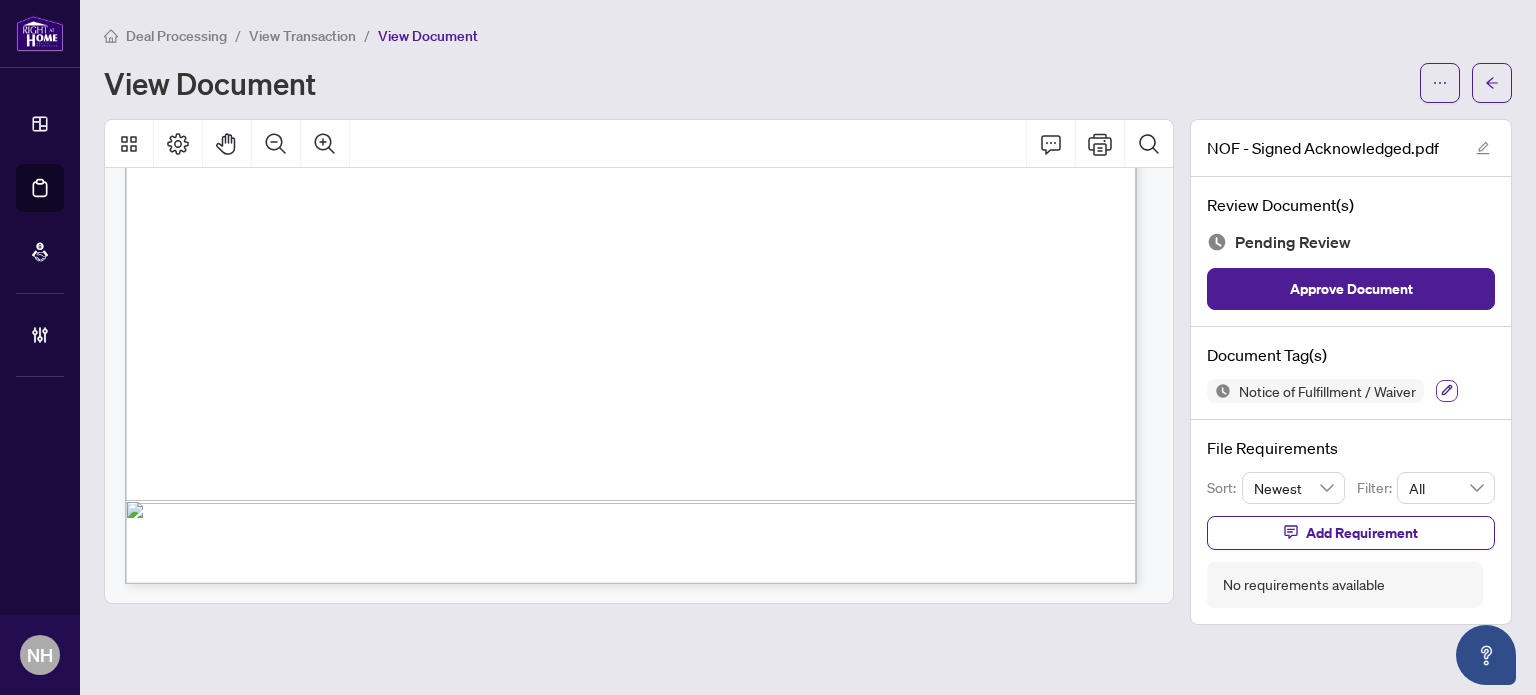 click at bounding box center (1447, 391) 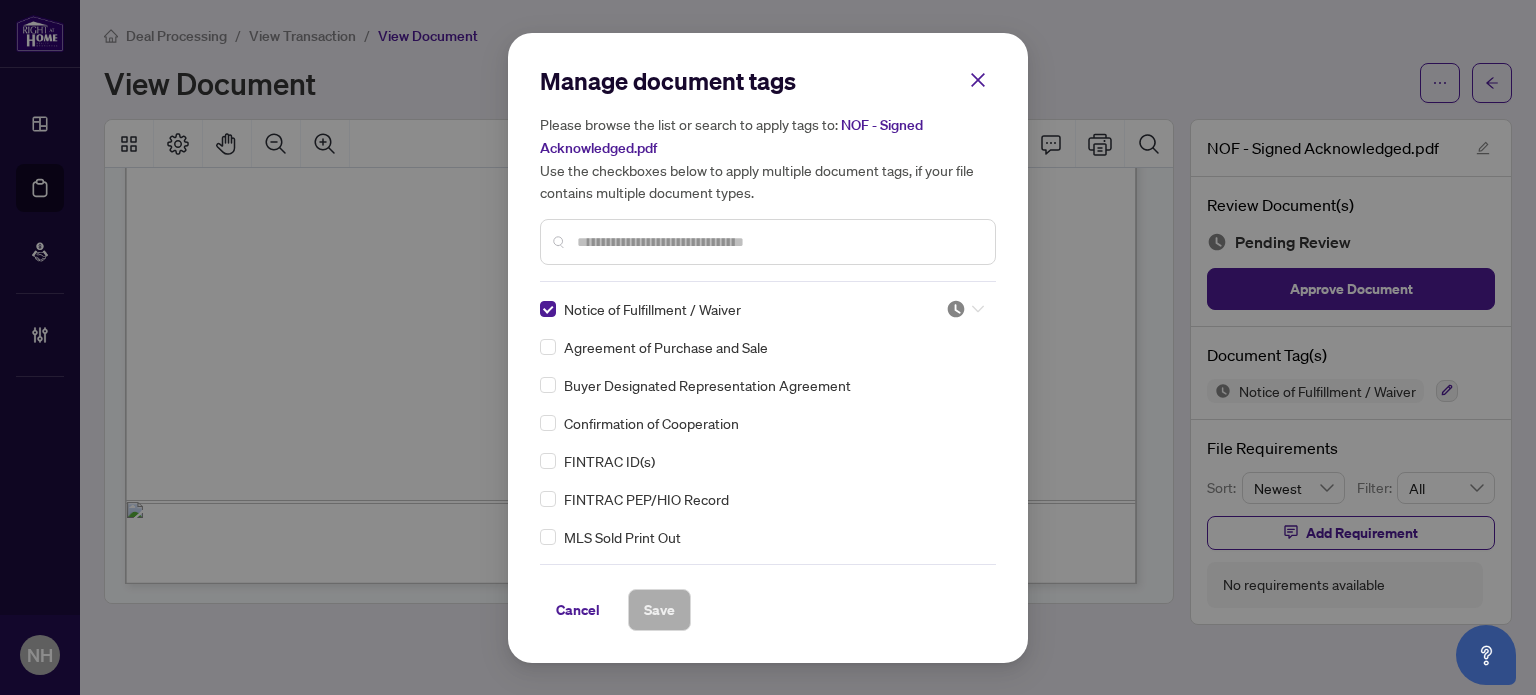 click at bounding box center (956, 309) 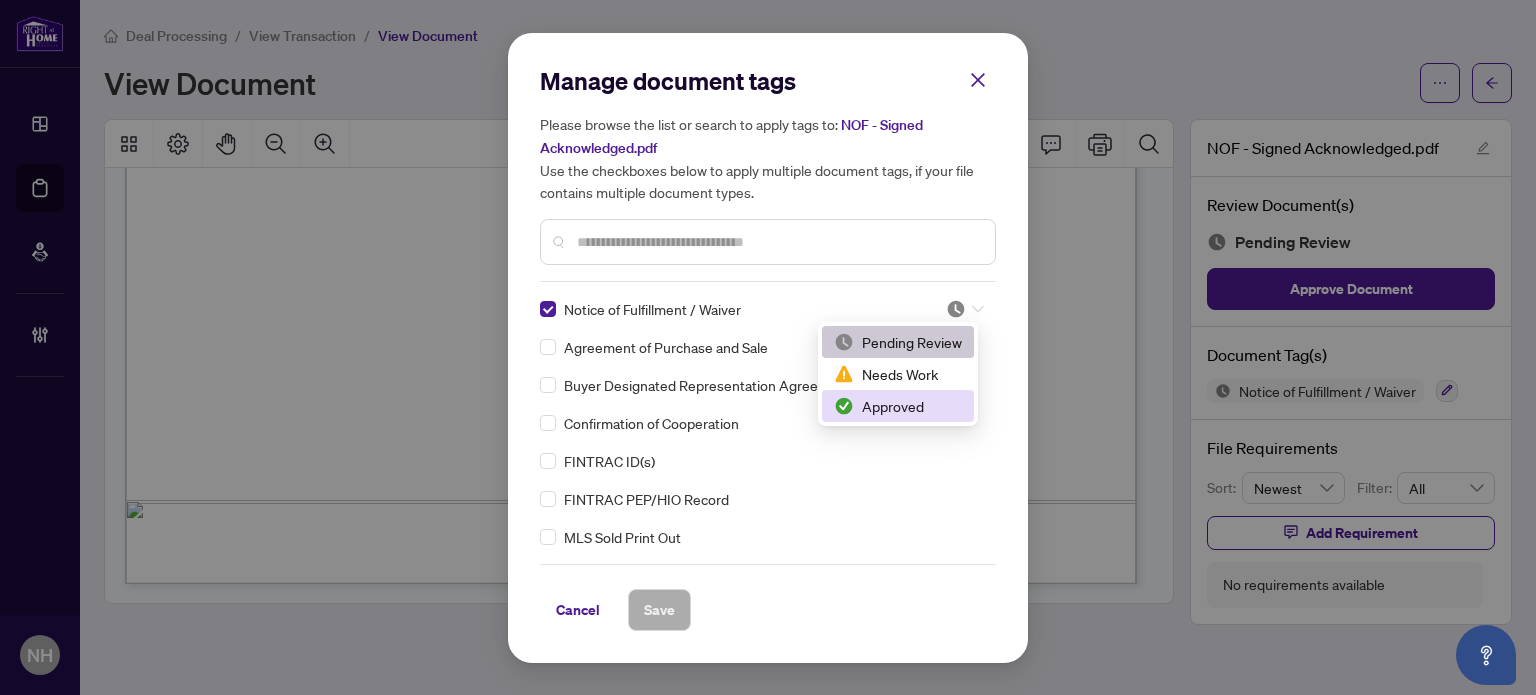 click on "Approved" at bounding box center [898, 406] 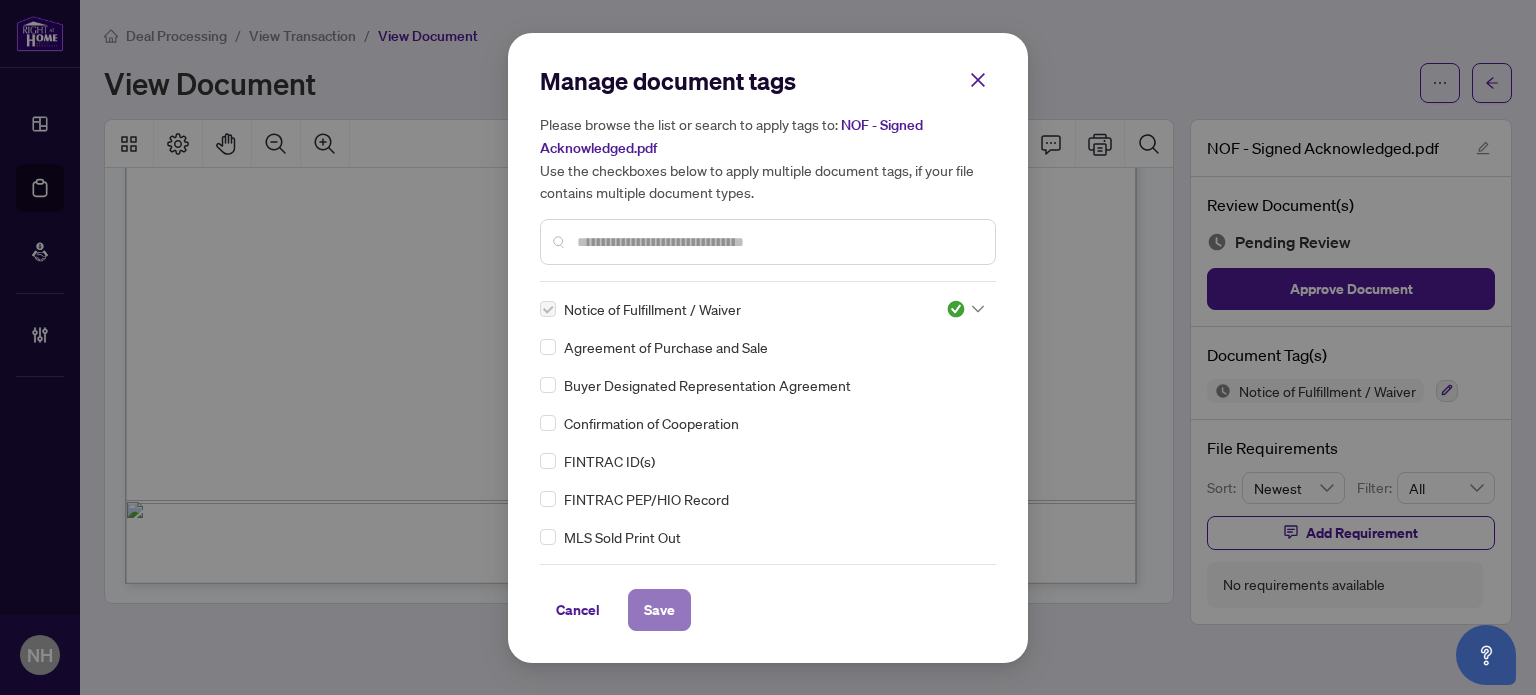 click on "Save" at bounding box center (659, 610) 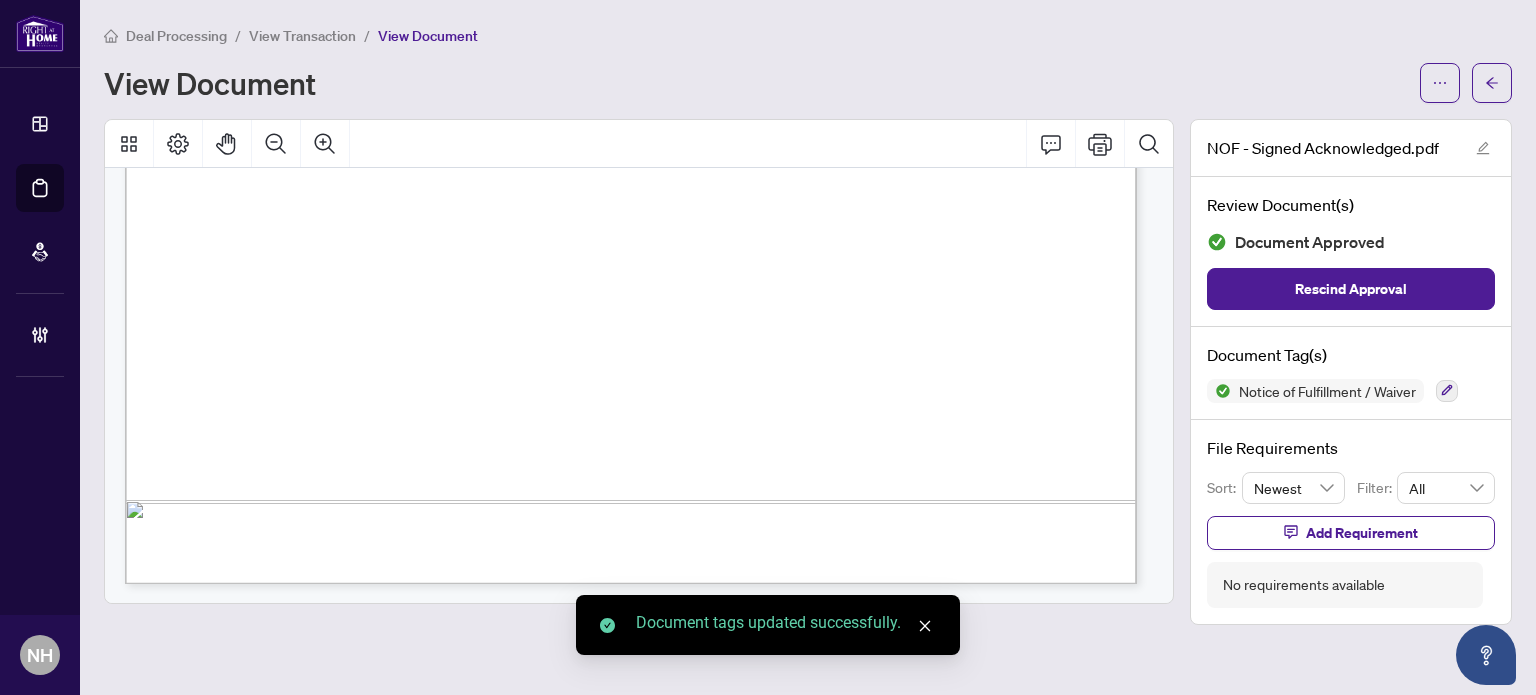 click on "View Transaction" at bounding box center (302, 36) 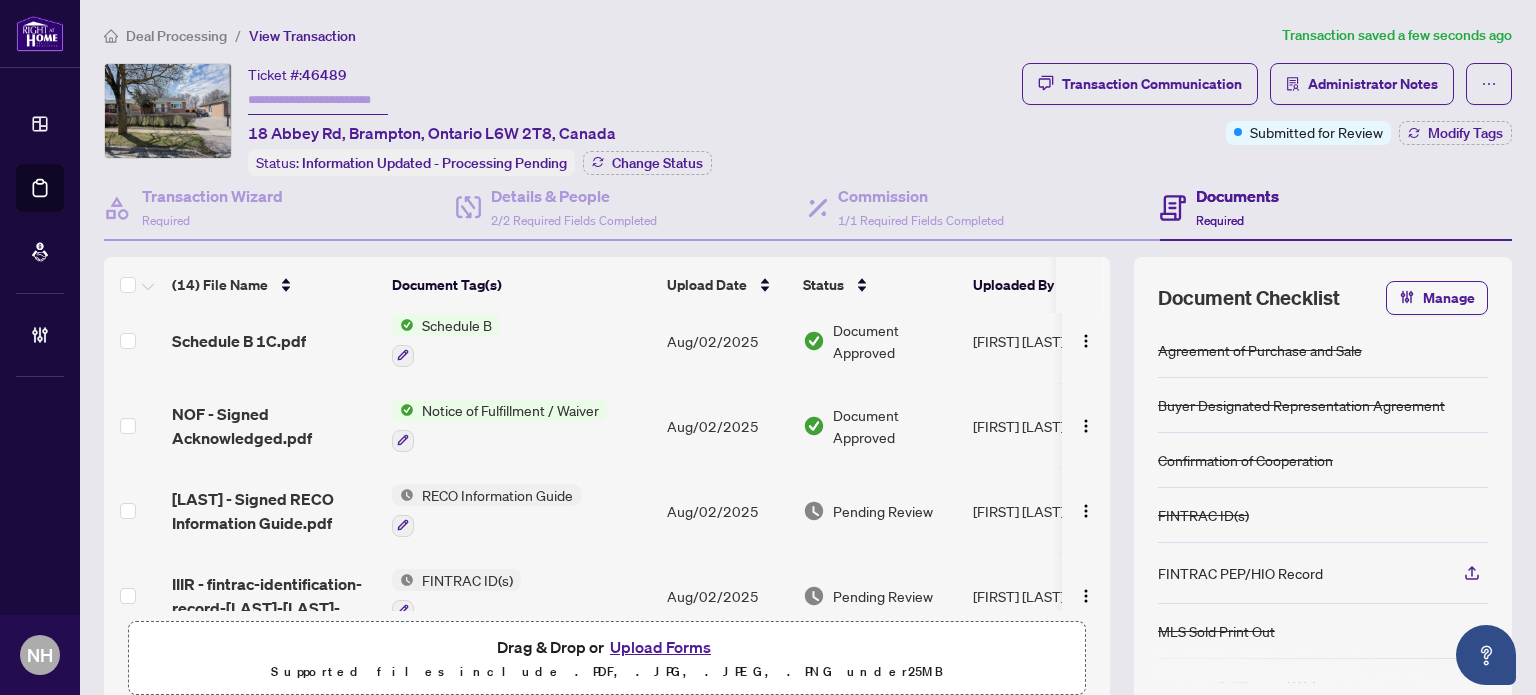 scroll, scrollTop: 200, scrollLeft: 0, axis: vertical 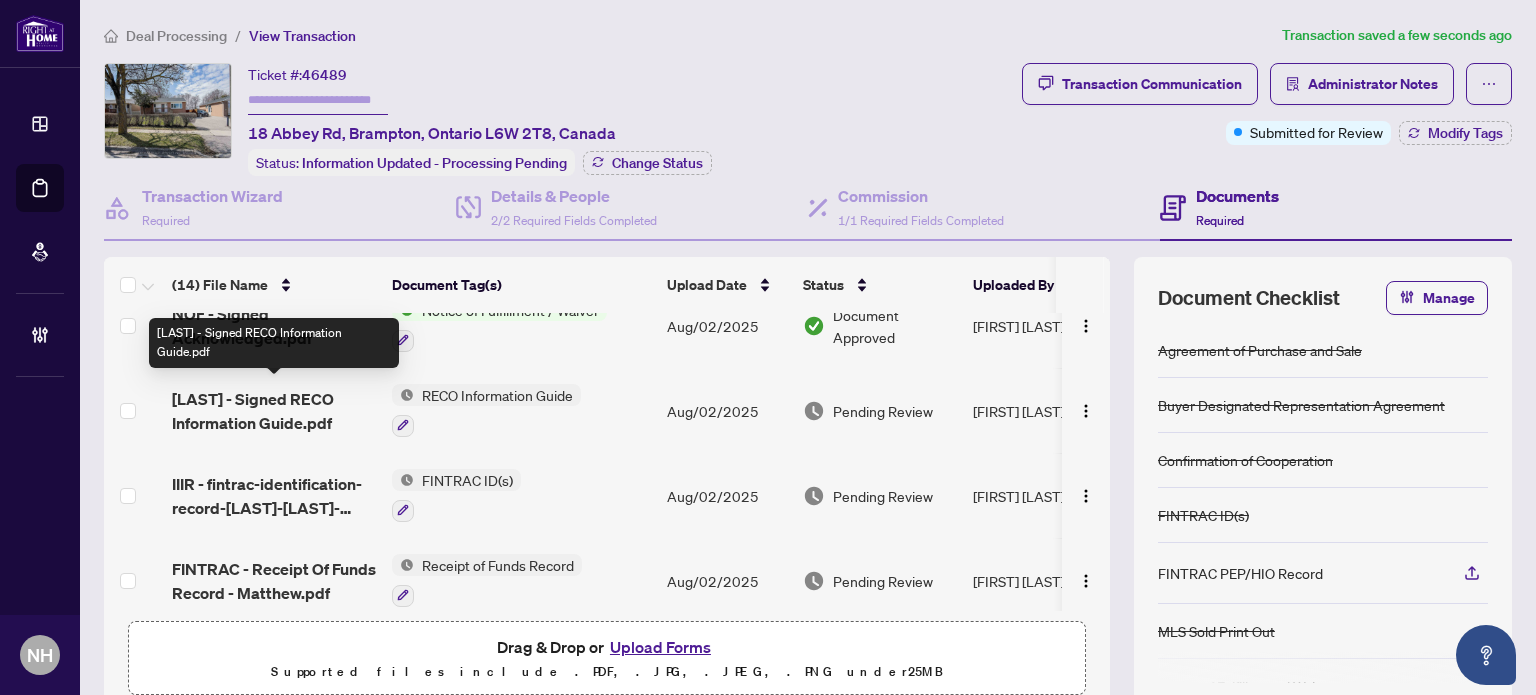 click on "Wischer - Signed RECO Information Guide.pdf" at bounding box center (217, 411) 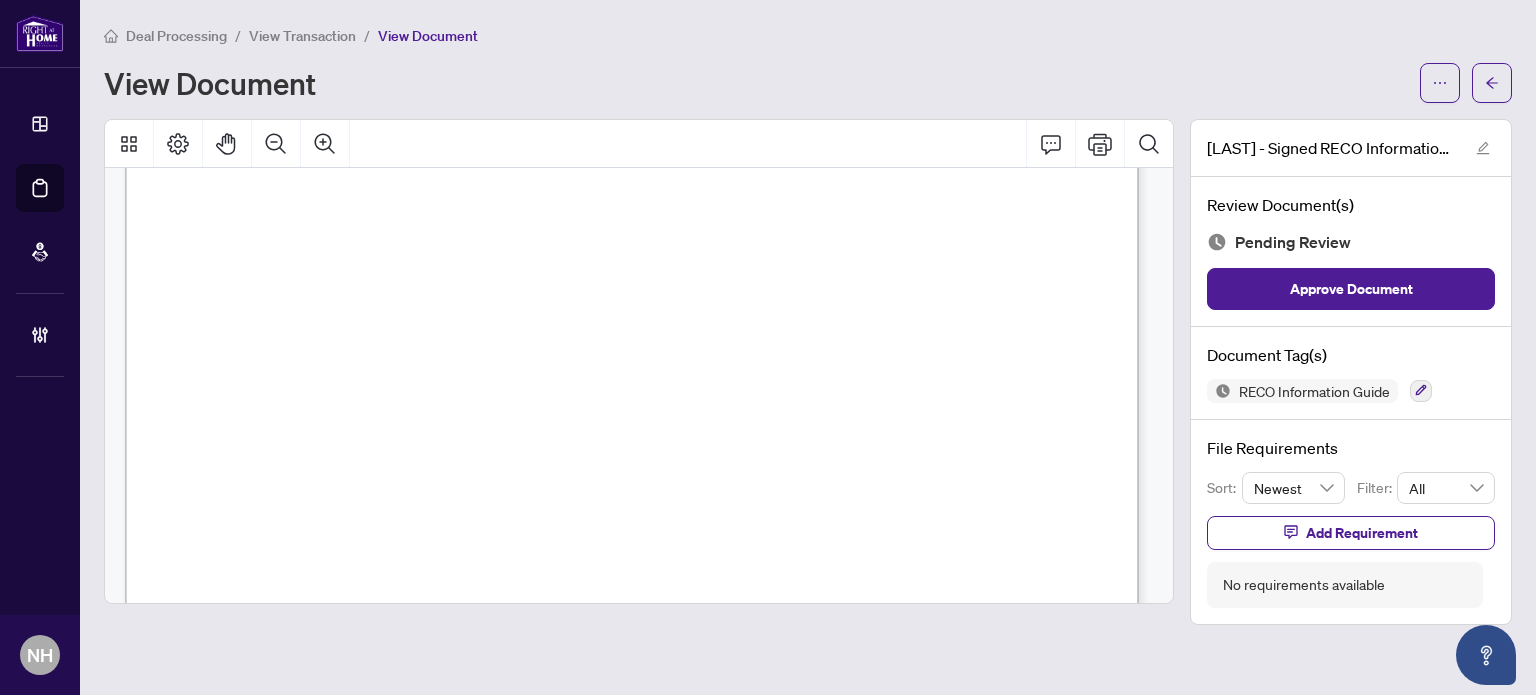 scroll, scrollTop: 16400, scrollLeft: 0, axis: vertical 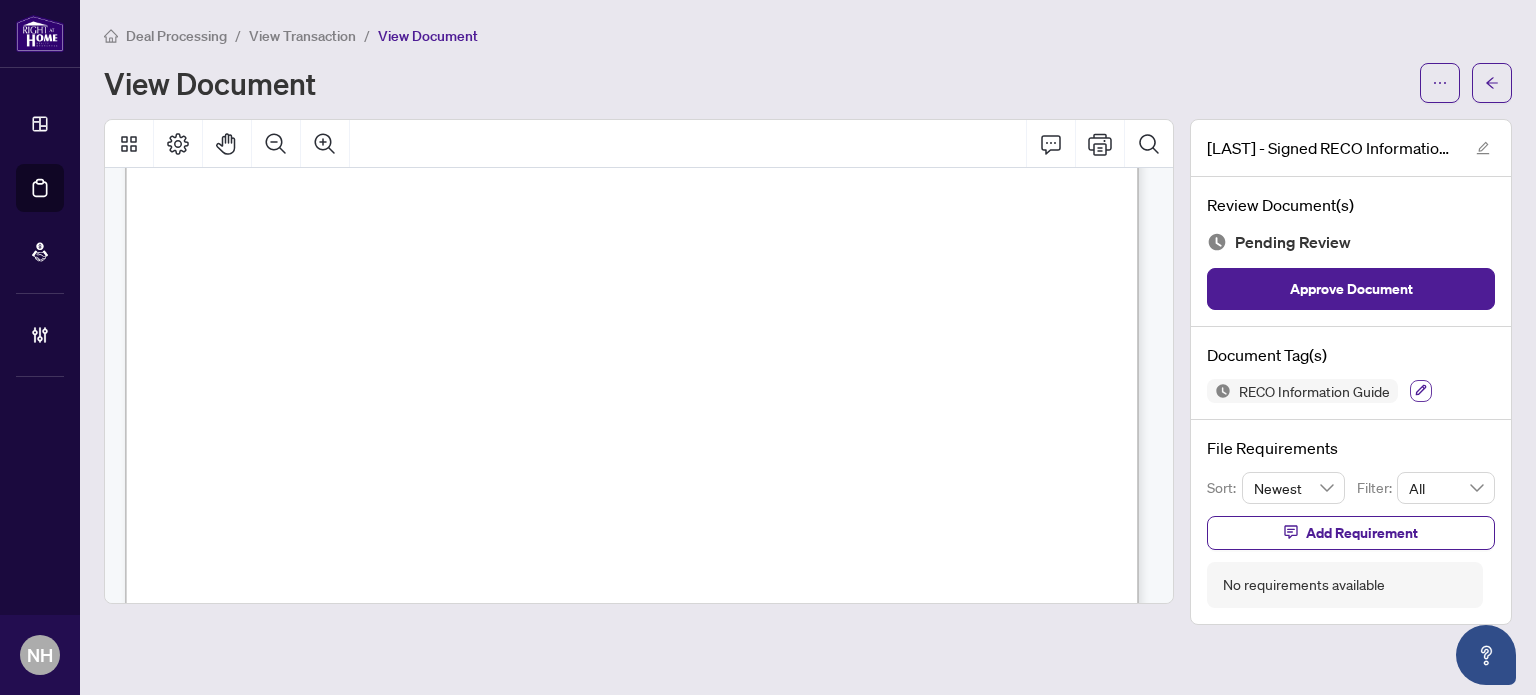click 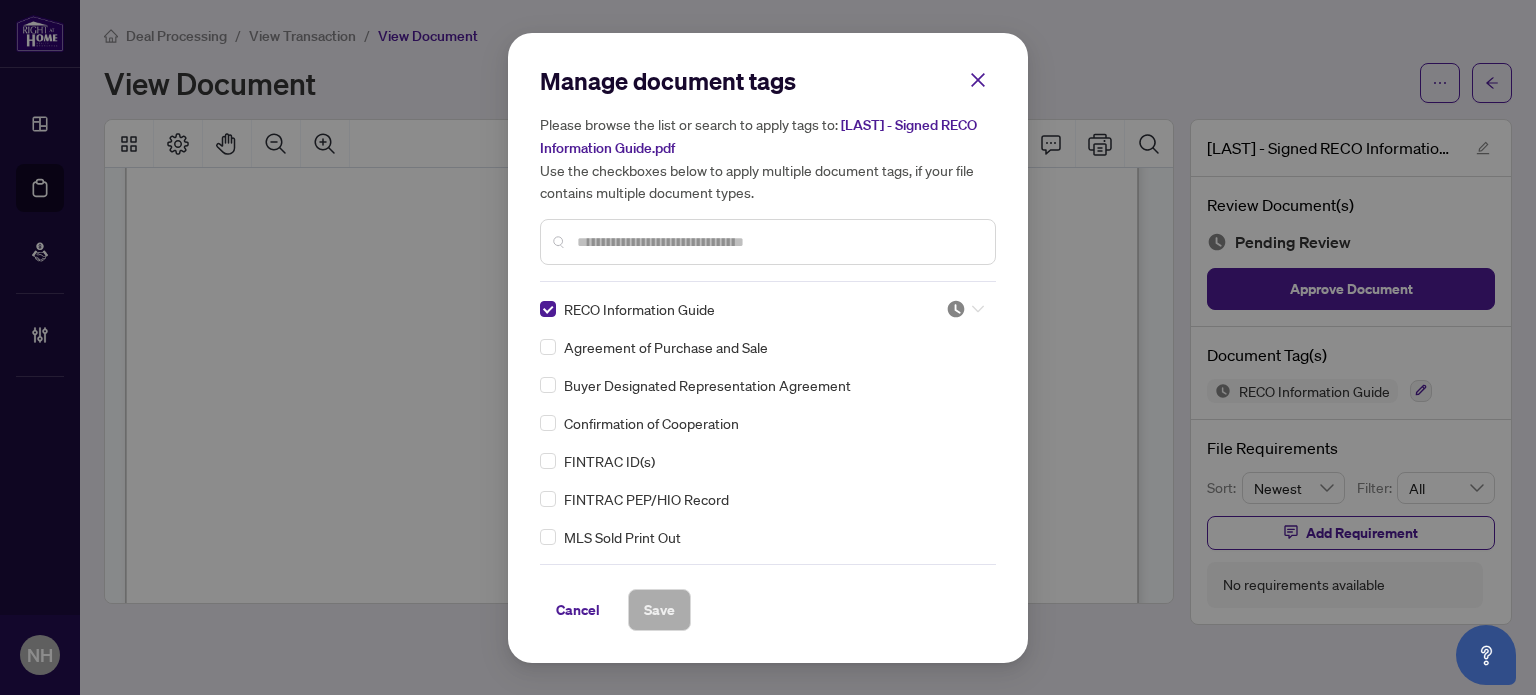 click at bounding box center (965, 297) 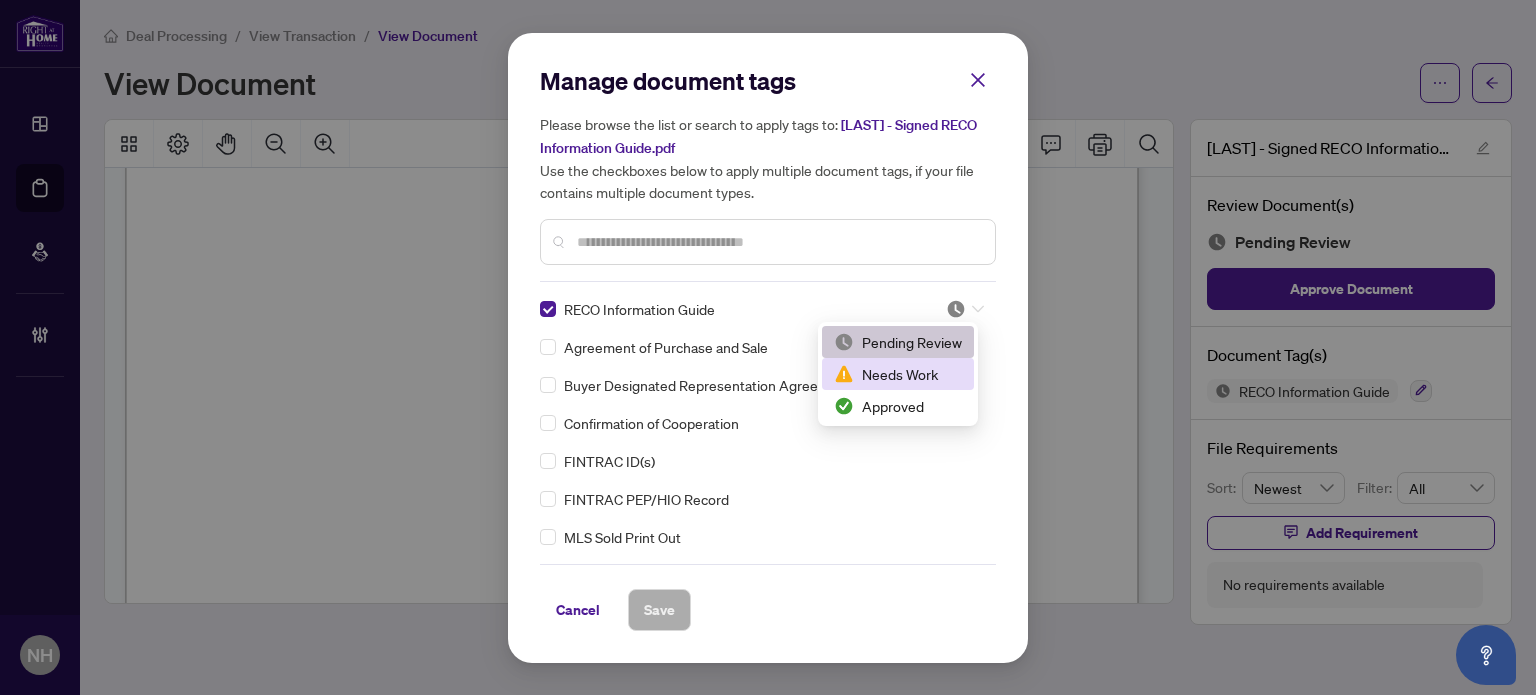 click on "Needs Work" at bounding box center [898, 374] 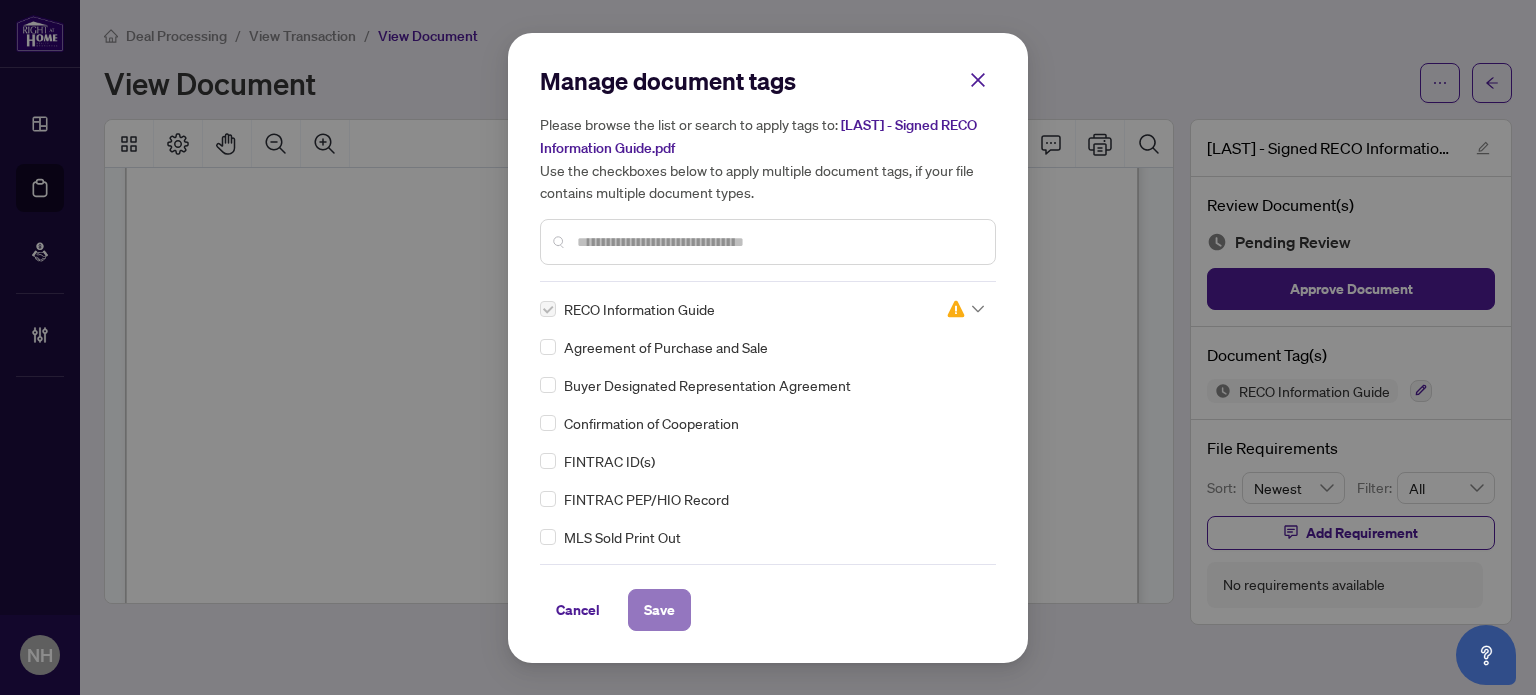 click on "Save" at bounding box center [659, 598] 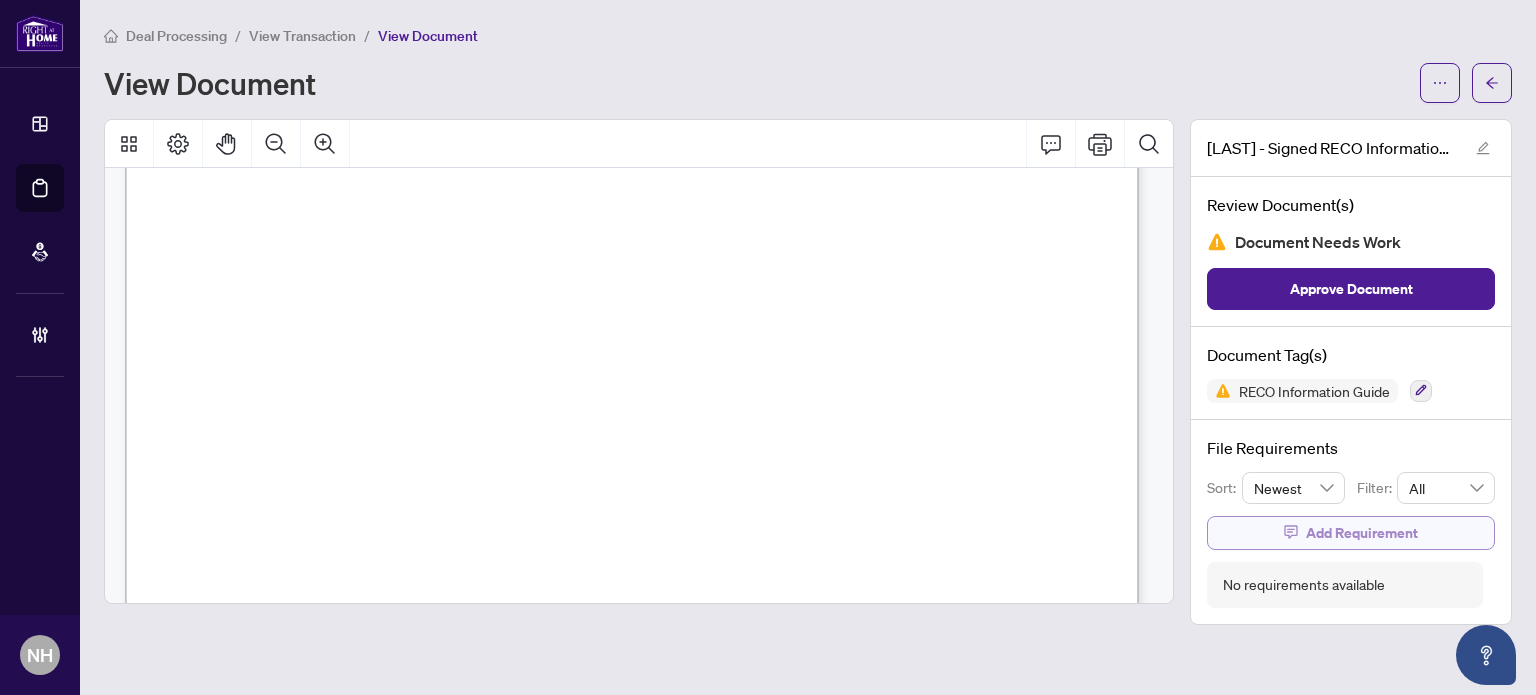 click on "Add Requirement" at bounding box center (1362, 533) 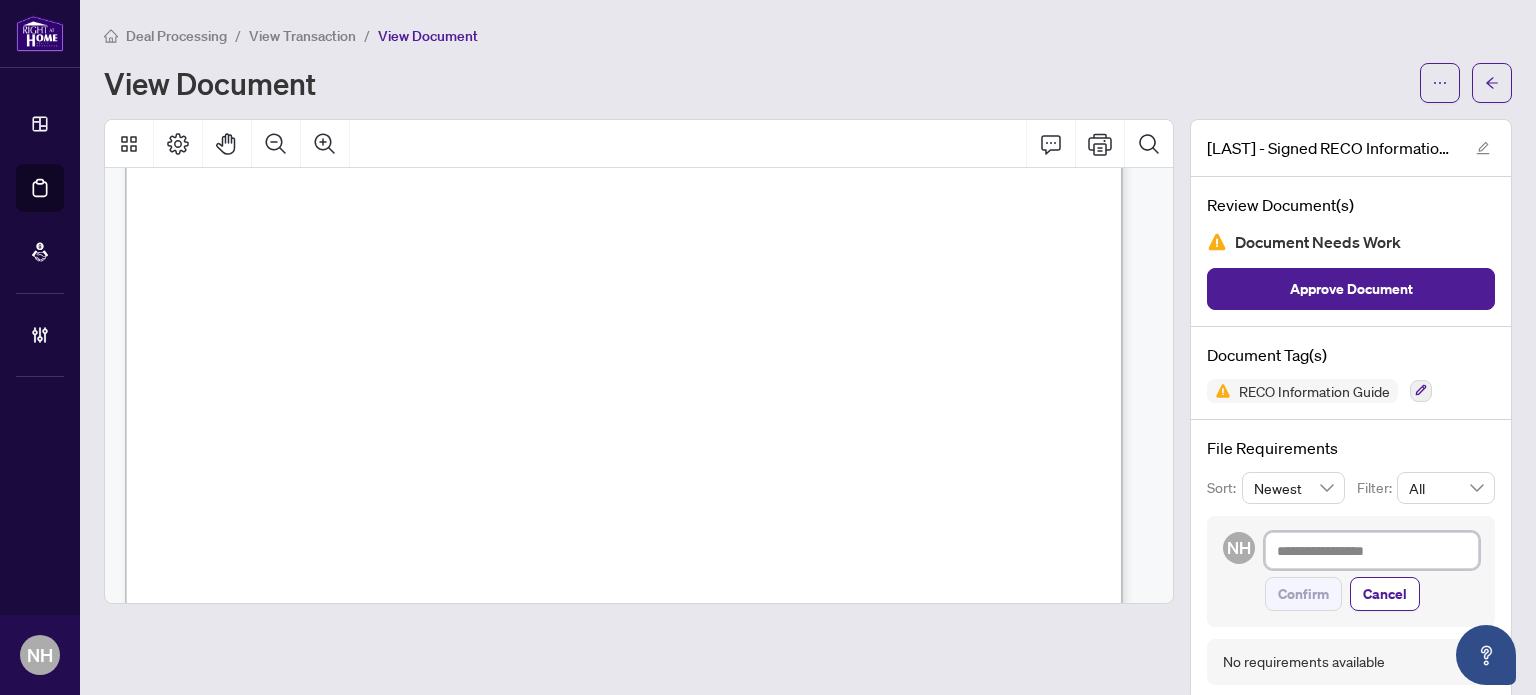 click at bounding box center [1372, 551] 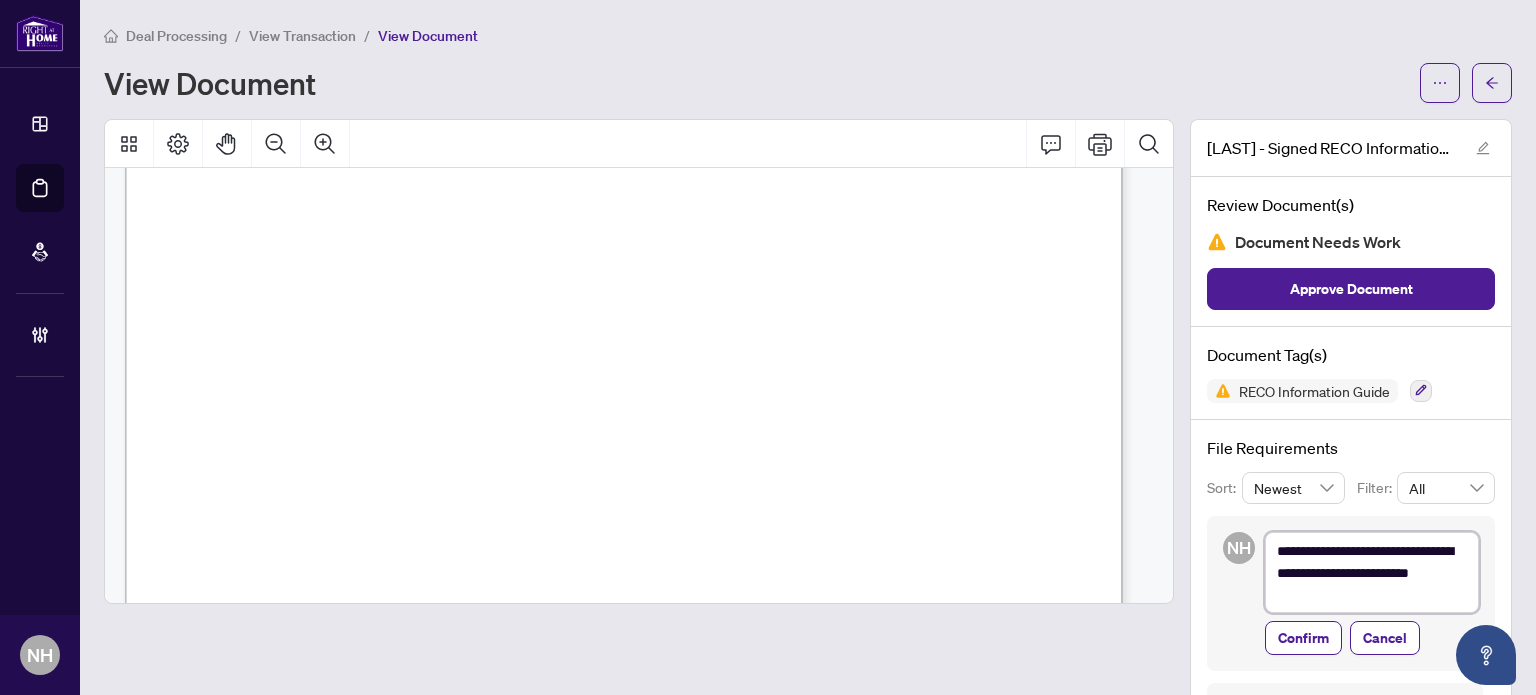 drag, startPoint x: 1302, startPoint y: 565, endPoint x: 1406, endPoint y: 608, distance: 112.53888 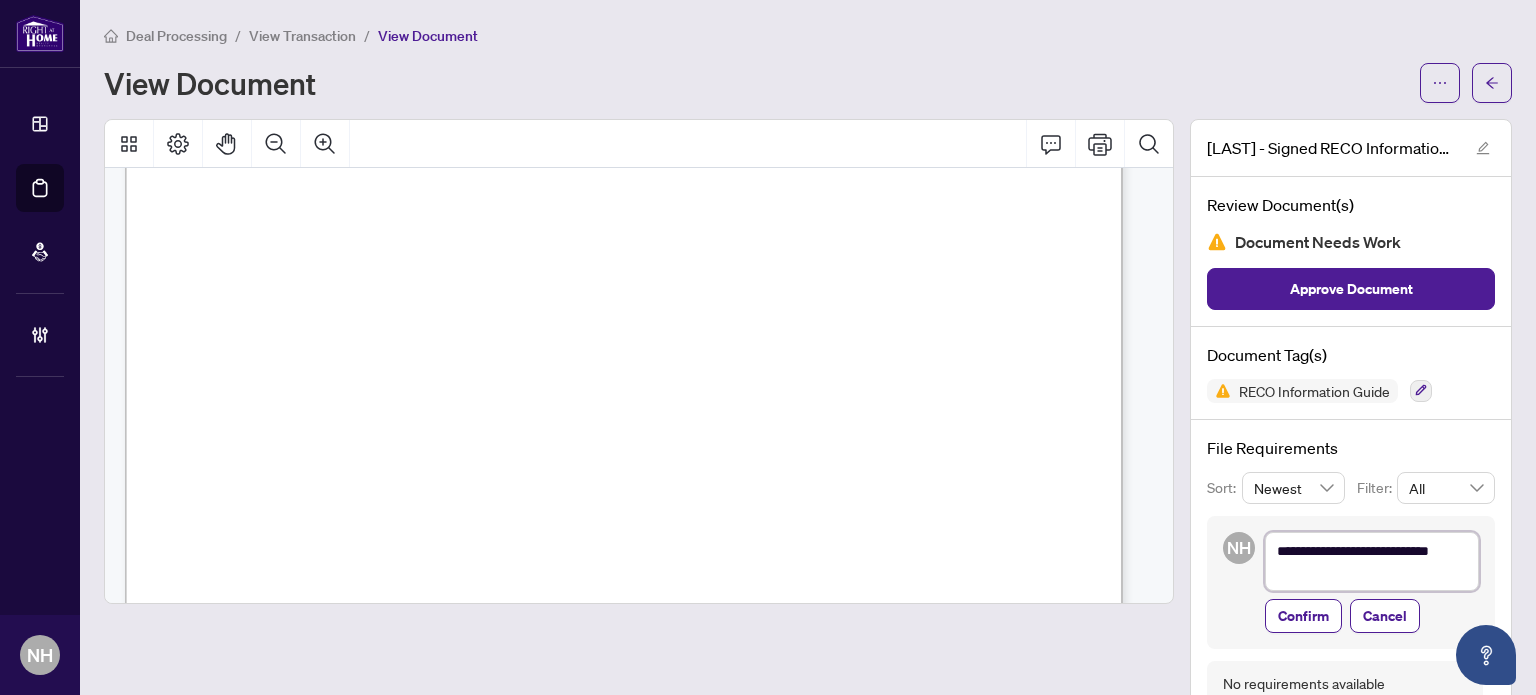 type on "**********" 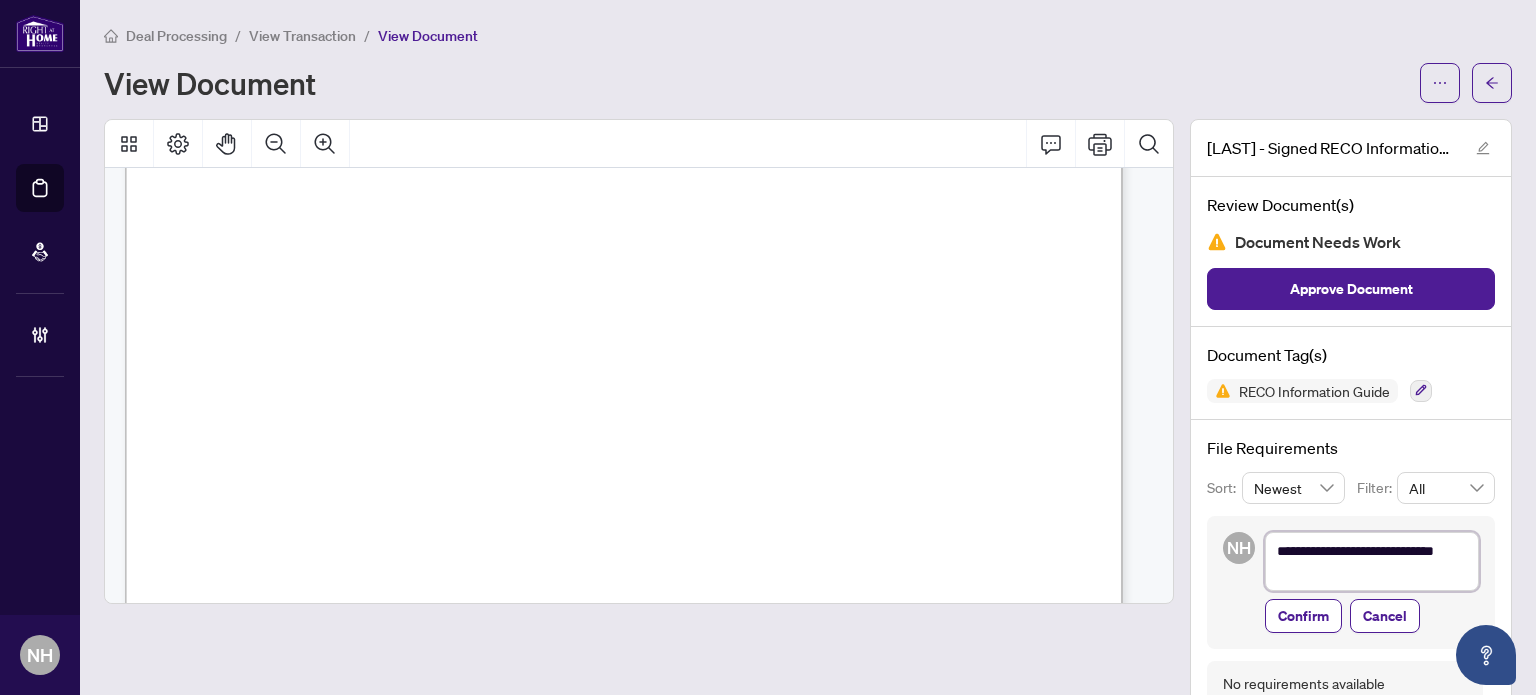 type on "**********" 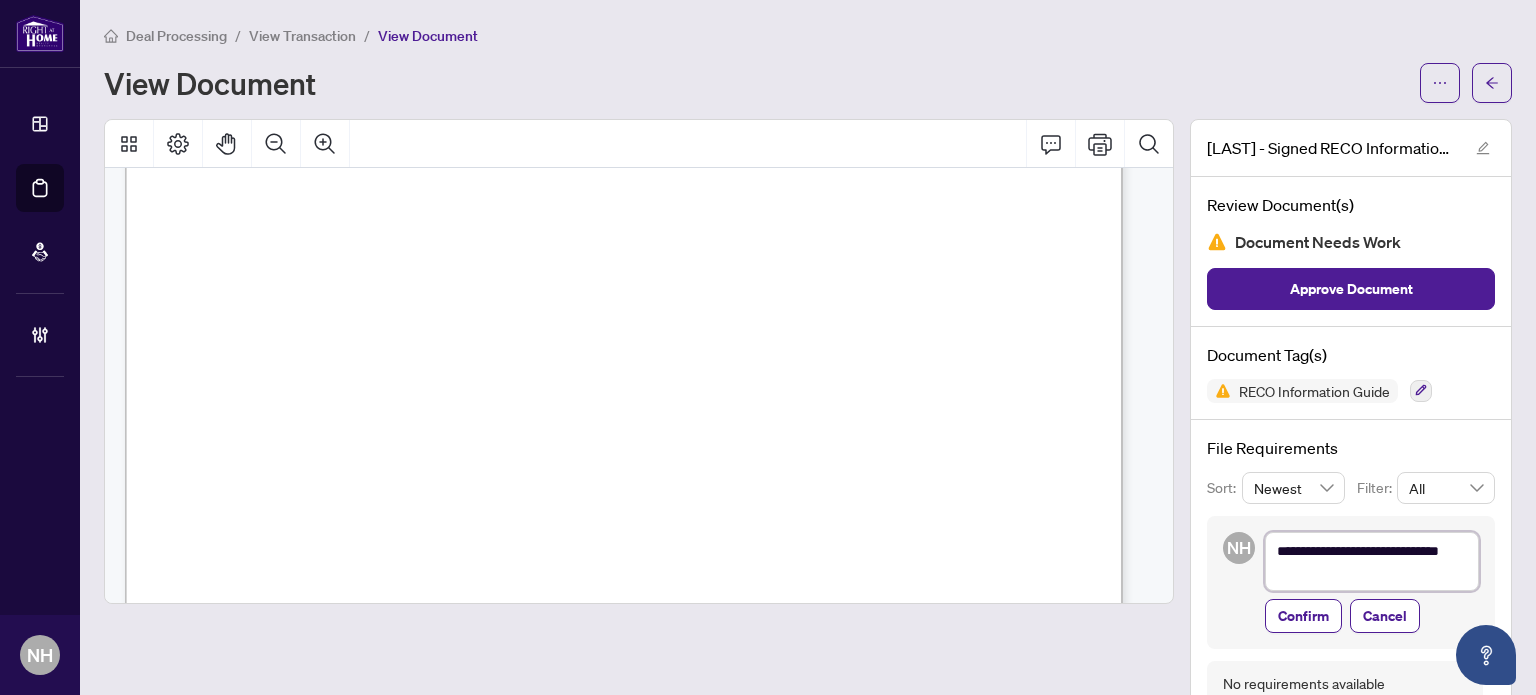 type on "**********" 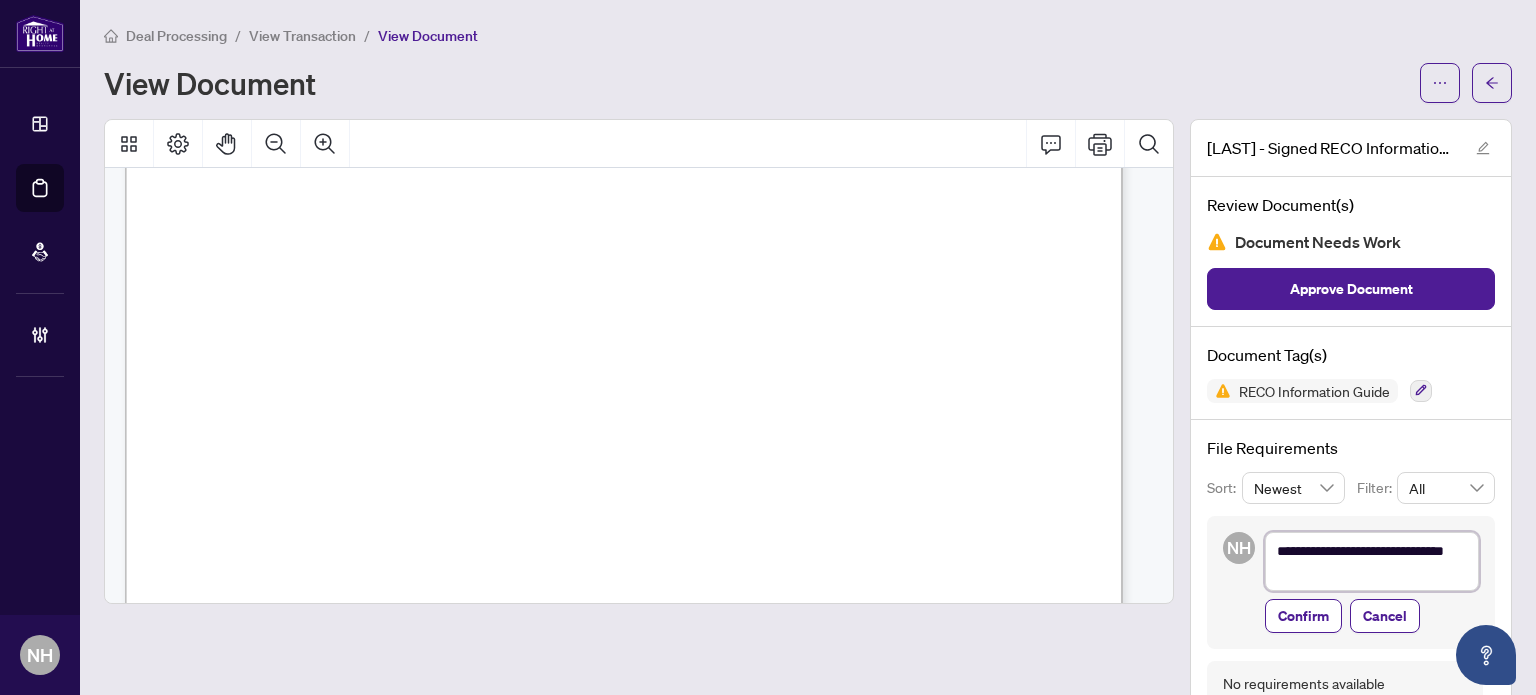 type on "**********" 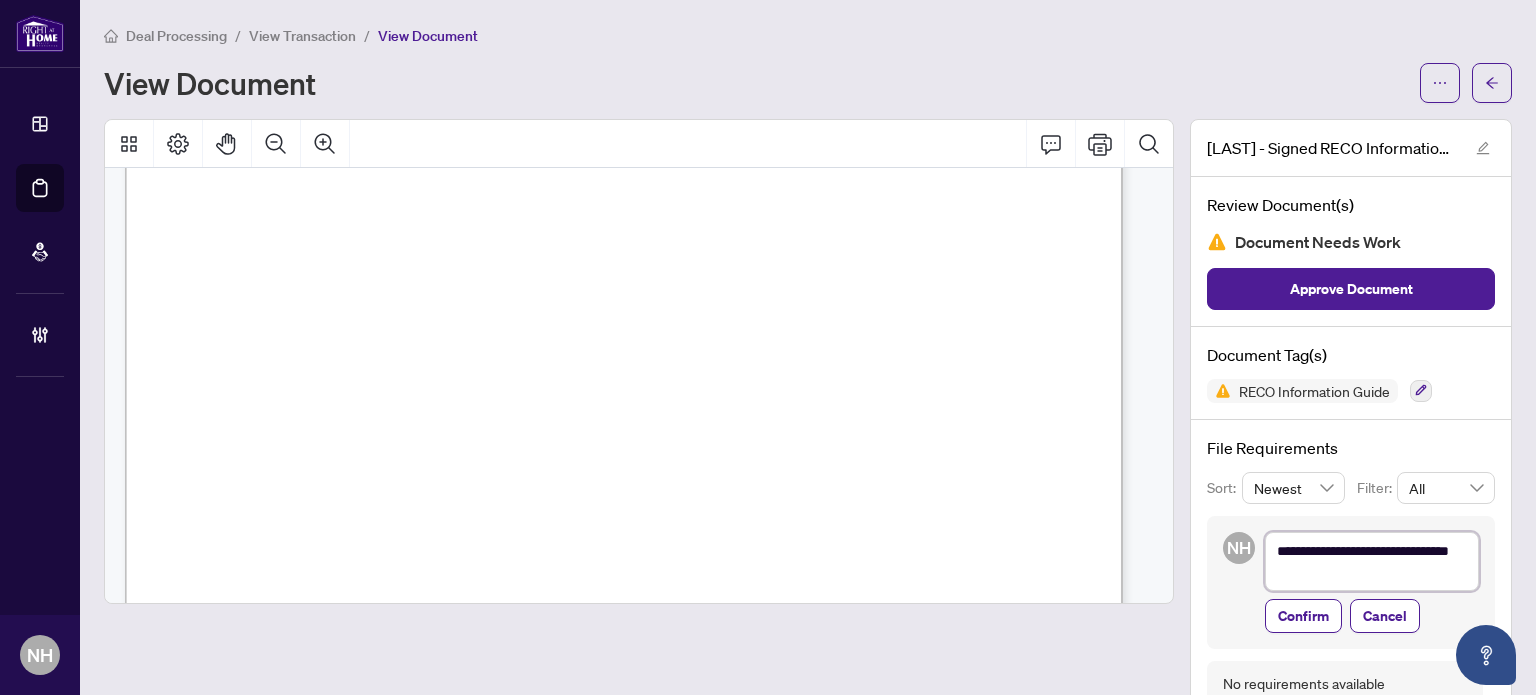 type on "**********" 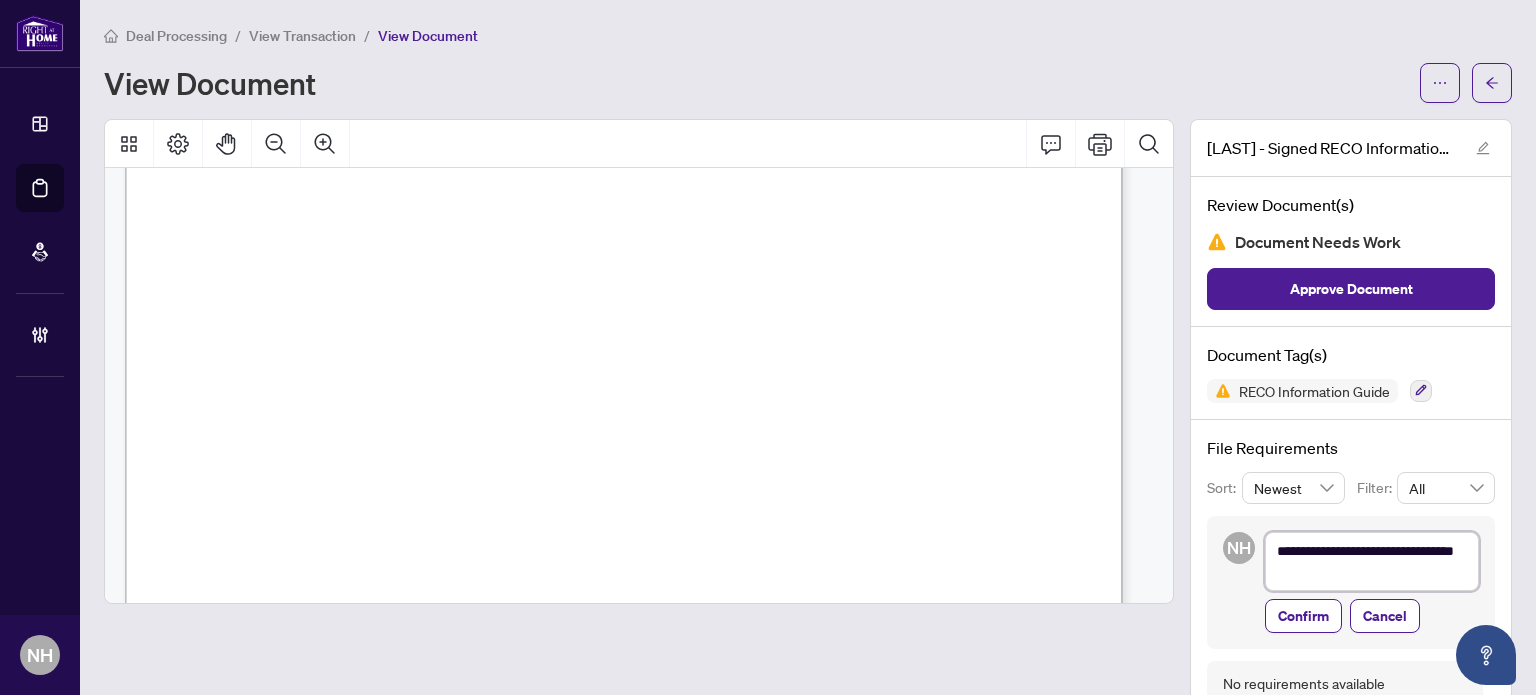type on "**********" 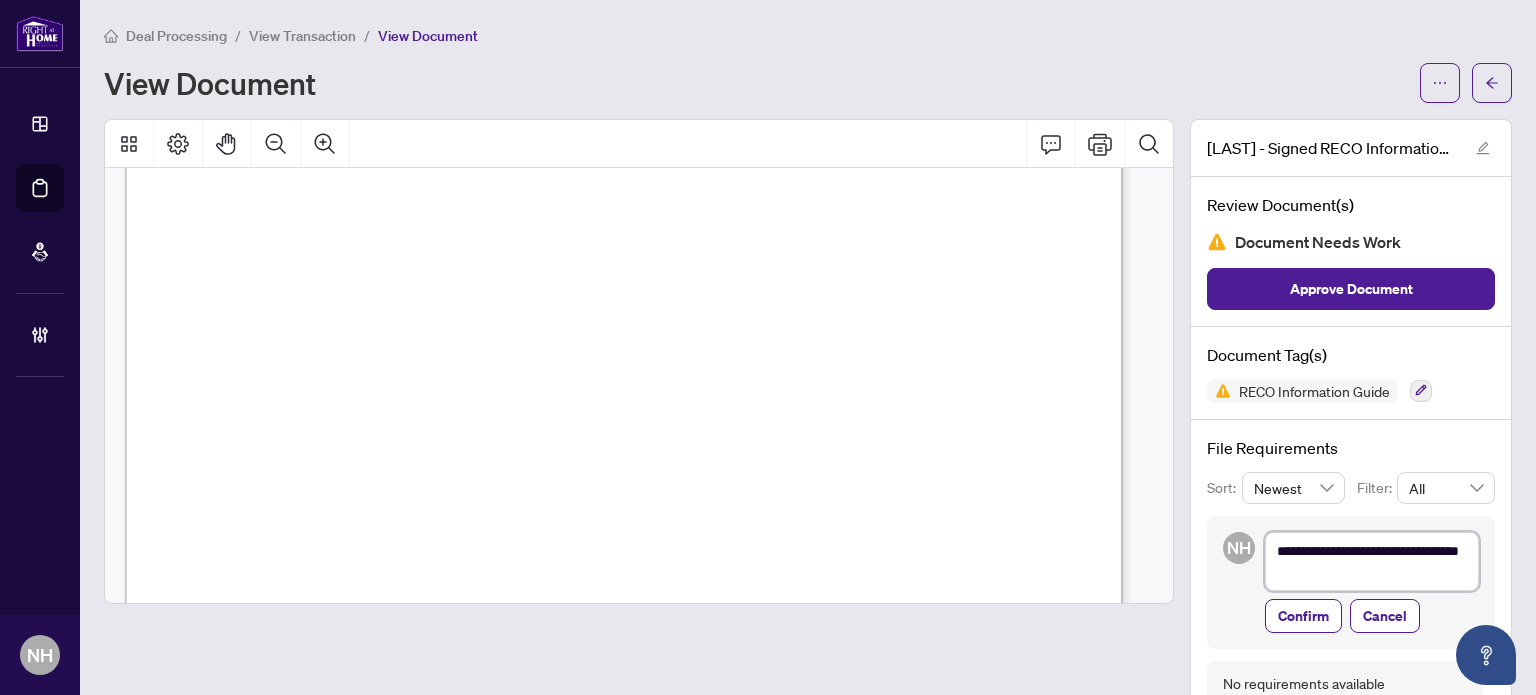 type on "**********" 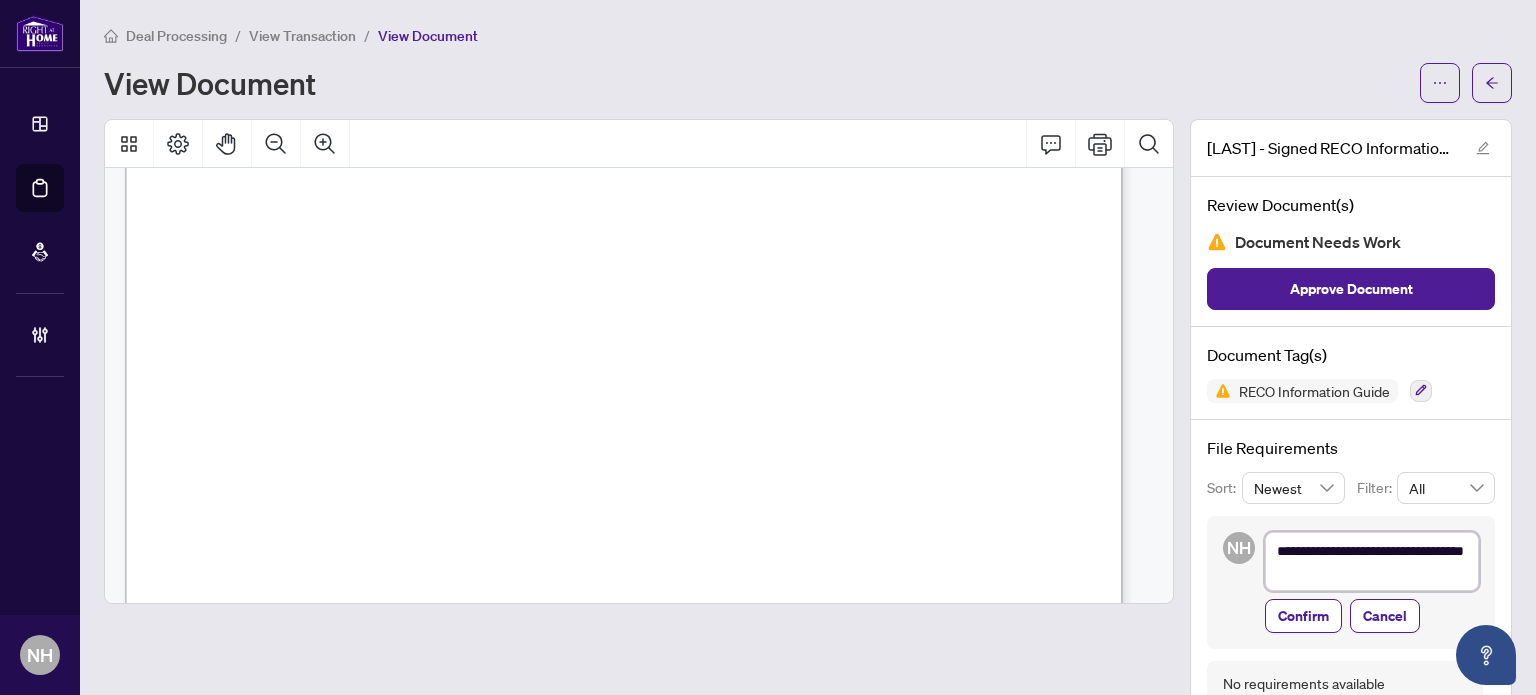 type on "**********" 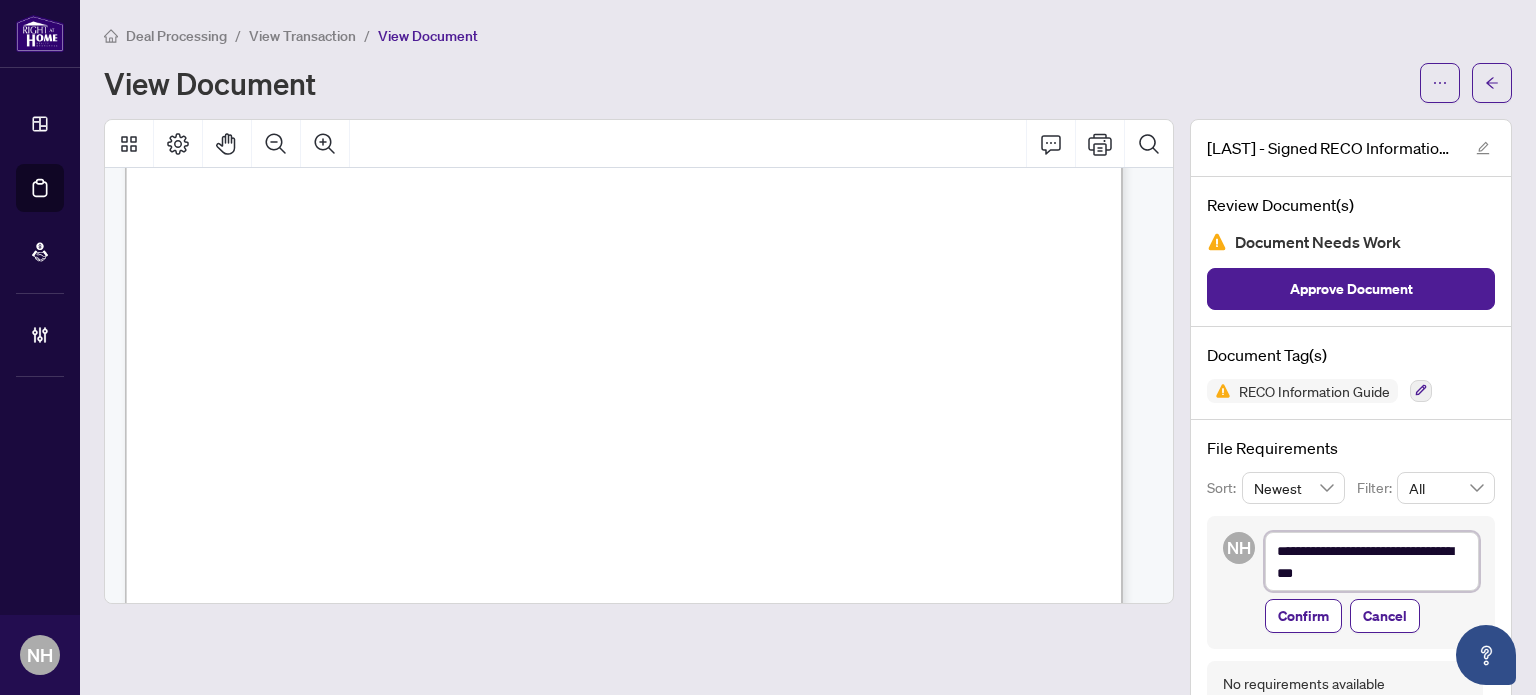 type on "**********" 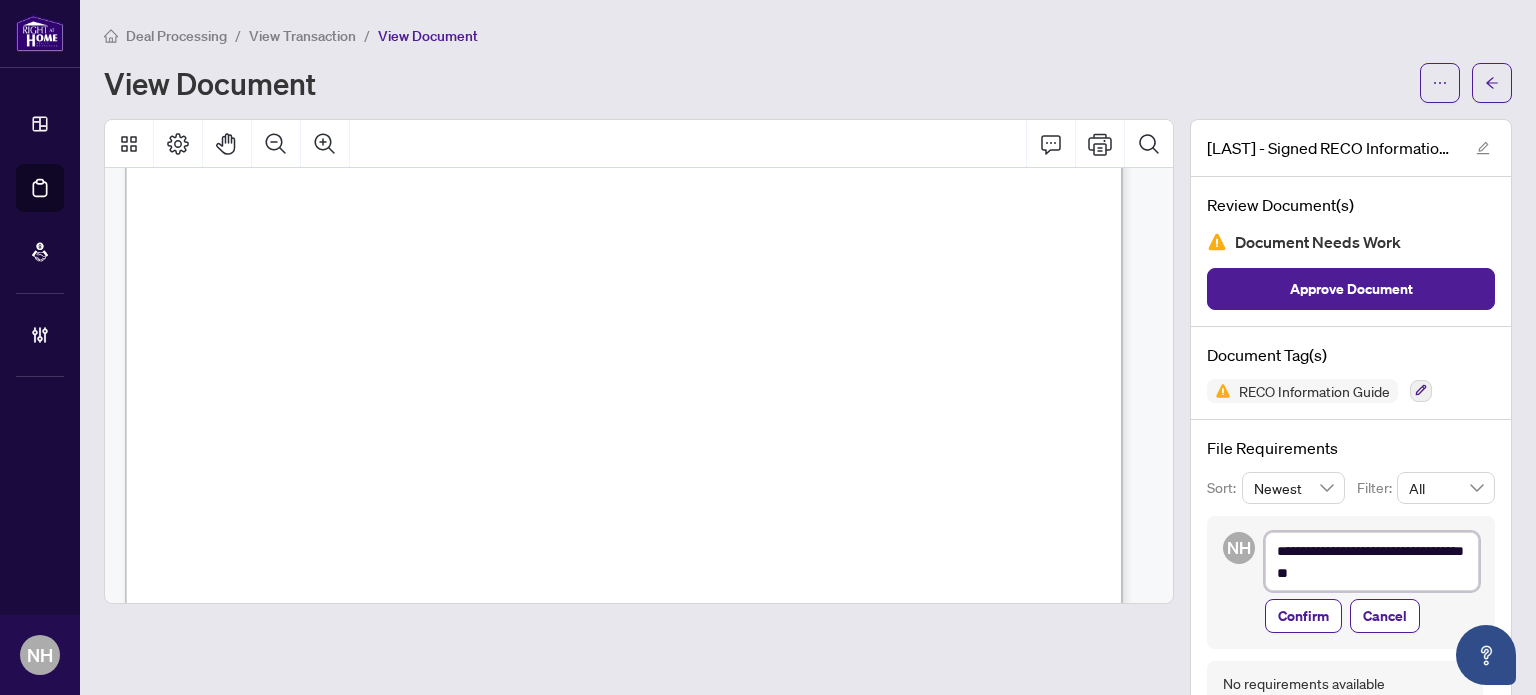 type on "**********" 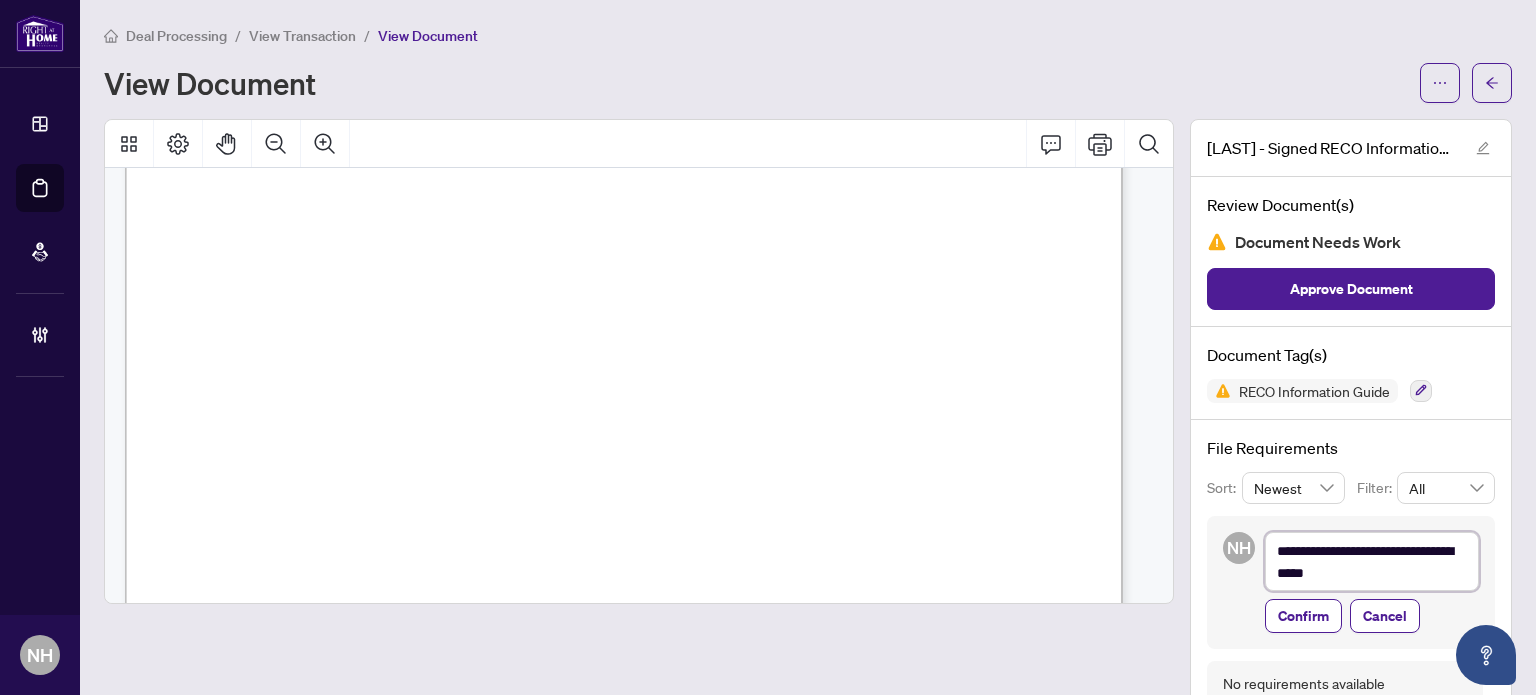 type on "**********" 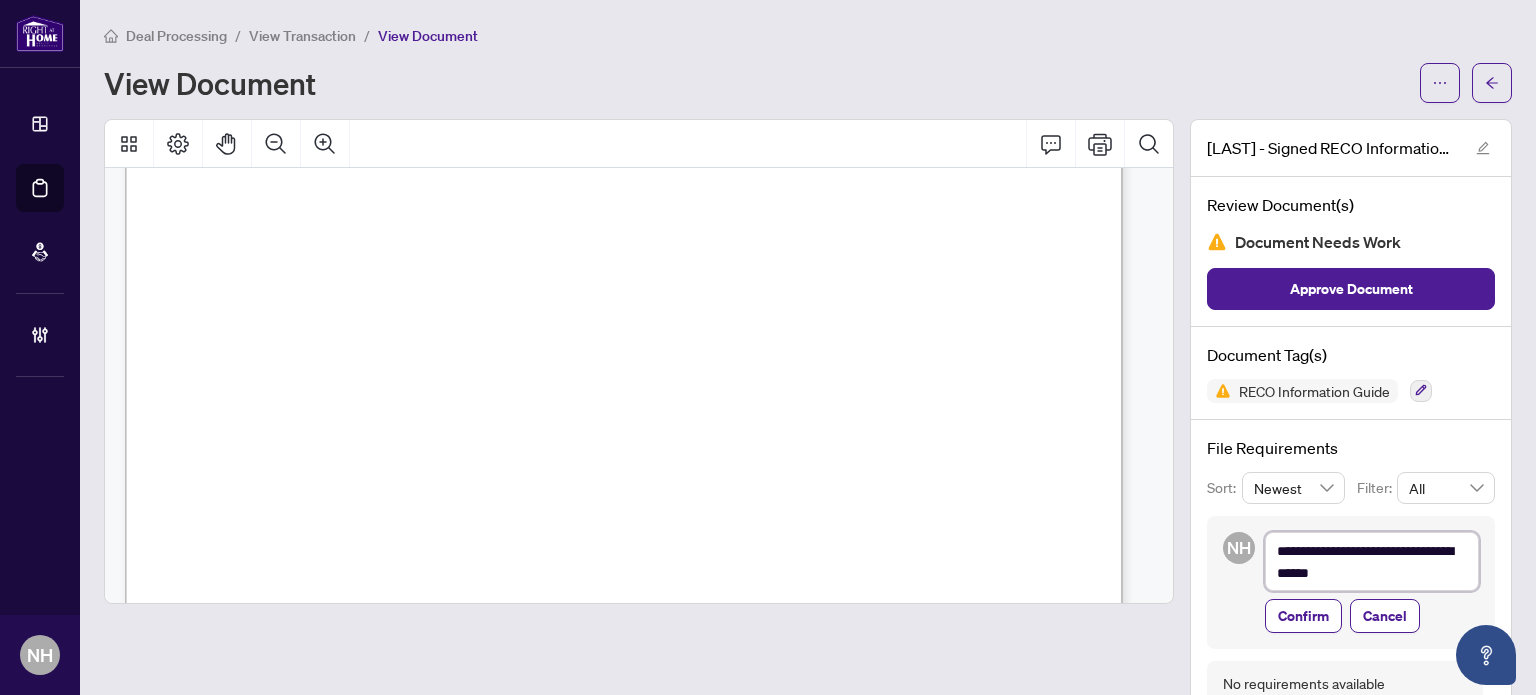 type on "**********" 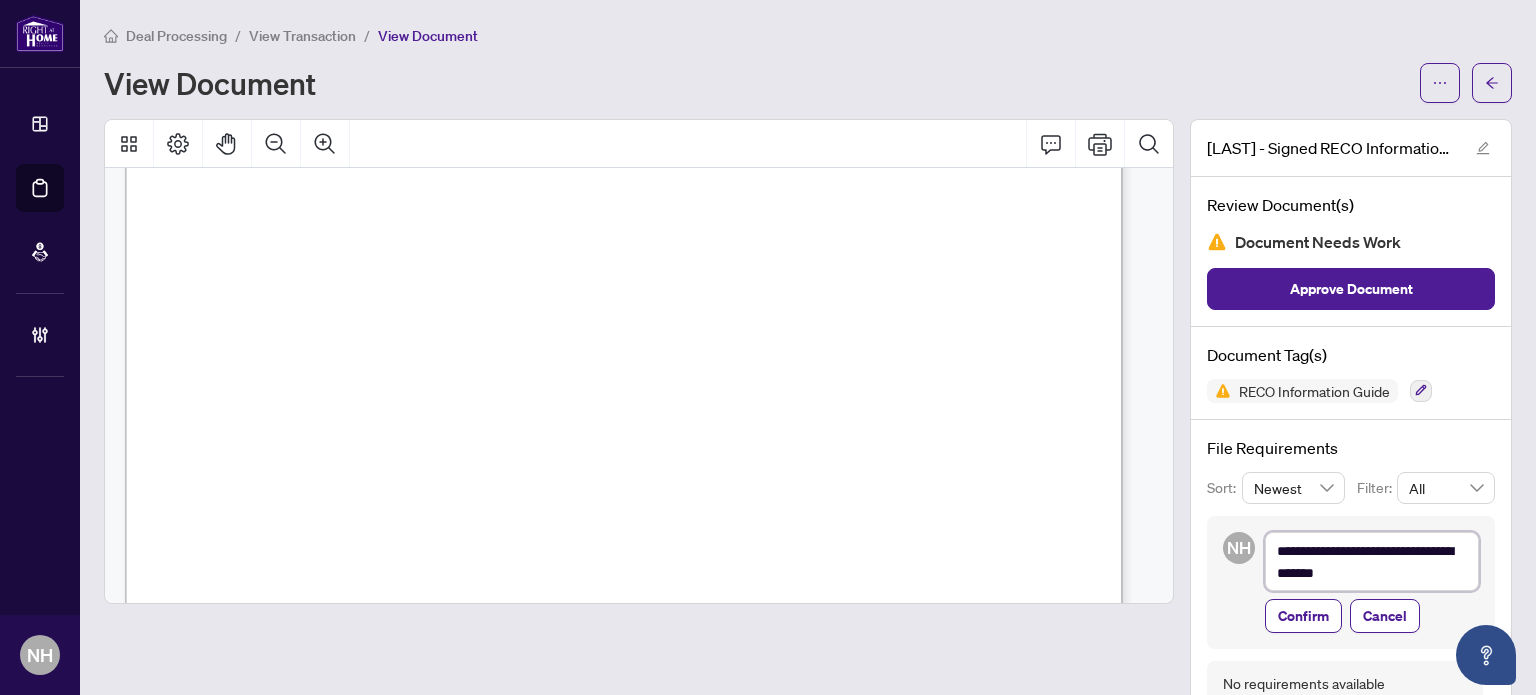 type on "**********" 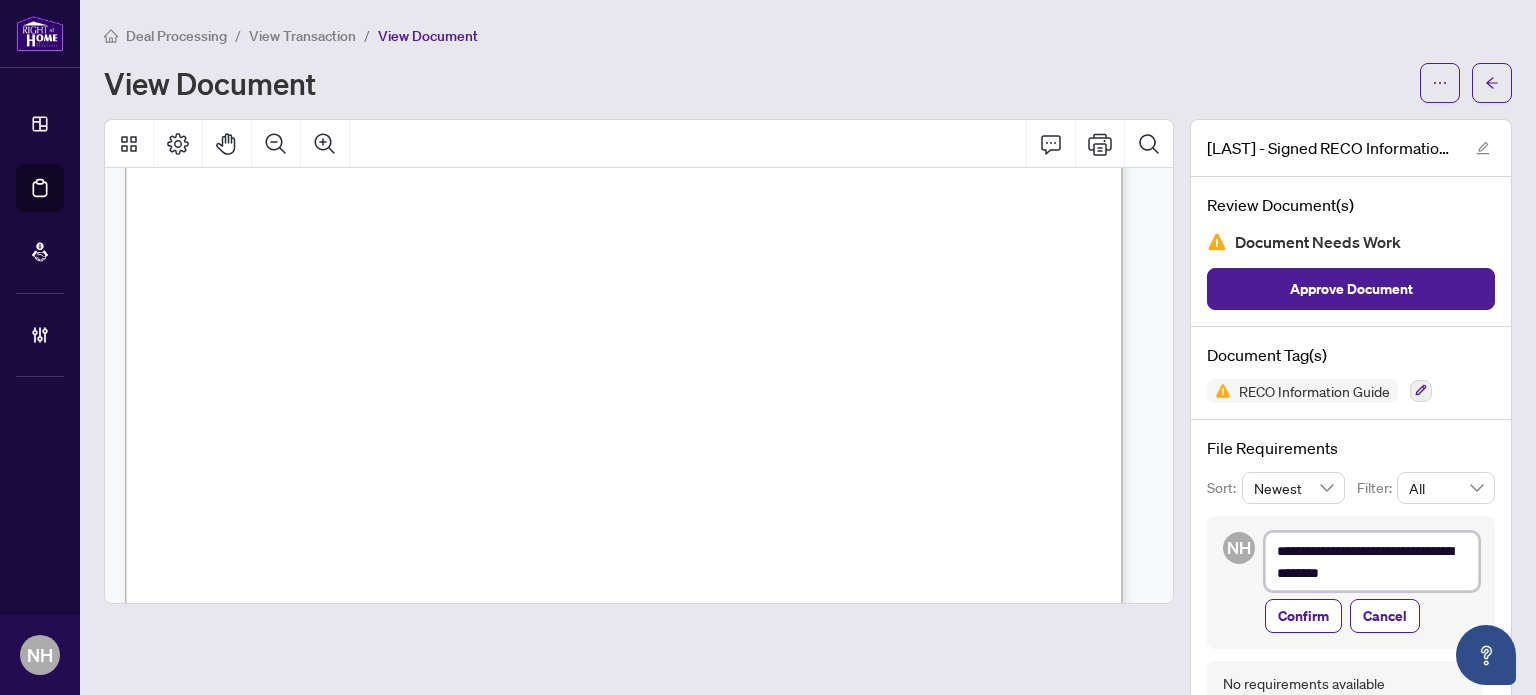 type on "**********" 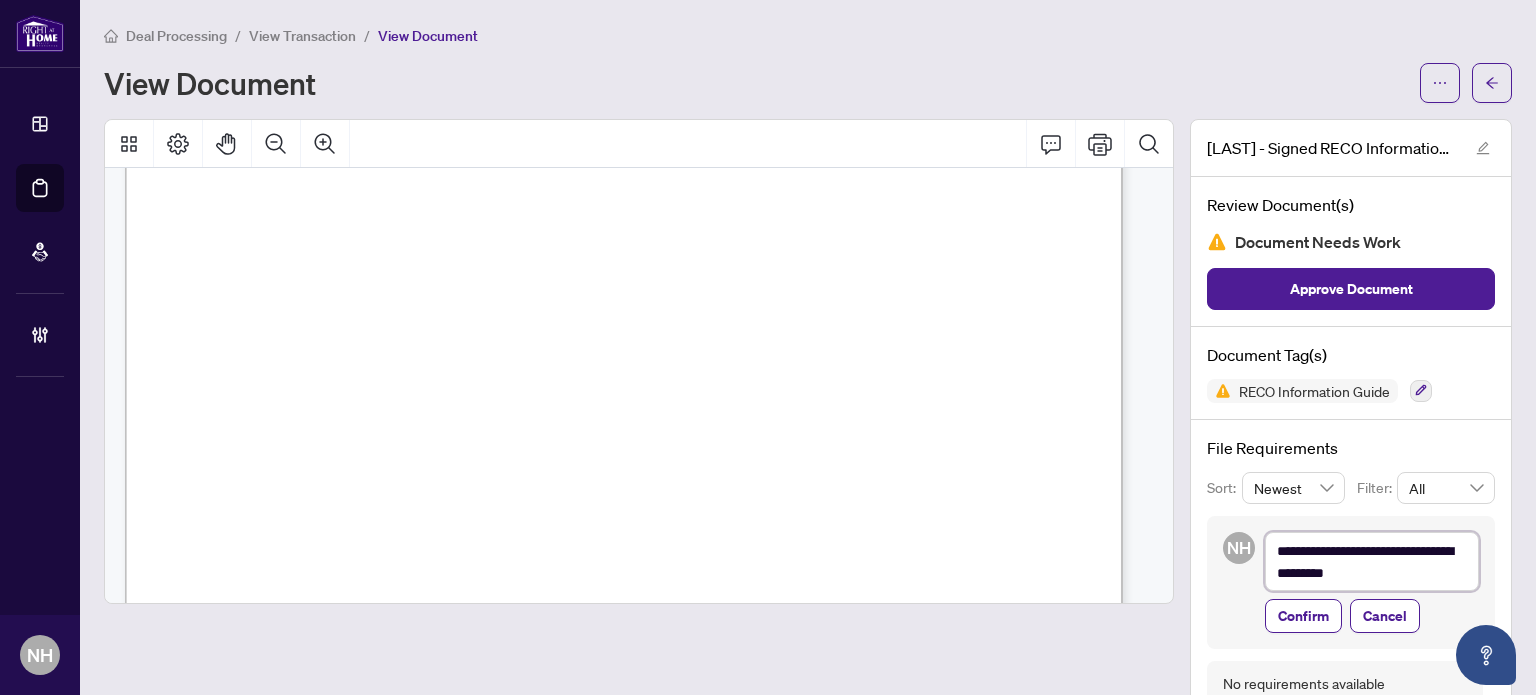 type on "**********" 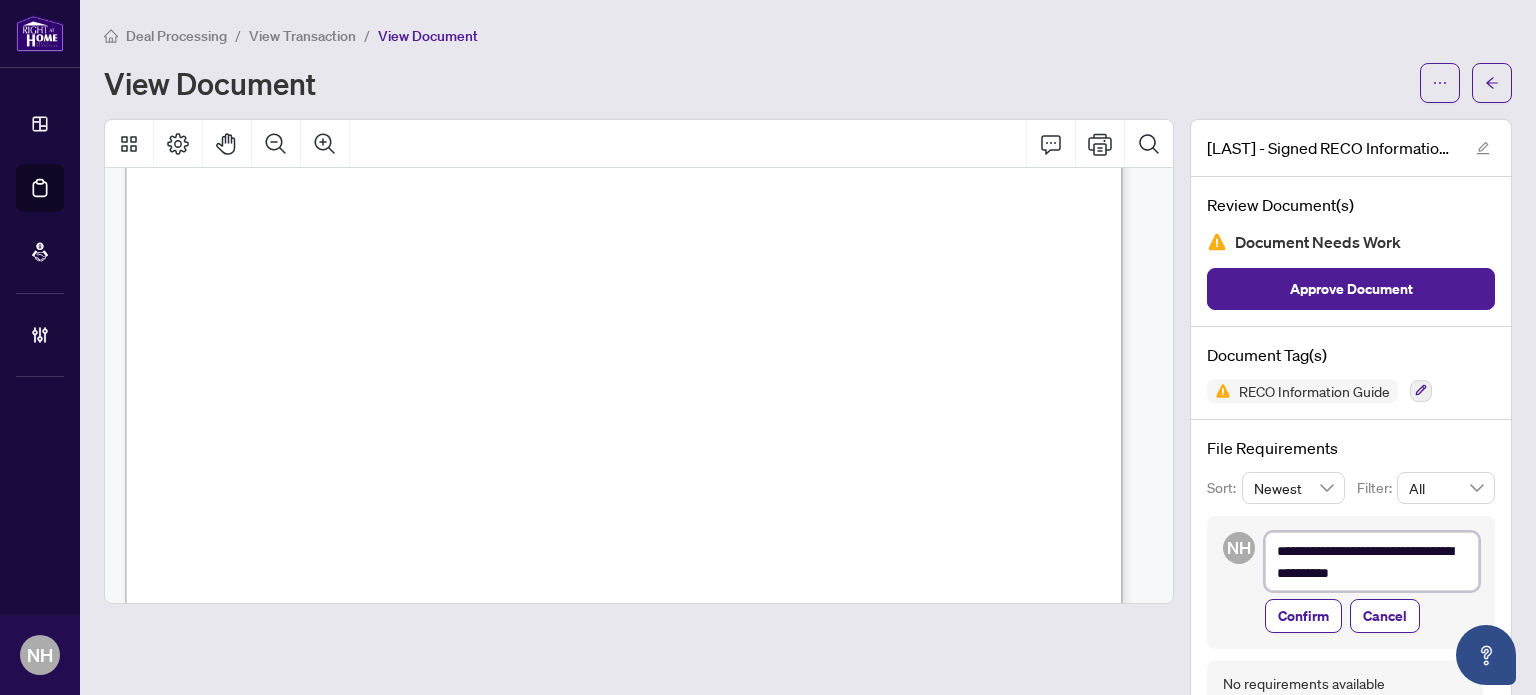 type on "**********" 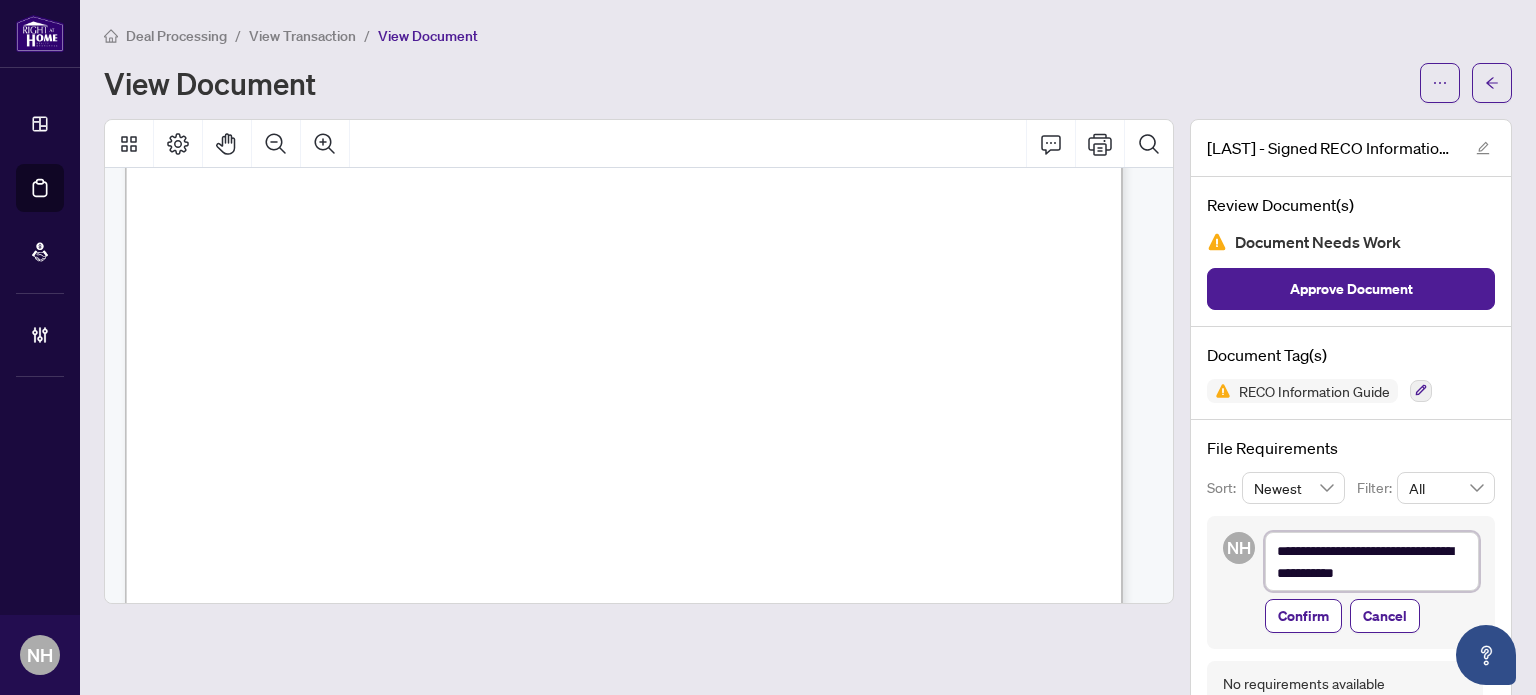 type on "**********" 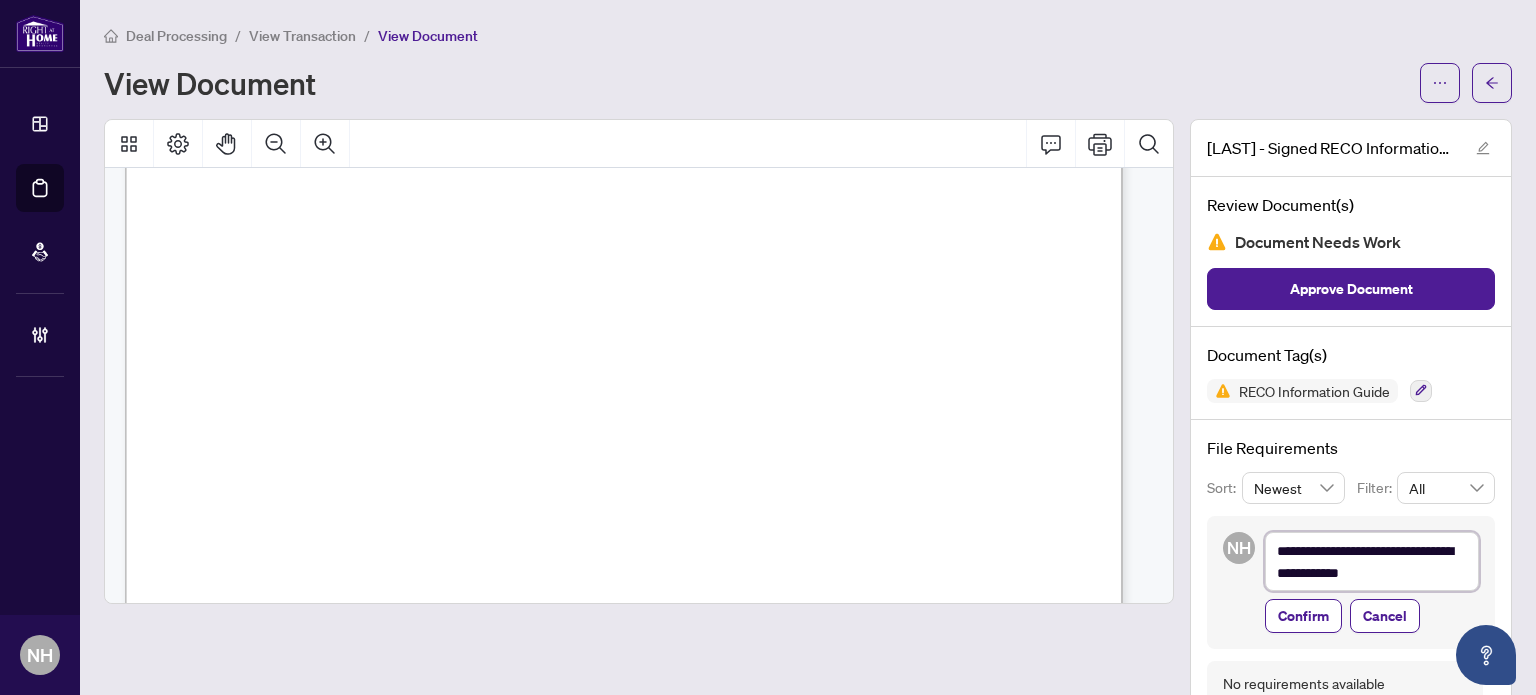 type on "**********" 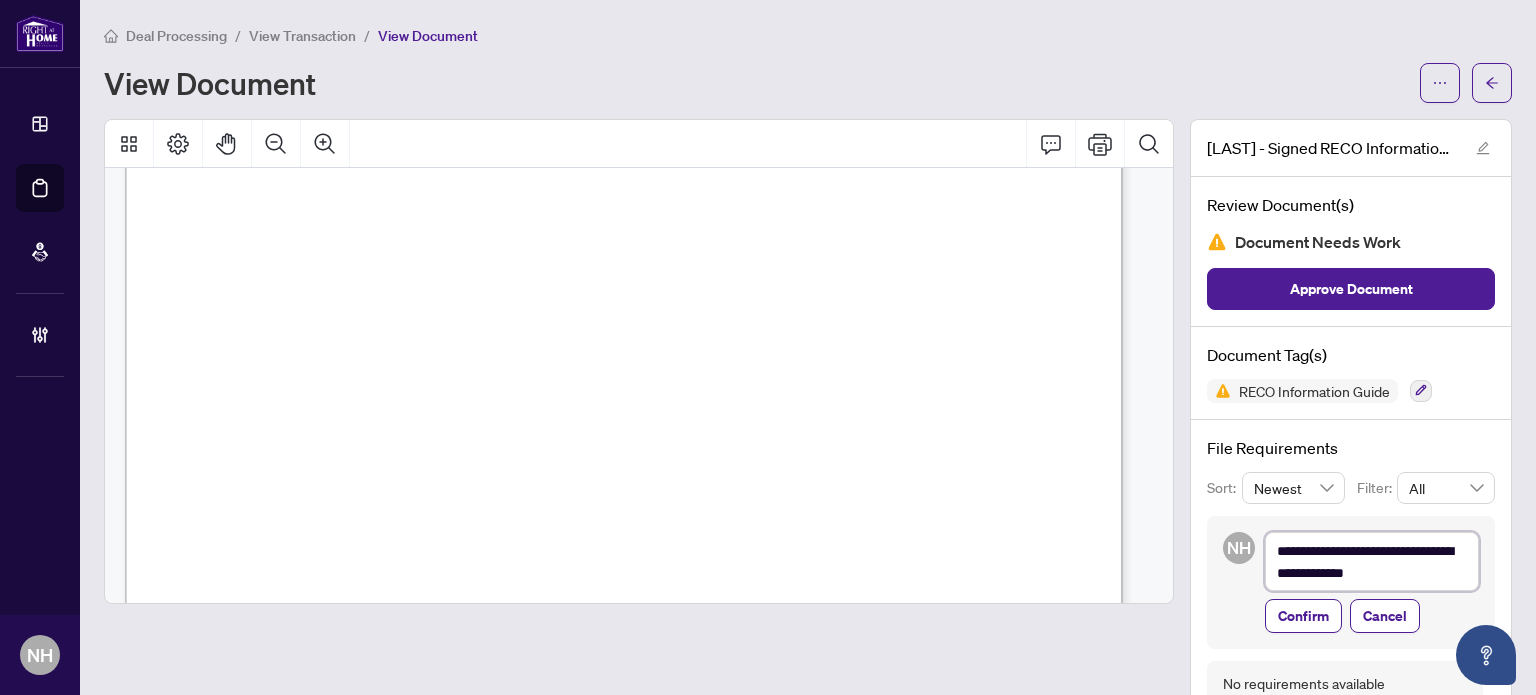 type on "**********" 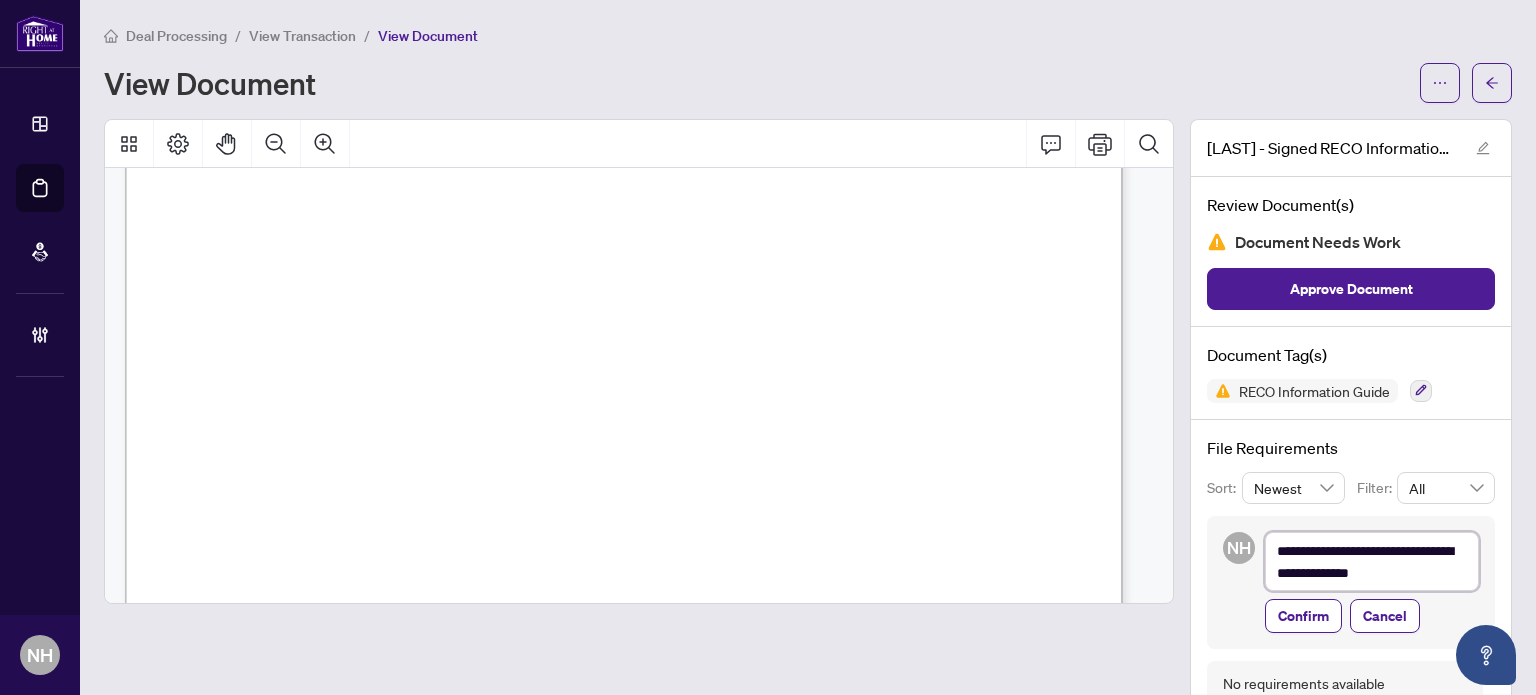 type on "**********" 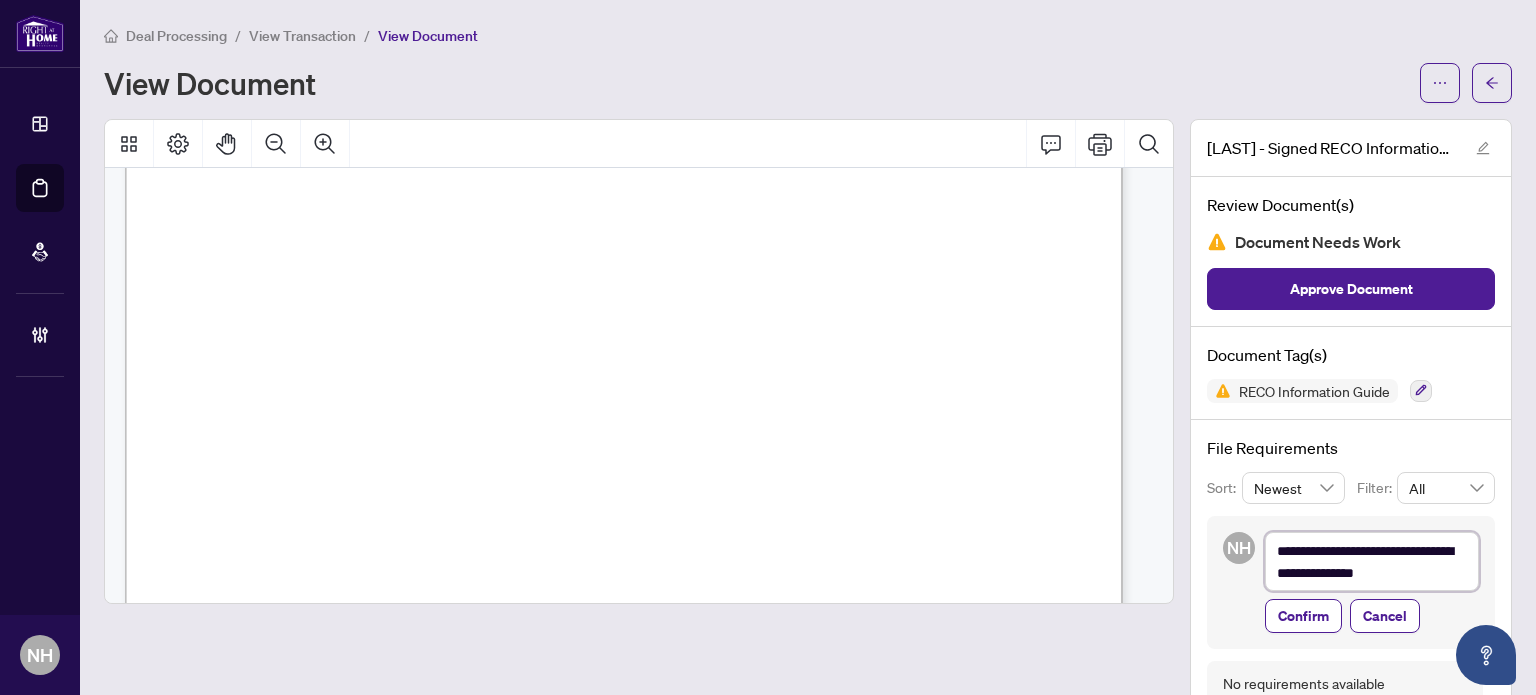 type on "**********" 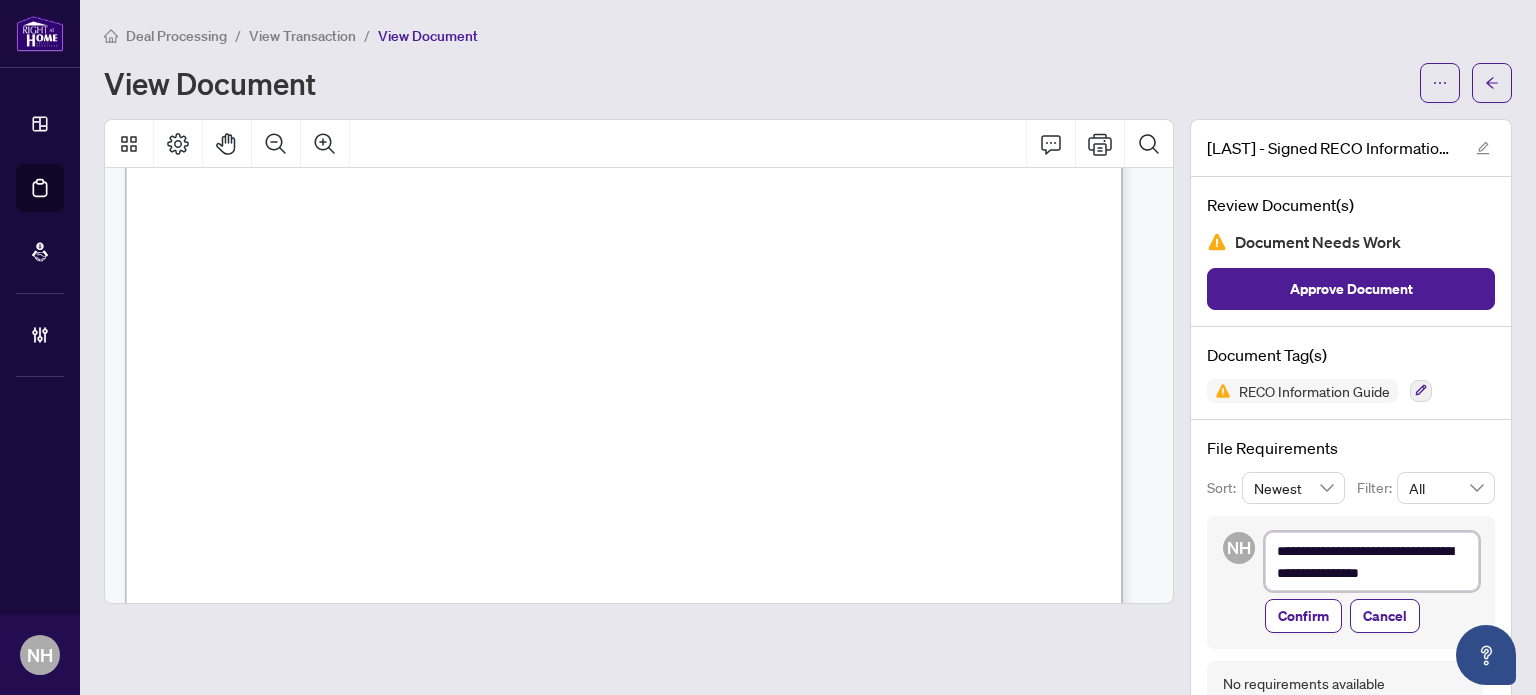 type on "**********" 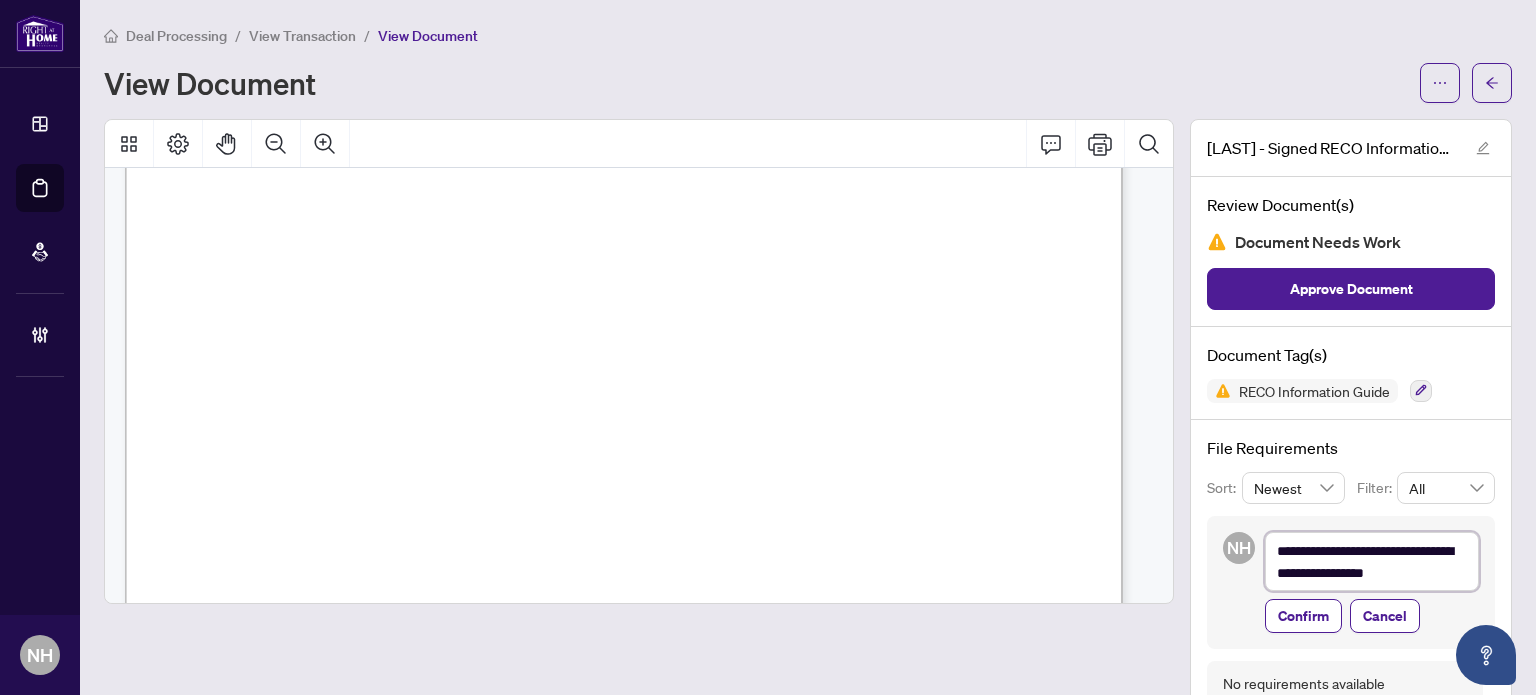 type on "**********" 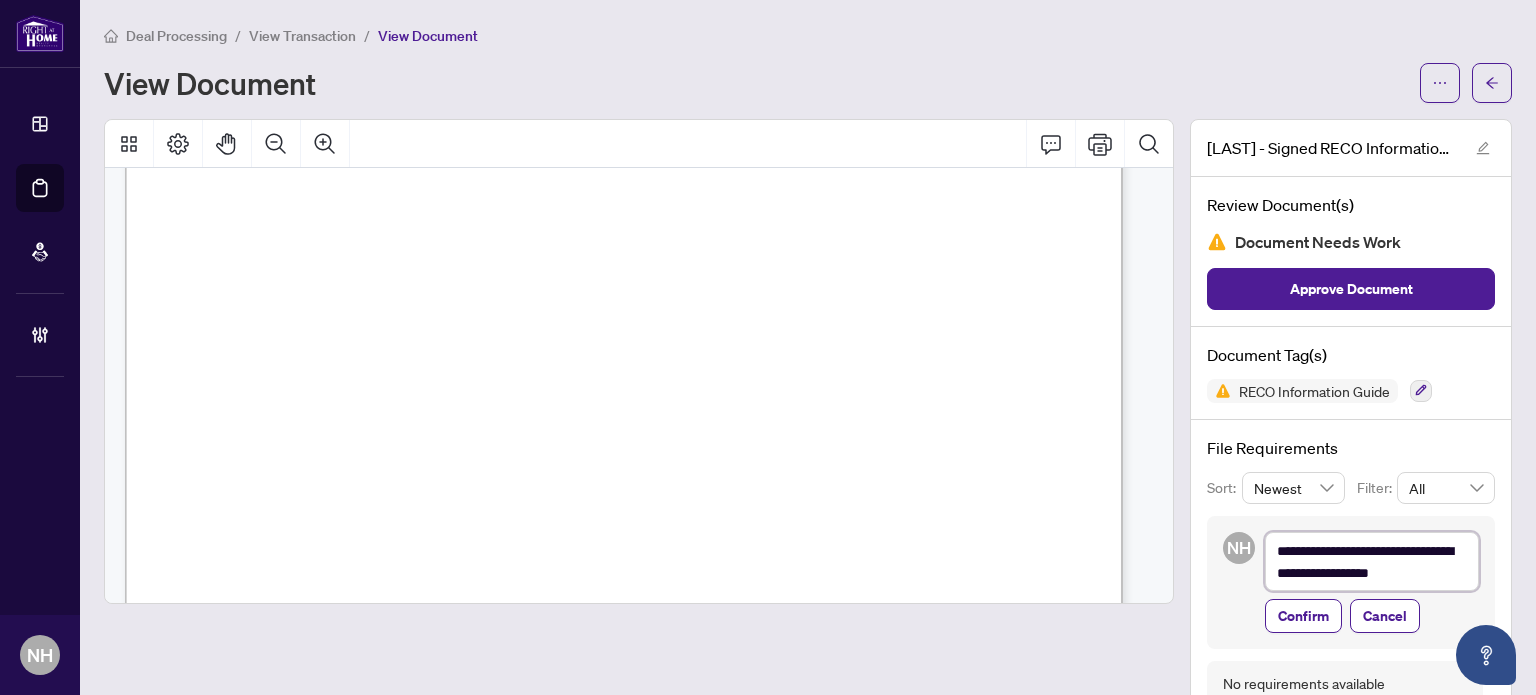 type on "**********" 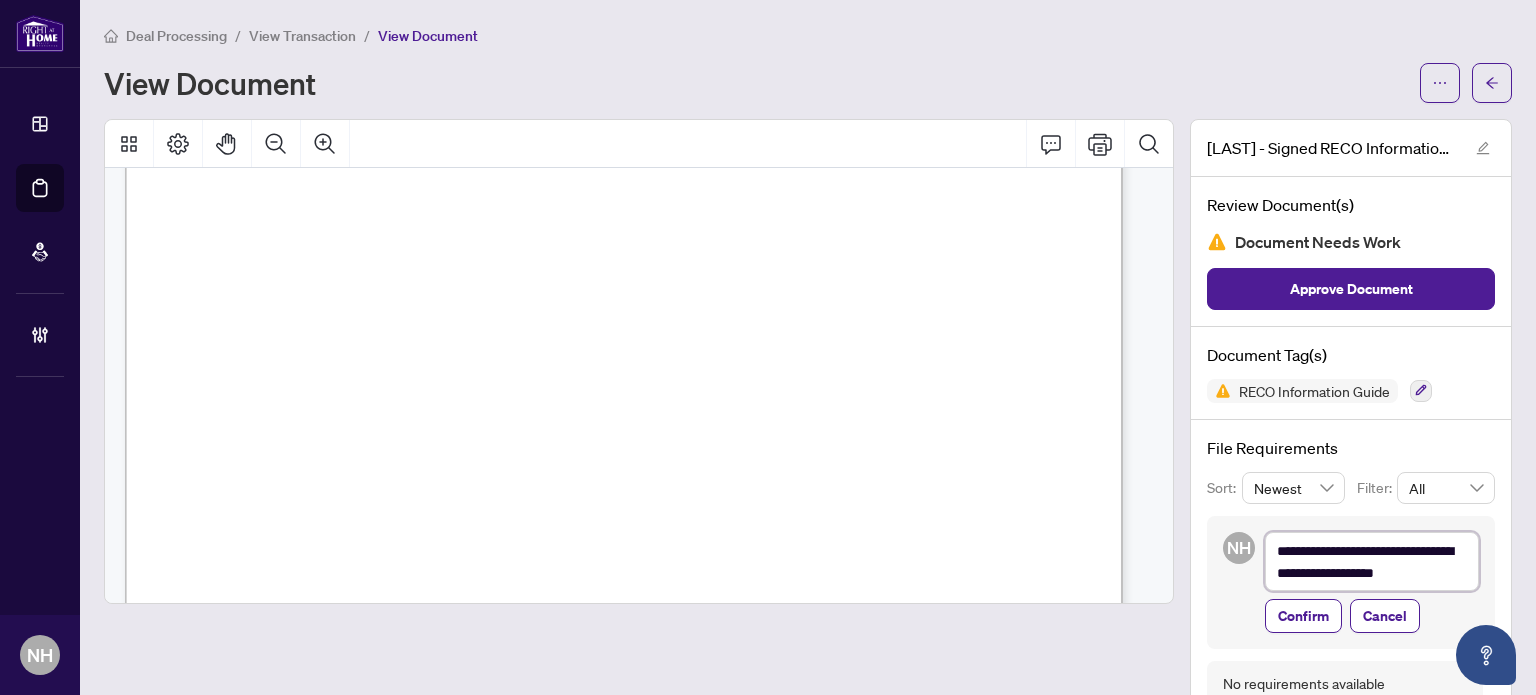 type on "**********" 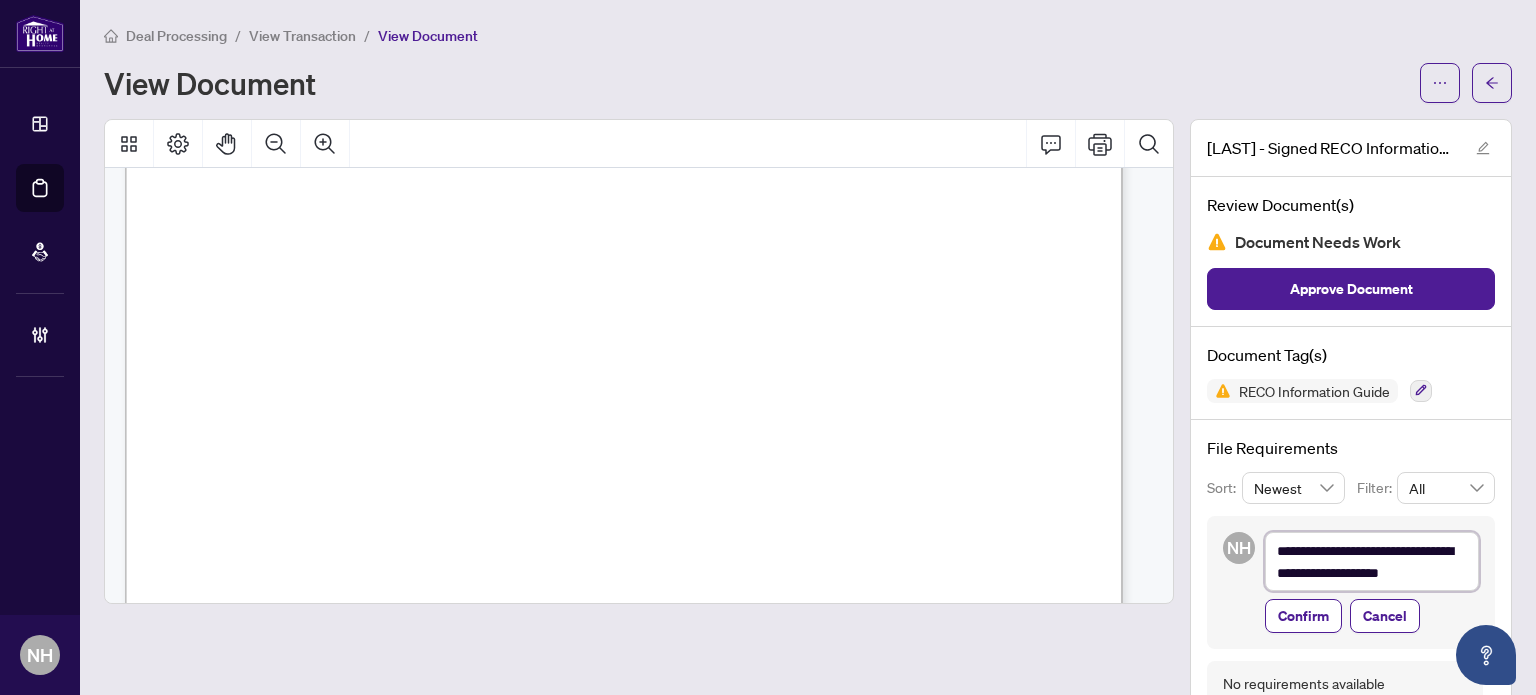 type on "**********" 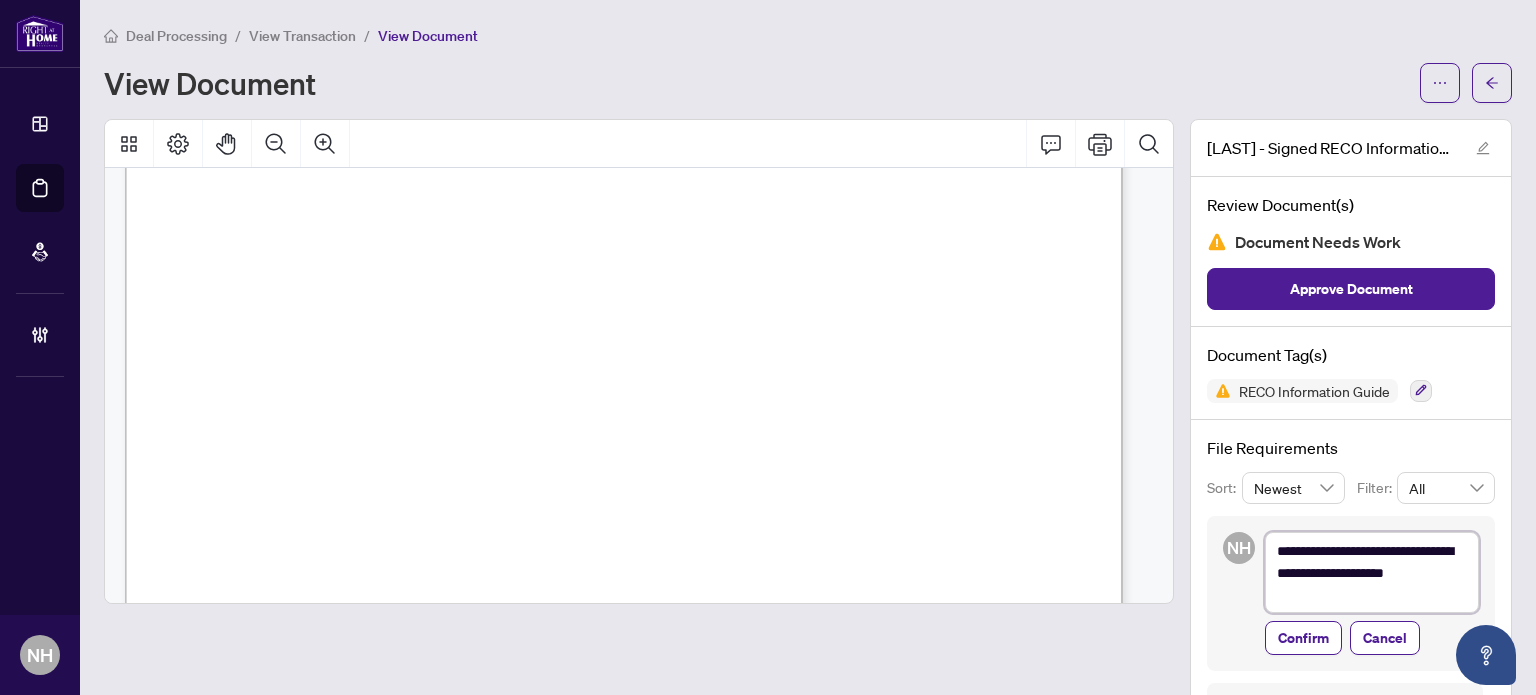 type on "**********" 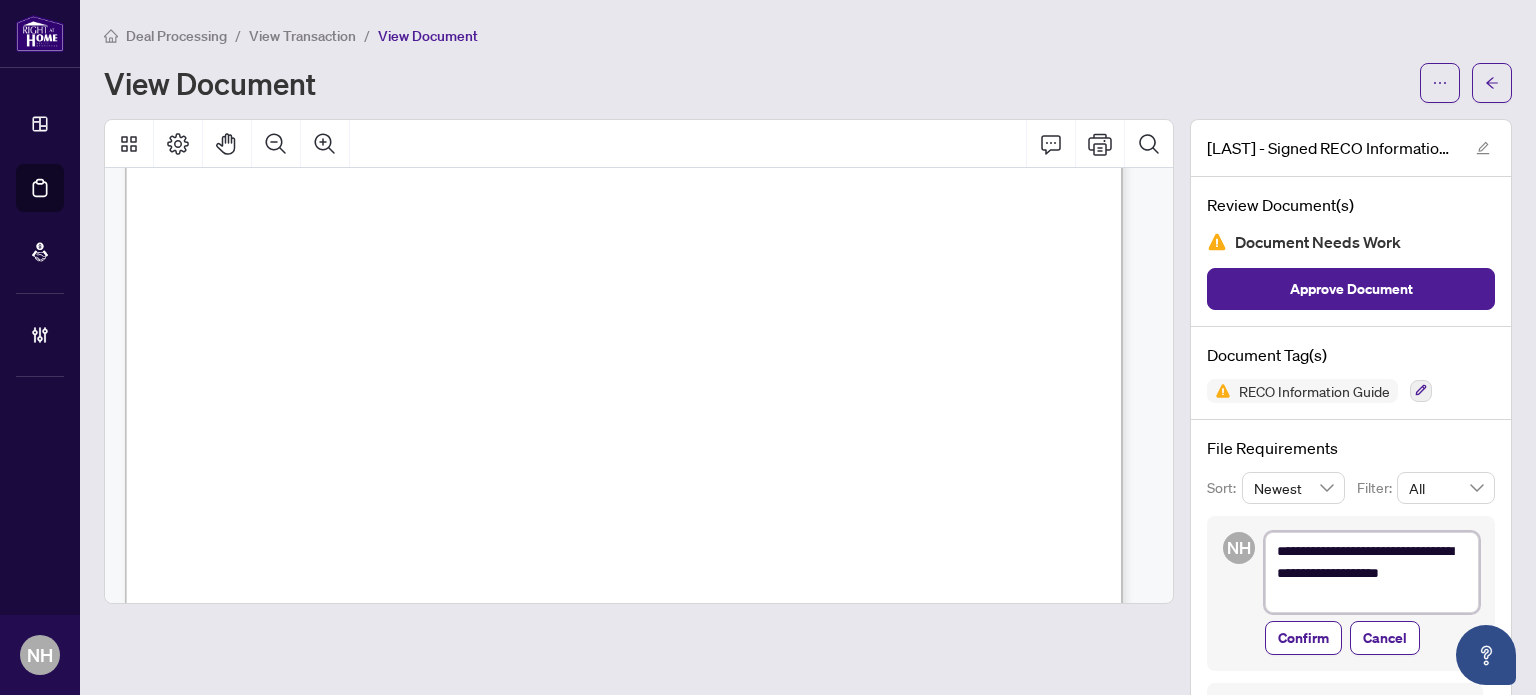type on "**********" 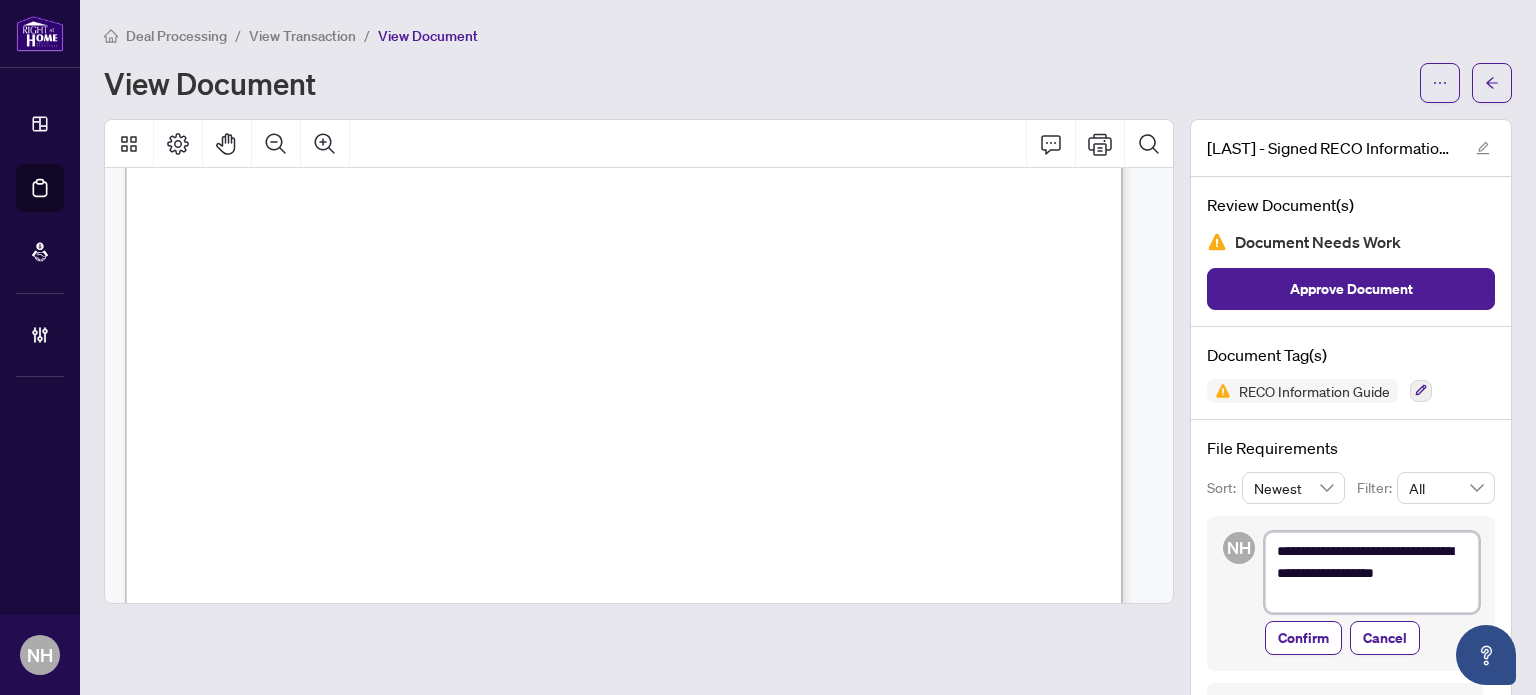 type on "**********" 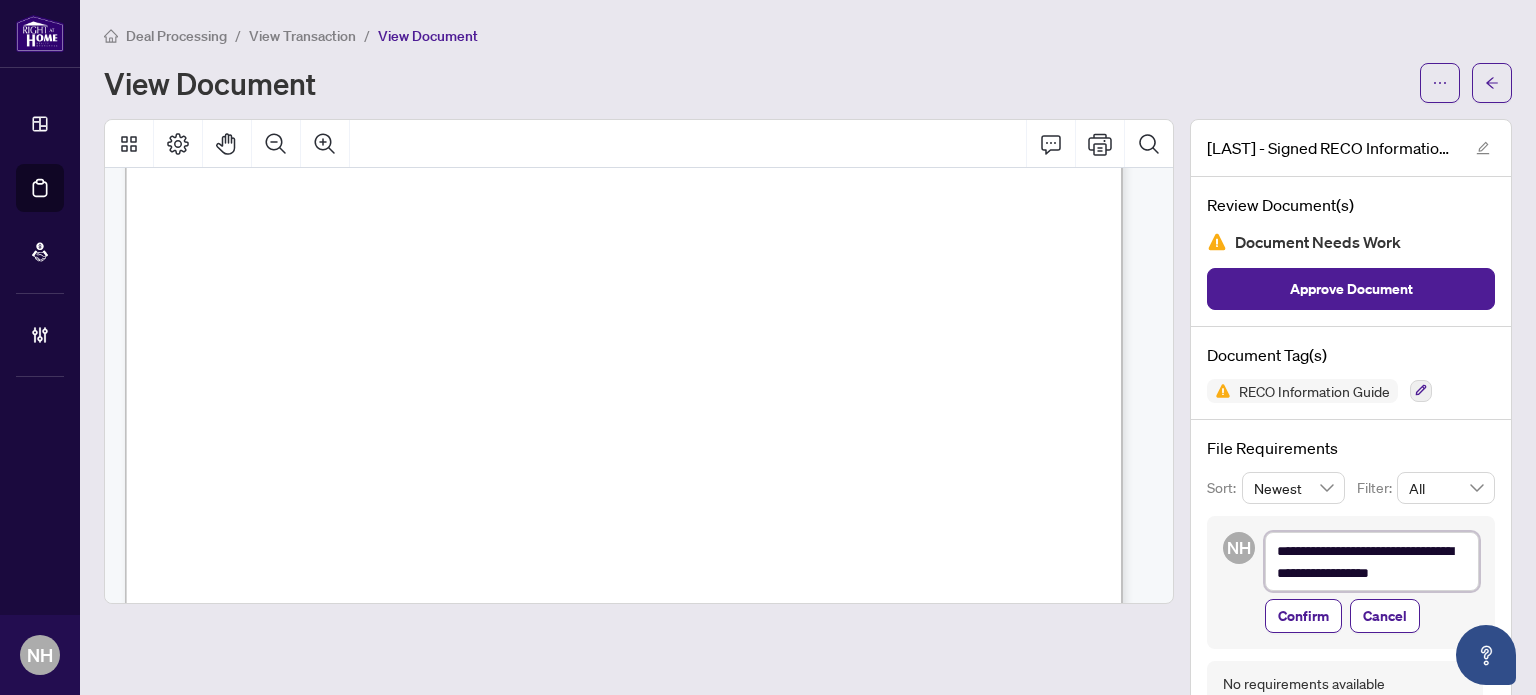 type on "**********" 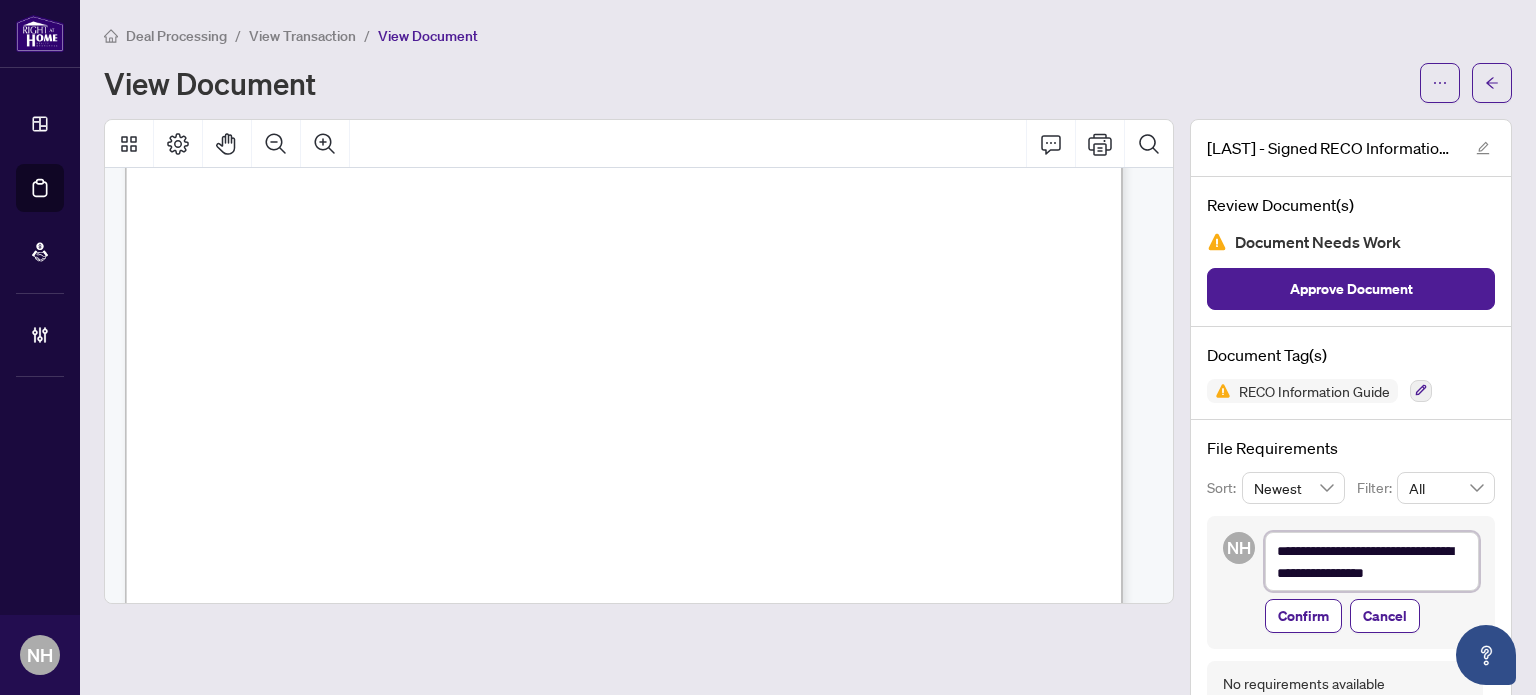 type on "**********" 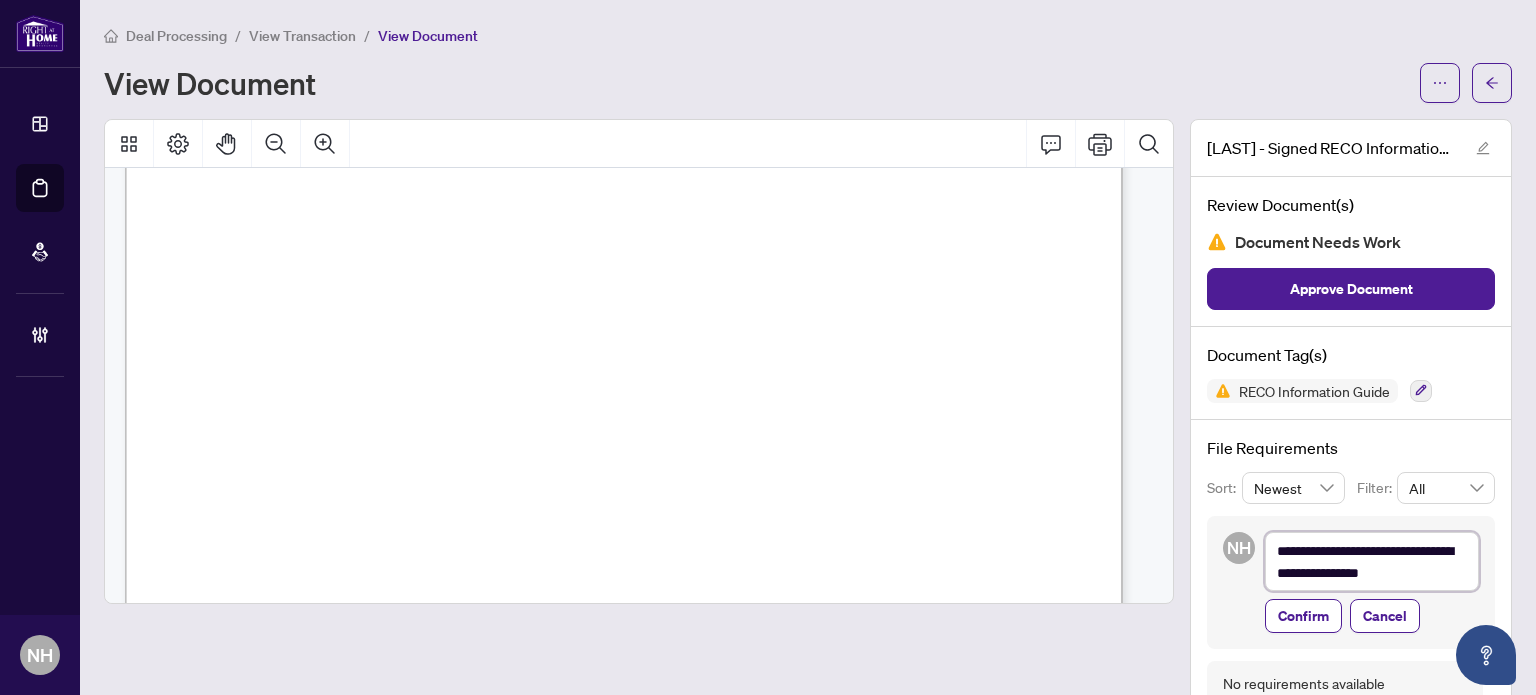 type on "**********" 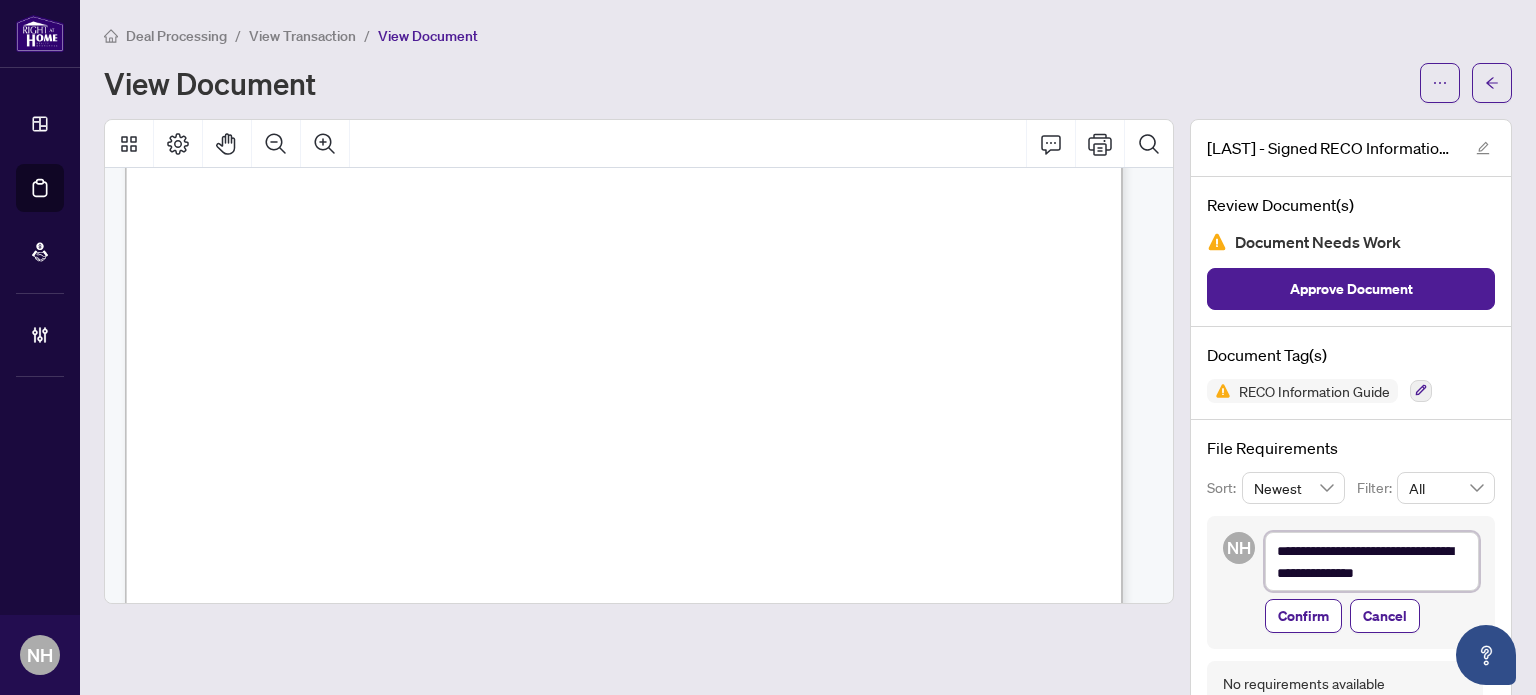 type on "**********" 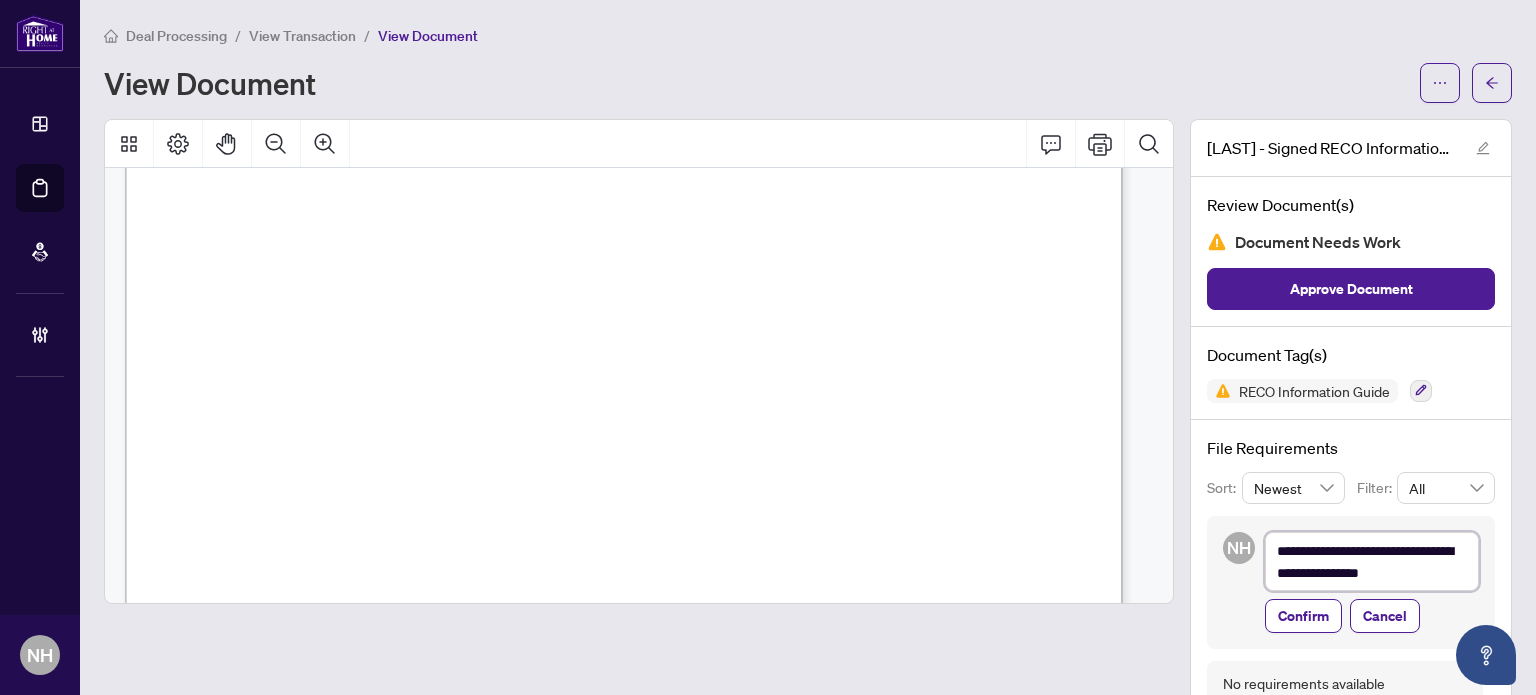 type on "**********" 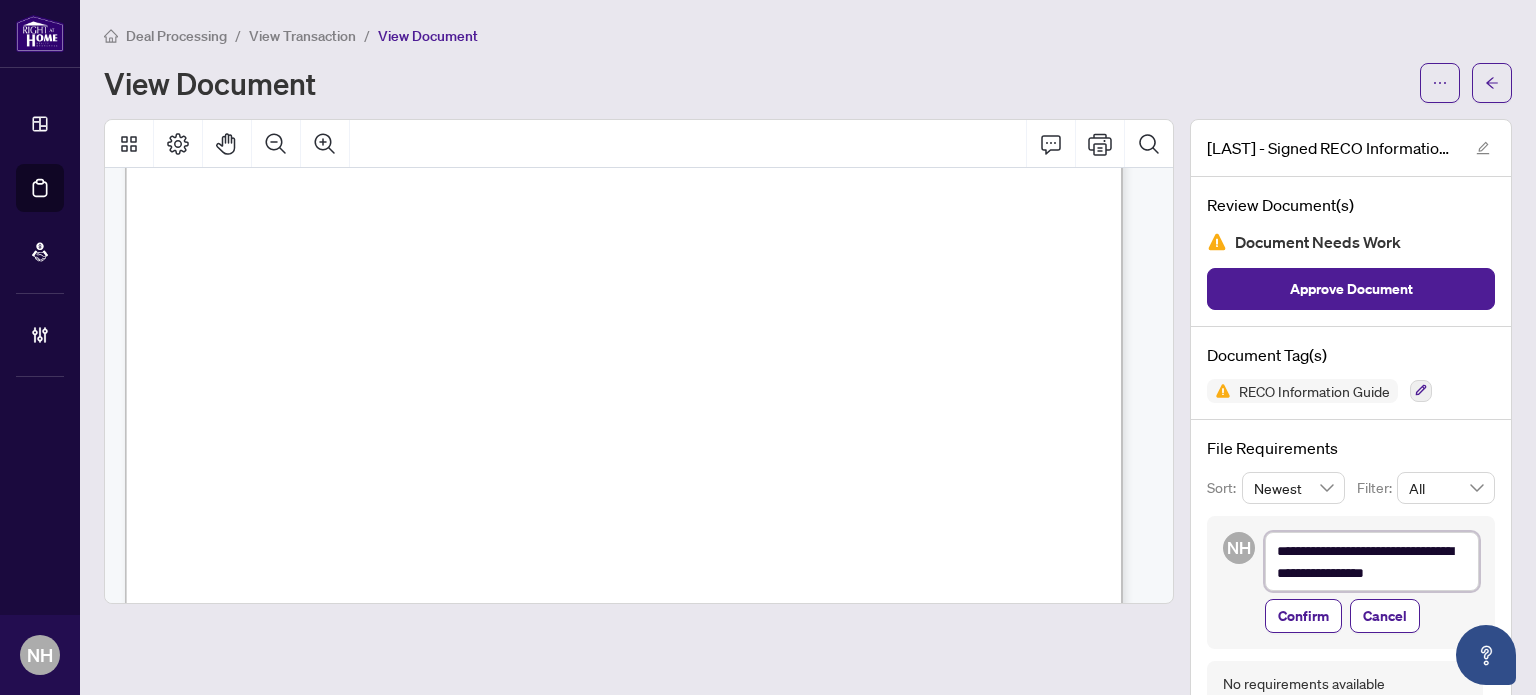 type on "**********" 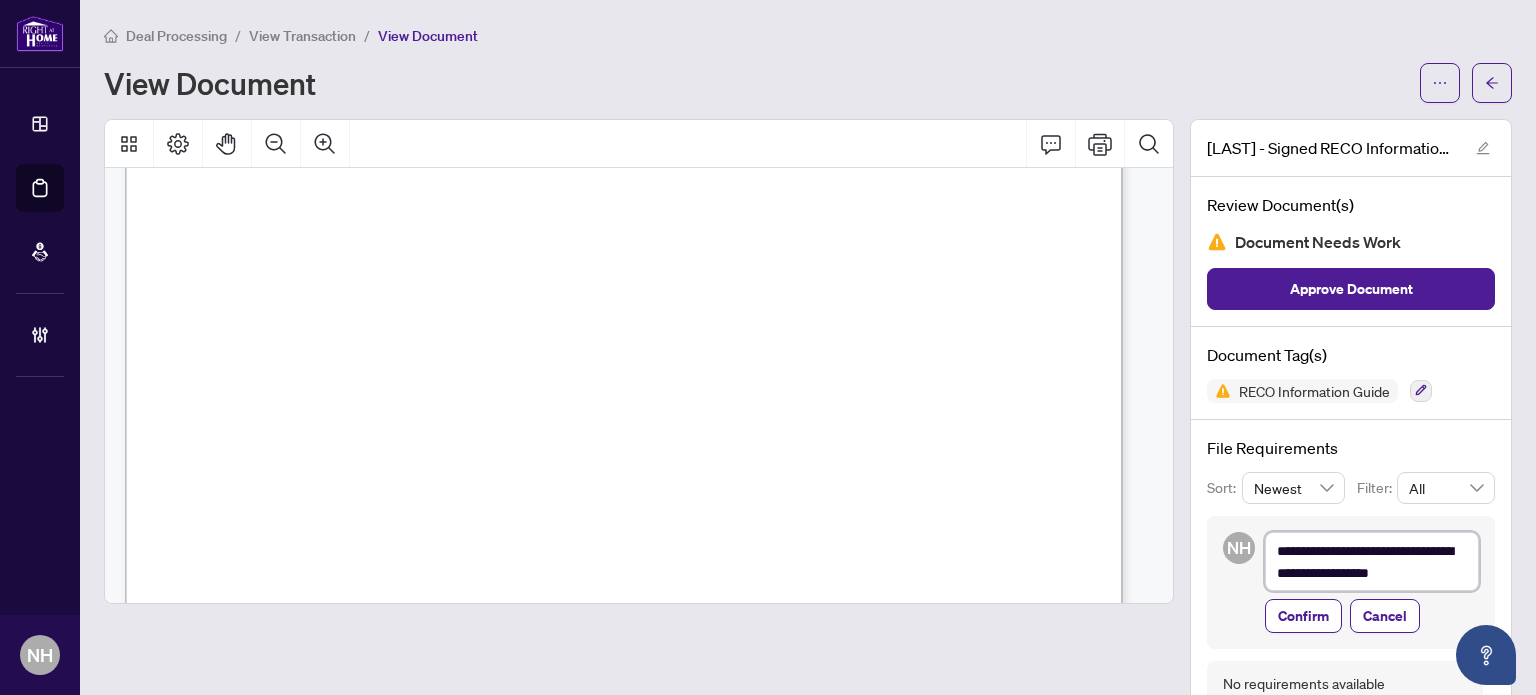 type on "**********" 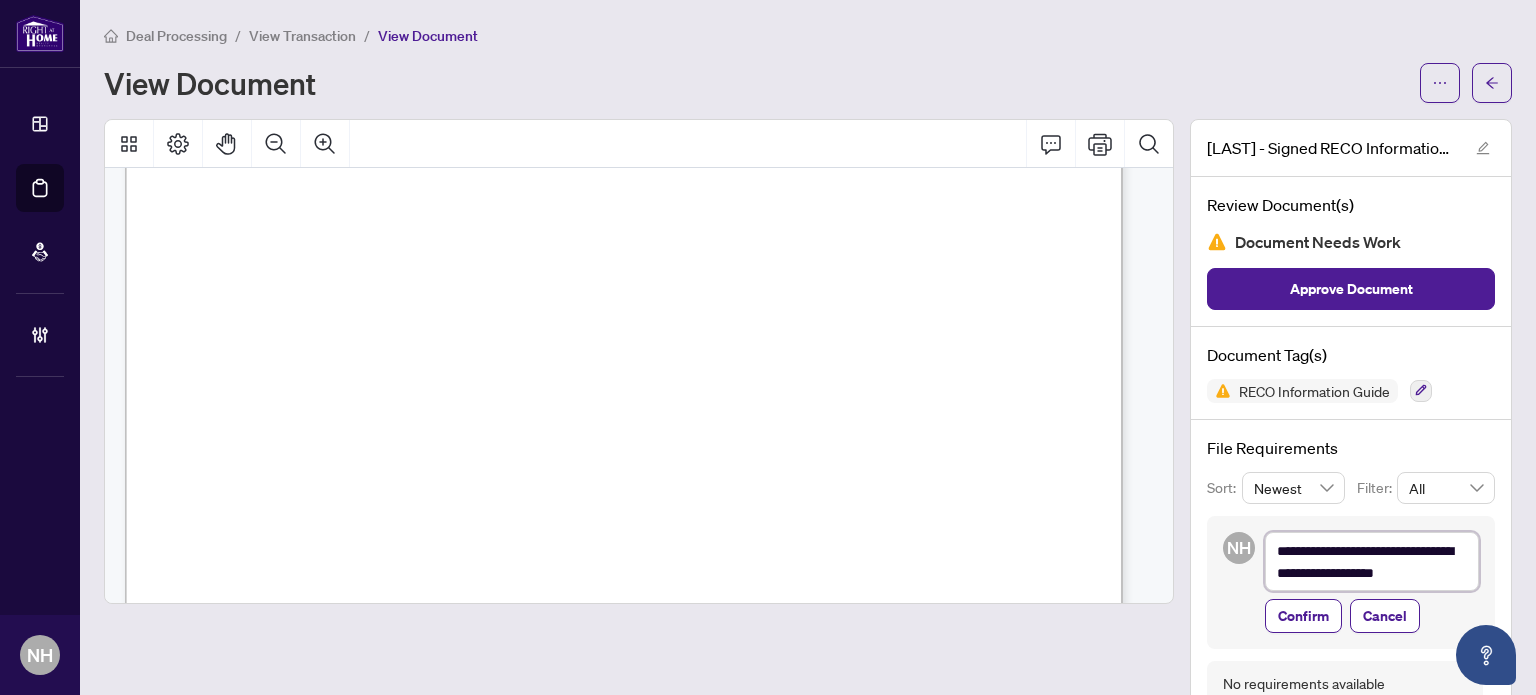 type on "**********" 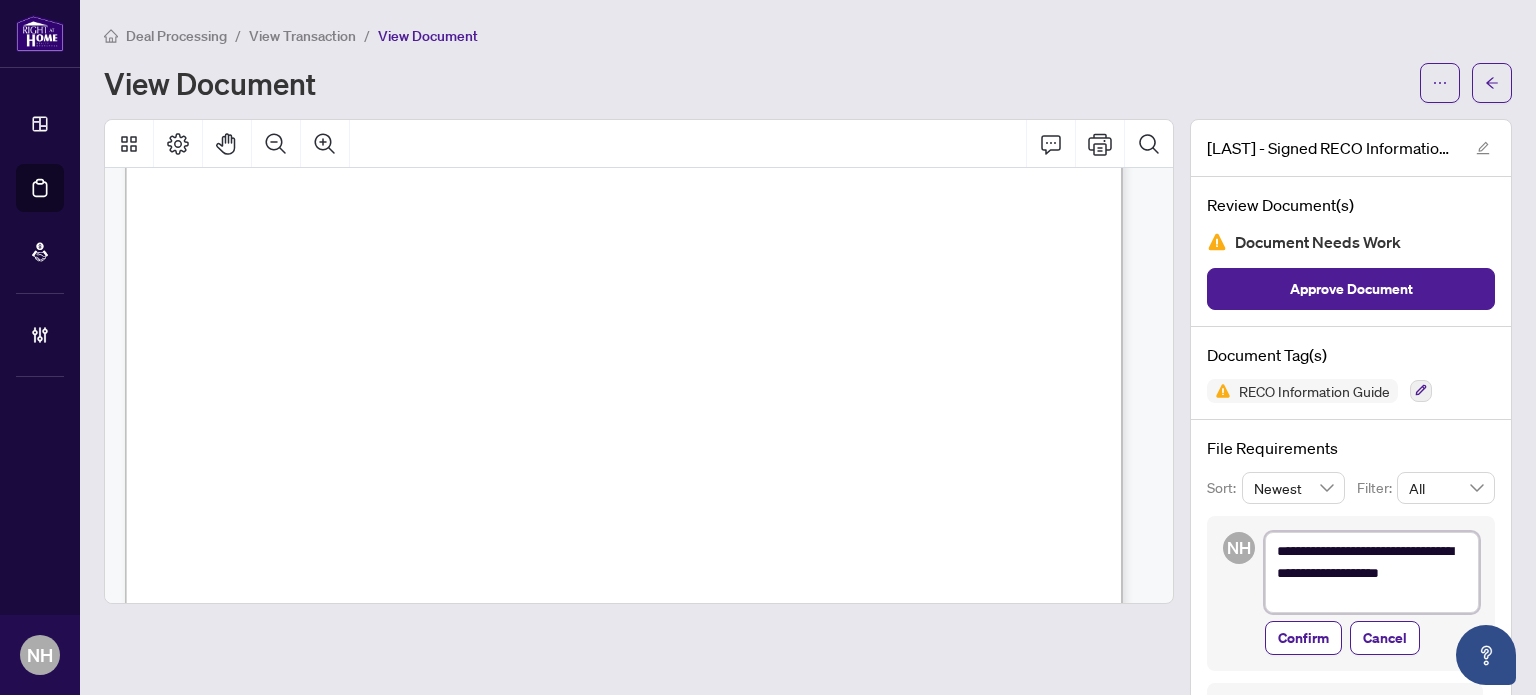 type on "**********" 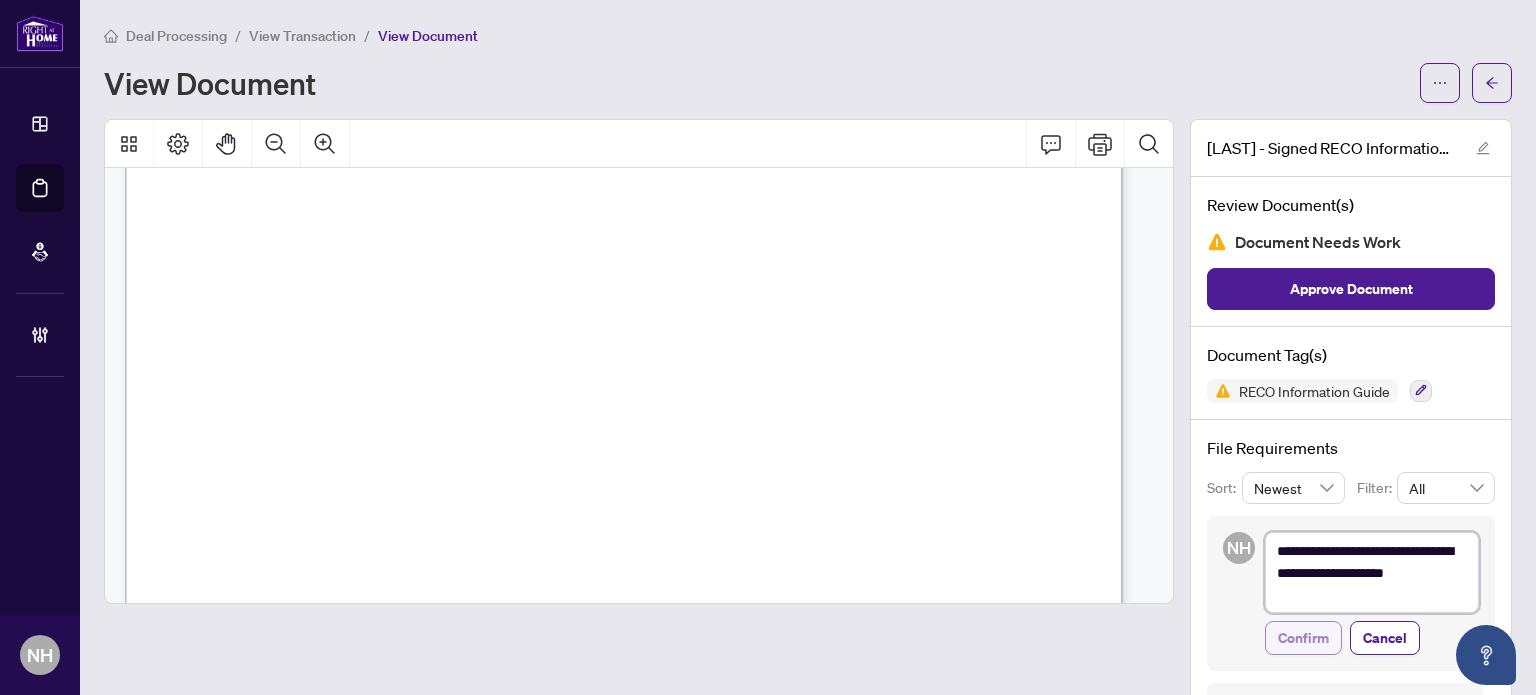 type on "**********" 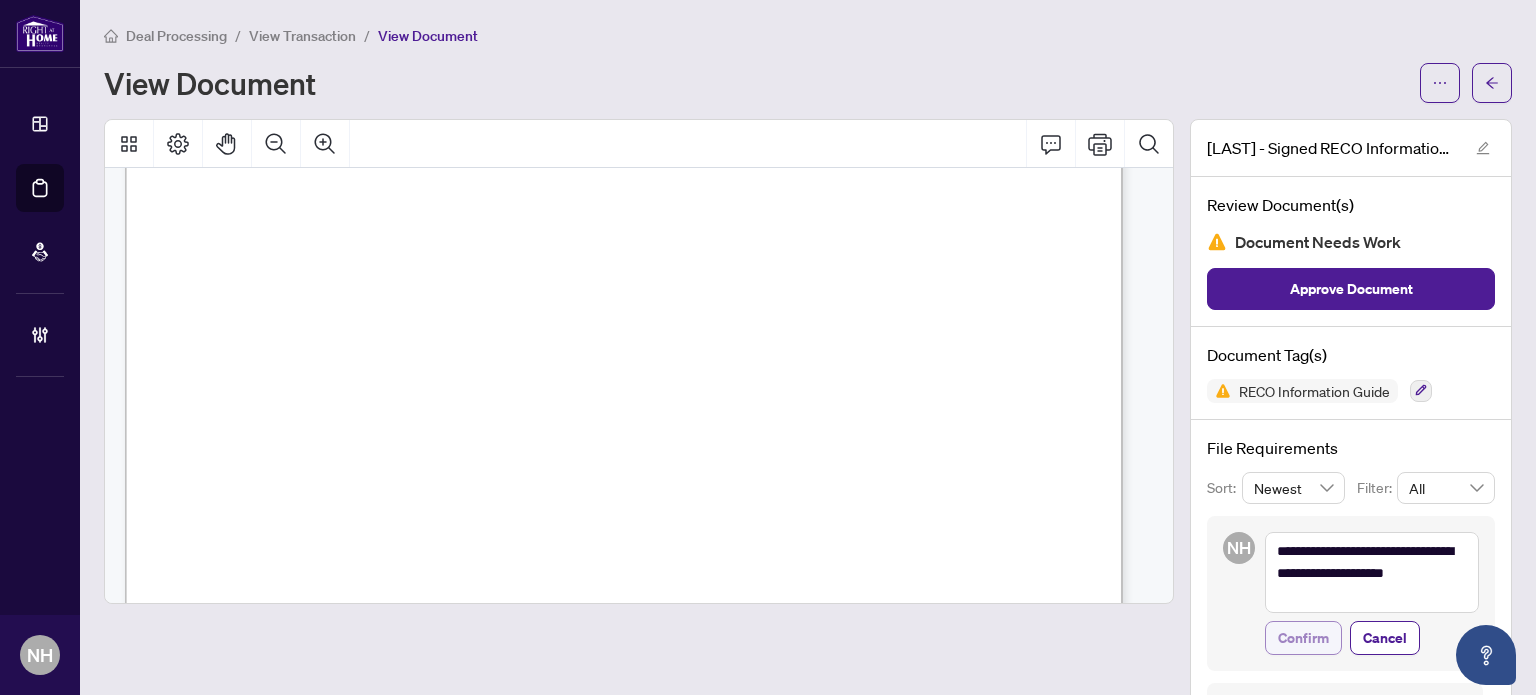 click on "Confirm" at bounding box center [1303, 638] 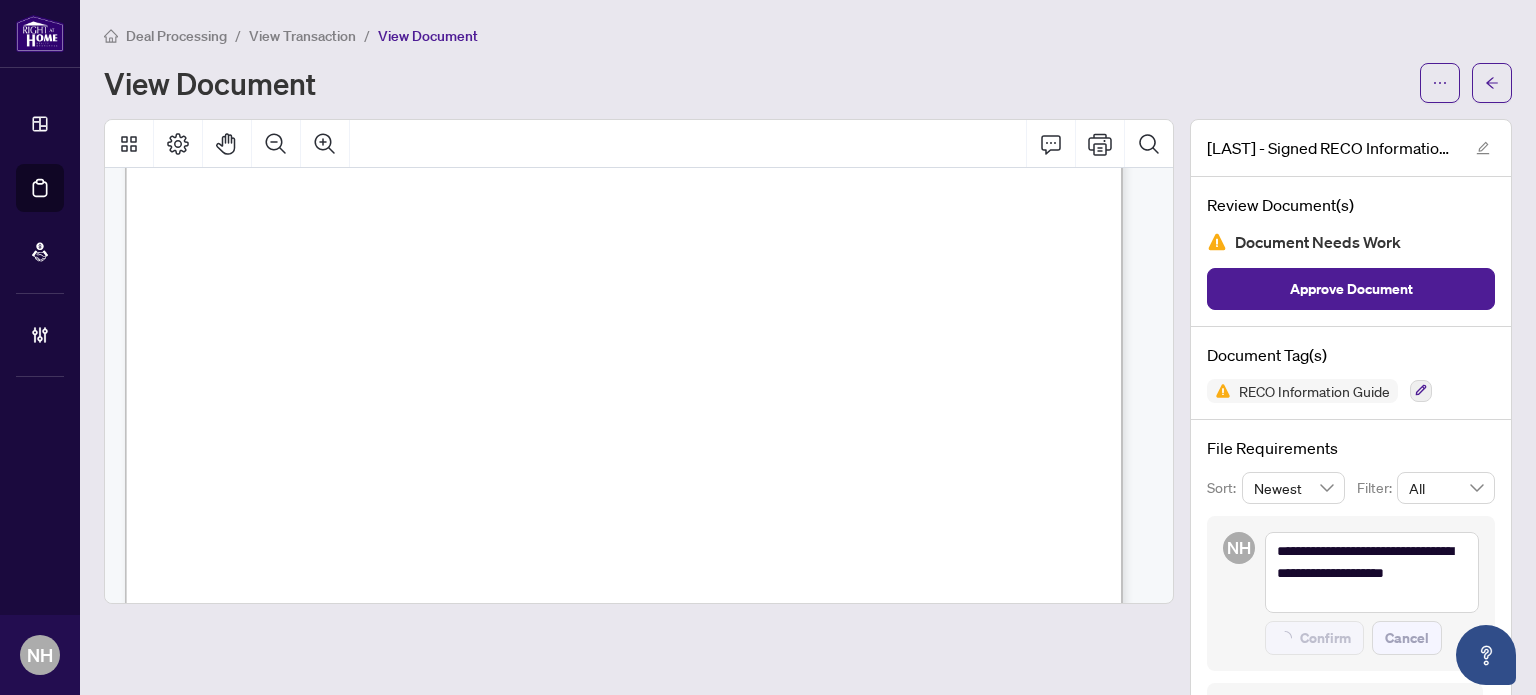 type on "**********" 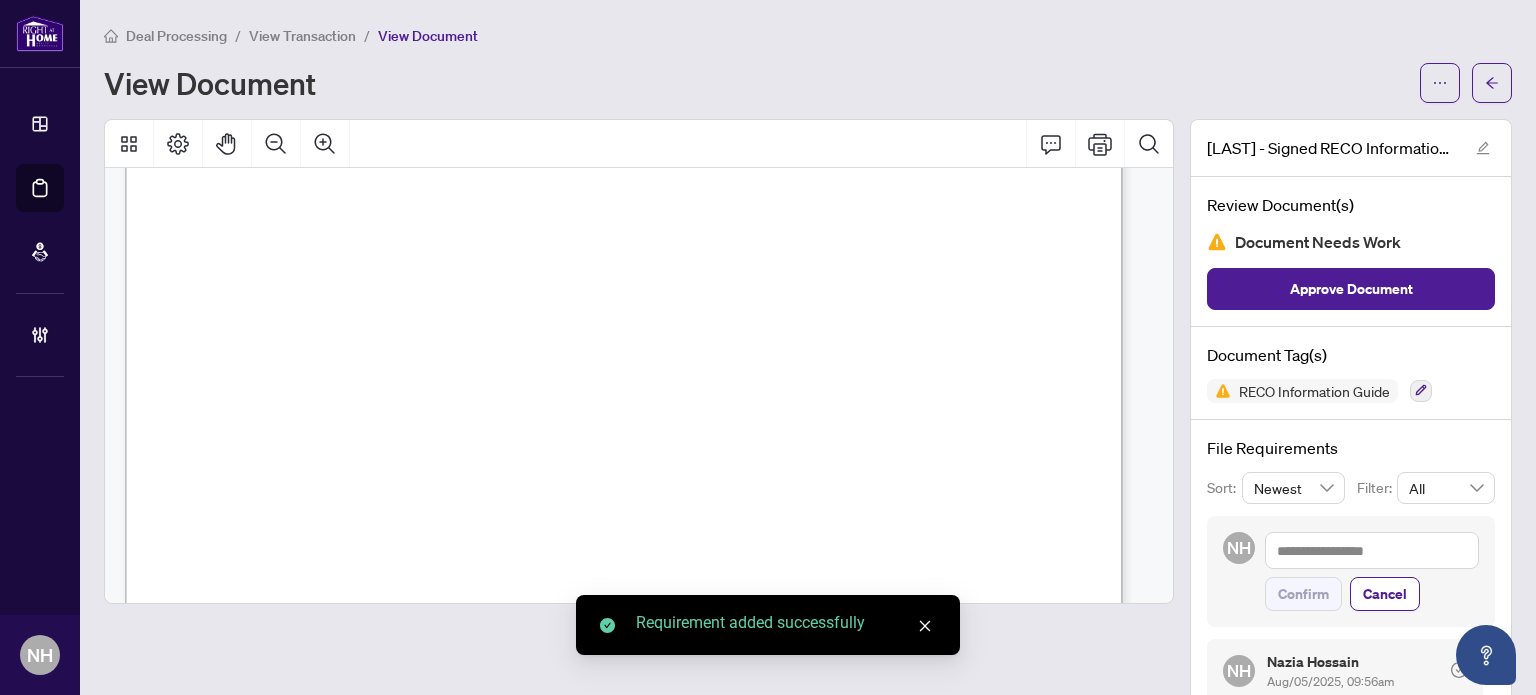 scroll, scrollTop: 16338, scrollLeft: 0, axis: vertical 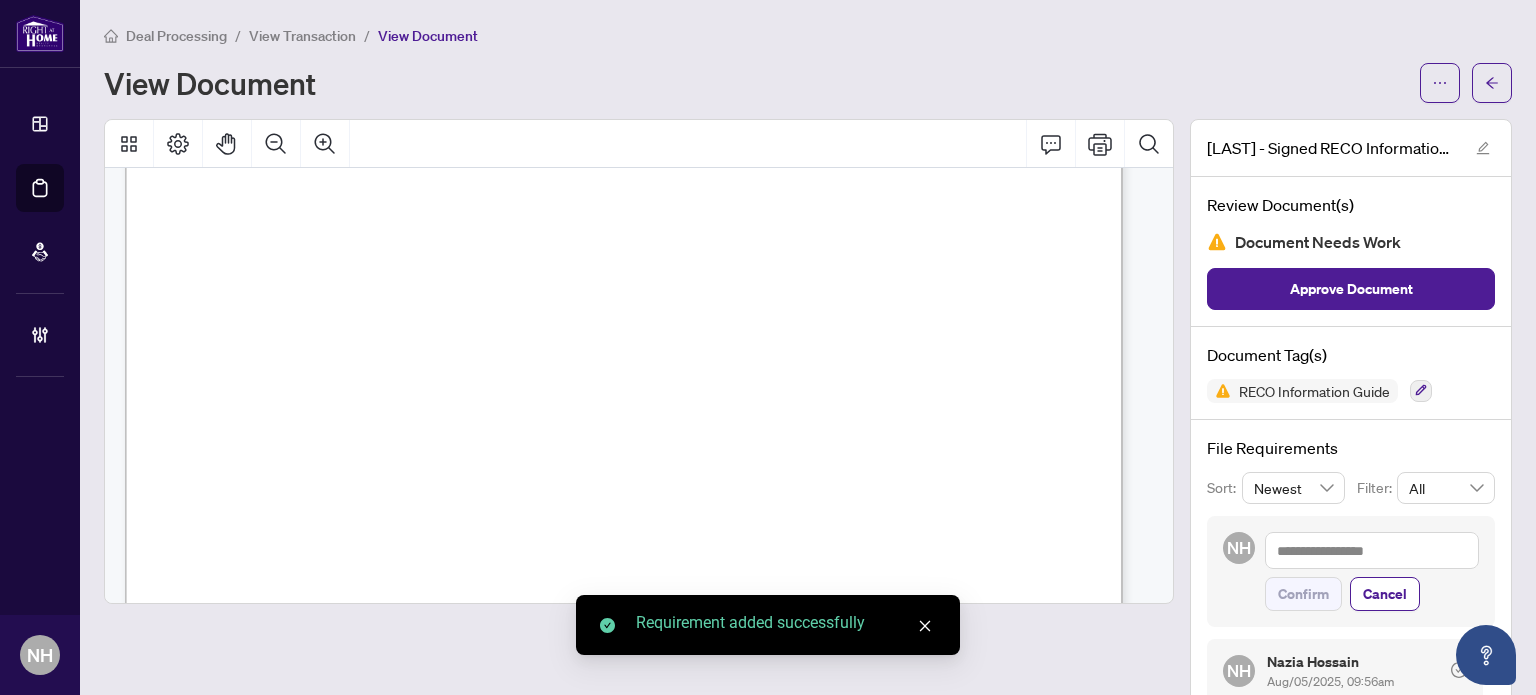click on "View Transaction" at bounding box center [302, 36] 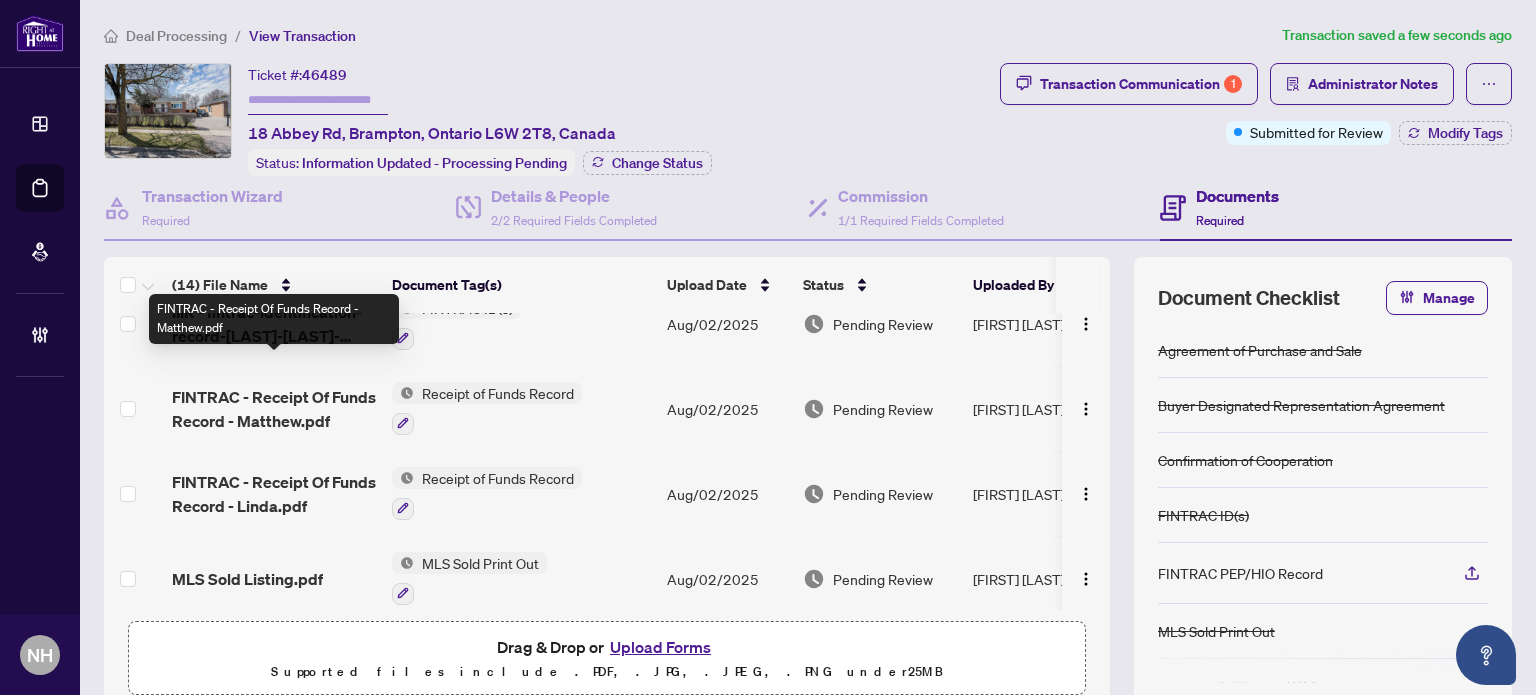 scroll, scrollTop: 400, scrollLeft: 0, axis: vertical 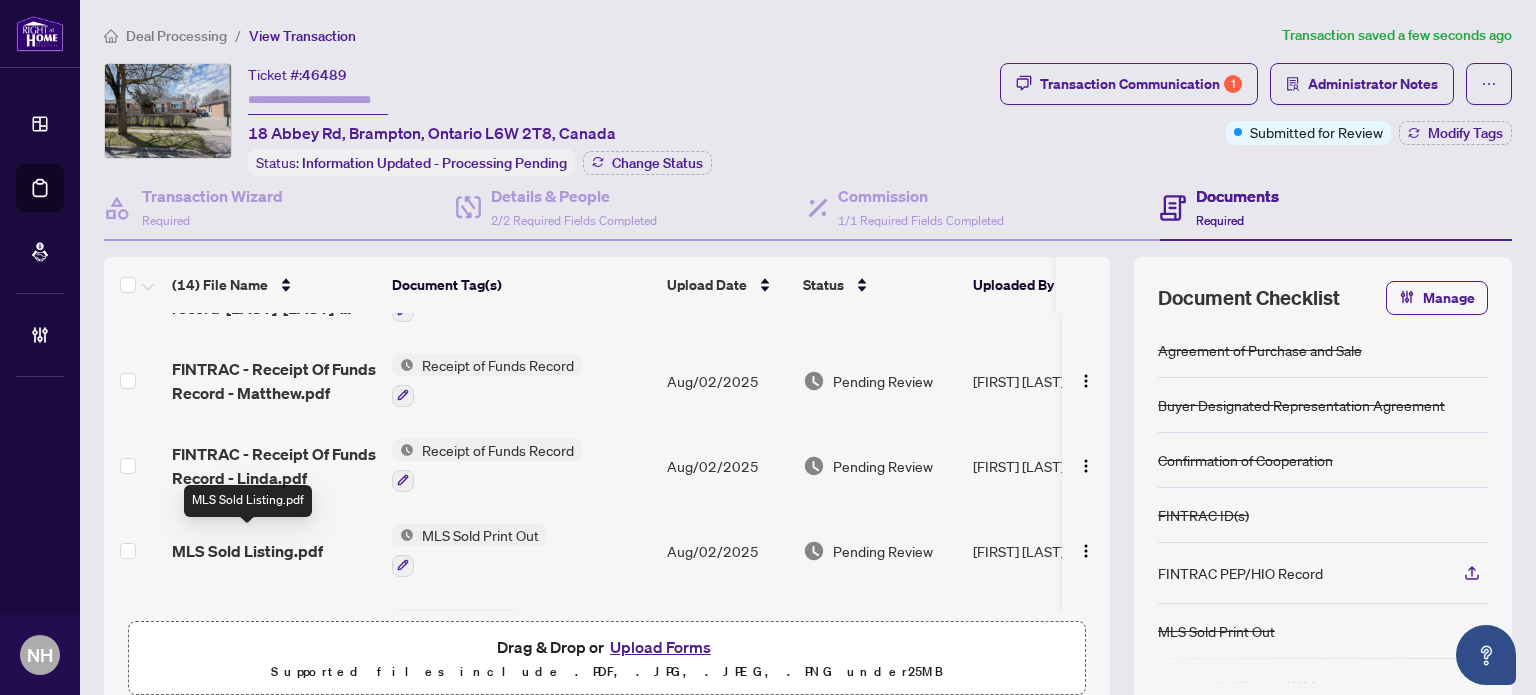 click on "MLS  Sold Listing.pdf" at bounding box center [247, 551] 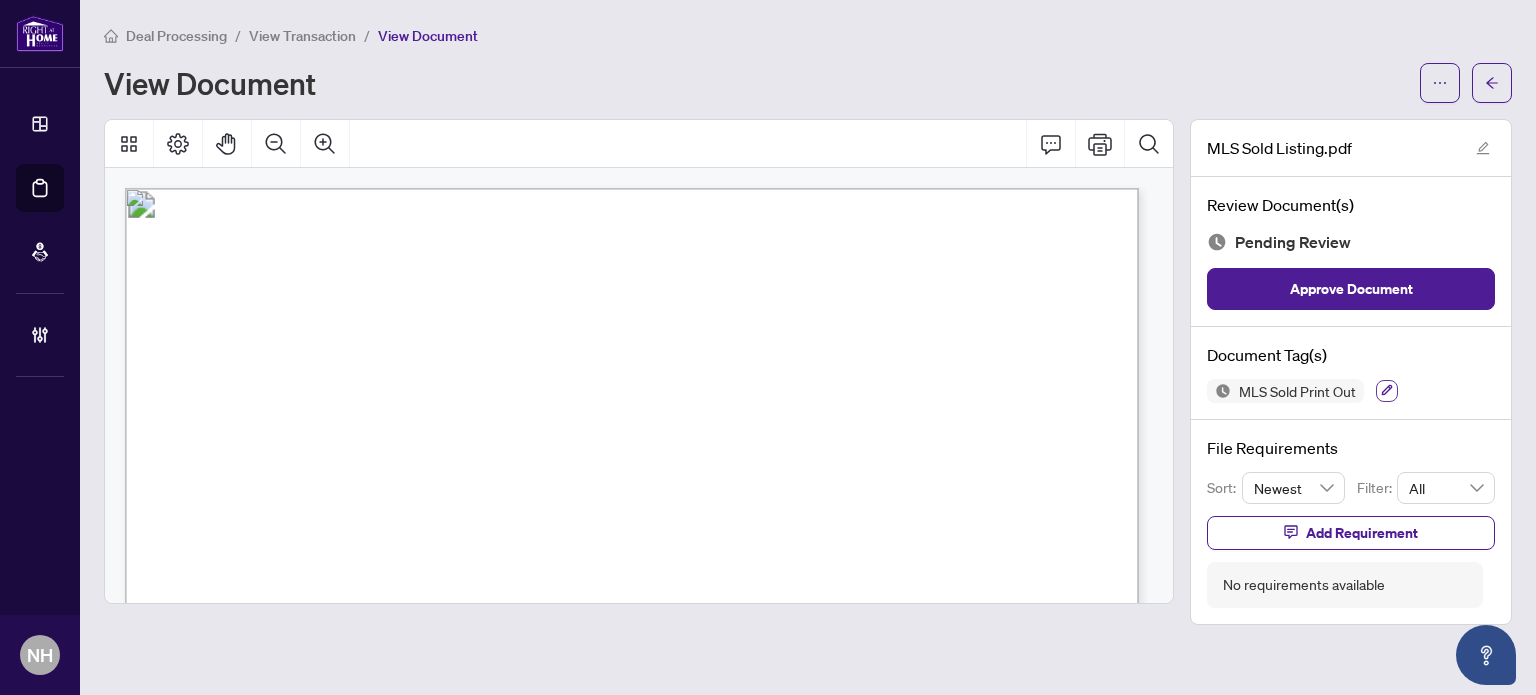 click at bounding box center [1387, 391] 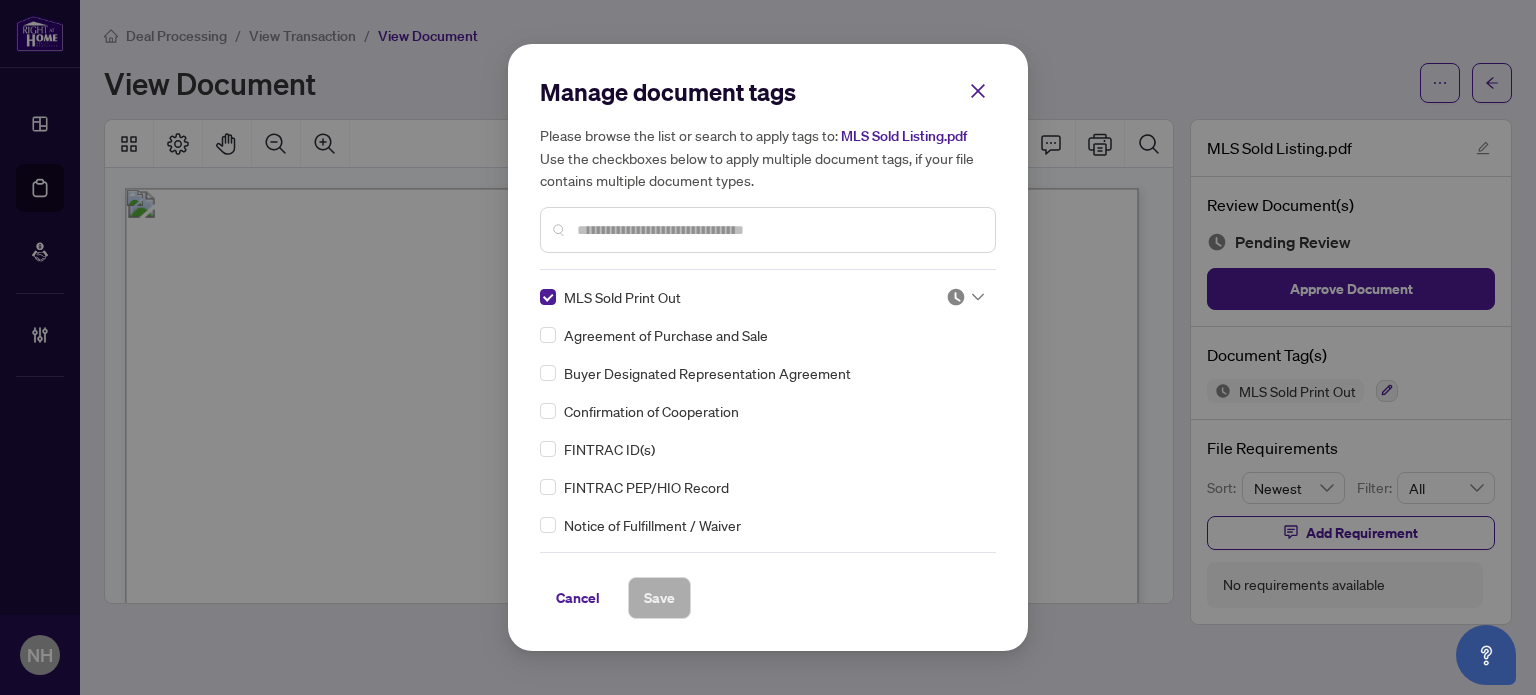 click at bounding box center (956, 297) 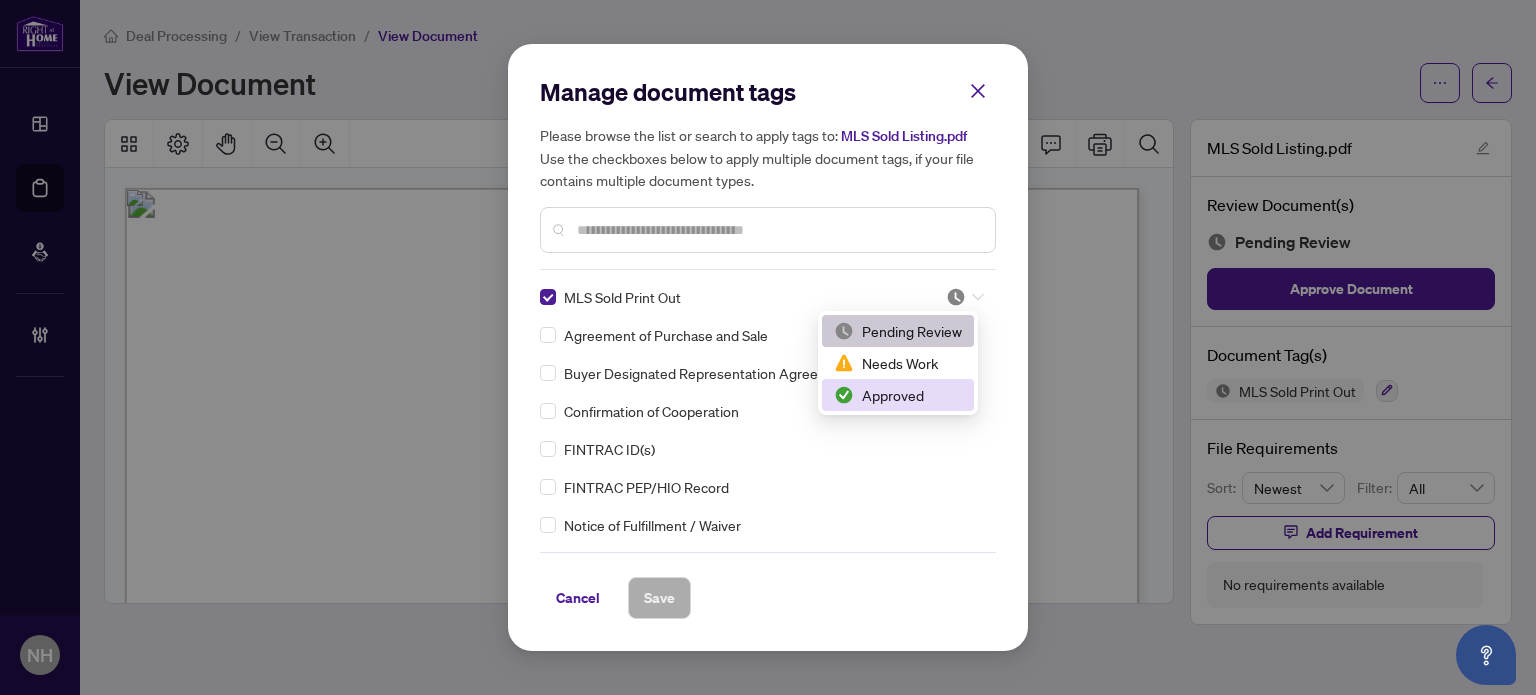 click on "Approved" at bounding box center [898, 395] 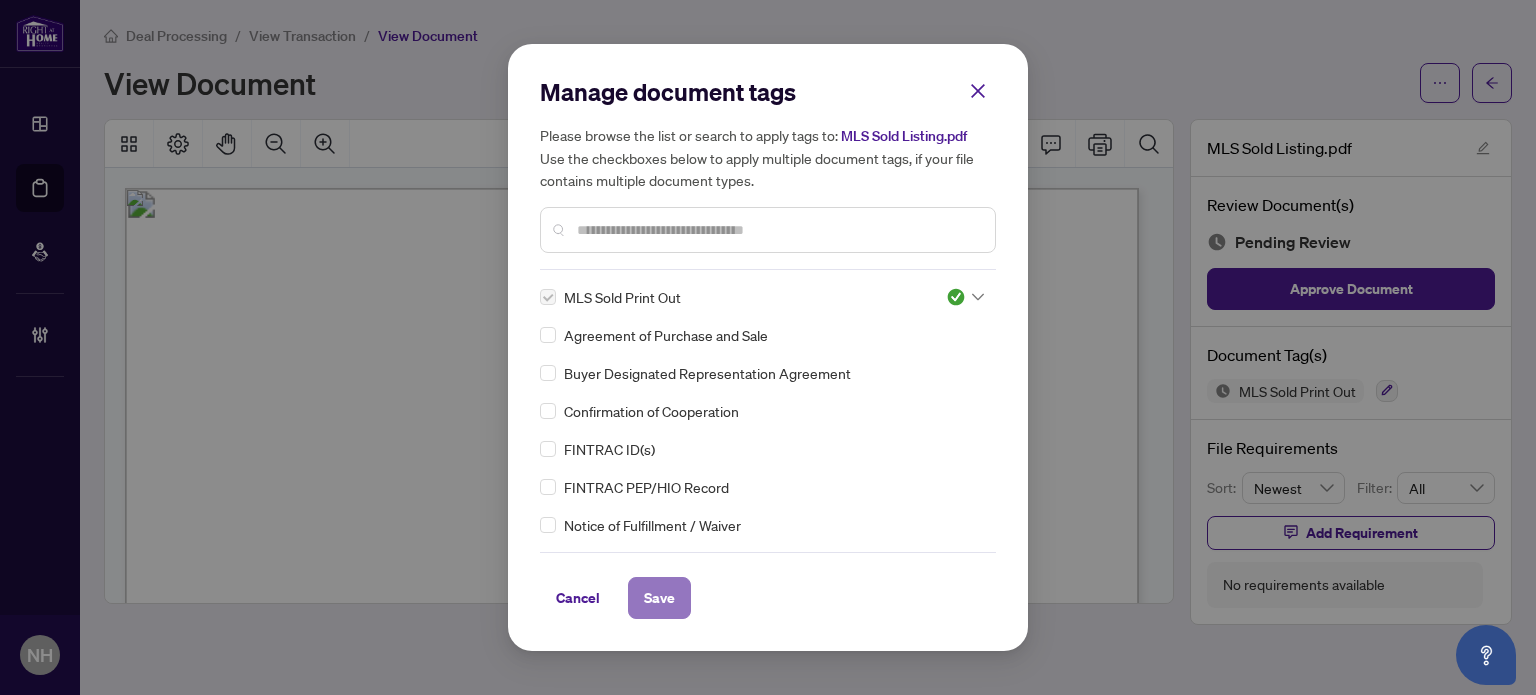 click on "Save" at bounding box center [659, 598] 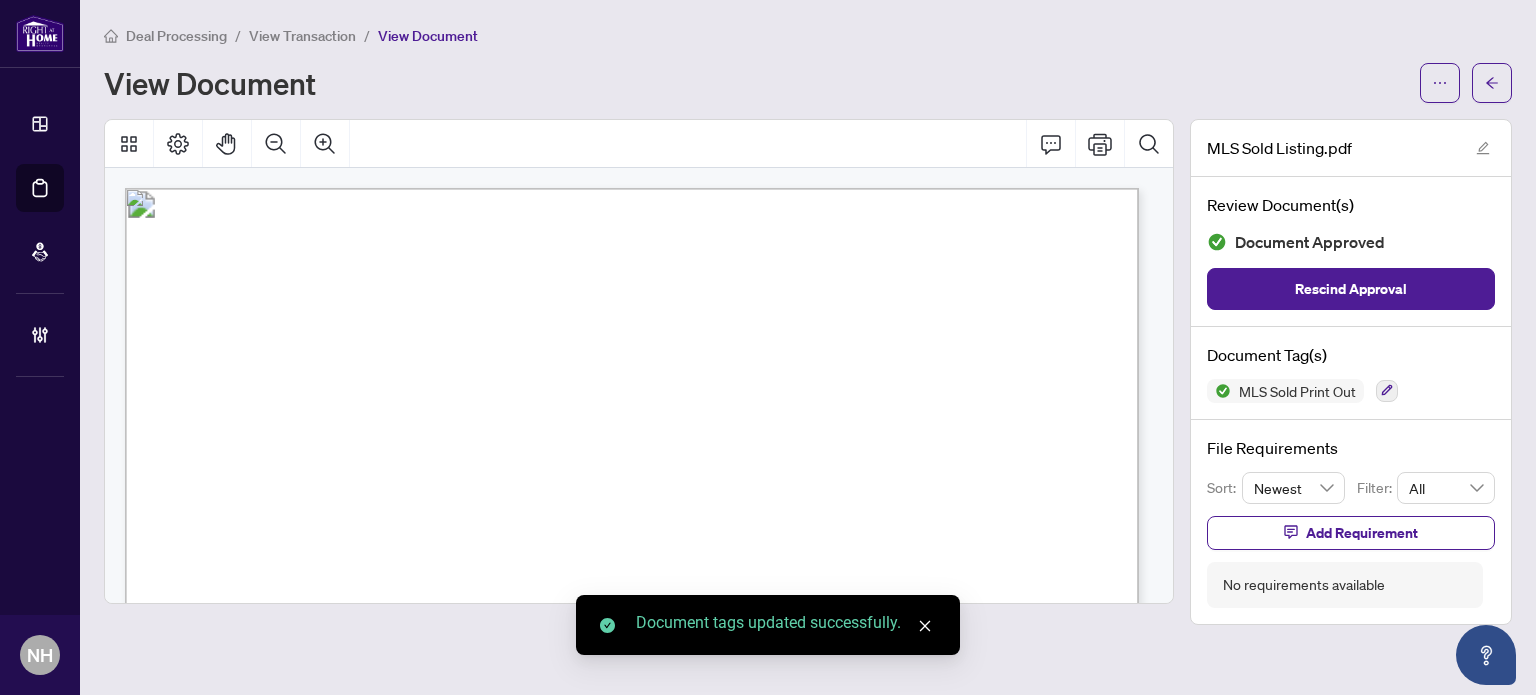 click on "View Transaction" at bounding box center (302, 36) 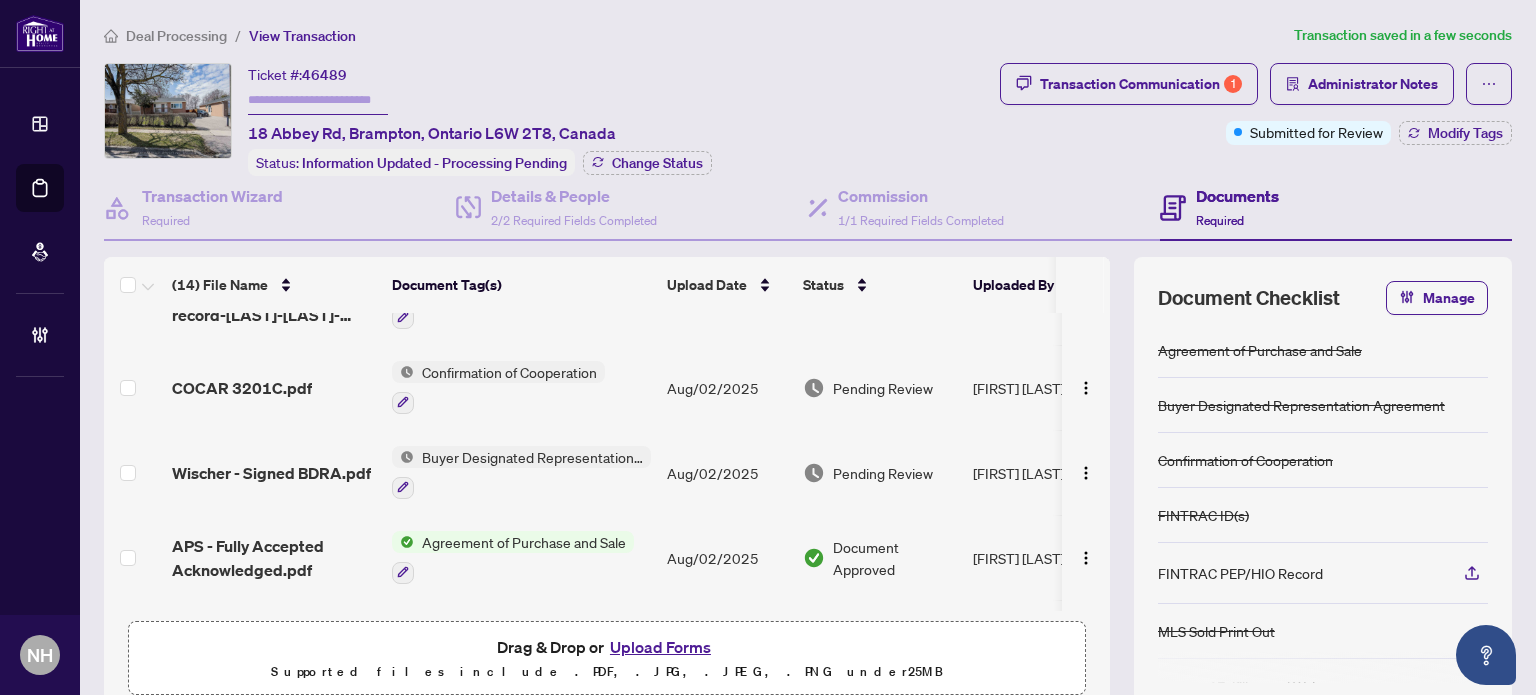 scroll, scrollTop: 700, scrollLeft: 0, axis: vertical 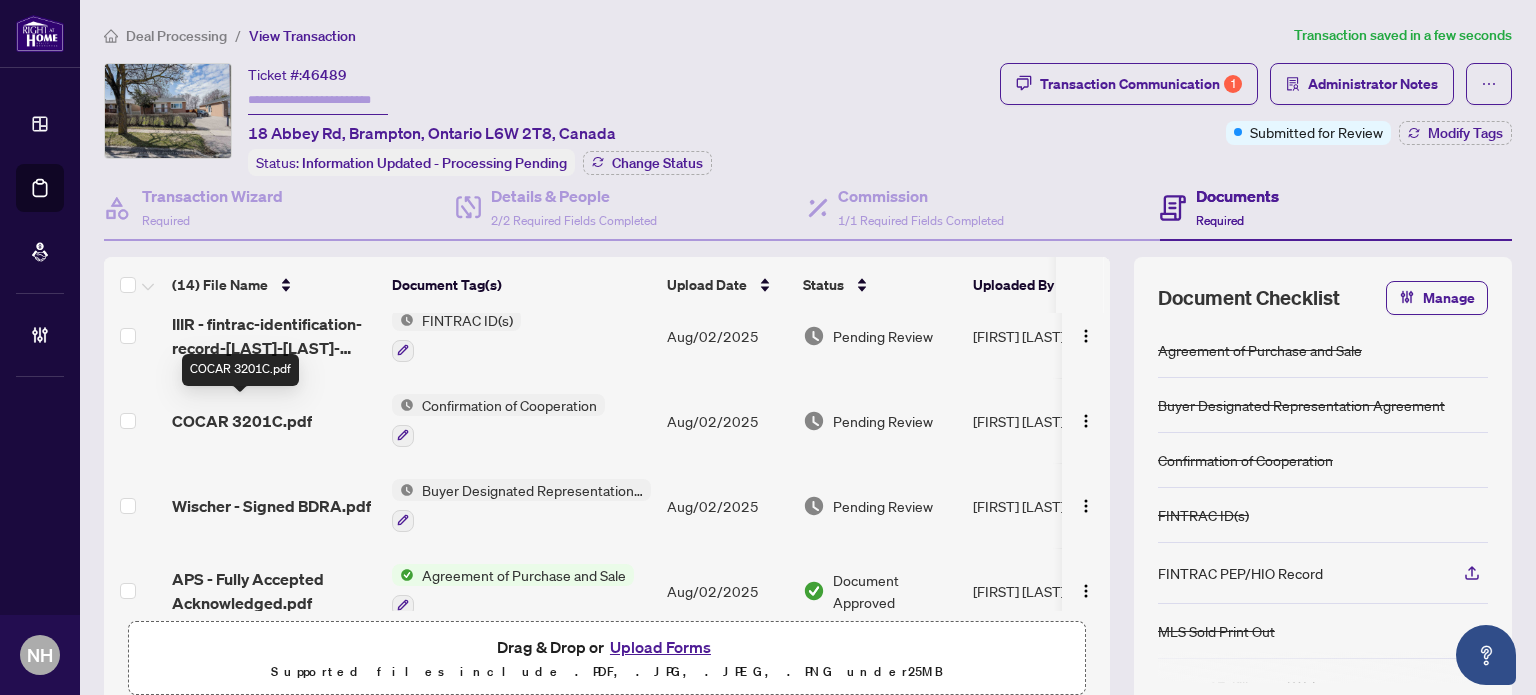 click on "COCAR 3201C.pdf" at bounding box center (242, 421) 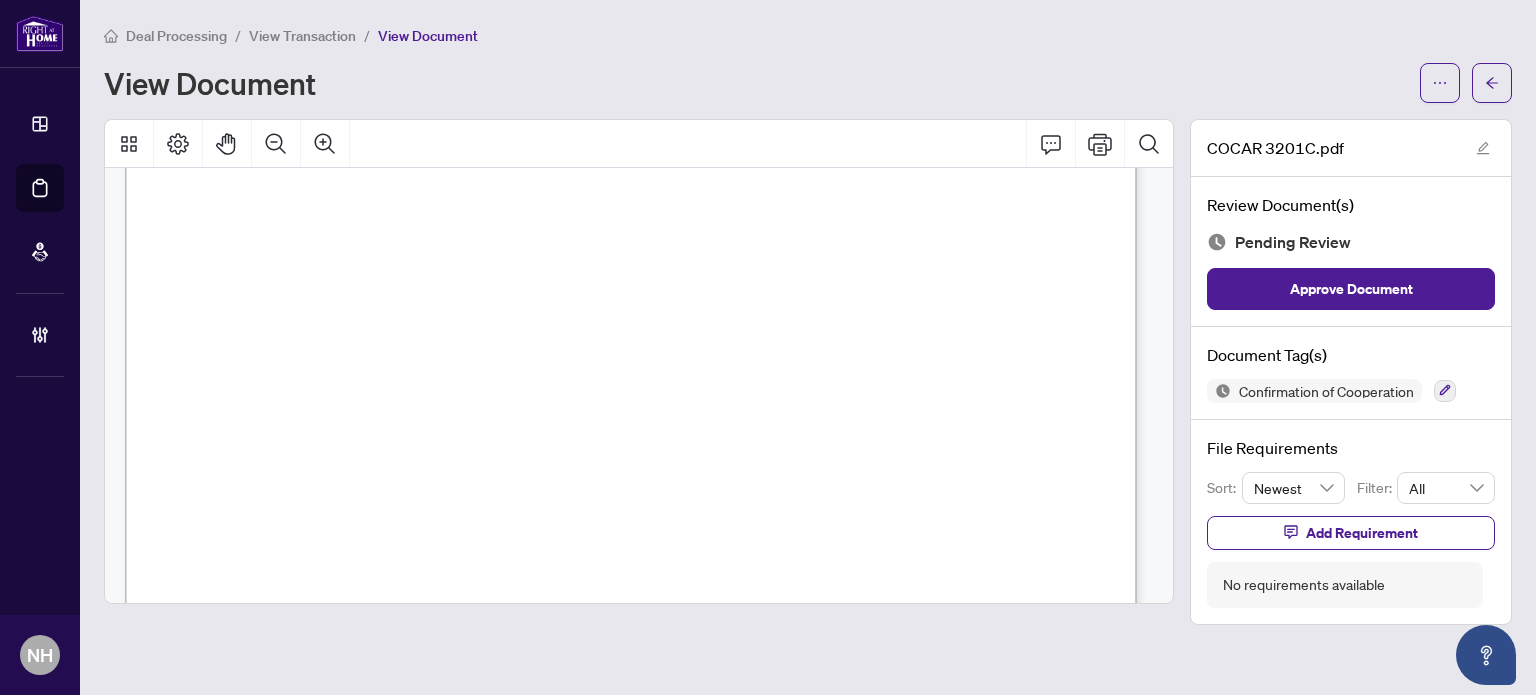 scroll, scrollTop: 2256, scrollLeft: 0, axis: vertical 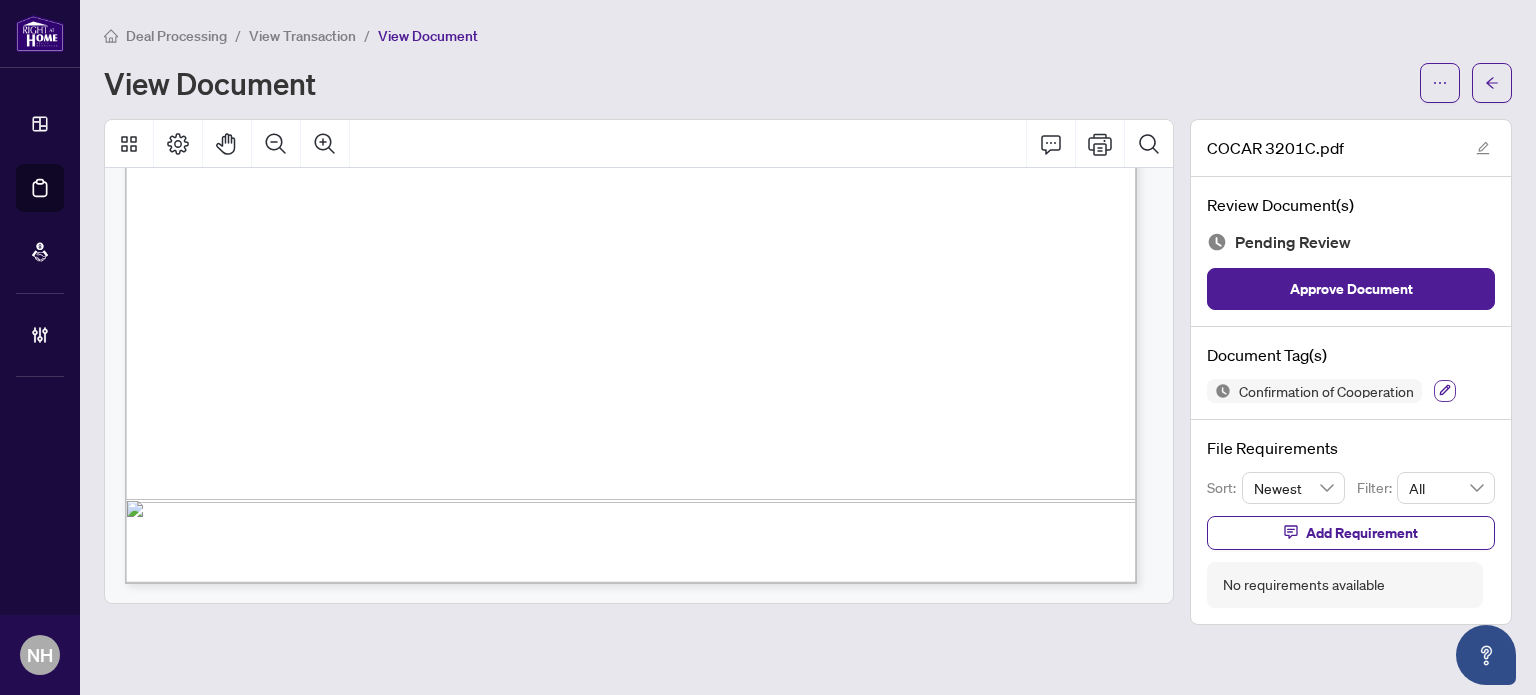 click 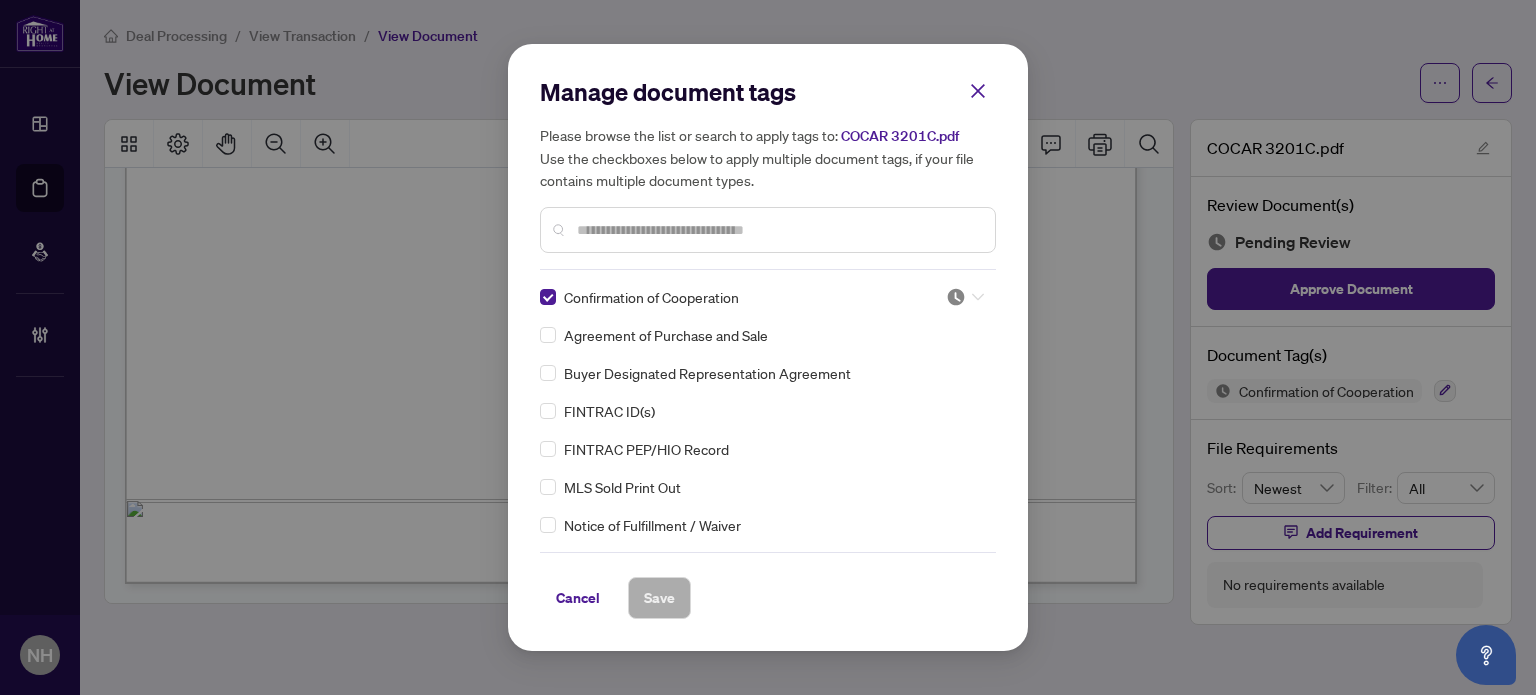 click at bounding box center [956, 297] 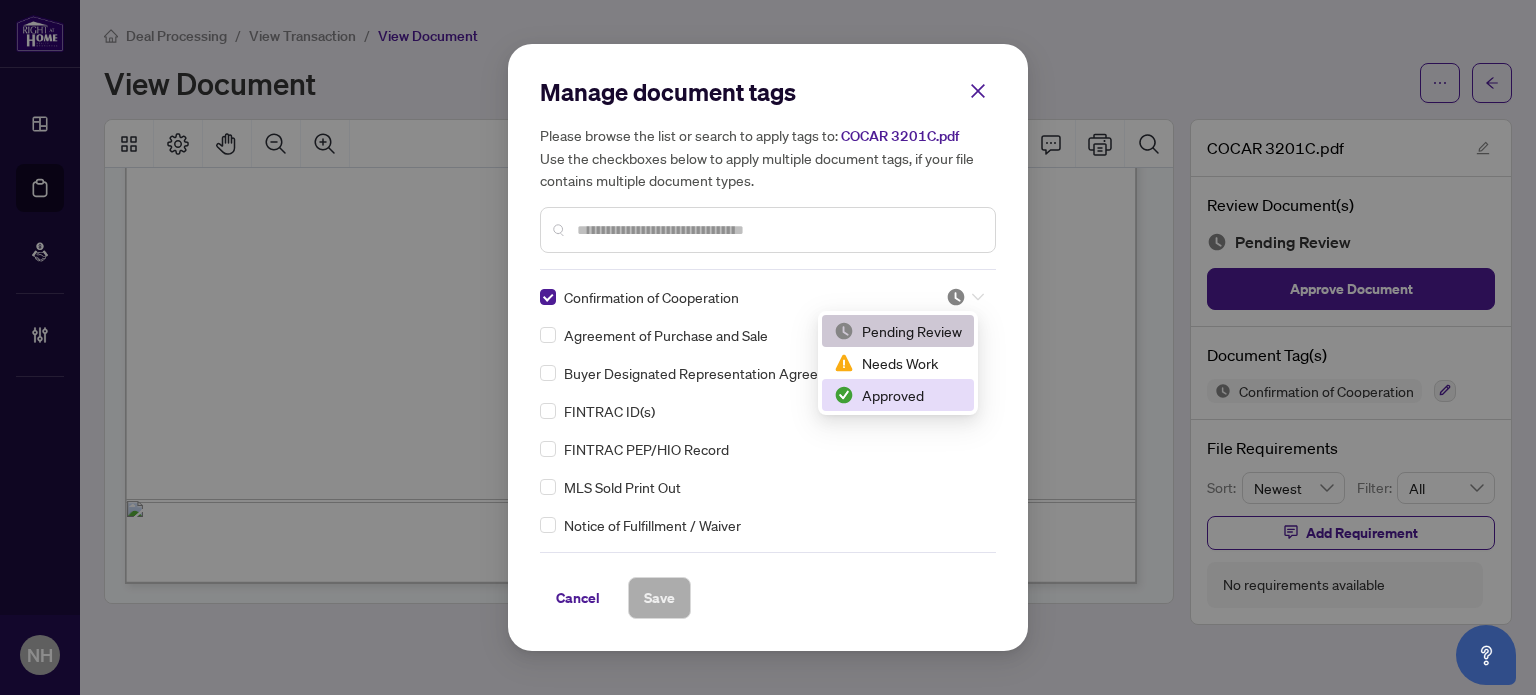click on "Approved" at bounding box center [898, 395] 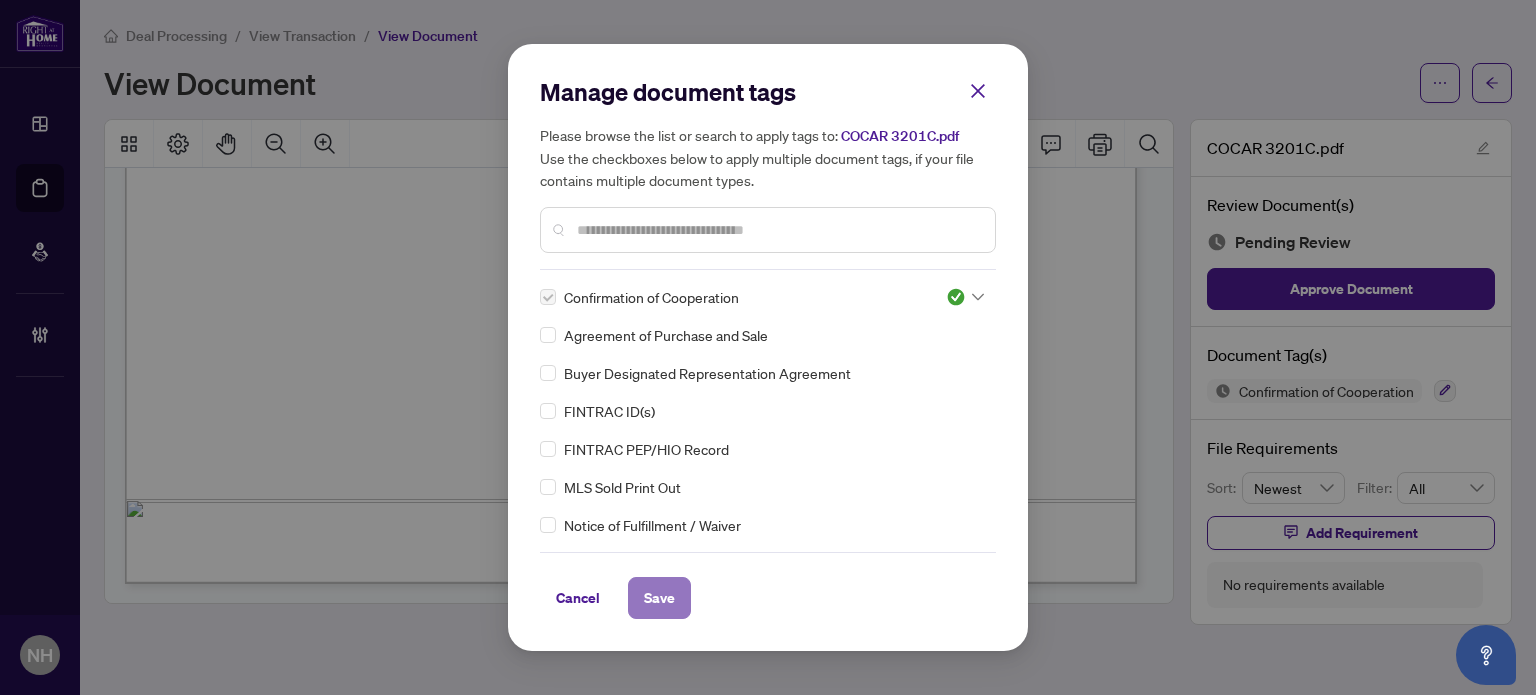 click on "Save" at bounding box center [659, 598] 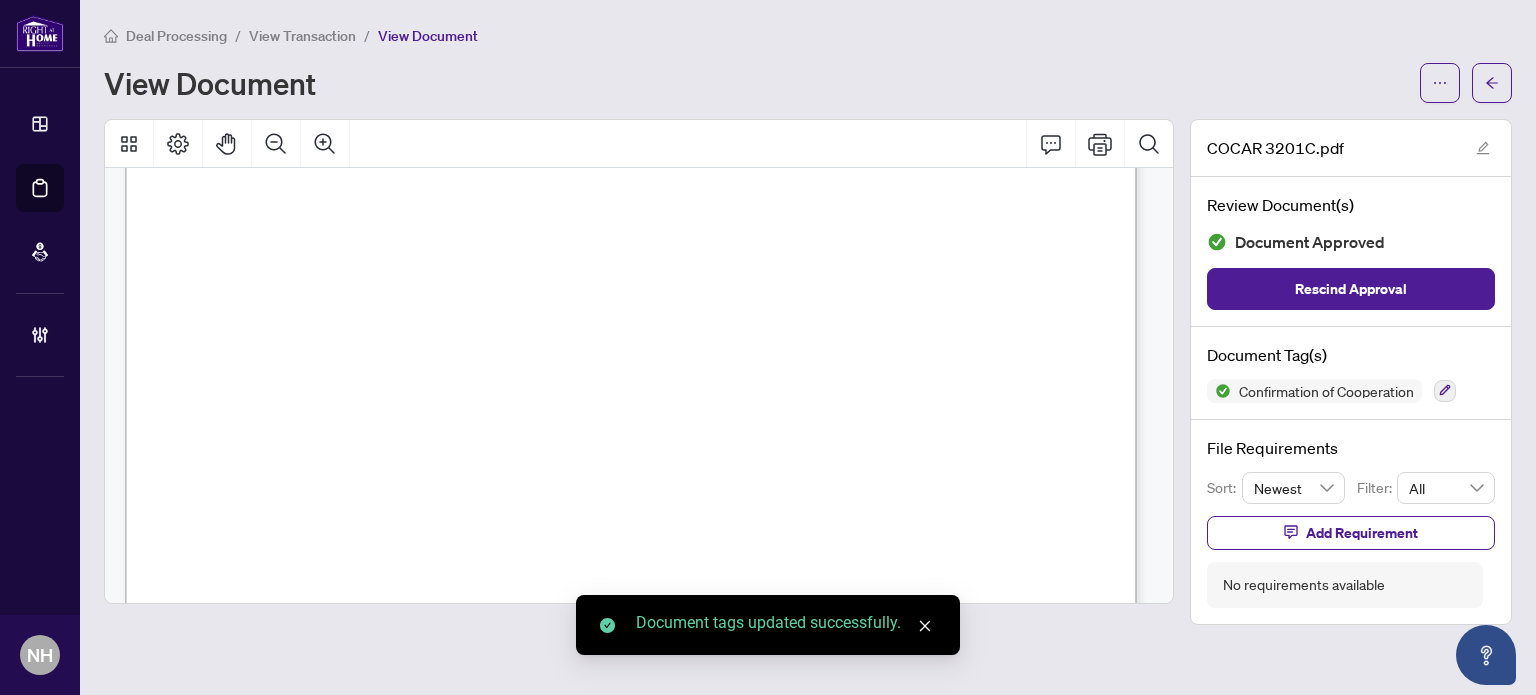 scroll, scrollTop: 0, scrollLeft: 0, axis: both 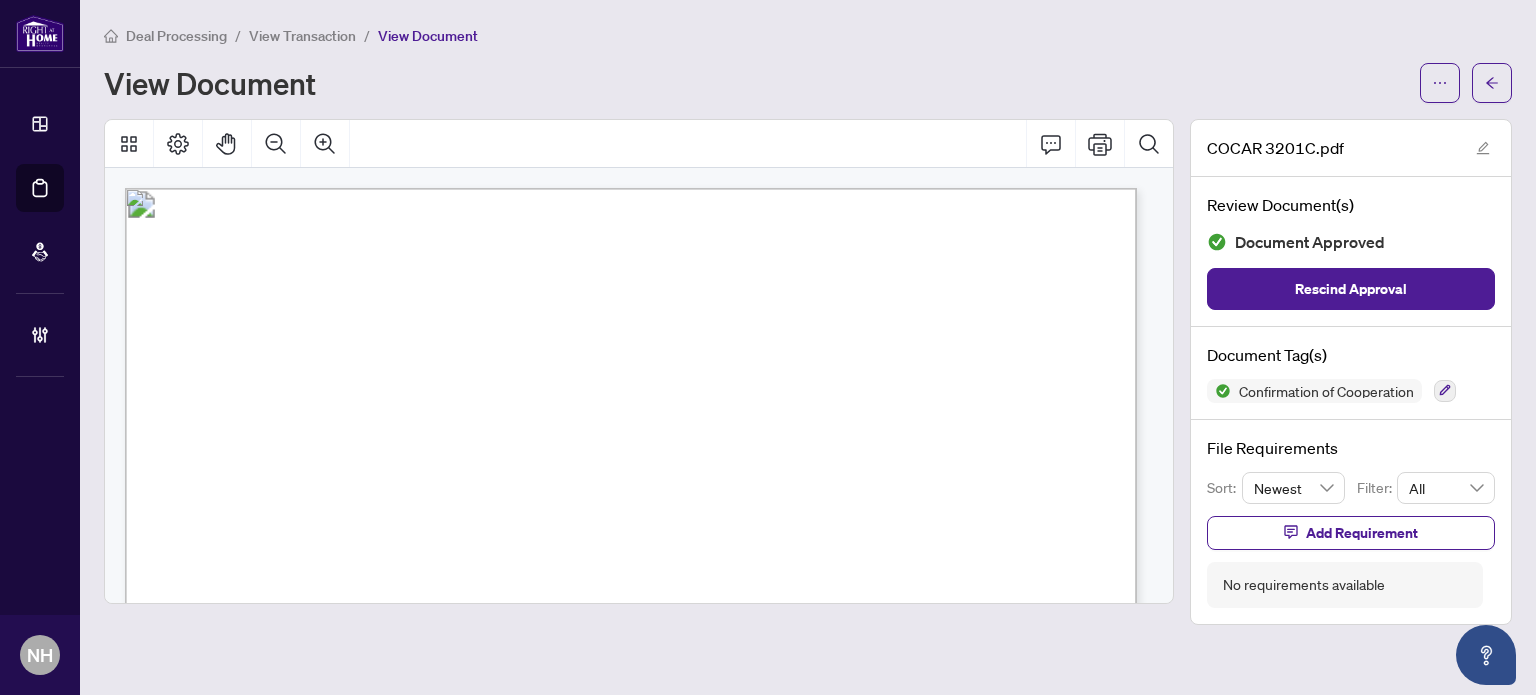 click on "View Transaction" at bounding box center (302, 36) 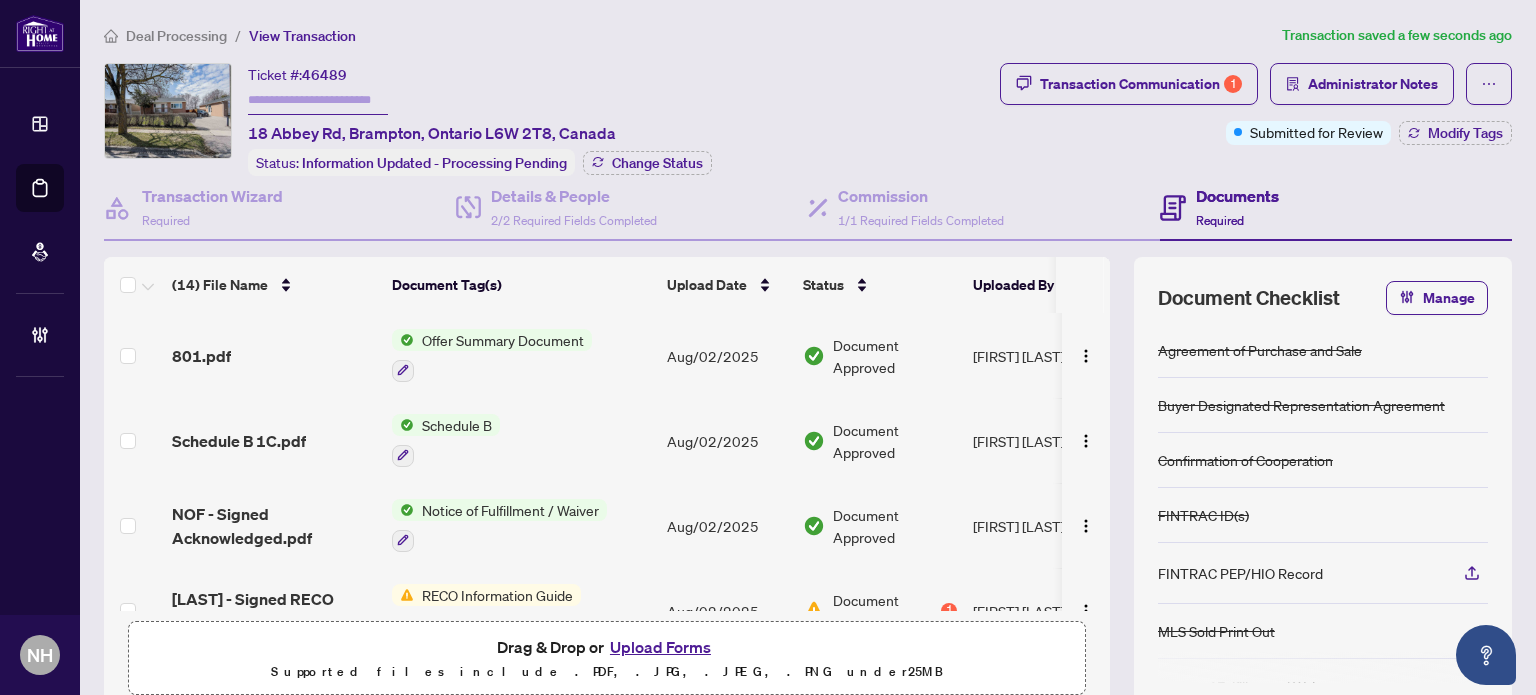 scroll, scrollTop: 200, scrollLeft: 0, axis: vertical 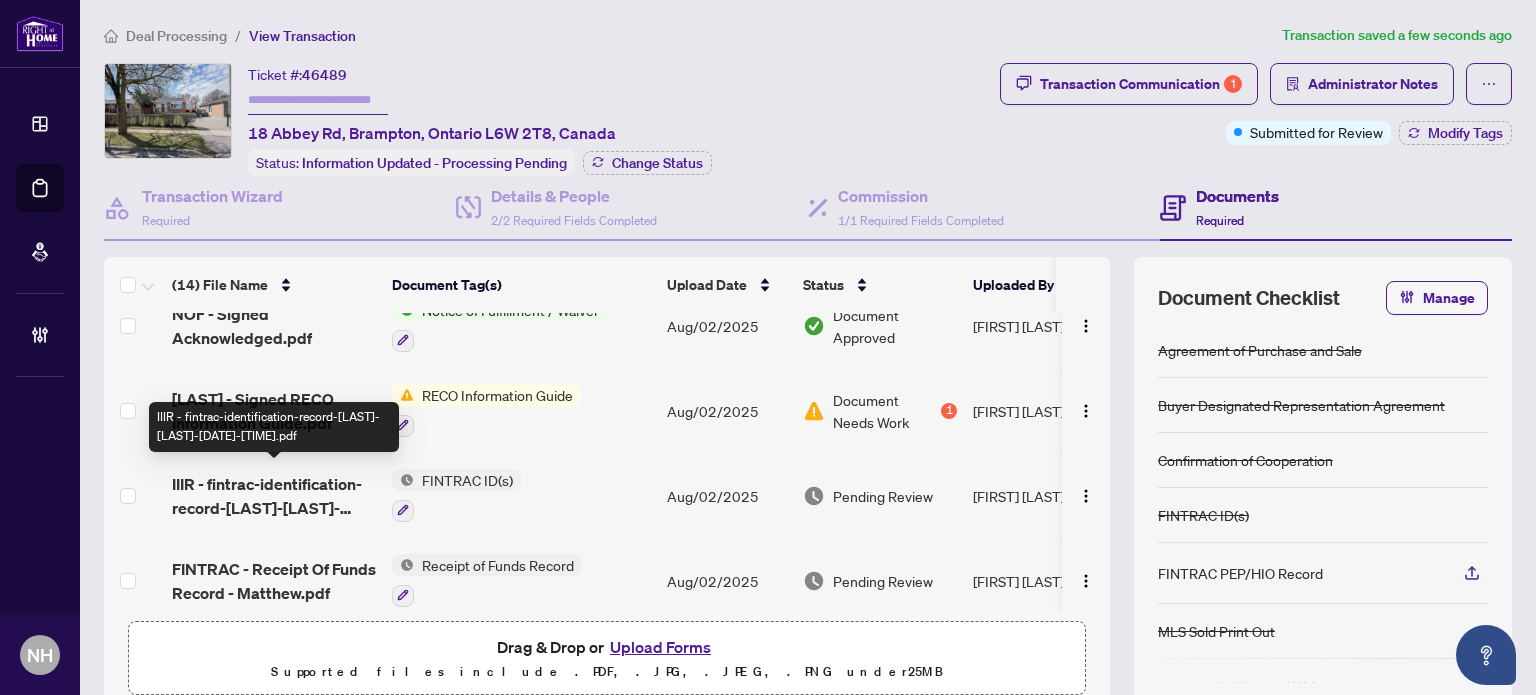 click on "IIIR - fintrac-identification-record-linda-catherine-wischer-20250801-132745.pdf" at bounding box center (274, 496) 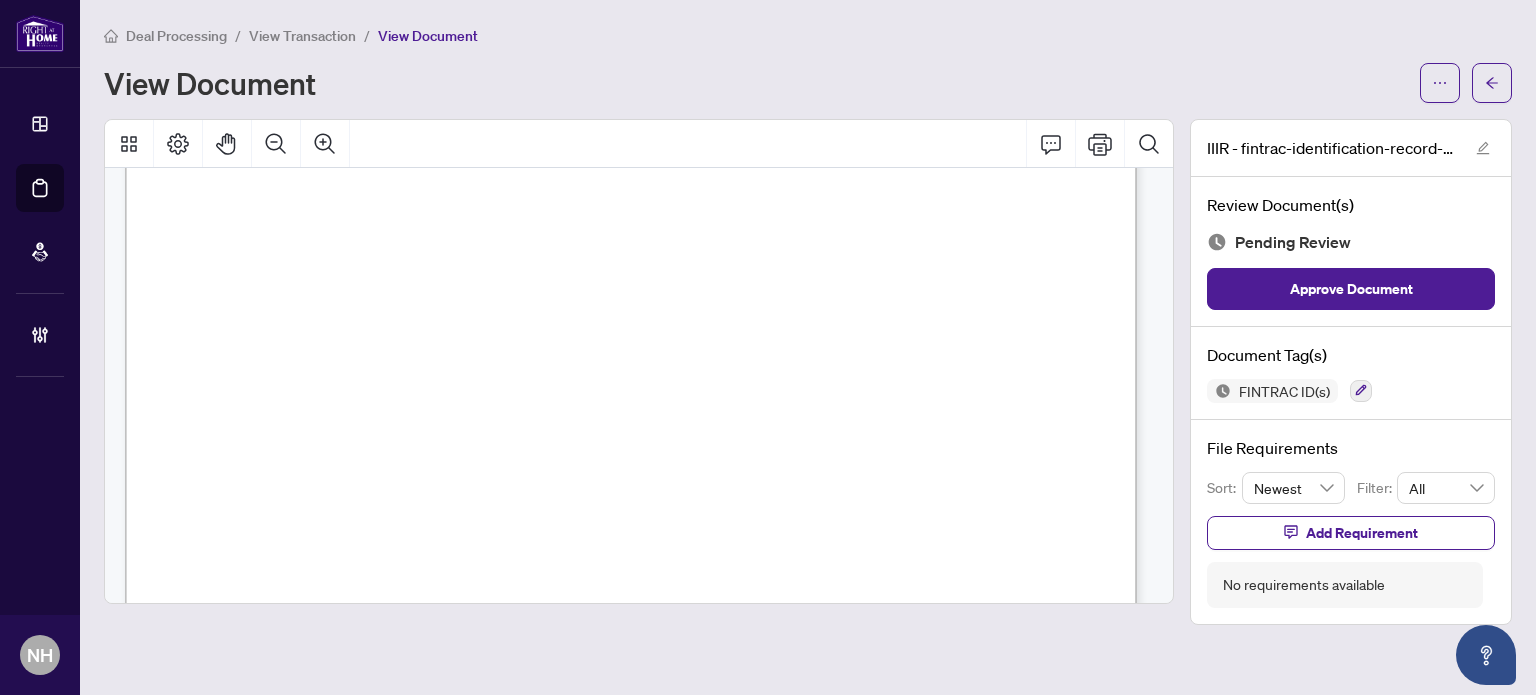 scroll, scrollTop: 5600, scrollLeft: 0, axis: vertical 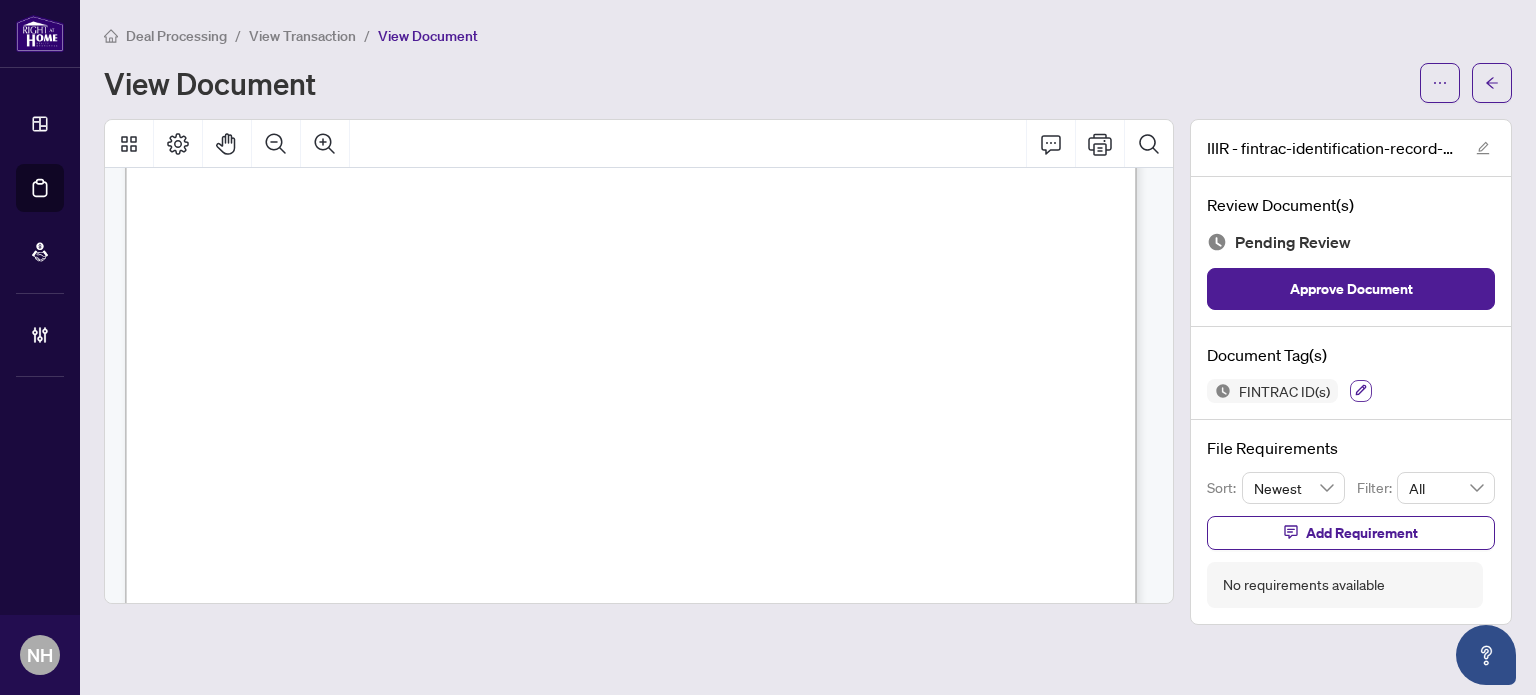 click 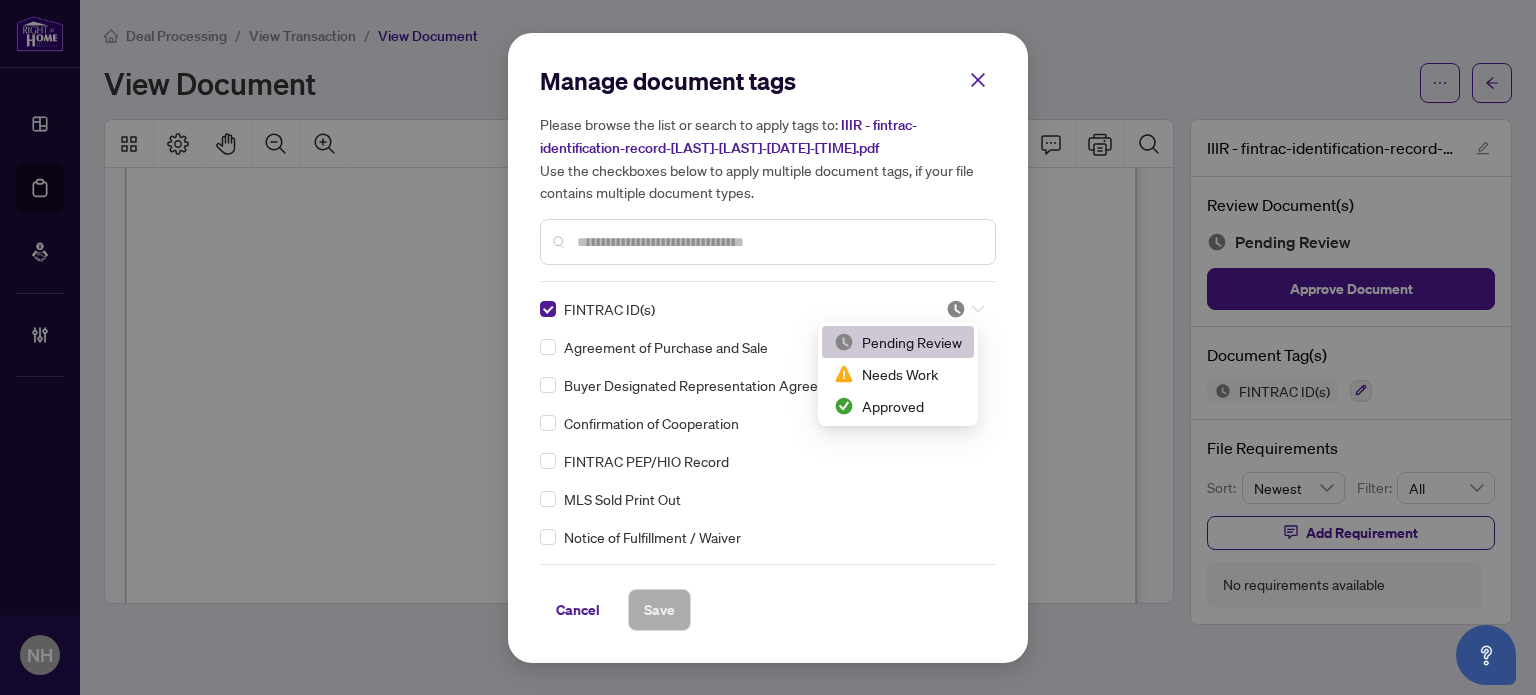 click at bounding box center (965, 309) 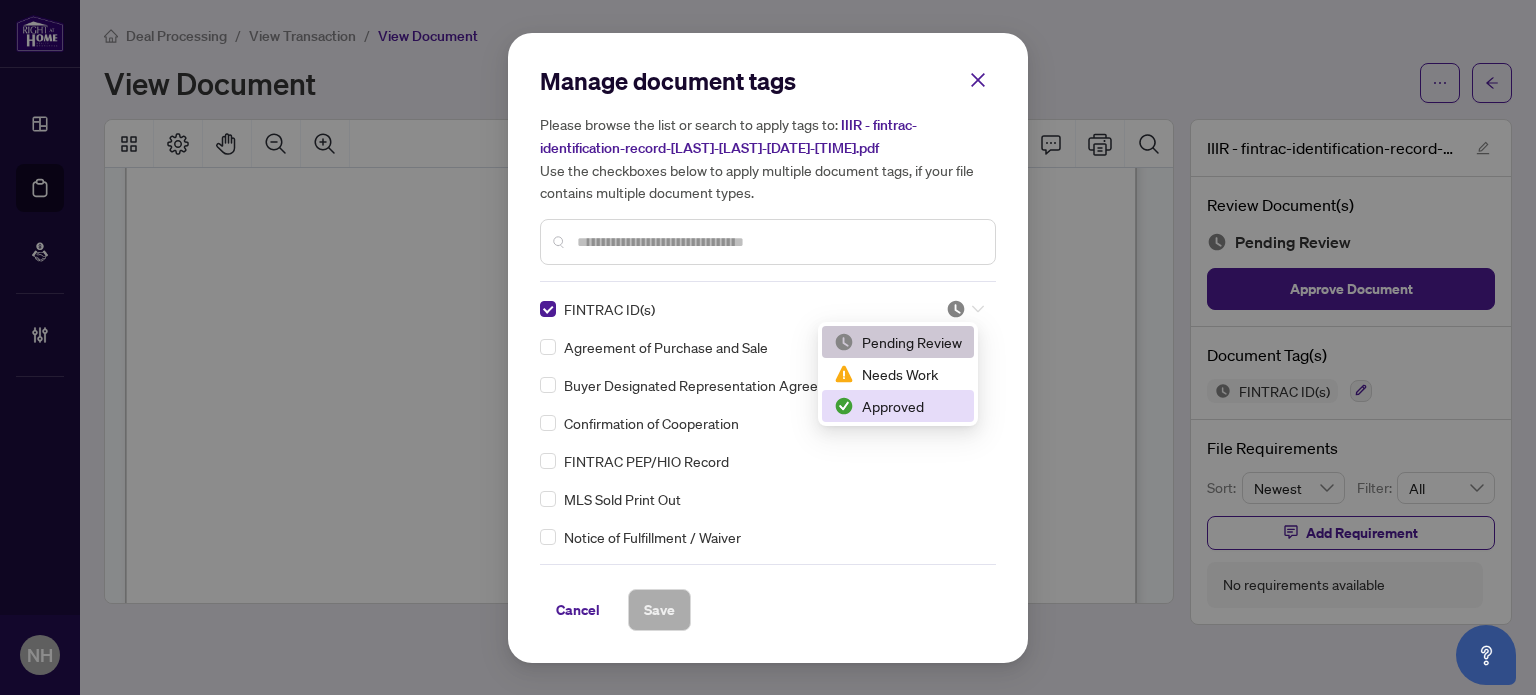 click on "Approved" at bounding box center [898, 406] 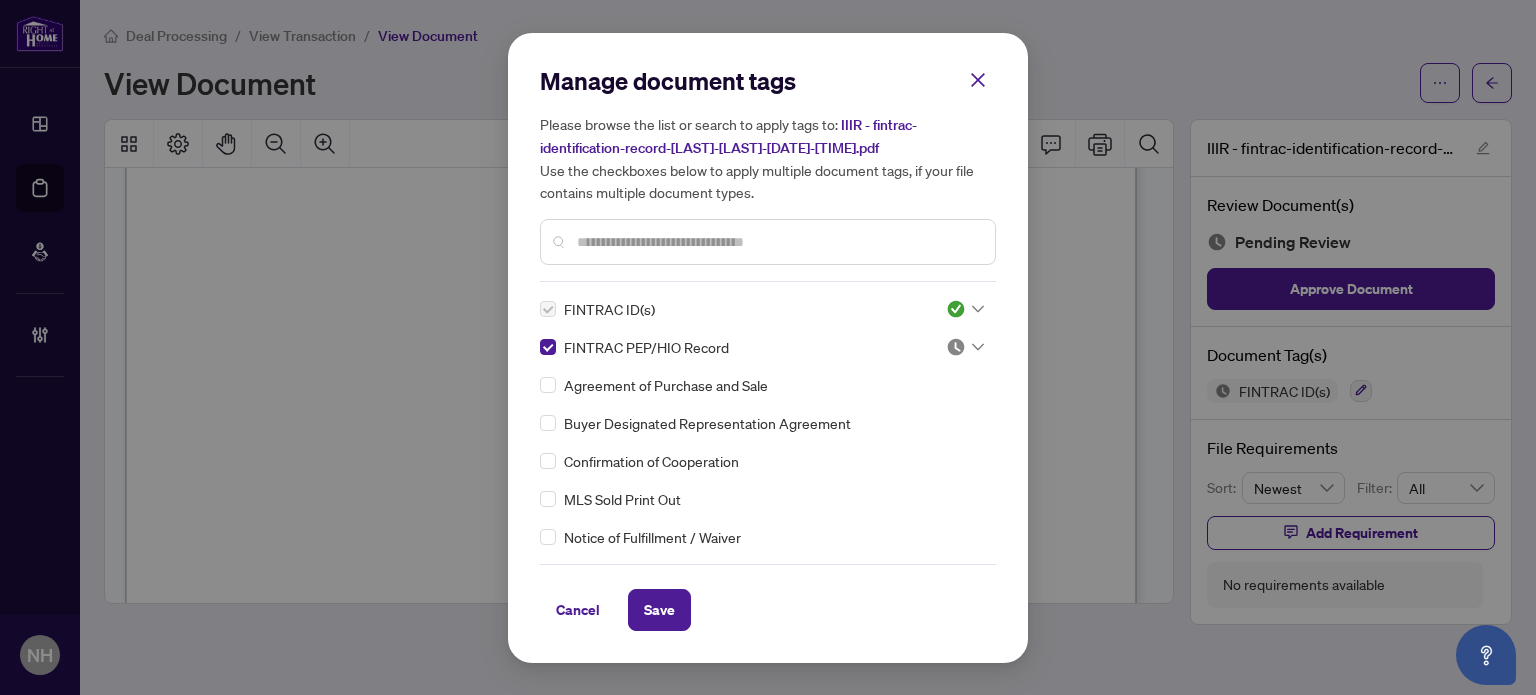 click at bounding box center (956, 347) 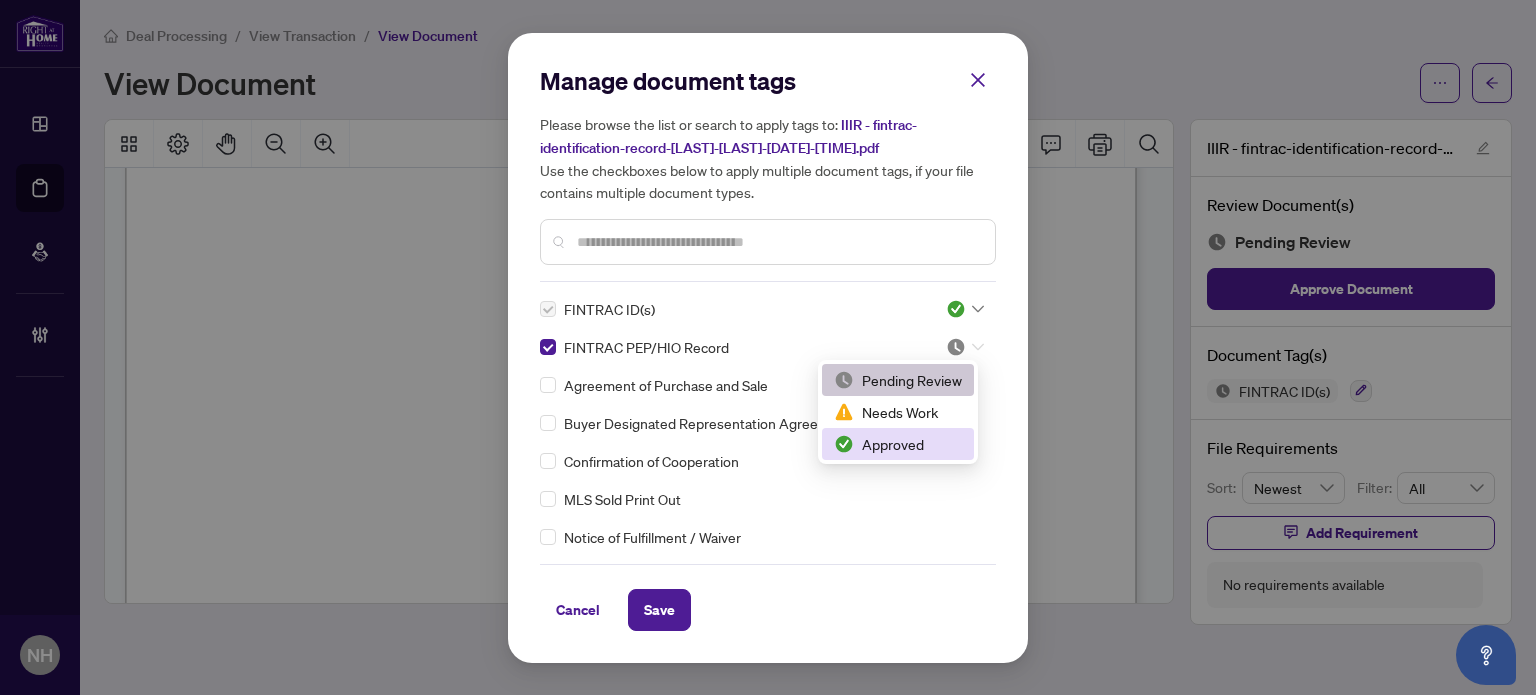 click on "Approved" at bounding box center (898, 444) 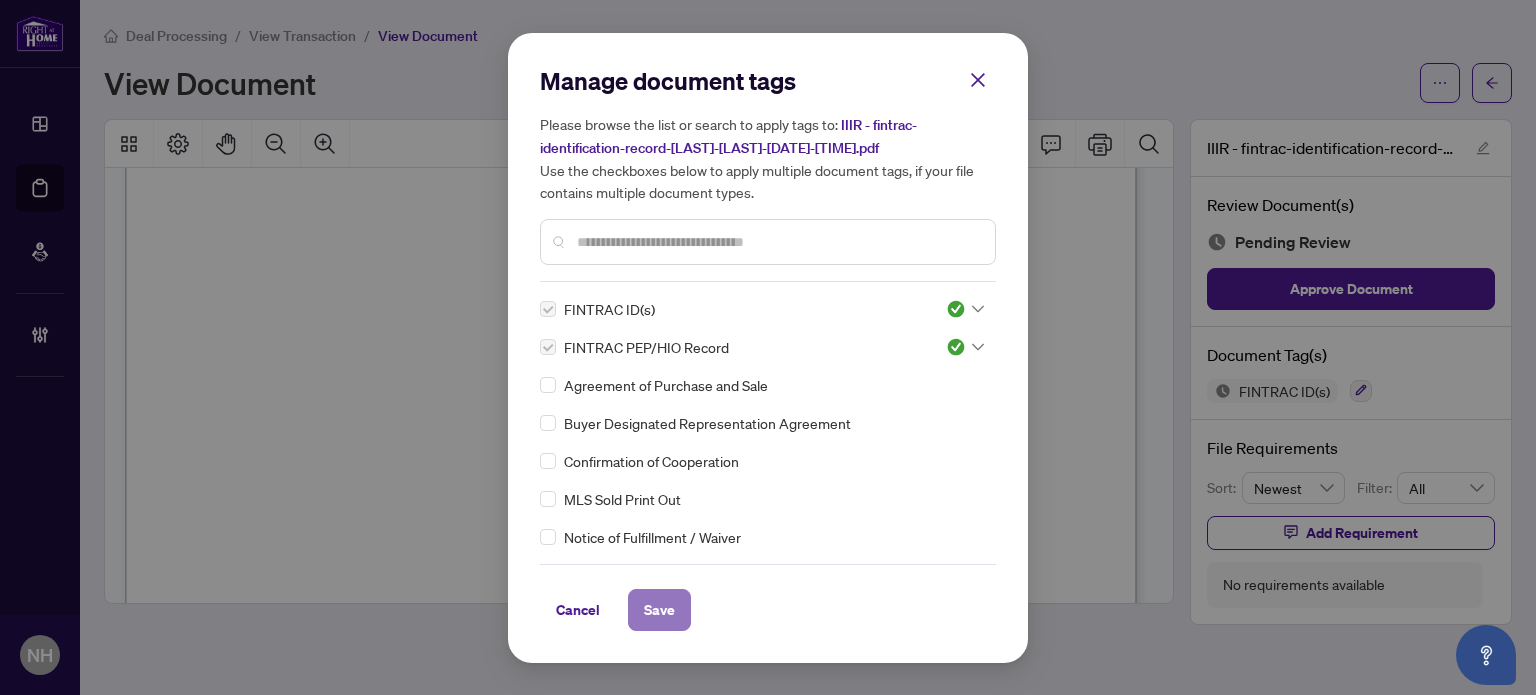 click on "Save" at bounding box center (659, 610) 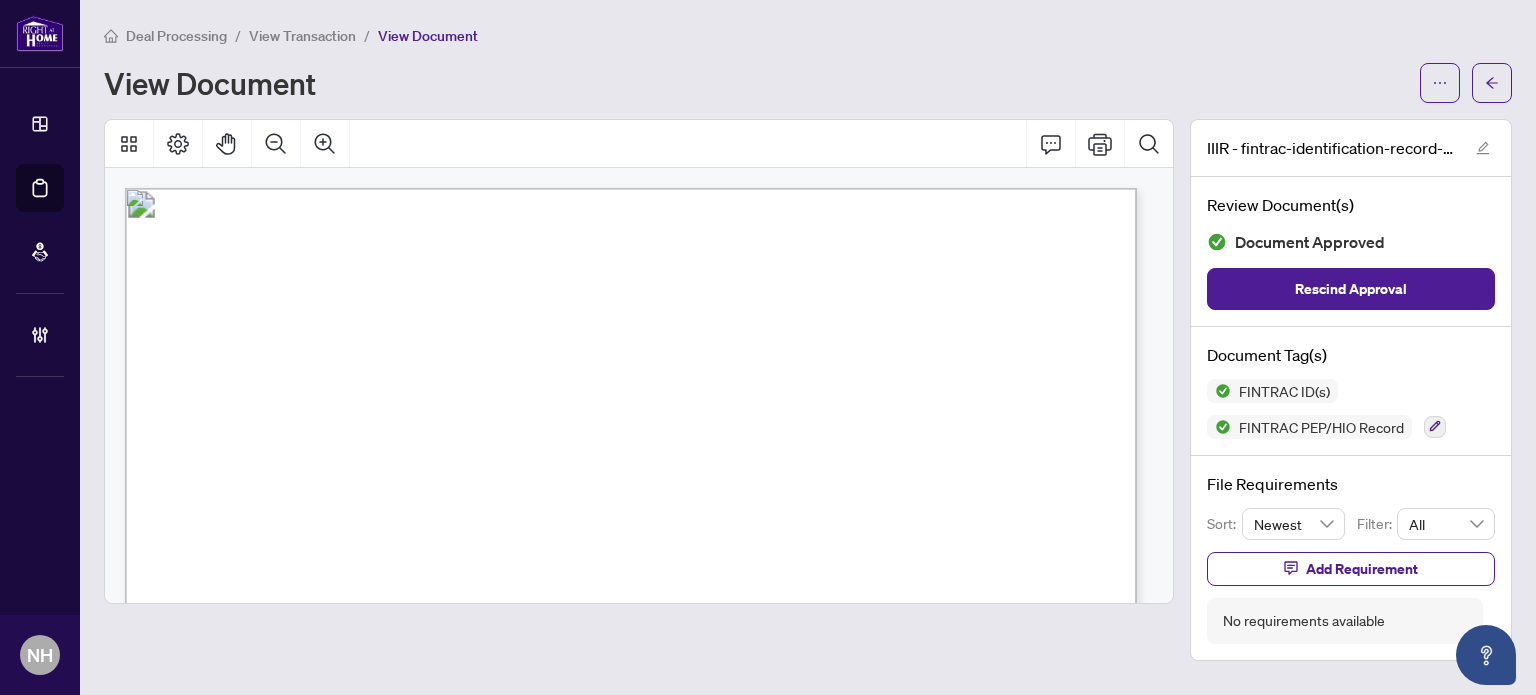 scroll, scrollTop: 100, scrollLeft: 0, axis: vertical 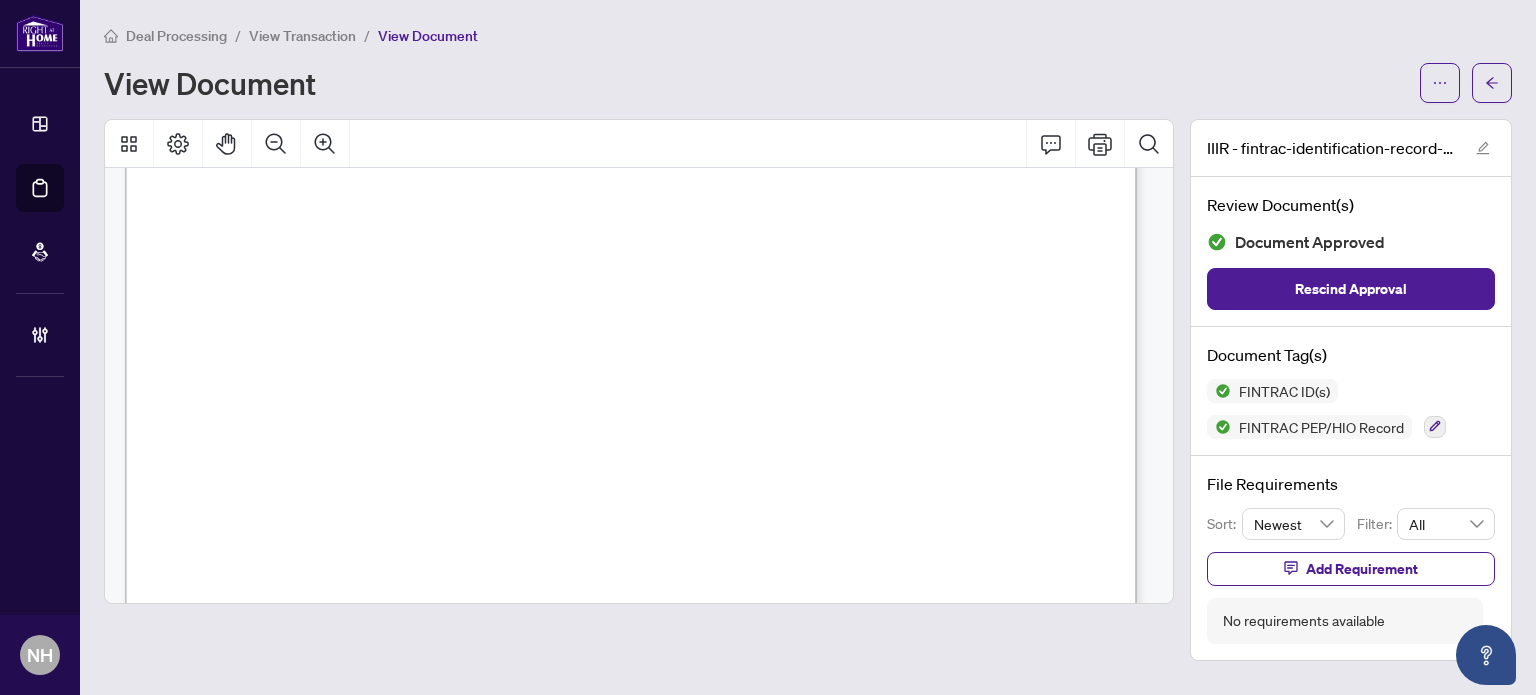 click on "View Transaction" at bounding box center (302, 36) 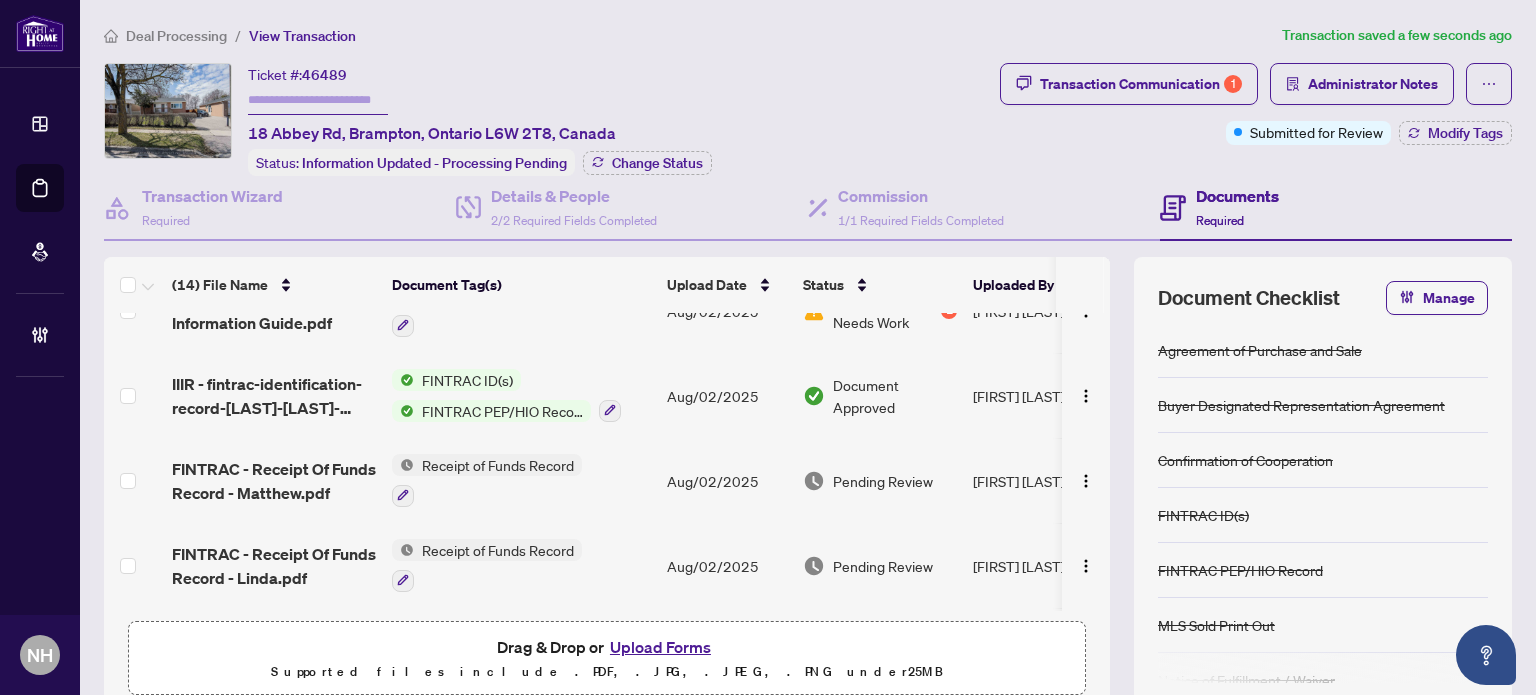 scroll, scrollTop: 500, scrollLeft: 0, axis: vertical 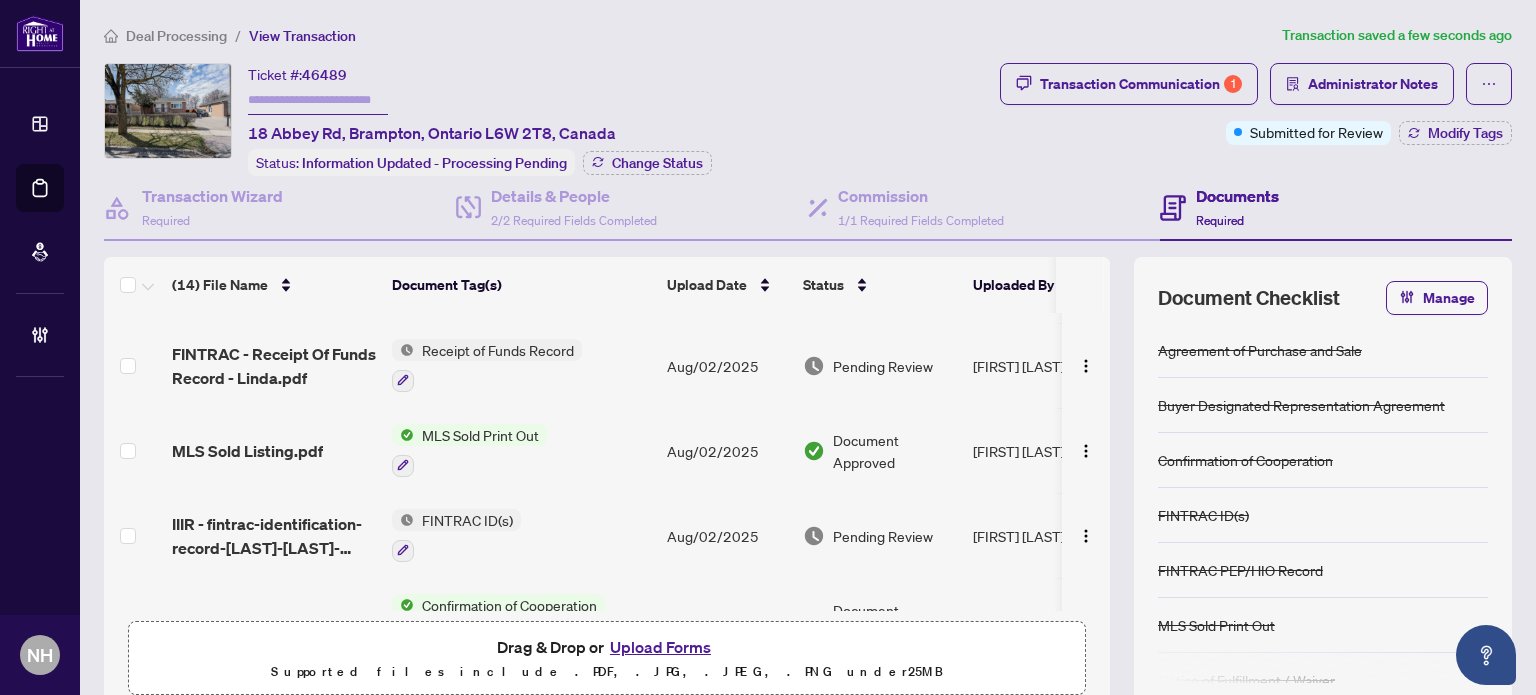 click on "IIIR - fintrac-identification-record-linda-catherine-wischer-20250801-132745.pdf" at bounding box center (274, 536) 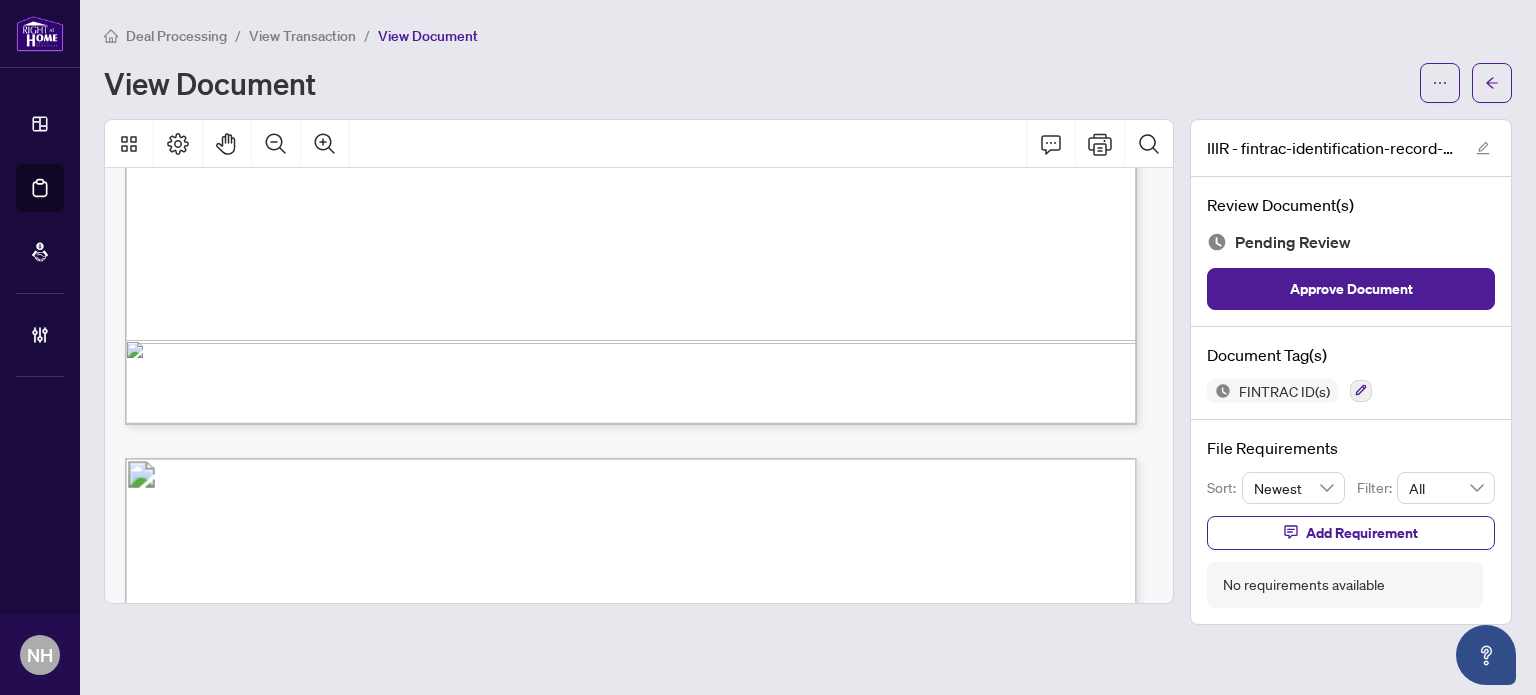 scroll, scrollTop: 5500, scrollLeft: 0, axis: vertical 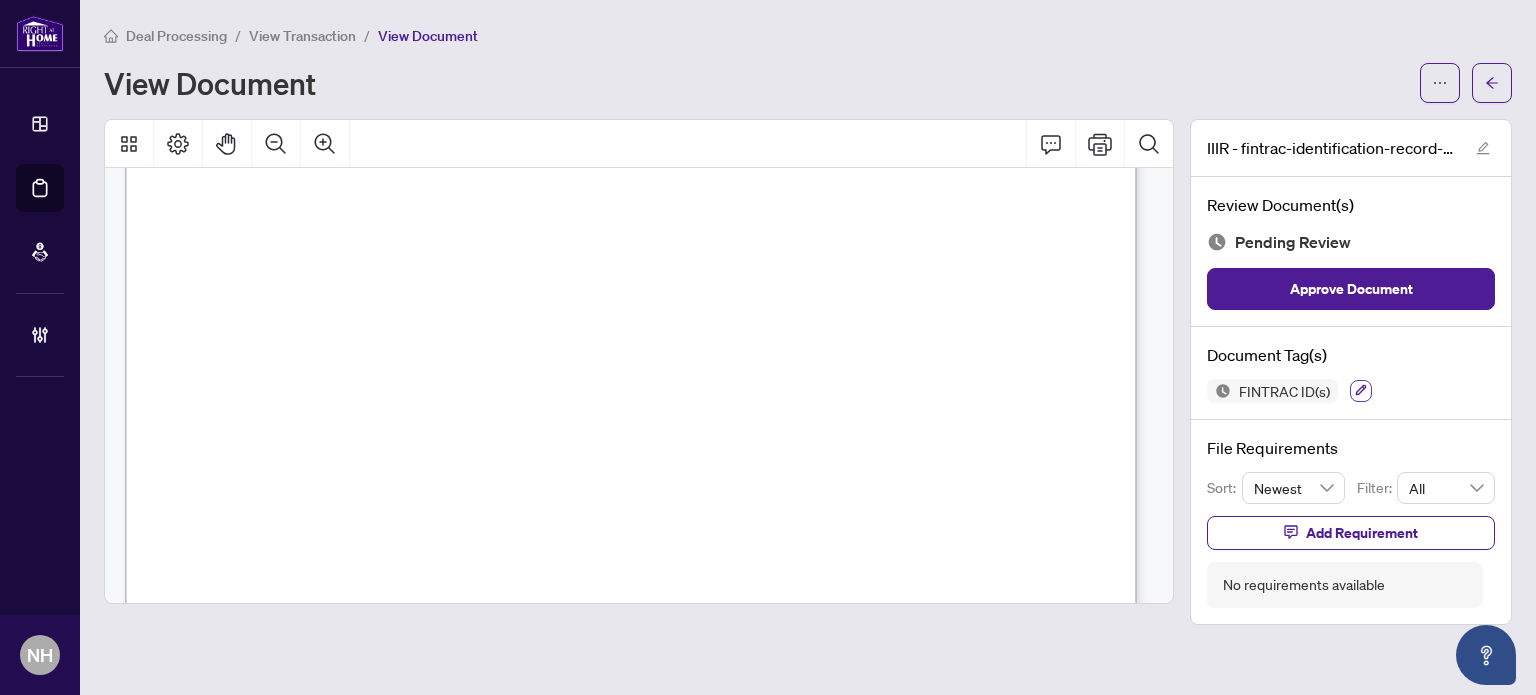 click at bounding box center [1361, 391] 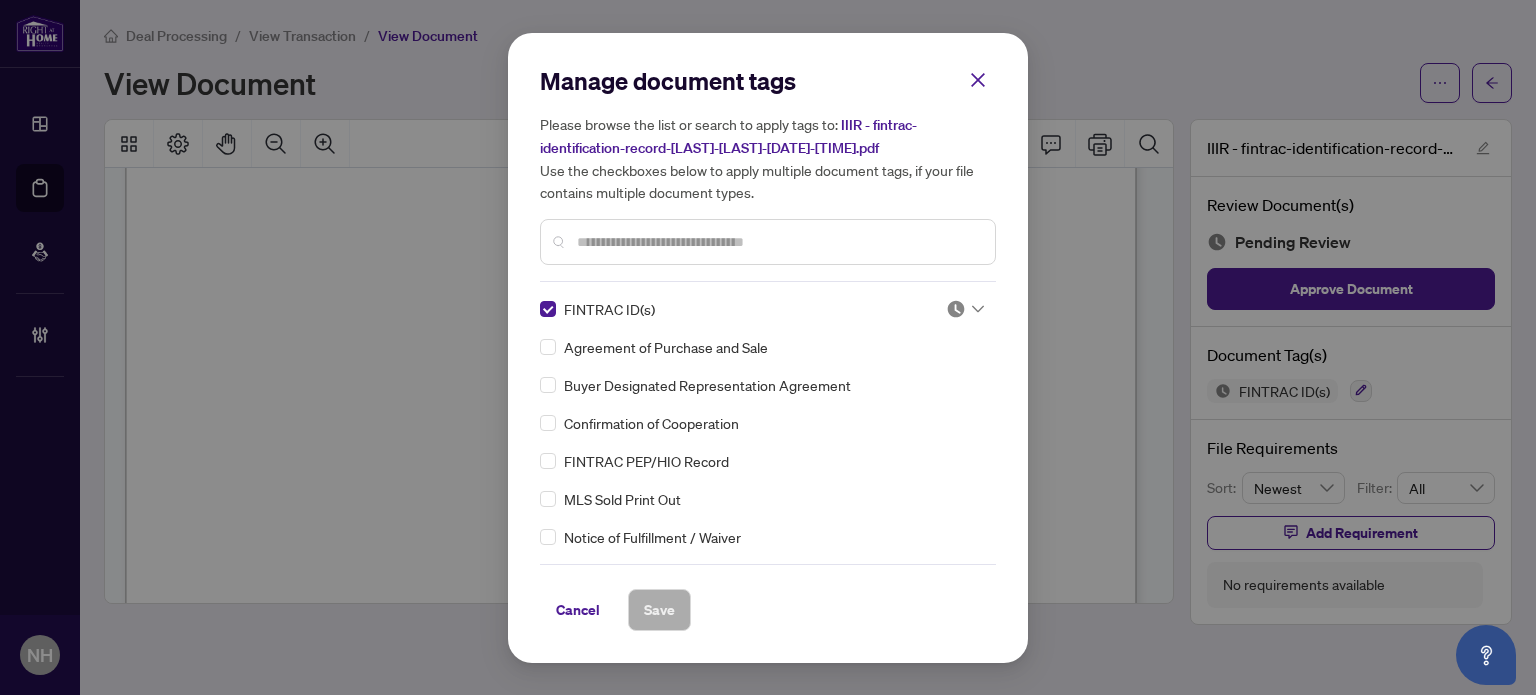 click at bounding box center [965, 309] 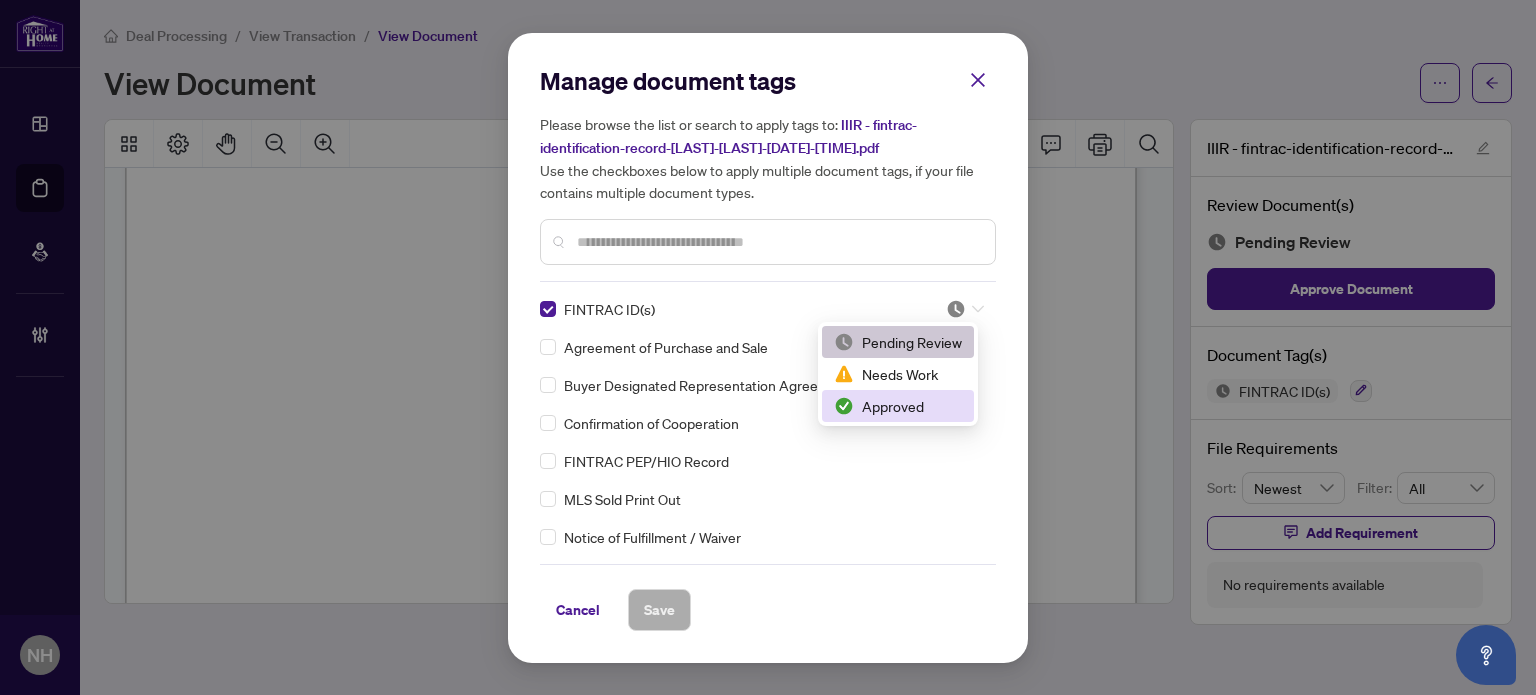 click on "Approved" at bounding box center [898, 406] 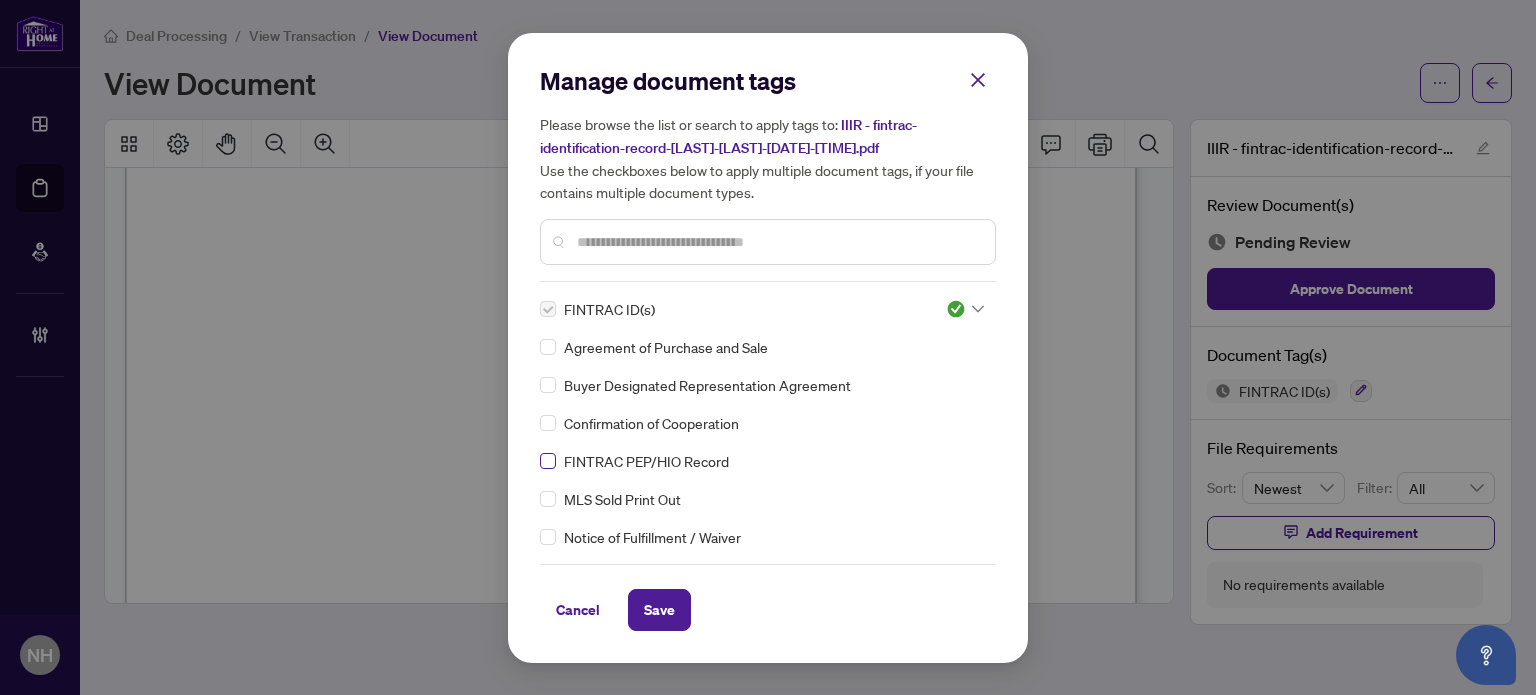 click at bounding box center [548, 461] 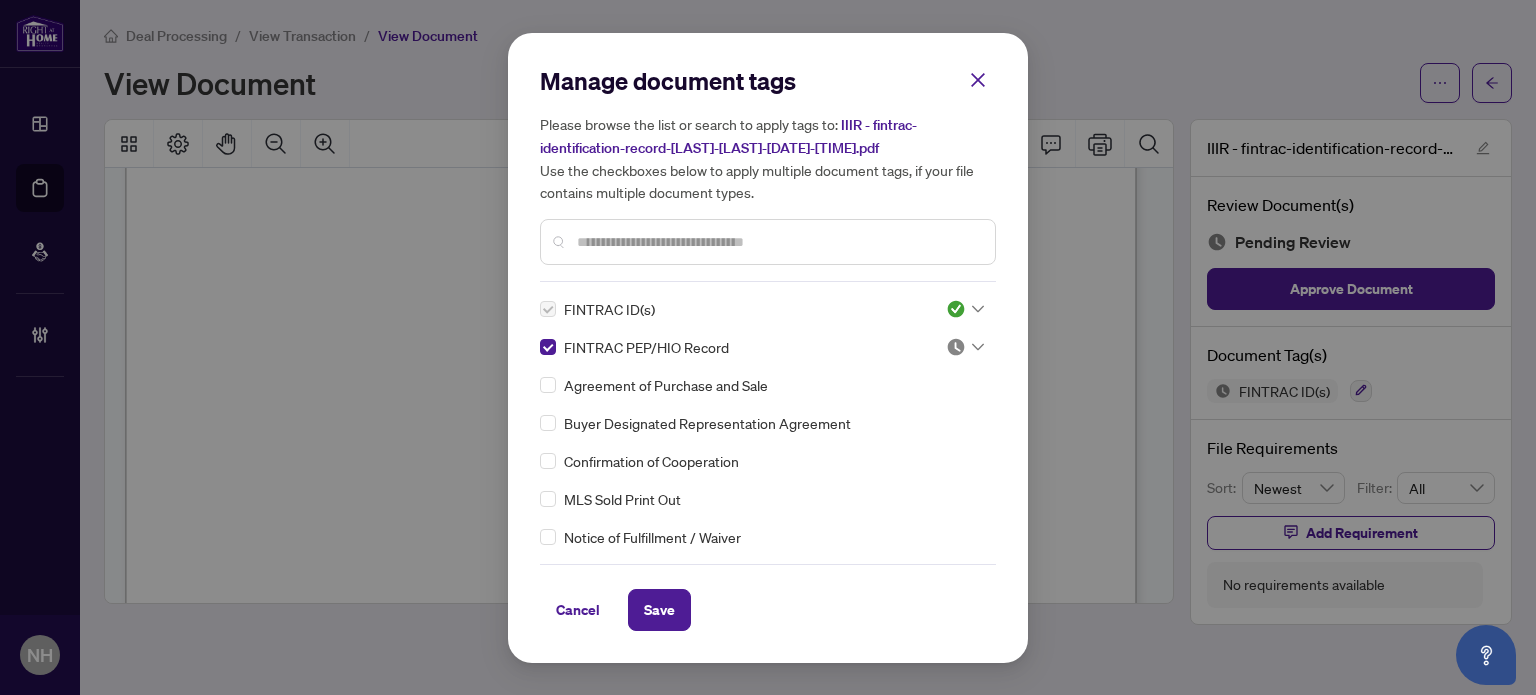 drag, startPoint x: 966, startPoint y: 338, endPoint x: 971, endPoint y: 357, distance: 19.646883 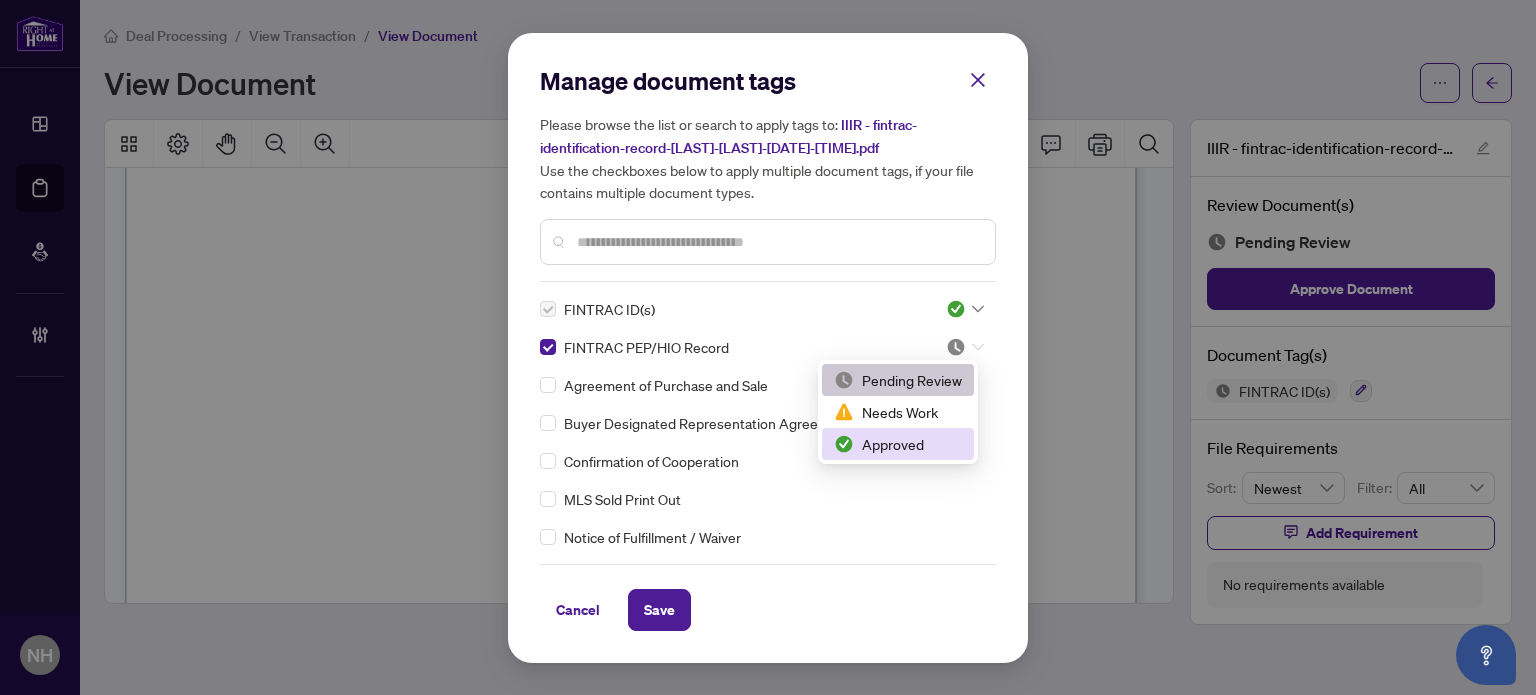 click on "Approved" at bounding box center [898, 444] 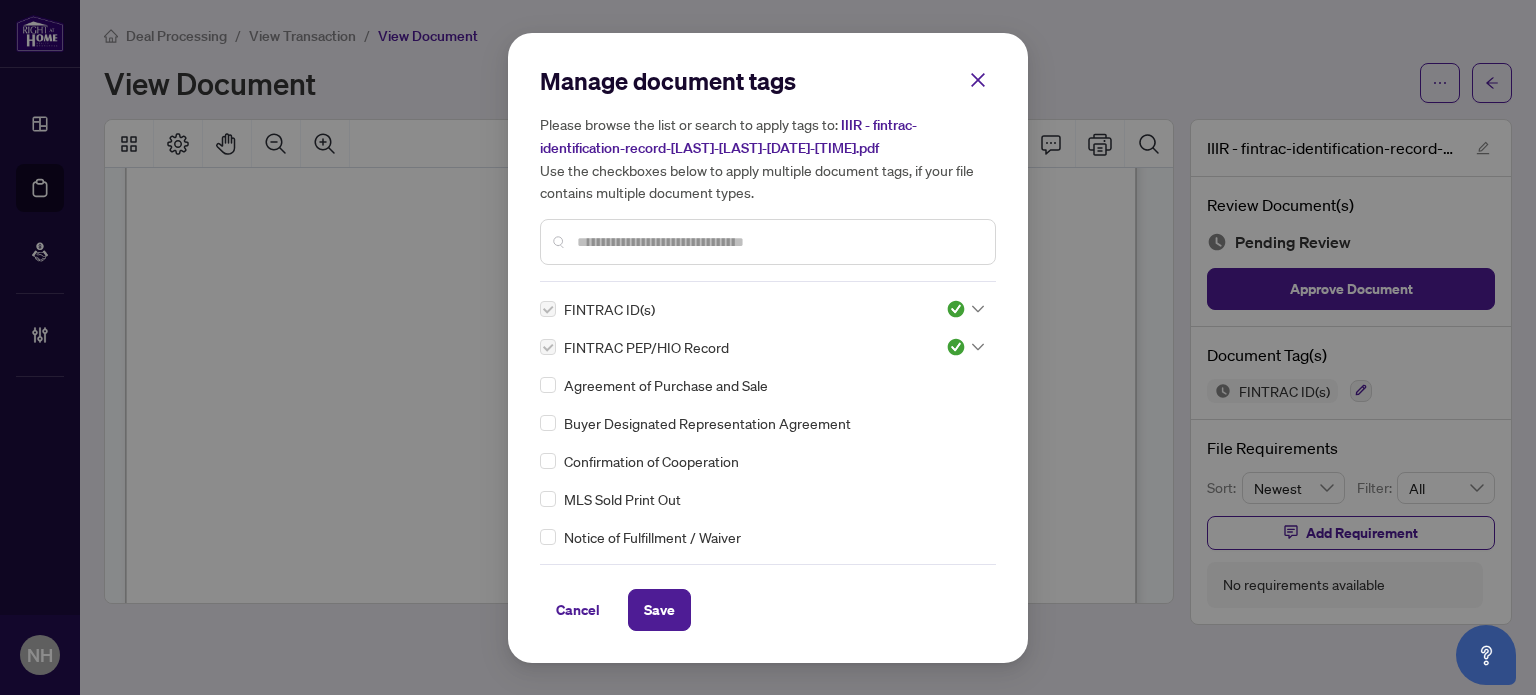 click on "Save" at bounding box center [659, 610] 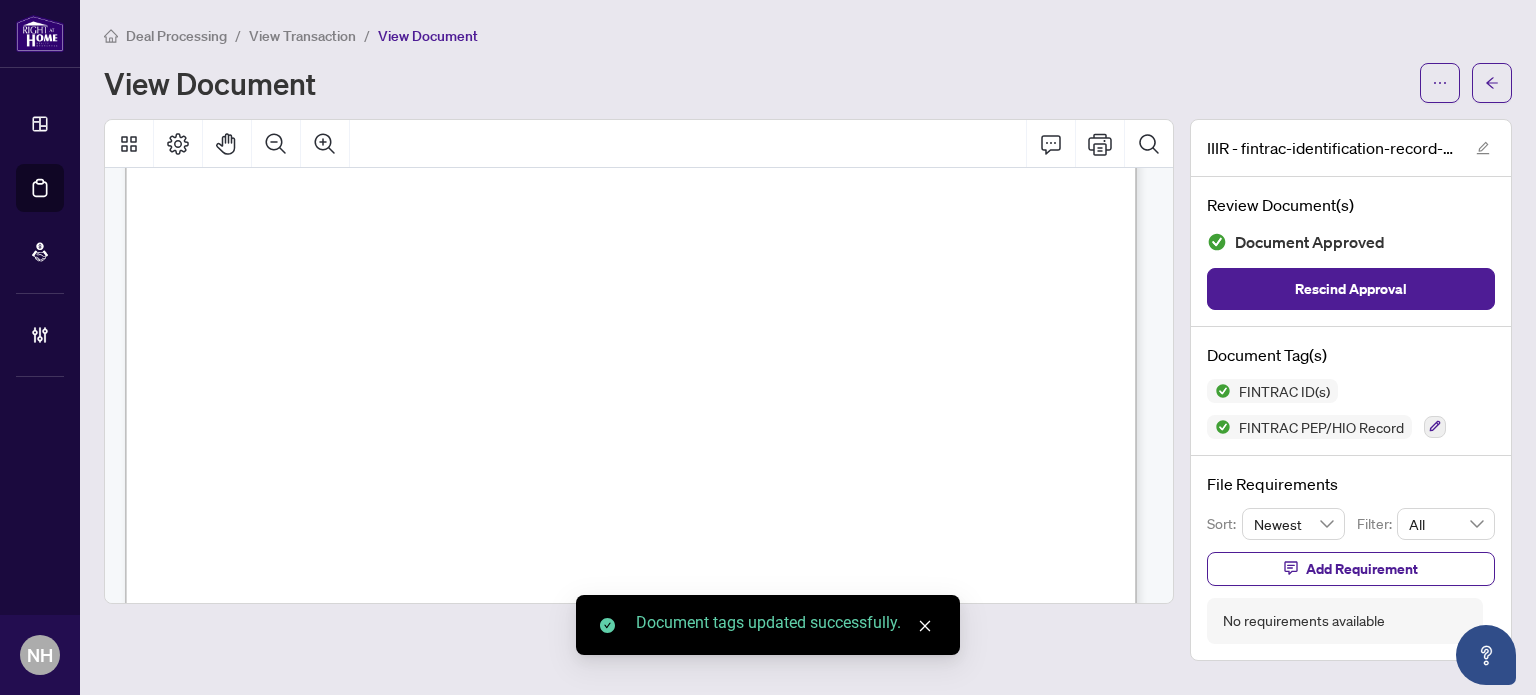 click on "View Transaction" at bounding box center (302, 36) 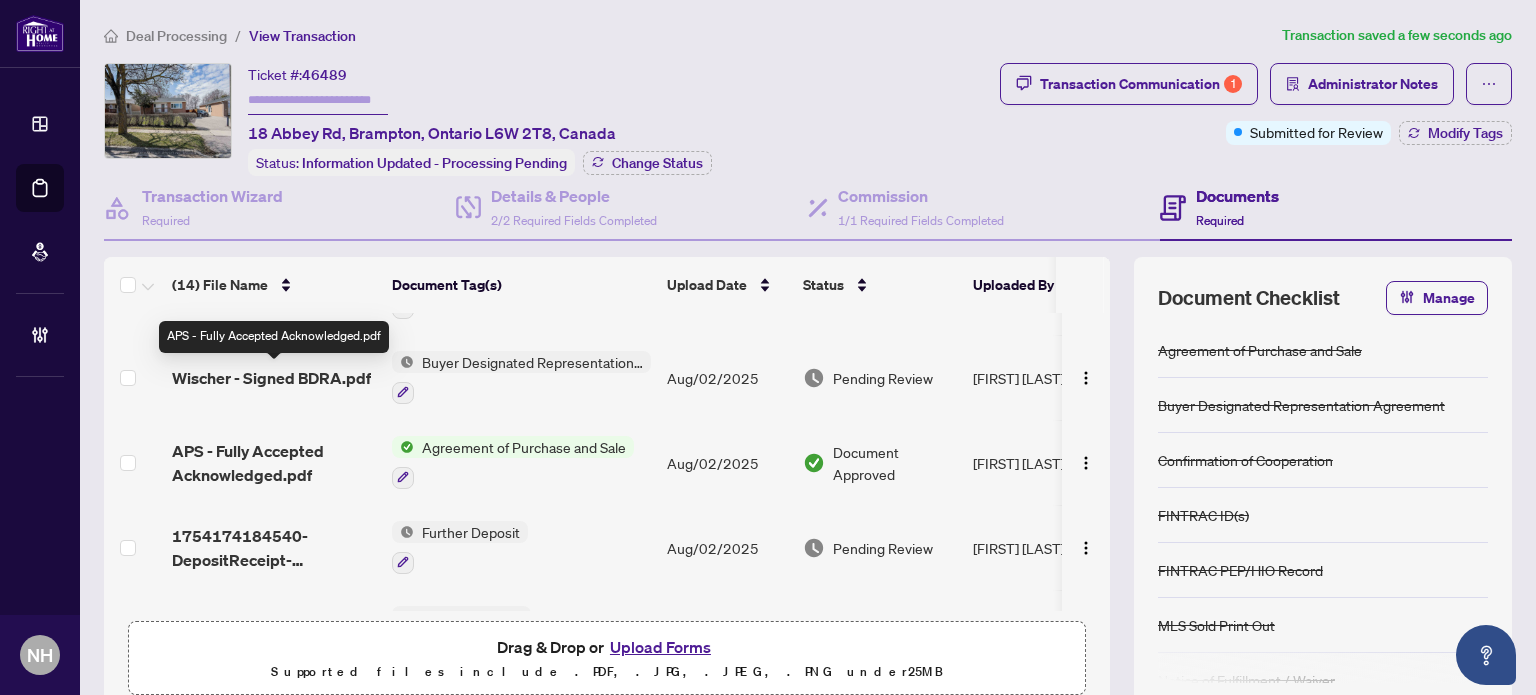 scroll, scrollTop: 790, scrollLeft: 0, axis: vertical 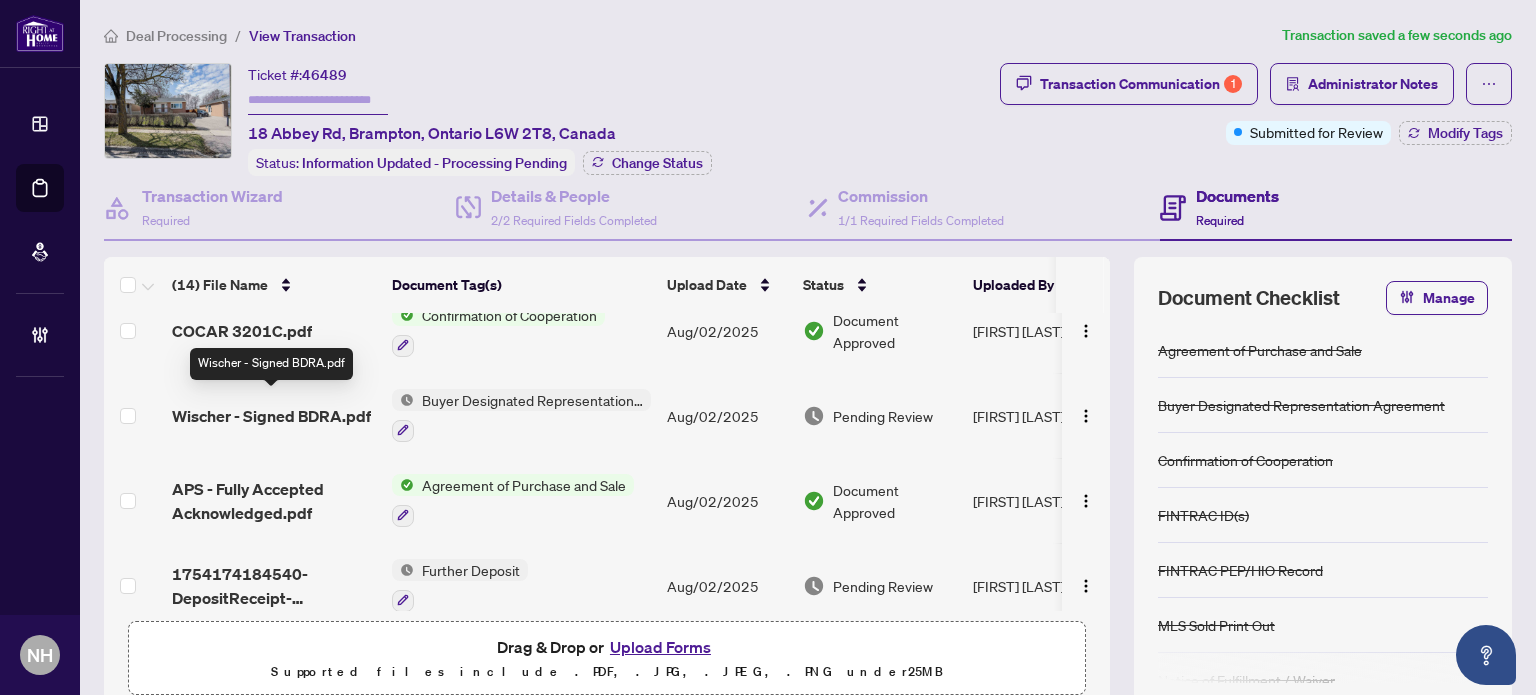 click on "Wischer - Signed BDRA.pdf" at bounding box center (271, 416) 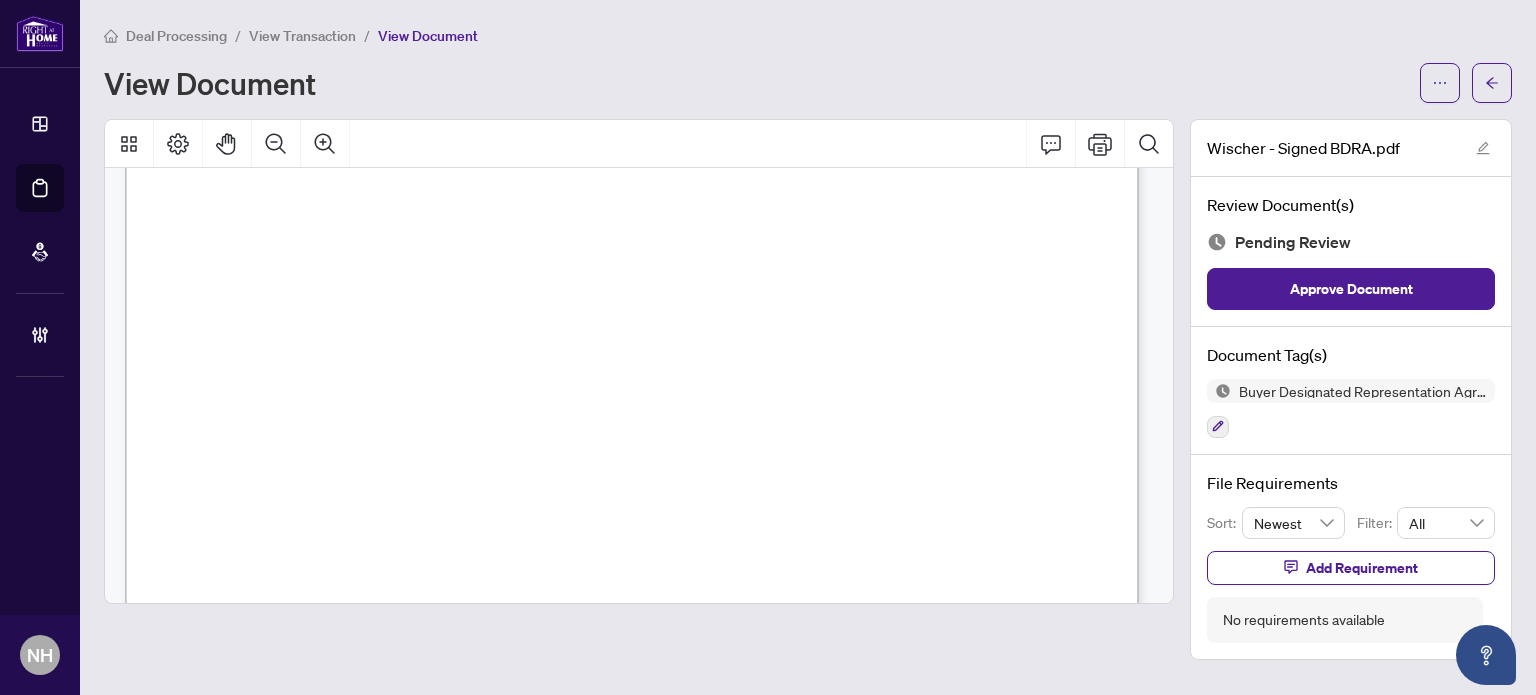 scroll, scrollTop: 6296, scrollLeft: 0, axis: vertical 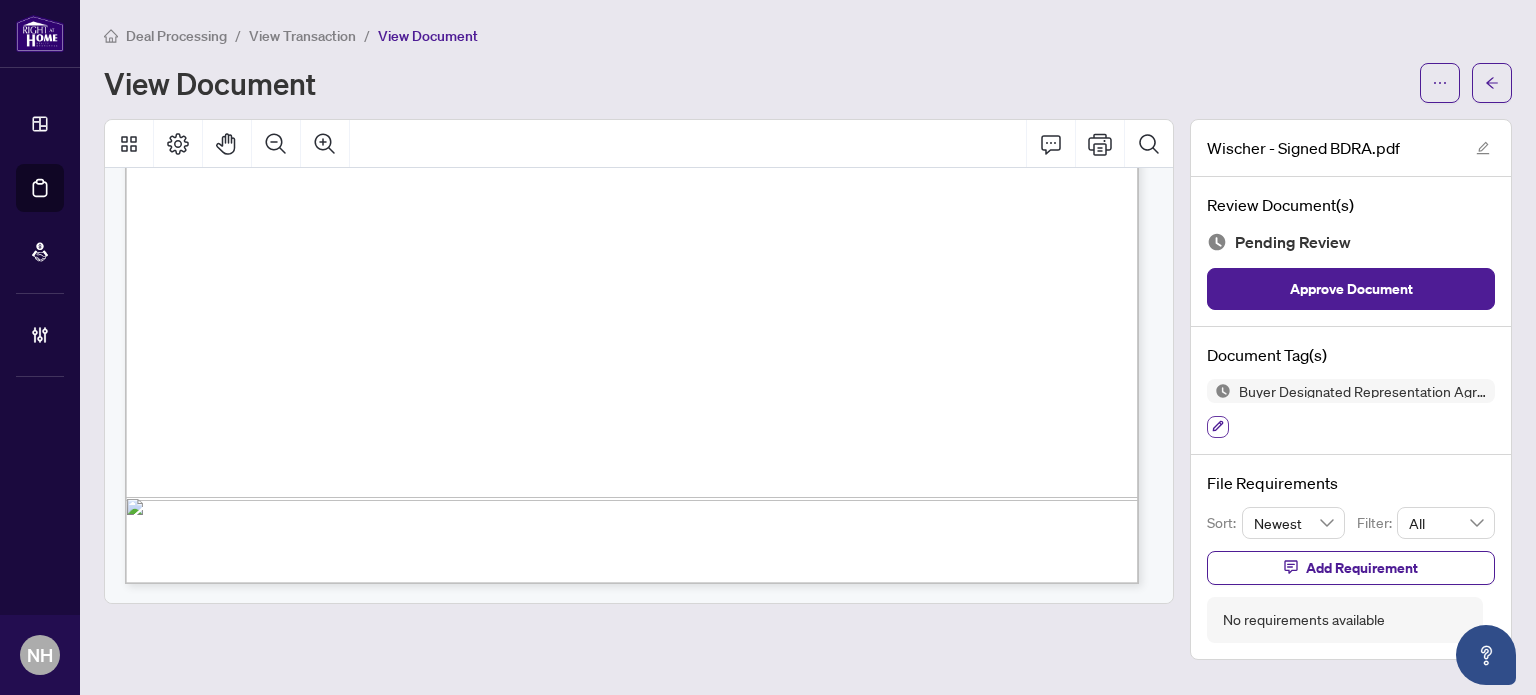click at bounding box center [1218, 427] 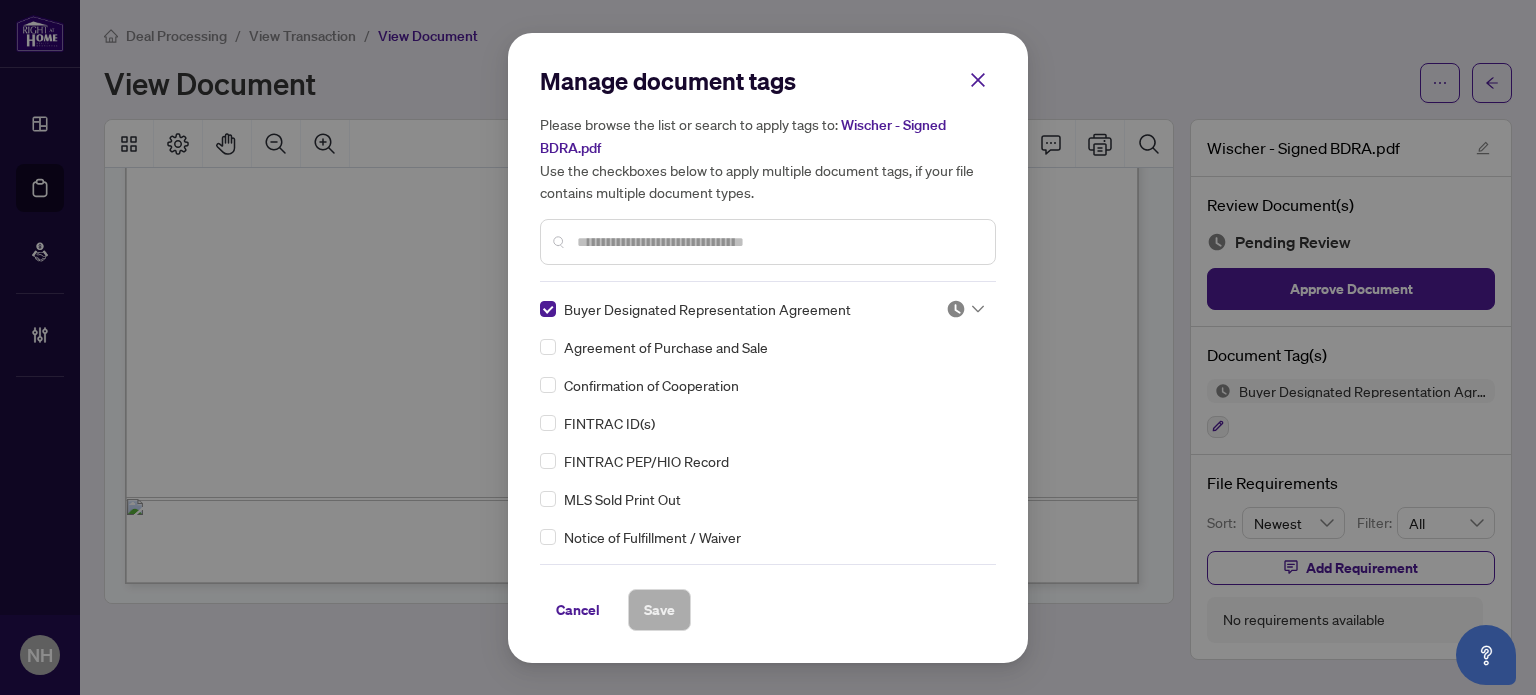click 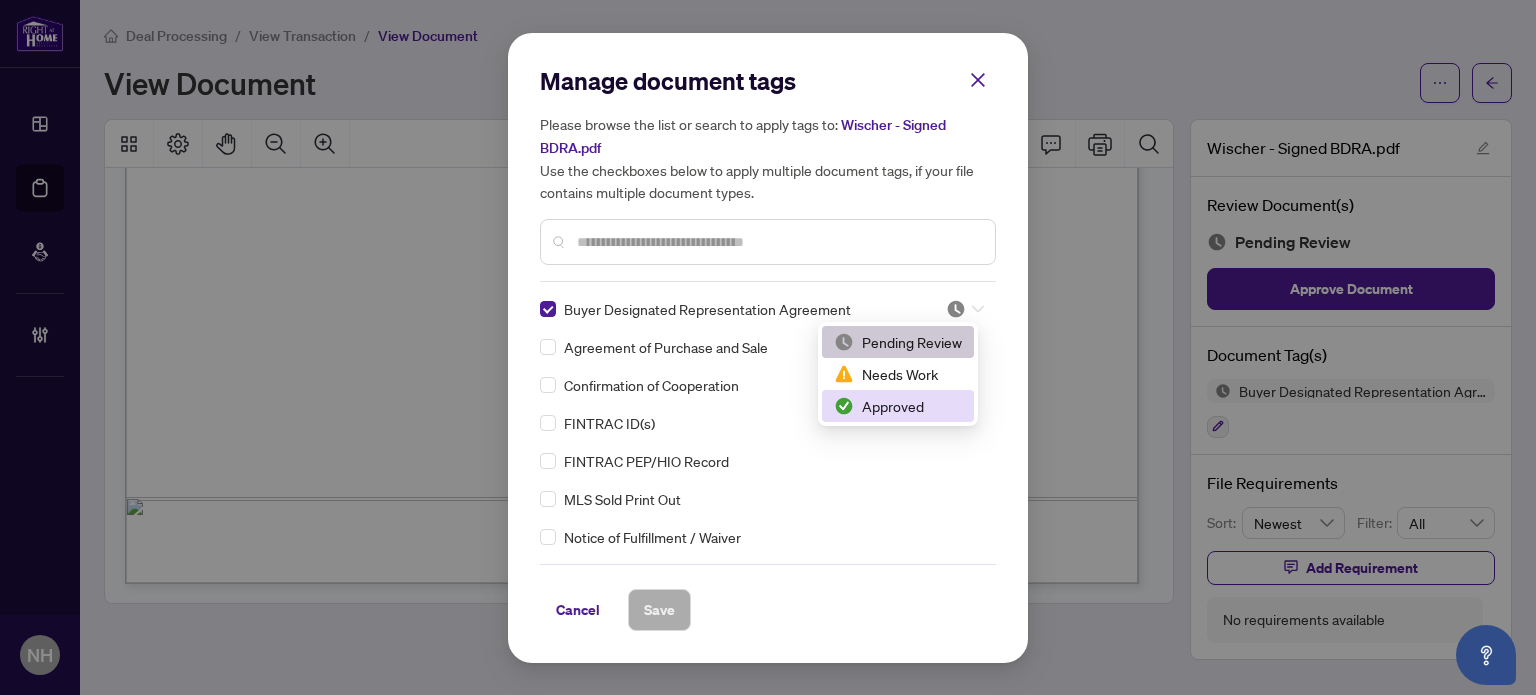 click on "Approved" at bounding box center [898, 406] 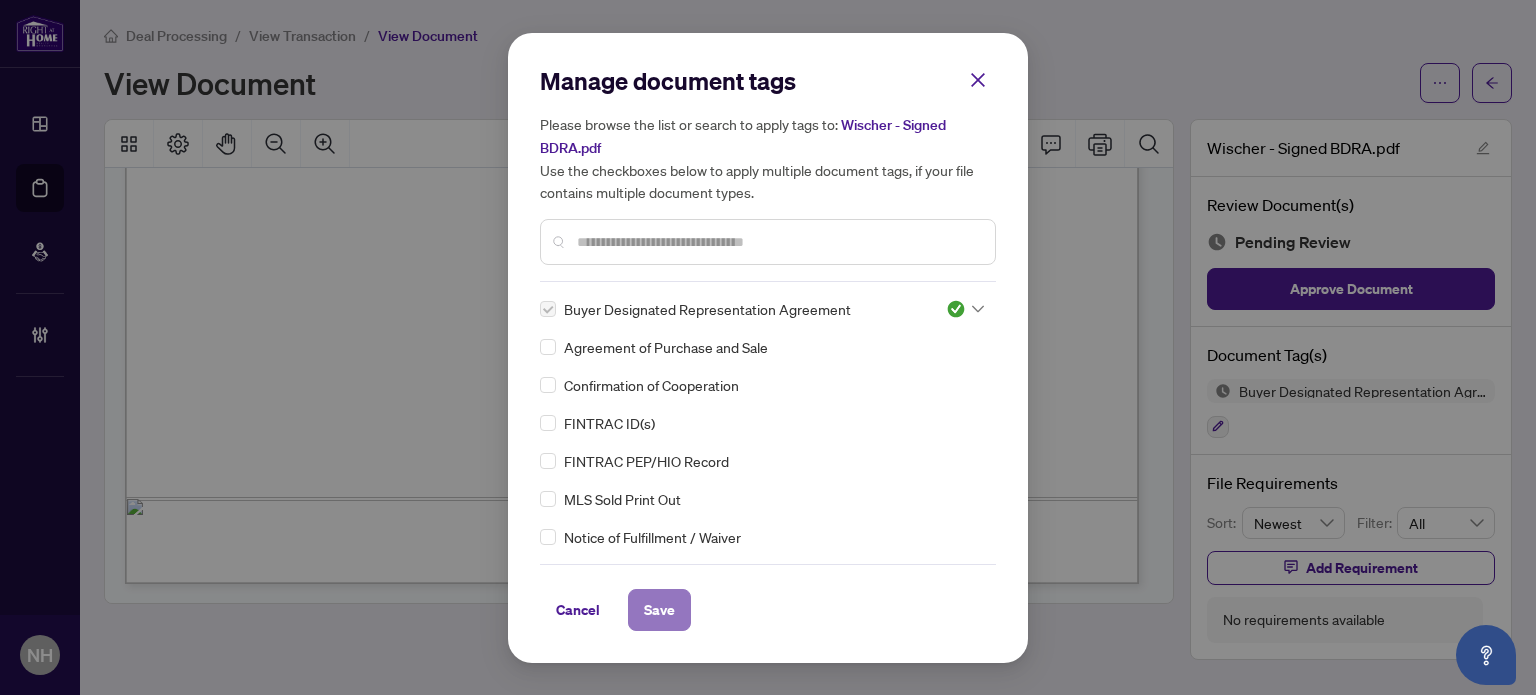 click on "Save" at bounding box center (659, 610) 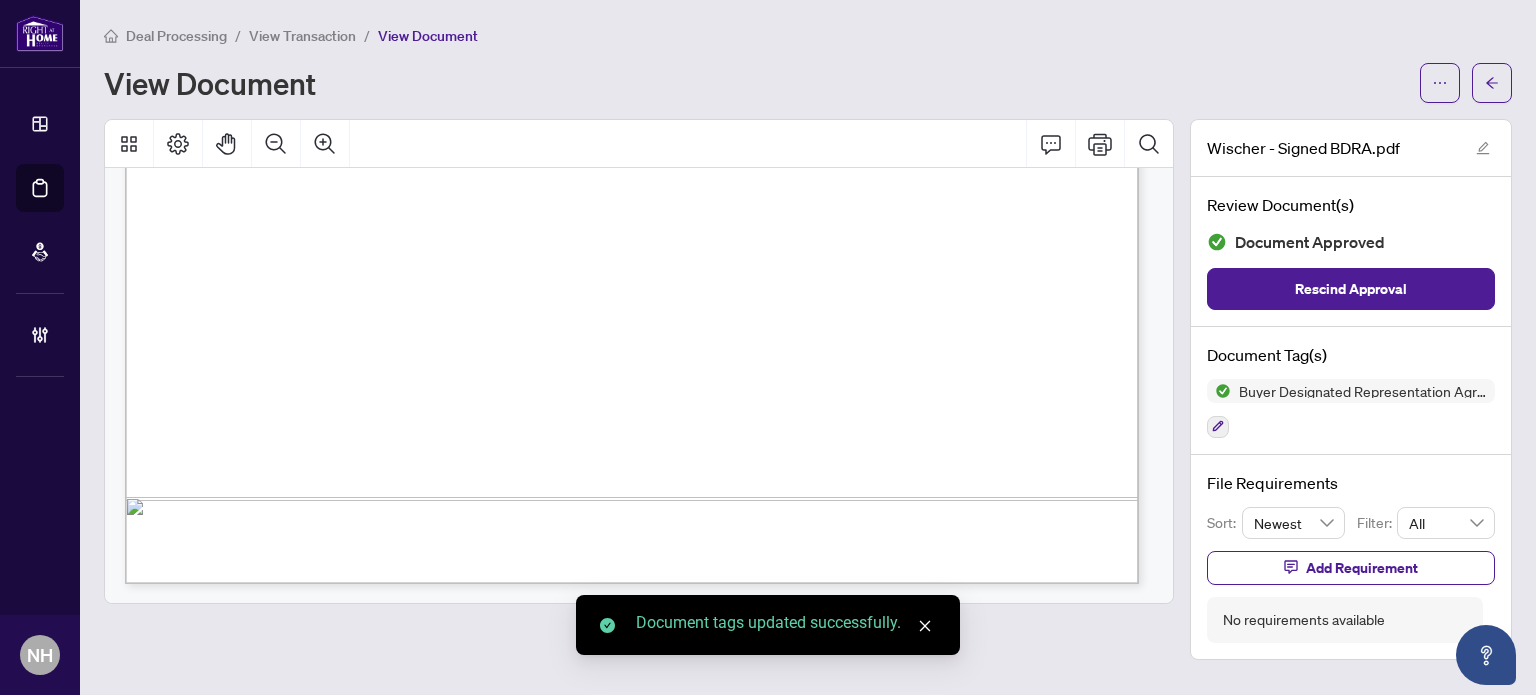 click on "View Transaction" at bounding box center (302, 36) 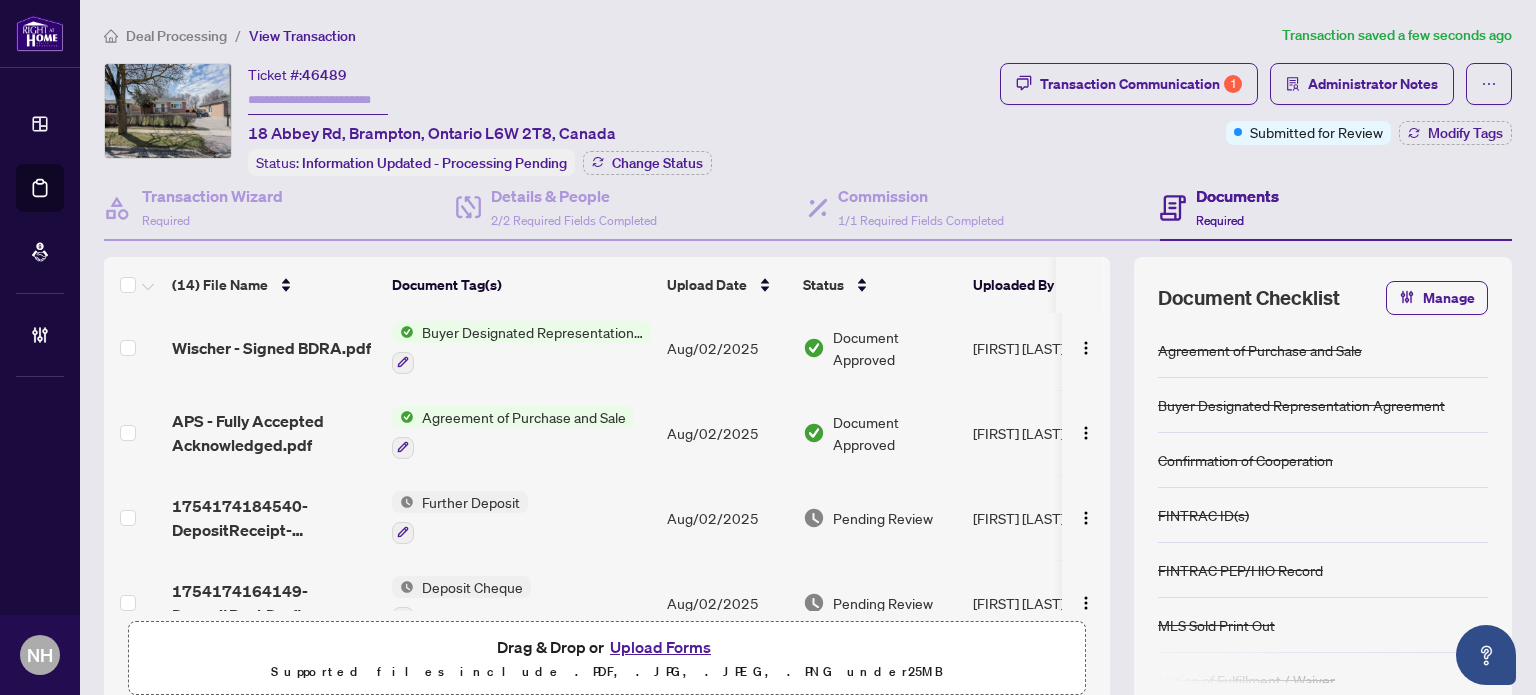 scroll, scrollTop: 889, scrollLeft: 0, axis: vertical 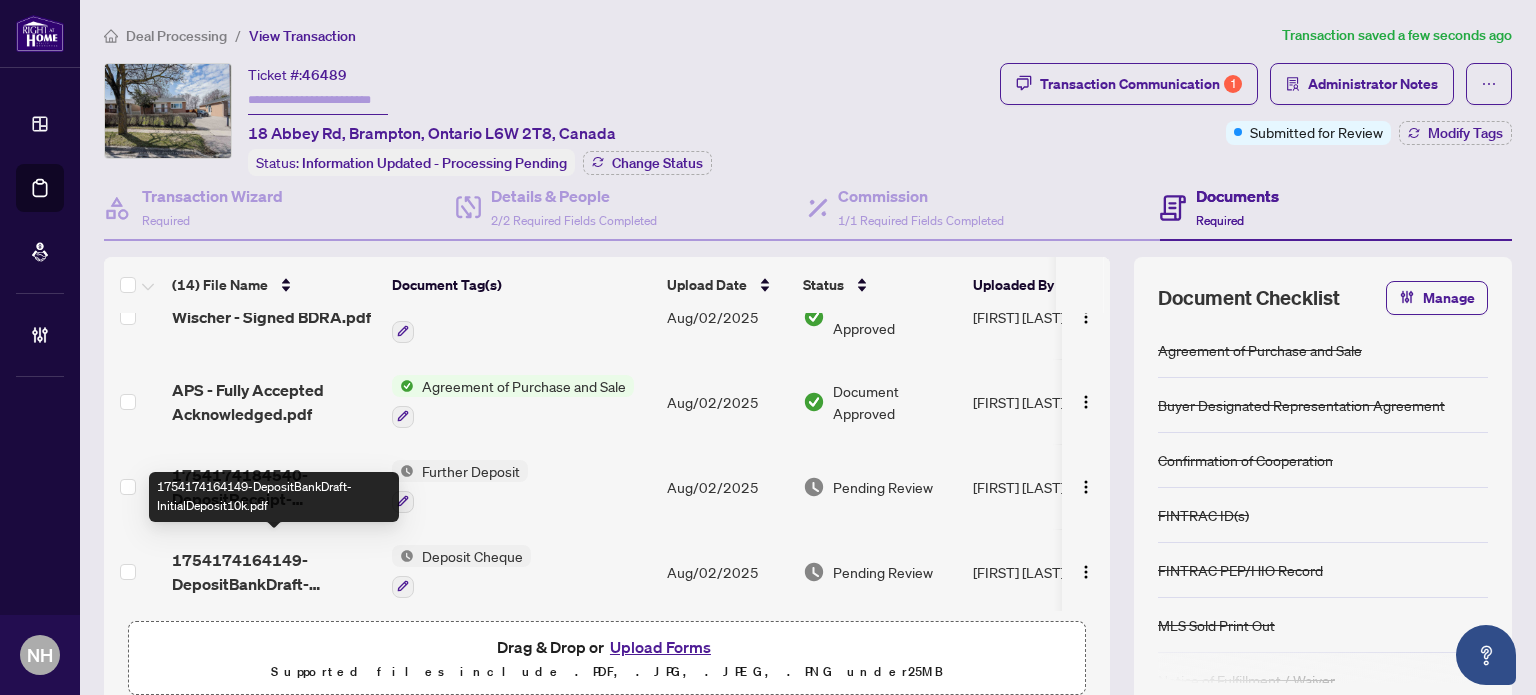 click on "1754174164149-DepositBankDraft-InitialDeposit10k.pdf" at bounding box center [274, 572] 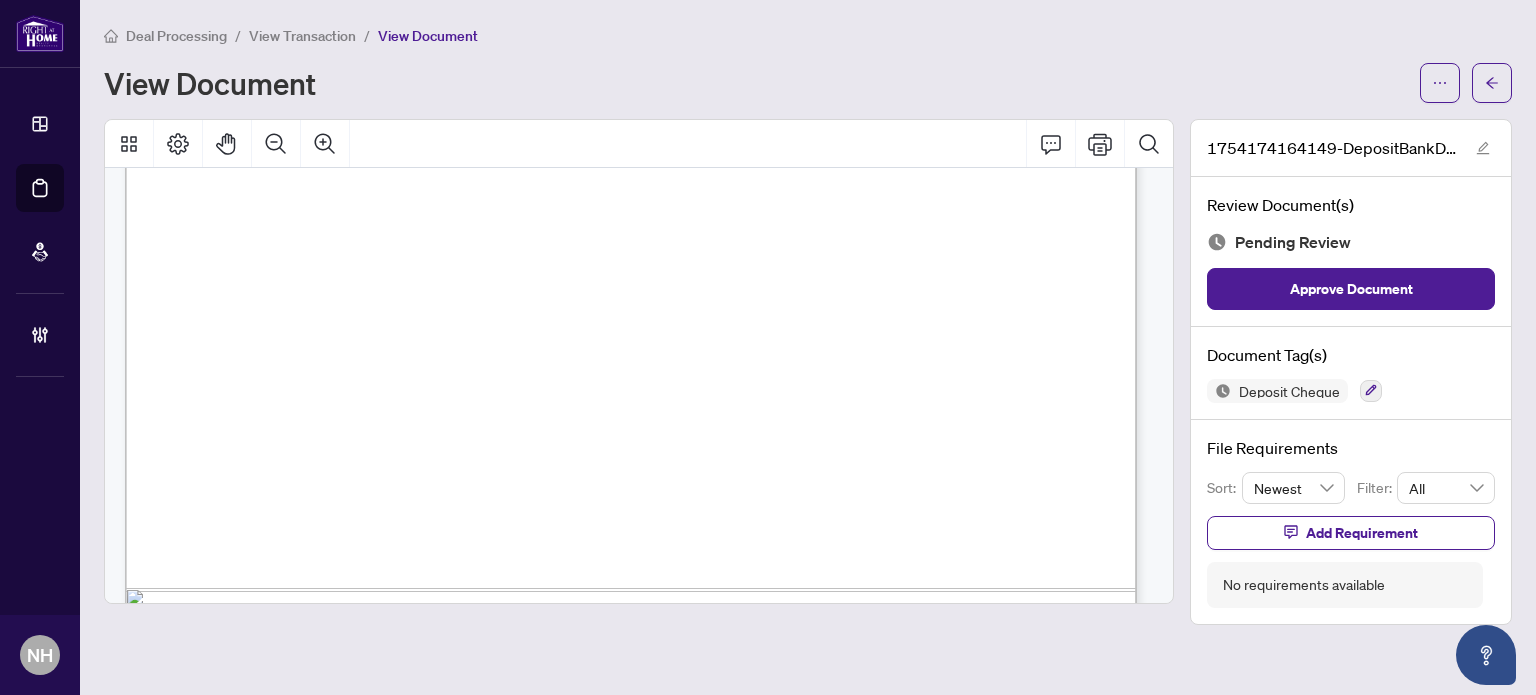 scroll, scrollTop: 913, scrollLeft: 0, axis: vertical 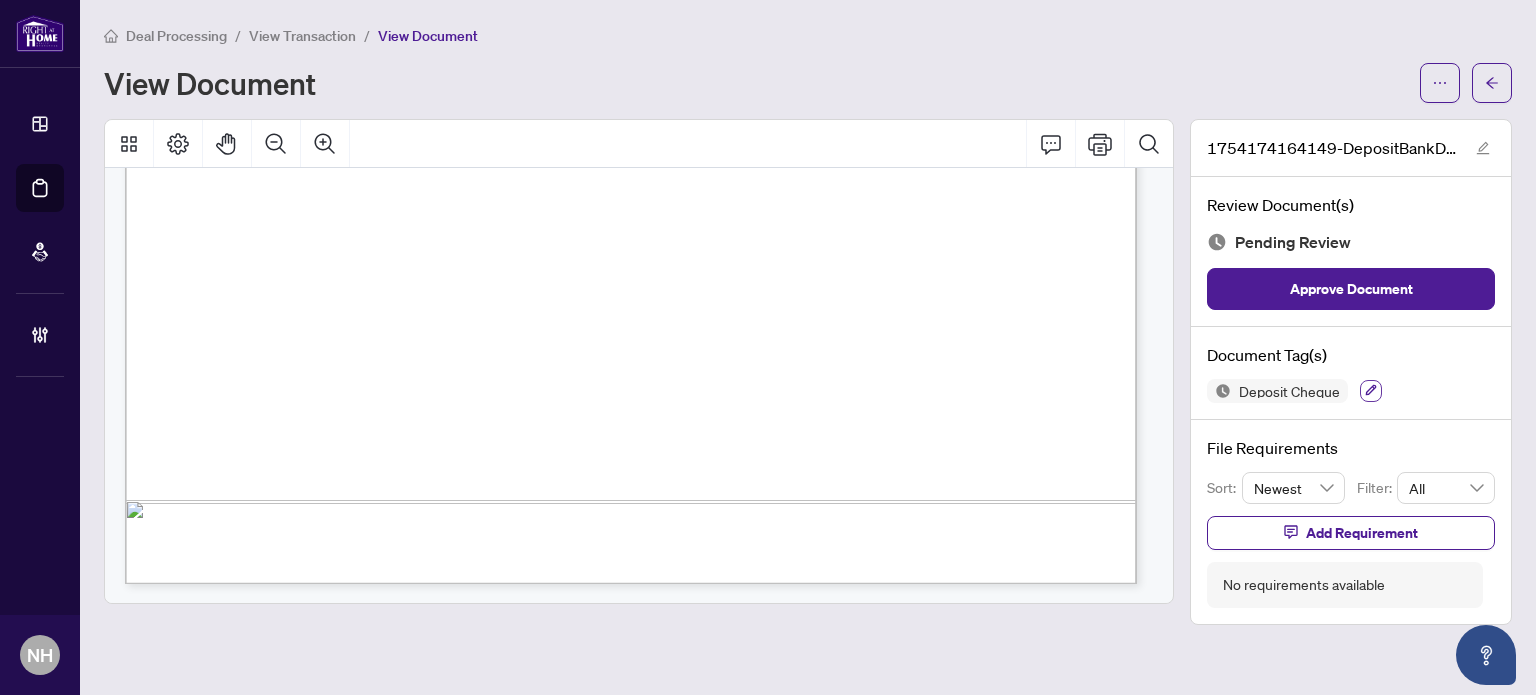 click 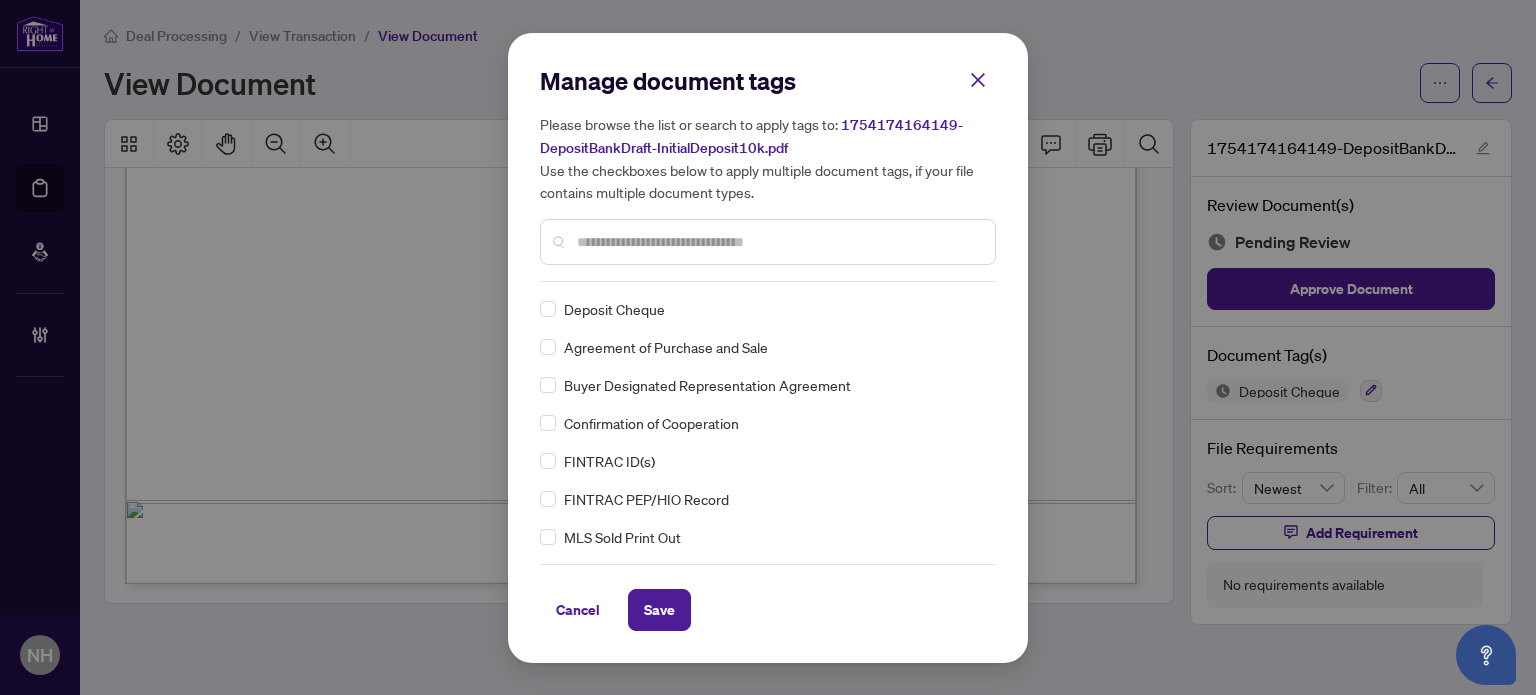 click at bounding box center (778, 242) 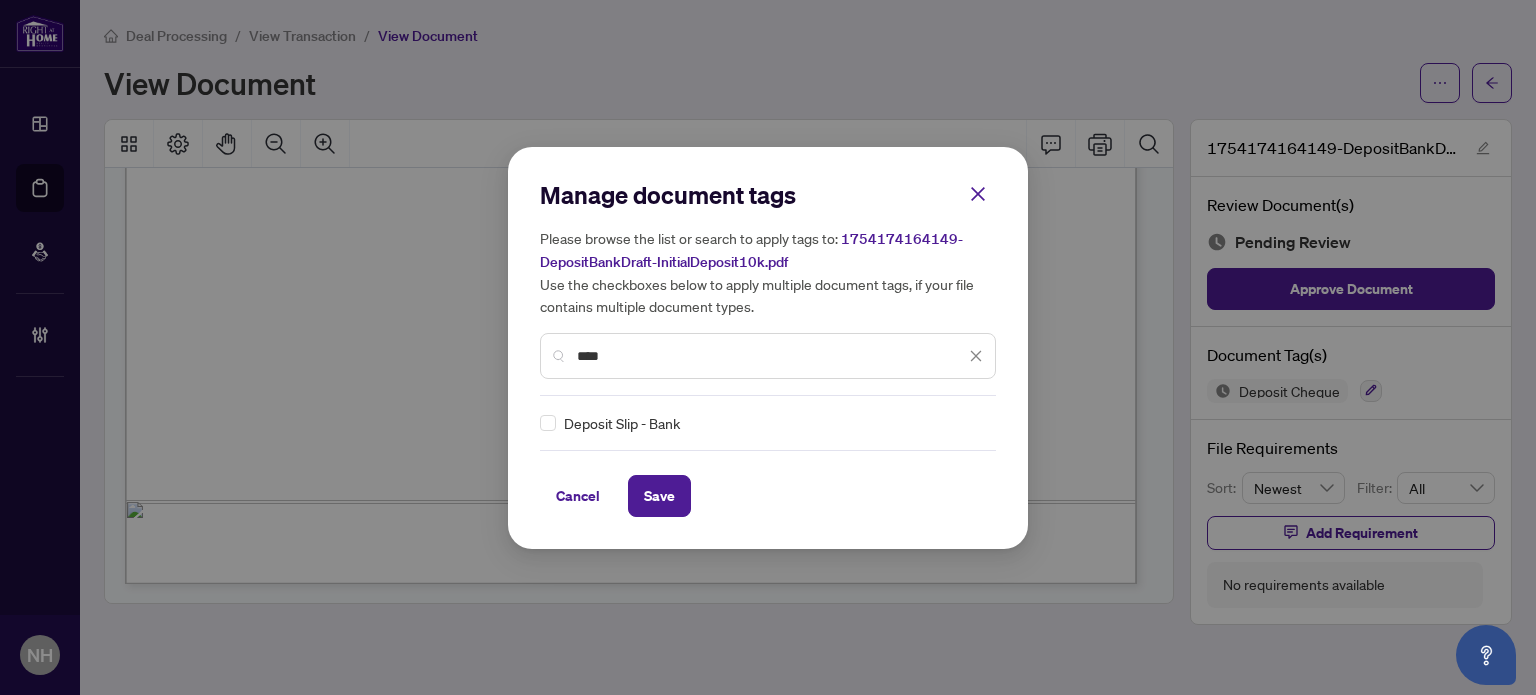 type on "****" 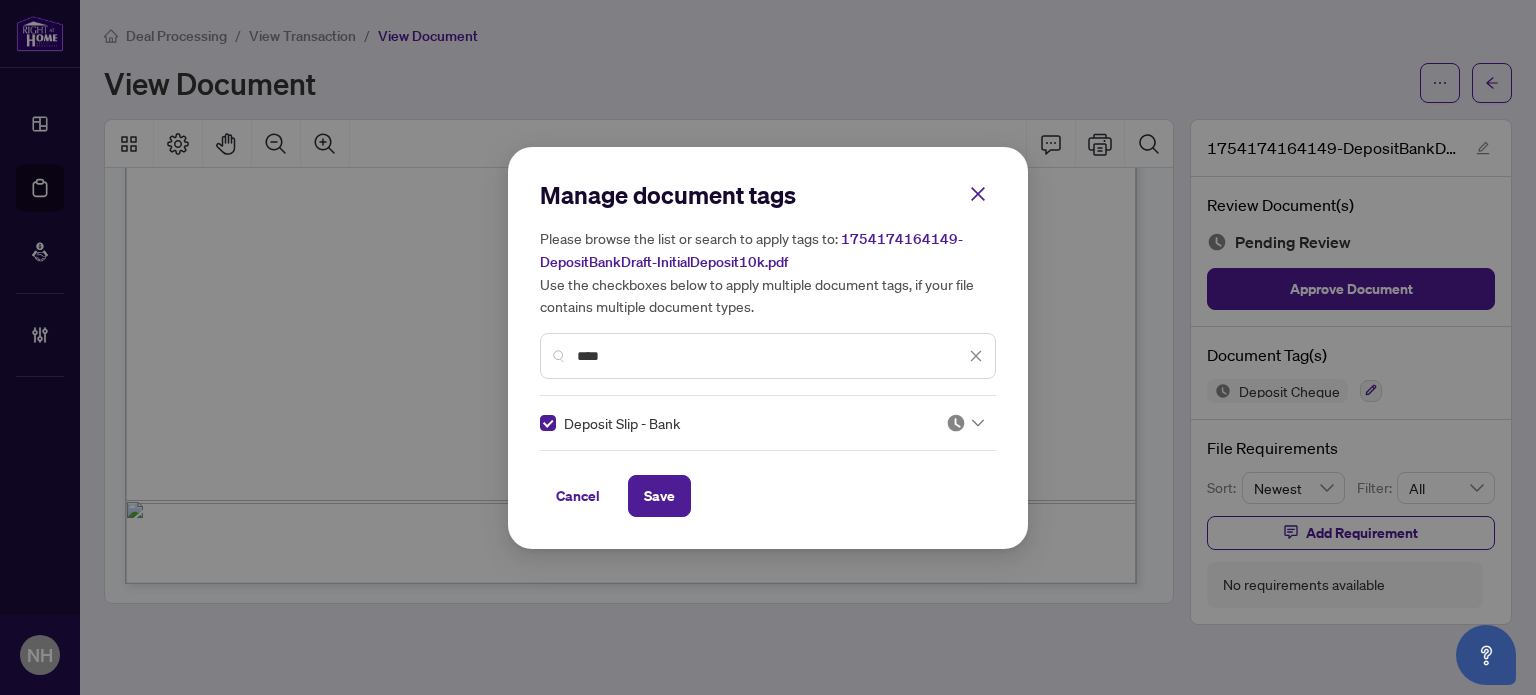 click on "Deposit Slip - Bank" at bounding box center [768, 423] 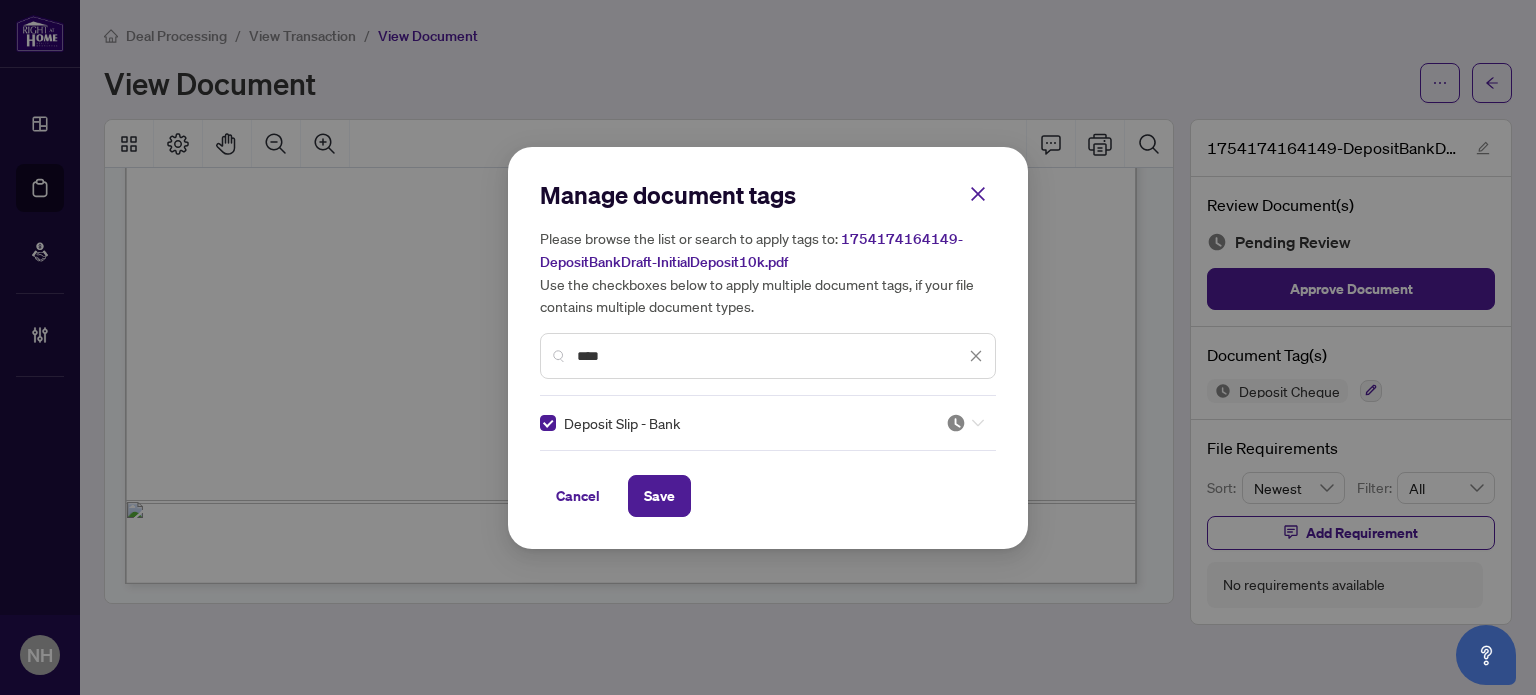 click 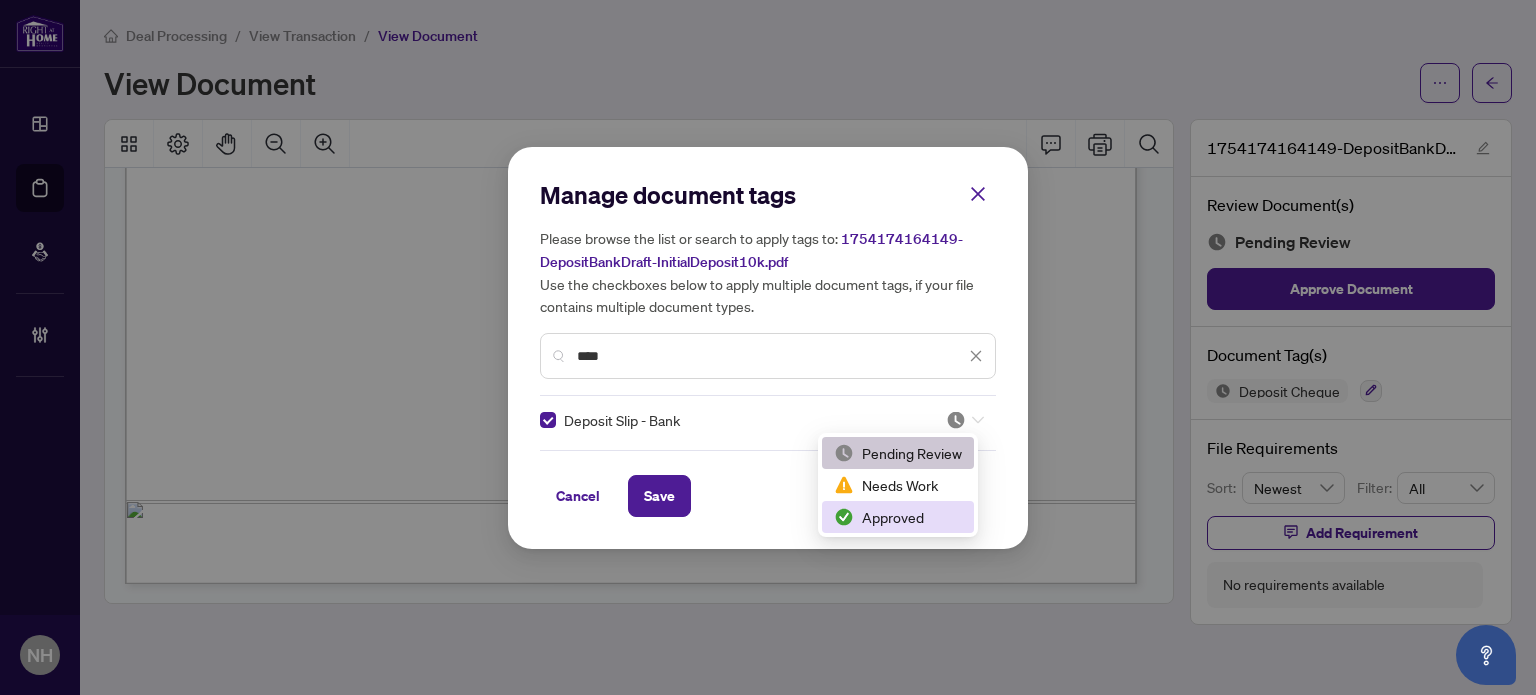 click on "Approved" at bounding box center (898, 517) 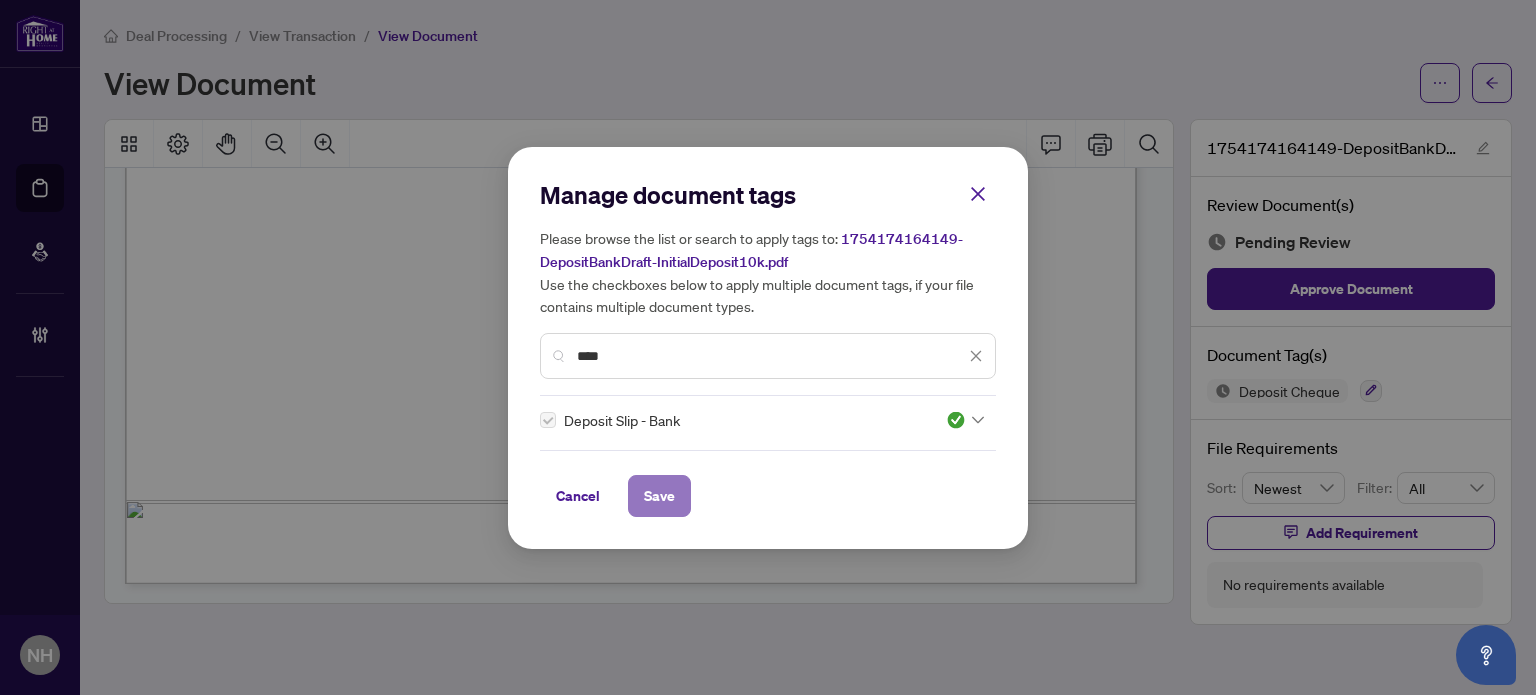 click on "Save" at bounding box center (659, 496) 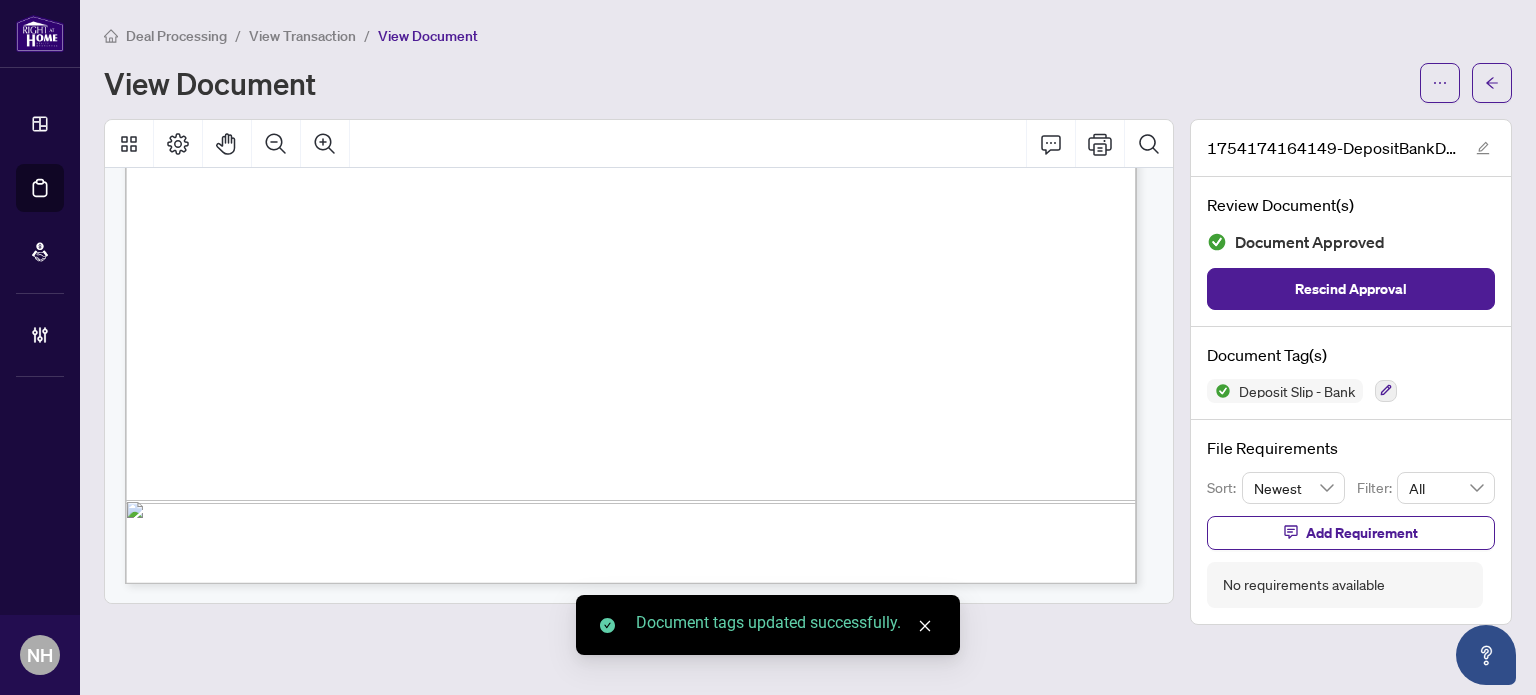 click on "View Transaction" at bounding box center [302, 36] 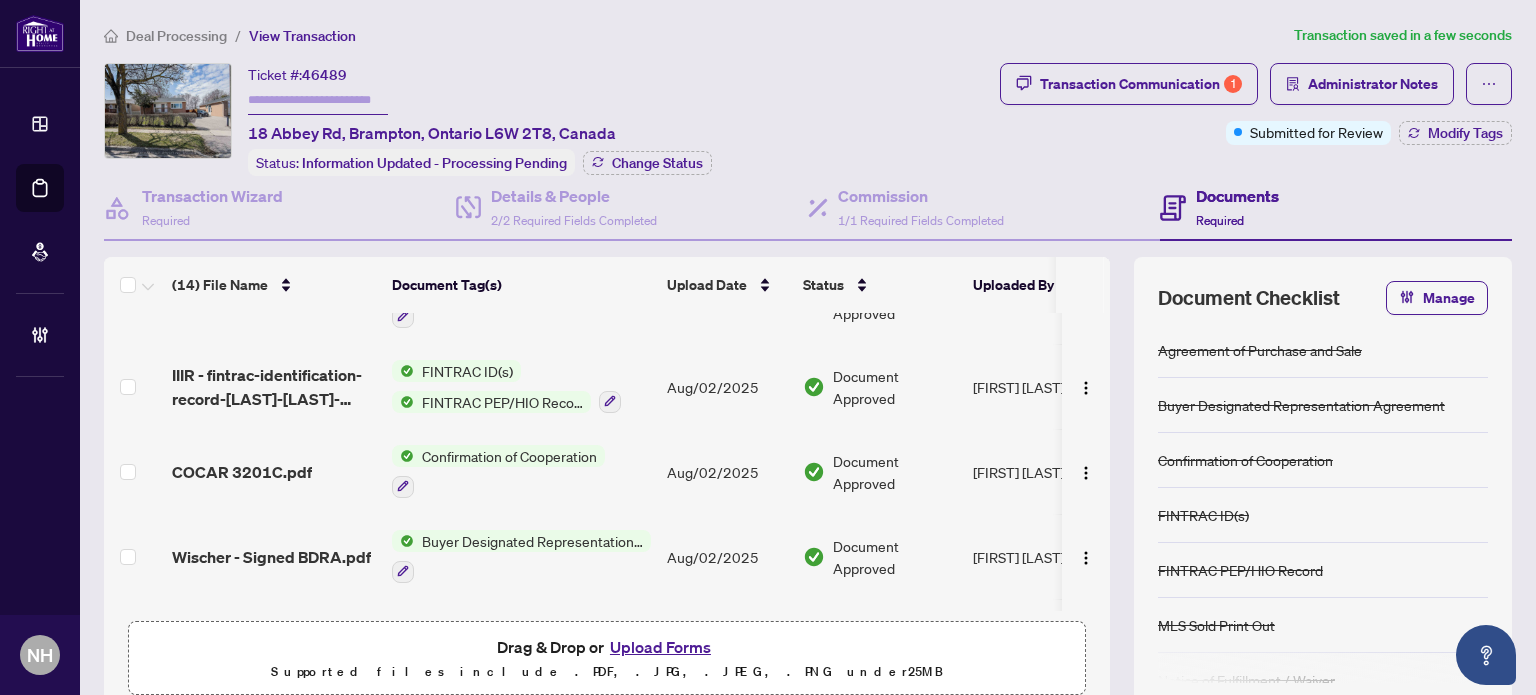 scroll, scrollTop: 800, scrollLeft: 0, axis: vertical 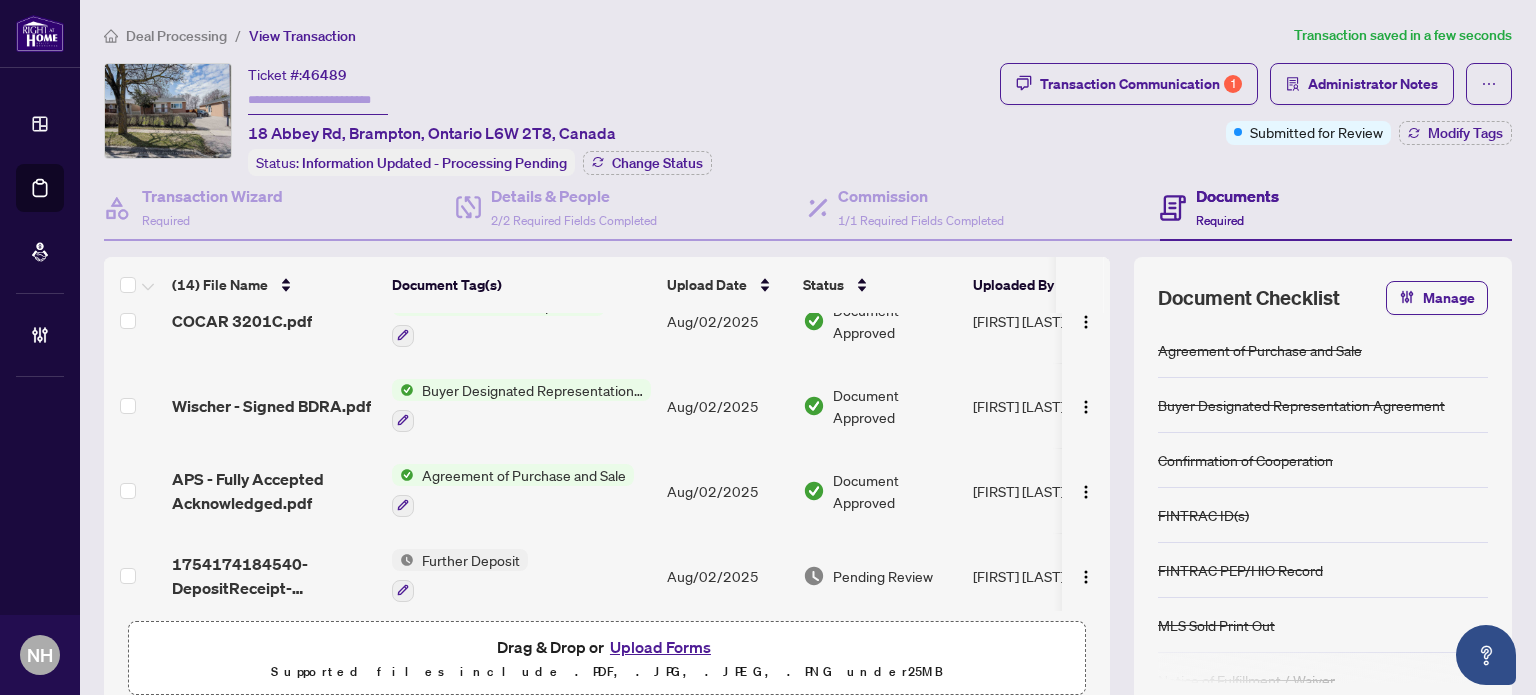 click on "1754174184540-DepositReceipt-AdditionalDeposit20k.pdf" at bounding box center (217, 576) 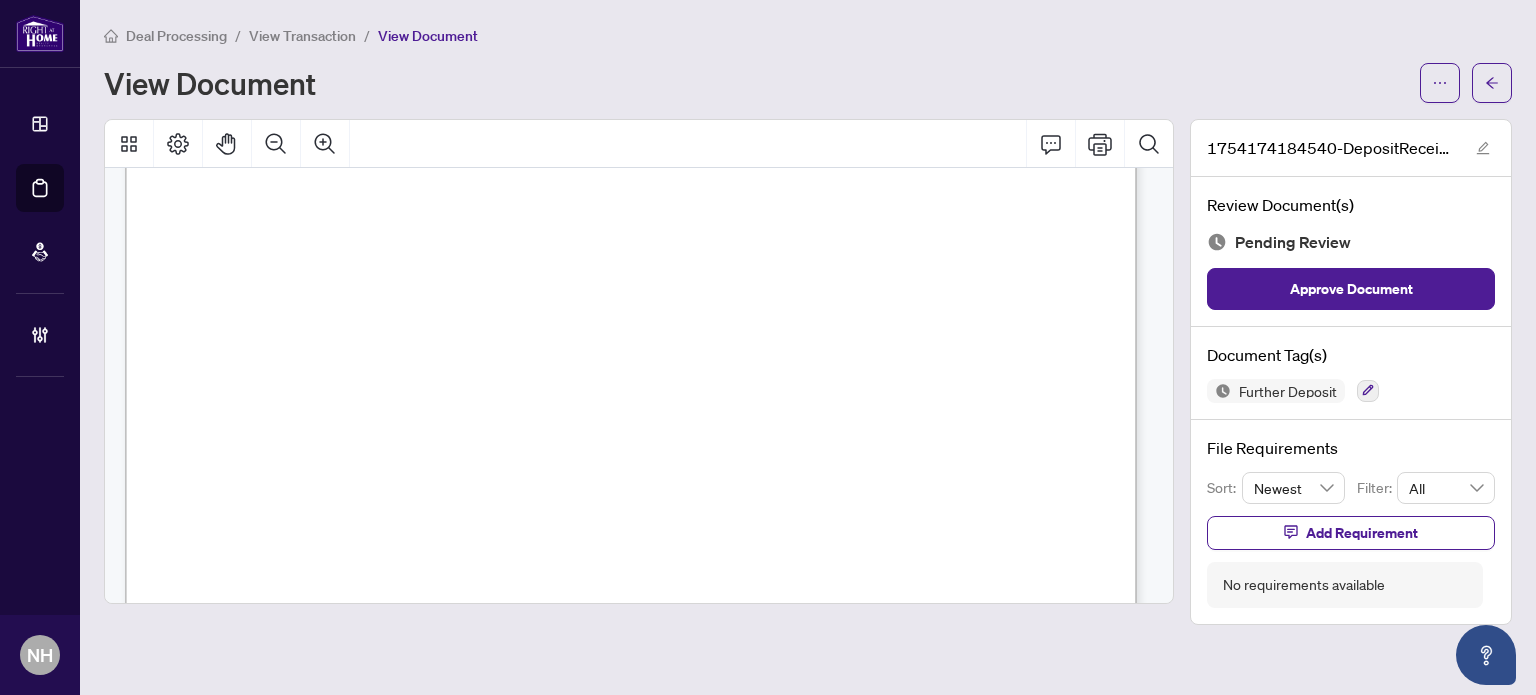 scroll, scrollTop: 913, scrollLeft: 0, axis: vertical 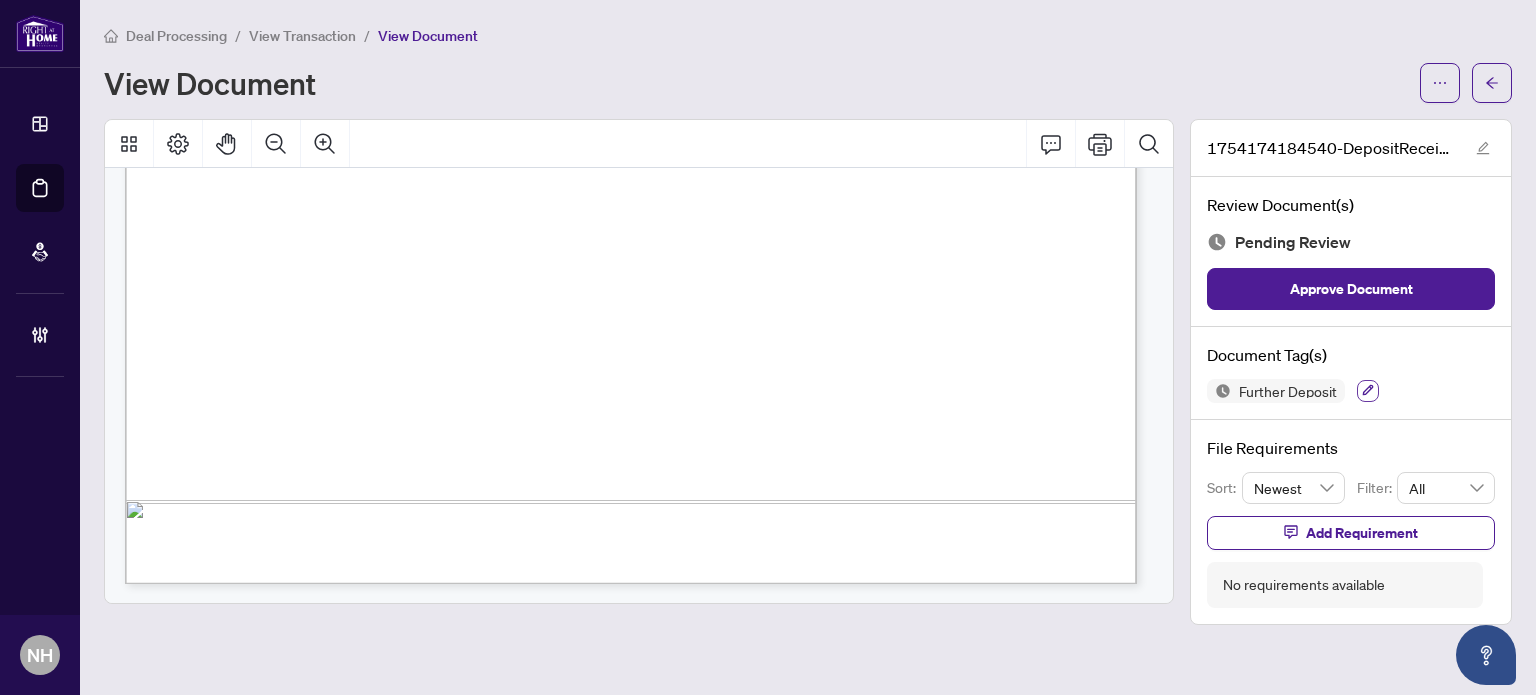 click 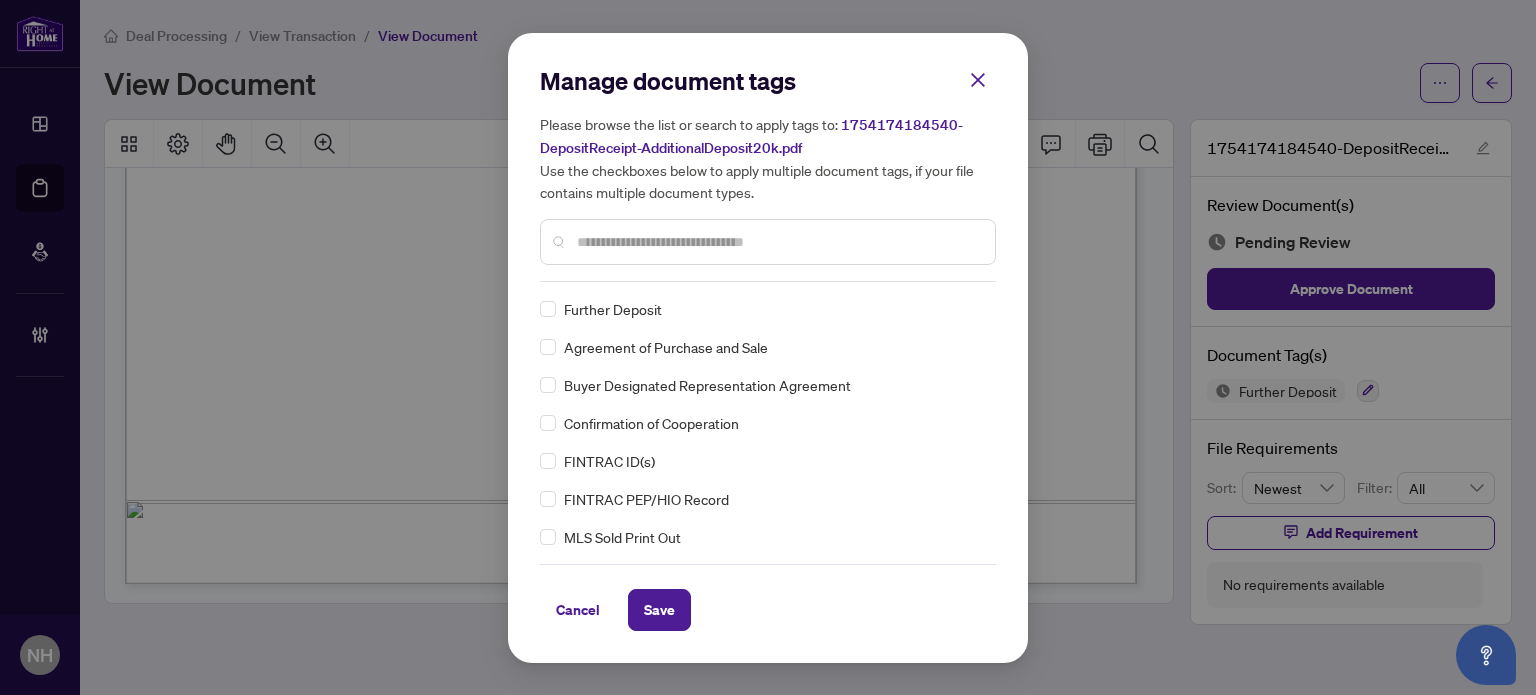 click at bounding box center (778, 230) 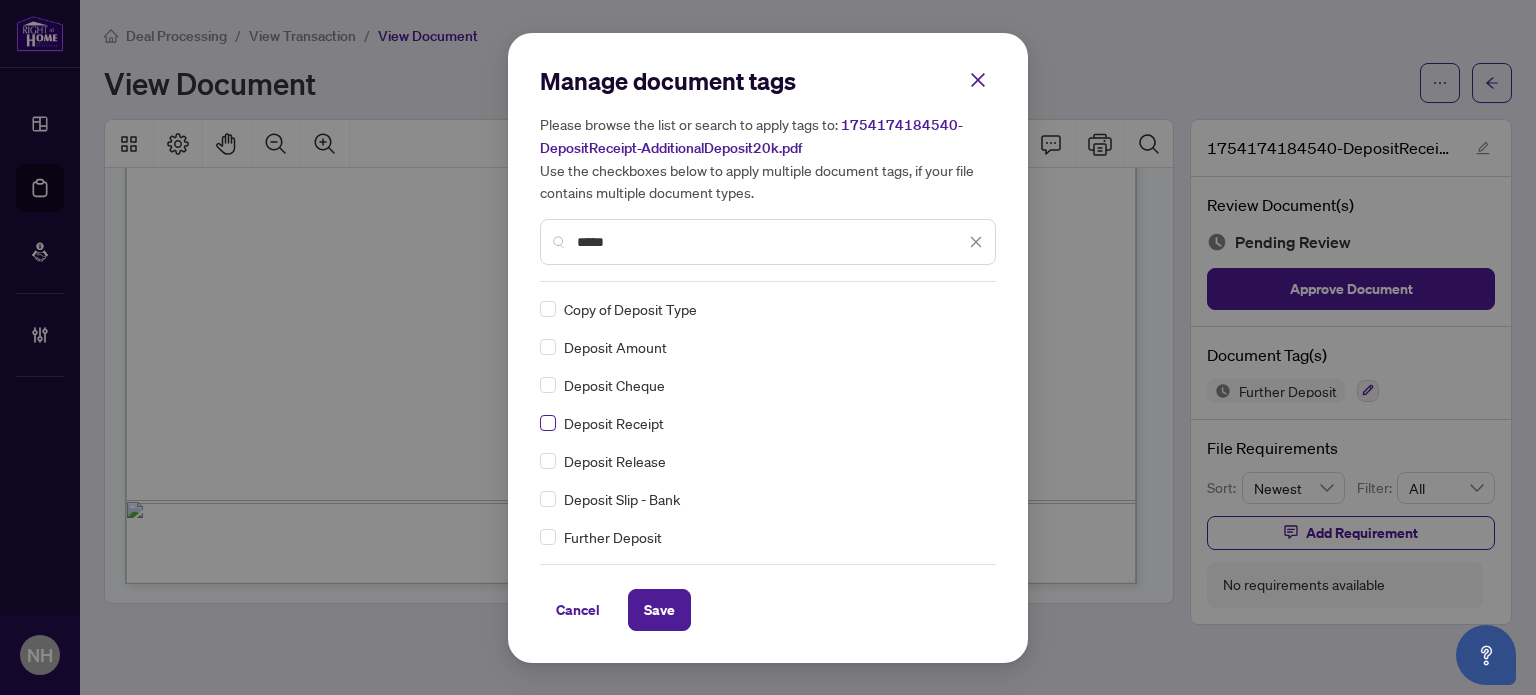type on "*****" 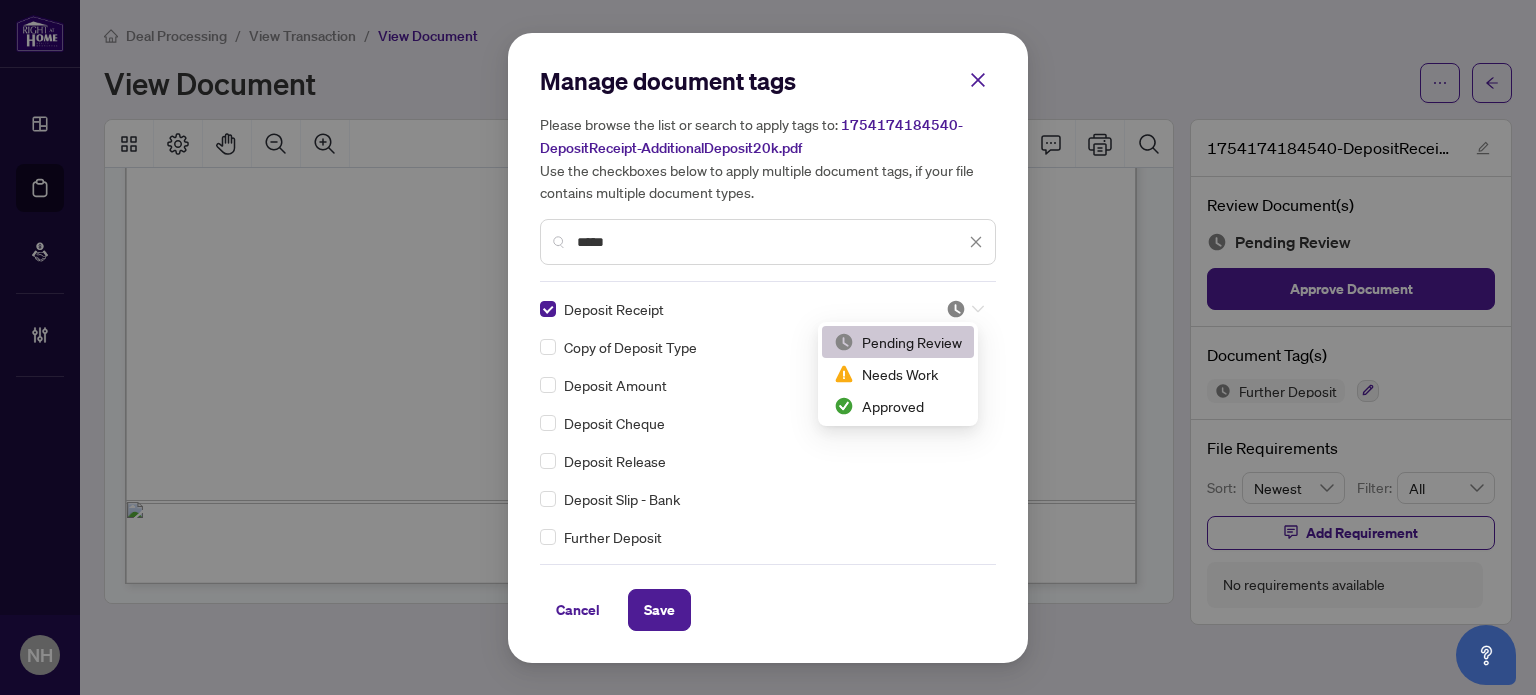 click at bounding box center [965, 297] 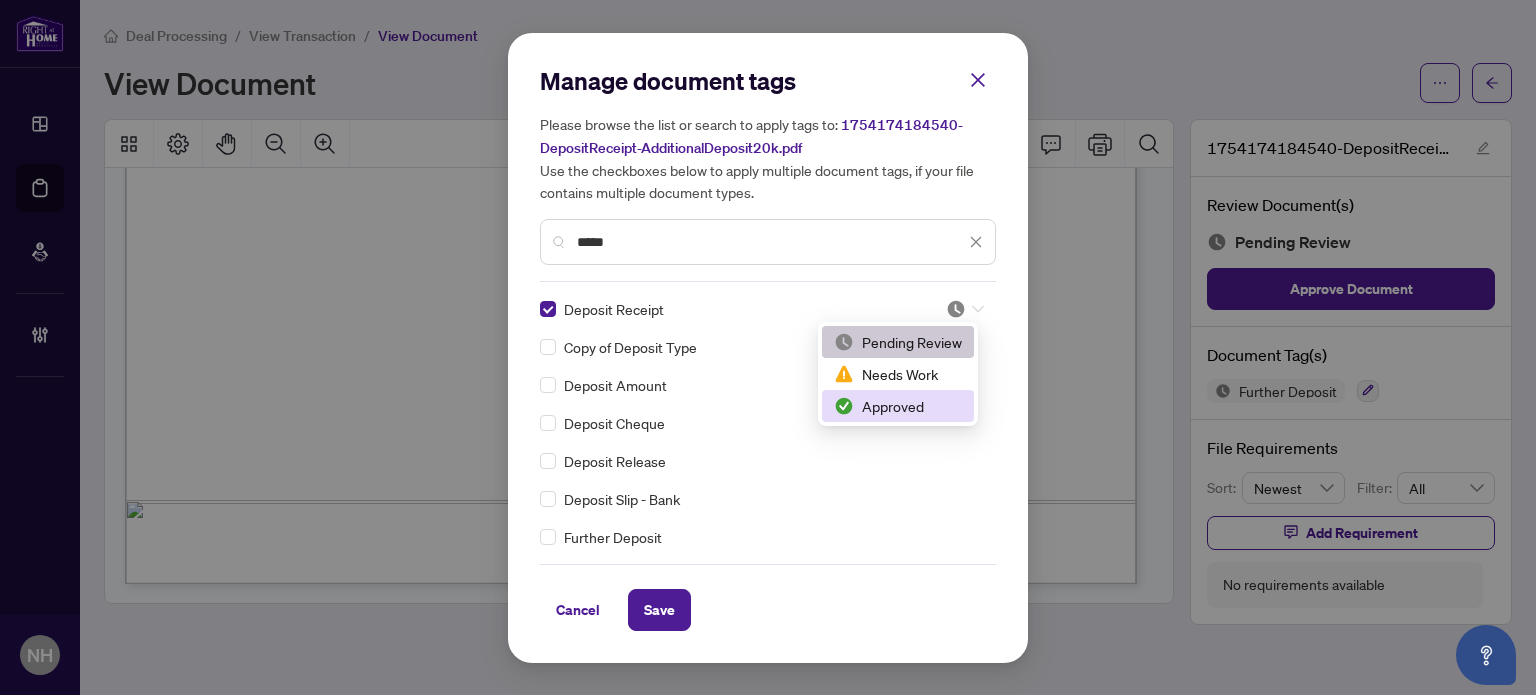 click on "Approved" at bounding box center (898, 406) 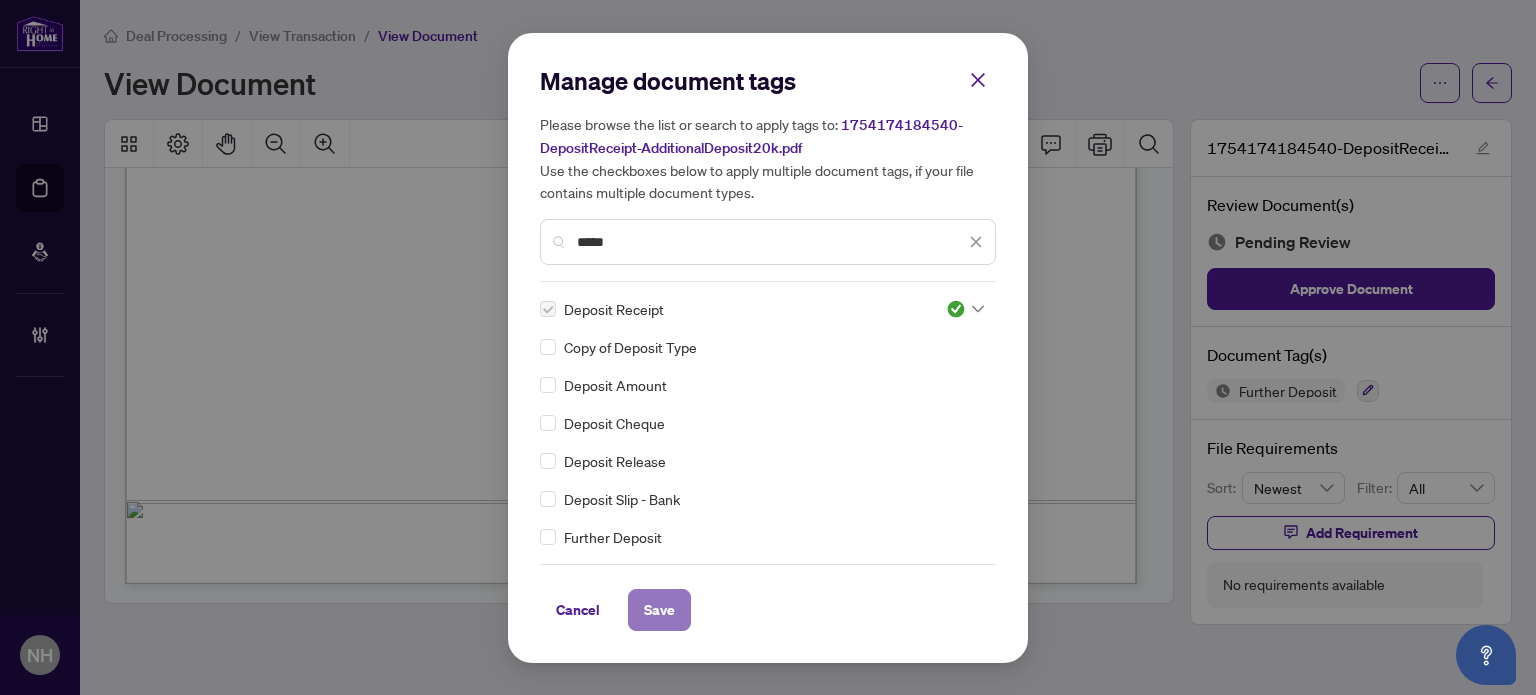 click on "Save" at bounding box center [659, 598] 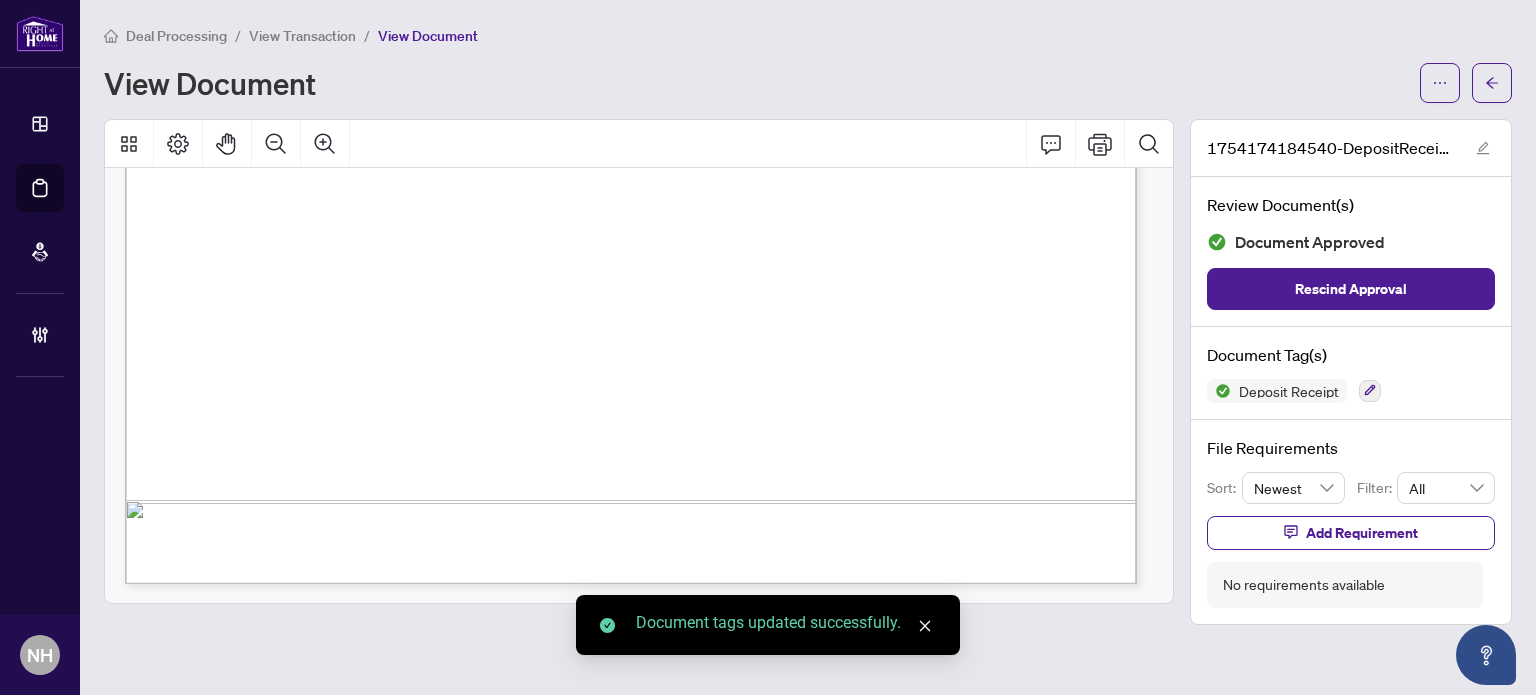 click on "View Transaction" at bounding box center [302, 35] 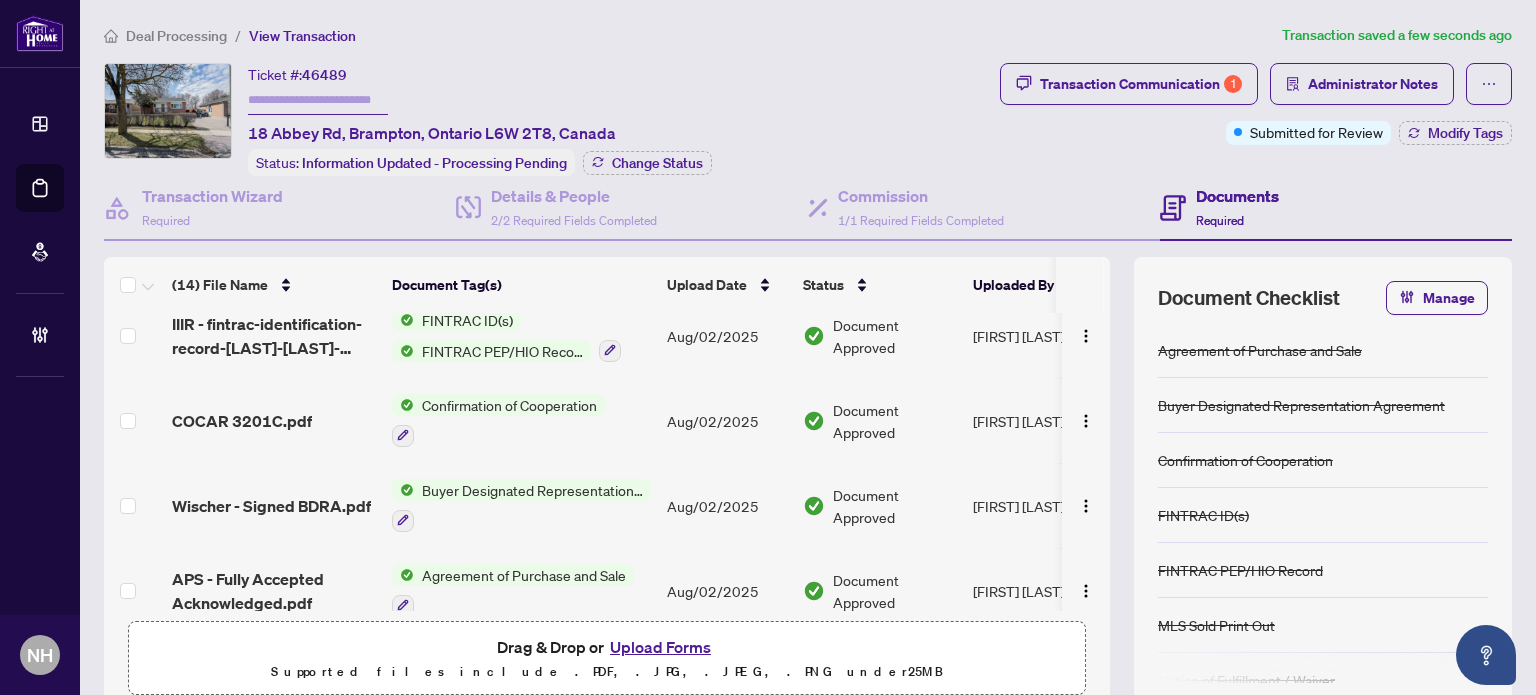 scroll, scrollTop: 889, scrollLeft: 0, axis: vertical 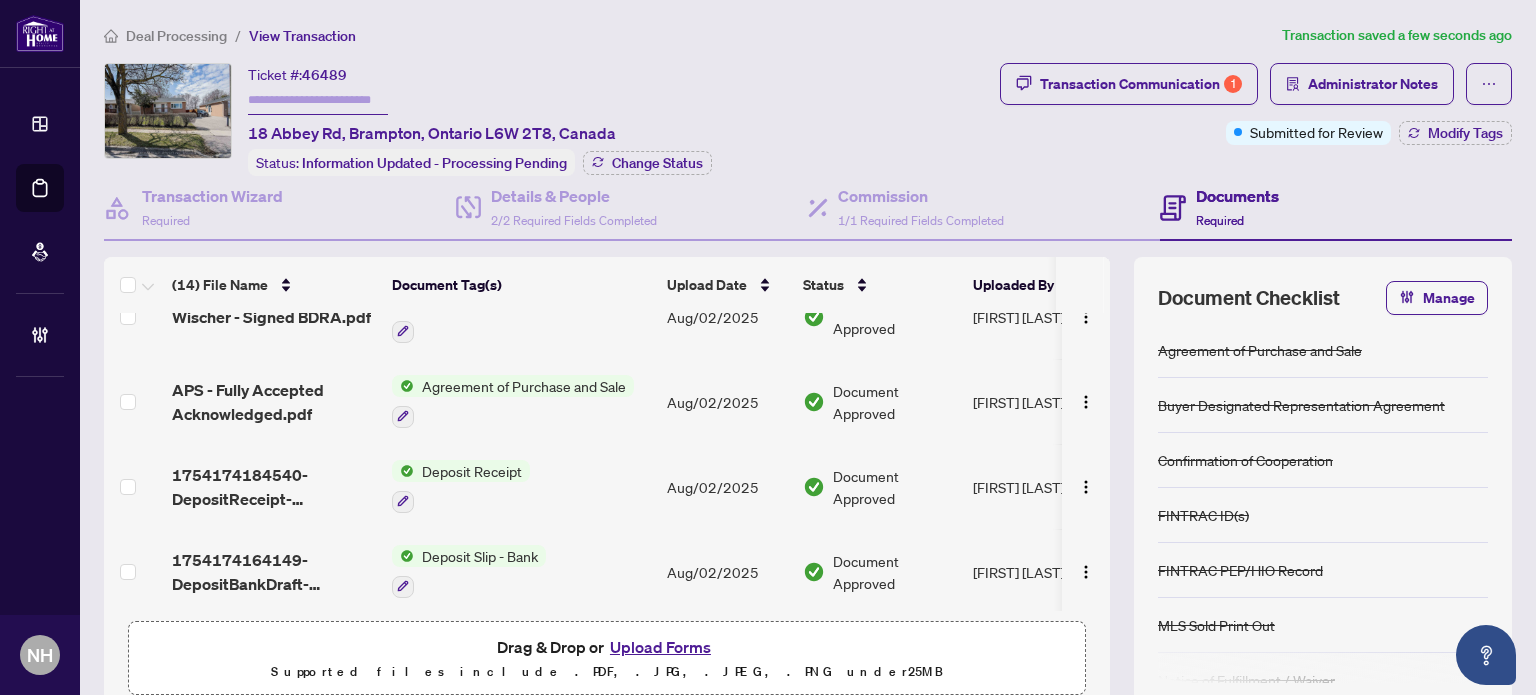 click on "APS - Fully Accepted  Acknowledged.pdf" at bounding box center [274, 402] 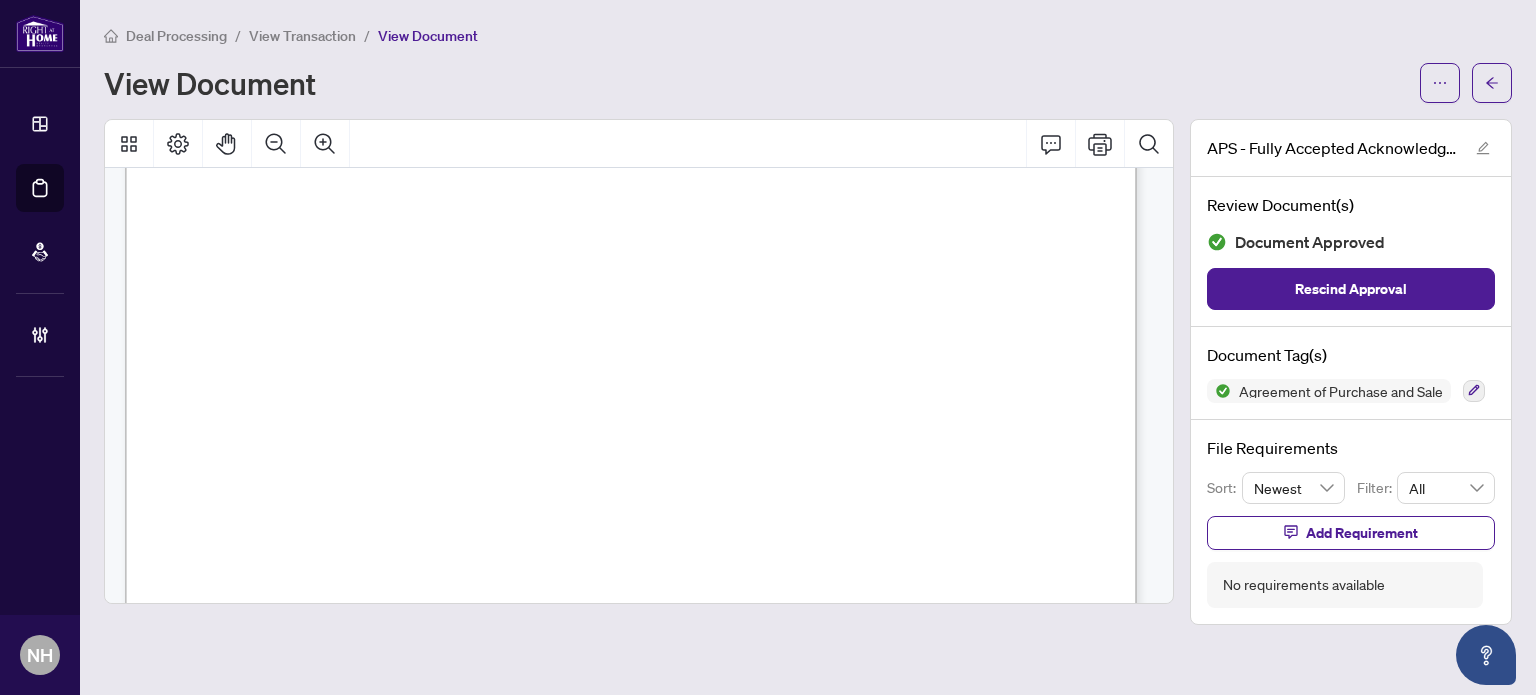 scroll, scrollTop: 500, scrollLeft: 0, axis: vertical 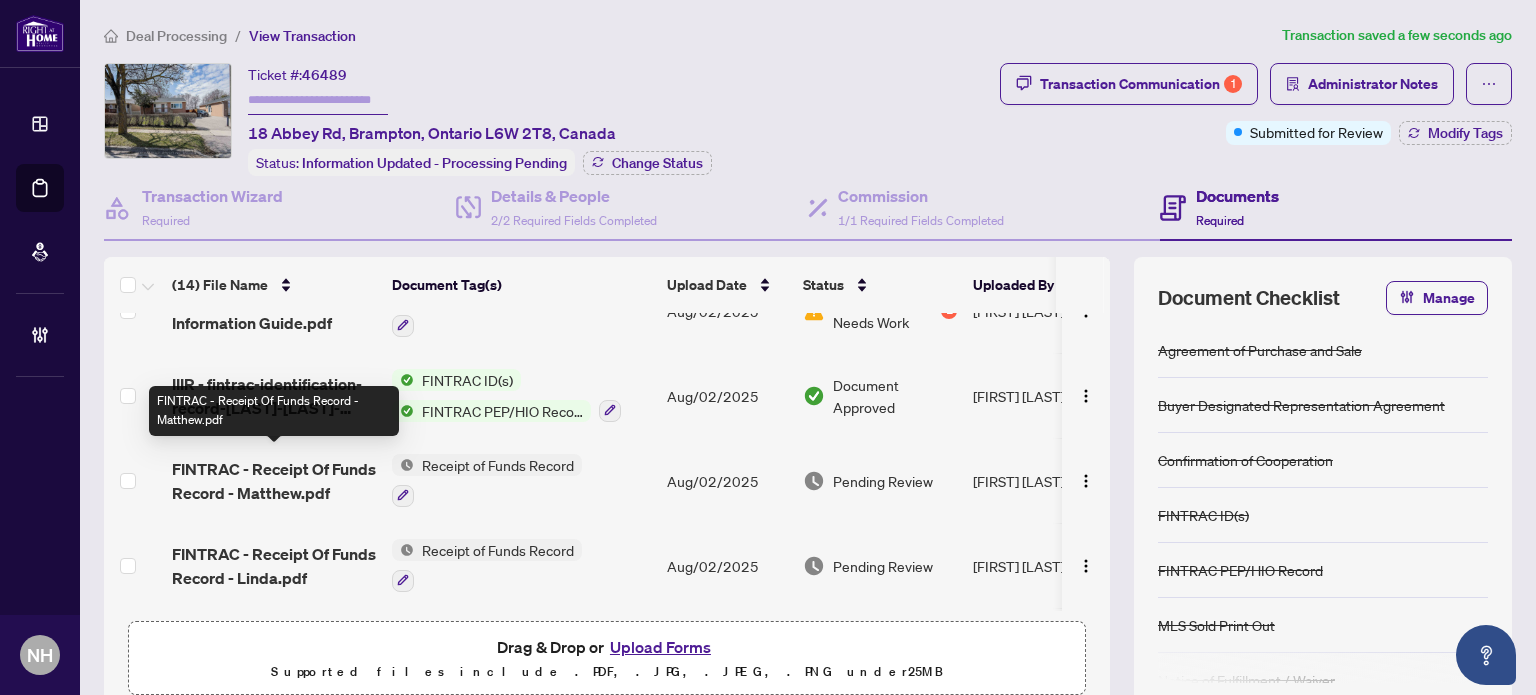 click on "FINTRAC - Receipt Of Funds Record - Matthew.pdf" at bounding box center [274, 481] 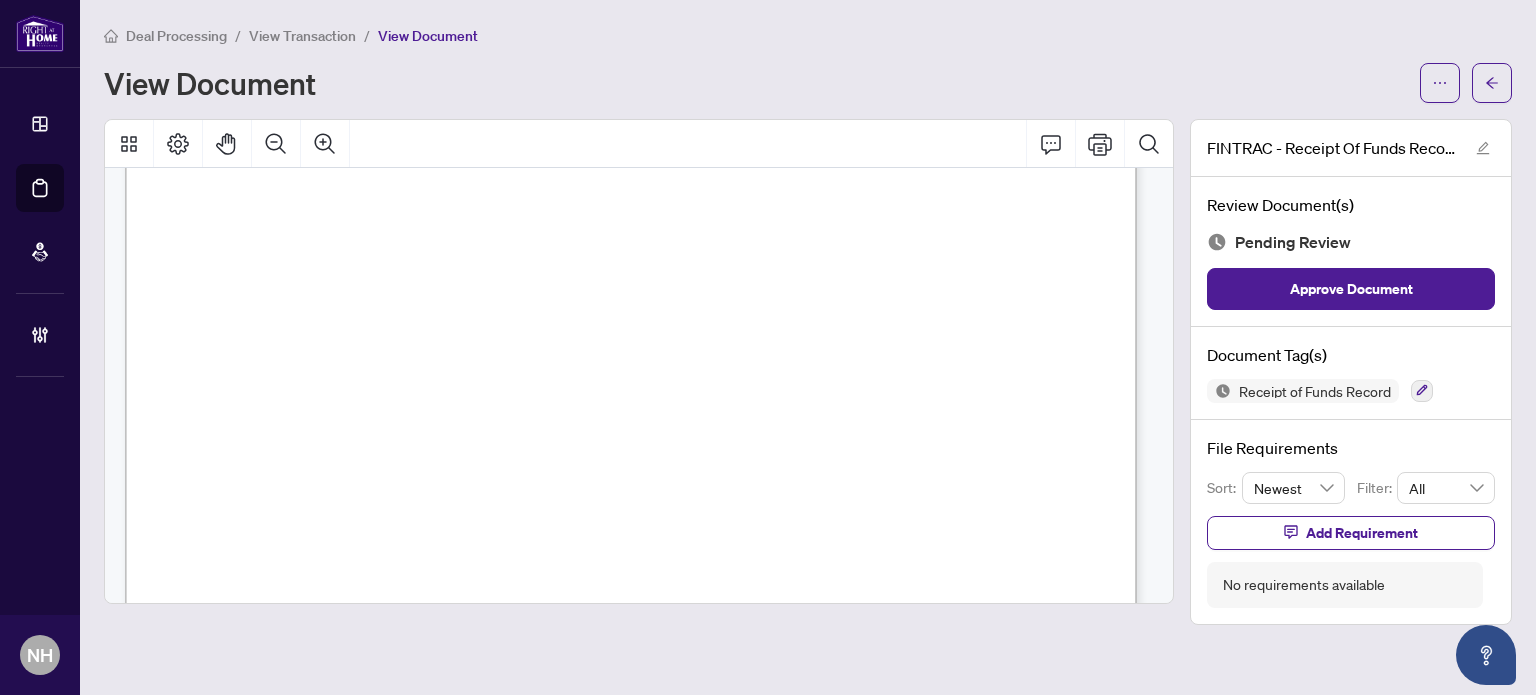scroll, scrollTop: 300, scrollLeft: 0, axis: vertical 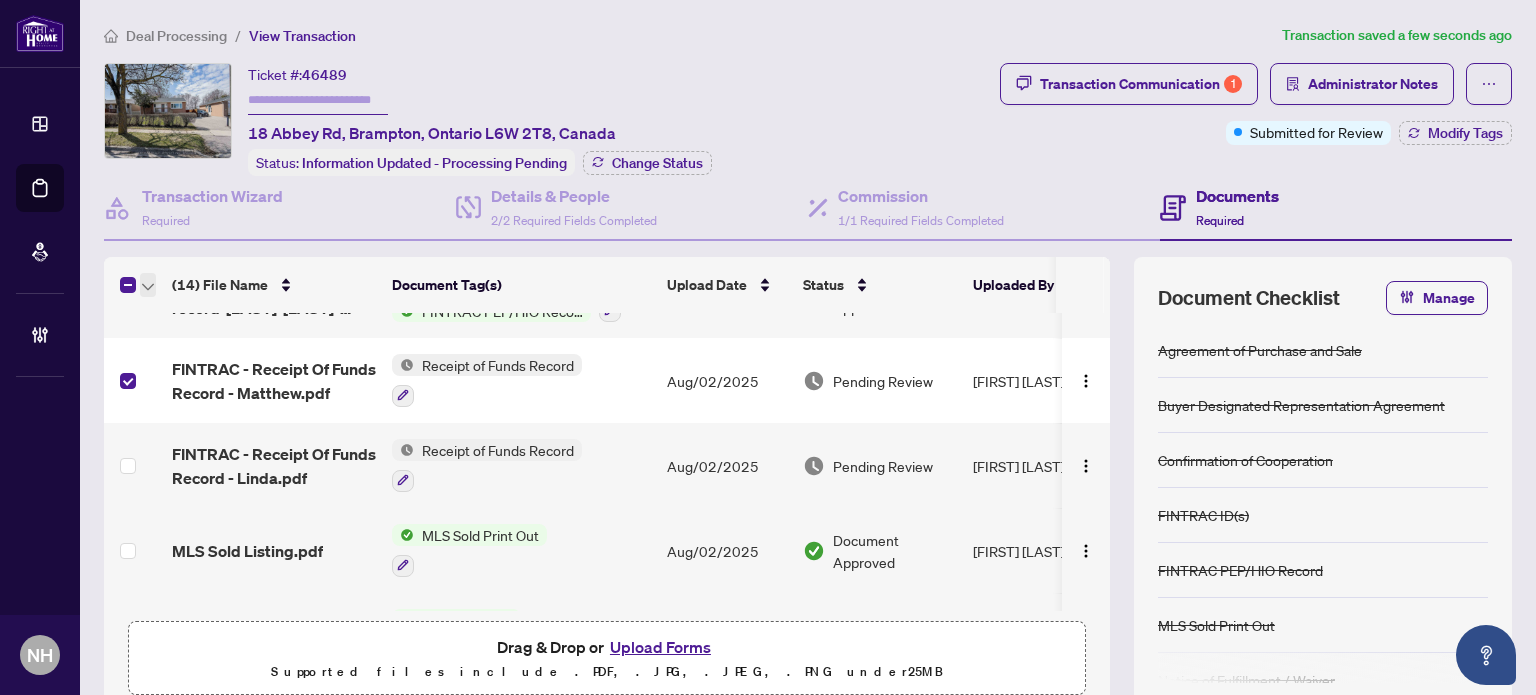 click 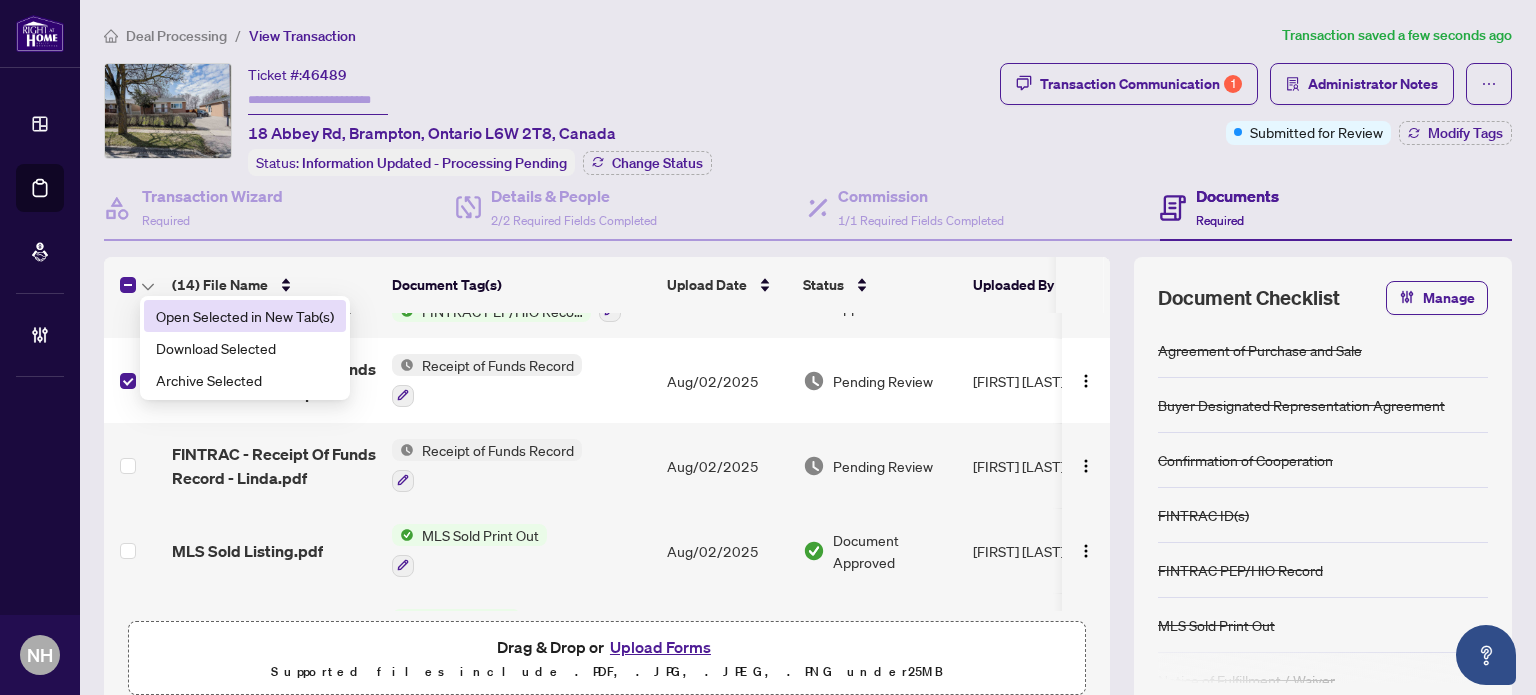 click on "Open Selected in New Tab(s)" at bounding box center [245, 316] 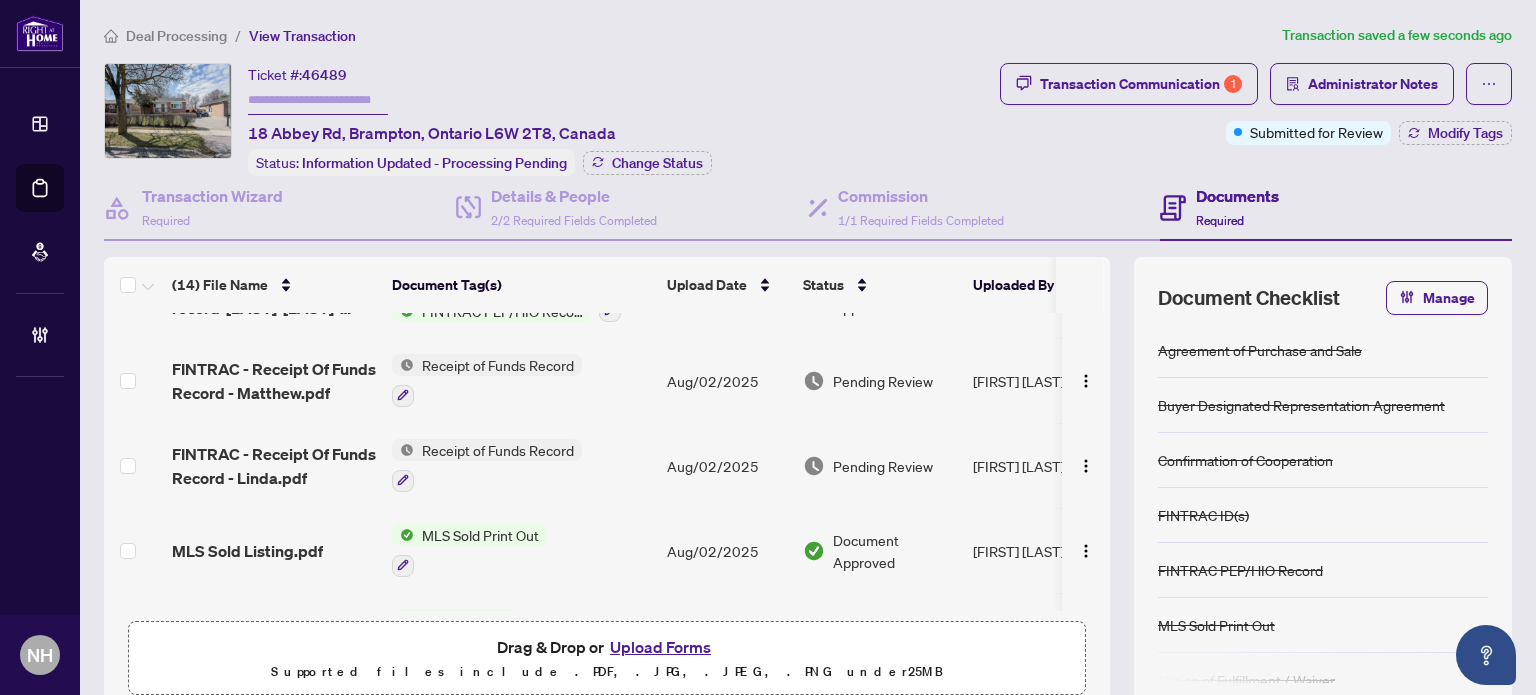 click on "FINTRAC - Receipt Of Funds Record - Matthew.pdf" at bounding box center (274, 381) 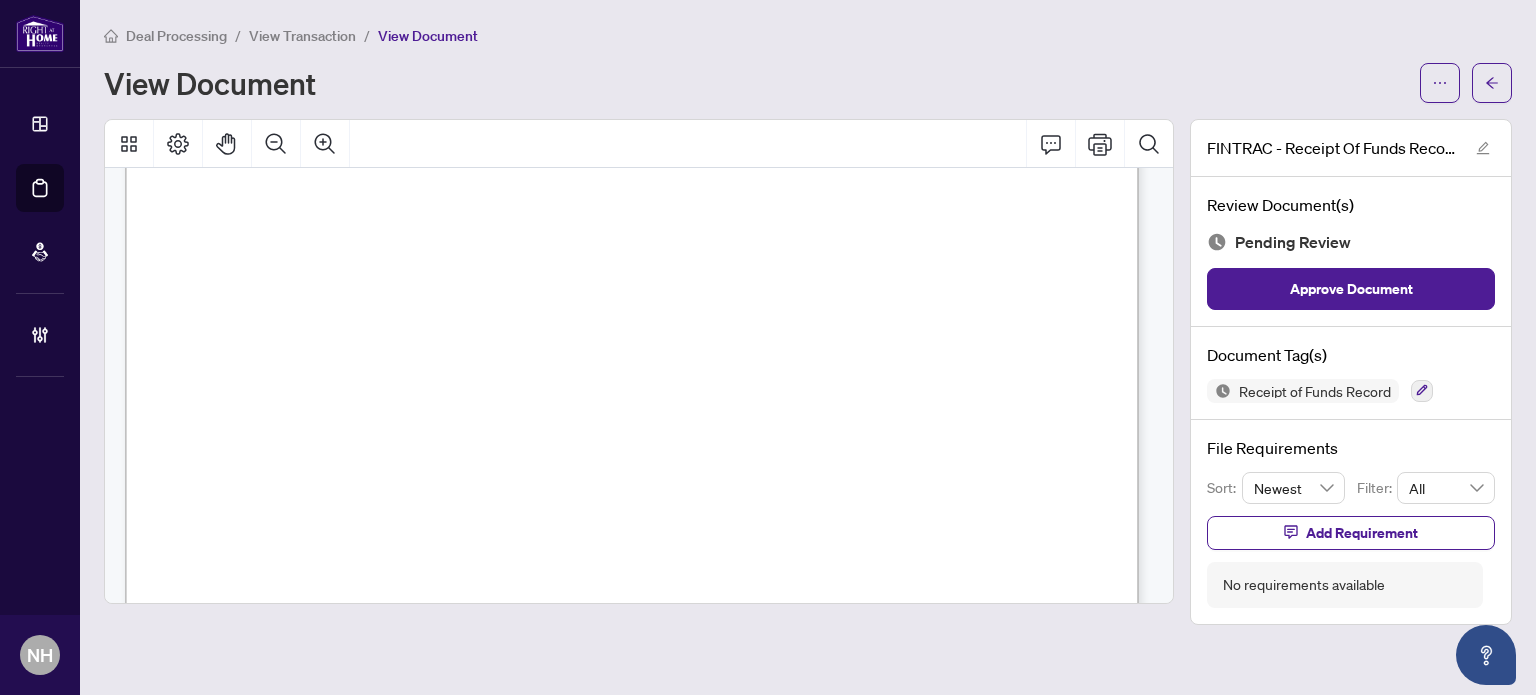 scroll, scrollTop: 1400, scrollLeft: 0, axis: vertical 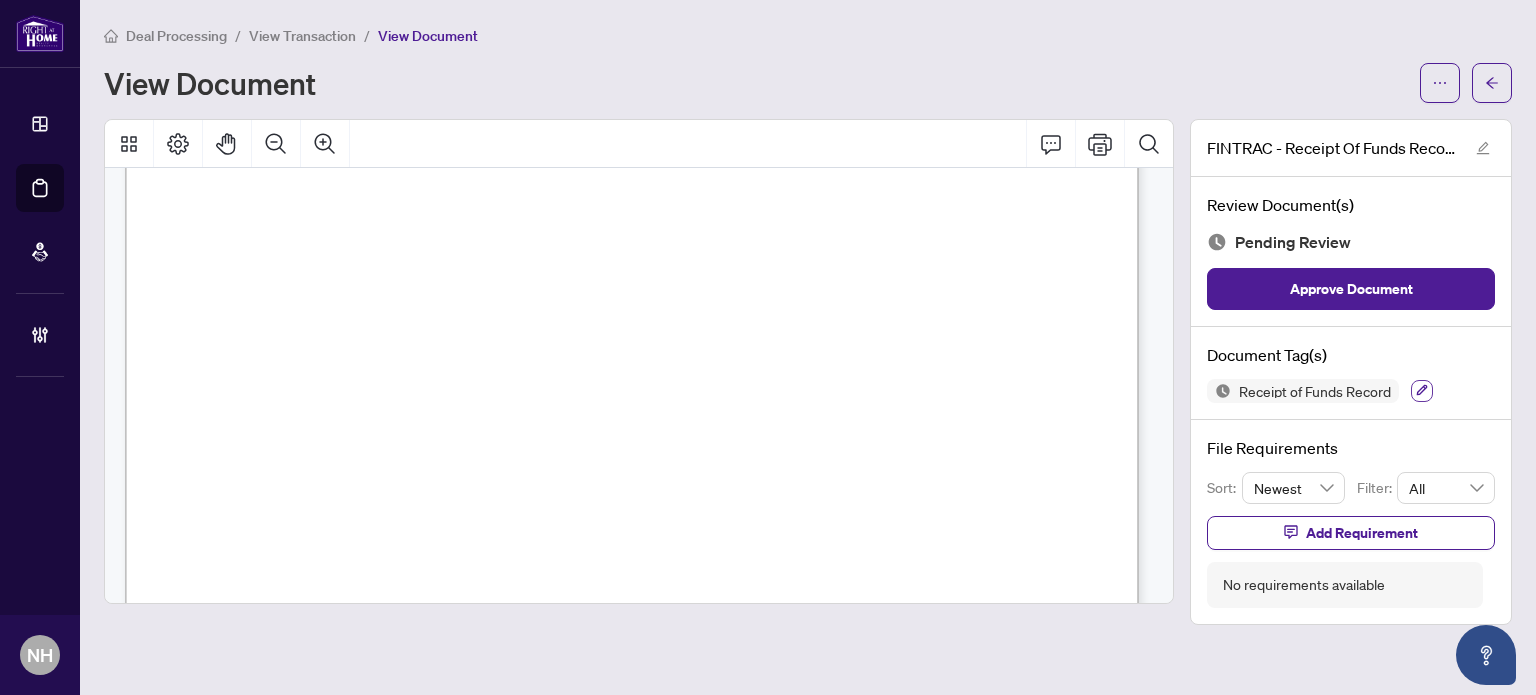 click 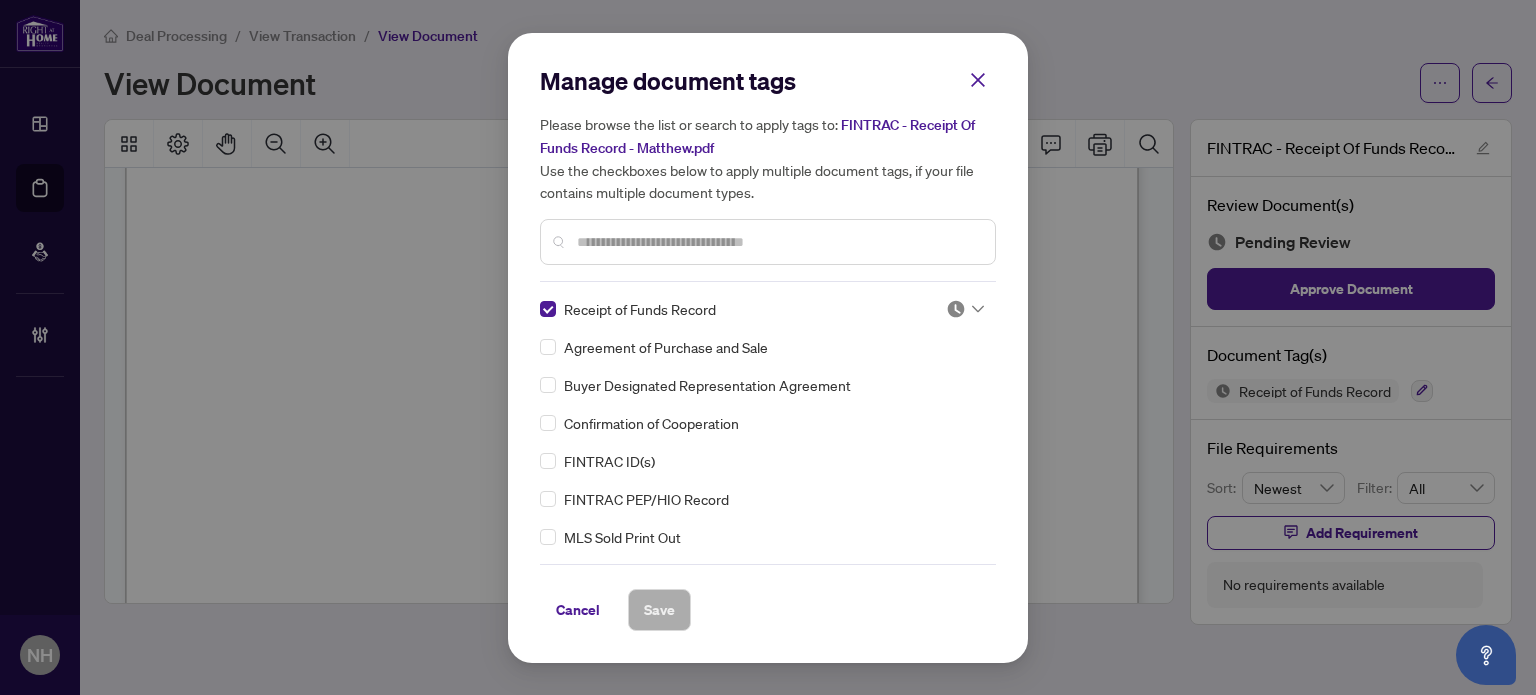 click at bounding box center [965, 309] 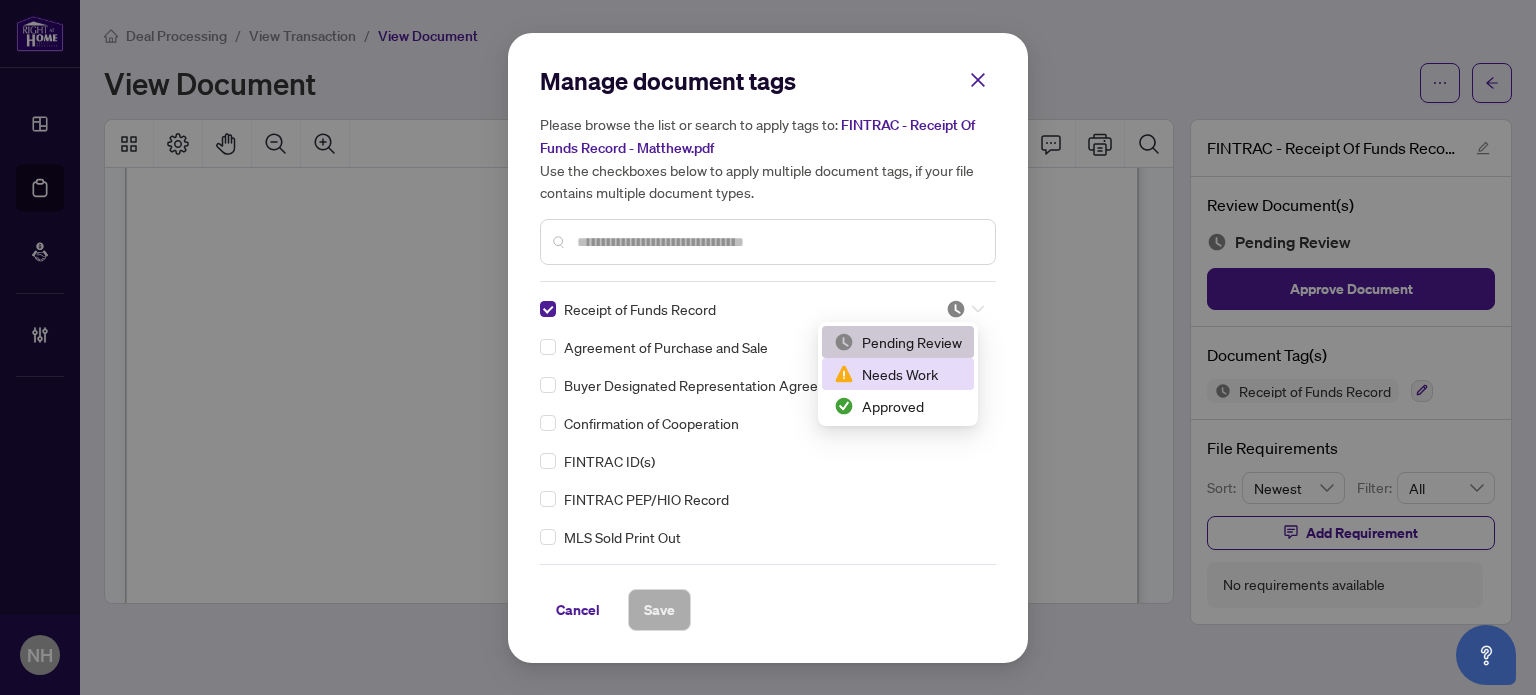 click on "Needs Work" at bounding box center [898, 374] 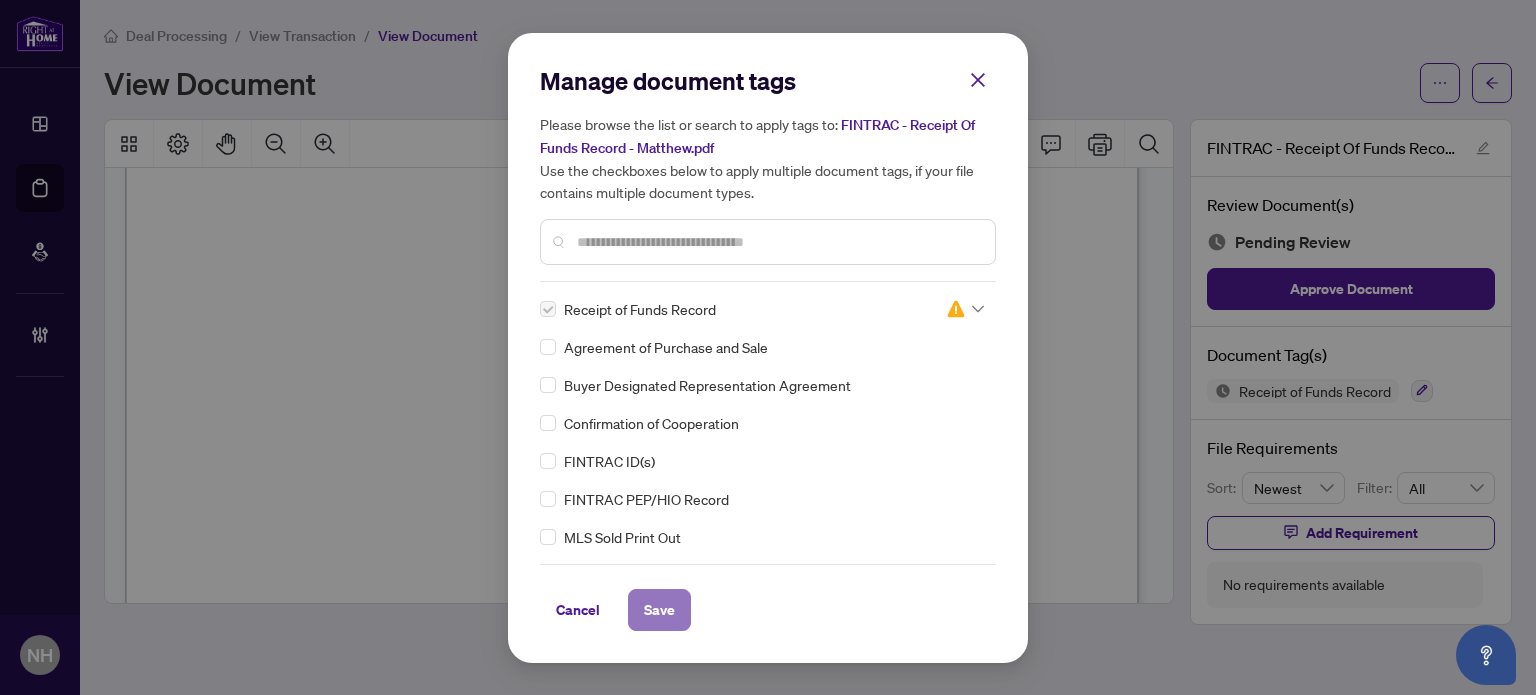 click on "Save" at bounding box center [659, 610] 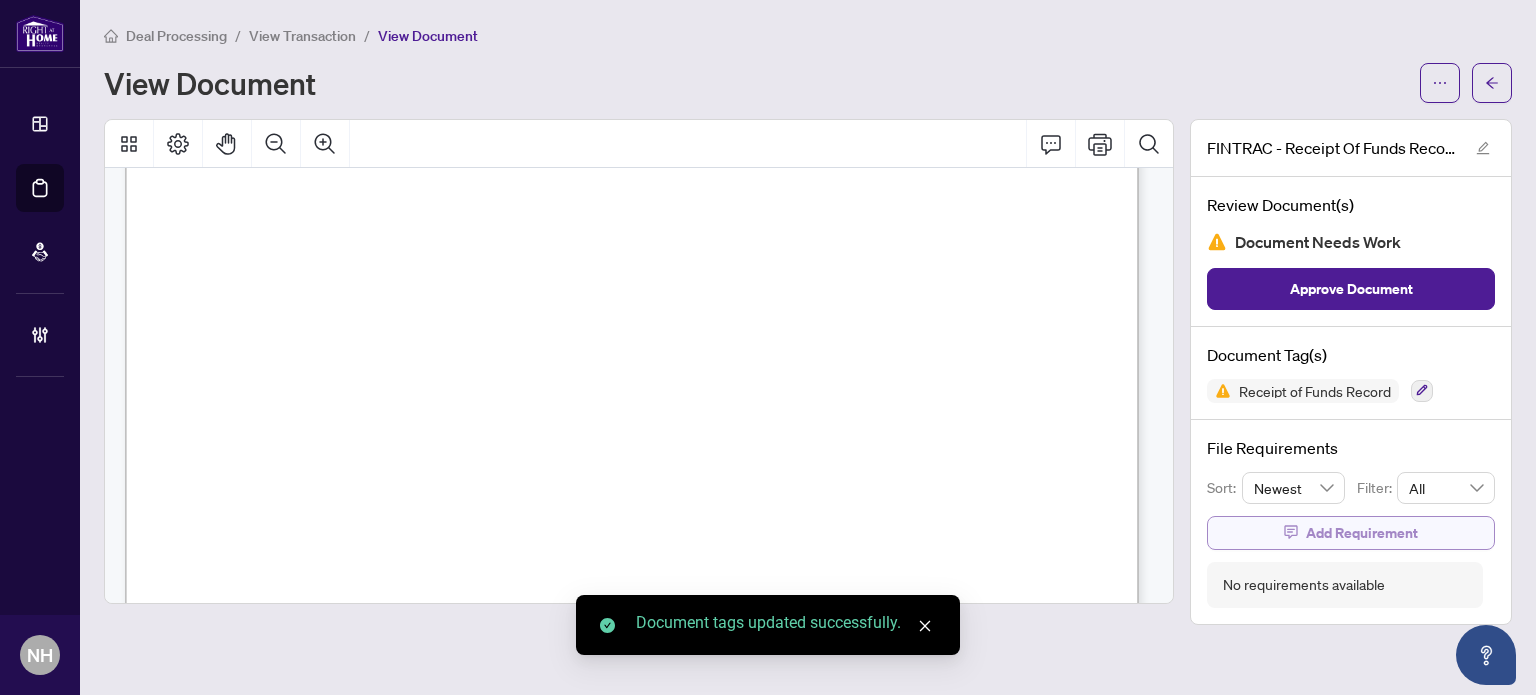 click on "Add Requirement" at bounding box center [1362, 533] 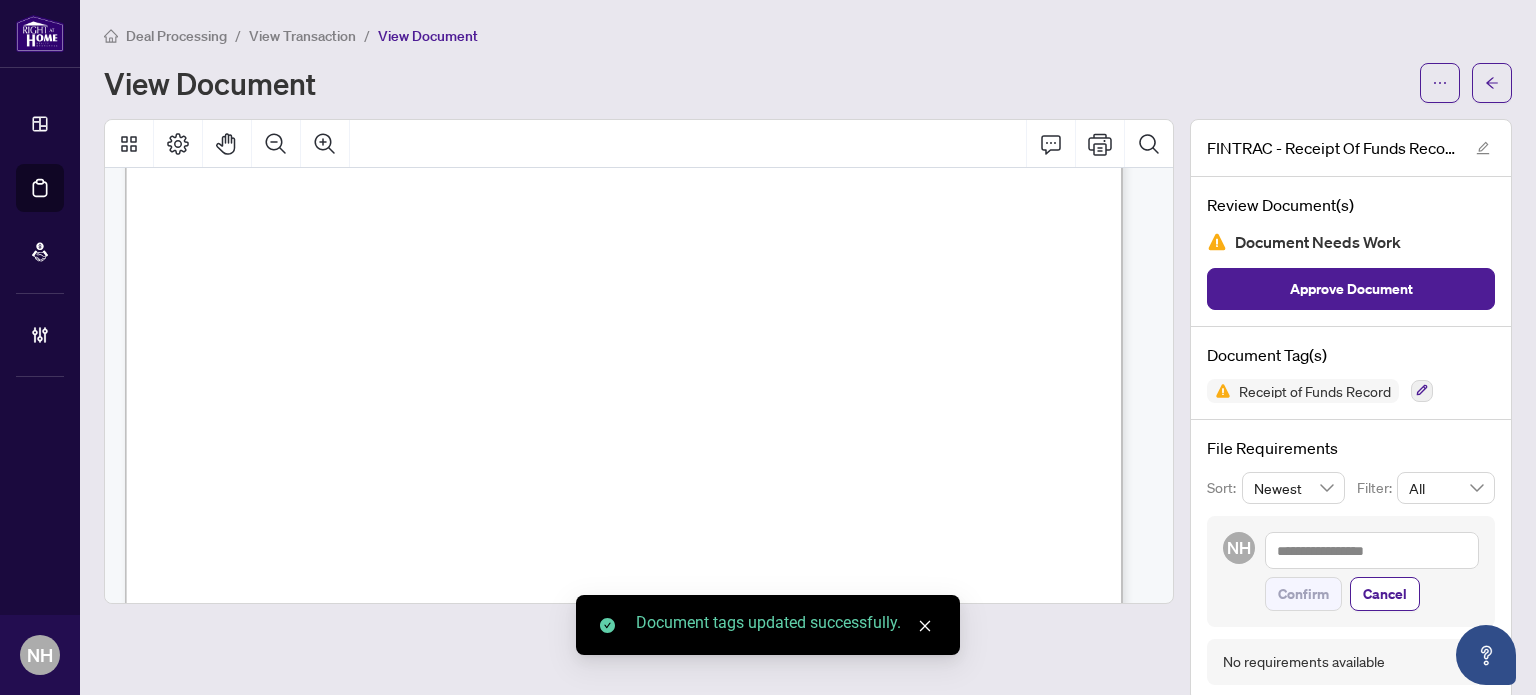 scroll, scrollTop: 1378, scrollLeft: 0, axis: vertical 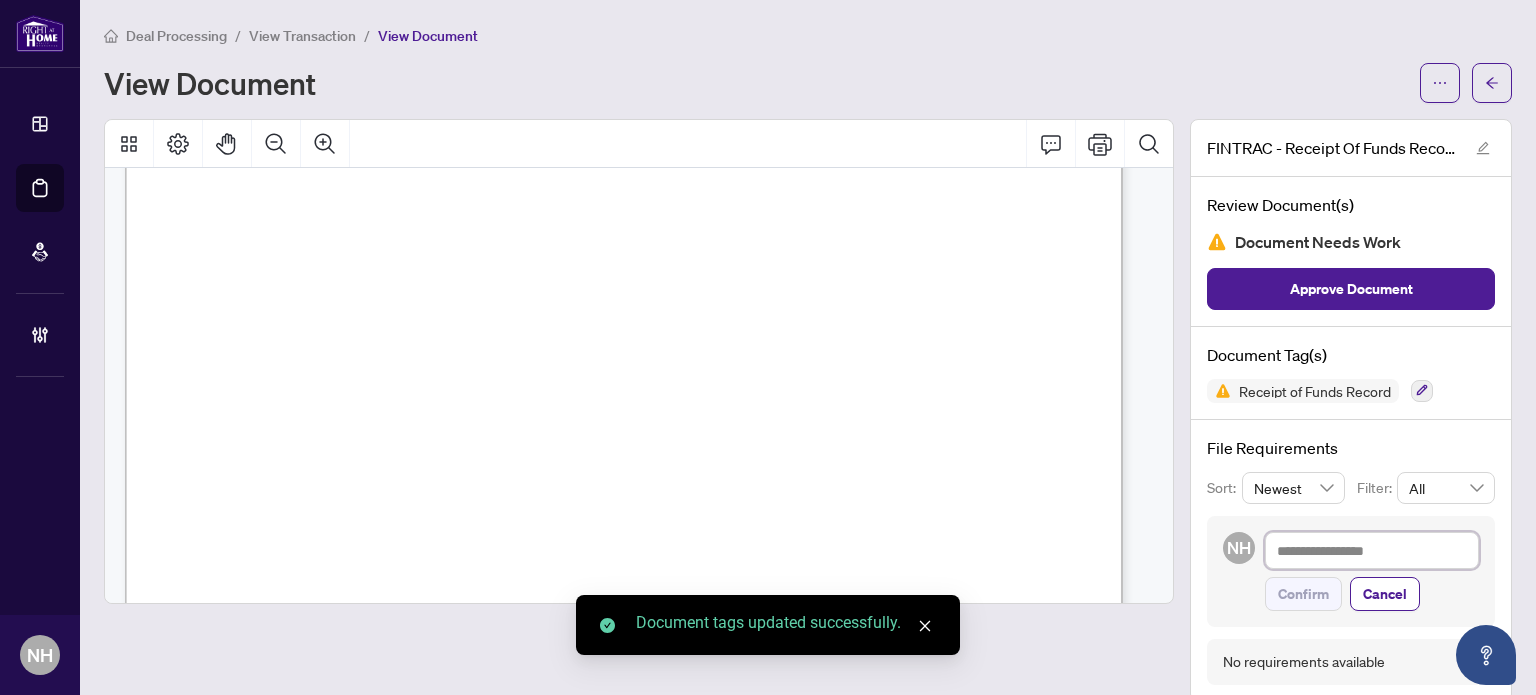 click at bounding box center (1372, 551) 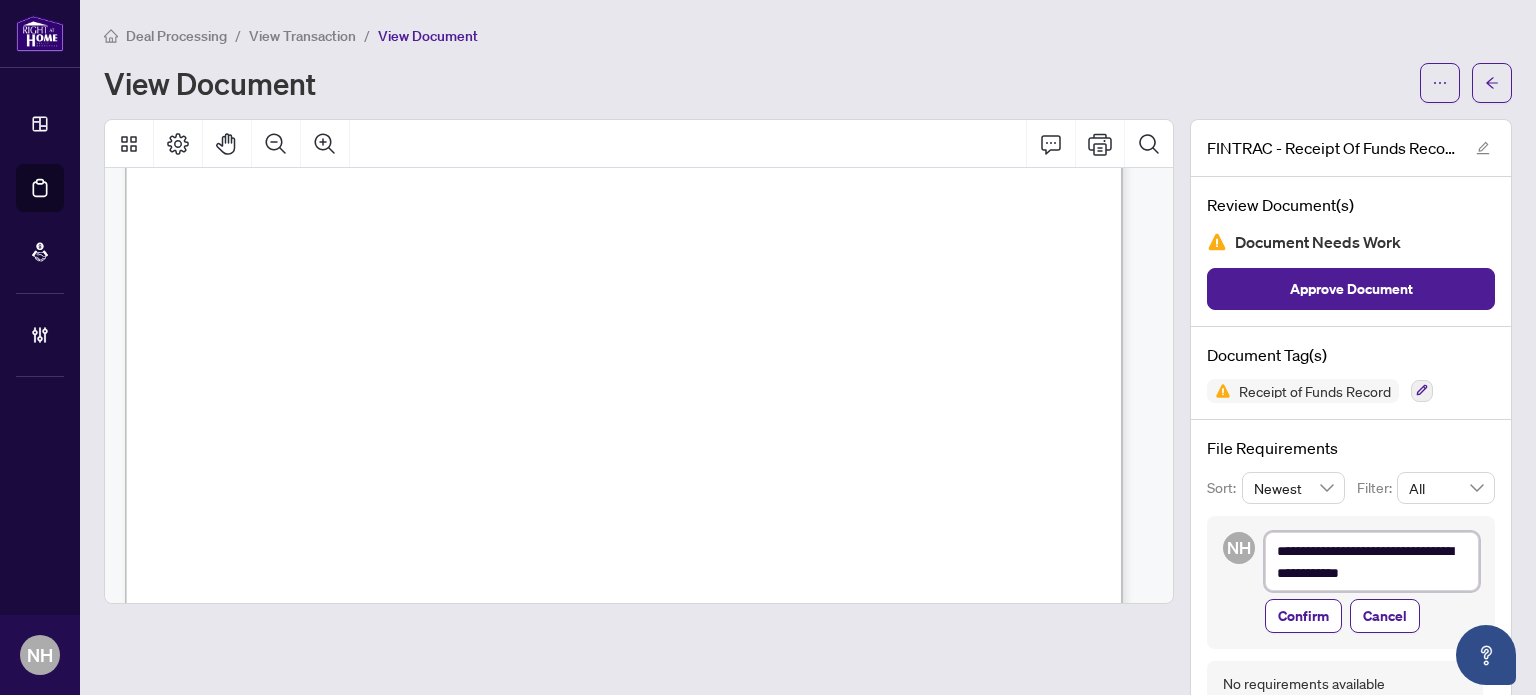 type on "**********" 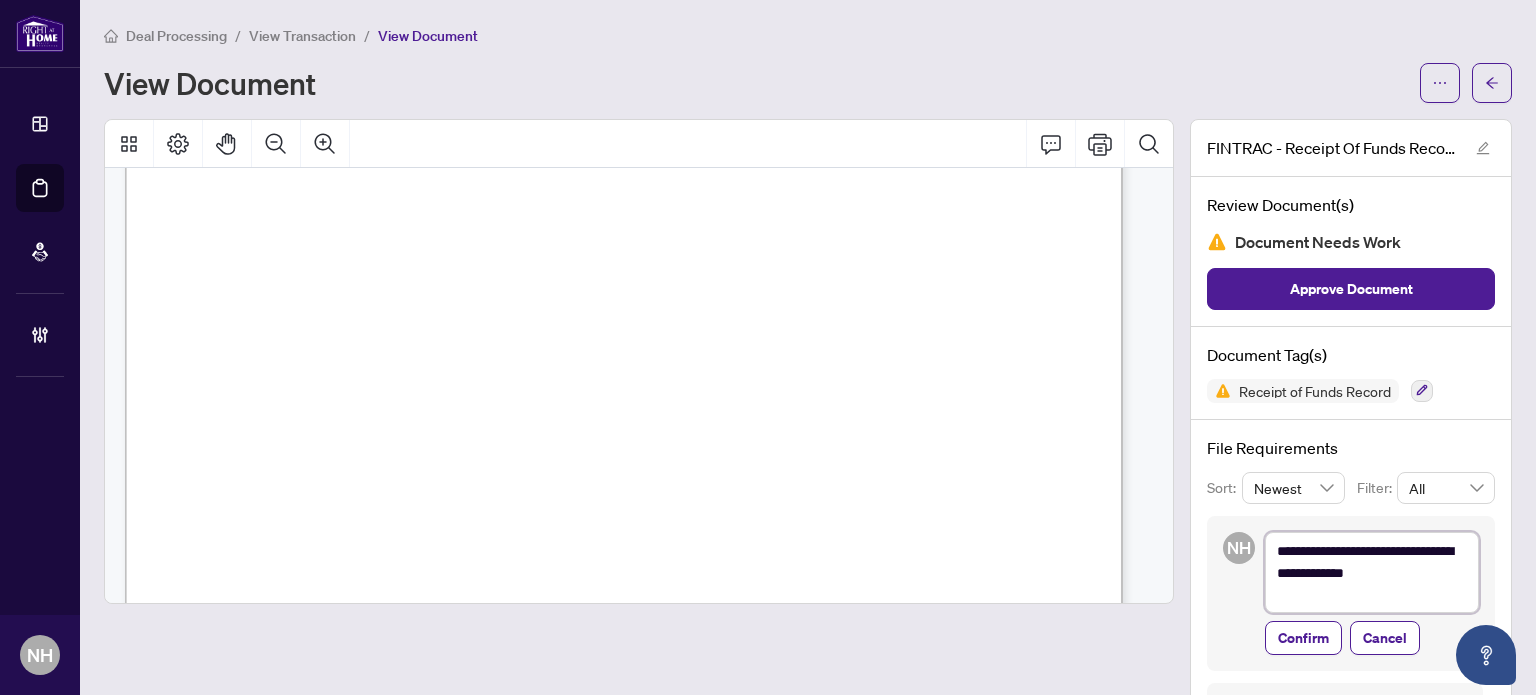type on "**********" 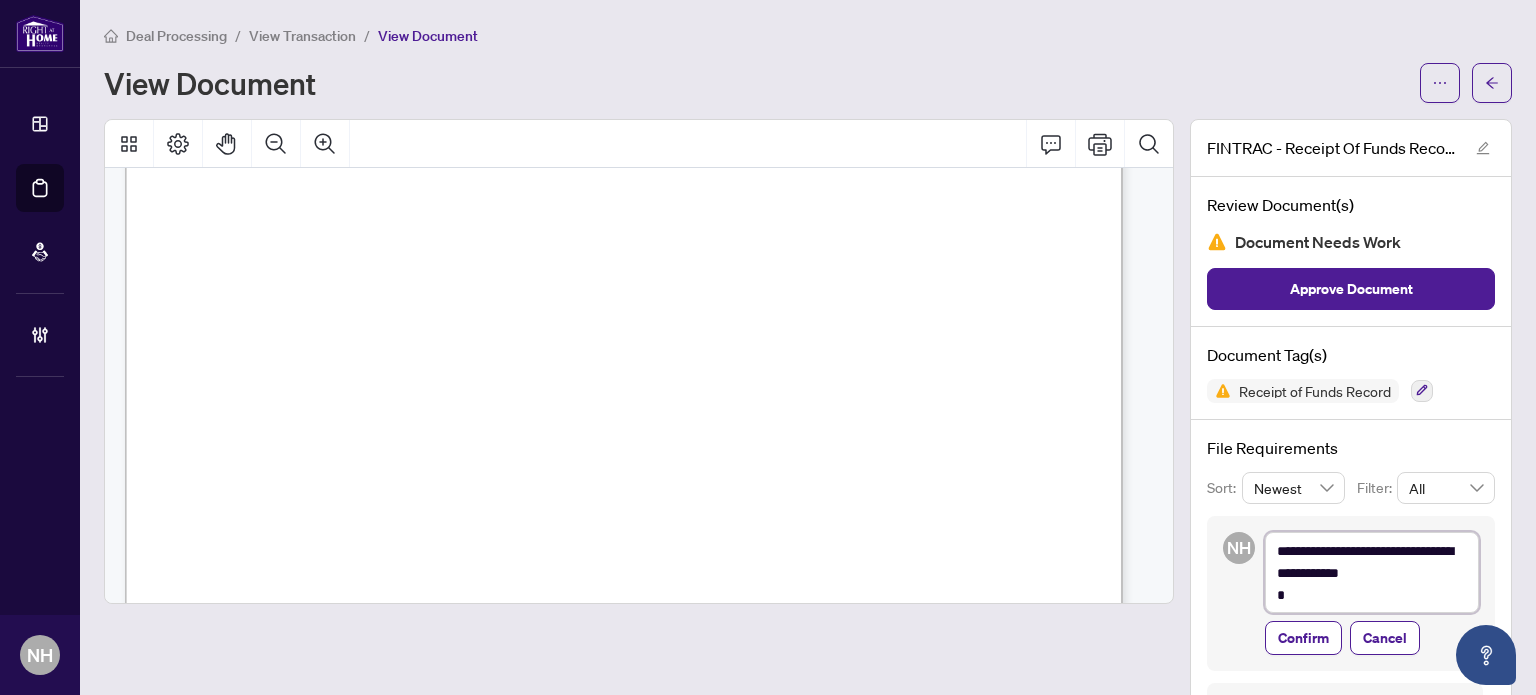 type on "**********" 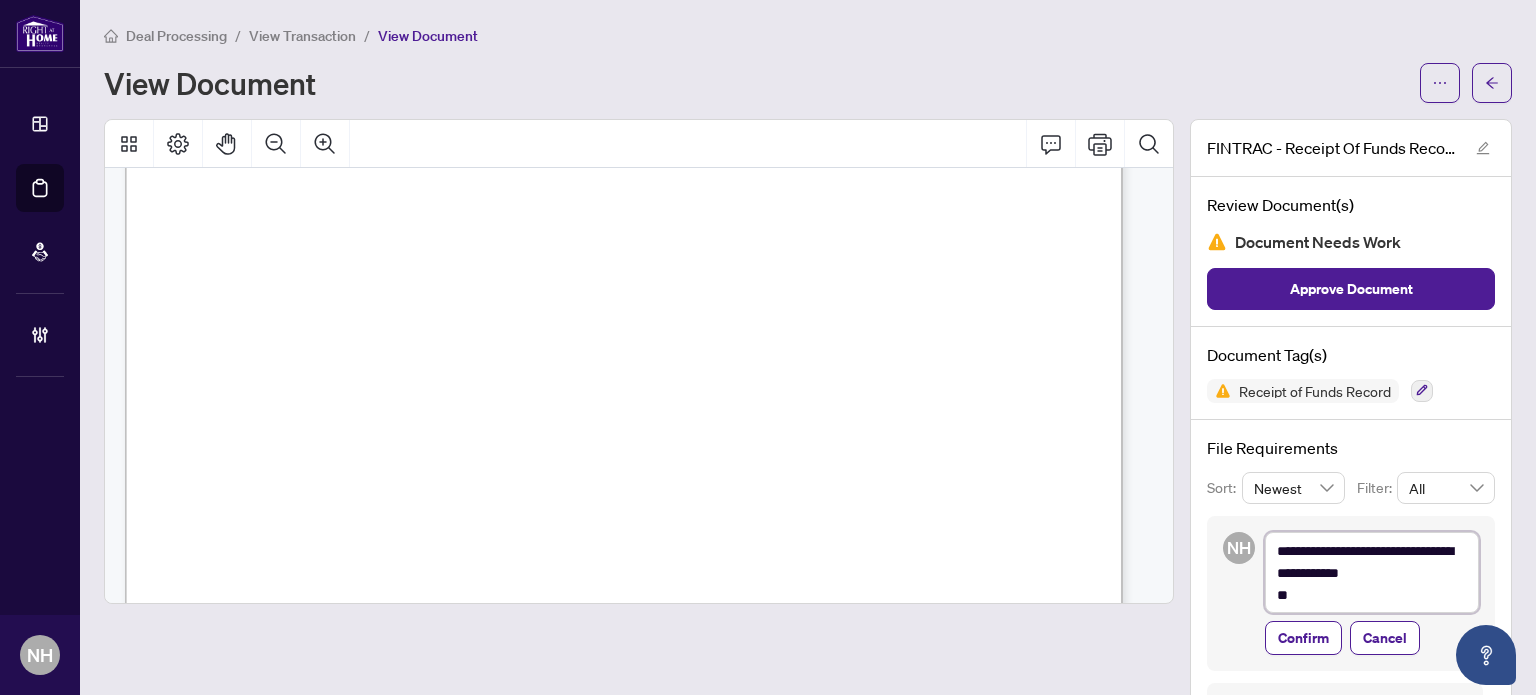 type on "**********" 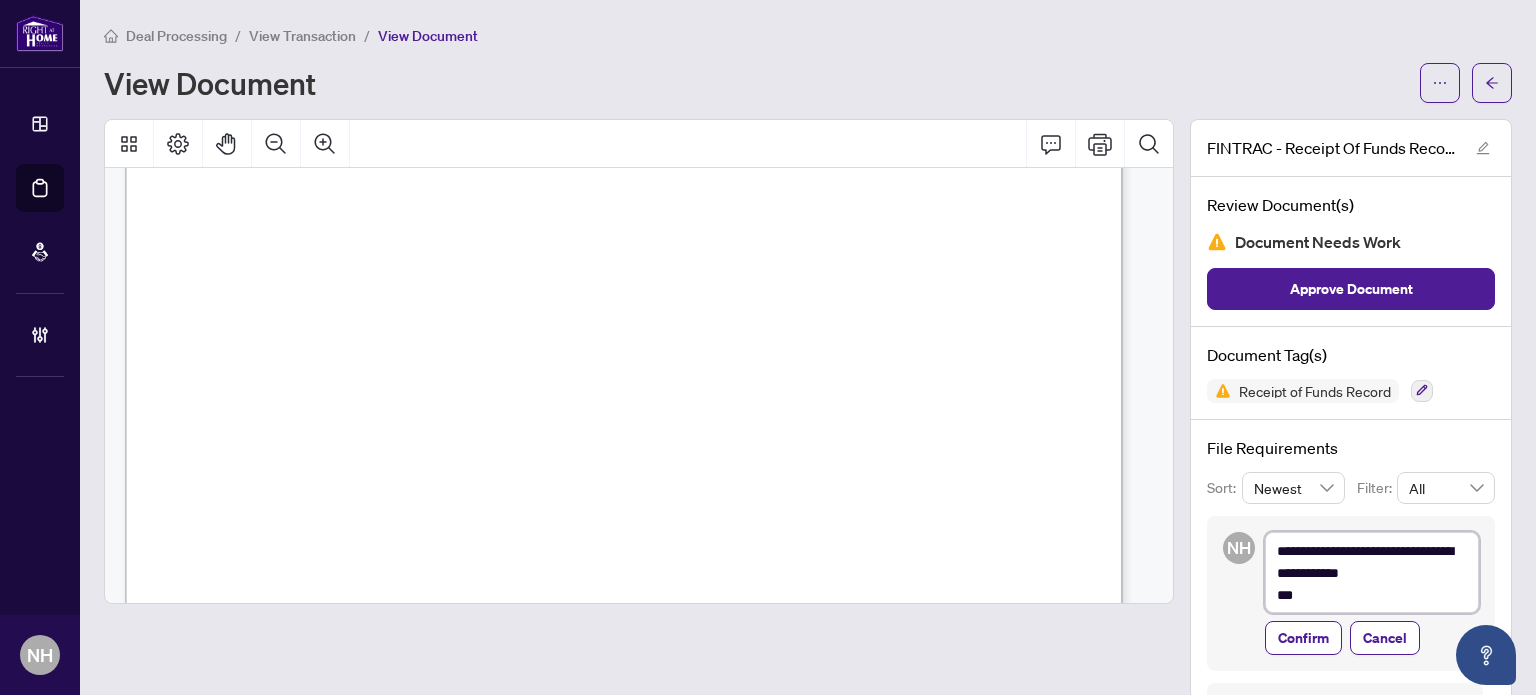 type on "**********" 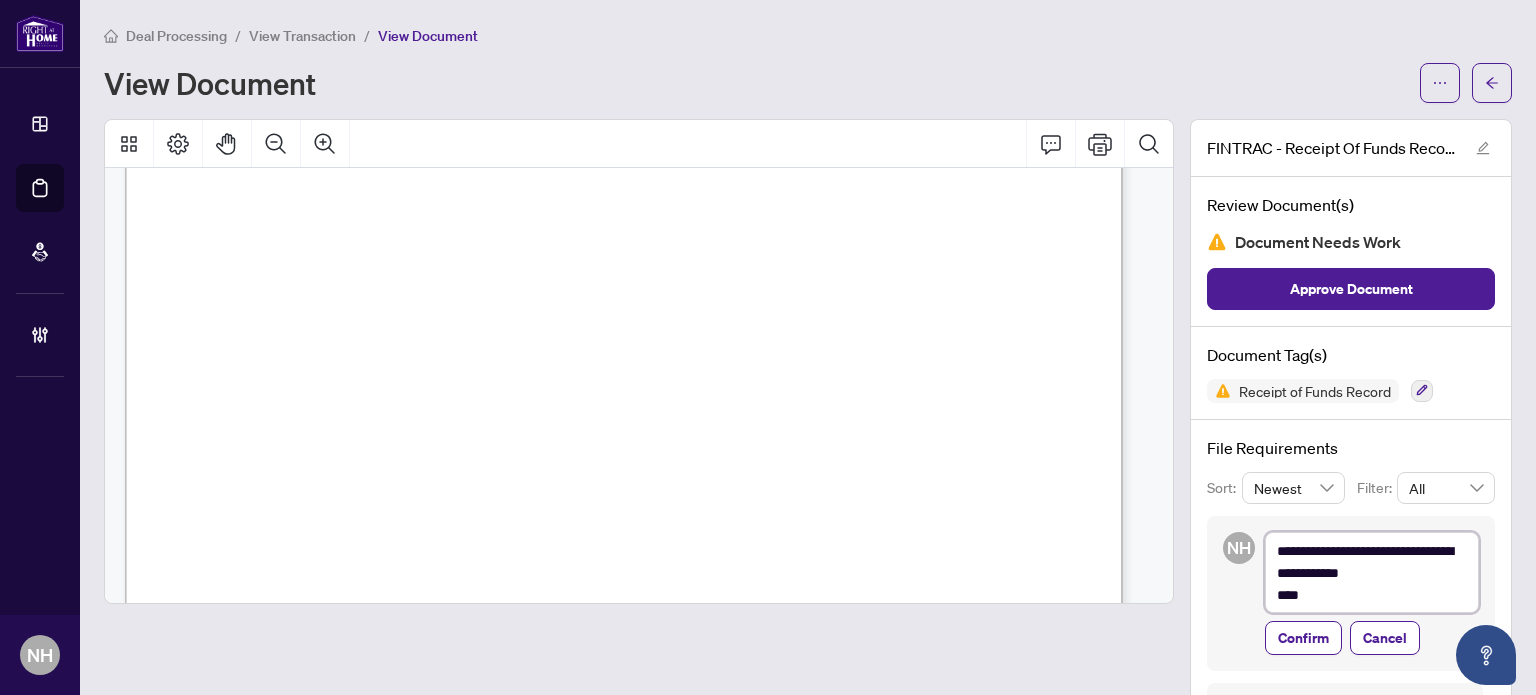 type on "**********" 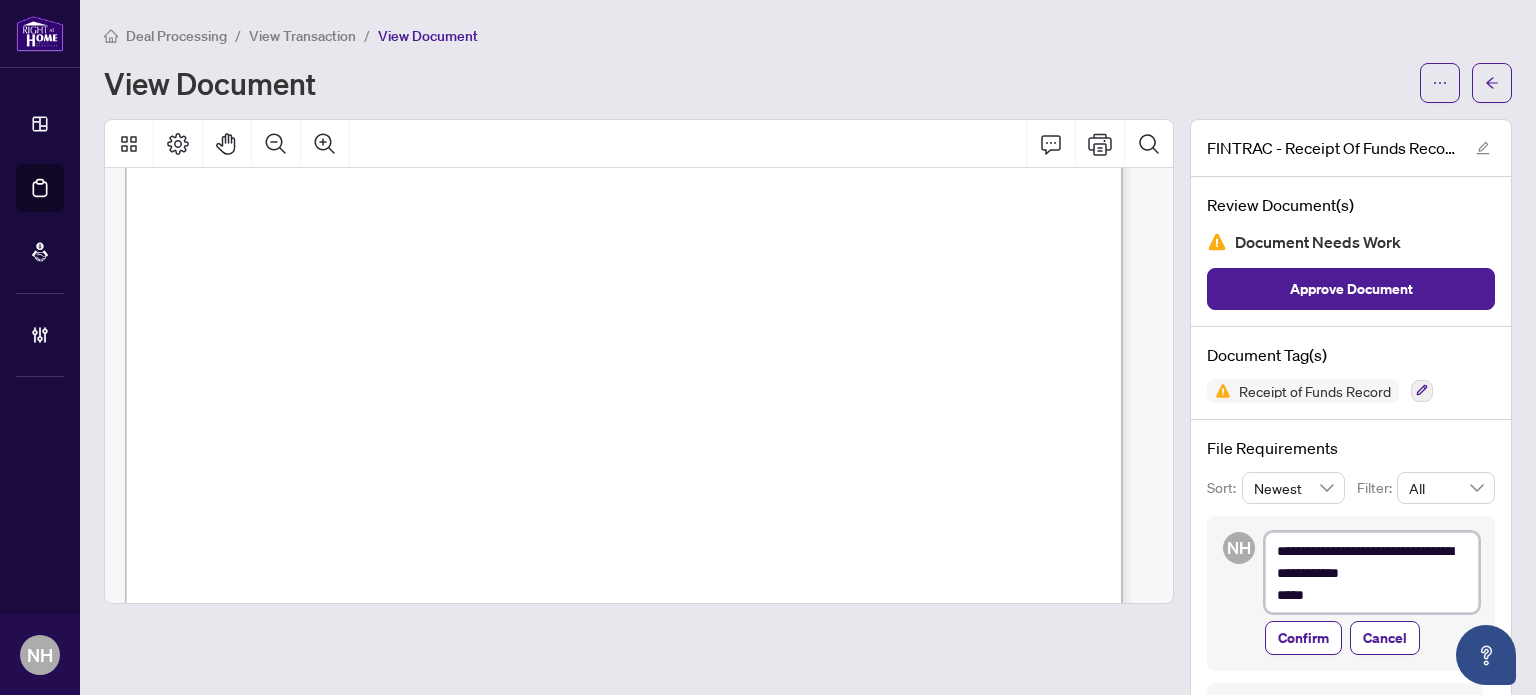 type on "**********" 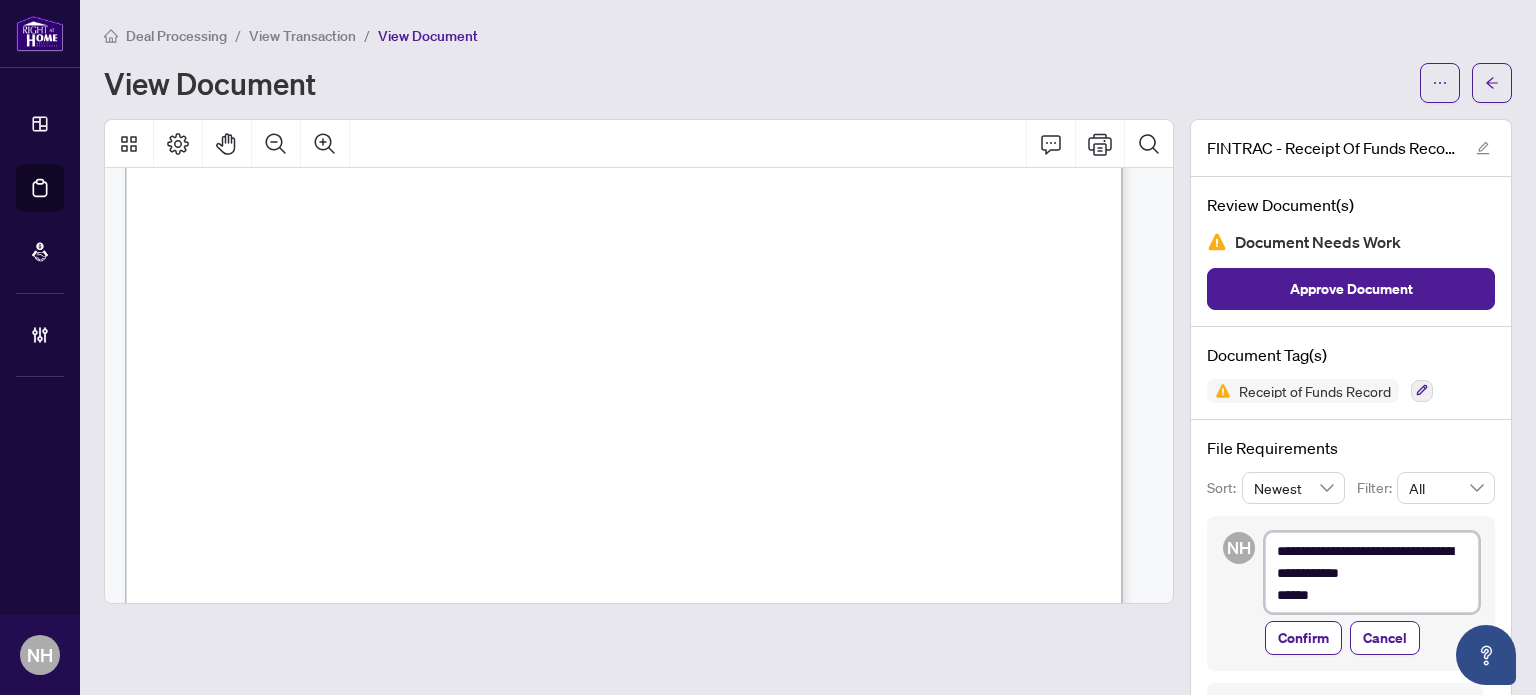 type on "**********" 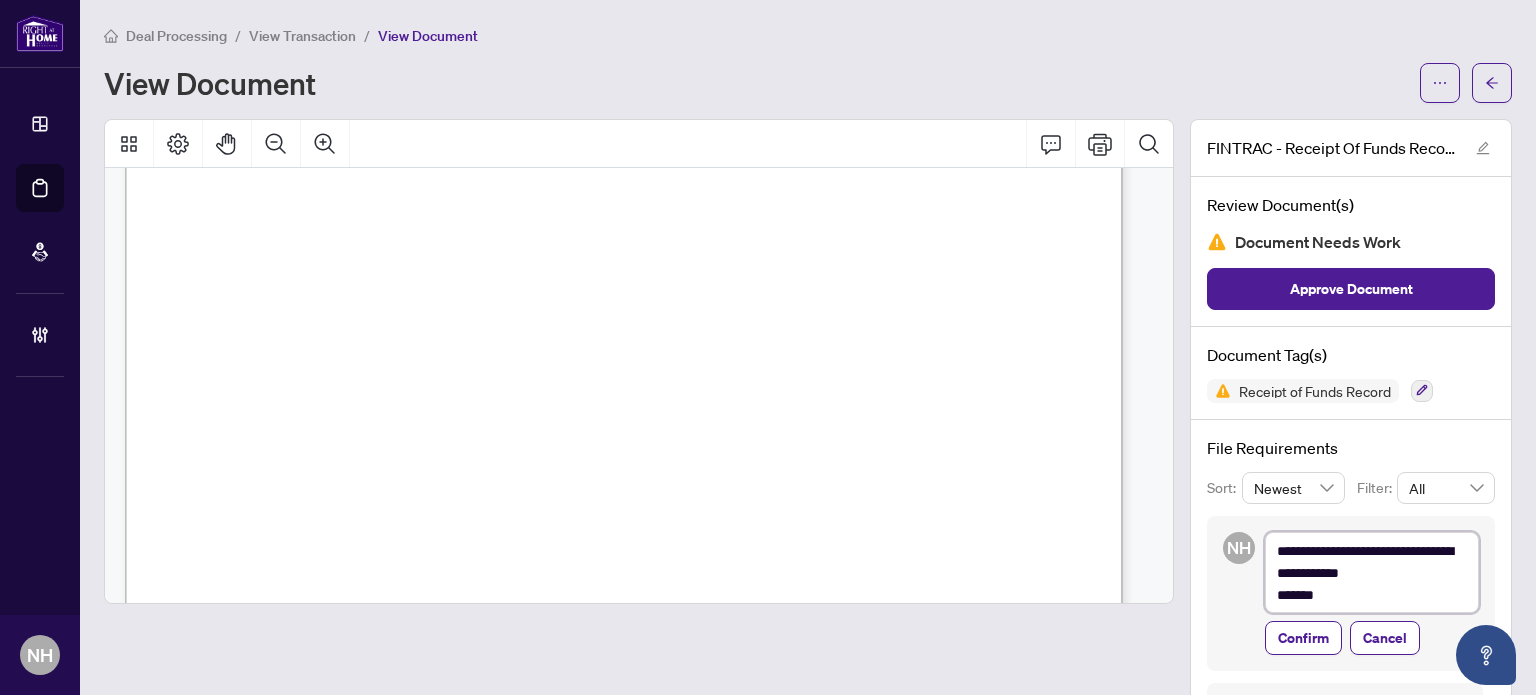 type on "**********" 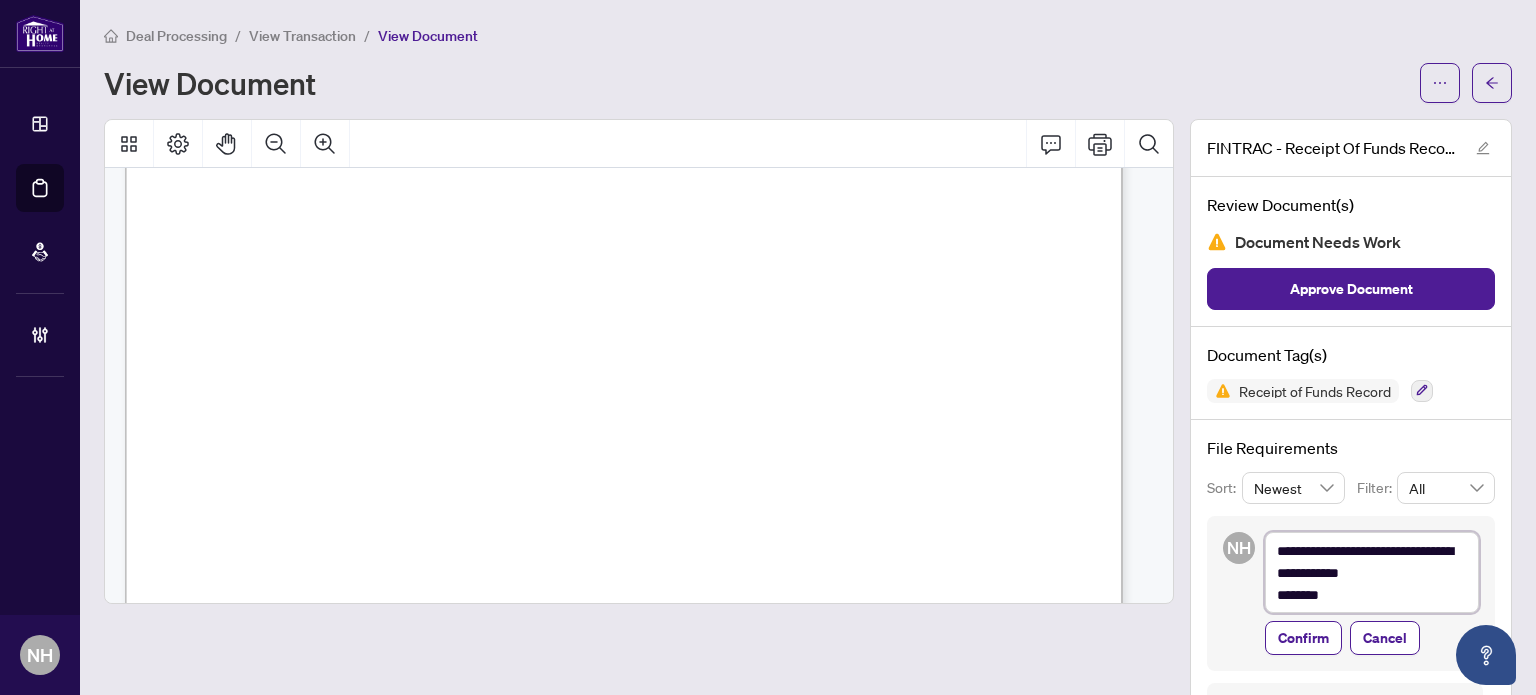 type on "**********" 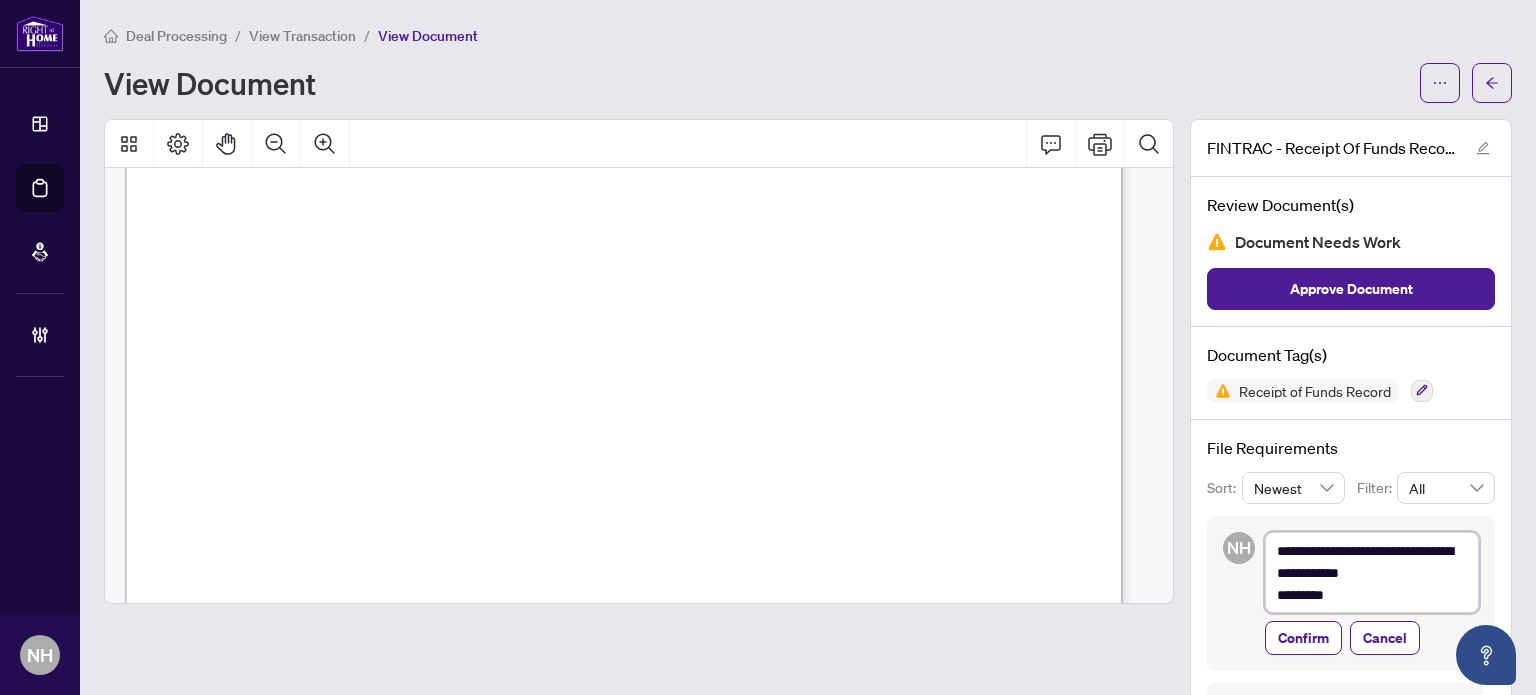 type on "**********" 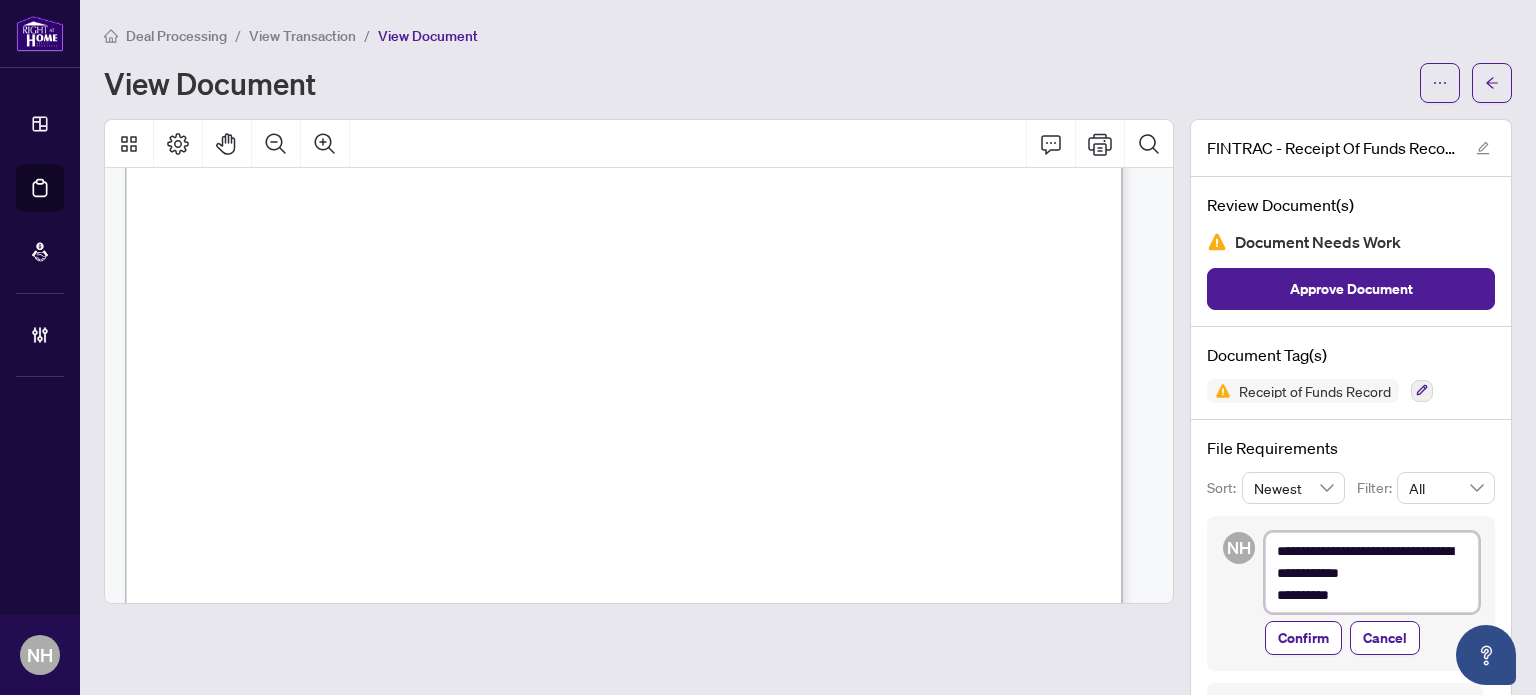 type on "**********" 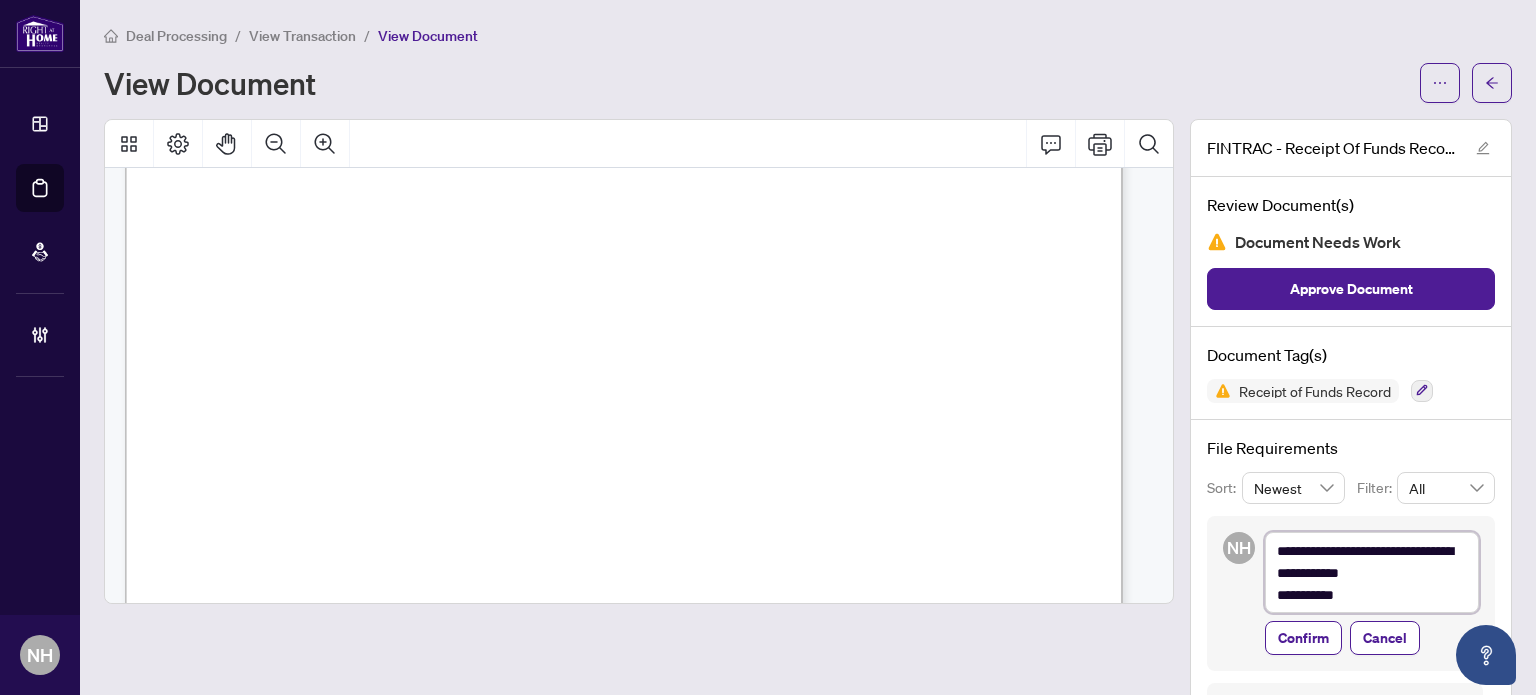 type on "**********" 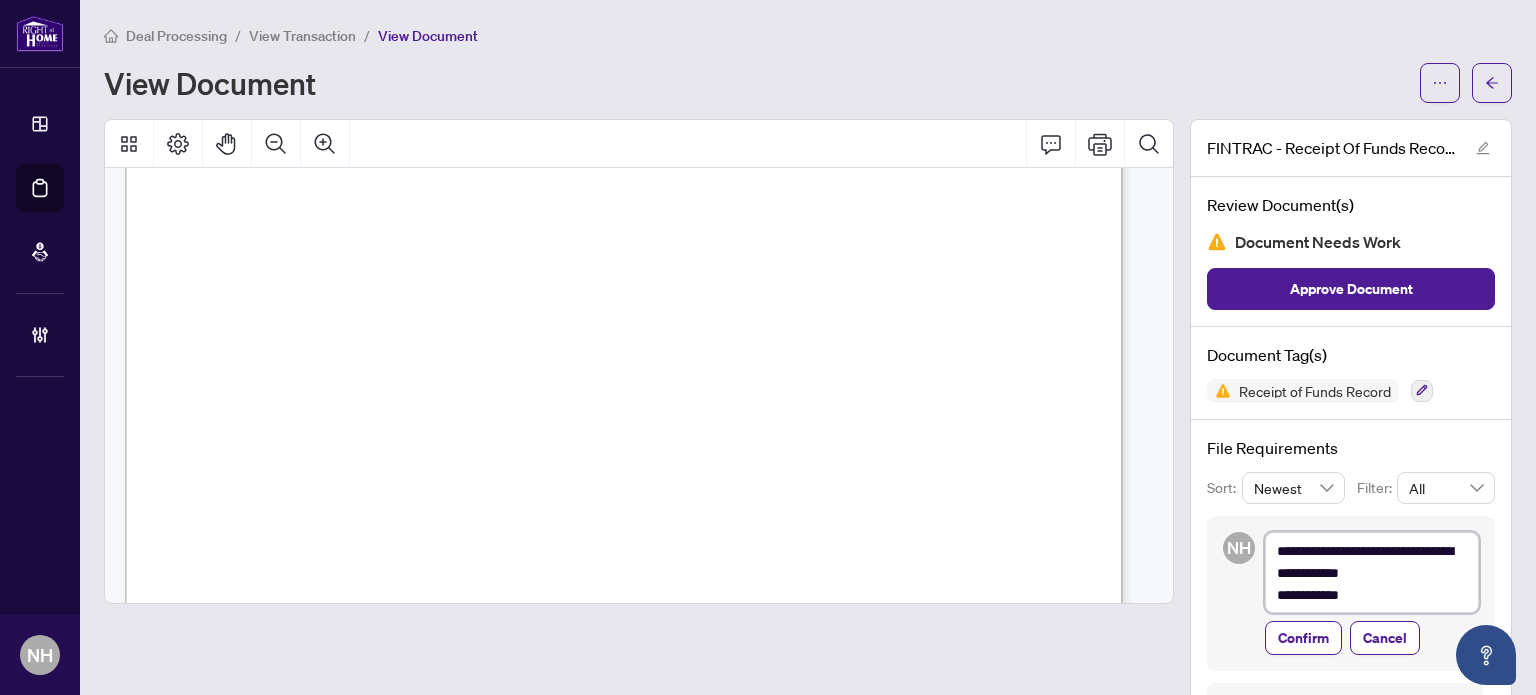 type on "**********" 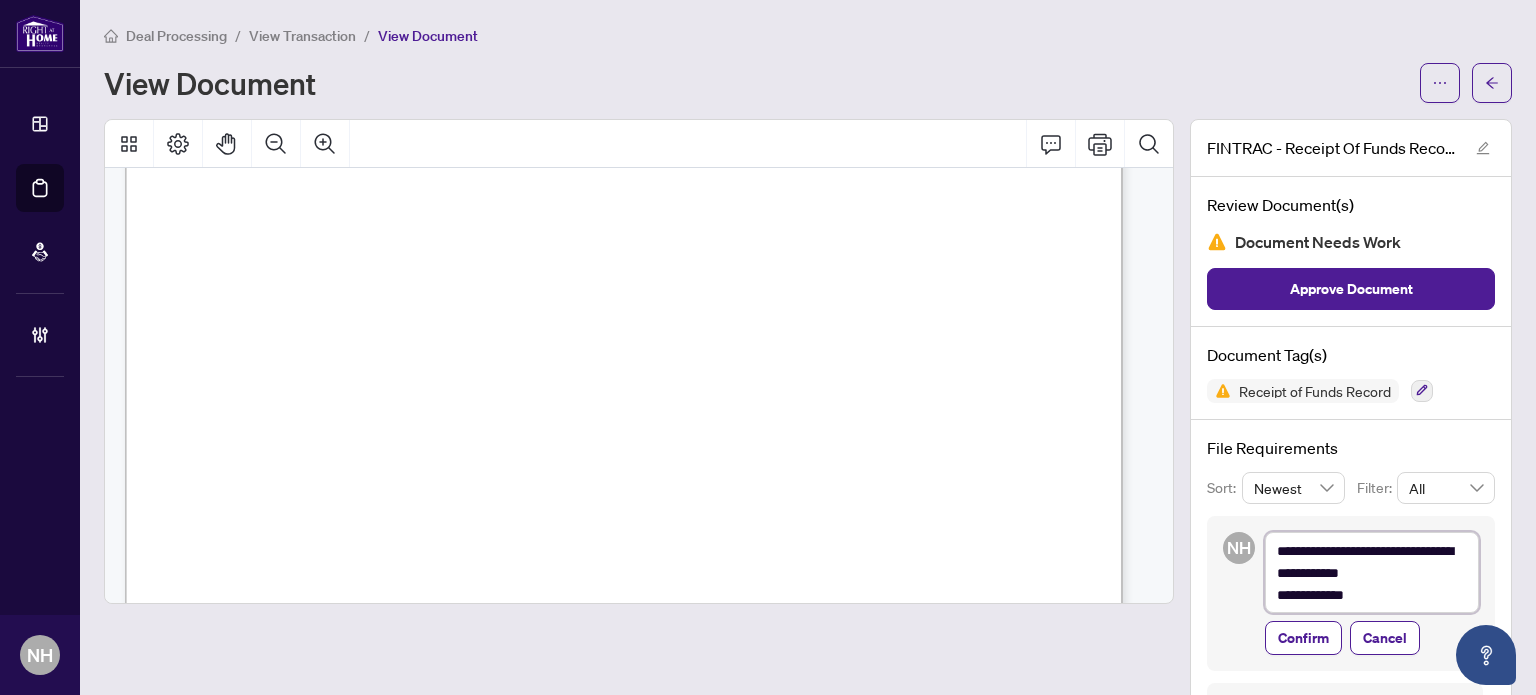 type on "**********" 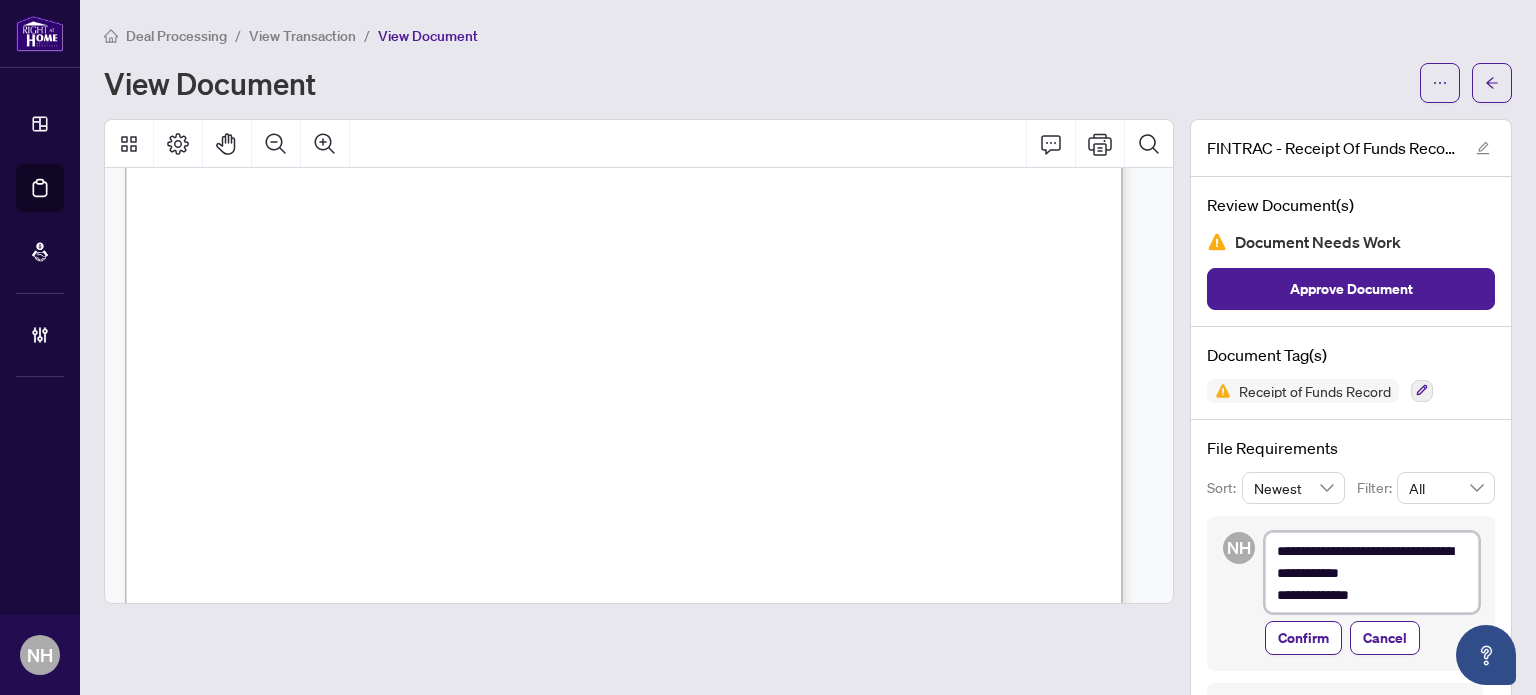 type on "**********" 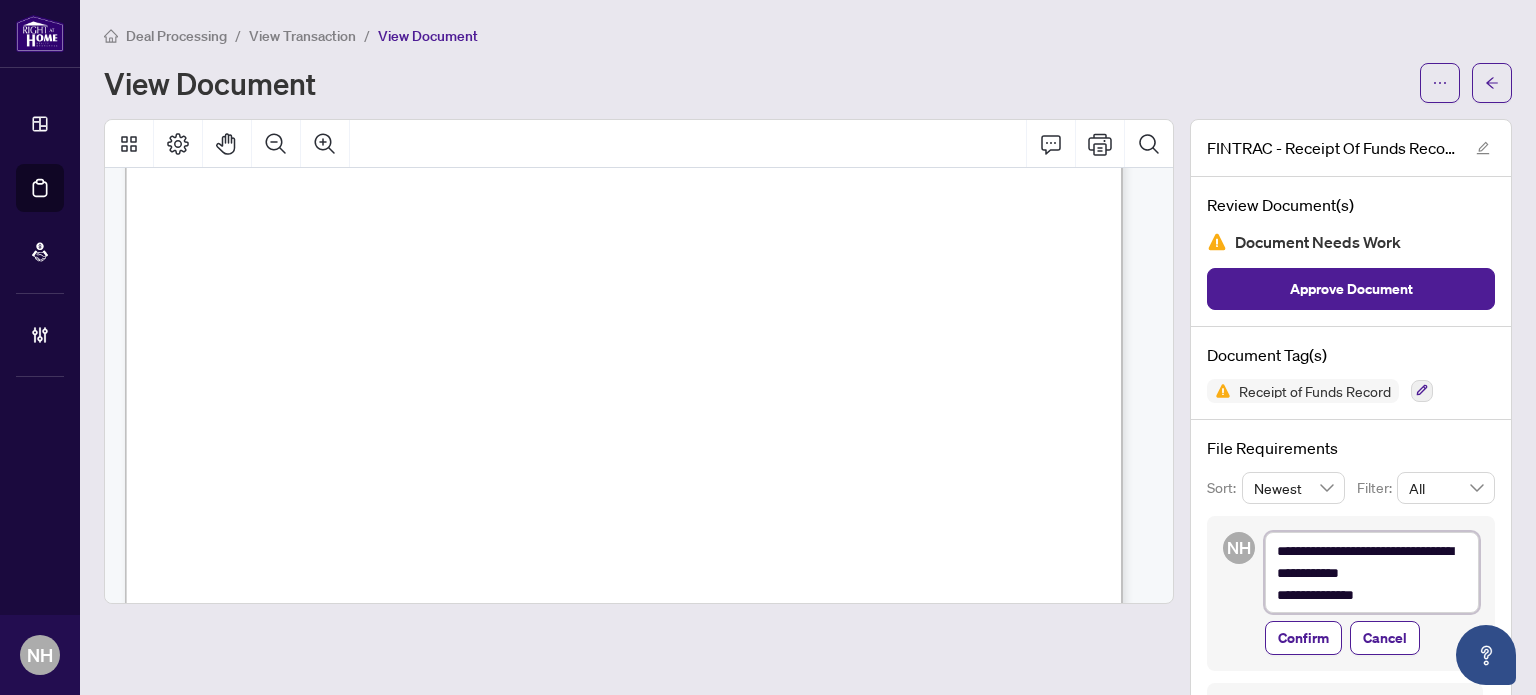 type on "**********" 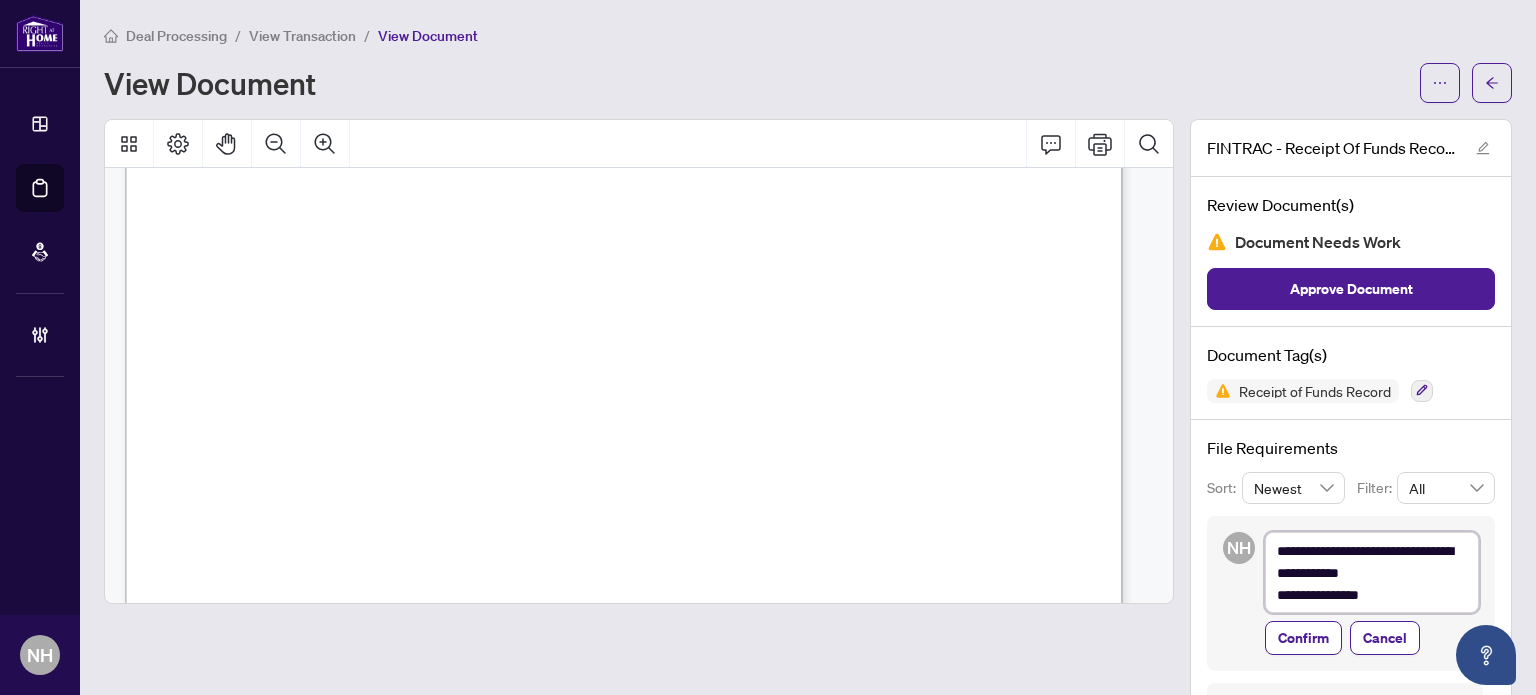 type on "**********" 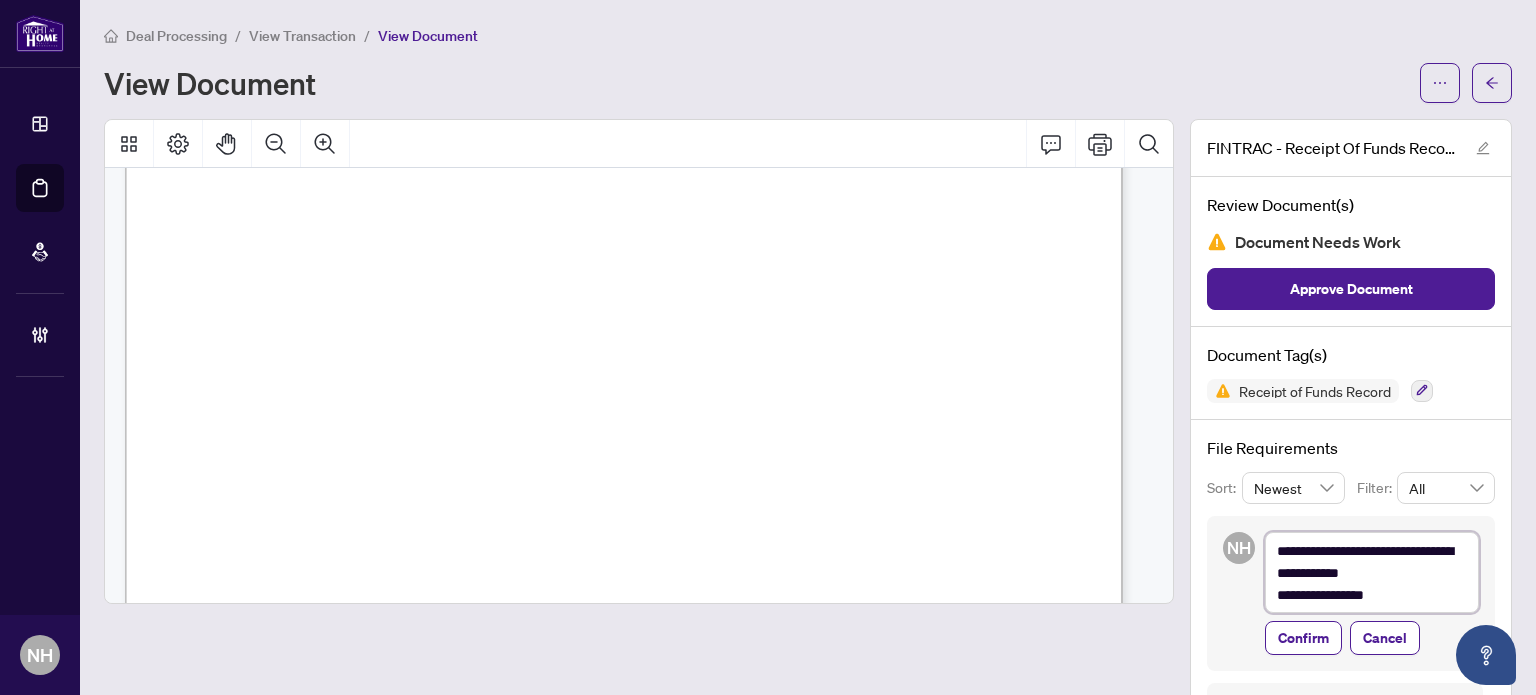 type on "**********" 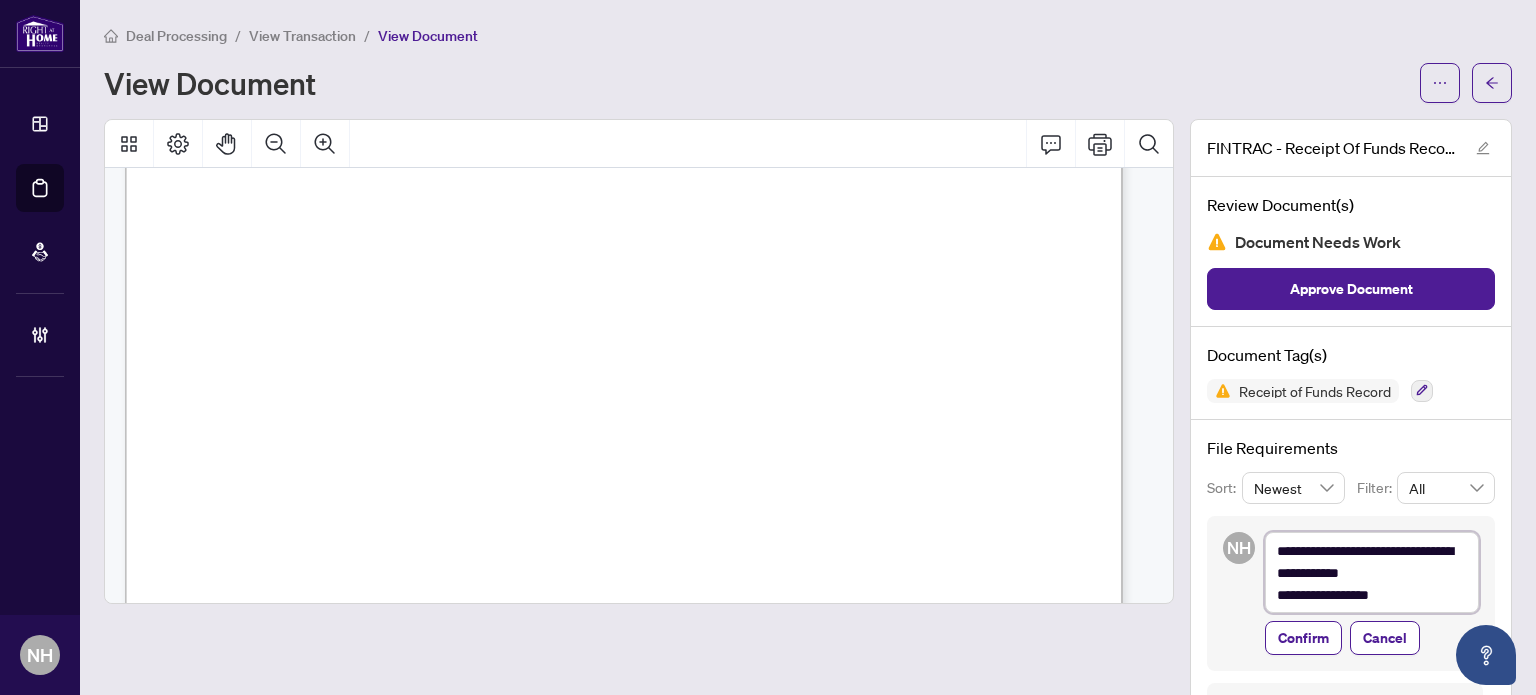 type on "**********" 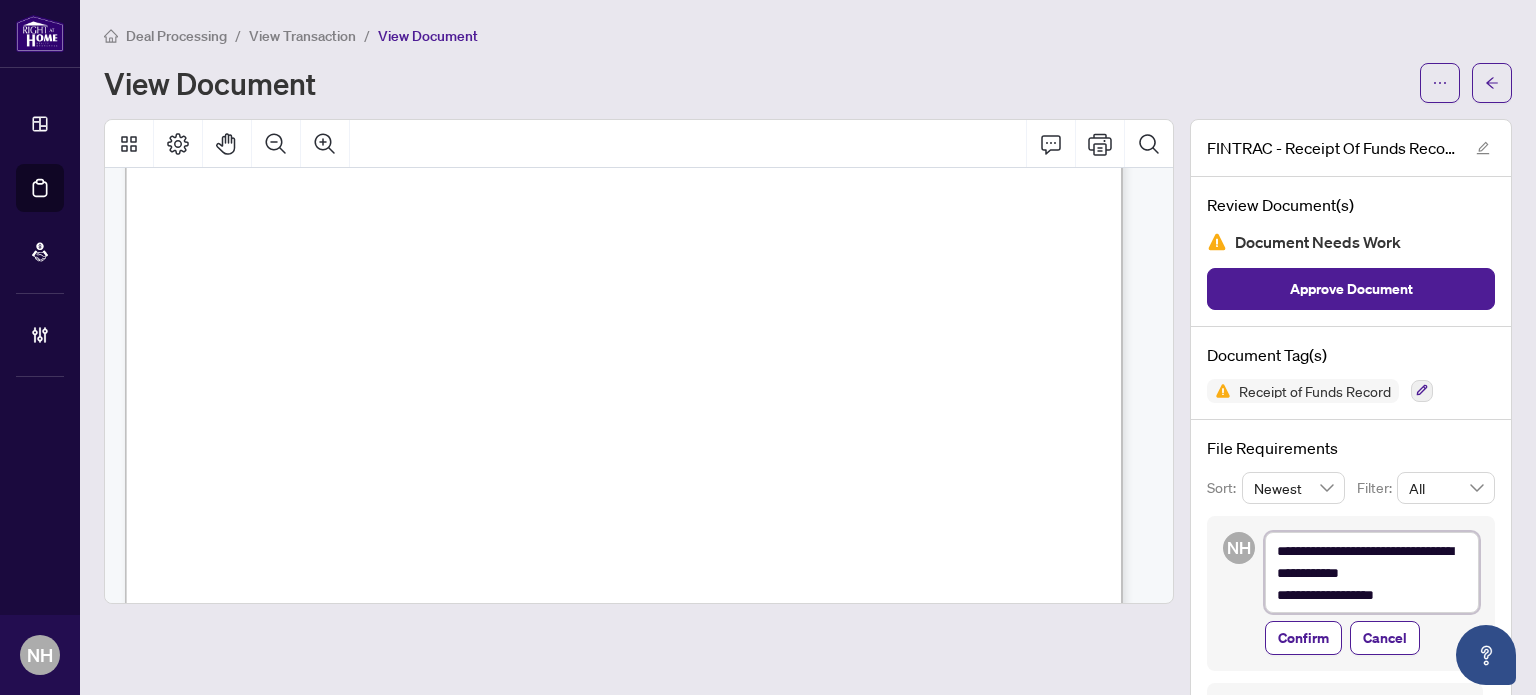 type on "**********" 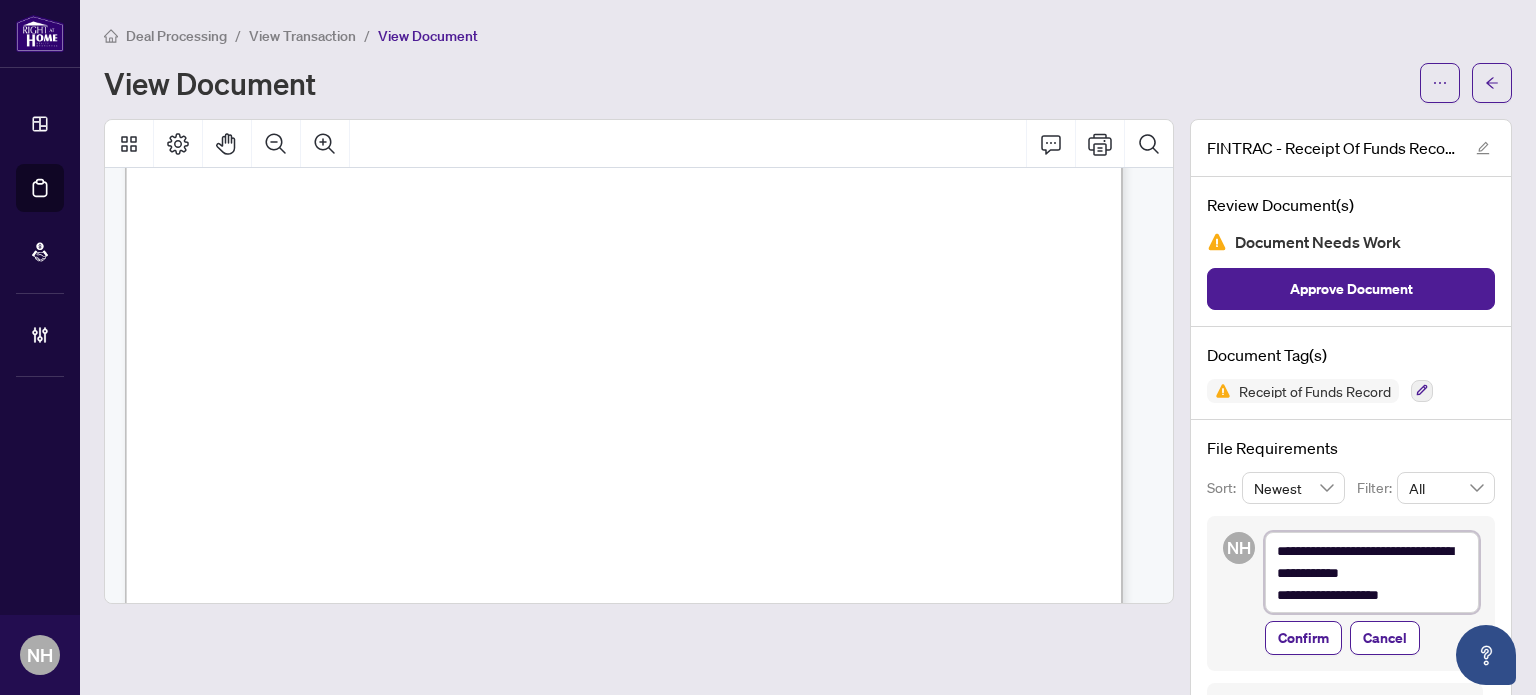 type on "**********" 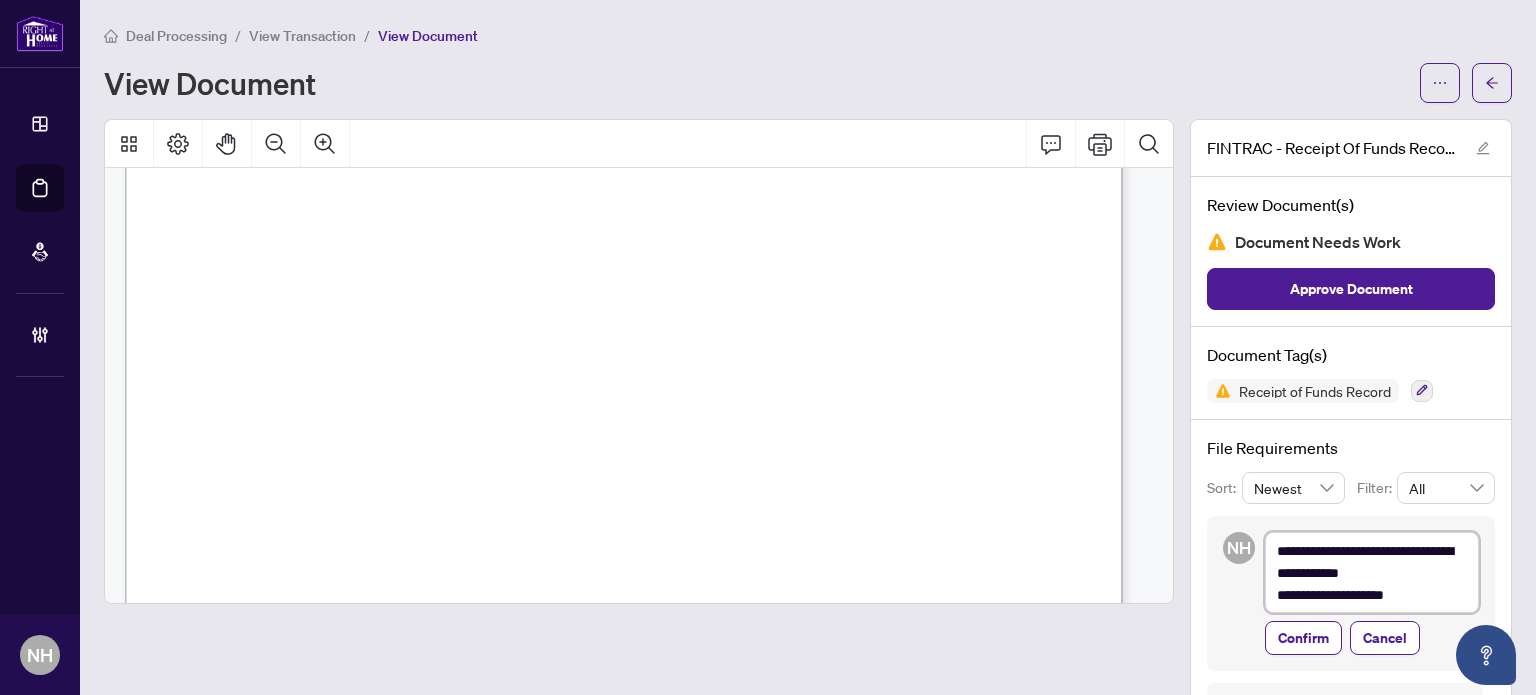 type on "**********" 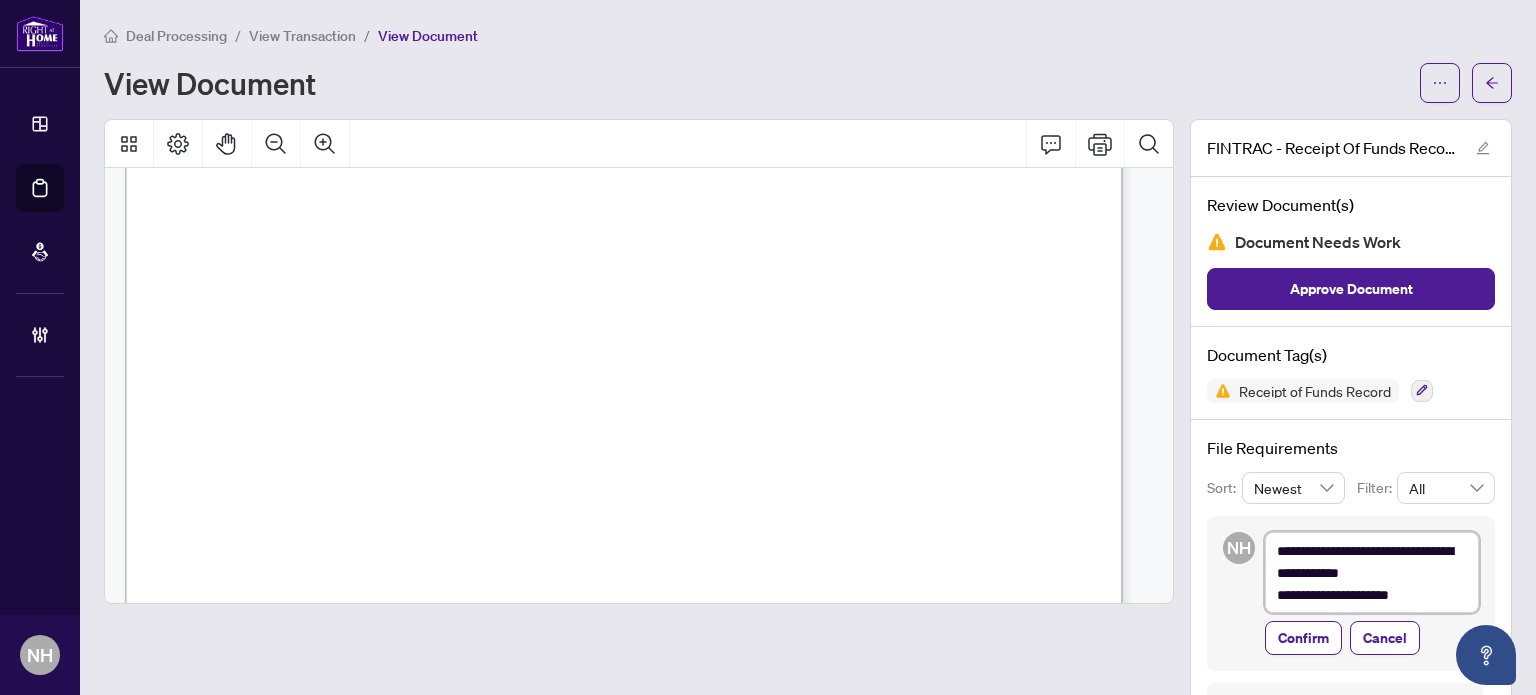 type on "**********" 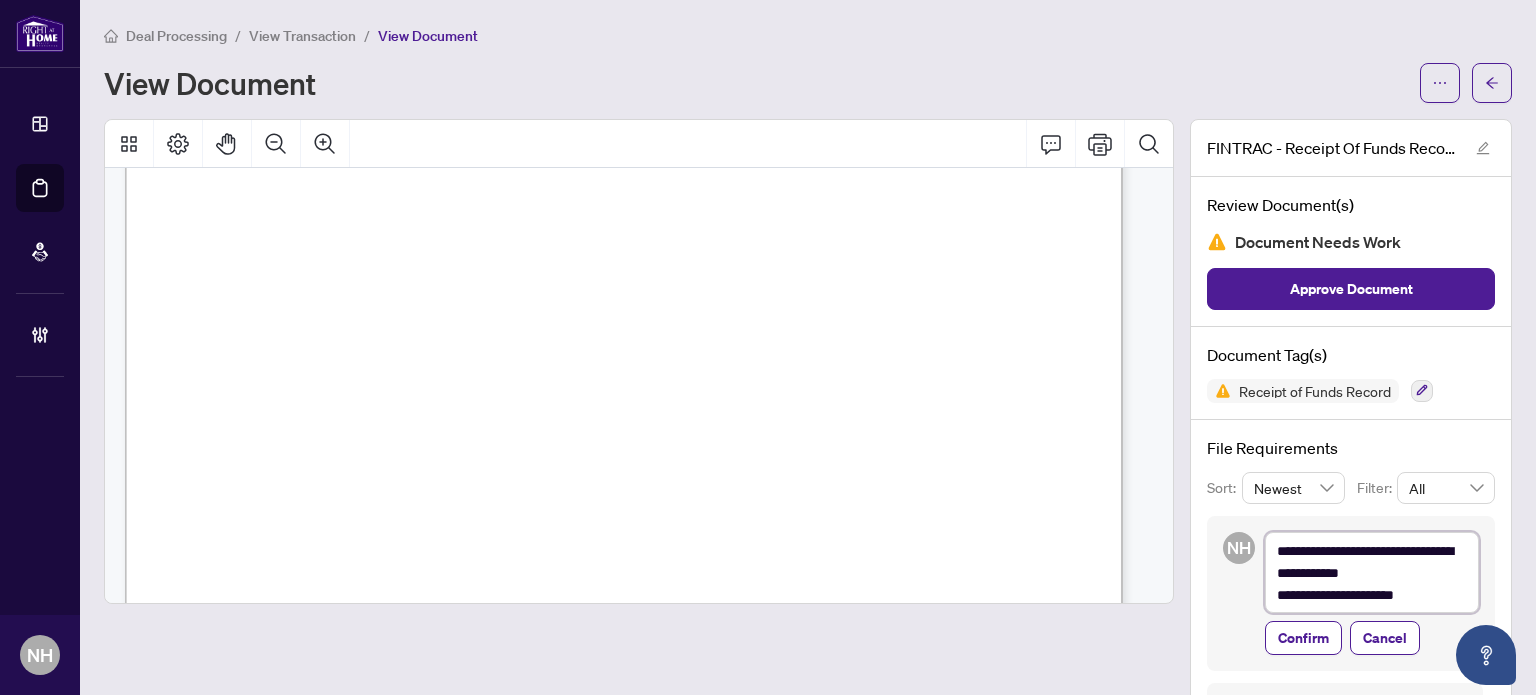 type on "**********" 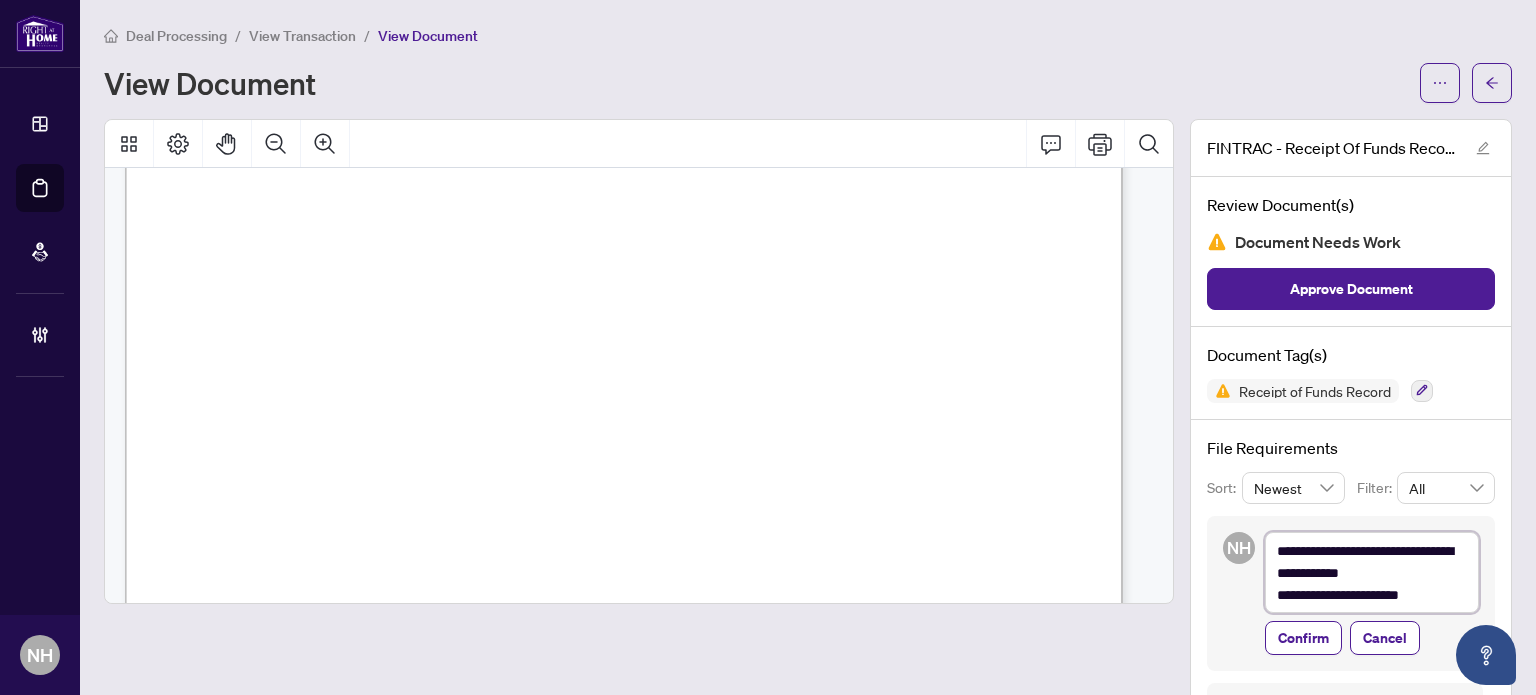type on "**********" 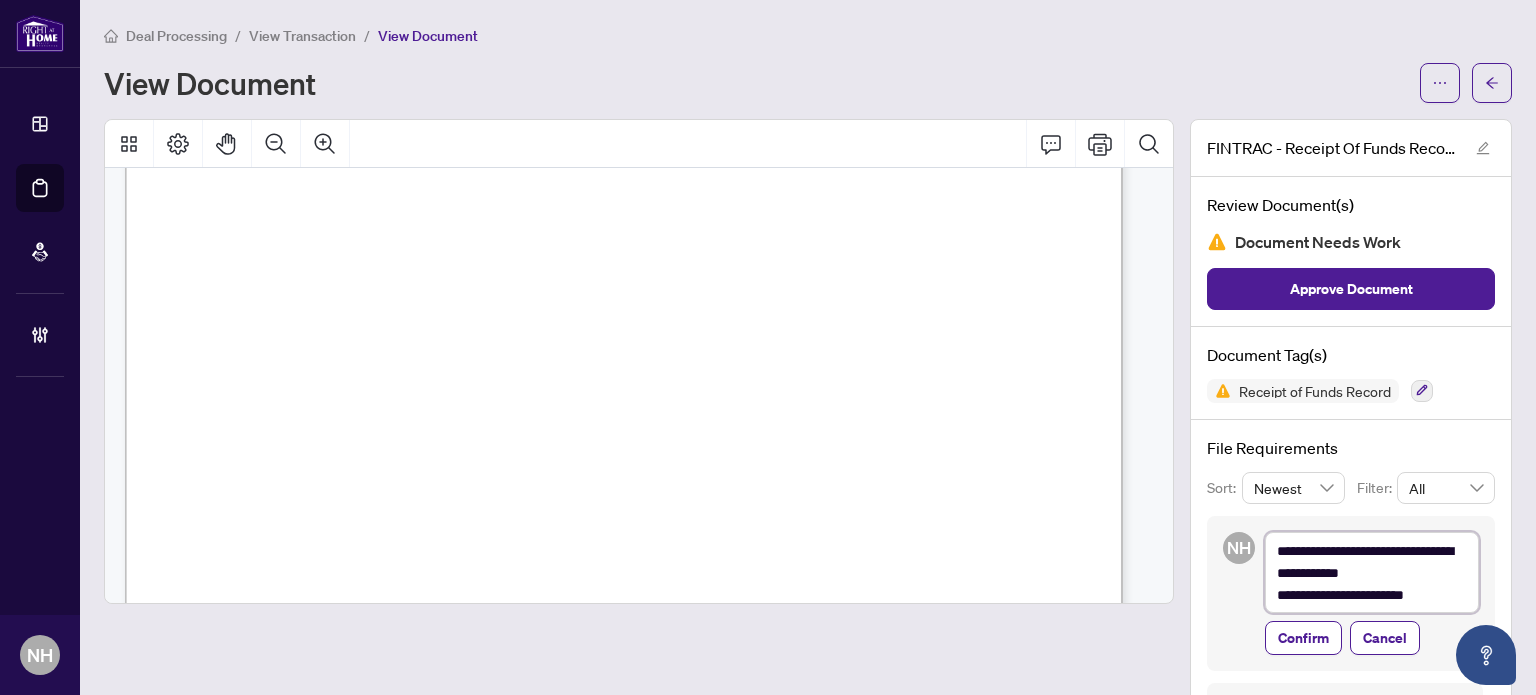 type on "**********" 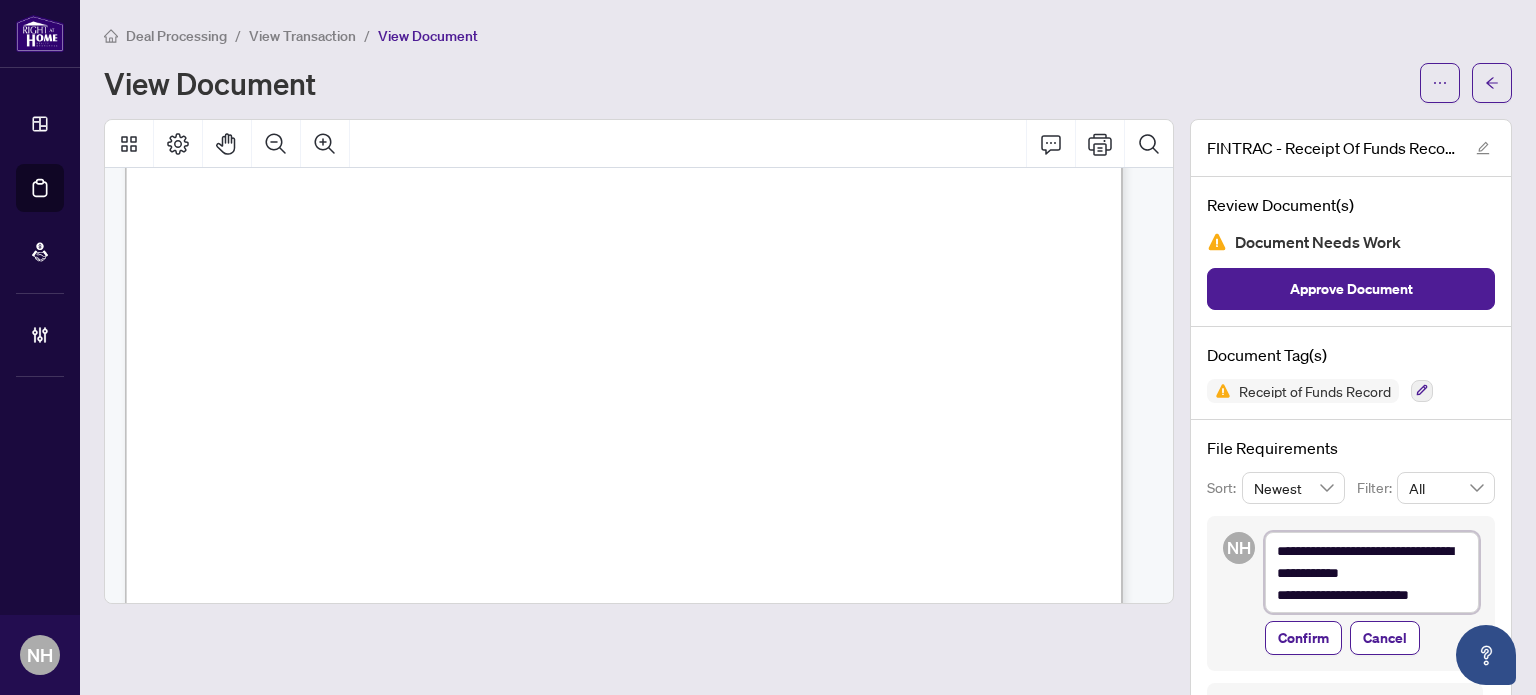 type on "**********" 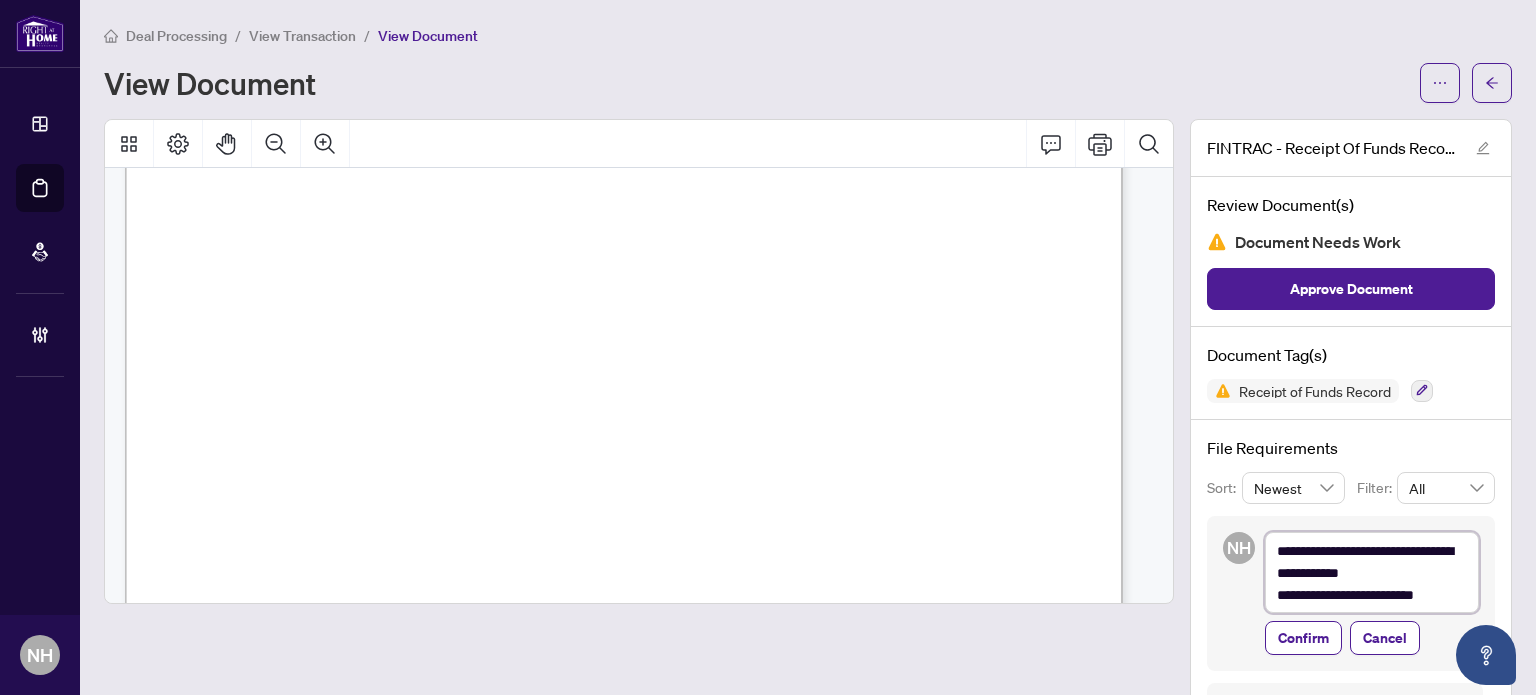 type on "**********" 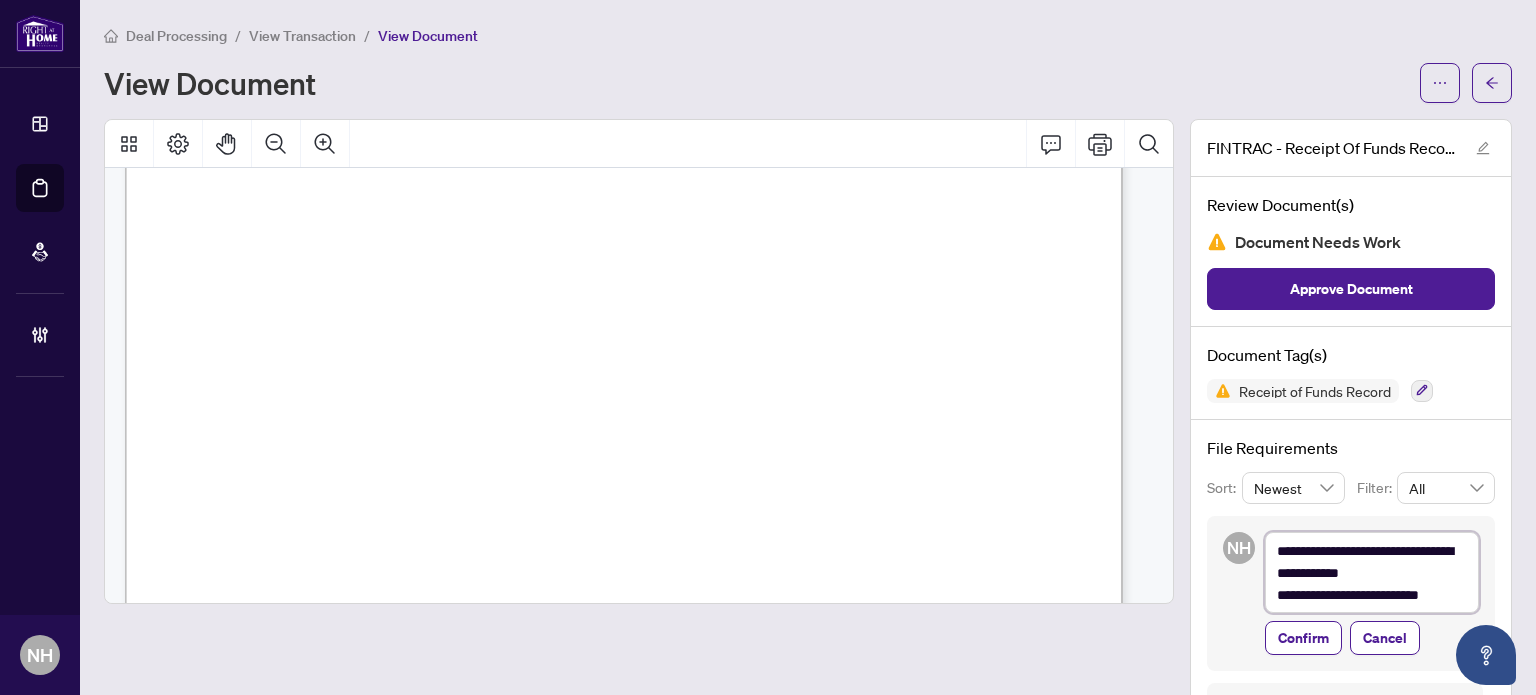 type on "**********" 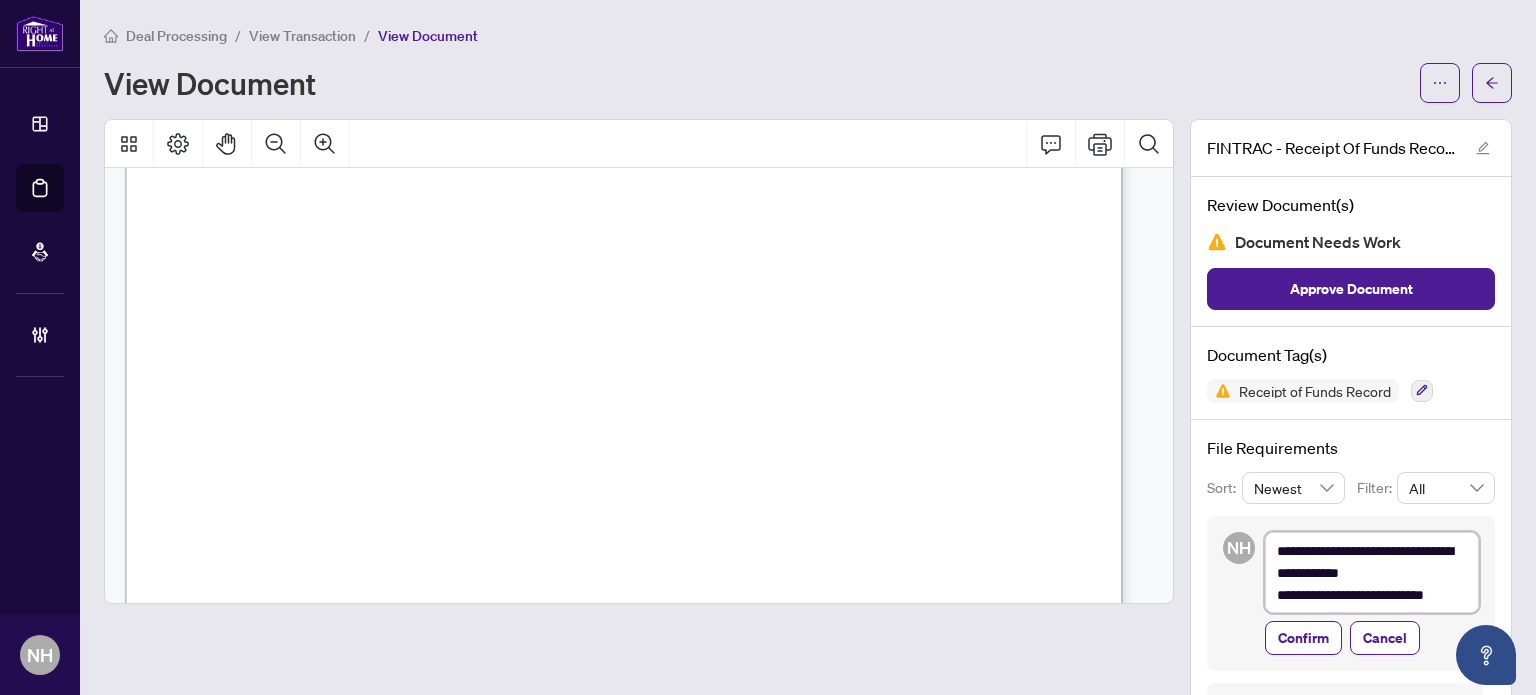 type on "**********" 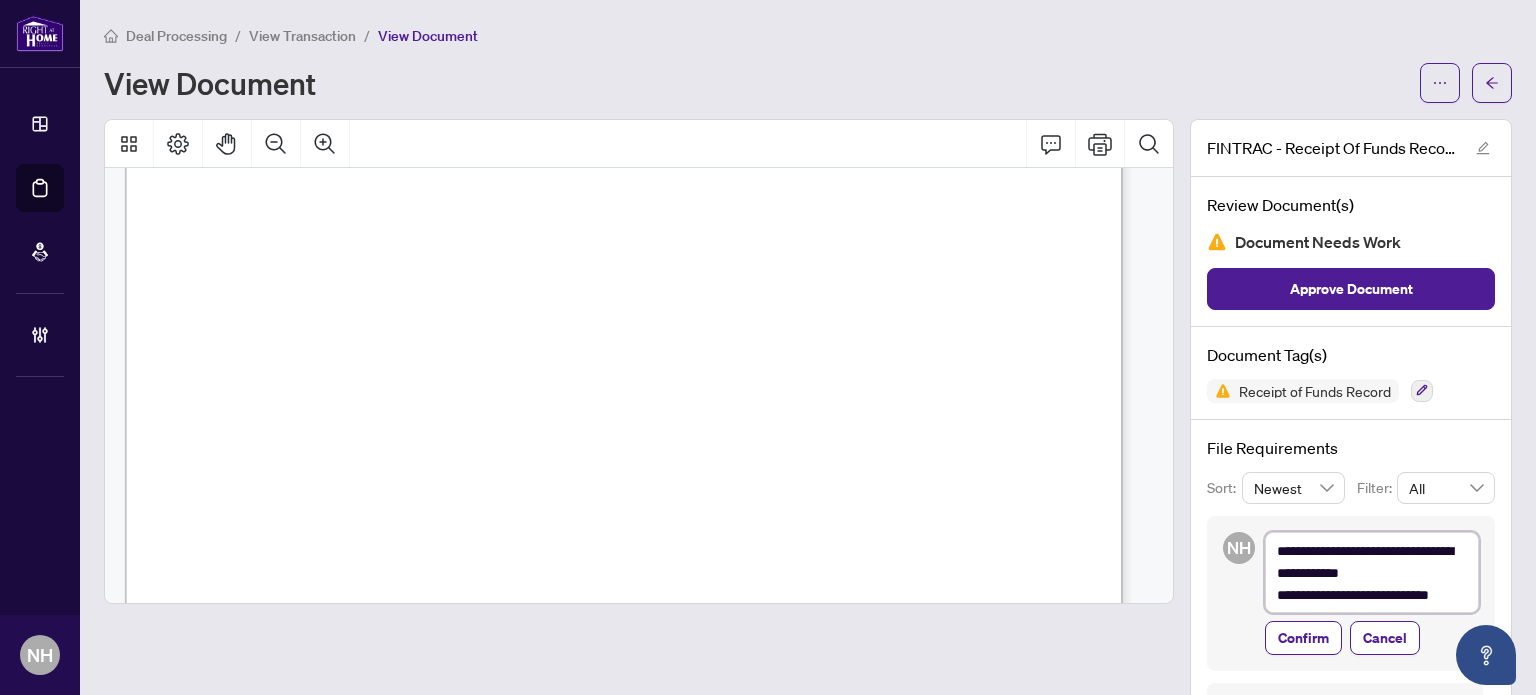 type on "**********" 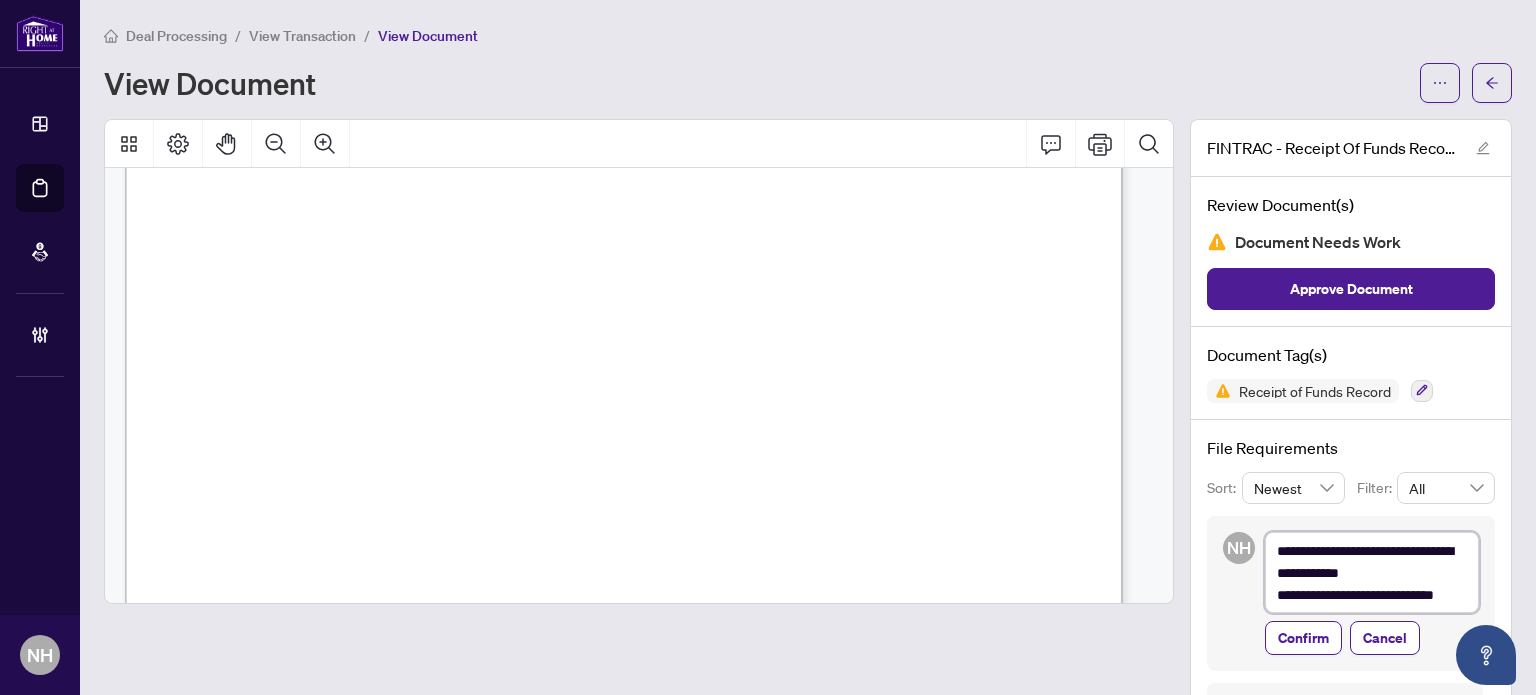 type on "**********" 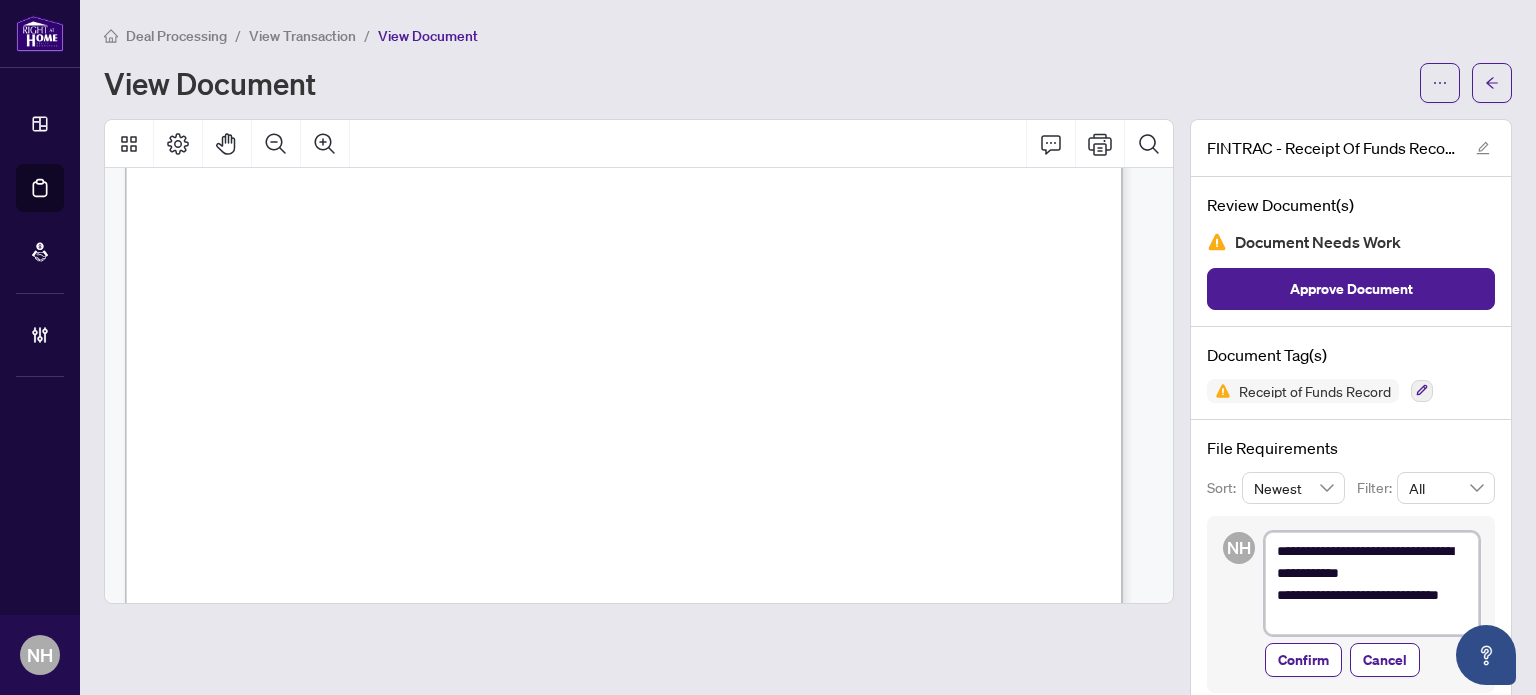 type on "**********" 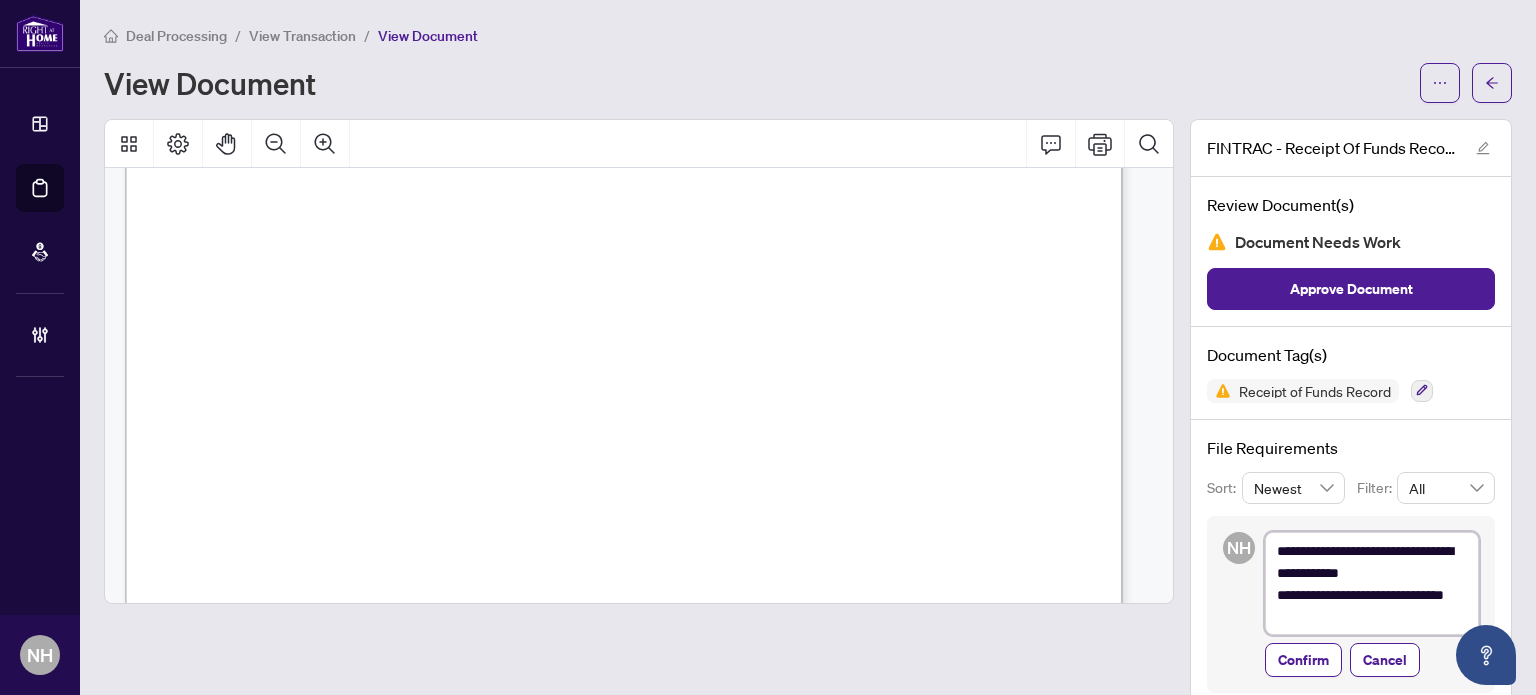 type on "**********" 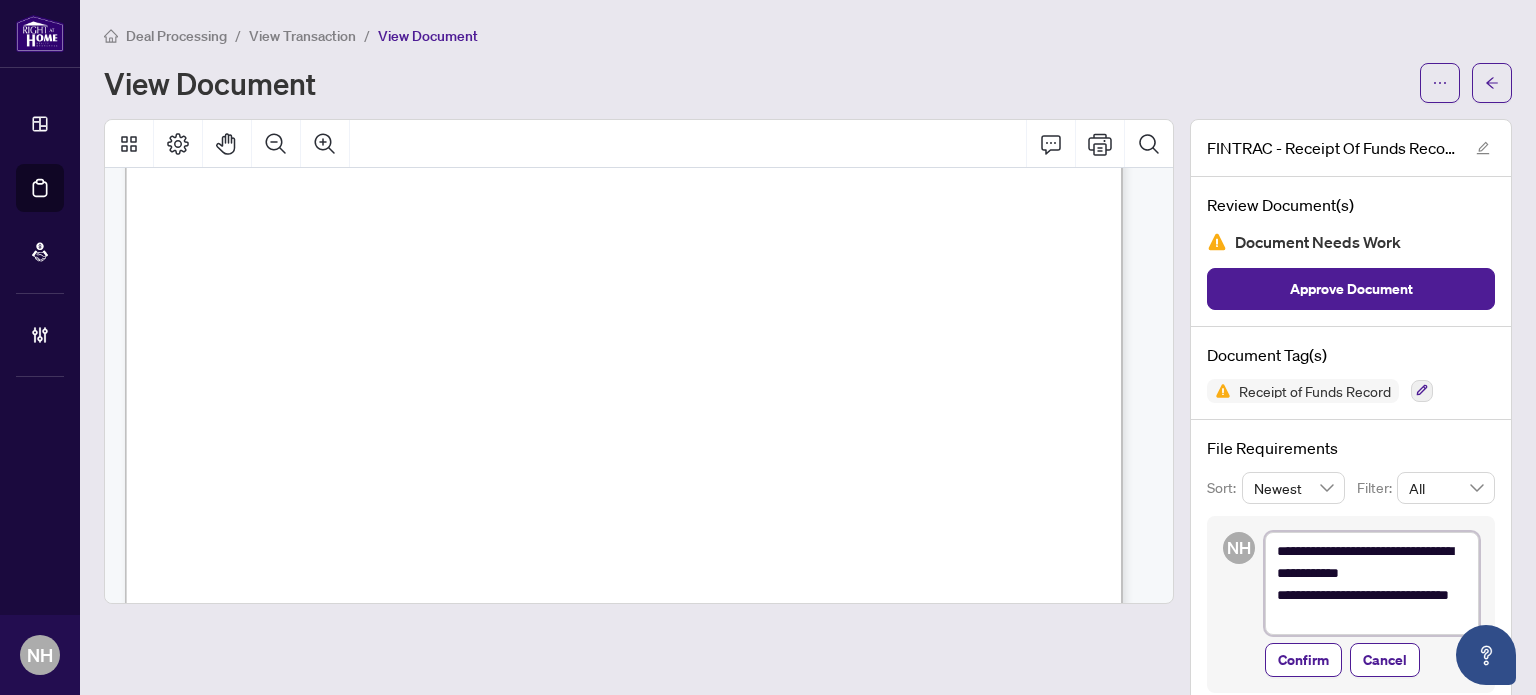 type on "**********" 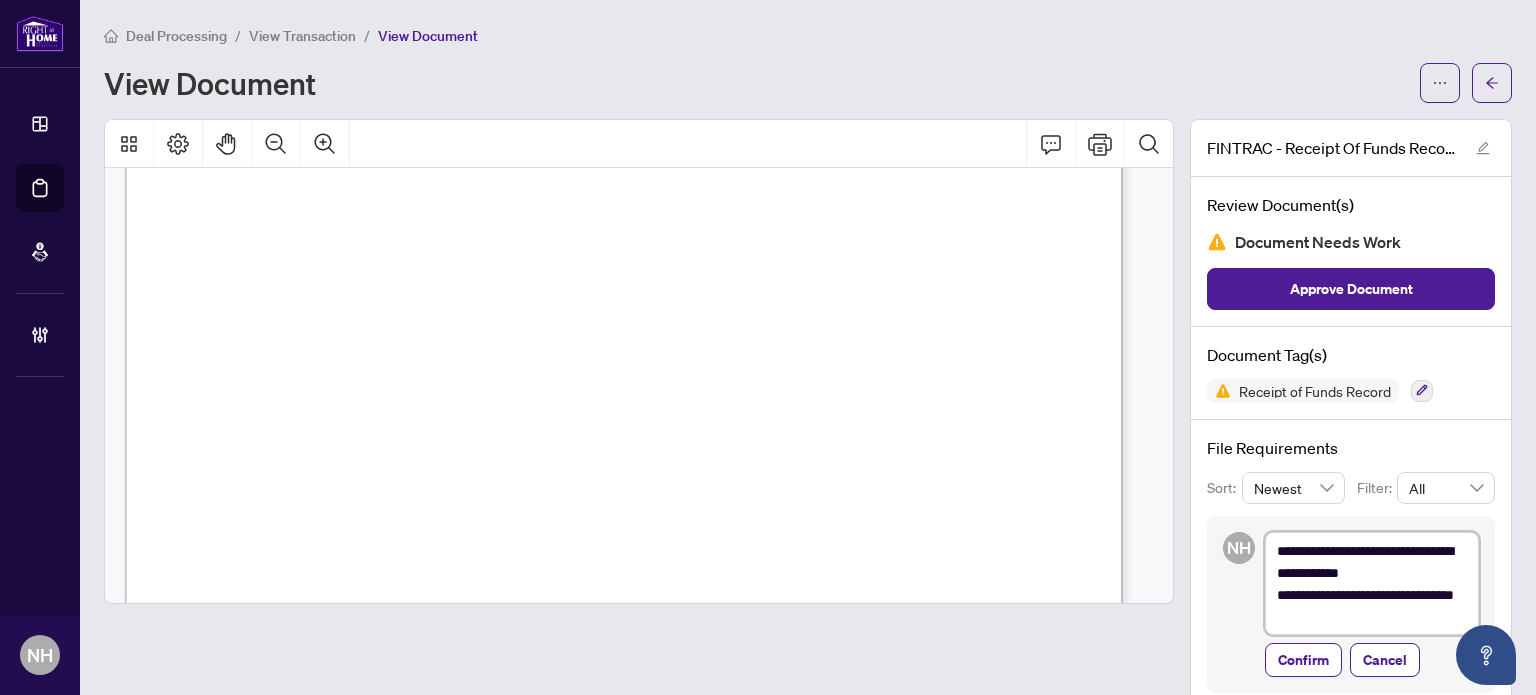 type on "**********" 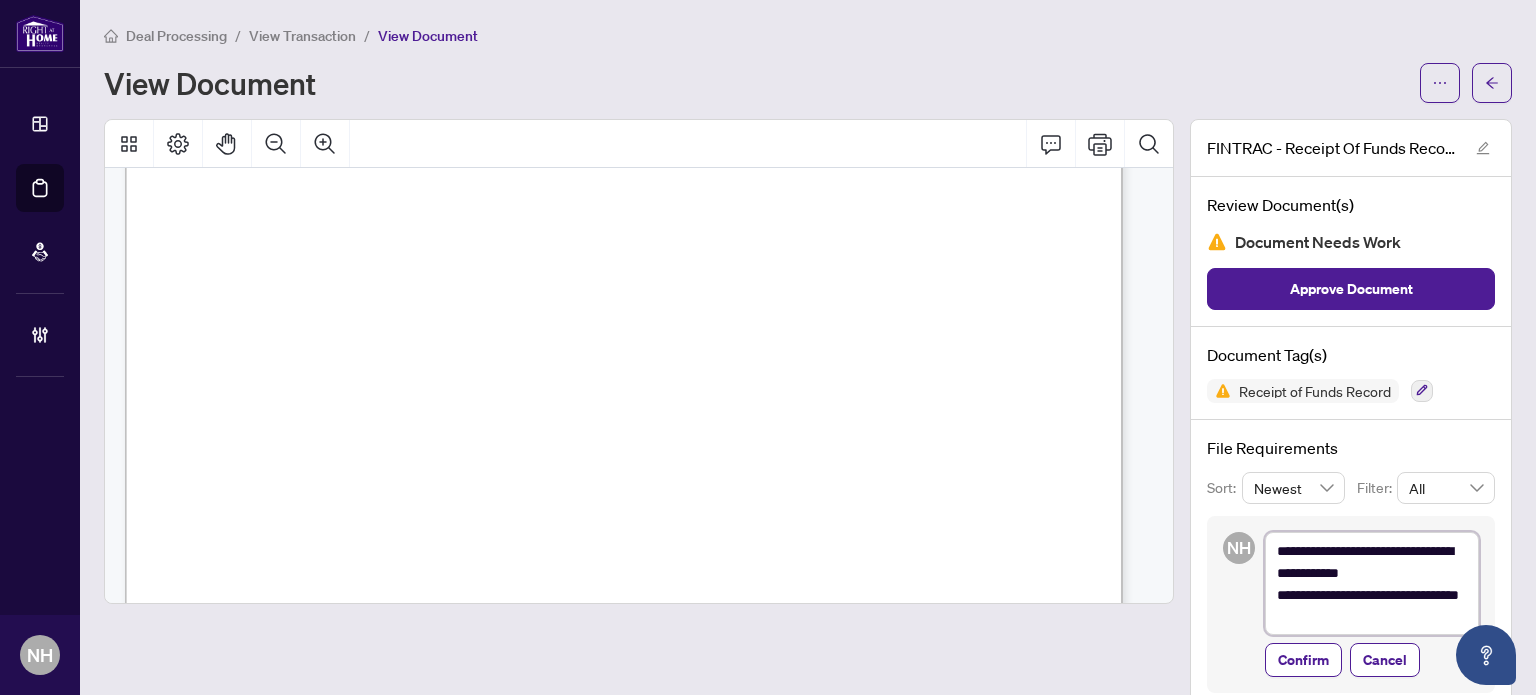 type on "**********" 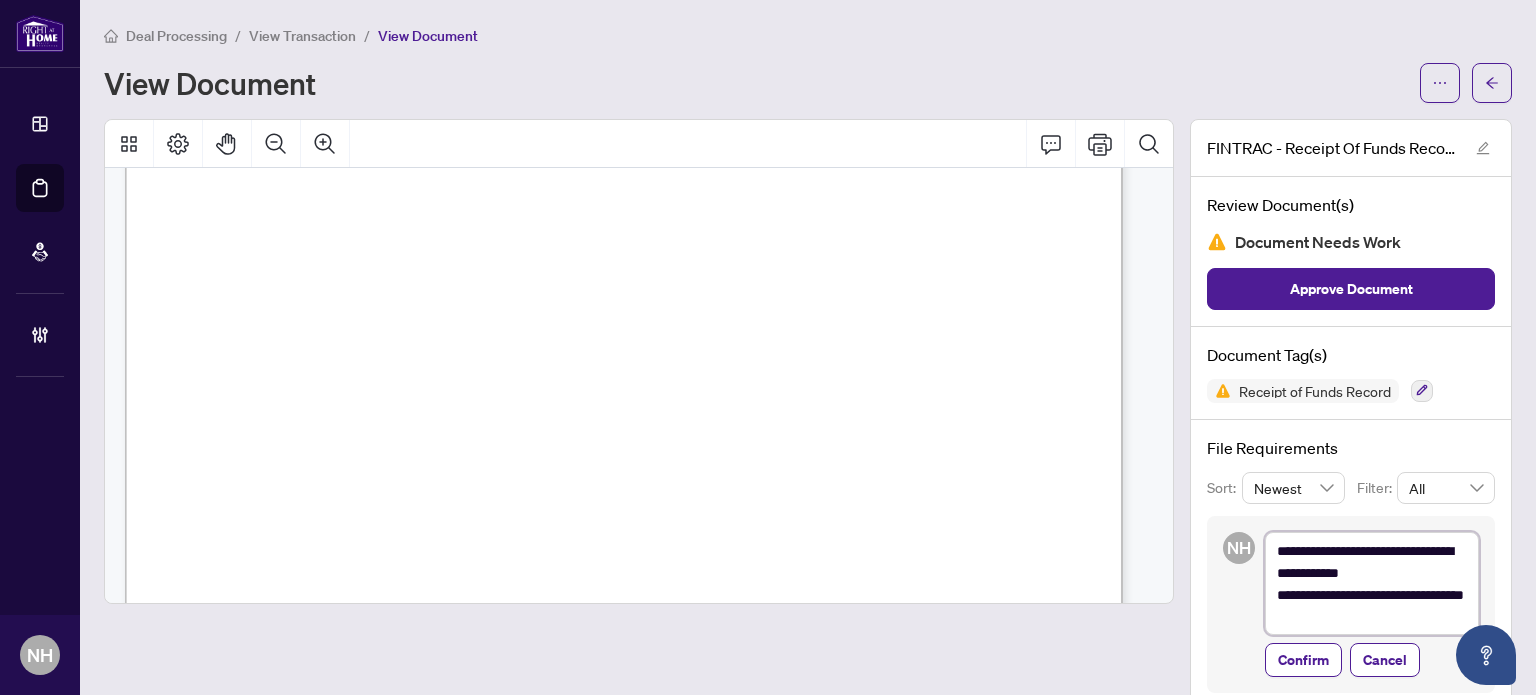 type on "**********" 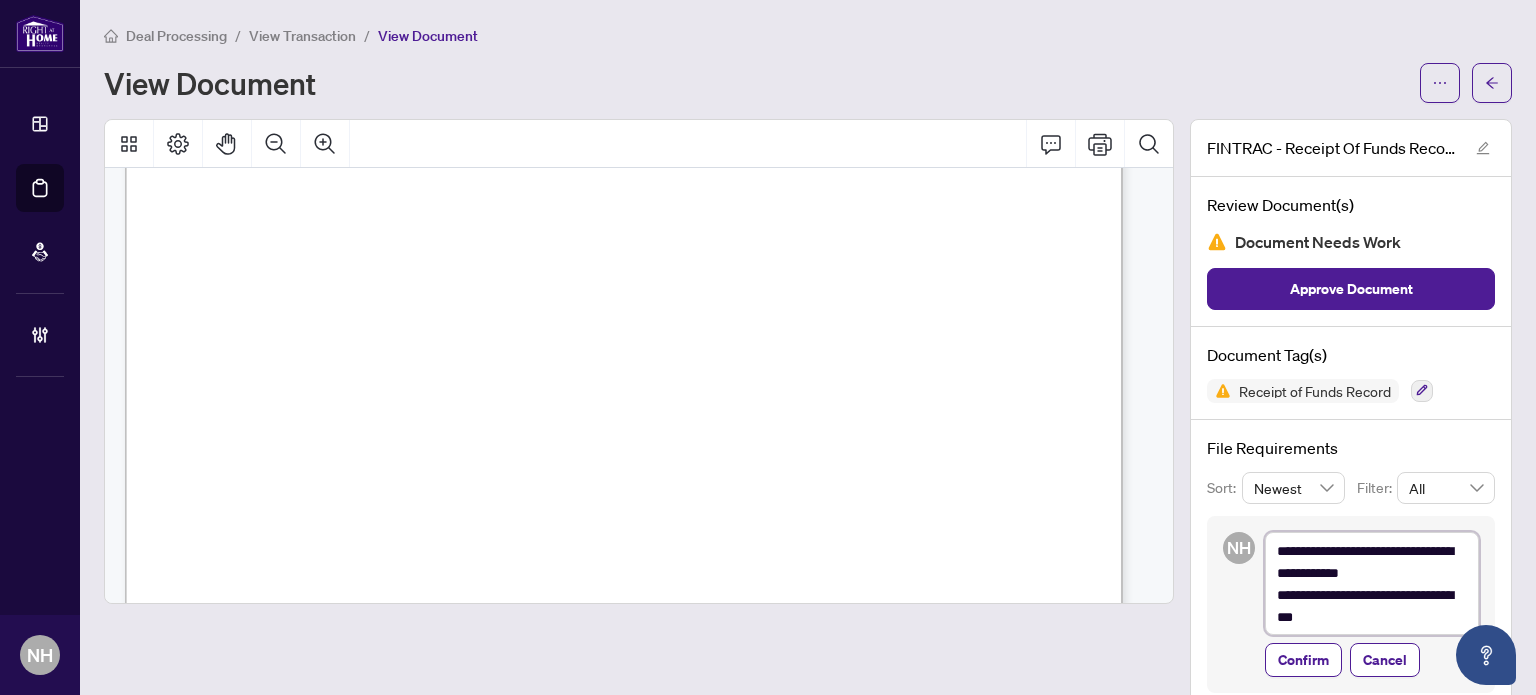 type on "**********" 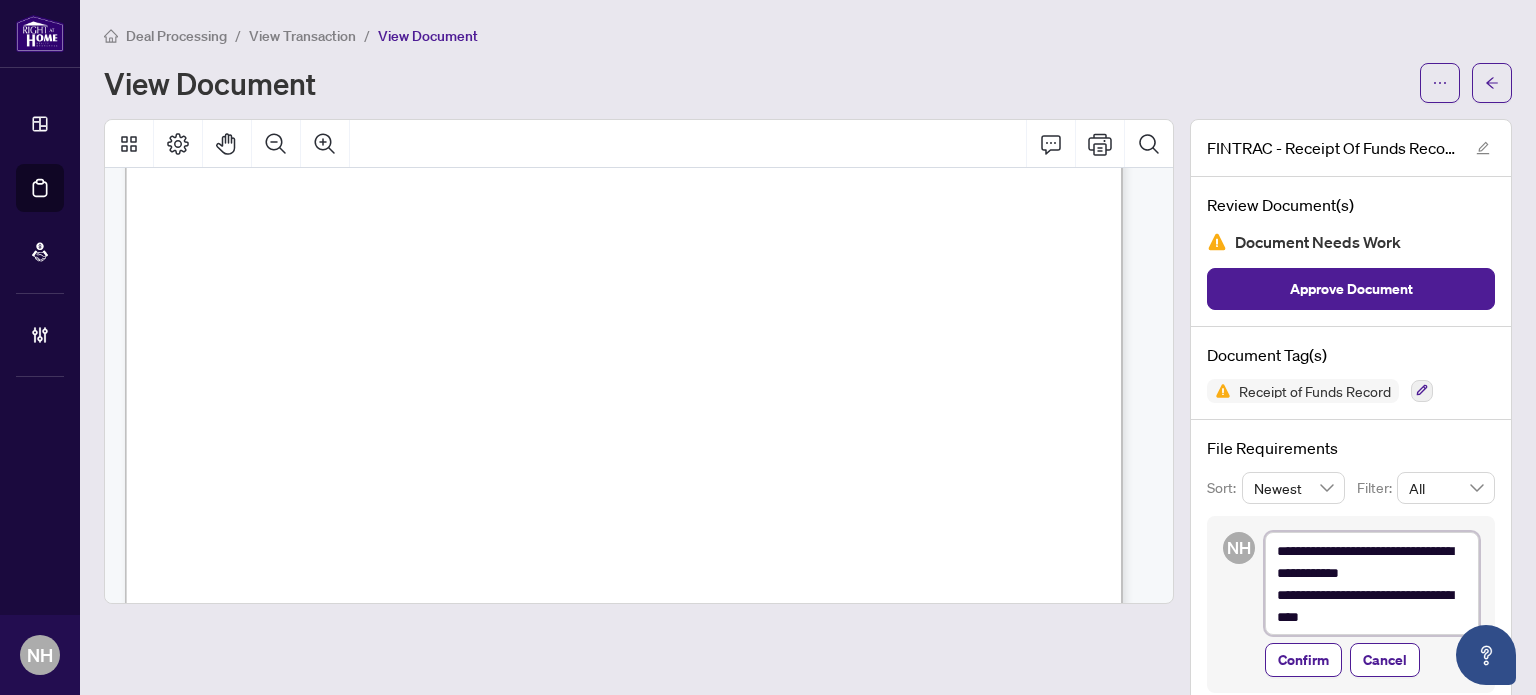 type on "**********" 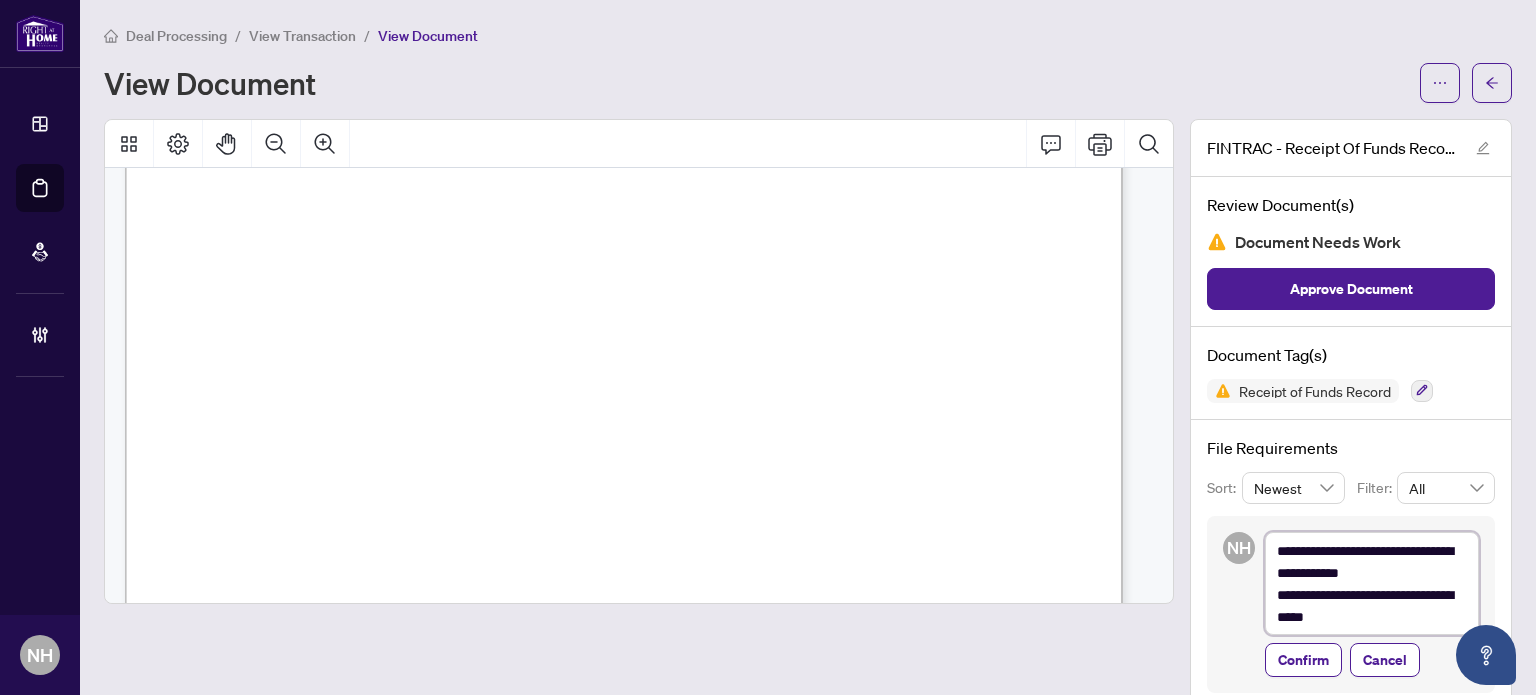 type on "**********" 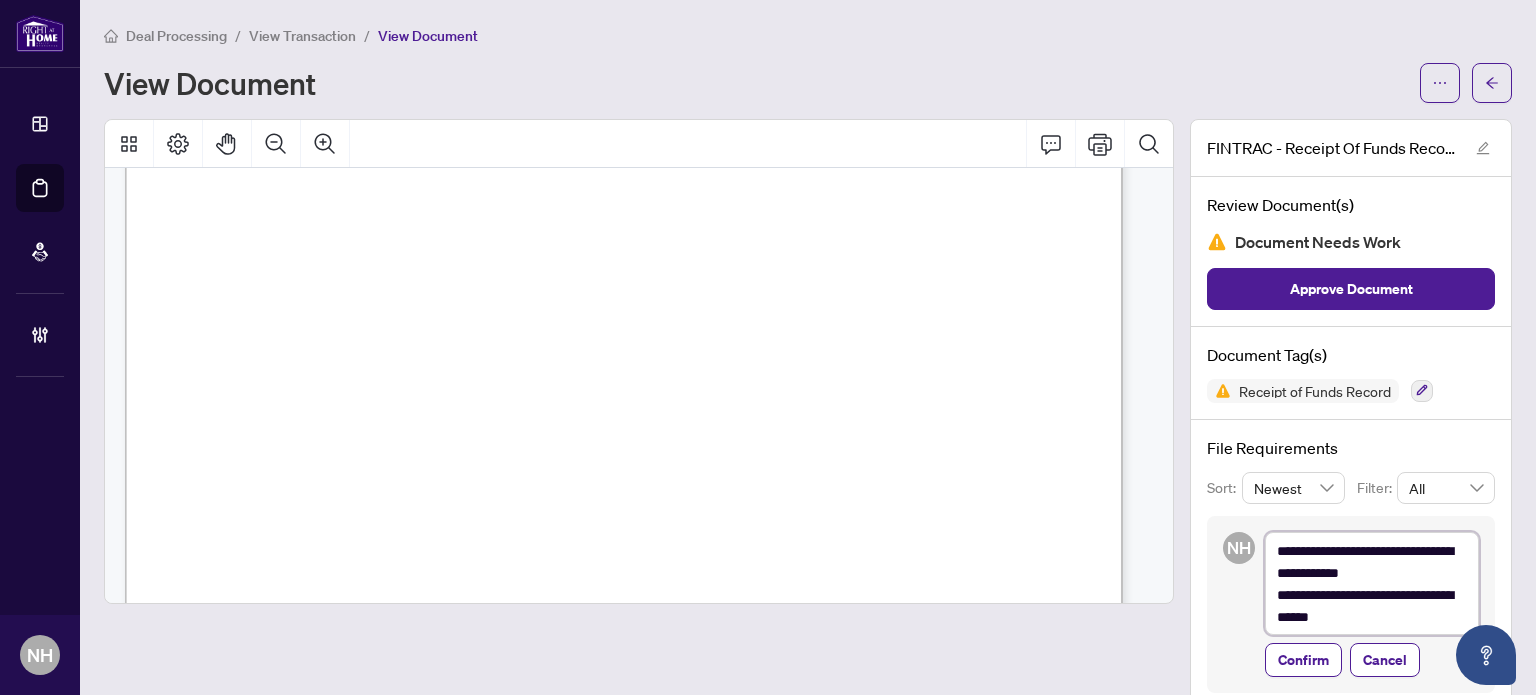 type on "**********" 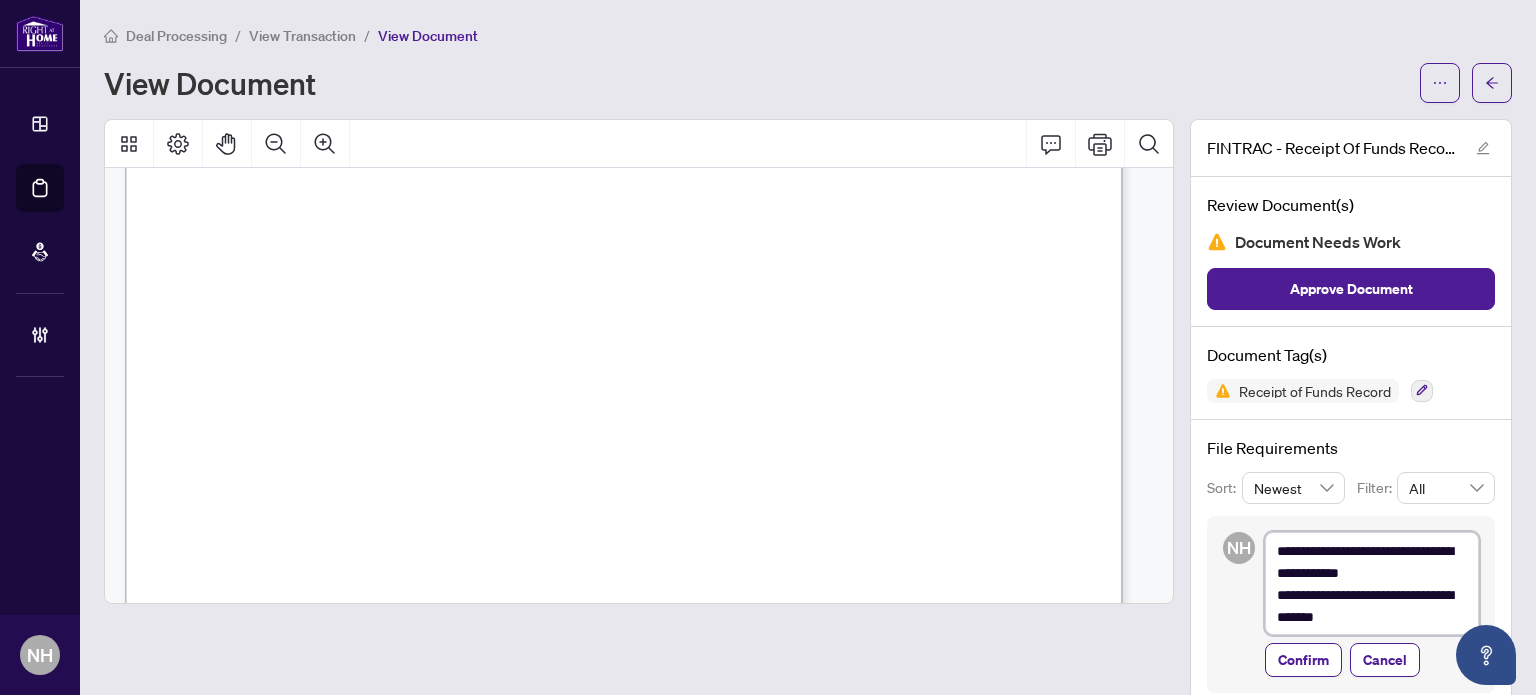 type on "**********" 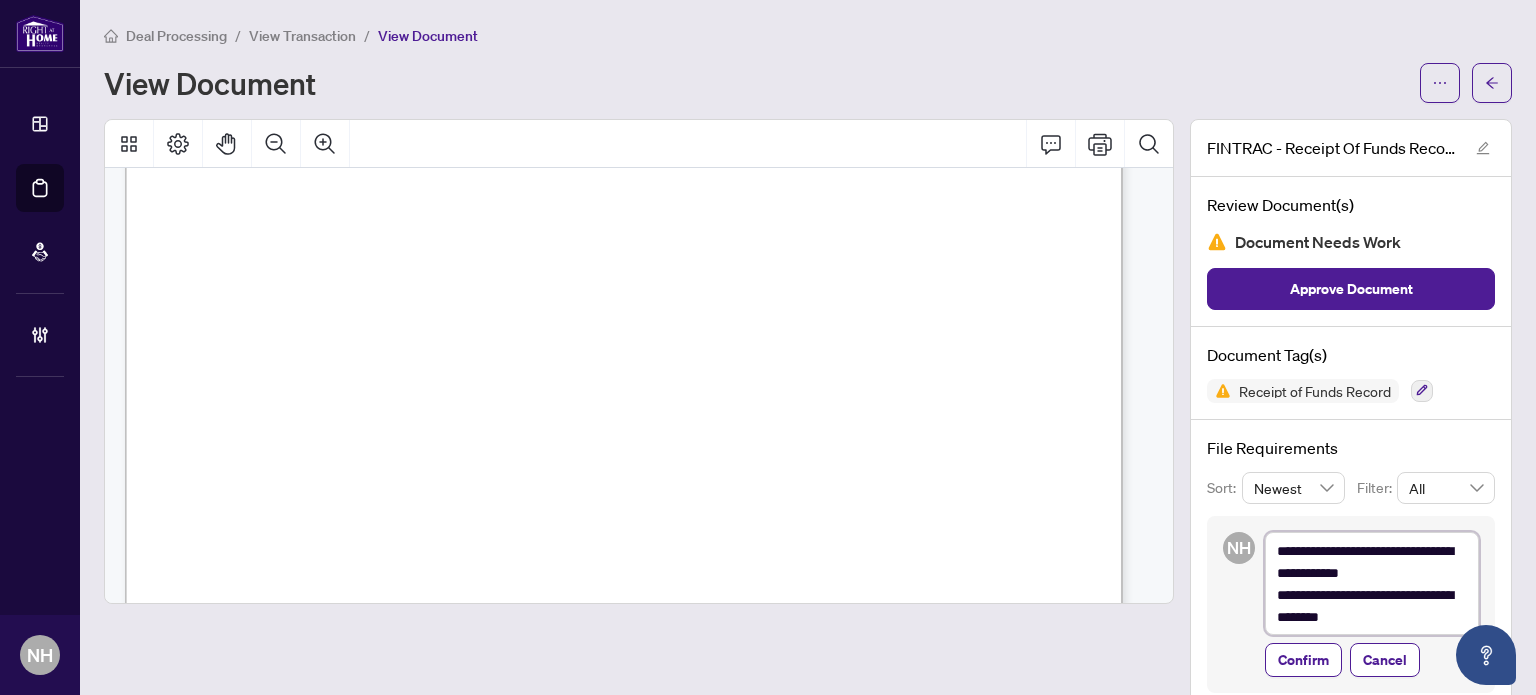 type on "**********" 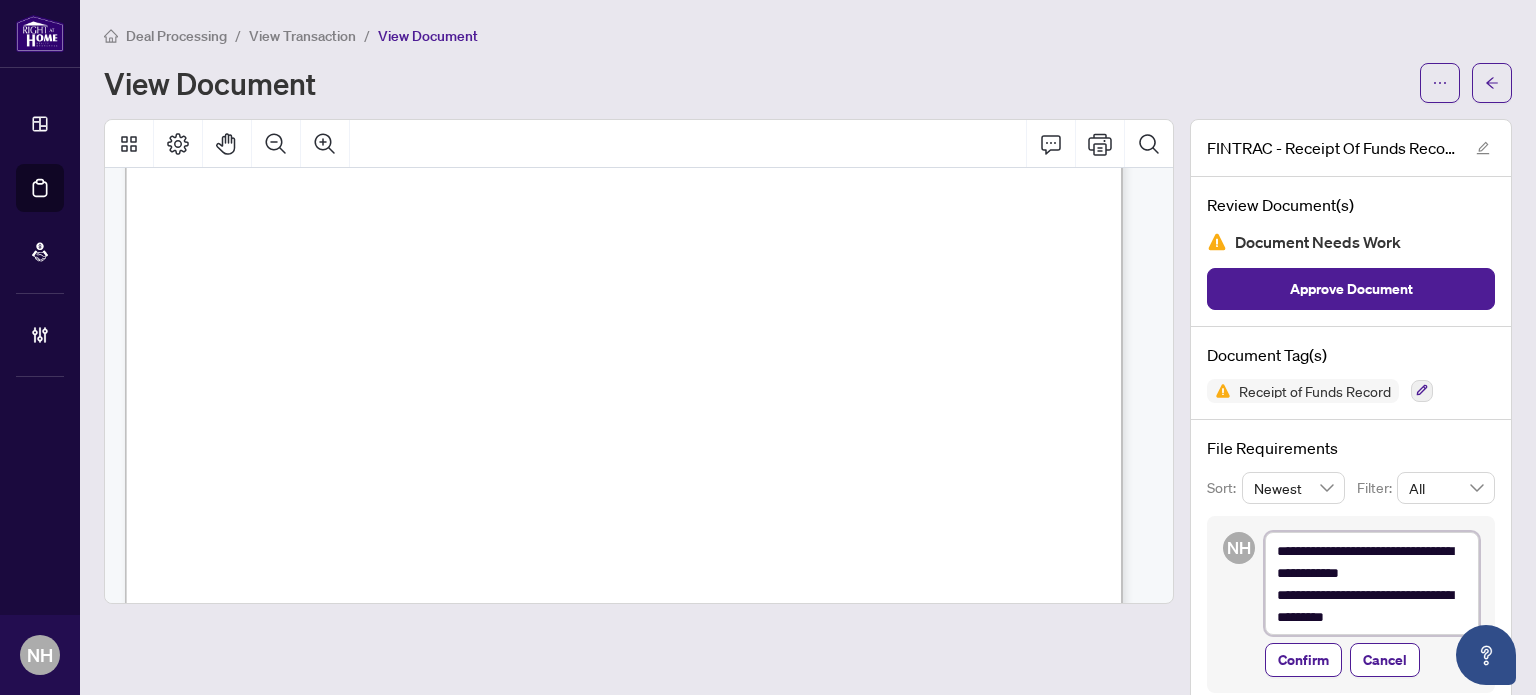 type on "**********" 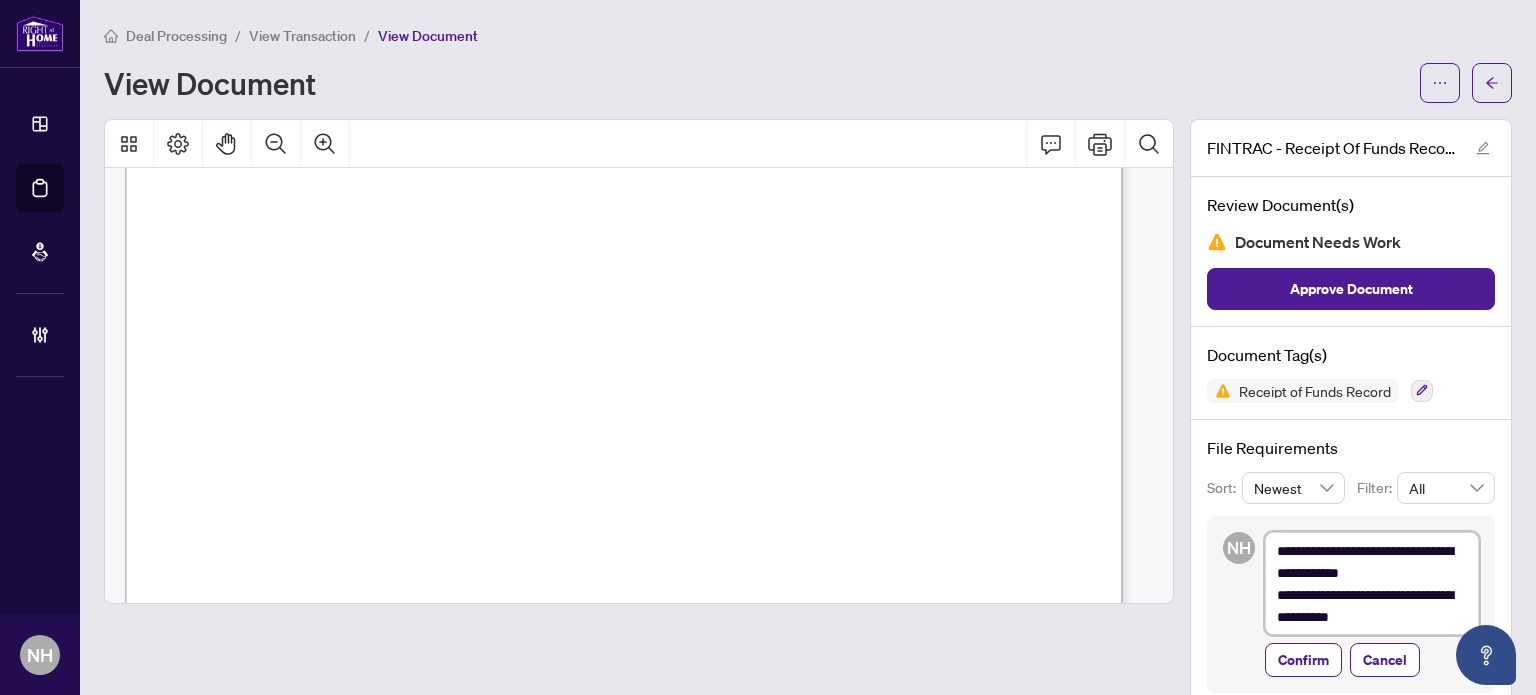 type on "**********" 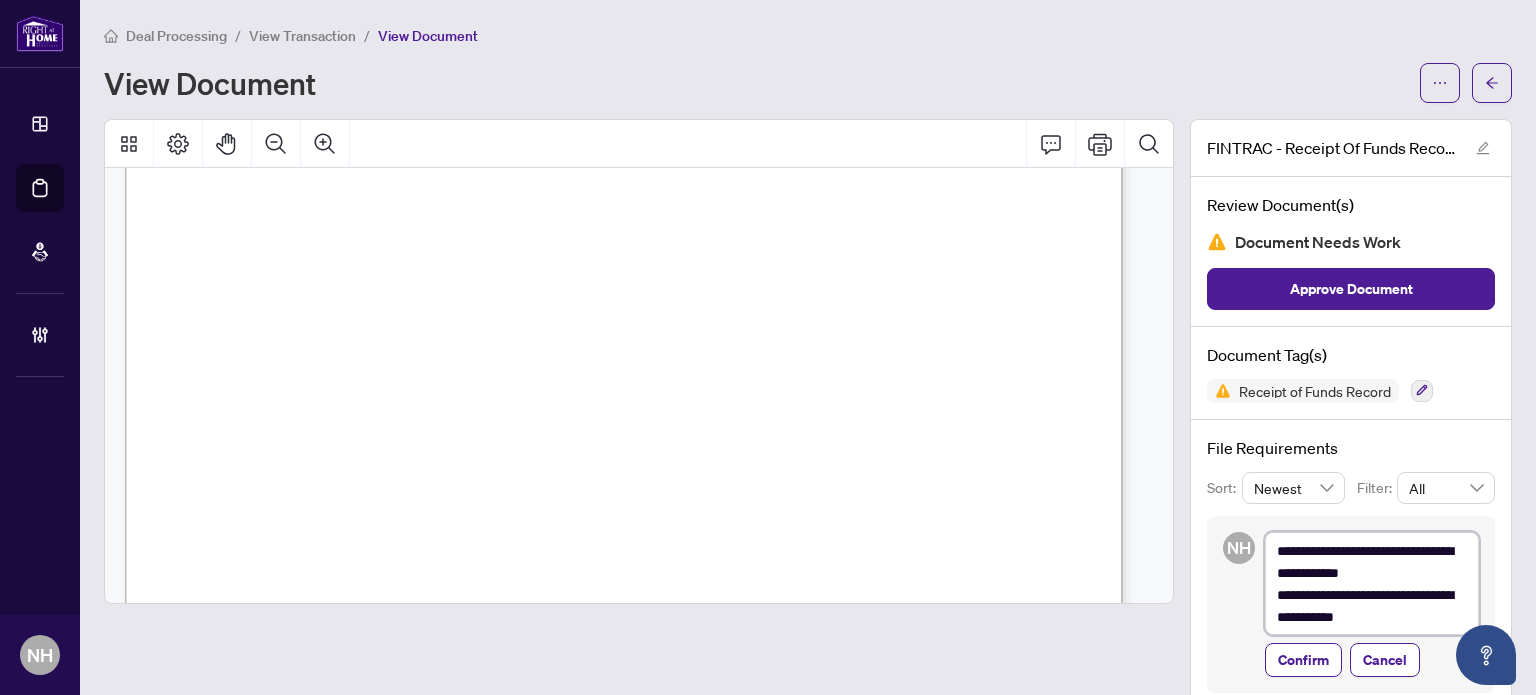 type on "**********" 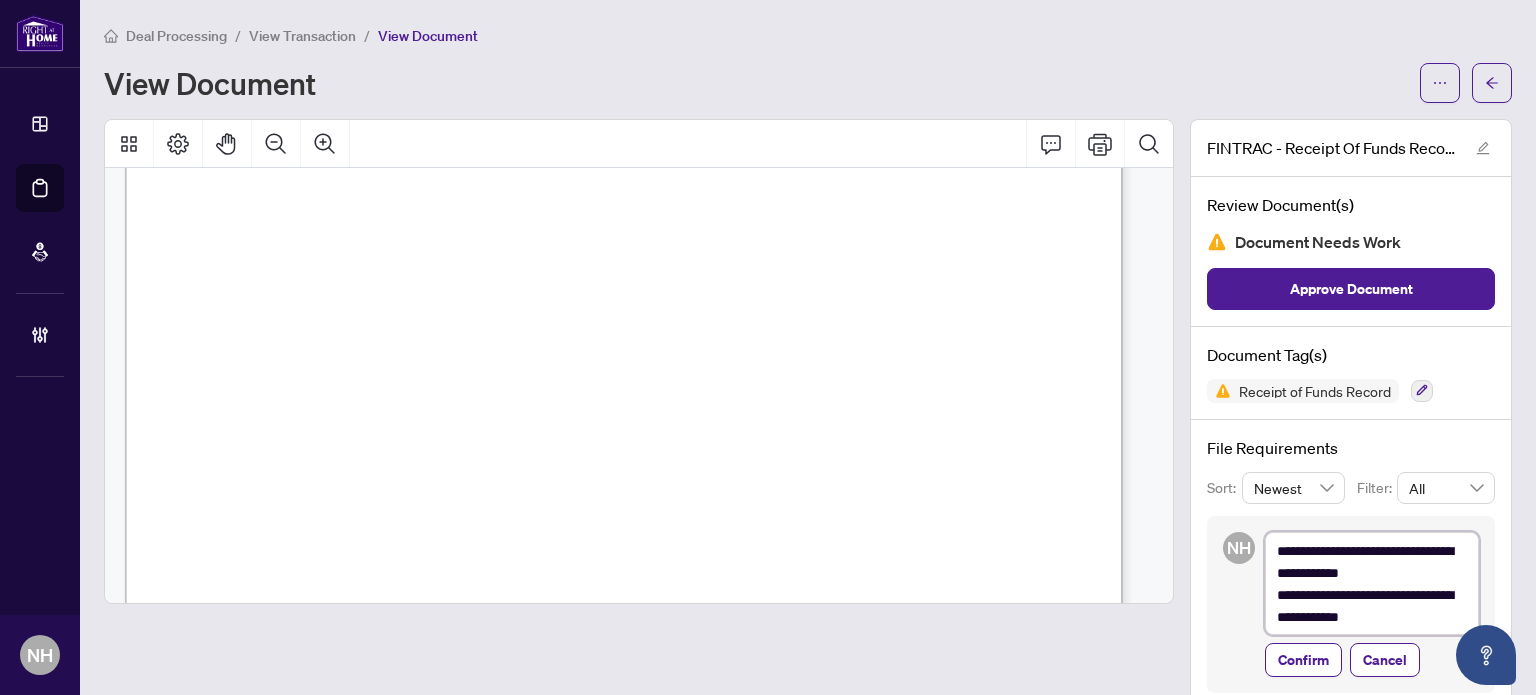 type on "**********" 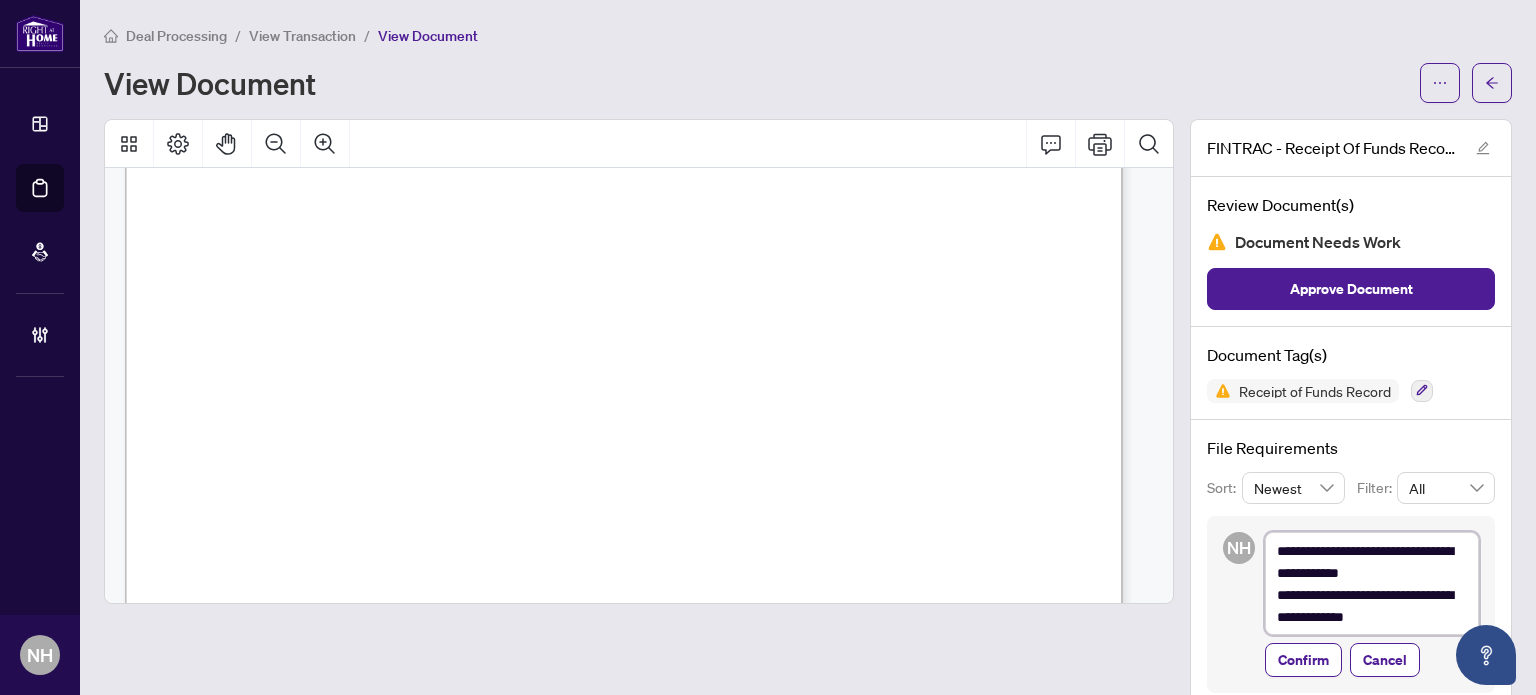 type on "**********" 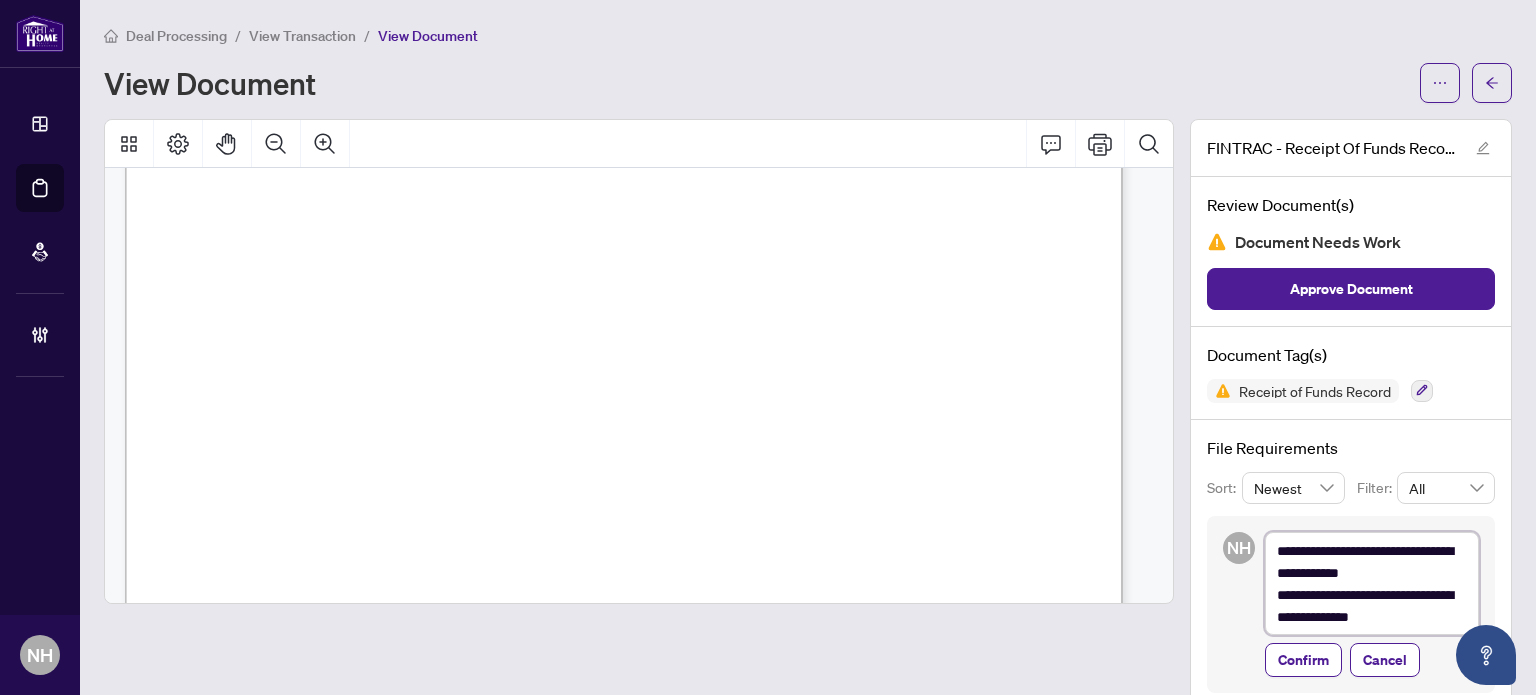 type on "**********" 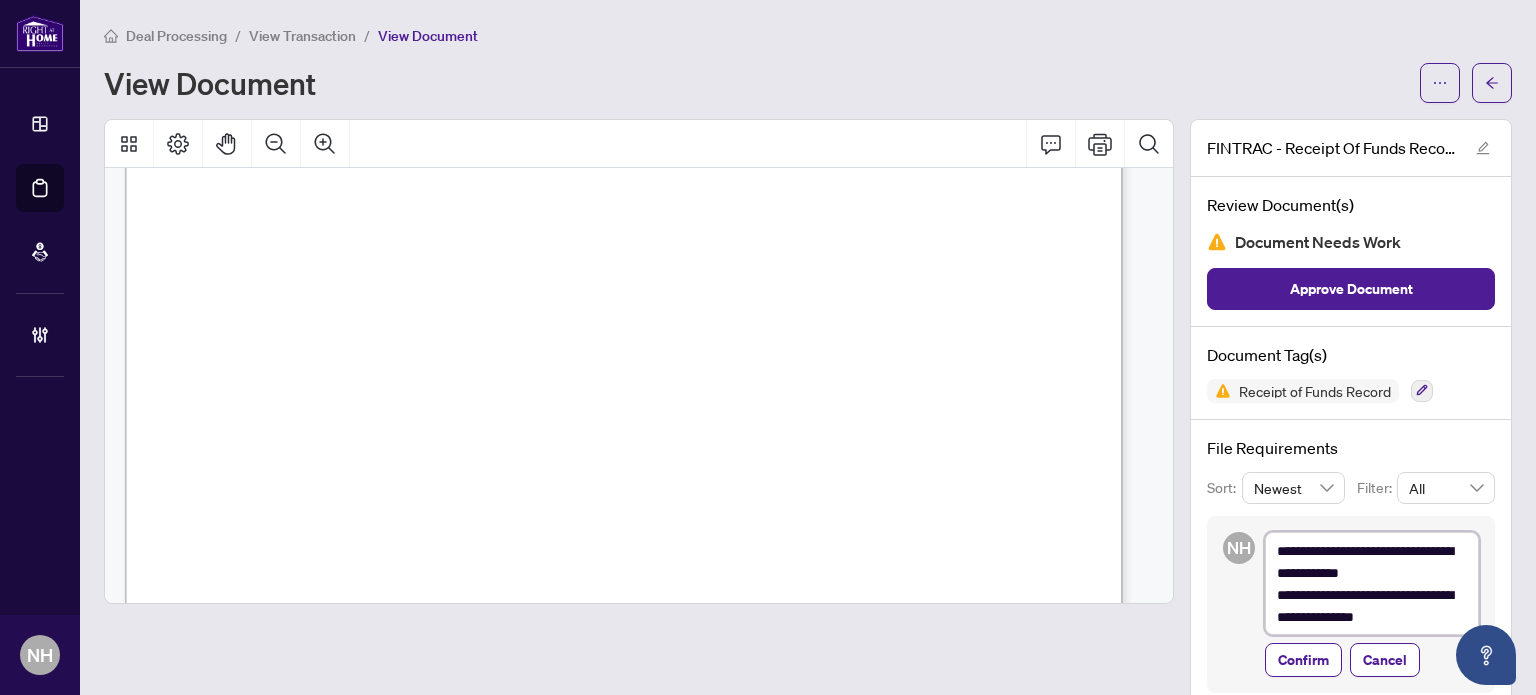 type on "**********" 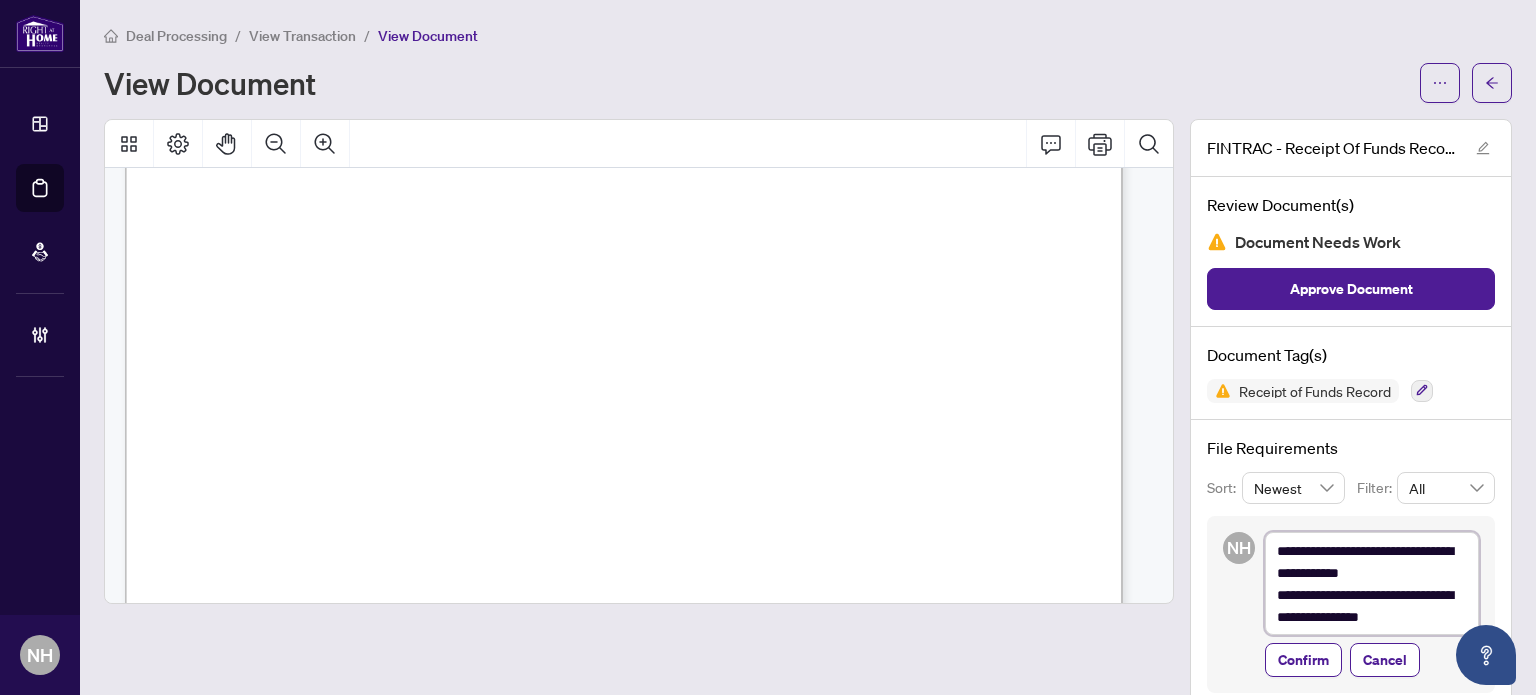 type on "**********" 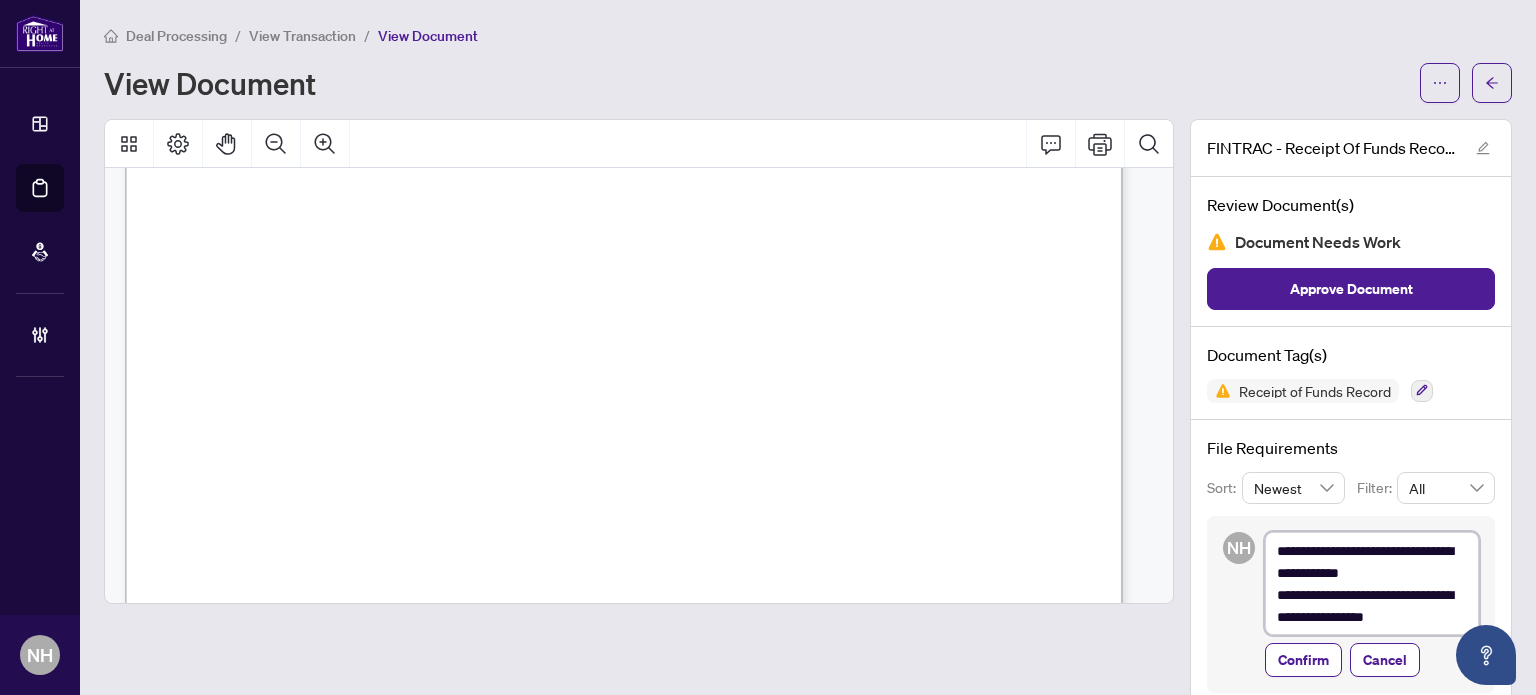type on "**********" 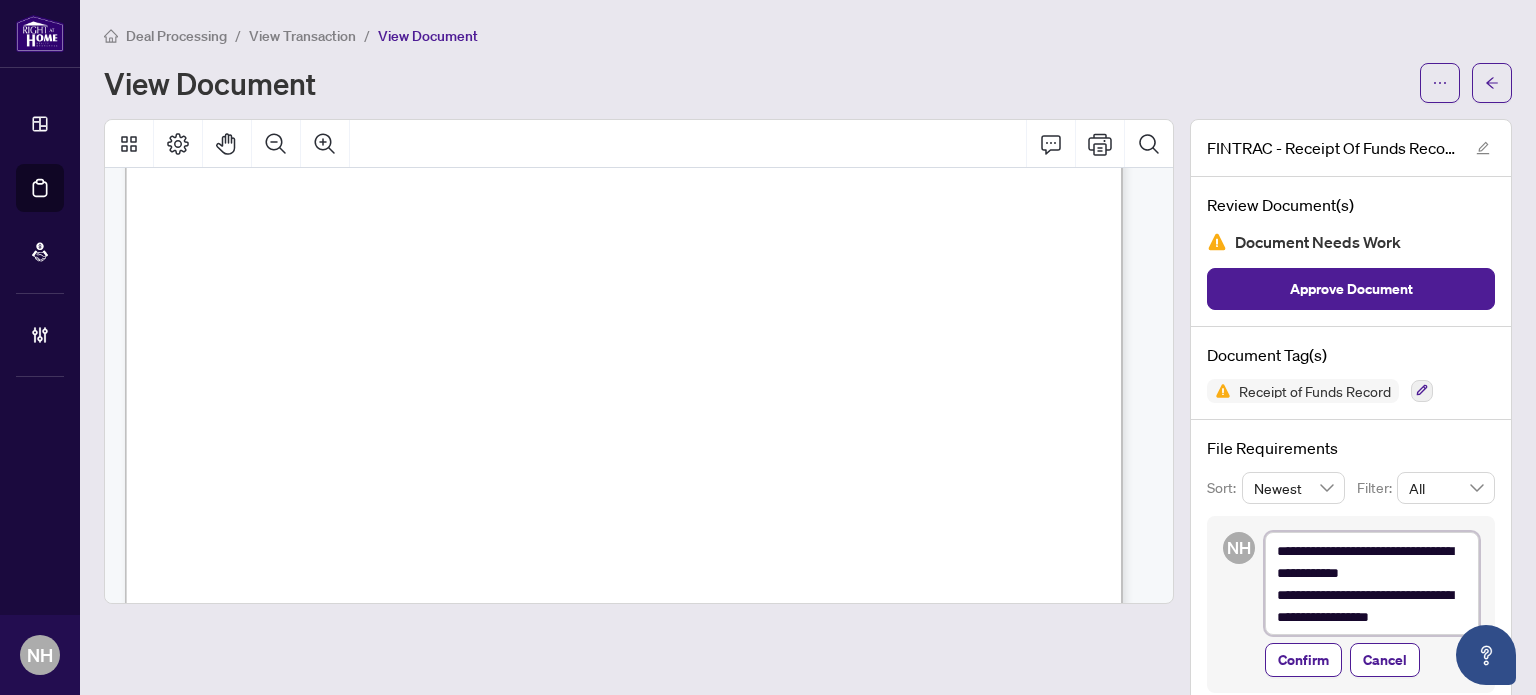 type on "**********" 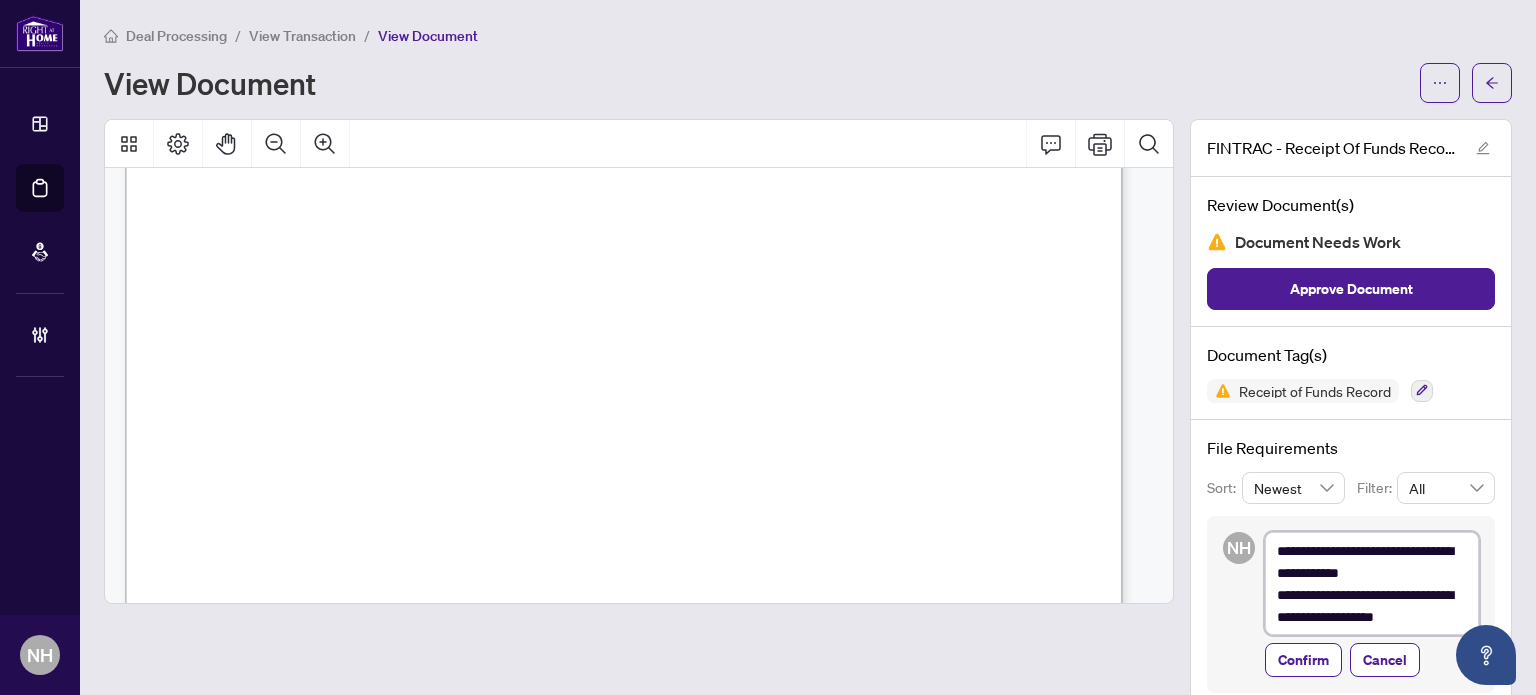 type on "**********" 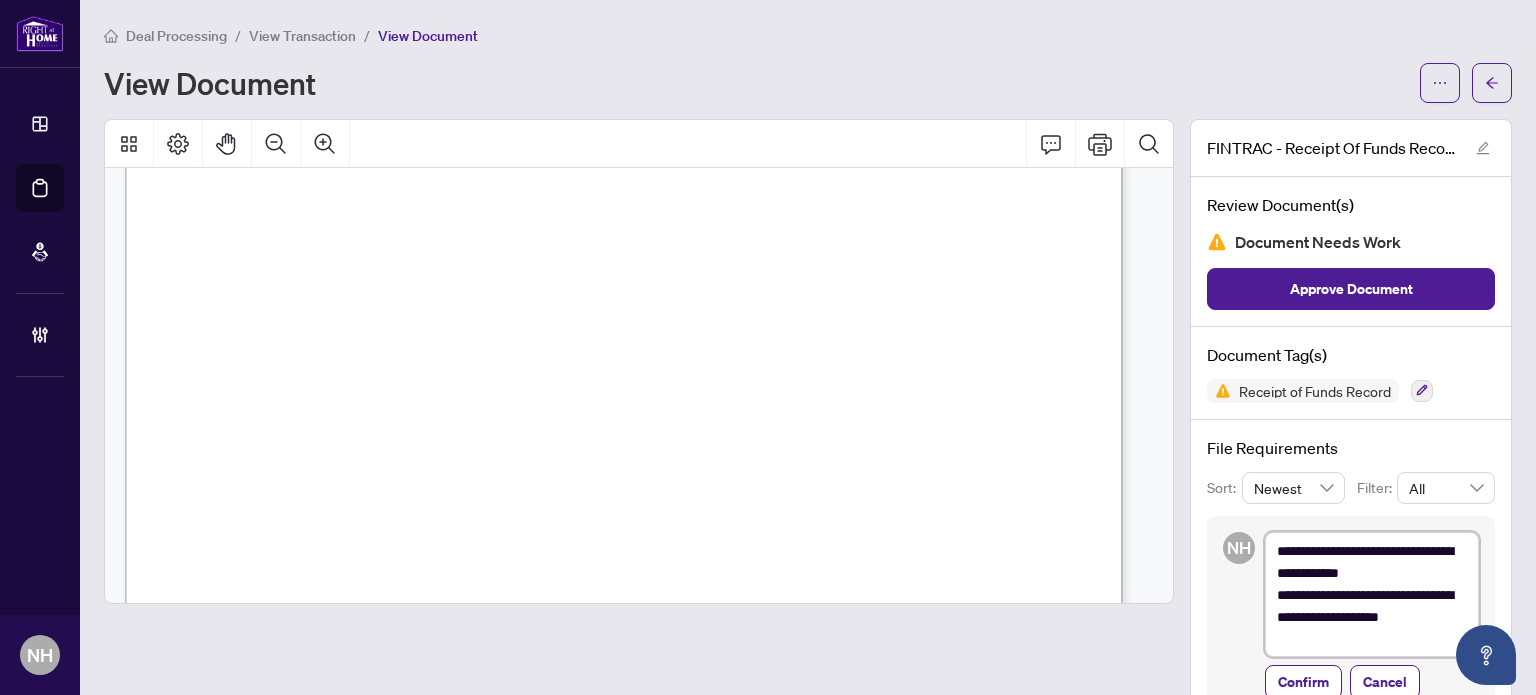 type on "**********" 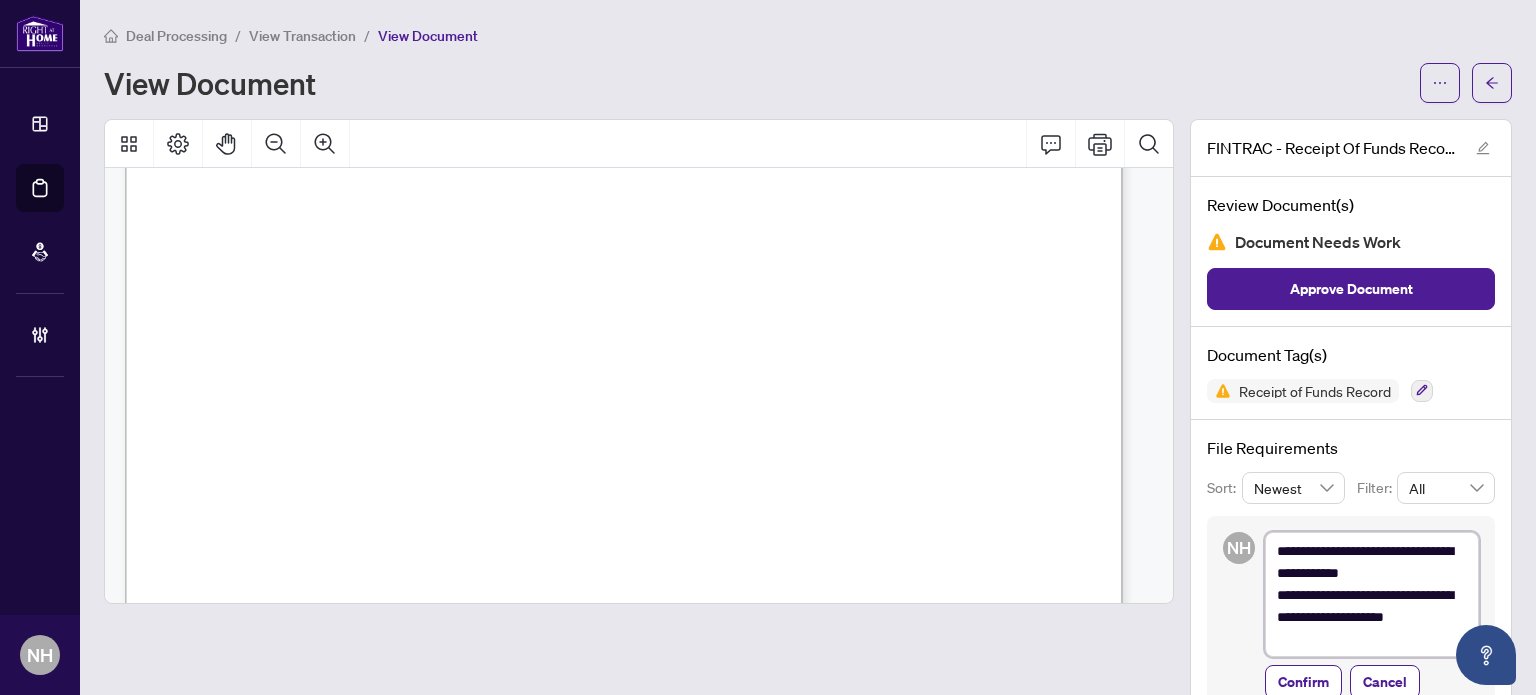 type on "**********" 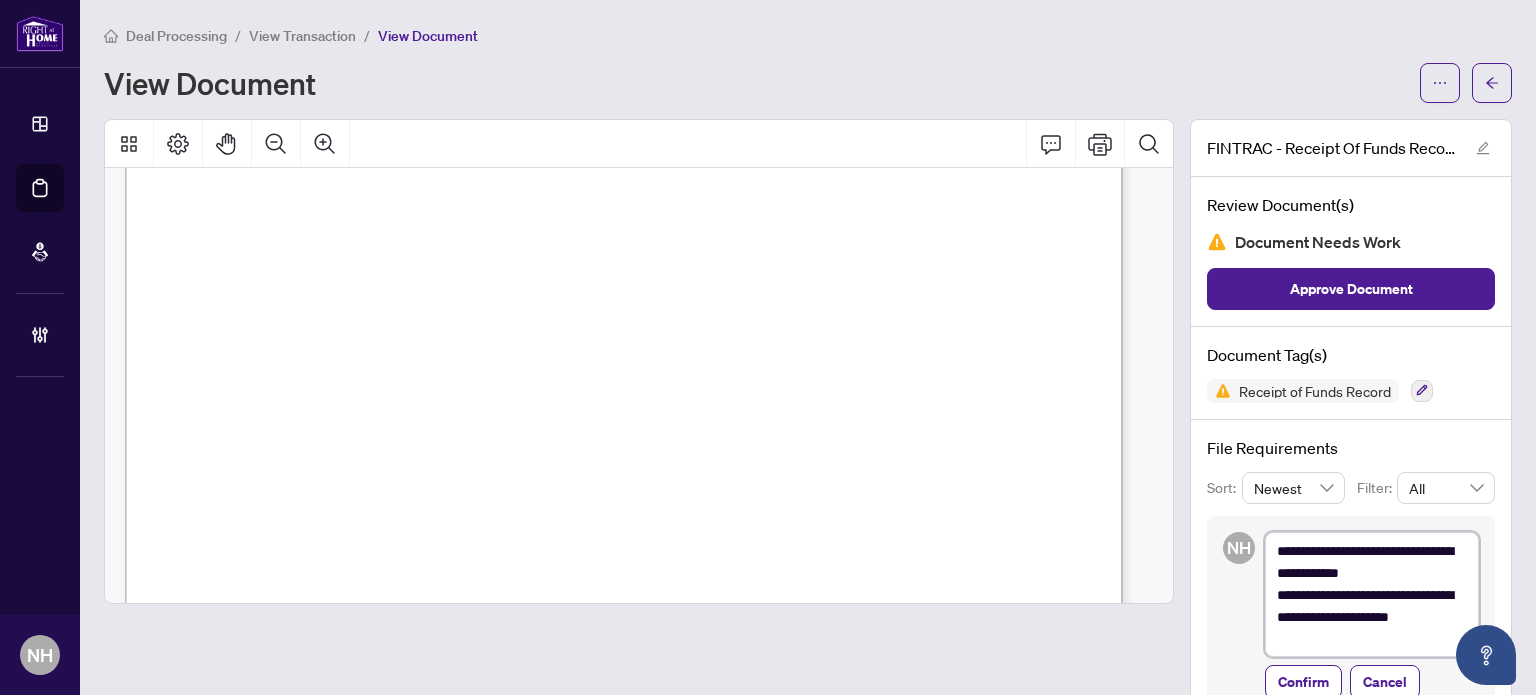 type on "**********" 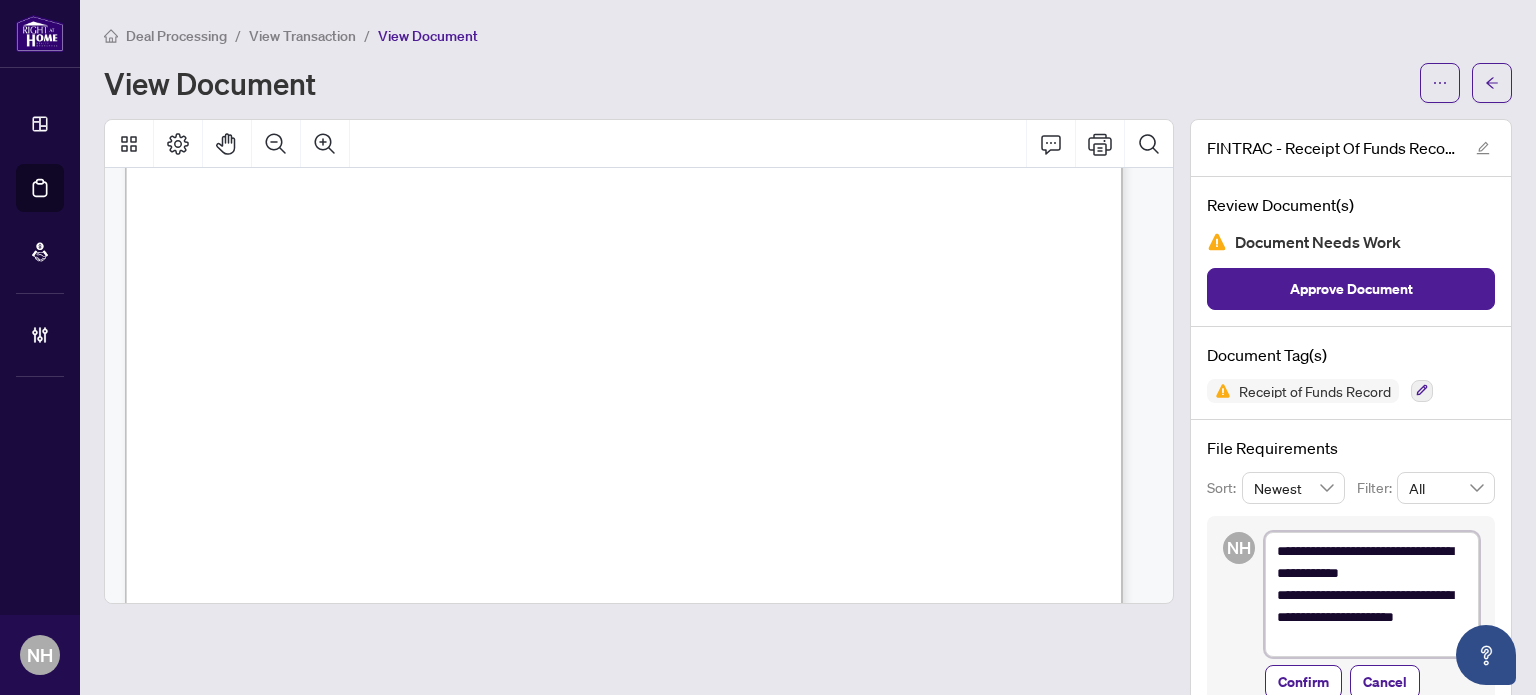 type on "**********" 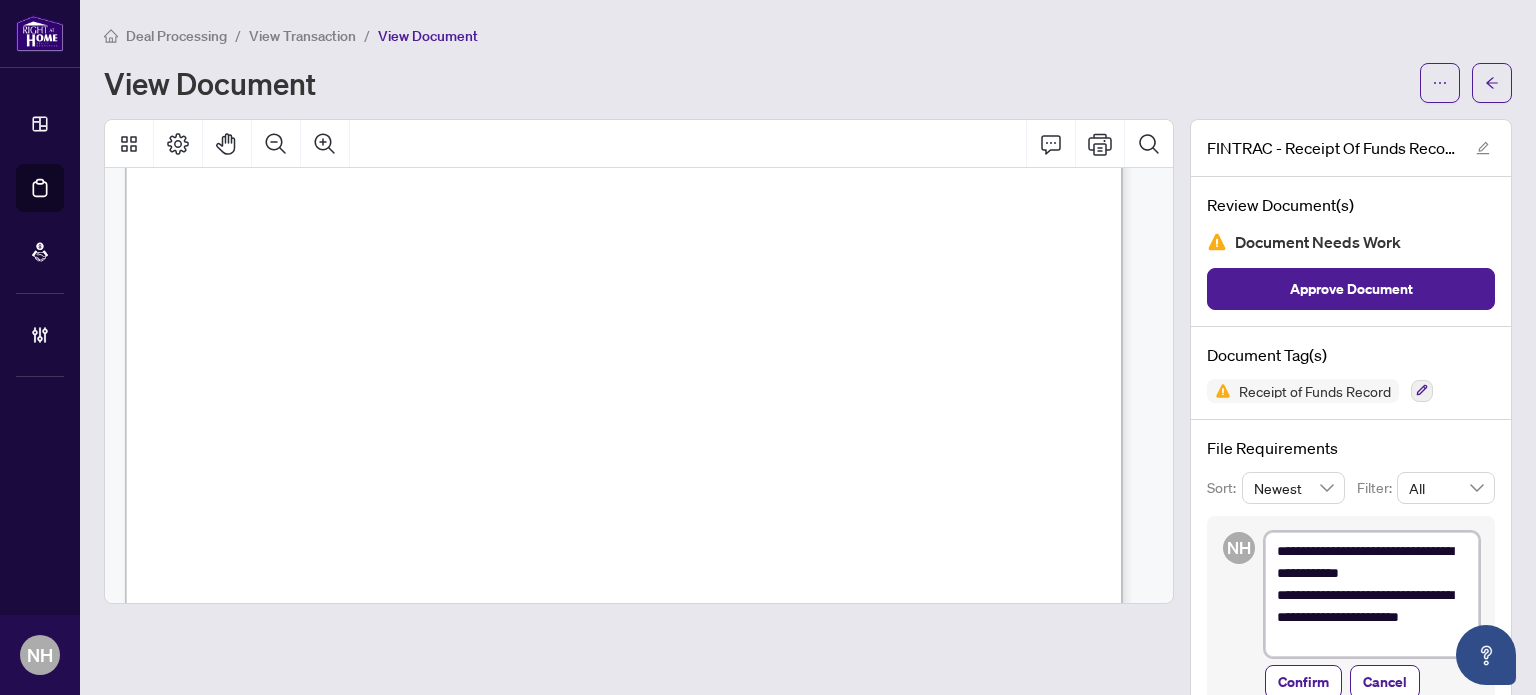 type on "**********" 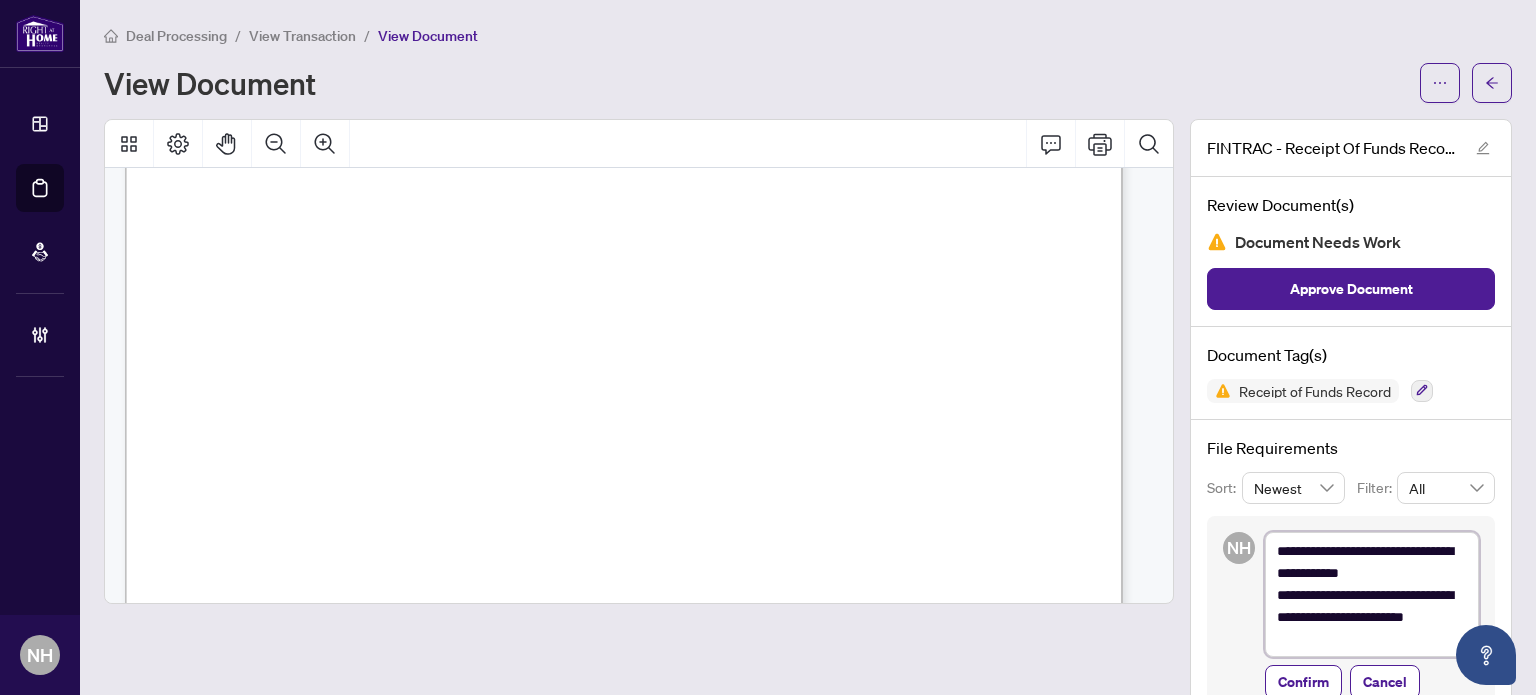 type on "**********" 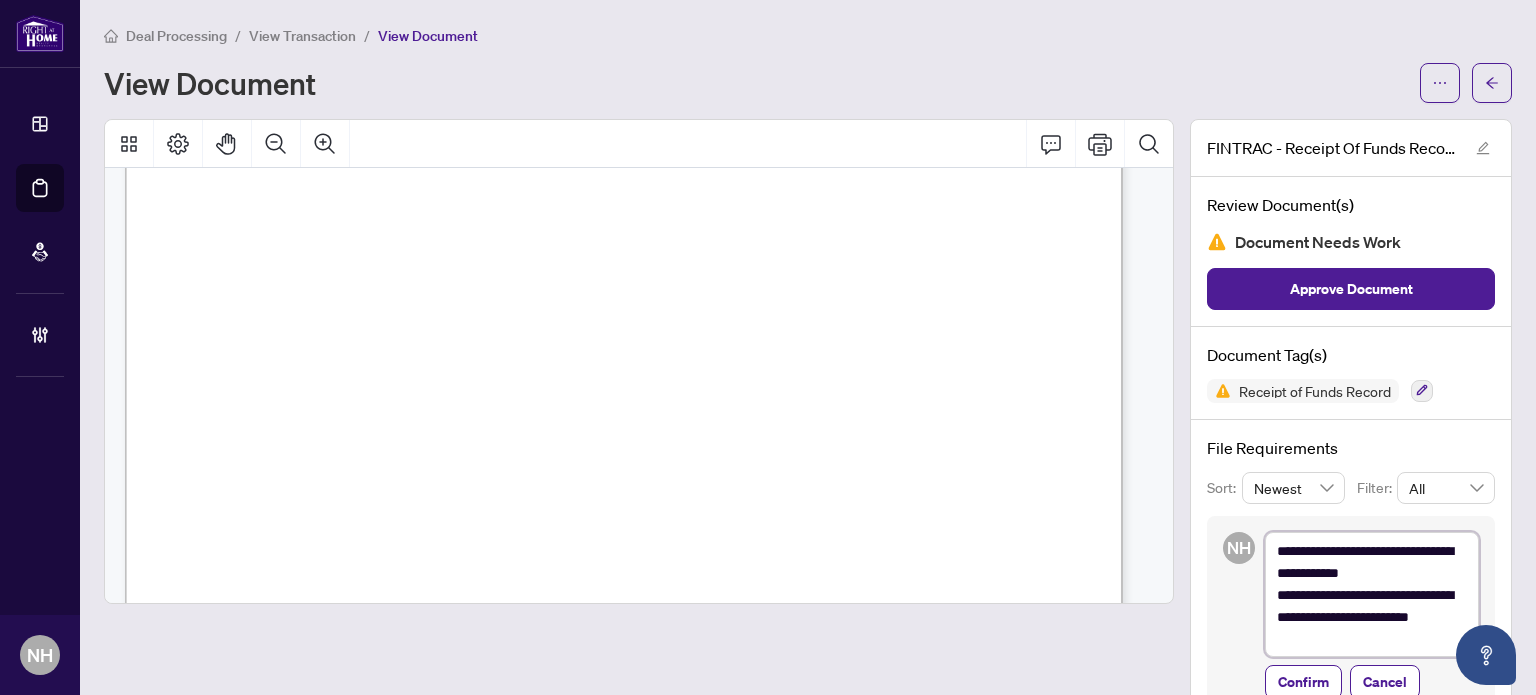 type on "**********" 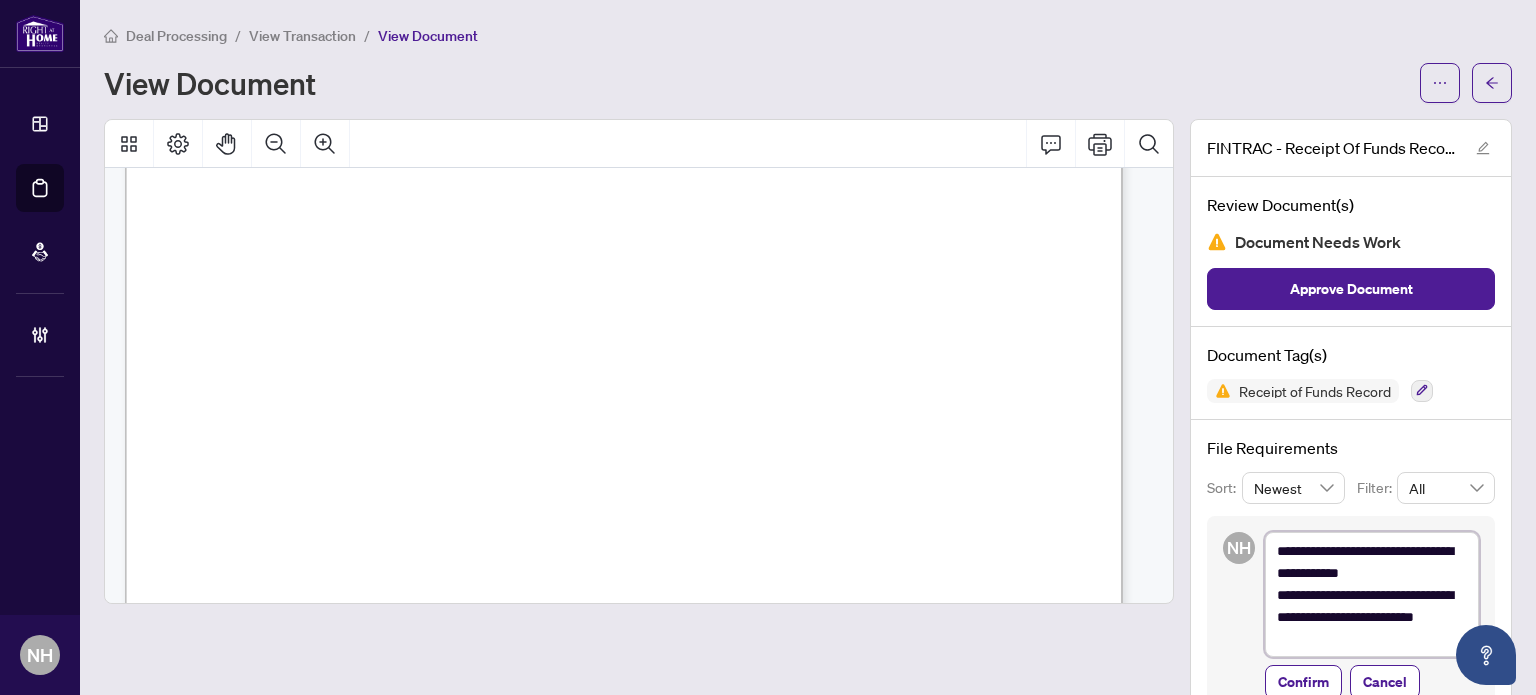 type on "**********" 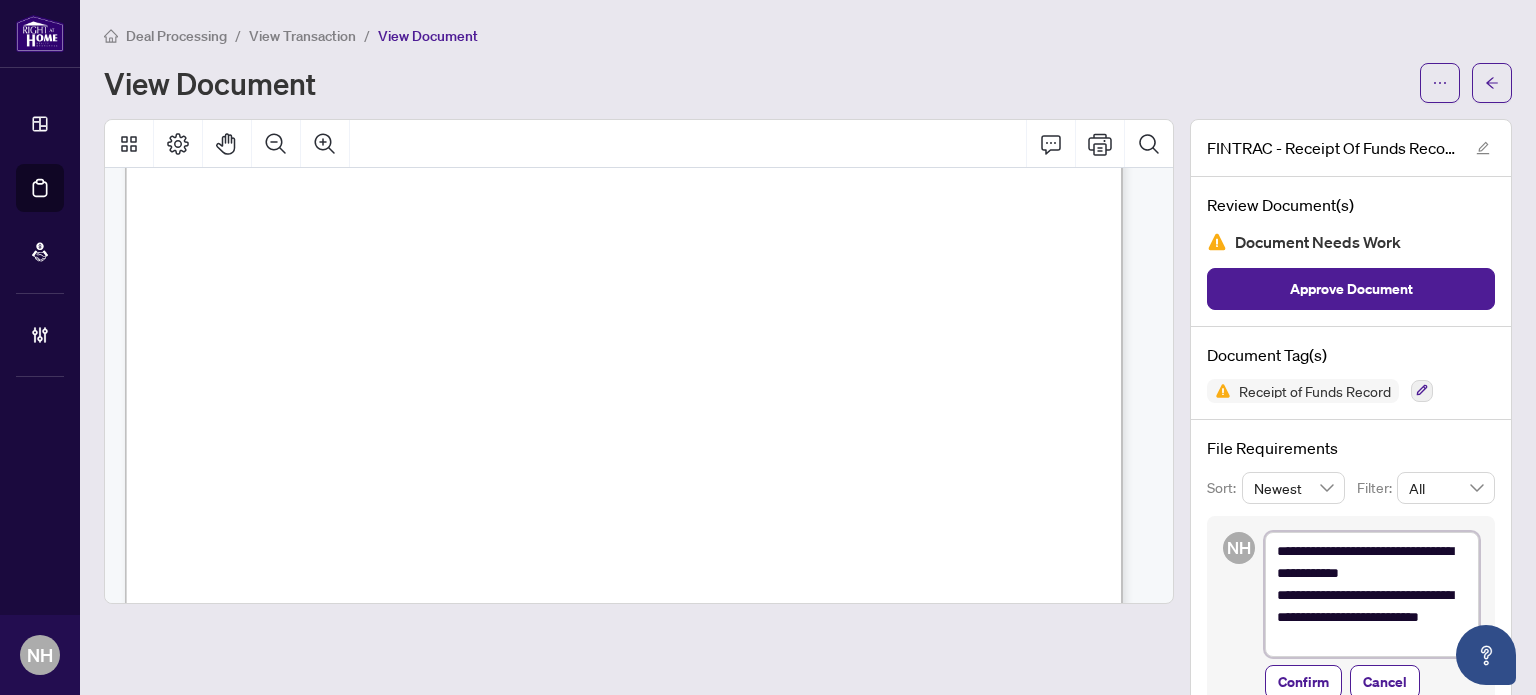 type on "**********" 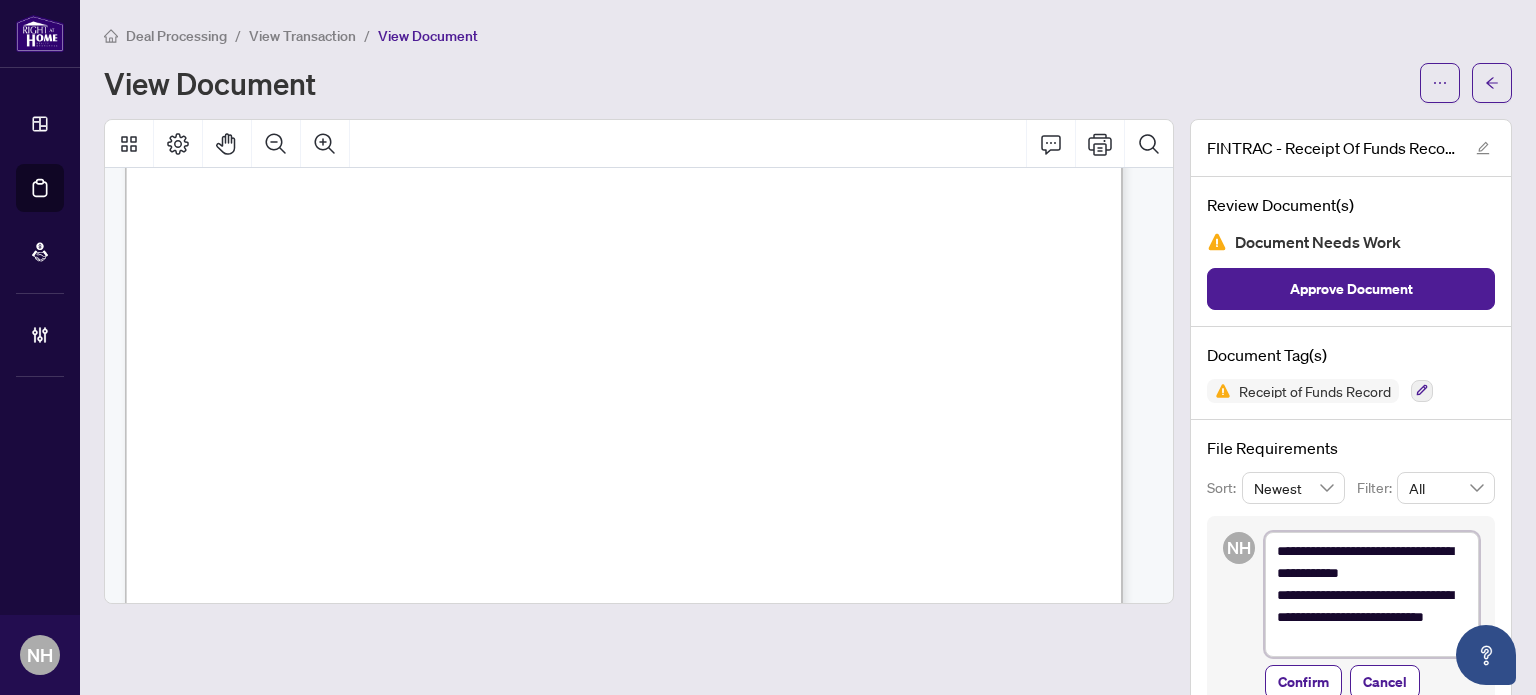 type 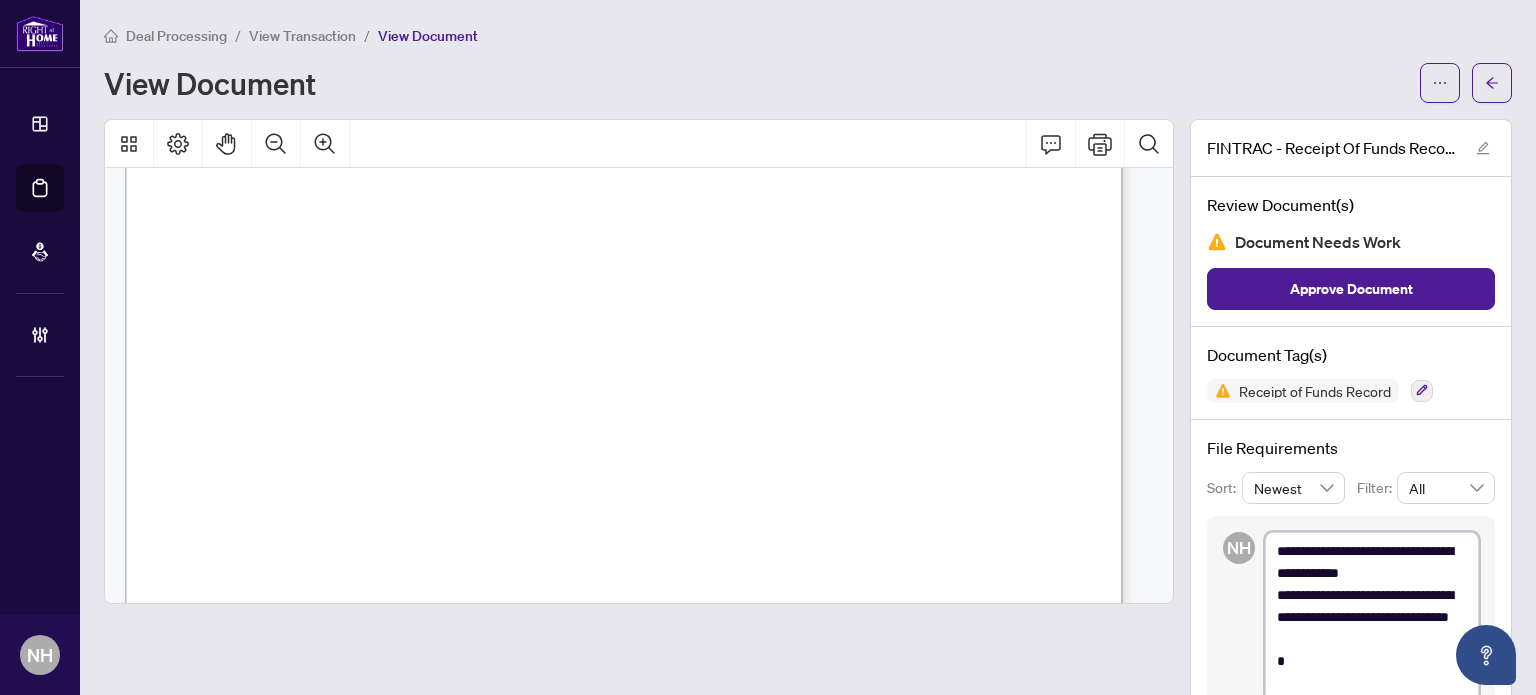 click on "**********" at bounding box center [1372, 617] 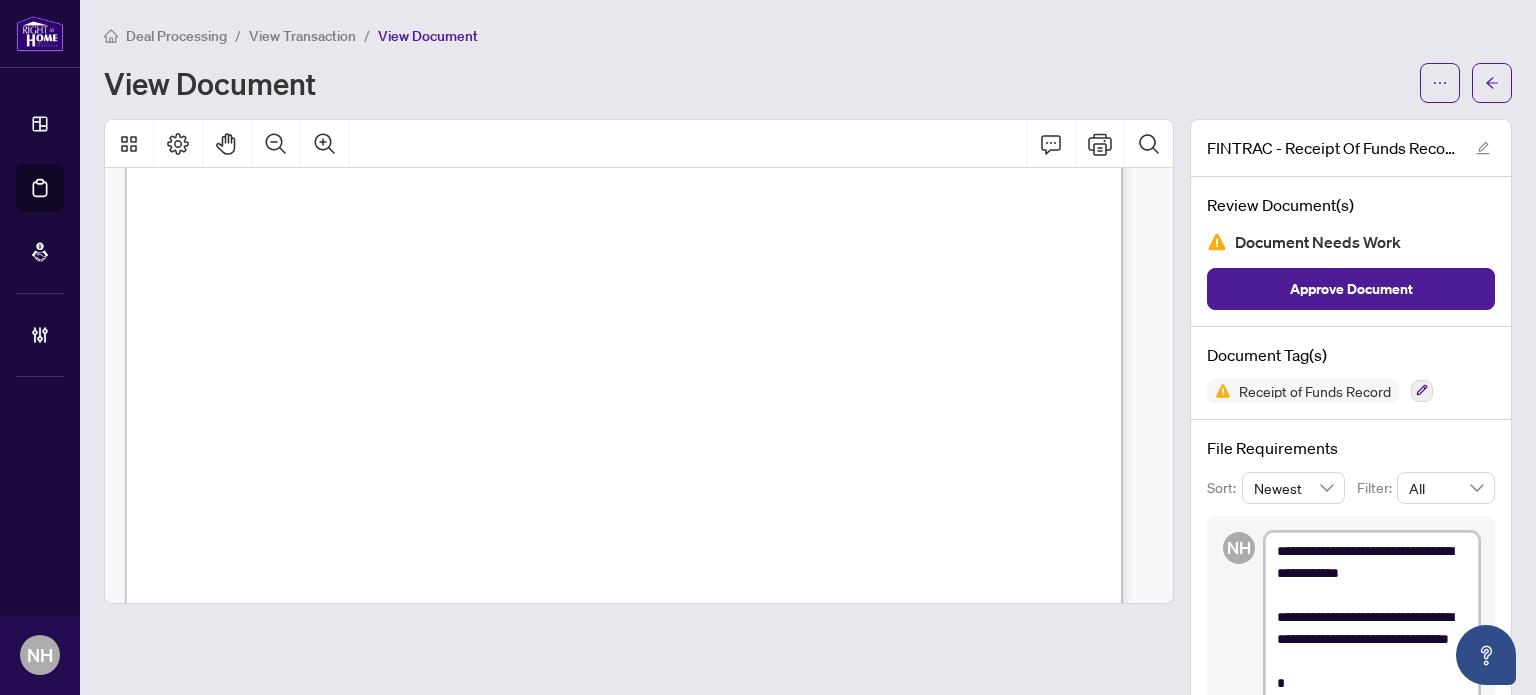 scroll, scrollTop: 1478, scrollLeft: 0, axis: vertical 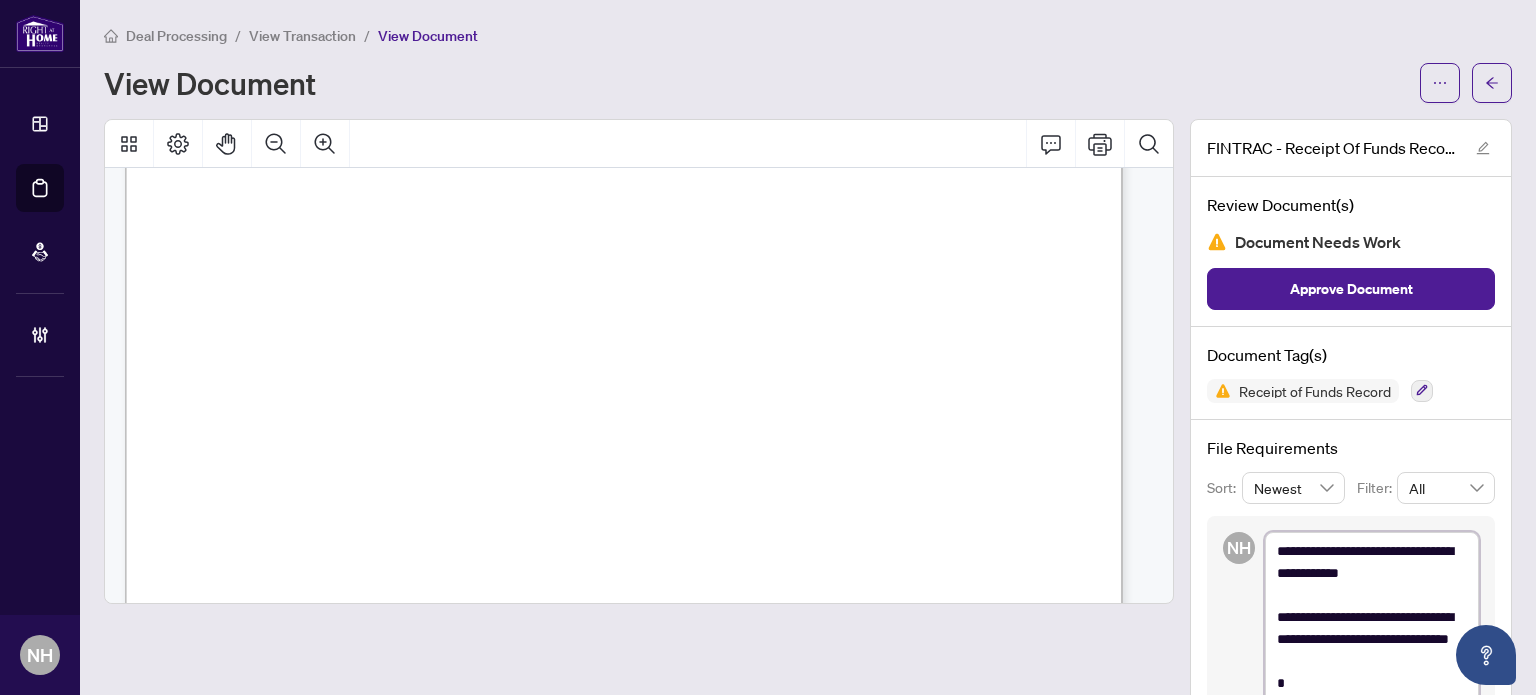 click on "**********" at bounding box center (1372, 628) 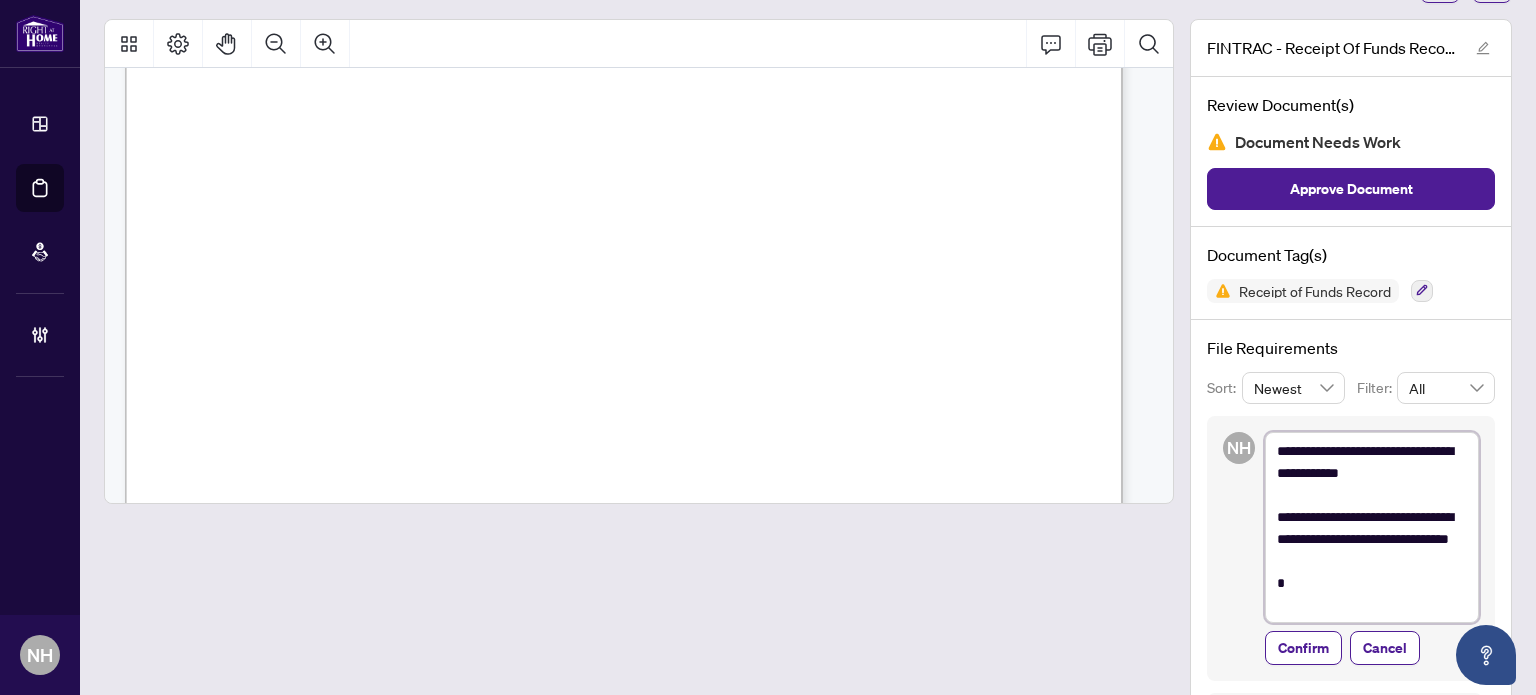 click on "**********" at bounding box center [1372, 528] 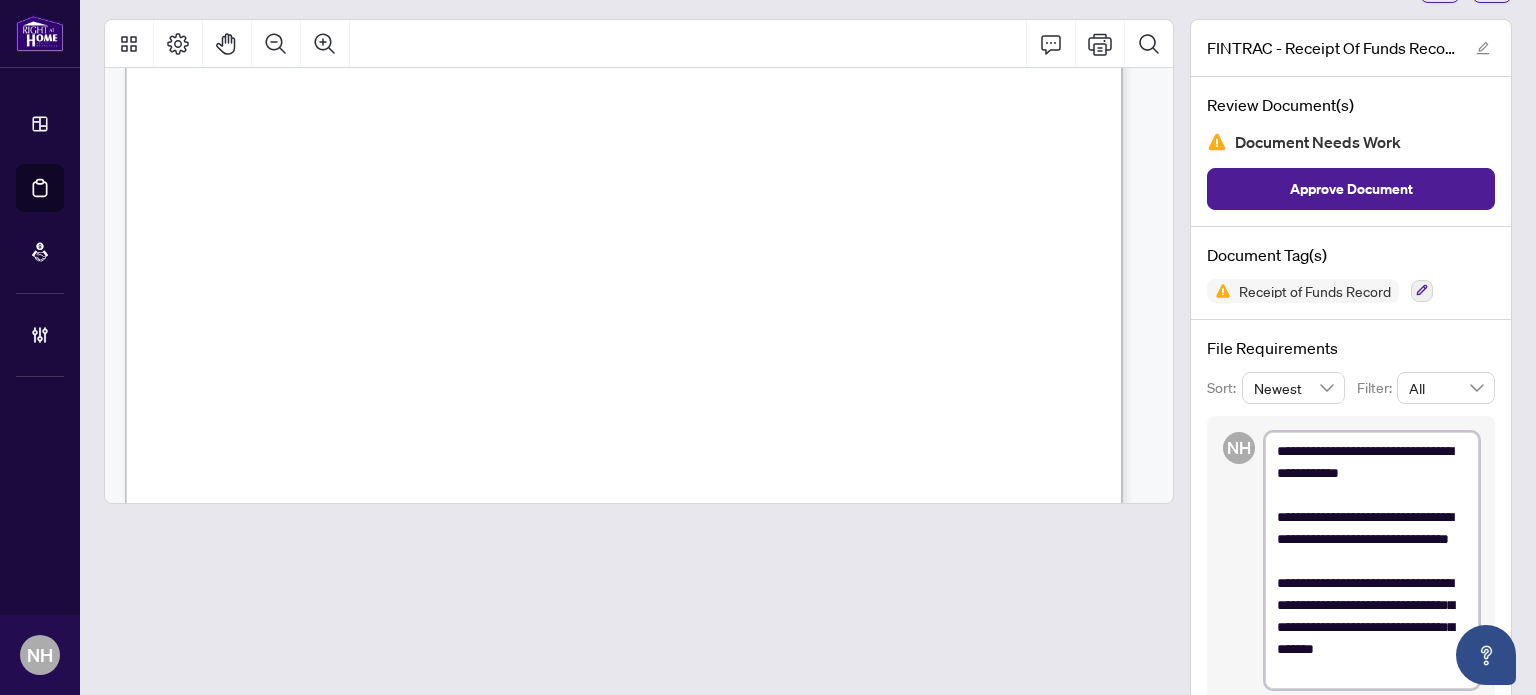 scroll, scrollTop: 103, scrollLeft: 0, axis: vertical 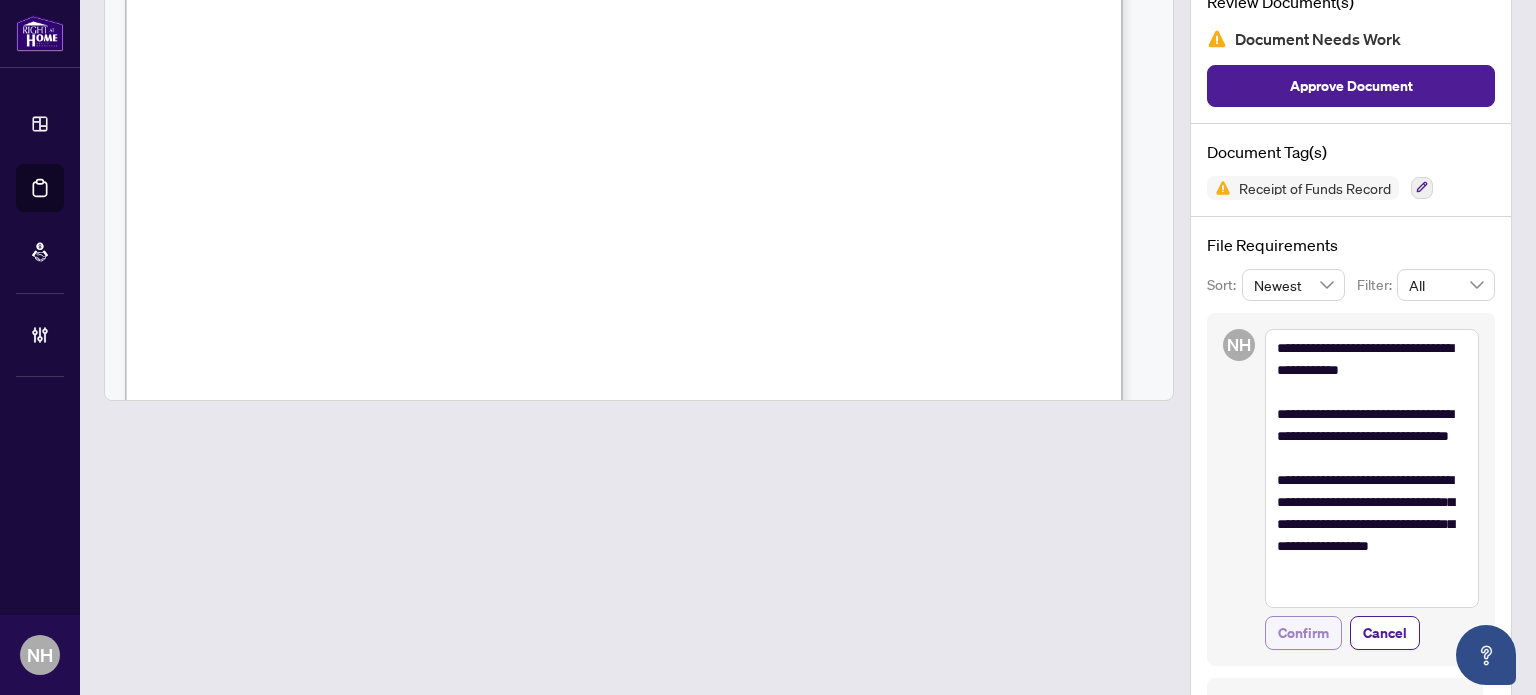 click on "Confirm" at bounding box center (1303, 633) 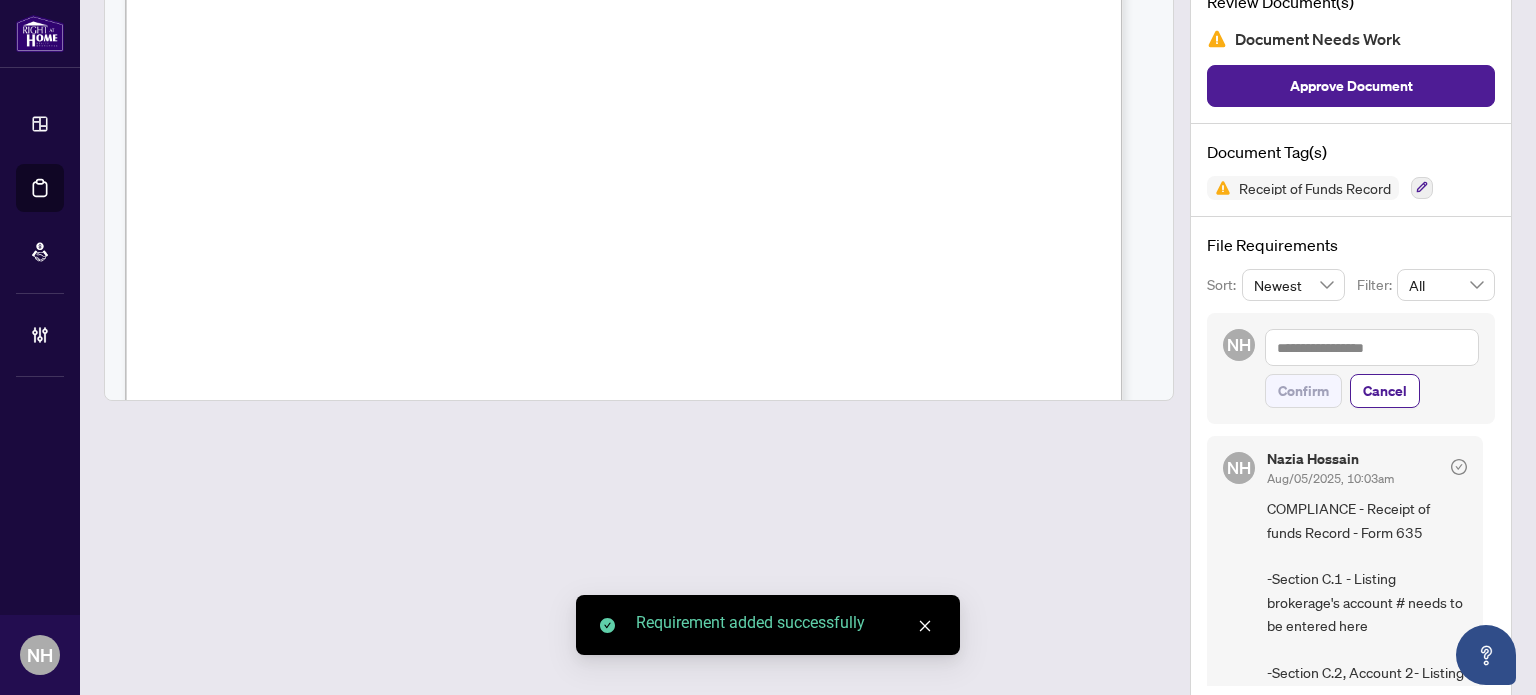 scroll, scrollTop: 4178, scrollLeft: 0, axis: vertical 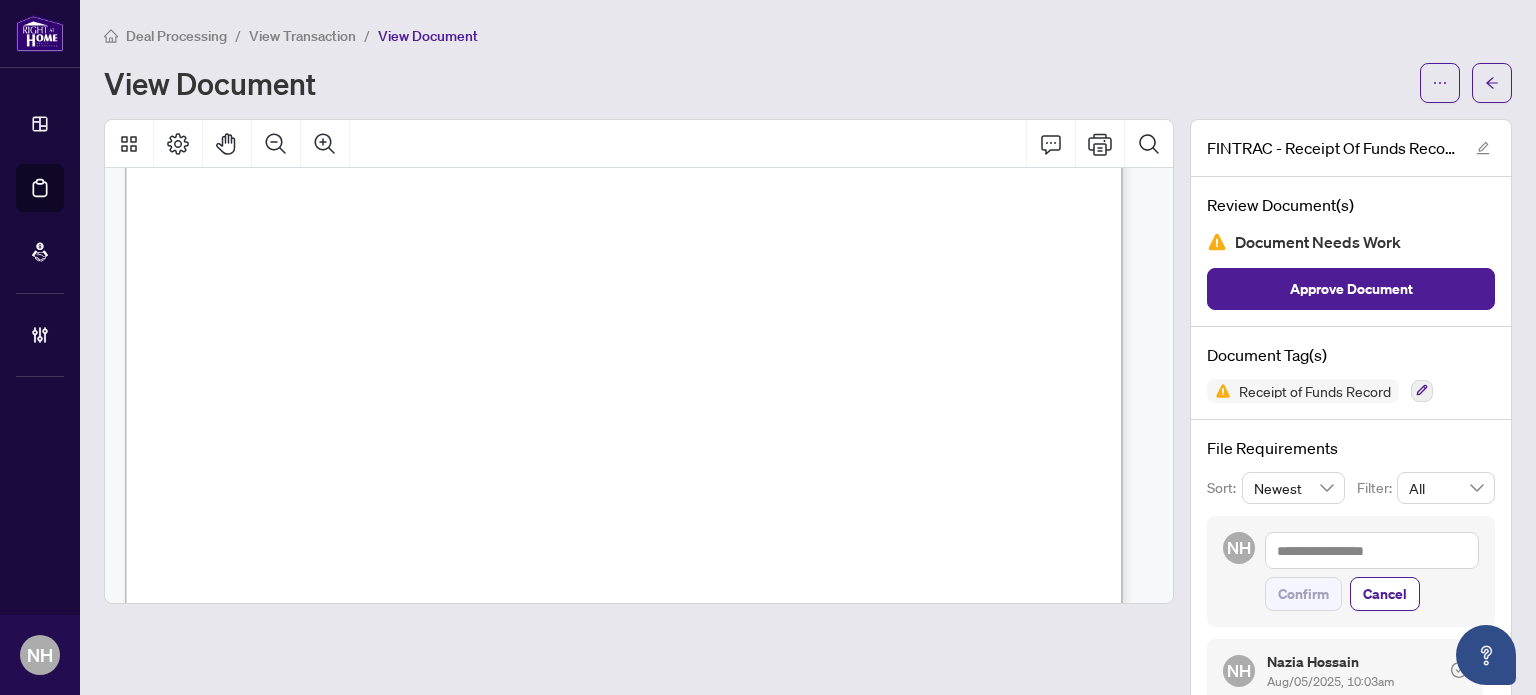 click on "View Transaction" at bounding box center (302, 36) 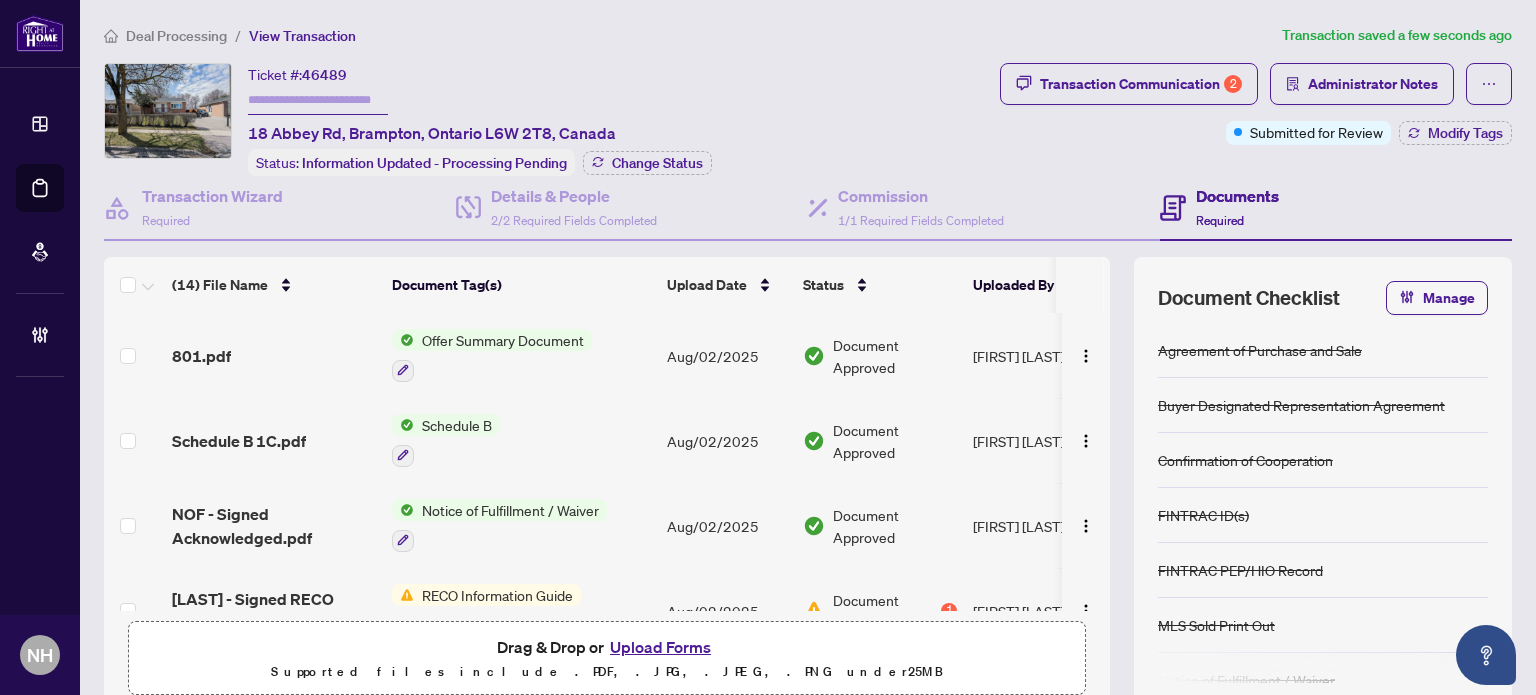 scroll, scrollTop: 300, scrollLeft: 0, axis: vertical 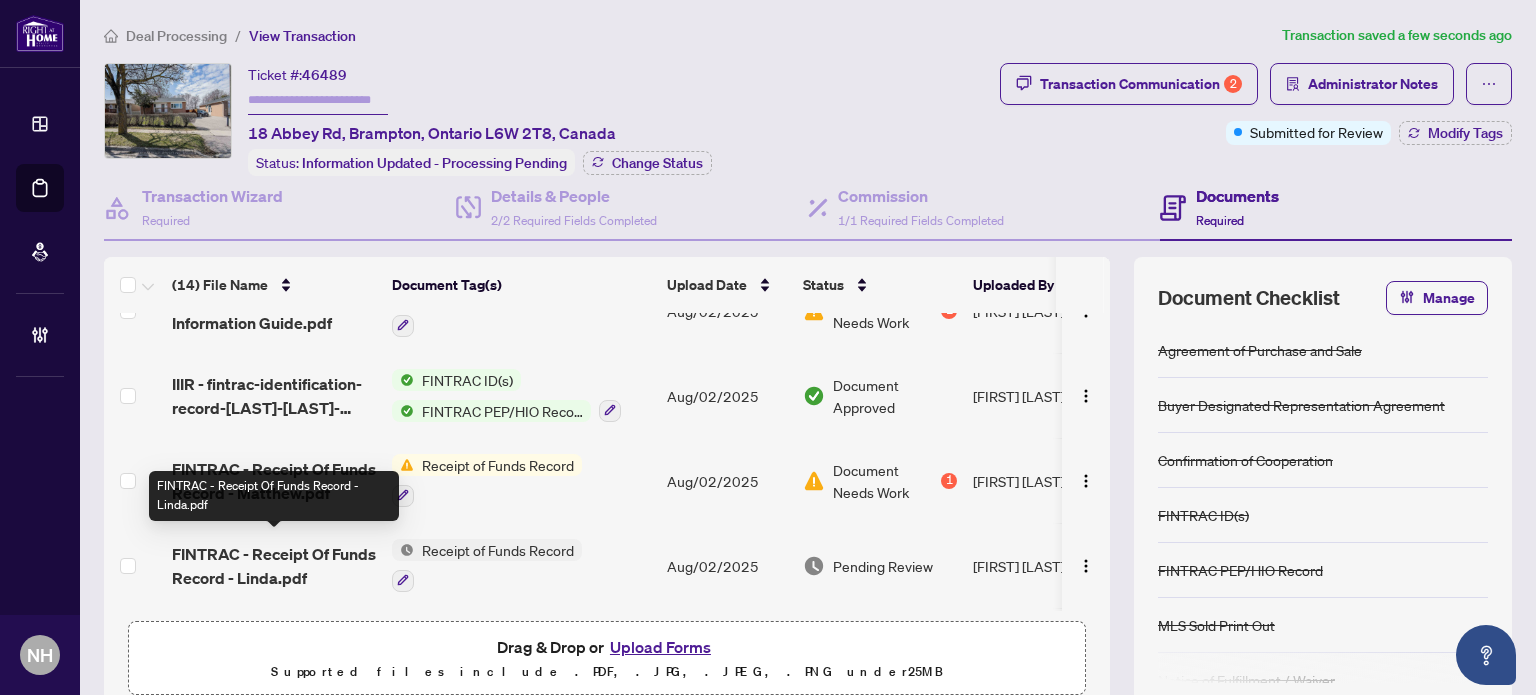 click on "FINTRAC - Receipt Of Funds Record - Linda.pdf" at bounding box center [274, 566] 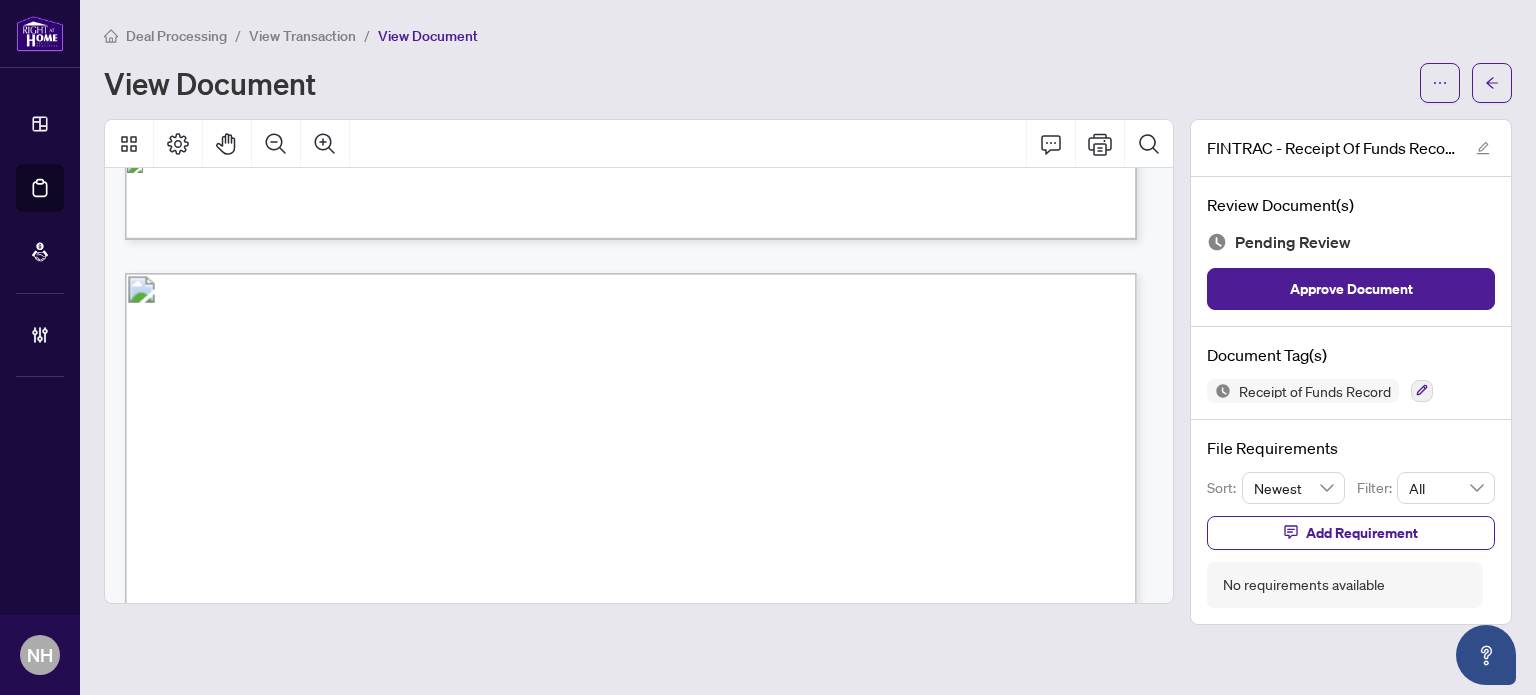 scroll, scrollTop: 3100, scrollLeft: 0, axis: vertical 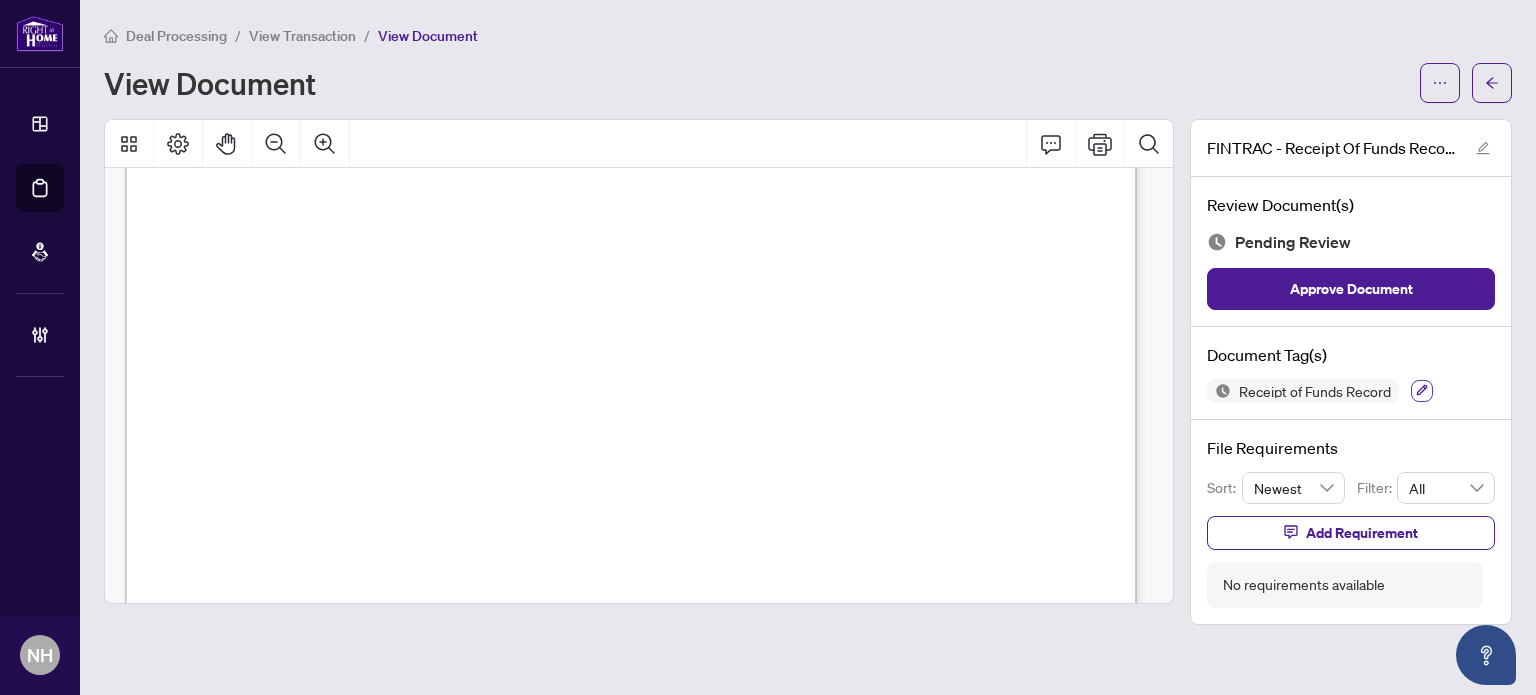 click at bounding box center [1422, 391] 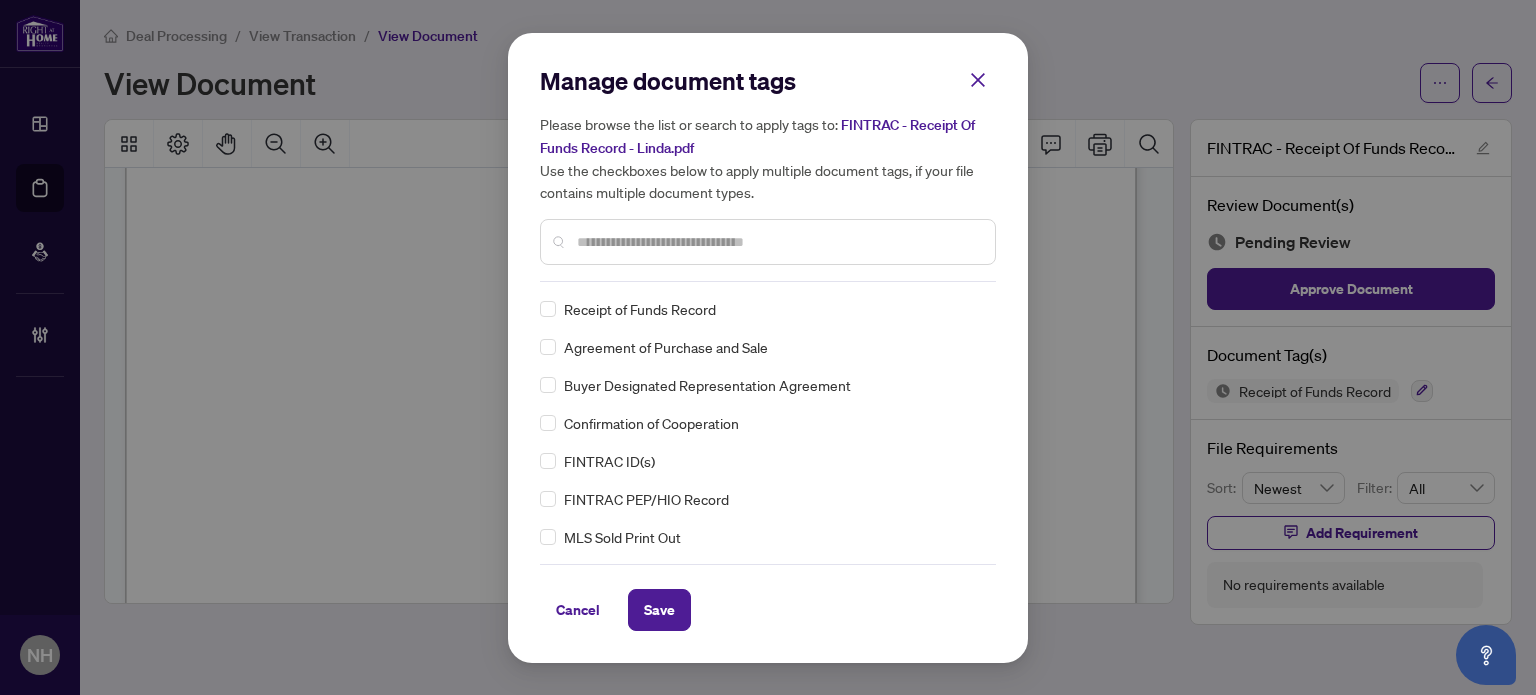 click at bounding box center (778, 242) 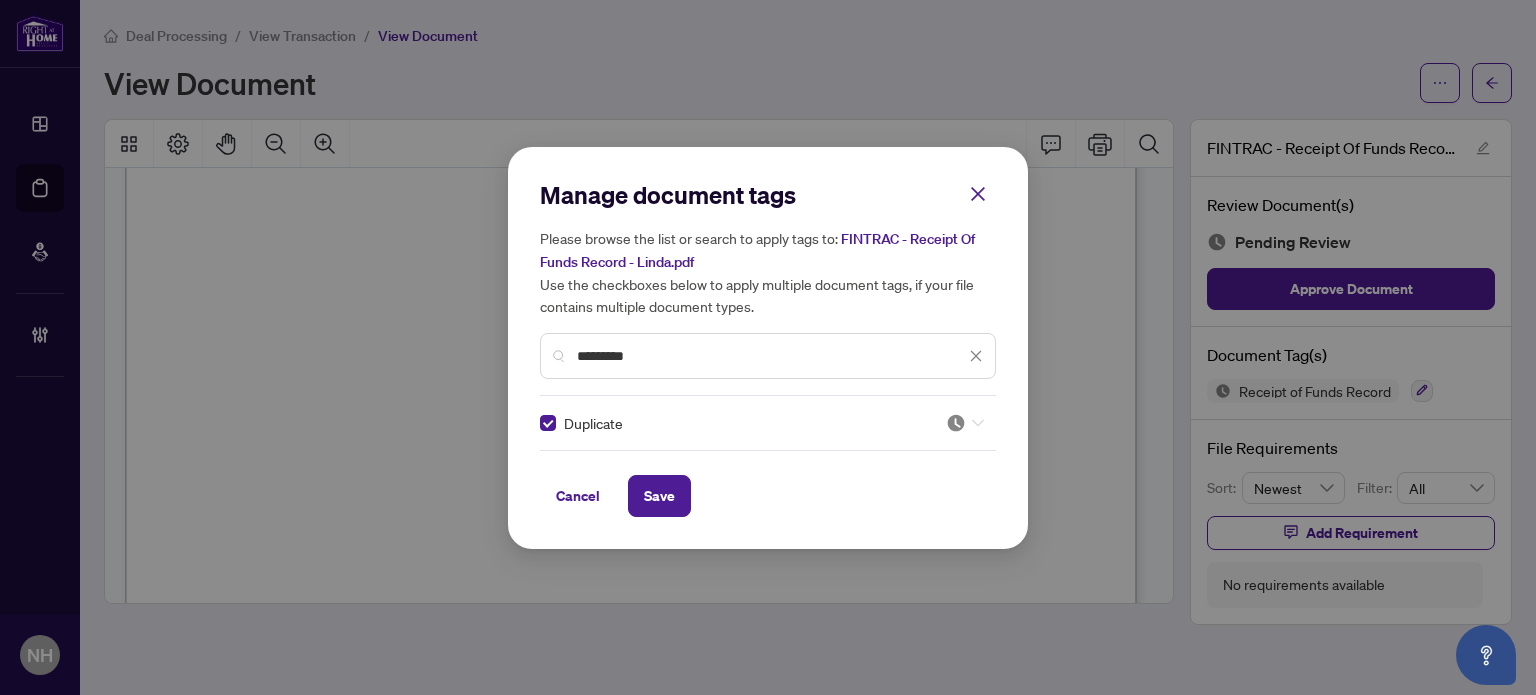 click at bounding box center [965, 423] 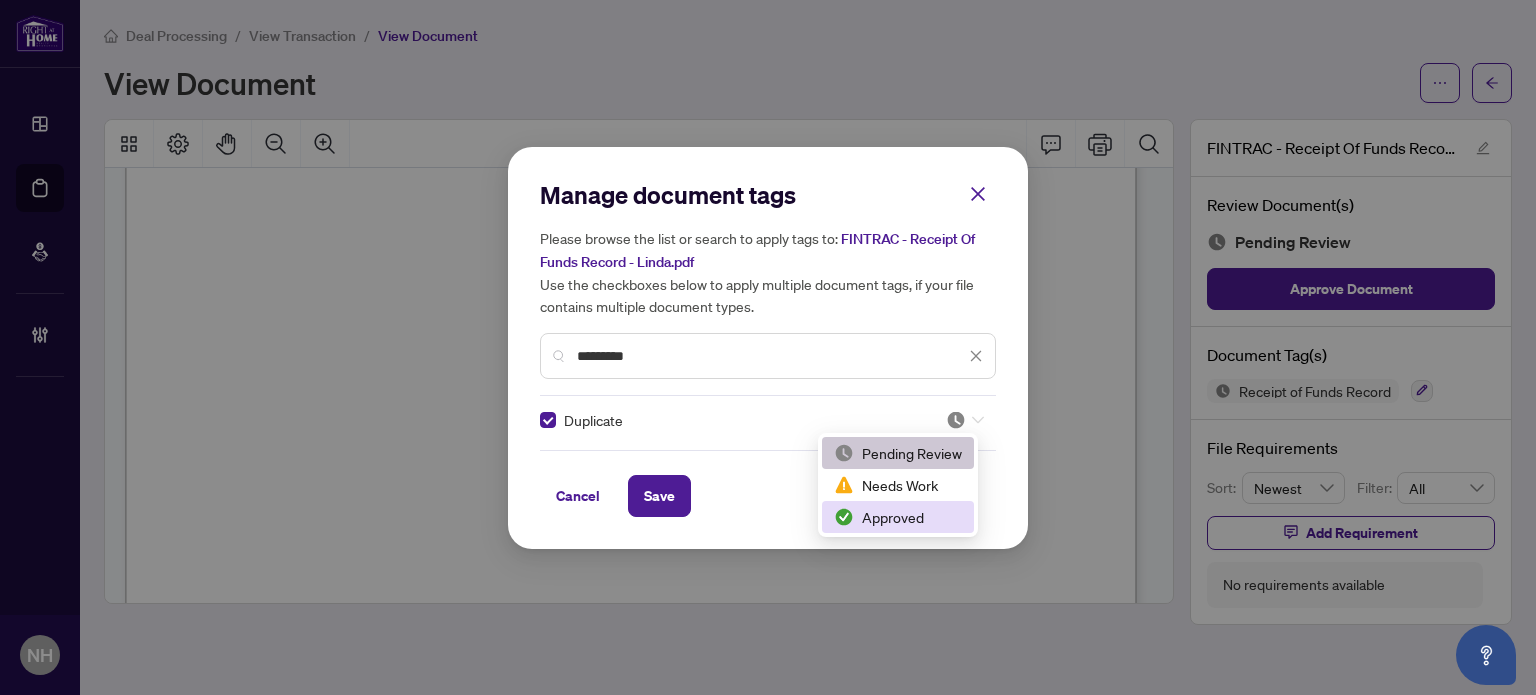 click on "Approved" at bounding box center [898, 517] 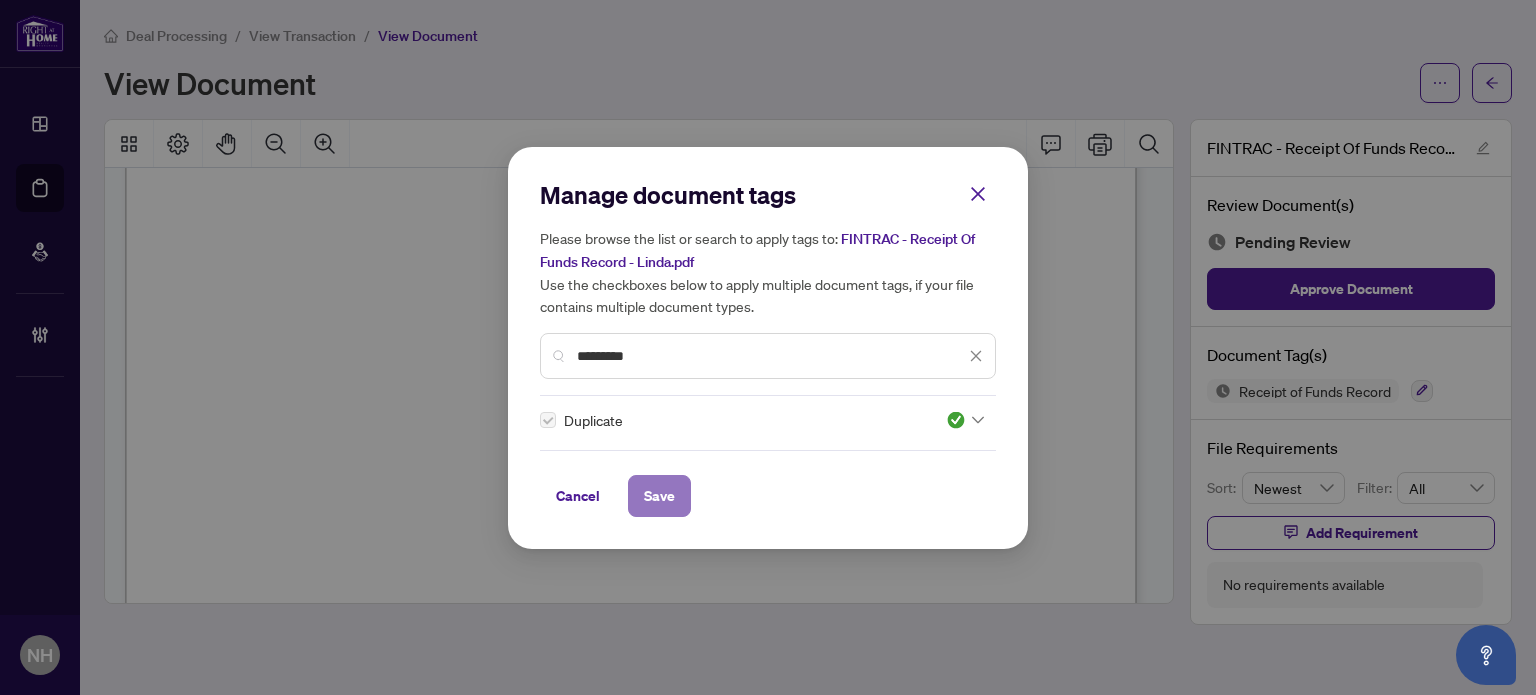 click on "Save" at bounding box center [659, 496] 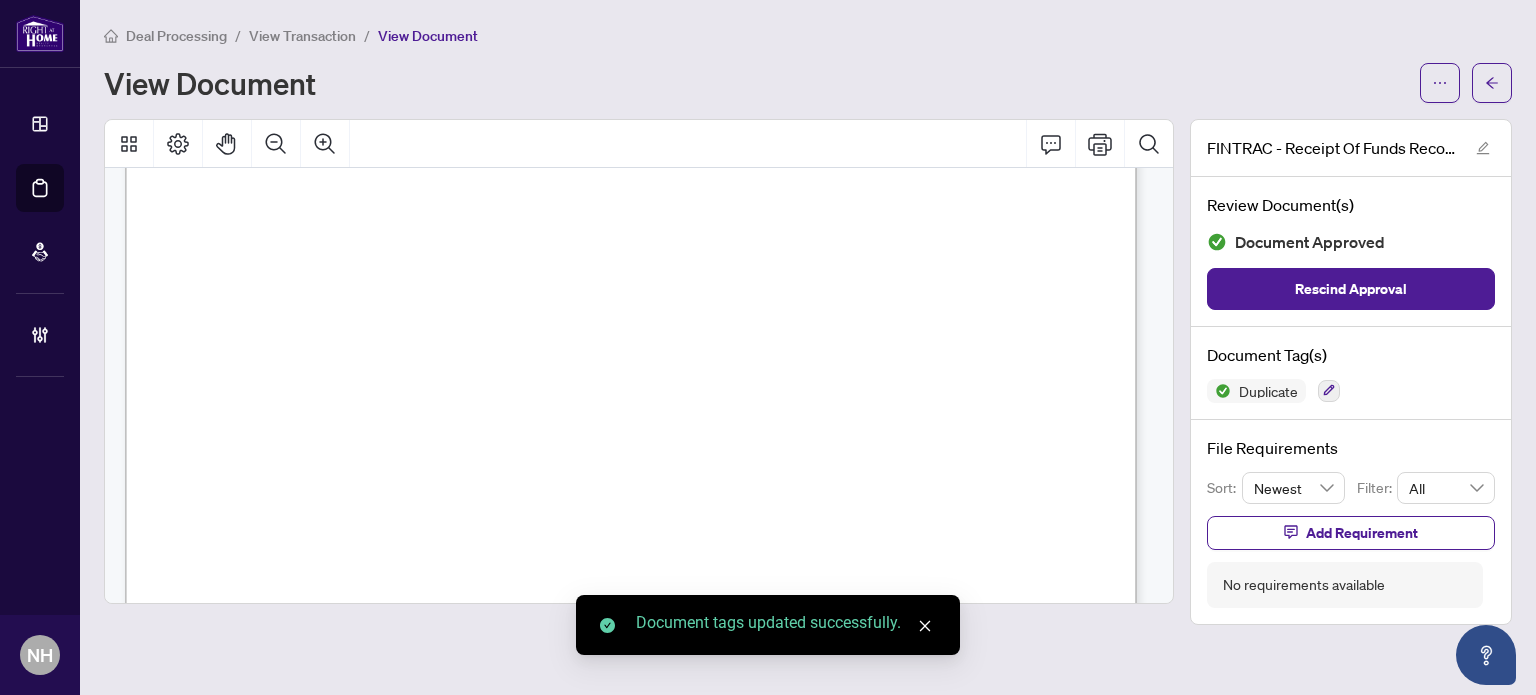 click on "View Transaction" at bounding box center [302, 36] 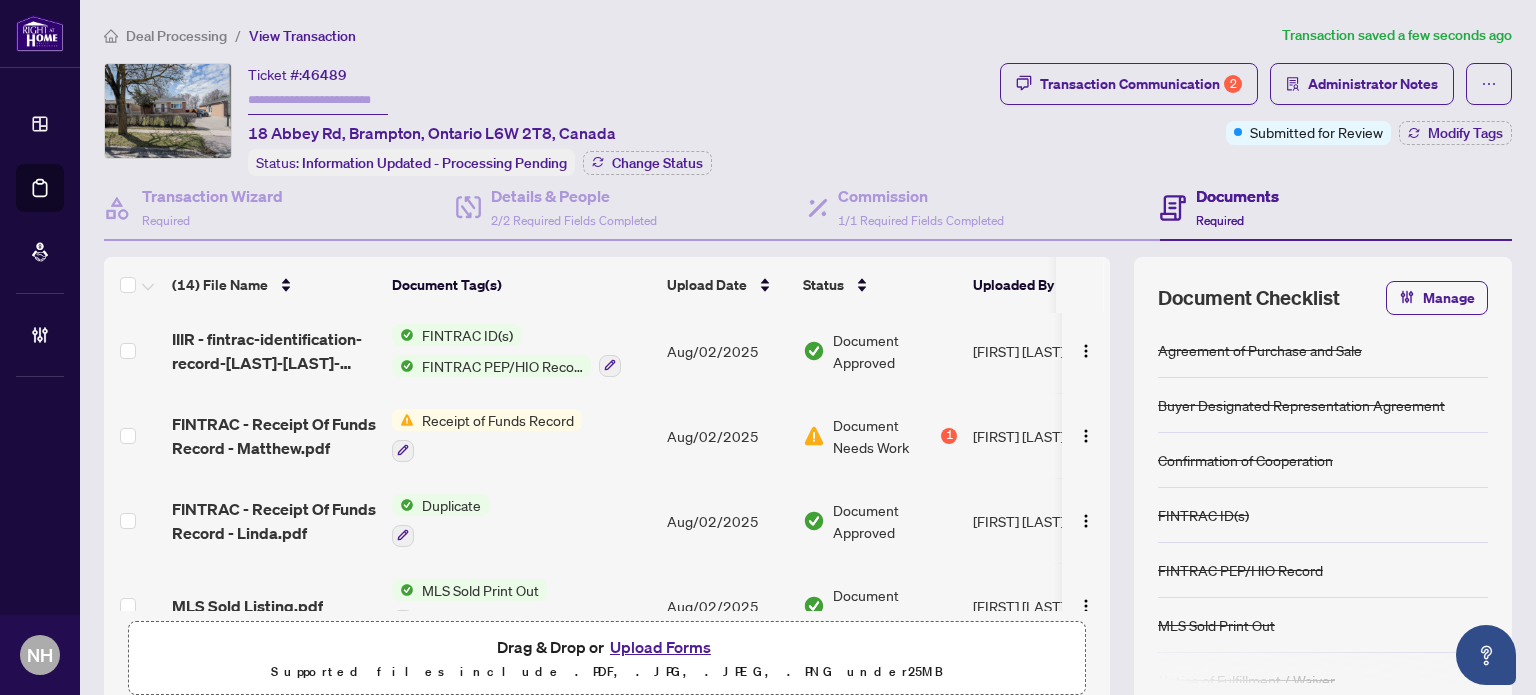 scroll, scrollTop: 300, scrollLeft: 0, axis: vertical 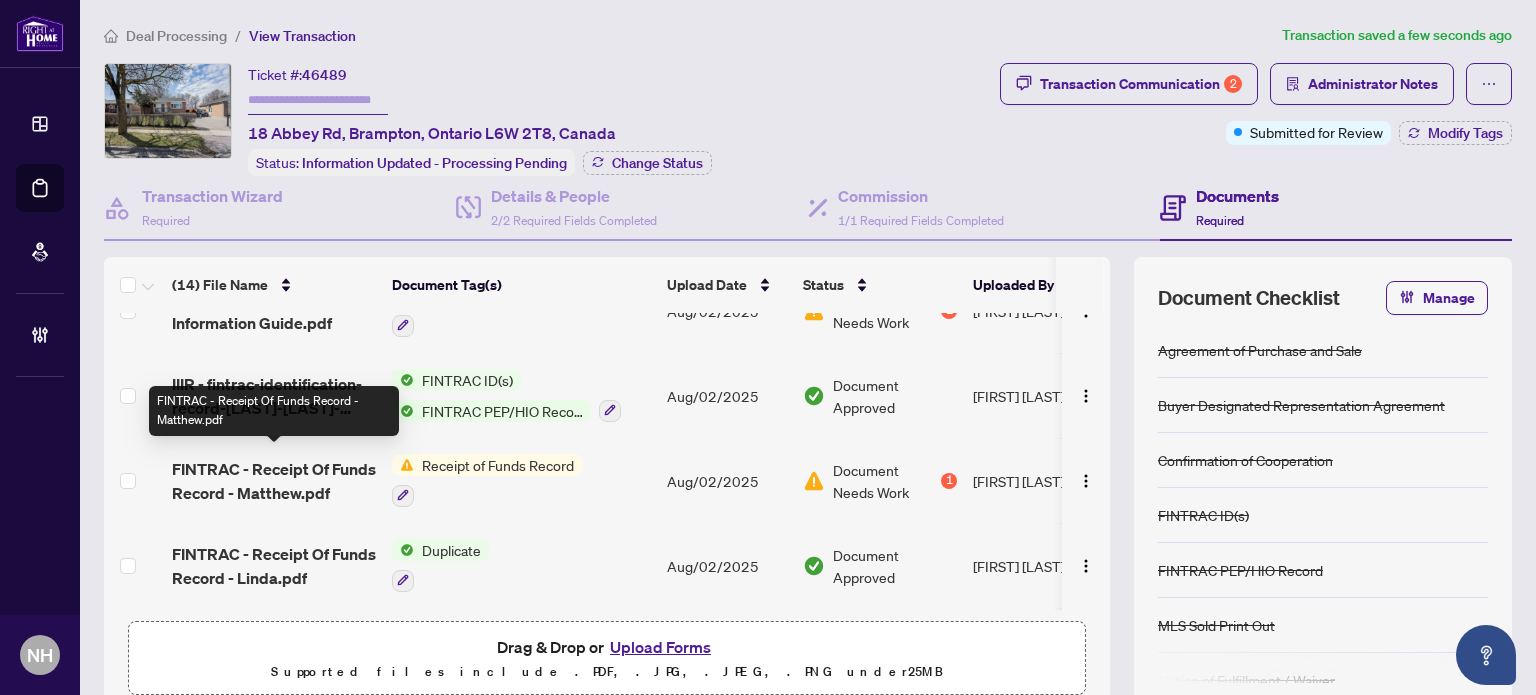 click on "FINTRAC - Receipt Of Funds Record - Matthew.pdf" at bounding box center [274, 481] 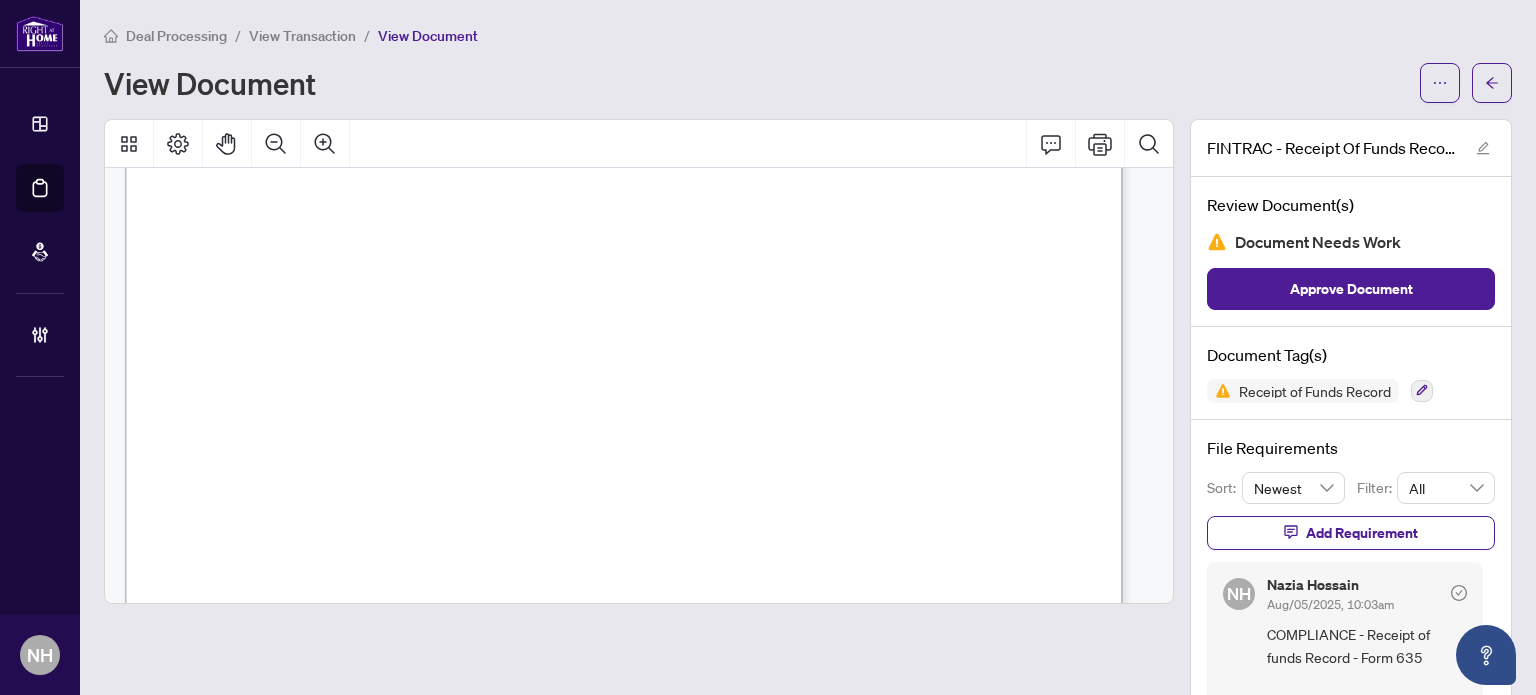 scroll, scrollTop: 400, scrollLeft: 0, axis: vertical 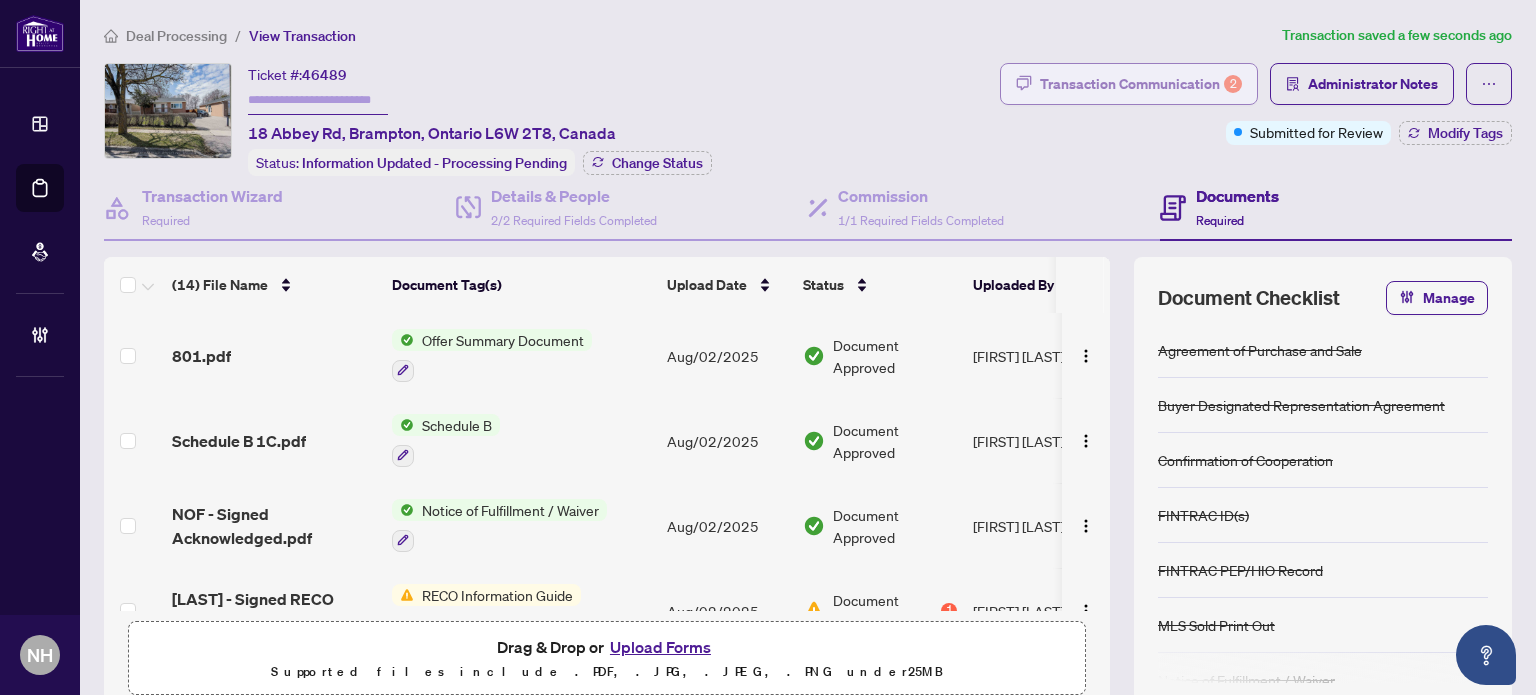 click on "Transaction Communication 2" at bounding box center (1141, 84) 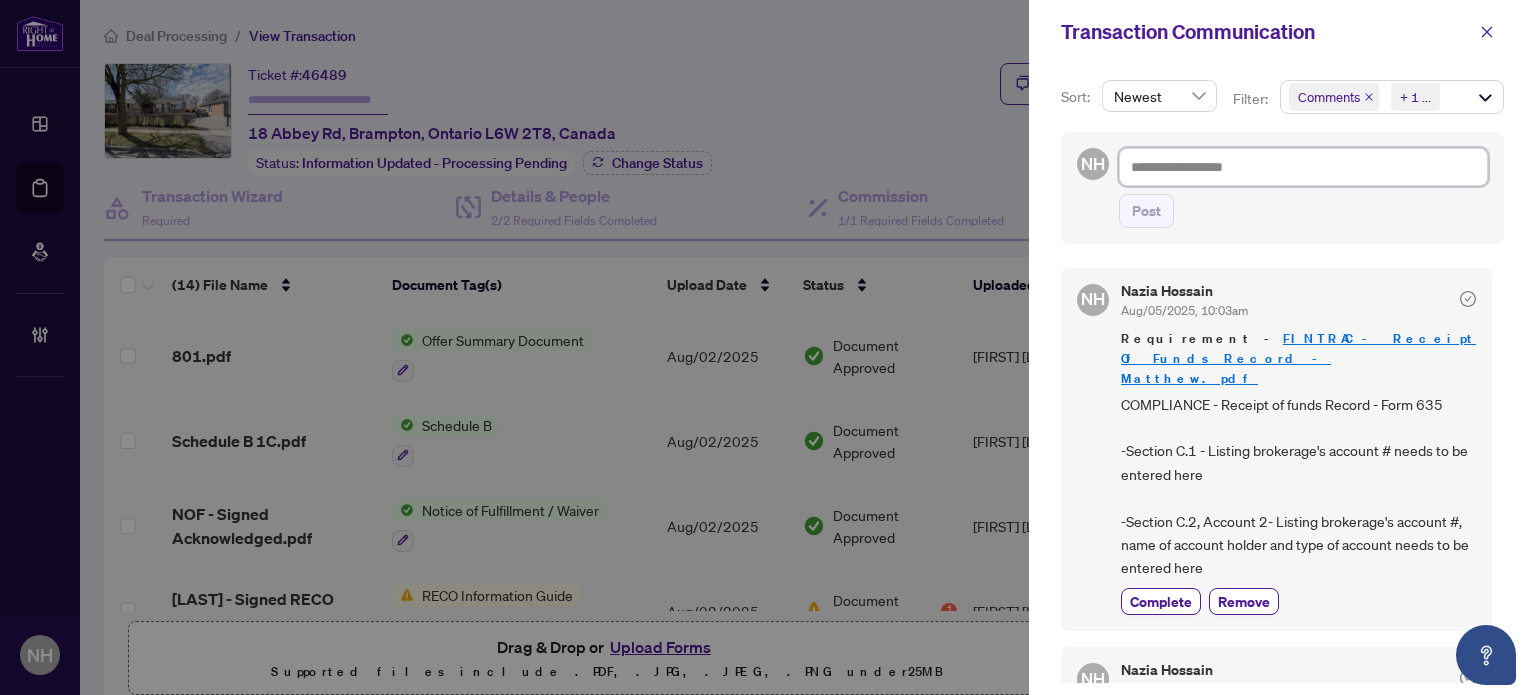 click at bounding box center [1303, 167] 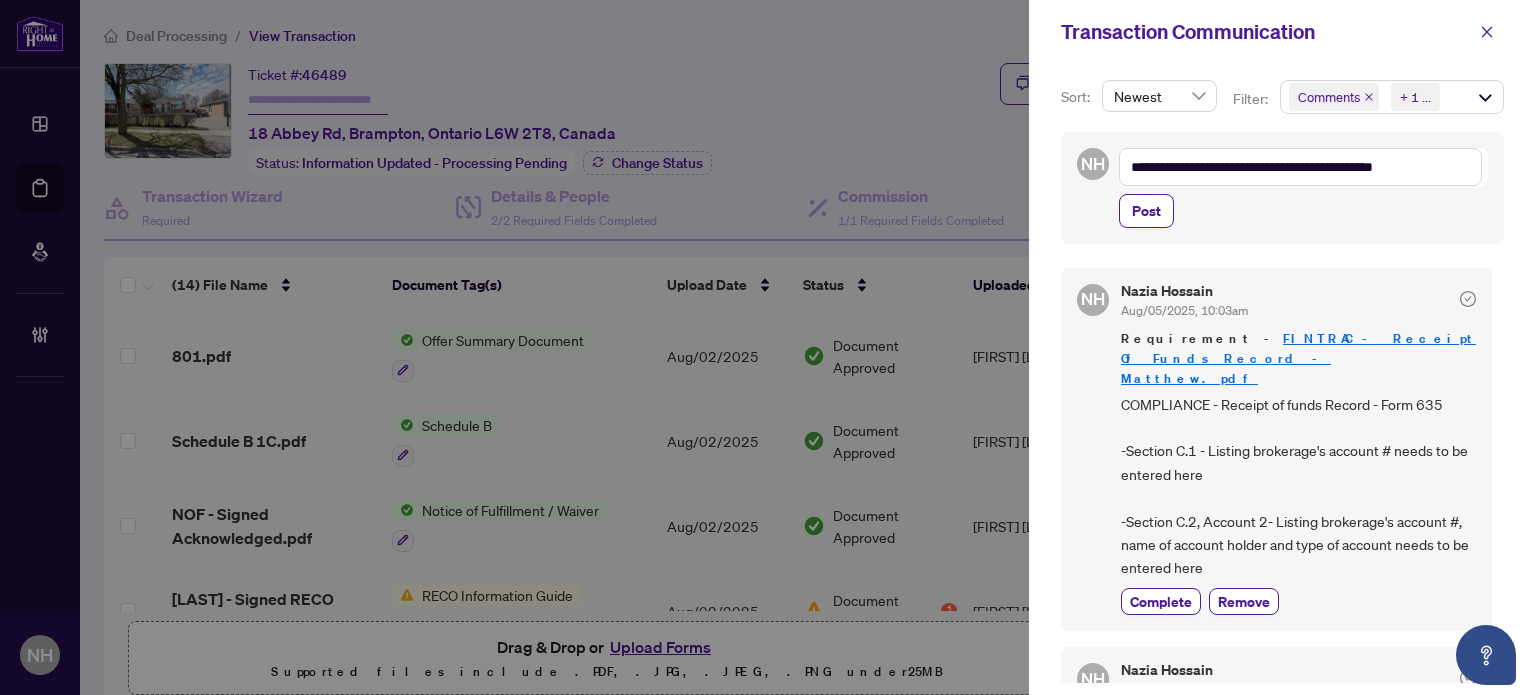 click on "**********" at bounding box center (1282, 188) 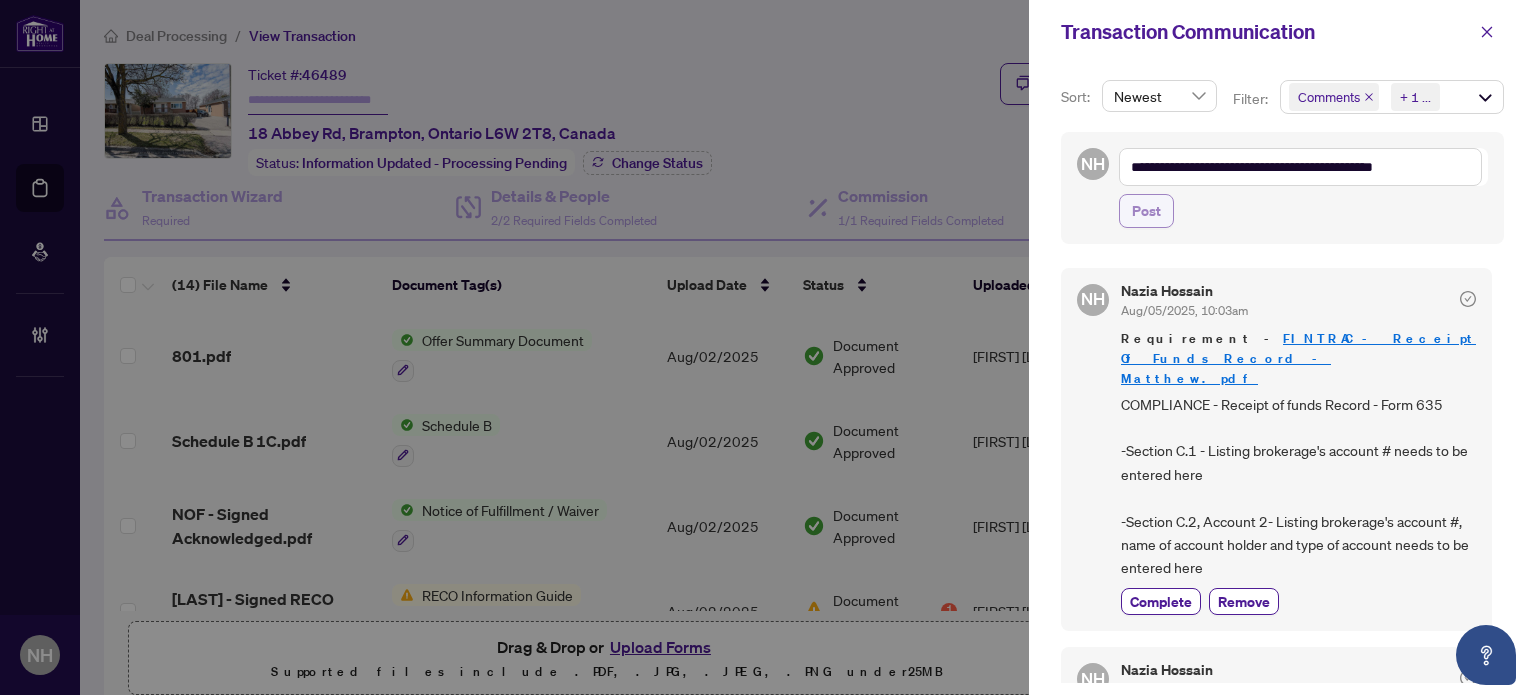 click on "Post" at bounding box center [1146, 211] 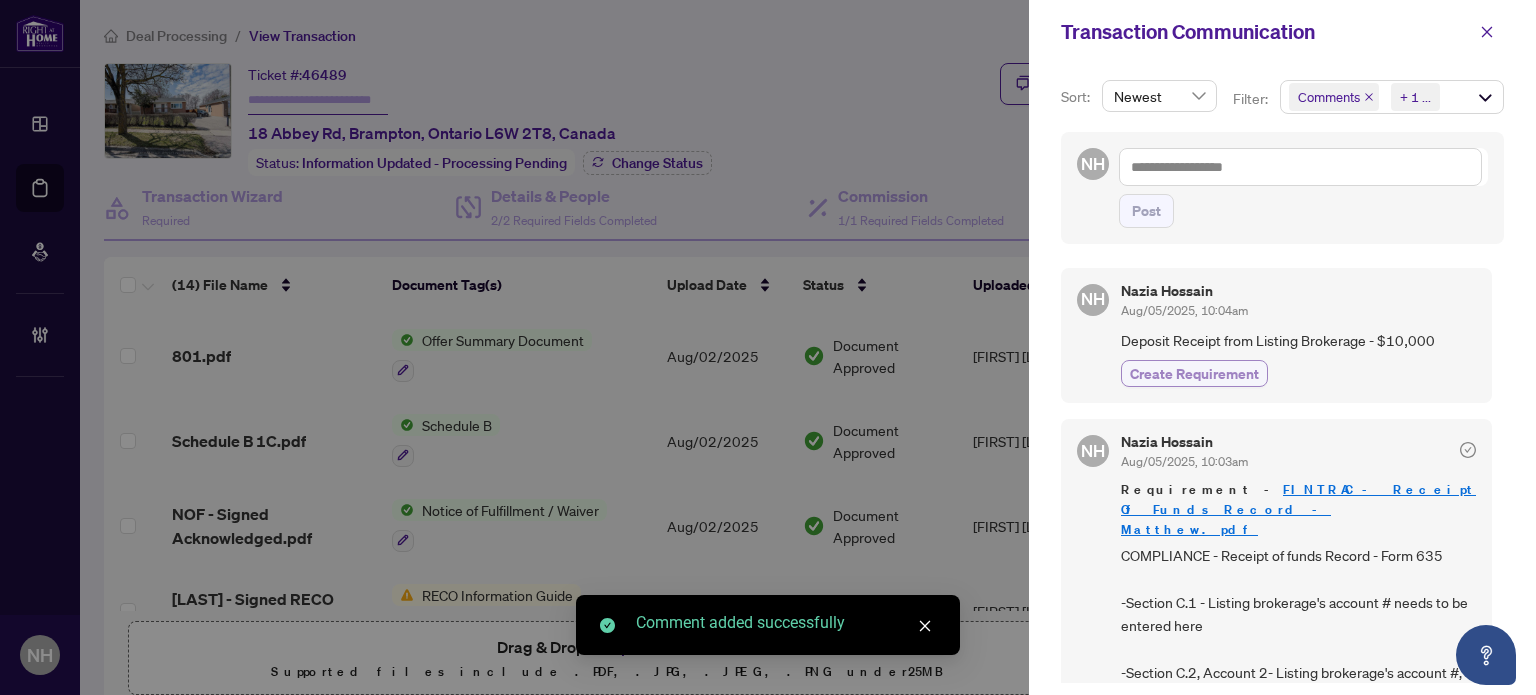 click on "Create Requirement" at bounding box center (1194, 373) 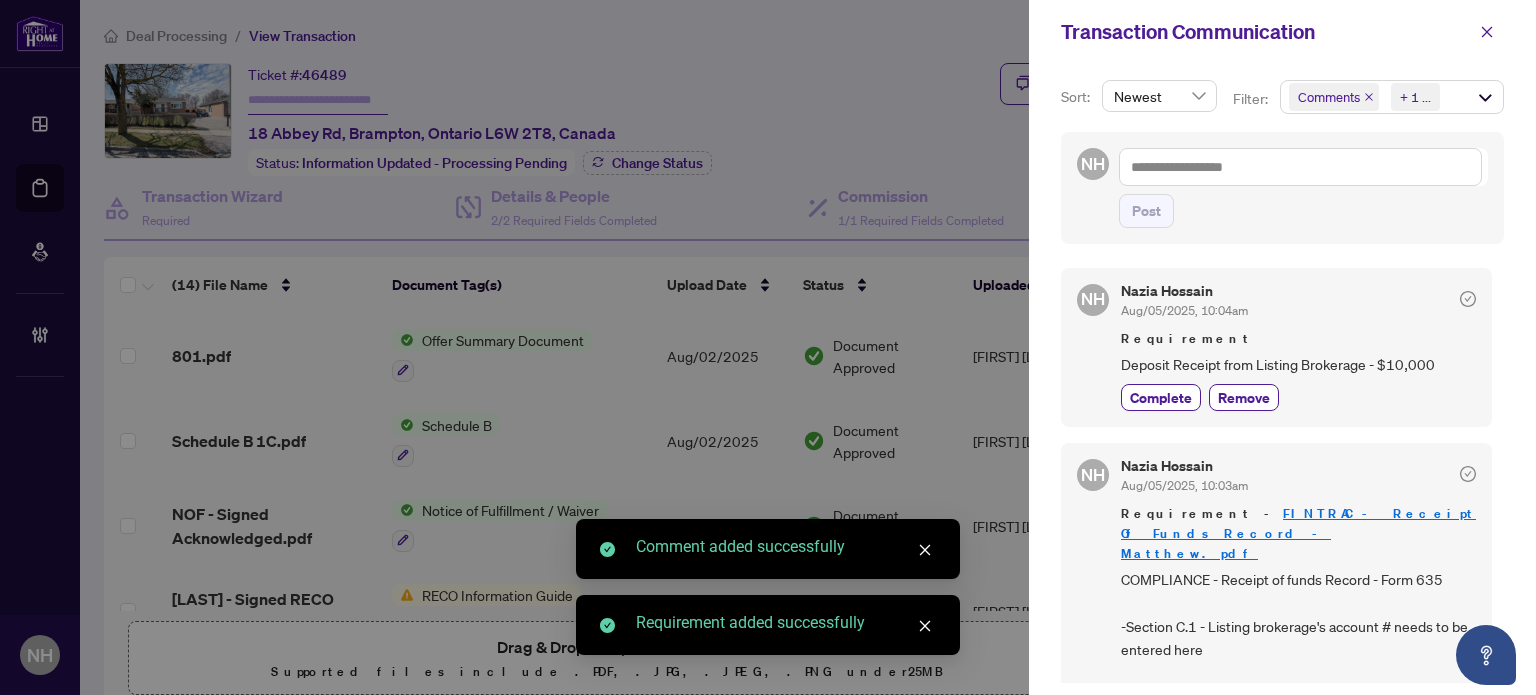 drag, startPoint x: 1478, startPoint y: 28, endPoint x: 1520, endPoint y: 42, distance: 44.27189 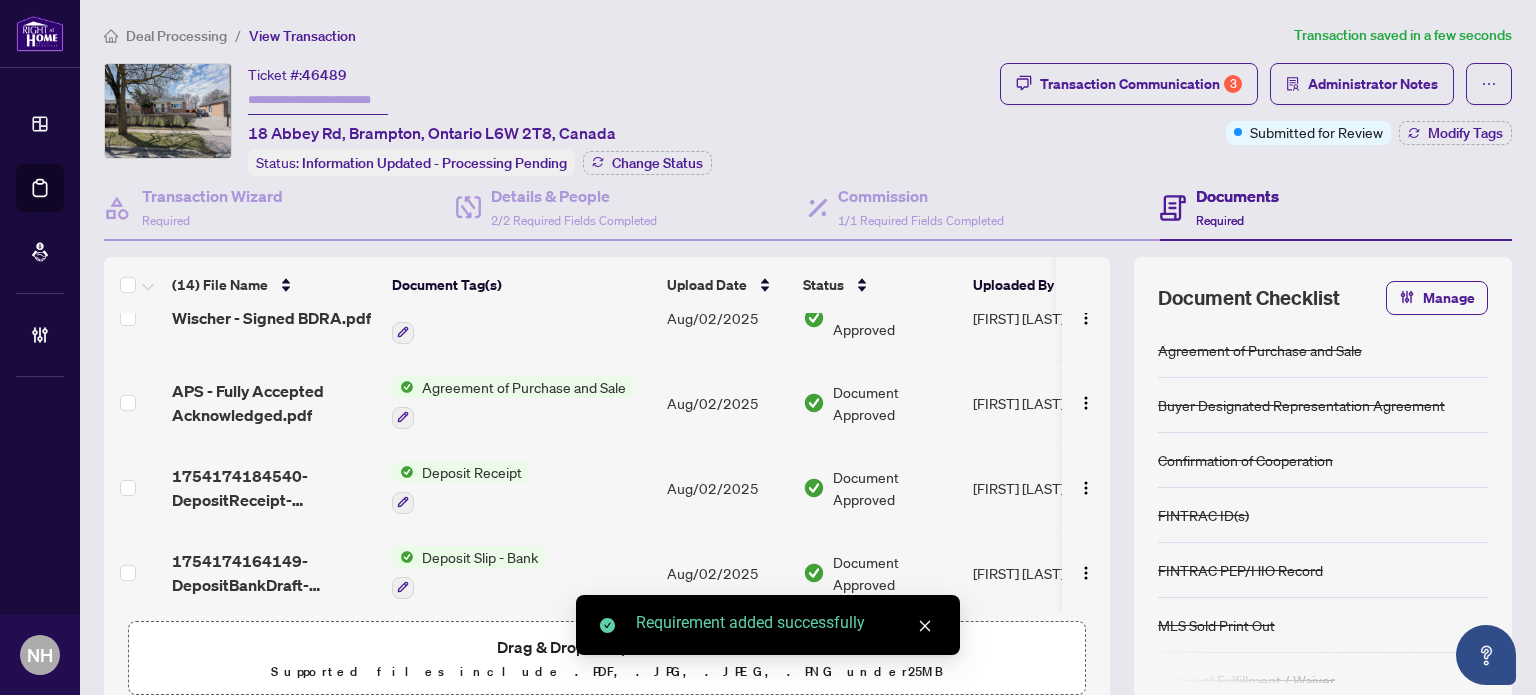 scroll, scrollTop: 889, scrollLeft: 0, axis: vertical 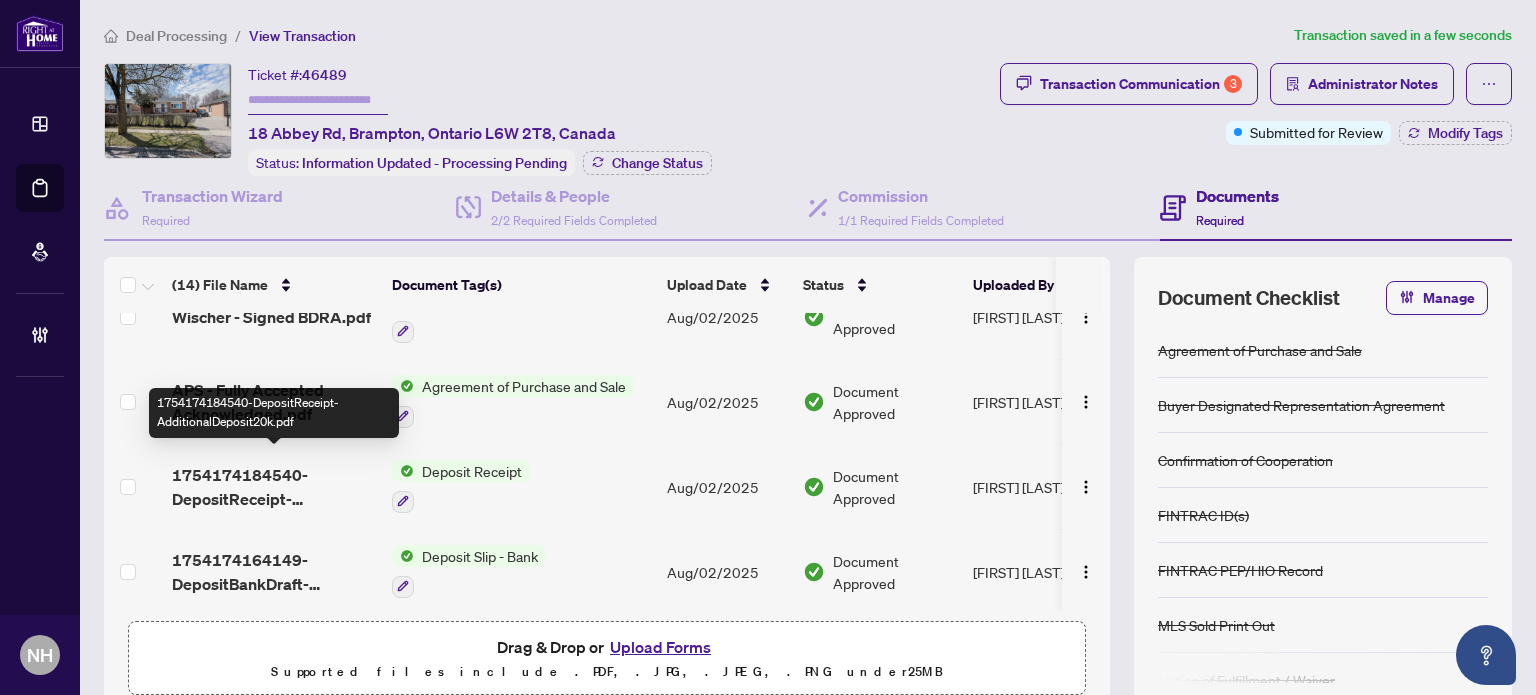 click on "1754174184540-DepositReceipt-AdditionalDeposit20k.pdf" at bounding box center [217, 487] 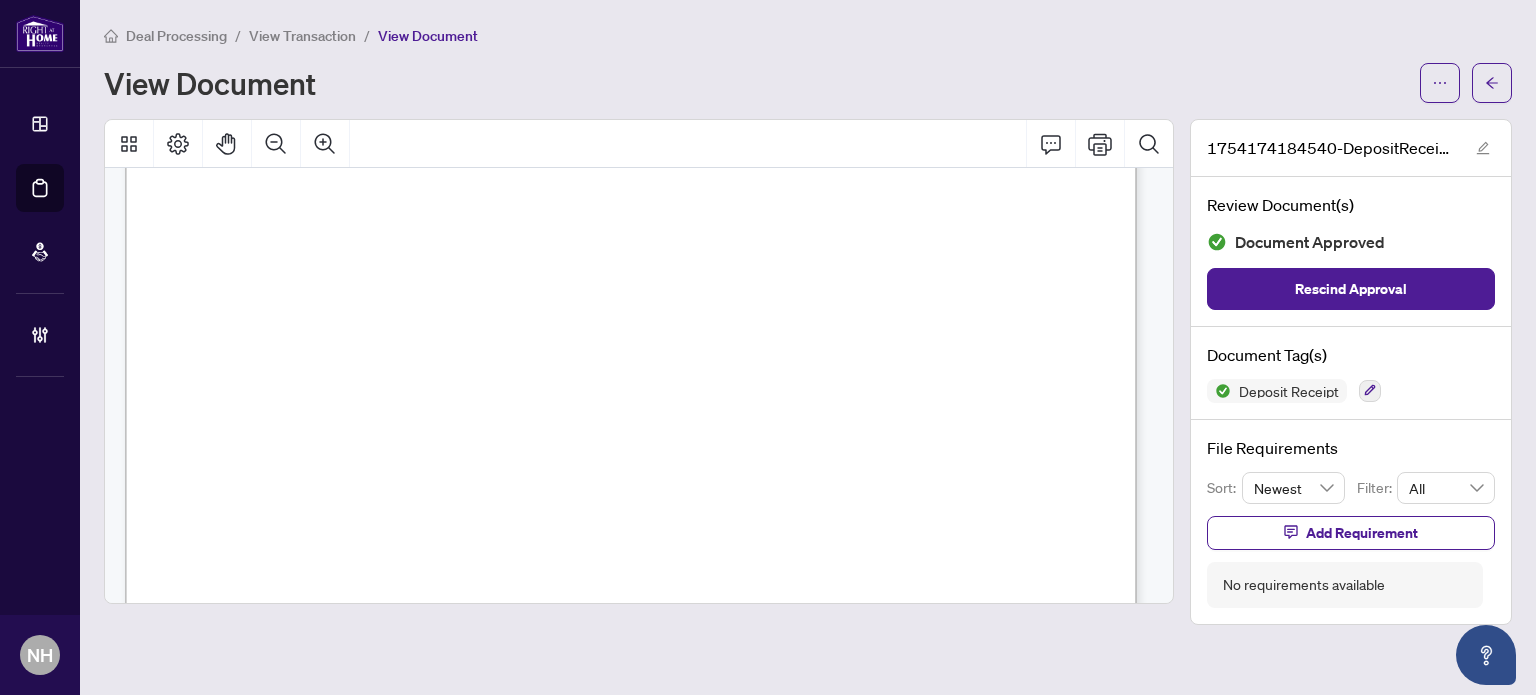 scroll, scrollTop: 713, scrollLeft: 0, axis: vertical 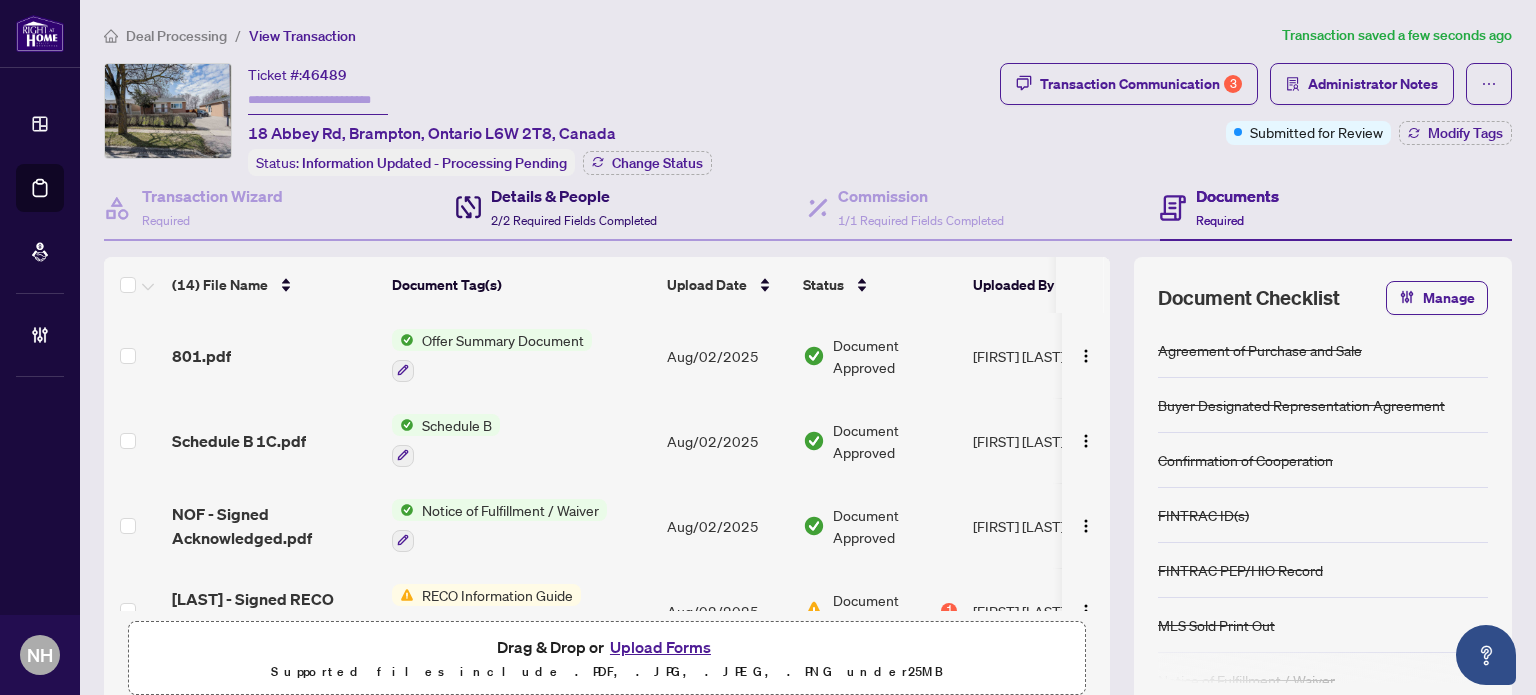 click on "Details & People" at bounding box center (574, 196) 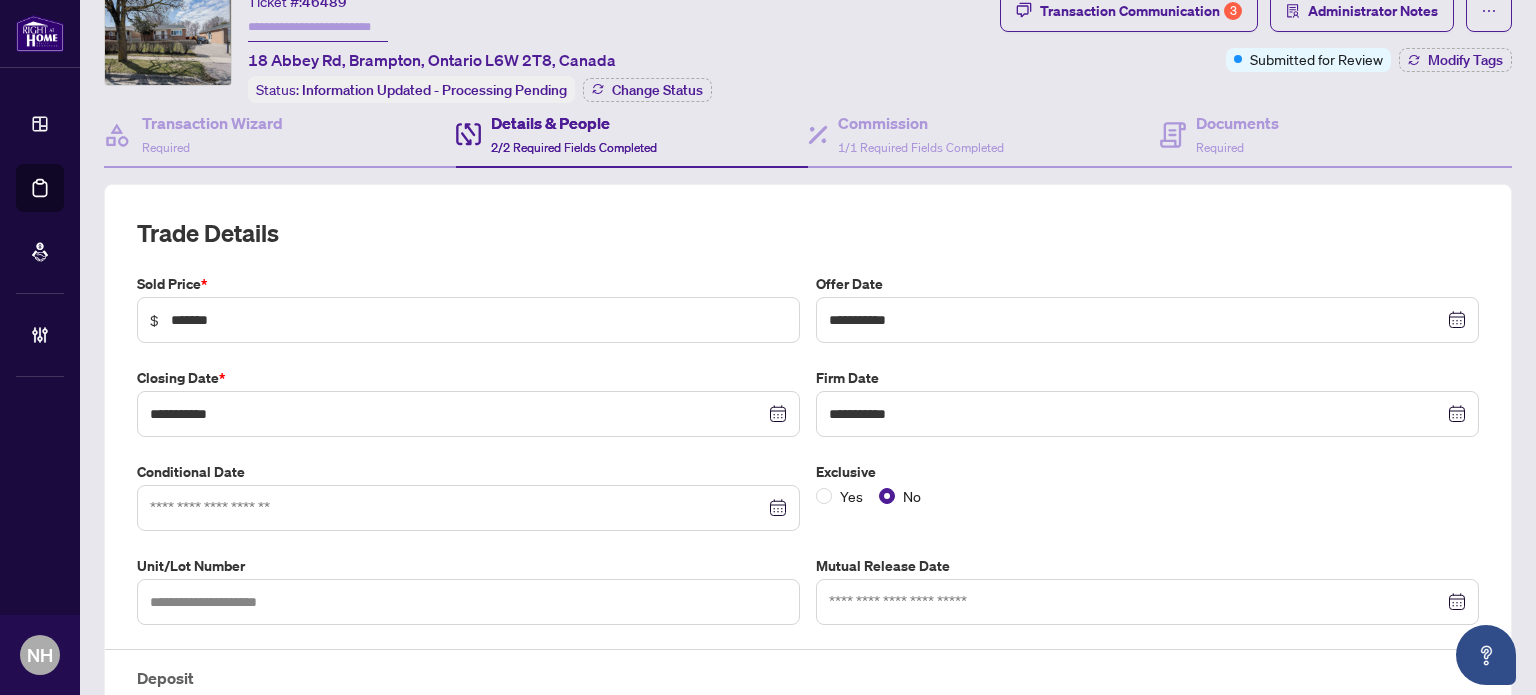 scroll, scrollTop: 0, scrollLeft: 0, axis: both 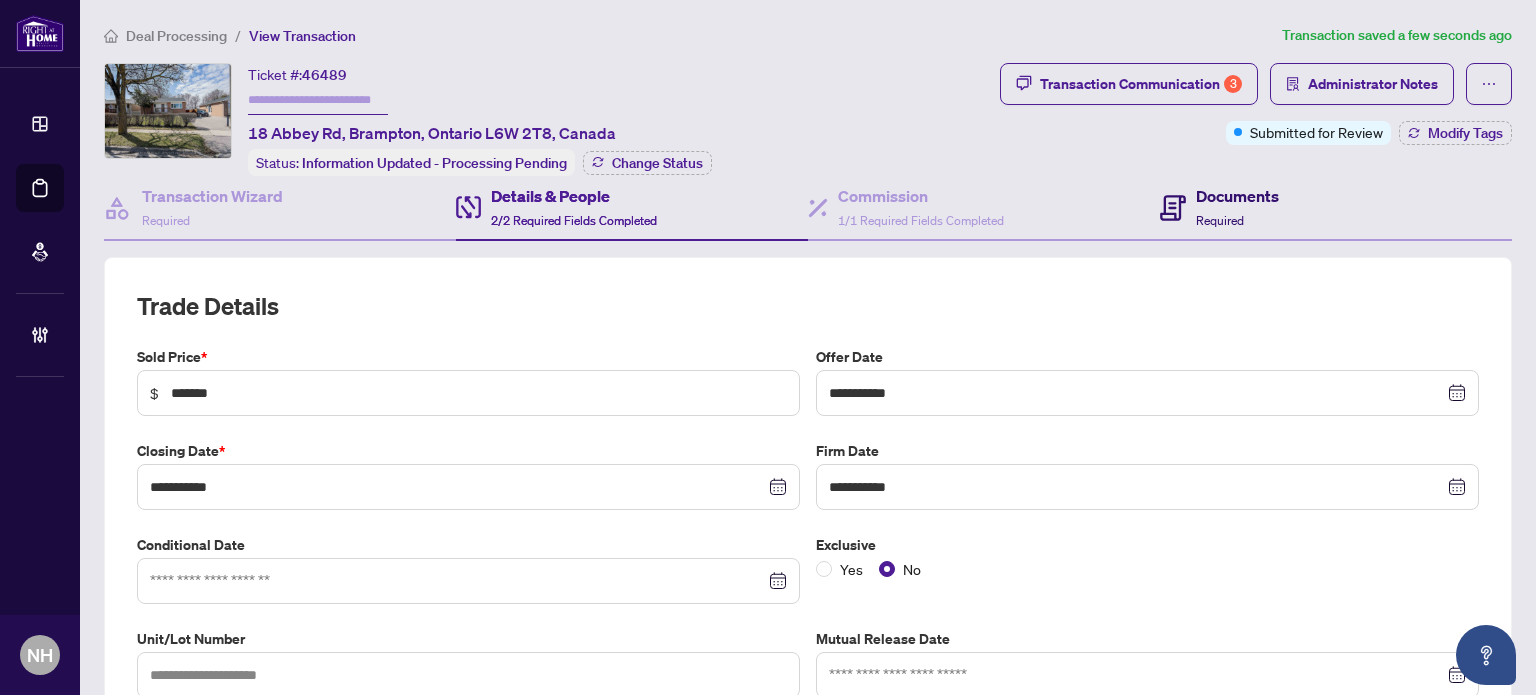 click on "Documents" at bounding box center [1237, 196] 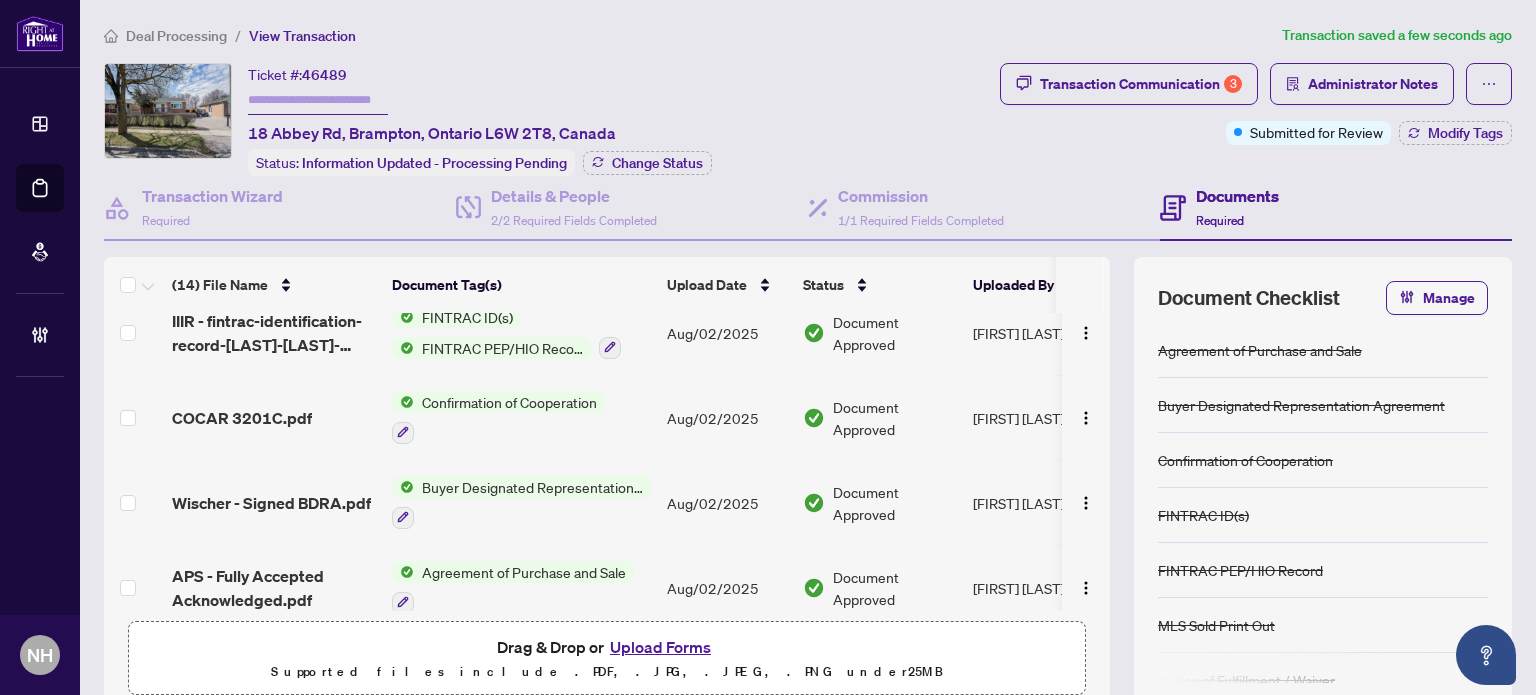 scroll, scrollTop: 800, scrollLeft: 0, axis: vertical 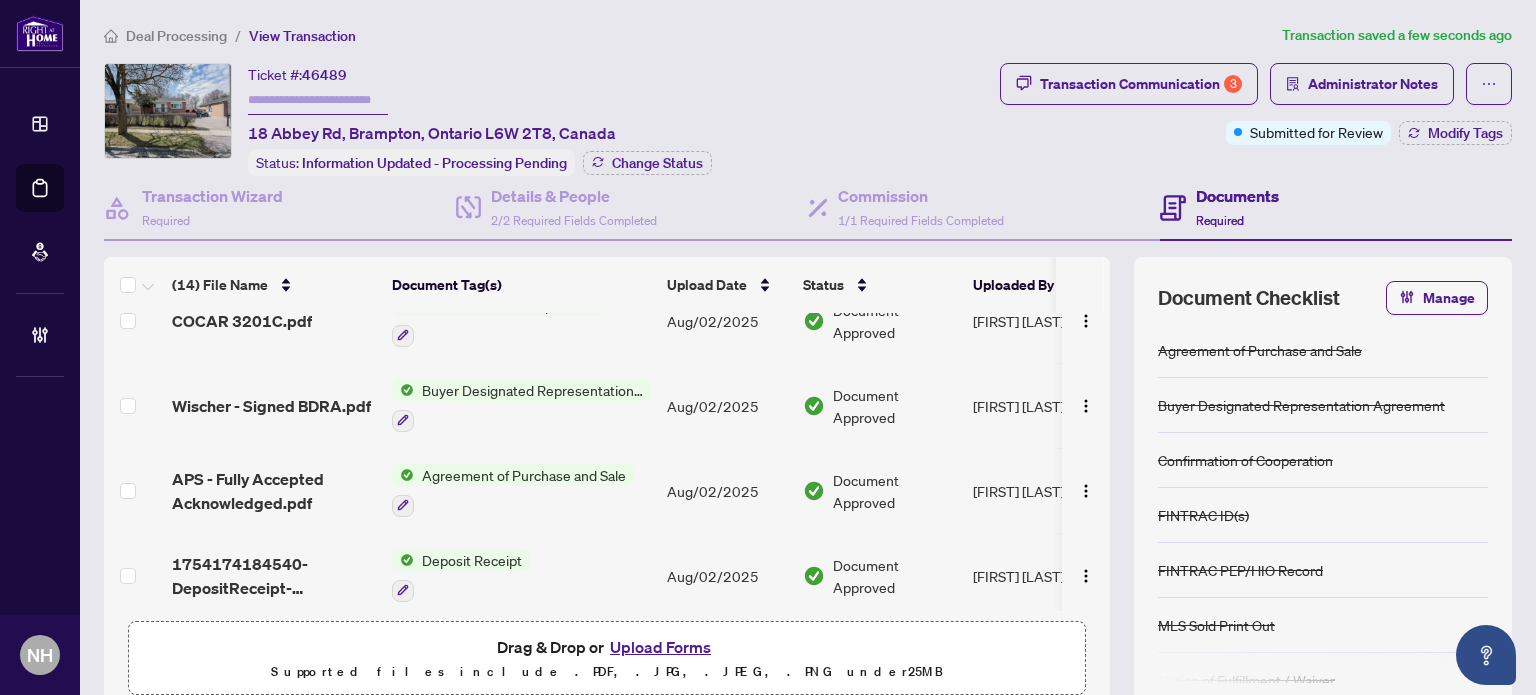 click on "APS - Fully Accepted  Acknowledged.pdf" at bounding box center (274, 491) 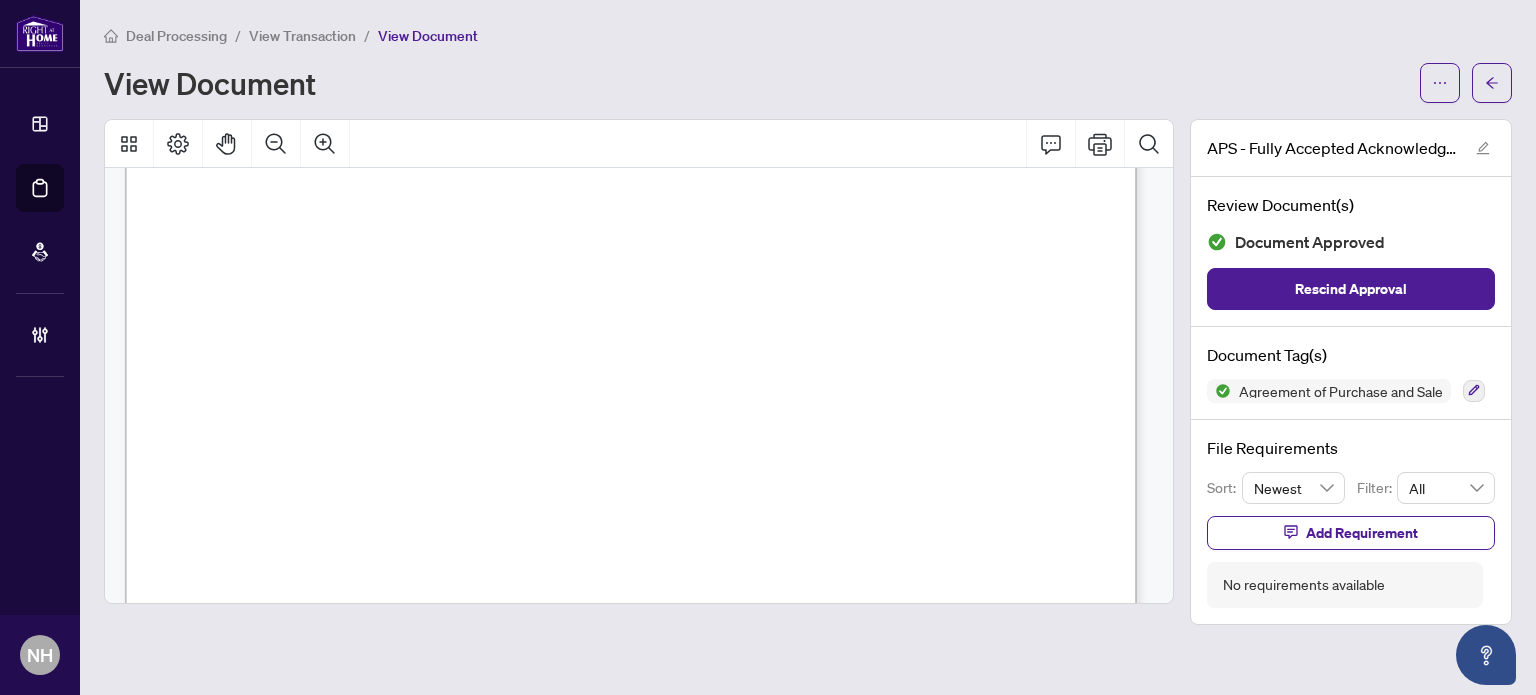 scroll, scrollTop: 6100, scrollLeft: 0, axis: vertical 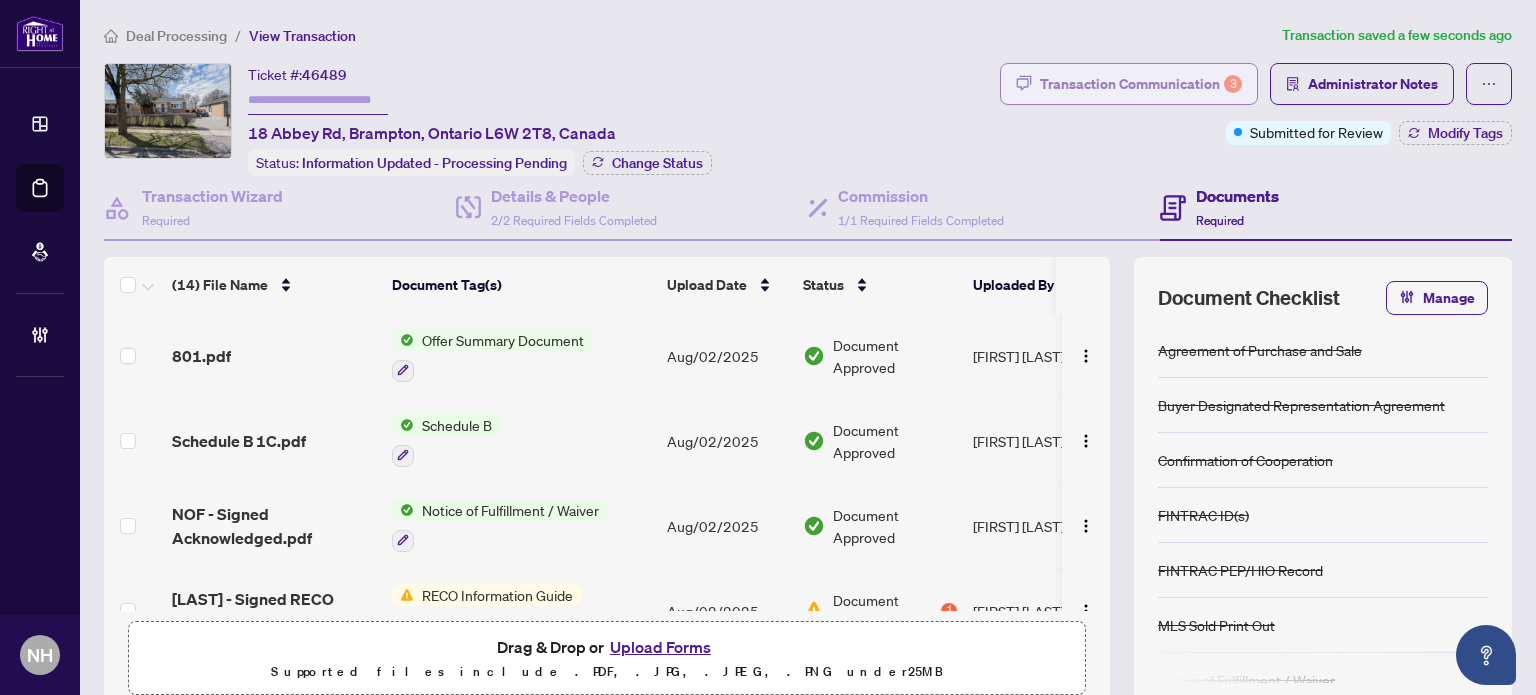 click on "Transaction Communication 3" at bounding box center (1141, 84) 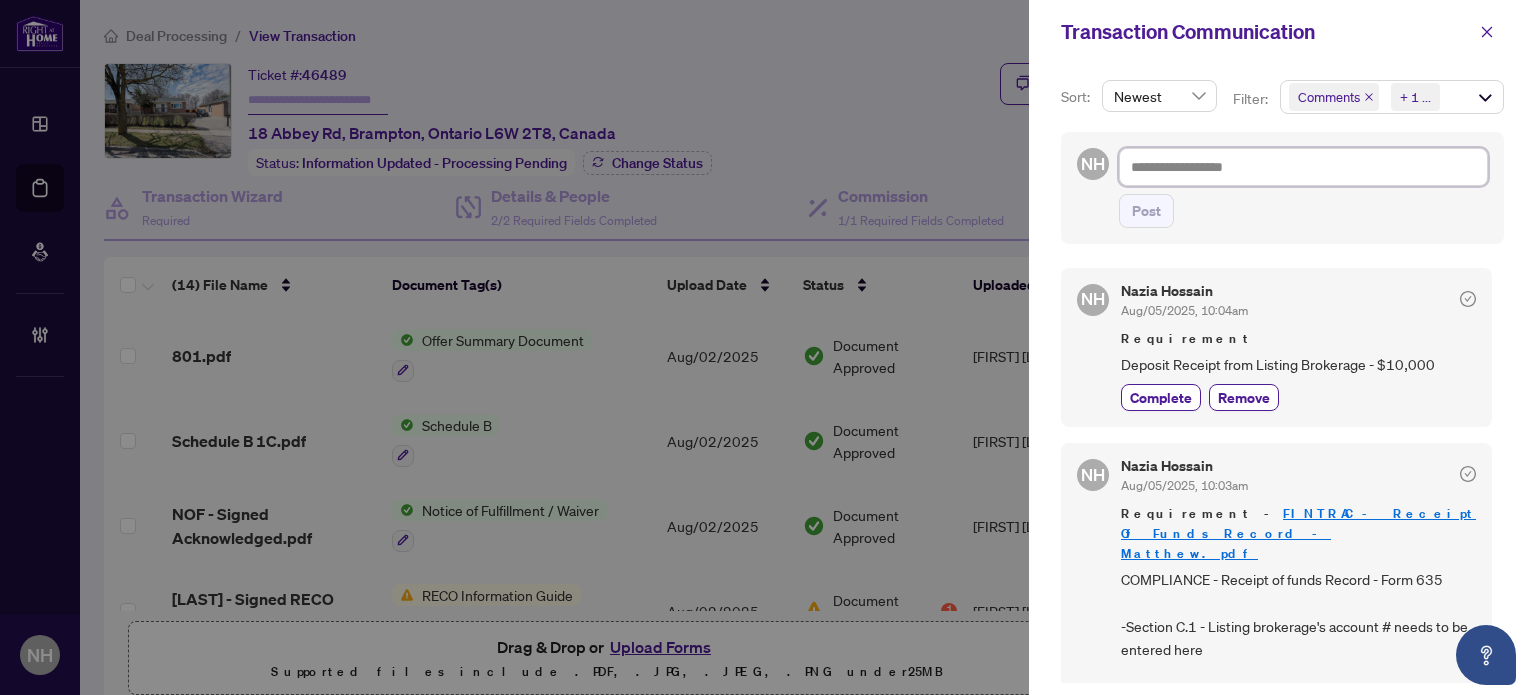 click at bounding box center (1303, 167) 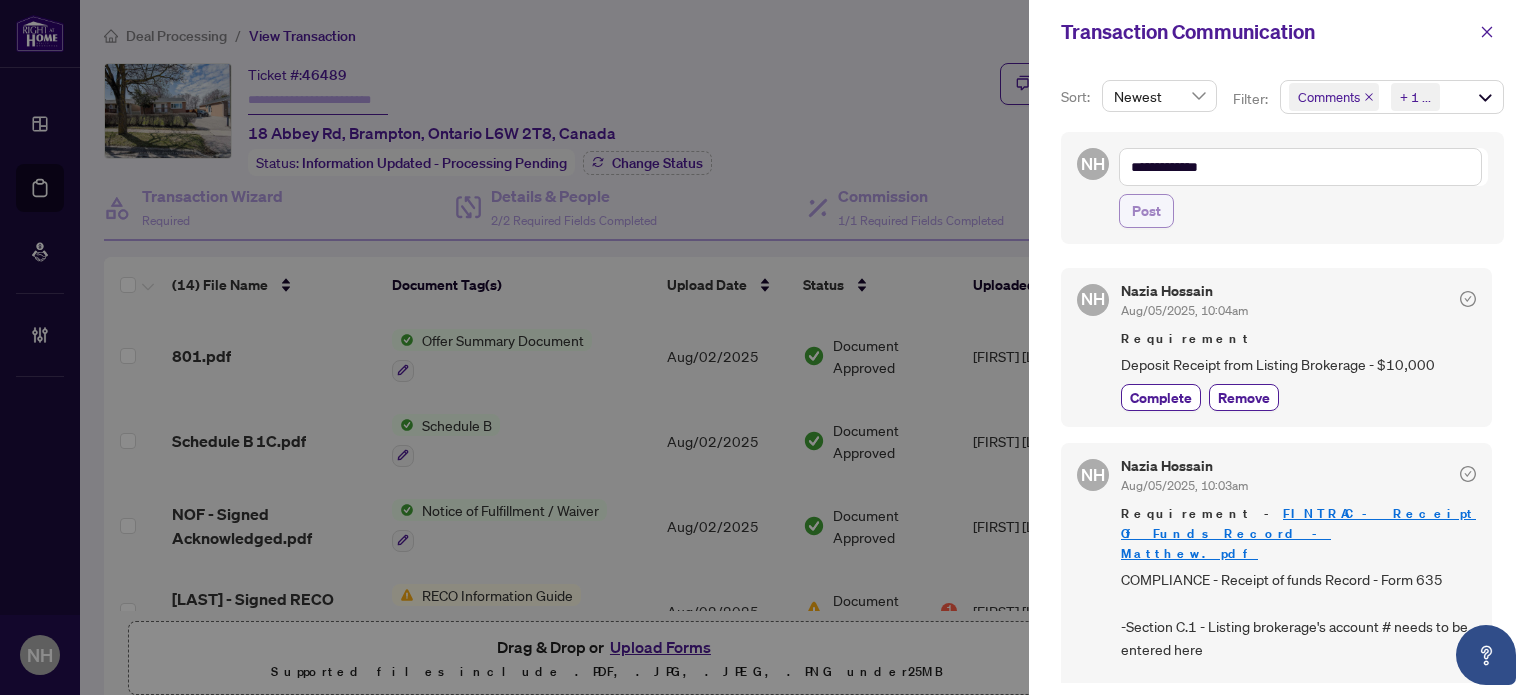 click on "Post" at bounding box center [1146, 211] 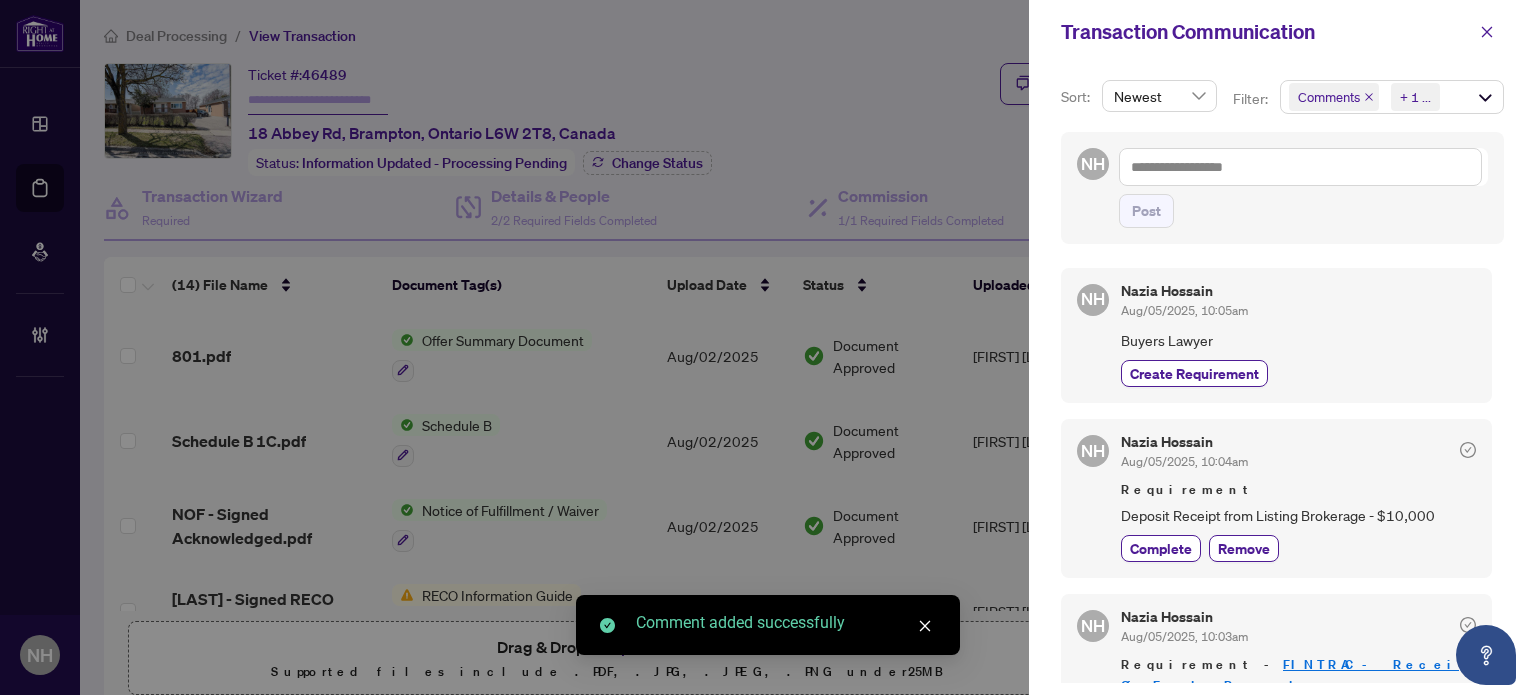 click on "Nazia Hossain   Aug/05/2025, 10:05am Buyers Lawyer Create Requirement" at bounding box center [1298, 335] 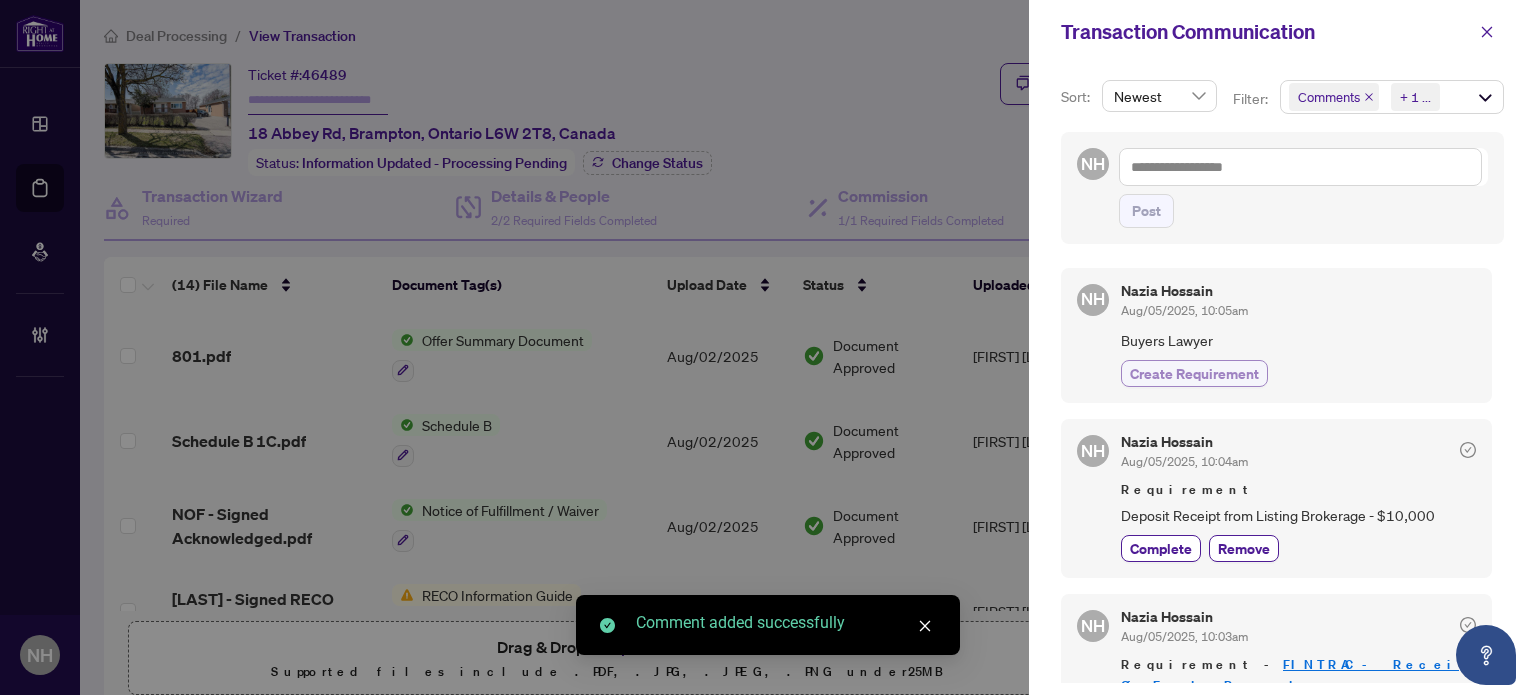 click on "Create Requirement" at bounding box center (1194, 373) 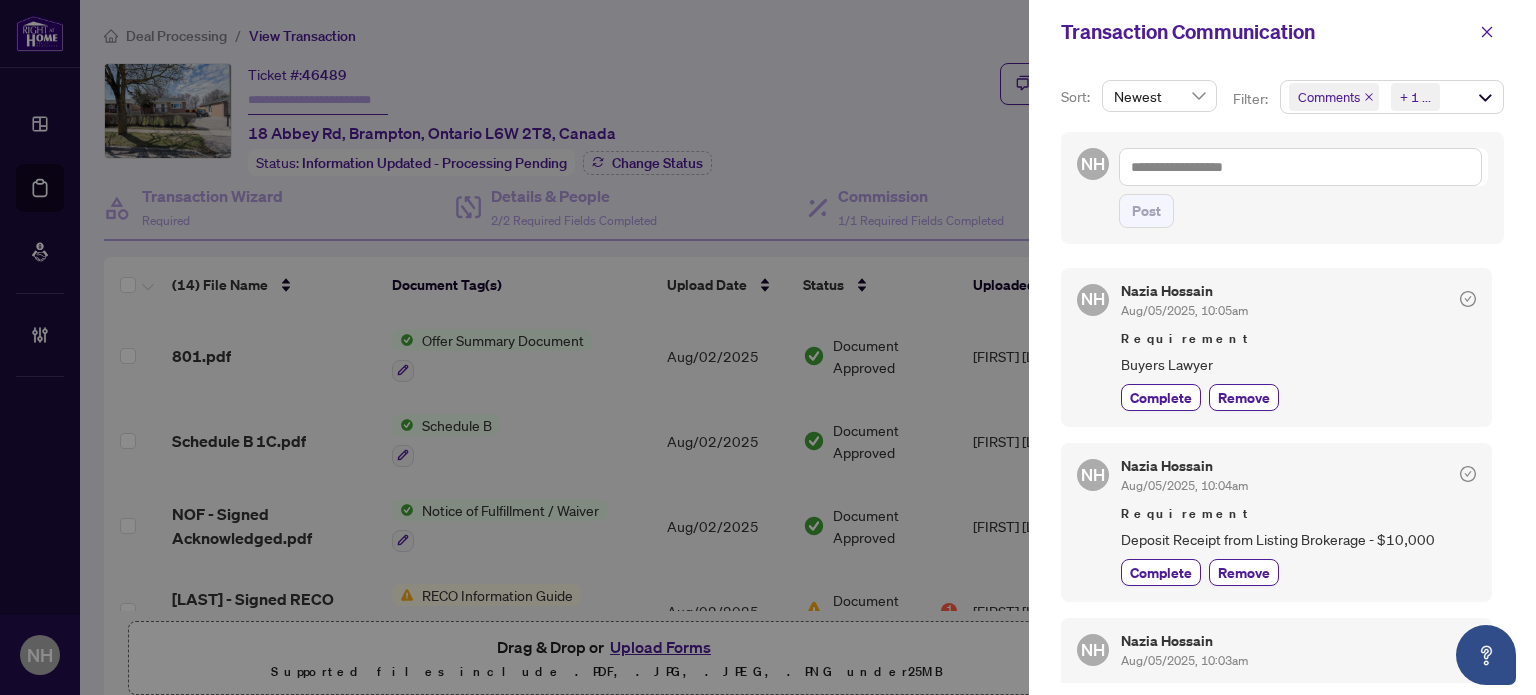 click at bounding box center [1303, 167] 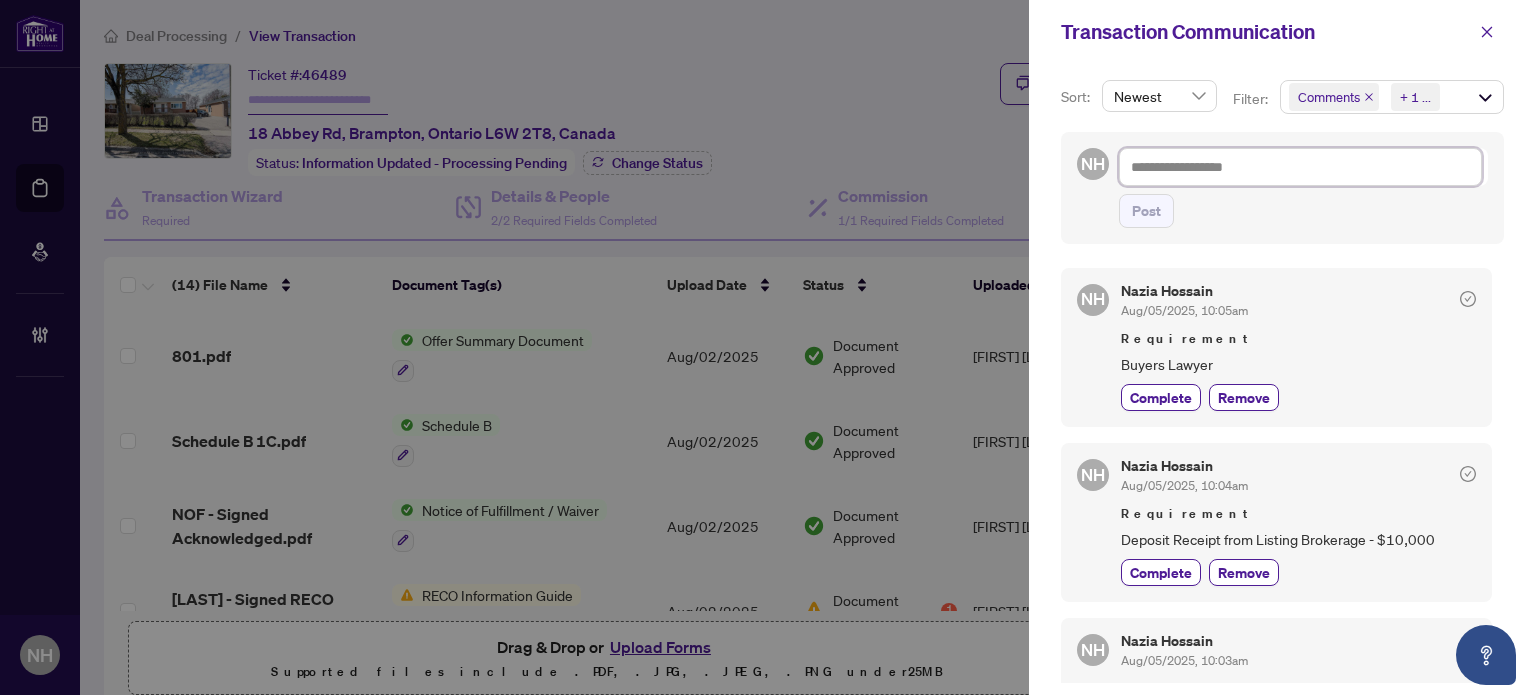 click at bounding box center [1300, 167] 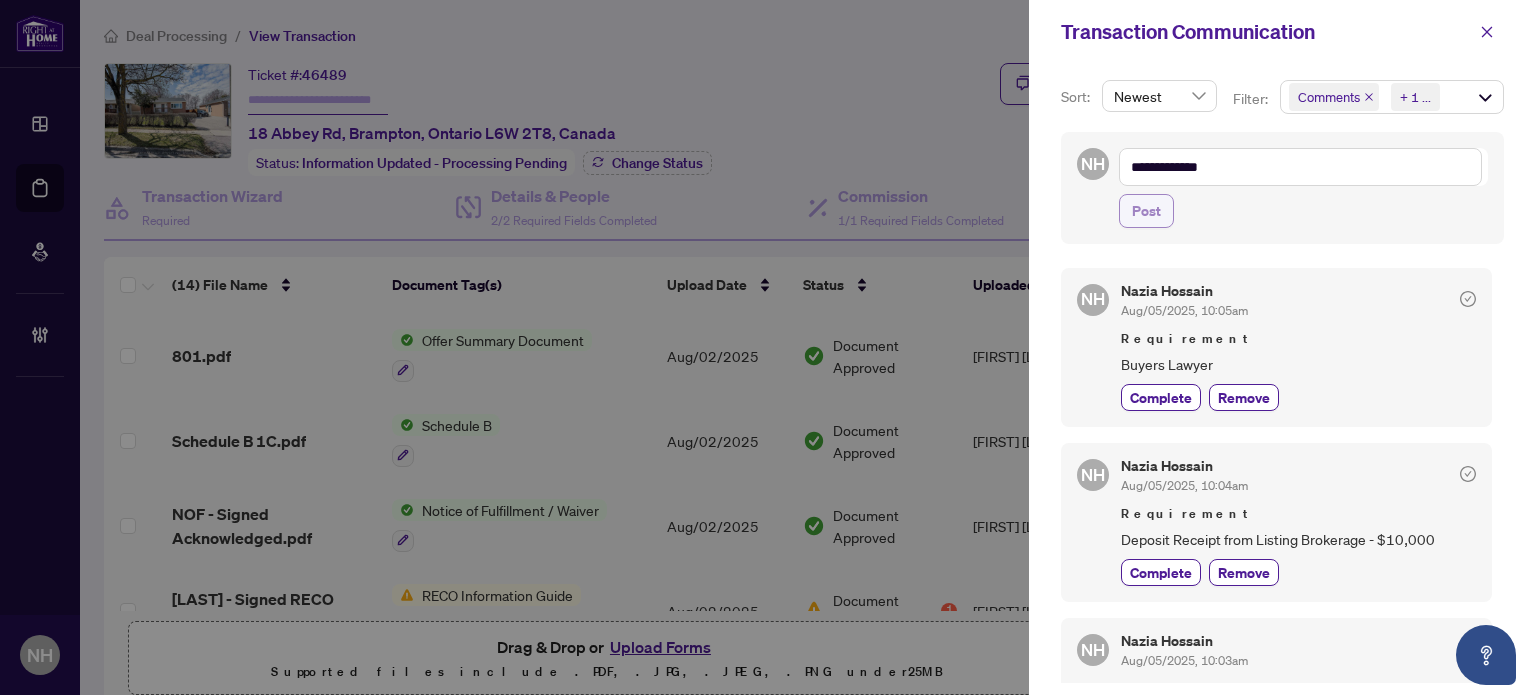 click on "Post" at bounding box center [1146, 211] 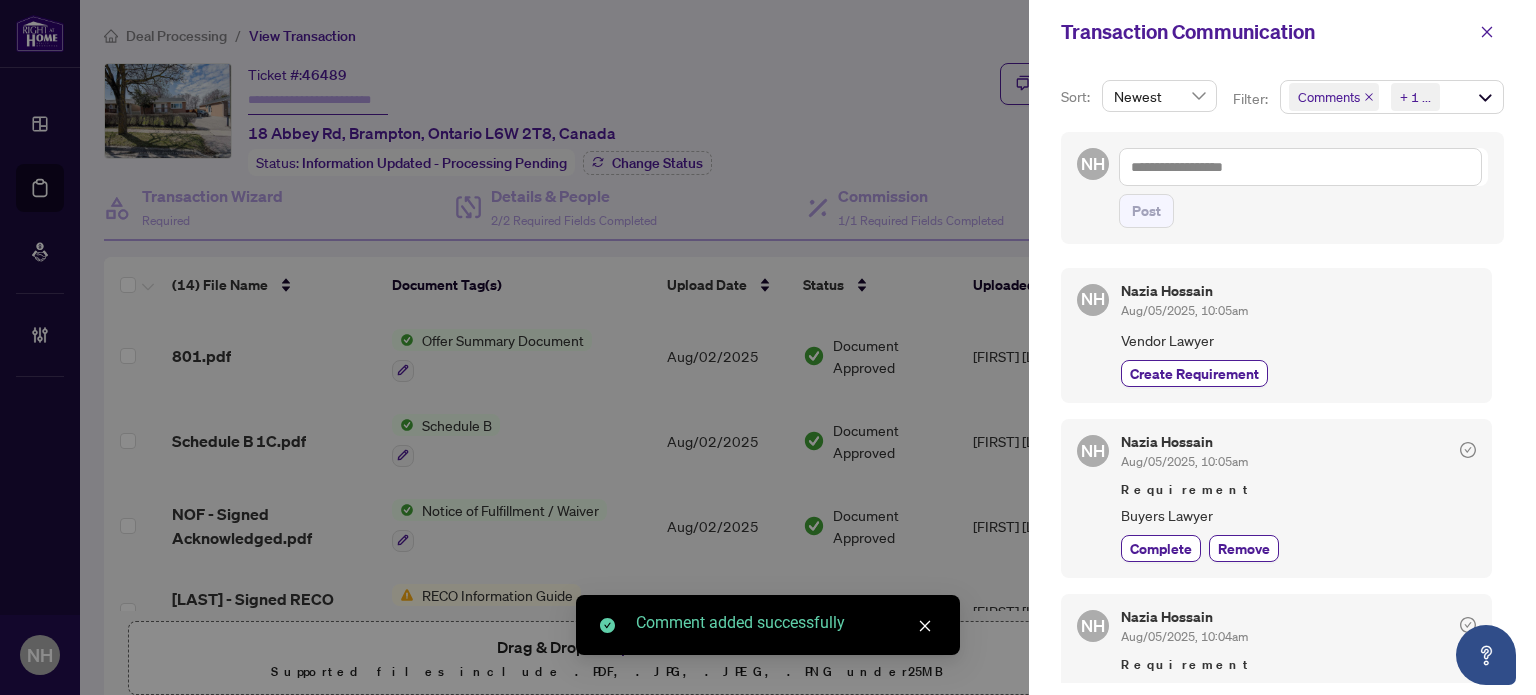 click on "NH Nazia Hossain   Aug/05/2025, 10:05am Vendor Lawyer Create Requirement" at bounding box center (1276, 335) 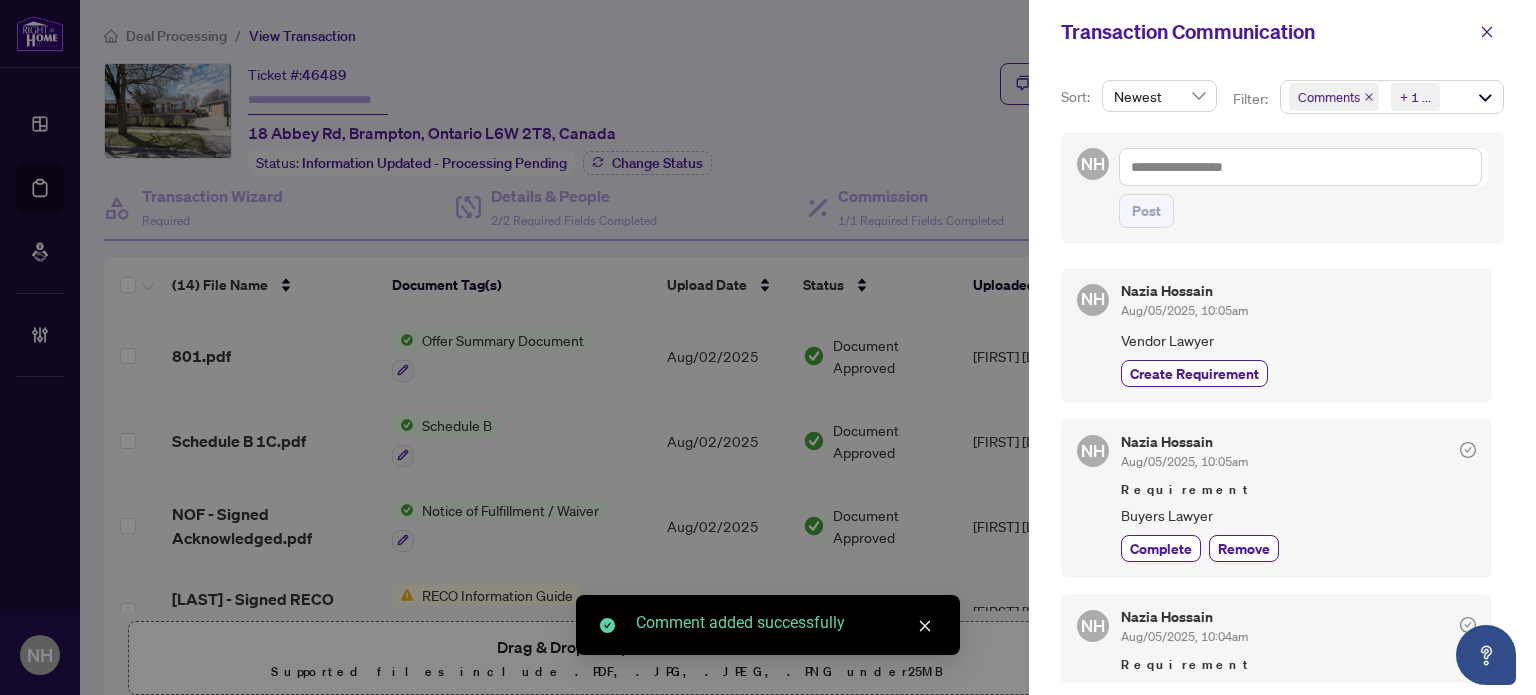 drag, startPoint x: 1219, startPoint y: 377, endPoint x: 1229, endPoint y: 393, distance: 18.867962 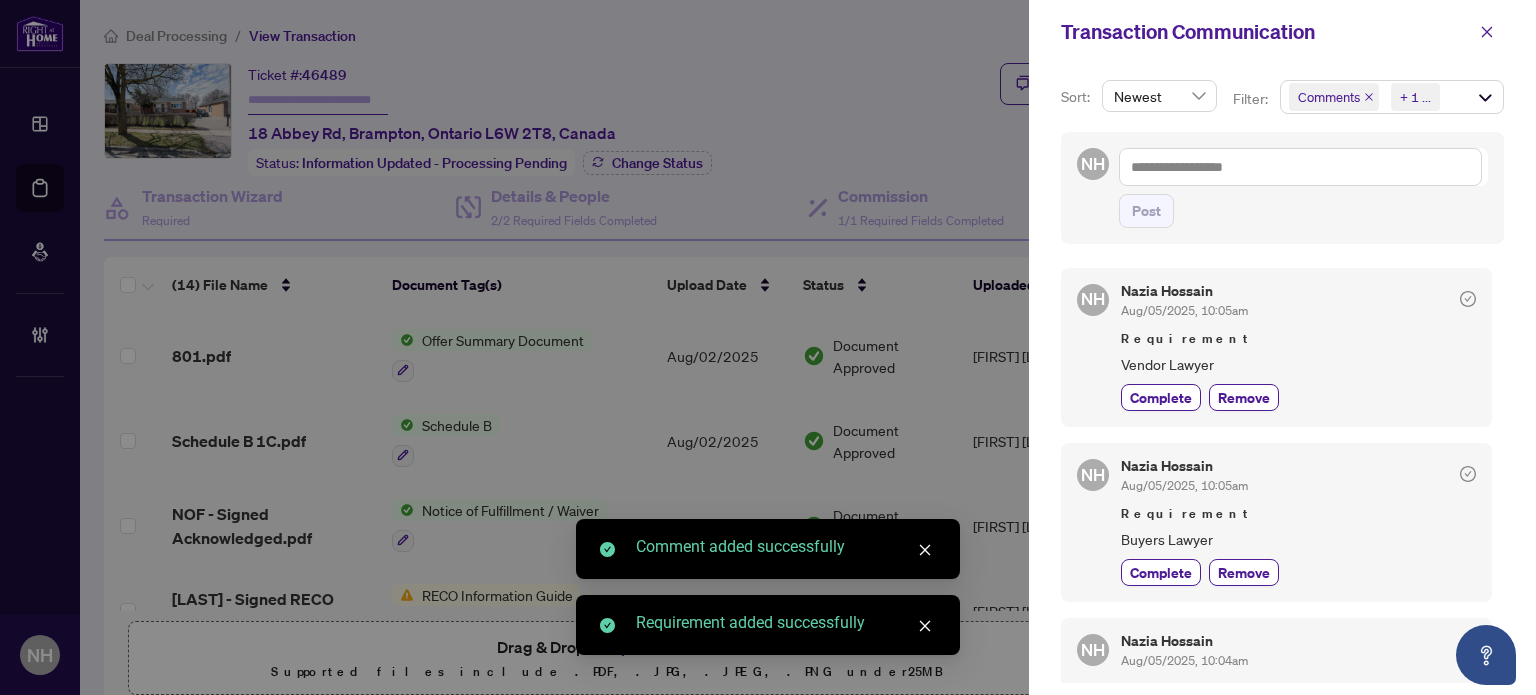 drag, startPoint x: 1489, startPoint y: 35, endPoint x: 1026, endPoint y: 138, distance: 474.31845 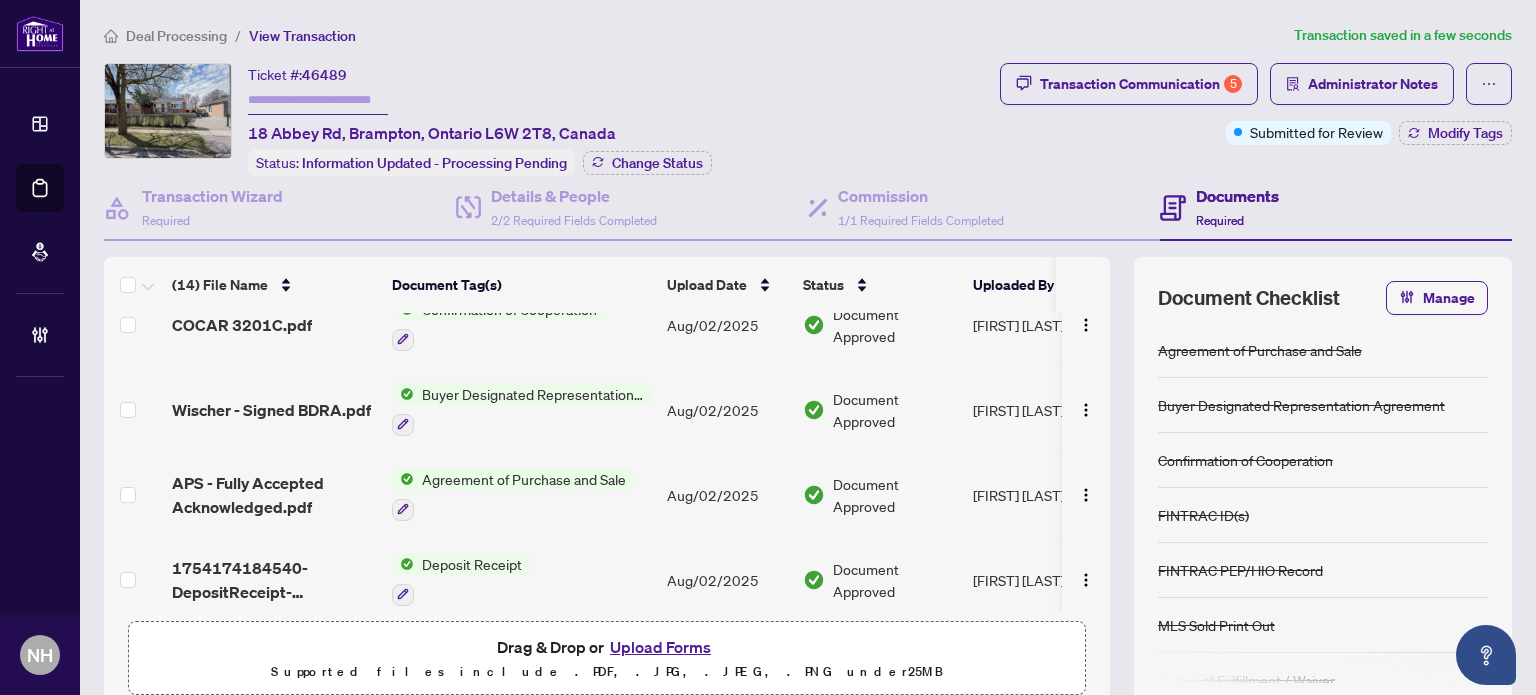 scroll, scrollTop: 889, scrollLeft: 0, axis: vertical 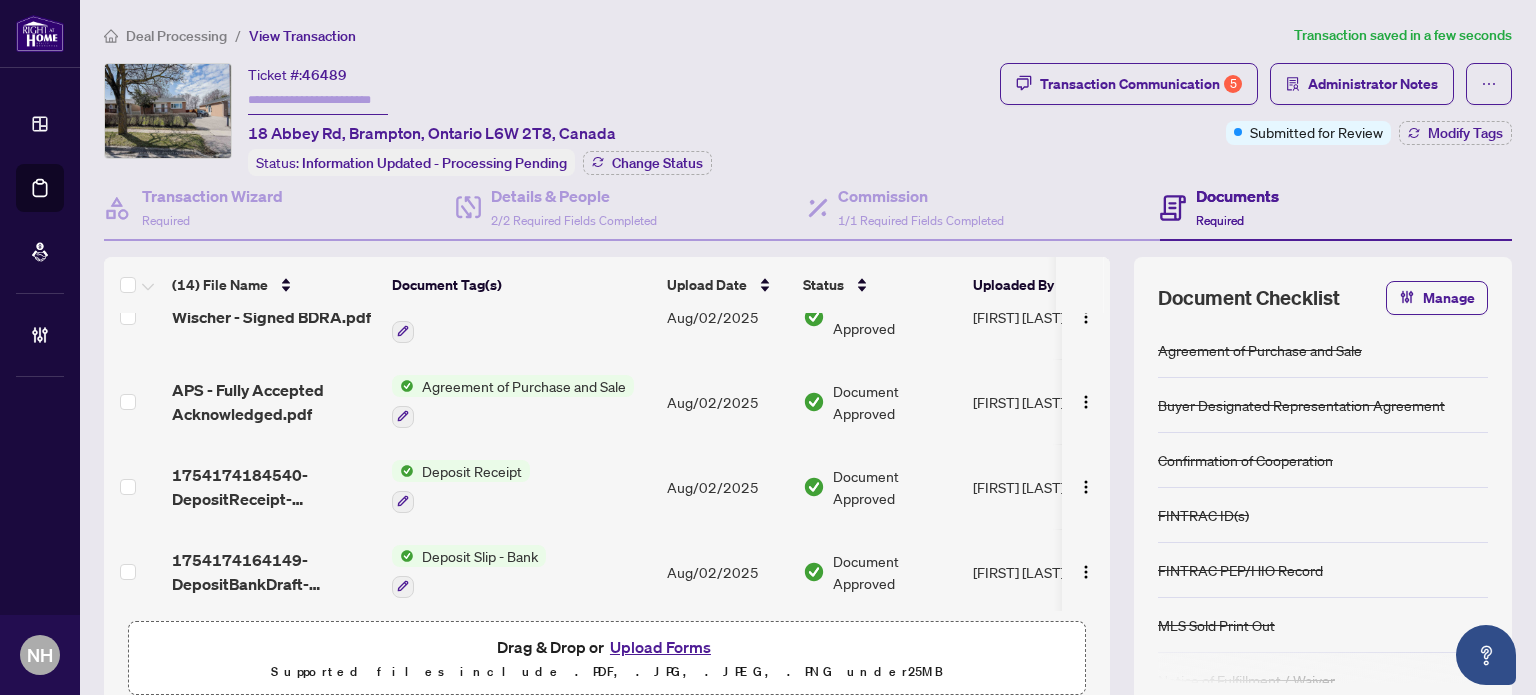 click on "APS - Fully Accepted  Acknowledged.pdf" at bounding box center [274, 402] 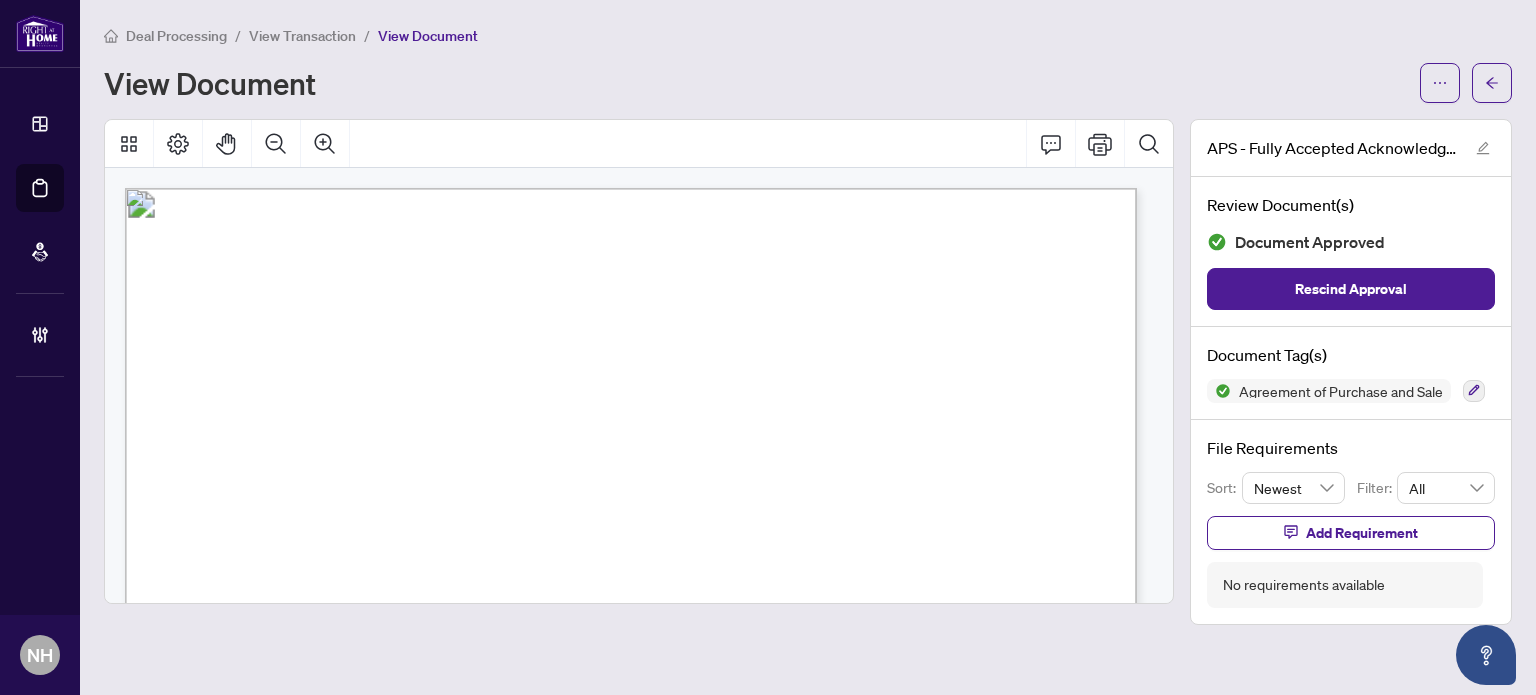 scroll, scrollTop: 1799, scrollLeft: 0, axis: vertical 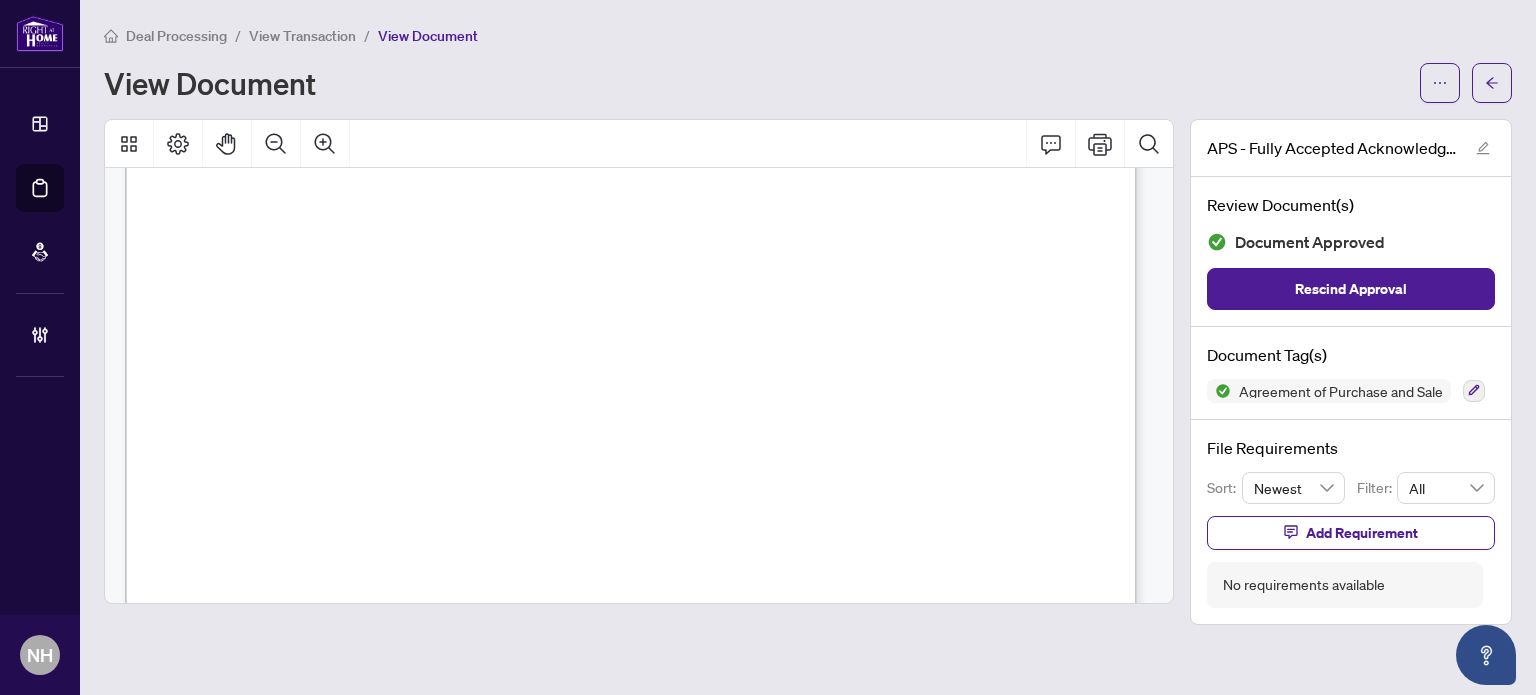 click on "Form 100 Revised 2024  Page 1 of 7
The trademarks REALTOR®, REALTORS®, MLS®, Multiple Listing Services® and associated logos are owned or controlled by  The Canadian Real Estate Association (CREA) and identify the real estate professionals who are members of CREA and the  quality of services they provide. Used under license.
© 2025, Ontario Real Estate Association (“OREA”). All rights reserved. This form was developed by OREA for the use and reproduction  by its members and licensees only. Any other use or reproduction is prohibited except with prior written consent of OREA. Do not alter  when printing or reproducing the standard pre-set portion. OREA bears no liability for your use of this form.
Agreement of Purchase and Sale
Form 100
for use in the Province of Ontario
This Agreement of Purchase and Sale dated this ....................... day of .................................................................................................... 20............
BUYER: SELLER: REAL PROPERTY:
1." at bounding box center [641, -1611] 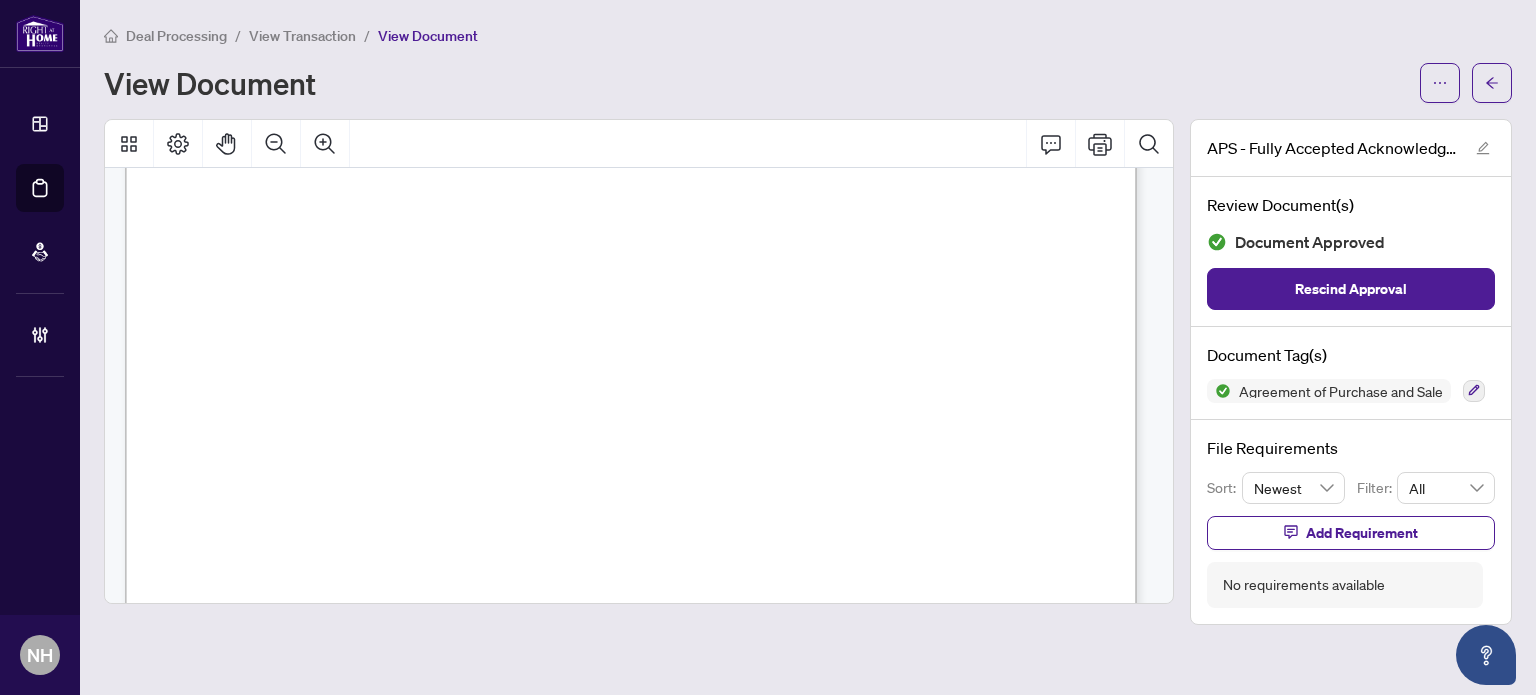 scroll, scrollTop: 300, scrollLeft: 0, axis: vertical 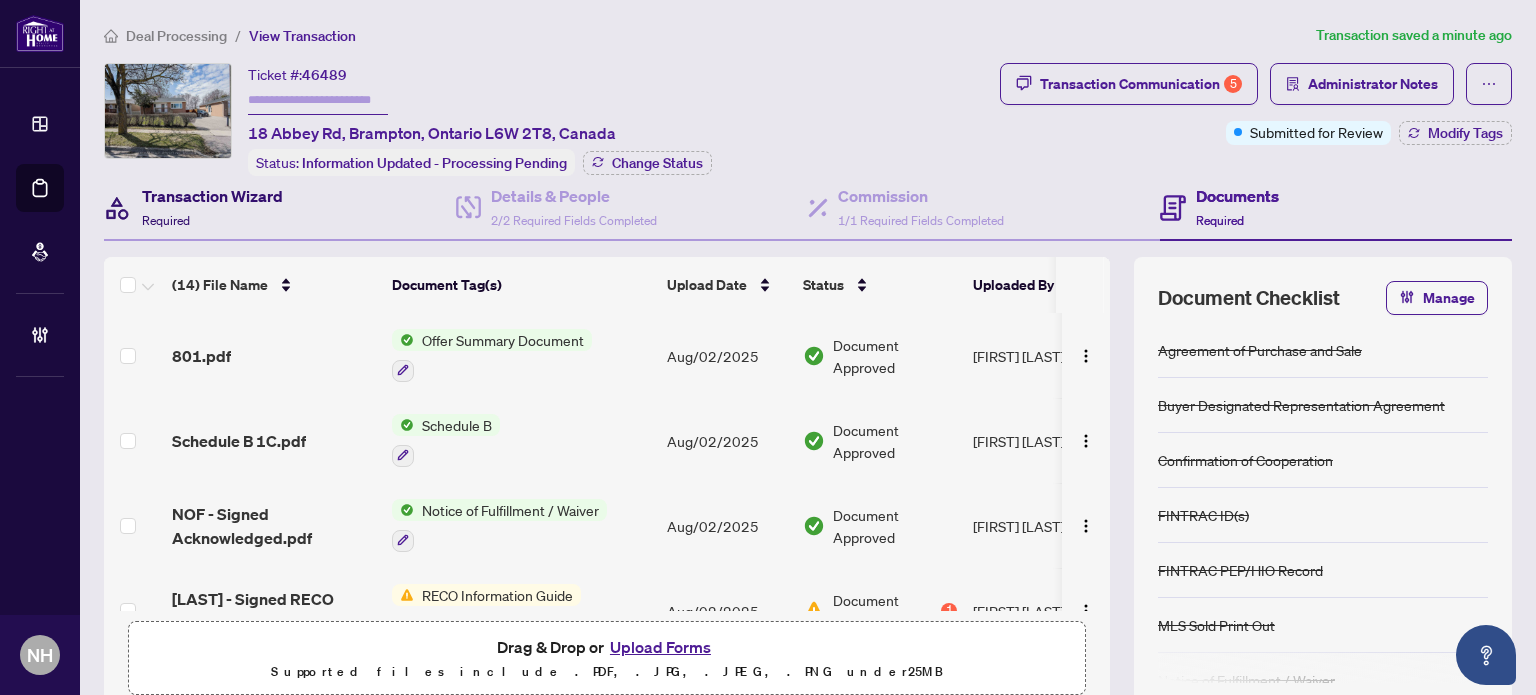 click on "Transaction Wizard" at bounding box center (212, 196) 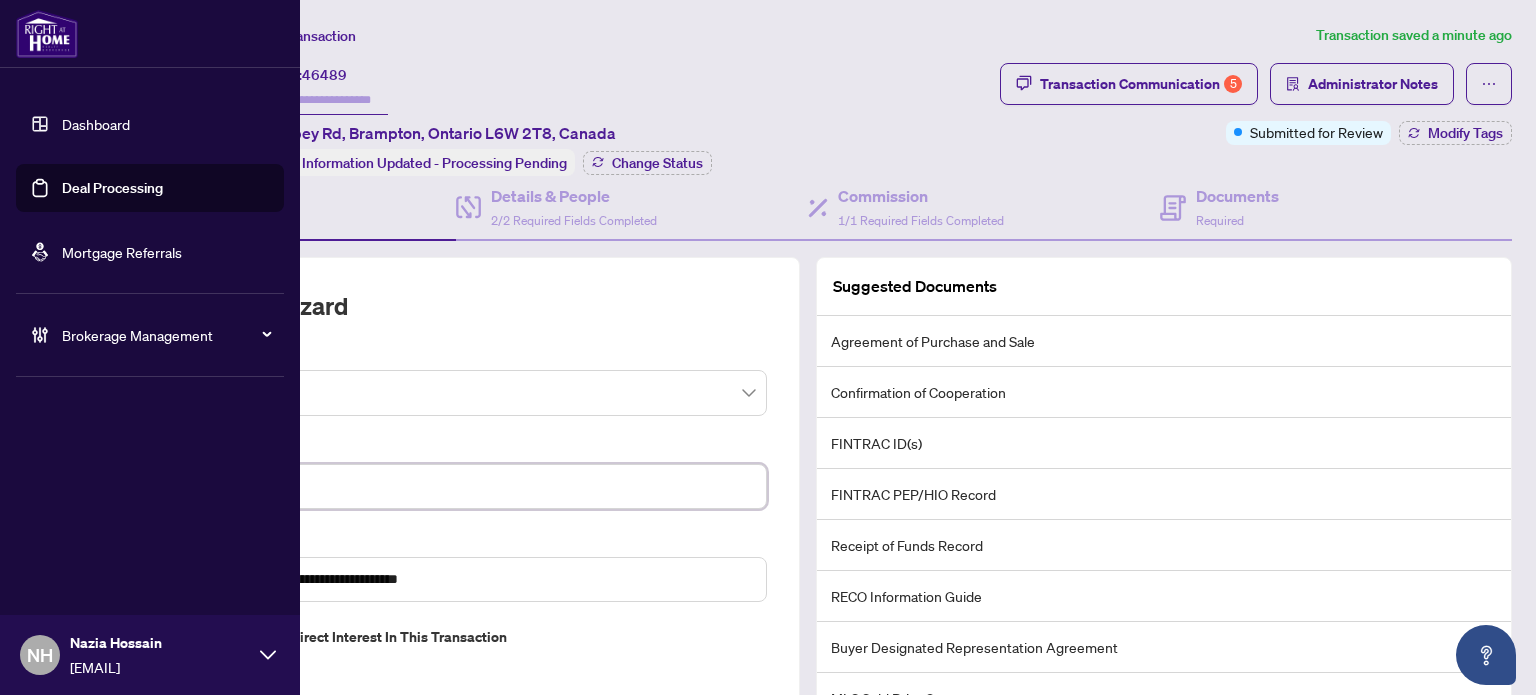 drag, startPoint x: 293, startPoint y: 487, endPoint x: 11, endPoint y: 407, distance: 293.12796 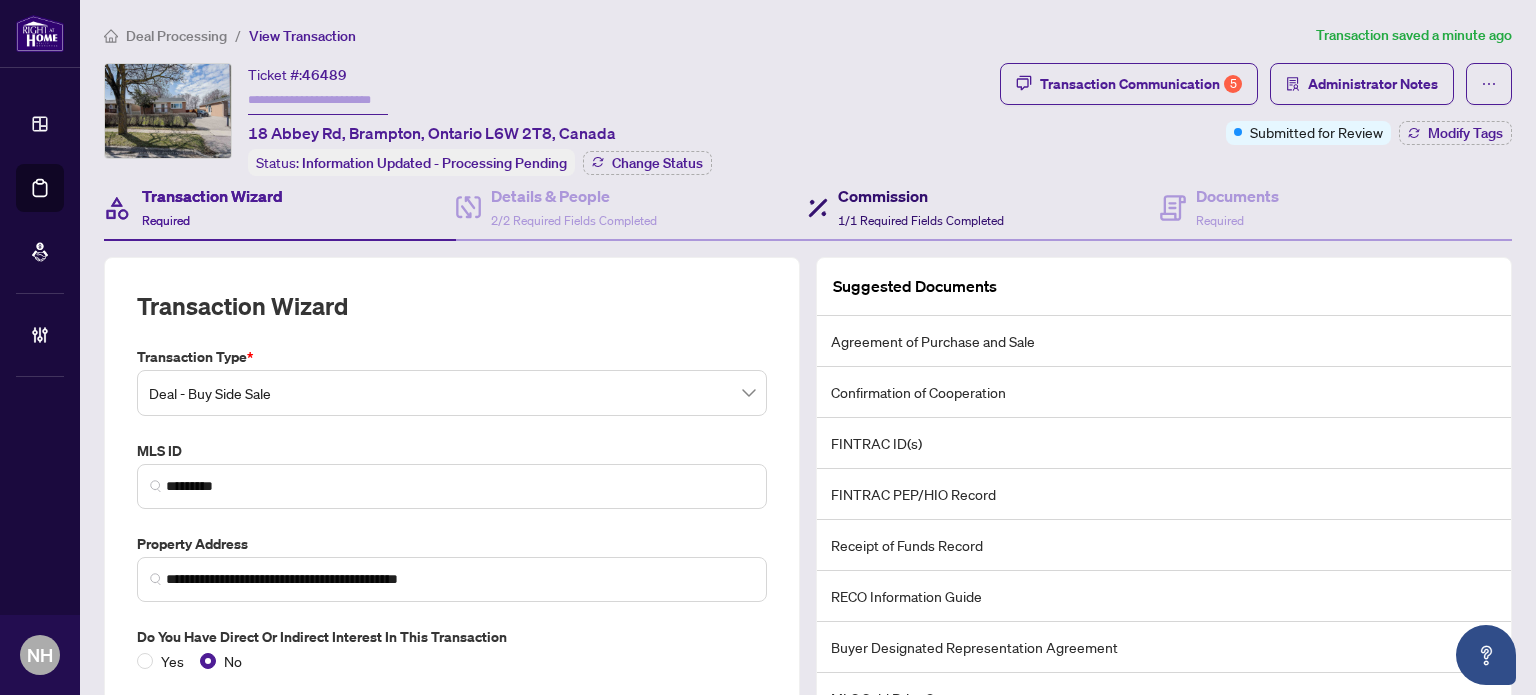 click on "Commission 1/1 Required Fields Completed" at bounding box center [921, 207] 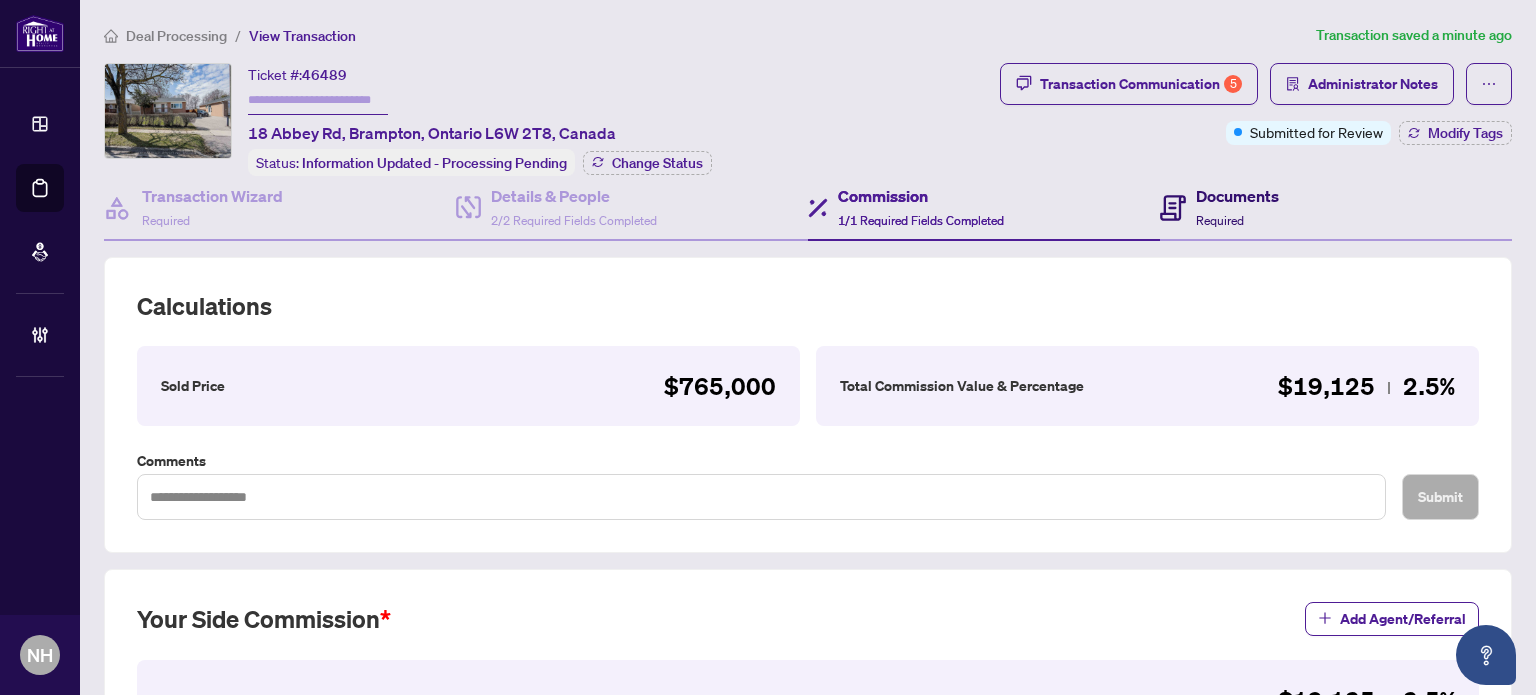 click on "Documents" at bounding box center (1237, 196) 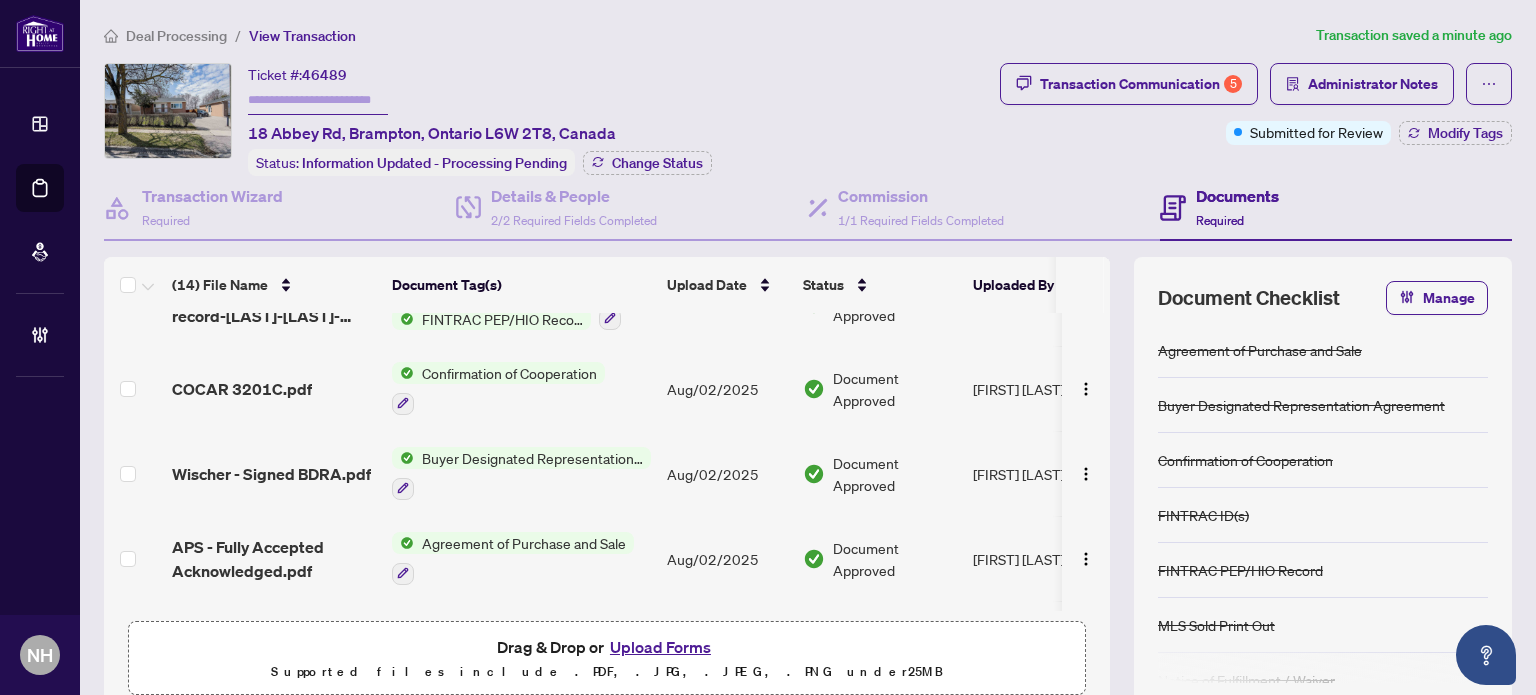 scroll, scrollTop: 700, scrollLeft: 0, axis: vertical 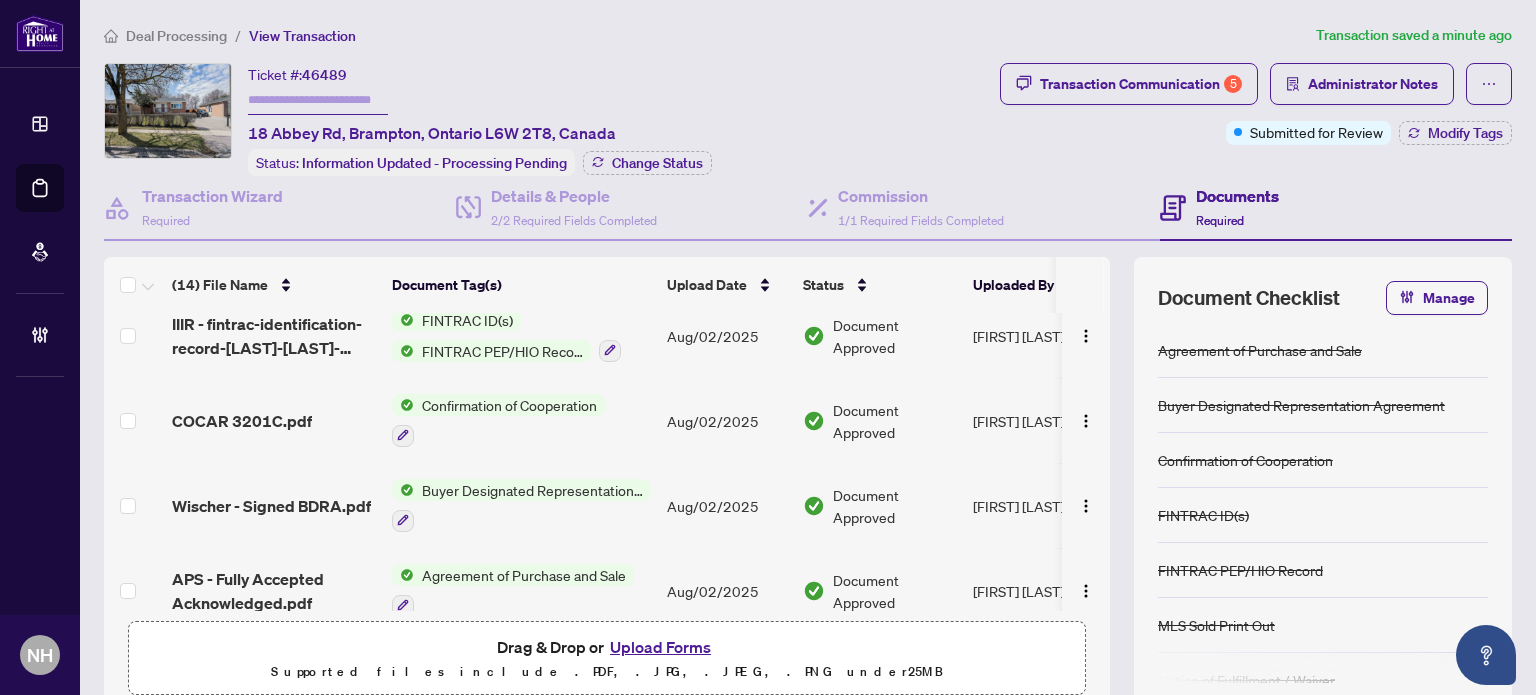 click on "COCAR 3201C.pdf" at bounding box center (242, 421) 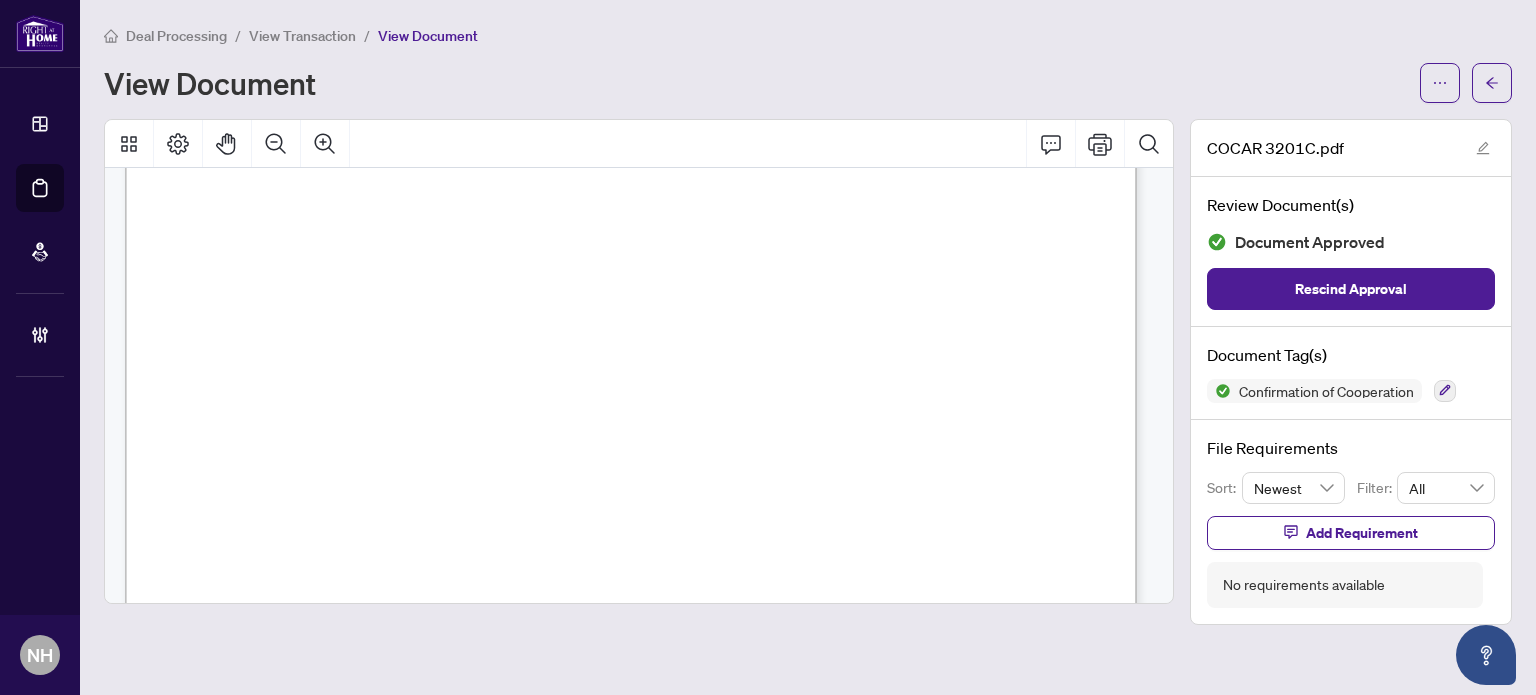 scroll, scrollTop: 400, scrollLeft: 0, axis: vertical 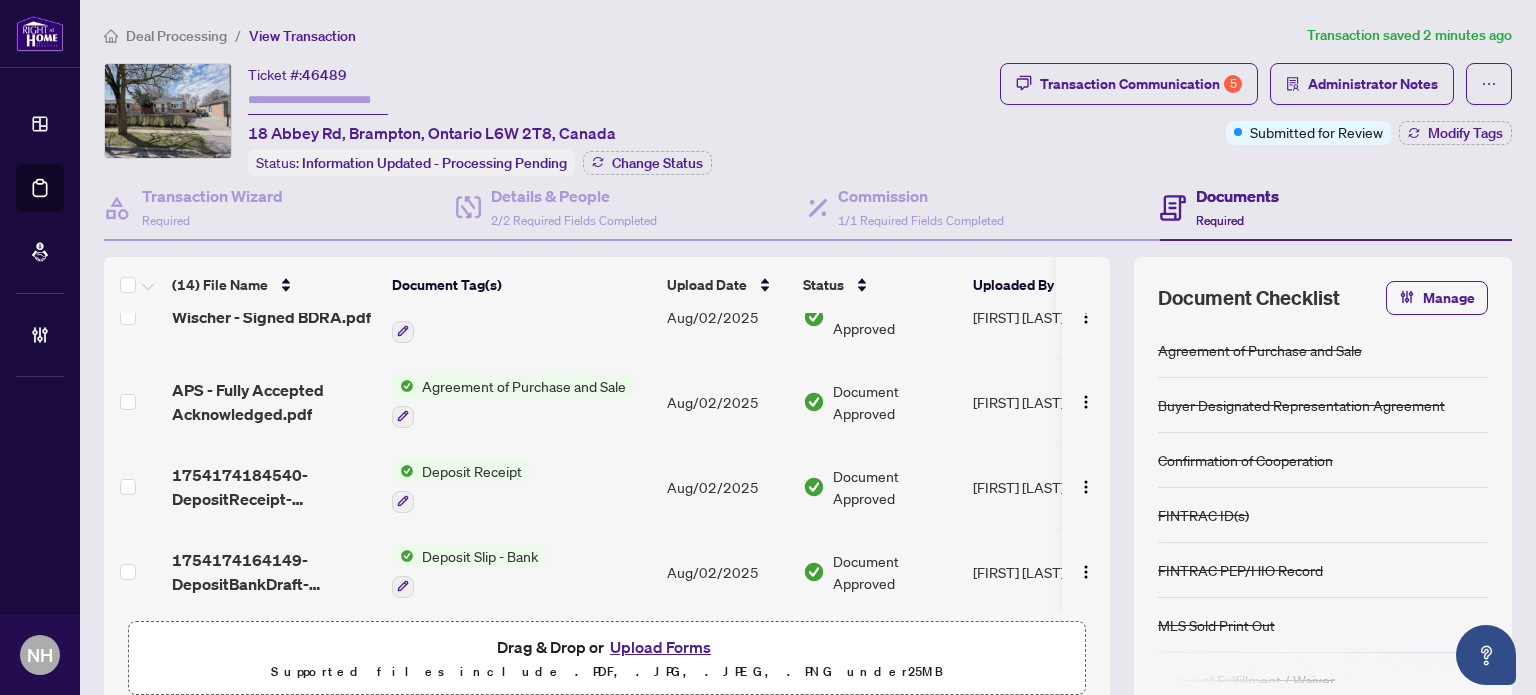 click on "APS - Fully Accepted  Acknowledged.pdf" at bounding box center (274, 402) 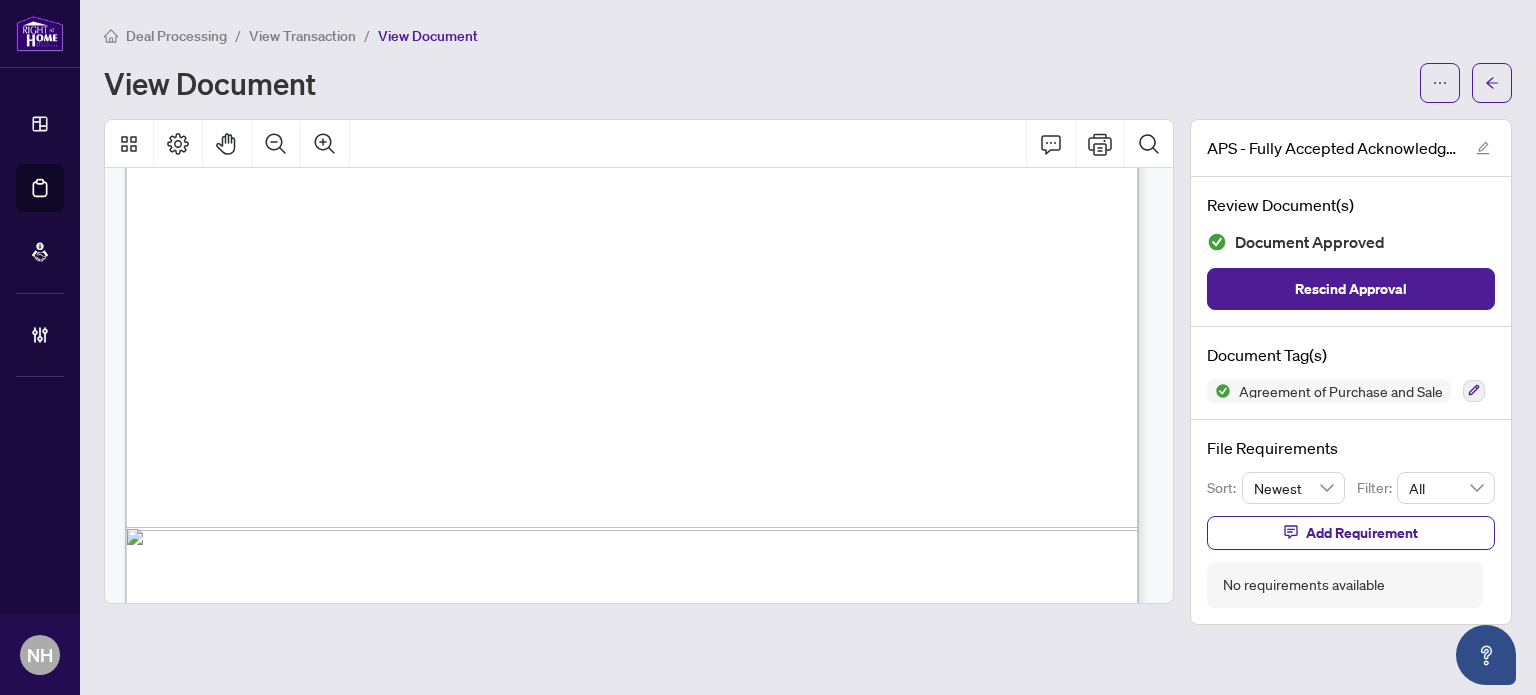 scroll, scrollTop: 8986, scrollLeft: 0, axis: vertical 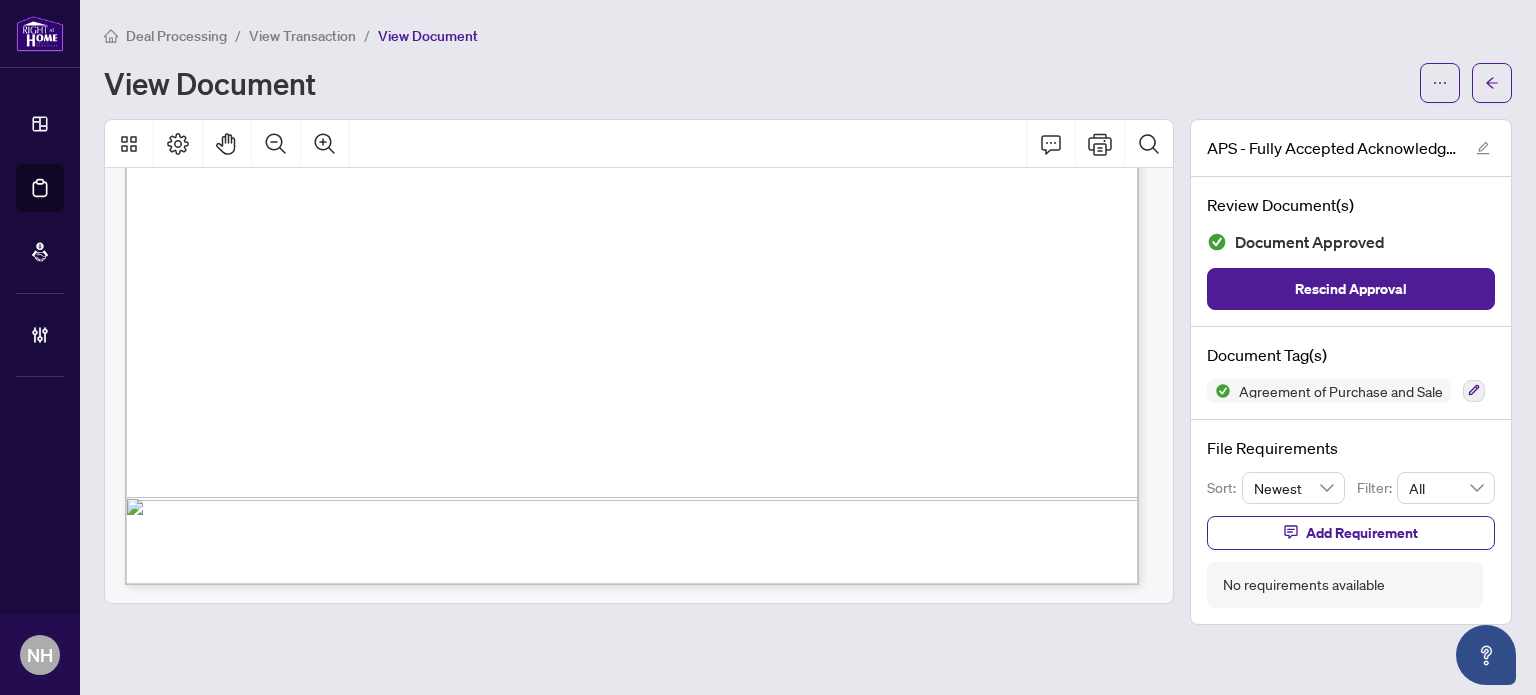 click on "View Transaction" at bounding box center [302, 36] 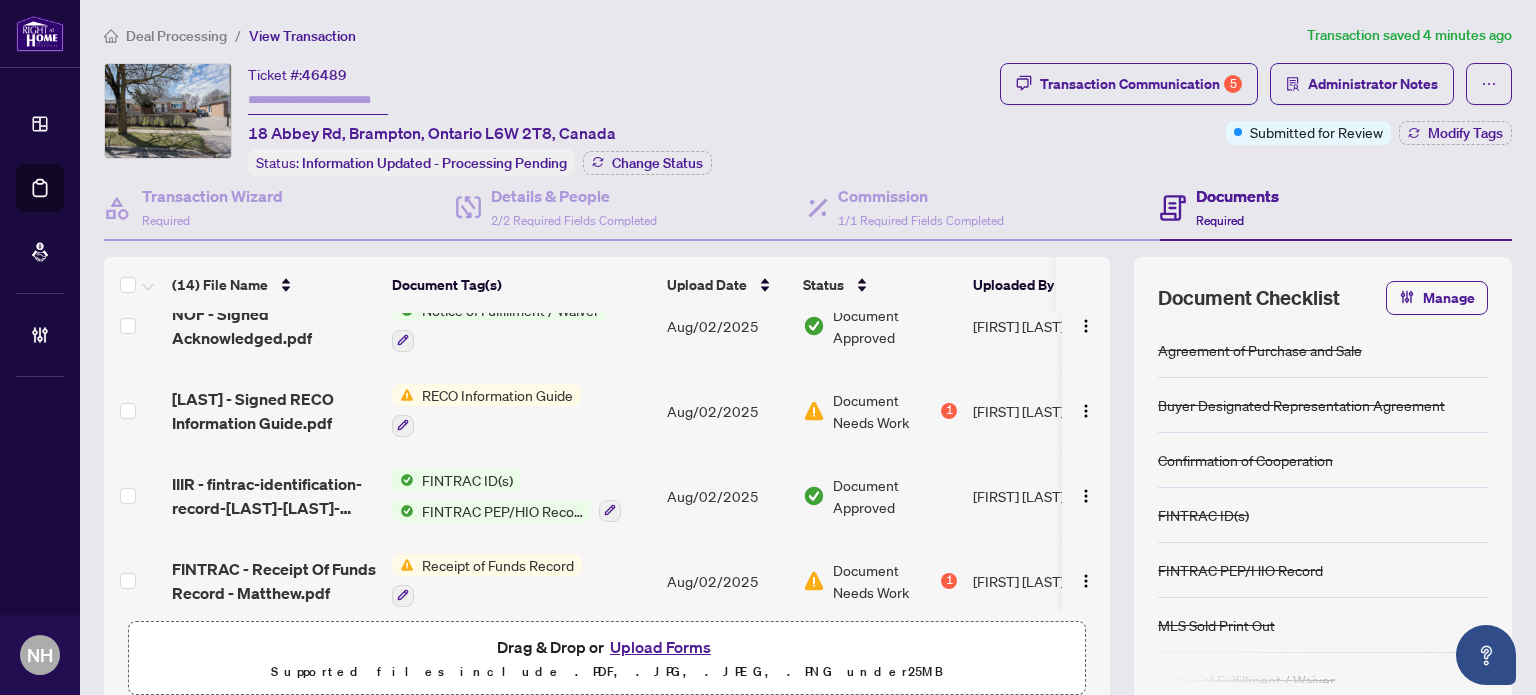 scroll, scrollTop: 300, scrollLeft: 0, axis: vertical 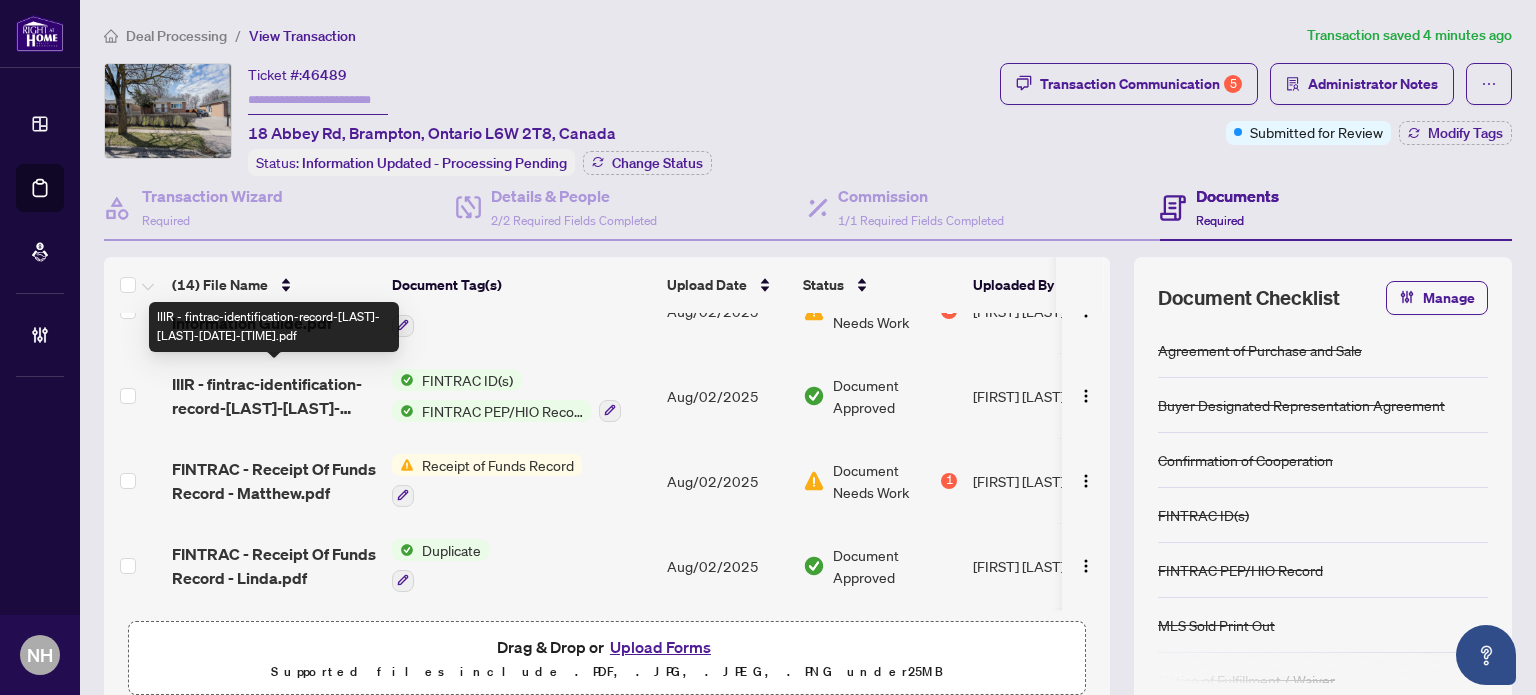 click on "IIIR - fintrac-identification-record-linda-catherine-wischer-20250801-132745.pdf" at bounding box center (274, 396) 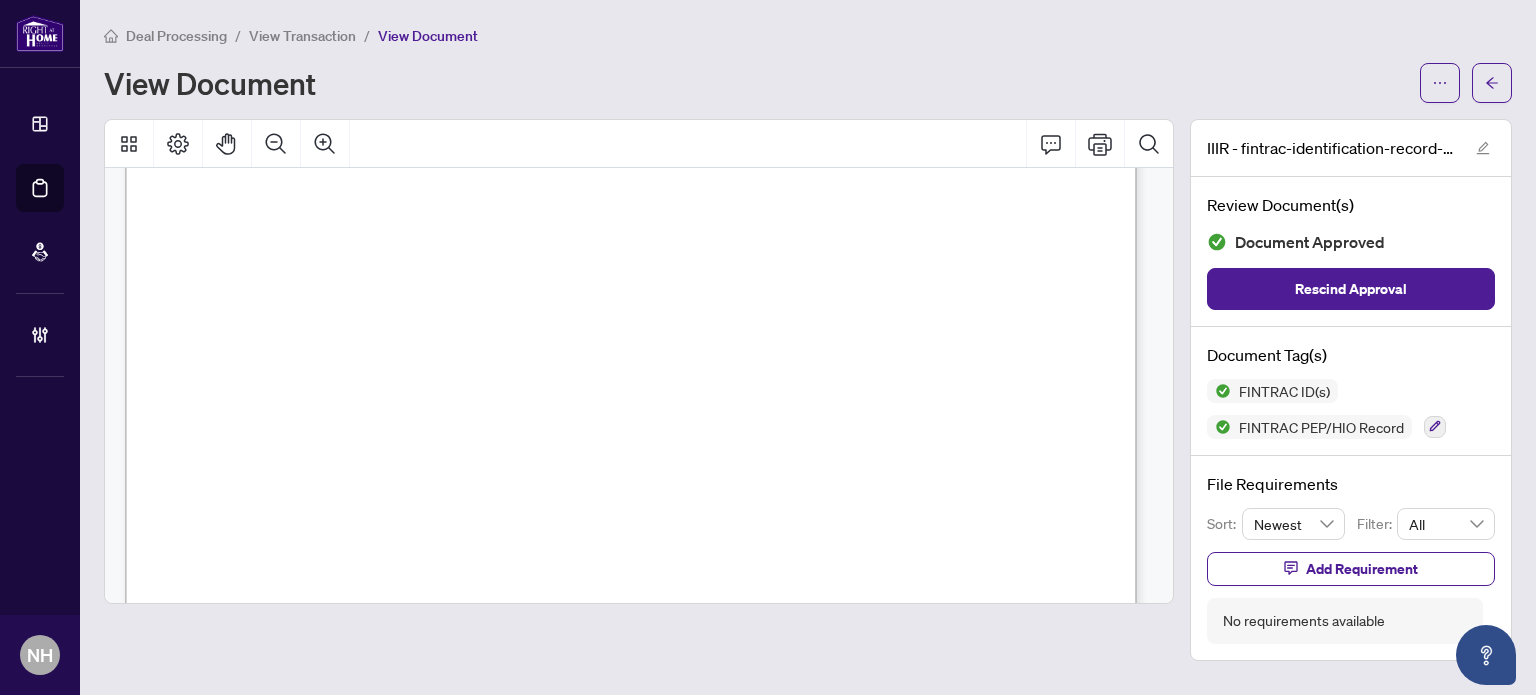 scroll, scrollTop: 0, scrollLeft: 0, axis: both 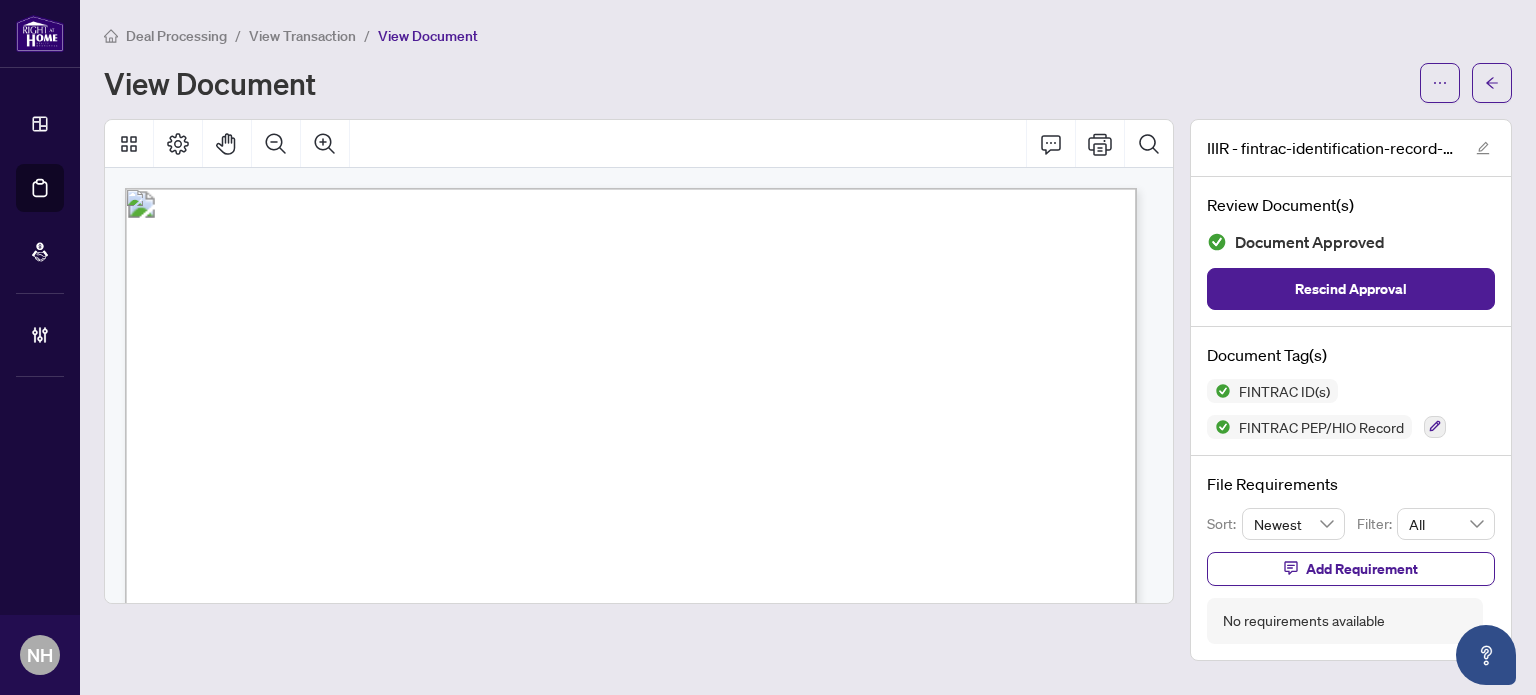 click on "View Transaction" at bounding box center (302, 36) 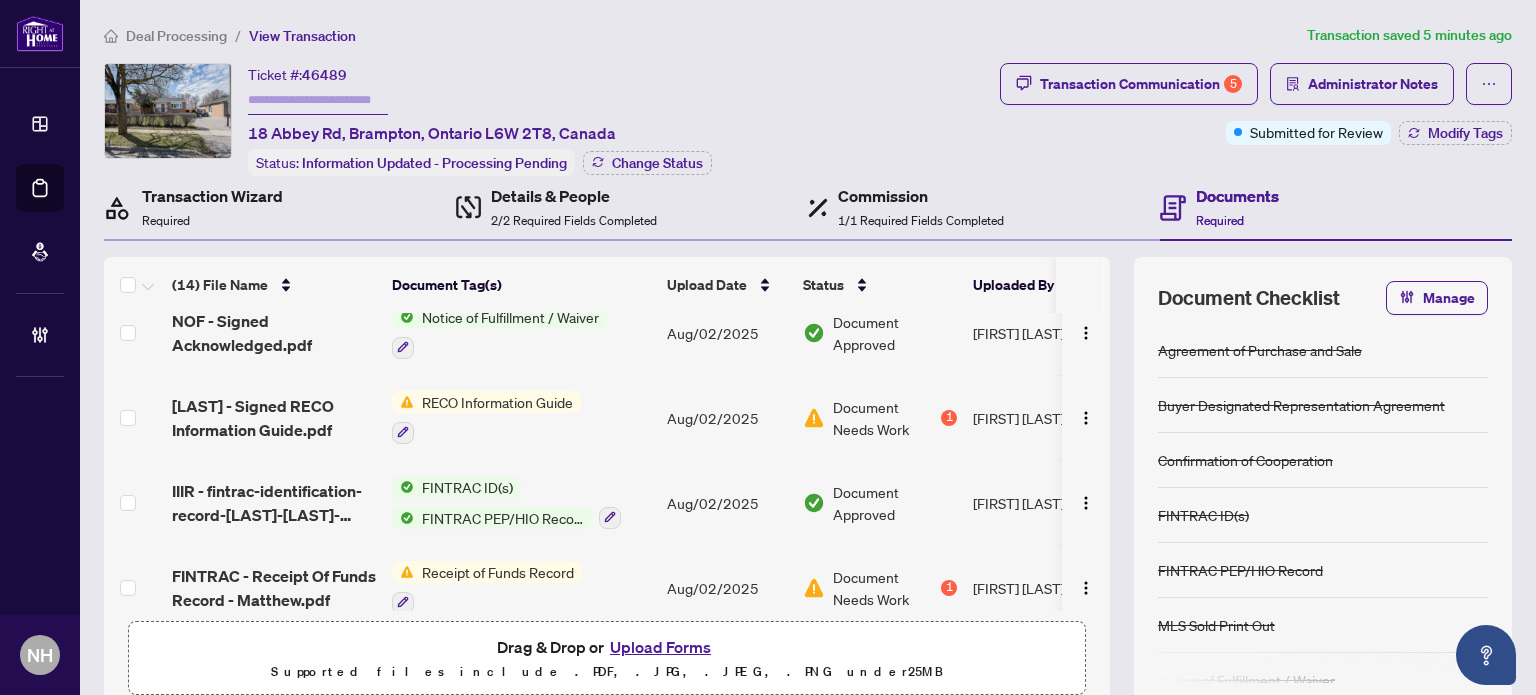 scroll, scrollTop: 190, scrollLeft: 0, axis: vertical 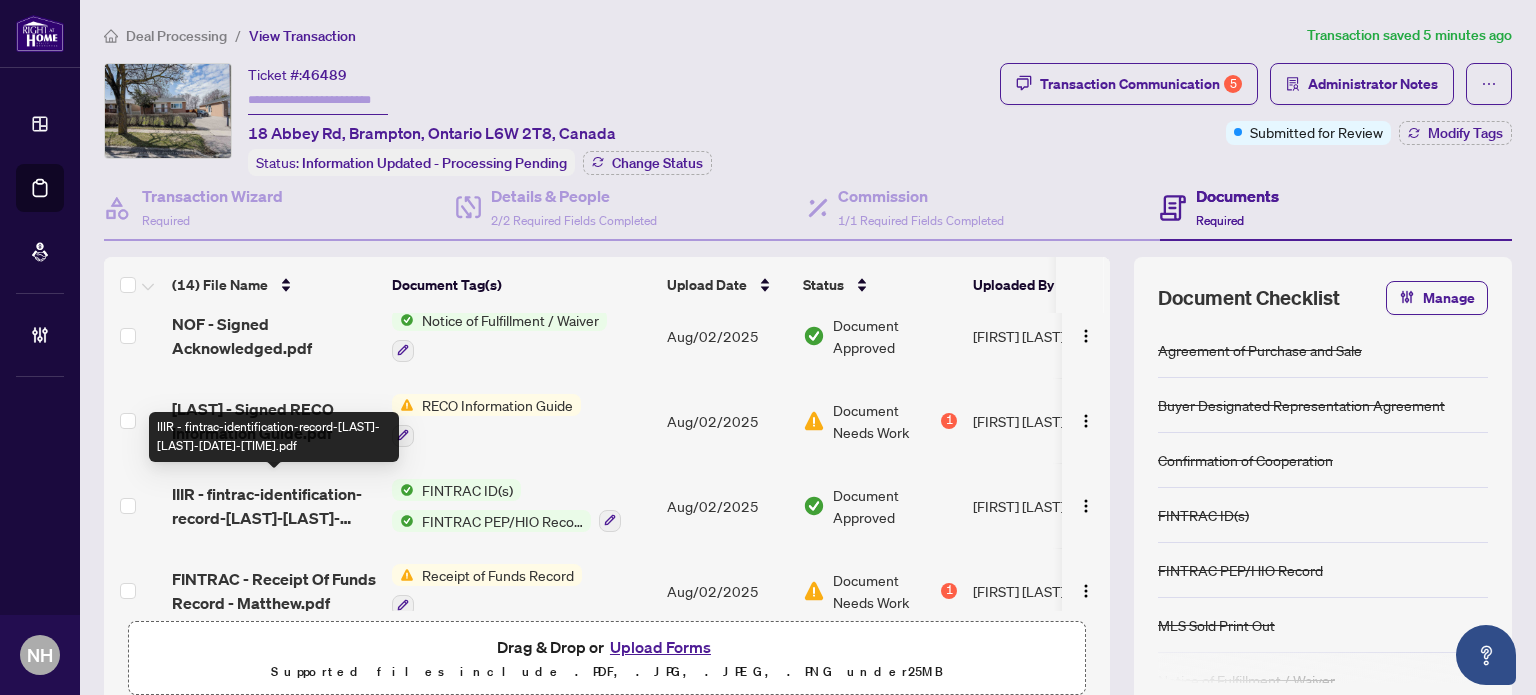 click on "IIIR - fintrac-identification-record-linda-catherine-wischer-20250801-132745.pdf" at bounding box center [274, 506] 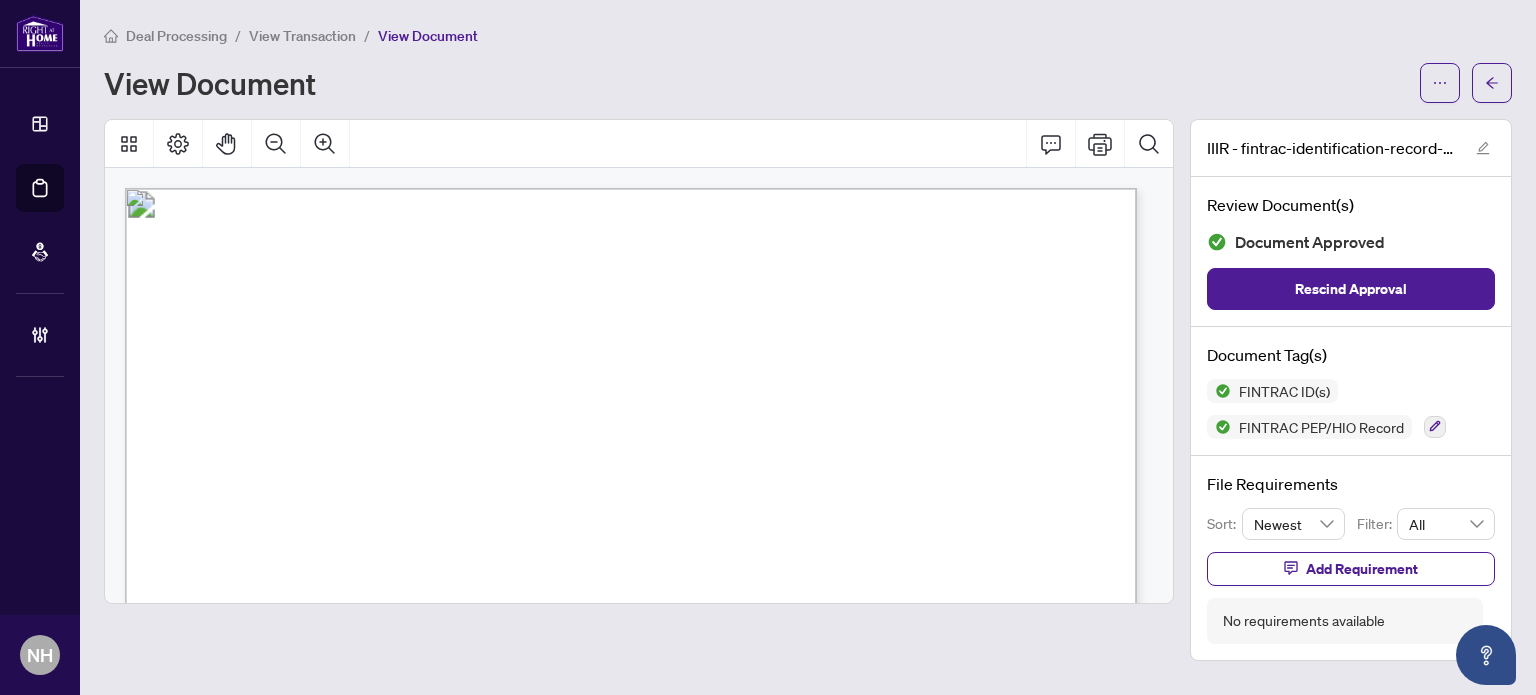 click on "Deal Processing / View Transaction / View Document View Document" at bounding box center (808, 63) 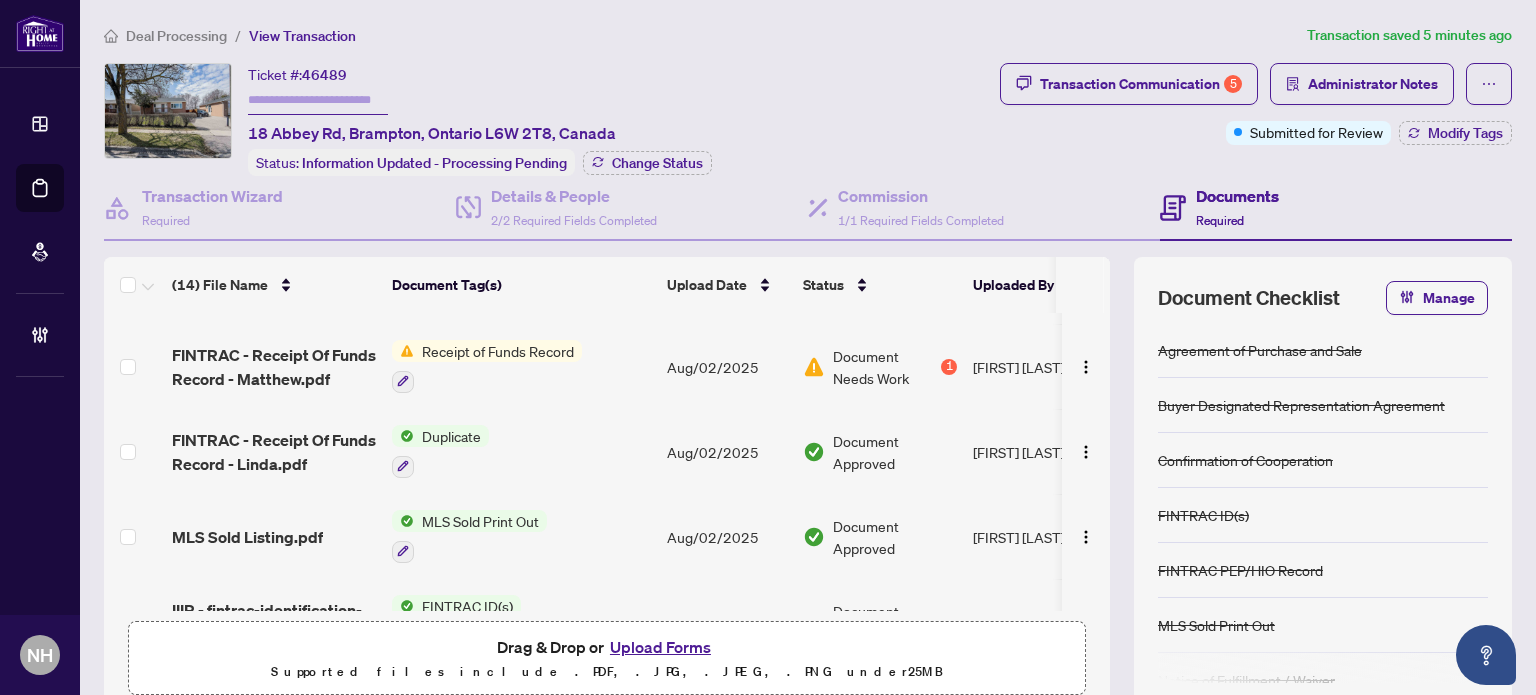 scroll, scrollTop: 500, scrollLeft: 0, axis: vertical 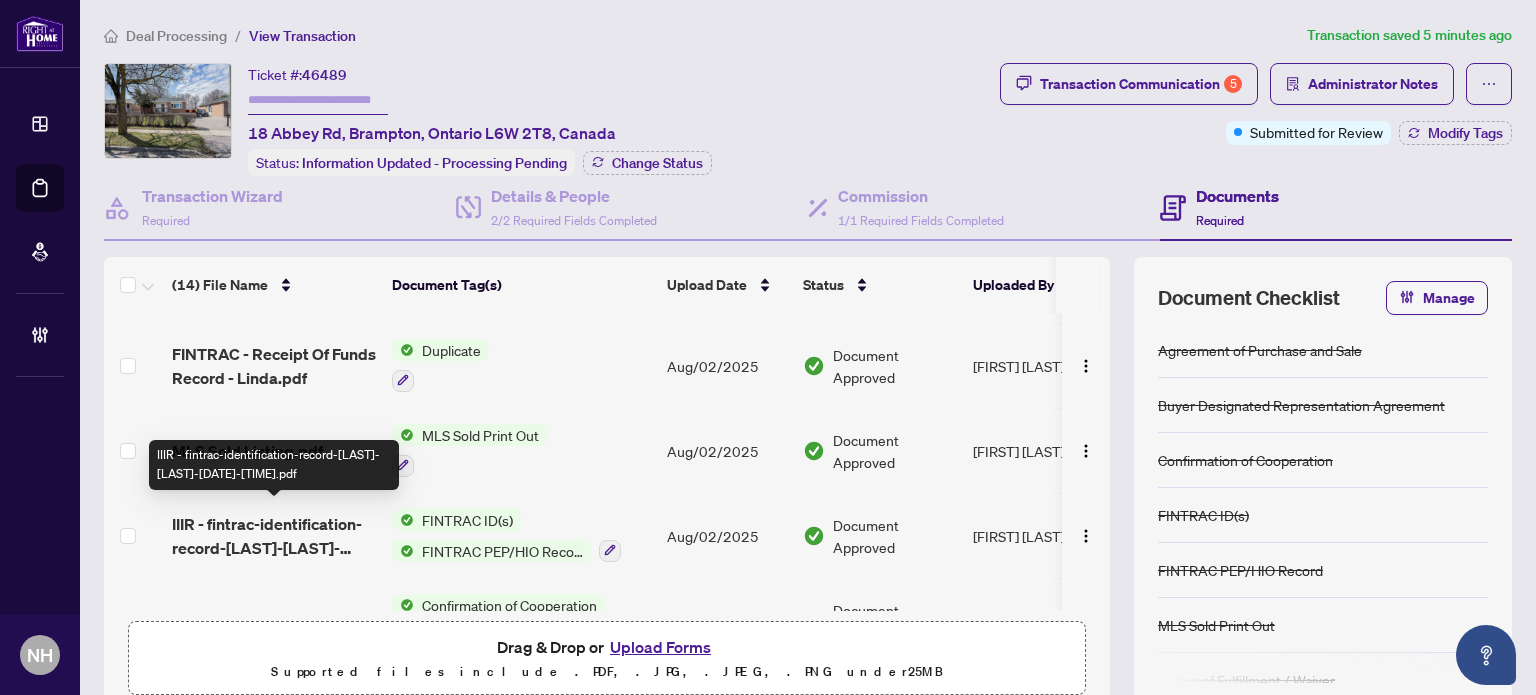 click on "IIIR - fintrac-identification-record-linda-catherine-wischer-20250801-132745.pdf" at bounding box center (274, 536) 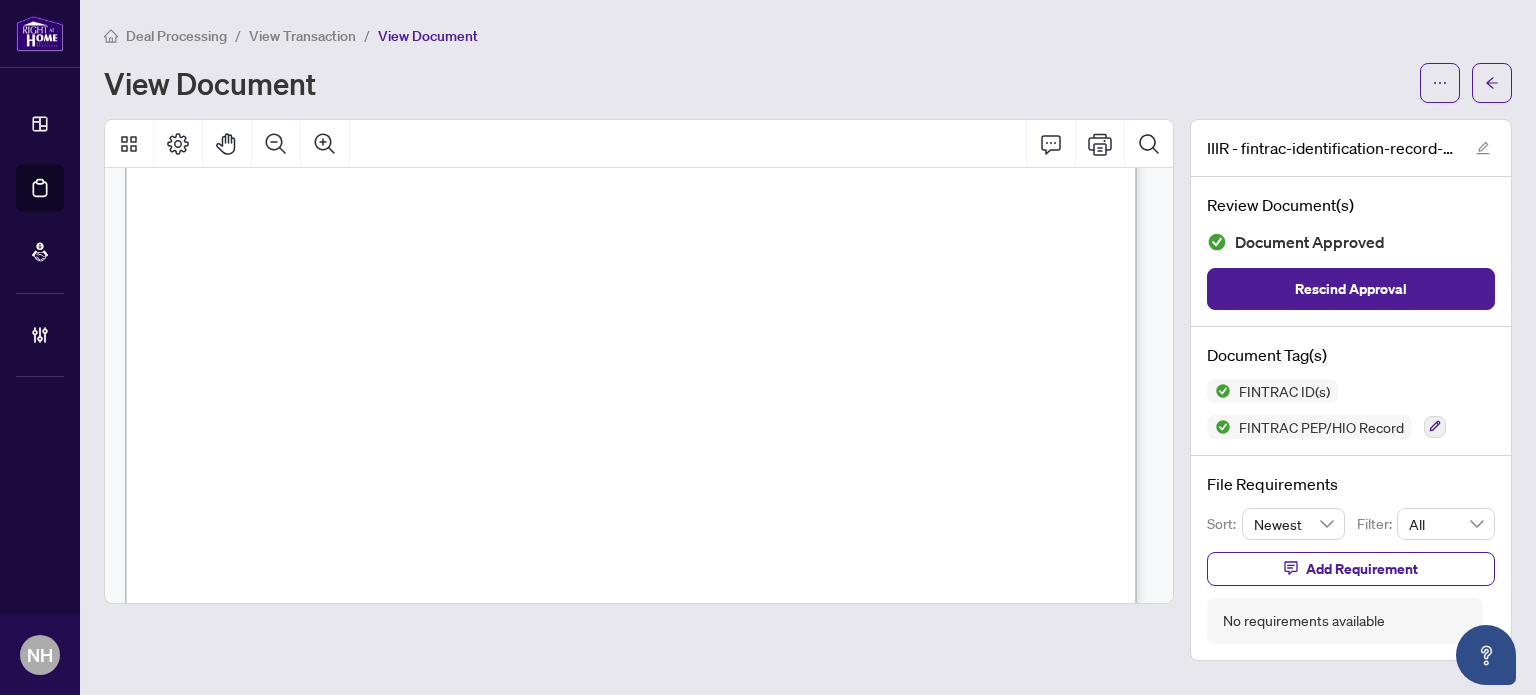scroll, scrollTop: 200, scrollLeft: 0, axis: vertical 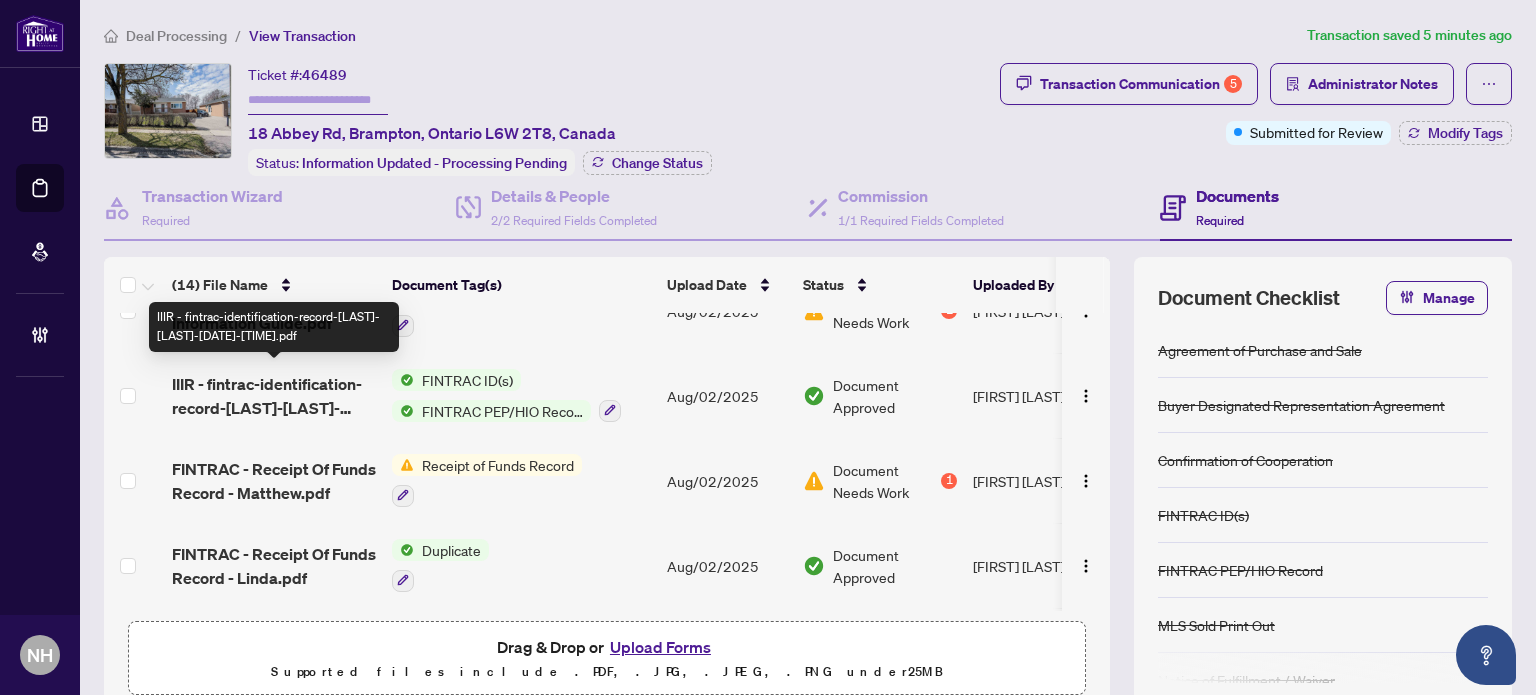 click on "IIIR - fintrac-identification-record-linda-catherine-wischer-20250801-132745.pdf" at bounding box center [274, 396] 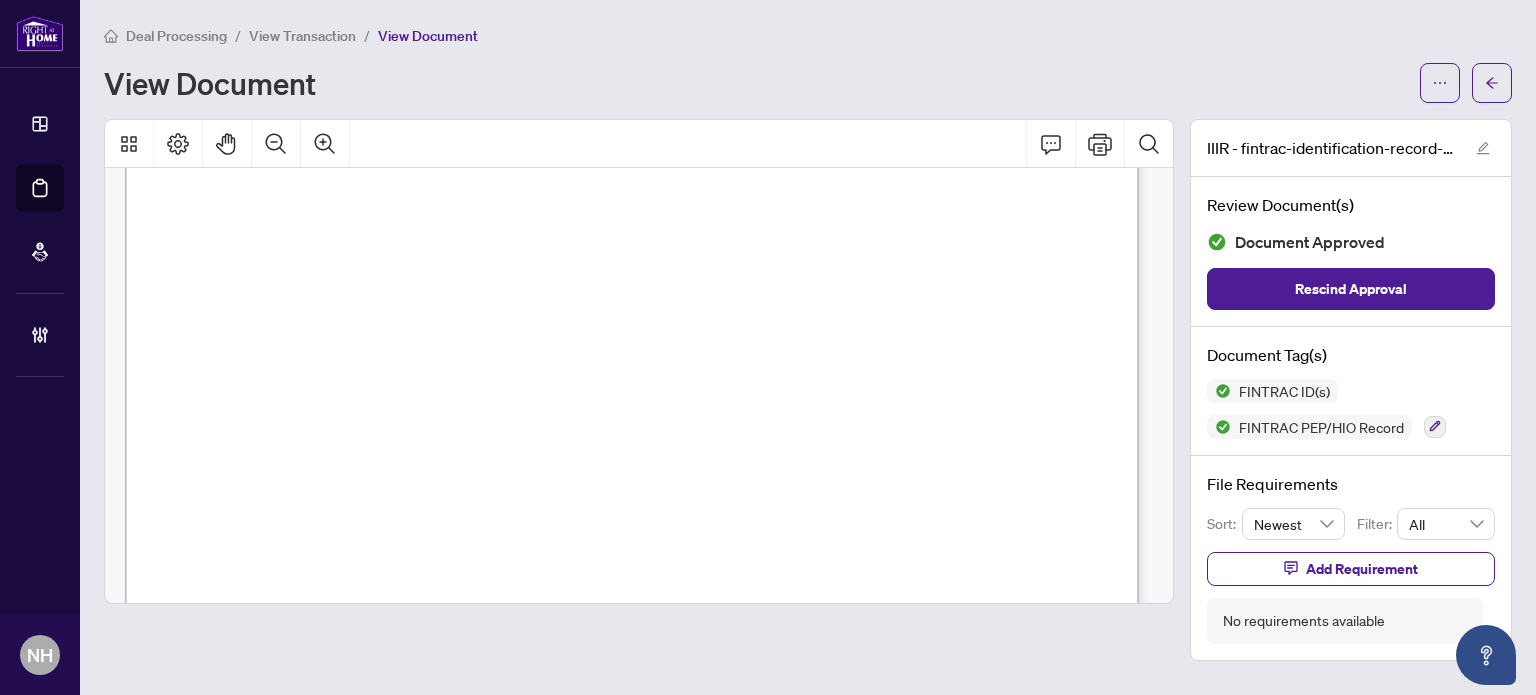 scroll, scrollTop: 600, scrollLeft: 0, axis: vertical 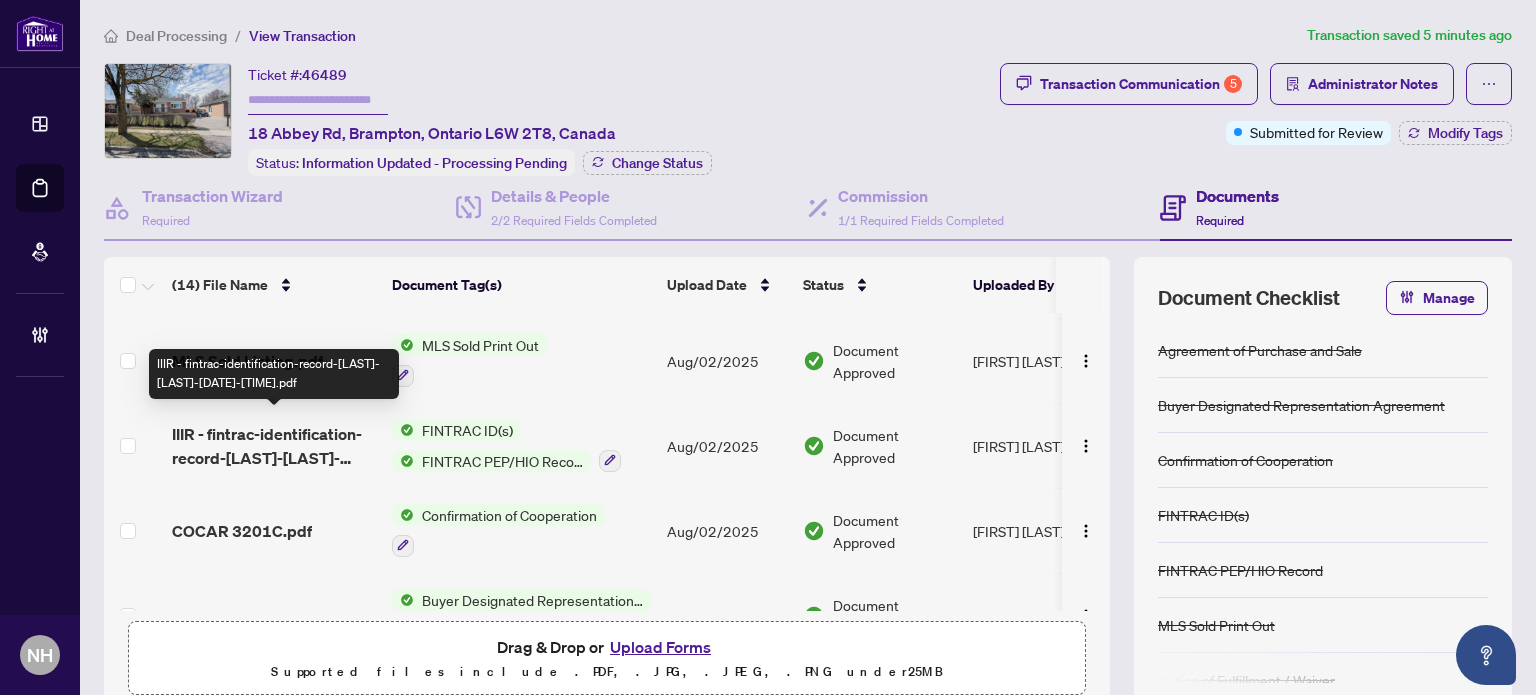 click on "IIIR - fintrac-identification-record-linda-catherine-wischer-20250801-132745.pdf" at bounding box center (274, 446) 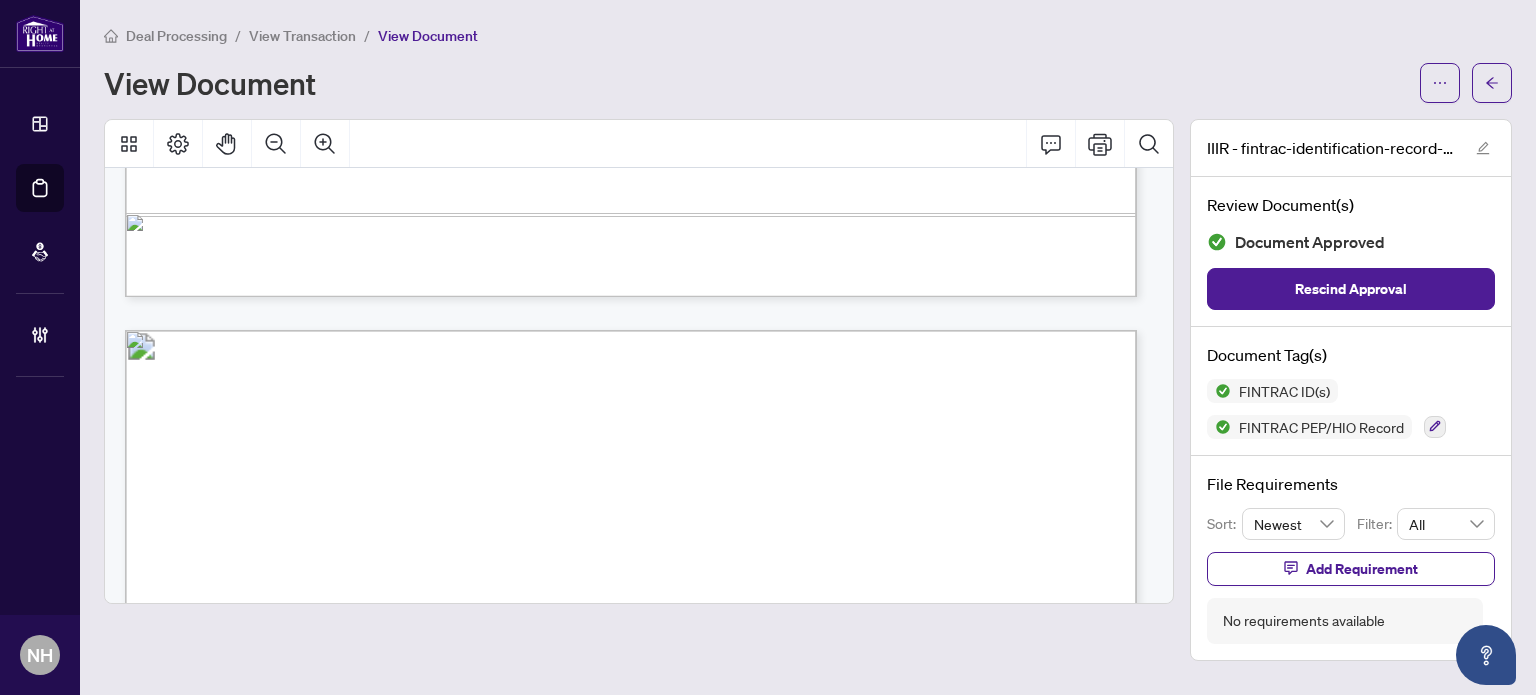 scroll, scrollTop: 1600, scrollLeft: 0, axis: vertical 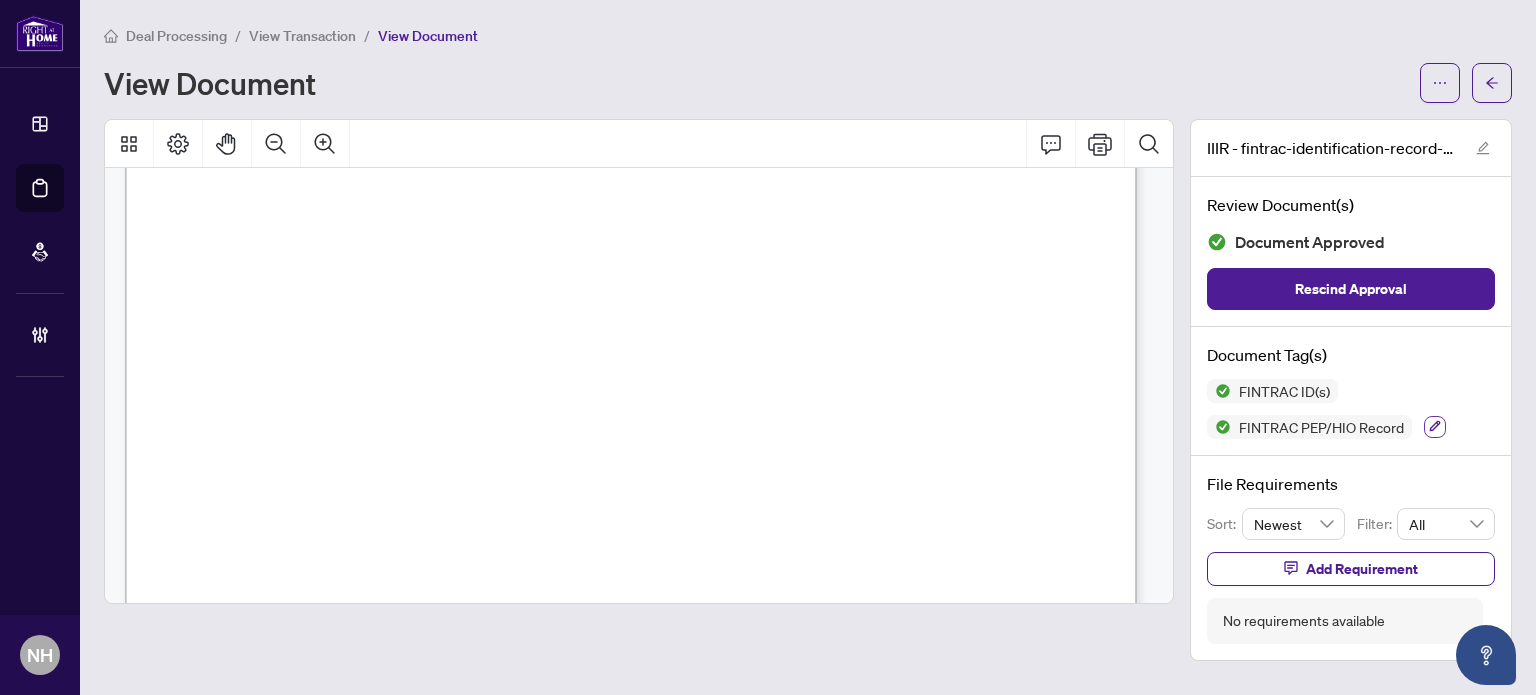 click 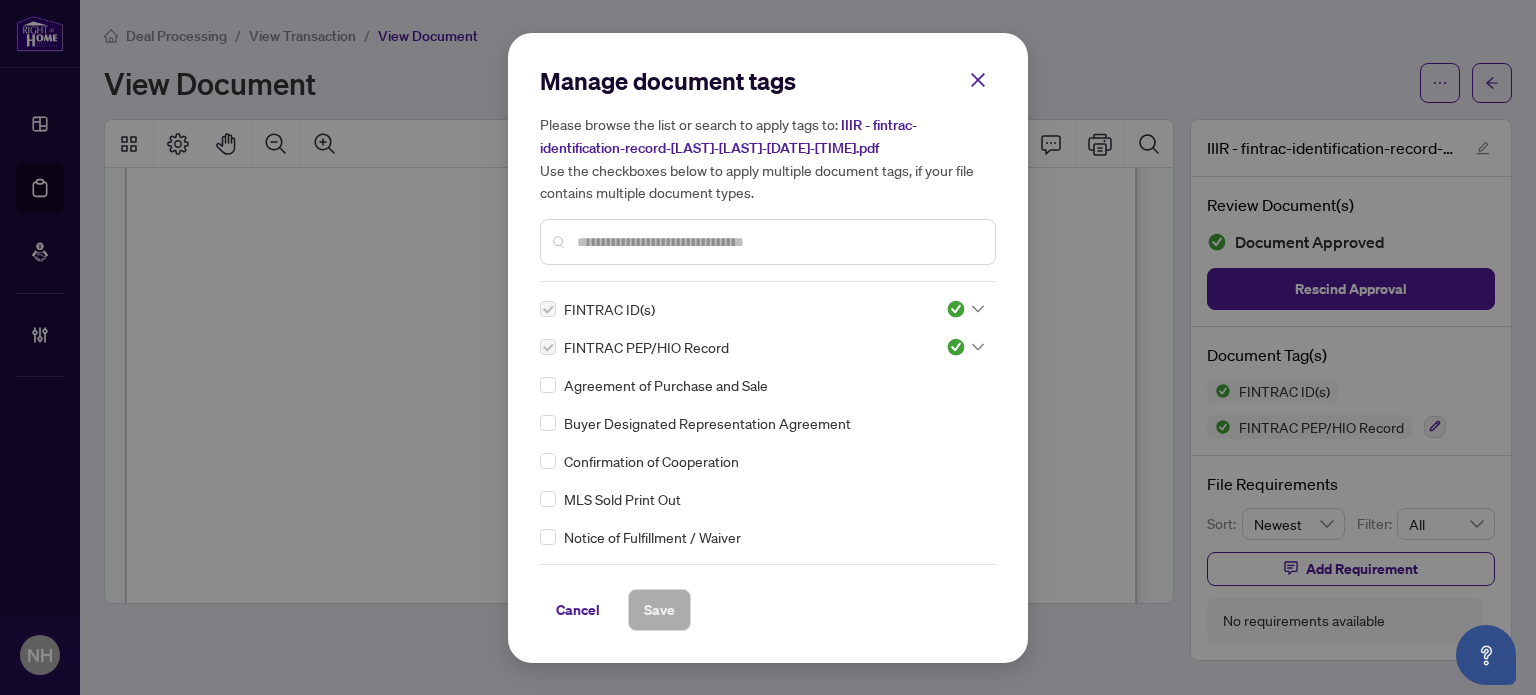 click at bounding box center (965, 347) 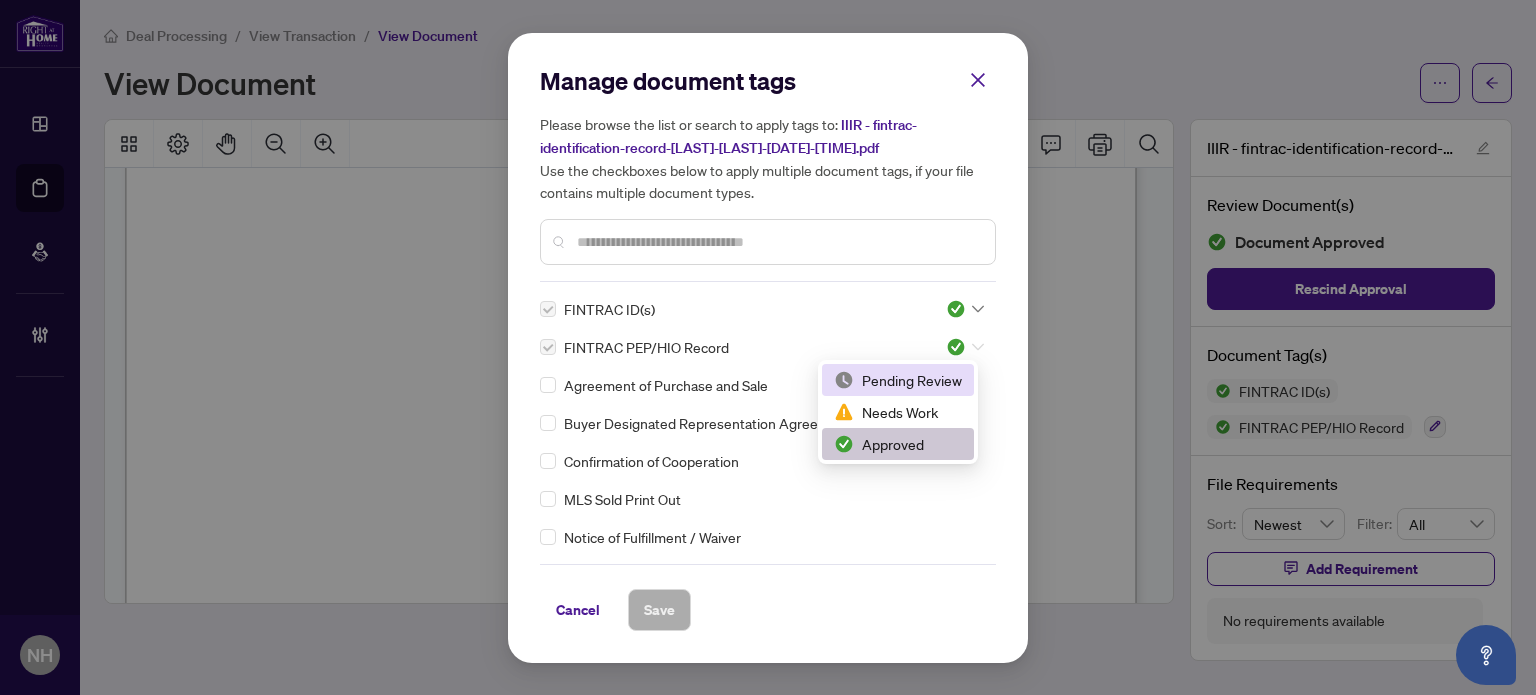 click on "Pending Review" at bounding box center (898, 380) 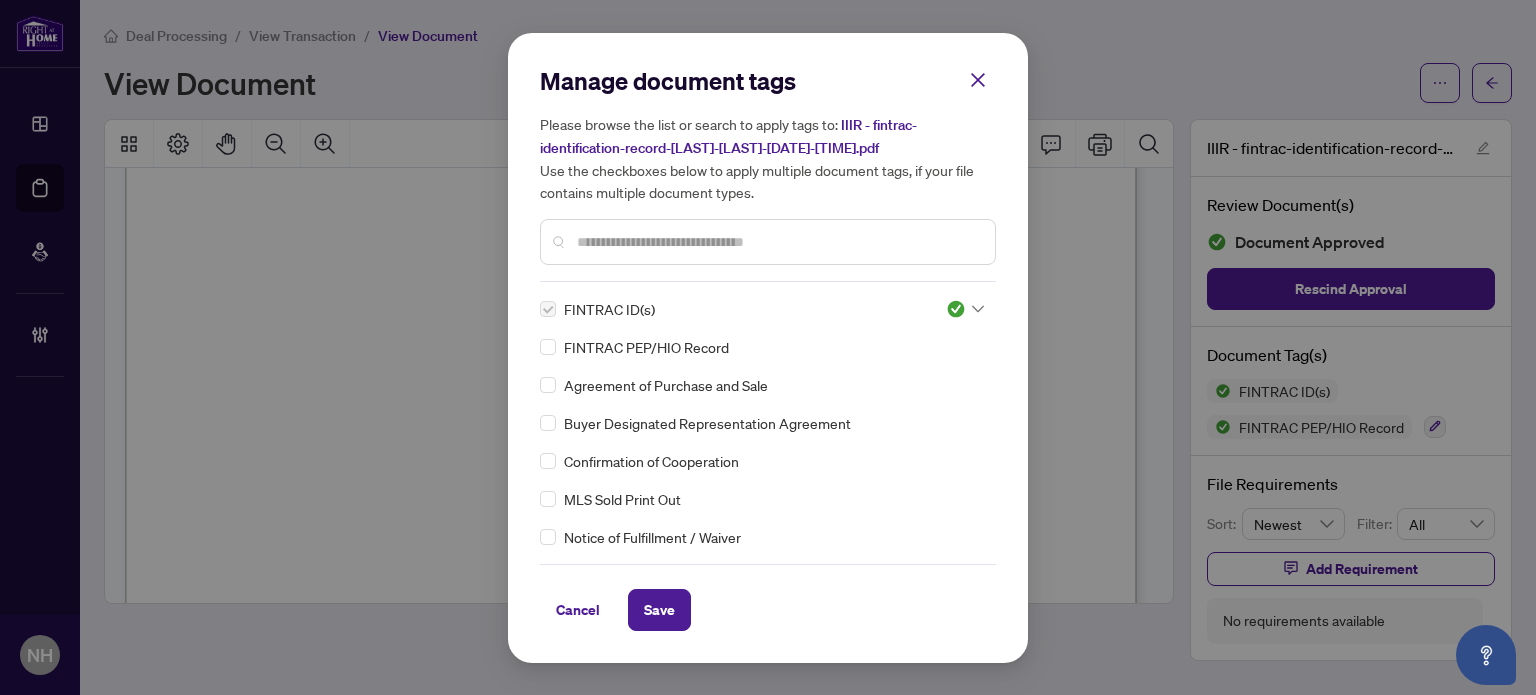 click at bounding box center (965, 309) 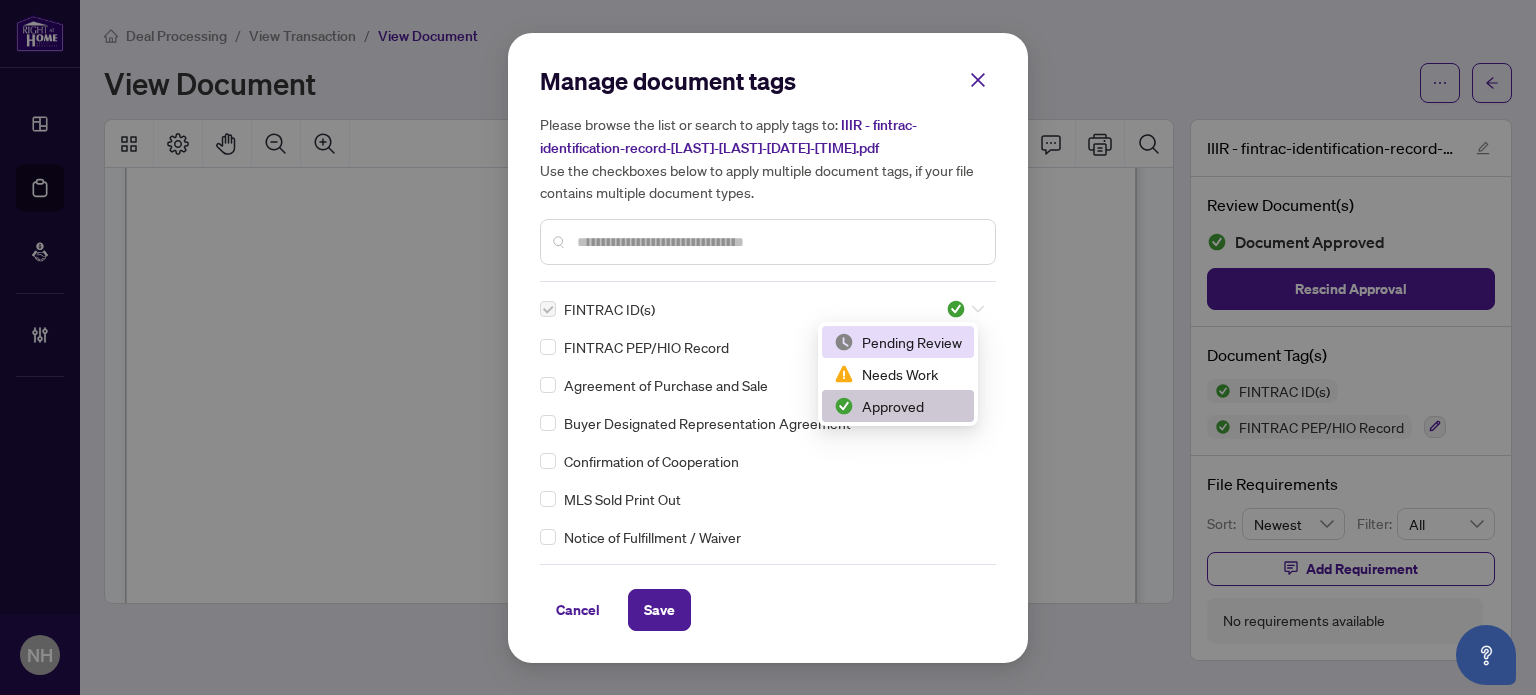 click on "Pending Review" at bounding box center (898, 342) 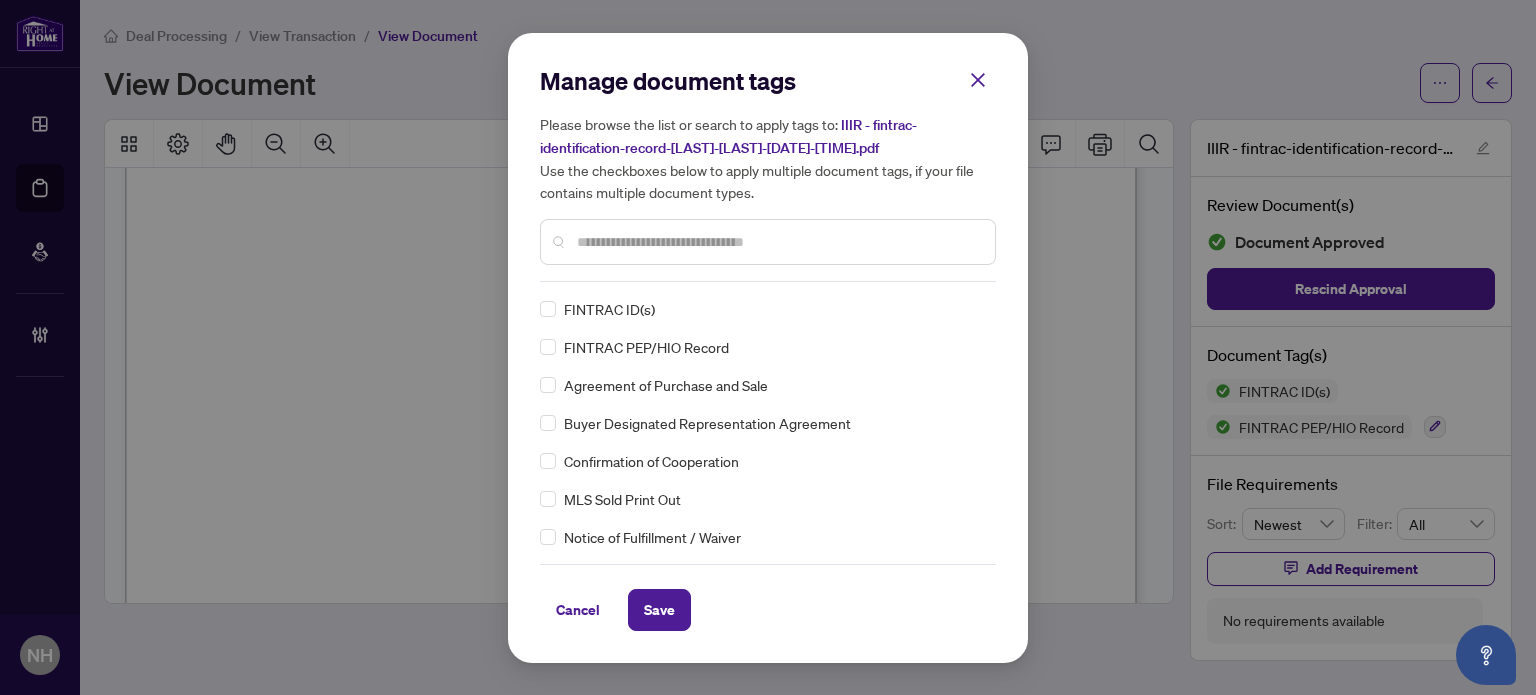 drag, startPoint x: 628, startPoint y: 243, endPoint x: 627, endPoint y: 226, distance: 17.029387 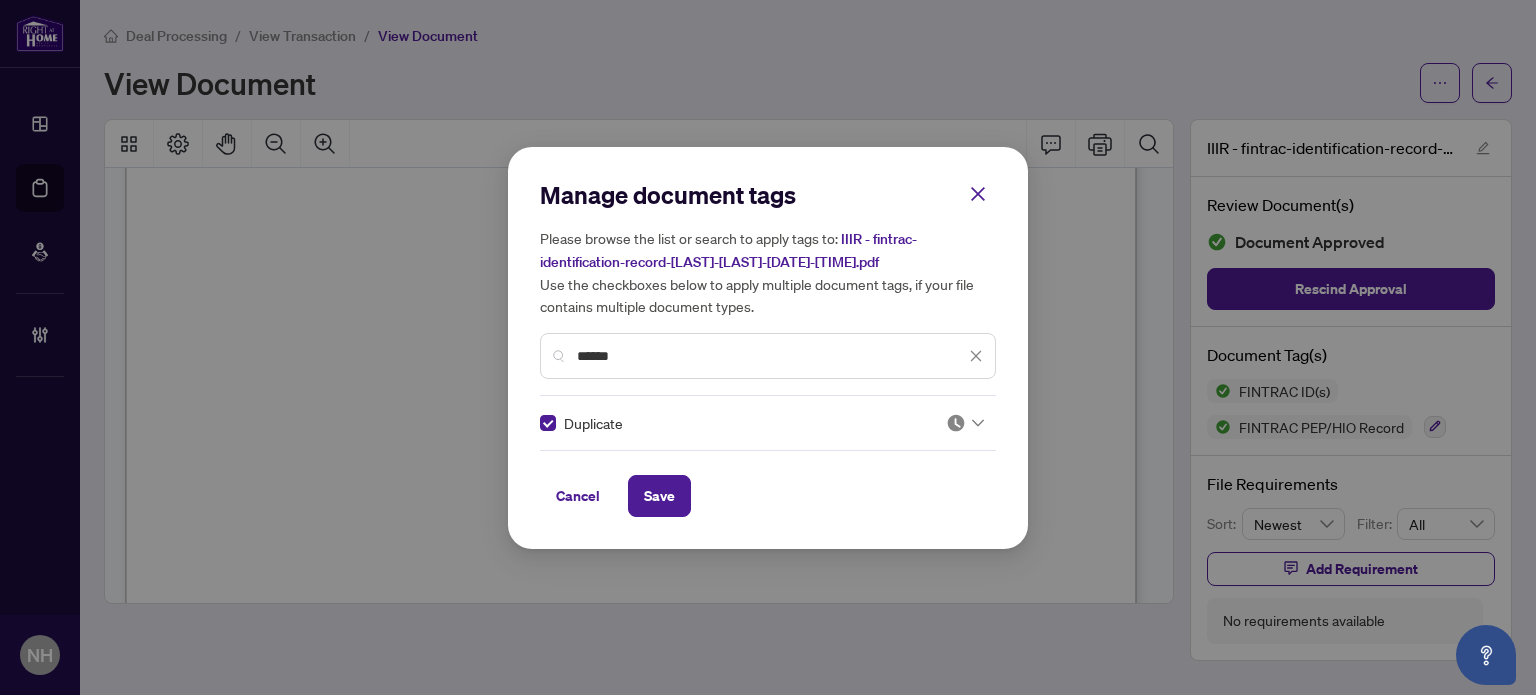 click at bounding box center (965, 423) 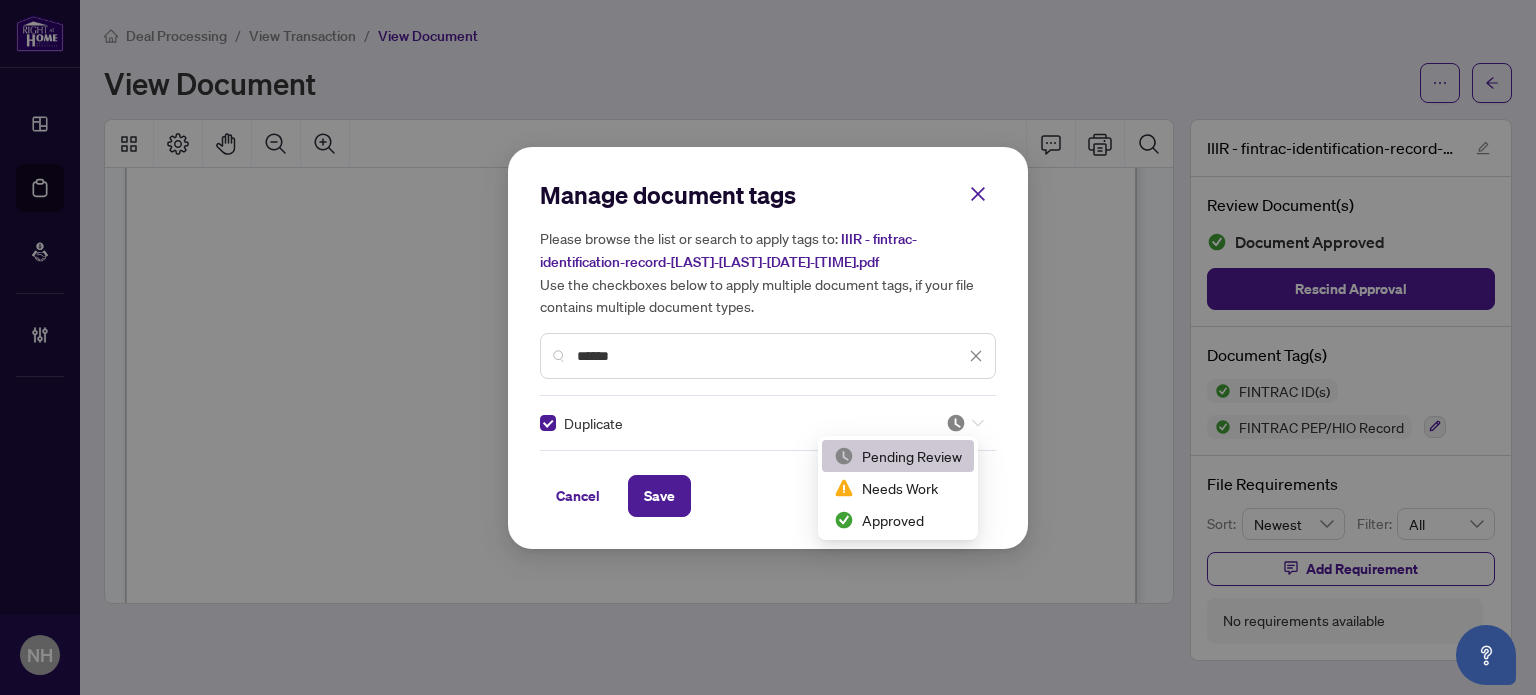 scroll, scrollTop: 3, scrollLeft: 0, axis: vertical 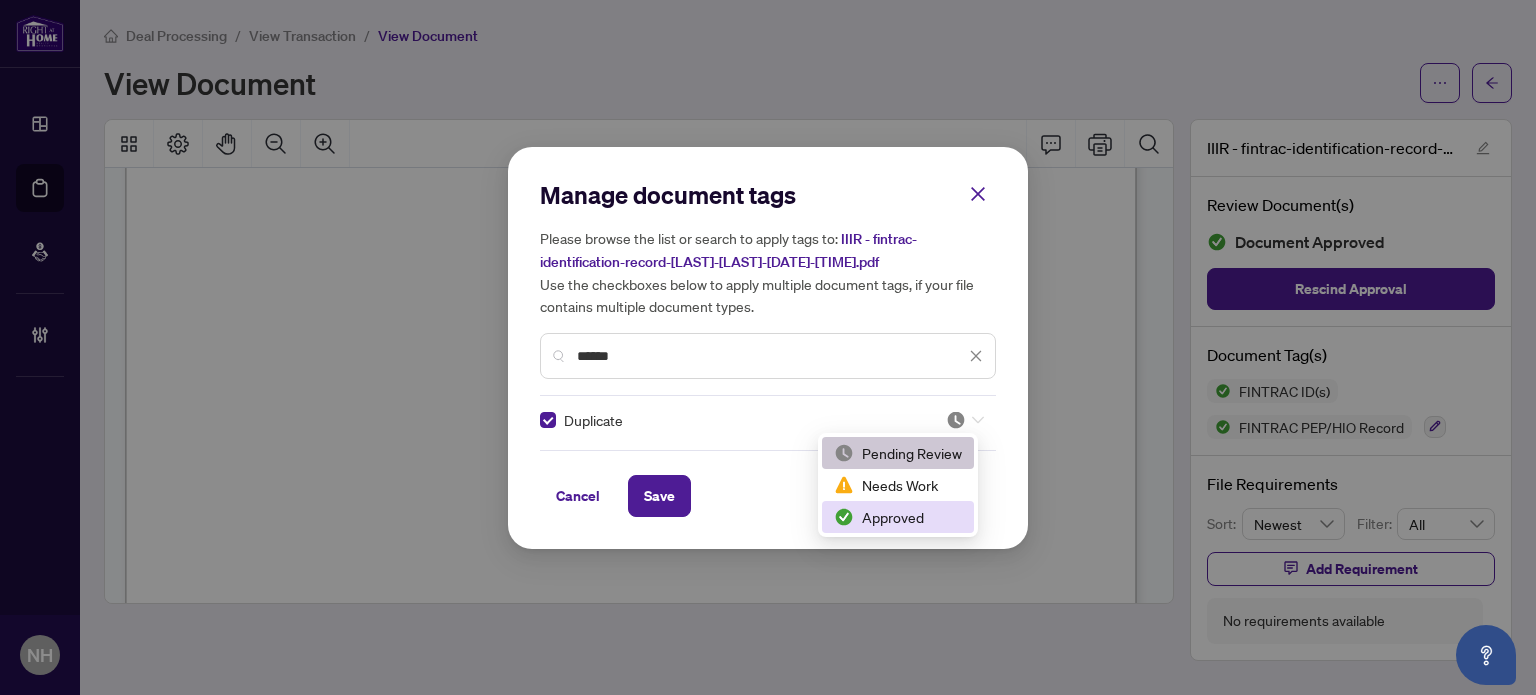 click on "Approved" at bounding box center (898, 517) 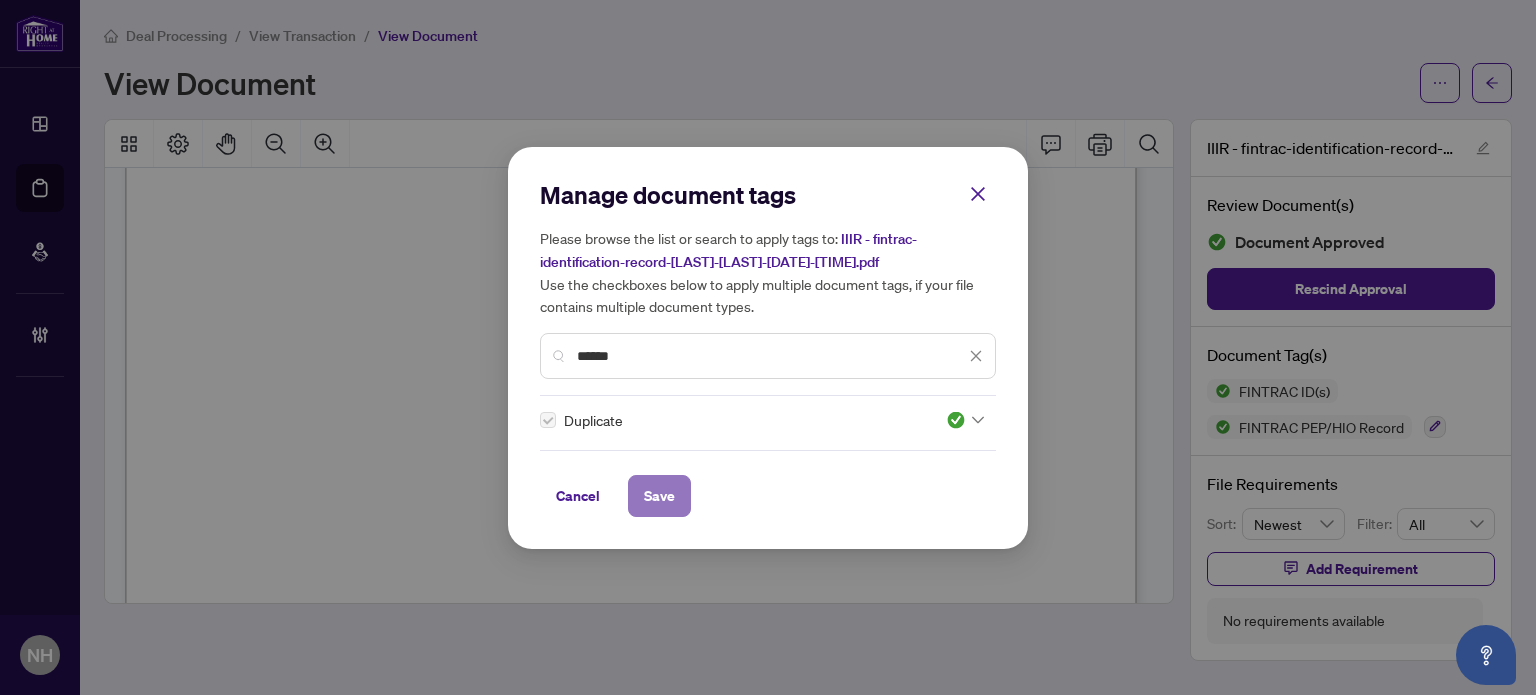 click on "Save" at bounding box center [659, 496] 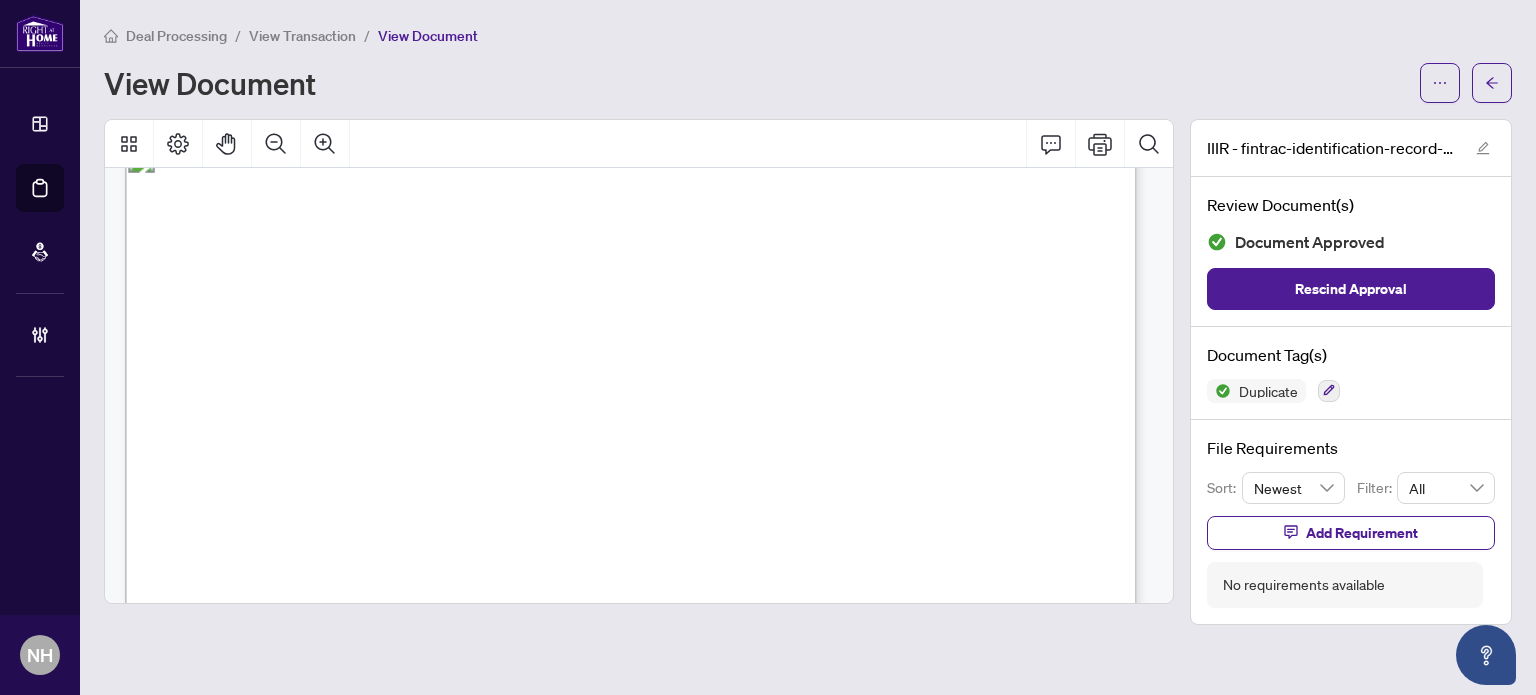 scroll, scrollTop: 8600, scrollLeft: 0, axis: vertical 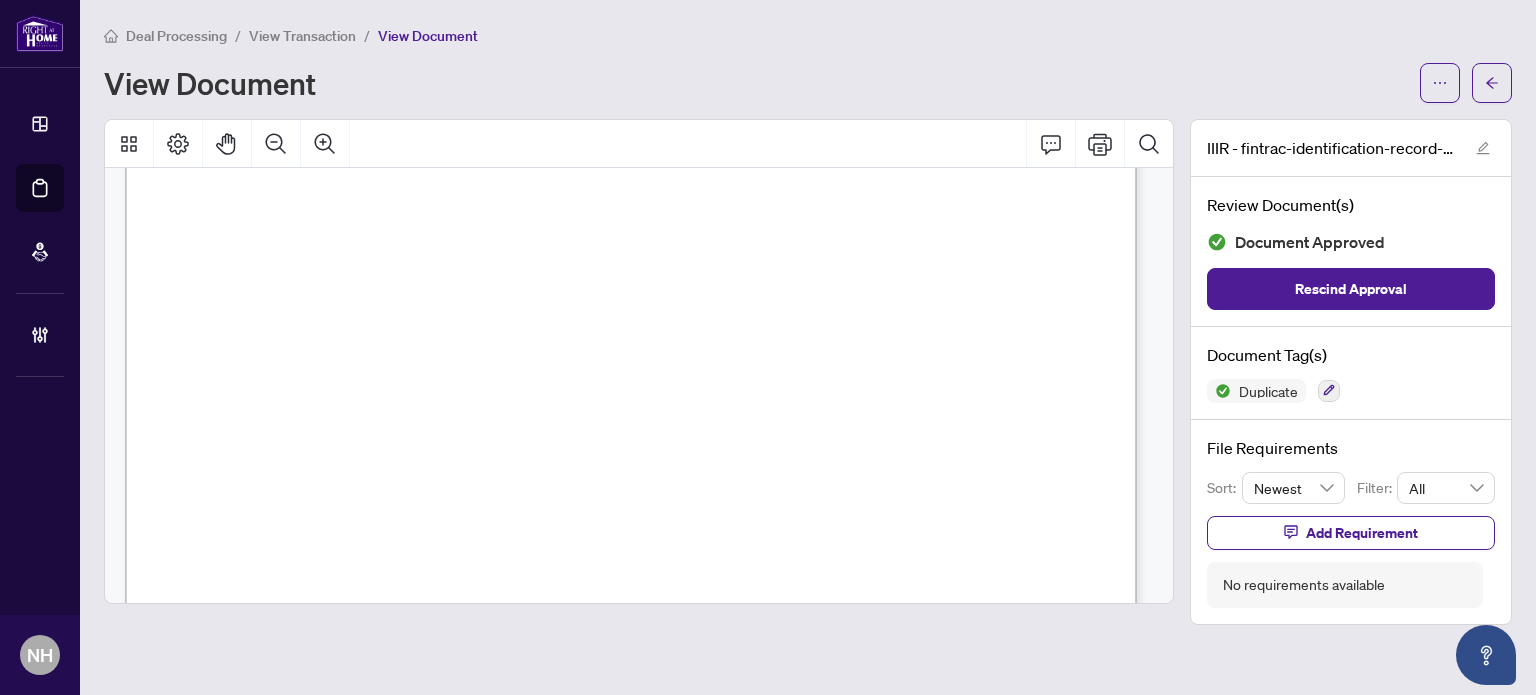 click on "View Transaction" at bounding box center (302, 36) 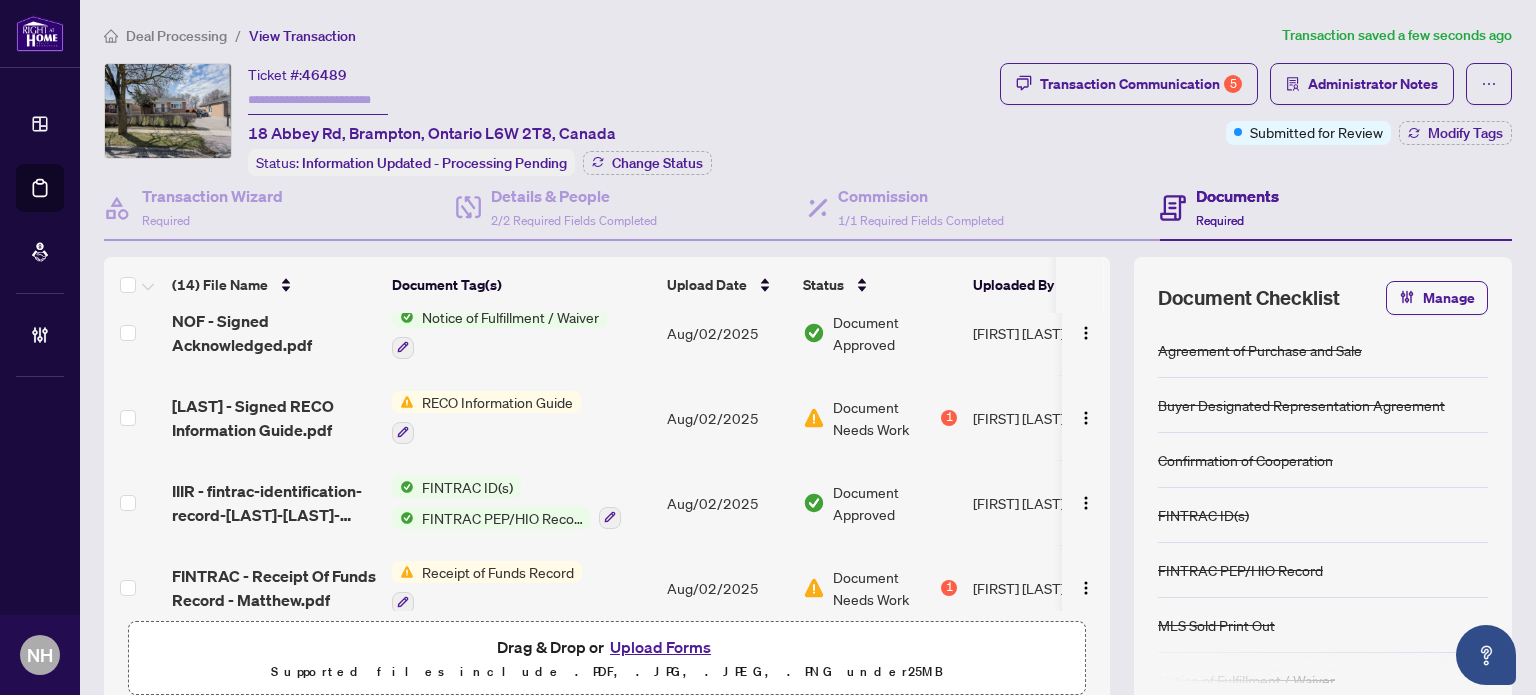 scroll, scrollTop: 200, scrollLeft: 0, axis: vertical 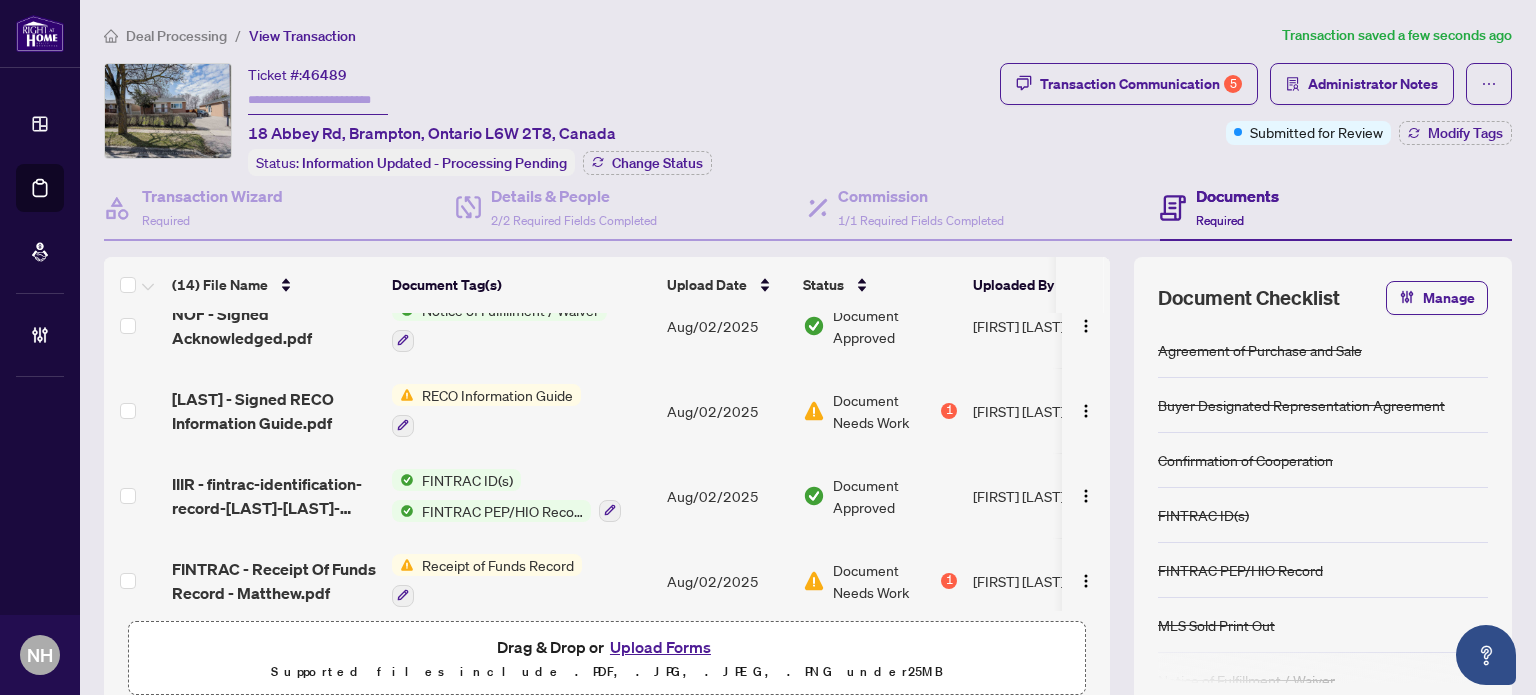 click on "IIIR - fintrac-identification-record-linda-catherine-wischer-20250801-132745.pdf" at bounding box center (274, 496) 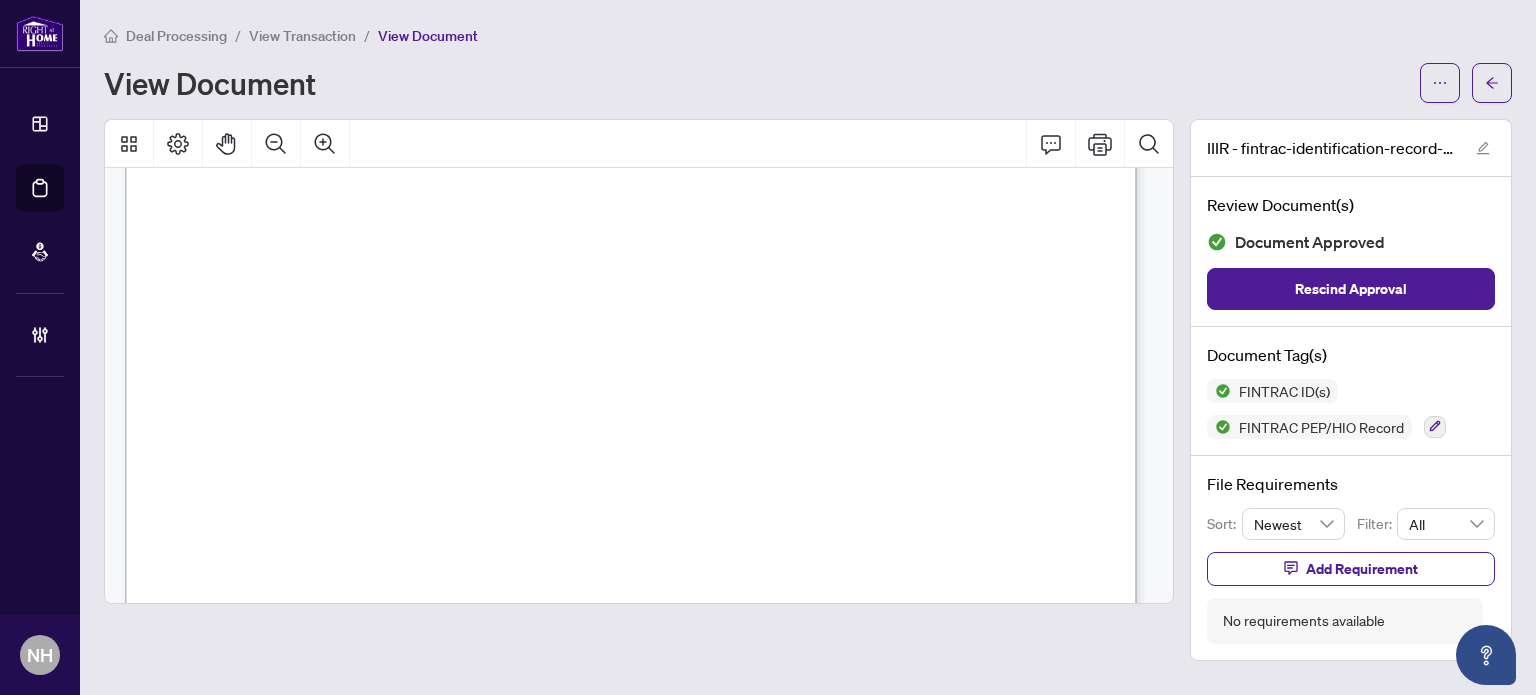 scroll, scrollTop: 8468, scrollLeft: 0, axis: vertical 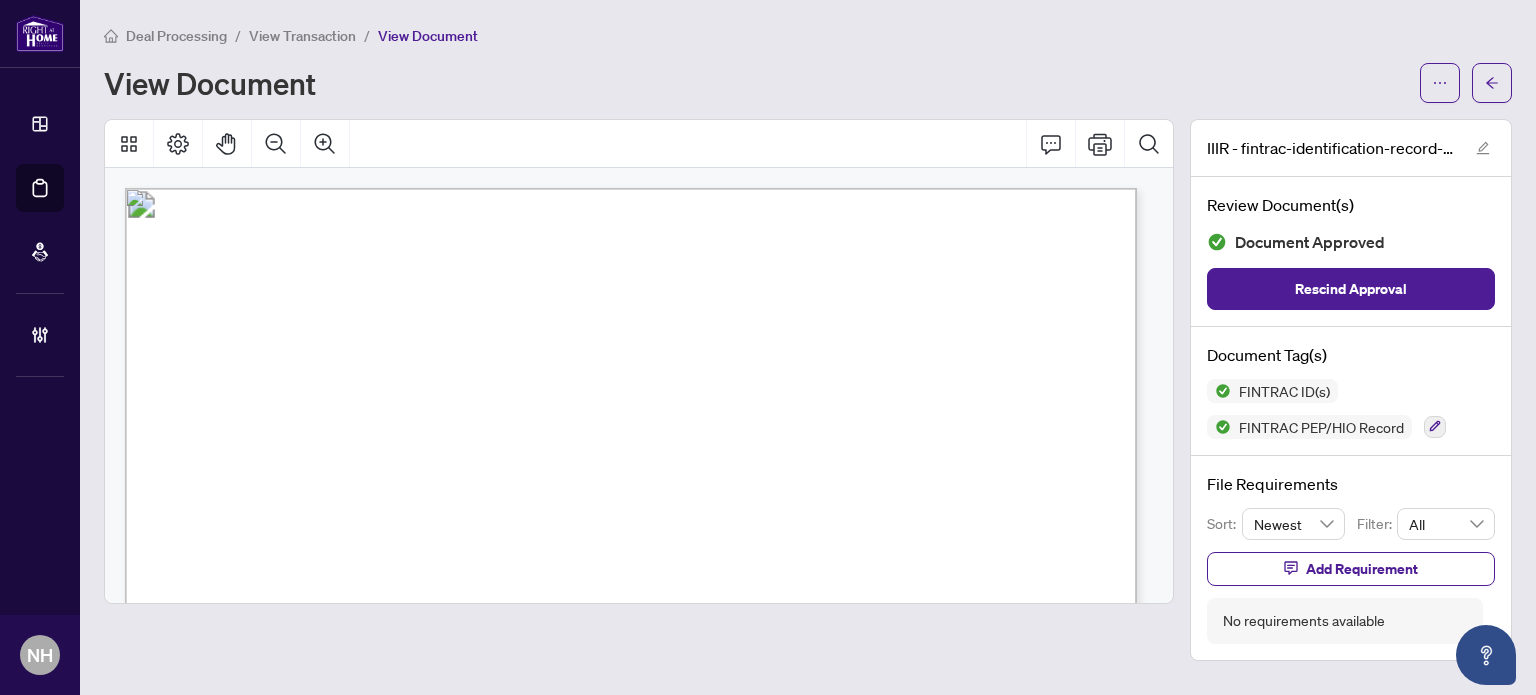 click on "View Transaction" at bounding box center (302, 36) 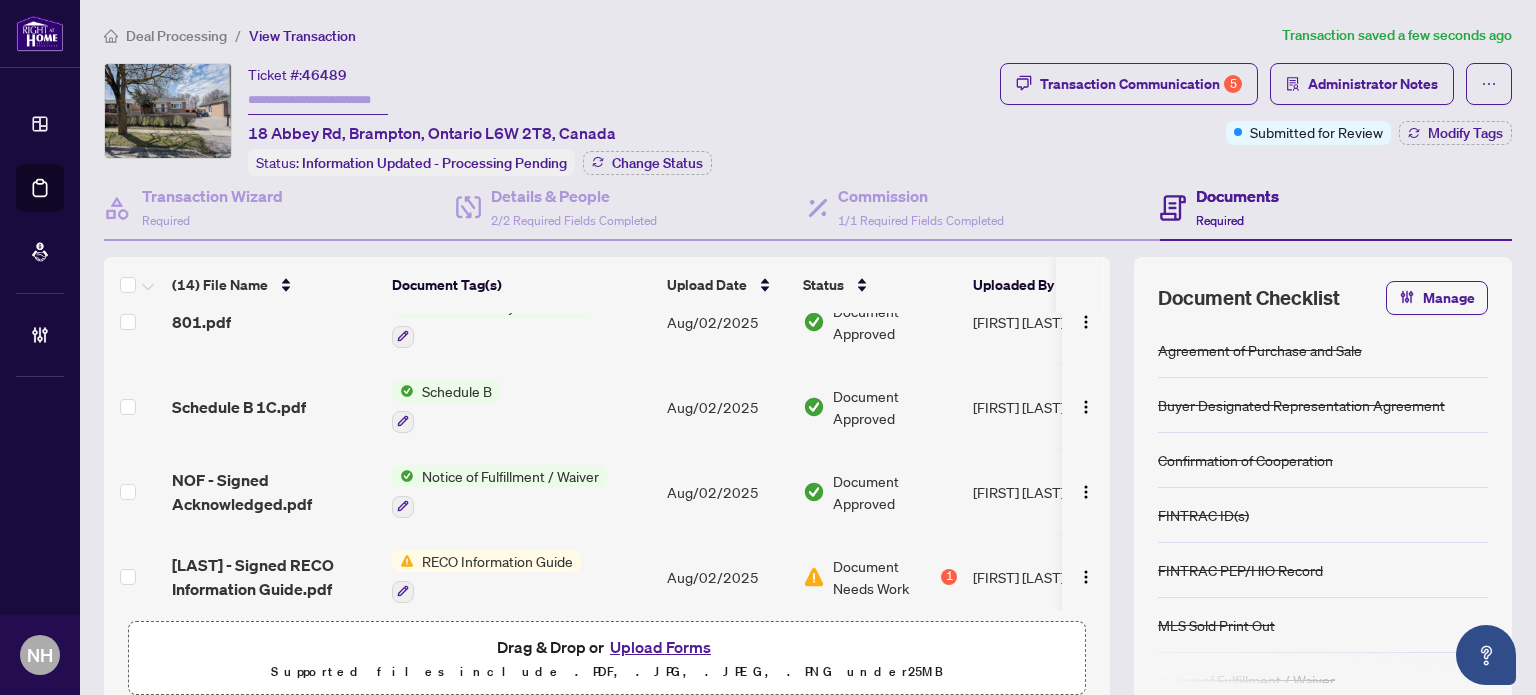 scroll, scrollTop: 0, scrollLeft: 0, axis: both 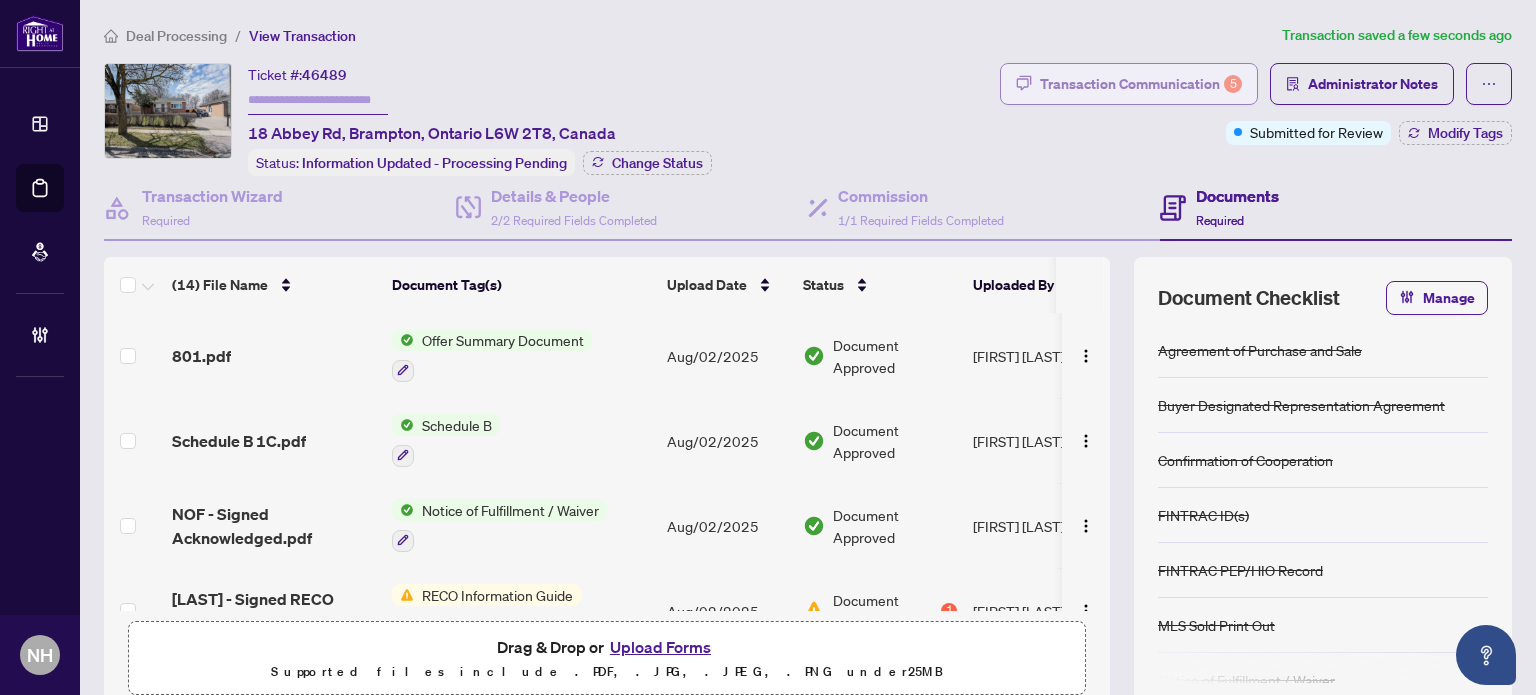 click on "Transaction Communication 5" at bounding box center (1141, 84) 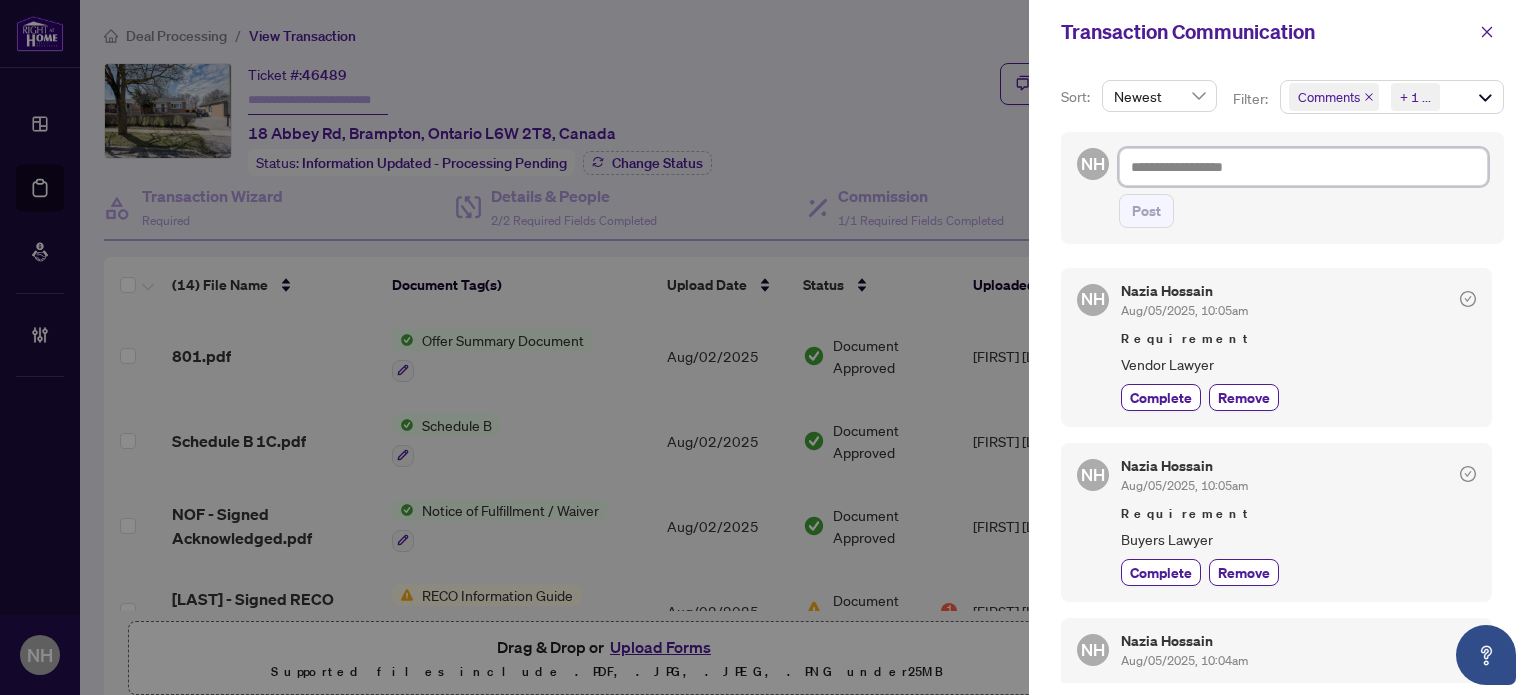 click at bounding box center [1303, 167] 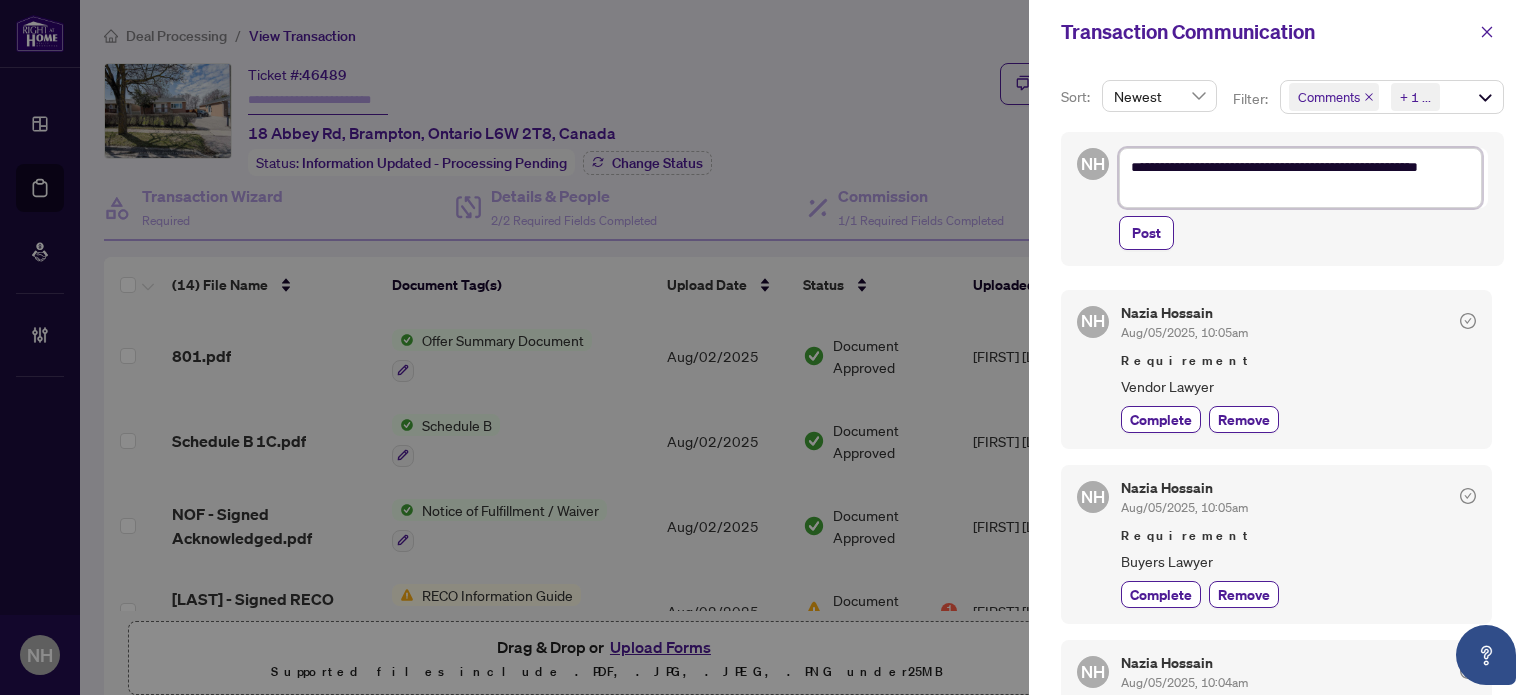 drag, startPoint x: 1284, startPoint y: 193, endPoint x: 1251, endPoint y: 126, distance: 74.68601 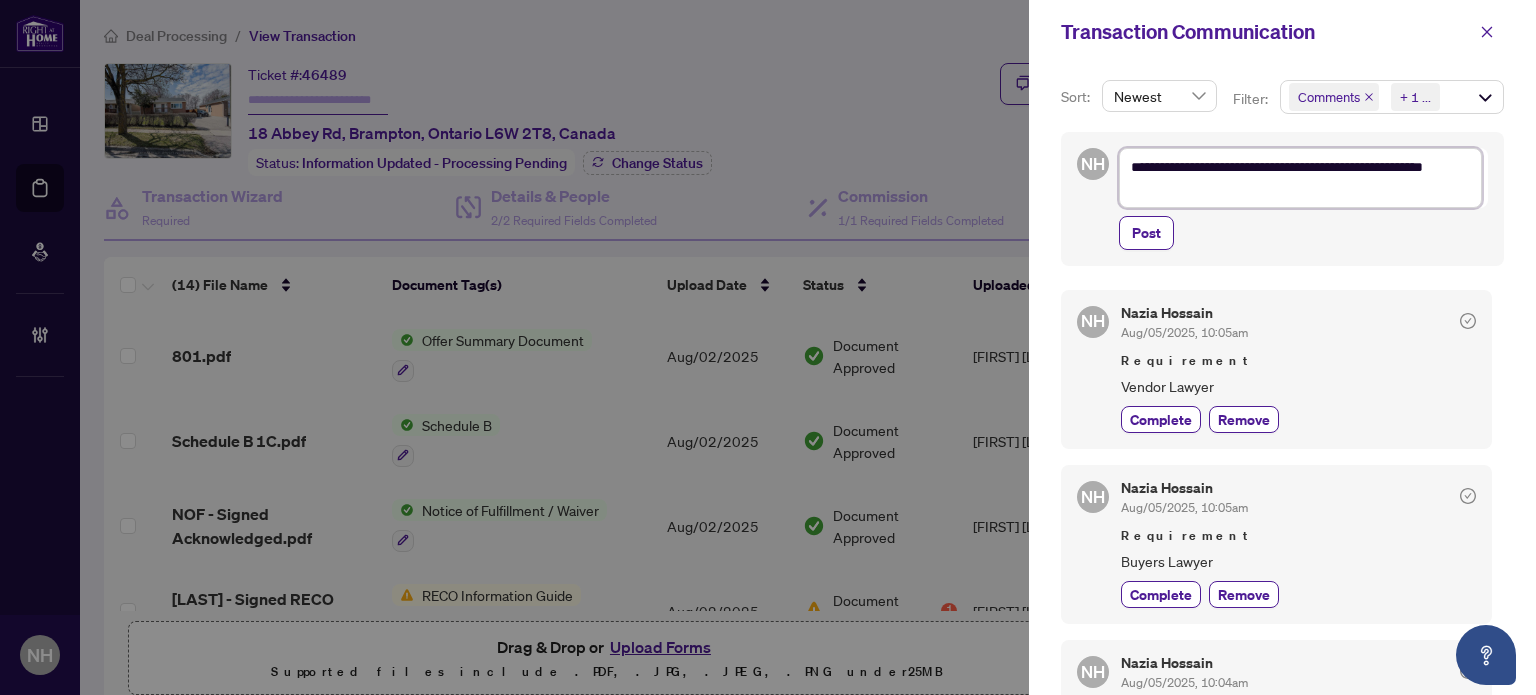 paste on "**********" 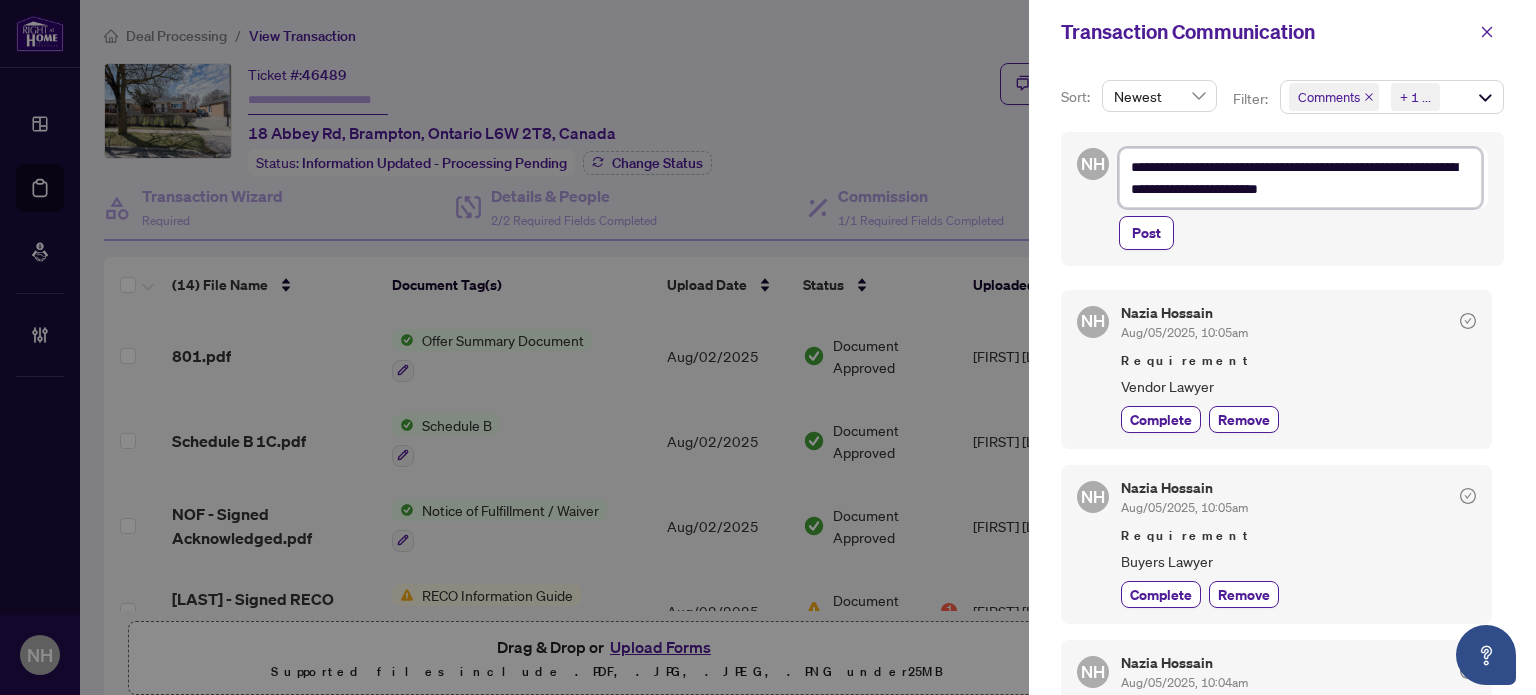click on "**********" at bounding box center [1300, 178] 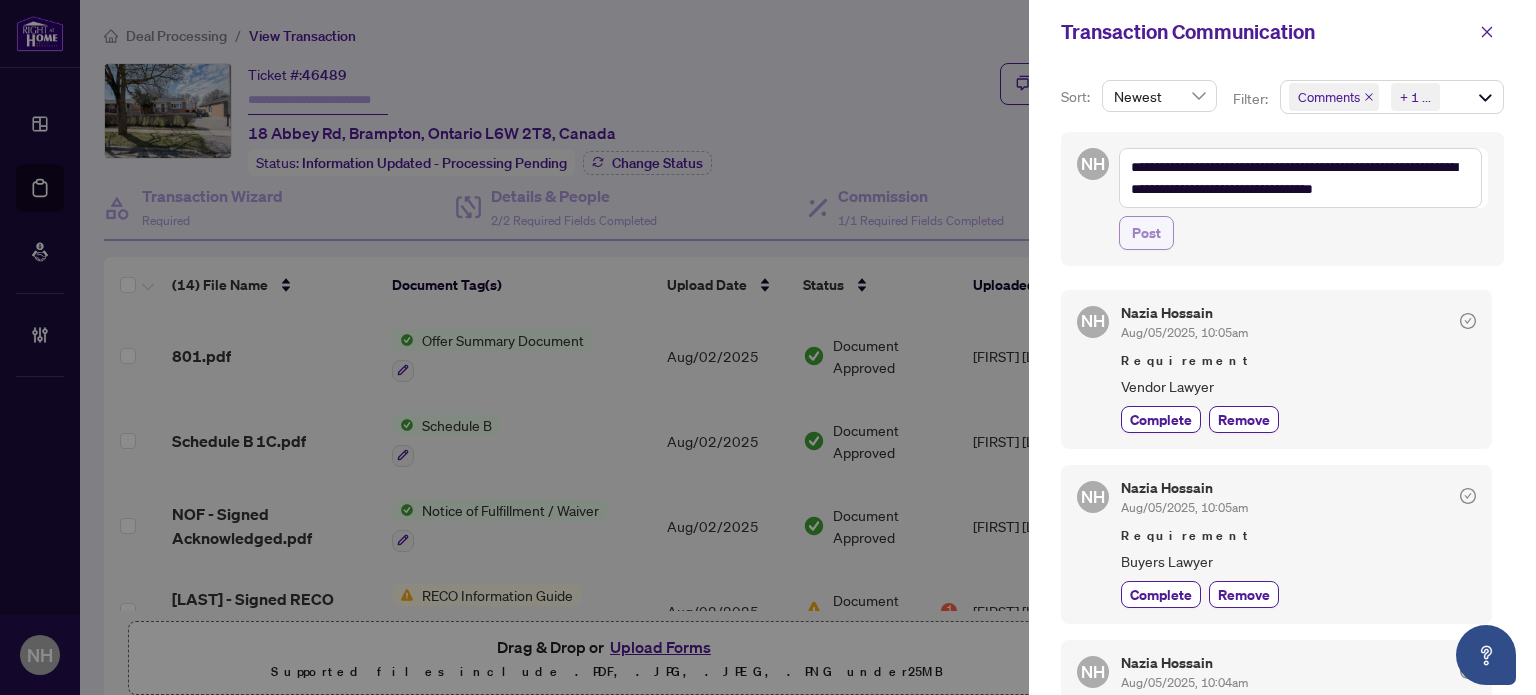 click on "Post" at bounding box center [1146, 233] 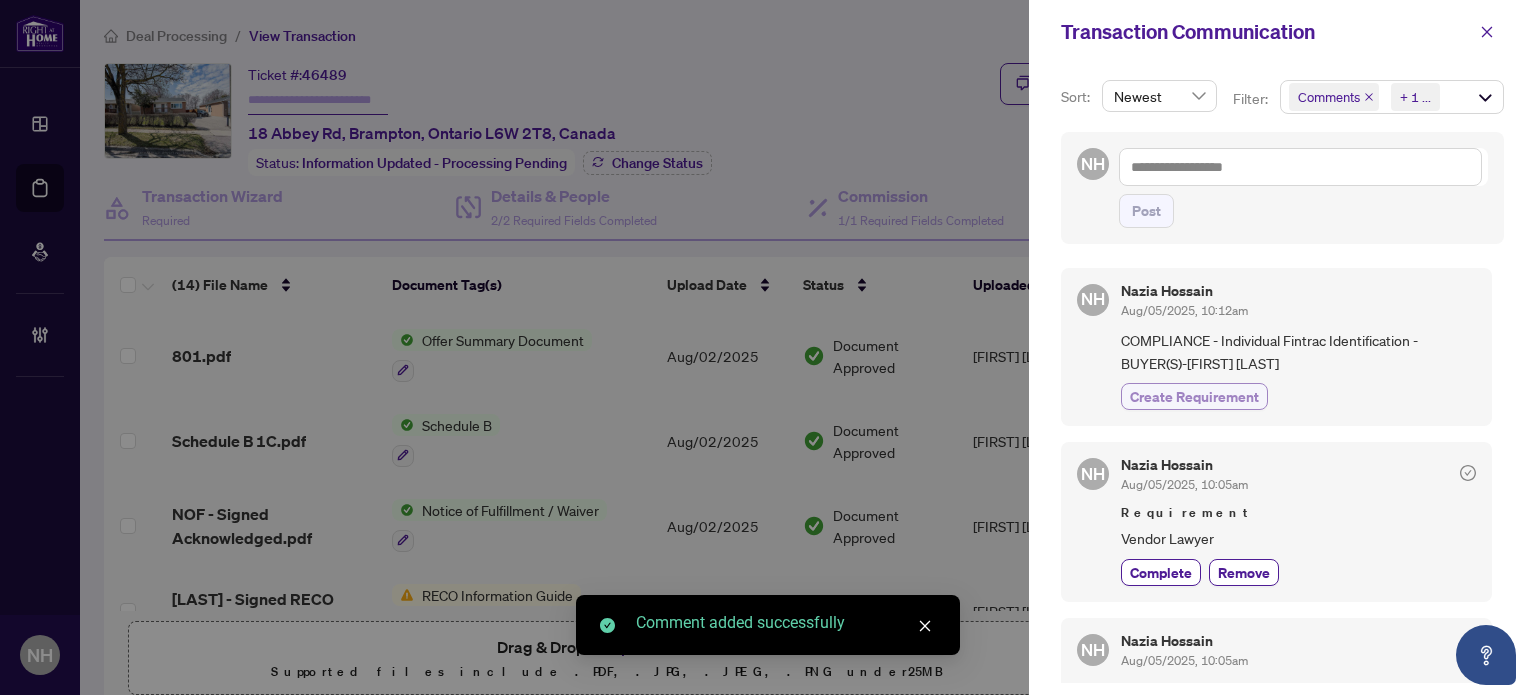 click on "Create Requirement" at bounding box center (1194, 396) 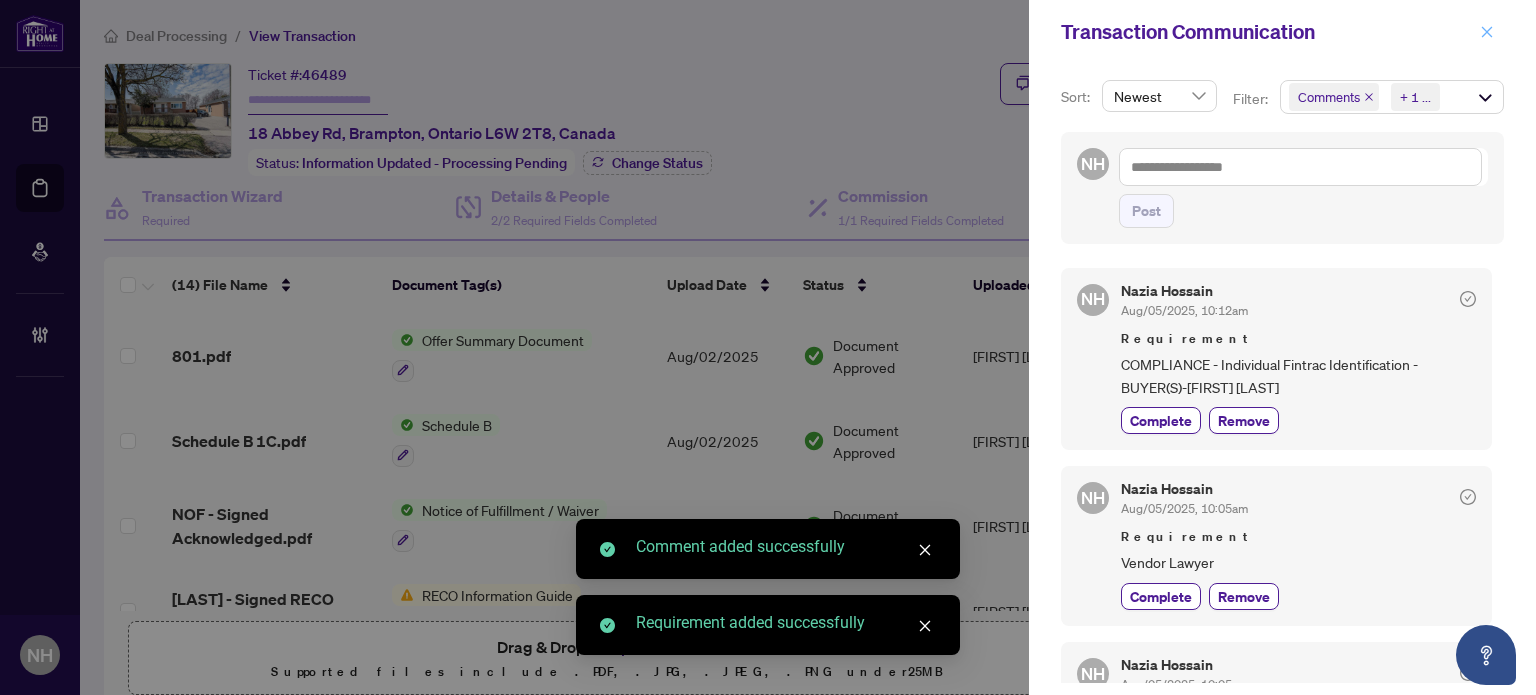 click 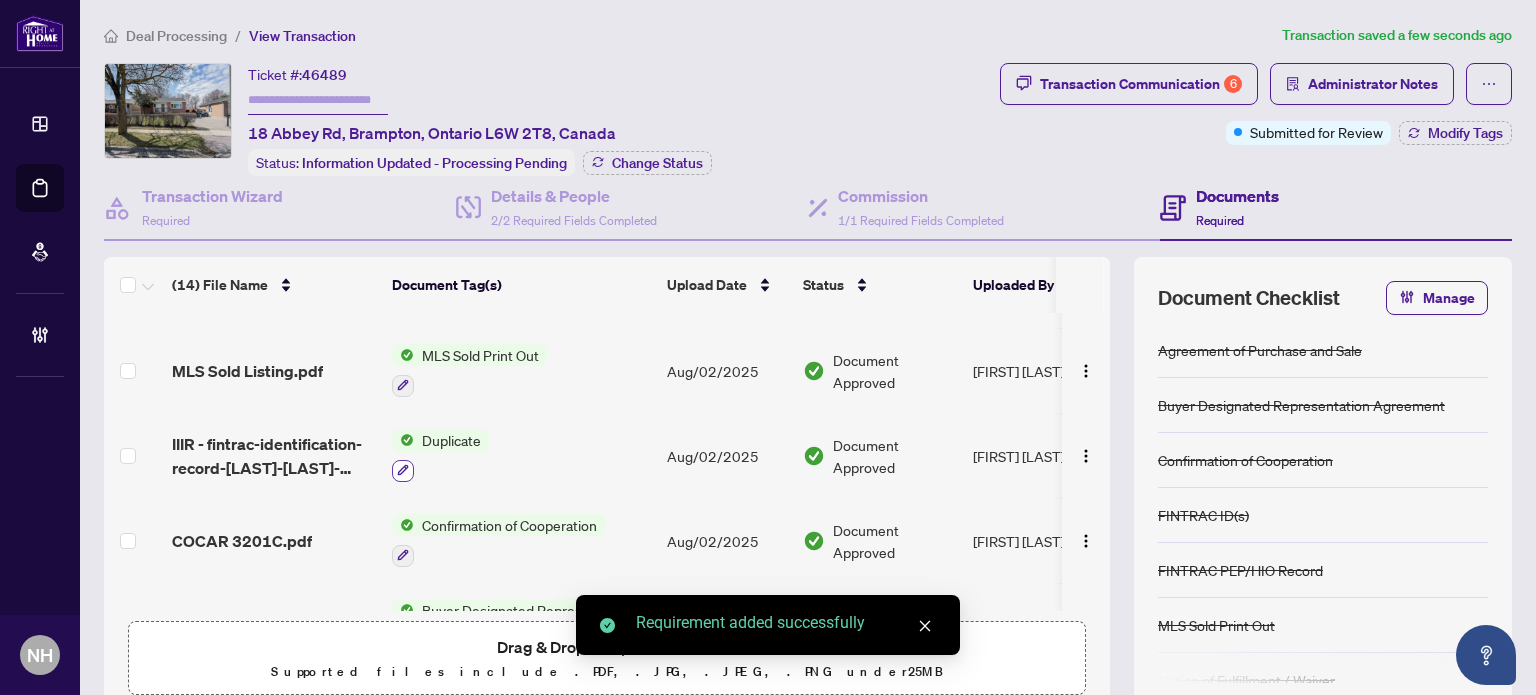 scroll, scrollTop: 600, scrollLeft: 0, axis: vertical 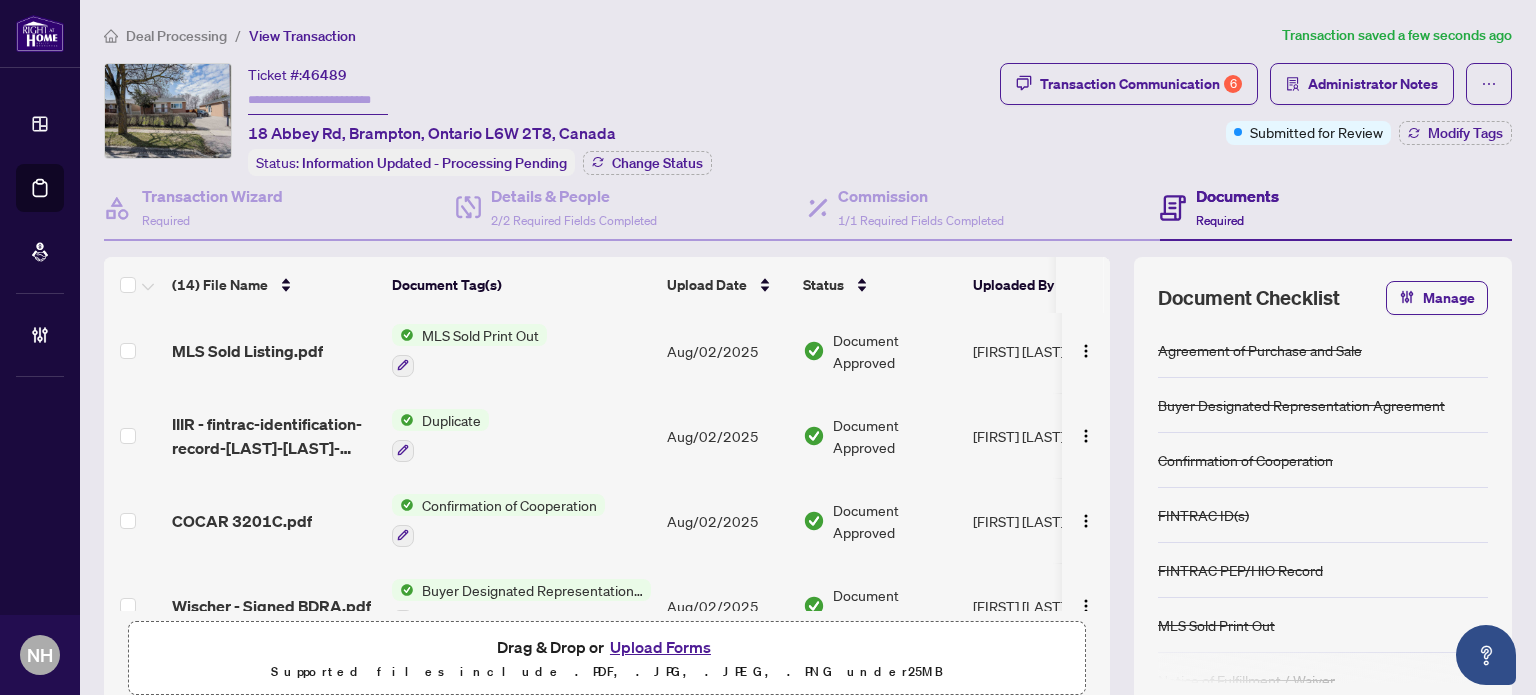 click on "COCAR 3201C.pdf" at bounding box center [242, 521] 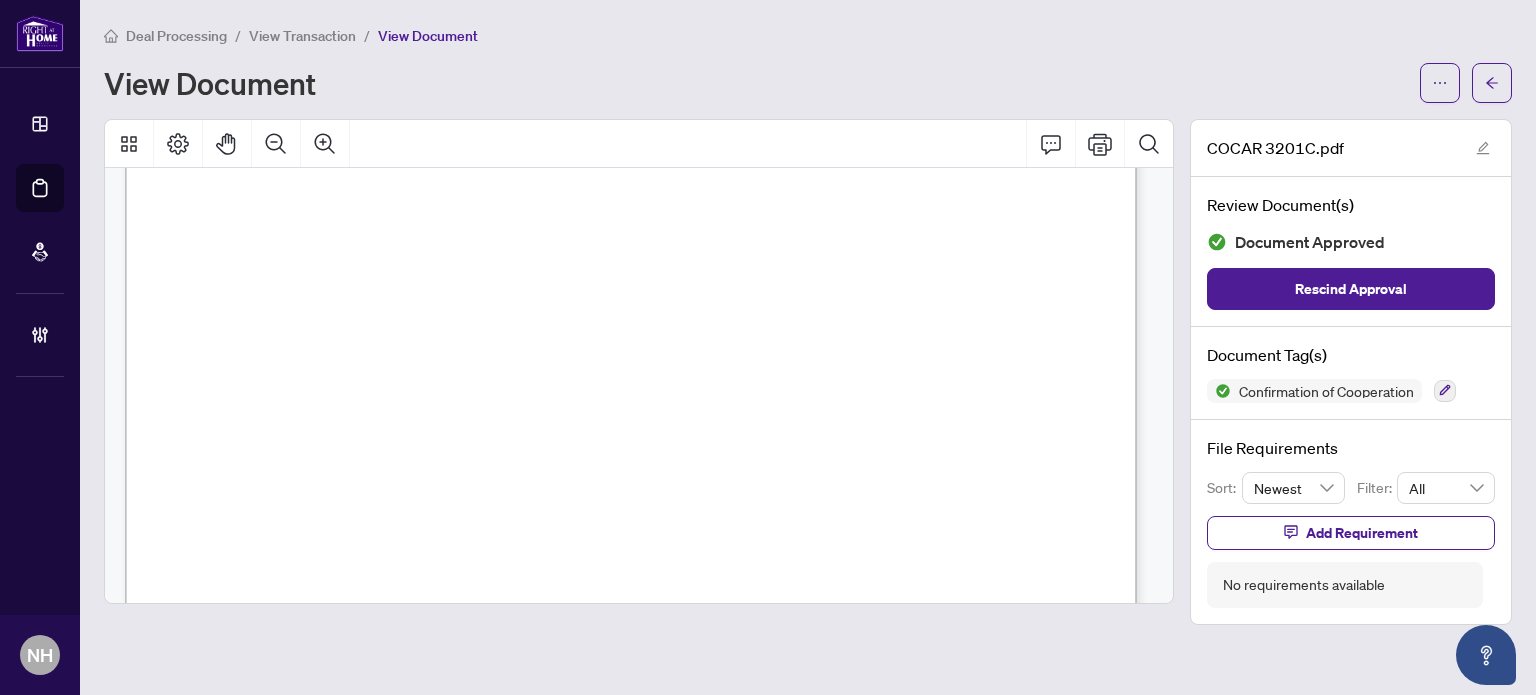 scroll, scrollTop: 1400, scrollLeft: 0, axis: vertical 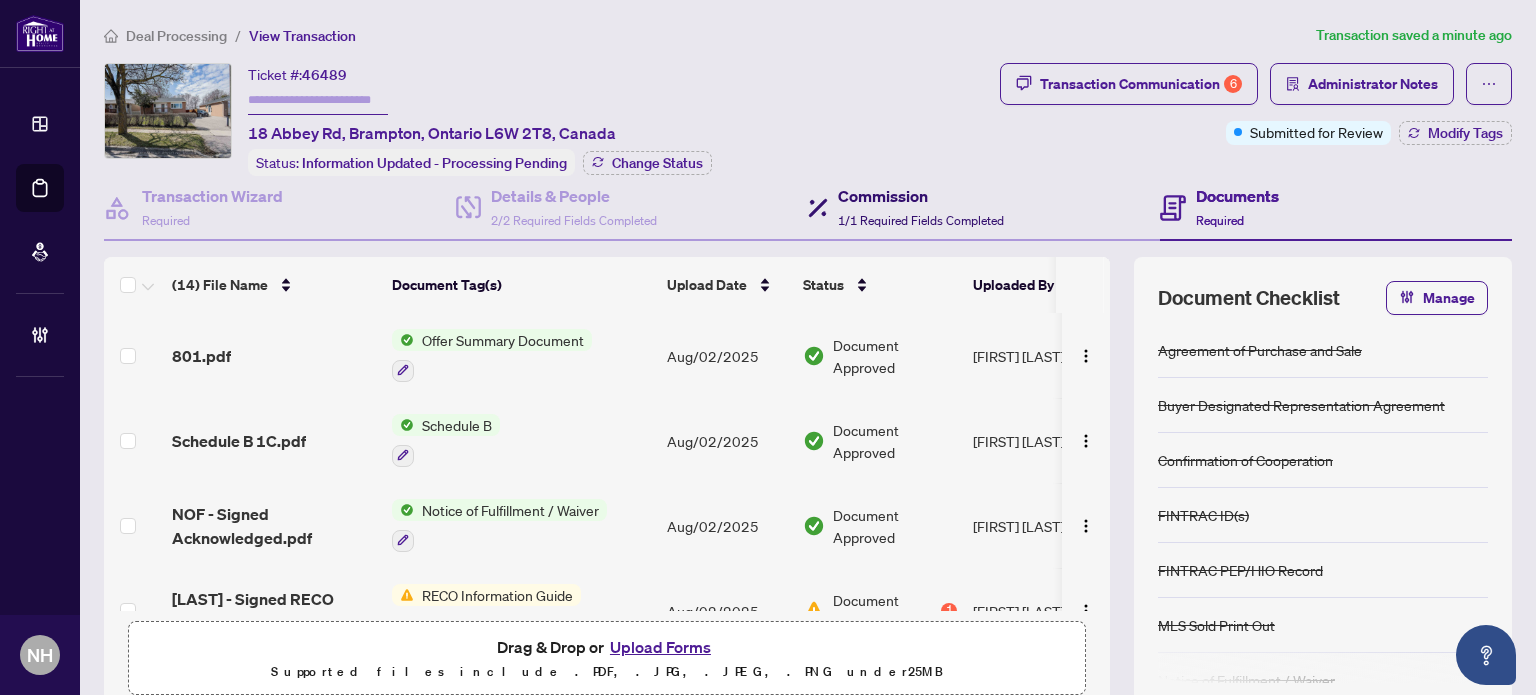 click on "1/1 Required Fields Completed" at bounding box center [921, 220] 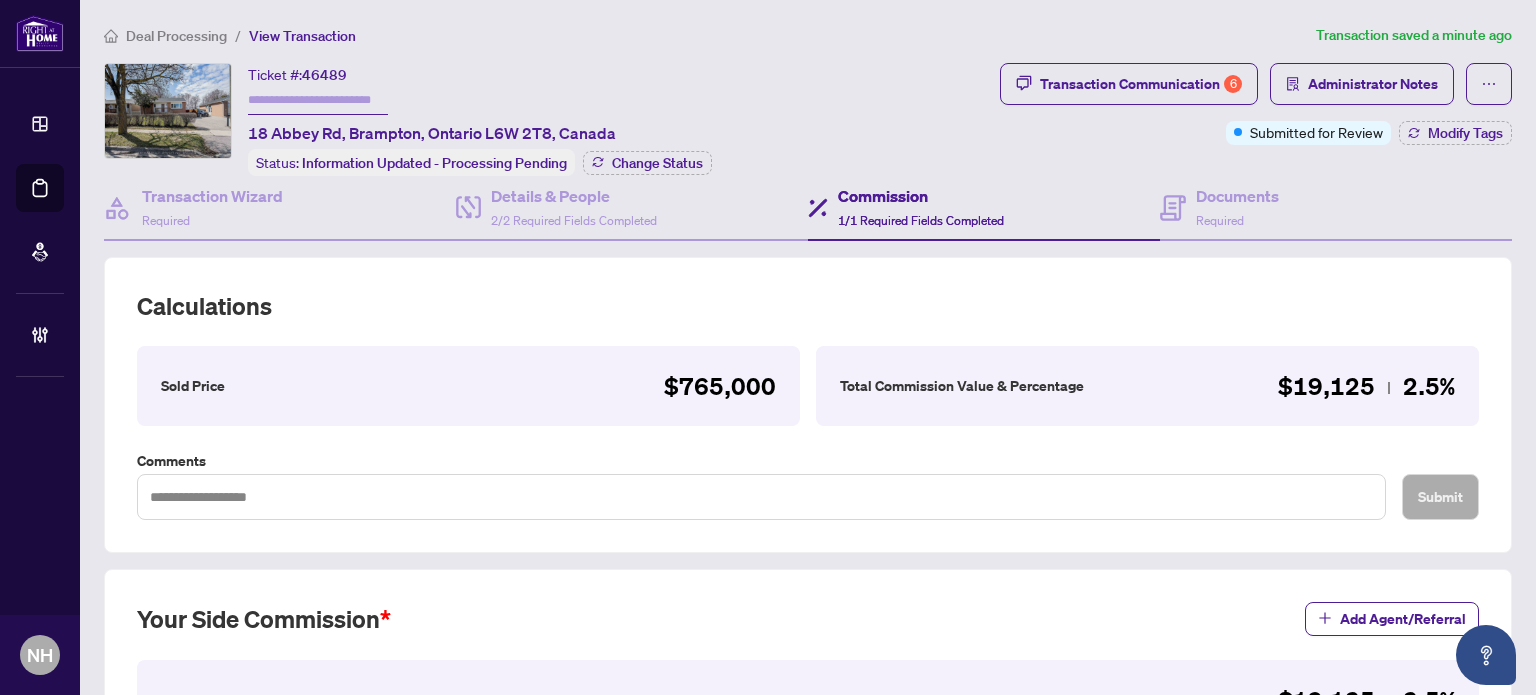 scroll, scrollTop: 300, scrollLeft: 0, axis: vertical 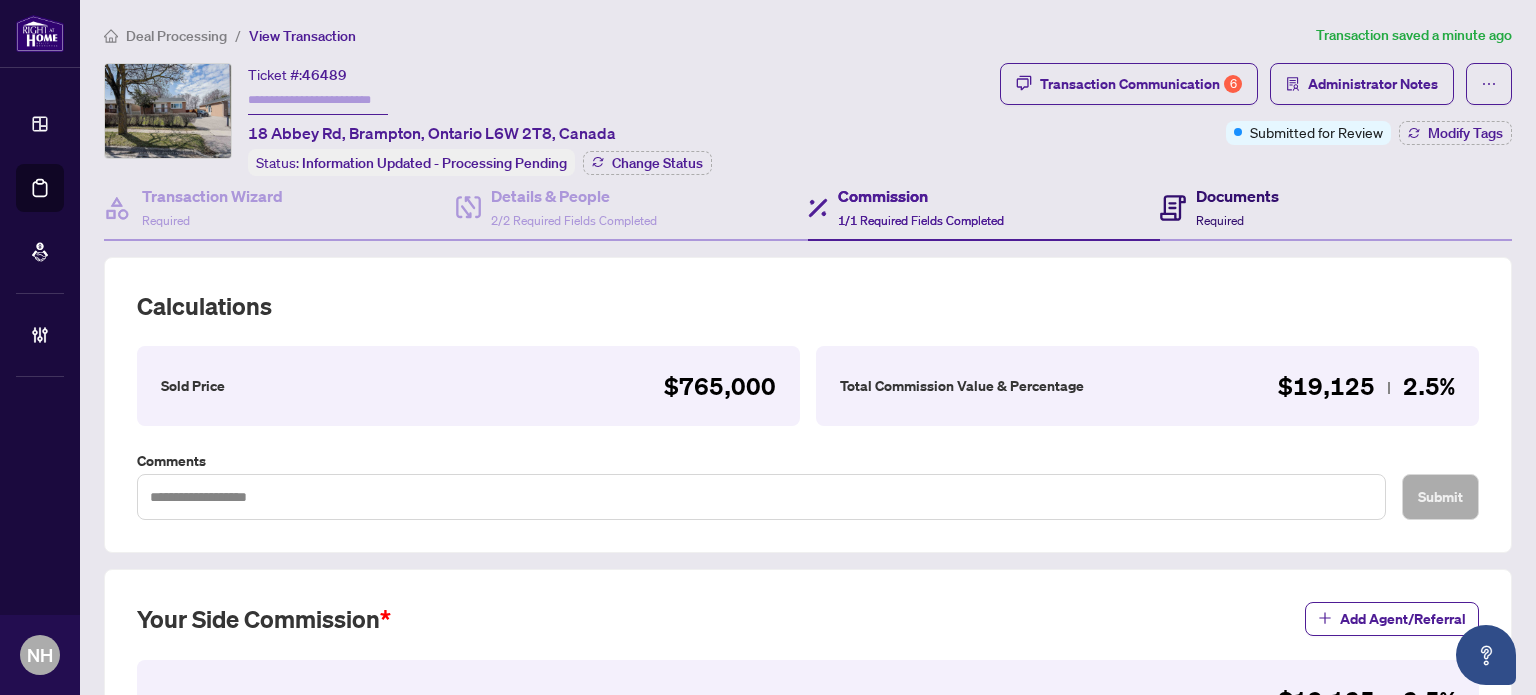 click on "Required" at bounding box center [1220, 220] 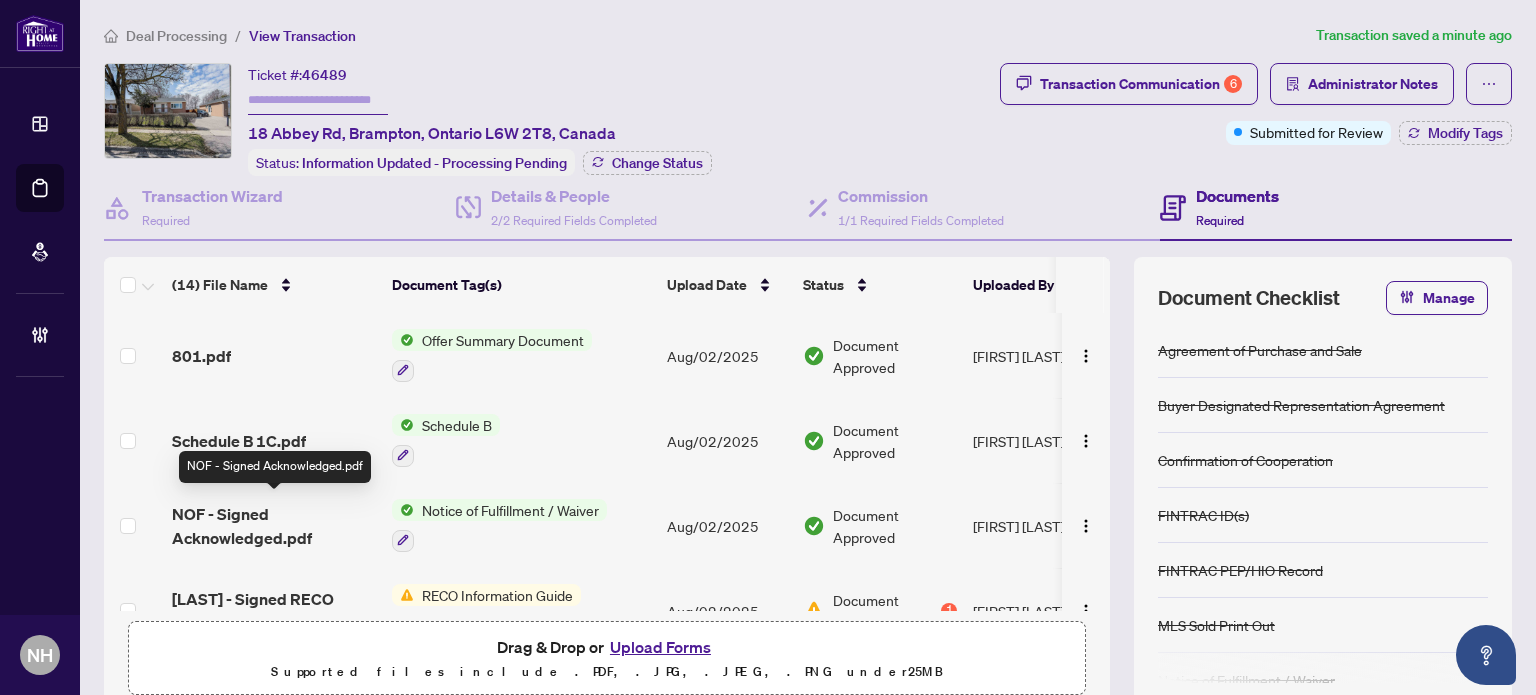 click on "NOF - Signed  Acknowledged.pdf" at bounding box center [274, 526] 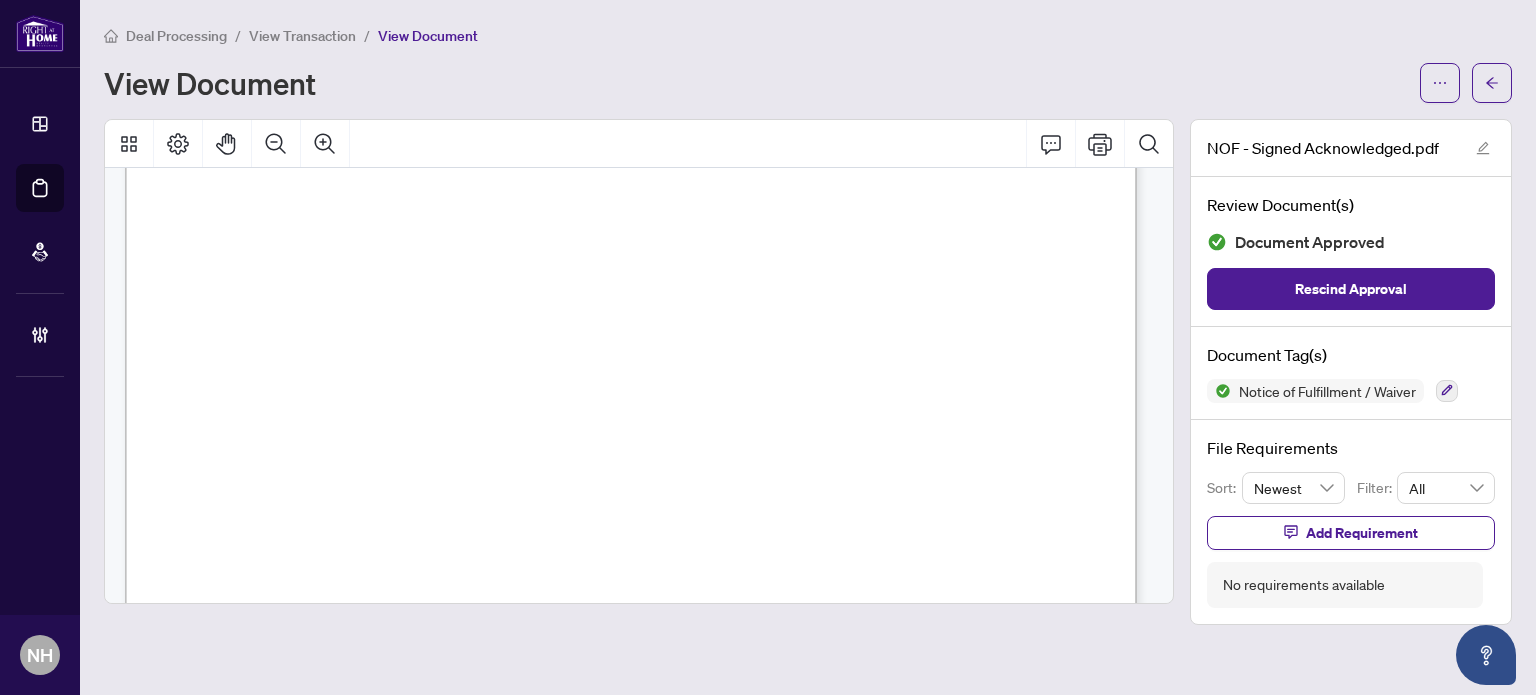 scroll, scrollTop: 900, scrollLeft: 0, axis: vertical 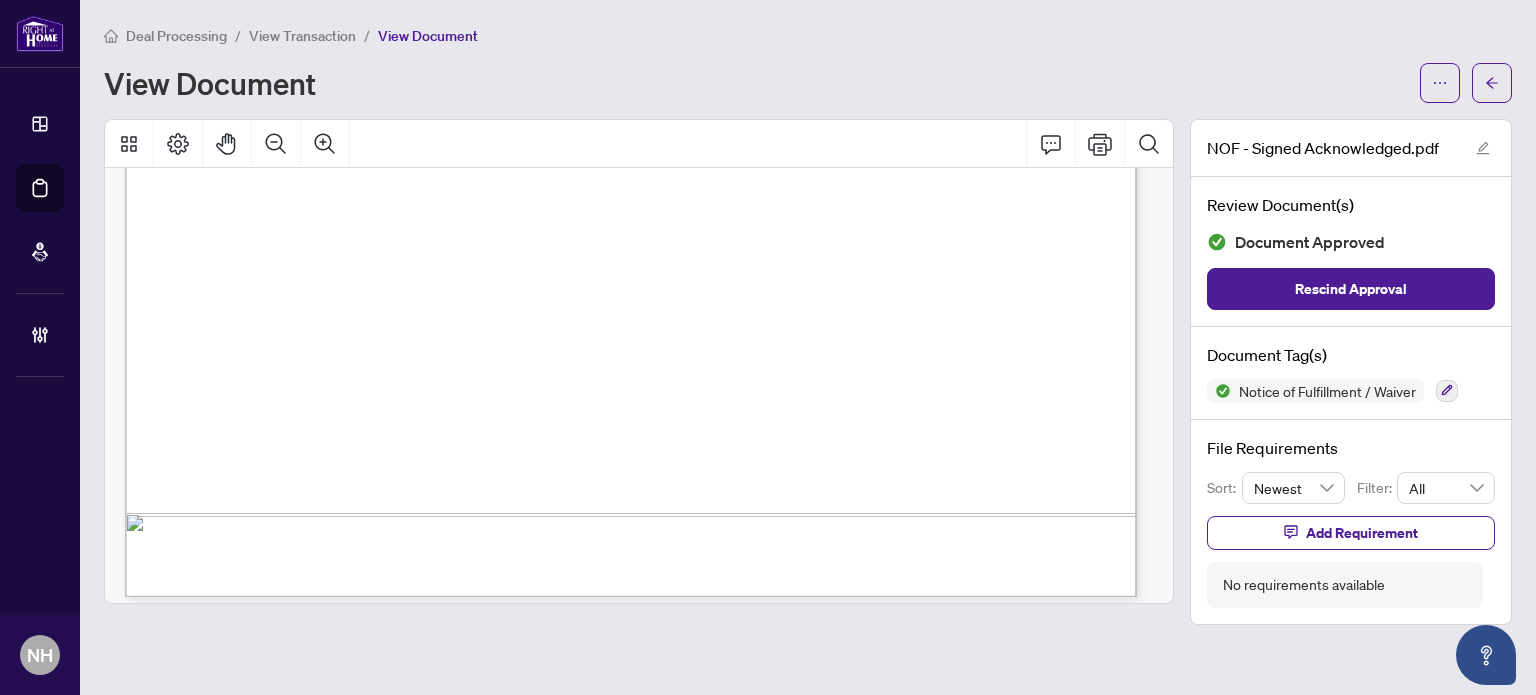 click on "View Transaction" at bounding box center [302, 36] 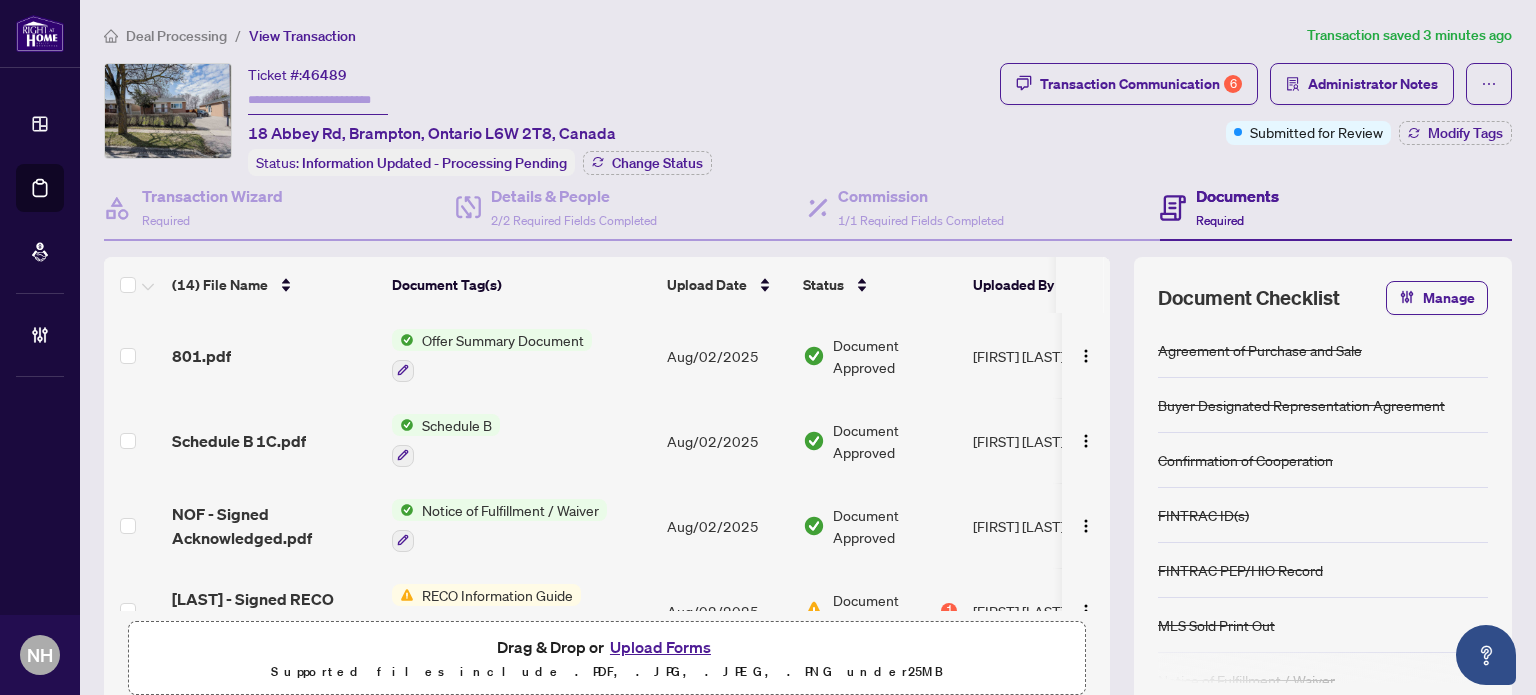 click on "Upload Forms" at bounding box center (660, 647) 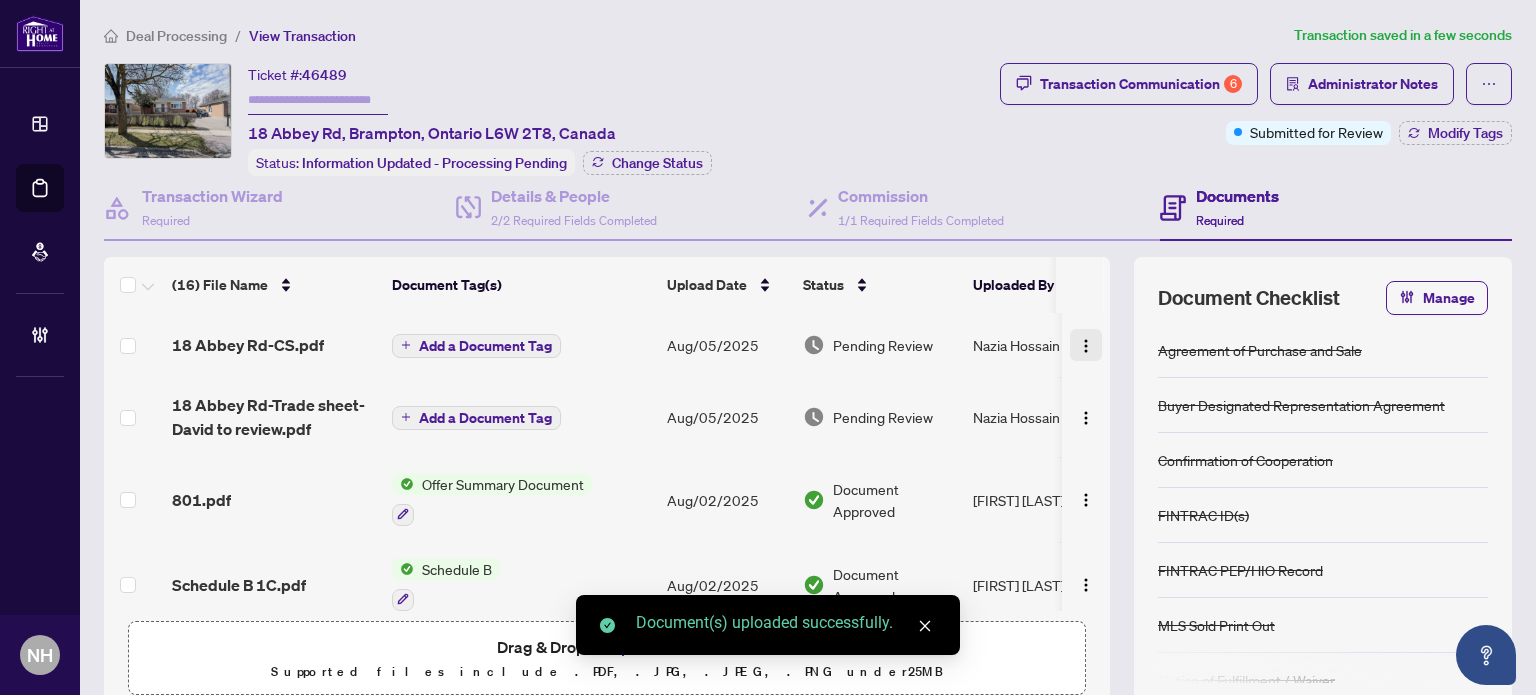 click at bounding box center [1086, 346] 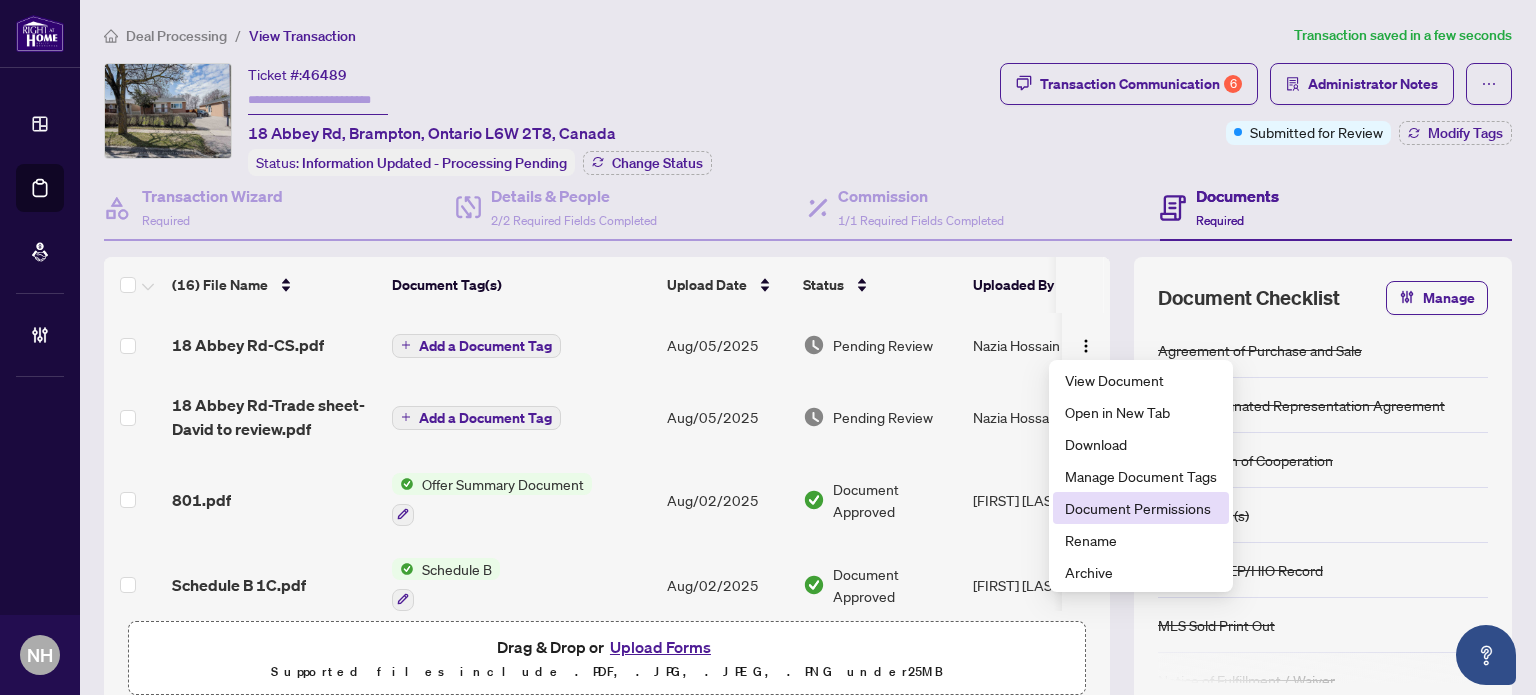click on "Document Permissions" at bounding box center (1141, 508) 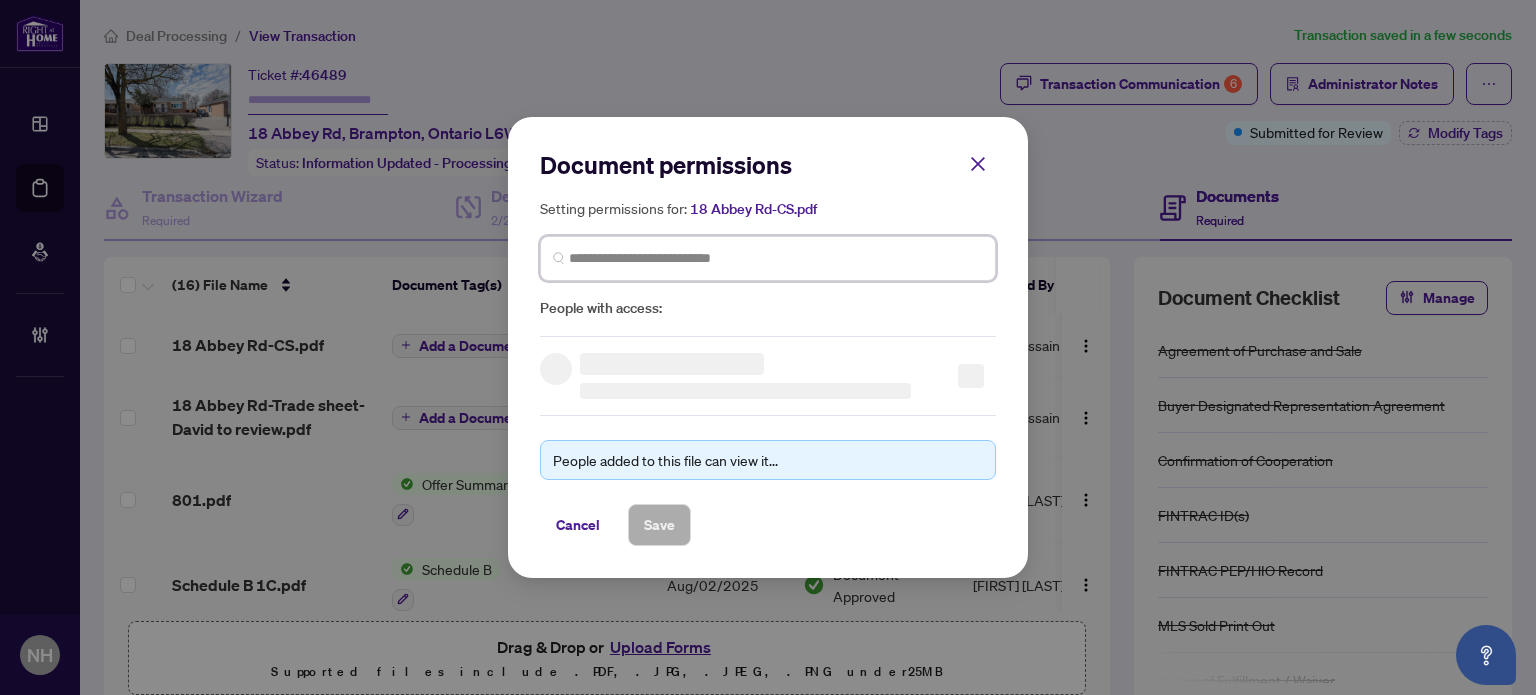 click at bounding box center (776, 258) 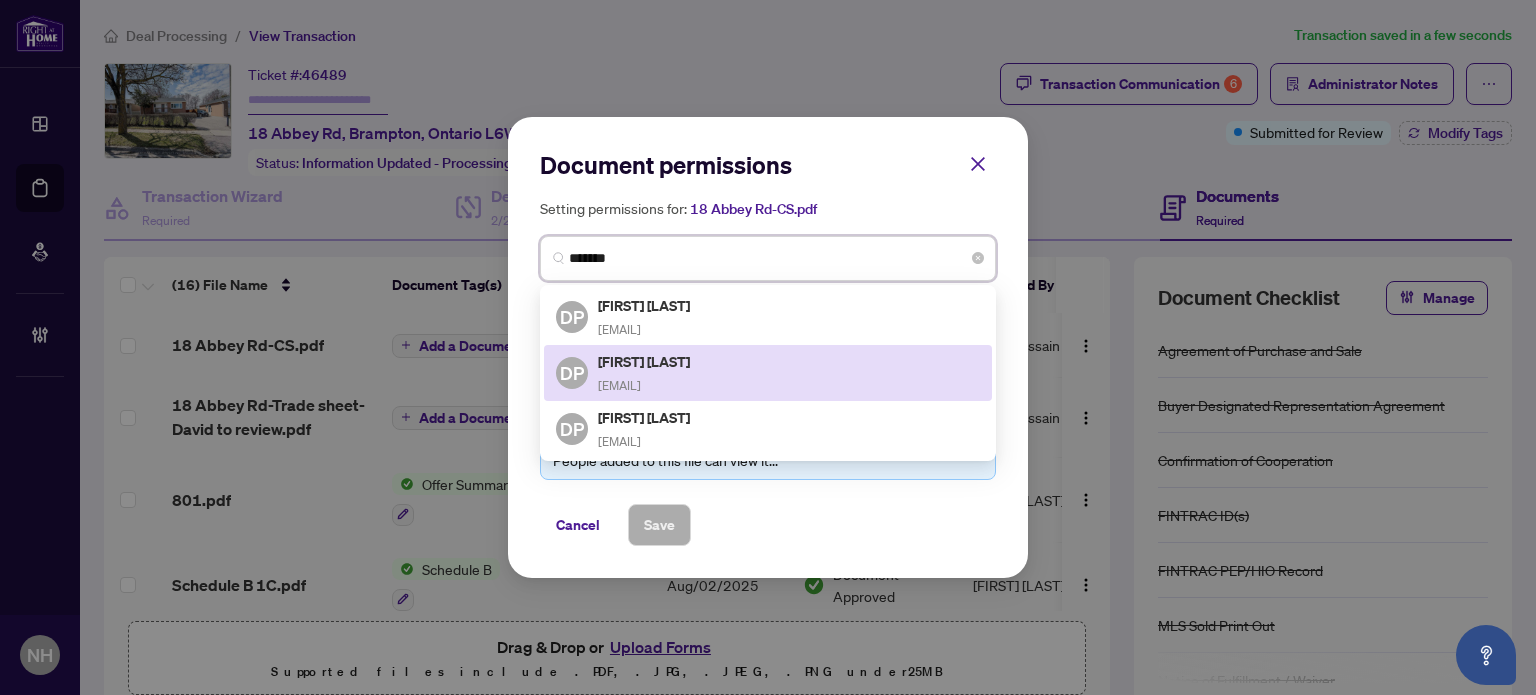 click on "David Parti" at bounding box center [645, 361] 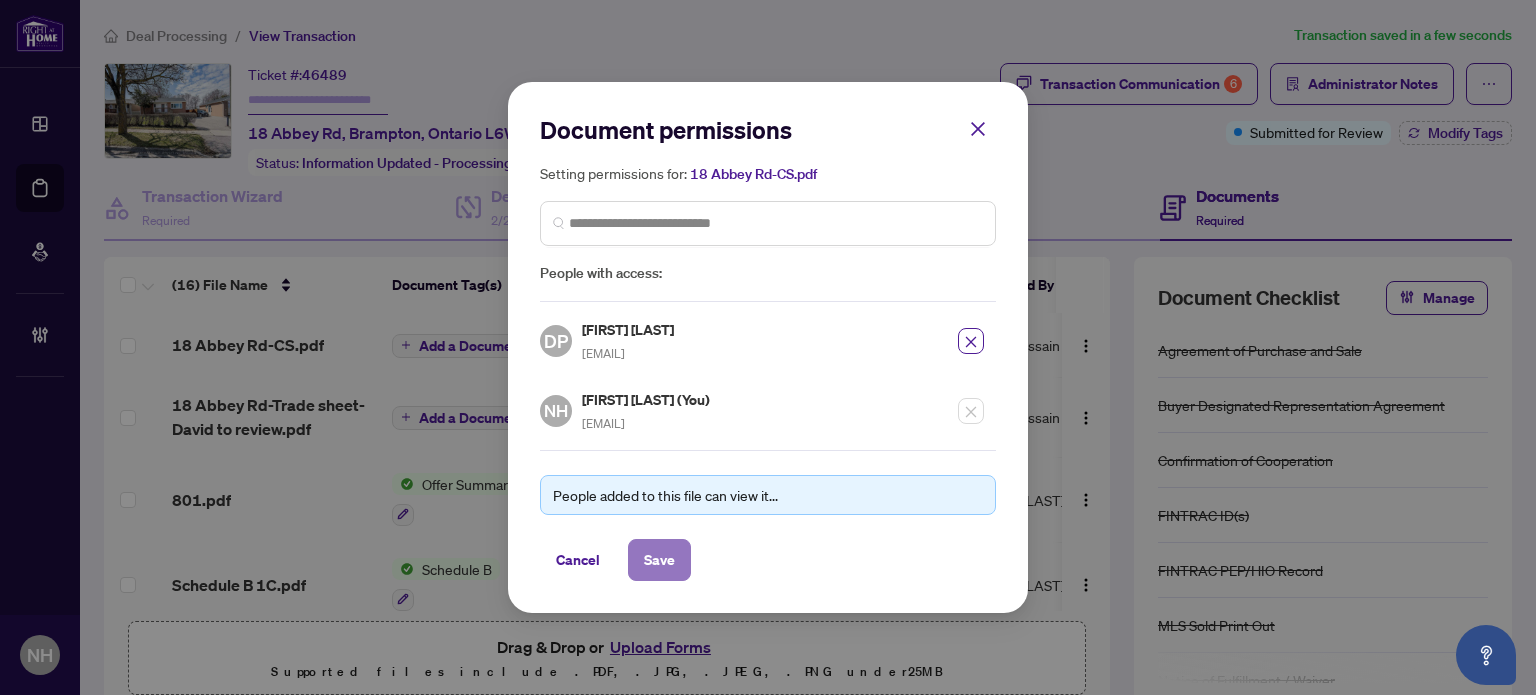 click on "Save" at bounding box center [659, 560] 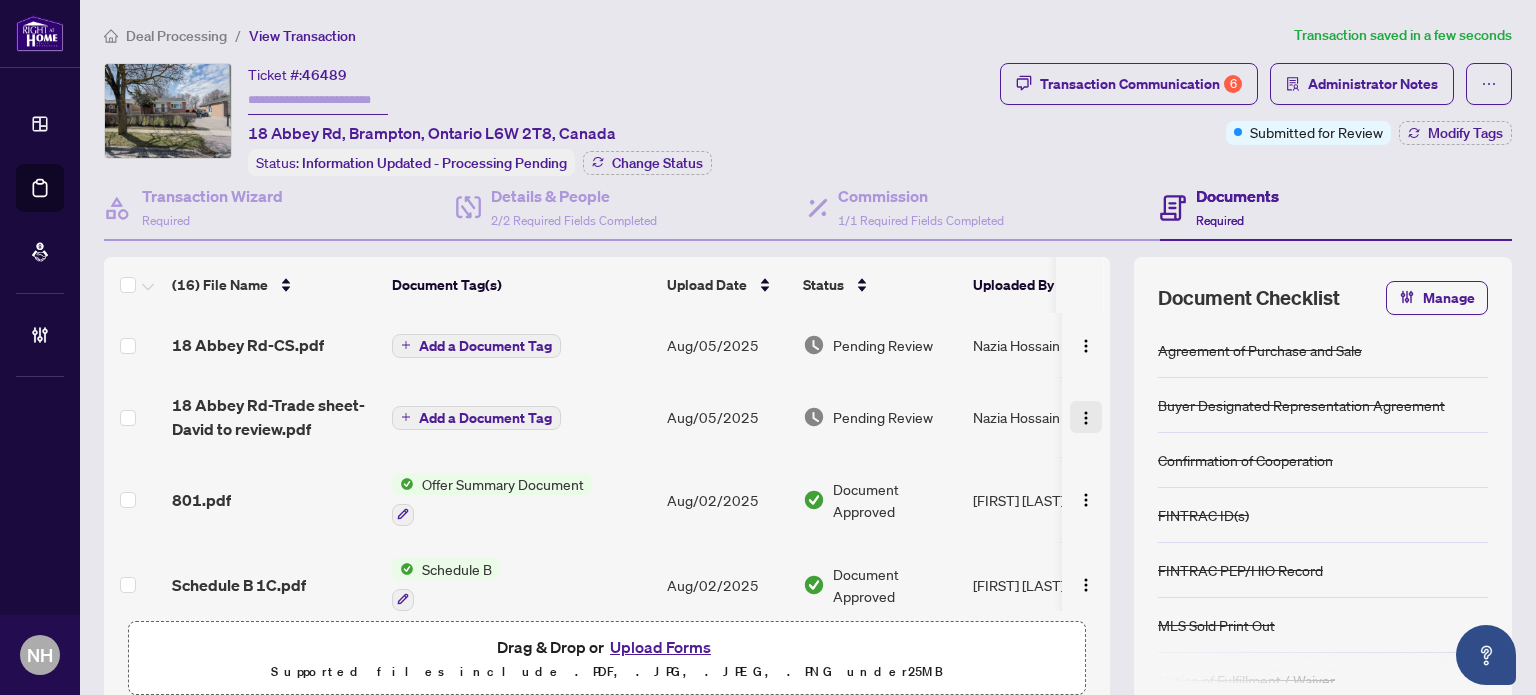 click at bounding box center (1086, 417) 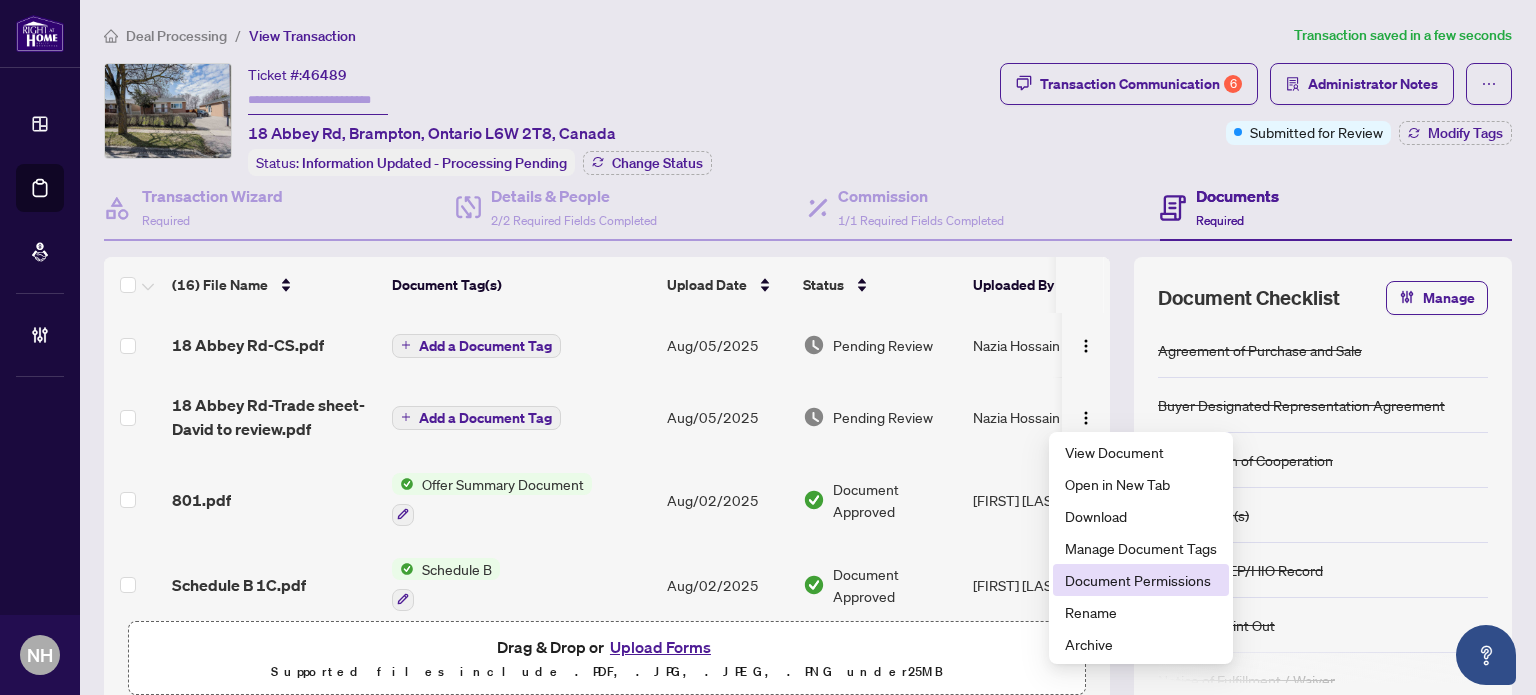 click on "Document Permissions" at bounding box center (1141, 580) 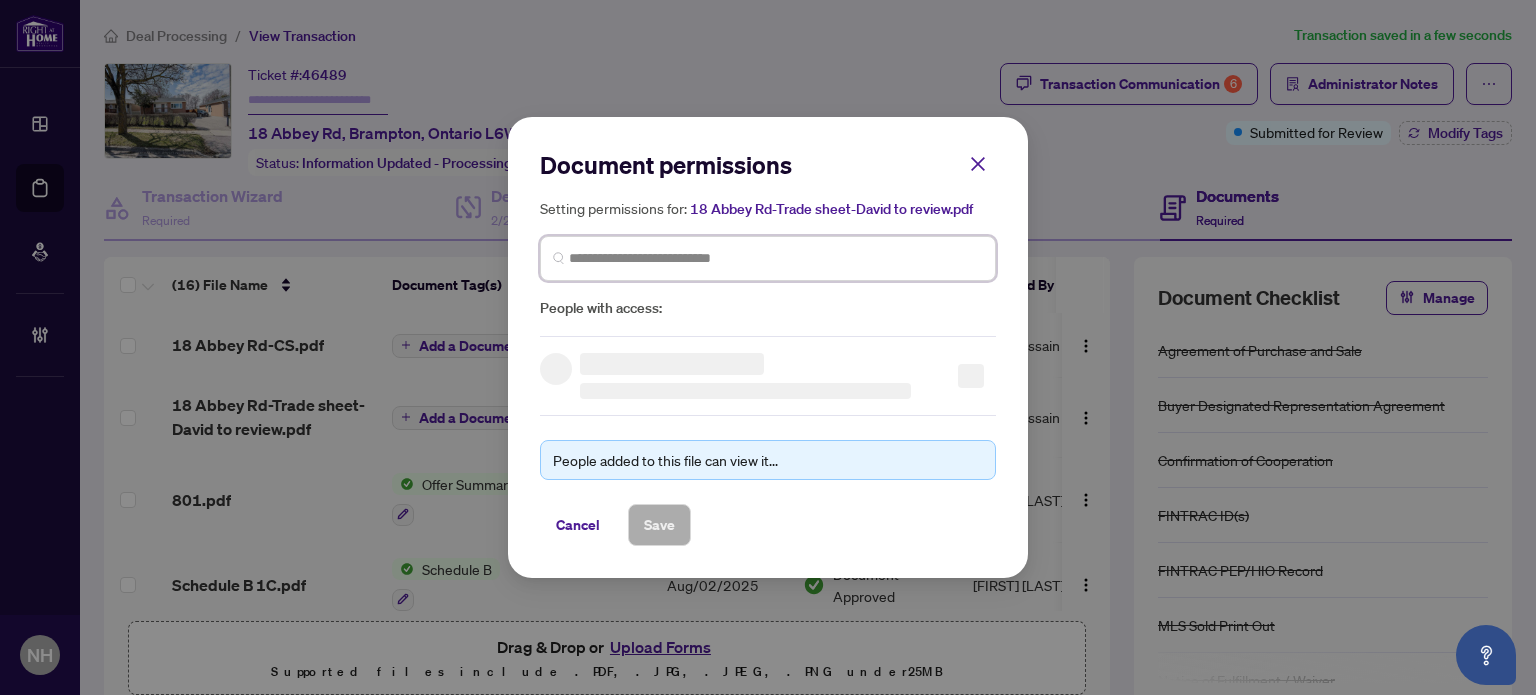 click at bounding box center (776, 258) 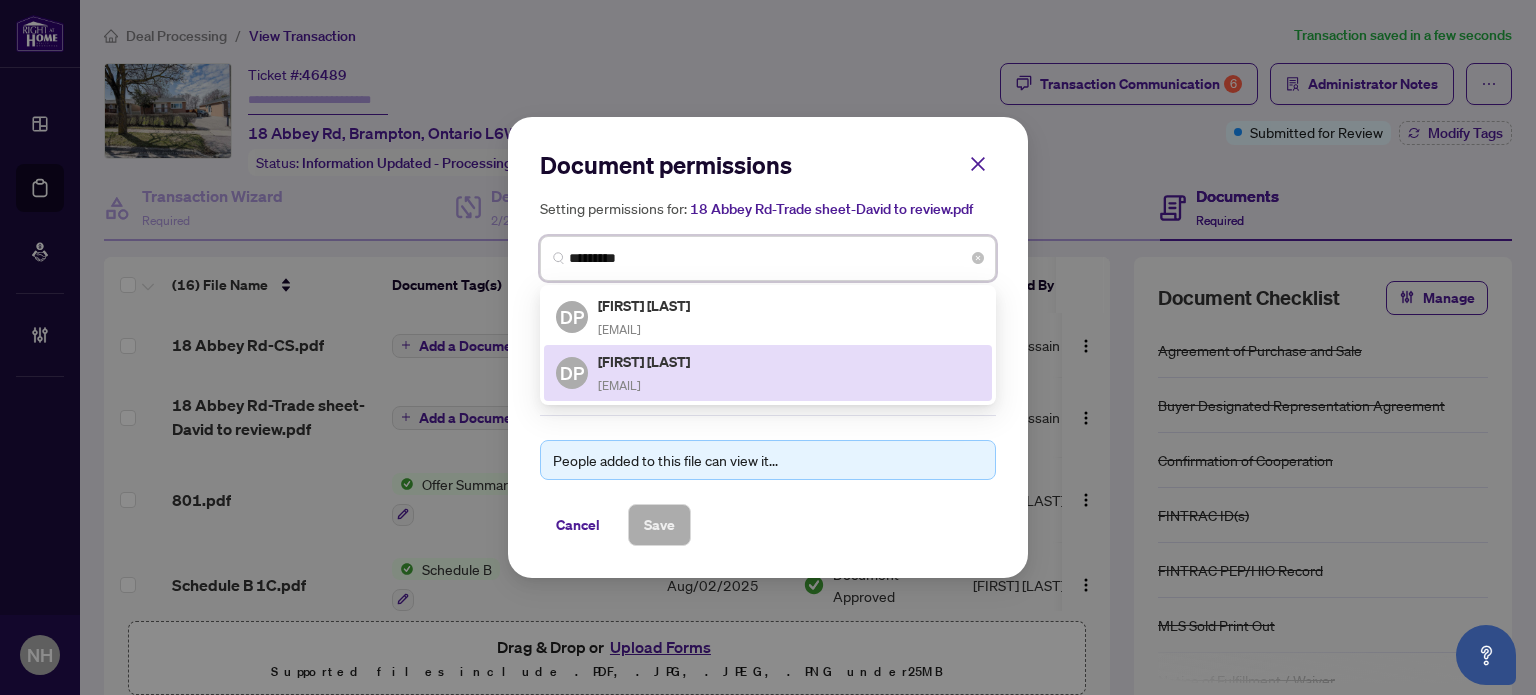 click on "David Parti" at bounding box center (645, 361) 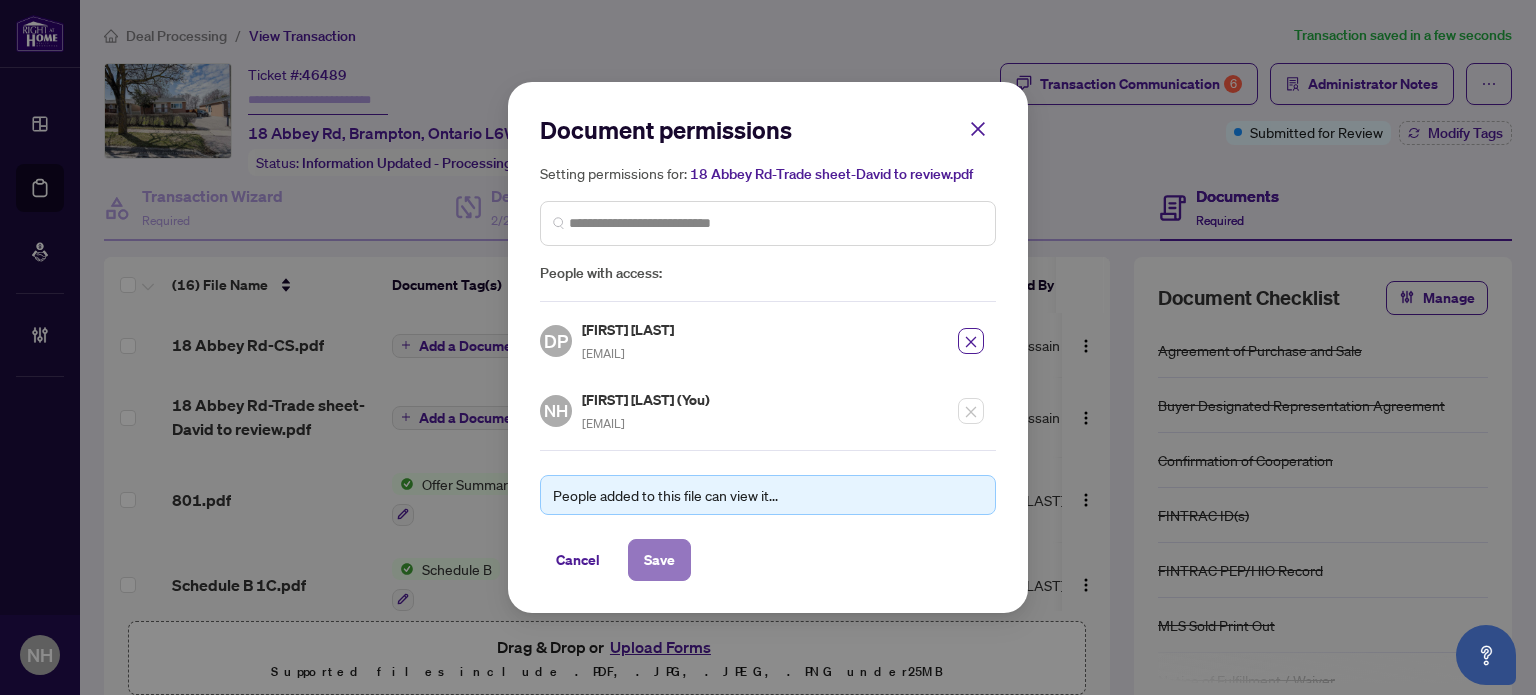 click on "Save" at bounding box center (659, 560) 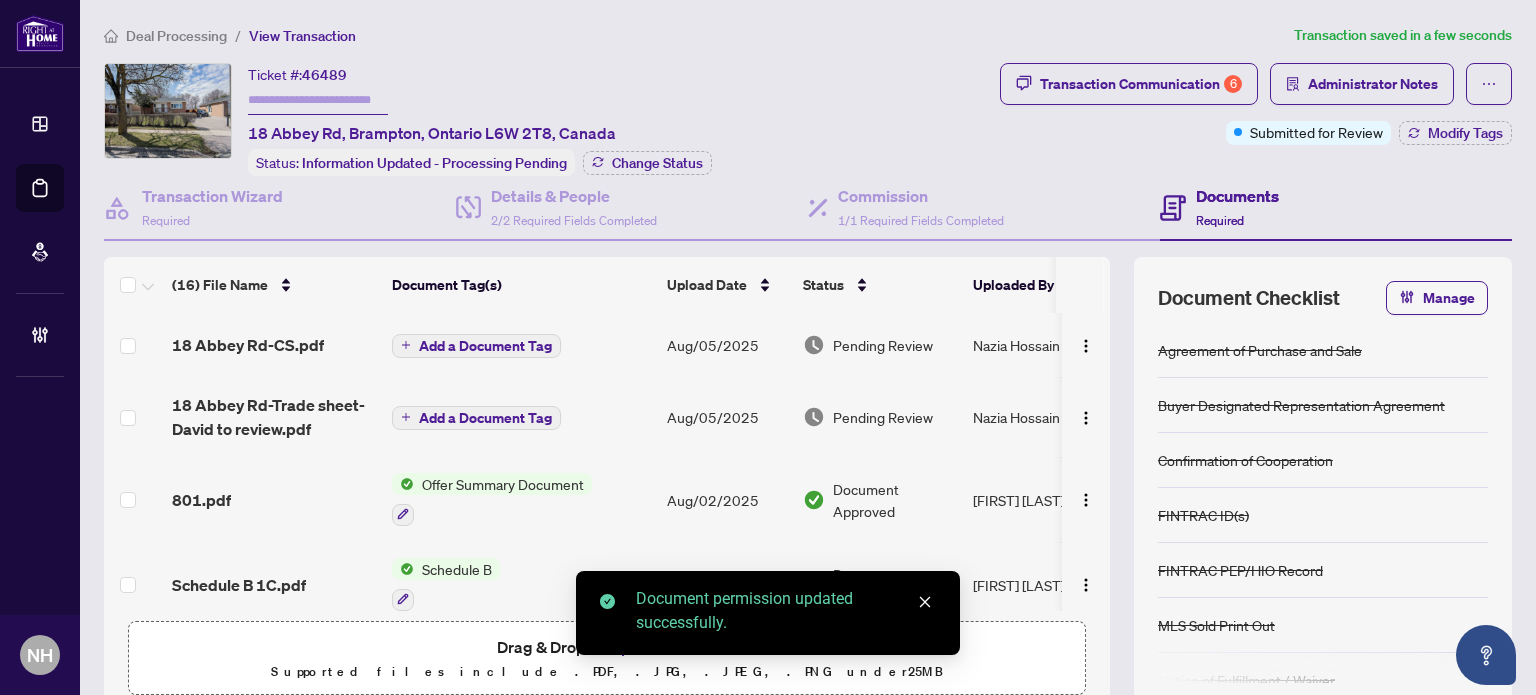 click on "Add a Document Tag" at bounding box center (485, 346) 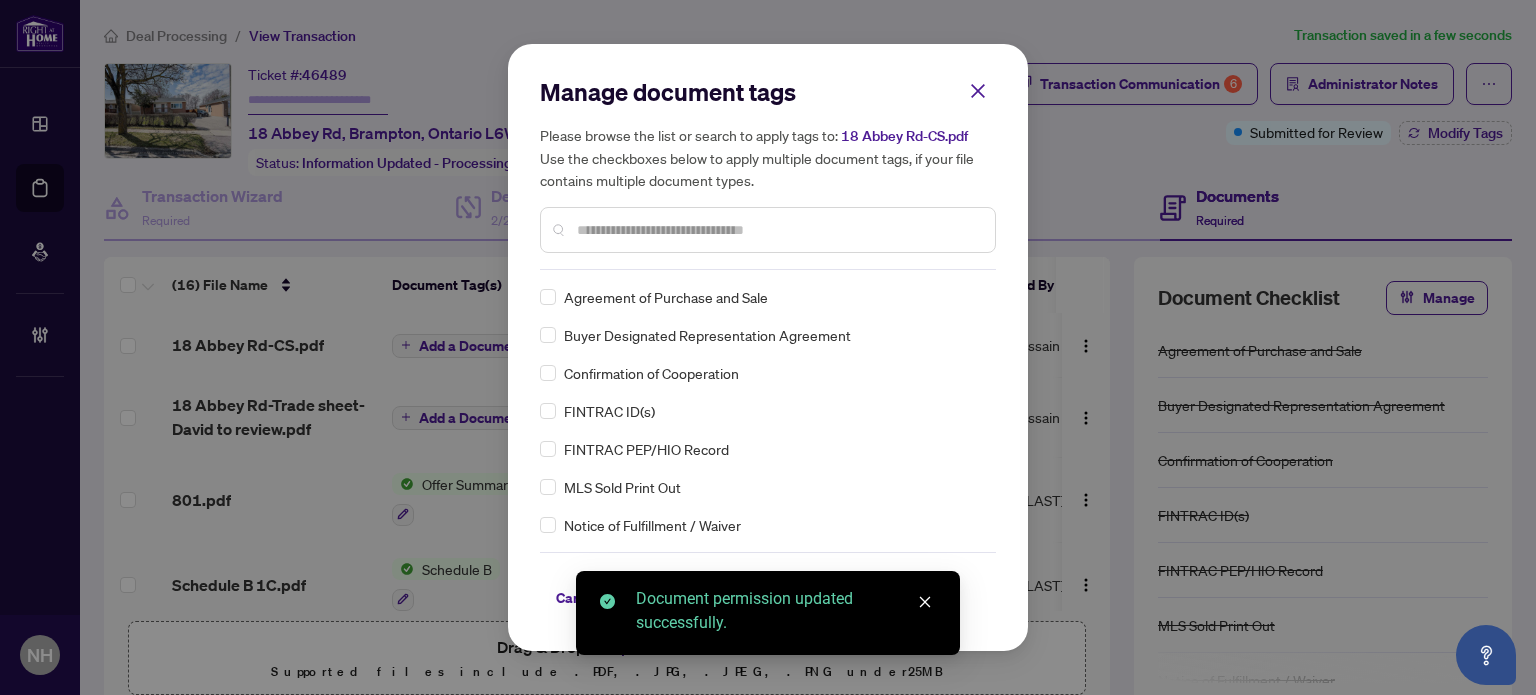 click at bounding box center [778, 230] 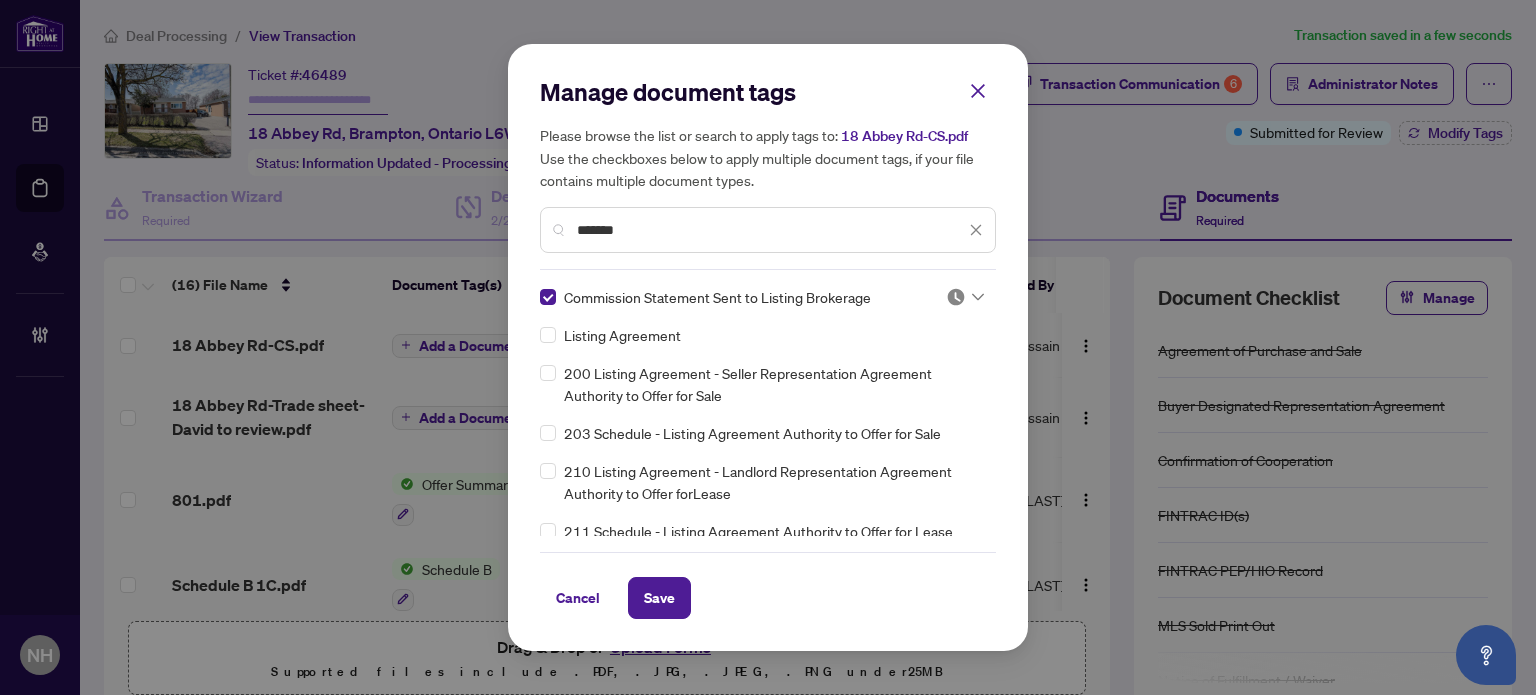 click at bounding box center (965, 297) 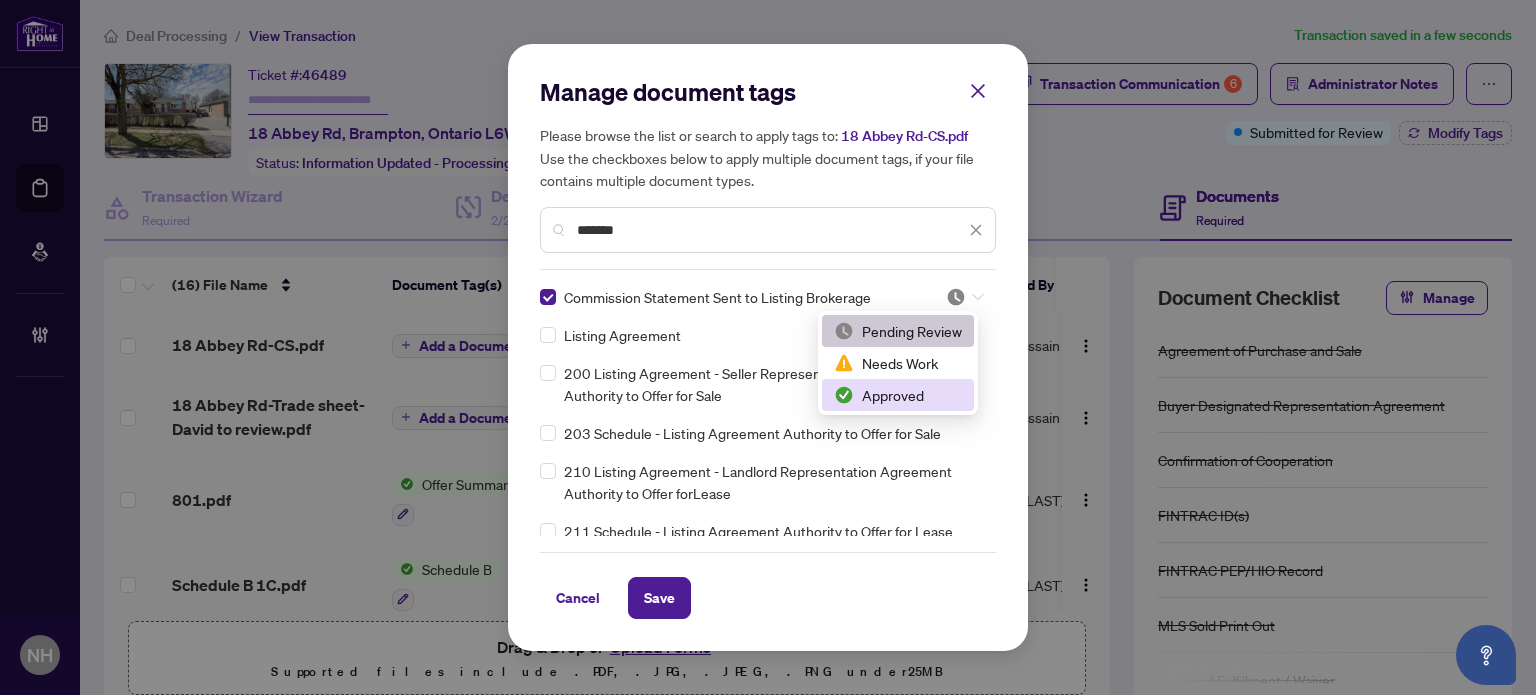 click on "Approved" at bounding box center (898, 395) 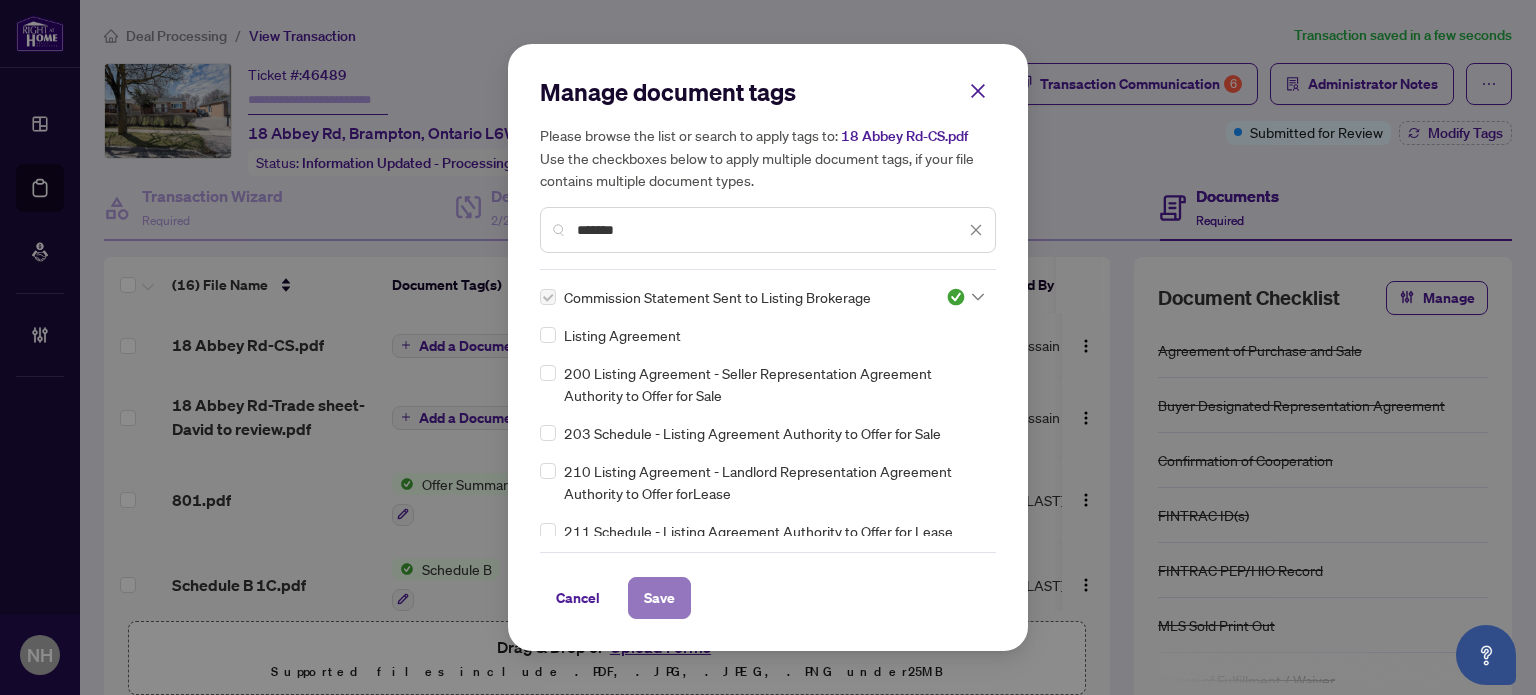 click on "Save" at bounding box center (659, 598) 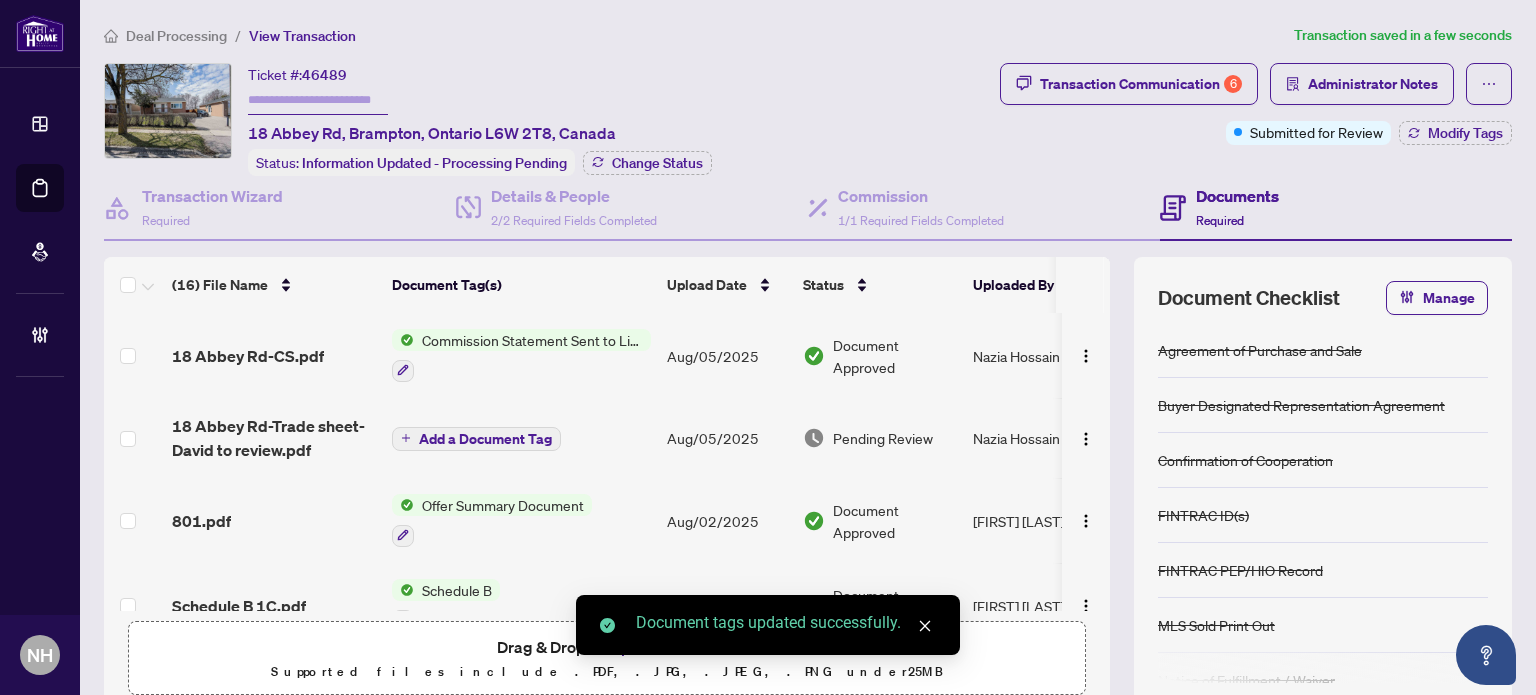 click on "Administrator Notes" at bounding box center (1373, 84) 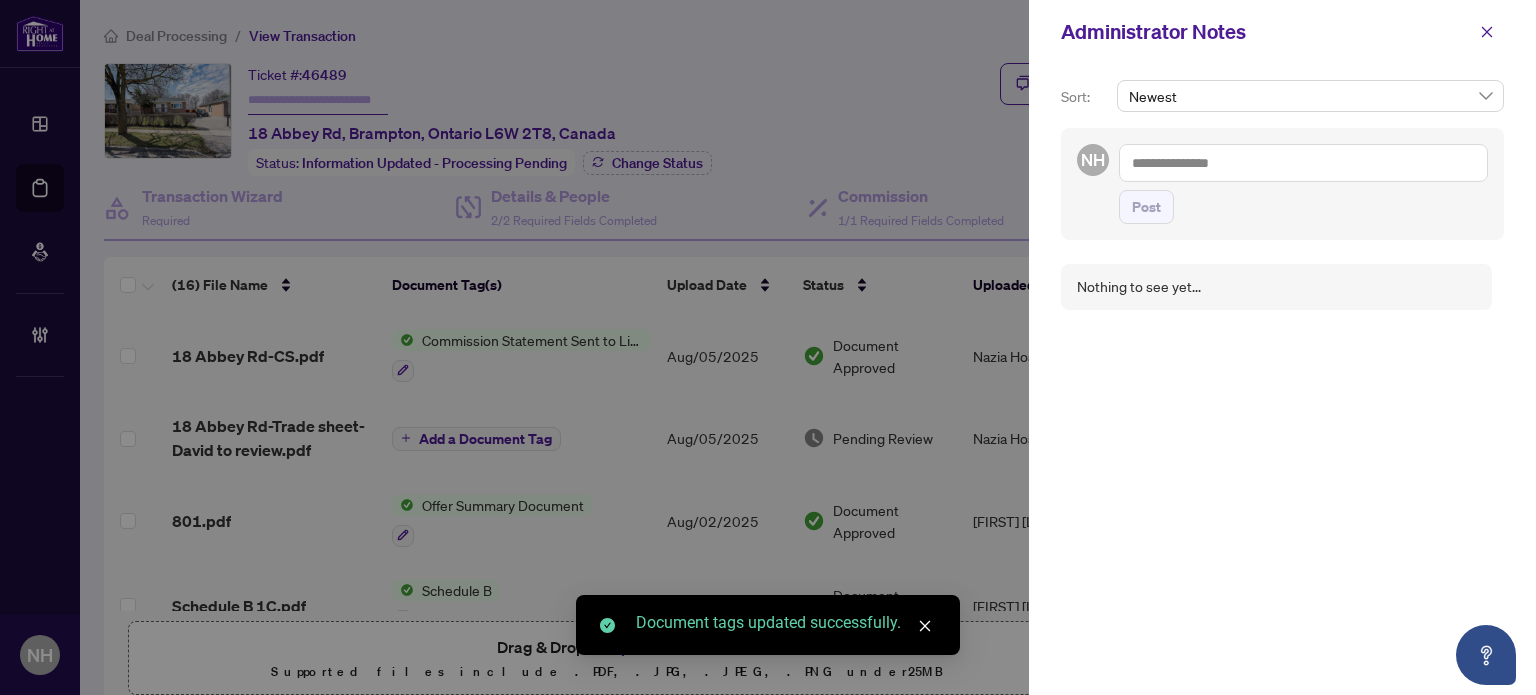 drag, startPoint x: 1164, startPoint y: 162, endPoint x: 1136, endPoint y: 96, distance: 71.693794 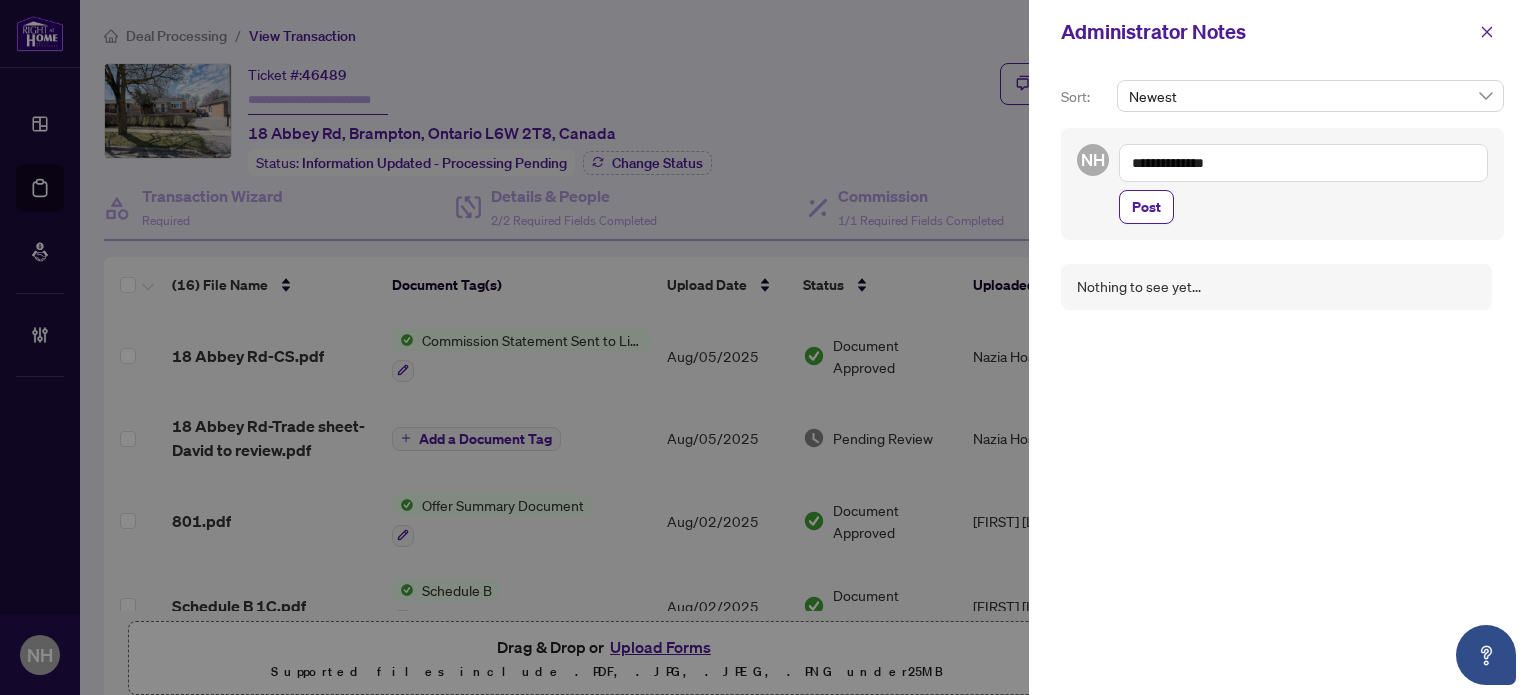 paste on "**********" 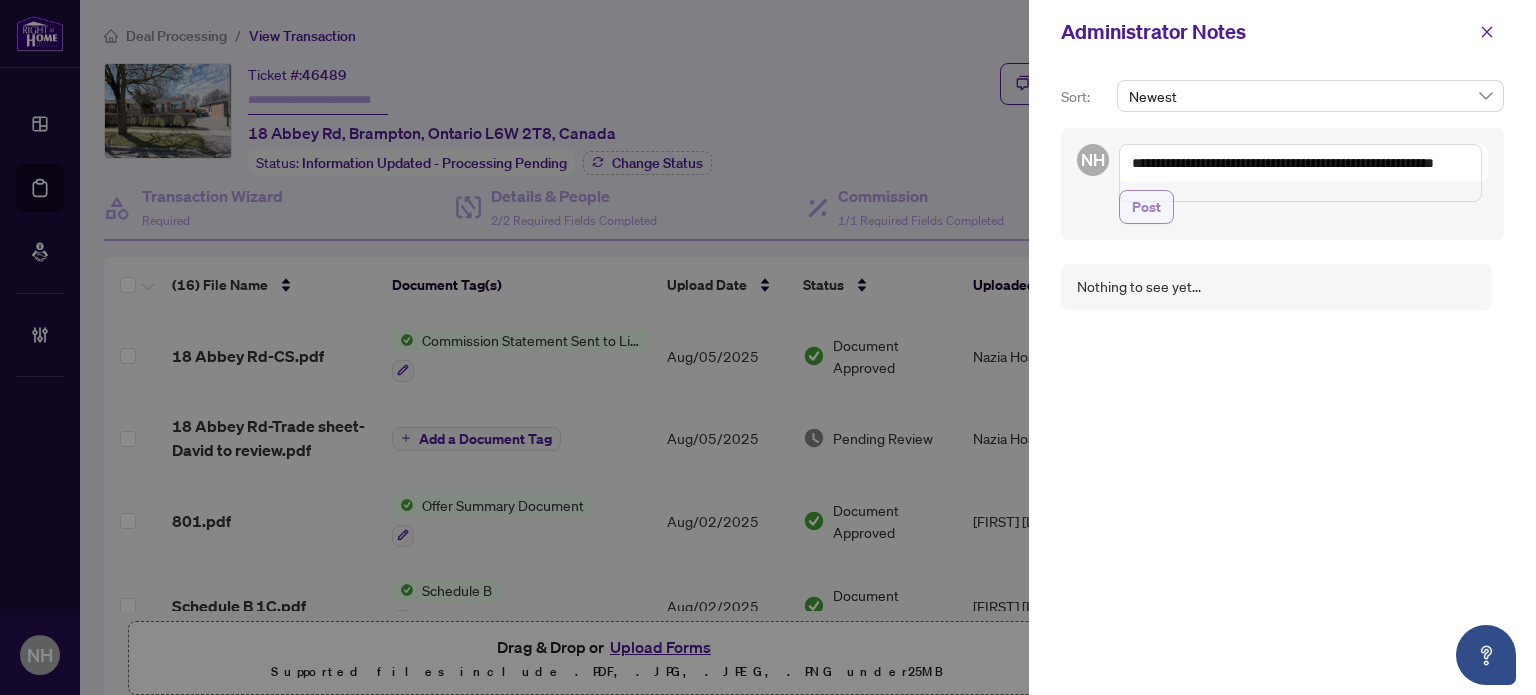 click on "Post" at bounding box center [1146, 207] 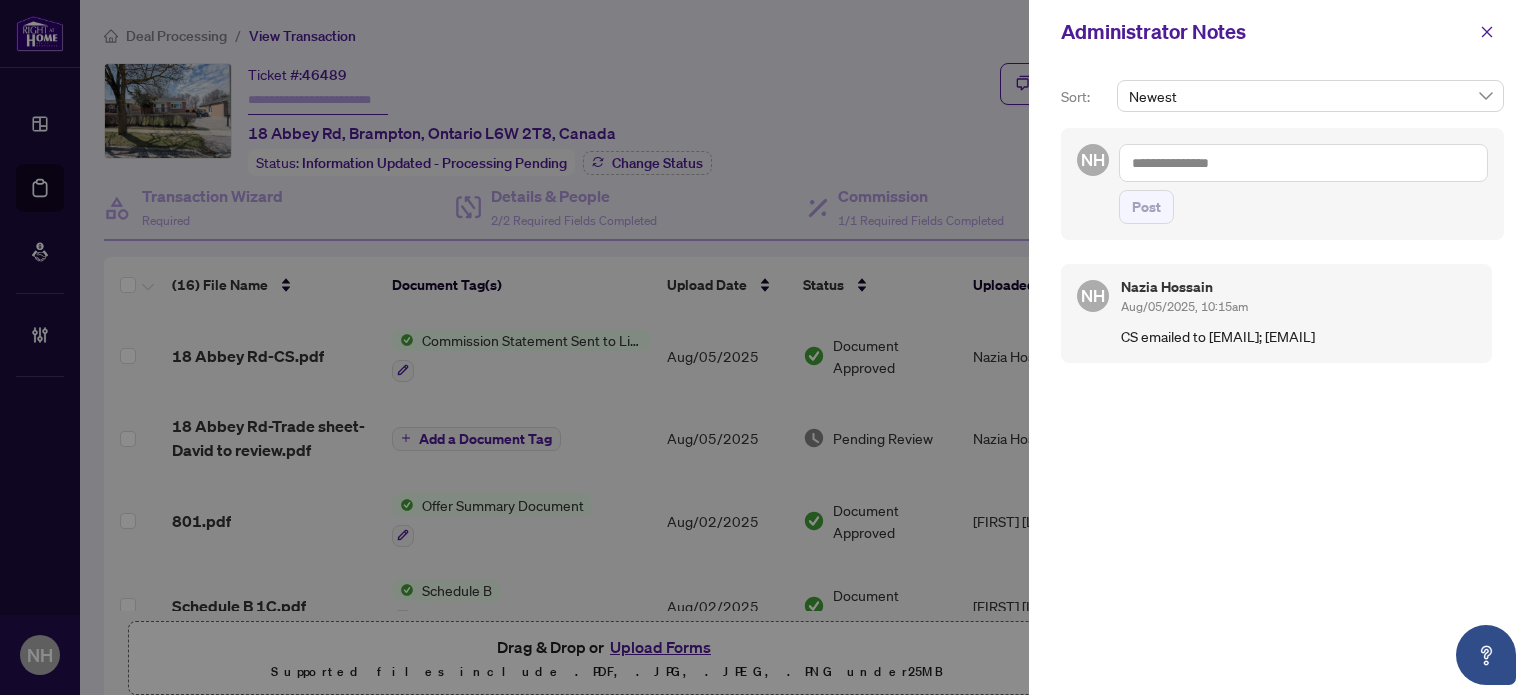 drag, startPoint x: 1484, startPoint y: 34, endPoint x: 1451, endPoint y: 50, distance: 36.67424 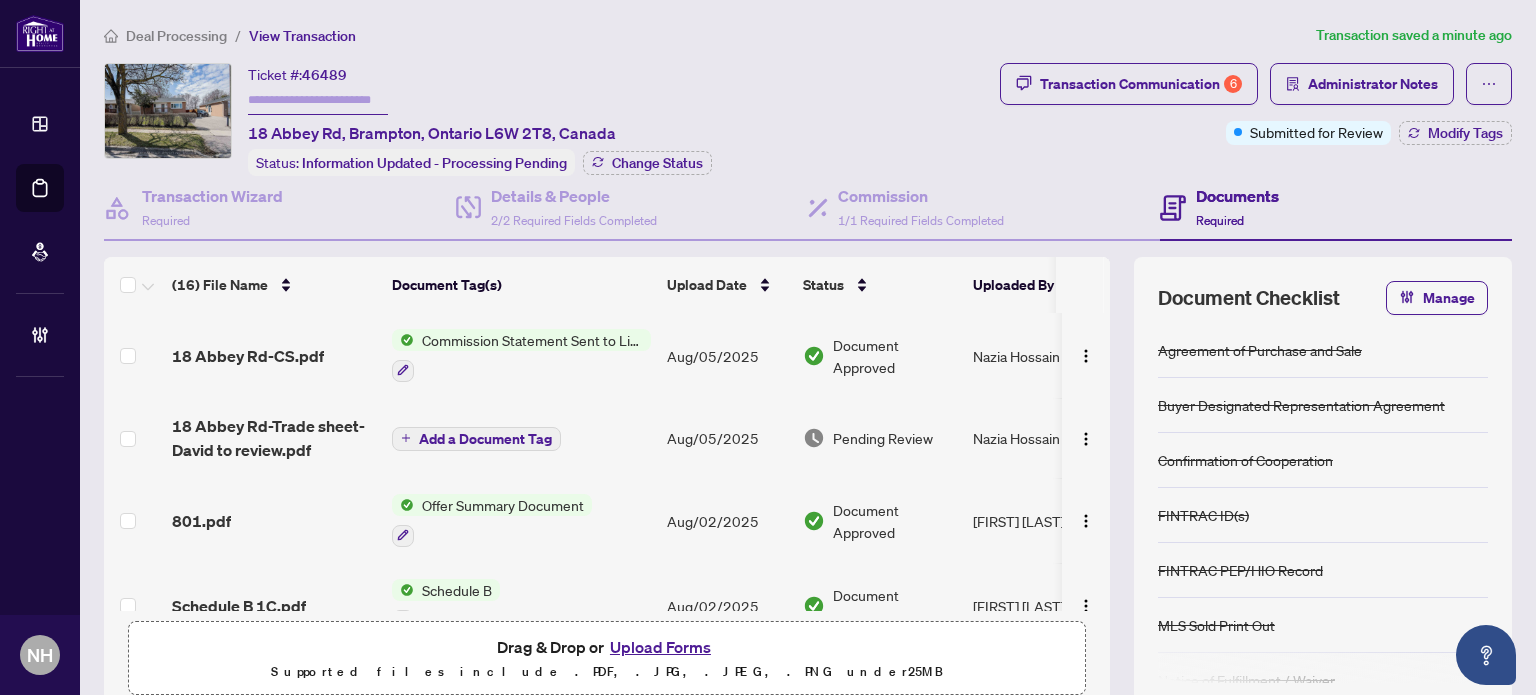 click at bounding box center [318, 100] 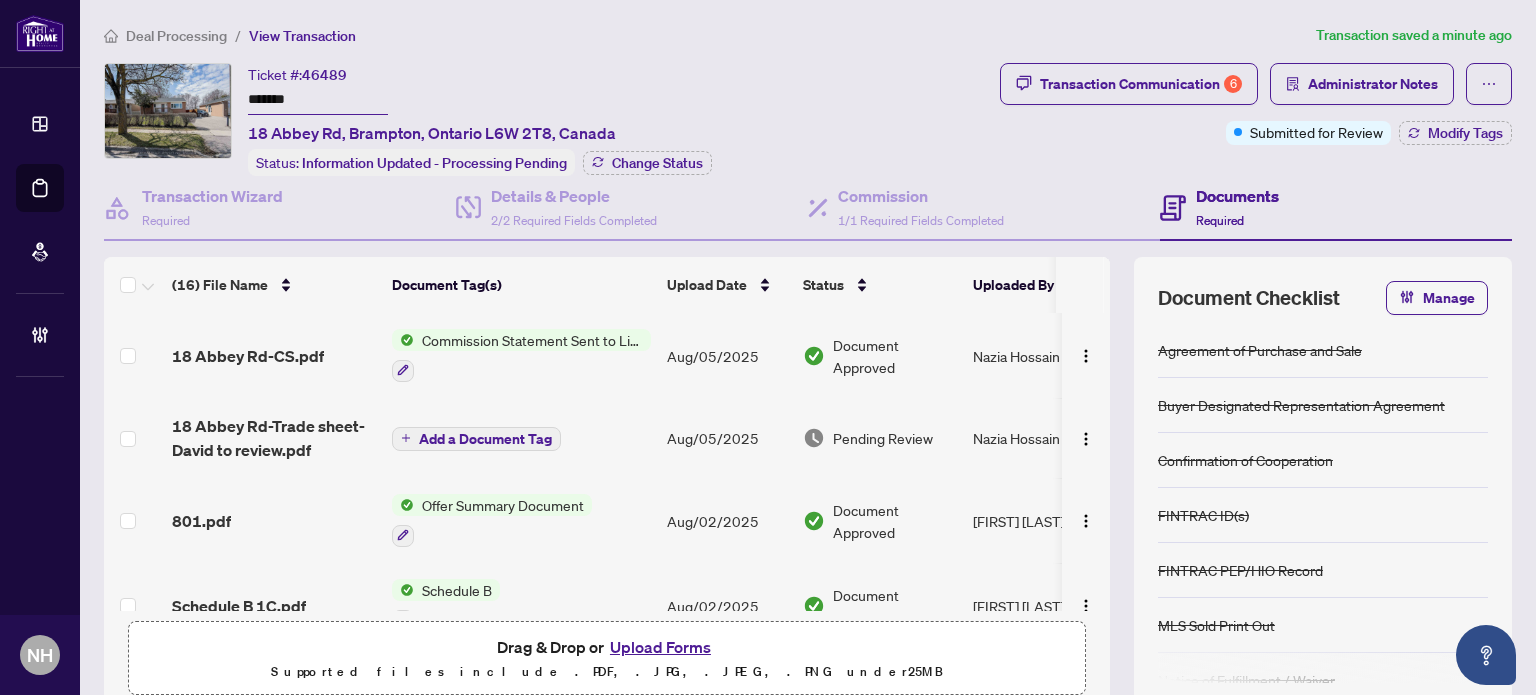 click on "Deal Processing / View Transaction Transaction saved   a minute ago Ticket #:  46489 ******* 18 Abbey Rd, Brampton, Ontario L6W 2T8, Canada Status:   Information Updated - Processing Pending Change Status Transaction Communication 6 Administrator Notes Submitted for Review Modify Tags Transaction Wizard Required Details & People 2/2 Required Fields Completed Commission 1/1 Required Fields Completed Documents Required (16) File Name Document Tag(s) Upload Date Status Uploaded By               18 Abbey Rd-CS.pdf Commission Statement Sent to Listing Brokerage Aug/05/2025 Document Approved Nazia Hossain 18 Abbey Rd-Trade sheet-David to review.pdf Add a Document Tag Aug/05/2025 Pending Review Nazia Hossain 801.pdf Offer Summary Document Aug/02/2025 Document Approved David Parti Schedule B 1C.pdf Schedule B Aug/02/2025 Document Approved David Parti NOF - Signed  Acknowledged.pdf Notice of Fulfillment / Waiver Aug/02/2025 Document Approved David Parti Wischer - Signed RECO Information Guide.pdf Aug/02/2025 1" at bounding box center (808, 429) 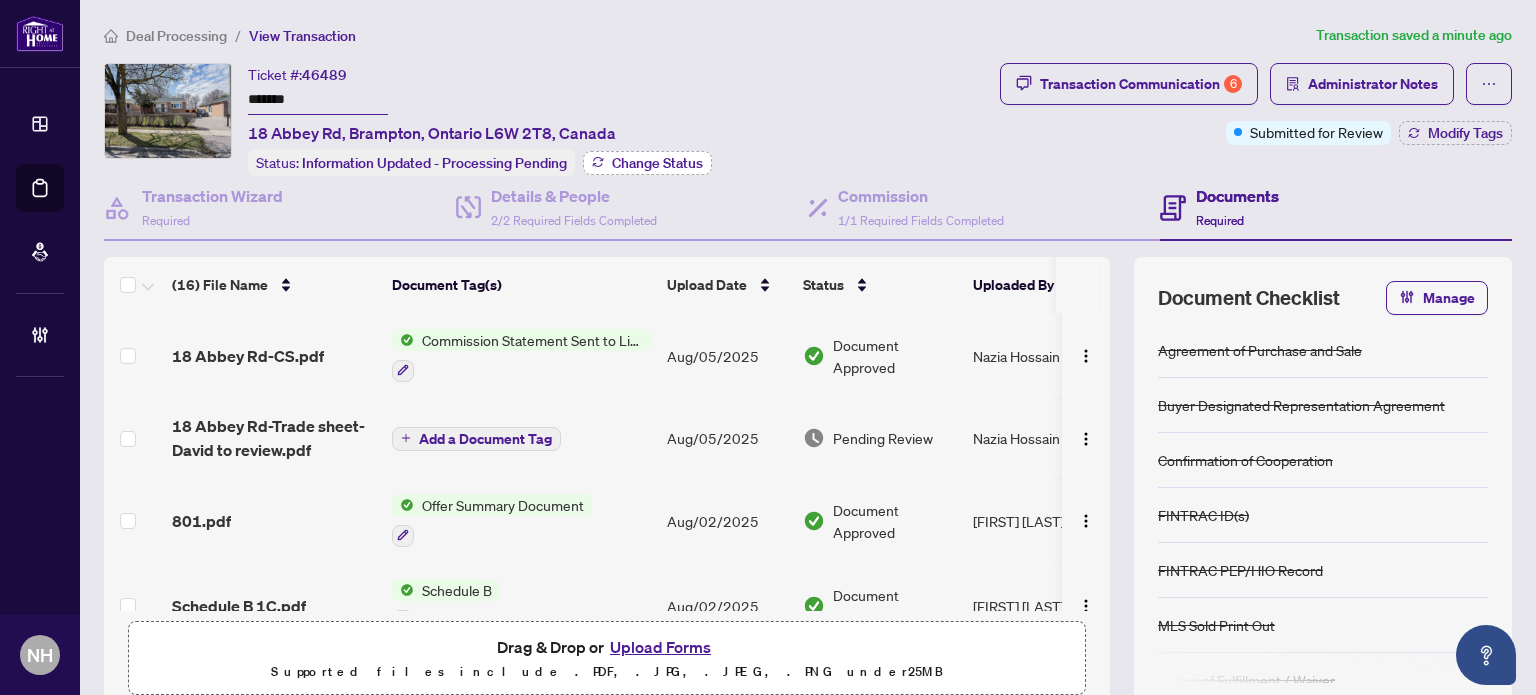 click on "Change Status" at bounding box center (657, 163) 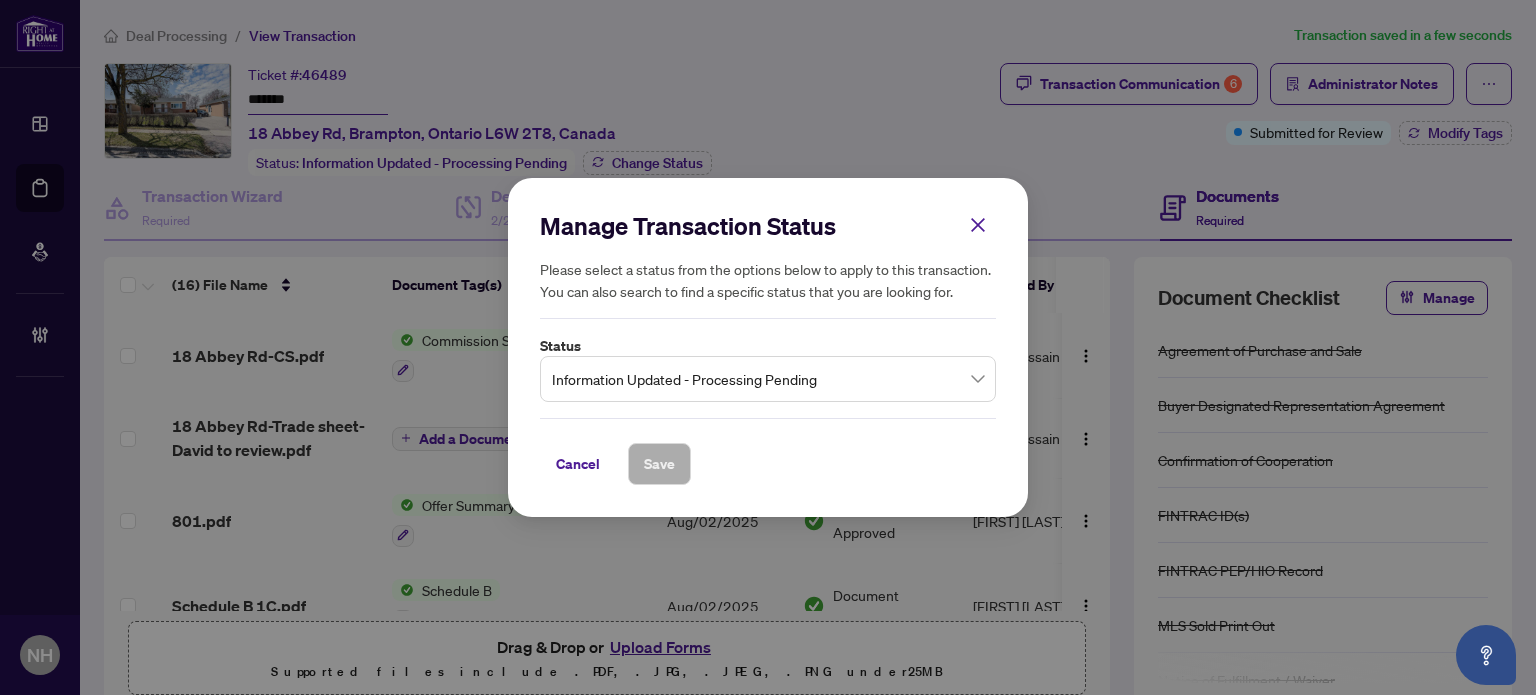 click on "Information Updated - Processing Pending" at bounding box center (768, 379) 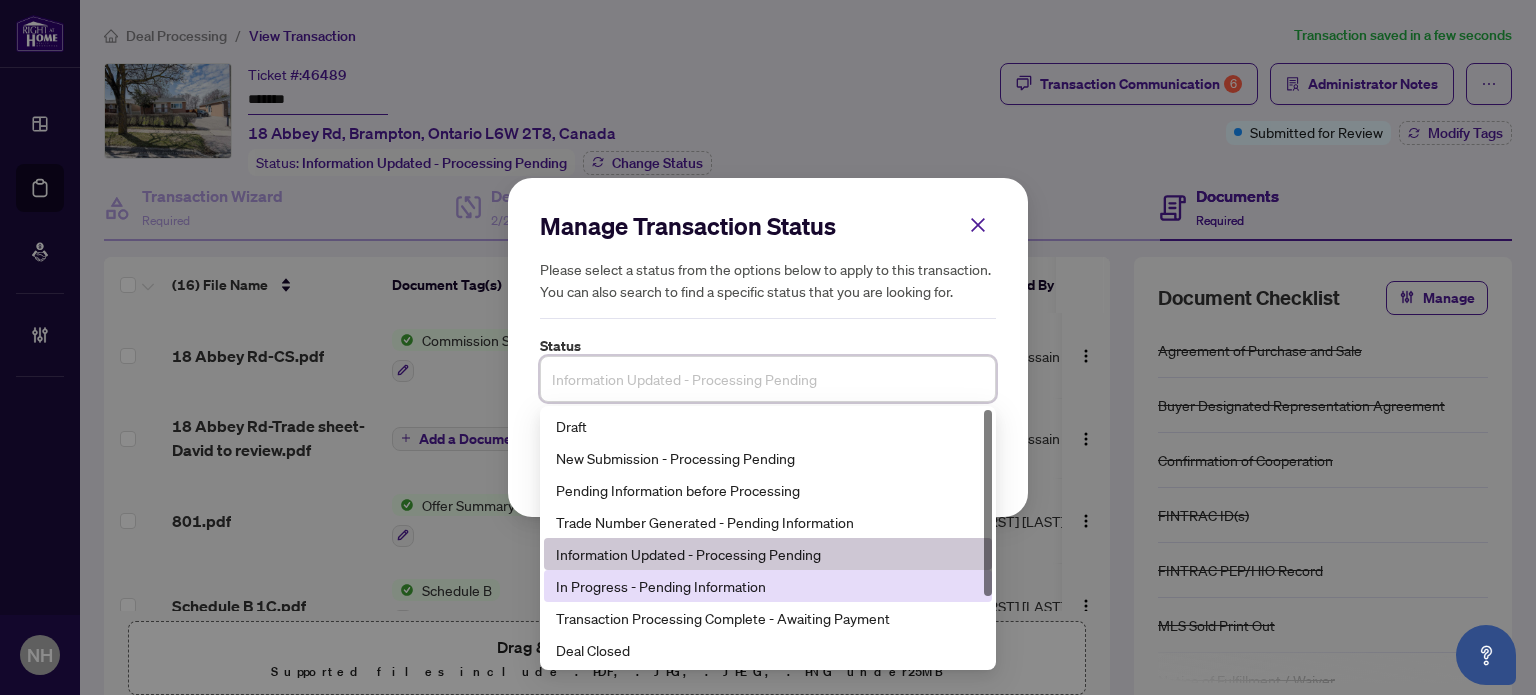 click on "In Progress - Pending Information" at bounding box center (768, 586) 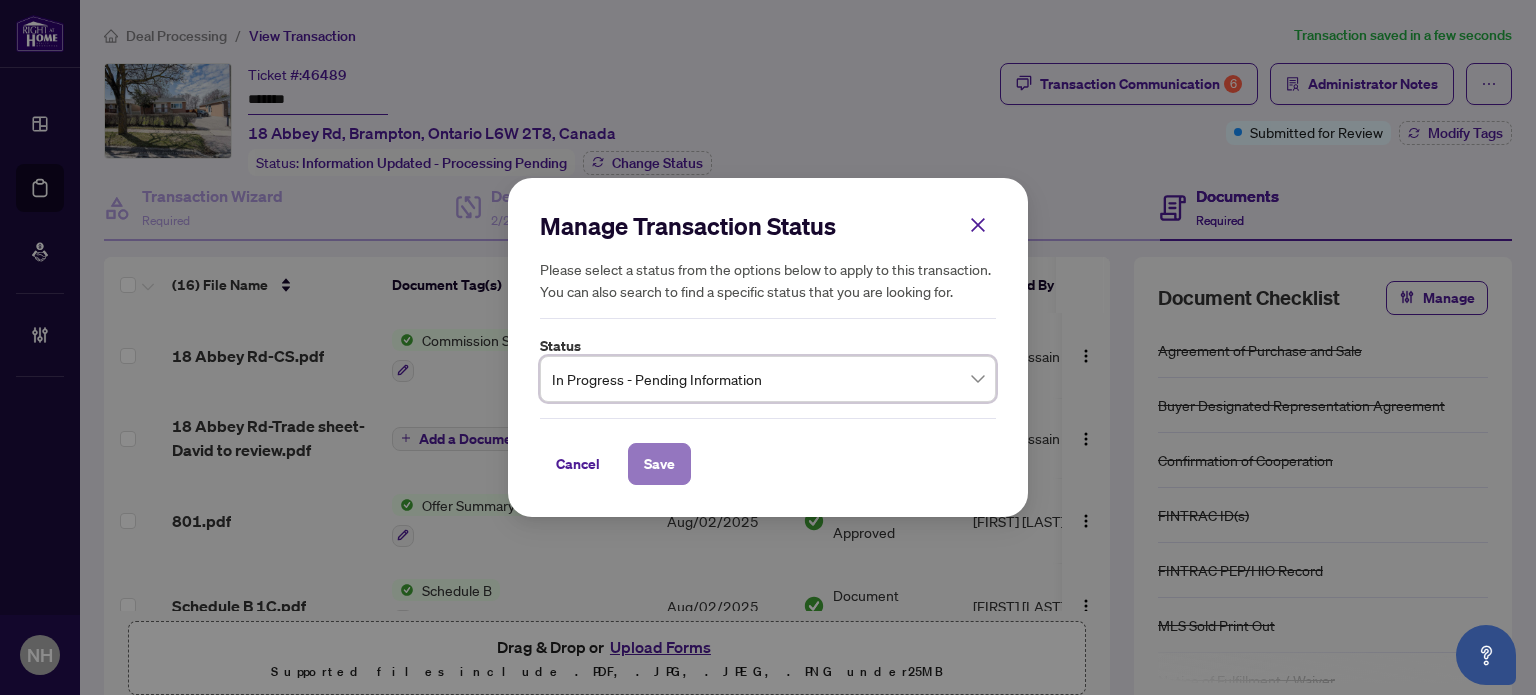 click on "Save" at bounding box center [659, 464] 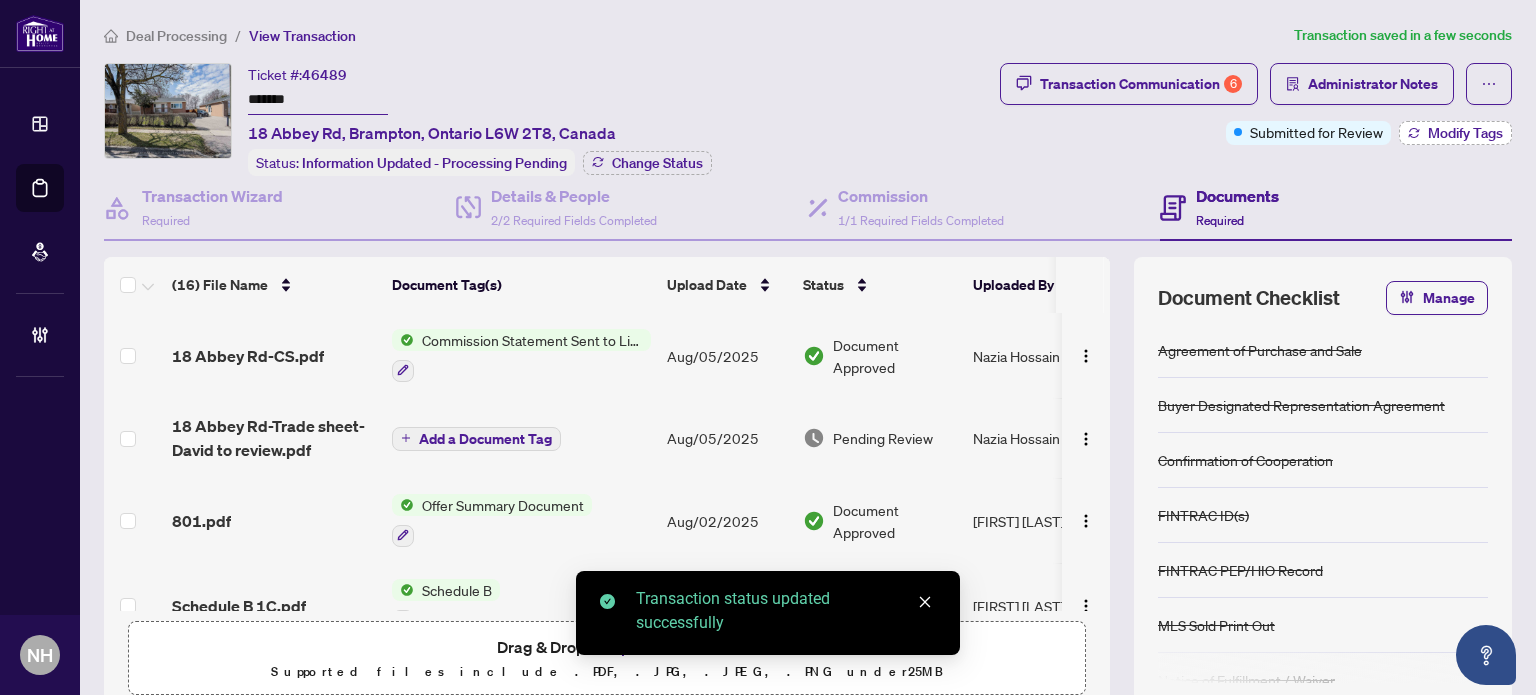 click on "Modify Tags" at bounding box center (1465, 133) 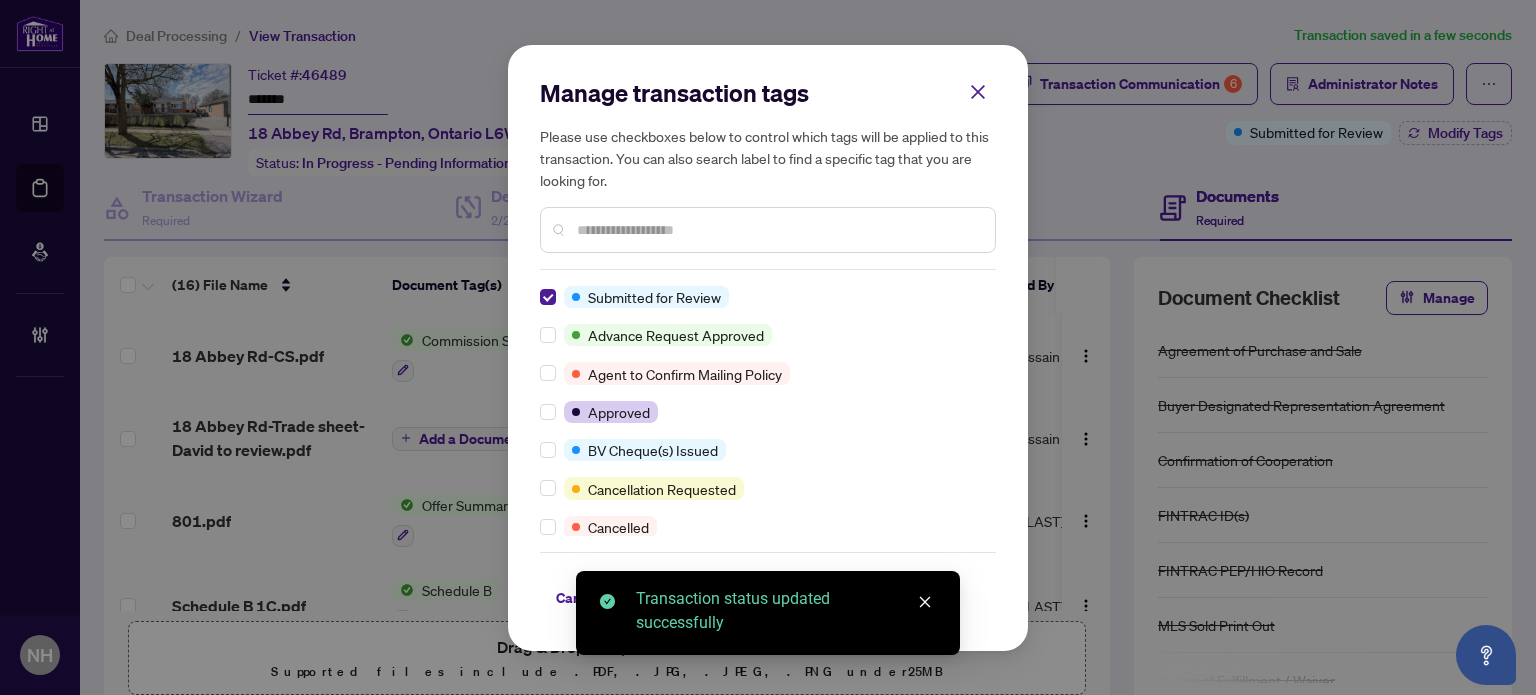 scroll, scrollTop: 0, scrollLeft: 0, axis: both 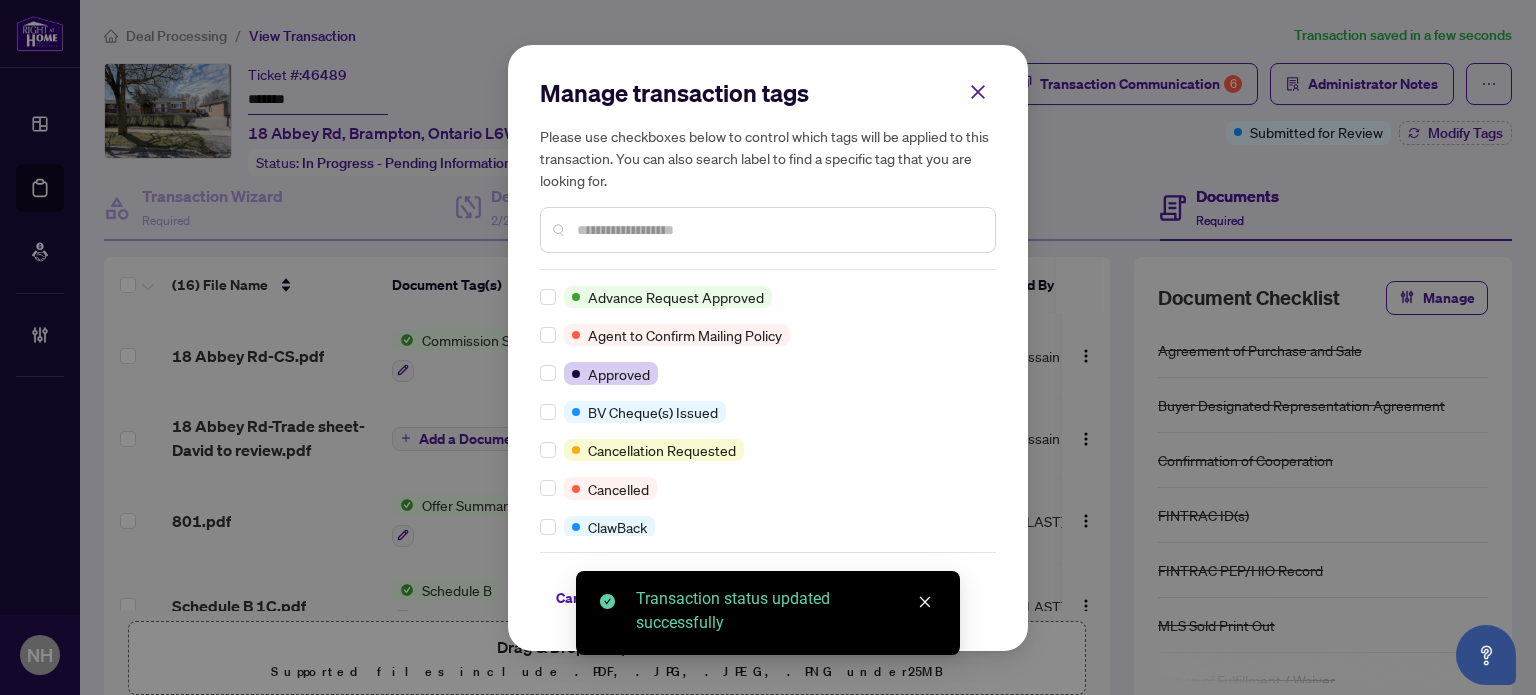 click at bounding box center (768, 230) 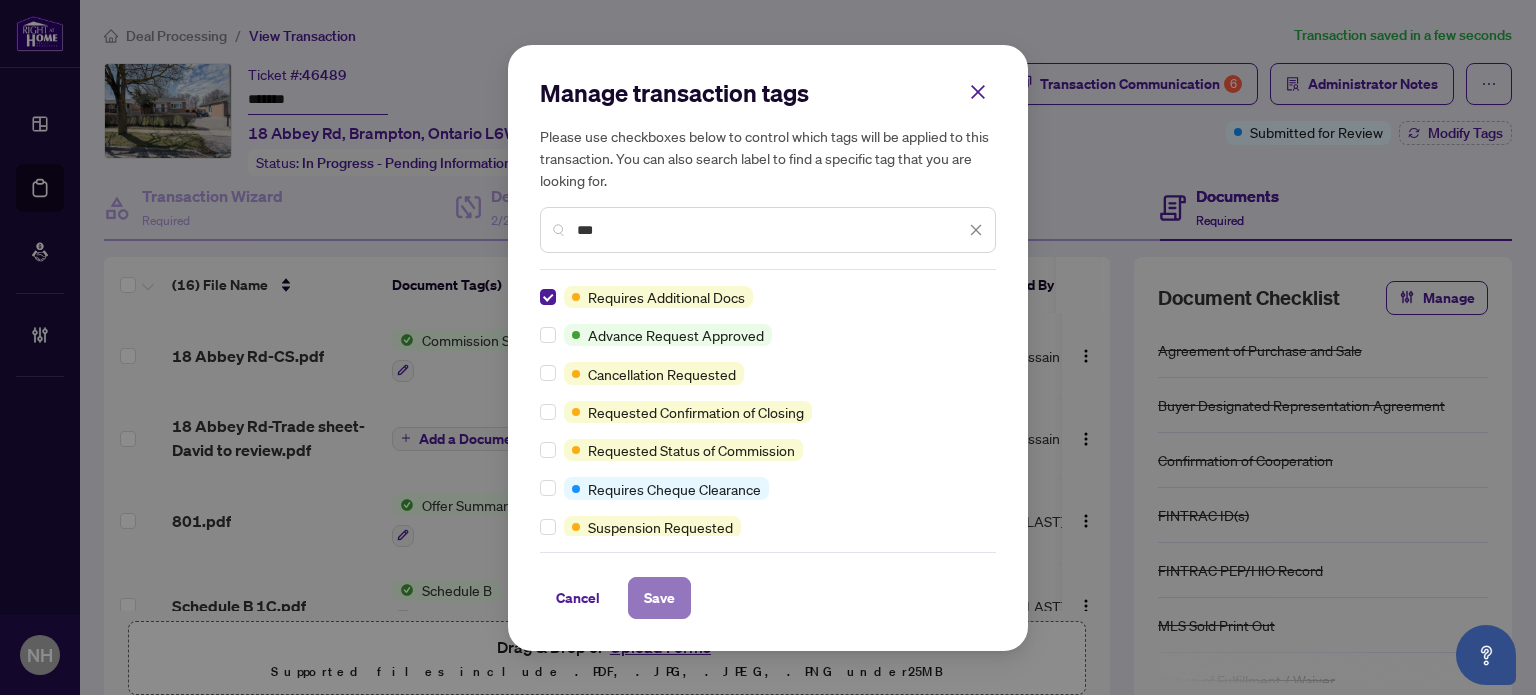 click on "Save" at bounding box center (659, 598) 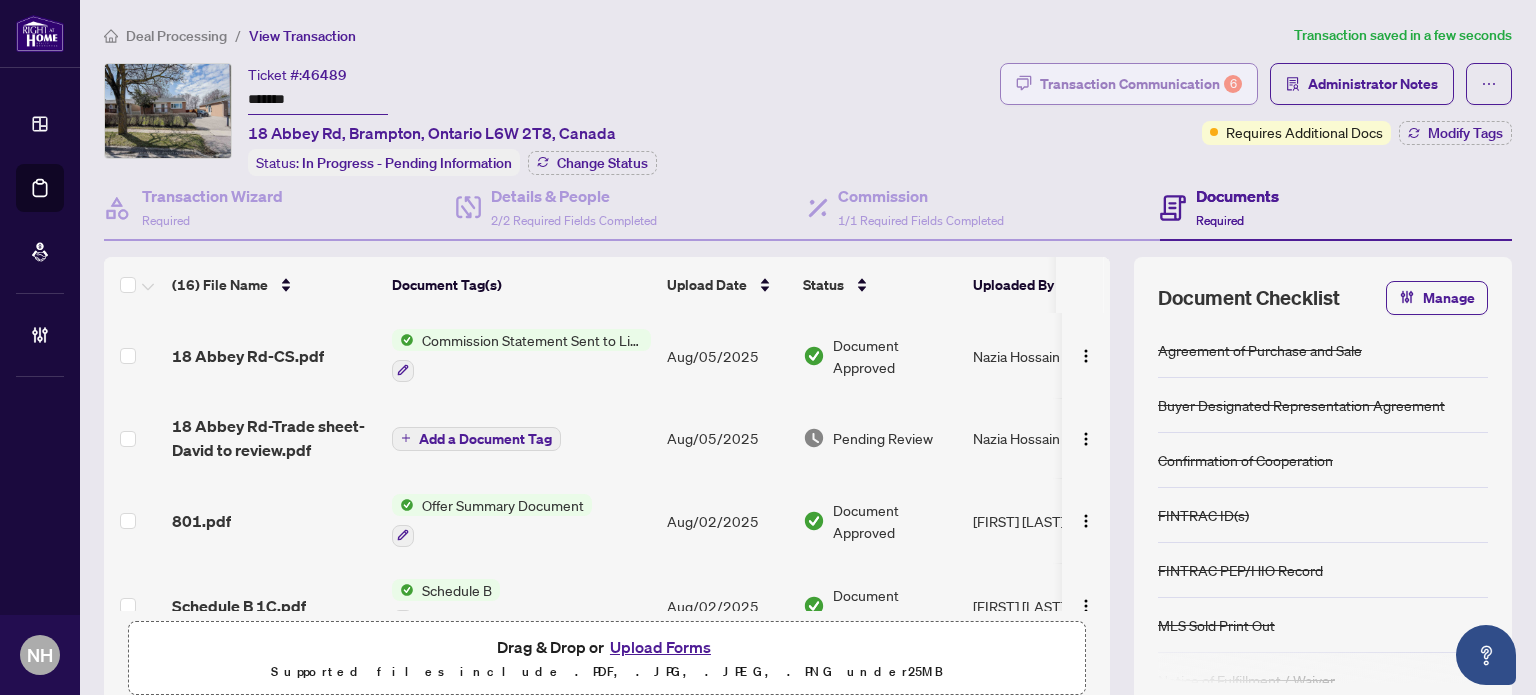 click on "Transaction Communication 6" at bounding box center (1141, 84) 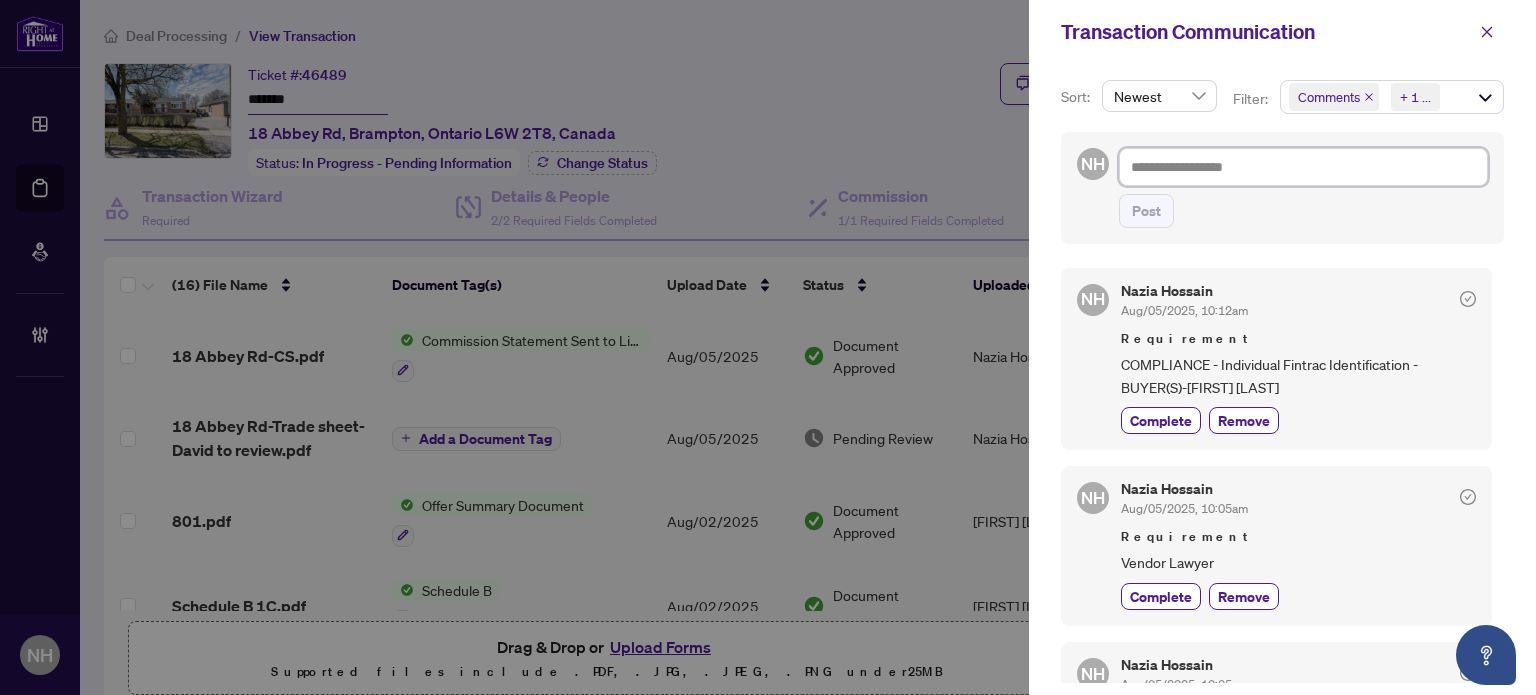 click at bounding box center (1303, 167) 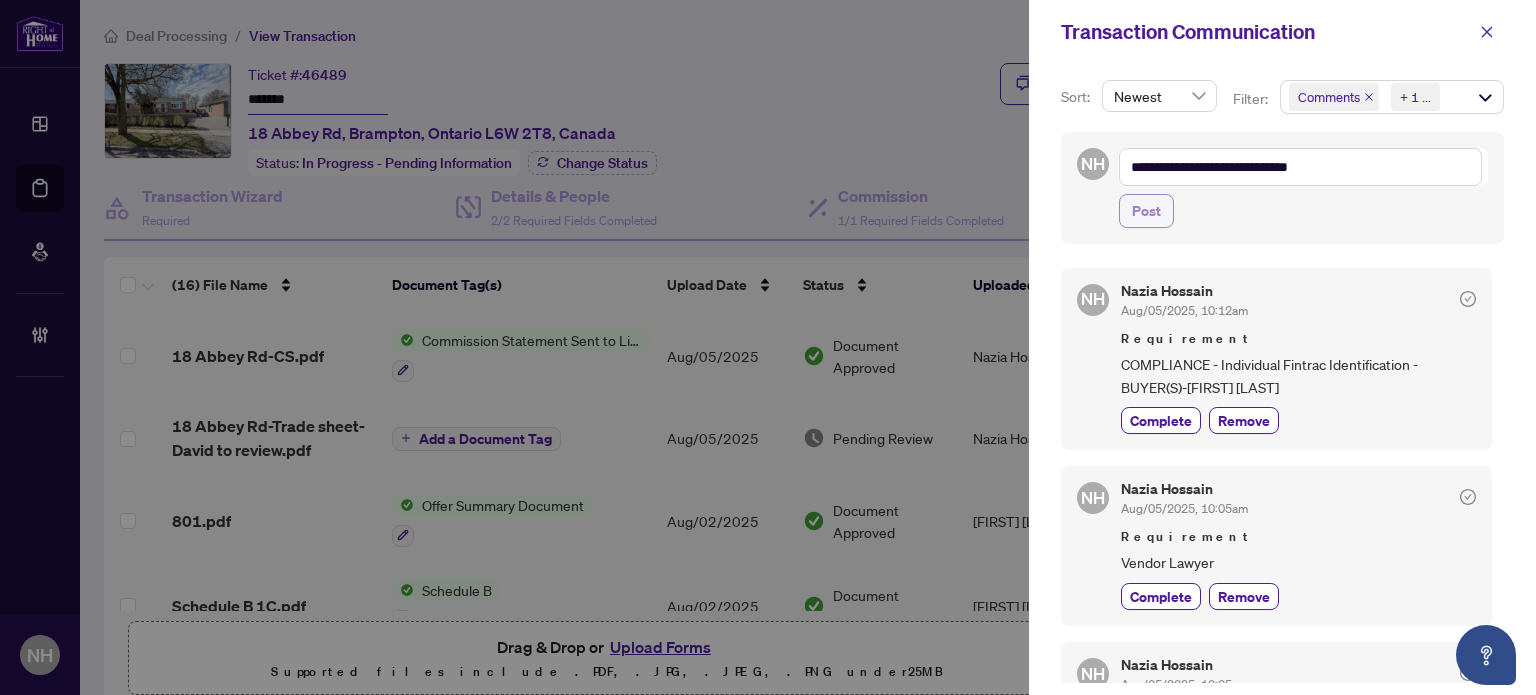 click on "Post" at bounding box center [1146, 211] 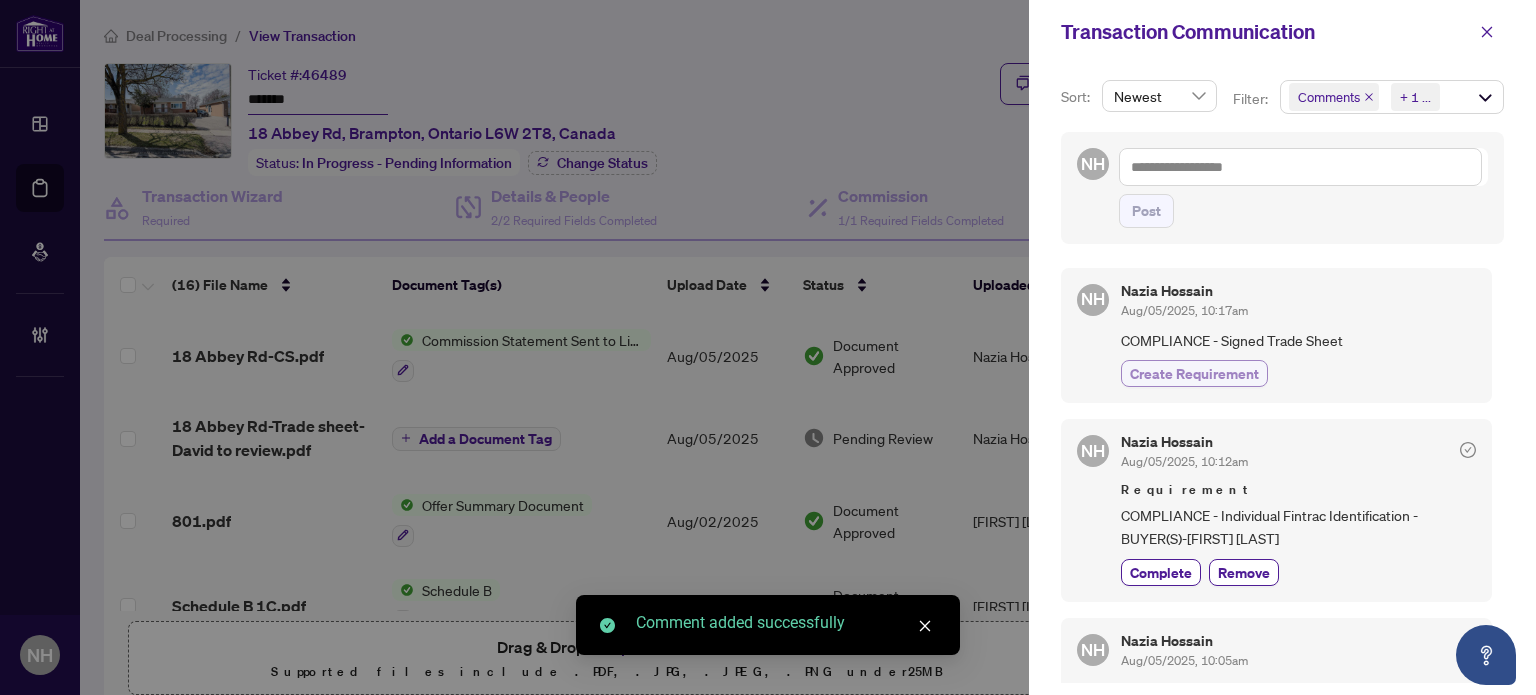 click on "Create Requirement" at bounding box center (1194, 373) 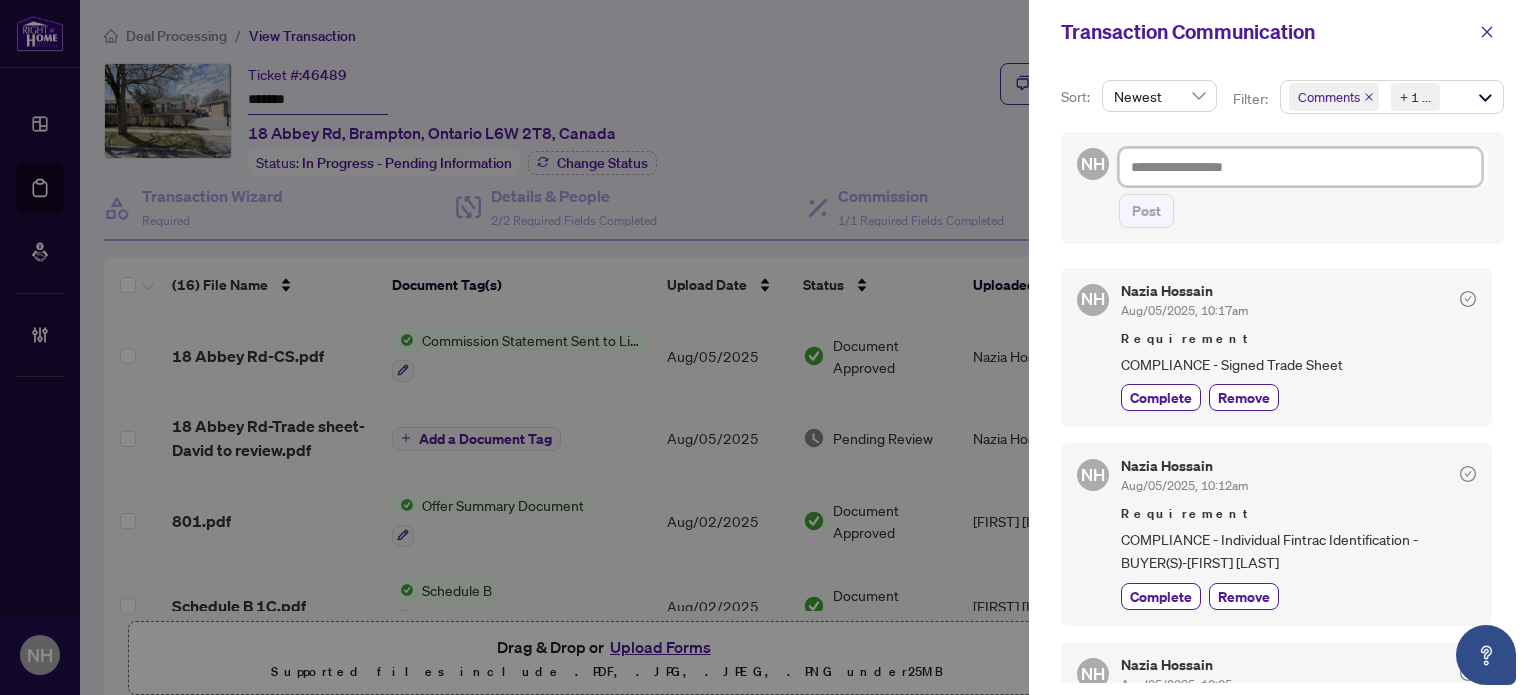 click at bounding box center (1300, 167) 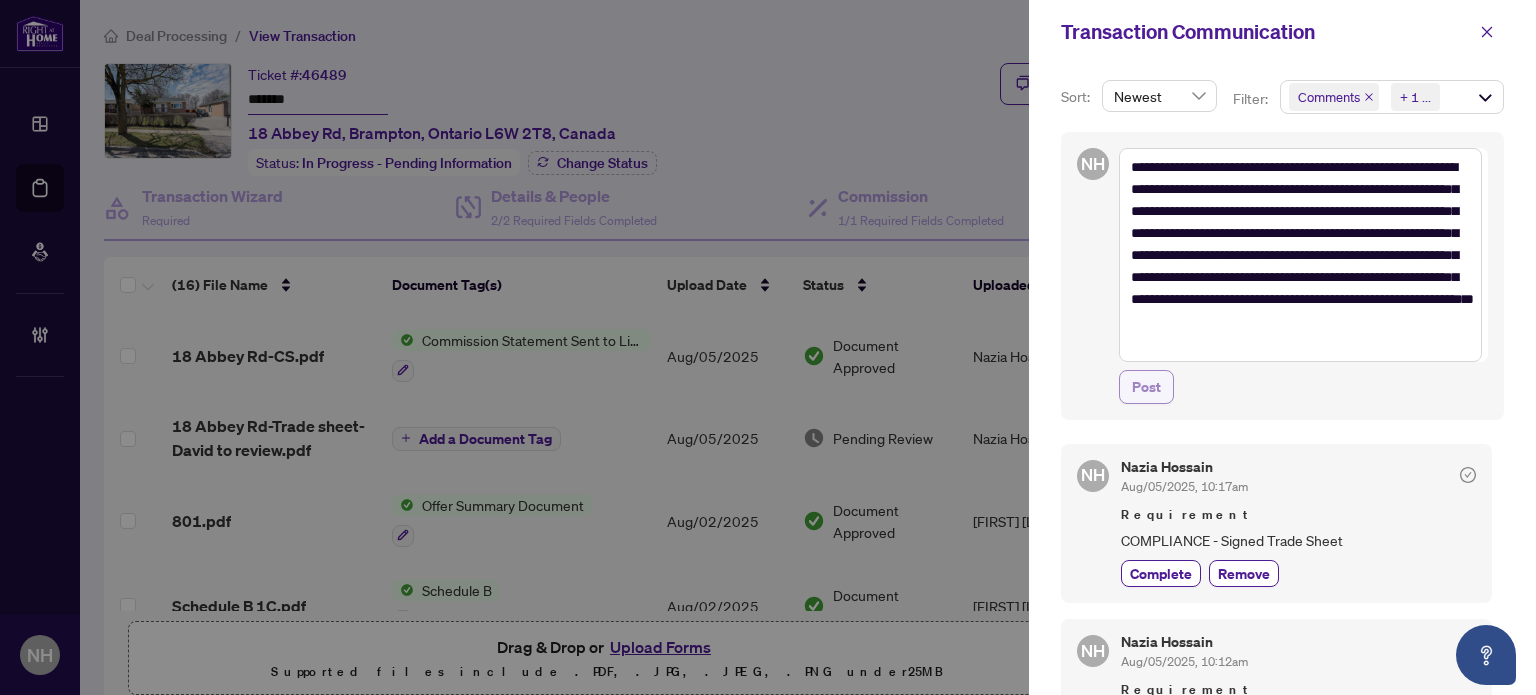 click on "Post" at bounding box center [1146, 387] 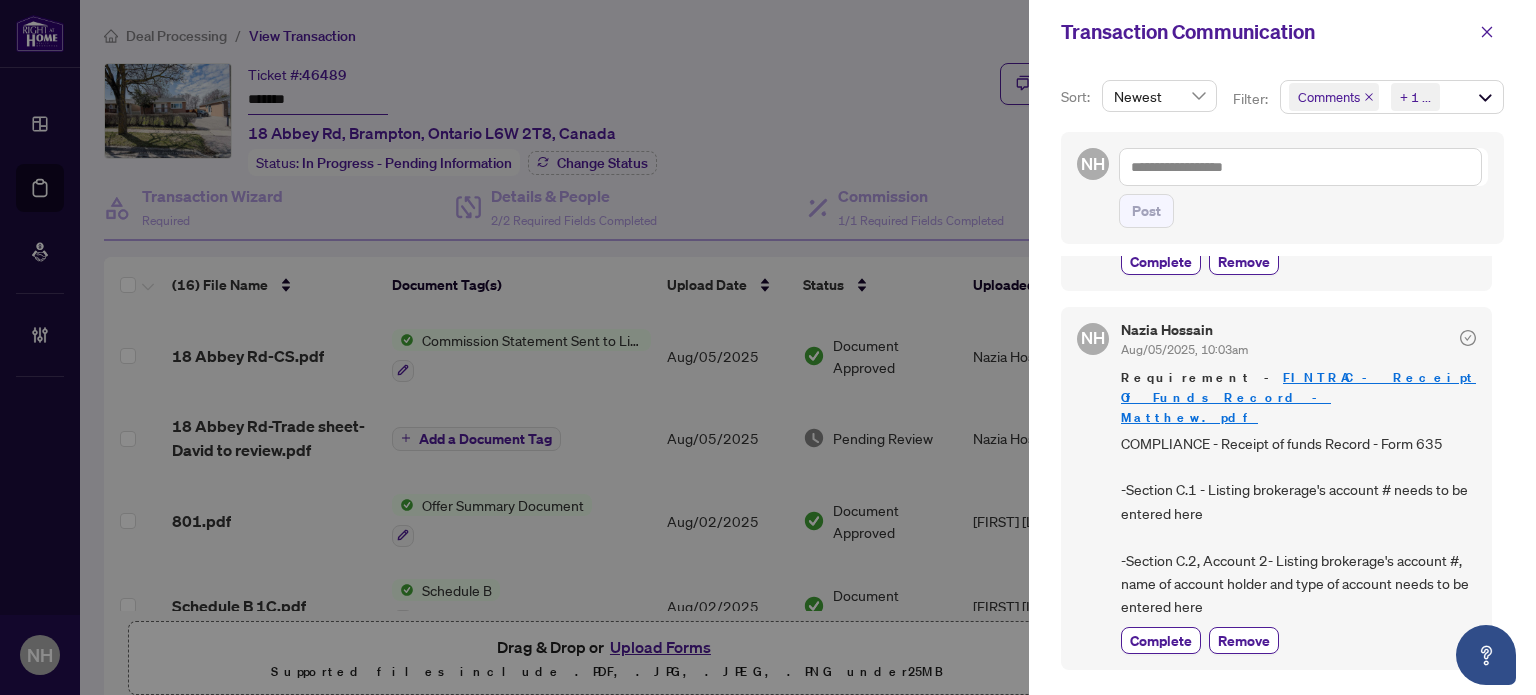 scroll, scrollTop: 1353, scrollLeft: 0, axis: vertical 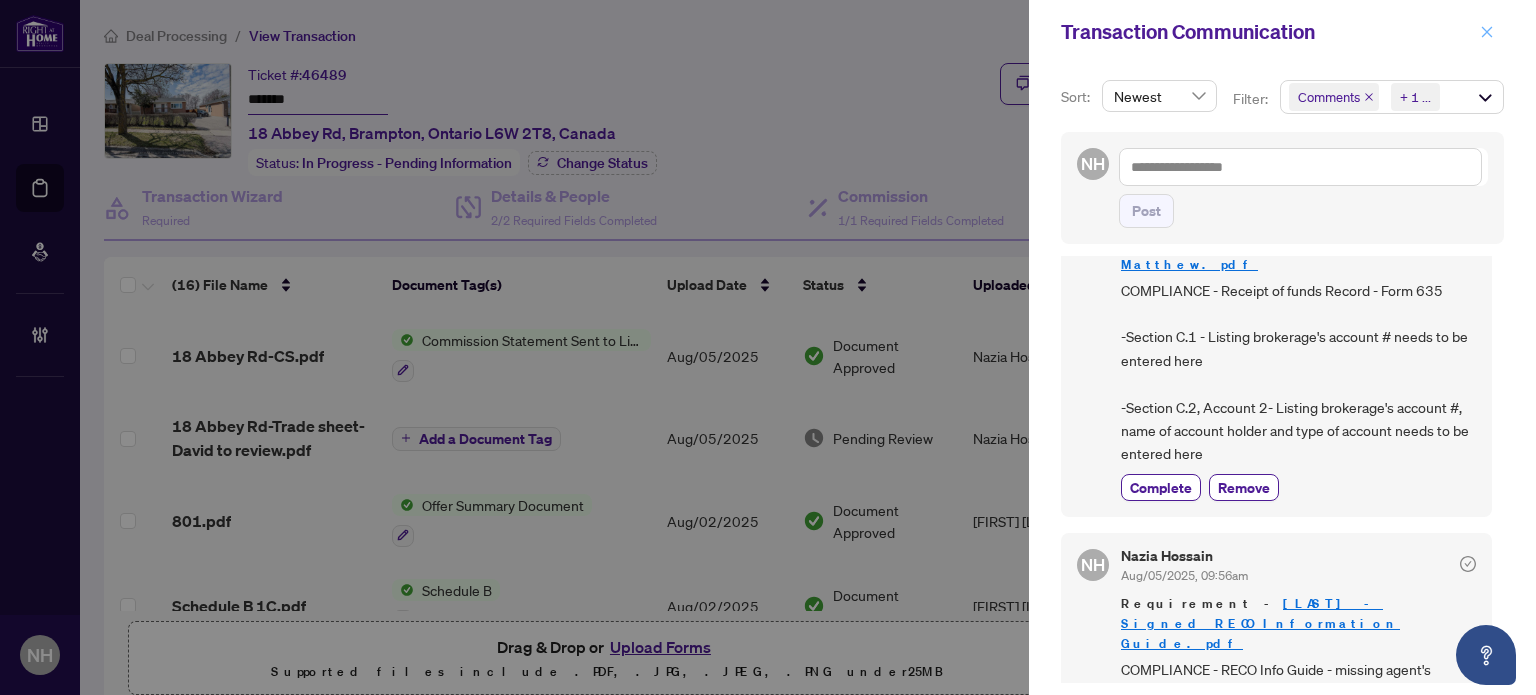 click 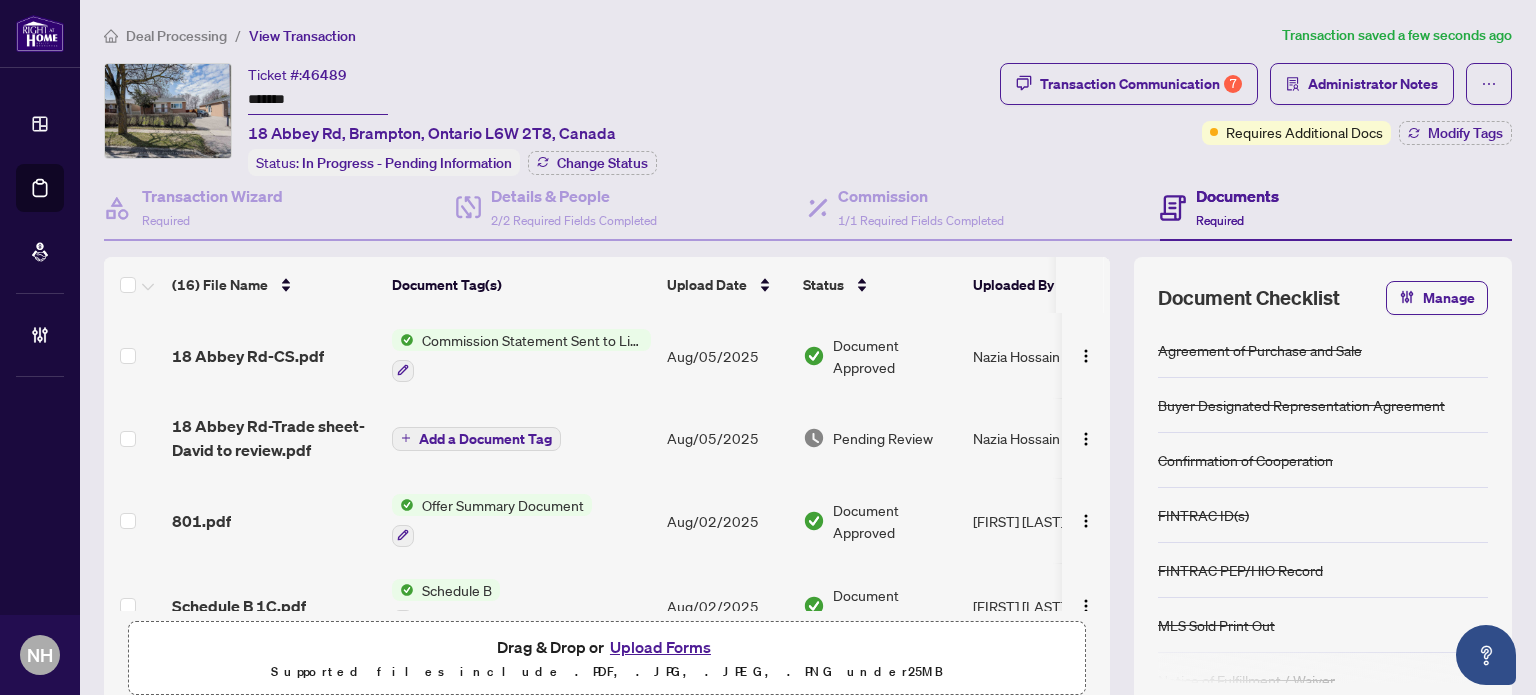 drag, startPoint x: 258, startPoint y: 82, endPoint x: 149, endPoint y: 44, distance: 115.43397 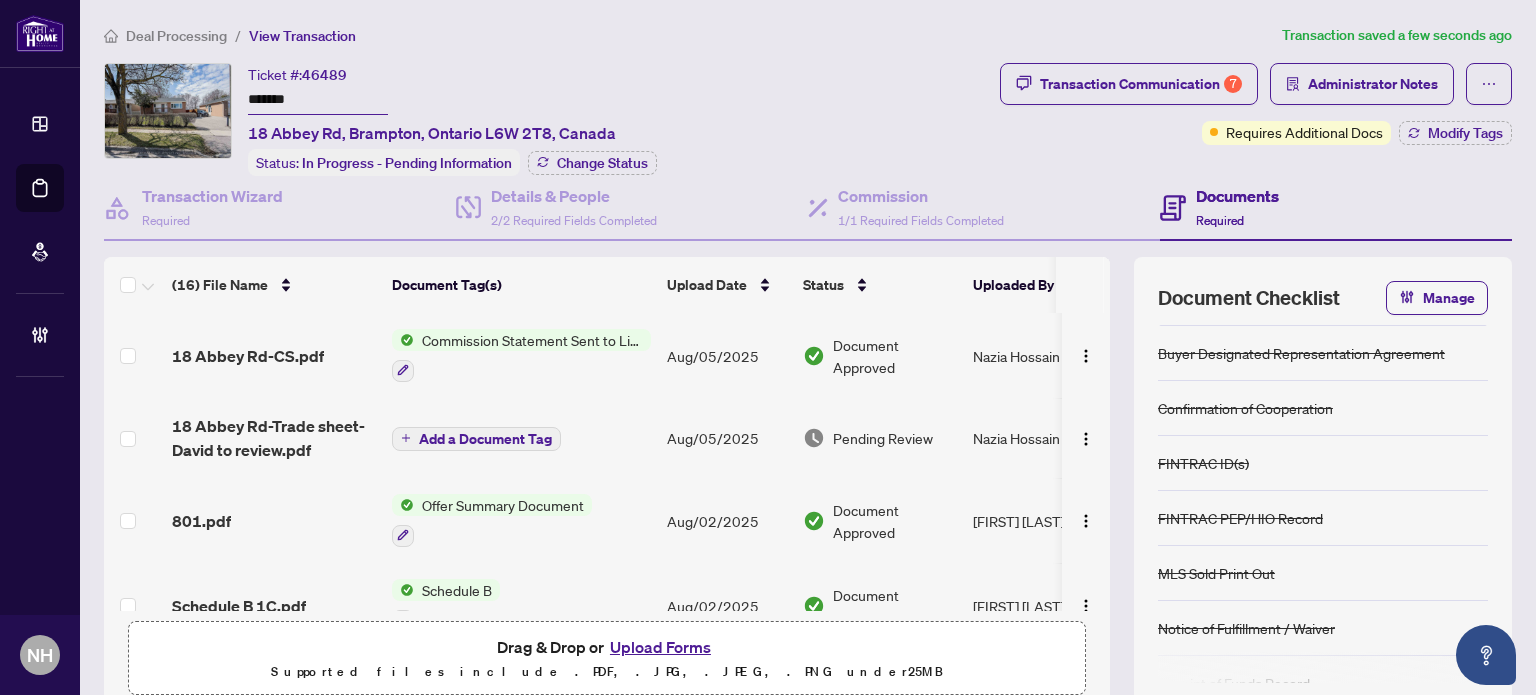 scroll, scrollTop: 100, scrollLeft: 0, axis: vertical 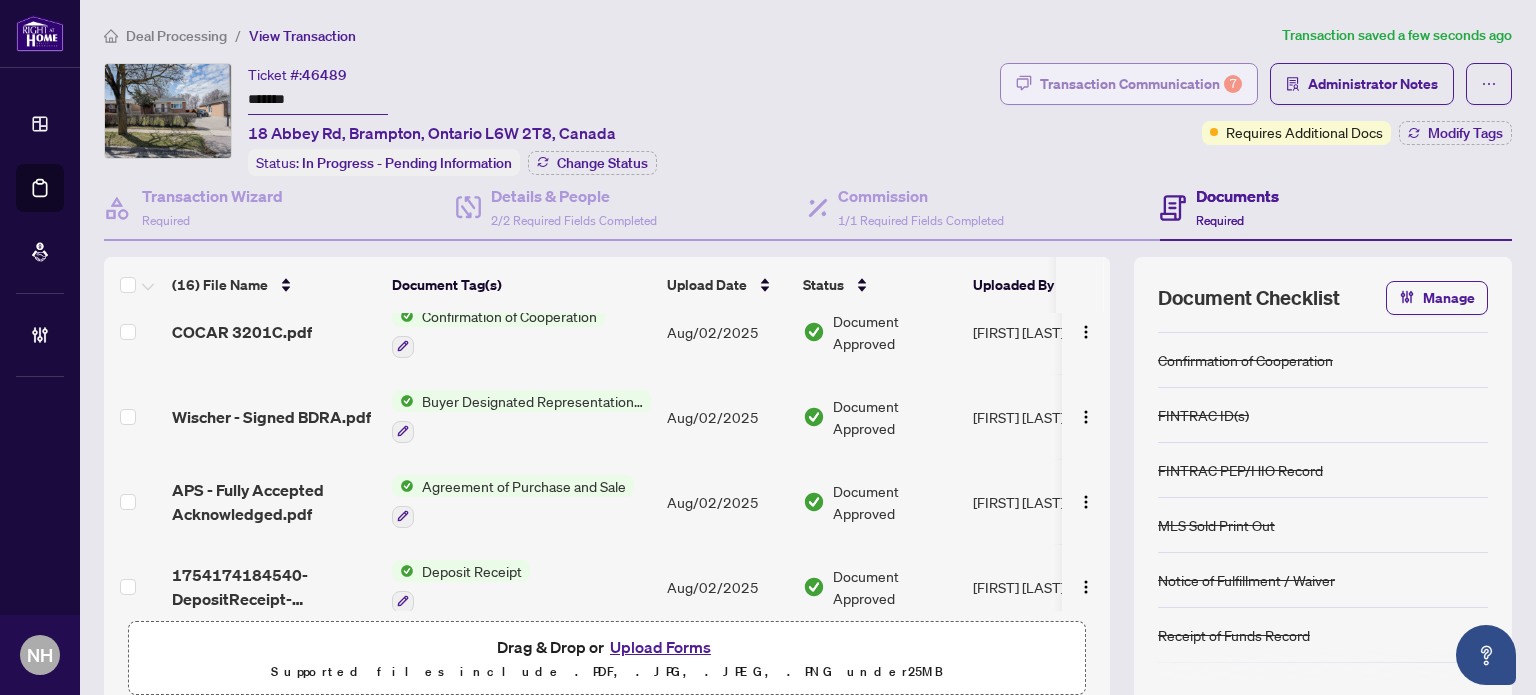 click on "Transaction Communication 7" at bounding box center [1141, 84] 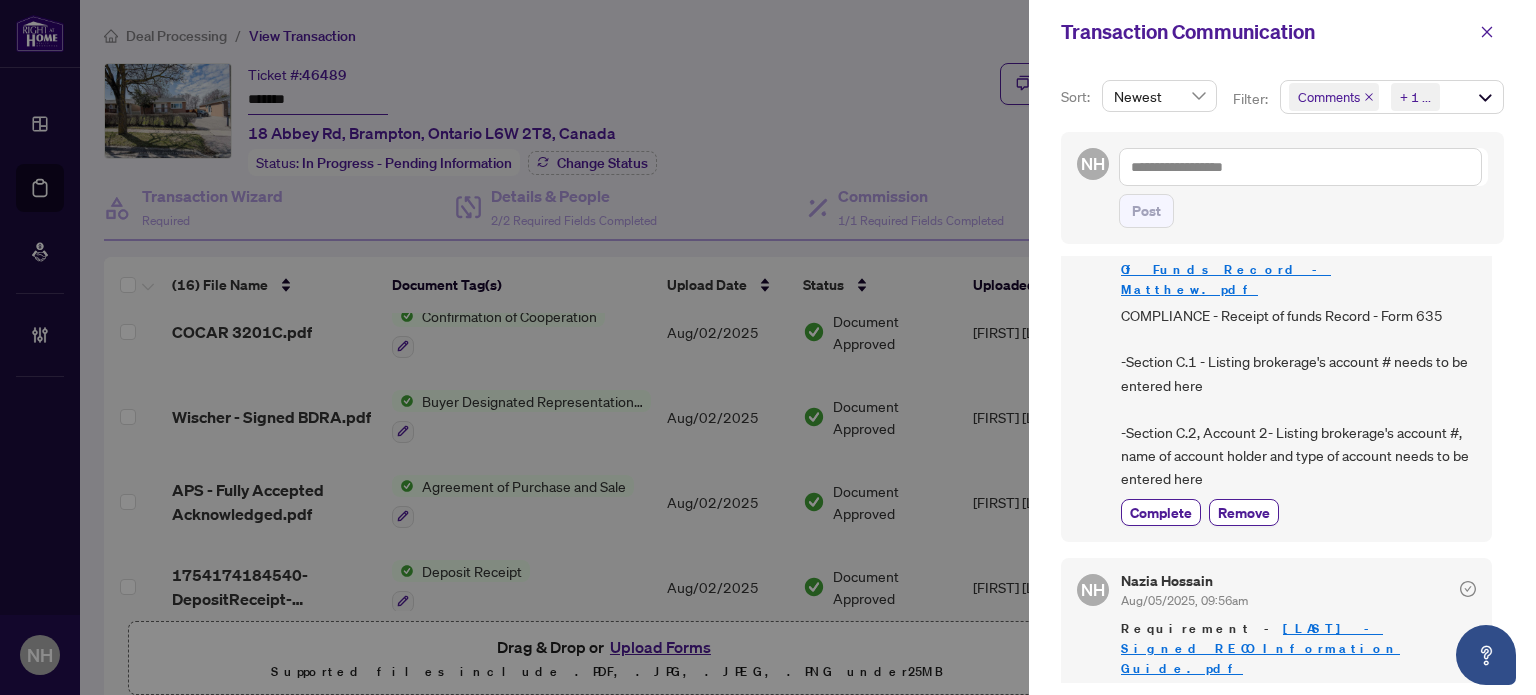 scroll, scrollTop: 1353, scrollLeft: 0, axis: vertical 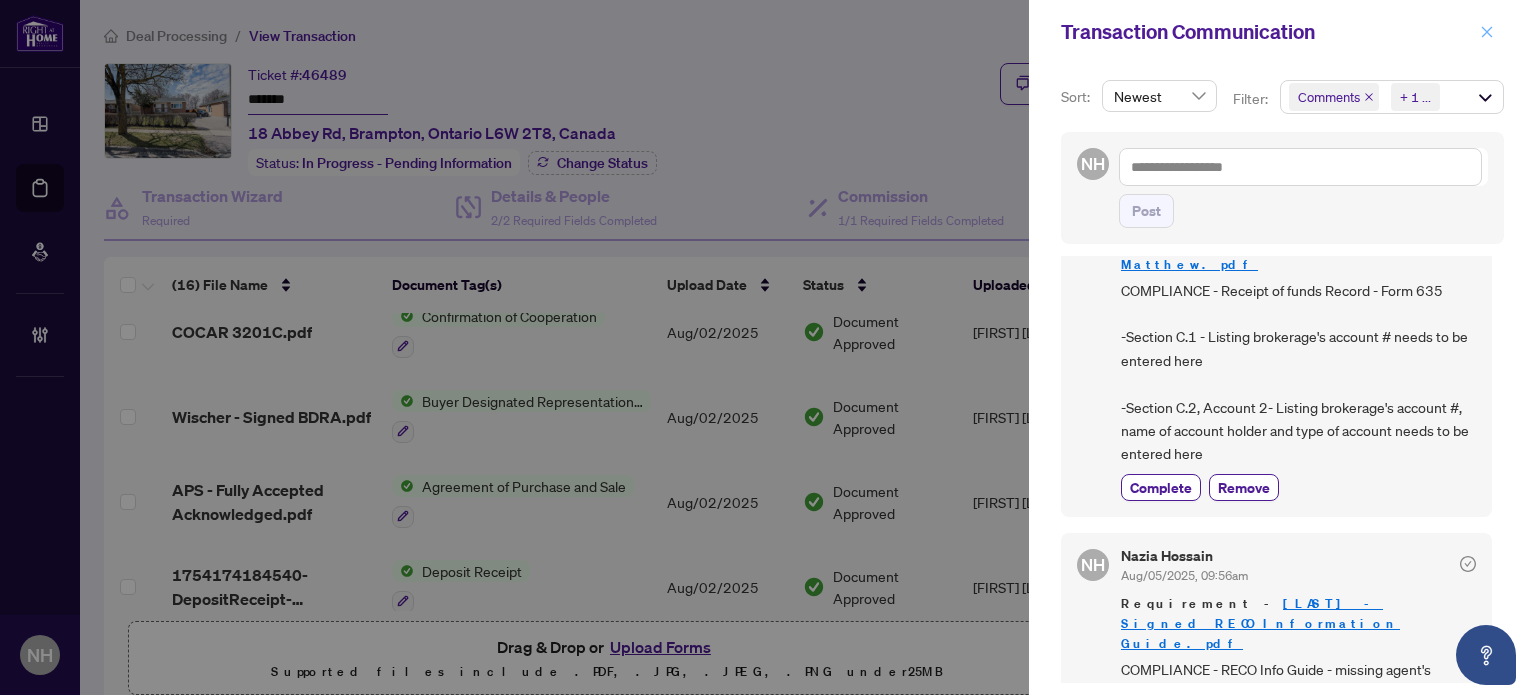 click 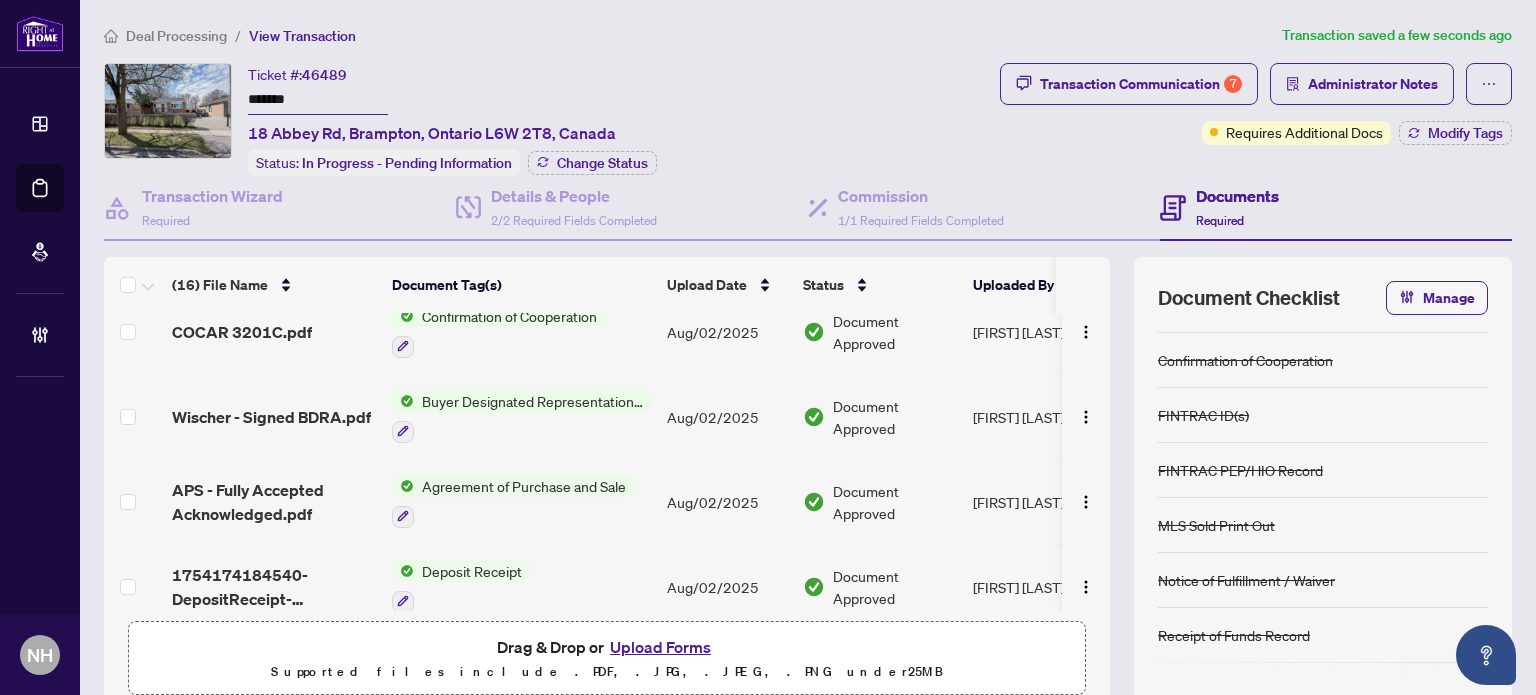 click on "Deal Processing" at bounding box center [176, 36] 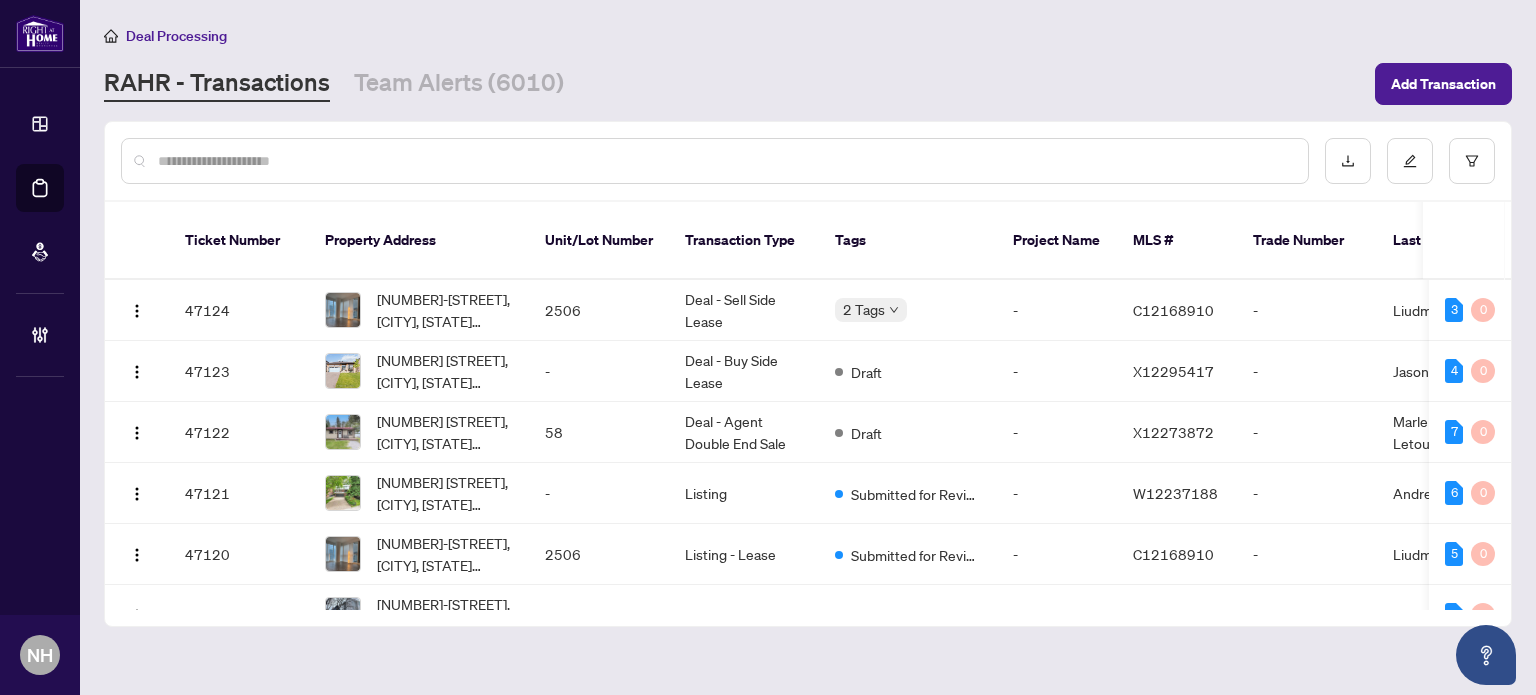 click at bounding box center (725, 161) 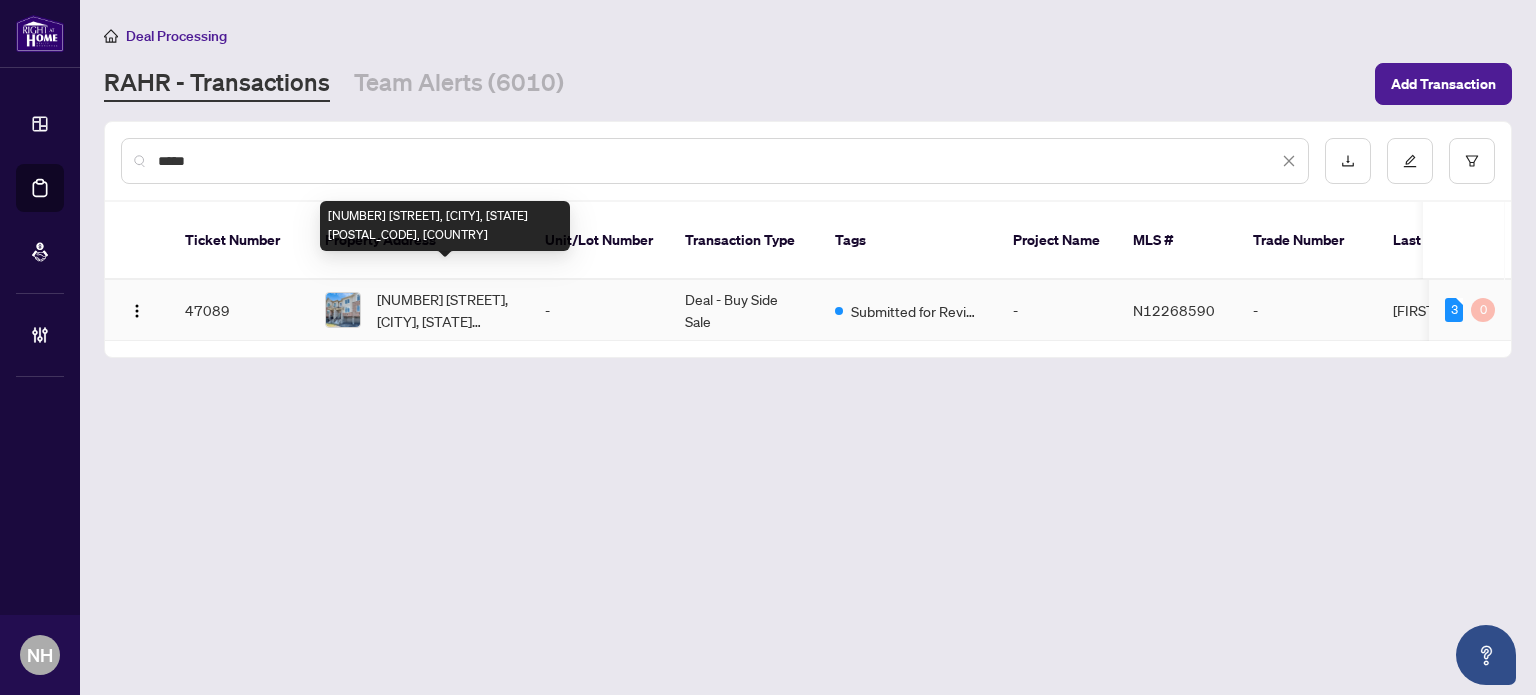 click on "82 Lyall Stokes Circ, East Gwillimbury, Ontario L0G 1M0, Canada" at bounding box center [445, 310] 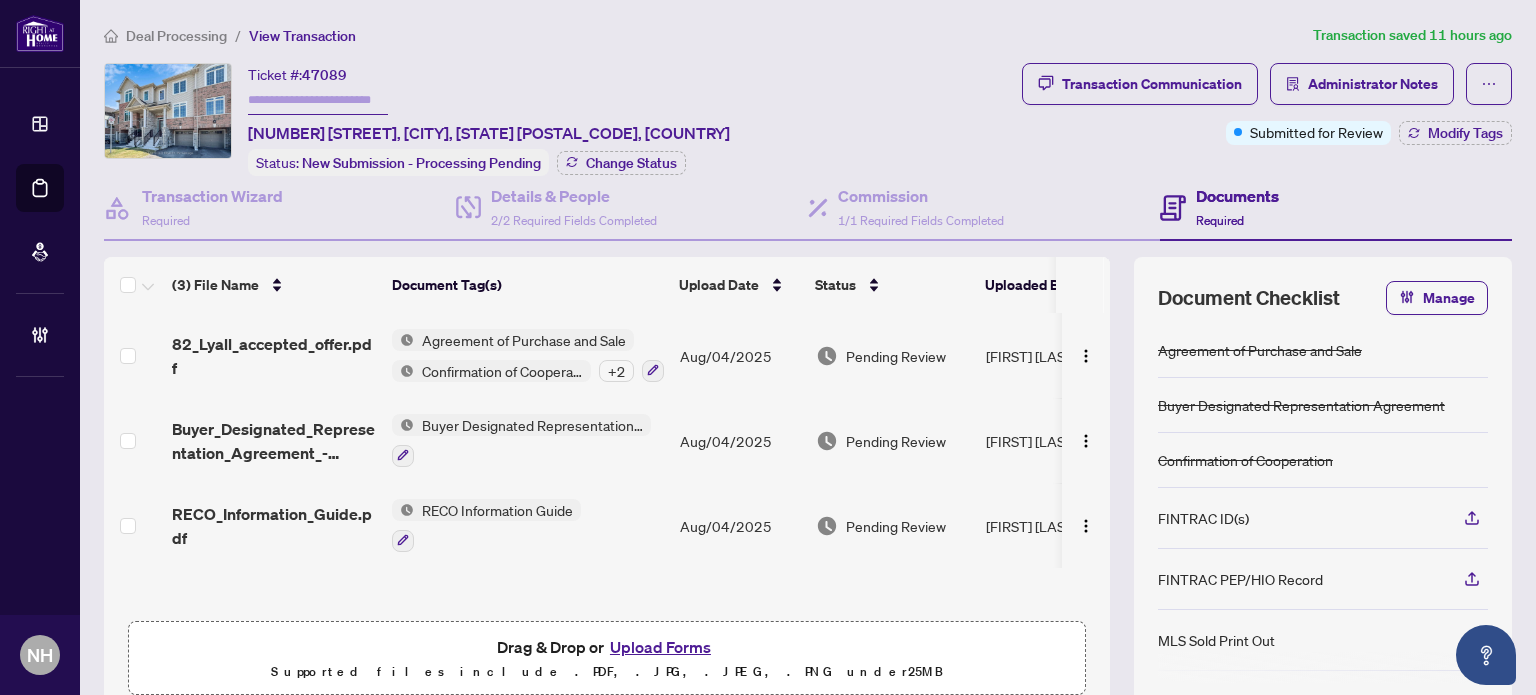 scroll, scrollTop: 0, scrollLeft: 0, axis: both 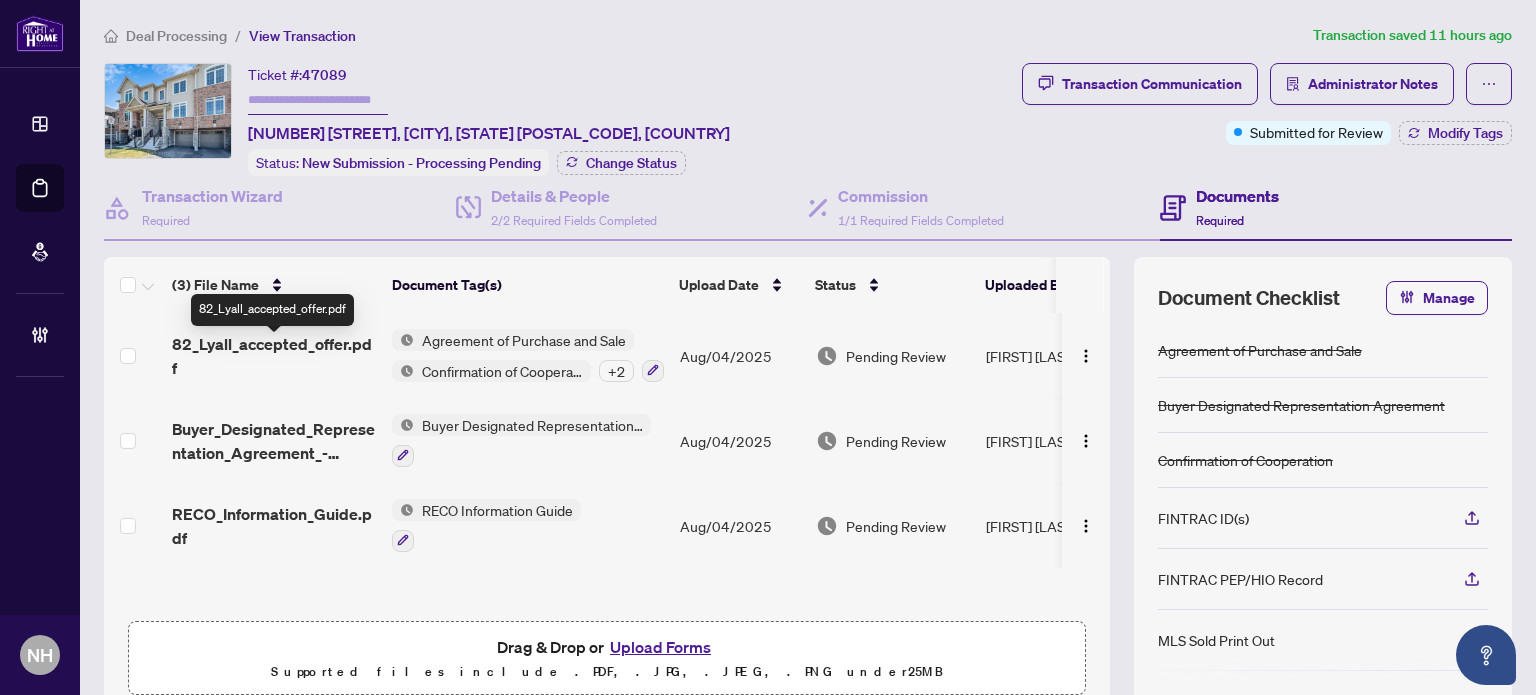 click on "82_Lyall_accepted_offer.pdf" at bounding box center [274, 356] 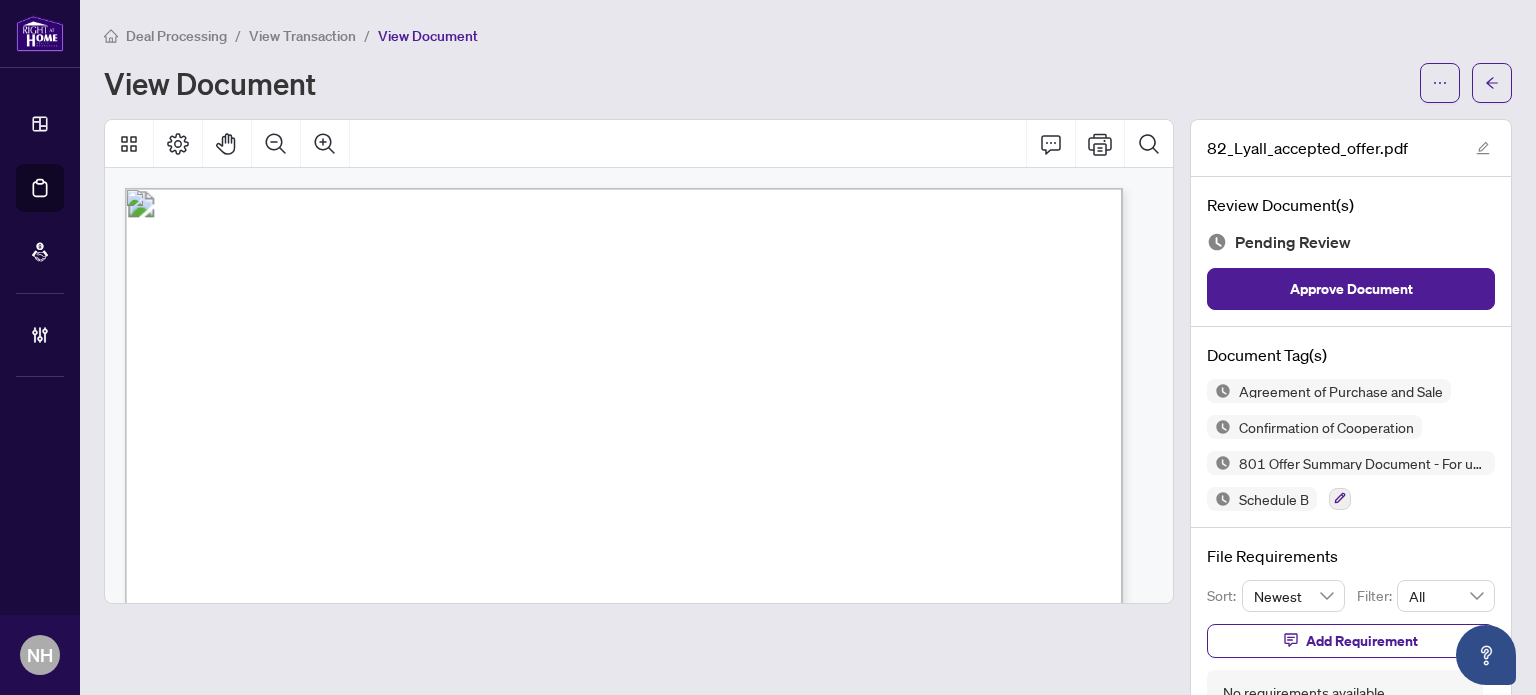 scroll, scrollTop: 100, scrollLeft: 0, axis: vertical 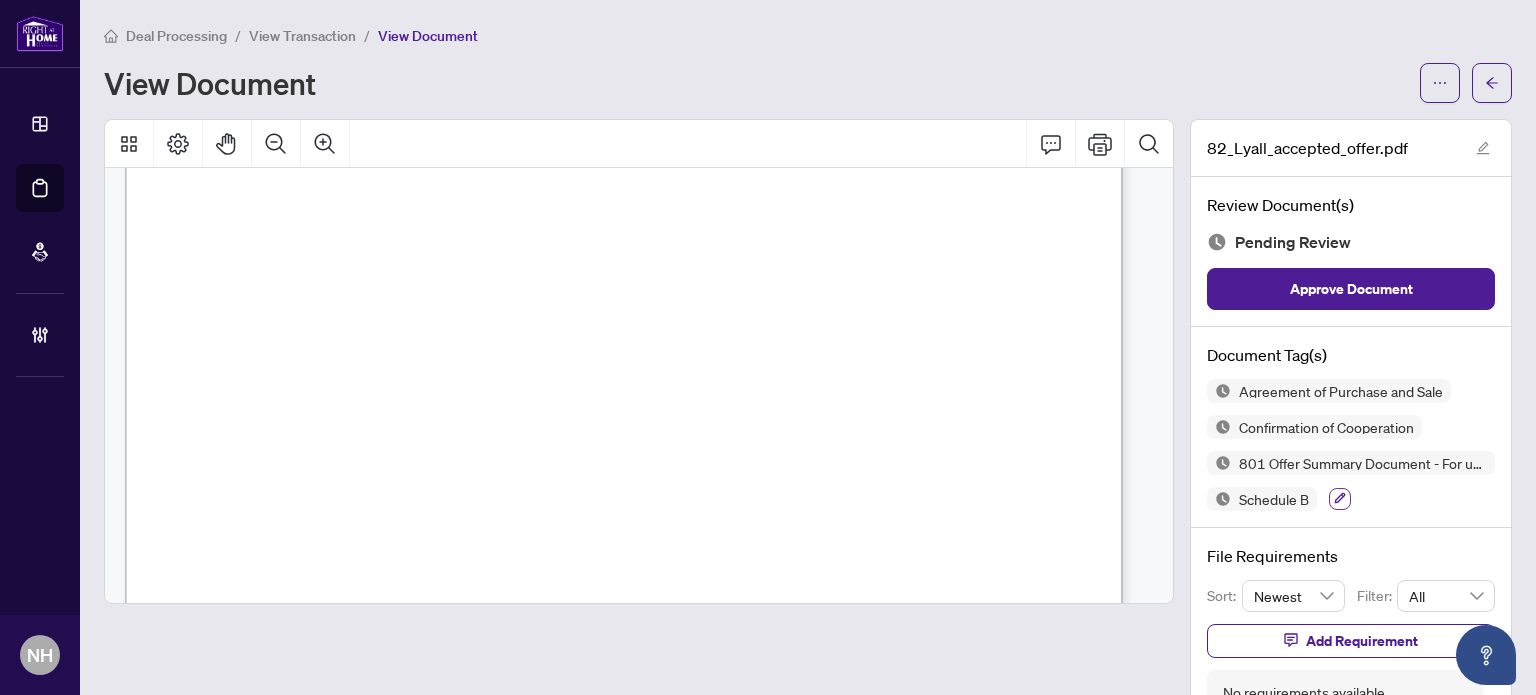 click 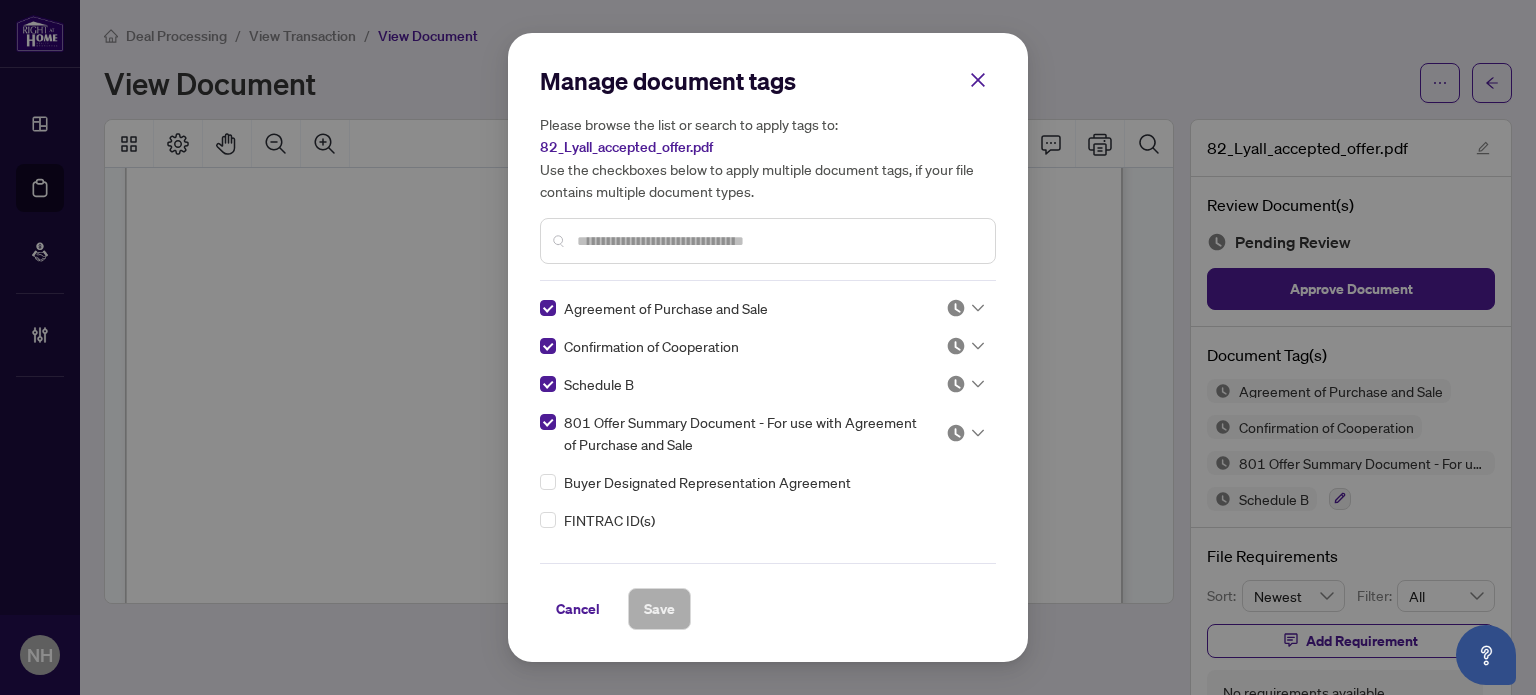 click at bounding box center (956, 346) 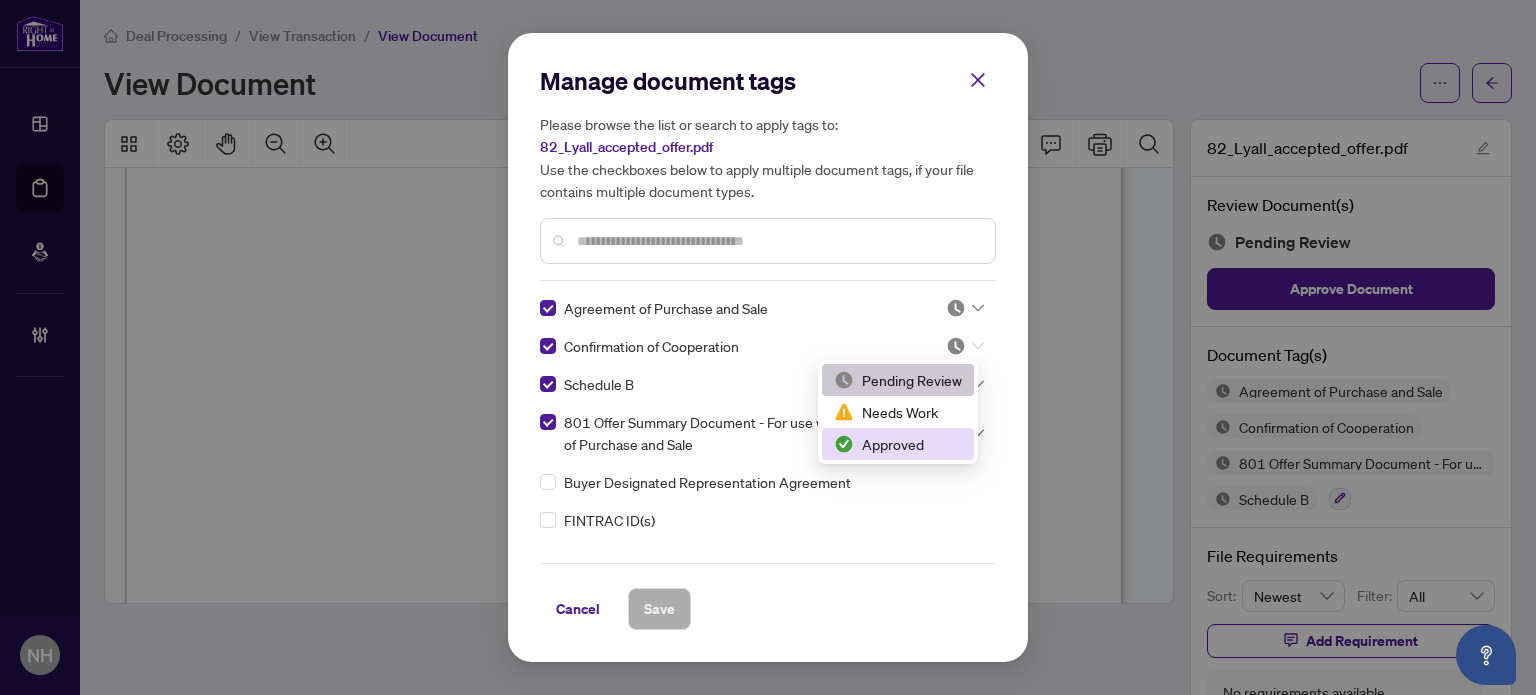 click on "Approved" at bounding box center (898, 444) 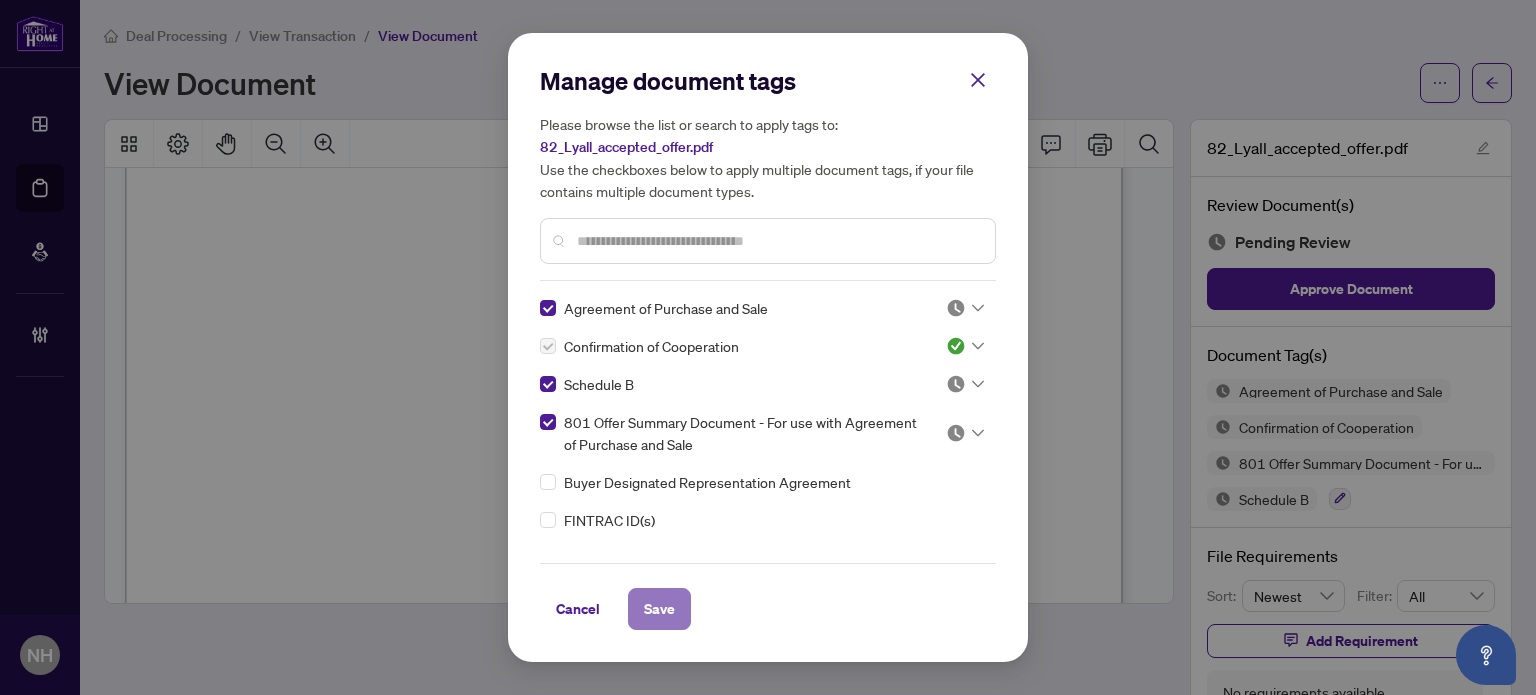 click on "Save" at bounding box center [659, 609] 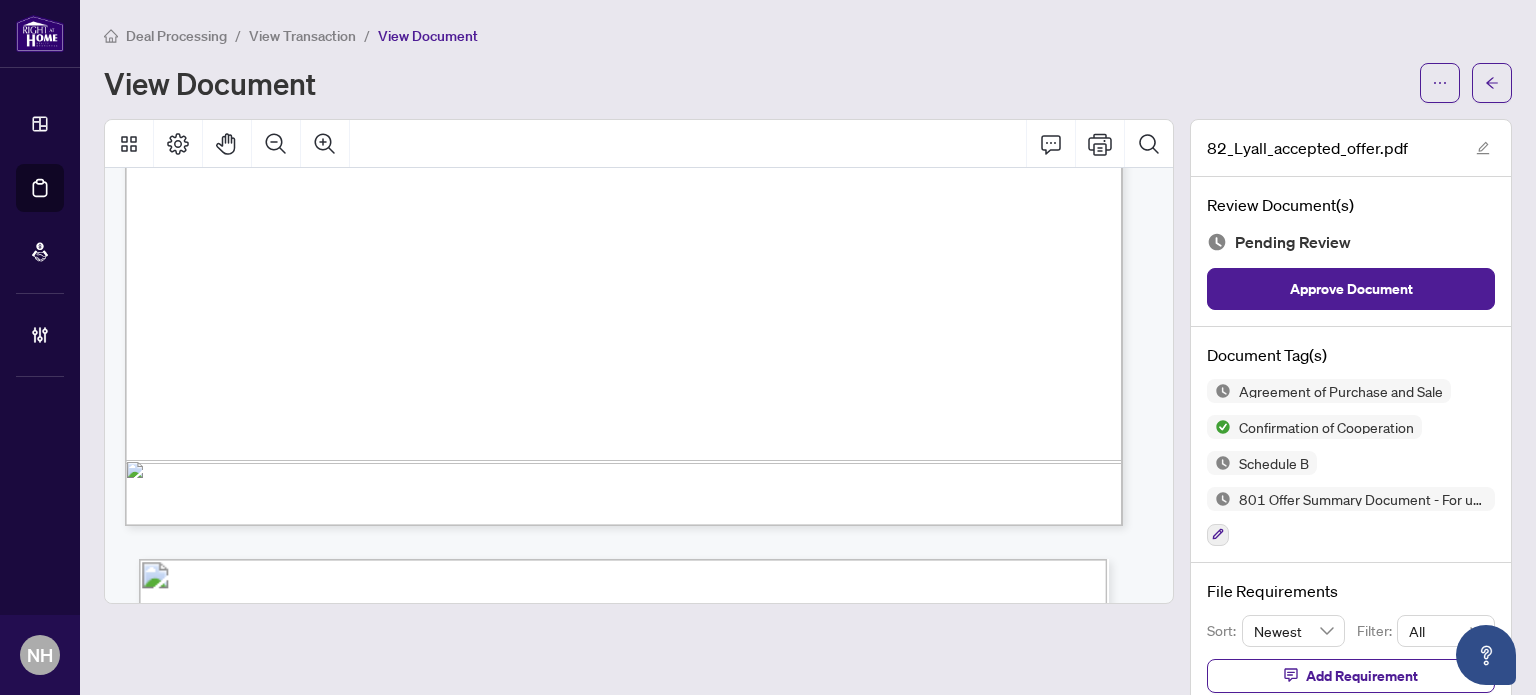 scroll, scrollTop: 3900, scrollLeft: 0, axis: vertical 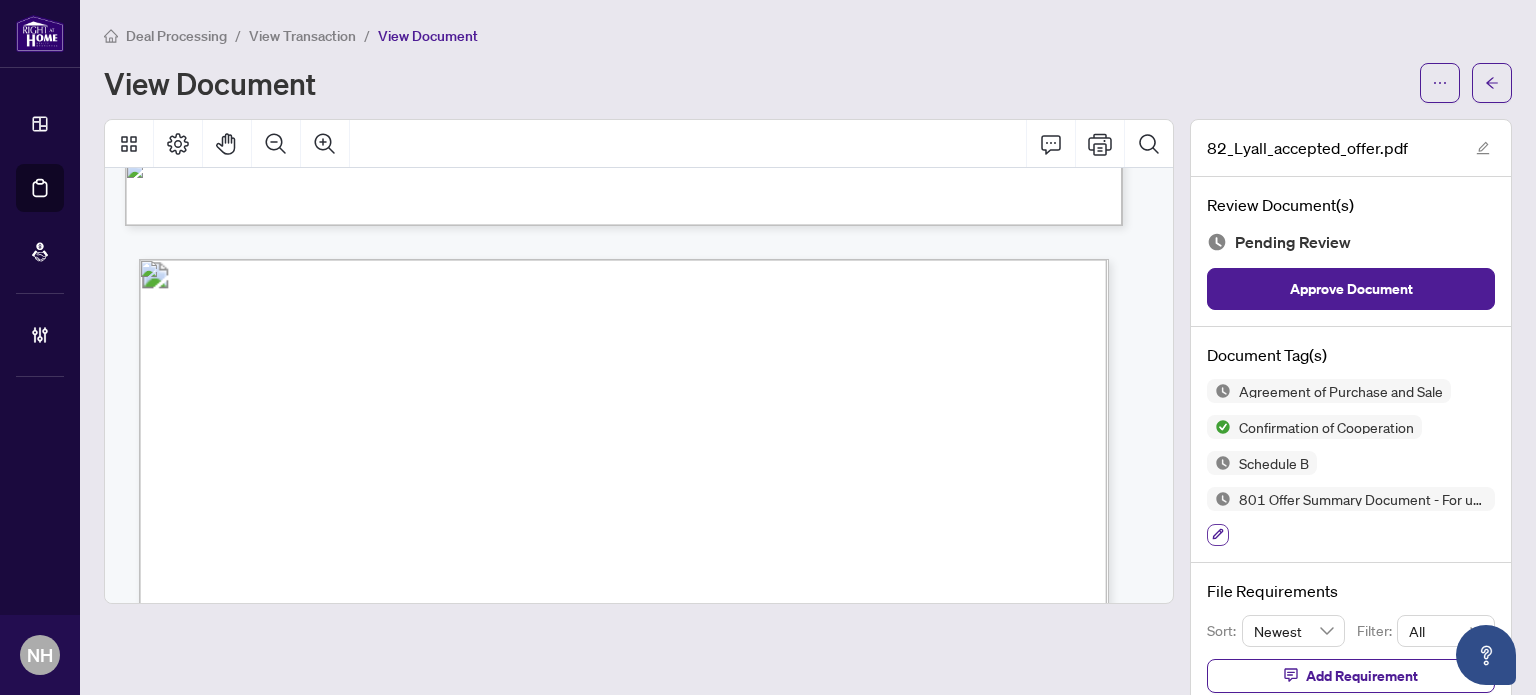 click 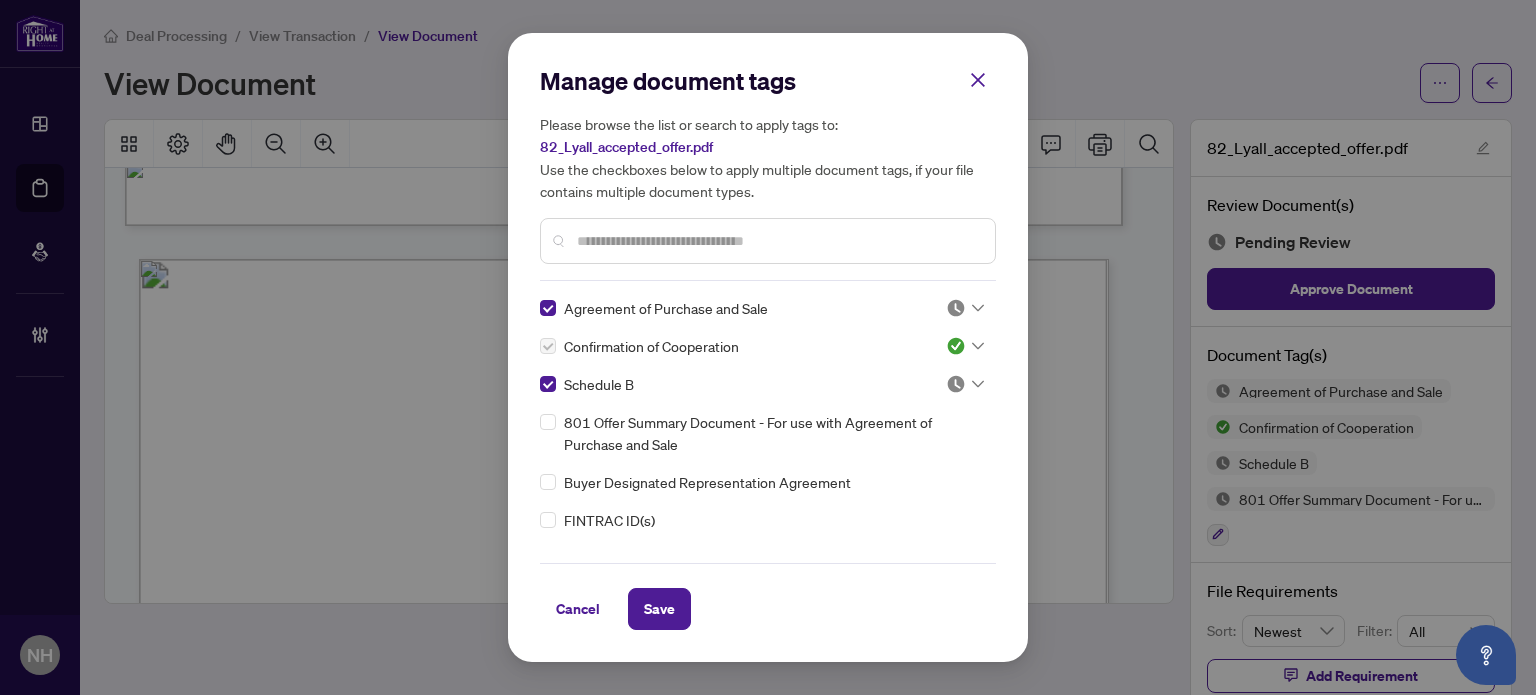 click at bounding box center (778, 241) 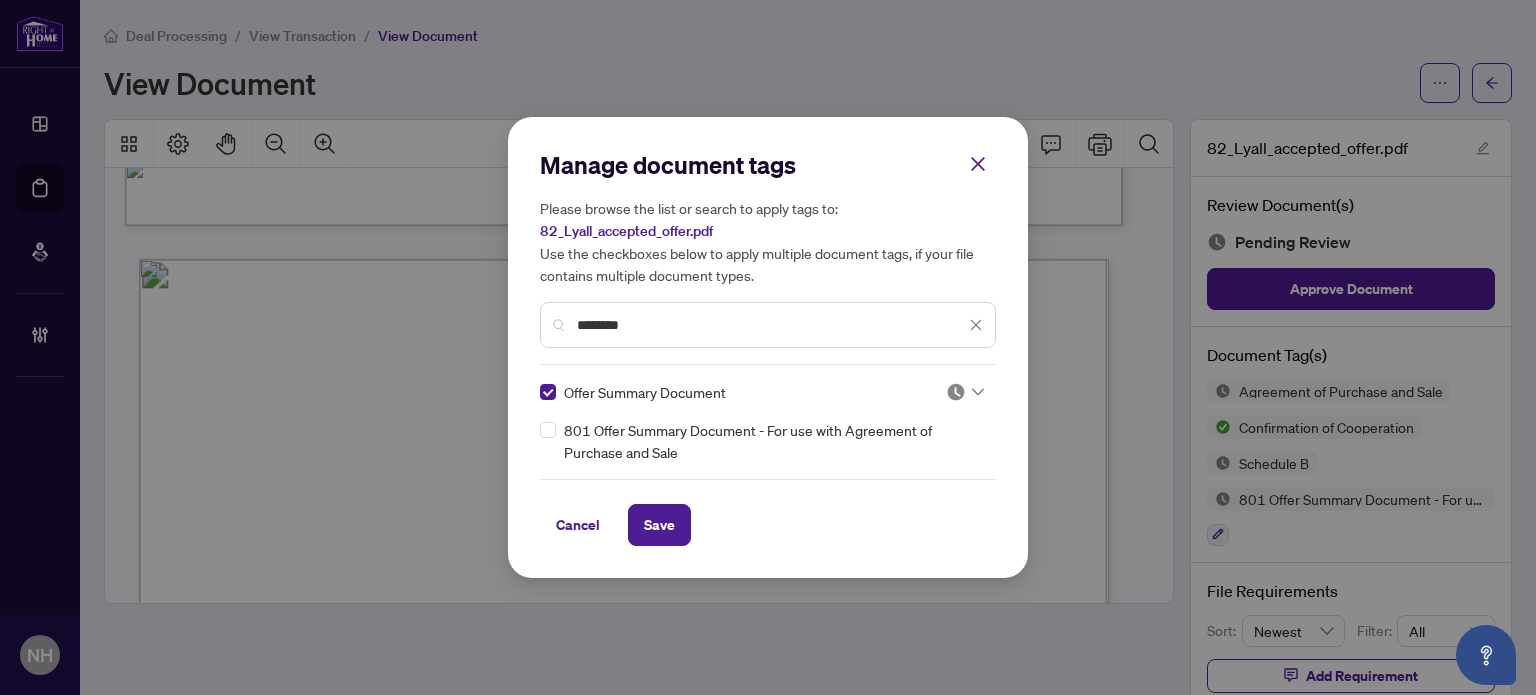 click on "Offer Summary Document 801 Offer Summary Document - For use with Agreement of Purchase and Sale" at bounding box center [768, 422] 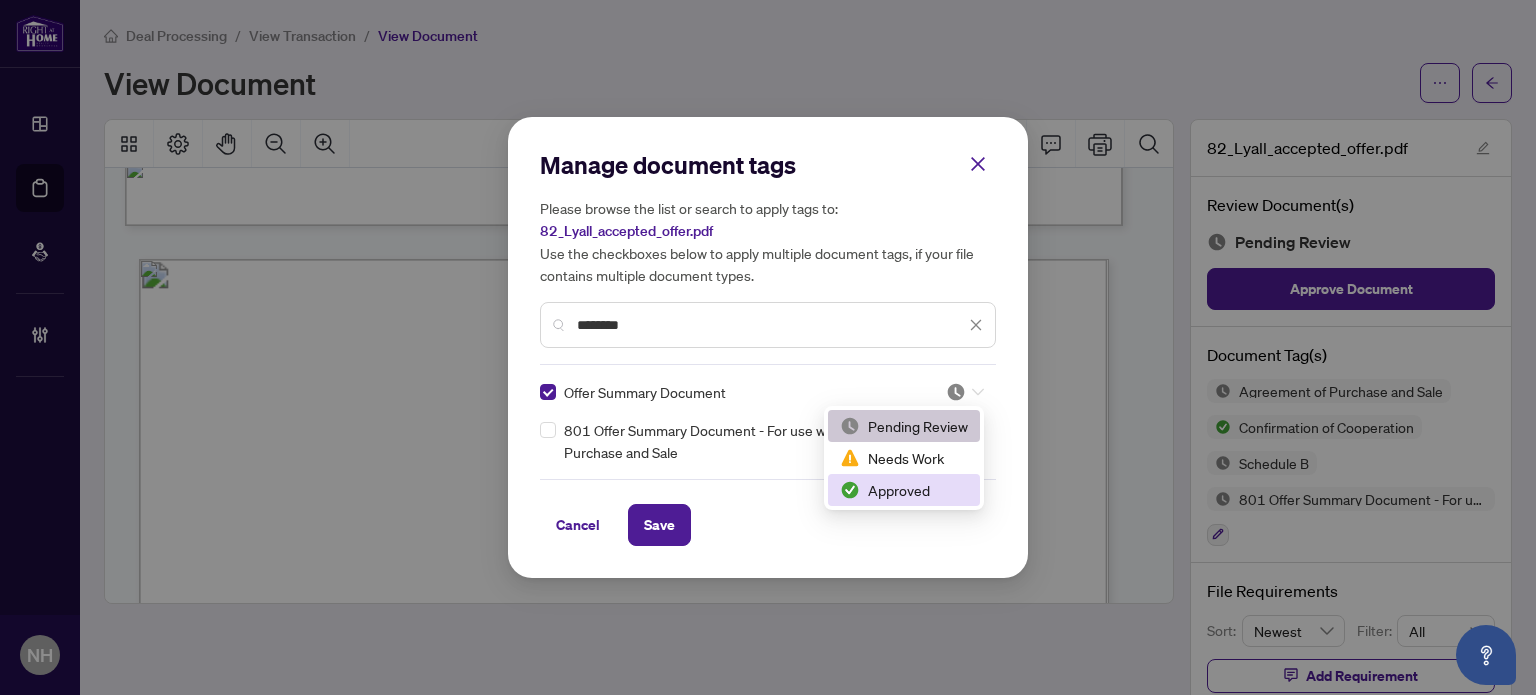 click on "Approved" at bounding box center [904, 490] 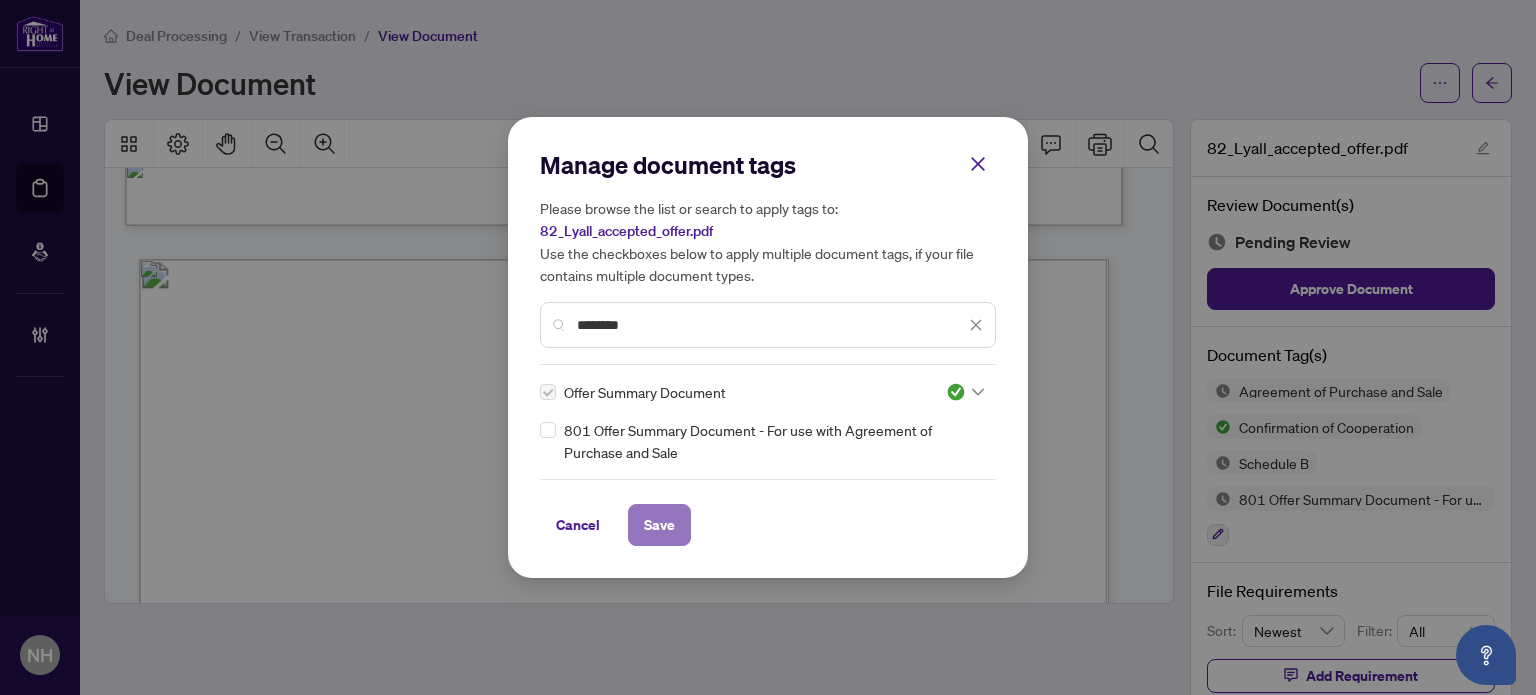 click on "Save" at bounding box center (659, 525) 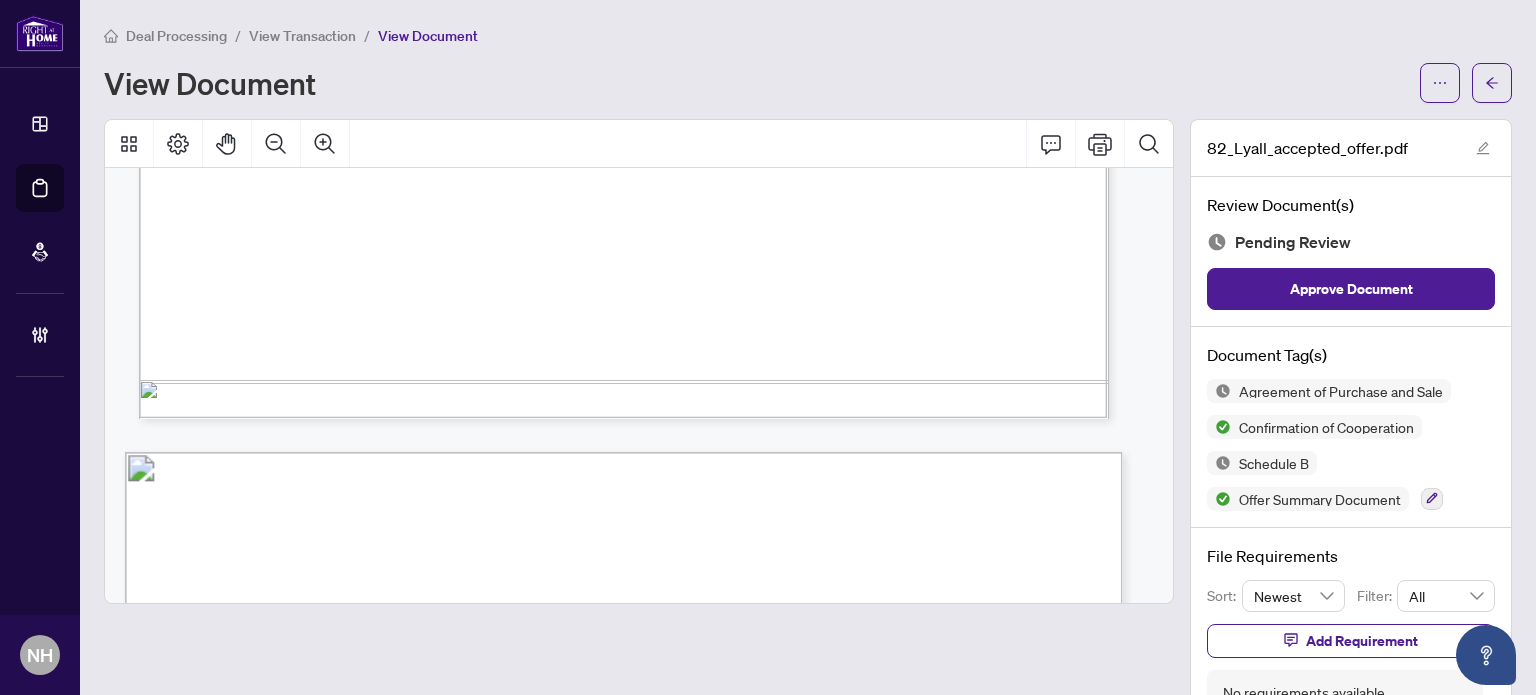 scroll, scrollTop: 6500, scrollLeft: 0, axis: vertical 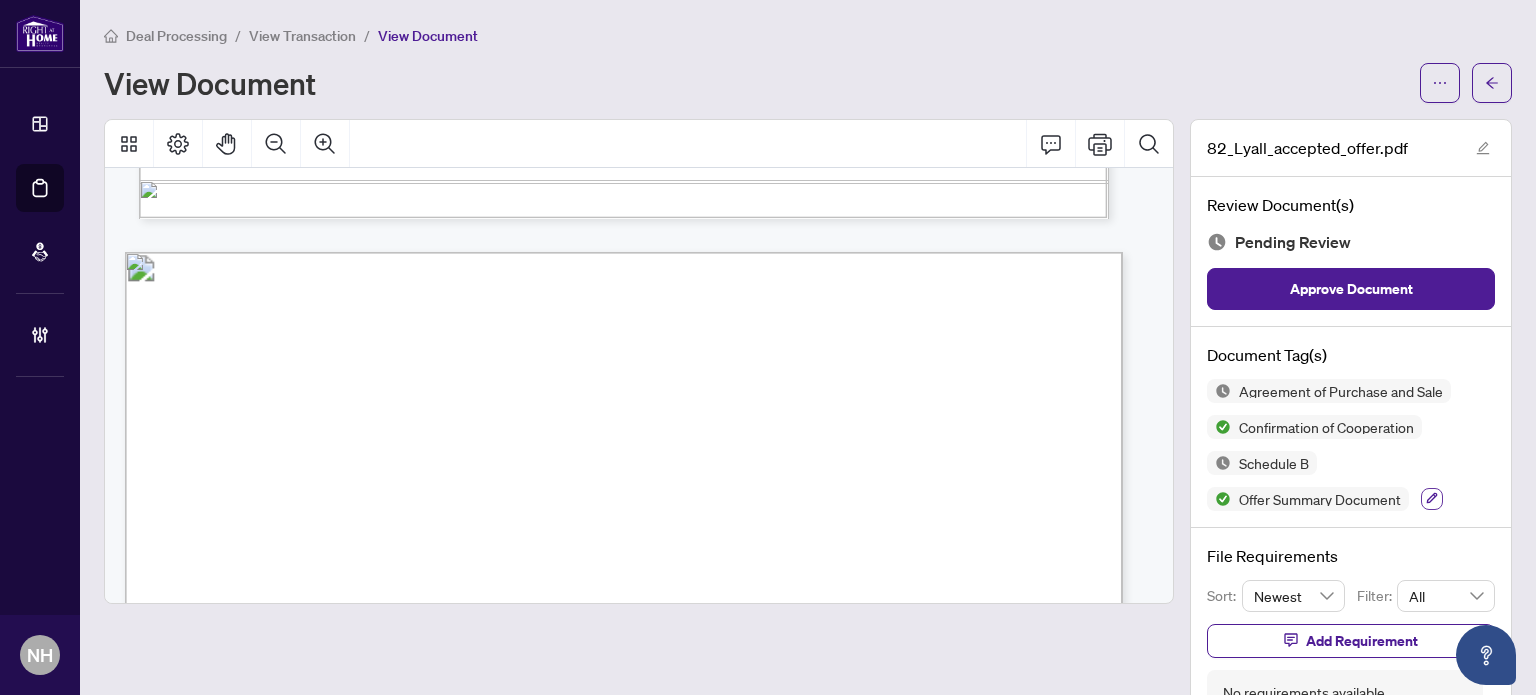 click 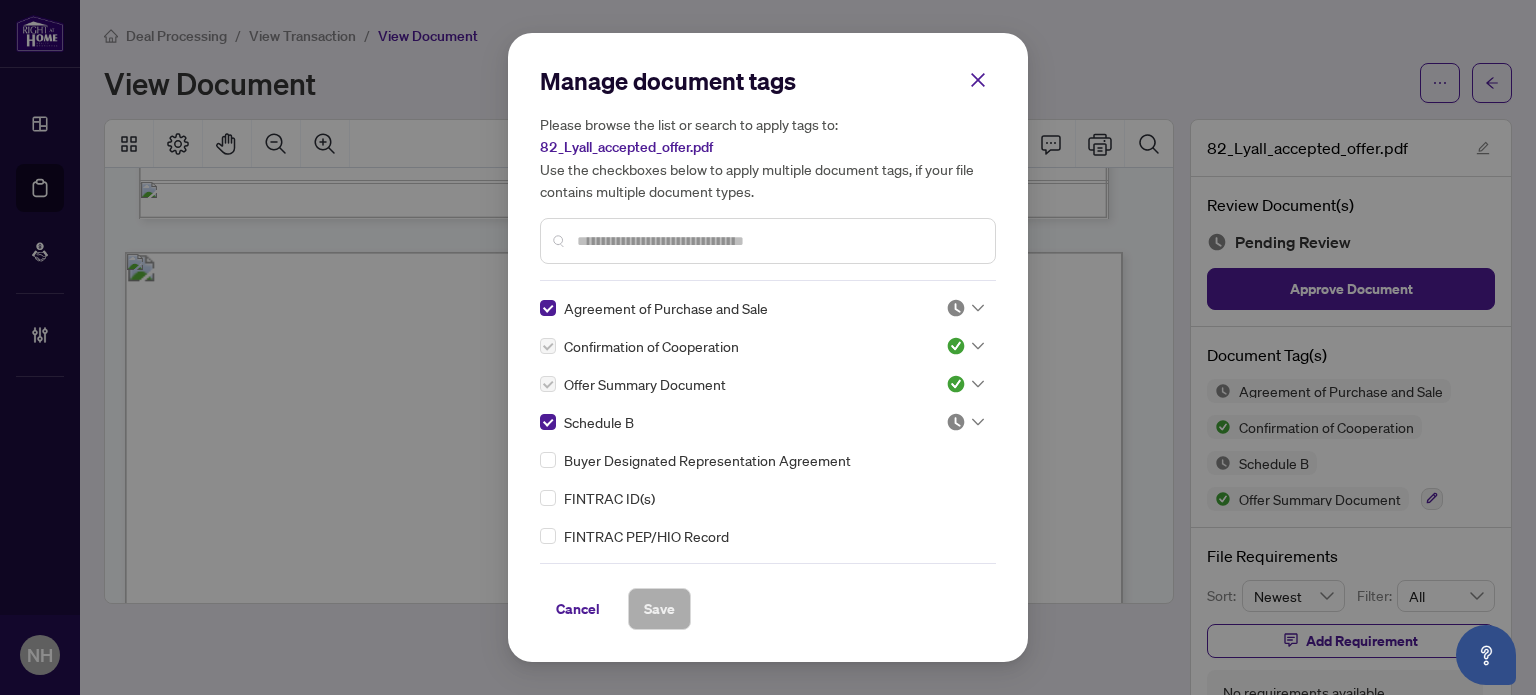click at bounding box center [965, 422] 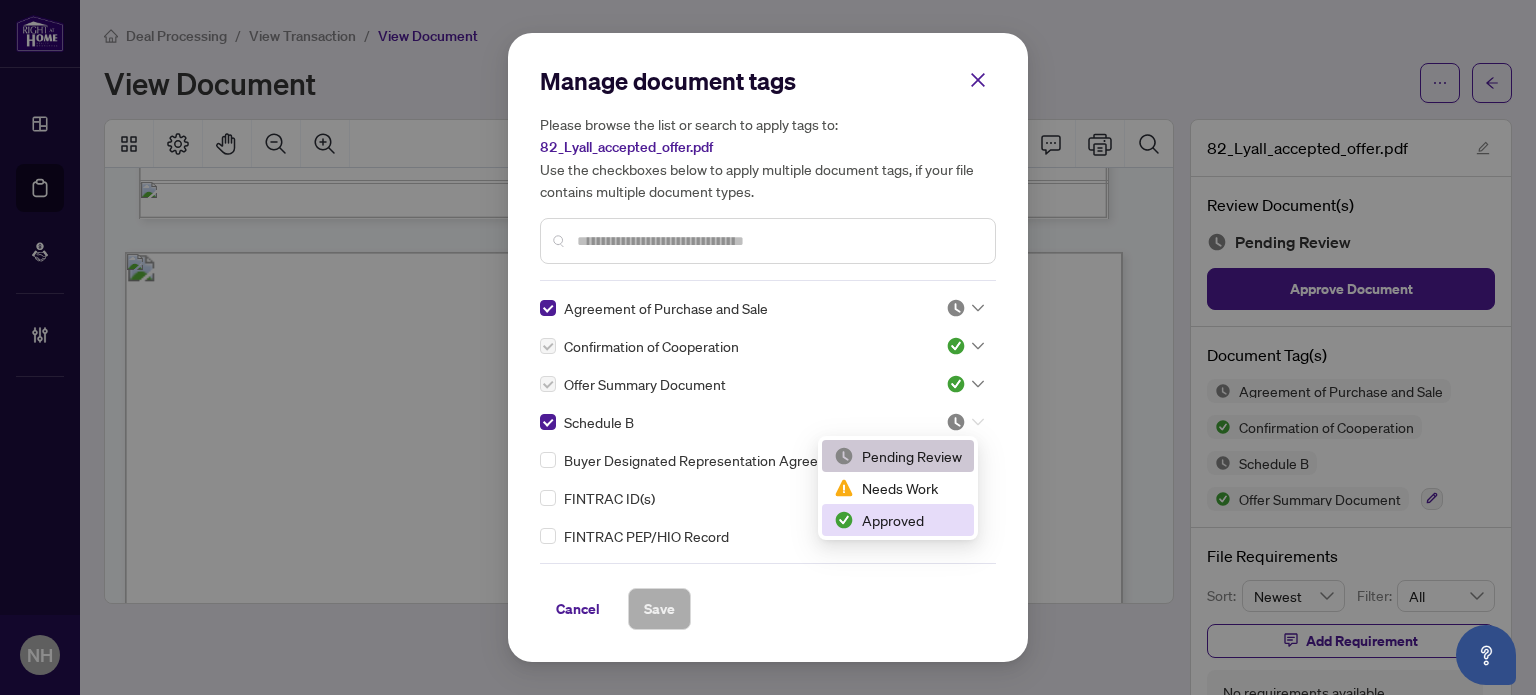 click on "Approved" at bounding box center [898, 520] 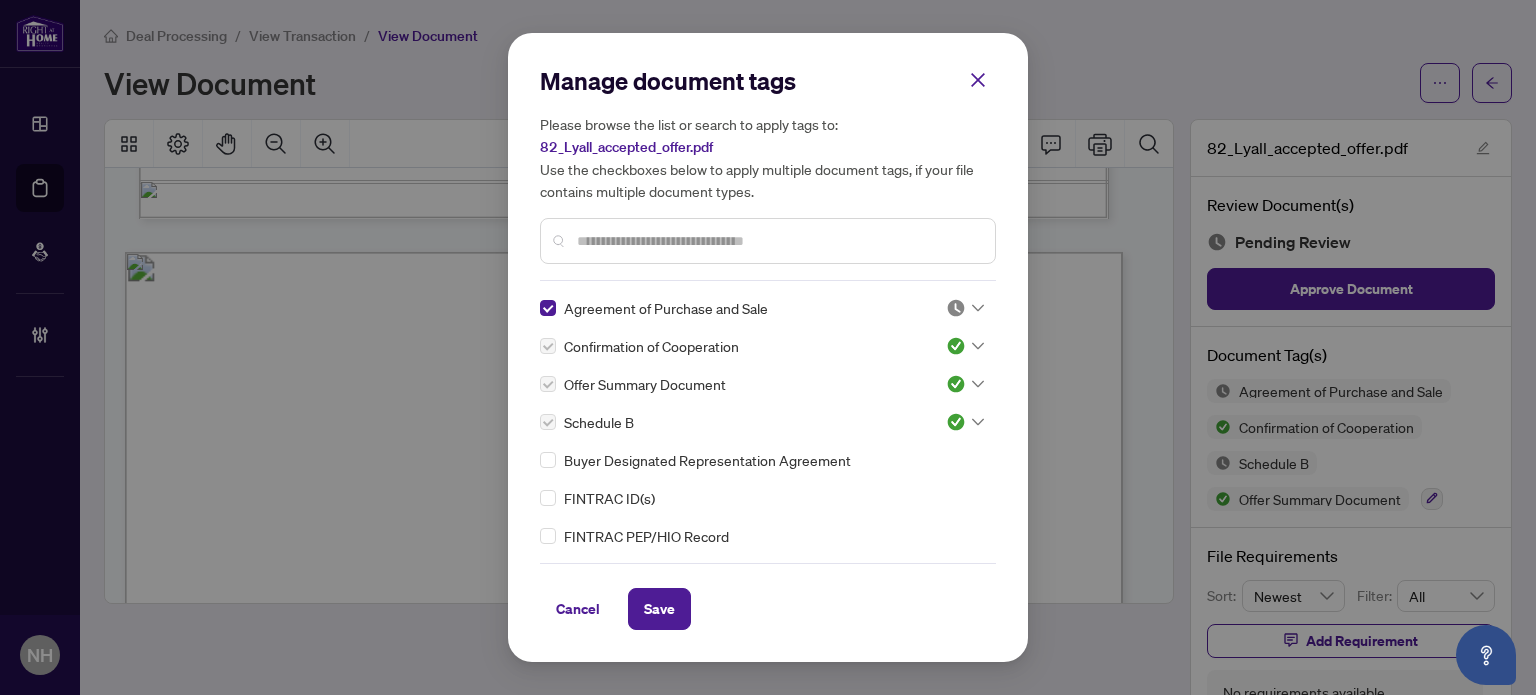 click on "Cancel Save" at bounding box center (768, 609) 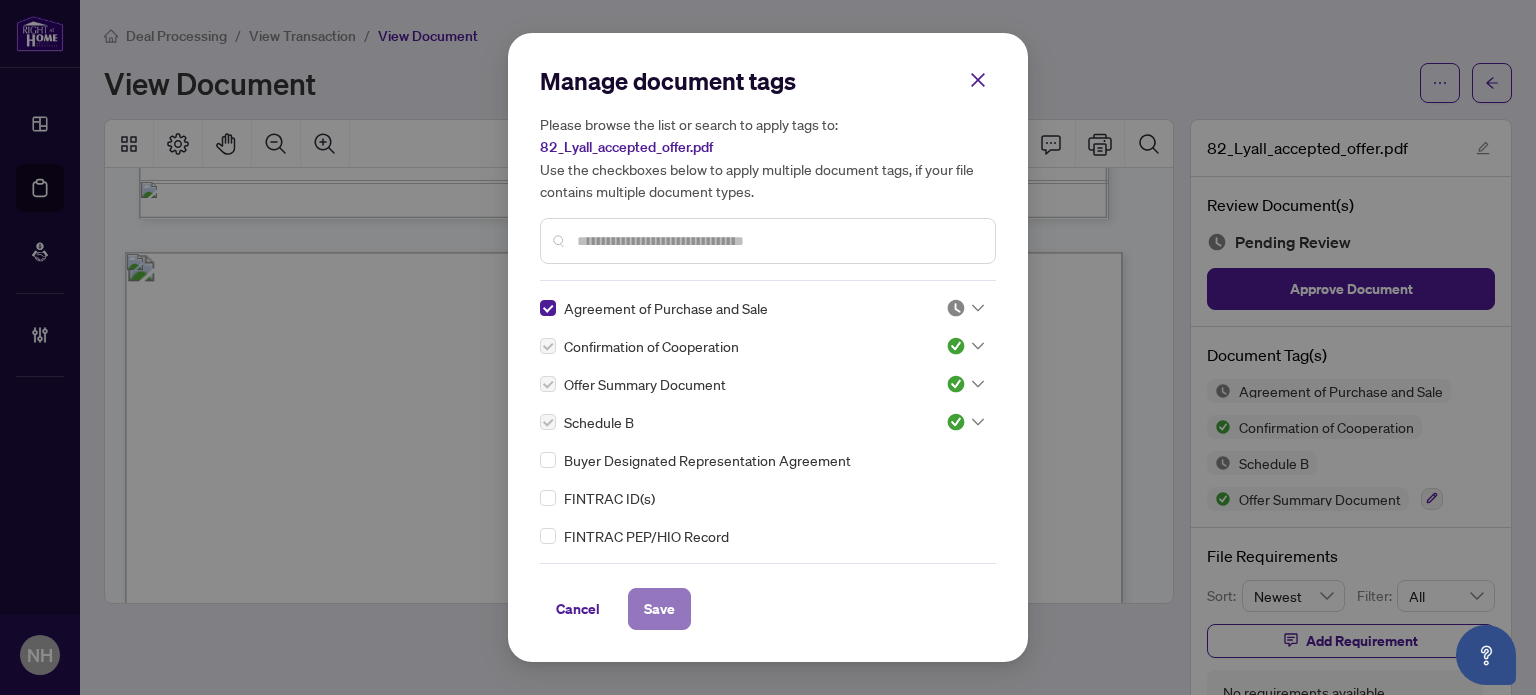 click on "Save" at bounding box center [659, 609] 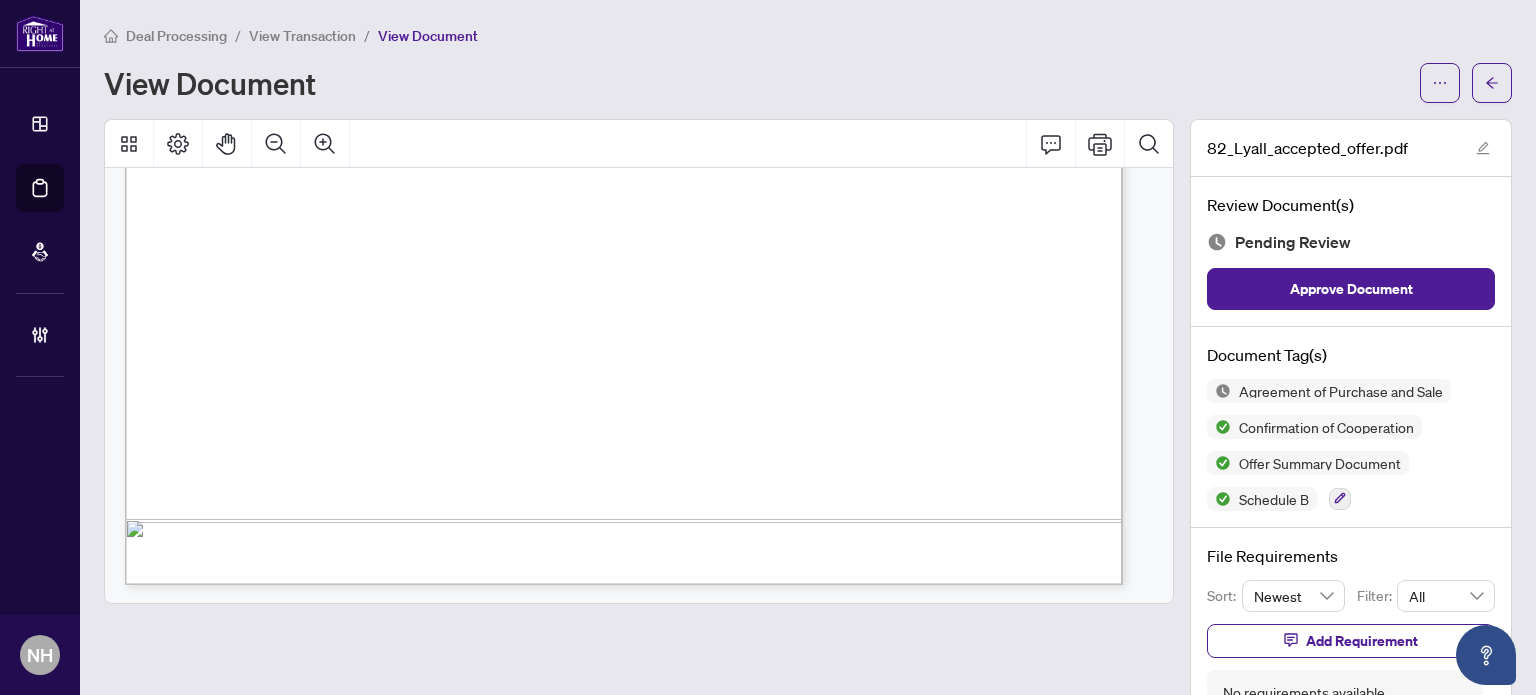 scroll, scrollTop: 15400, scrollLeft: 0, axis: vertical 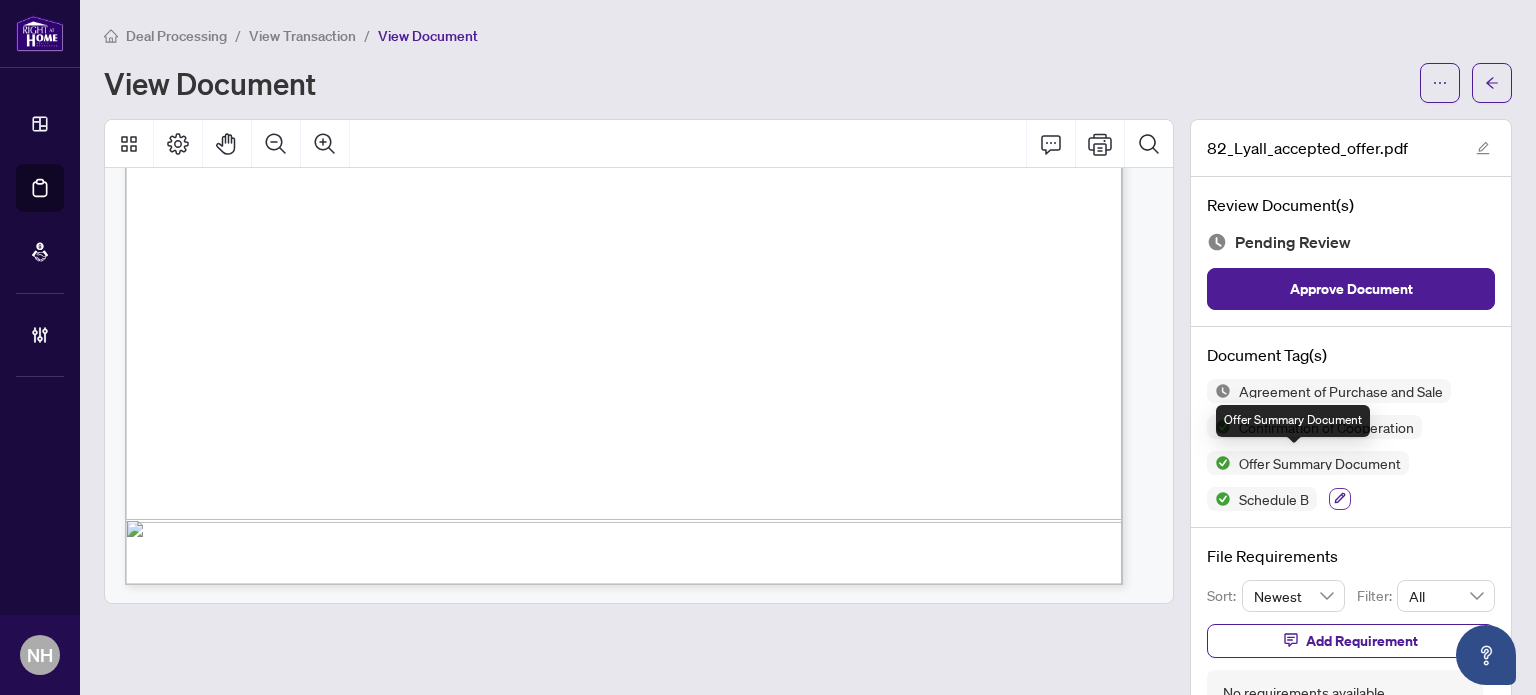 click 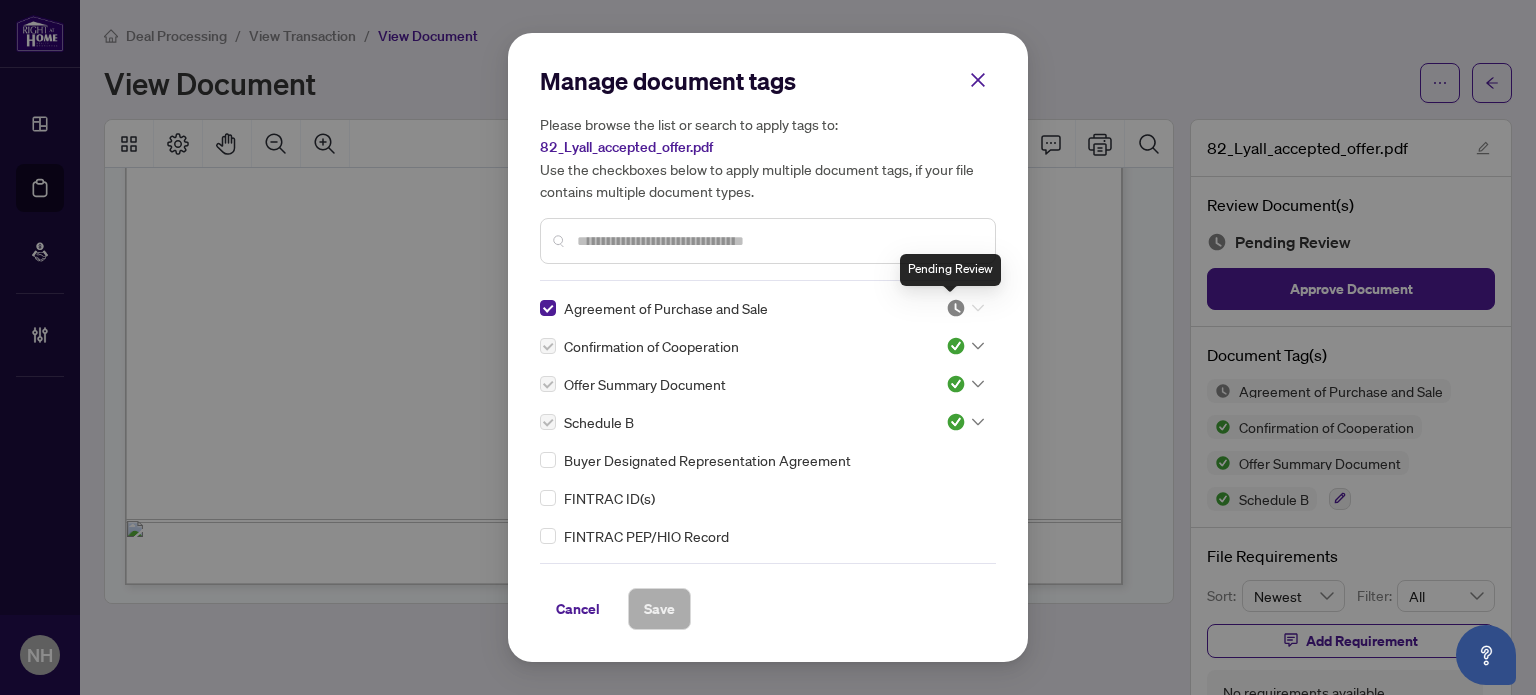 click at bounding box center [956, 308] 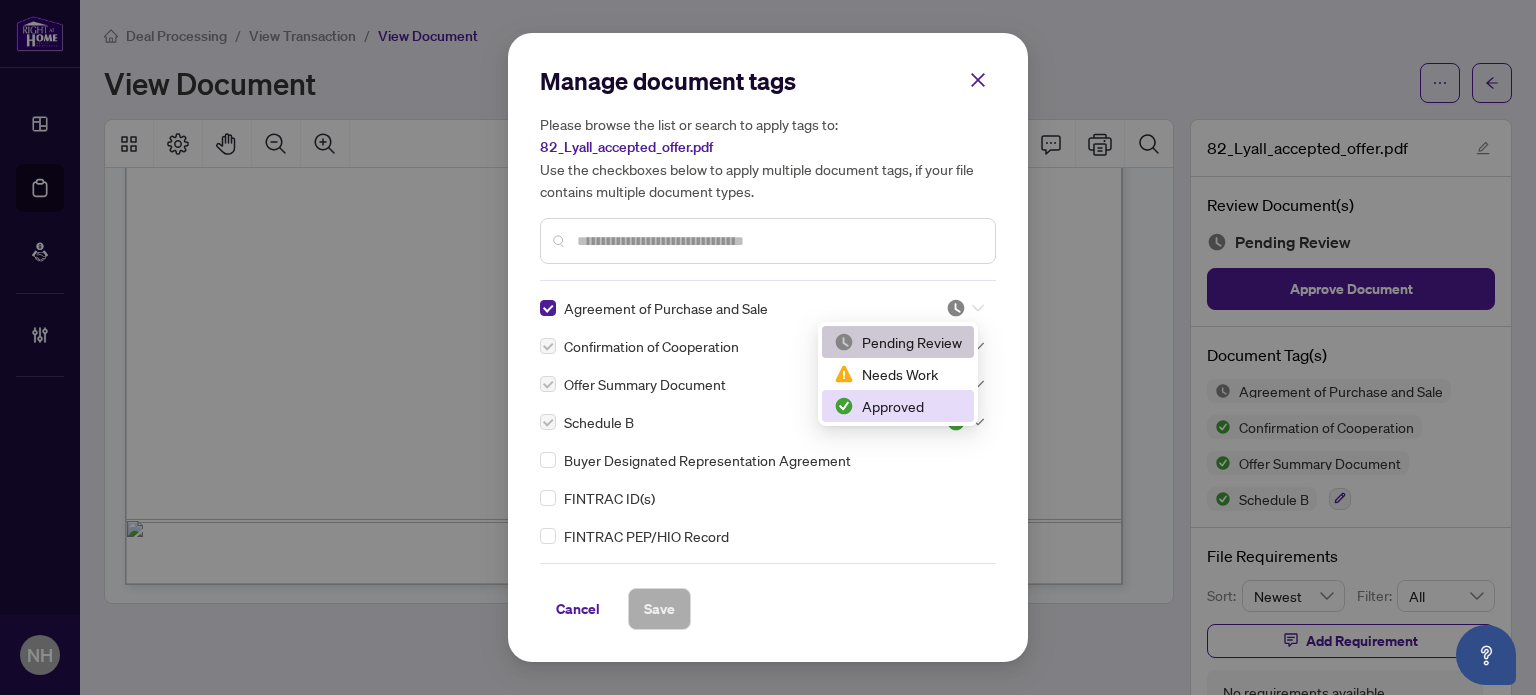 click on "Approved" at bounding box center [898, 406] 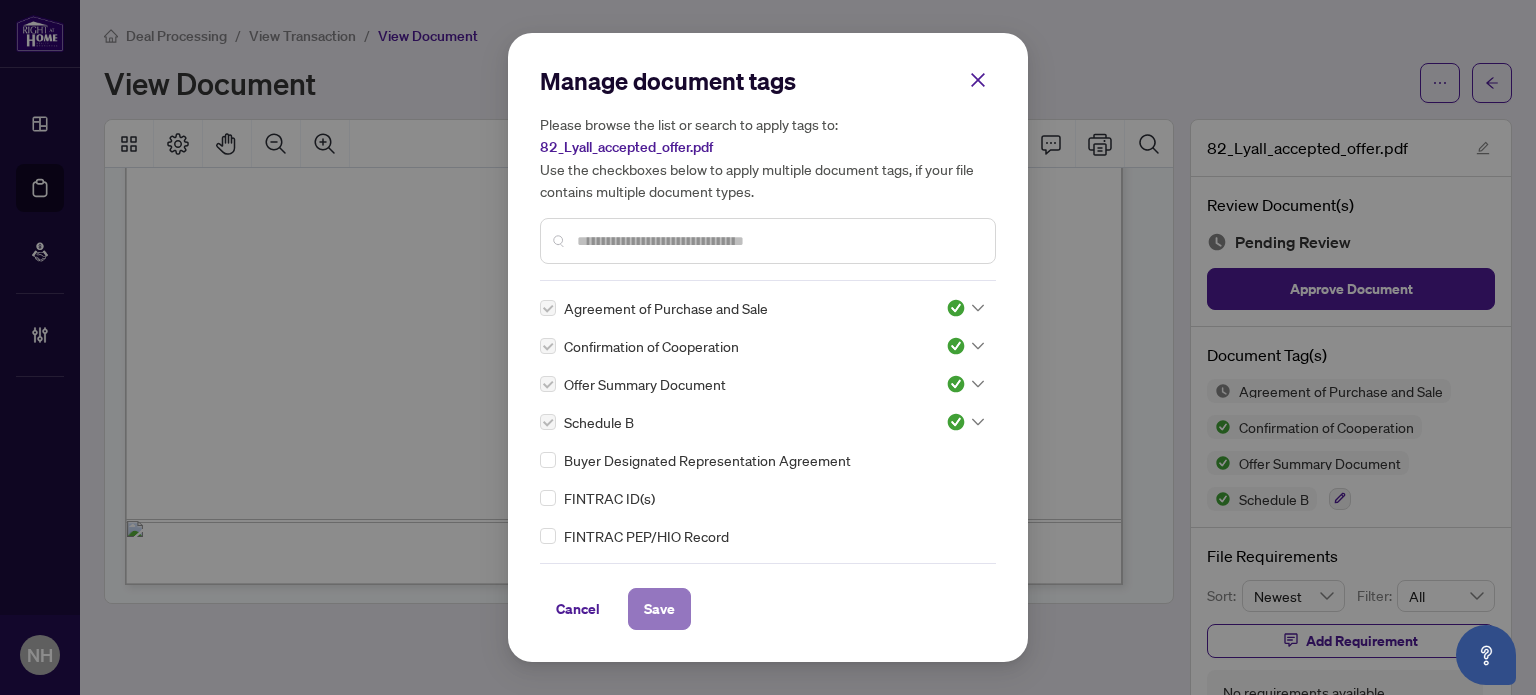 click on "Save" at bounding box center [659, 609] 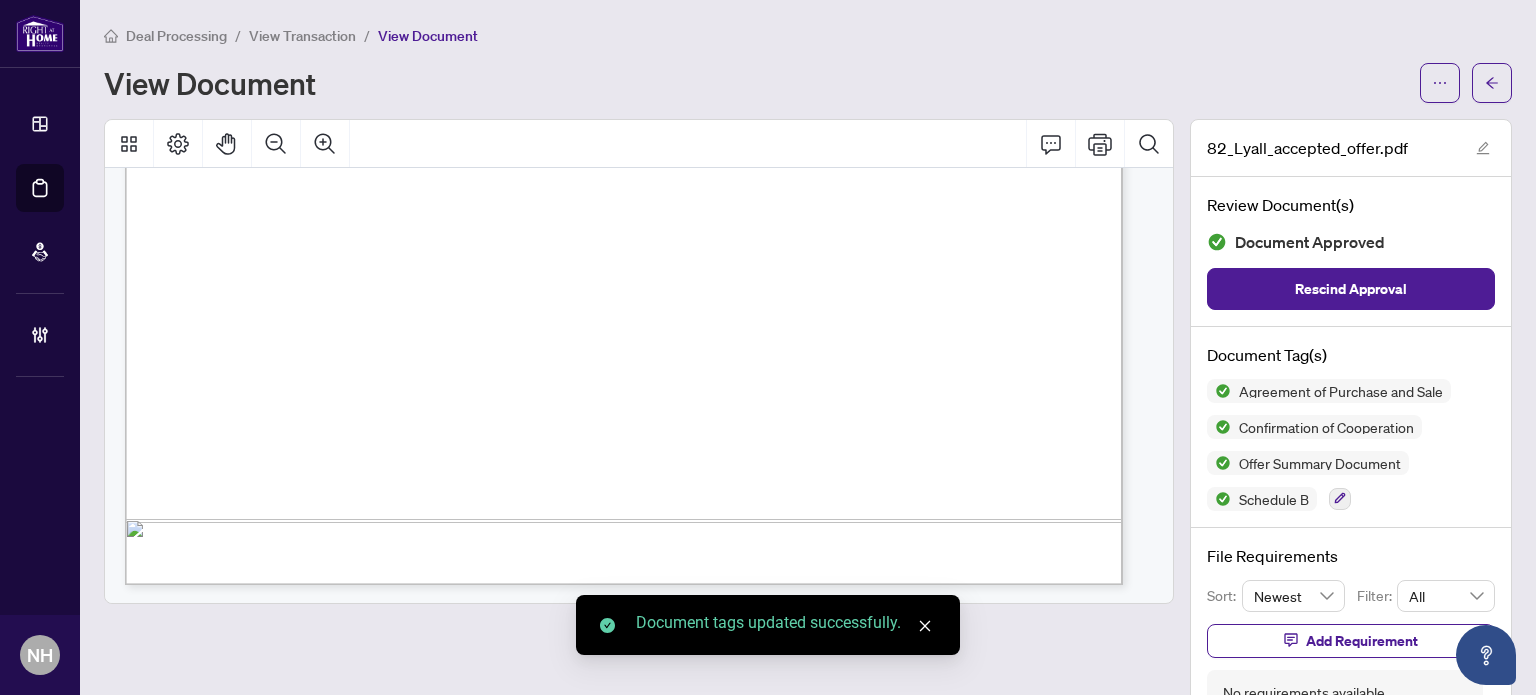 click on "View Transaction" at bounding box center (302, 36) 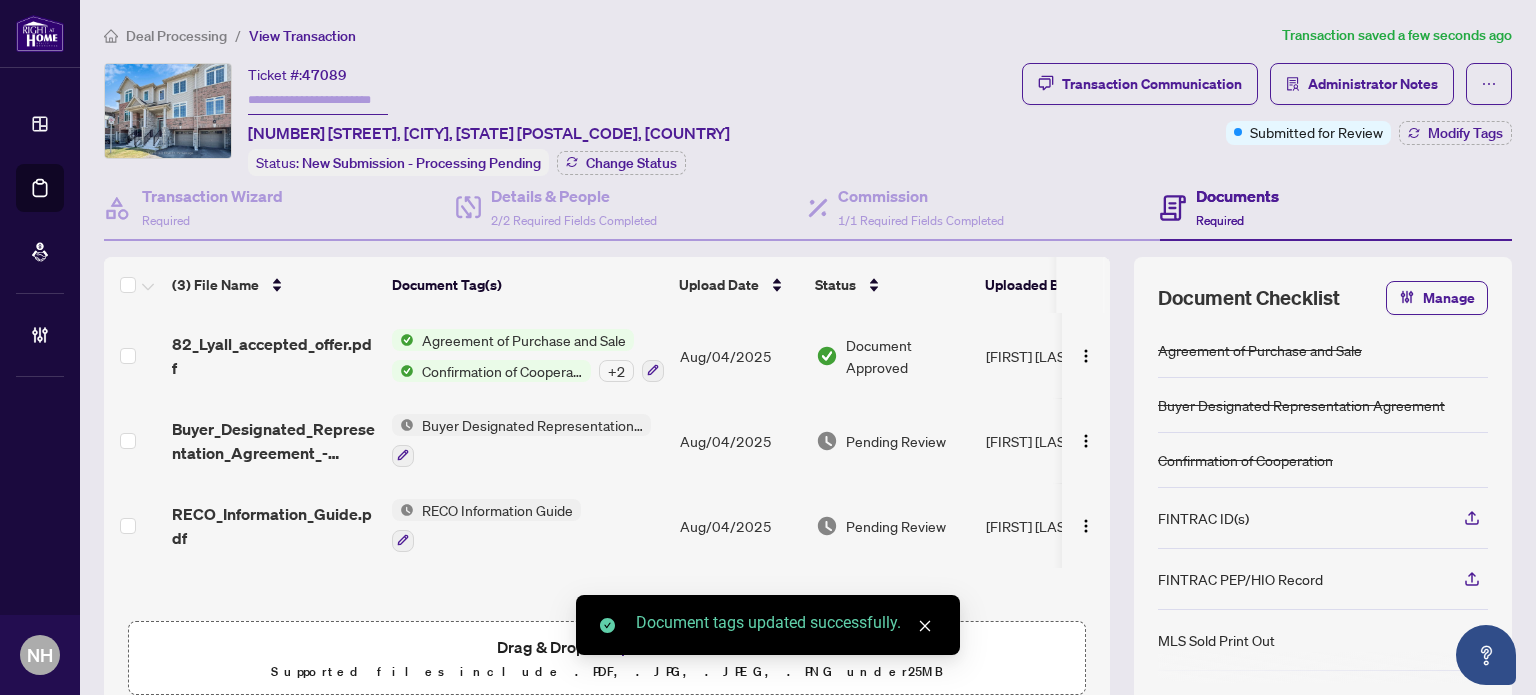 click on "82_Lyall_accepted_offer.pdf" at bounding box center [274, 356] 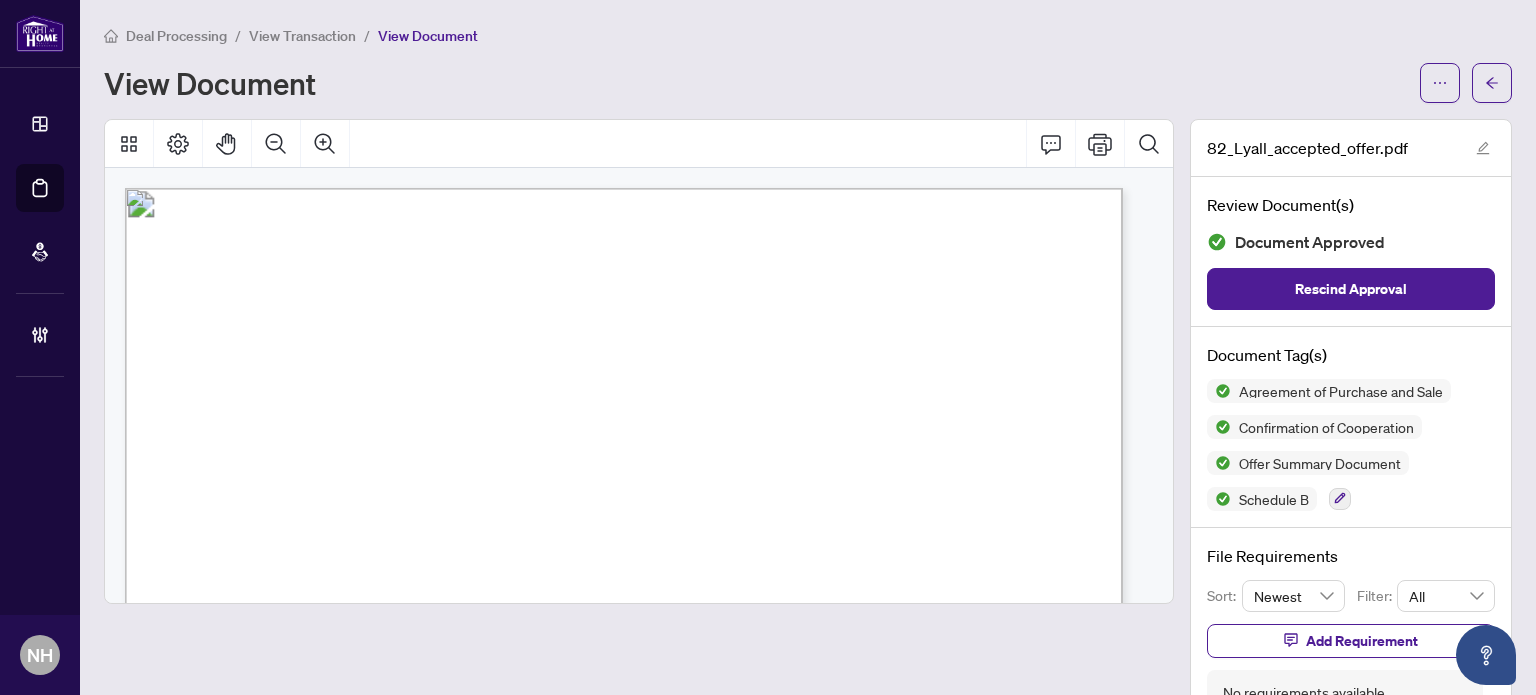 click on "View Transaction" at bounding box center (302, 36) 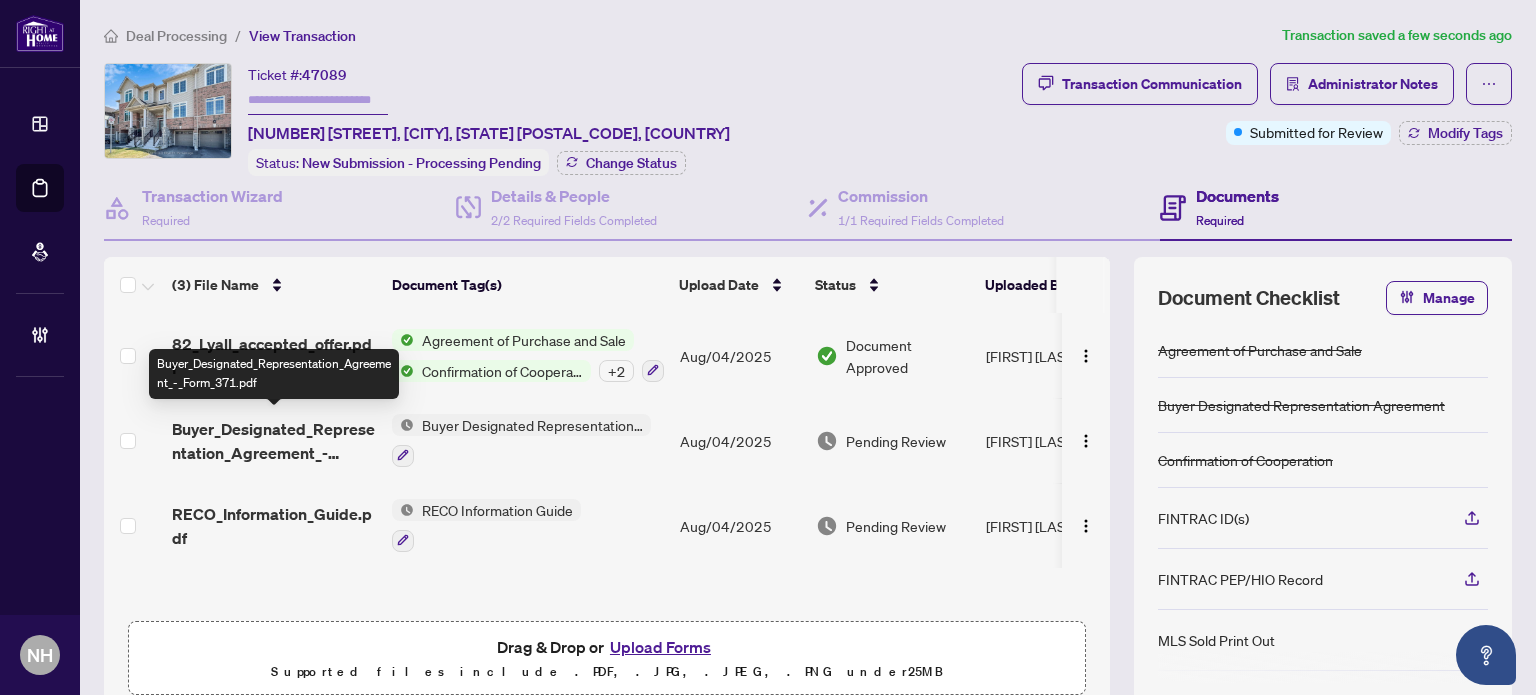 click on "Buyer_Designated_Representation_Agreement_-_Form_371.pdf" at bounding box center [274, 441] 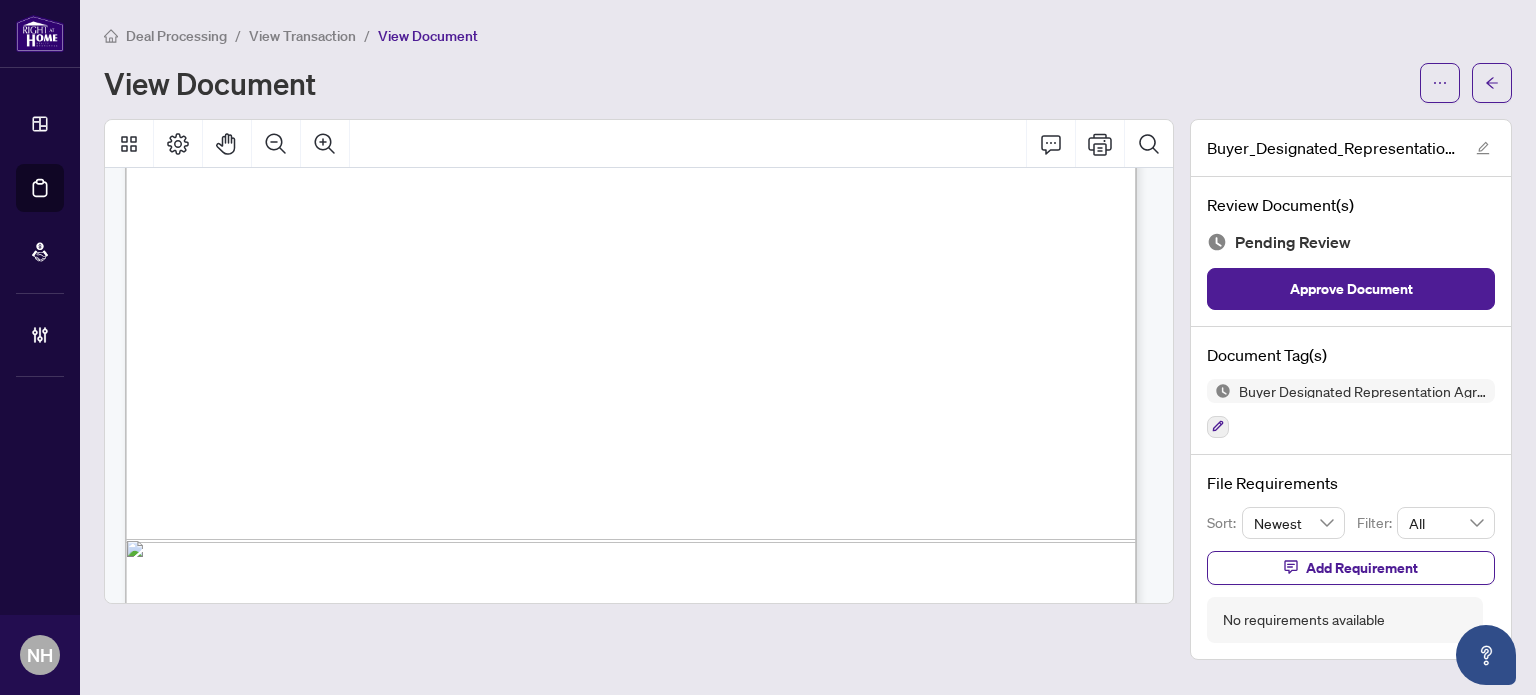 scroll, scrollTop: 6283, scrollLeft: 0, axis: vertical 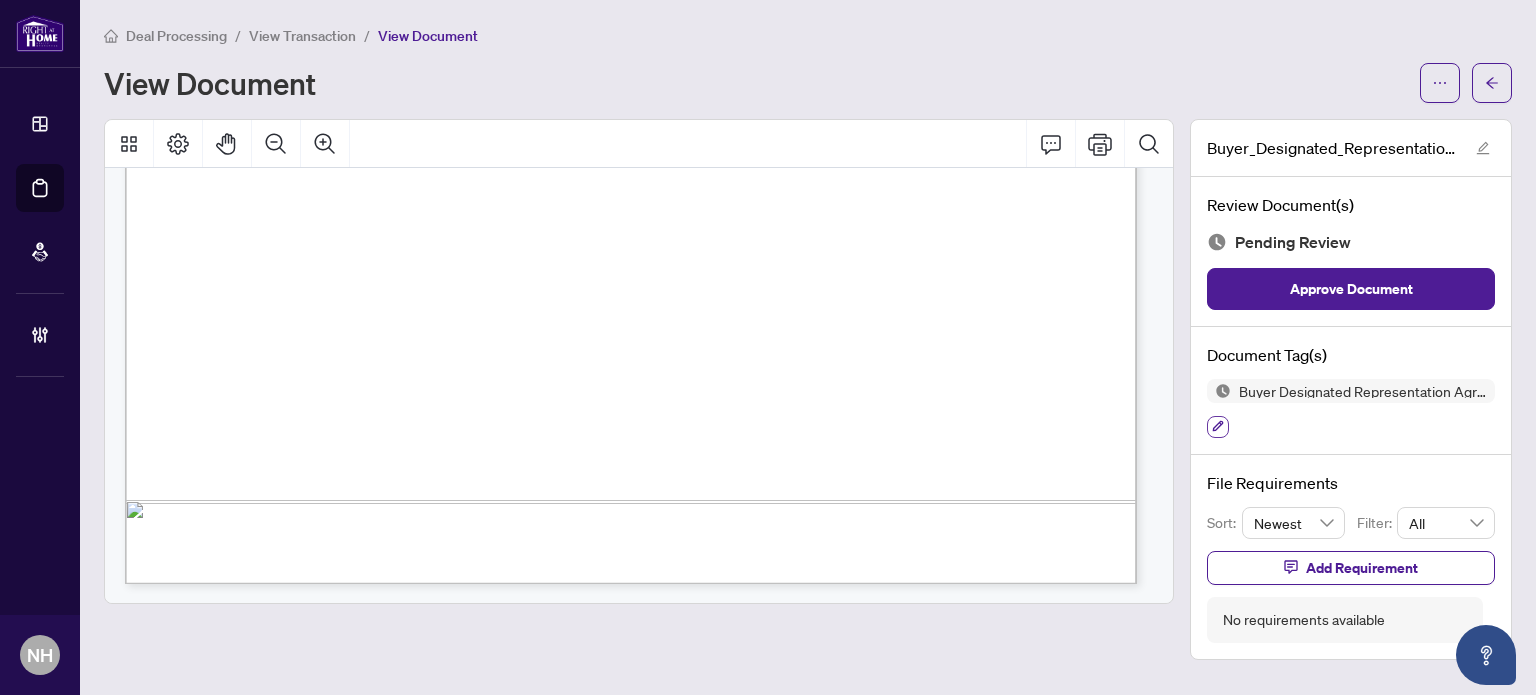 click 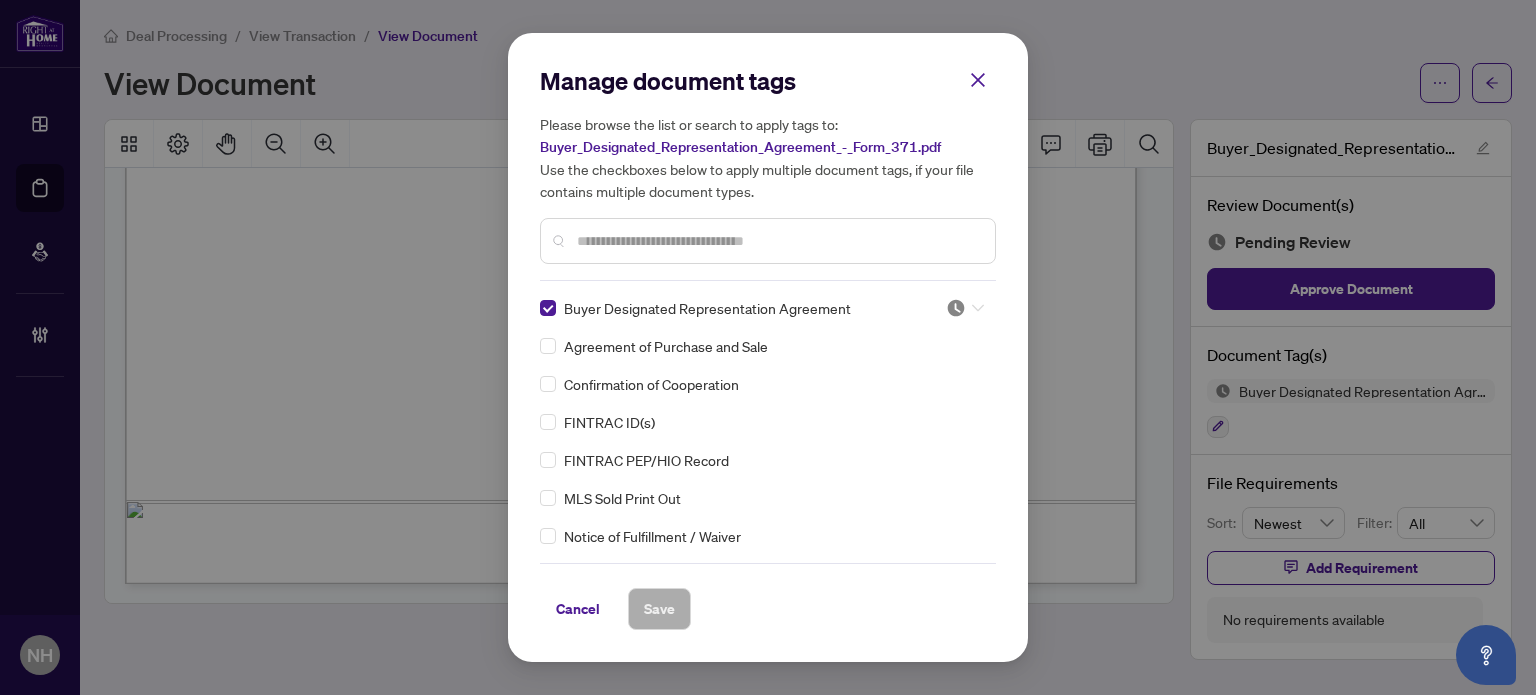 click 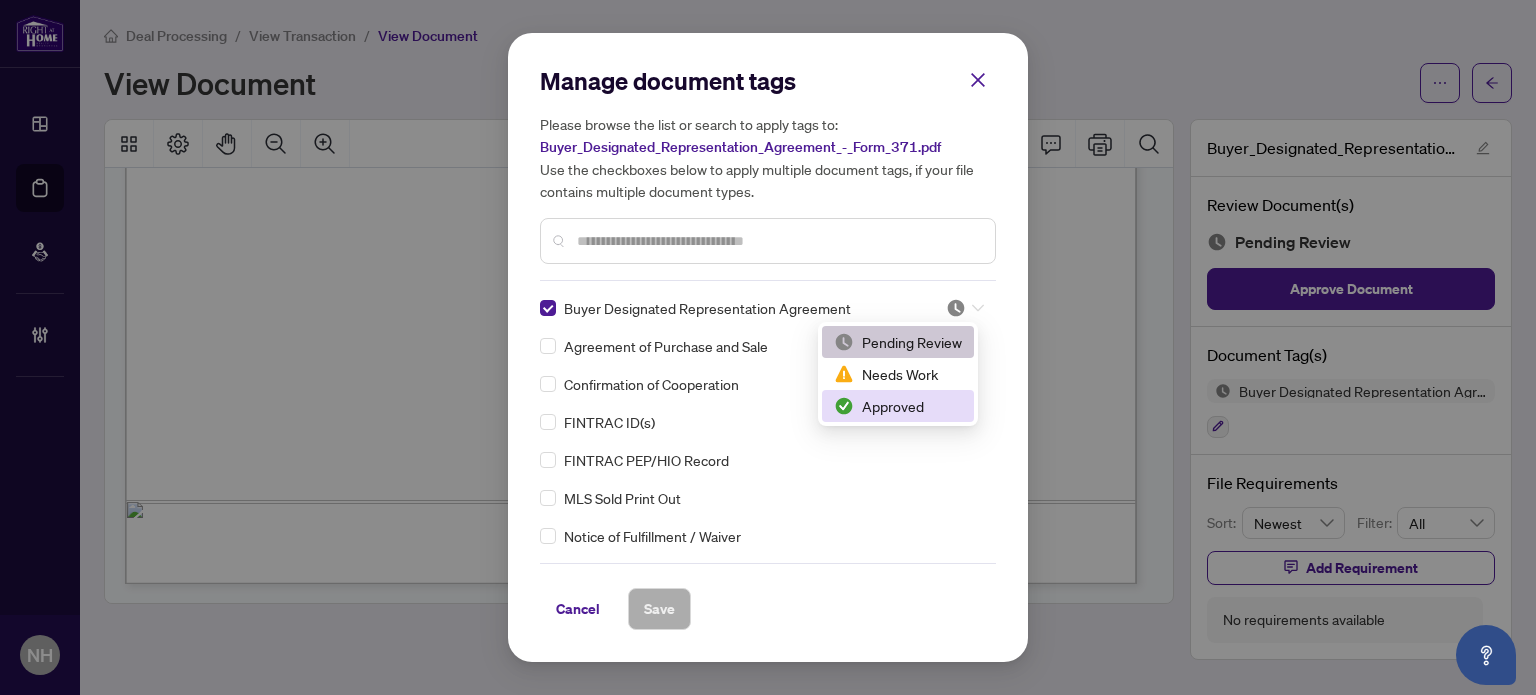 click on "Approved" at bounding box center (898, 406) 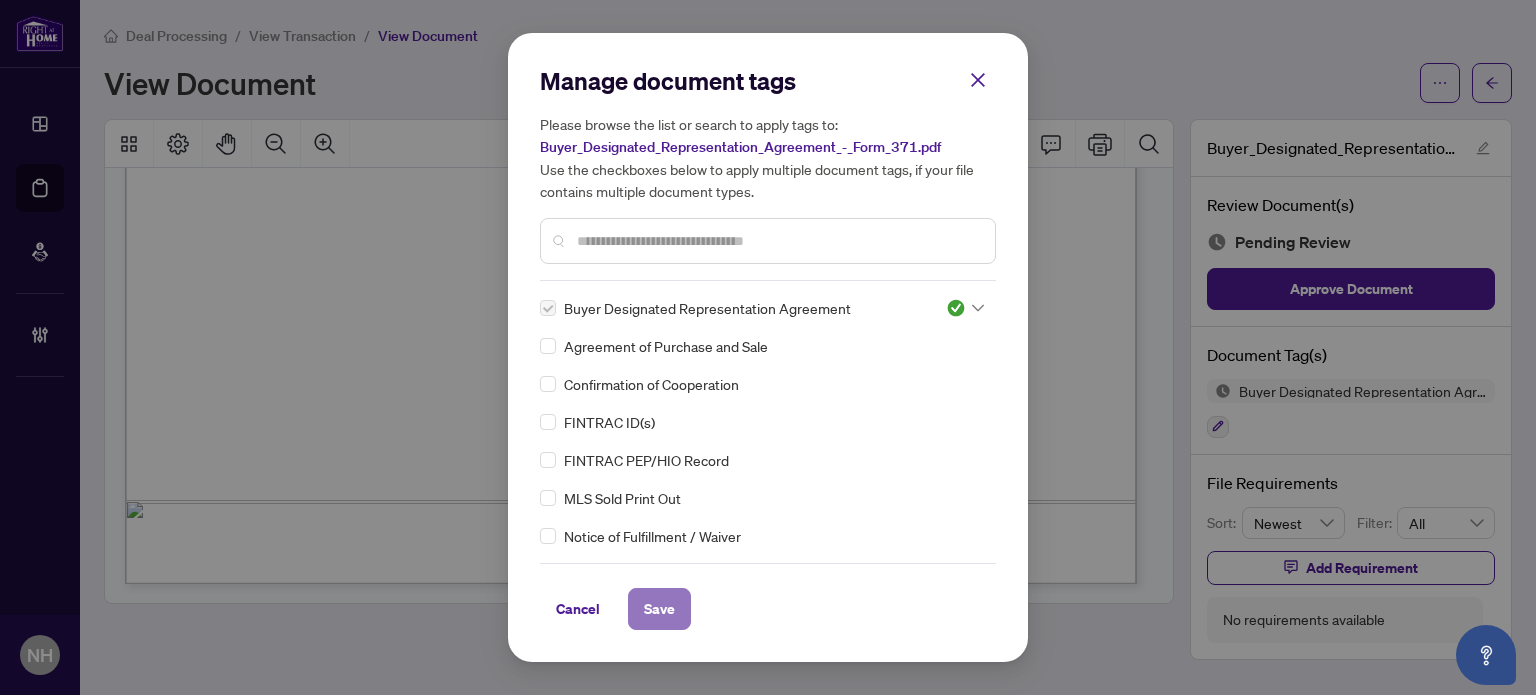 click on "Save" at bounding box center [659, 609] 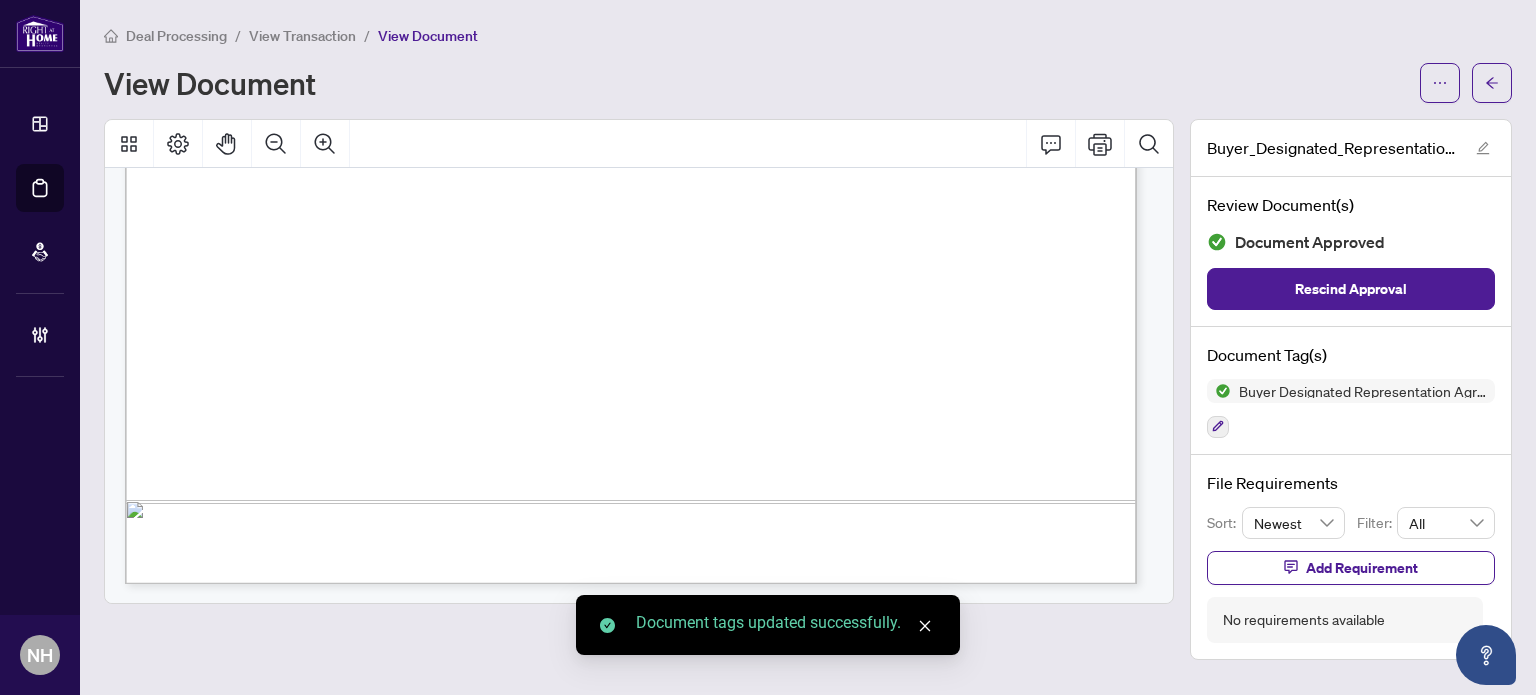 click on "View Transaction" at bounding box center [302, 36] 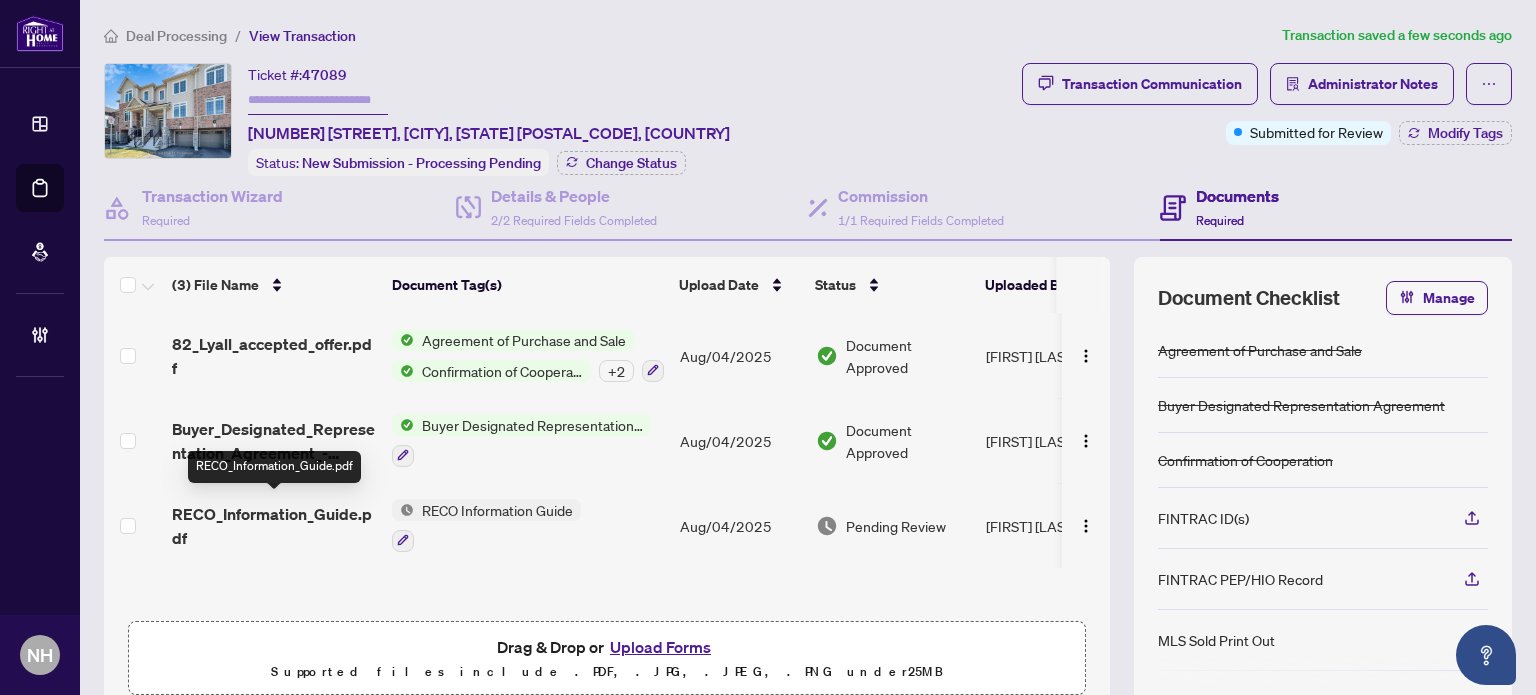 click on "RECO_Information_Guide.pdf" at bounding box center [274, 526] 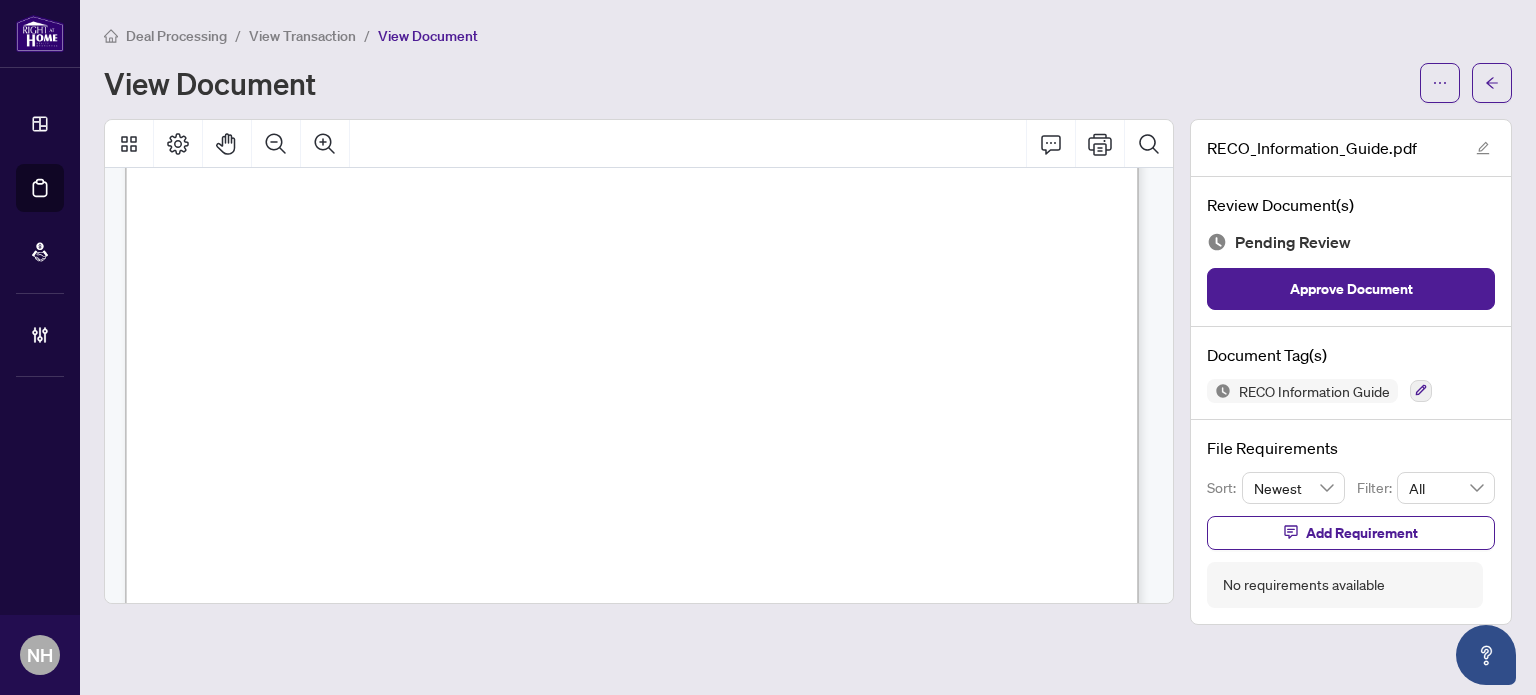 scroll, scrollTop: 17057, scrollLeft: 0, axis: vertical 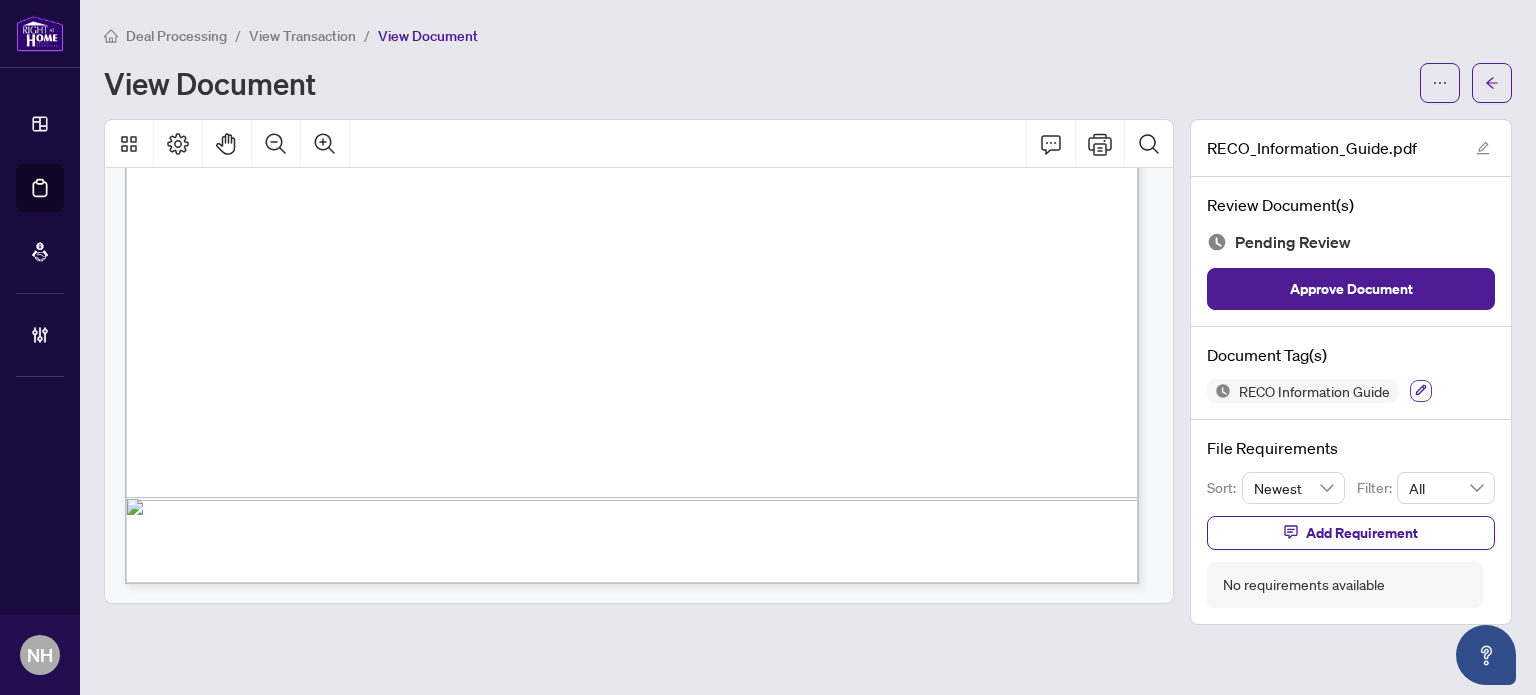click 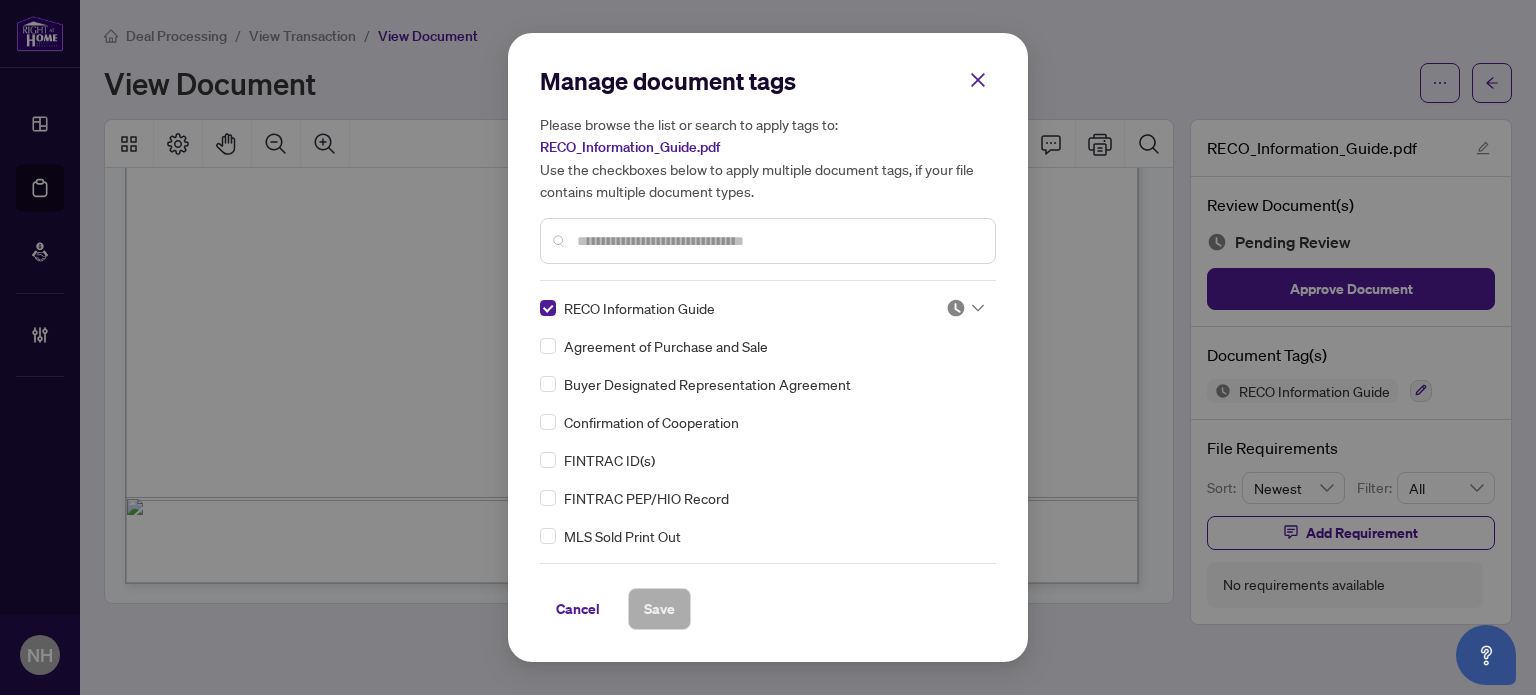 click 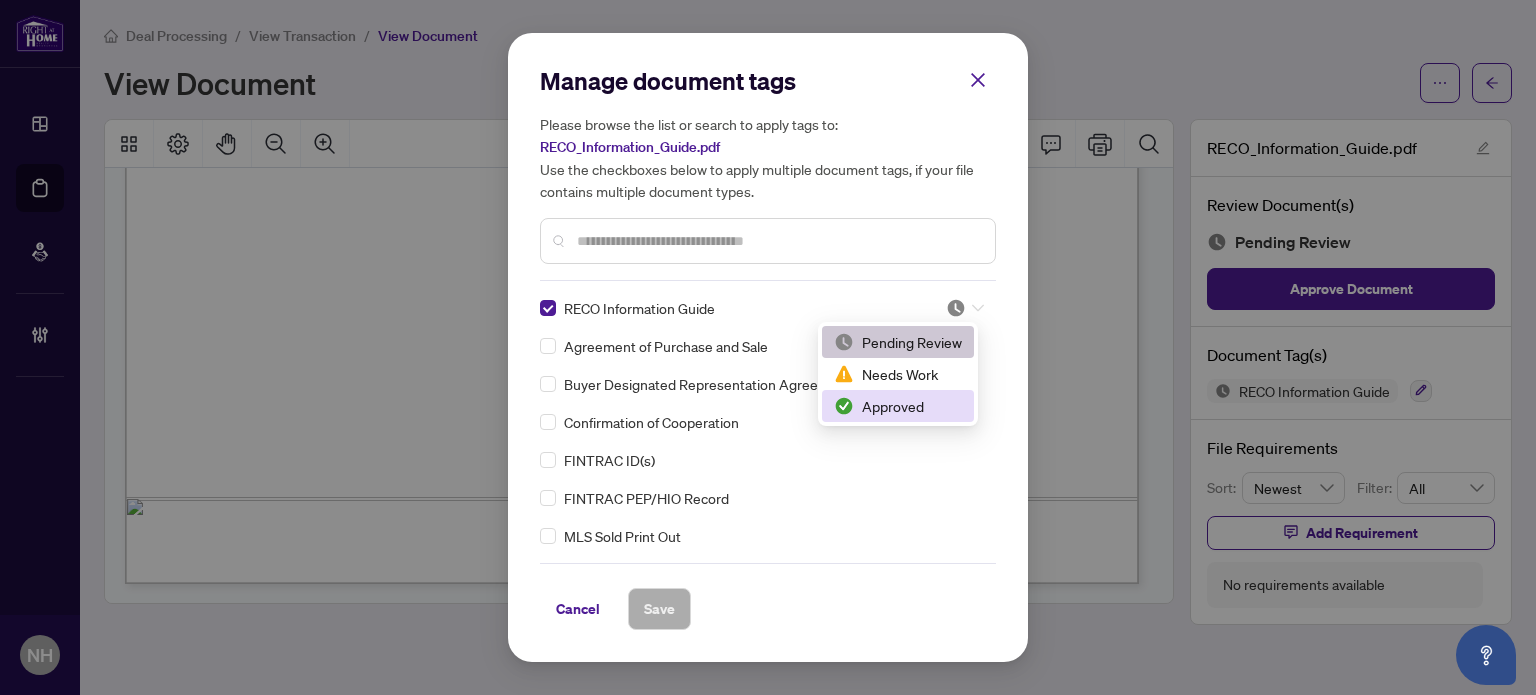 drag, startPoint x: 916, startPoint y: 402, endPoint x: 890, endPoint y: 427, distance: 36.069378 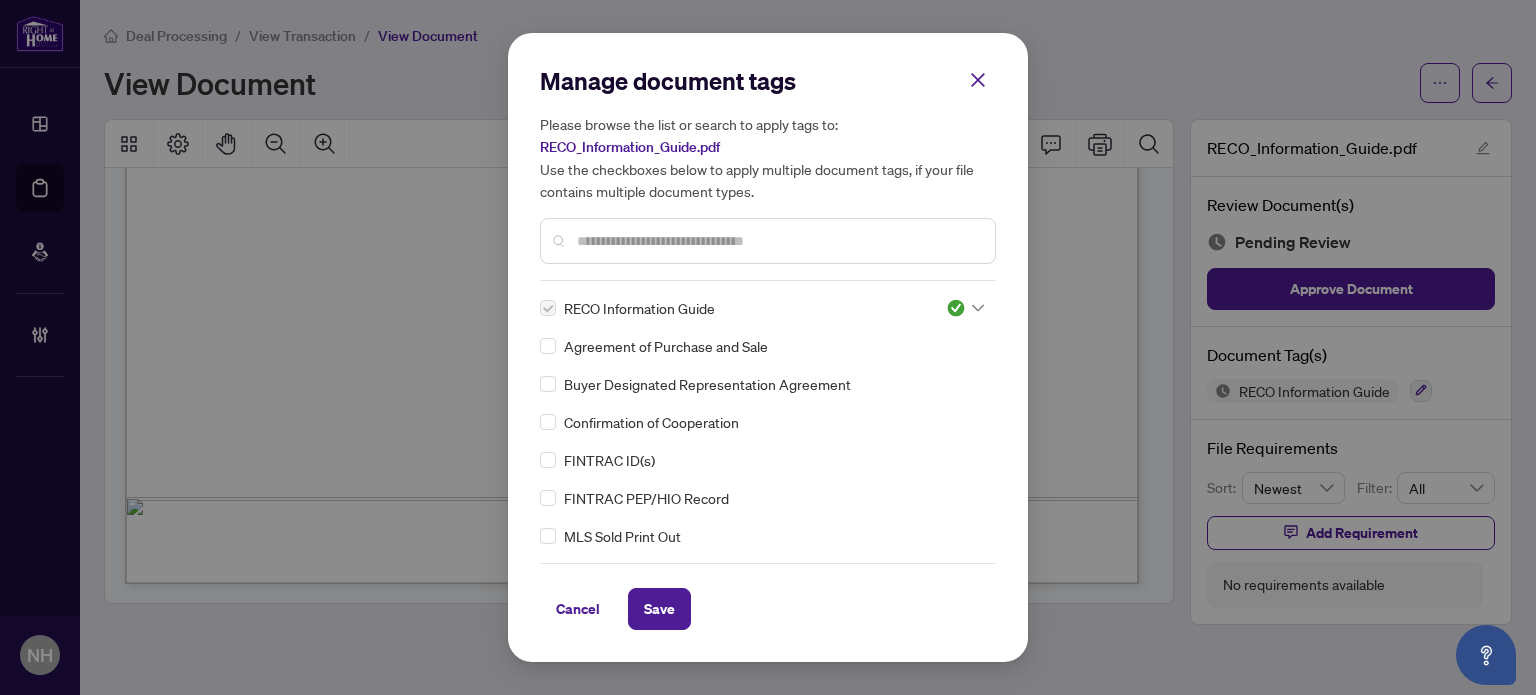drag, startPoint x: 659, startPoint y: 619, endPoint x: 621, endPoint y: 570, distance: 62.008064 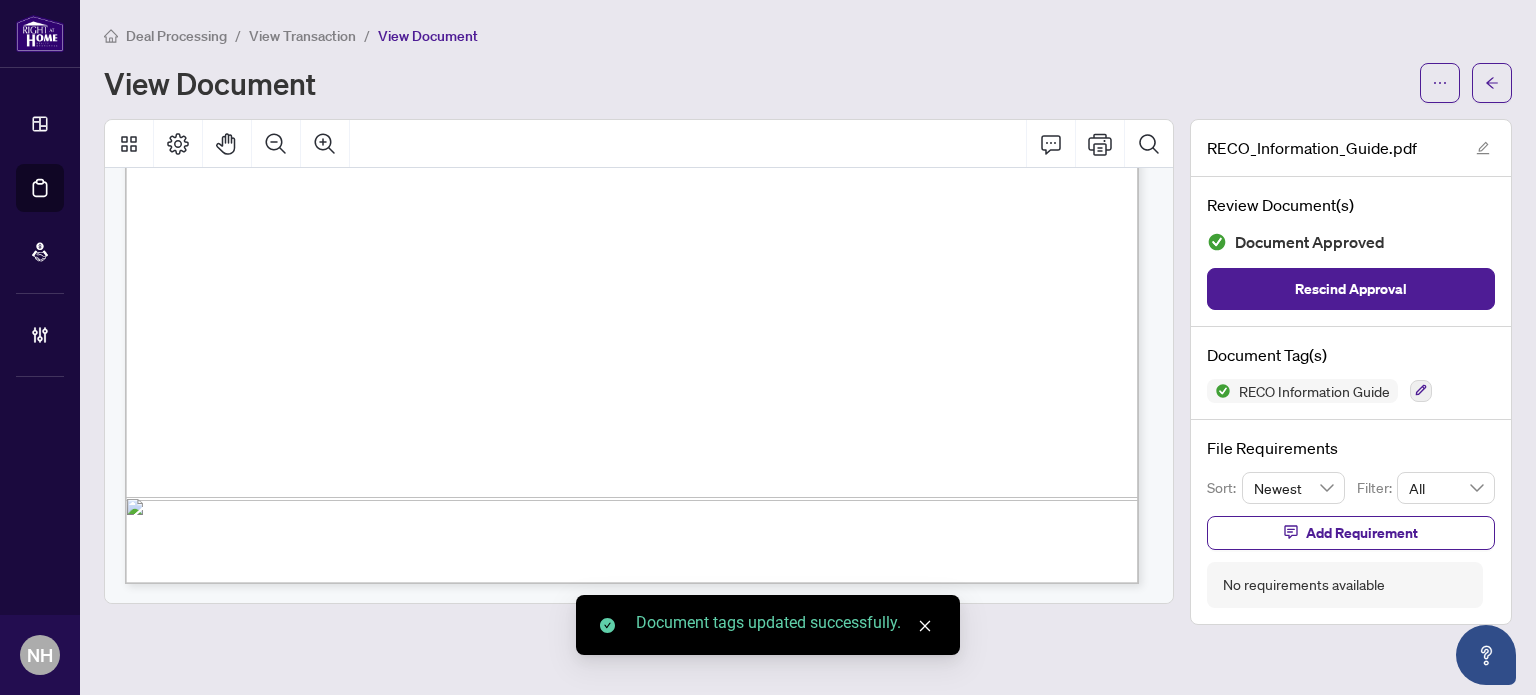 click on "View Transaction" at bounding box center (302, 36) 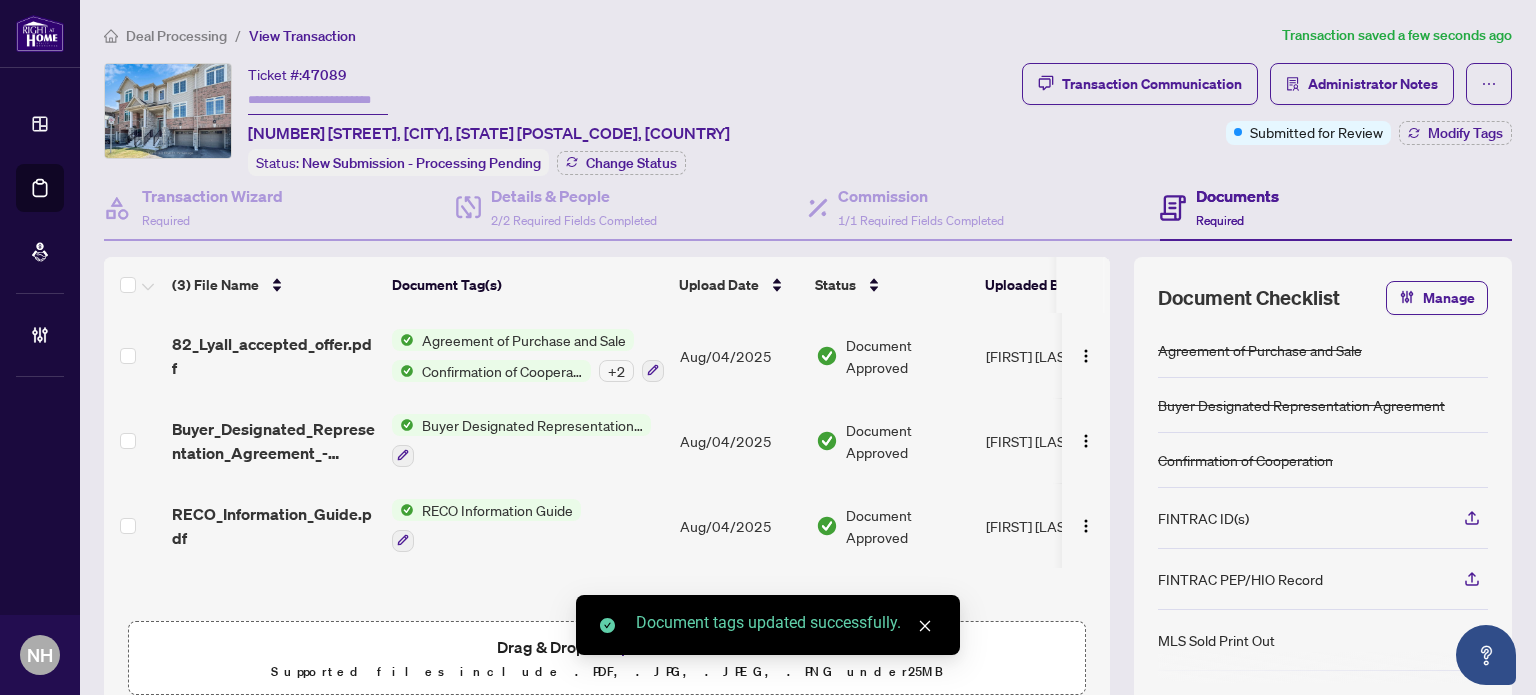 scroll, scrollTop: 0, scrollLeft: 0, axis: both 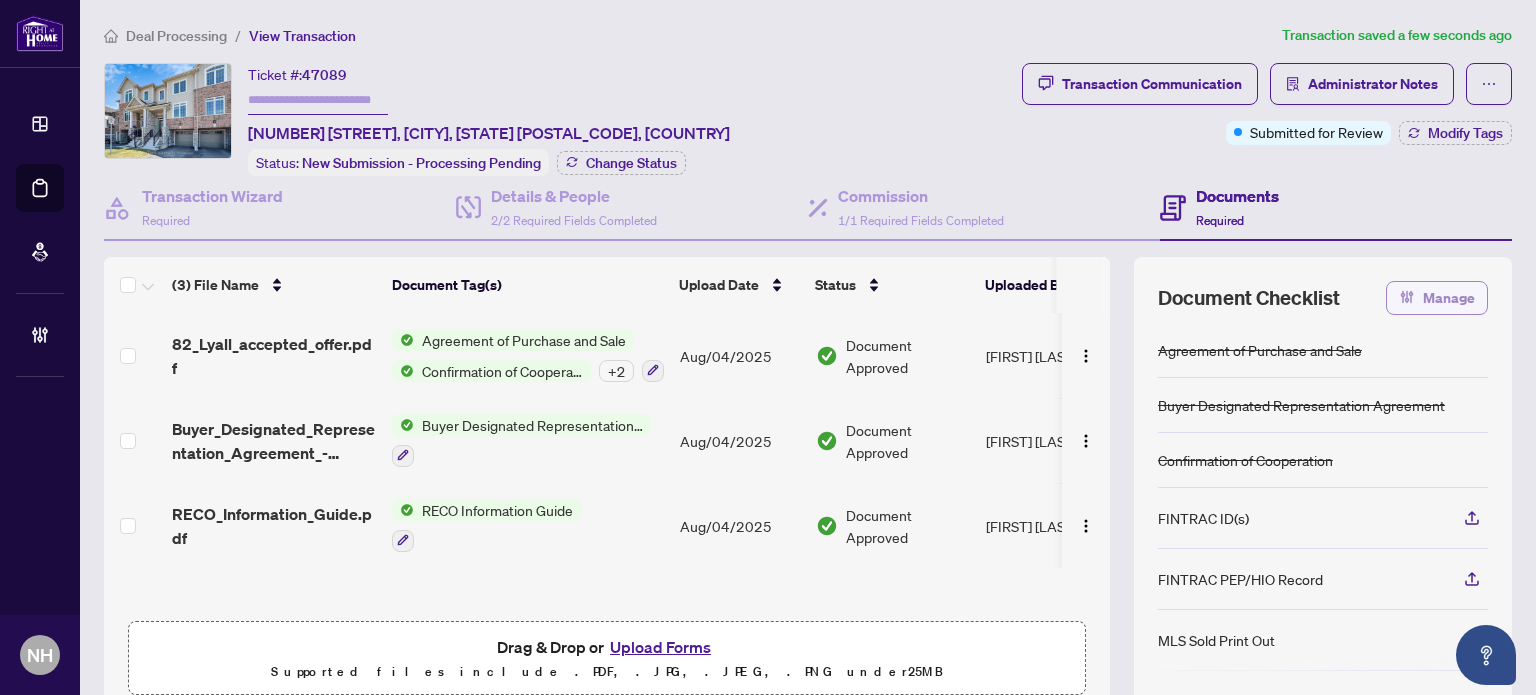 click on "Manage" at bounding box center [1449, 298] 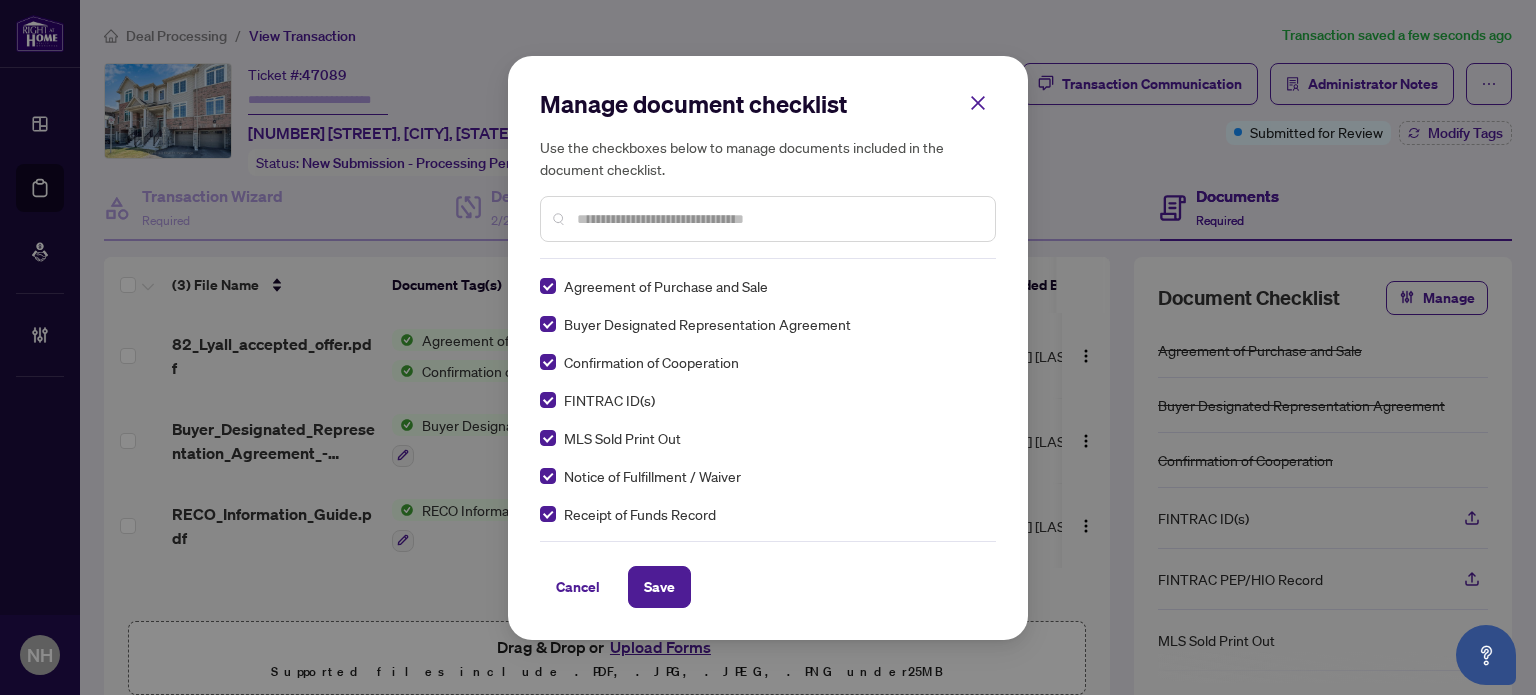 scroll, scrollTop: 0, scrollLeft: 0, axis: both 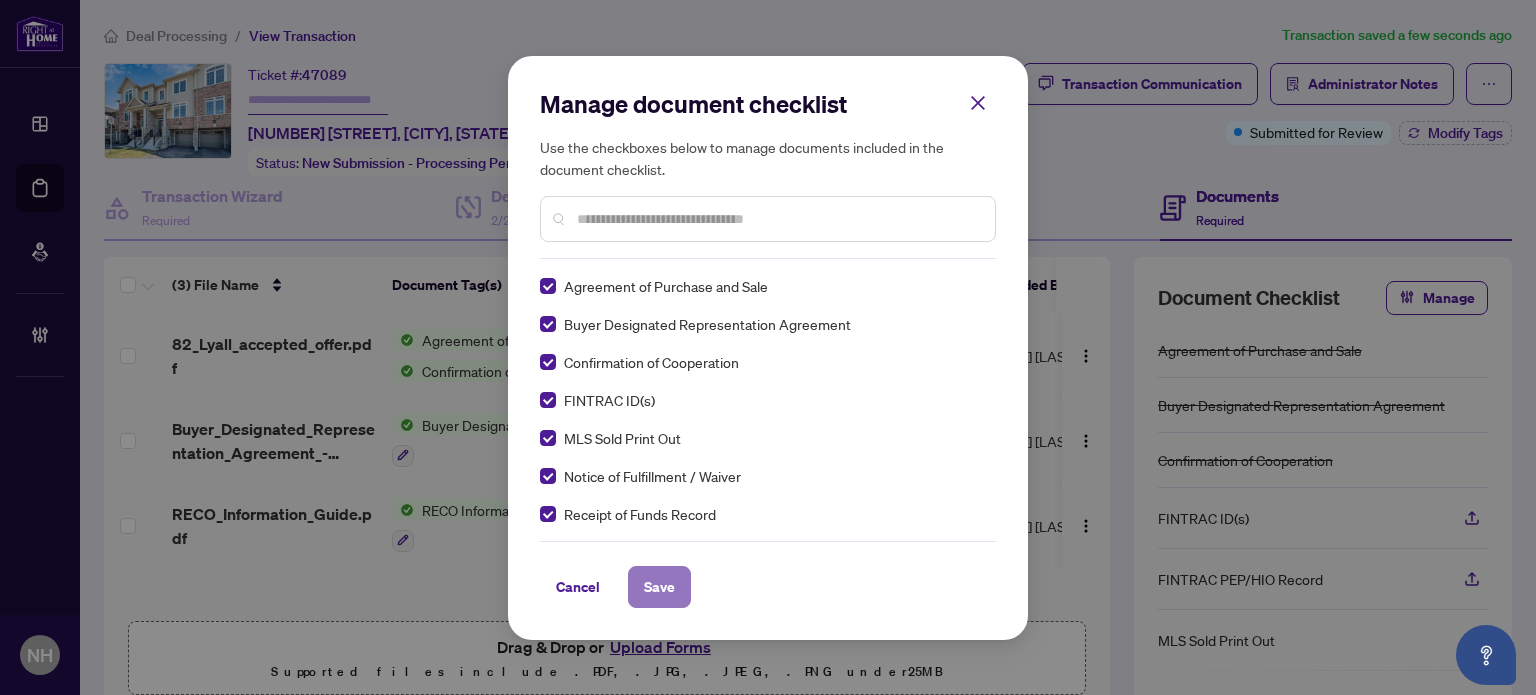 click on "Save" at bounding box center [659, 587] 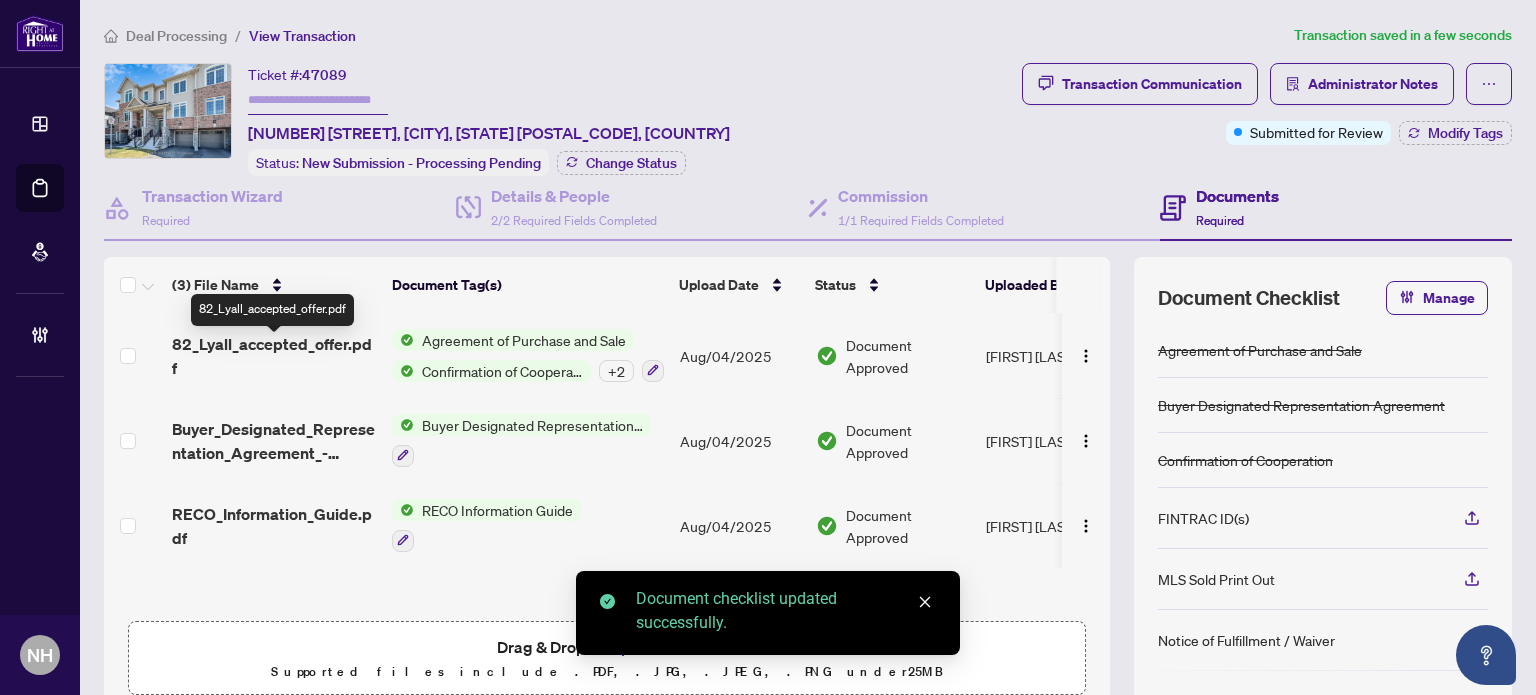 click on "82_Lyall_accepted_offer.pdf" at bounding box center [274, 356] 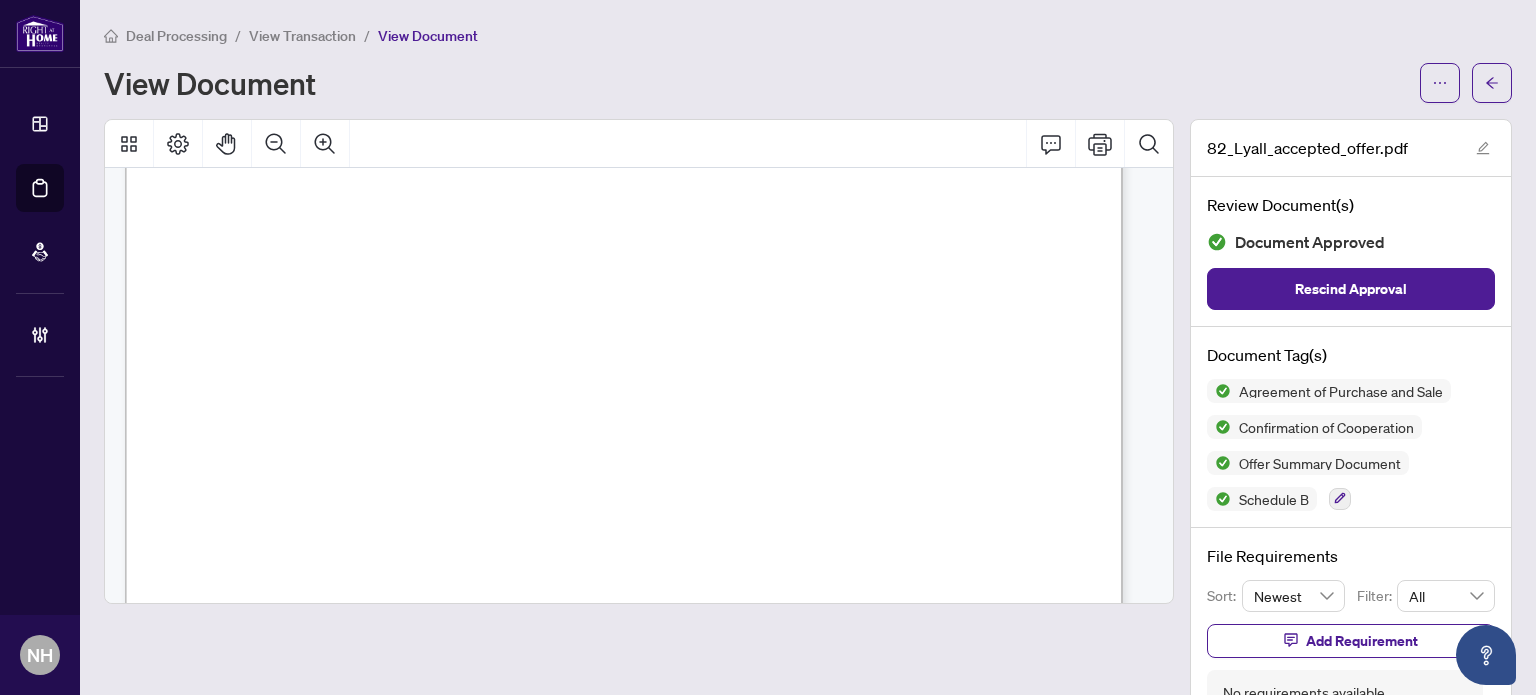 scroll, scrollTop: 7000, scrollLeft: 0, axis: vertical 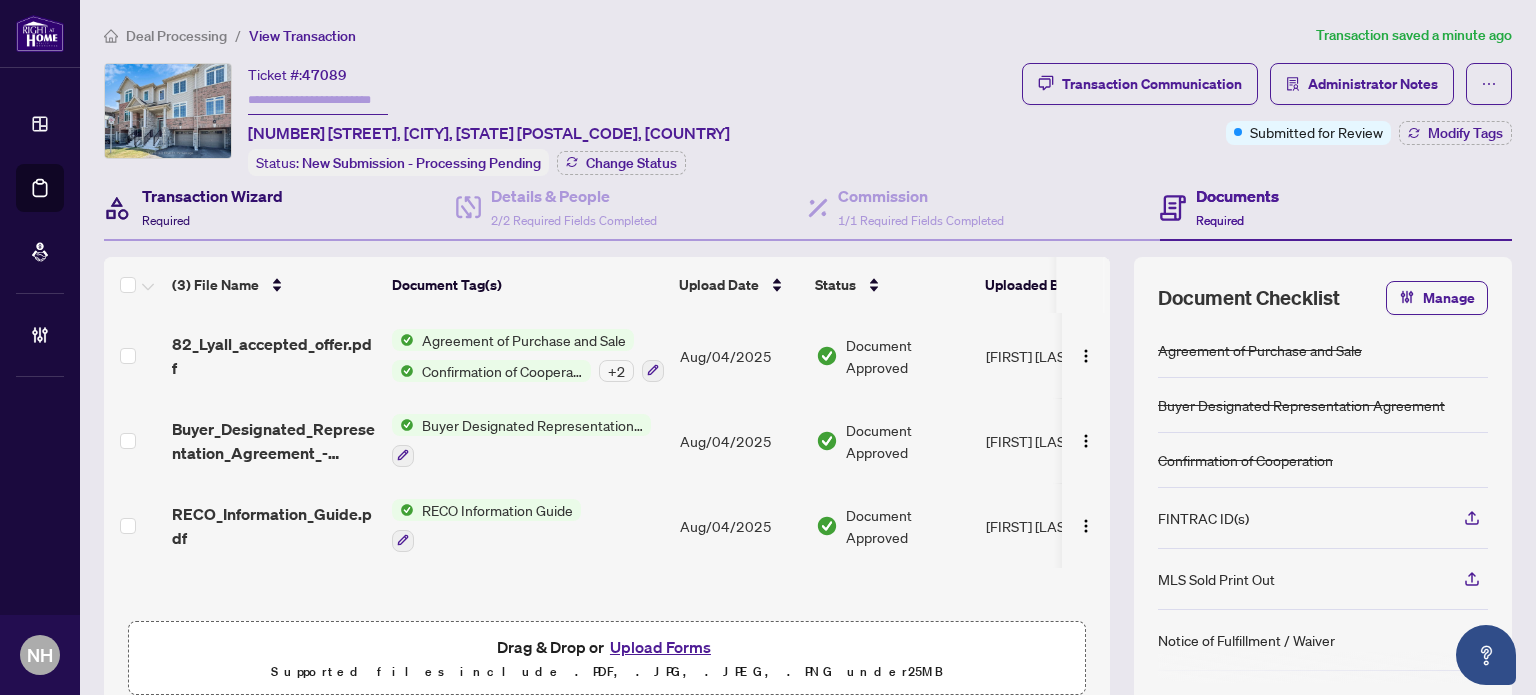 click on "Transaction Wizard" at bounding box center [212, 196] 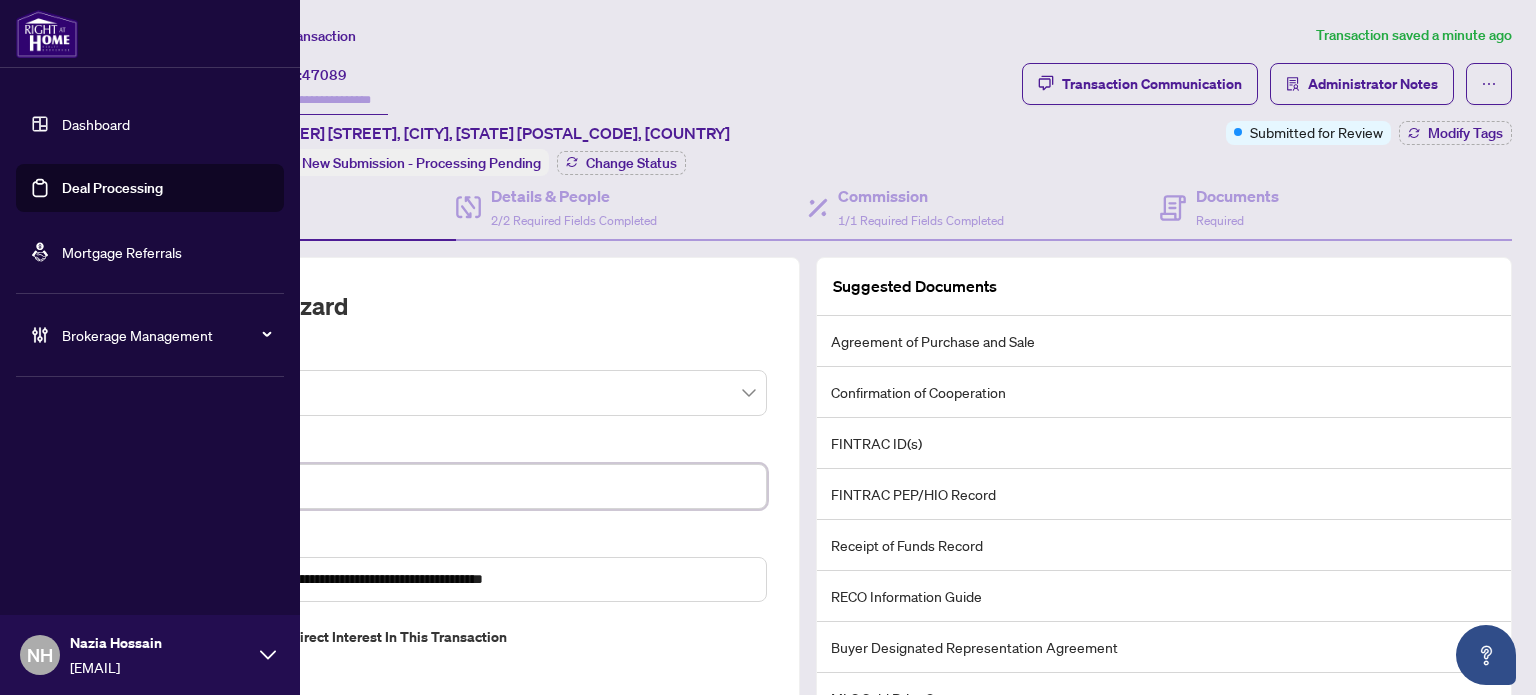 drag, startPoint x: 240, startPoint y: 475, endPoint x: 0, endPoint y: 413, distance: 247.879 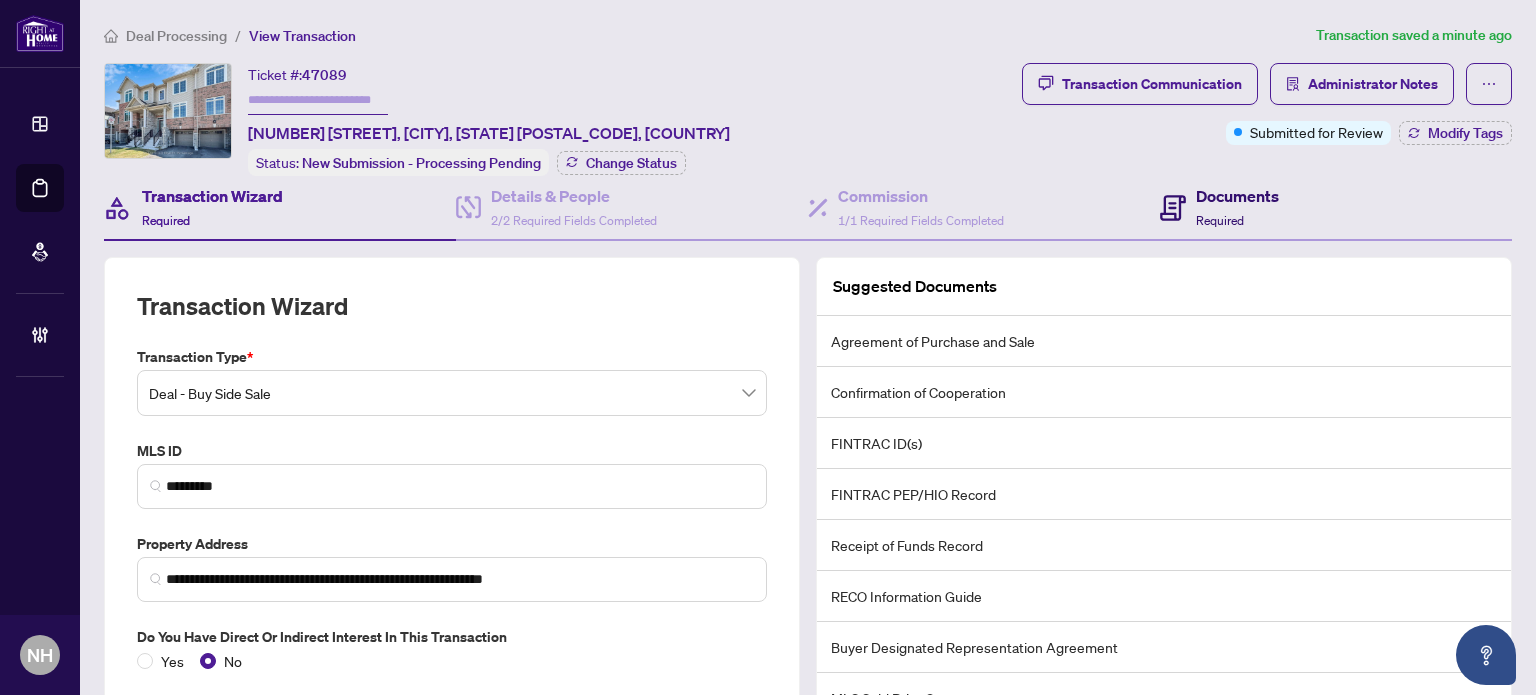 click on "Documents" at bounding box center (1237, 196) 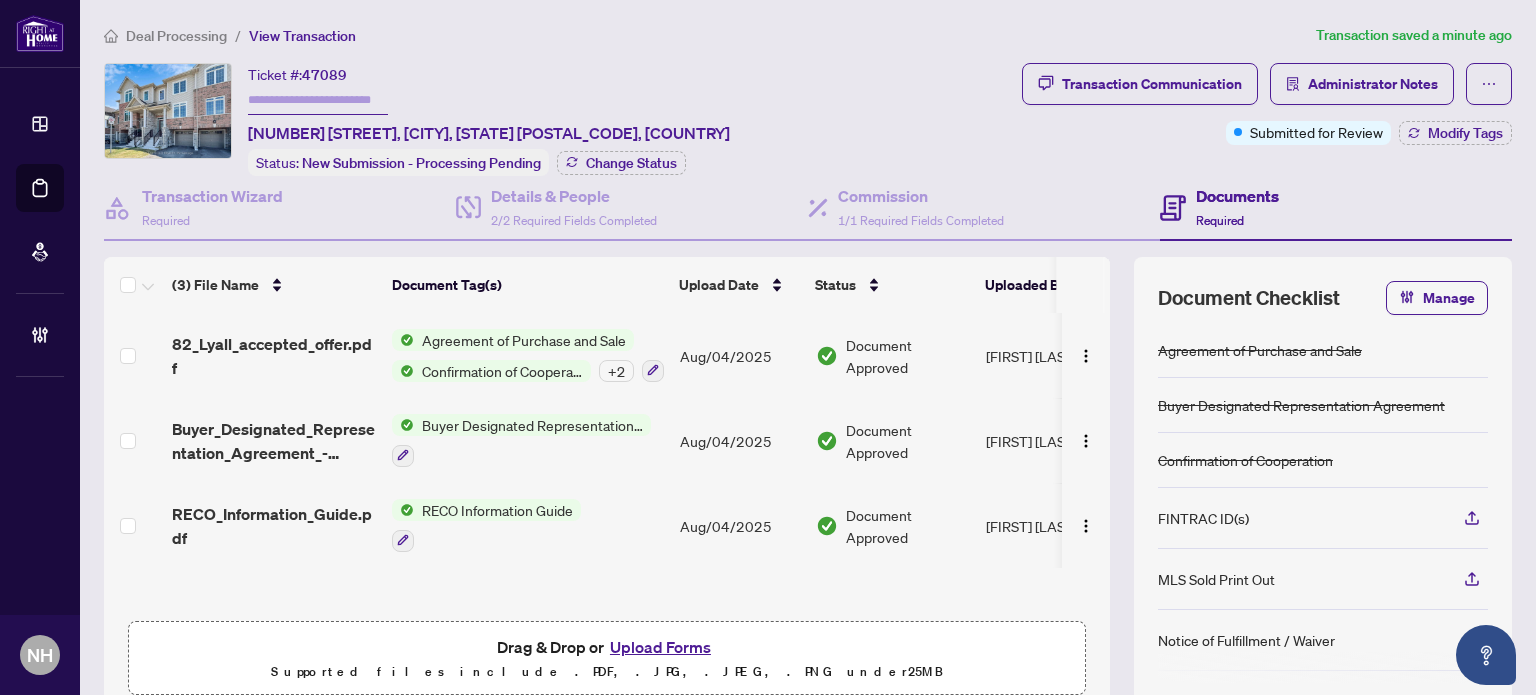 click on "82_Lyall_accepted_offer.pdf" at bounding box center [274, 356] 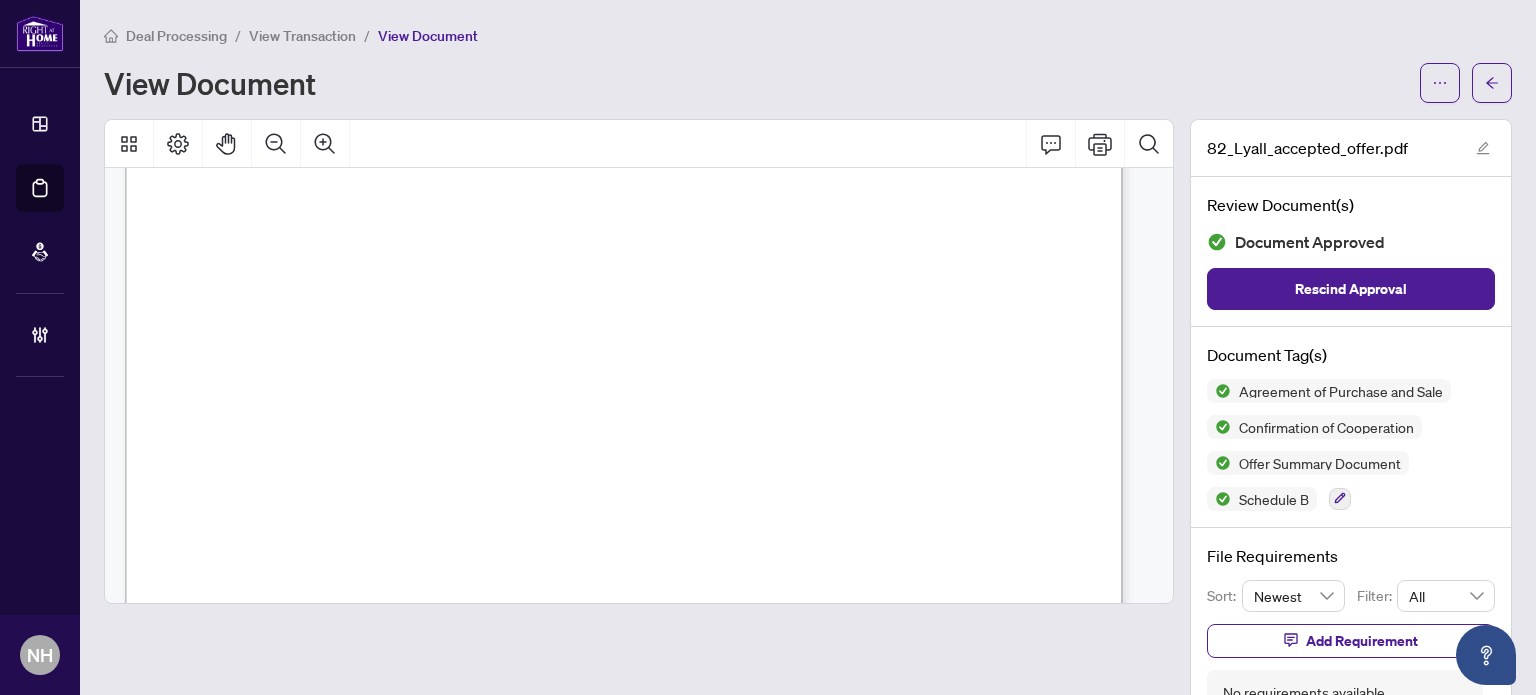 scroll, scrollTop: 1400, scrollLeft: 0, axis: vertical 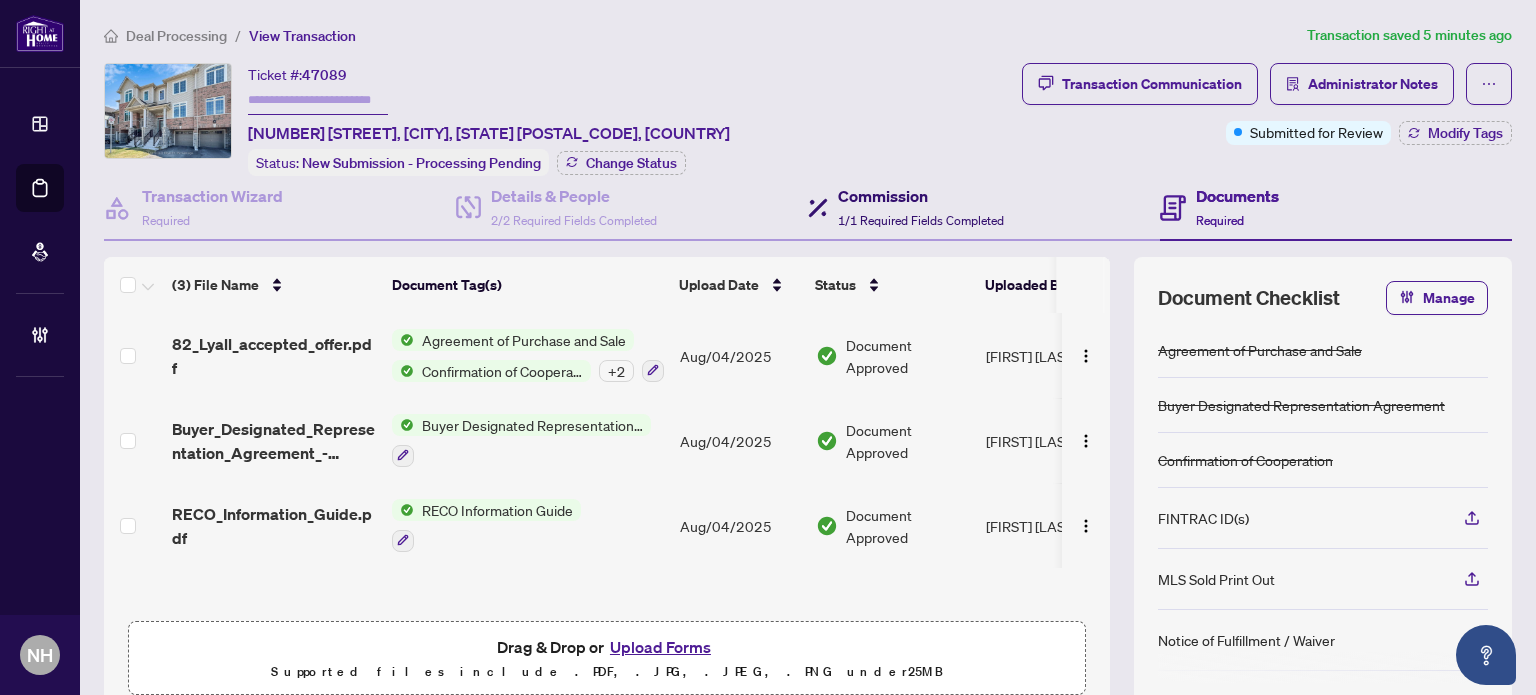 click on "Commission" at bounding box center (921, 196) 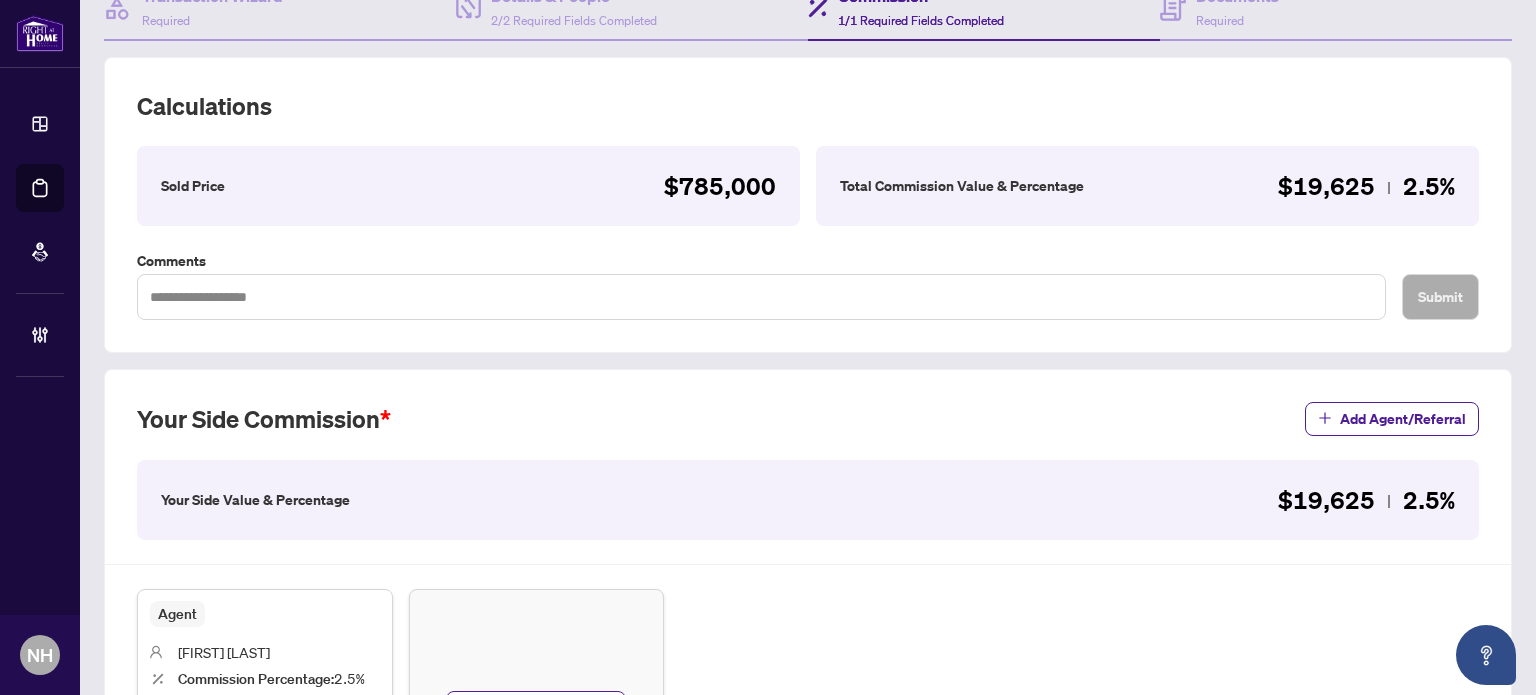 scroll, scrollTop: 400, scrollLeft: 0, axis: vertical 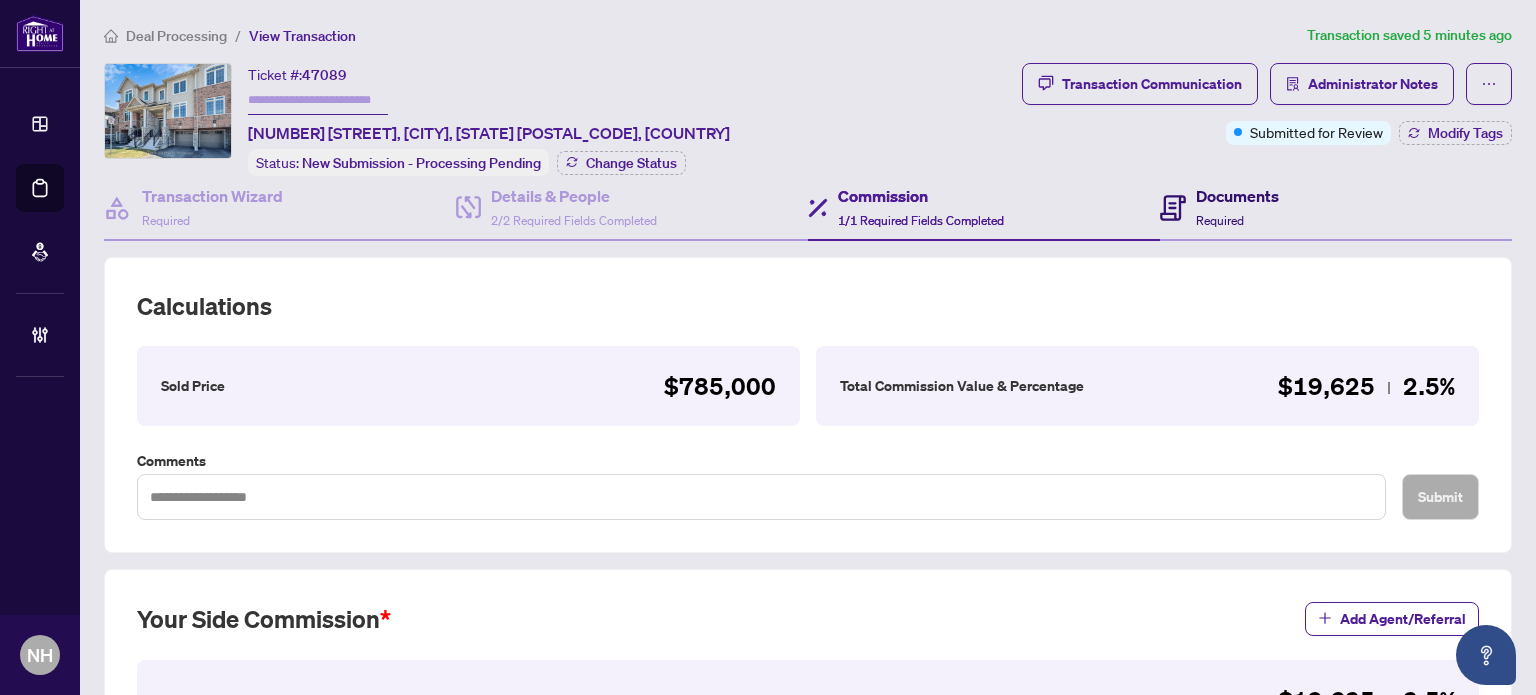 drag, startPoint x: 1172, startPoint y: 195, endPoint x: 1008, endPoint y: 245, distance: 171.45262 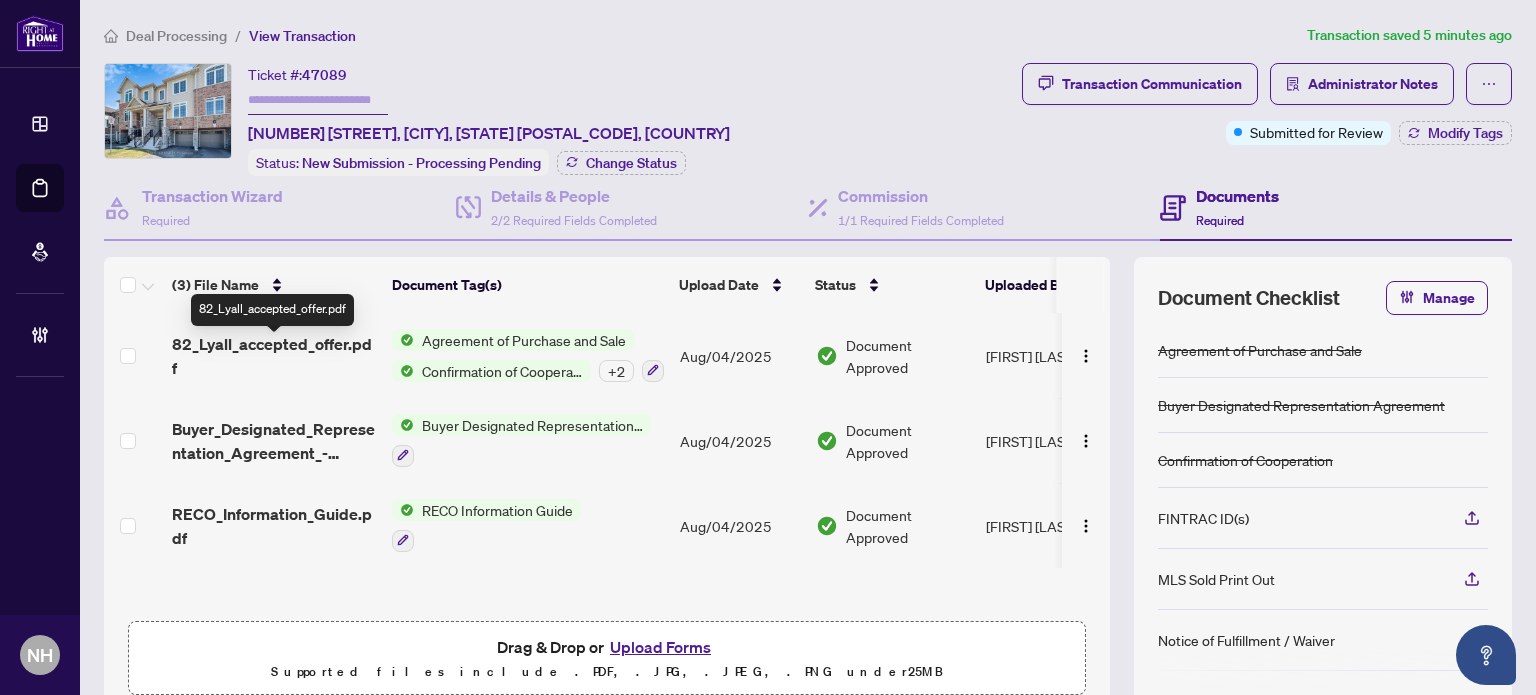 click on "82_Lyall_accepted_offer.pdf" at bounding box center (274, 356) 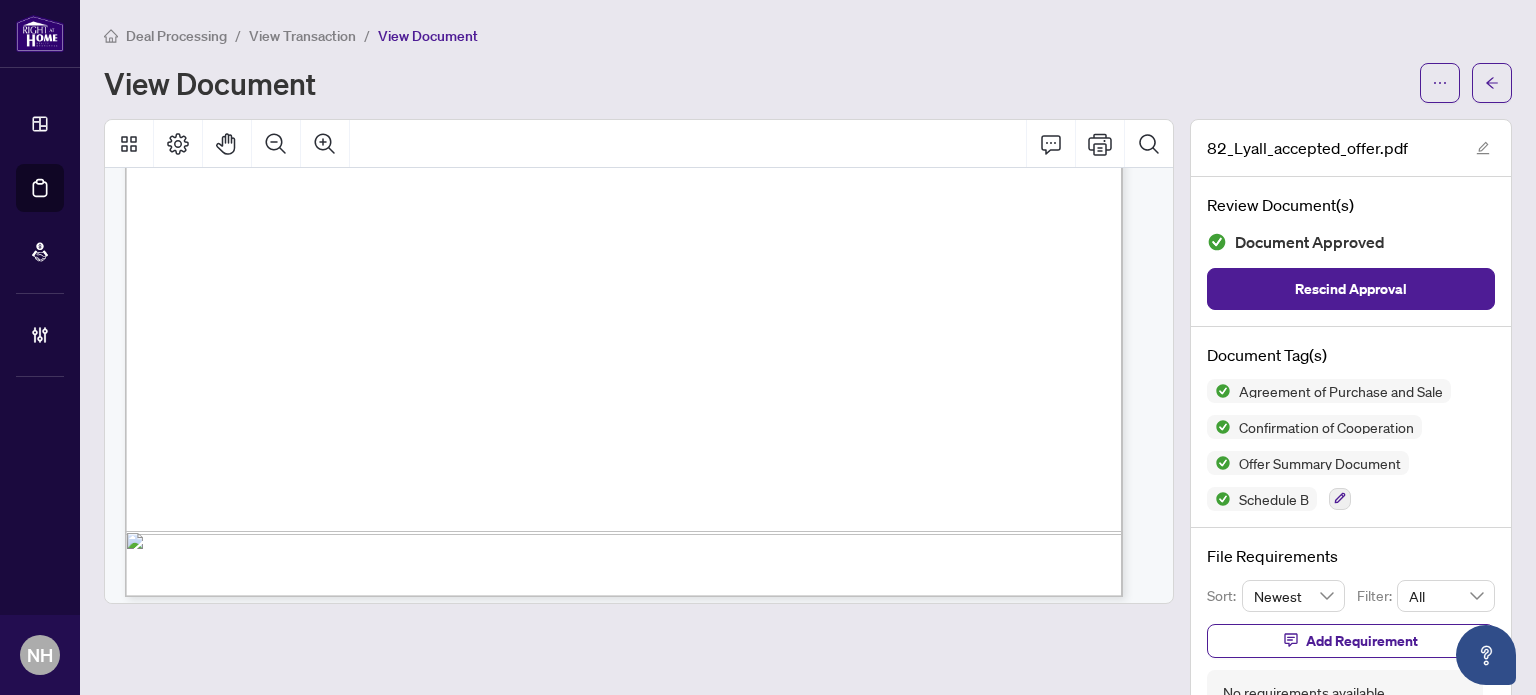 scroll, scrollTop: 15400, scrollLeft: 0, axis: vertical 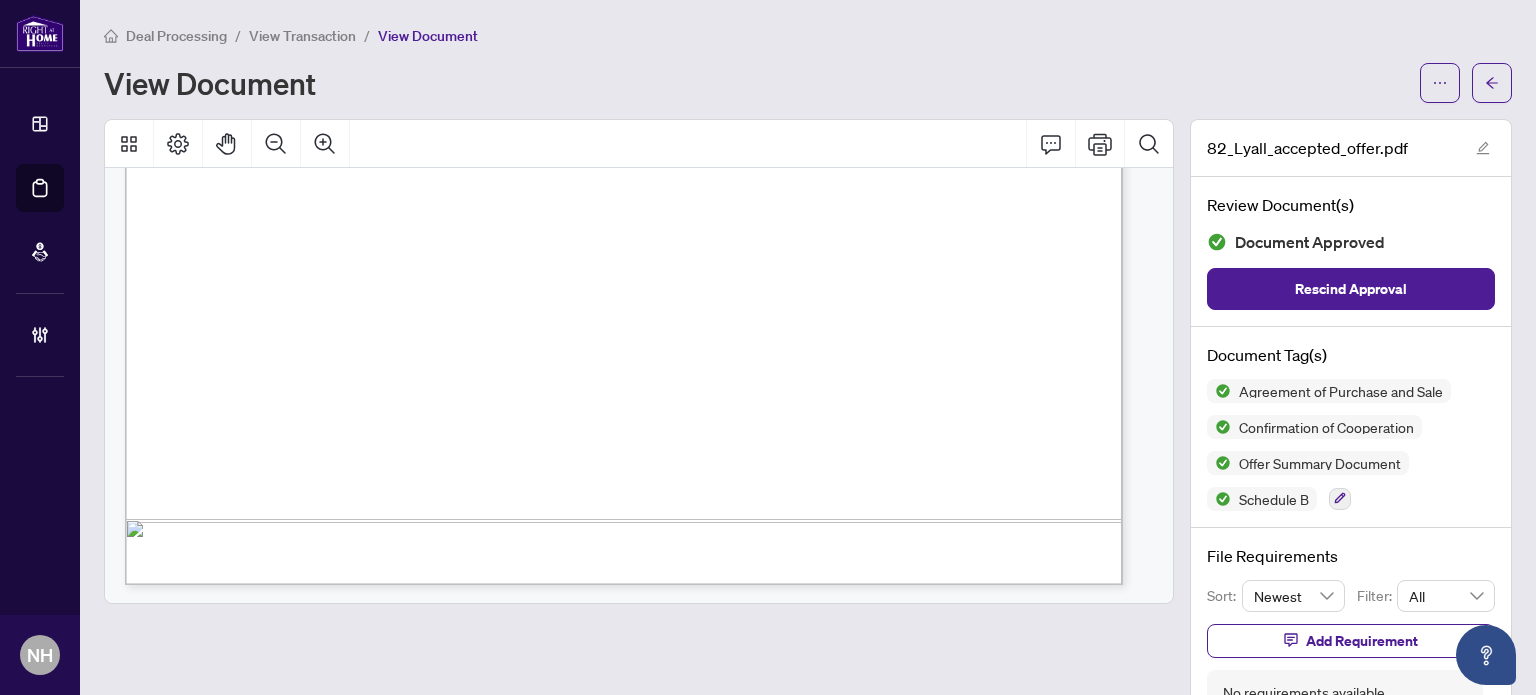 click on "View Transaction" at bounding box center [302, 36] 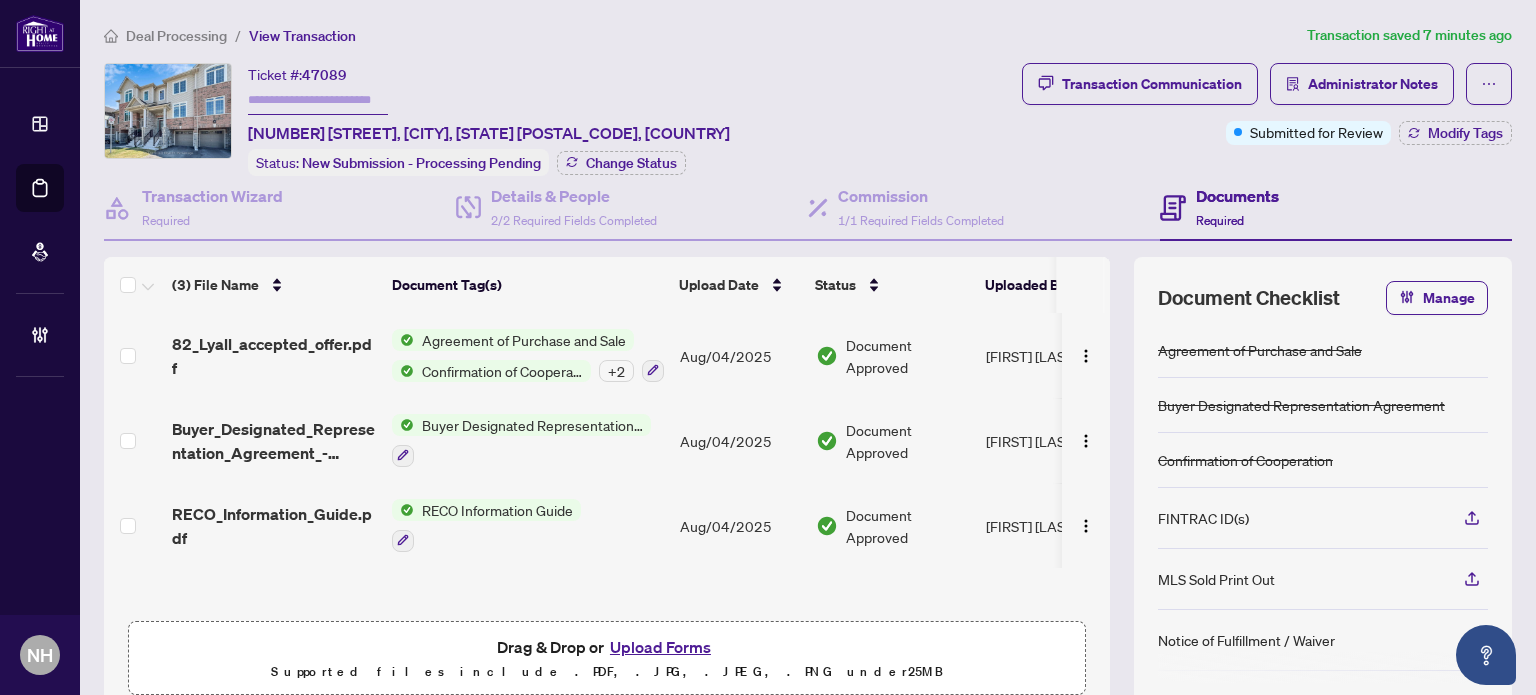 click on "Upload Forms" at bounding box center [660, 647] 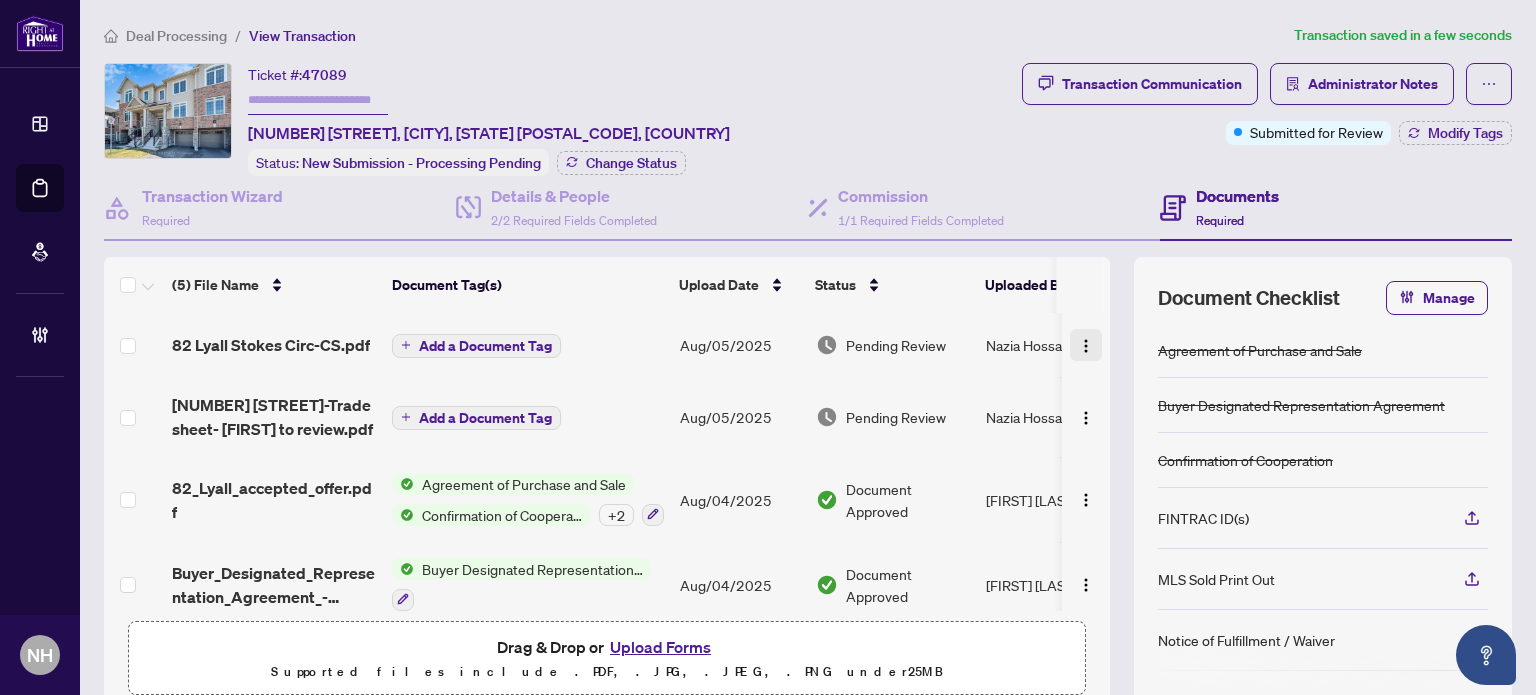 click at bounding box center (1086, 345) 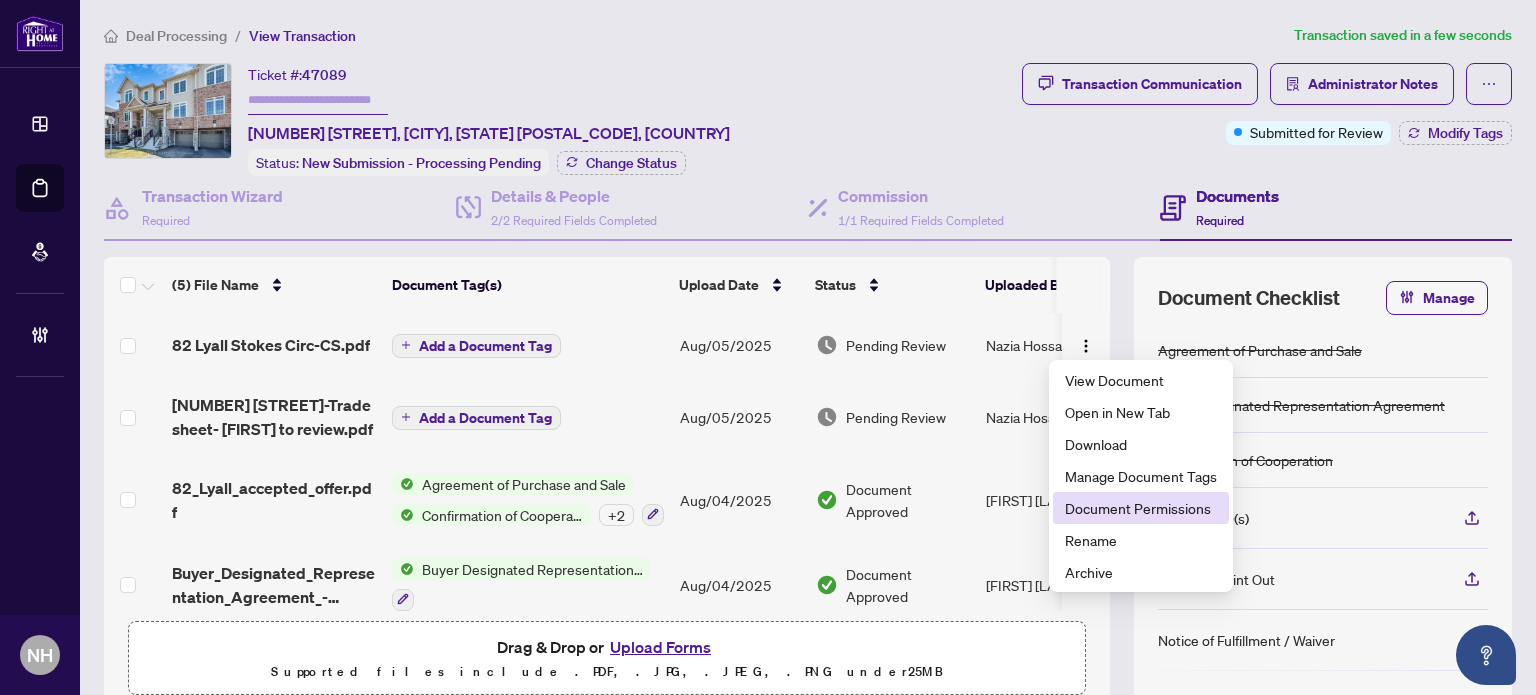 click on "Document Permissions" at bounding box center (1141, 508) 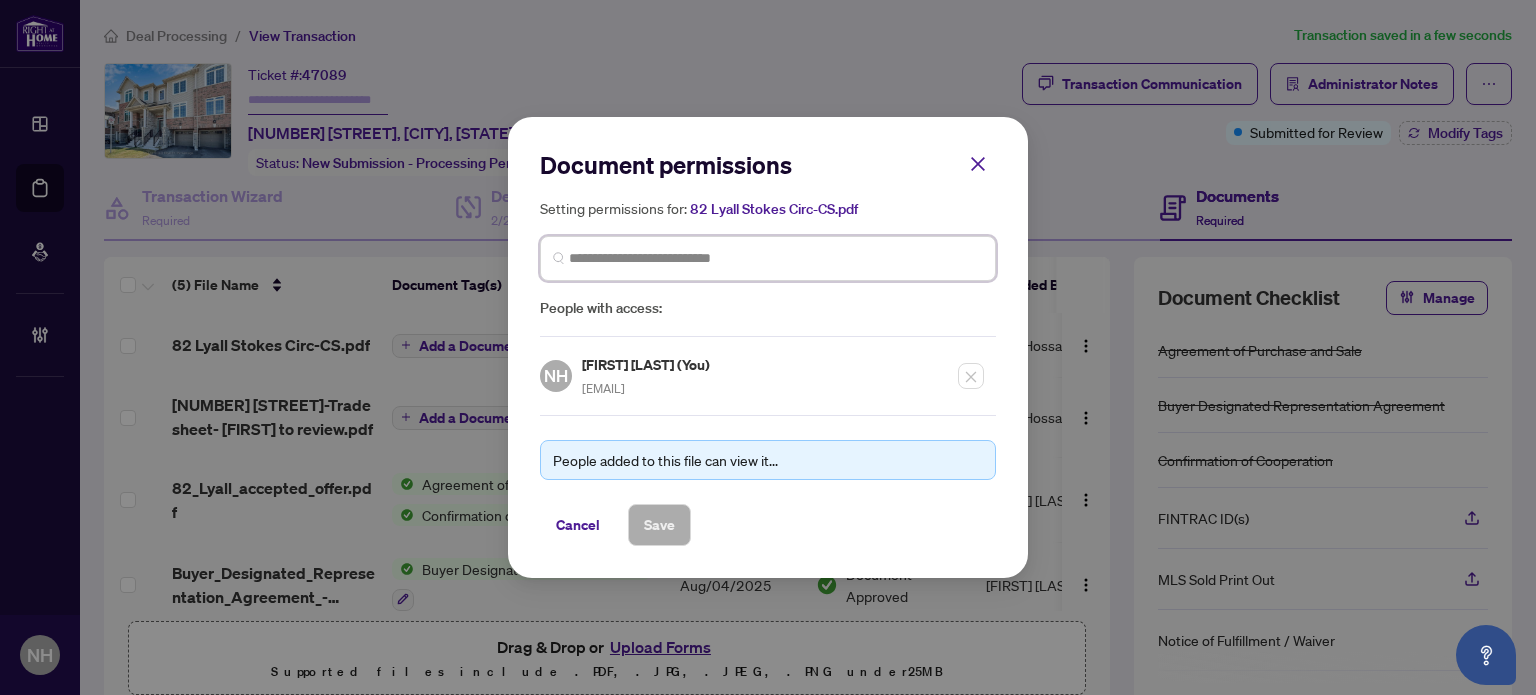 click at bounding box center (776, 258) 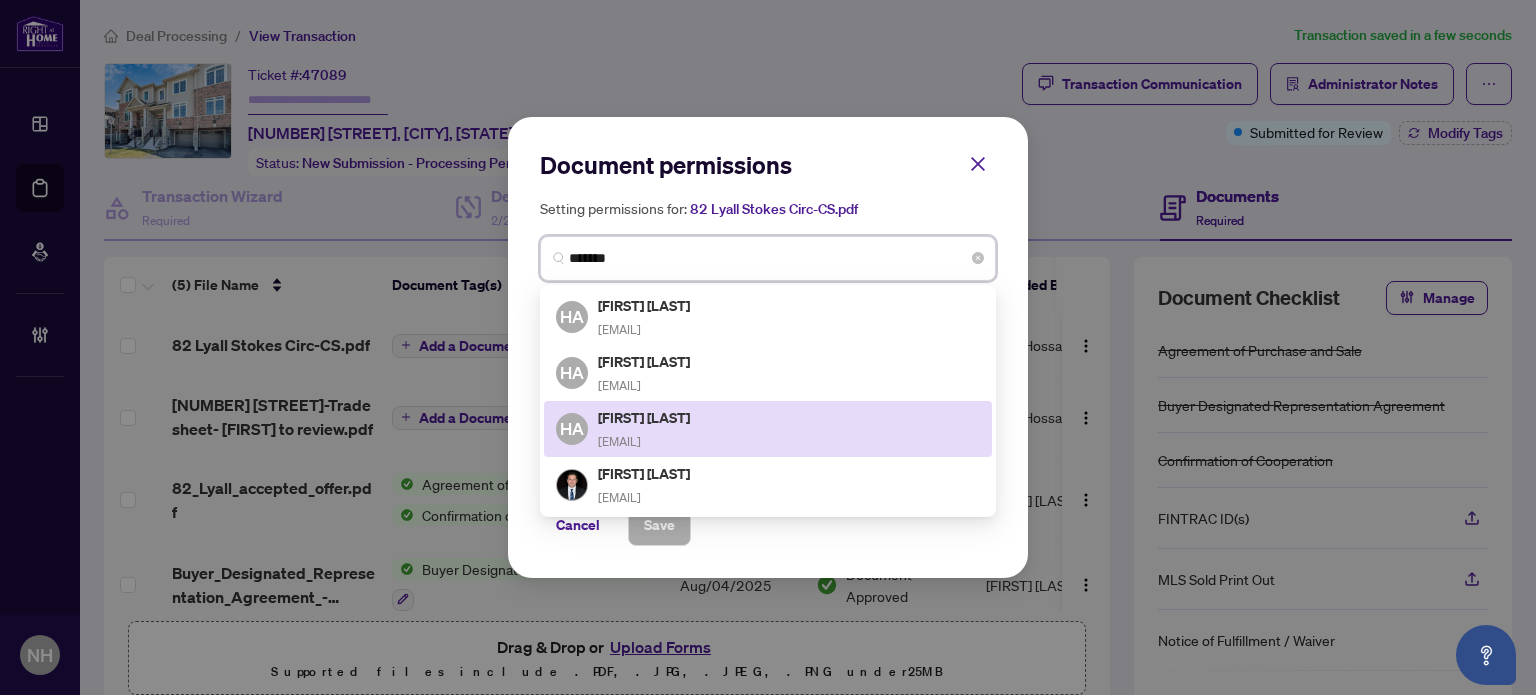 click on "Hamid Amirrad" at bounding box center [645, 417] 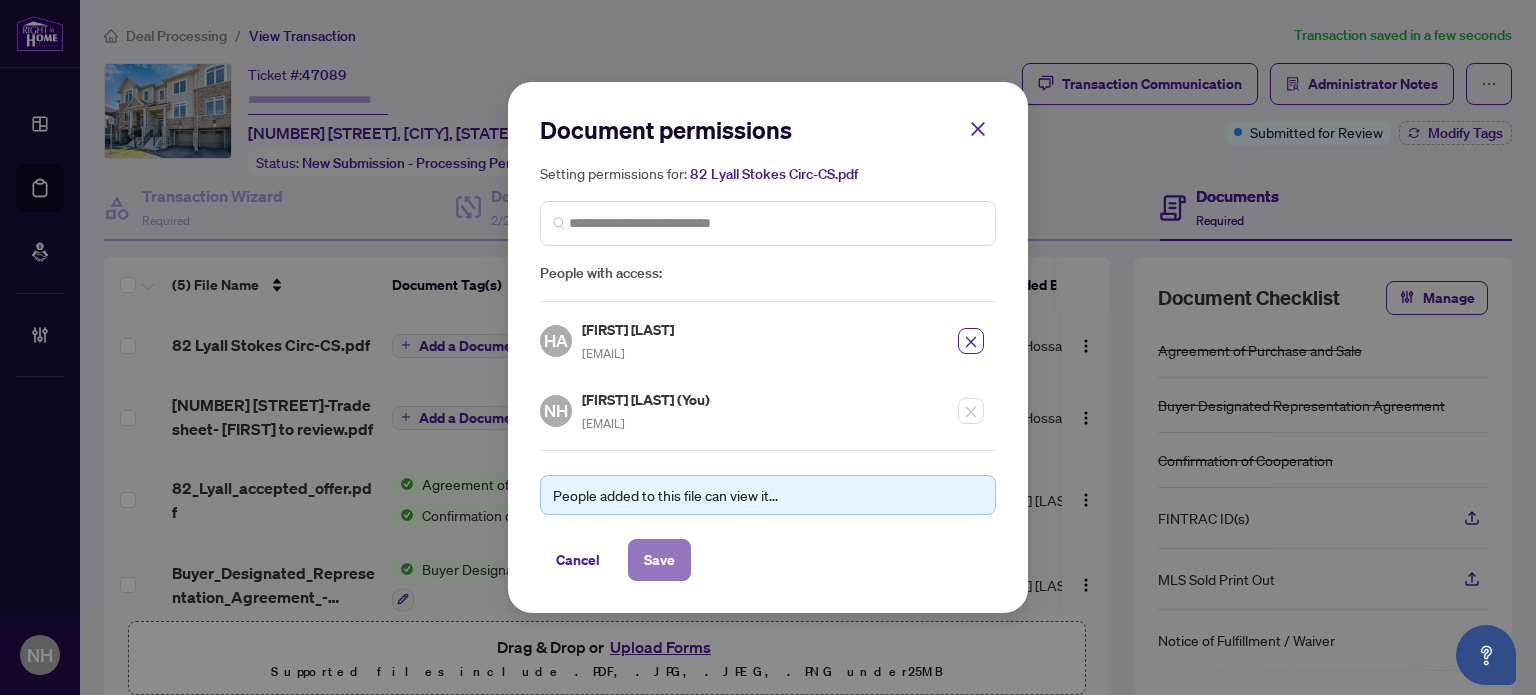 click on "Save" at bounding box center (659, 560) 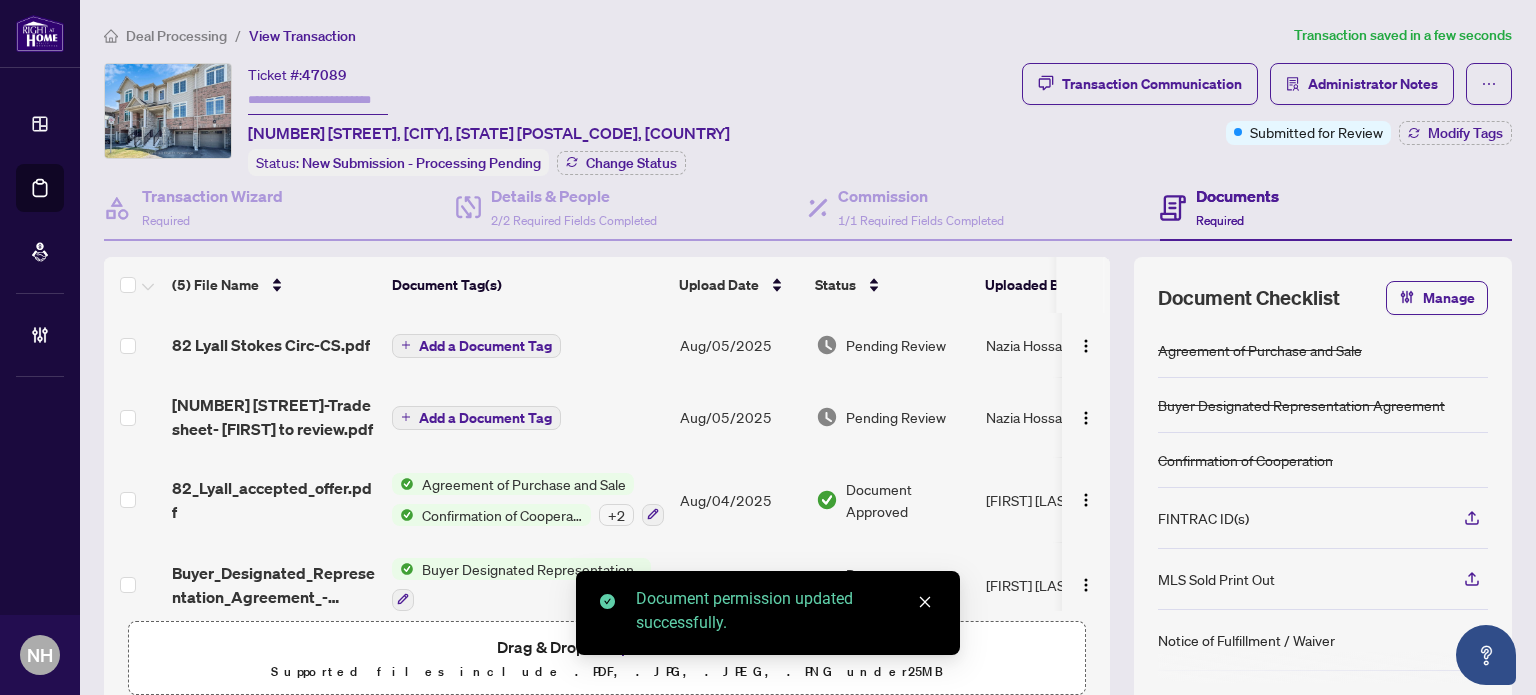 click at bounding box center (1086, 418) 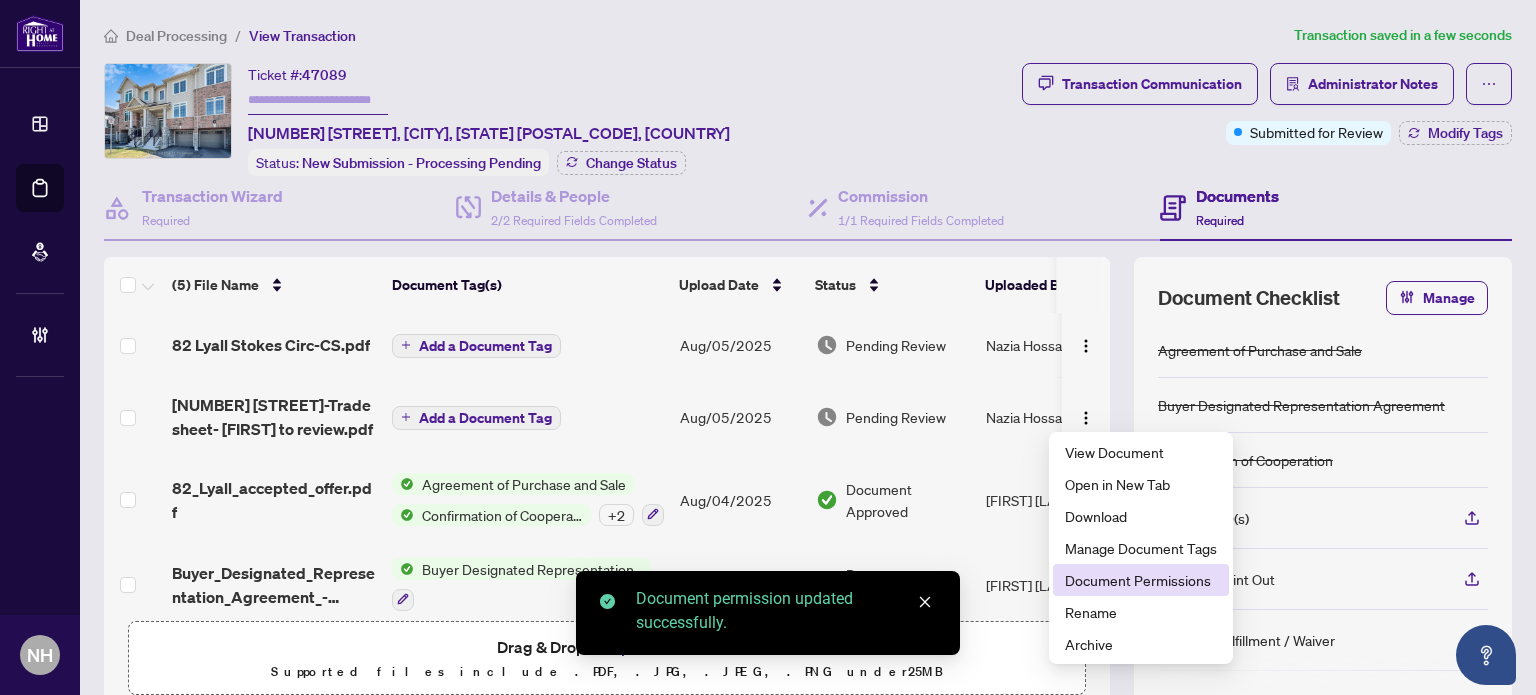 click on "Document Permissions" at bounding box center (1141, 580) 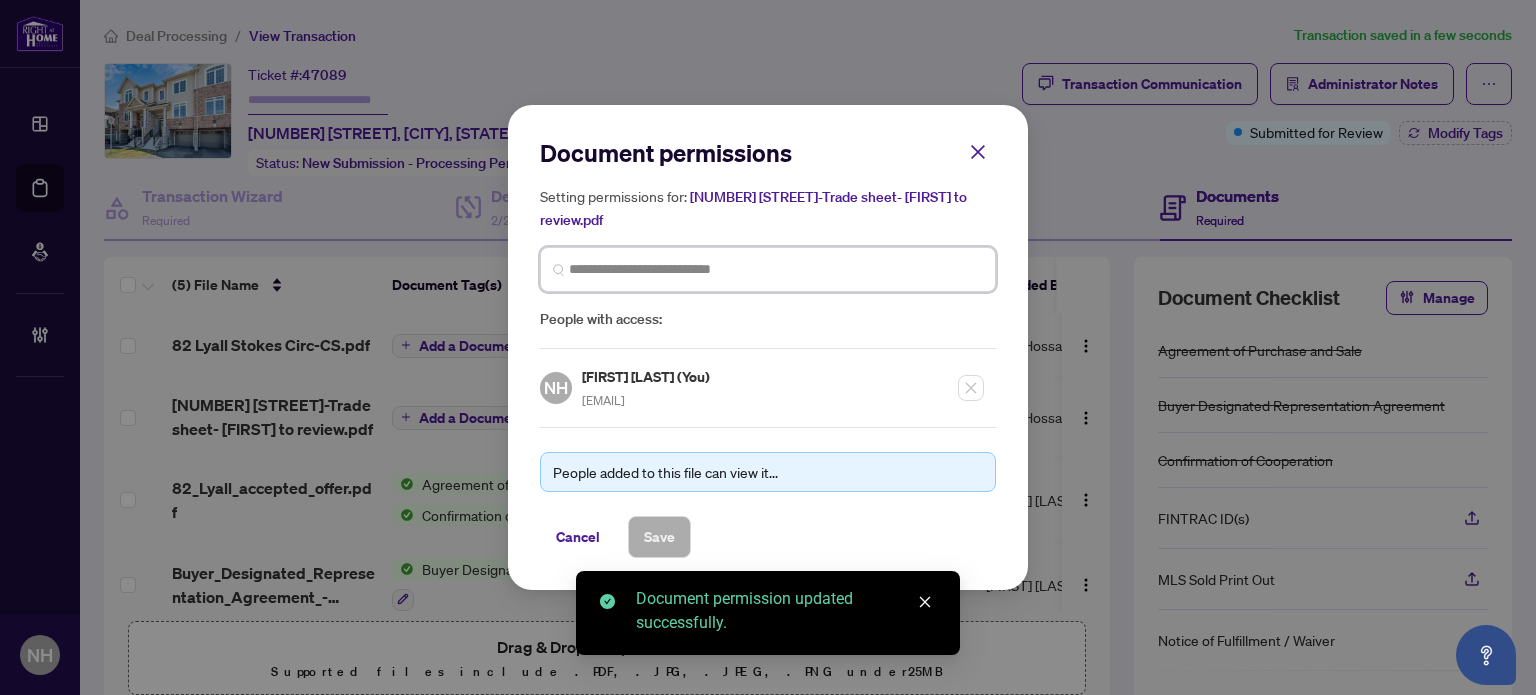 click at bounding box center (0, 0) 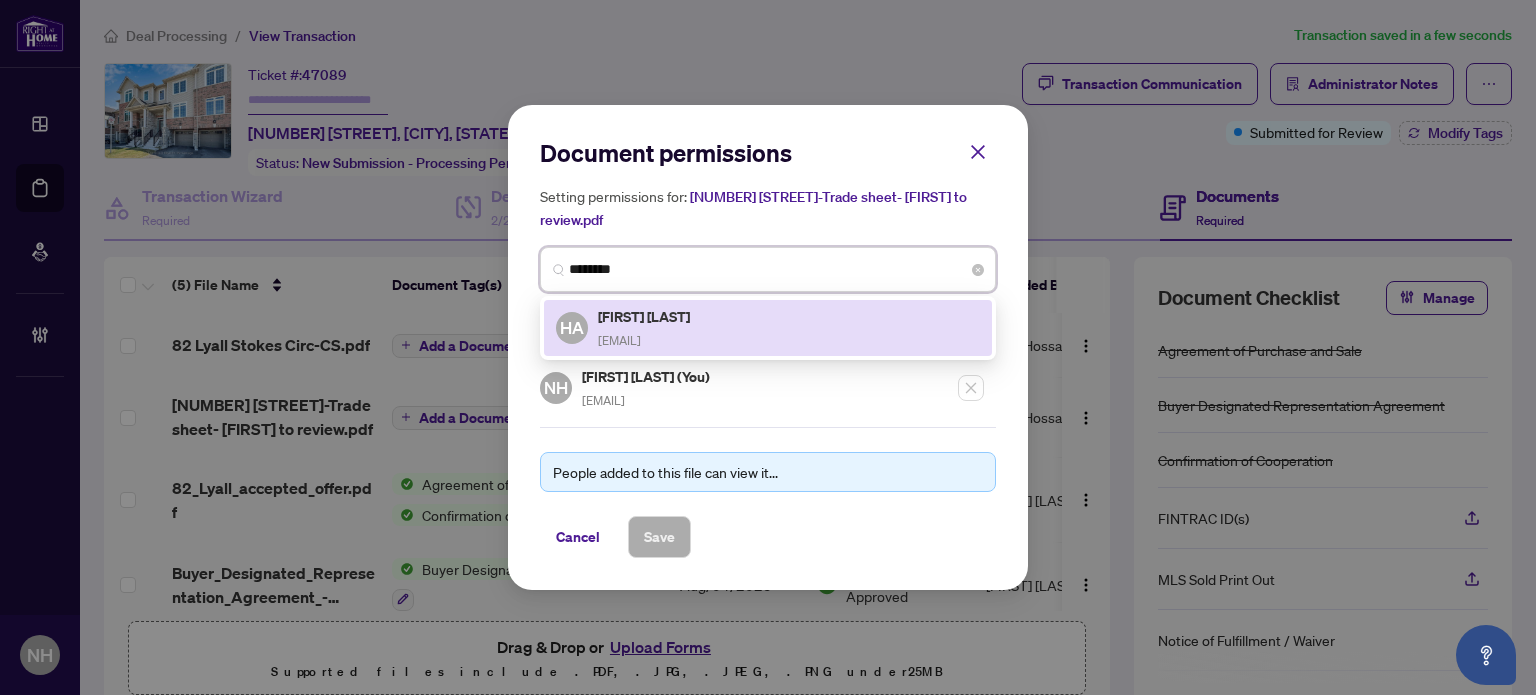 click on "Hamid Amirrad" at bounding box center (645, 316) 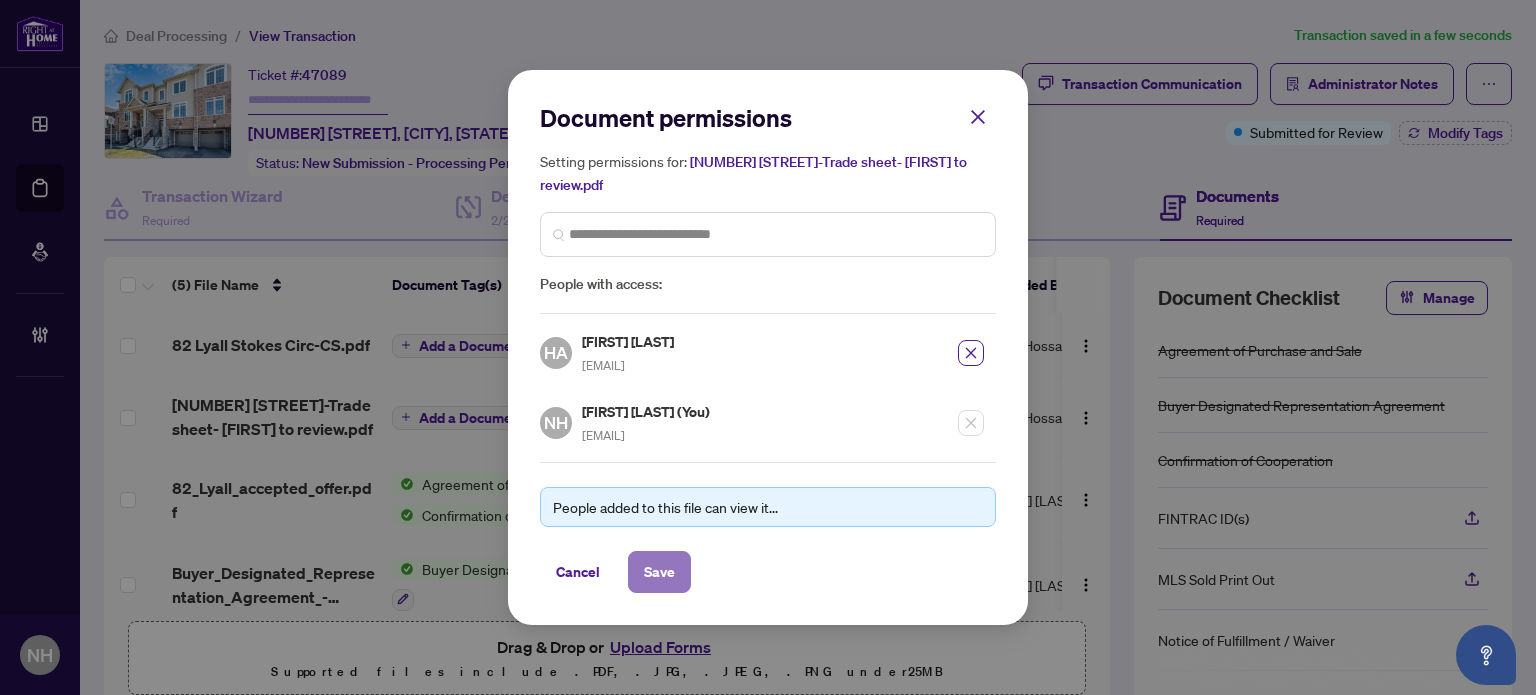 click on "Save" at bounding box center [659, 572] 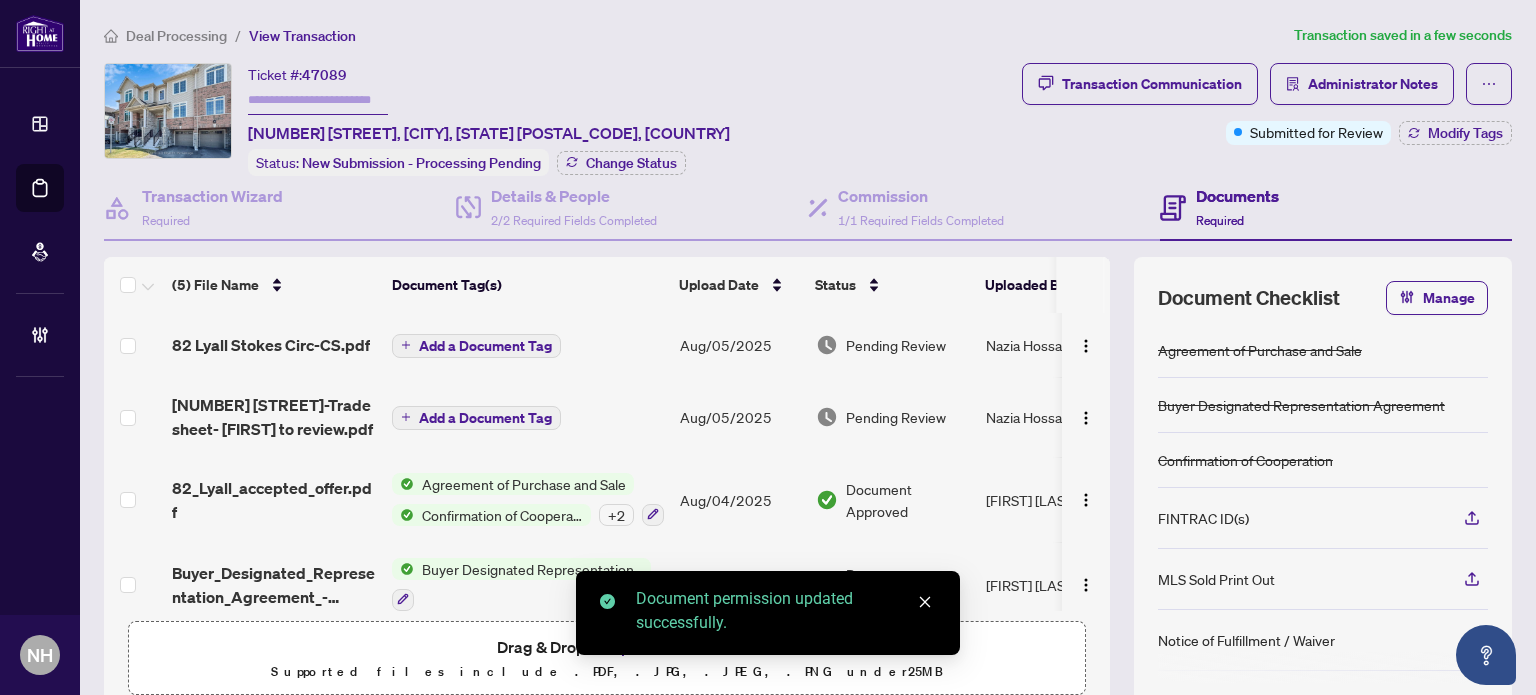 click on "Add a Document Tag" at bounding box center [485, 346] 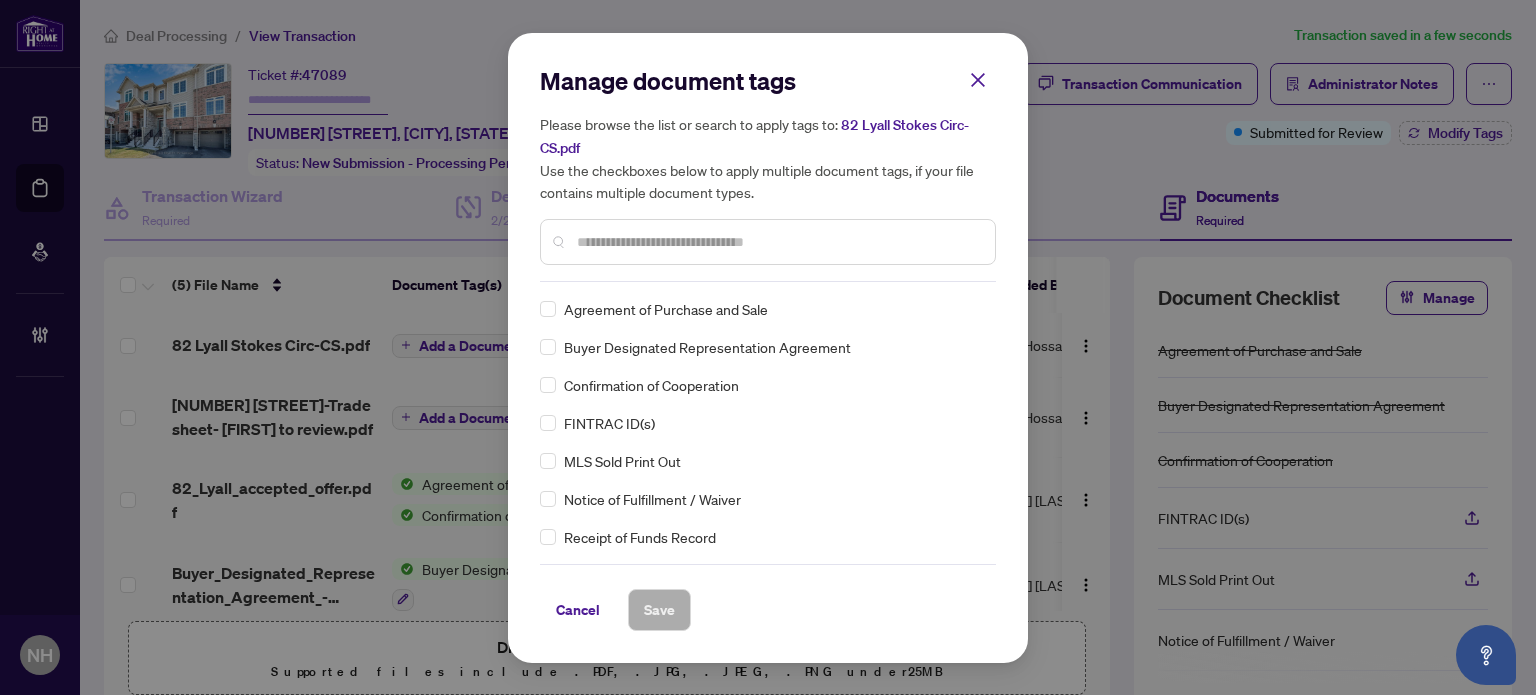 click at bounding box center [768, 242] 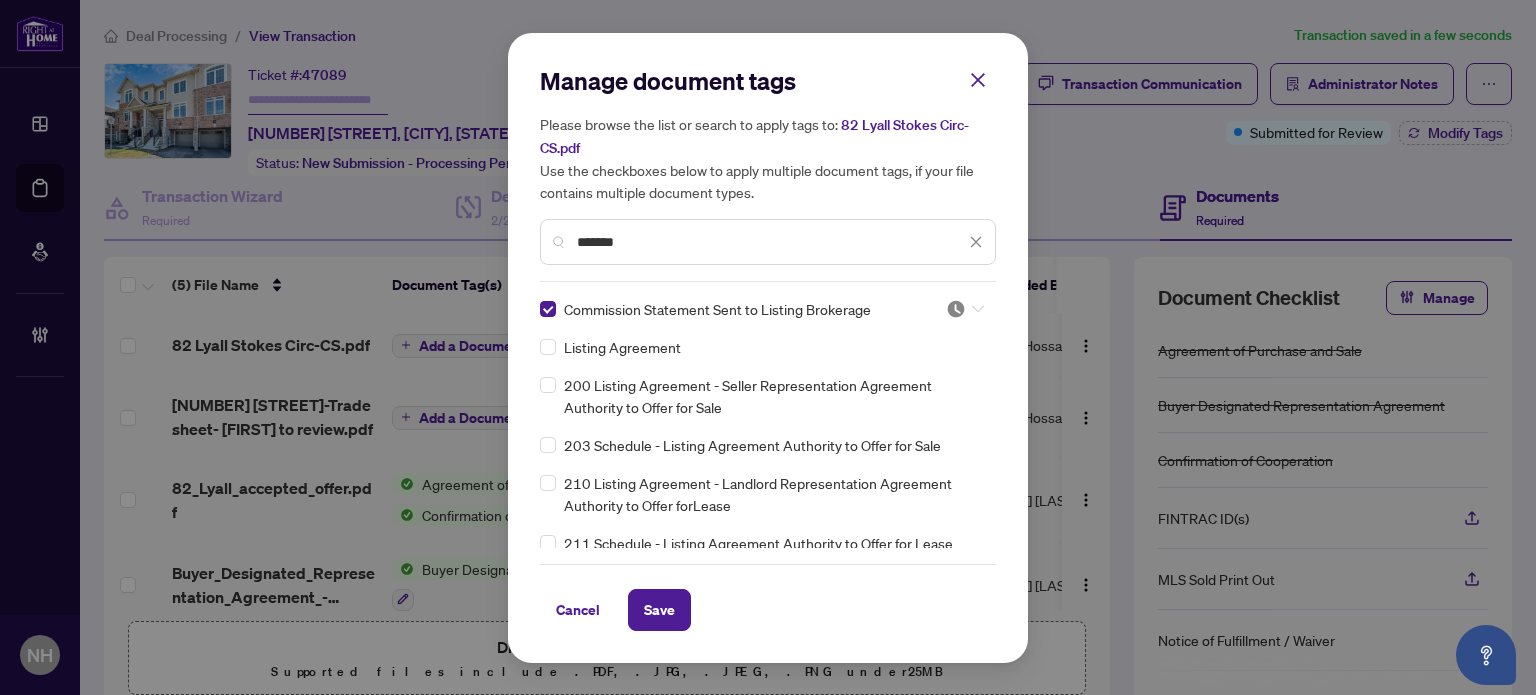 click at bounding box center [965, 309] 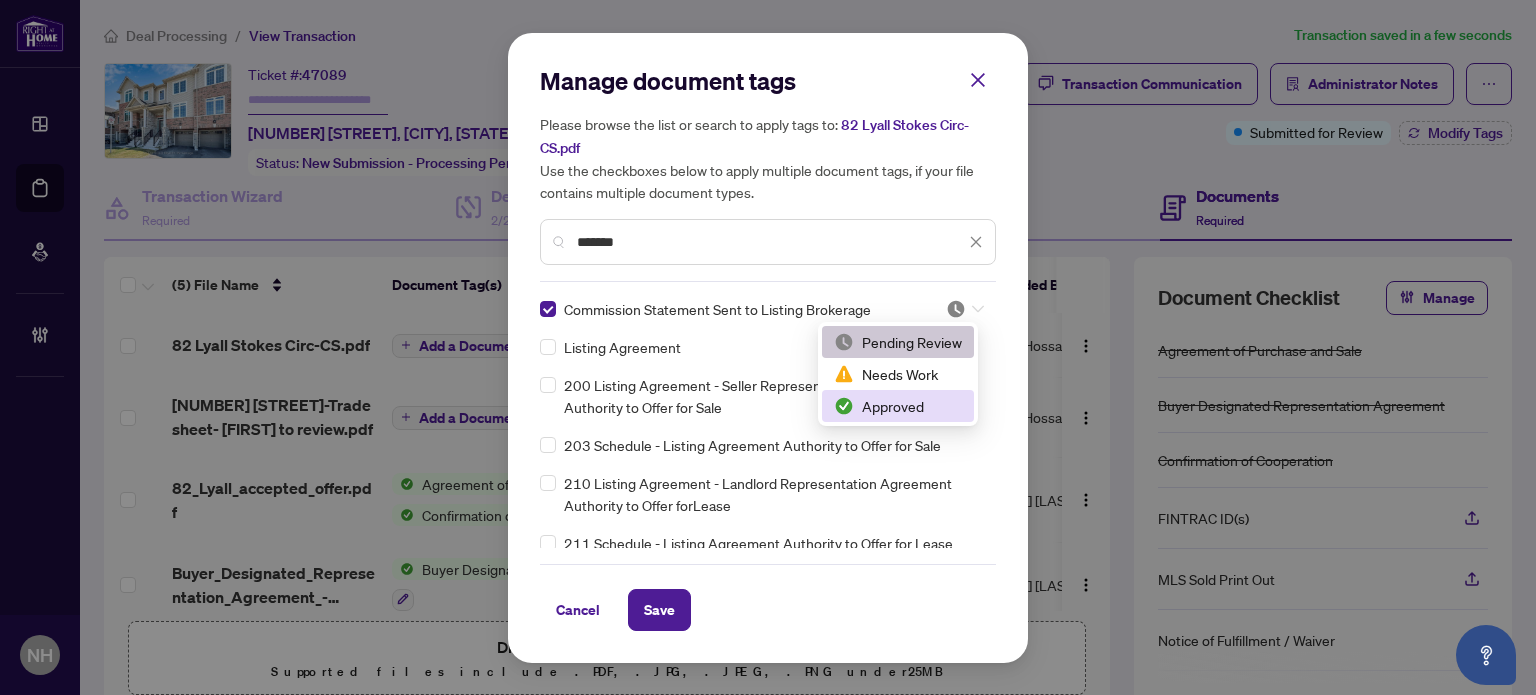 click on "Approved" at bounding box center (898, 406) 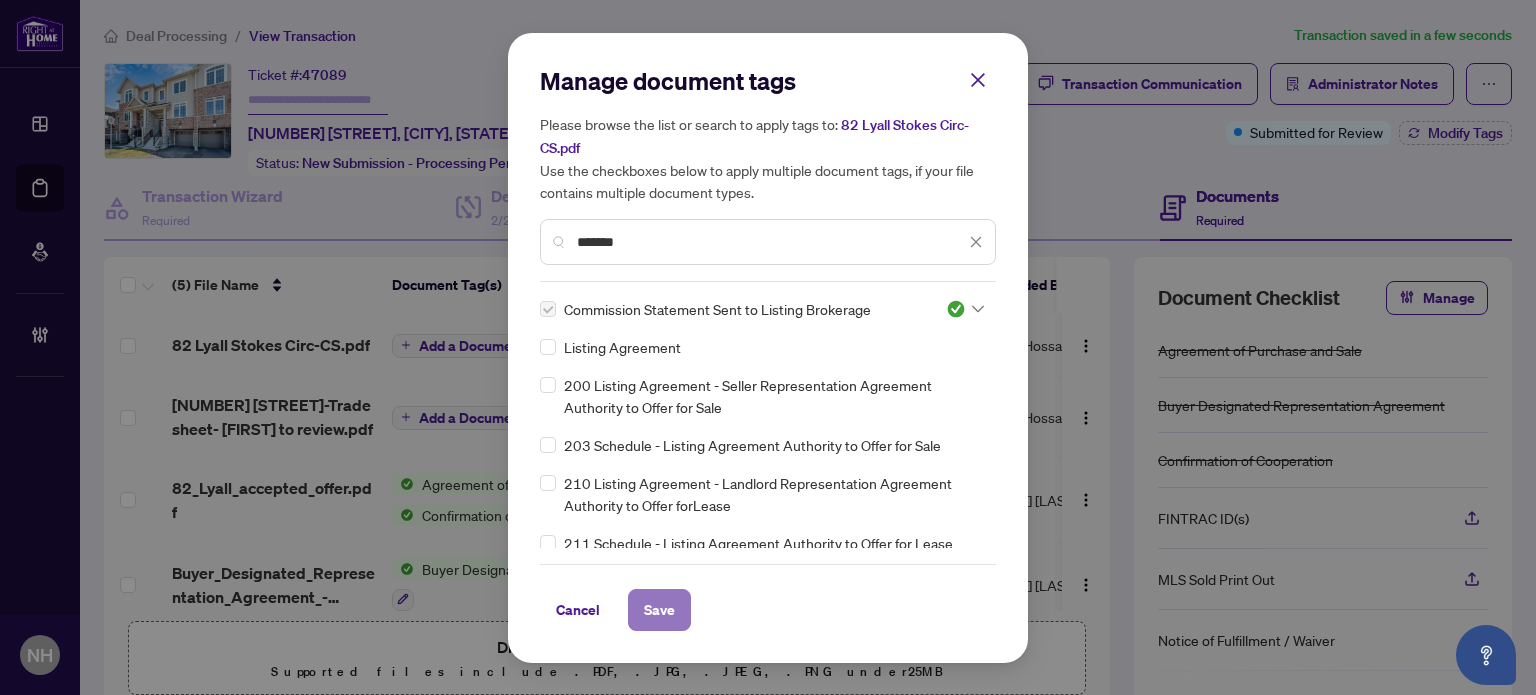 click on "Save" at bounding box center [659, 610] 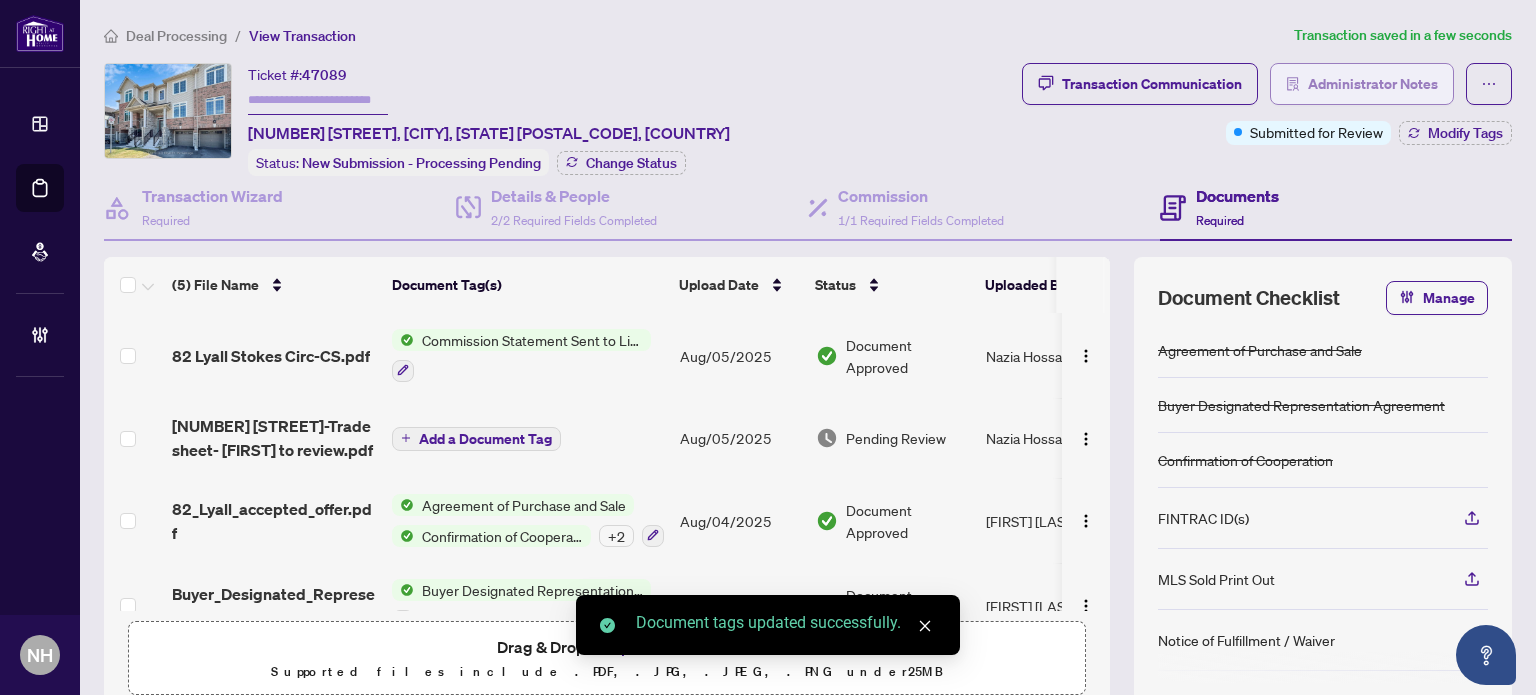 click on "Administrator Notes" at bounding box center (1373, 84) 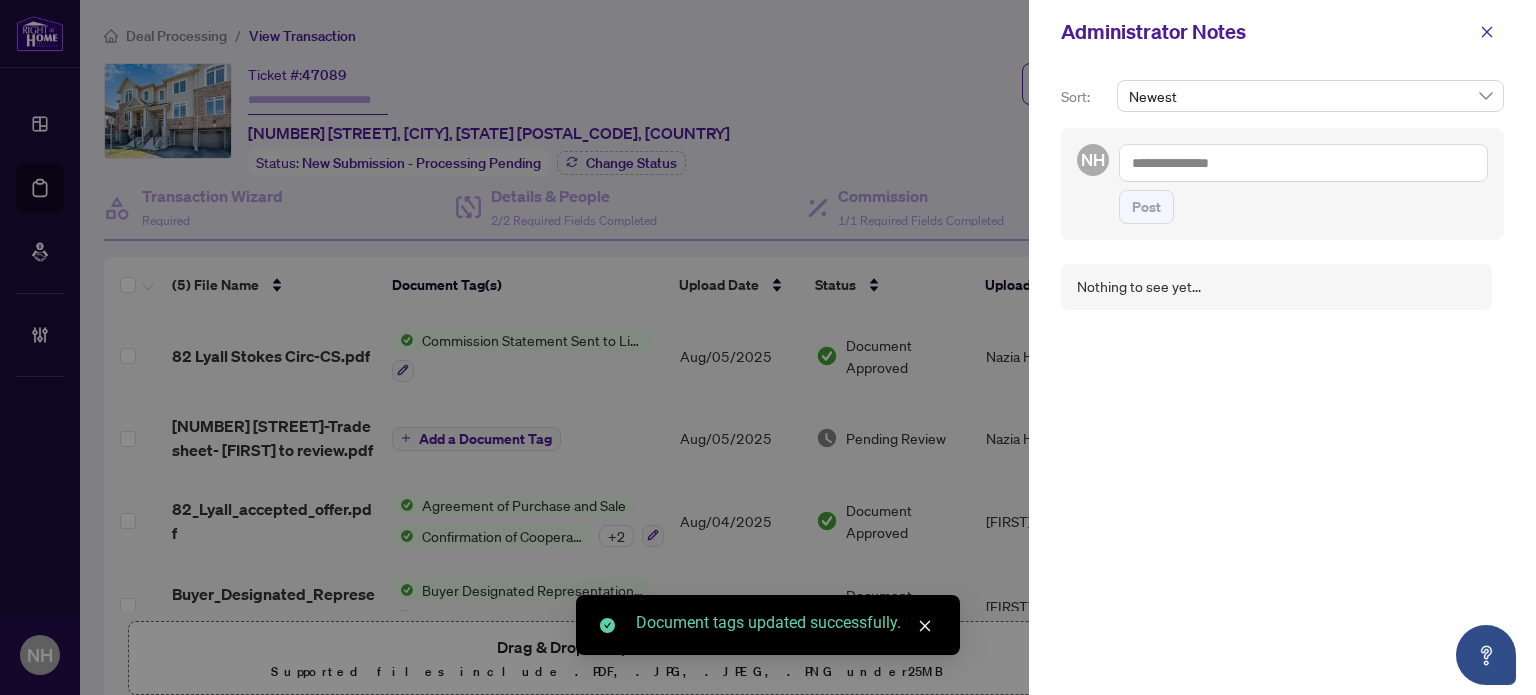 click at bounding box center [1303, 163] 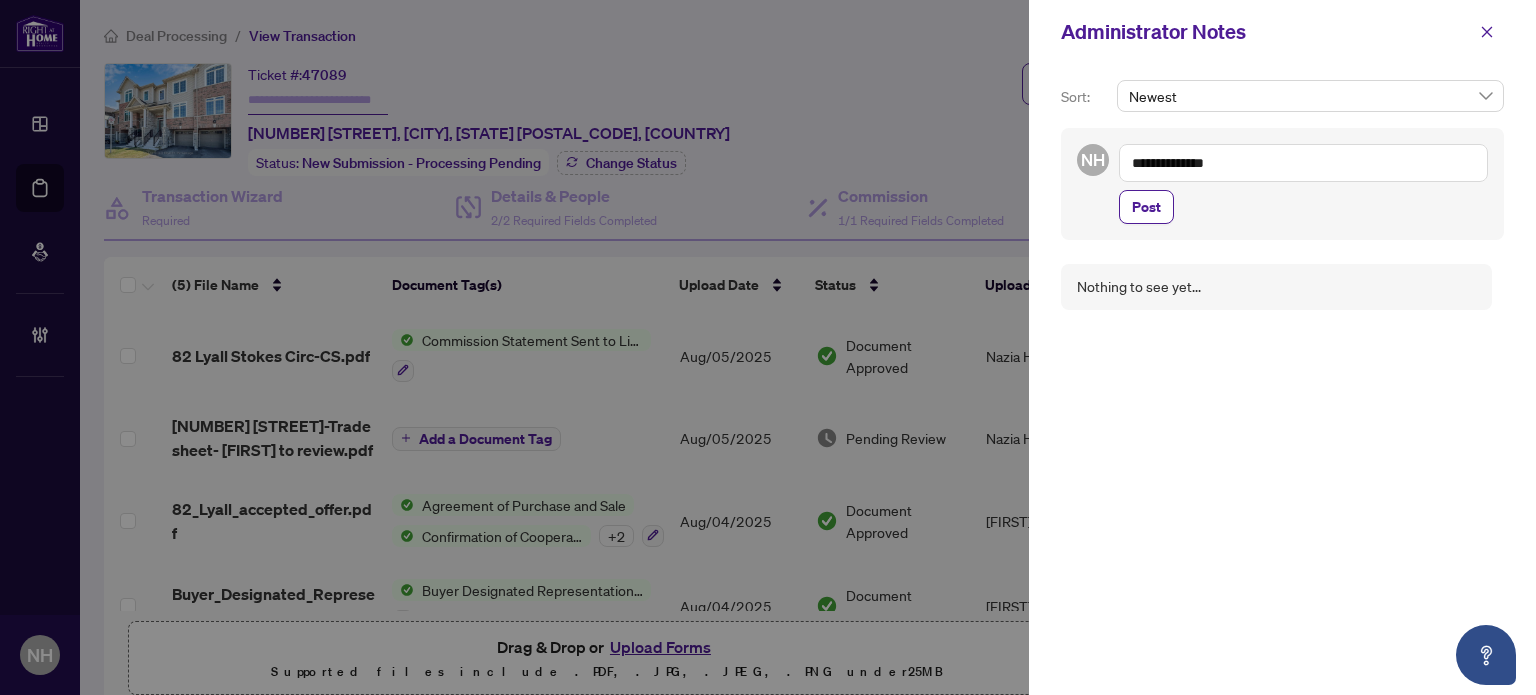 paste on "**********" 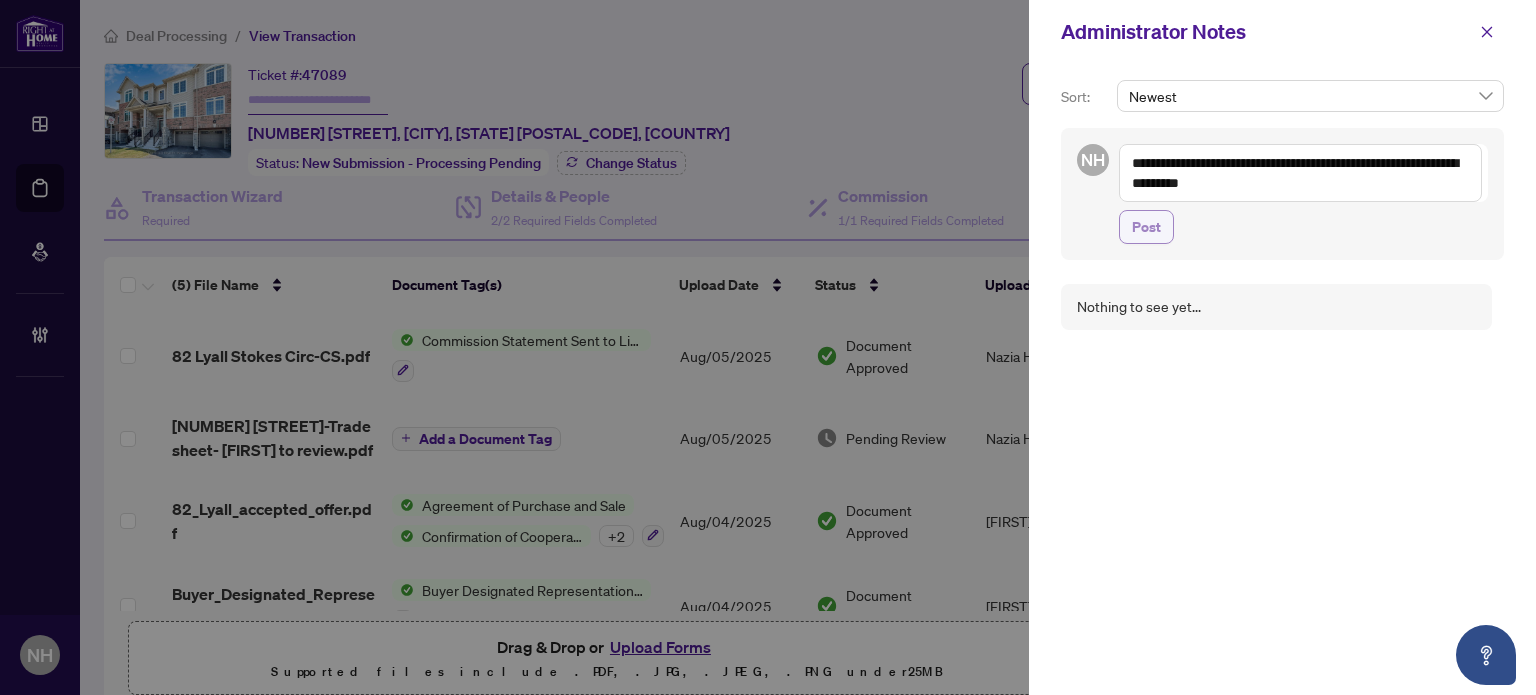 click on "Post" at bounding box center [1146, 227] 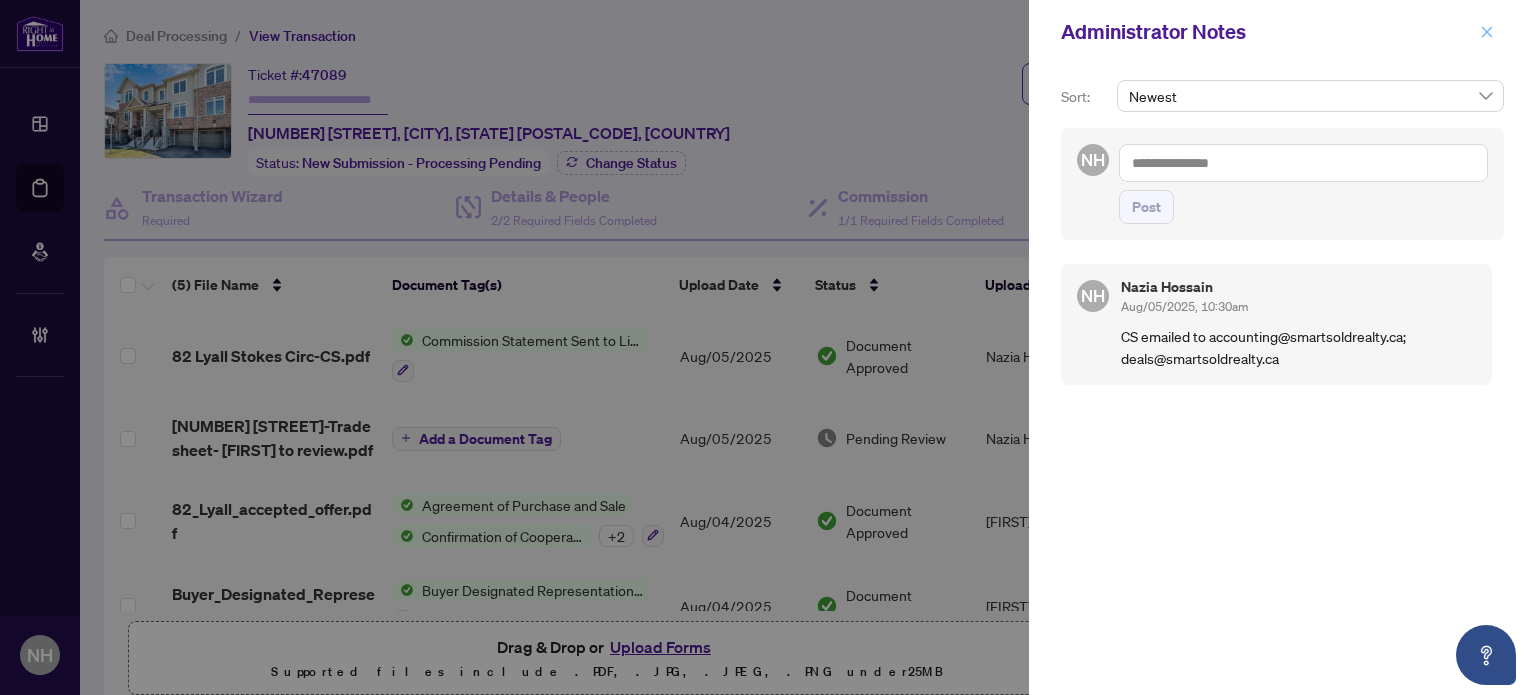 click at bounding box center [1487, 32] 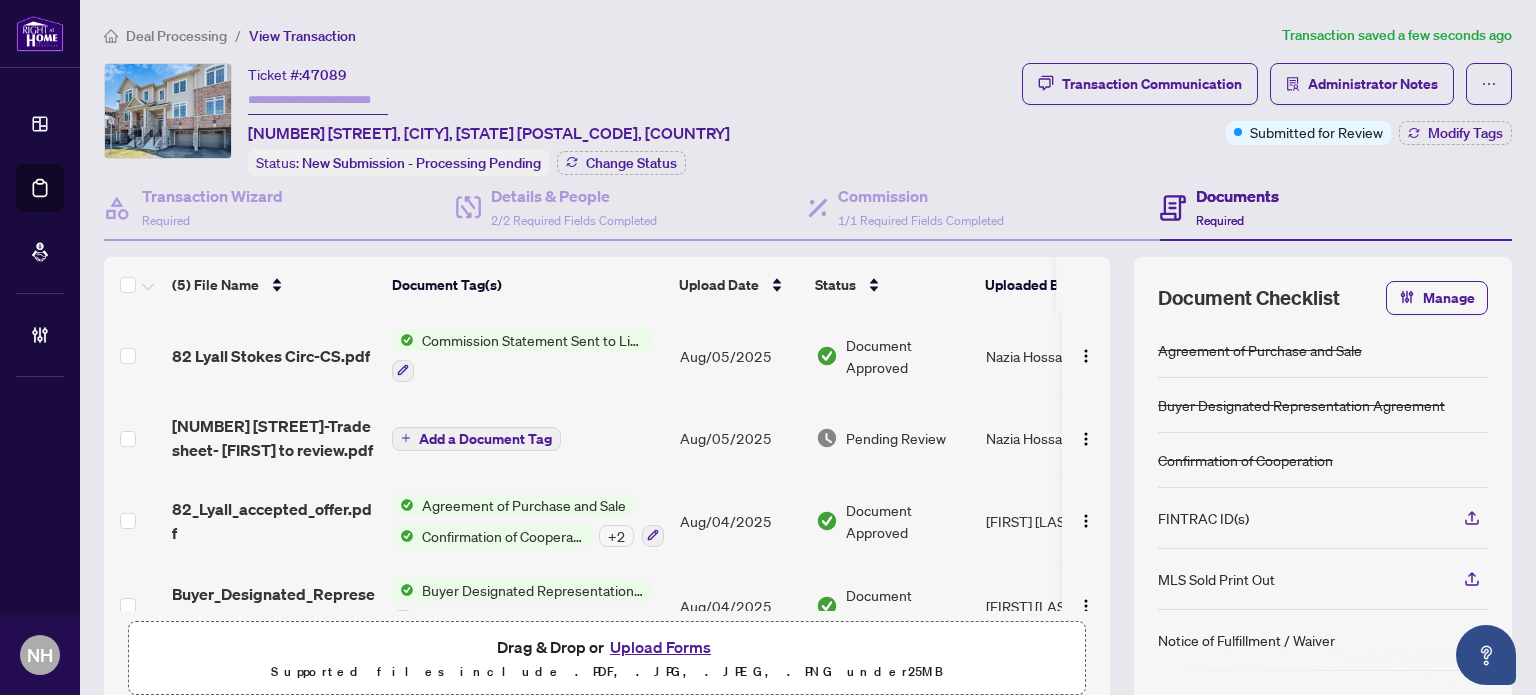 click at bounding box center (318, 100) 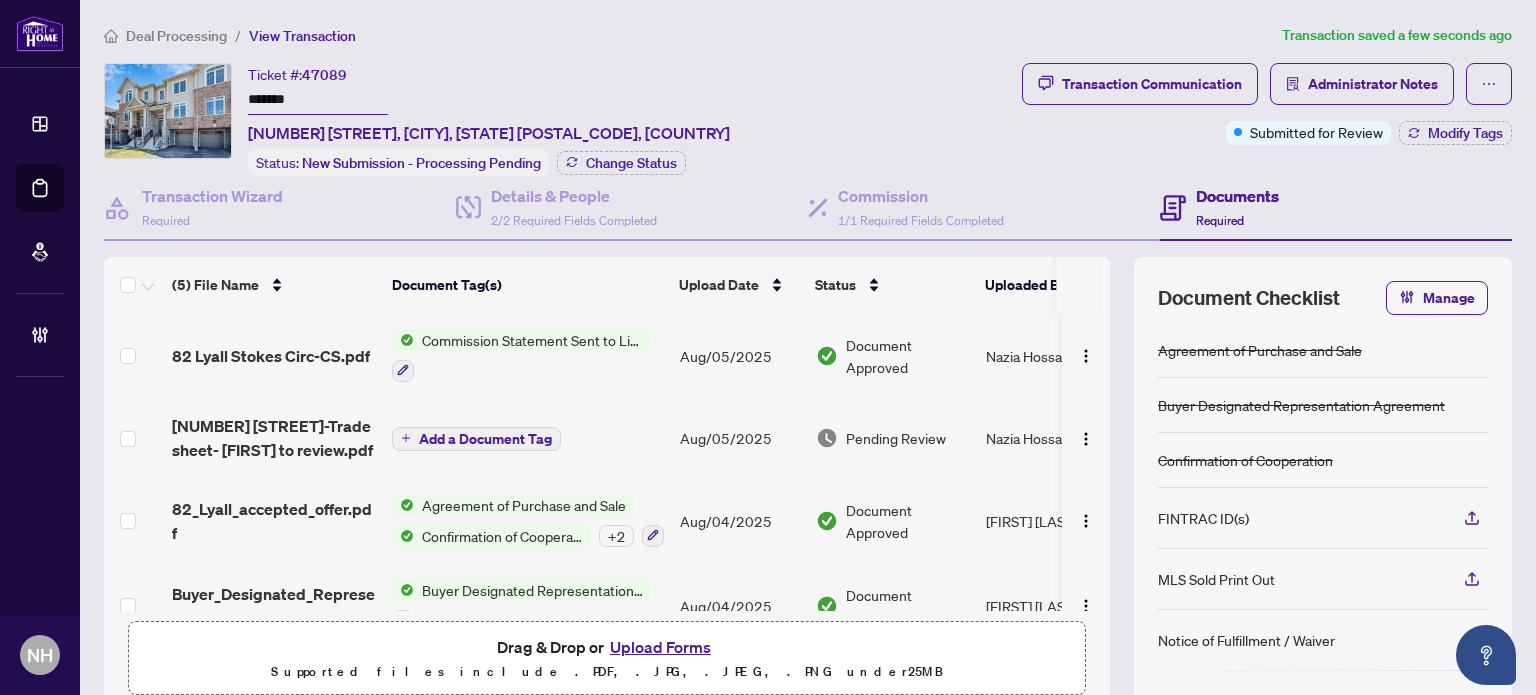 click on "Deal Processing / View Transaction" at bounding box center (689, 35) 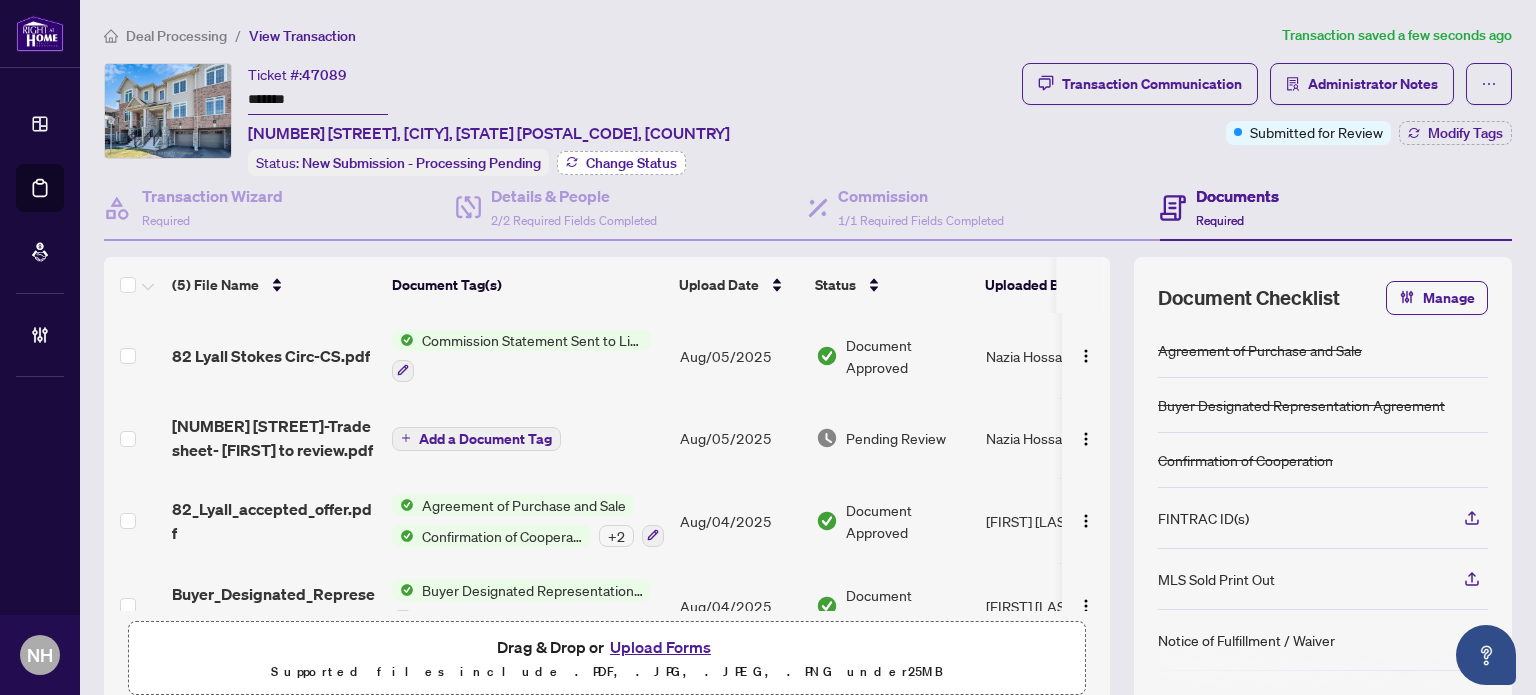 click on "Change Status" at bounding box center [631, 163] 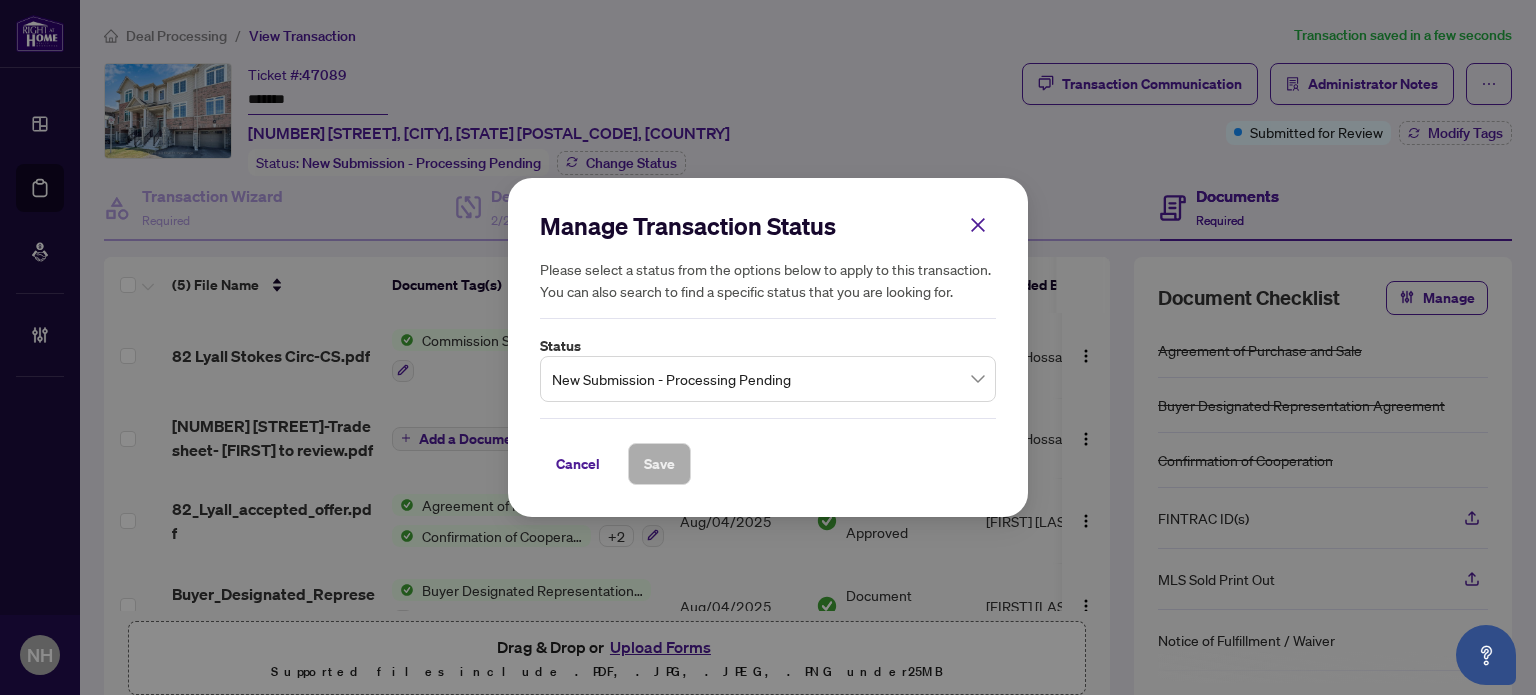 click on "New Submission - Processing Pending" at bounding box center (768, 379) 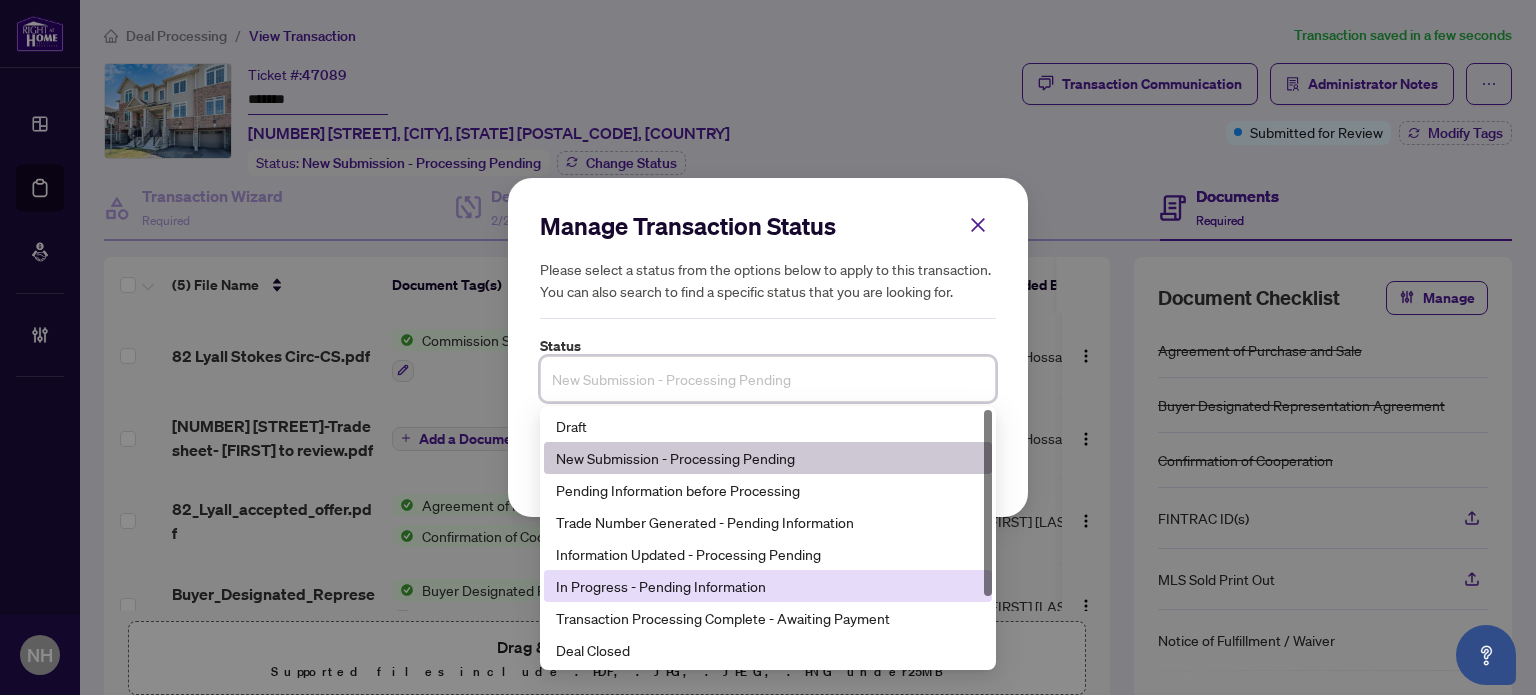 click on "In Progress - Pending Information" at bounding box center [768, 586] 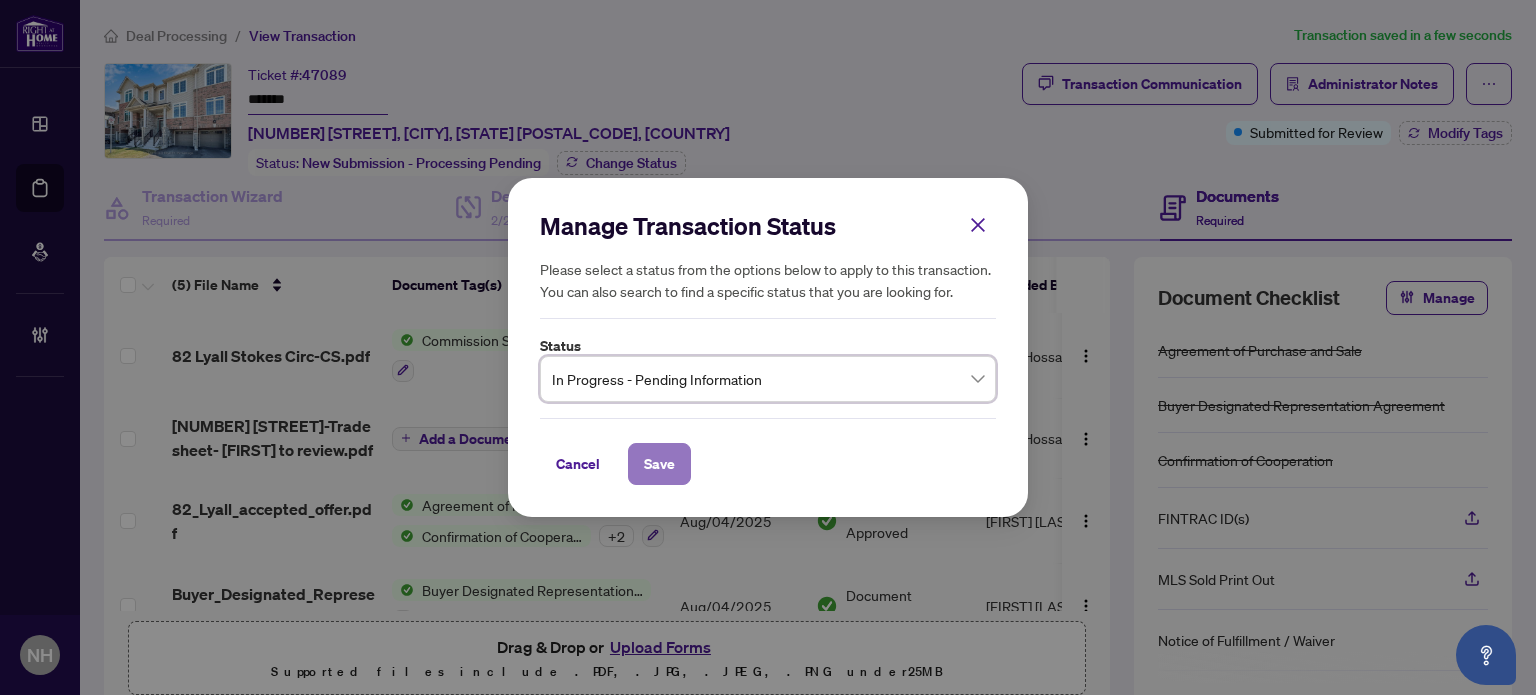 click on "Save" at bounding box center [659, 464] 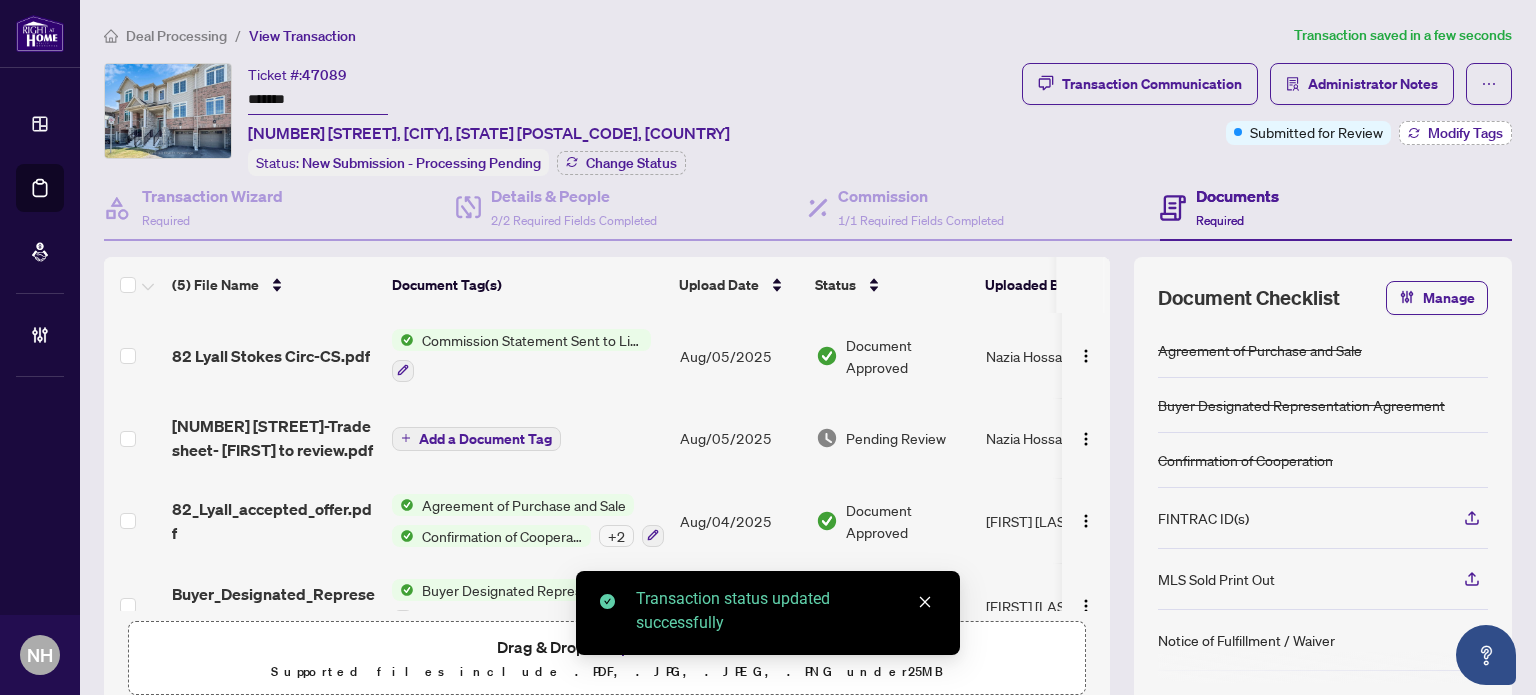 click on "Modify Tags" at bounding box center [1465, 133] 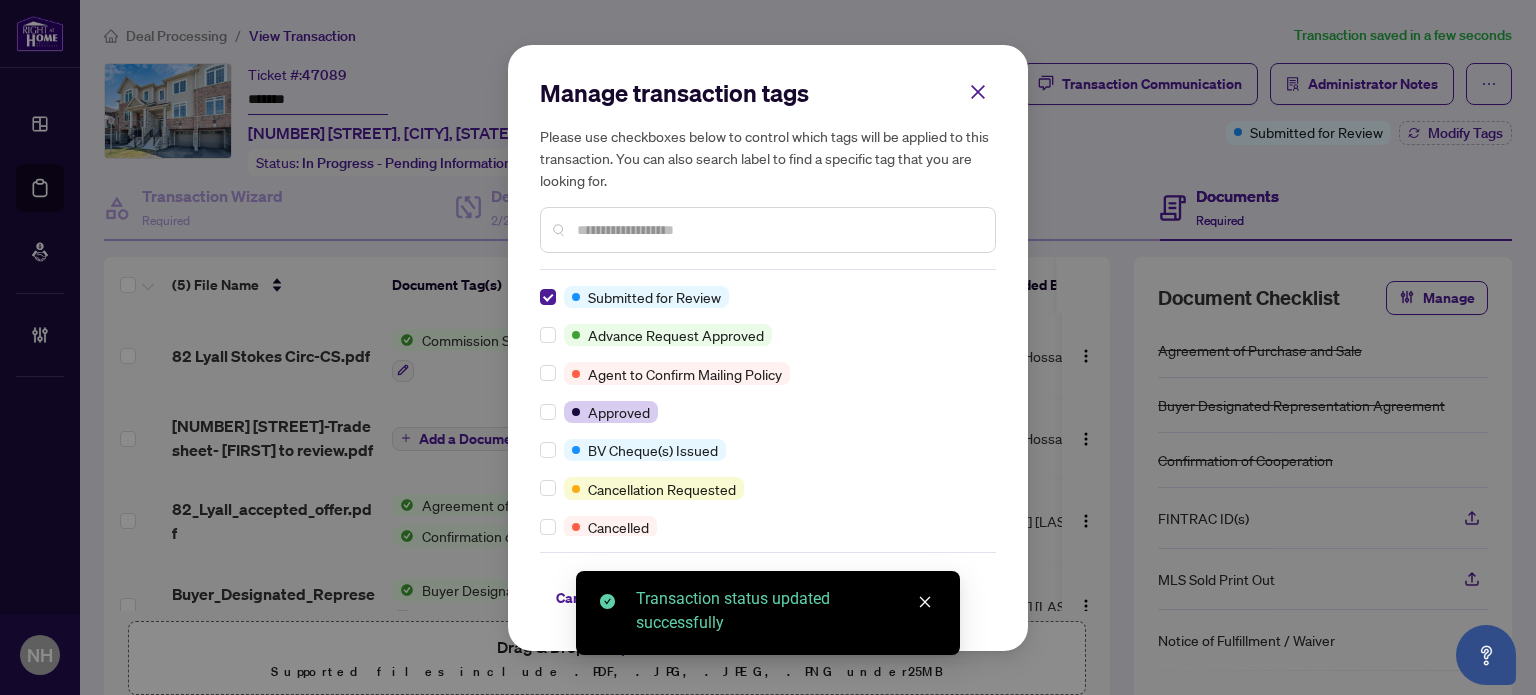 scroll, scrollTop: 0, scrollLeft: 0, axis: both 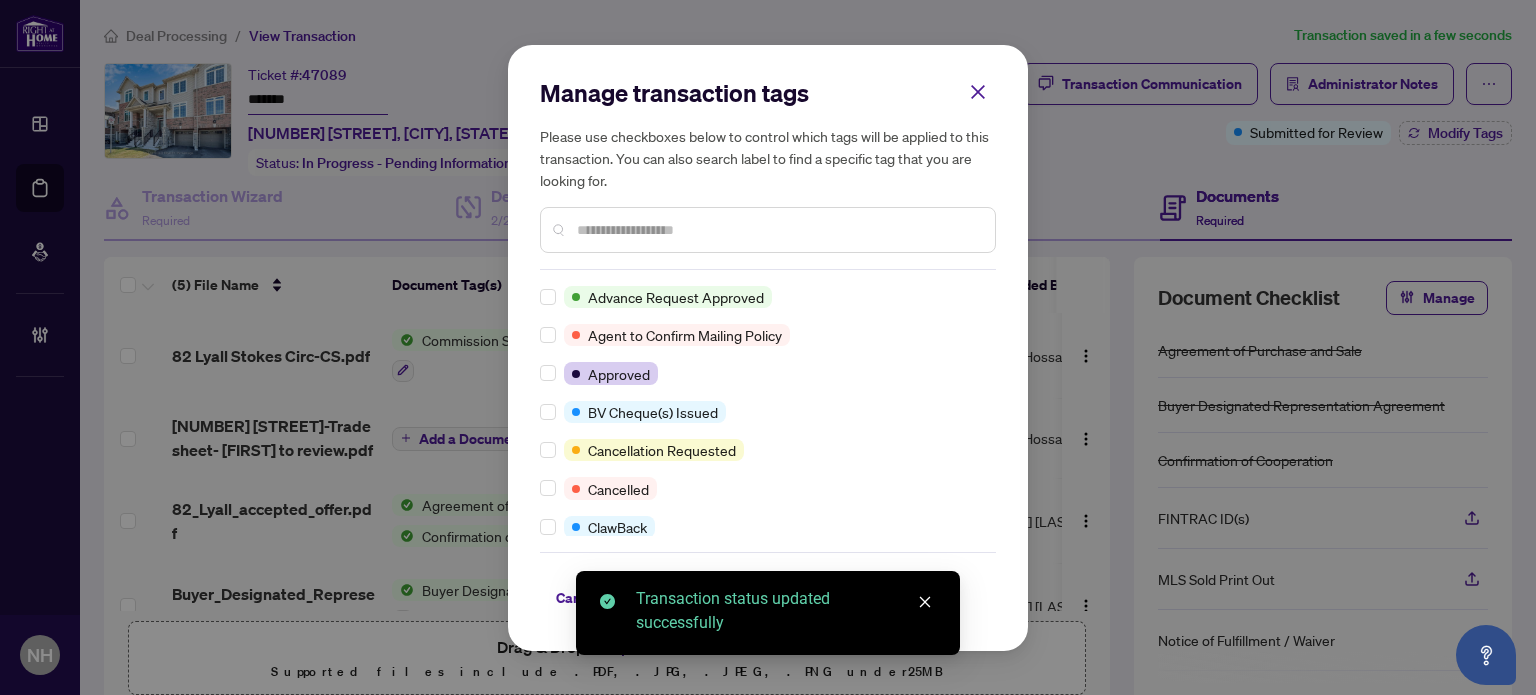 click at bounding box center [778, 230] 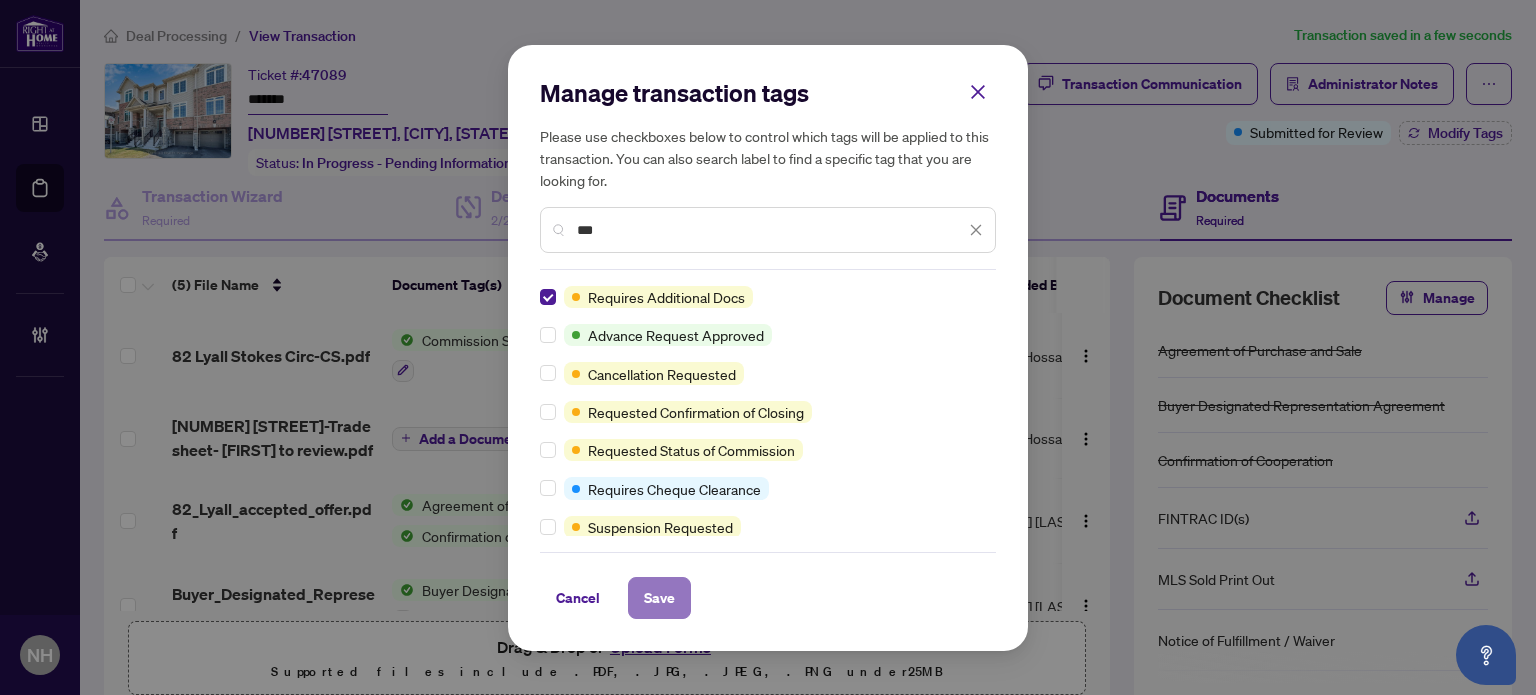 click on "Save" at bounding box center [659, 598] 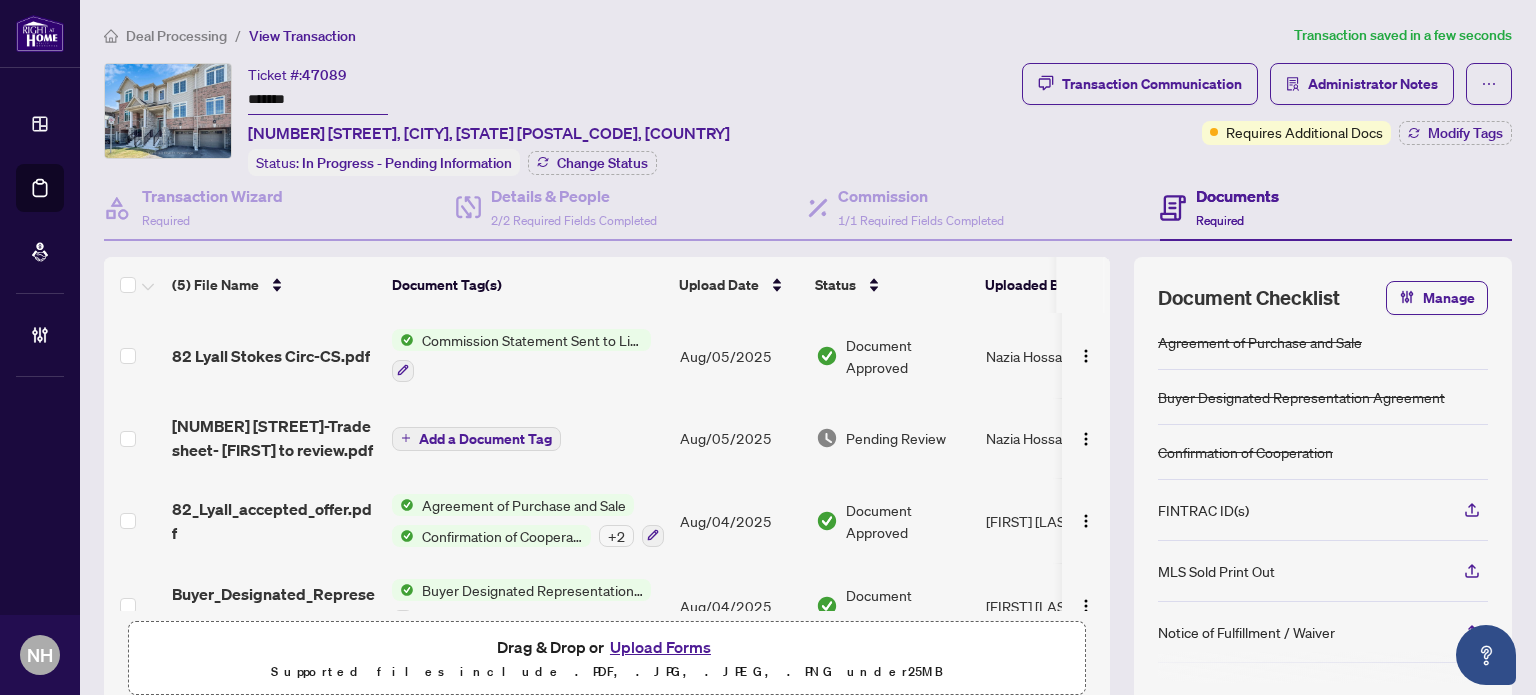 scroll, scrollTop: 0, scrollLeft: 0, axis: both 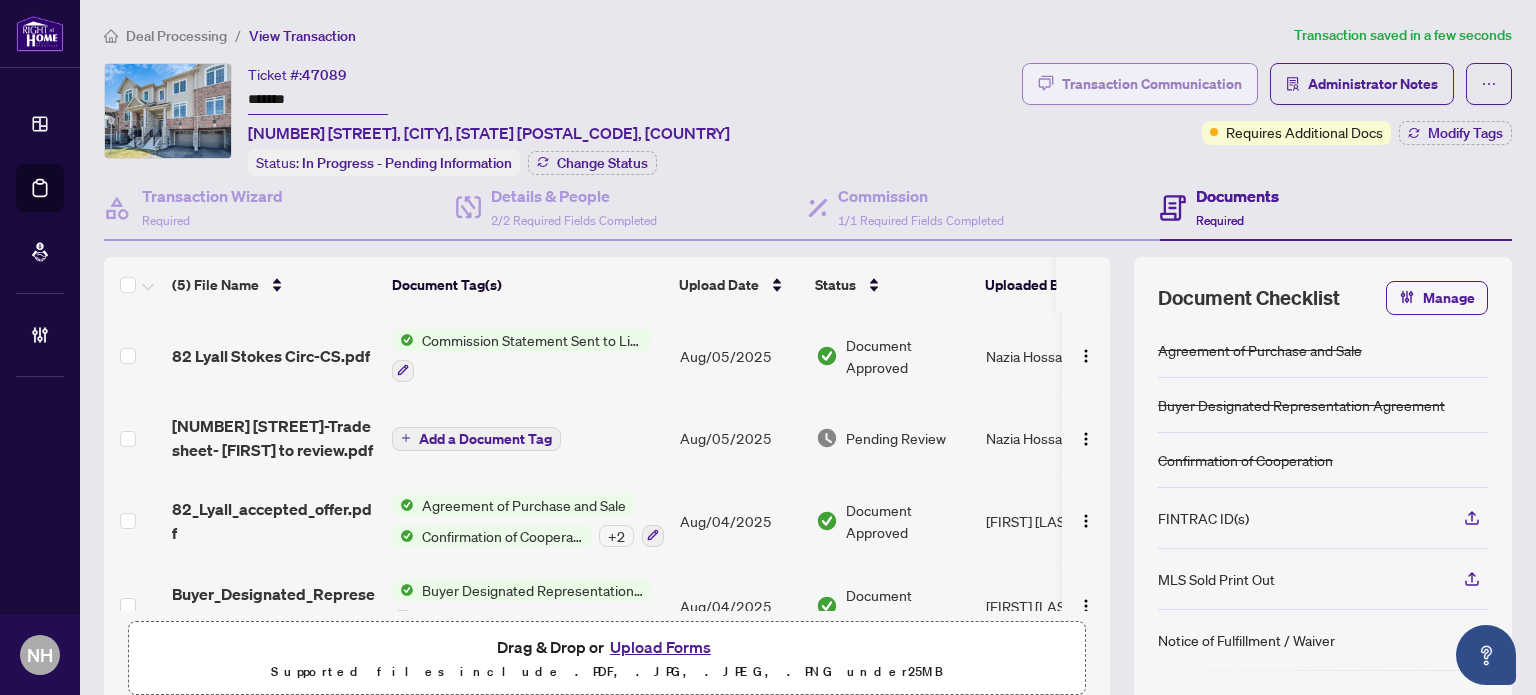 click on "Transaction Communication" at bounding box center (1140, 84) 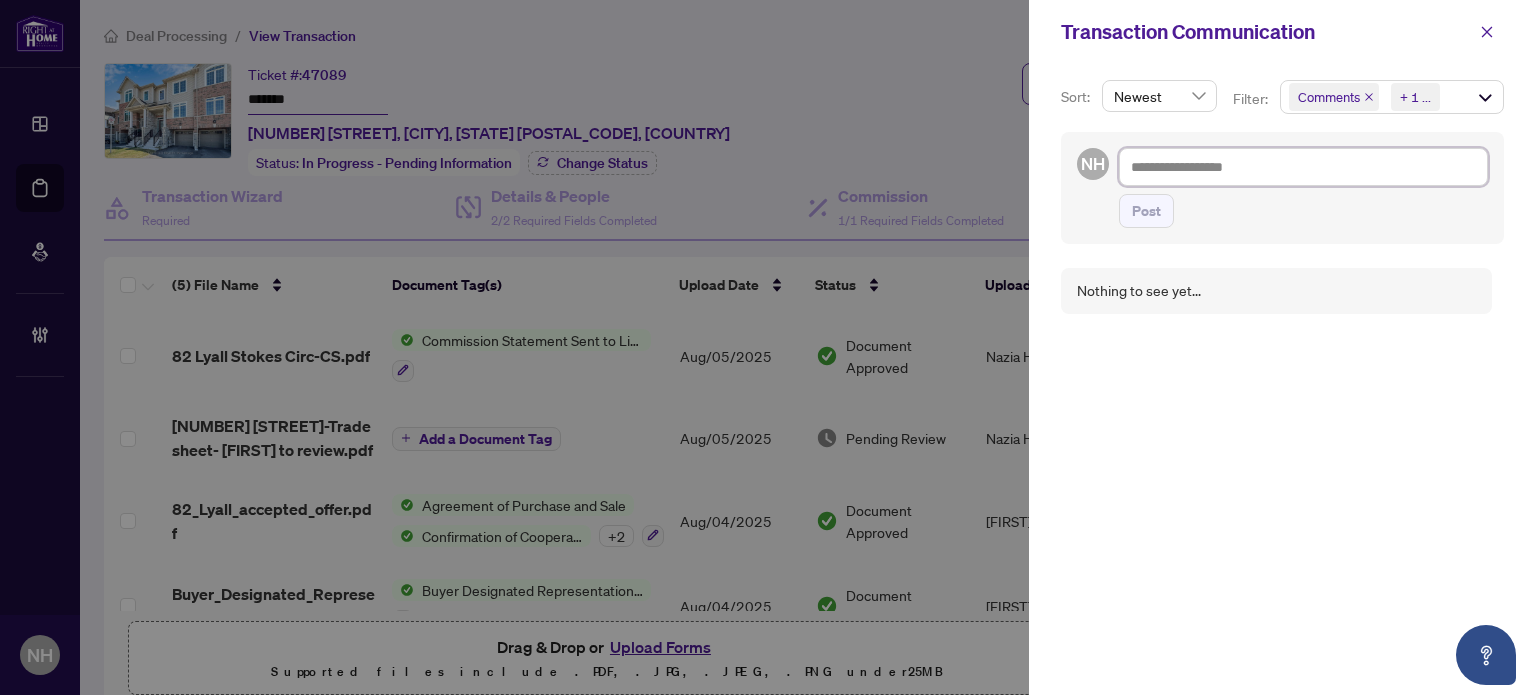 click at bounding box center [1303, 167] 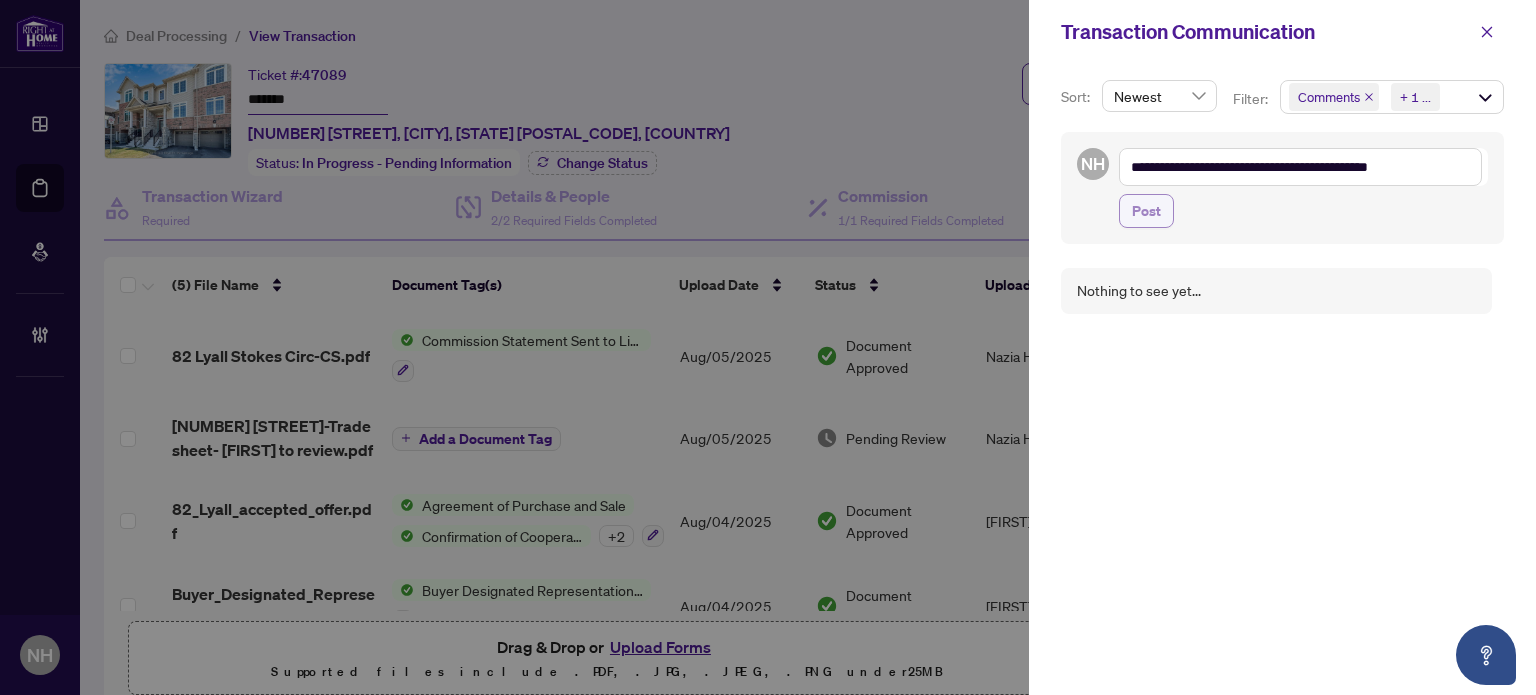 click on "Post" at bounding box center (1146, 211) 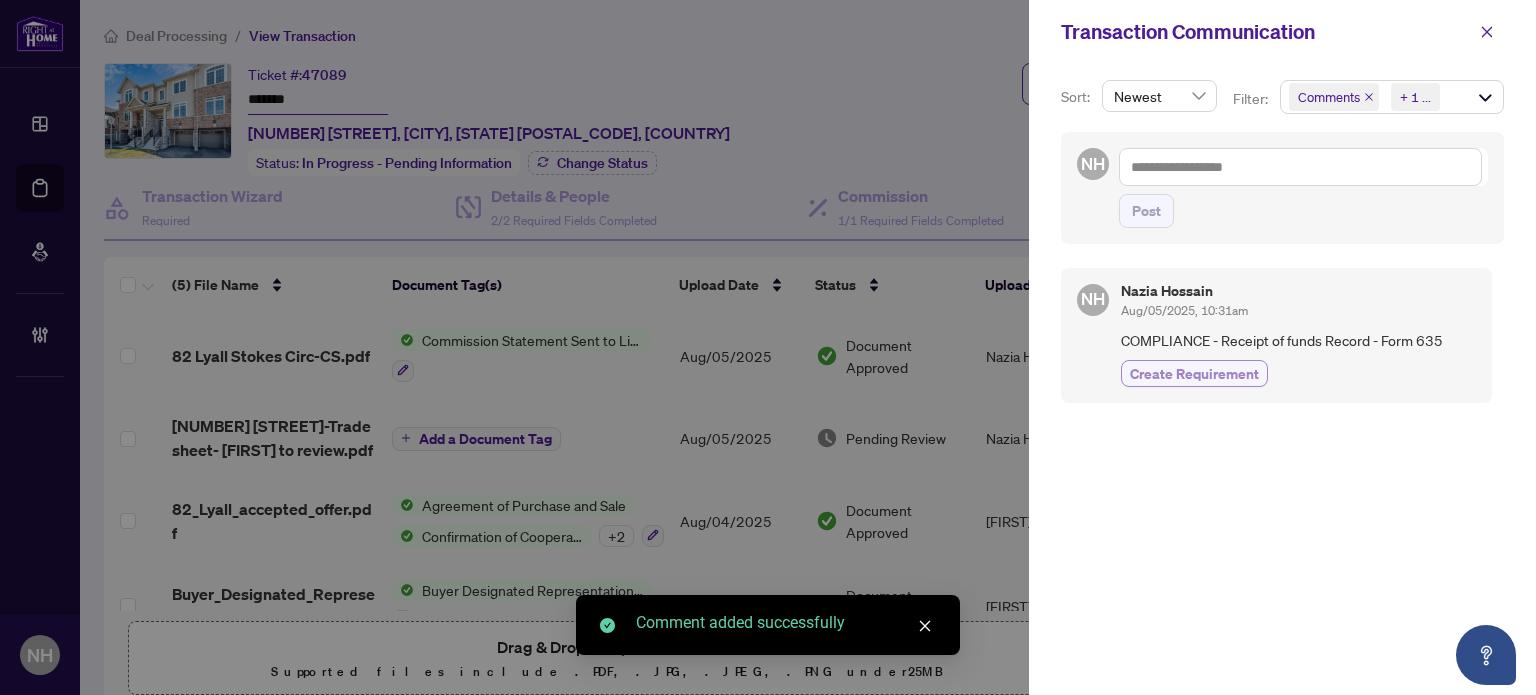 click on "Create Requirement" at bounding box center [1194, 373] 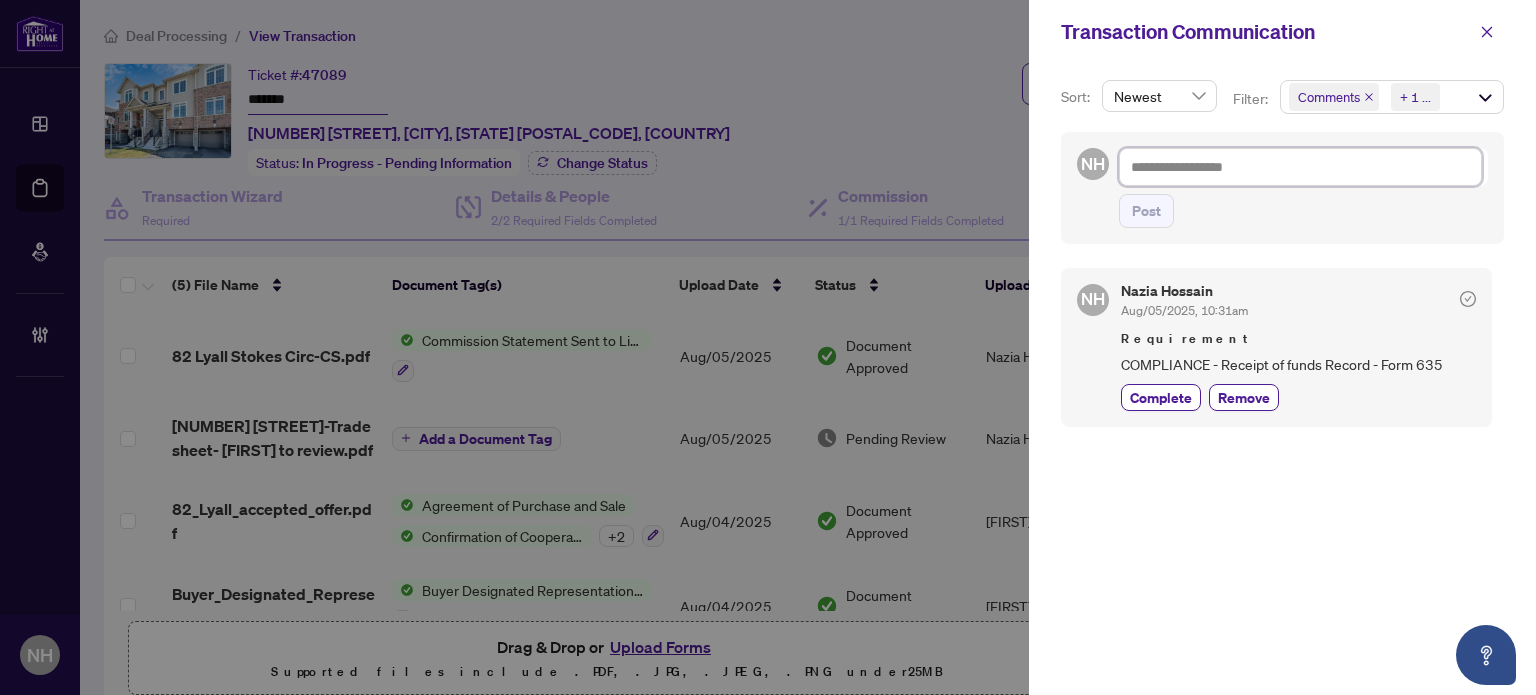 click at bounding box center [1300, 167] 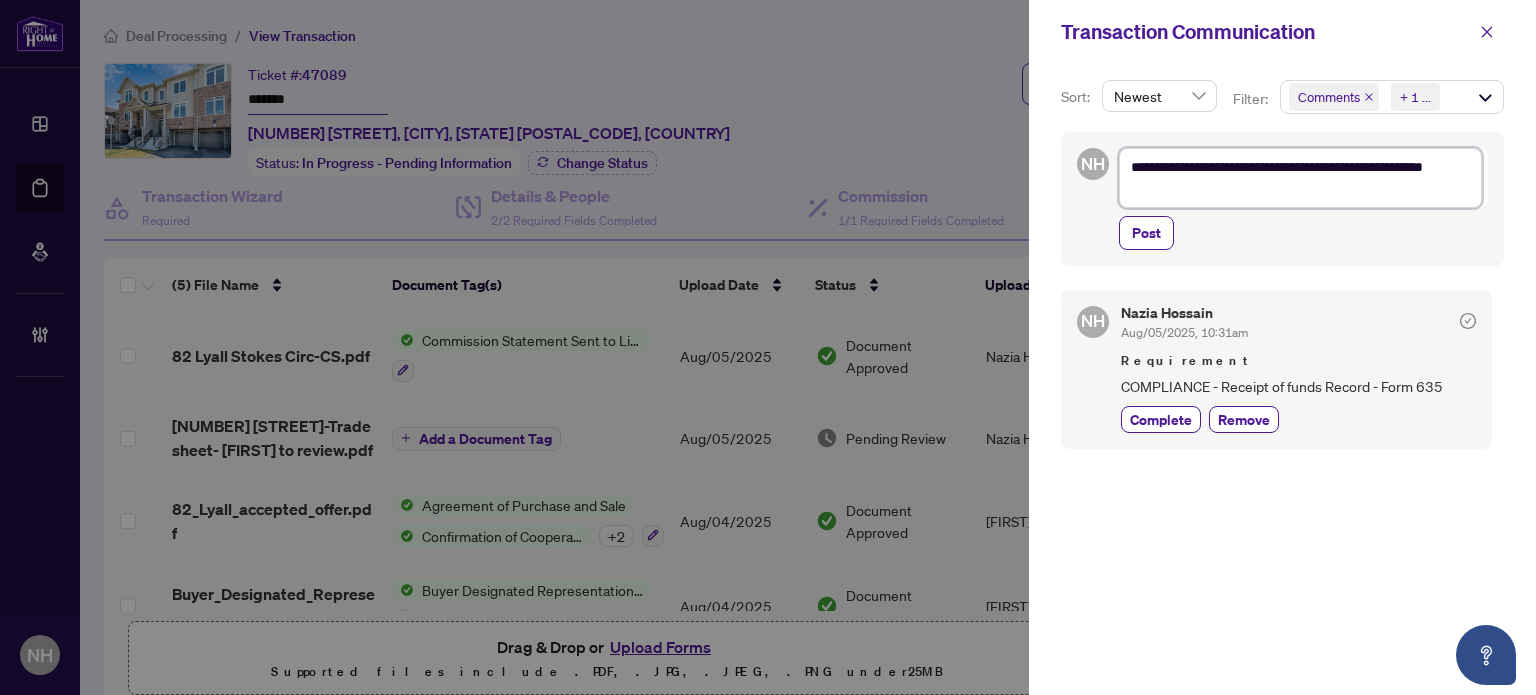 paste on "*******" 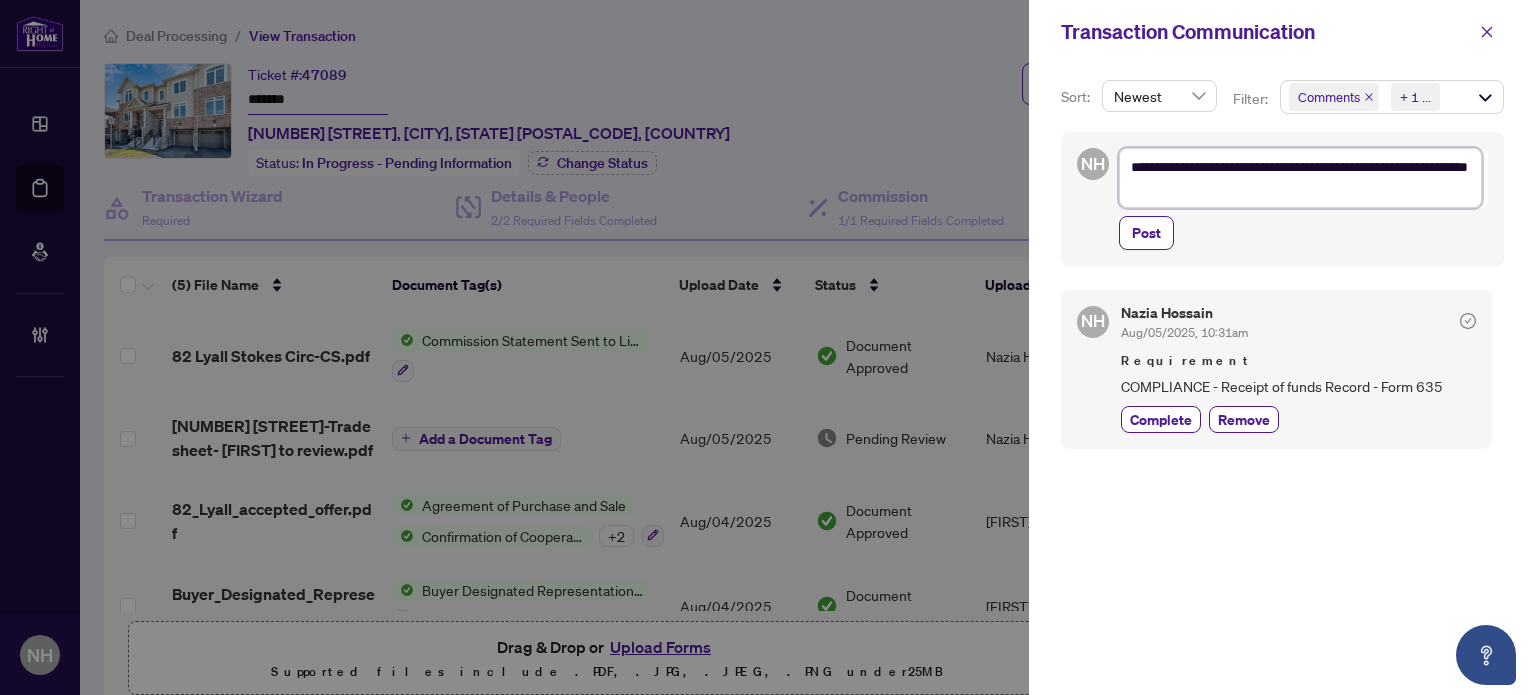 click on "**********" at bounding box center [1300, 178] 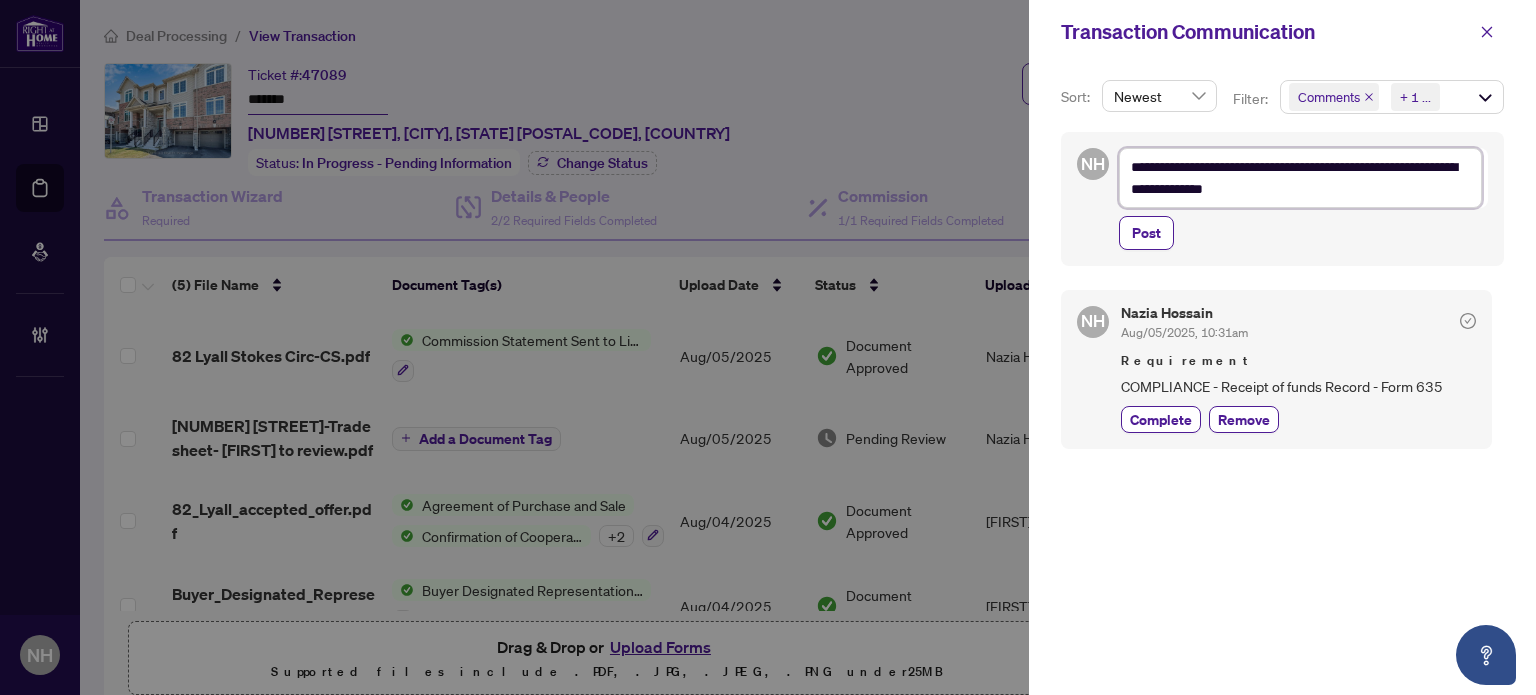 click on "**********" at bounding box center [1300, 178] 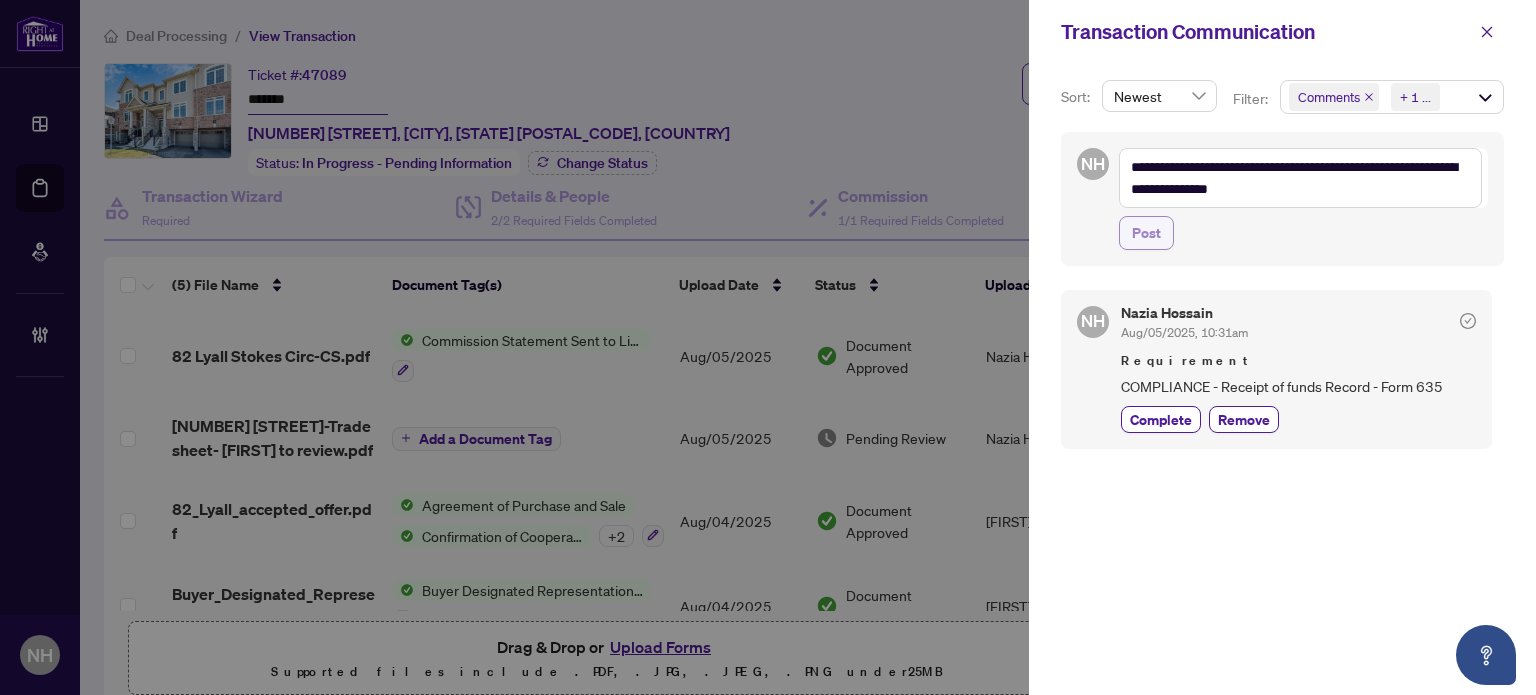 click on "Post" at bounding box center (1146, 233) 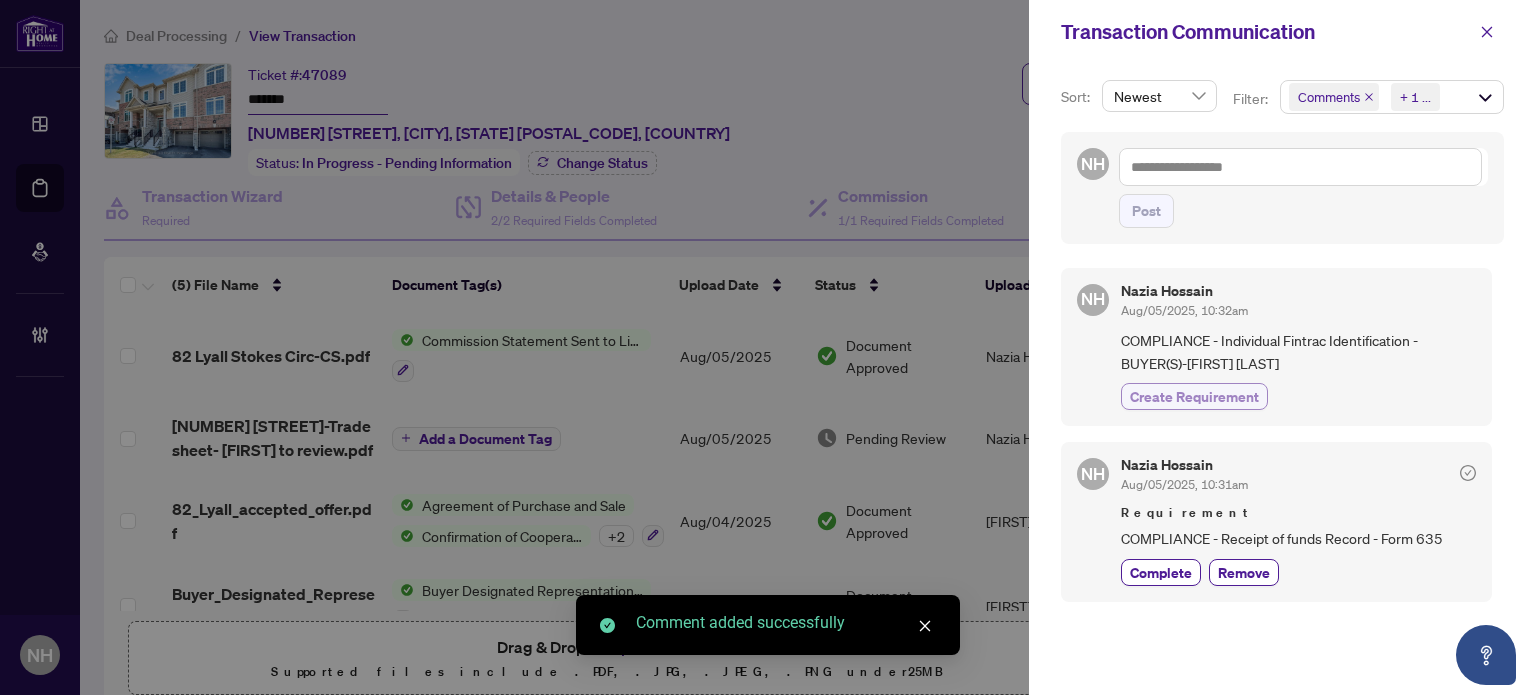 click on "Create Requirement" at bounding box center [1194, 396] 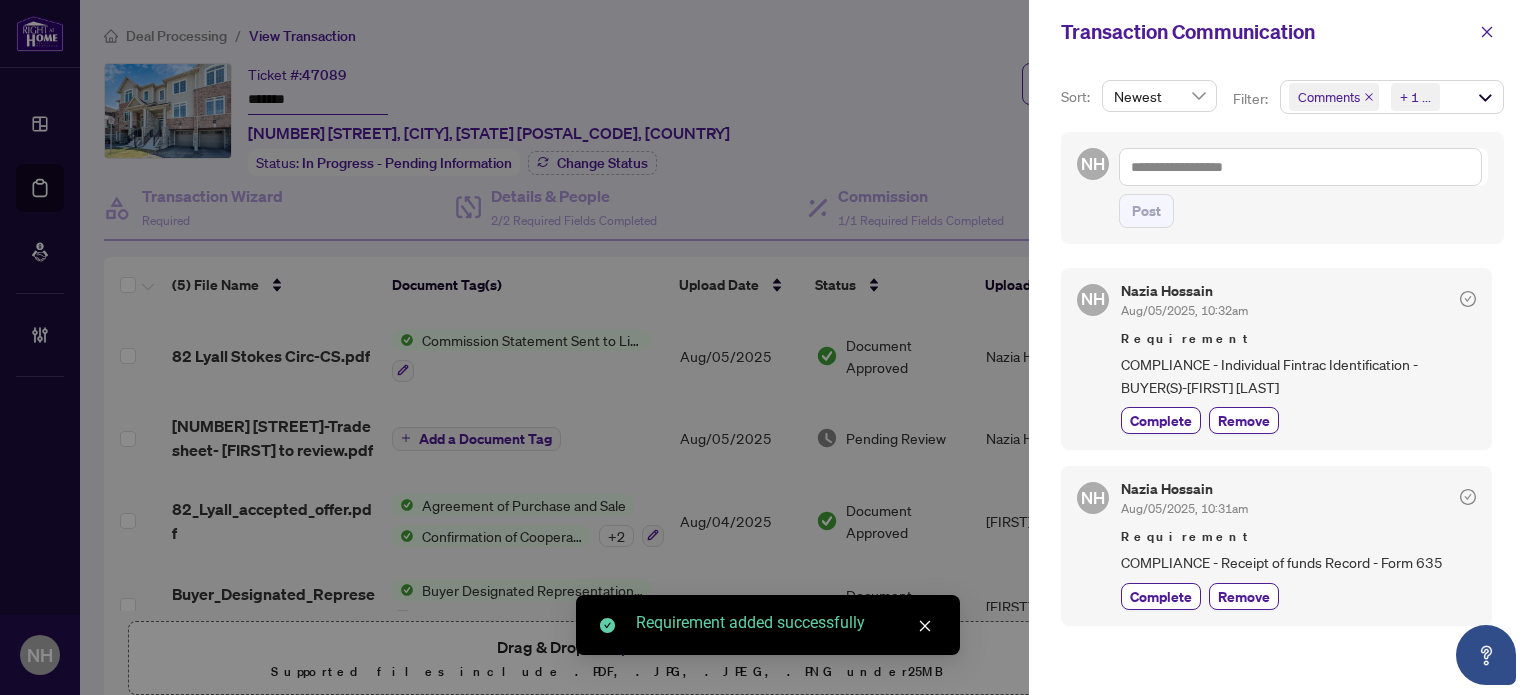 drag, startPoint x: 1484, startPoint y: 40, endPoint x: 1478, endPoint y: 53, distance: 14.3178215 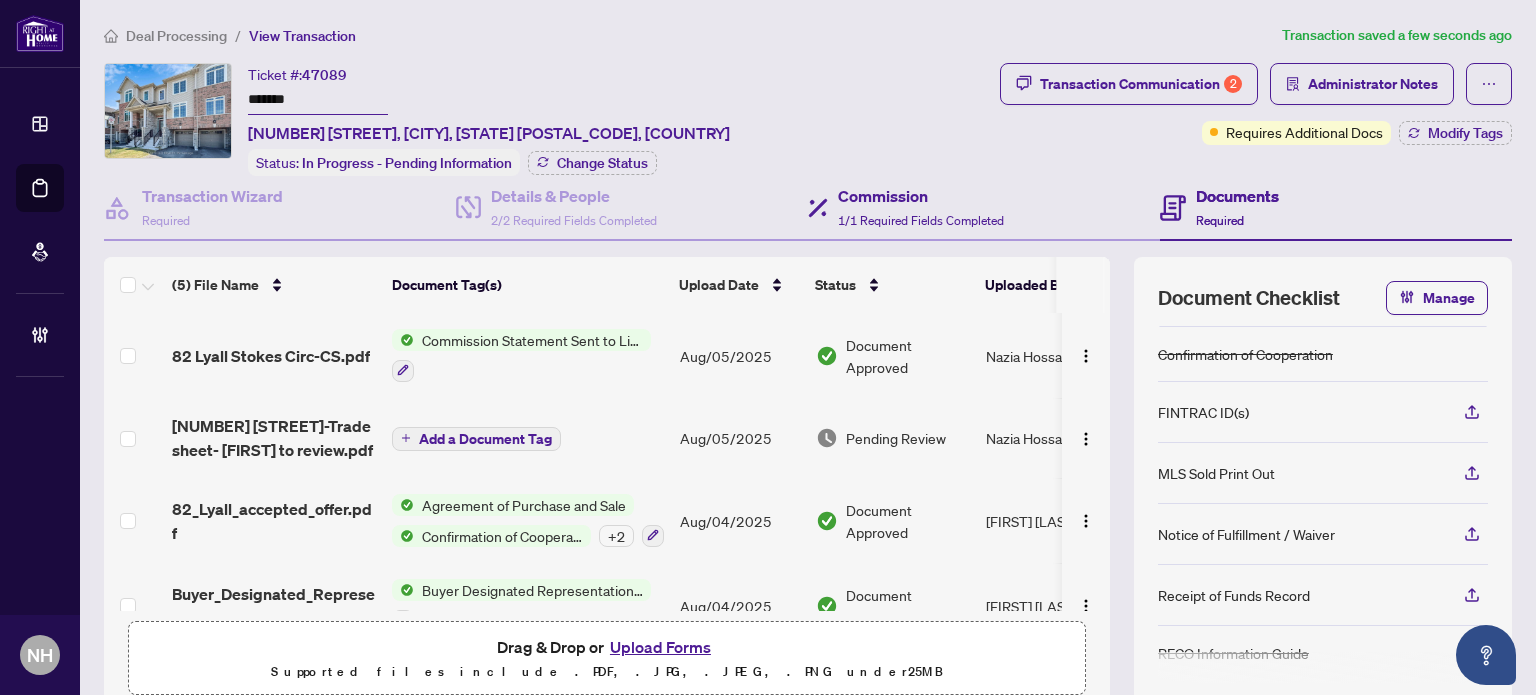scroll, scrollTop: 107, scrollLeft: 0, axis: vertical 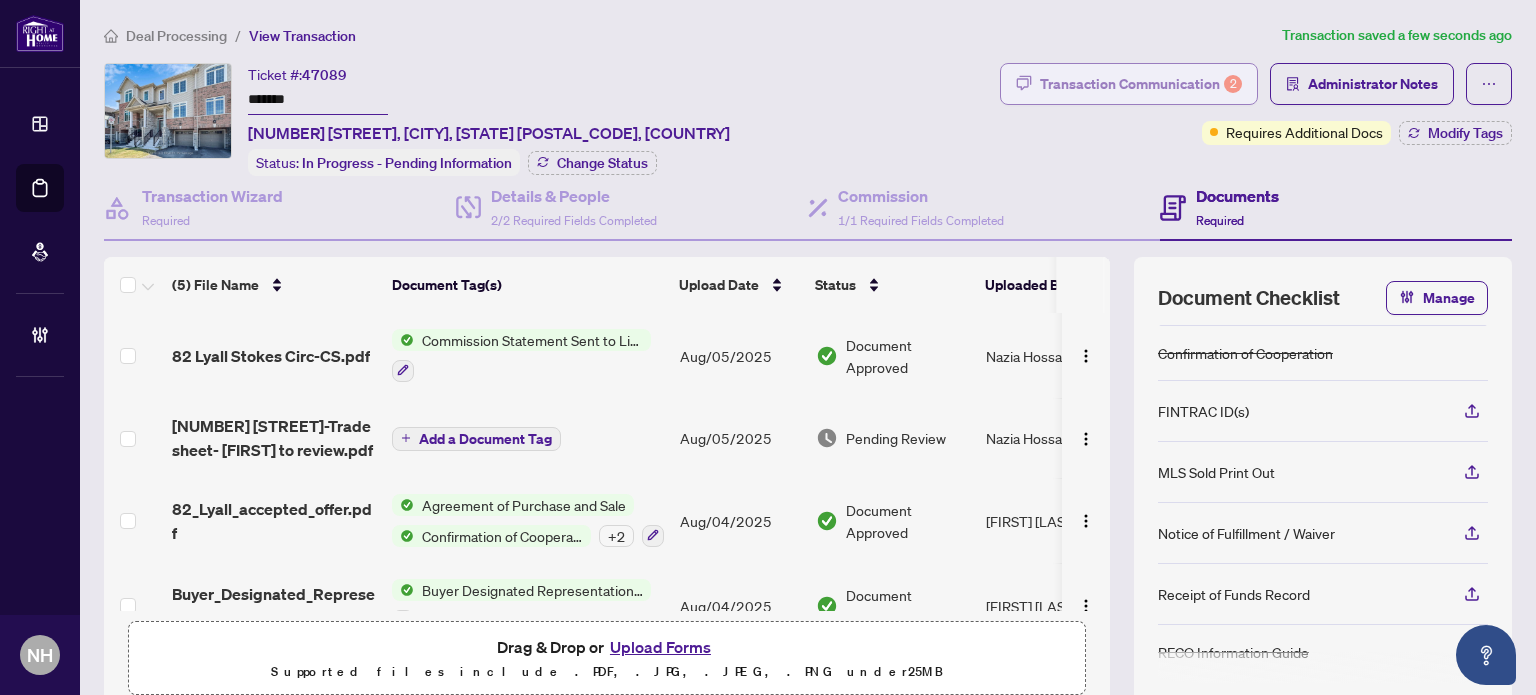 click on "Transaction Communication 2" at bounding box center (1141, 84) 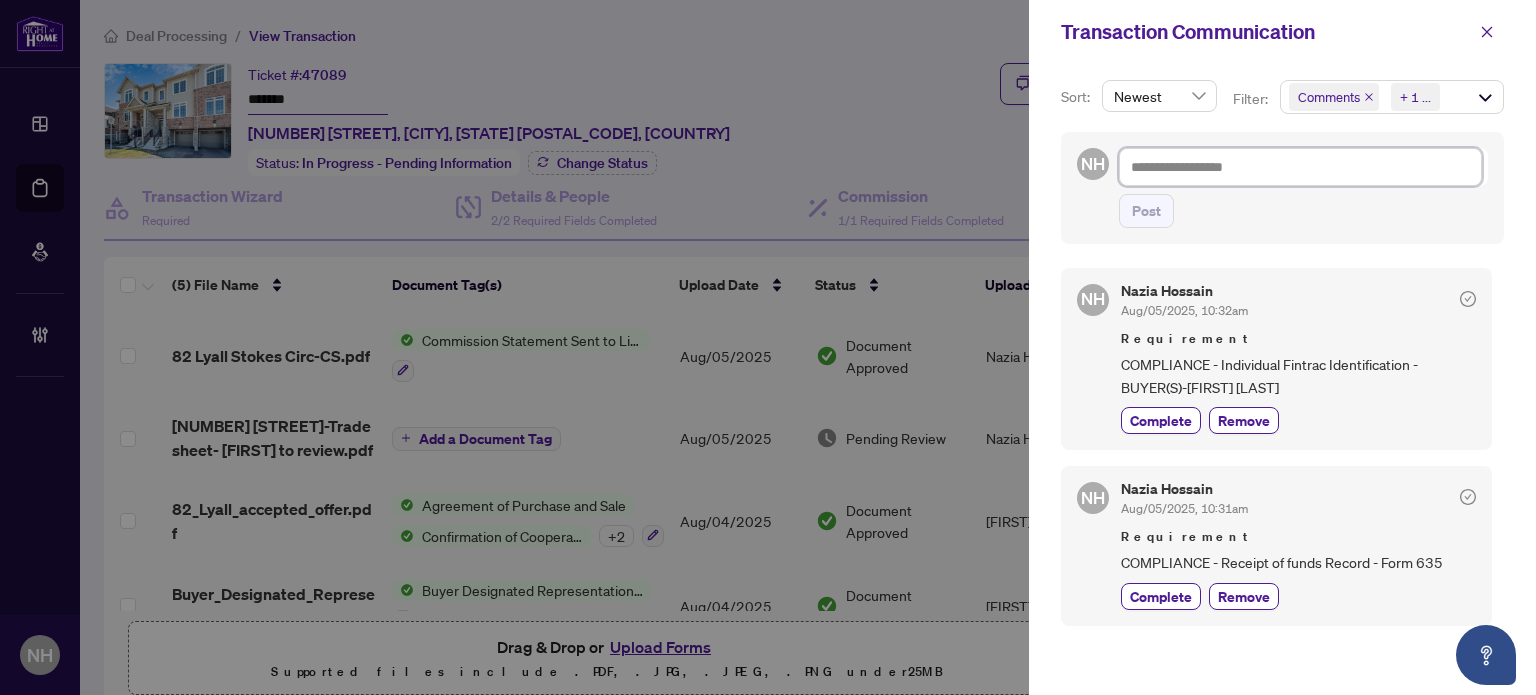 click at bounding box center [1300, 167] 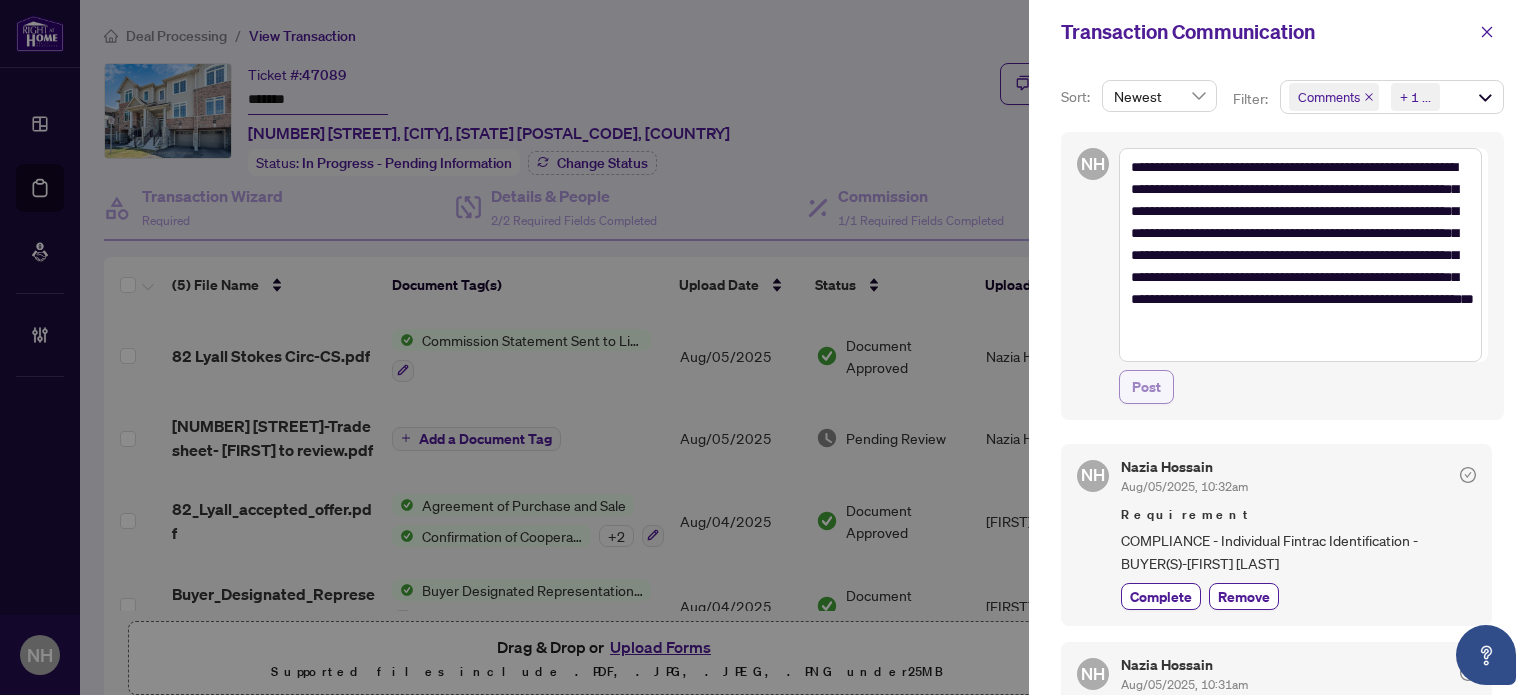 click on "Post" at bounding box center [1146, 387] 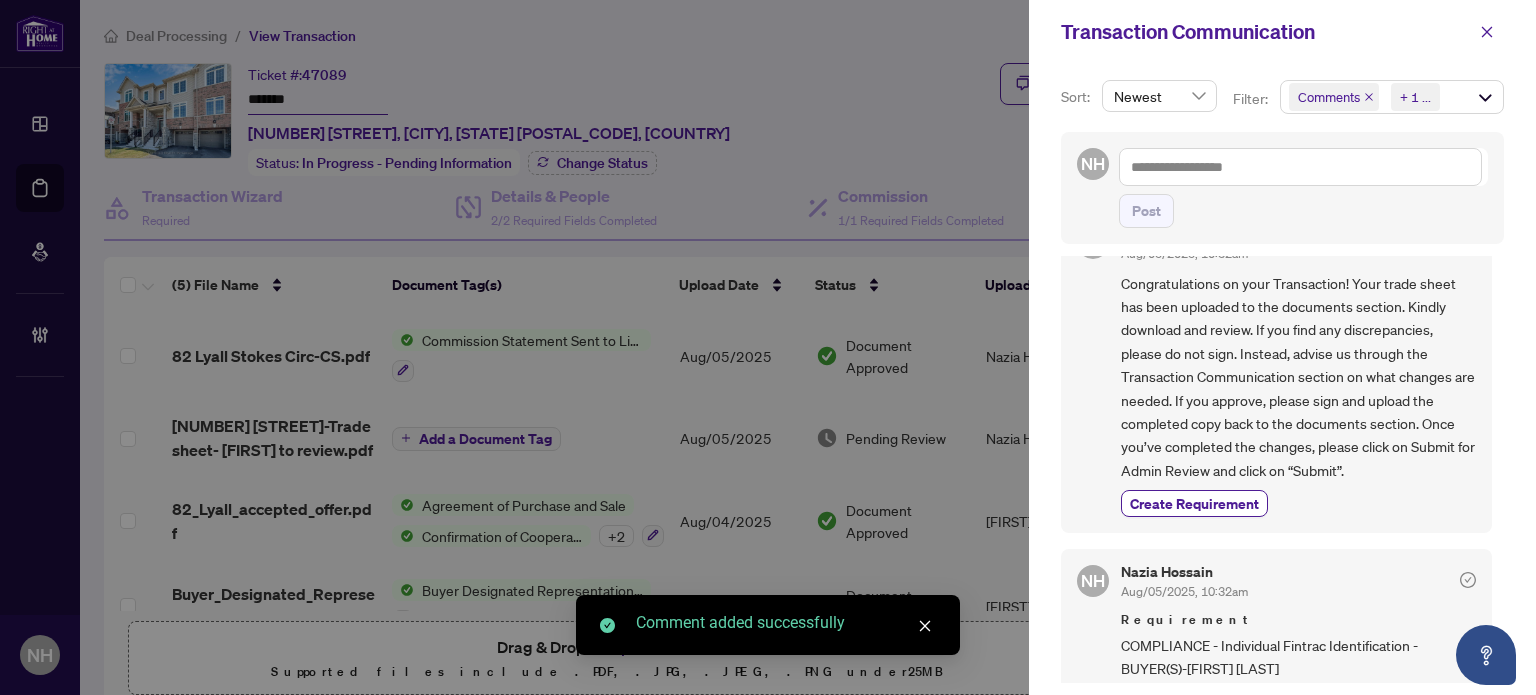 scroll, scrollTop: 0, scrollLeft: 0, axis: both 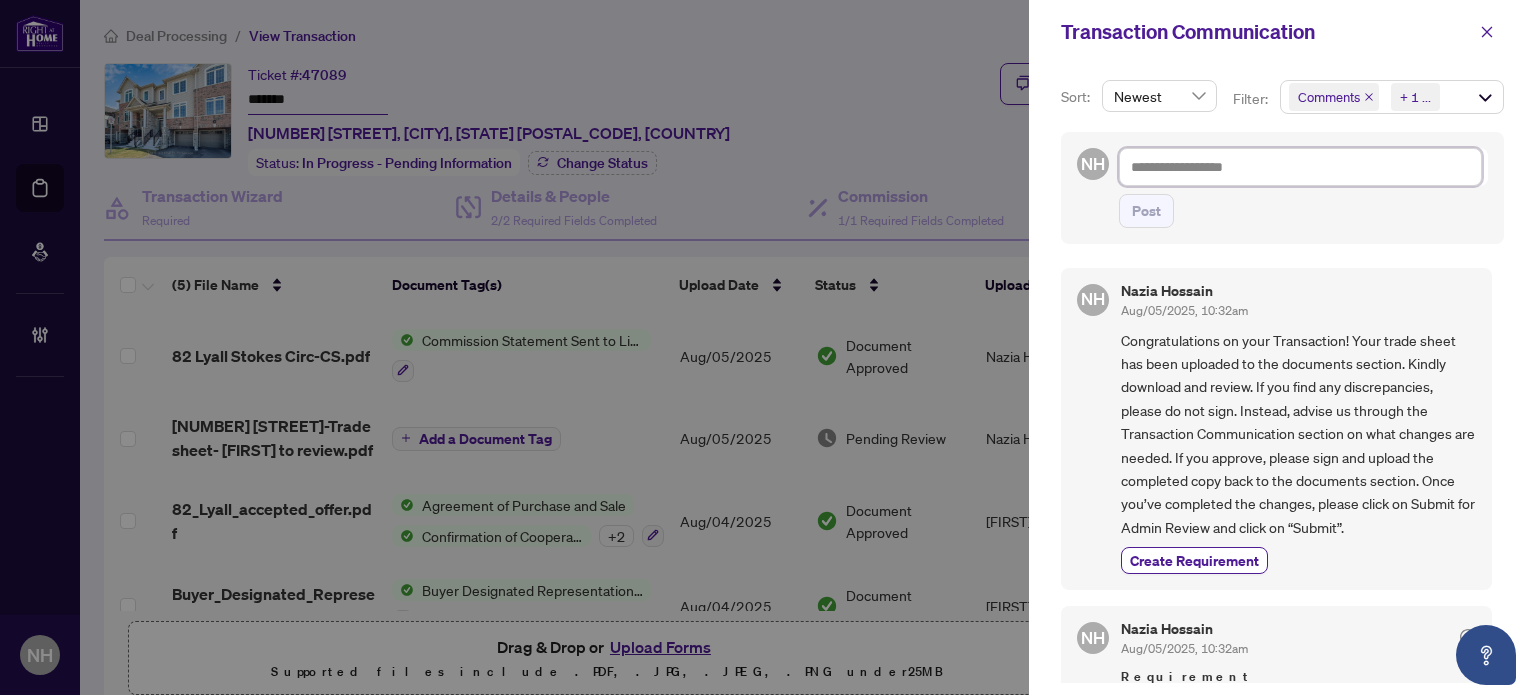 drag, startPoint x: 1184, startPoint y: 164, endPoint x: 1158, endPoint y: 152, distance: 28.635643 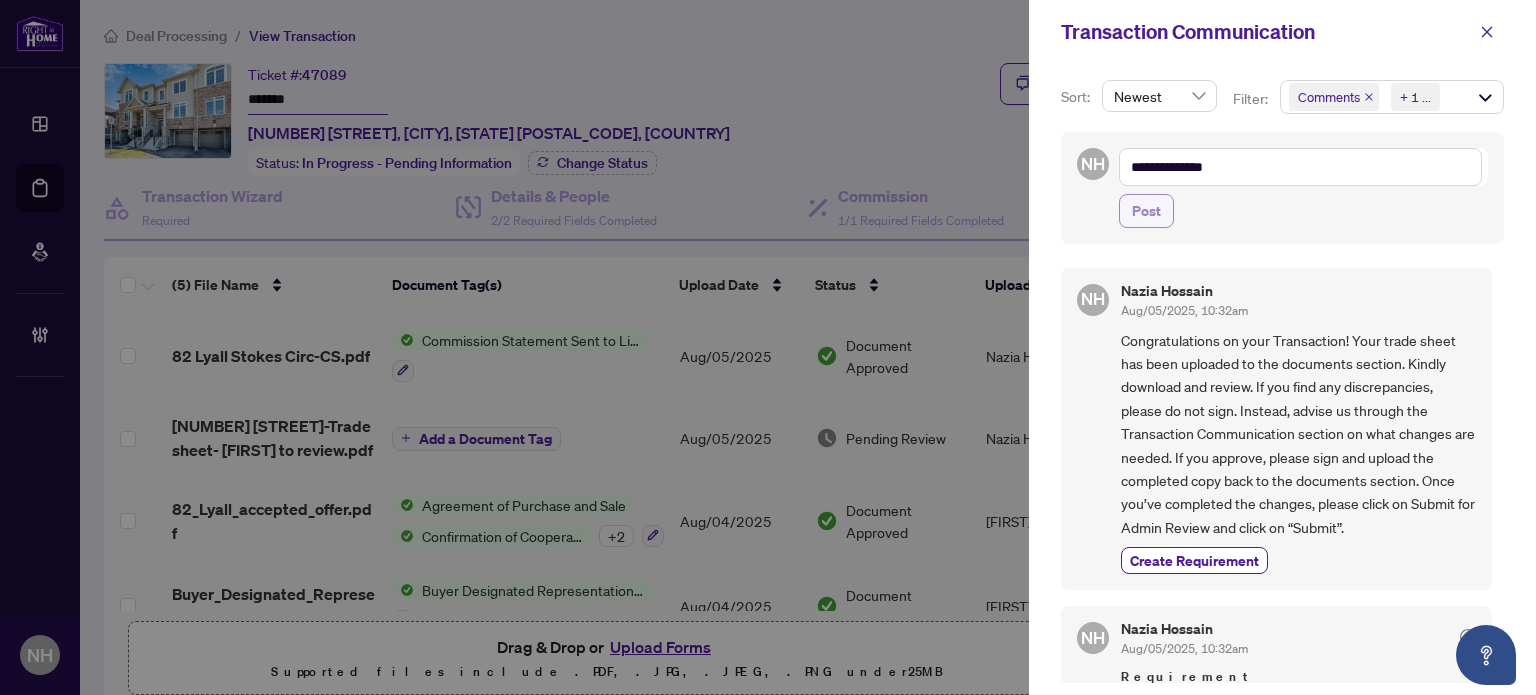 click on "Post" at bounding box center (1146, 211) 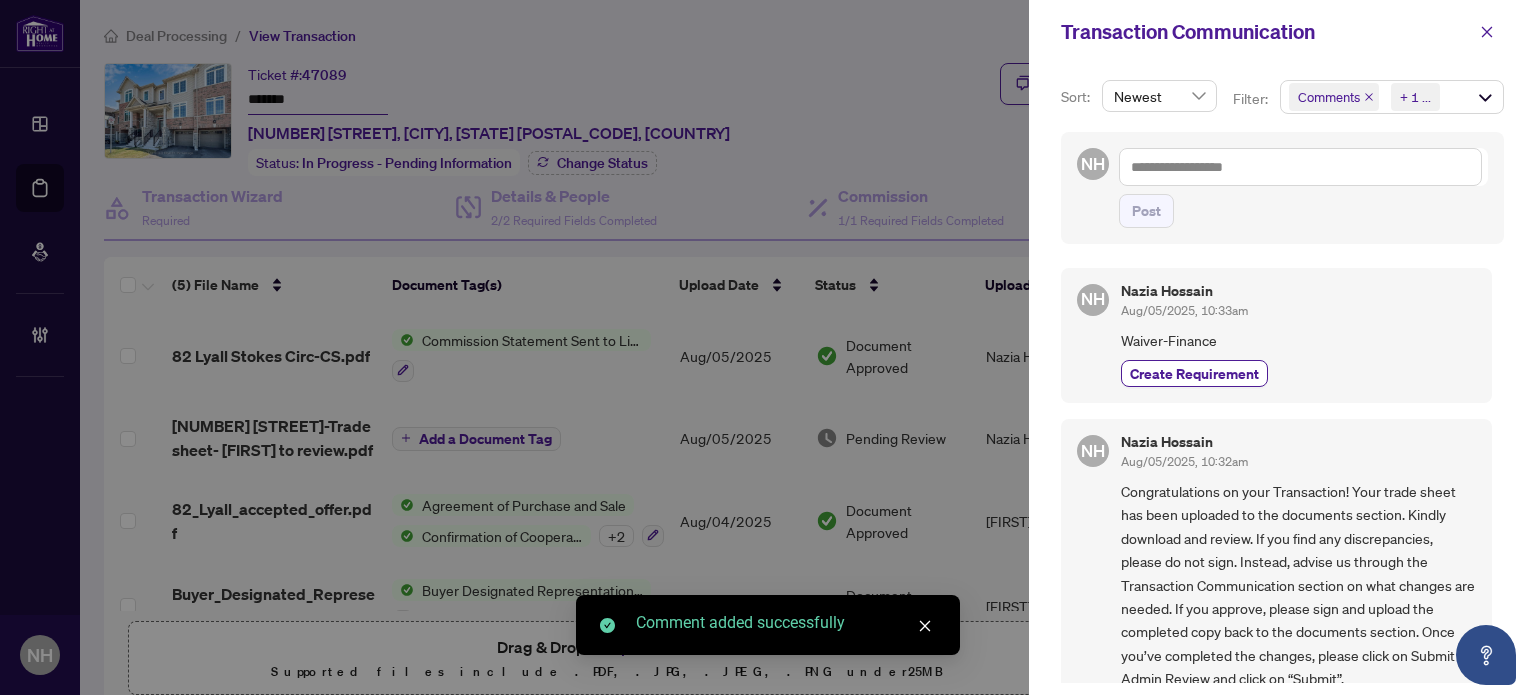 drag, startPoint x: 1171, startPoint y: 370, endPoint x: 1048, endPoint y: 213, distance: 199.44423 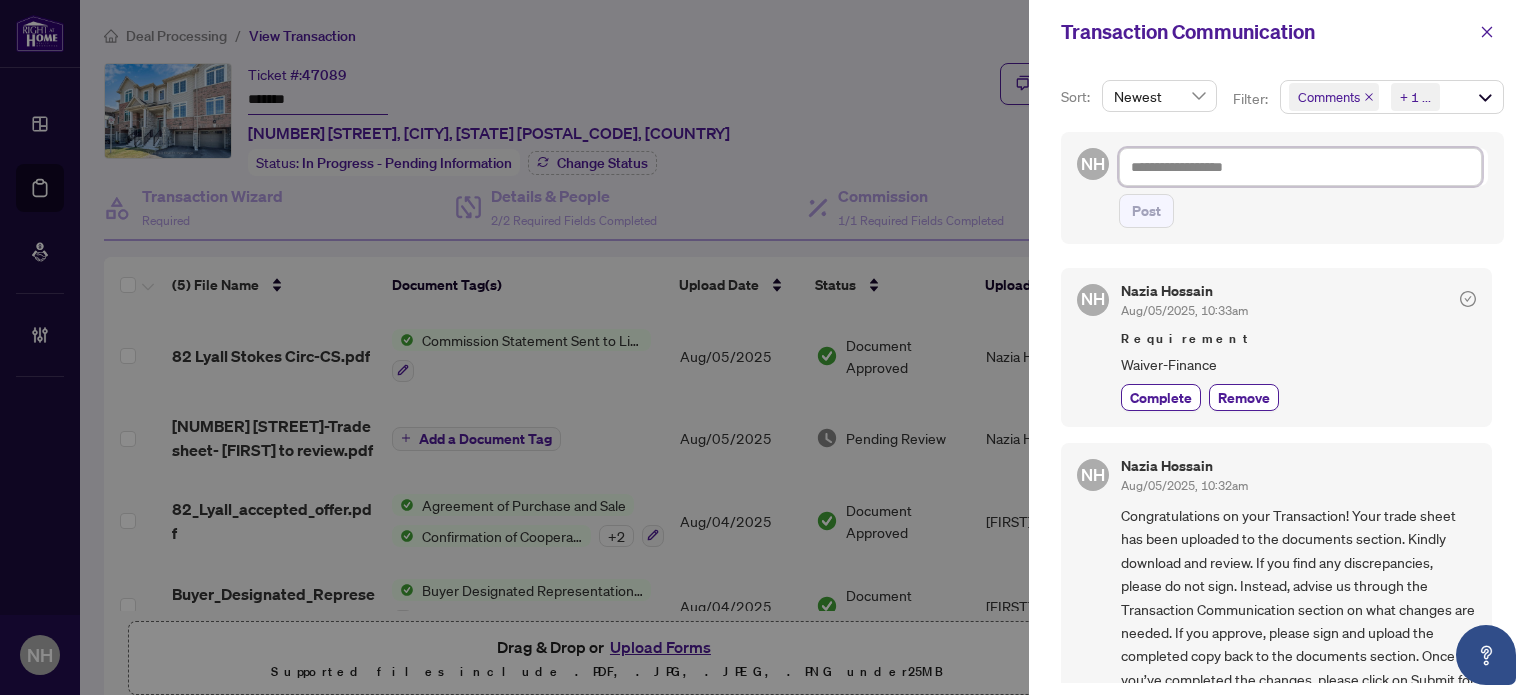 click at bounding box center (1300, 167) 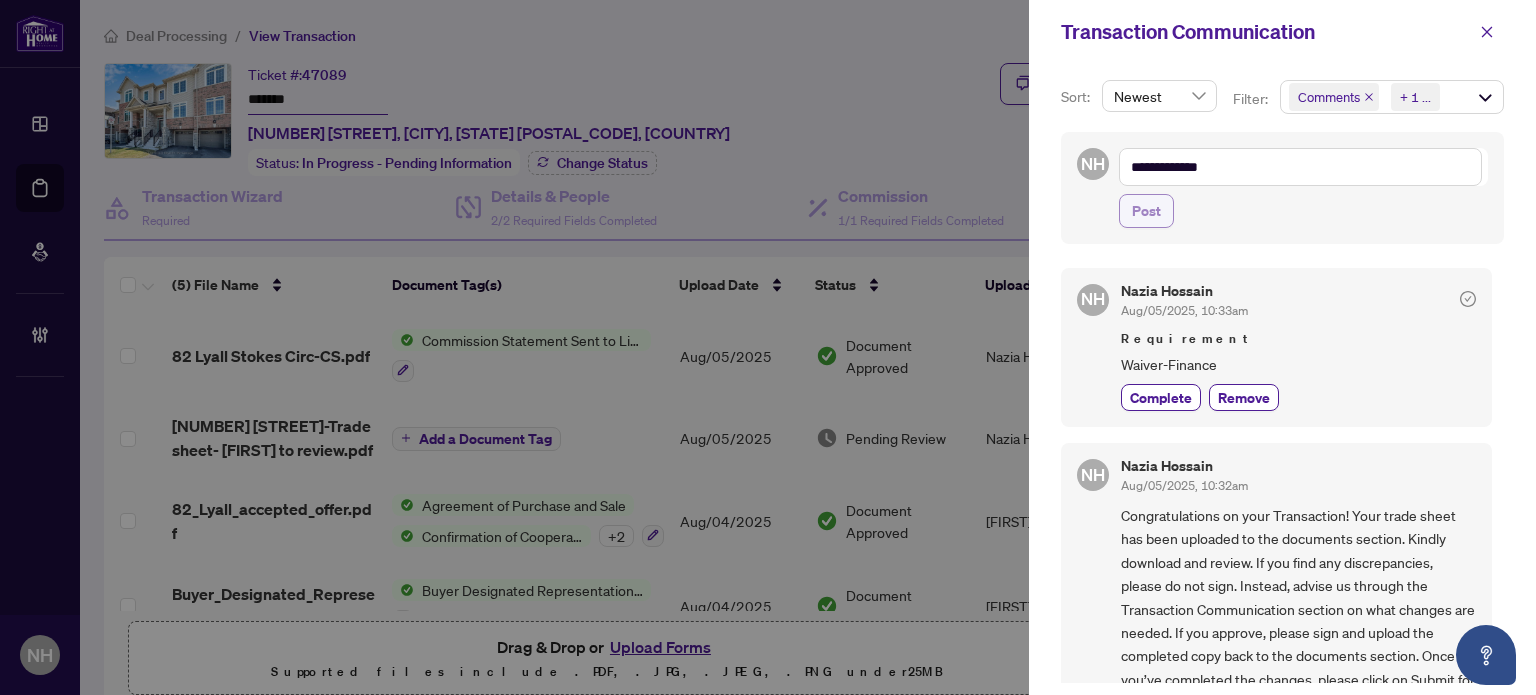 click on "Post" at bounding box center [1146, 211] 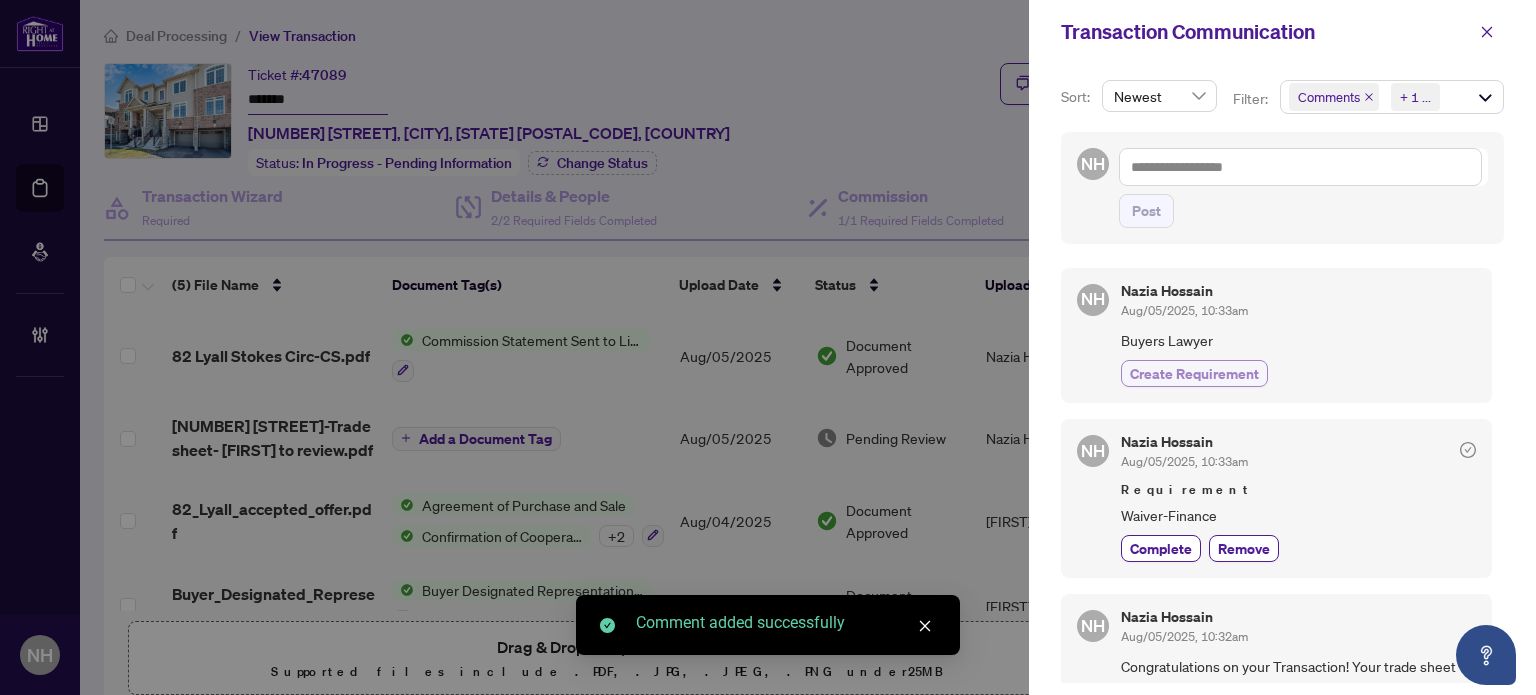 click on "Create Requirement" at bounding box center (1194, 373) 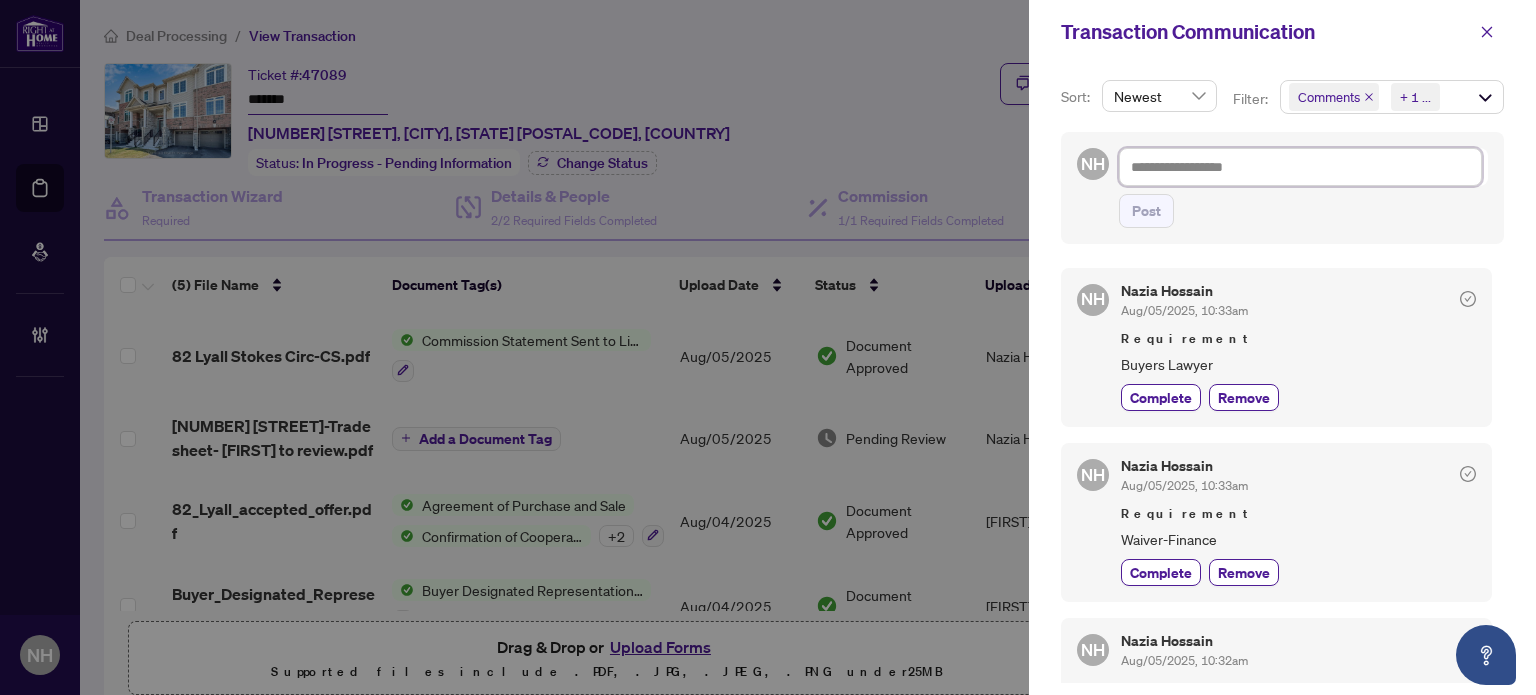 click at bounding box center [1300, 167] 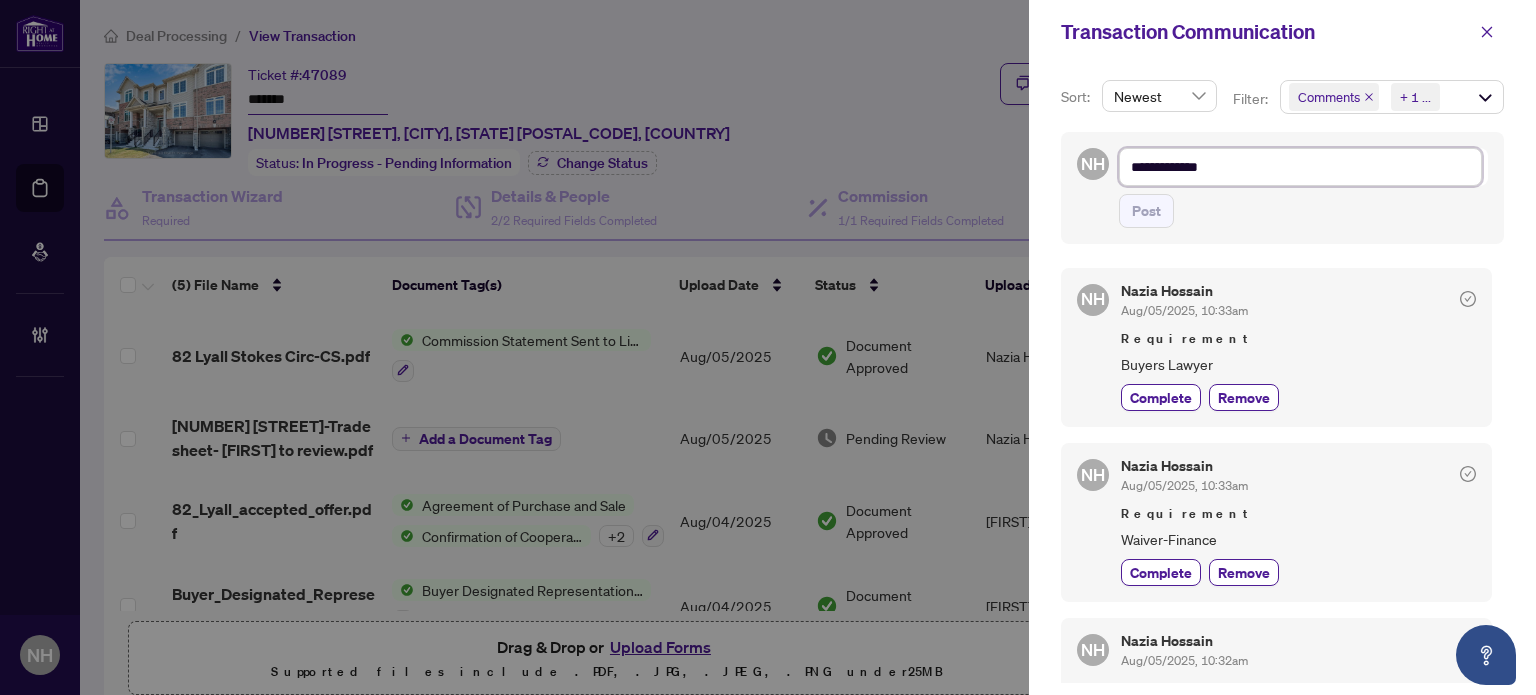 click on "**********" at bounding box center (1300, 167) 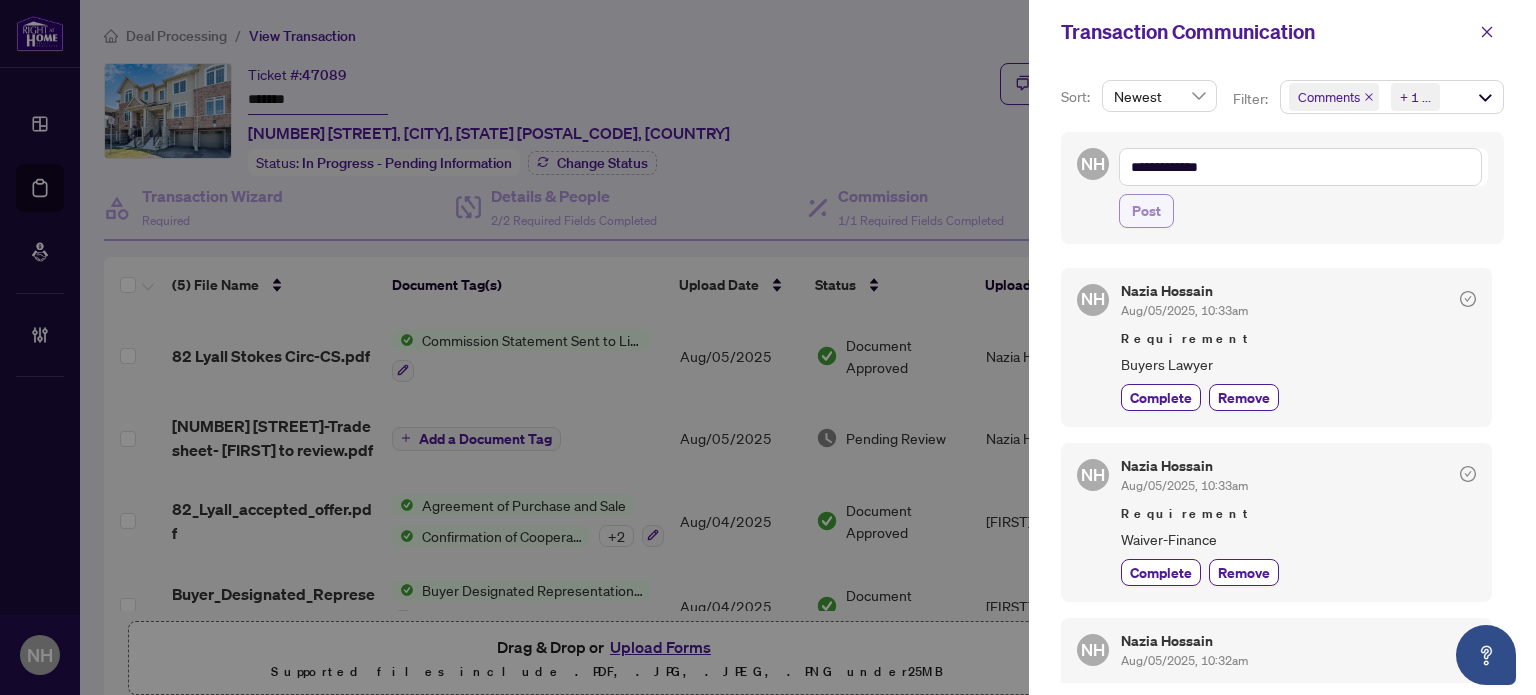 click on "Post" at bounding box center (1146, 211) 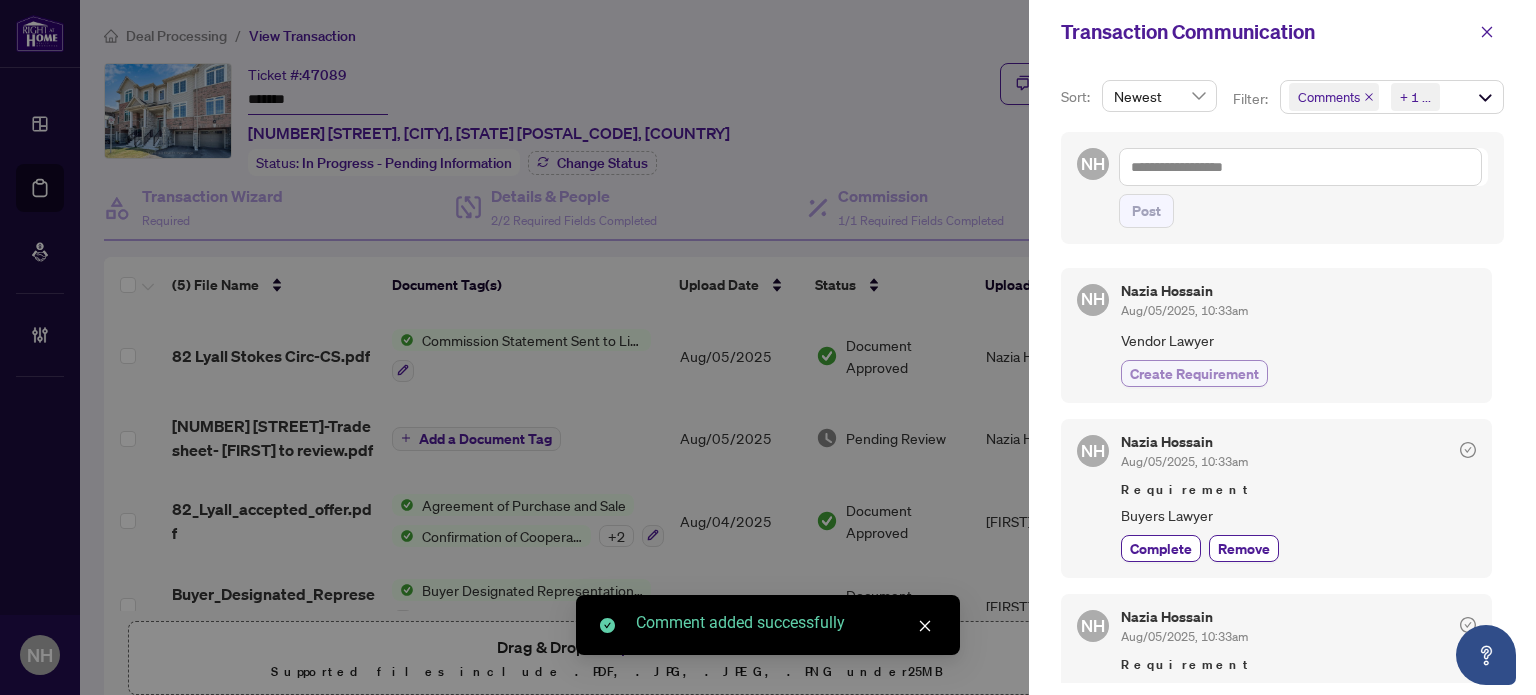 click on "Create Requirement" at bounding box center (1194, 373) 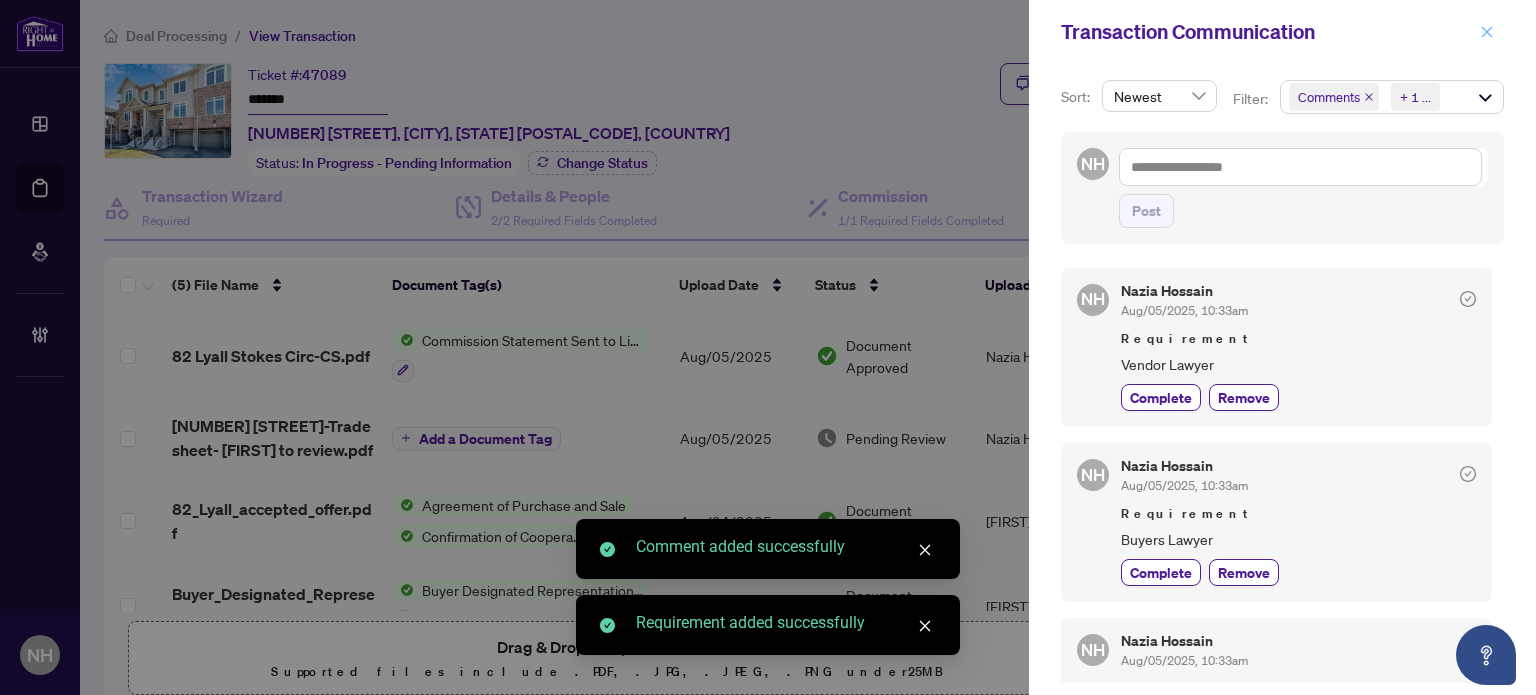 click at bounding box center [1487, 32] 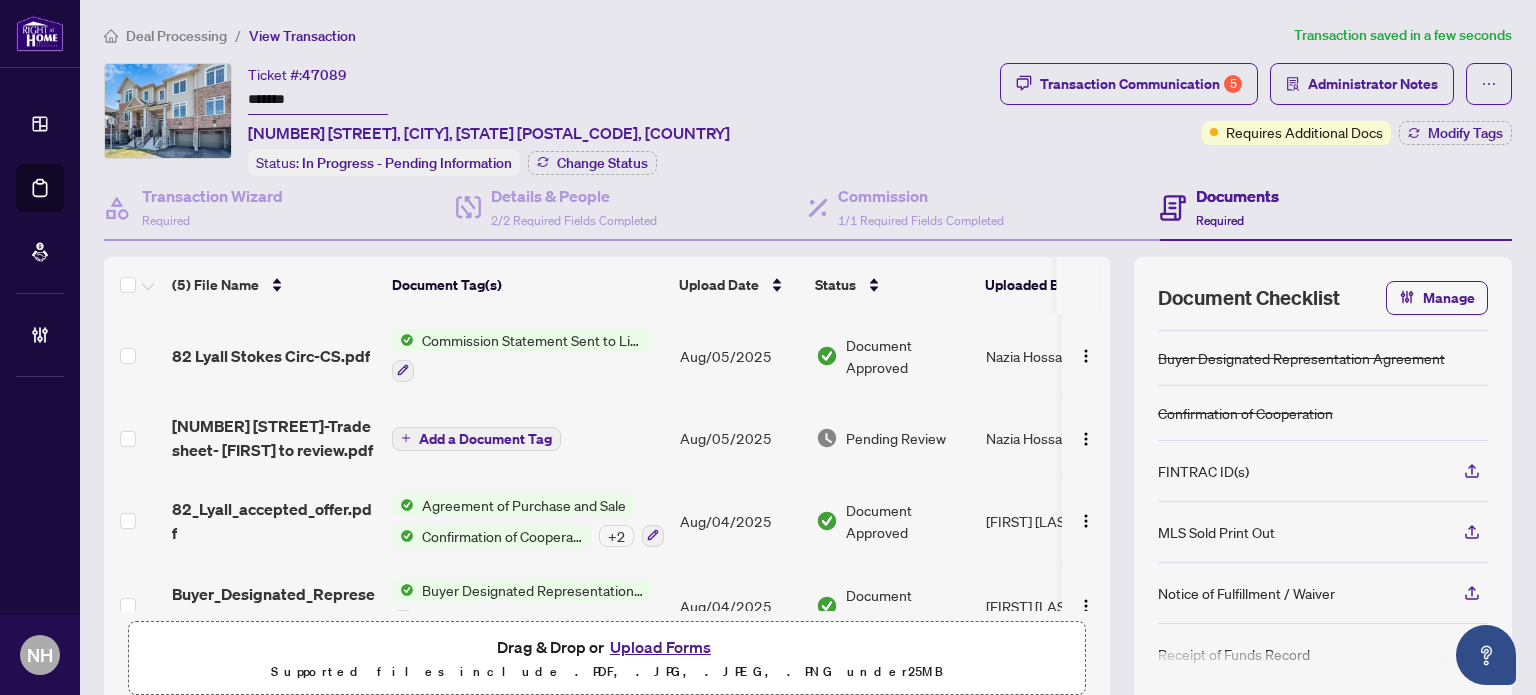 scroll, scrollTop: 0, scrollLeft: 0, axis: both 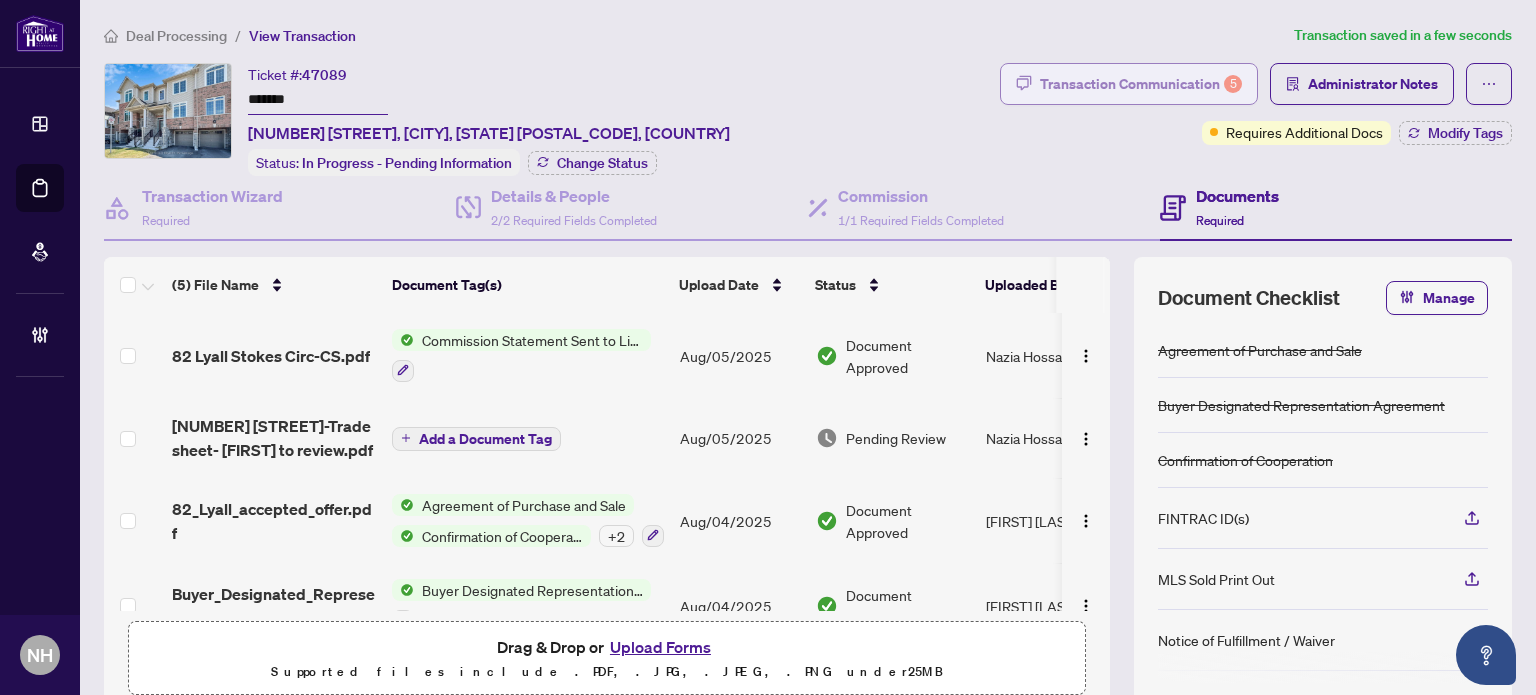 click on "Transaction Communication 5" at bounding box center (1141, 84) 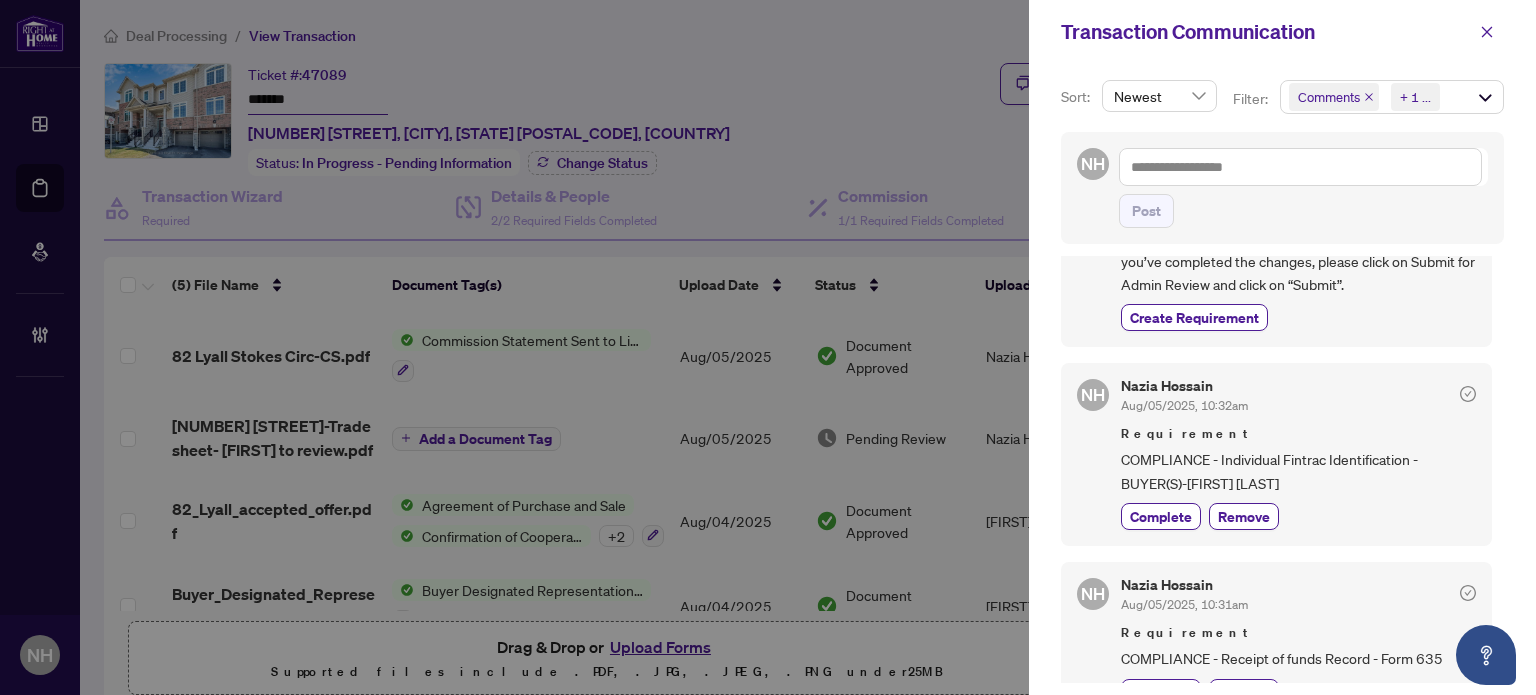 scroll, scrollTop: 799, scrollLeft: 0, axis: vertical 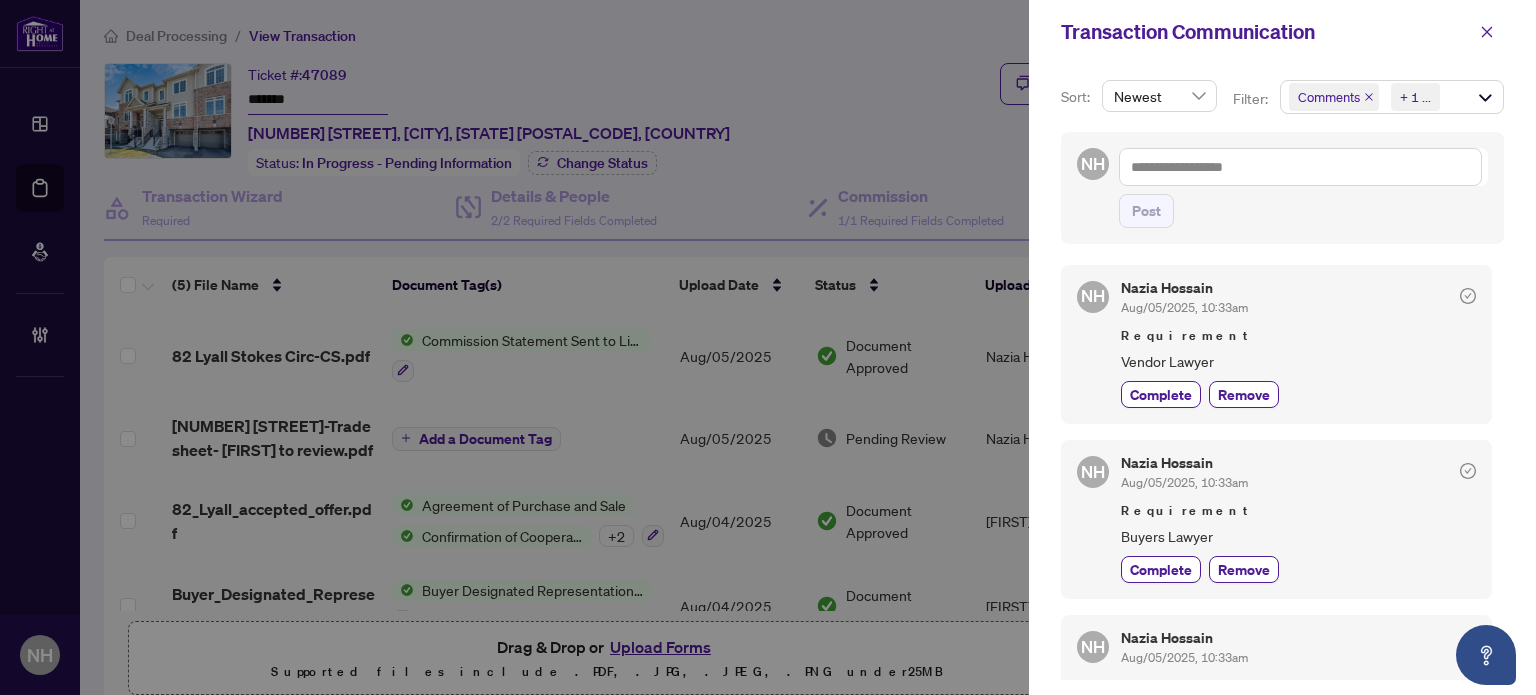 click on "Transaction Communication" at bounding box center [1282, 32] 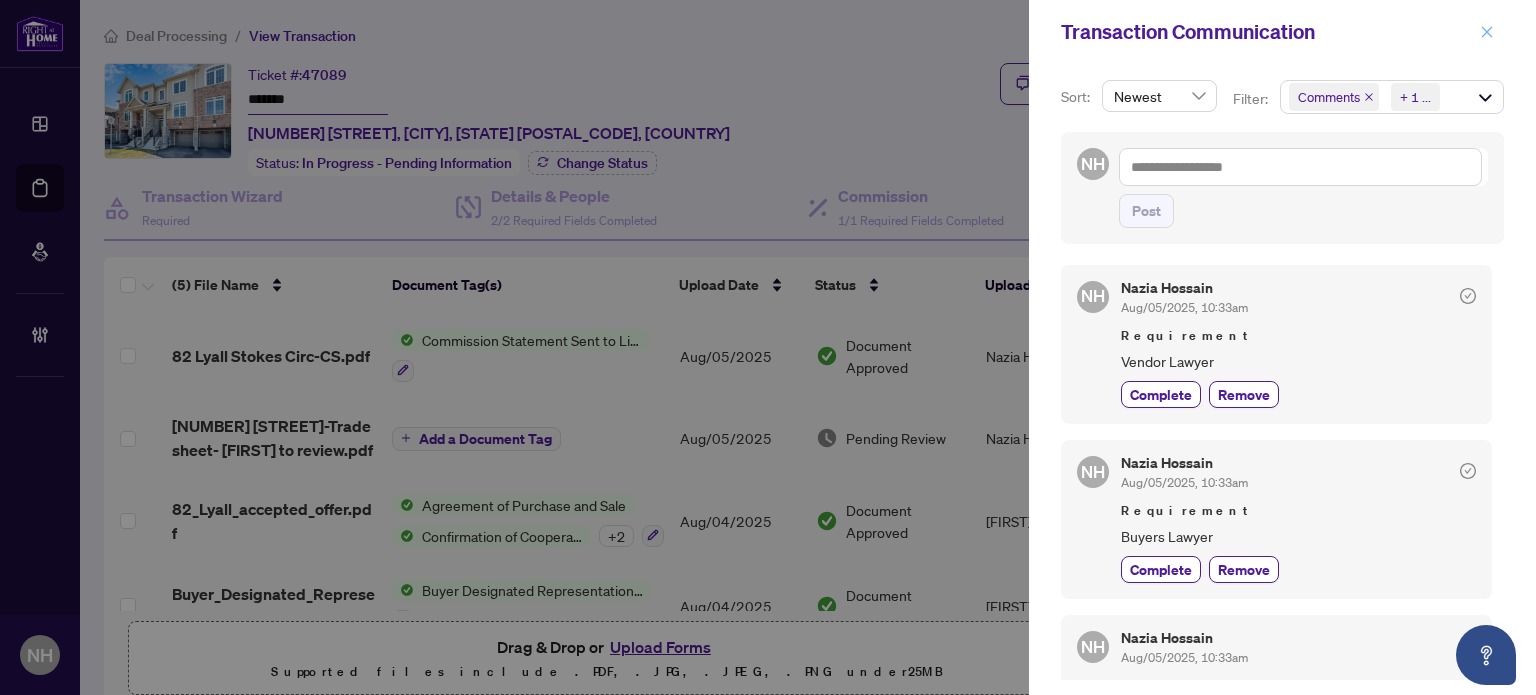 click 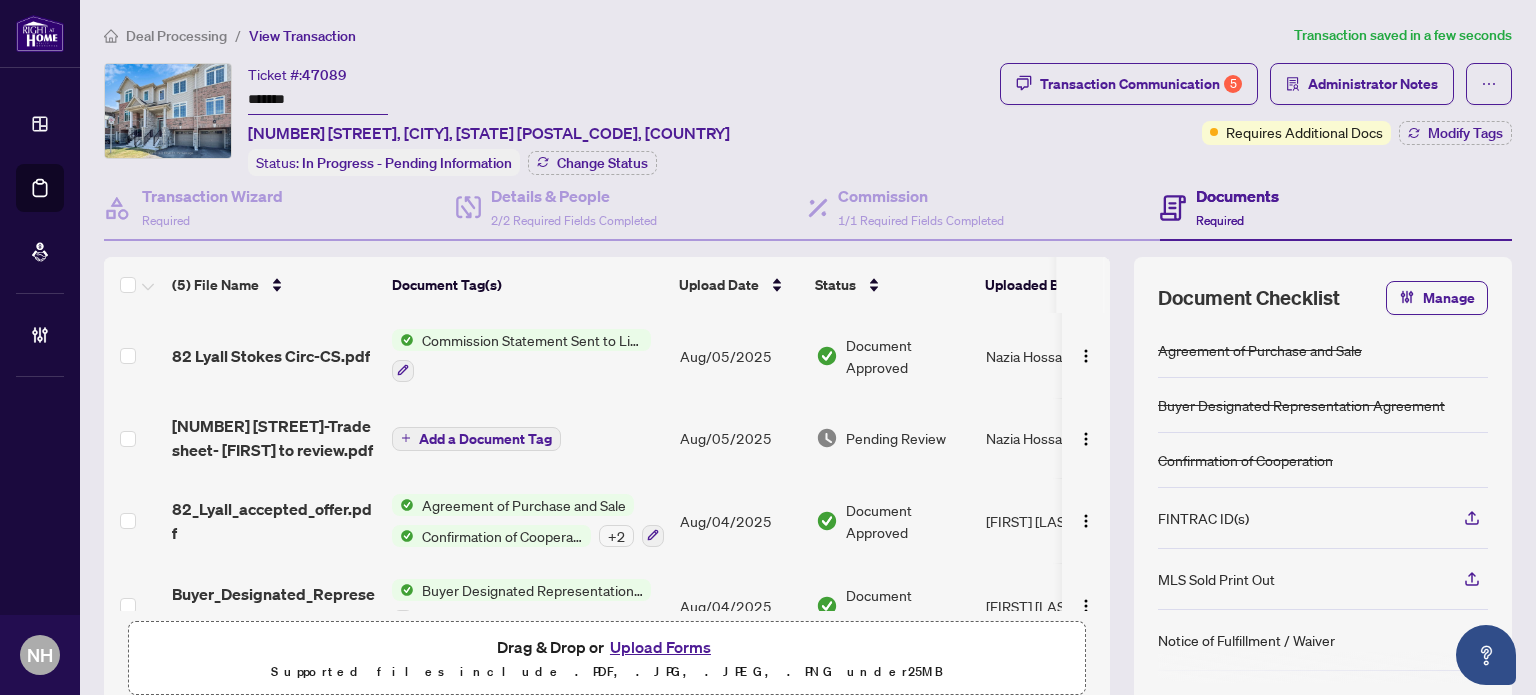 drag, startPoint x: 324, startPoint y: 107, endPoint x: 105, endPoint y: 46, distance: 227.33676 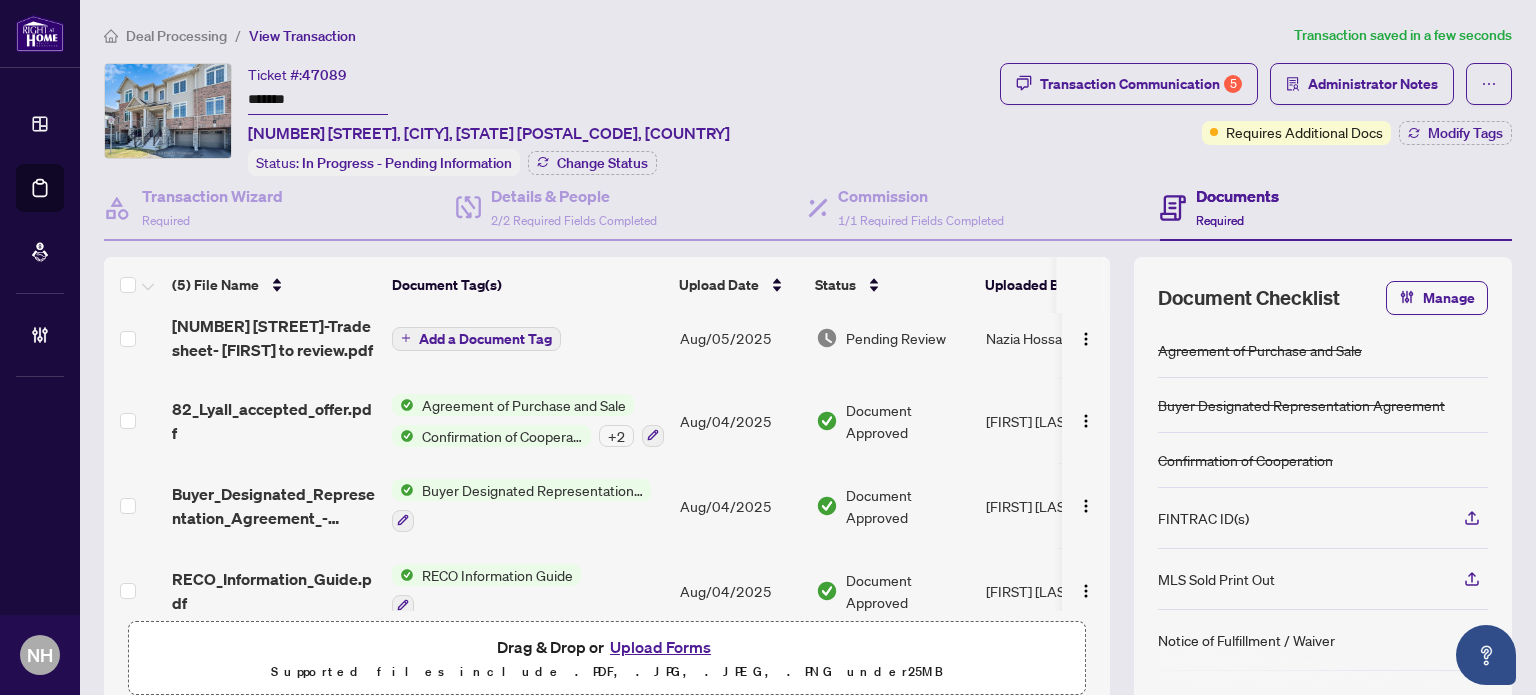 scroll, scrollTop: 125, scrollLeft: 0, axis: vertical 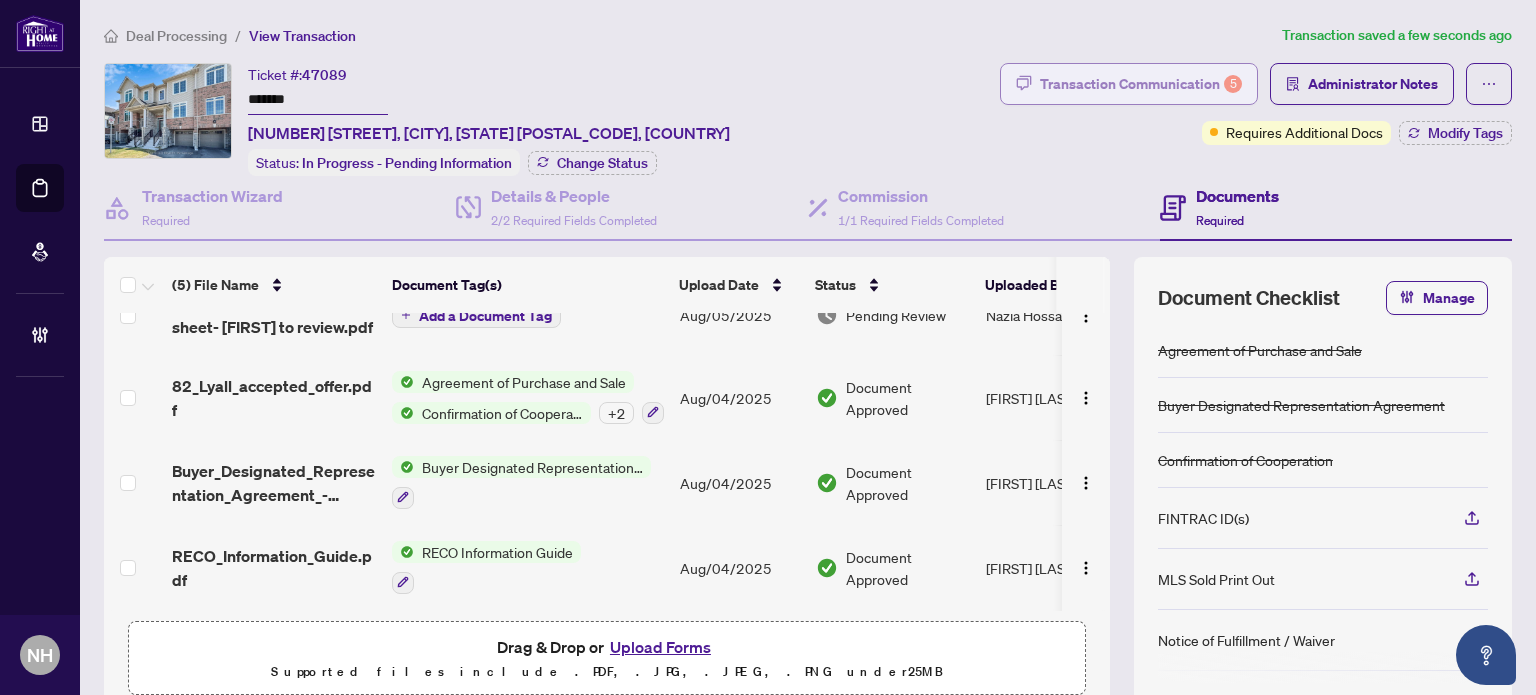 click on "Transaction Communication 5" at bounding box center (1141, 84) 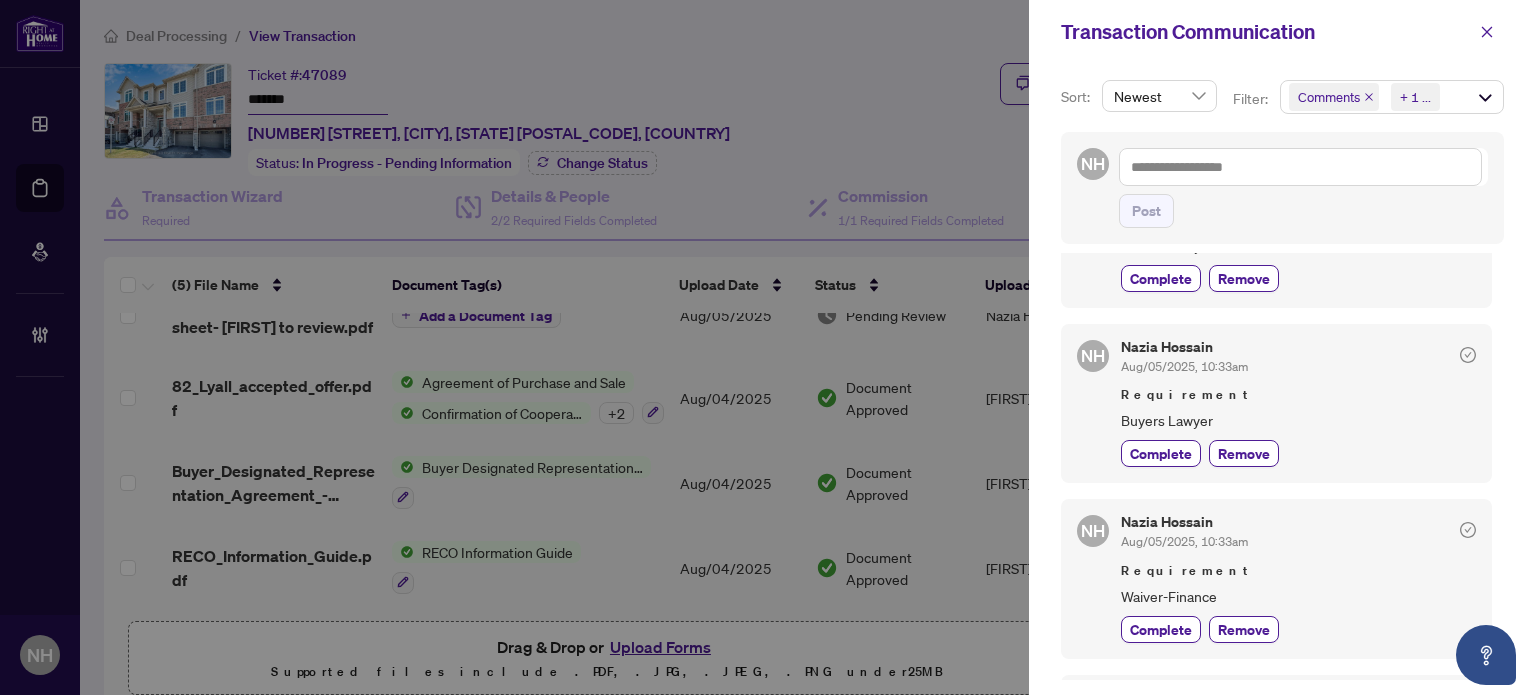 scroll, scrollTop: 0, scrollLeft: 0, axis: both 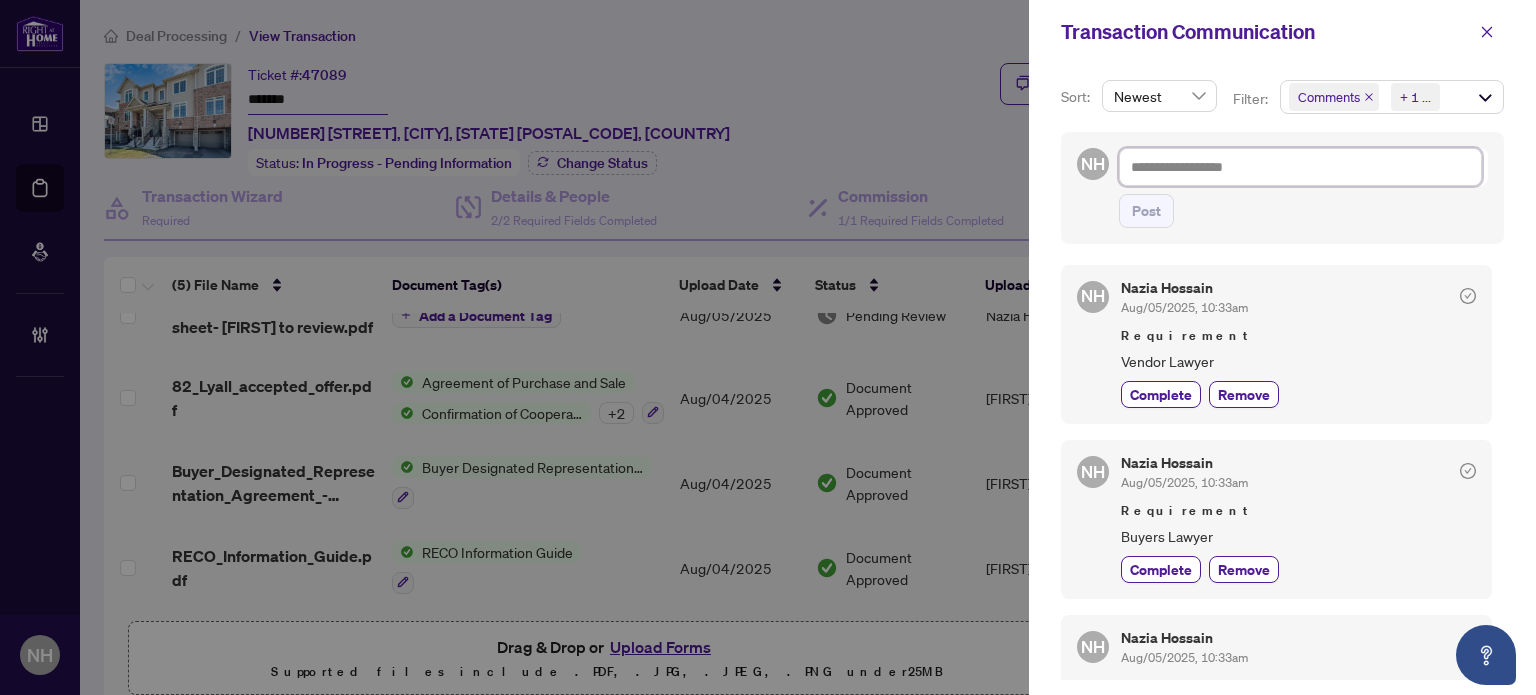 click at bounding box center [1300, 167] 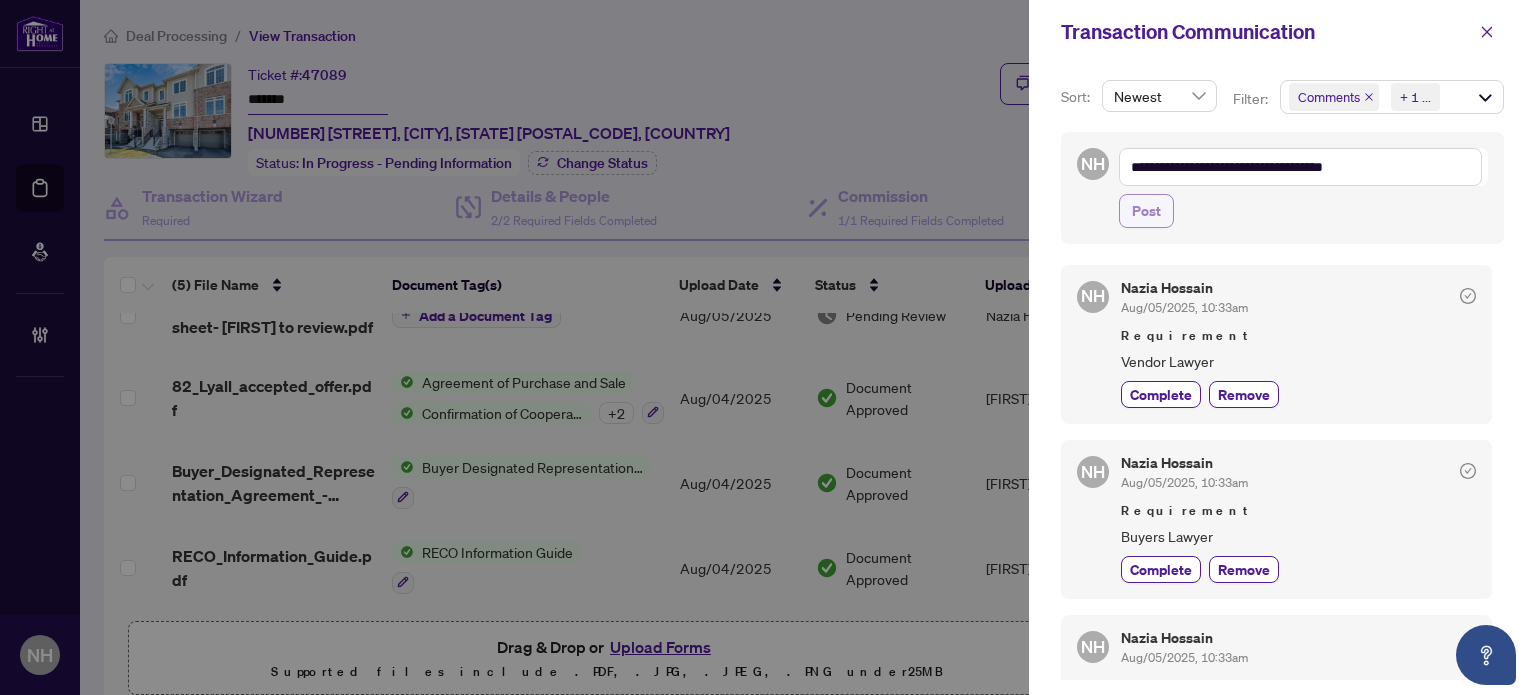 click on "Post" at bounding box center (1146, 211) 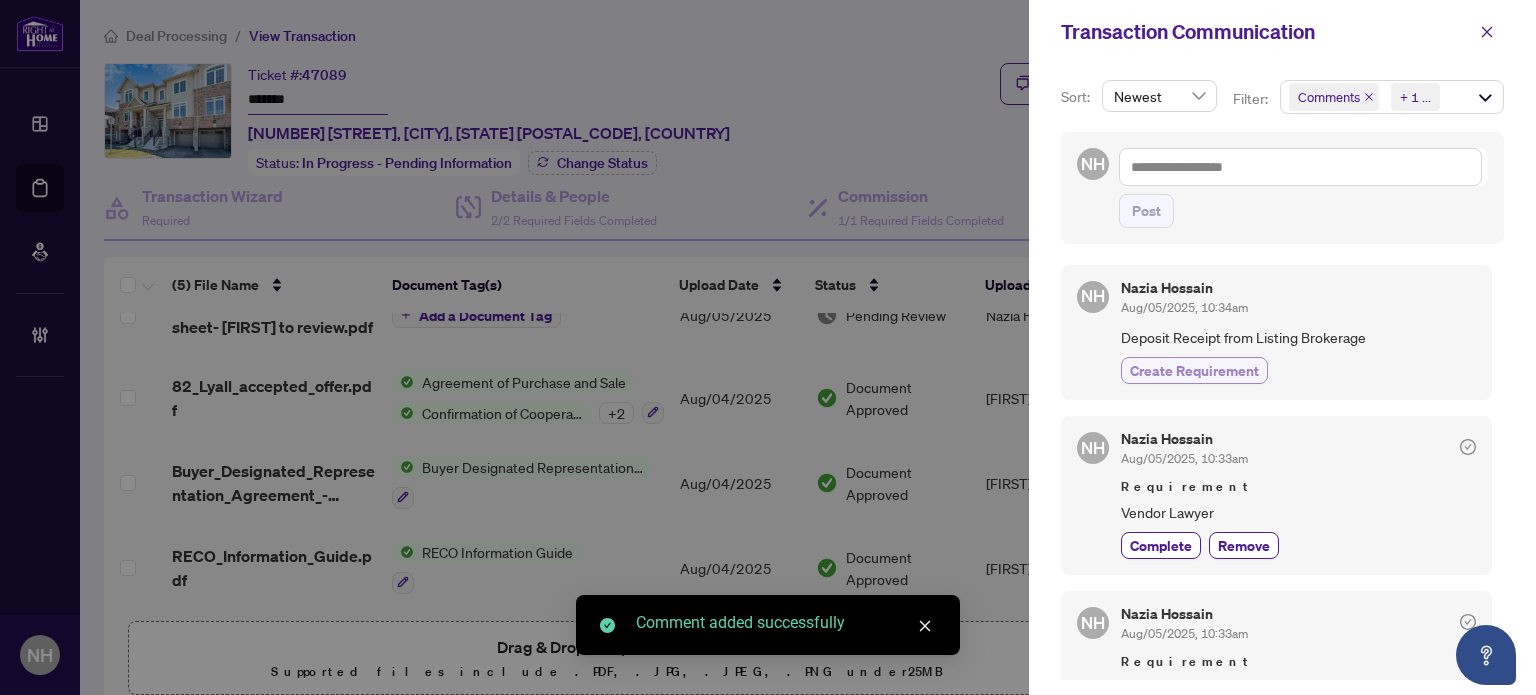 click on "Create Requirement" at bounding box center (1194, 370) 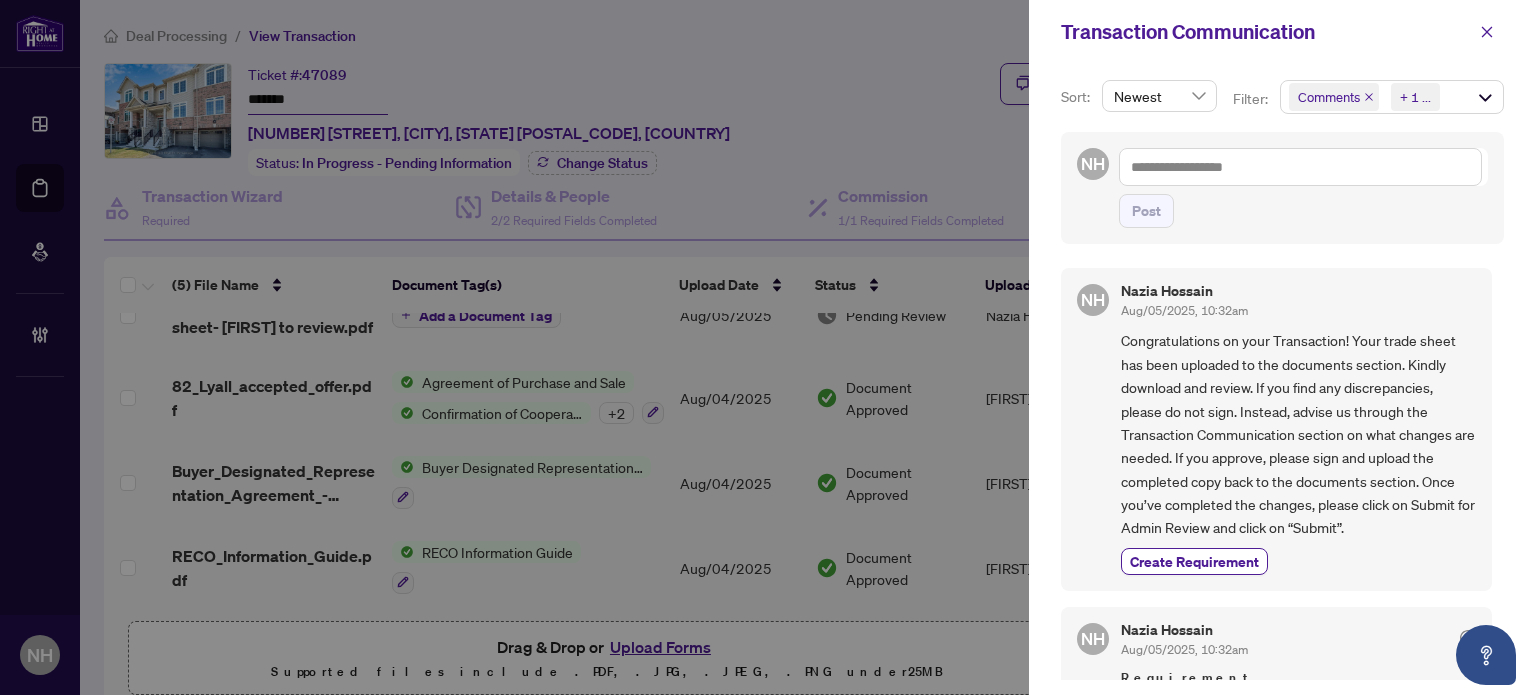 scroll, scrollTop: 700, scrollLeft: 0, axis: vertical 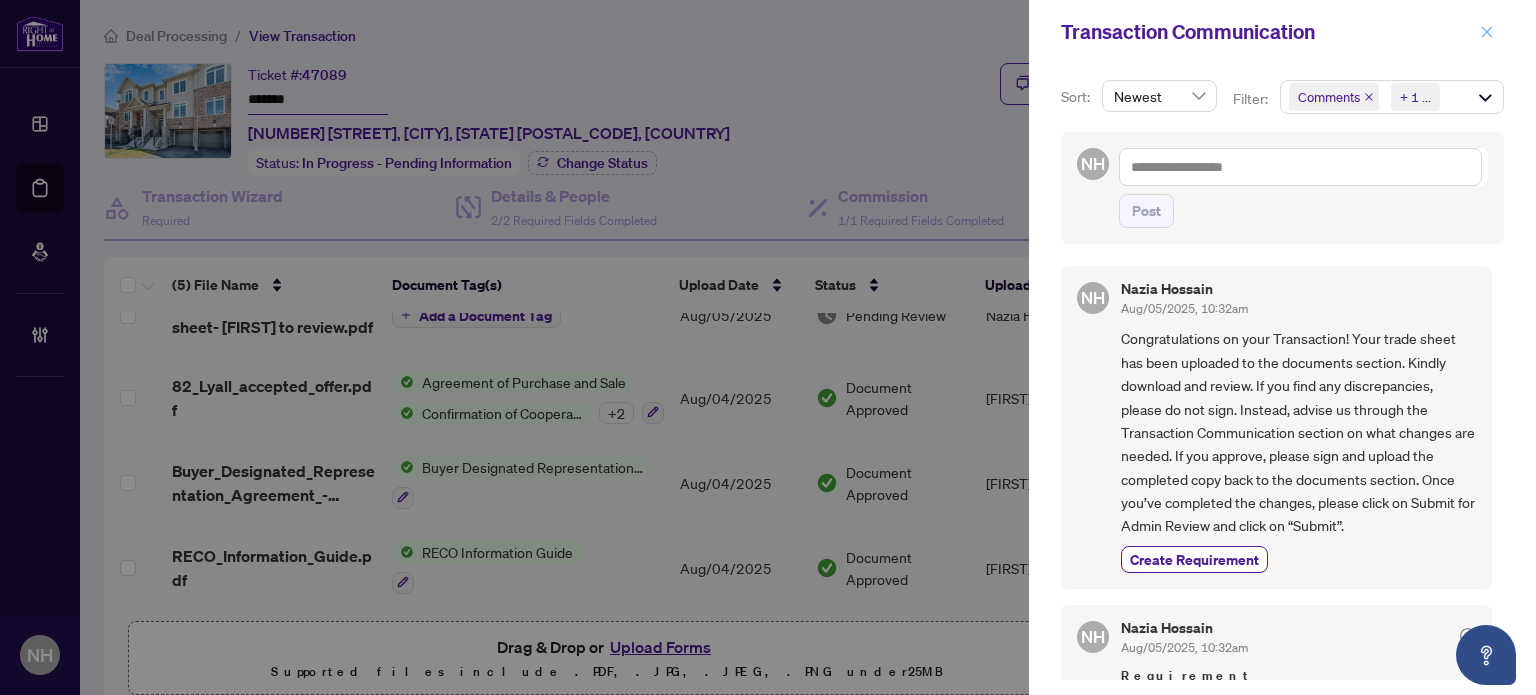 click 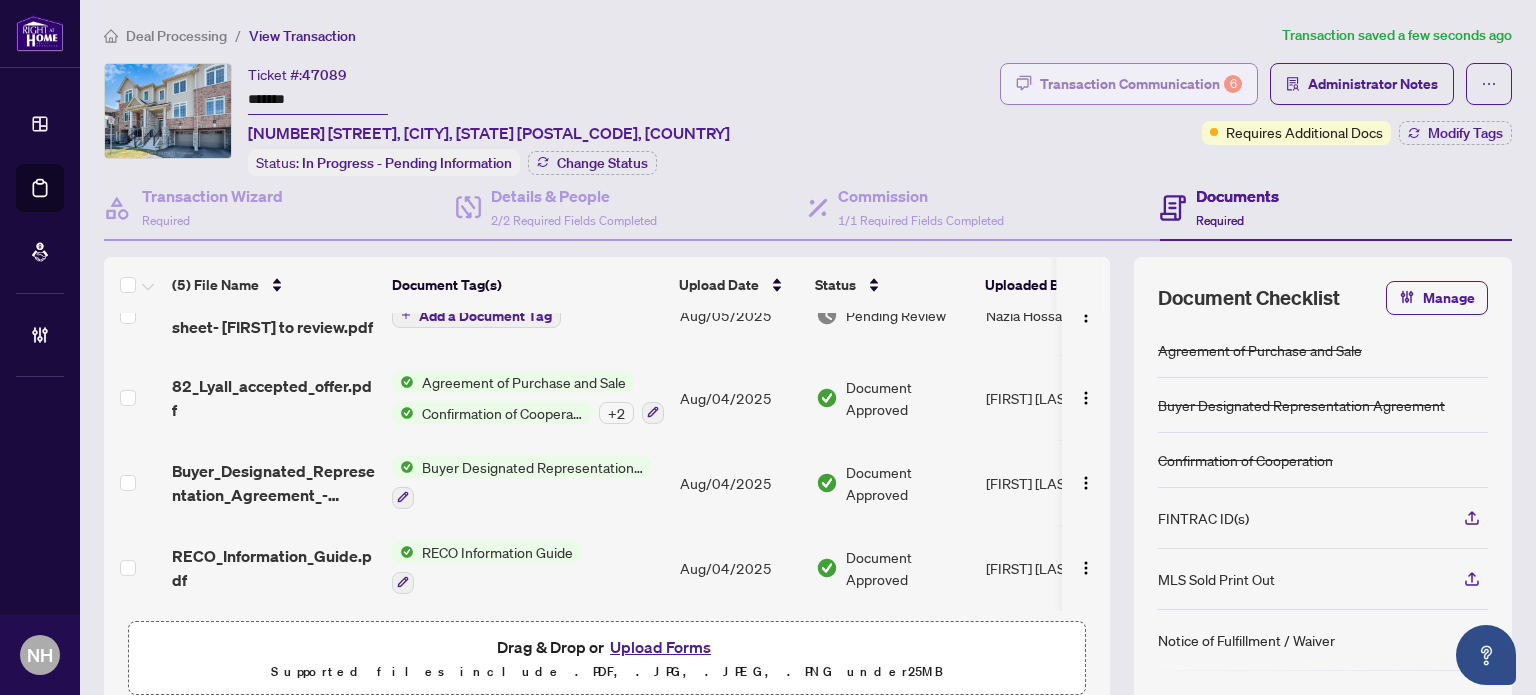 click on "Transaction Communication 6" at bounding box center (1129, 84) 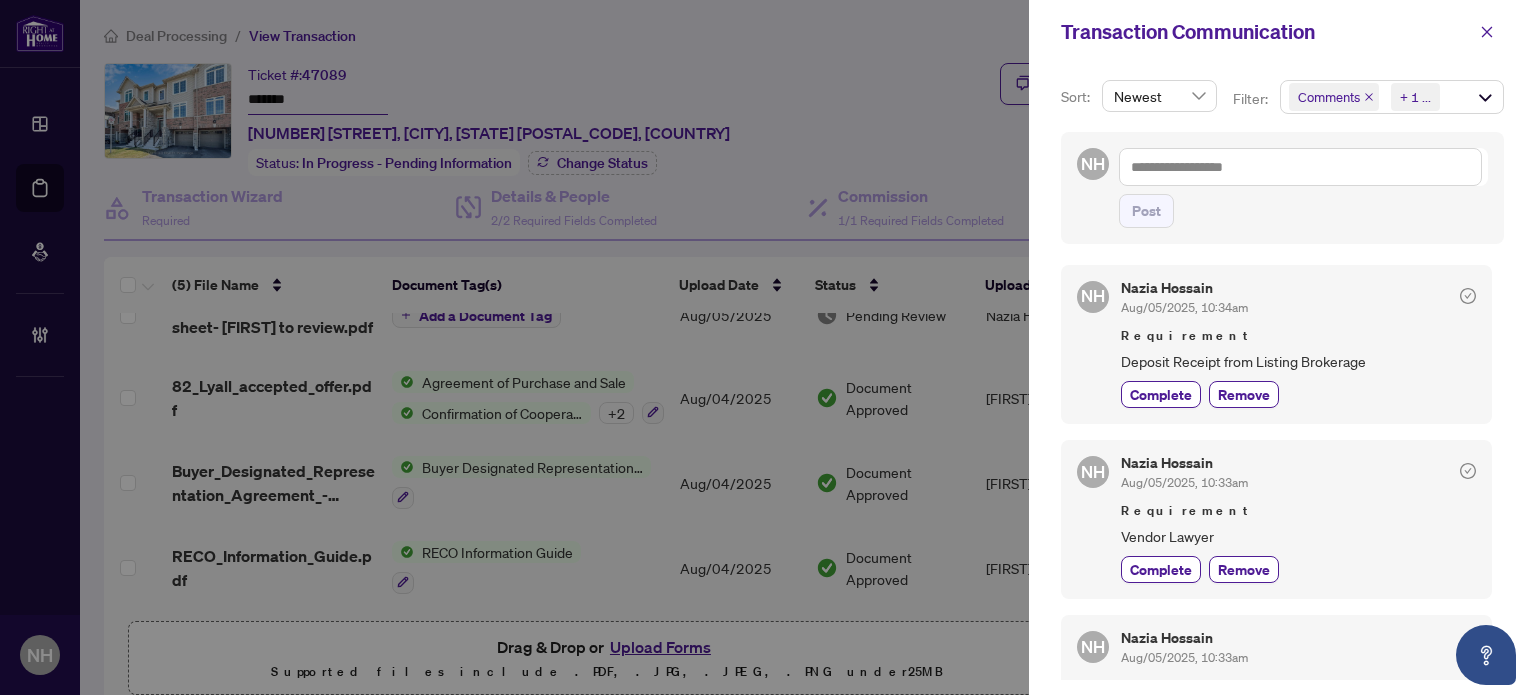 scroll, scrollTop: 0, scrollLeft: 0, axis: both 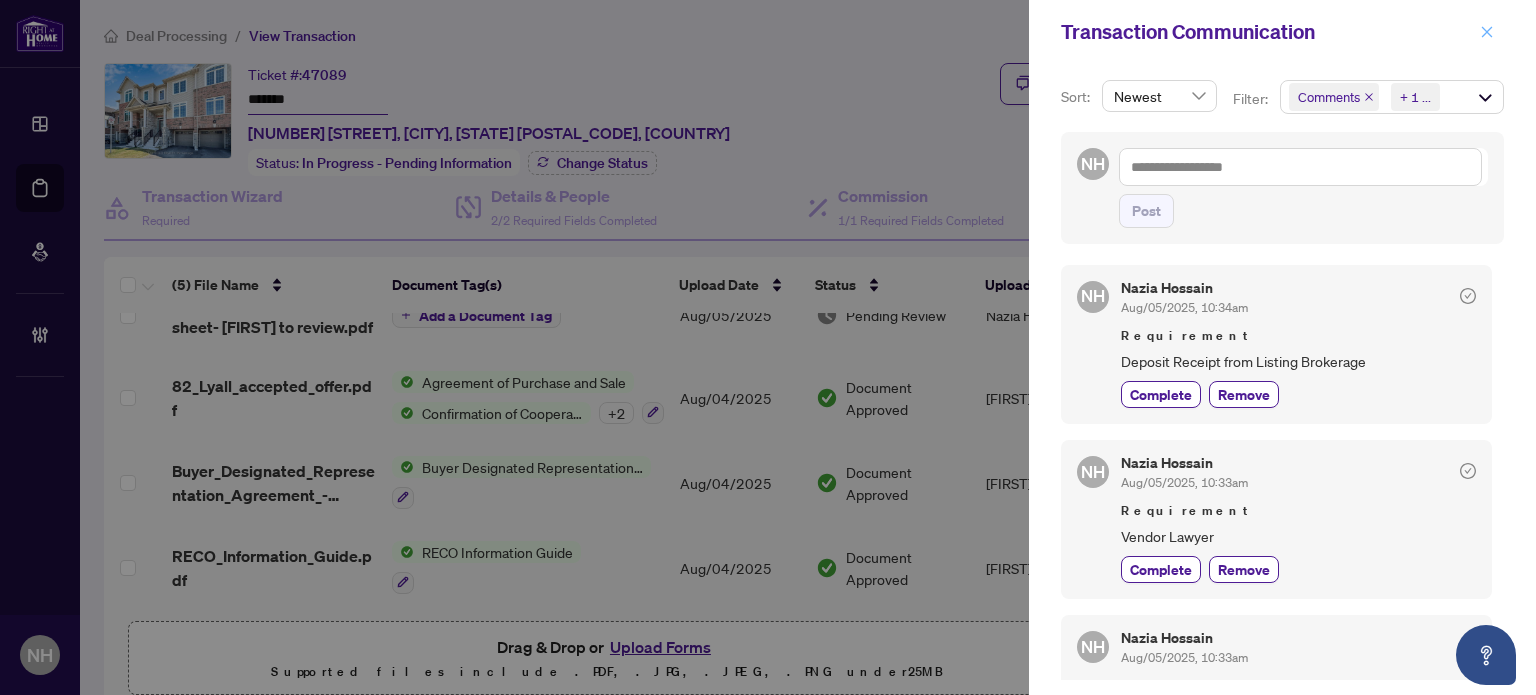 click 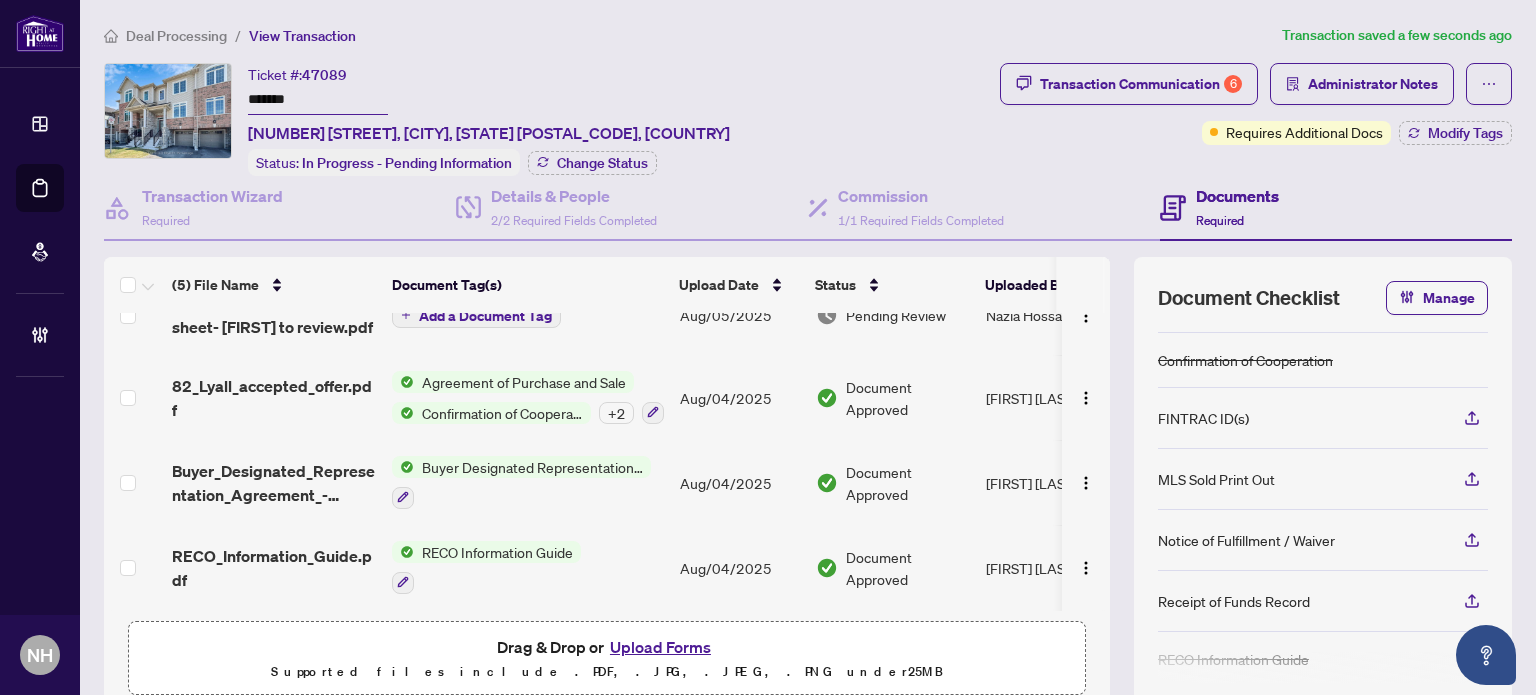 scroll, scrollTop: 107, scrollLeft: 0, axis: vertical 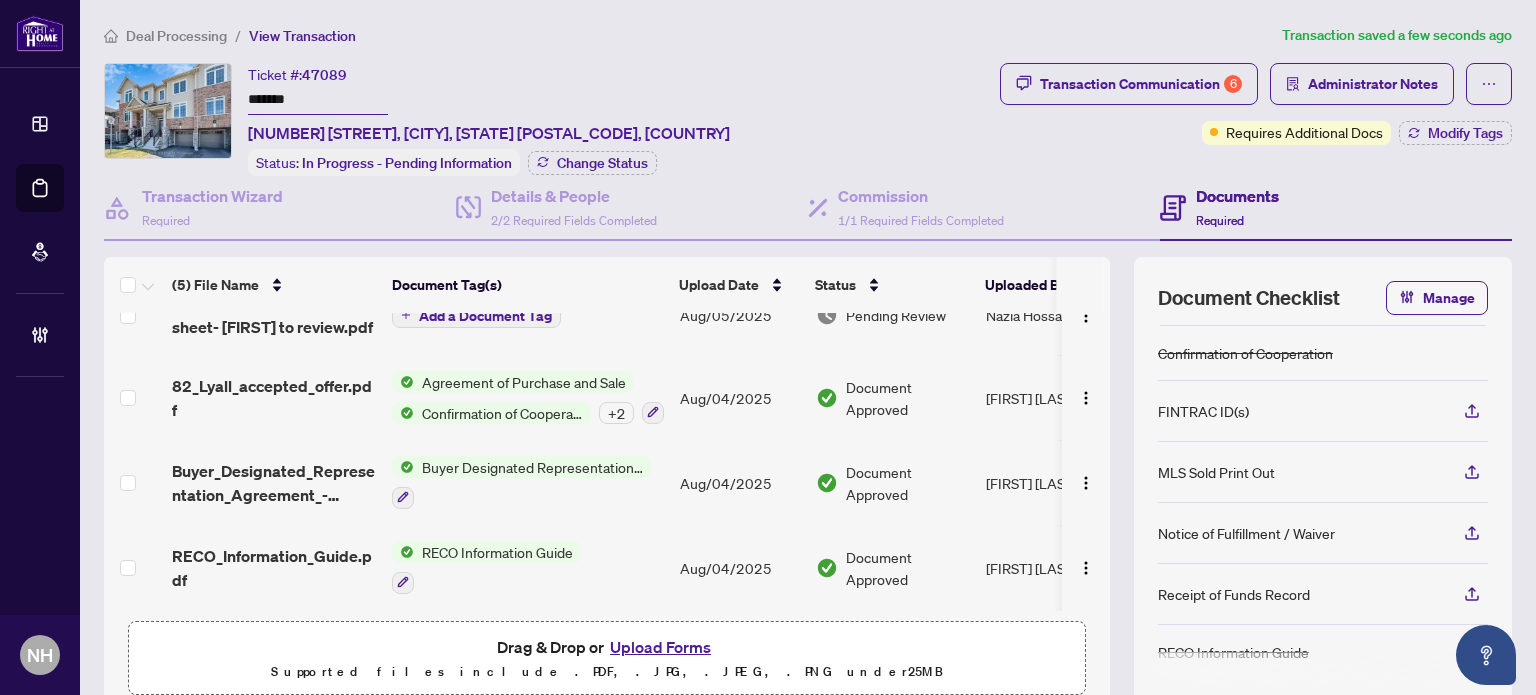 click on "Deal Processing" at bounding box center [176, 36] 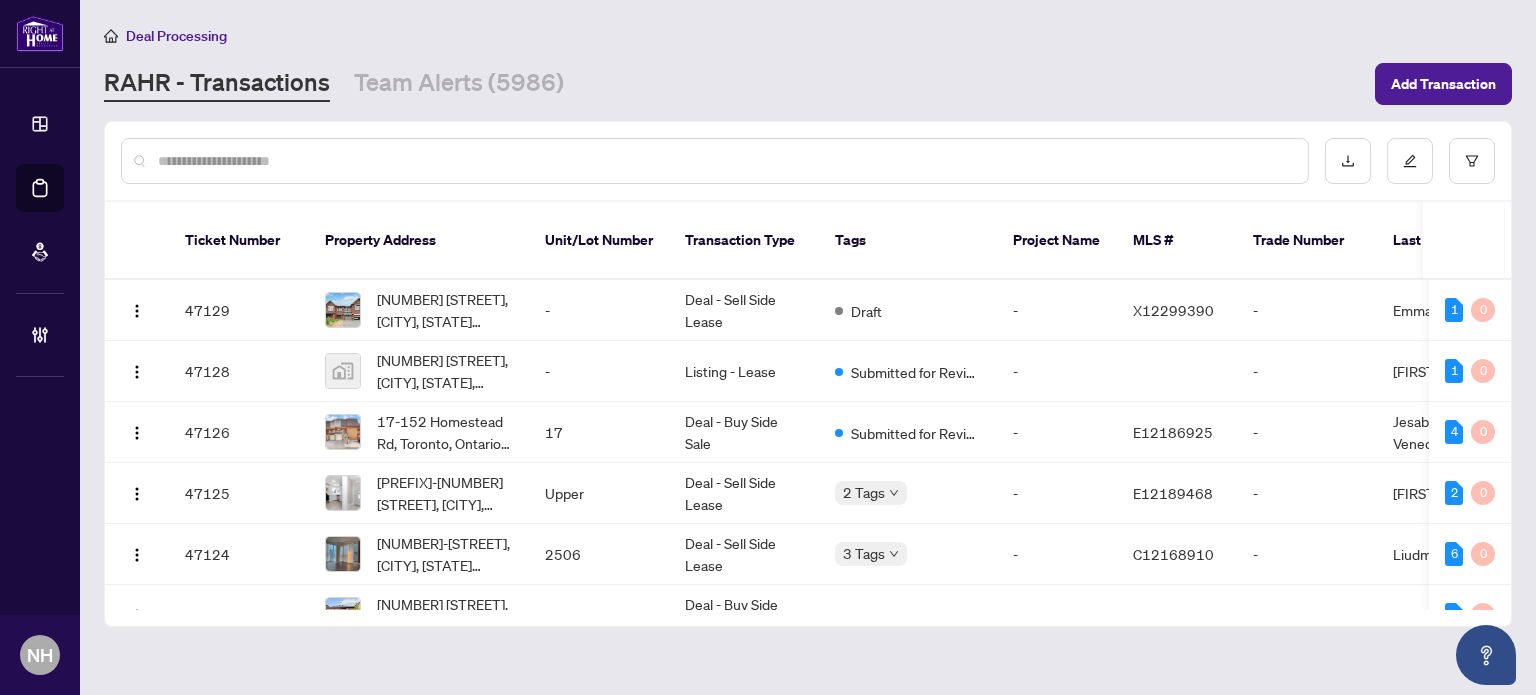 click at bounding box center (725, 161) 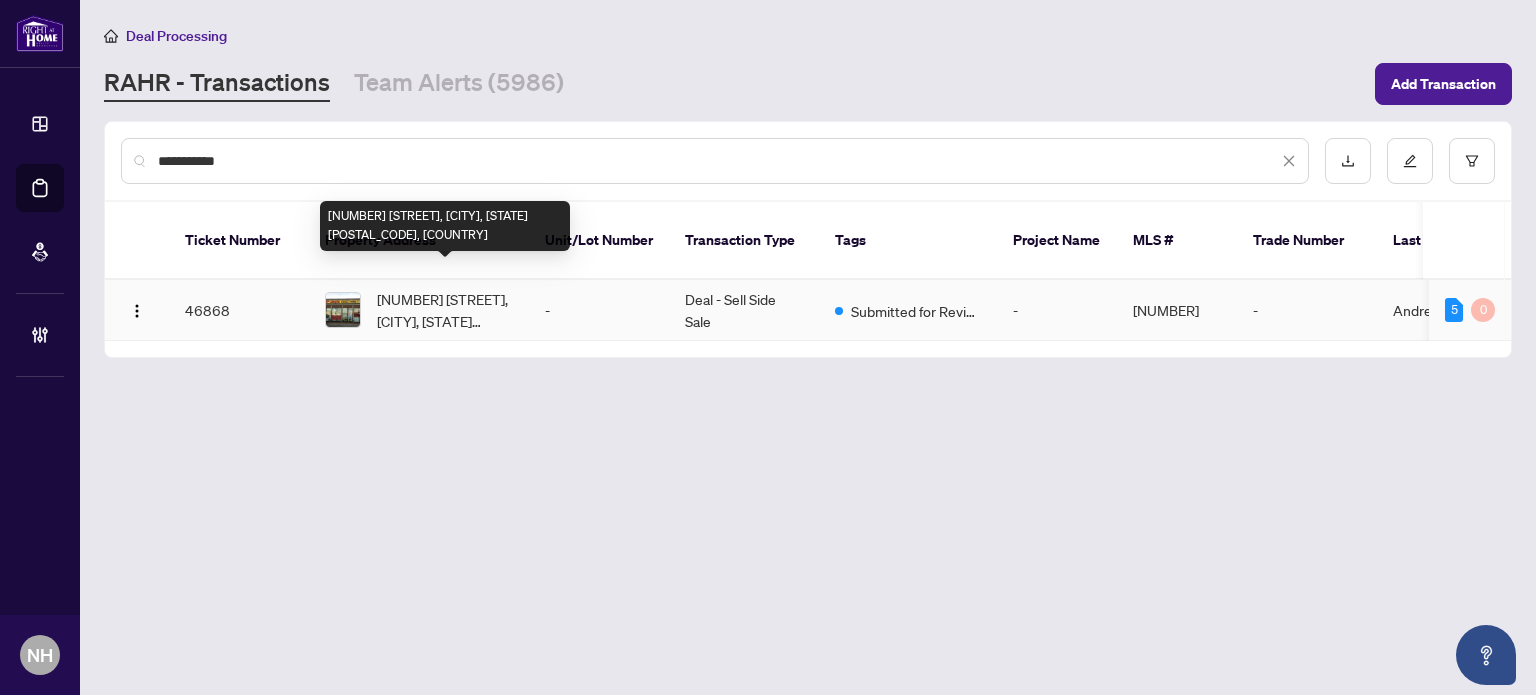 click on "3395 WALKER Rd, Windsor, Ontario N8W 3R9, Canada" at bounding box center [445, 310] 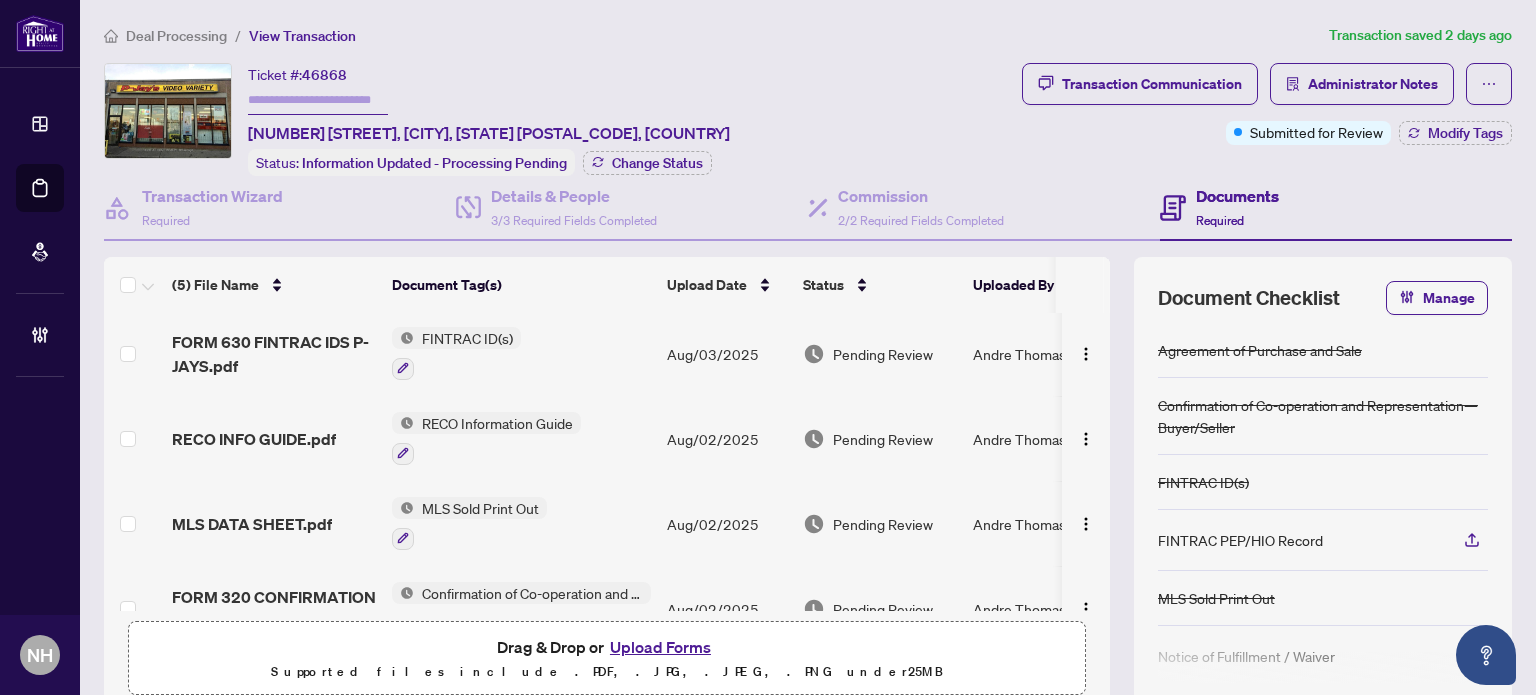 scroll, scrollTop: 0, scrollLeft: 0, axis: both 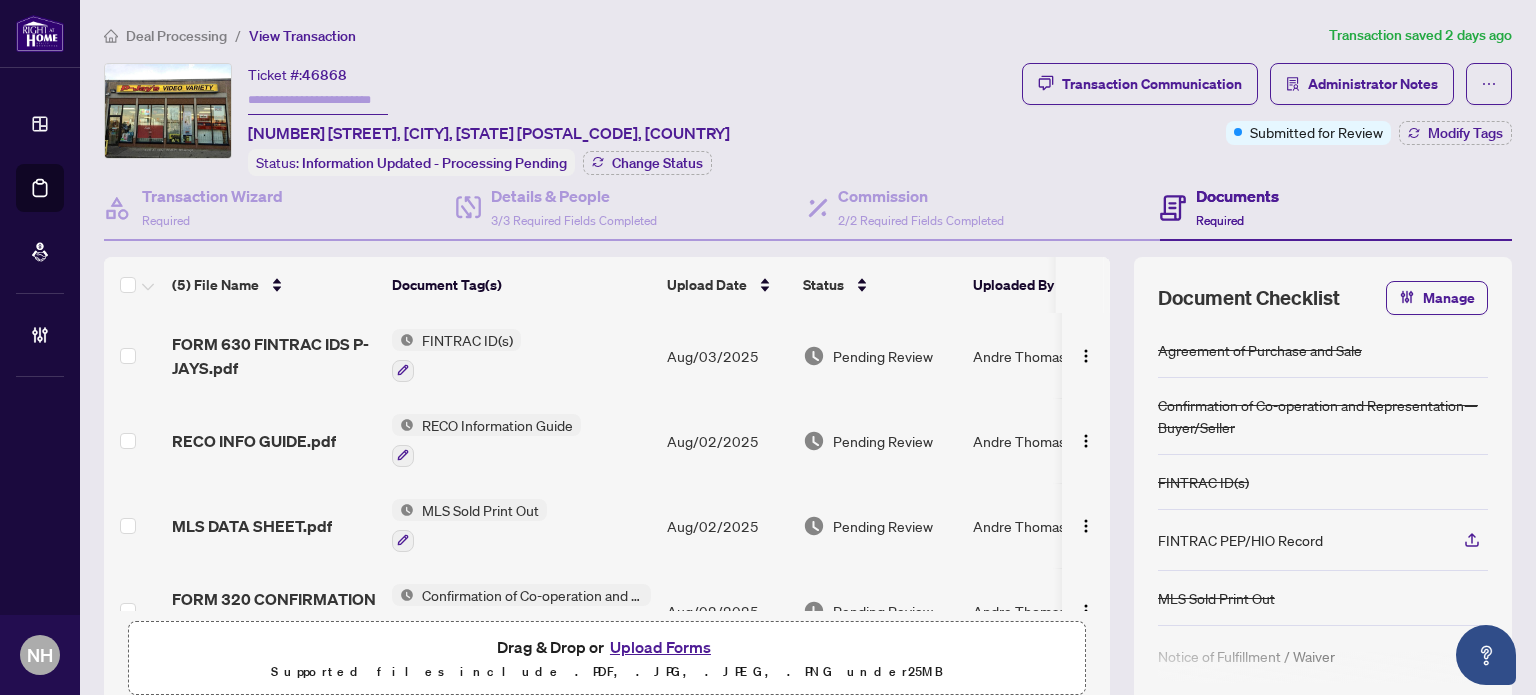 click on "Deal Processing" at bounding box center [176, 36] 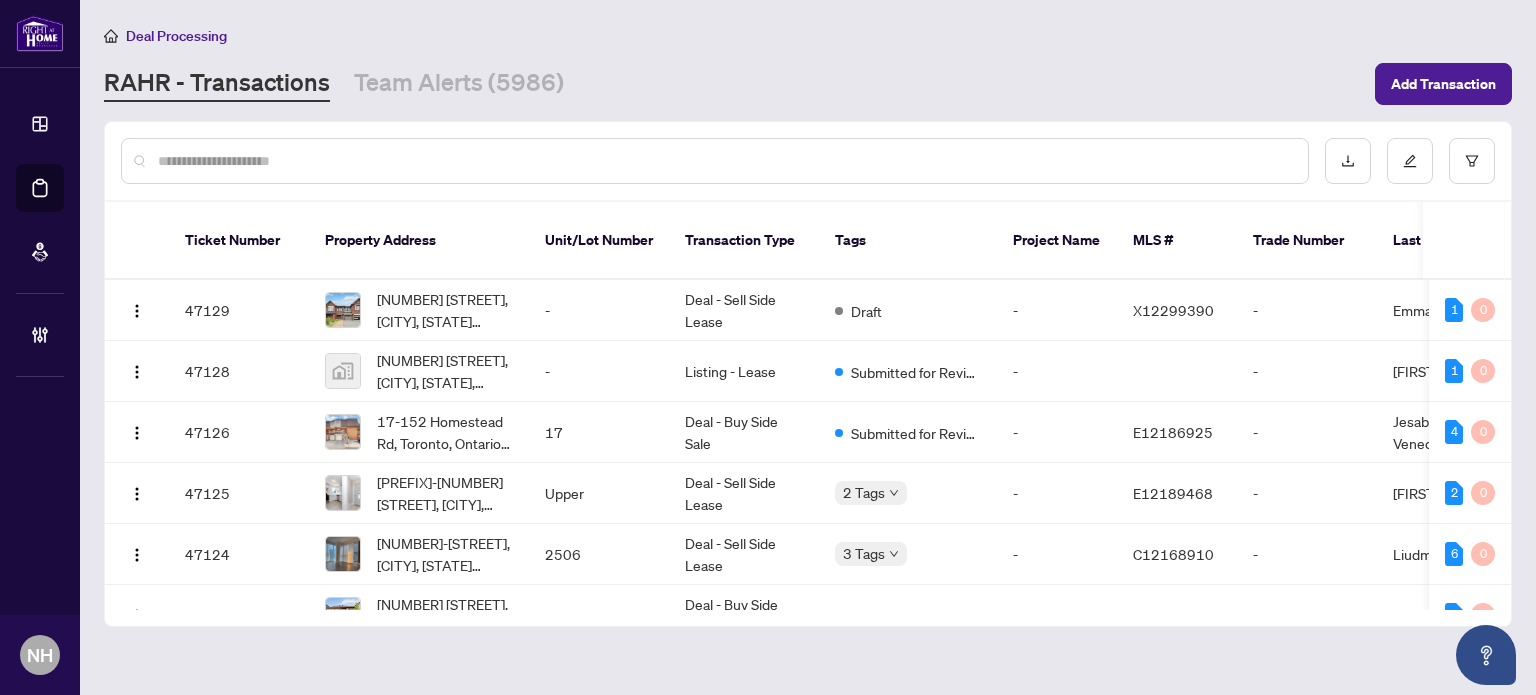 click at bounding box center [725, 161] 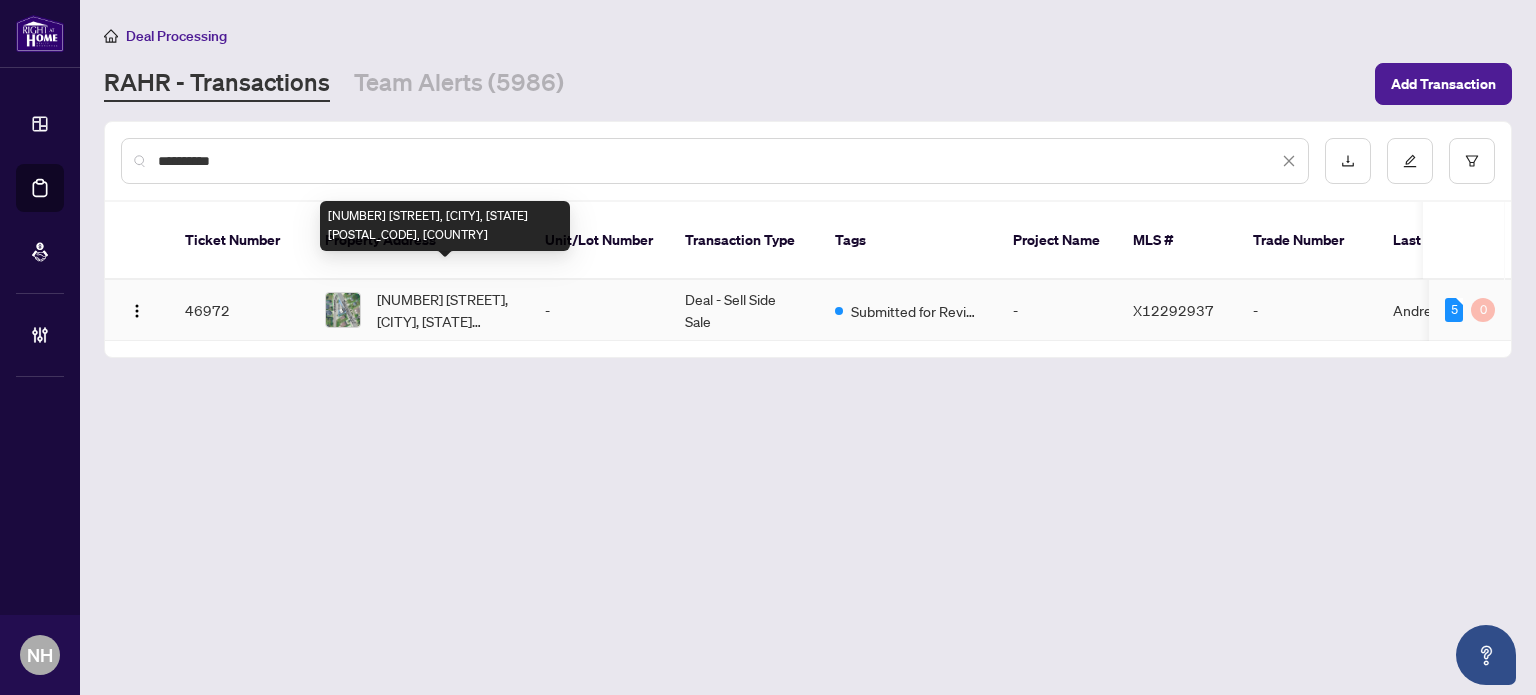 click on "4205 HURON CHURCH Line, LaSalle, Ontario N9H 1H2, Canada" at bounding box center [445, 310] 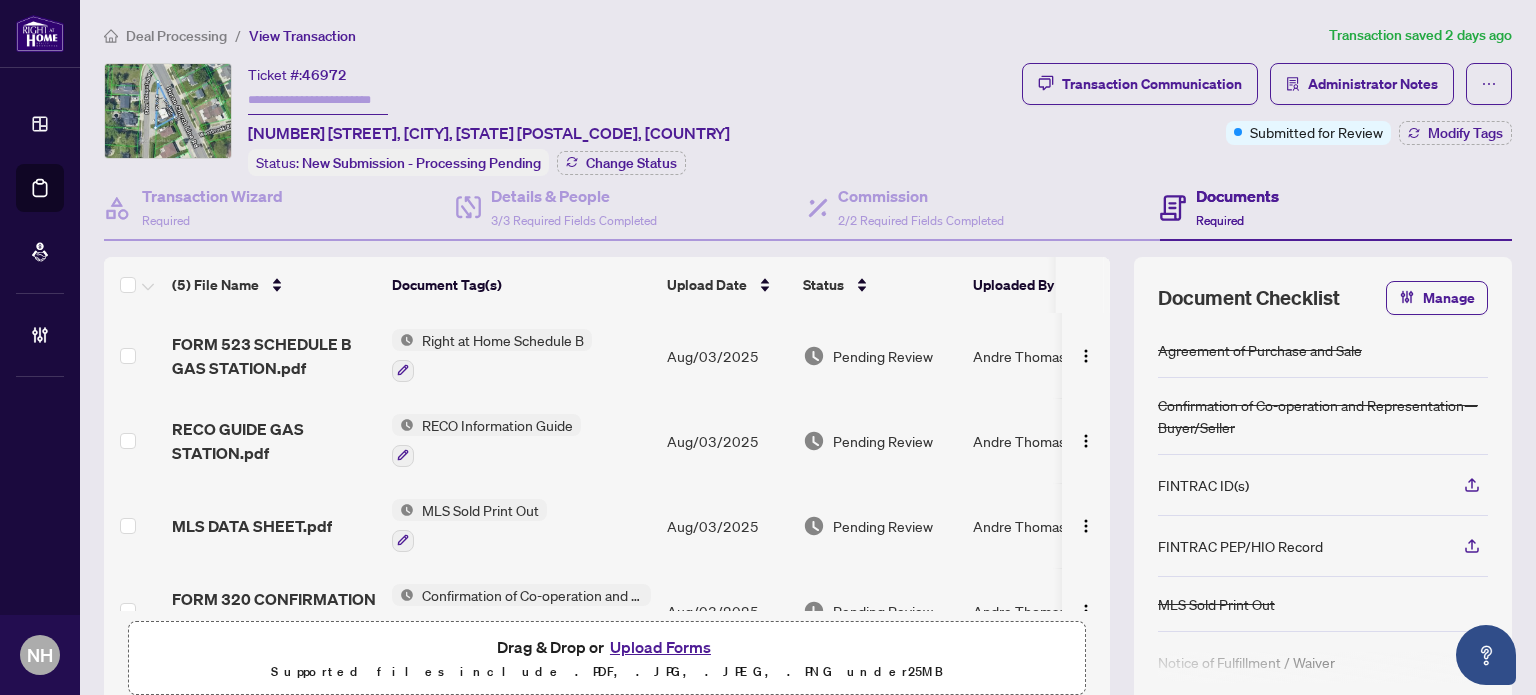 scroll, scrollTop: 130, scrollLeft: 0, axis: vertical 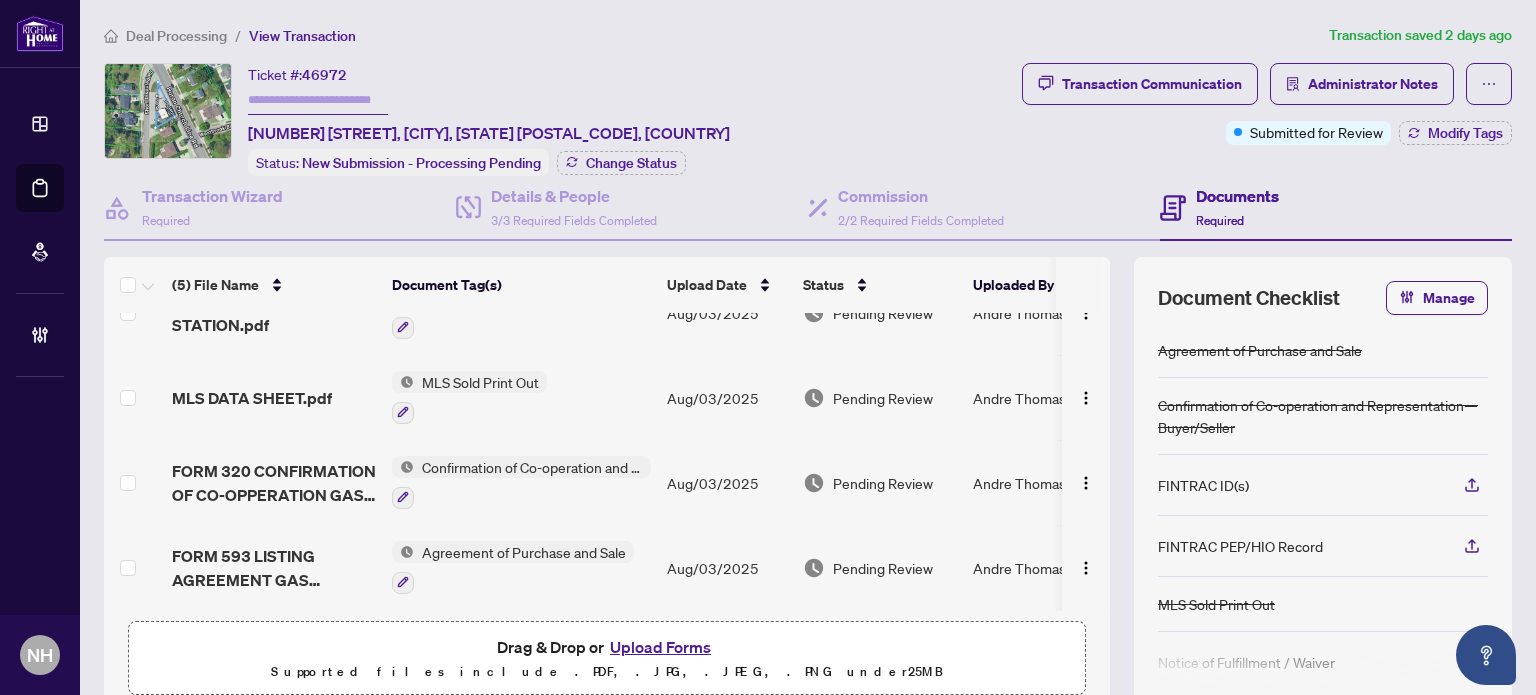 click on "Deal Processing" at bounding box center (176, 36) 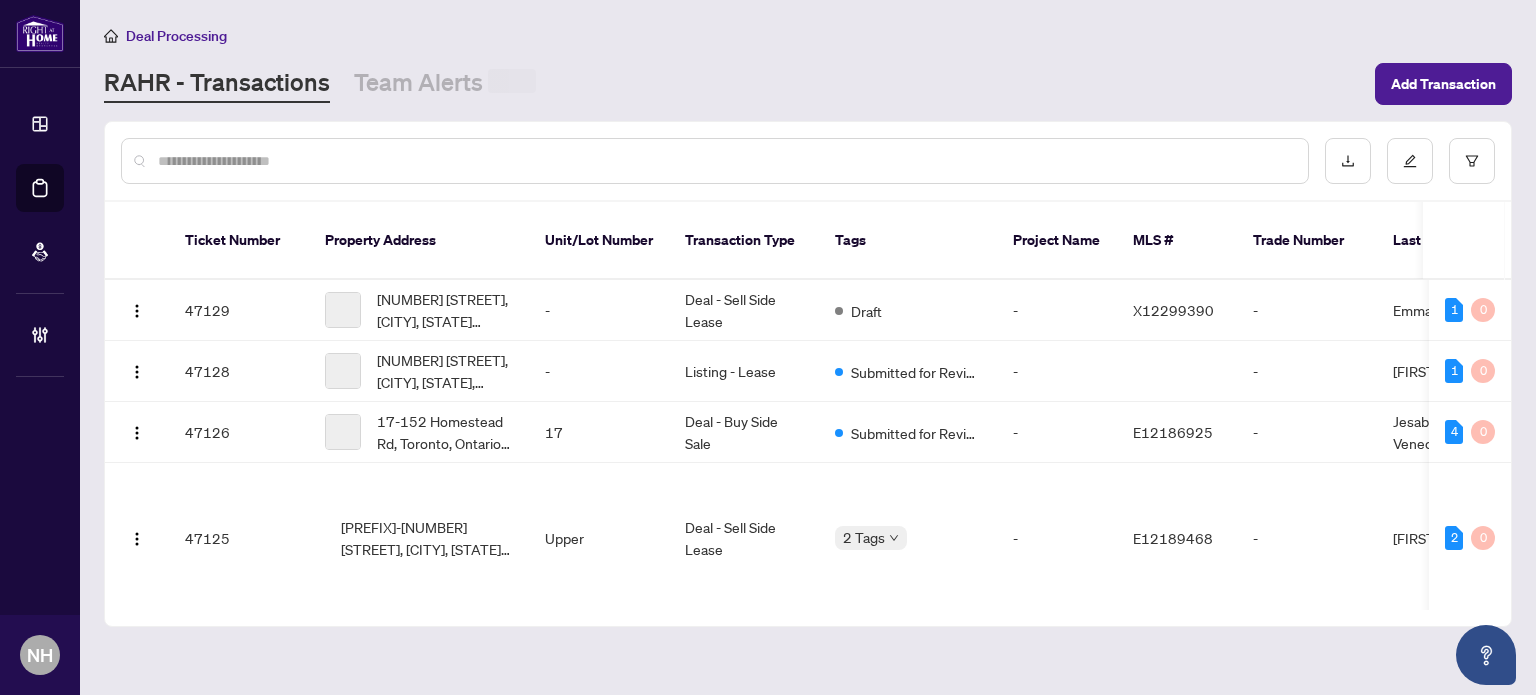 click at bounding box center [725, 161] 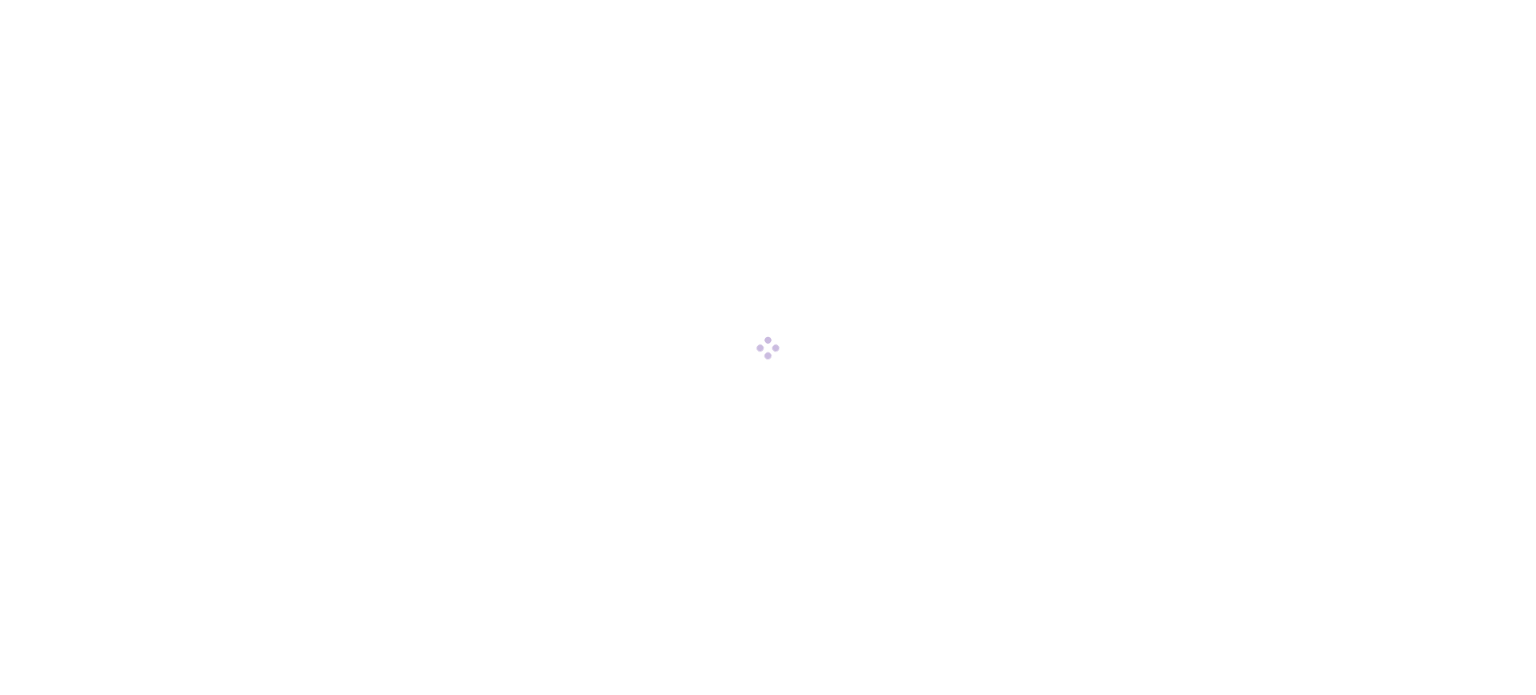 scroll, scrollTop: 0, scrollLeft: 0, axis: both 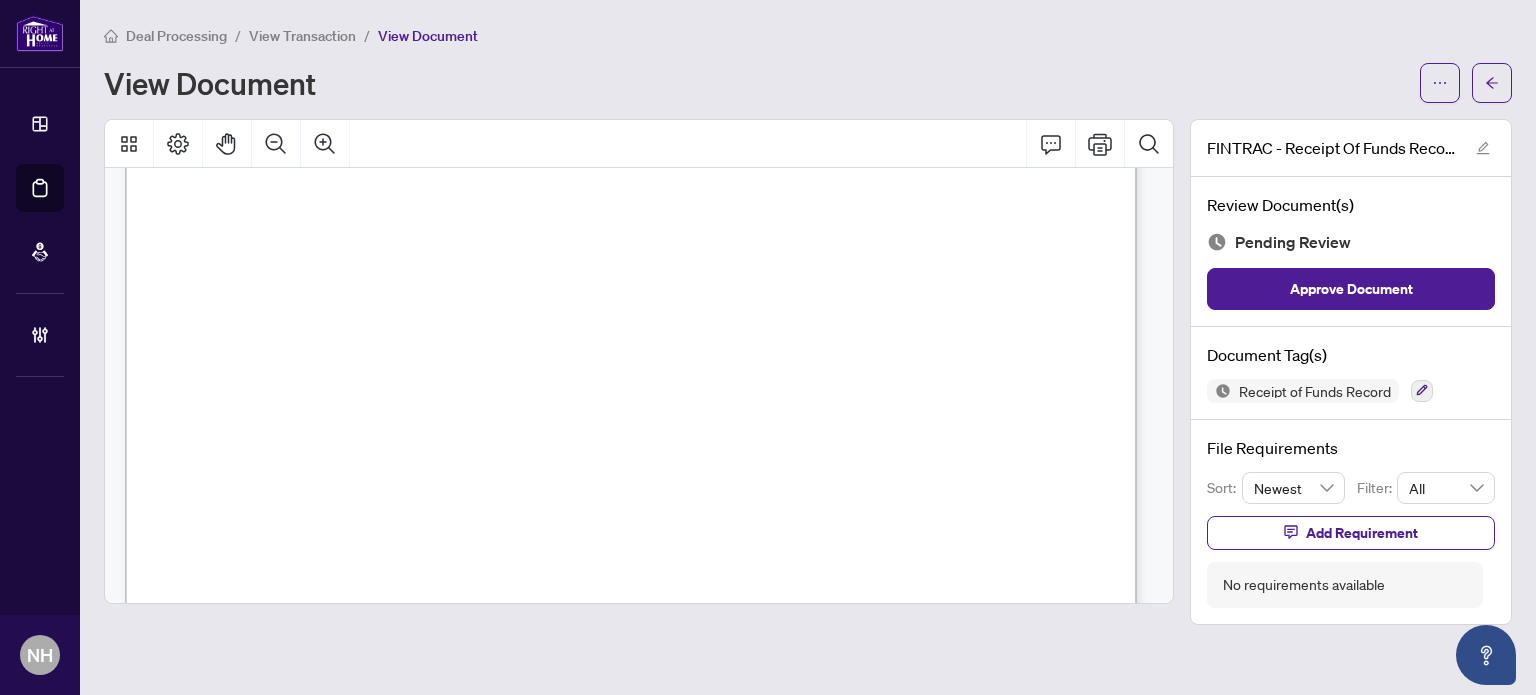 click on "View Transaction" at bounding box center (302, 36) 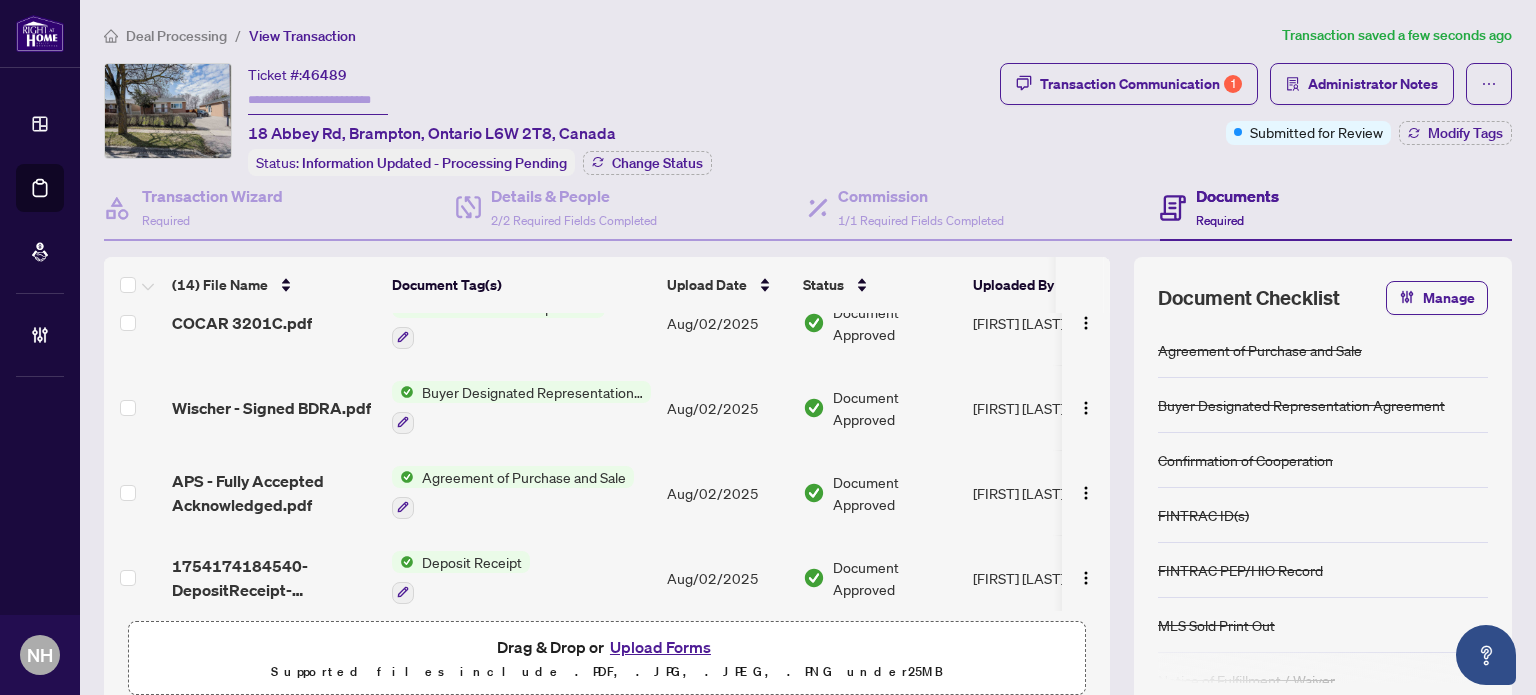 scroll, scrollTop: 889, scrollLeft: 0, axis: vertical 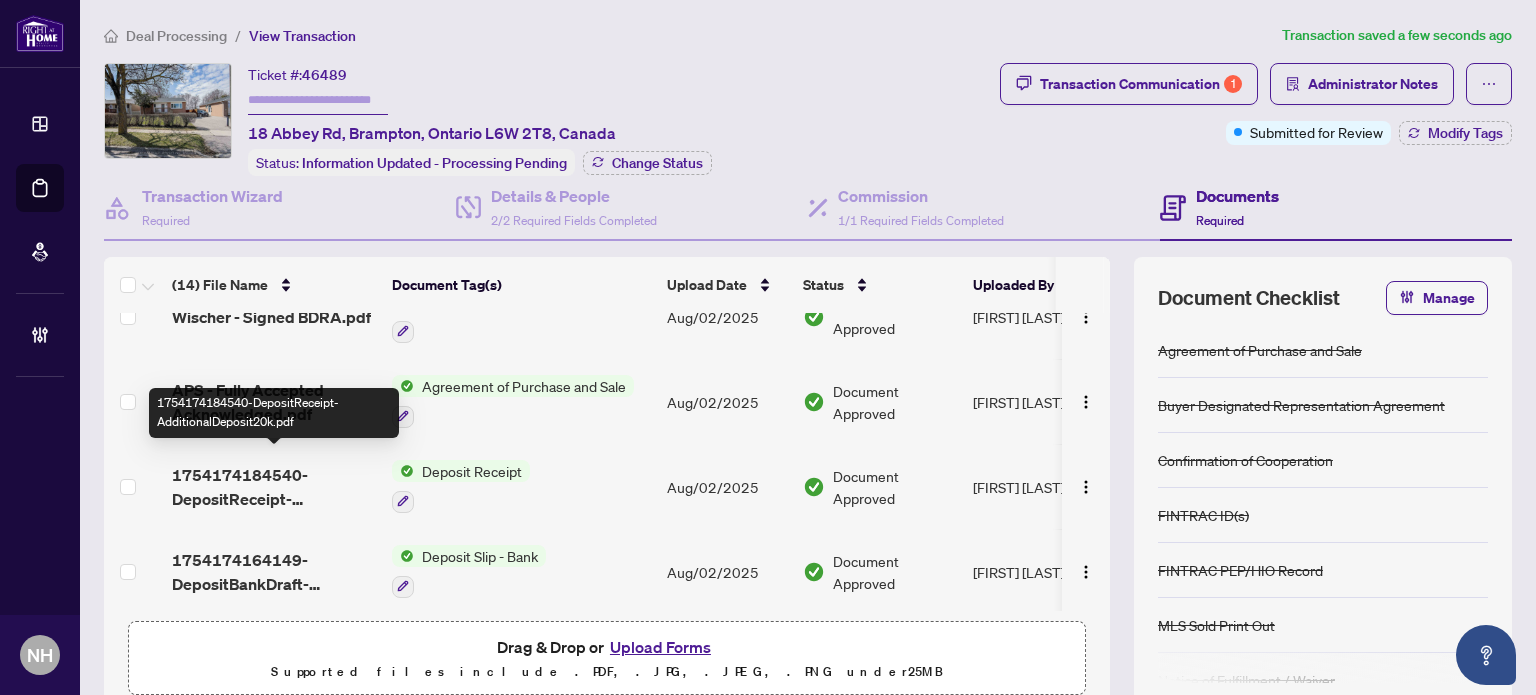 click on "1754174184540-DepositReceipt-AdditionalDeposit20k.pdf" at bounding box center (274, 487) 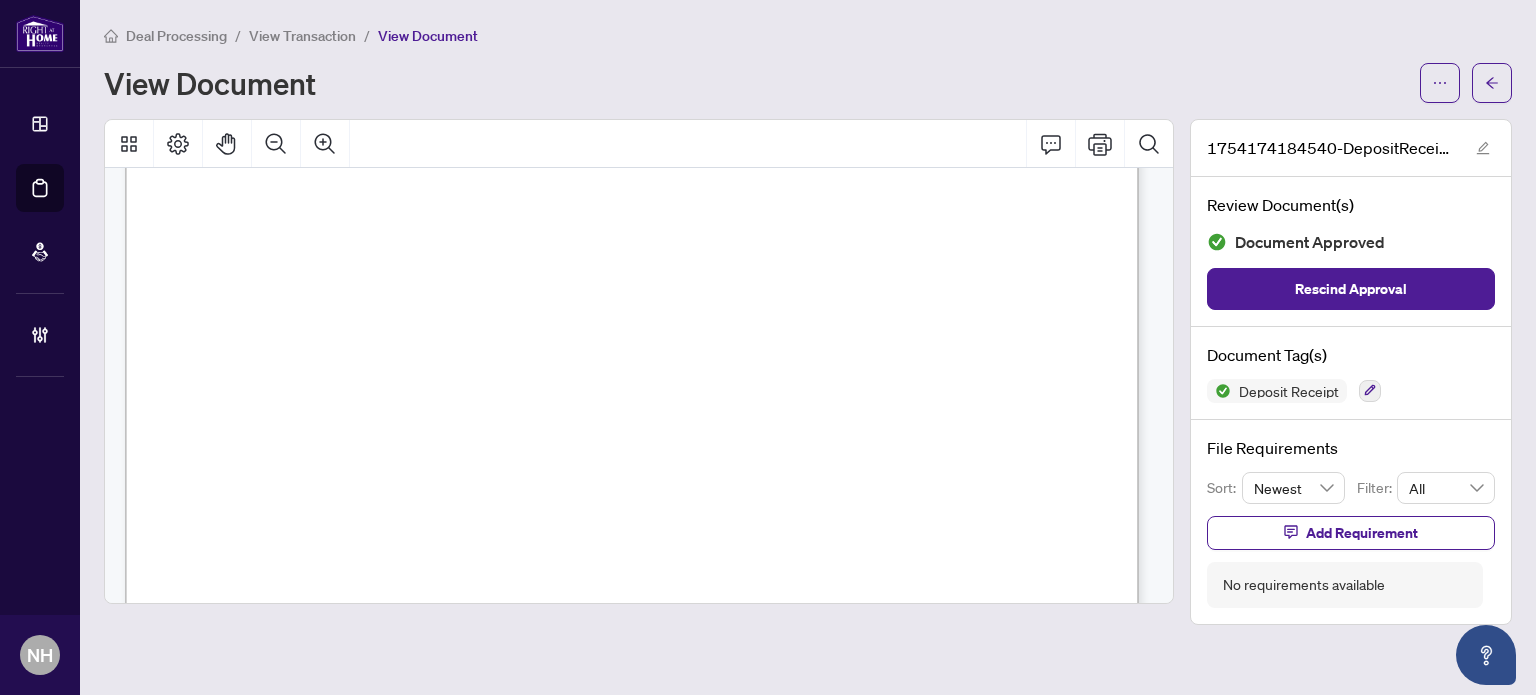 scroll, scrollTop: 300, scrollLeft: 0, axis: vertical 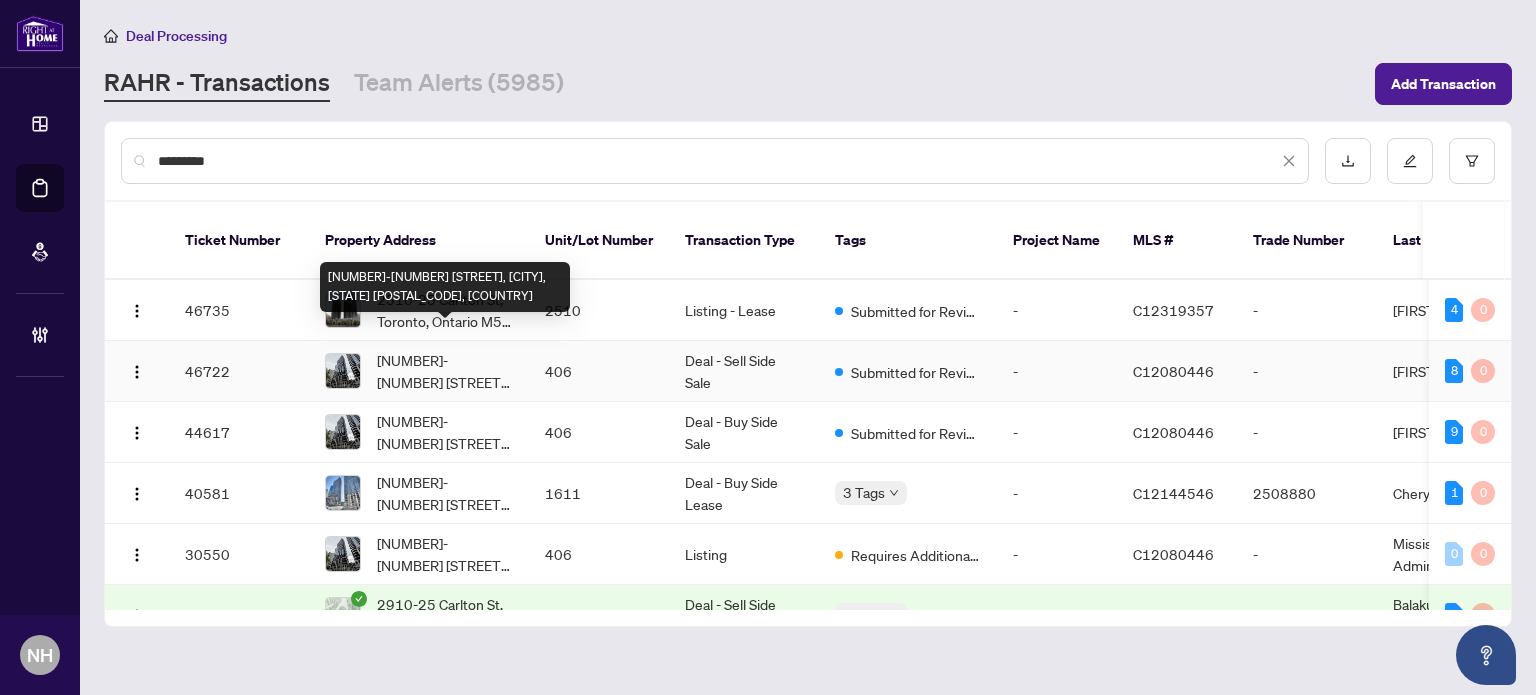 click on "[UNIT_NUMBER]-[NUMBER] [STREET], [CITY], [STATE] [POSTAL CODE], [COUNTRY]" at bounding box center (445, 371) 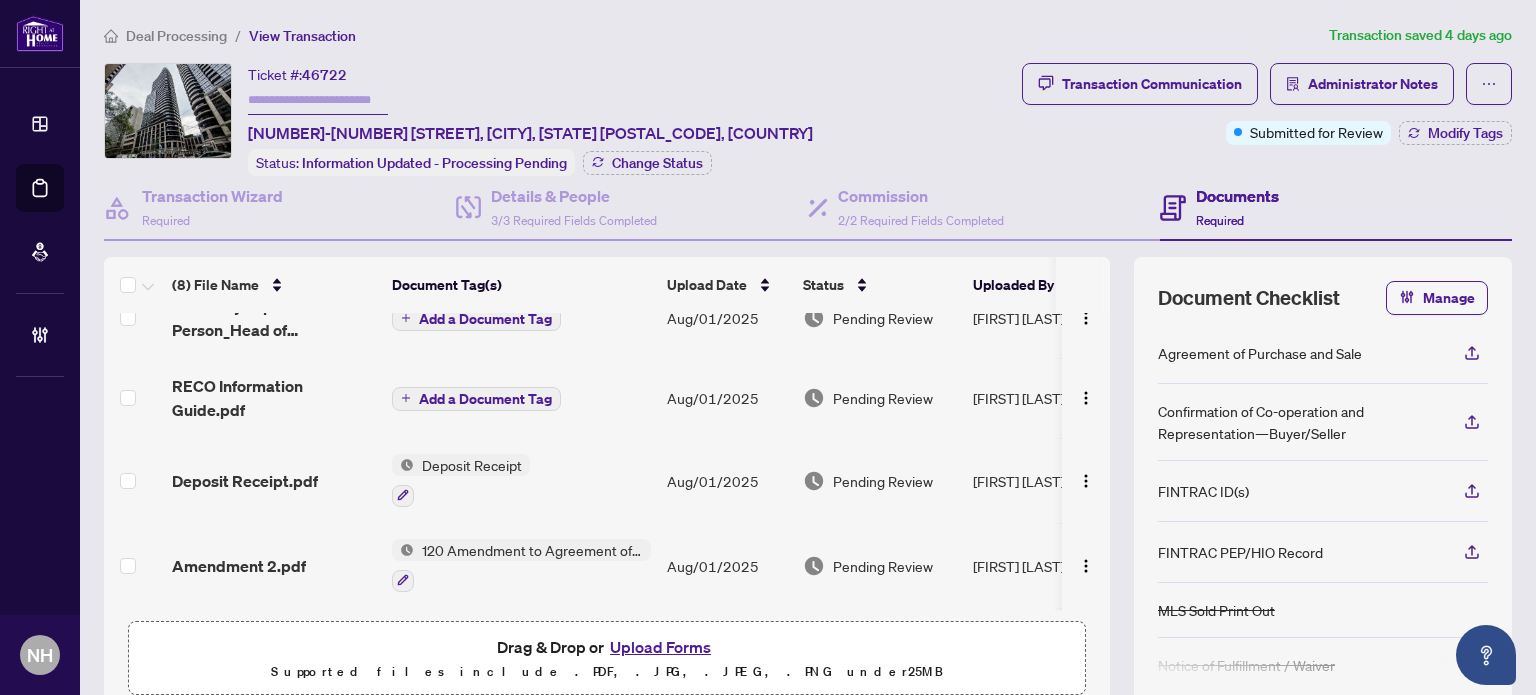 scroll, scrollTop: 200, scrollLeft: 0, axis: vertical 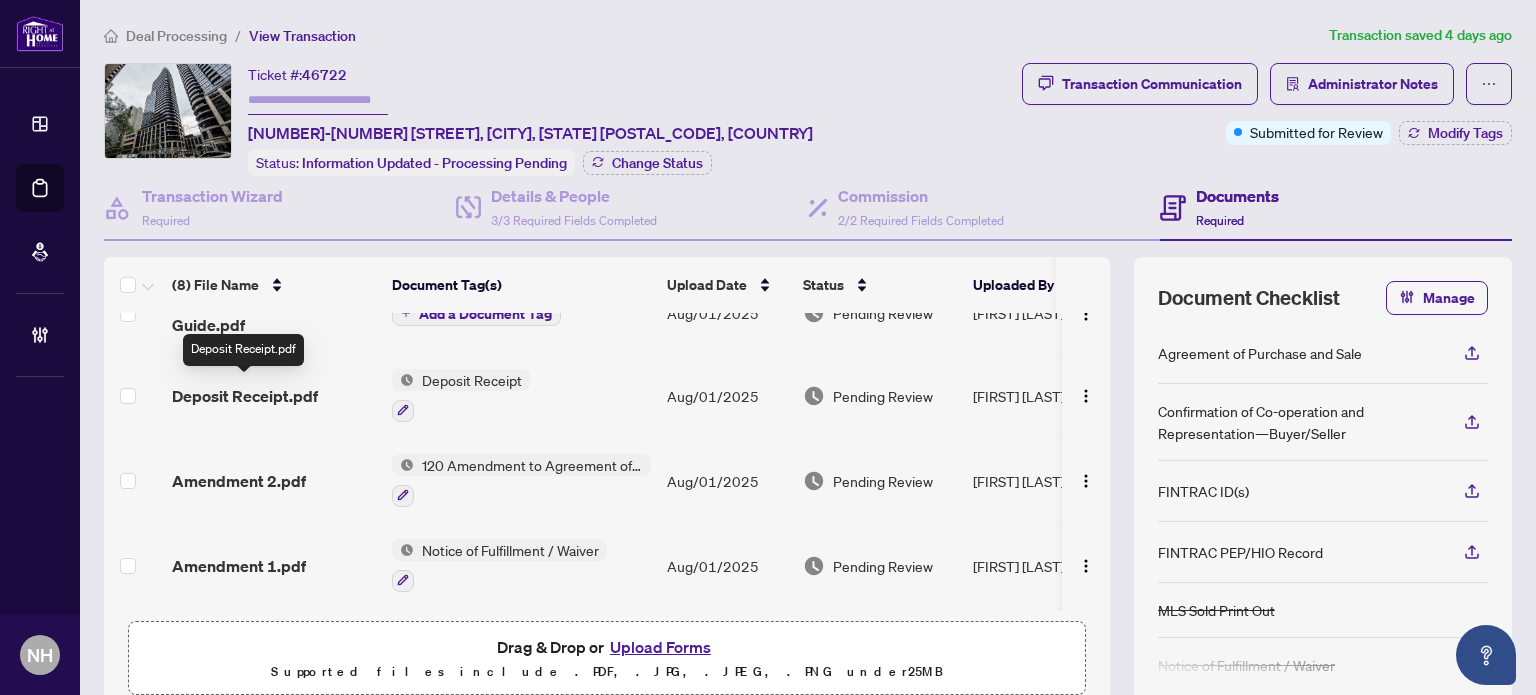 click on "Deposit Receipt.pdf" at bounding box center [245, 396] 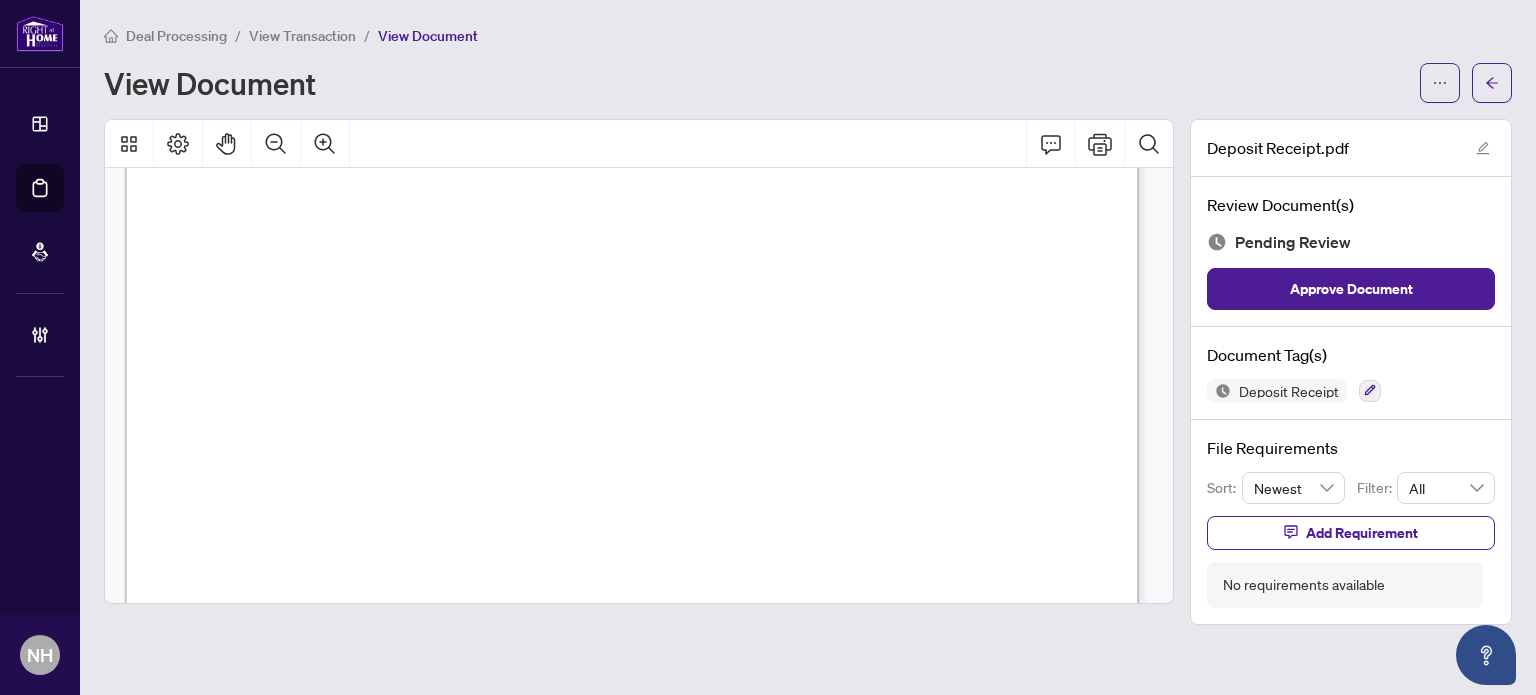 scroll, scrollTop: 0, scrollLeft: 0, axis: both 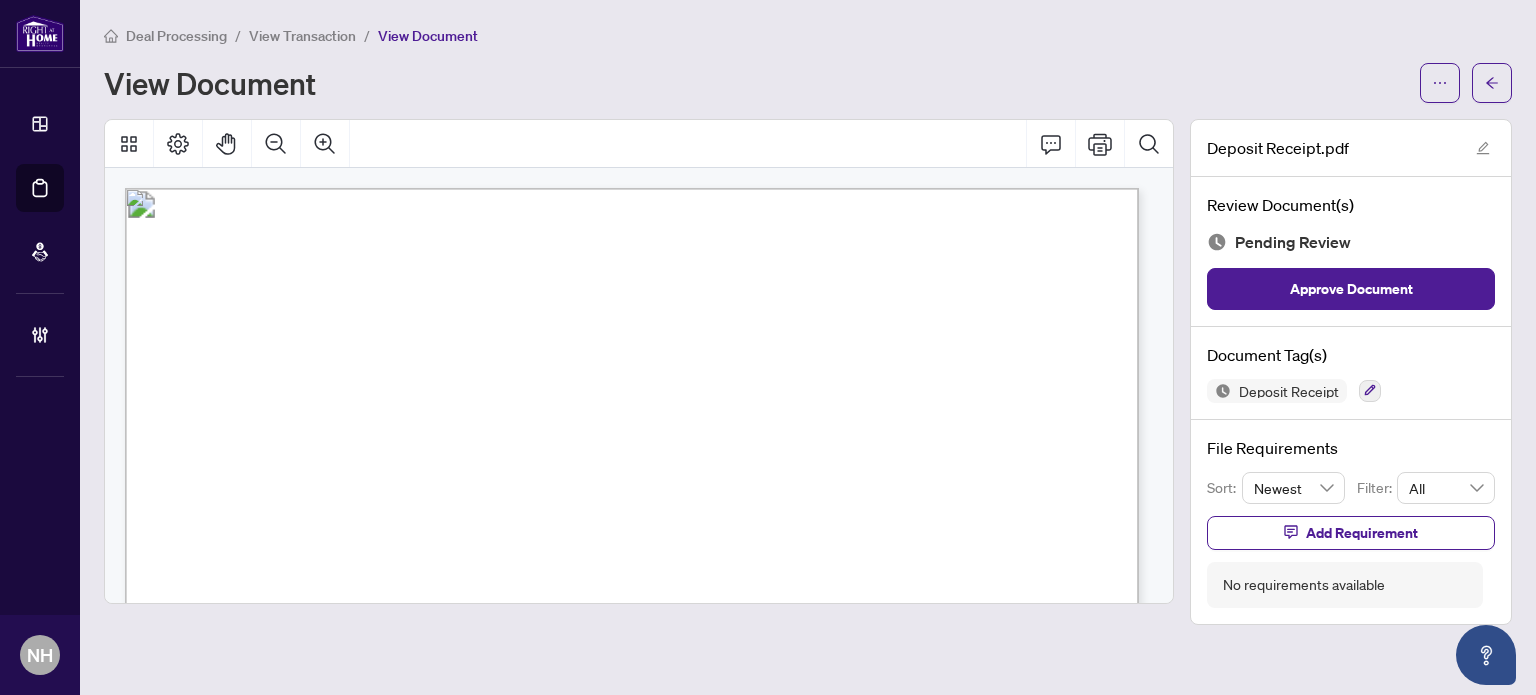 click on "View Transaction" at bounding box center [302, 36] 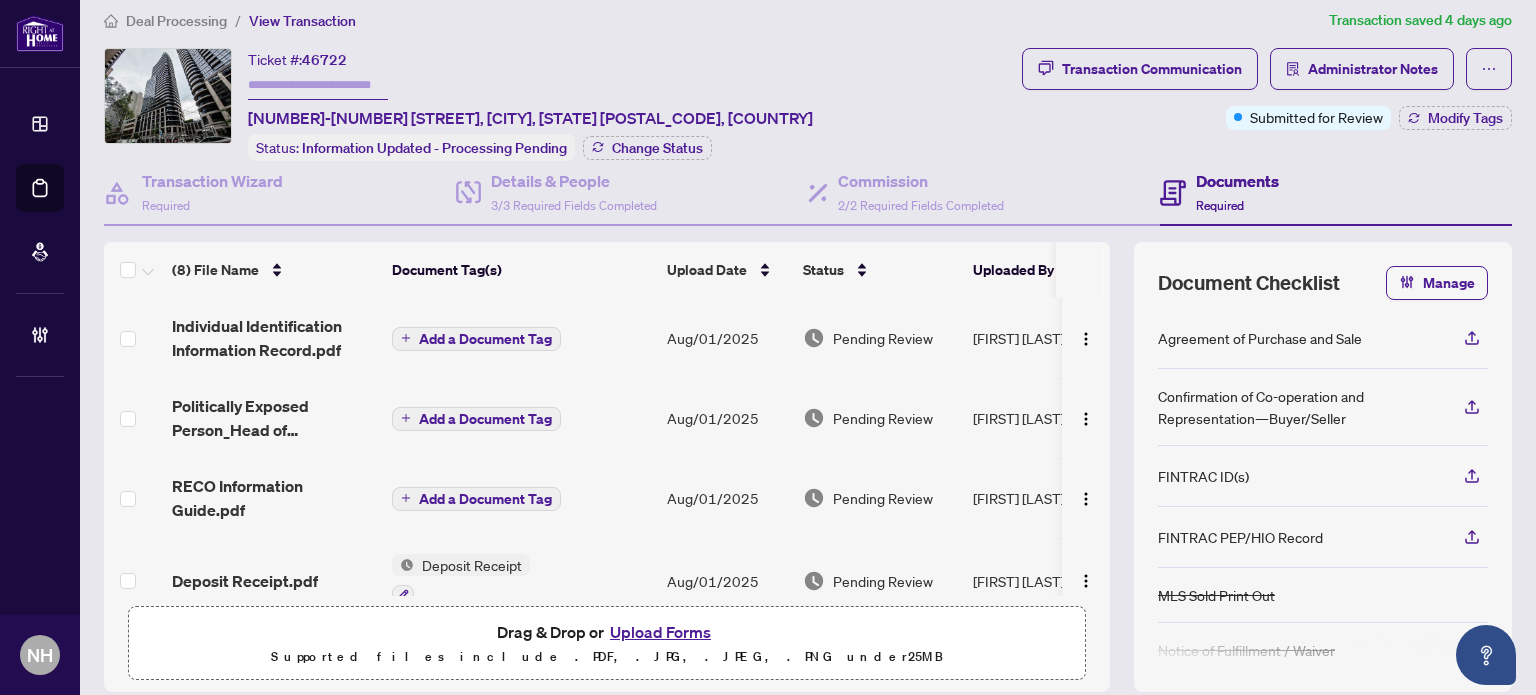 scroll, scrollTop: 0, scrollLeft: 0, axis: both 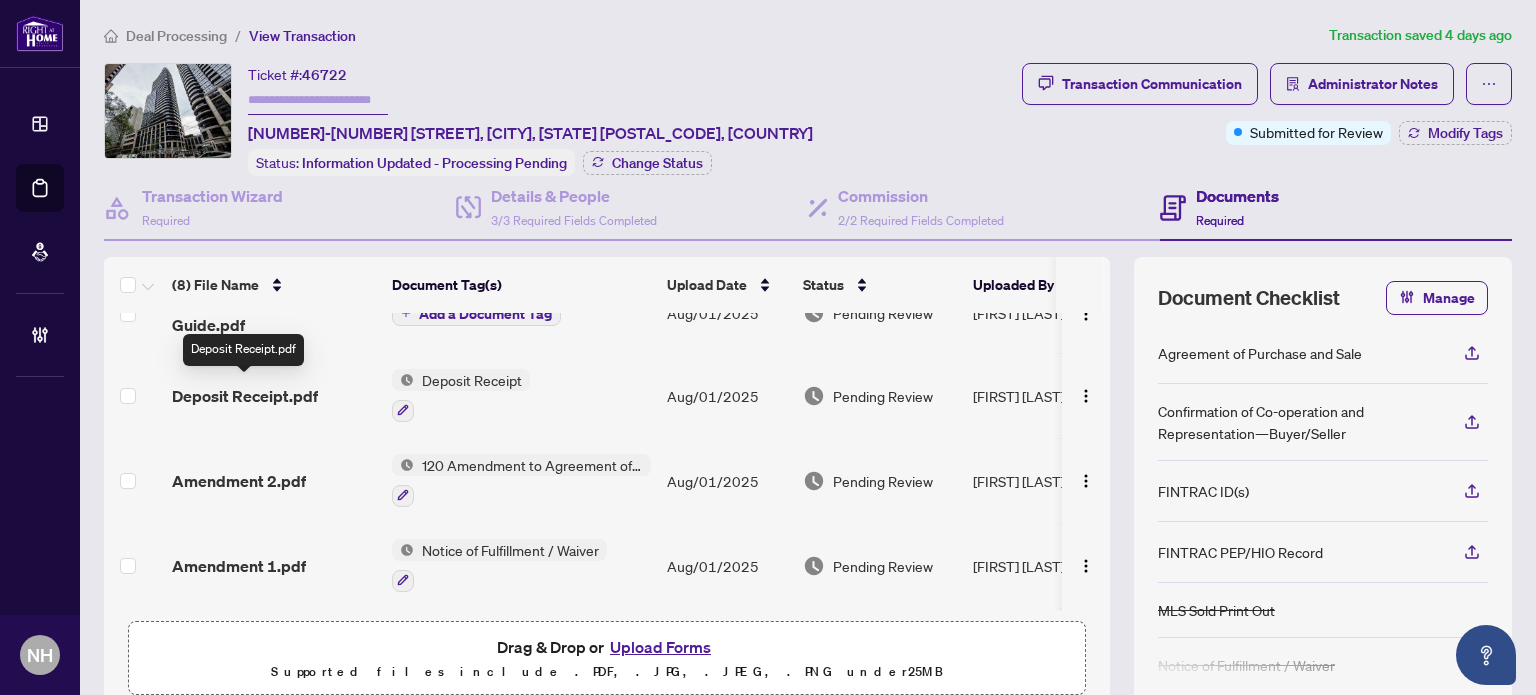 click on "Deposit Receipt.pdf" at bounding box center [245, 396] 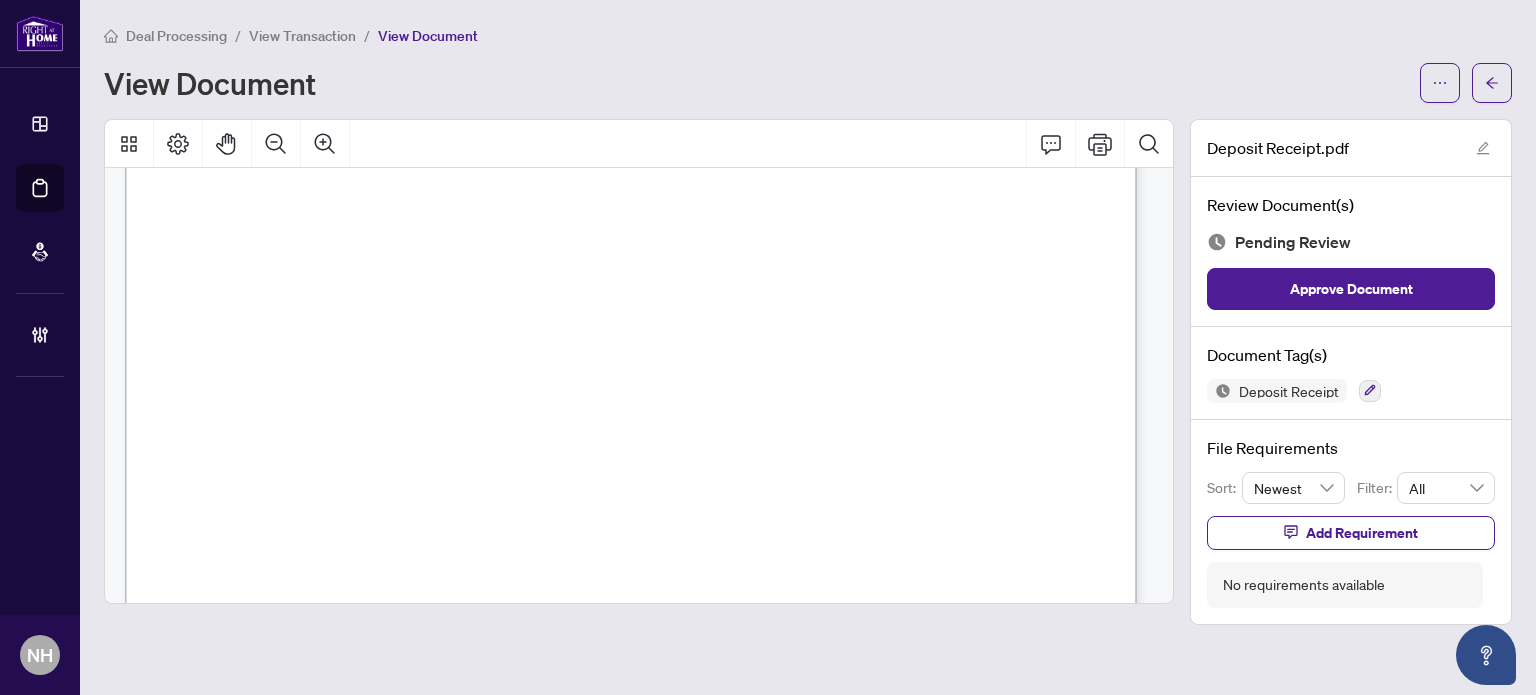 scroll, scrollTop: 400, scrollLeft: 0, axis: vertical 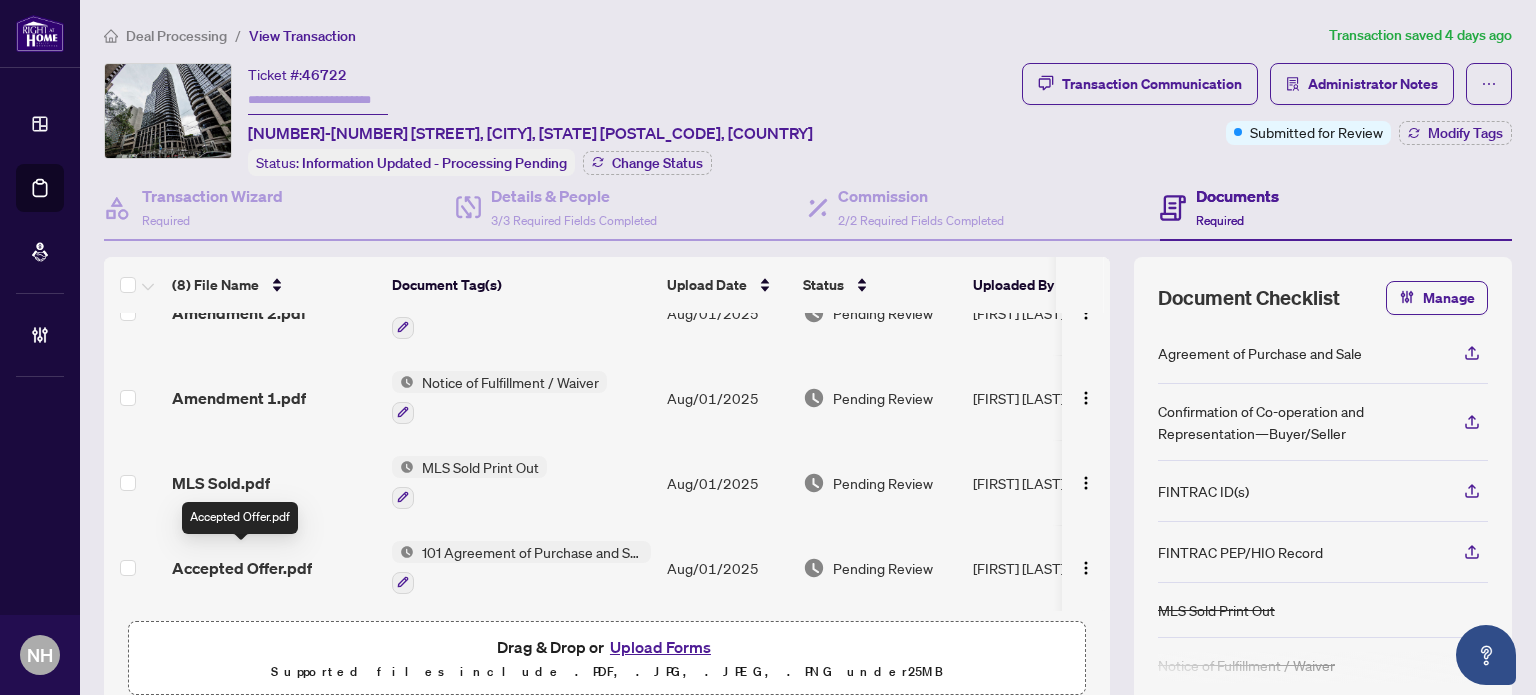 click on "Accepted Offer.pdf" at bounding box center [242, 568] 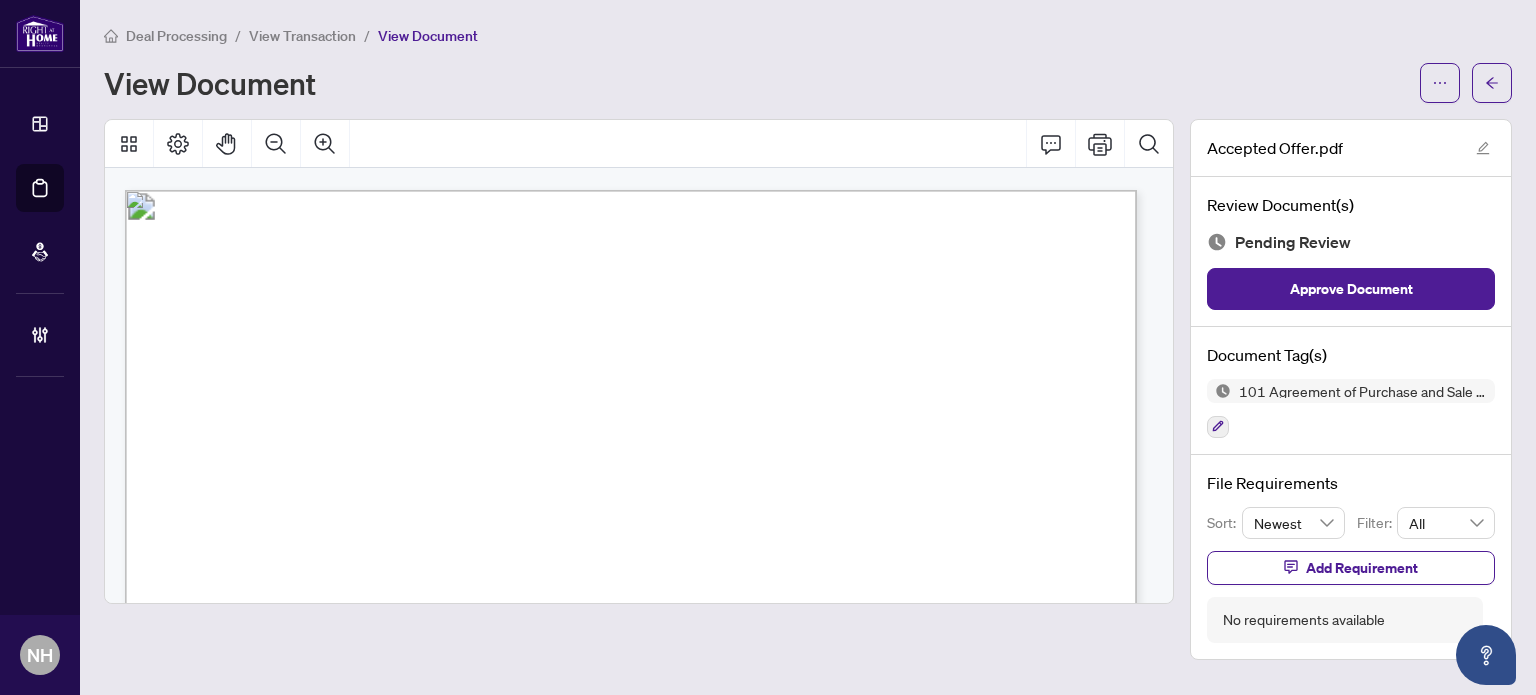 scroll, scrollTop: 10800, scrollLeft: 0, axis: vertical 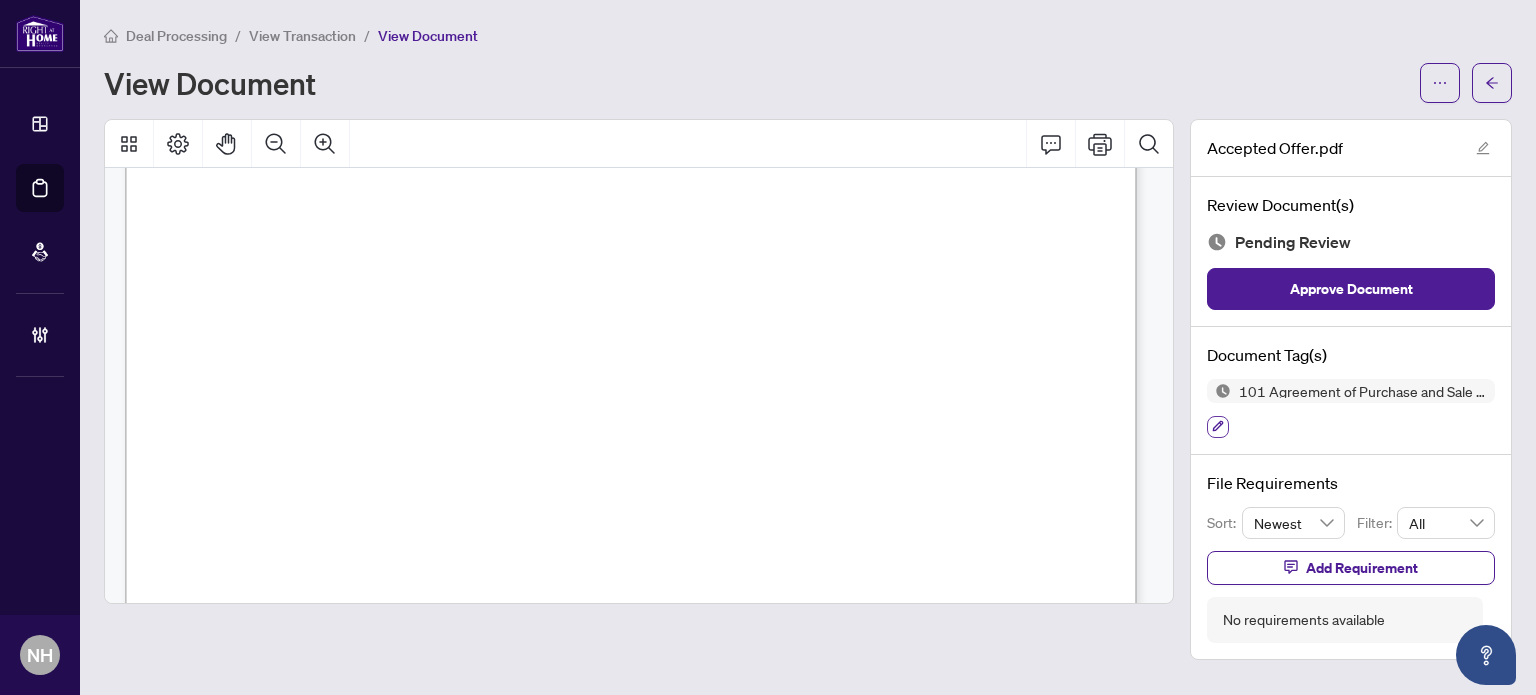 click 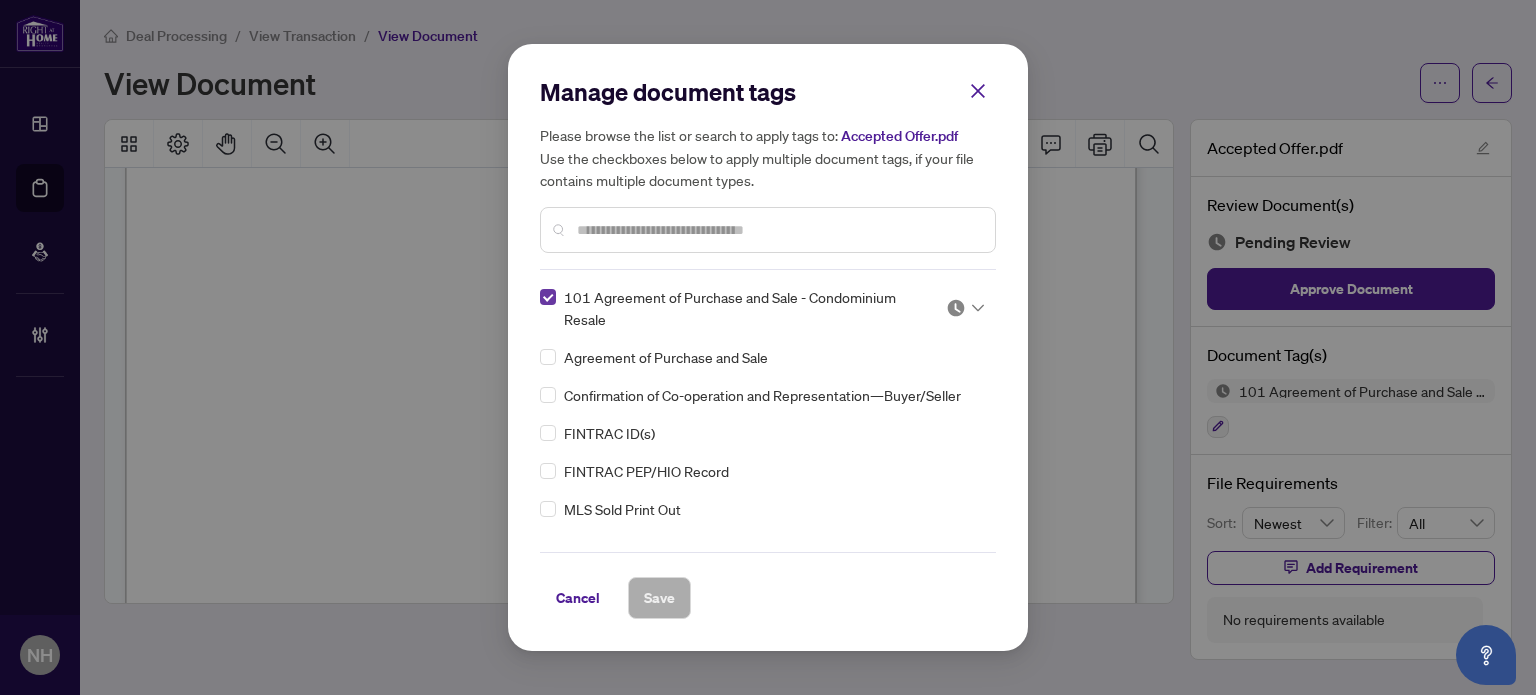 click at bounding box center (548, 297) 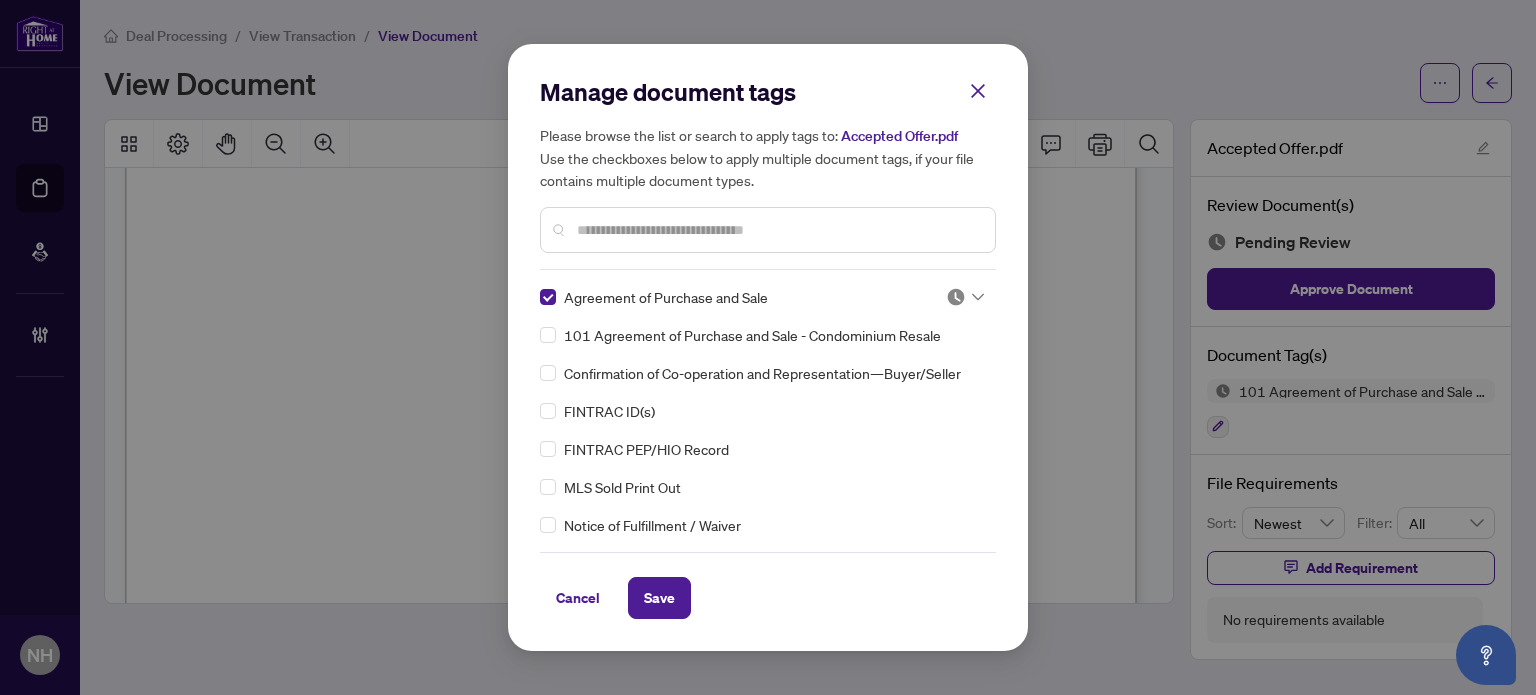 click on "Agreement of Purchase and Sale 101 Agreement of Purchase and Sale - Condominium Resale Confirmation of Co-operation and Representation—Buyer/Seller FINTRAC ID(s) FINTRAC PEP/HIO Record MLS Sold Print Out Notice of Fulfillment / Waiver Offer Summary Document RECO Information Guide Right at Home Schedule B 1st Page of the APS Advance Paperwork Agent Correspondence Agreement of Assignment of Purchase and Sale Agreement to Cooperate /Broker Referral Agreement to Lease Articles of Incorporation Back to Vendor Letter Belongs to Another Transaction Builder's Consent Buyer Designated Representation Agreement Buyer Designated Representation Agreement Buyers Lawyer Information Certificate of Estate Trustee(s) Client Refused to Sign Closing Date Change Co-op Brokerage Commission Statement Co-op EFT Co-operating Indemnity Agreement Commission Adjustment Commission Agreement Commission Calculation Commission Statement Sent Commission Statement Sent to Landlord Commission Statement Sent to Lawyer Commission Waiver Letter" at bounding box center (768, 411) 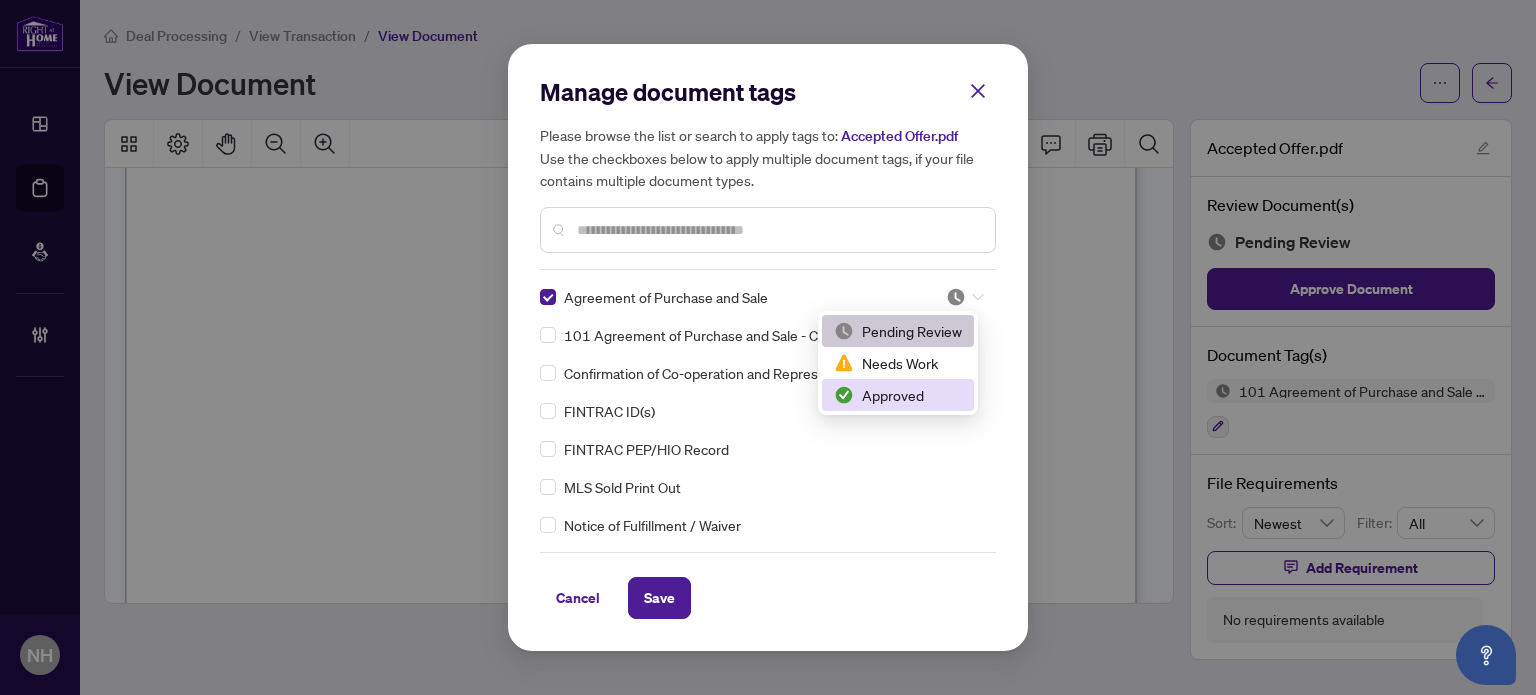 click on "Approved" at bounding box center [898, 395] 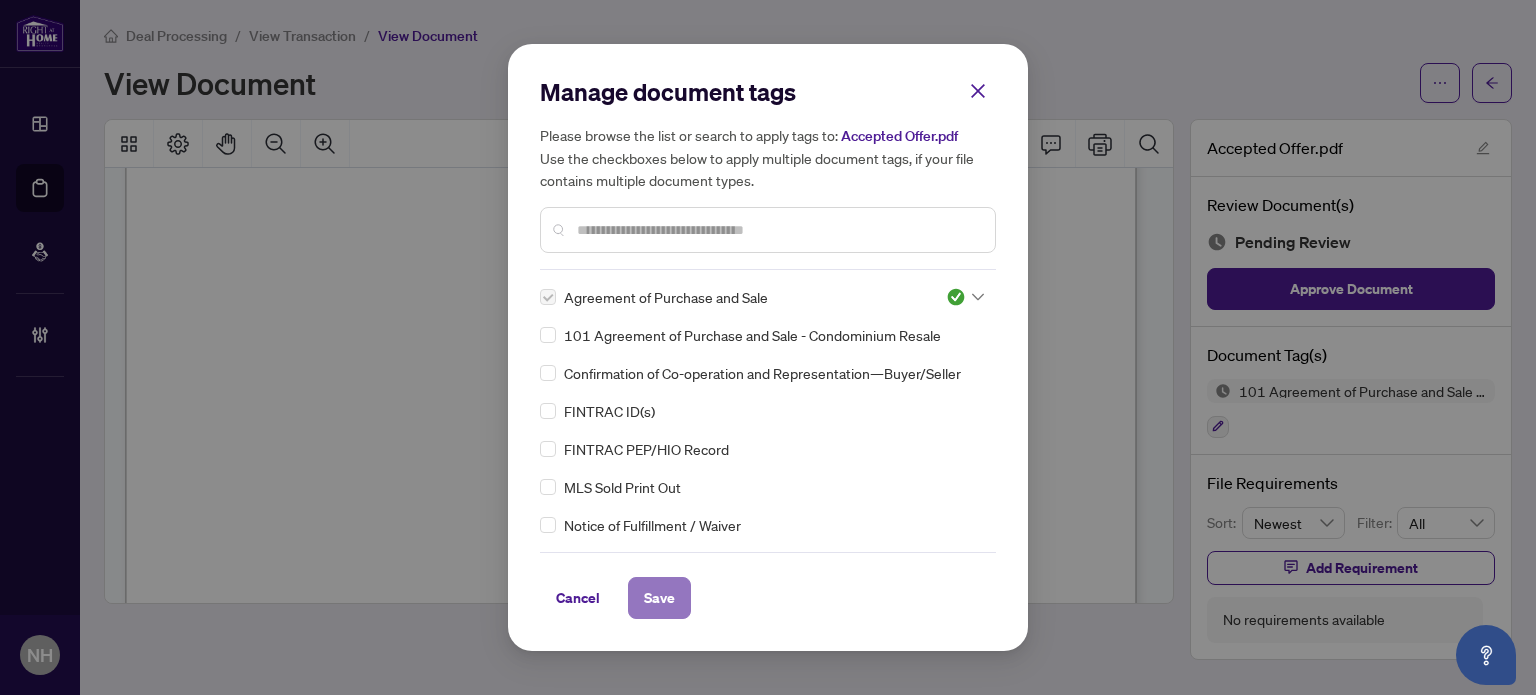 click on "Save" at bounding box center (659, 598) 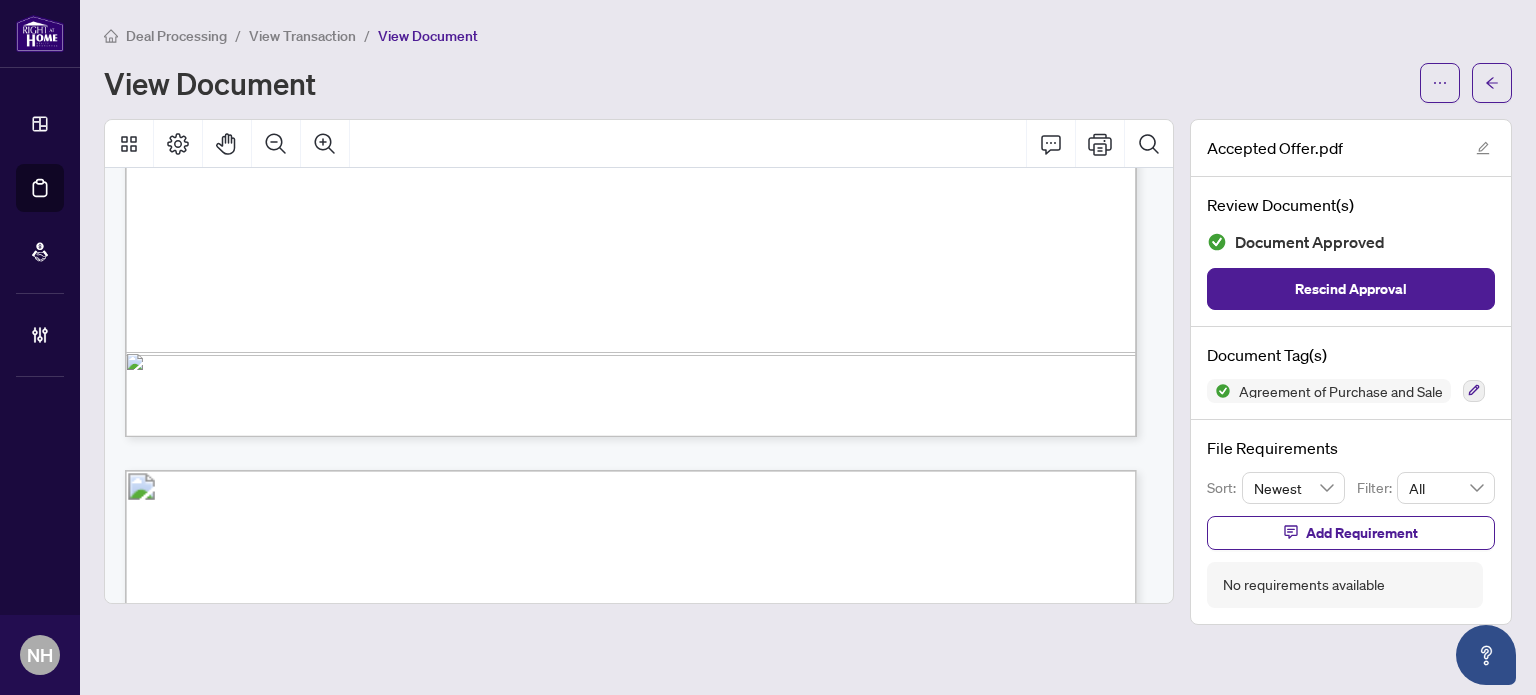 scroll, scrollTop: 12000, scrollLeft: 0, axis: vertical 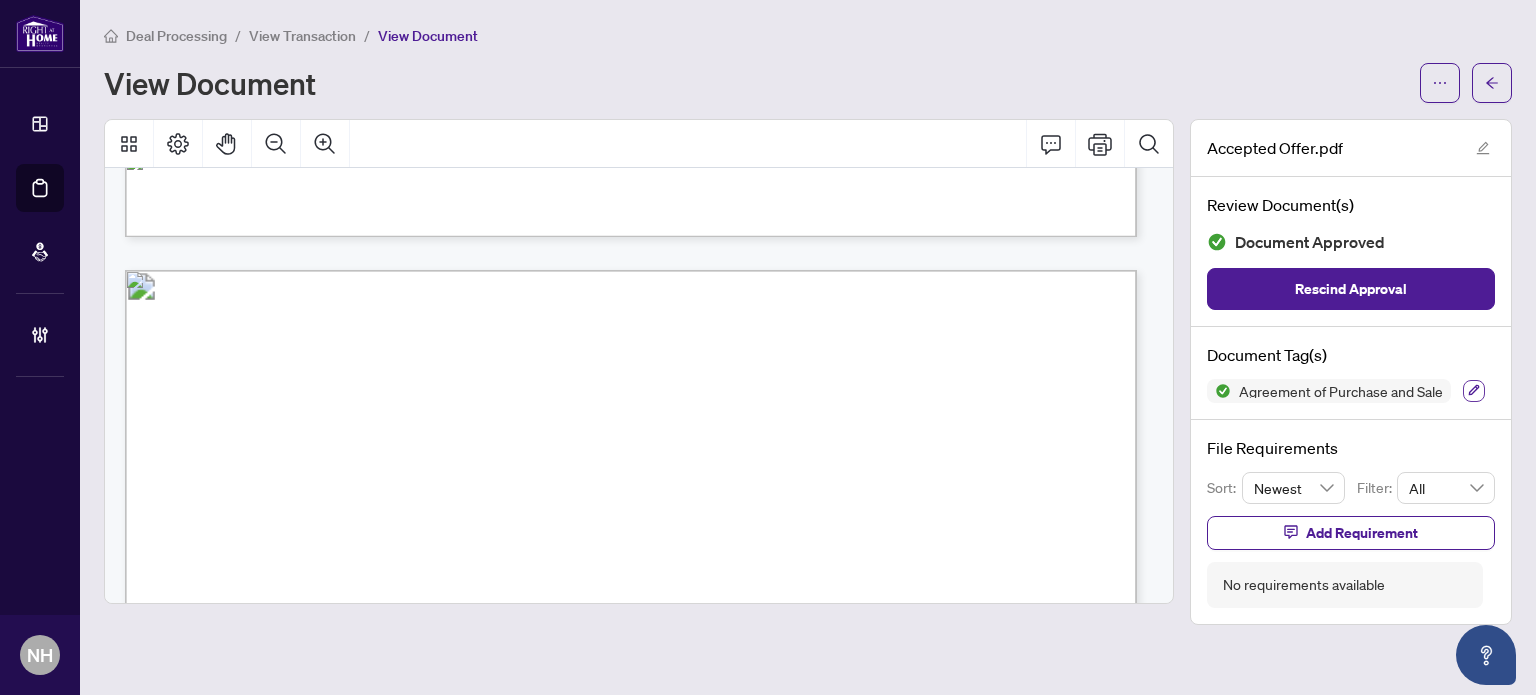 click 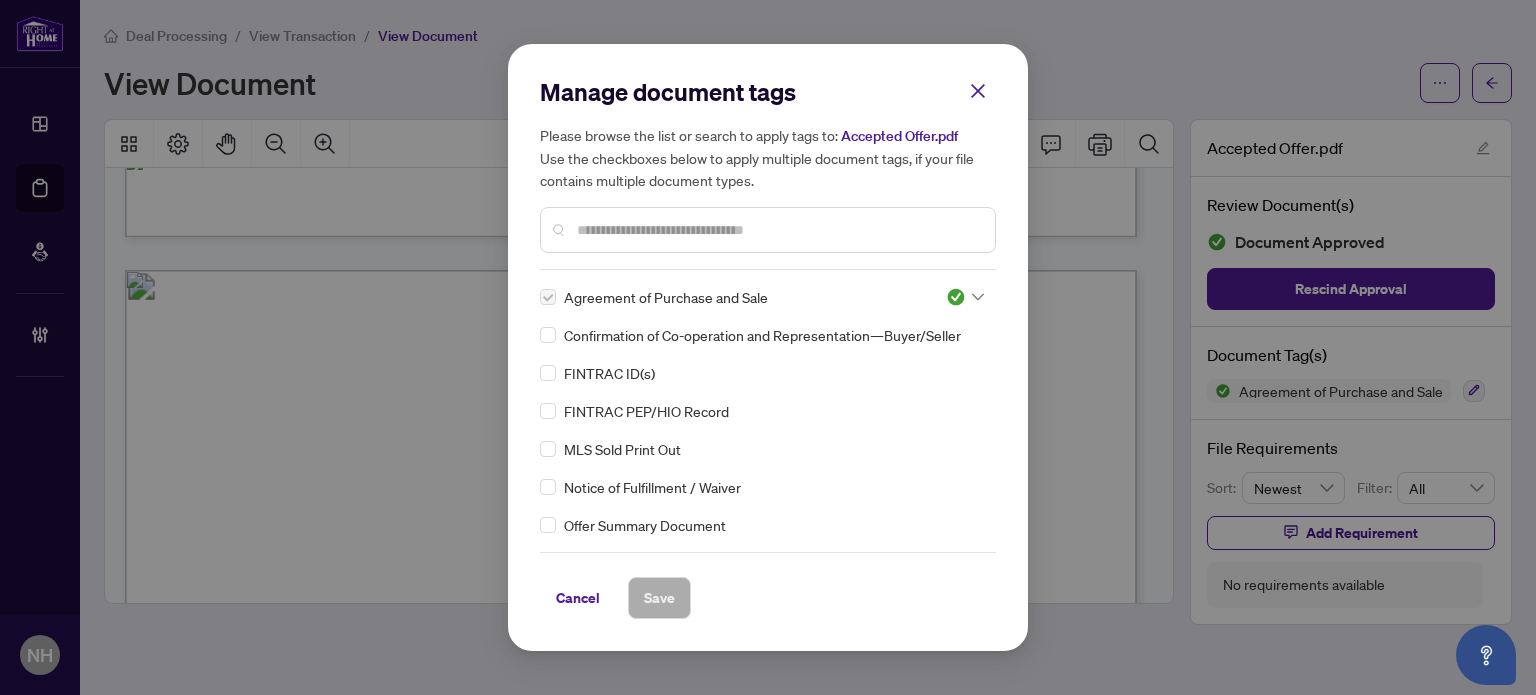 click at bounding box center [778, 230] 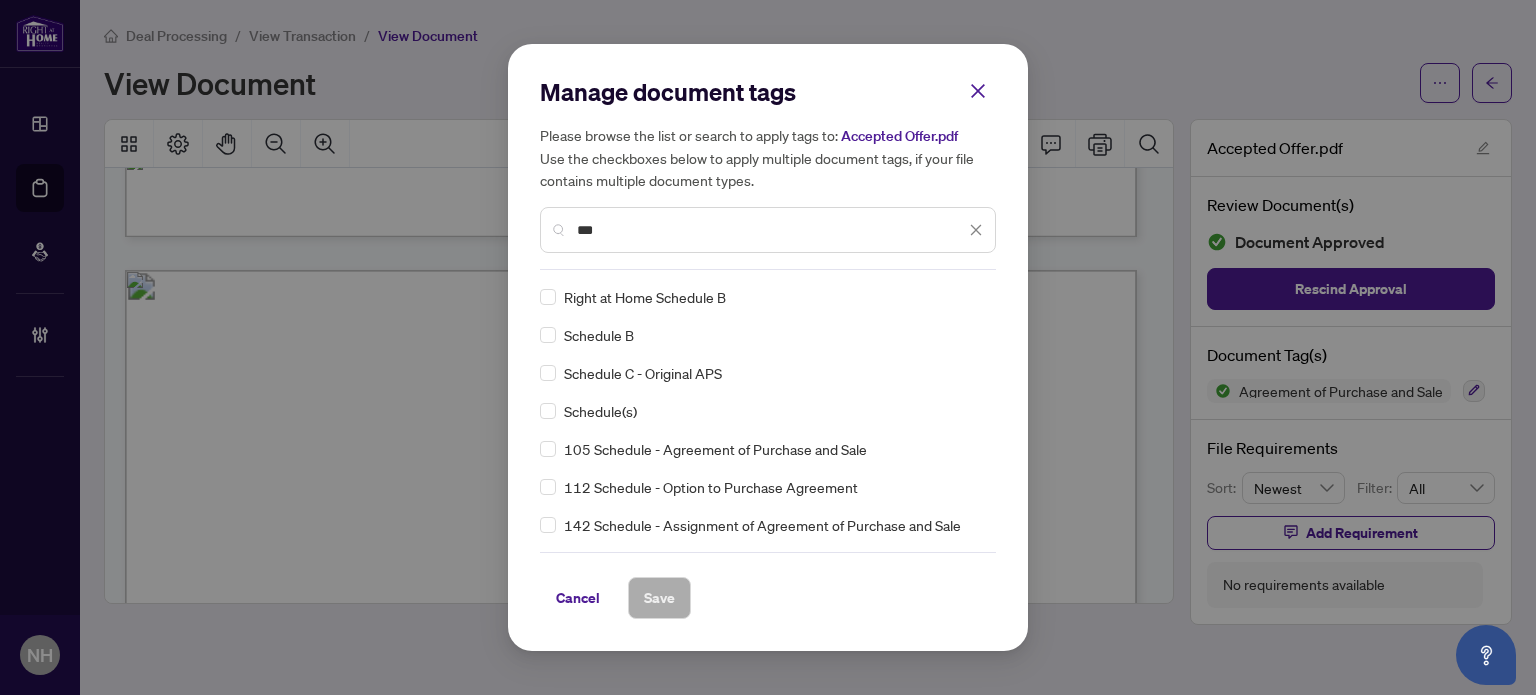 type on "***" 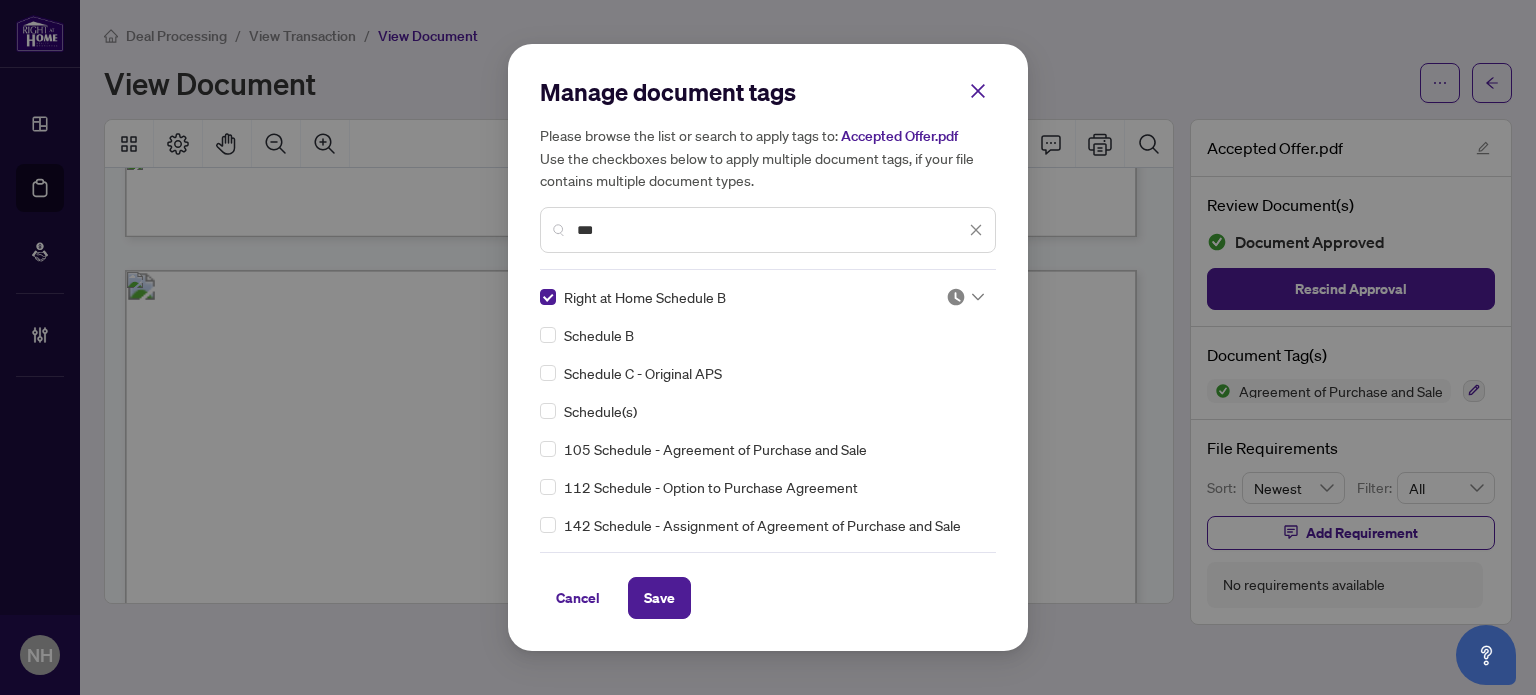 click at bounding box center [965, 297] 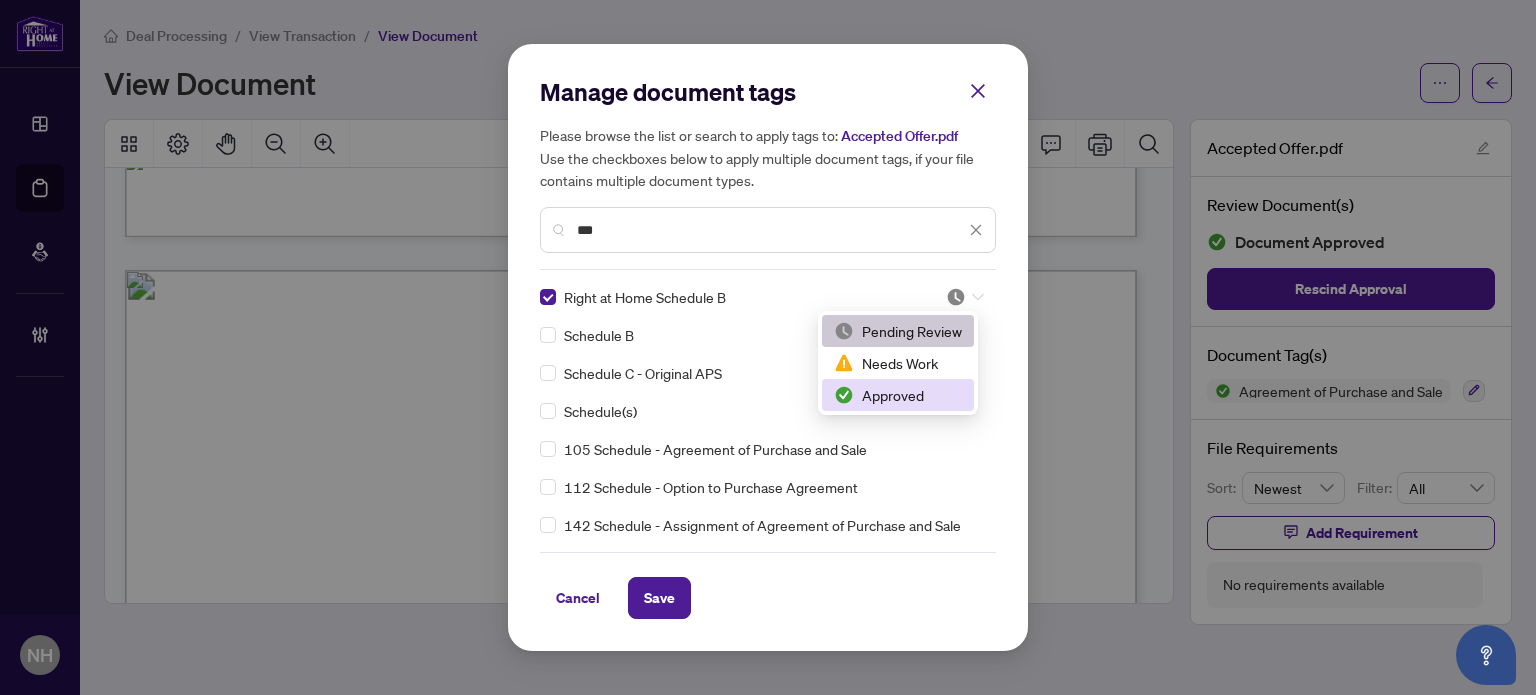 click on "Approved" at bounding box center (898, 395) 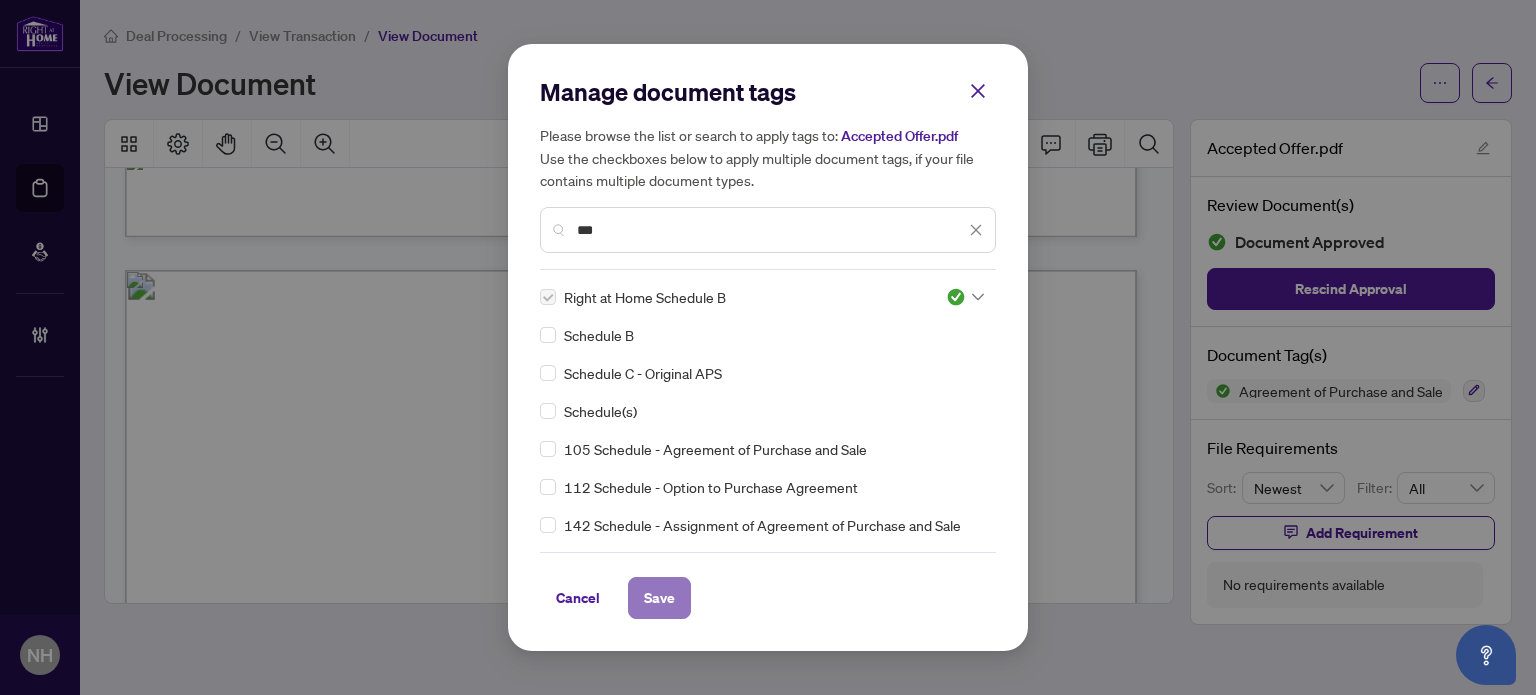 click on "Save" at bounding box center (659, 598) 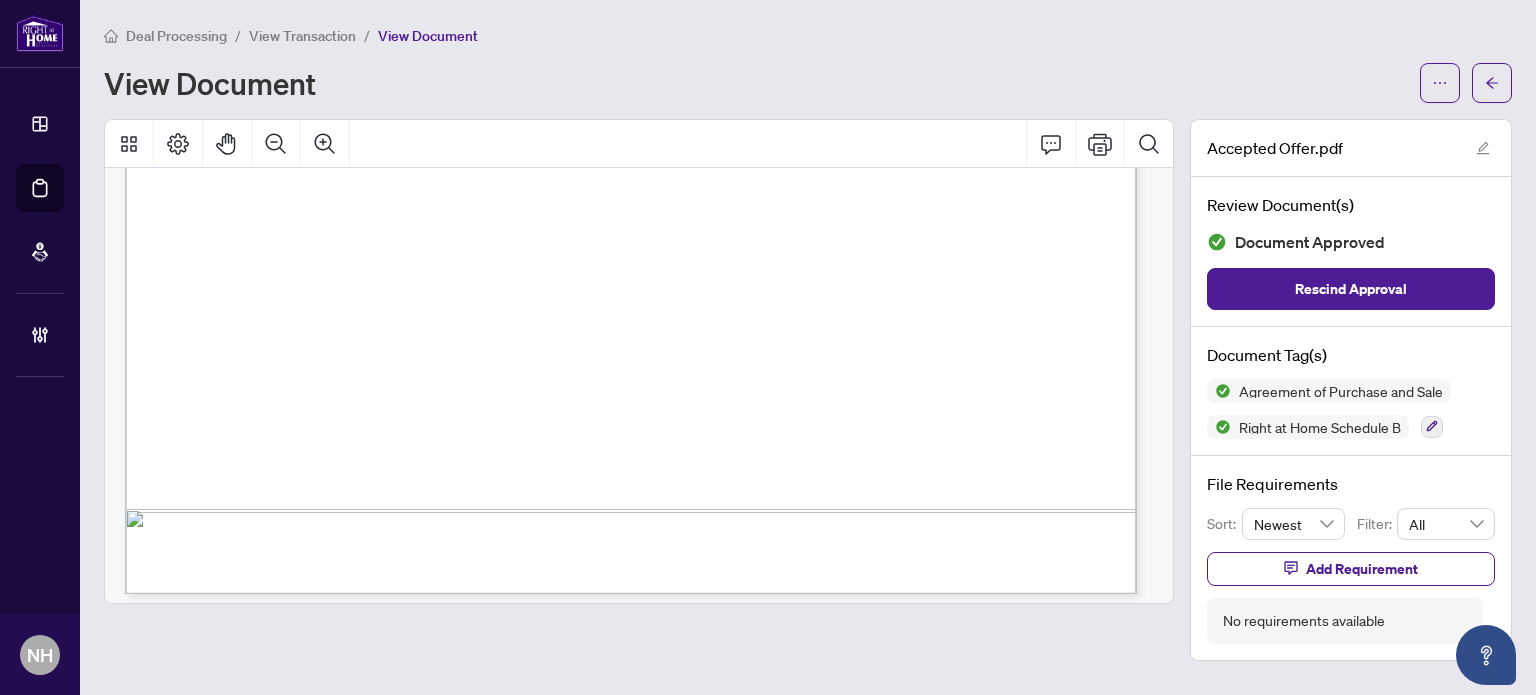 scroll, scrollTop: 14337, scrollLeft: 0, axis: vertical 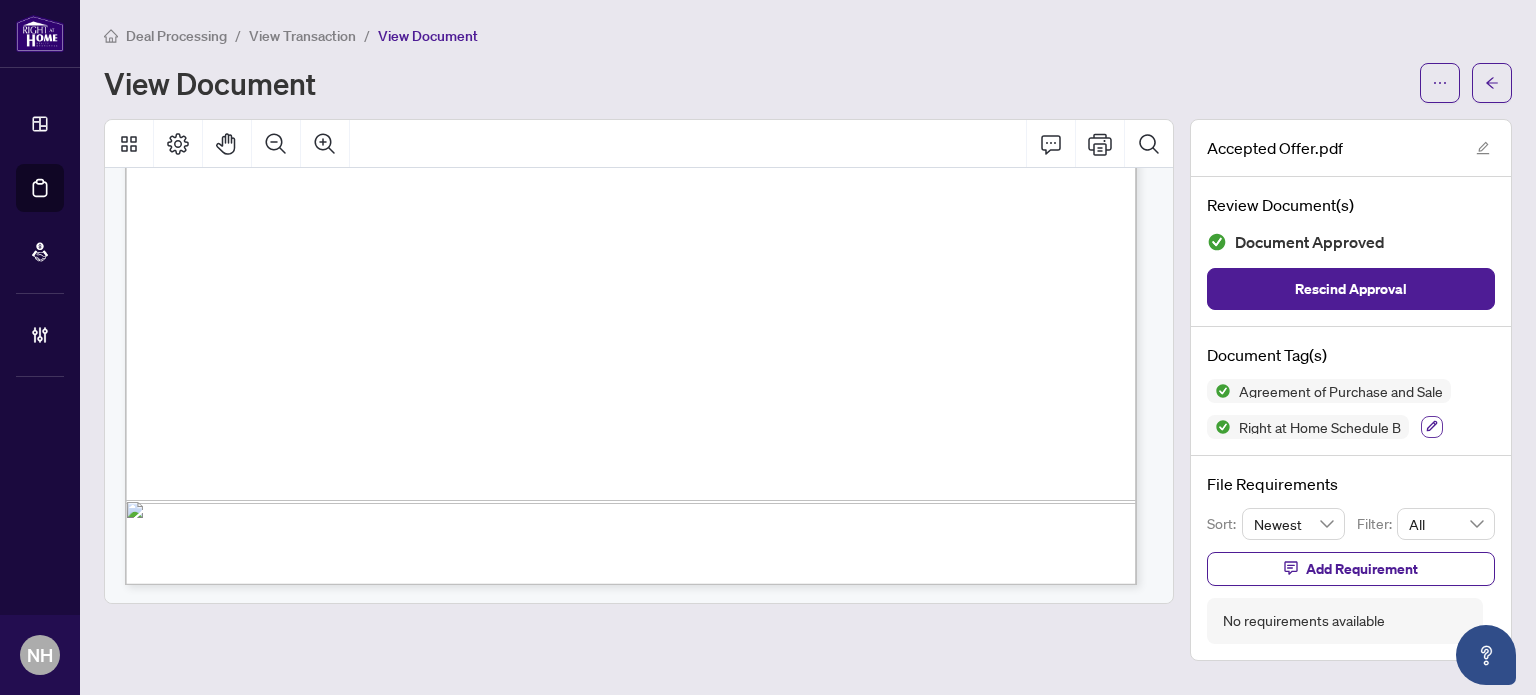 click at bounding box center [1432, 427] 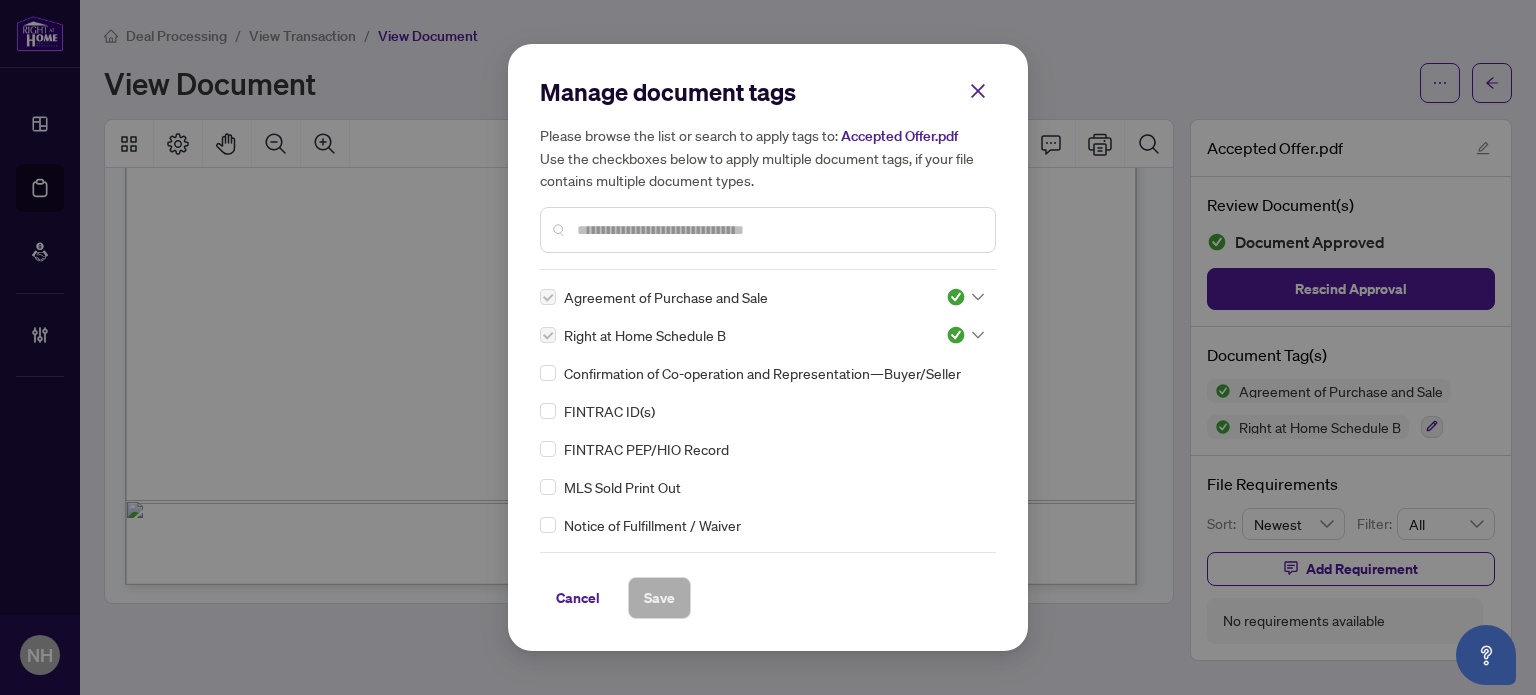 click at bounding box center (778, 230) 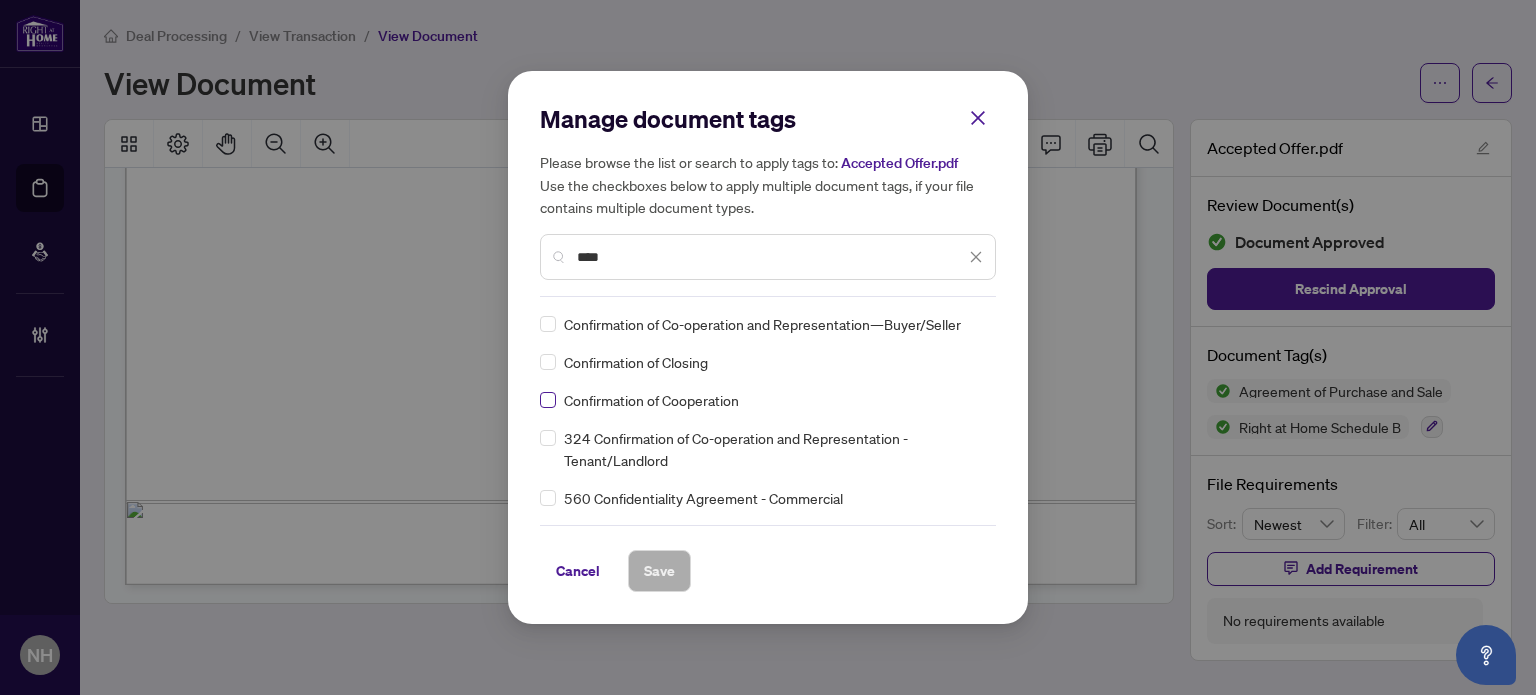 type on "****" 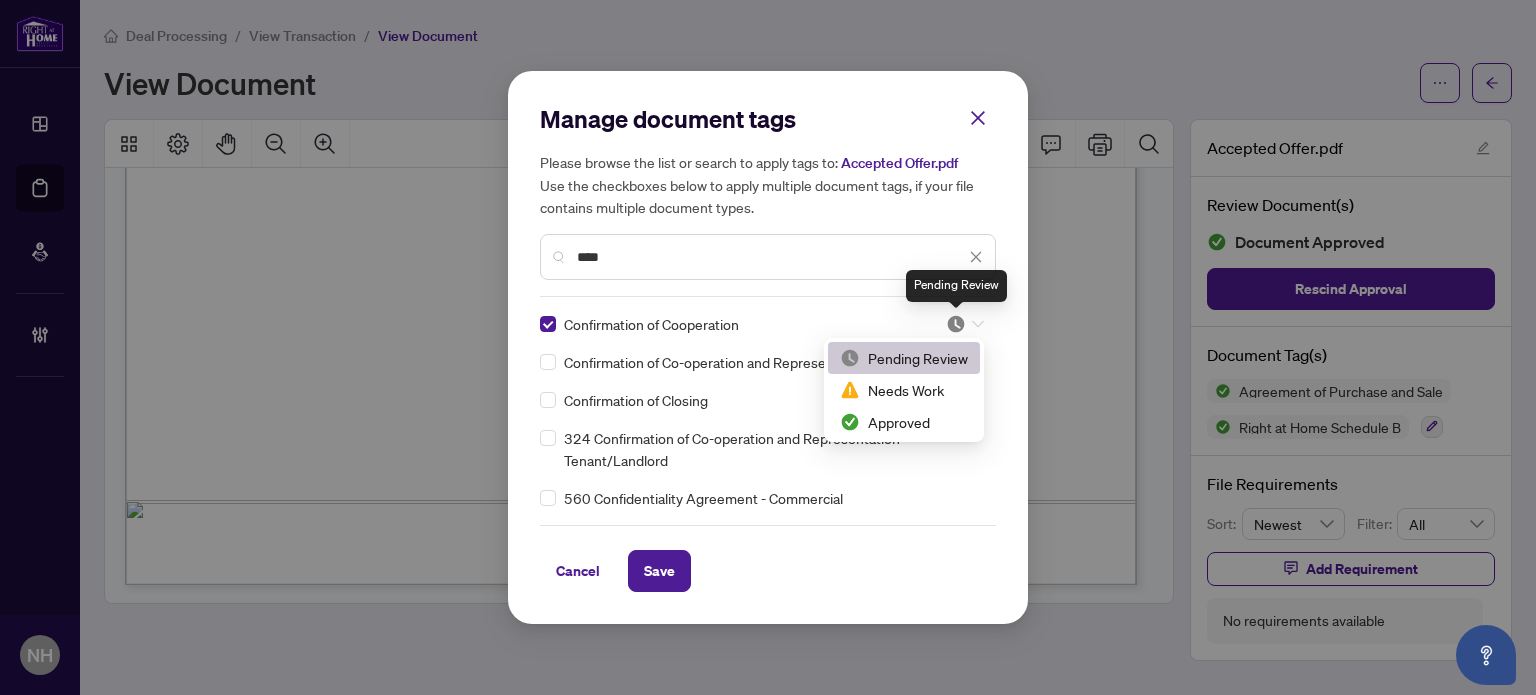 click at bounding box center [956, 324] 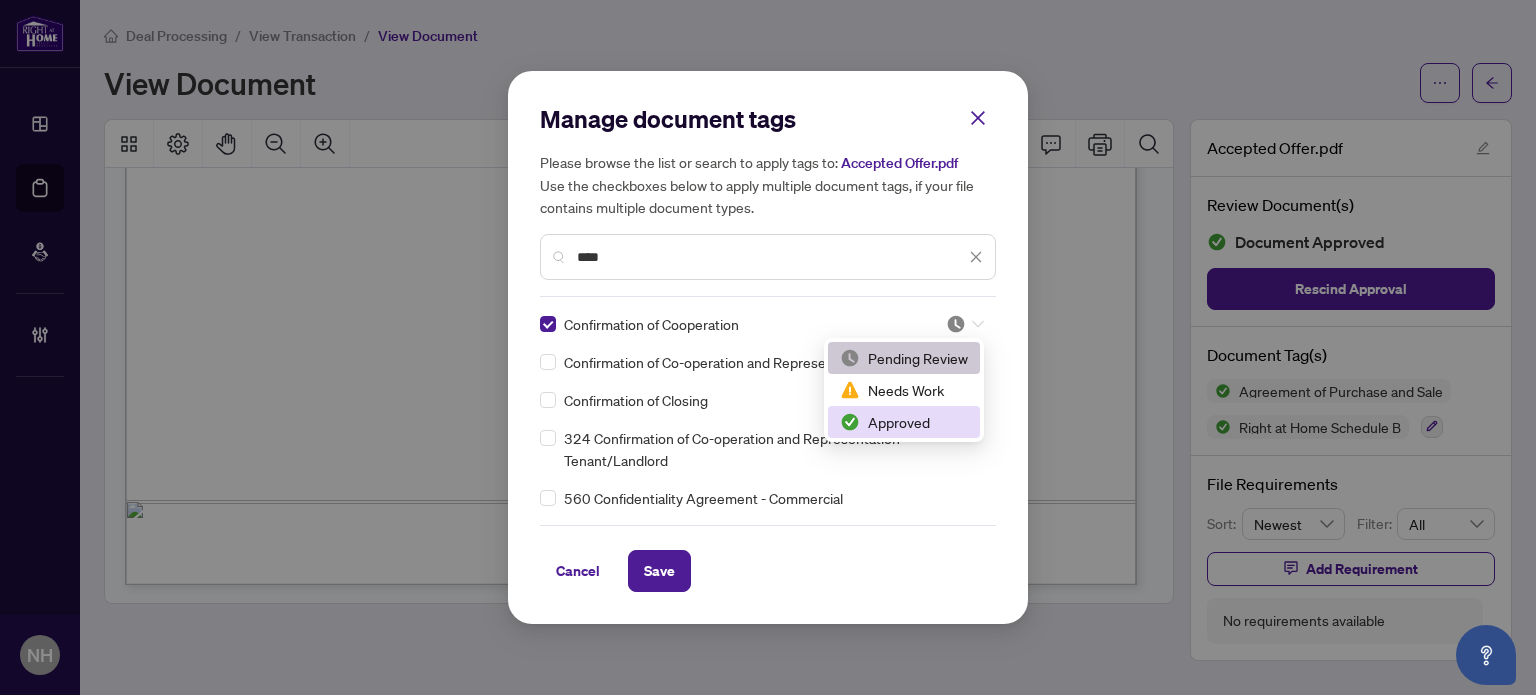 click on "Approved" at bounding box center (904, 422) 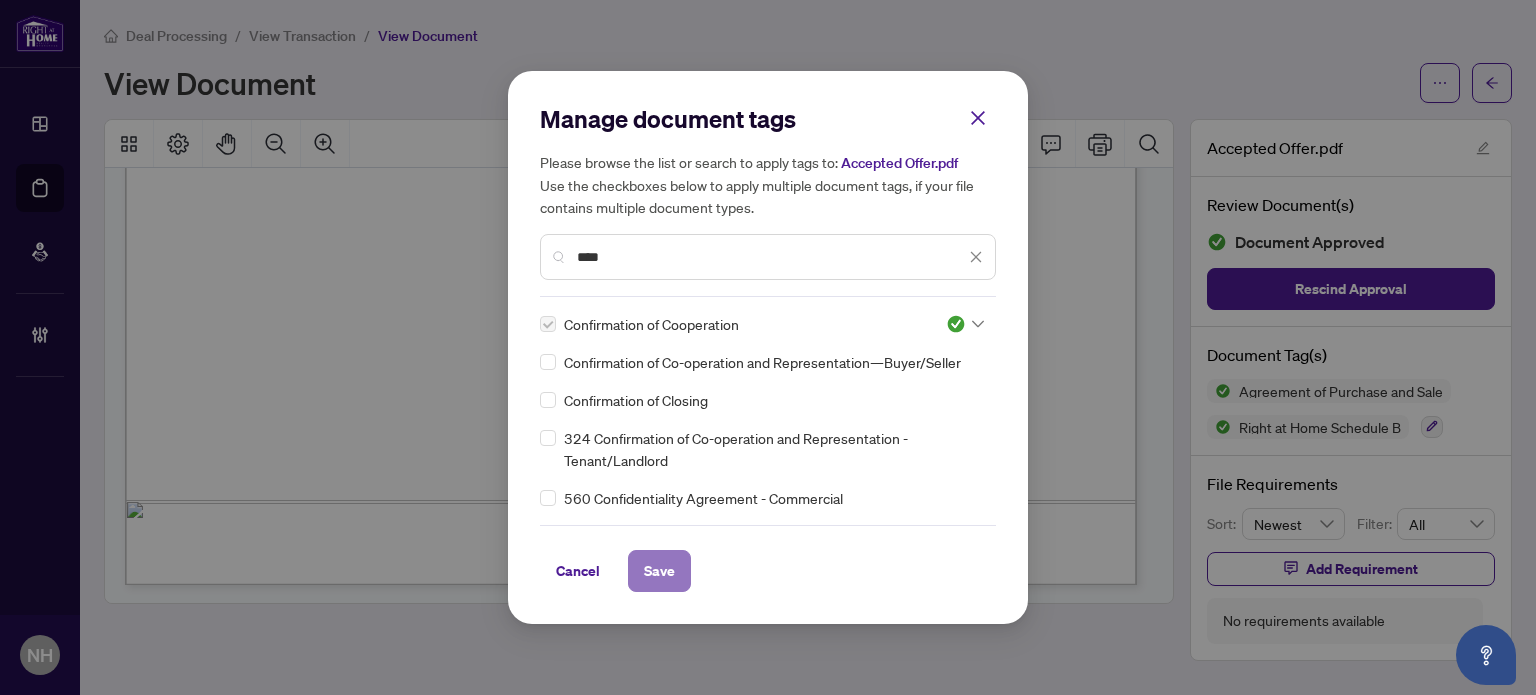 click on "Save" at bounding box center (659, 571) 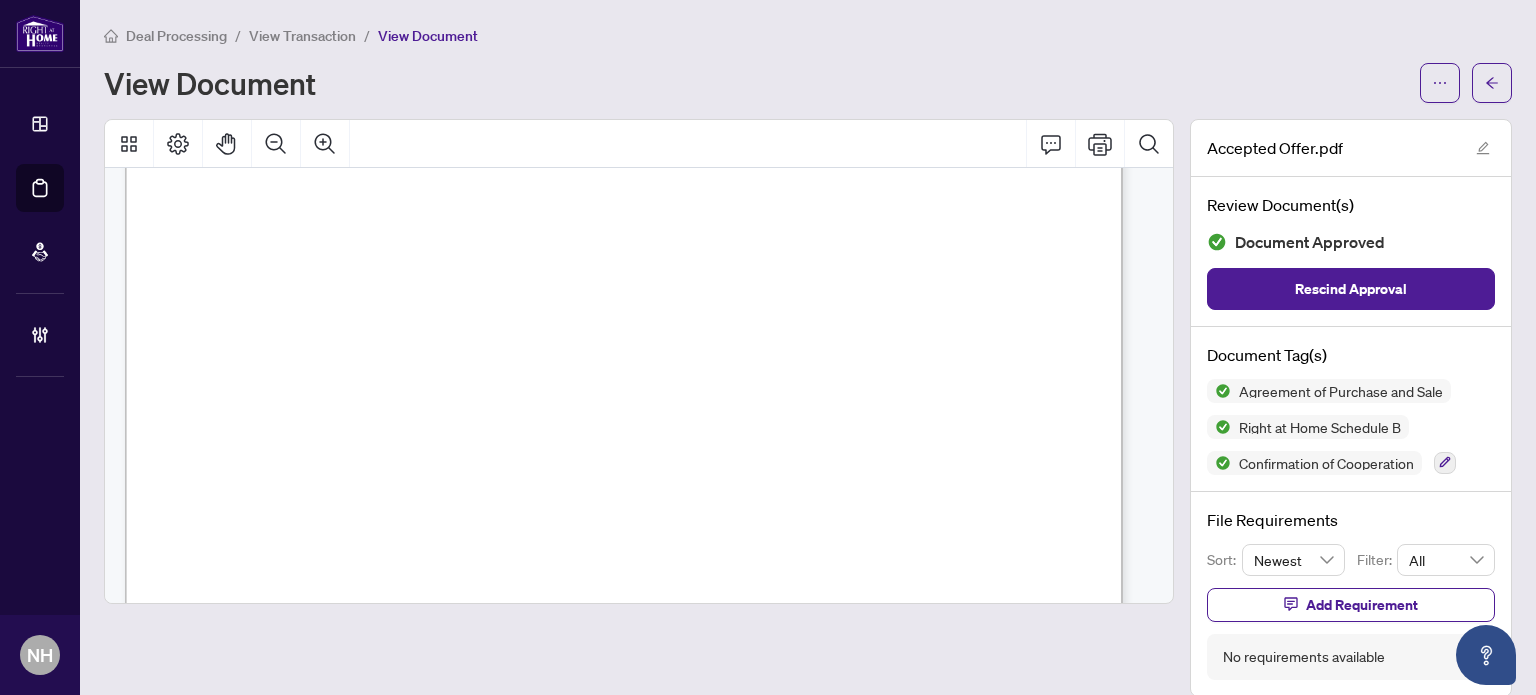 scroll, scrollTop: 131, scrollLeft: 0, axis: vertical 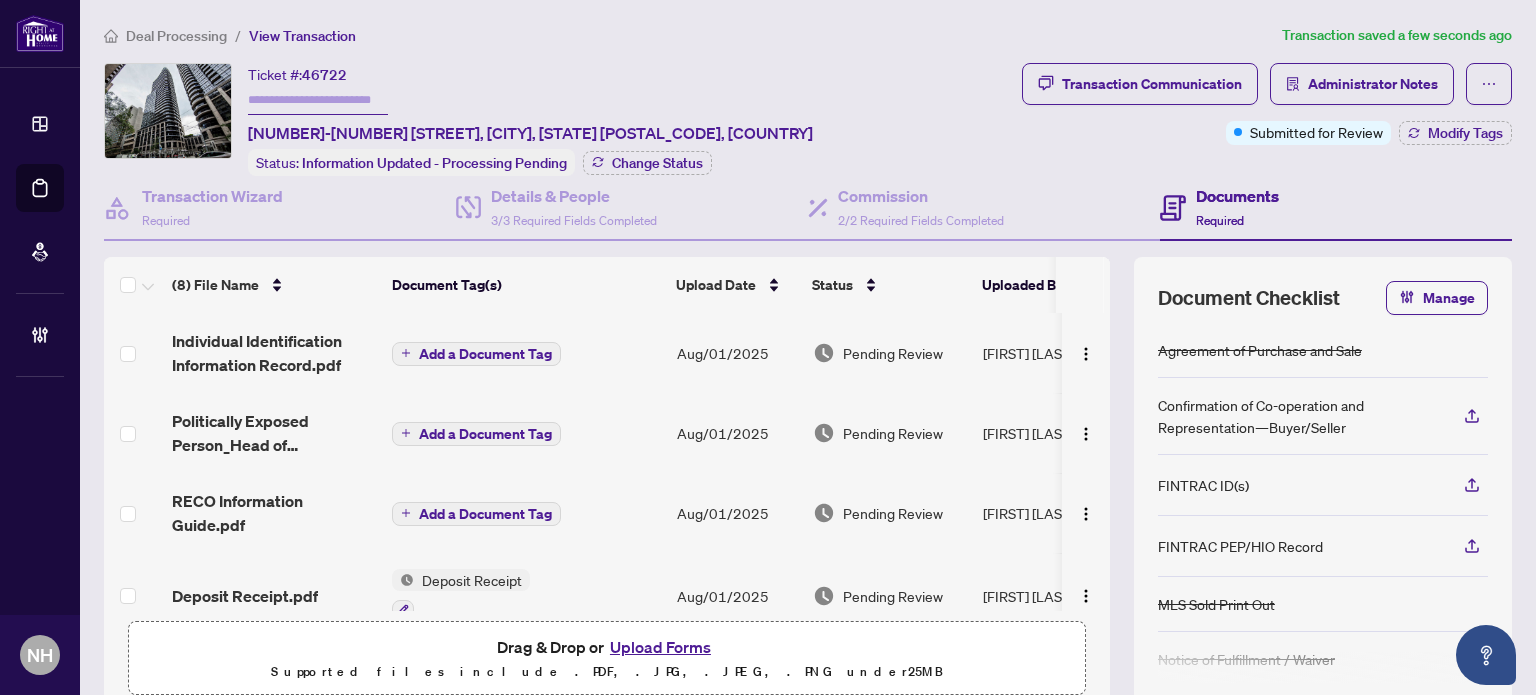 click on "Individual Identification Information Record.pdf" at bounding box center (274, 353) 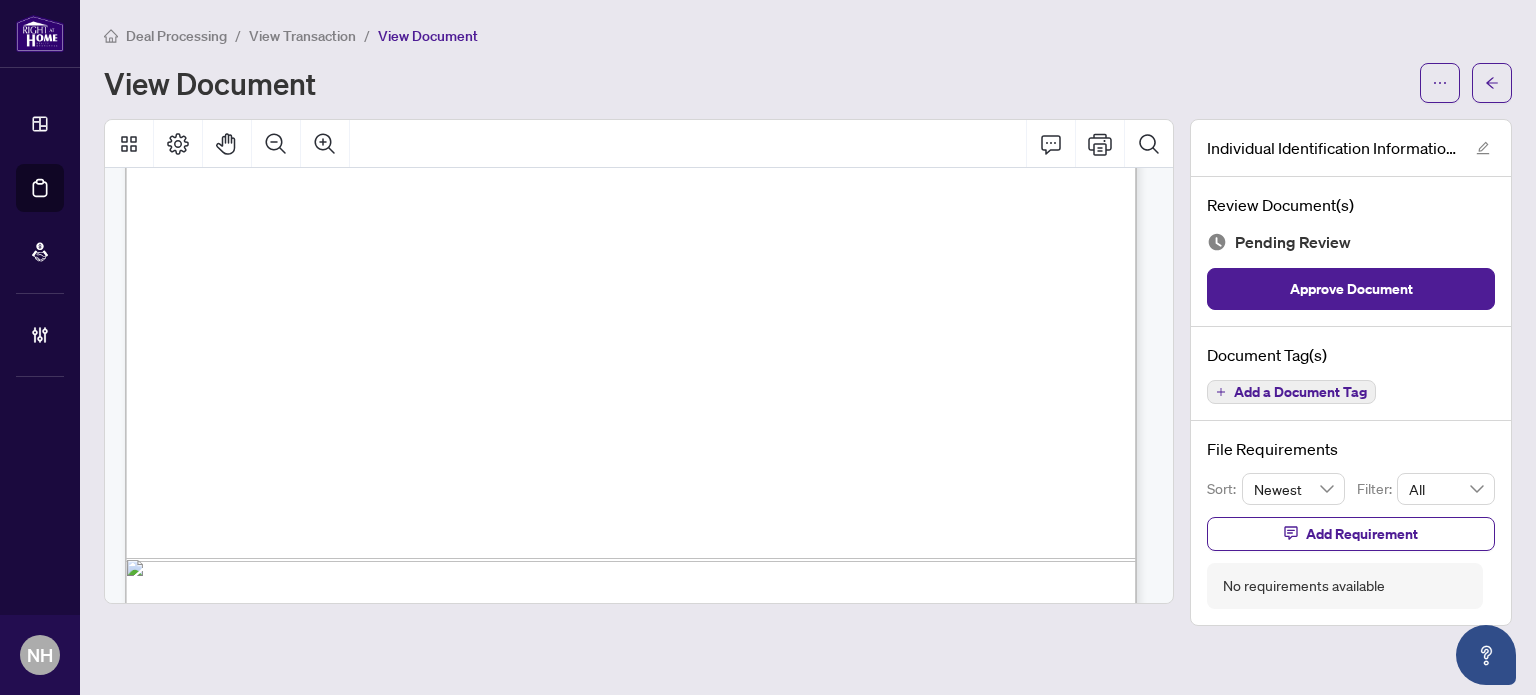 scroll, scrollTop: 4940, scrollLeft: 0, axis: vertical 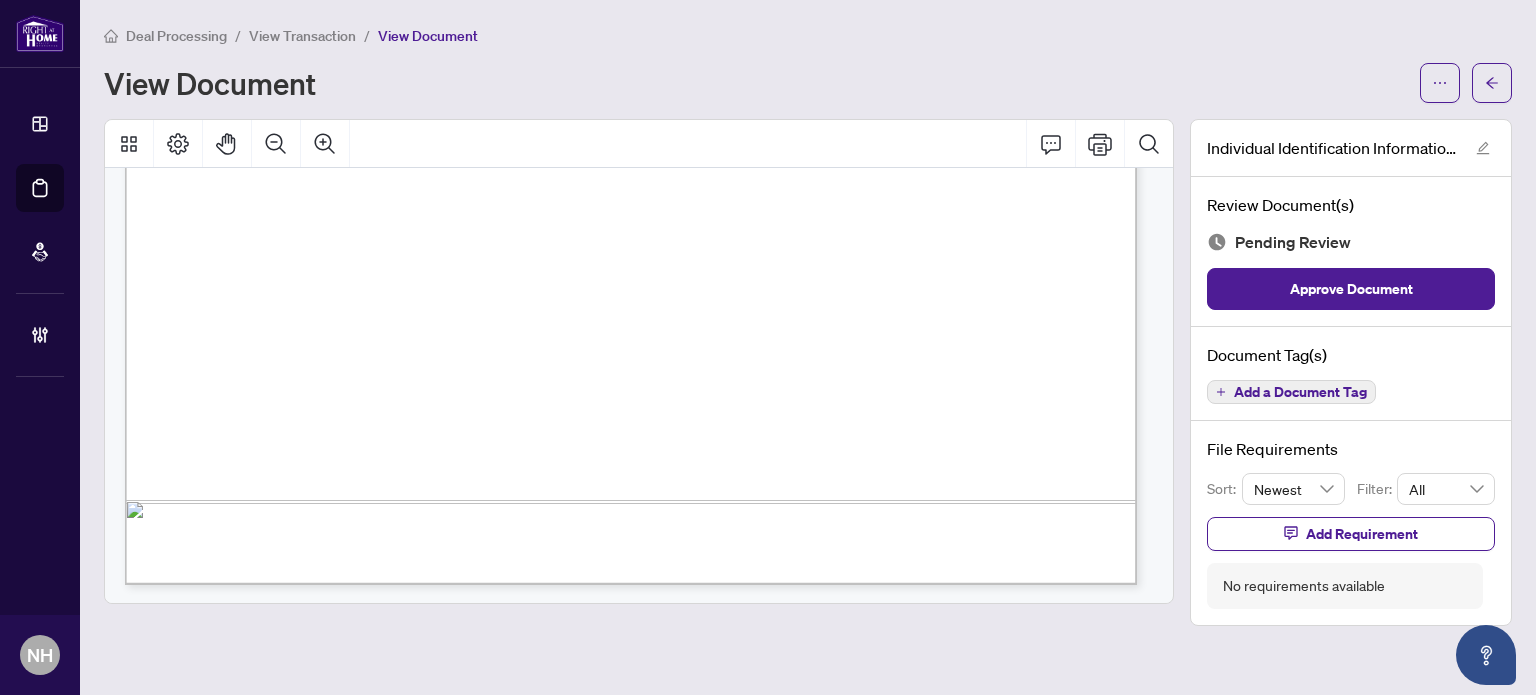 click on "Add a Document Tag" at bounding box center [1291, 392] 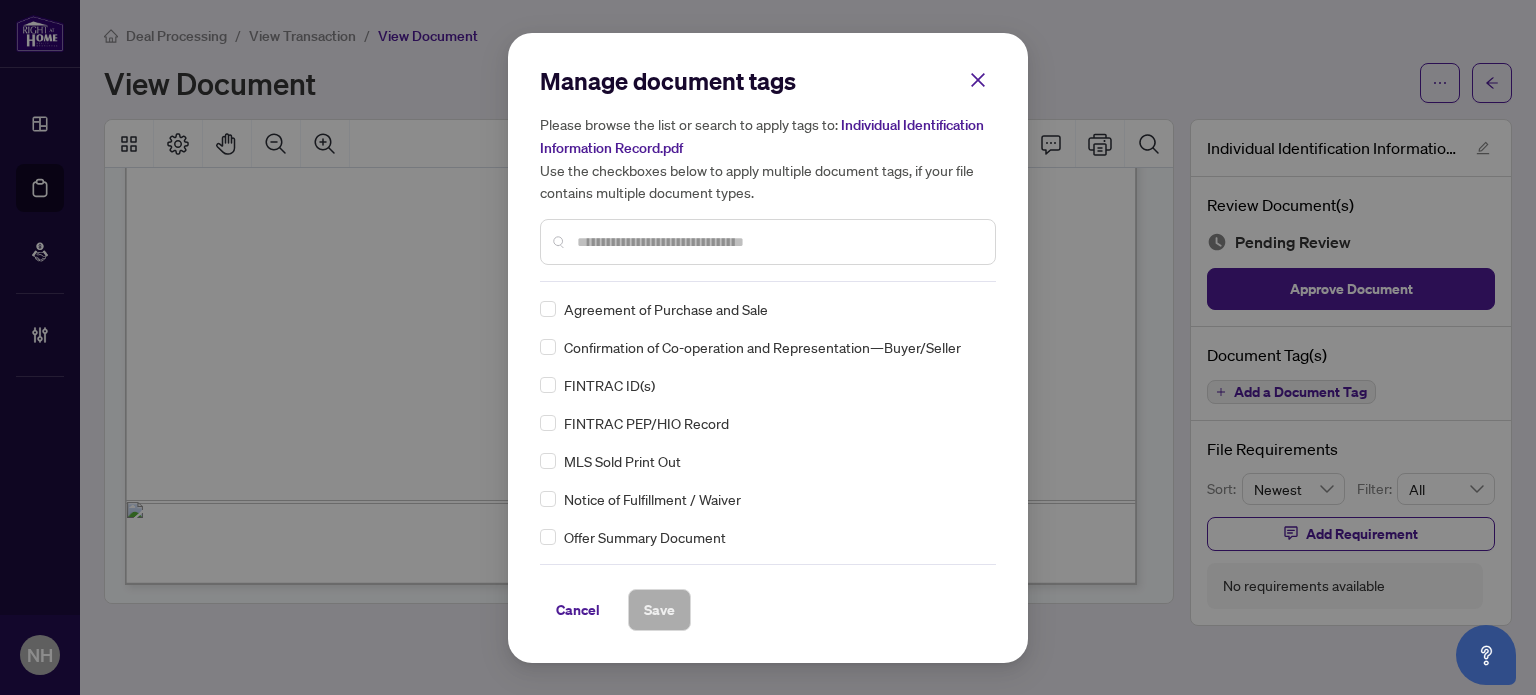 click at bounding box center [778, 242] 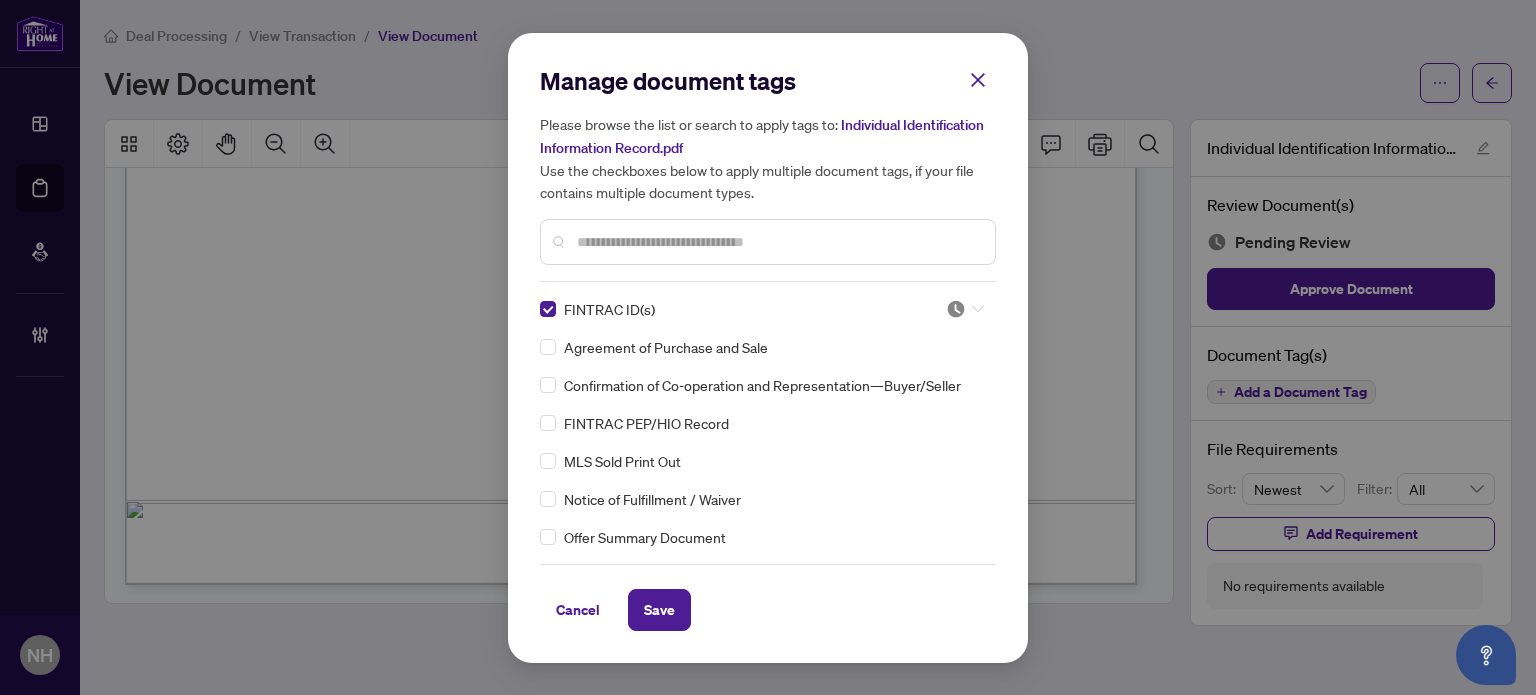 click at bounding box center [965, 309] 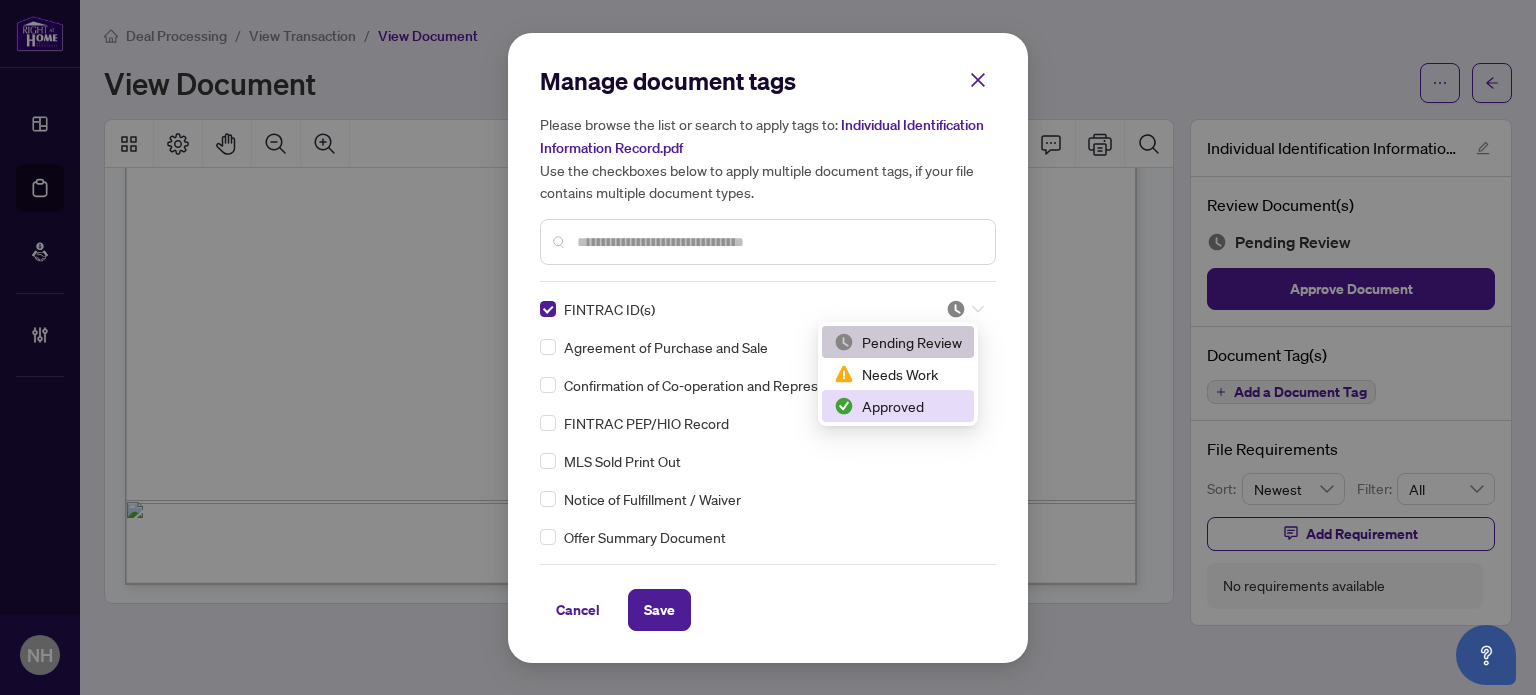 click on "Approved" at bounding box center (898, 406) 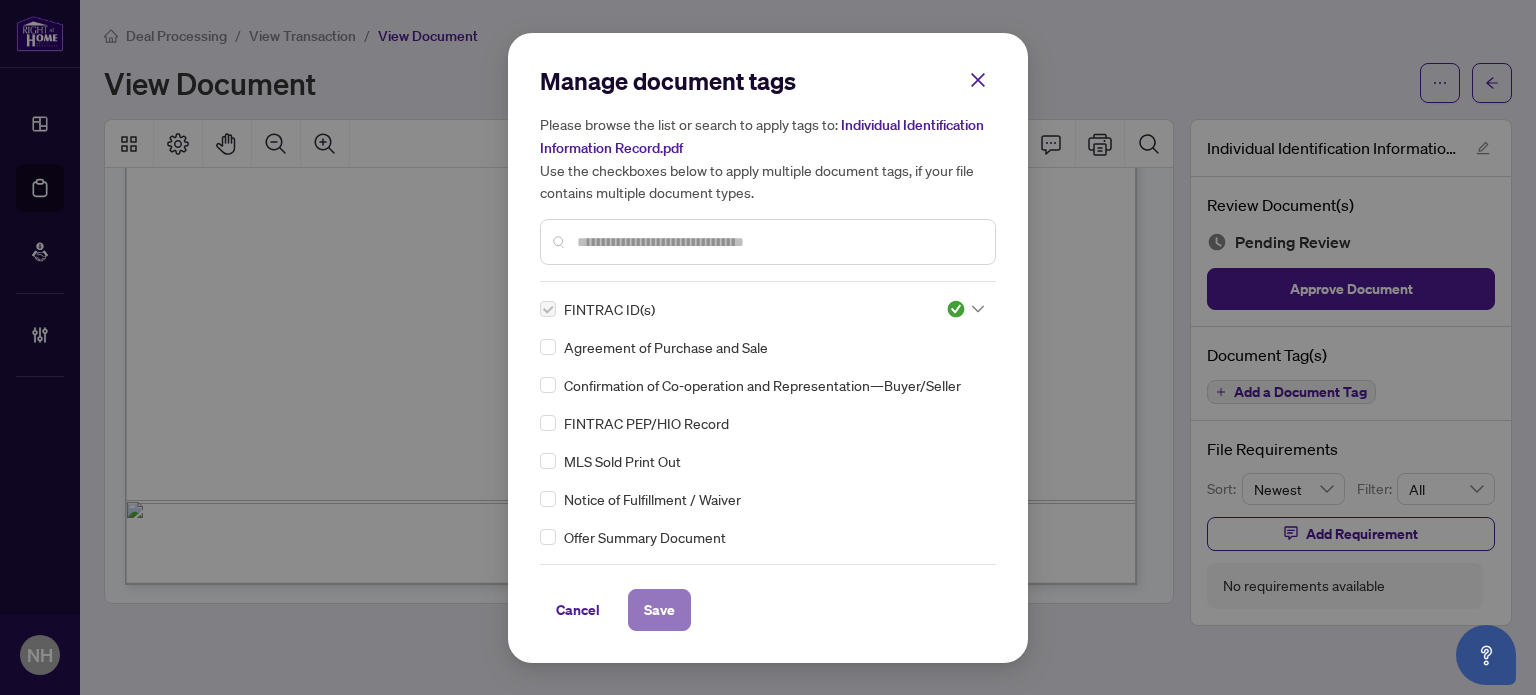 click on "Save" at bounding box center (659, 610) 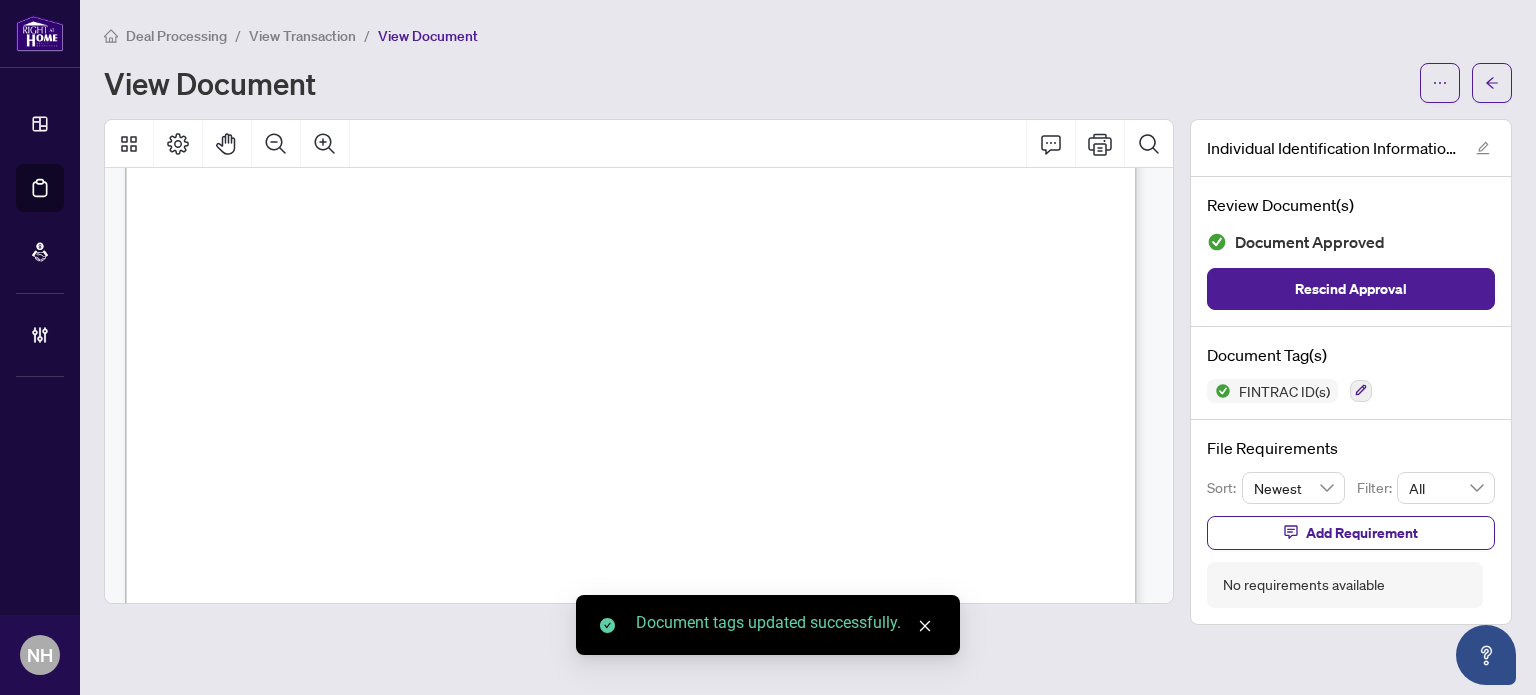 scroll, scrollTop: 0, scrollLeft: 0, axis: both 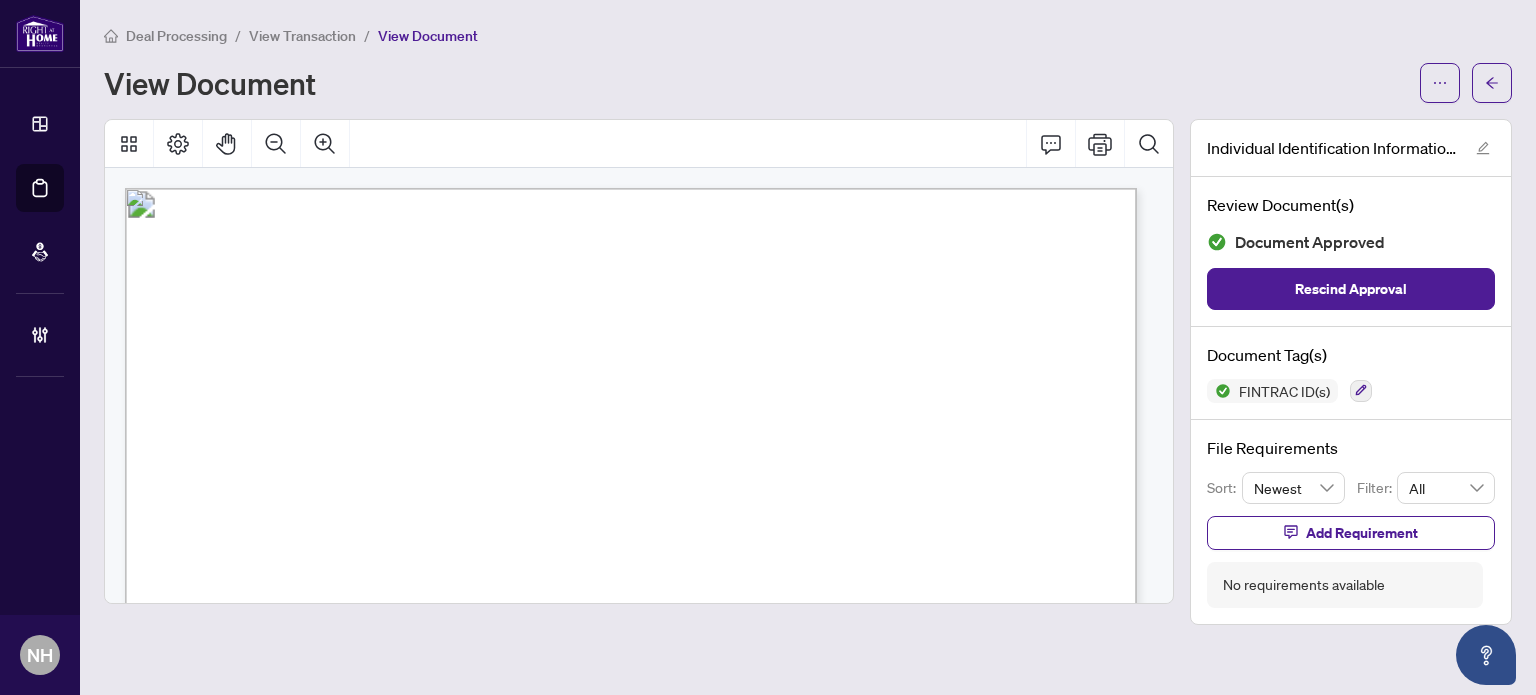 click on "View Transaction" at bounding box center (302, 36) 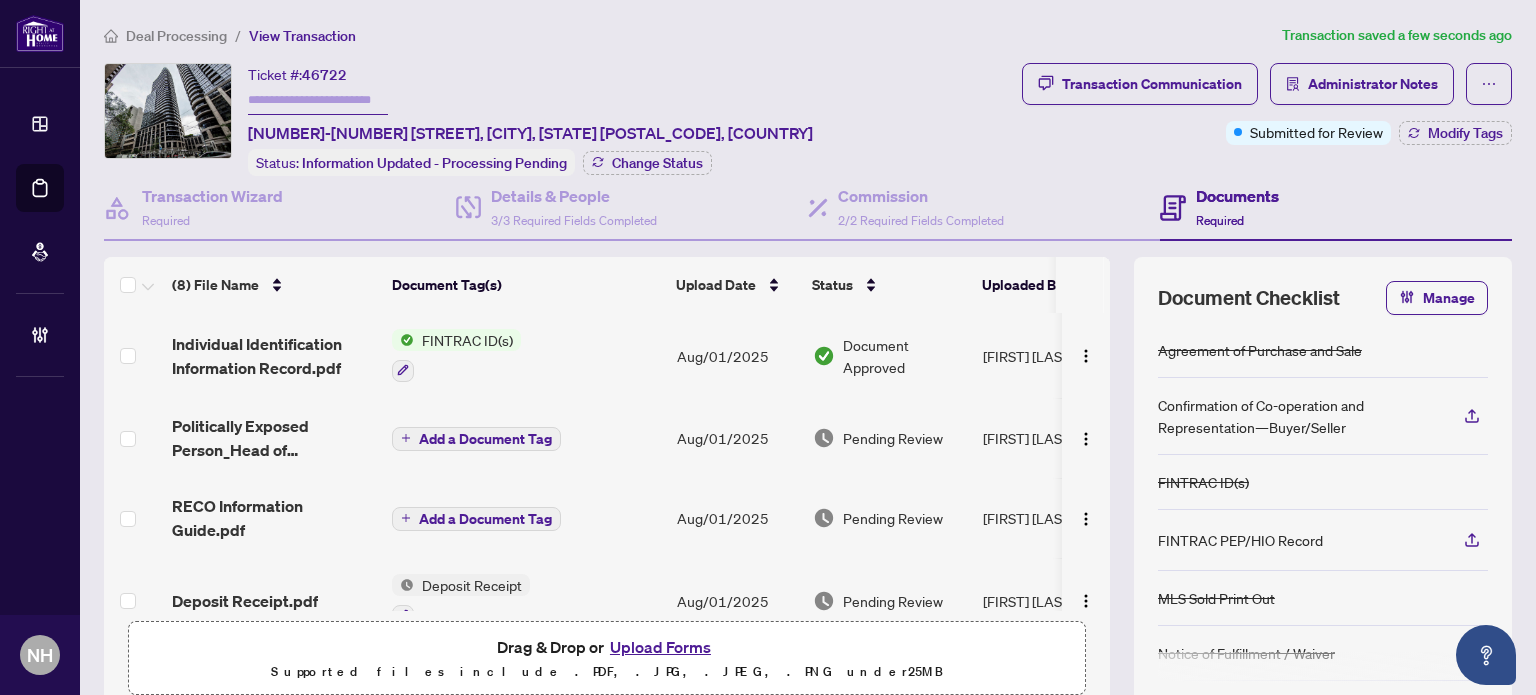 click on "Politically Exposed Person_Head of International Organization Checklist_Record.pdf" at bounding box center (274, 438) 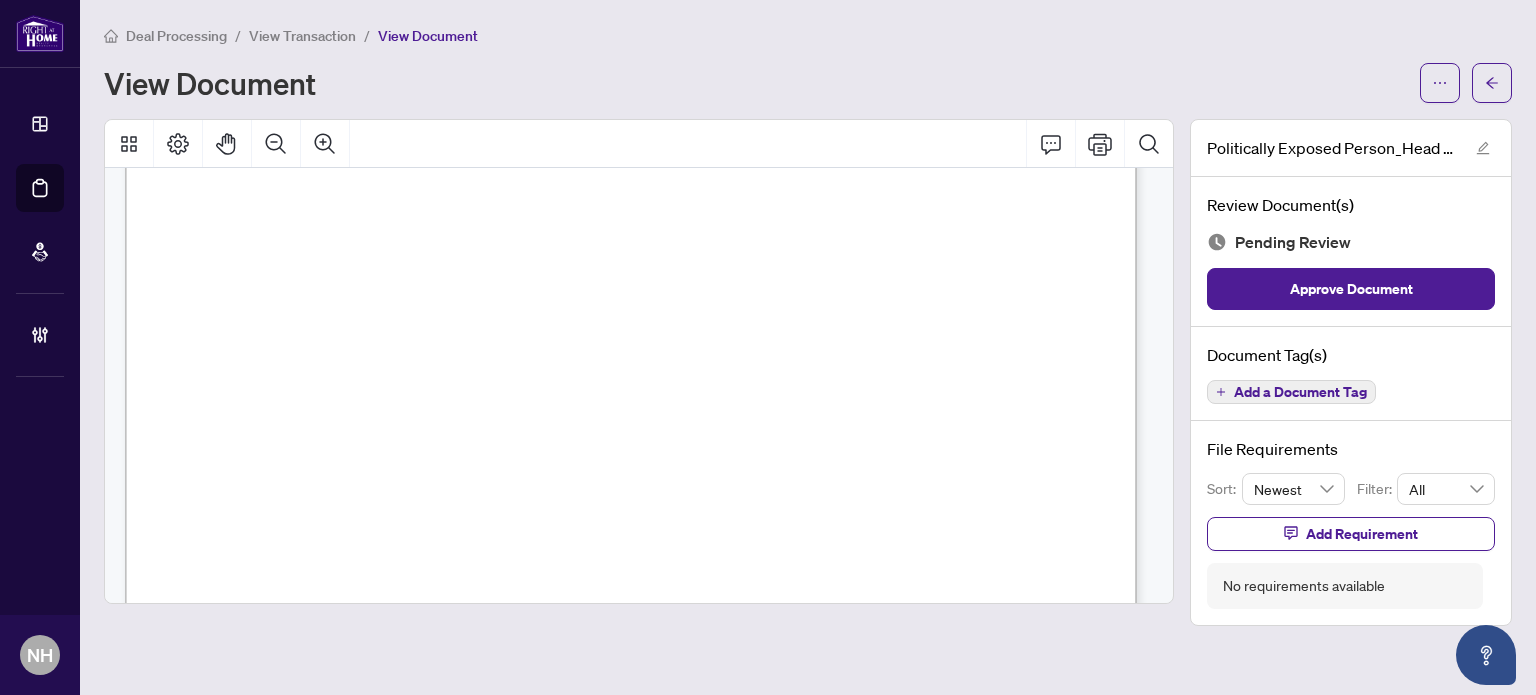 scroll, scrollTop: 2256, scrollLeft: 0, axis: vertical 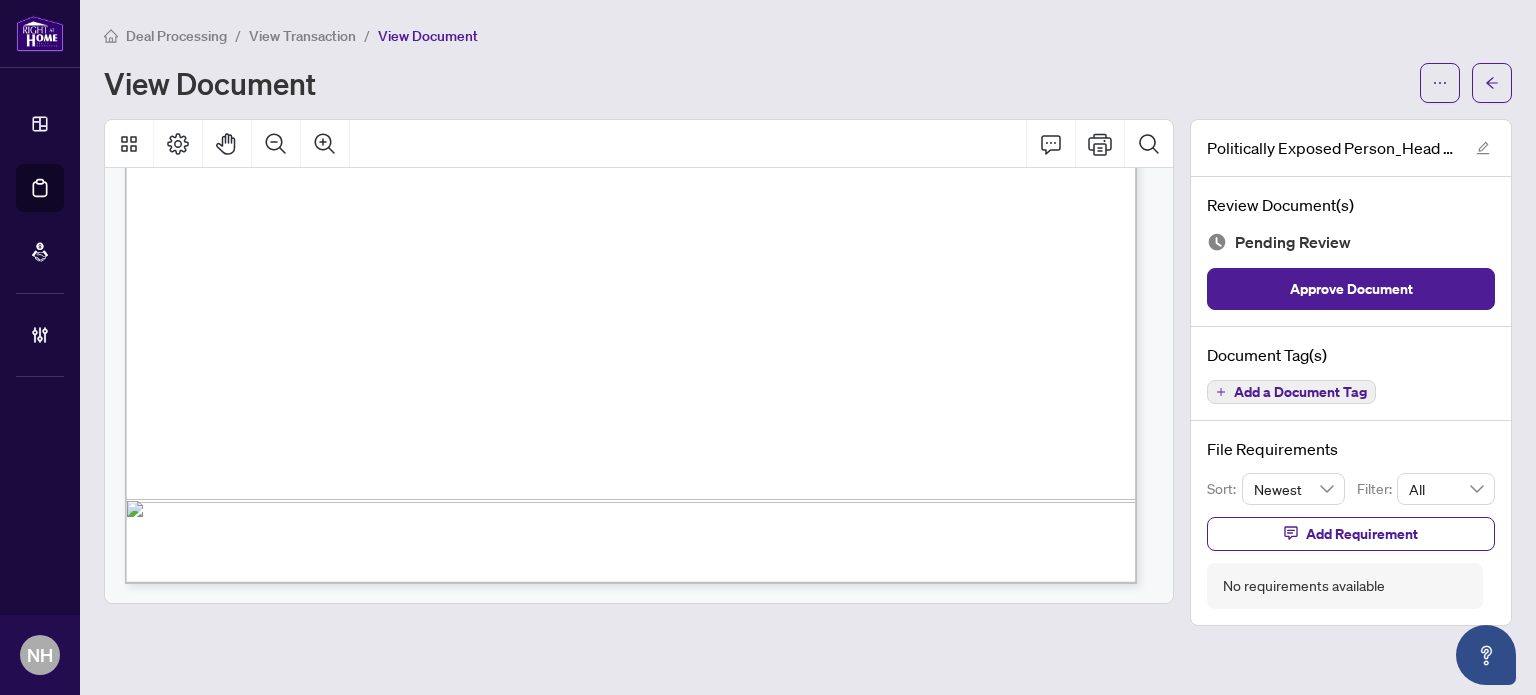 click on "Add a Document Tag" at bounding box center (1300, 392) 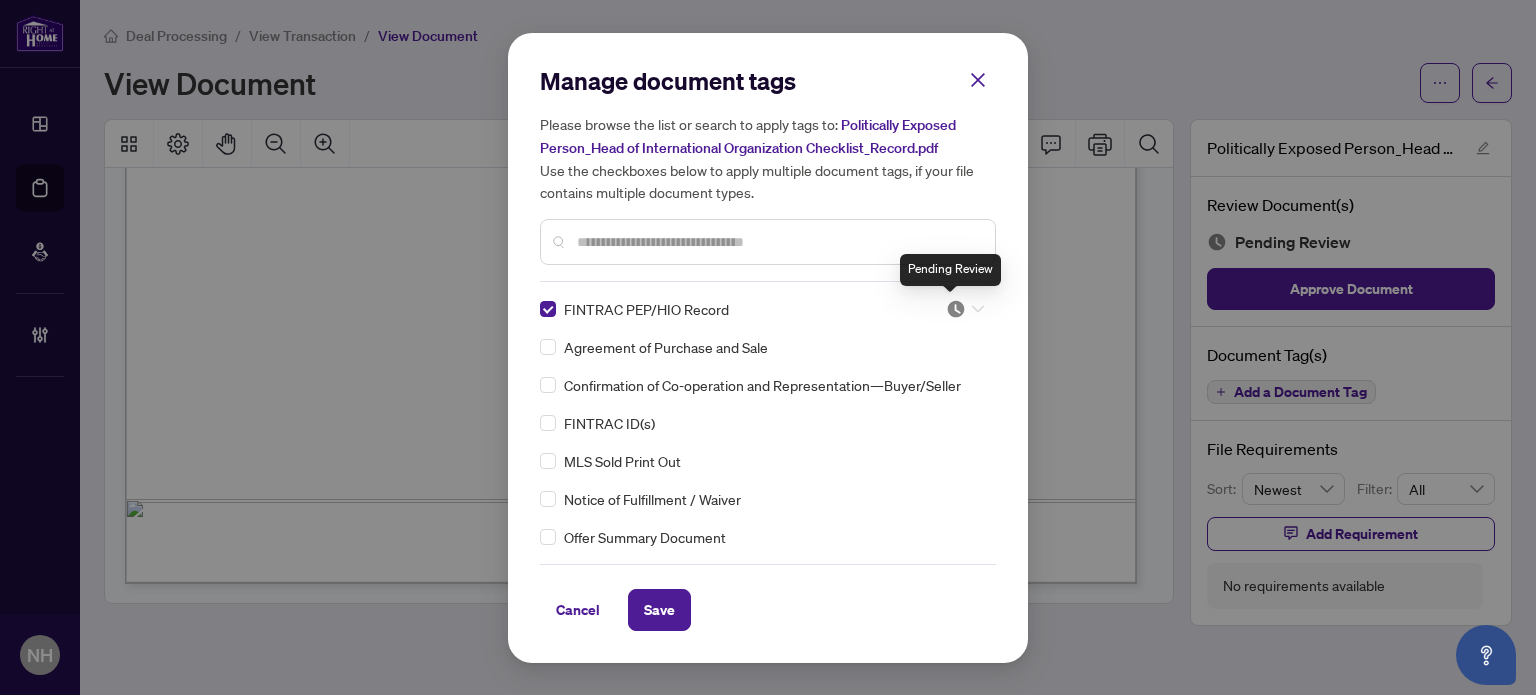 click at bounding box center (956, 309) 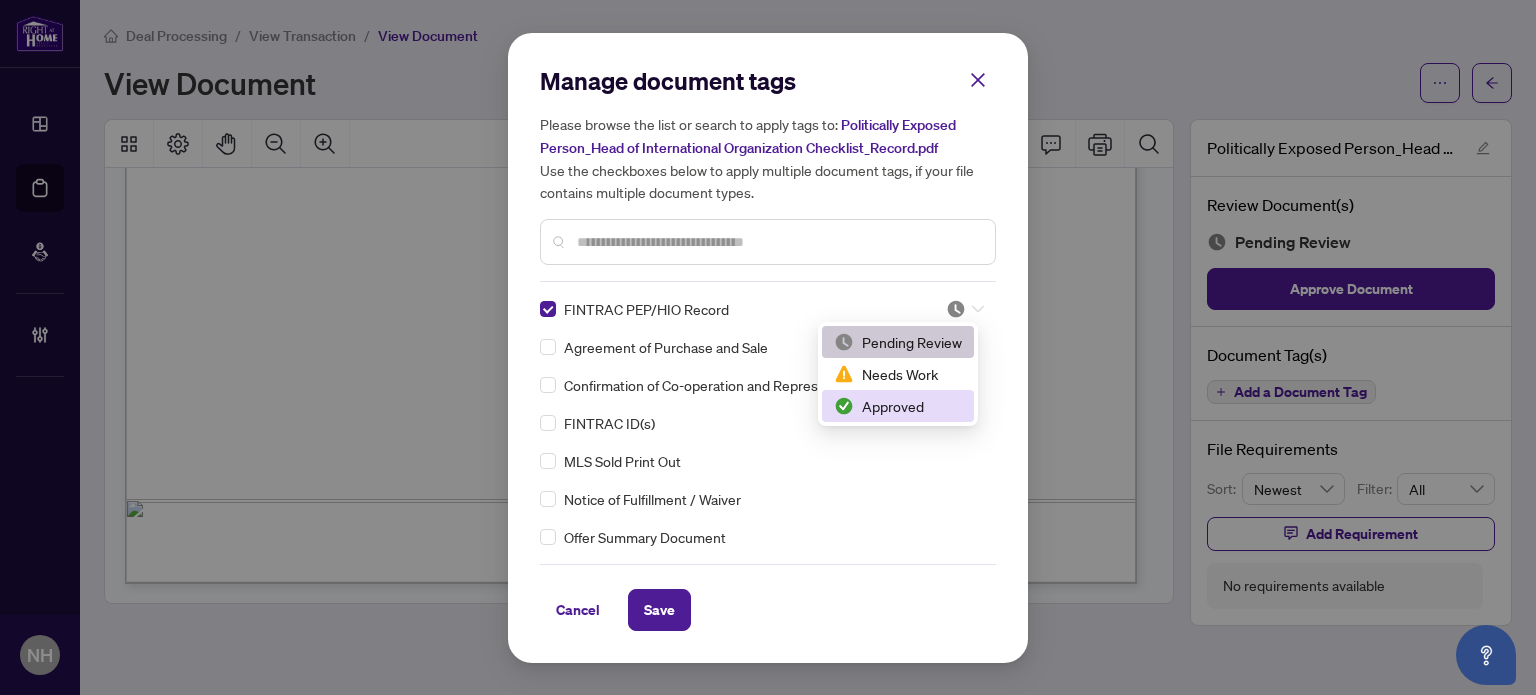 click on "Approved" at bounding box center [898, 406] 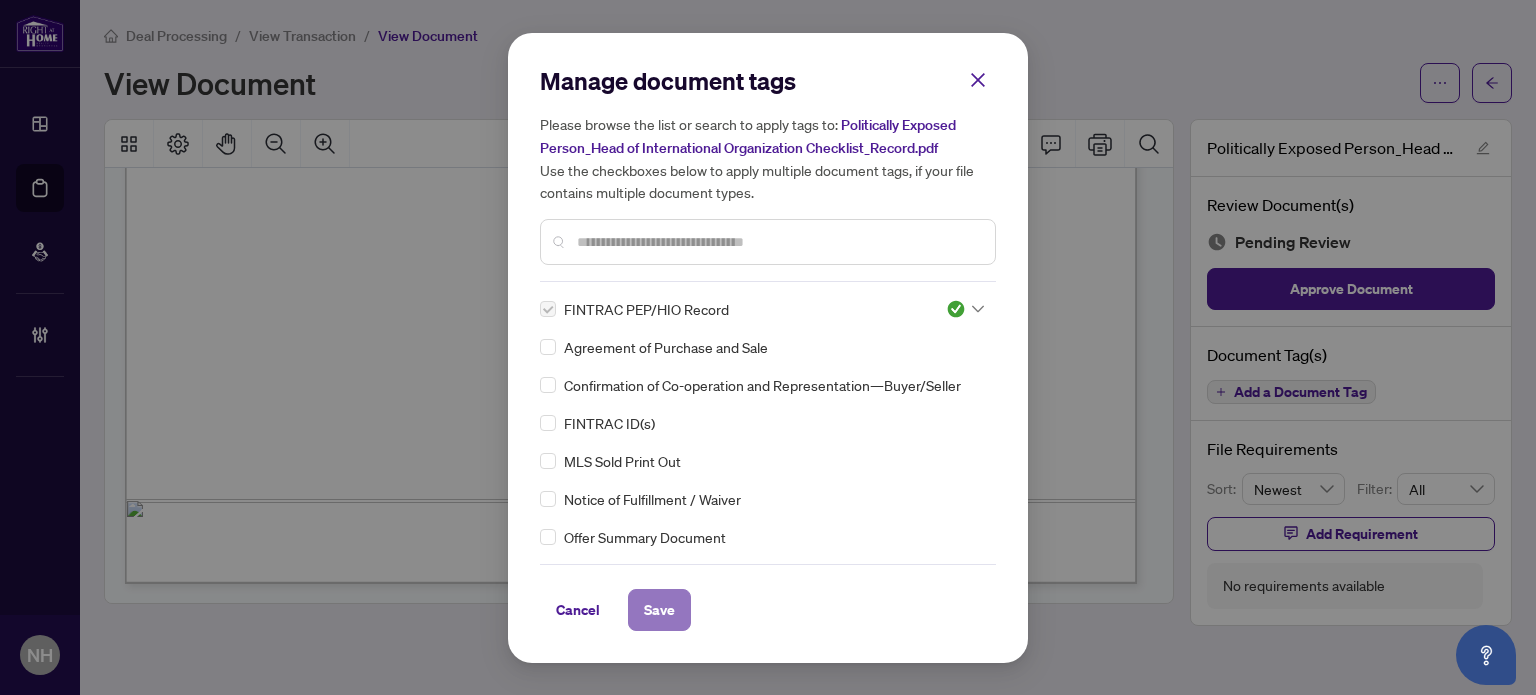 click on "Save" at bounding box center (659, 610) 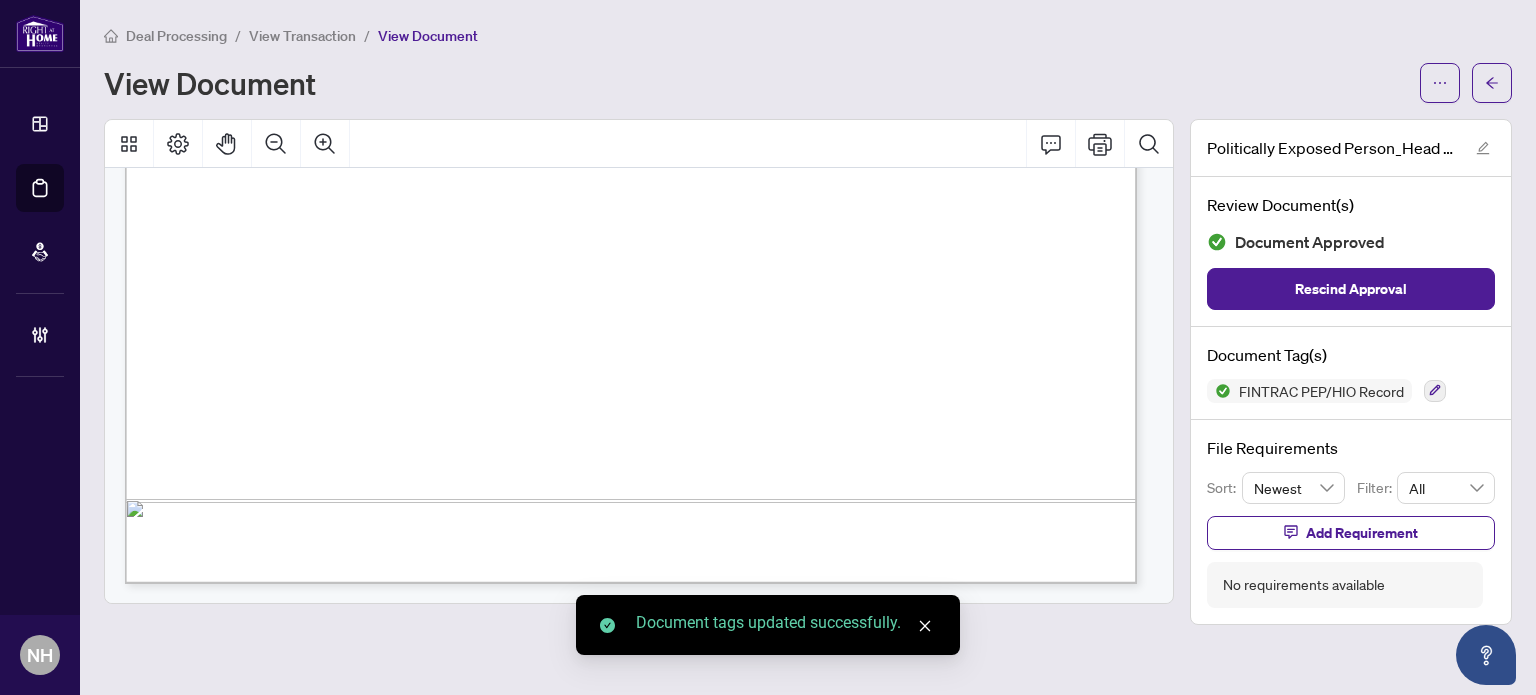 click on "View Transaction" at bounding box center [302, 36] 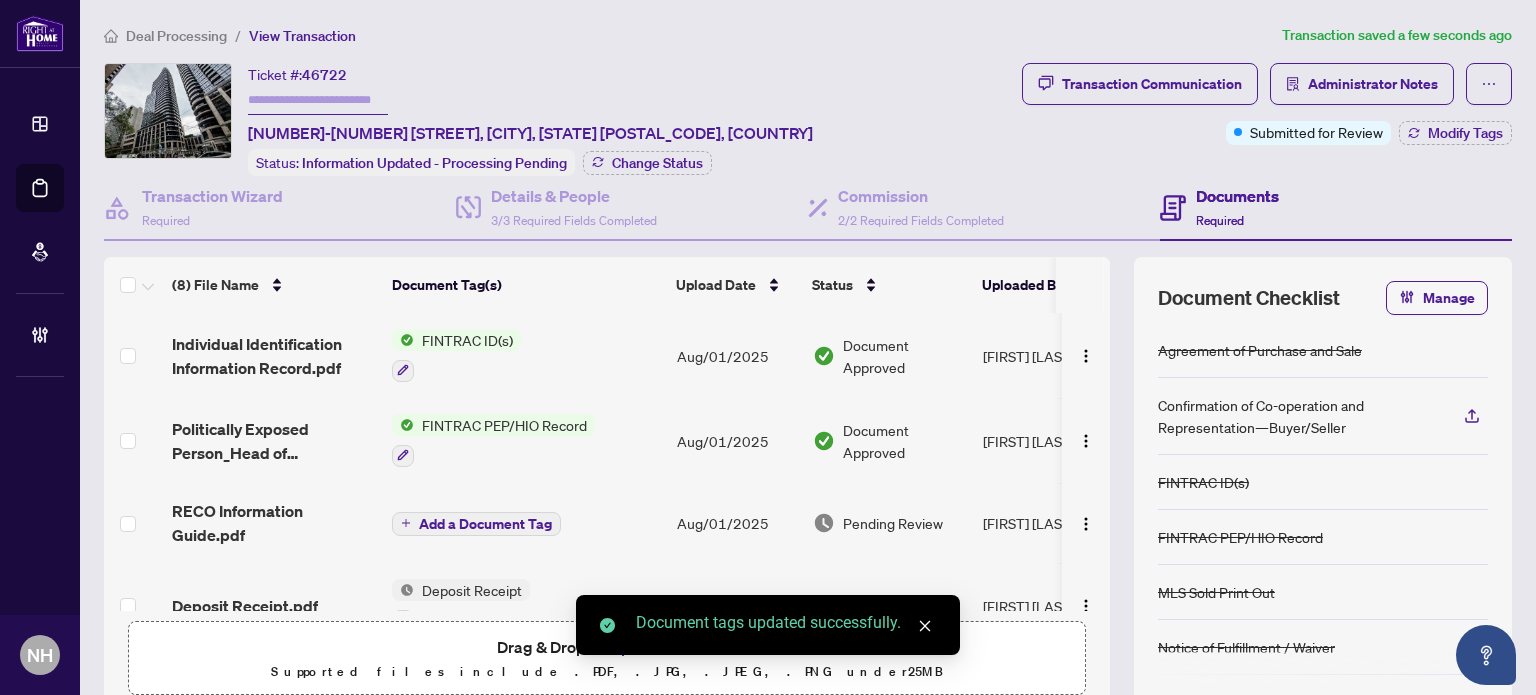 click on "RECO Information Guide.pdf" at bounding box center (274, 523) 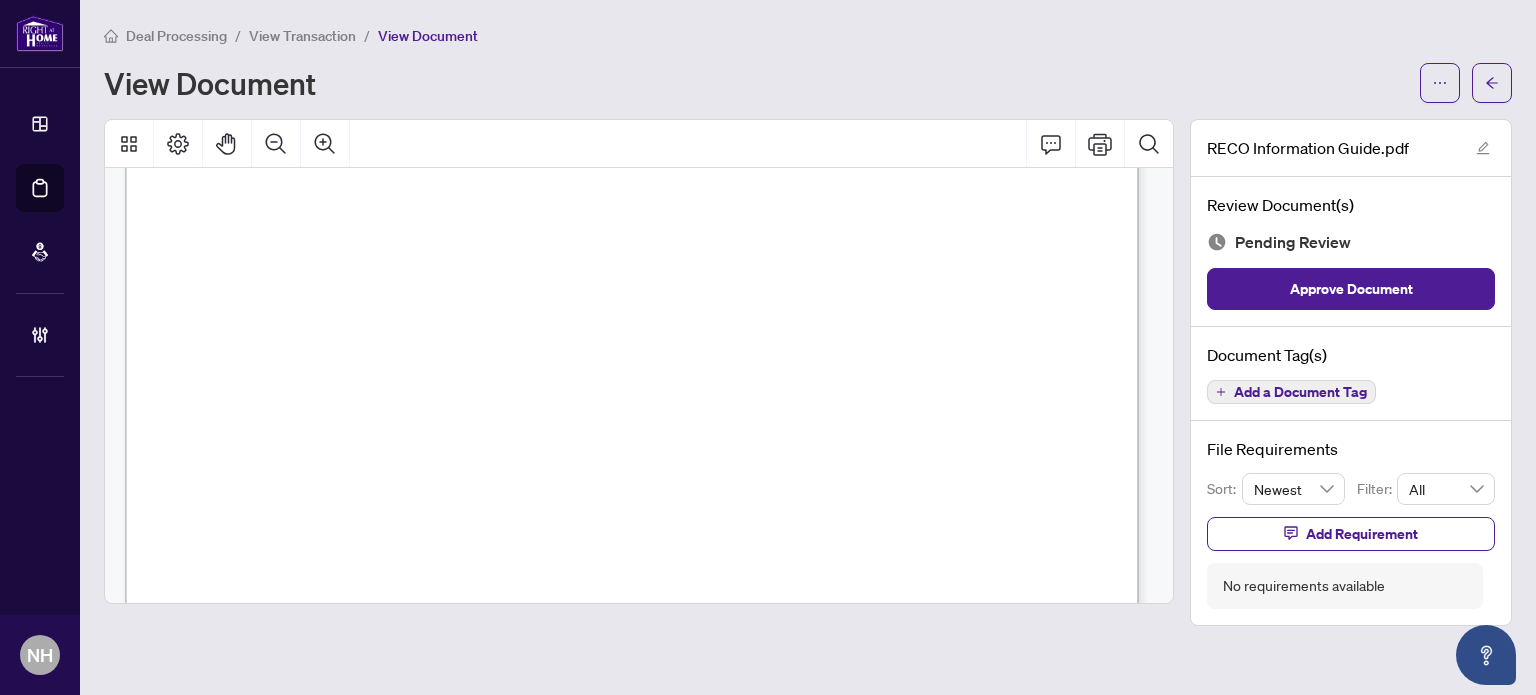 scroll, scrollTop: 17057, scrollLeft: 0, axis: vertical 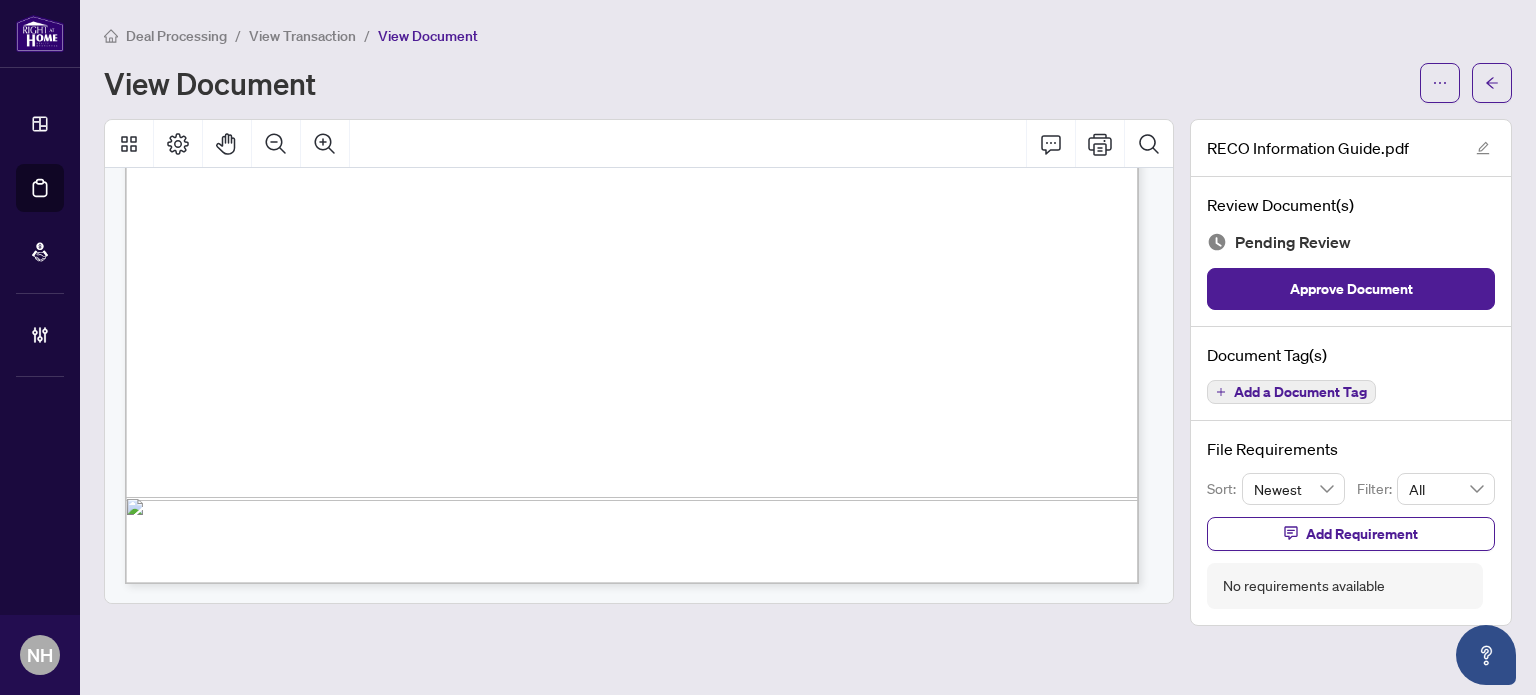 click on "Add a Document Tag" at bounding box center (1300, 392) 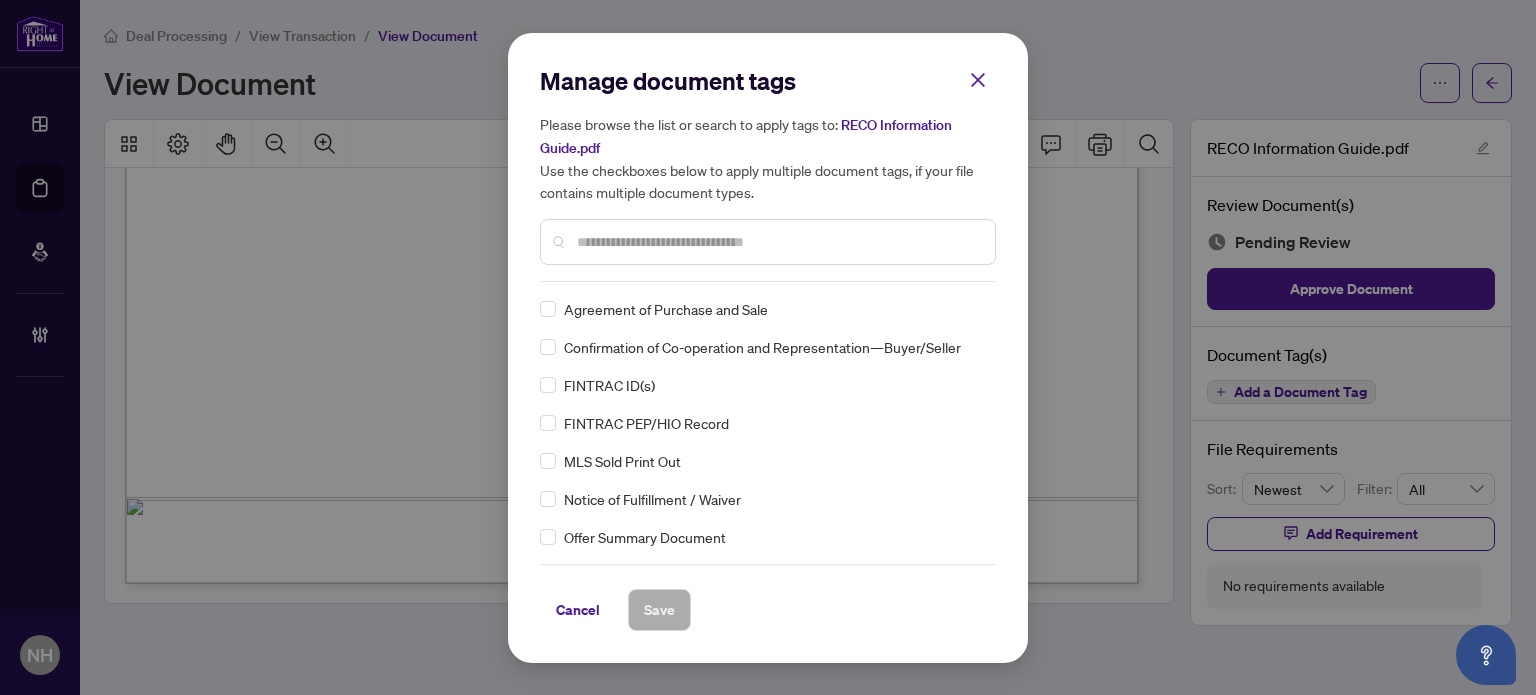 click at bounding box center (768, 242) 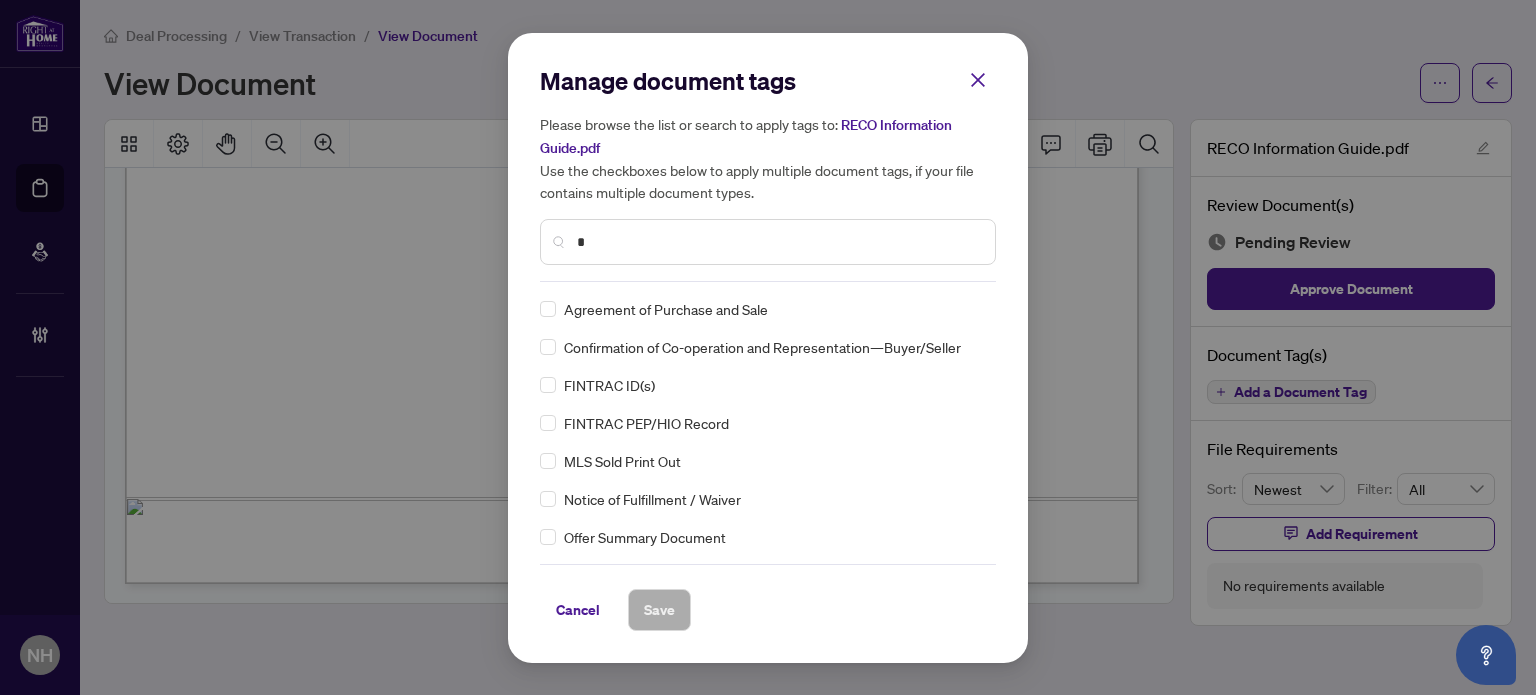 click on "*" at bounding box center [778, 242] 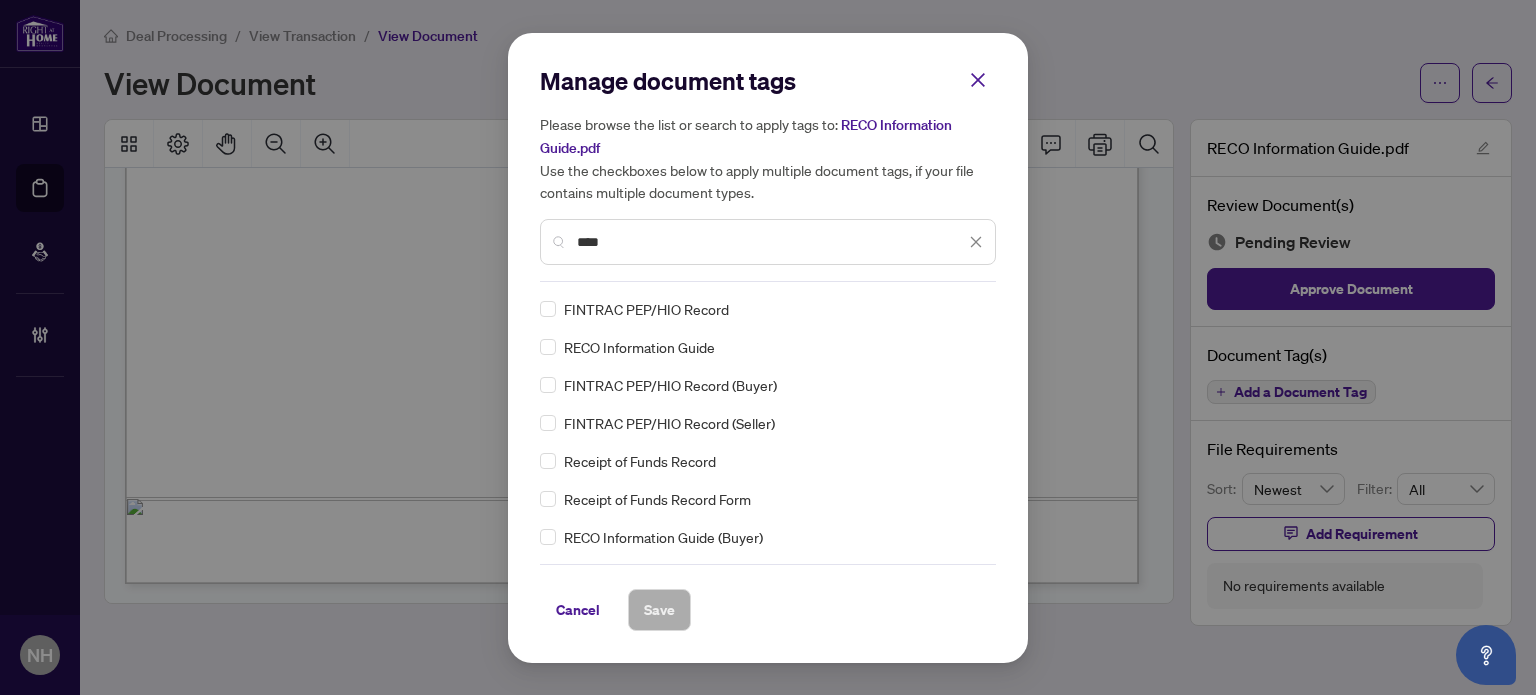 type on "****" 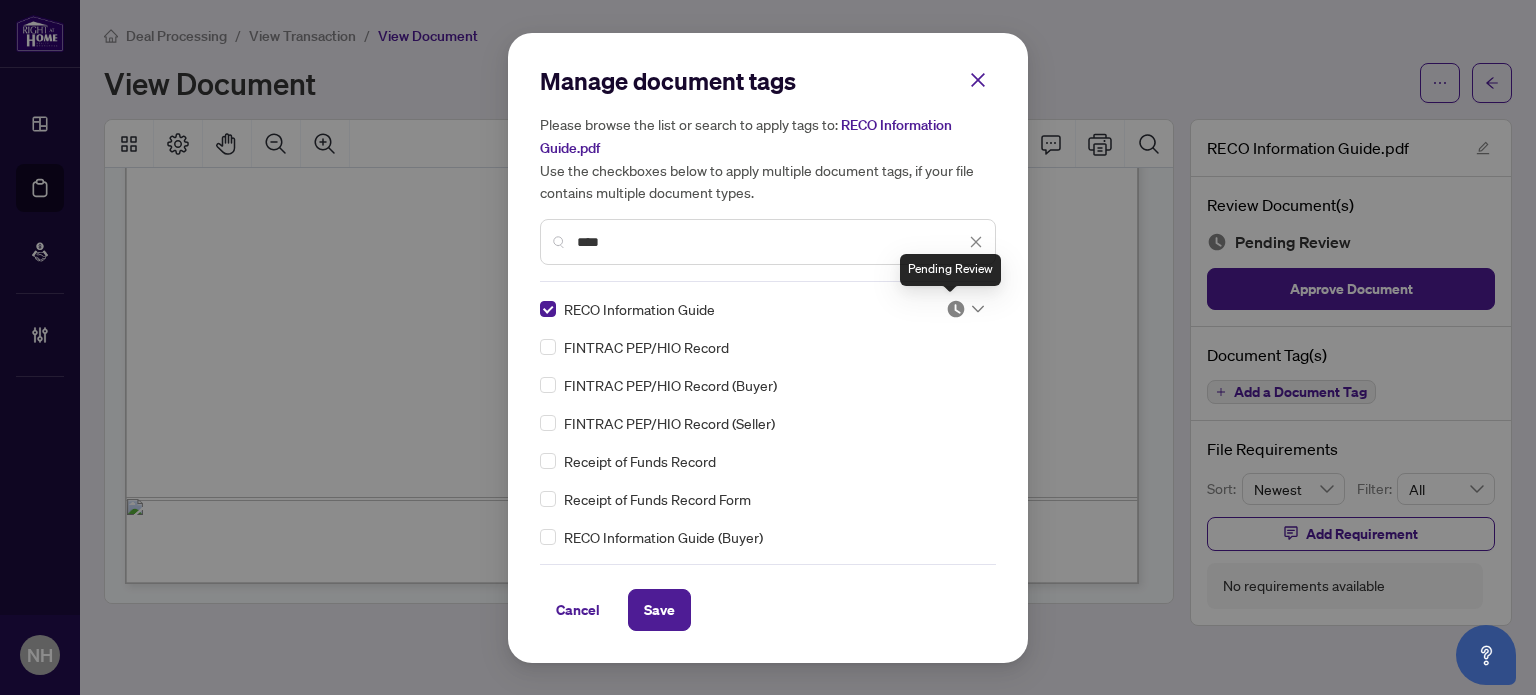 click at bounding box center [965, 309] 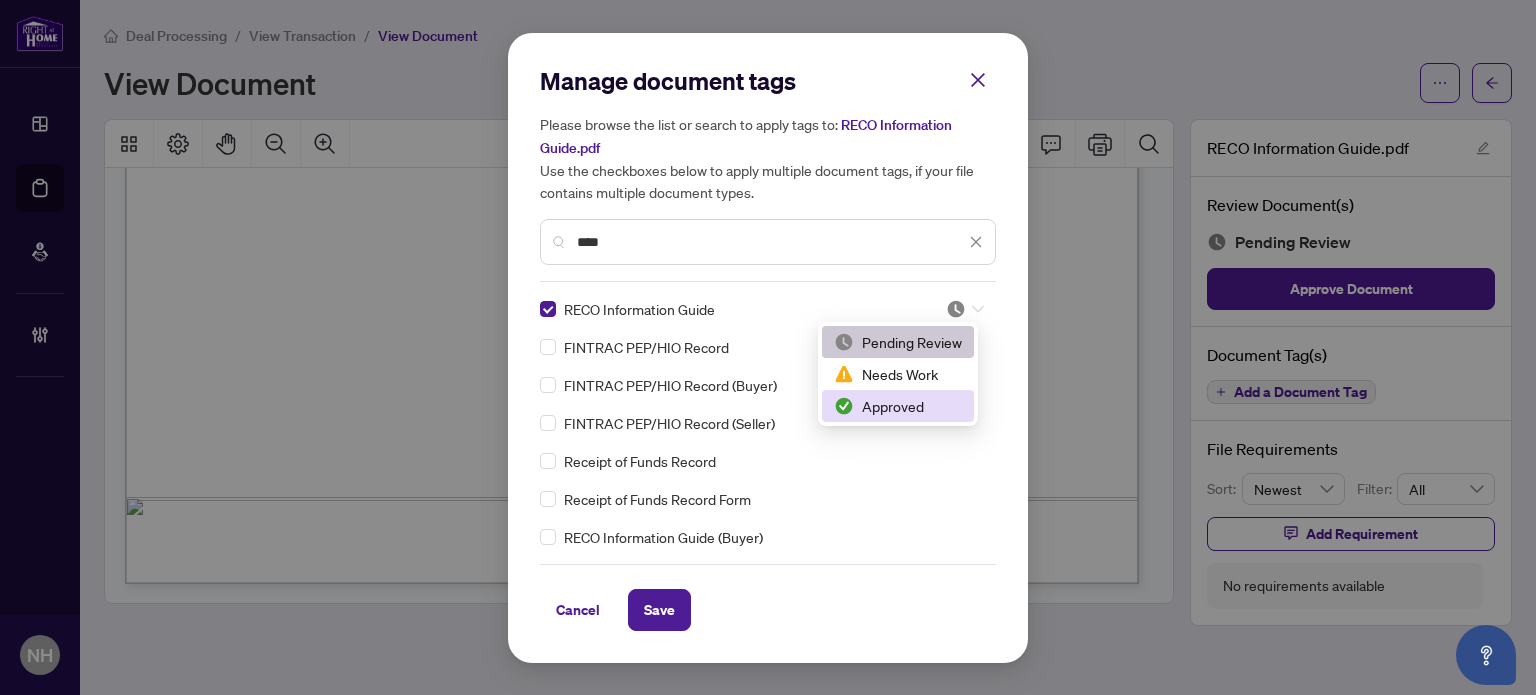click on "Approved" at bounding box center (898, 406) 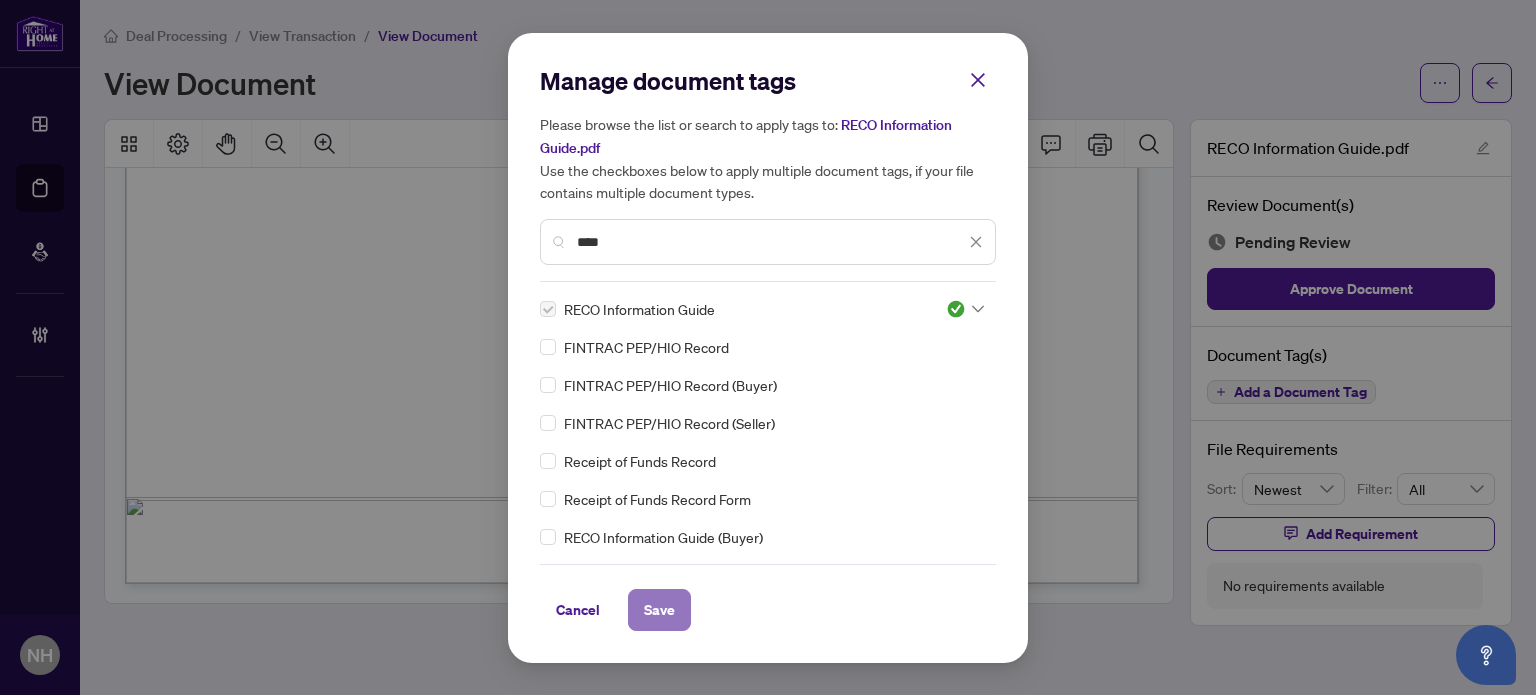 click on "Save" at bounding box center [659, 610] 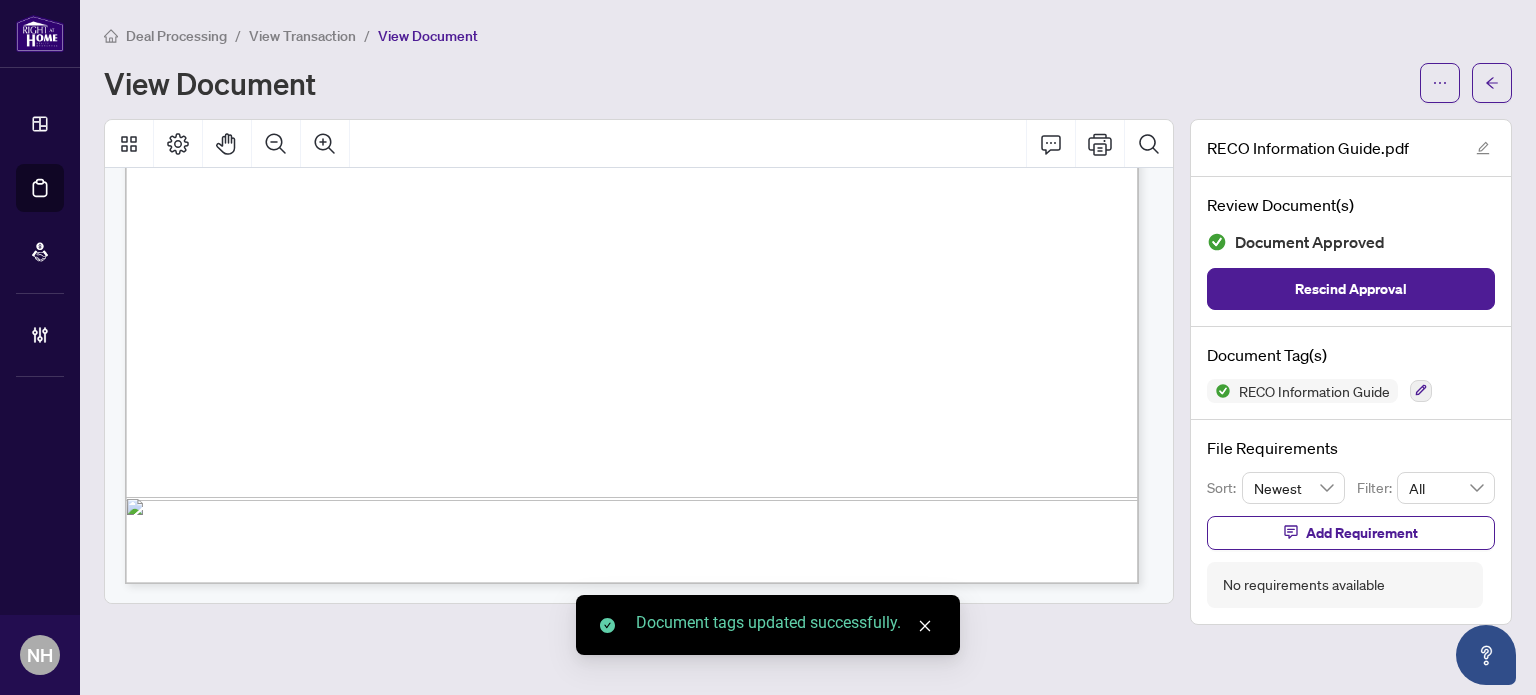 click on "View Transaction" at bounding box center [302, 36] 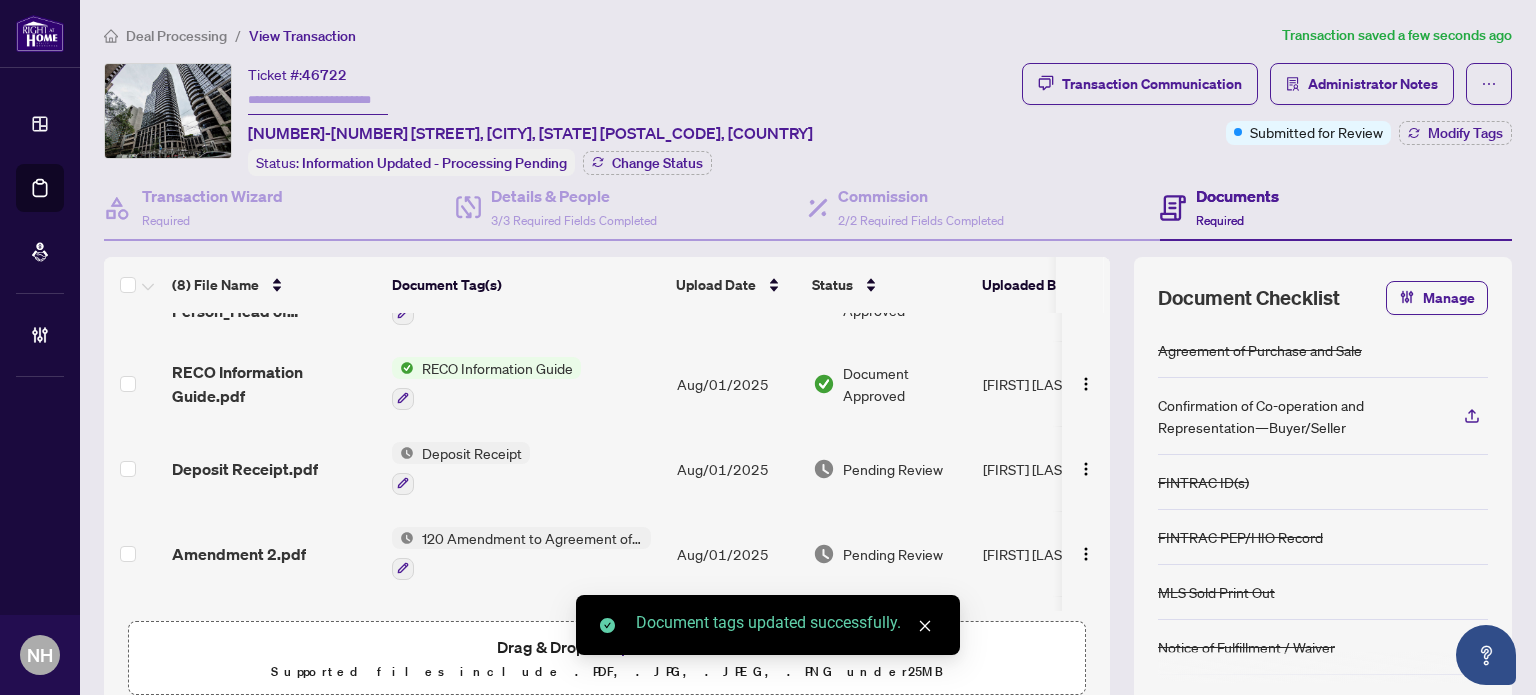 scroll, scrollTop: 200, scrollLeft: 0, axis: vertical 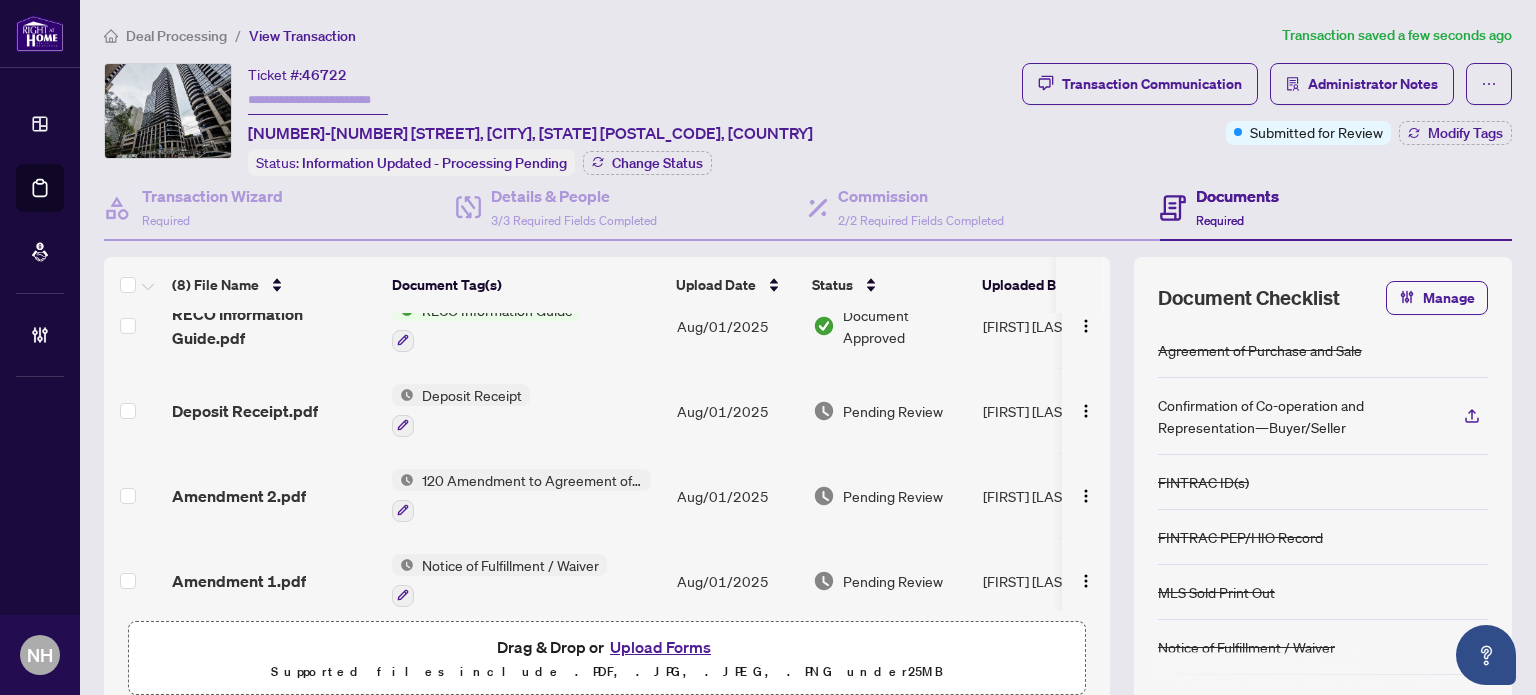 click on "Deposit Receipt.pdf" at bounding box center (245, 411) 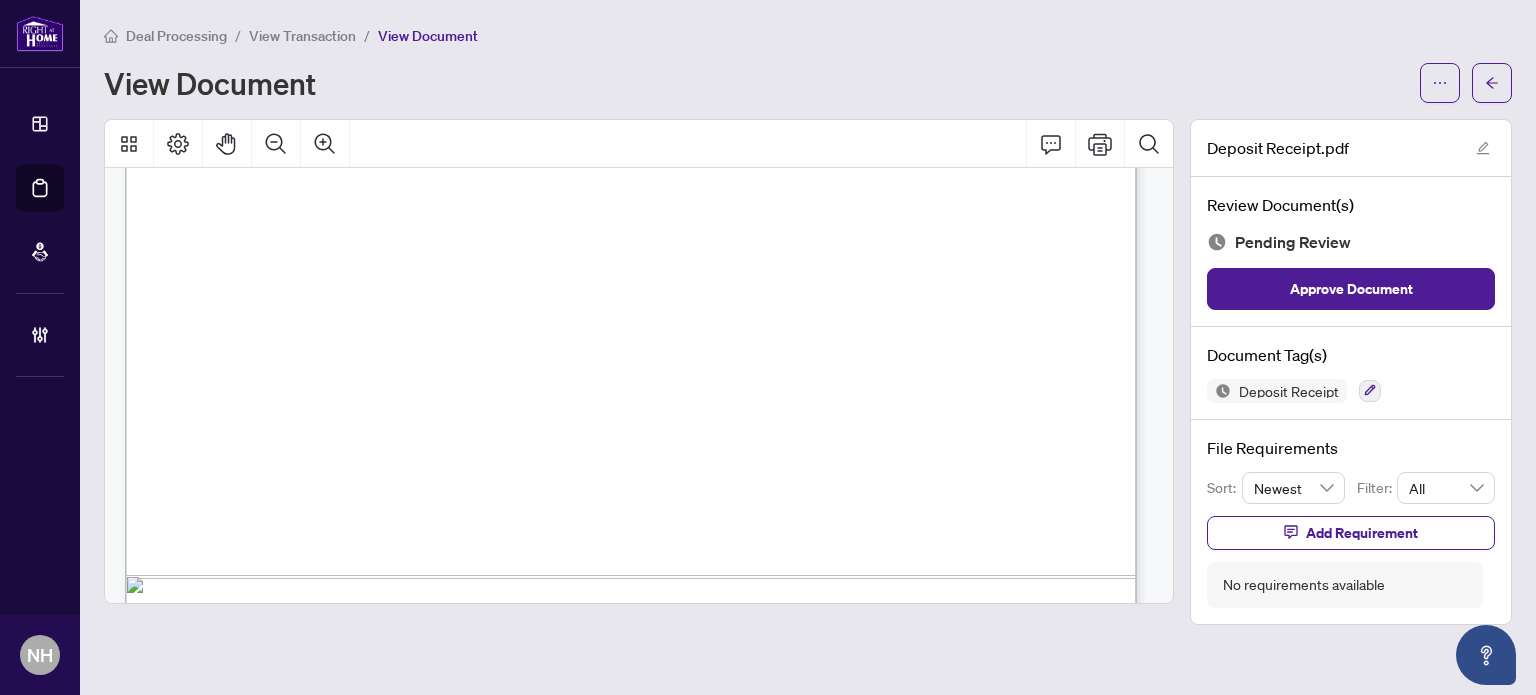 scroll, scrollTop: 913, scrollLeft: 0, axis: vertical 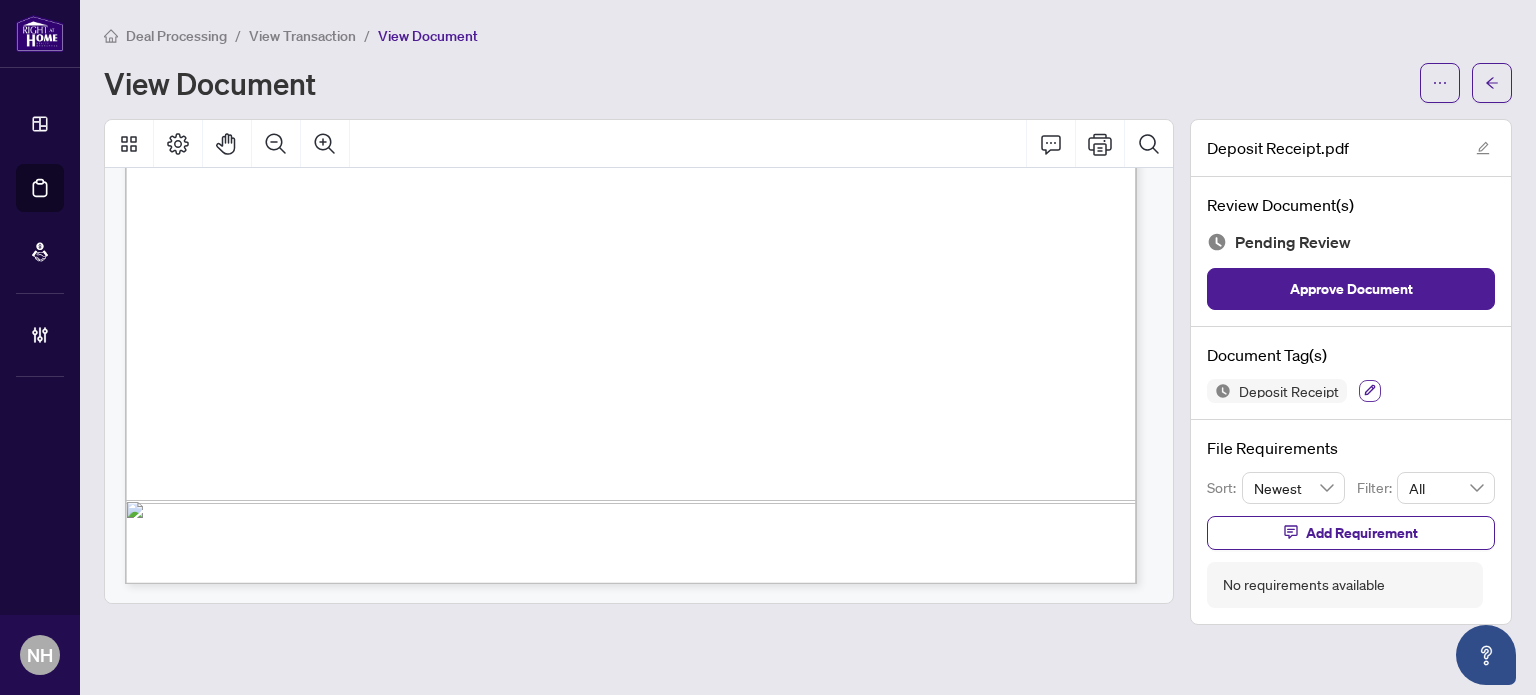 click 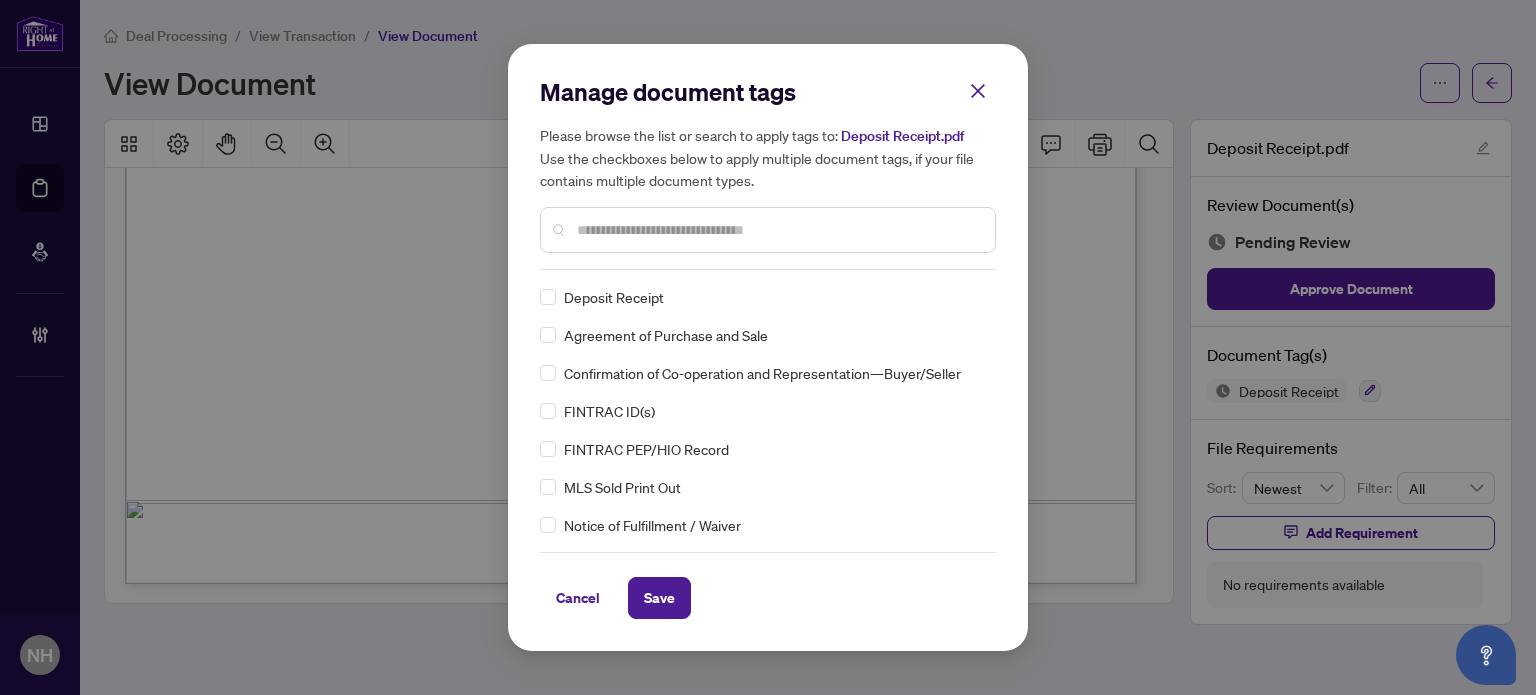 click at bounding box center [778, 230] 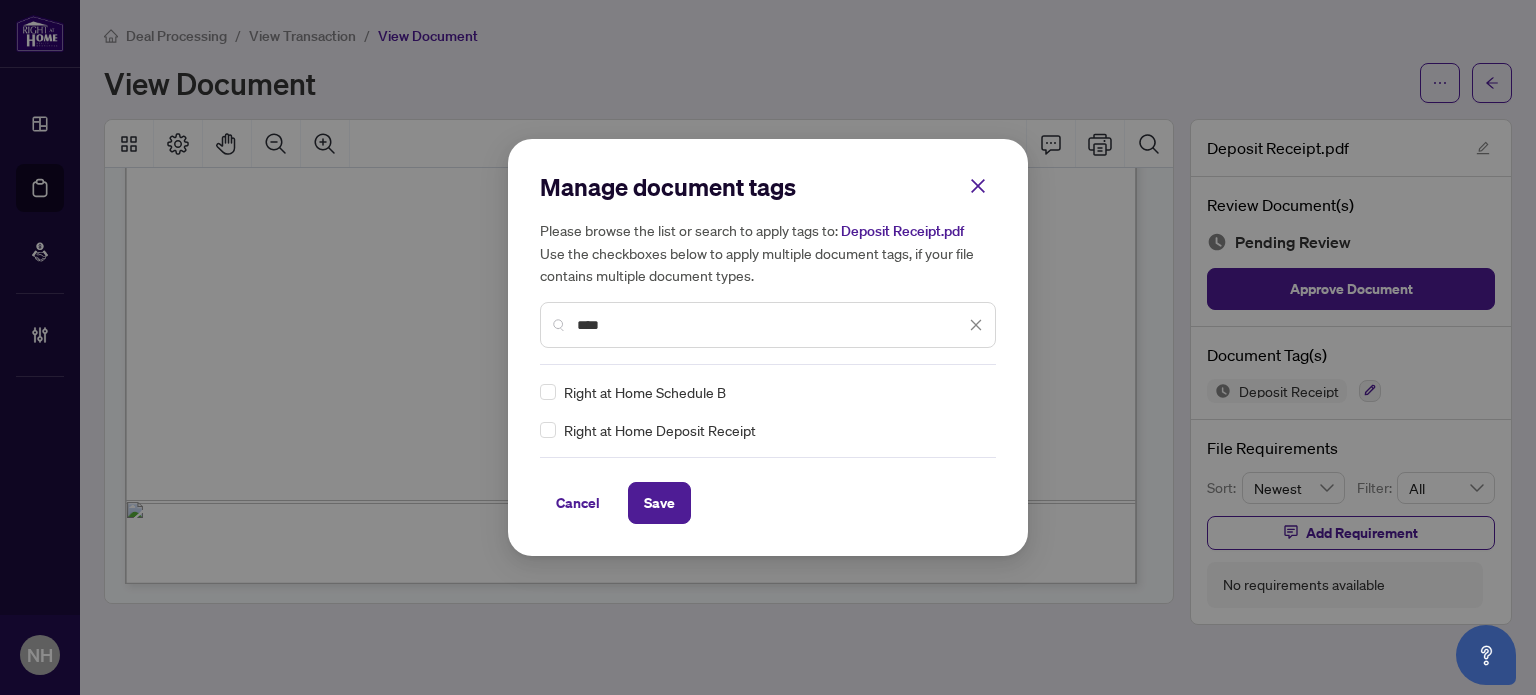type on "****" 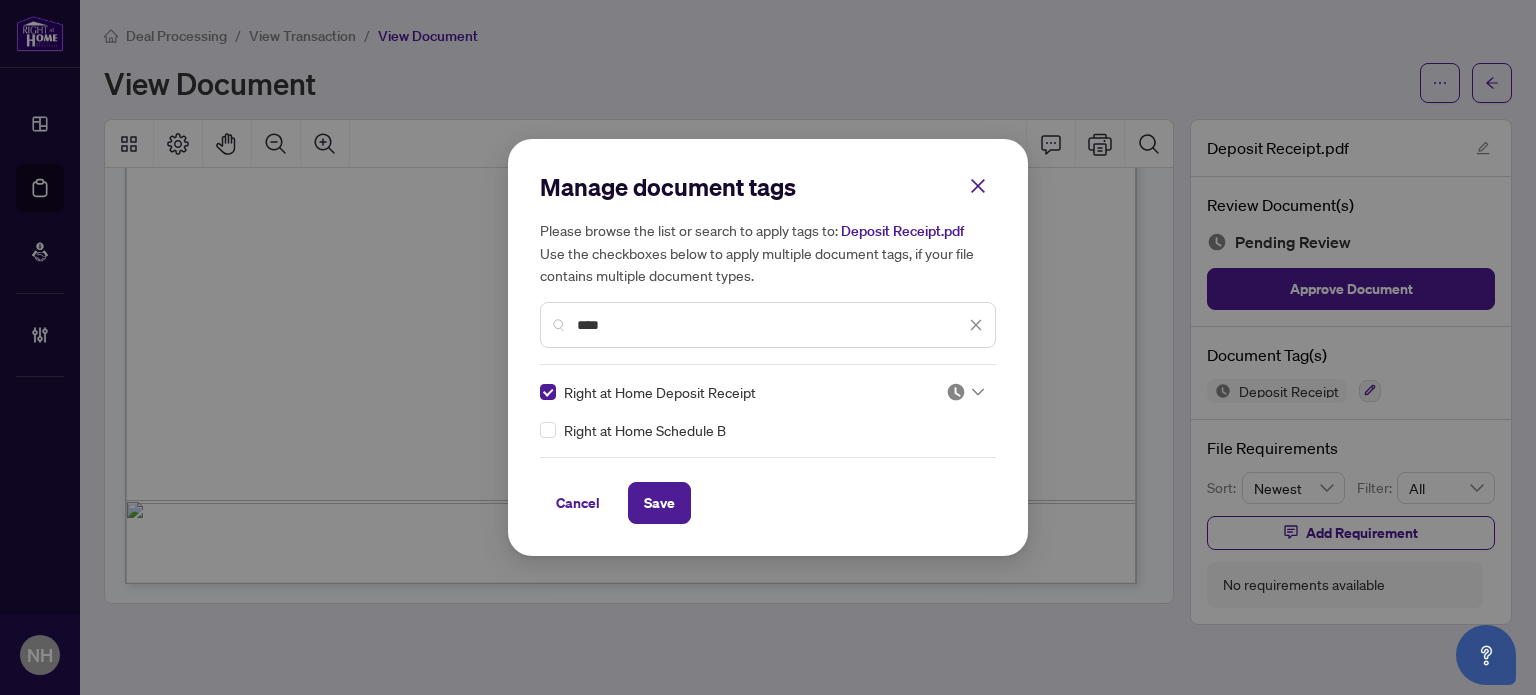 click at bounding box center (956, 392) 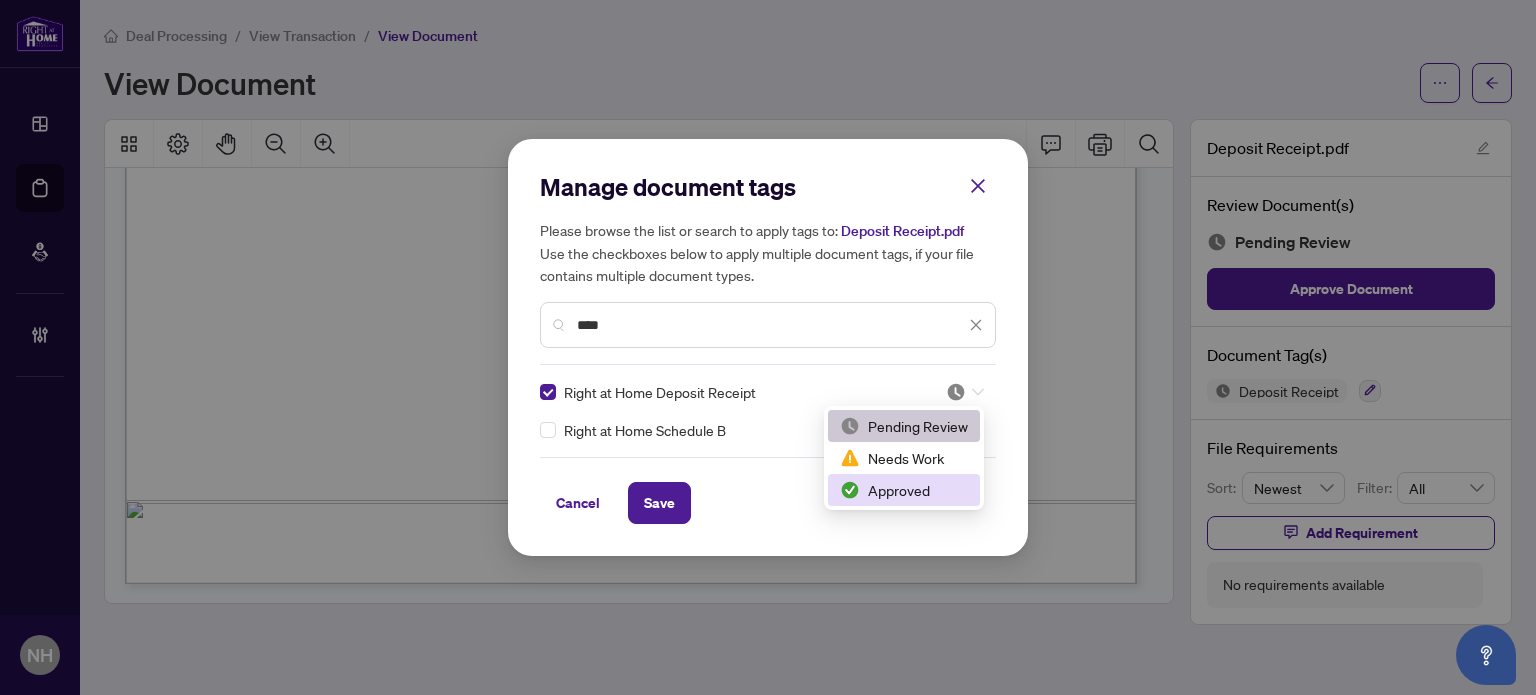 click on "Approved" at bounding box center [904, 490] 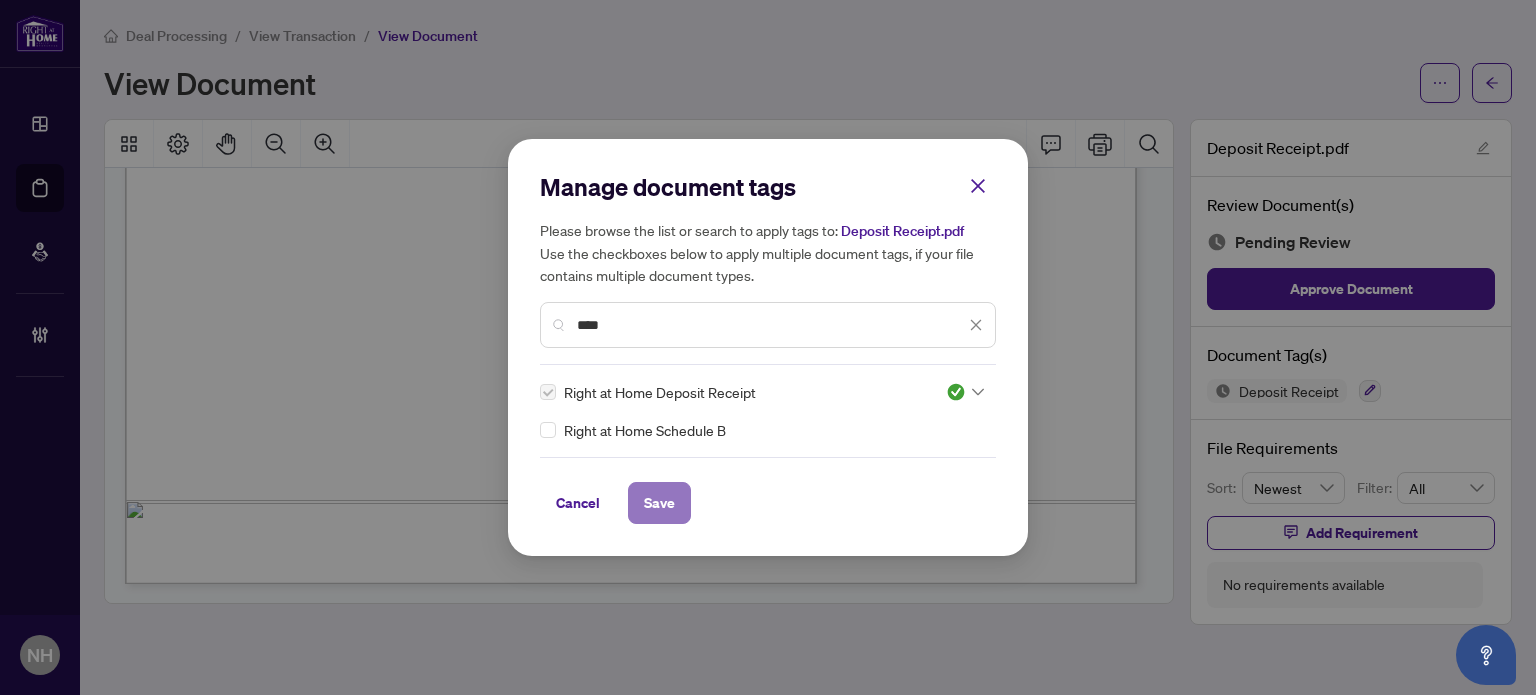 click on "Save" at bounding box center (659, 503) 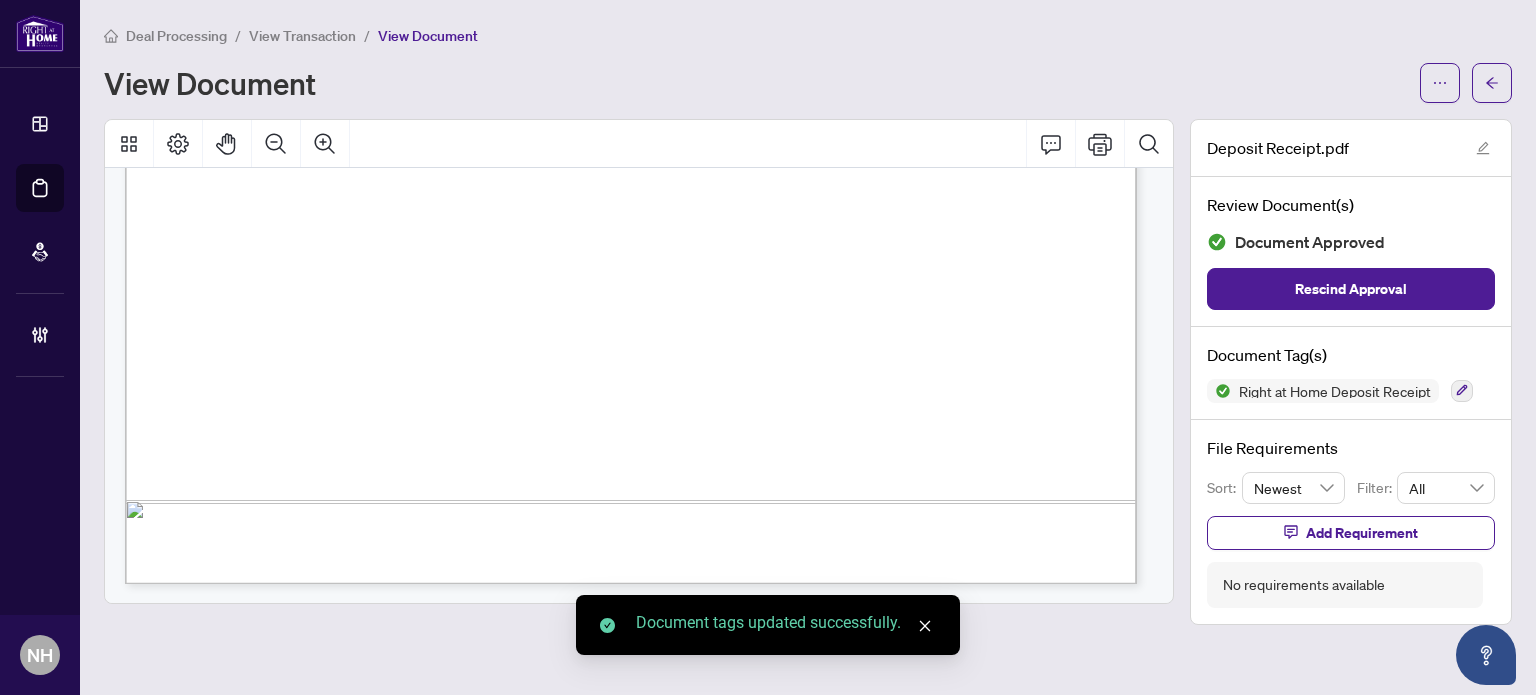 click on "View Transaction" at bounding box center [302, 36] 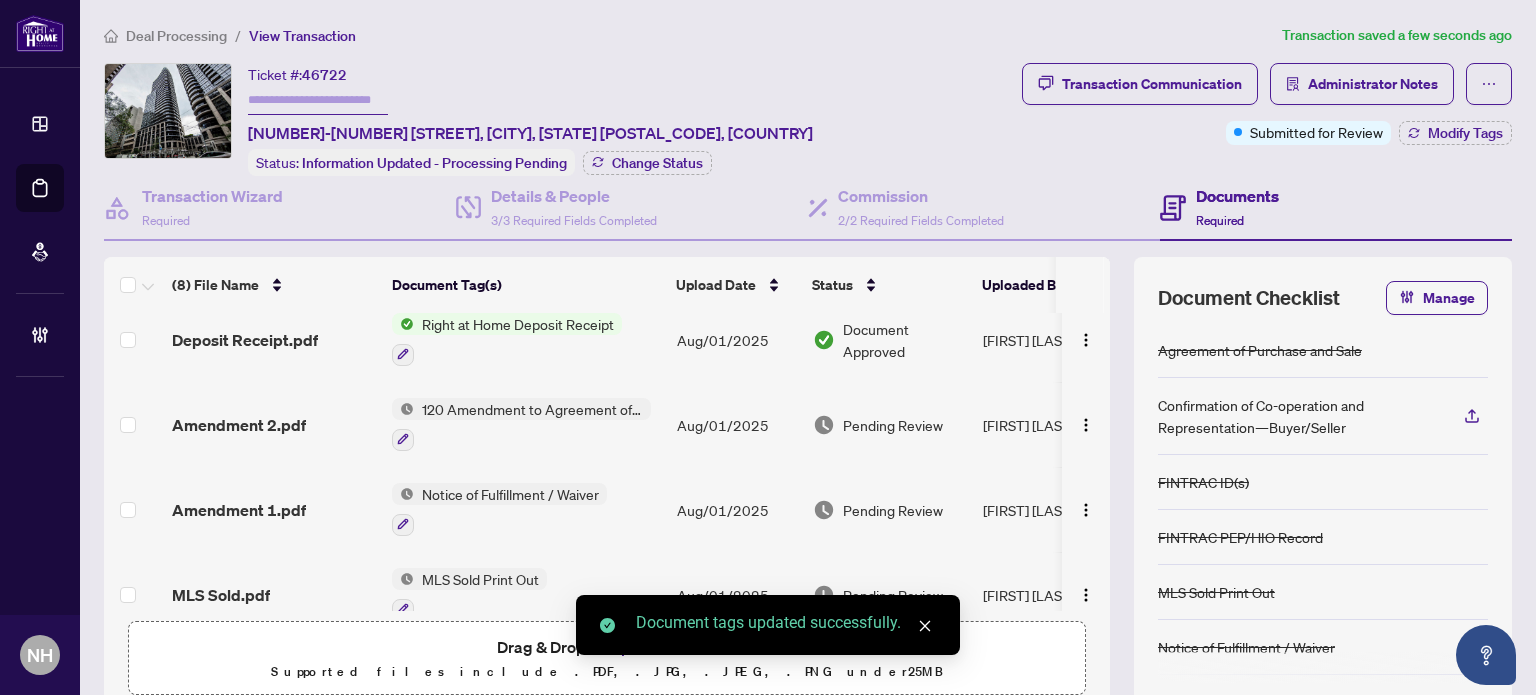 scroll, scrollTop: 300, scrollLeft: 0, axis: vertical 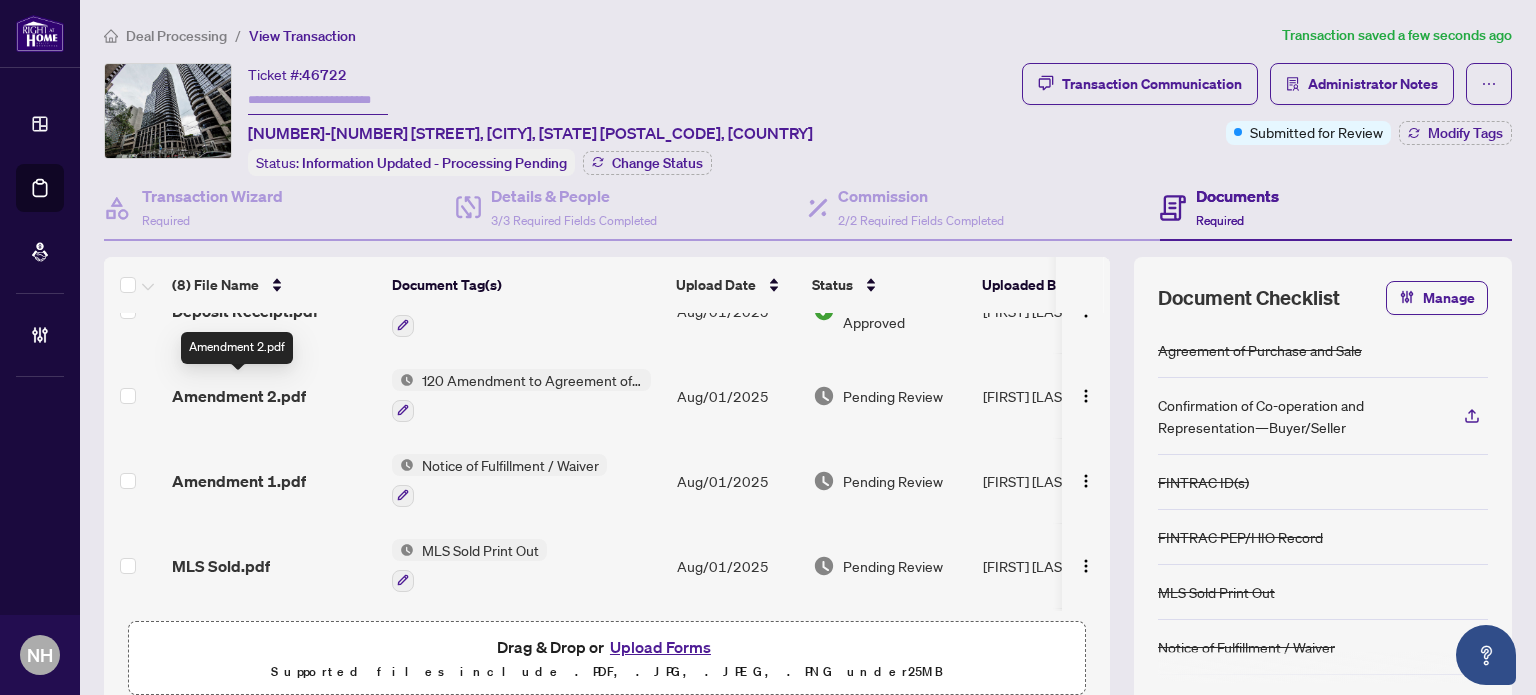 click on "Amendment 2.pdf" at bounding box center [239, 396] 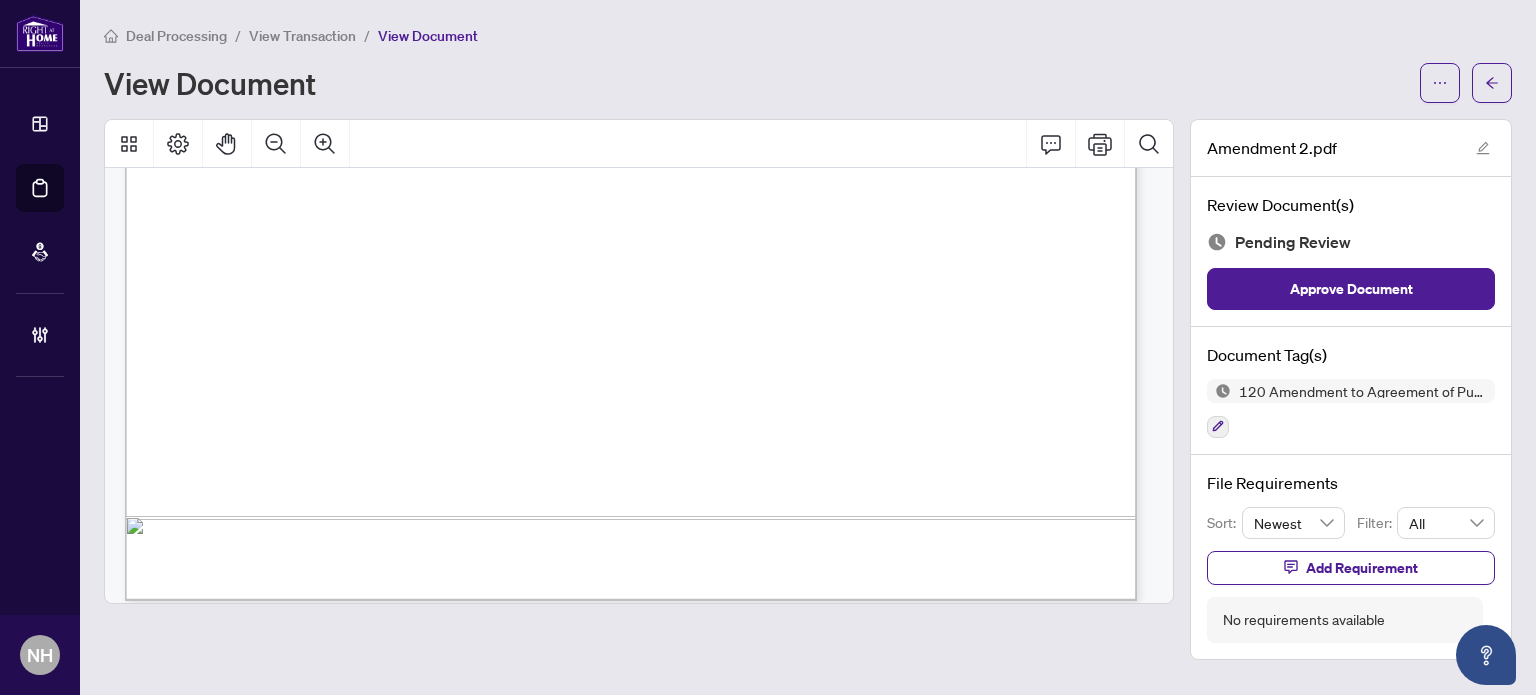 scroll, scrollTop: 2256, scrollLeft: 0, axis: vertical 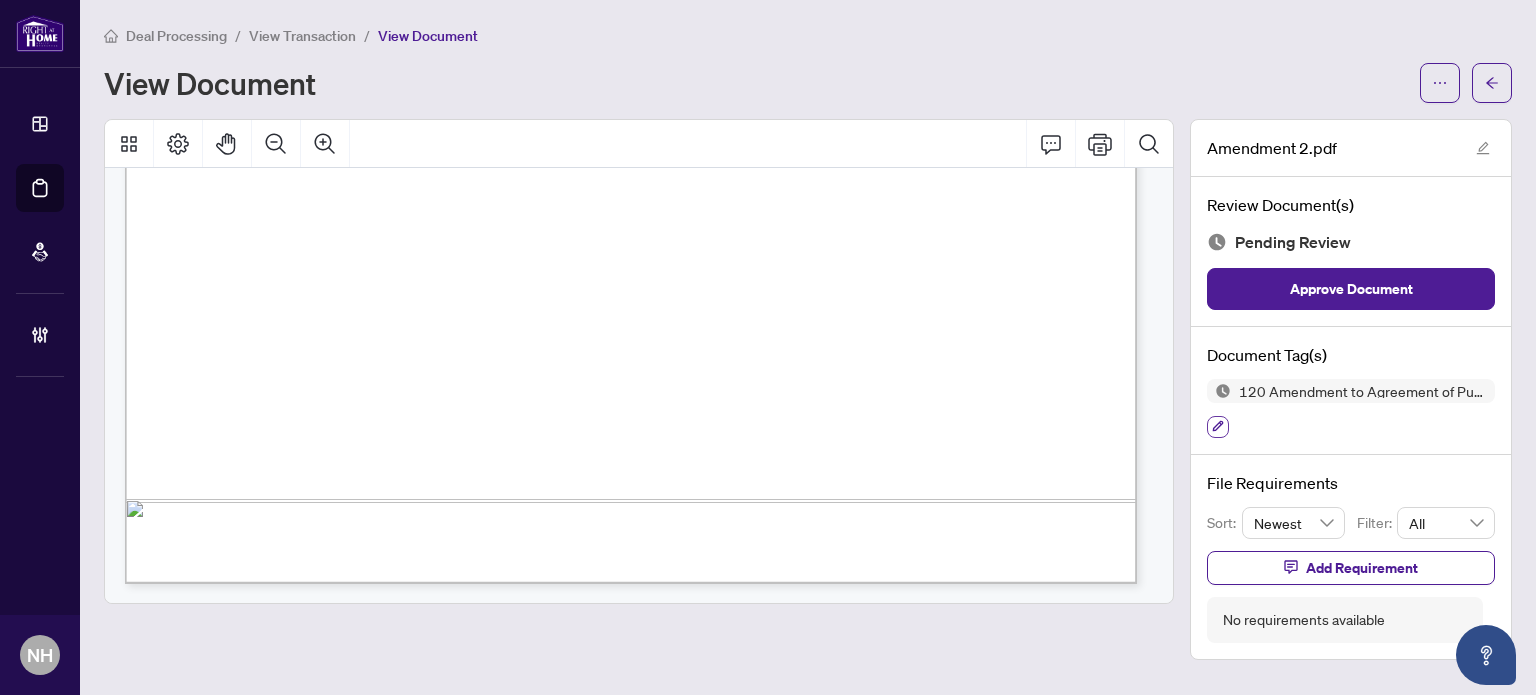 click at bounding box center (1218, 427) 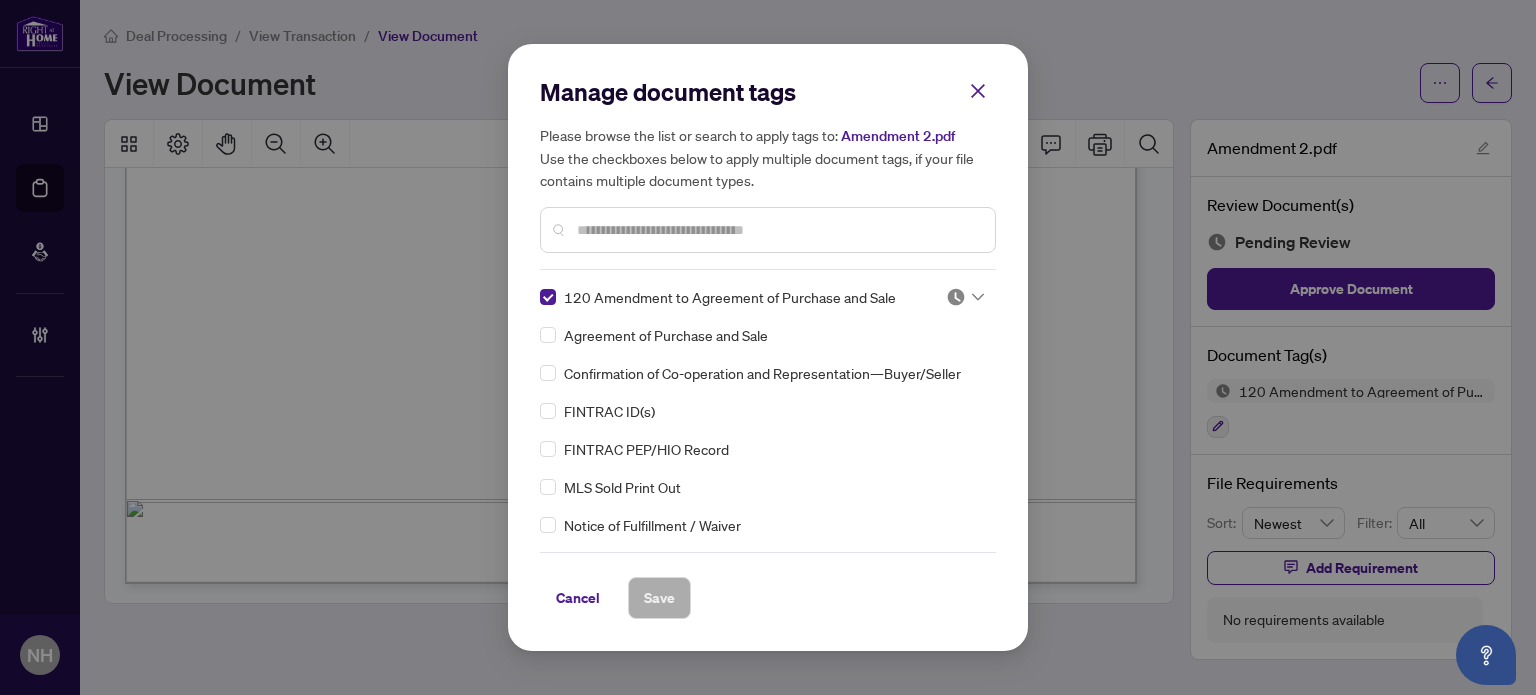 click at bounding box center (959, 302) 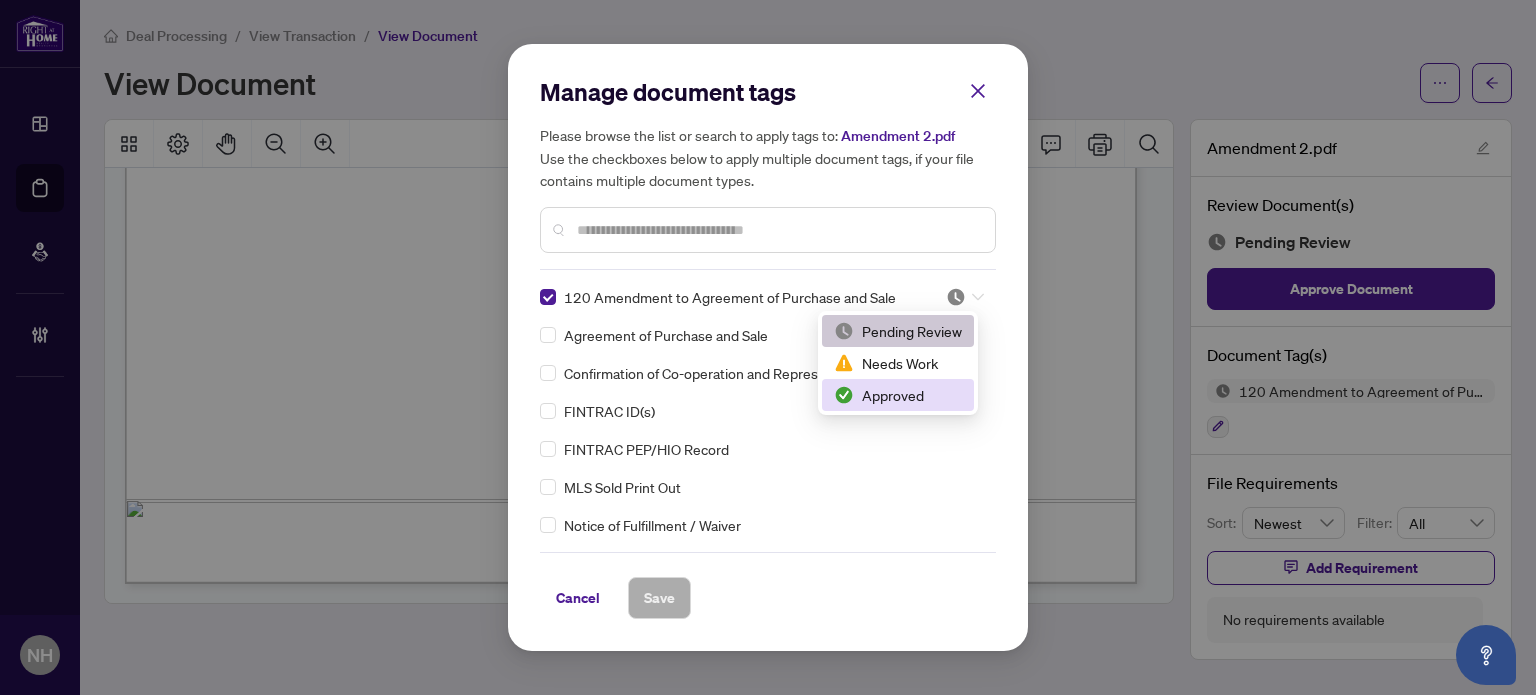 click on "Approved" at bounding box center (898, 395) 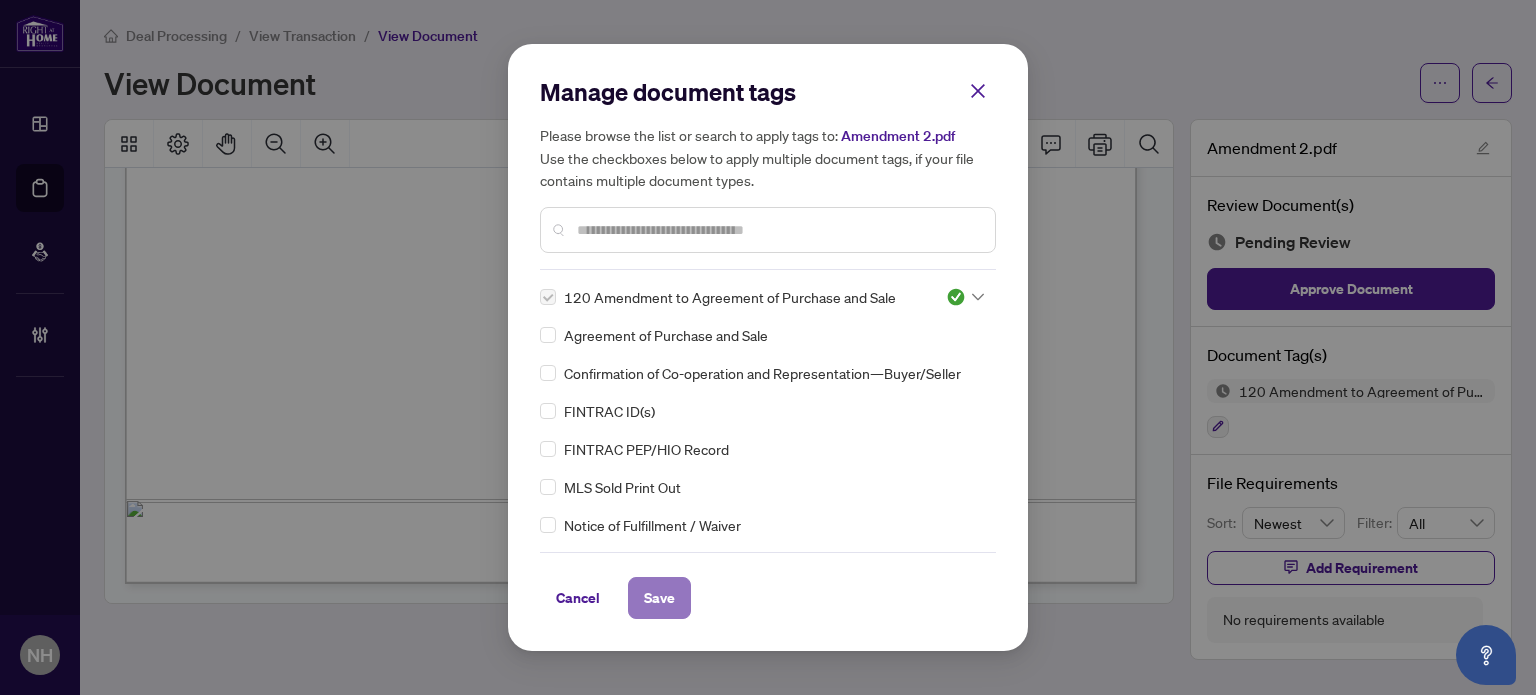 click on "Save" at bounding box center [659, 598] 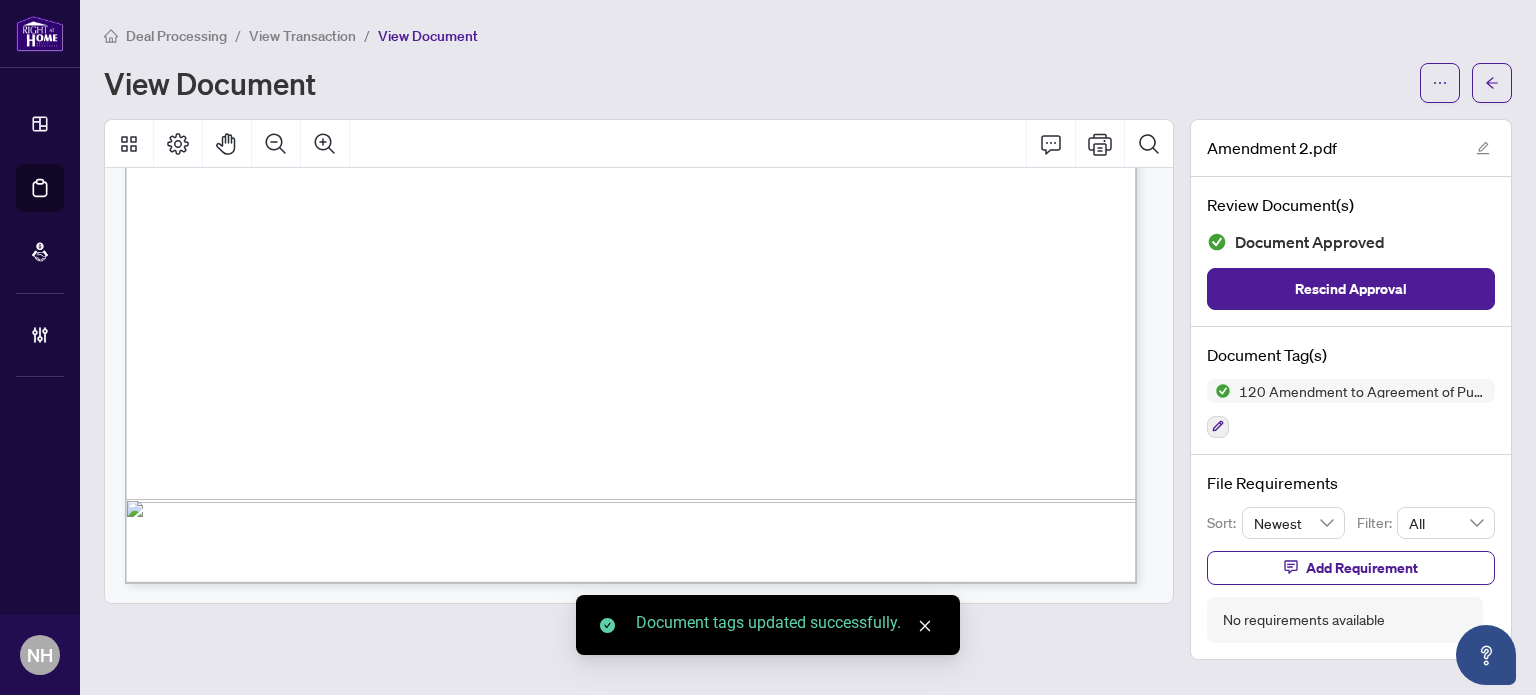 click on "View Transaction" at bounding box center (302, 36) 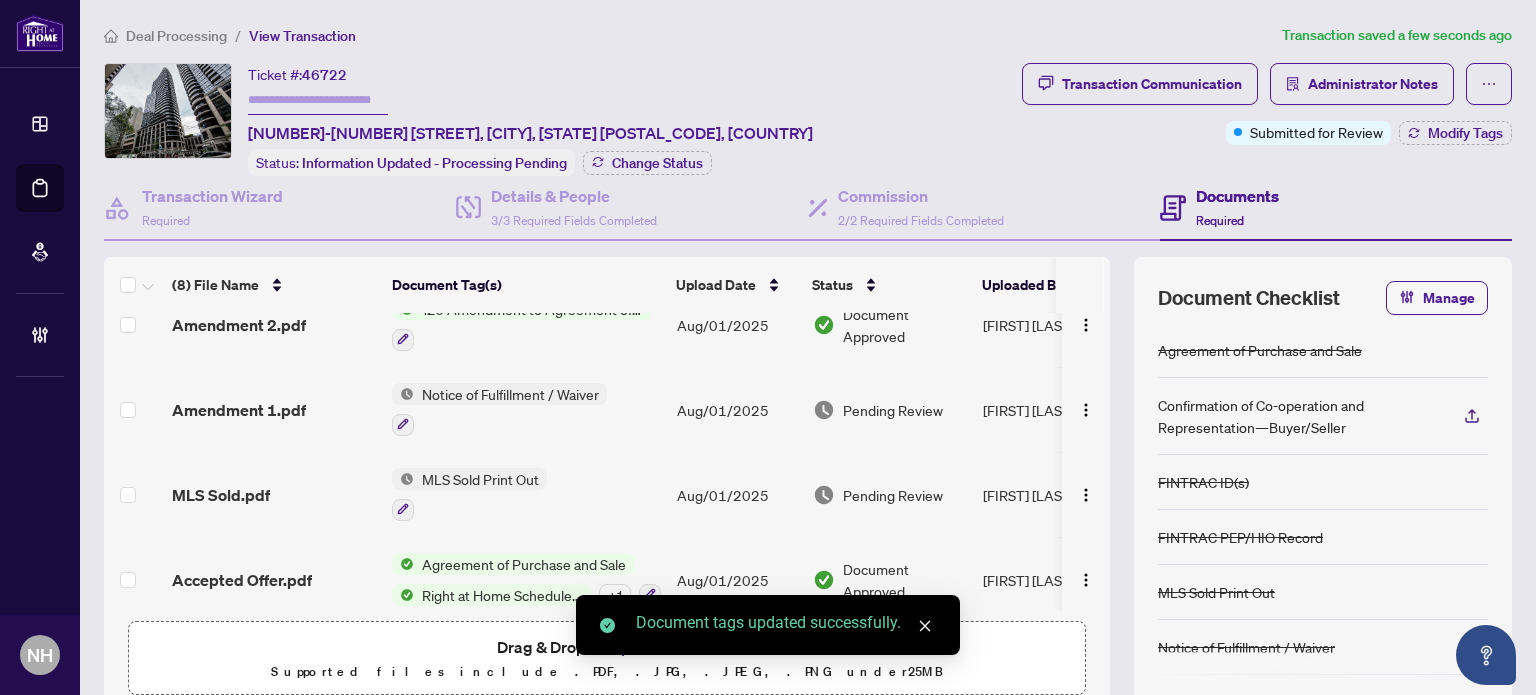 scroll, scrollTop: 383, scrollLeft: 0, axis: vertical 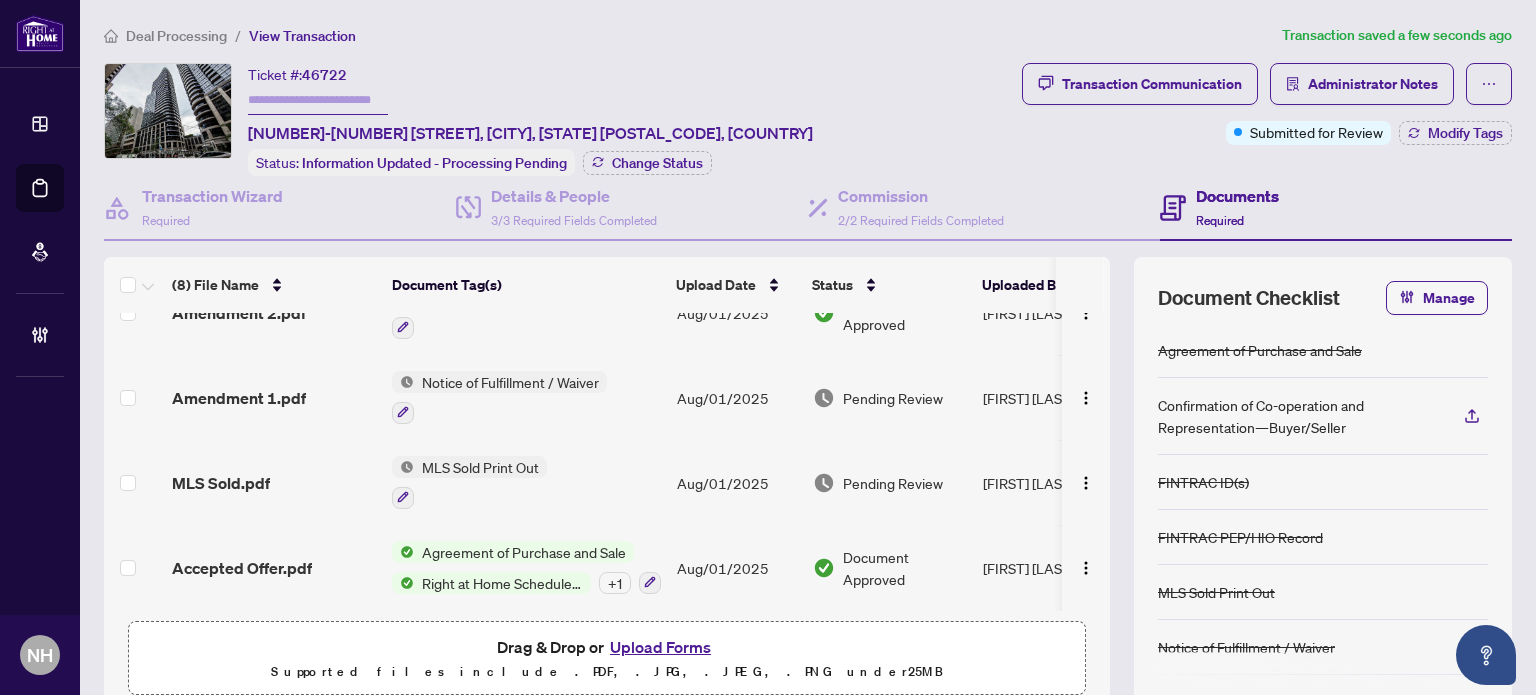 click on "Amendment 1.pdf" at bounding box center (239, 398) 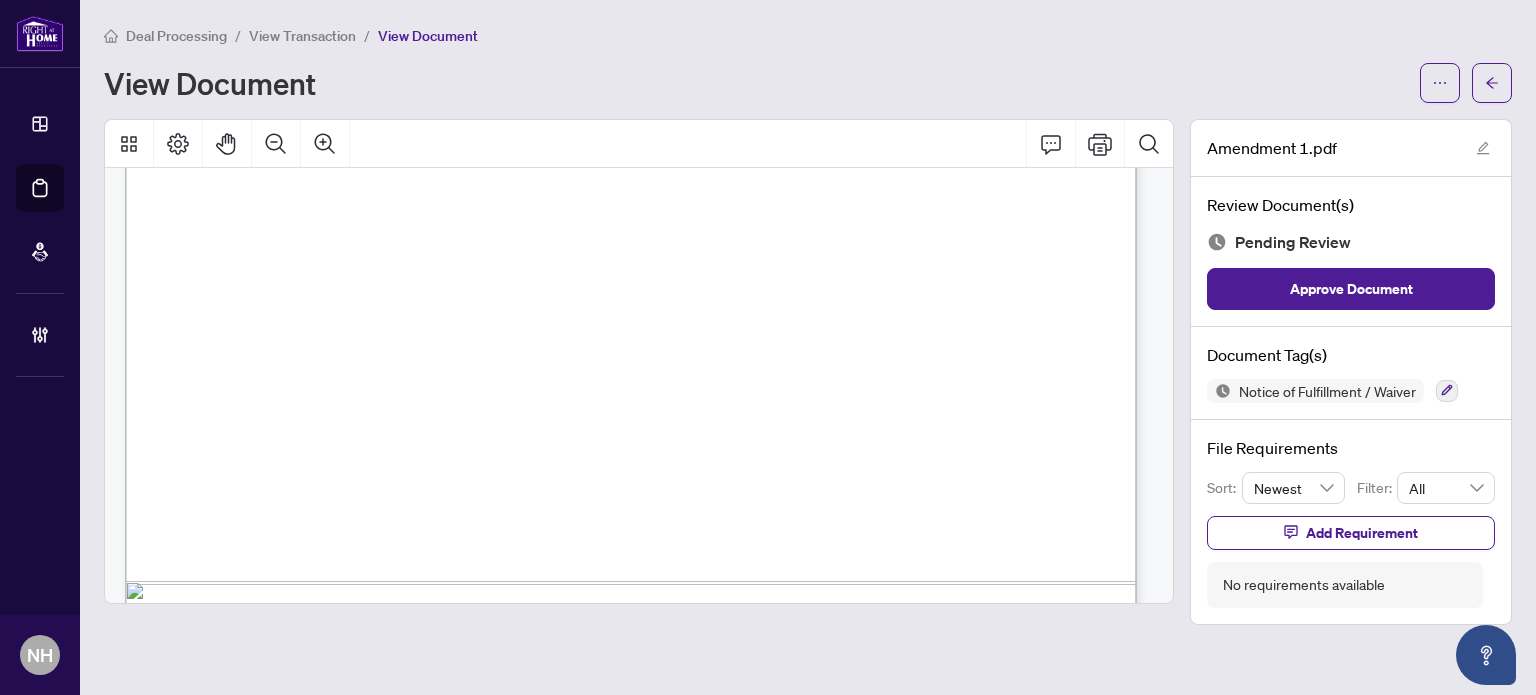 scroll, scrollTop: 3598, scrollLeft: 0, axis: vertical 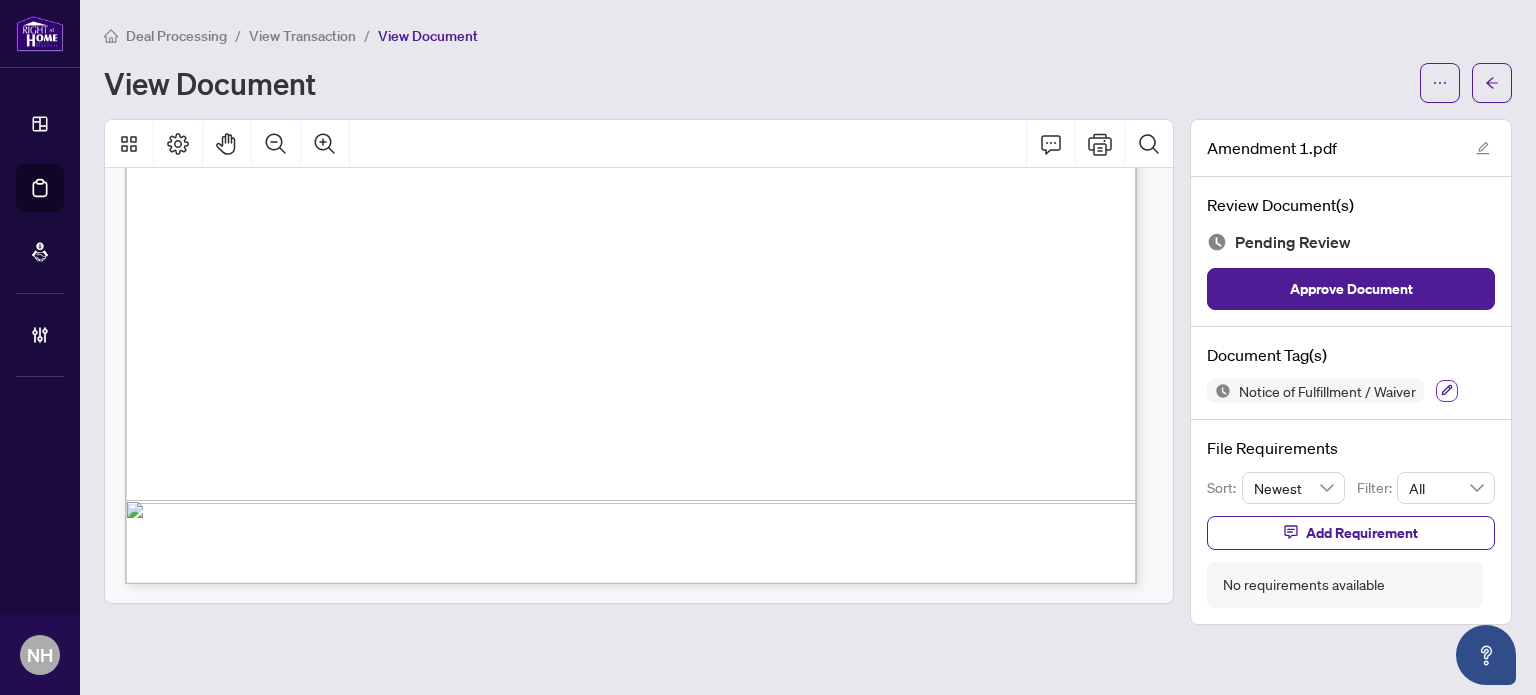 click at bounding box center [1447, 391] 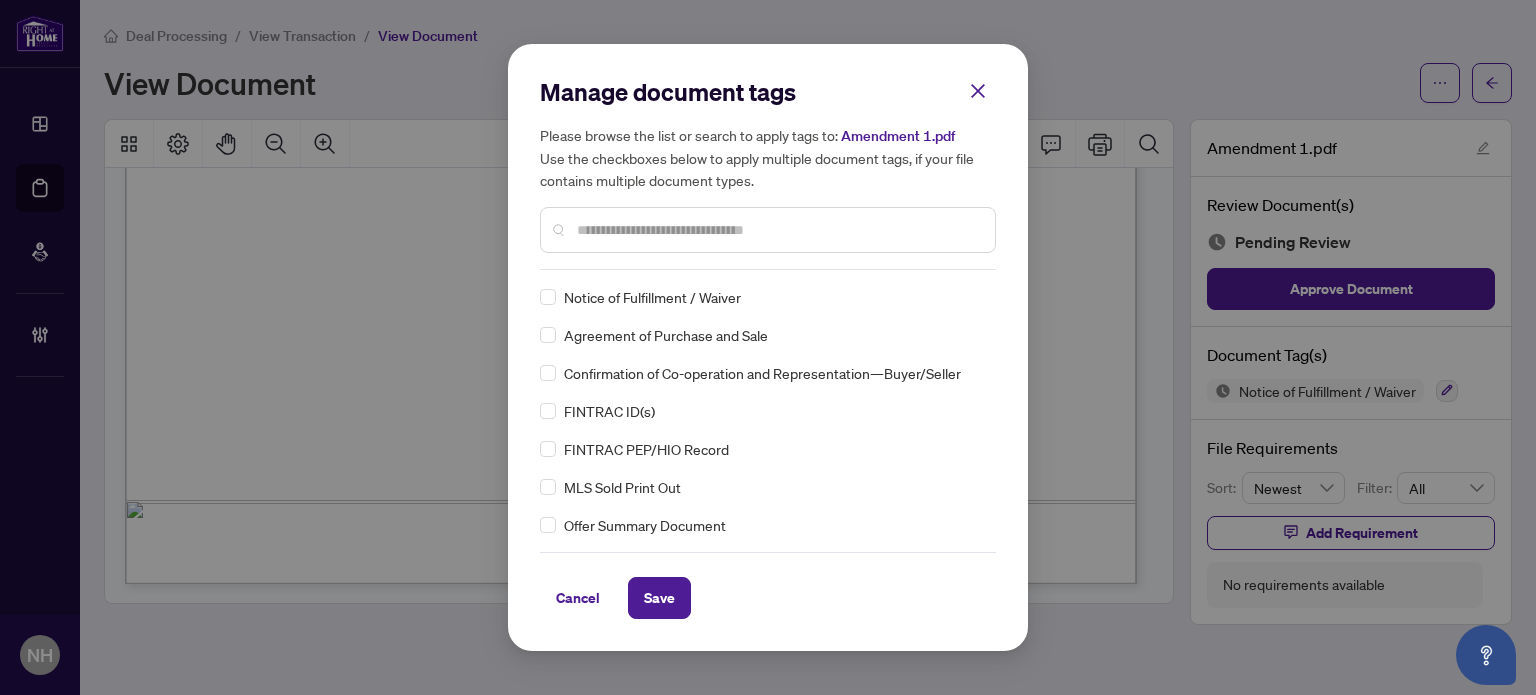 click at bounding box center [778, 230] 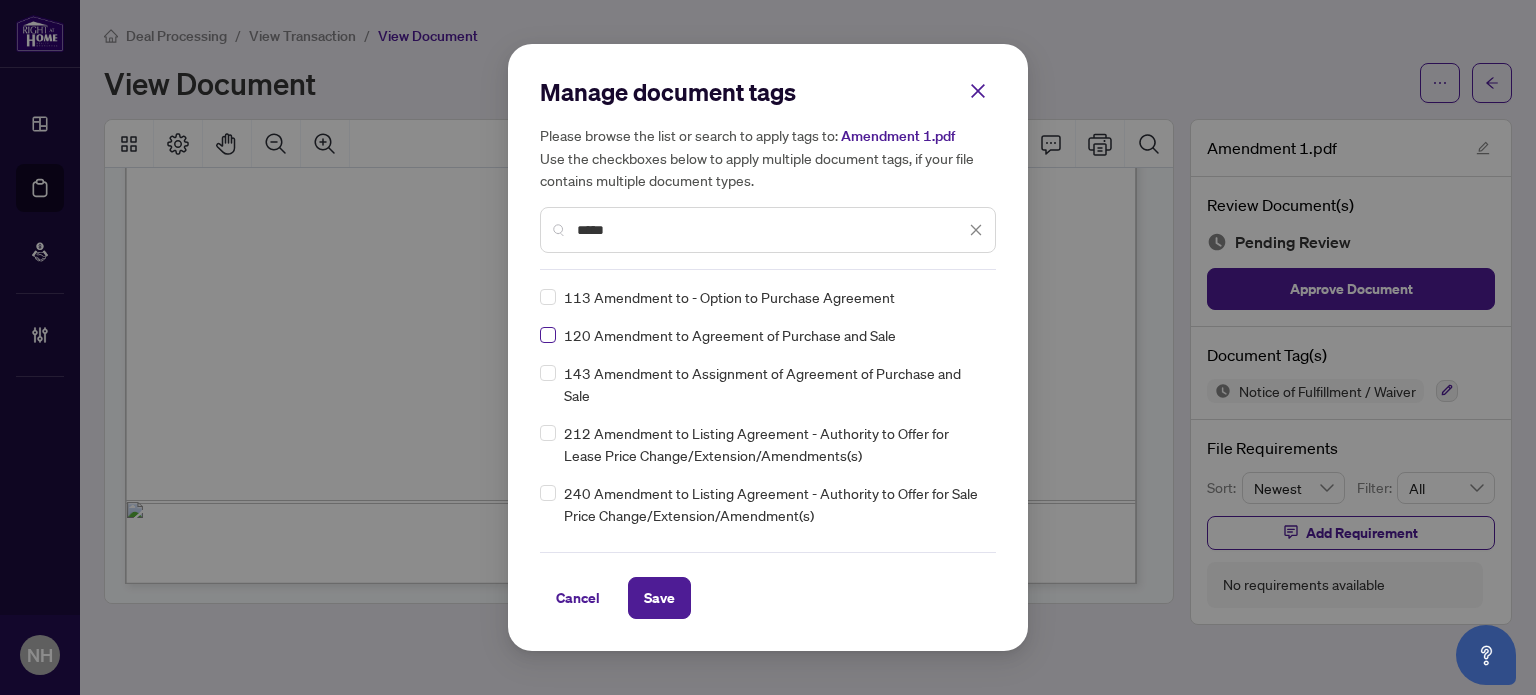 type on "*****" 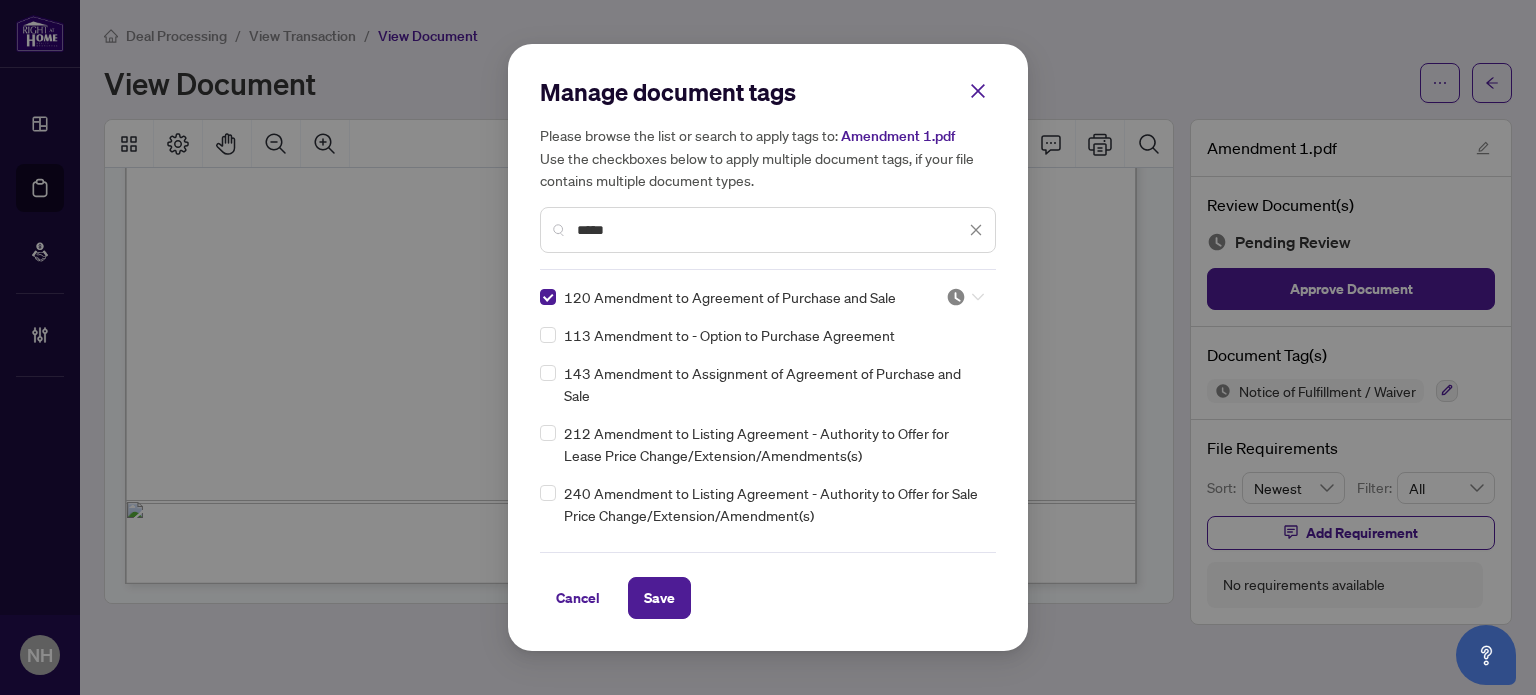 click at bounding box center [965, 297] 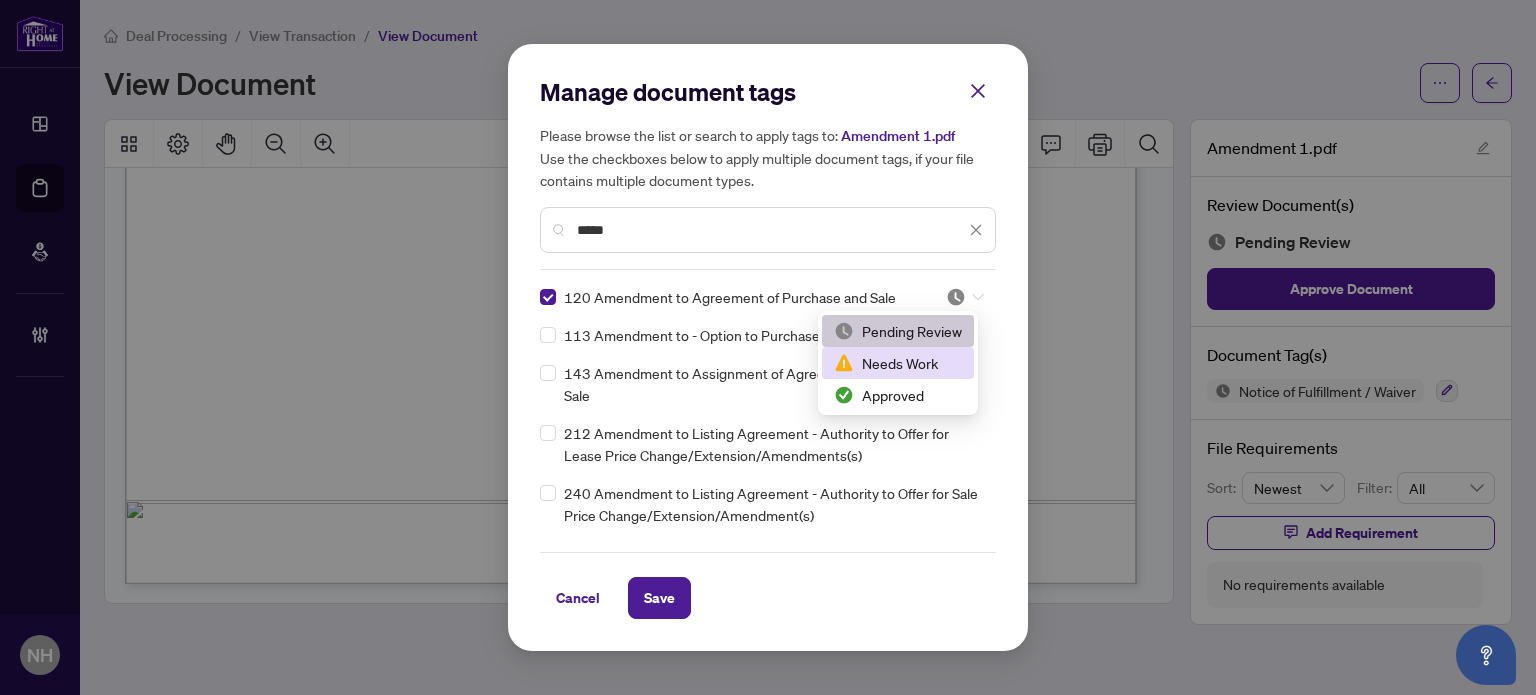 click on "Needs Work" at bounding box center (898, 363) 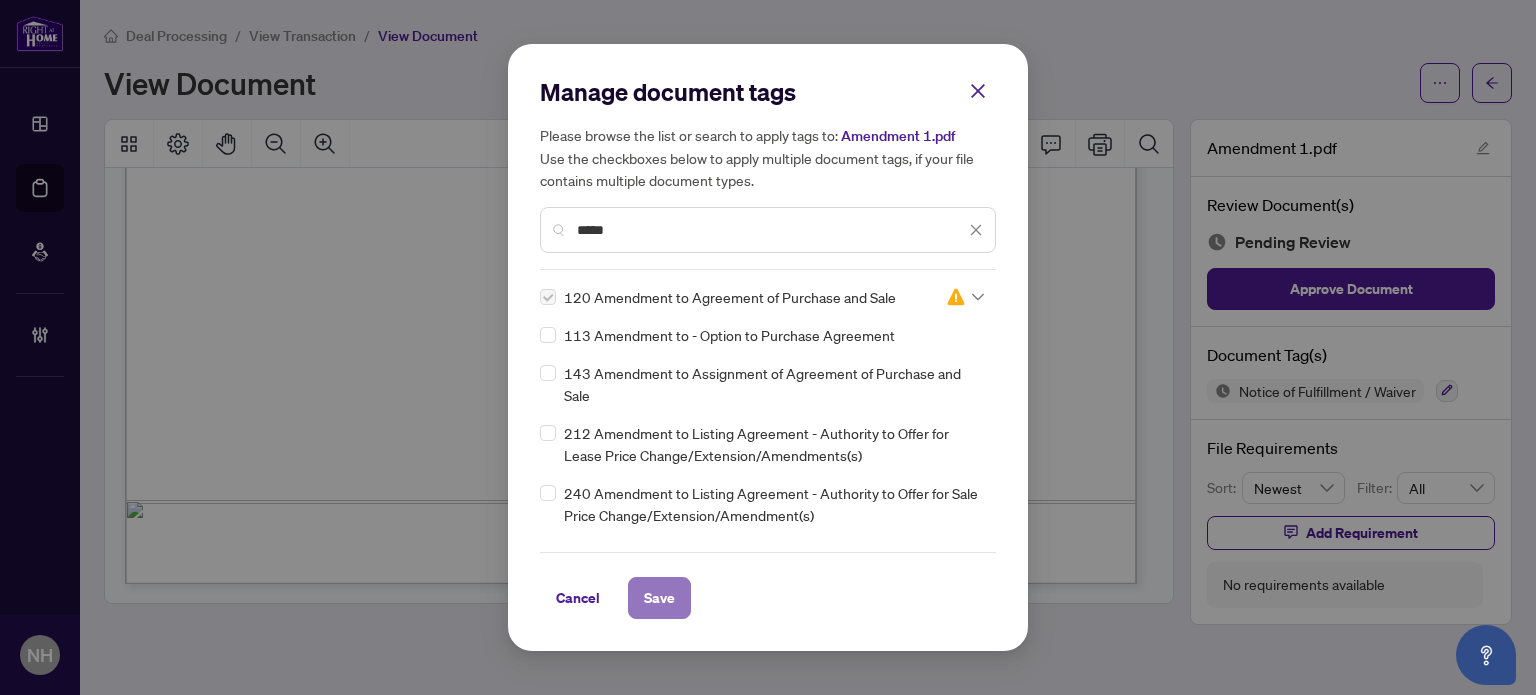 drag, startPoint x: 666, startPoint y: 605, endPoint x: 668, endPoint y: 591, distance: 14.142136 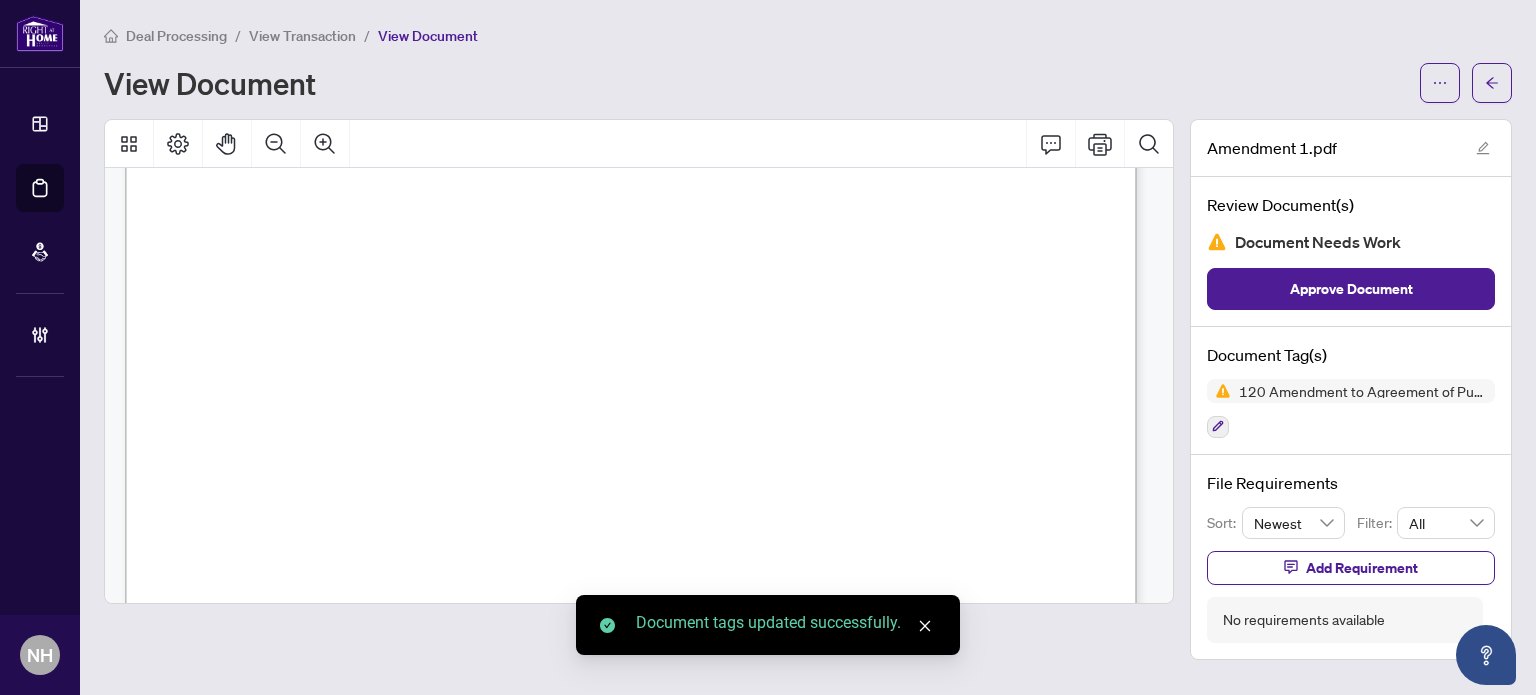 scroll, scrollTop: 1398, scrollLeft: 0, axis: vertical 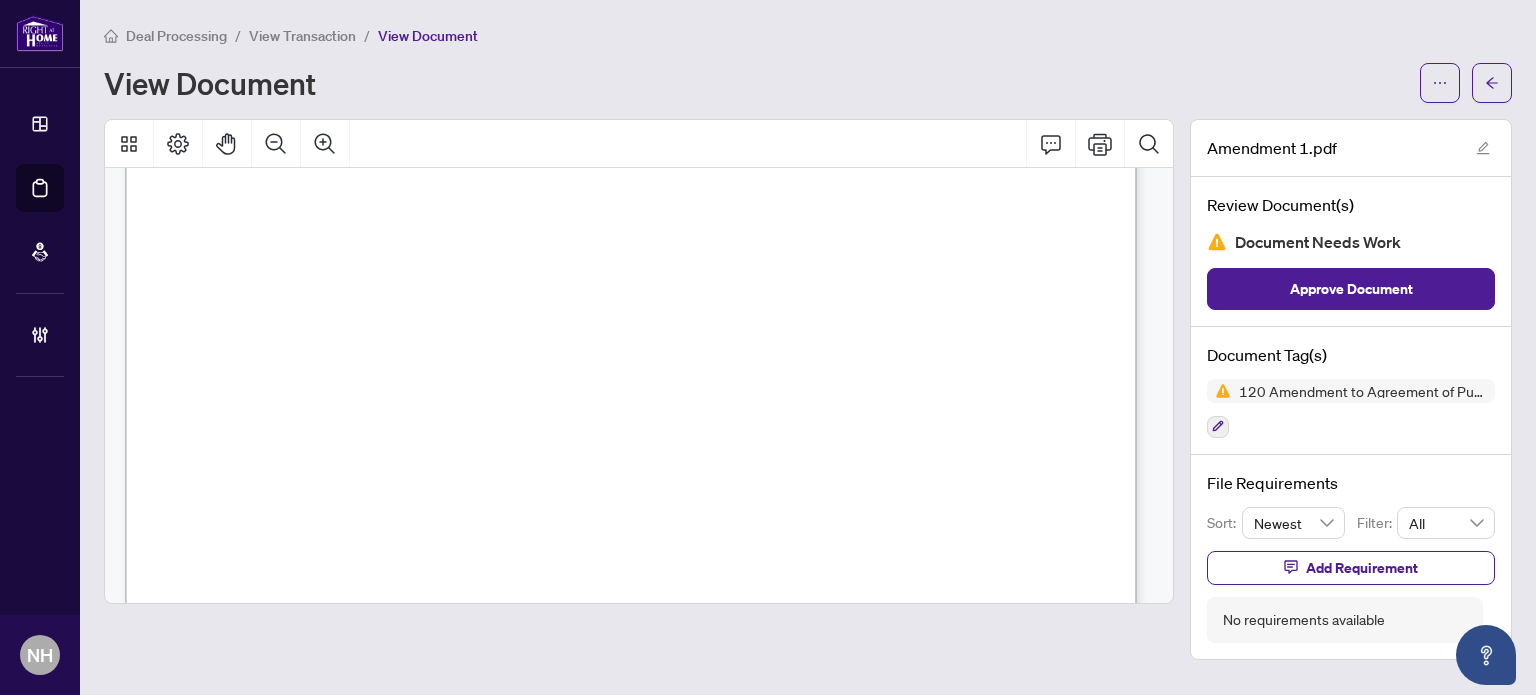 click on "File Requirements Sort: Newest Filter: All Add Requirement No requirements available" at bounding box center [1351, 557] 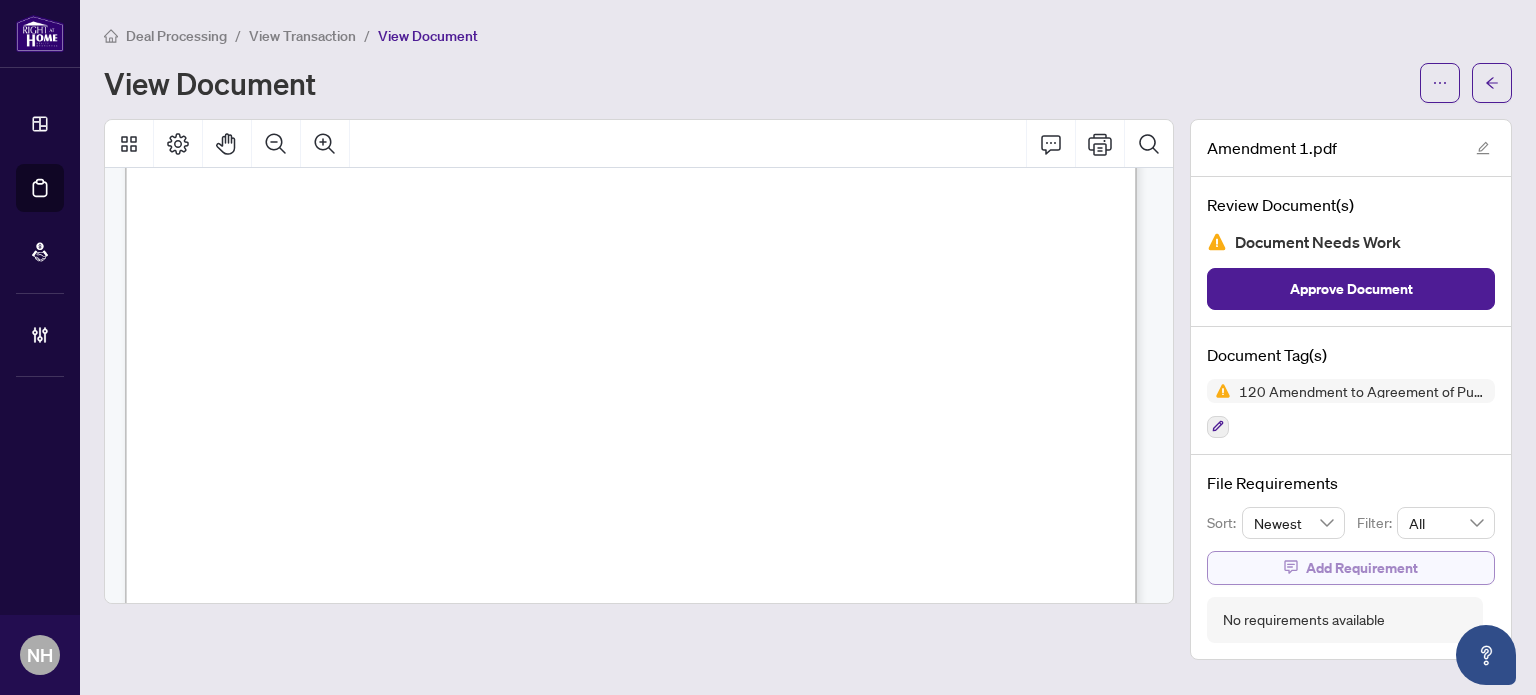 click 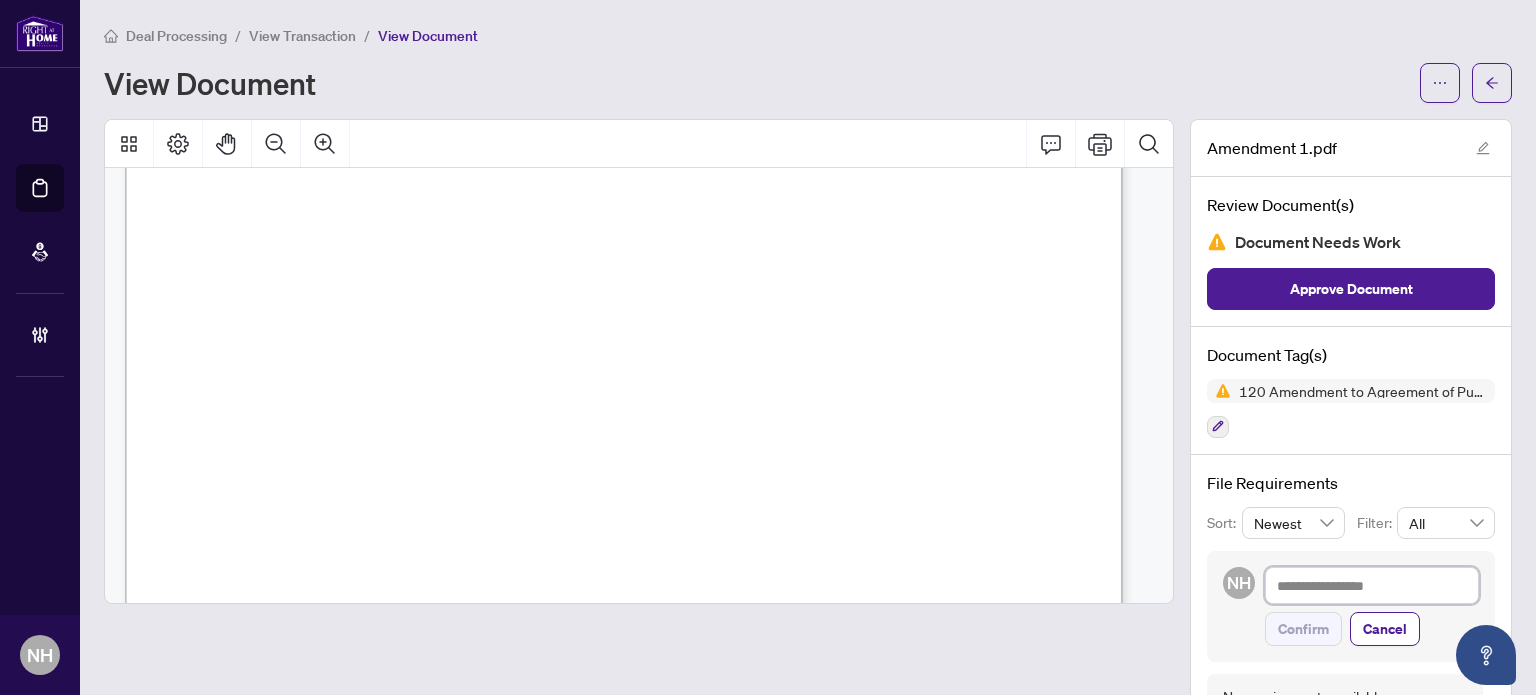 click at bounding box center (1372, 586) 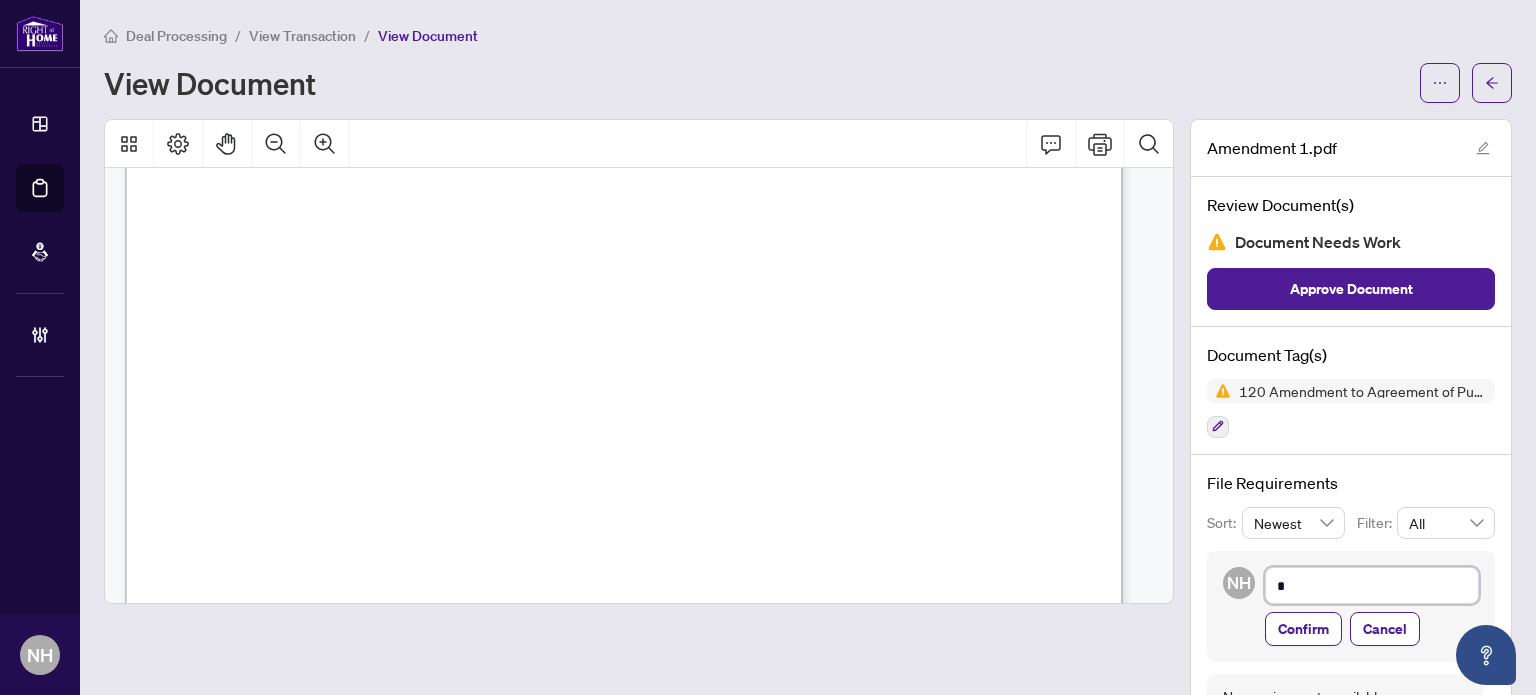 type on "**" 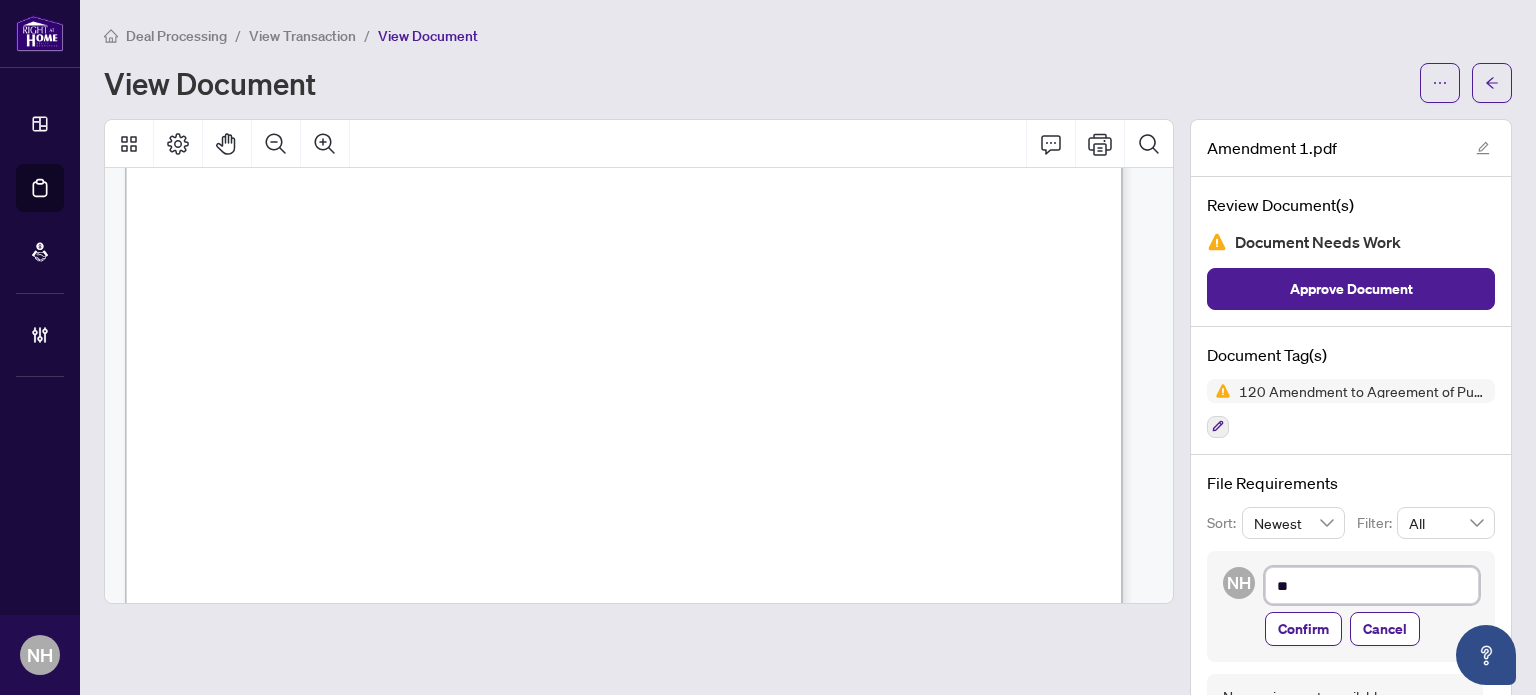 type on "***" 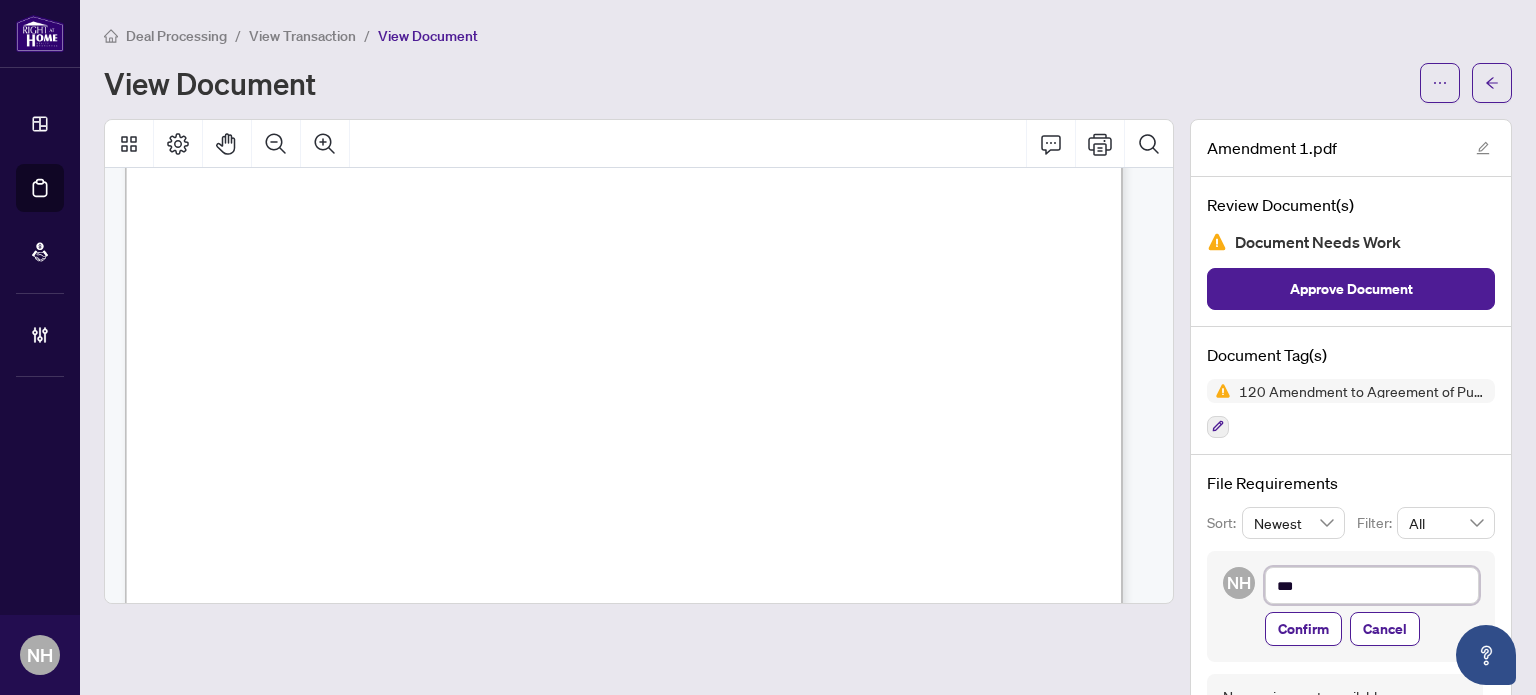 type on "****" 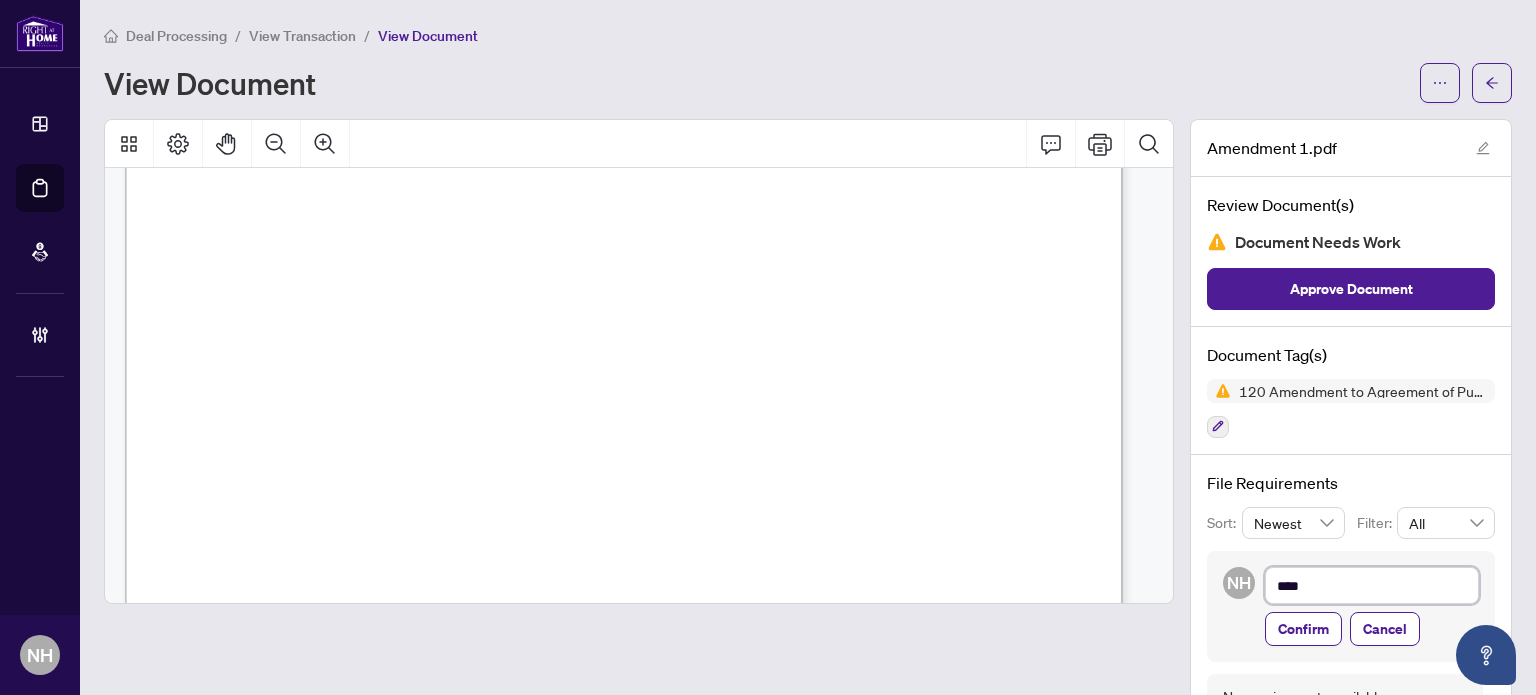 type on "*****" 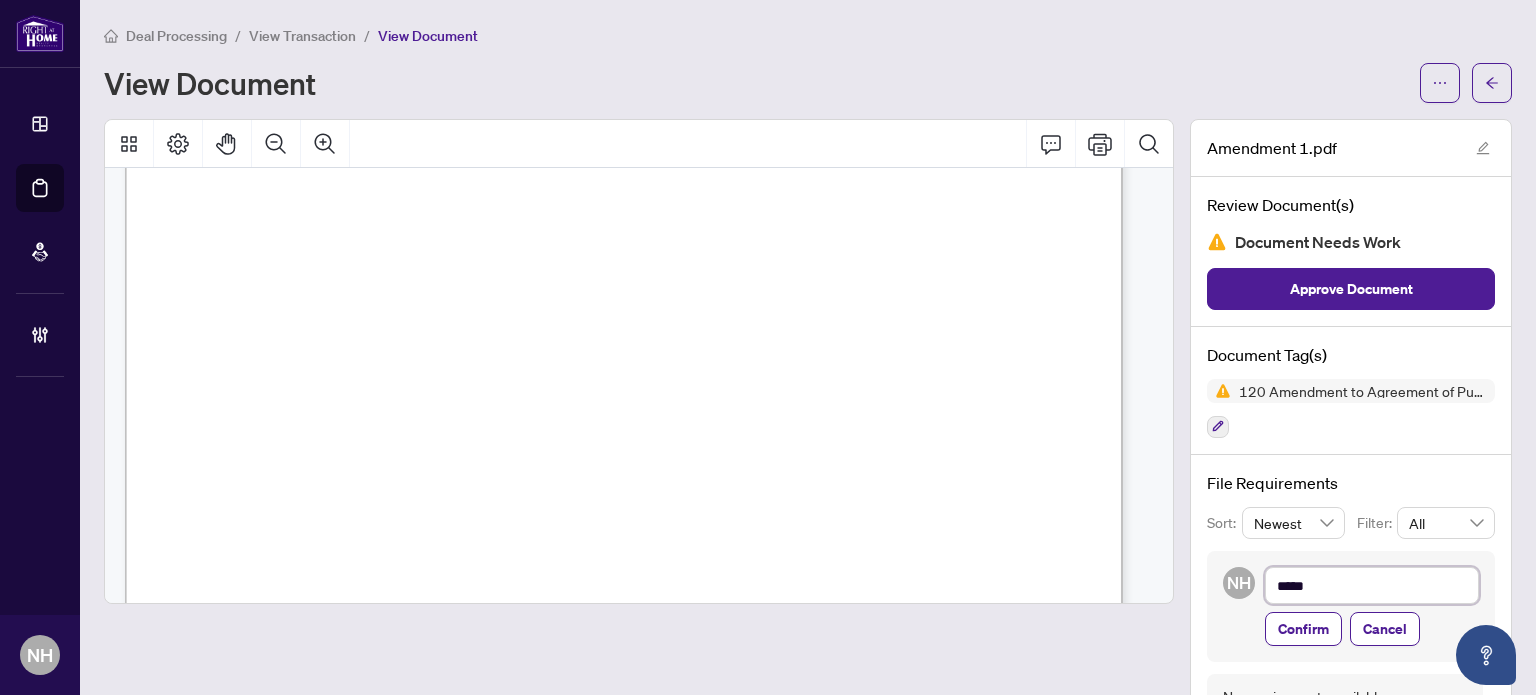 type on "******" 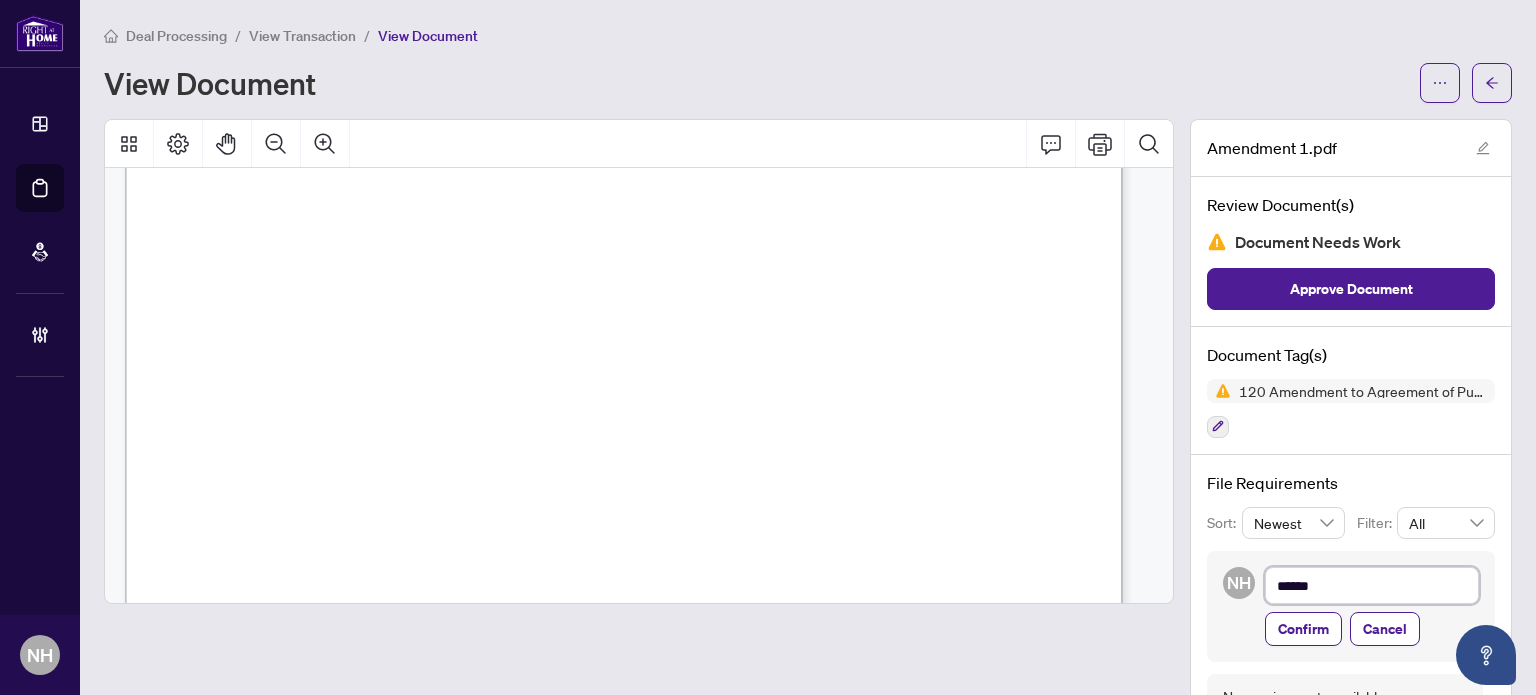 type on "*******" 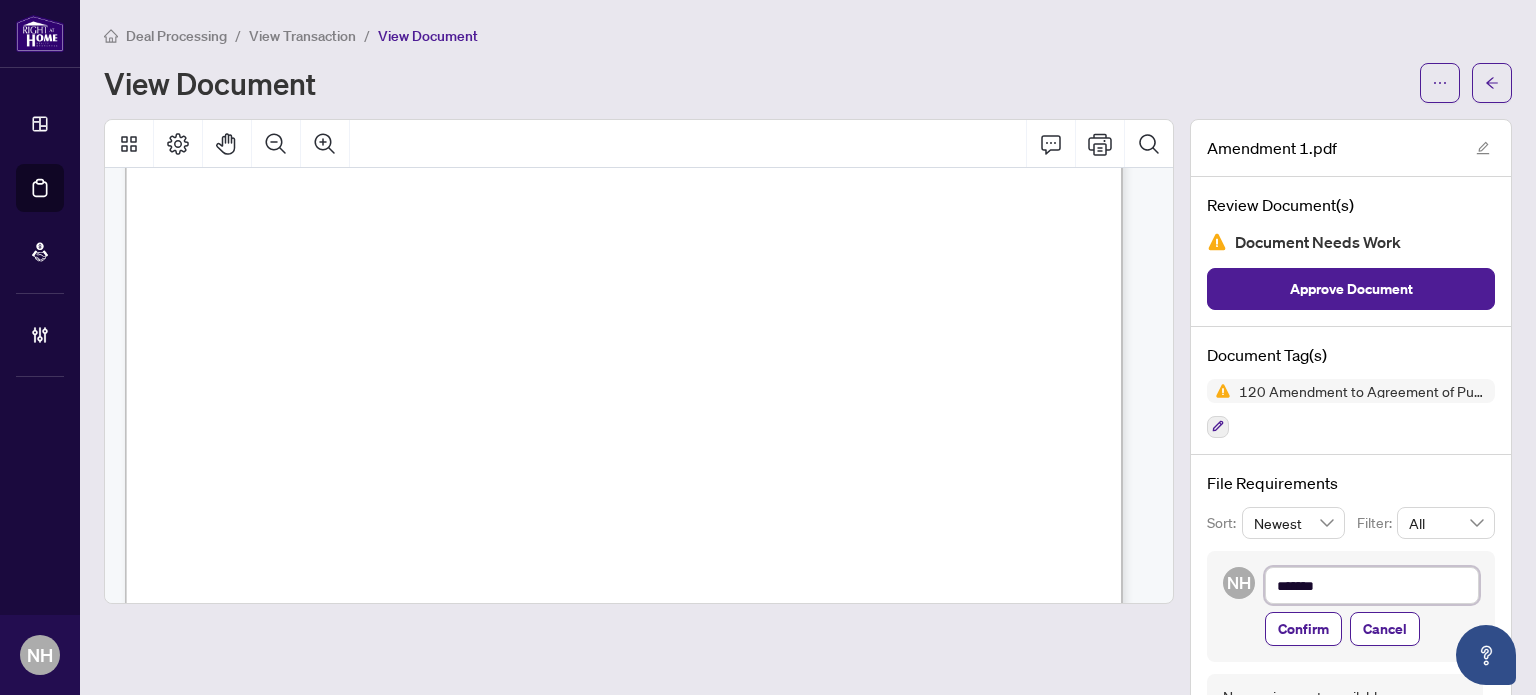 type on "********" 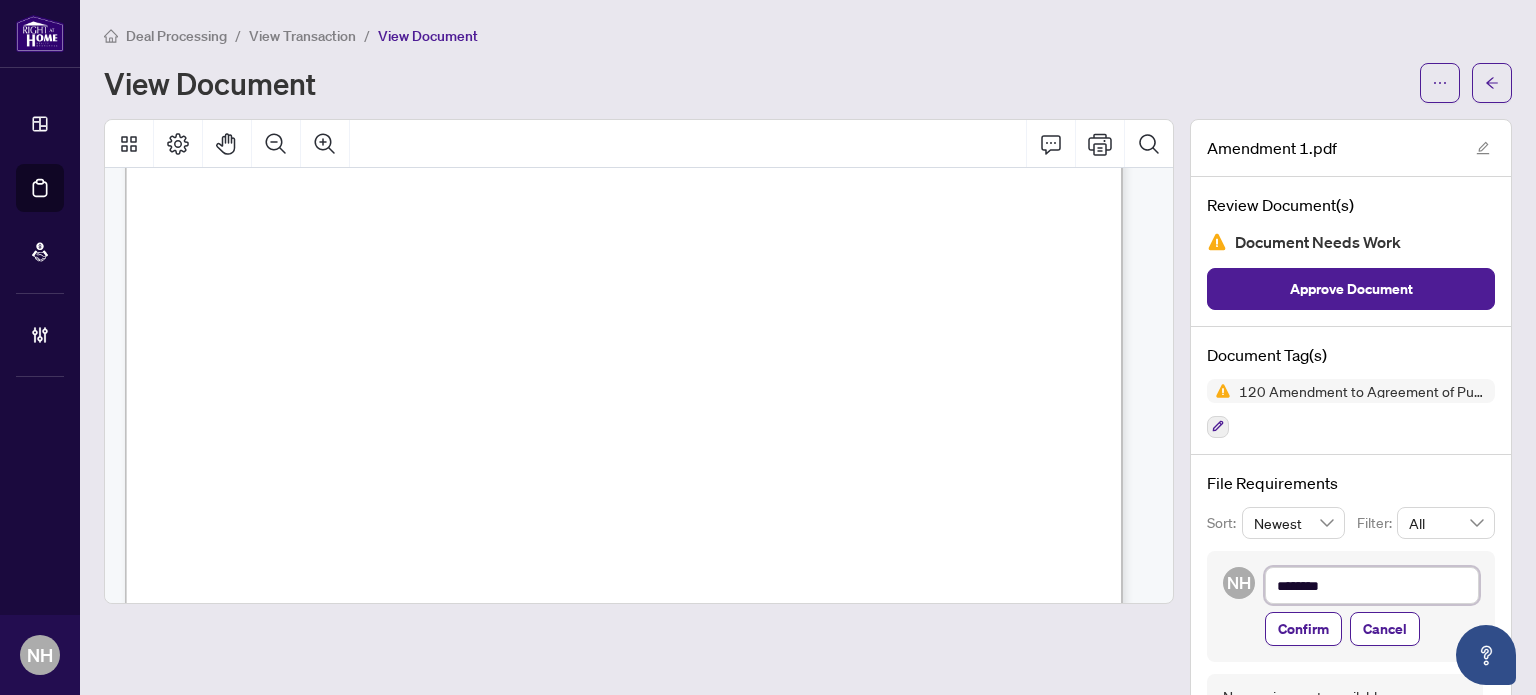 type on "*********" 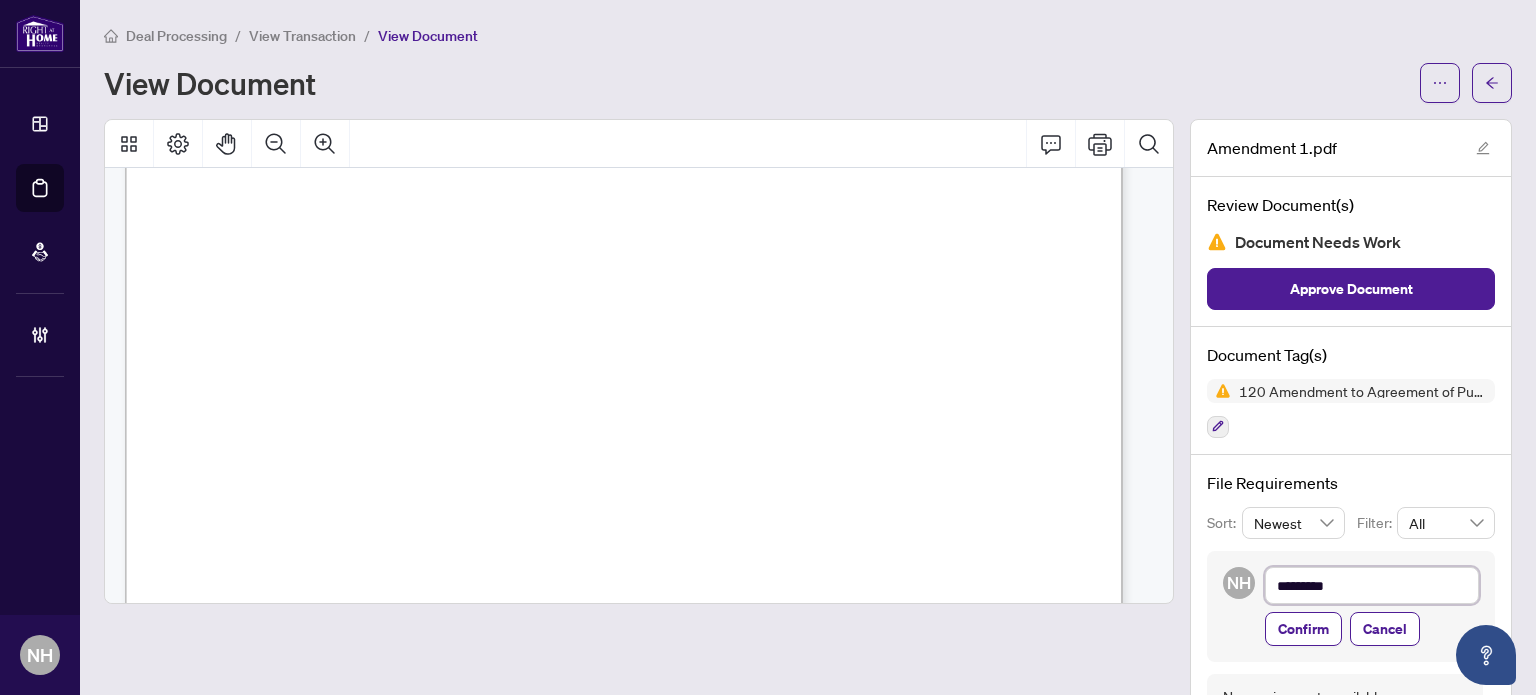 type on "**********" 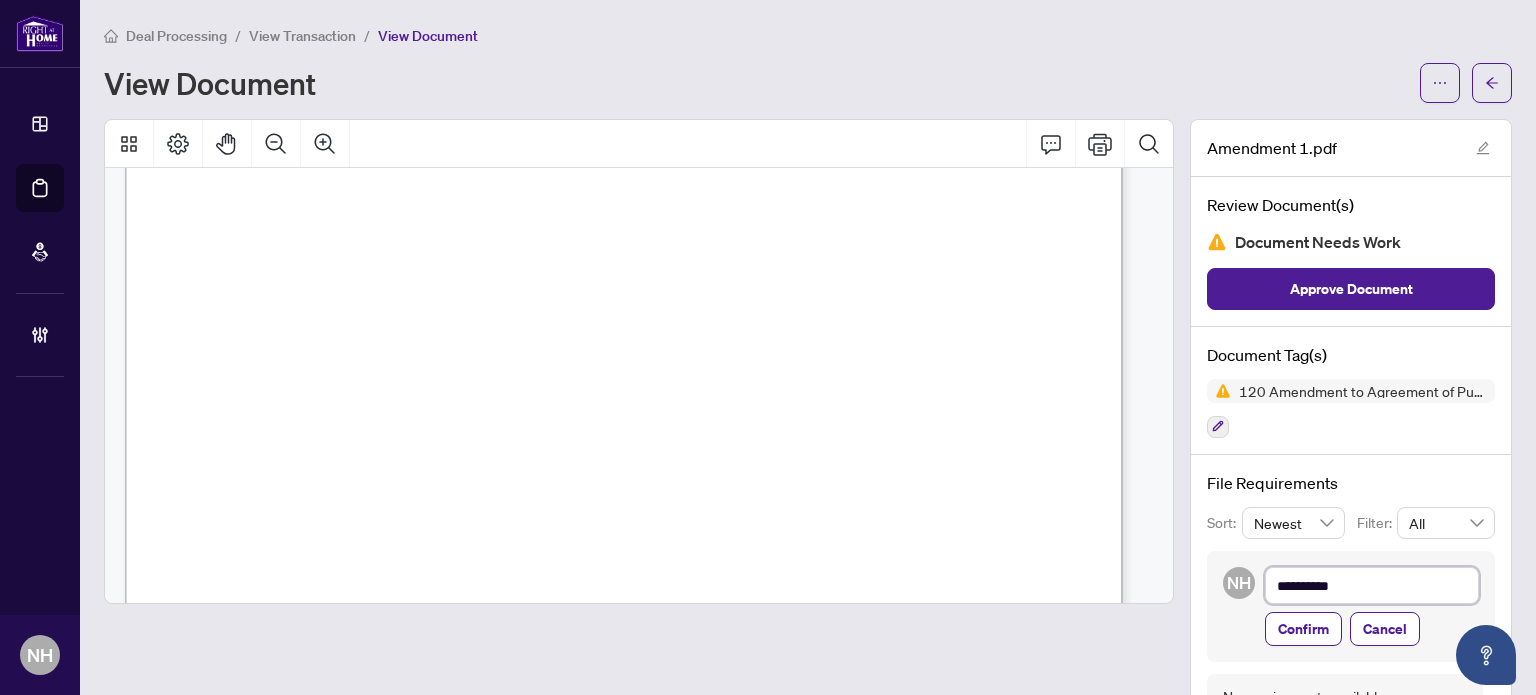 type on "**********" 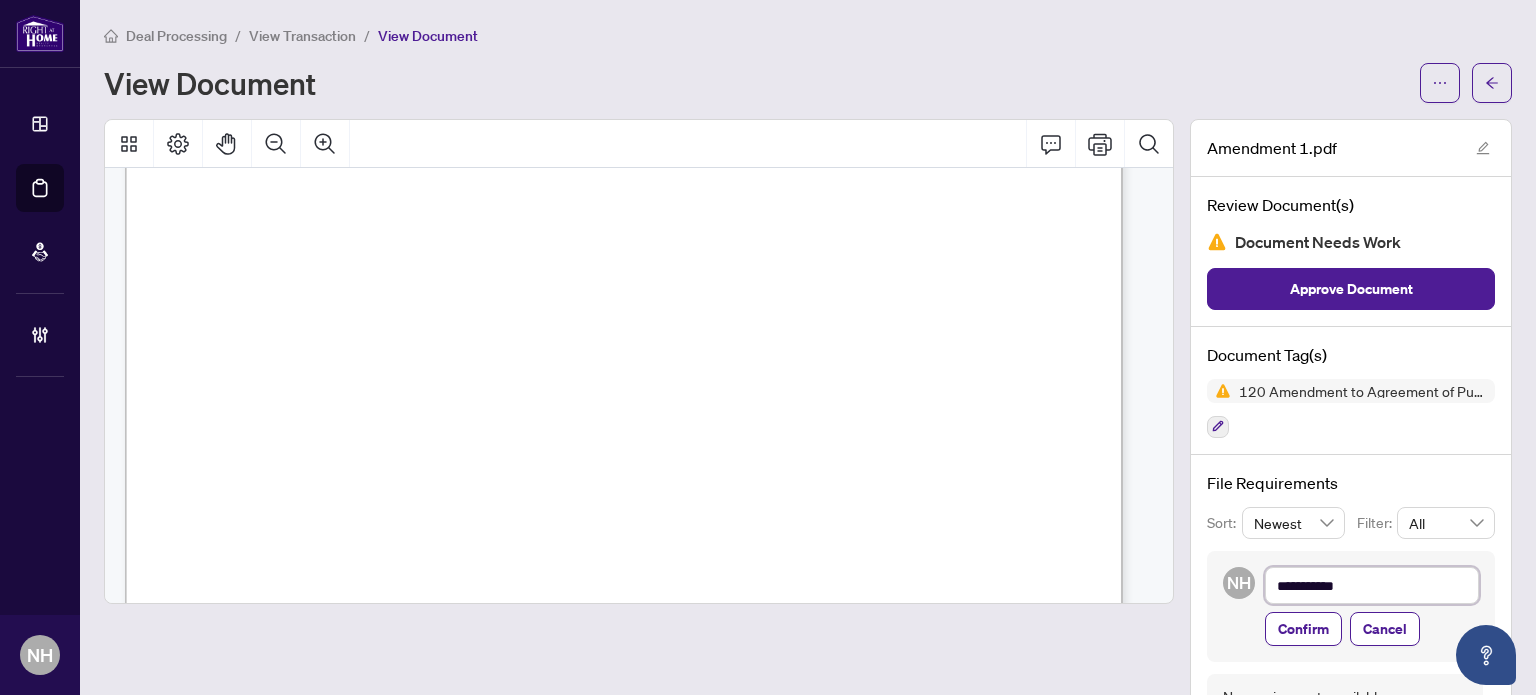 type on "**********" 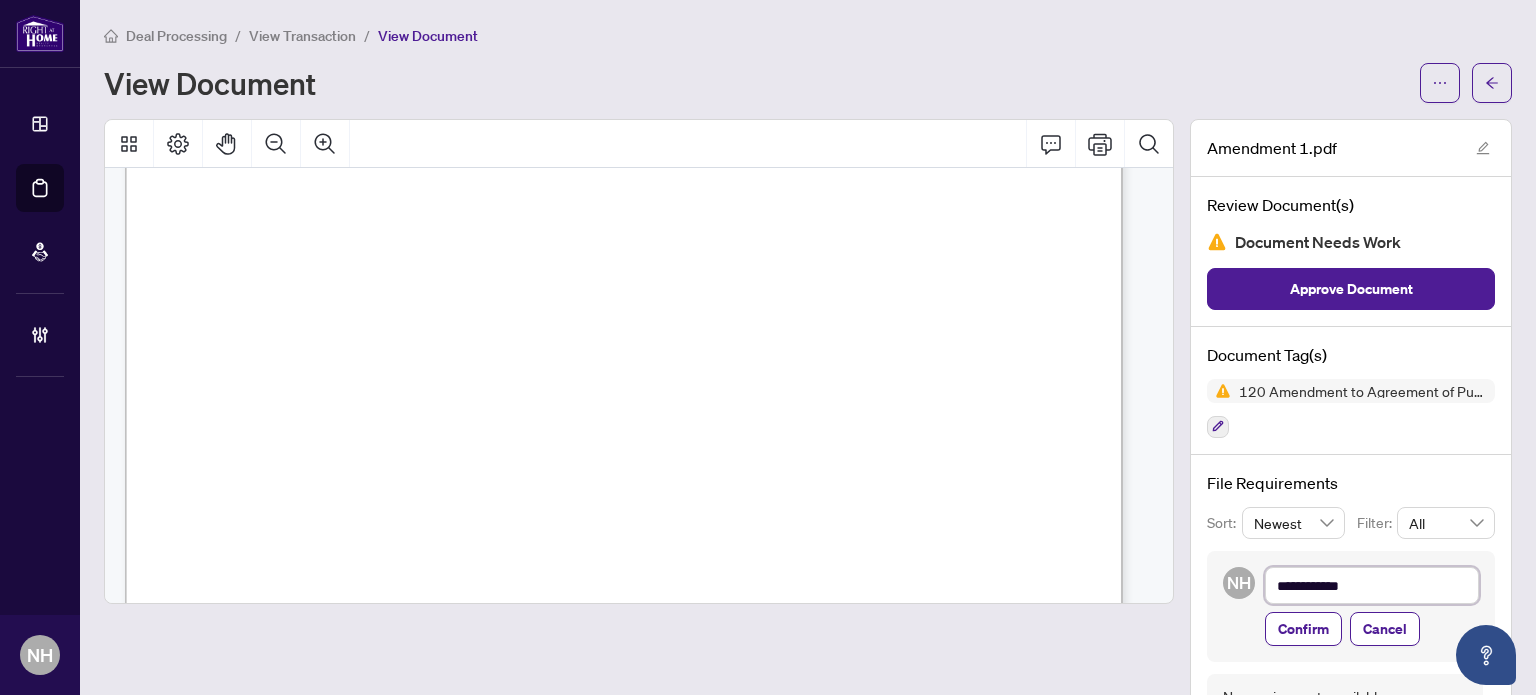 type on "**********" 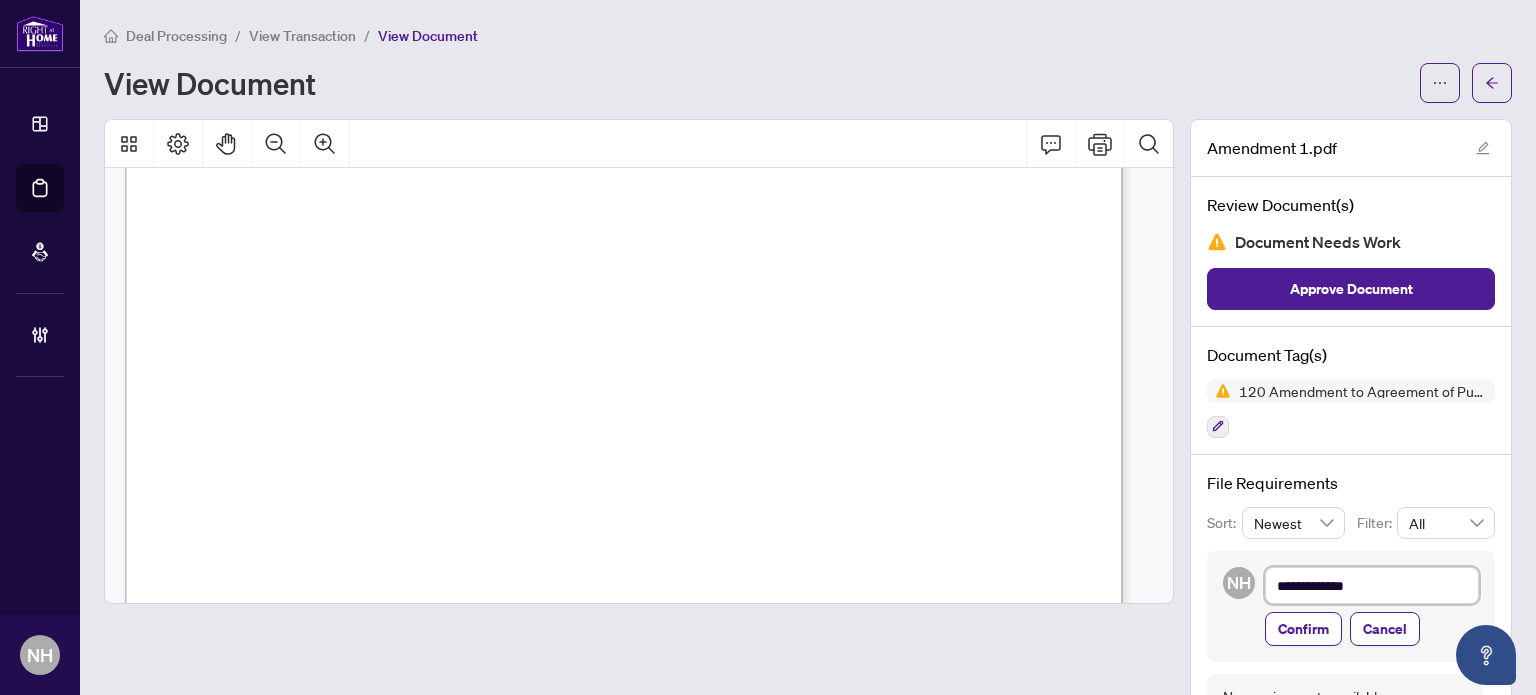 type on "**********" 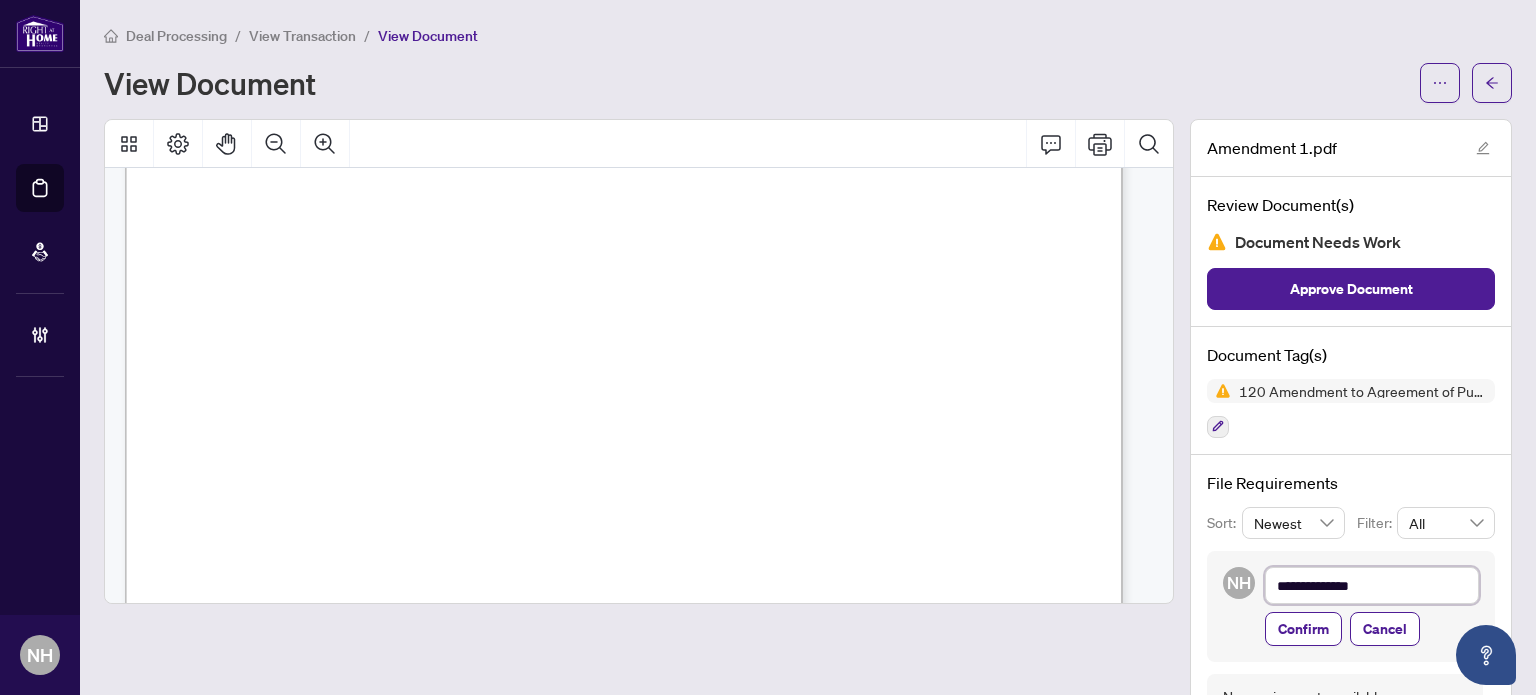 type on "**********" 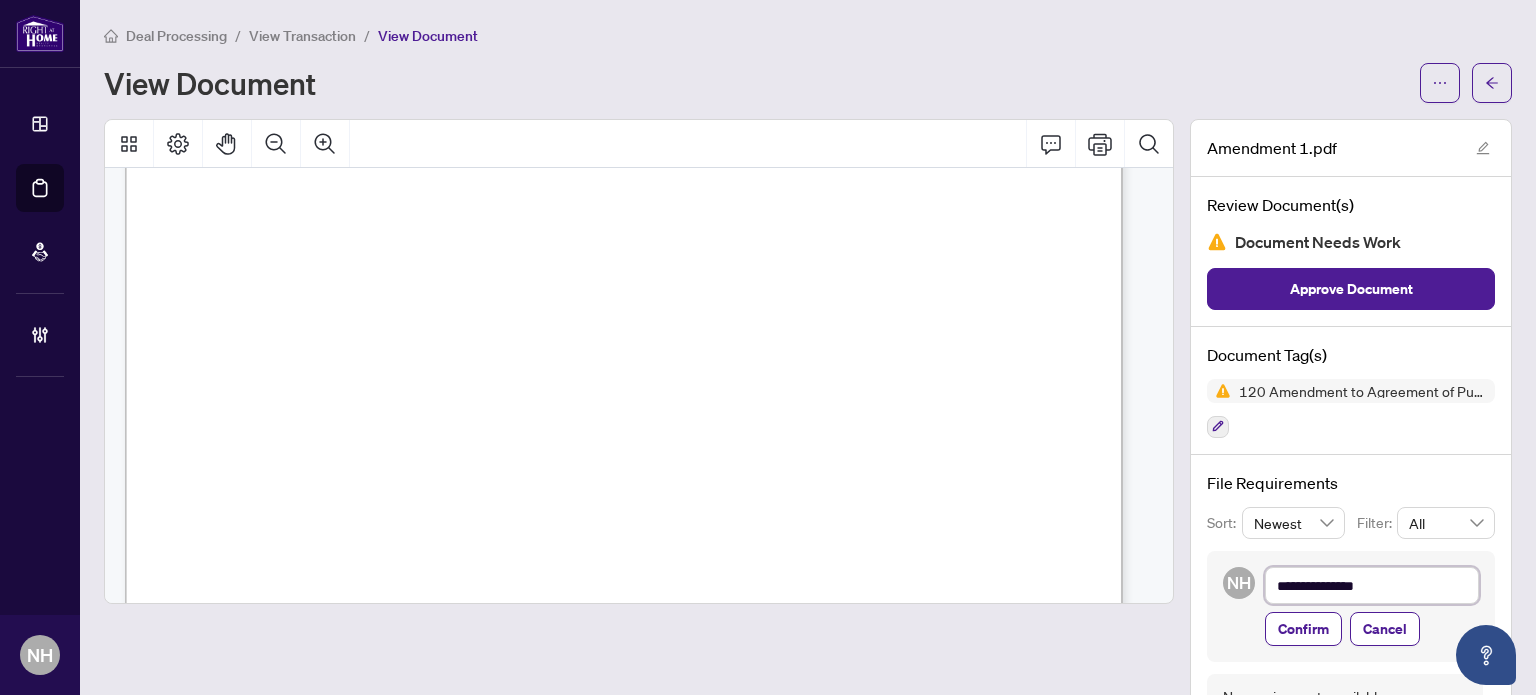 type on "**********" 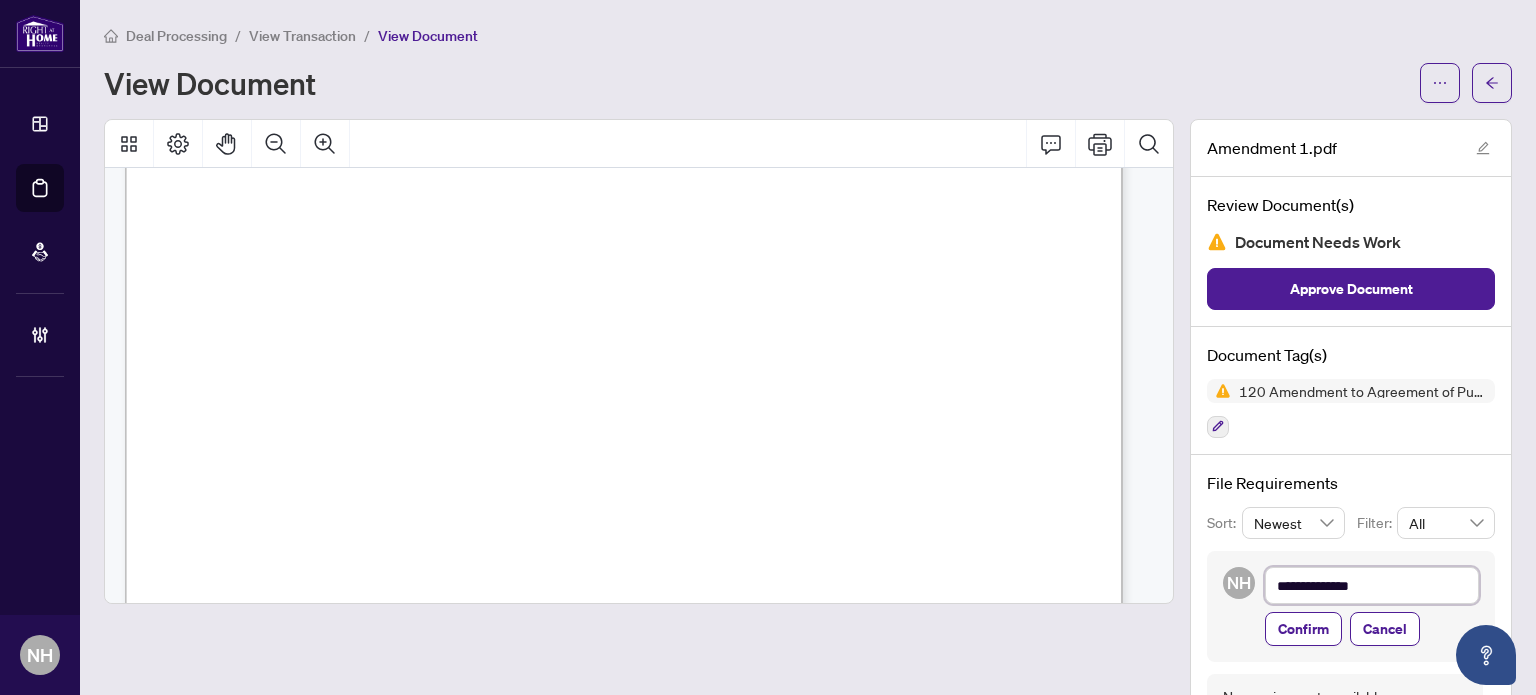 type on "**********" 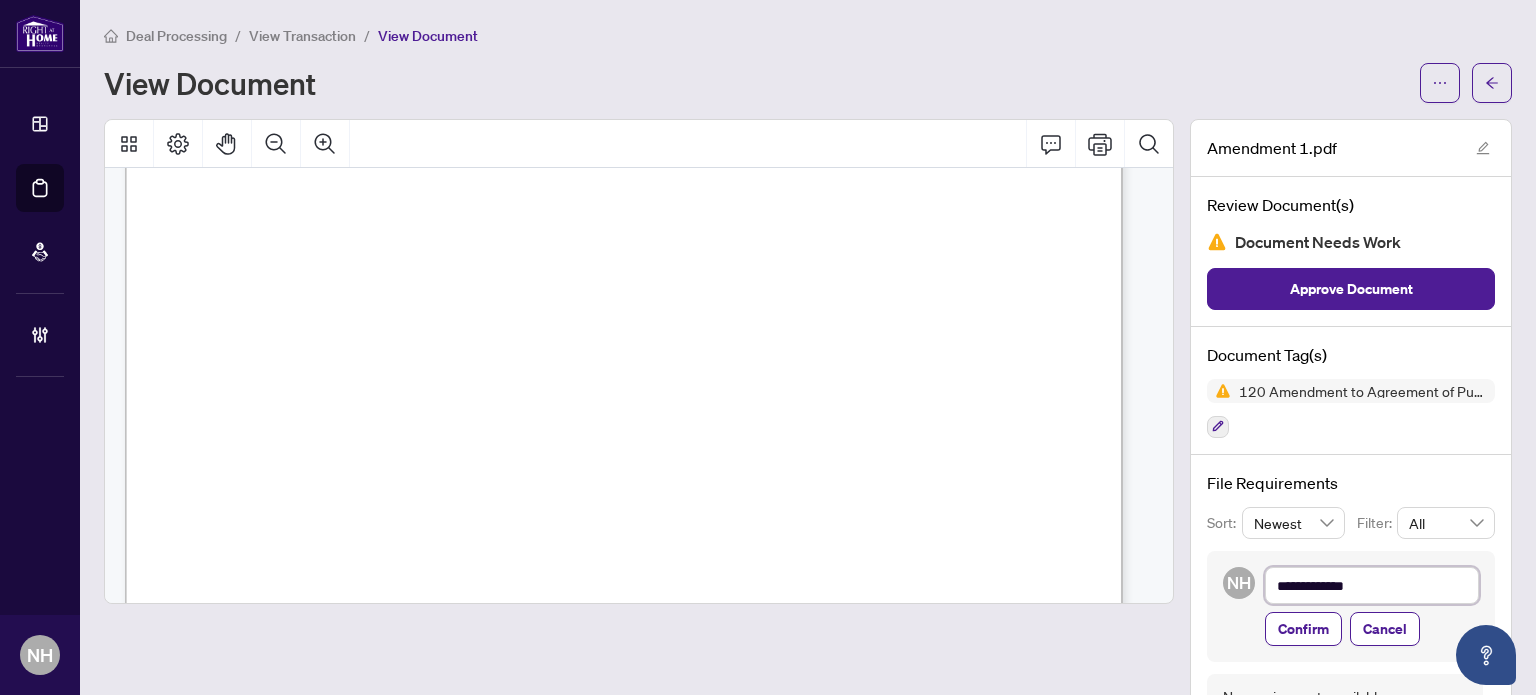 type on "**********" 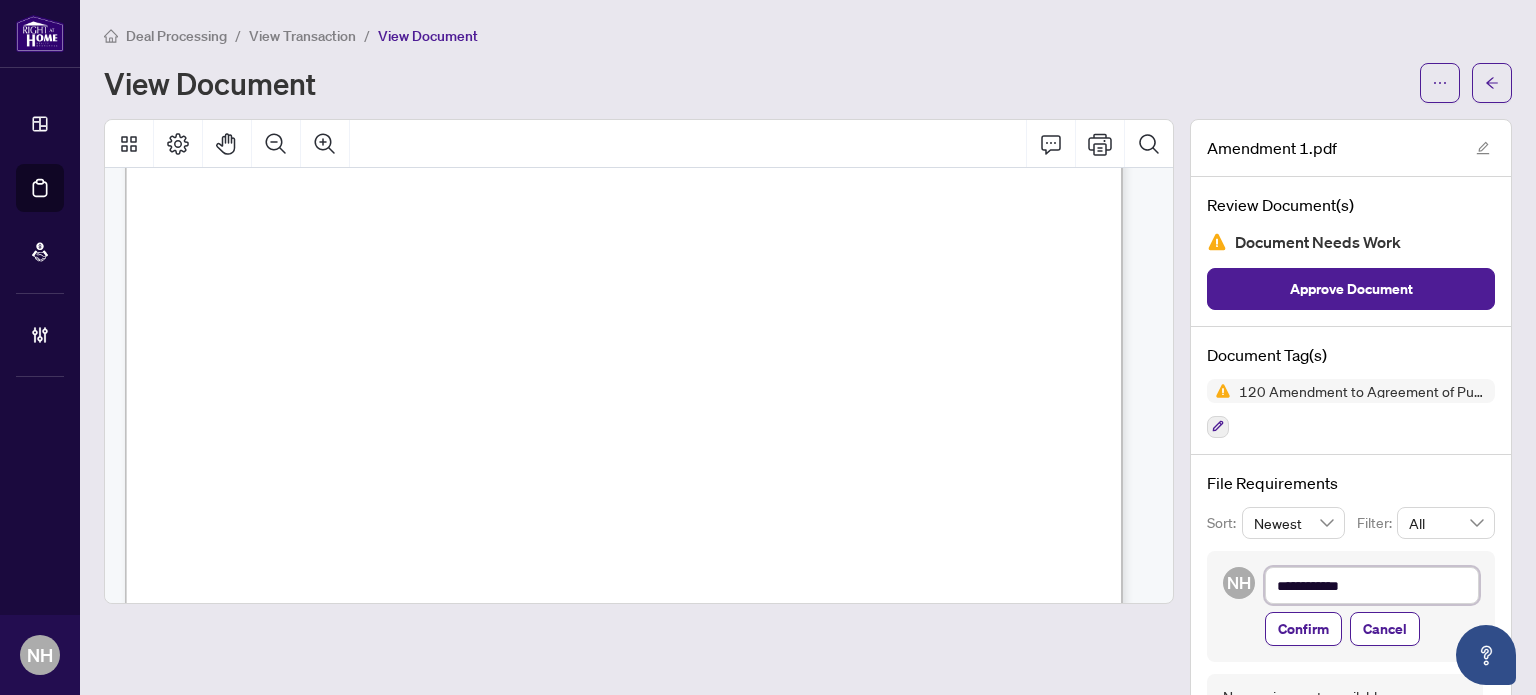 type on "**********" 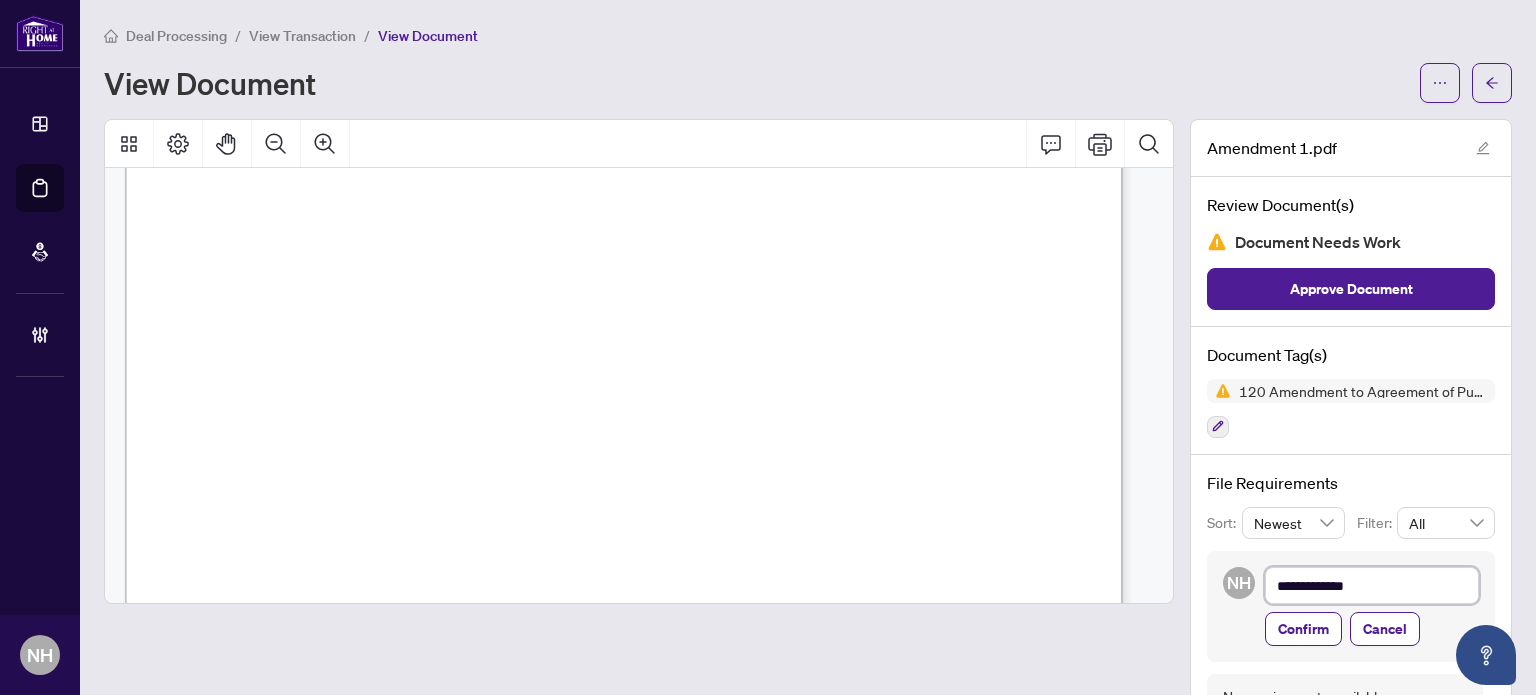 type on "**********" 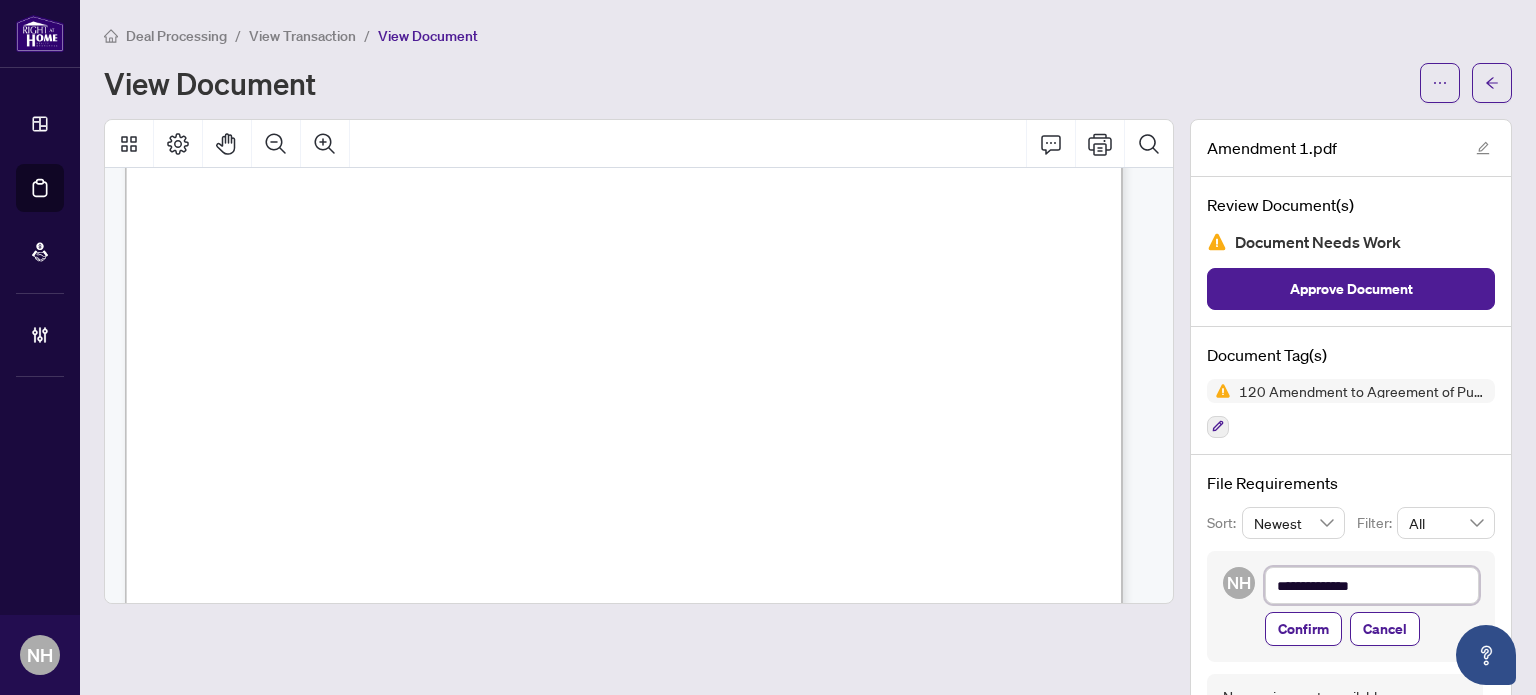 type on "**********" 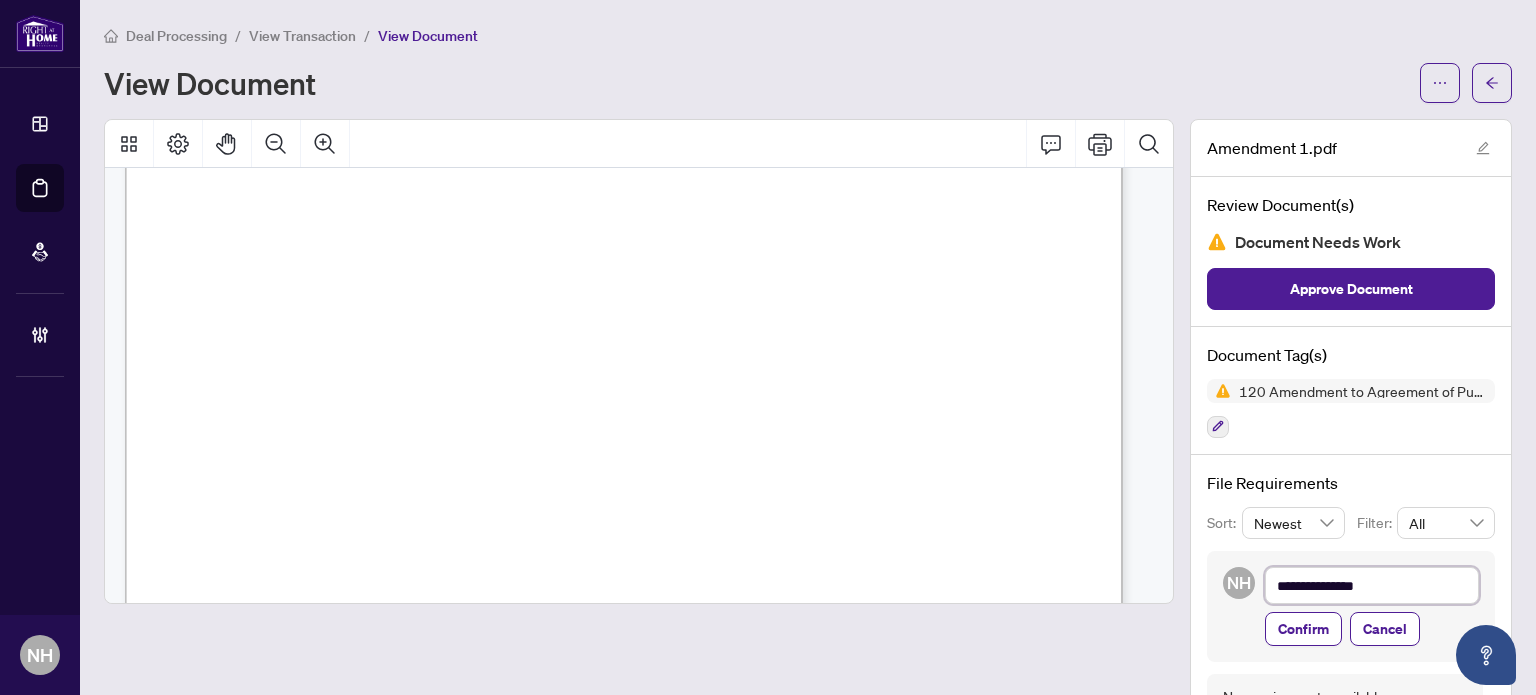 type on "**********" 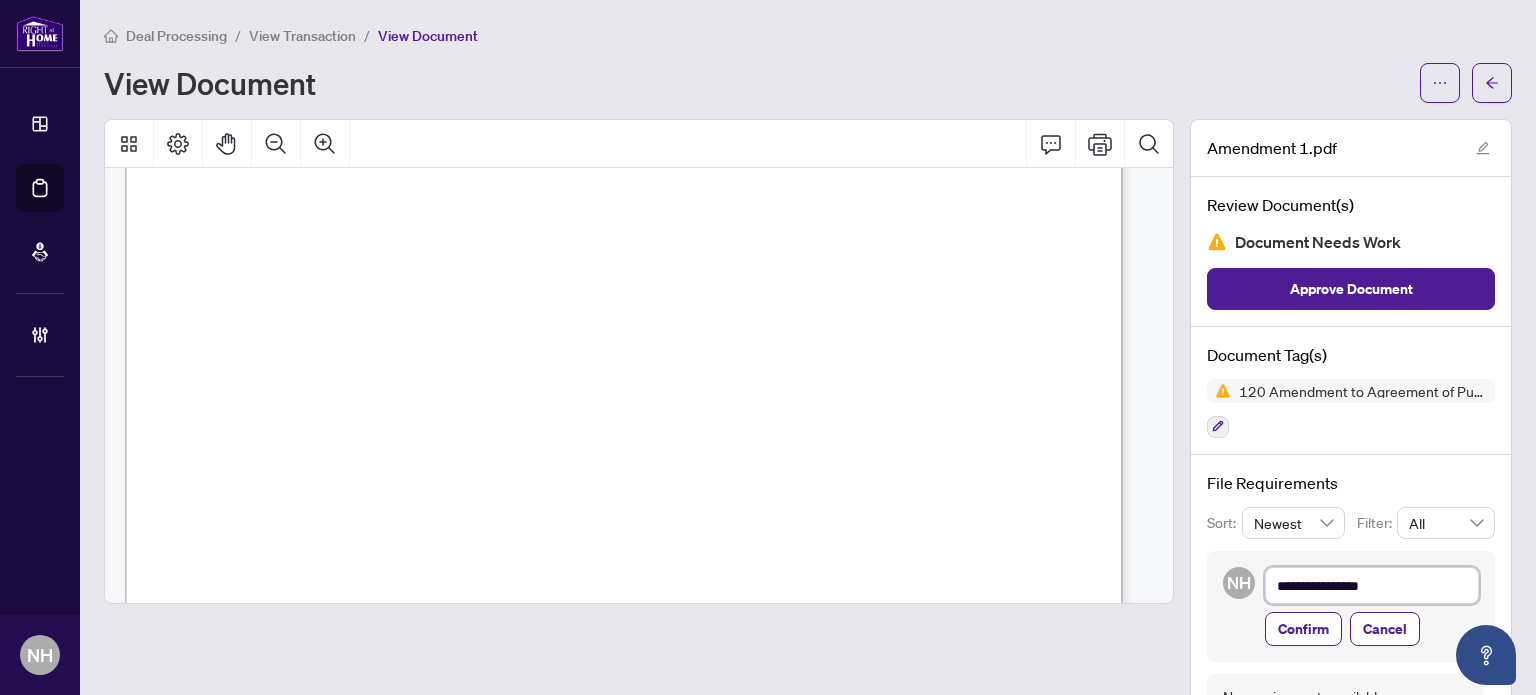 type on "**********" 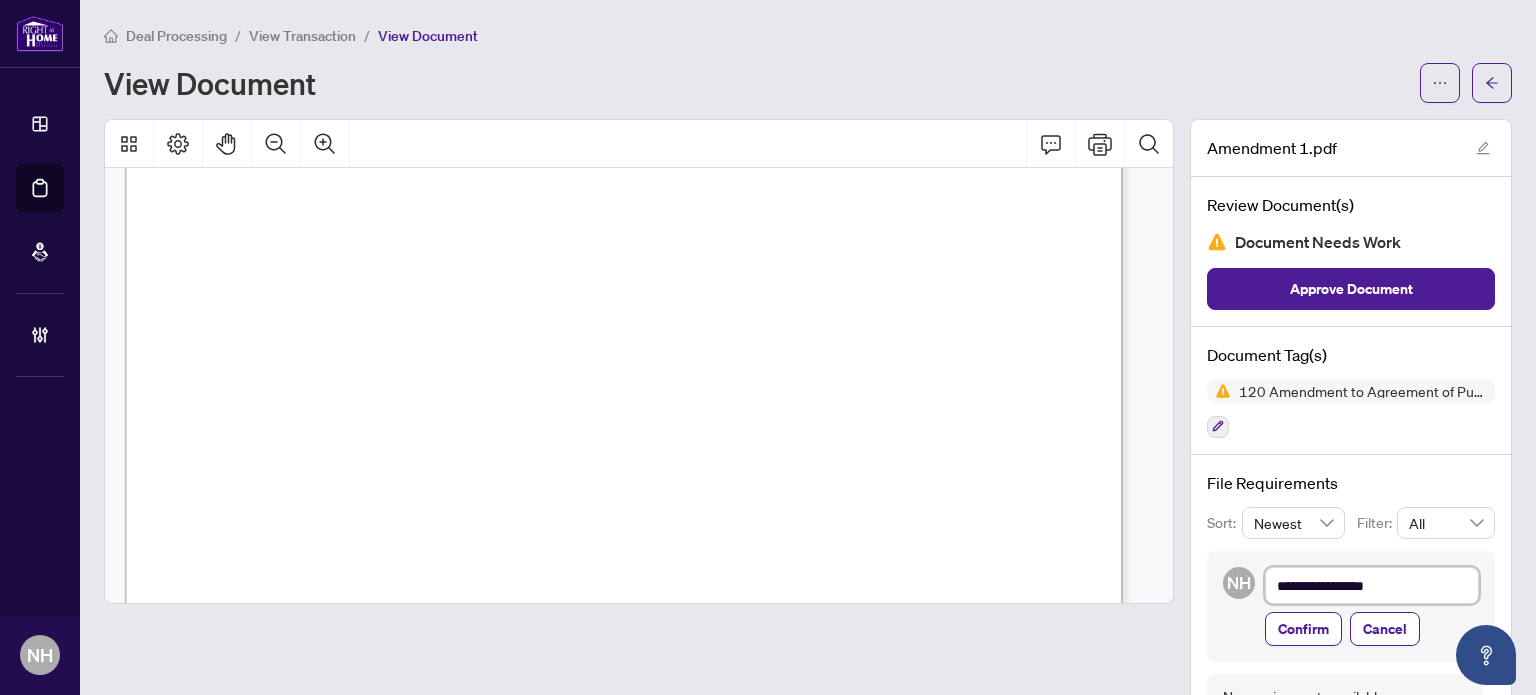 type on "**********" 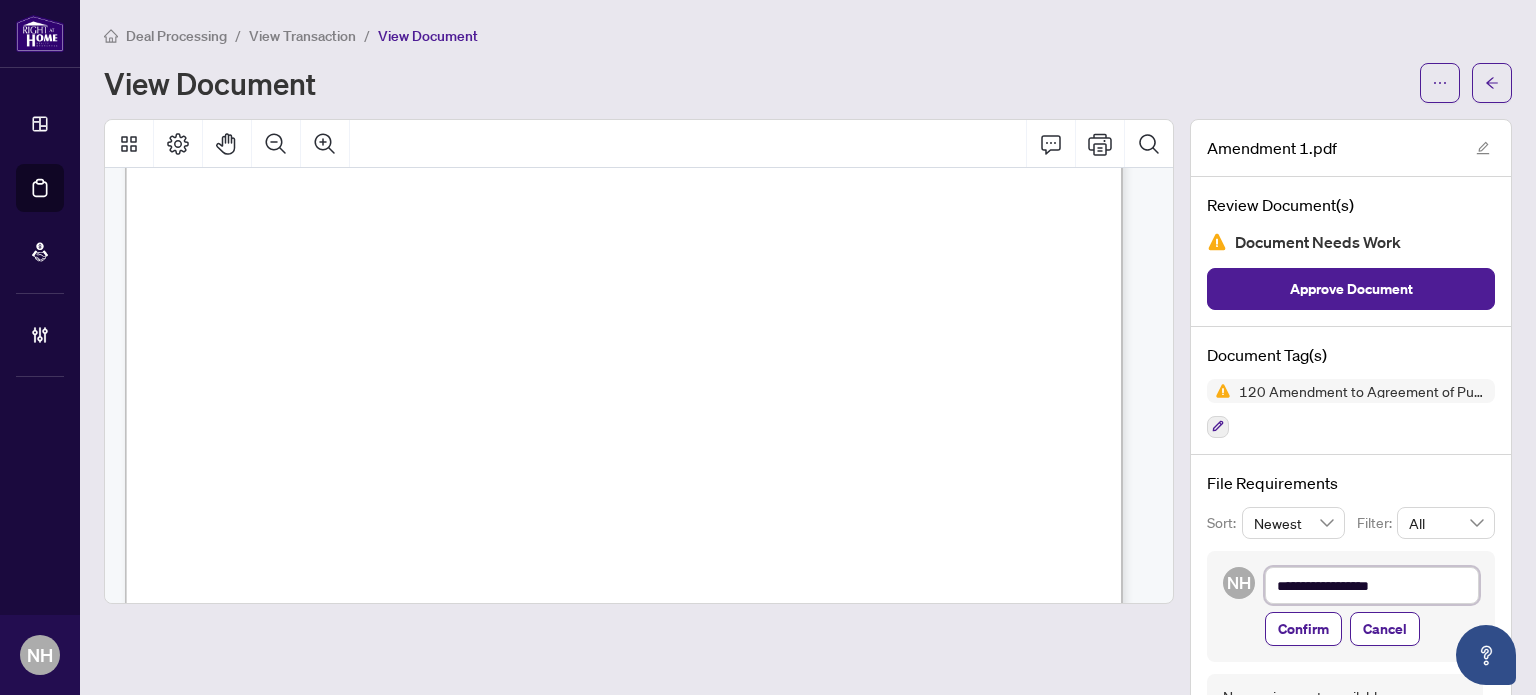 type on "**********" 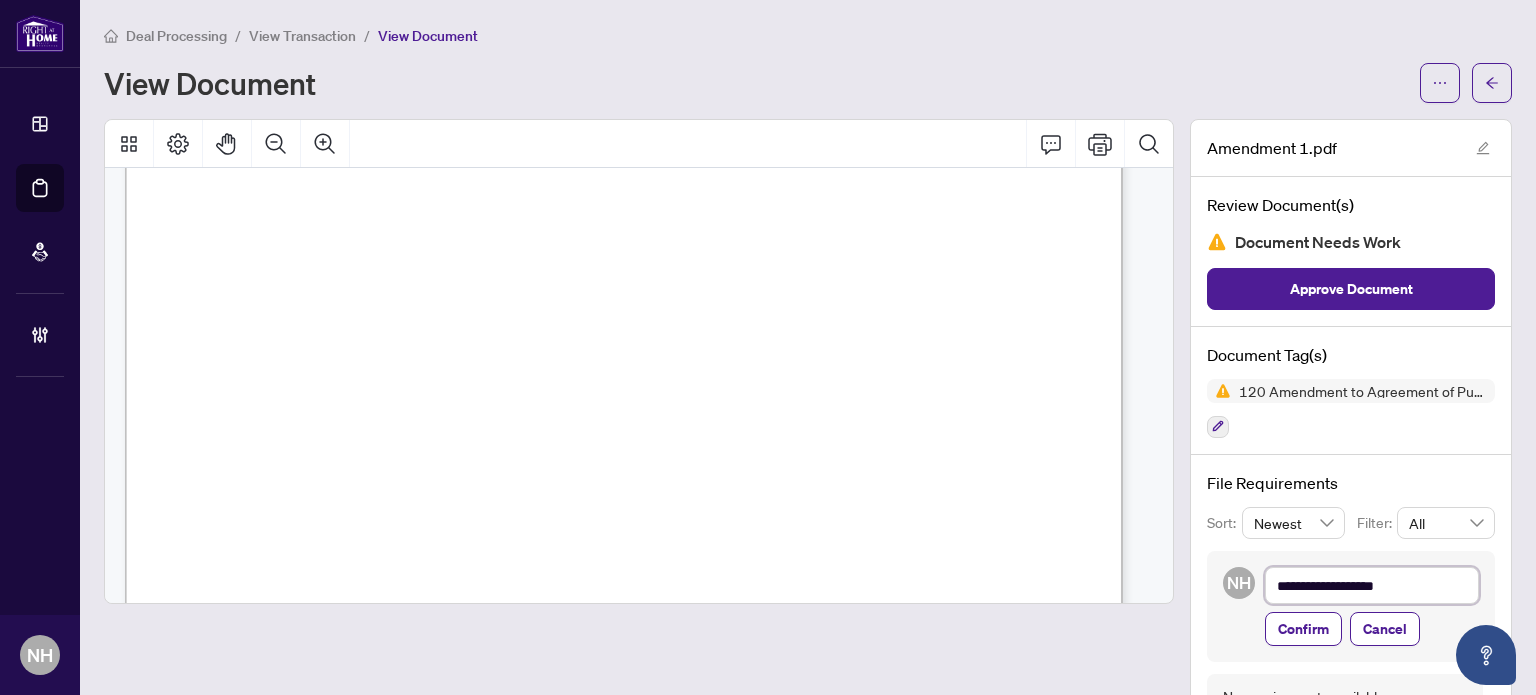 type on "**********" 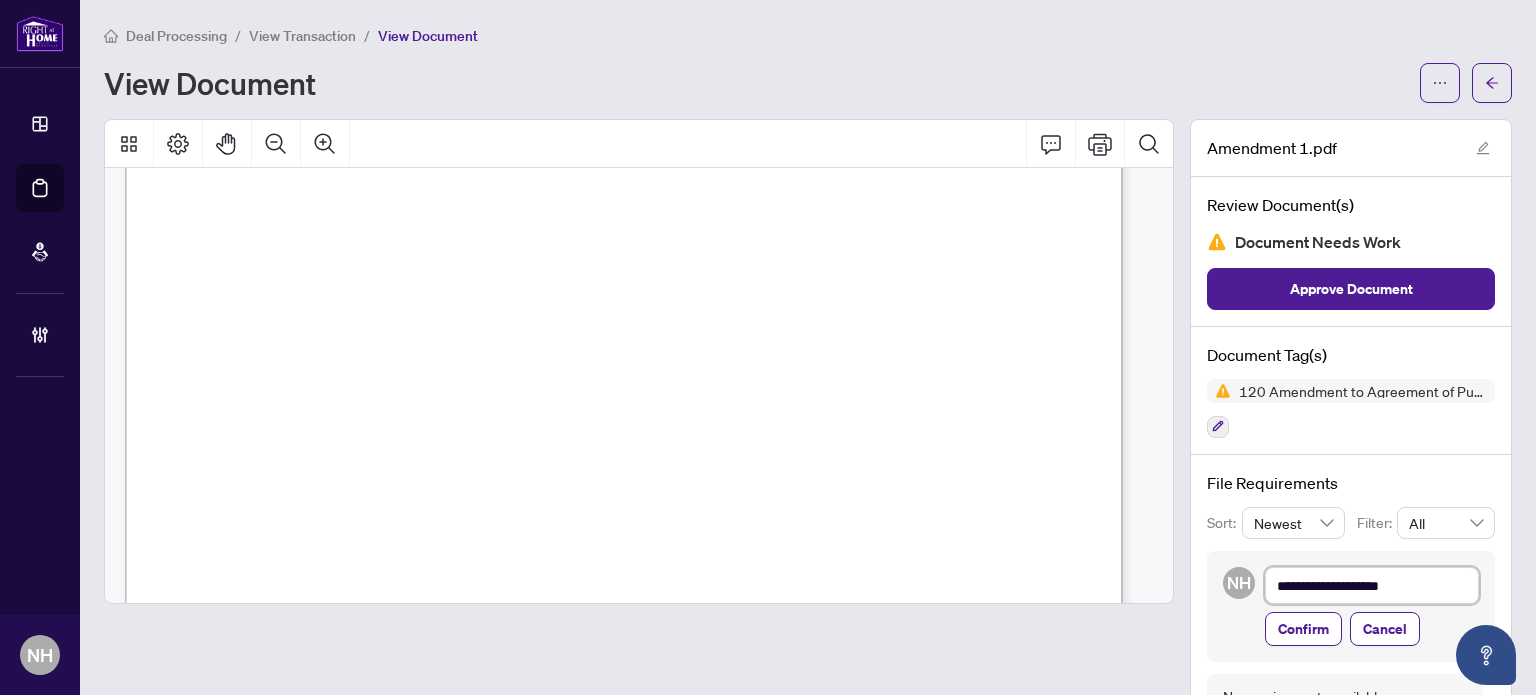 type on "**********" 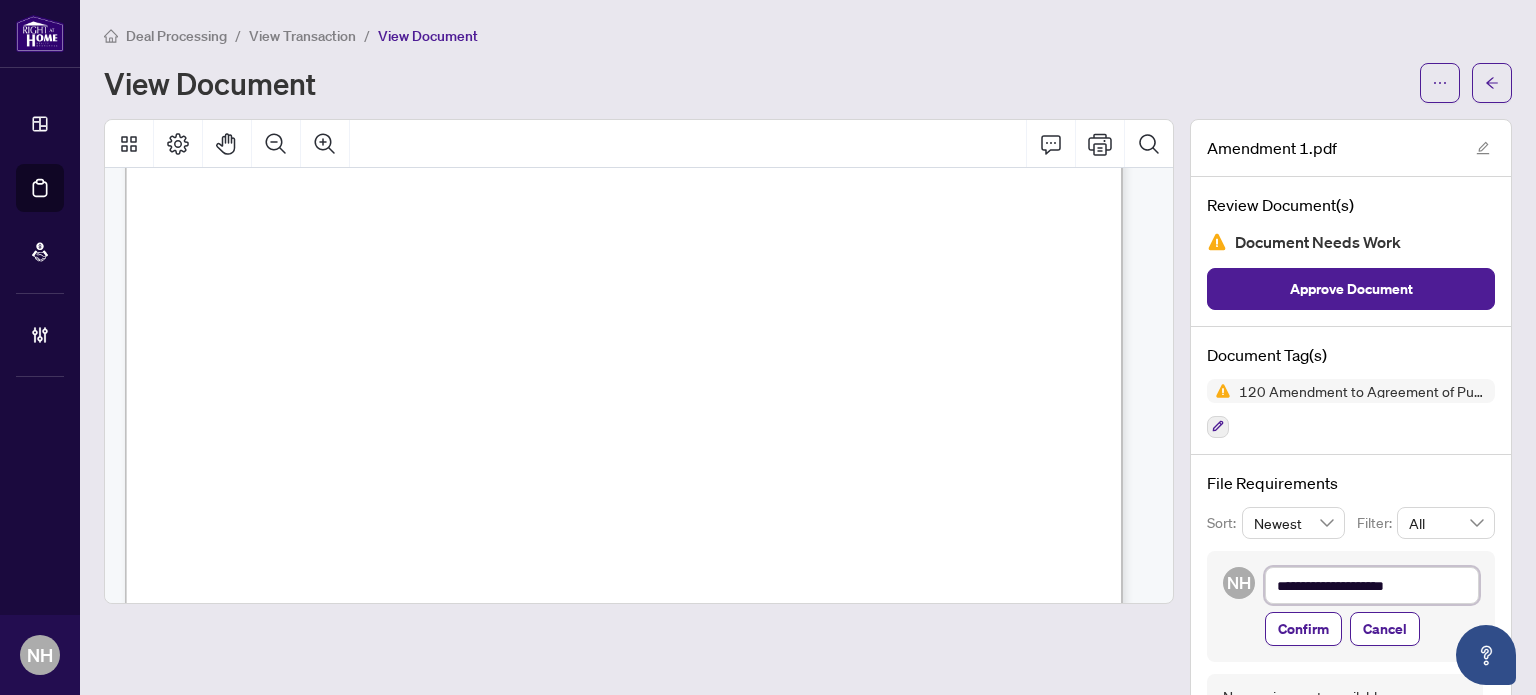 type on "**********" 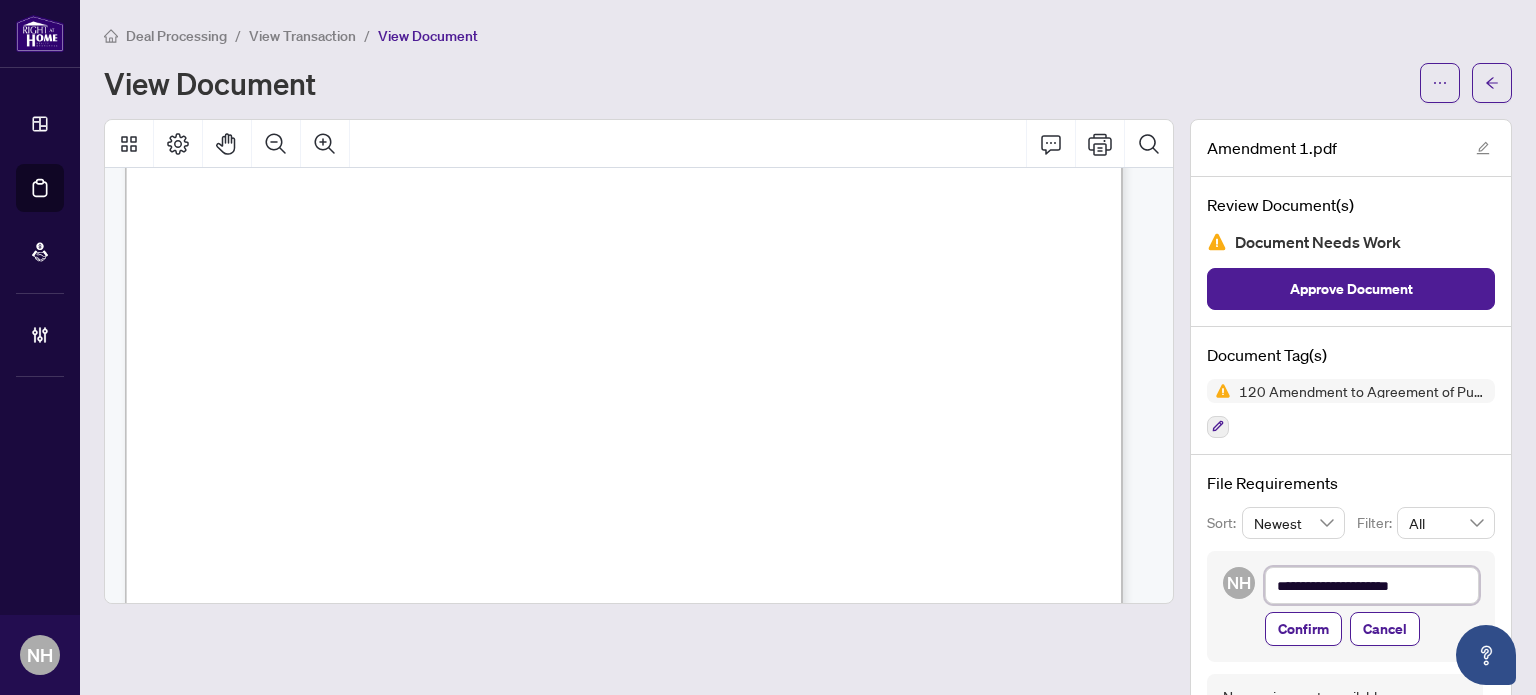 type on "**********" 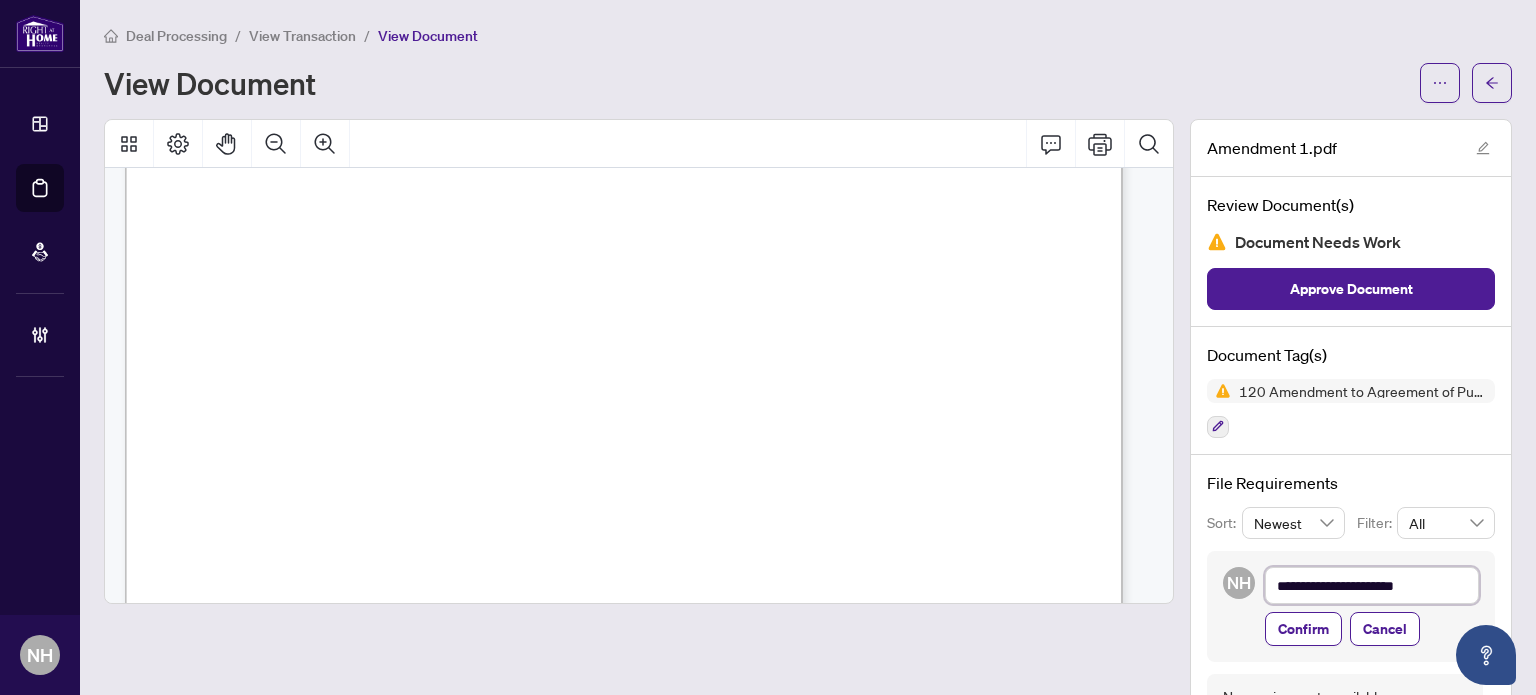 type on "**********" 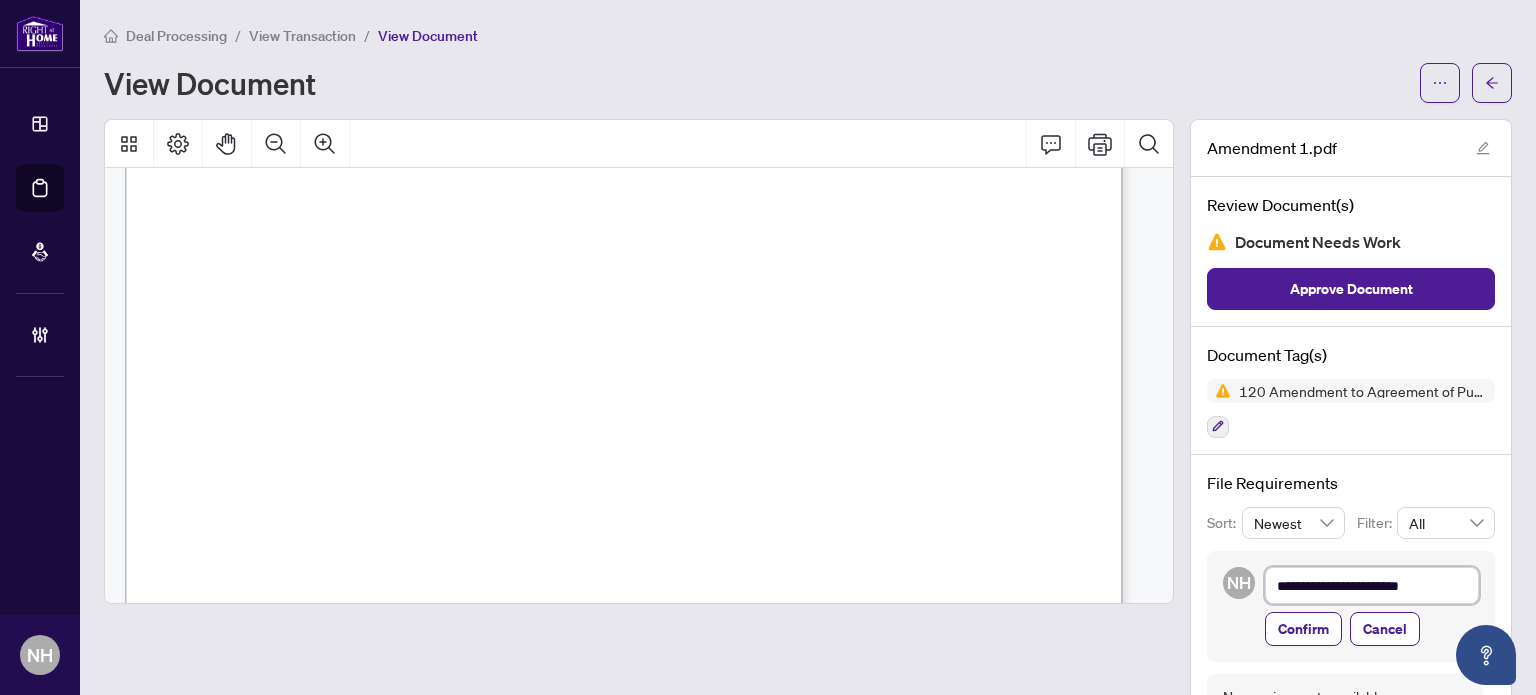 type on "**********" 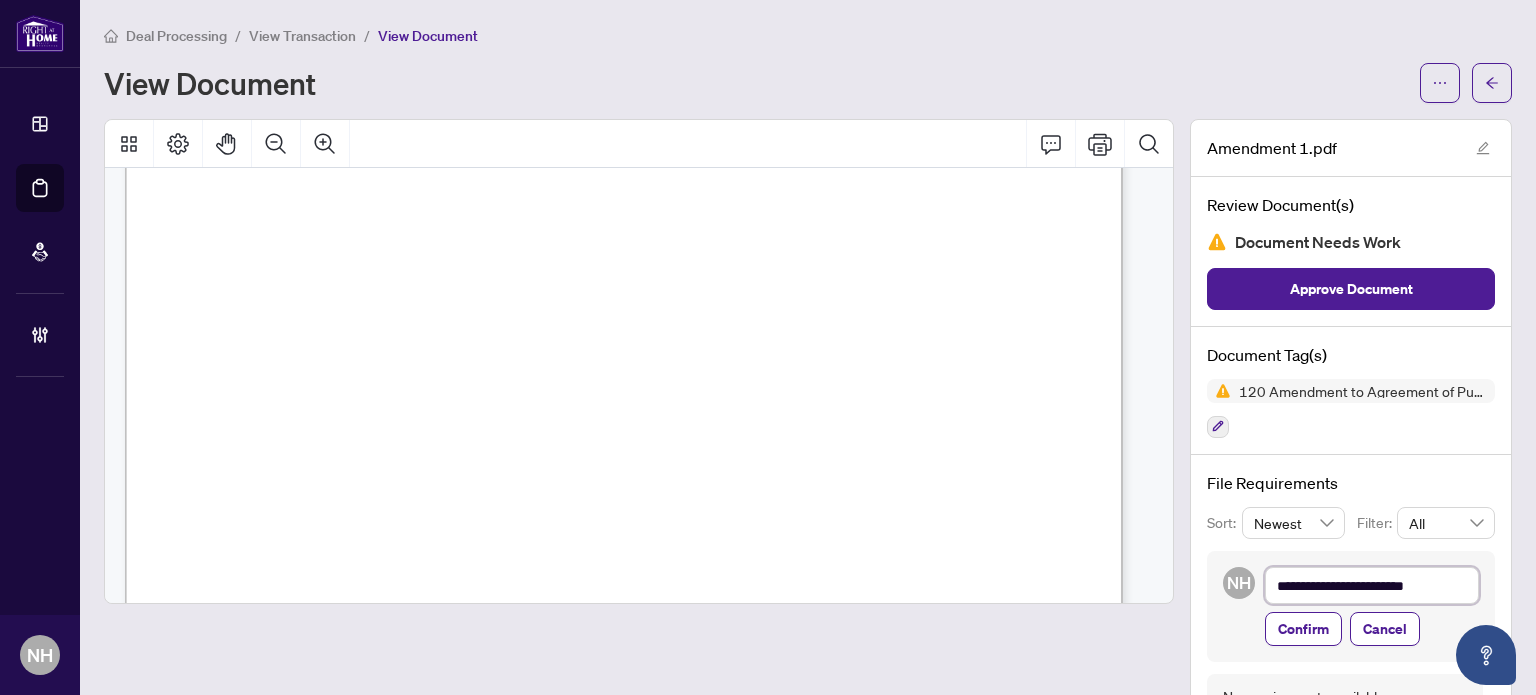 type on "**********" 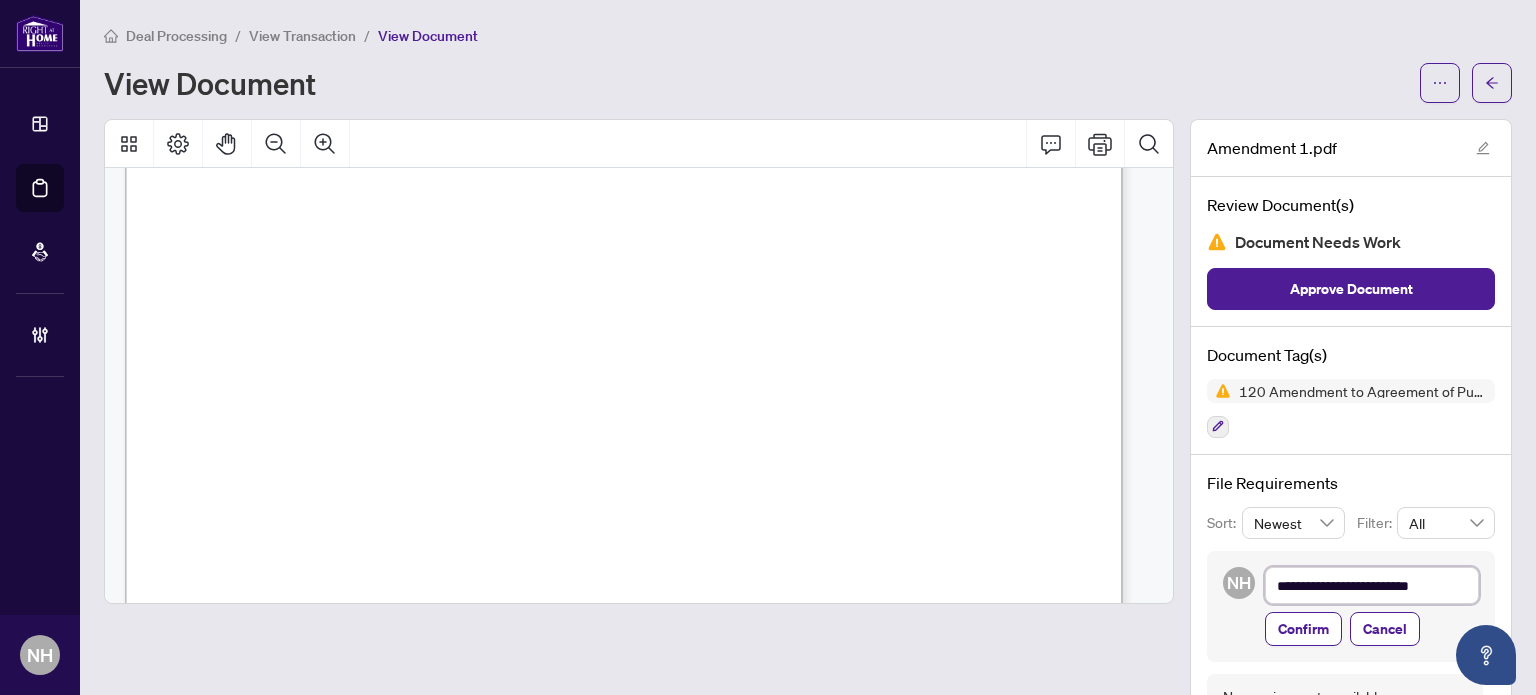 type on "**********" 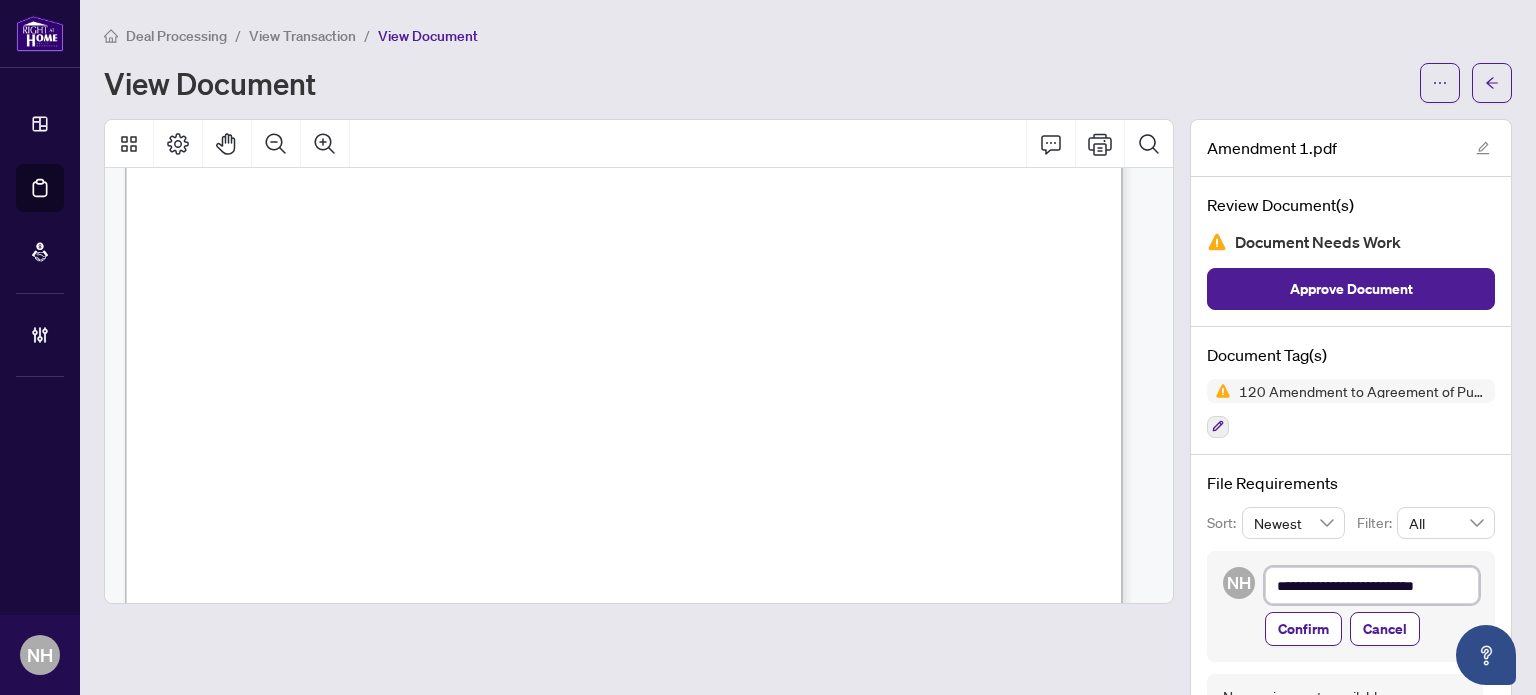 type on "**********" 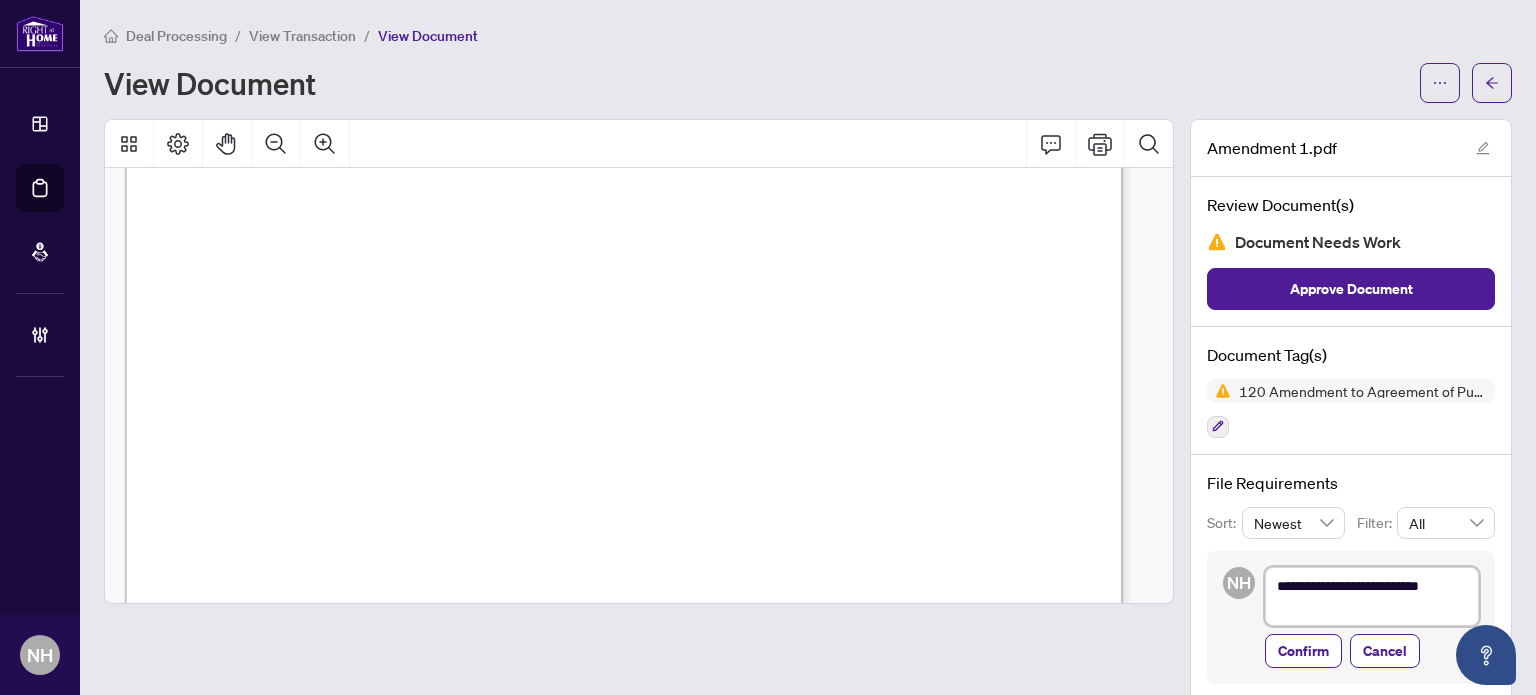 type on "**********" 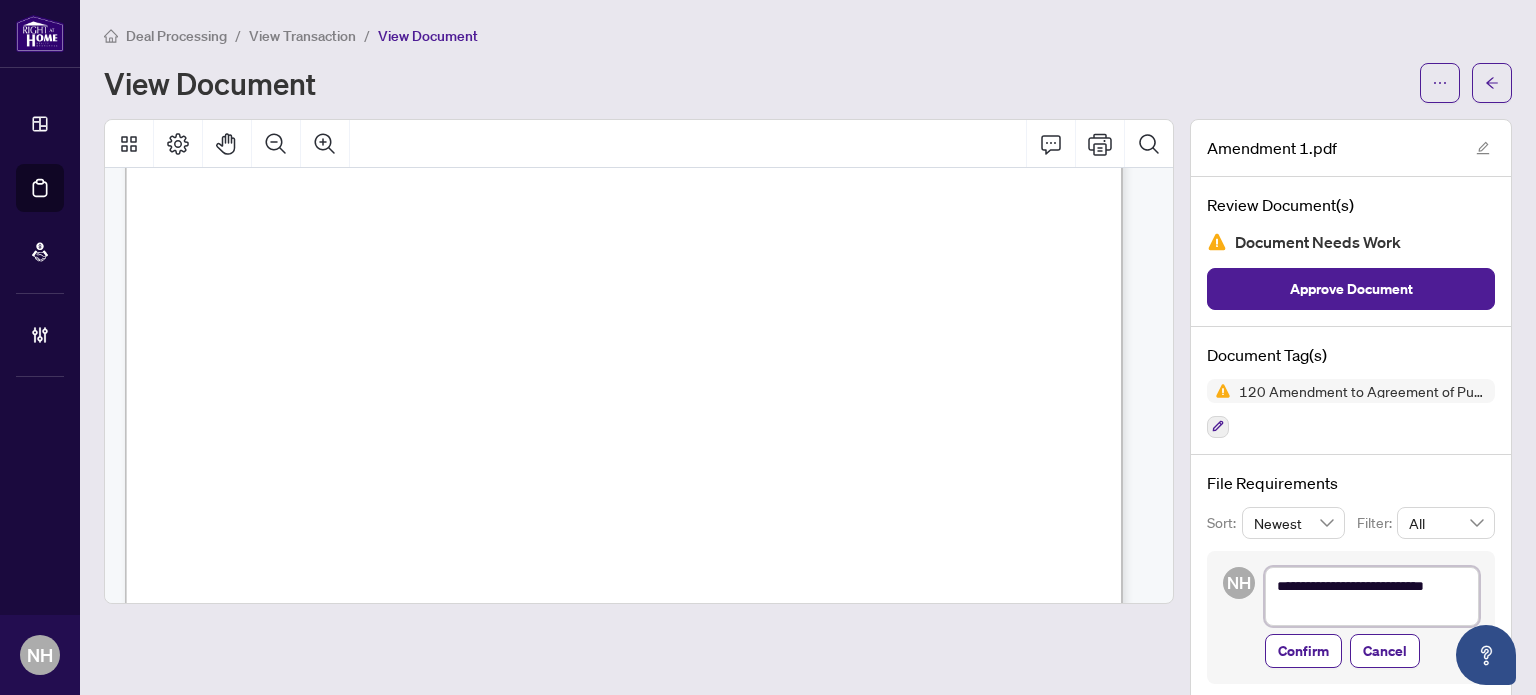 type on "**********" 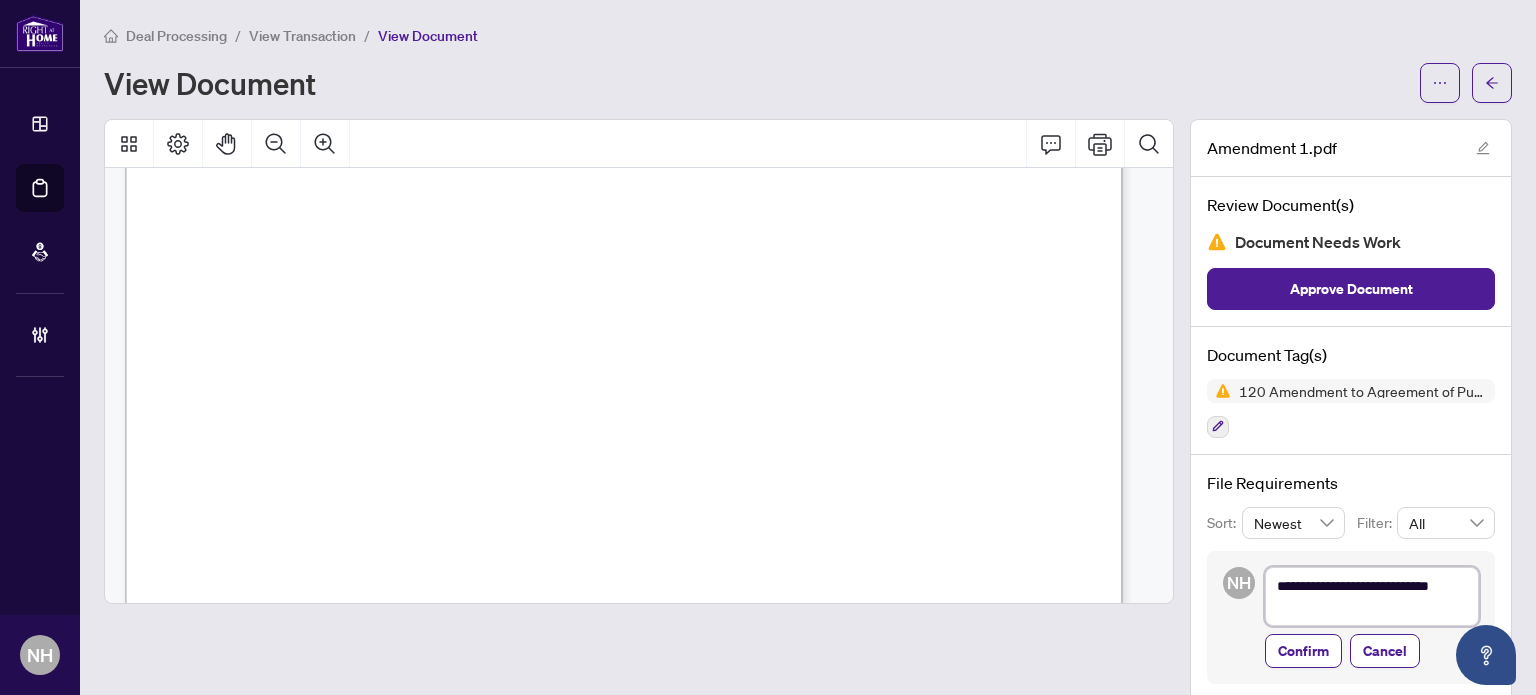 type on "**********" 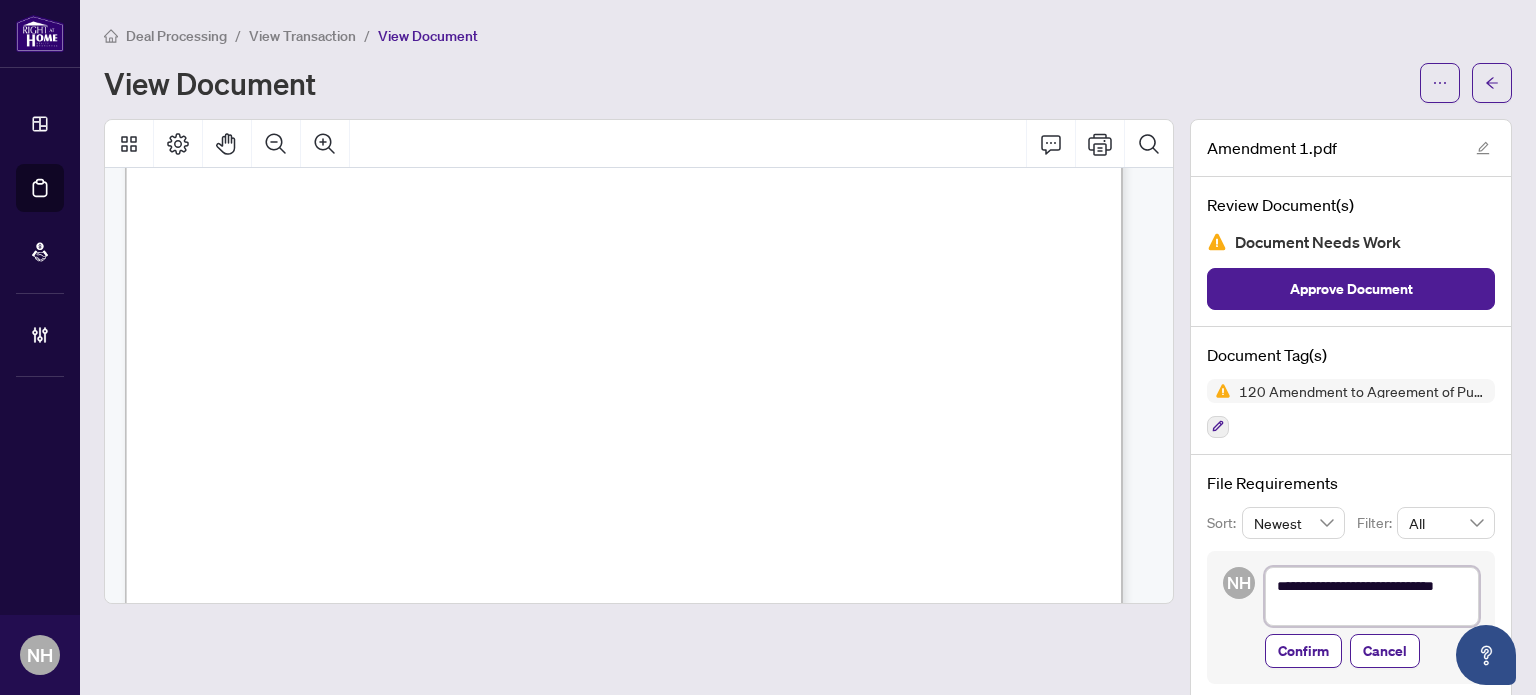 type on "**********" 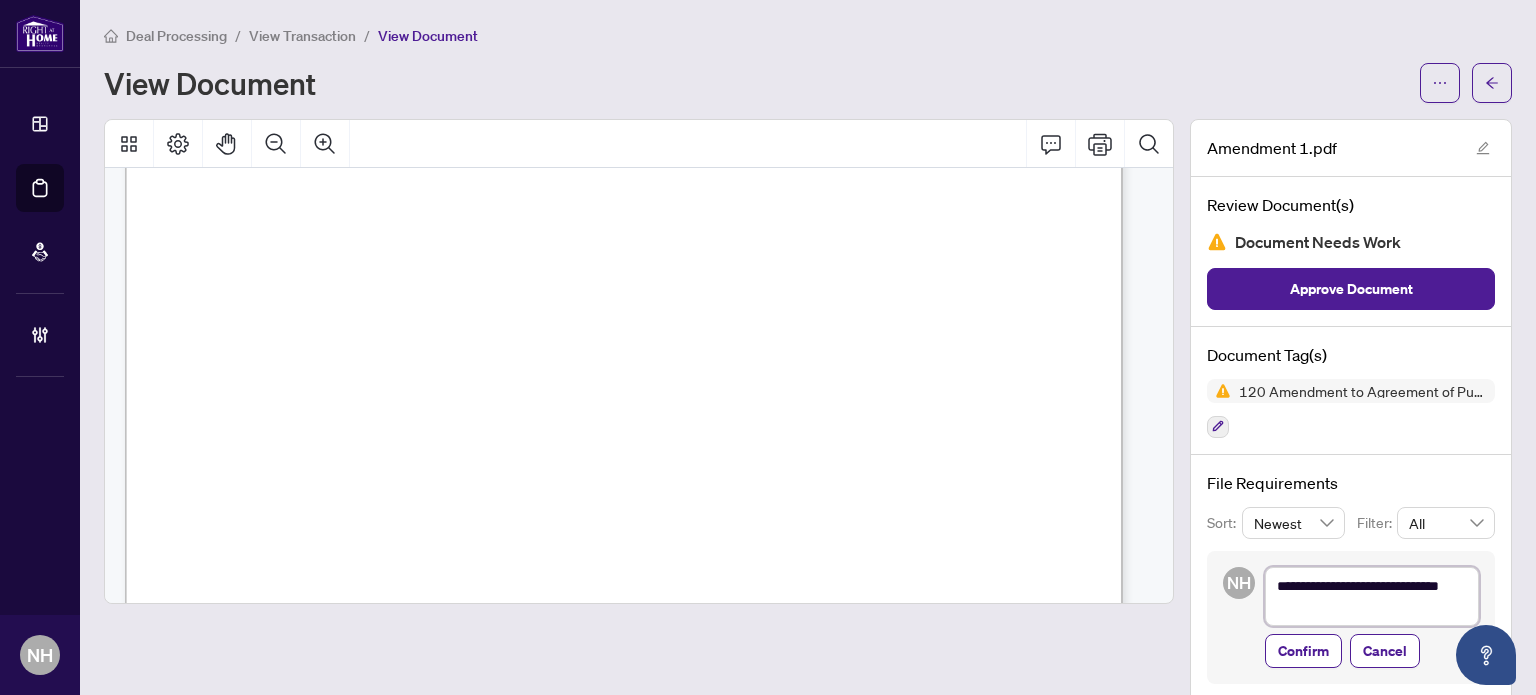 type on "**********" 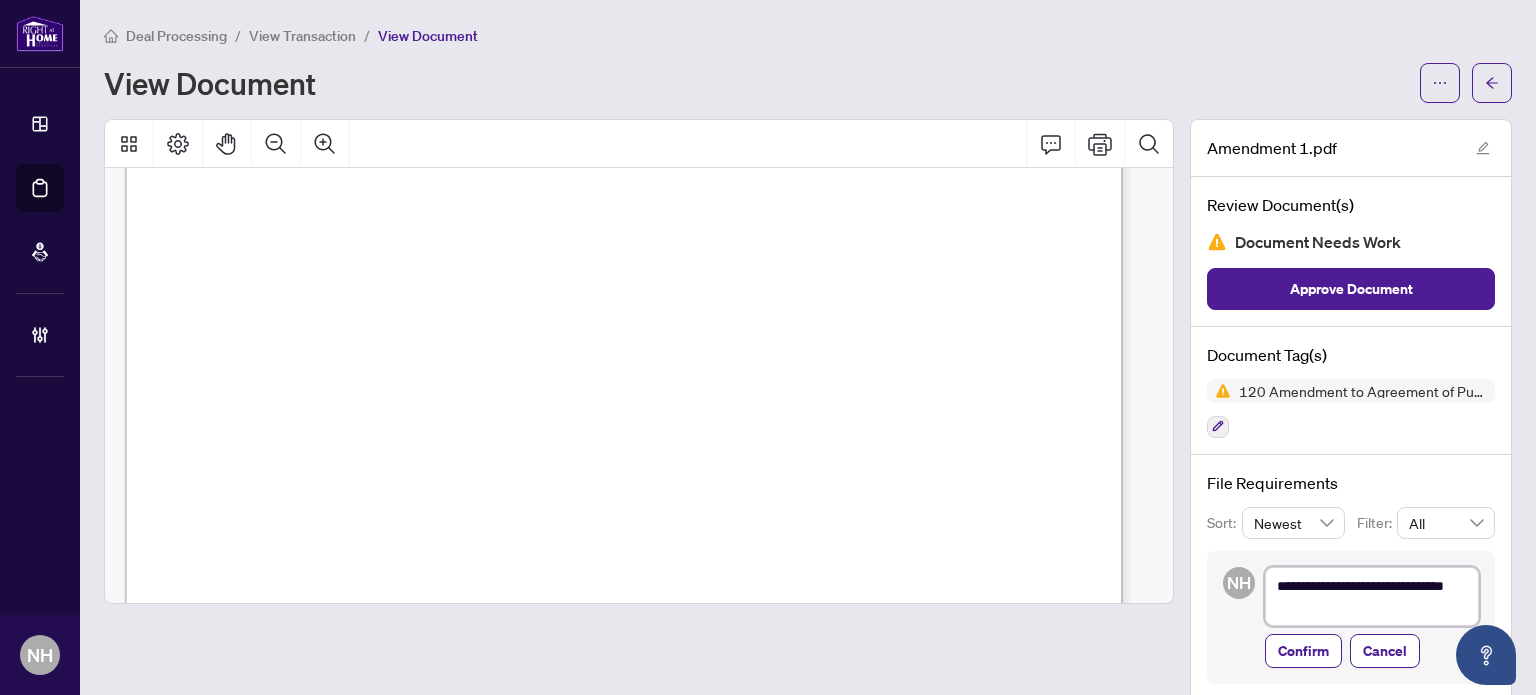 type on "**********" 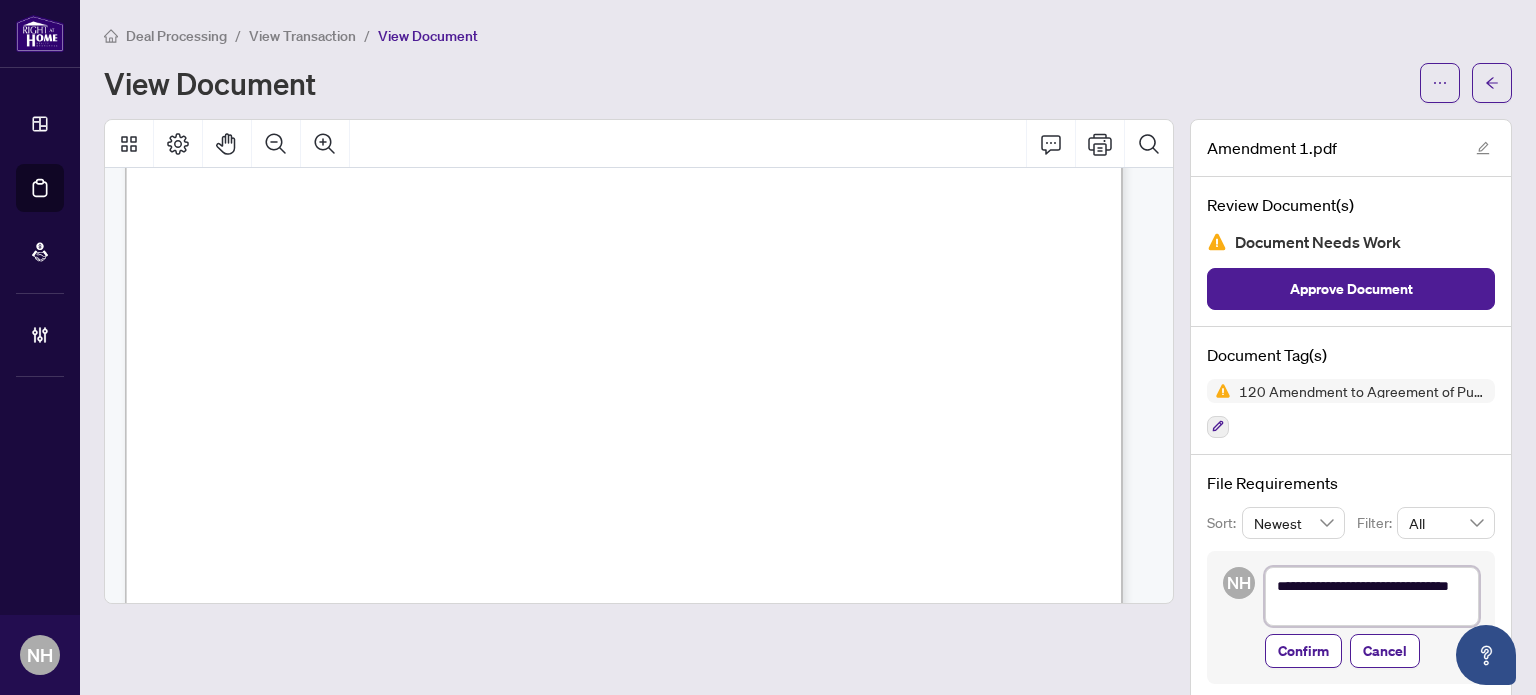 type on "**********" 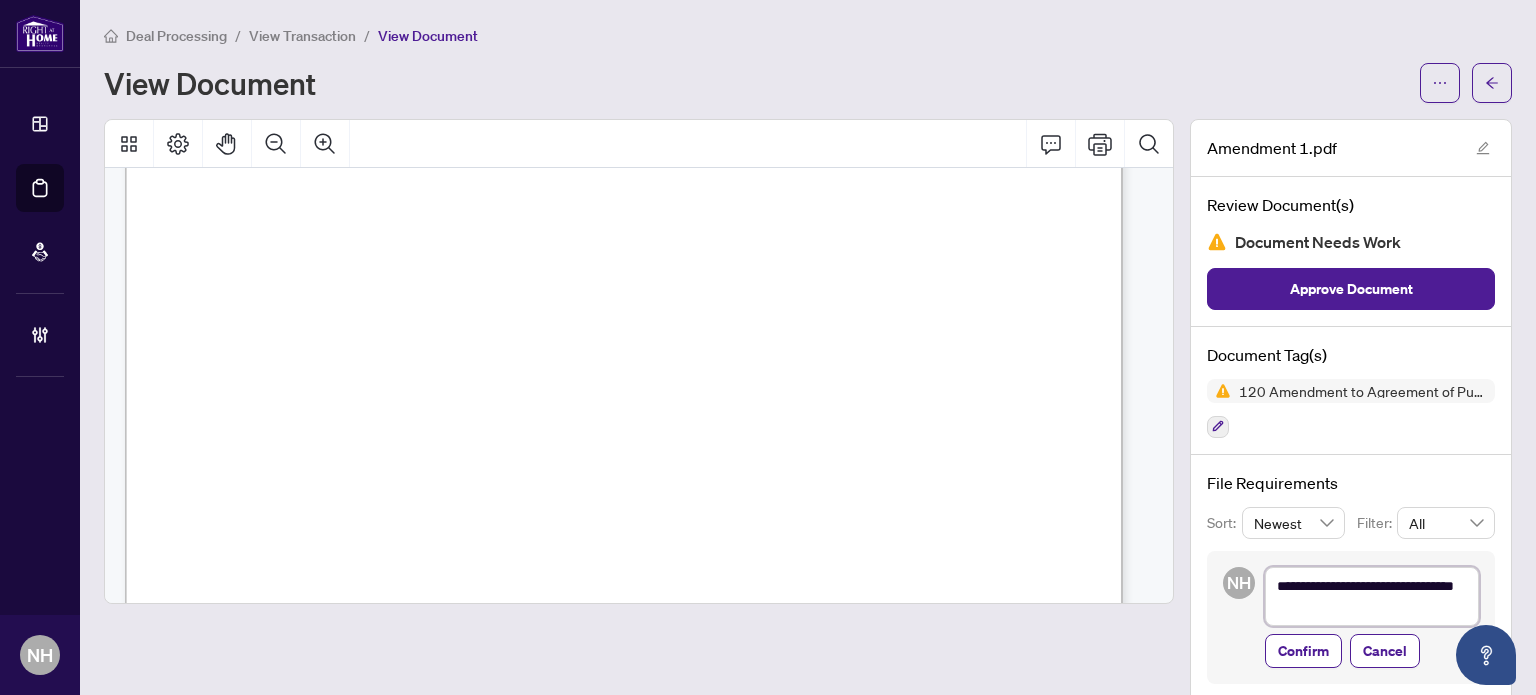 type on "**********" 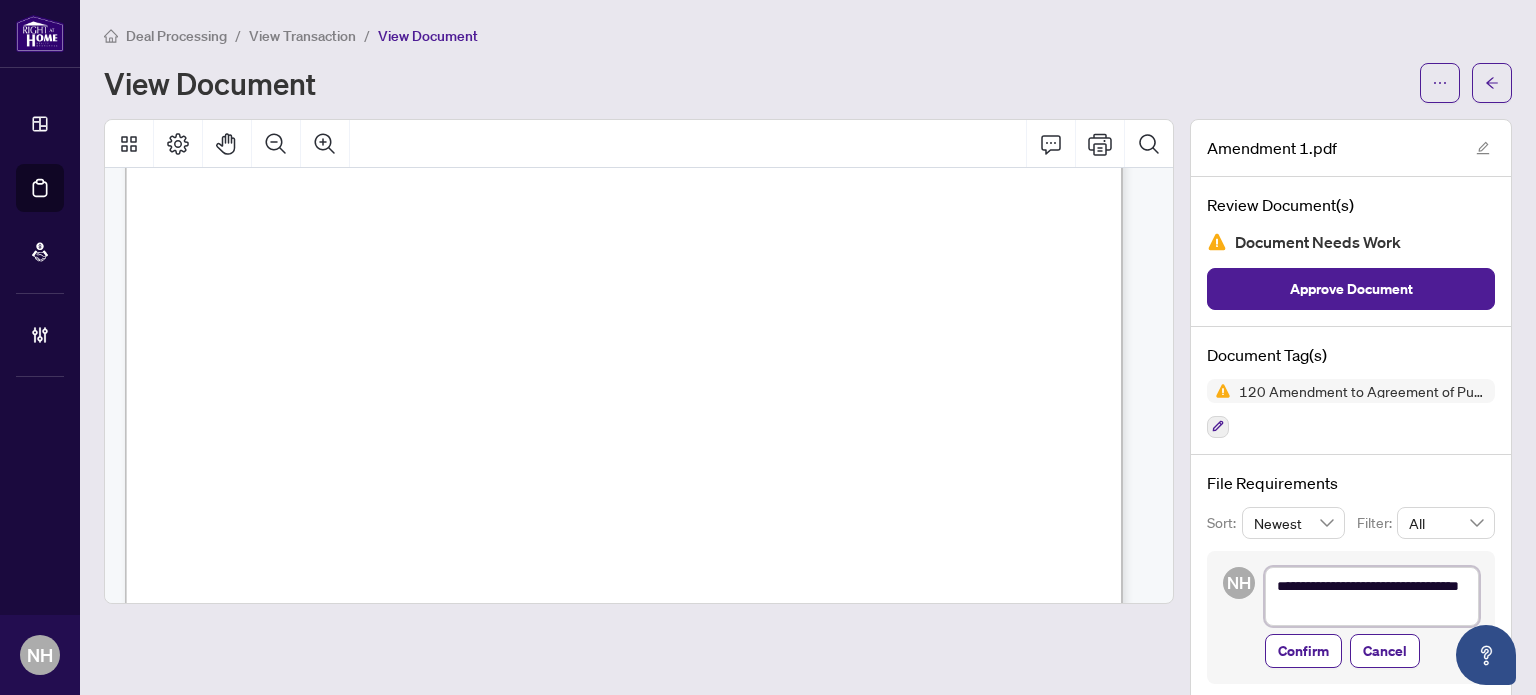 type on "**********" 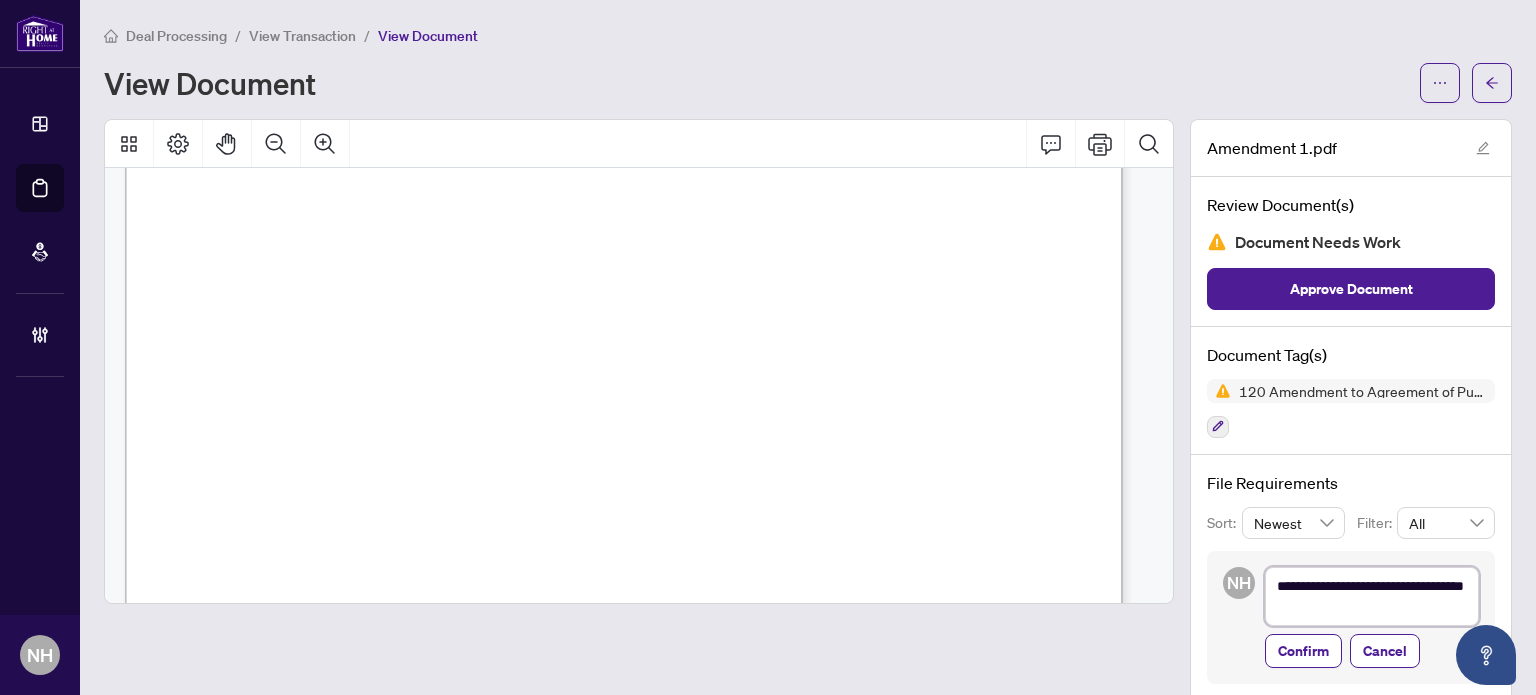 type on "**********" 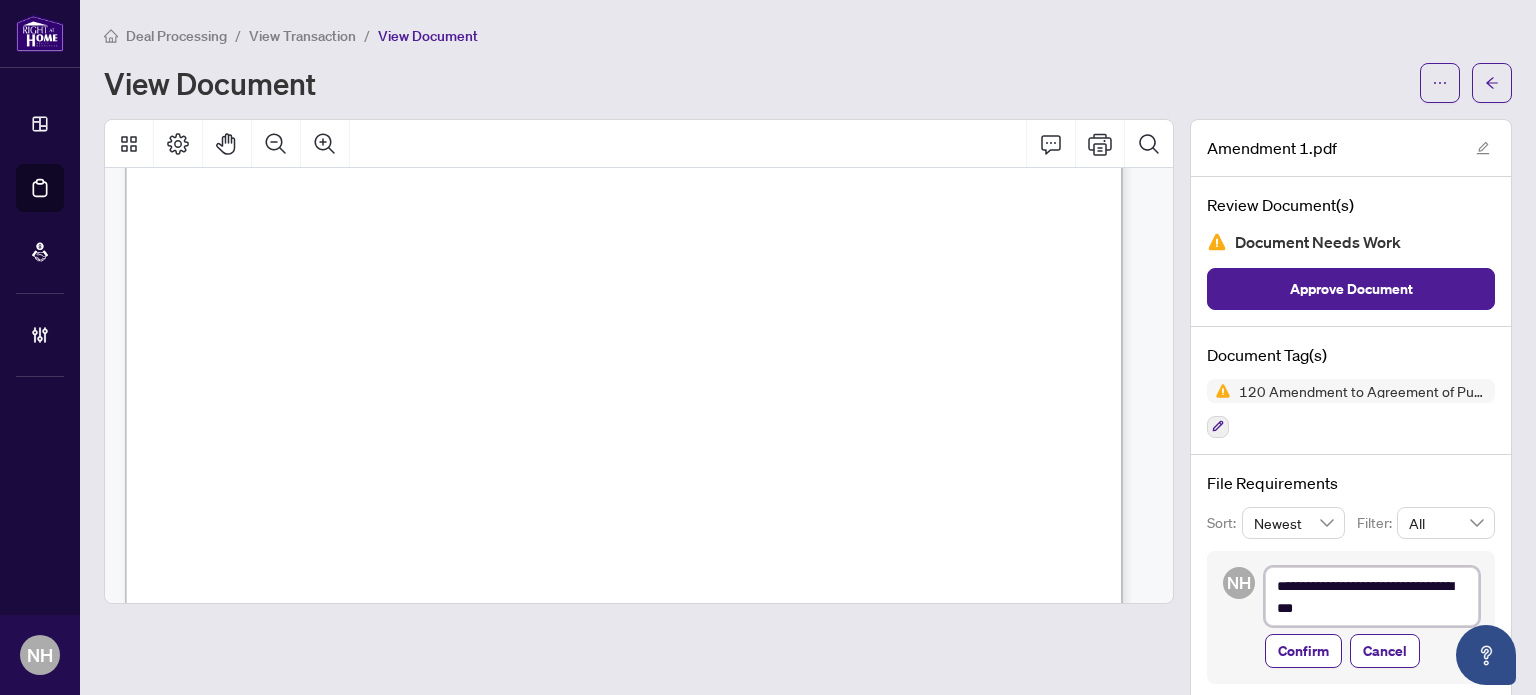 type on "**********" 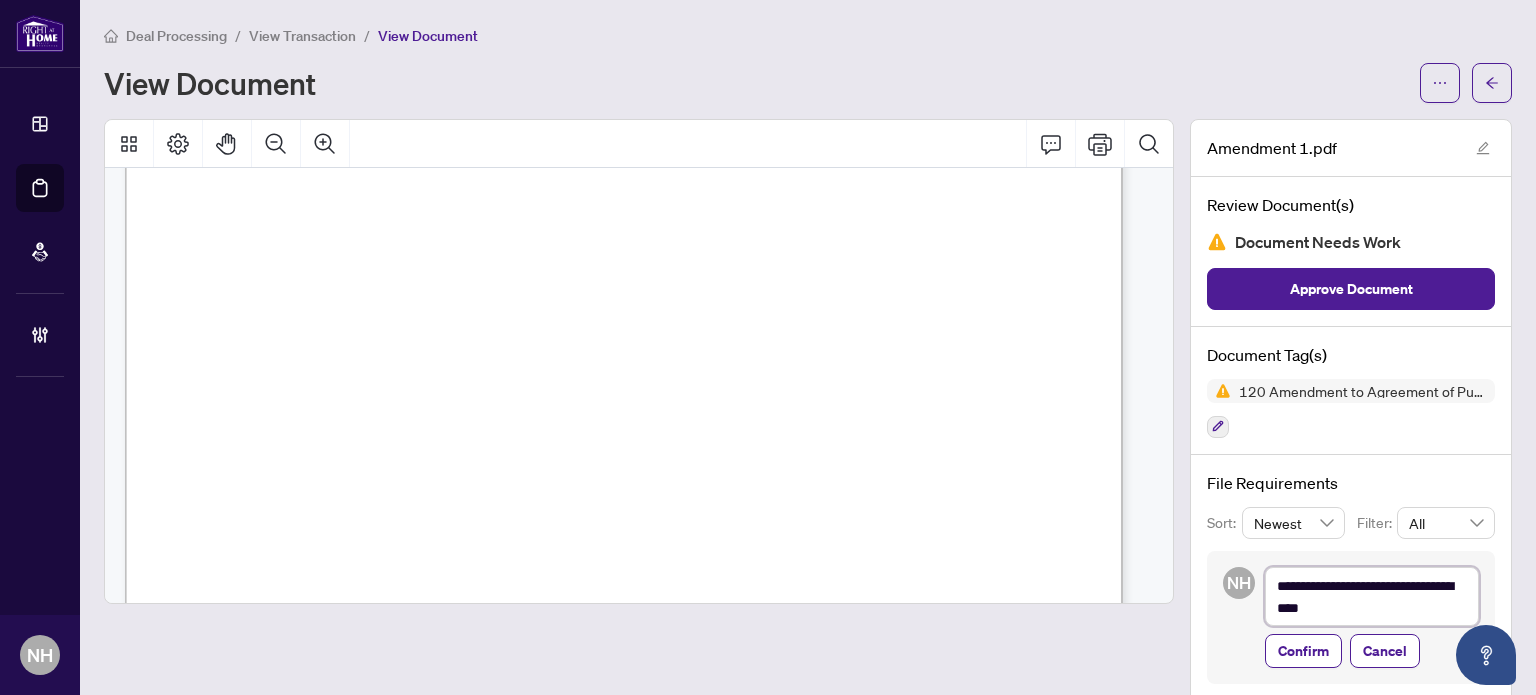 type on "**********" 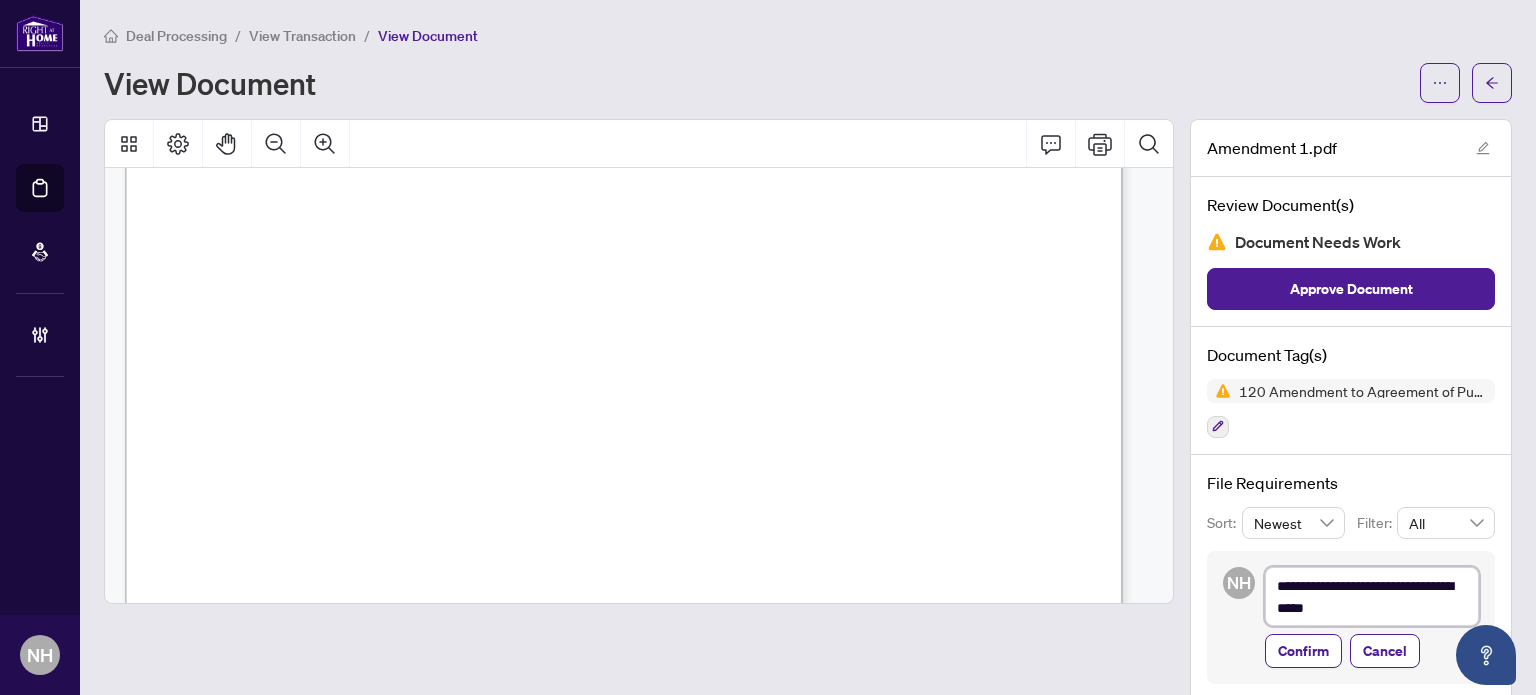 type on "**********" 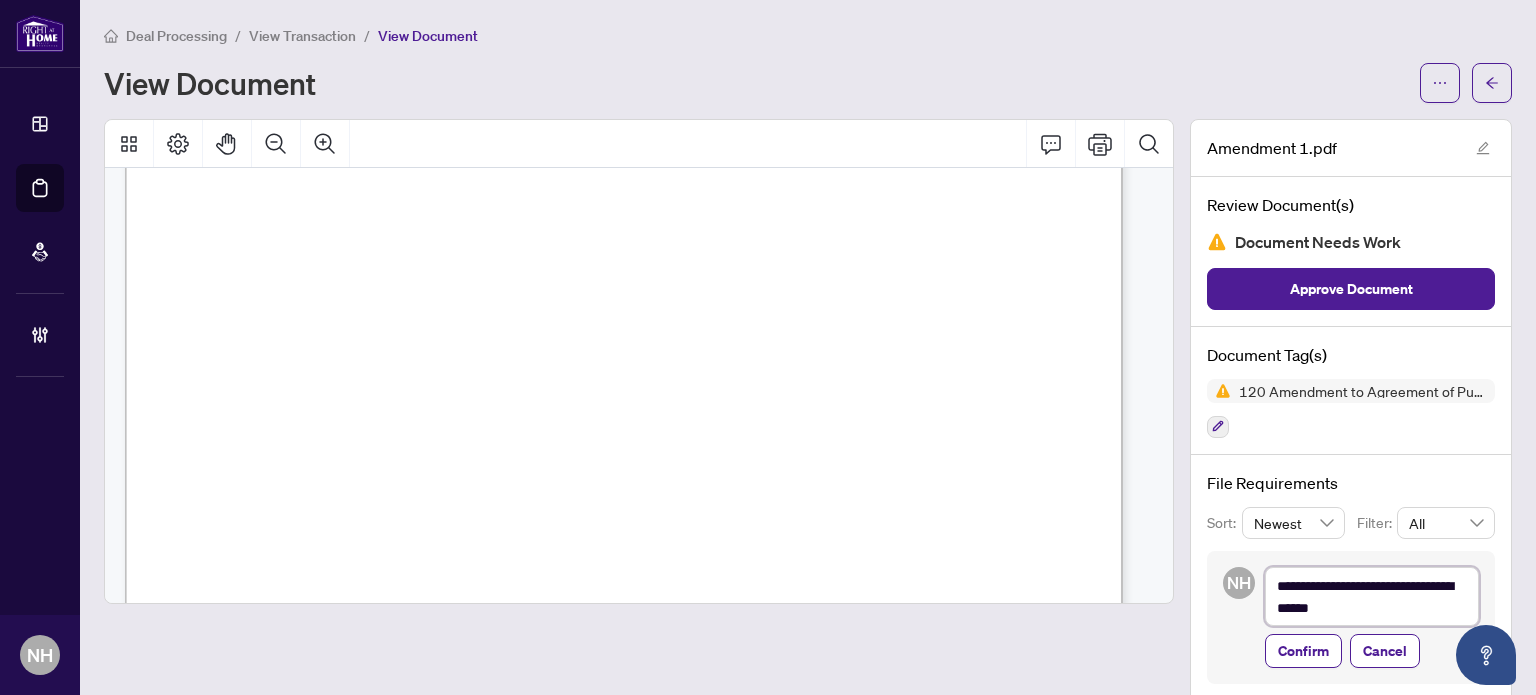 type on "**********" 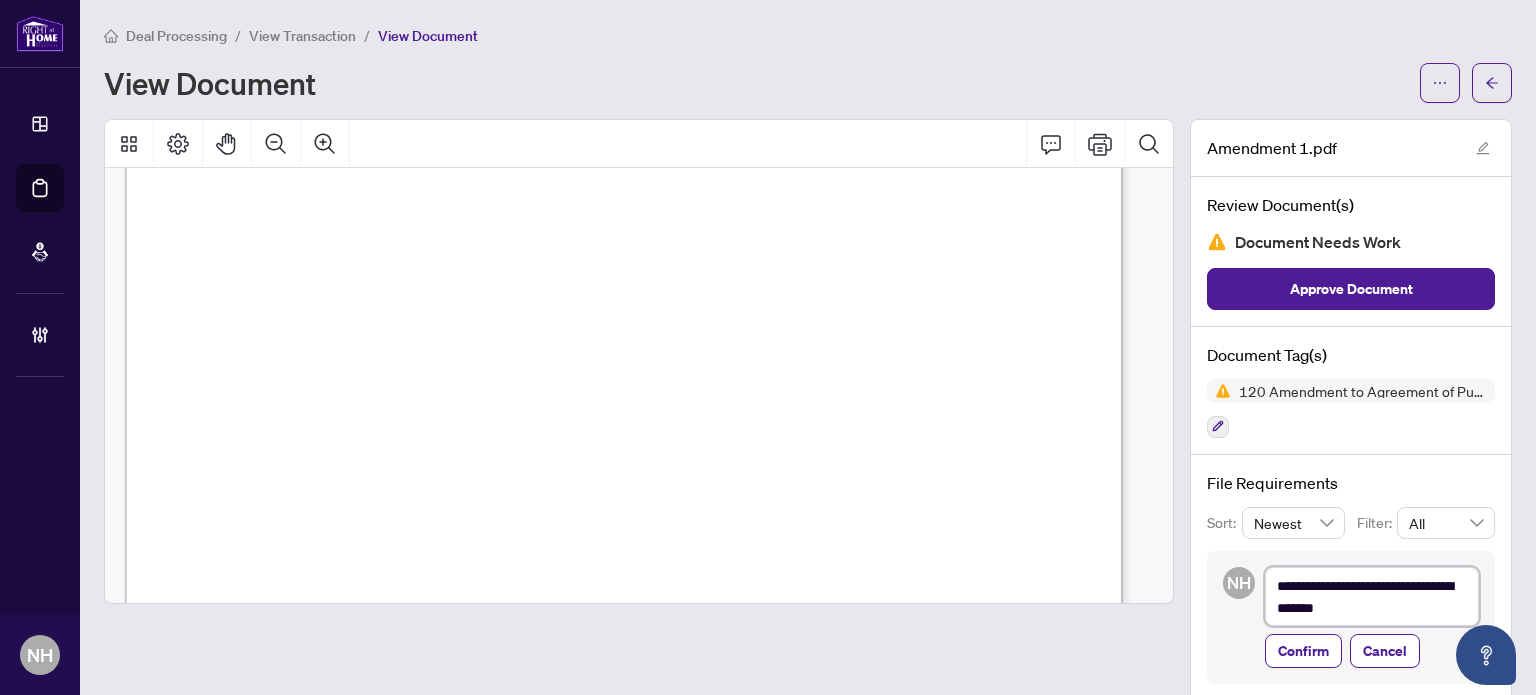 type on "**********" 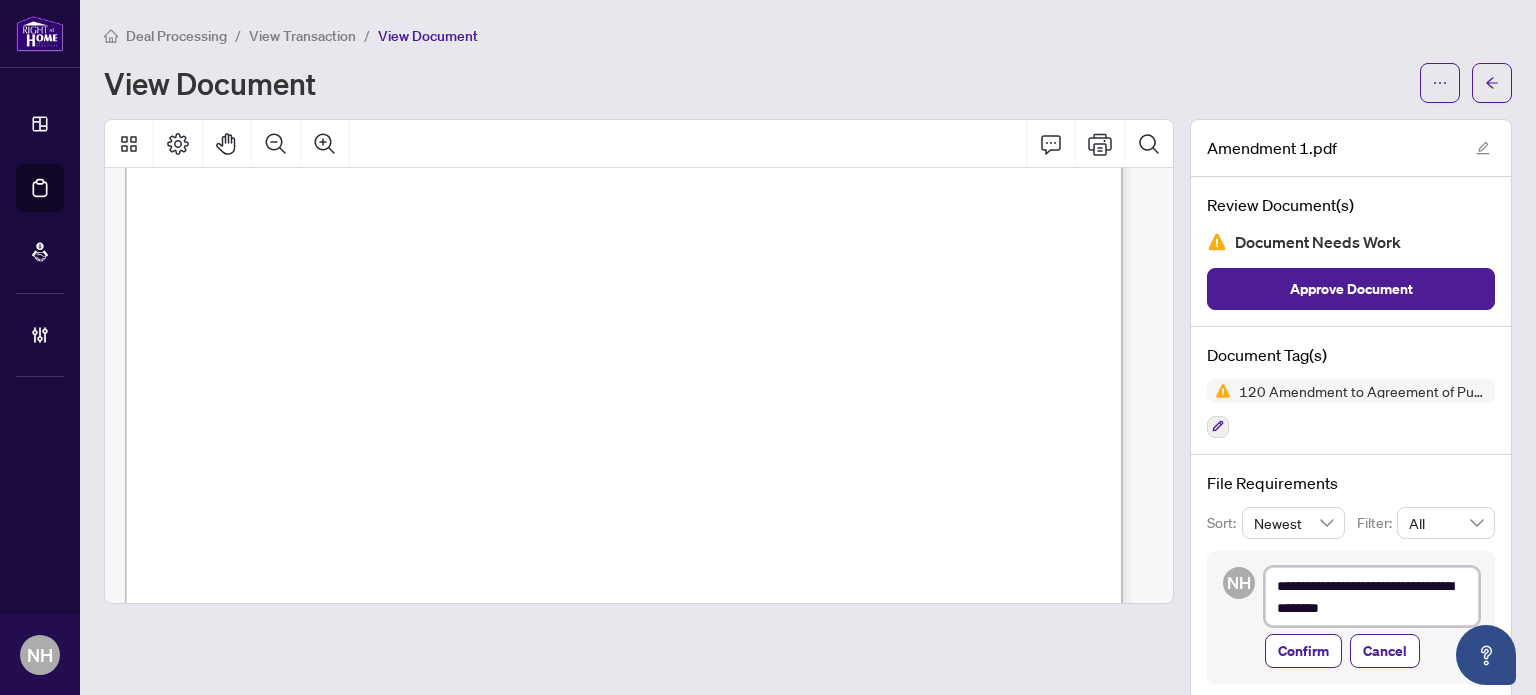 type on "**********" 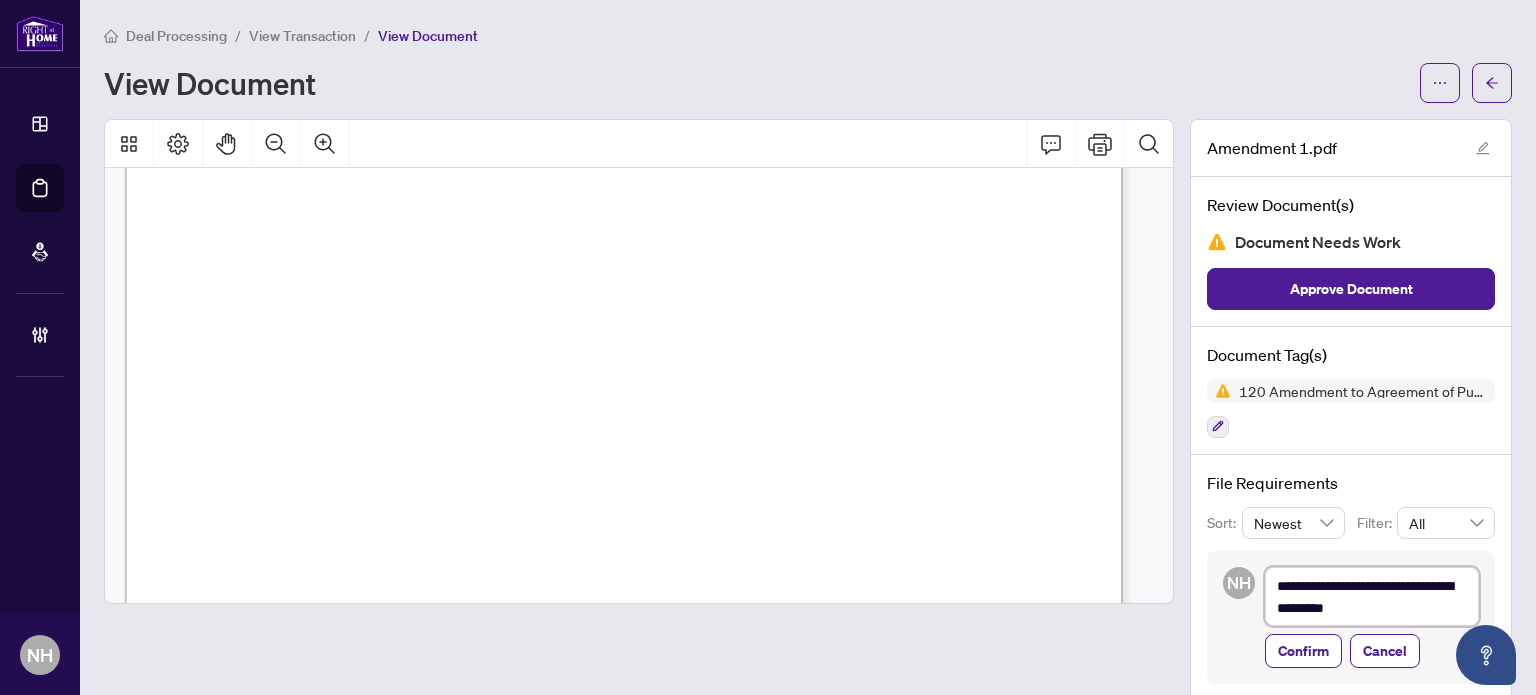 type on "**********" 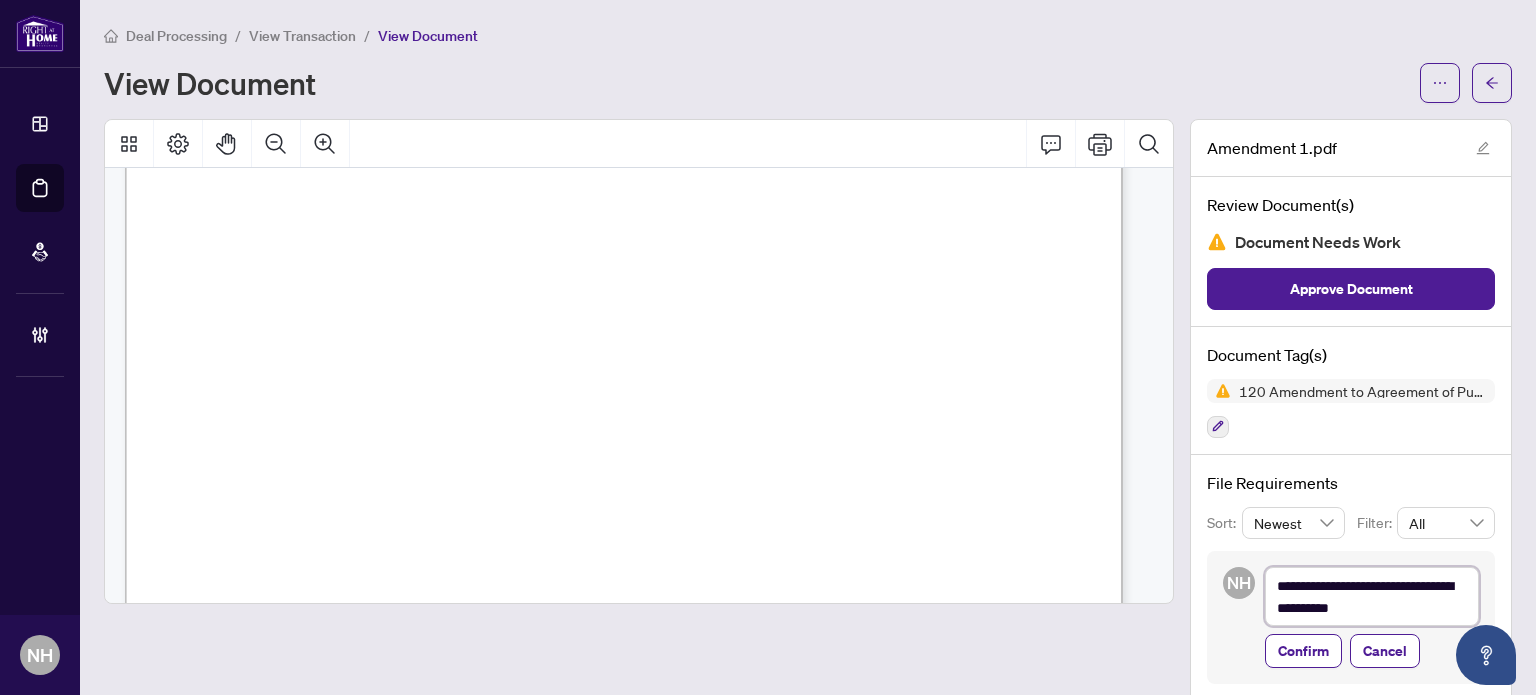 type on "**********" 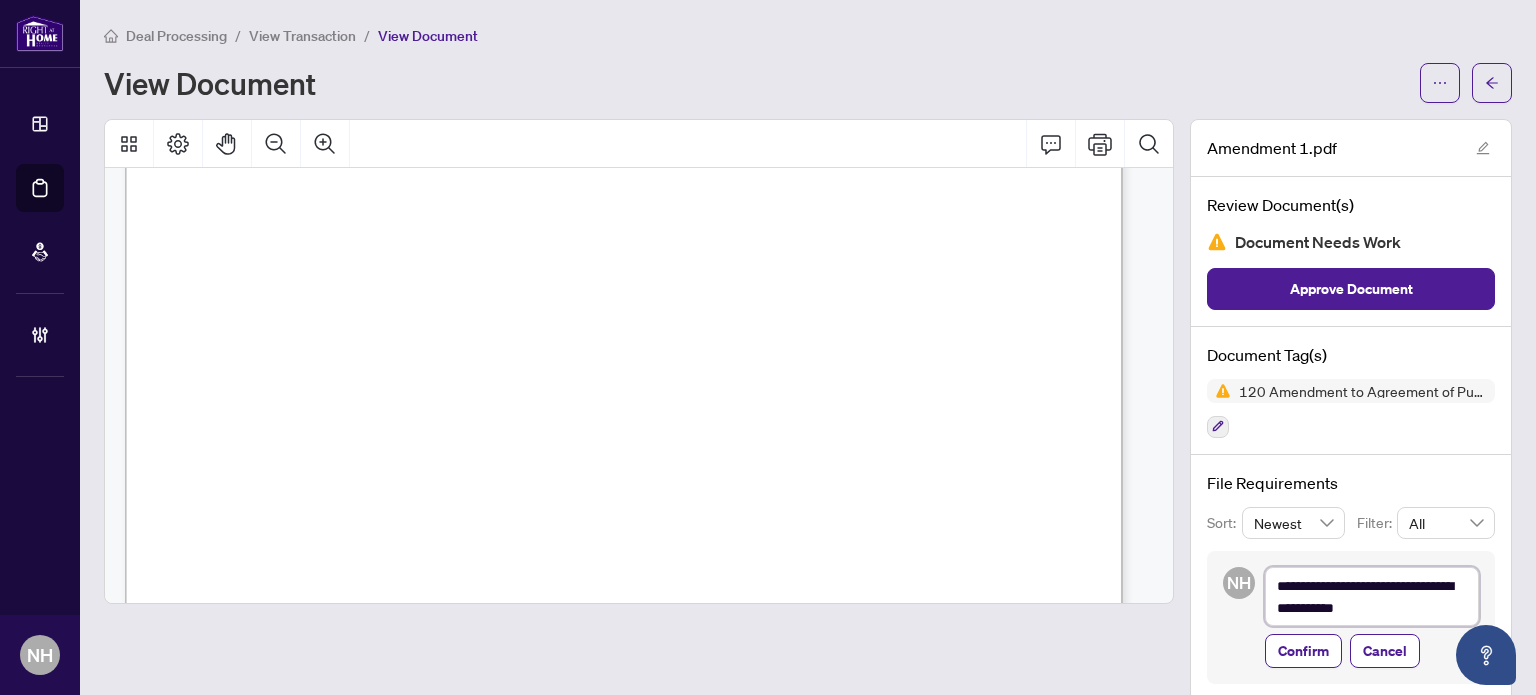 type on "**********" 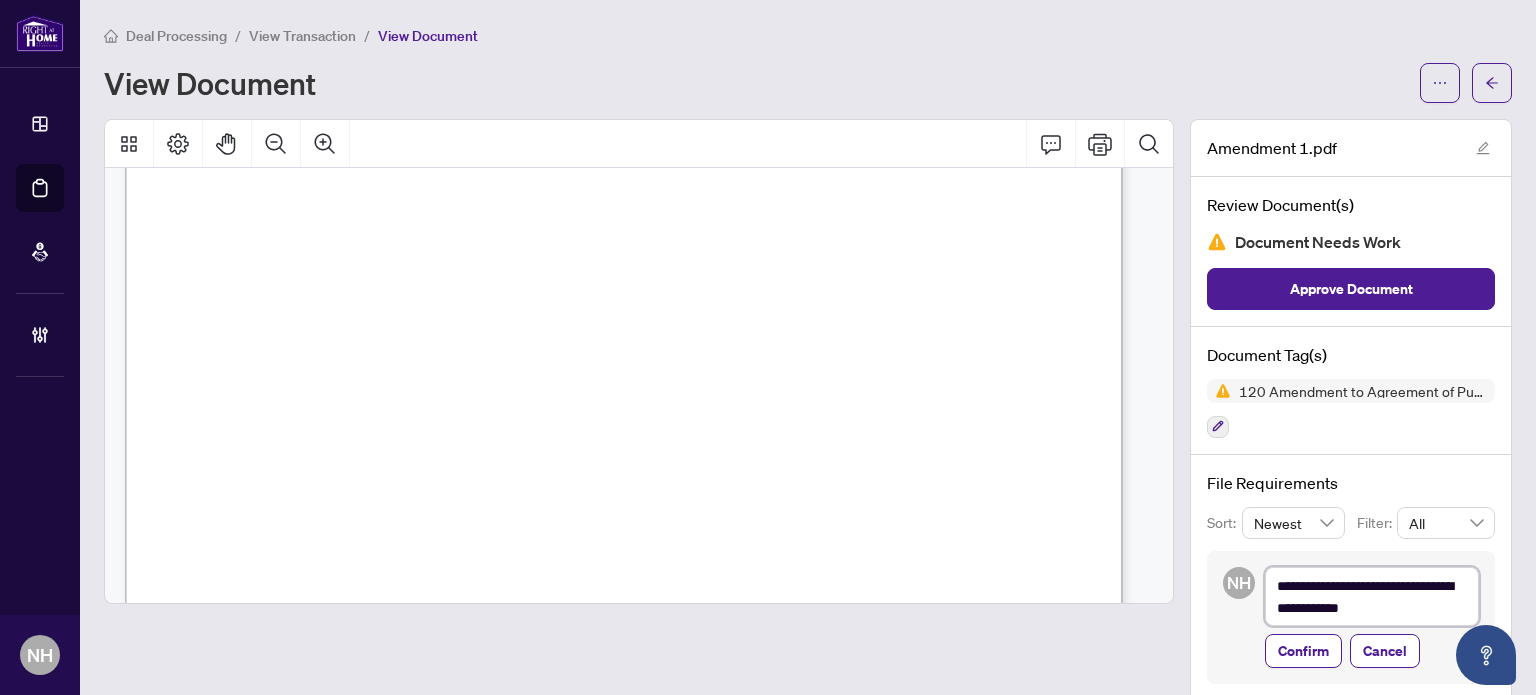 type on "**********" 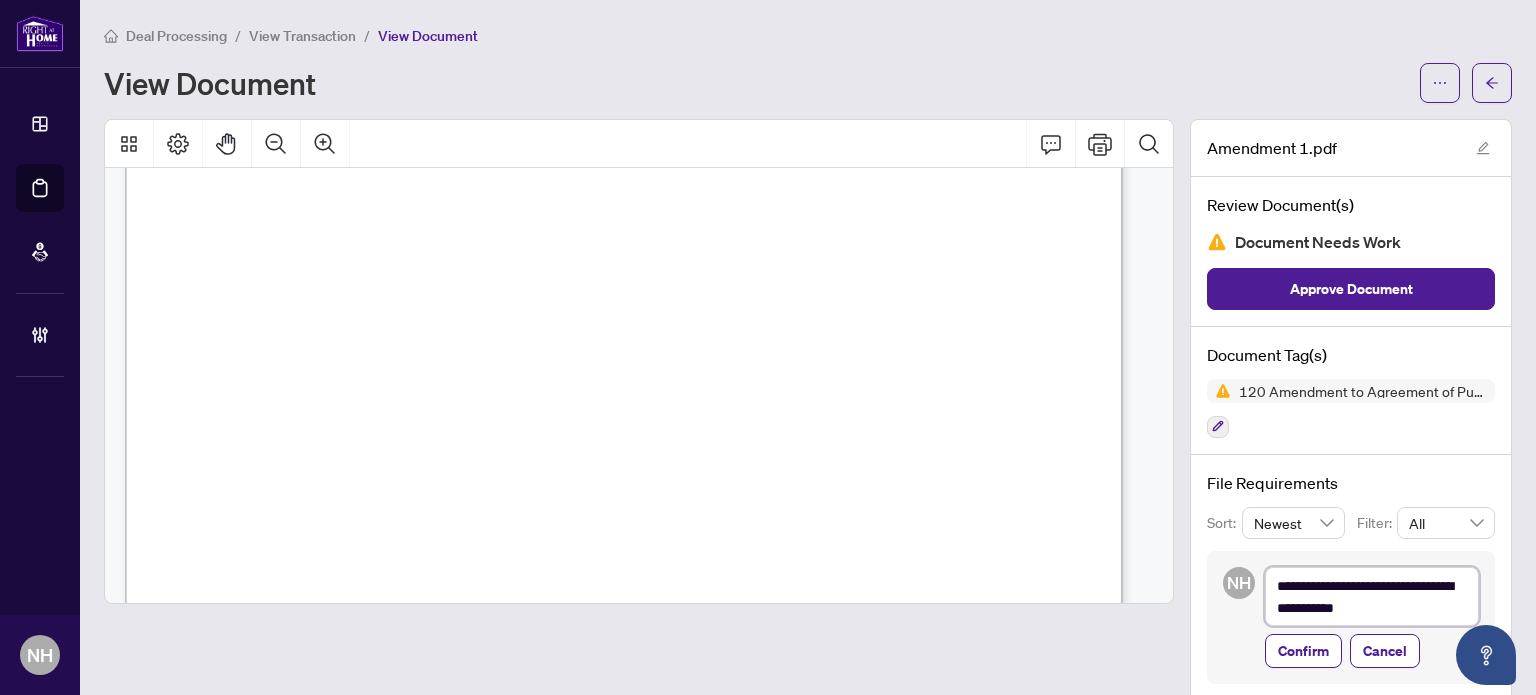 type on "**********" 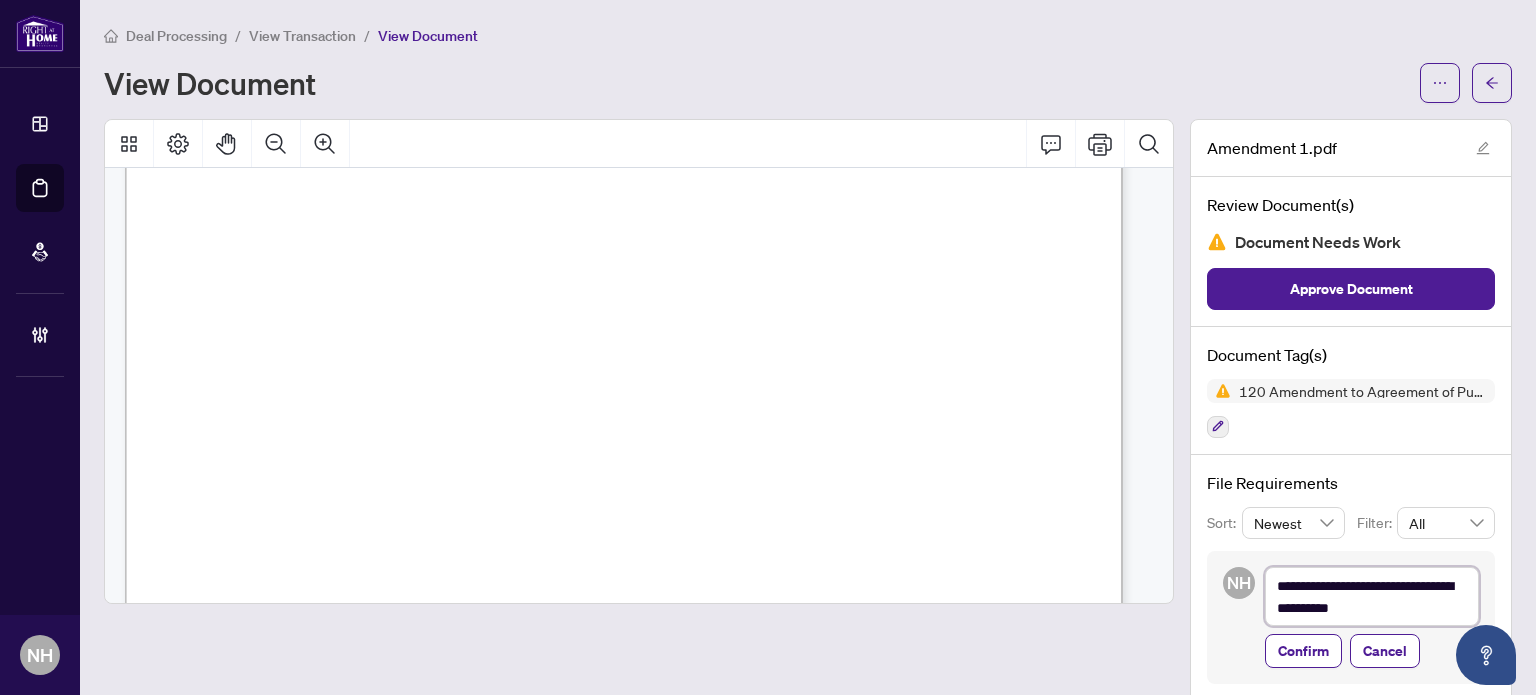 type on "**********" 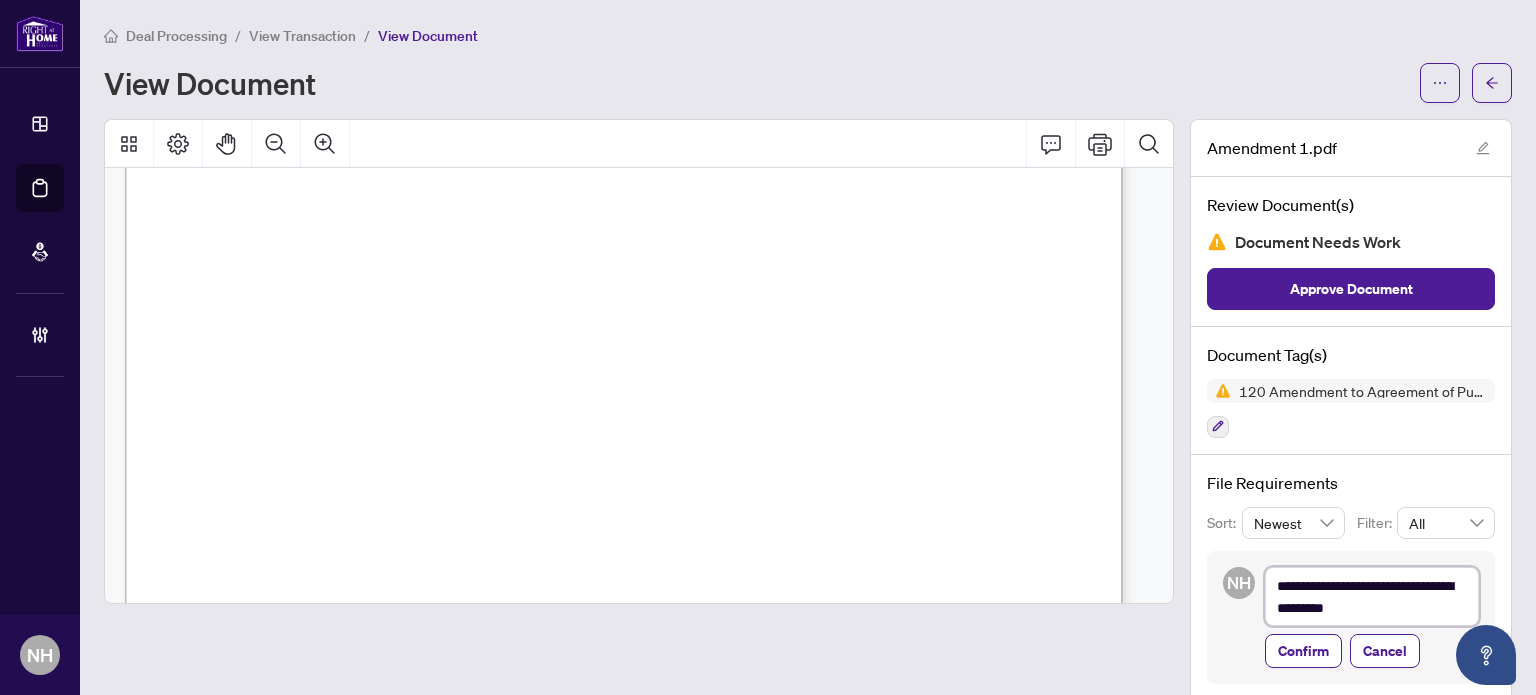 type on "**********" 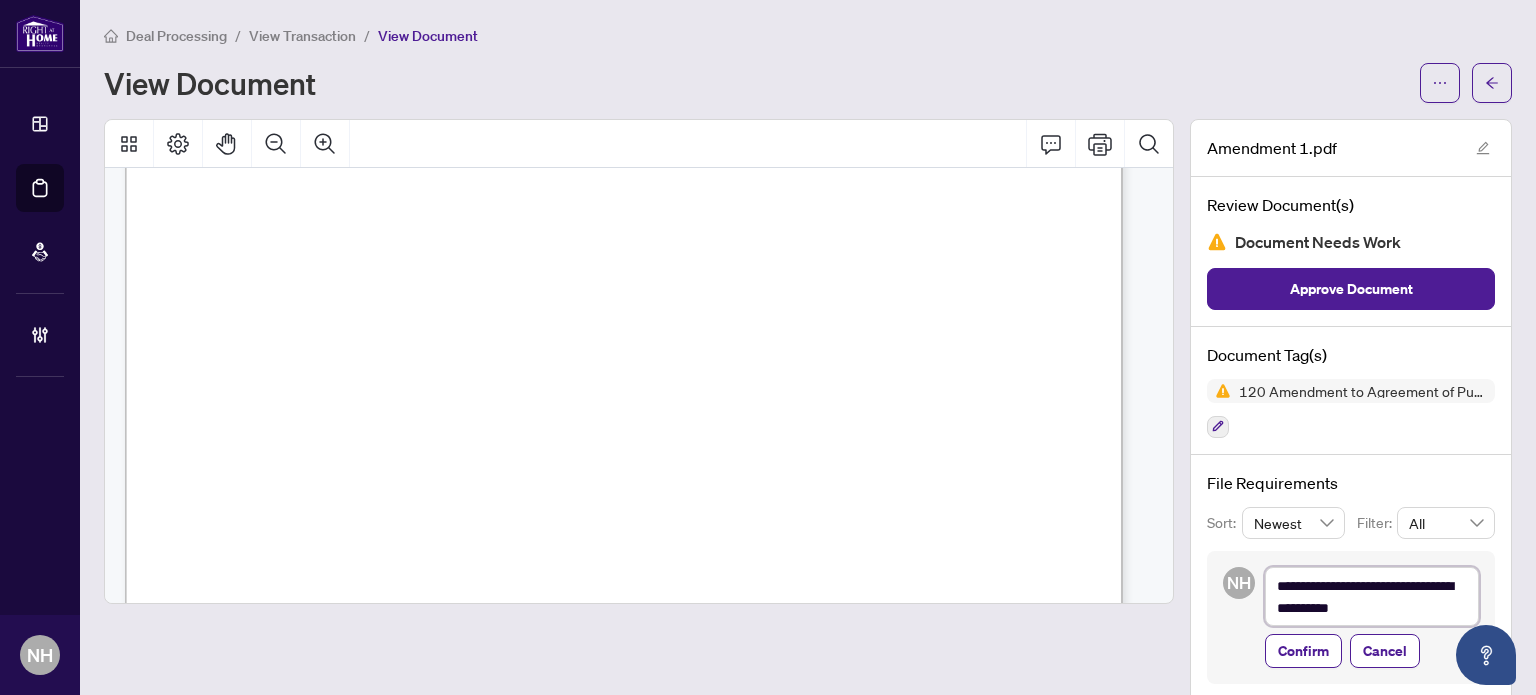 type on "**********" 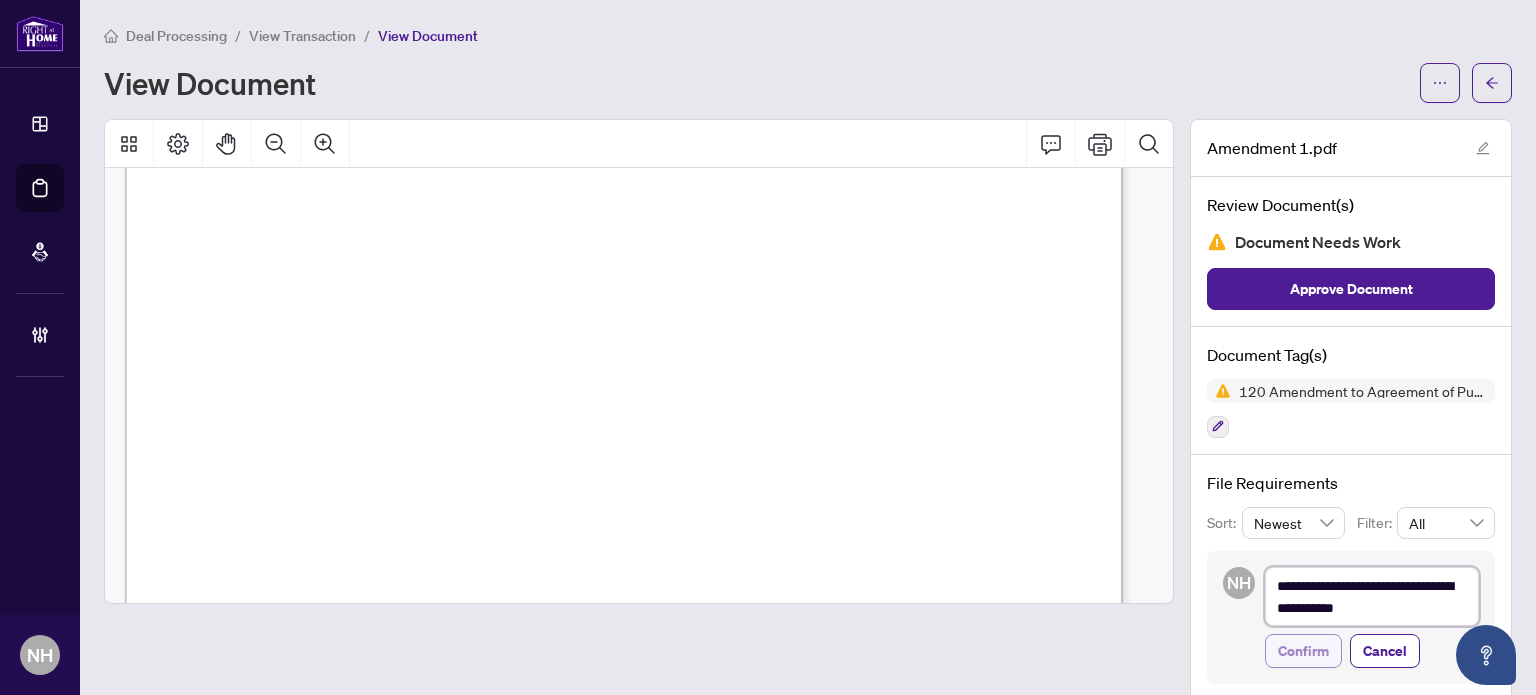 type on "**********" 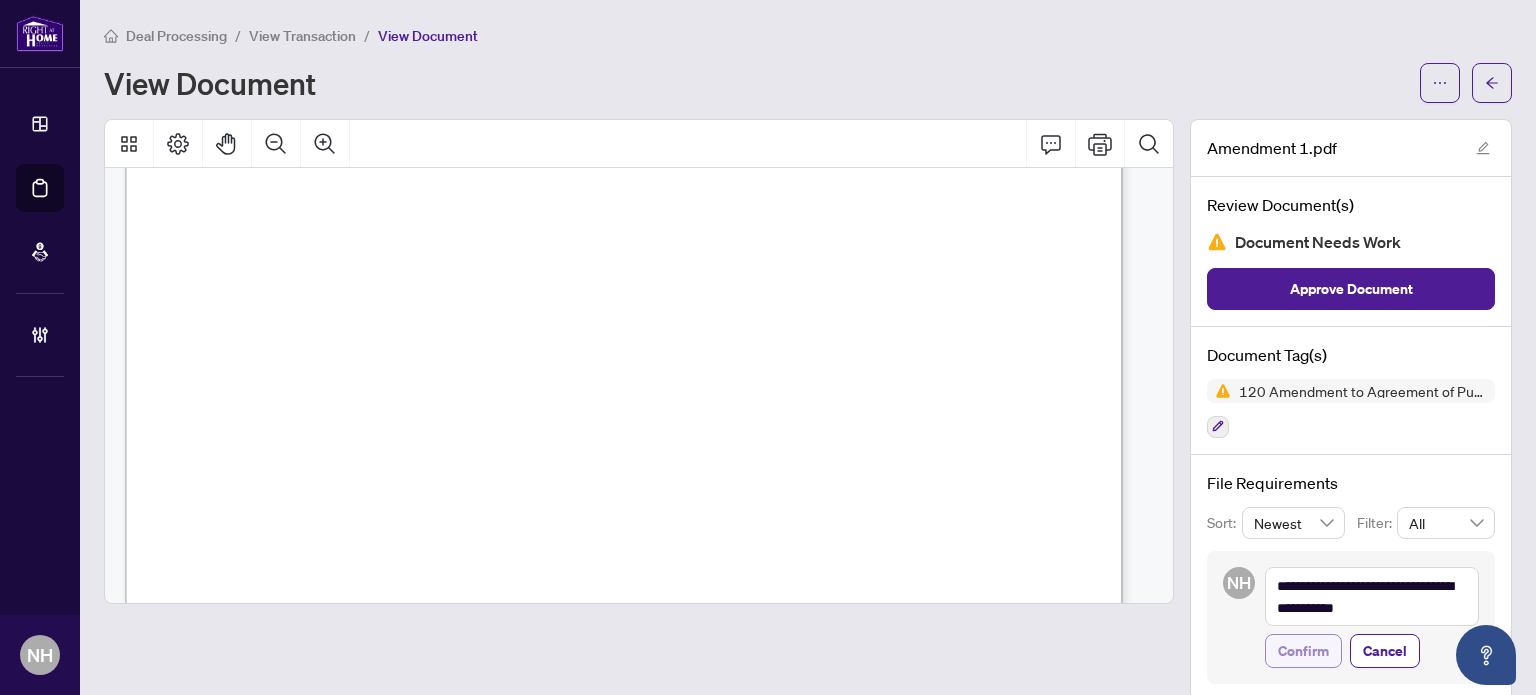 click on "Confirm" at bounding box center [1303, 651] 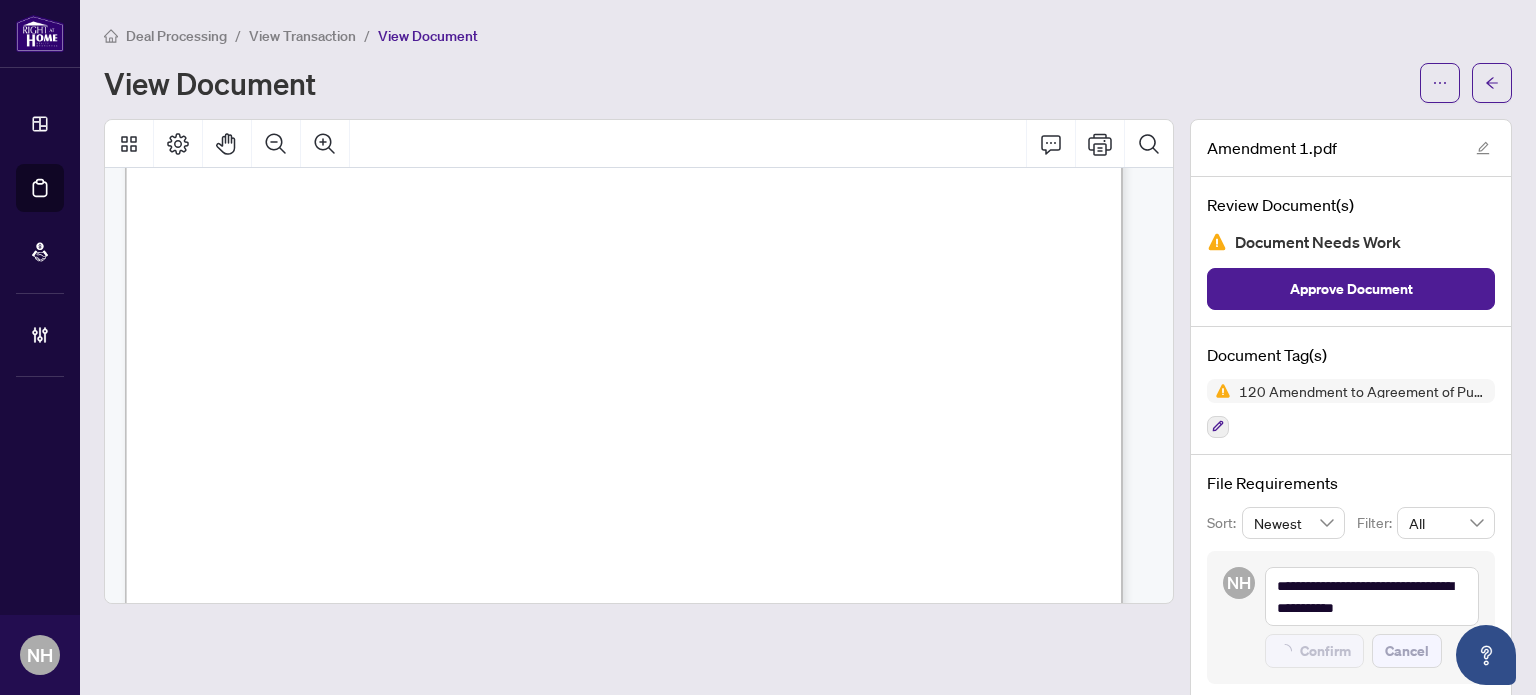 type on "**********" 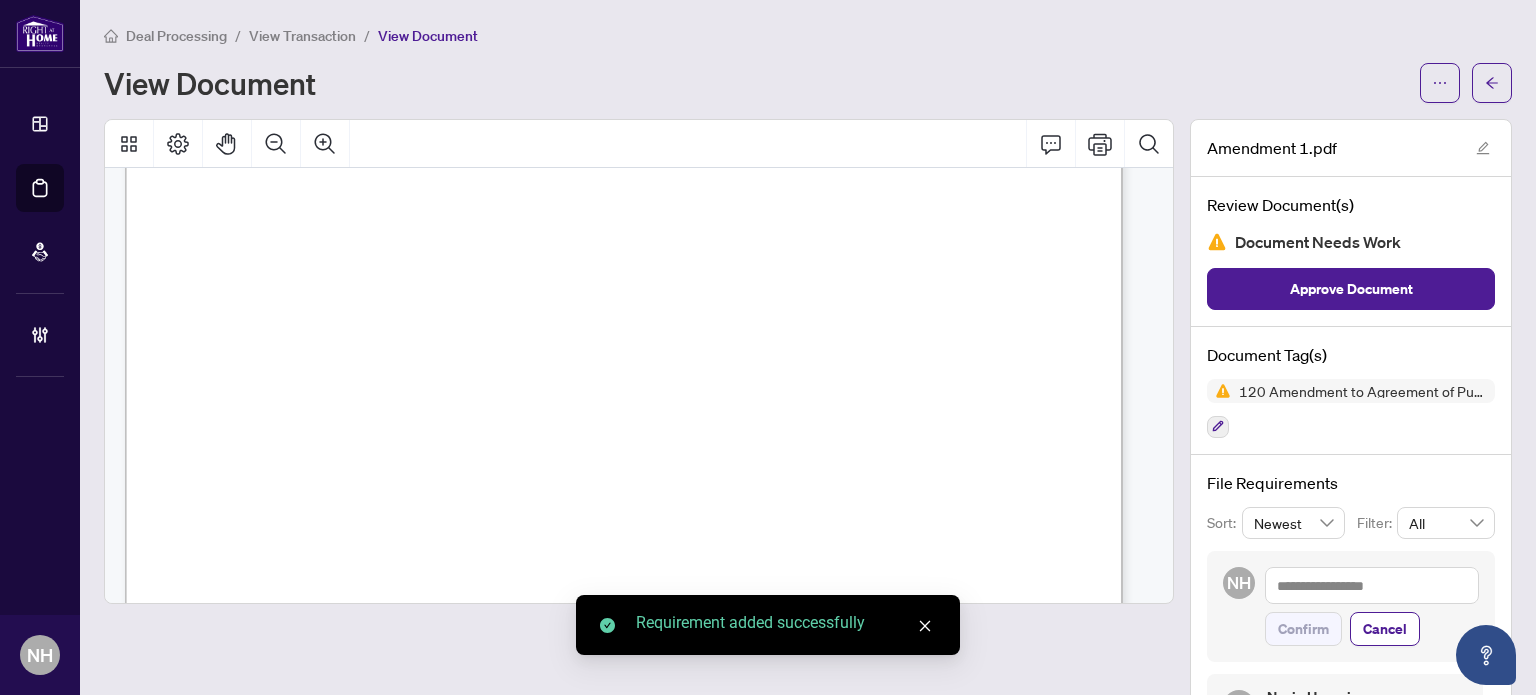 click on "View Transaction" at bounding box center (302, 36) 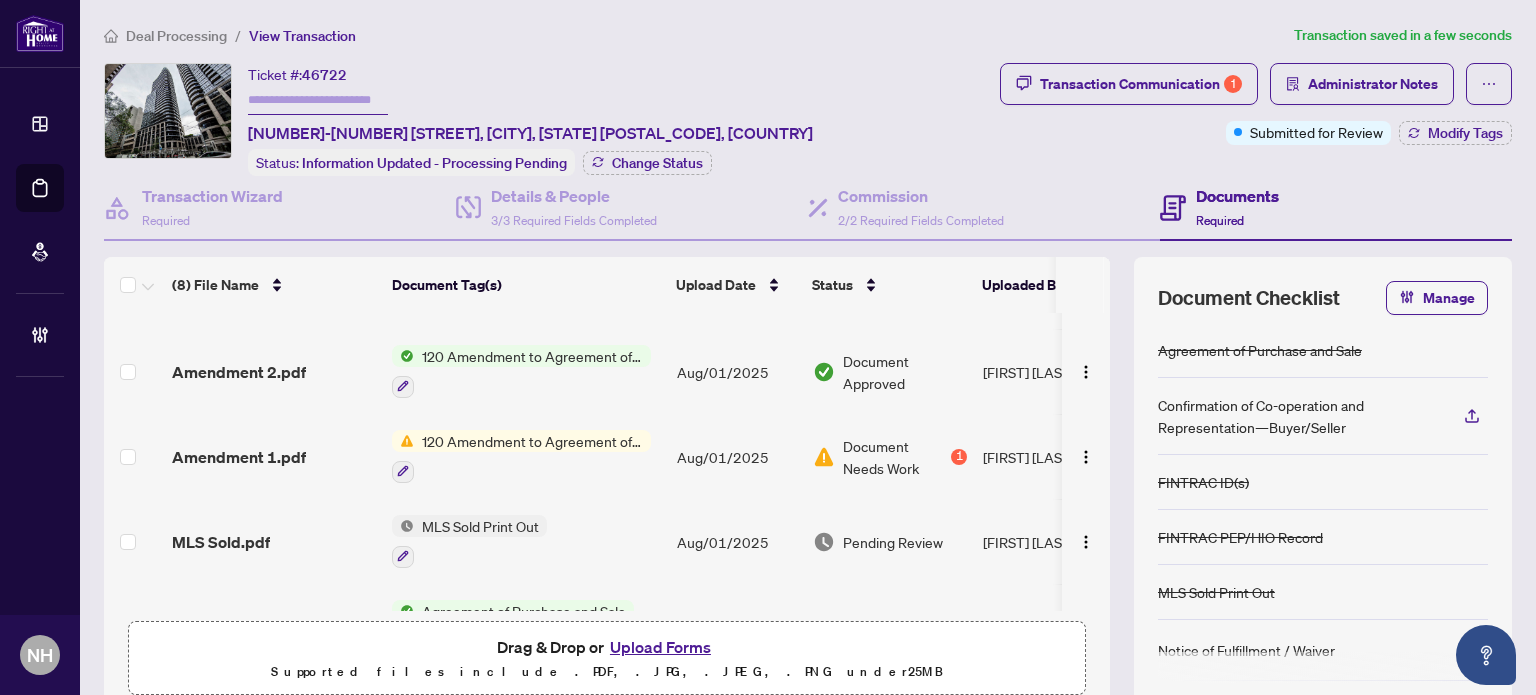 scroll, scrollTop: 383, scrollLeft: 0, axis: vertical 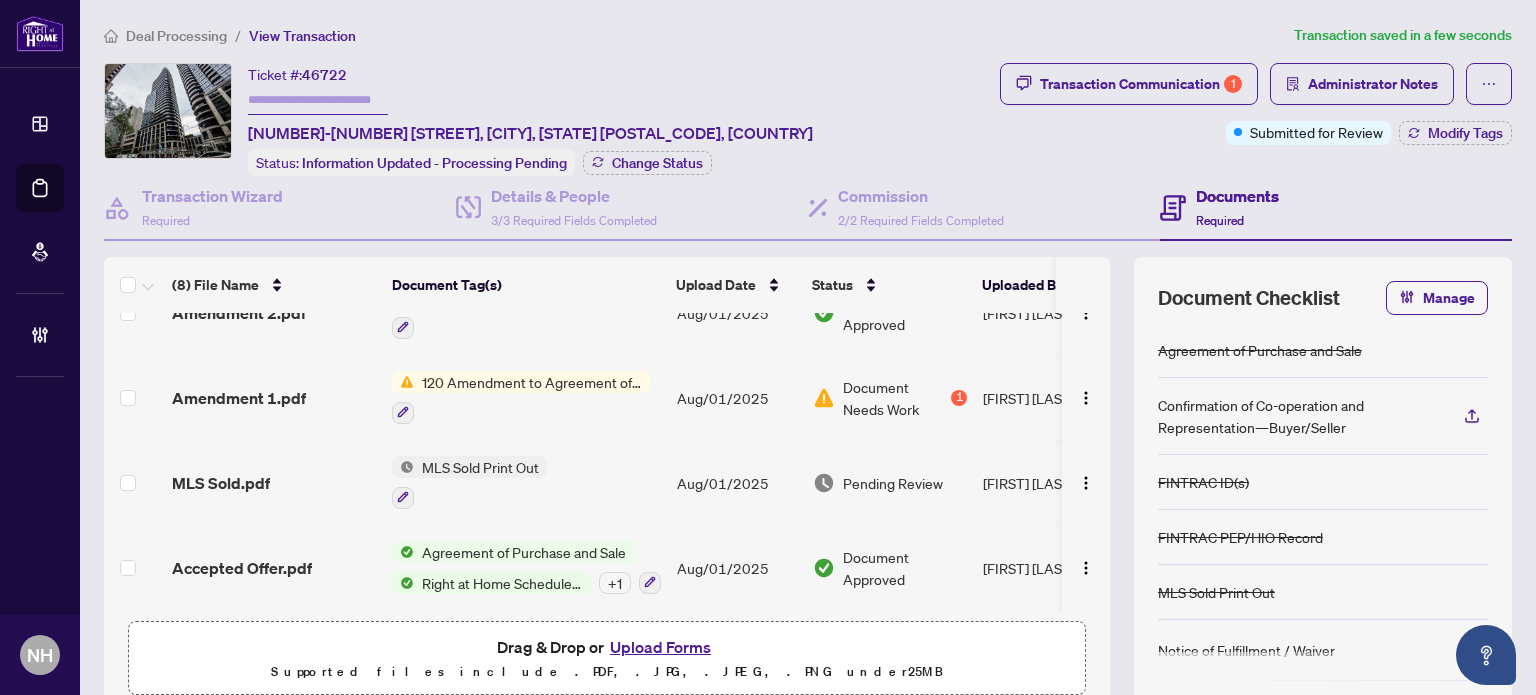click on "MLS Sold.pdf" at bounding box center [221, 483] 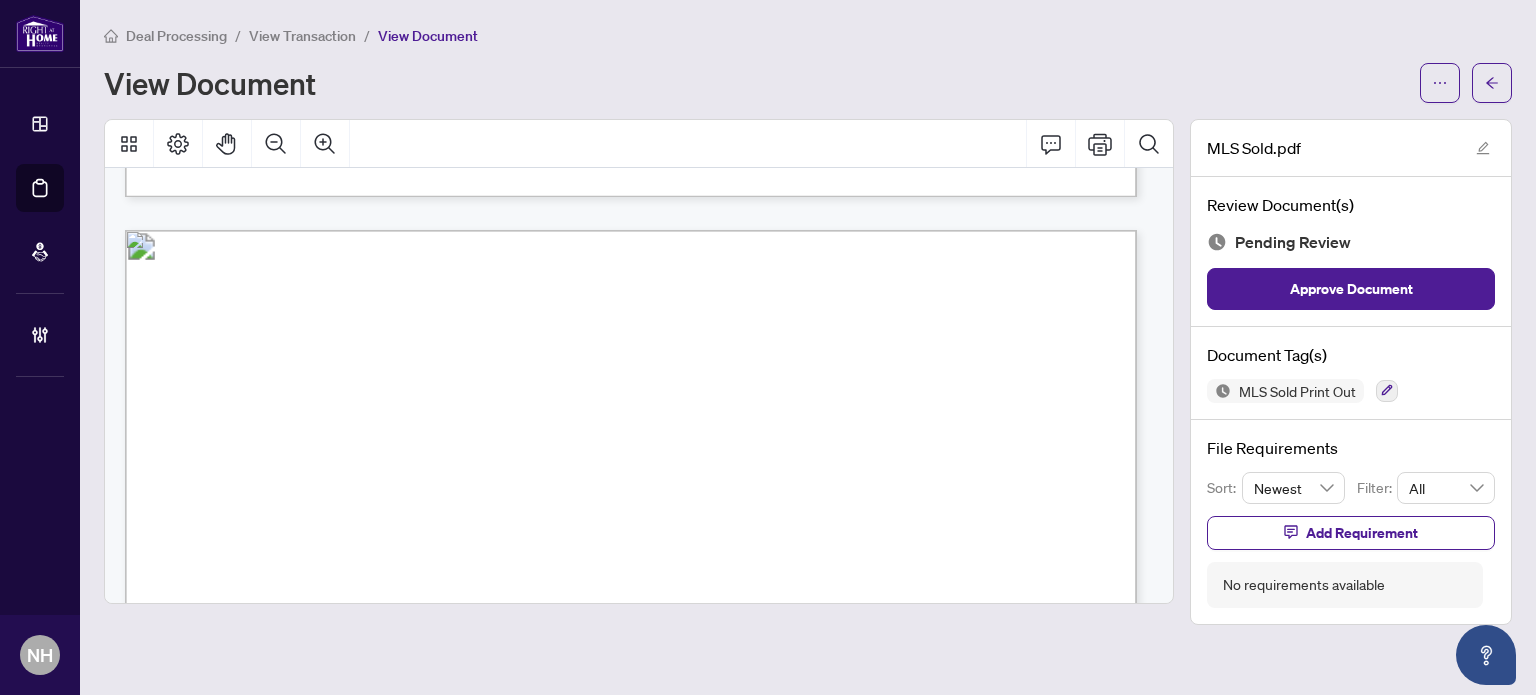 scroll, scrollTop: 1000, scrollLeft: 0, axis: vertical 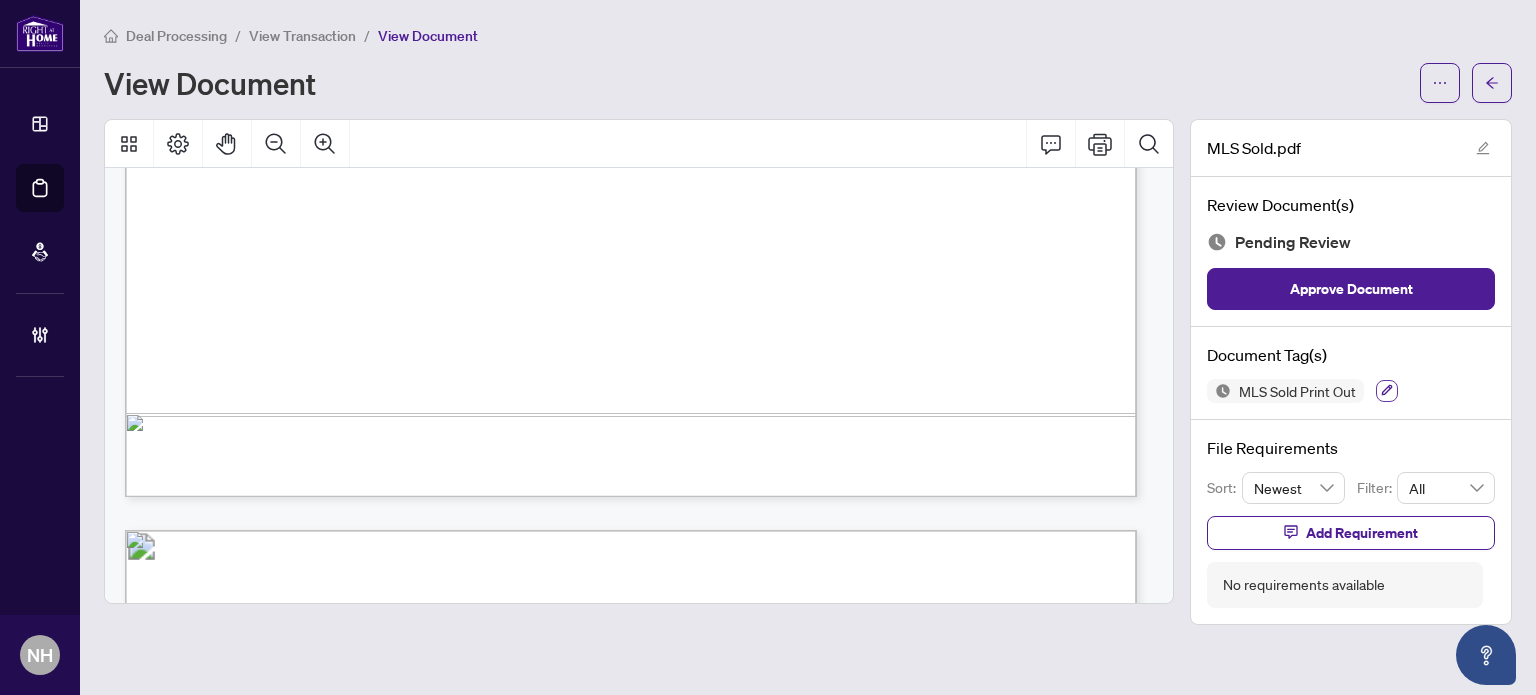 click at bounding box center (1387, 391) 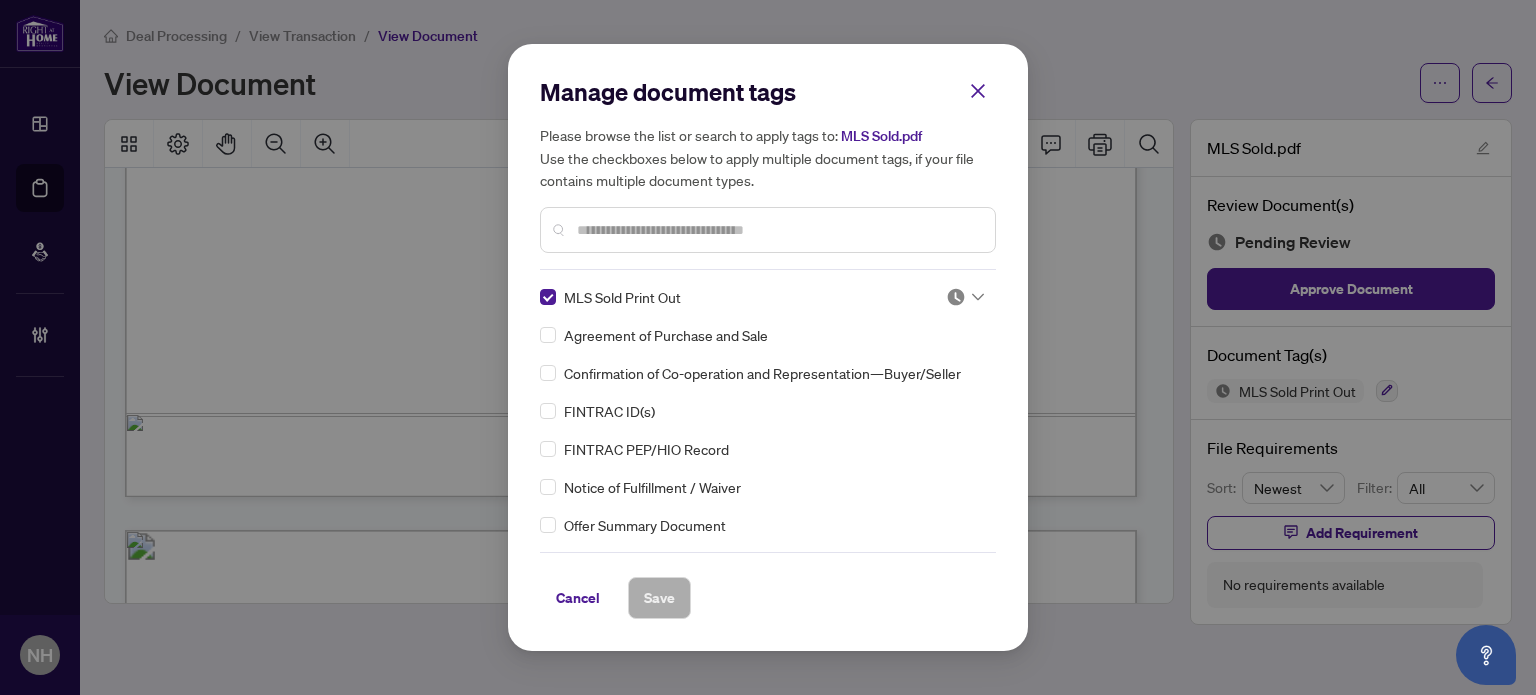 click 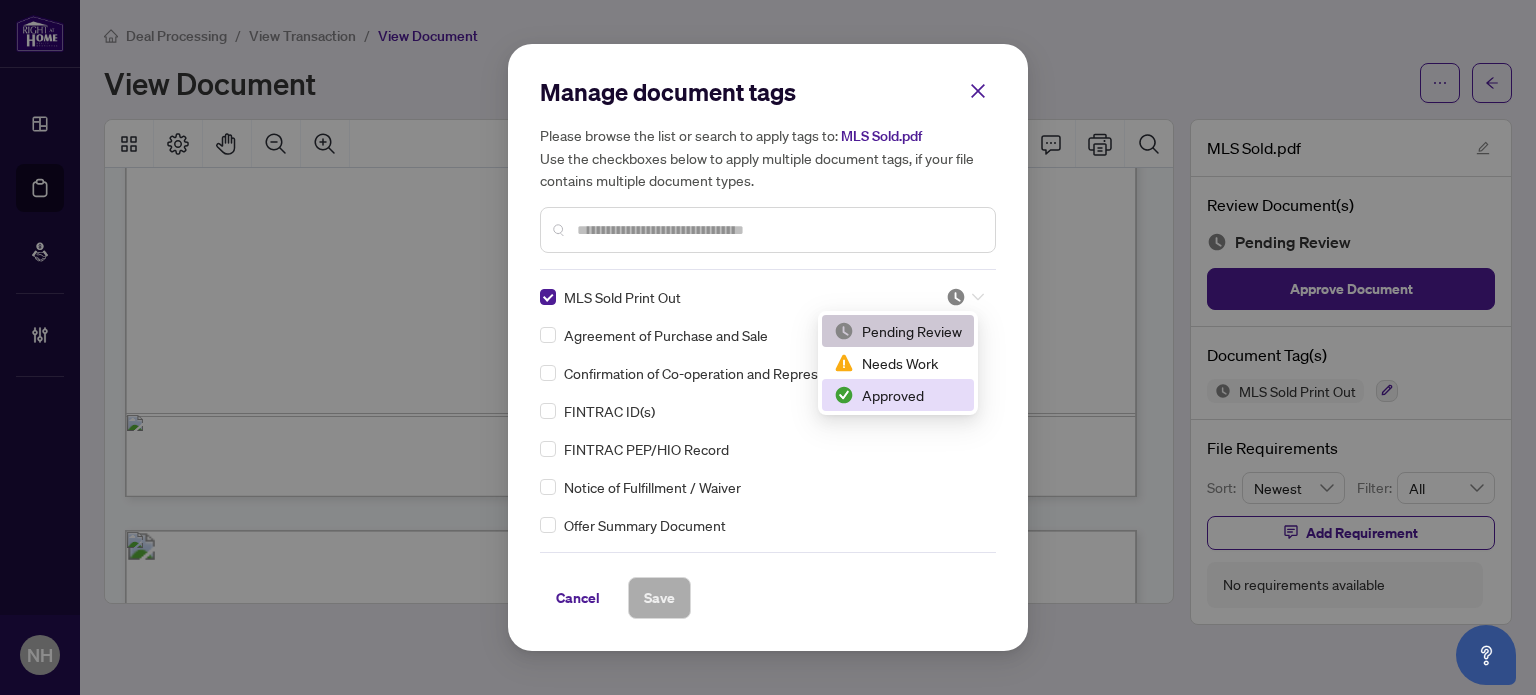 click on "Approved" at bounding box center (898, 395) 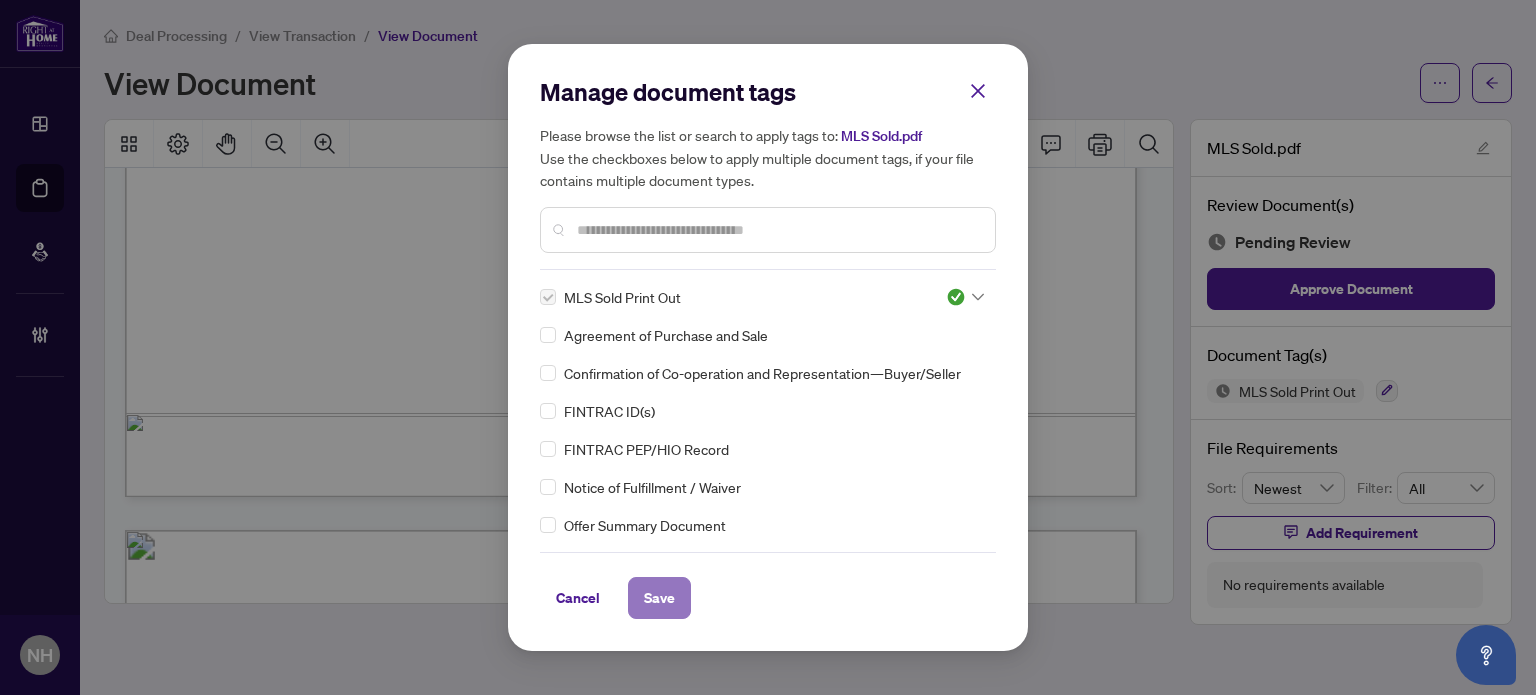 click on "Save" at bounding box center [659, 598] 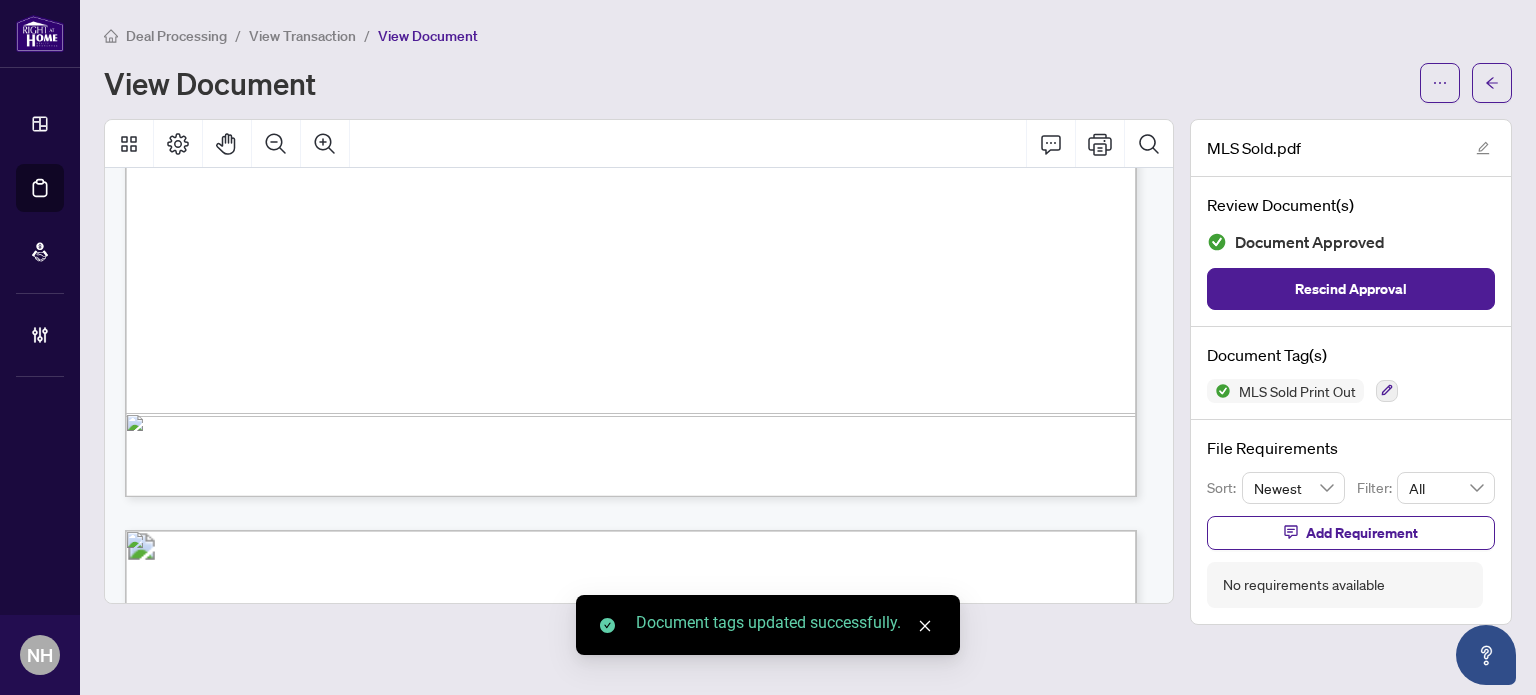 click on "View Transaction" at bounding box center [302, 36] 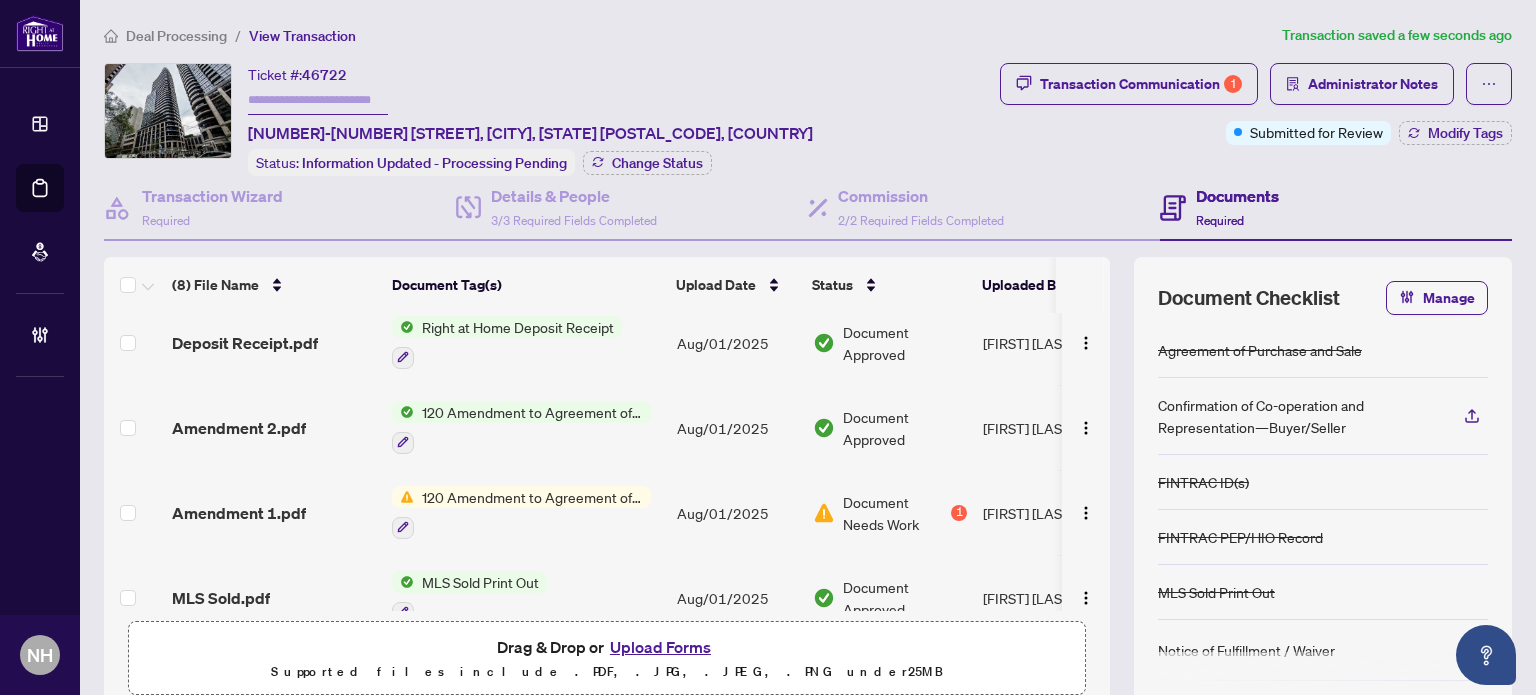 scroll, scrollTop: 383, scrollLeft: 0, axis: vertical 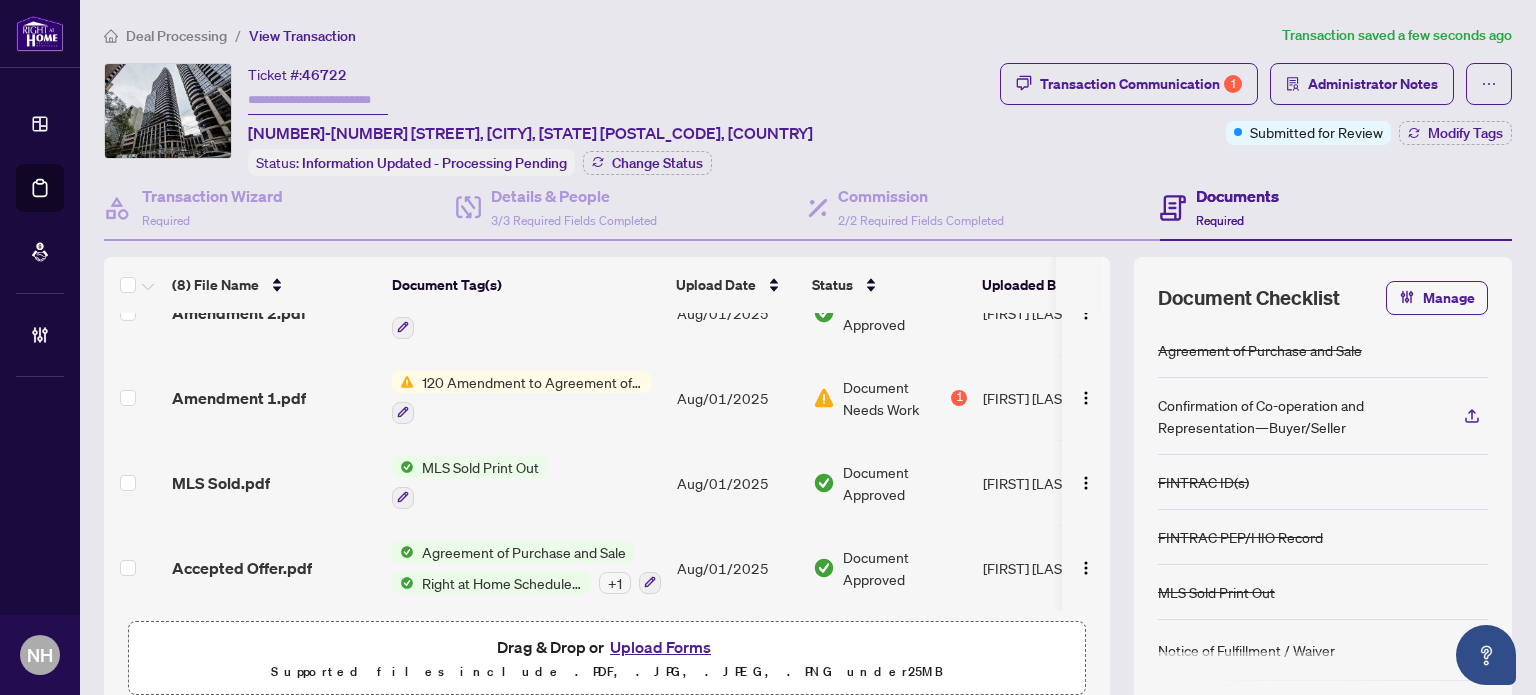click on "Accepted Offer.pdf" at bounding box center (242, 568) 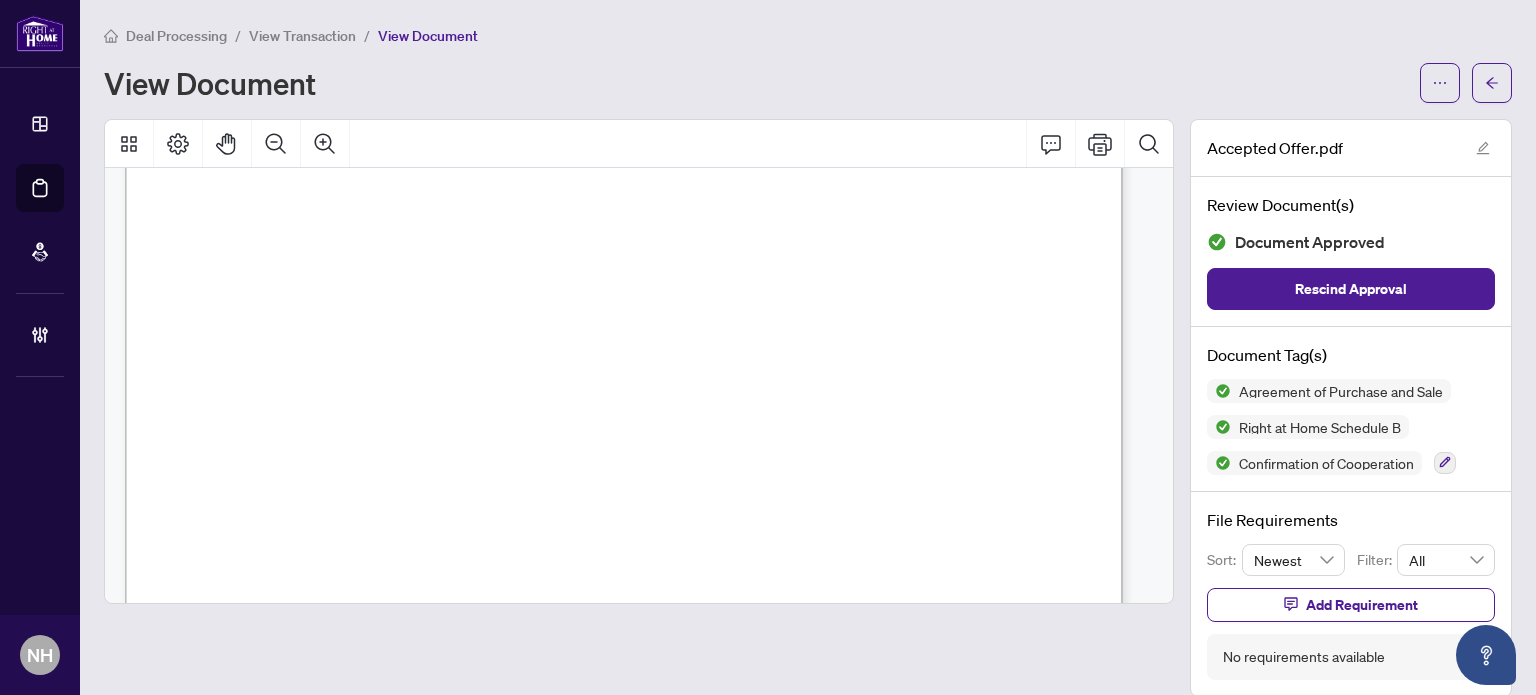scroll, scrollTop: 12300, scrollLeft: 0, axis: vertical 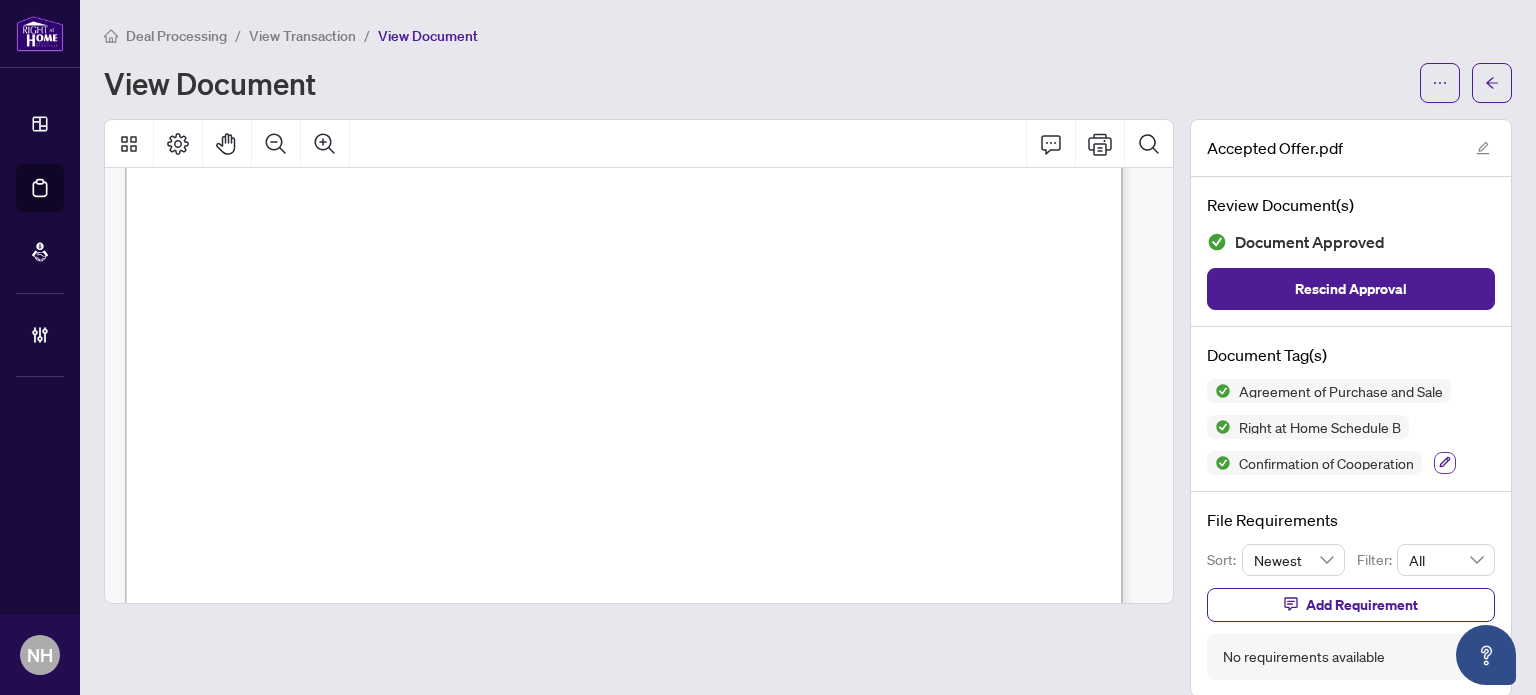 click at bounding box center (1445, 463) 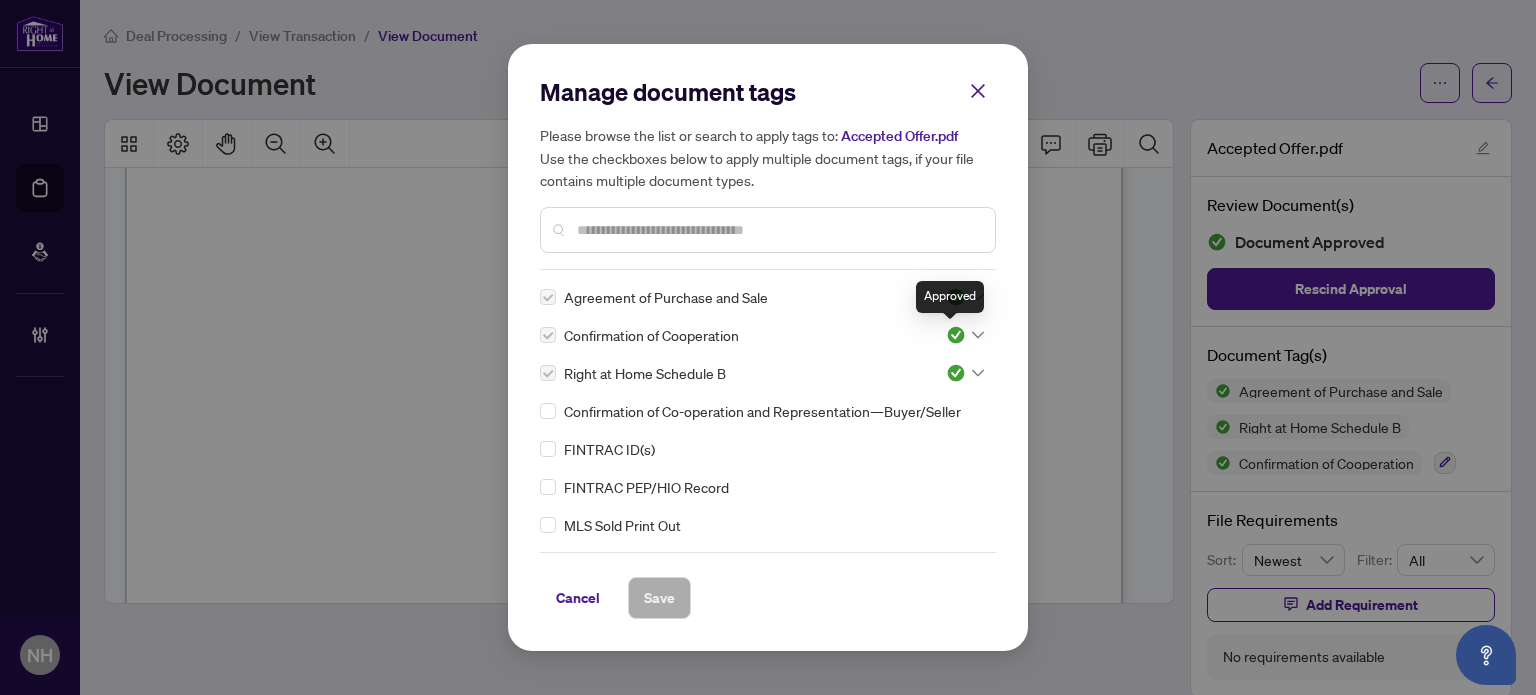 click at bounding box center [956, 335] 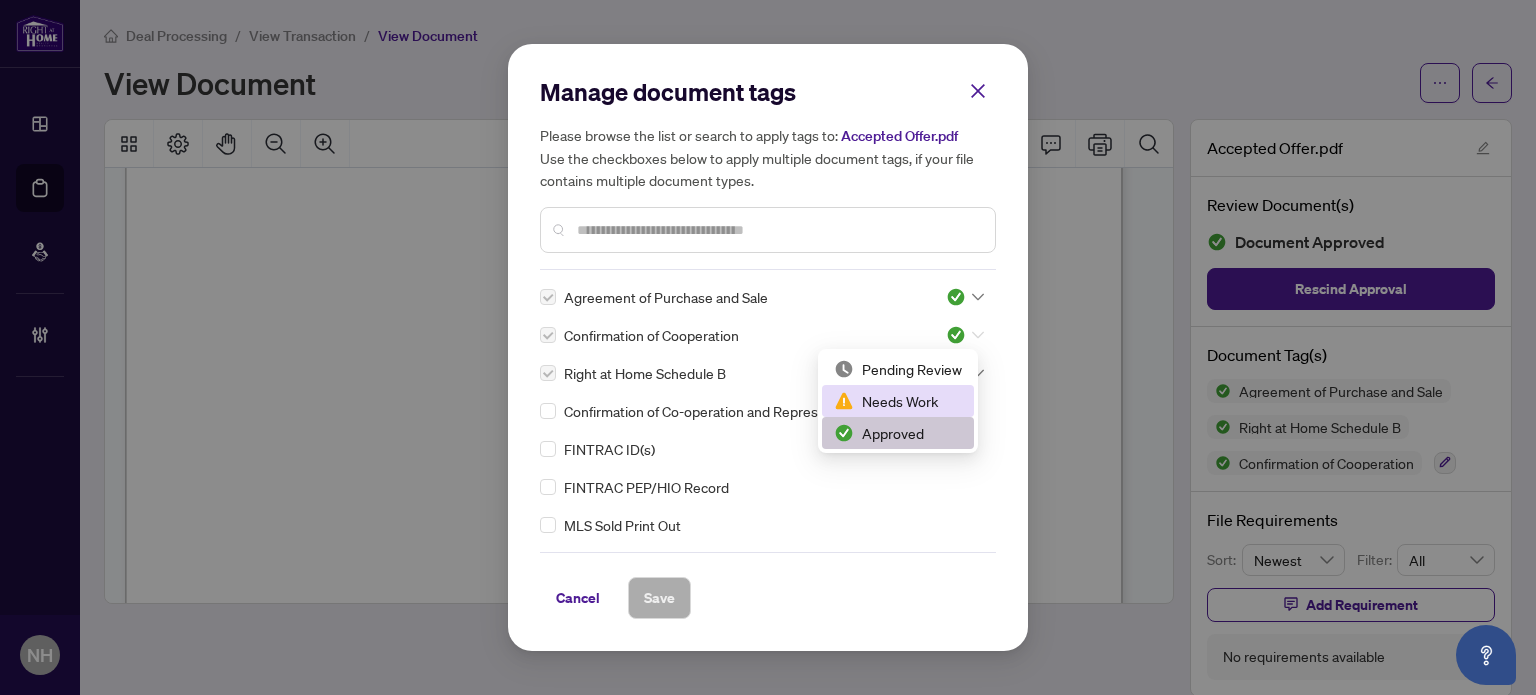 click on "Needs Work" at bounding box center [898, 401] 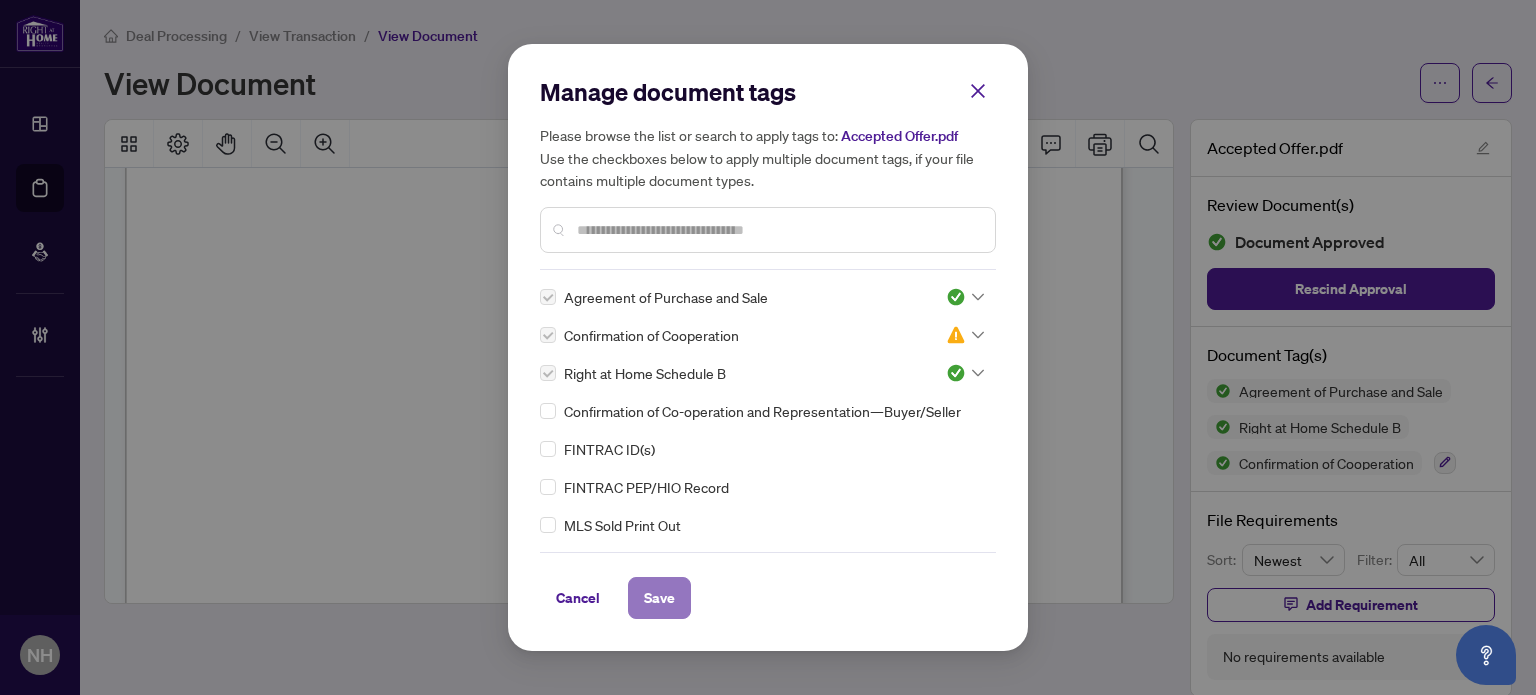 click on "Save" at bounding box center [659, 598] 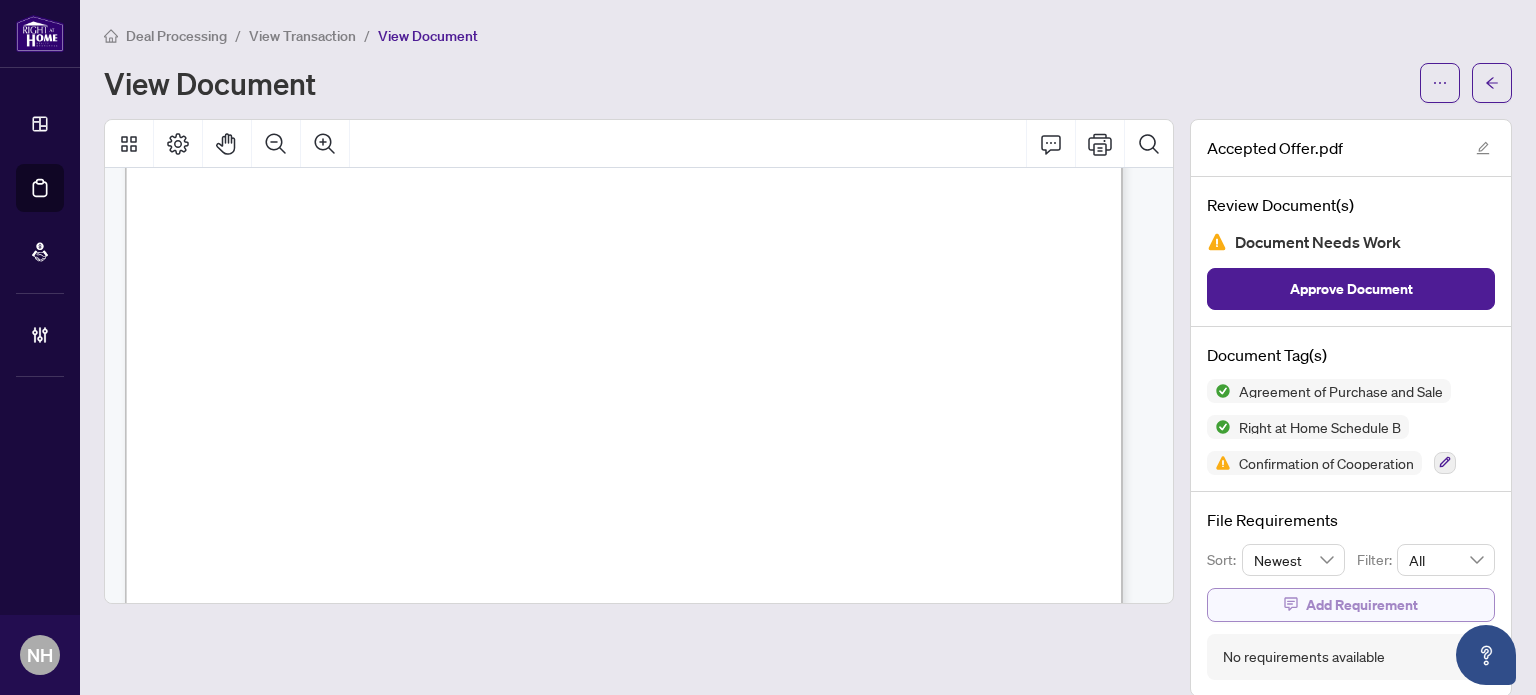 click on "Add Requirement" at bounding box center [1351, 605] 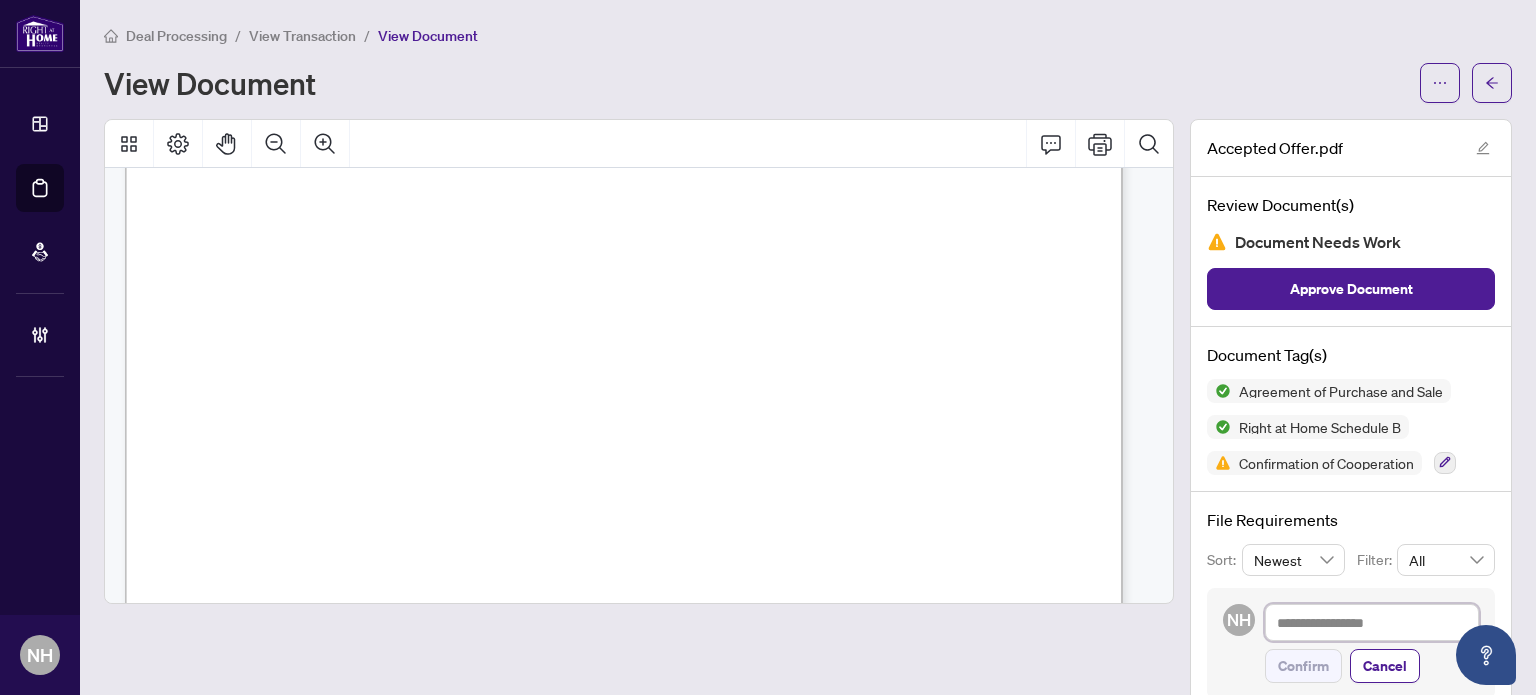 click at bounding box center [1372, 623] 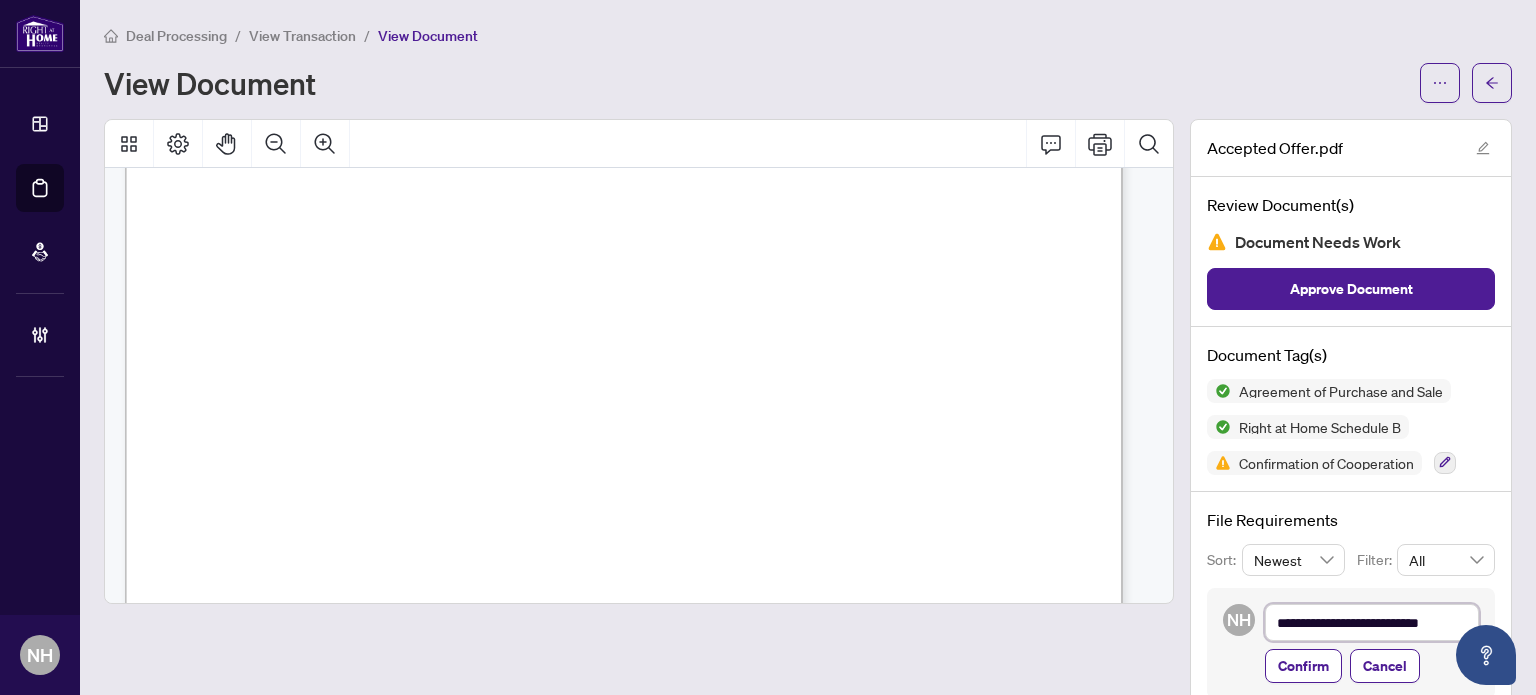 type on "**********" 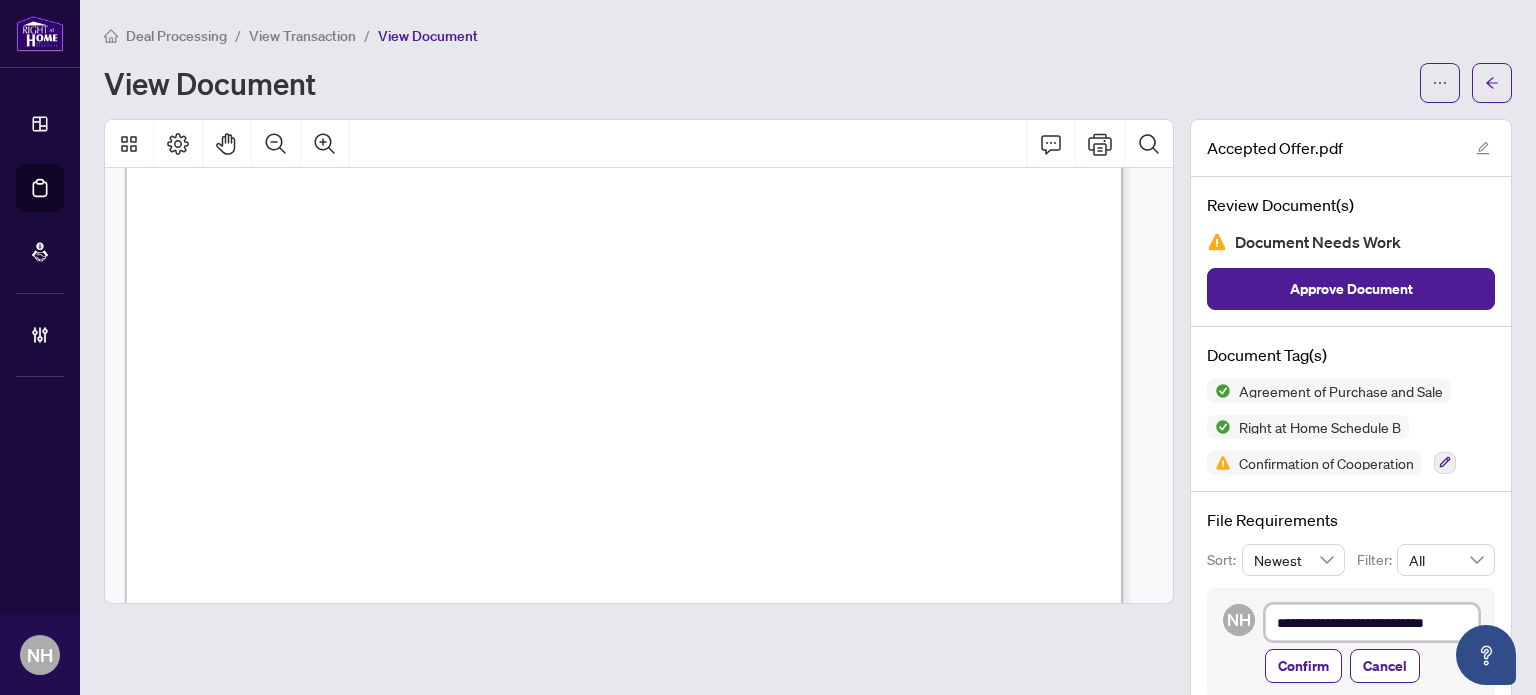 type on "**********" 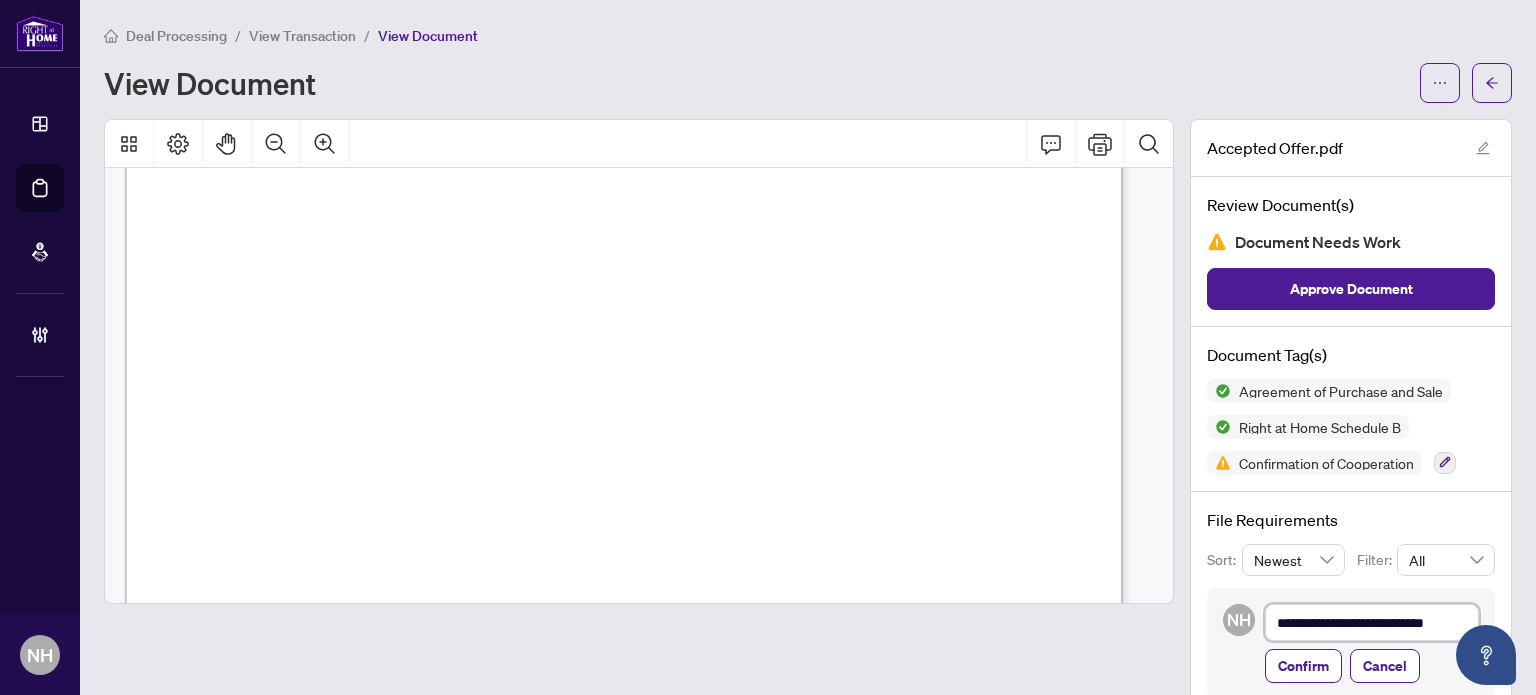 type on "**********" 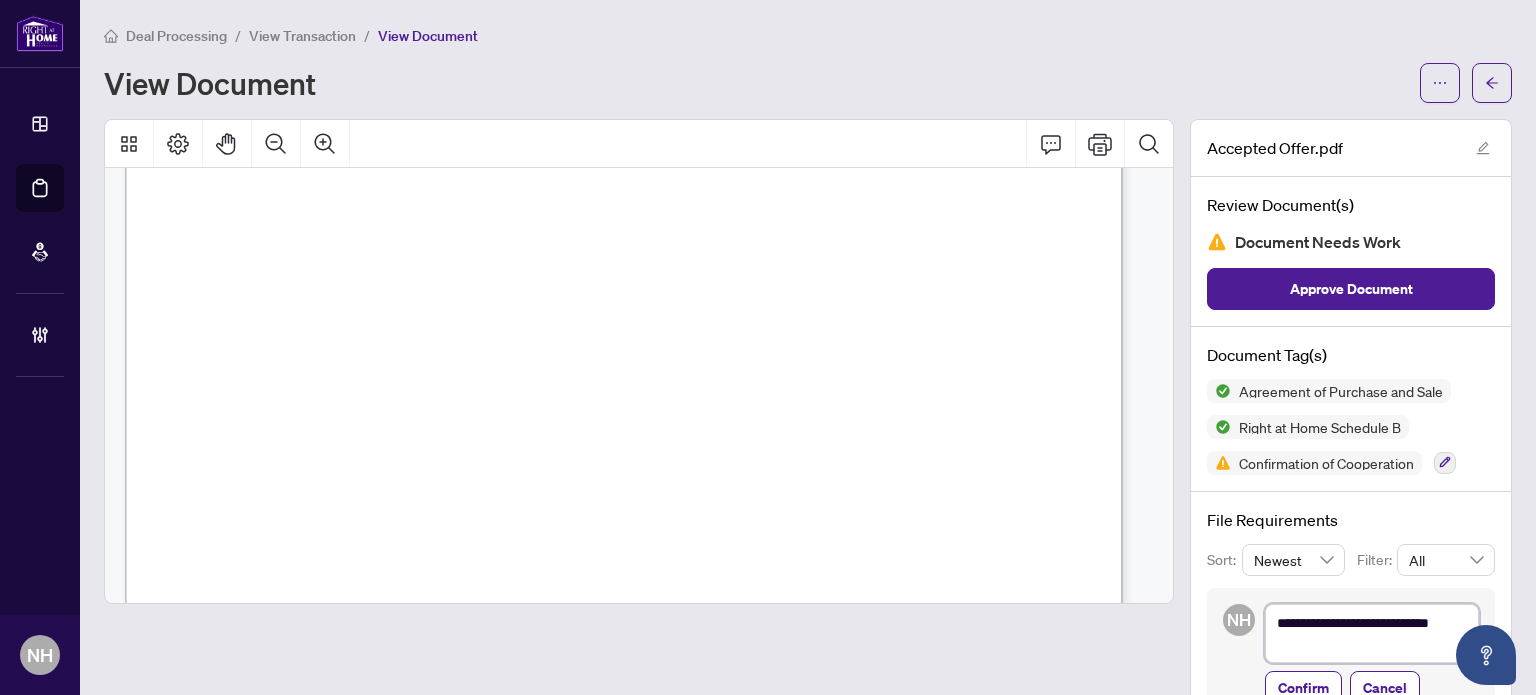 type on "**********" 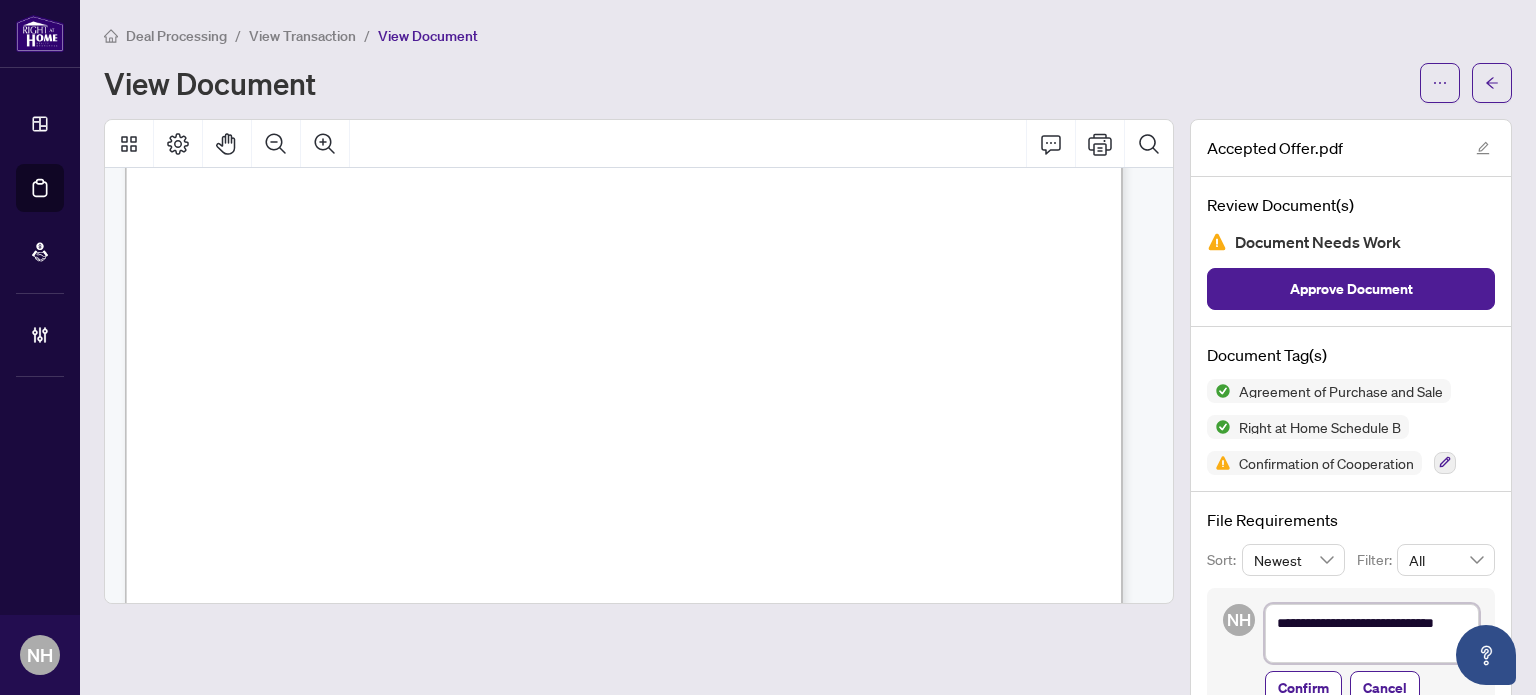 type on "**********" 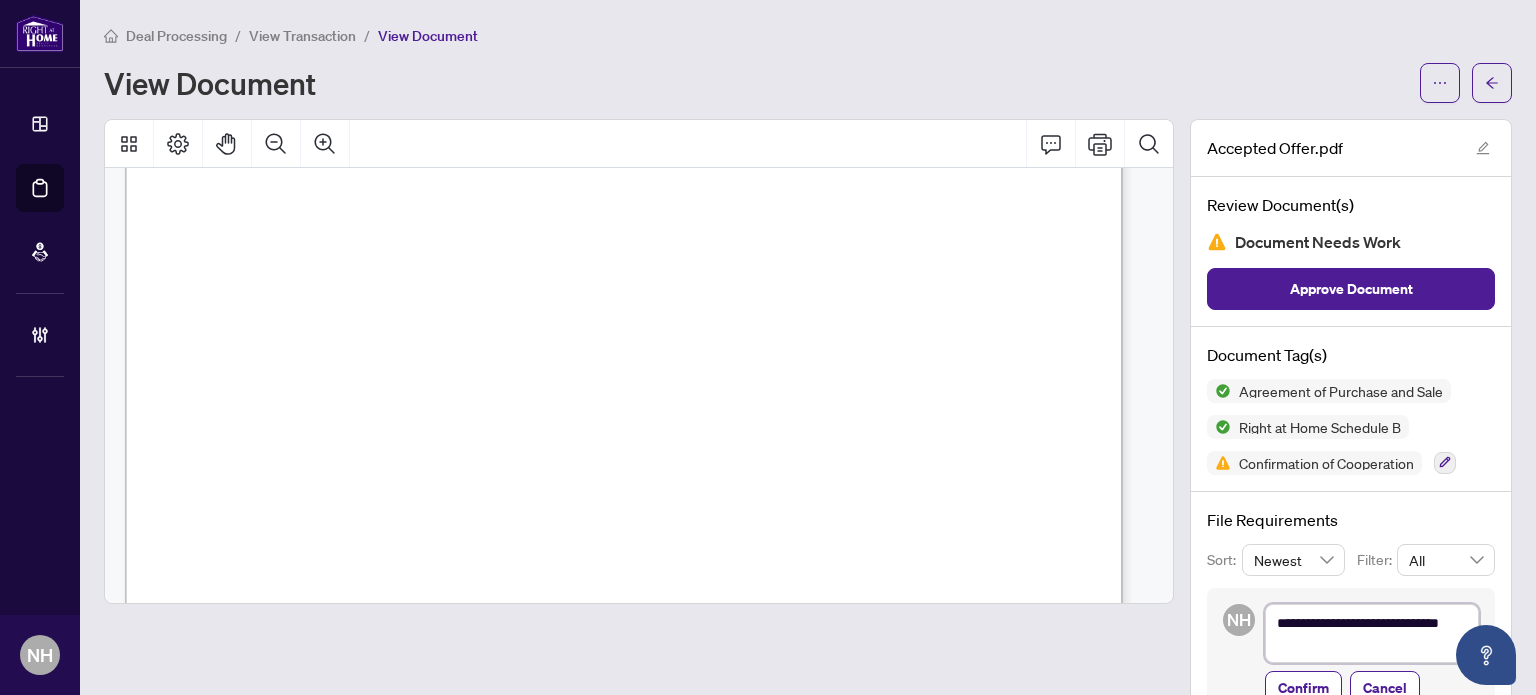 type on "**********" 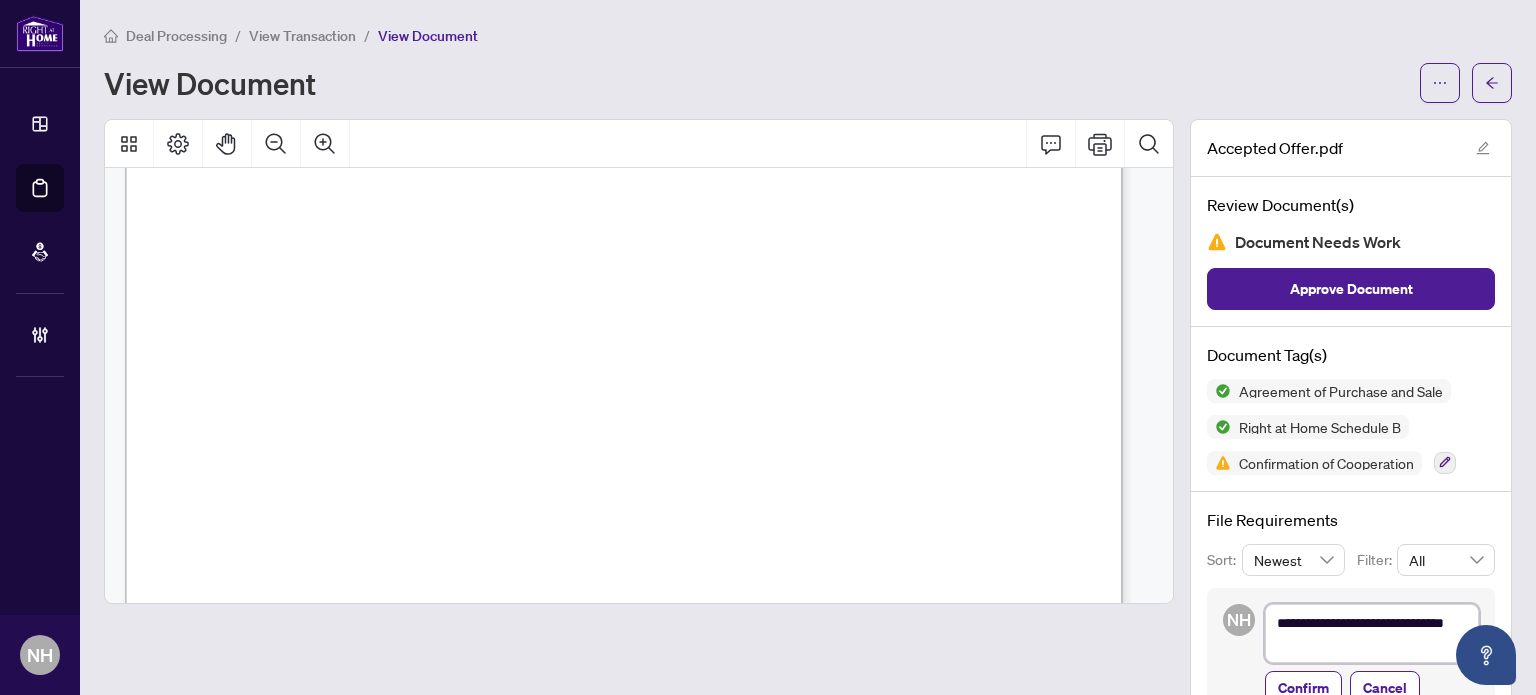 type on "**********" 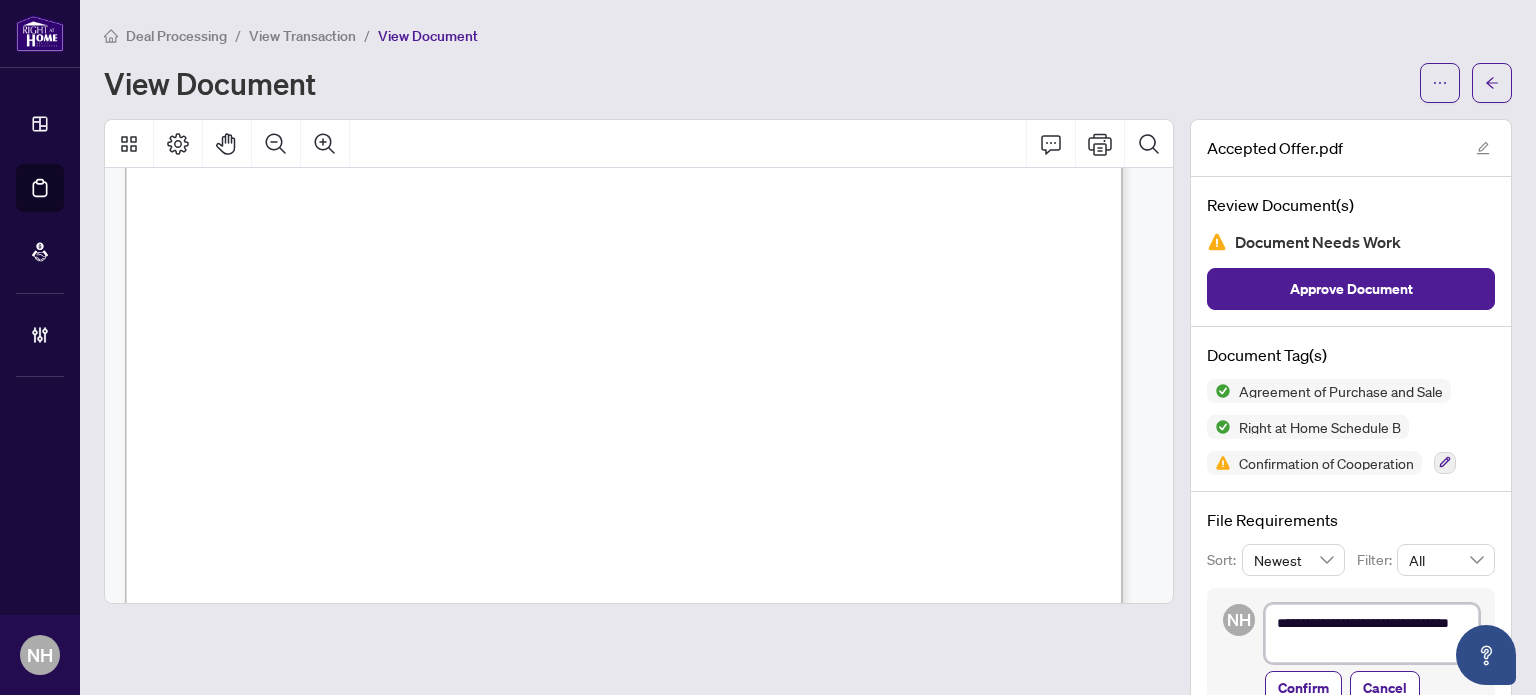 type on "**********" 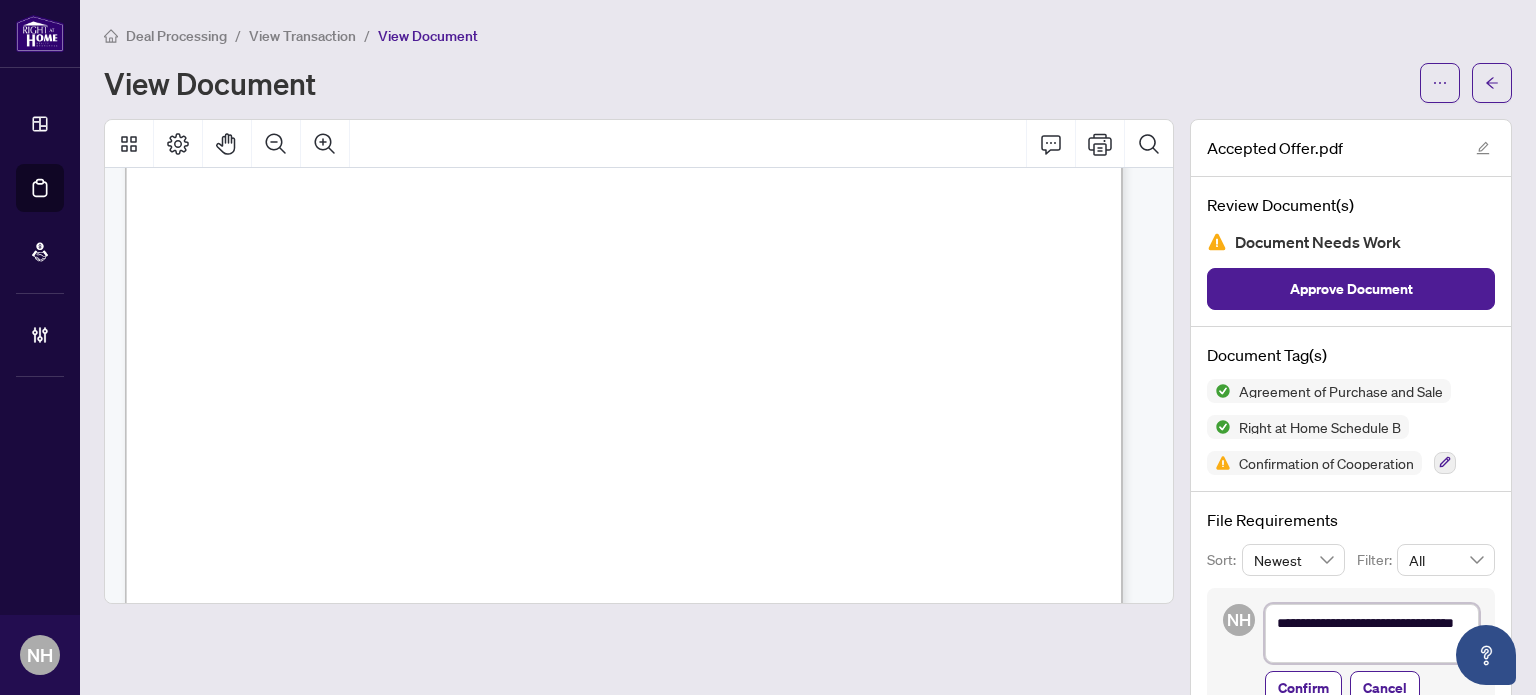 type on "**********" 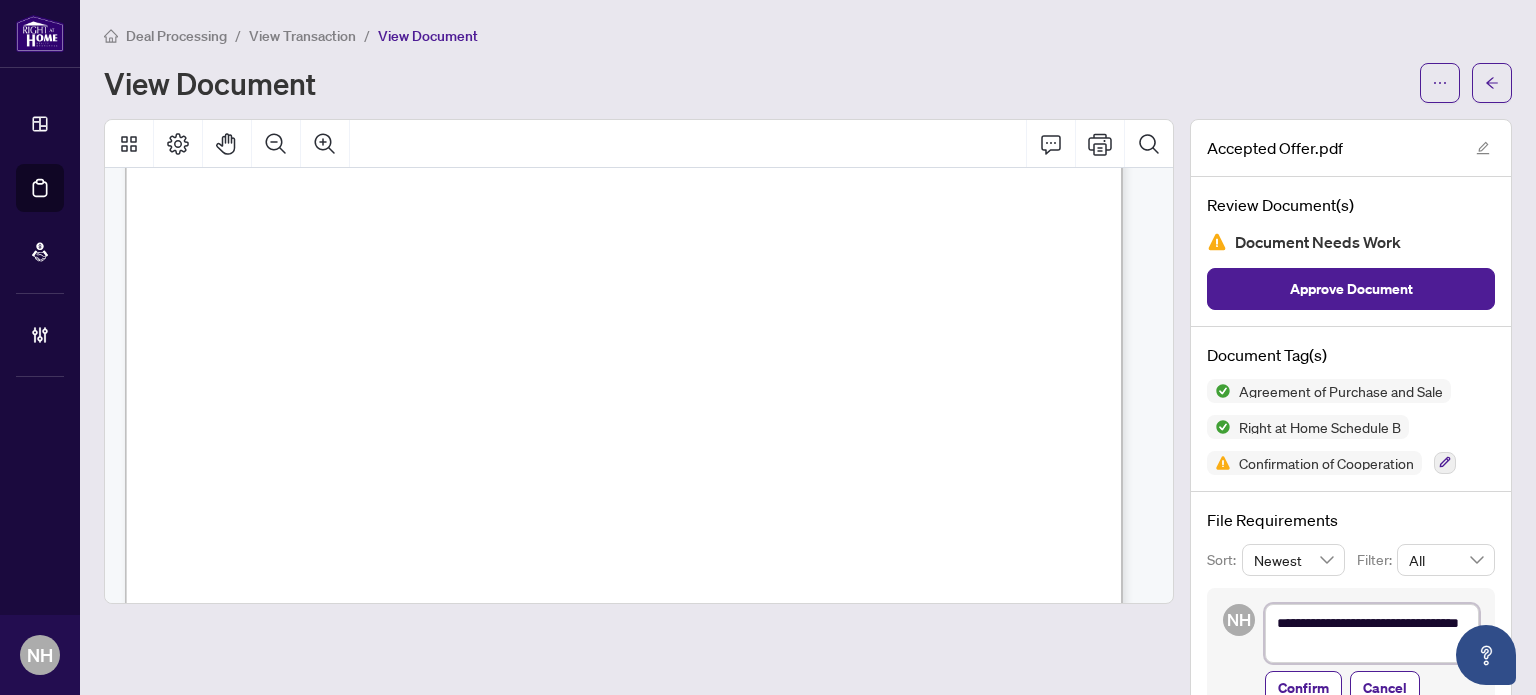 type on "**********" 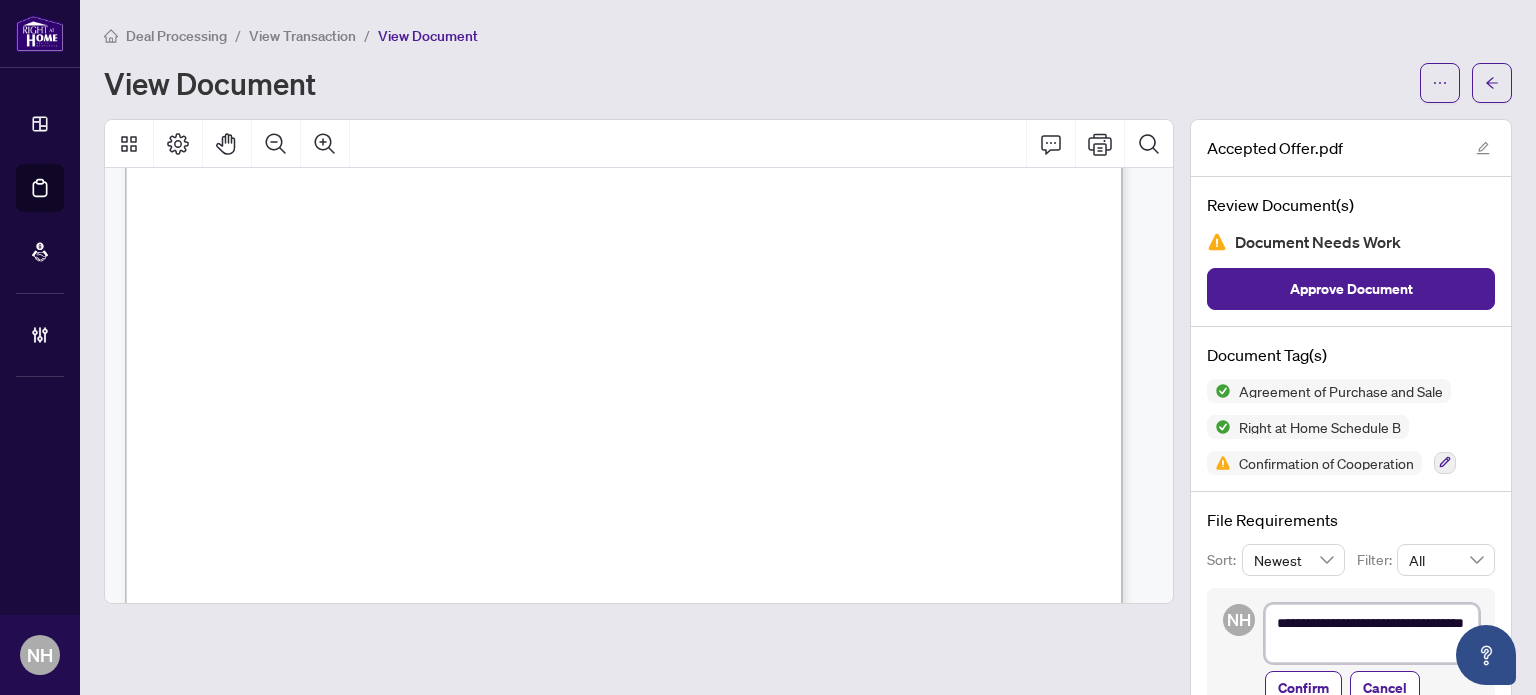 type on "**********" 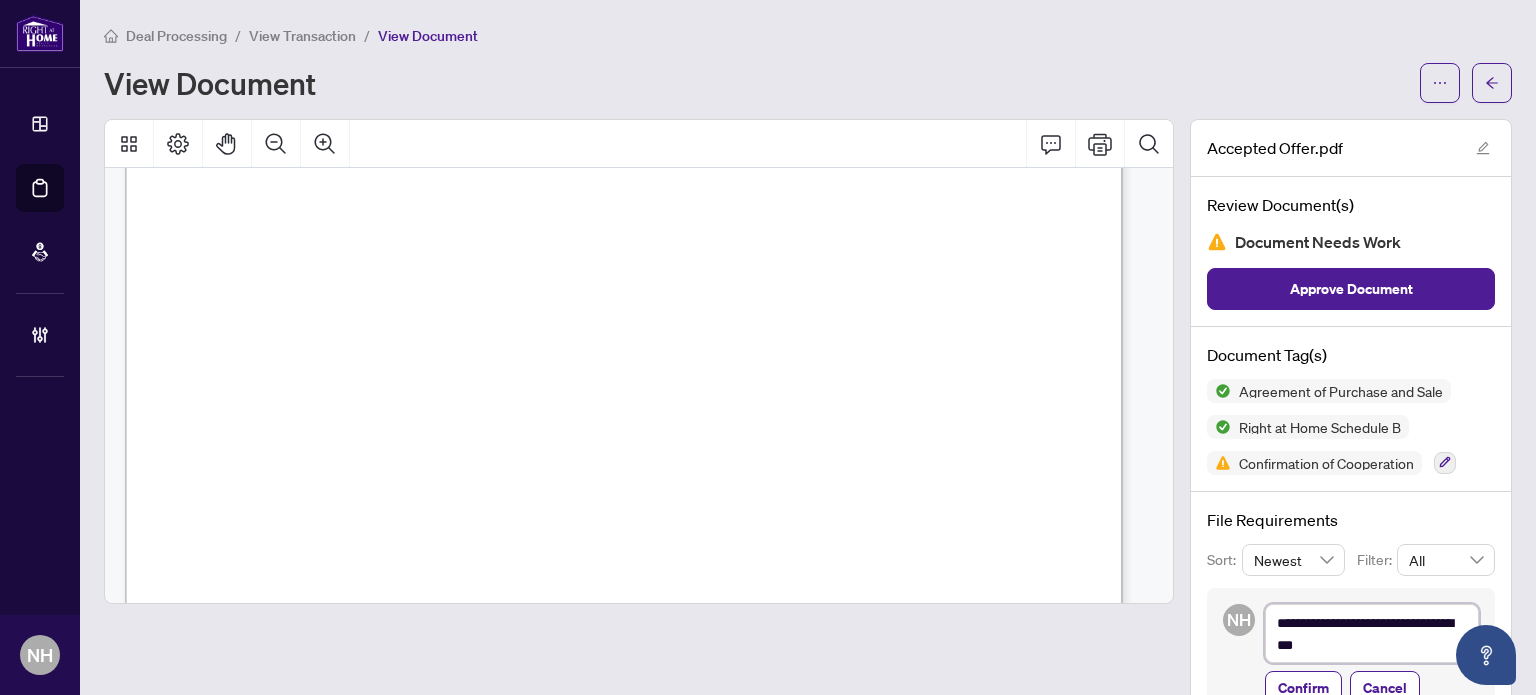 type on "**********" 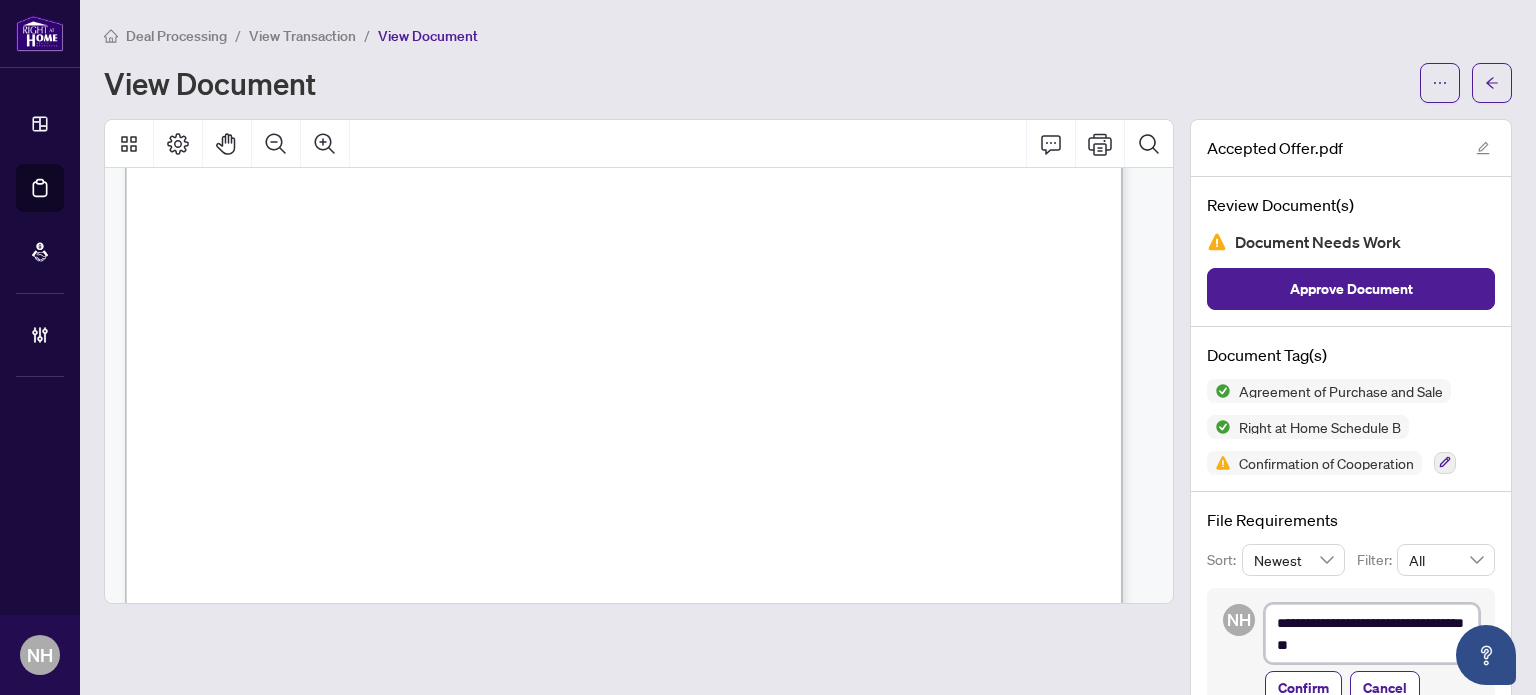 type on "**********" 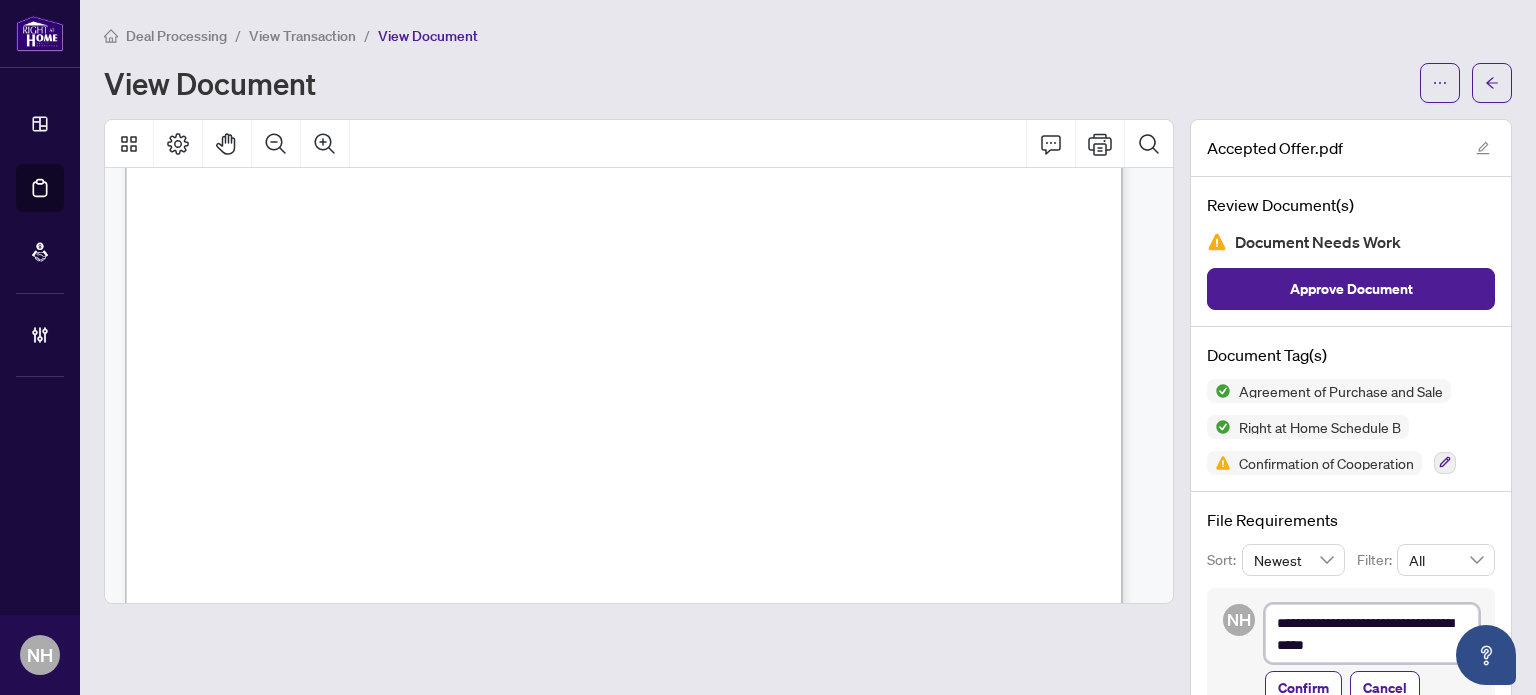 type on "**********" 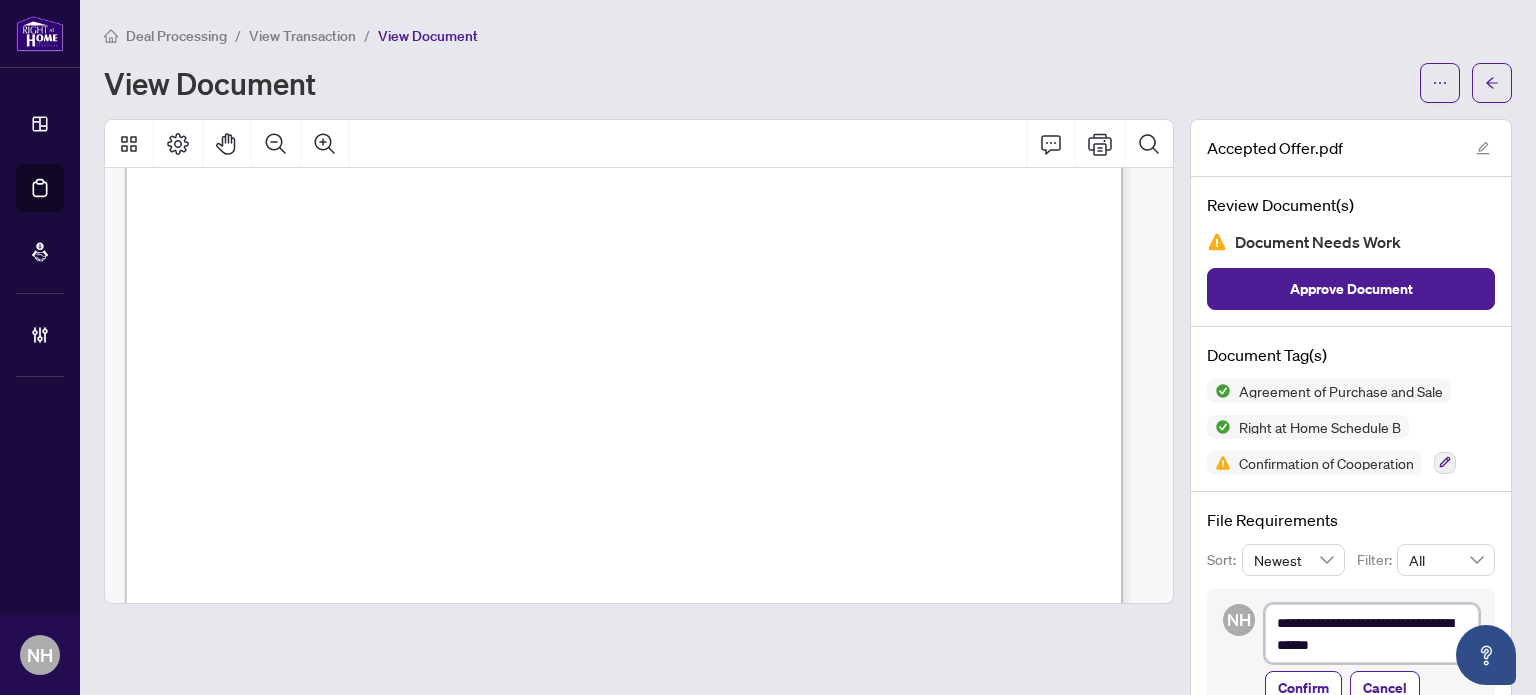 type on "**********" 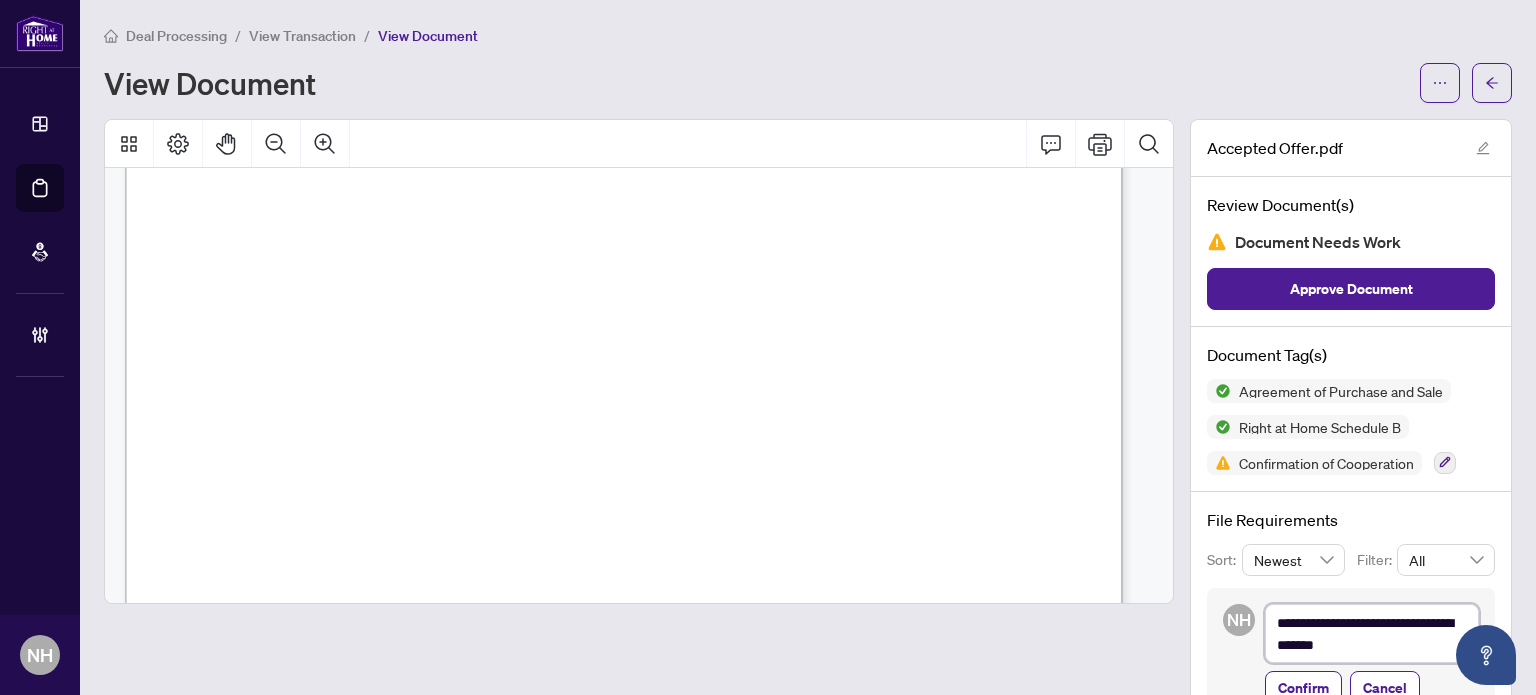type on "**********" 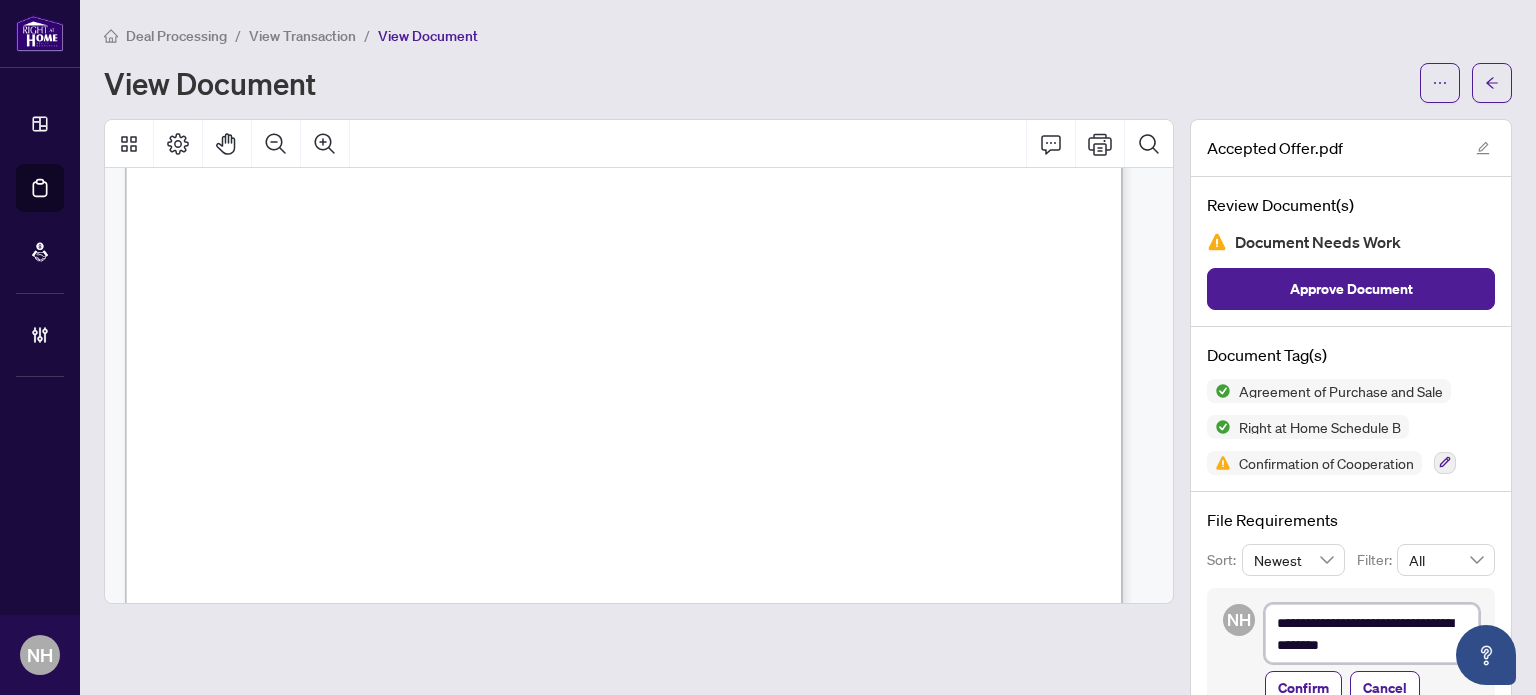 type on "**********" 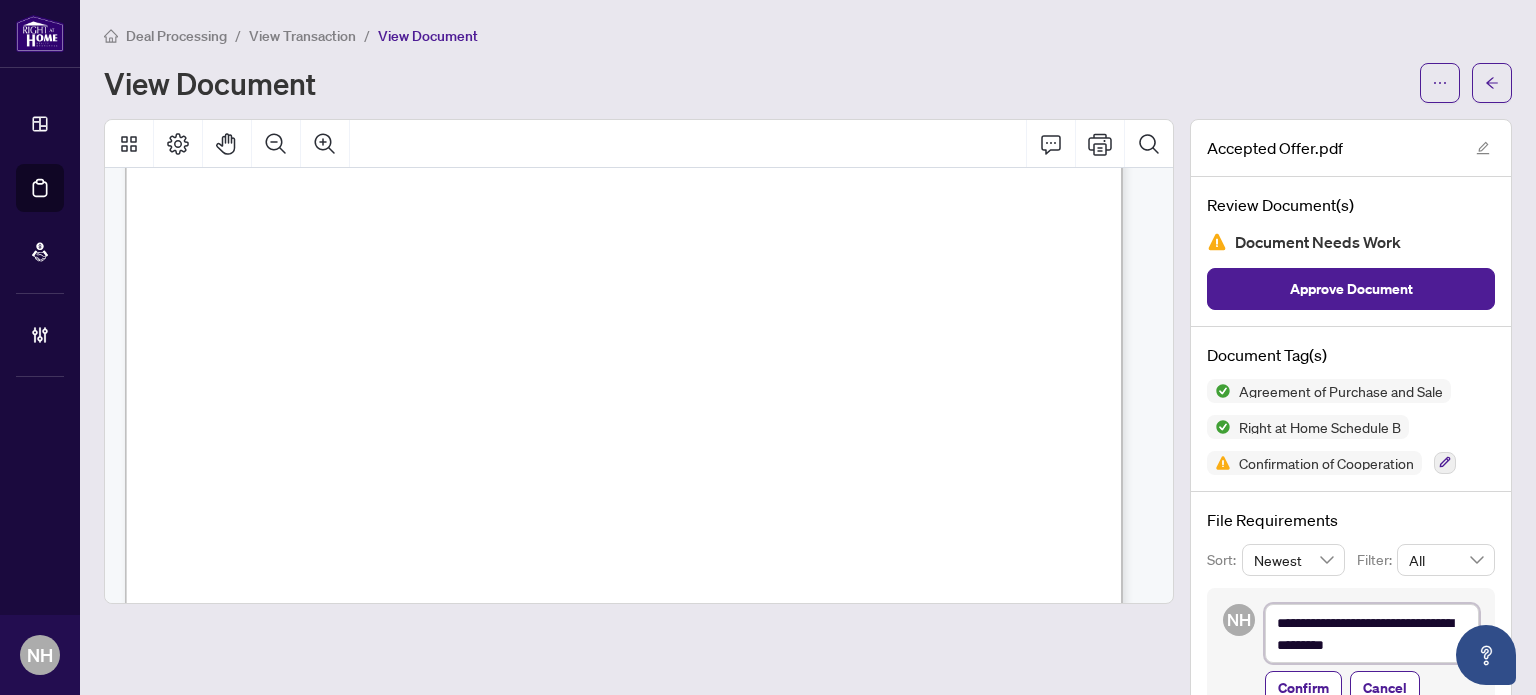 type on "**********" 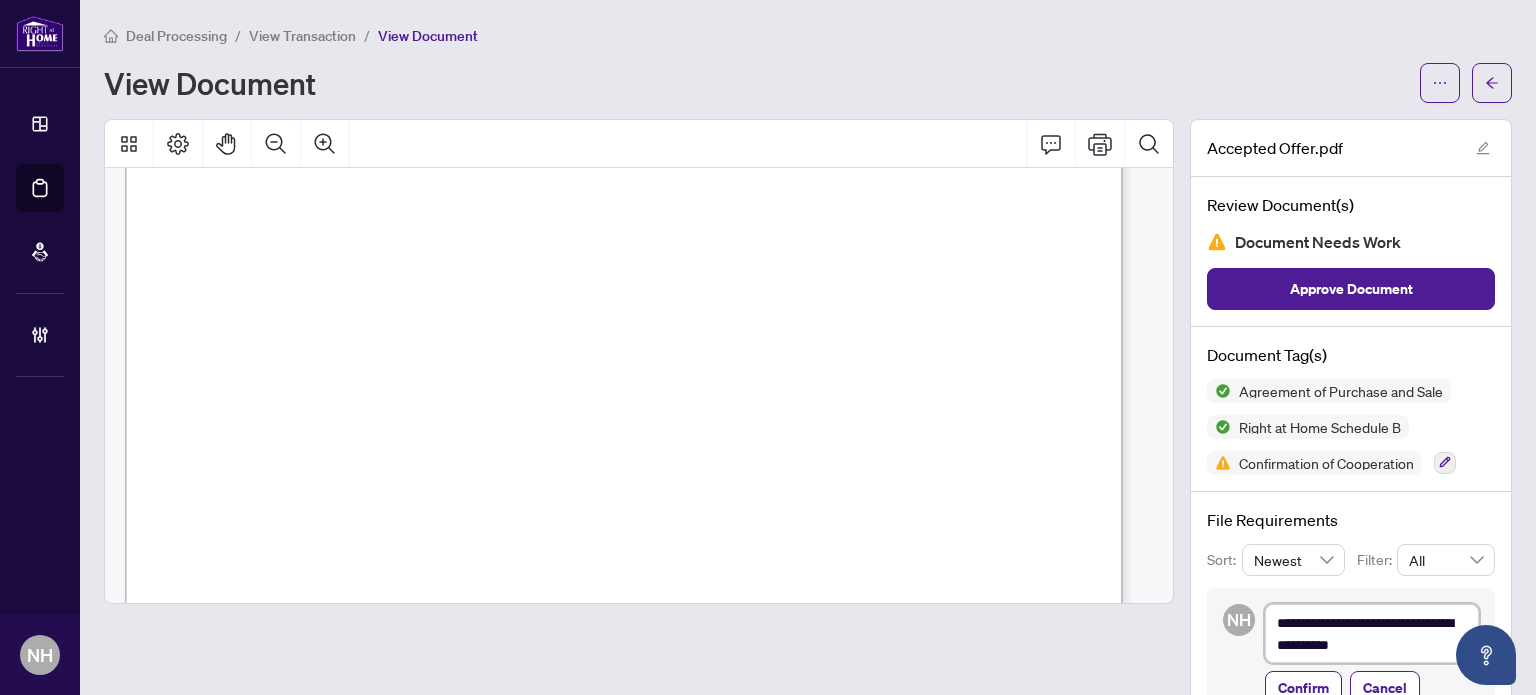 type on "**********" 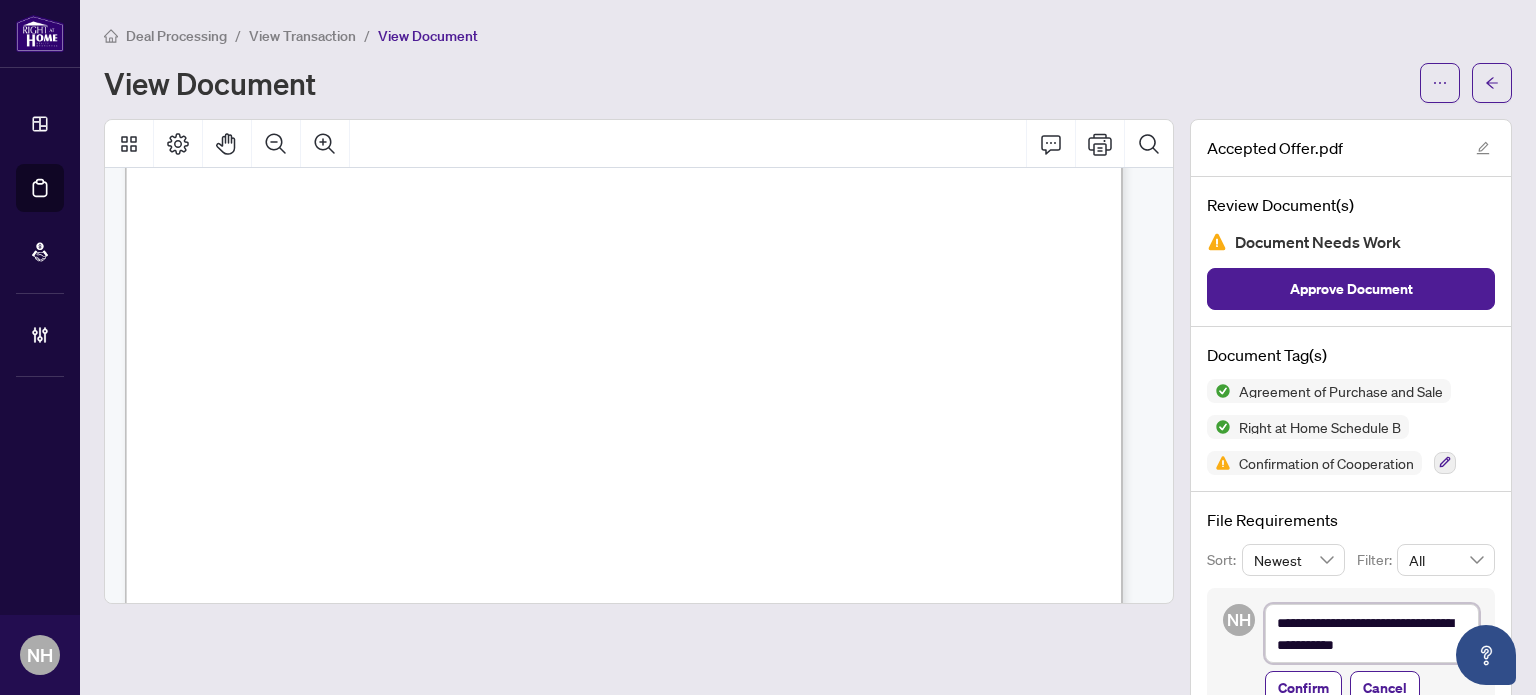 type on "**********" 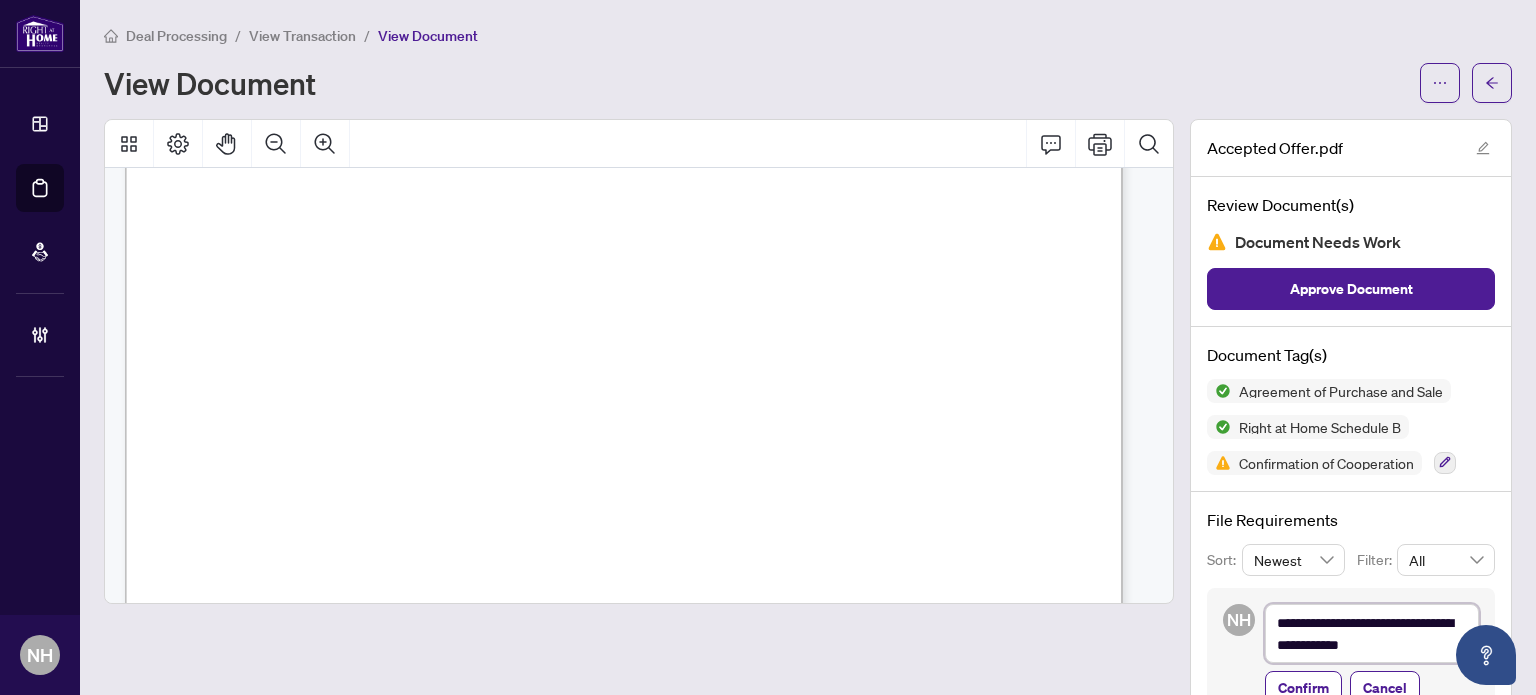 type on "**********" 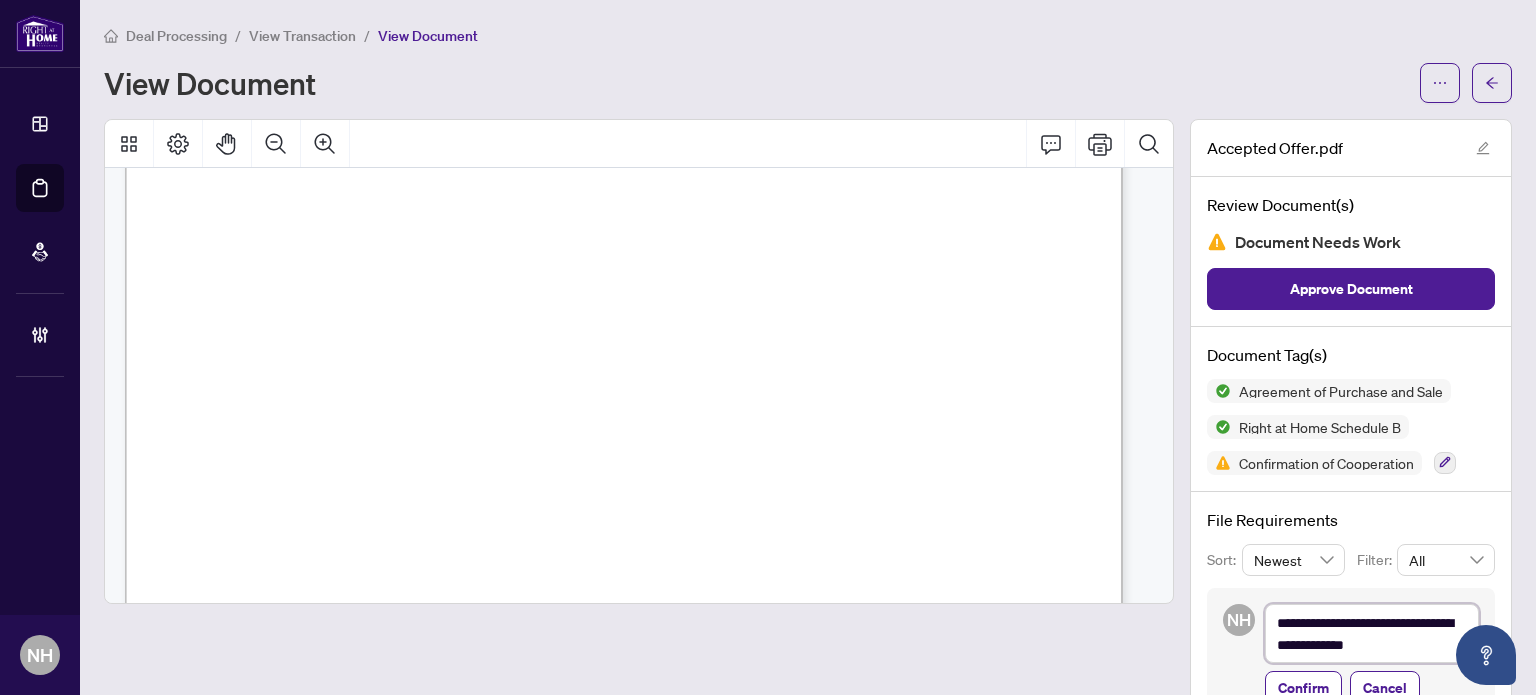 type on "**********" 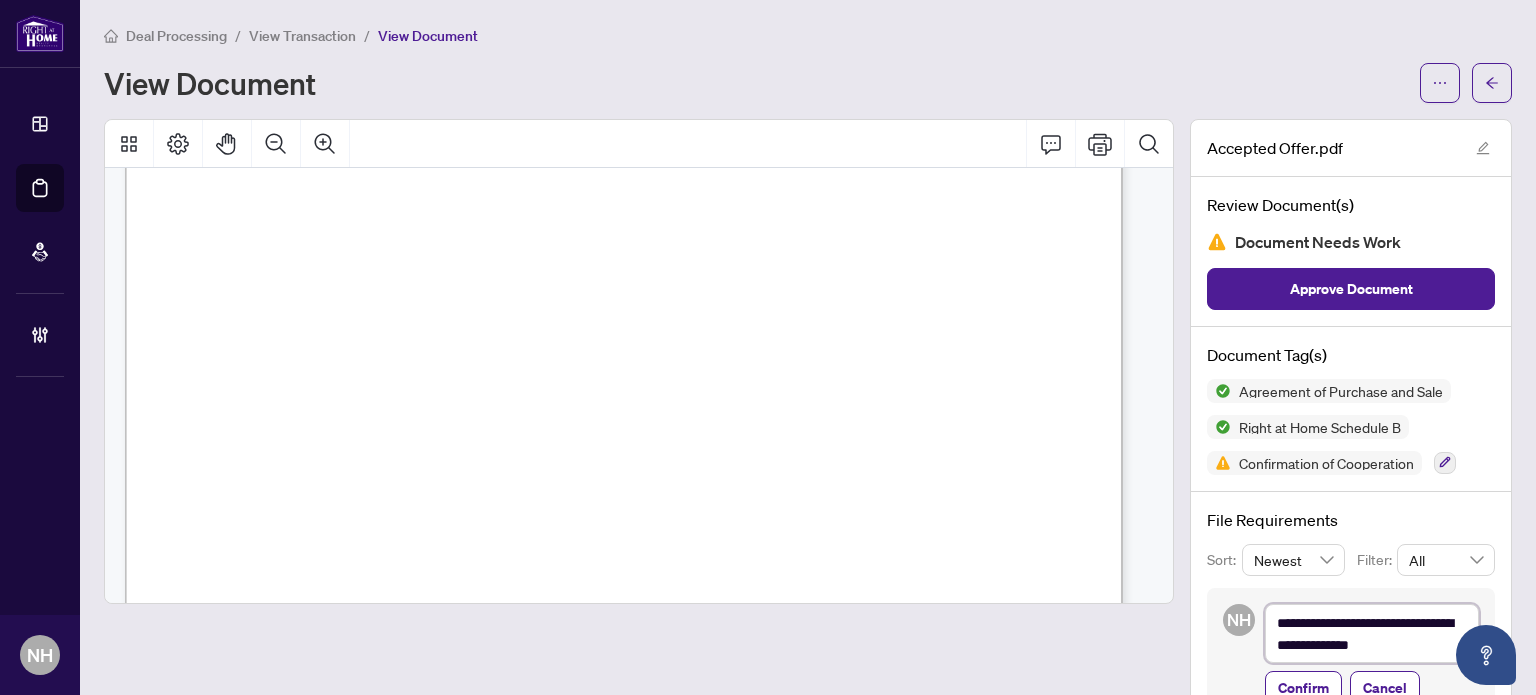 type on "**********" 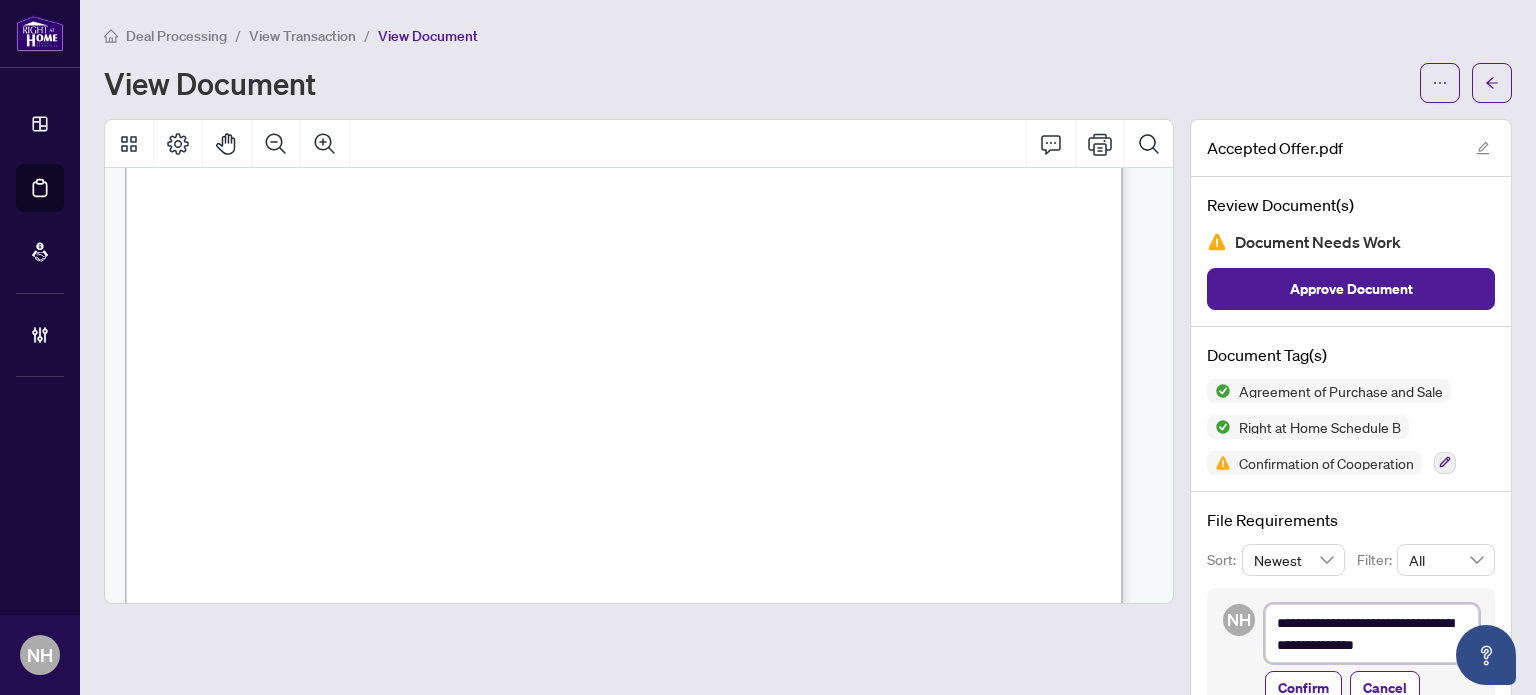 type on "**********" 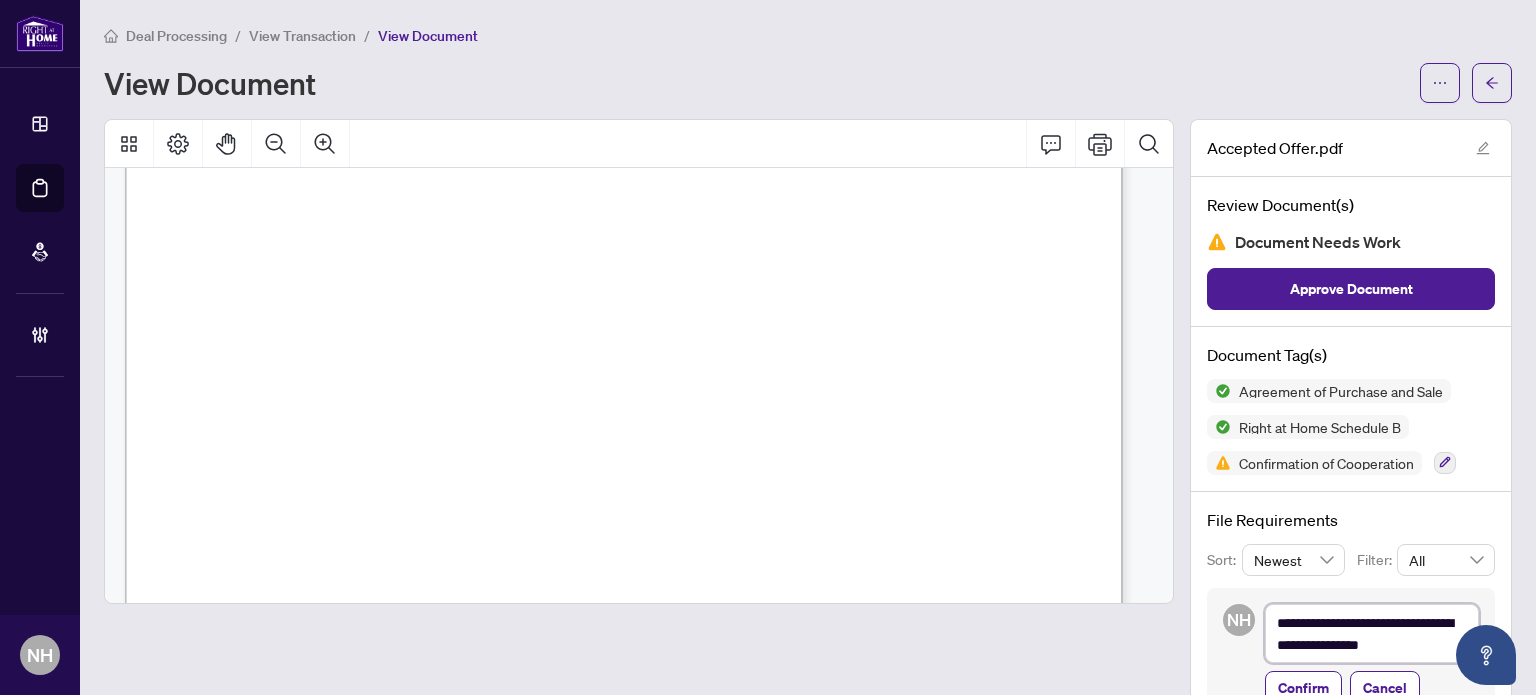 type on "**********" 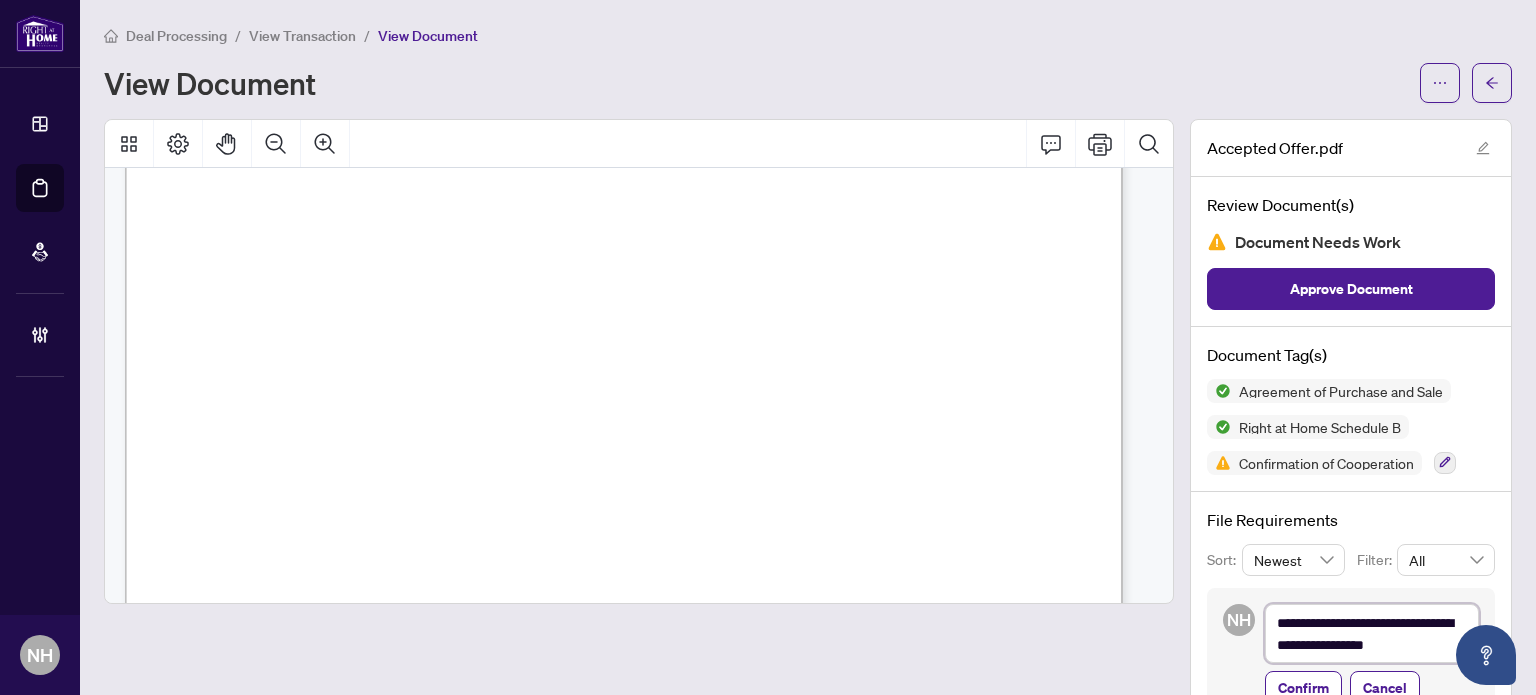 type on "**********" 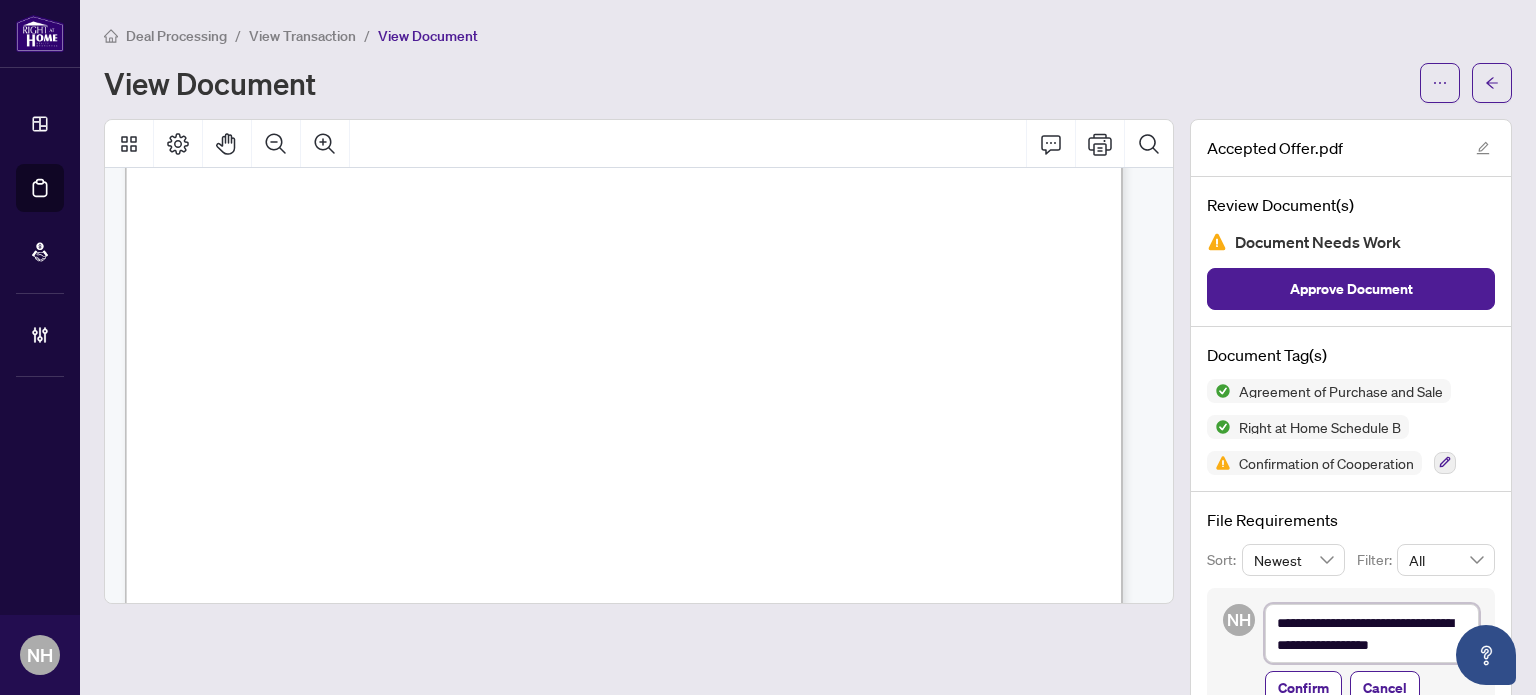 type on "**********" 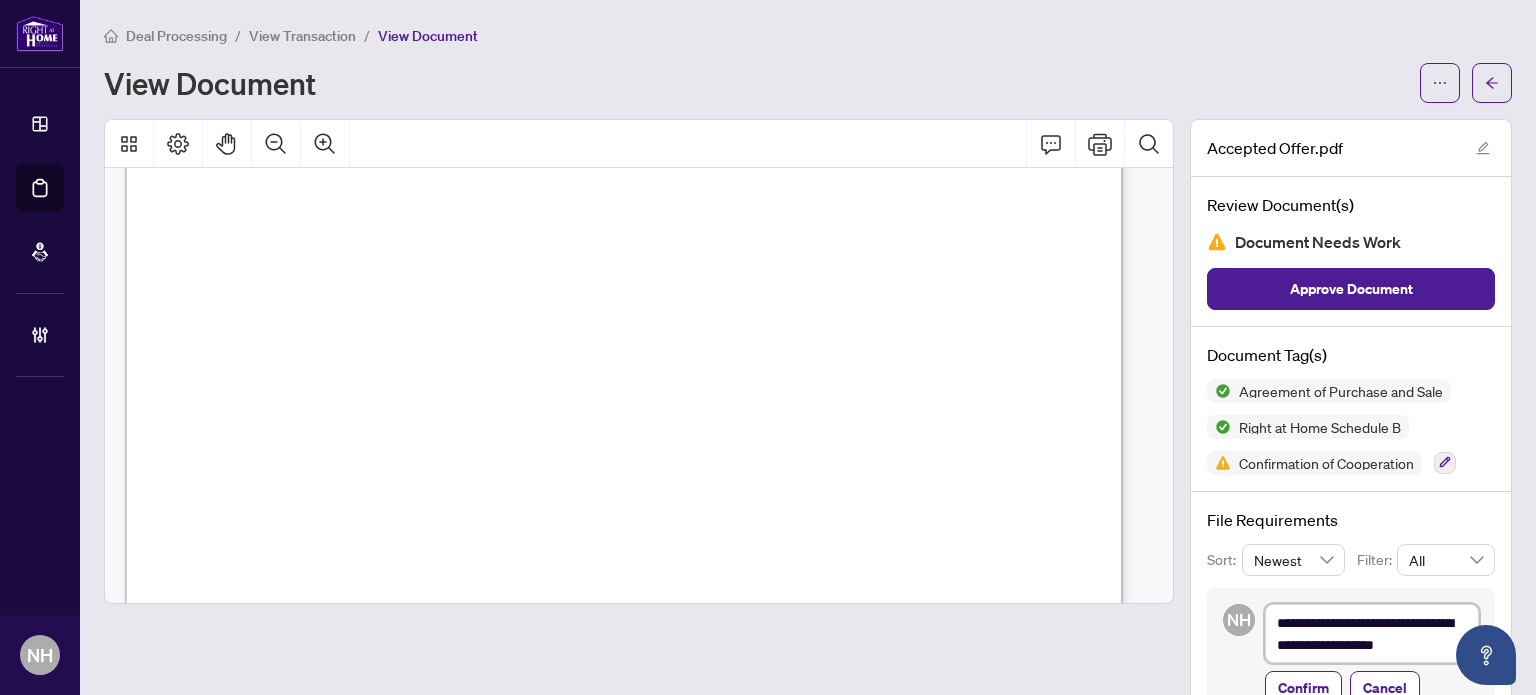 type on "**********" 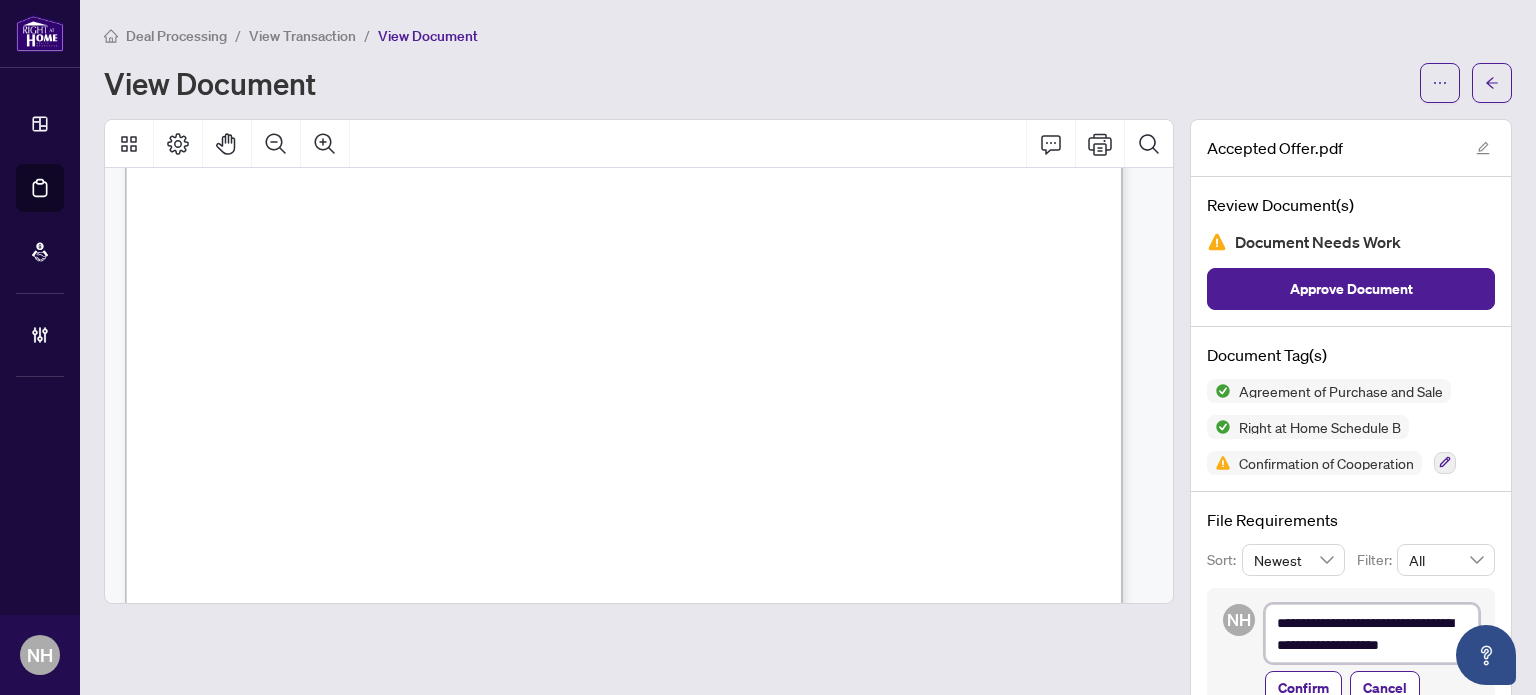 type on "**********" 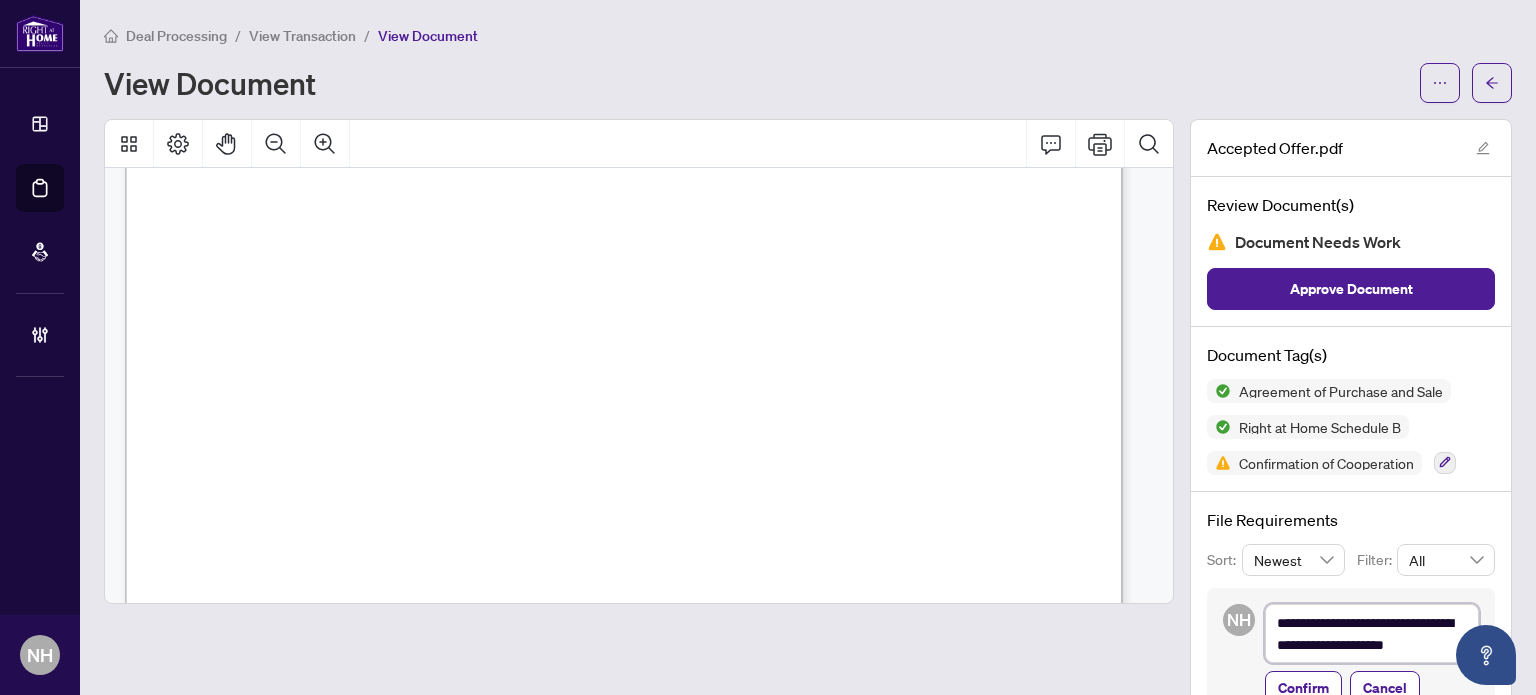type on "**********" 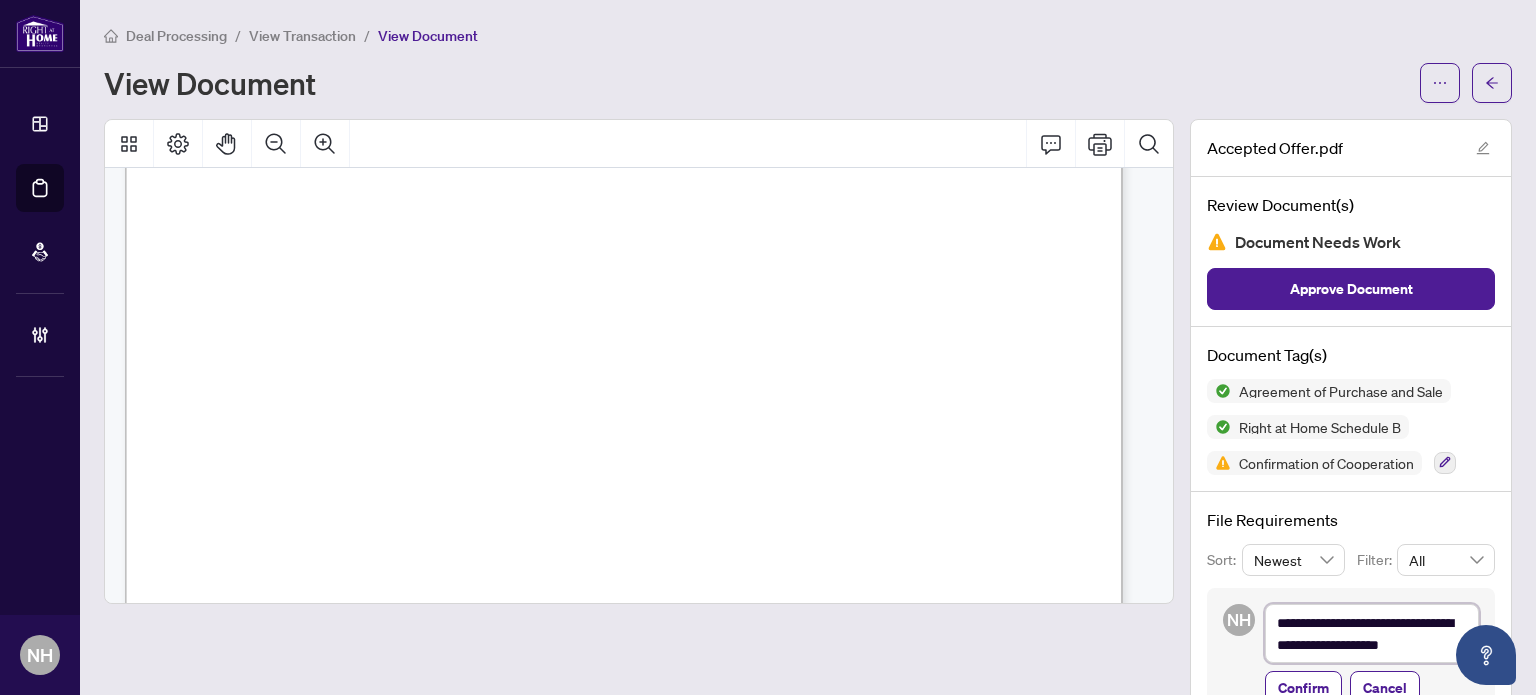type on "**********" 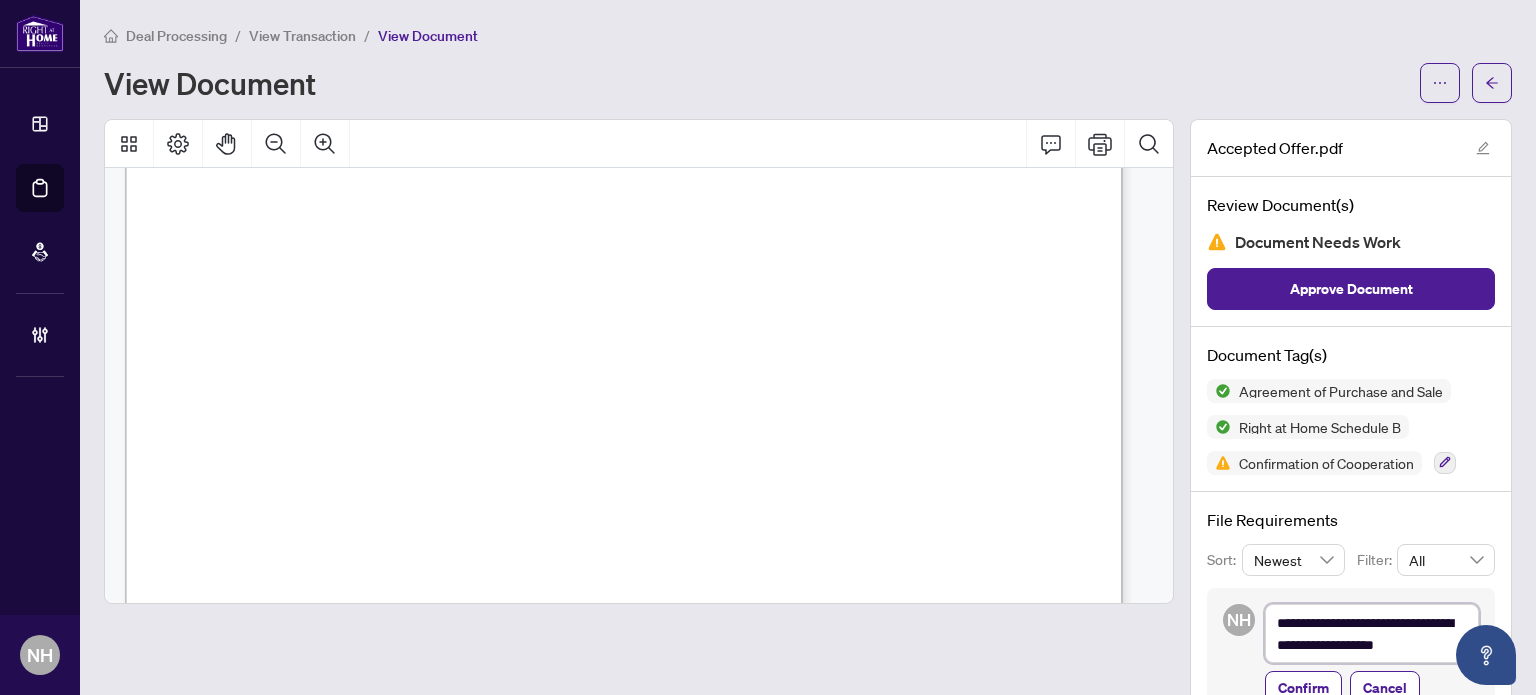 type on "**********" 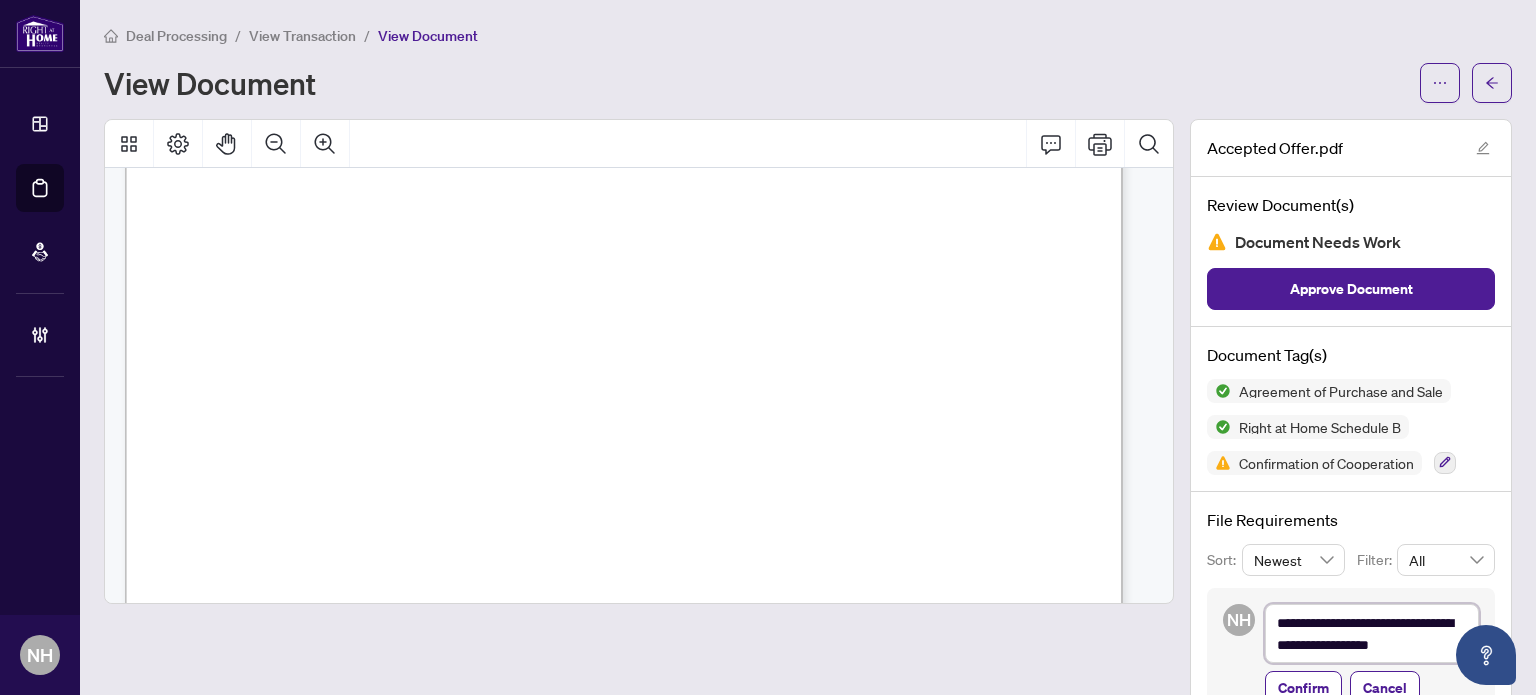 type on "**********" 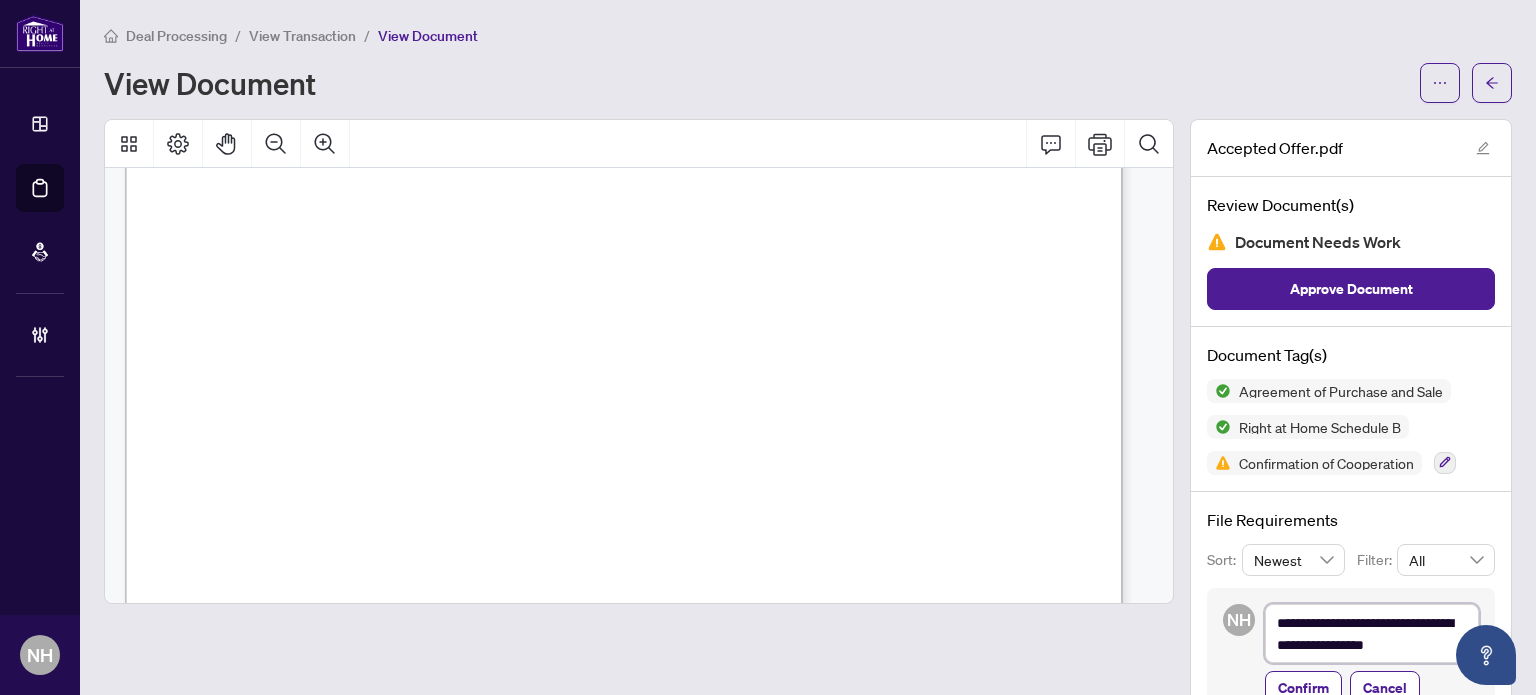 type on "**********" 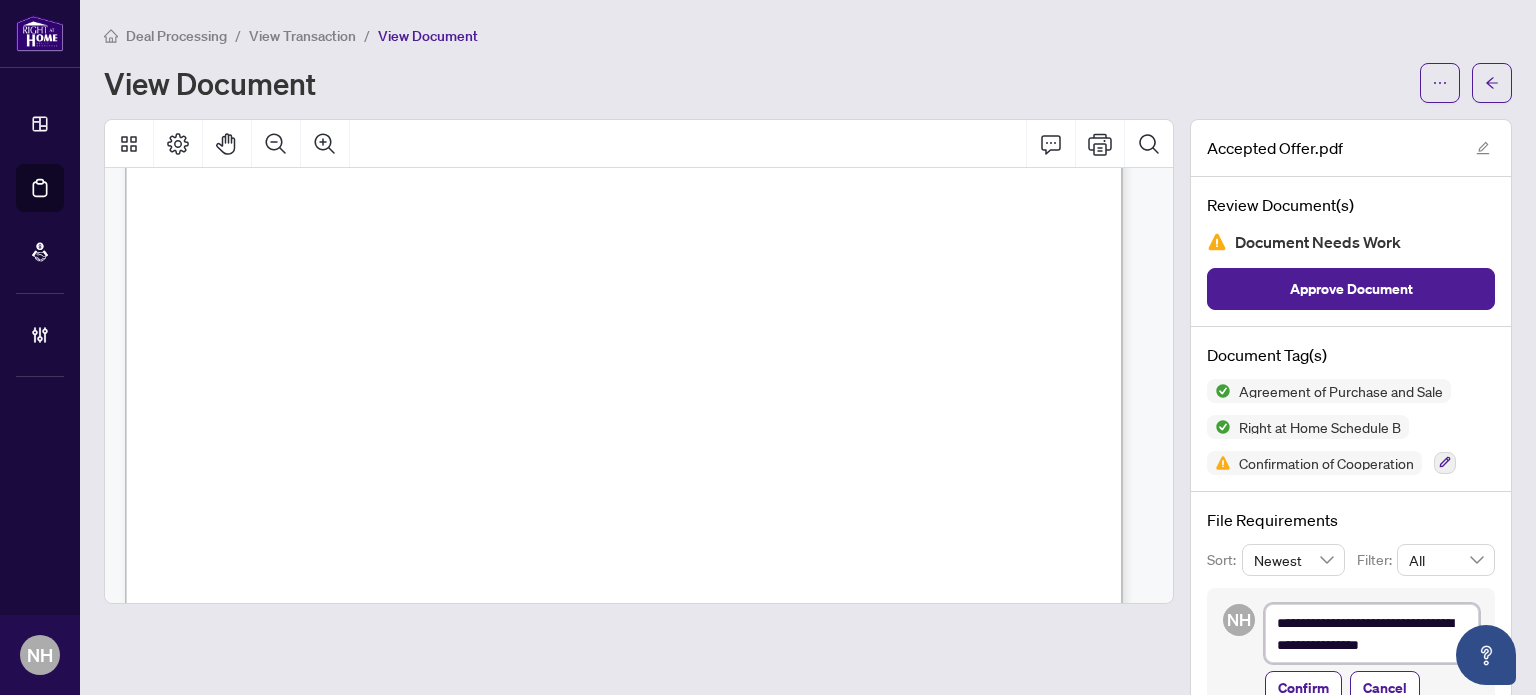 type on "**********" 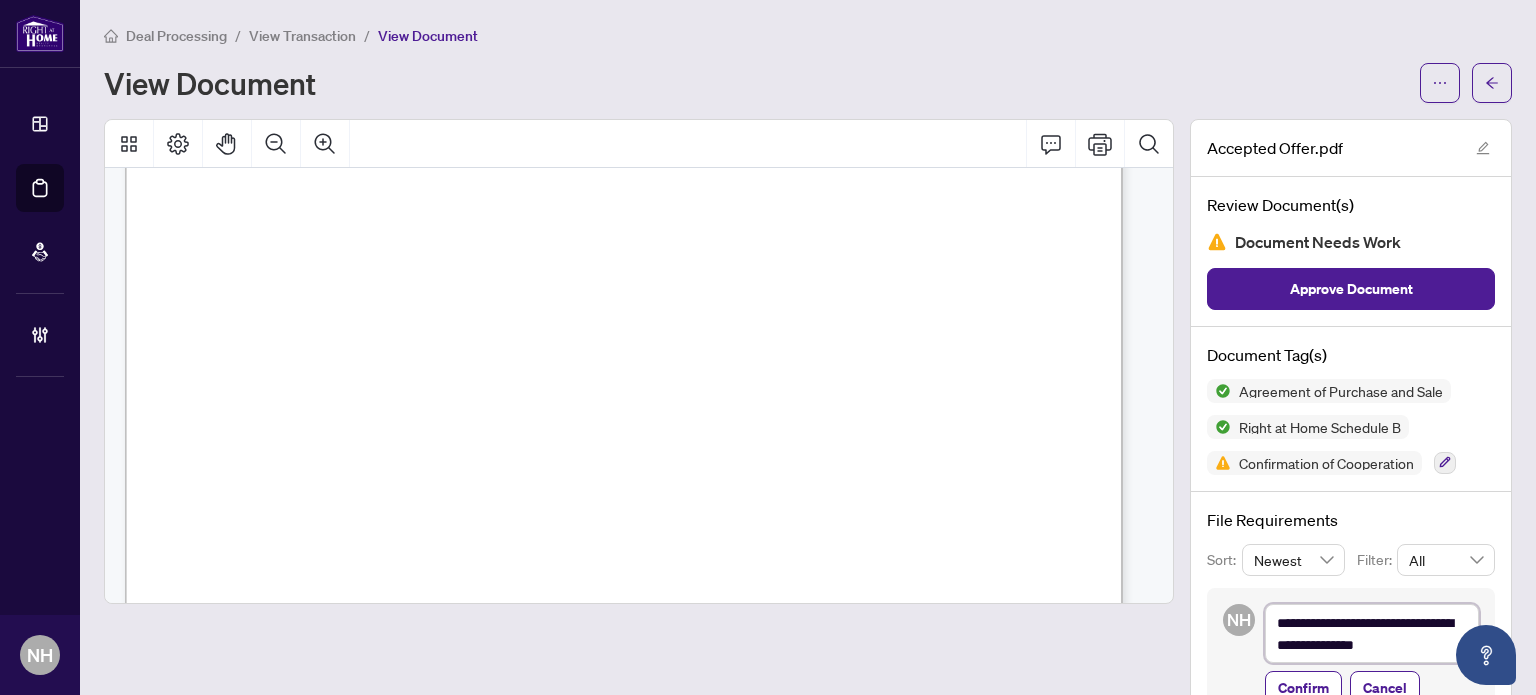 type on "**********" 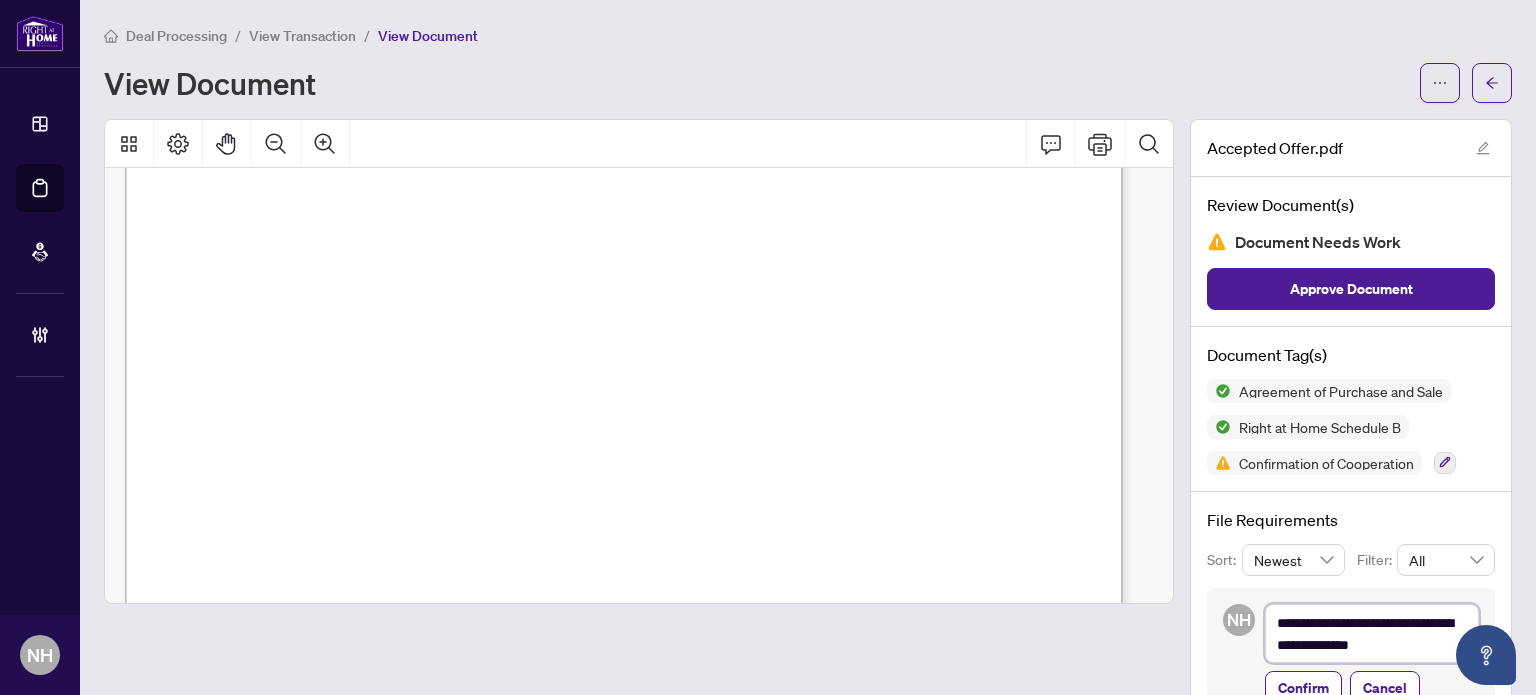 type on "**********" 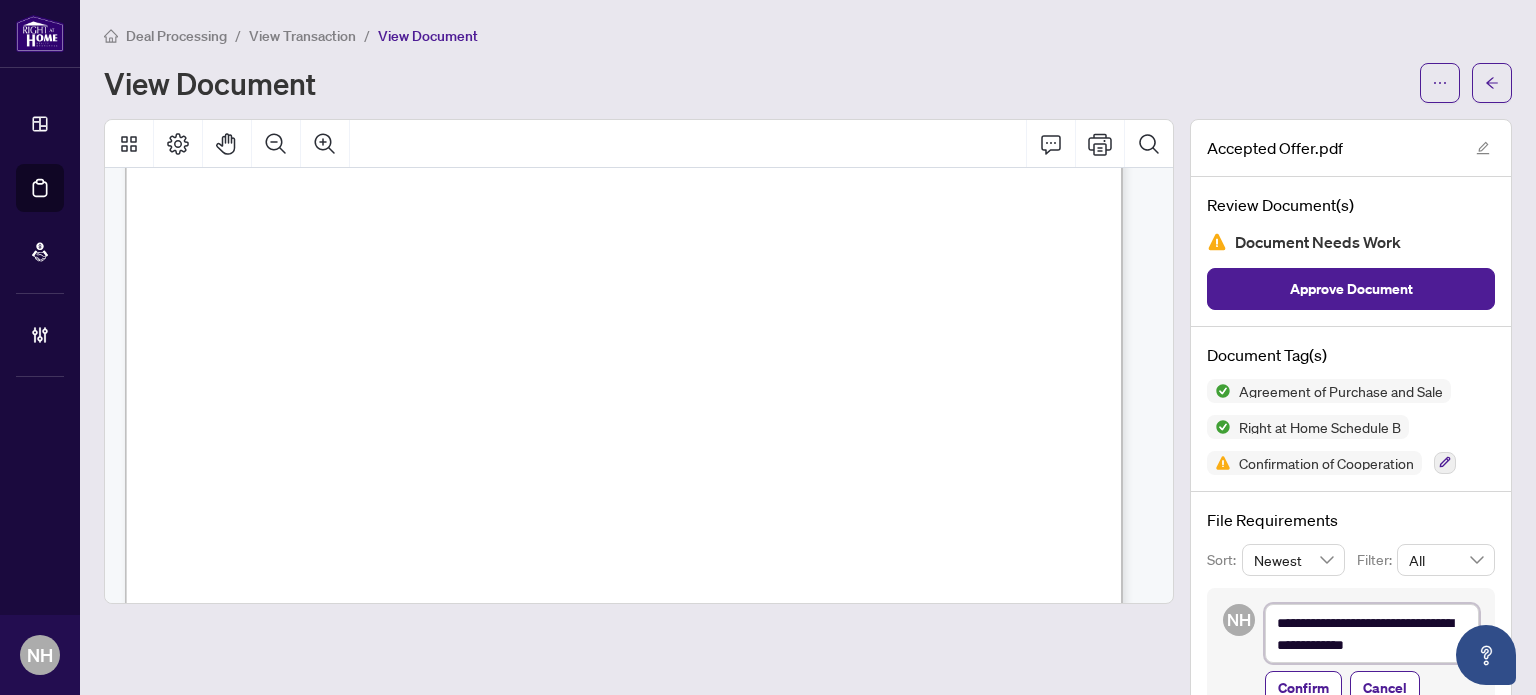 type on "**********" 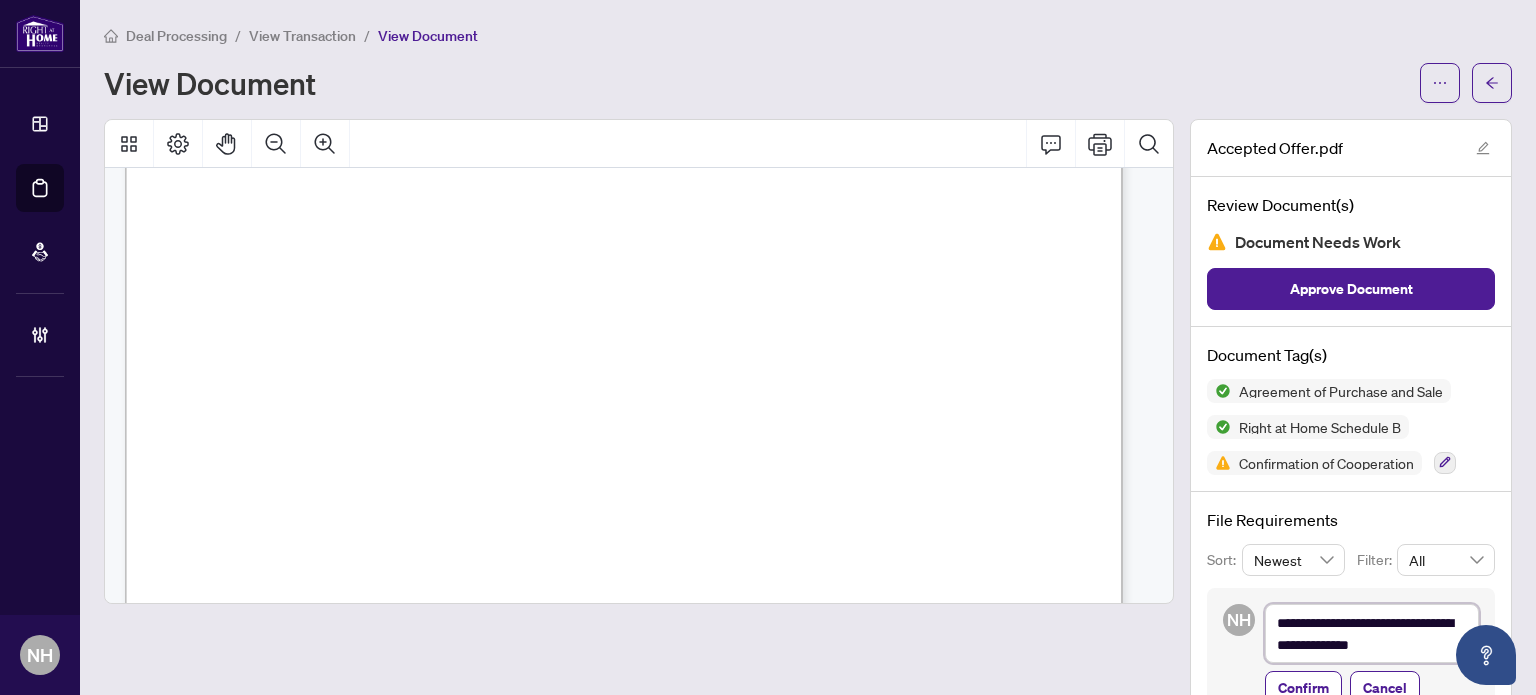 type on "**********" 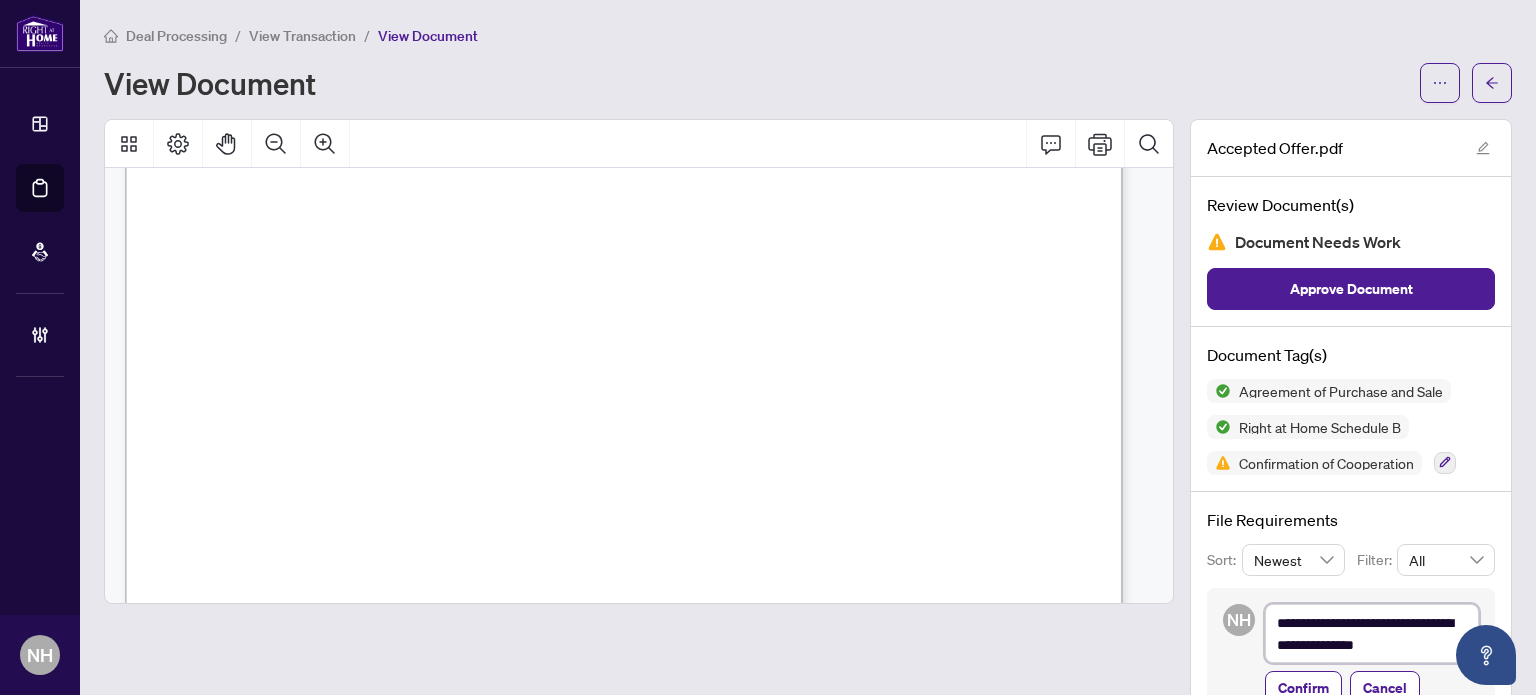type on "**********" 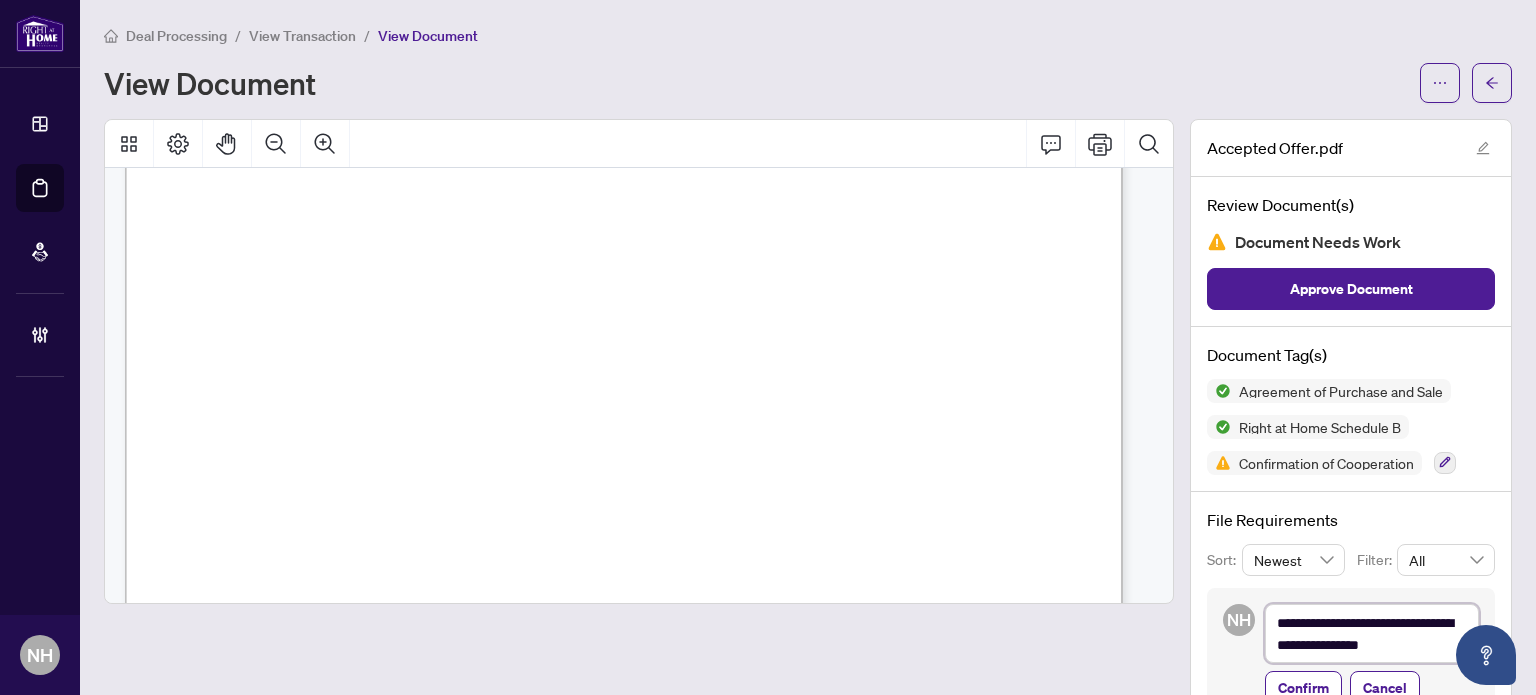 type on "**********" 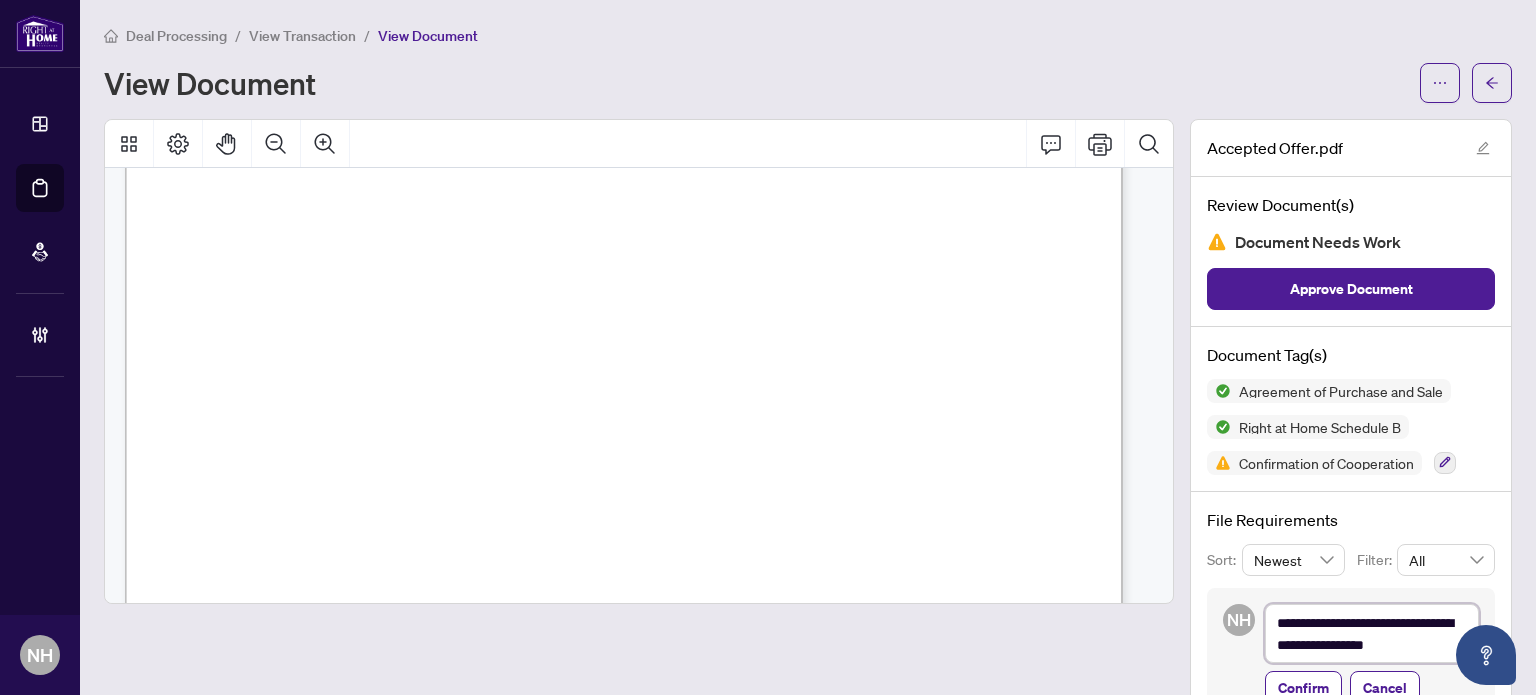 type on "**********" 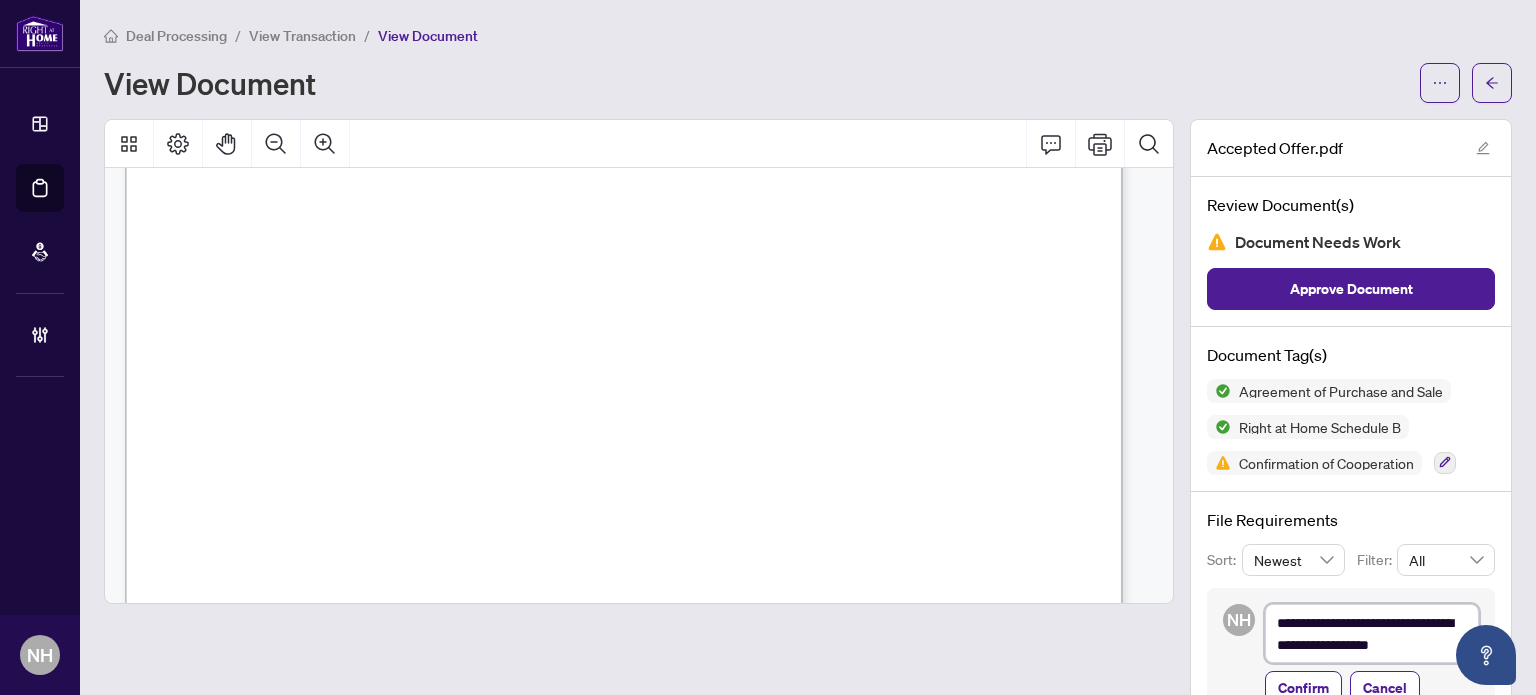type on "**********" 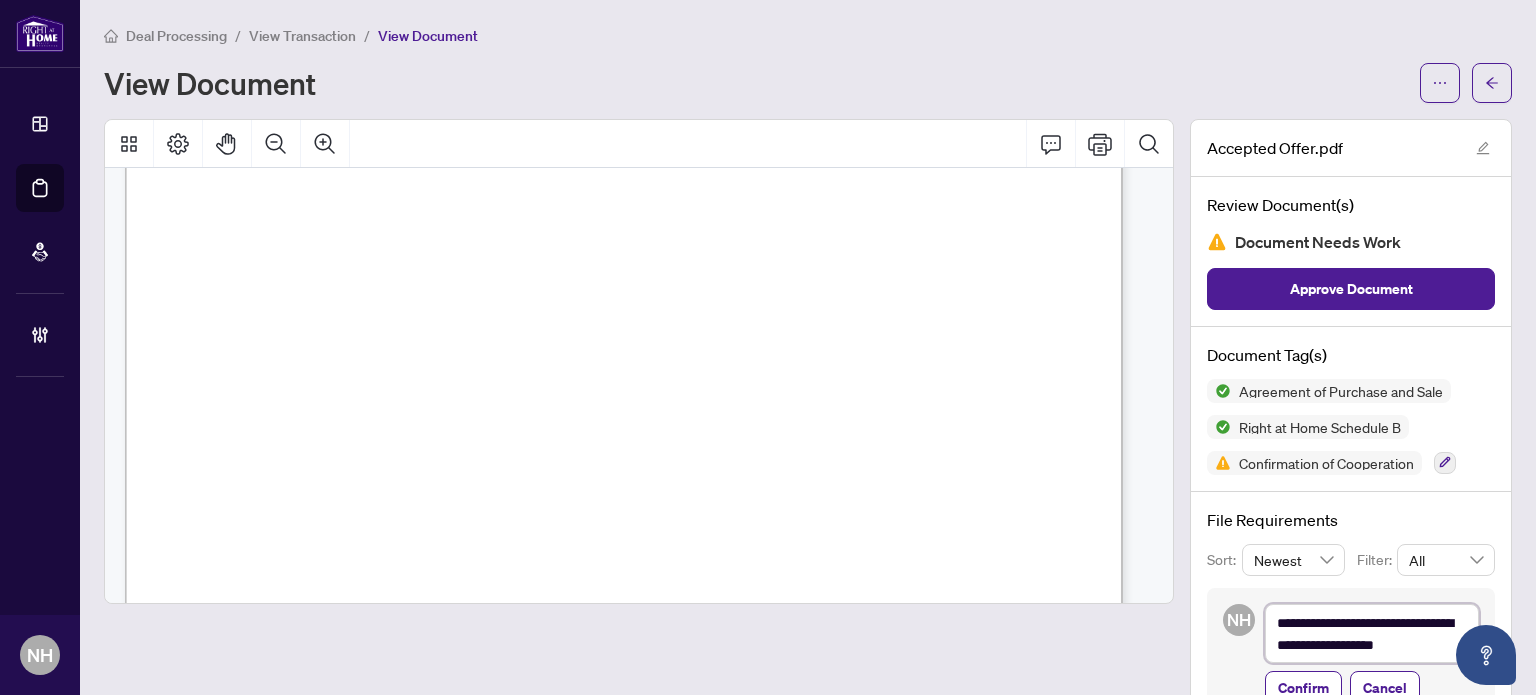 type on "**********" 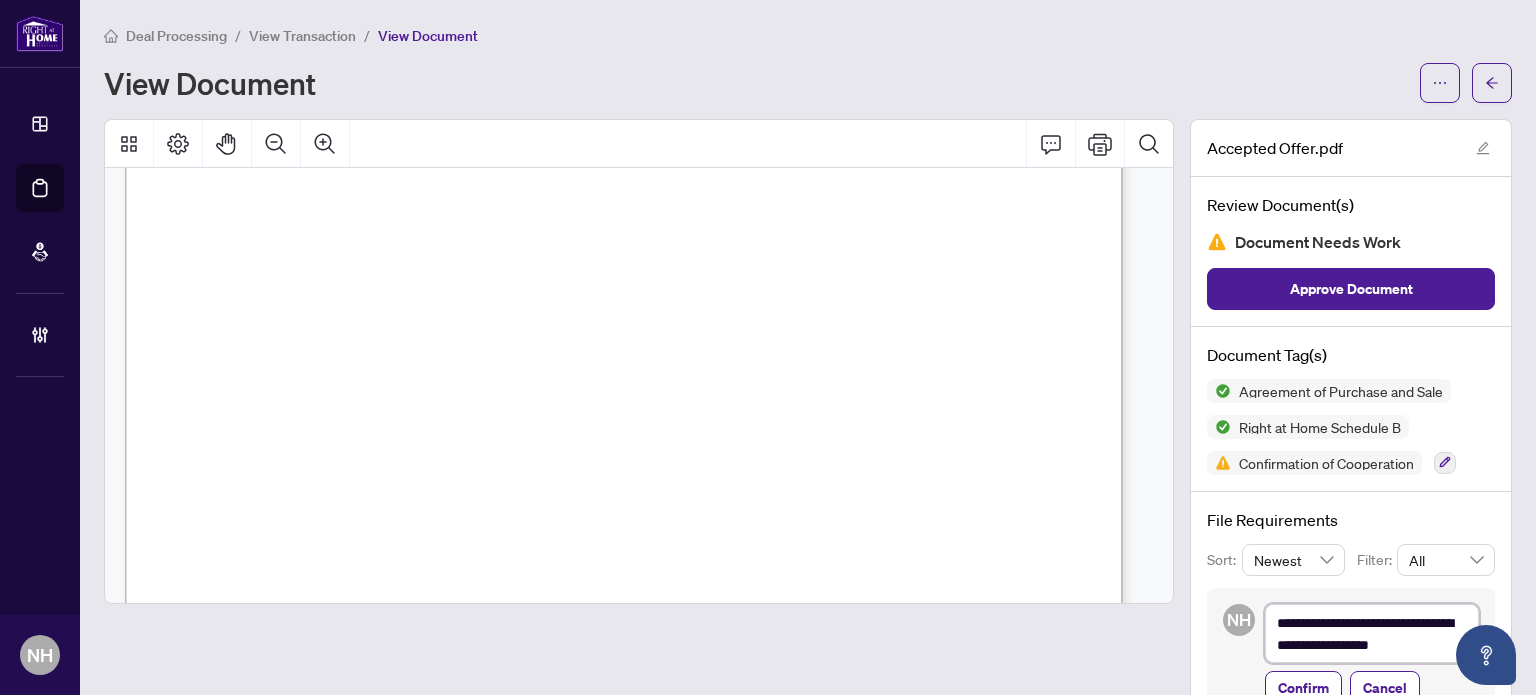type on "**********" 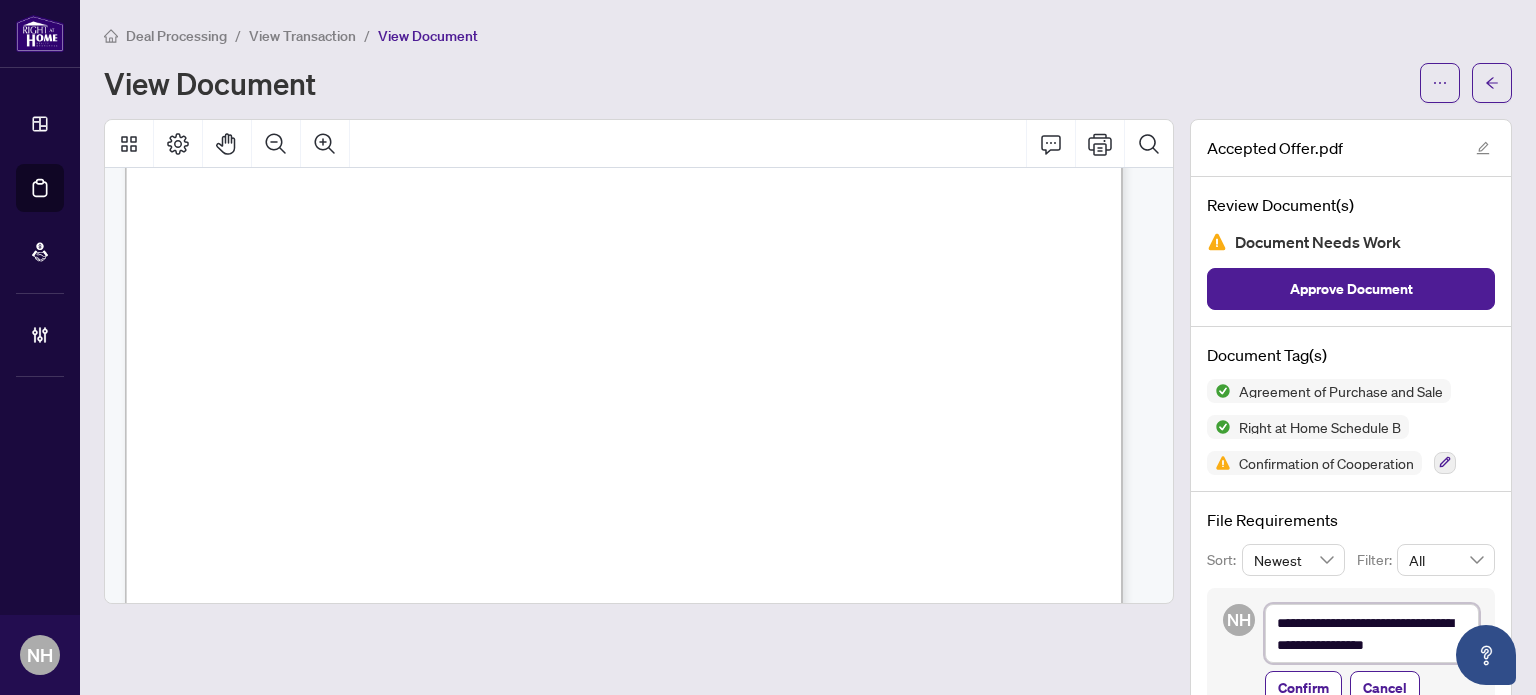 type on "**********" 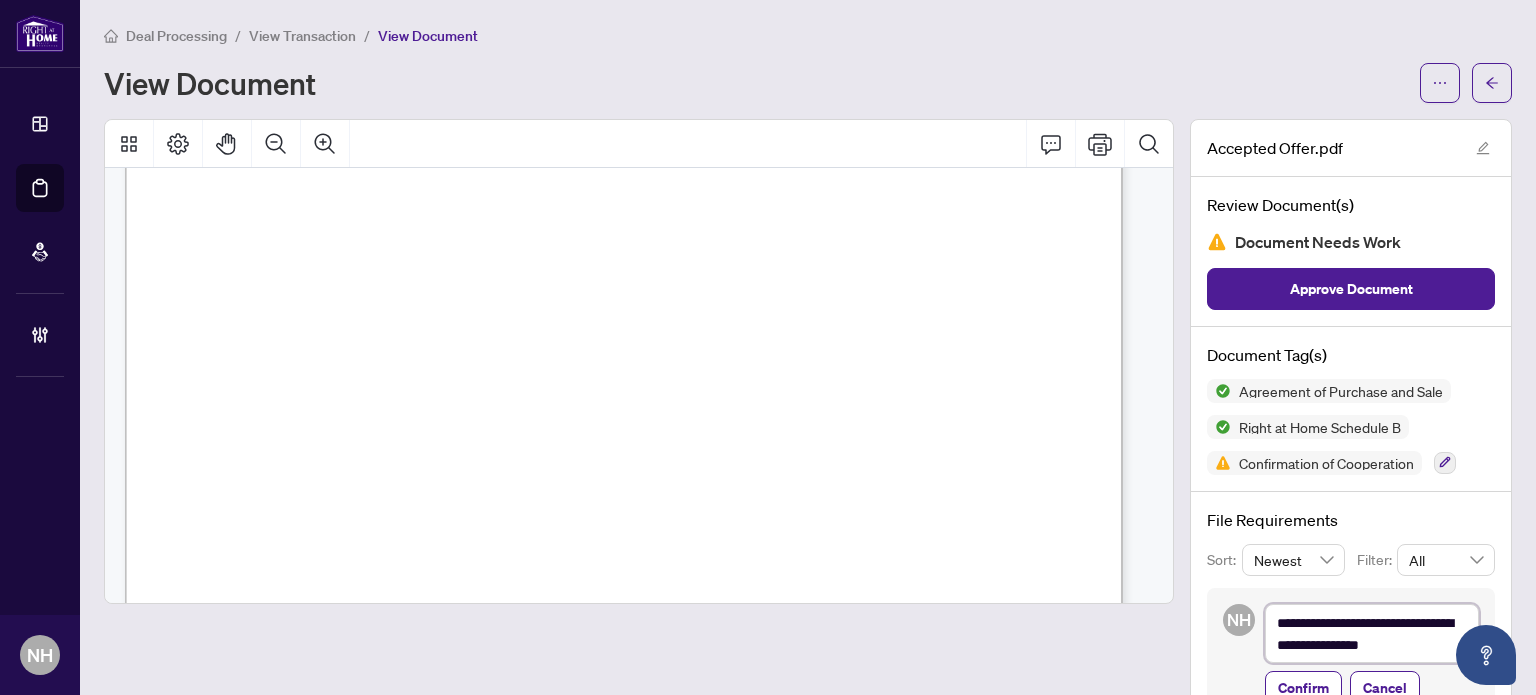 type on "**********" 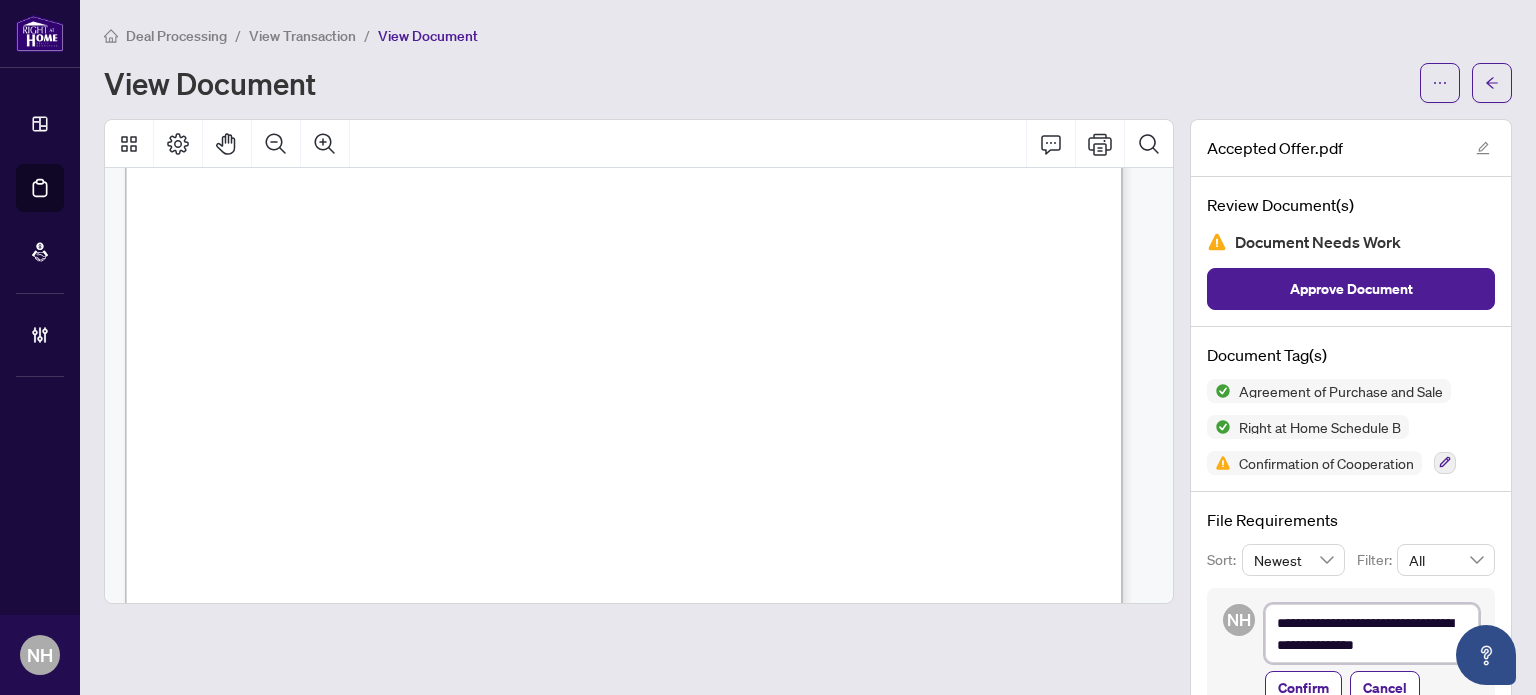 type on "**********" 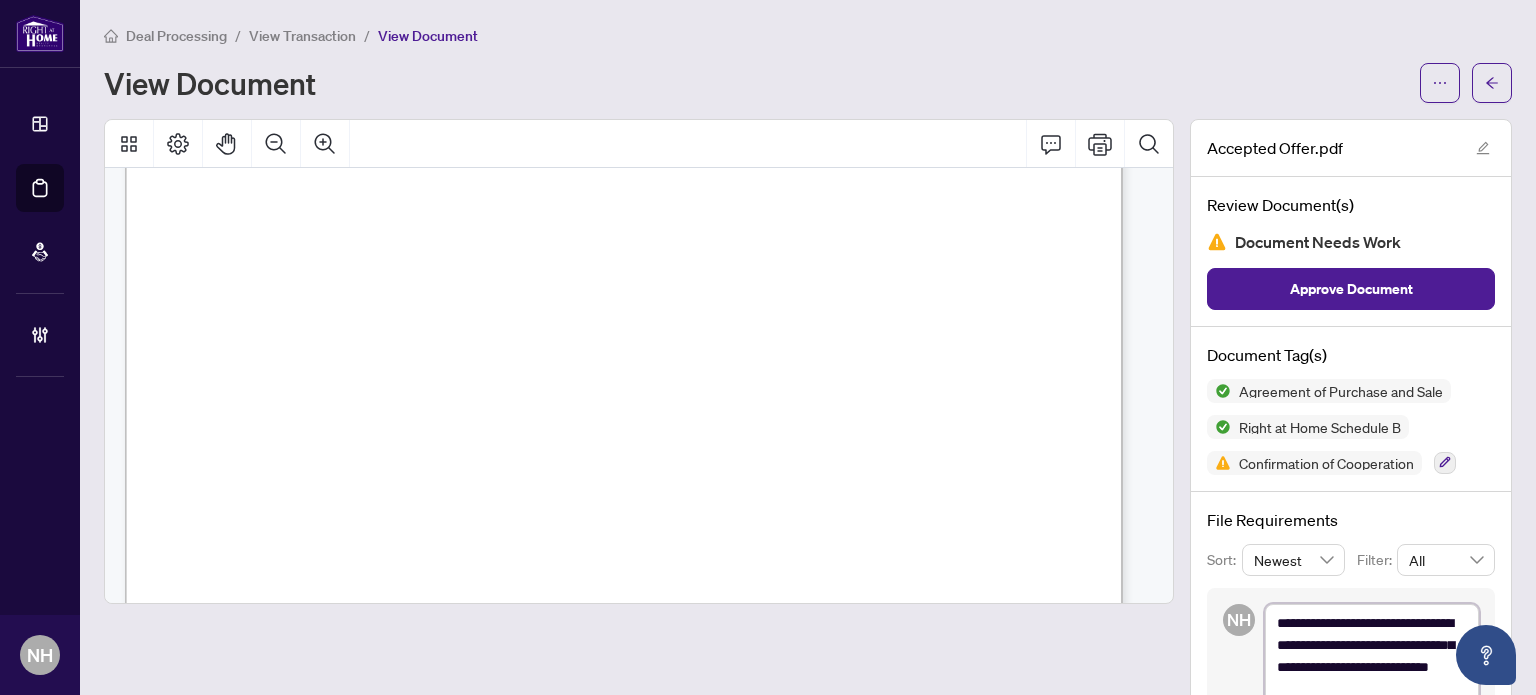 scroll, scrollTop: 165, scrollLeft: 0, axis: vertical 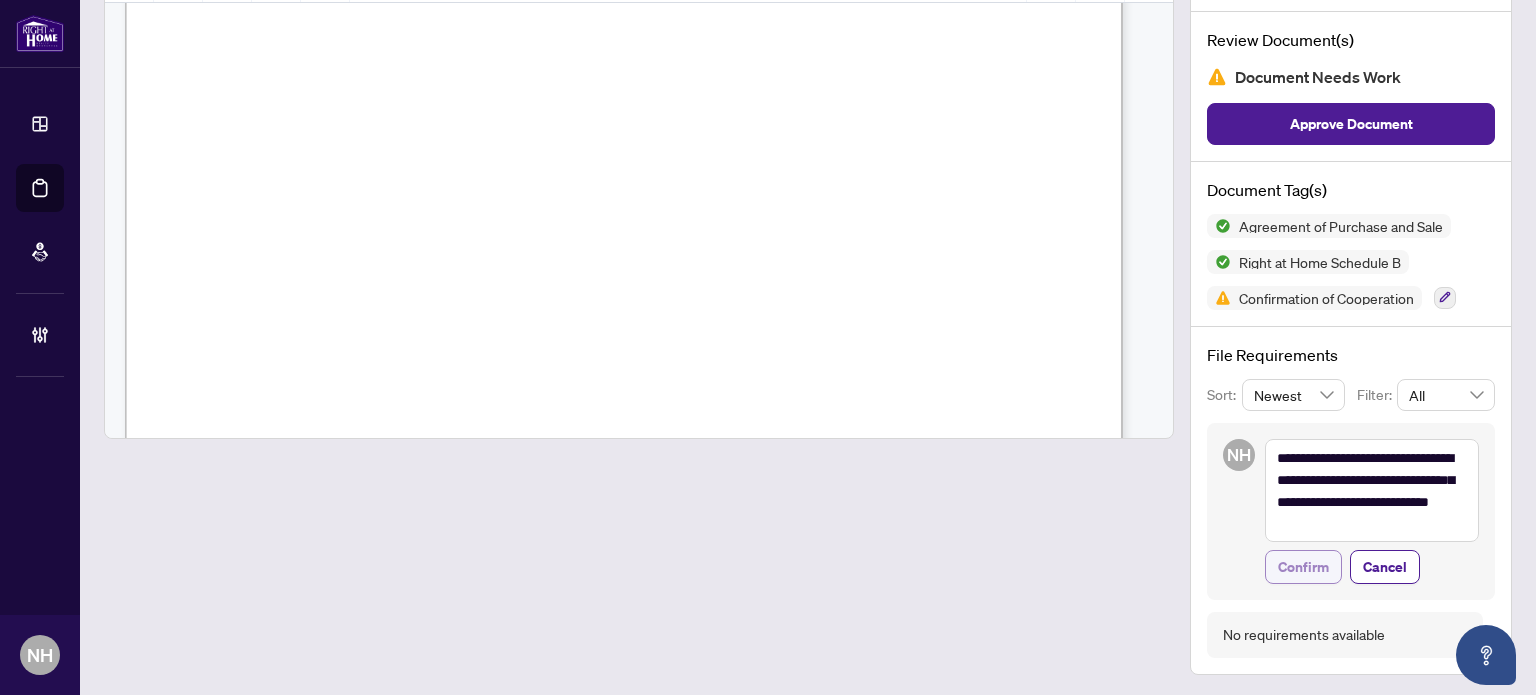 click on "Confirm" at bounding box center [1303, 567] 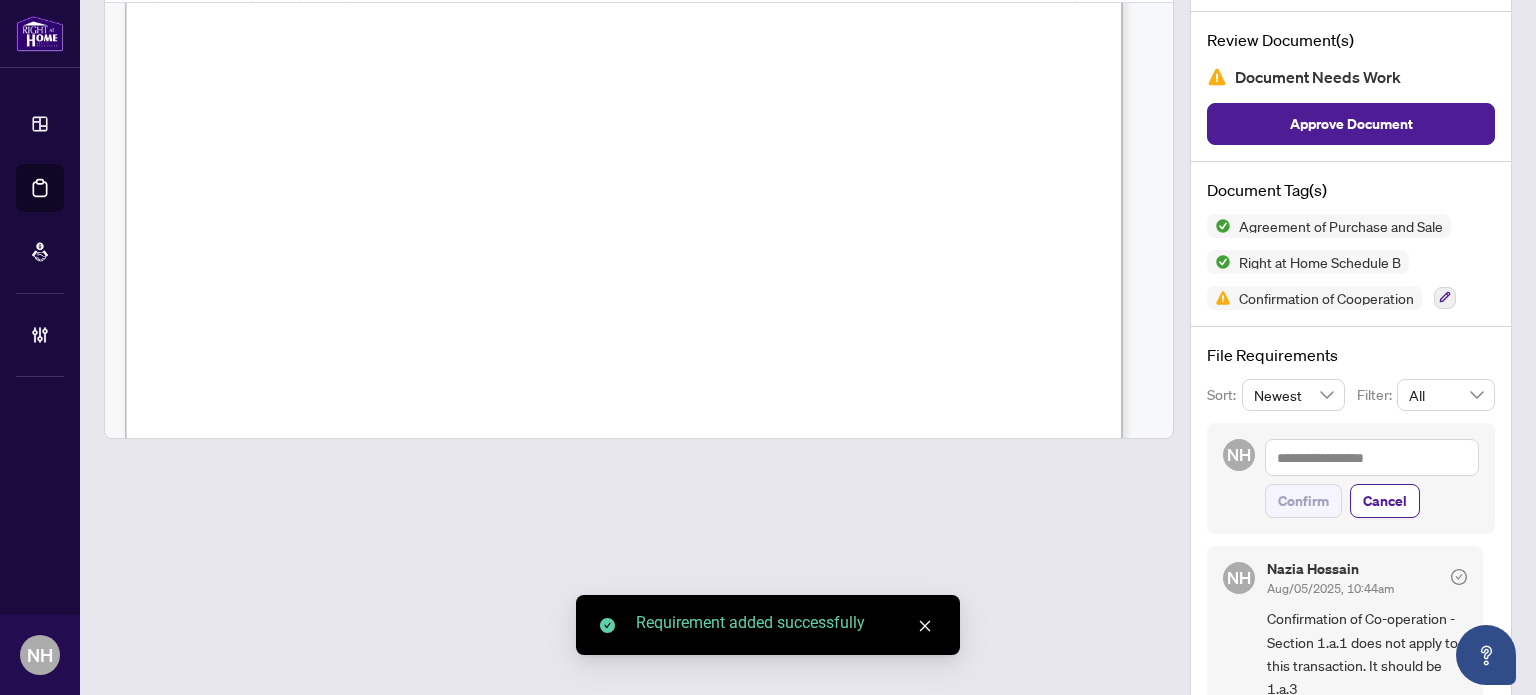 scroll, scrollTop: 0, scrollLeft: 0, axis: both 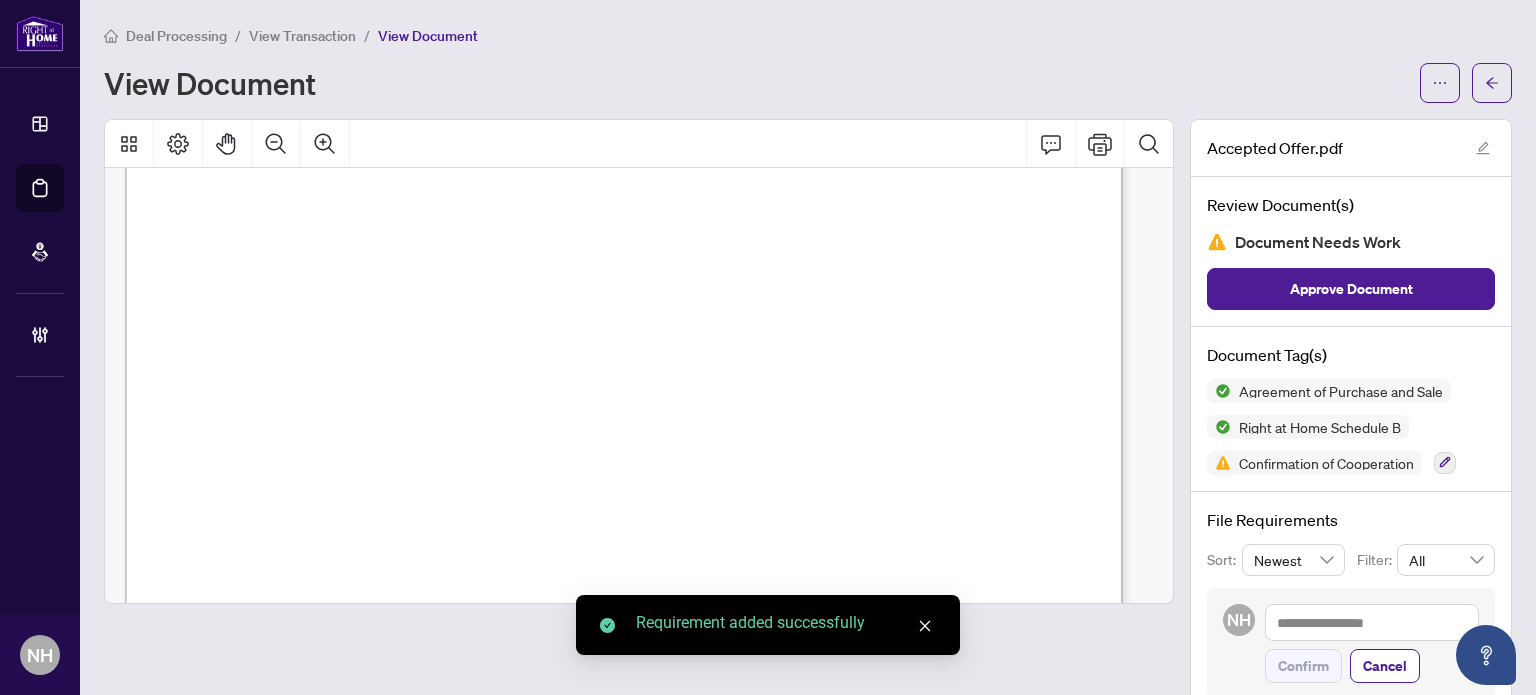 click on "View Transaction" at bounding box center (302, 36) 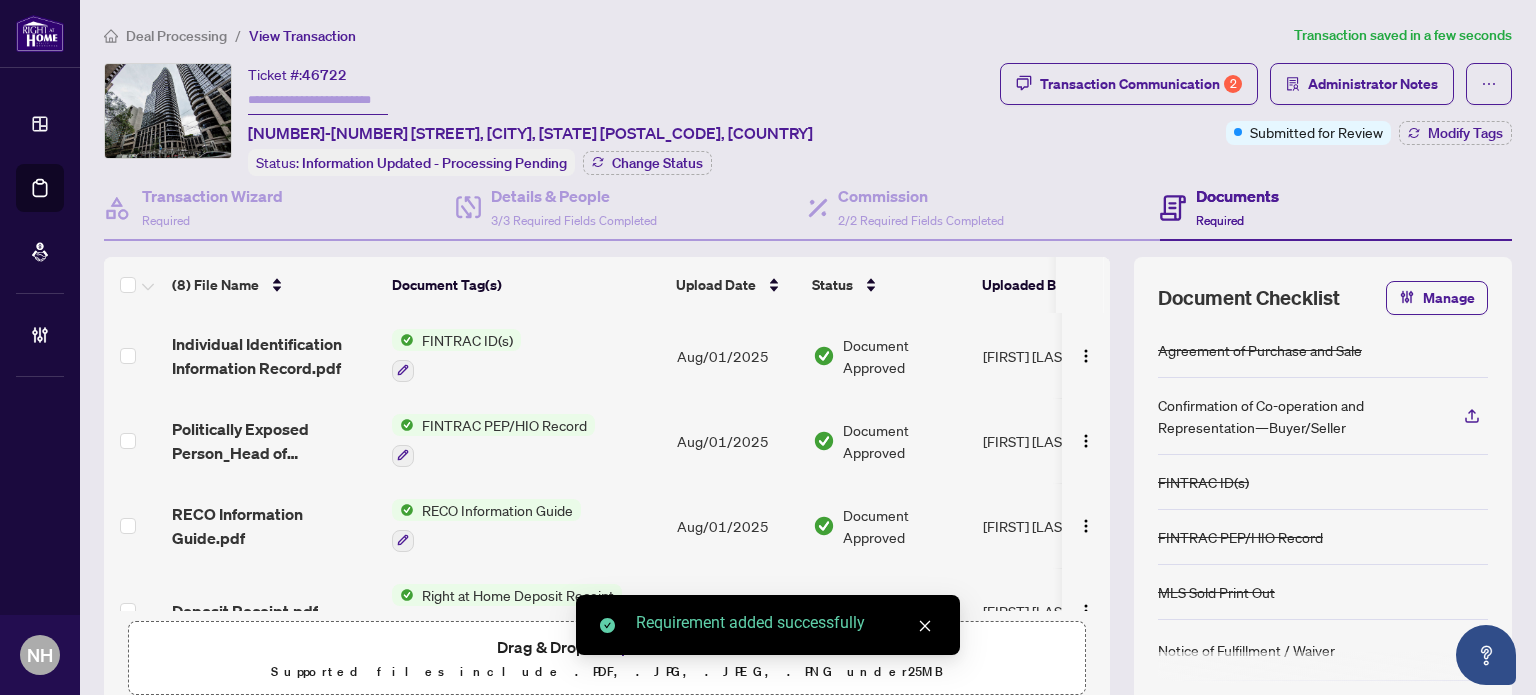 scroll, scrollTop: 383, scrollLeft: 0, axis: vertical 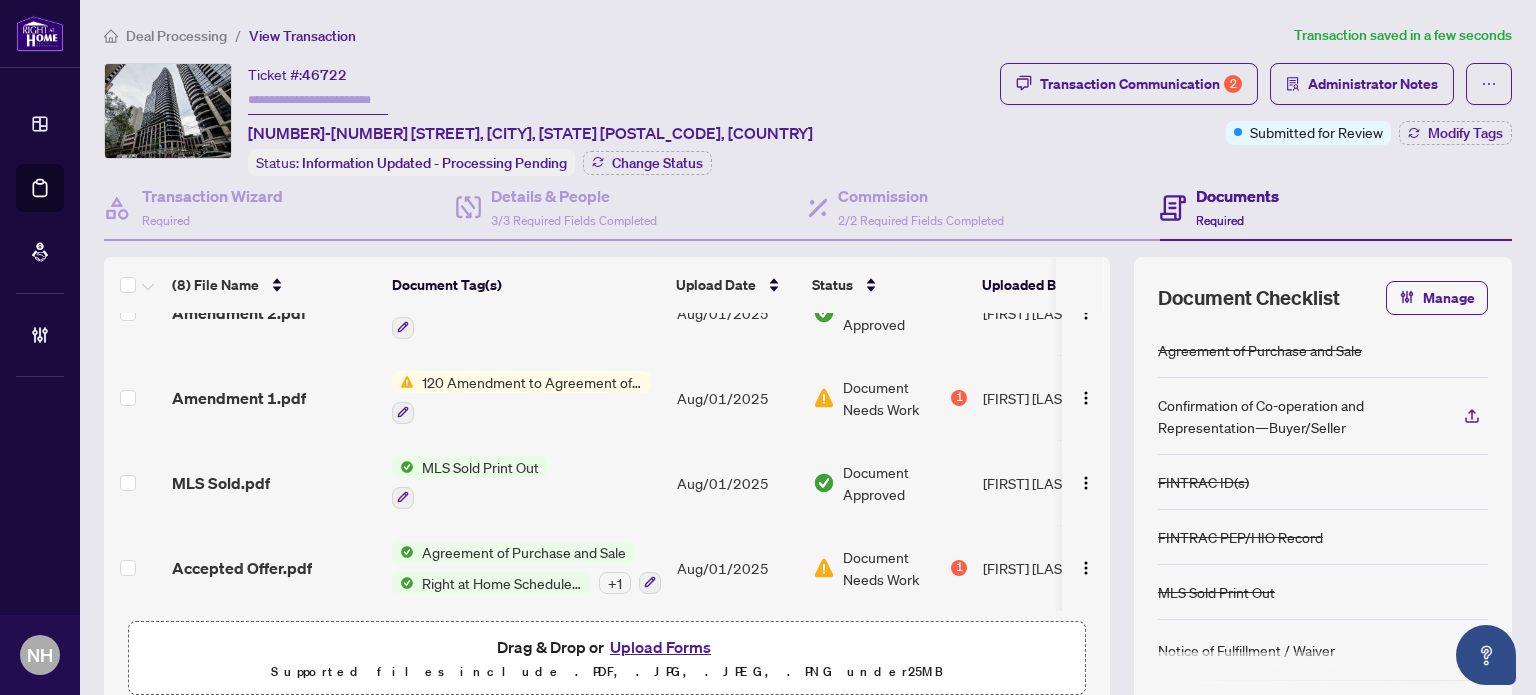 click on "Accepted Offer.pdf" at bounding box center [242, 568] 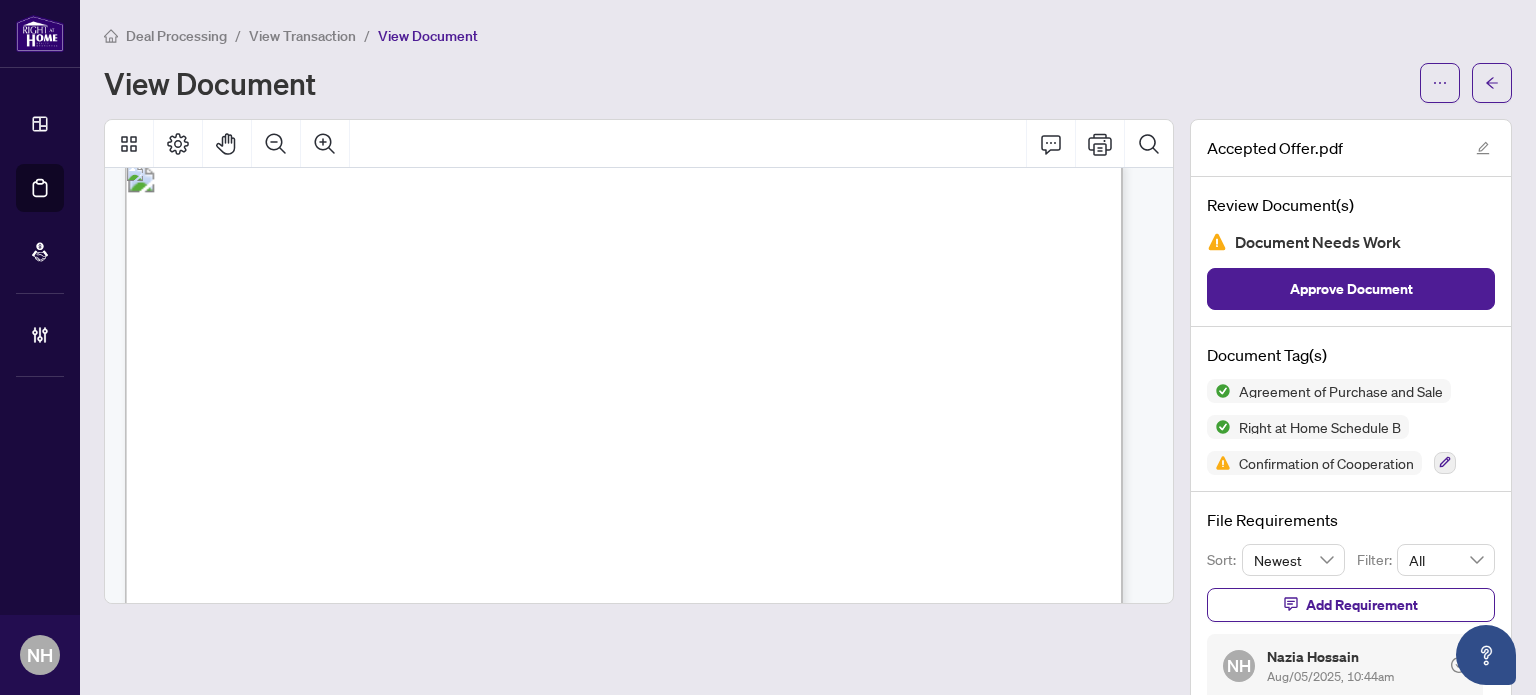 scroll, scrollTop: 0, scrollLeft: 0, axis: both 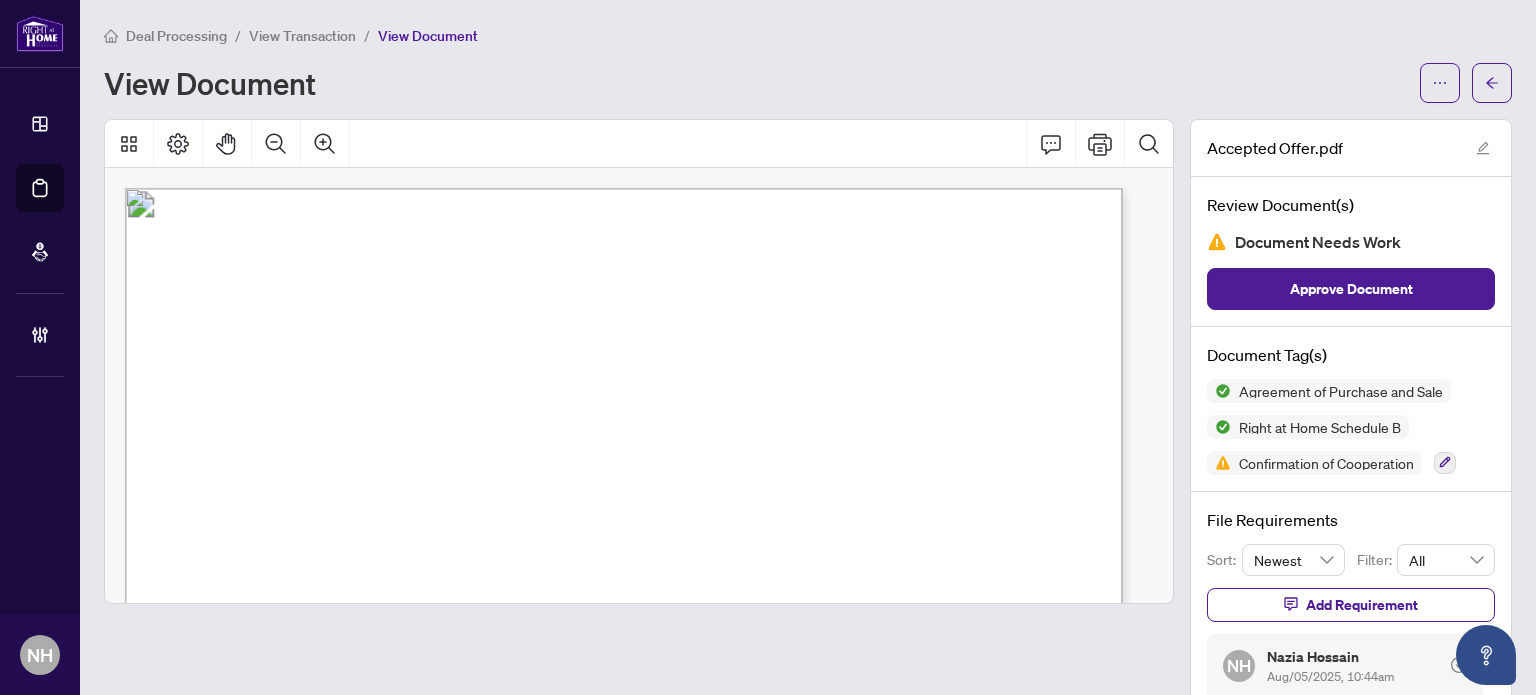 click on "Deal Processing / View Transaction / View Document View Document Accepted Offer.pdf Review Document(s) Document Needs Work Approve Document Document Tag(s) Agreement of Purchase and Sale Right at Home Schedule B Confirmation of Cooperation File Requirements Sort: Newest Filter: All Add Requirement NH Nazia Hossain   Aug/05/2025, 10:44am Confirmation of Co-operation - Section 1.a.1 does not apply to this transaction. It should be  1.a.3 Complete Remove" at bounding box center [808, 347] 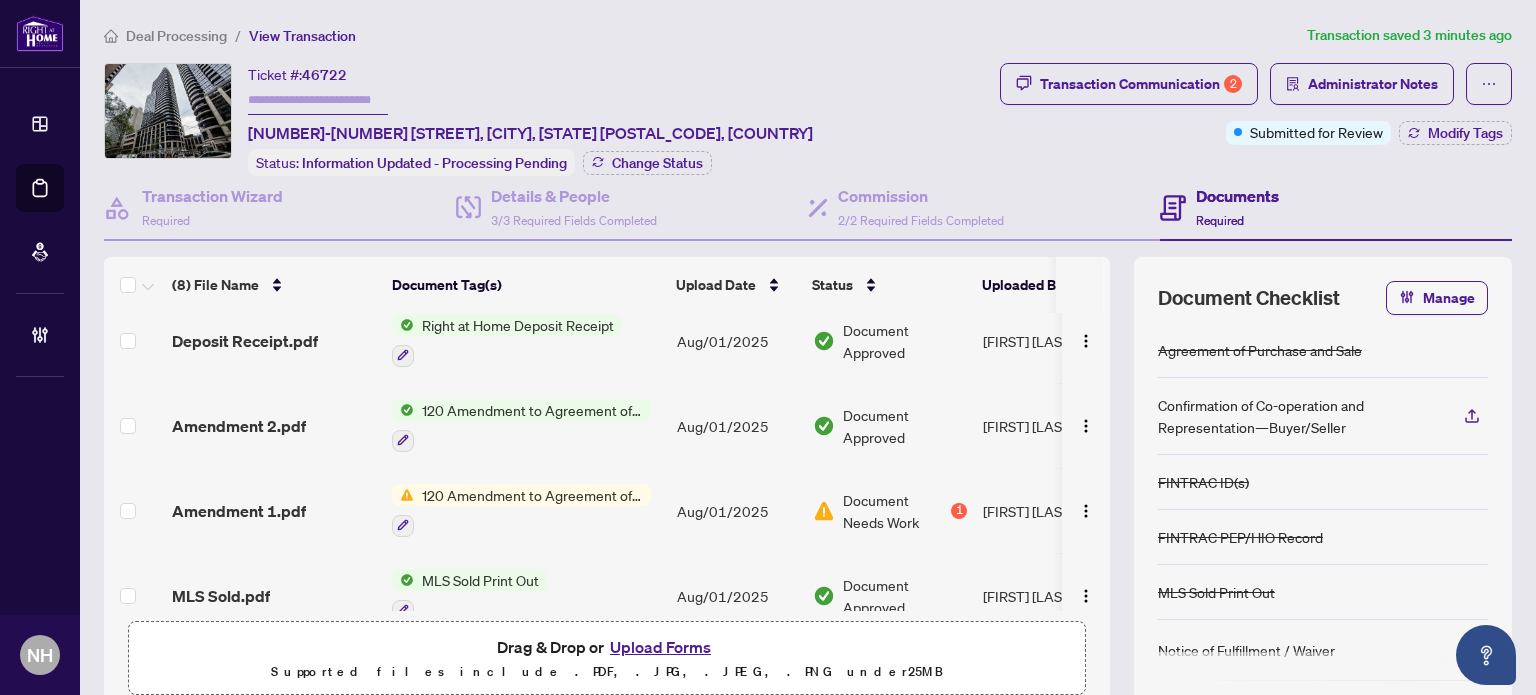 scroll, scrollTop: 300, scrollLeft: 0, axis: vertical 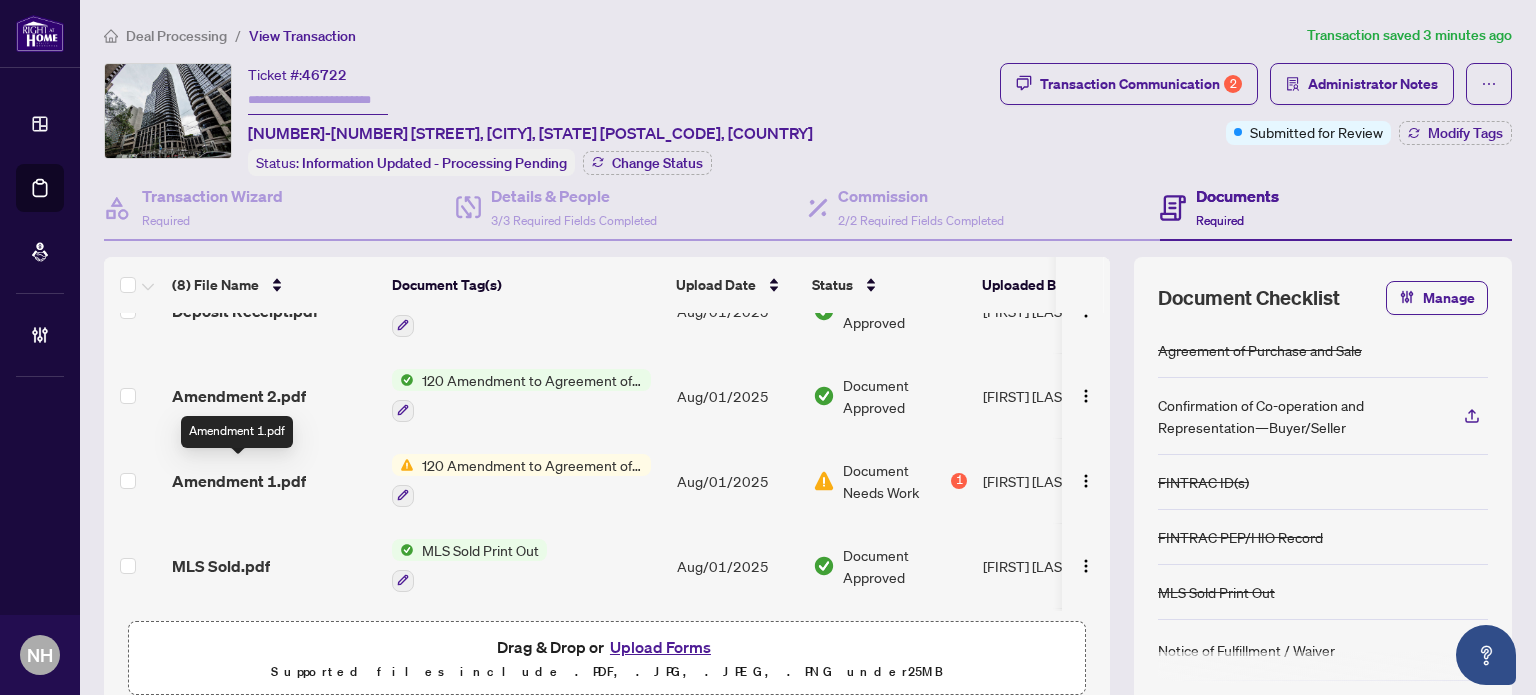 click on "Amendment 1.pdf" at bounding box center [239, 481] 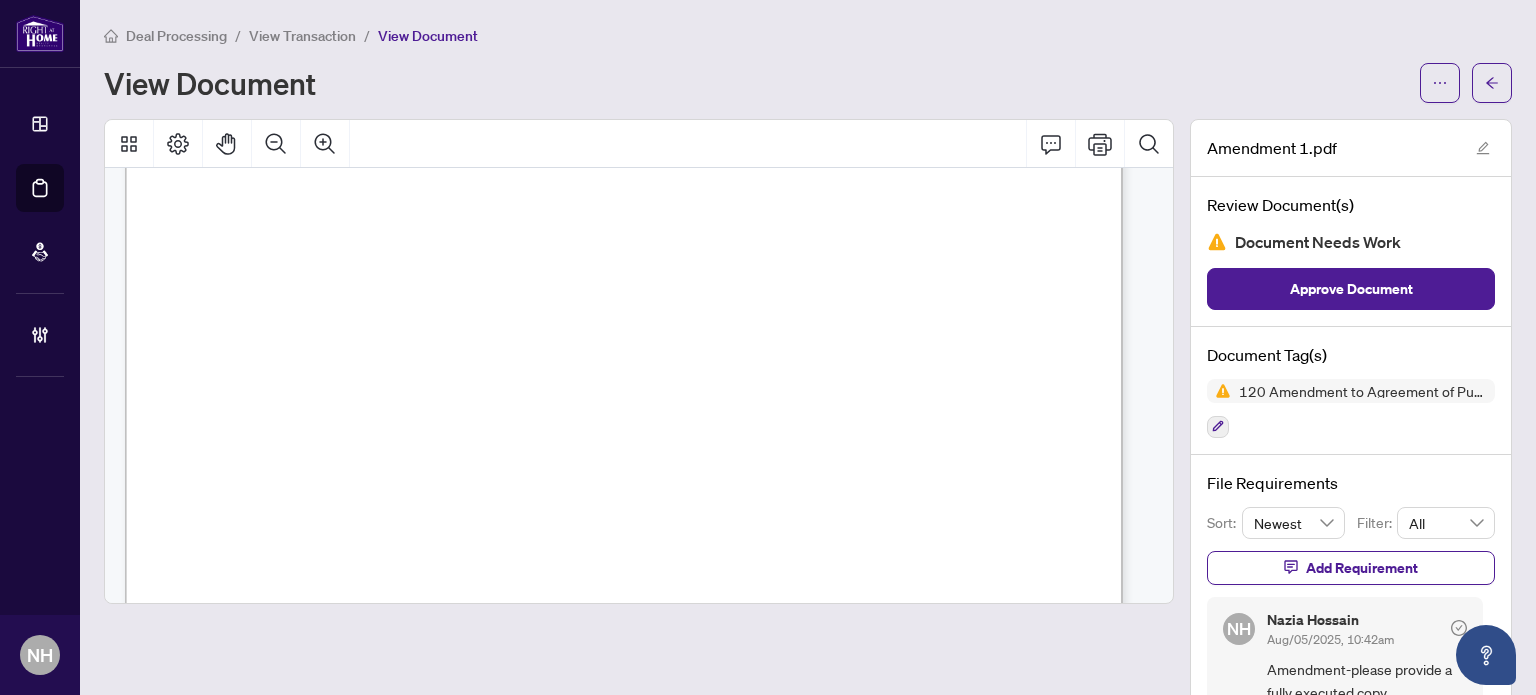 scroll, scrollTop: 1100, scrollLeft: 0, axis: vertical 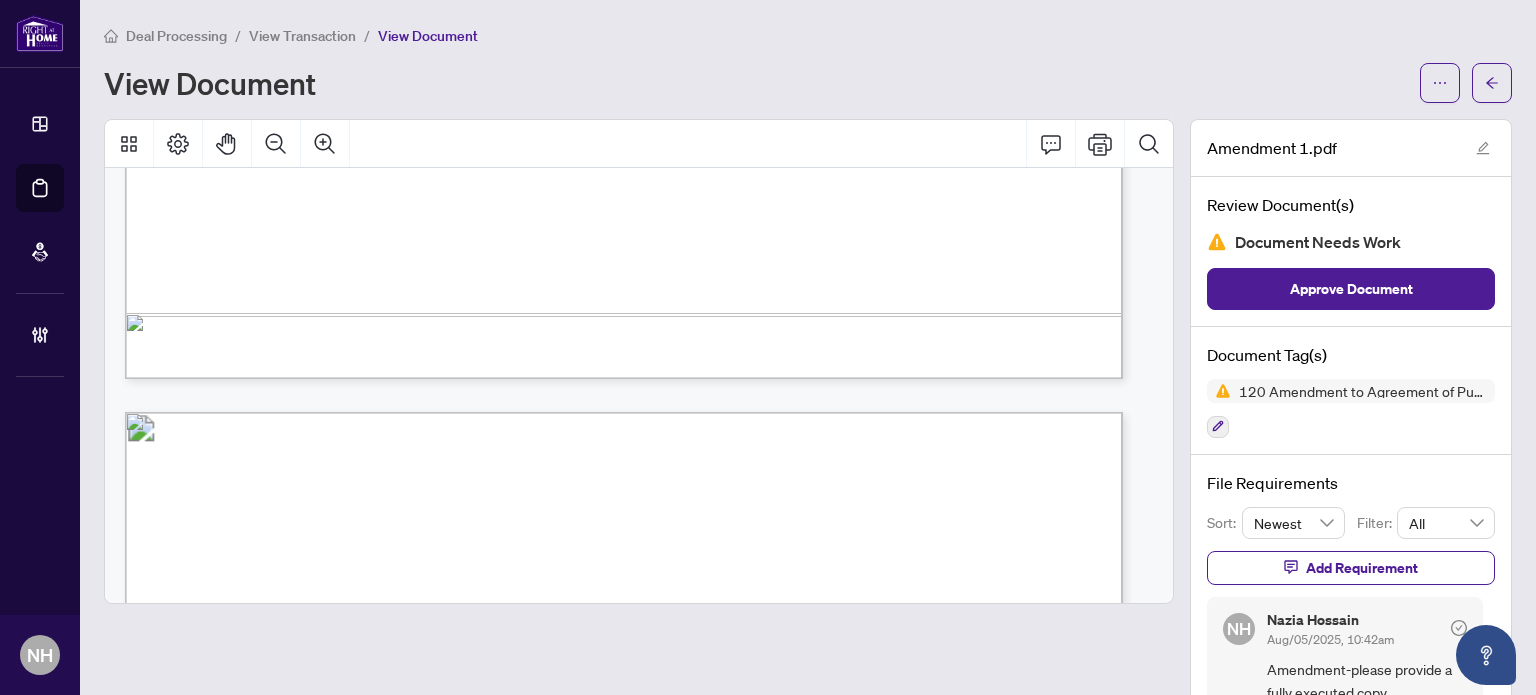 click on "View Transaction" at bounding box center [302, 36] 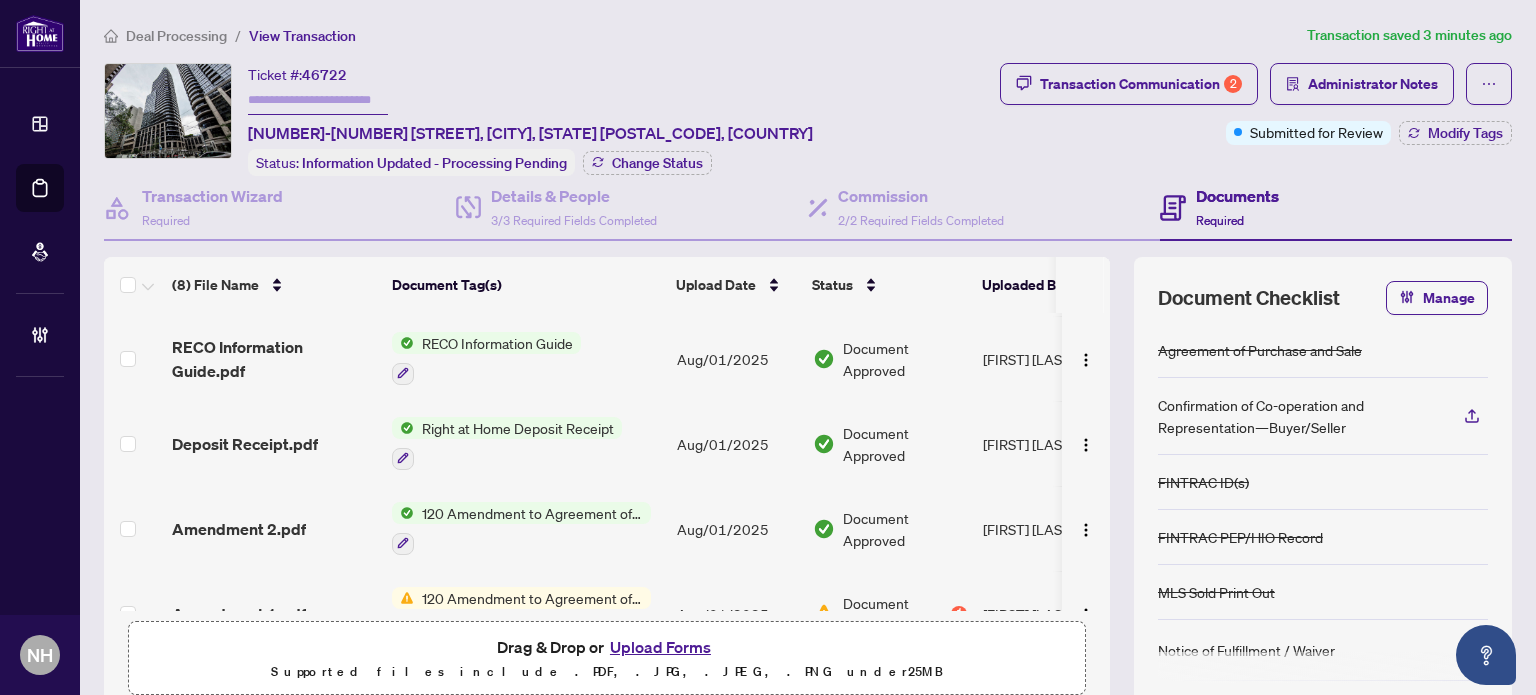 scroll, scrollTop: 200, scrollLeft: 0, axis: vertical 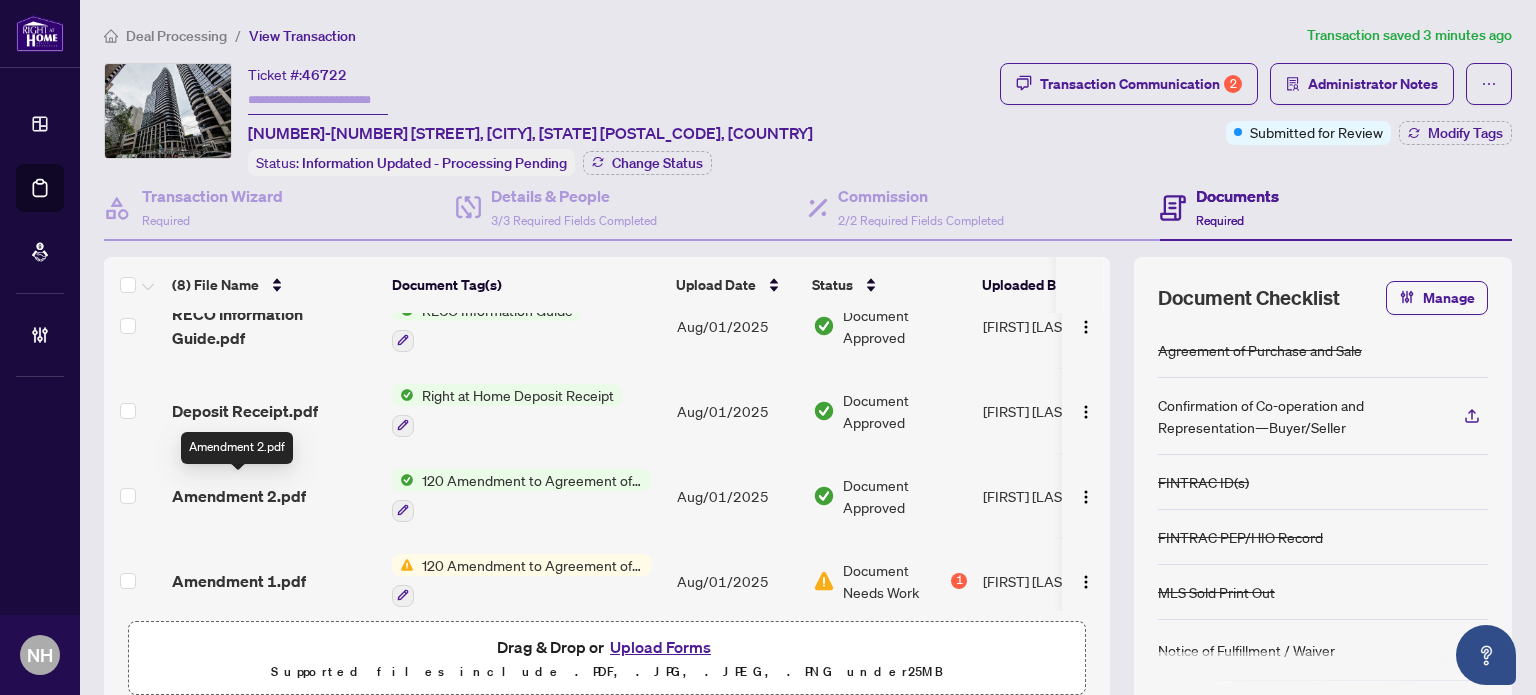 click on "Amendment 2.pdf" at bounding box center (239, 496) 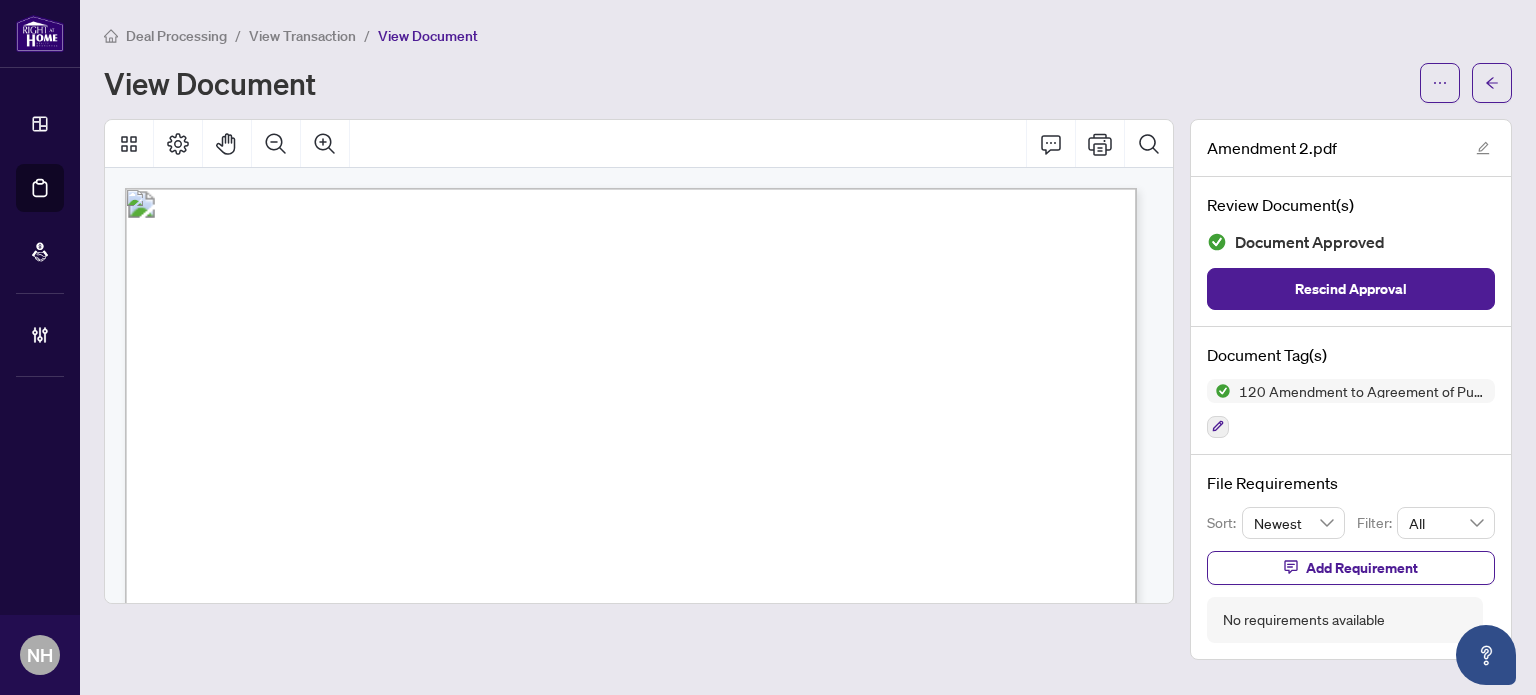 click on "View Transaction" at bounding box center (302, 36) 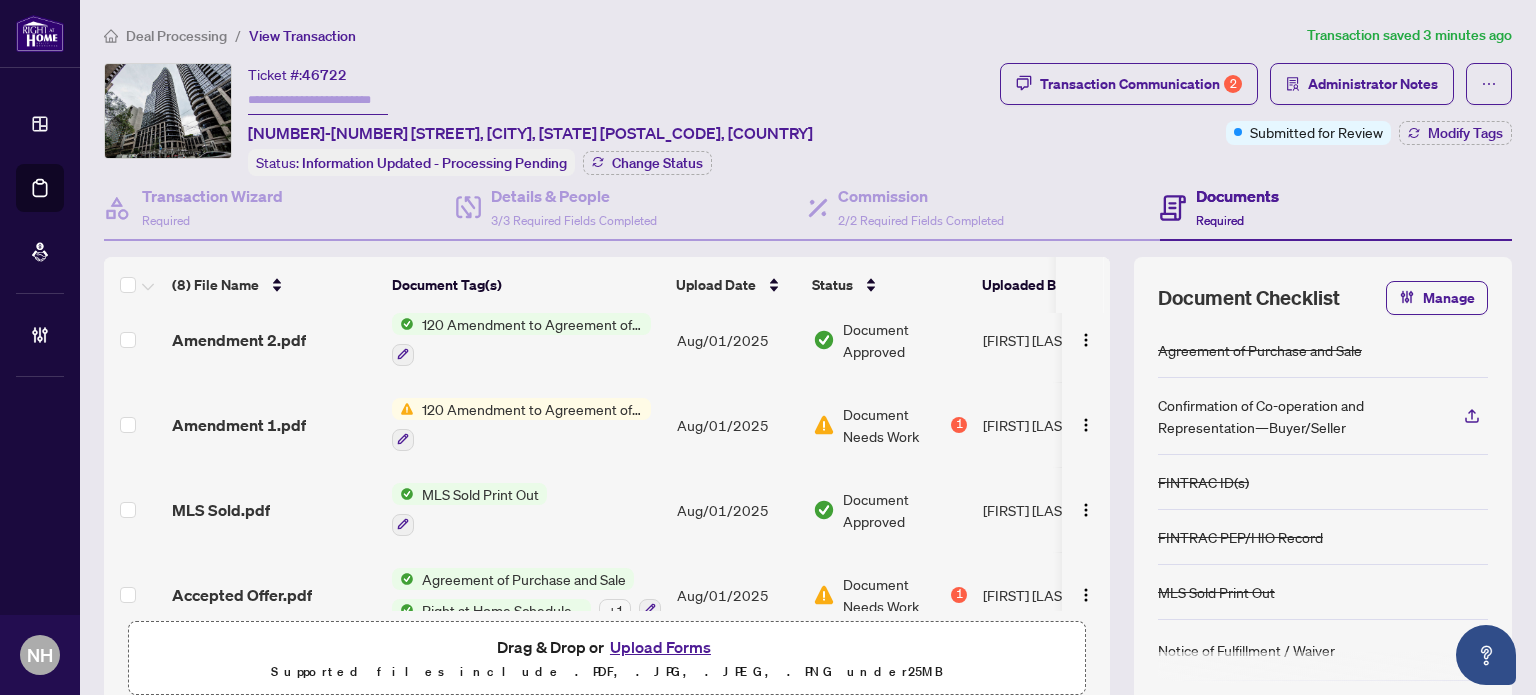 scroll, scrollTop: 383, scrollLeft: 0, axis: vertical 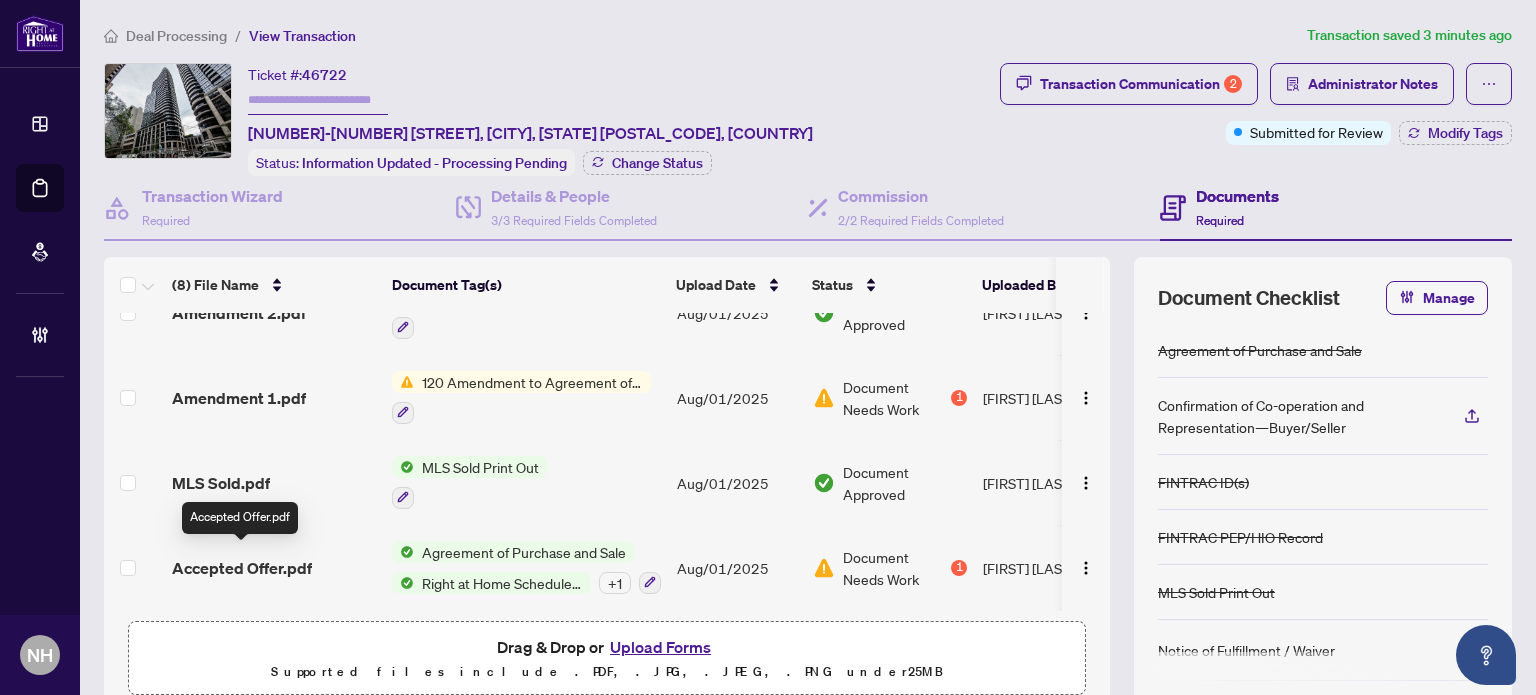 click on "Accepted Offer.pdf" at bounding box center (242, 568) 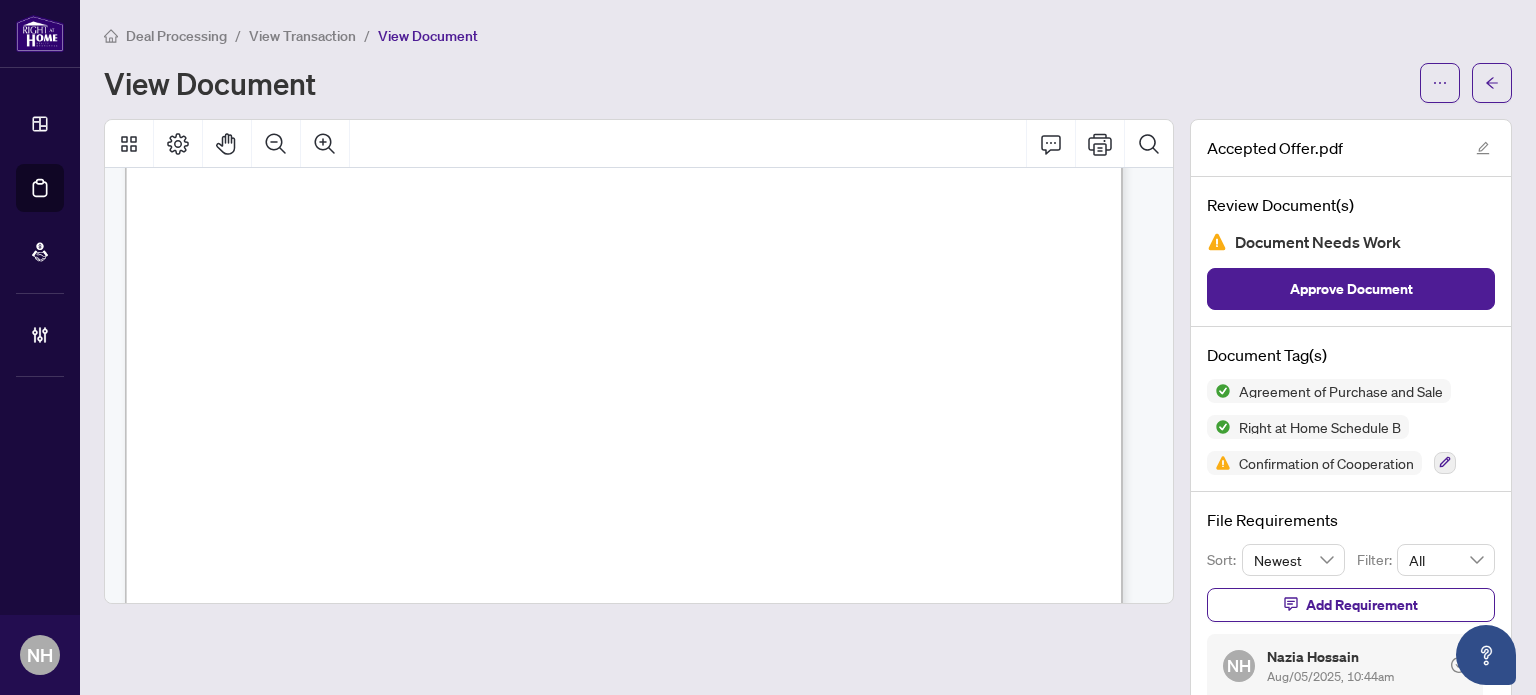 scroll, scrollTop: 13500, scrollLeft: 0, axis: vertical 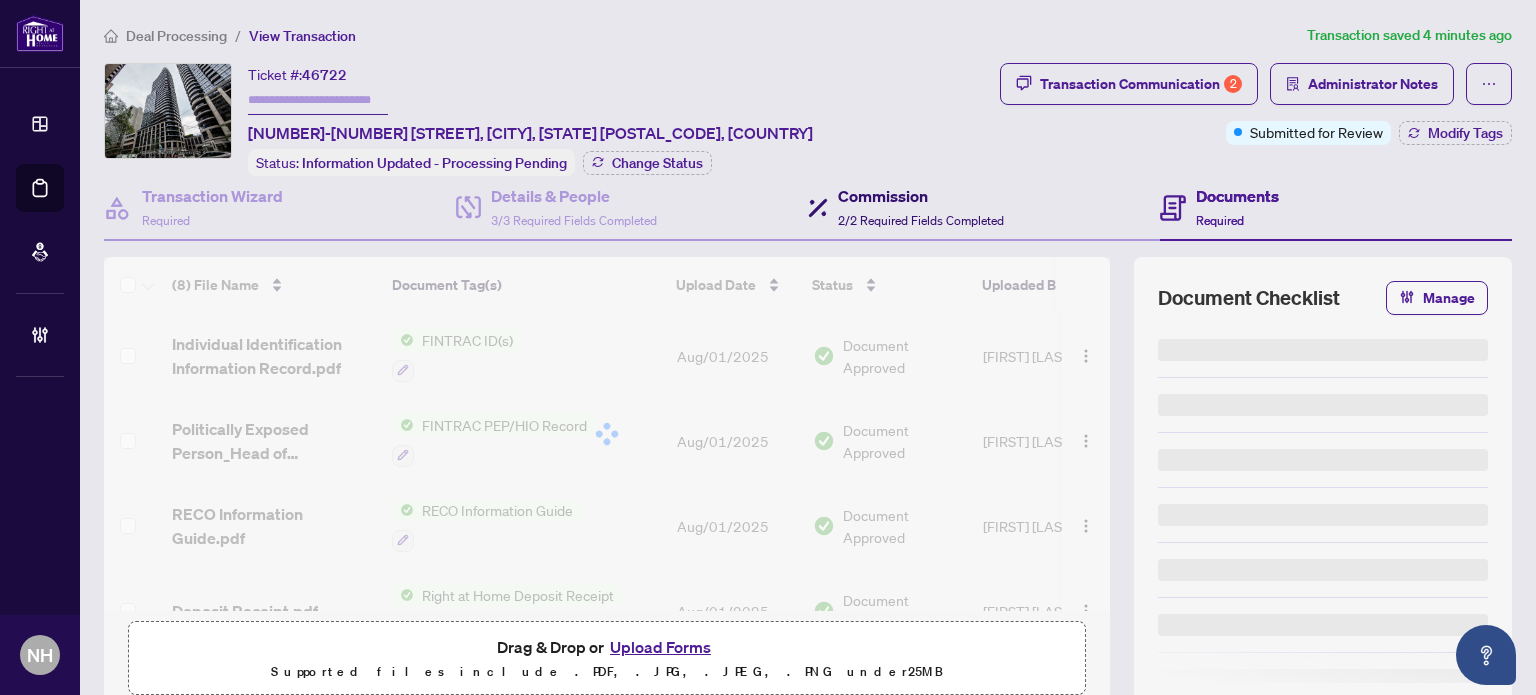 click on "Commission" at bounding box center (921, 196) 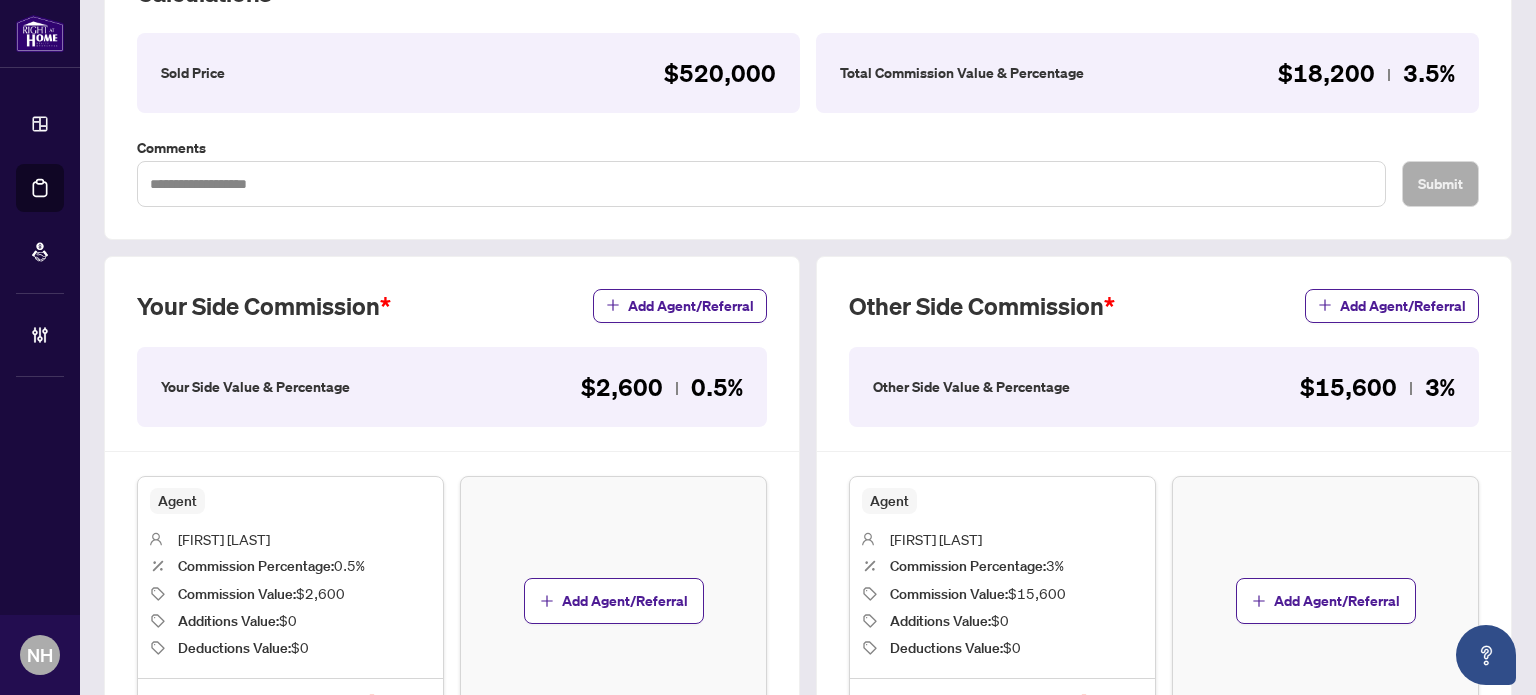 scroll, scrollTop: 400, scrollLeft: 0, axis: vertical 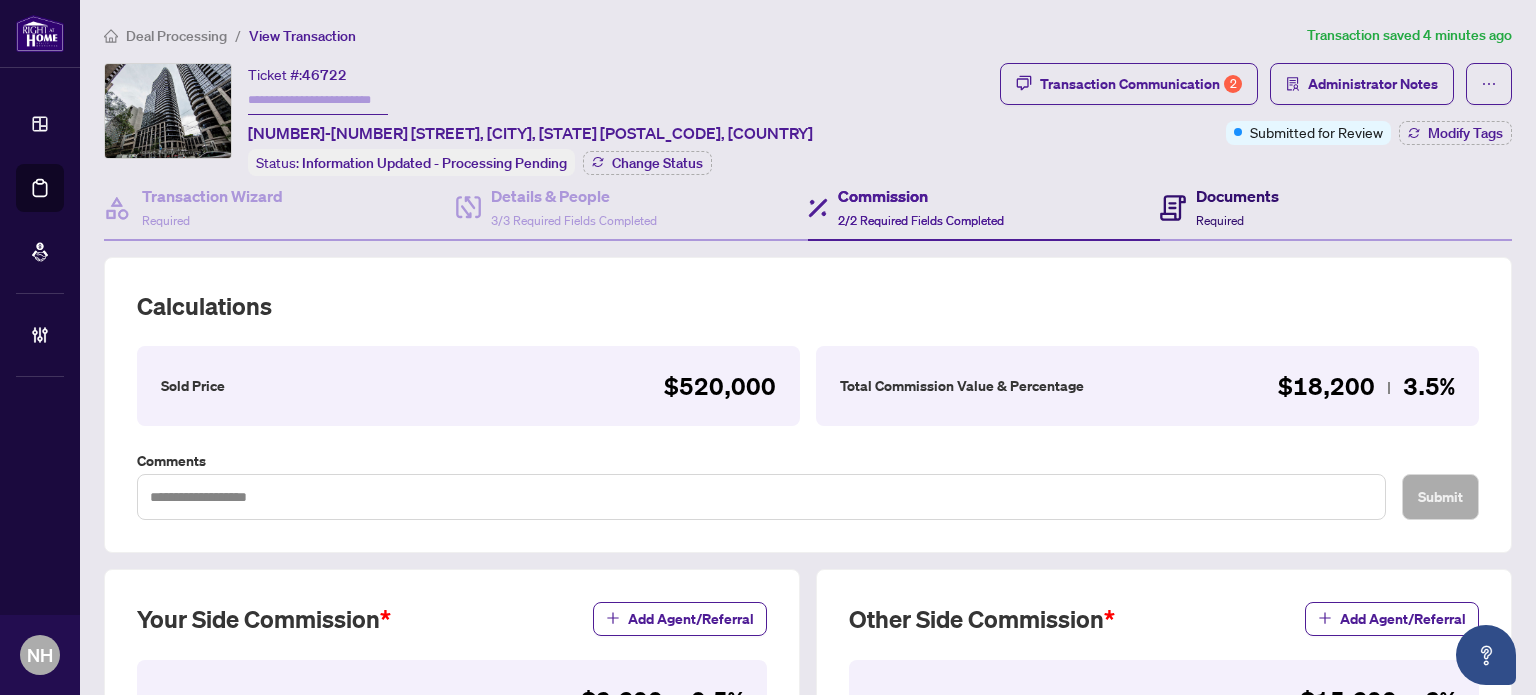click on "Documents" at bounding box center [1237, 196] 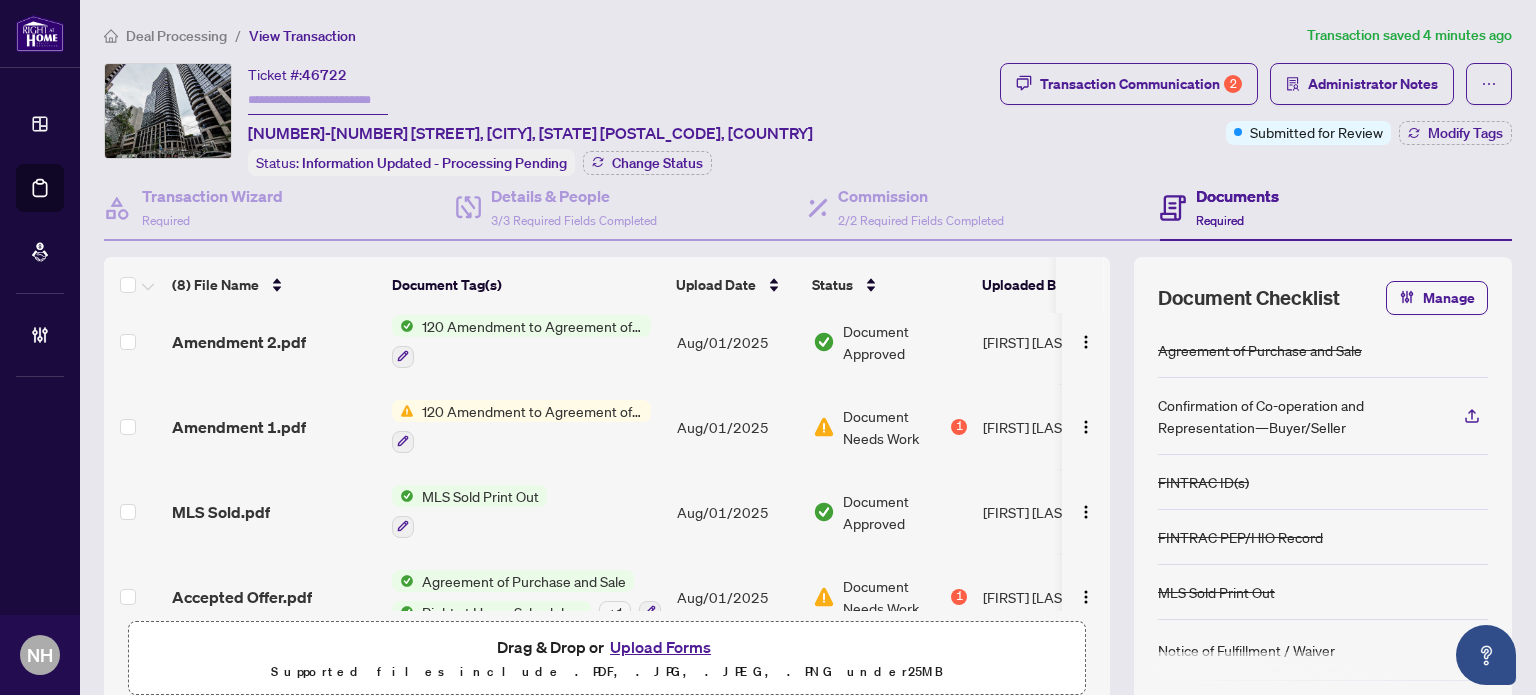 scroll, scrollTop: 383, scrollLeft: 0, axis: vertical 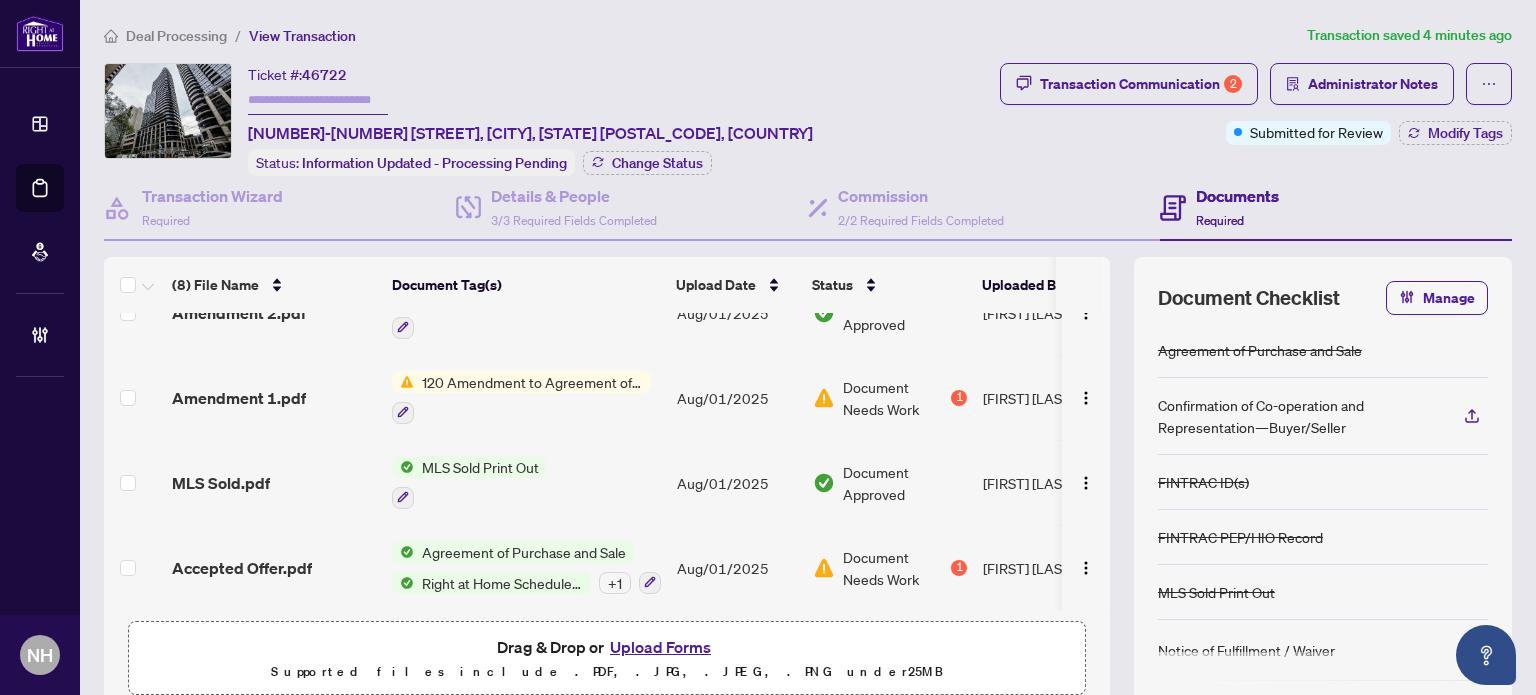 click on "Accepted Offer.pdf" at bounding box center [274, 567] 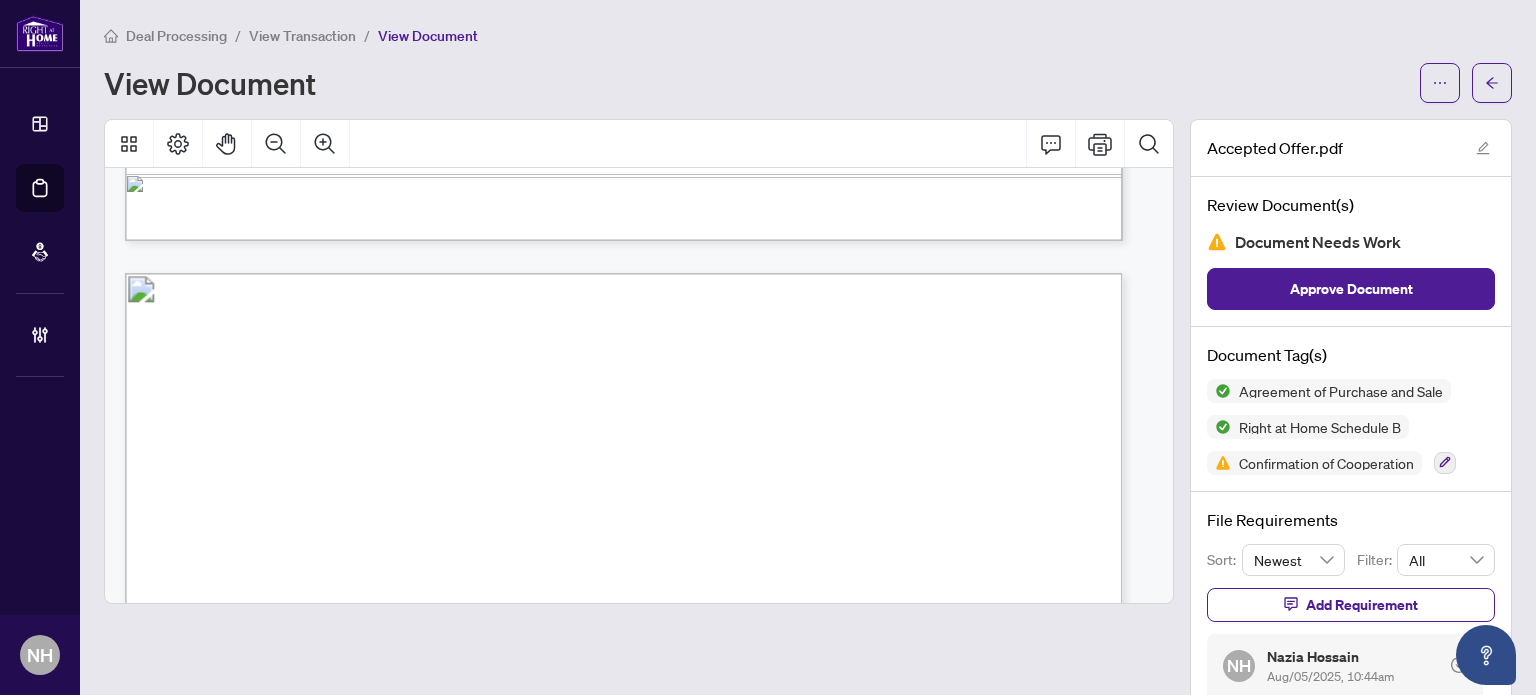 scroll, scrollTop: 9200, scrollLeft: 0, axis: vertical 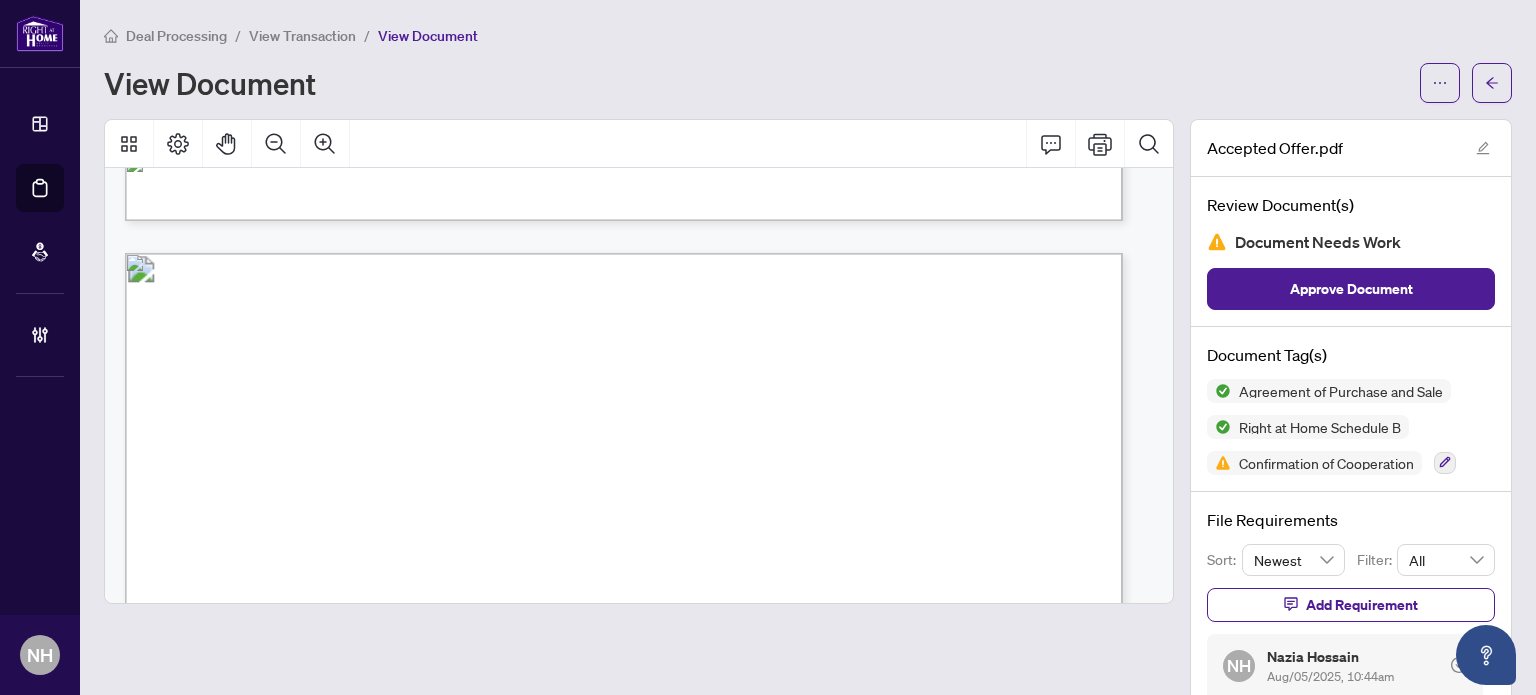 click on "View Transaction" at bounding box center [302, 36] 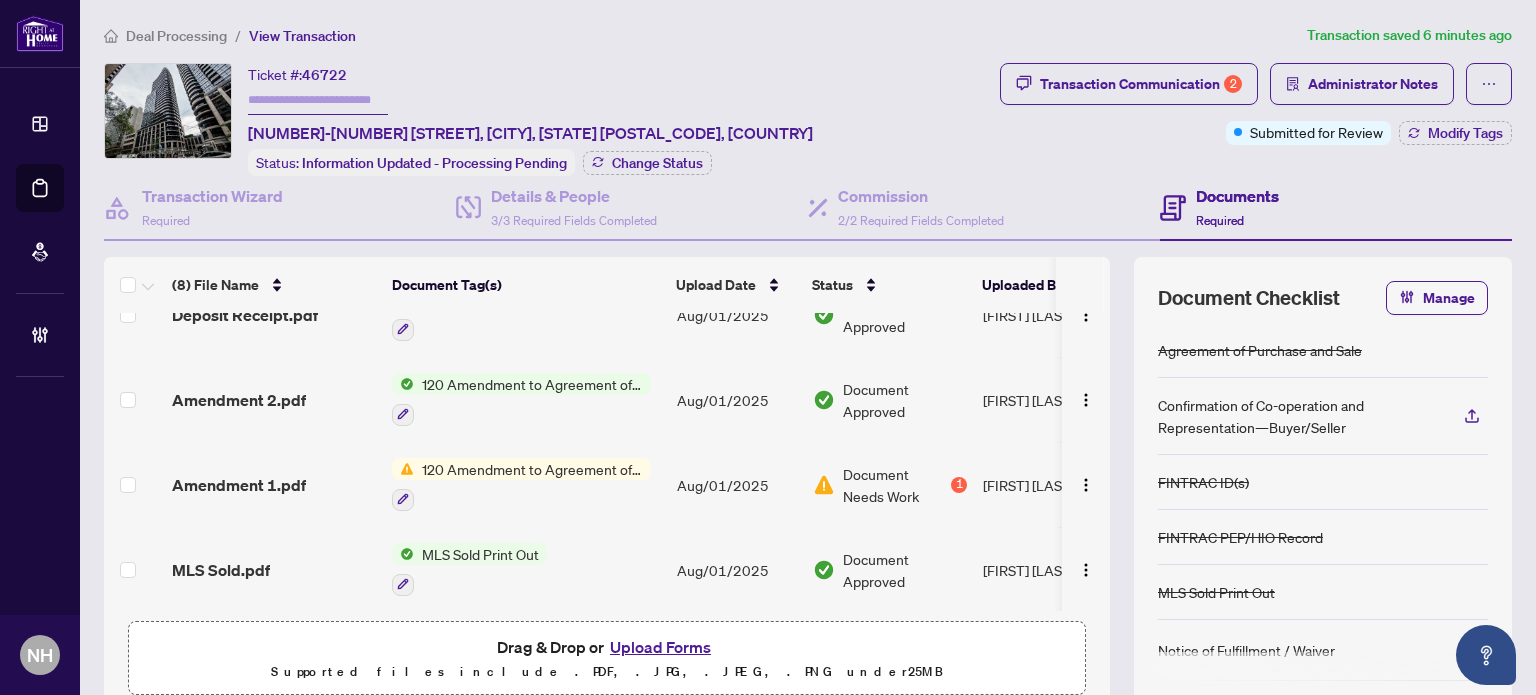 scroll, scrollTop: 300, scrollLeft: 0, axis: vertical 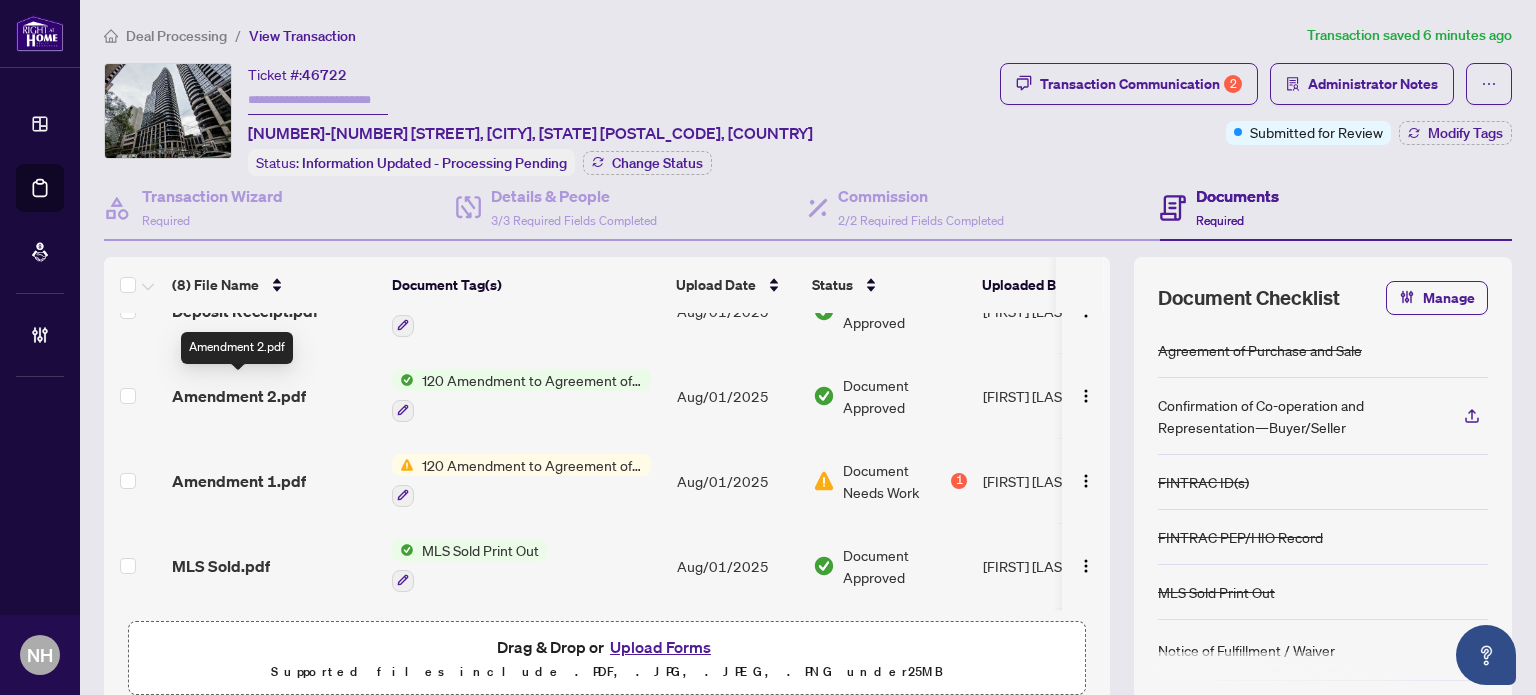 click on "Amendment 2.pdf" at bounding box center [239, 396] 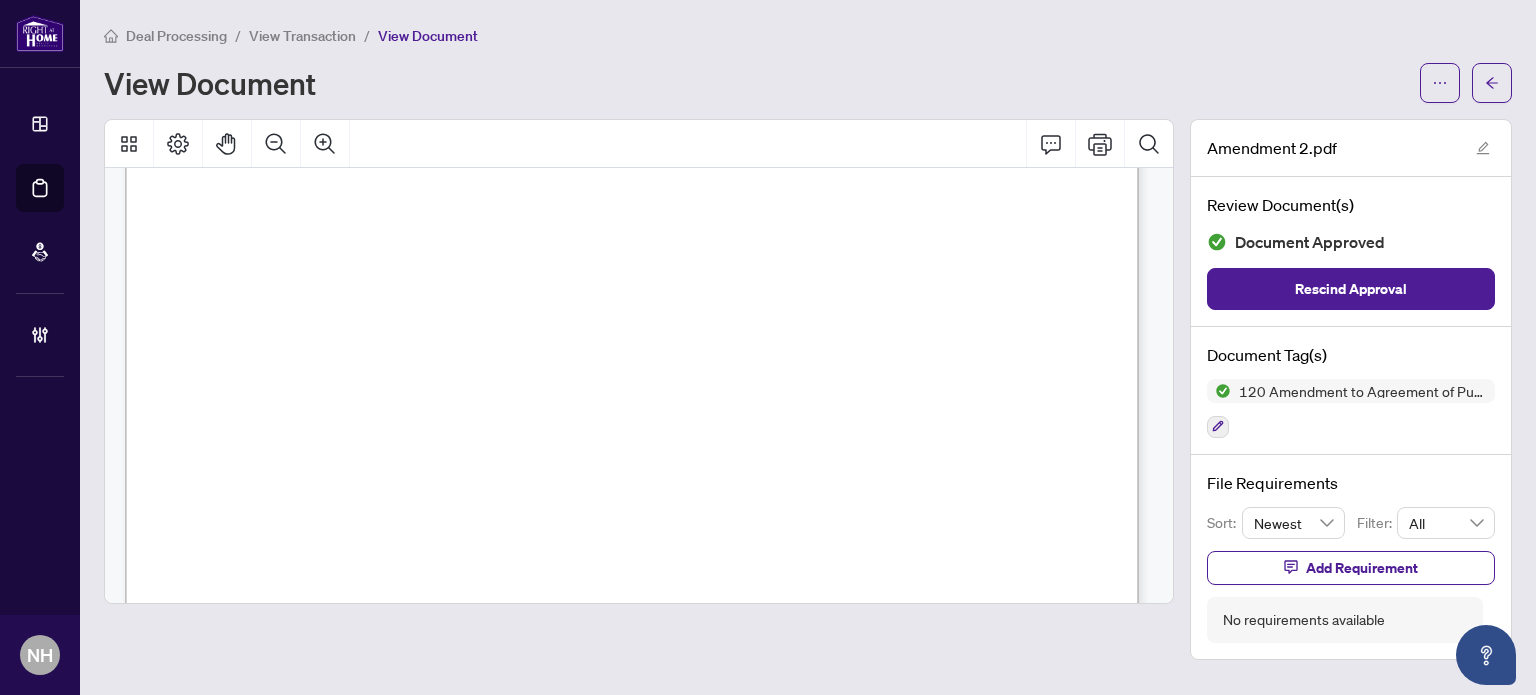 scroll, scrollTop: 2000, scrollLeft: 0, axis: vertical 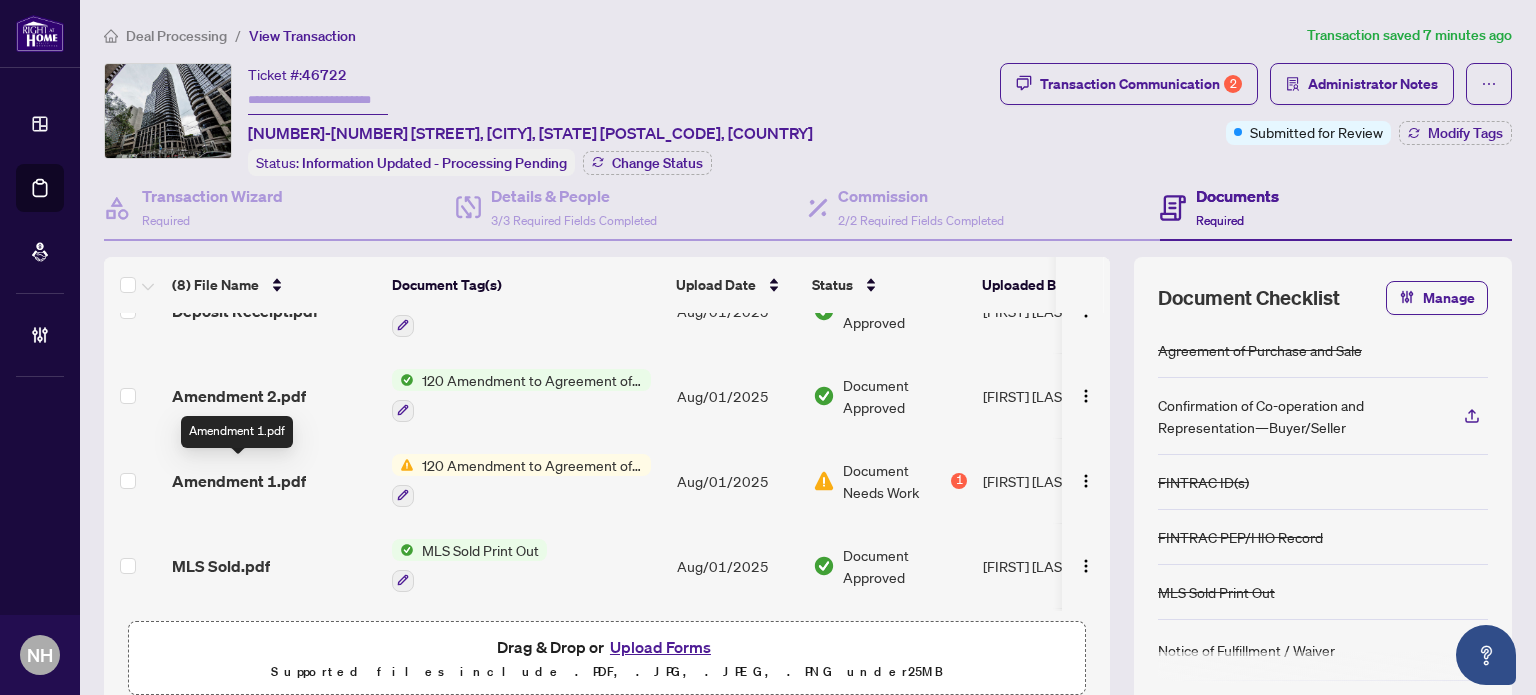 click on "Amendment 1.pdf" at bounding box center (239, 481) 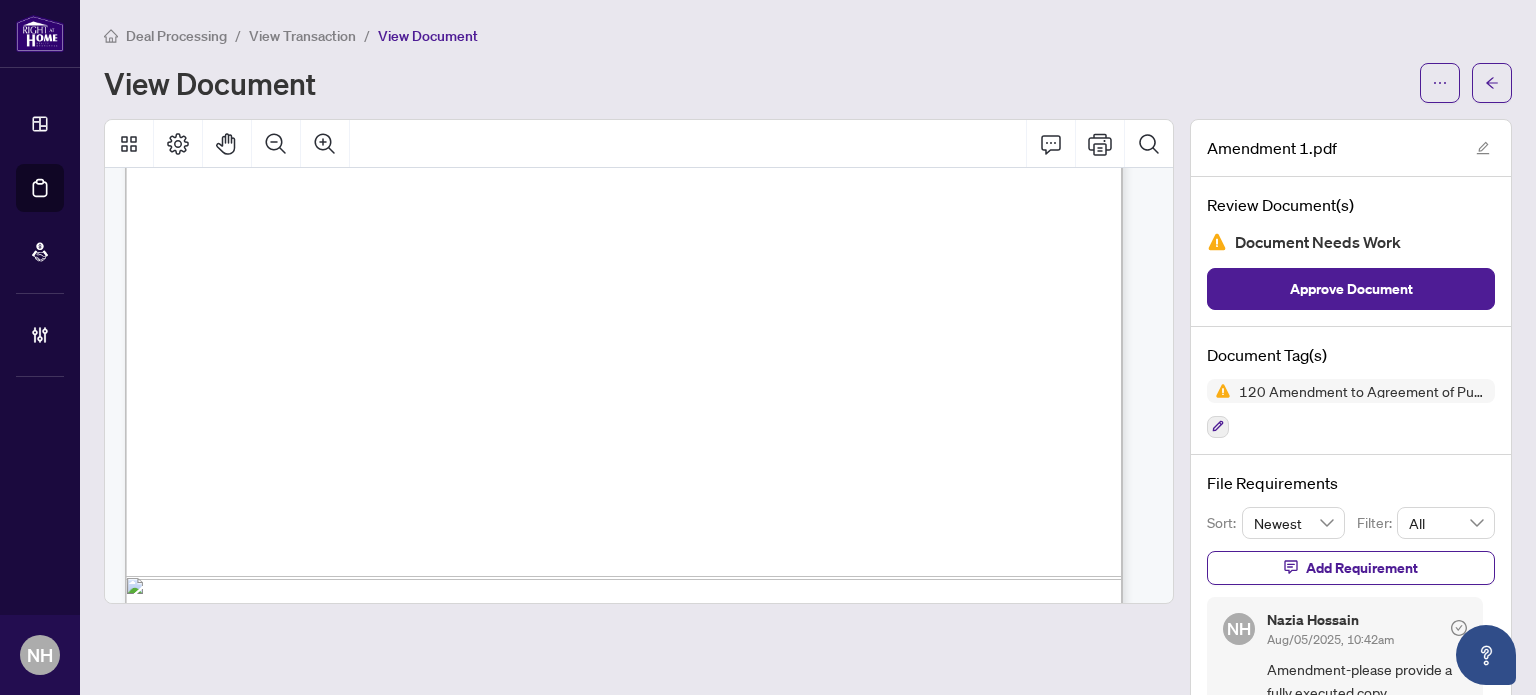 scroll, scrollTop: 3542, scrollLeft: 0, axis: vertical 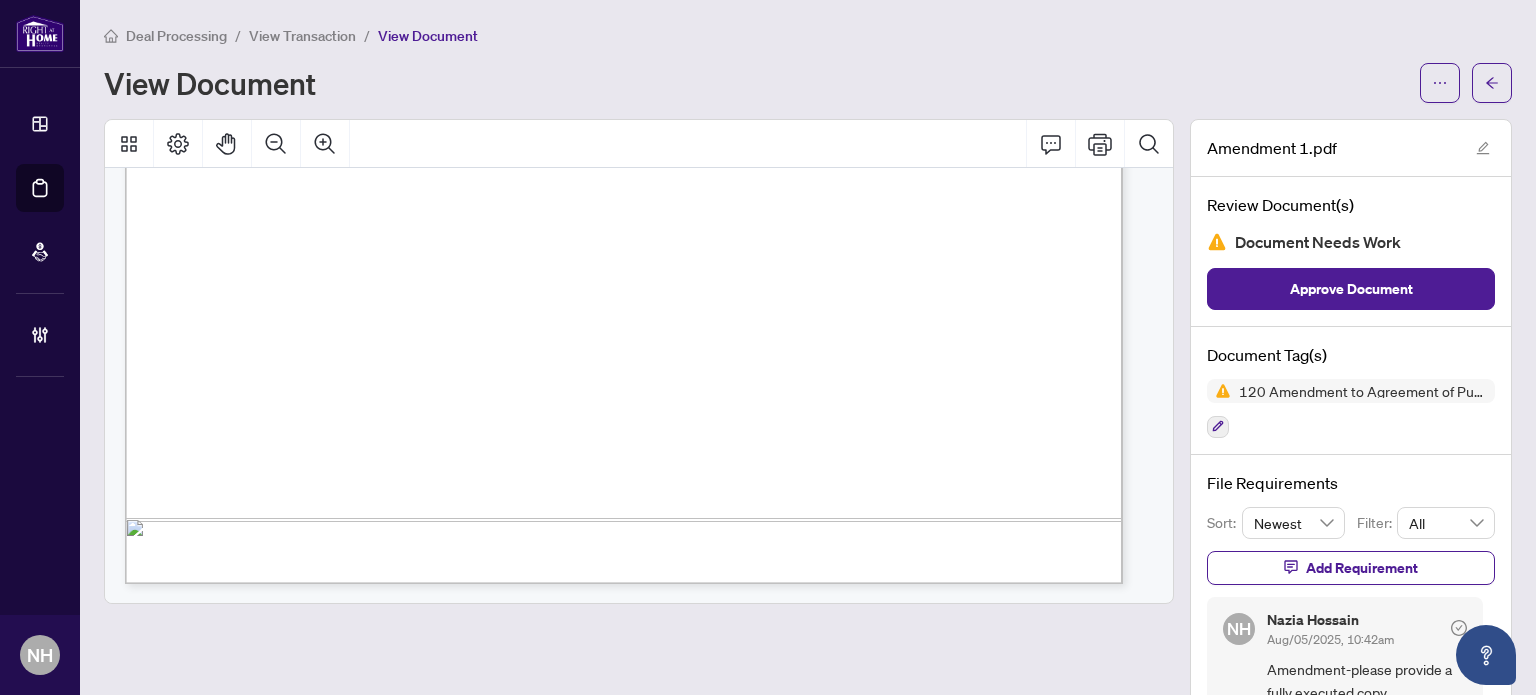 click on "View Transaction" at bounding box center (302, 36) 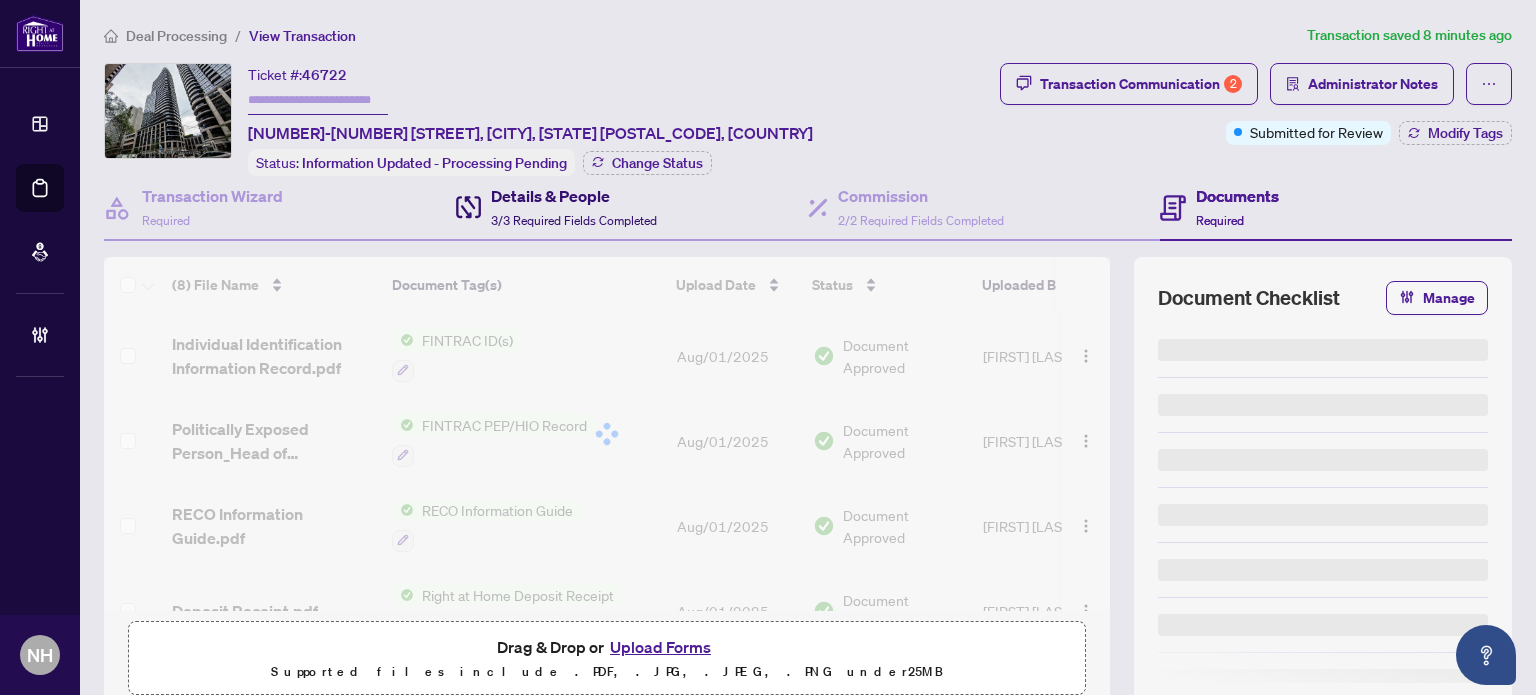 click on "Details & People 3/3 Required Fields Completed" at bounding box center [574, 207] 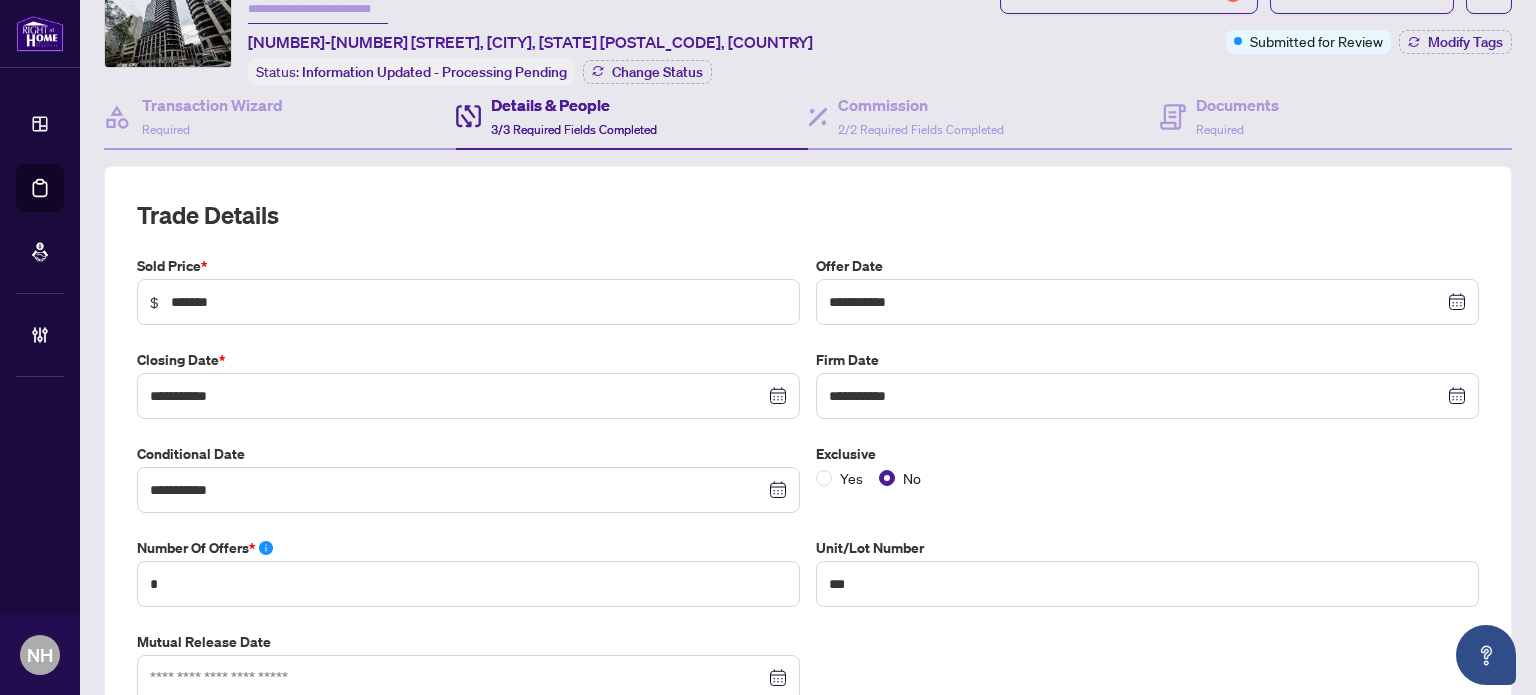 scroll, scrollTop: 0, scrollLeft: 0, axis: both 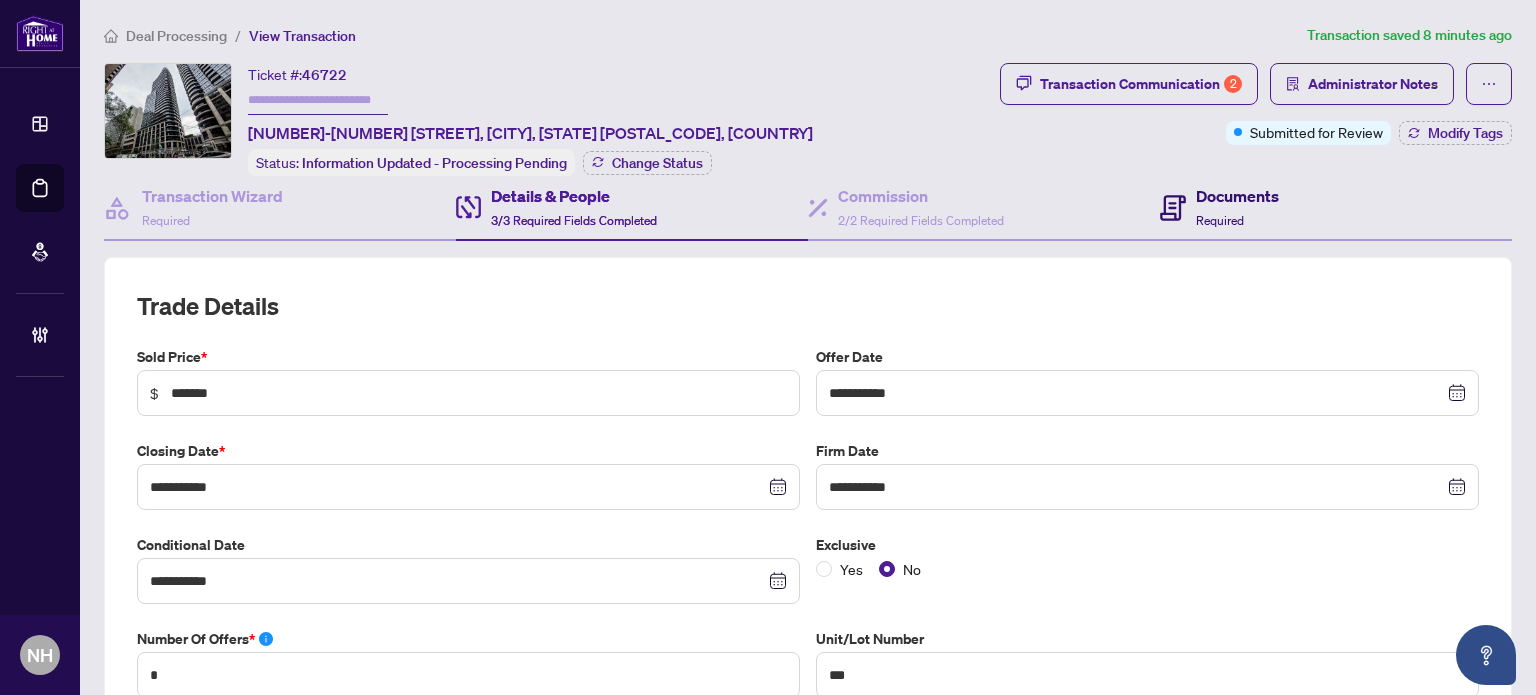 click on "Documents Required" at bounding box center (1219, 207) 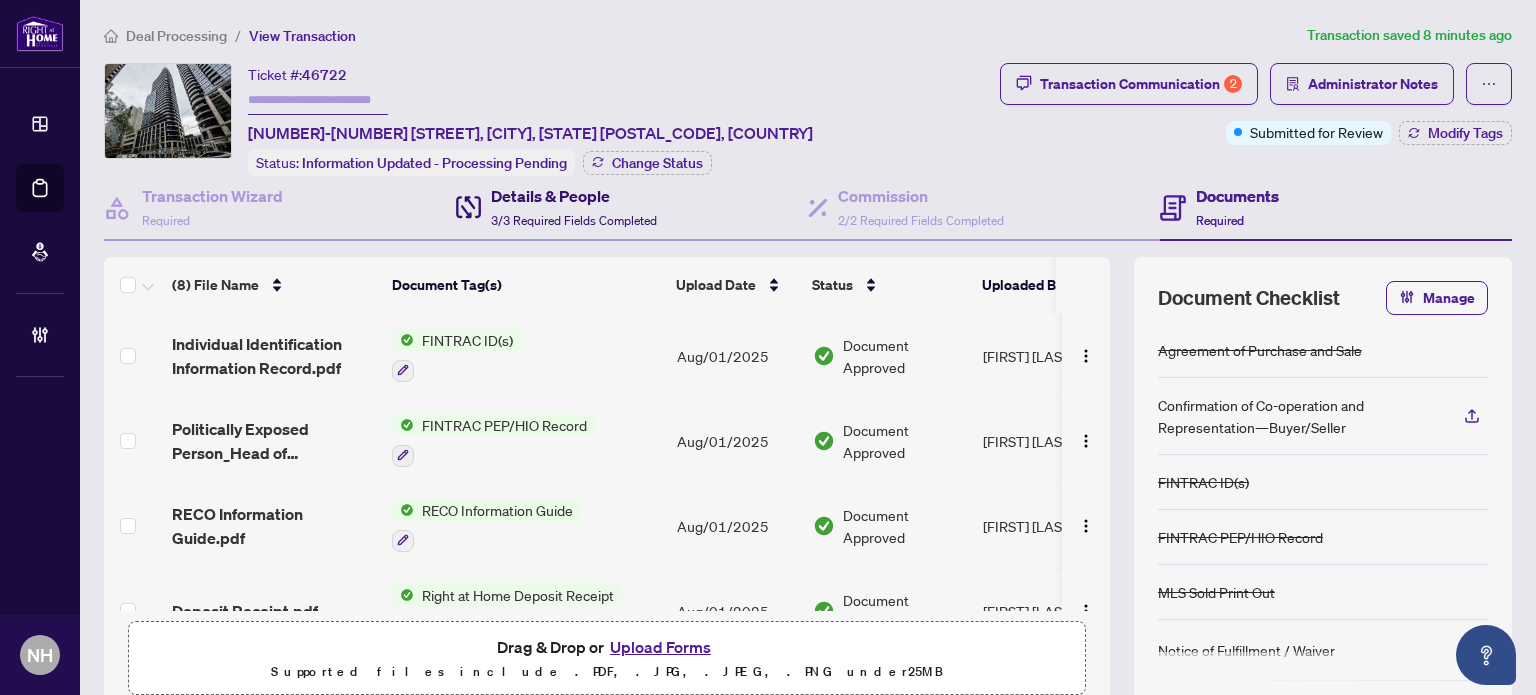 drag, startPoint x: 546, startPoint y: 186, endPoint x: 561, endPoint y: 218, distance: 35.341194 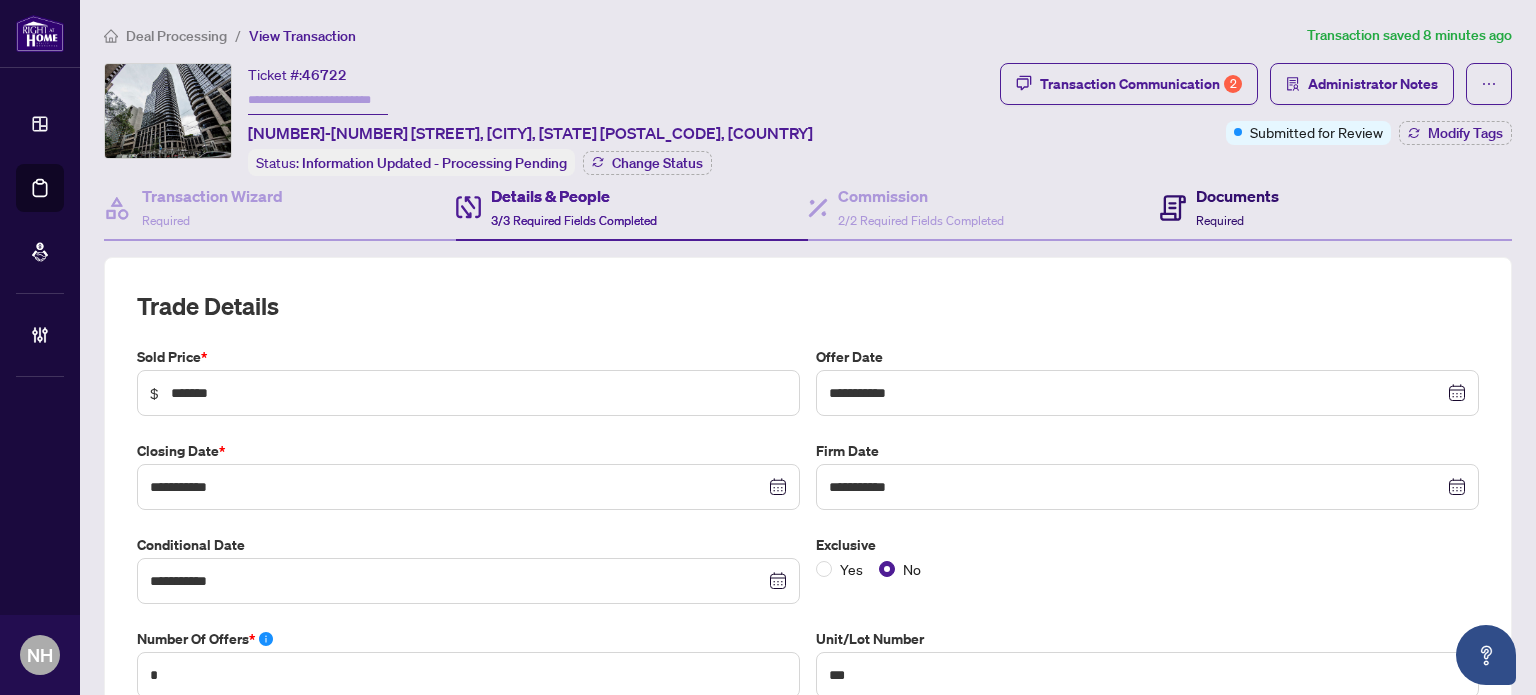 click on "Documents" at bounding box center (1237, 196) 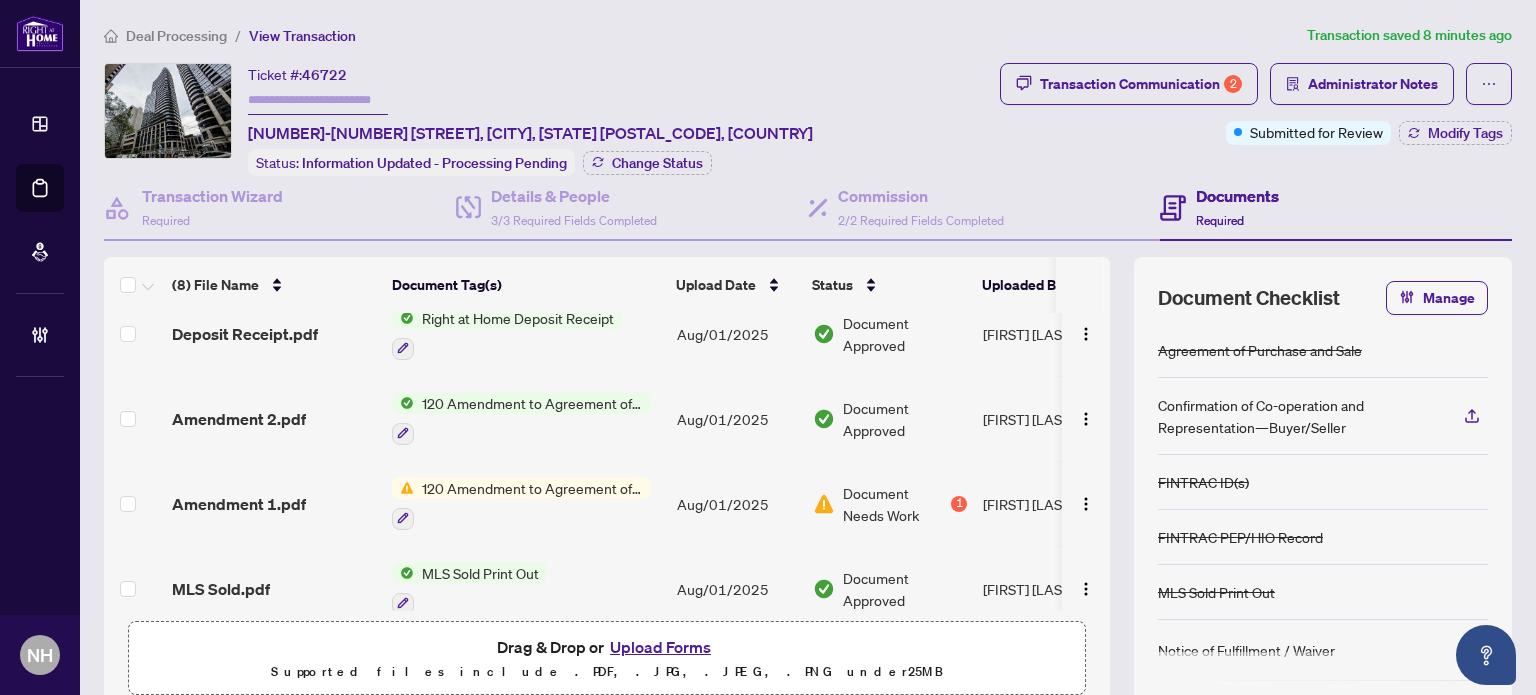 scroll, scrollTop: 383, scrollLeft: 0, axis: vertical 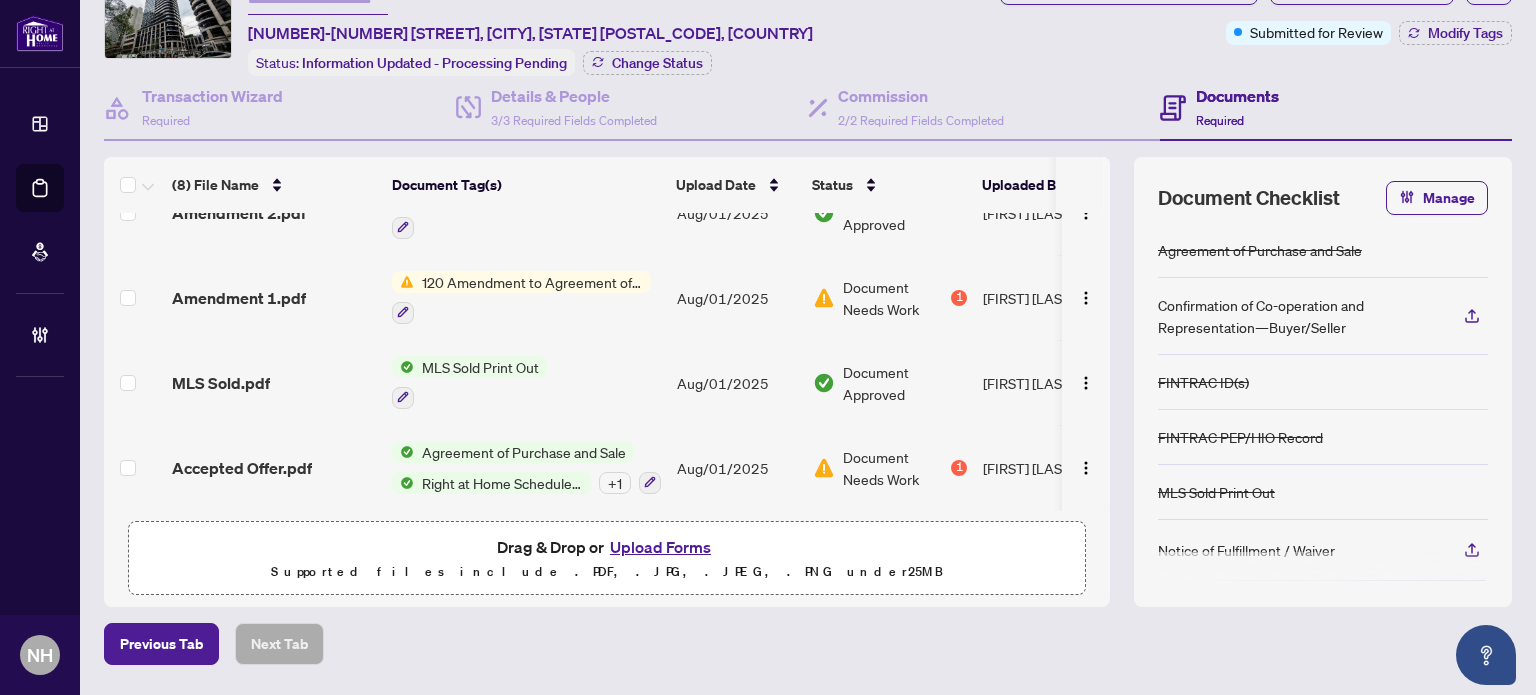 click on "Accepted Offer.pdf" at bounding box center (242, 468) 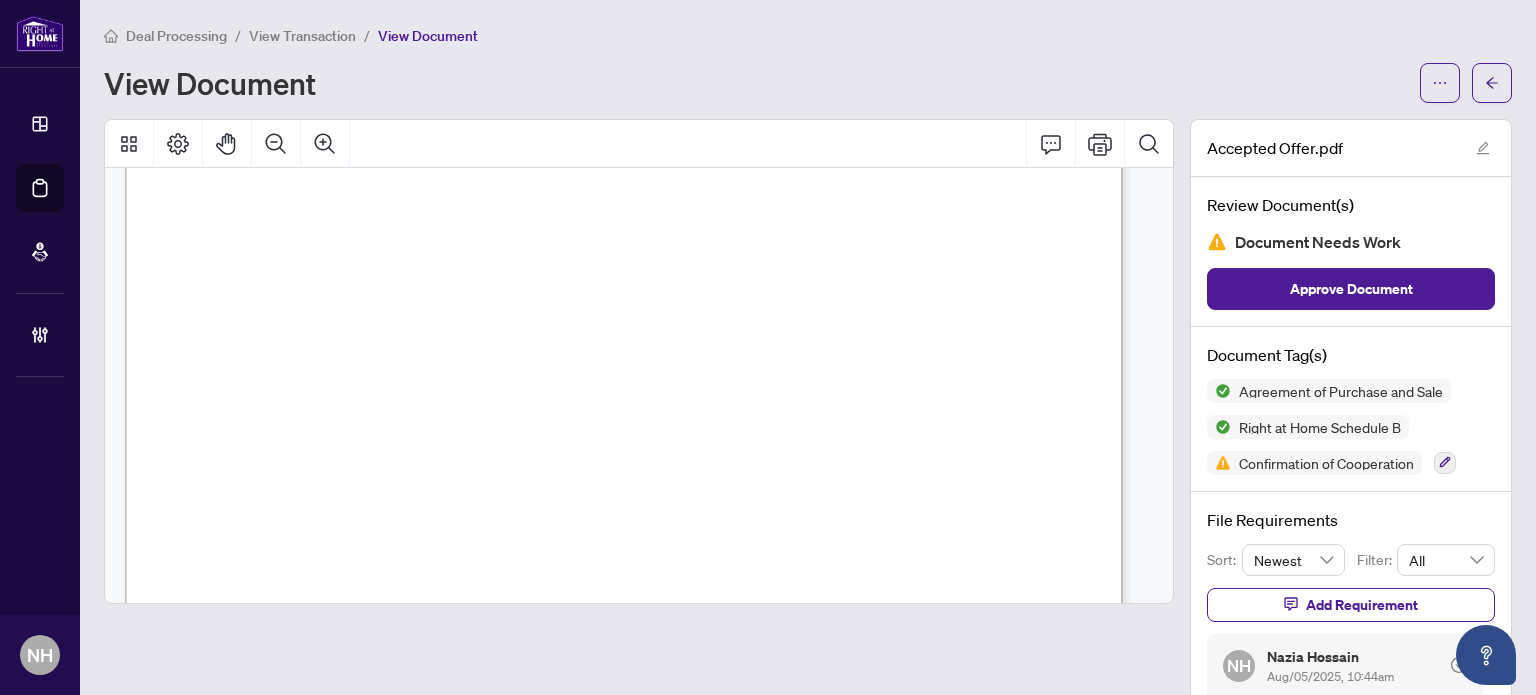scroll, scrollTop: 6100, scrollLeft: 0, axis: vertical 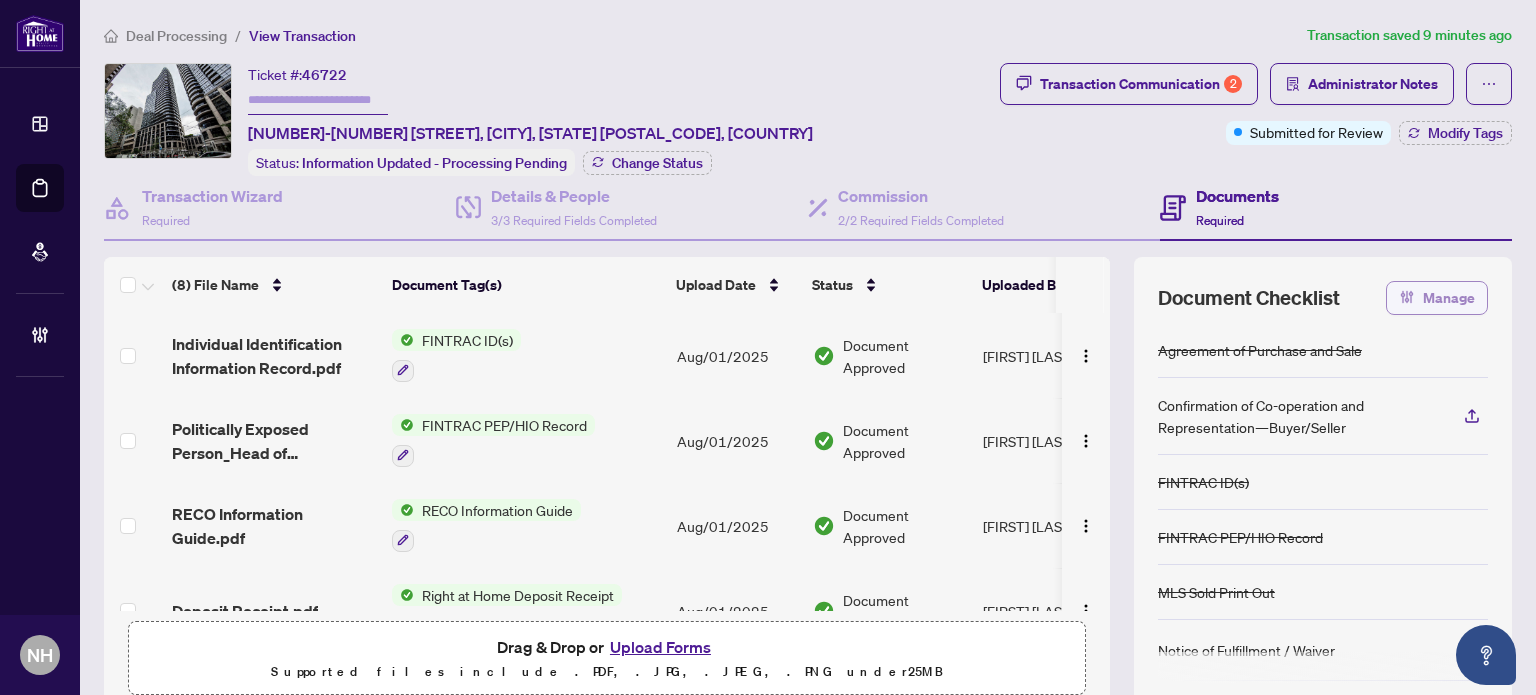 click on "Manage" at bounding box center [1449, 298] 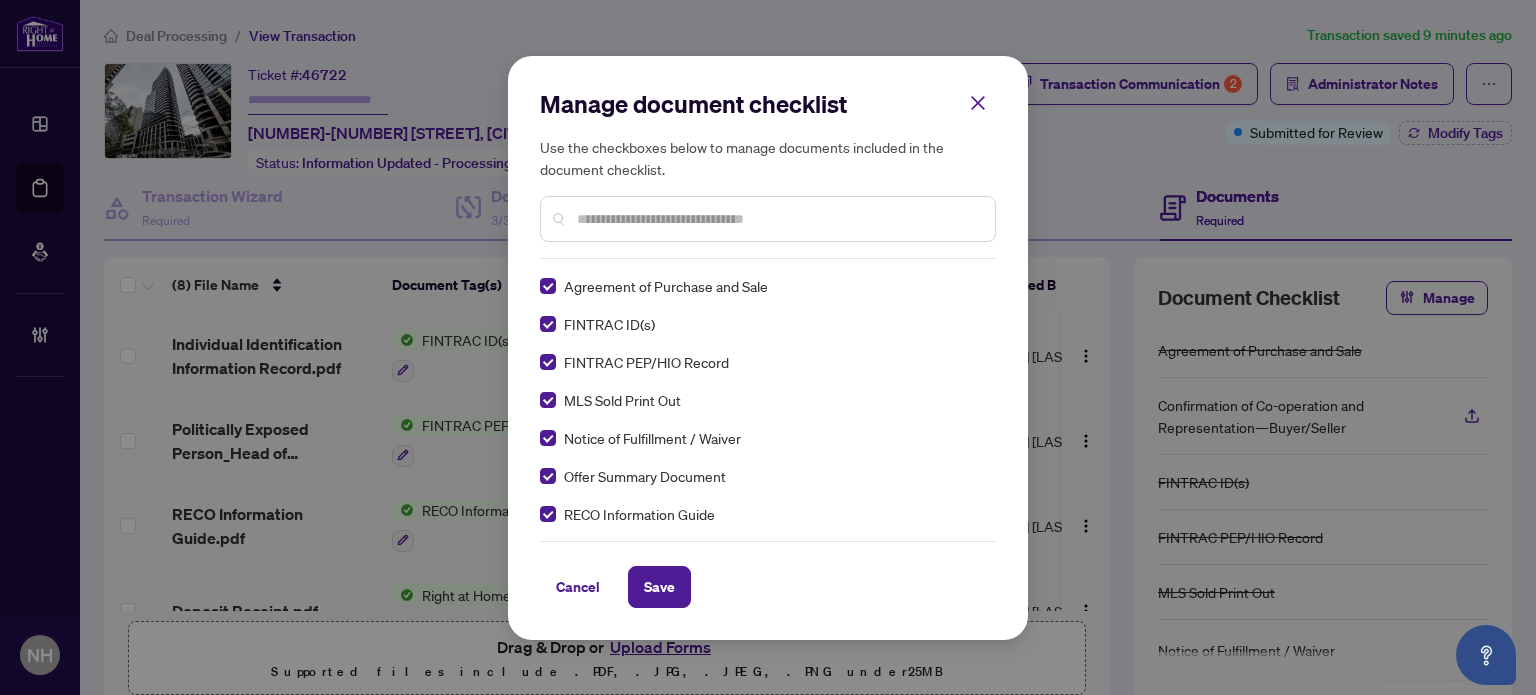 scroll, scrollTop: 0, scrollLeft: 0, axis: both 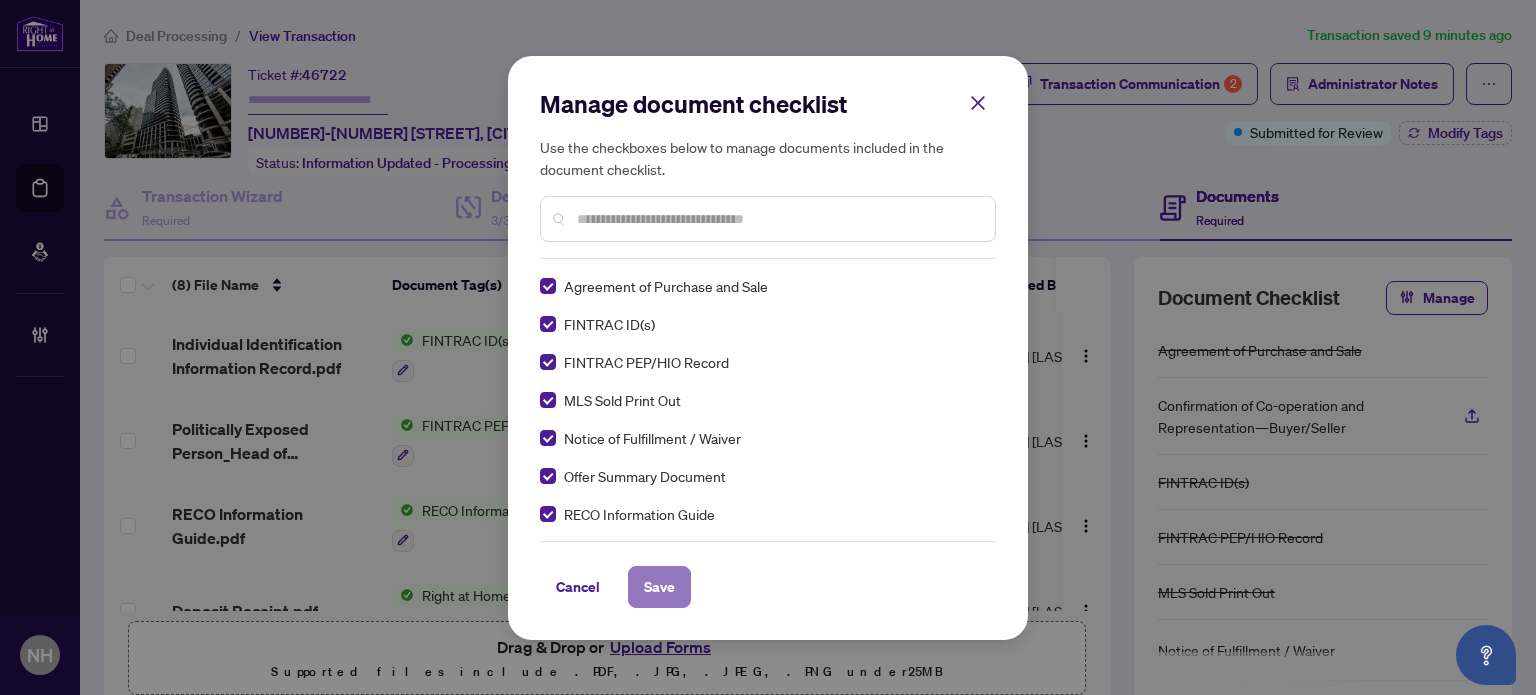 click on "Save" at bounding box center [659, 587] 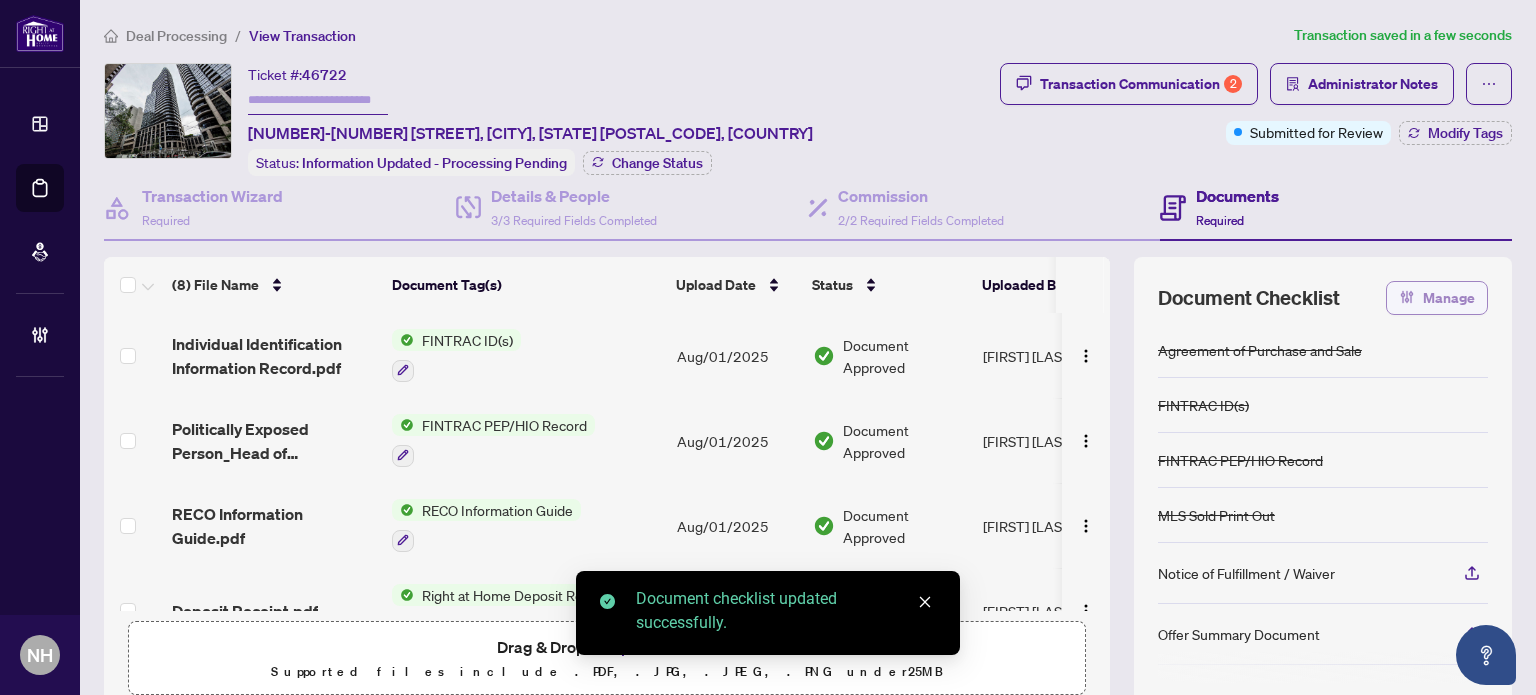 click on "Manage" at bounding box center [1449, 298] 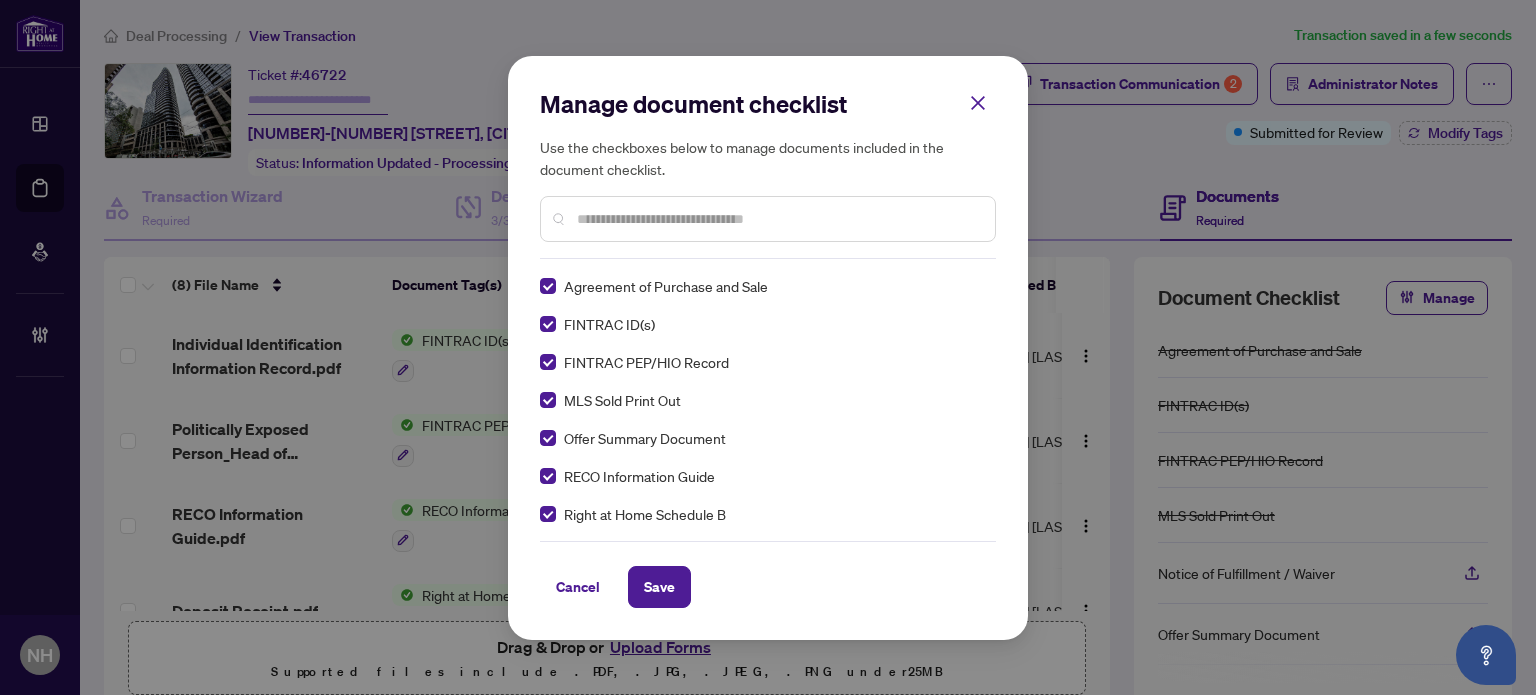 scroll, scrollTop: 0, scrollLeft: 0, axis: both 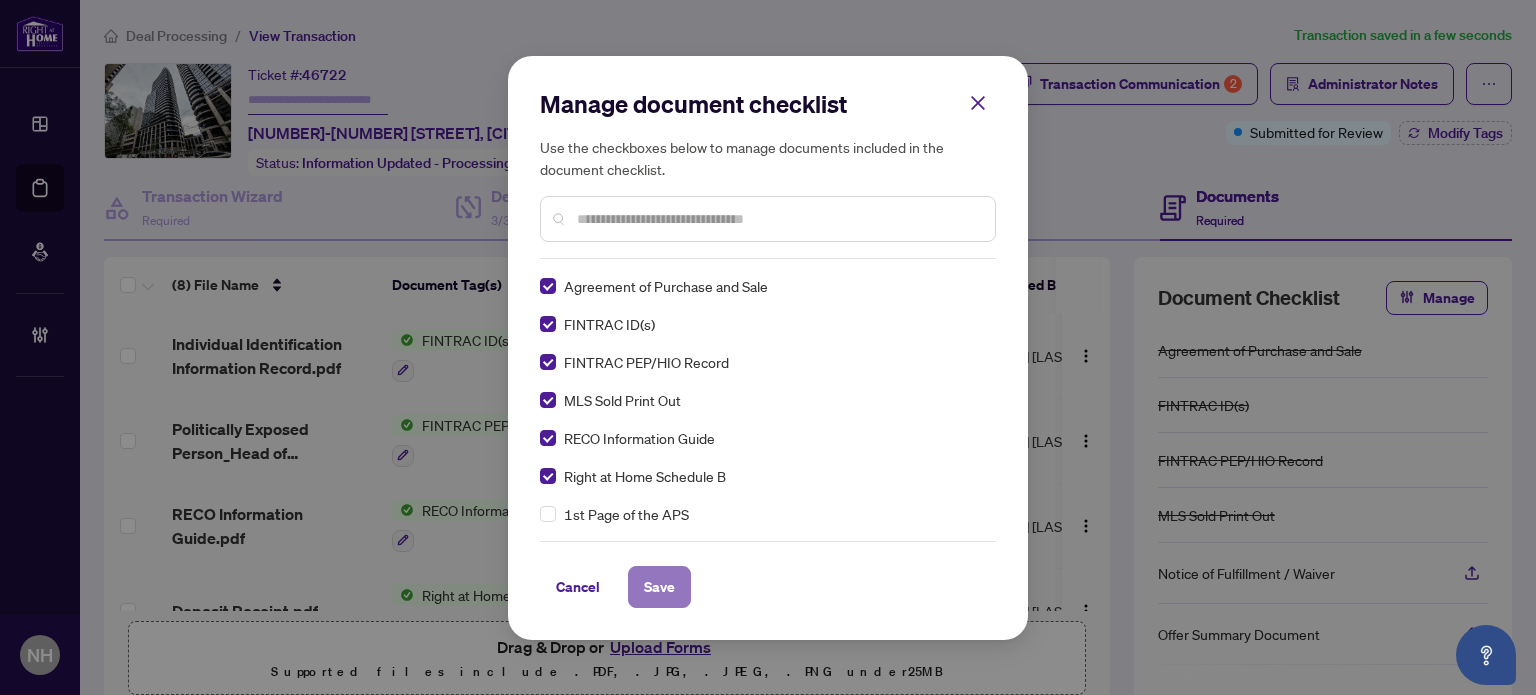 click on "Save" at bounding box center (659, 587) 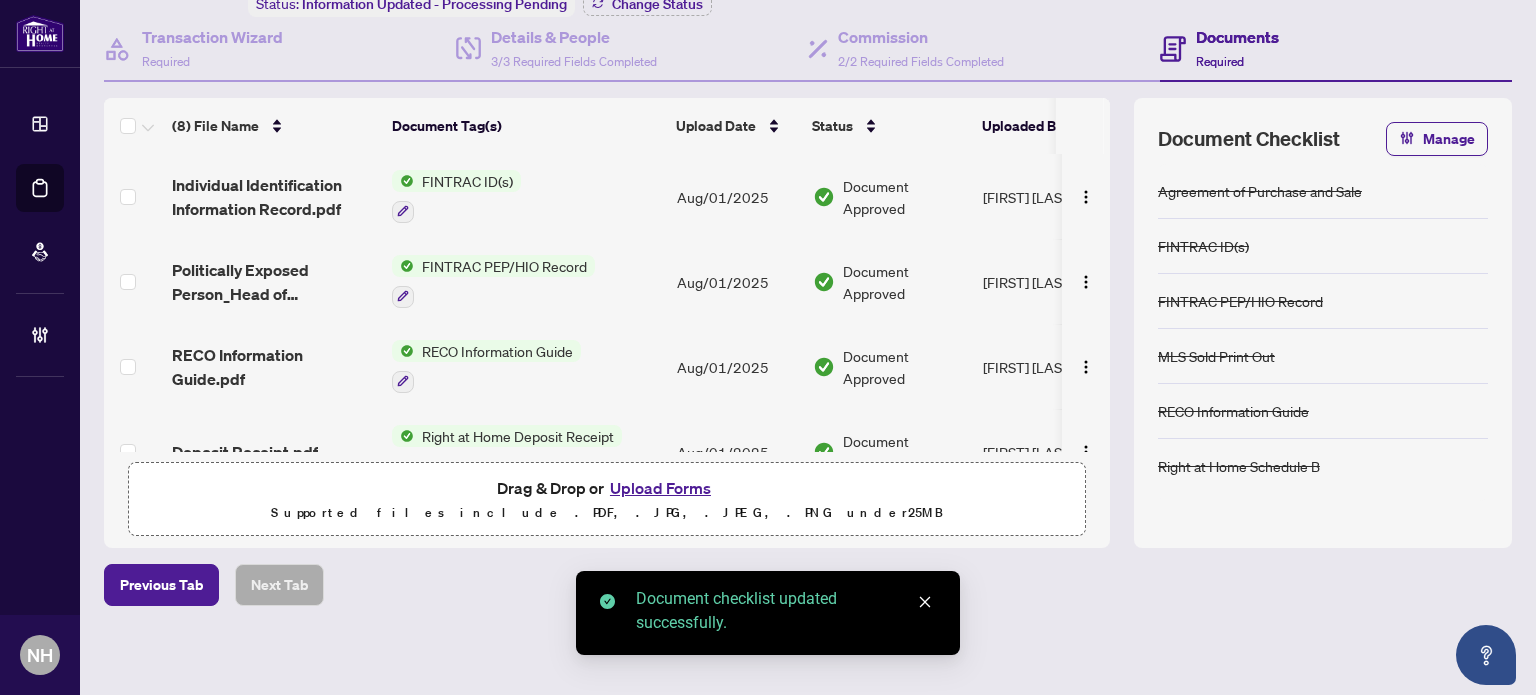 scroll, scrollTop: 0, scrollLeft: 0, axis: both 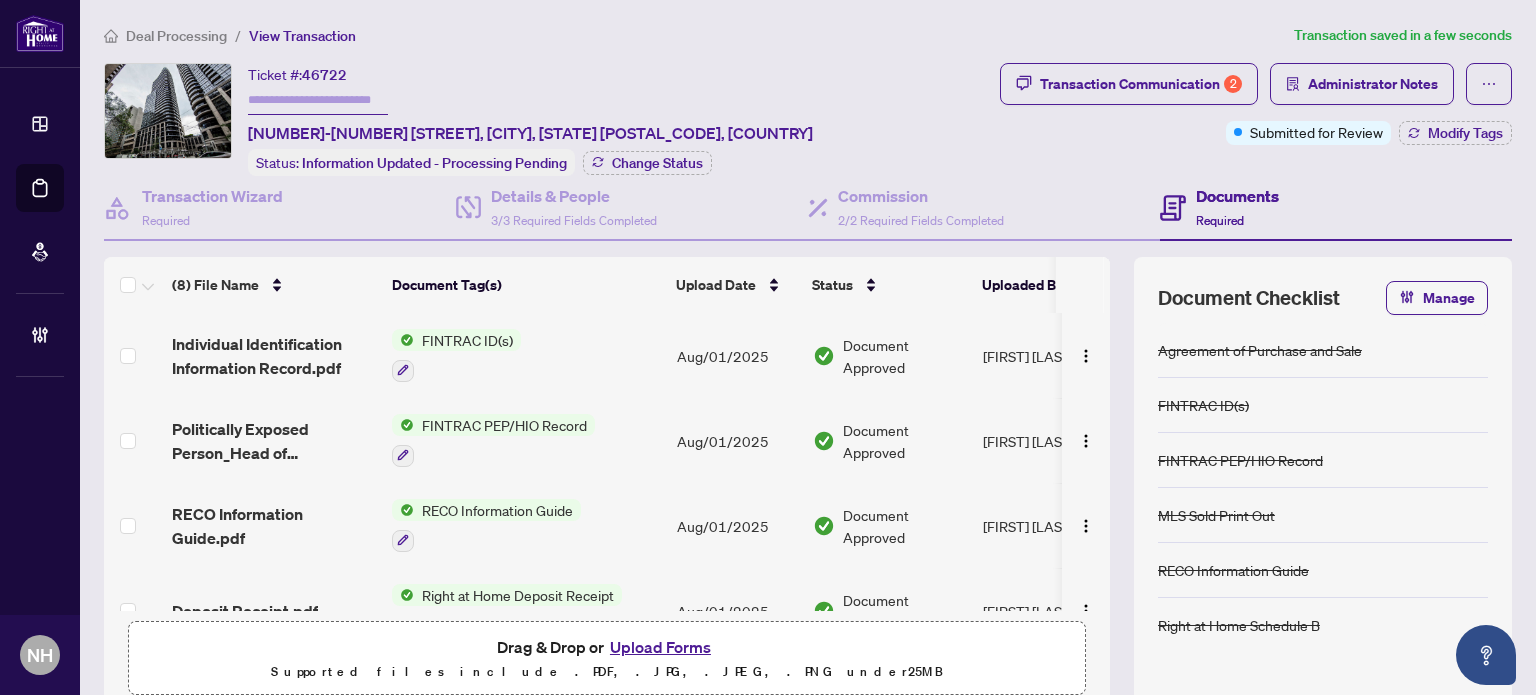 click on "Documents Required" at bounding box center [1237, 207] 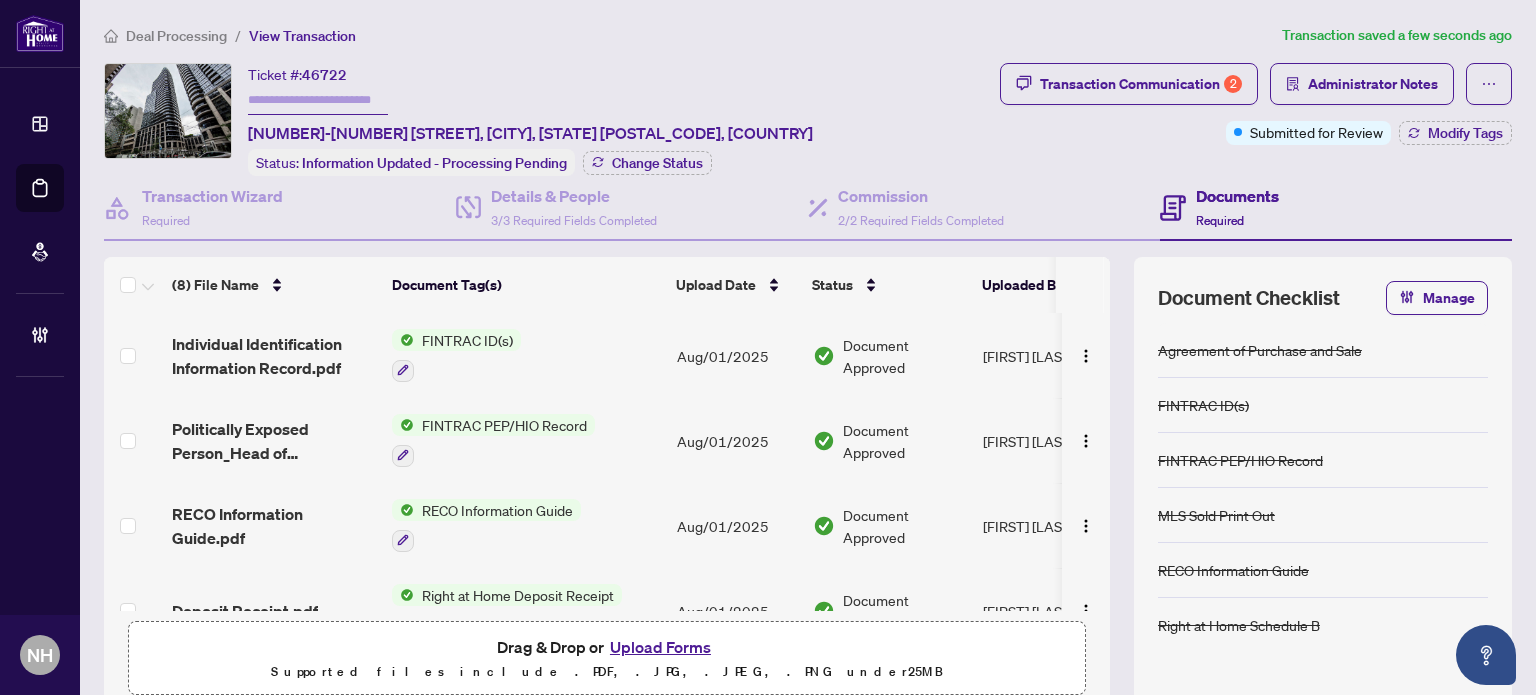 click at bounding box center (318, 100) 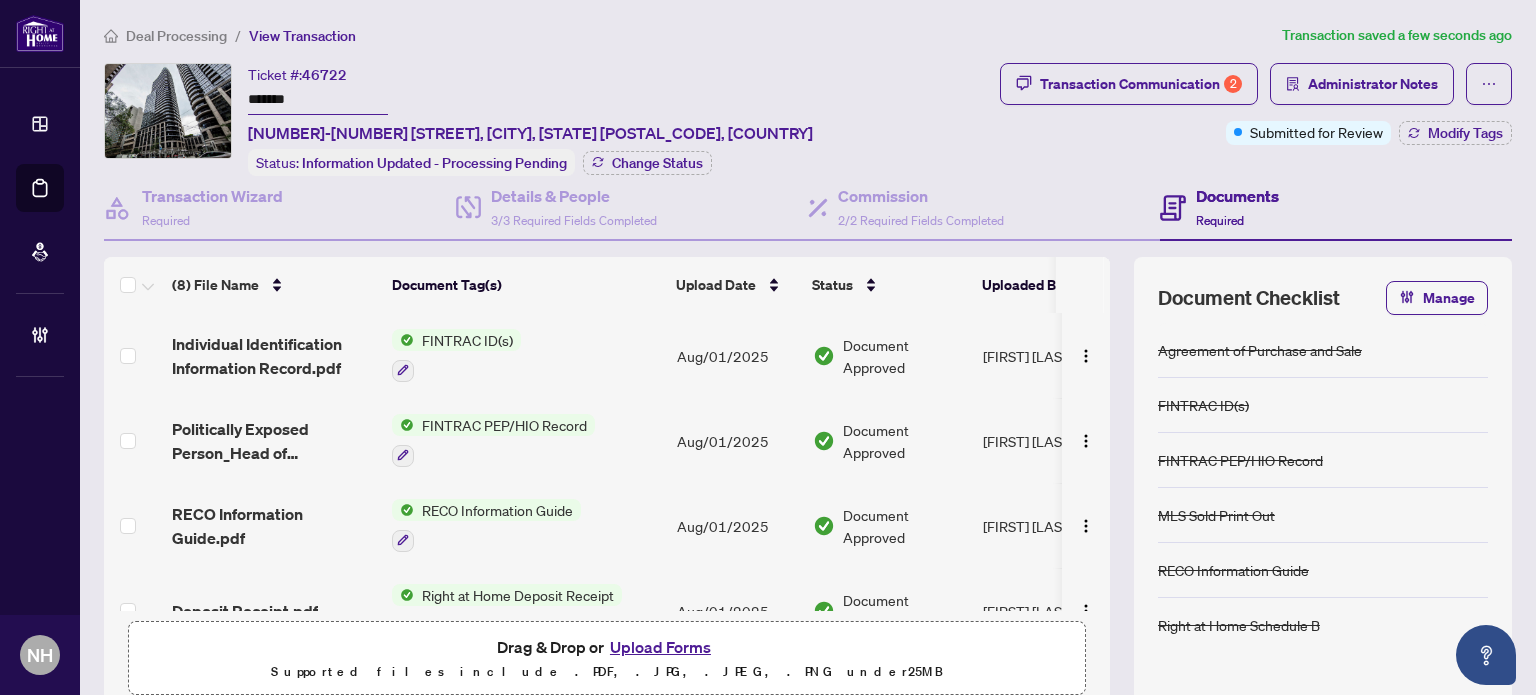 click on "Deal Processing / View Transaction" at bounding box center (689, 35) 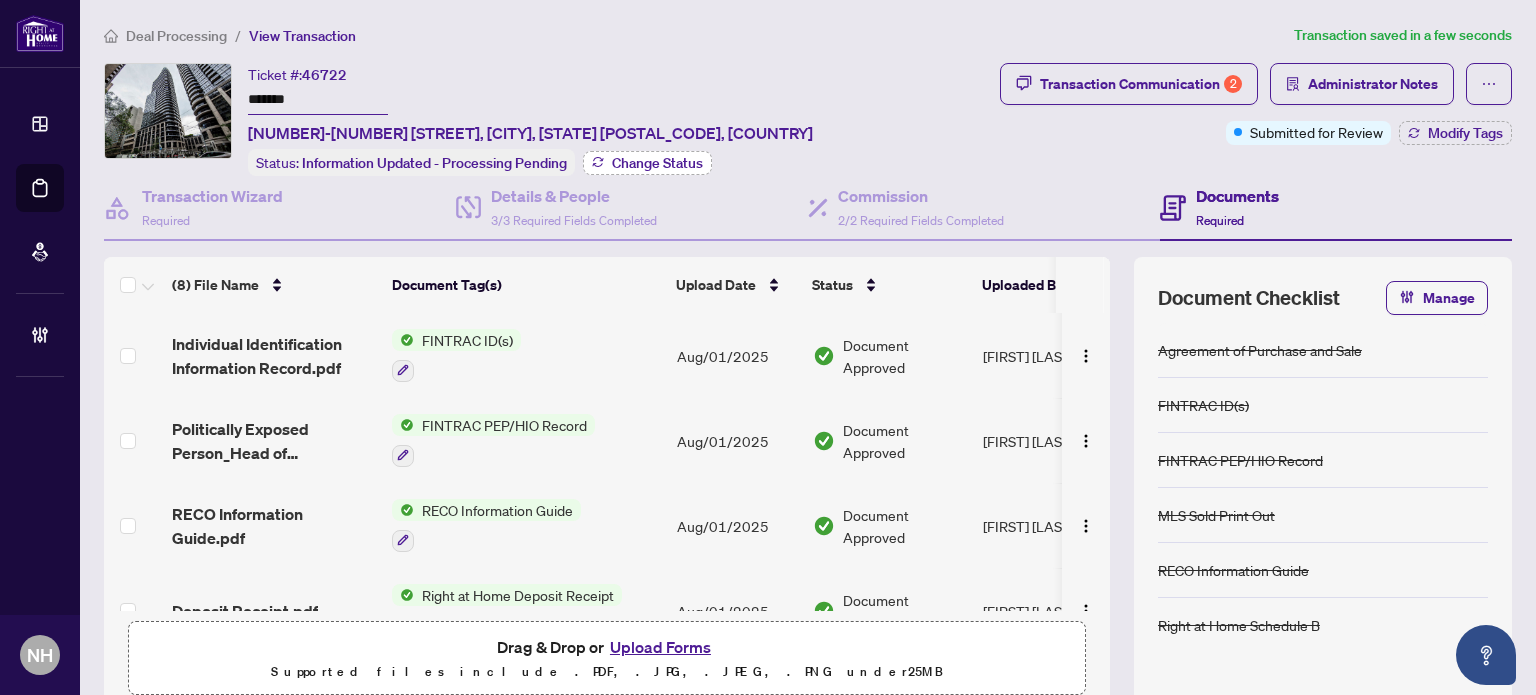 click on "Change Status" at bounding box center [657, 163] 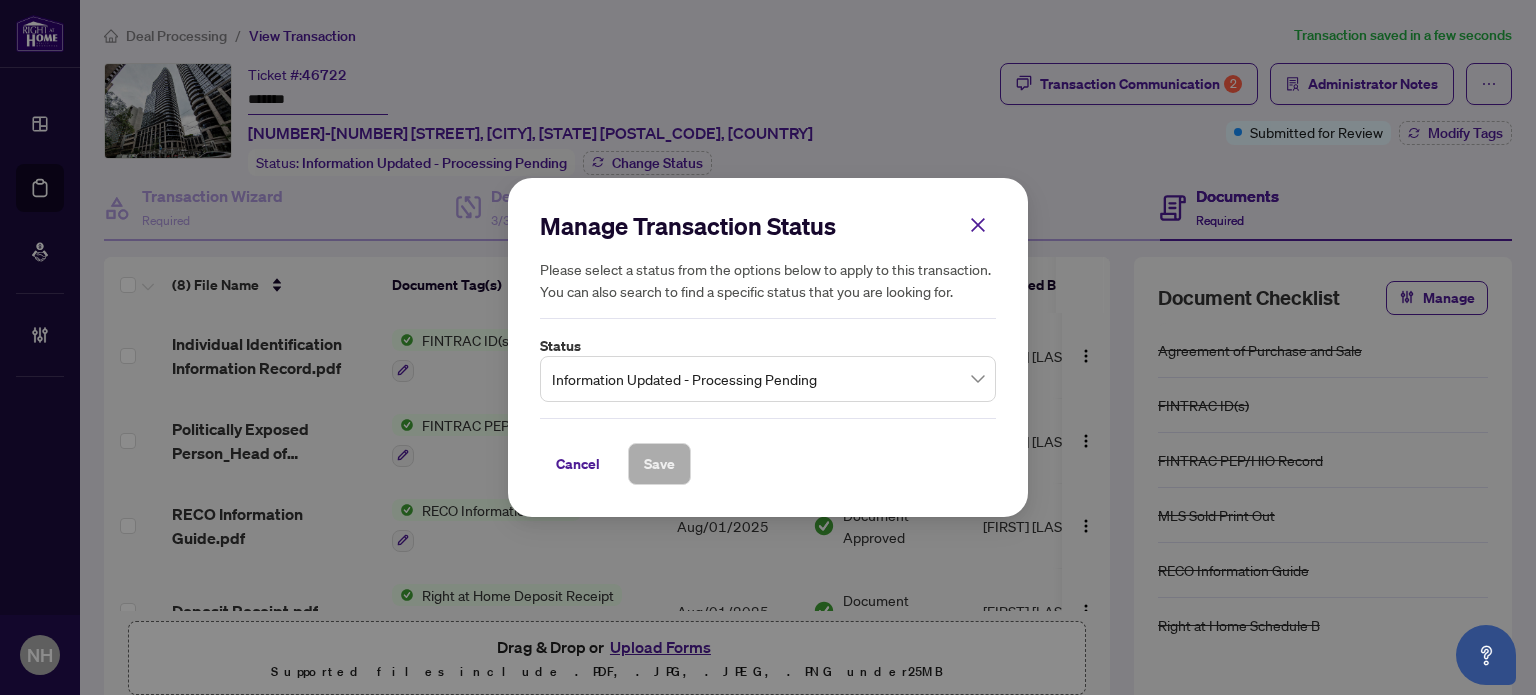 click on "Information Updated - Processing Pending" at bounding box center (768, 379) 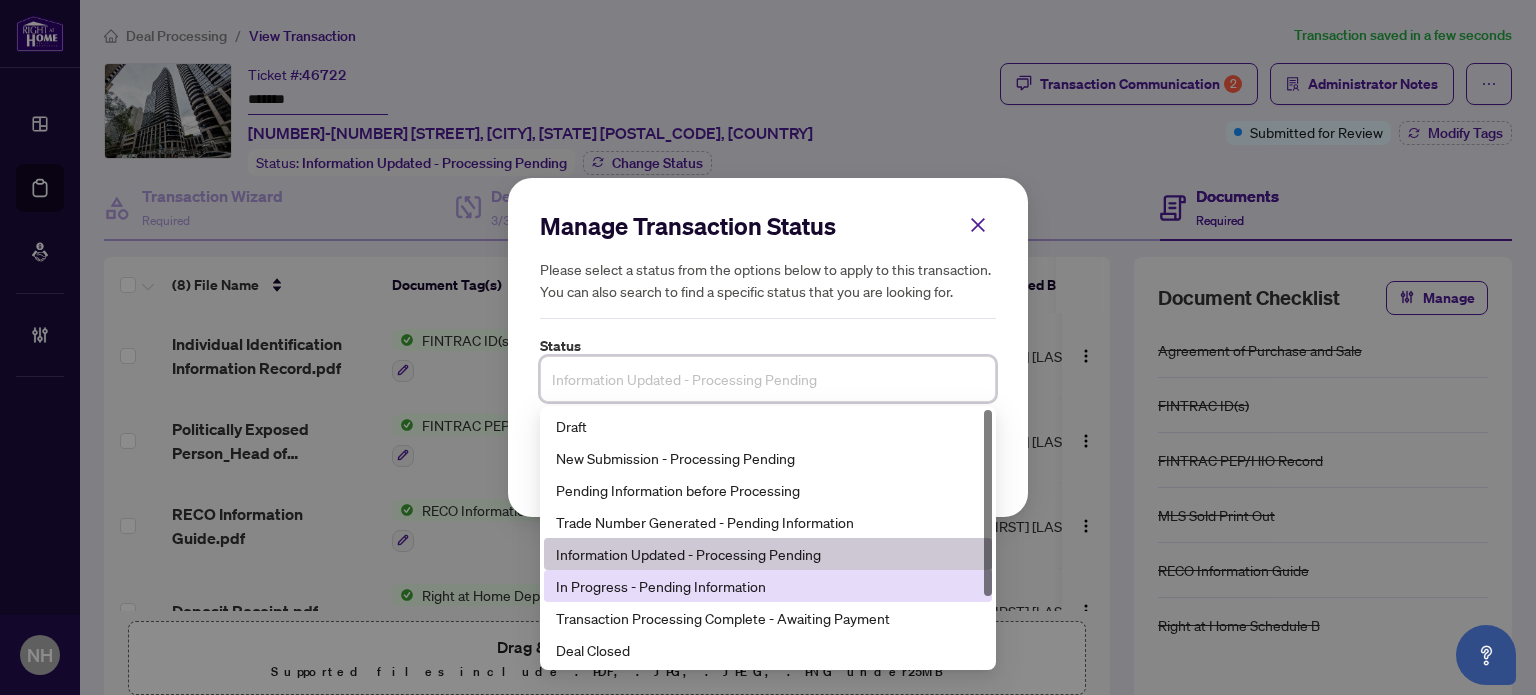 click on "In Progress - Pending Information" at bounding box center (768, 586) 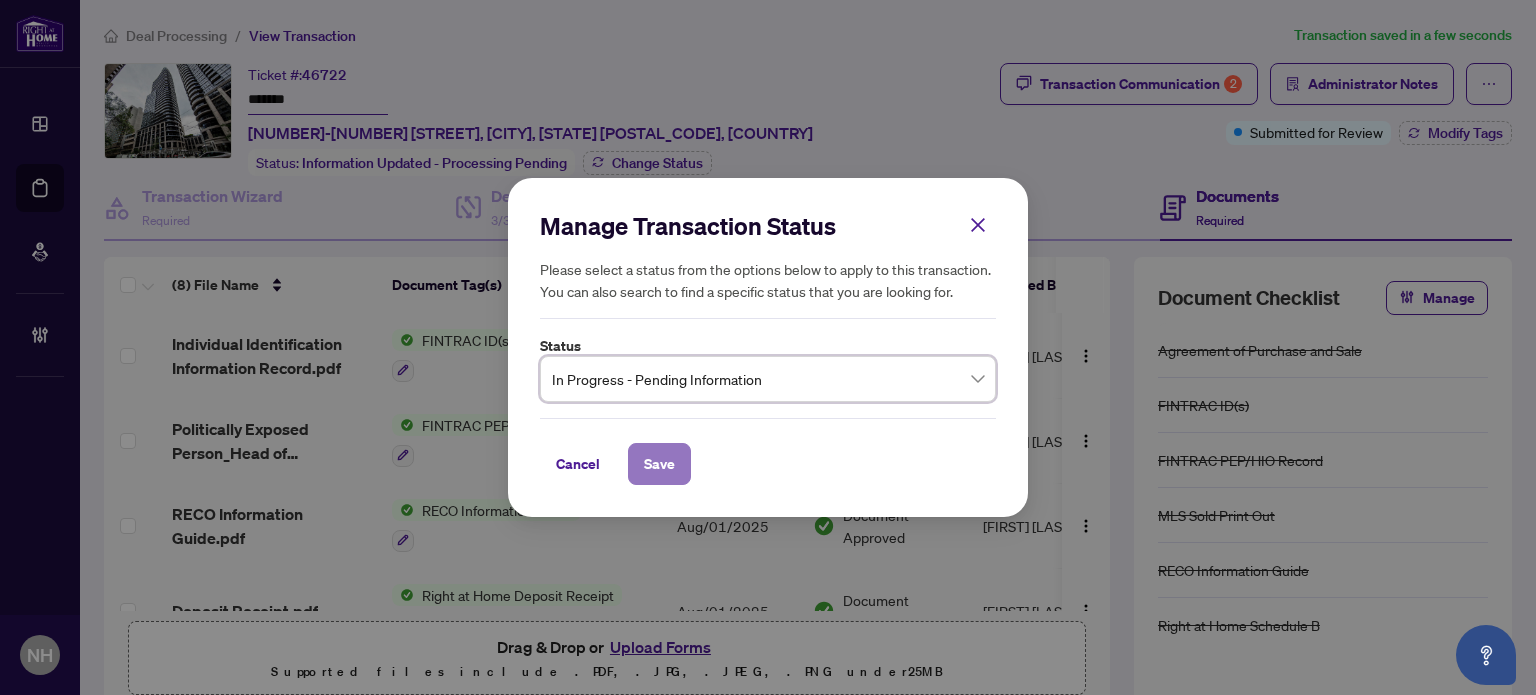 click on "Save" at bounding box center [659, 464] 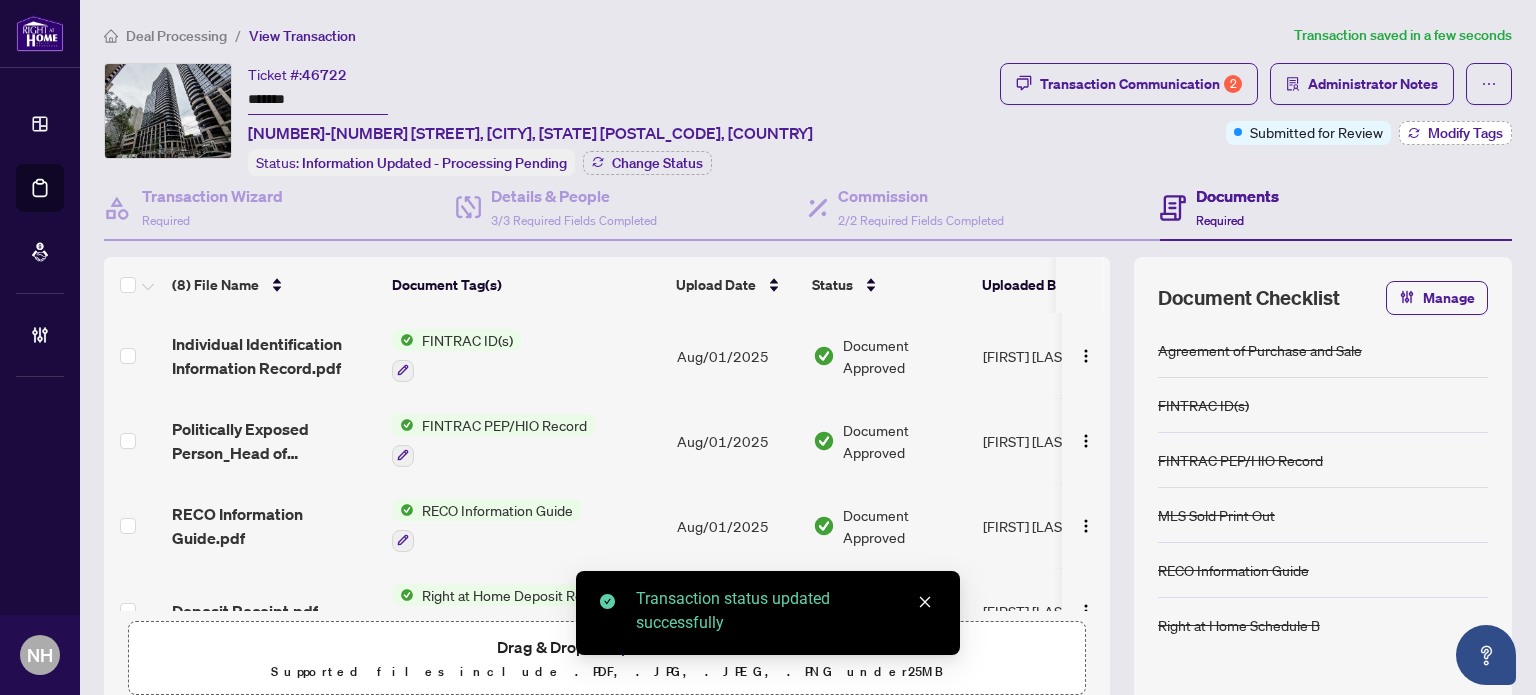 click on "Modify Tags" at bounding box center [1465, 133] 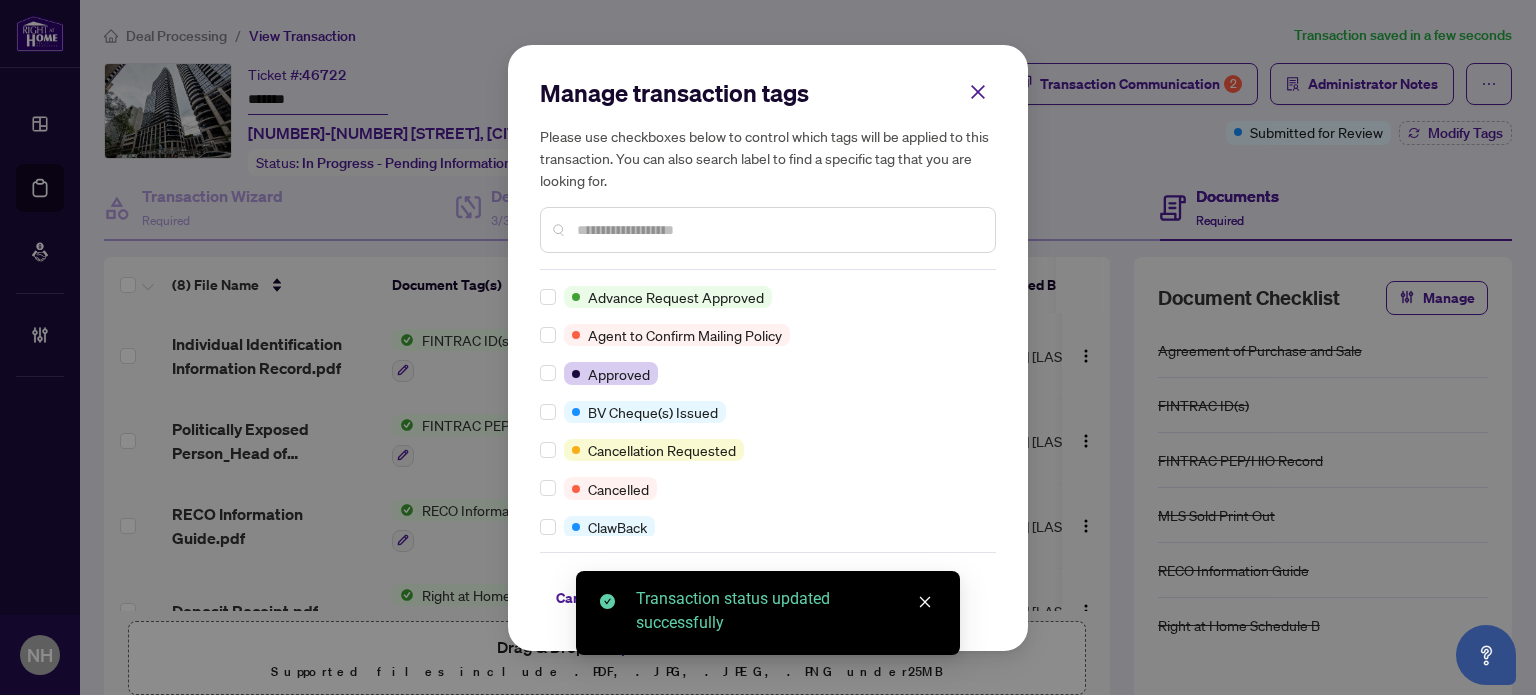 scroll, scrollTop: 0, scrollLeft: 0, axis: both 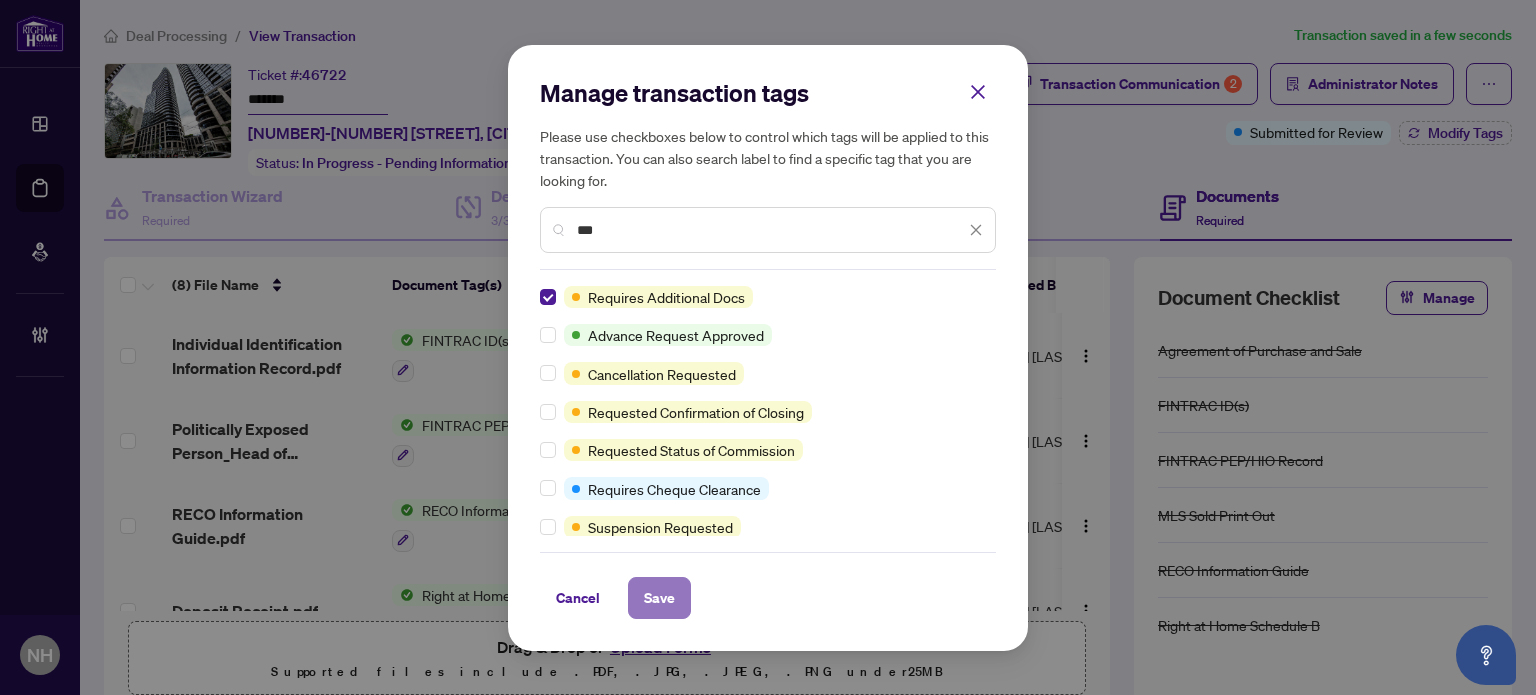 click on "Save" at bounding box center [659, 598] 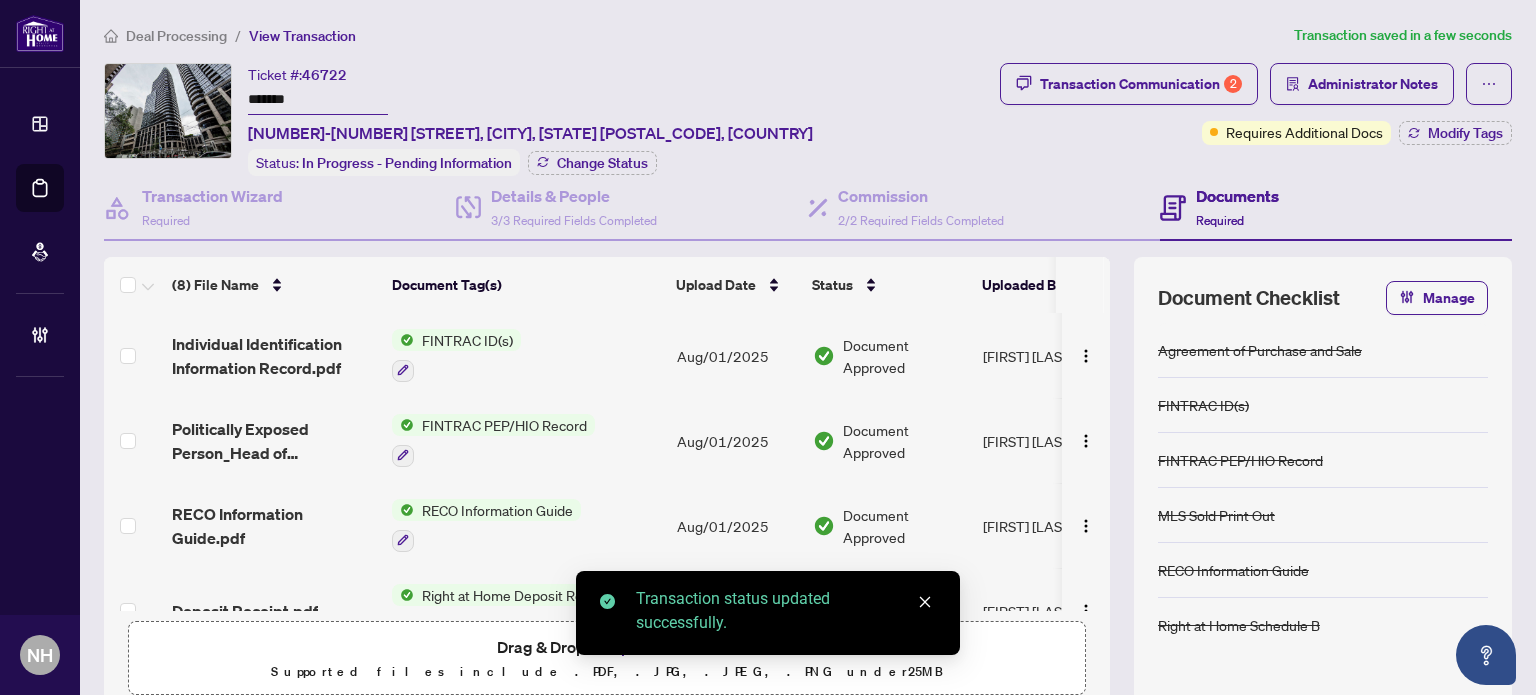 click on "Transaction Communication 2 Administrator Notes Requires Additional Docs Modify Tags" at bounding box center (1256, 119) 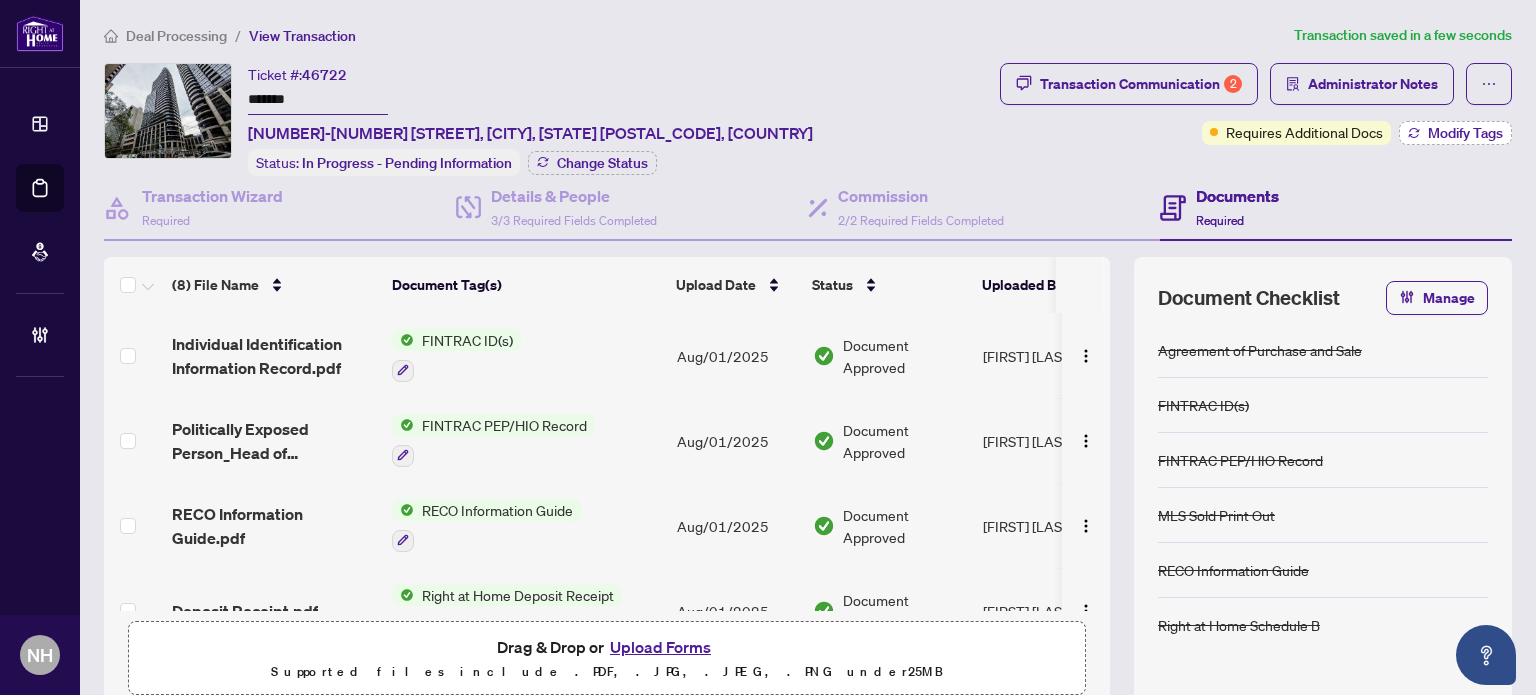 click on "Modify Tags" at bounding box center [1465, 133] 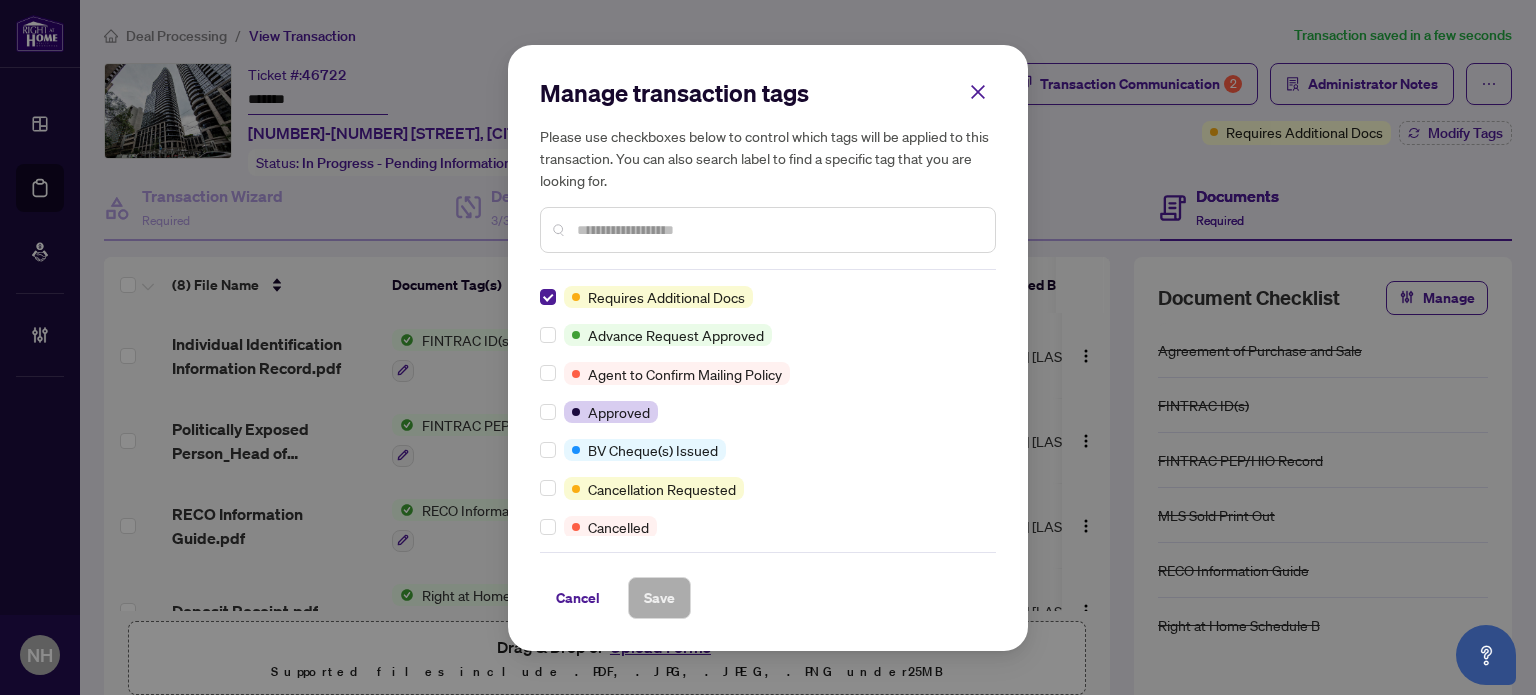 click at bounding box center (768, 230) 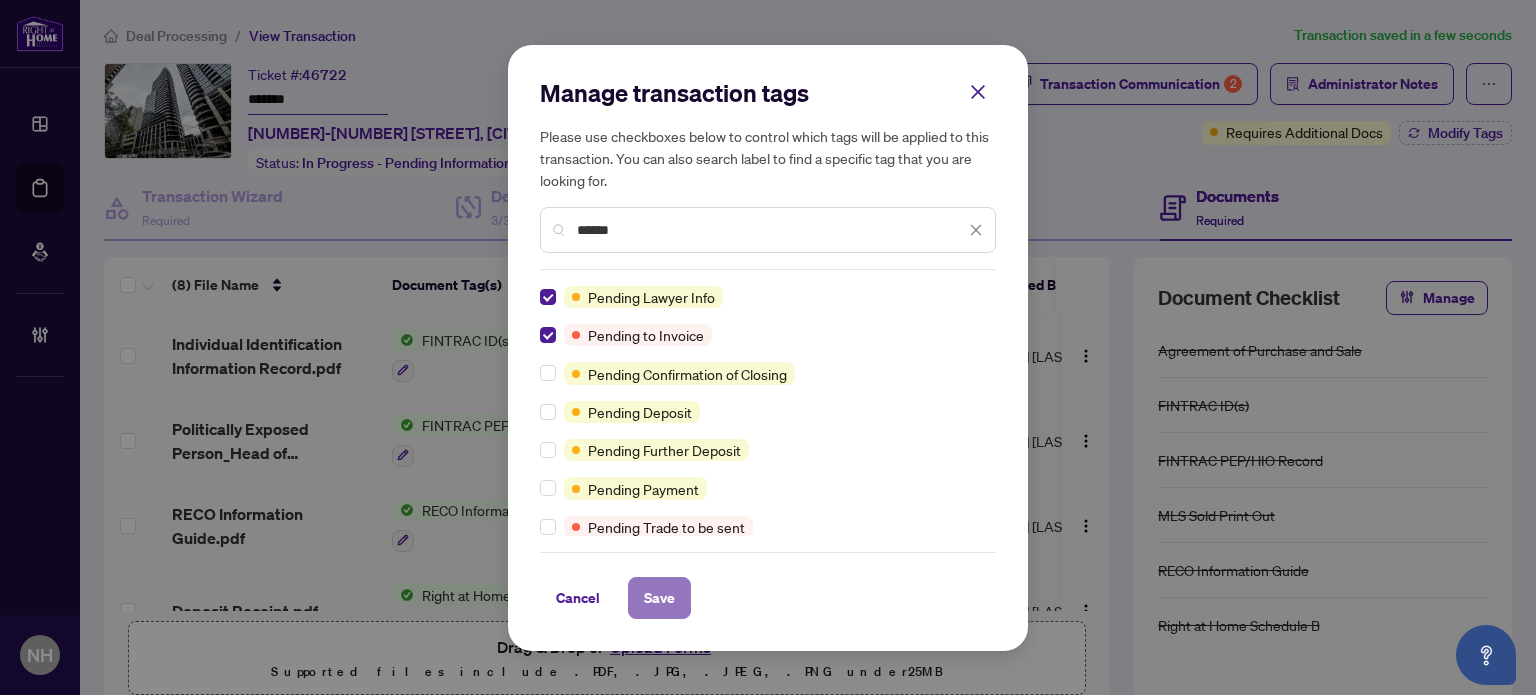 click on "Save" at bounding box center (659, 598) 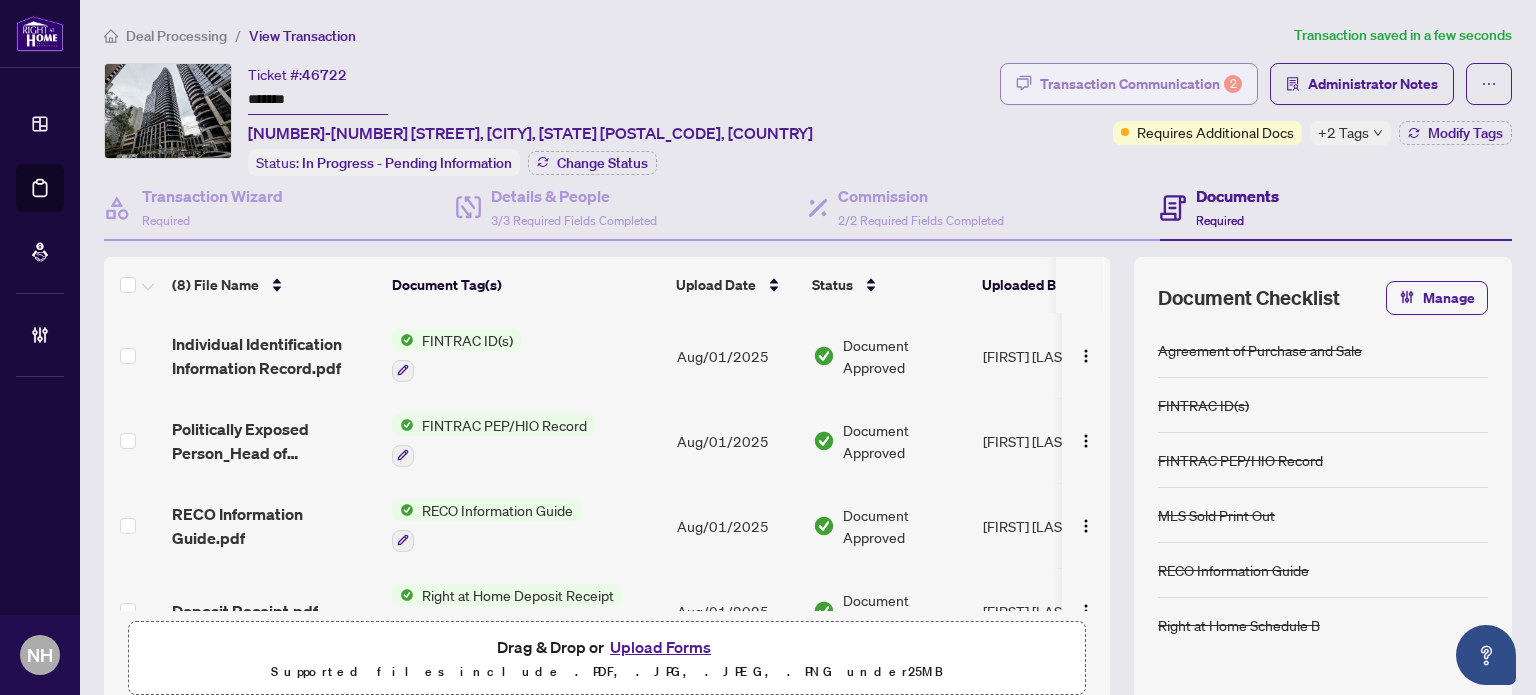 click on "Transaction Communication 2" at bounding box center (1141, 84) 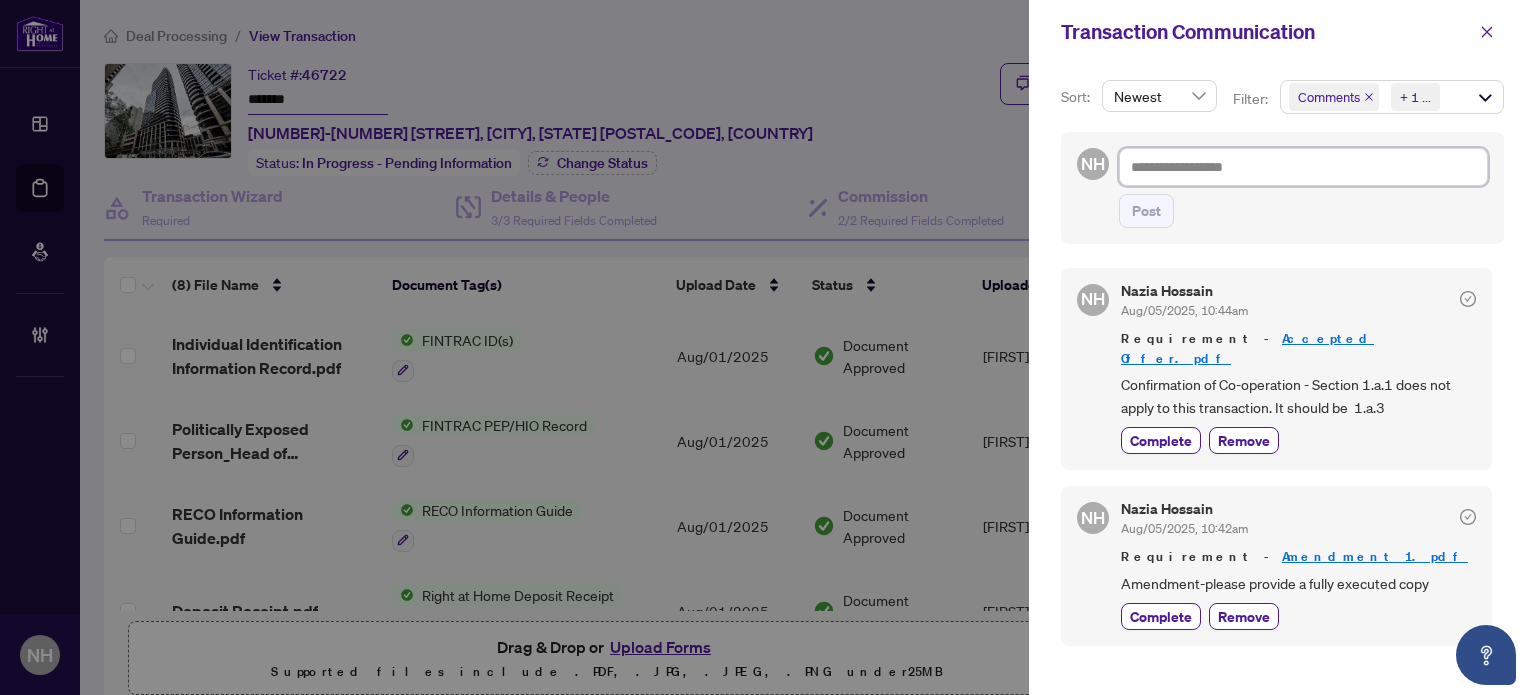 click at bounding box center (1303, 167) 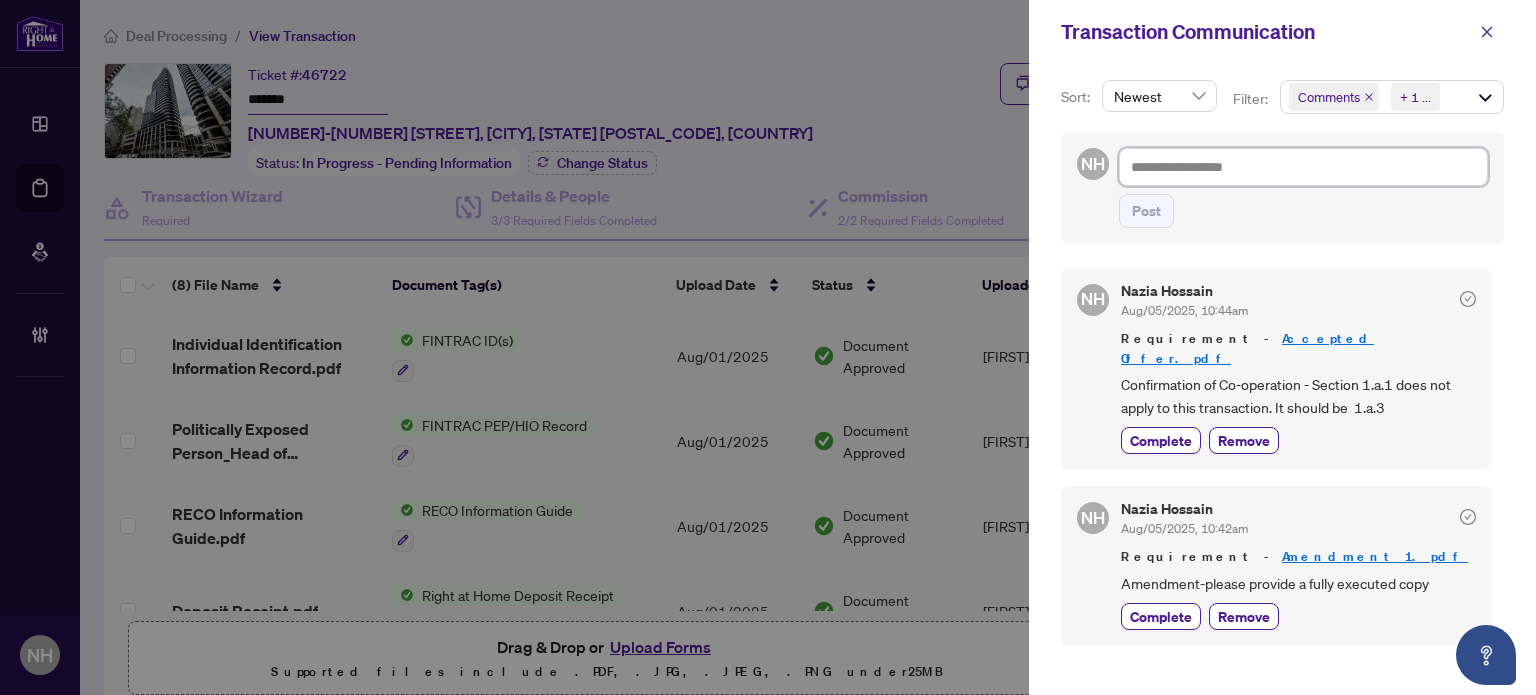 paste on "**********" 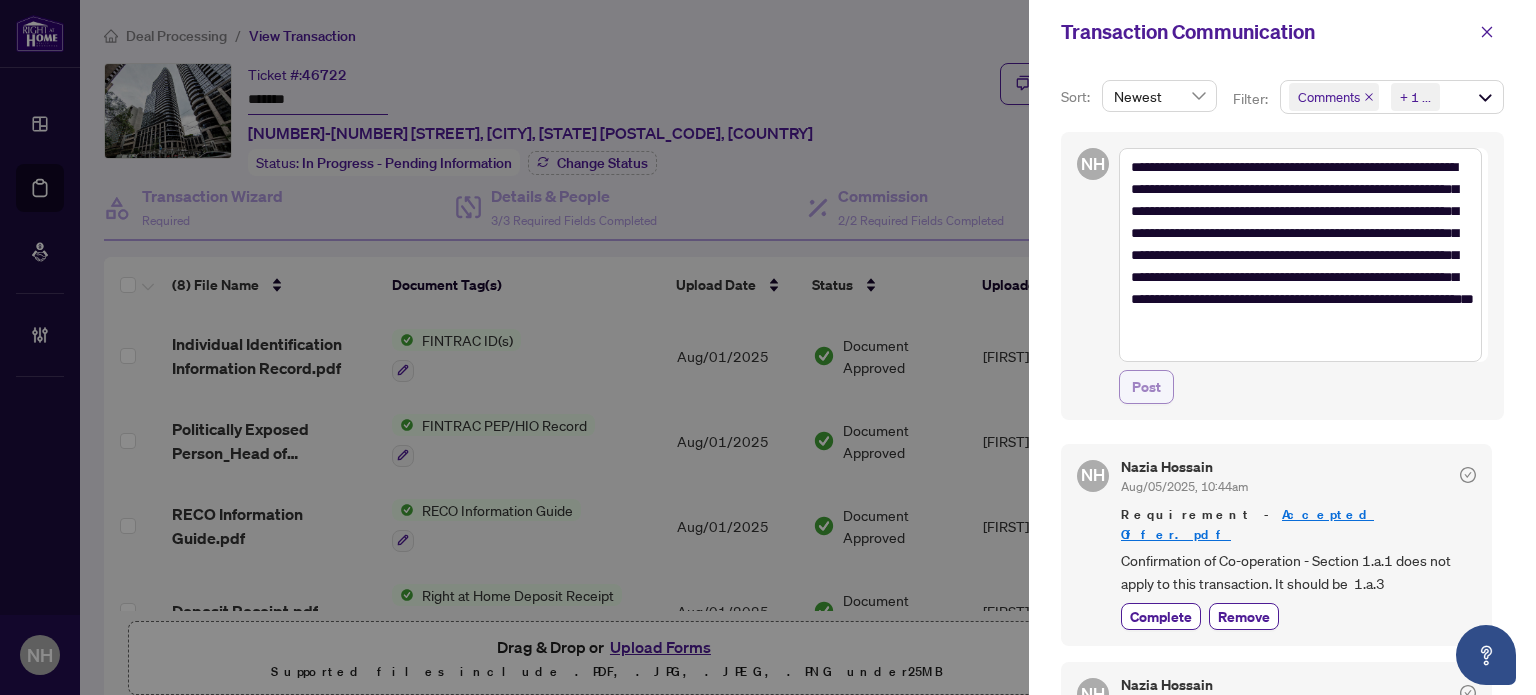click on "Post" at bounding box center [1146, 387] 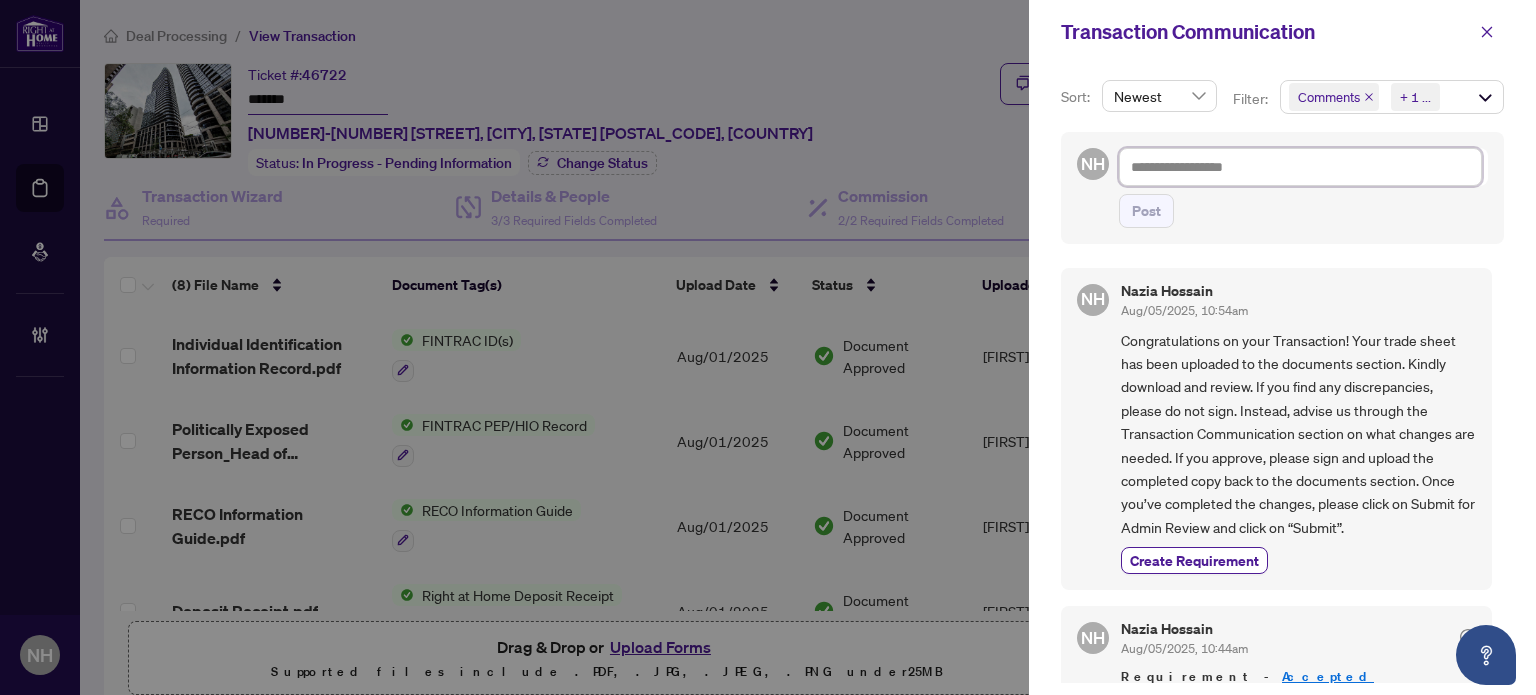 click at bounding box center [1300, 167] 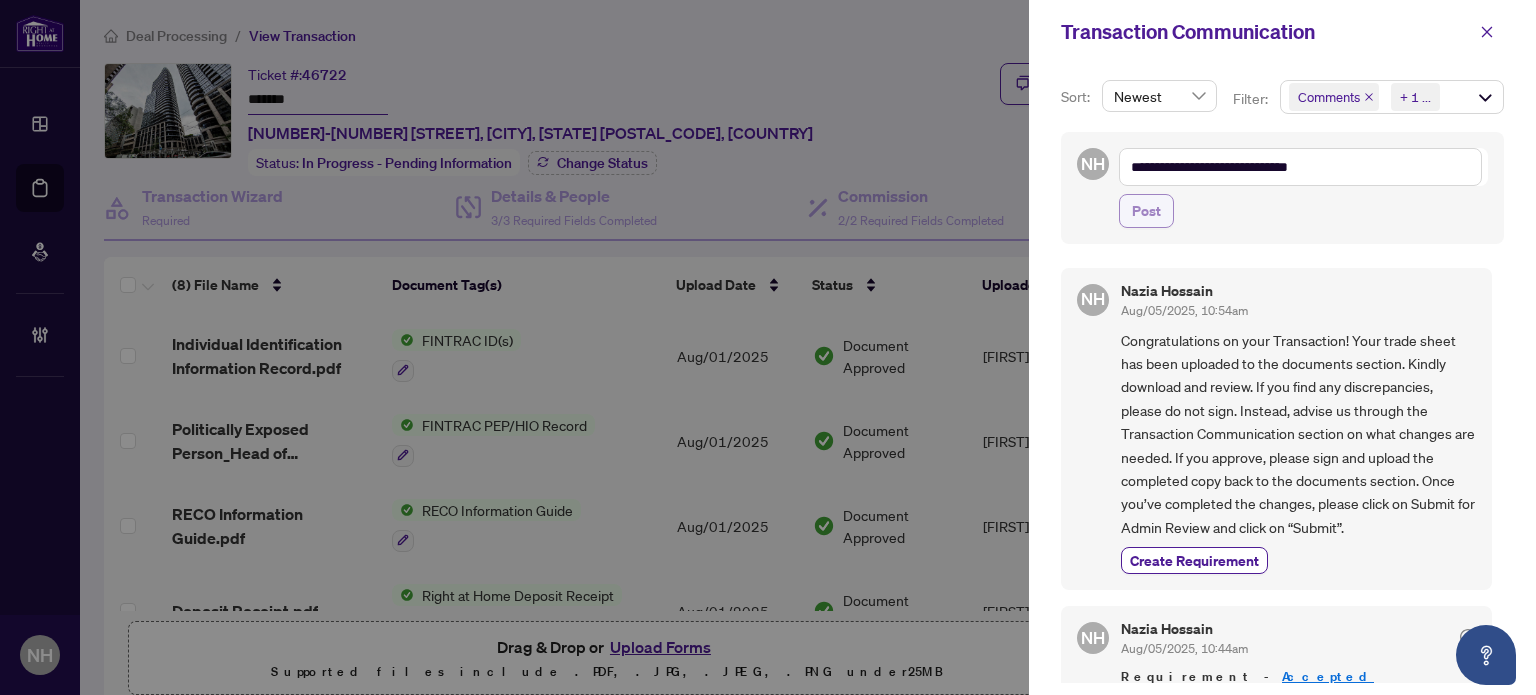 click on "Post" at bounding box center (1146, 211) 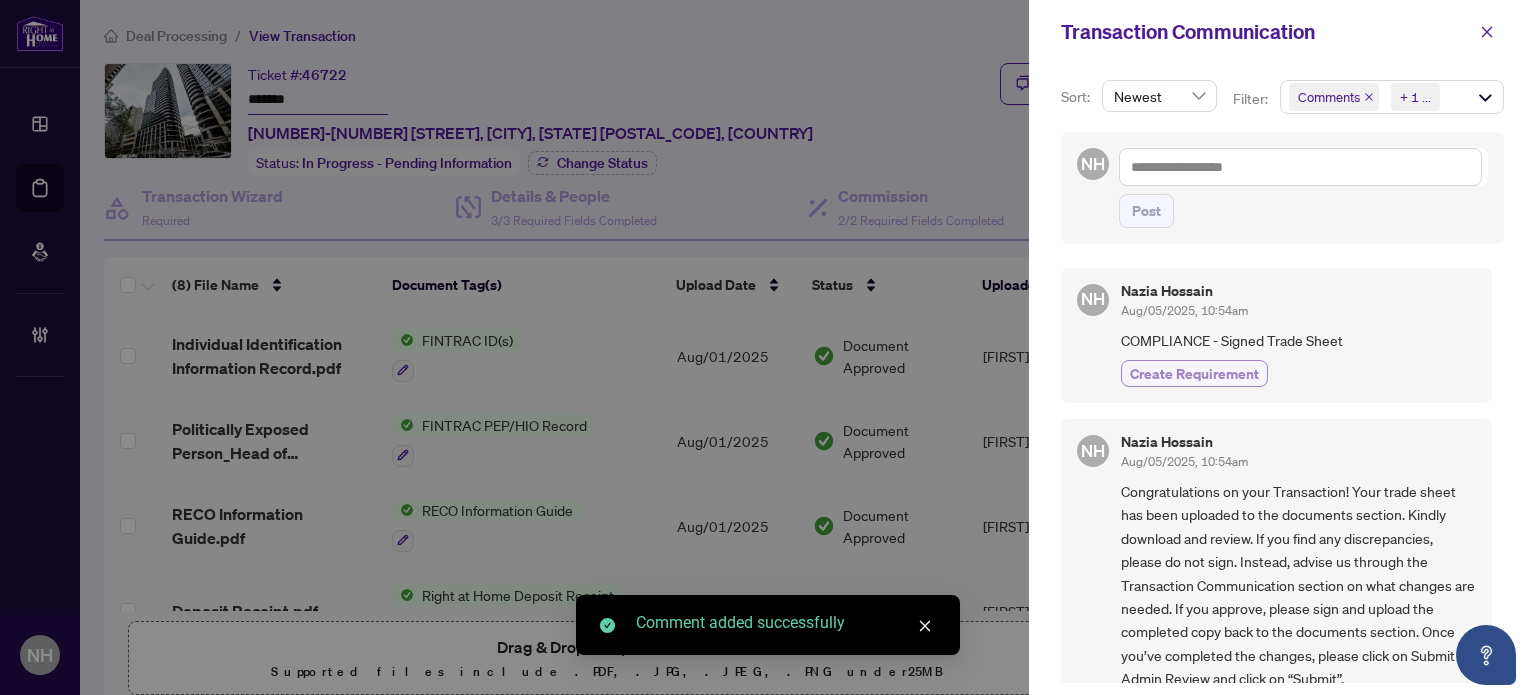 click on "Create Requirement" at bounding box center [1194, 373] 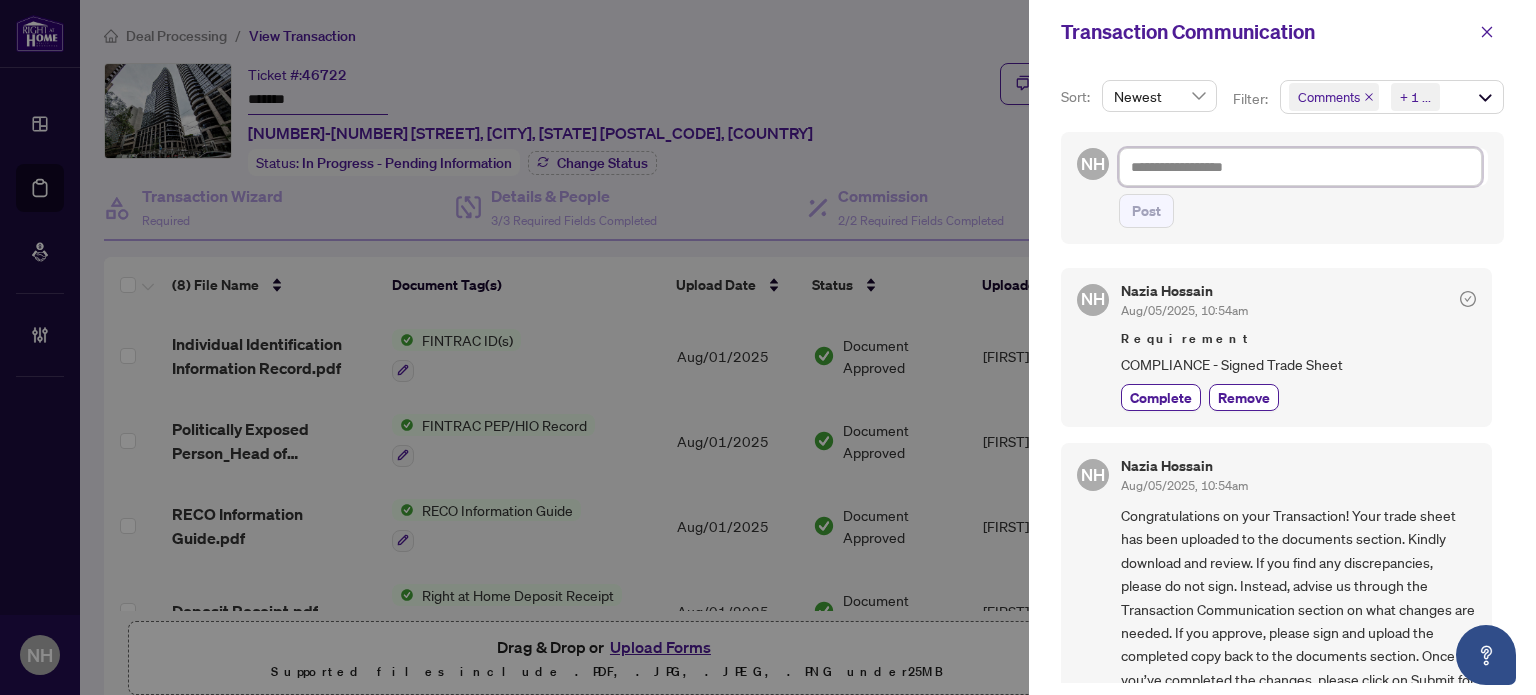 click at bounding box center (1300, 167) 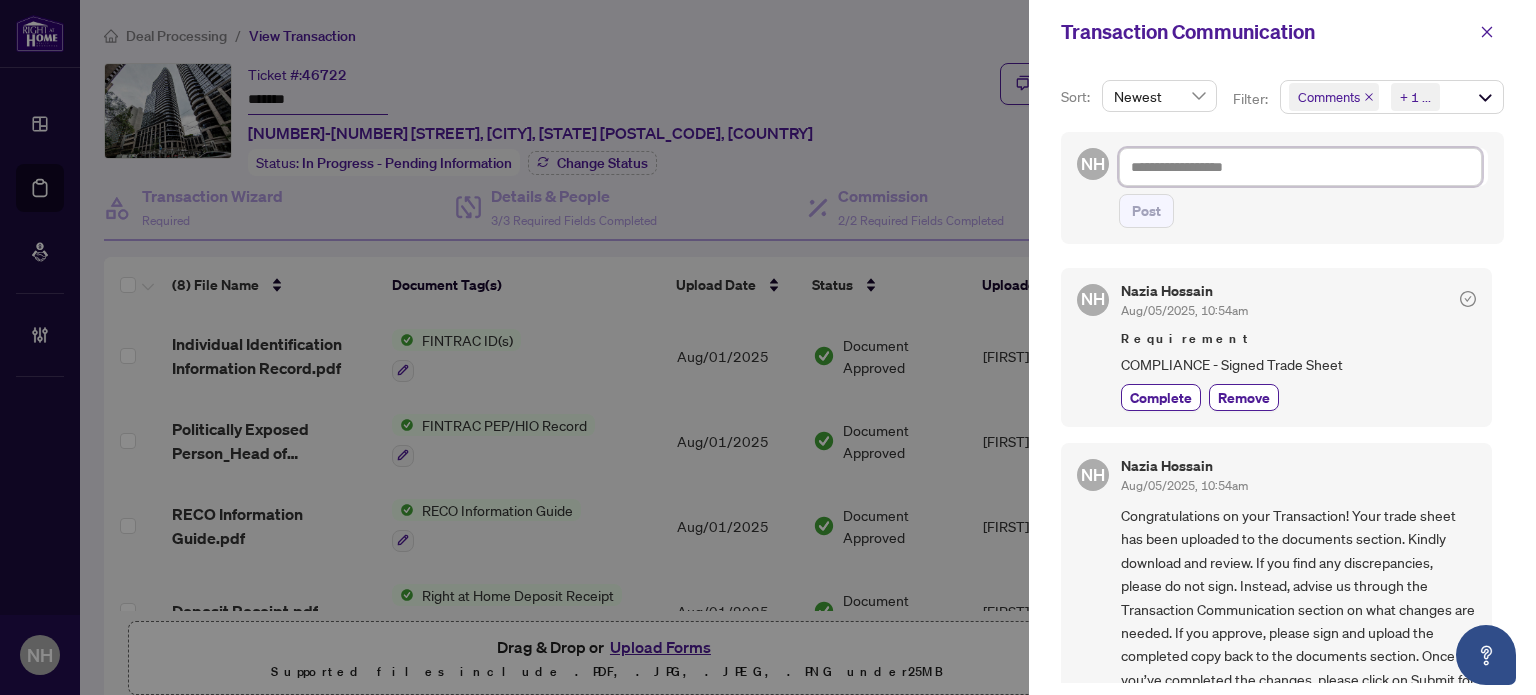 paste on "**********" 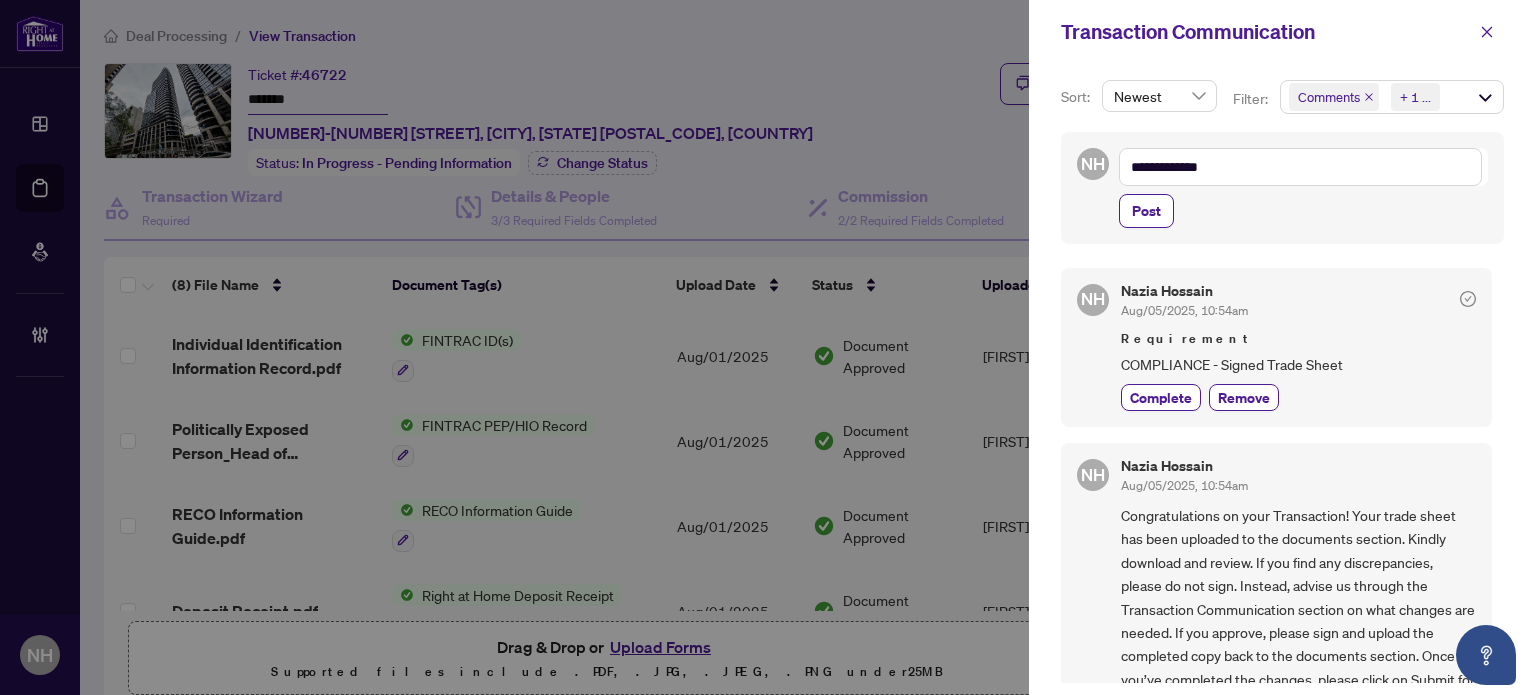 drag, startPoint x: 1164, startPoint y: 207, endPoint x: 1104, endPoint y: 233, distance: 65.39113 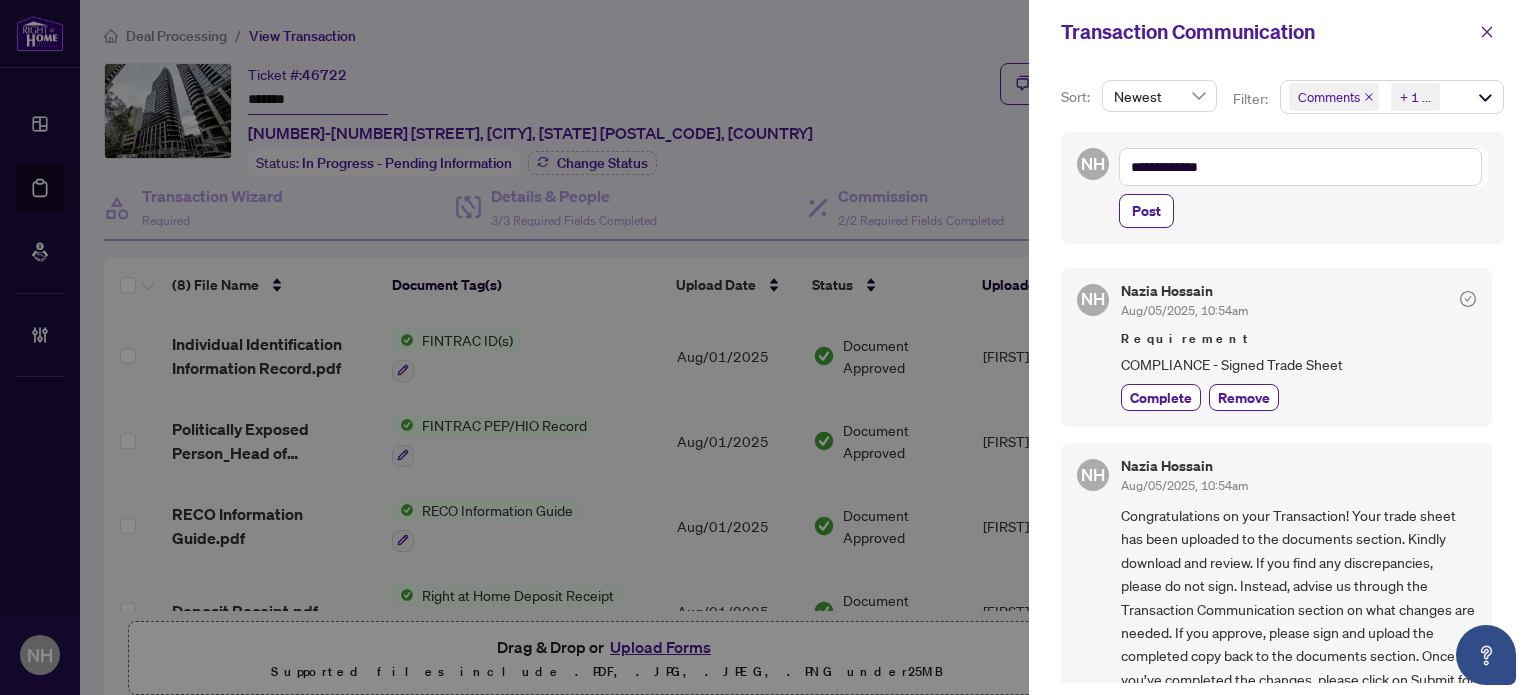 click on "Post" at bounding box center [1146, 211] 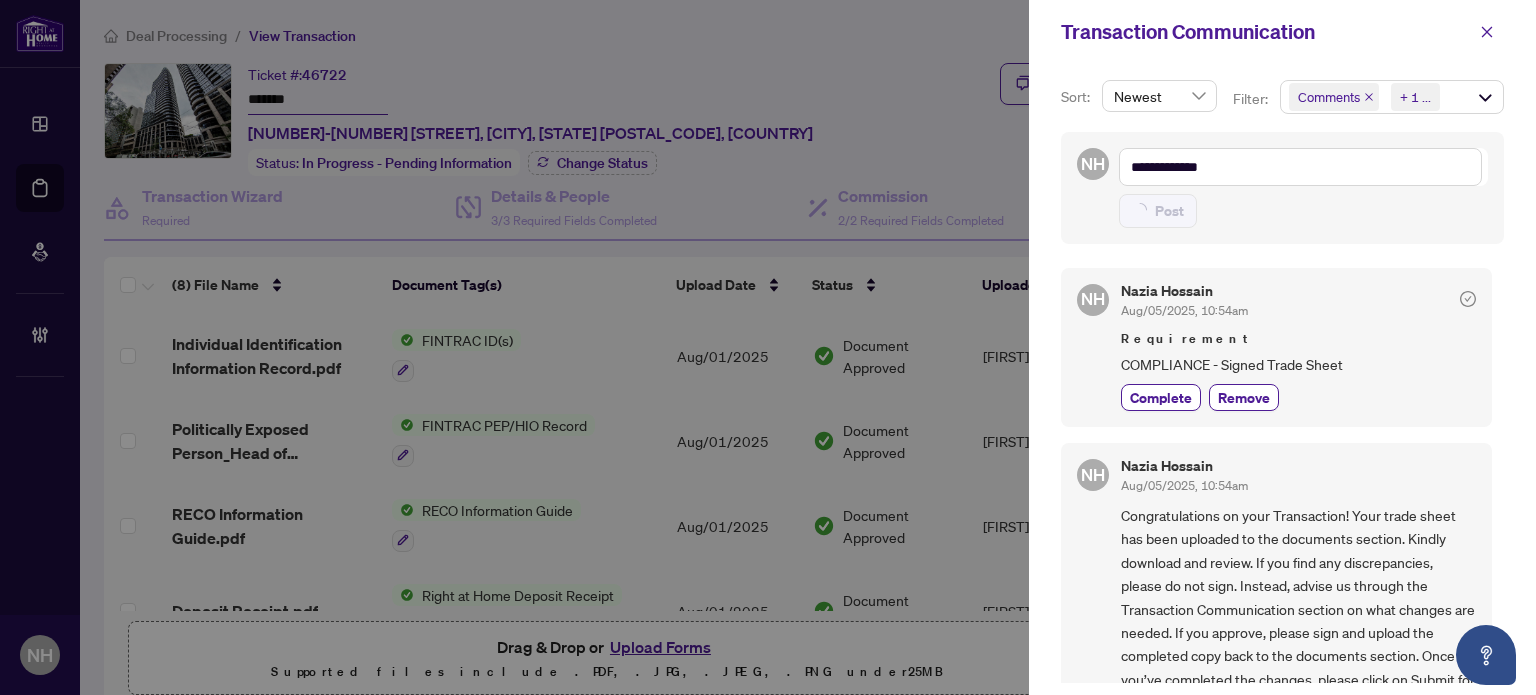 click on "**********" at bounding box center [1282, 188] 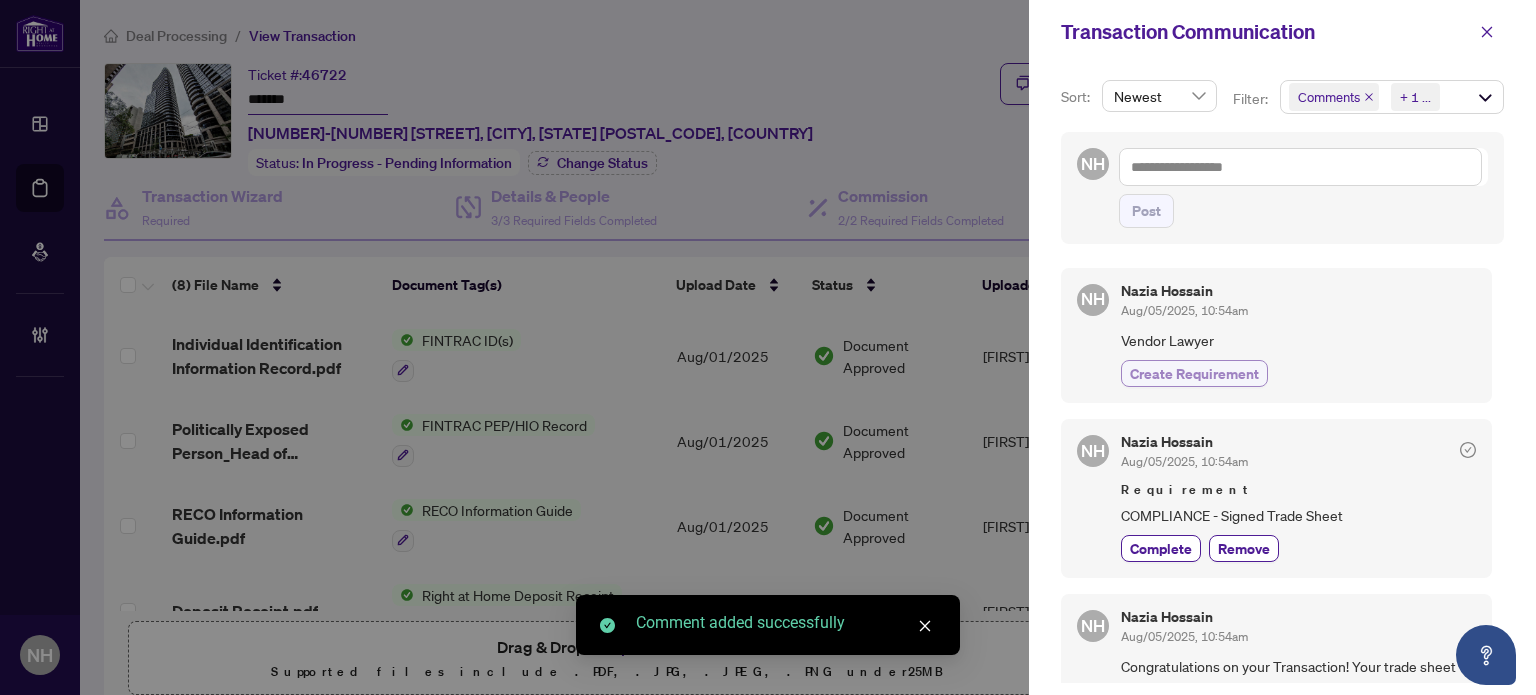 click on "Create Requirement" at bounding box center (1194, 373) 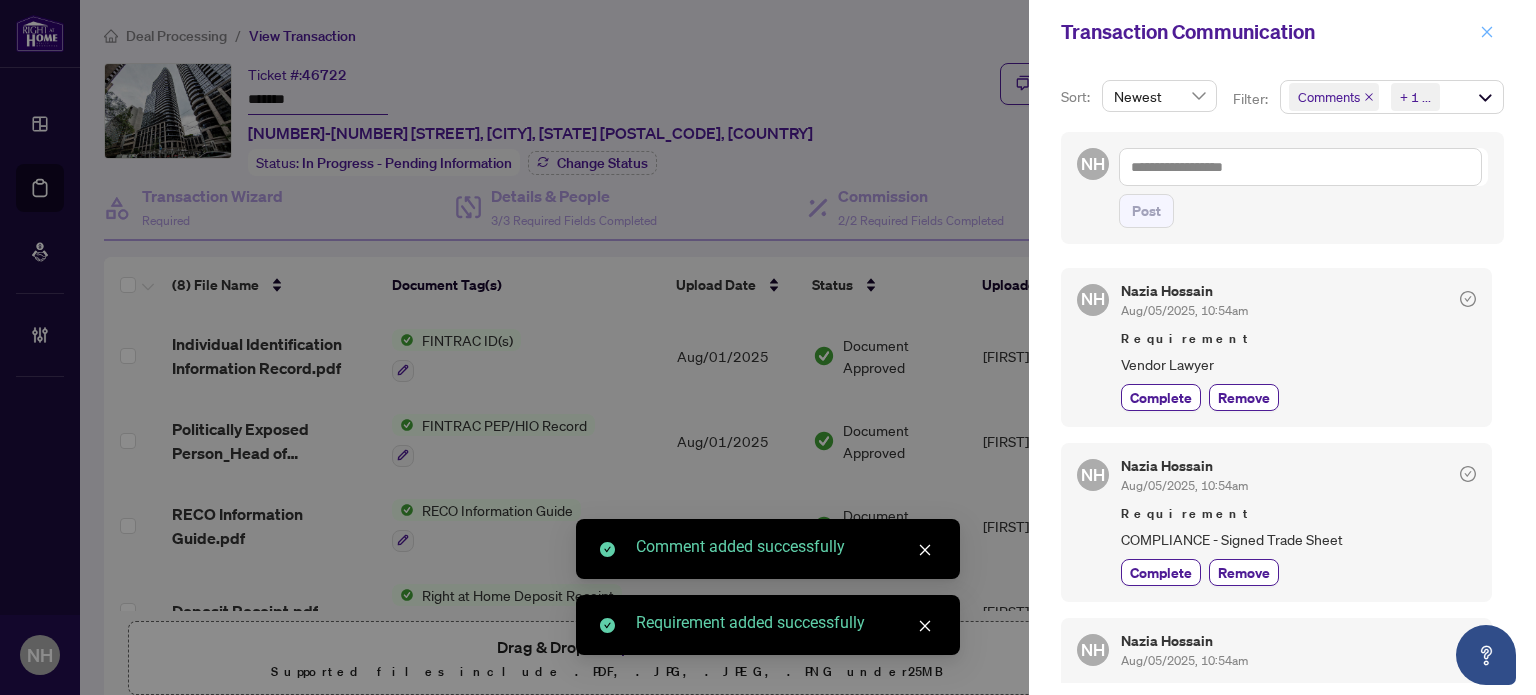 click at bounding box center (1487, 32) 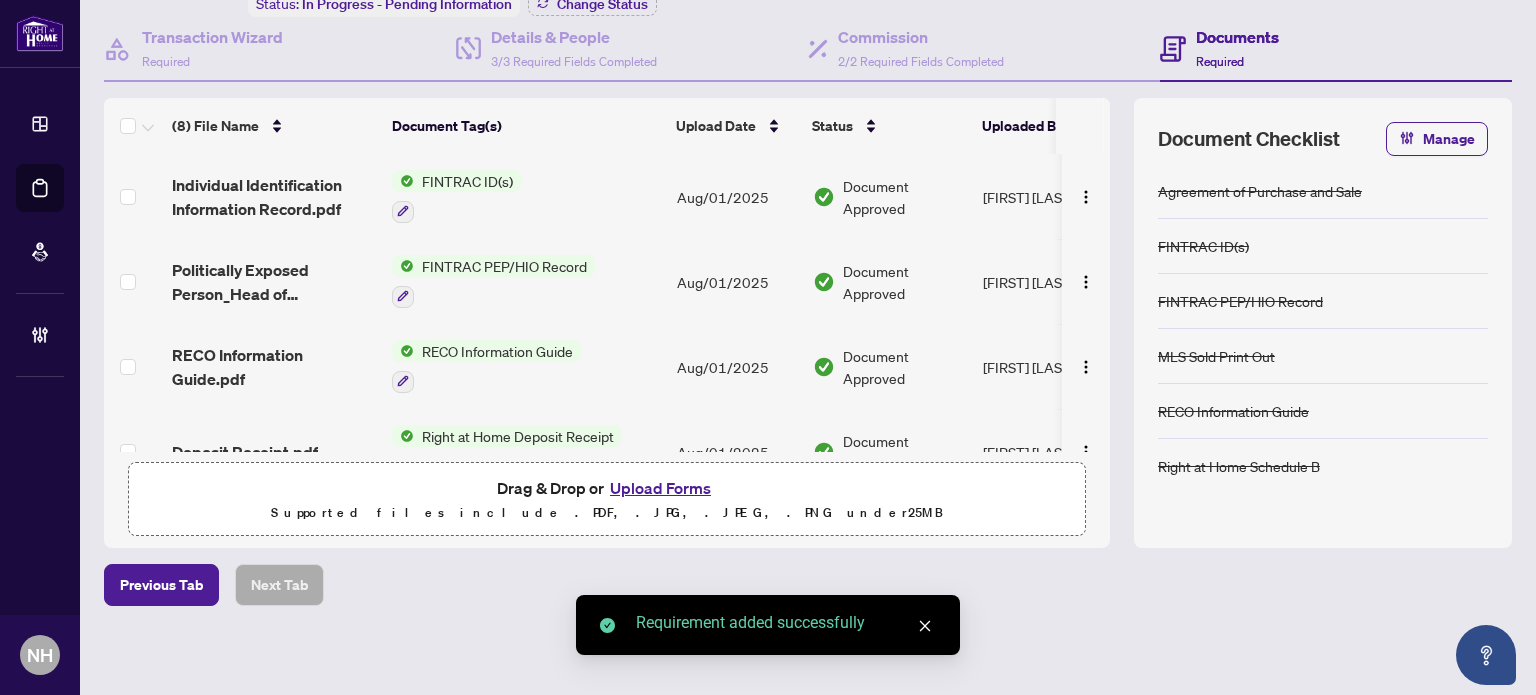 scroll, scrollTop: 0, scrollLeft: 0, axis: both 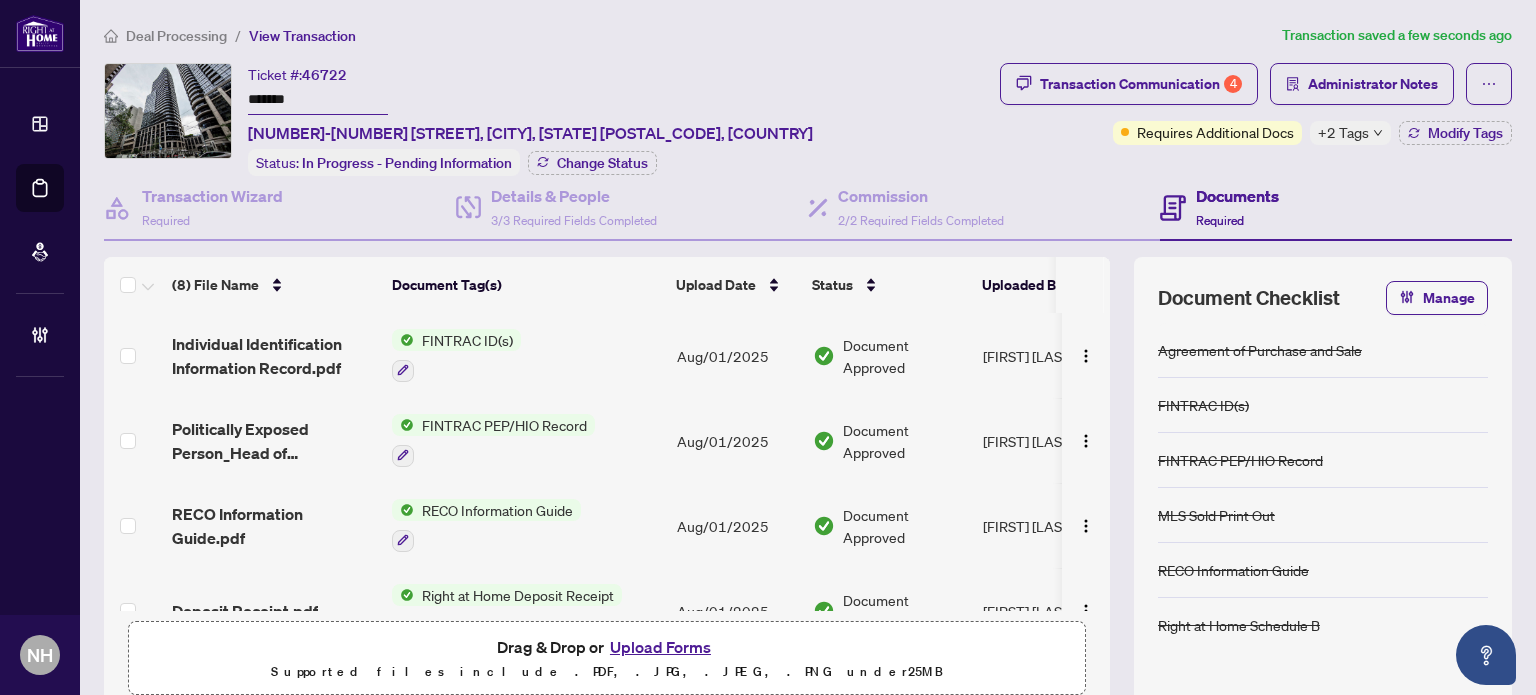 drag, startPoint x: 327, startPoint y: 94, endPoint x: 172, endPoint y: 67, distance: 157.33405 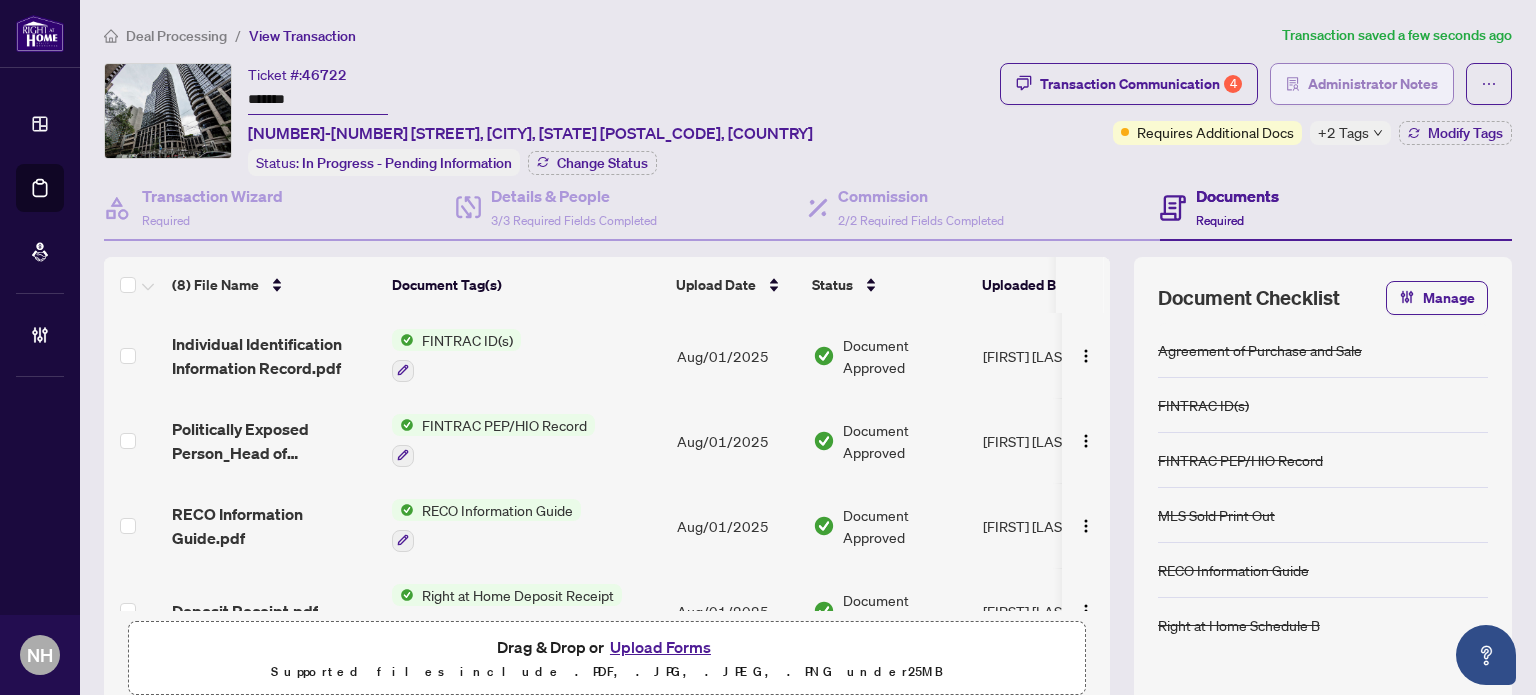 click on "Administrator Notes" at bounding box center [1373, 84] 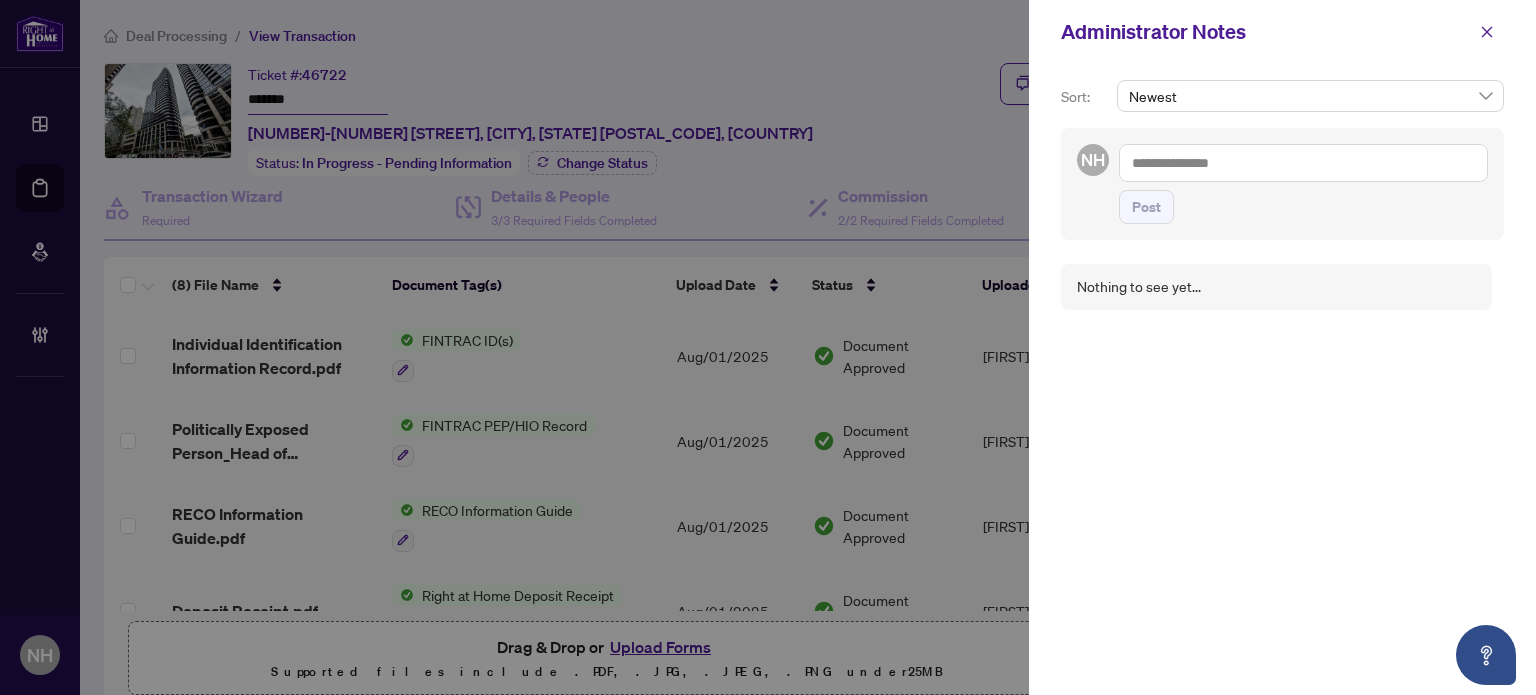 click at bounding box center (1303, 163) 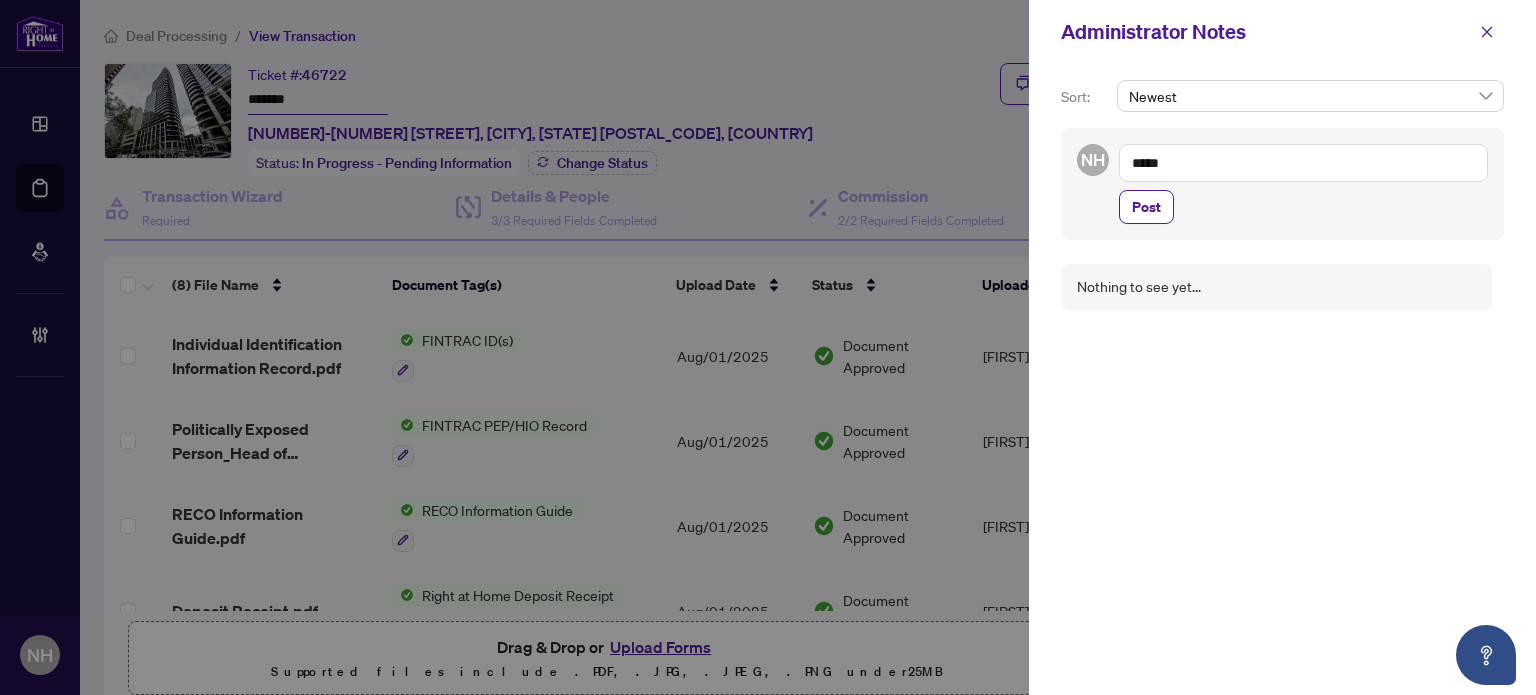 click on "*****" at bounding box center (1303, 163) 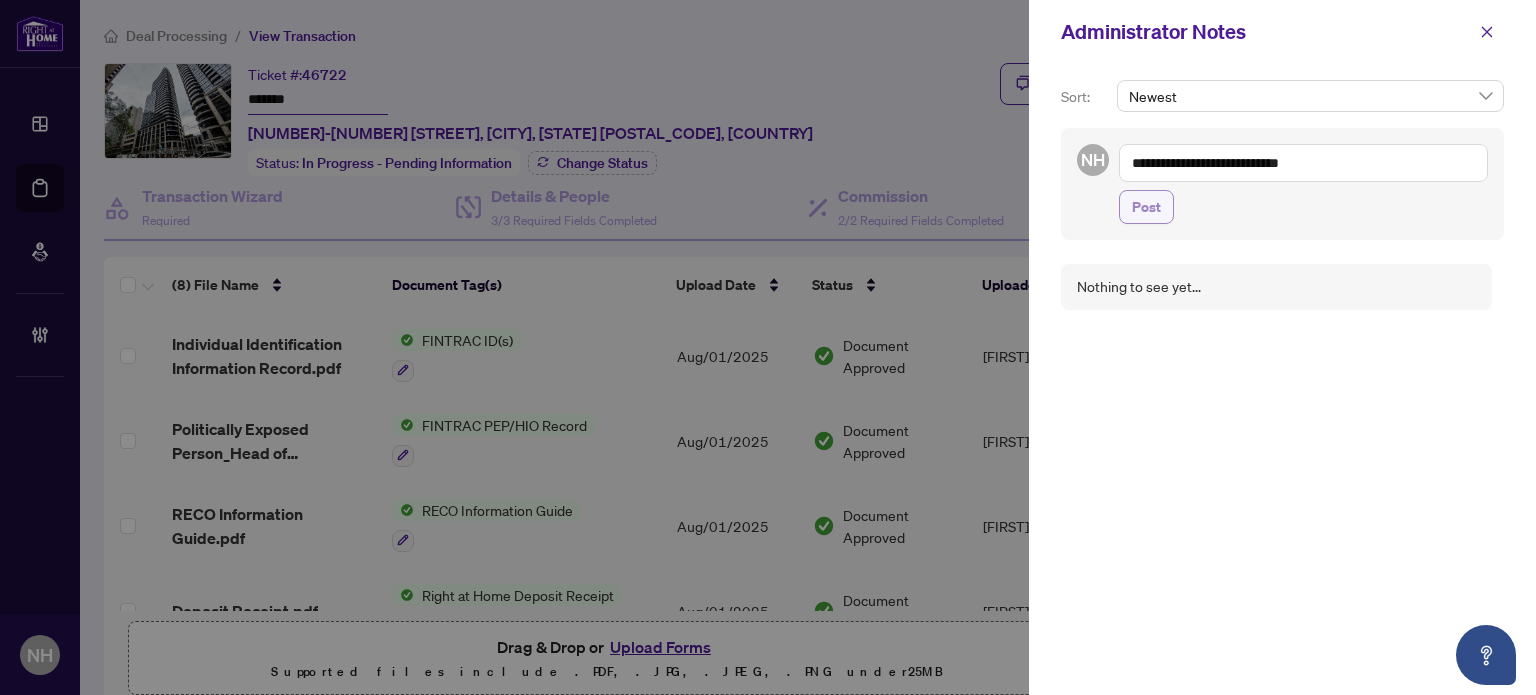 click on "Post" at bounding box center [1146, 207] 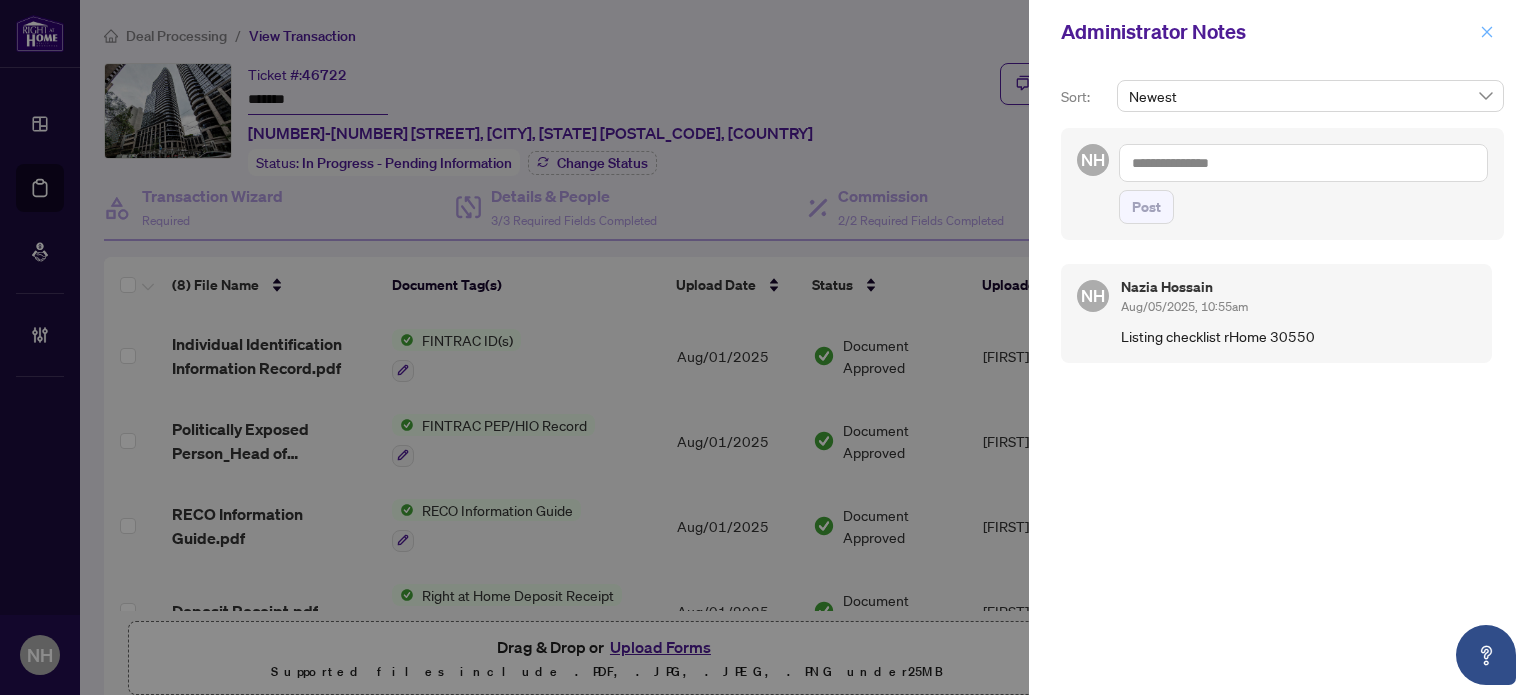 click 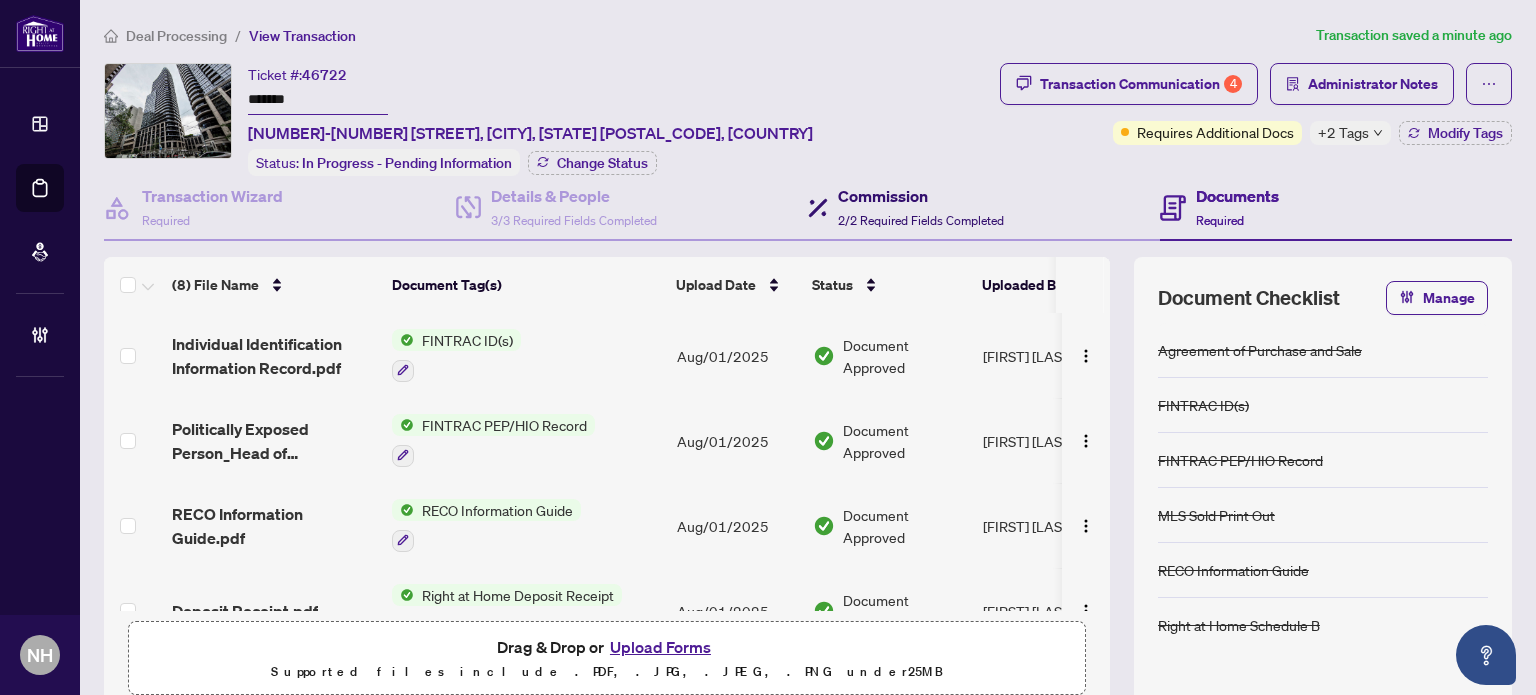 click on "Commission" at bounding box center (921, 196) 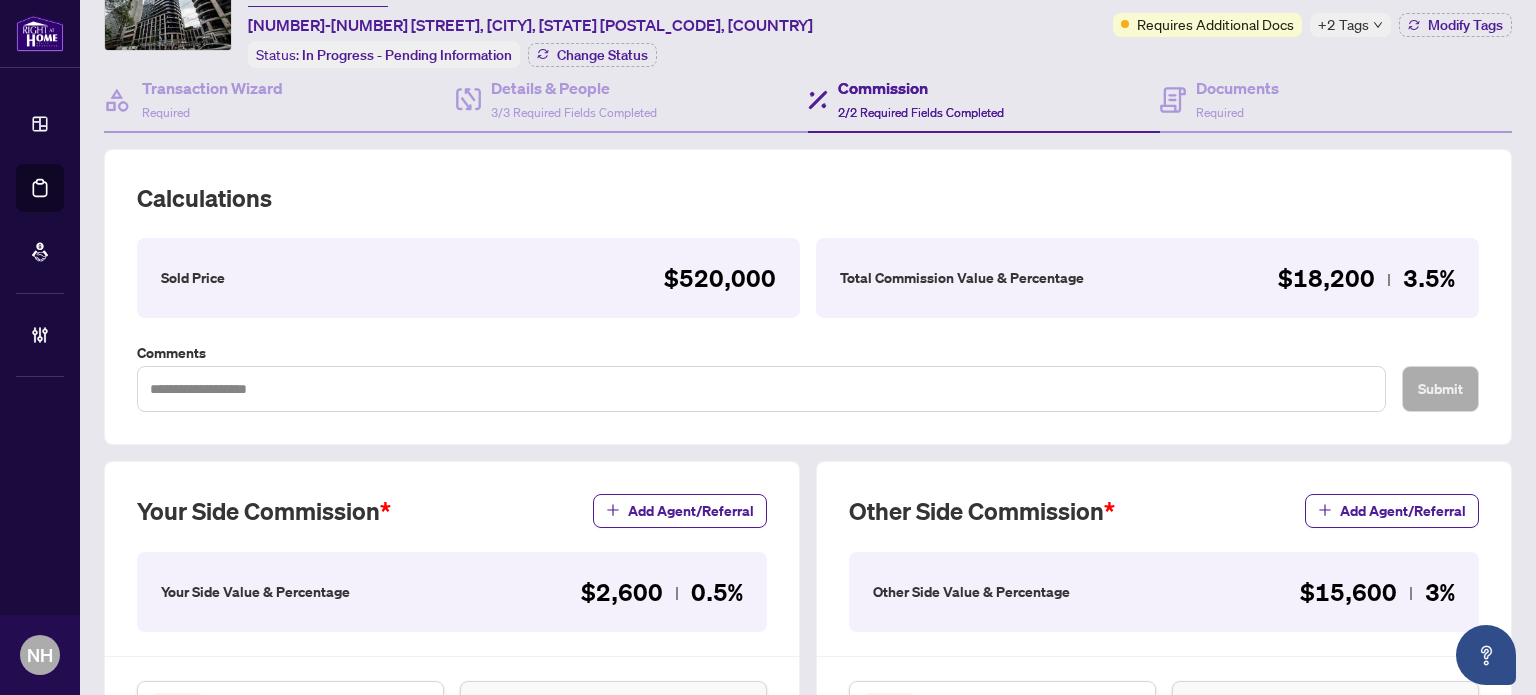 scroll, scrollTop: 200, scrollLeft: 0, axis: vertical 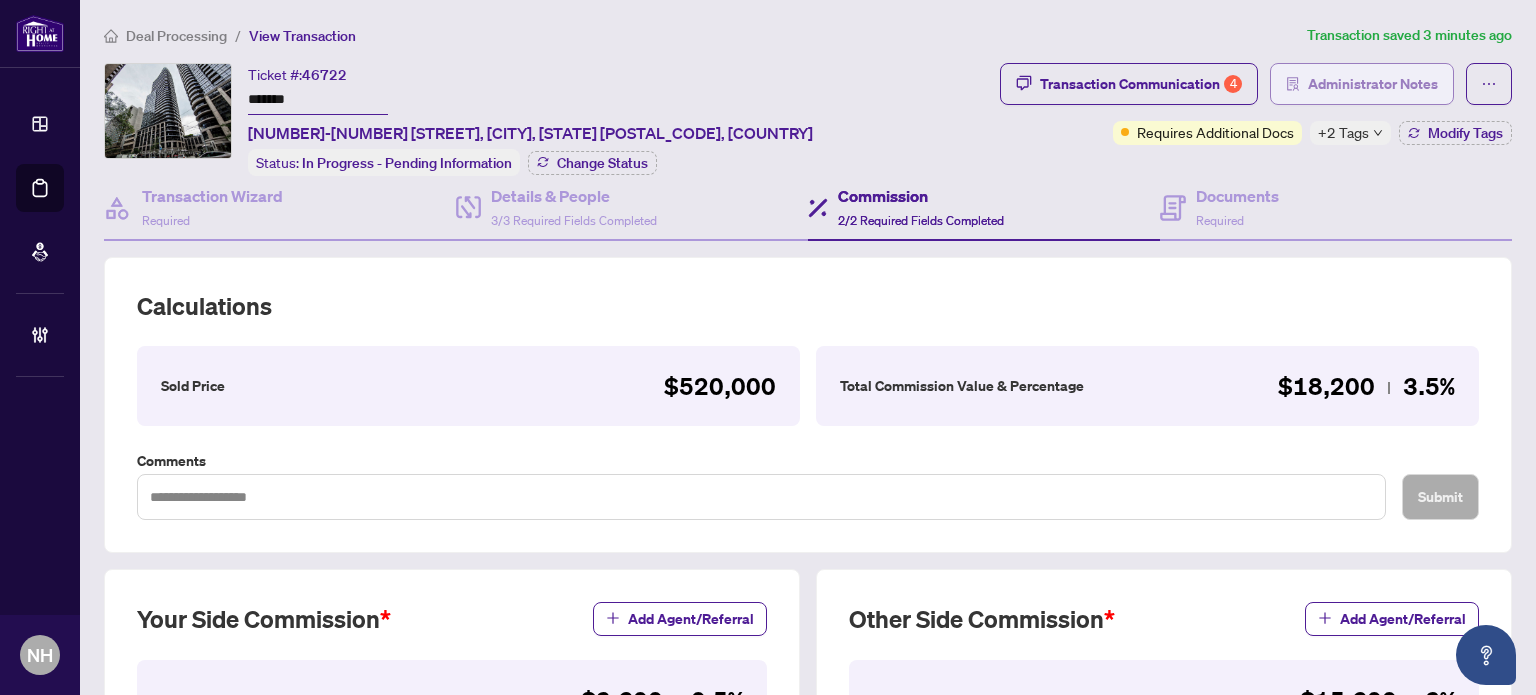 click on "Administrator Notes" at bounding box center (1373, 84) 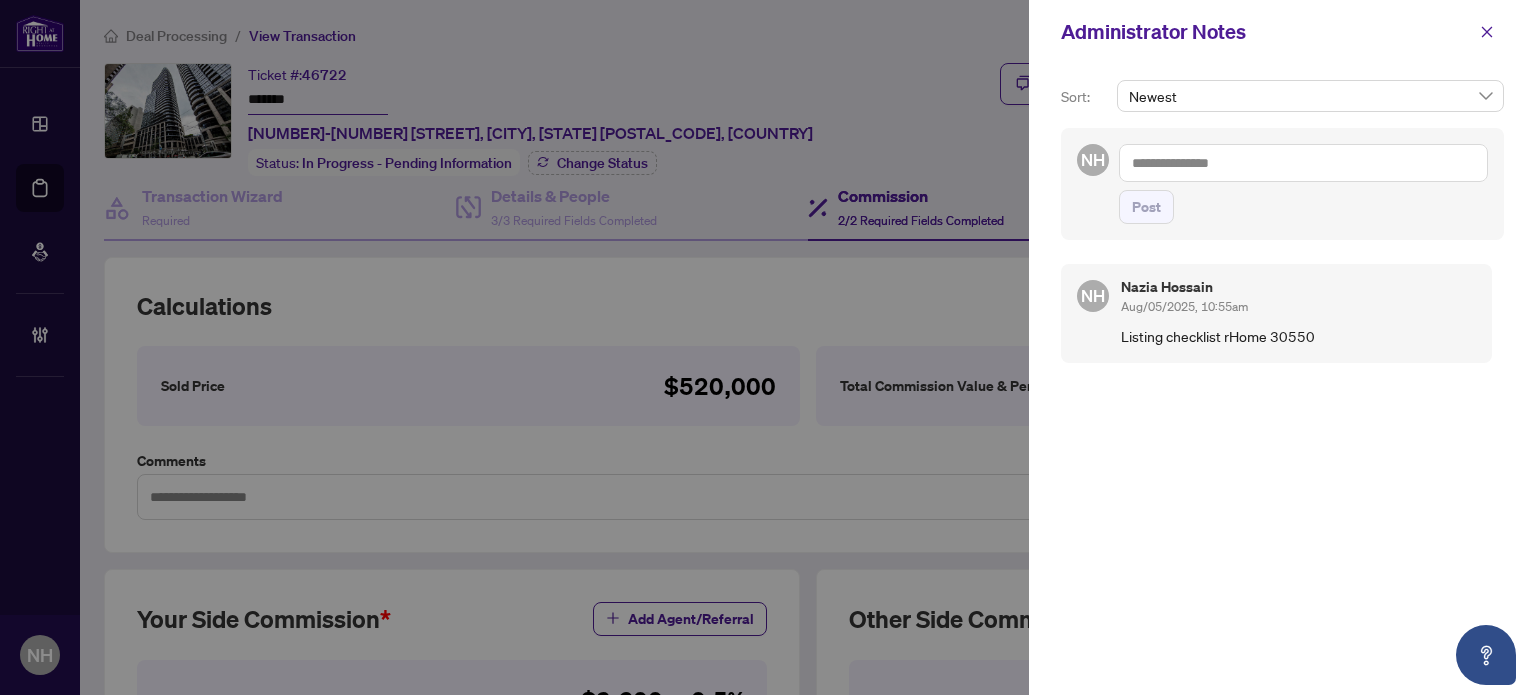 click at bounding box center (1303, 163) 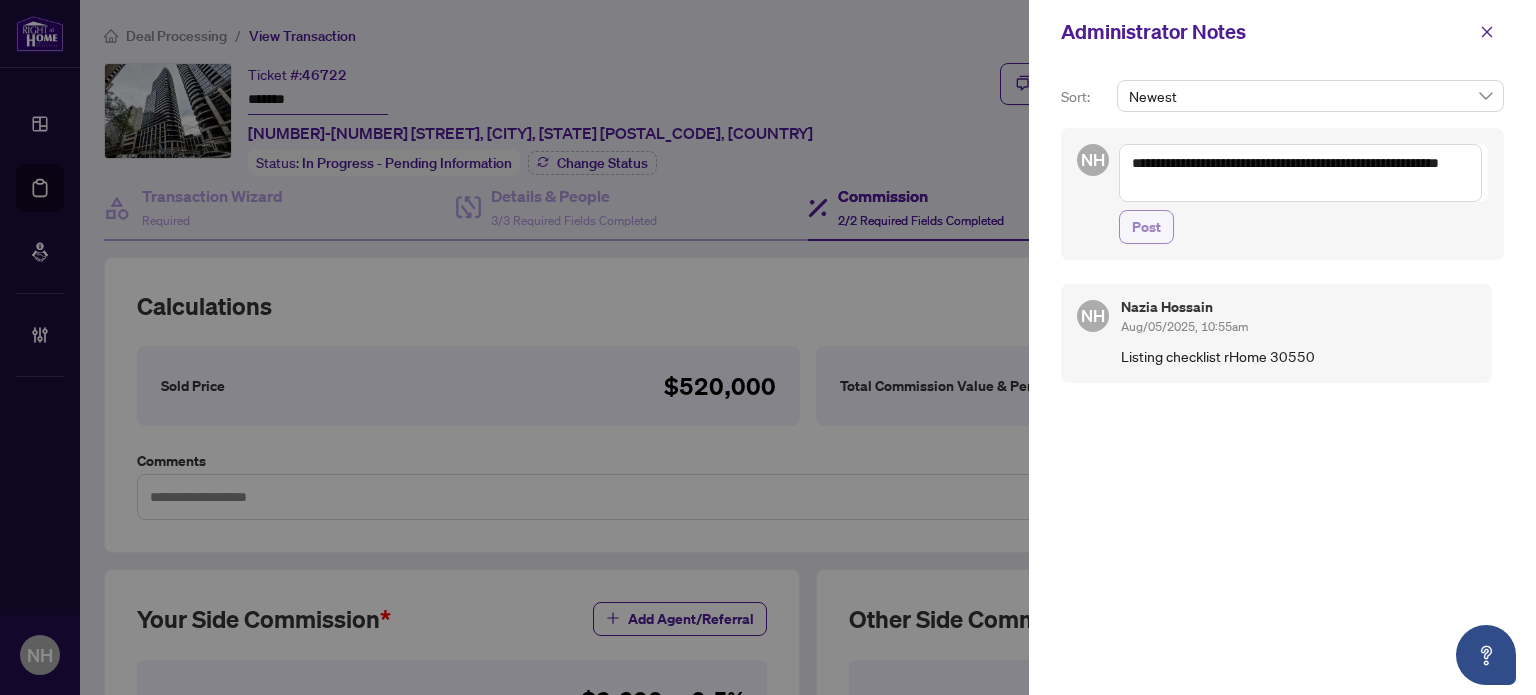 click on "Post" at bounding box center (1146, 227) 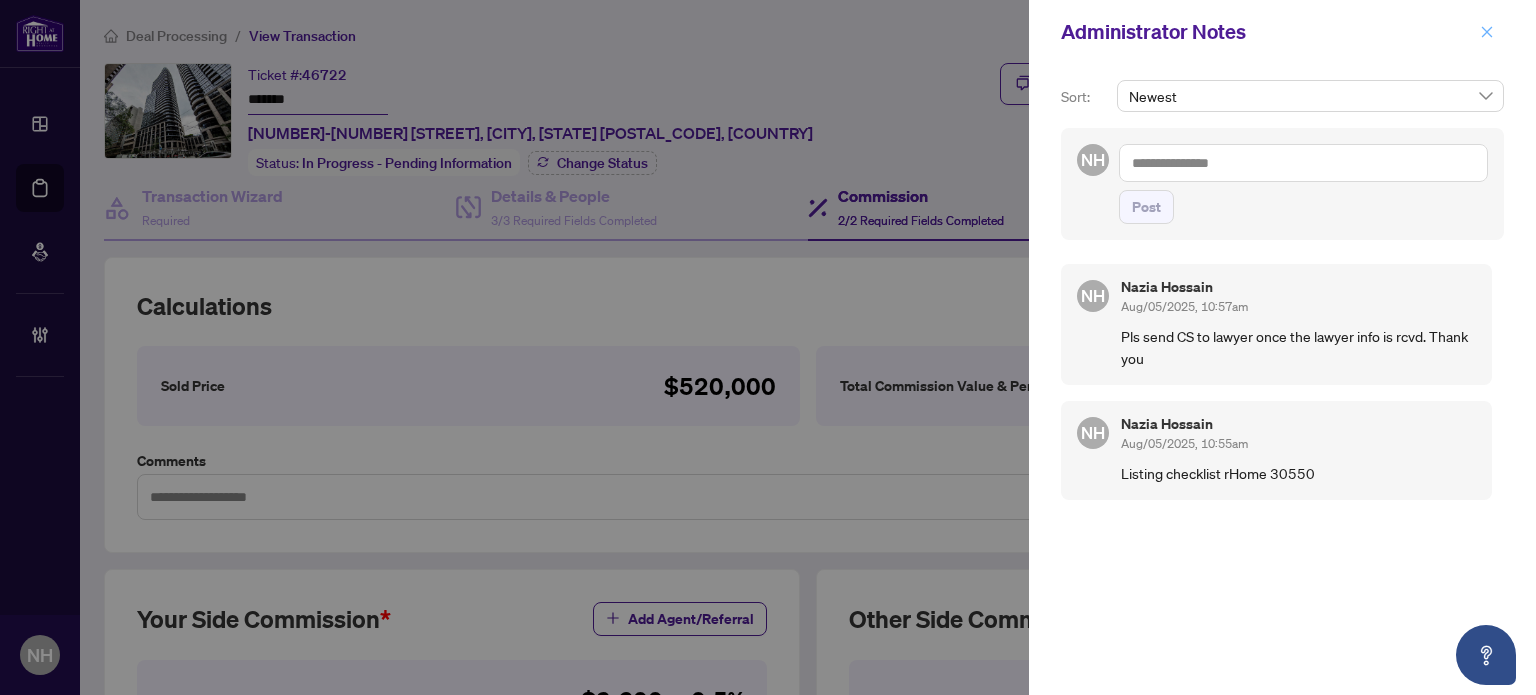 click 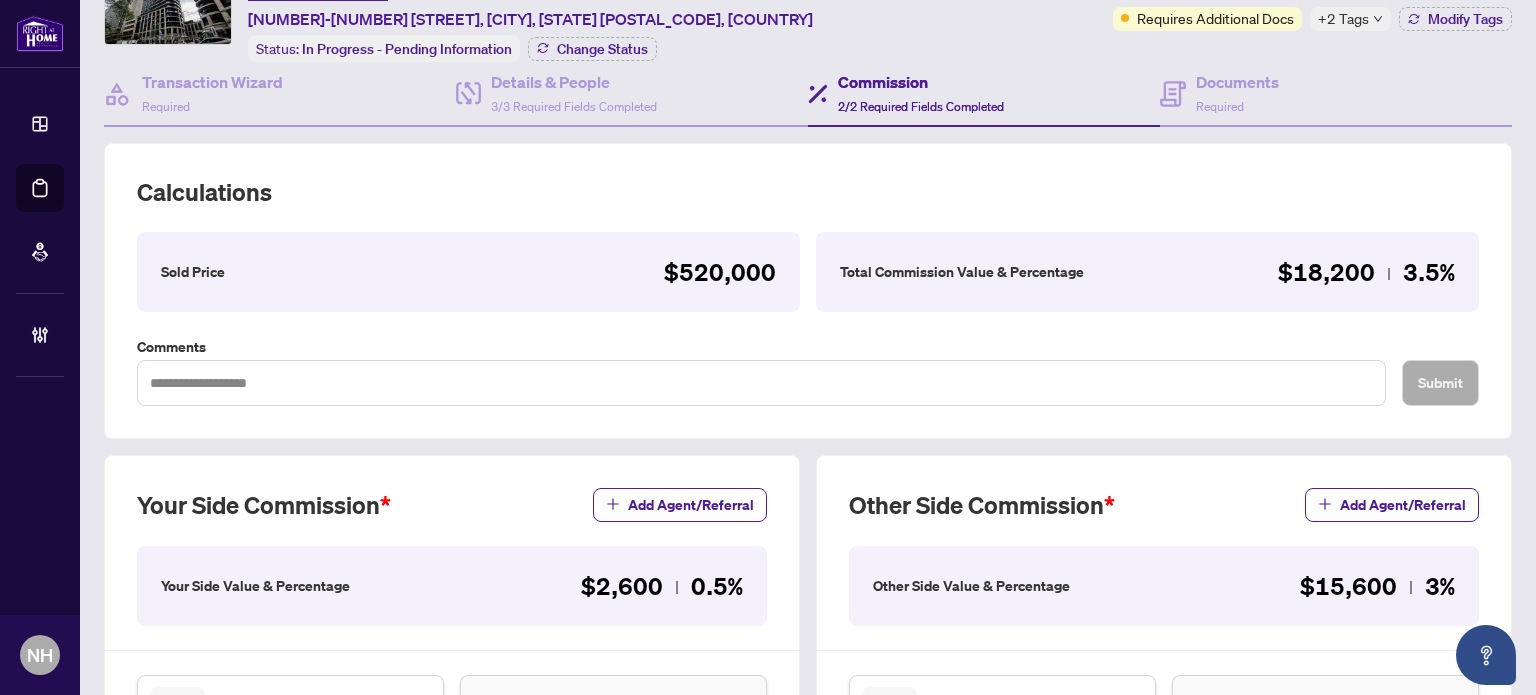 scroll, scrollTop: 0, scrollLeft: 0, axis: both 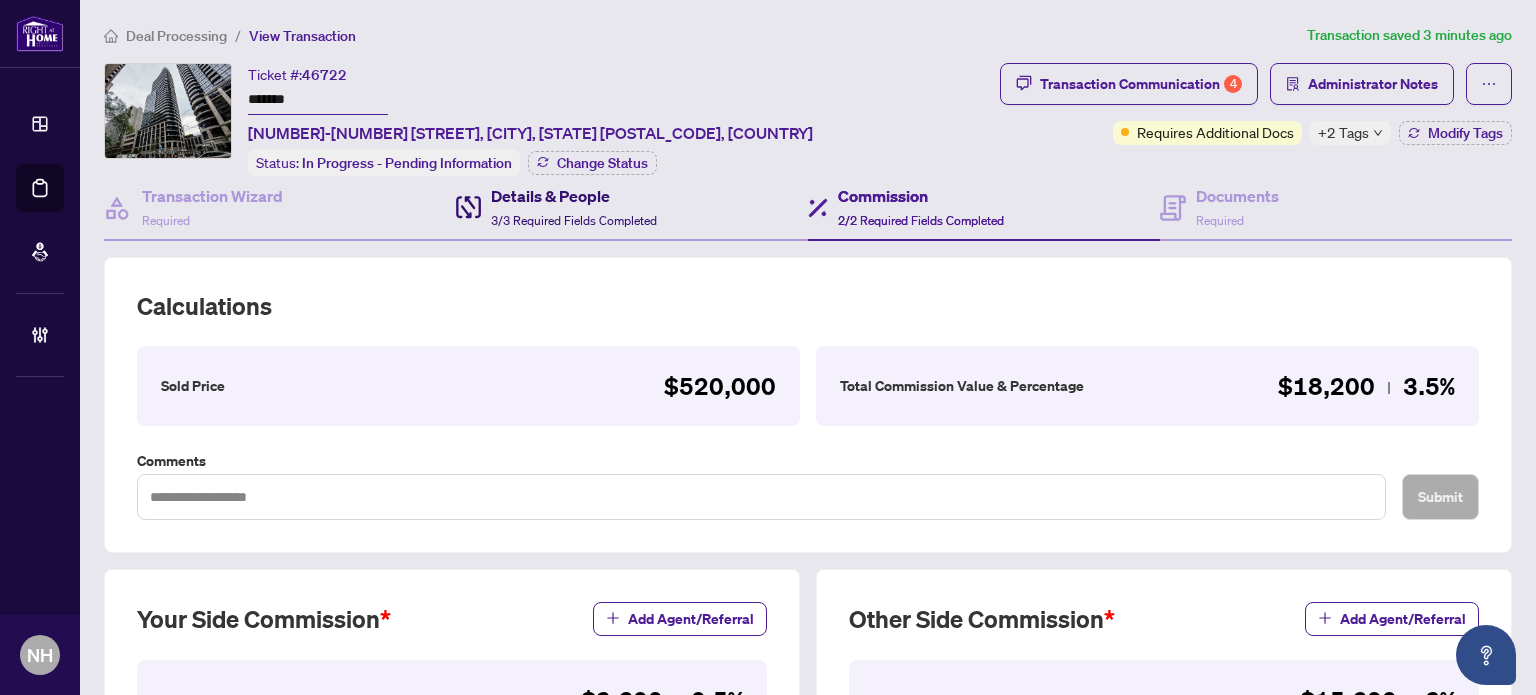 click on "Details & People 3/3 Required Fields Completed" at bounding box center [574, 207] 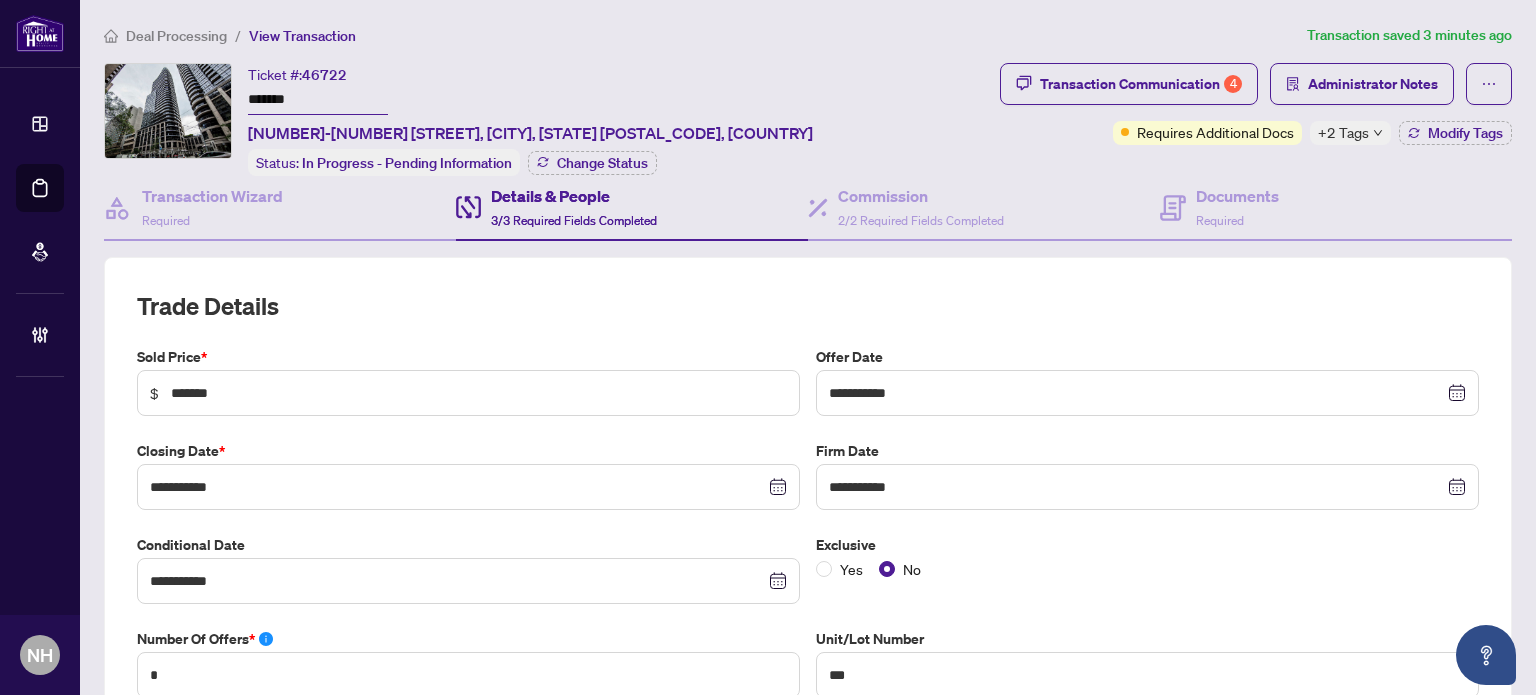 click on "**********" at bounding box center (808, 816) 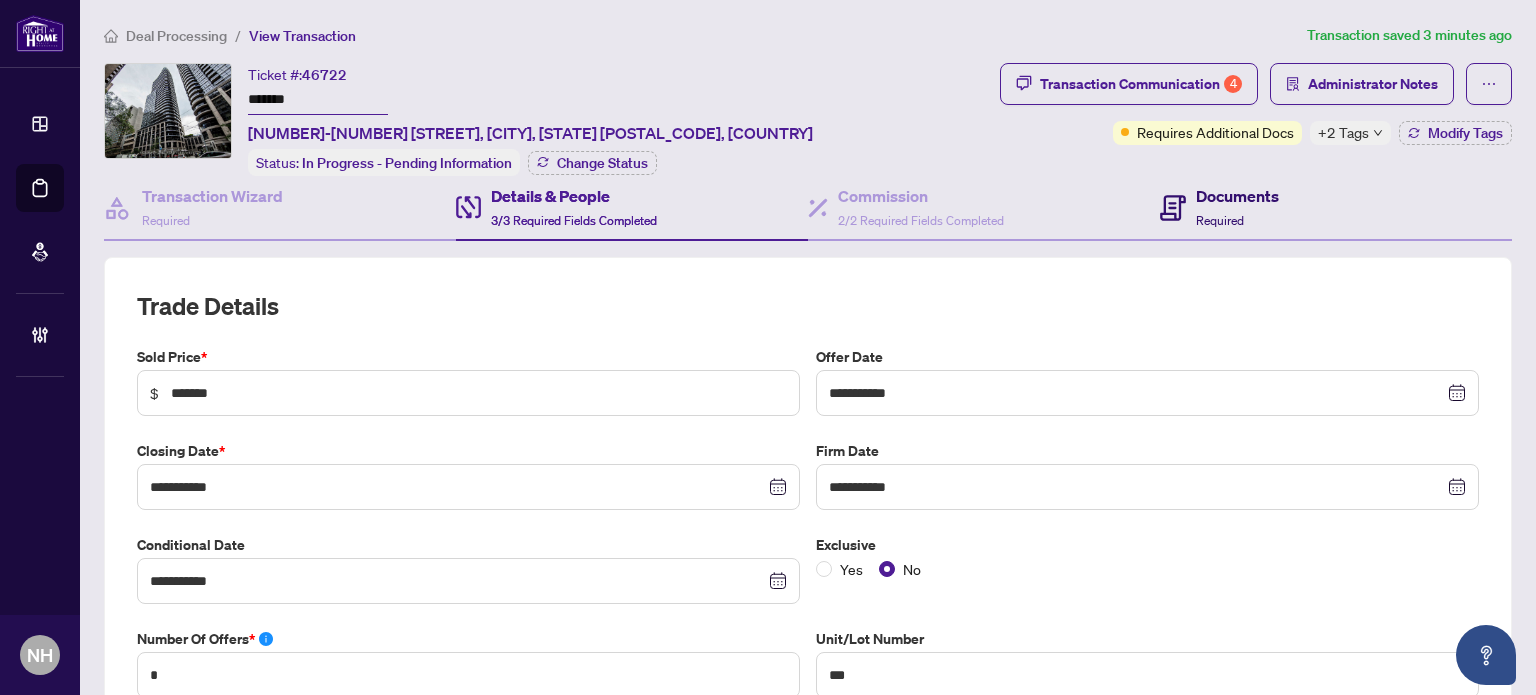 click on "Documents Required" at bounding box center (1219, 207) 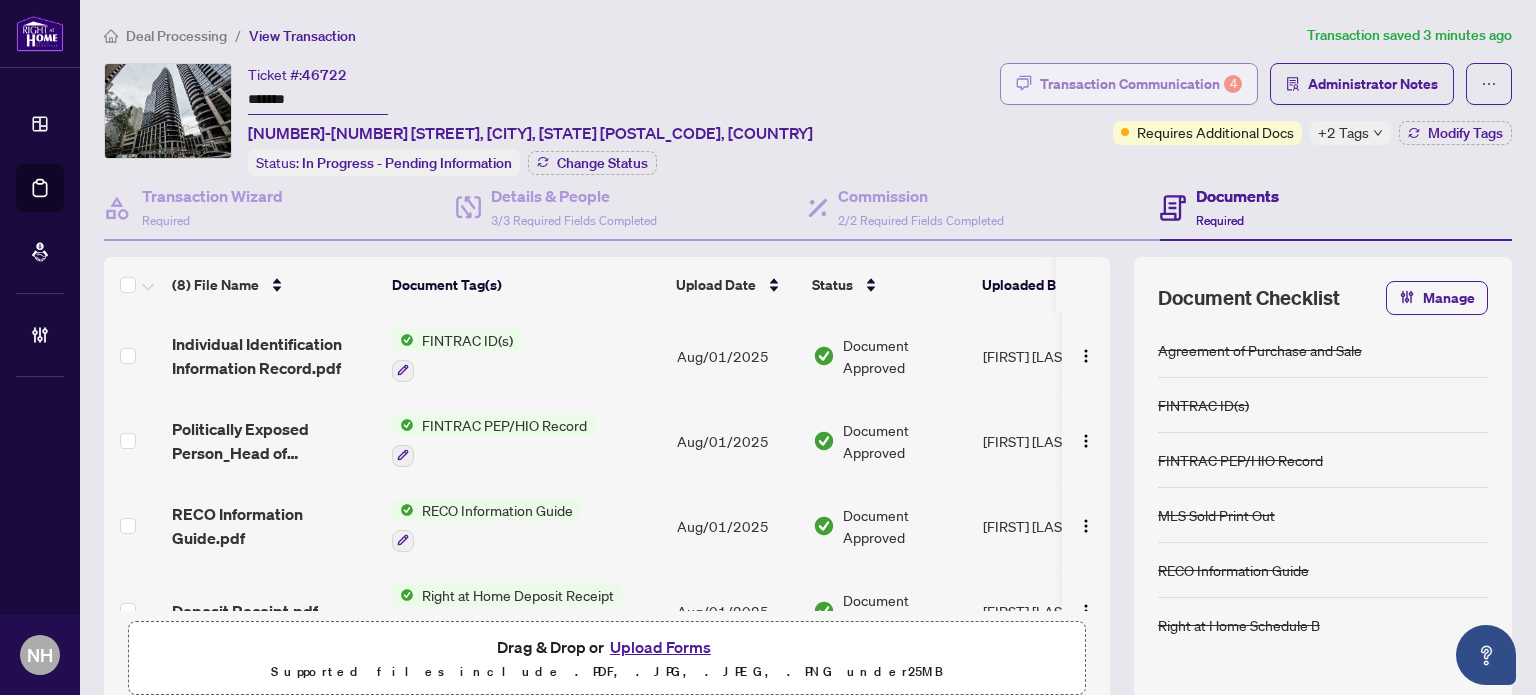 click on "Transaction Communication 4" at bounding box center (1141, 84) 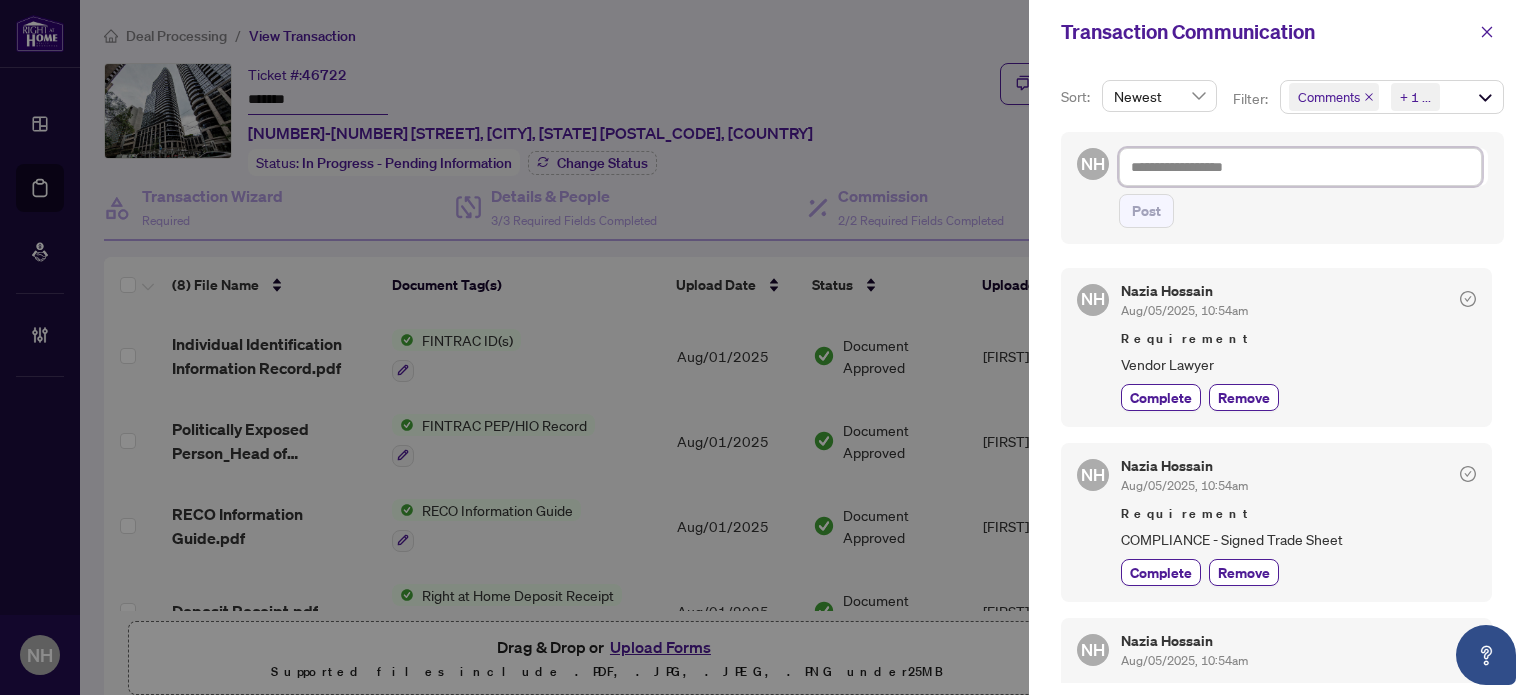 click at bounding box center [1300, 167] 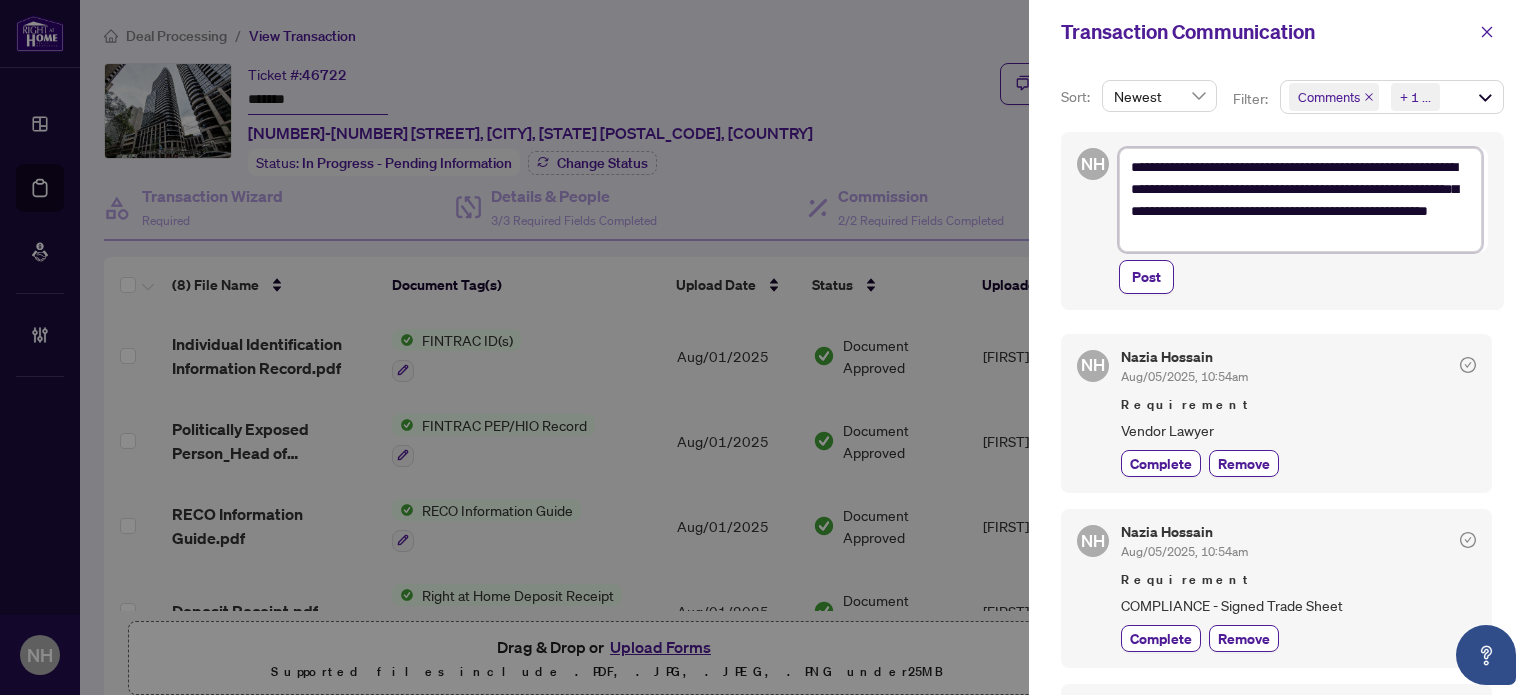click on "**********" at bounding box center (1300, 200) 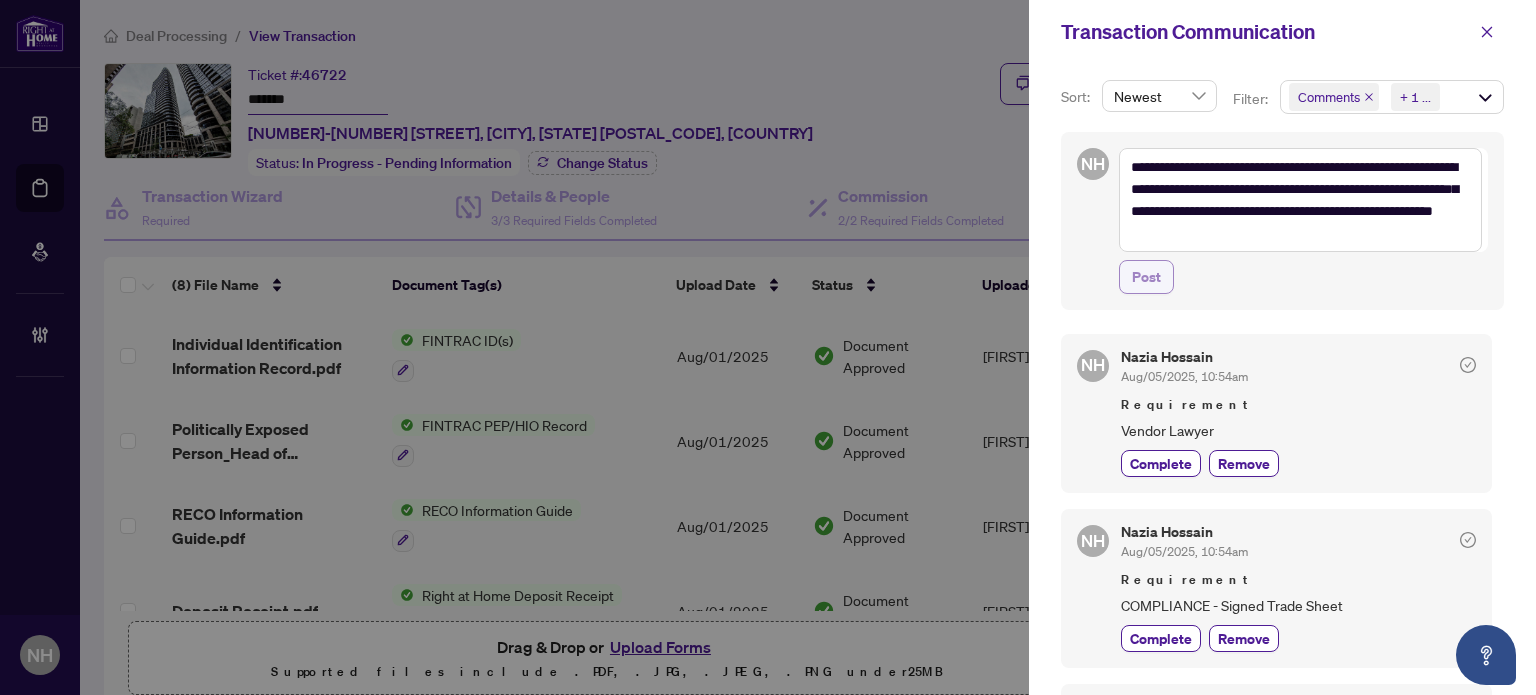 click on "Post" at bounding box center [1146, 277] 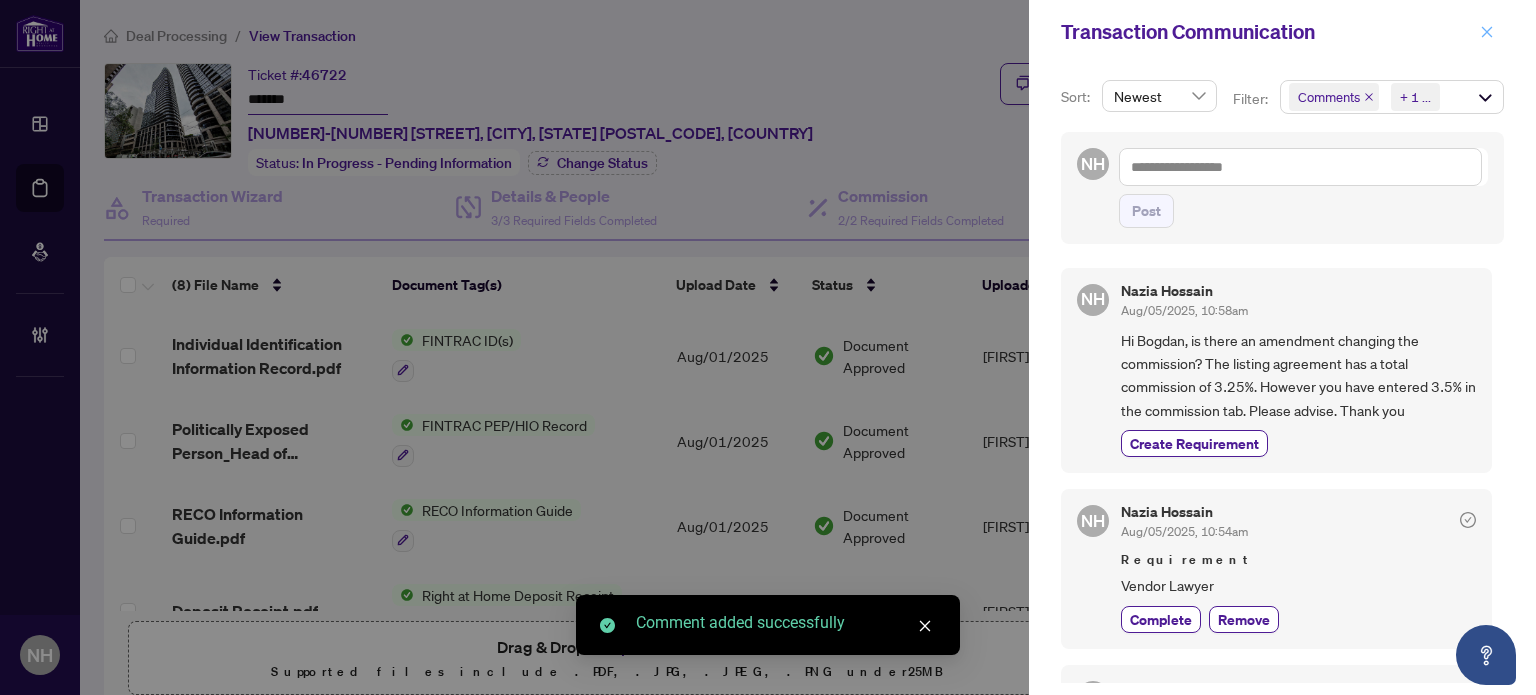 click 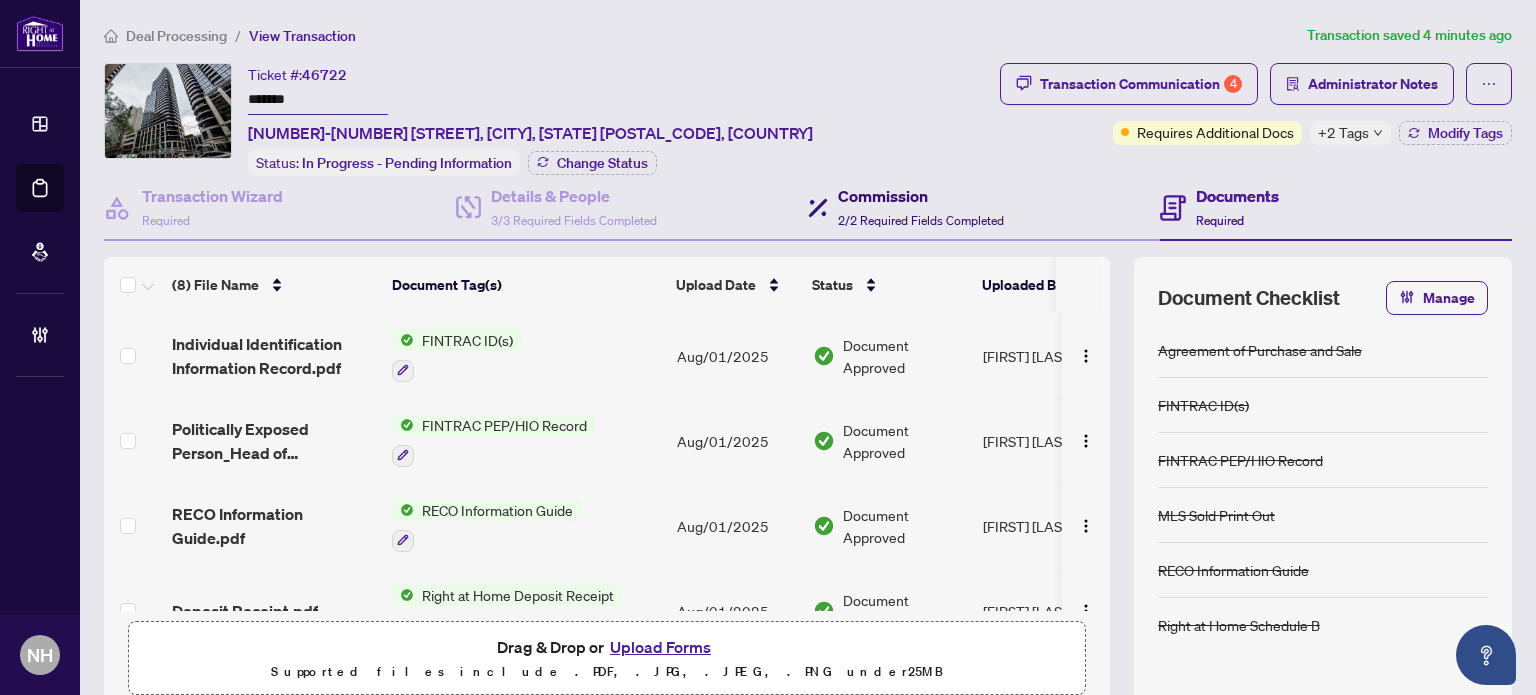 click on "2/2 Required Fields Completed" at bounding box center (921, 220) 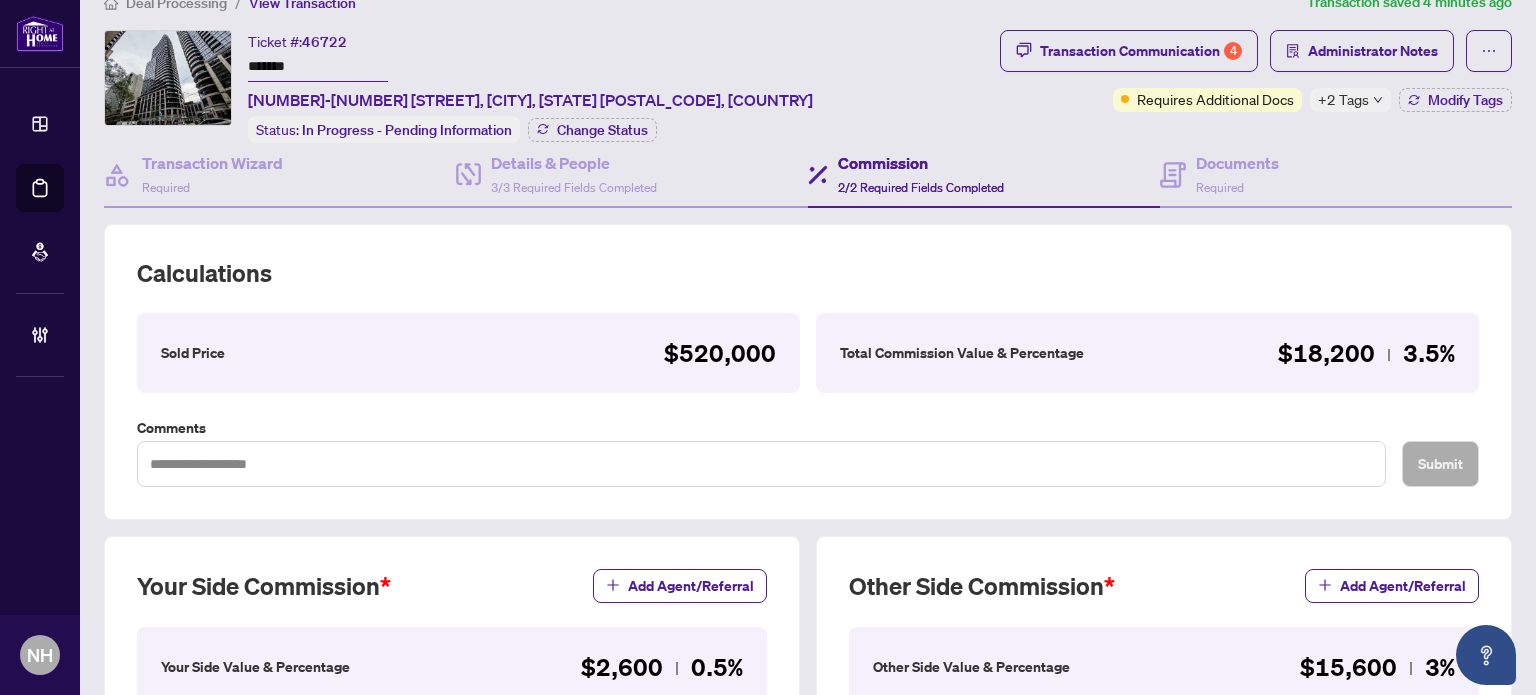 scroll, scrollTop: 0, scrollLeft: 0, axis: both 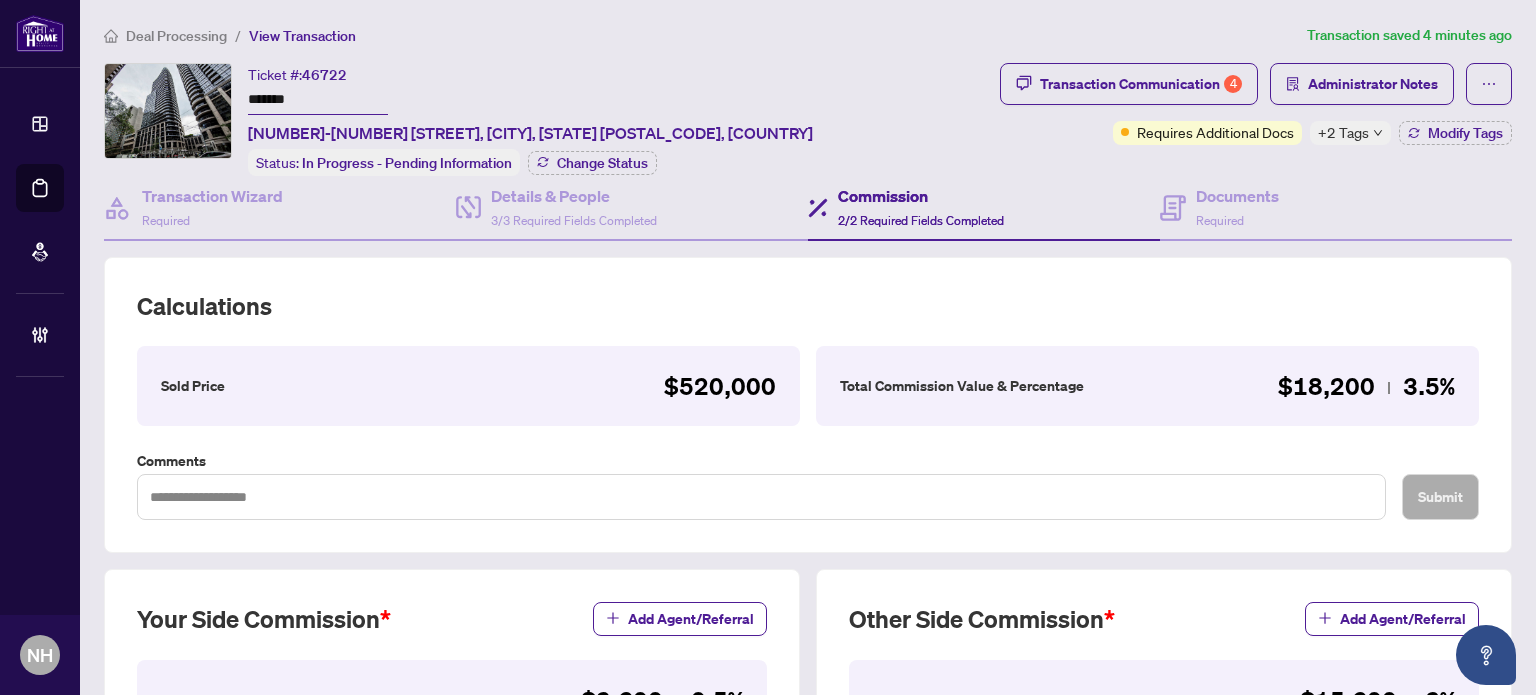 click on "Ticket #:  46722 ******* 406-25 Carlton St, Toronto, Ontario M5B 1L4, Canada Status:   In Progress - Pending Information Change Status" at bounding box center (548, 119) 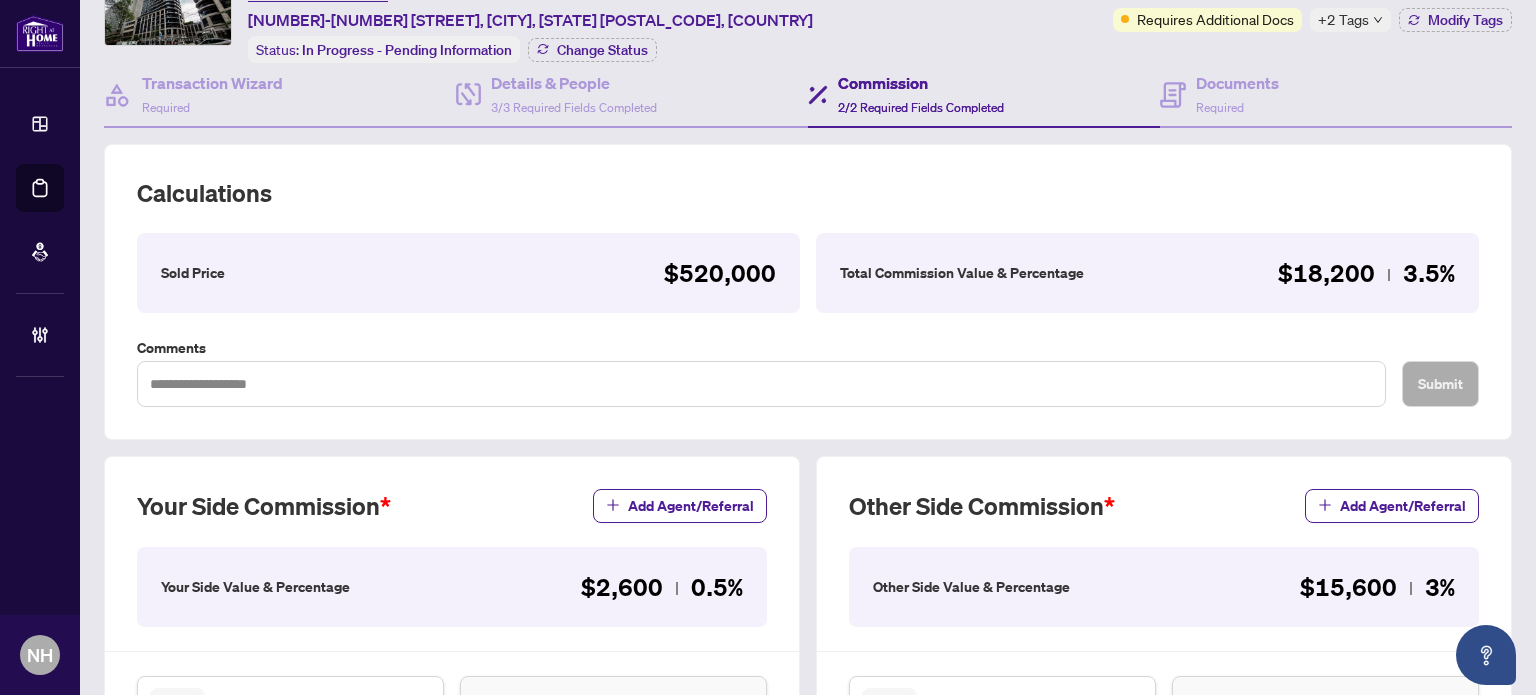 scroll, scrollTop: 0, scrollLeft: 0, axis: both 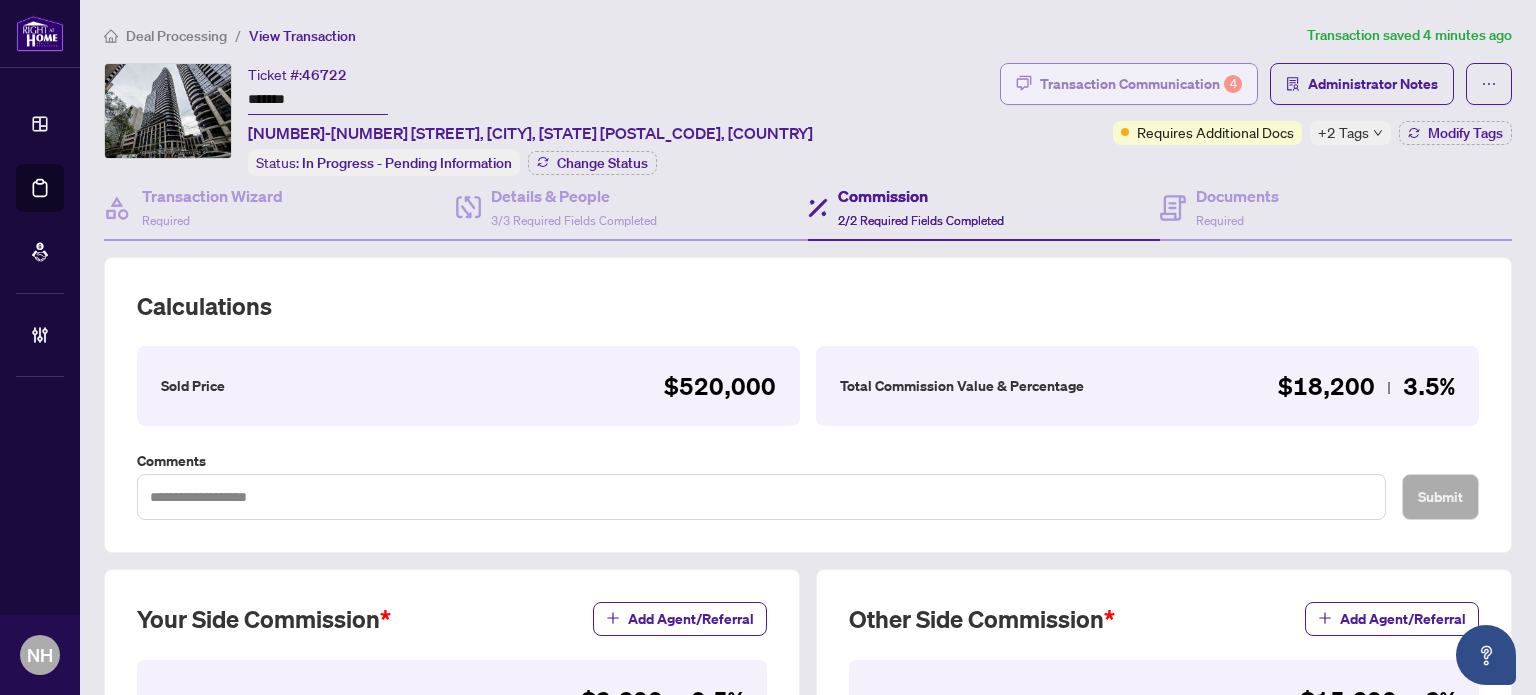 click on "Transaction Communication 4" at bounding box center [1141, 84] 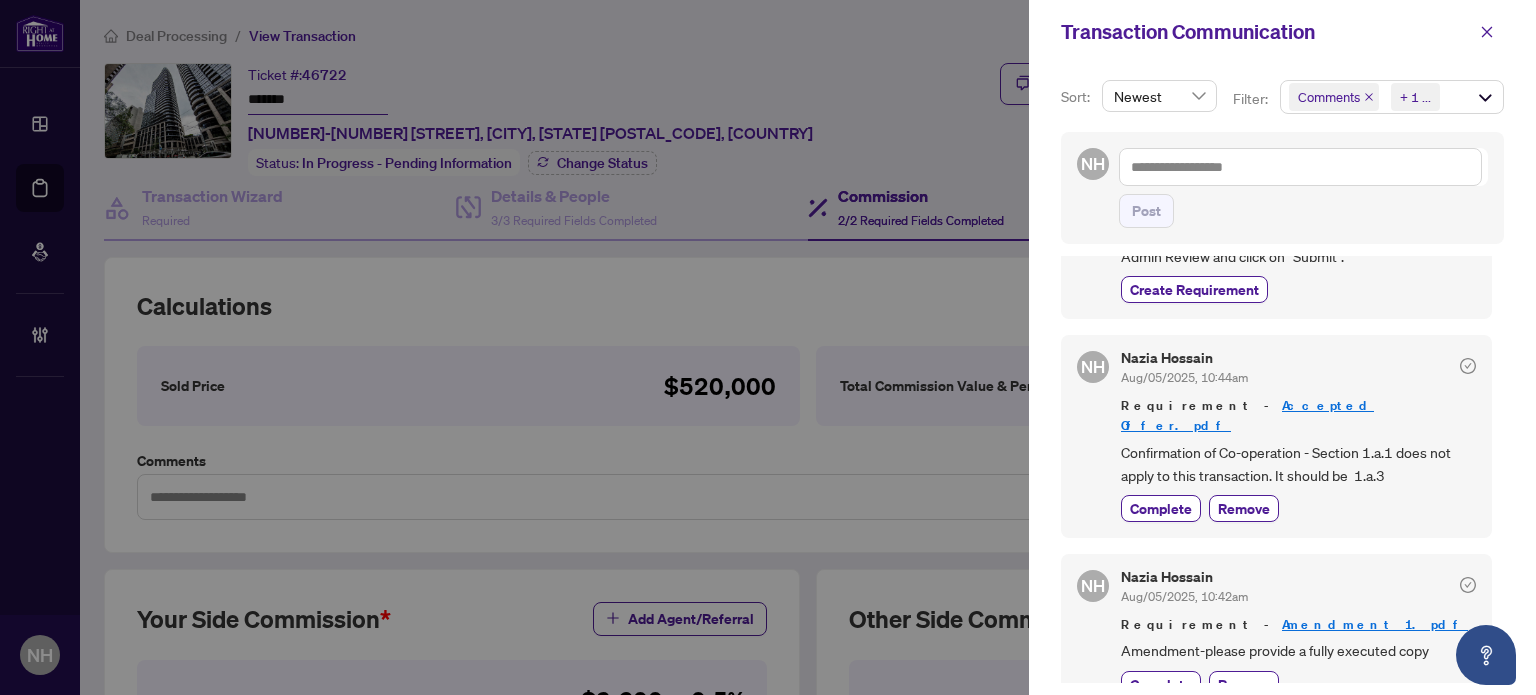 scroll, scrollTop: 844, scrollLeft: 0, axis: vertical 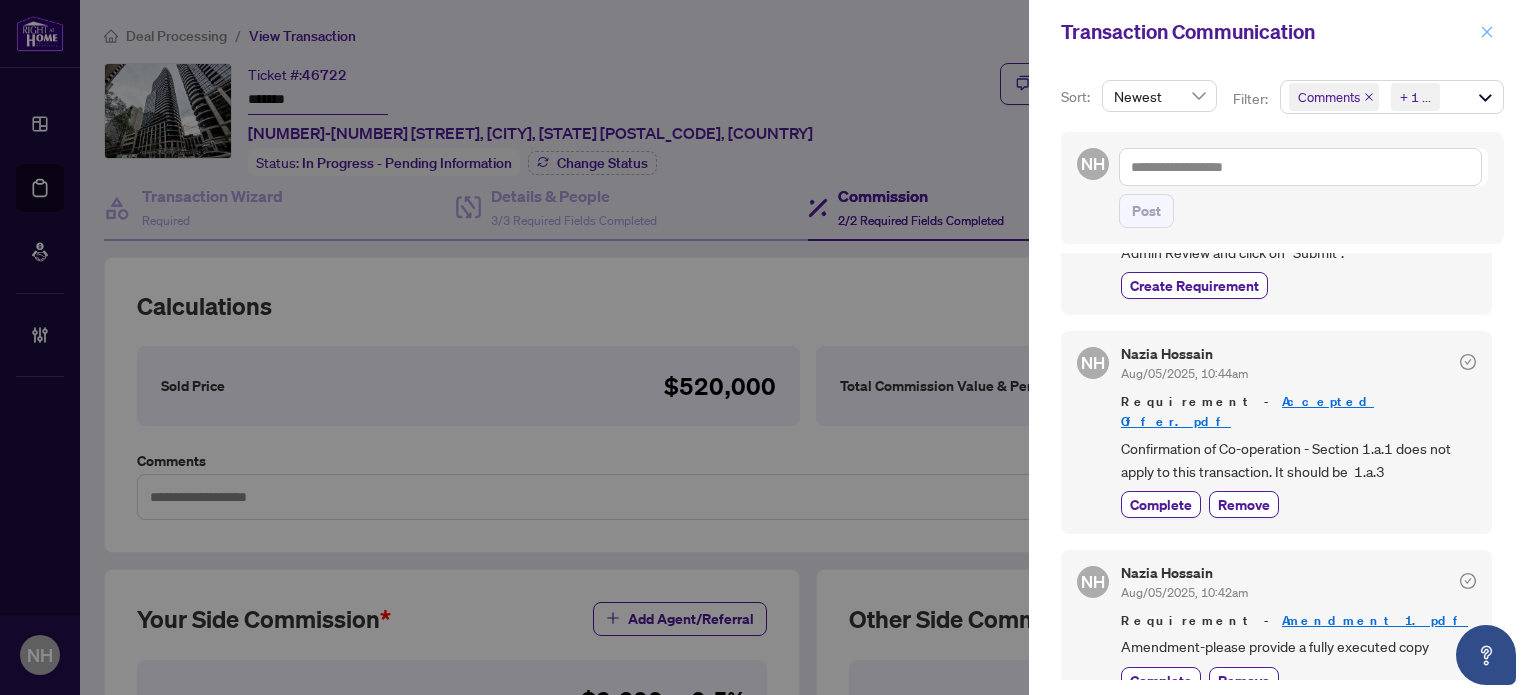 click at bounding box center (1487, 32) 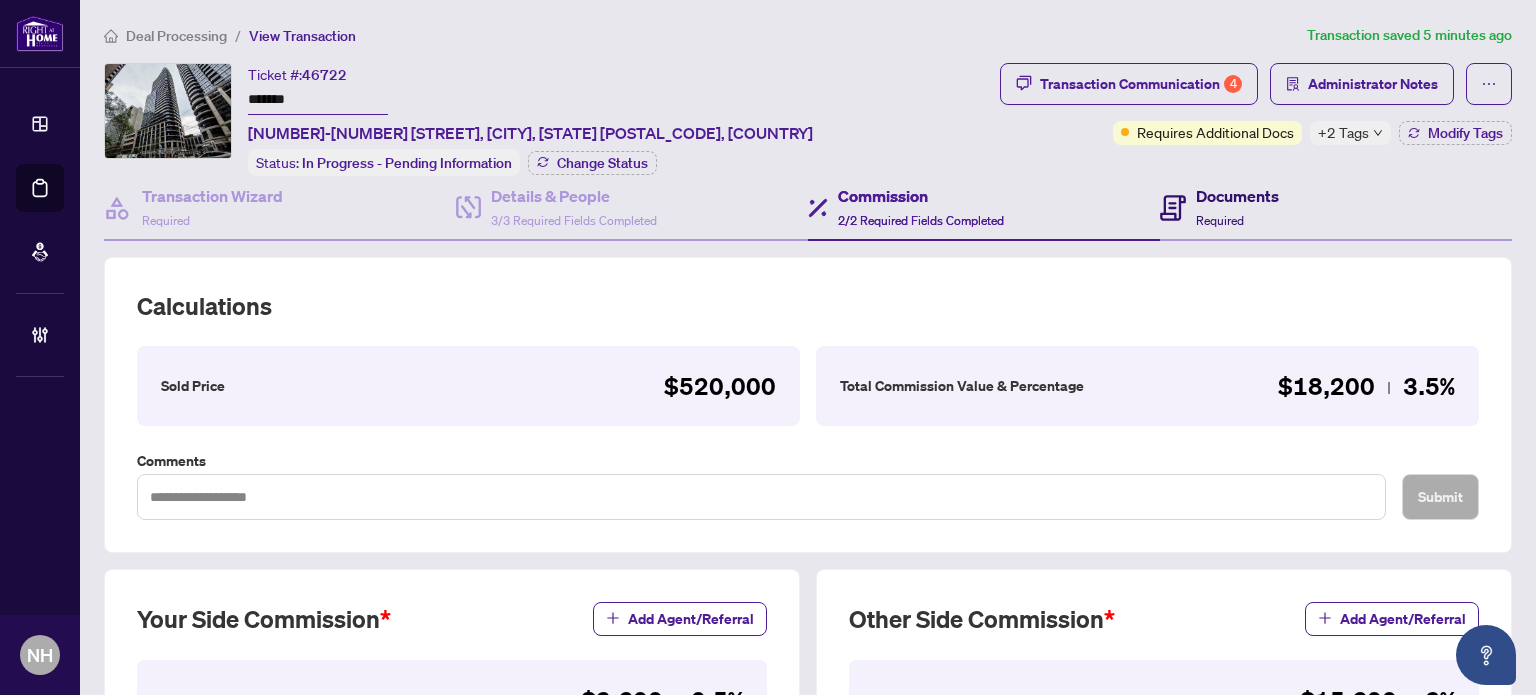 click on "Documents Required" at bounding box center [1237, 207] 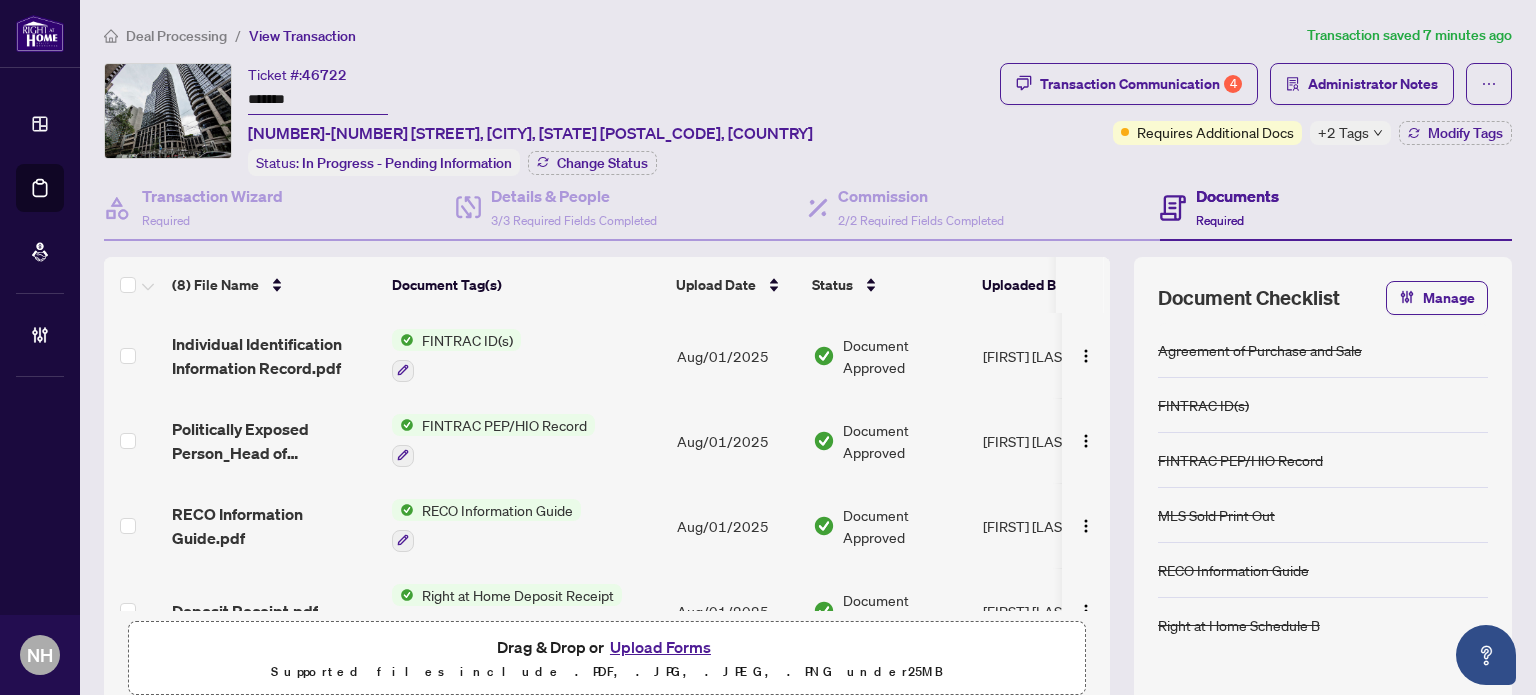 click on "Deal Processing / View Transaction Transaction saved   7 minutes ago Ticket #:  46722 ******* 406-25 Carlton St, Toronto, Ontario M5B 1L4, Canada Status:   In Progress - Pending Information Change Status Transaction Communication 4 Administrator Notes Requires Additional Docs +2 Tags Modify Tags Transaction Wizard Required Details & People 3/3 Required Fields Completed Commission 2/2 Required Fields Completed Documents Required (8) File Name Document Tag(s) Upload Date Status Uploaded By               Individual Identification Information Record.pdf FINTRAC ID(s) Aug/01/2025 Document Approved Bogdan Petri Politically Exposed Person_Head of International Organization Checklist_Record.pdf FINTRAC PEP/HIO Record Aug/01/2025 Document Approved Bogdan Petri RECO Information Guide.pdf RECO Information Guide Aug/01/2025 Document Approved Bogdan Petri Deposit Receipt.pdf Right at Home Deposit Receipt Aug/01/2025 Document Approved Bogdan Petri Amendment 2.pdf 120 Amendment to Agreement of Purchase and Sale 1 + 1" at bounding box center [808, 429] 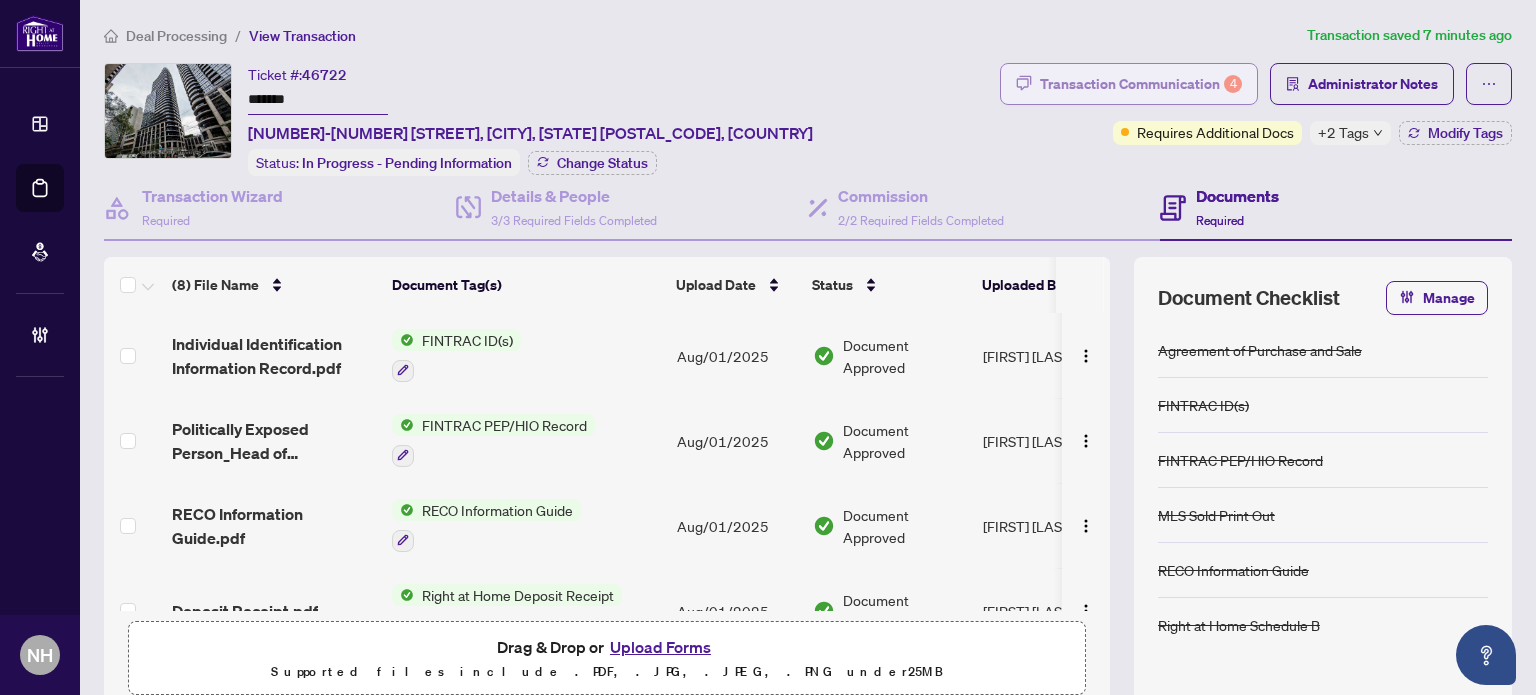 click on "Transaction Communication 4" at bounding box center (1129, 84) 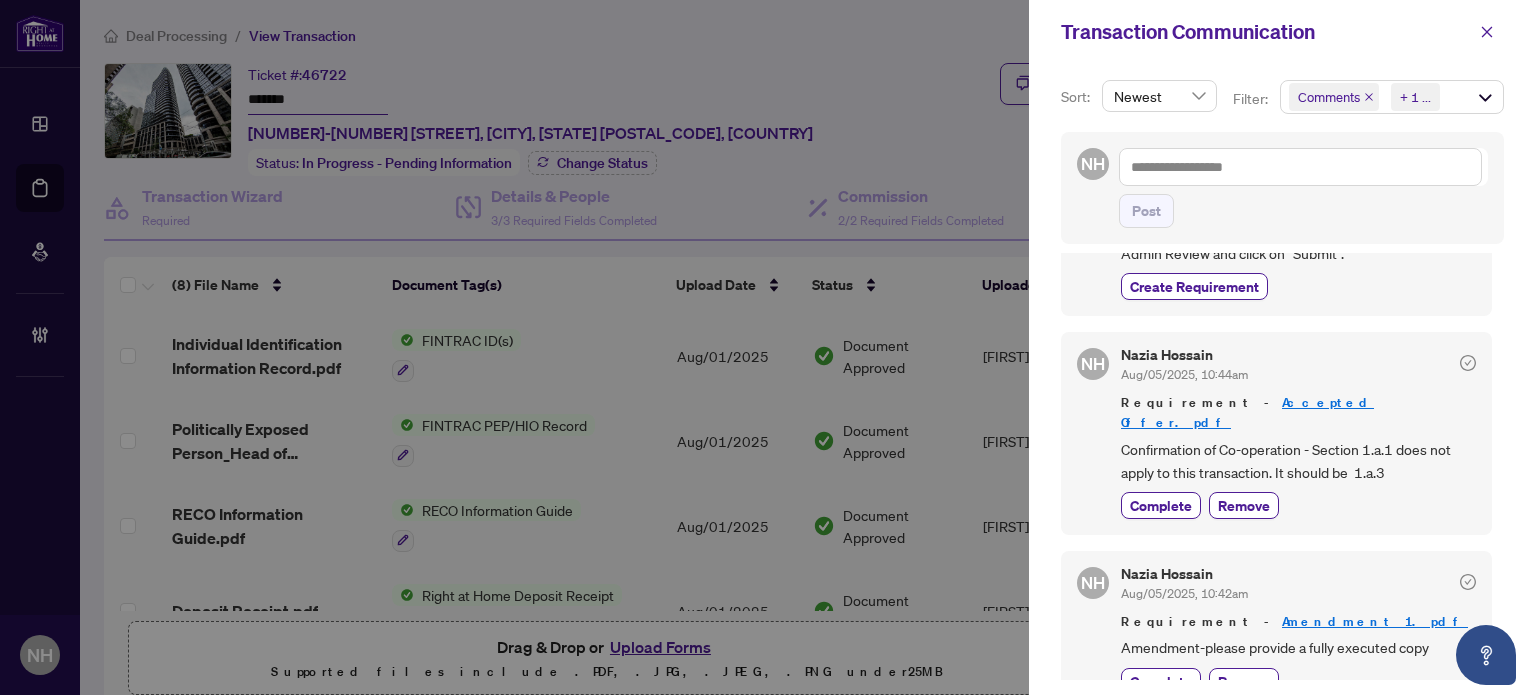 scroll, scrollTop: 844, scrollLeft: 0, axis: vertical 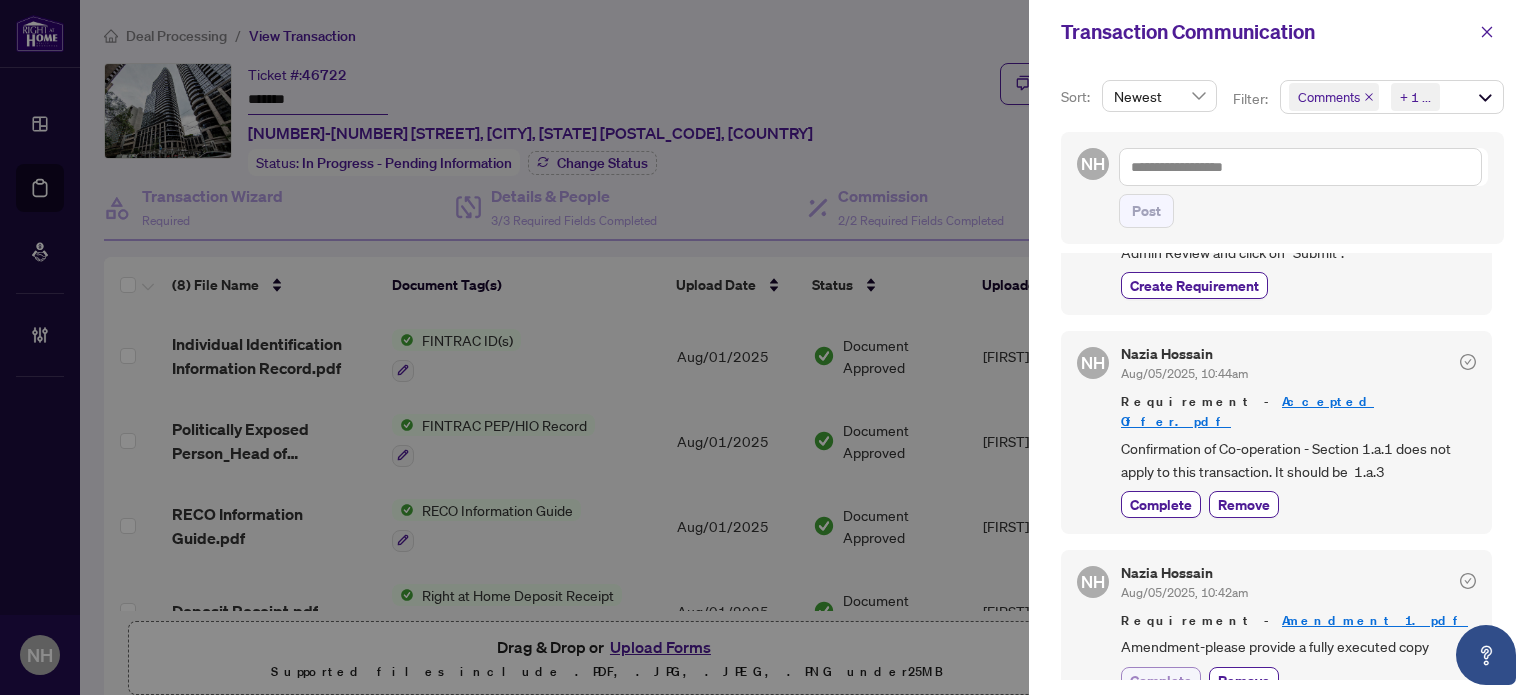 click on "Complete" at bounding box center (1161, 680) 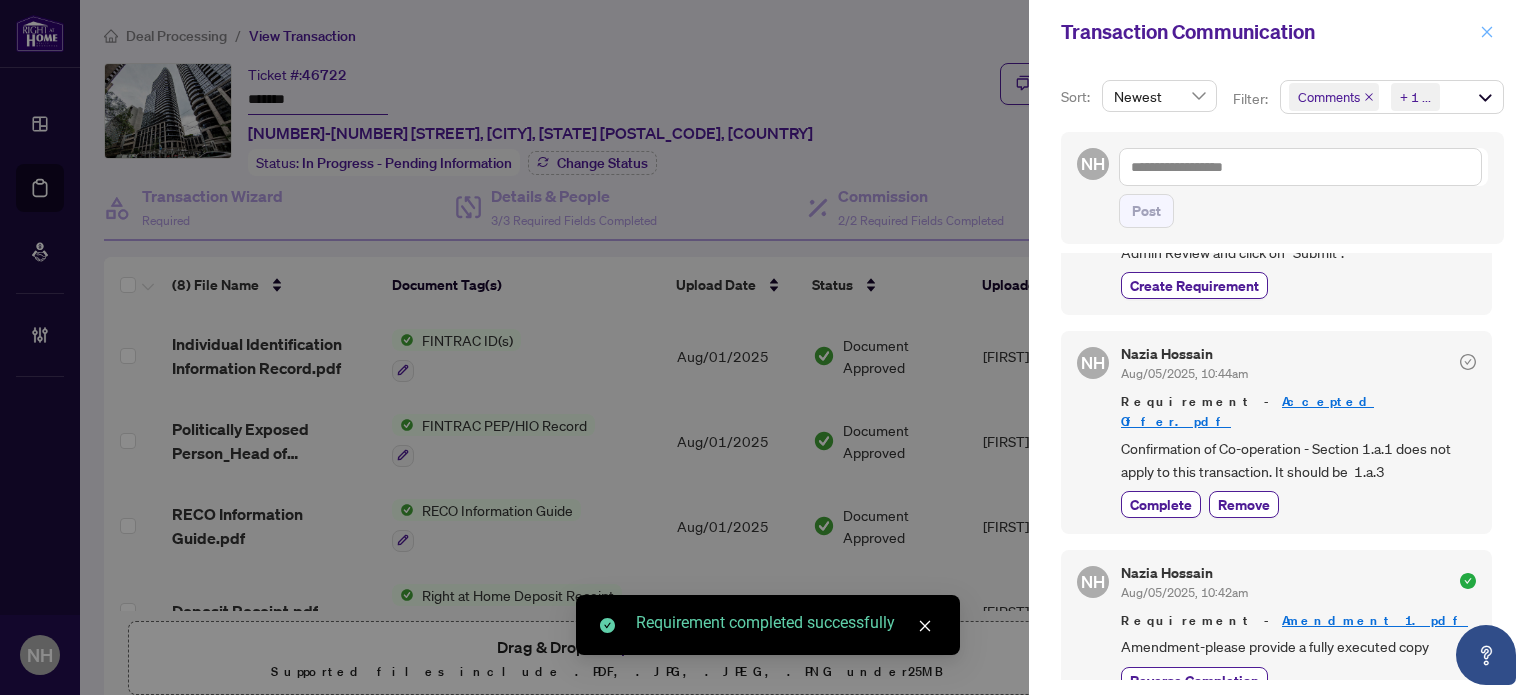 click at bounding box center [1487, 32] 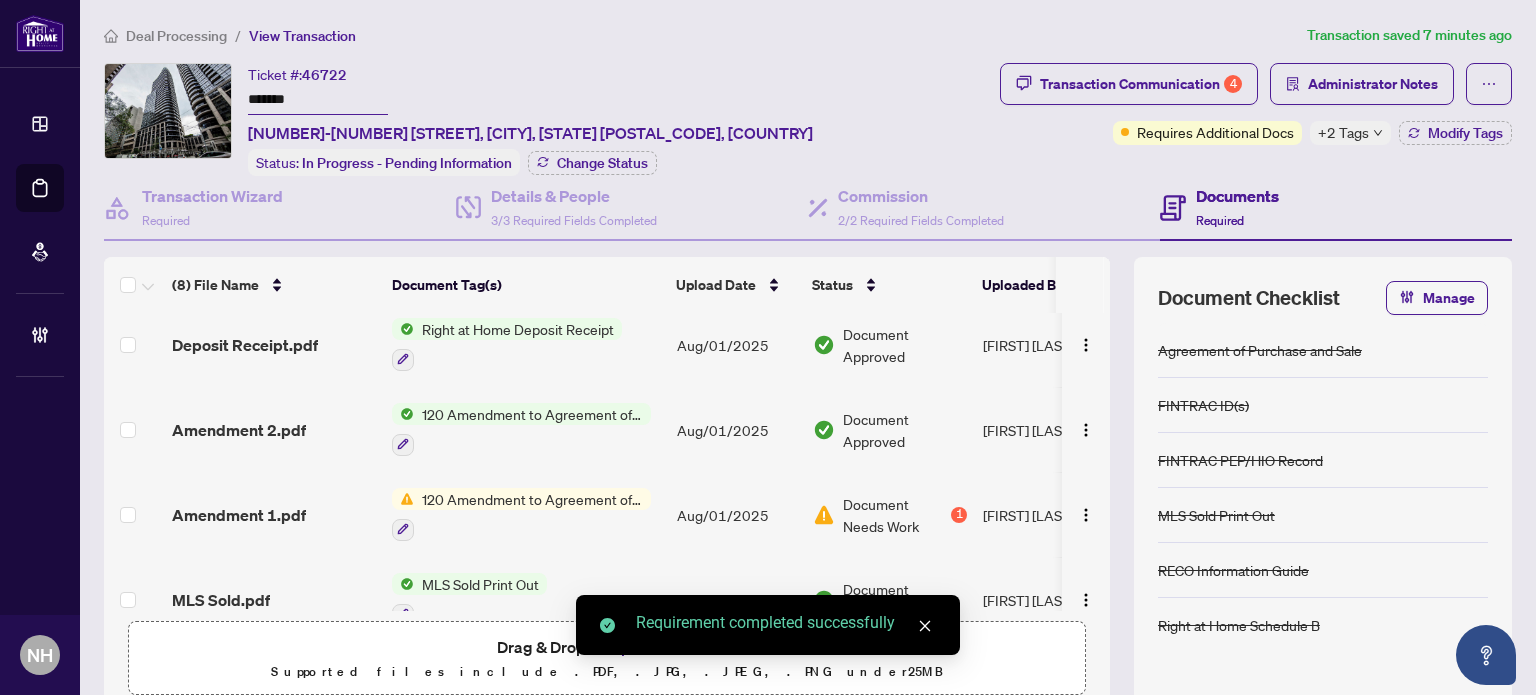 scroll, scrollTop: 383, scrollLeft: 0, axis: vertical 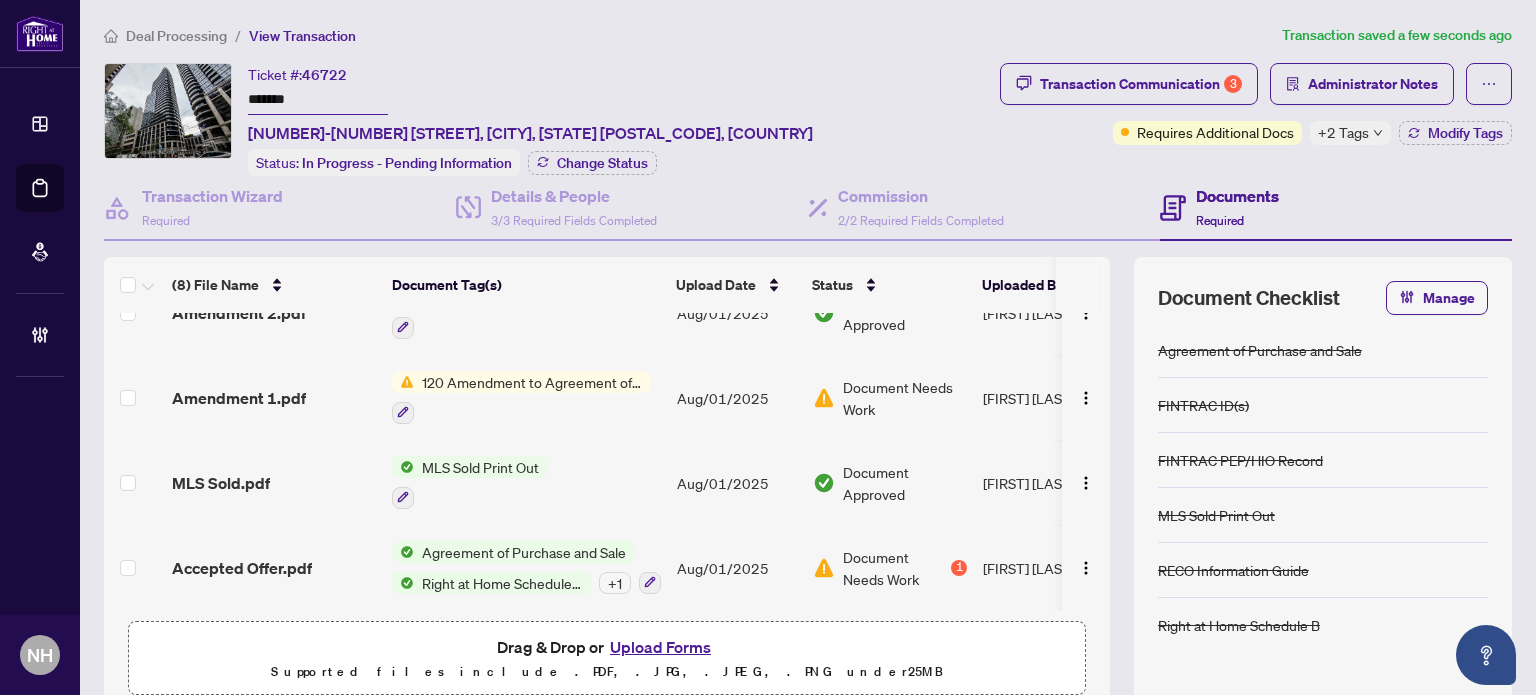 click on "120 Amendment to Agreement of Purchase and Sale" at bounding box center (532, 382) 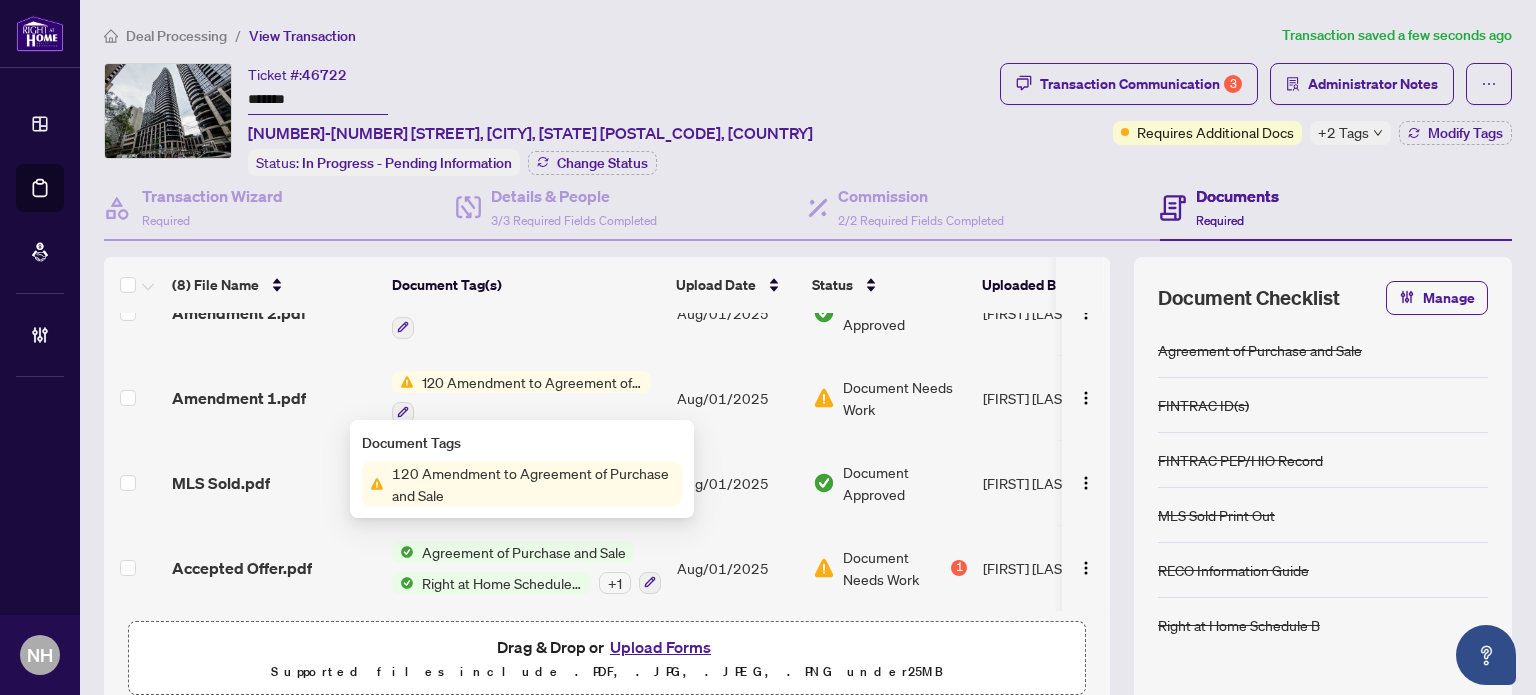 click on "Amendment 1.pdf" at bounding box center [239, 398] 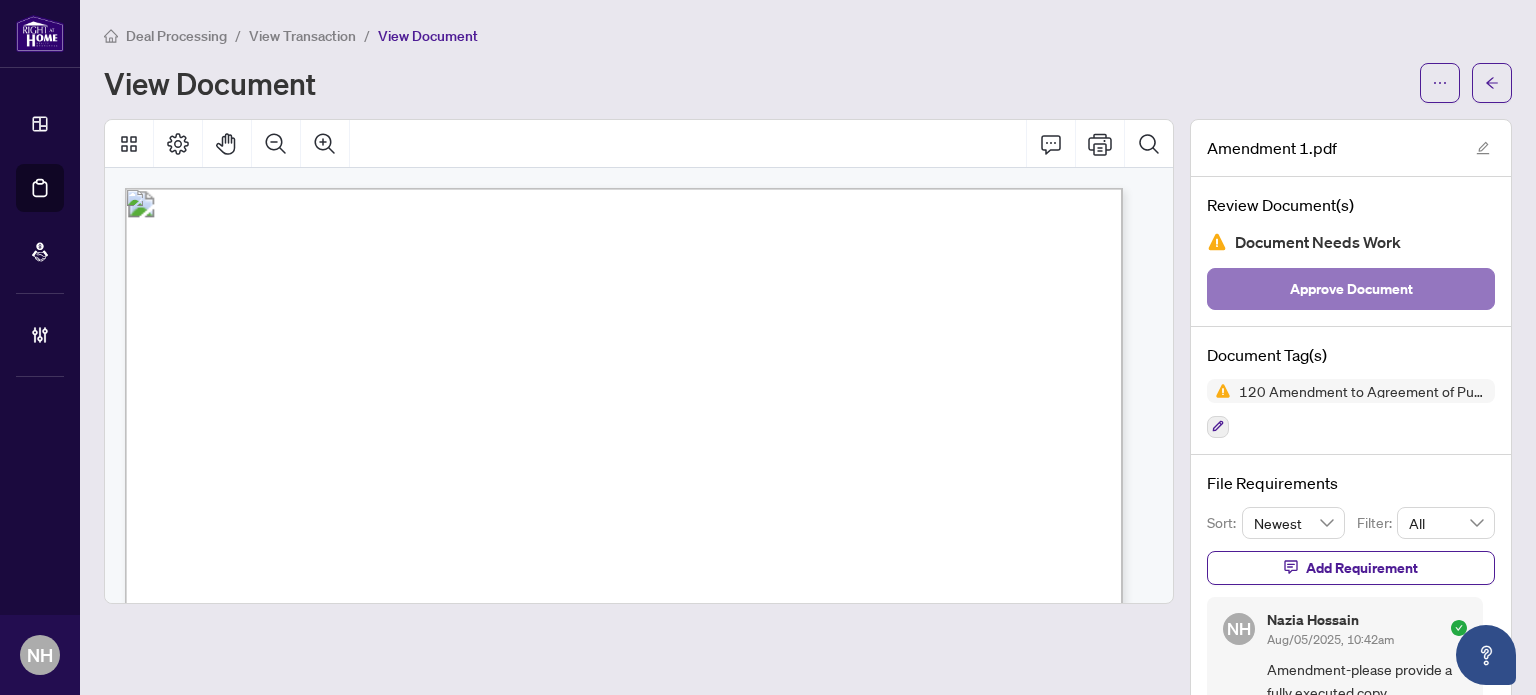 click on "Approve Document" at bounding box center (1351, 289) 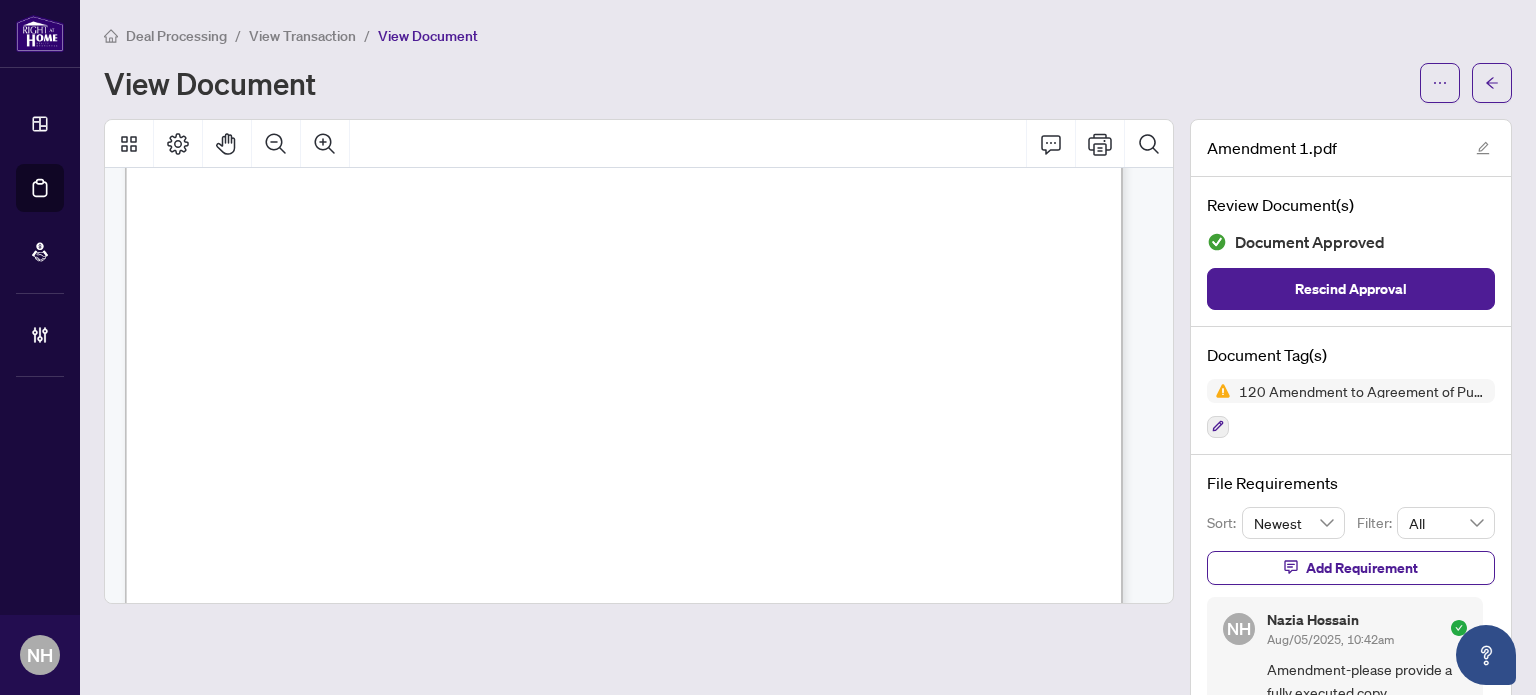scroll, scrollTop: 2100, scrollLeft: 0, axis: vertical 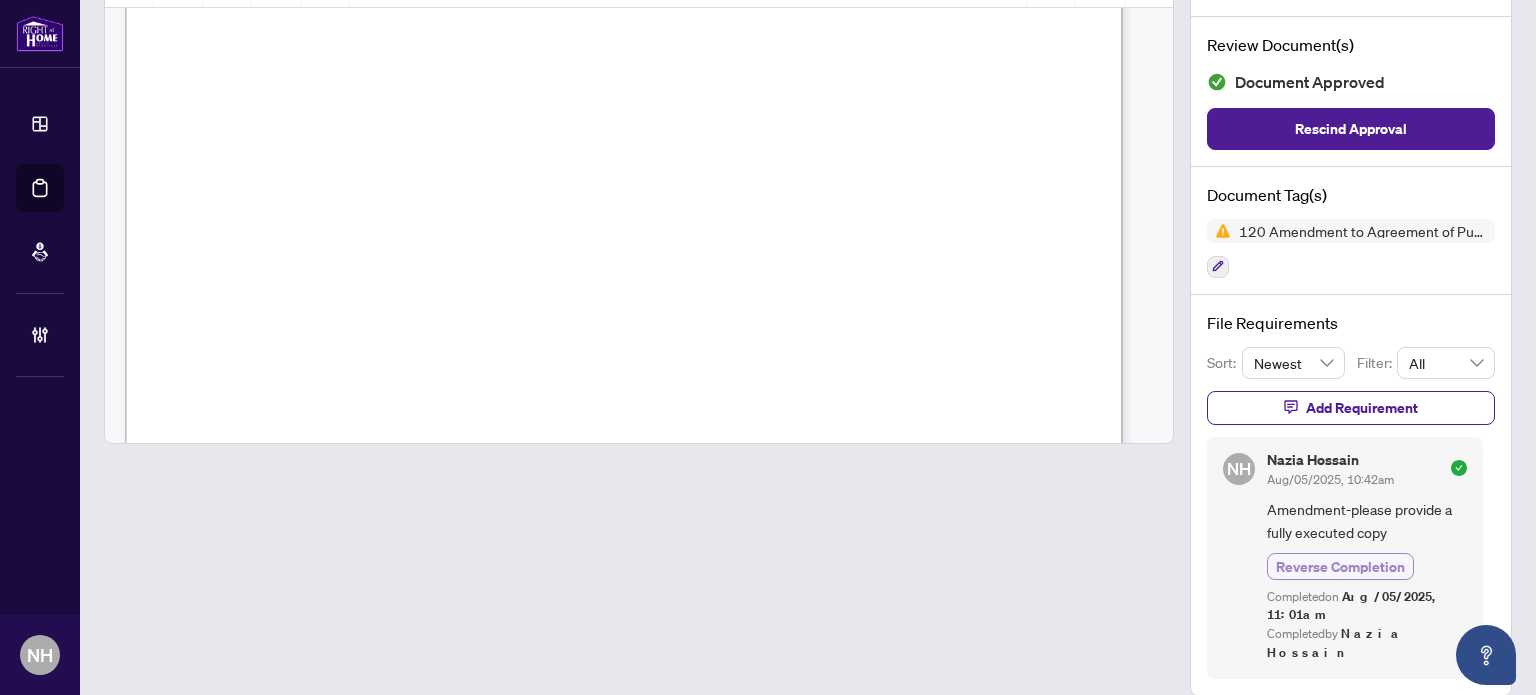 click on "Reverse Completion" at bounding box center (1340, 566) 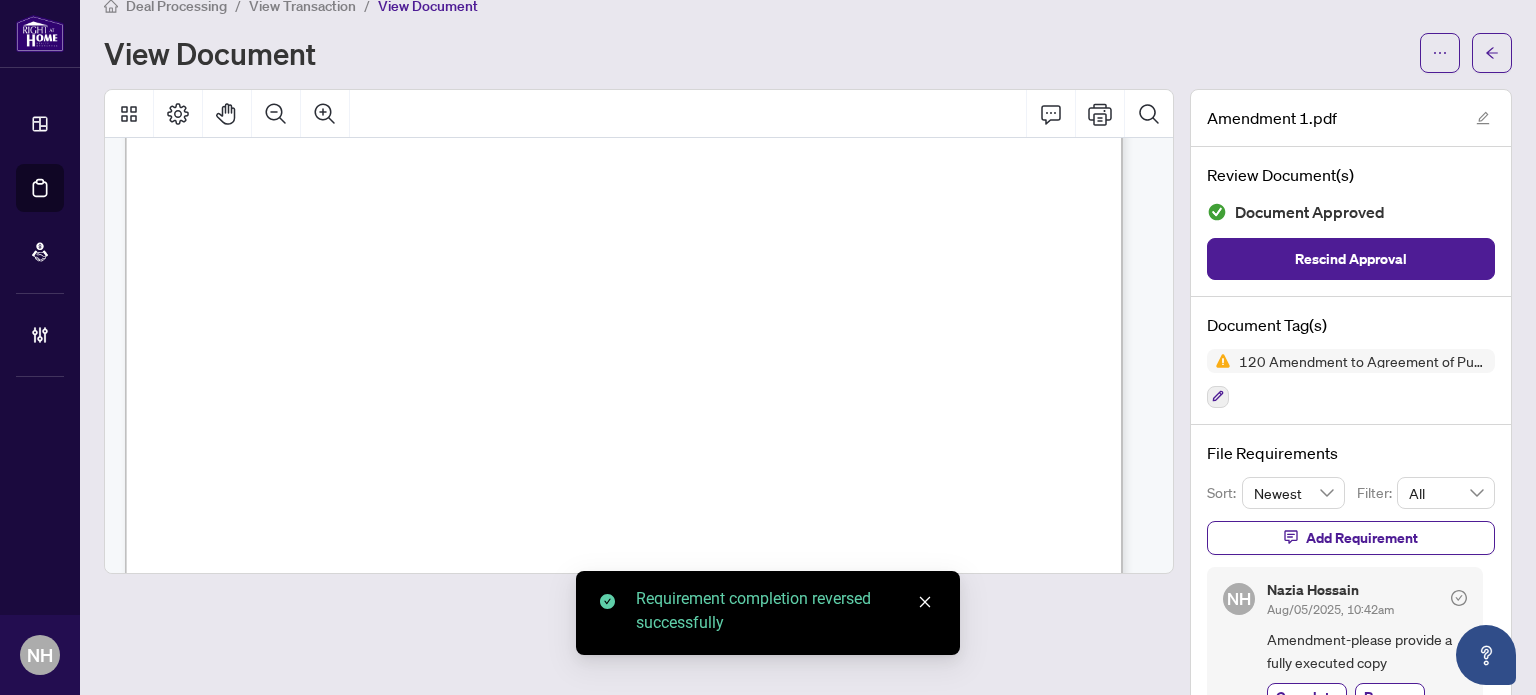 scroll, scrollTop: 0, scrollLeft: 0, axis: both 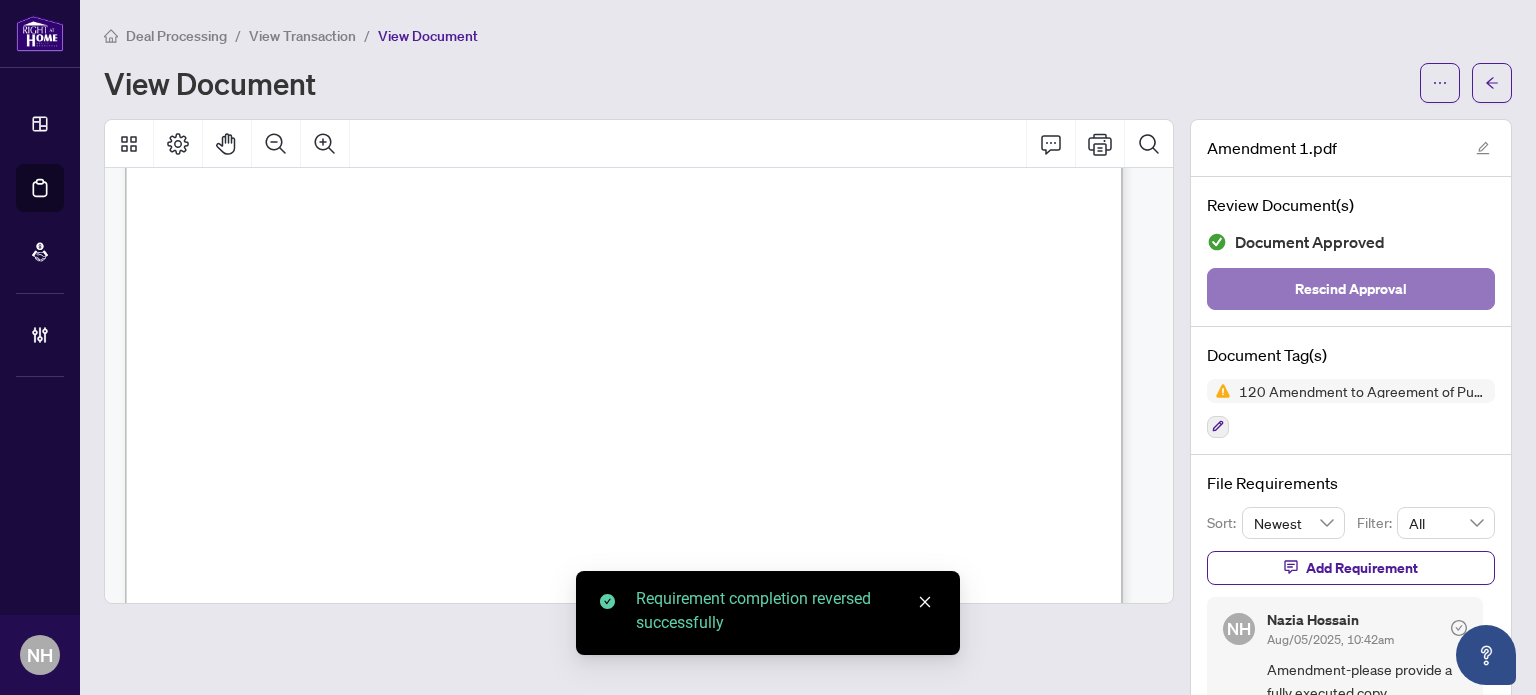 click on "Rescind Approval" at bounding box center (1351, 289) 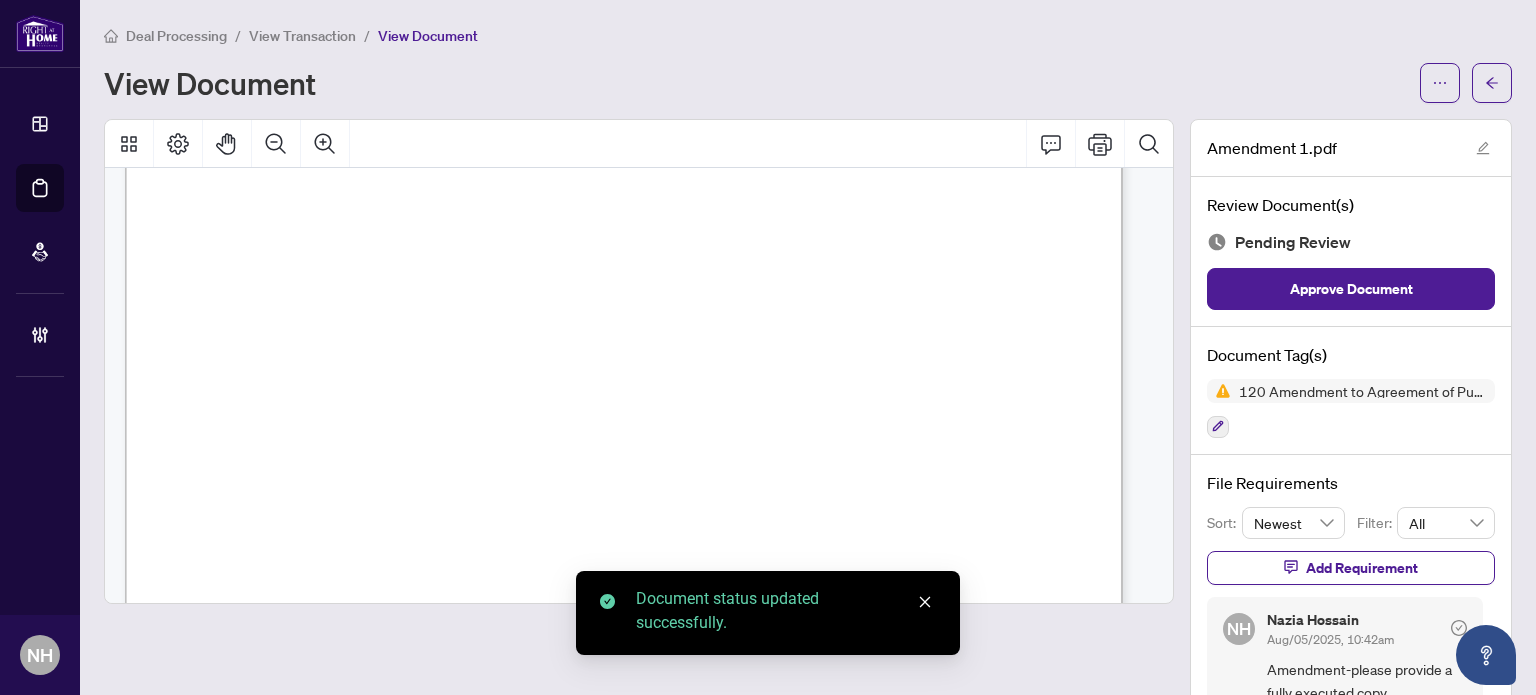 click on "View Transaction" at bounding box center [302, 36] 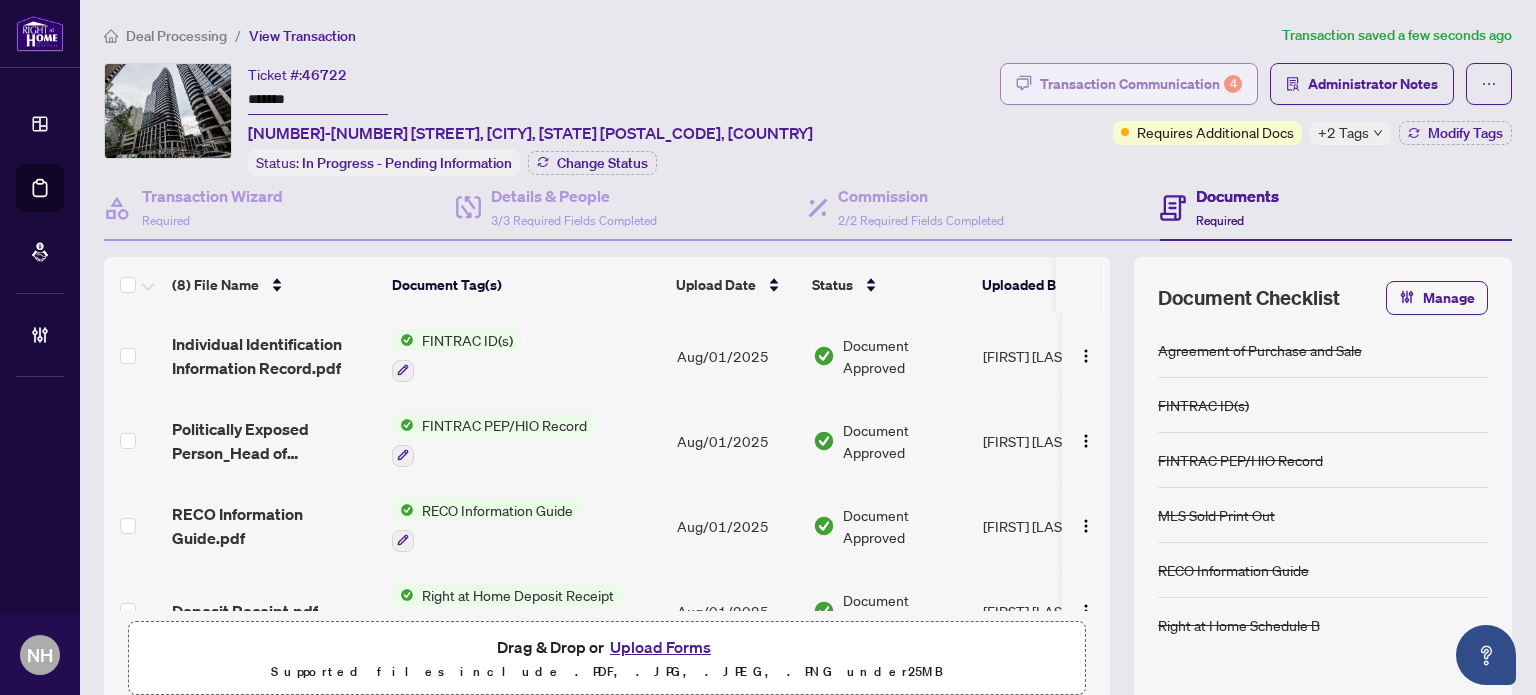 click on "Transaction Communication 4" at bounding box center (1141, 84) 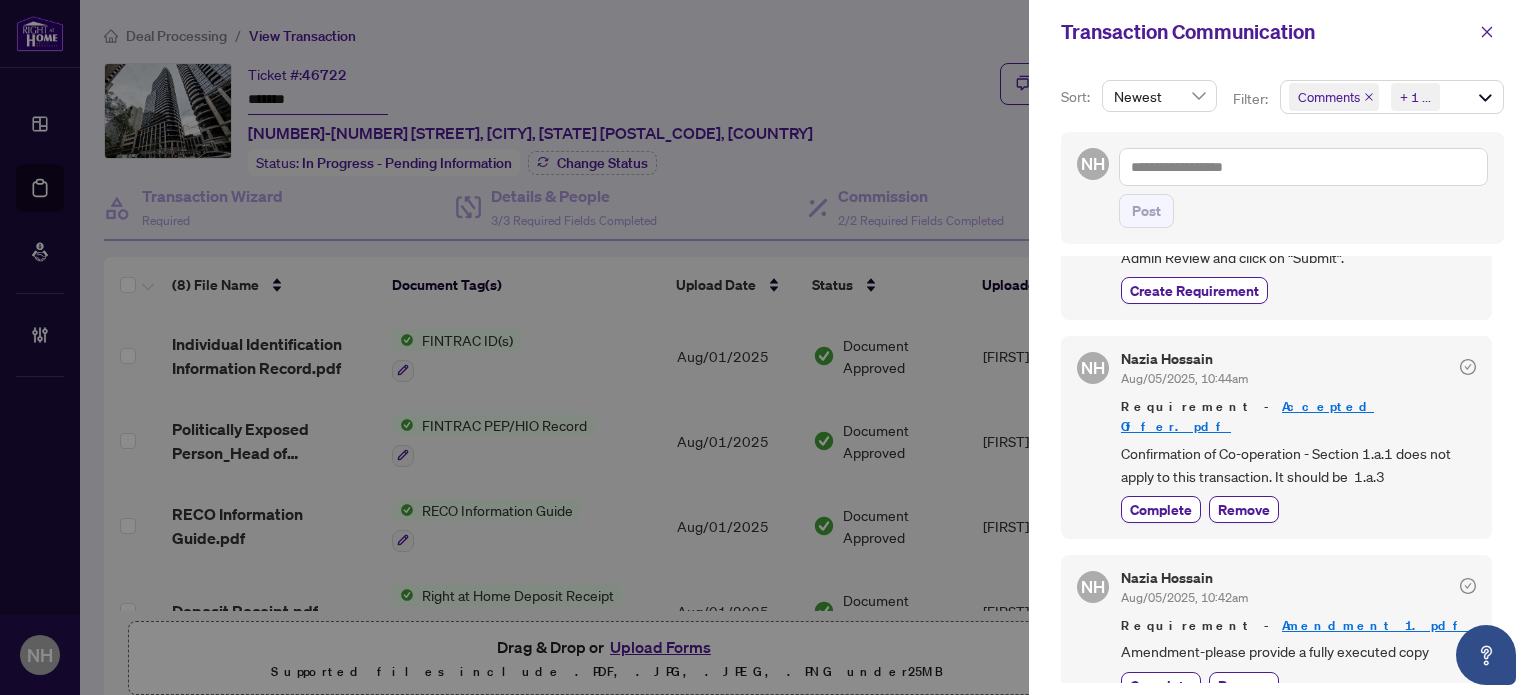 scroll, scrollTop: 844, scrollLeft: 0, axis: vertical 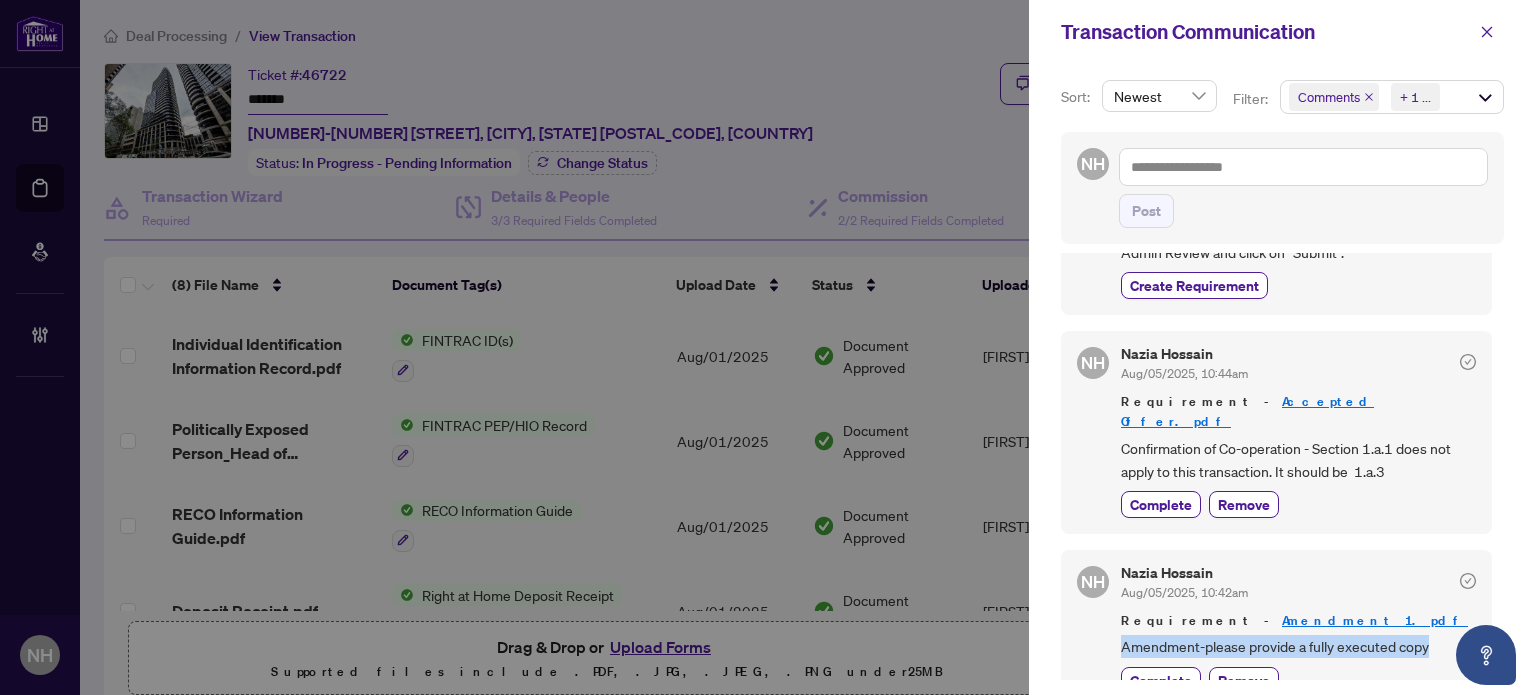 drag, startPoint x: 1427, startPoint y: 610, endPoint x: 1095, endPoint y: 624, distance: 332.29504 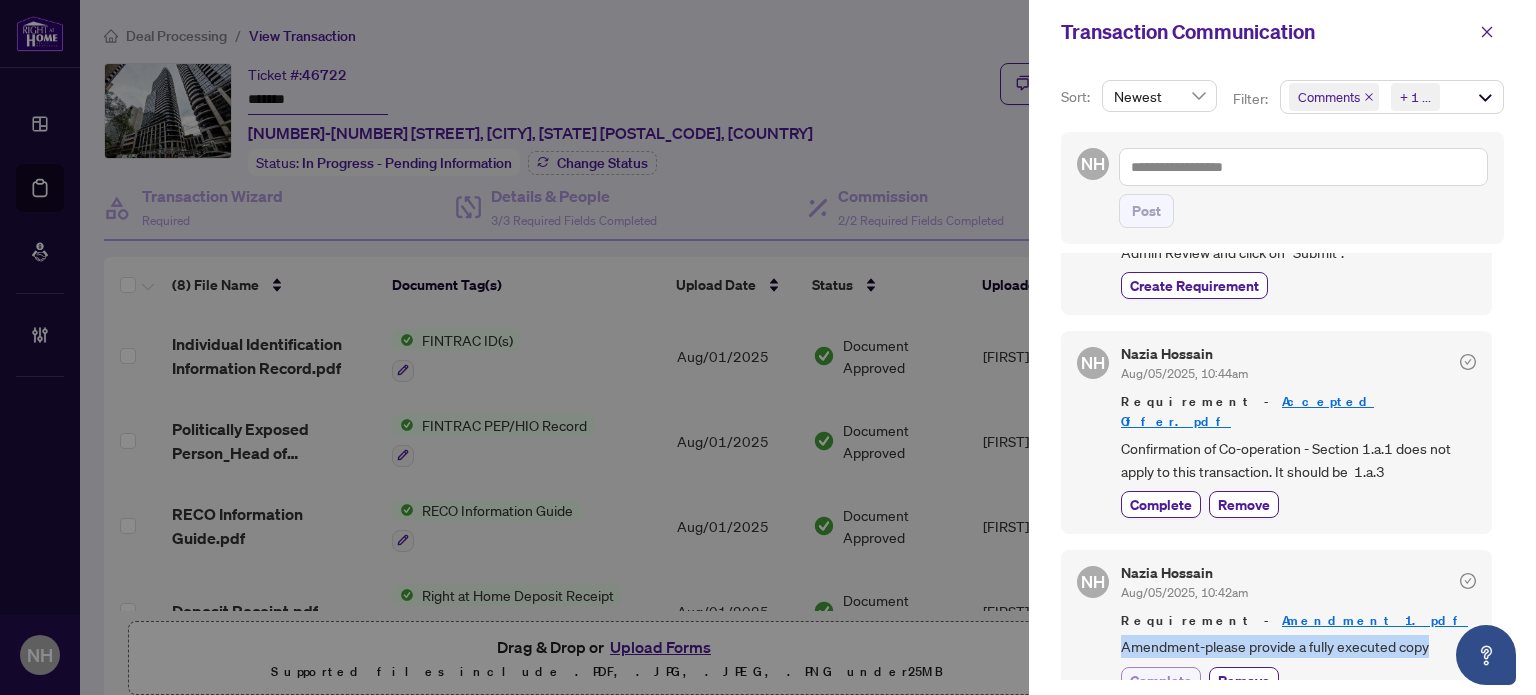 click on "Complete" at bounding box center (1161, 680) 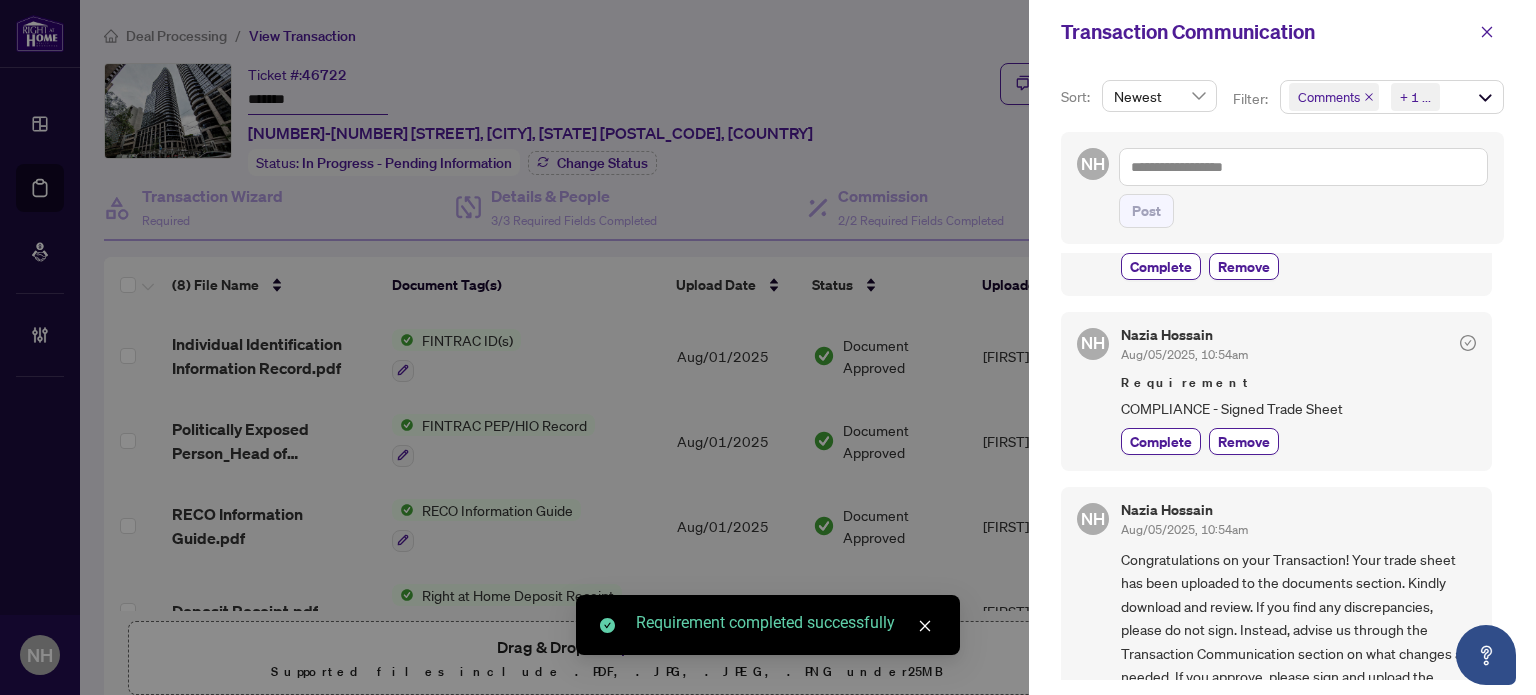 scroll, scrollTop: 244, scrollLeft: 0, axis: vertical 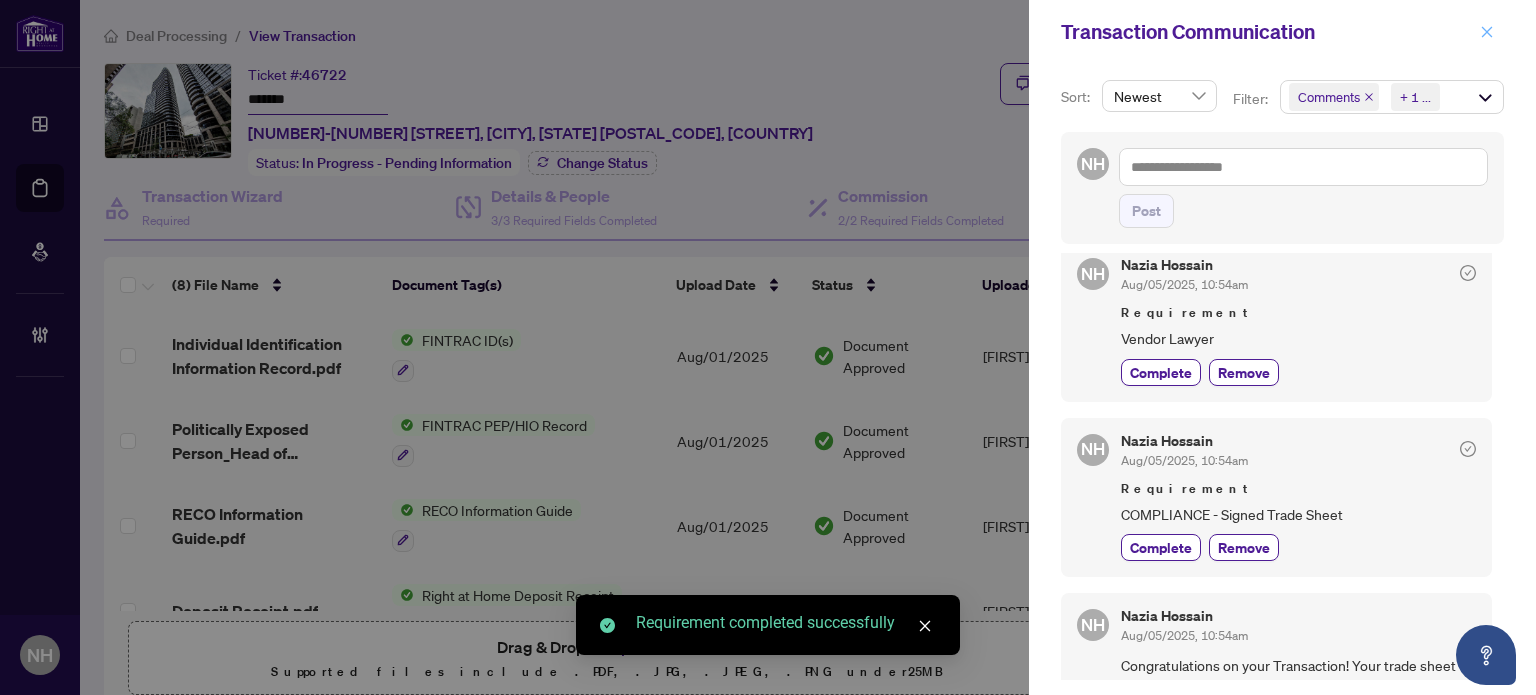 click 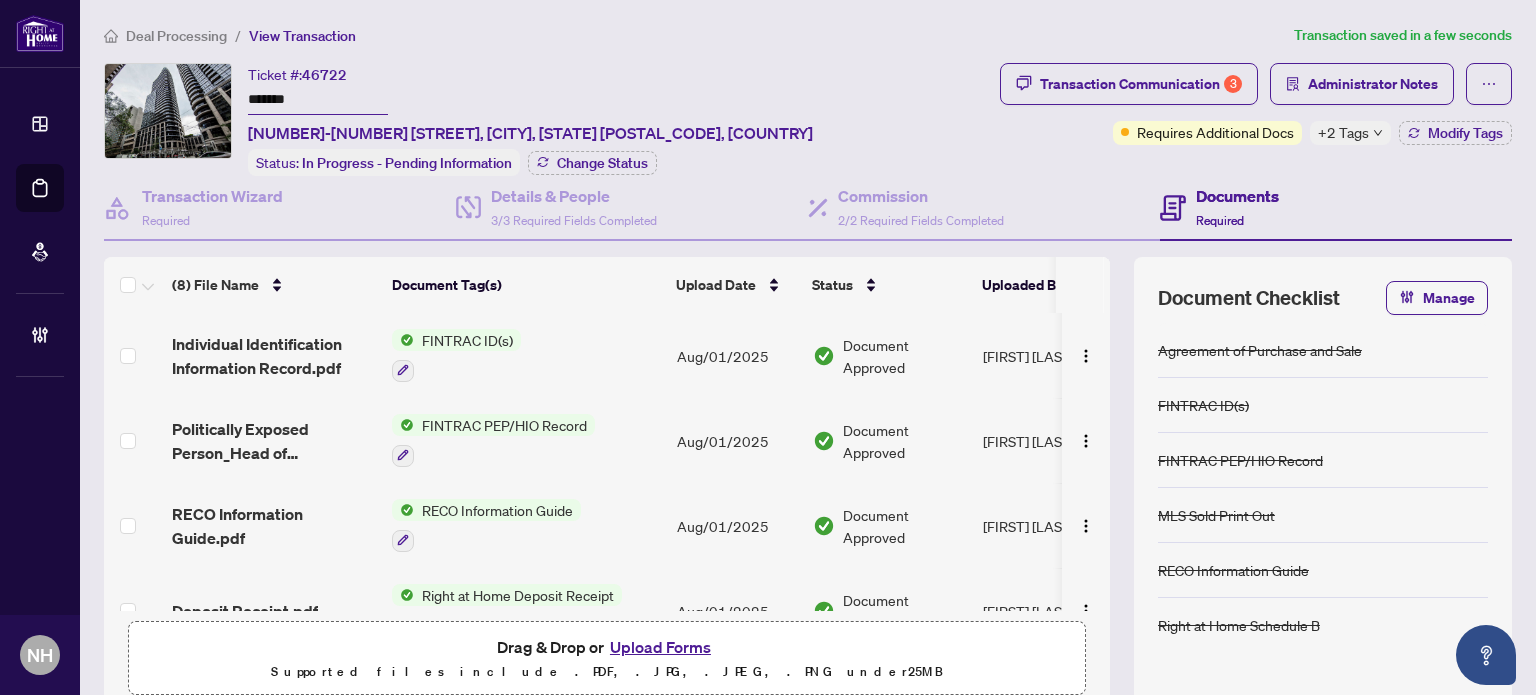 scroll, scrollTop: 159, scrollLeft: 0, axis: vertical 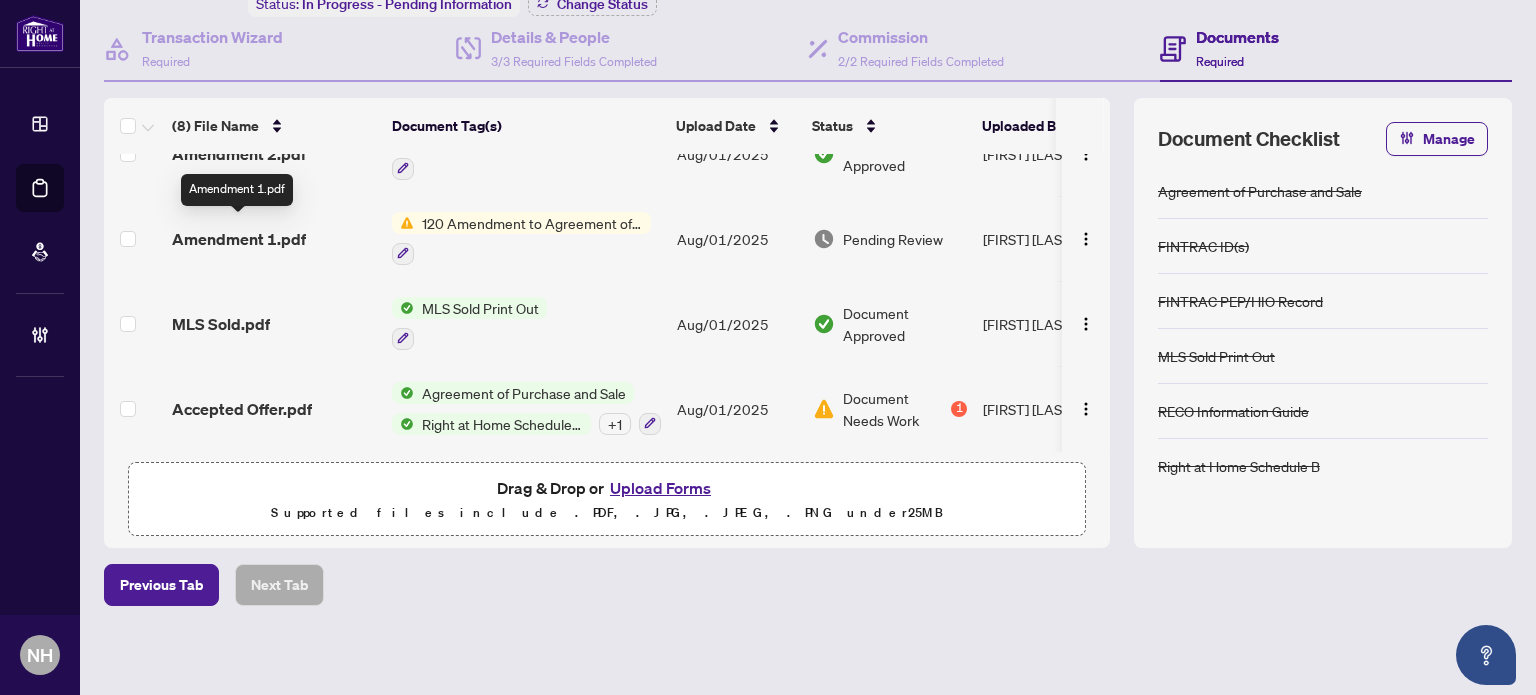 click on "Amendment 1.pdf" at bounding box center (239, 239) 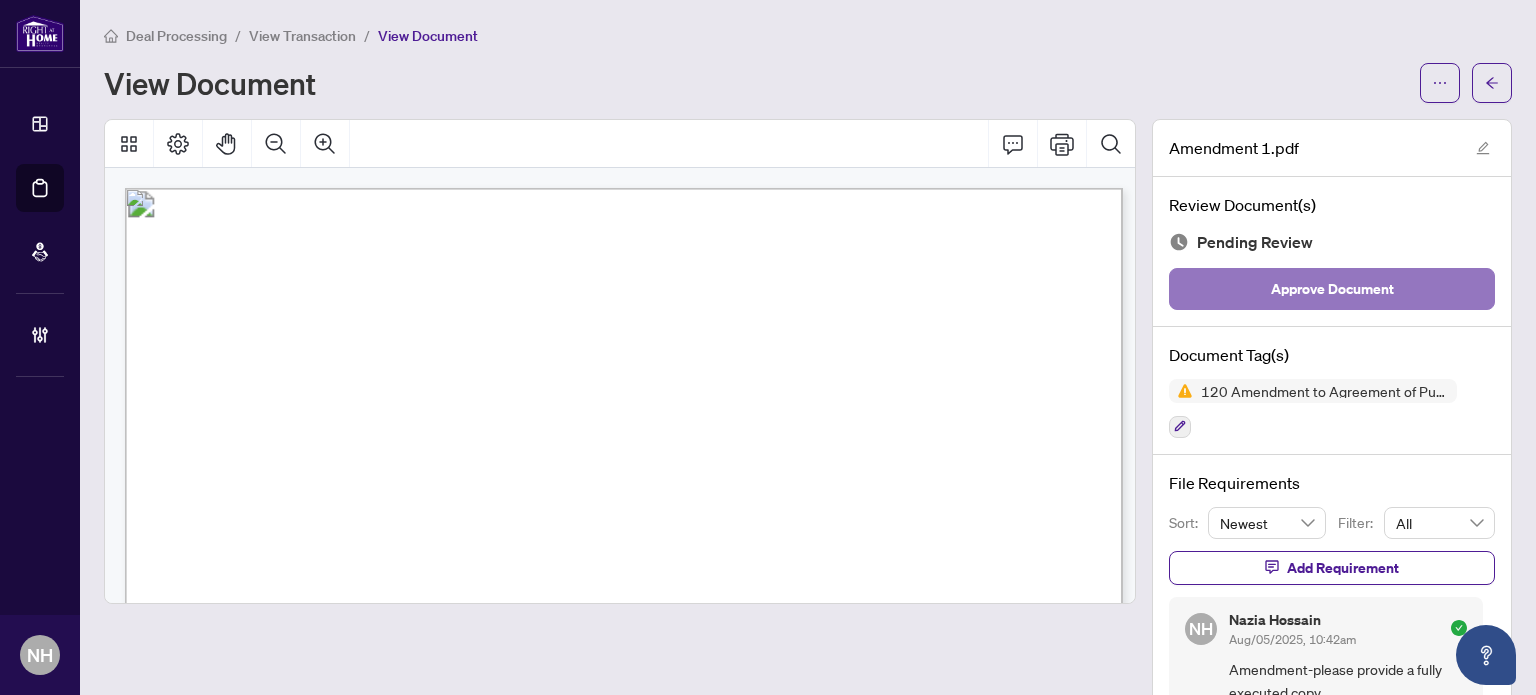 click on "Approve Document" at bounding box center [1351, 289] 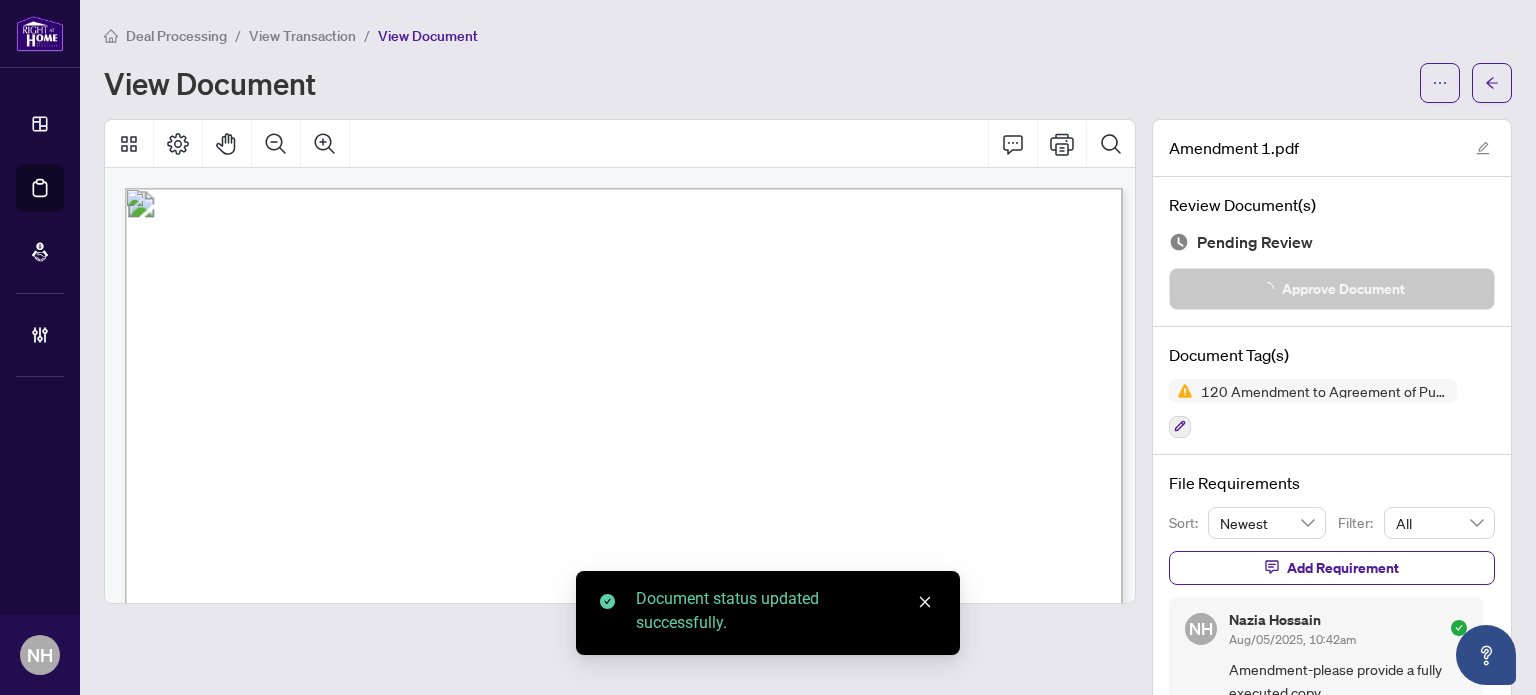 click on "View Transaction" at bounding box center (302, 36) 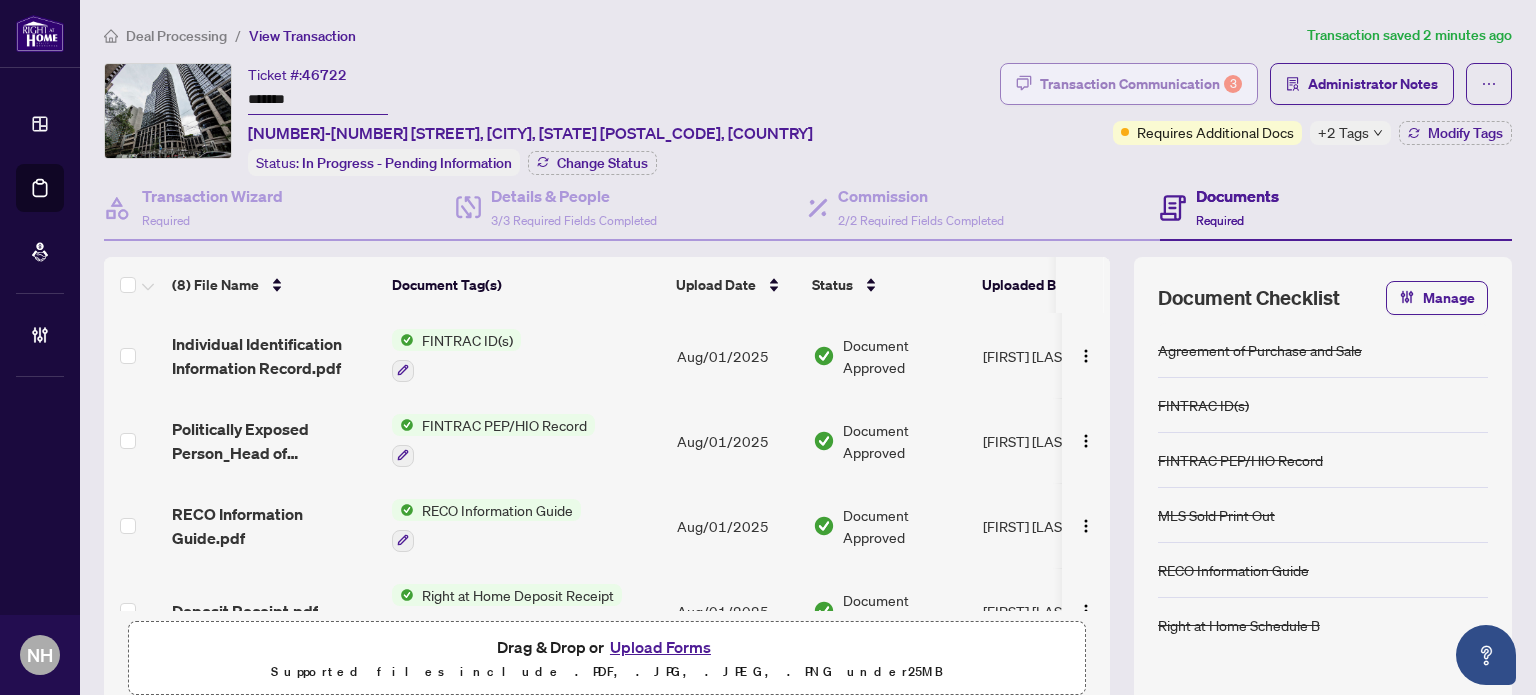 click on "Transaction Communication 3" at bounding box center (1141, 84) 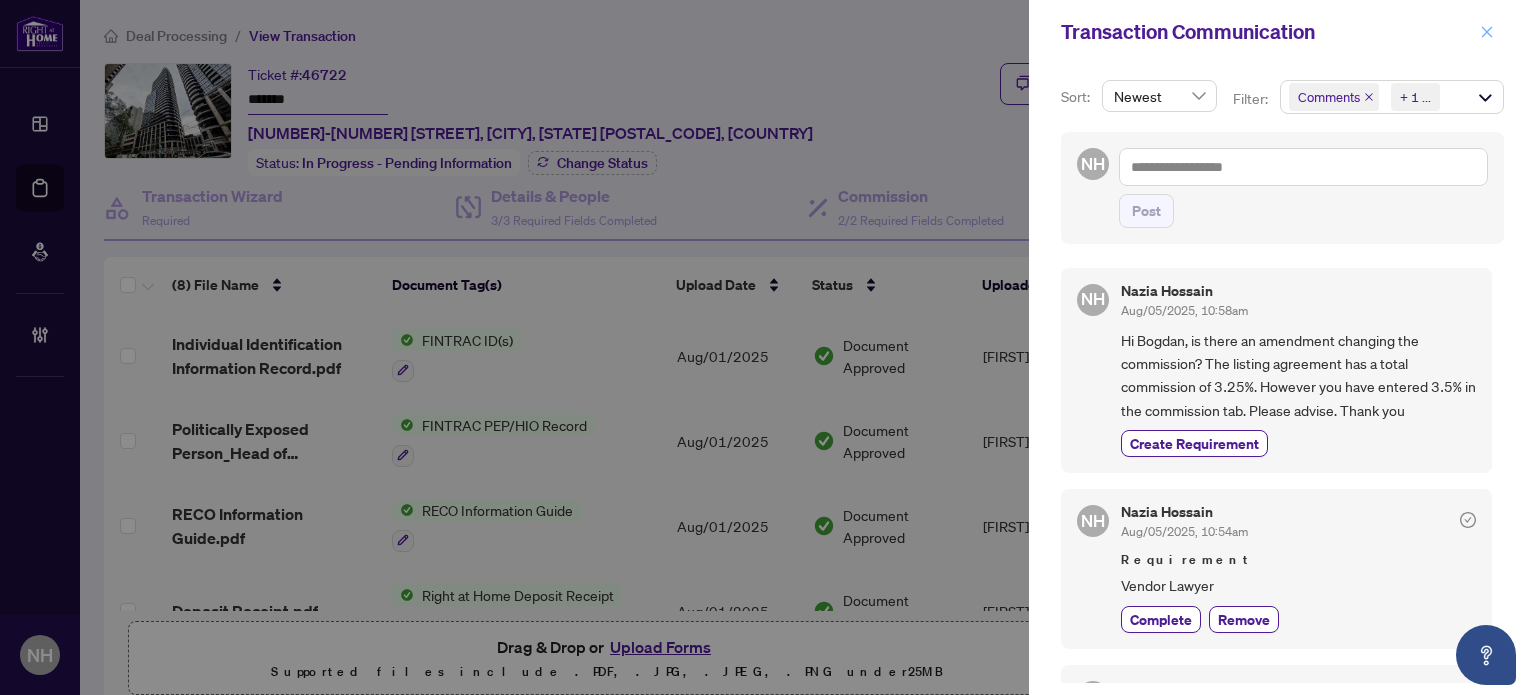 click 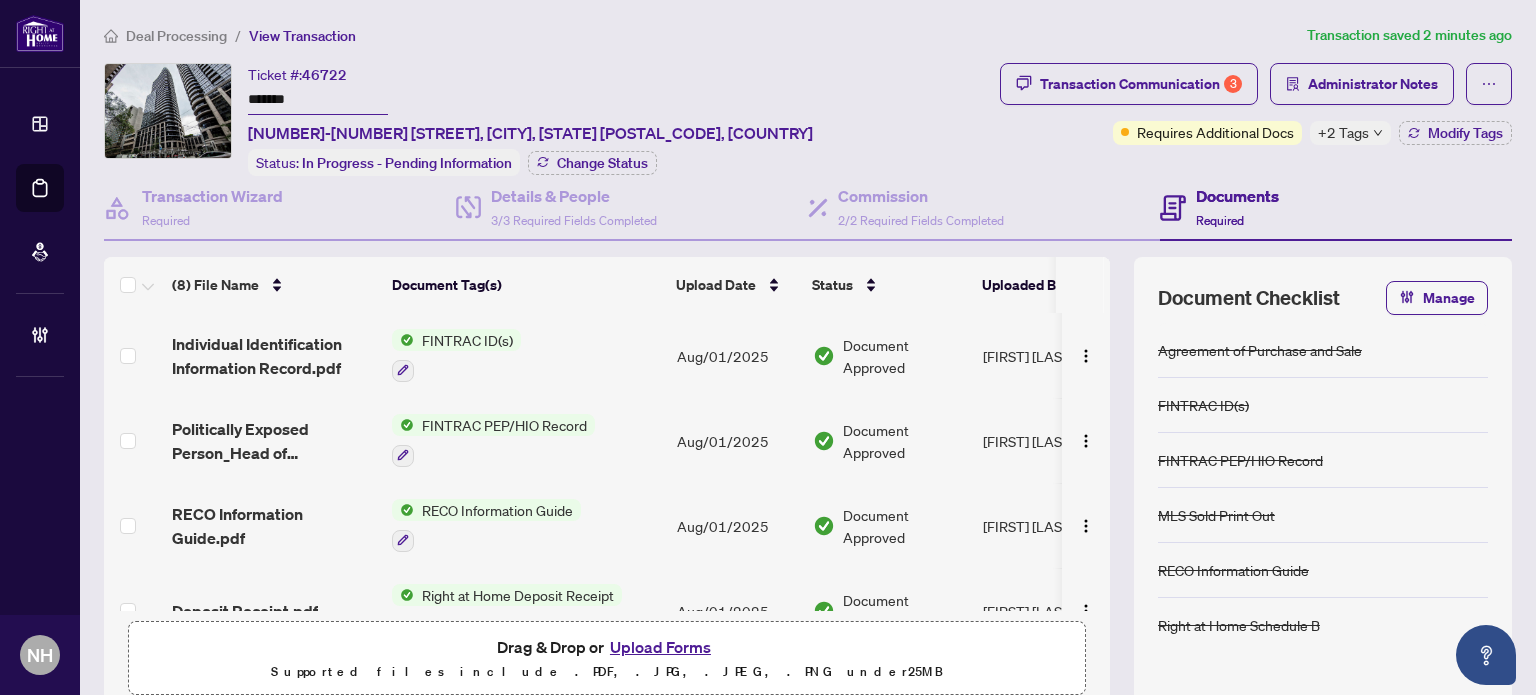 click on "Transaction Communication 3 Administrator Notes Requires Additional Docs +2 Tags Modify Tags" at bounding box center [1256, 119] 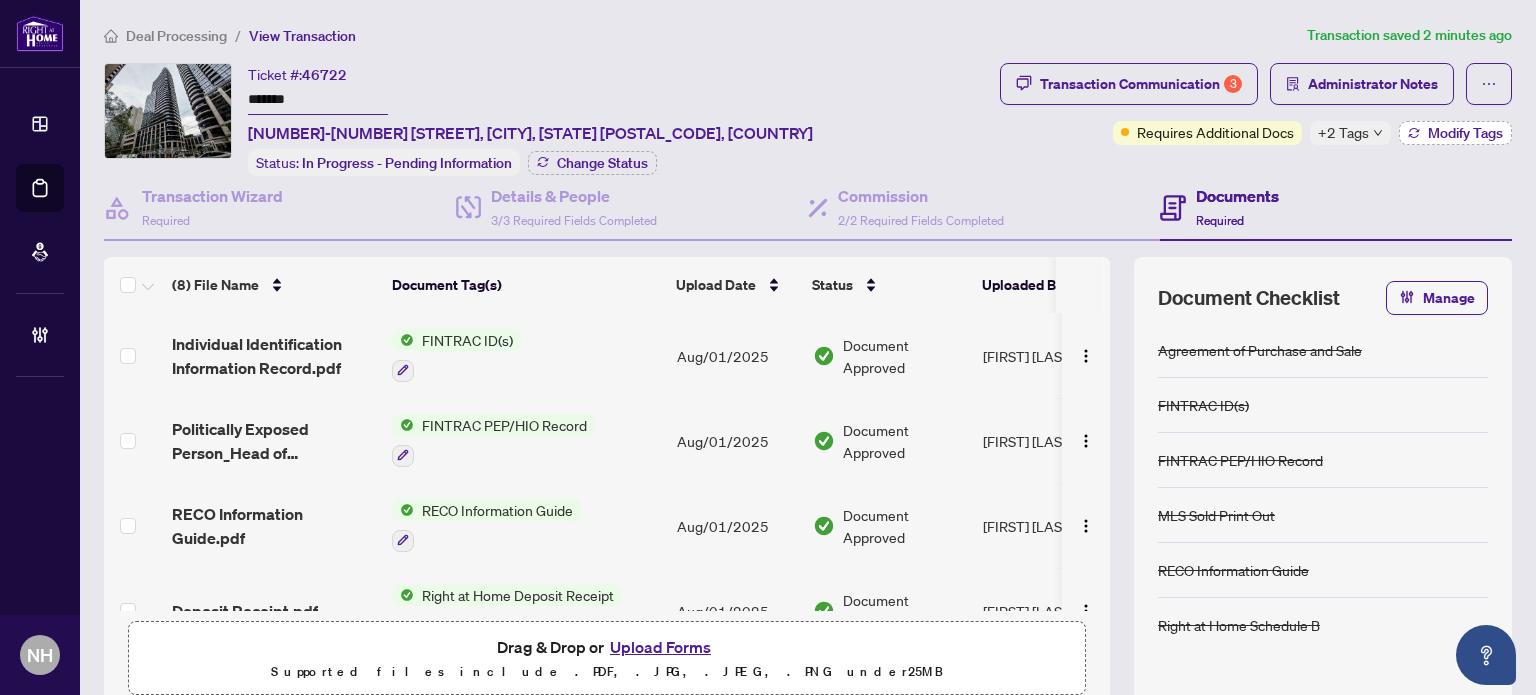 click on "Modify Tags" at bounding box center (1465, 133) 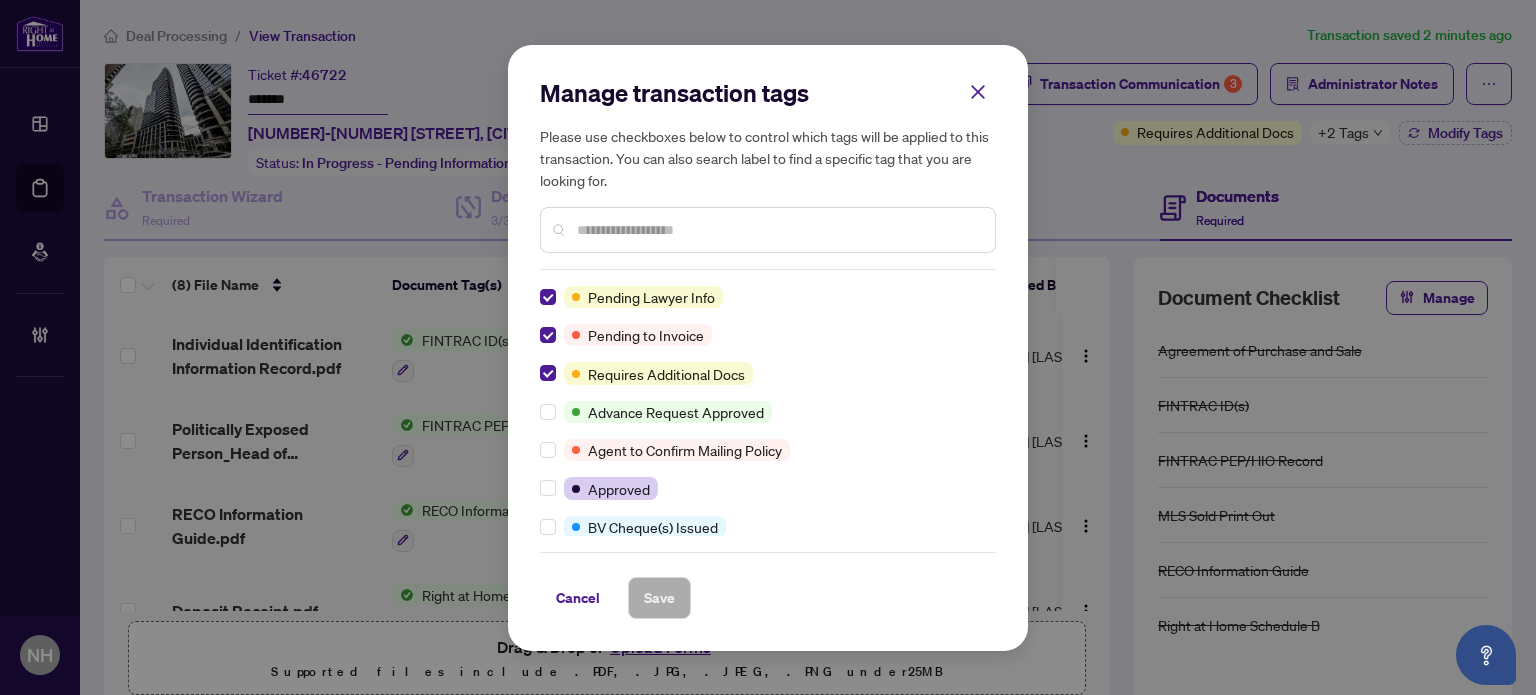 click at bounding box center [768, 230] 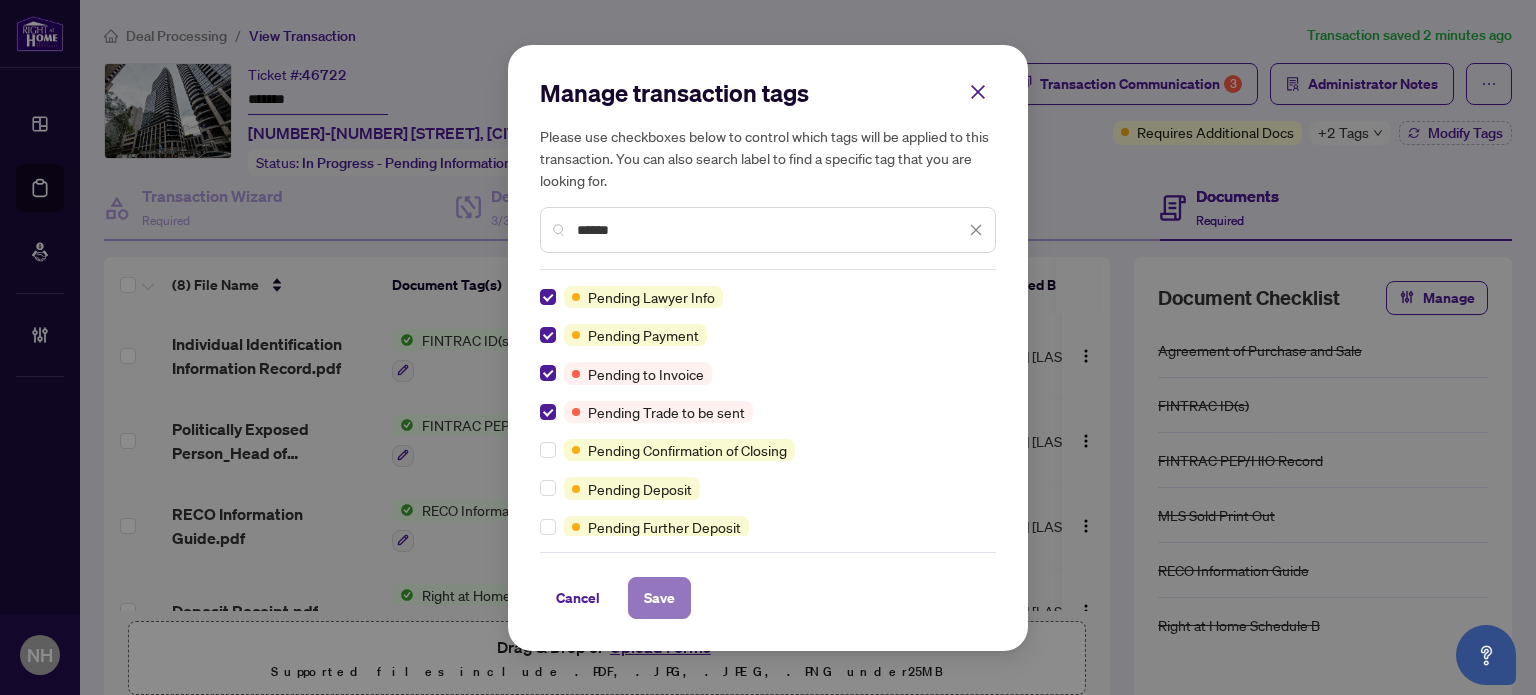 click on "Save" at bounding box center (659, 598) 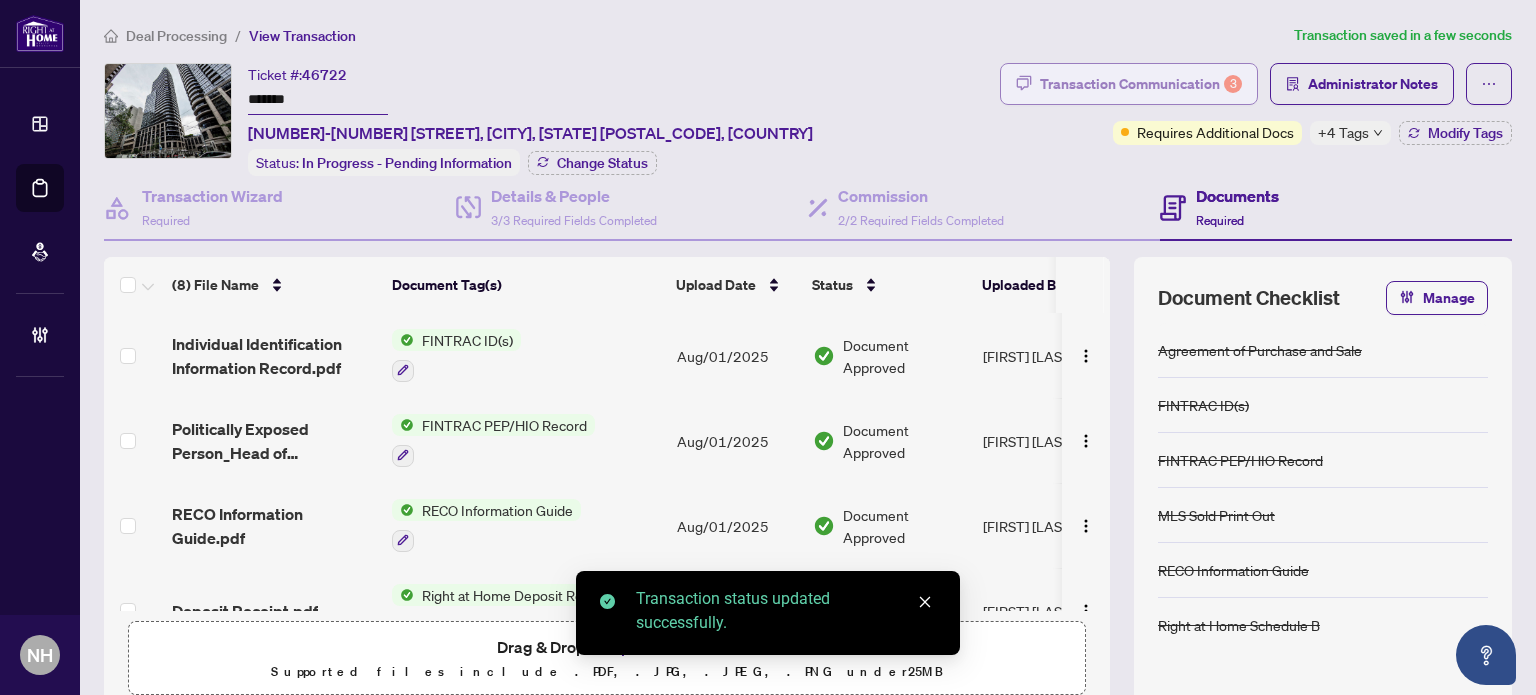 click on "Transaction Communication 3" at bounding box center [1141, 84] 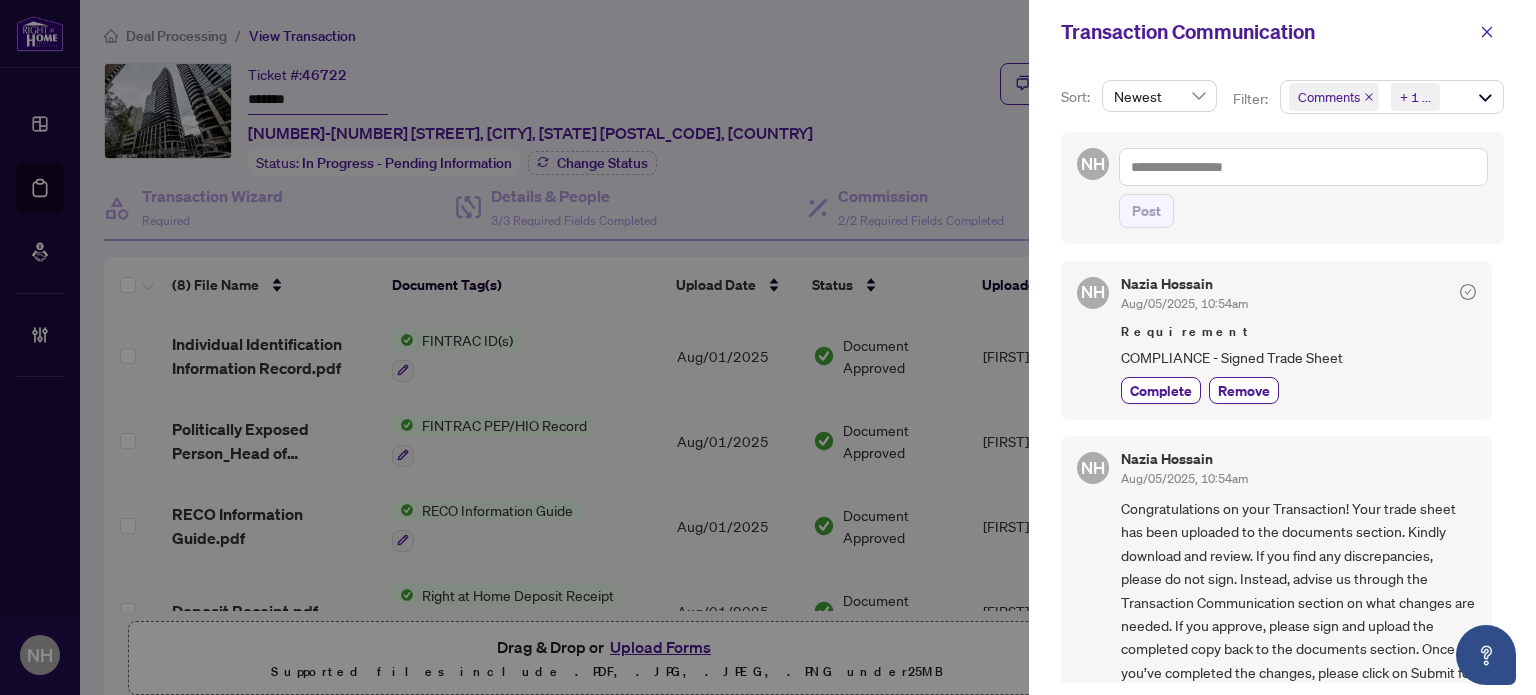 scroll, scrollTop: 500, scrollLeft: 0, axis: vertical 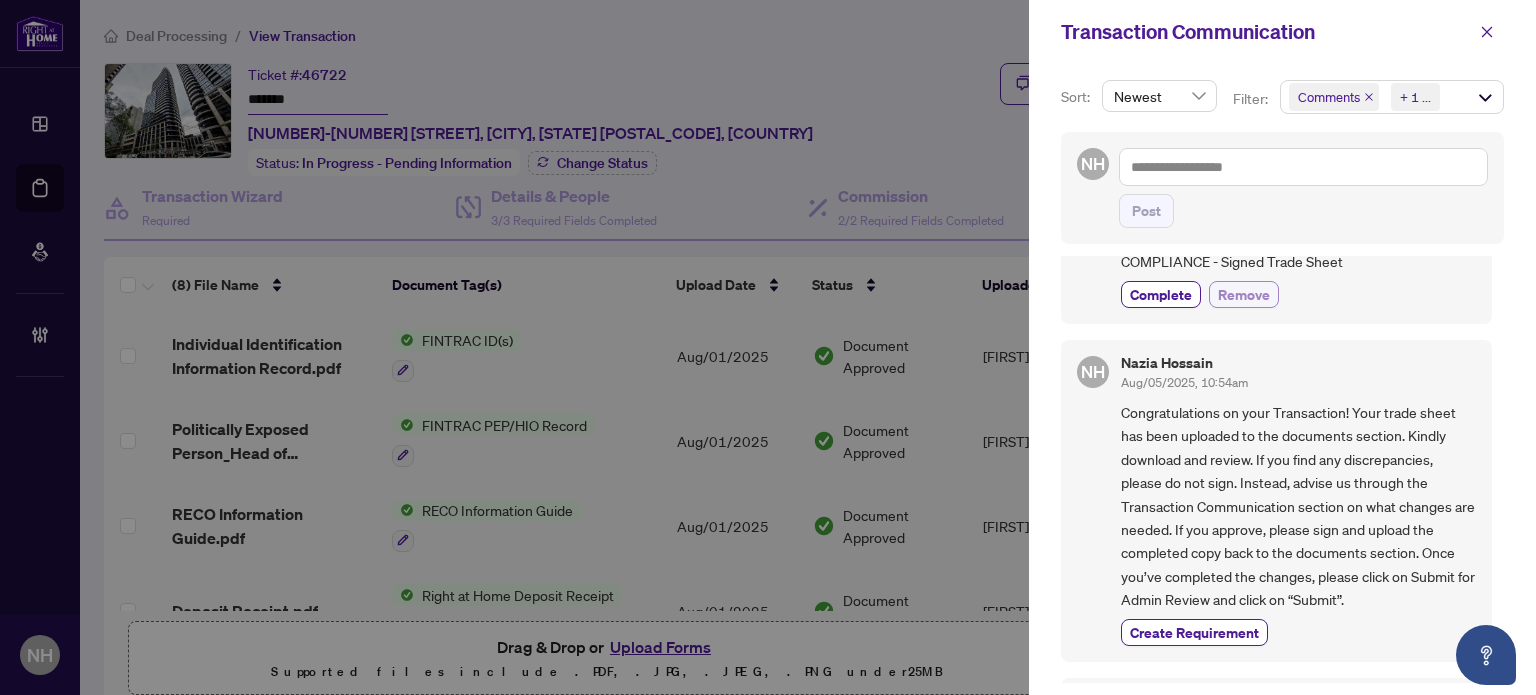 click on "Remove" at bounding box center [1244, 294] 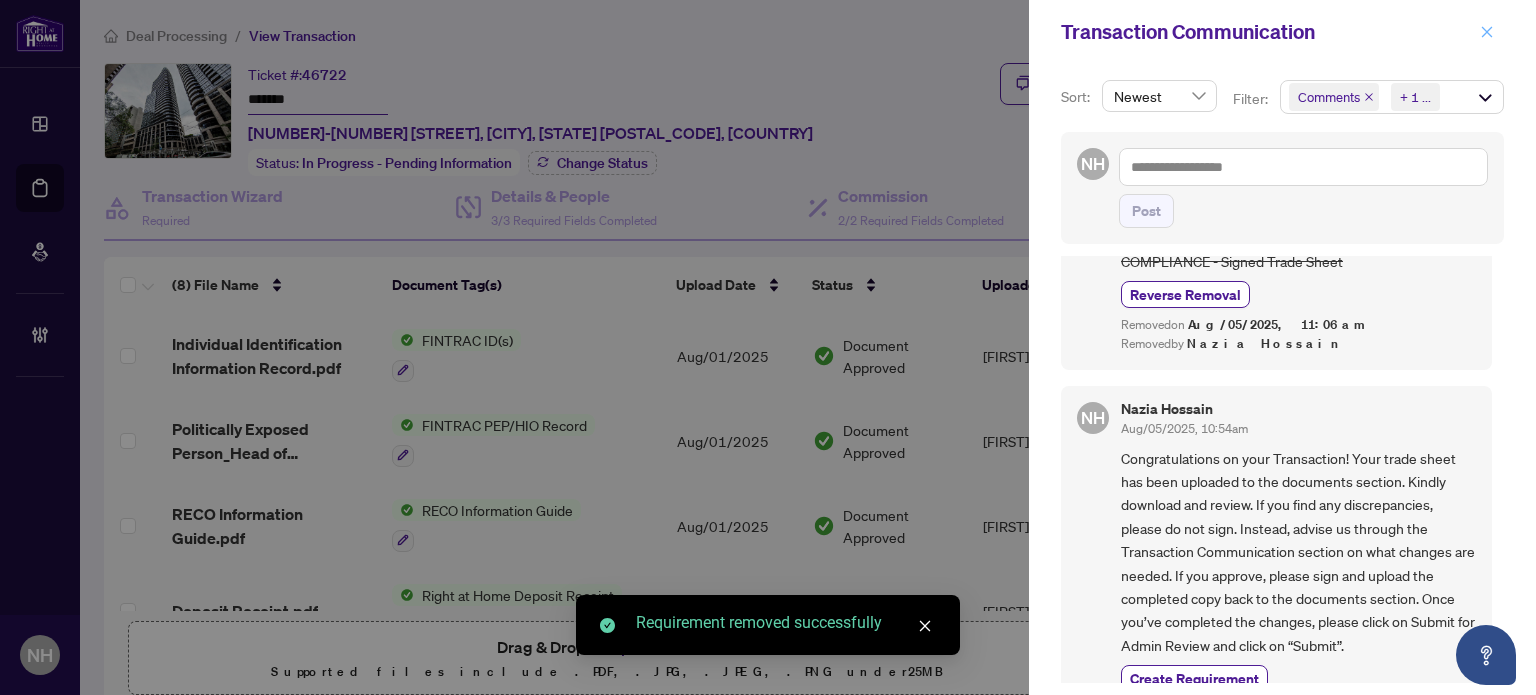 click 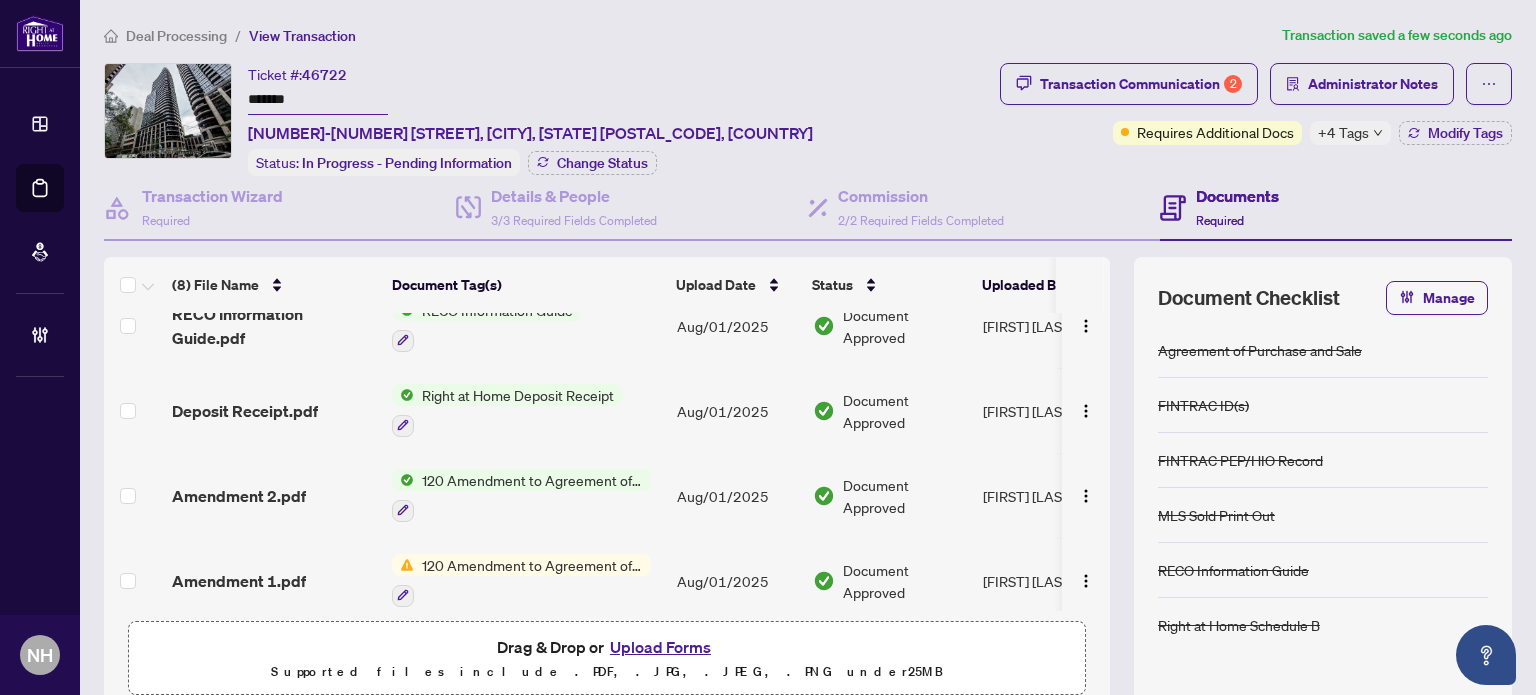 scroll, scrollTop: 0, scrollLeft: 0, axis: both 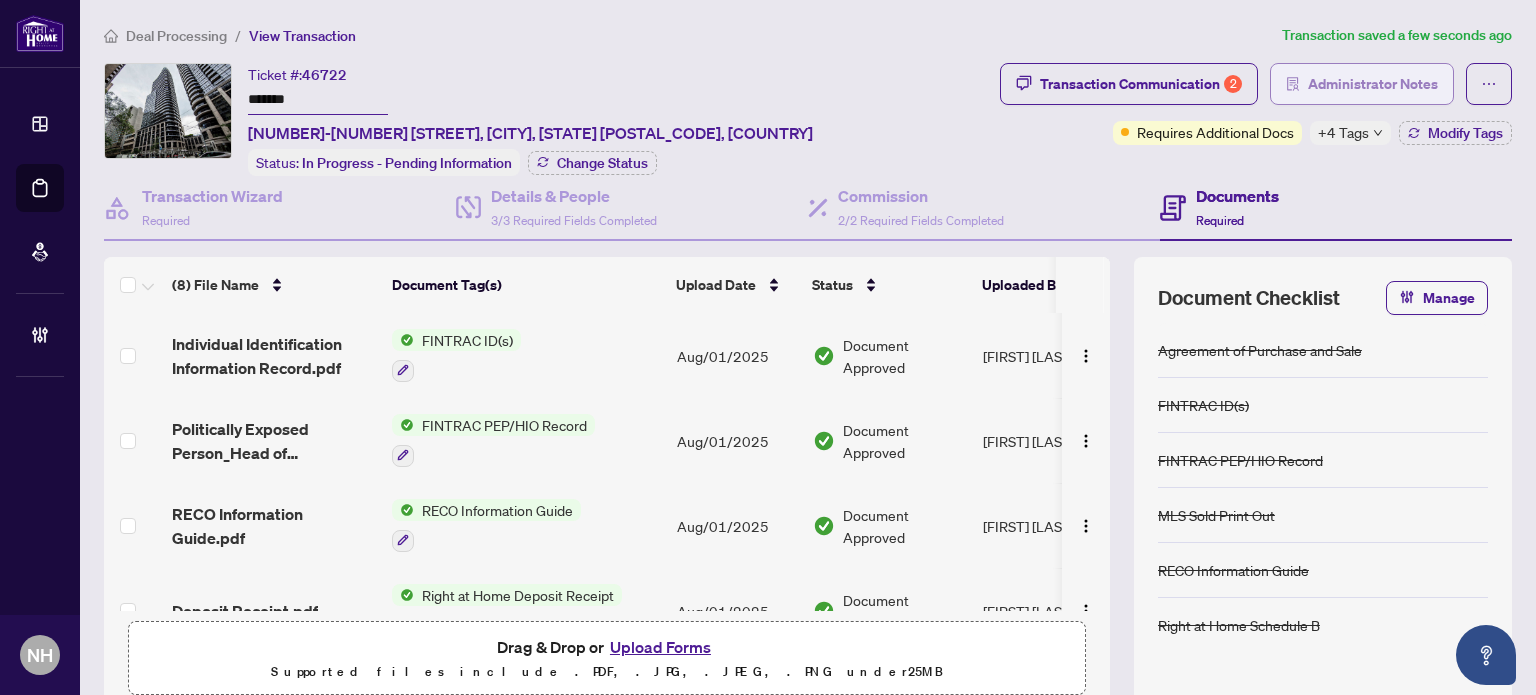 click on "Administrator Notes" at bounding box center [1362, 84] 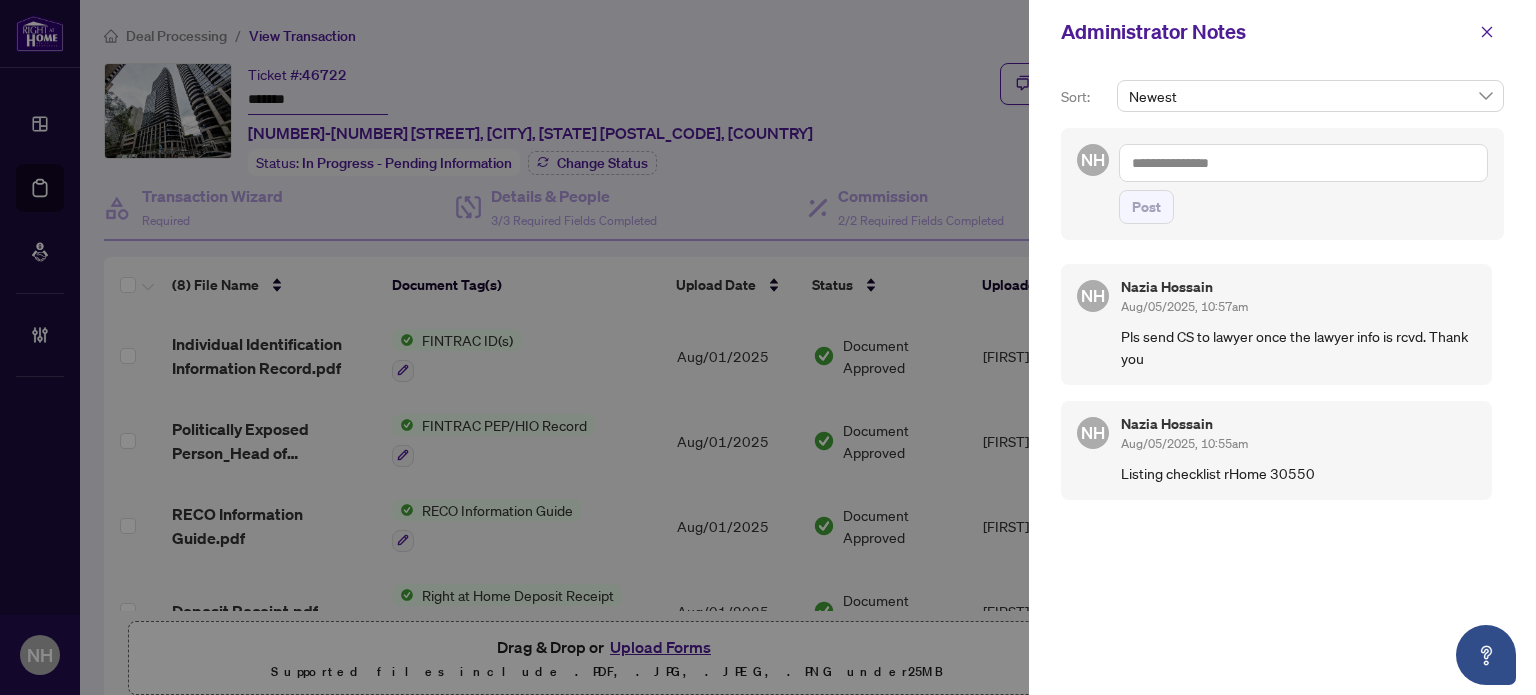 click at bounding box center (1303, 163) 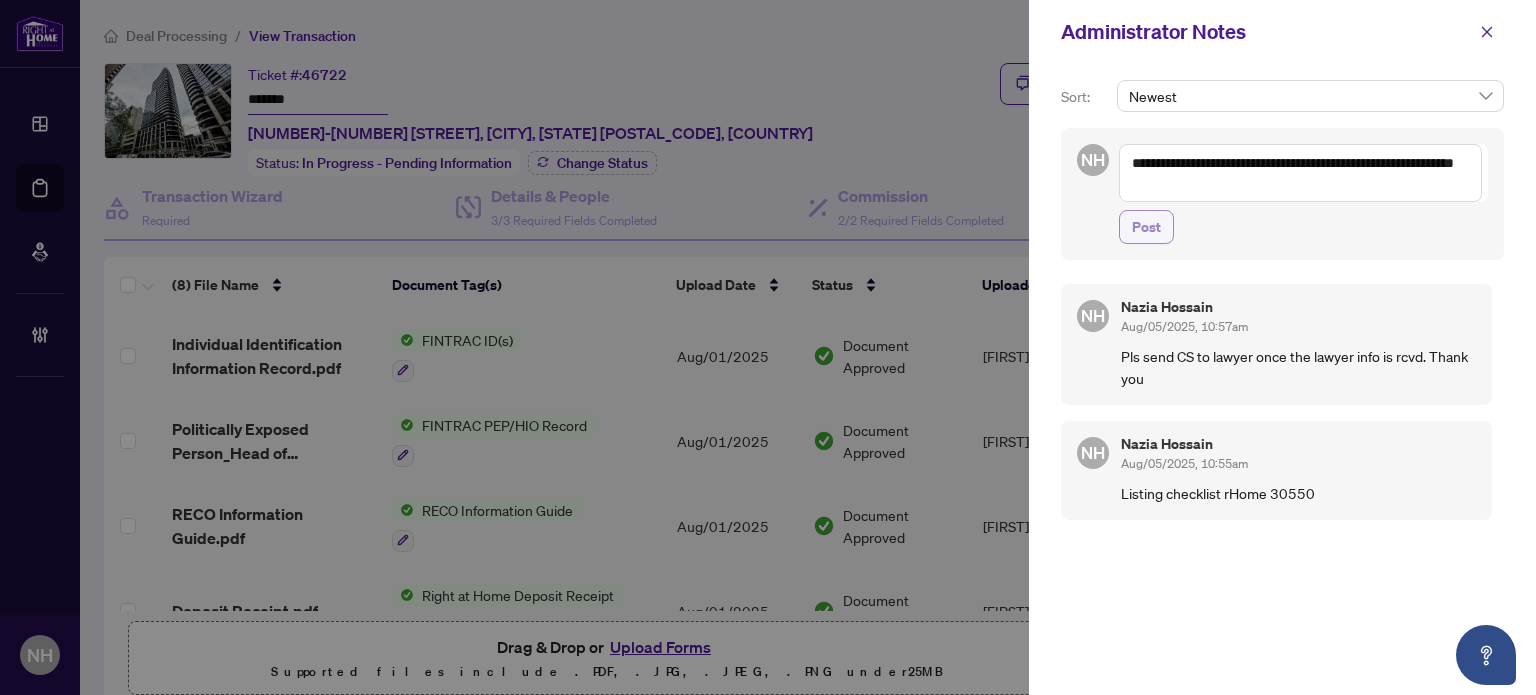 click on "Post" at bounding box center (1146, 227) 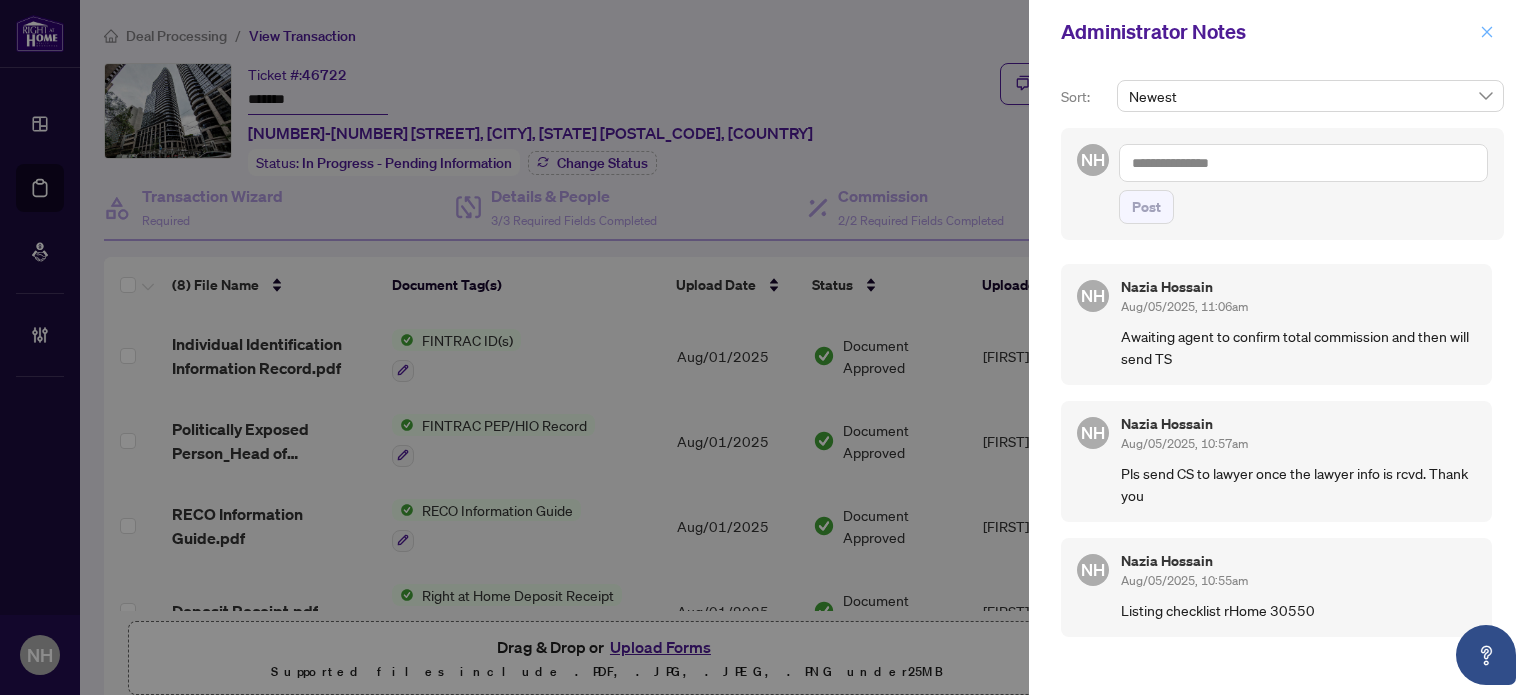 click at bounding box center (1487, 32) 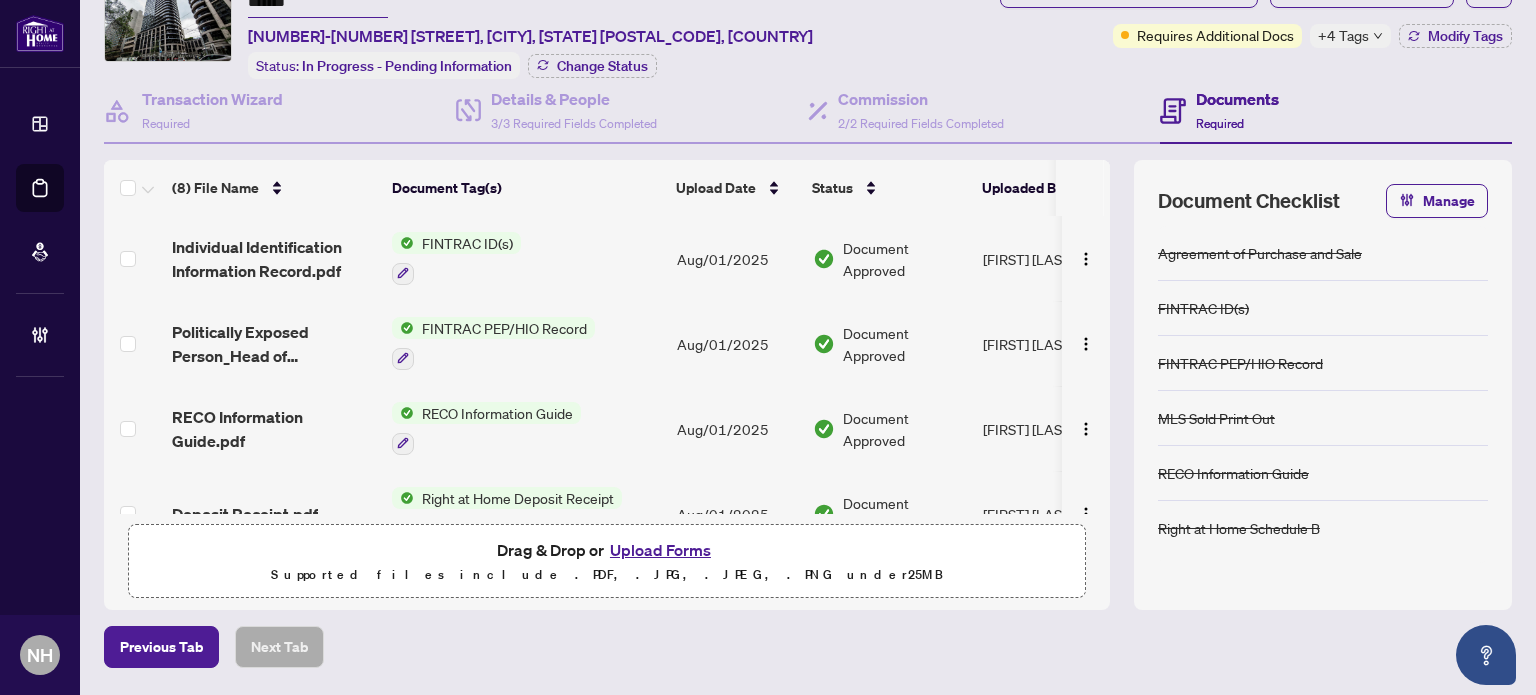 scroll, scrollTop: 159, scrollLeft: 0, axis: vertical 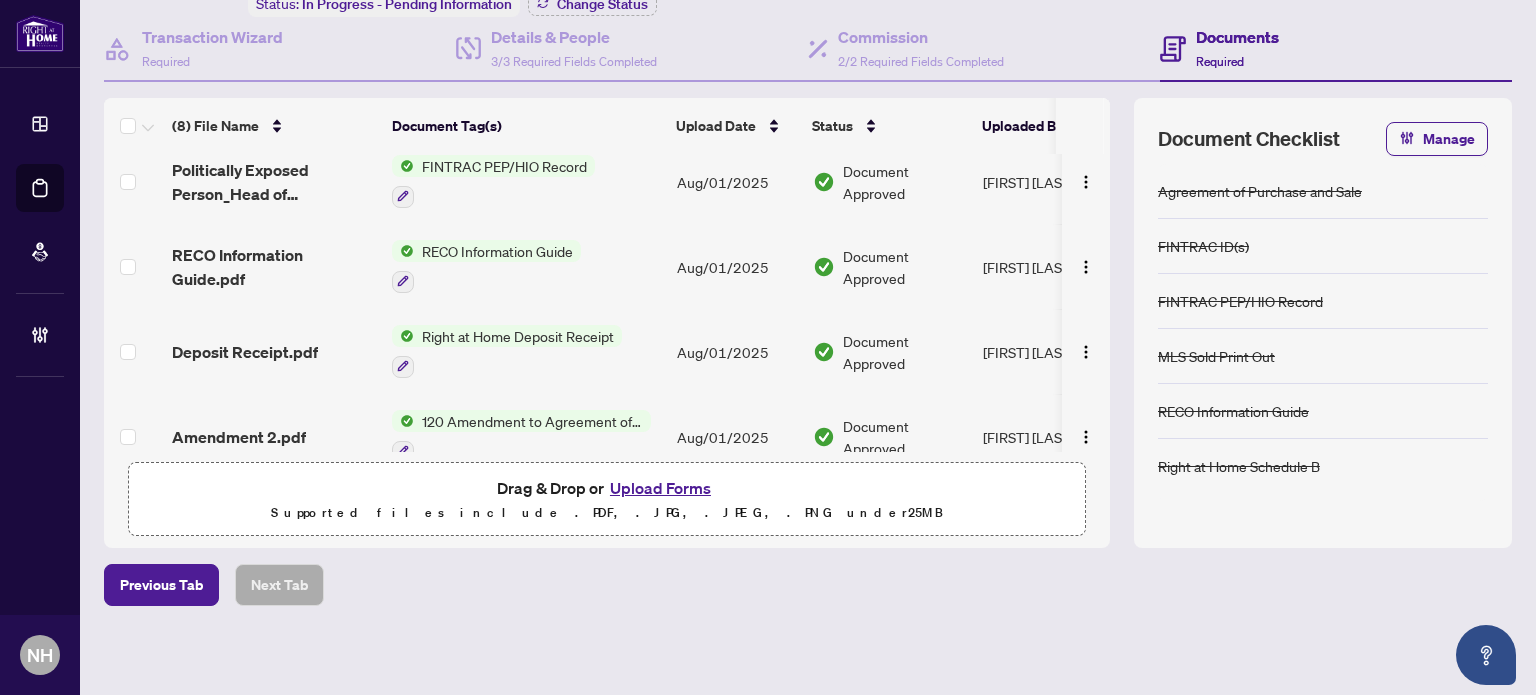 click on "Deposit Receipt.pdf" at bounding box center (245, 352) 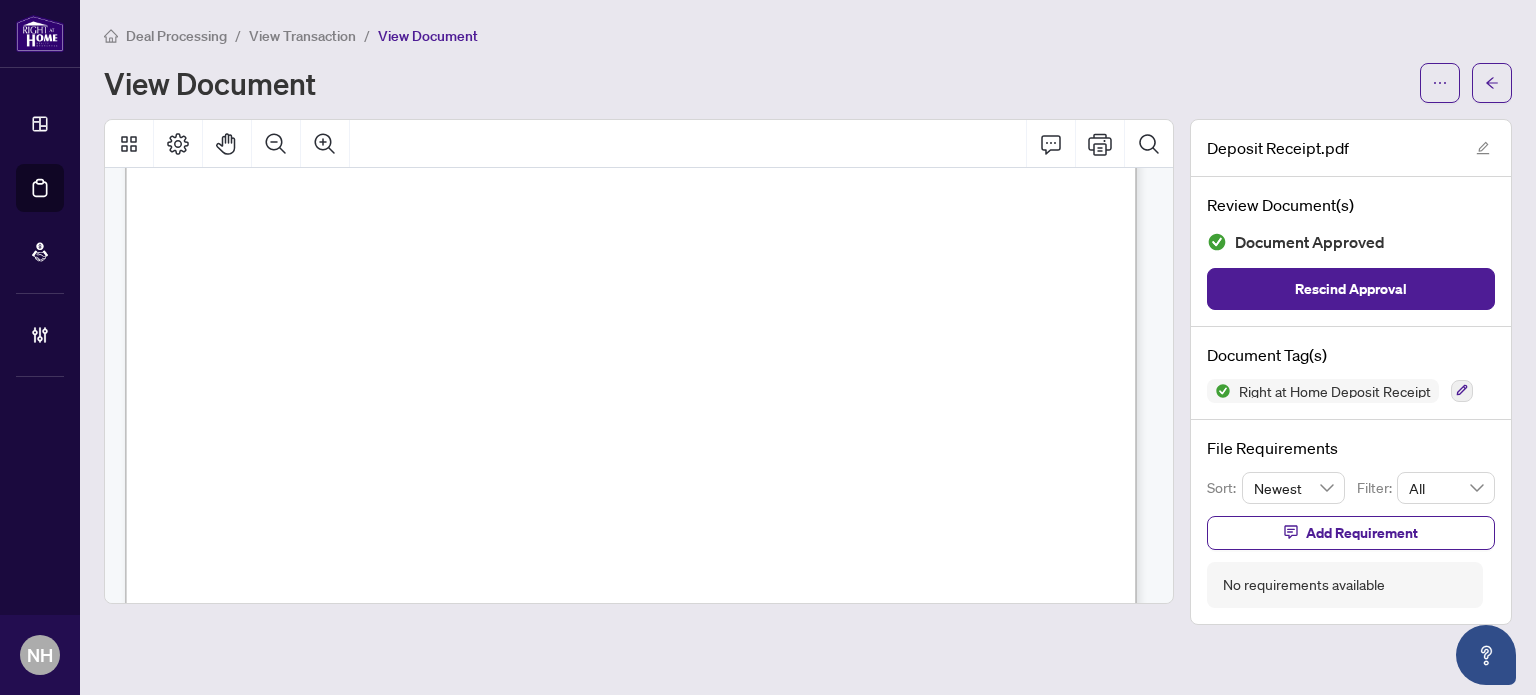 scroll, scrollTop: 500, scrollLeft: 0, axis: vertical 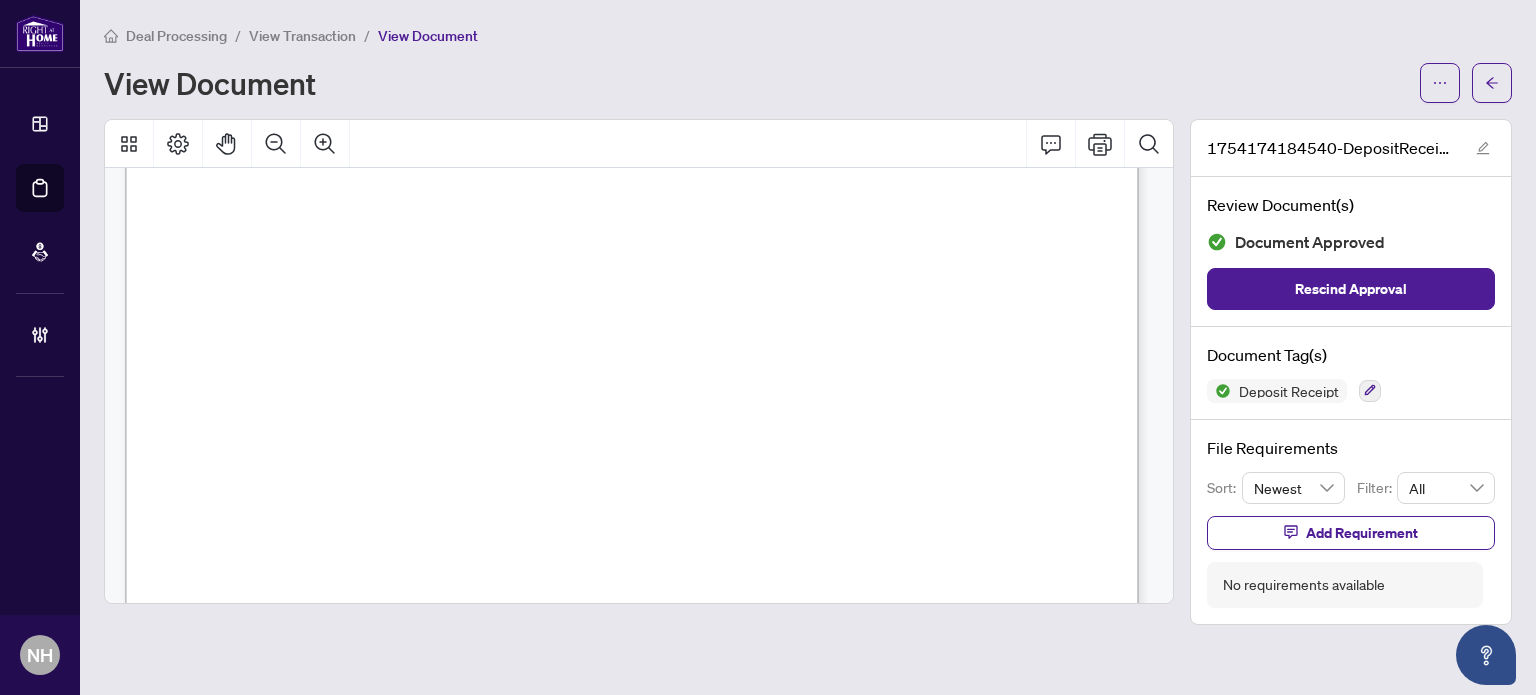 click on "Deal Processing" at bounding box center (165, 35) 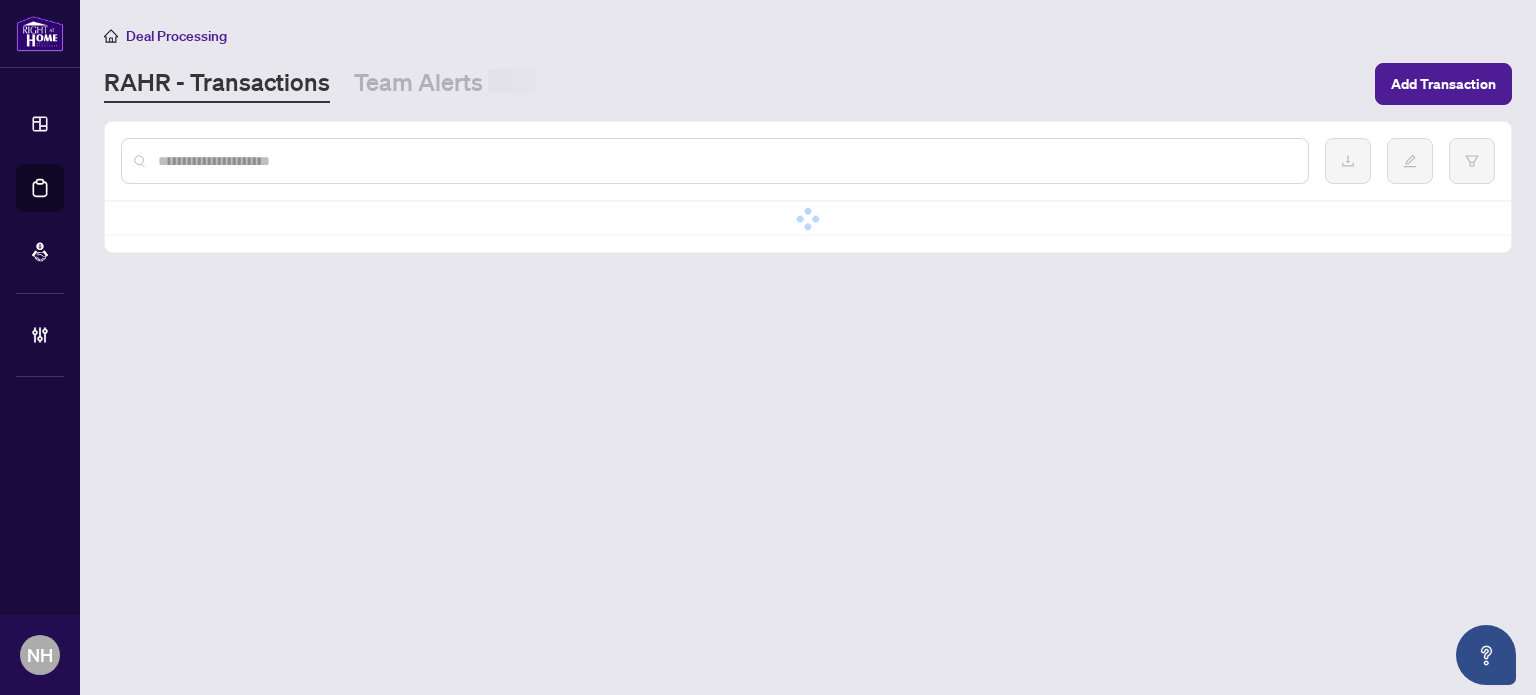 click at bounding box center (725, 161) 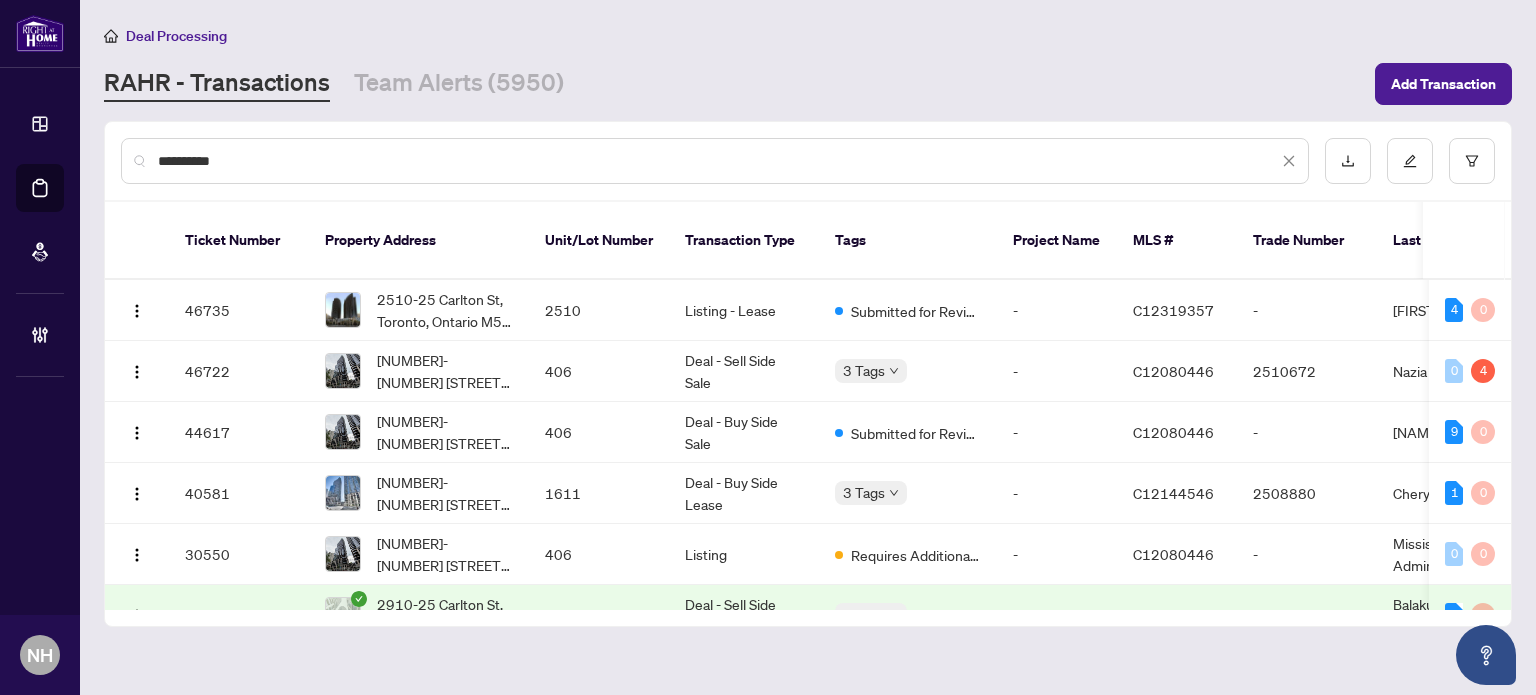 type on "**********" 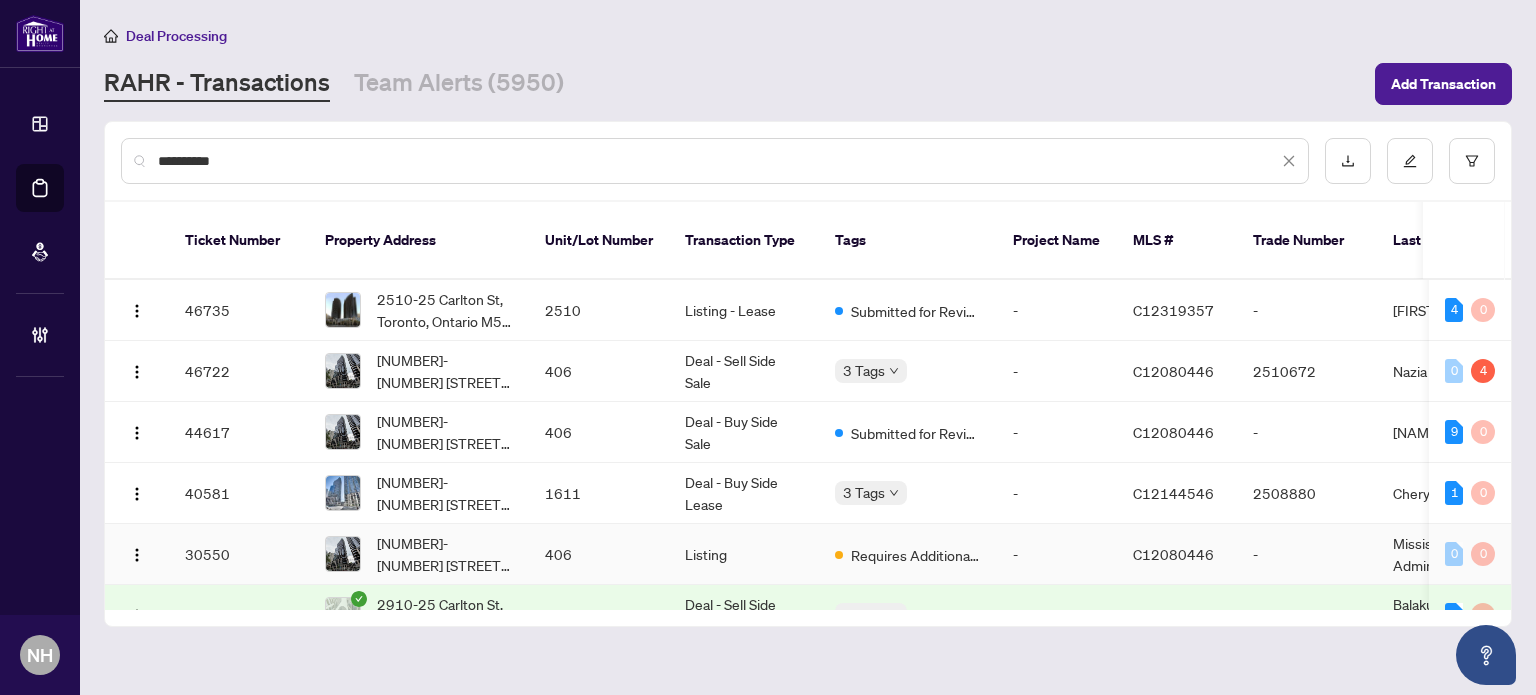 click on "406-[NUMBER] [STREET], [CITY], [STATE] [POSTAL CODE], [COUNTRY]" at bounding box center (445, 554) 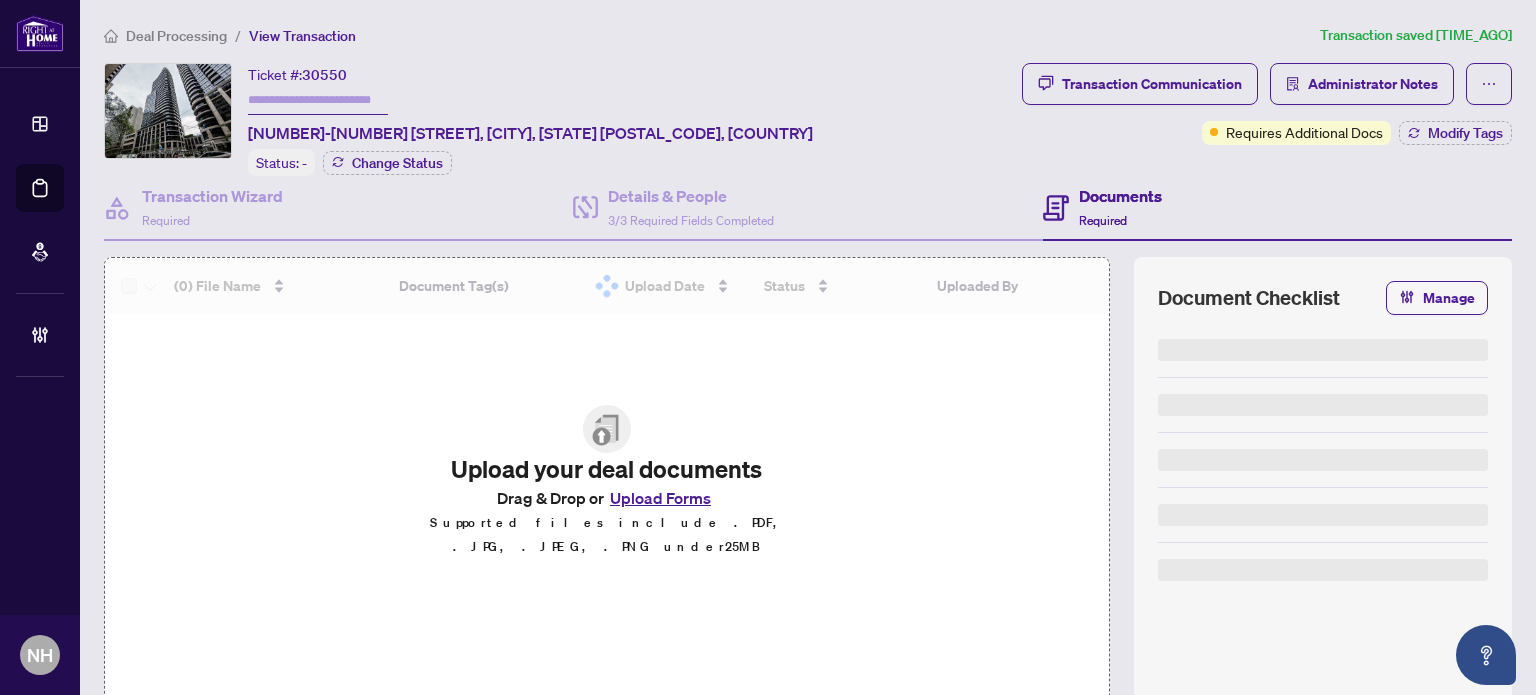 click at bounding box center (318, 100) 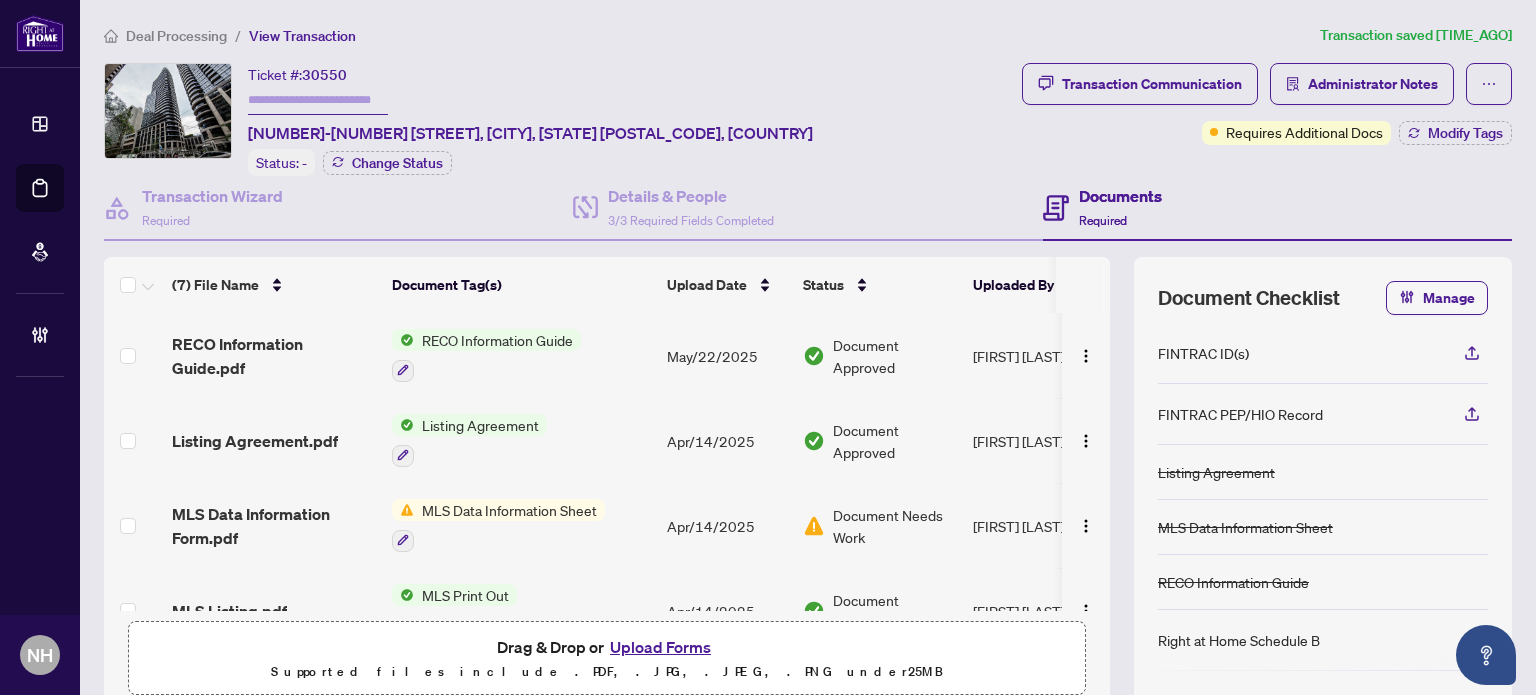 paste on "*******" 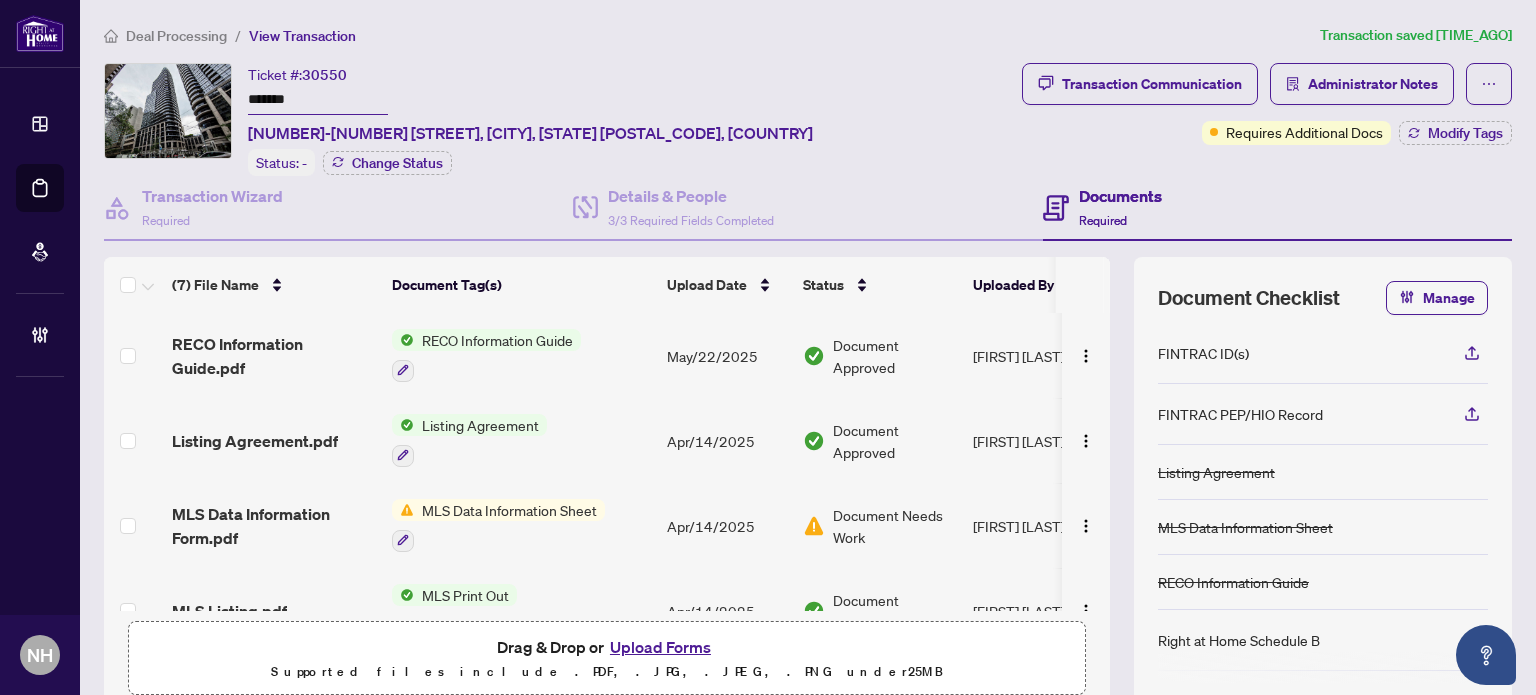 type on "*******" 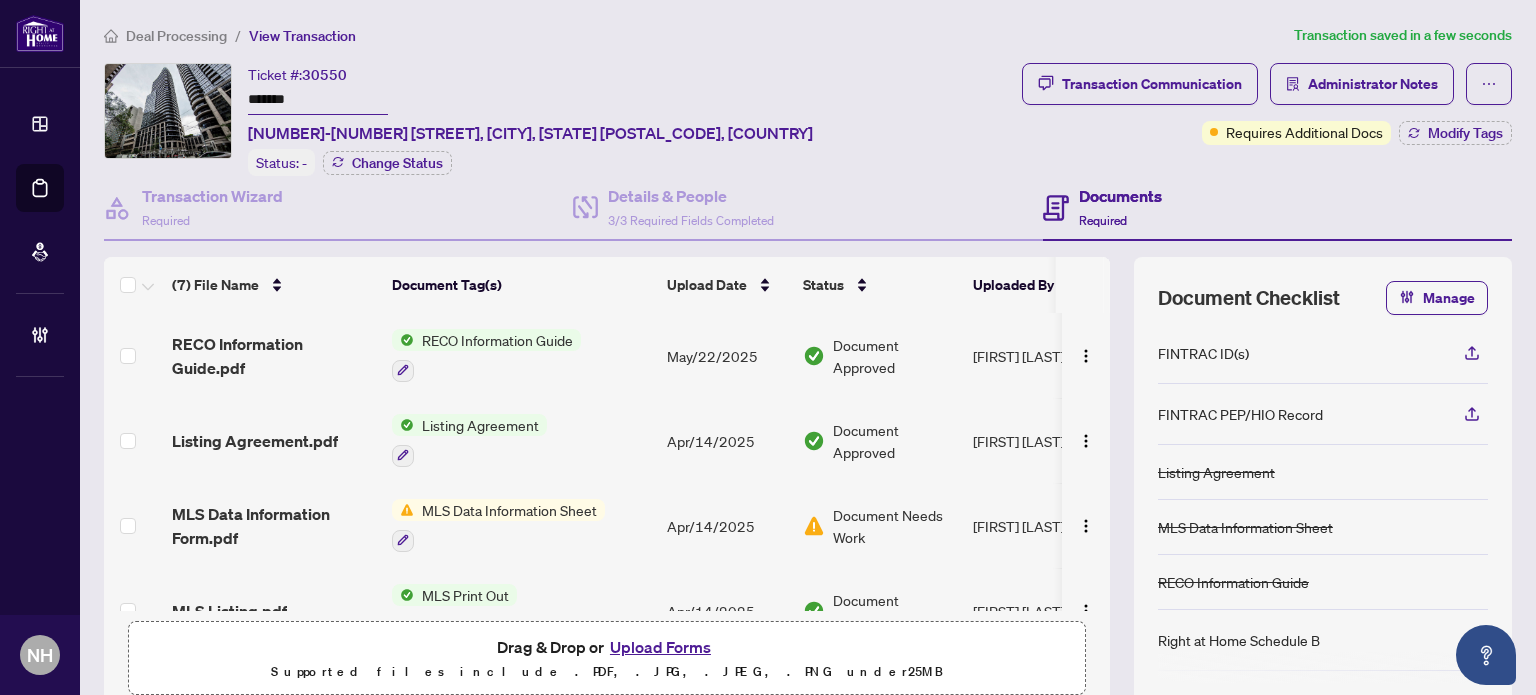 click on "Listing Agreement.pdf" at bounding box center (255, 441) 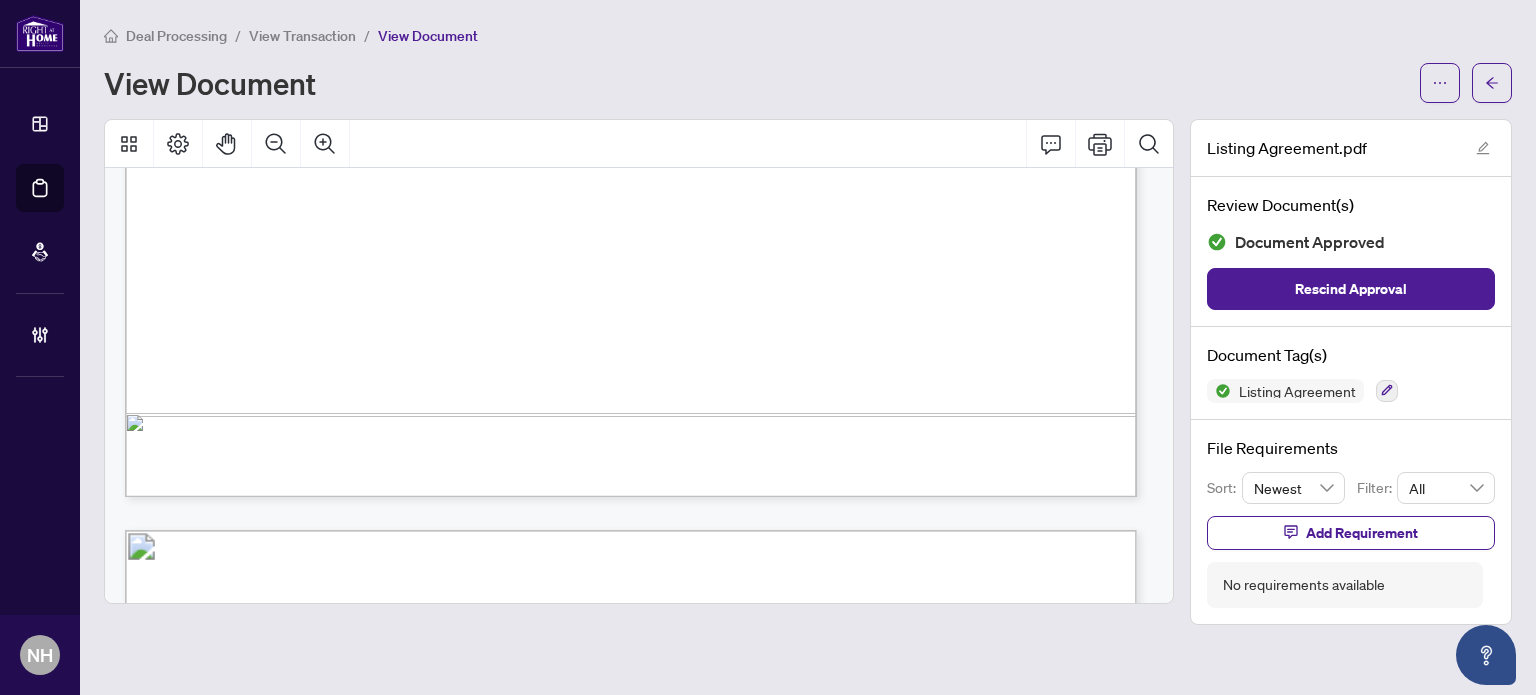 scroll, scrollTop: 1300, scrollLeft: 0, axis: vertical 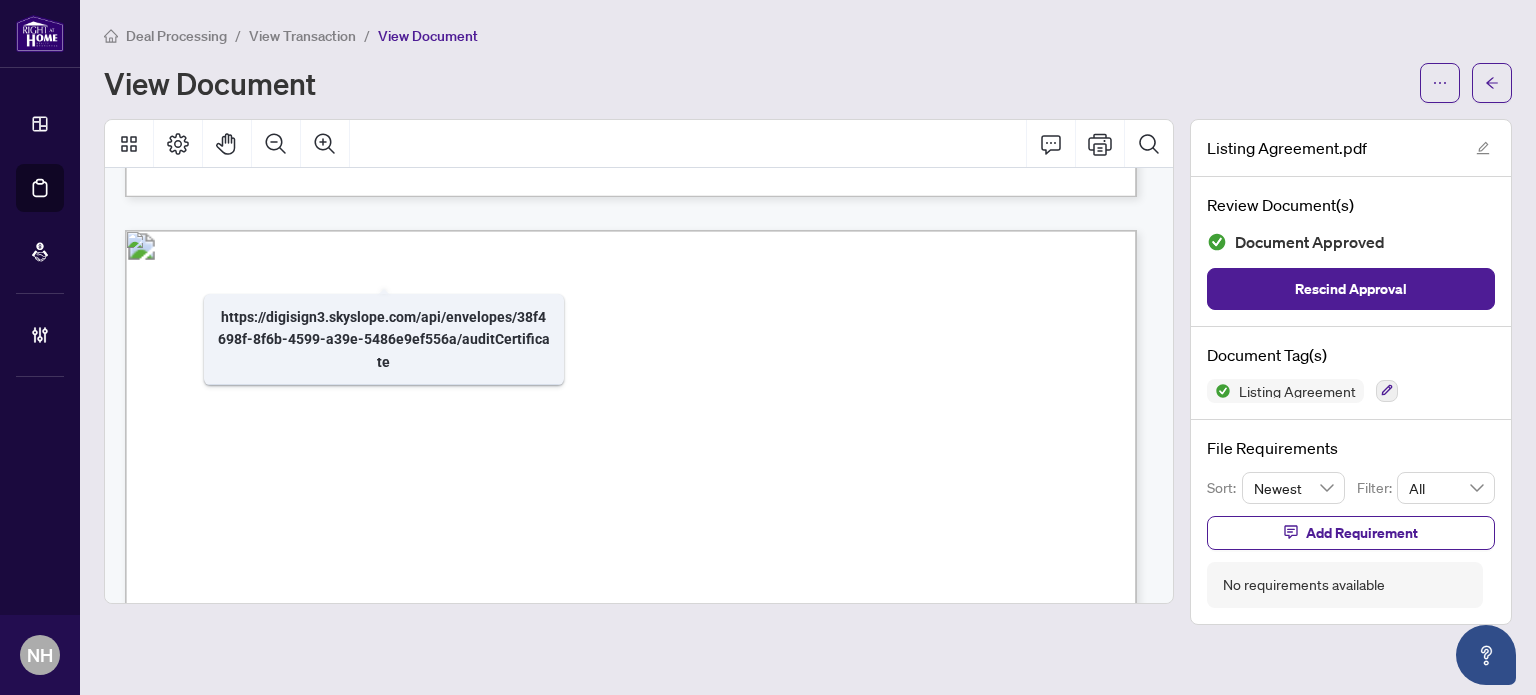 click on "View Transaction" at bounding box center [302, 36] 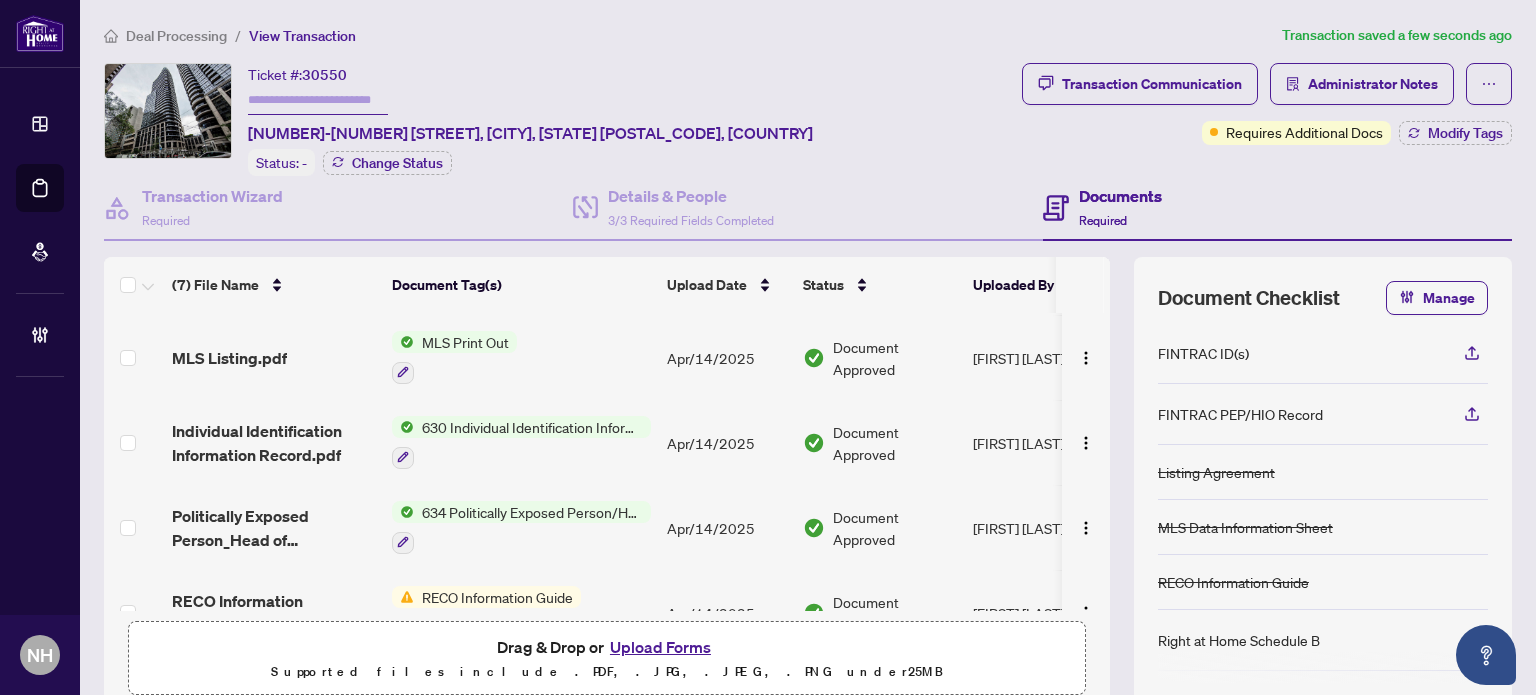 scroll, scrollTop: 299, scrollLeft: 0, axis: vertical 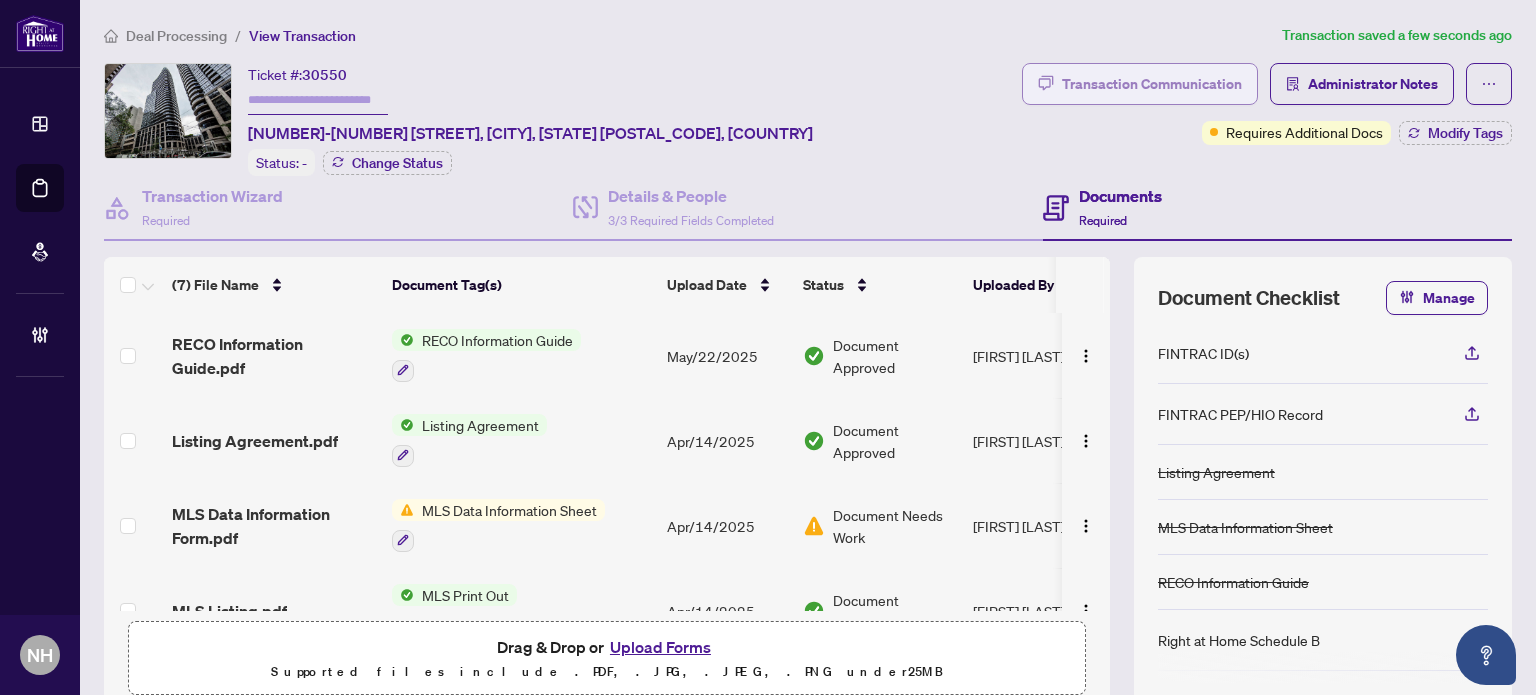 click on "Transaction Communication" at bounding box center [1152, 84] 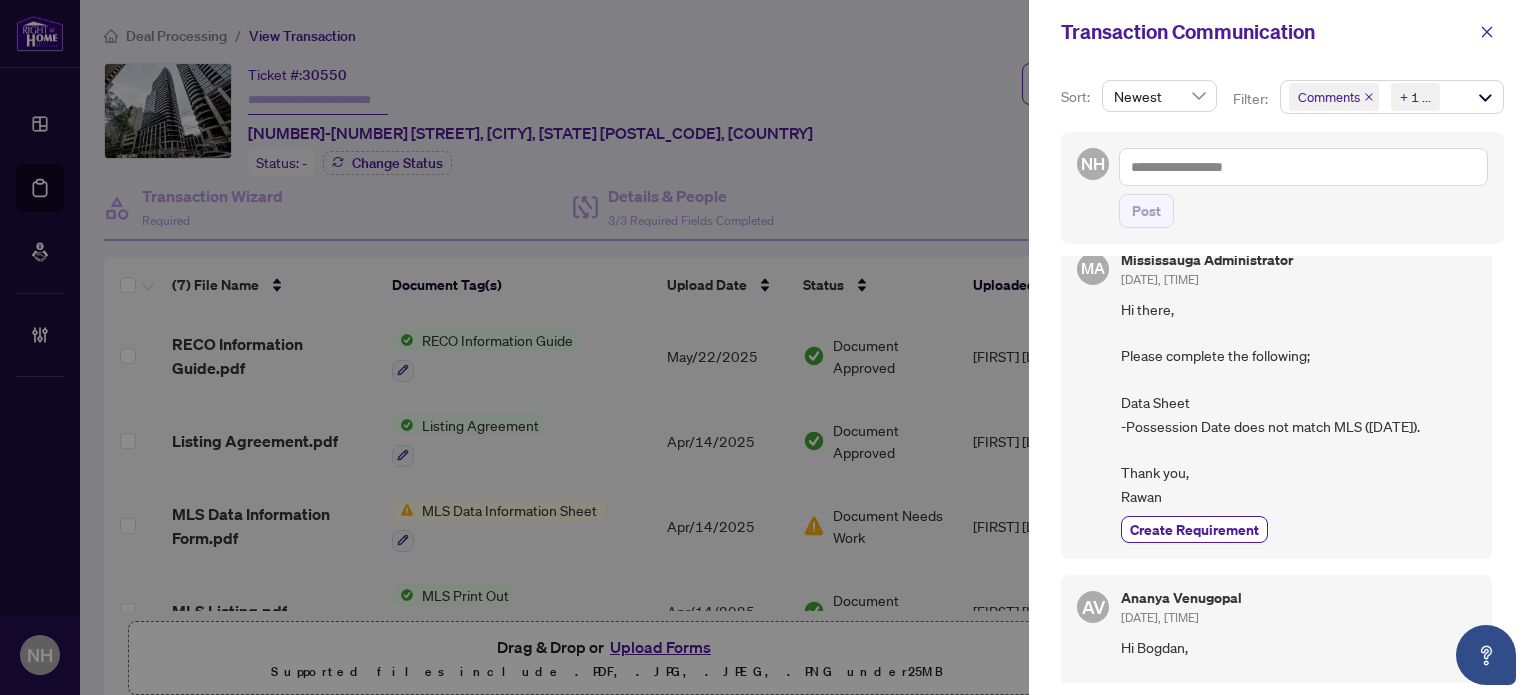 scroll, scrollTop: 0, scrollLeft: 0, axis: both 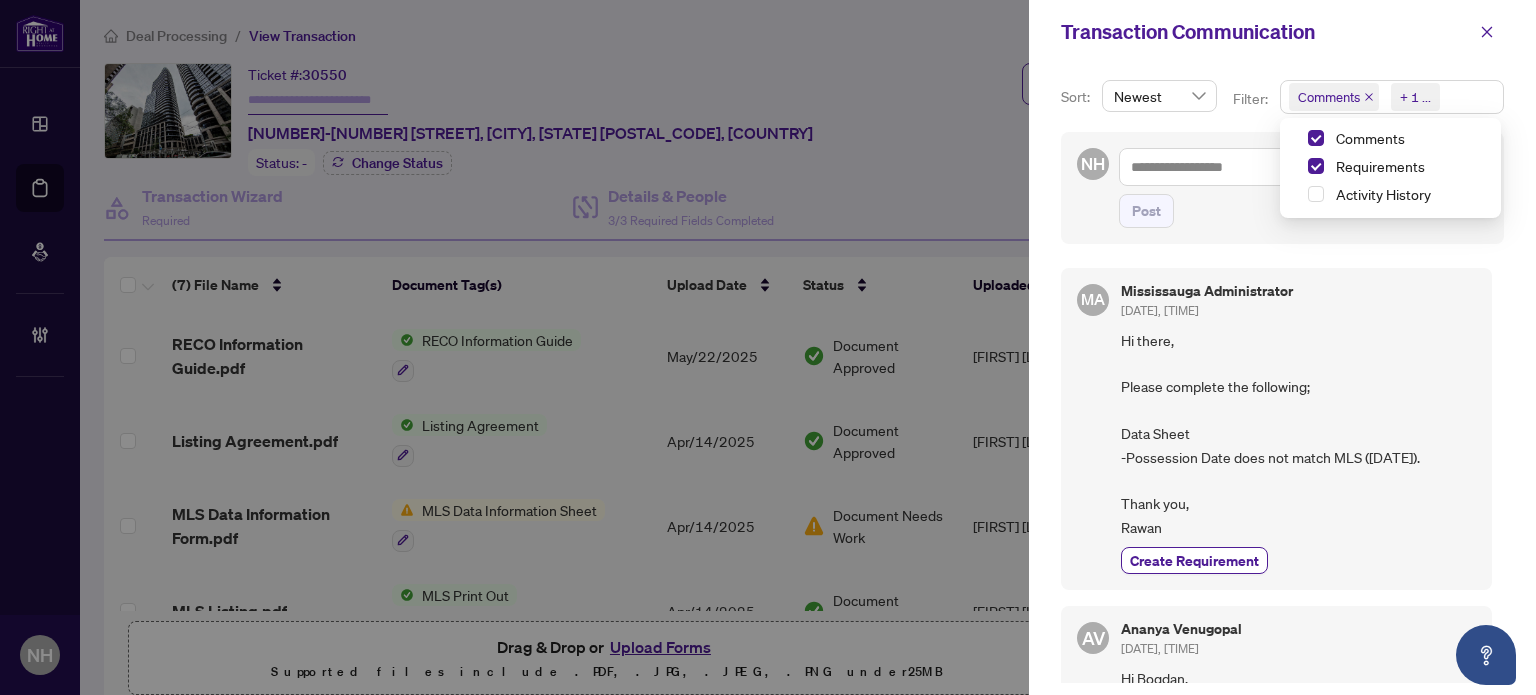 click on "Comments Requirements + 1 ..." at bounding box center (1392, 97) 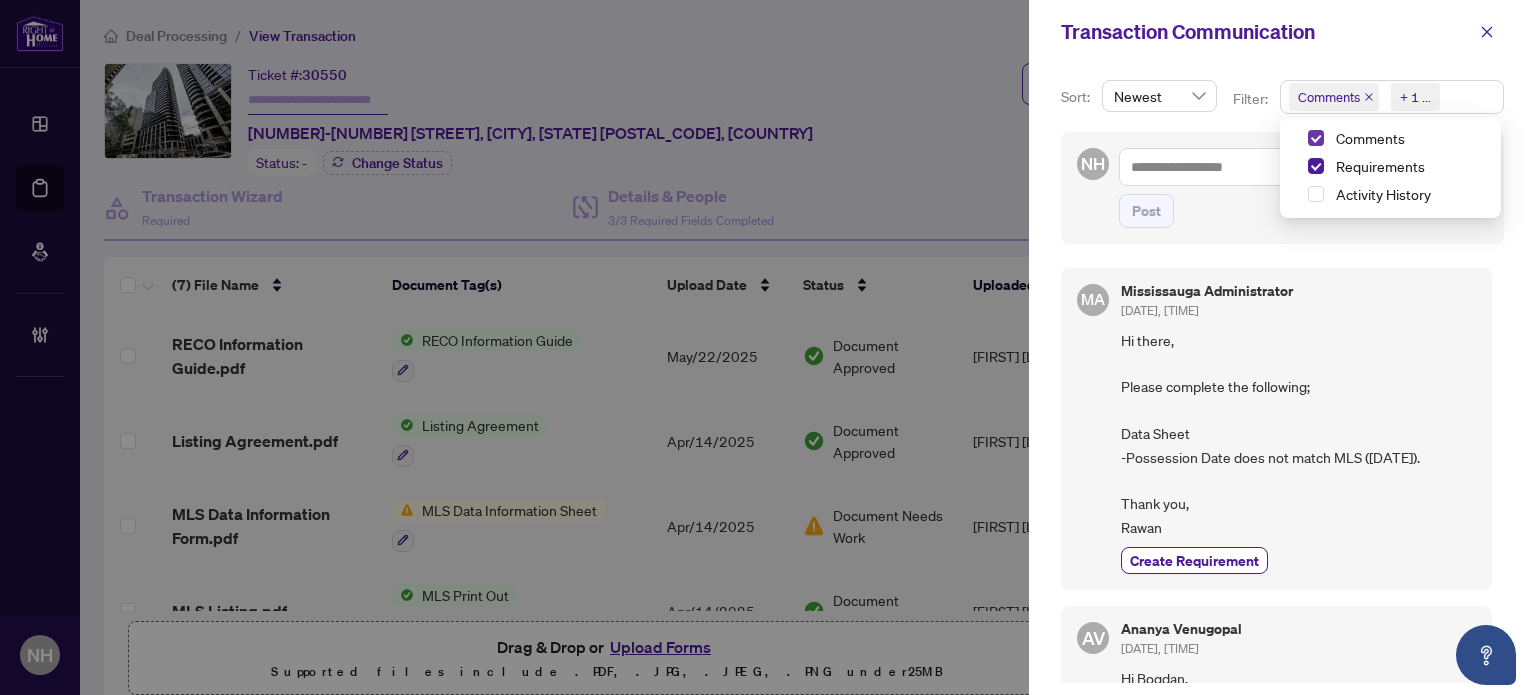click at bounding box center (1316, 138) 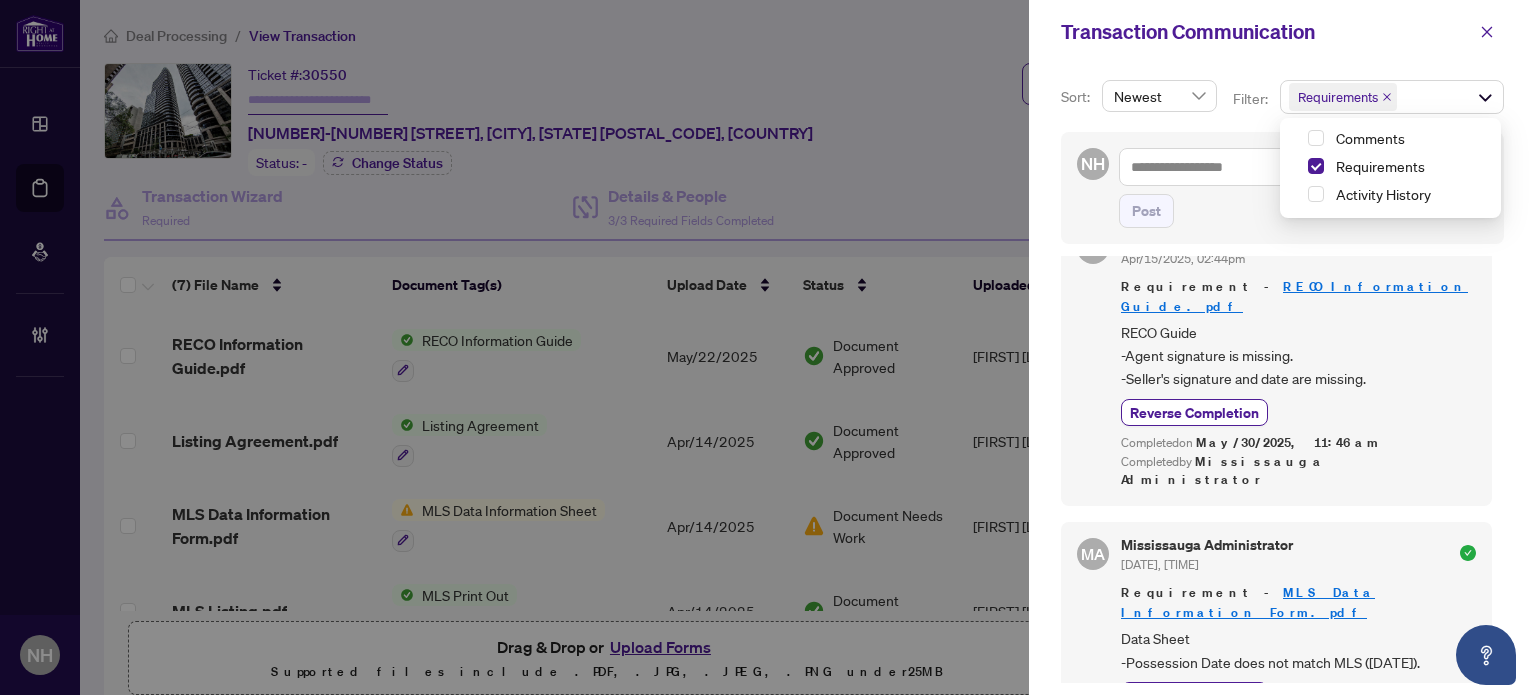 scroll, scrollTop: 77, scrollLeft: 0, axis: vertical 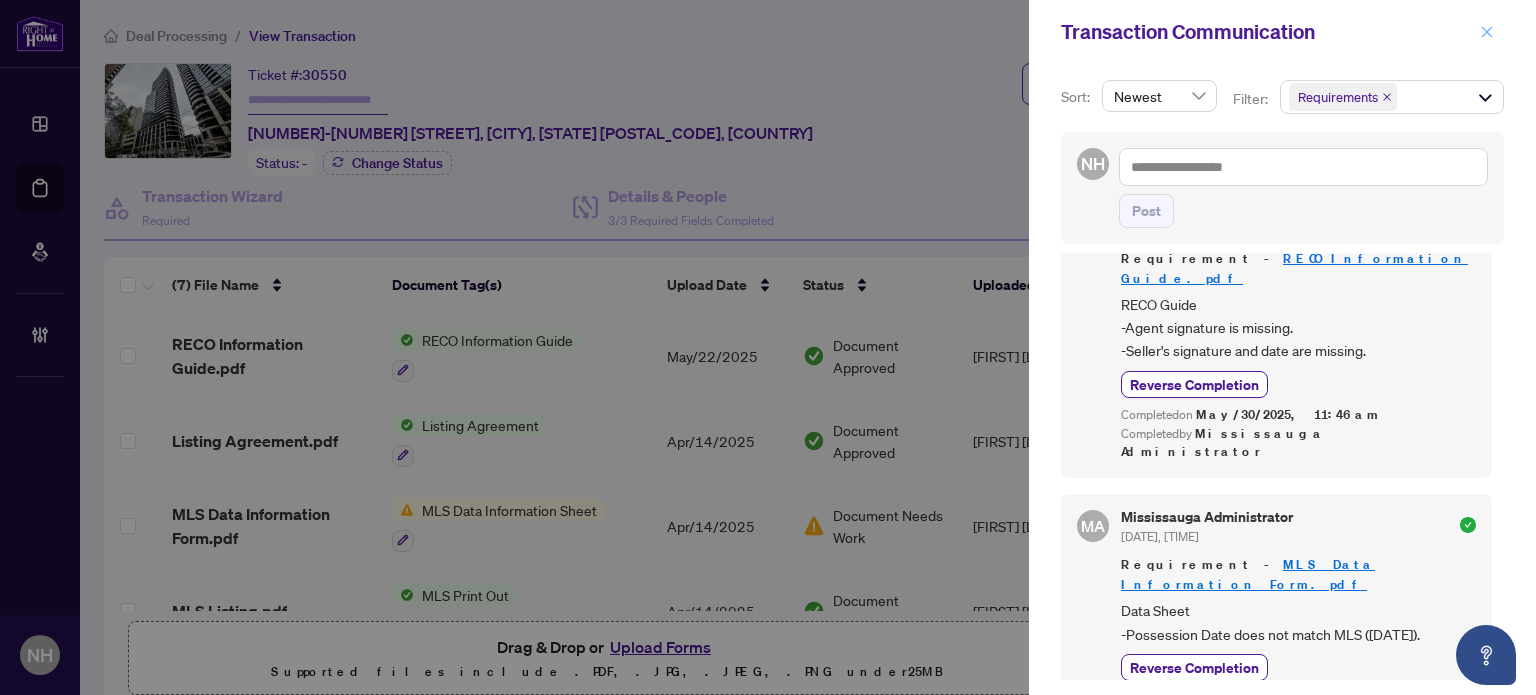 click 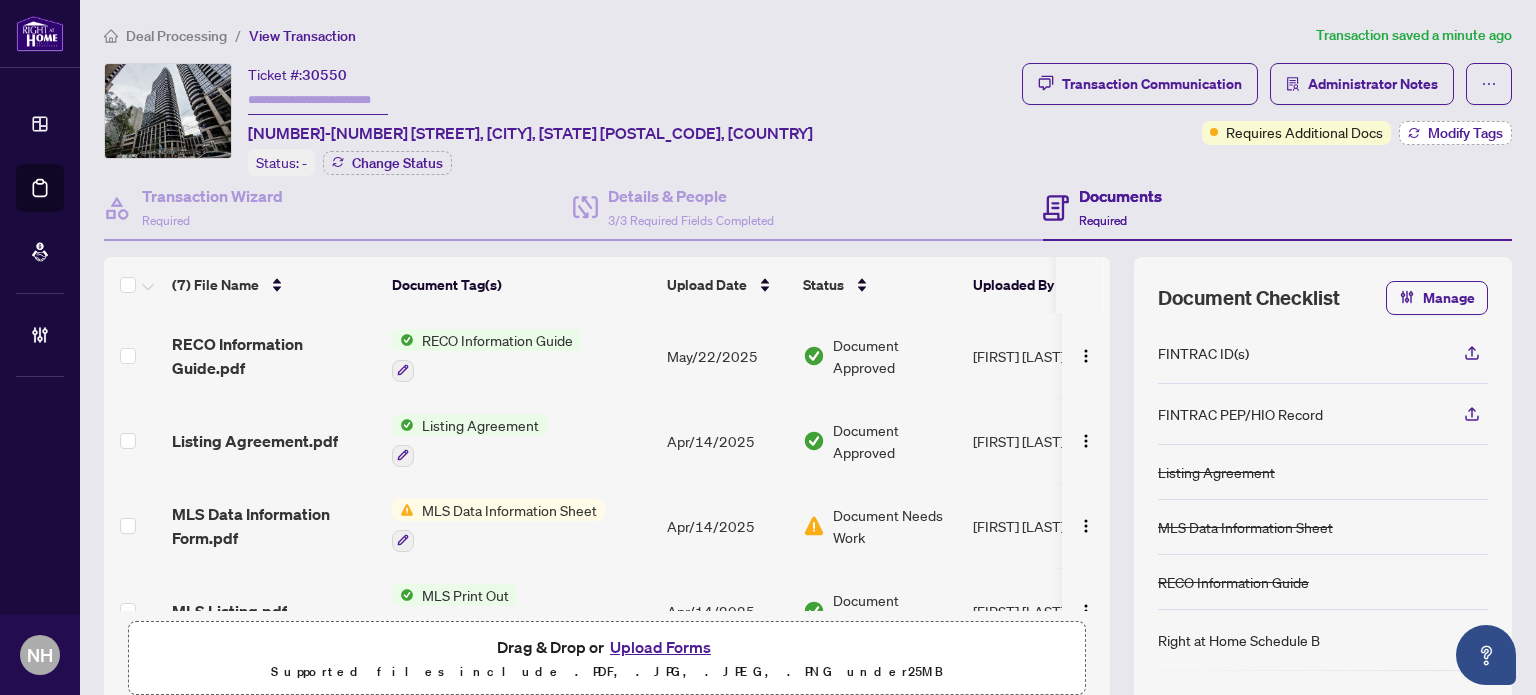 click on "Modify Tags" at bounding box center (1465, 133) 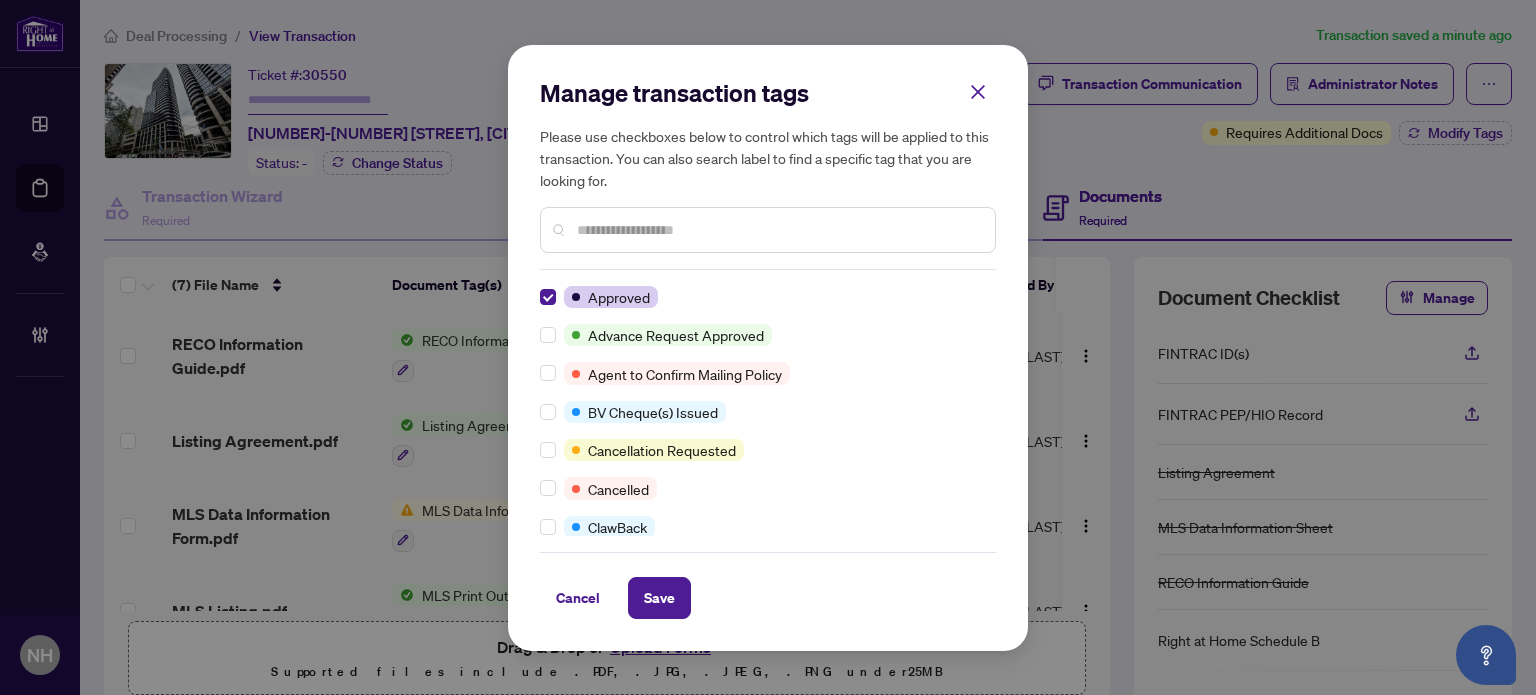 scroll, scrollTop: 0, scrollLeft: 0, axis: both 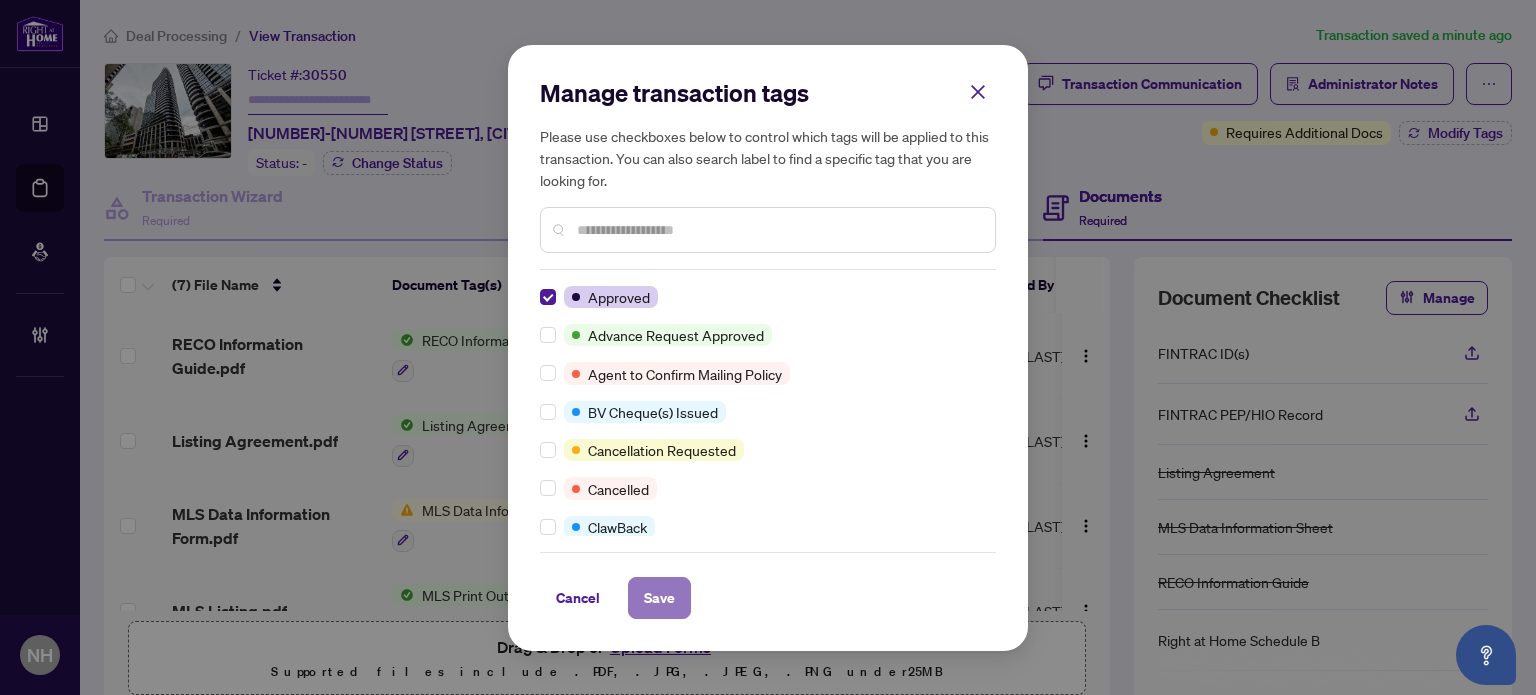 click on "Save" at bounding box center (659, 598) 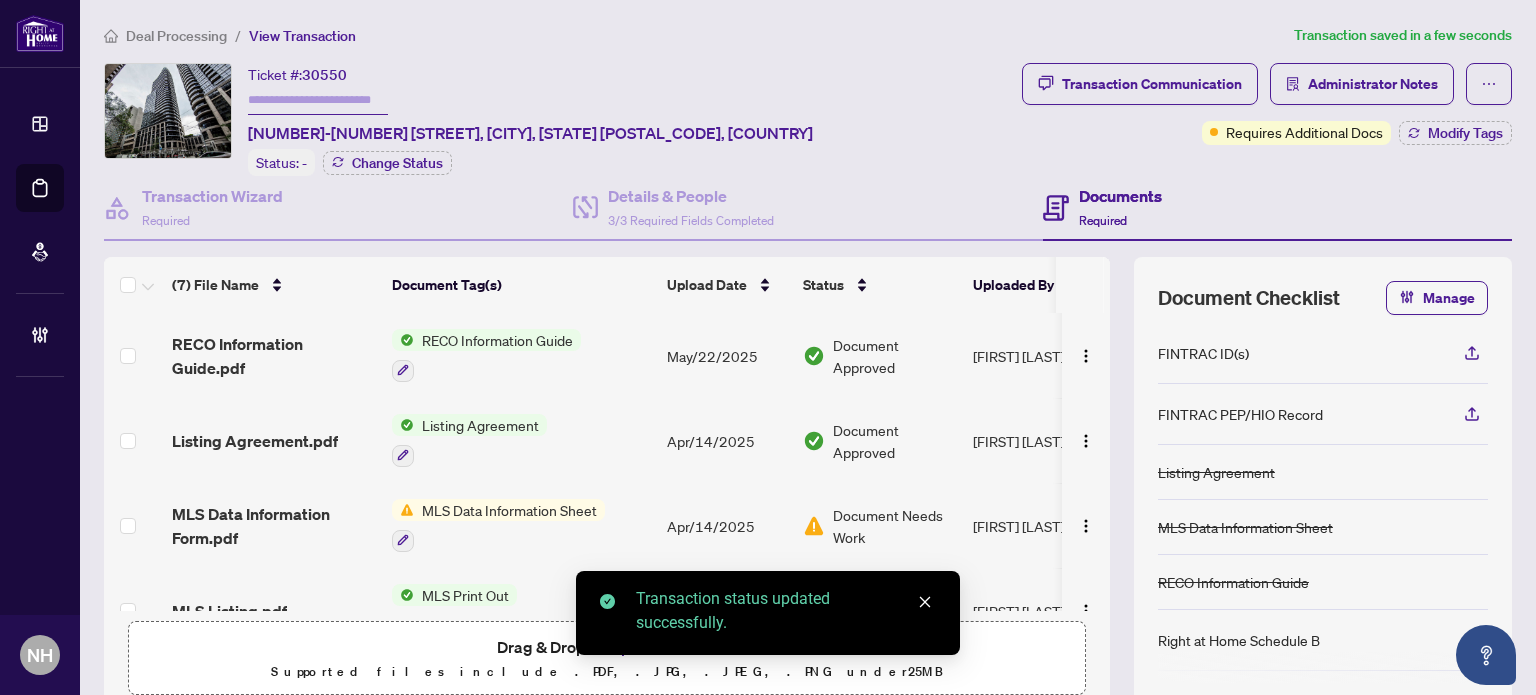 type on "*******" 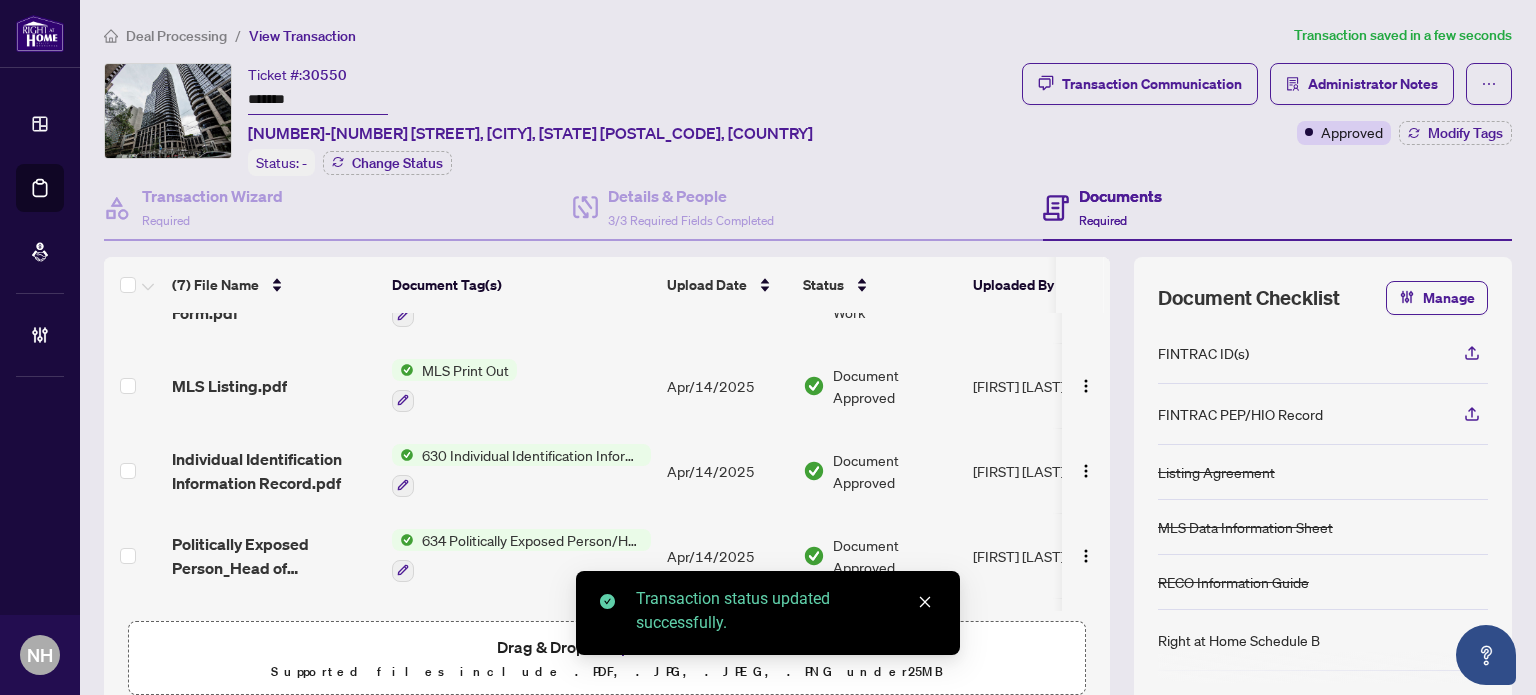 scroll, scrollTop: 299, scrollLeft: 0, axis: vertical 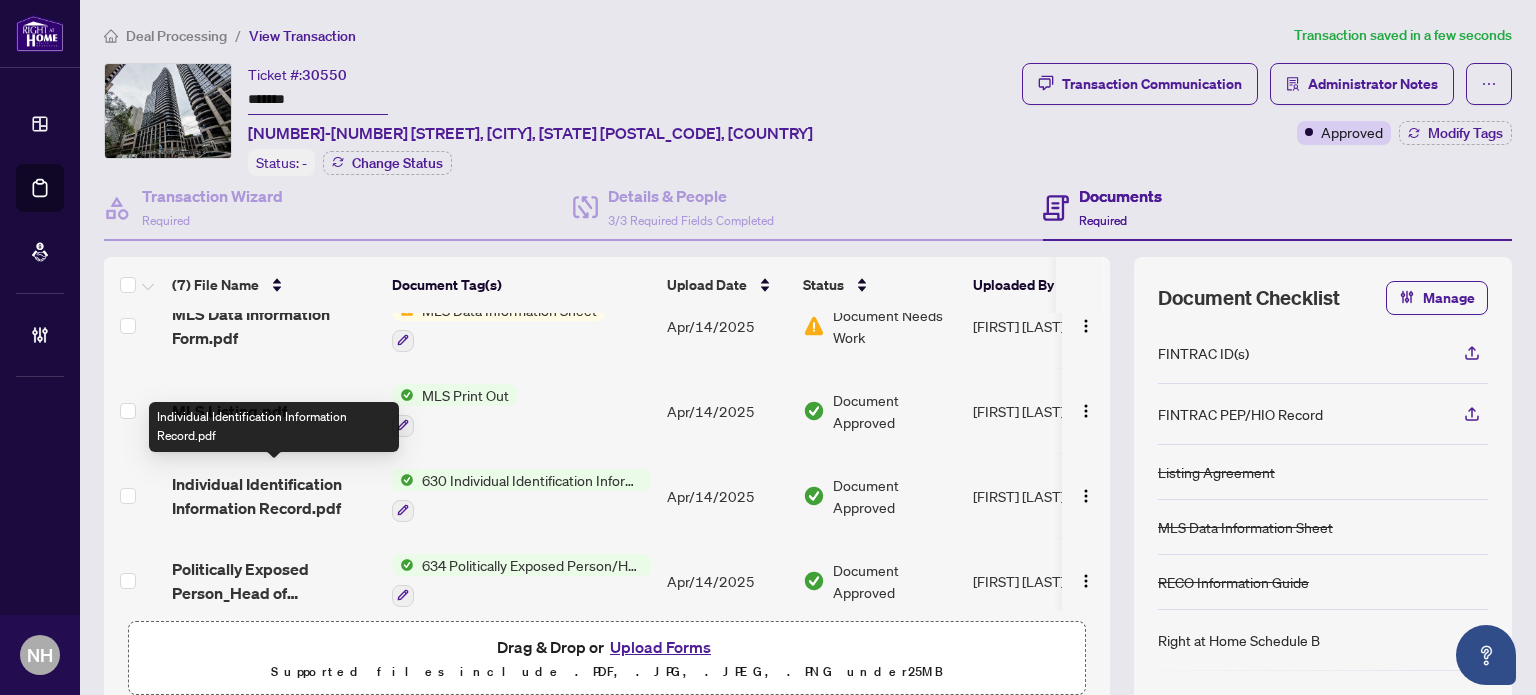 click on "Individual Identification Information Record.pdf" at bounding box center [274, 496] 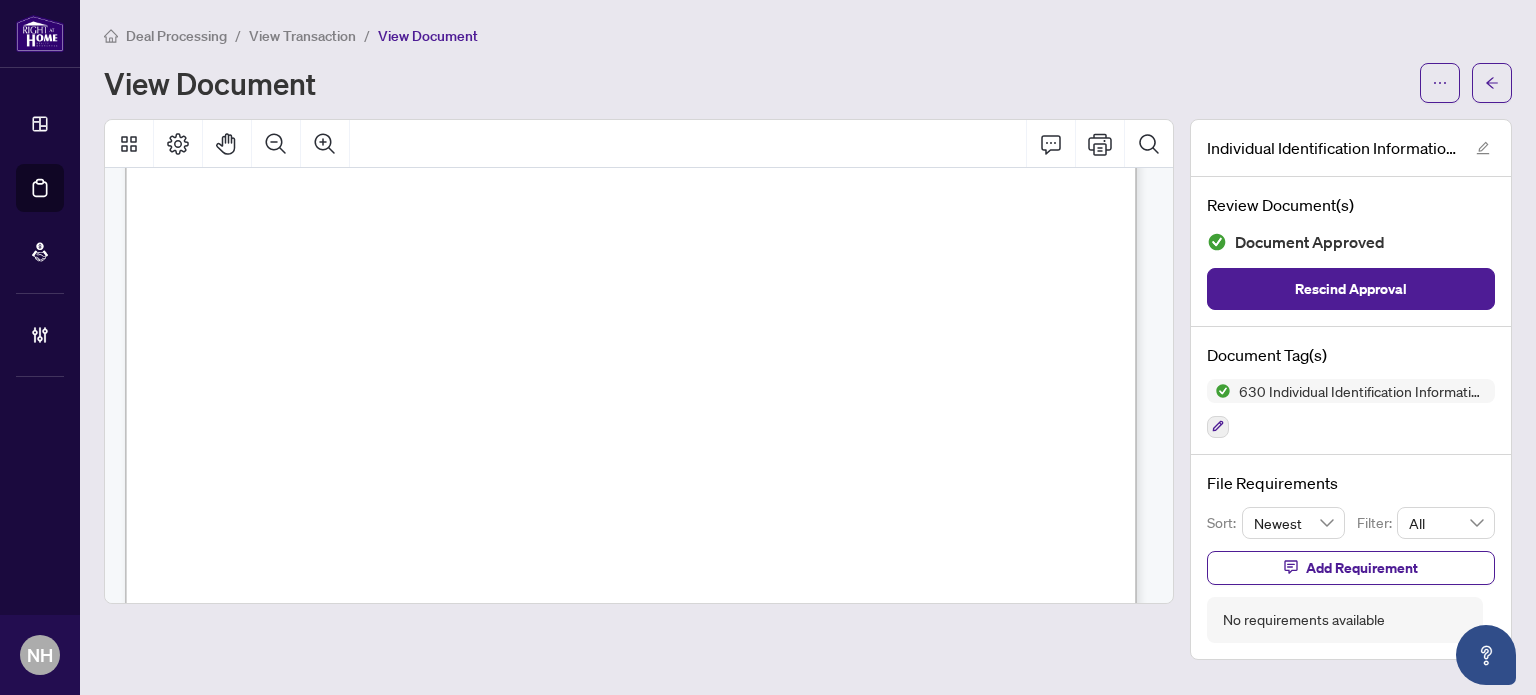 scroll, scrollTop: 300, scrollLeft: 0, axis: vertical 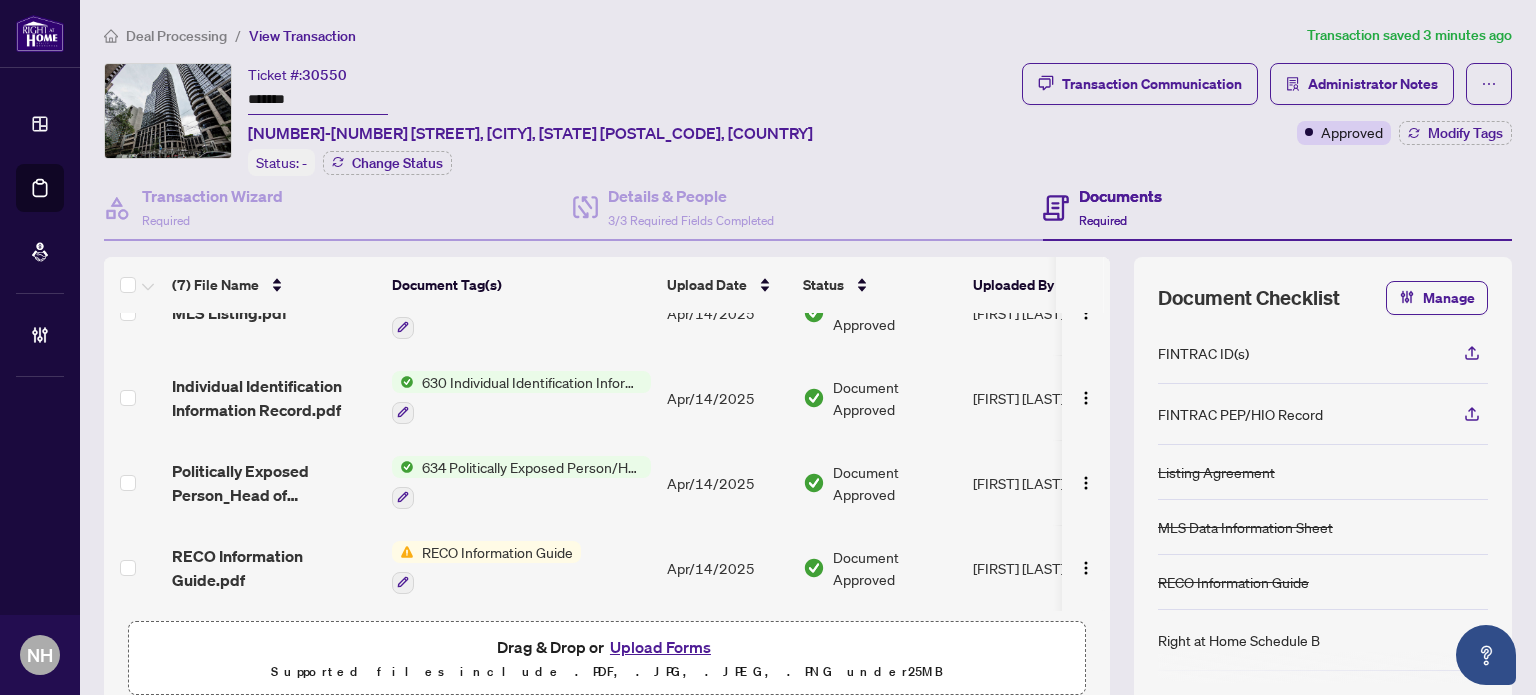 click on "Deal Processing" at bounding box center [176, 36] 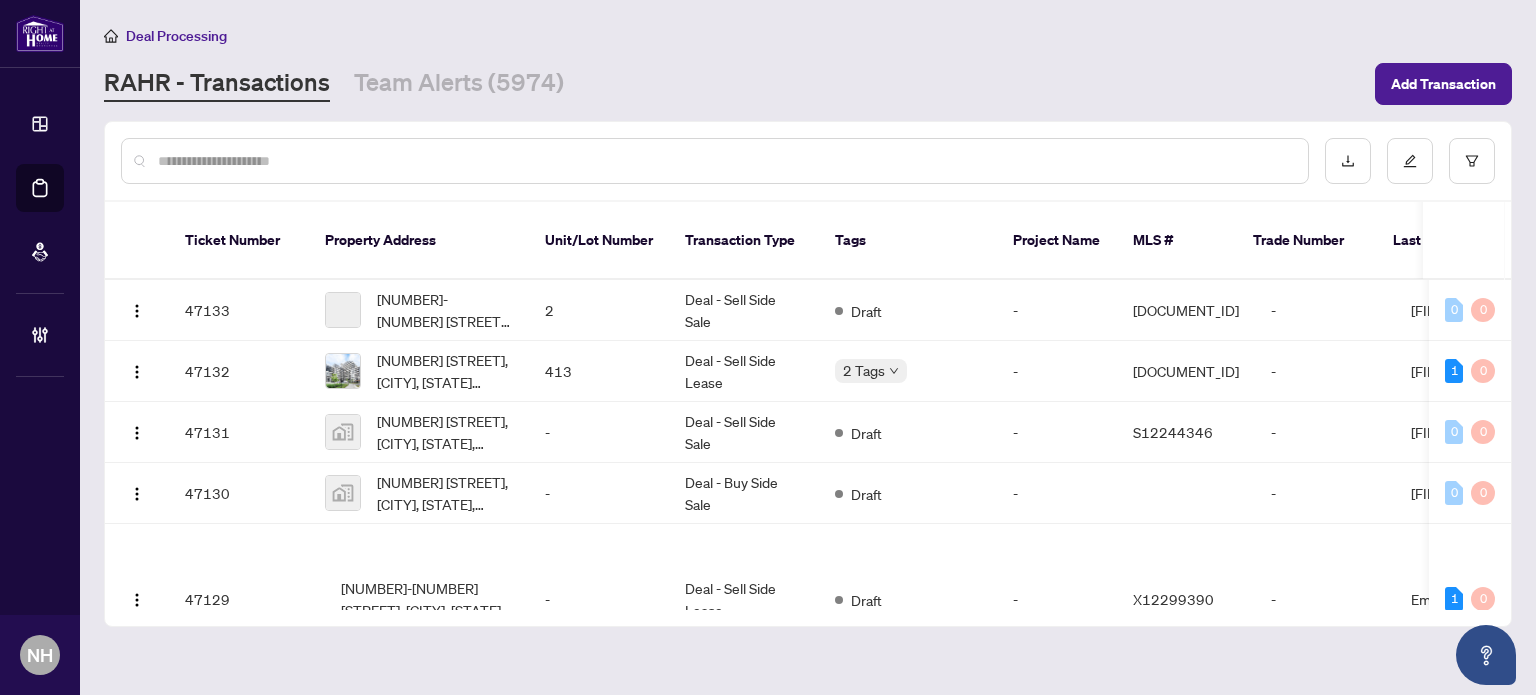 click at bounding box center (725, 161) 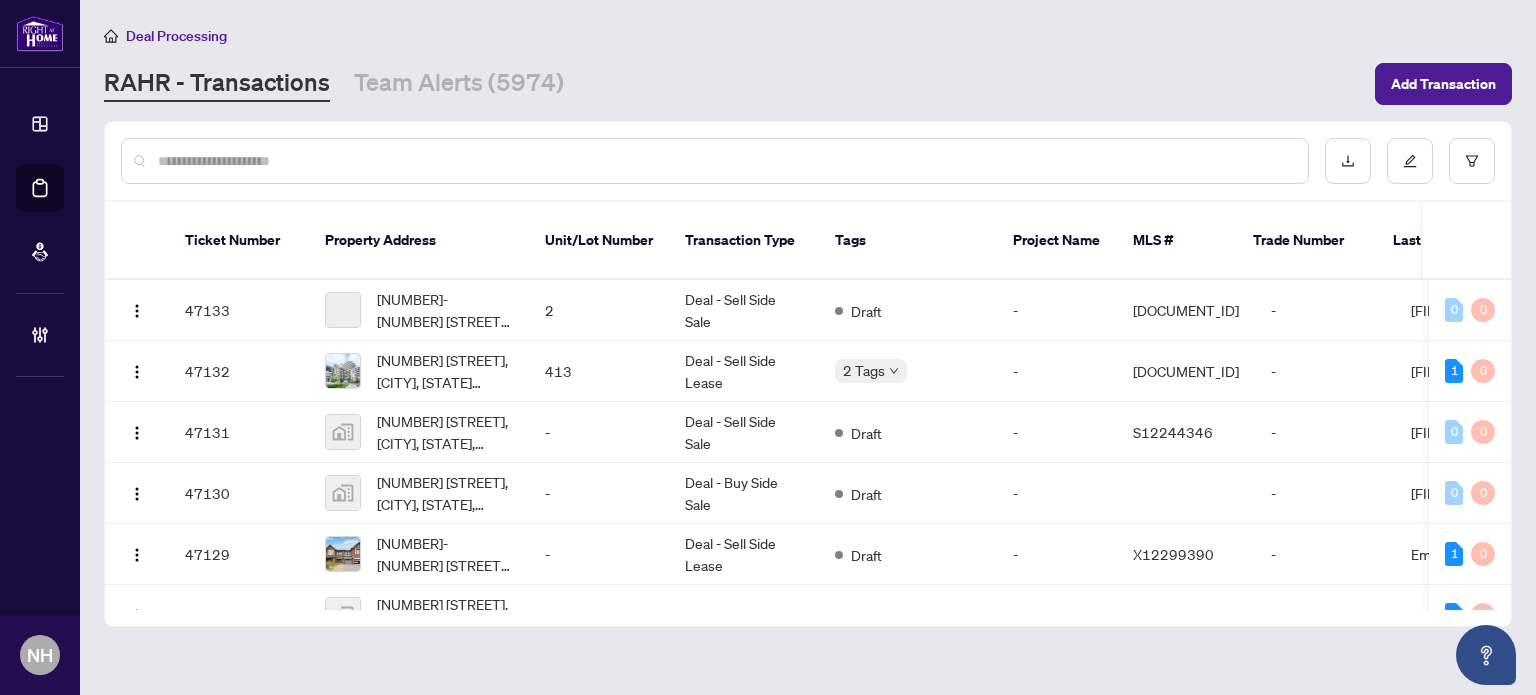 paste on "*****" 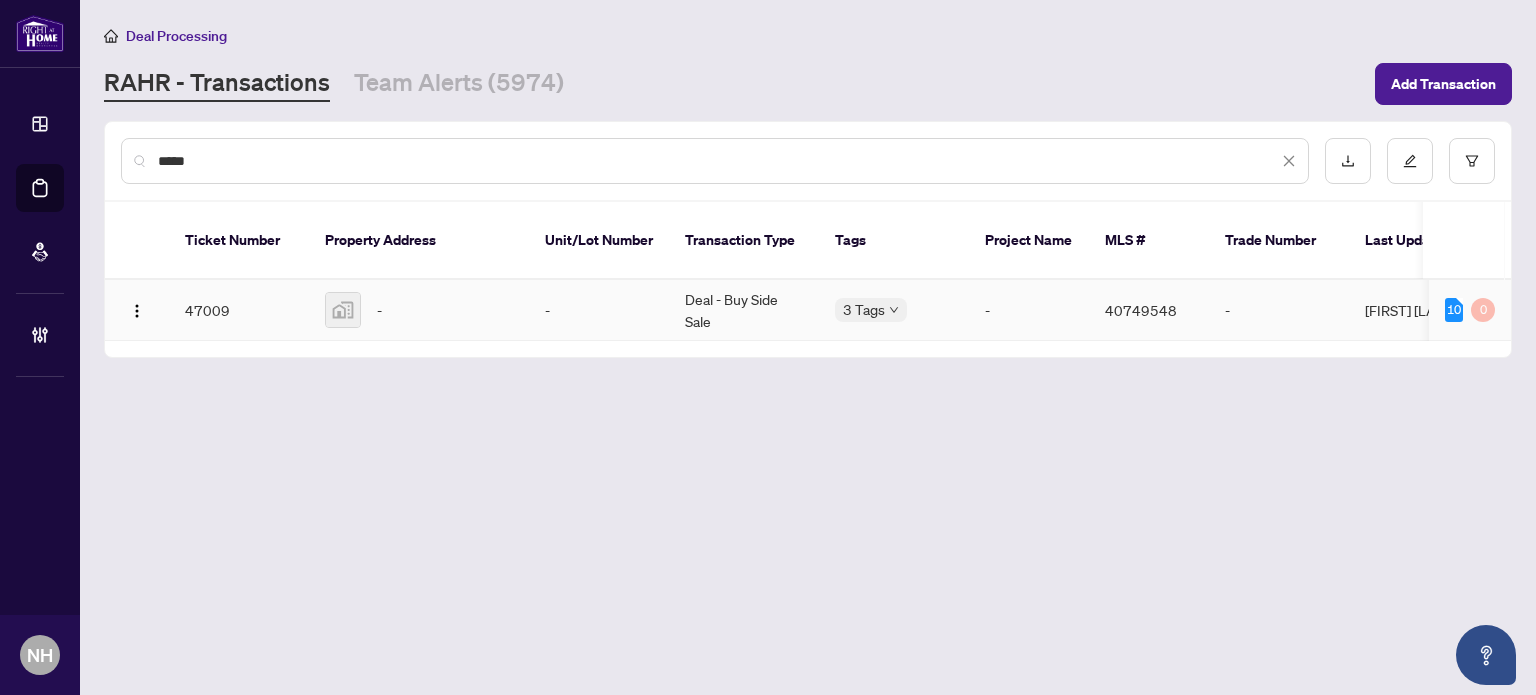 type on "*****" 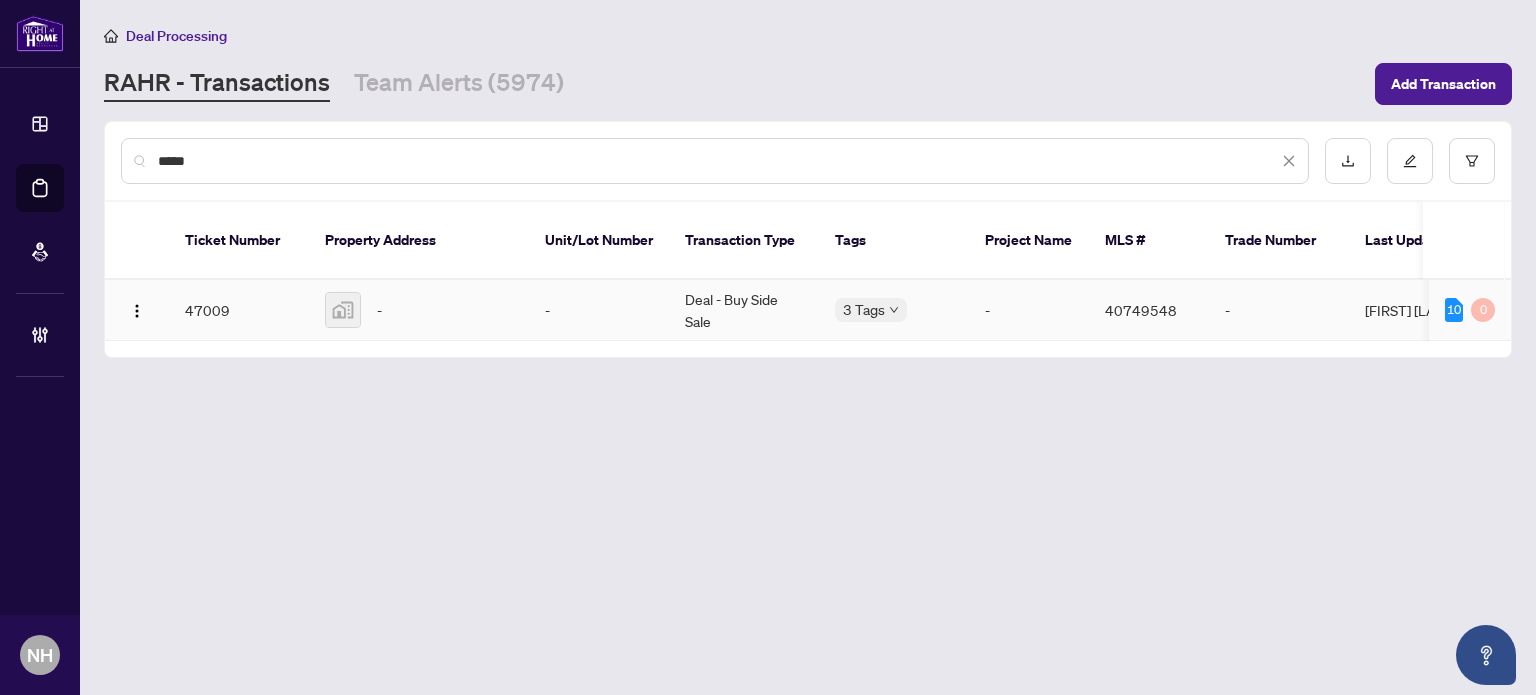 click on "Deal - Buy Side Sale" at bounding box center (744, 310) 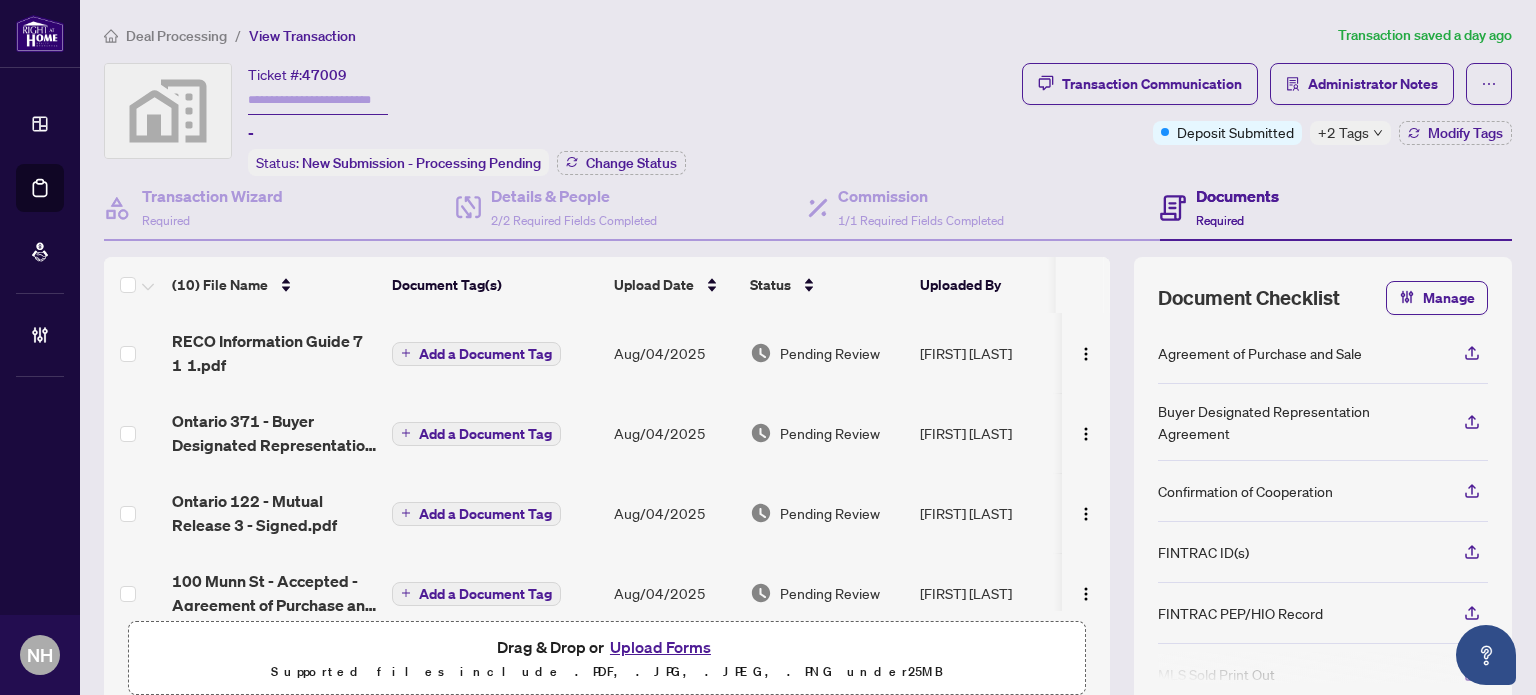 click on "Deal Processing" at bounding box center [176, 36] 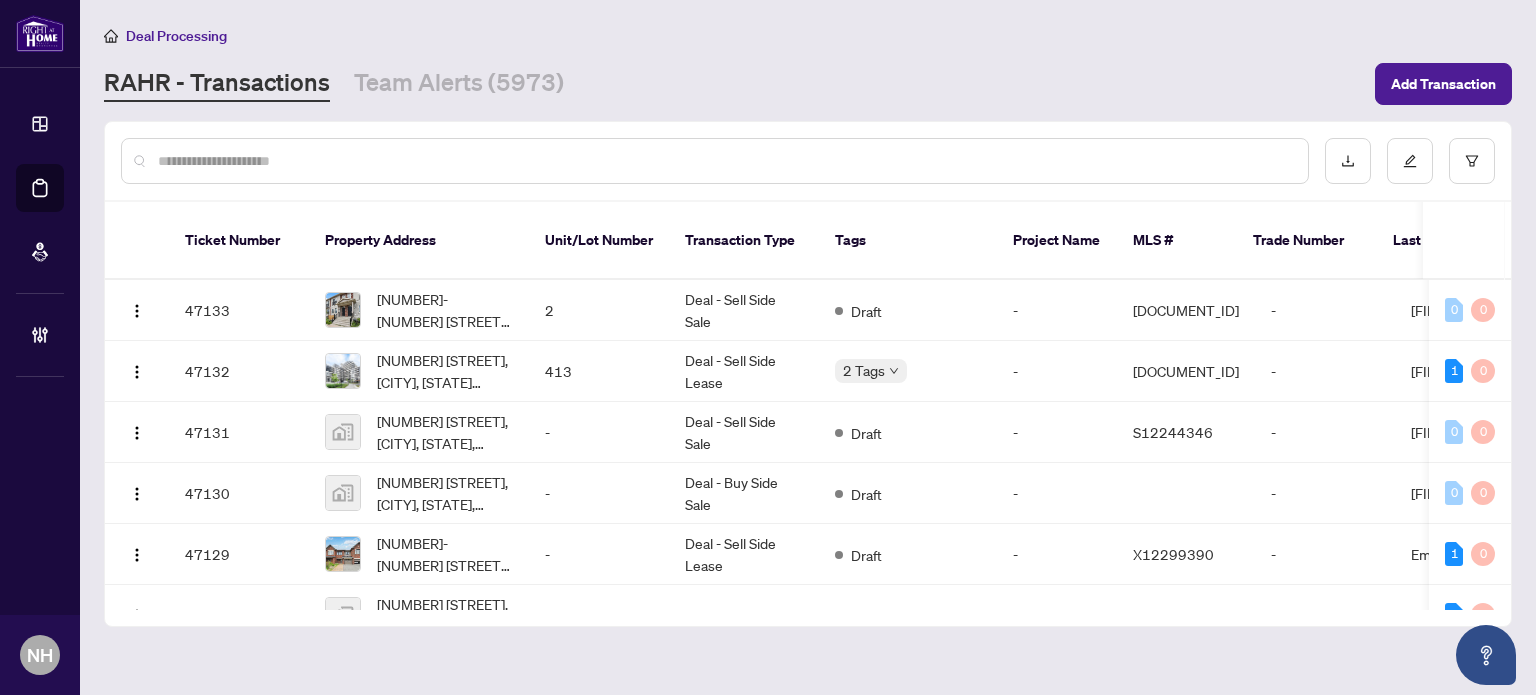 click at bounding box center (725, 161) 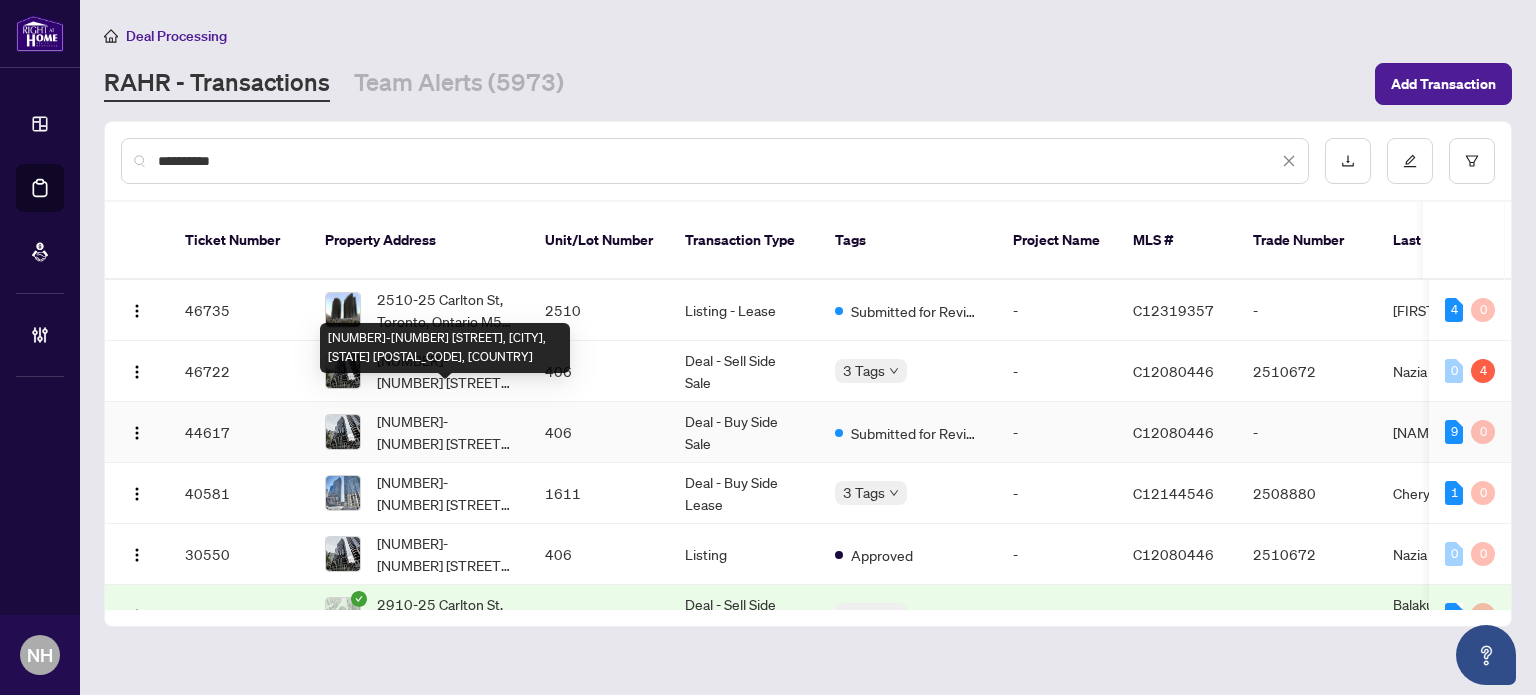 type on "**********" 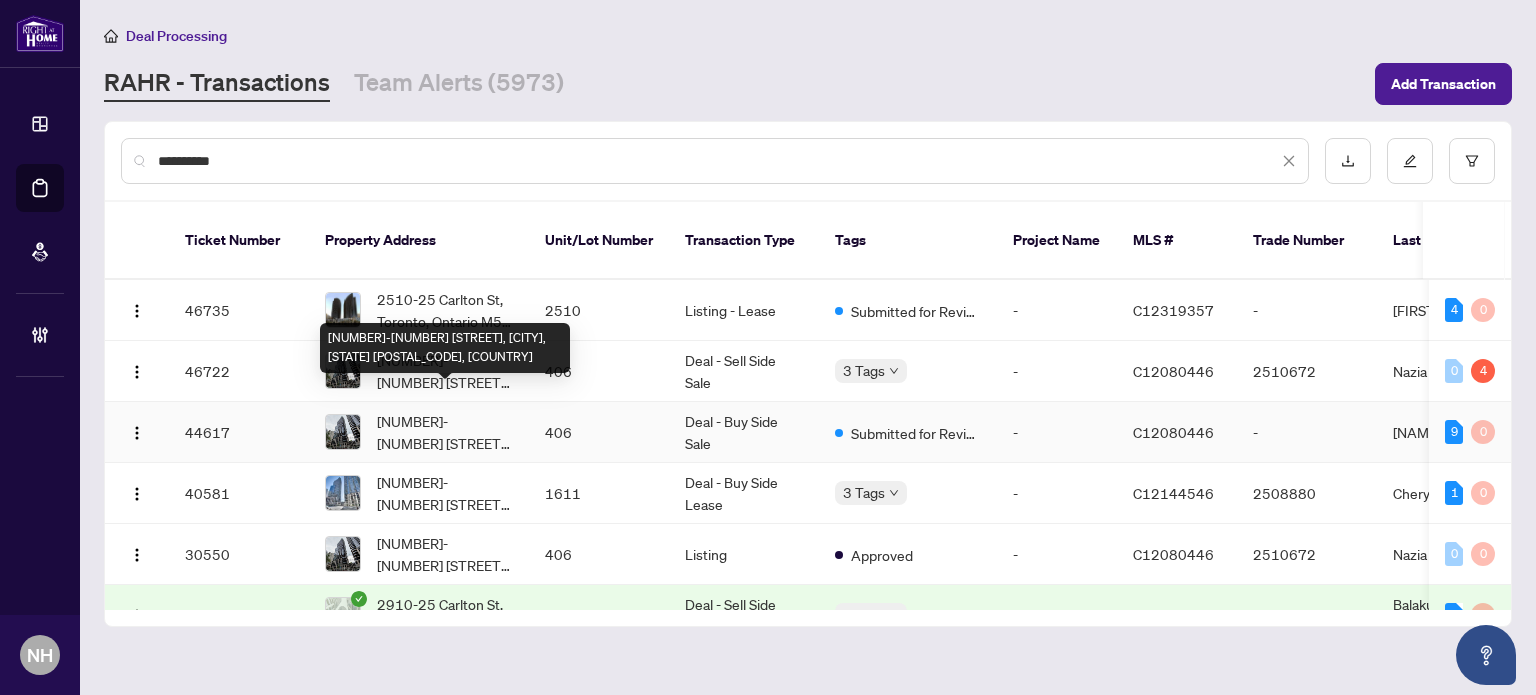 click on "406-[NUMBER] [STREET], [CITY], [STATE] [POSTAL CODE], [COUNTRY]" at bounding box center (445, 432) 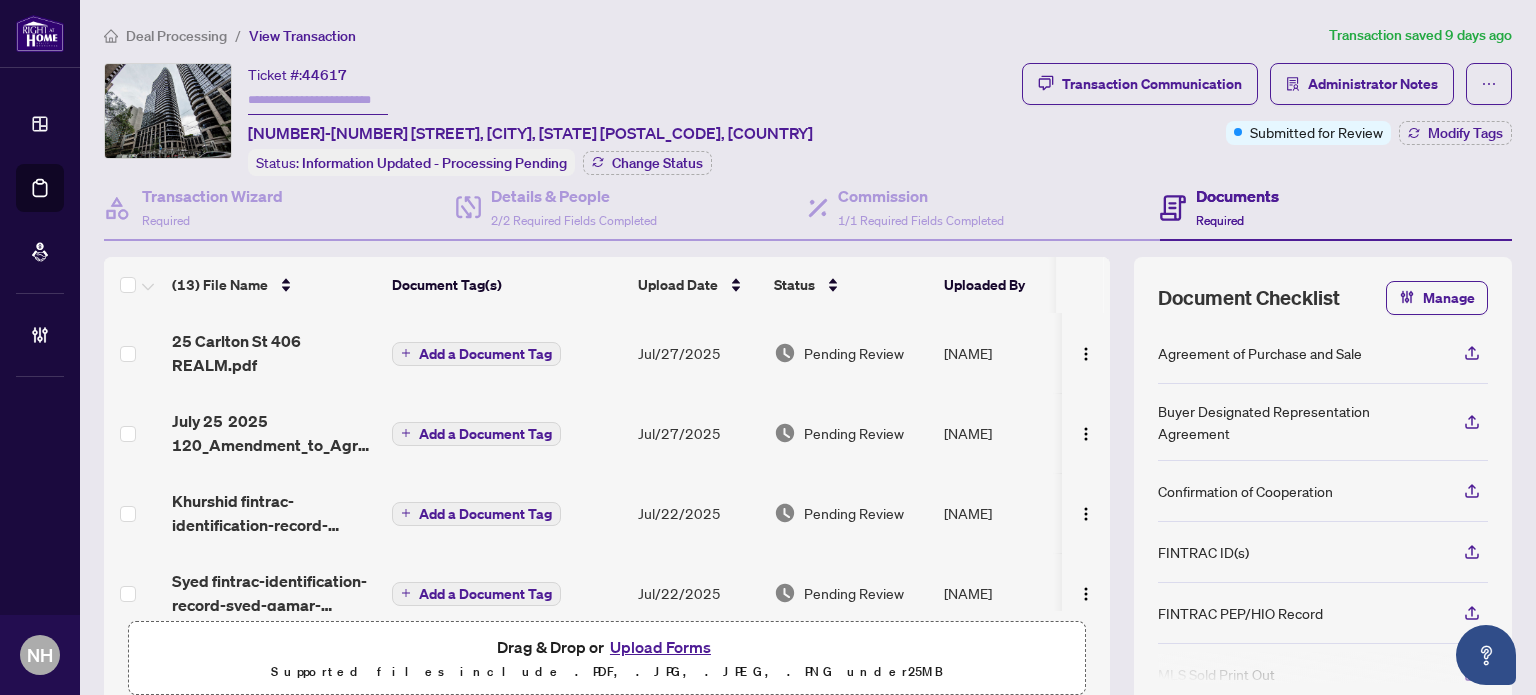 click at bounding box center (318, 100) 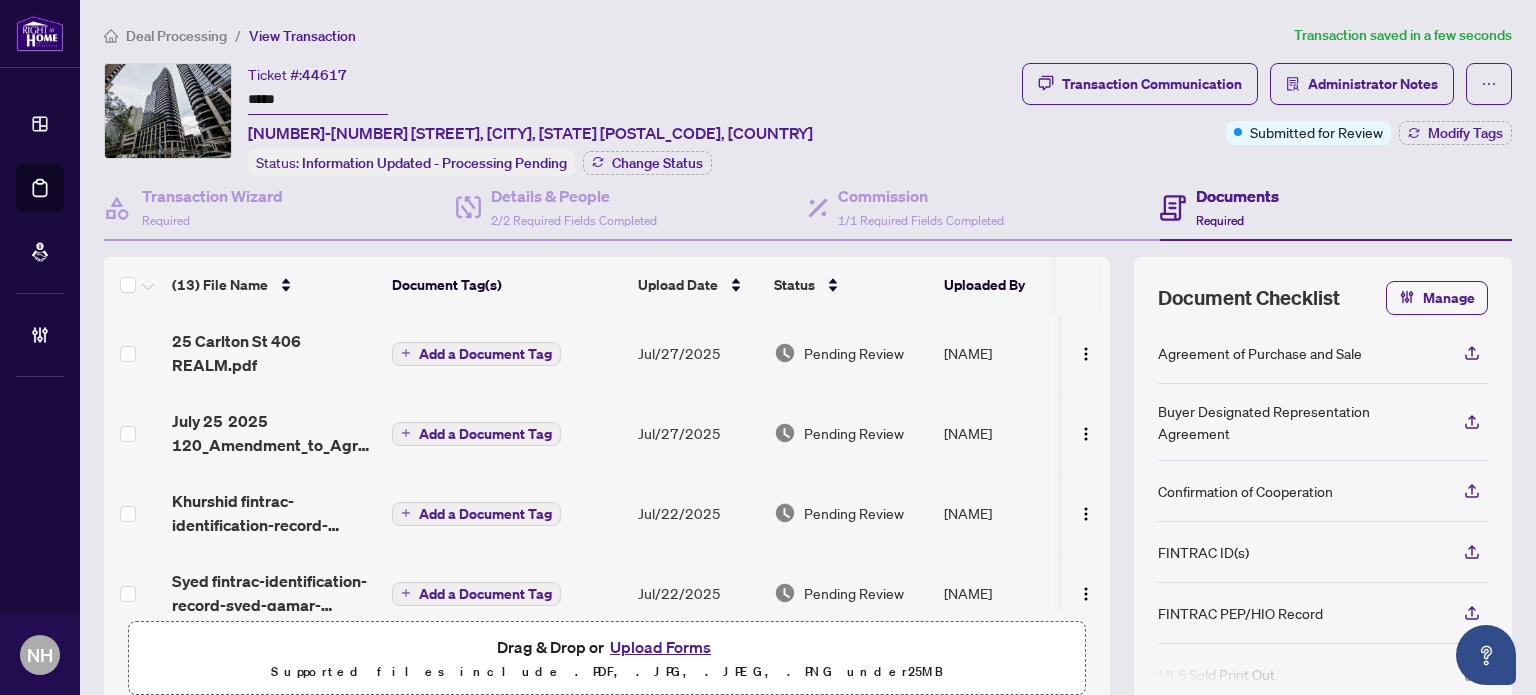 drag, startPoint x: 312, startPoint y: 104, endPoint x: 135, endPoint y: 60, distance: 182.38695 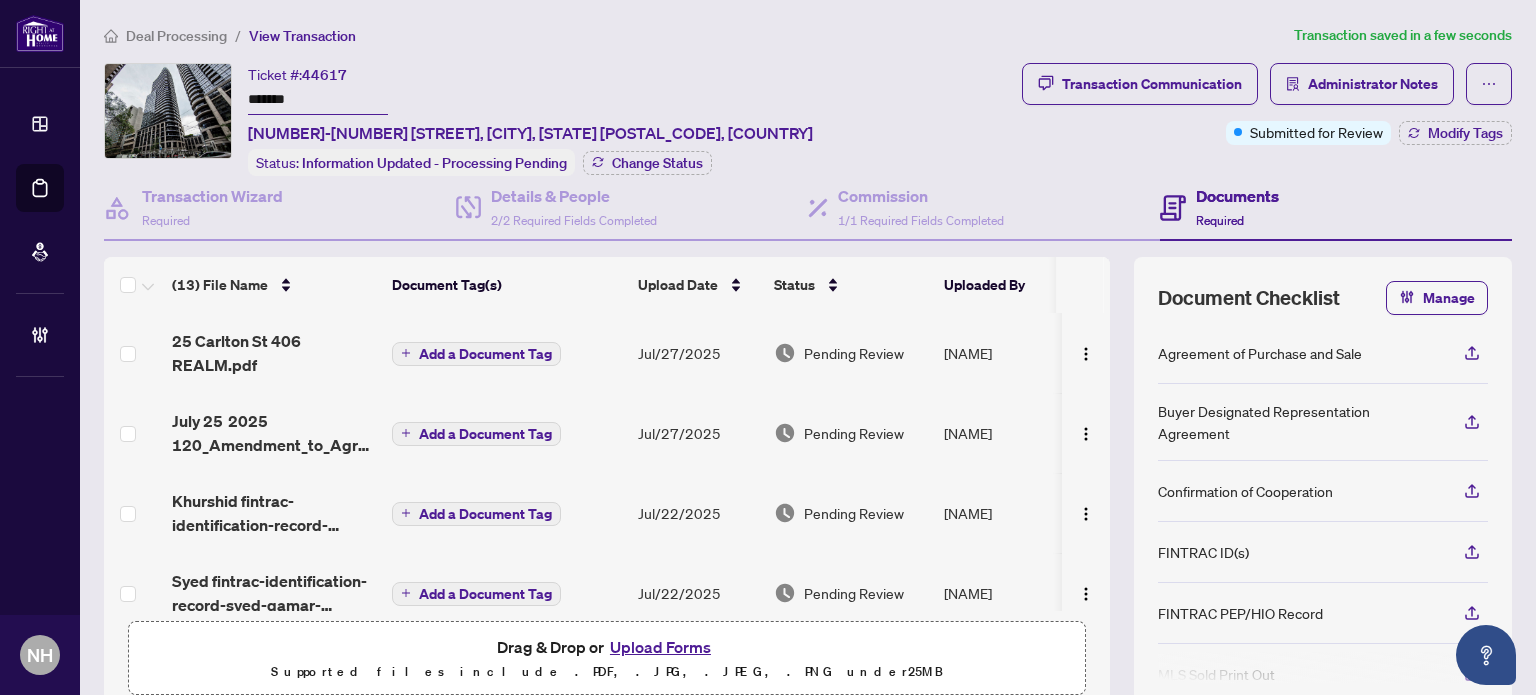 type on "*******" 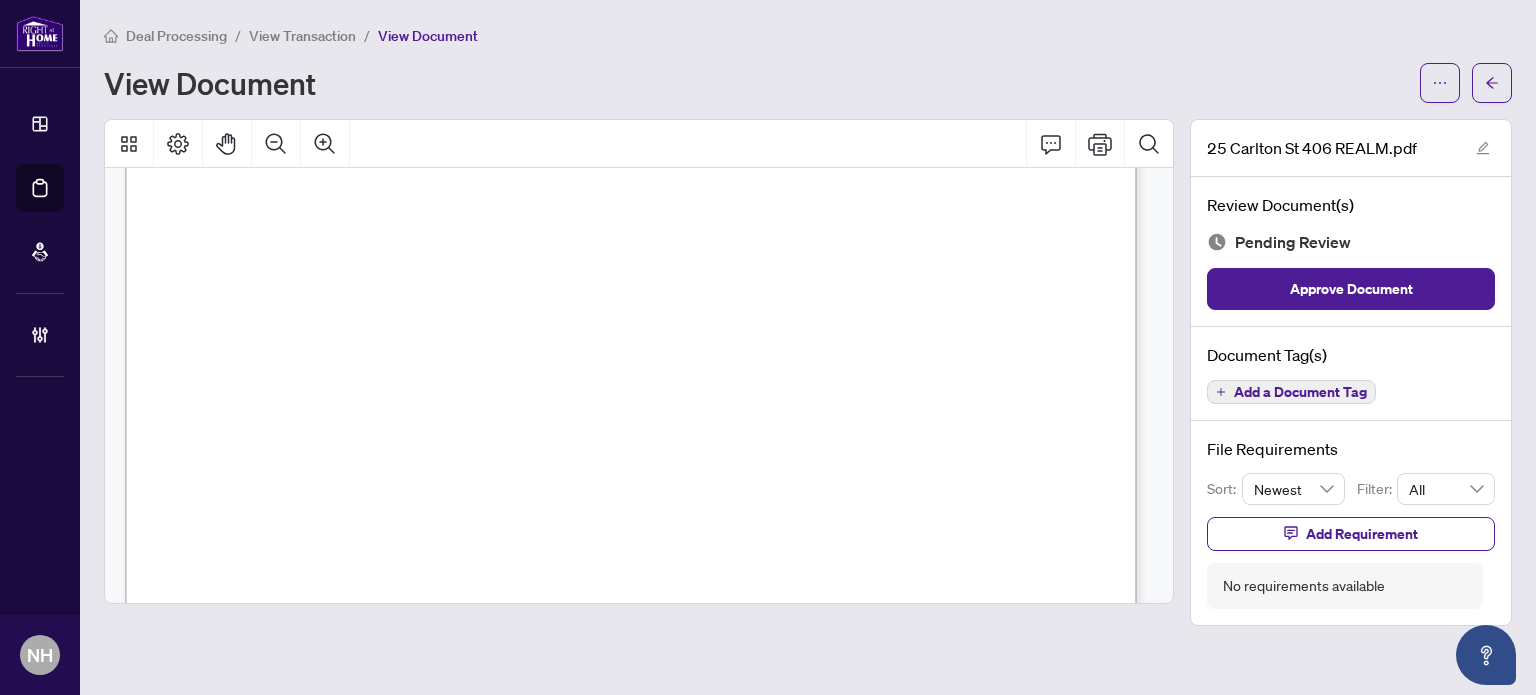 scroll, scrollTop: 2256, scrollLeft: 0, axis: vertical 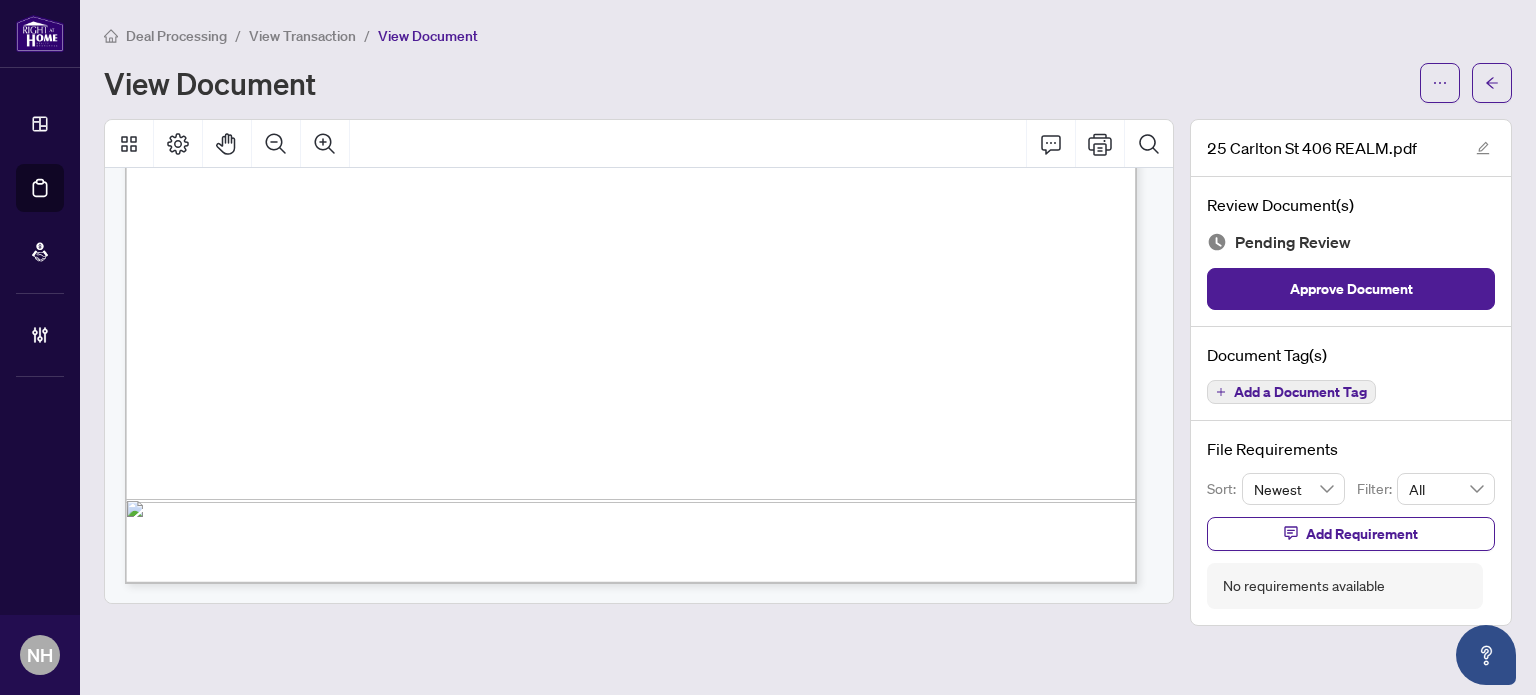 click on "Add a Document Tag" at bounding box center [1300, 392] 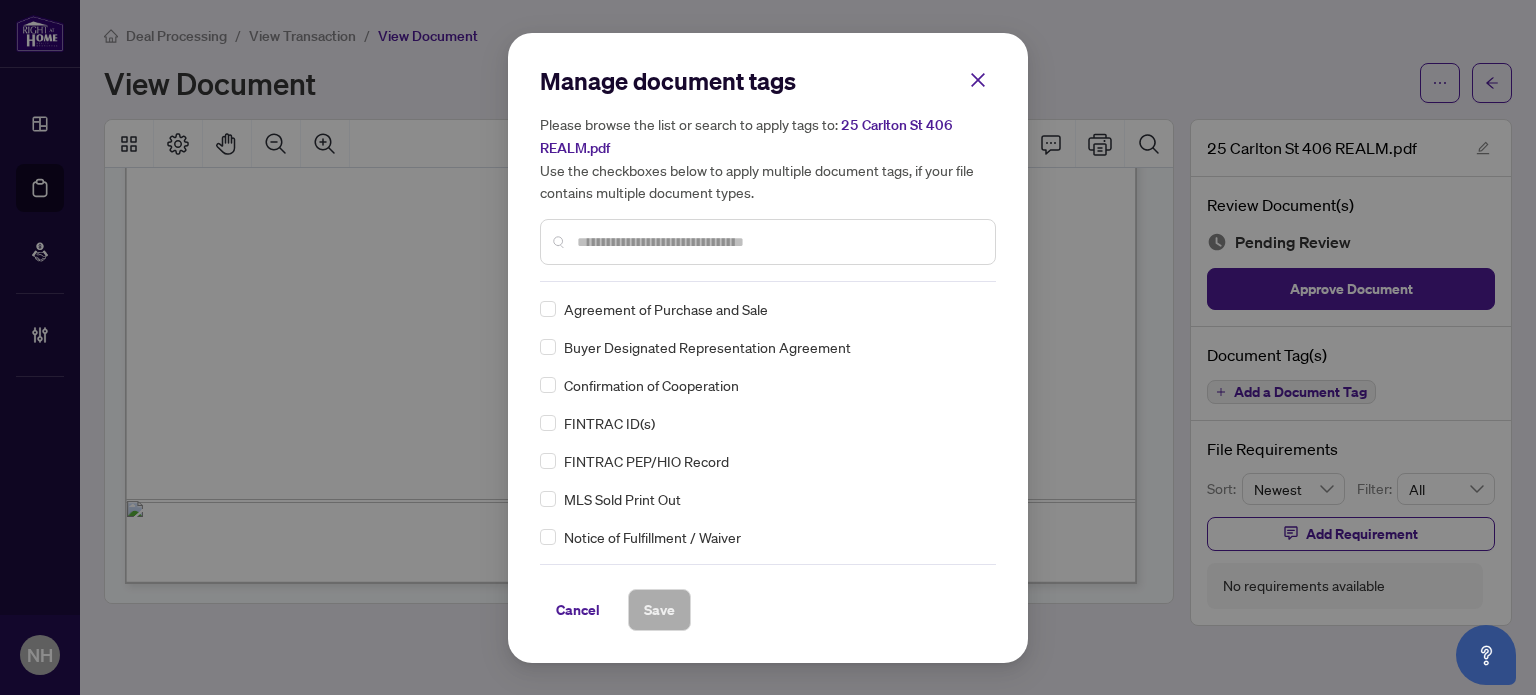 click at bounding box center (778, 242) 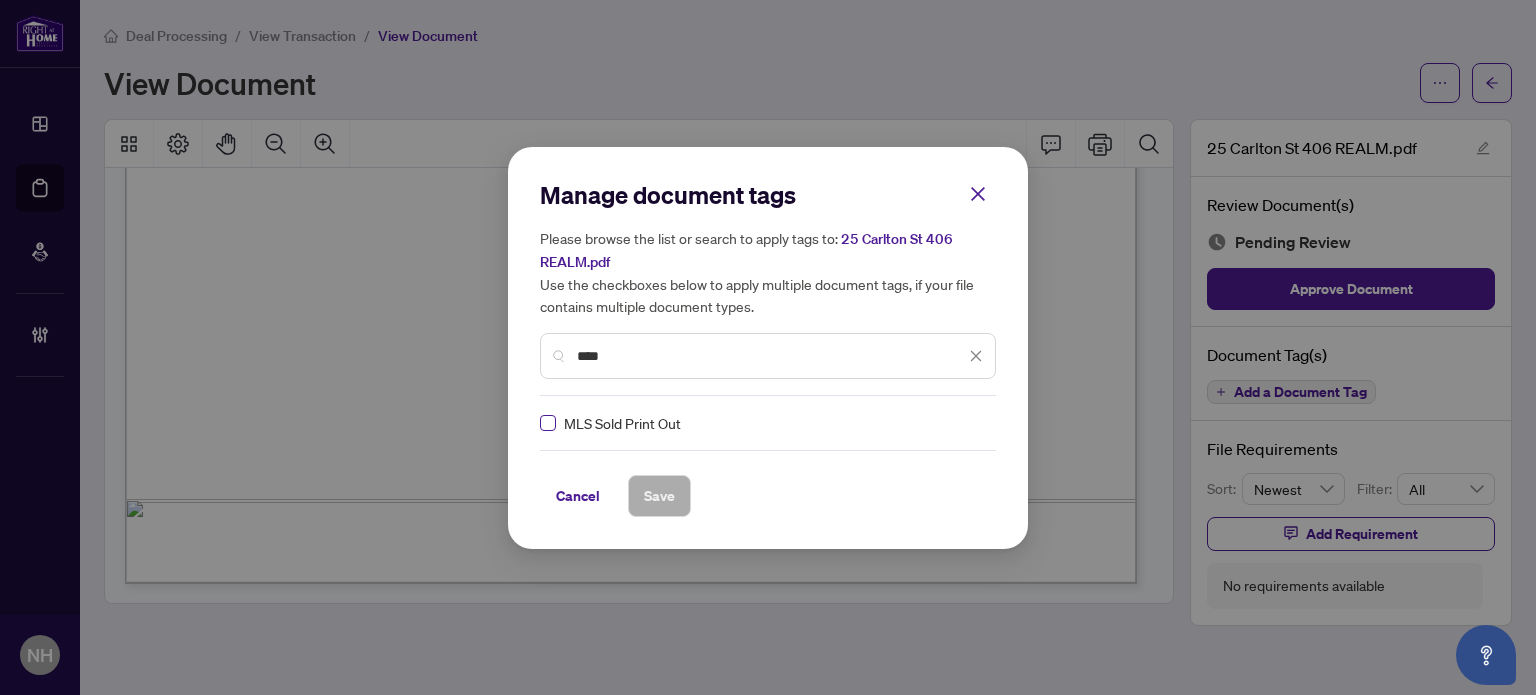 type on "****" 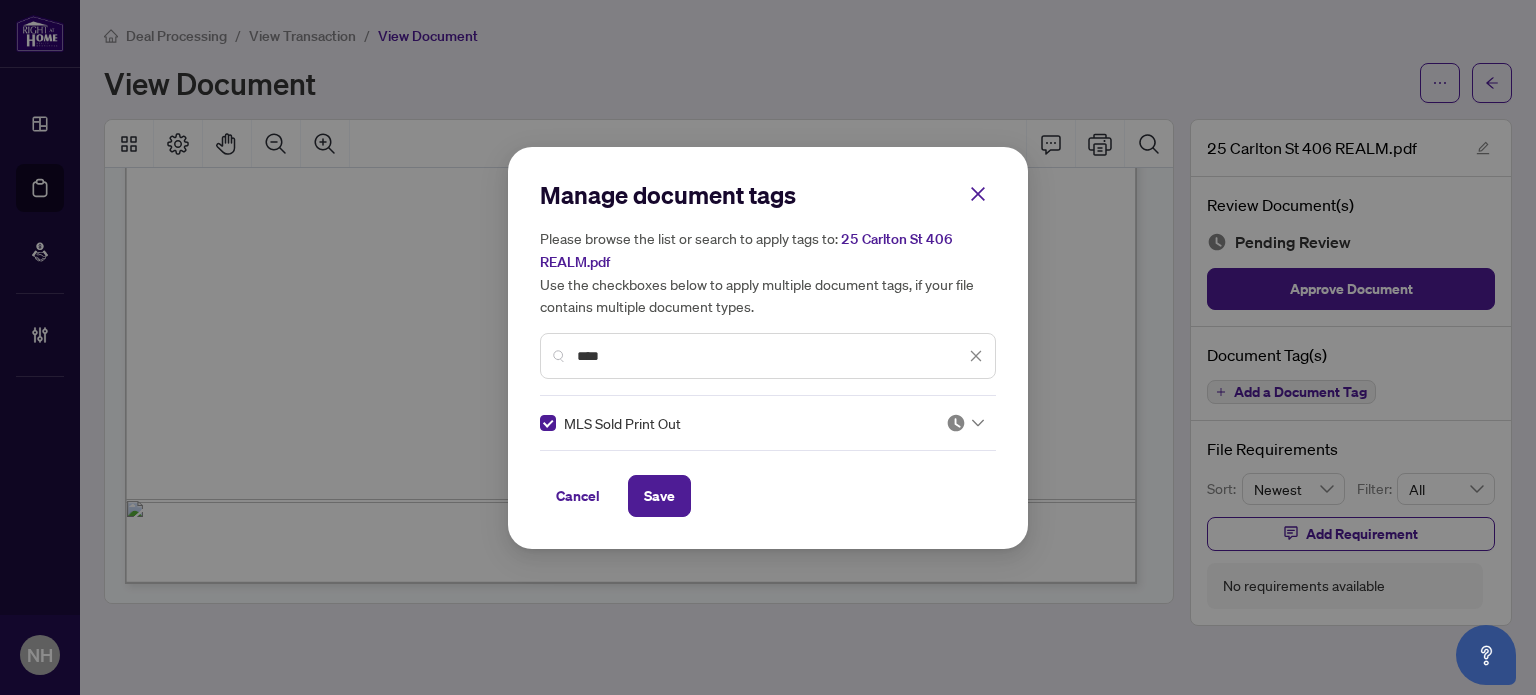 click 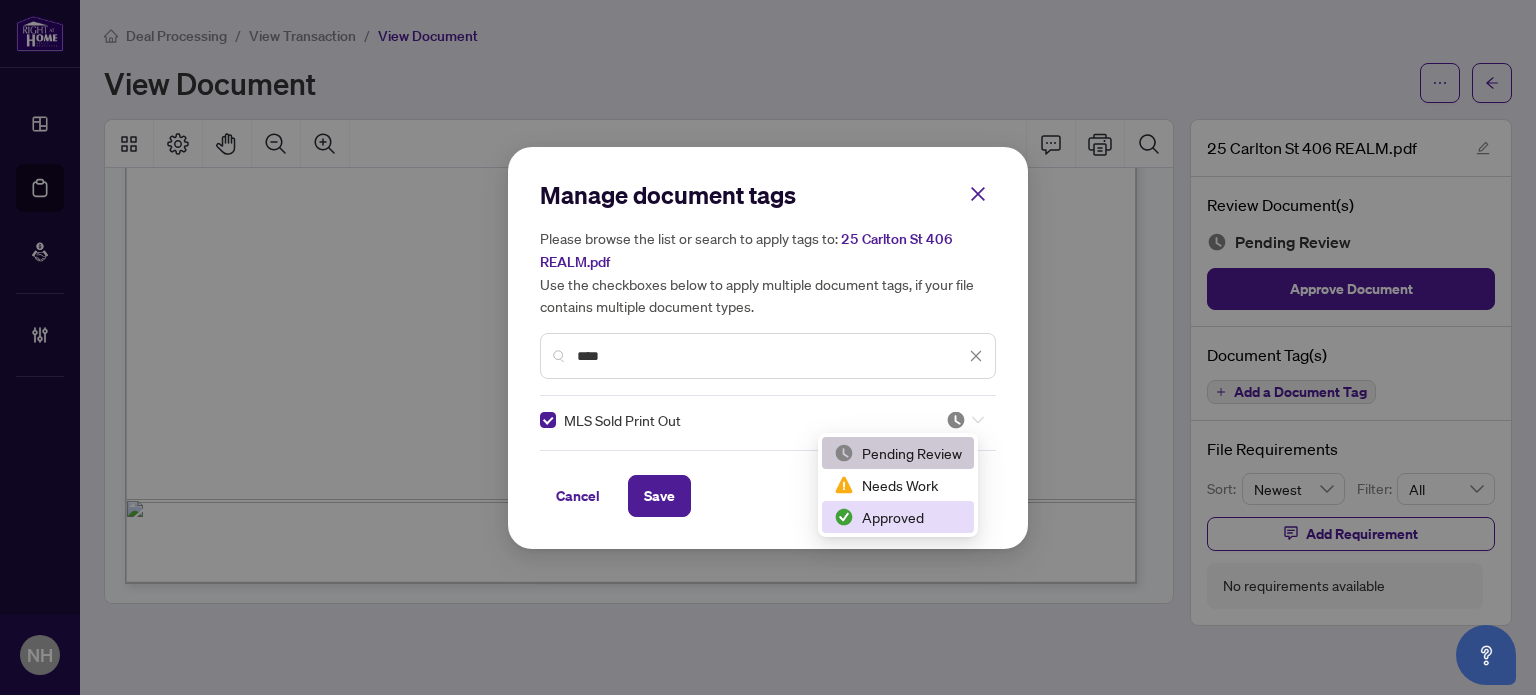 click on "Approved" at bounding box center (898, 517) 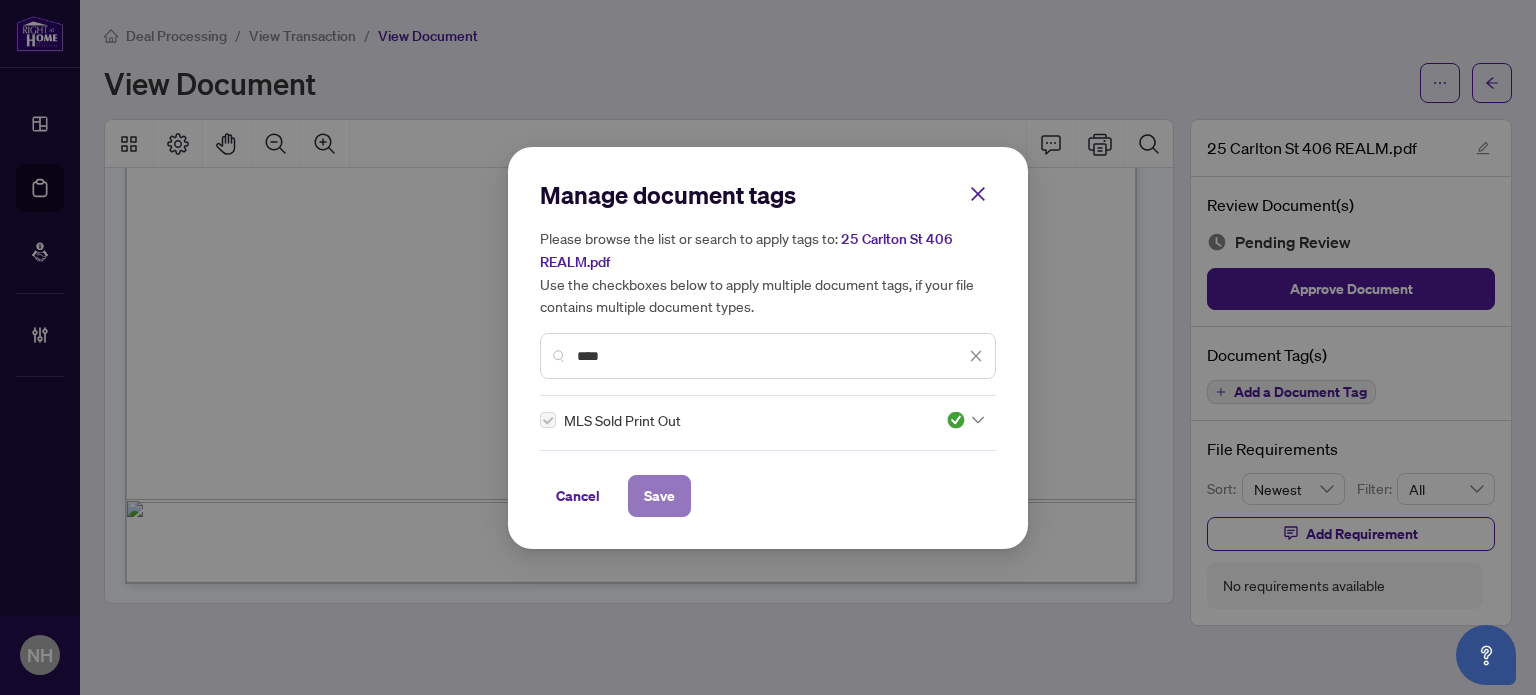 click on "Save" at bounding box center [659, 496] 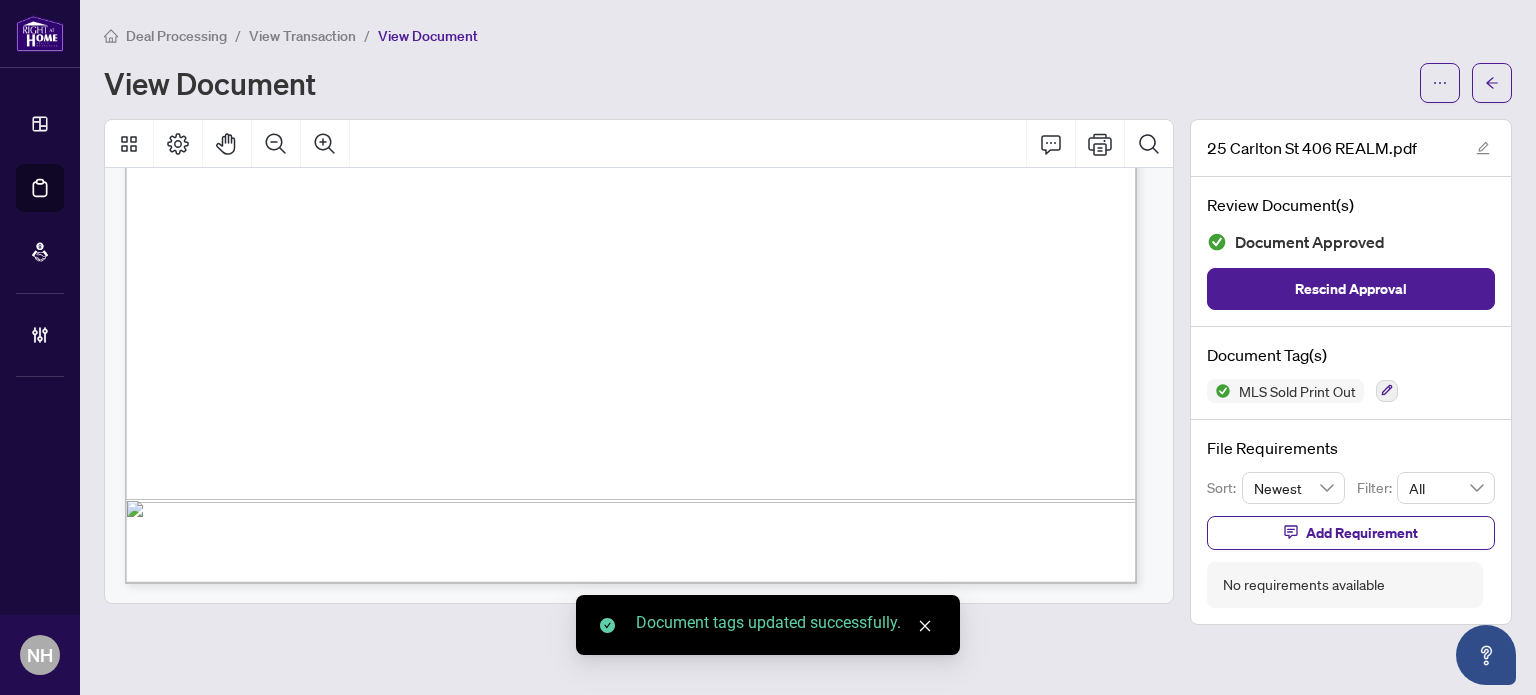 click on "View Transaction" at bounding box center (302, 36) 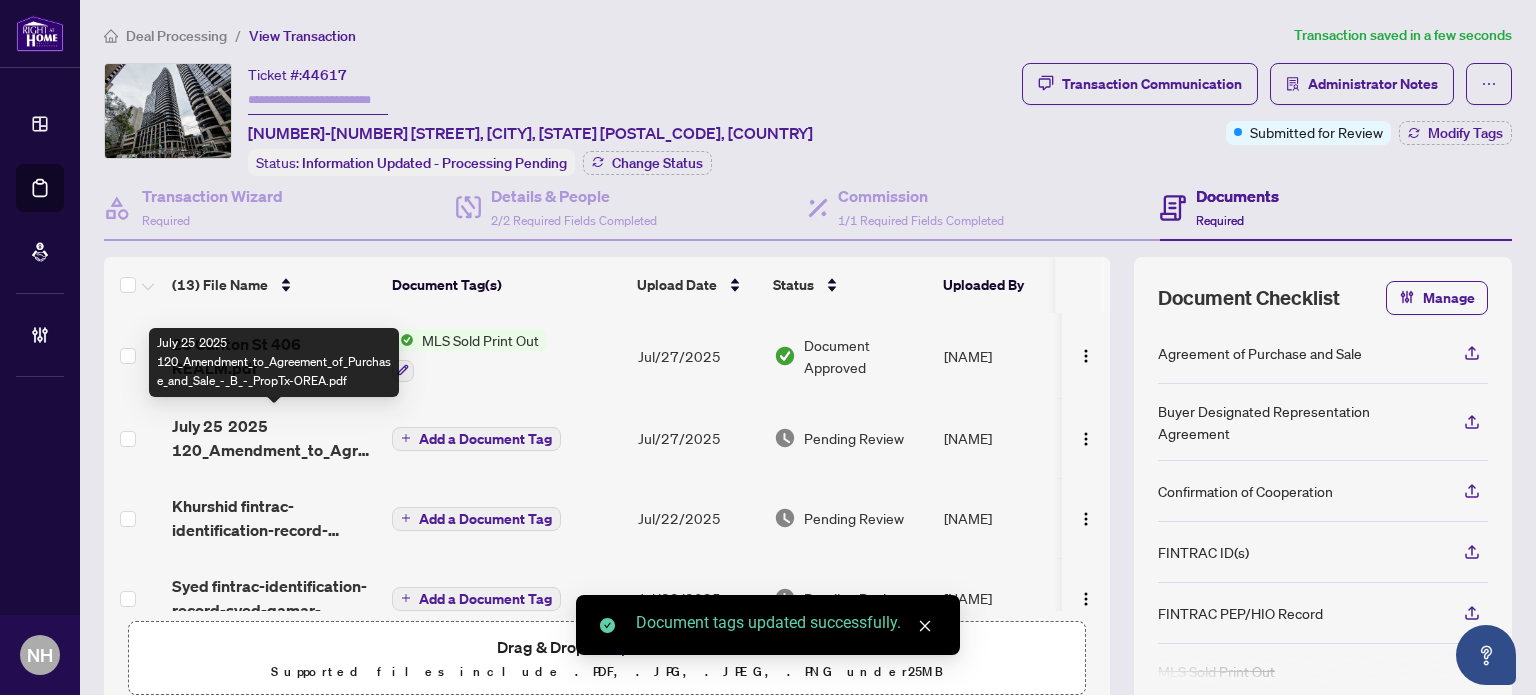 click on "July 25 2025 120_Amendment_to_Agreement_of_Purchase_and_Sale_-_B_-_PropTx-OREA.pdf" at bounding box center [274, 438] 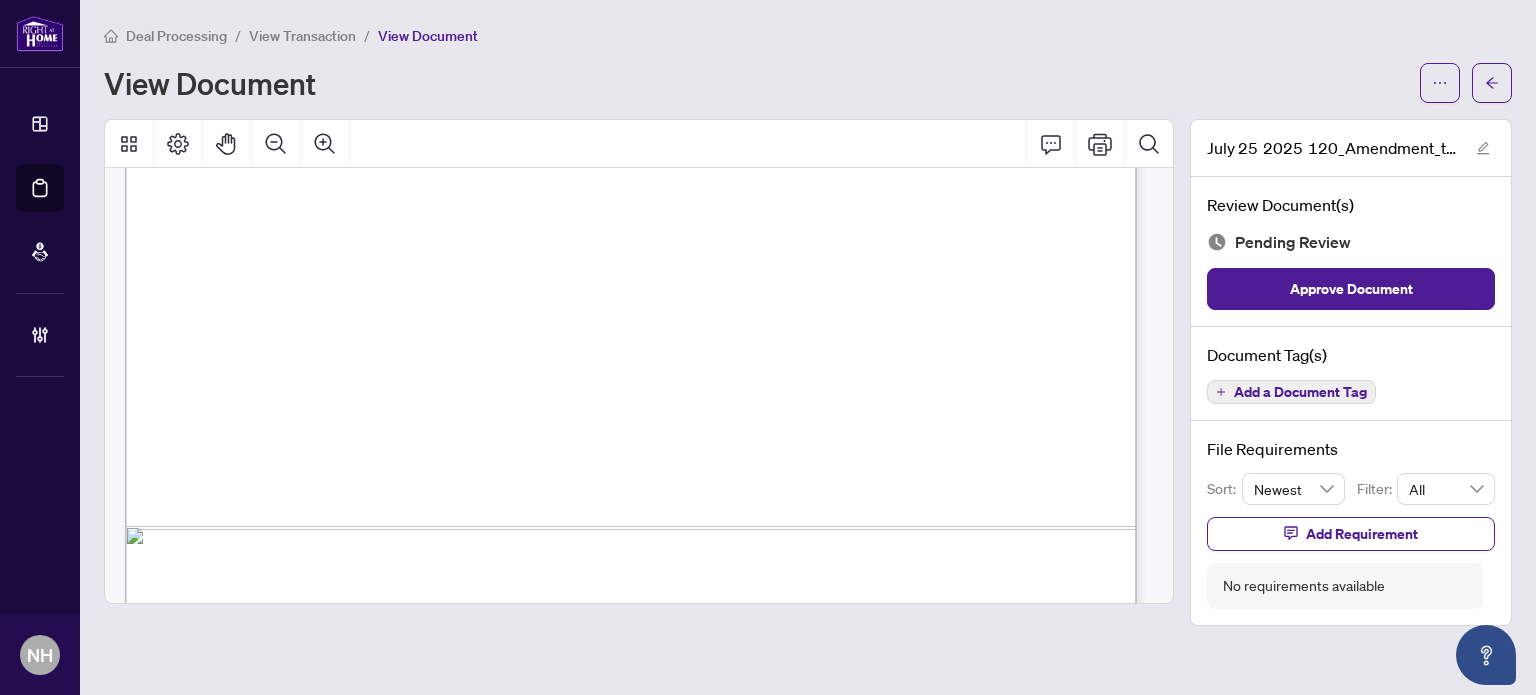 scroll, scrollTop: 2256, scrollLeft: 0, axis: vertical 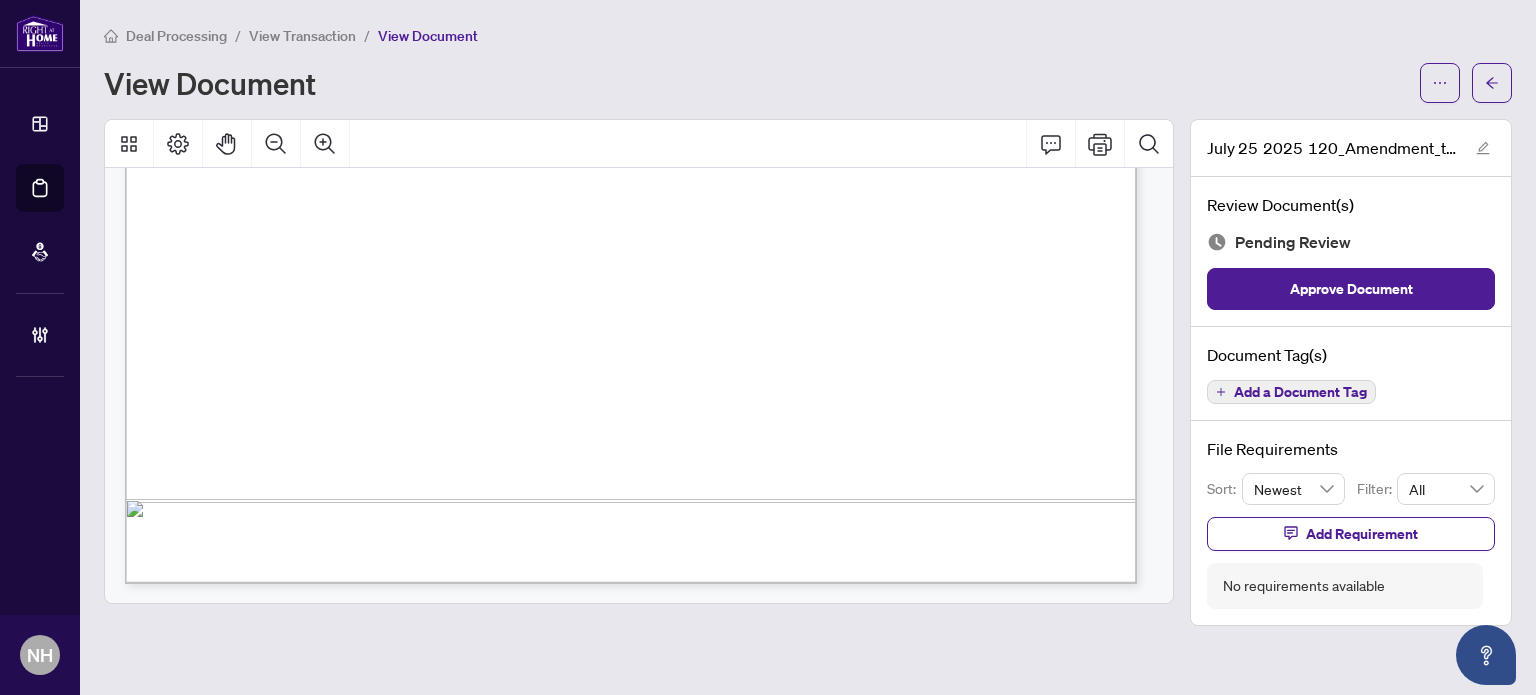 click on "Add a Document Tag" at bounding box center [1300, 392] 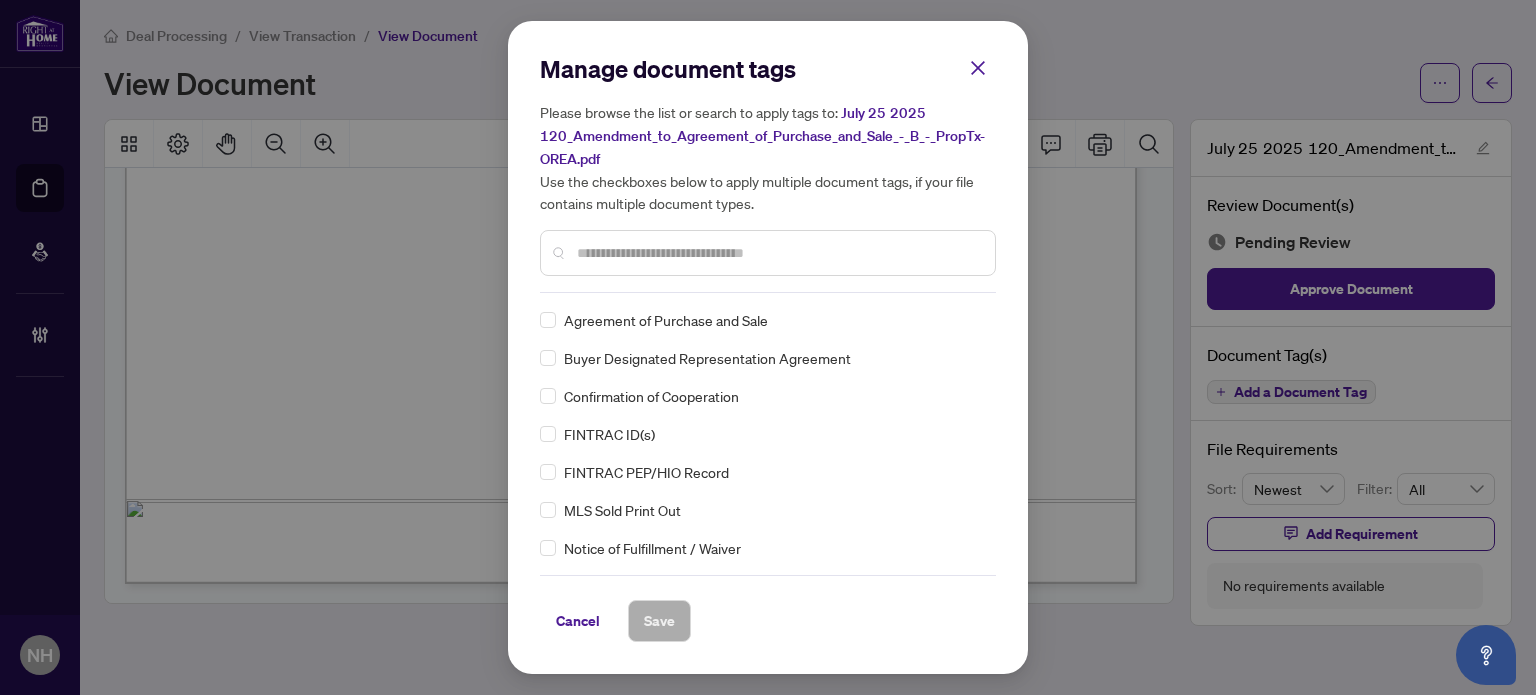 click at bounding box center (778, 253) 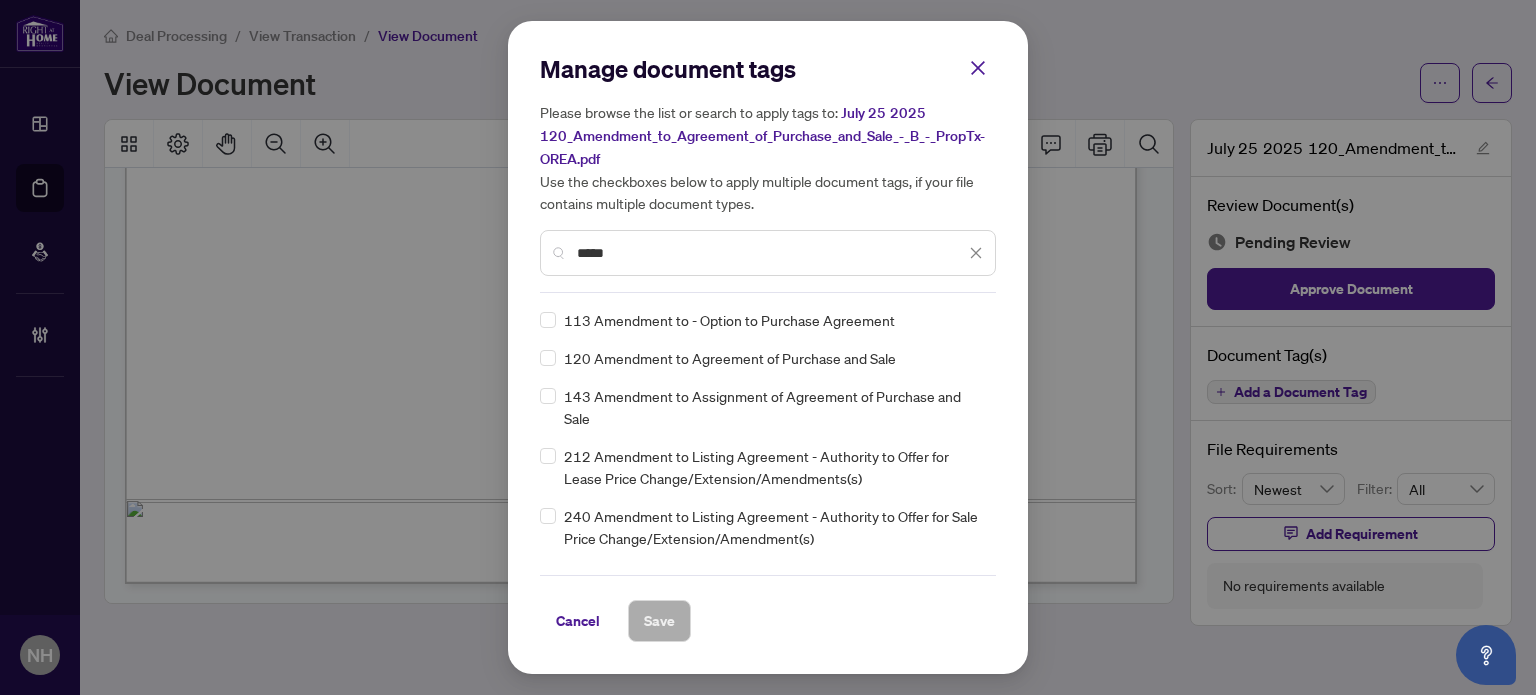type on "*****" 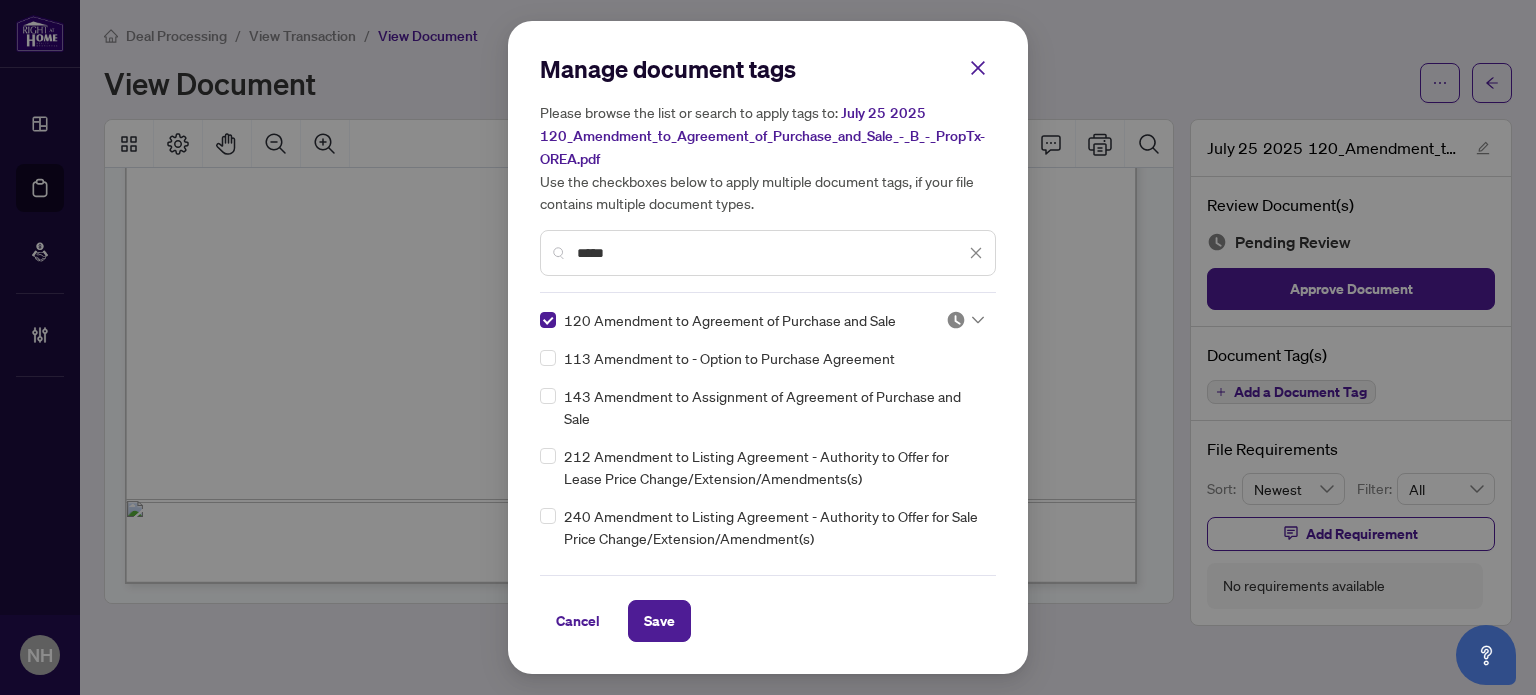 click at bounding box center (956, 320) 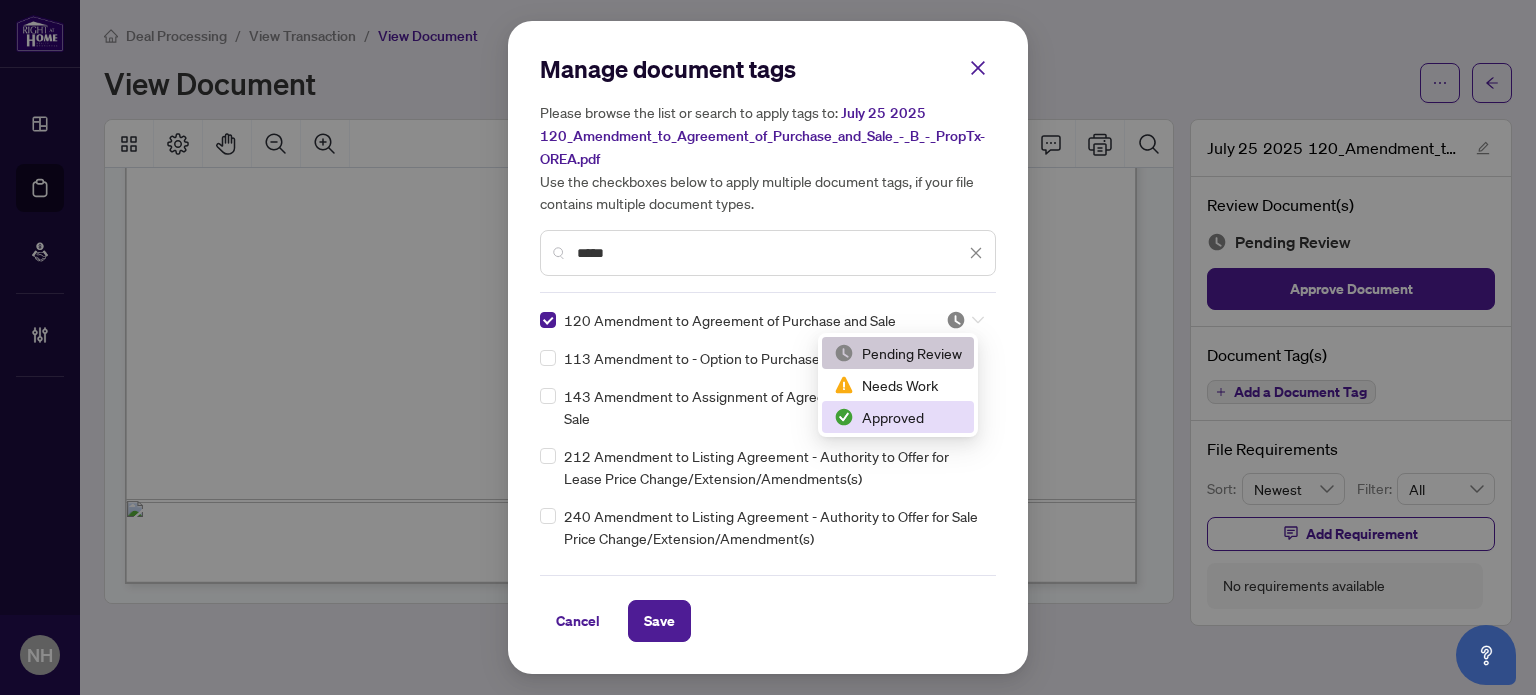 click on "Approved" at bounding box center [898, 417] 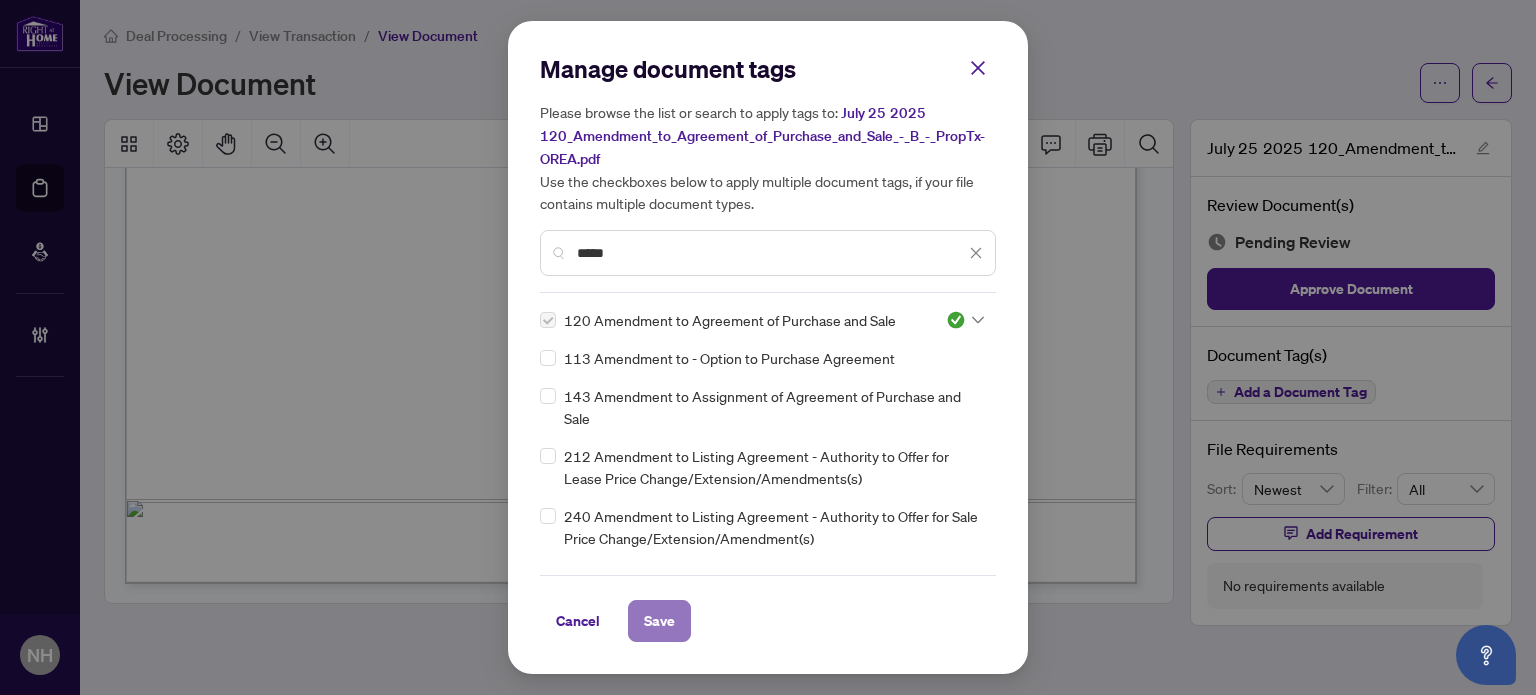 click on "Save" at bounding box center [659, 621] 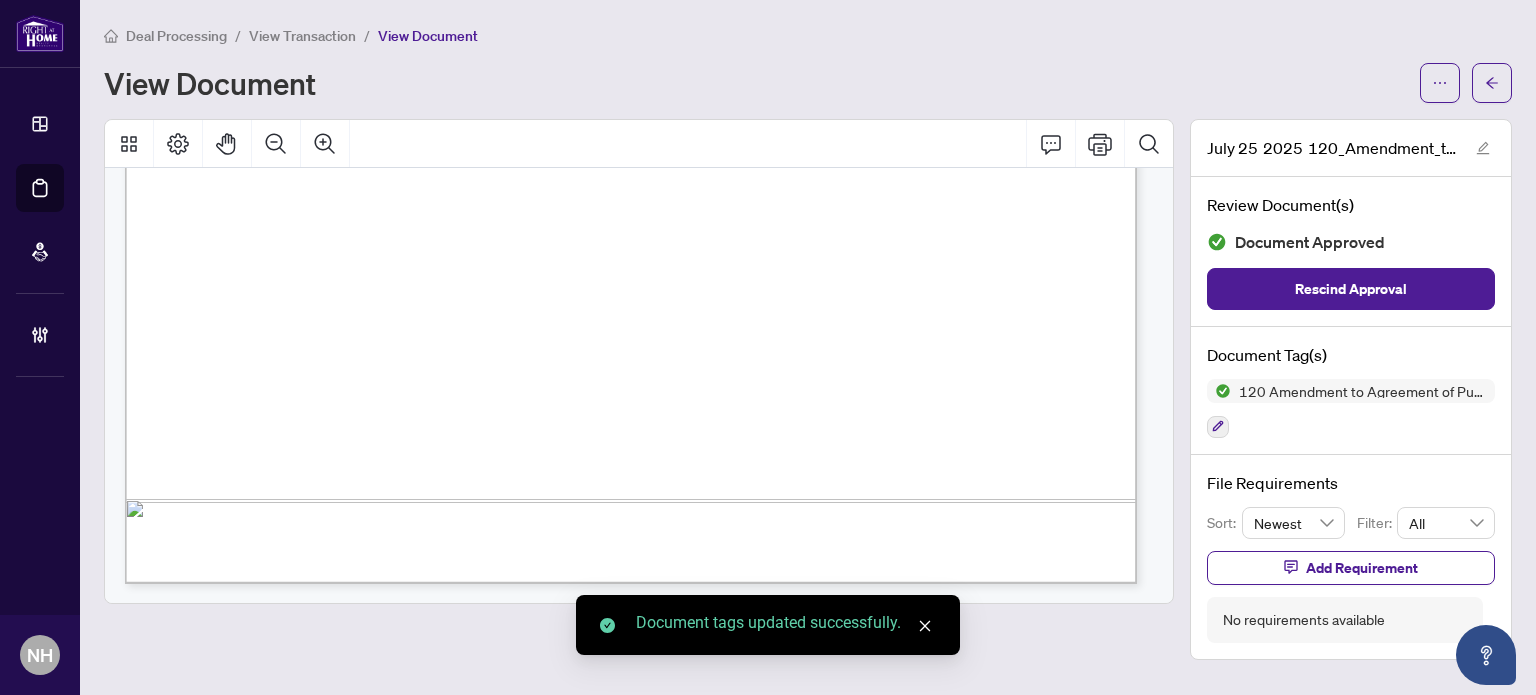 click on "View Transaction" at bounding box center (302, 36) 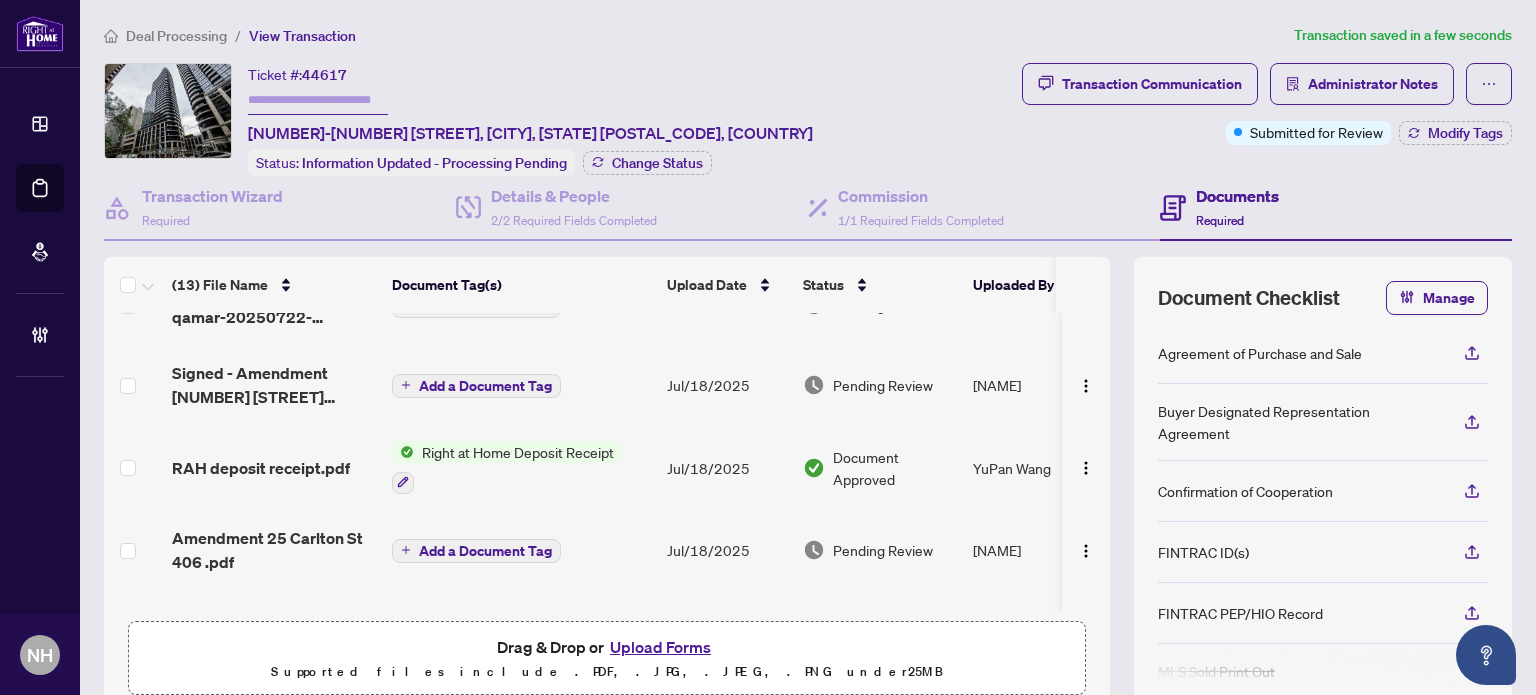 scroll, scrollTop: 400, scrollLeft: 0, axis: vertical 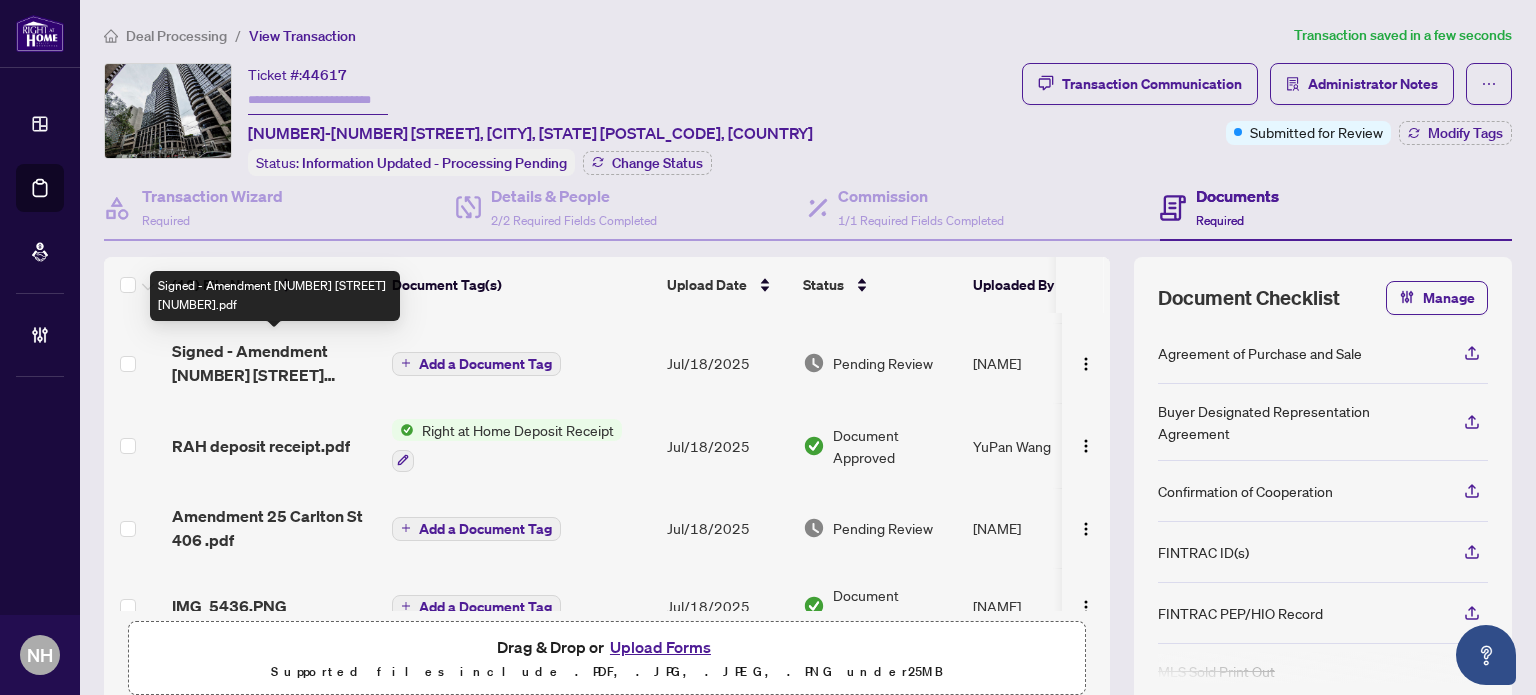click on "Signed - Amendment [NUMBER] [STREET].pdf" at bounding box center [274, 363] 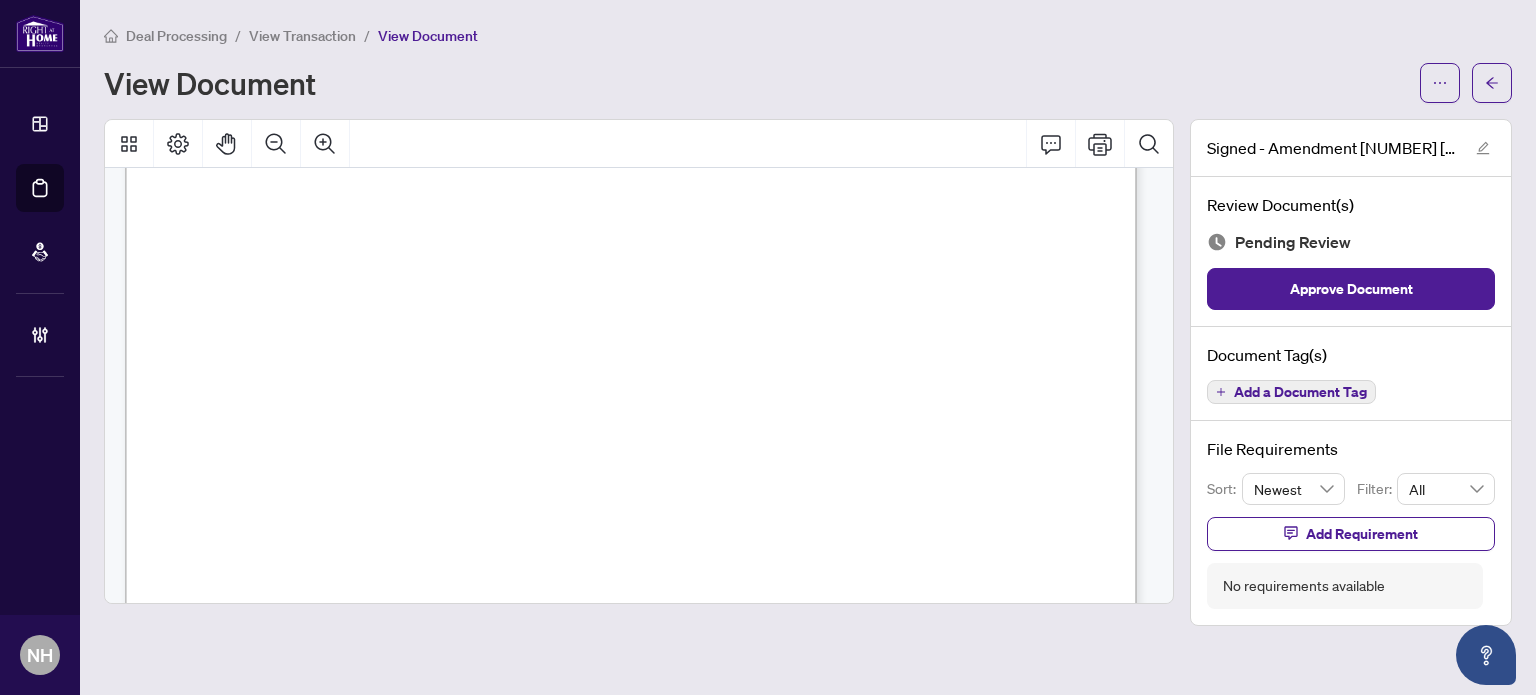 scroll, scrollTop: 3598, scrollLeft: 0, axis: vertical 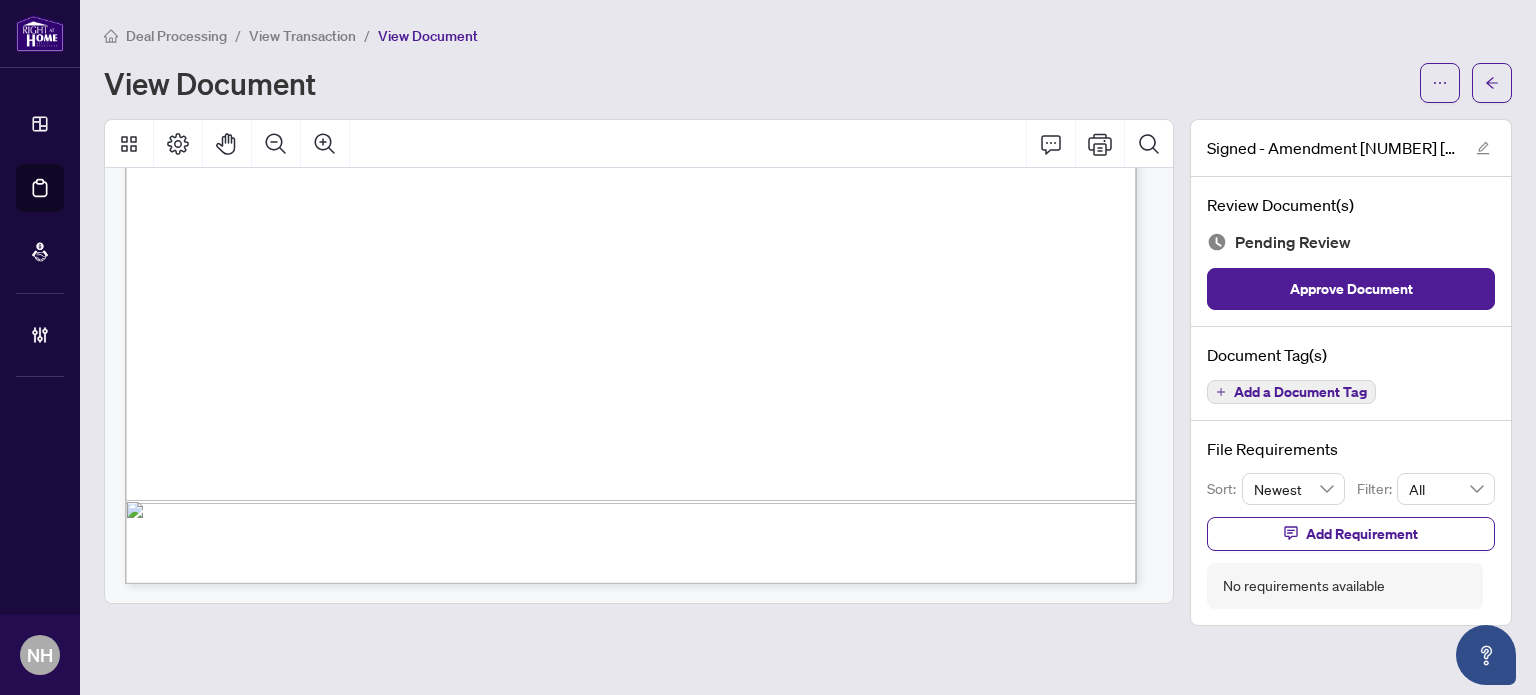click on "Add a Document Tag" at bounding box center [1300, 392] 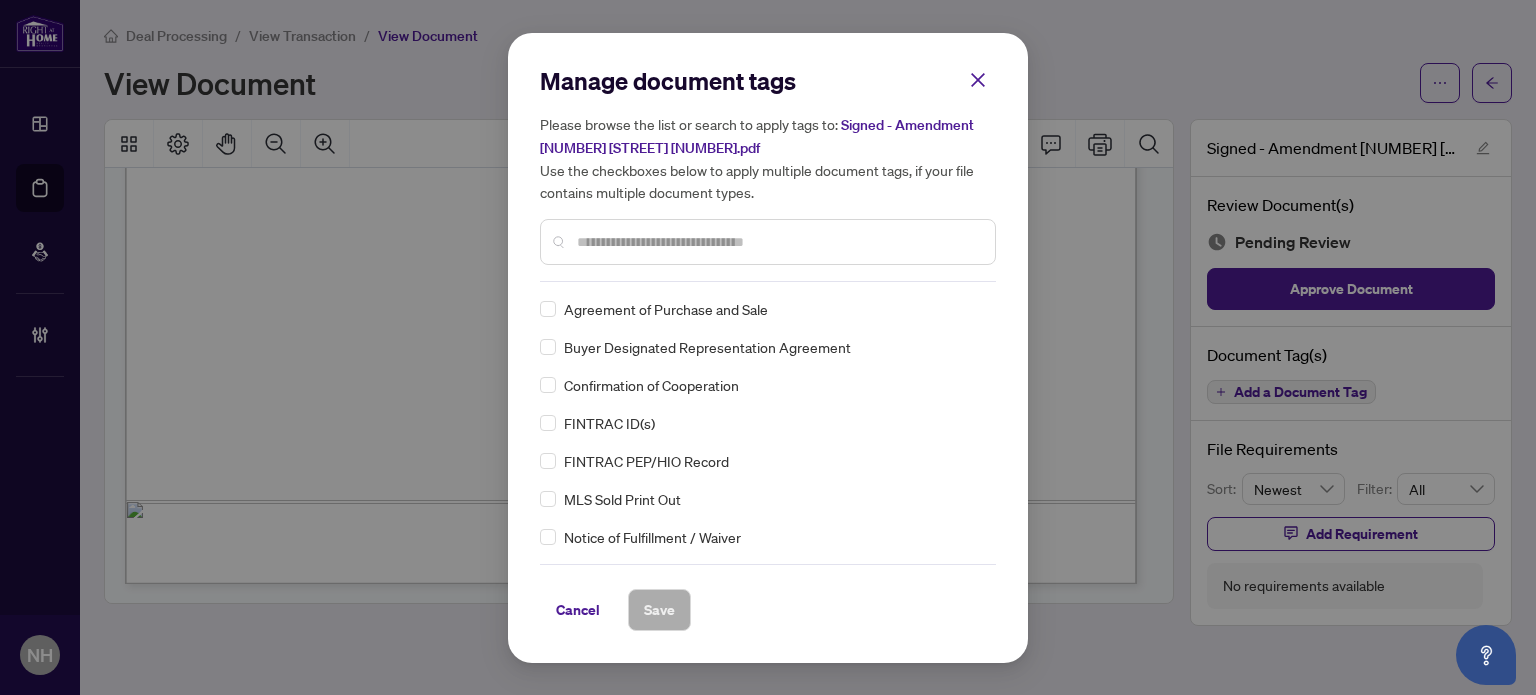 click at bounding box center (778, 242) 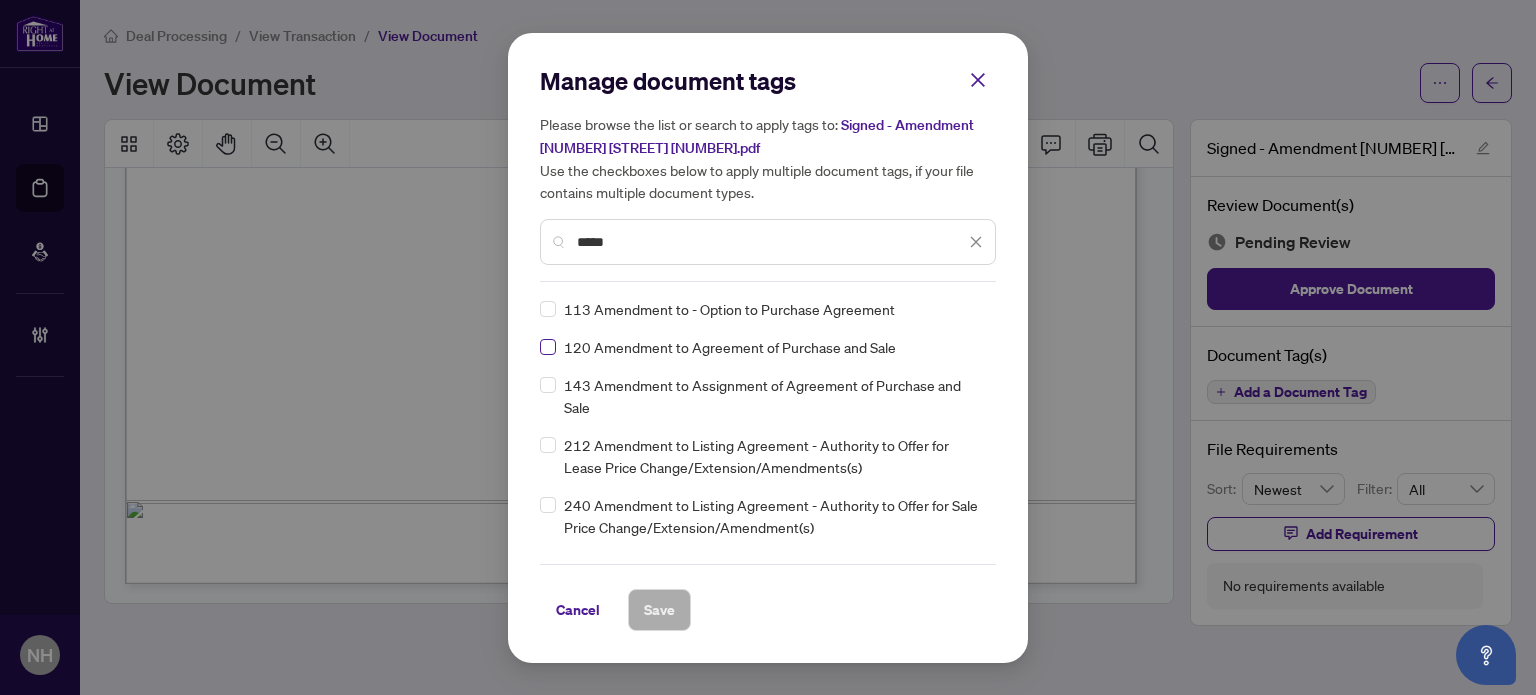 type on "*****" 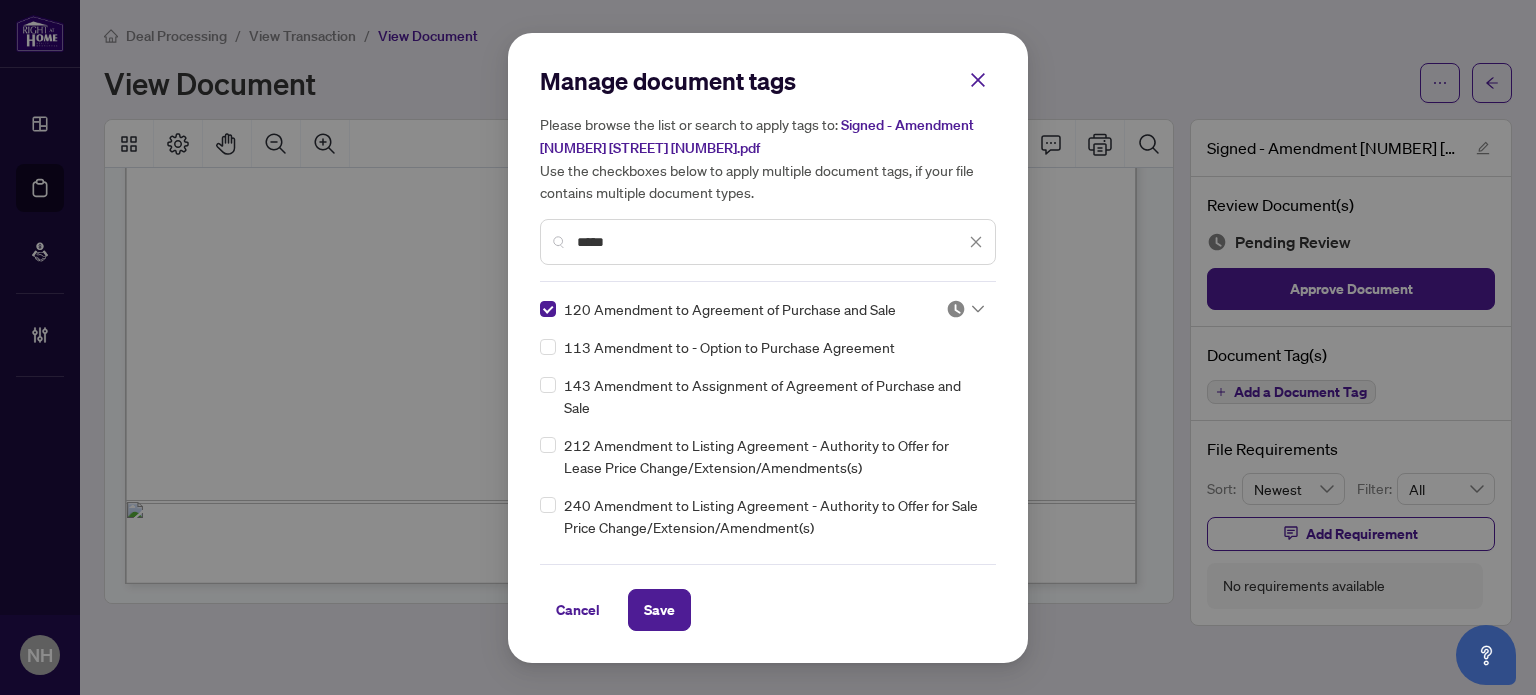 click at bounding box center [956, 309] 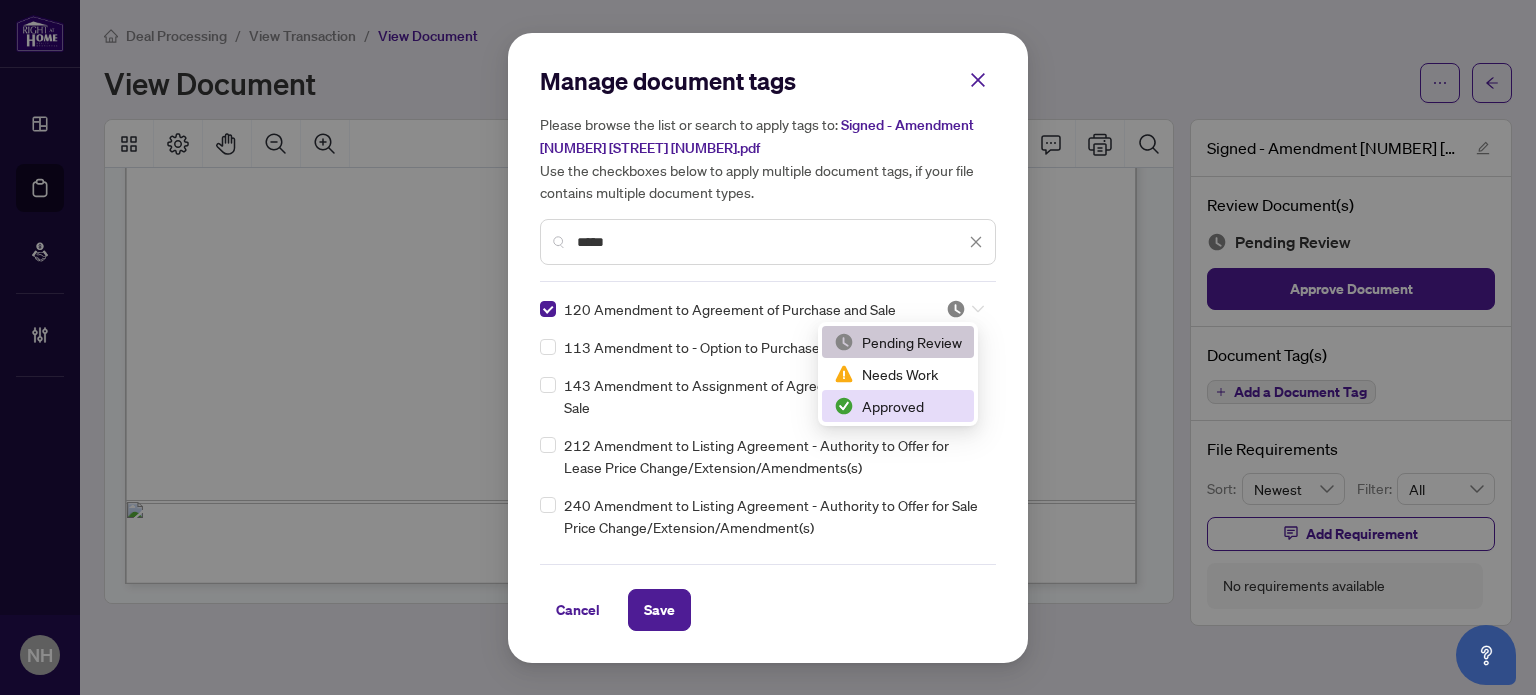 drag, startPoint x: 875, startPoint y: 403, endPoint x: 797, endPoint y: 474, distance: 105.47511 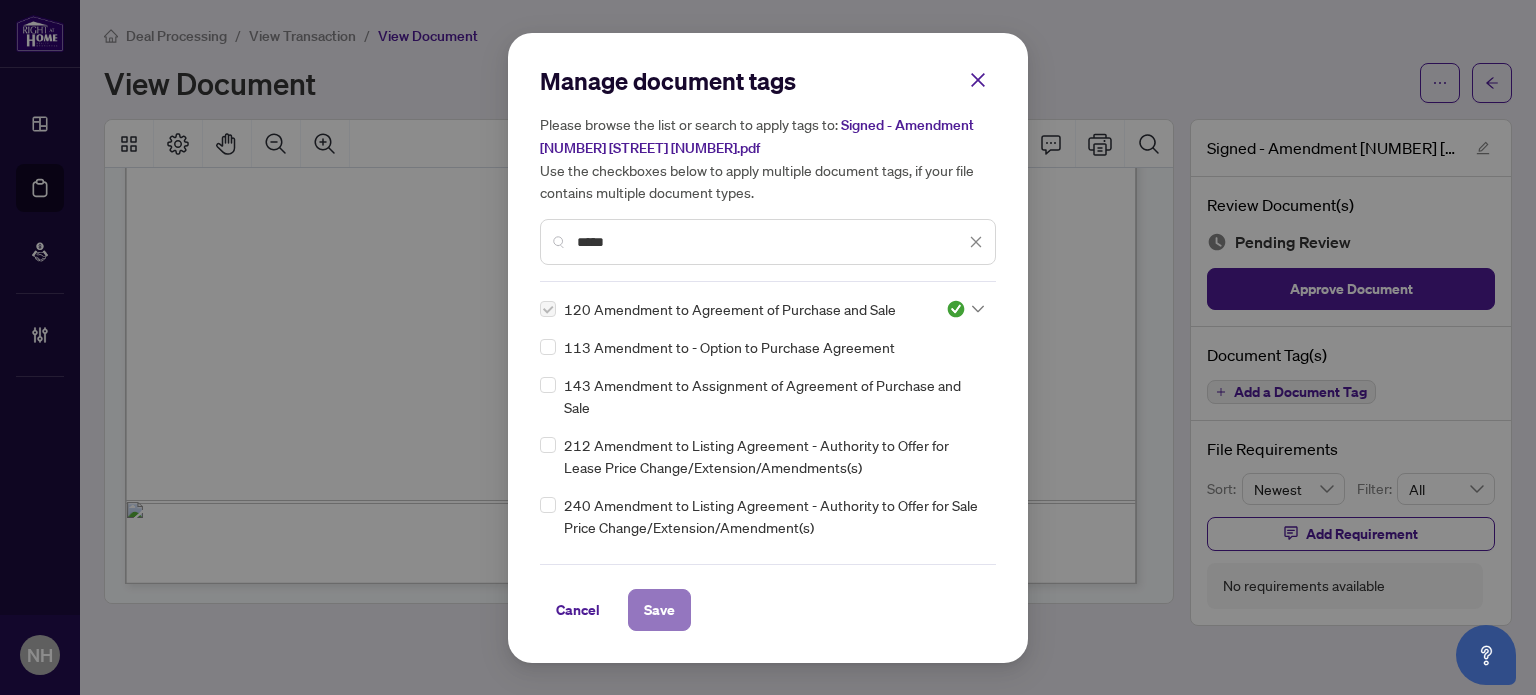 drag, startPoint x: 654, startPoint y: 609, endPoint x: 656, endPoint y: 593, distance: 16.124516 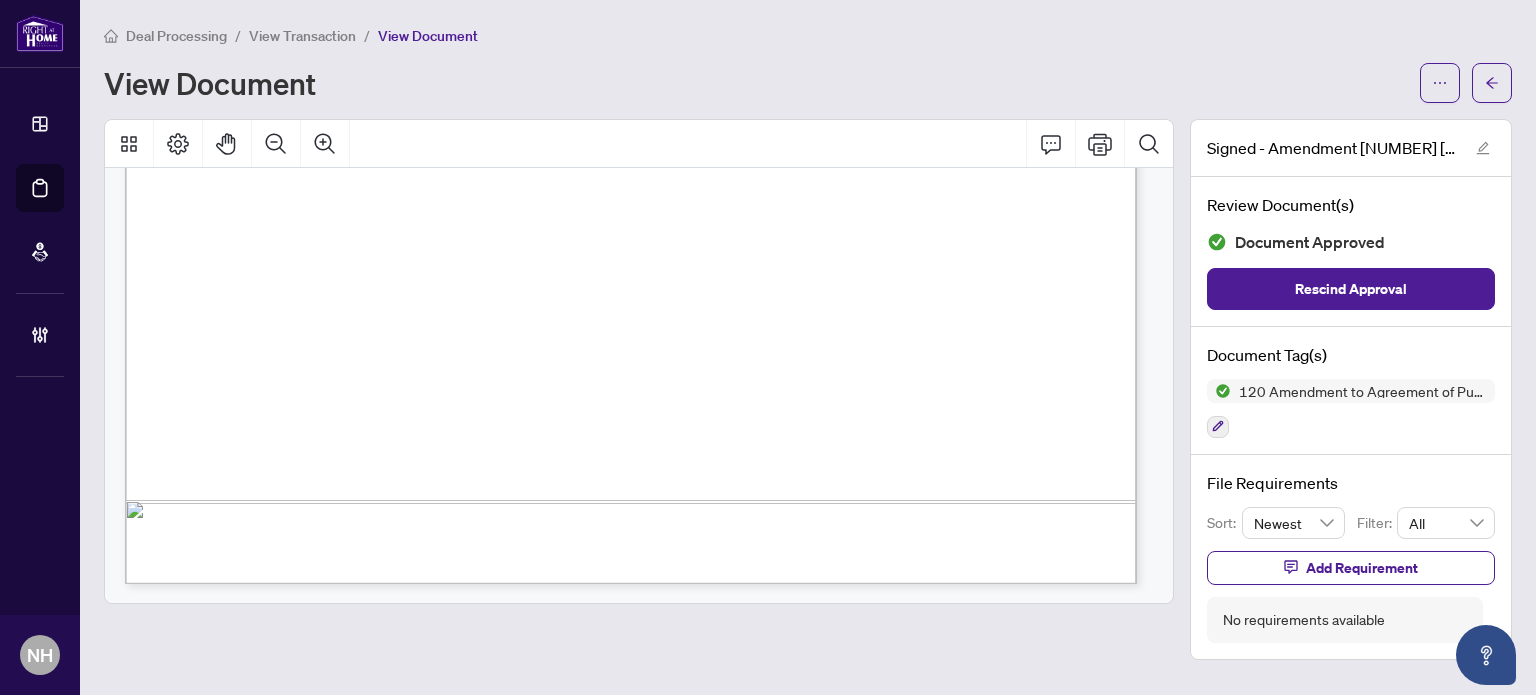 click on "View Transaction" at bounding box center (302, 36) 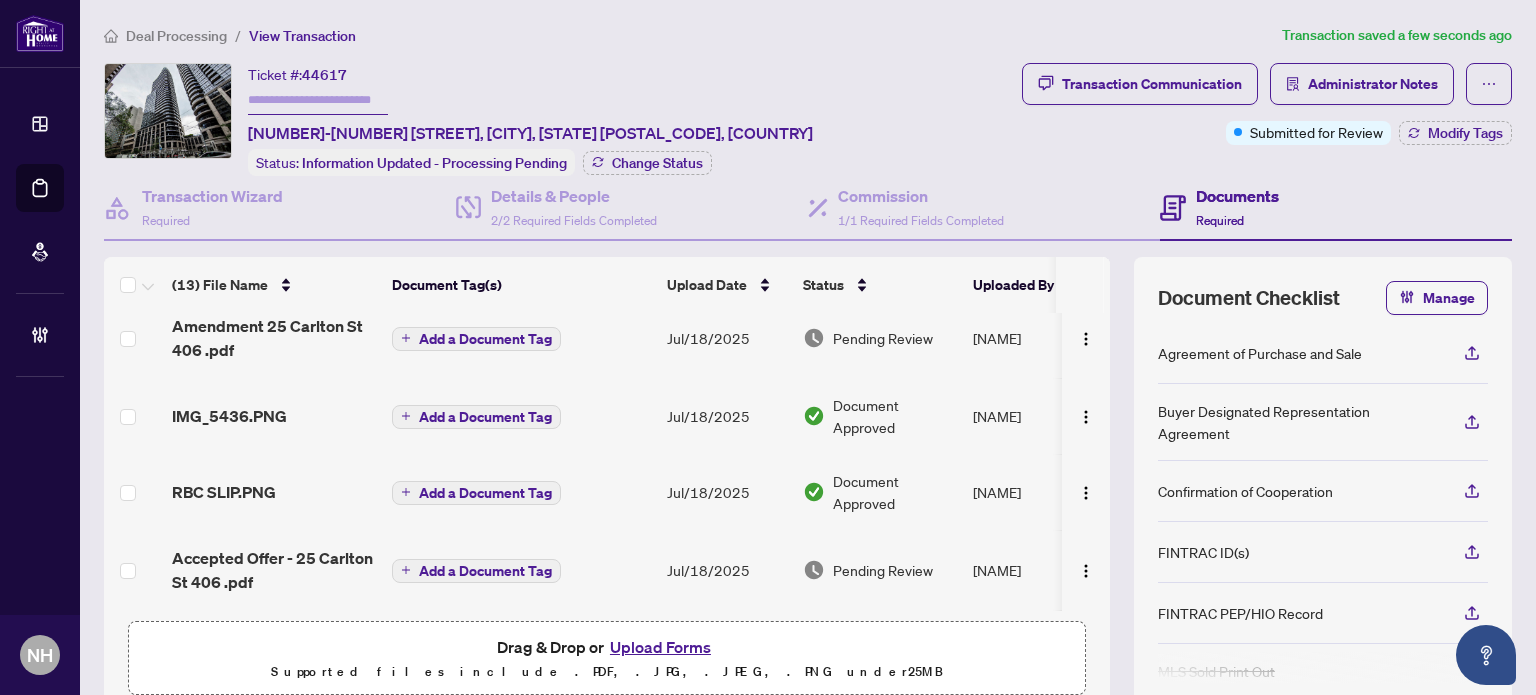 scroll, scrollTop: 600, scrollLeft: 0, axis: vertical 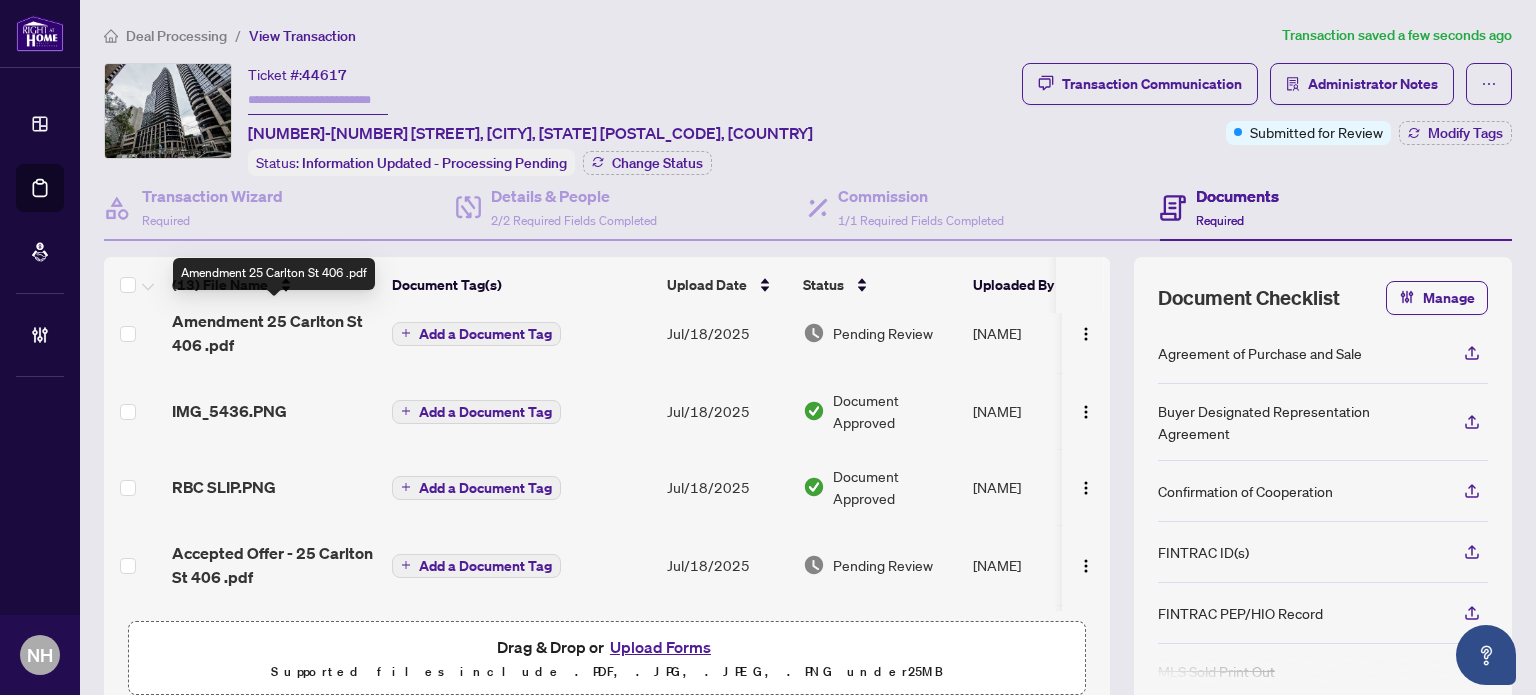 click on "Amendment 25 Carlton St 406 .pdf" at bounding box center [274, 333] 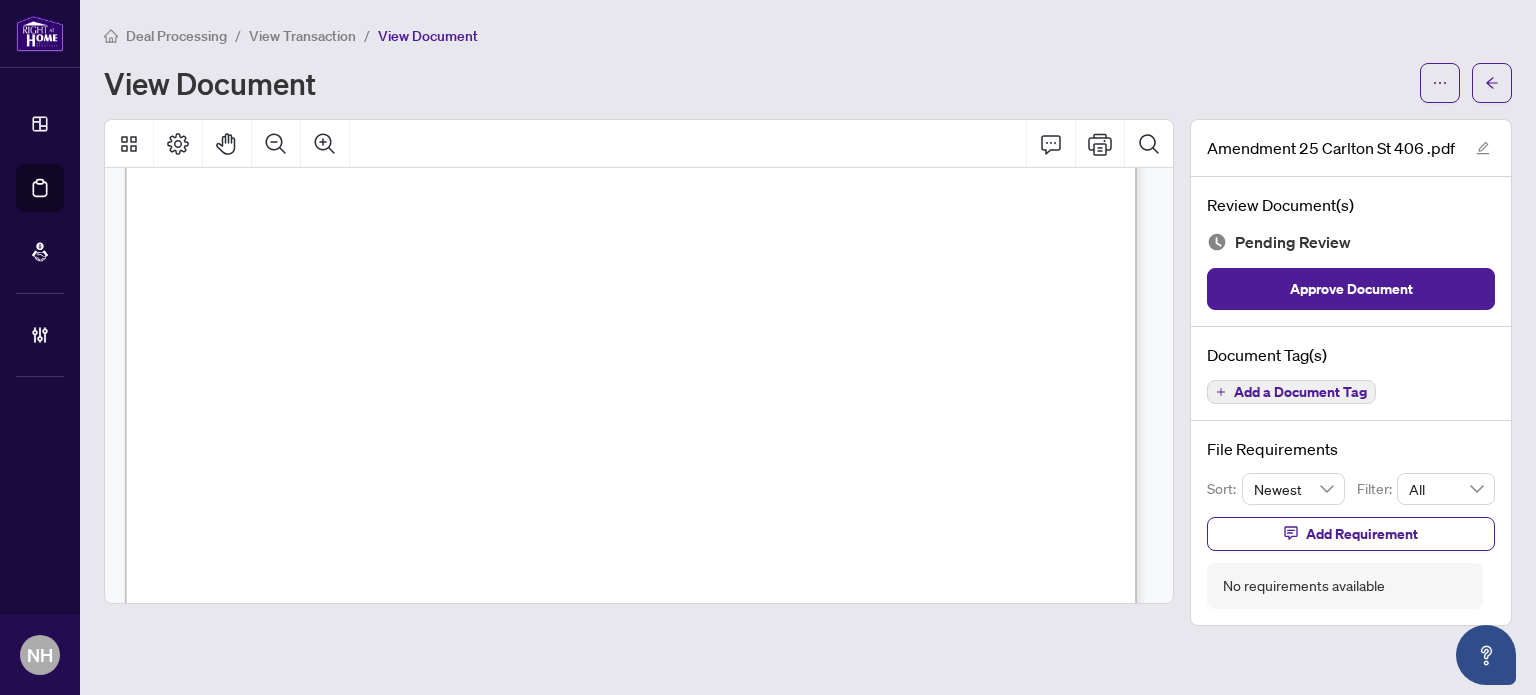 scroll, scrollTop: 3598, scrollLeft: 0, axis: vertical 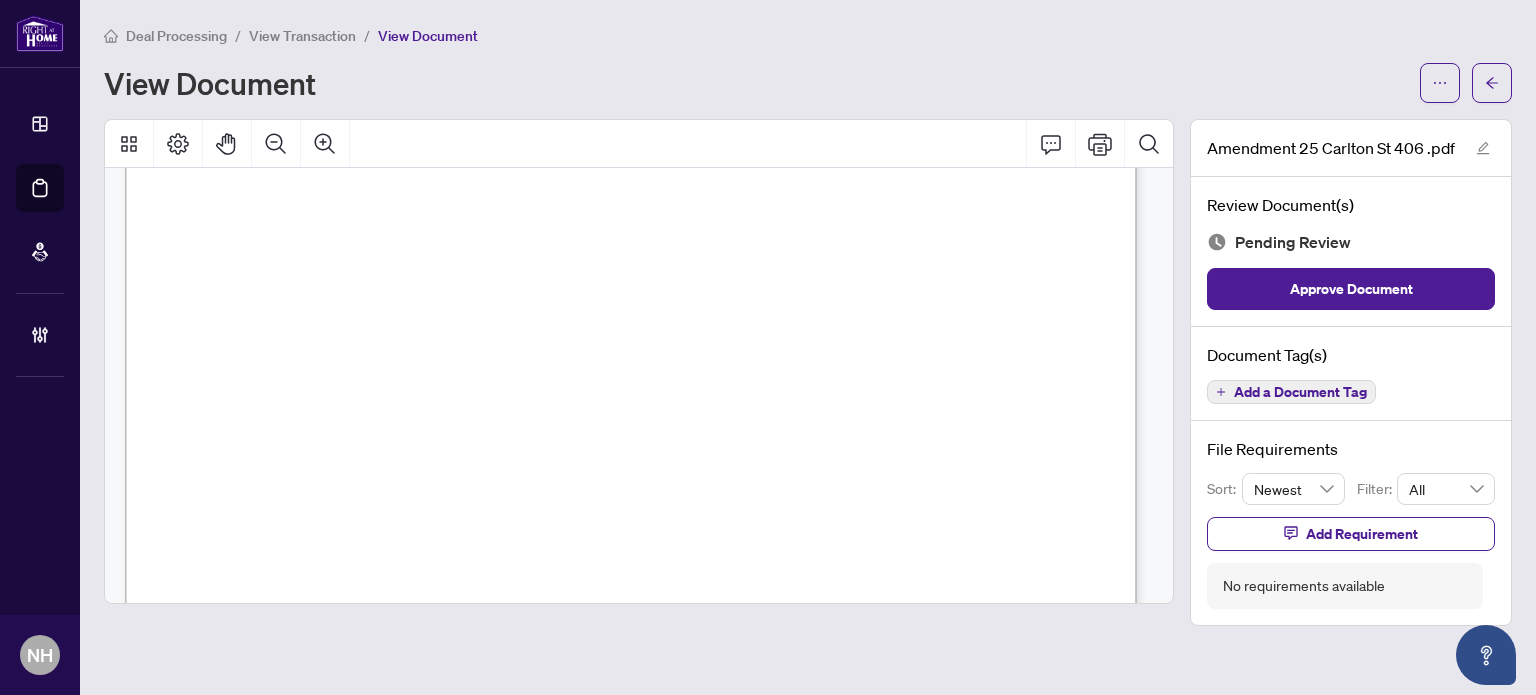 click on "View Transaction" at bounding box center (302, 36) 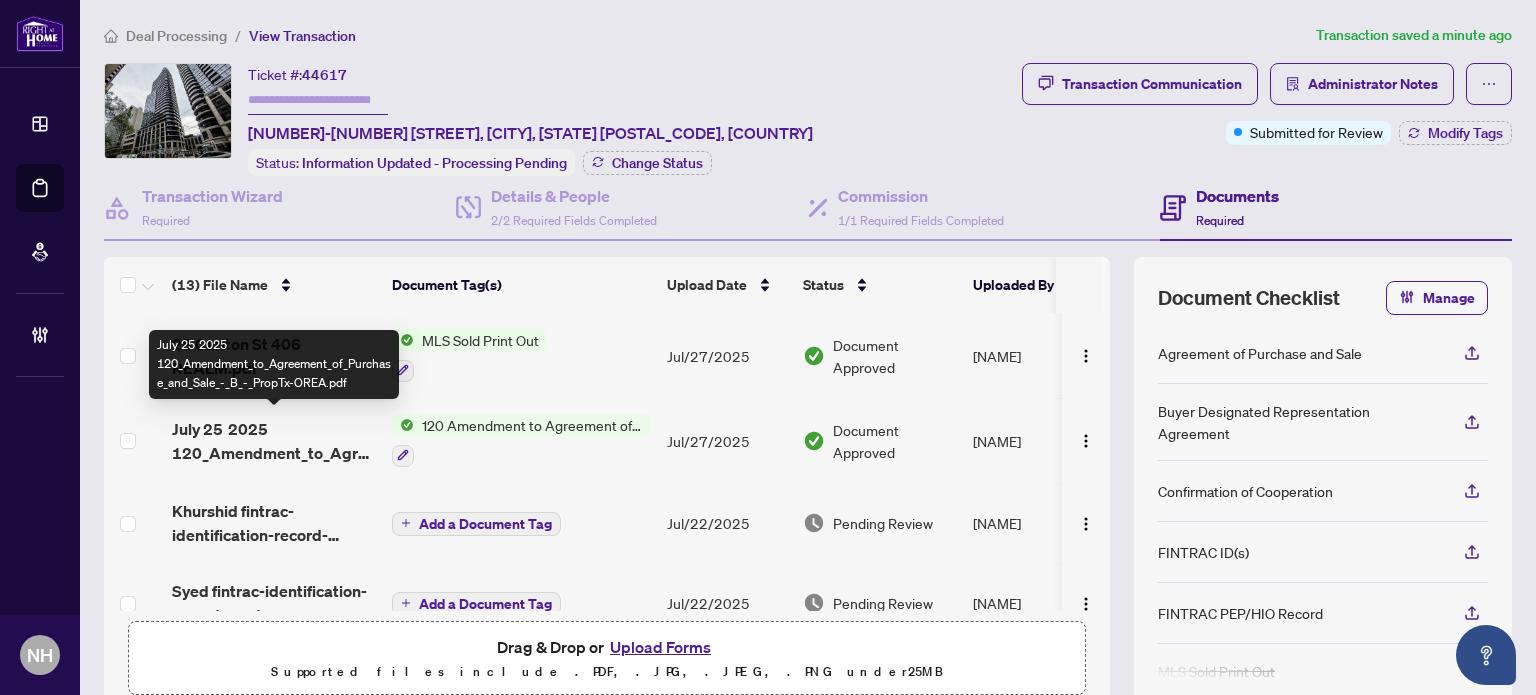 click on "July 25 2025 120_Amendment_to_Agreement_of_Purchase_and_Sale_-_B_-_PropTx-OREA.pdf" at bounding box center [274, 441] 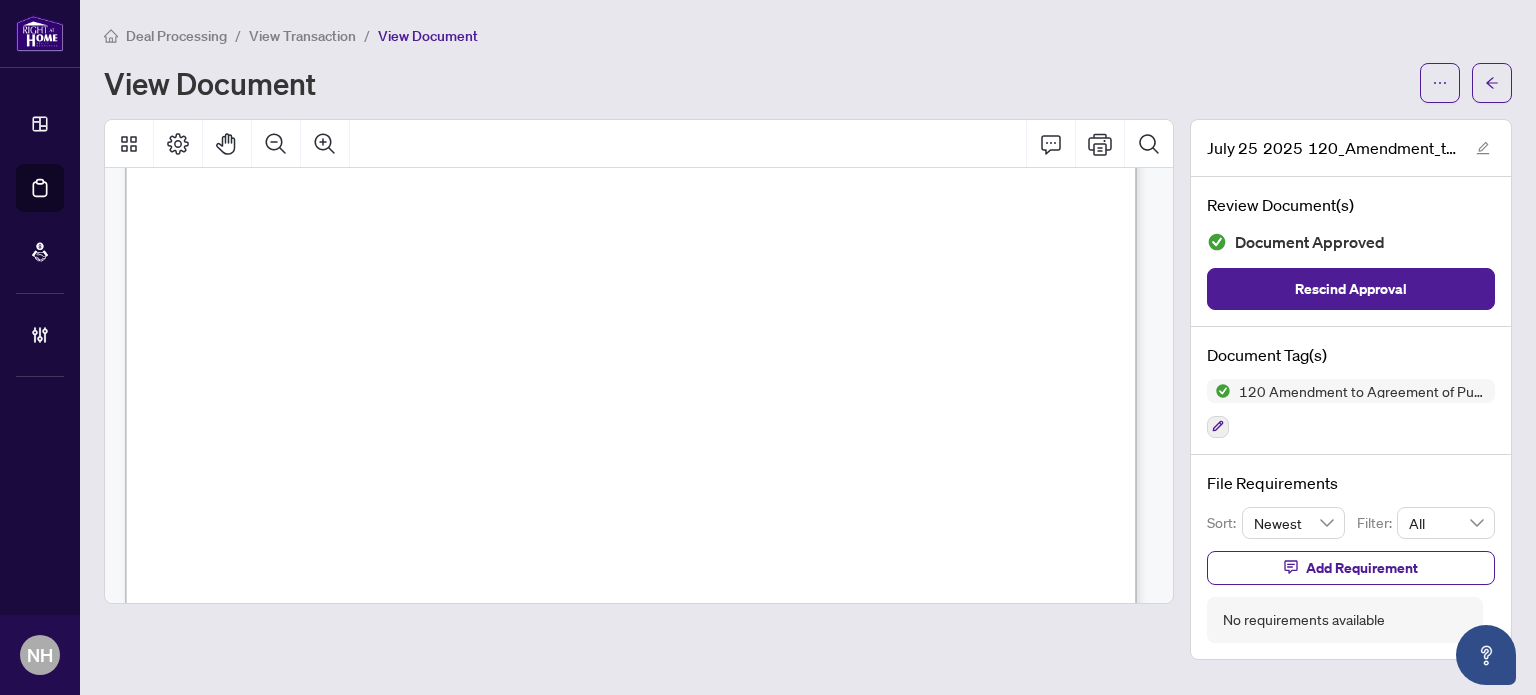 scroll, scrollTop: 500, scrollLeft: 0, axis: vertical 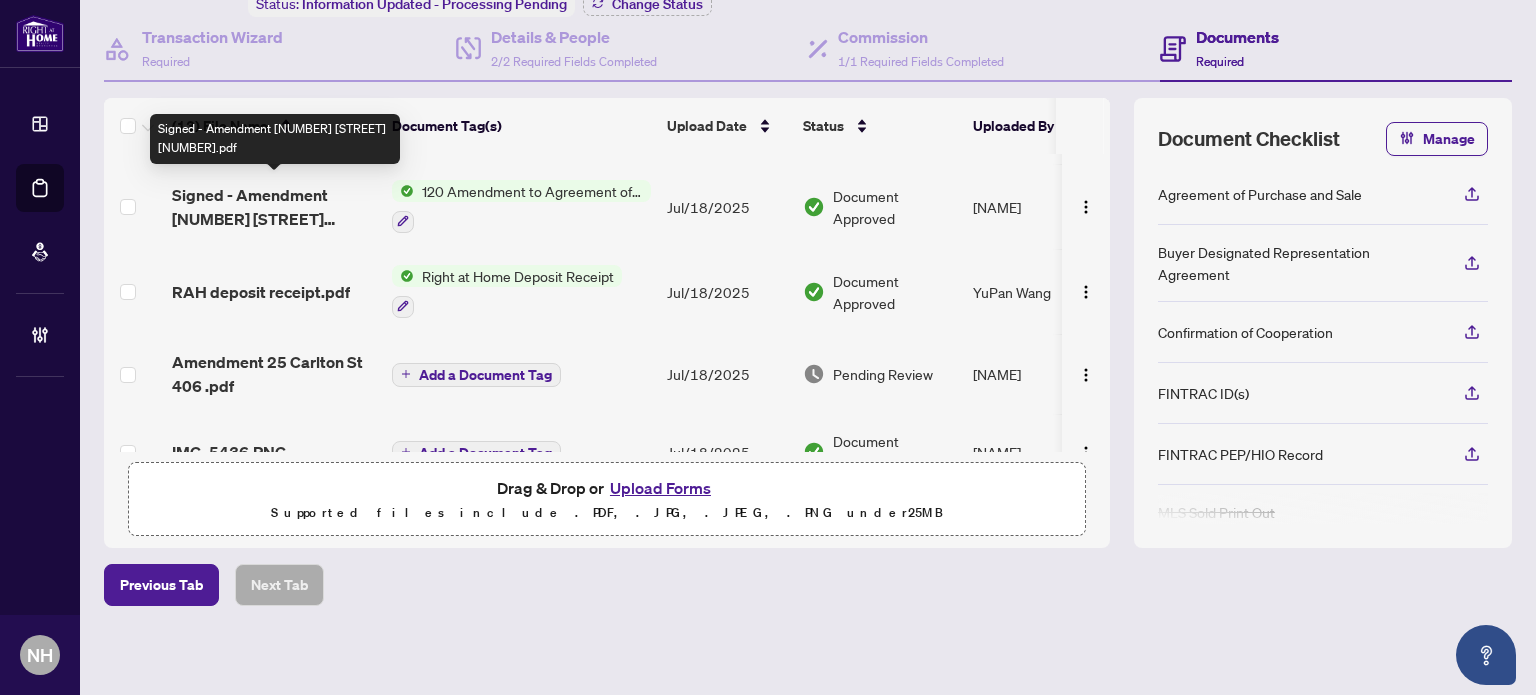 click on "Signed - Amendment [NUMBER] [STREET].pdf" at bounding box center [274, 207] 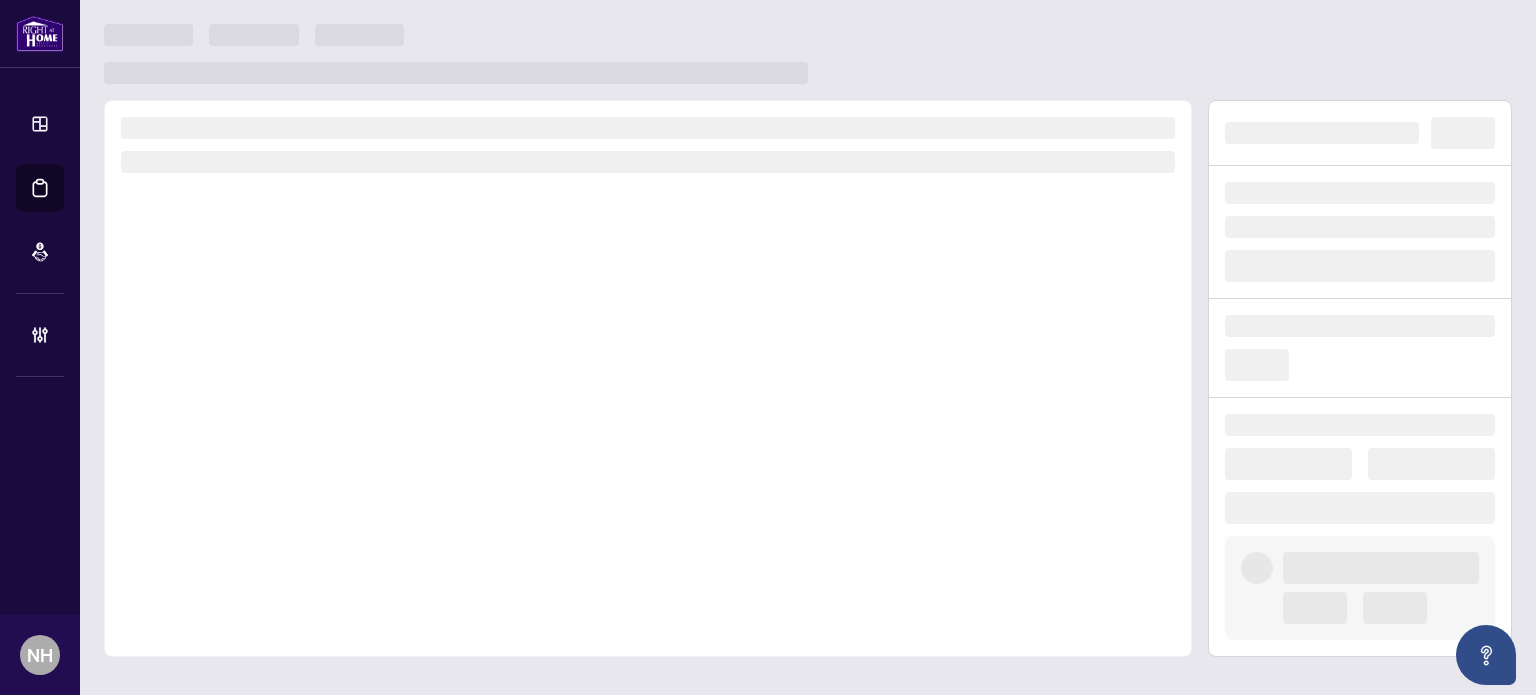 scroll, scrollTop: 0, scrollLeft: 0, axis: both 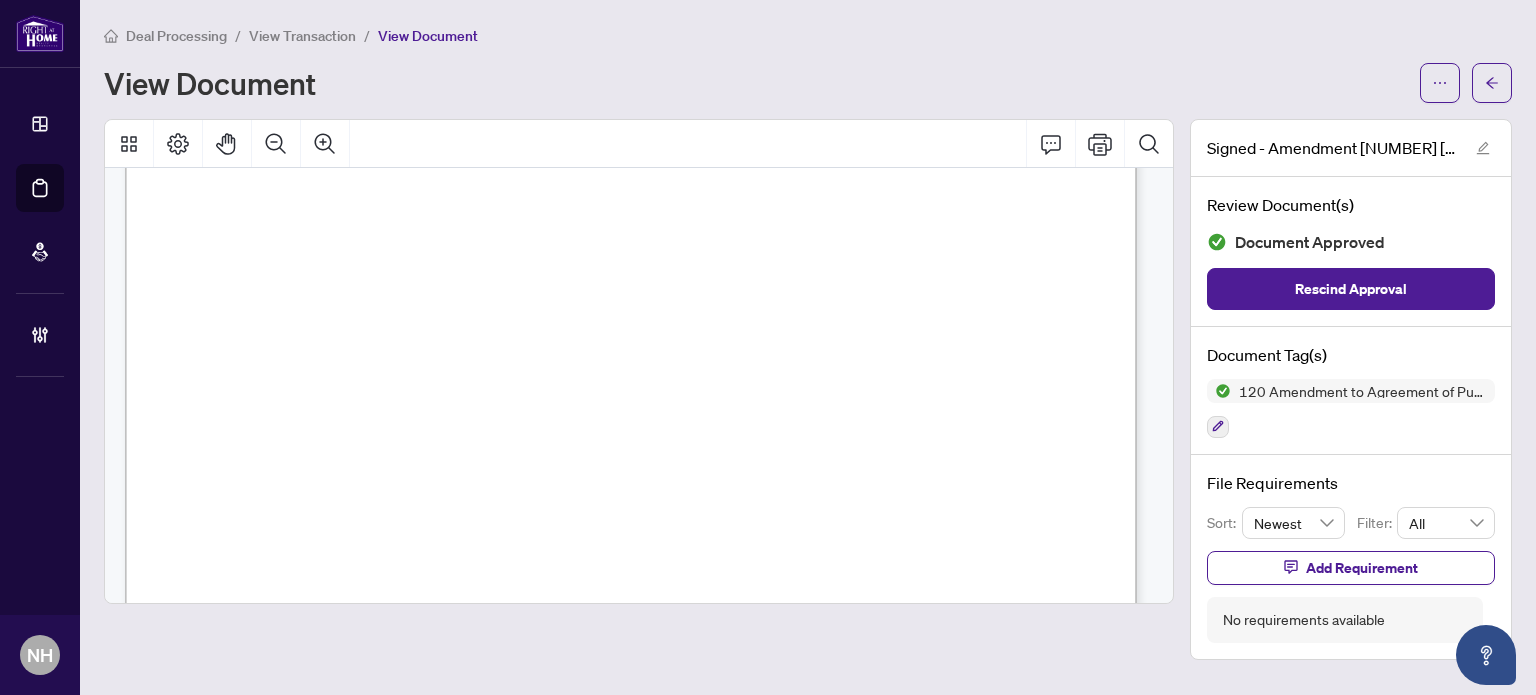 click on "View Transaction" at bounding box center [302, 36] 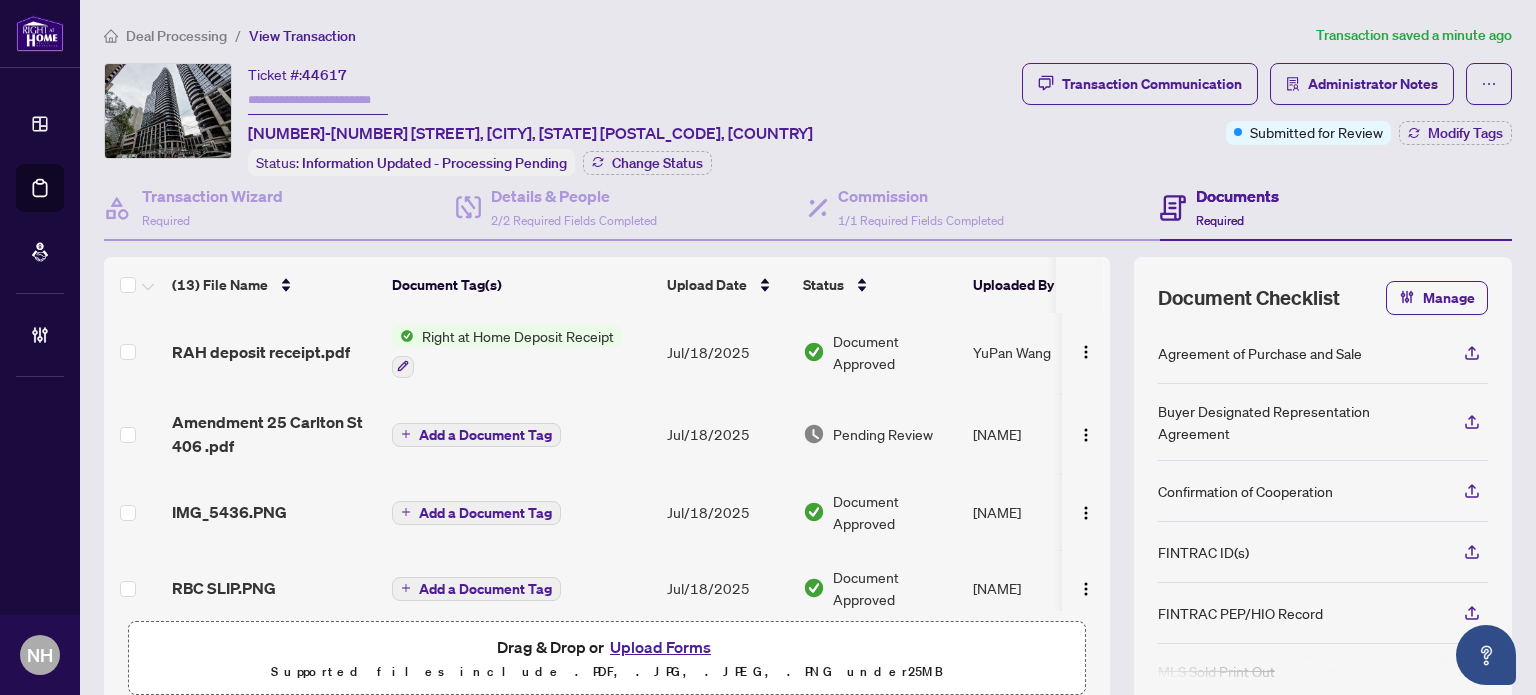 scroll, scrollTop: 500, scrollLeft: 0, axis: vertical 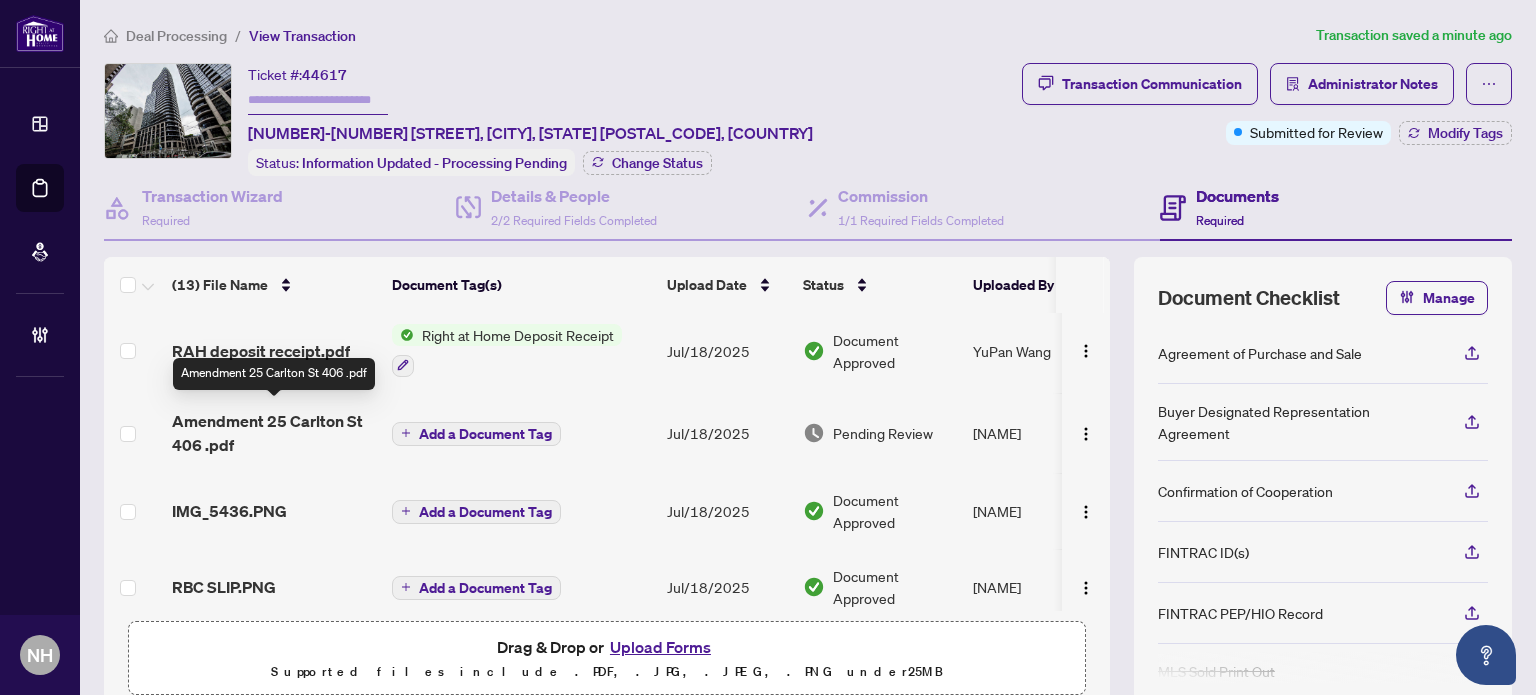 click on "Amendment 25 Carlton St 406 .pdf" at bounding box center [274, 433] 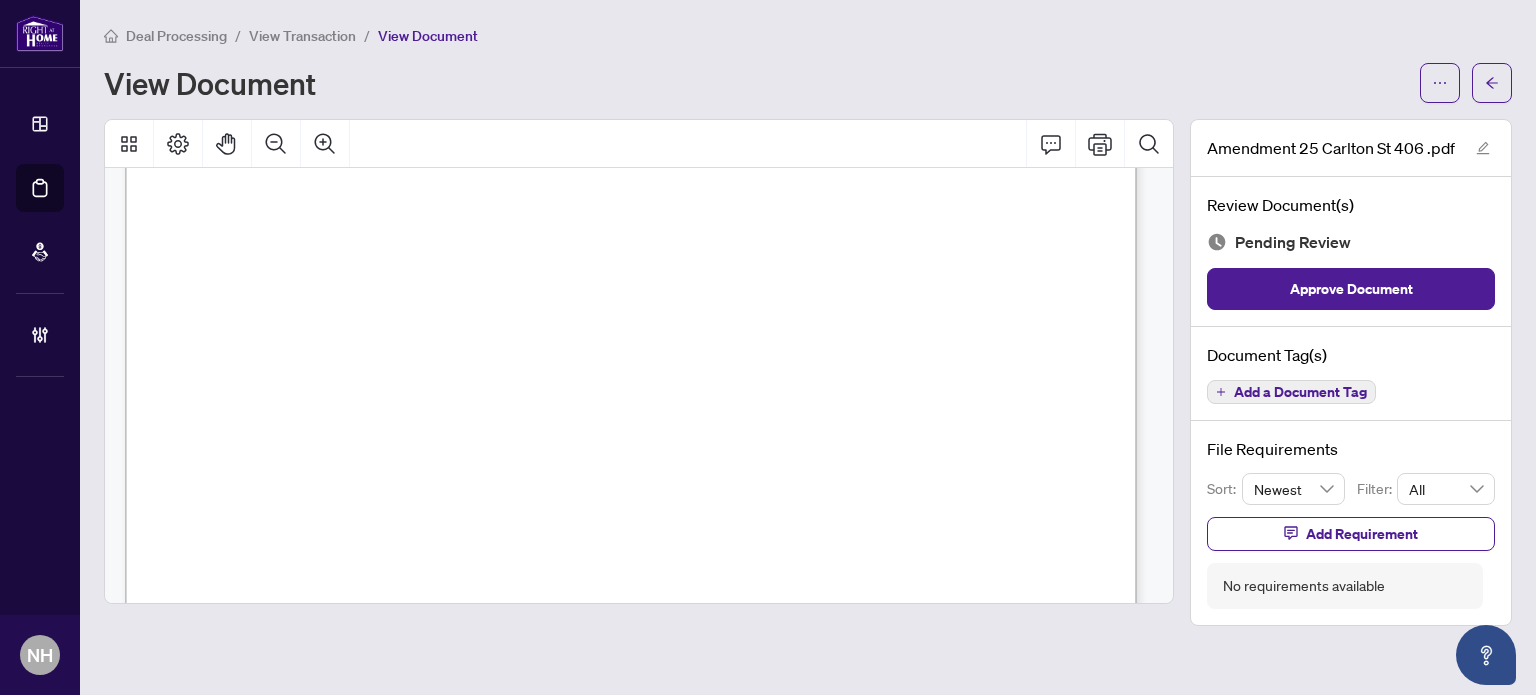 scroll, scrollTop: 507, scrollLeft: 0, axis: vertical 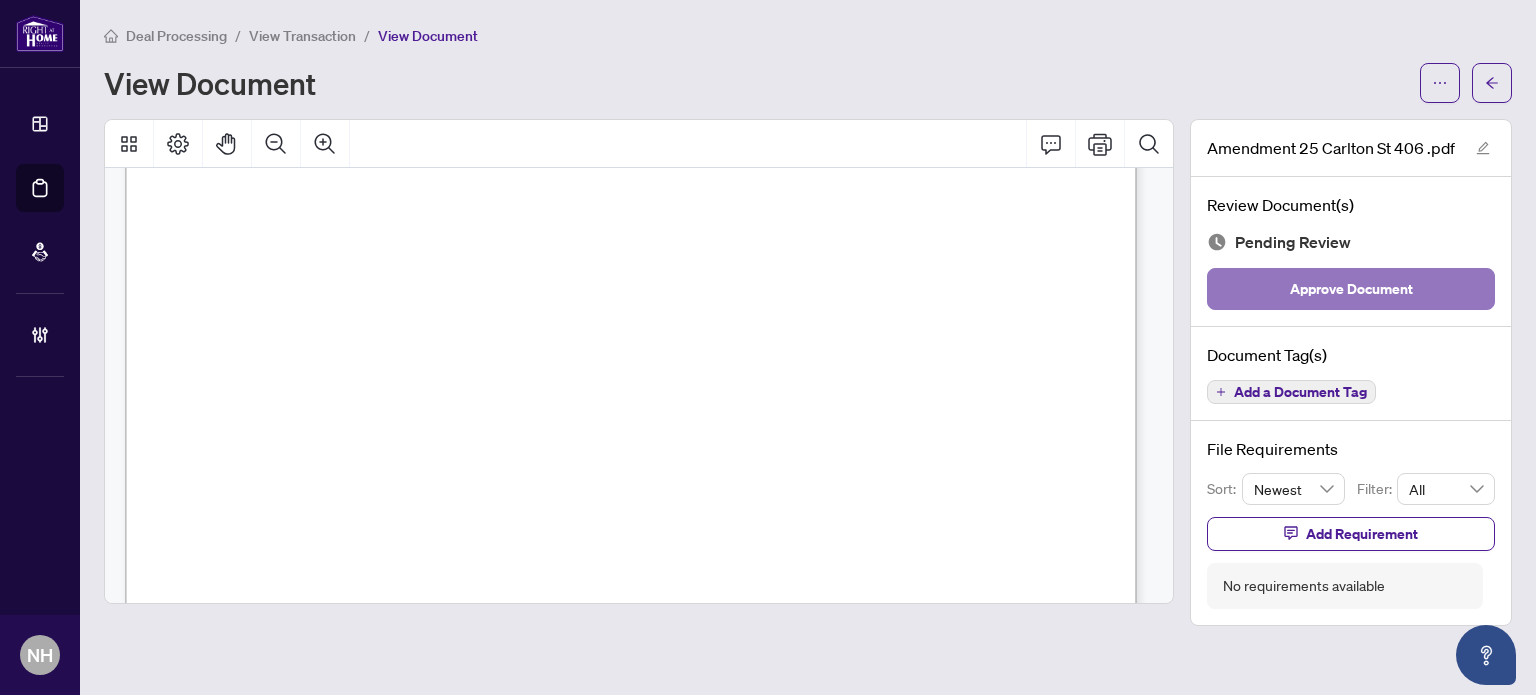 click on "Approve Document" at bounding box center (1351, 289) 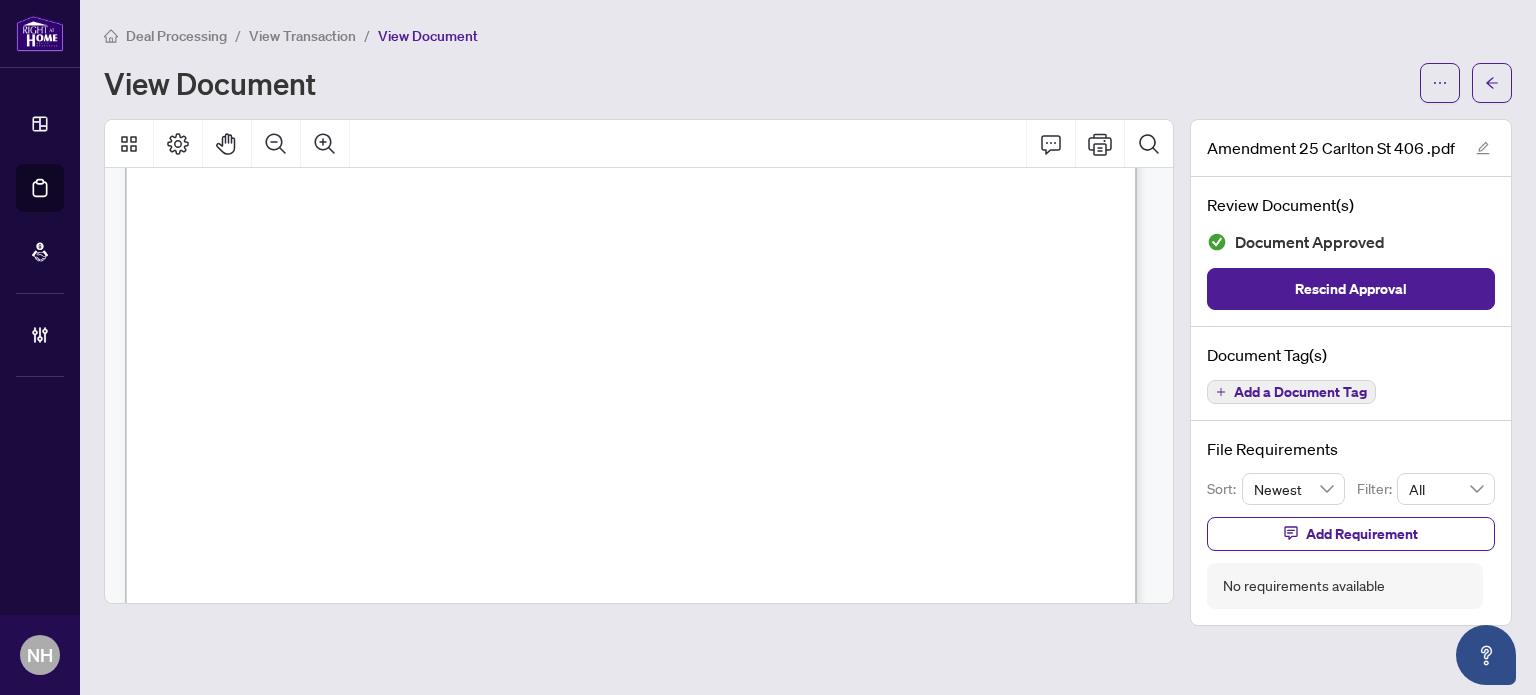 click on "Deal Processing / View Transaction / View Document View Document Amendment 25 Carlton St 406 .pdf Review Document(s) Document Approved Rescind Approval Document Tag(s) Add a Document Tag File Requirements Sort: Newest Filter: All Add Requirement No requirements available" at bounding box center (808, 347) 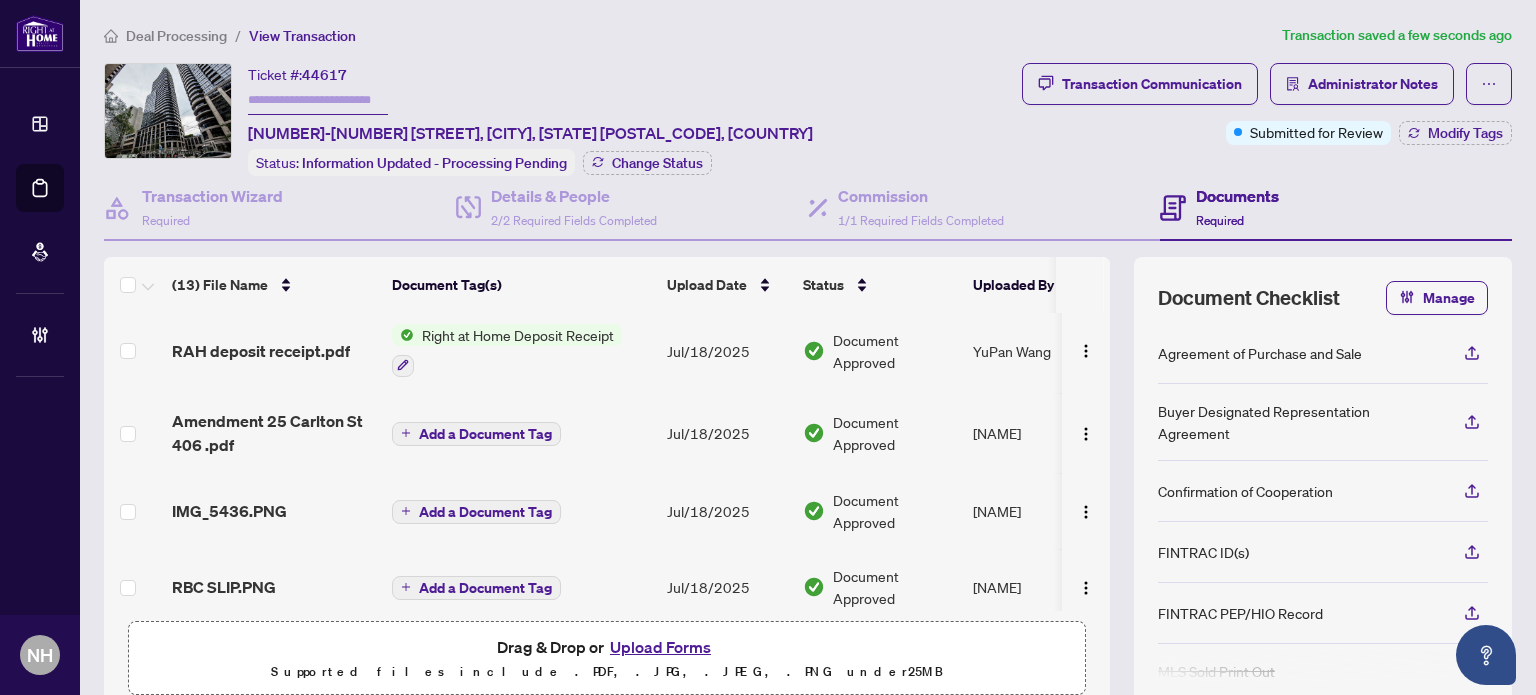 scroll, scrollTop: 700, scrollLeft: 0, axis: vertical 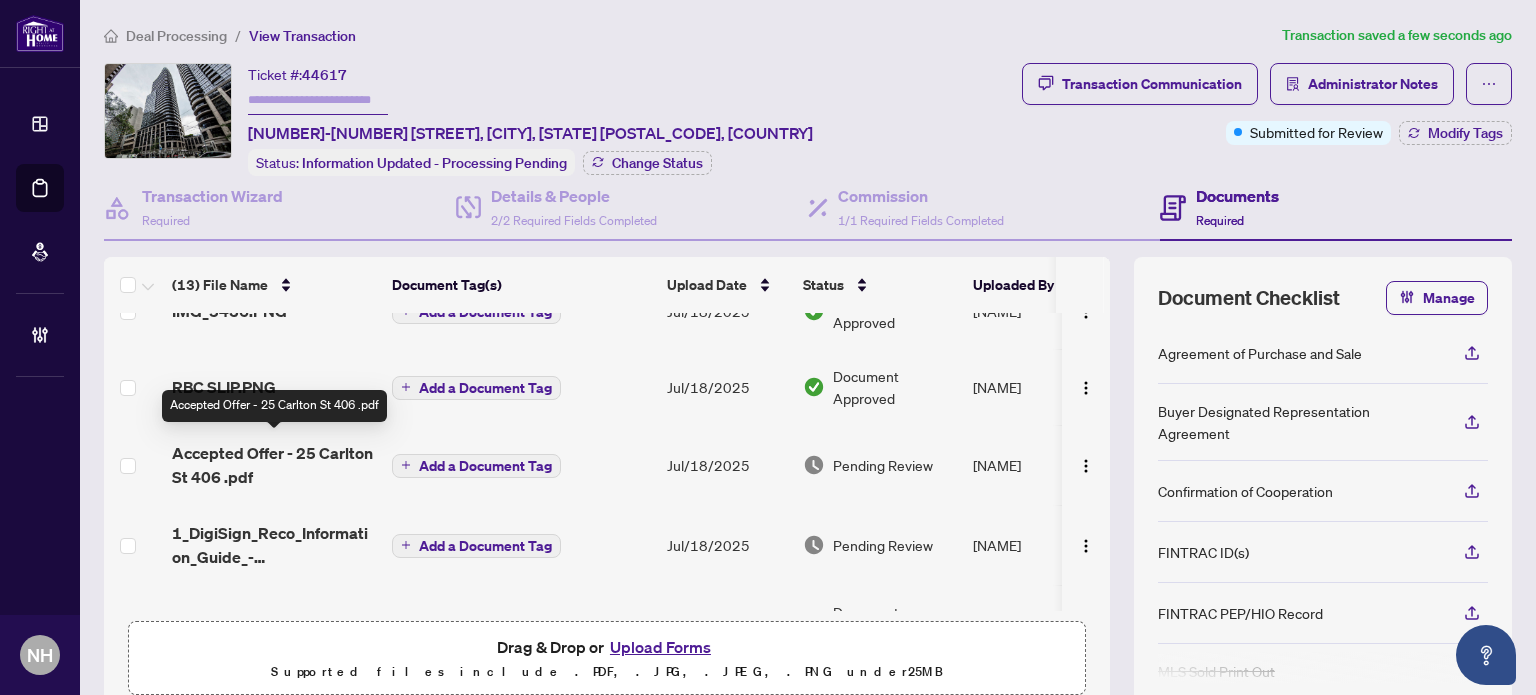 click on "Accepted Offer - 25 Carlton St 406 .pdf" at bounding box center [274, 465] 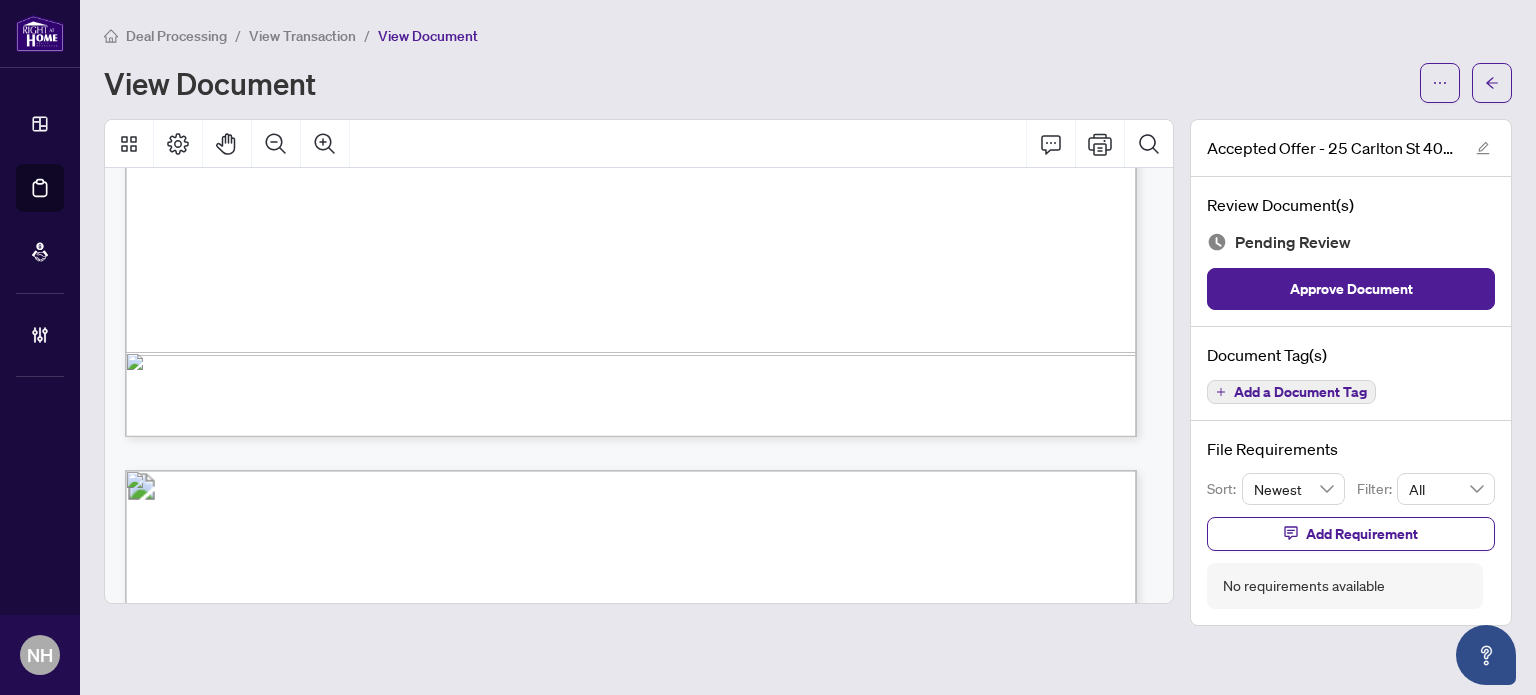 scroll, scrollTop: 12300, scrollLeft: 0, axis: vertical 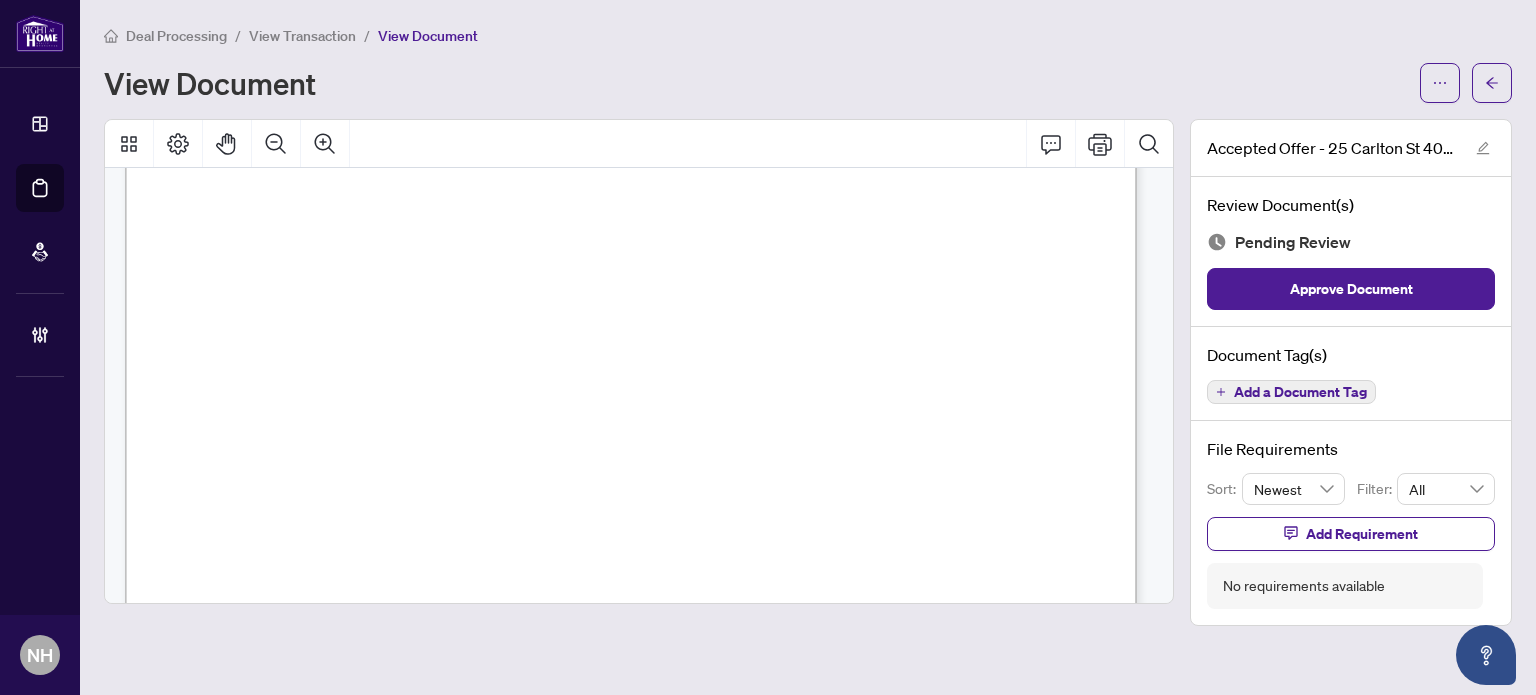 click on "Add a Document Tag" at bounding box center (1300, 392) 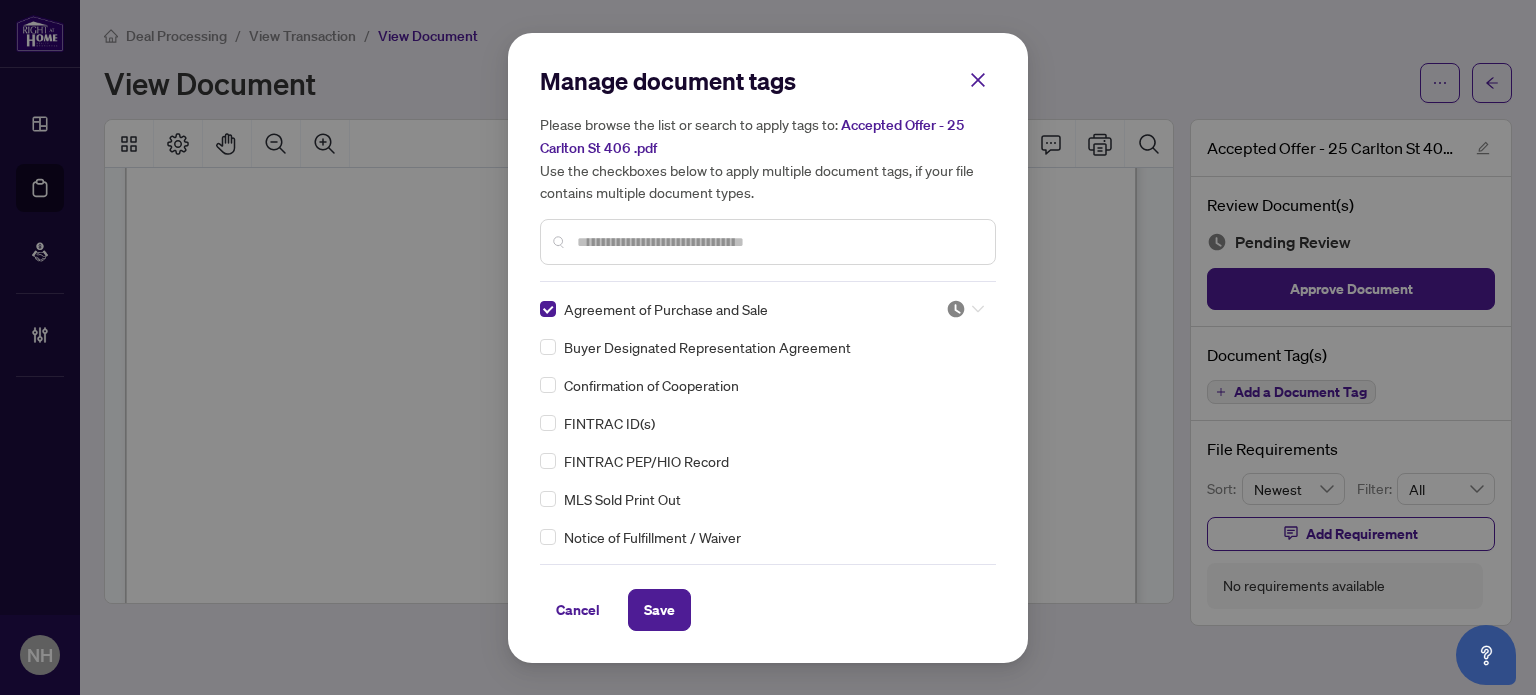 click 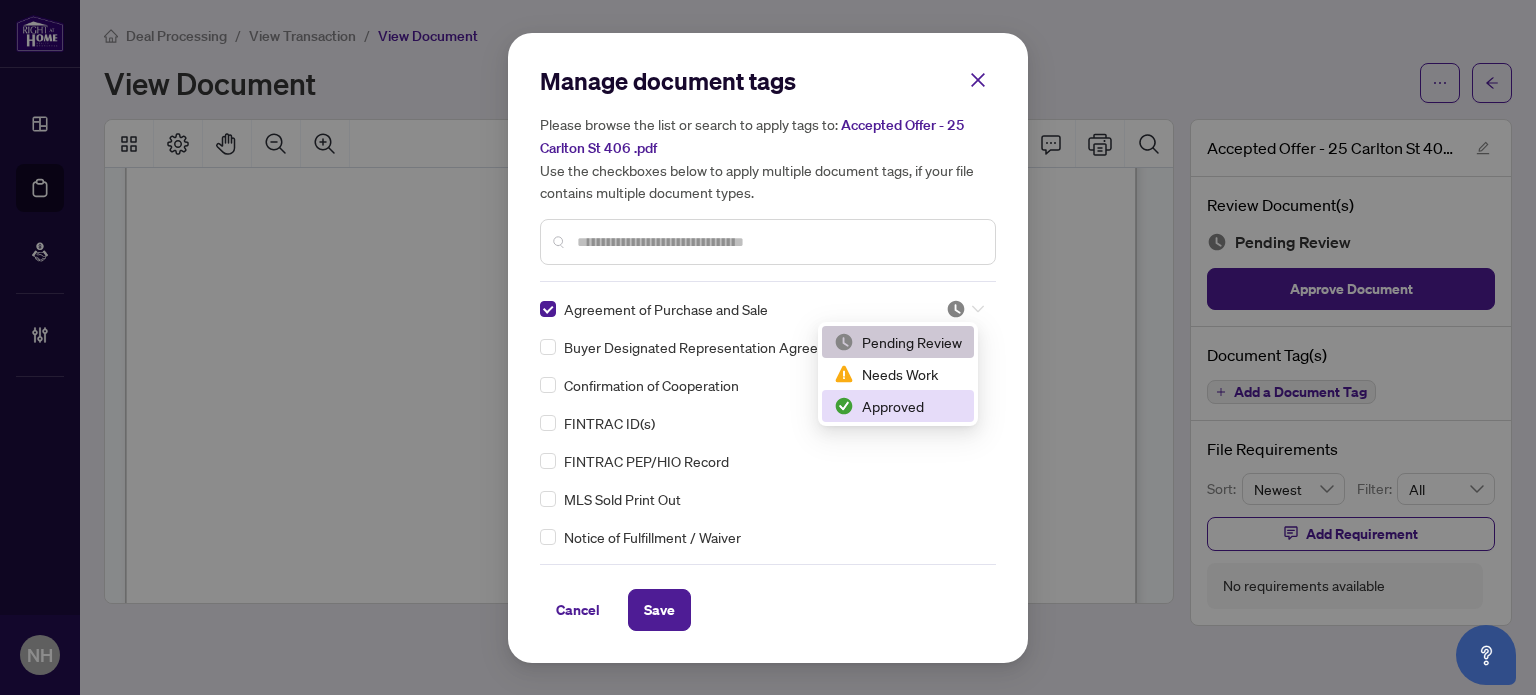 click on "Approved" at bounding box center [898, 406] 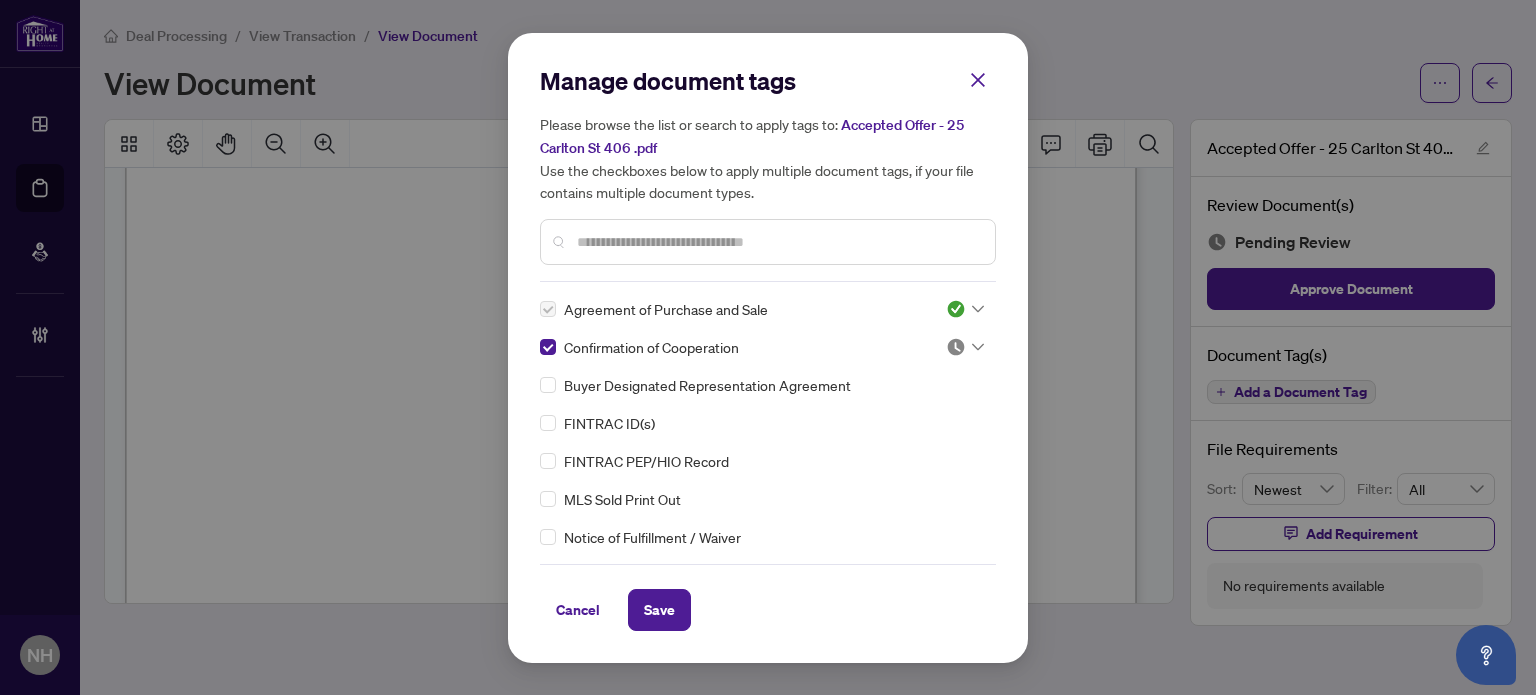 click at bounding box center [956, 347] 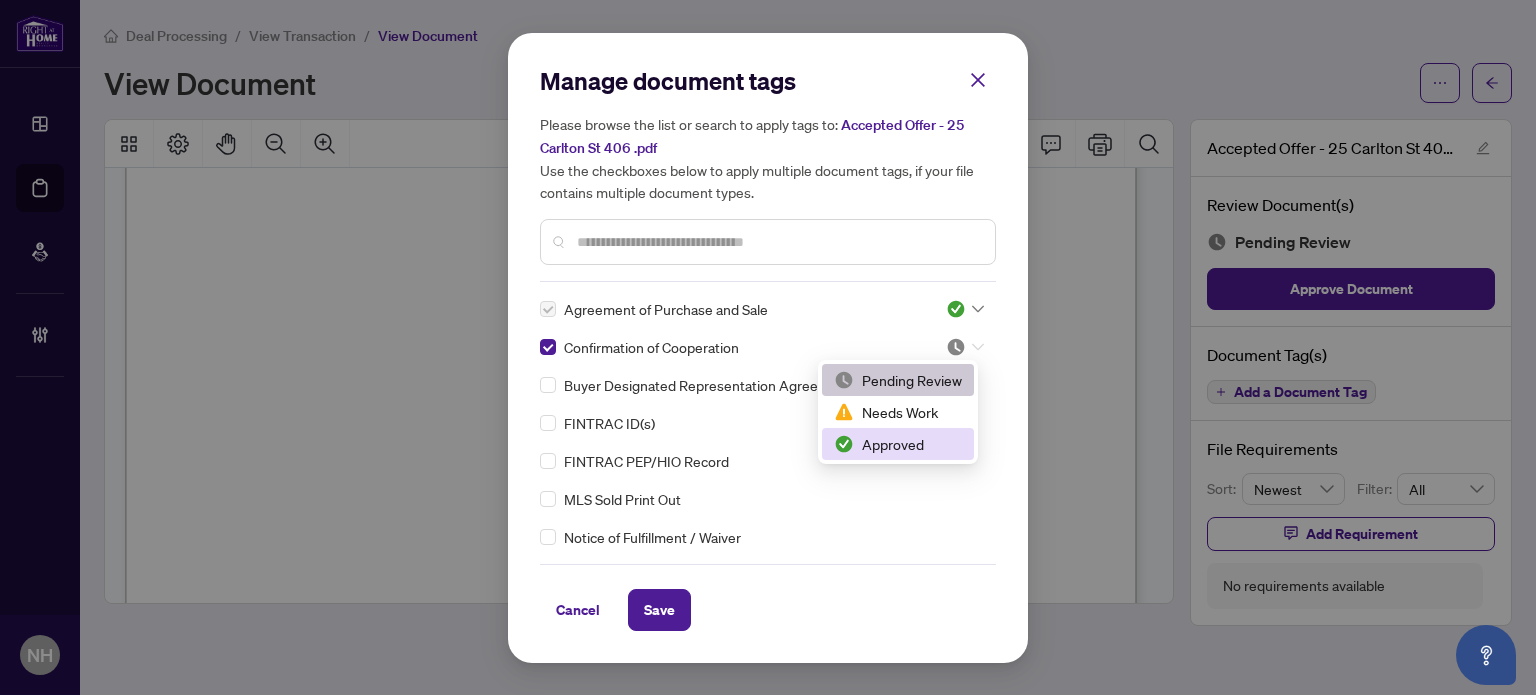click on "Approved" at bounding box center (898, 444) 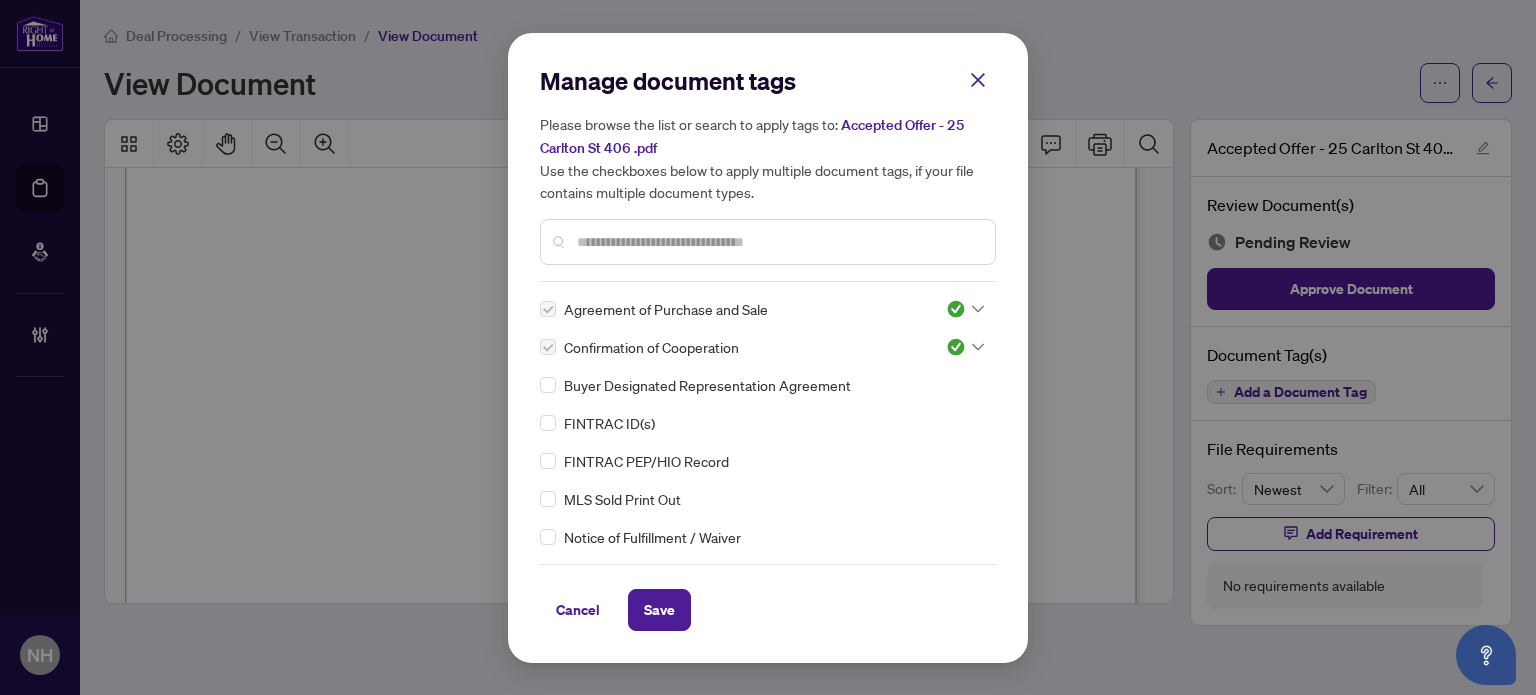 click at bounding box center [768, 242] 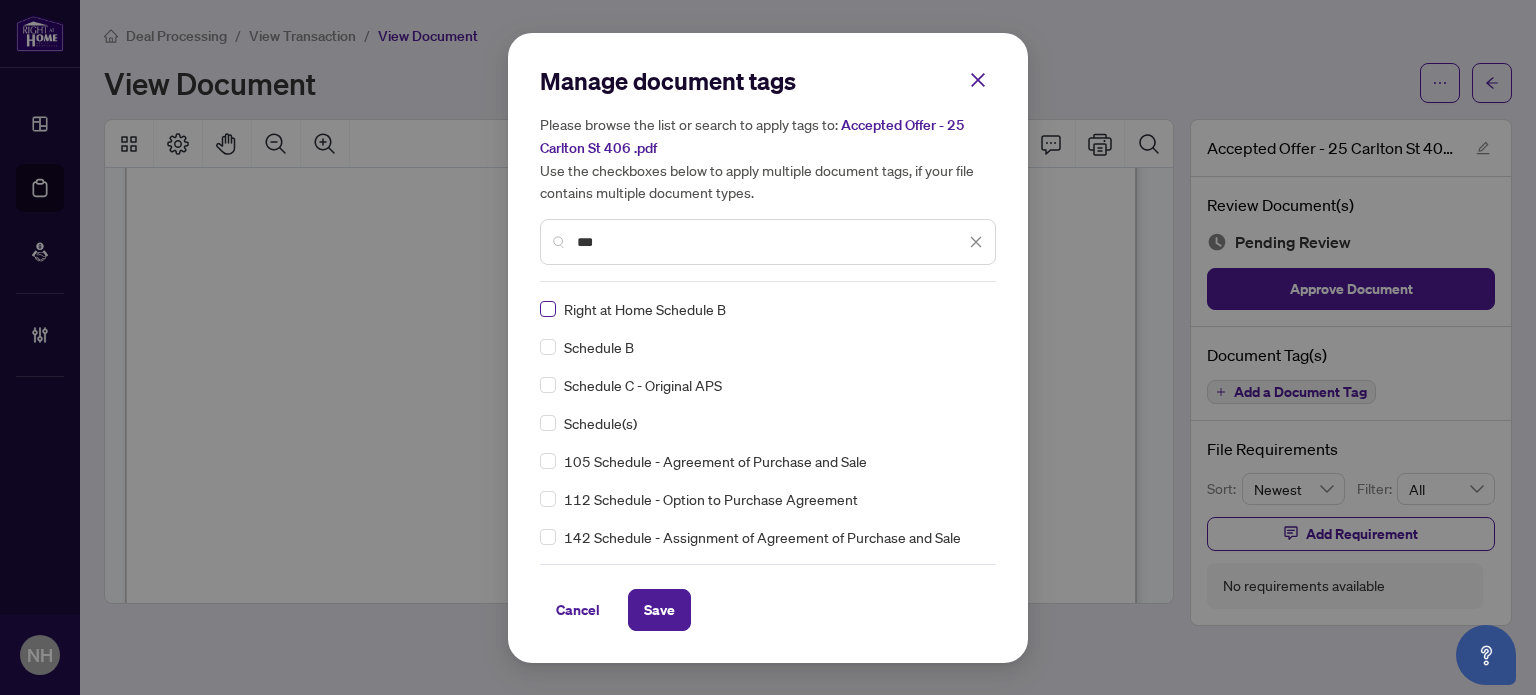 type on "***" 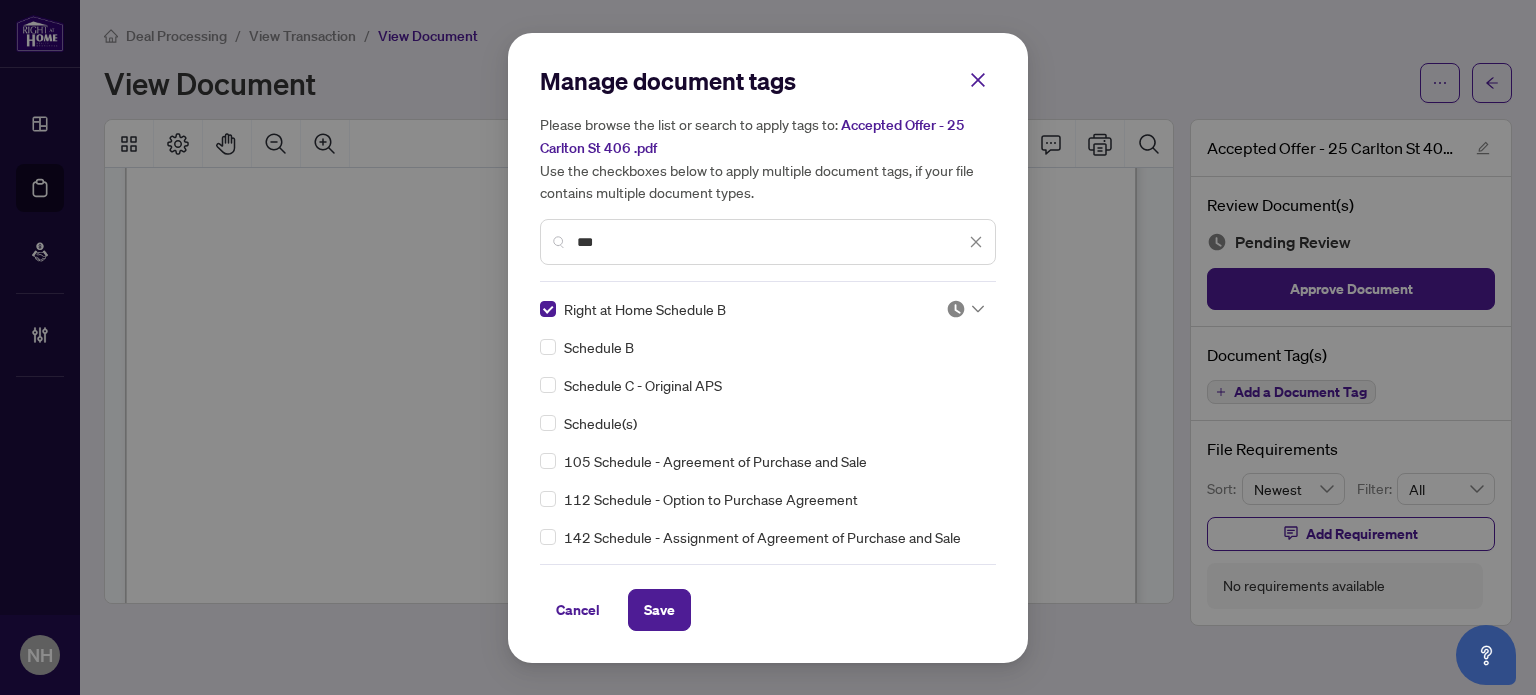 click at bounding box center [956, 309] 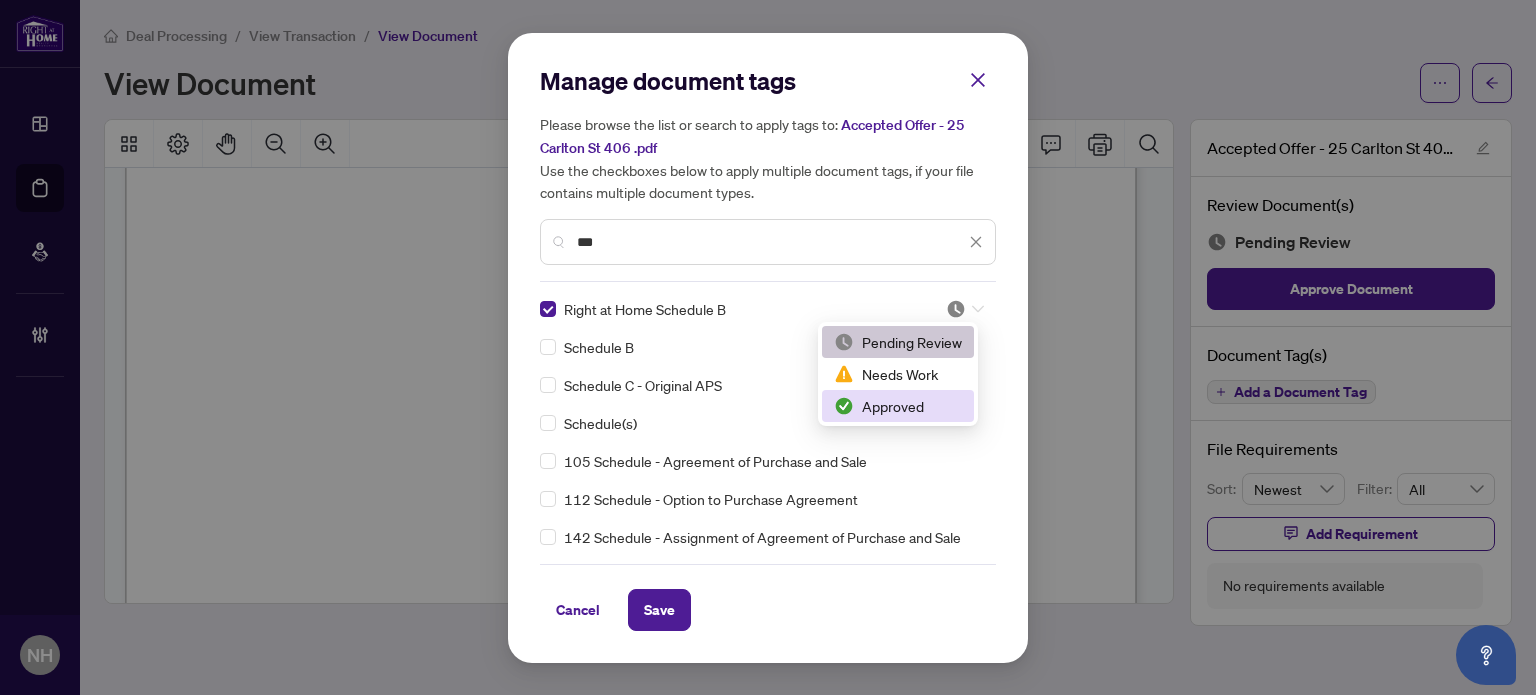 click on "Approved" at bounding box center (898, 406) 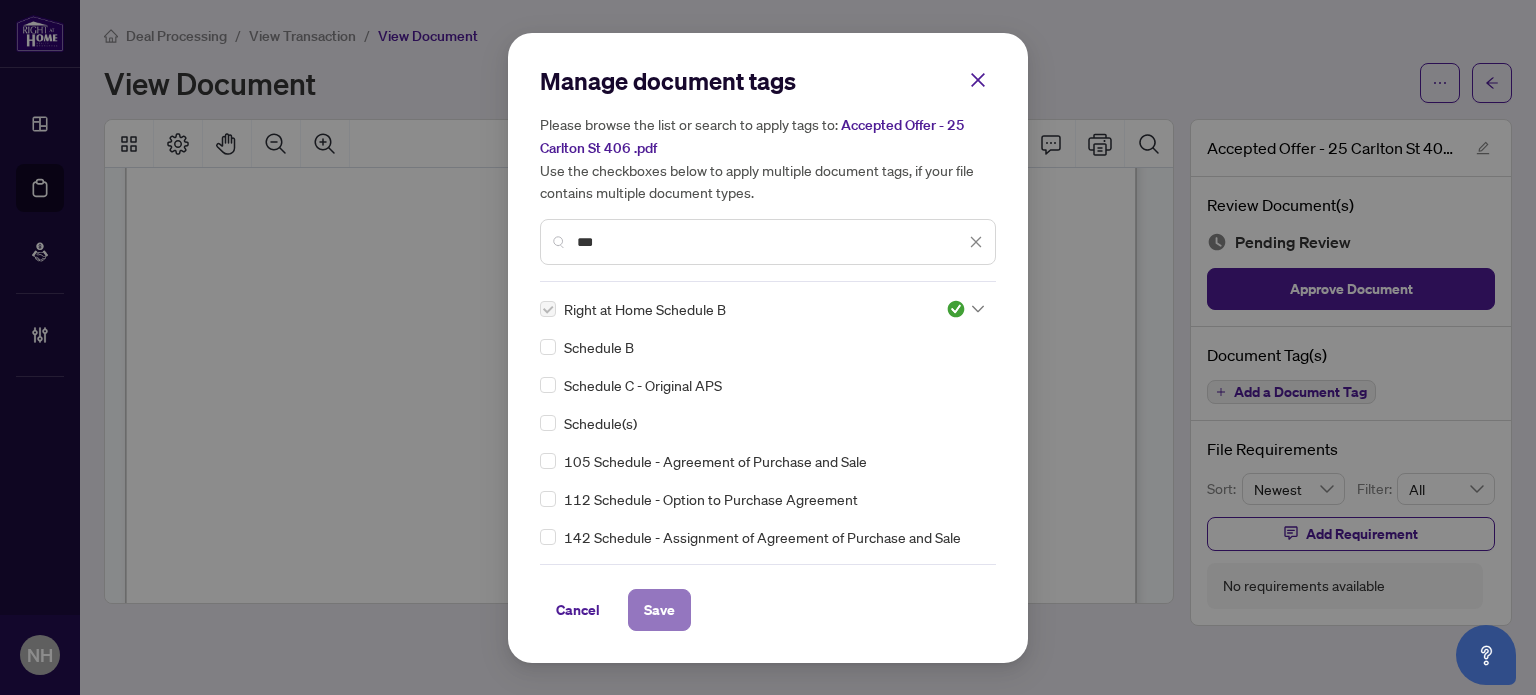 click on "Save" at bounding box center (659, 610) 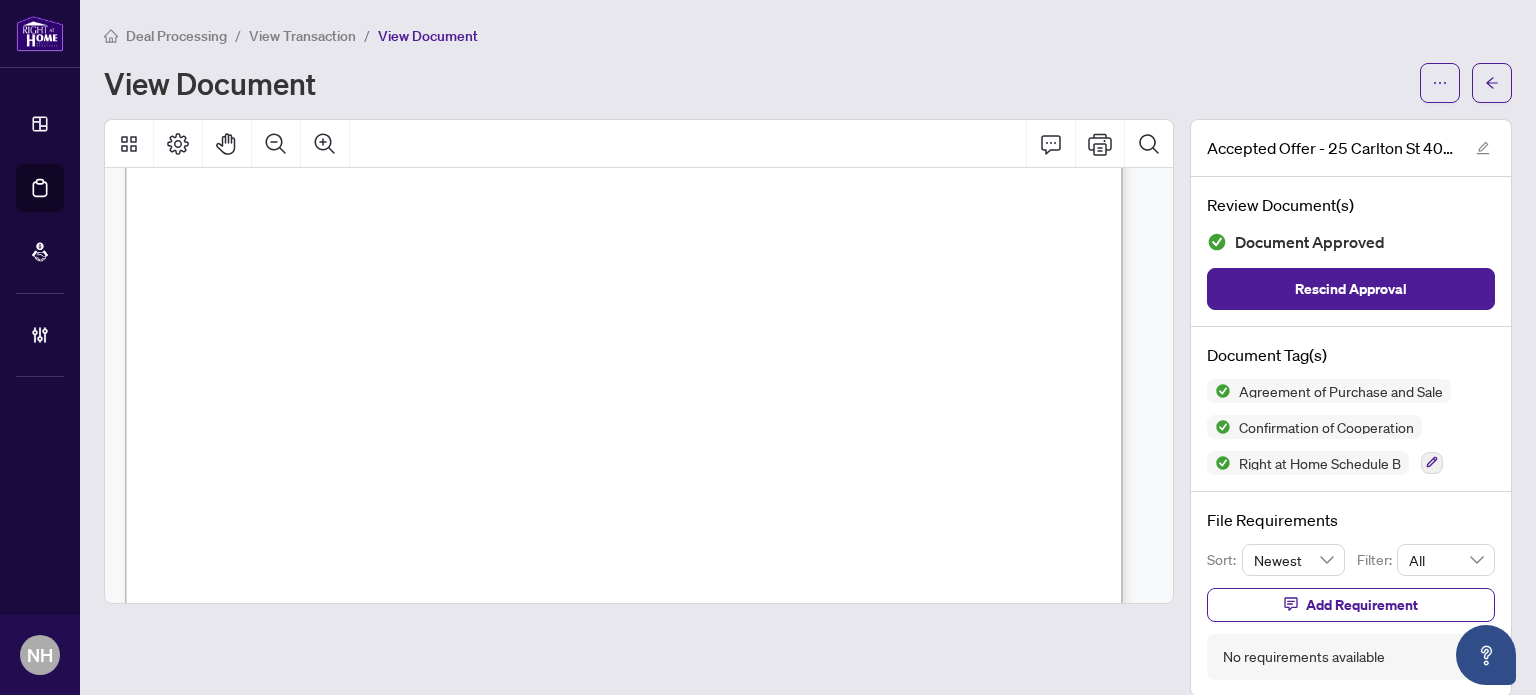 scroll, scrollTop: 12127, scrollLeft: 0, axis: vertical 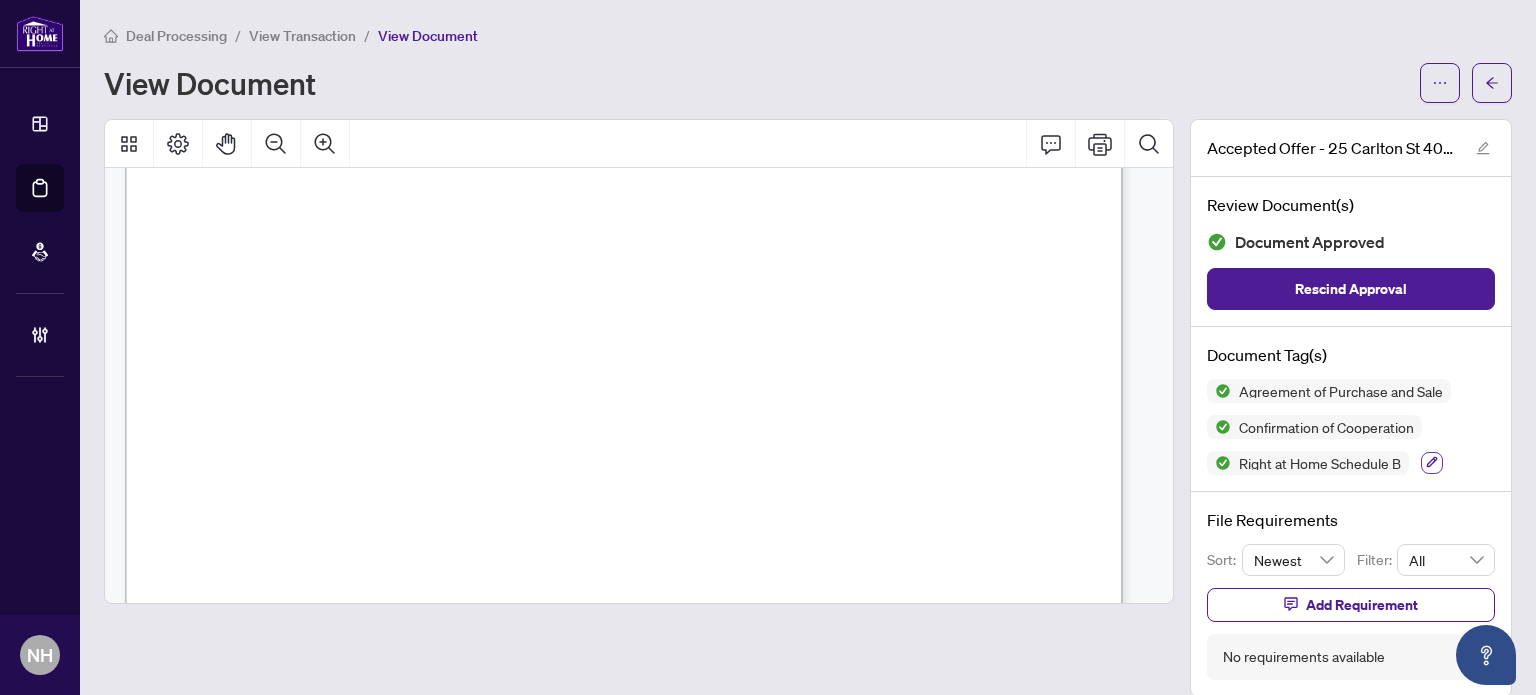 click at bounding box center (1432, 463) 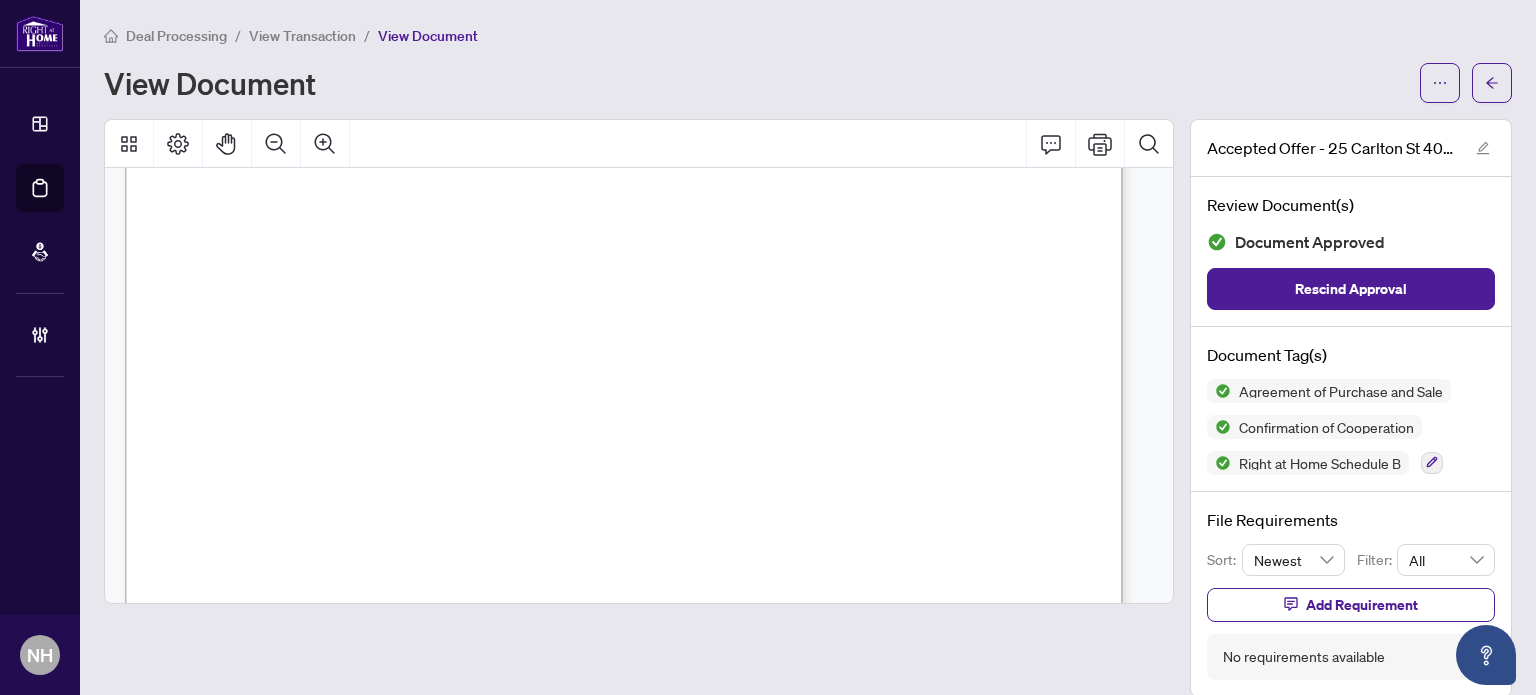 type 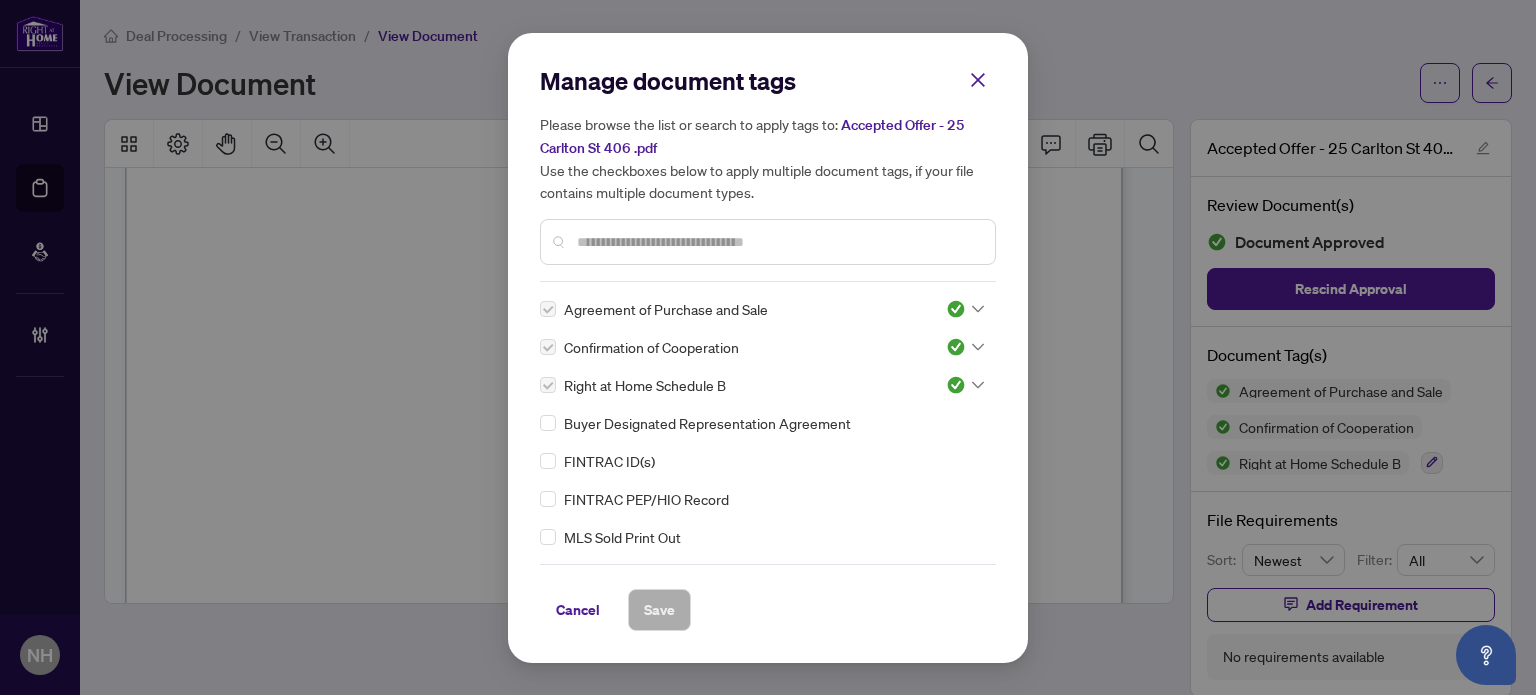 click 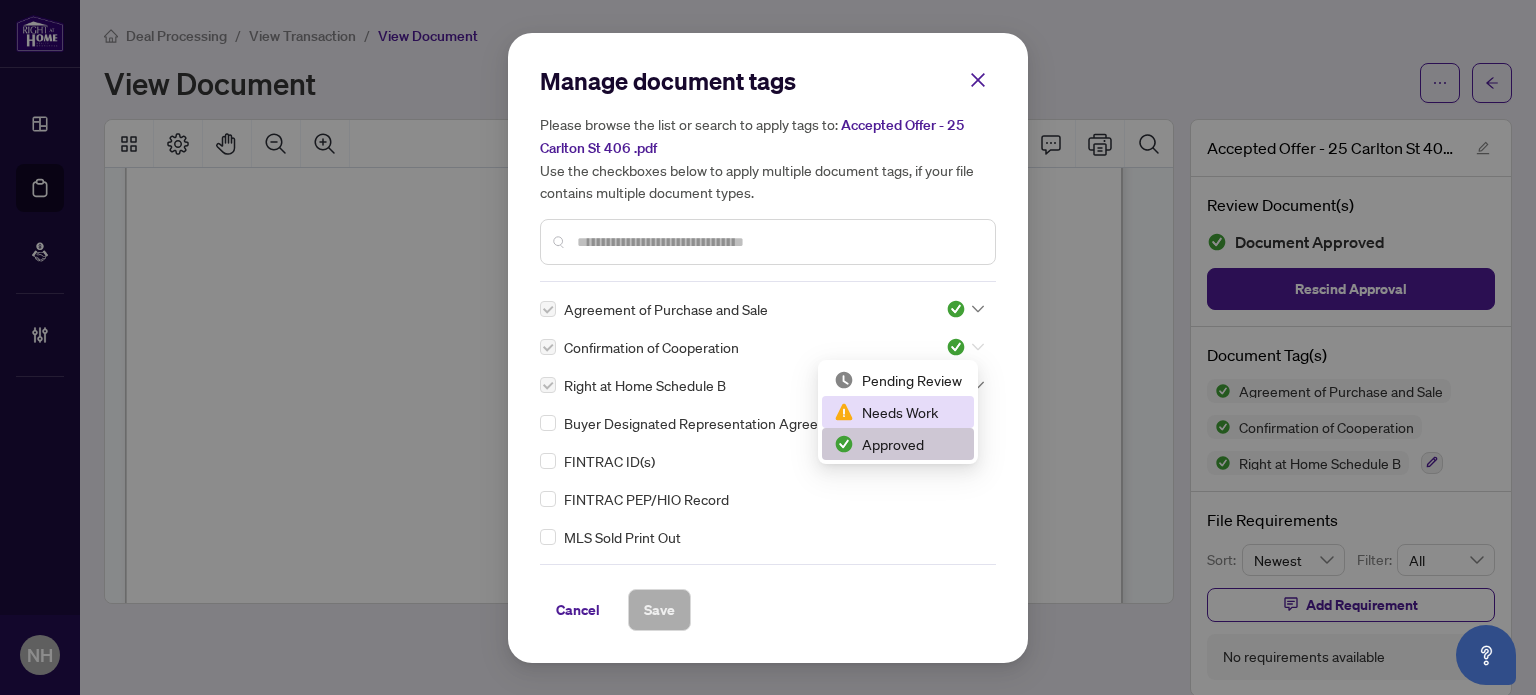 click on "Needs Work" at bounding box center [898, 412] 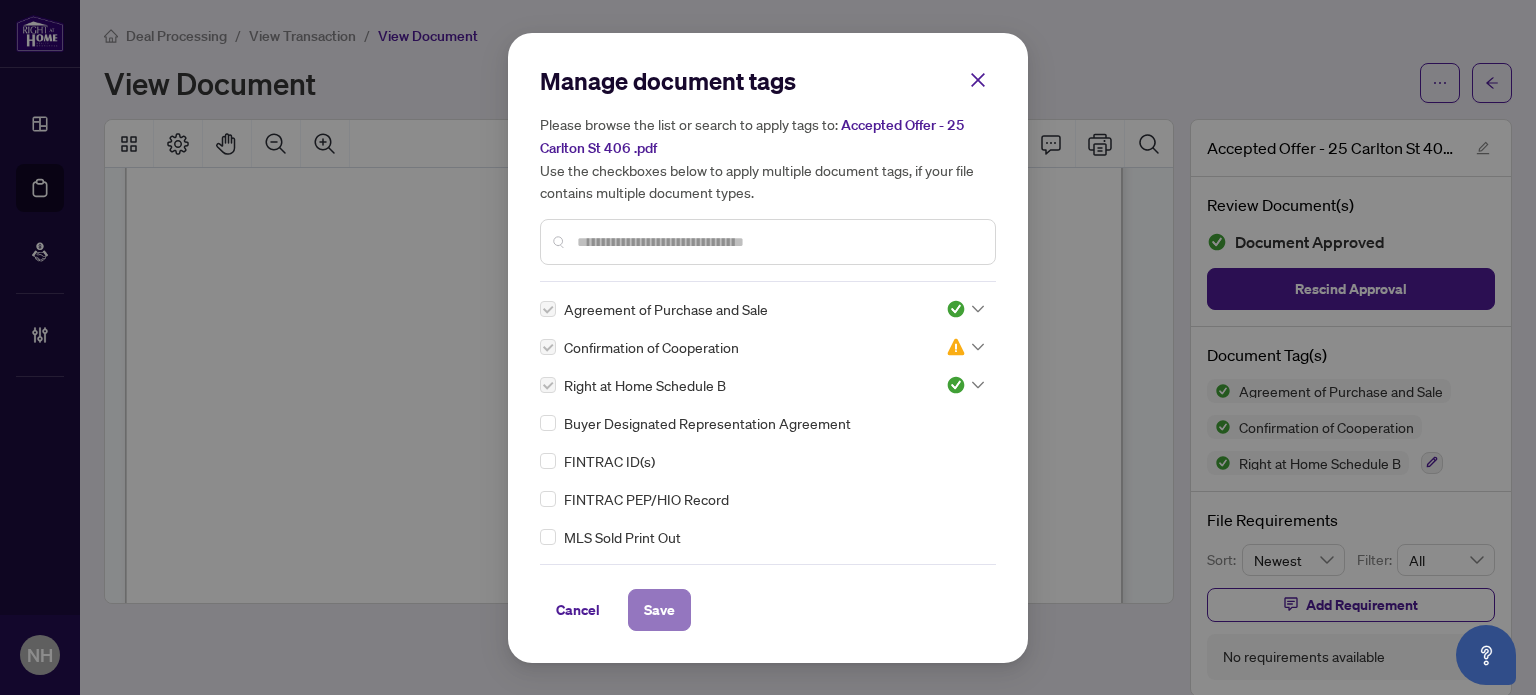 click on "Save" at bounding box center [659, 610] 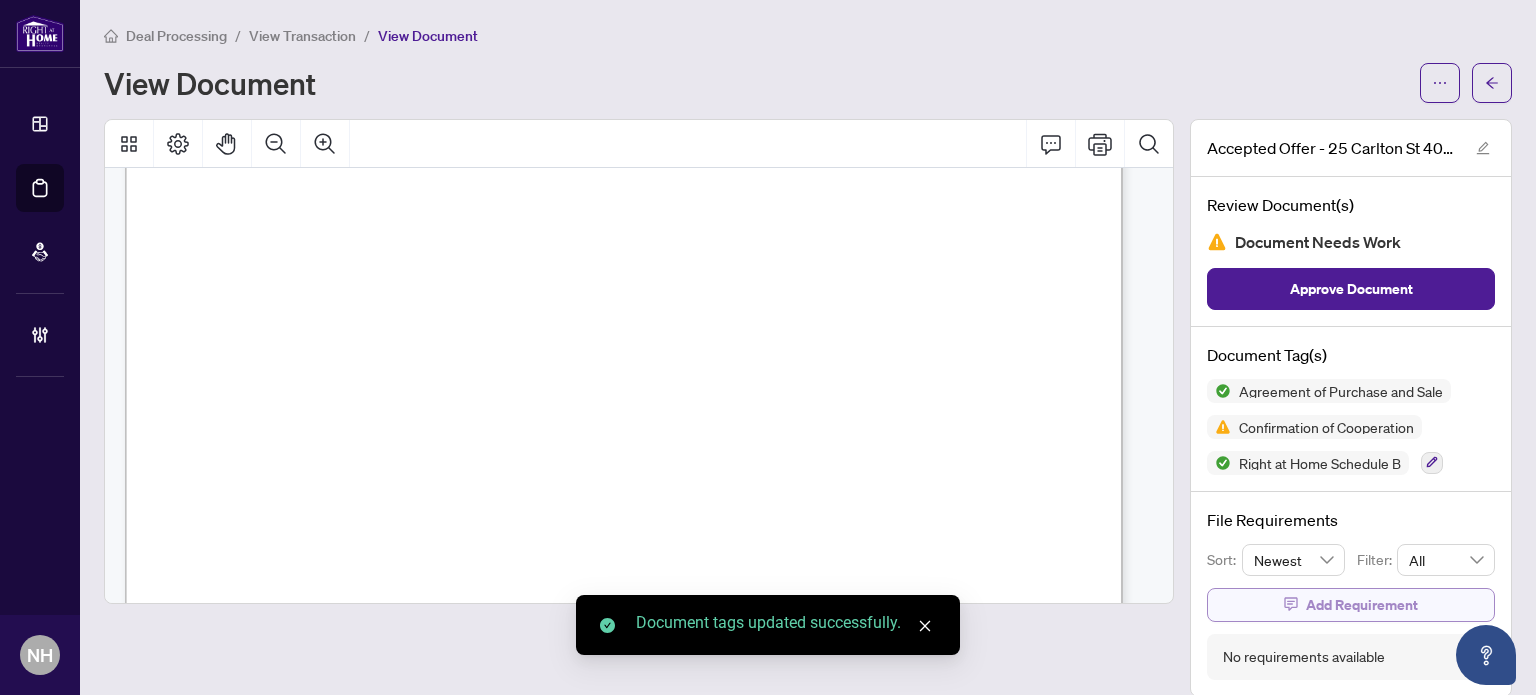 click on "Add Requirement" at bounding box center (1362, 605) 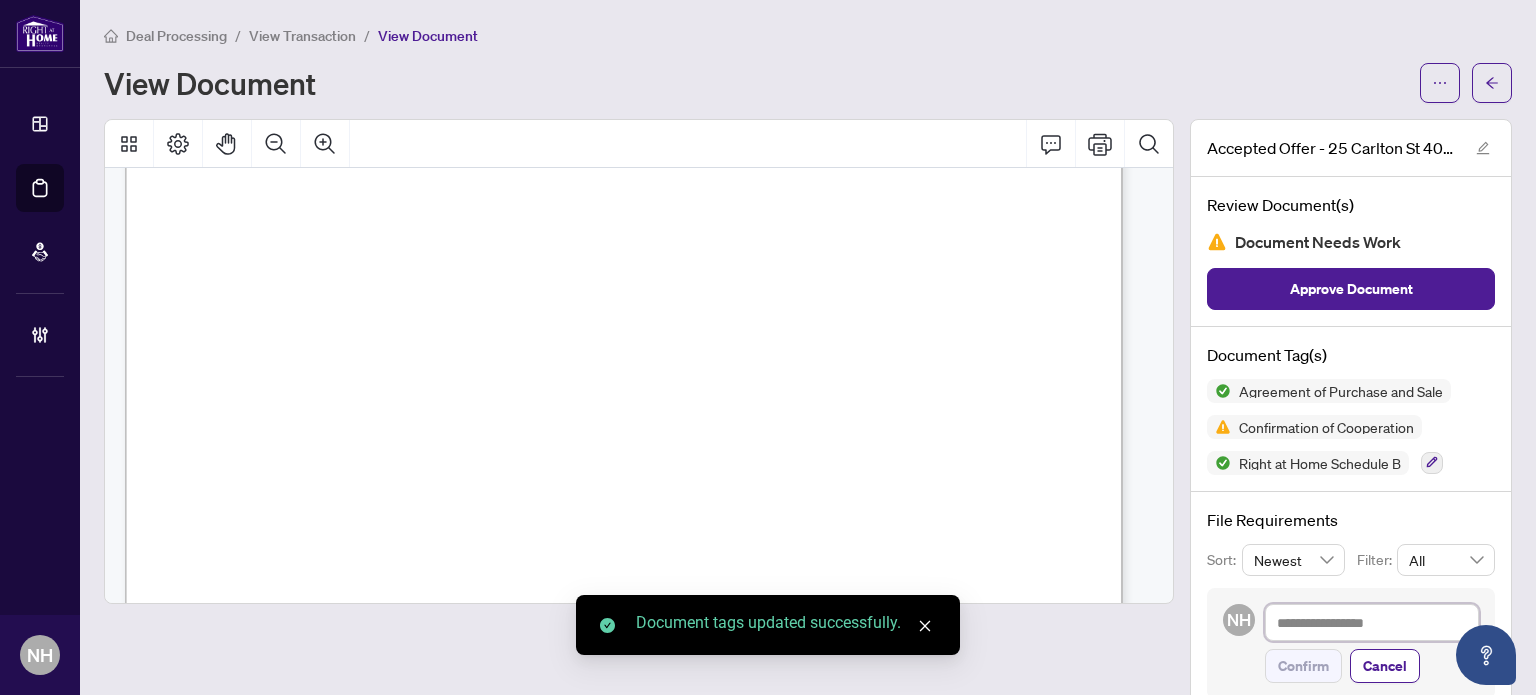 click at bounding box center [1372, 623] 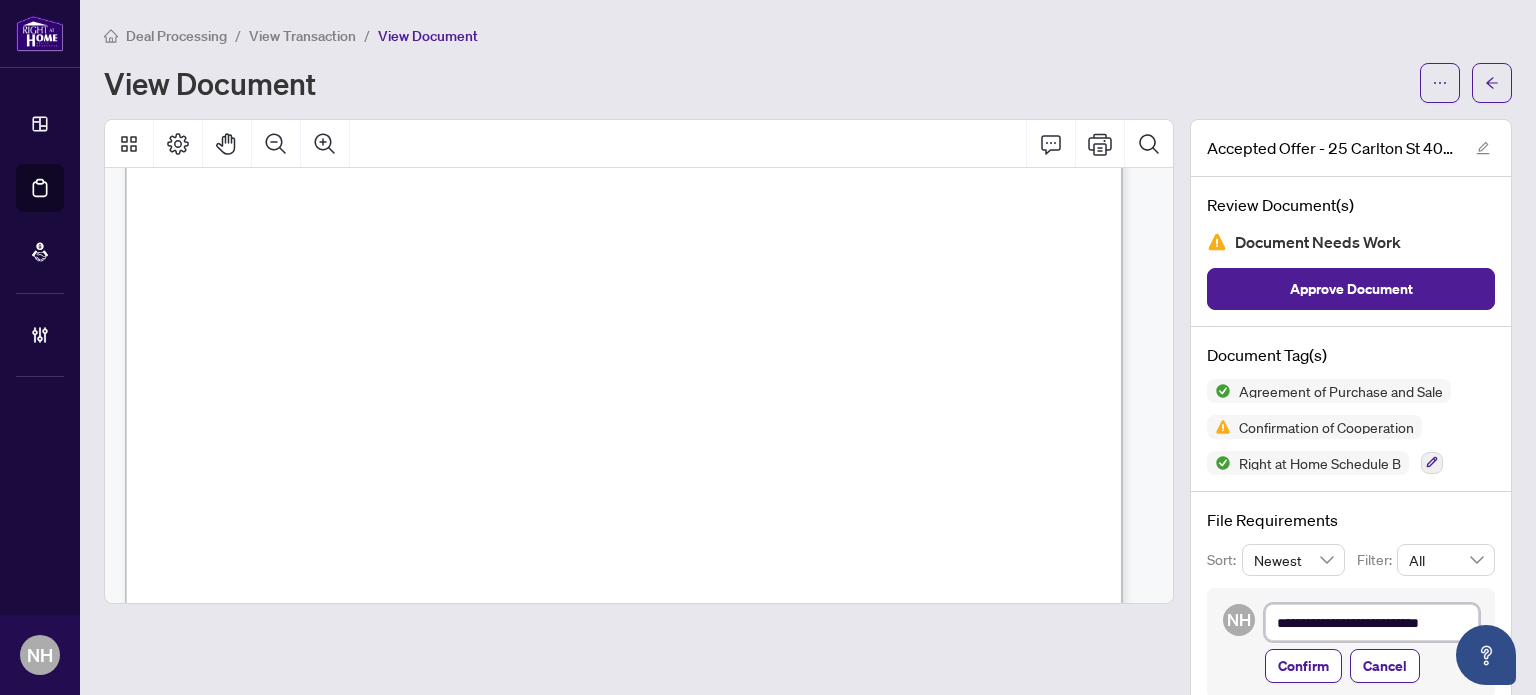 scroll, scrollTop: 12327, scrollLeft: 0, axis: vertical 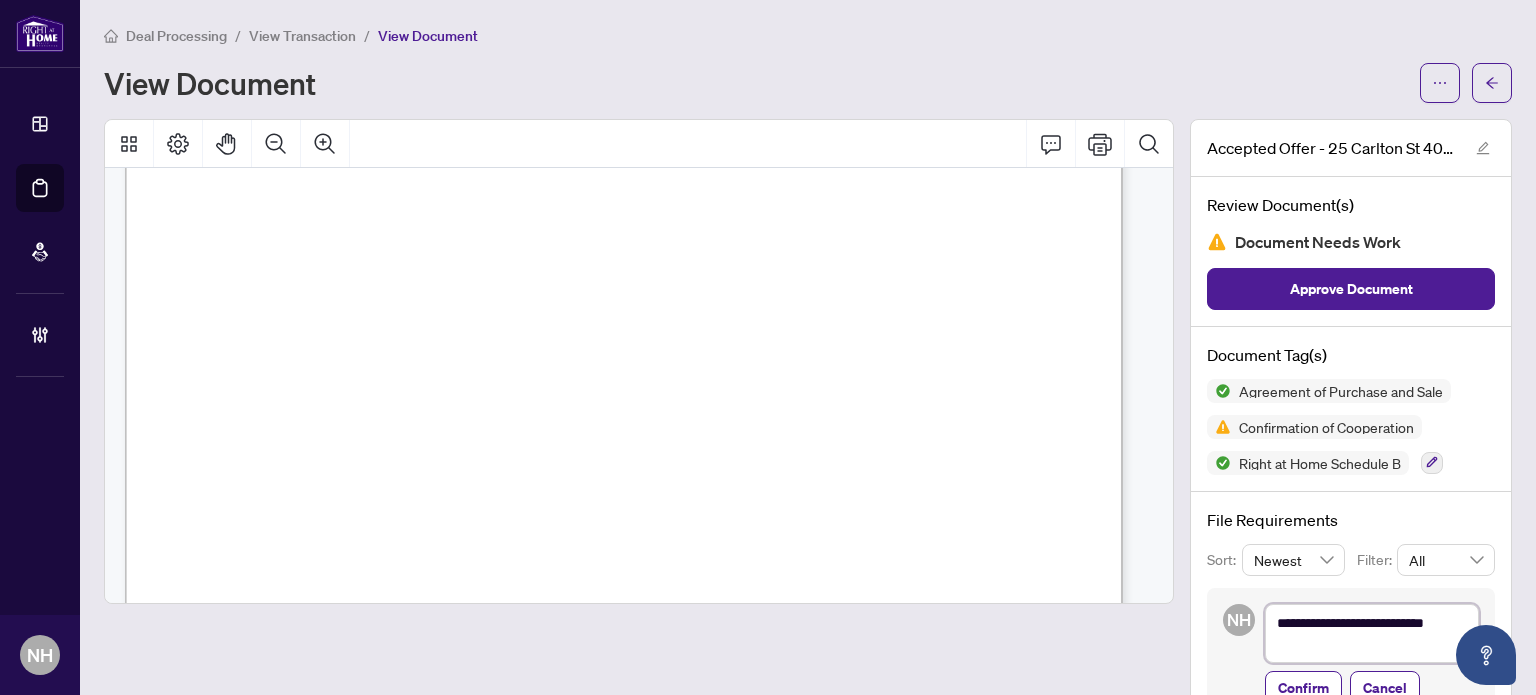 type on "**********" 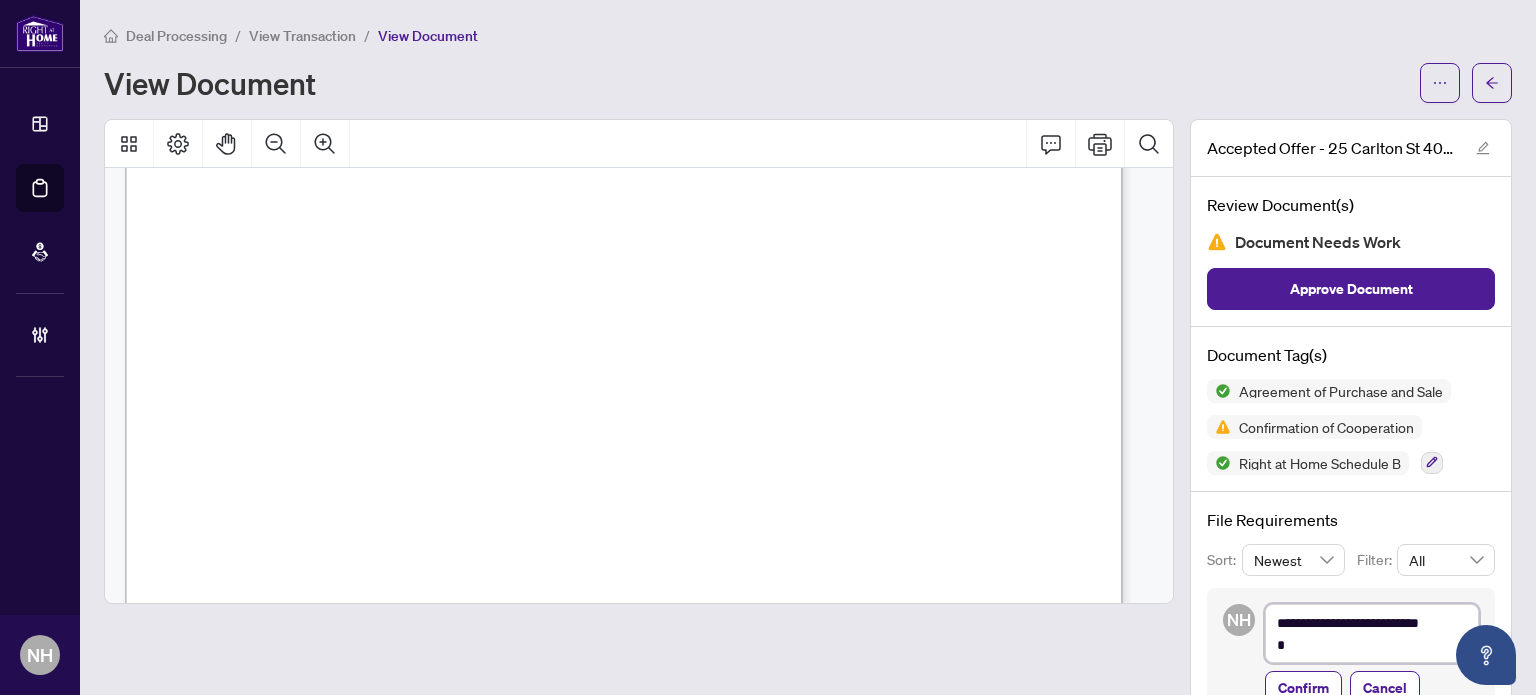 type on "**********" 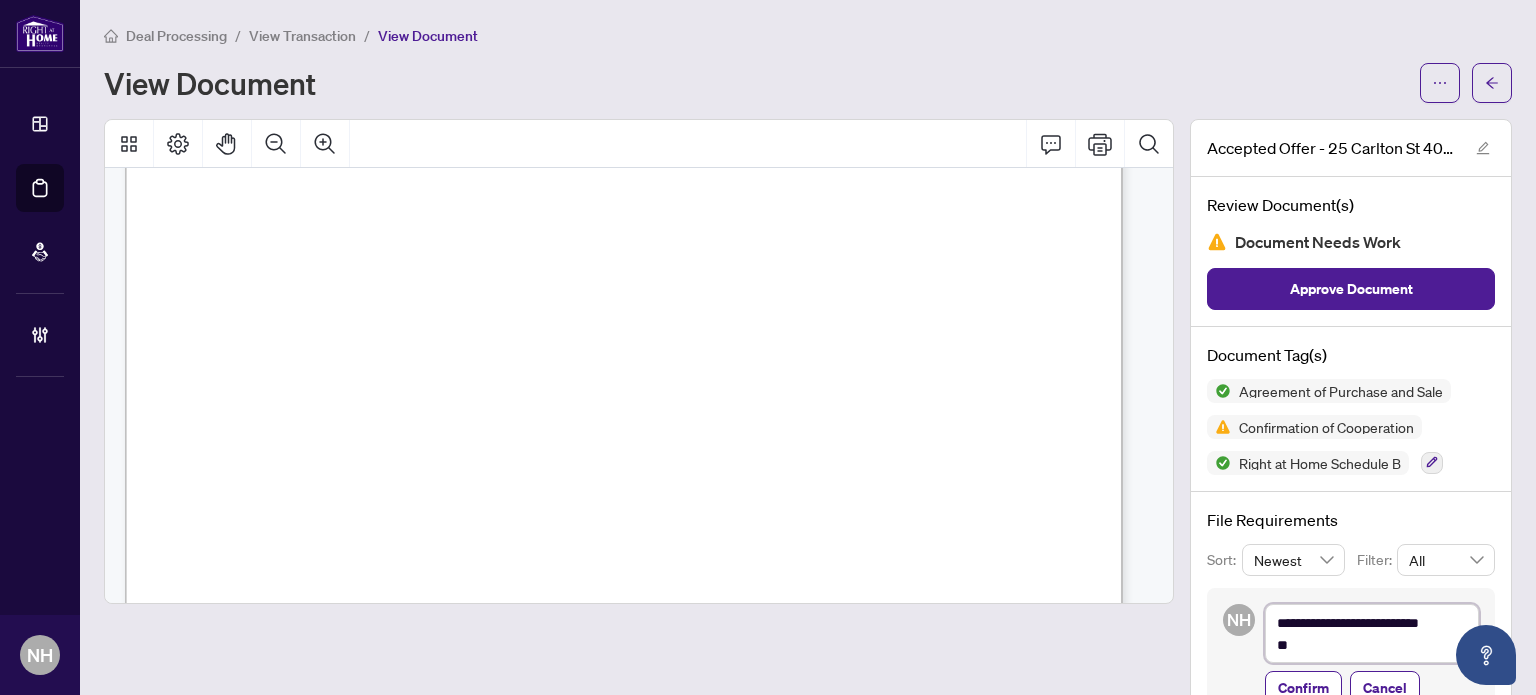 type on "**********" 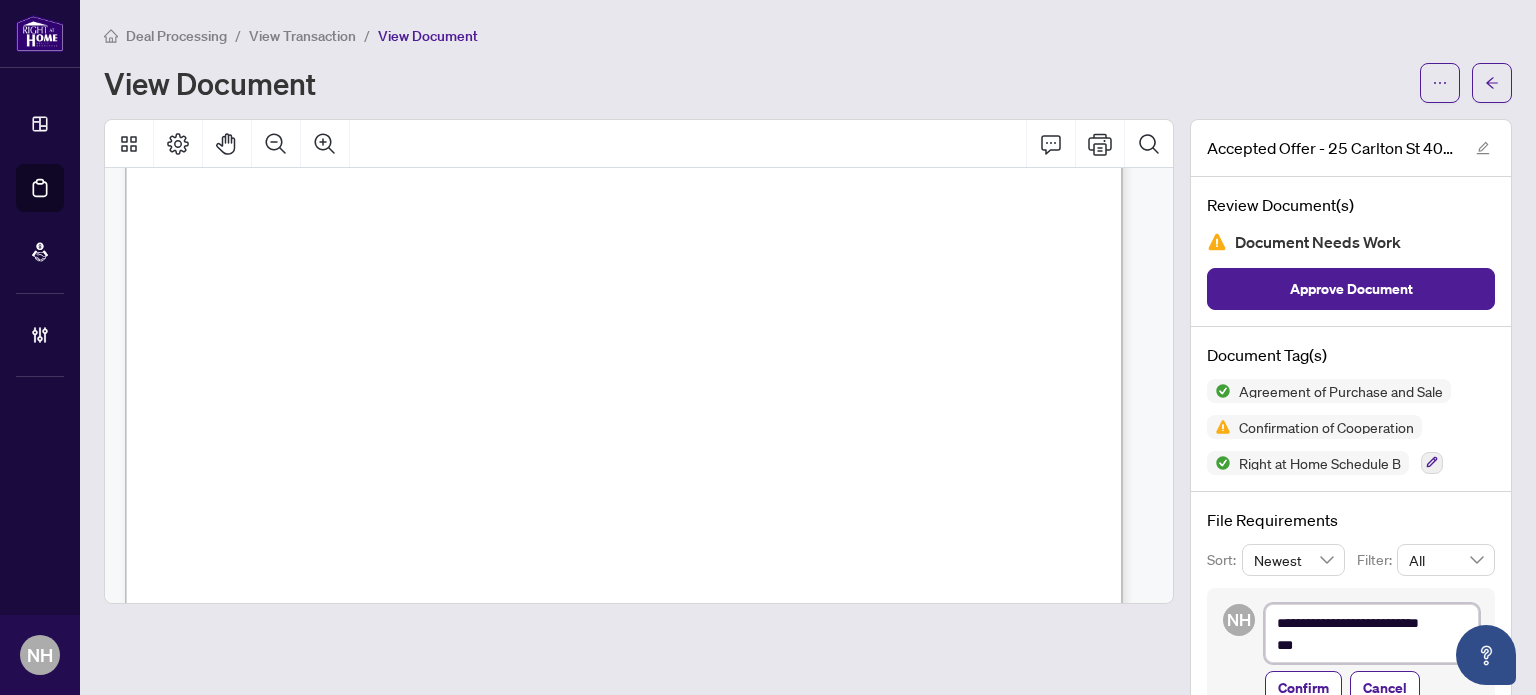 type on "**********" 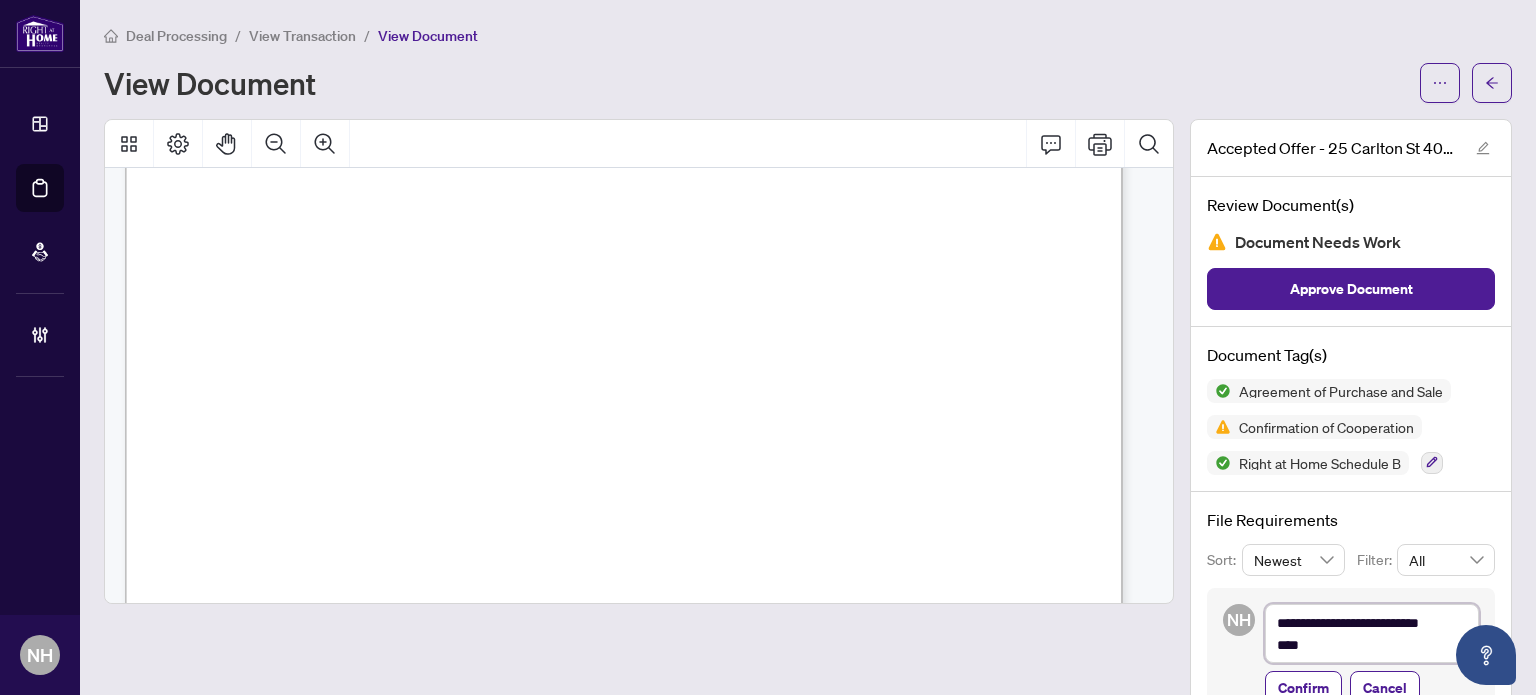 type on "**********" 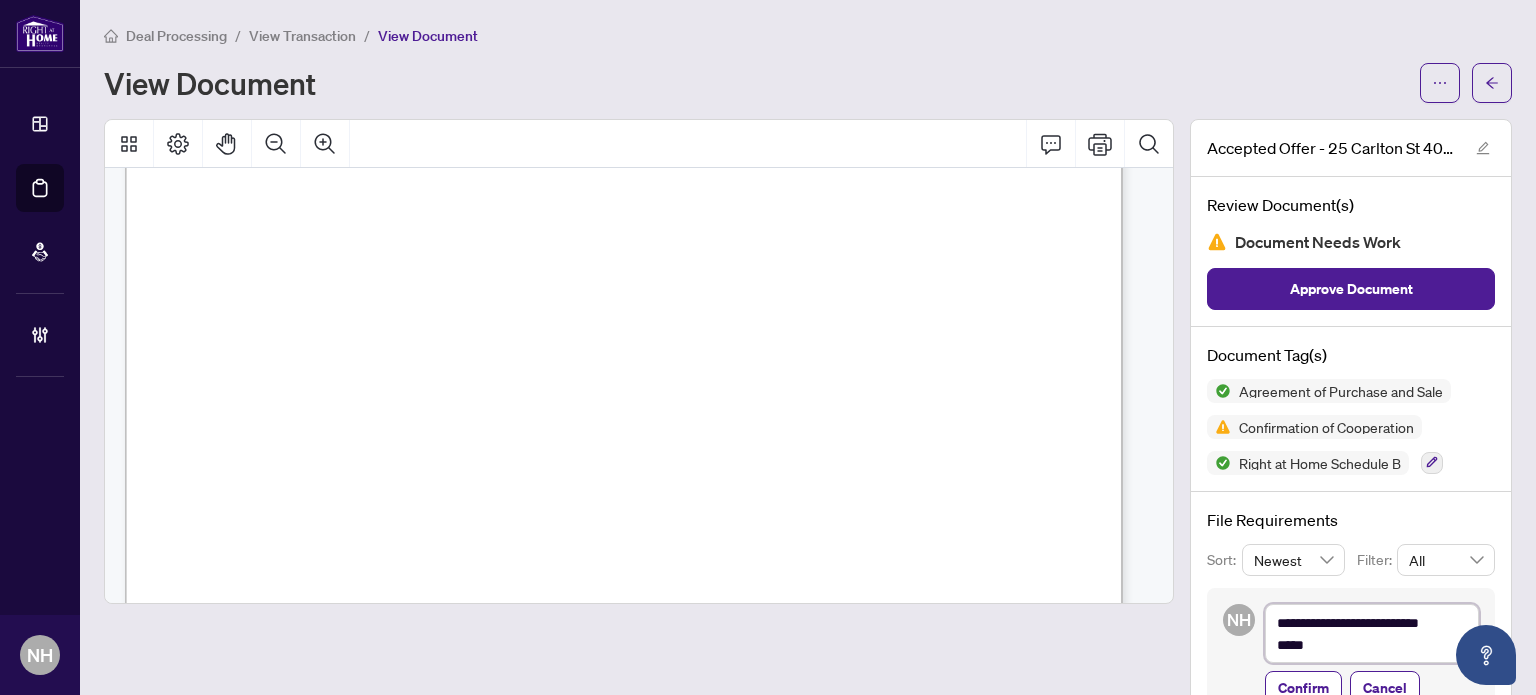 type on "**********" 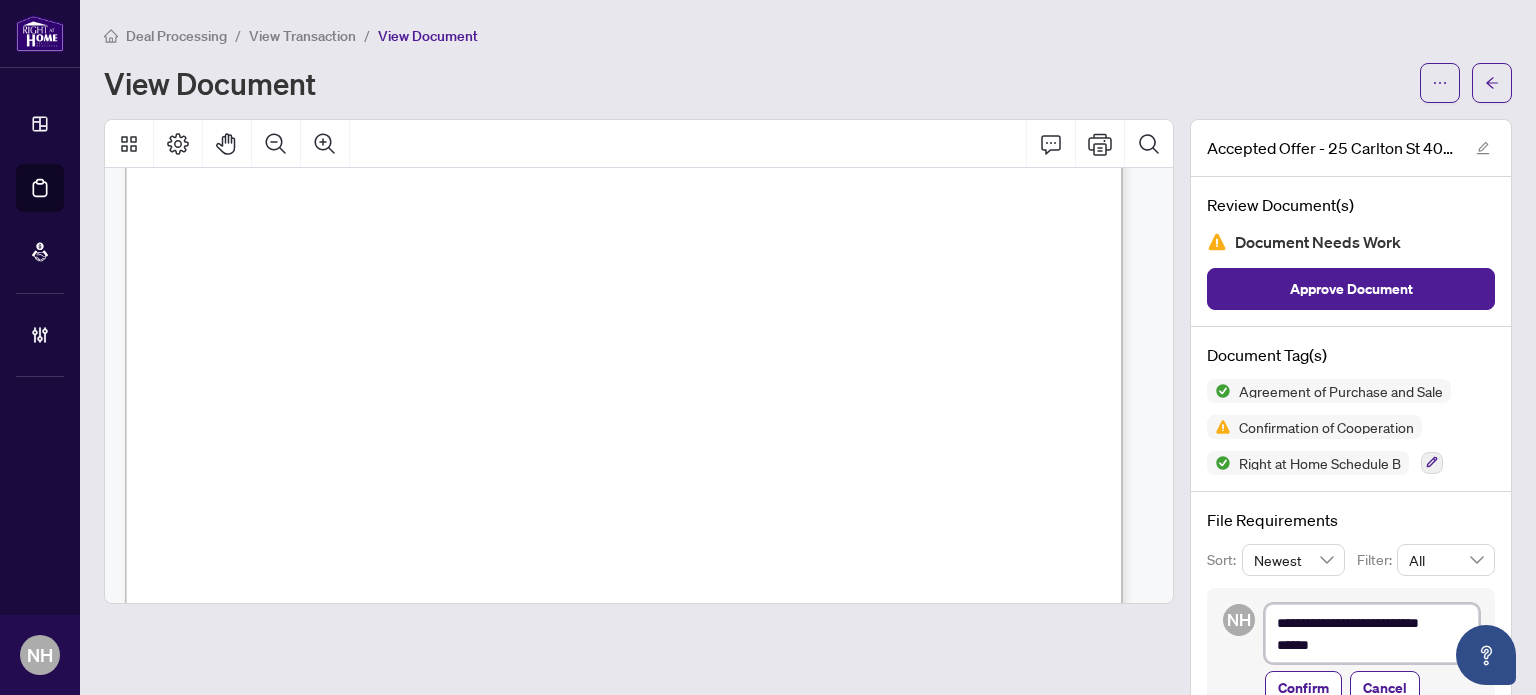 type on "**********" 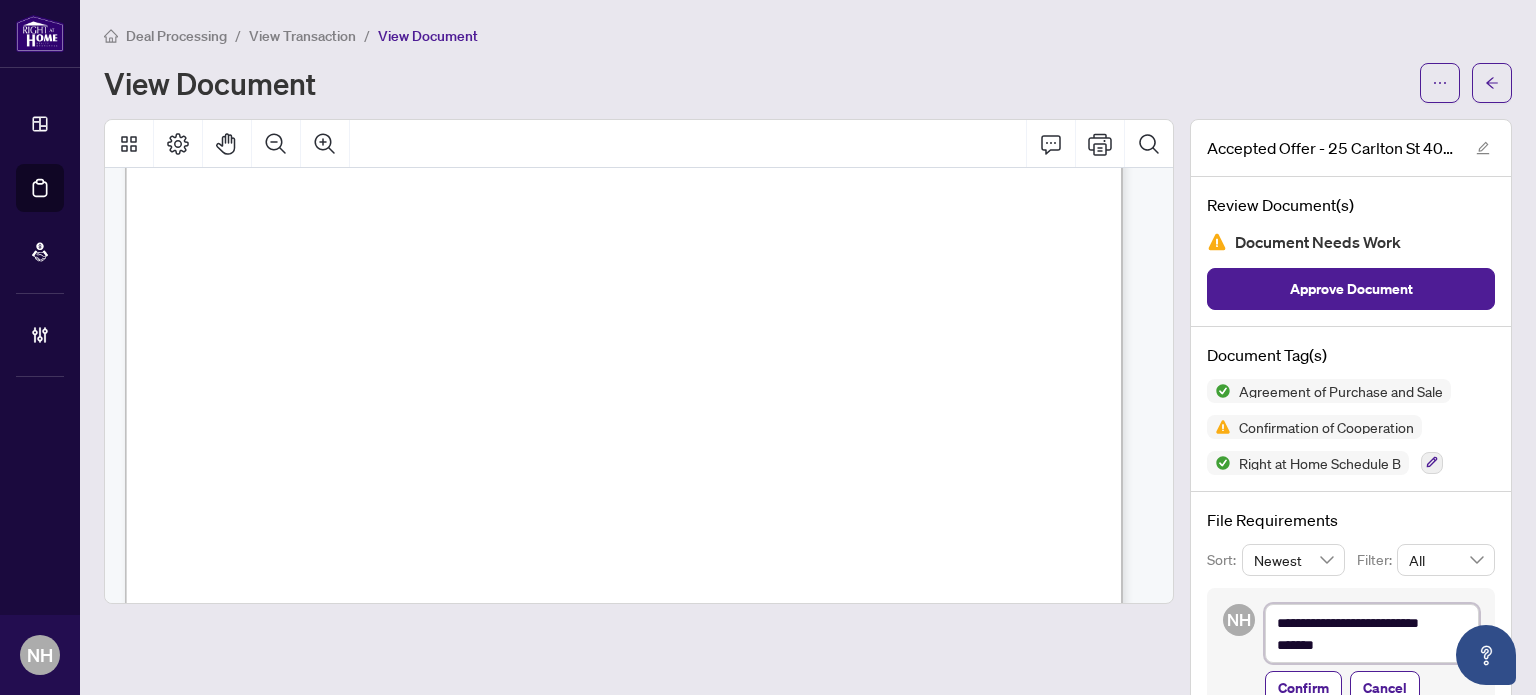 type on "**********" 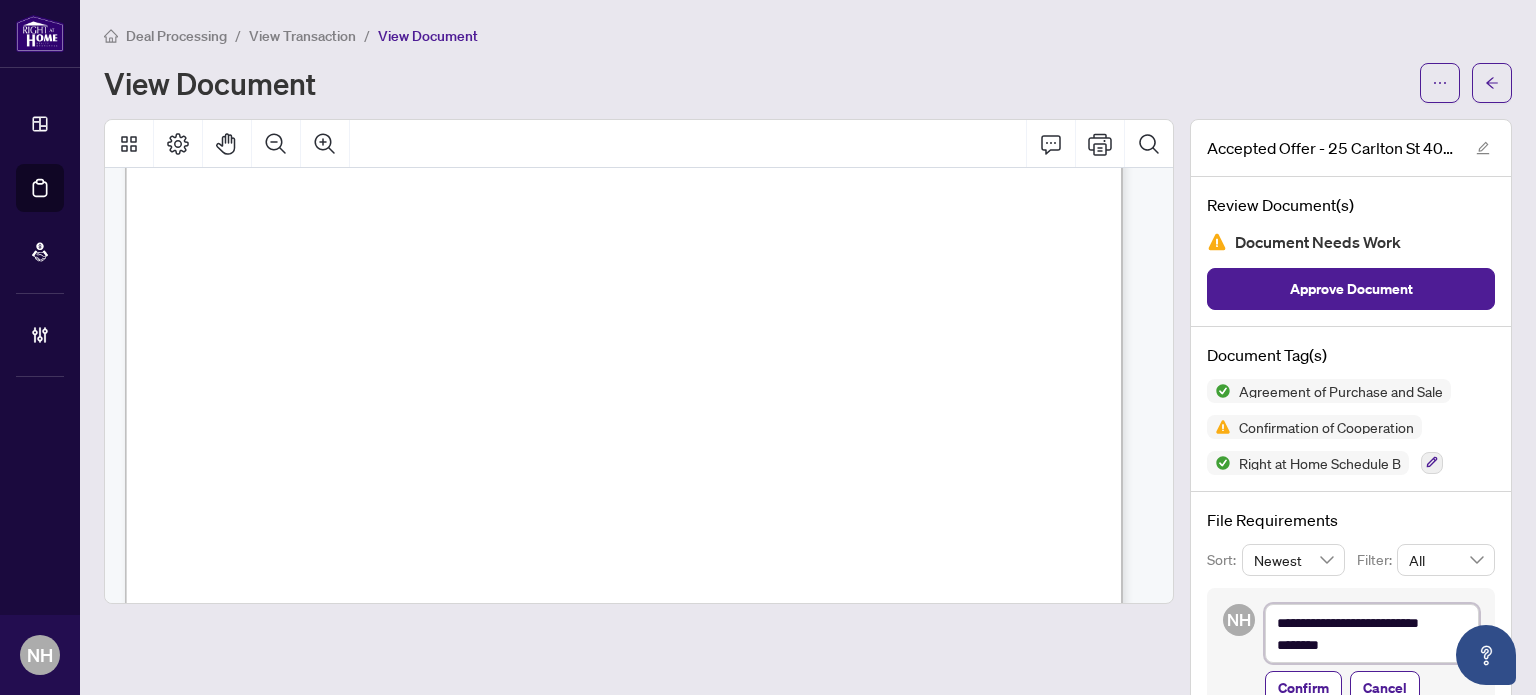 type on "**********" 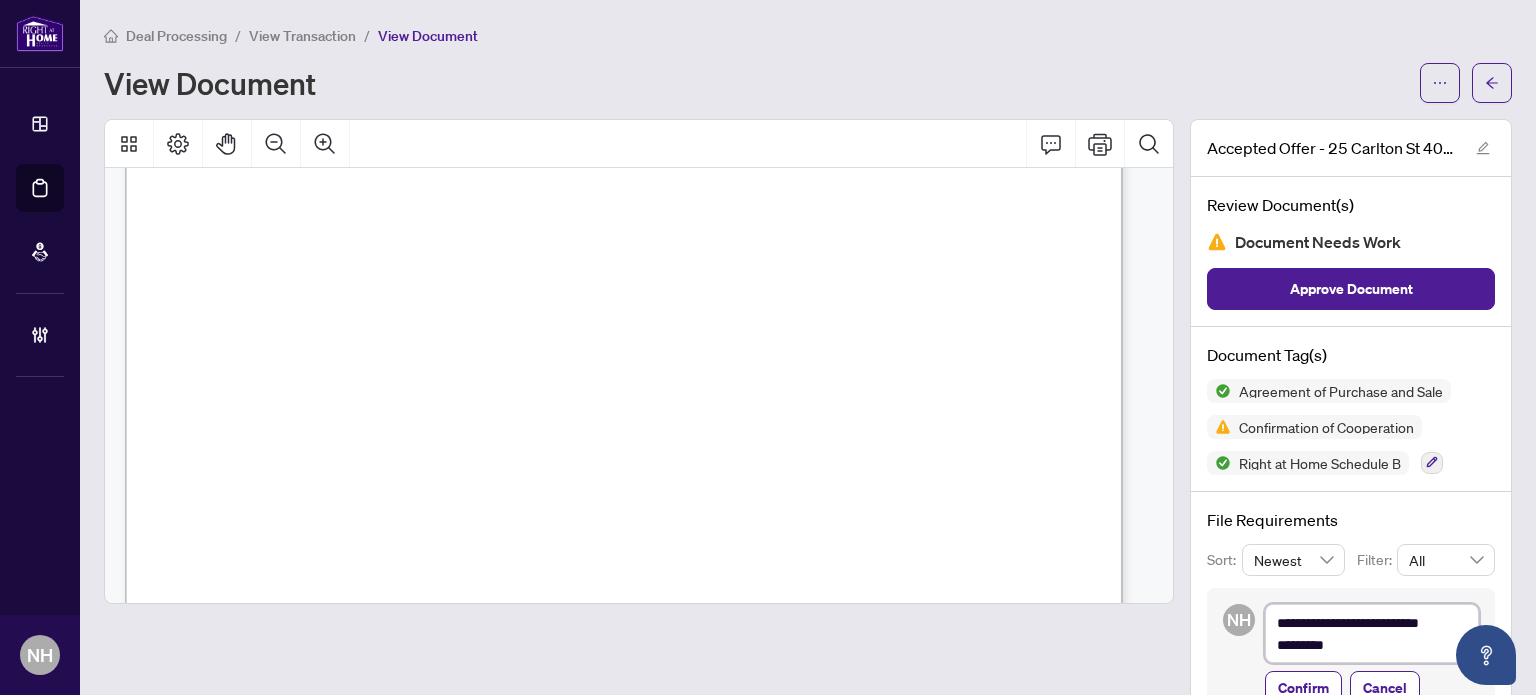 type on "**********" 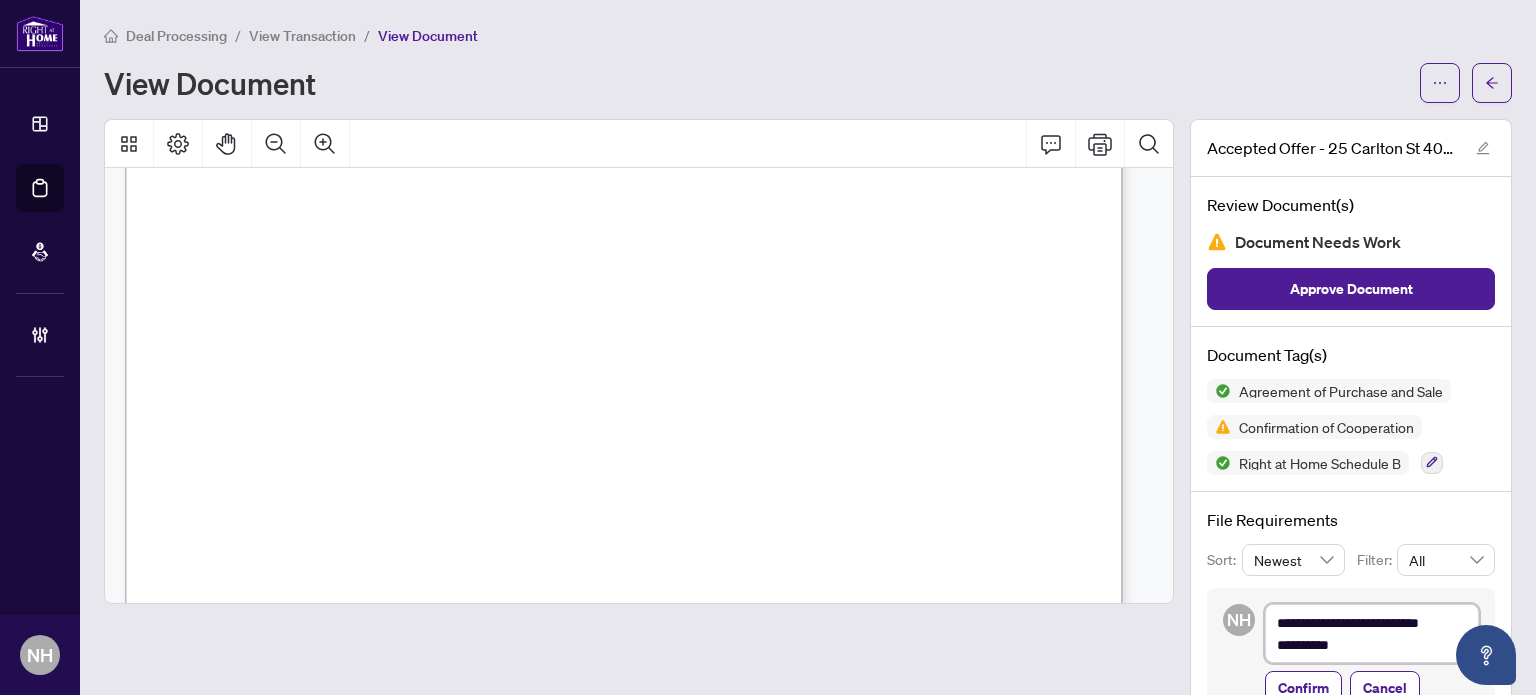 type on "**********" 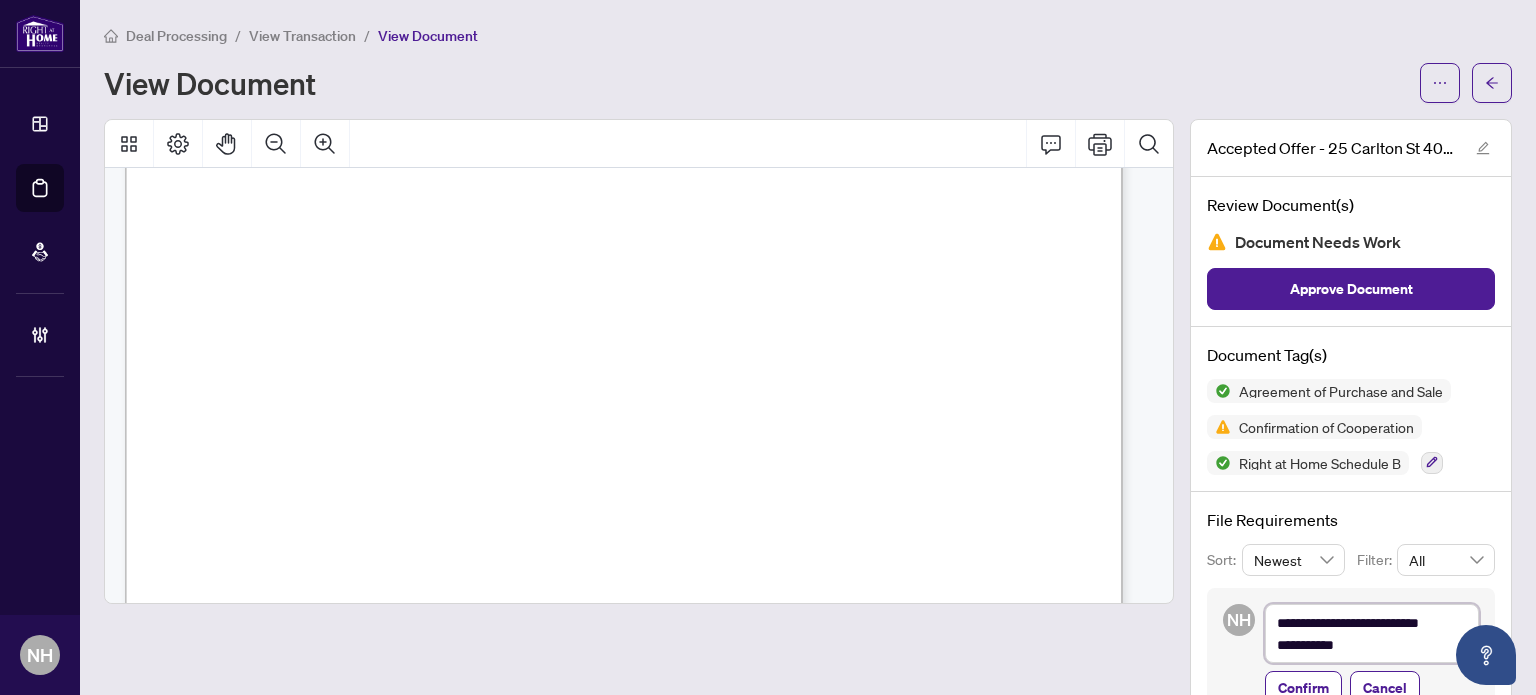 type on "**********" 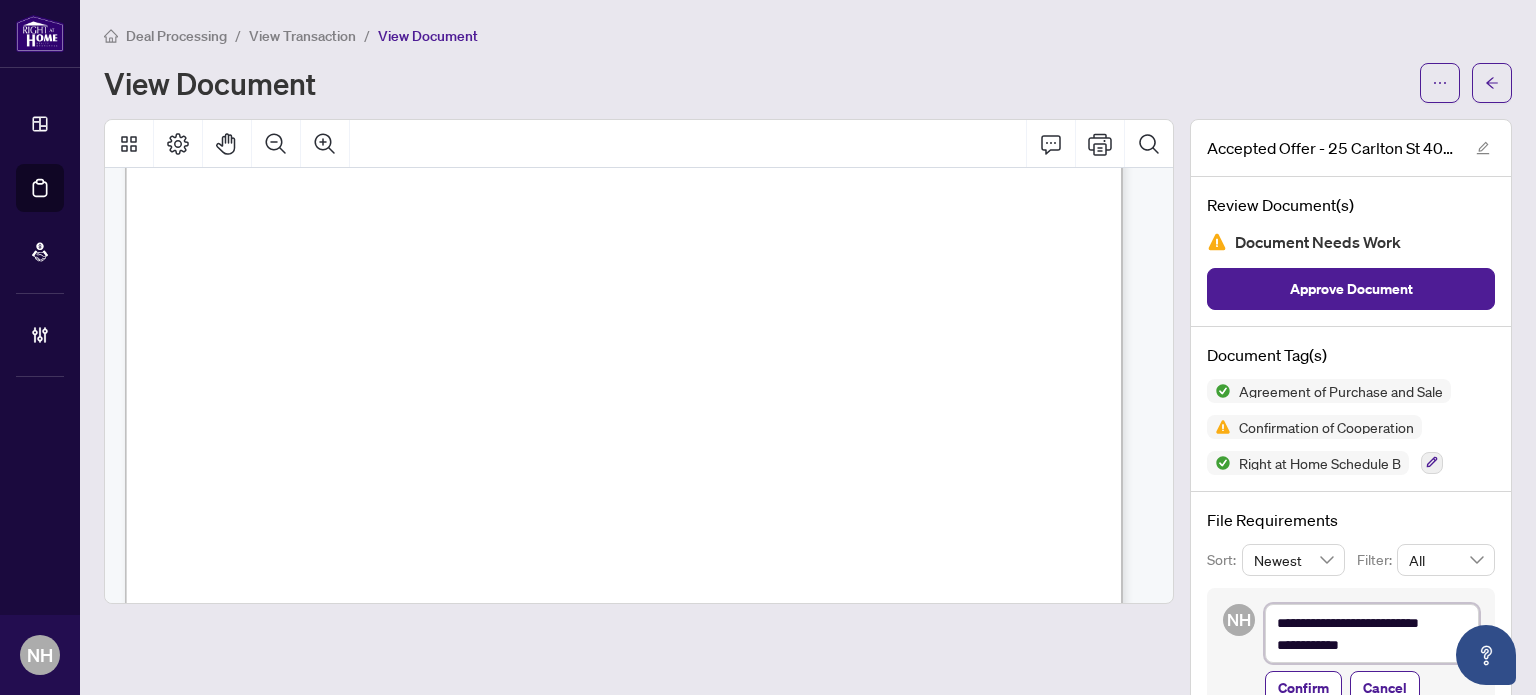 type on "**********" 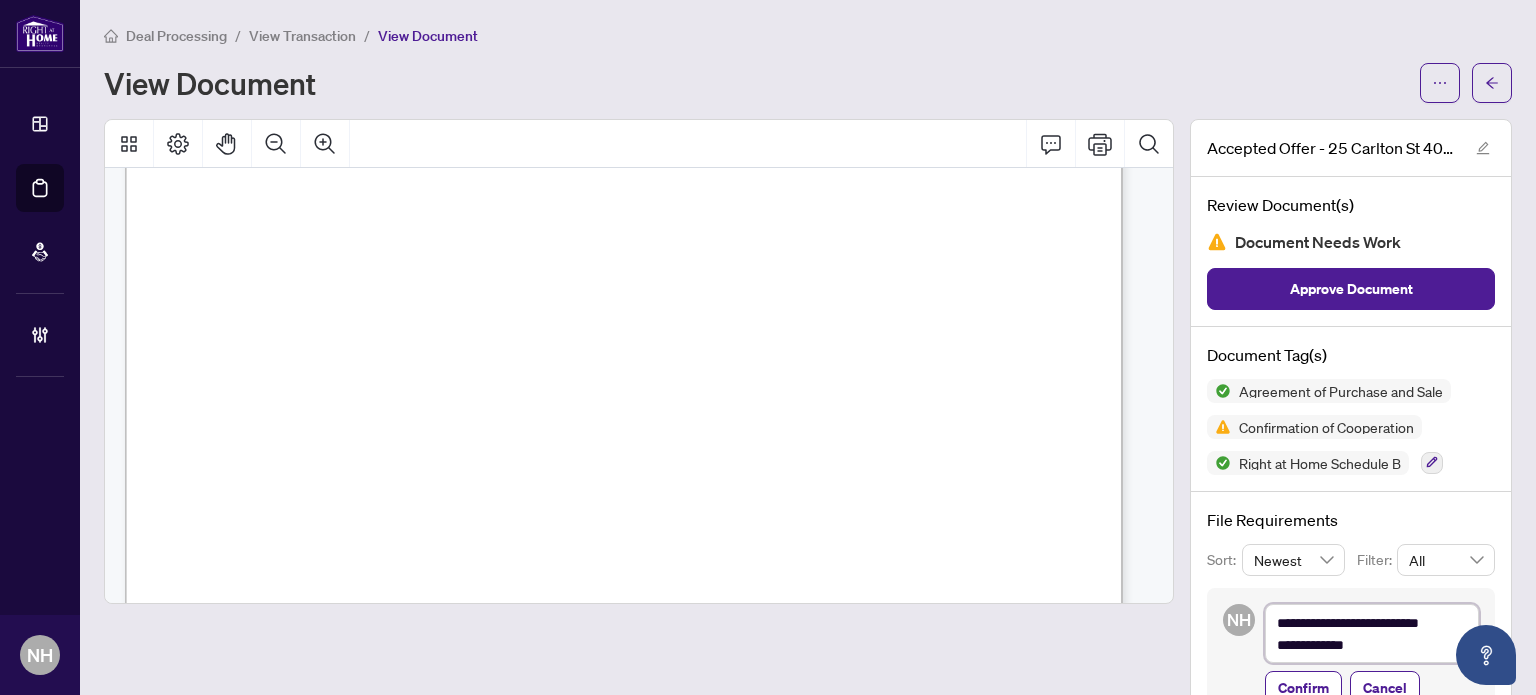 type on "**********" 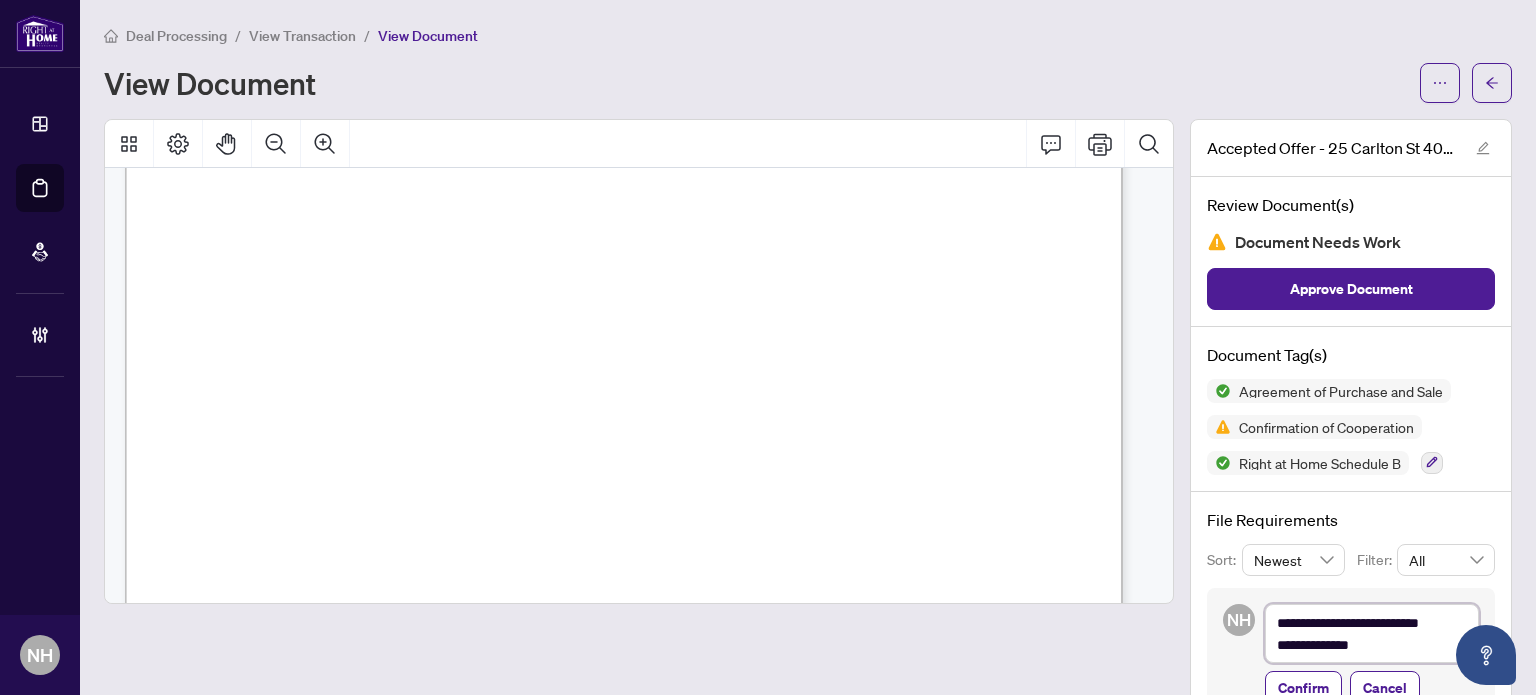 type on "**********" 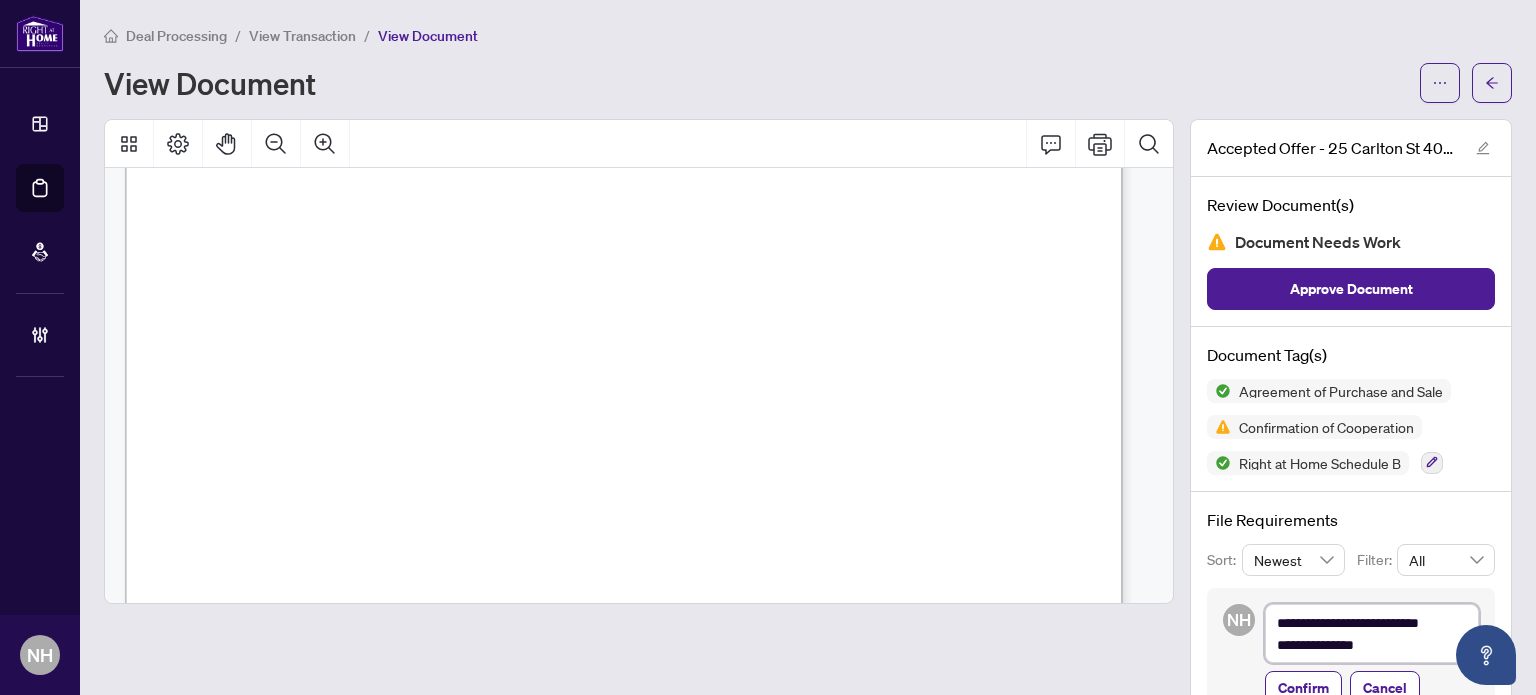 type on "**********" 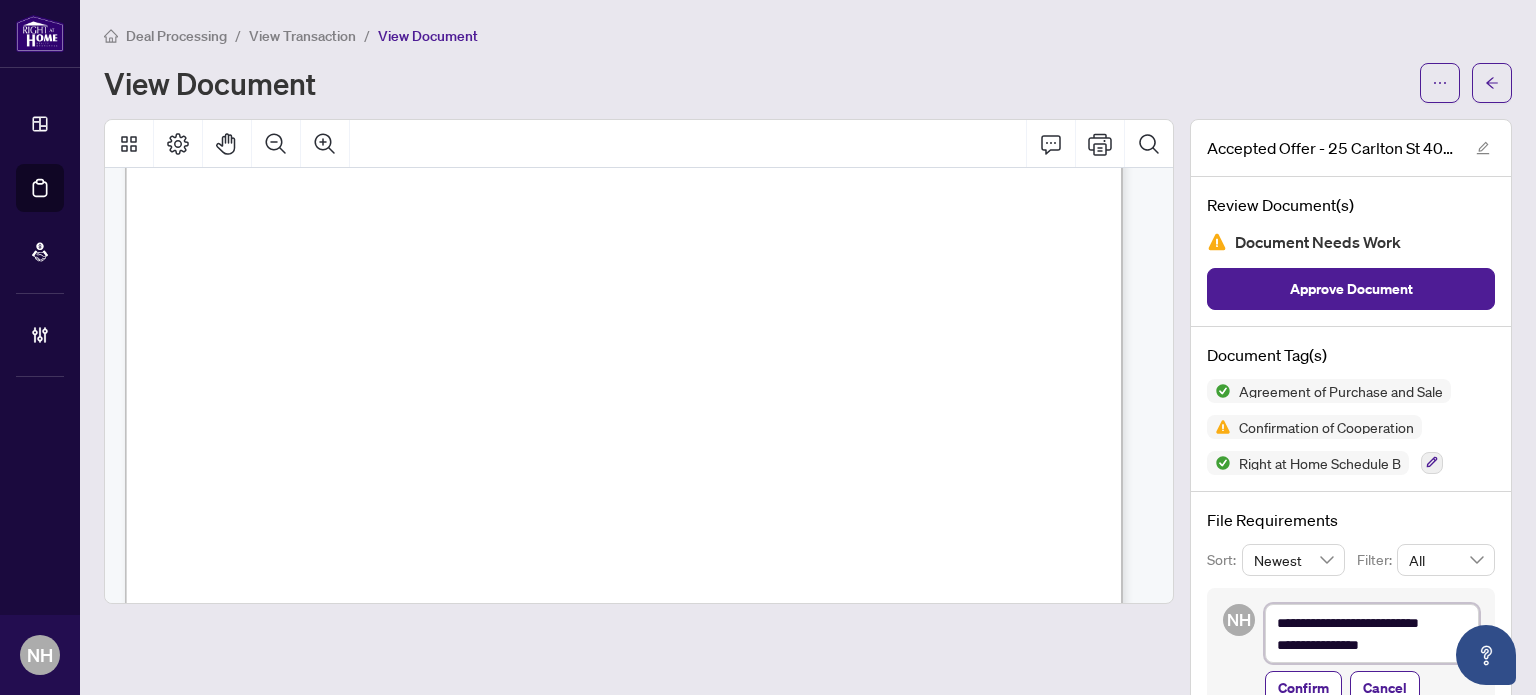 type on "**********" 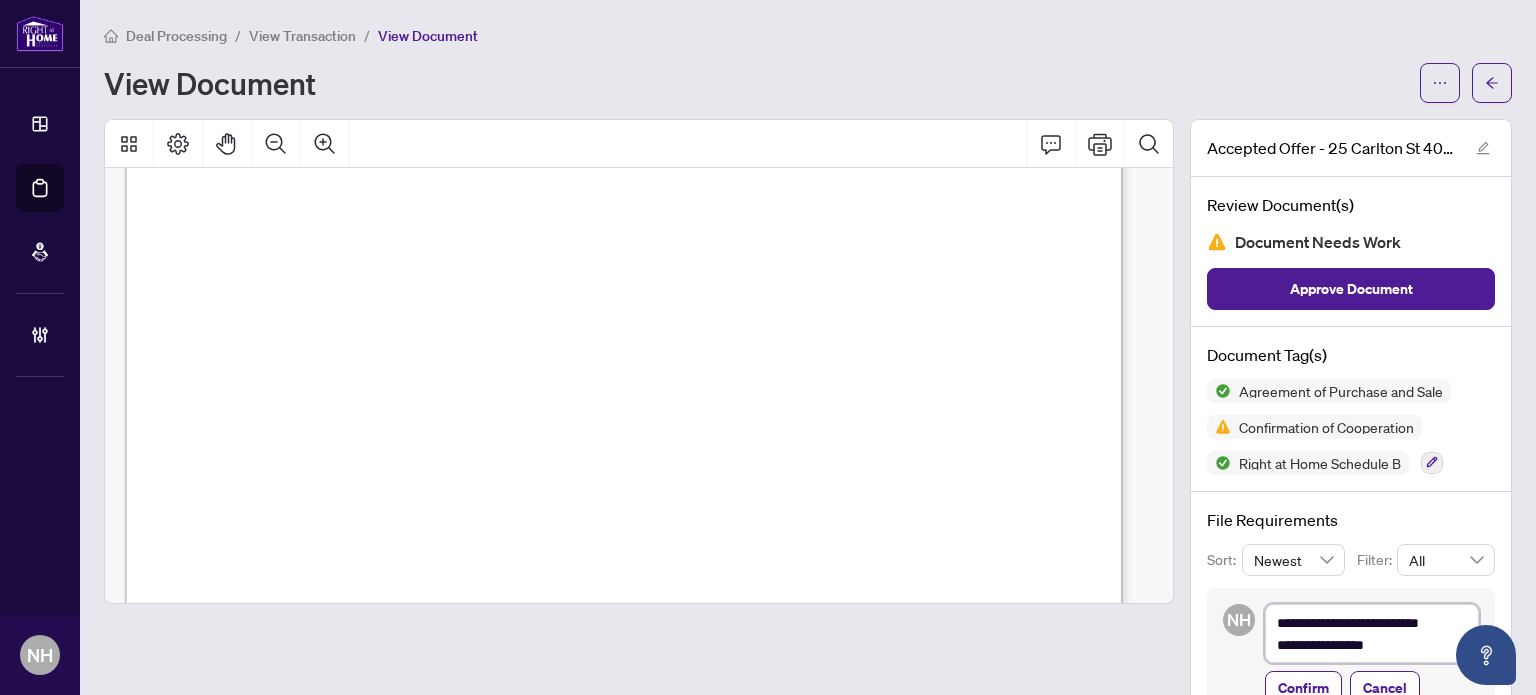 type on "**********" 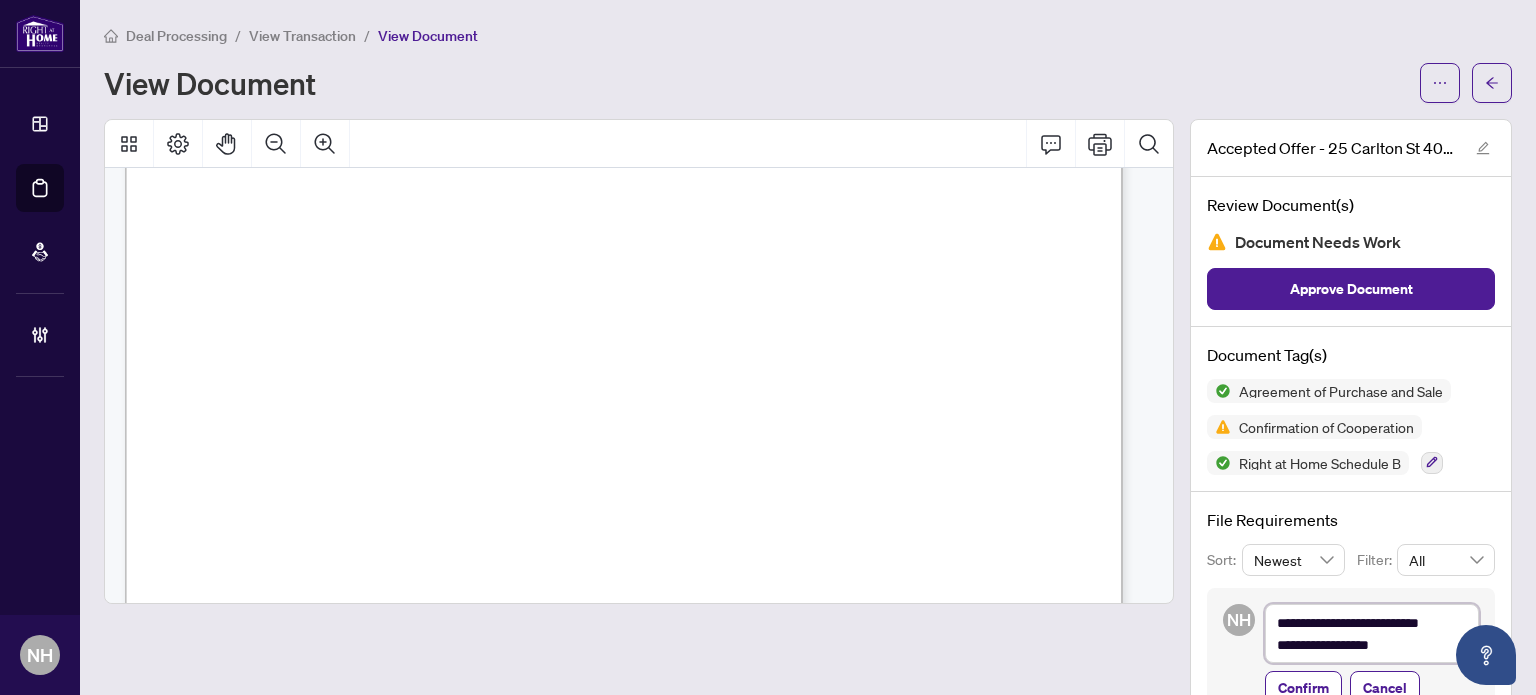type on "**********" 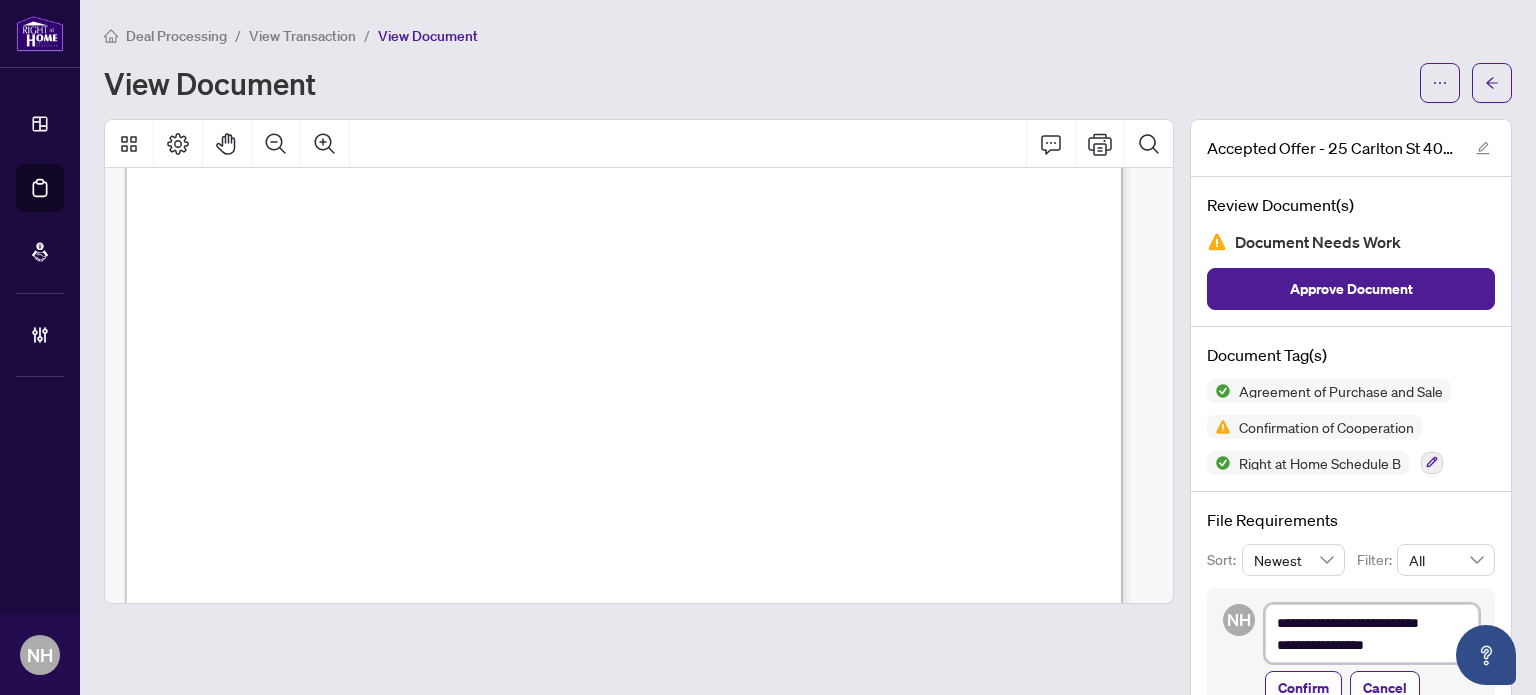 type on "**********" 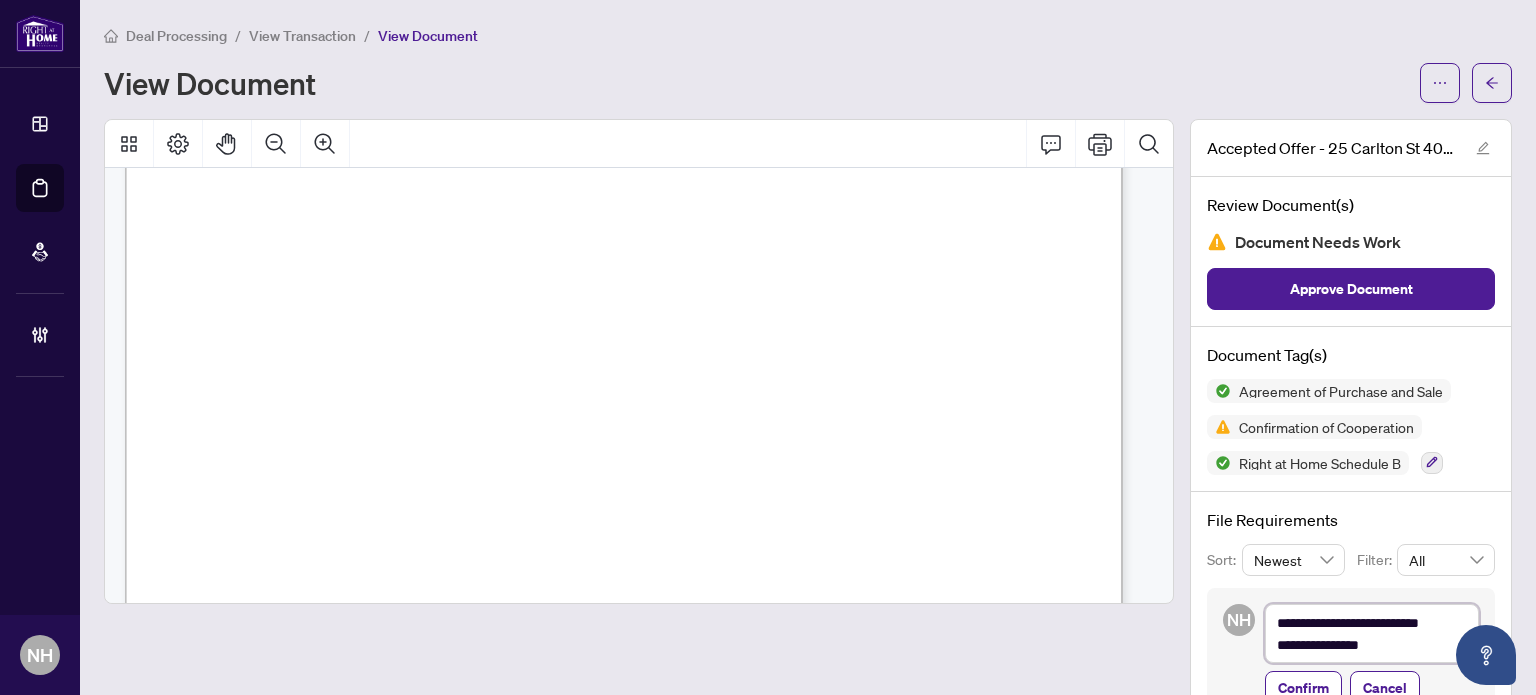 type on "**********" 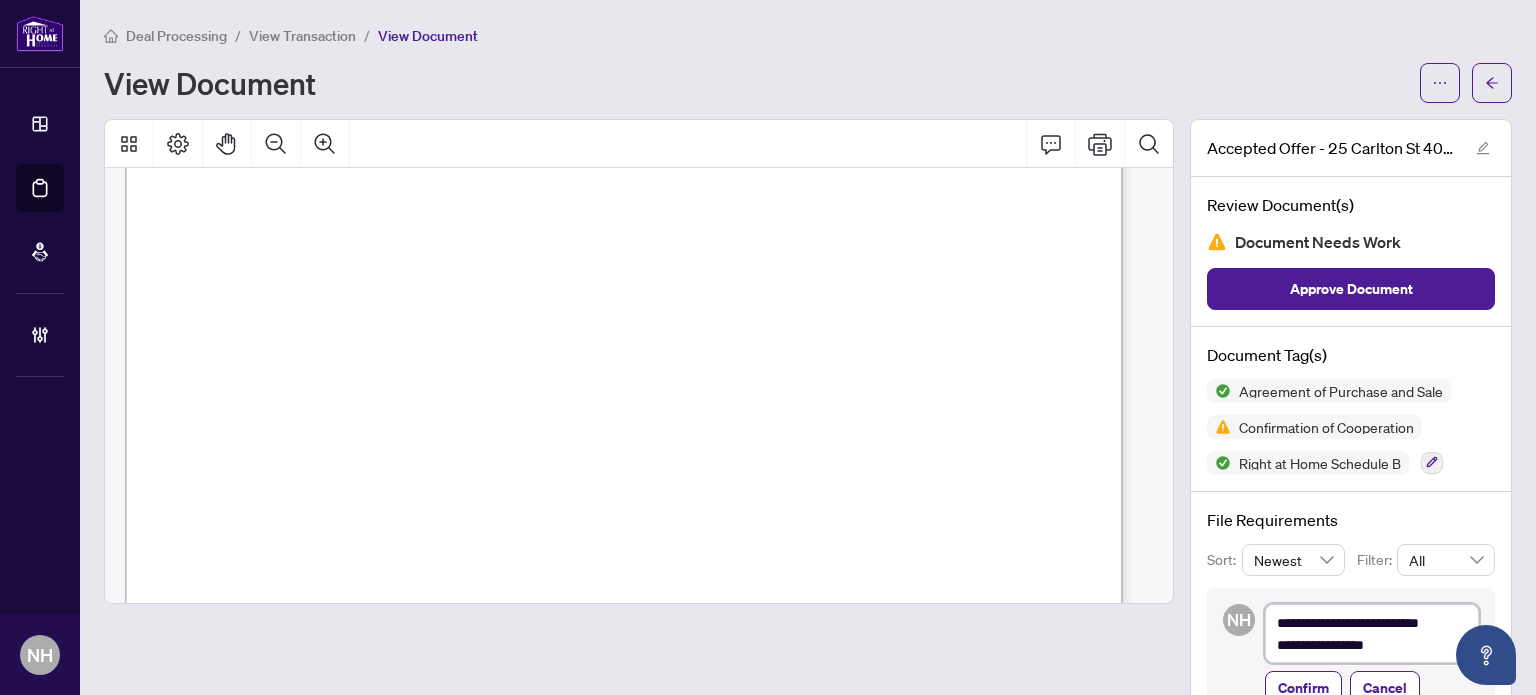type on "**********" 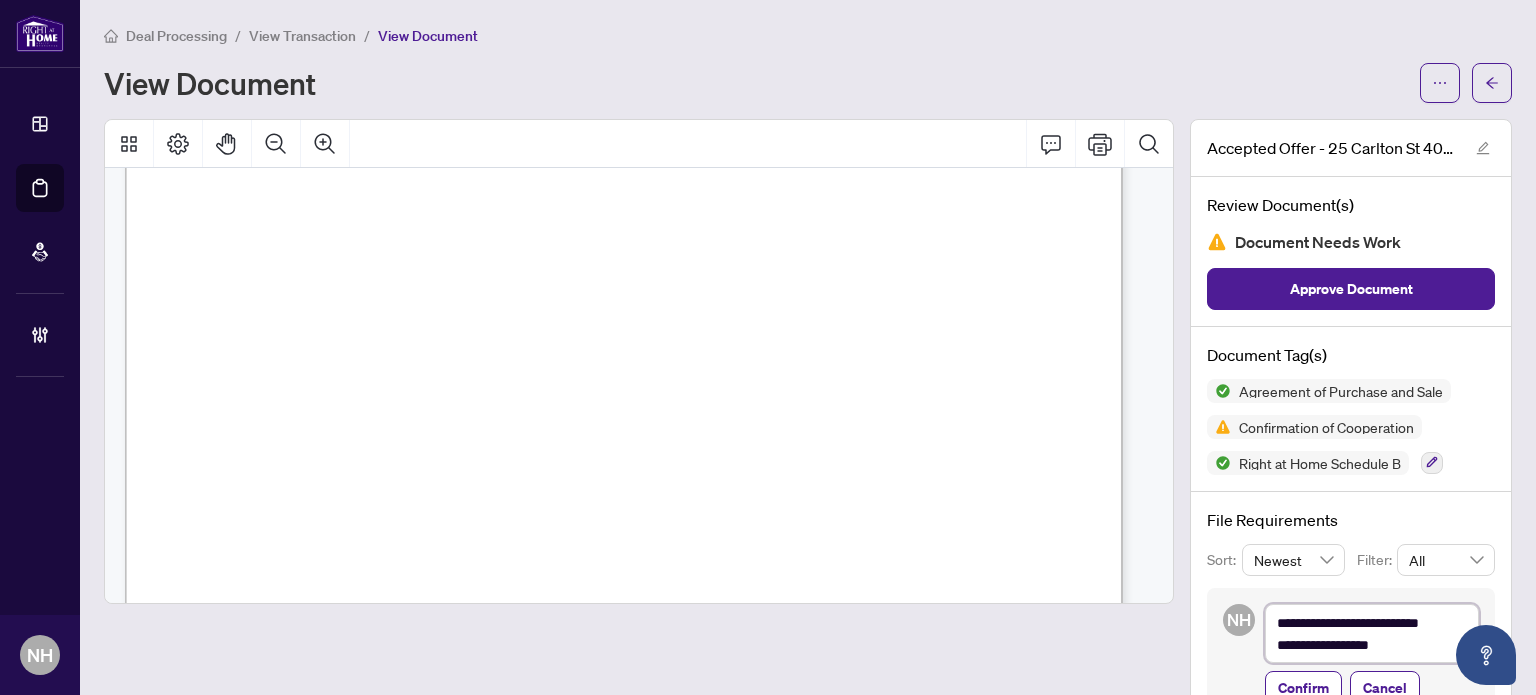 type on "**********" 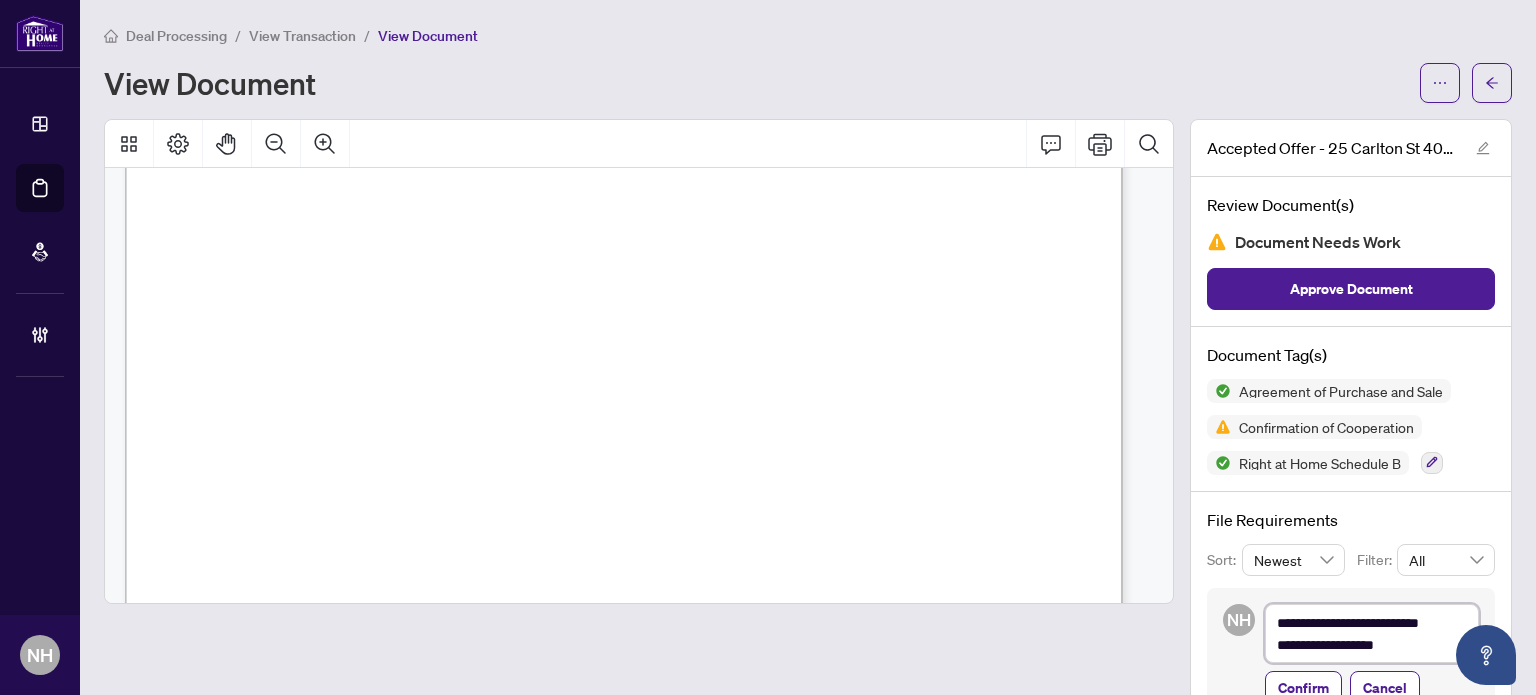 type on "**********" 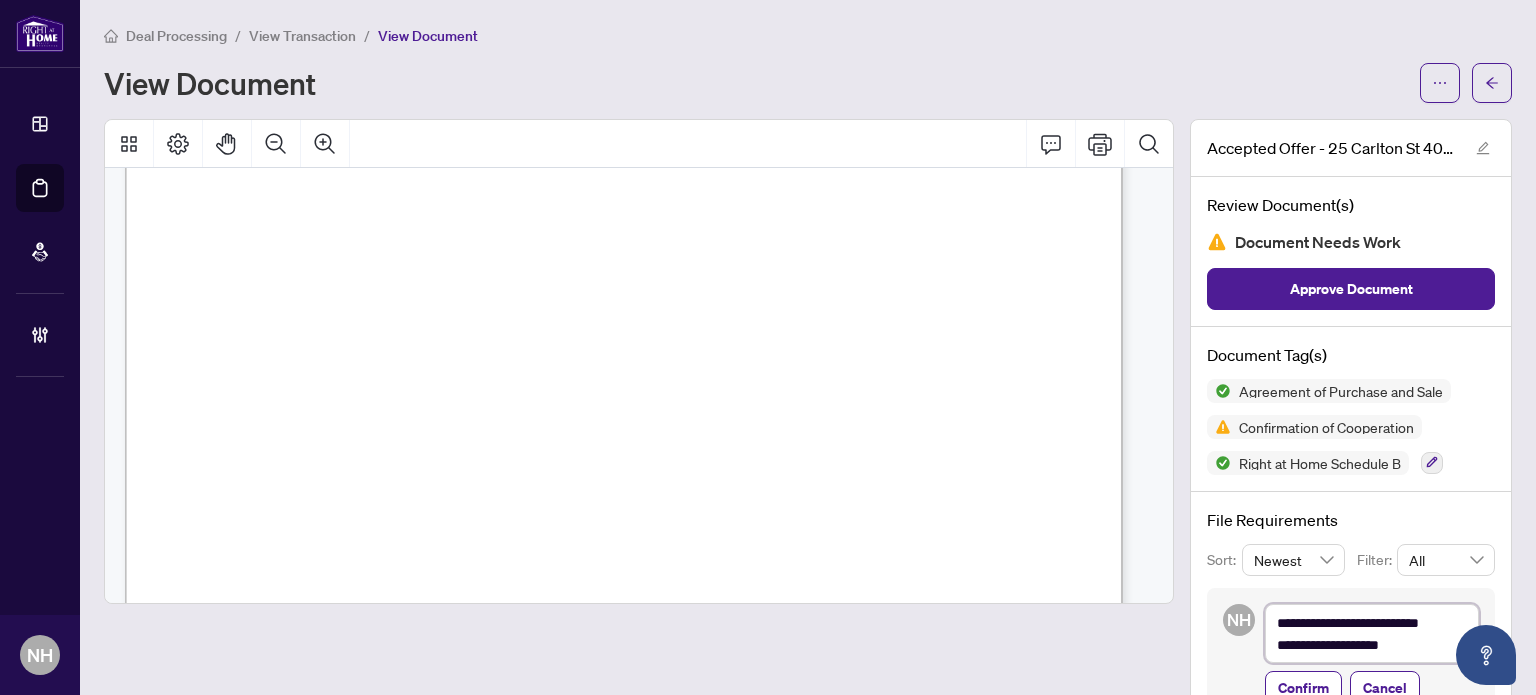 type on "**********" 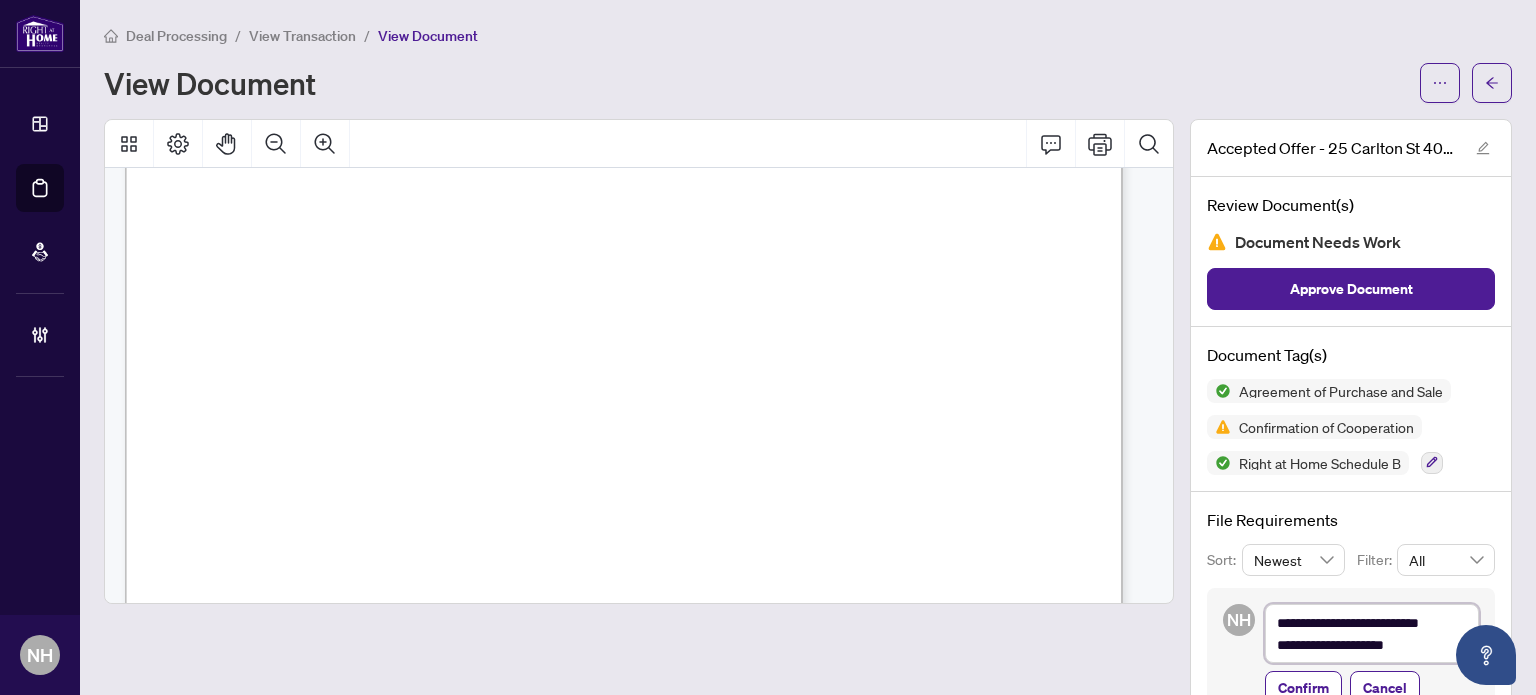 type on "**********" 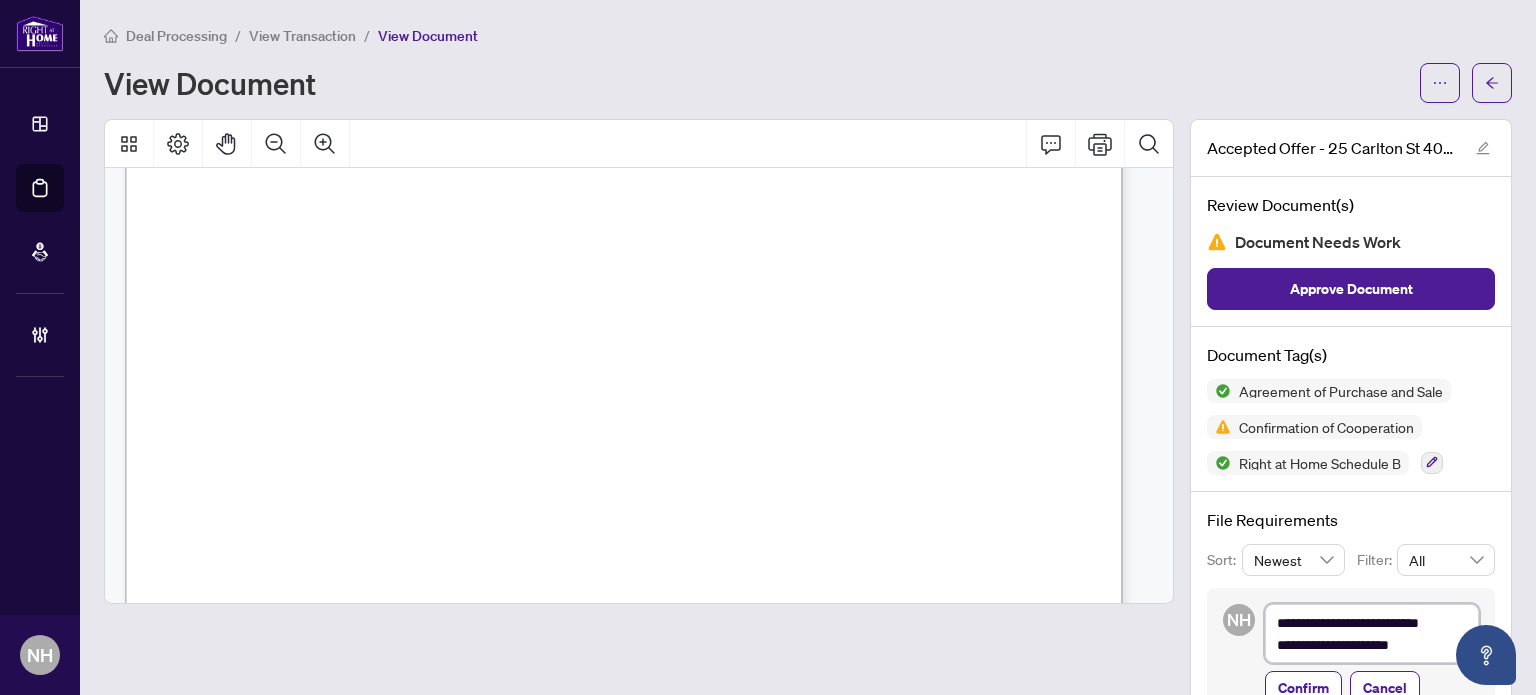 type on "**********" 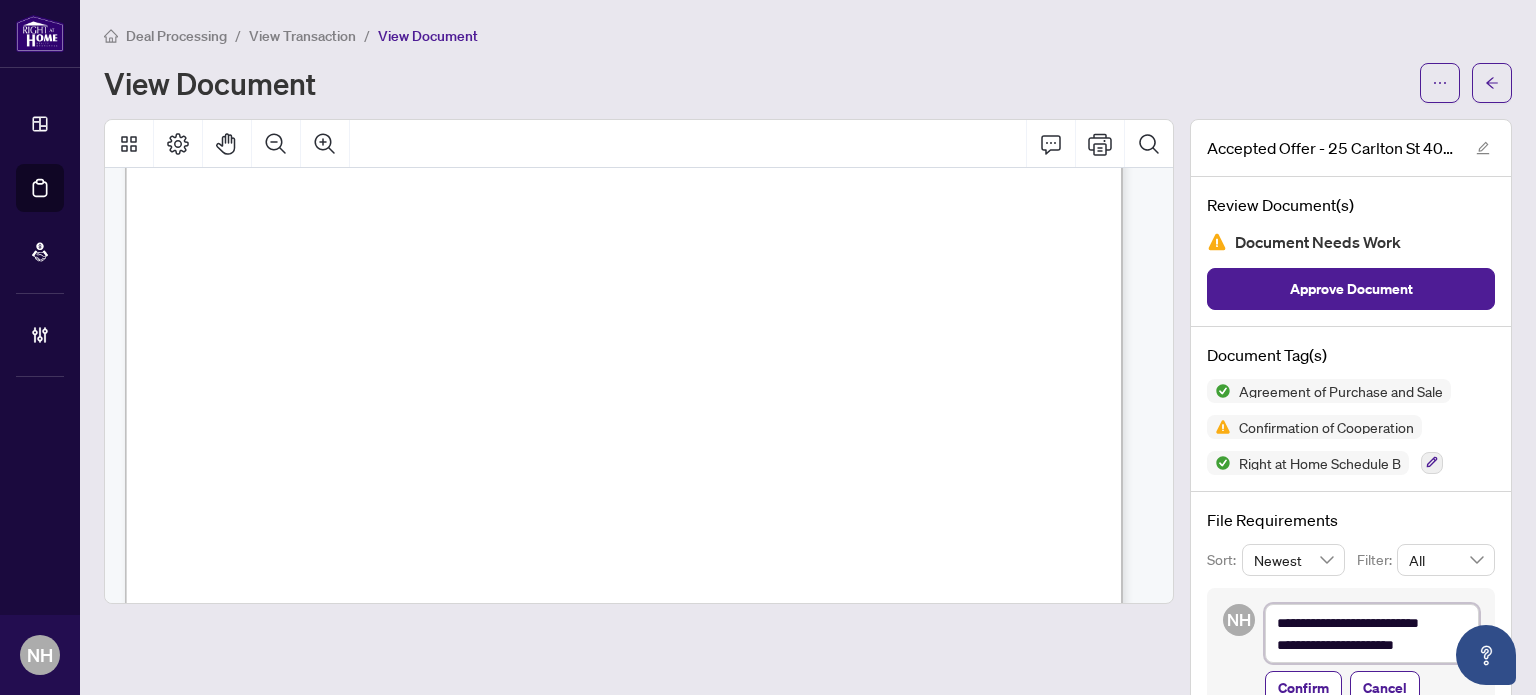 type on "**********" 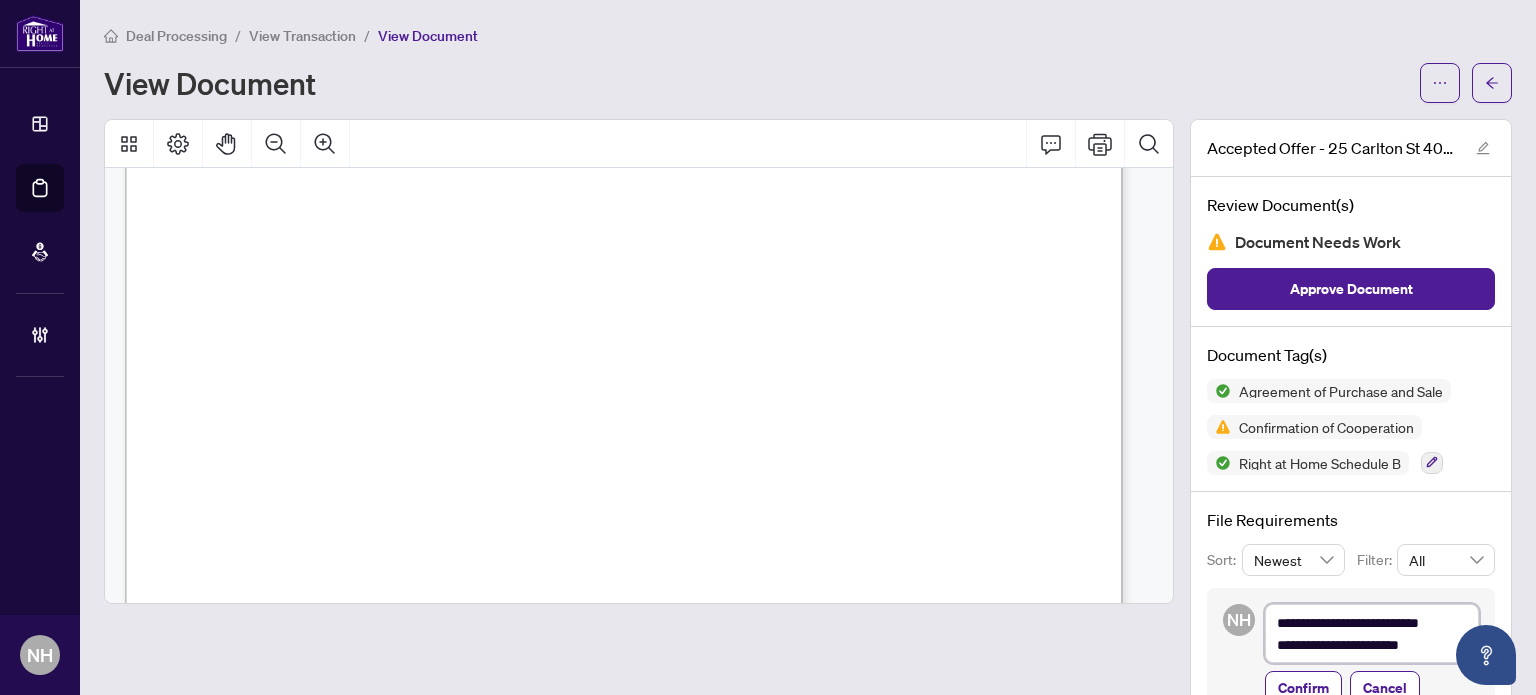 type on "**********" 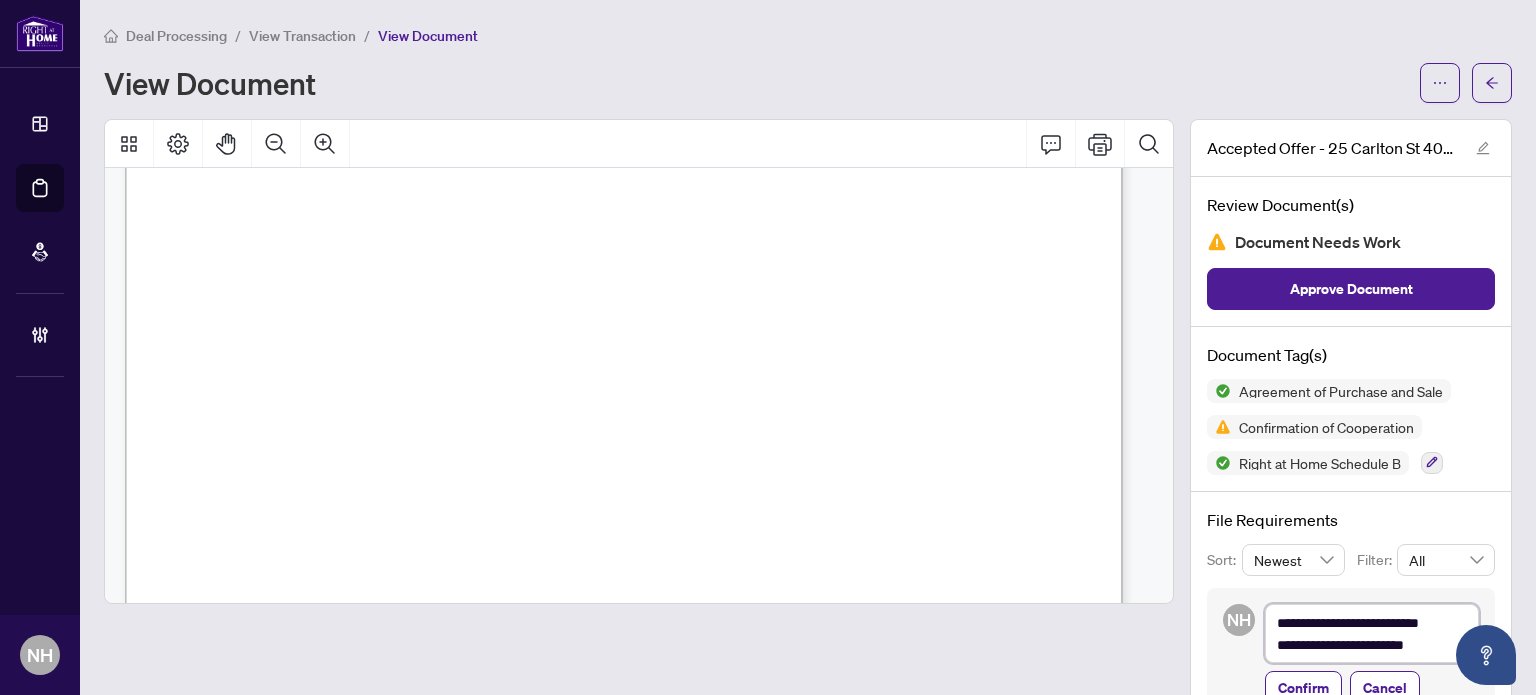 type on "**********" 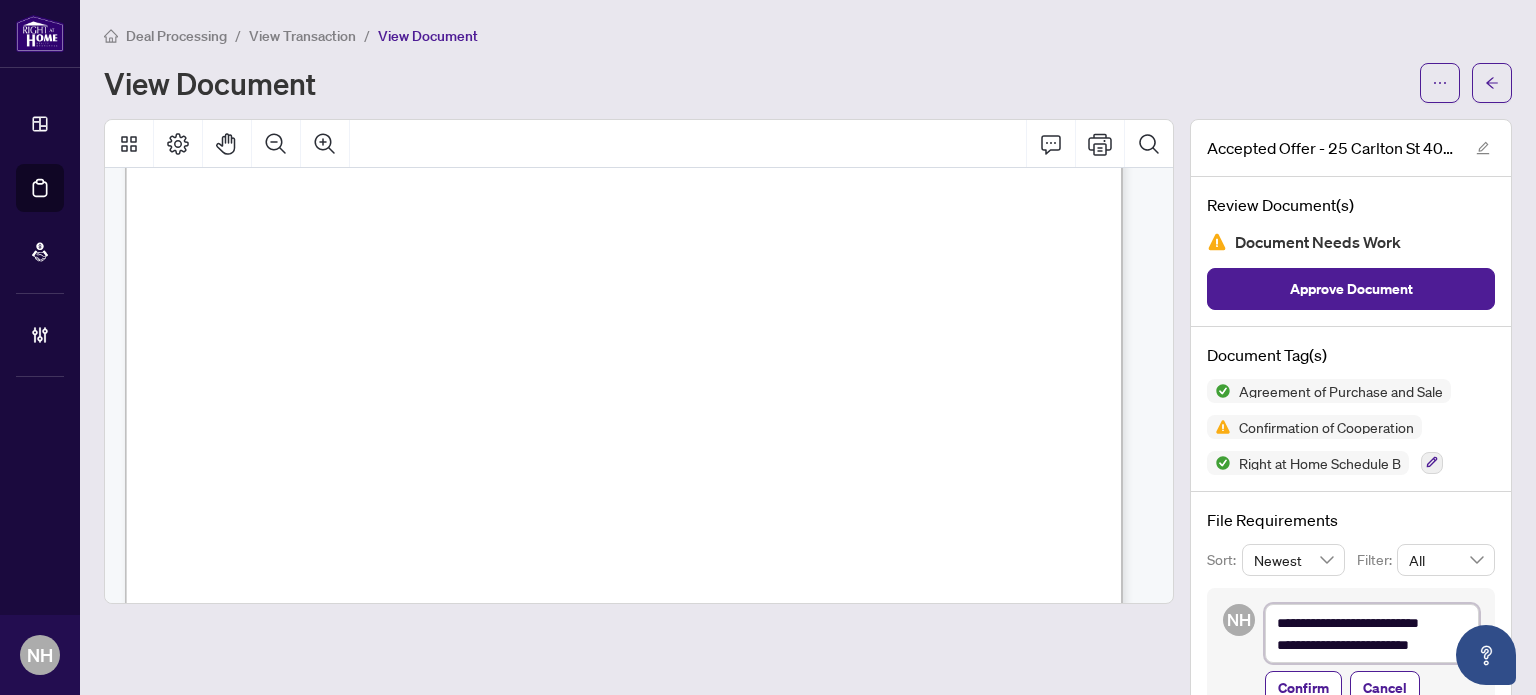 type on "**********" 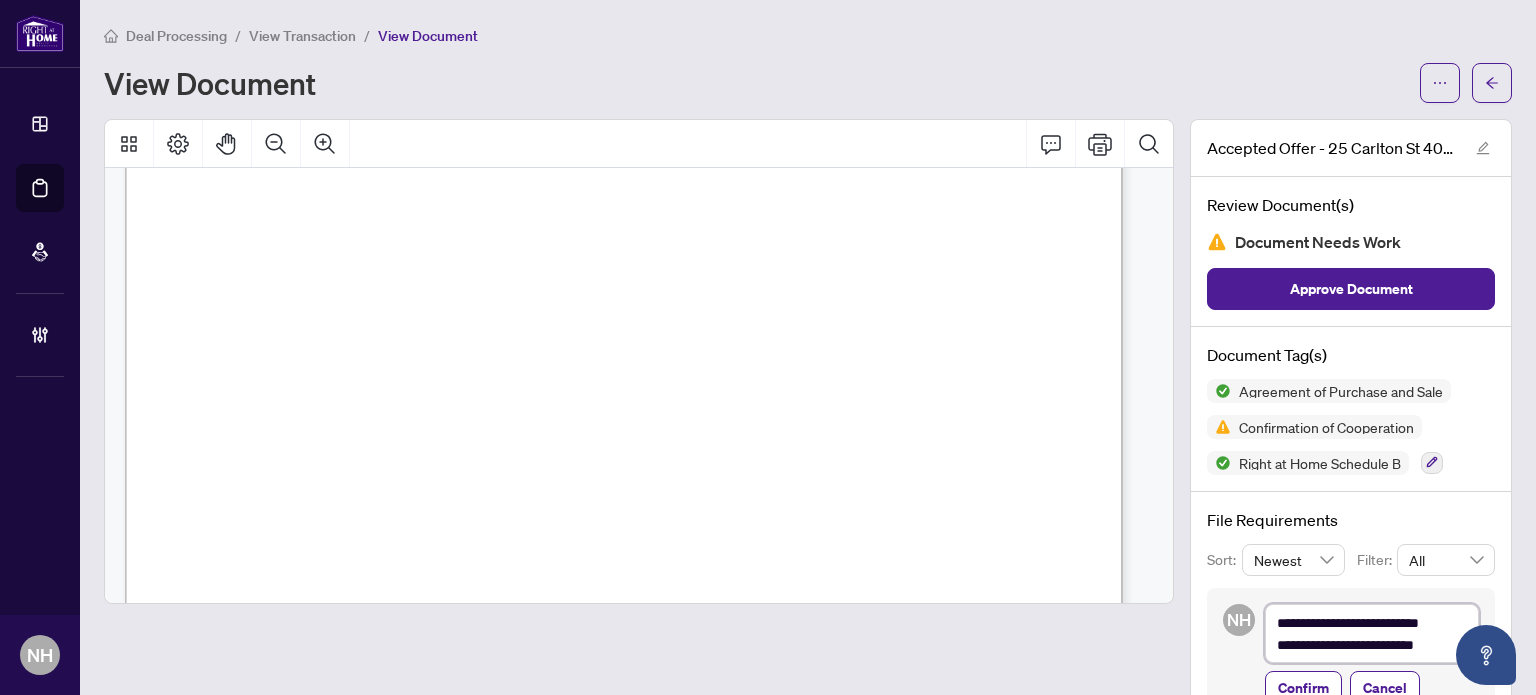 type on "**********" 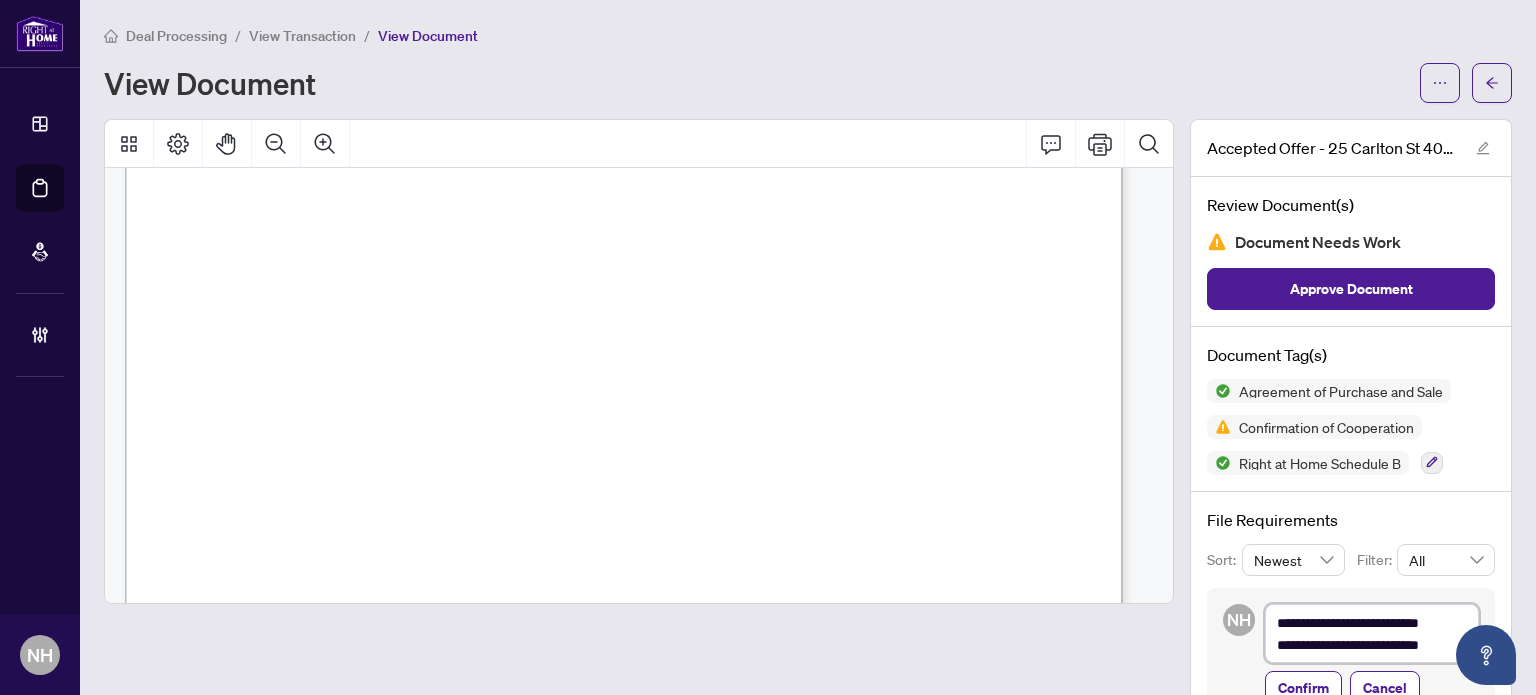 type on "**********" 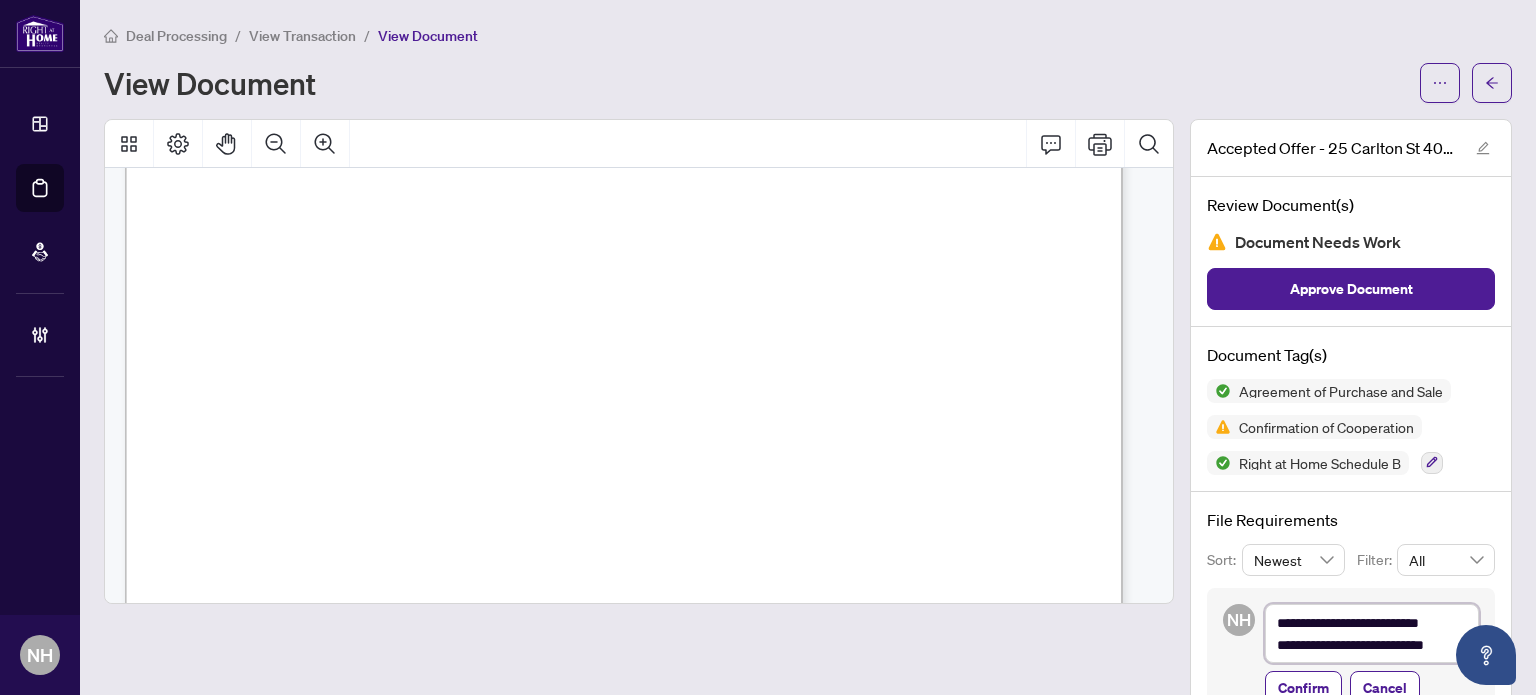 type on "**********" 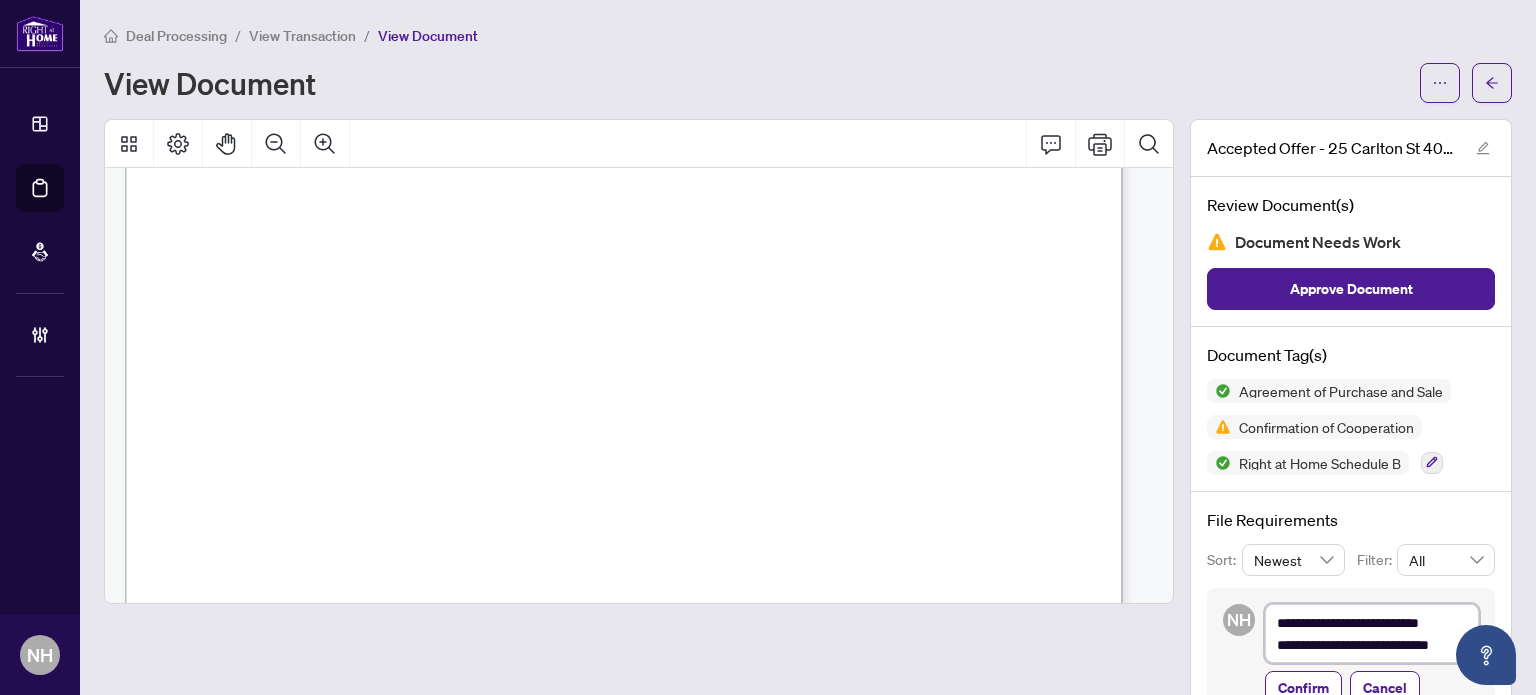 type on "**********" 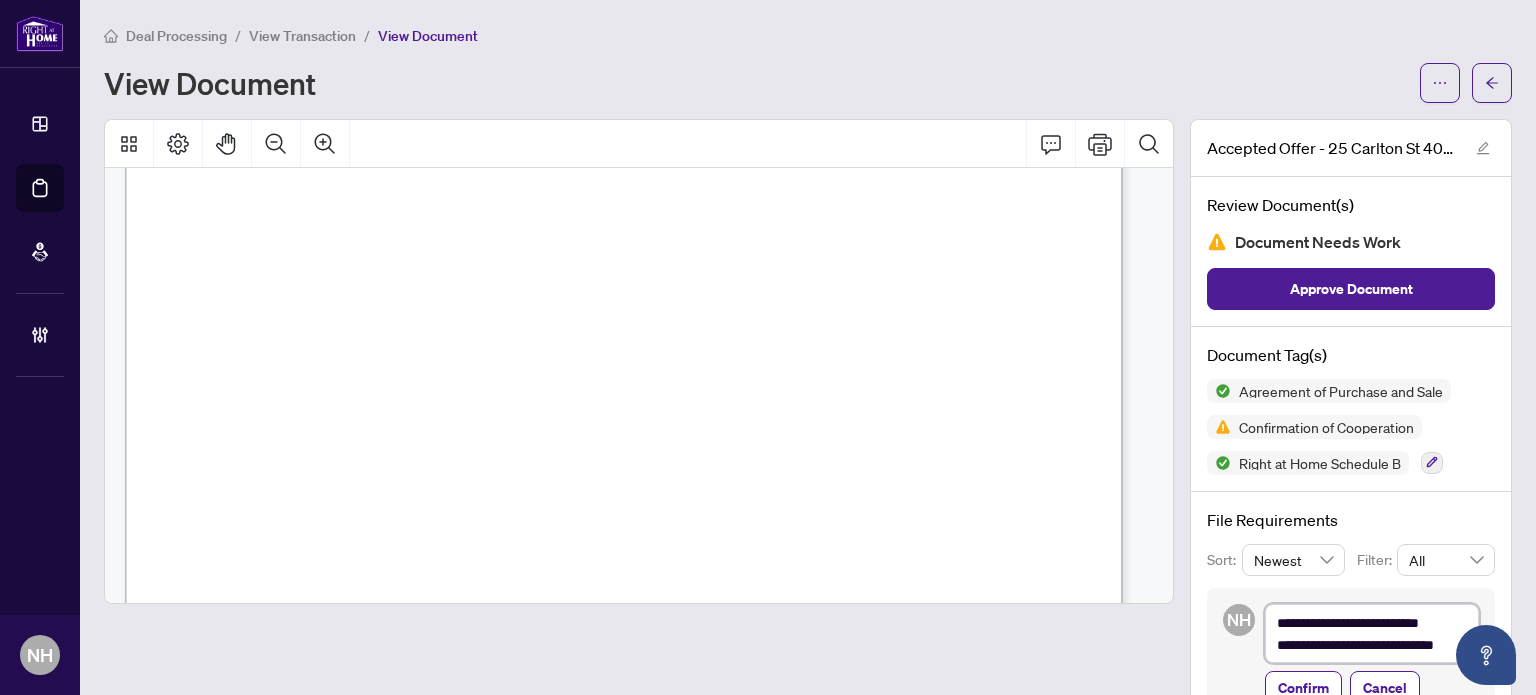 type on "**********" 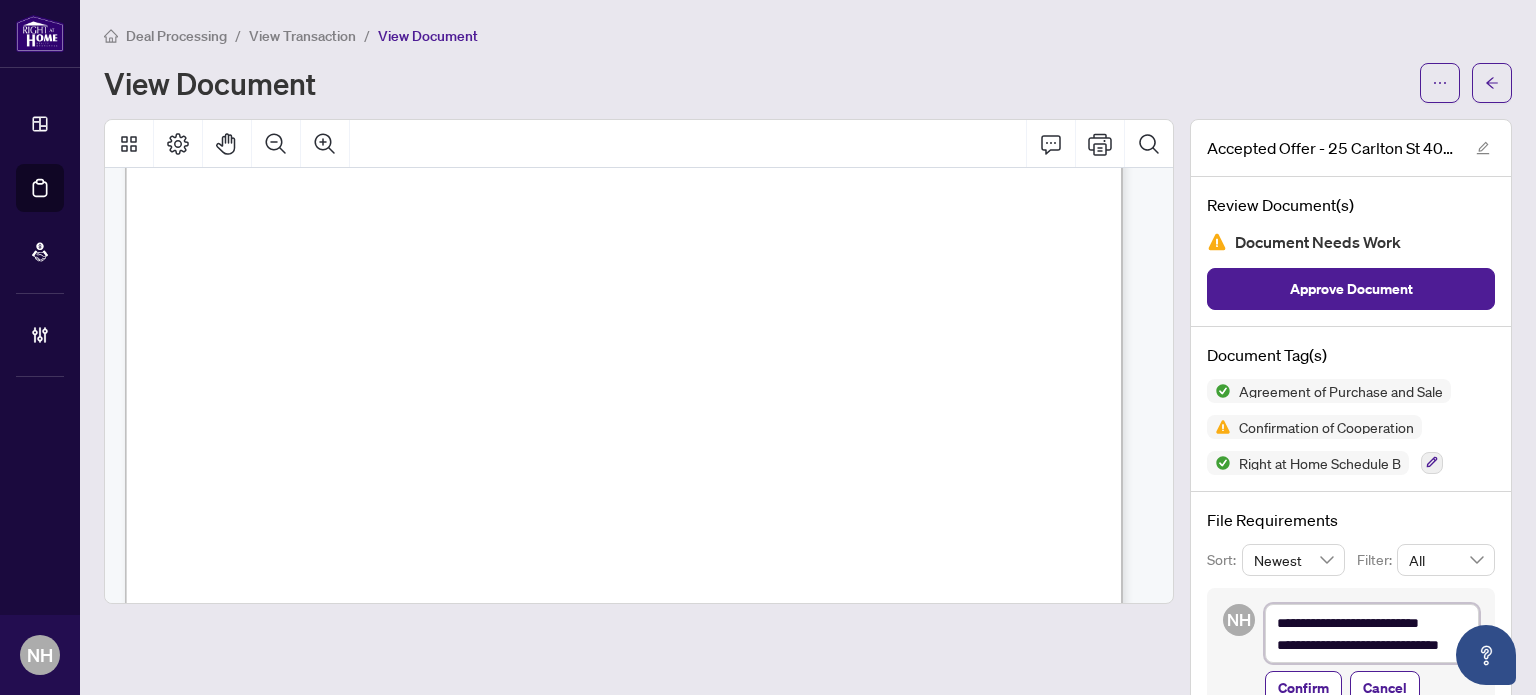 type on "**********" 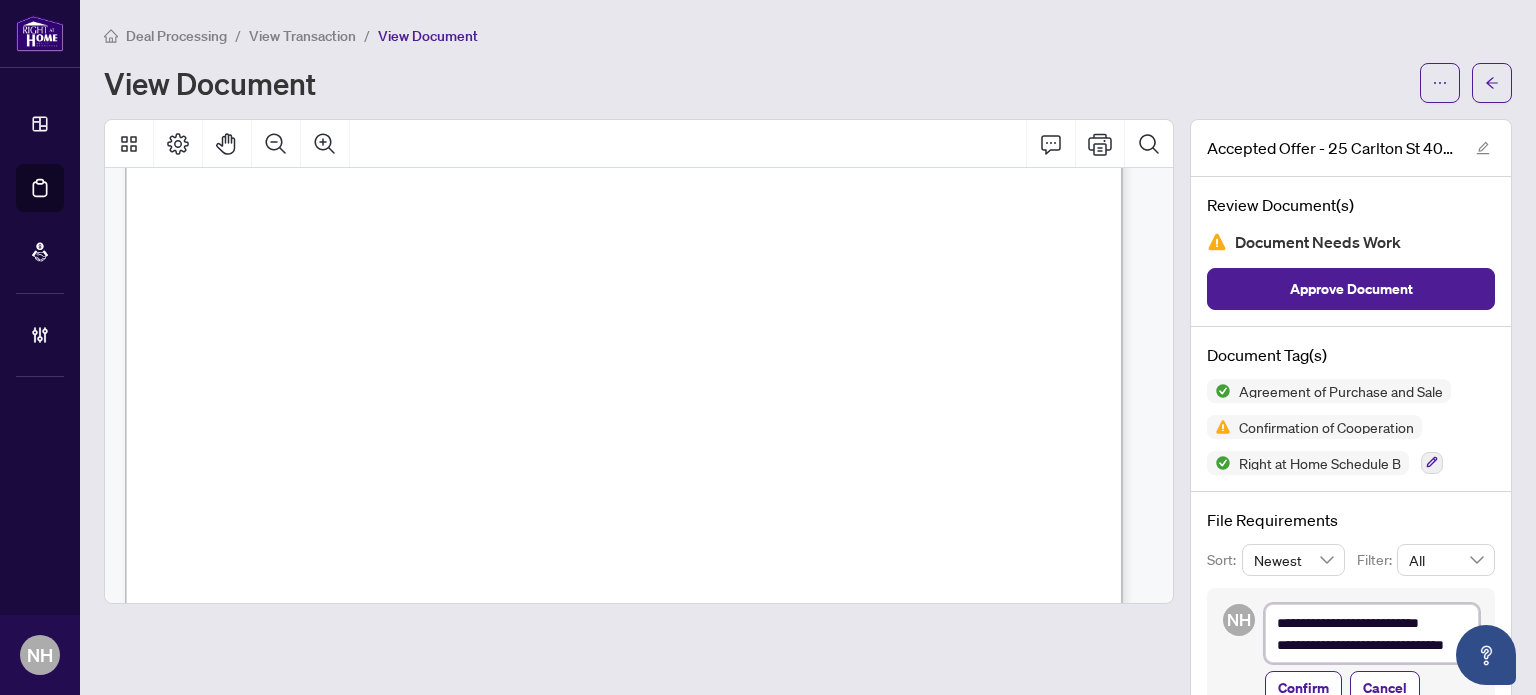 type on "**********" 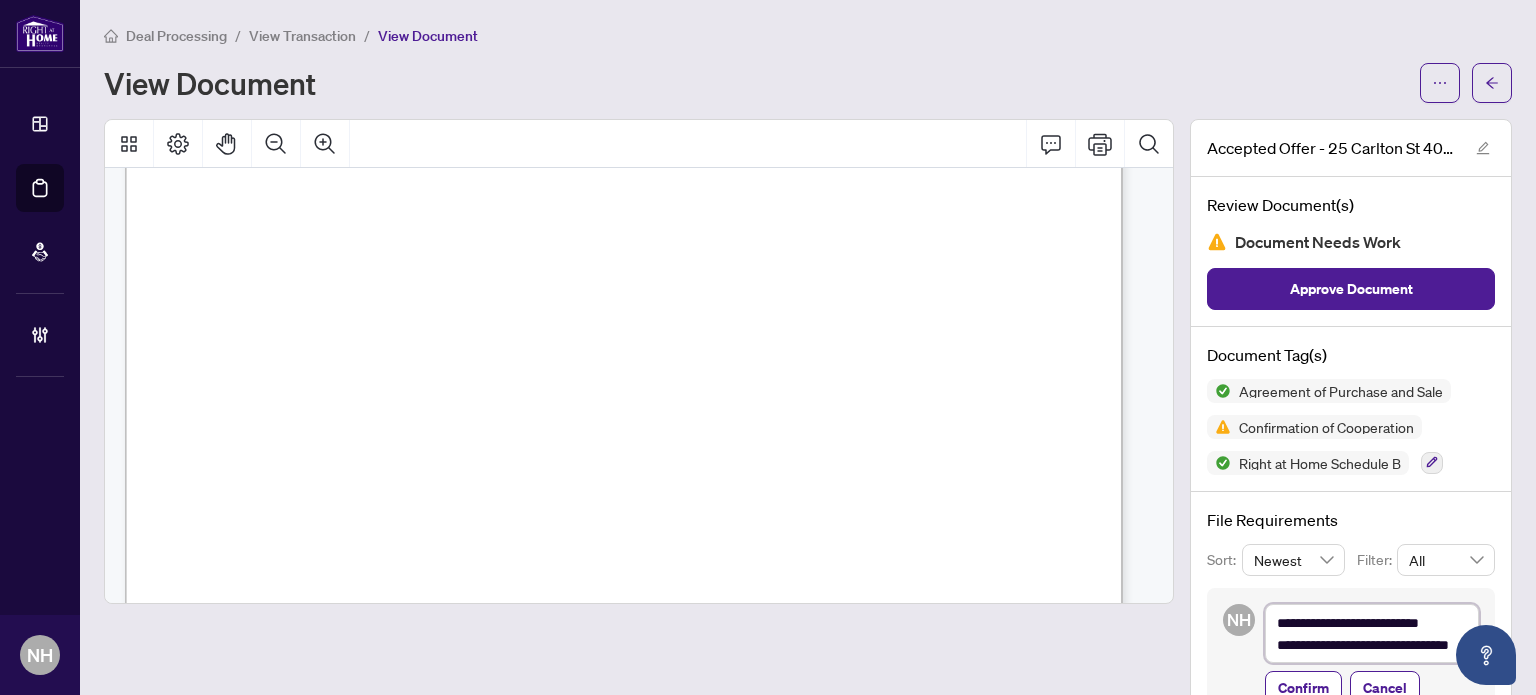 type on "**********" 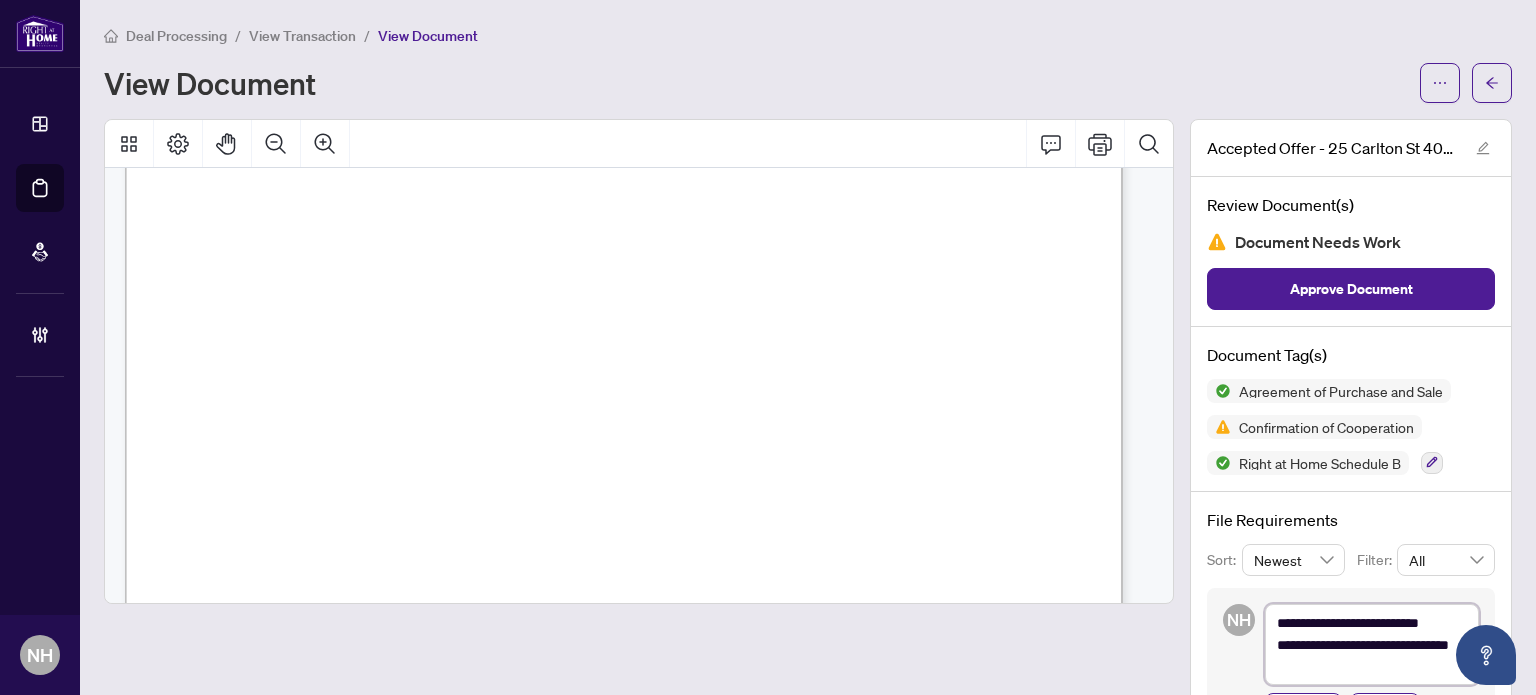 type on "**********" 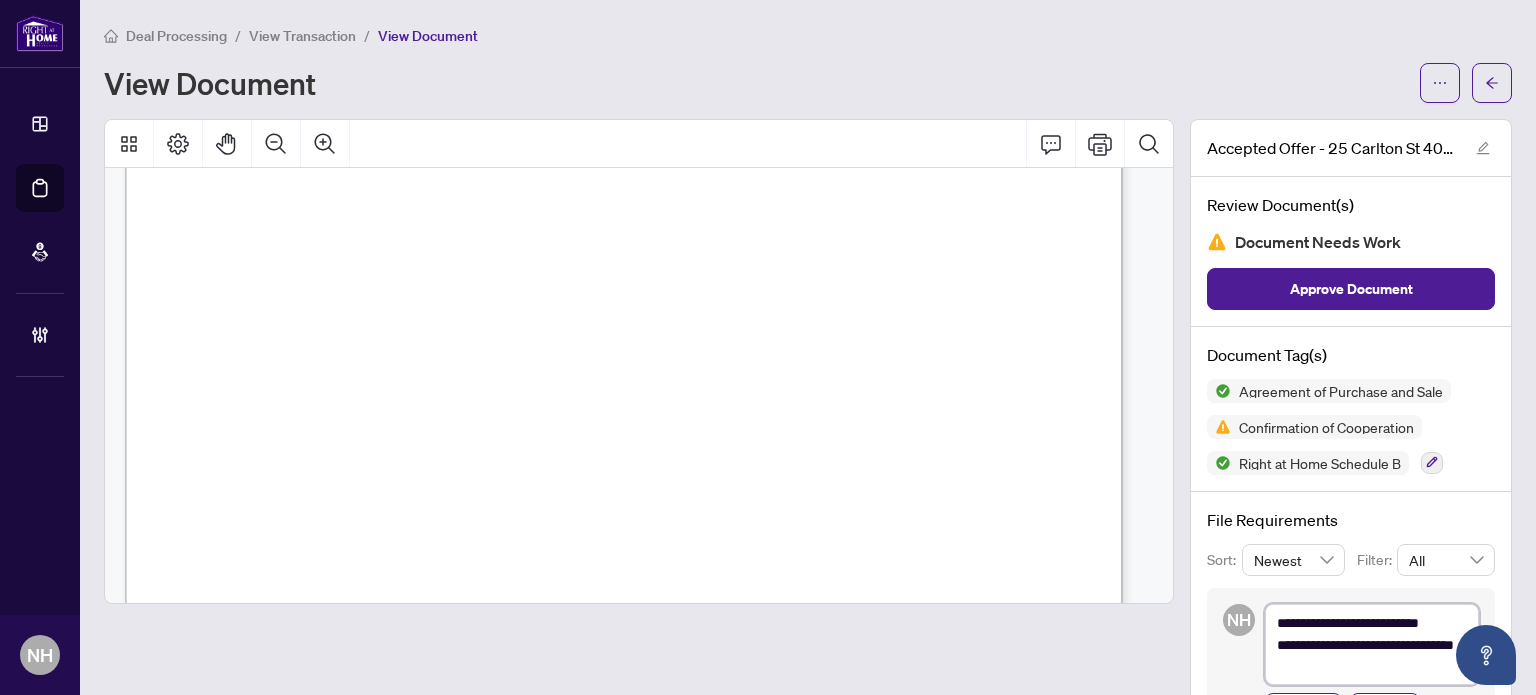 type on "**********" 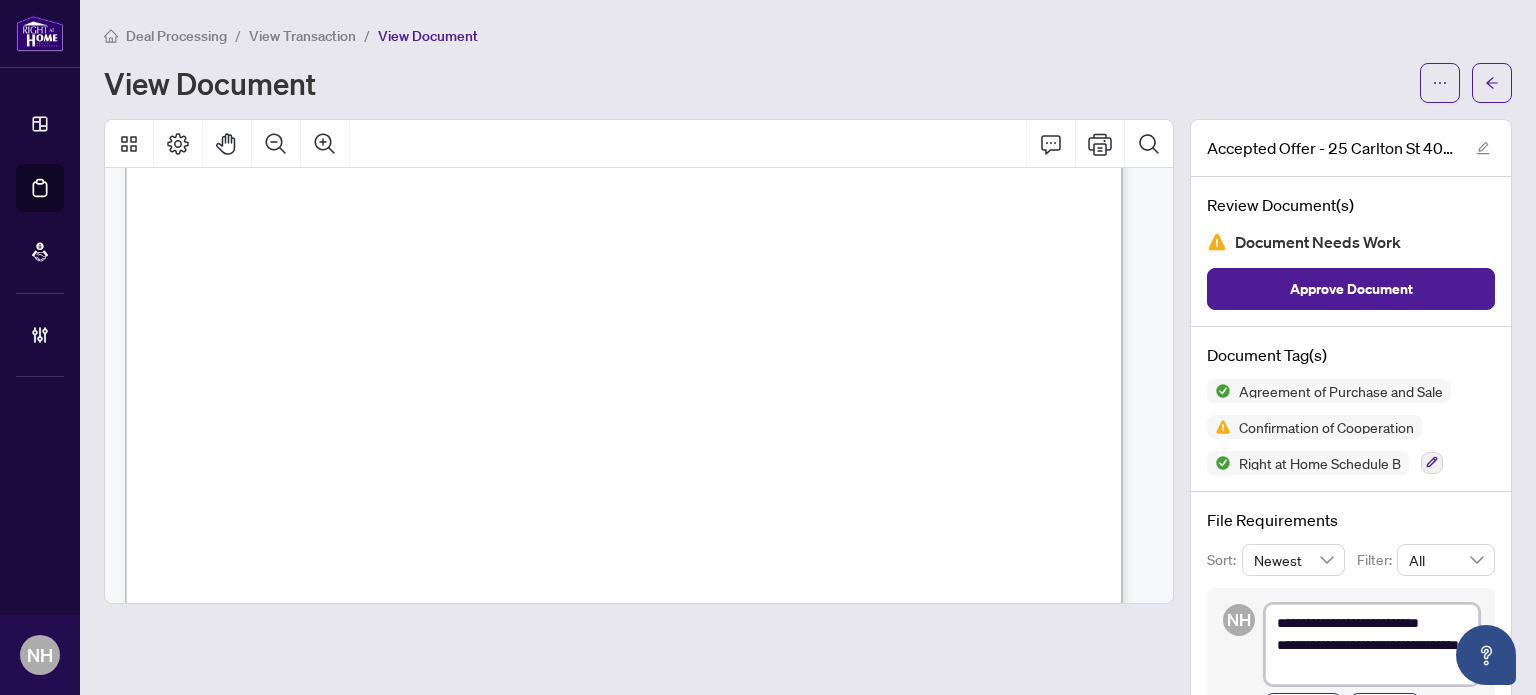 type on "**********" 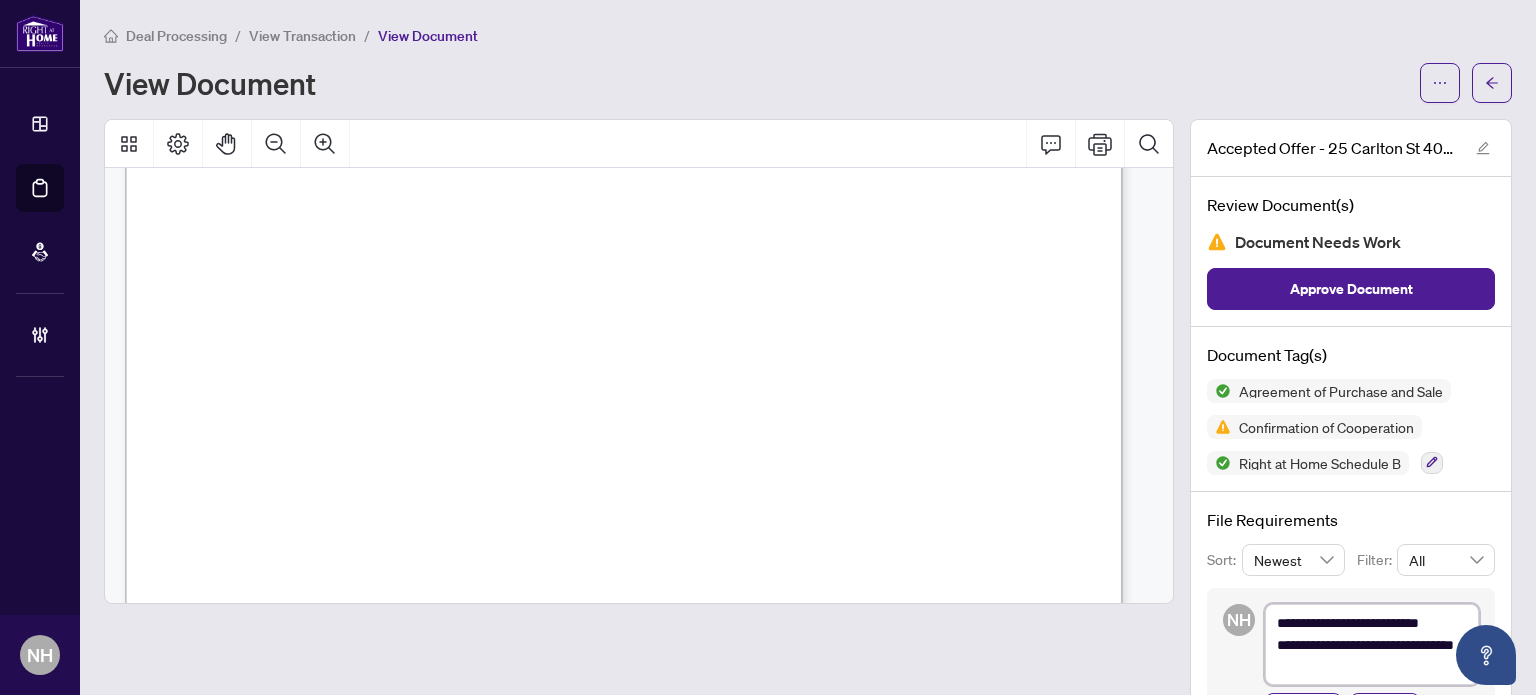 type on "**********" 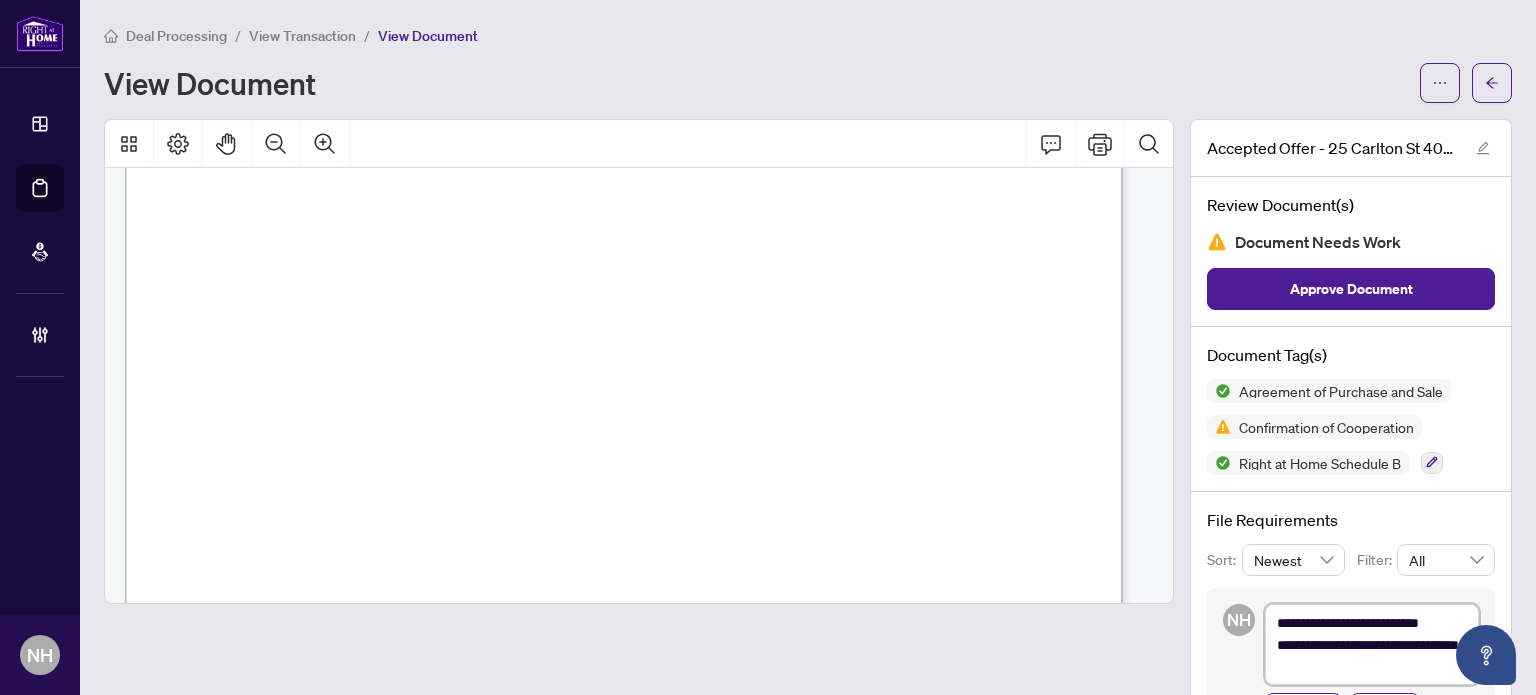 type on "**********" 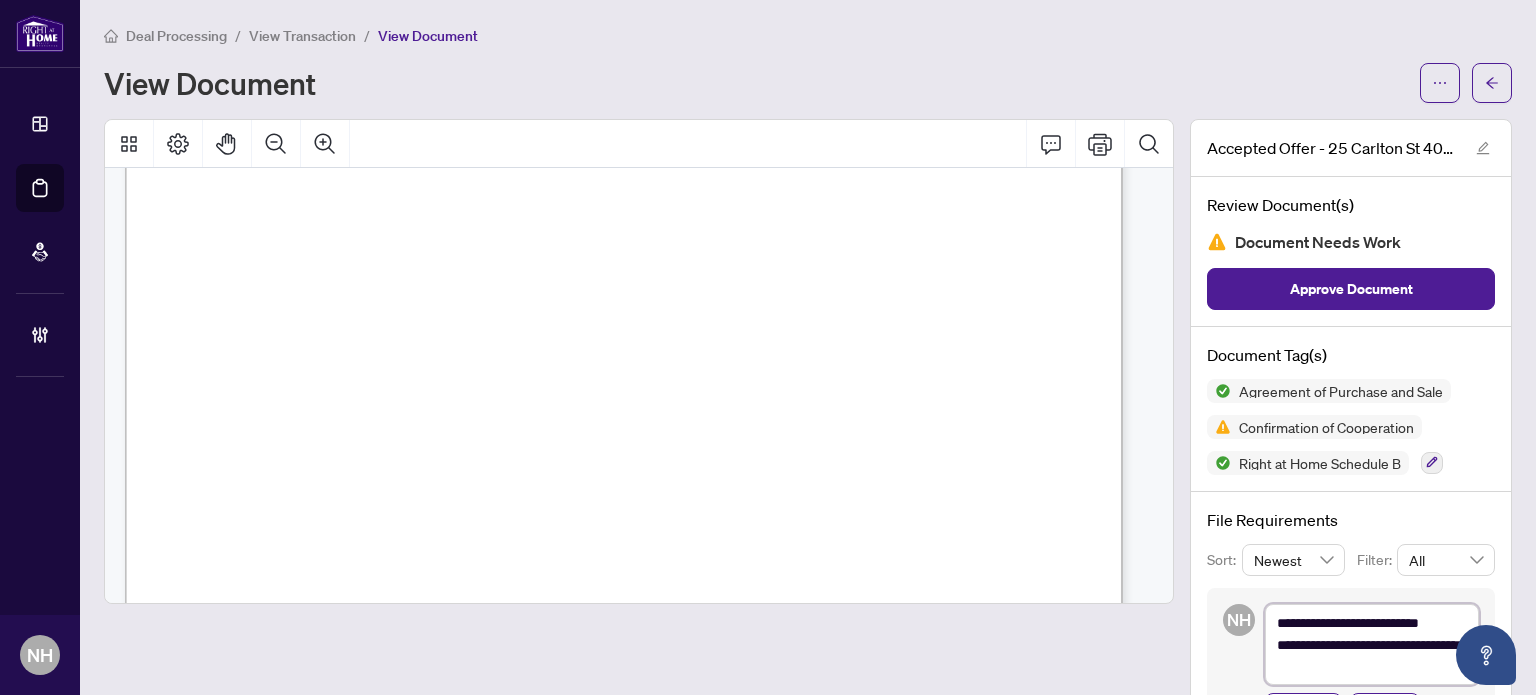 type on "**********" 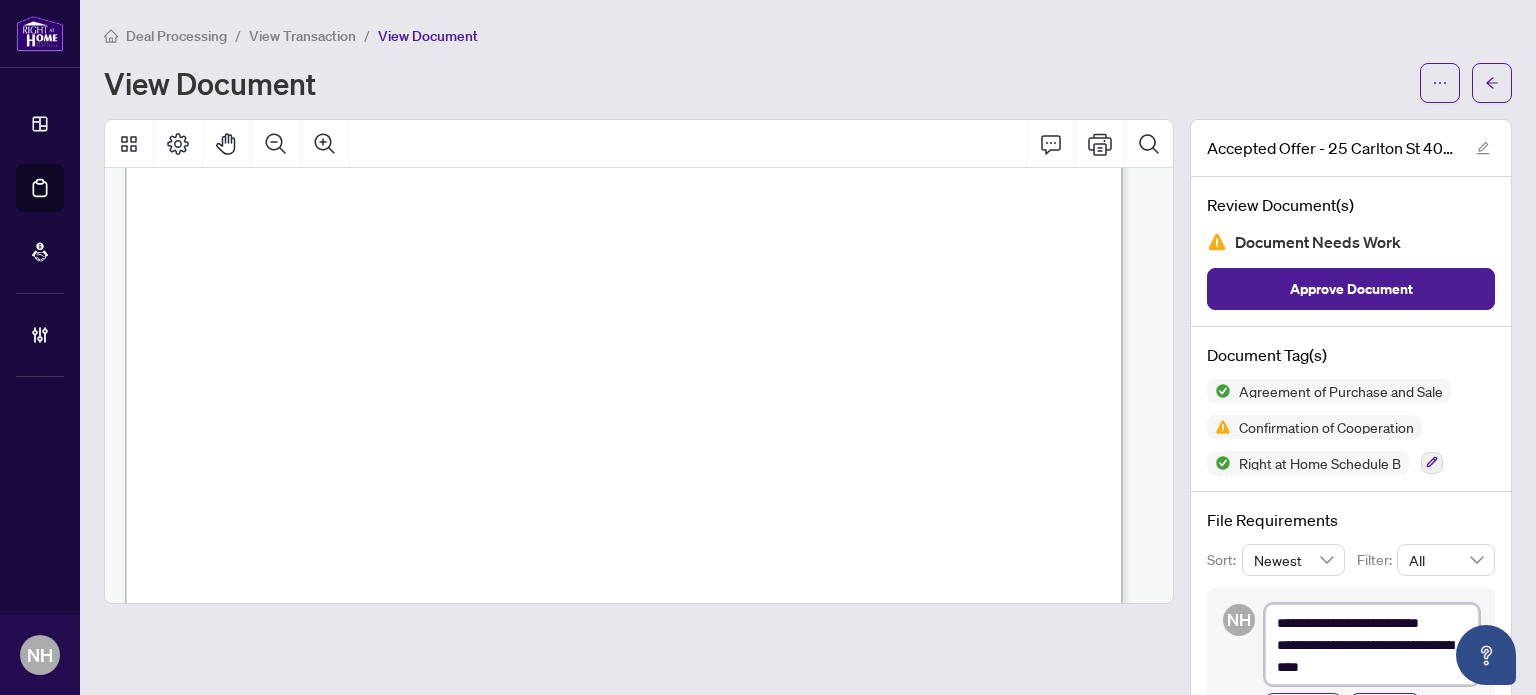 type on "**********" 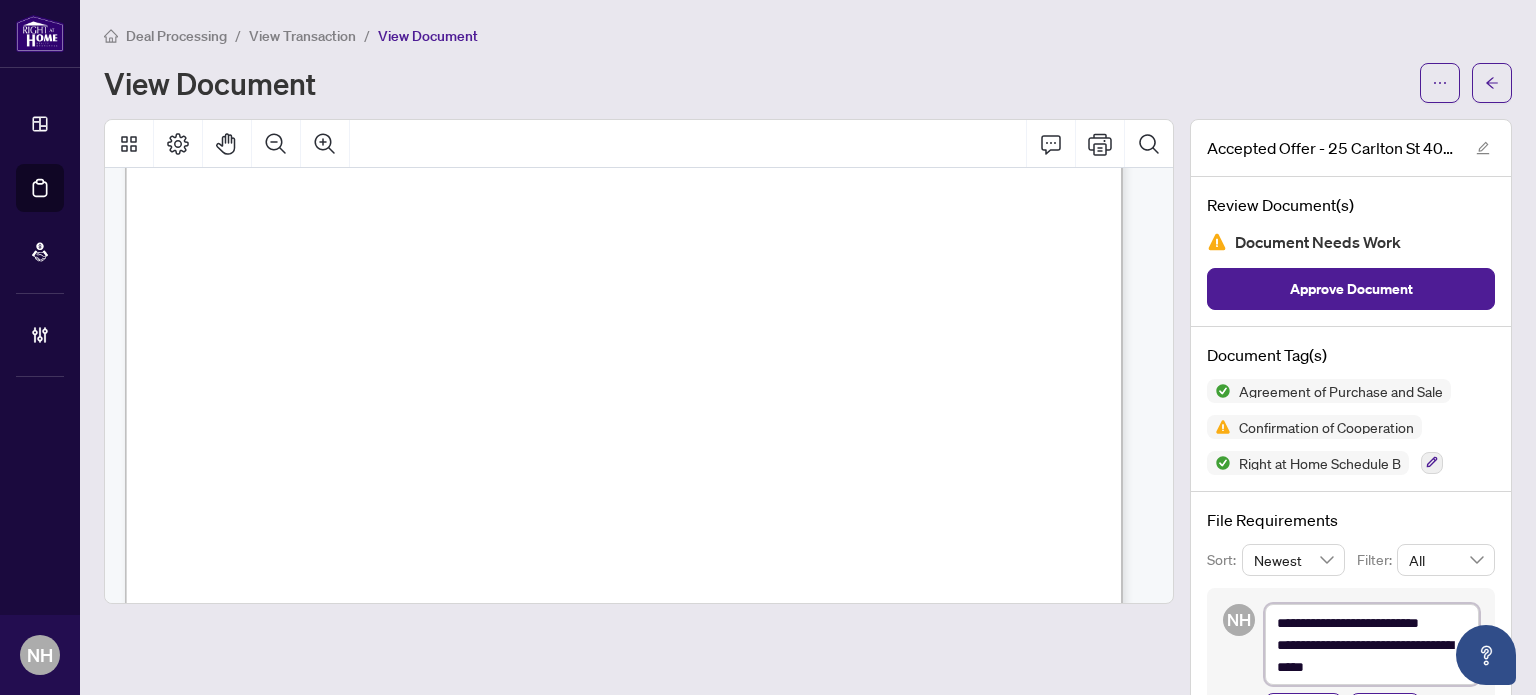 type on "**********" 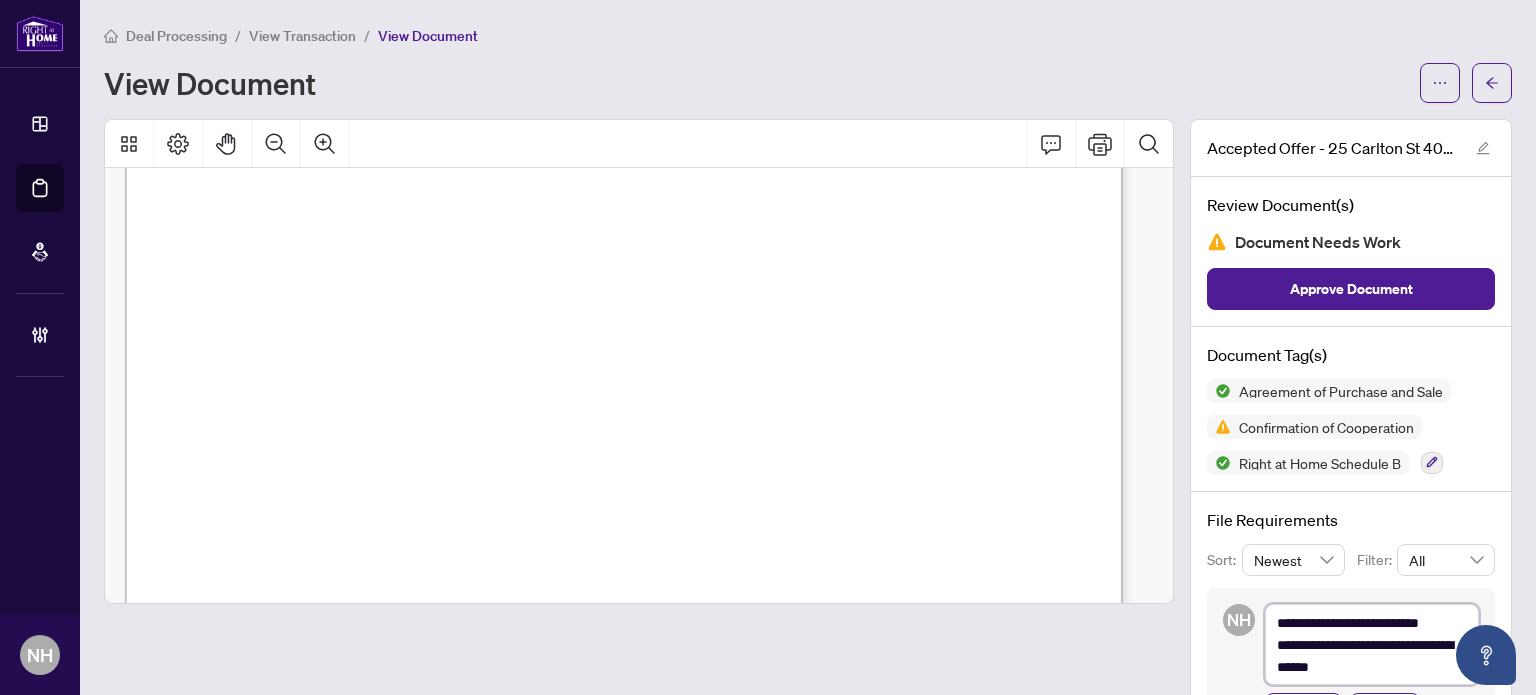 type on "**********" 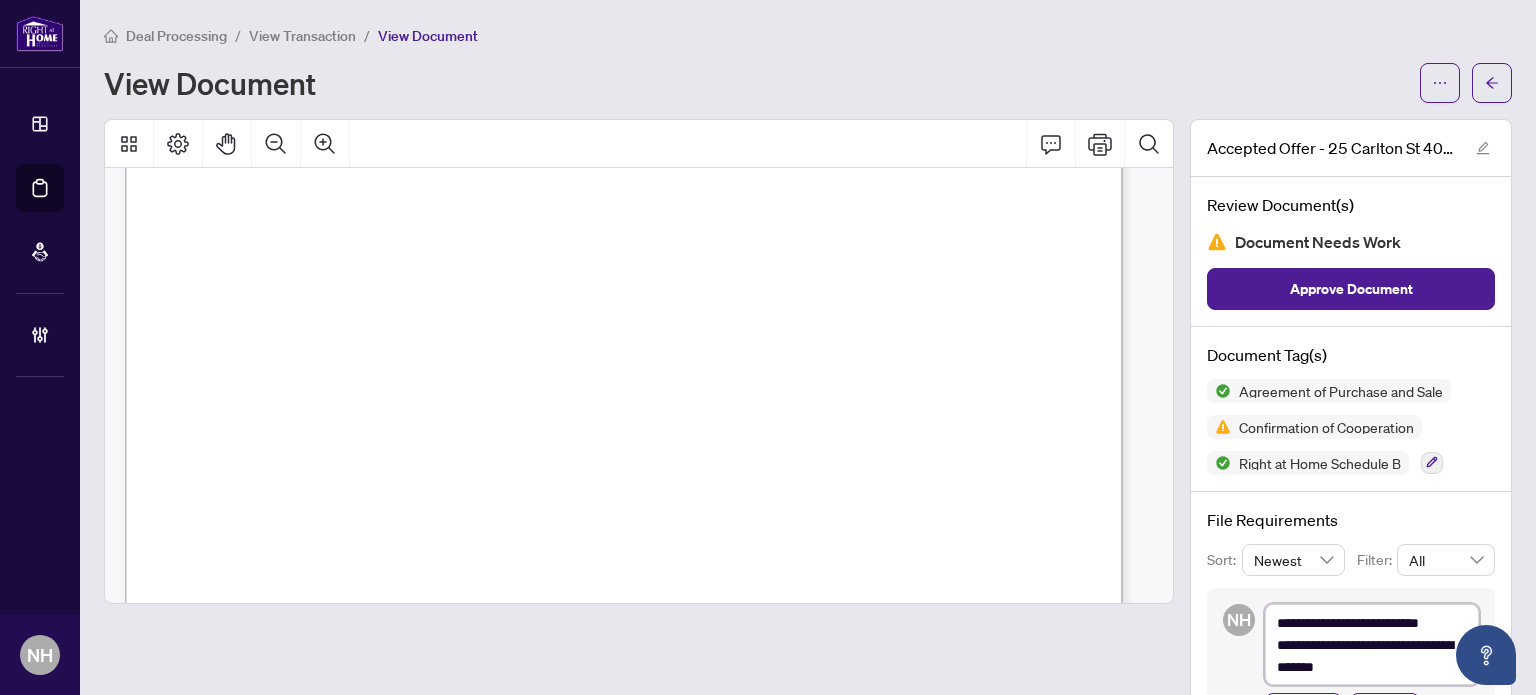 type on "**********" 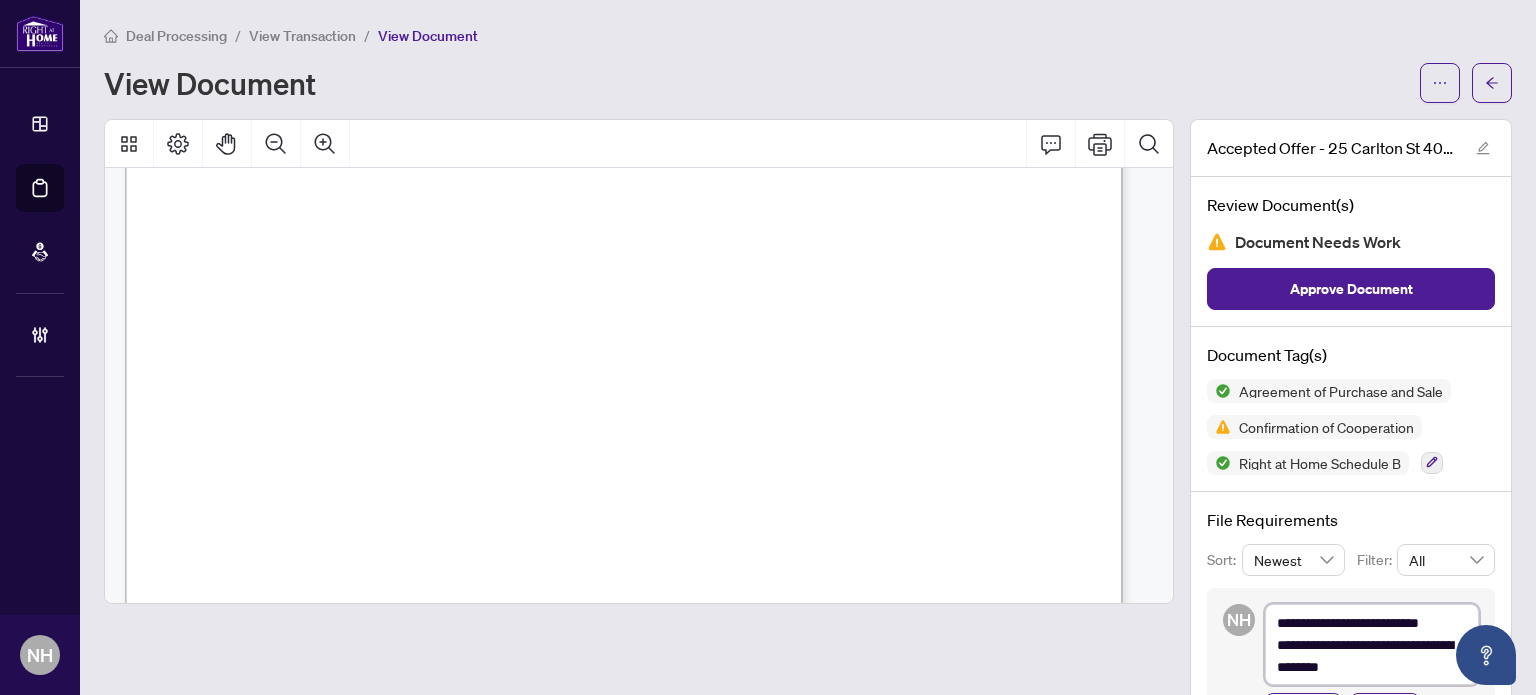 type on "**********" 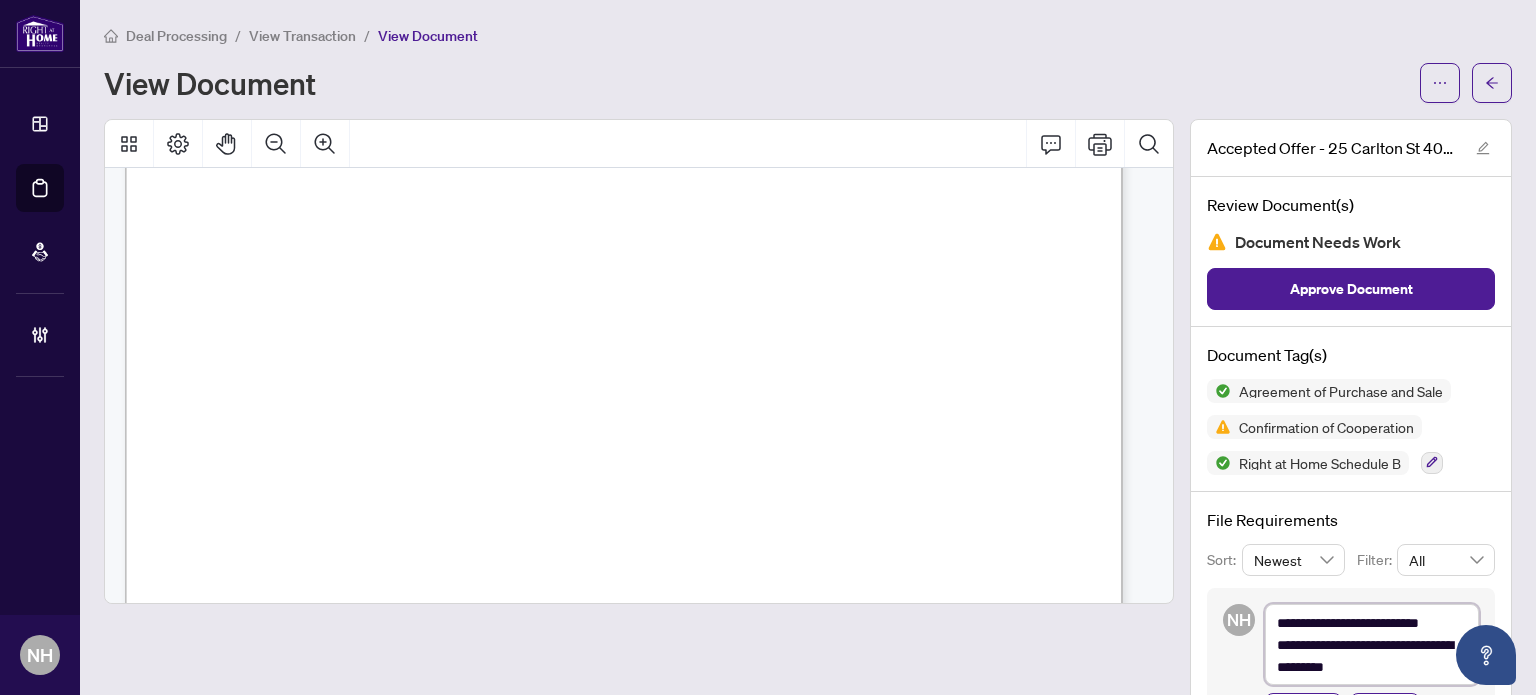 type on "**********" 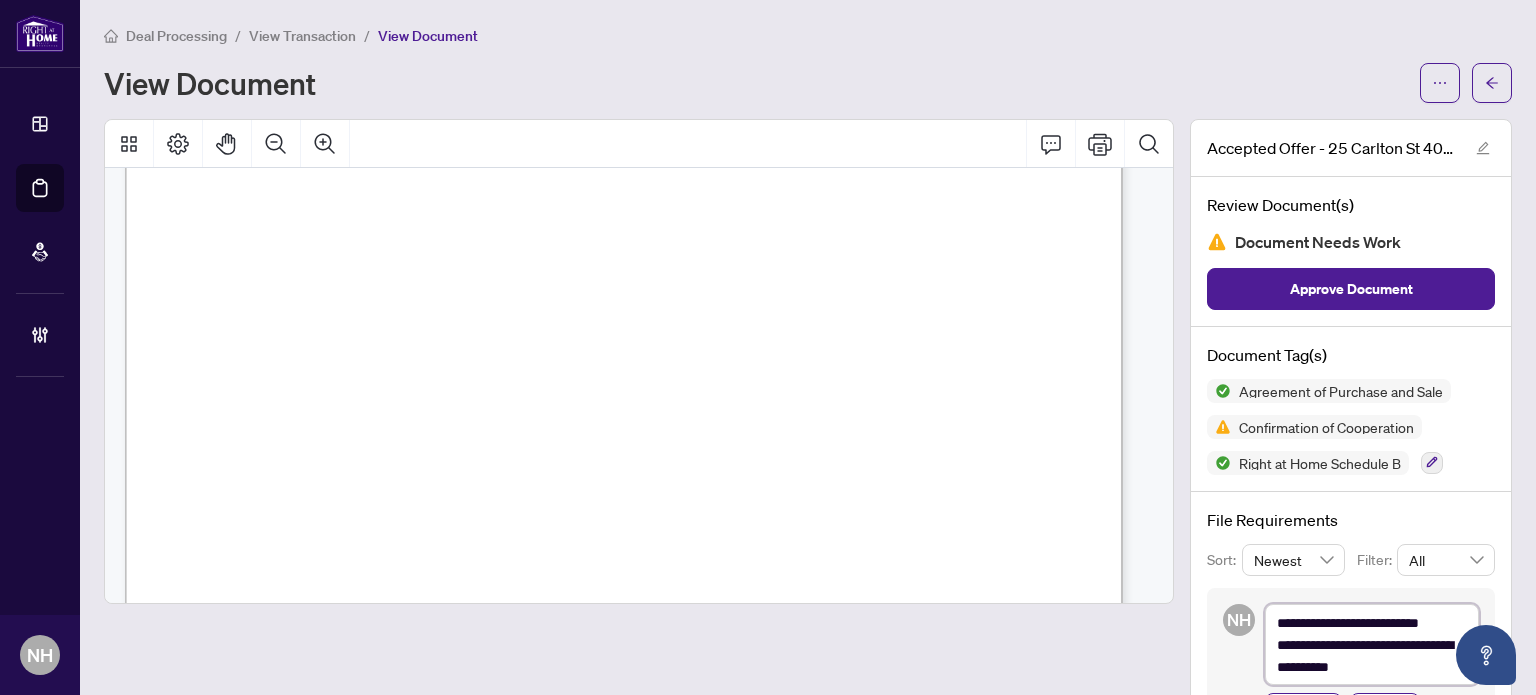 type on "**********" 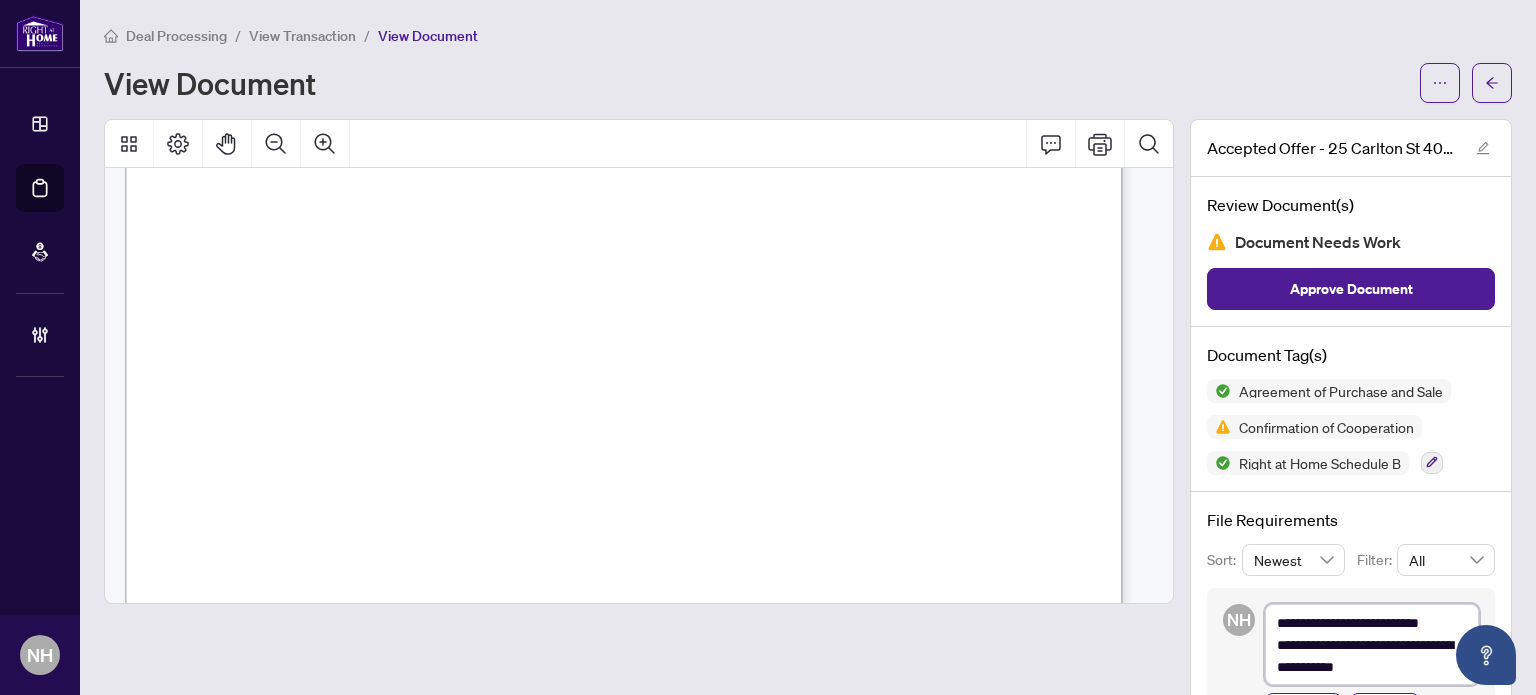 type on "**********" 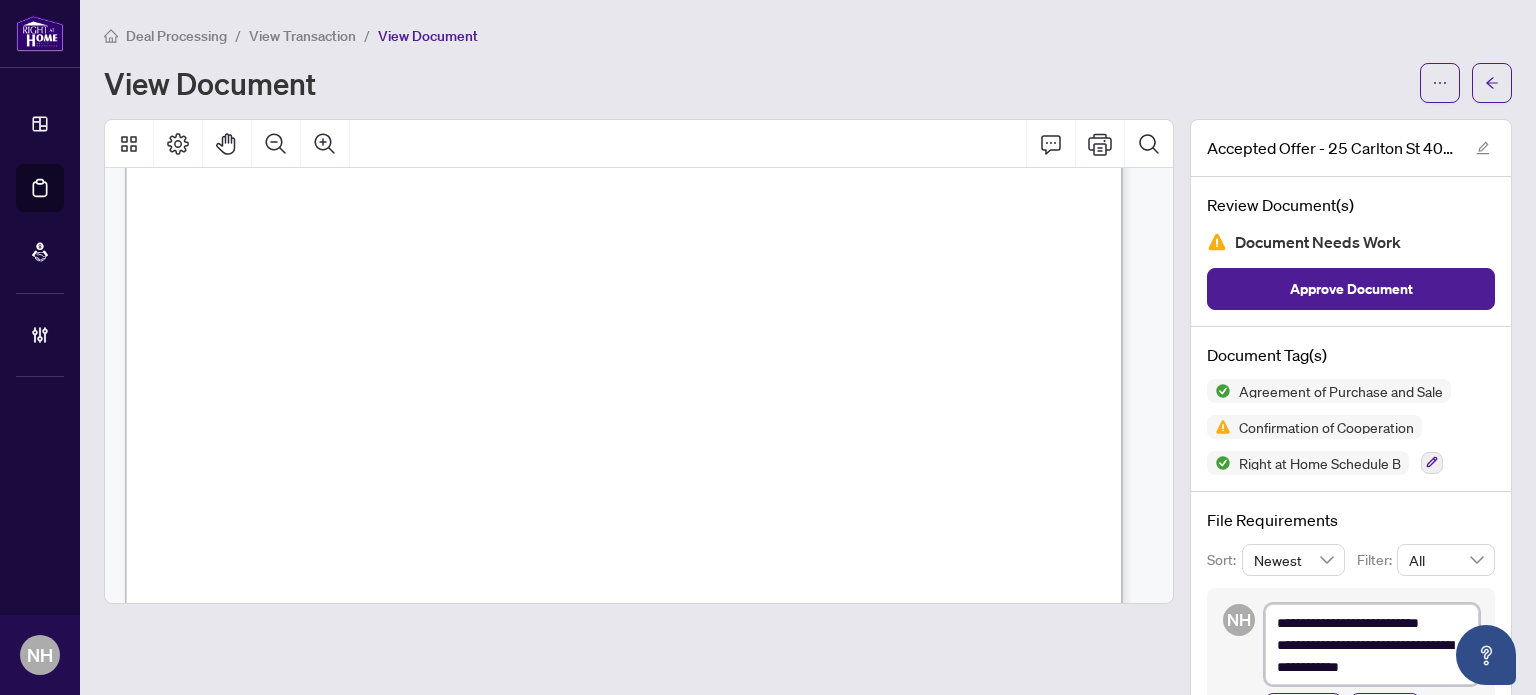 type on "**********" 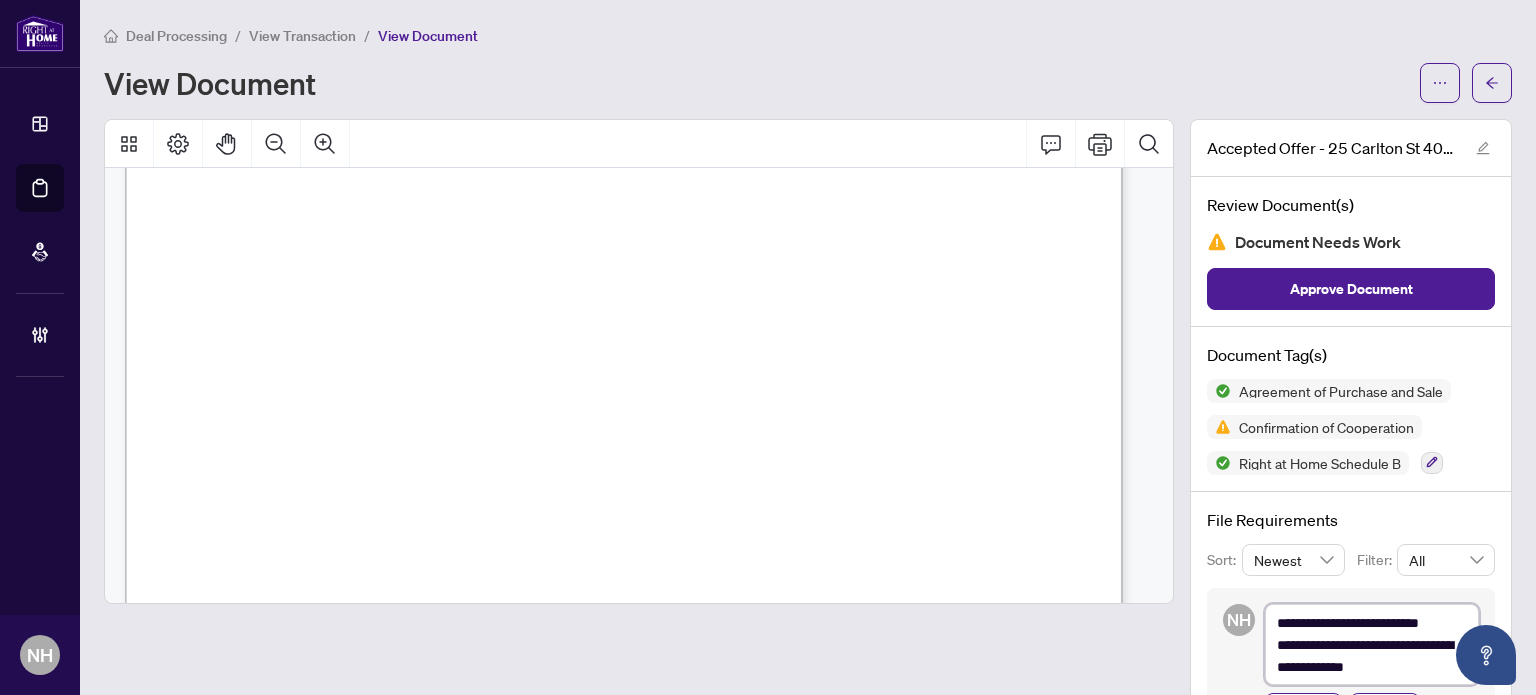 type on "**********" 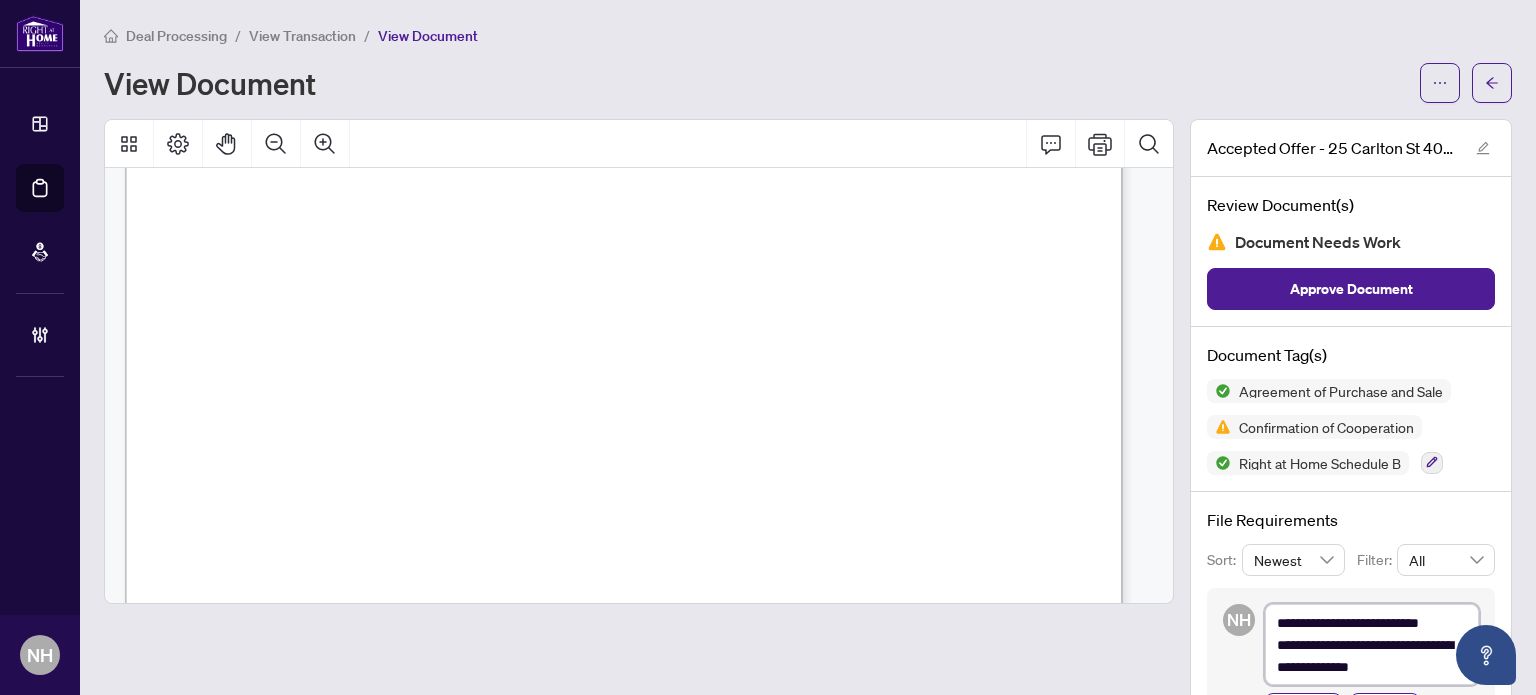 type on "**********" 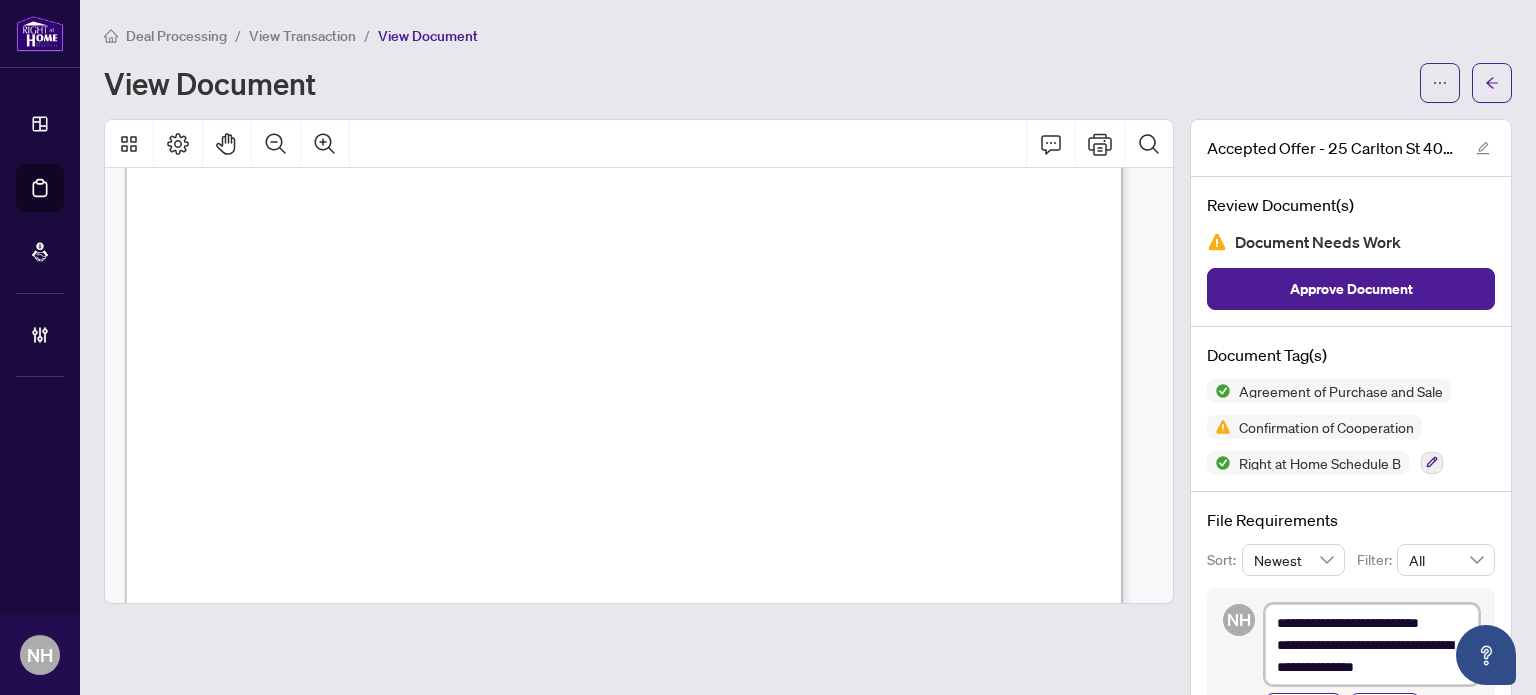 type on "**********" 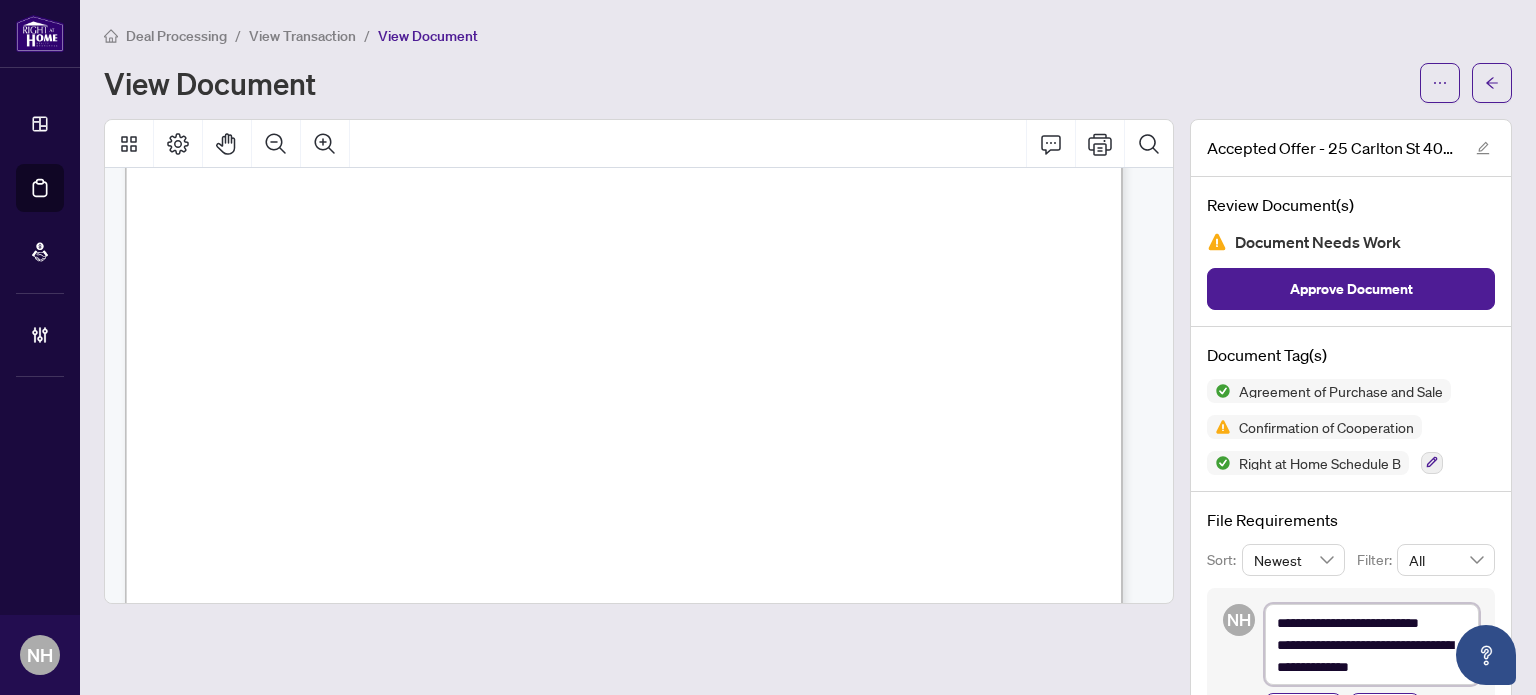 type on "**********" 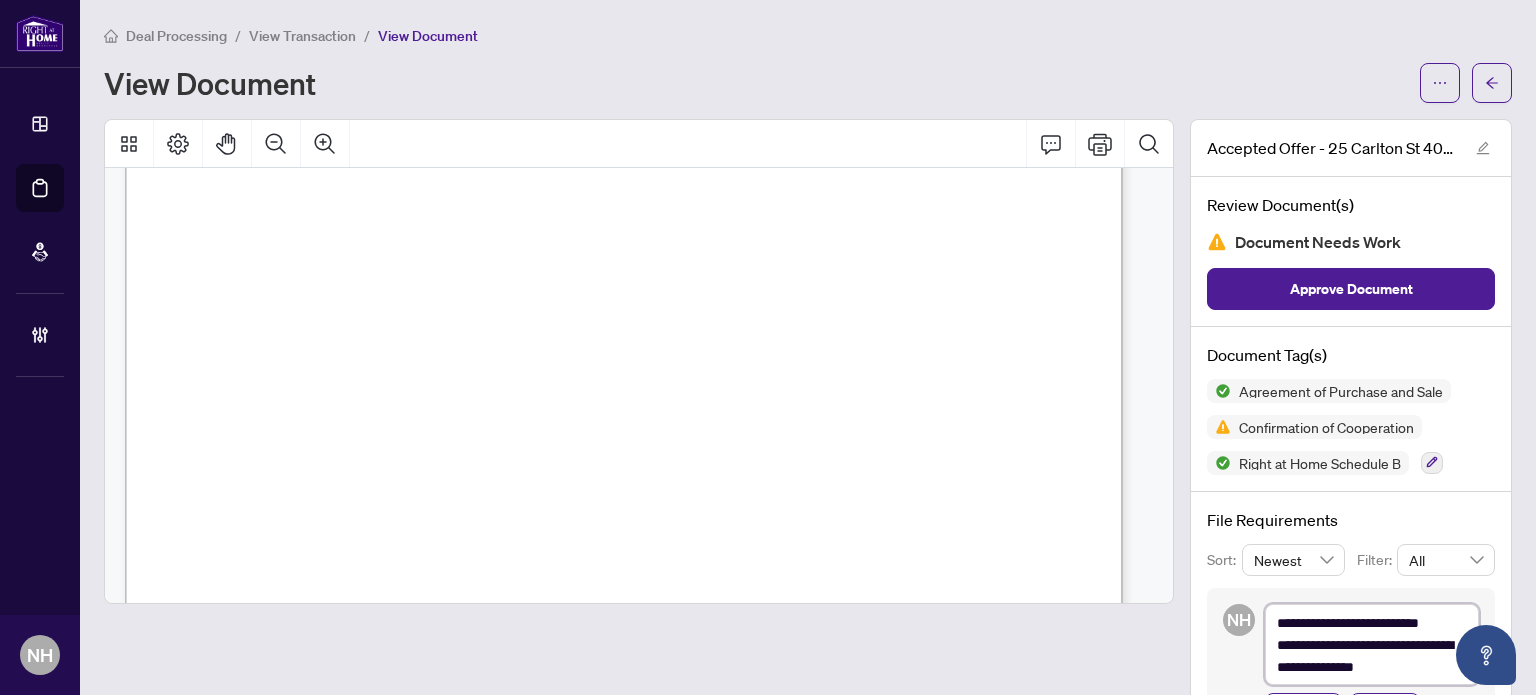 type on "**********" 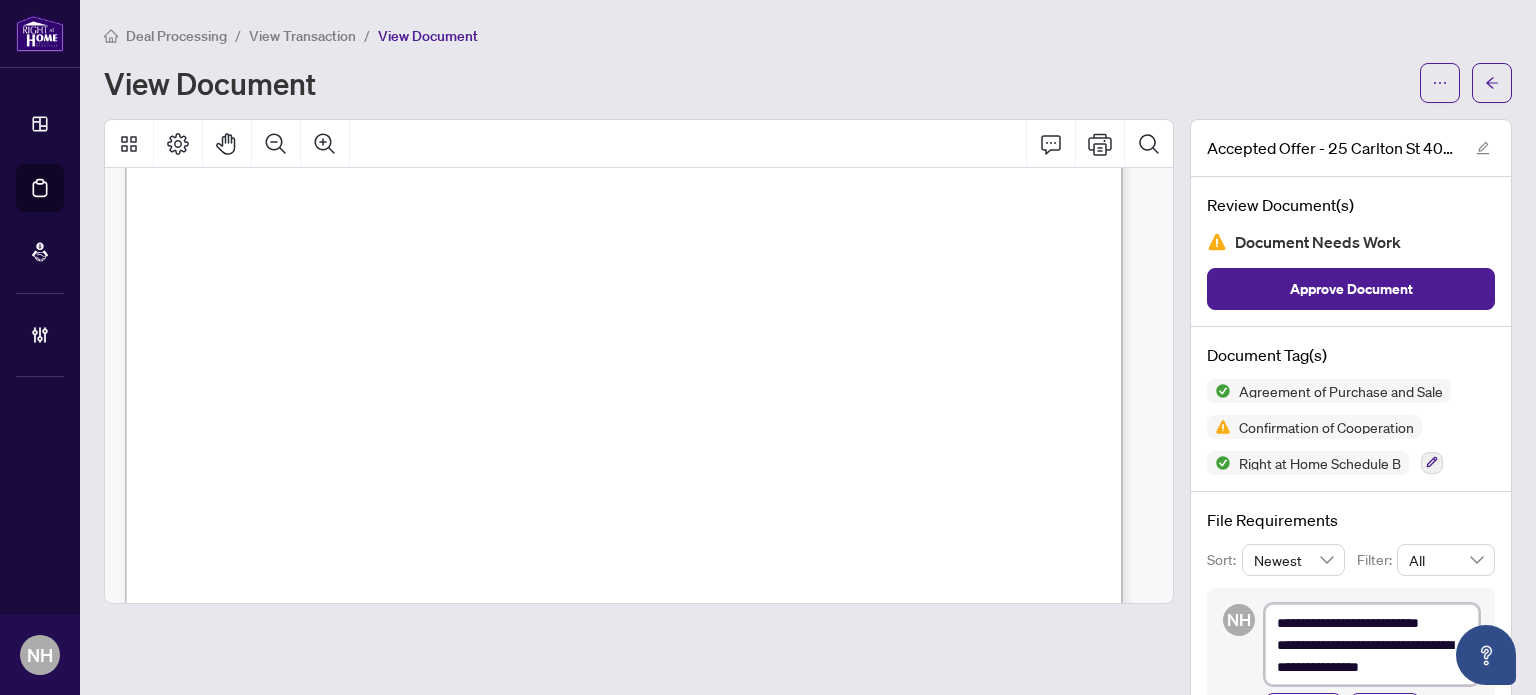 type on "**********" 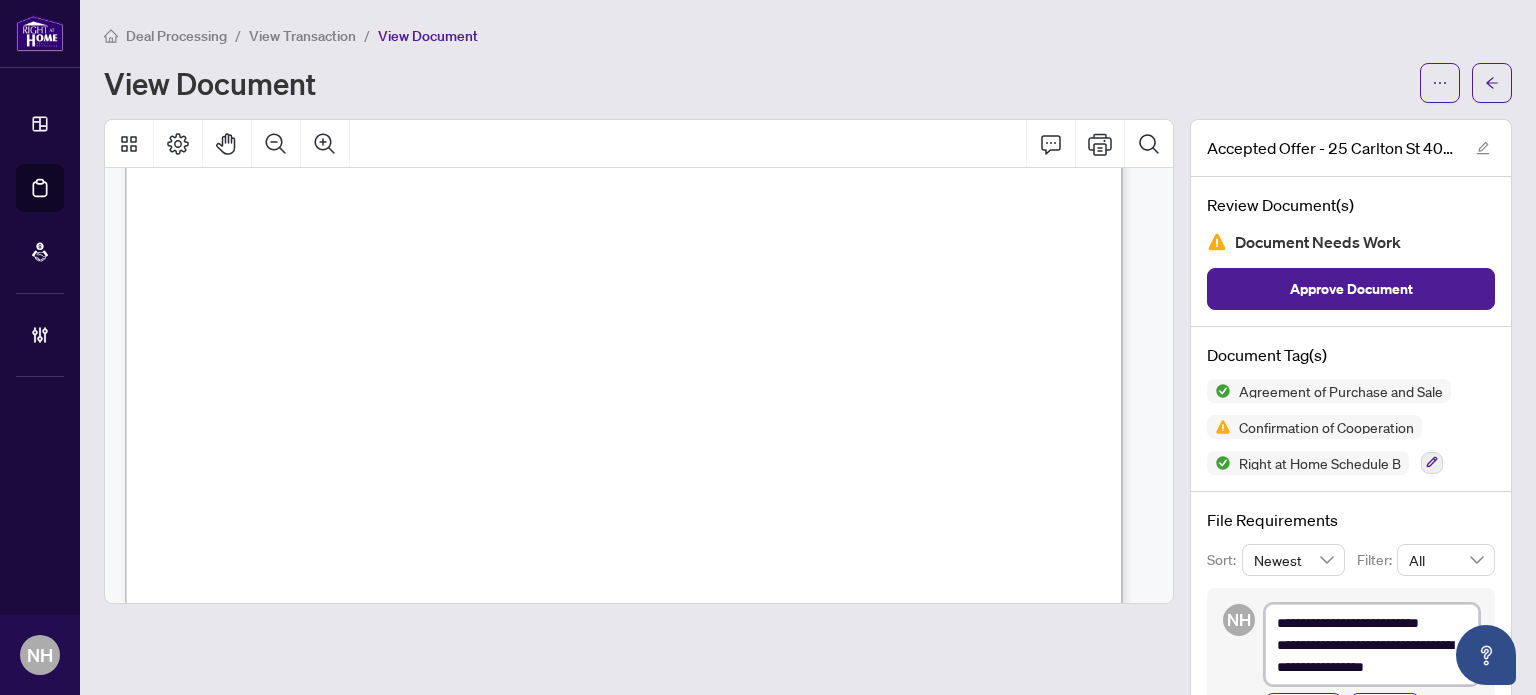 type on "**********" 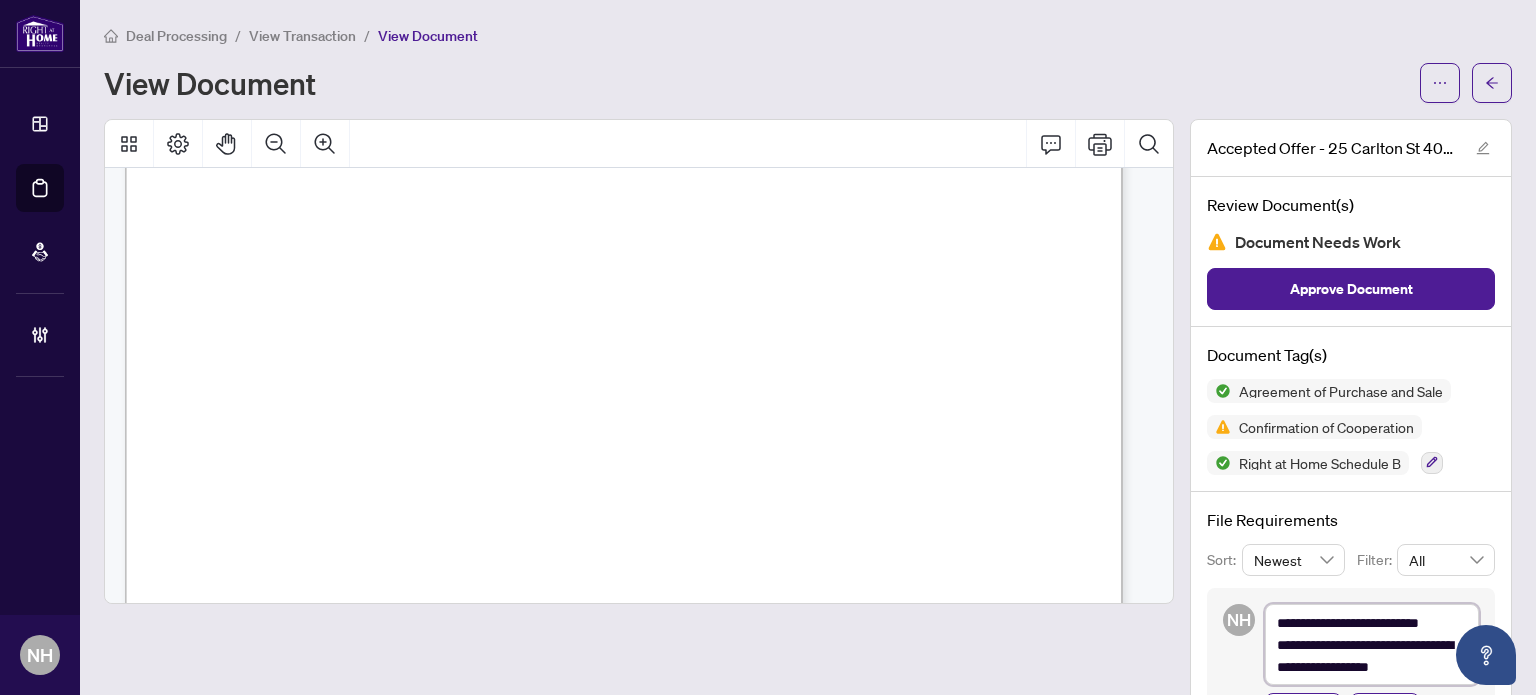 type on "**********" 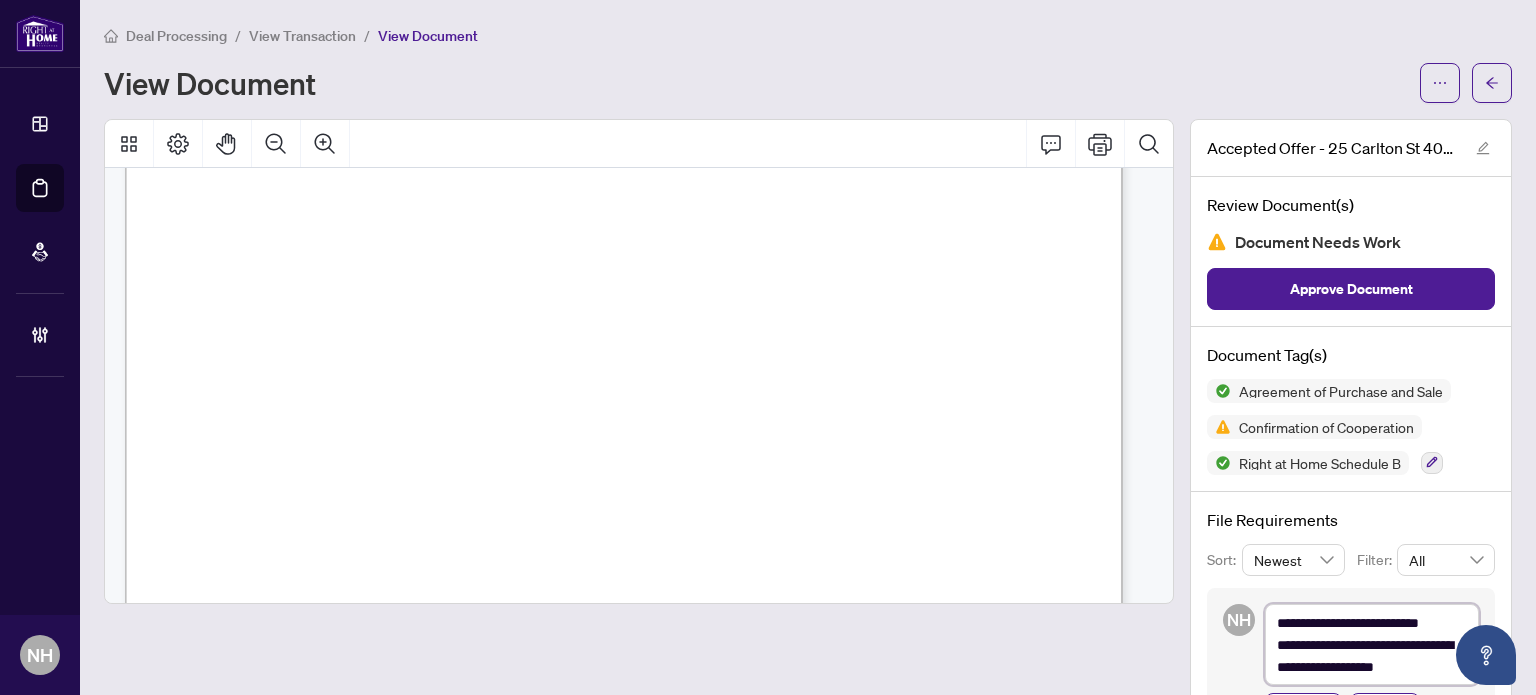 type on "**********" 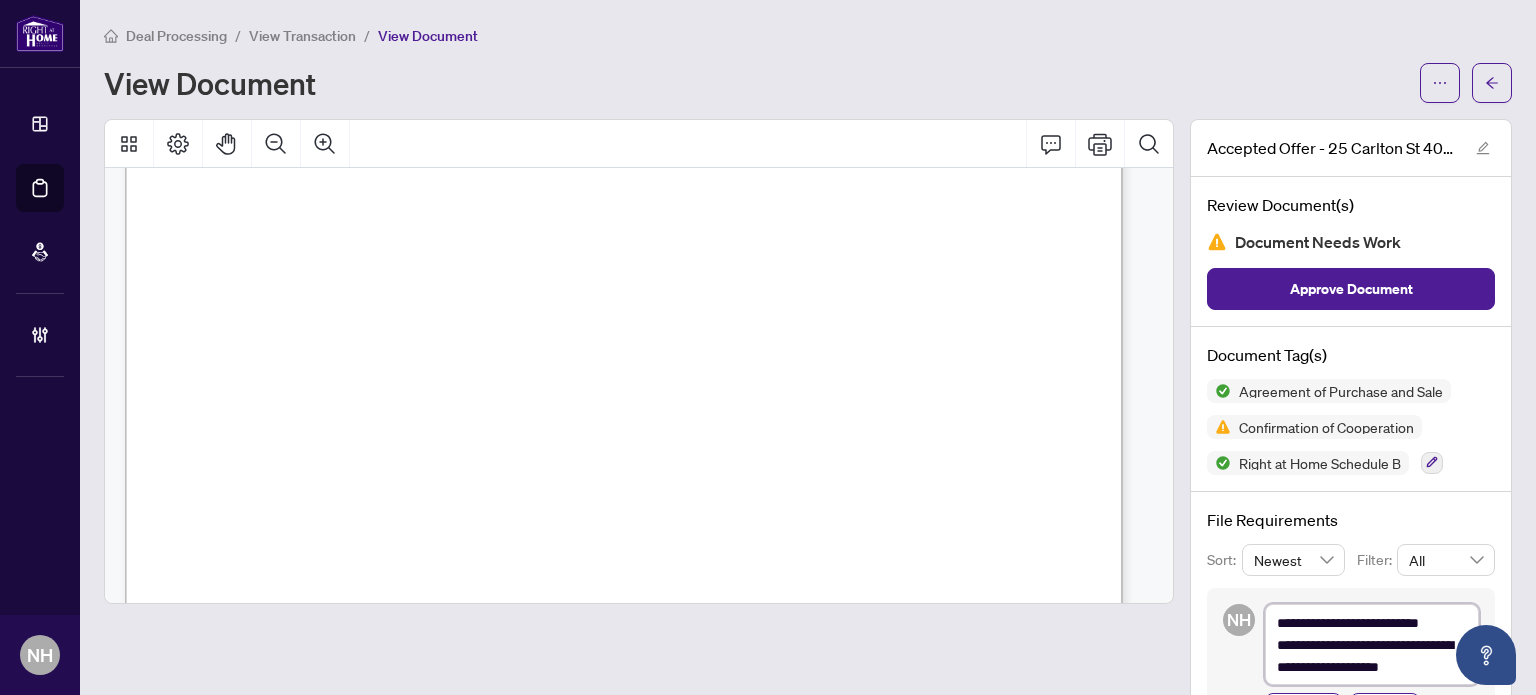 type on "**********" 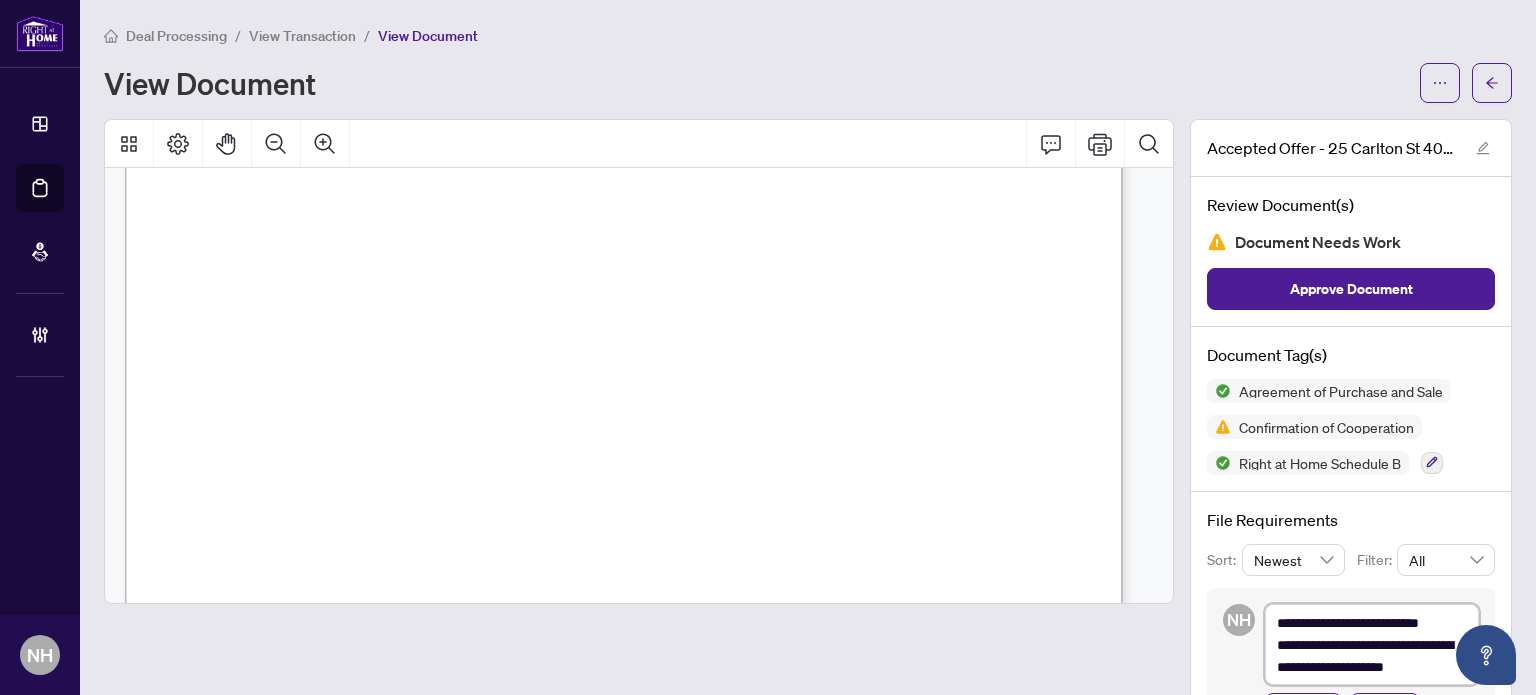 type on "**********" 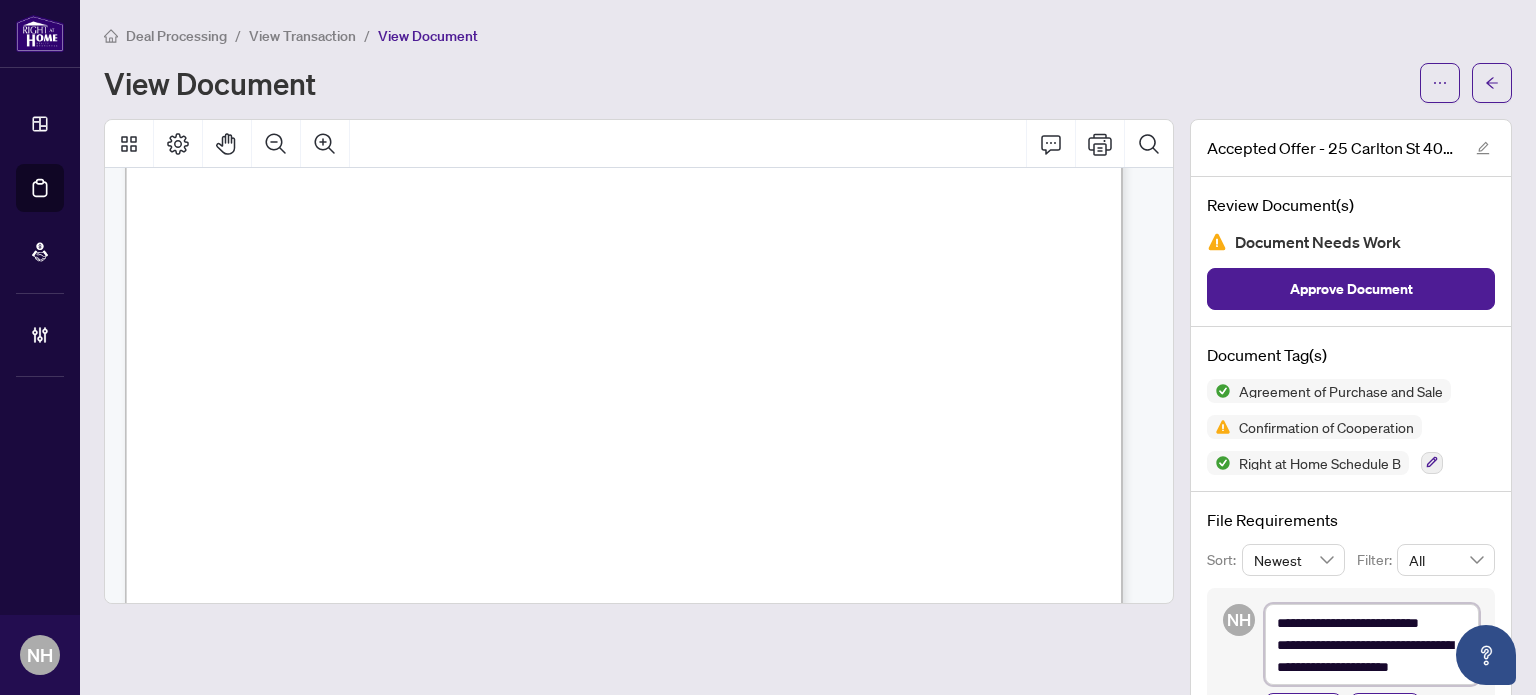 type on "**********" 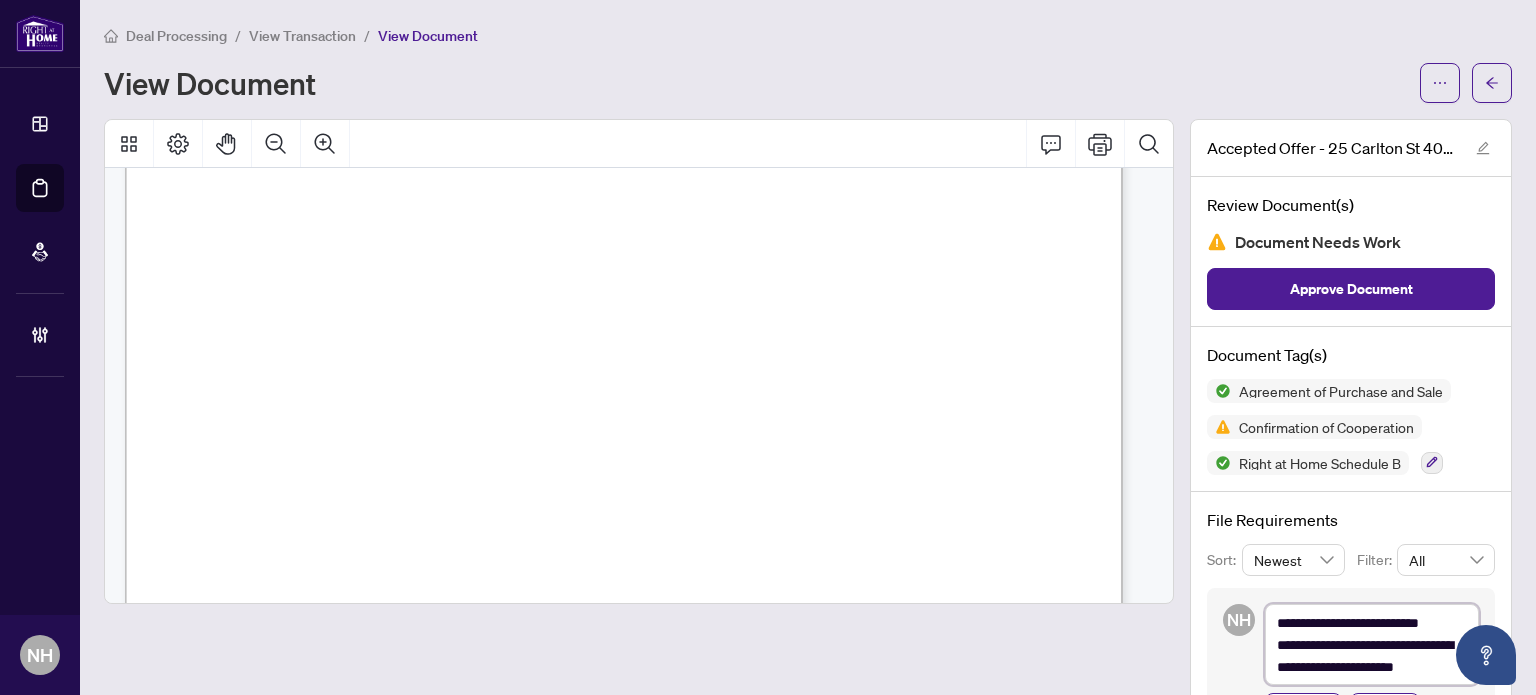 type on "**********" 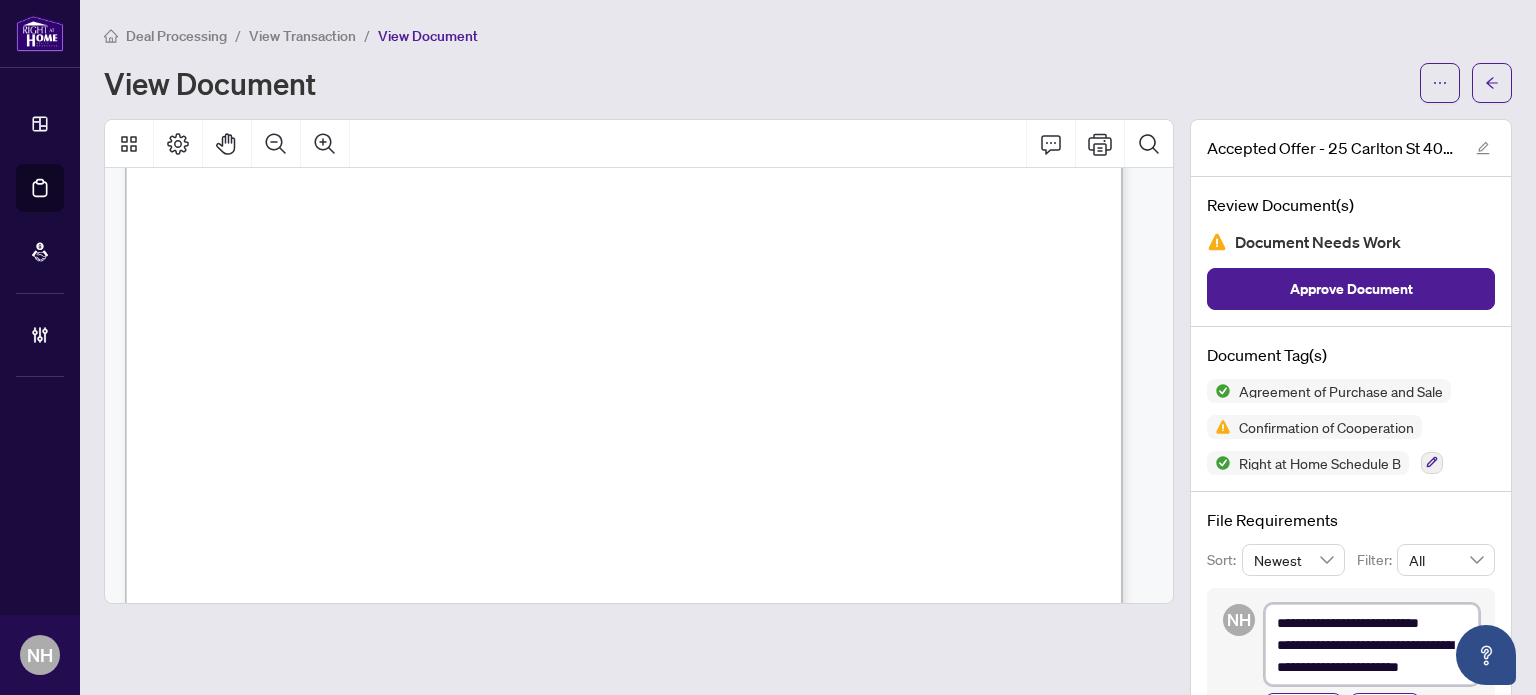 type on "**********" 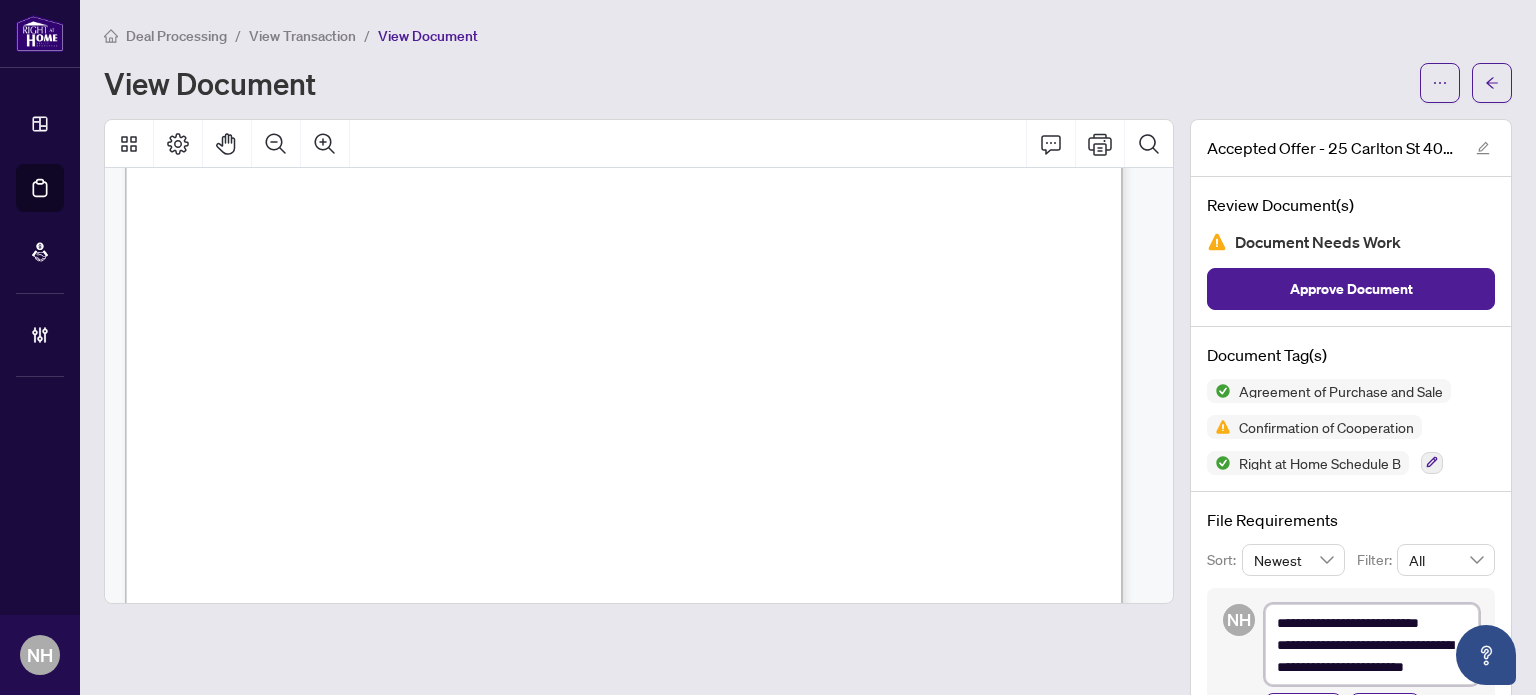 type on "**********" 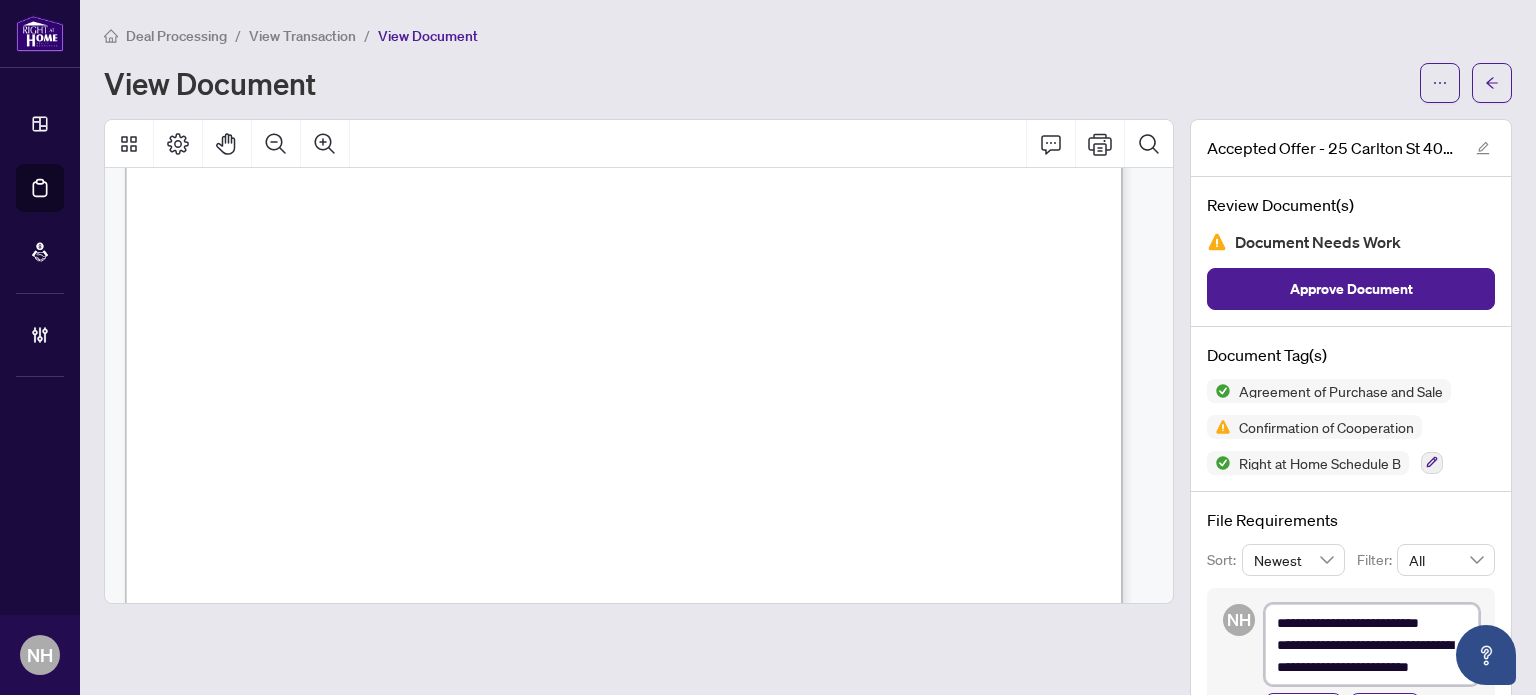 type on "**********" 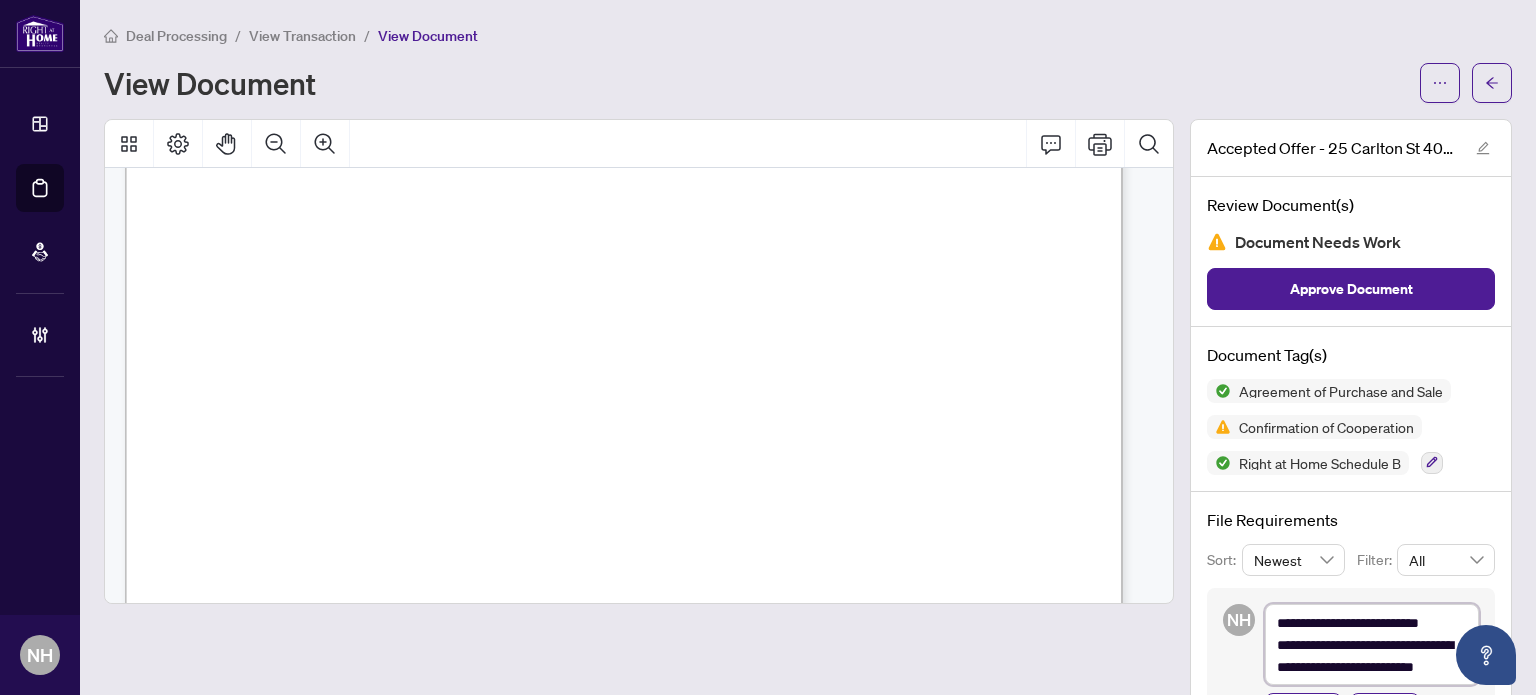 type on "**********" 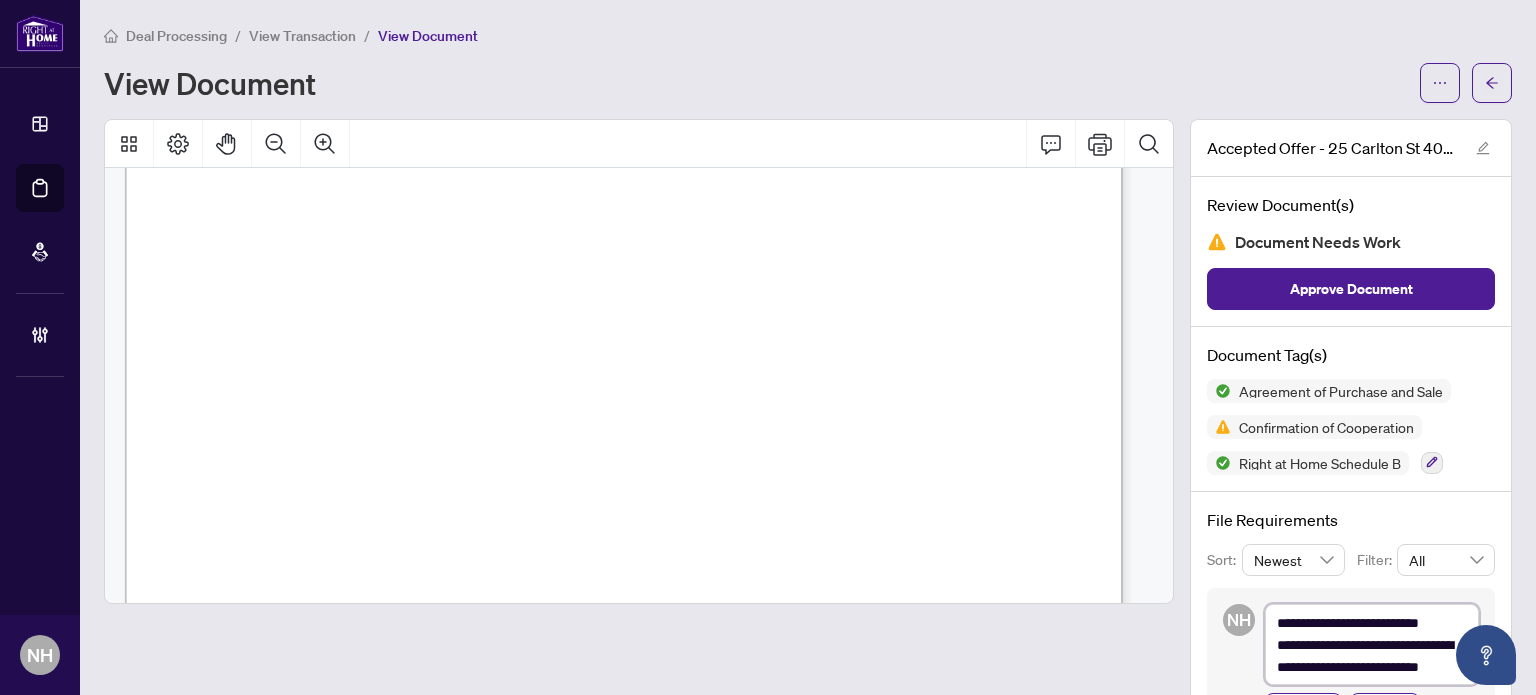 type on "**********" 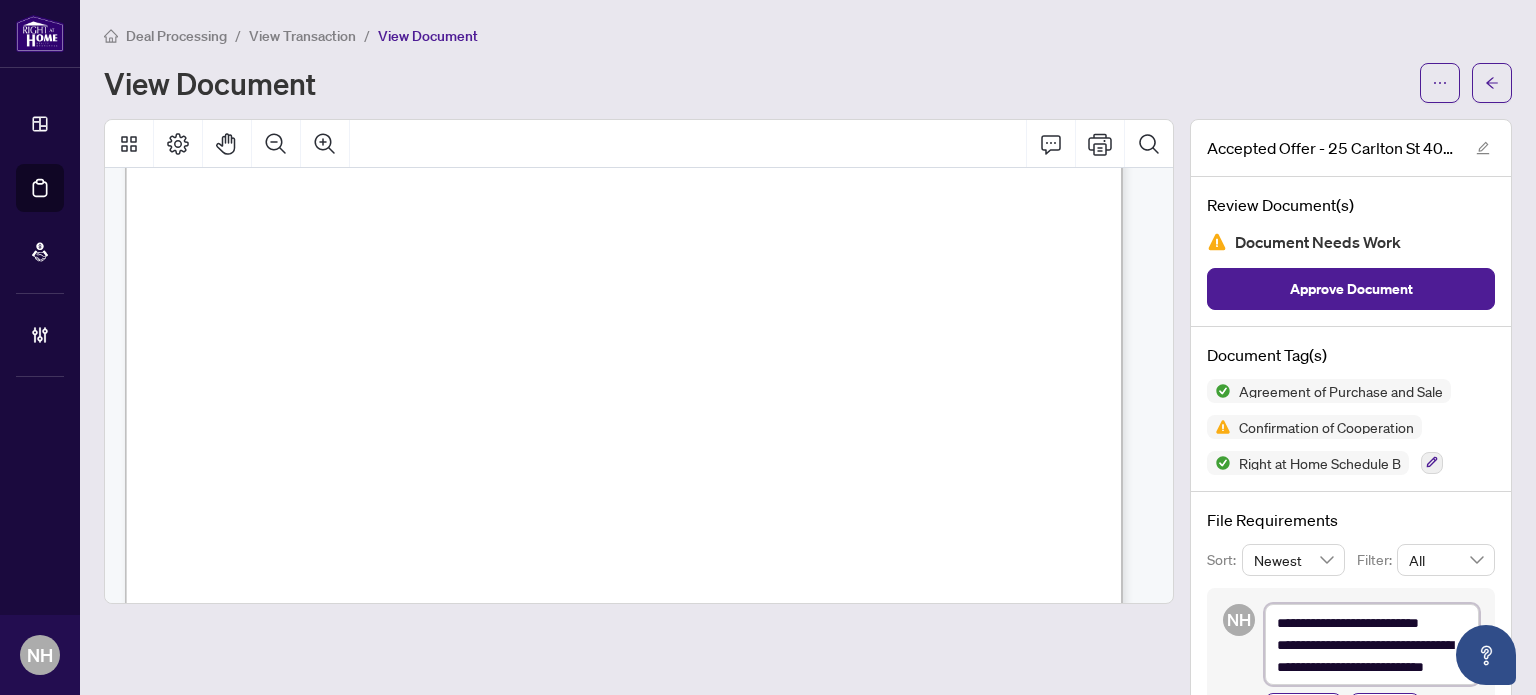 type on "**********" 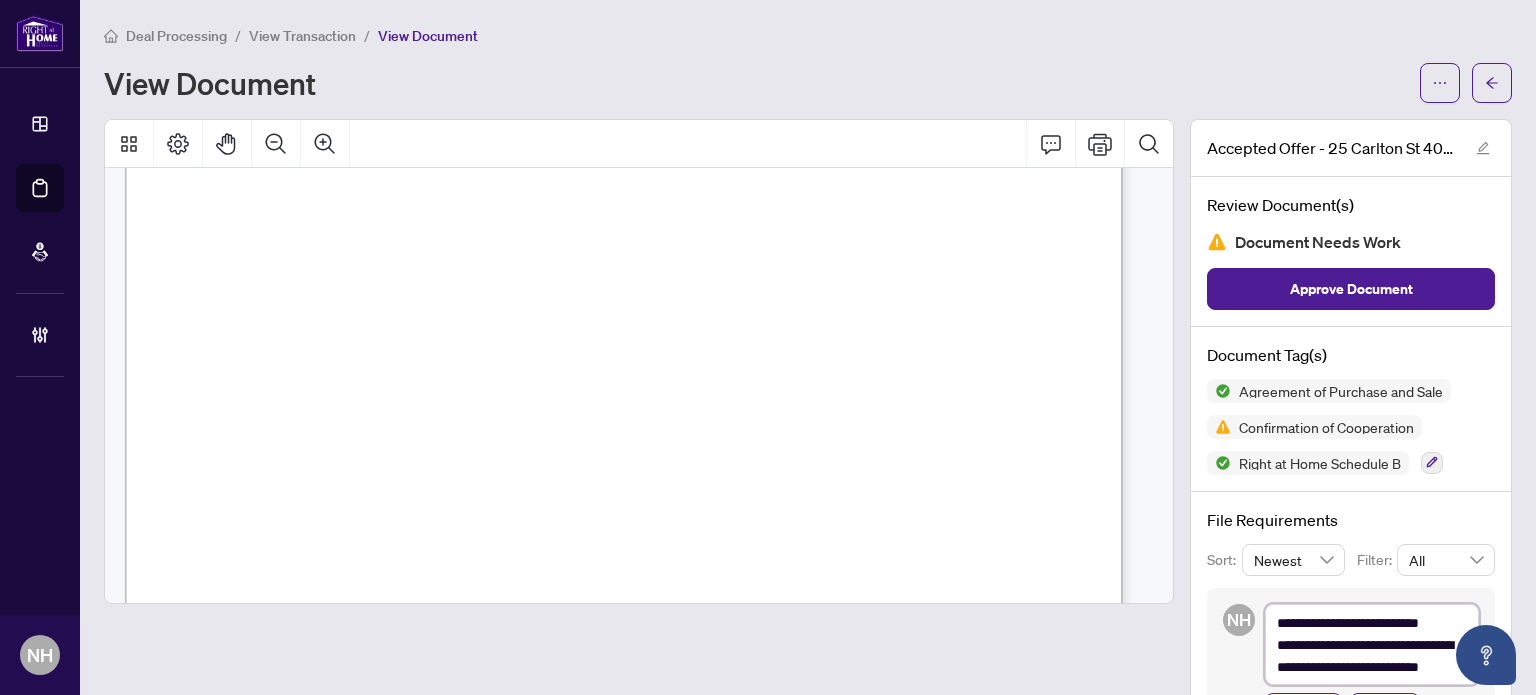 type on "**********" 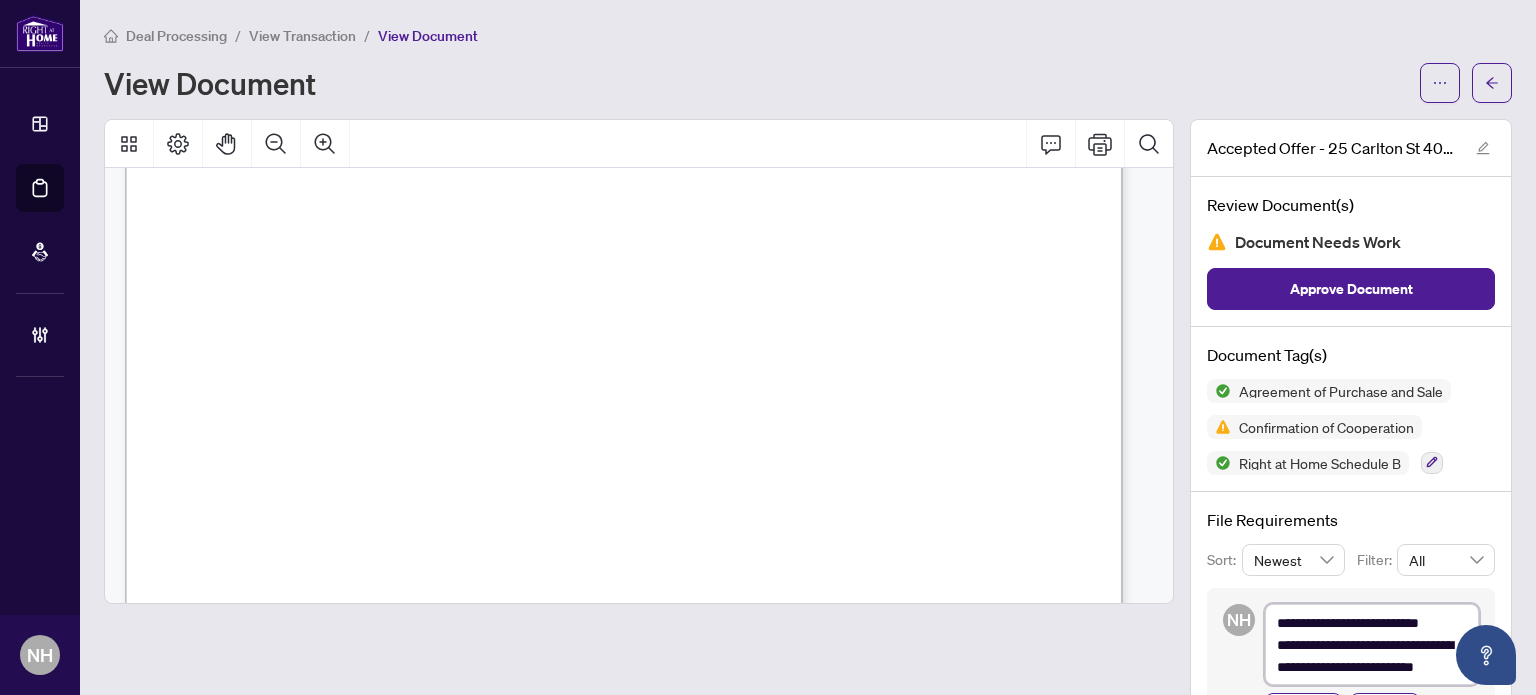 type on "**********" 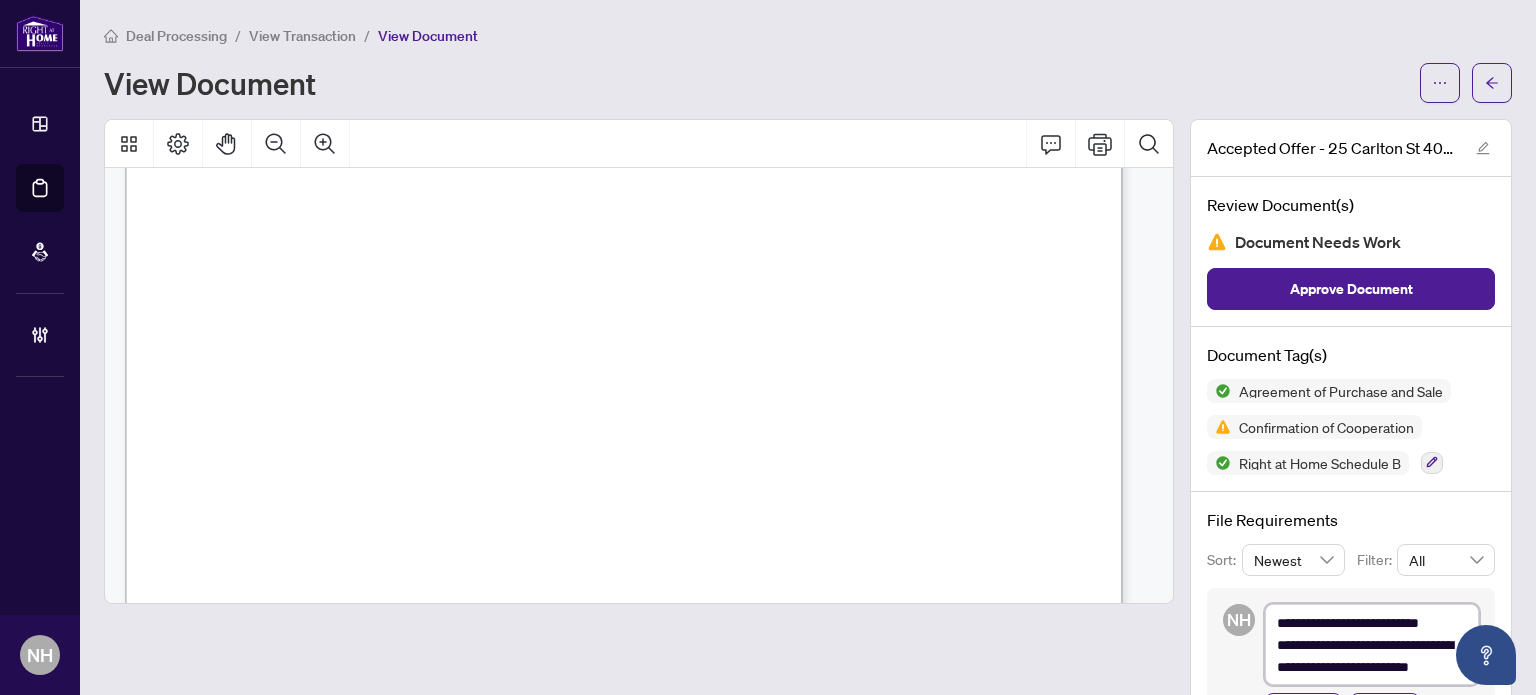 type on "**********" 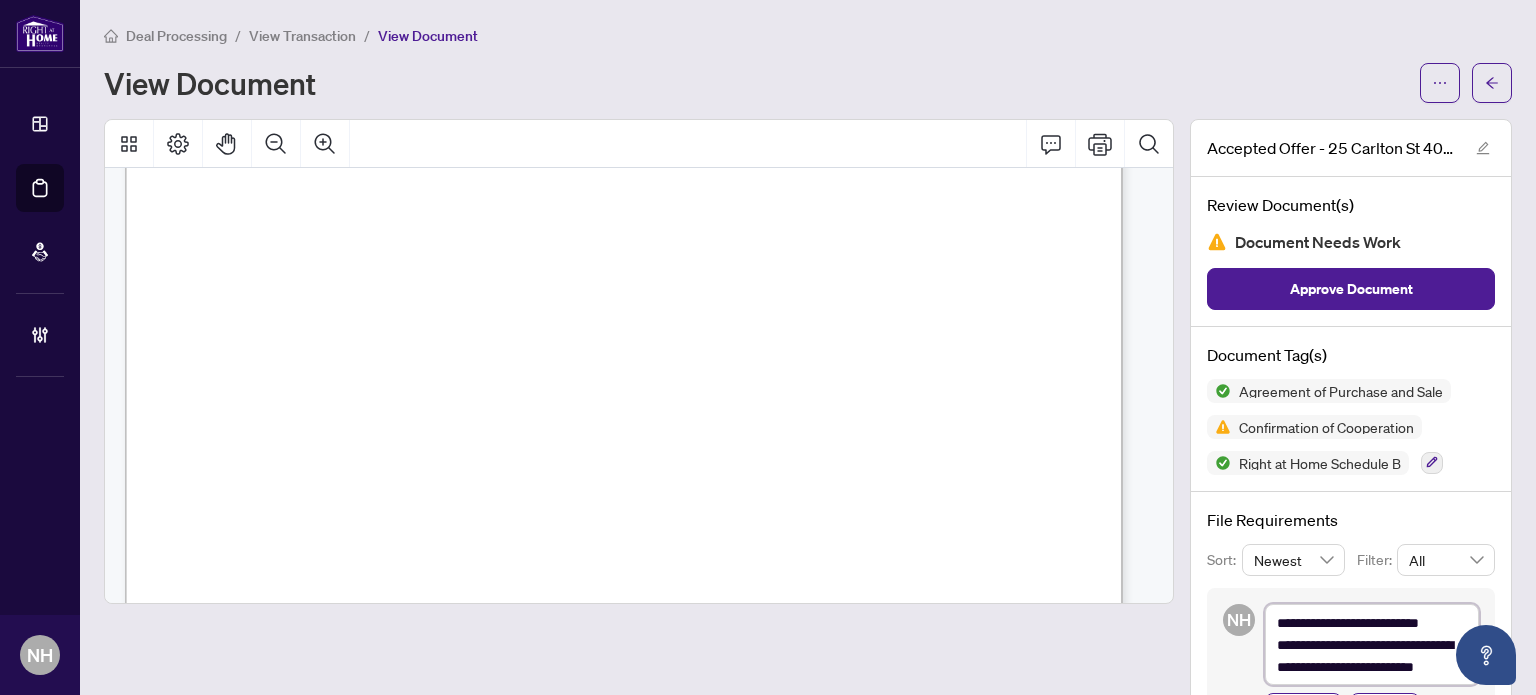 type on "**********" 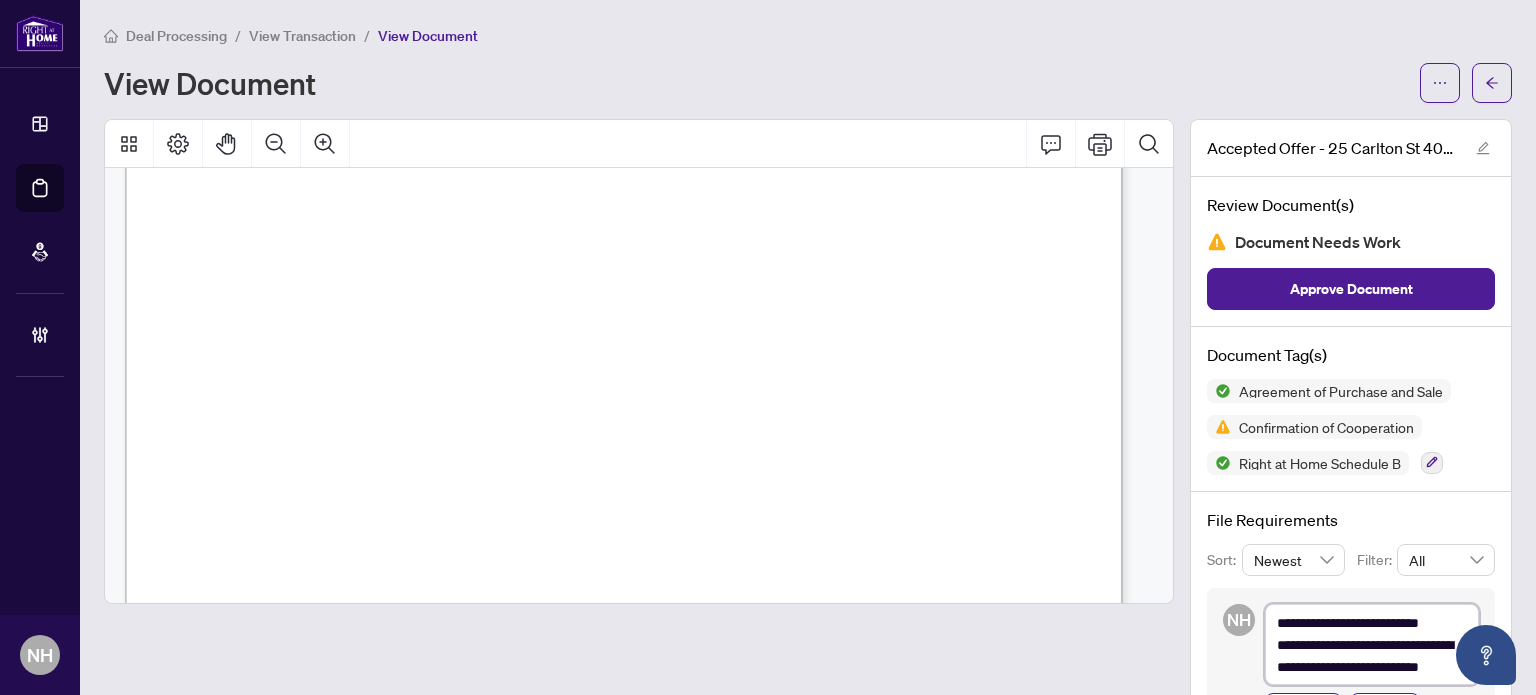 type on "**********" 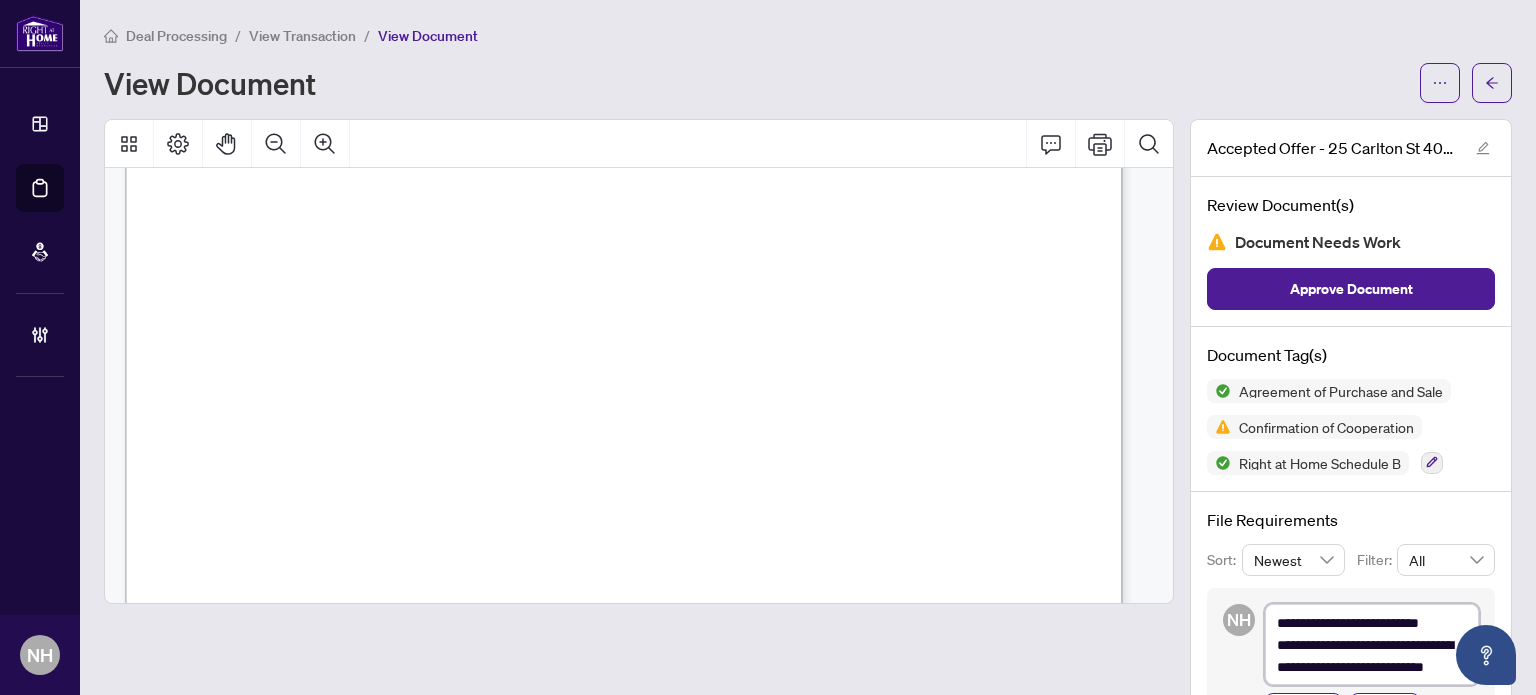 type on "**********" 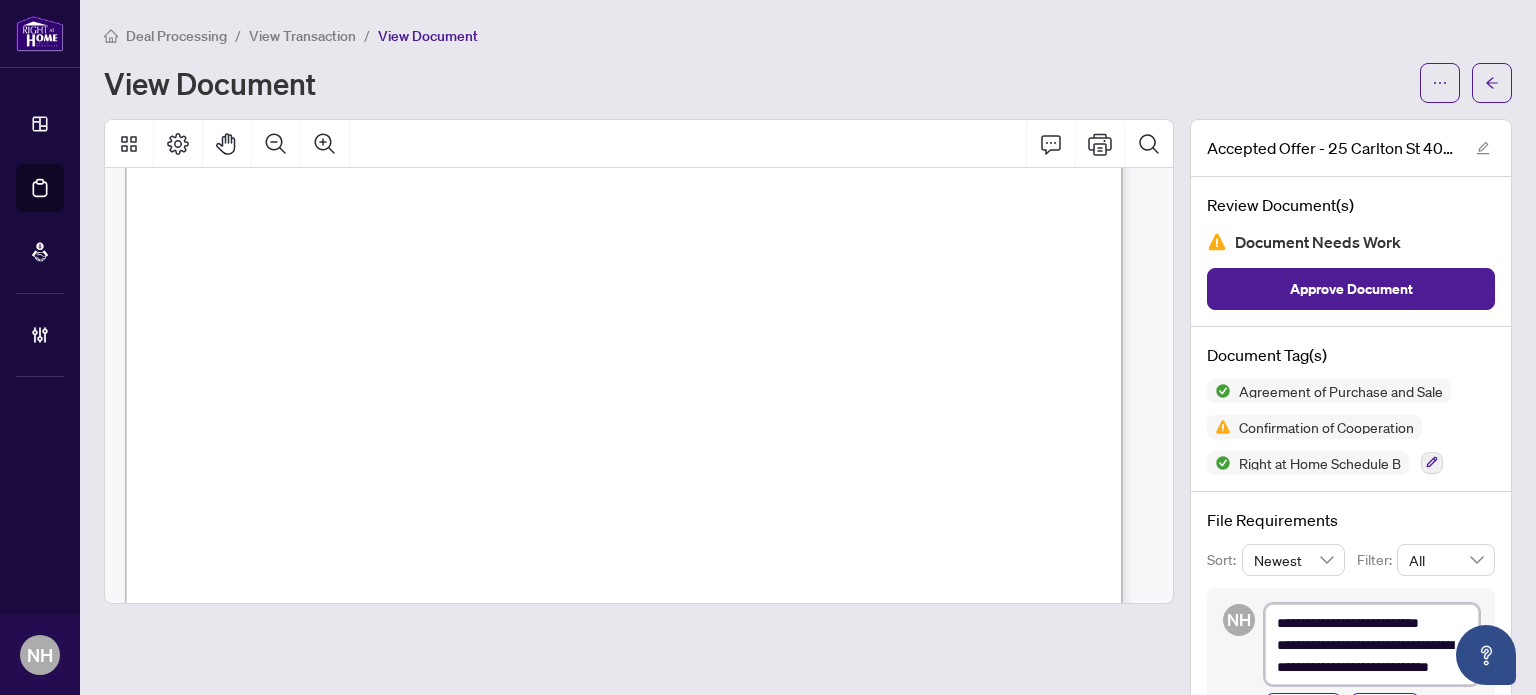 type on "**********" 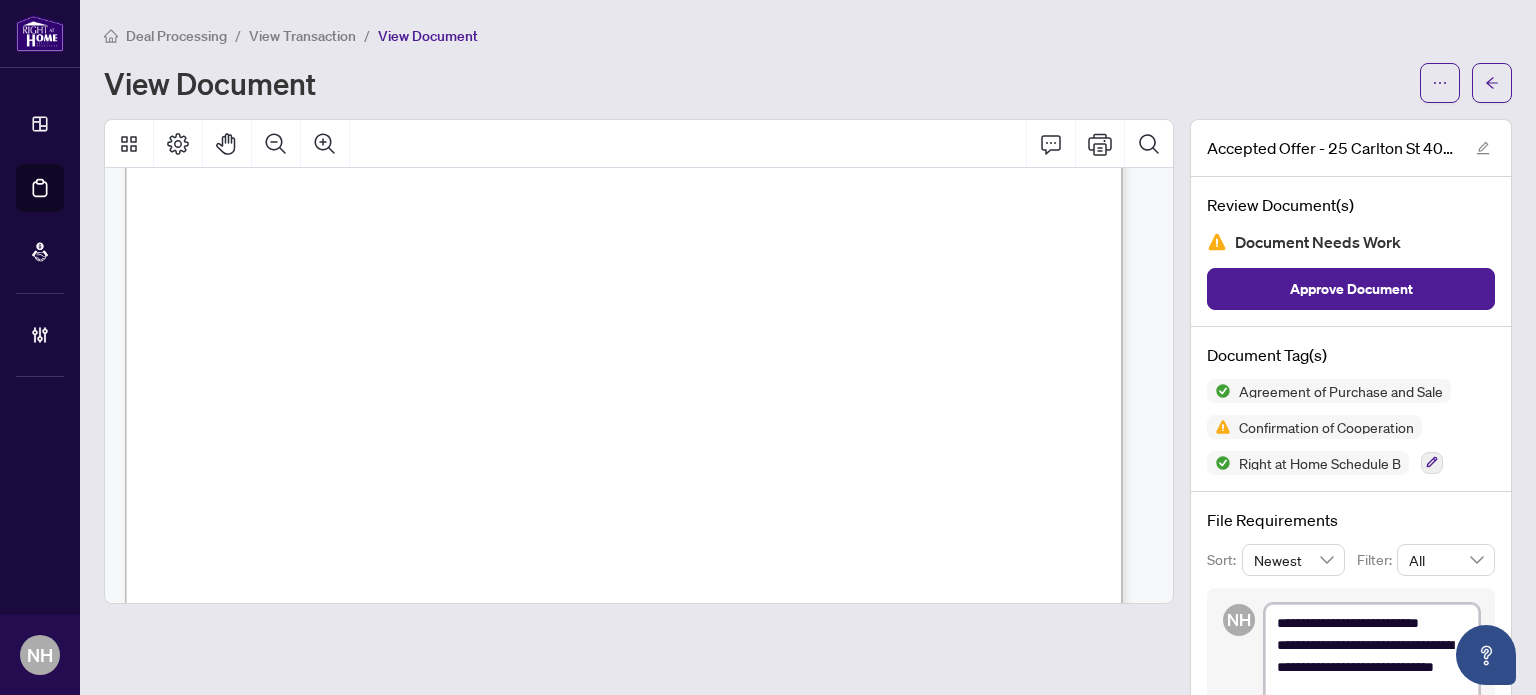 type on "**********" 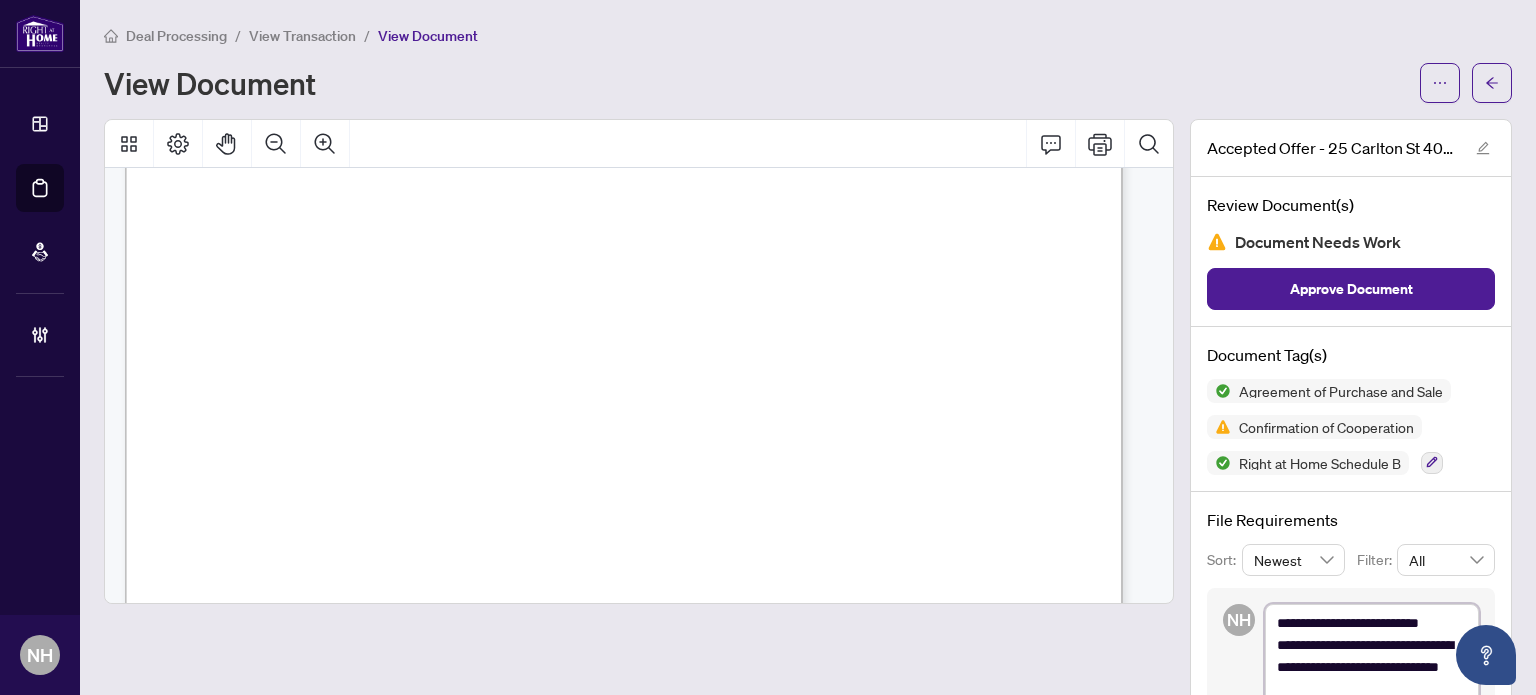 type on "**********" 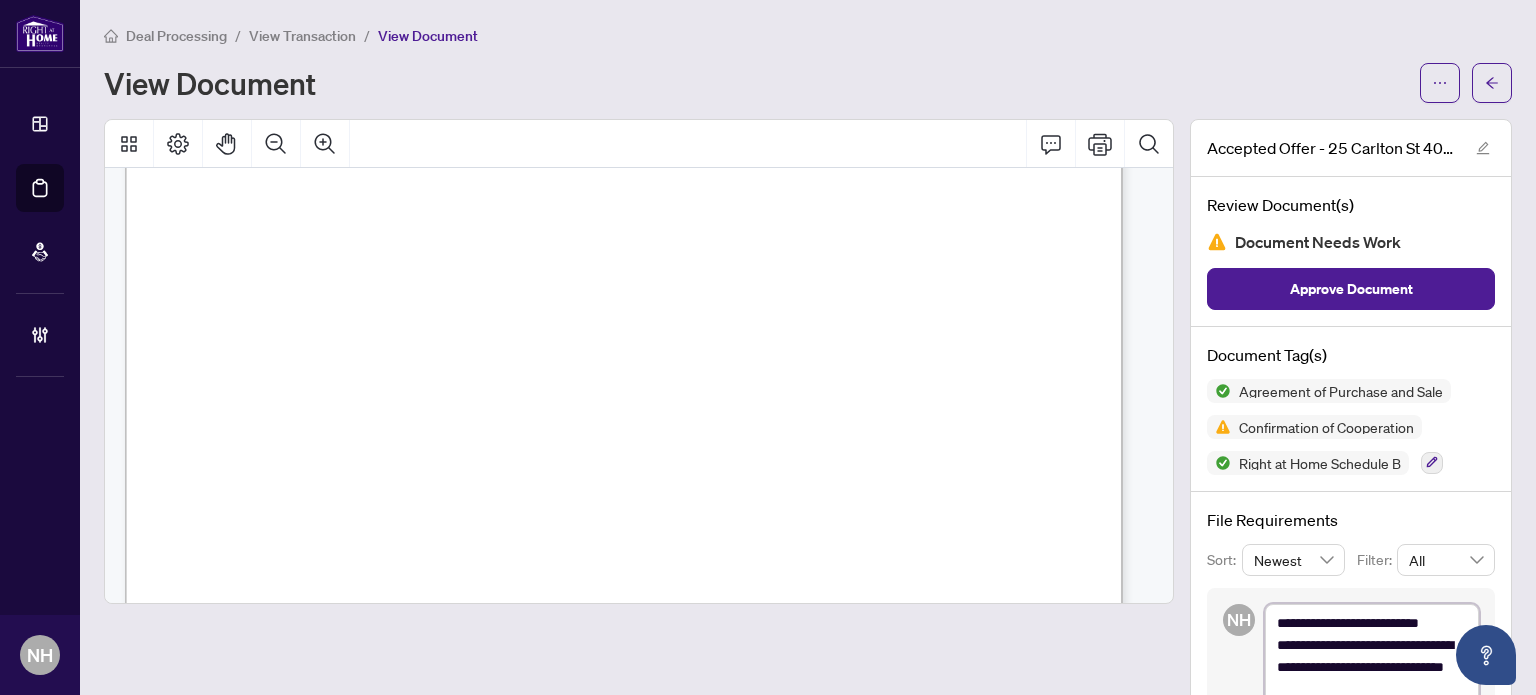 type on "**********" 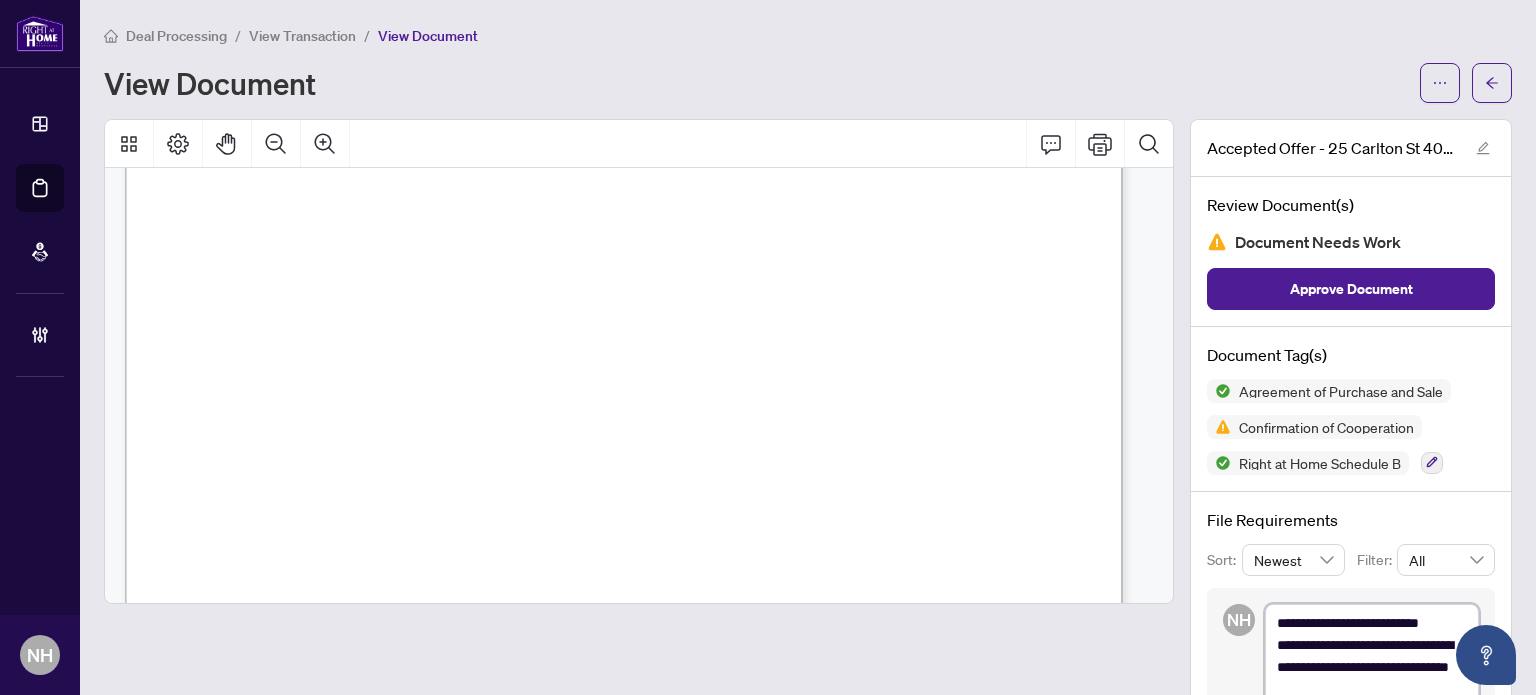 type on "**********" 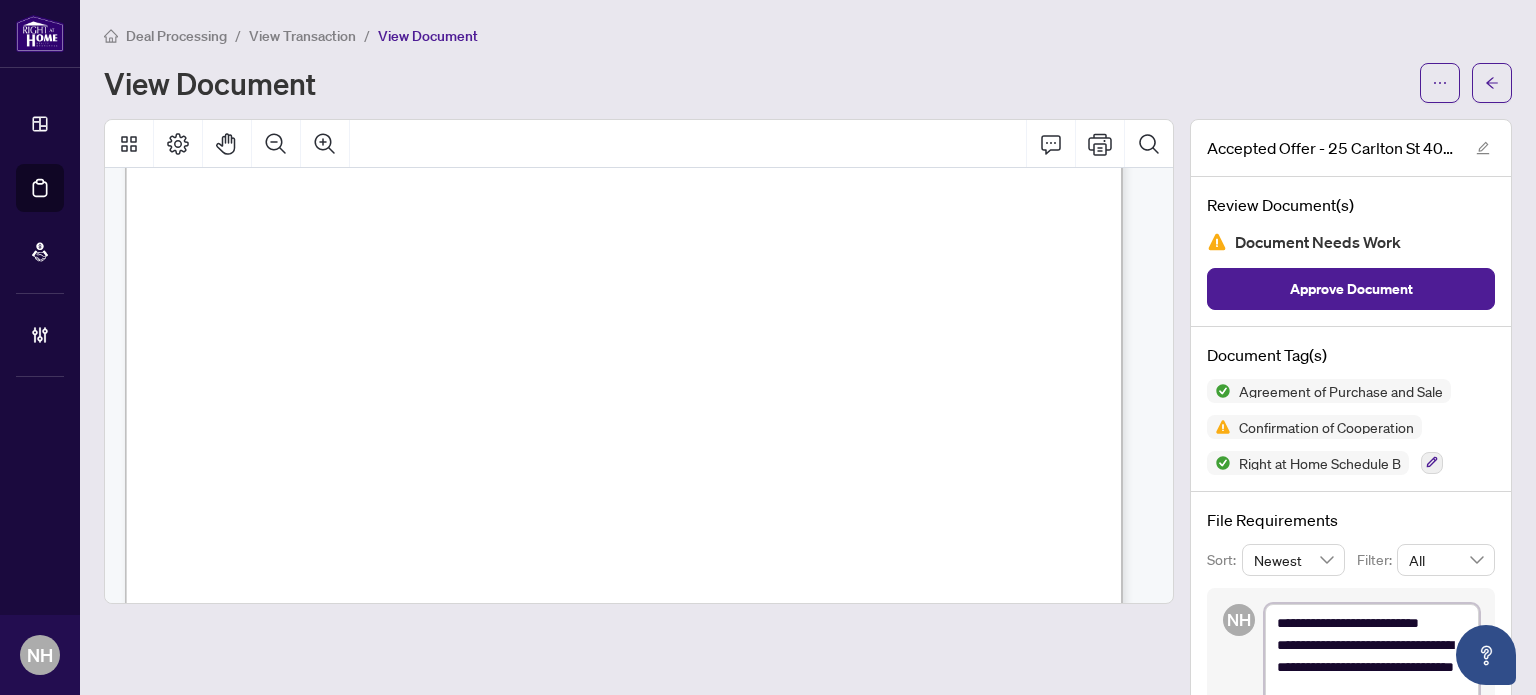 type on "**********" 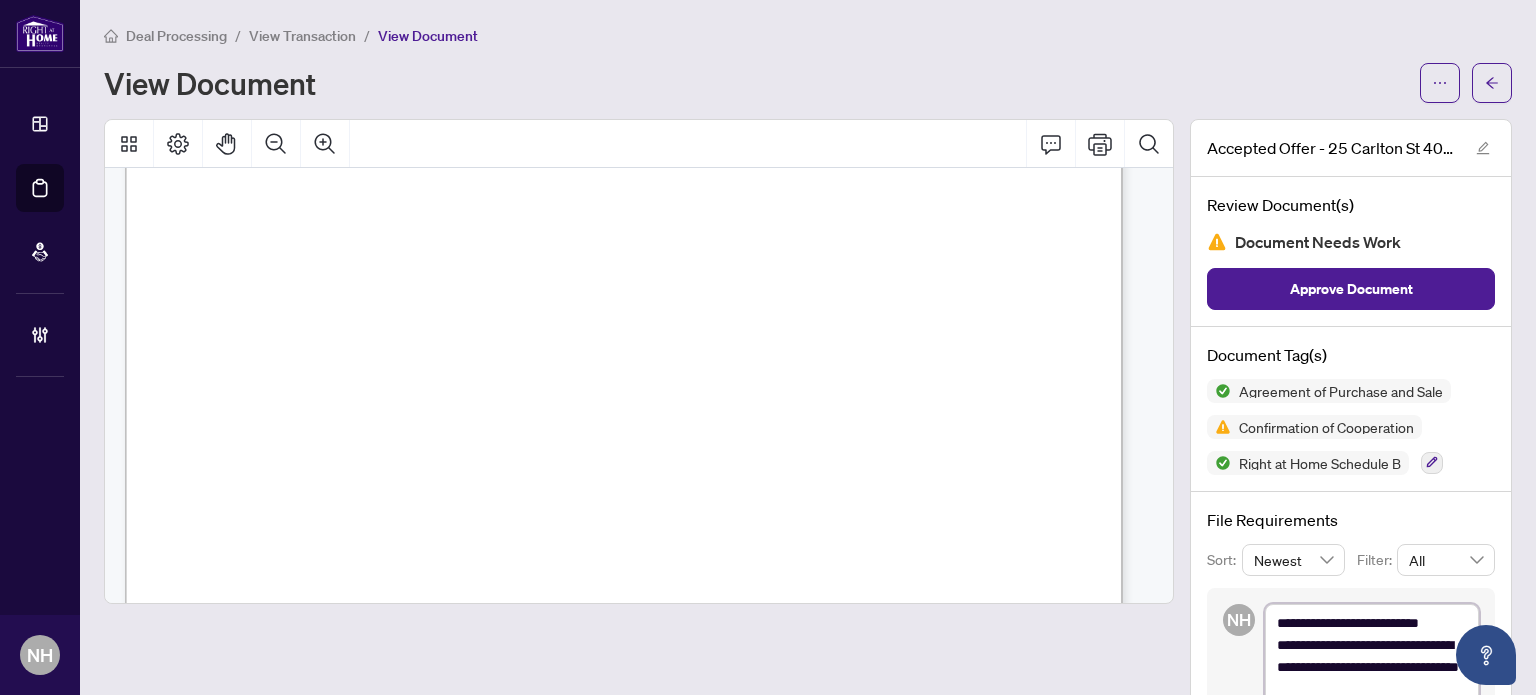 type on "**********" 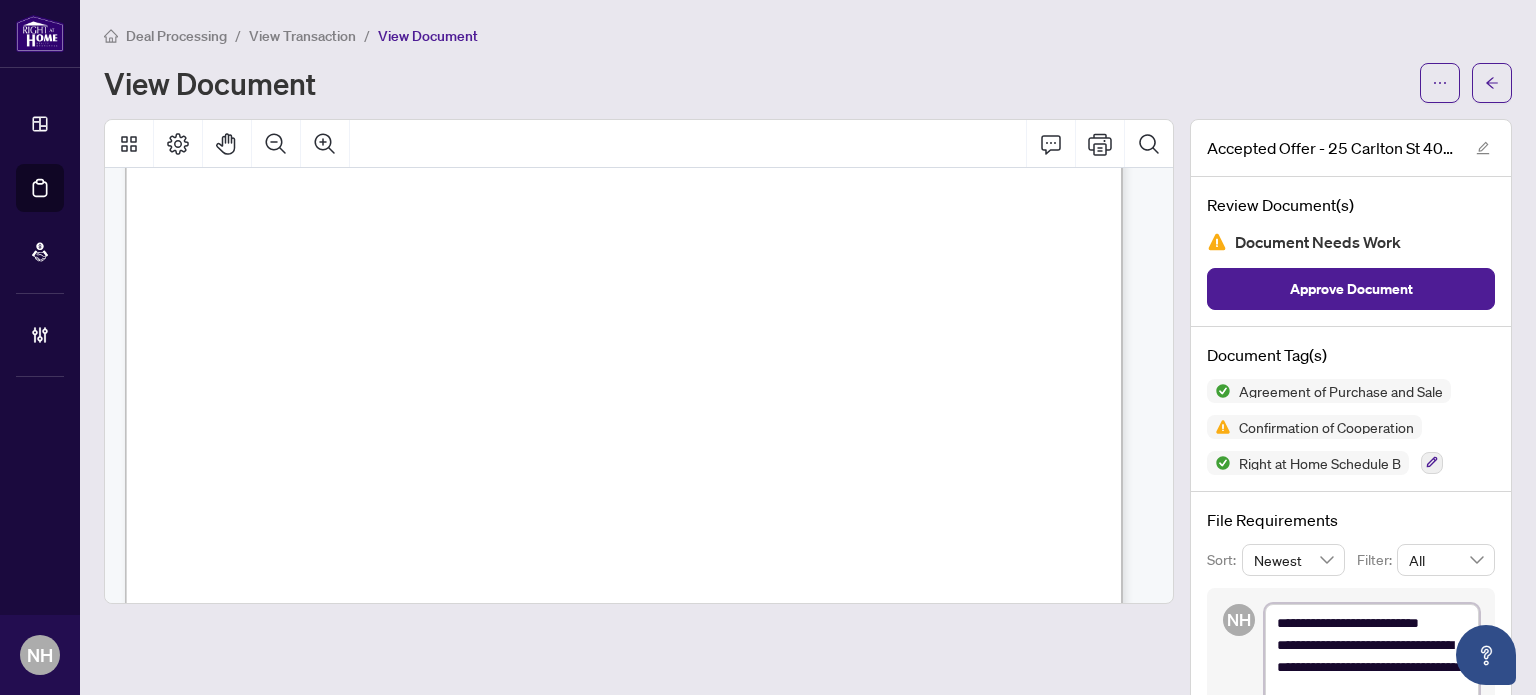 type on "**********" 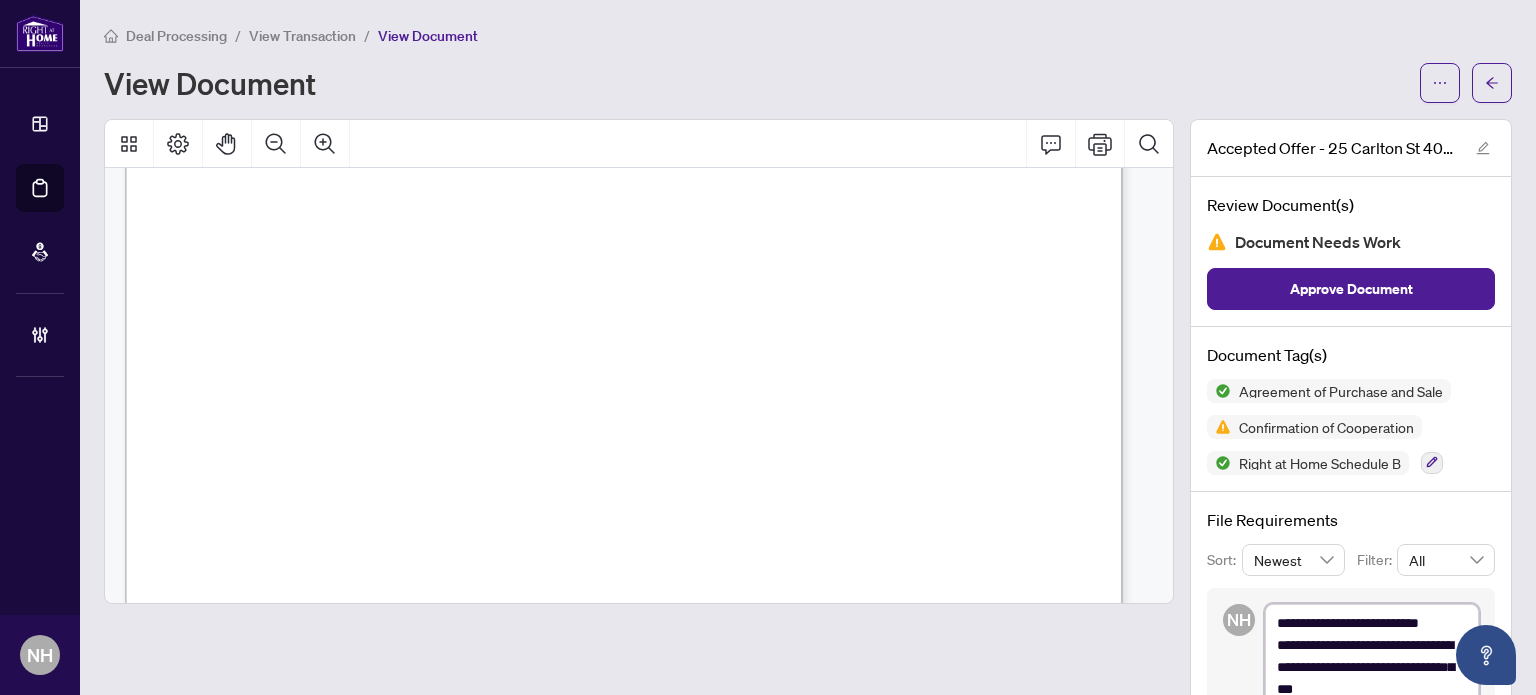 type on "**********" 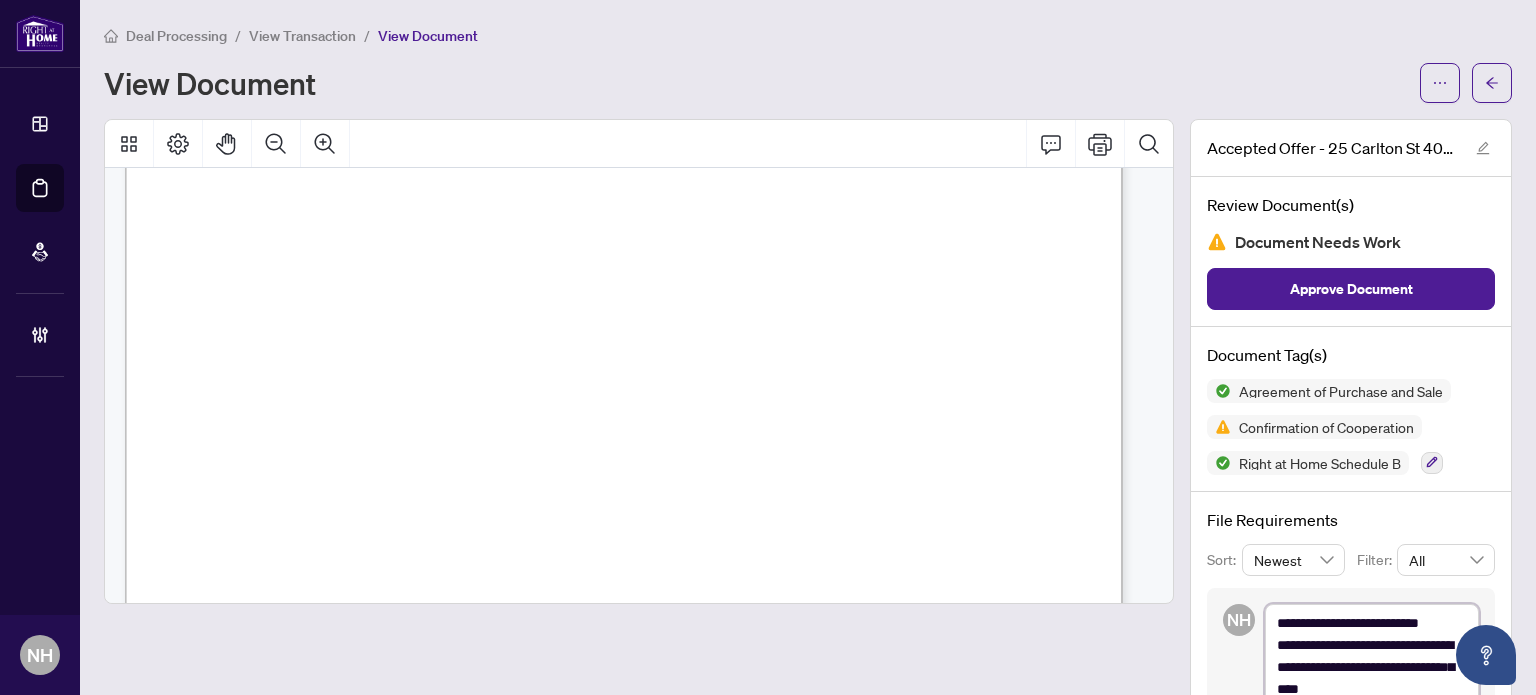 type on "**********" 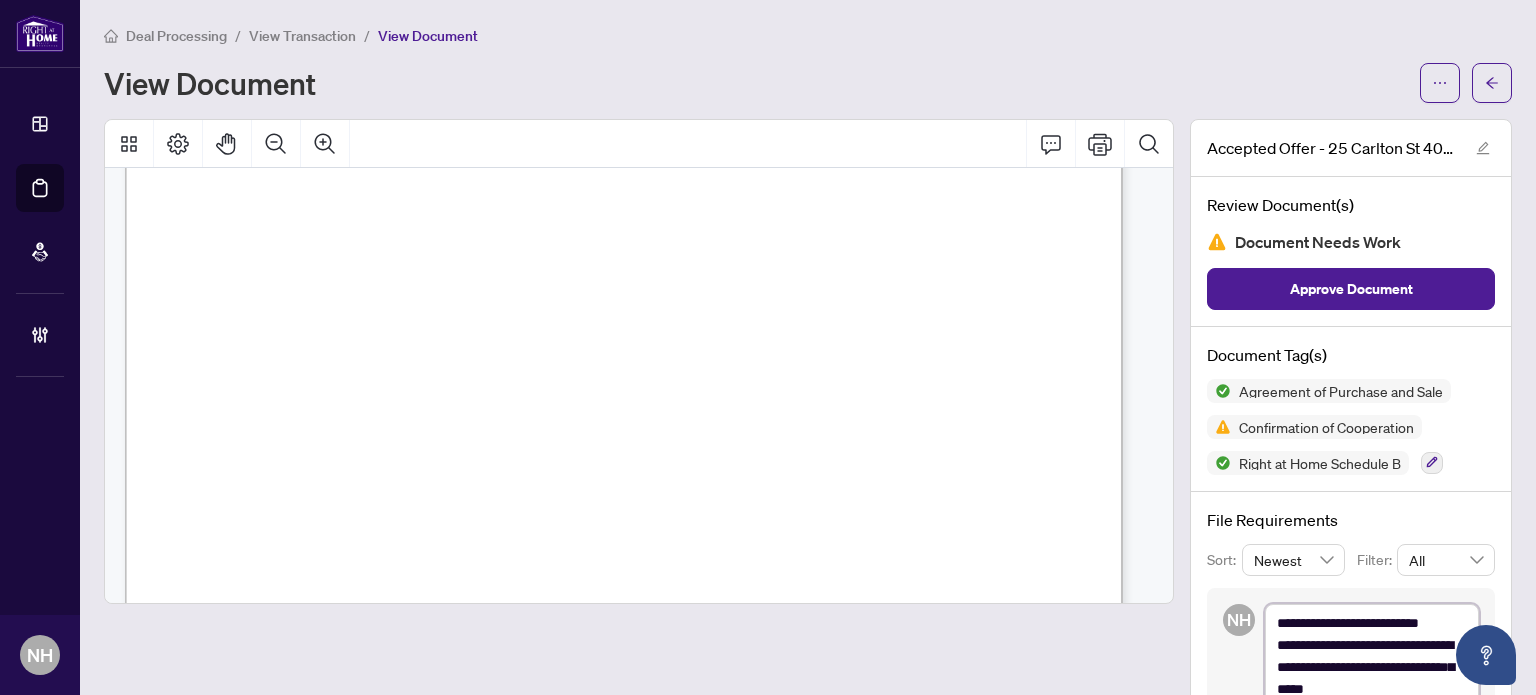 type on "**********" 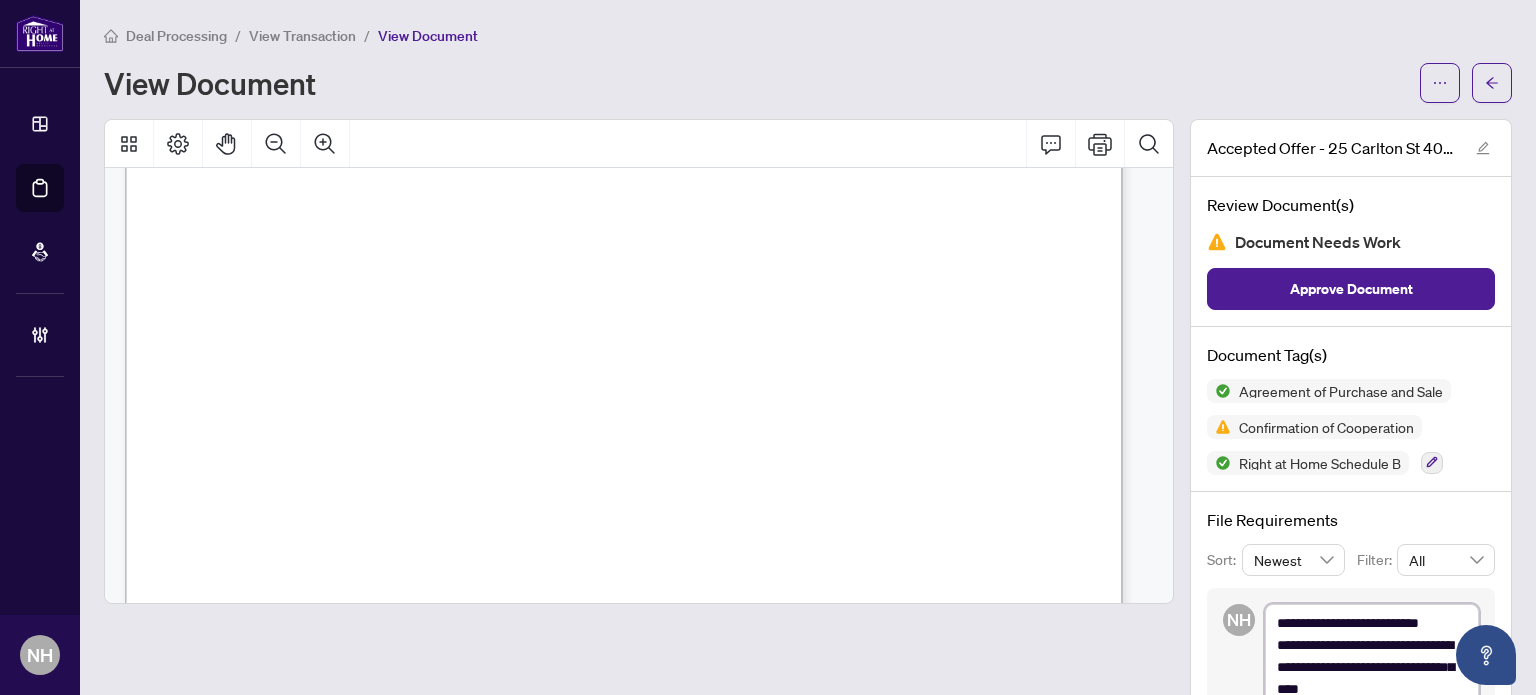 type on "**********" 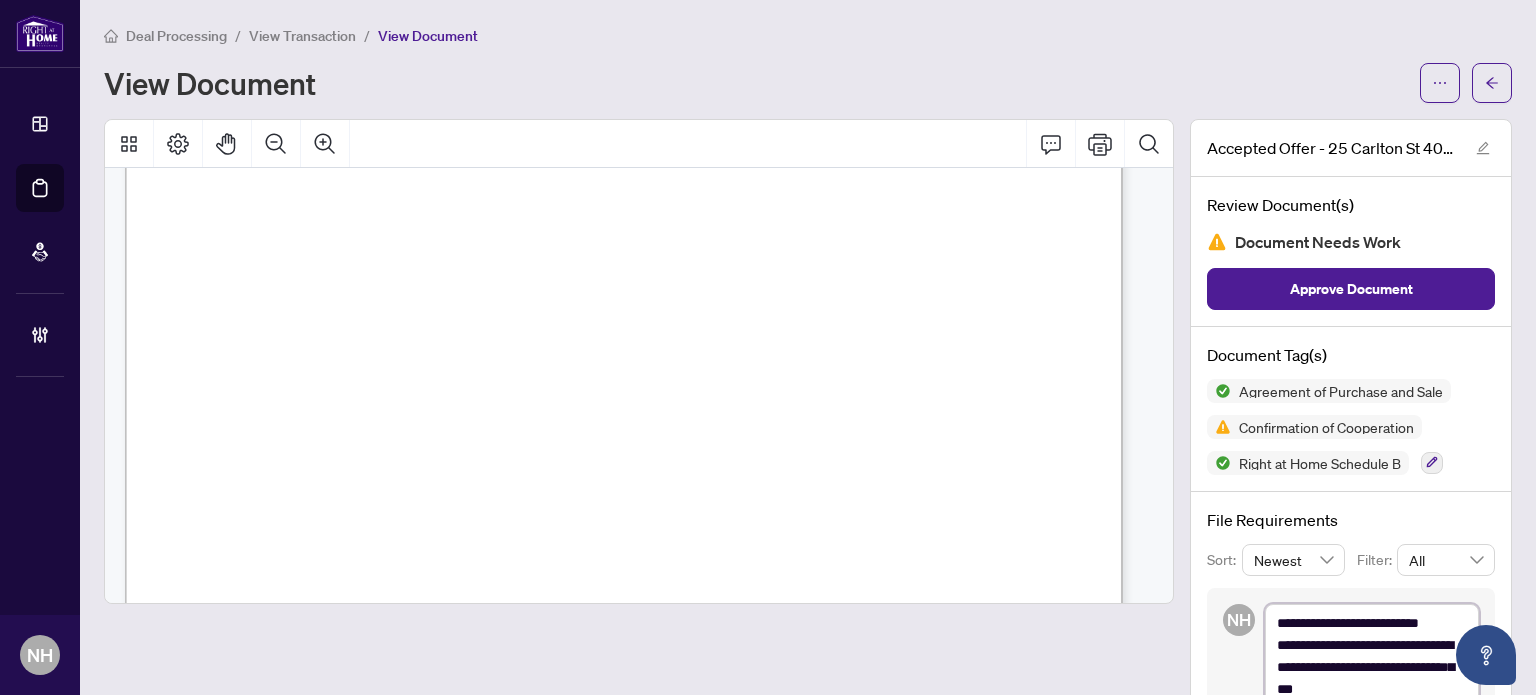type on "**********" 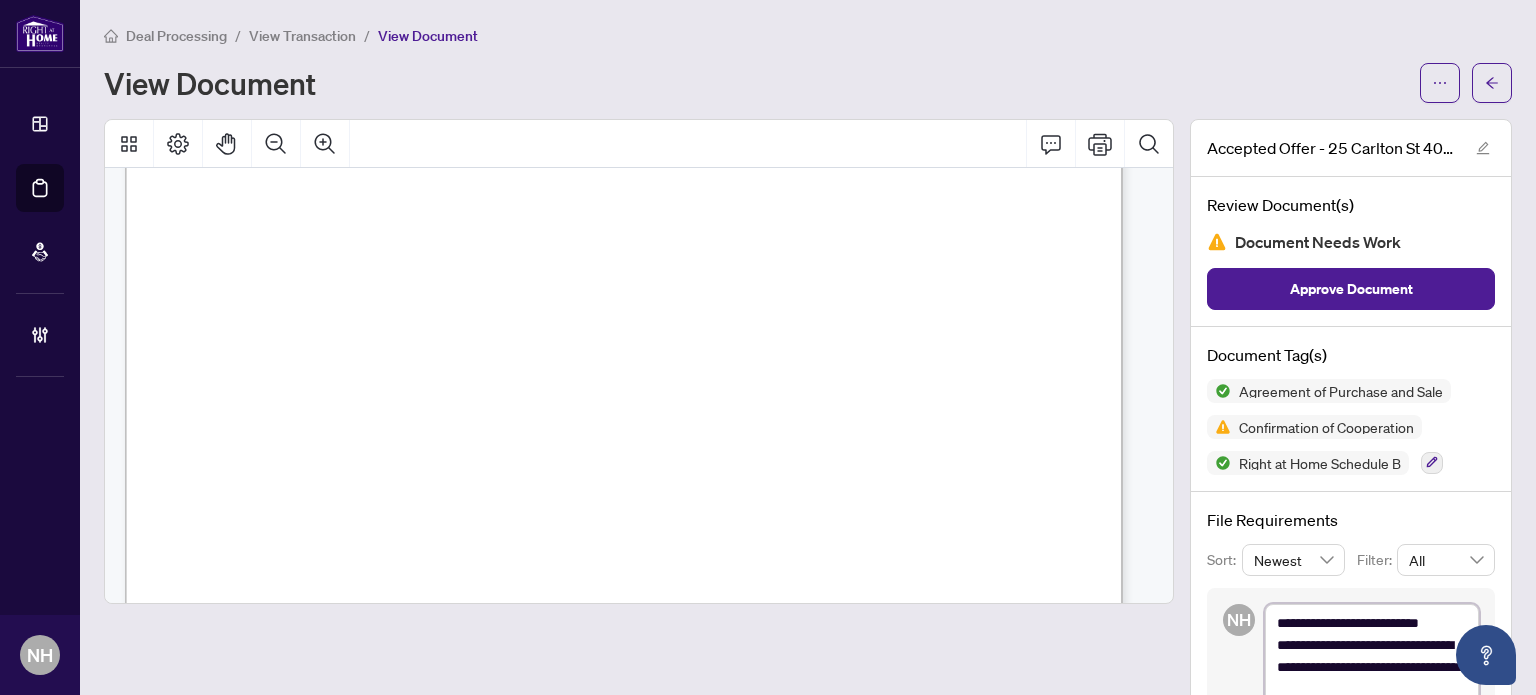 type on "**********" 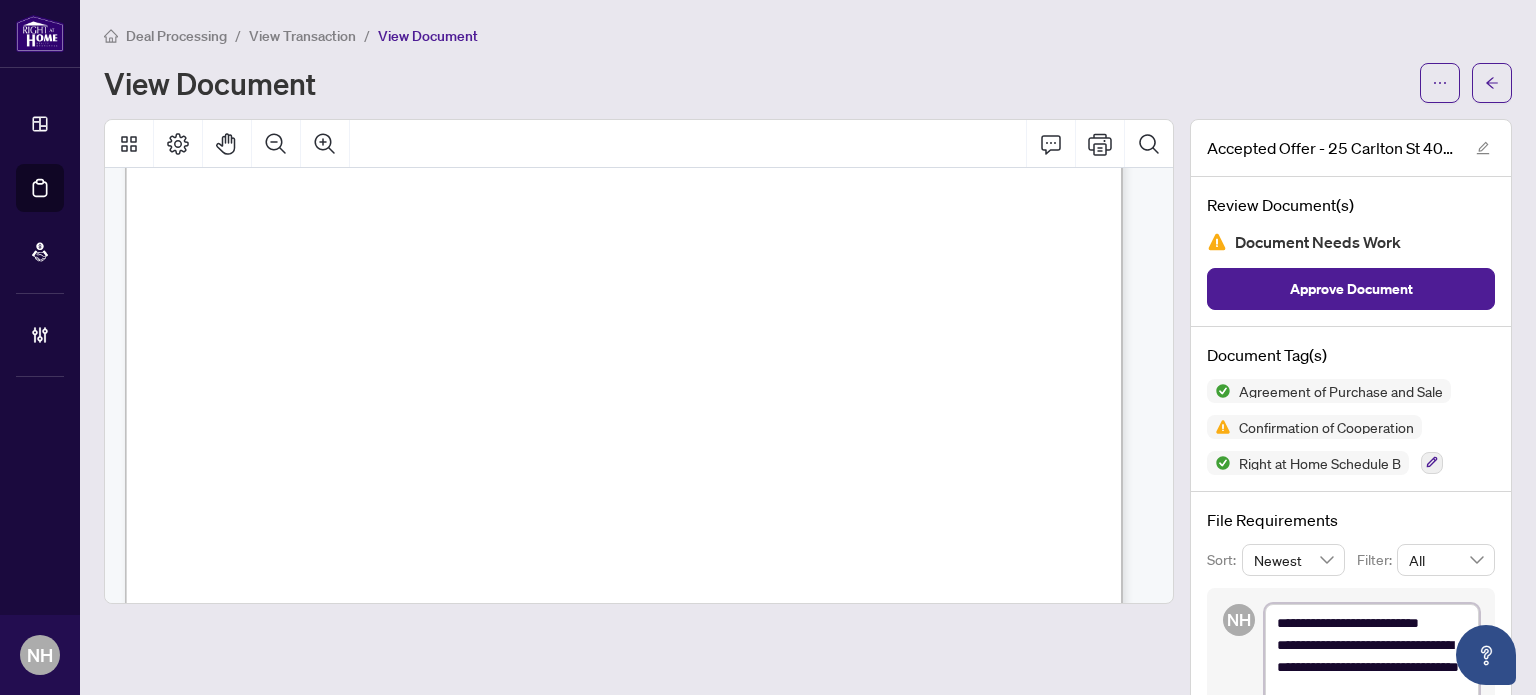 type on "**********" 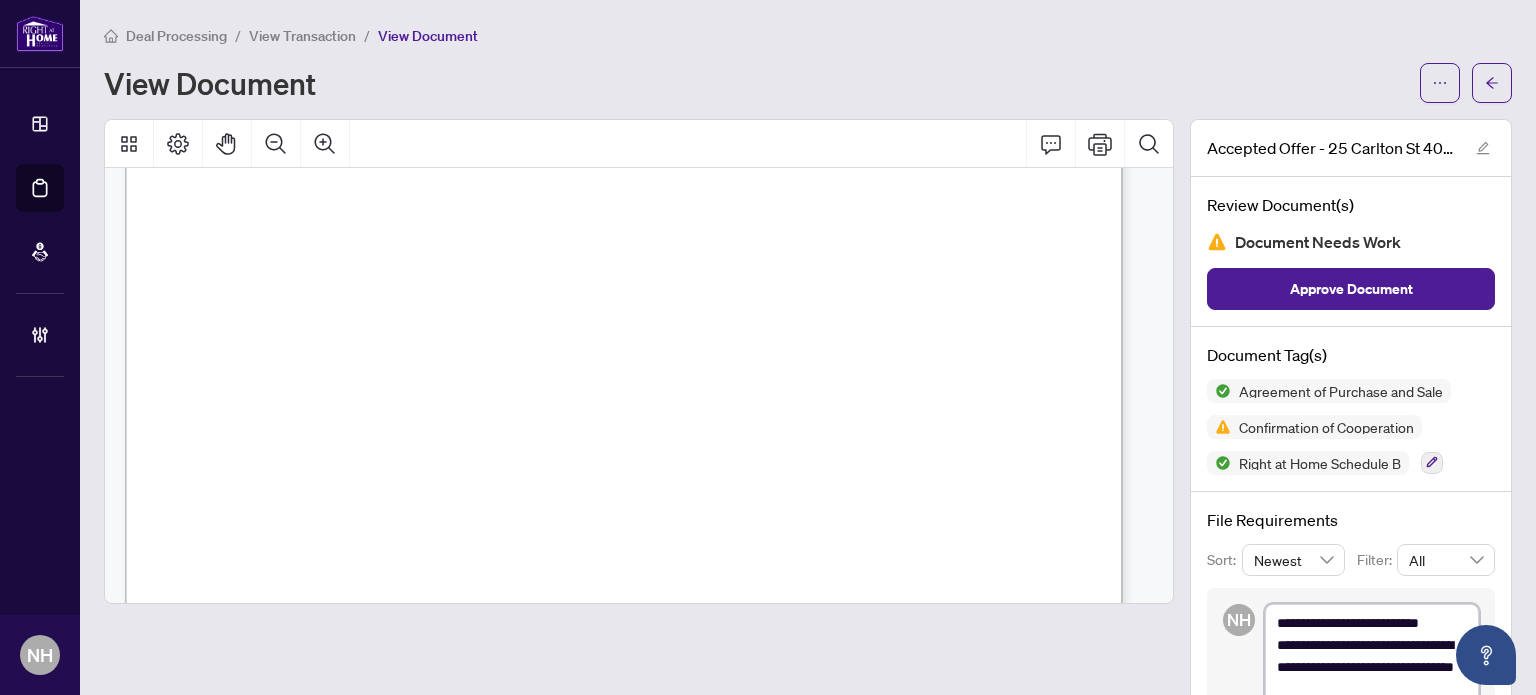 type on "**********" 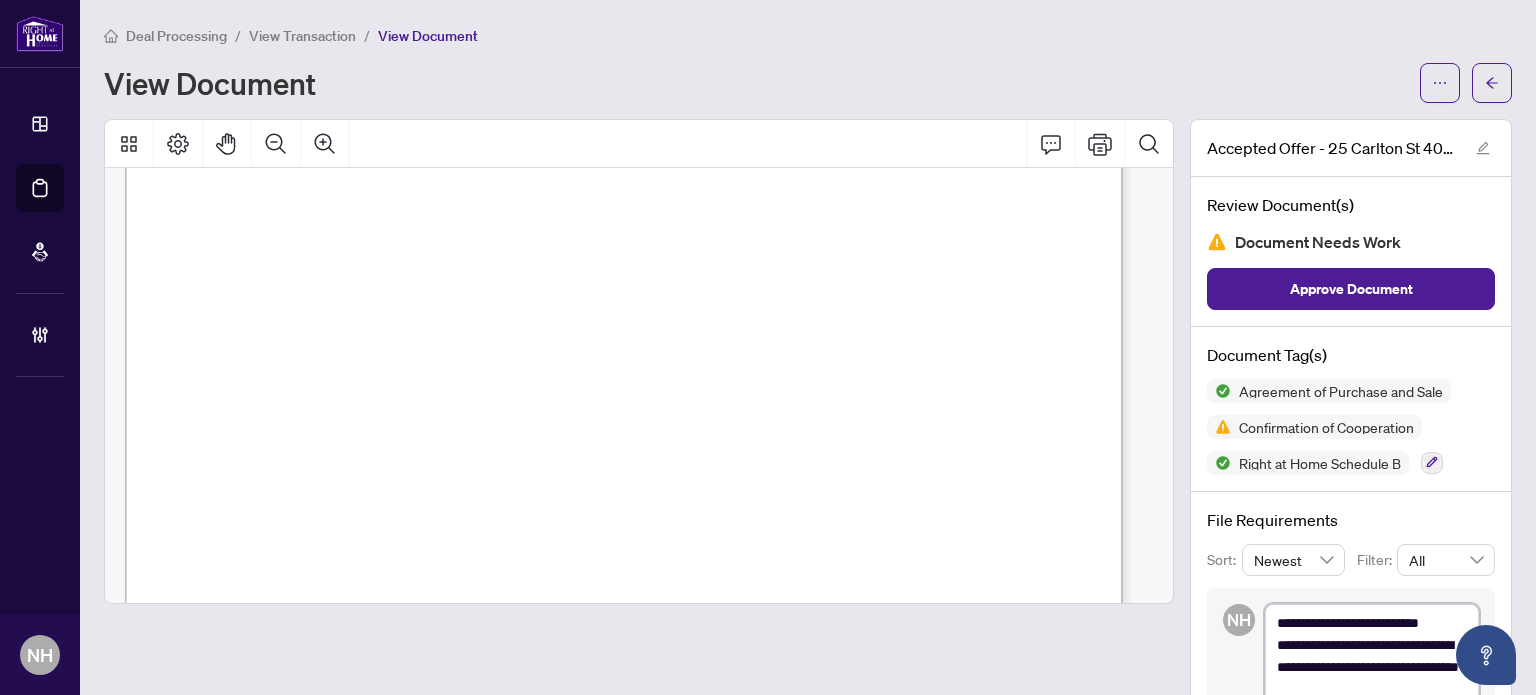 type on "**********" 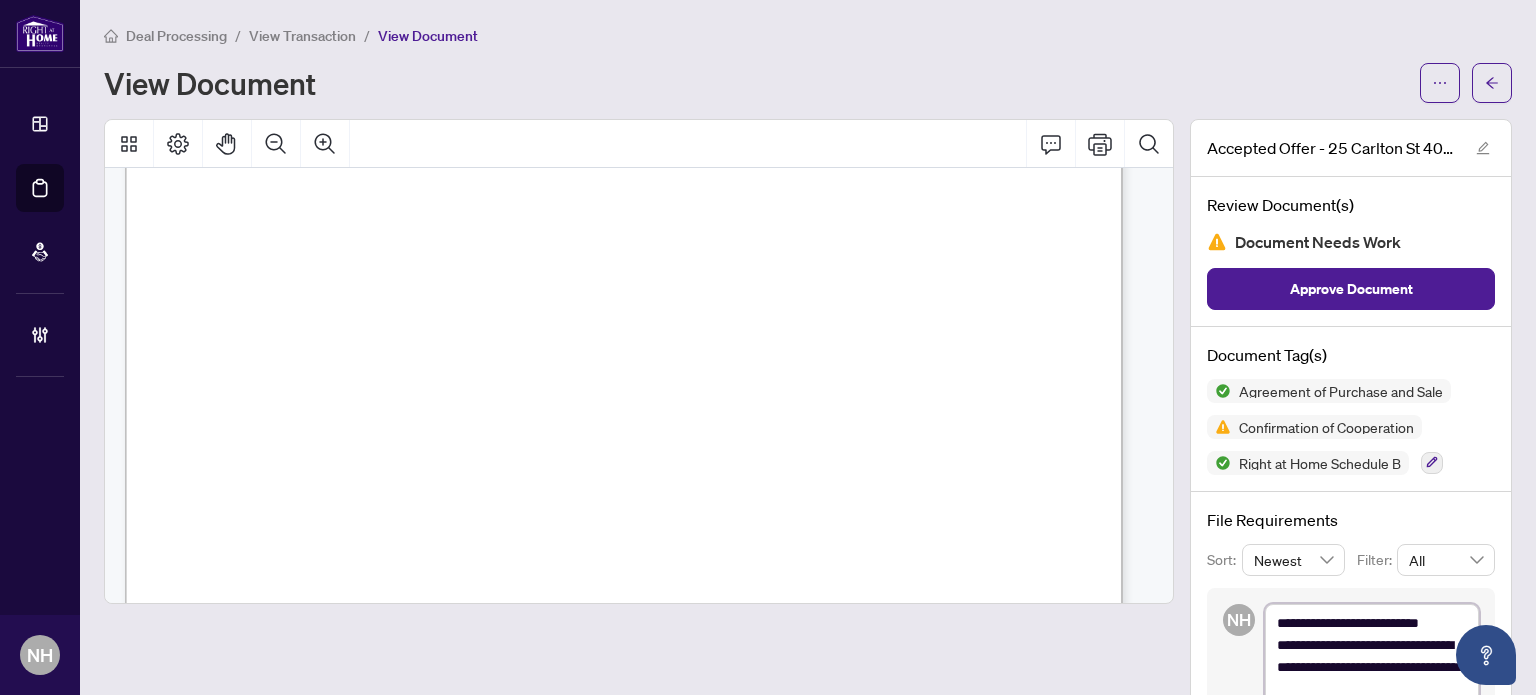 type on "**********" 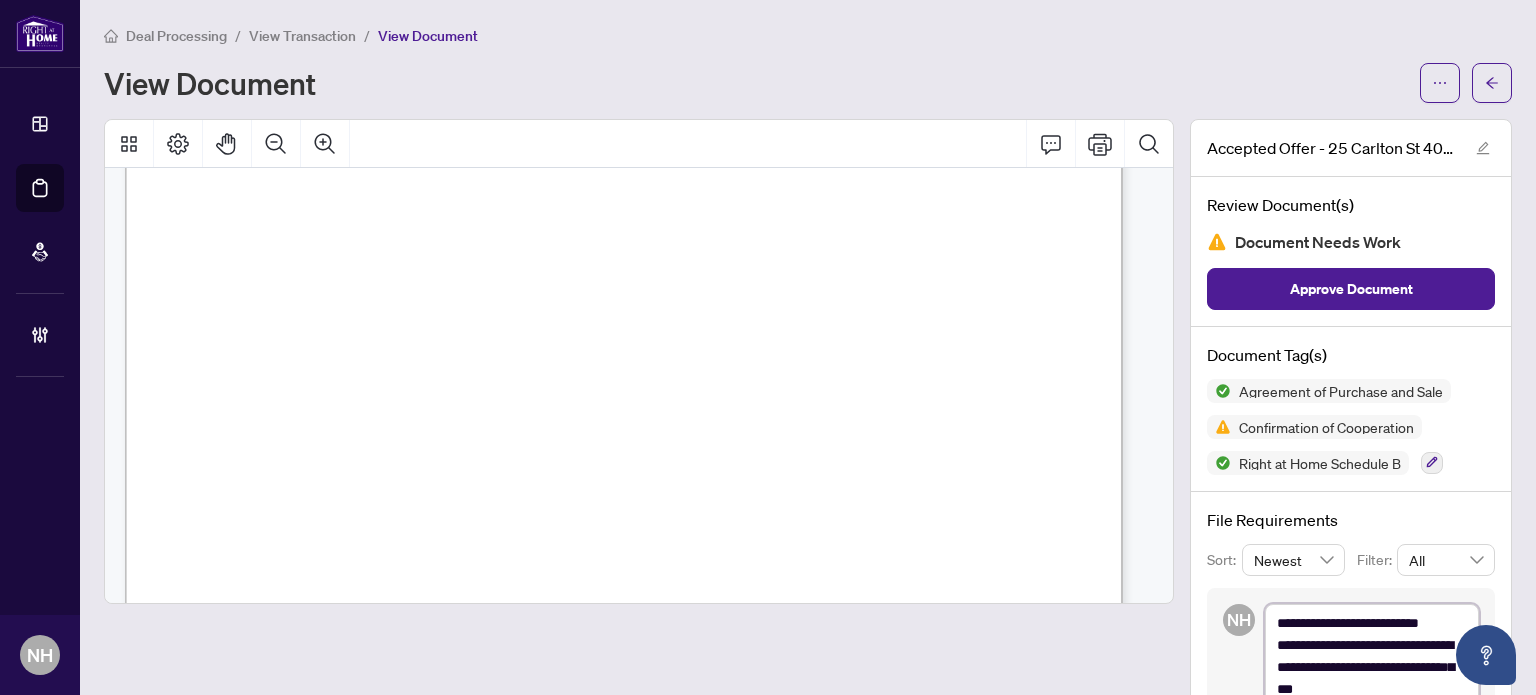 type on "**********" 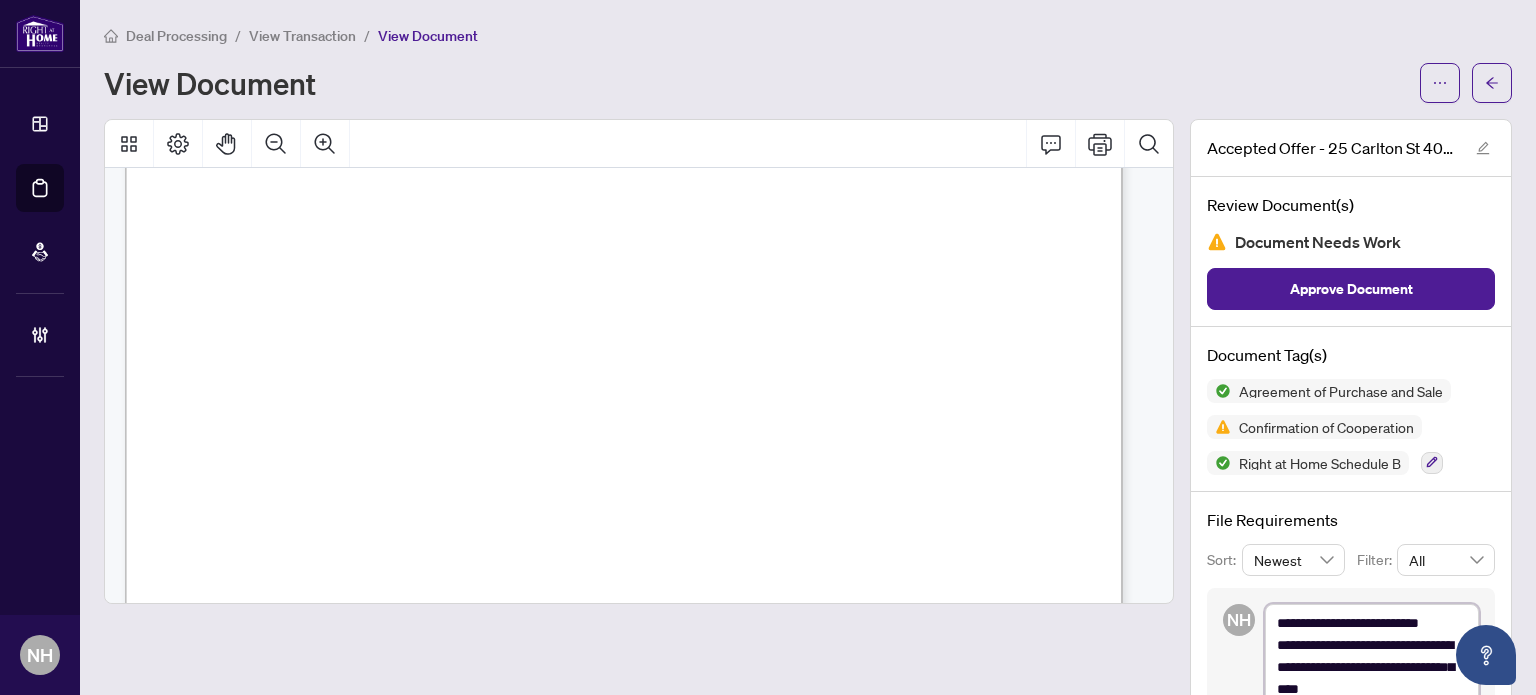 type on "**********" 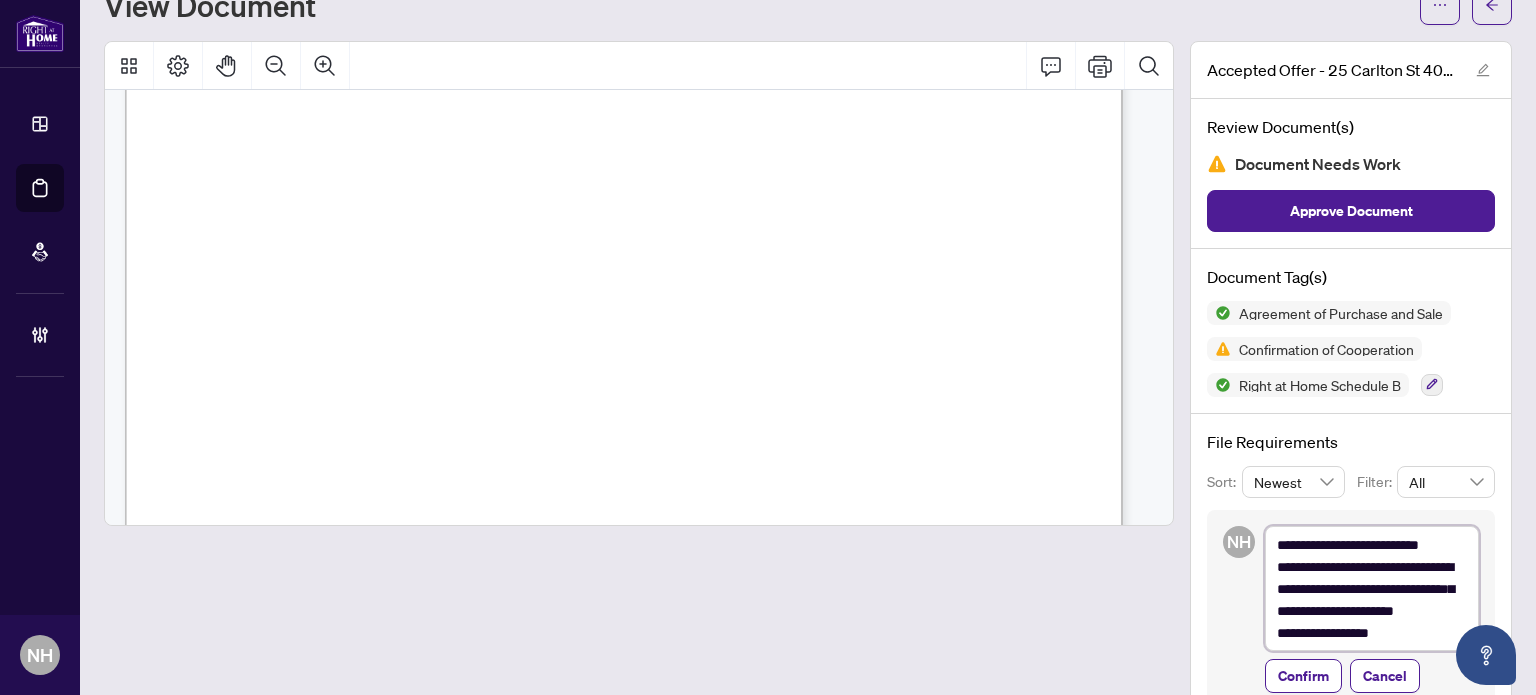scroll, scrollTop: 121, scrollLeft: 0, axis: vertical 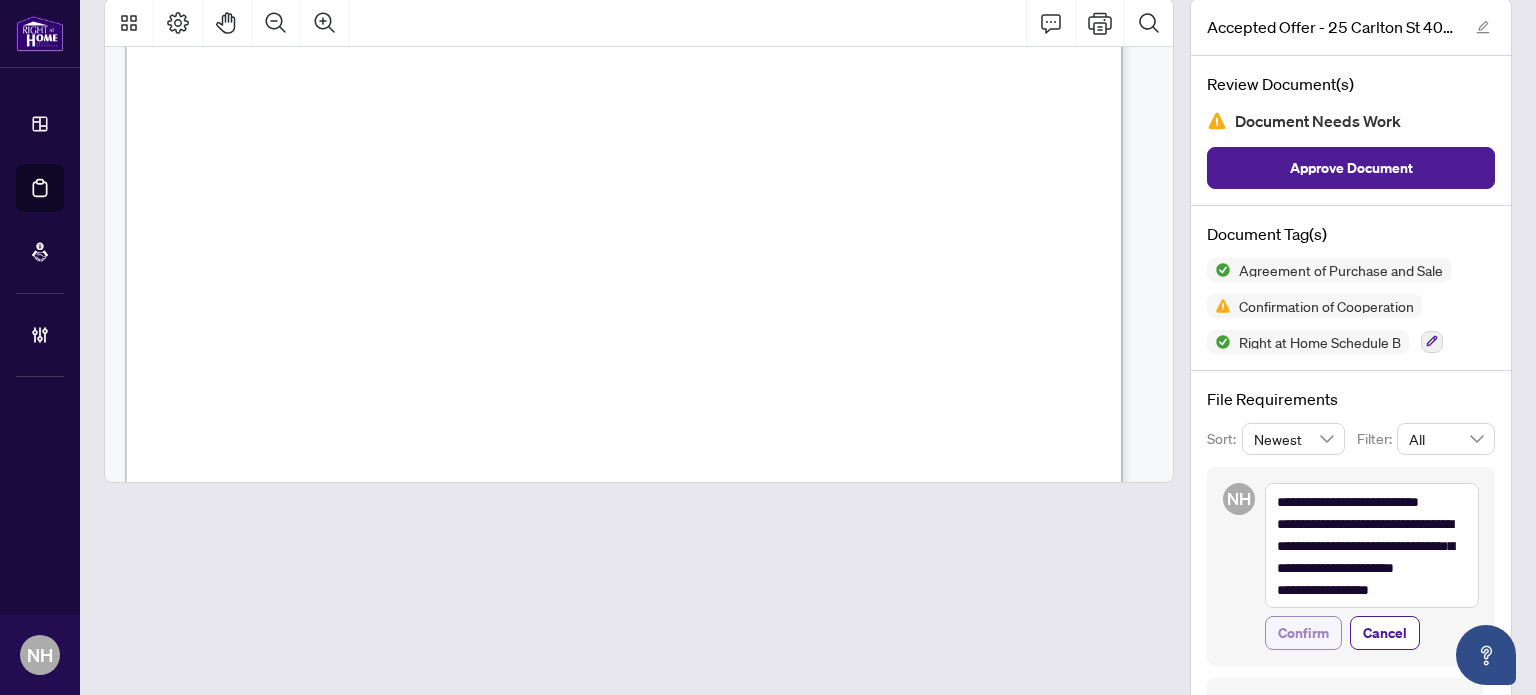 click on "Confirm" at bounding box center [1303, 633] 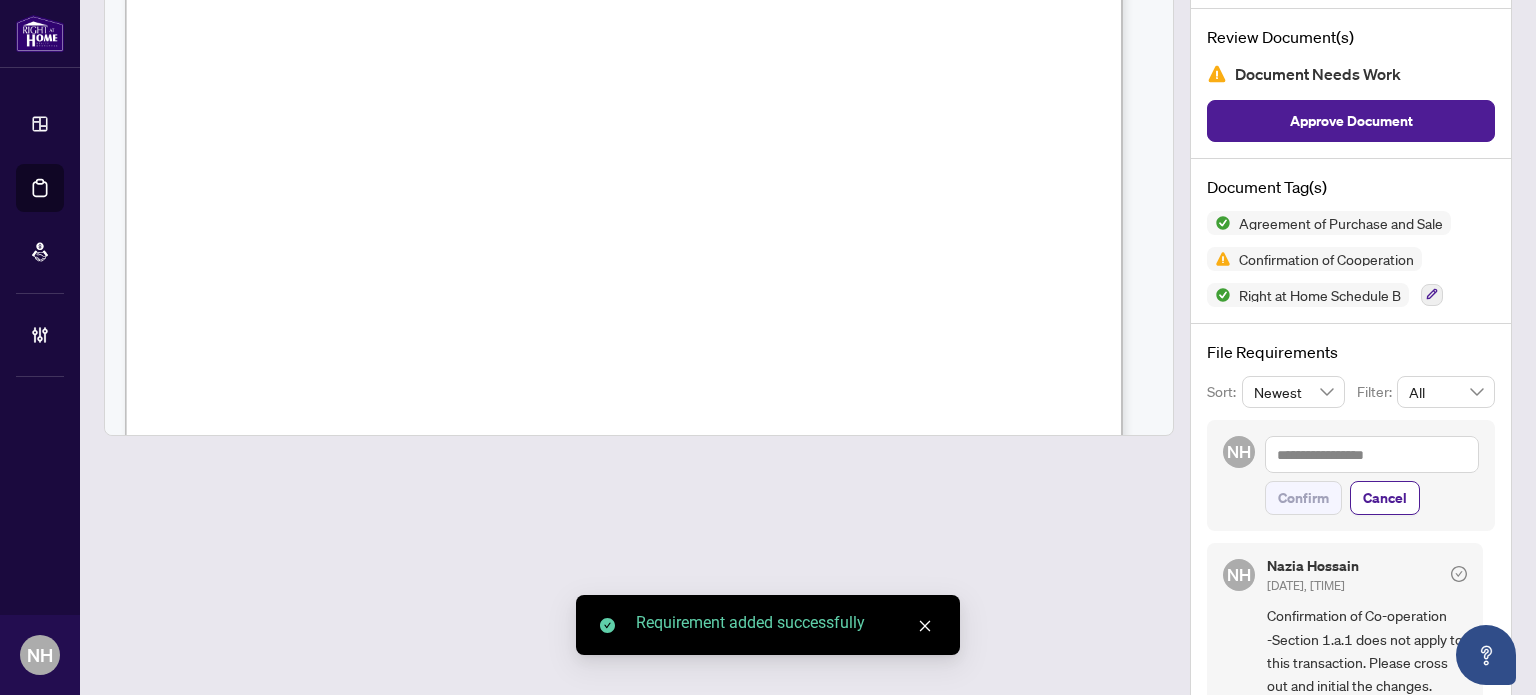 scroll, scrollTop: 281, scrollLeft: 0, axis: vertical 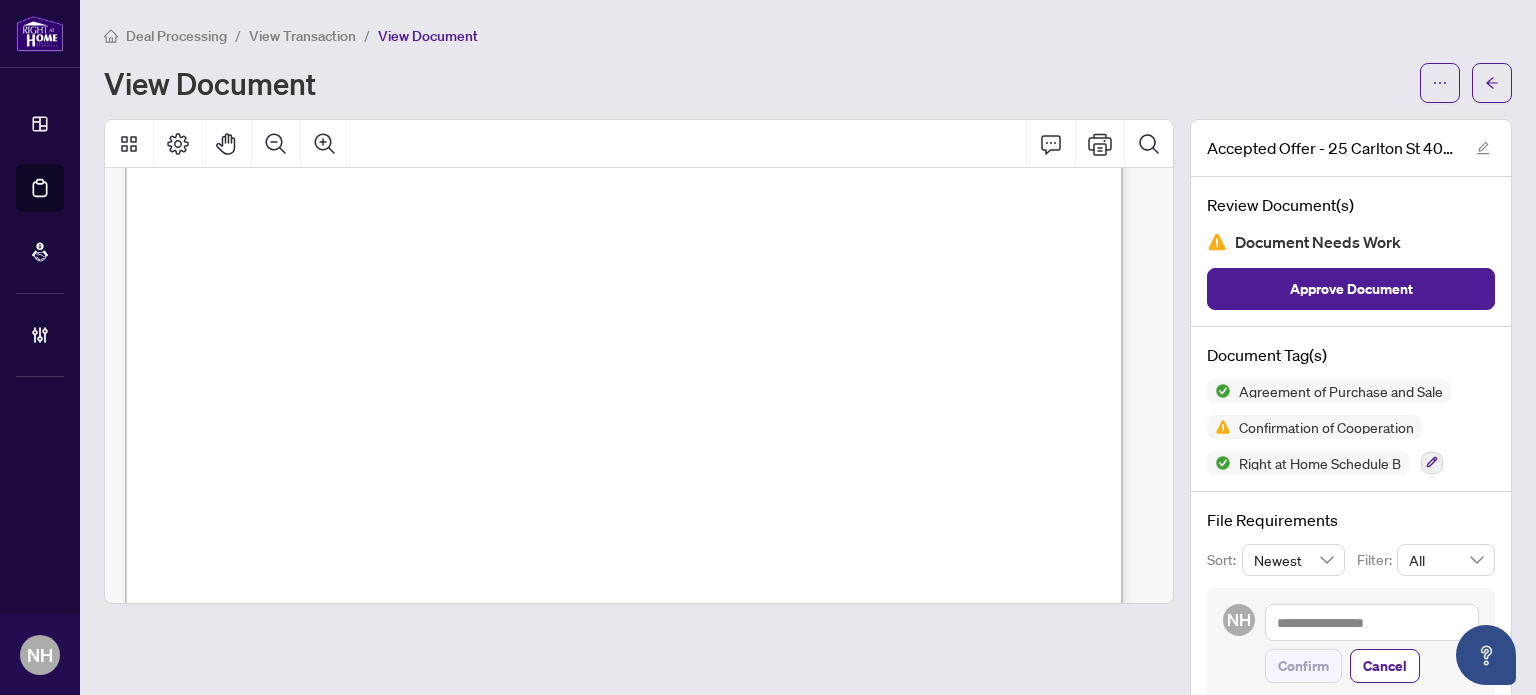 click on "View Transaction" at bounding box center (302, 36) 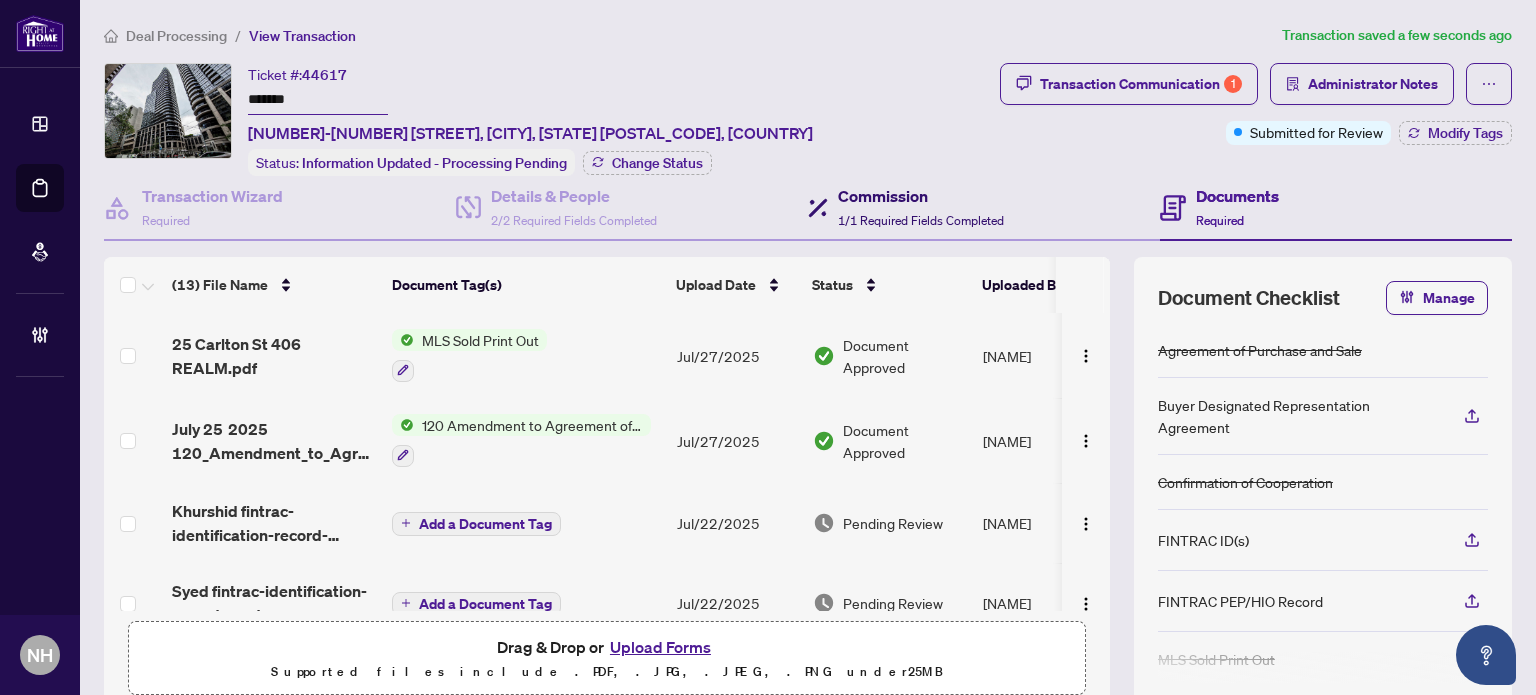 click on "1/1 Required Fields Completed" at bounding box center [921, 220] 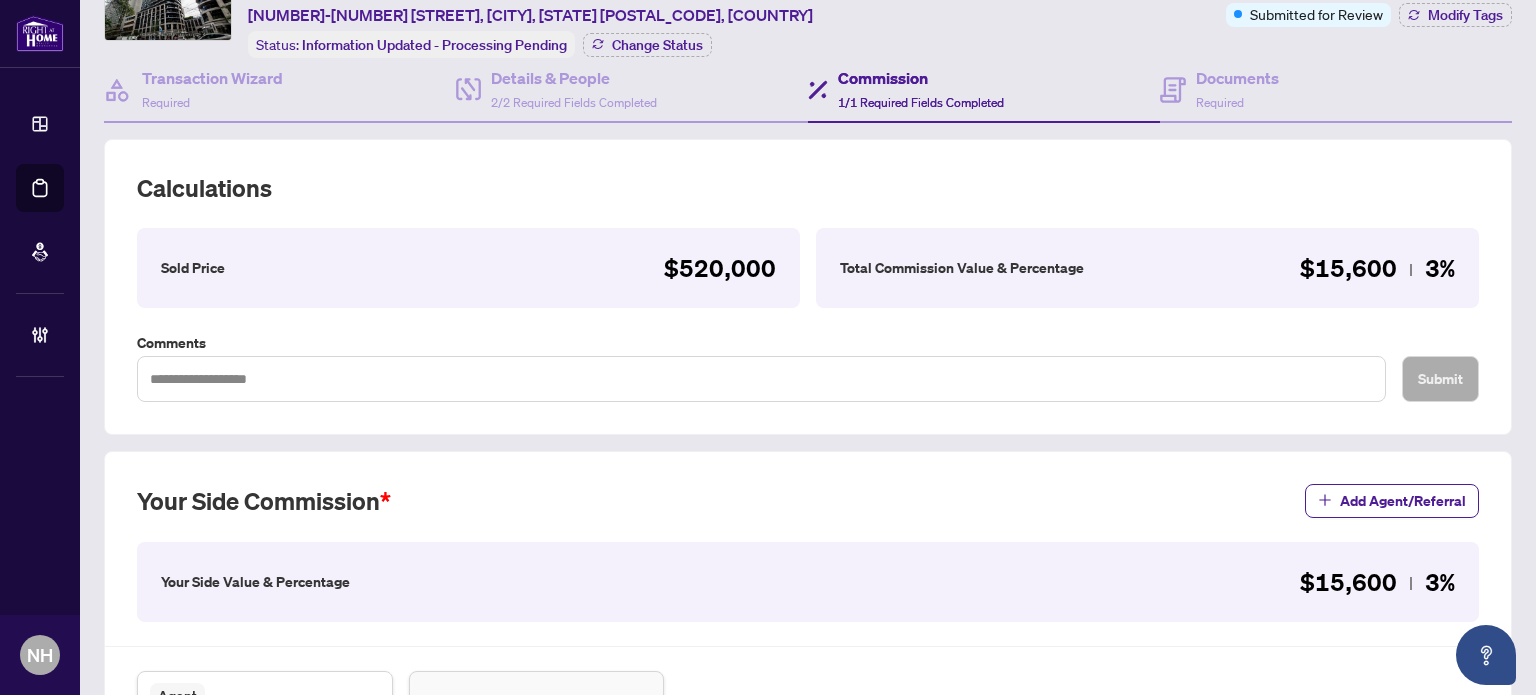 scroll, scrollTop: 300, scrollLeft: 0, axis: vertical 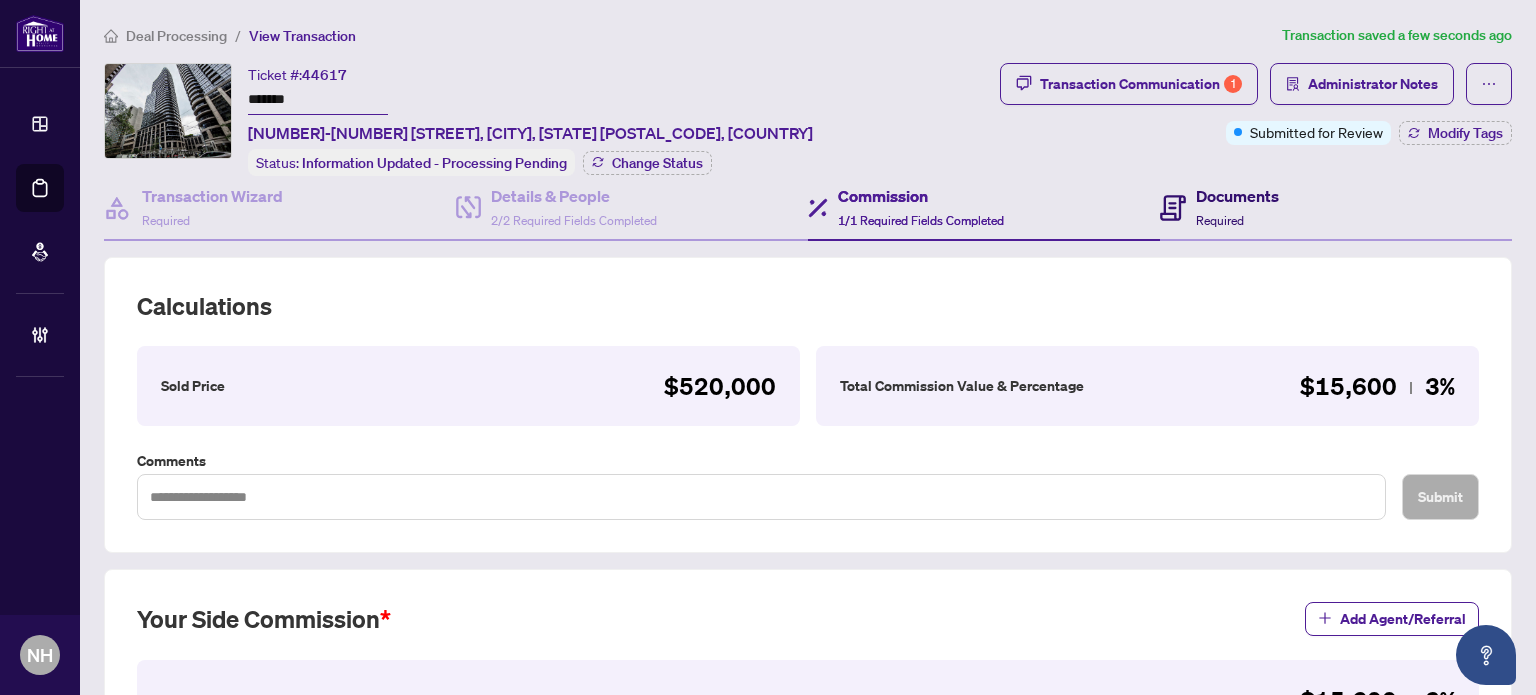 click on "Documents Required" at bounding box center (1219, 207) 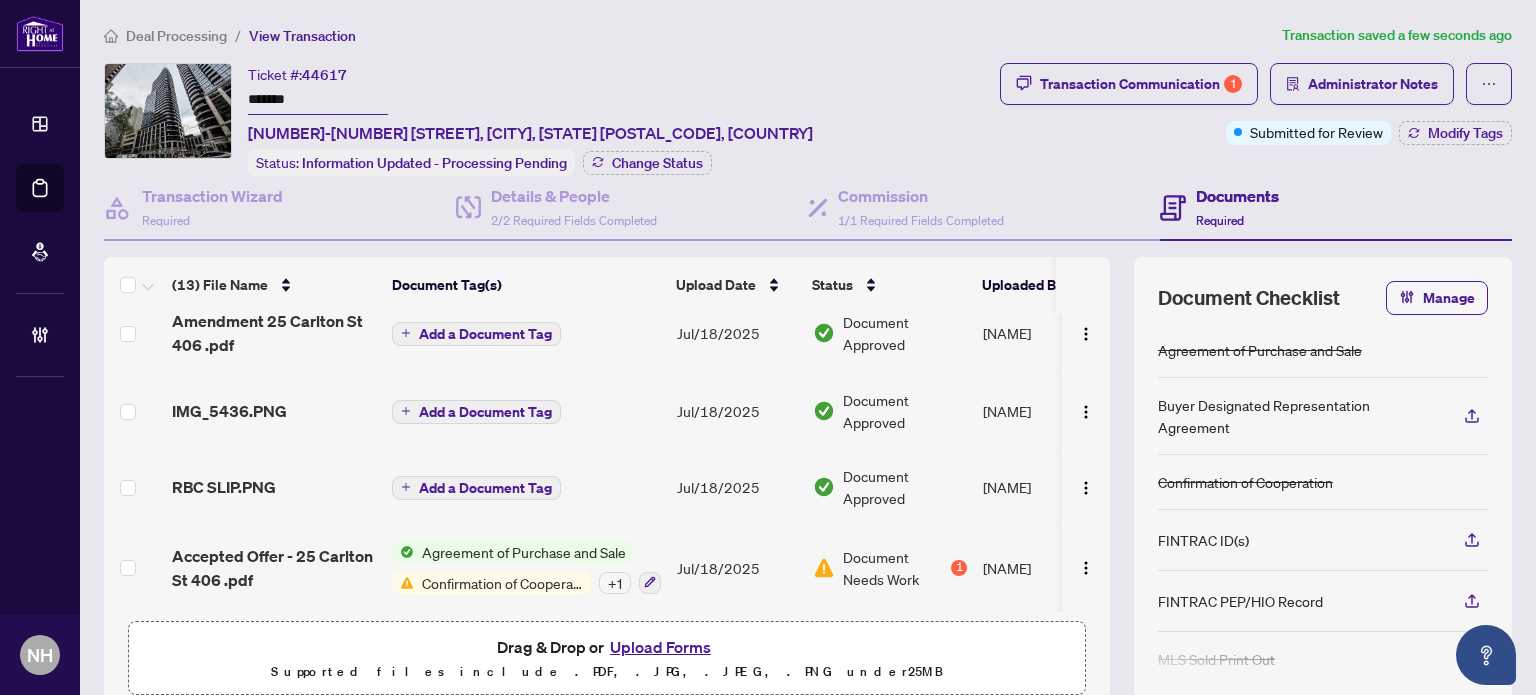 scroll, scrollTop: 758, scrollLeft: 0, axis: vertical 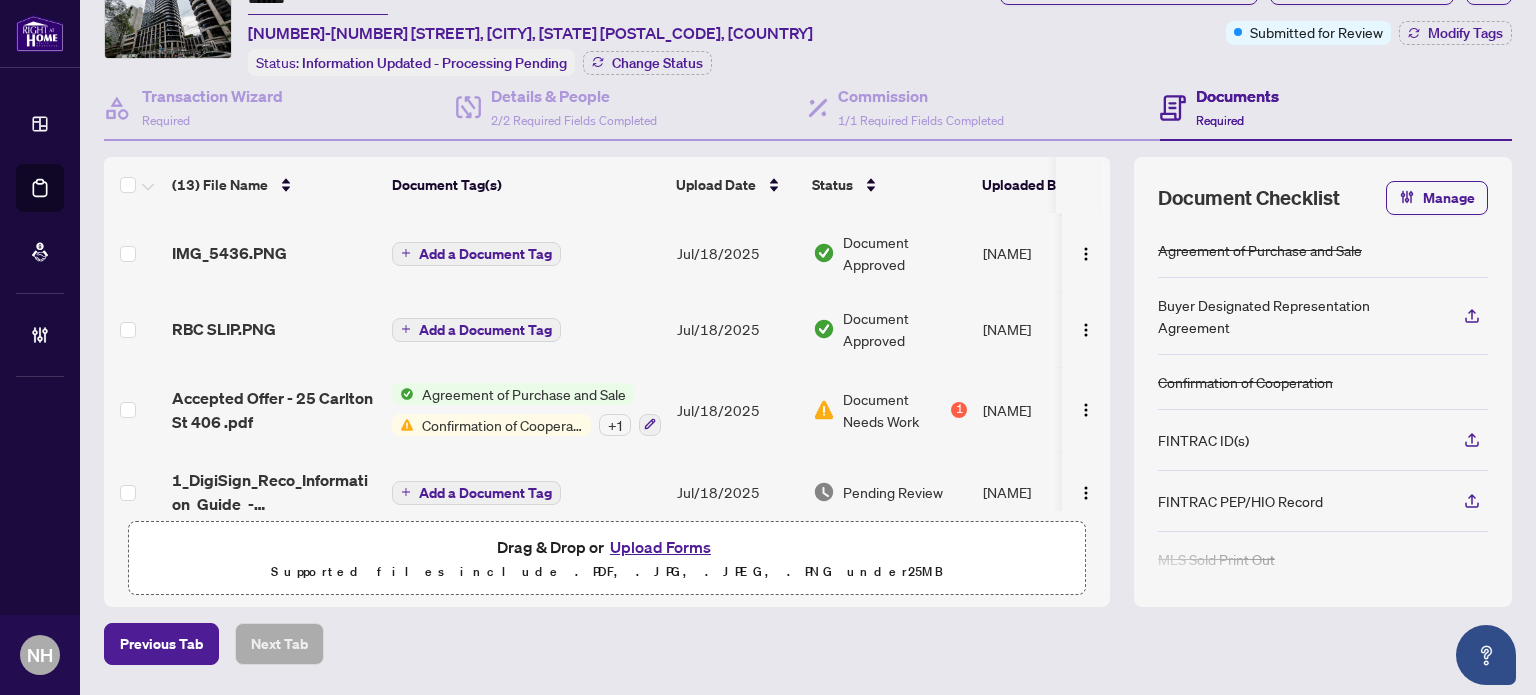 click on "Accepted Offer - 25 Carlton St 406 .pdf" at bounding box center (274, 410) 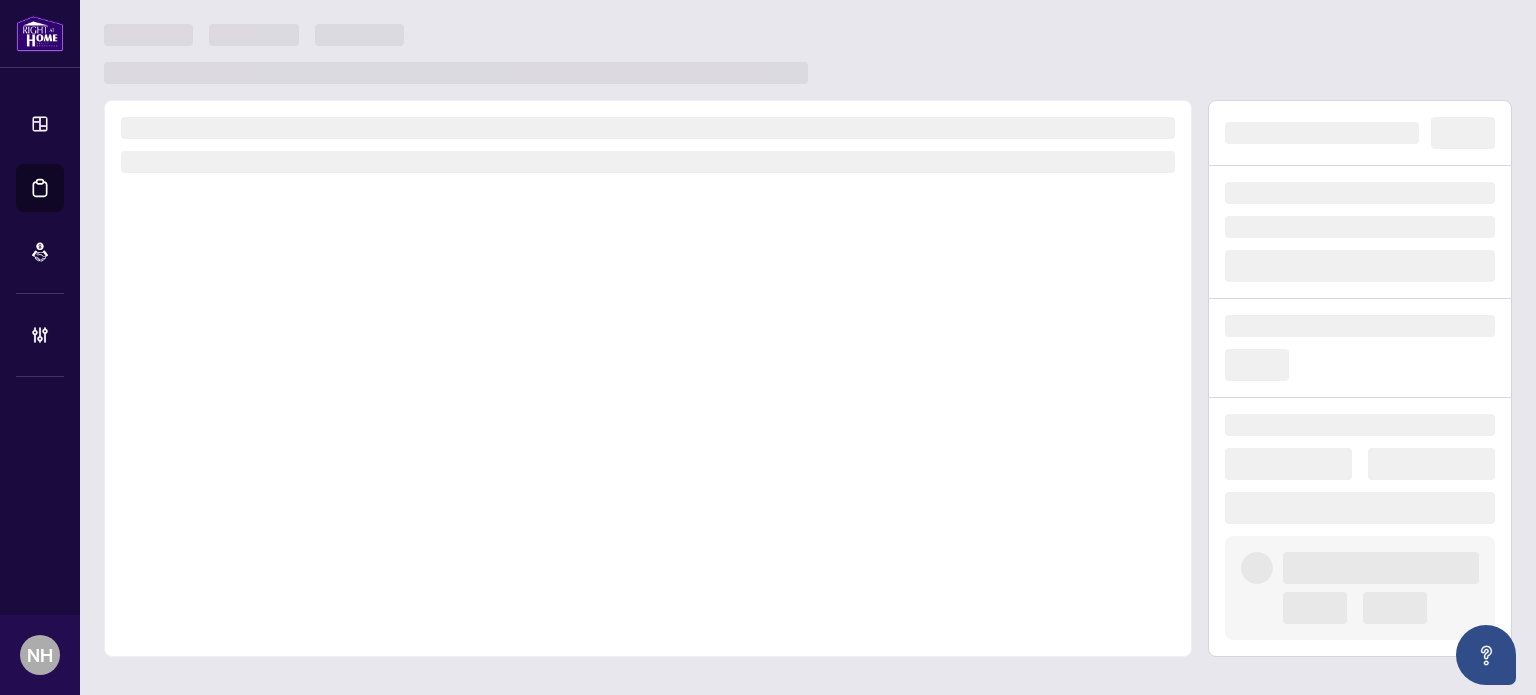 scroll, scrollTop: 0, scrollLeft: 0, axis: both 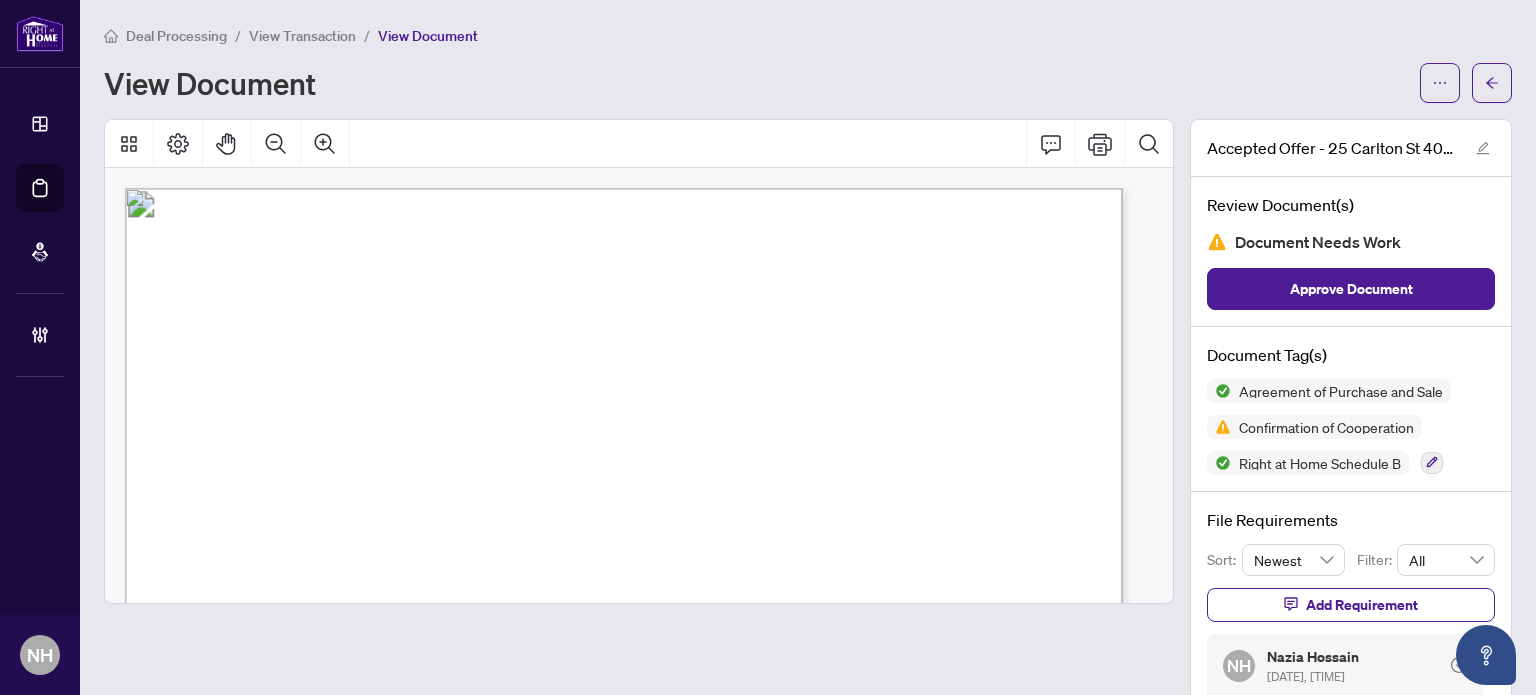 click on "View Transaction" at bounding box center (302, 36) 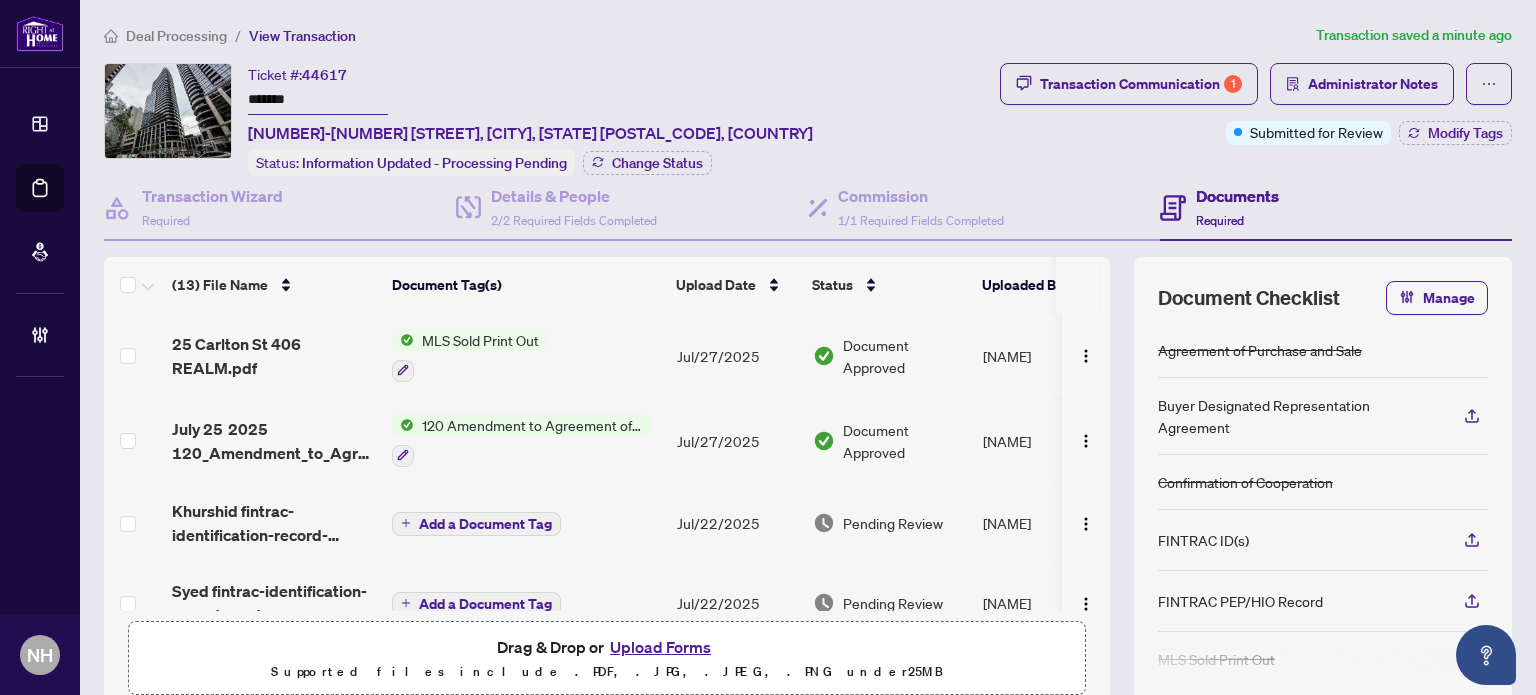 click on "July 25 2025 120_Amendment_to_Agreement_of_Purchase_and_Sale_-_B_-_PropTx-OREA.pdf" at bounding box center (274, 441) 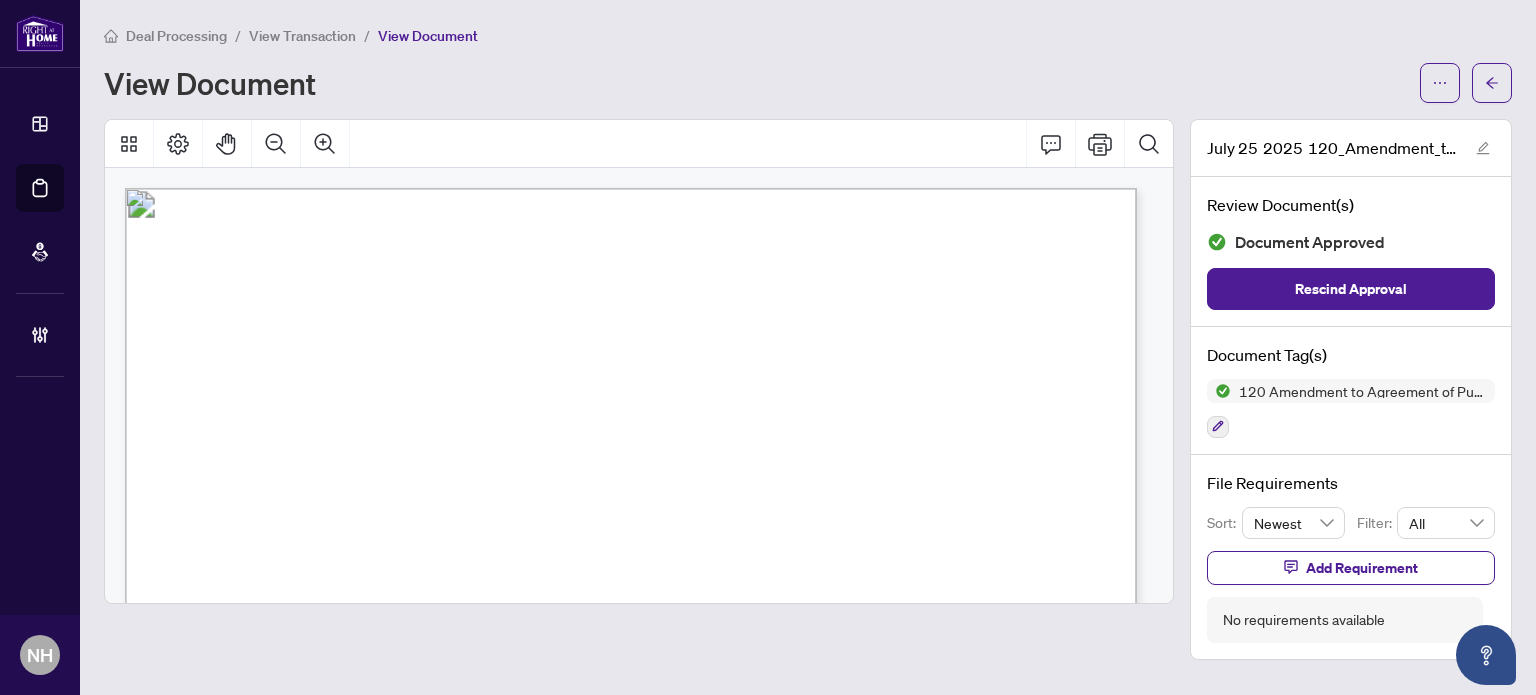 click on "View Transaction" at bounding box center (302, 36) 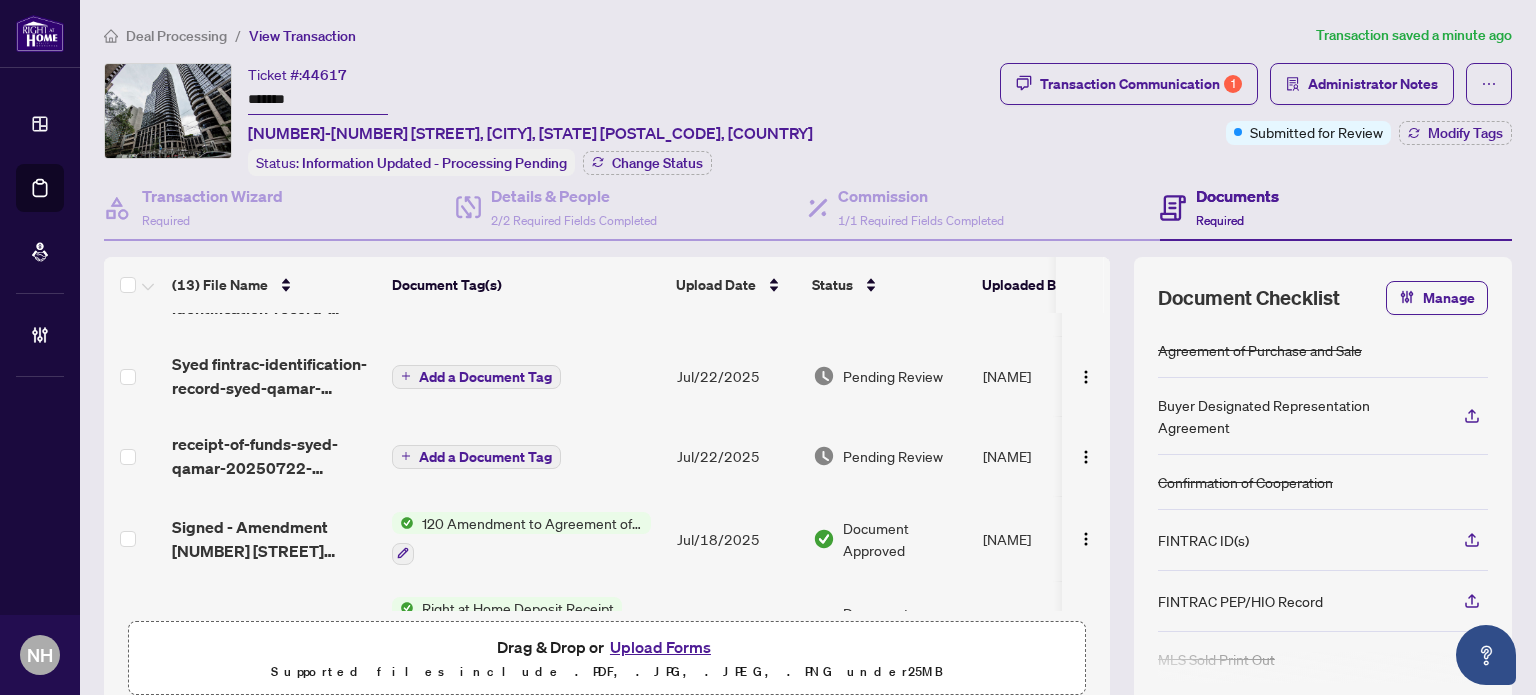 scroll, scrollTop: 200, scrollLeft: 0, axis: vertical 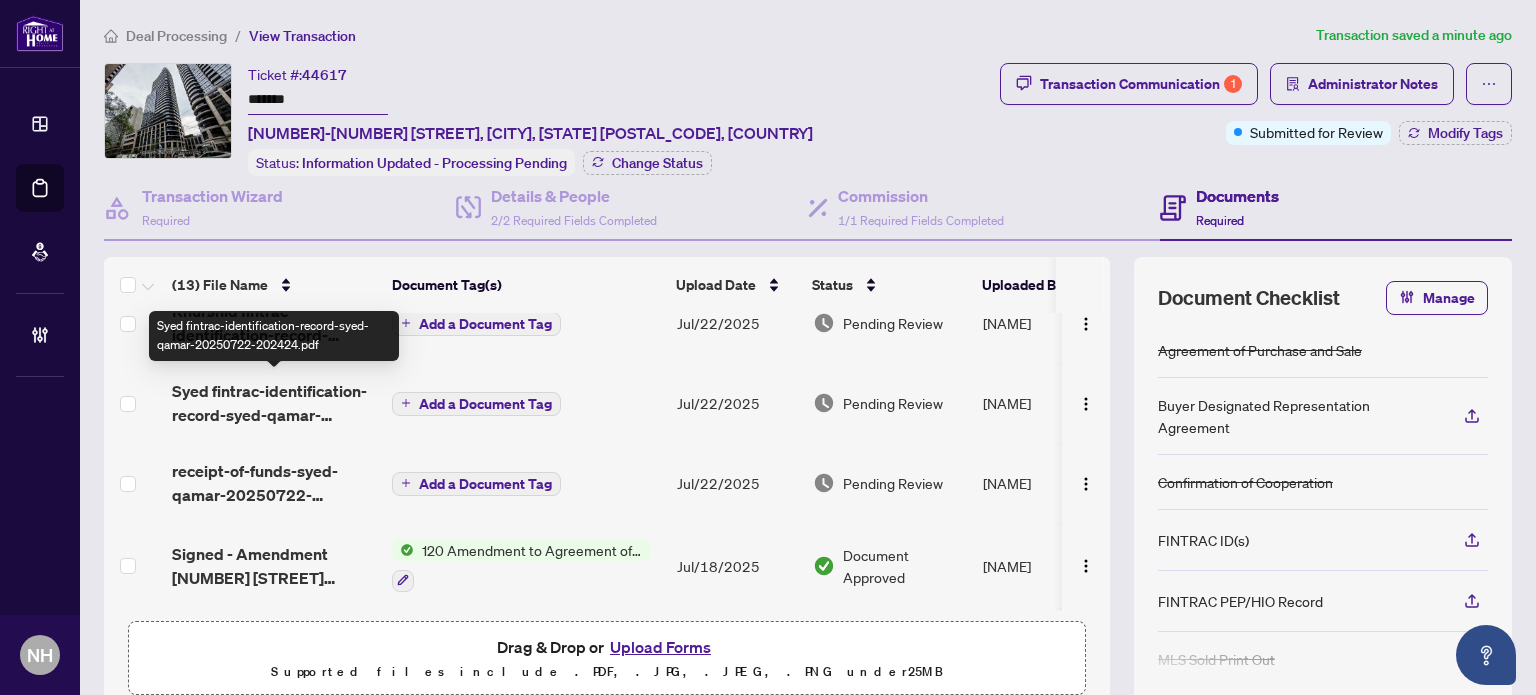 click on "Syed fintrac-identification-record-syed-qamar-20250722-202424.pdf" at bounding box center (274, 403) 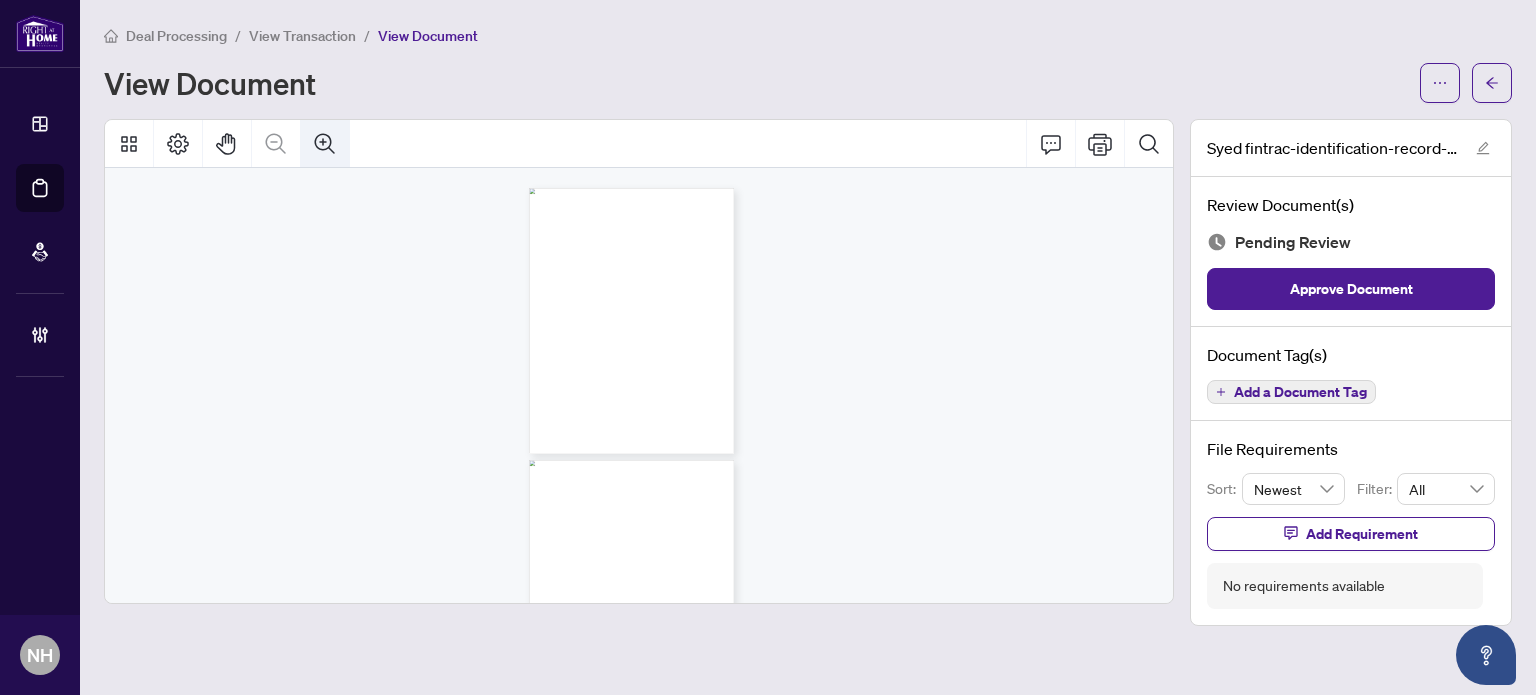 click 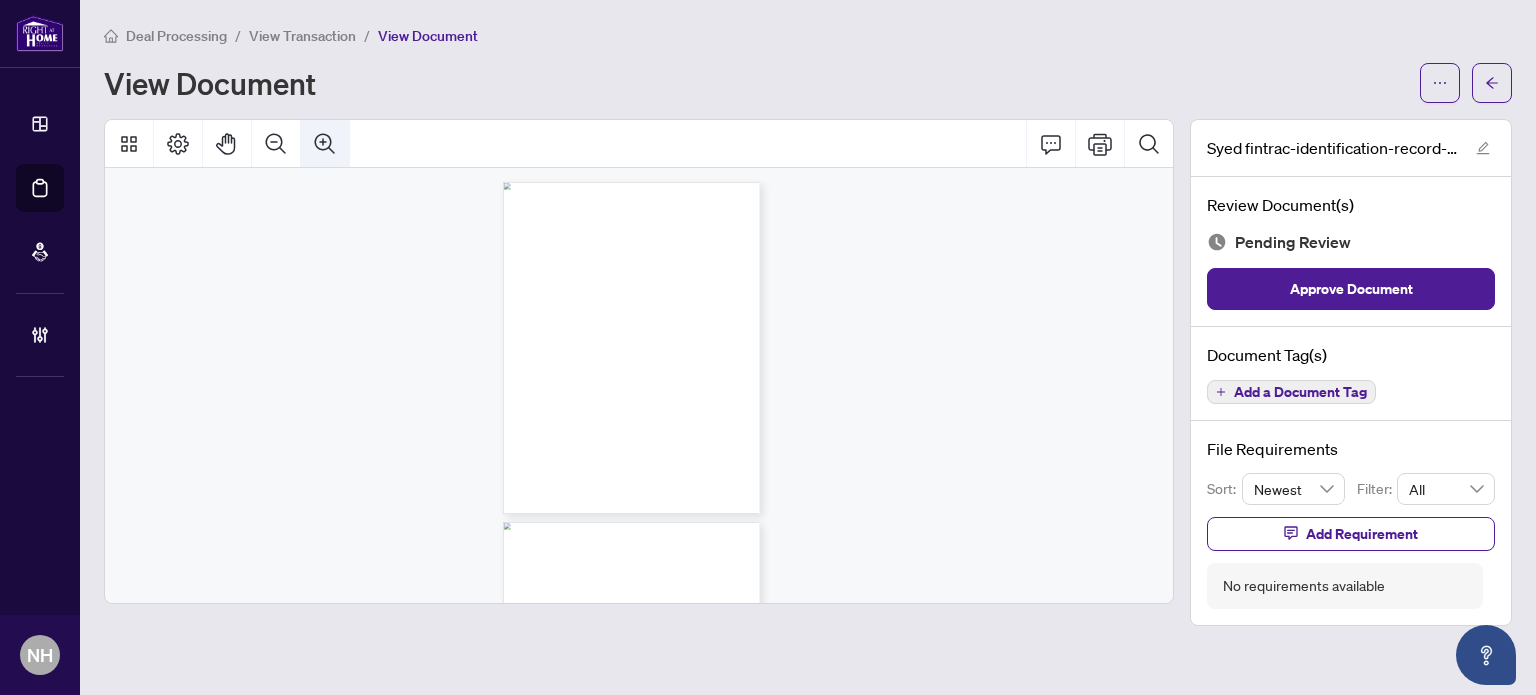 click 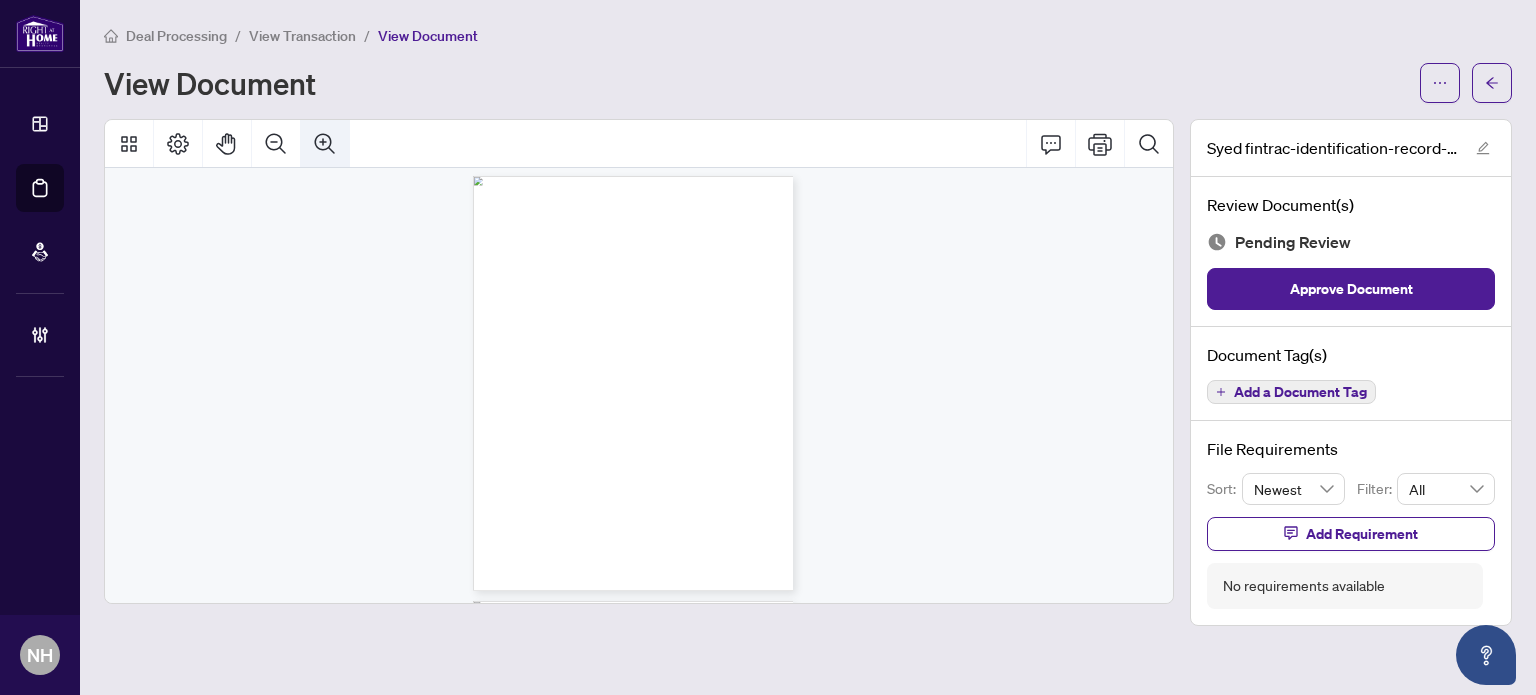 click 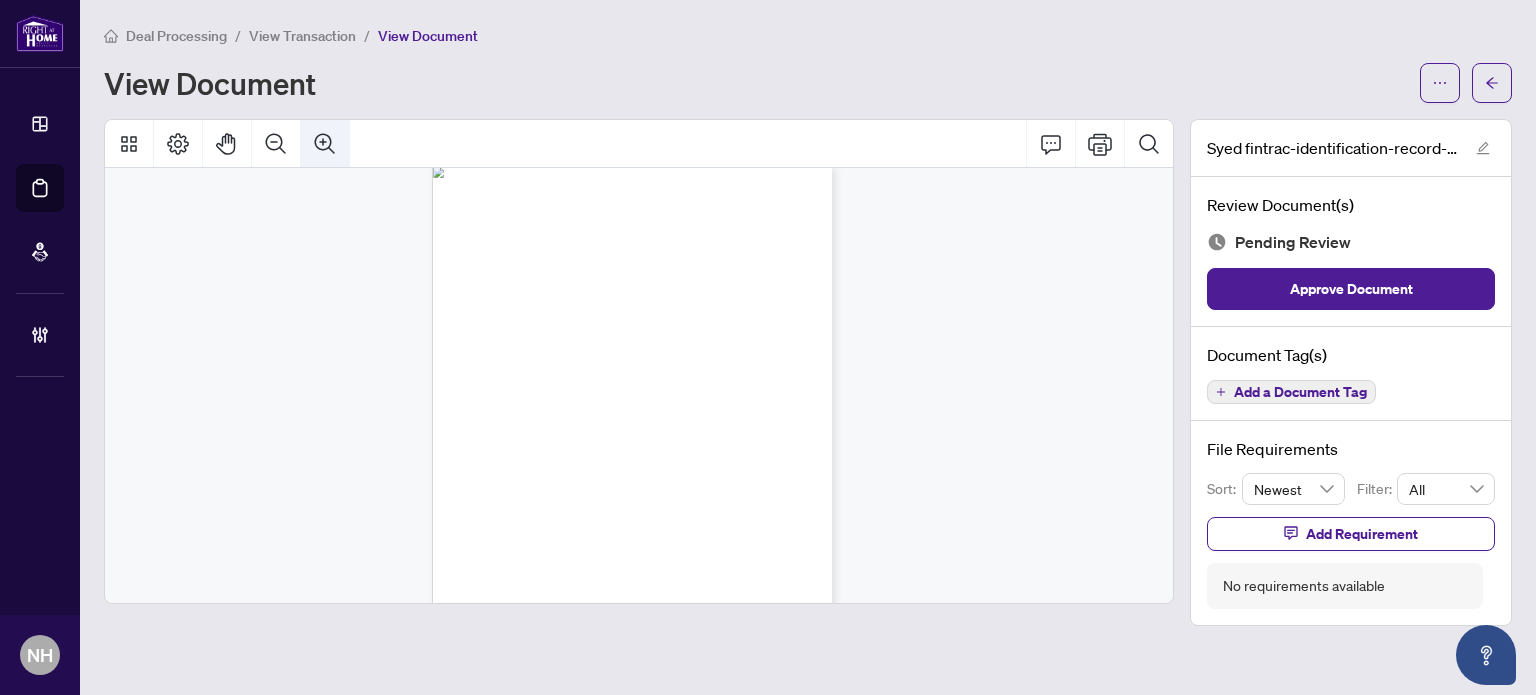 click 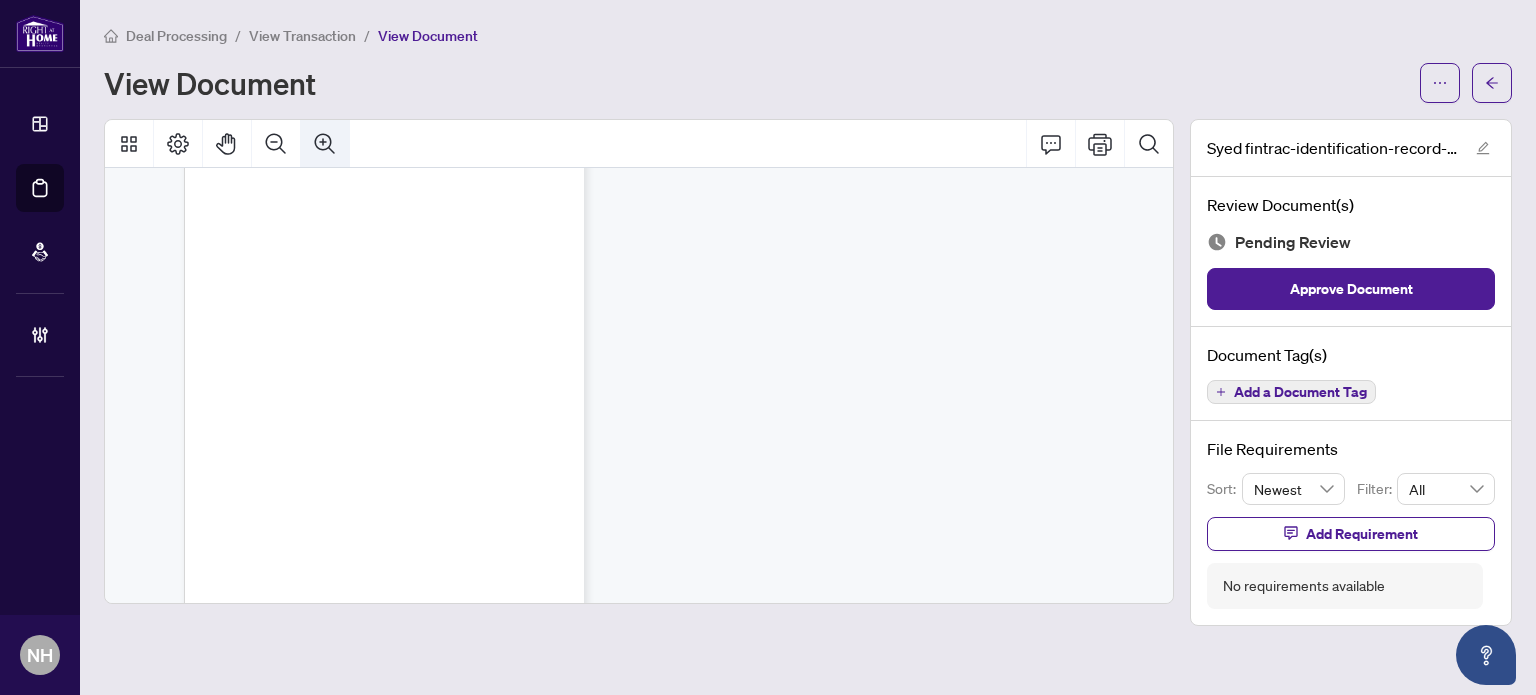 click 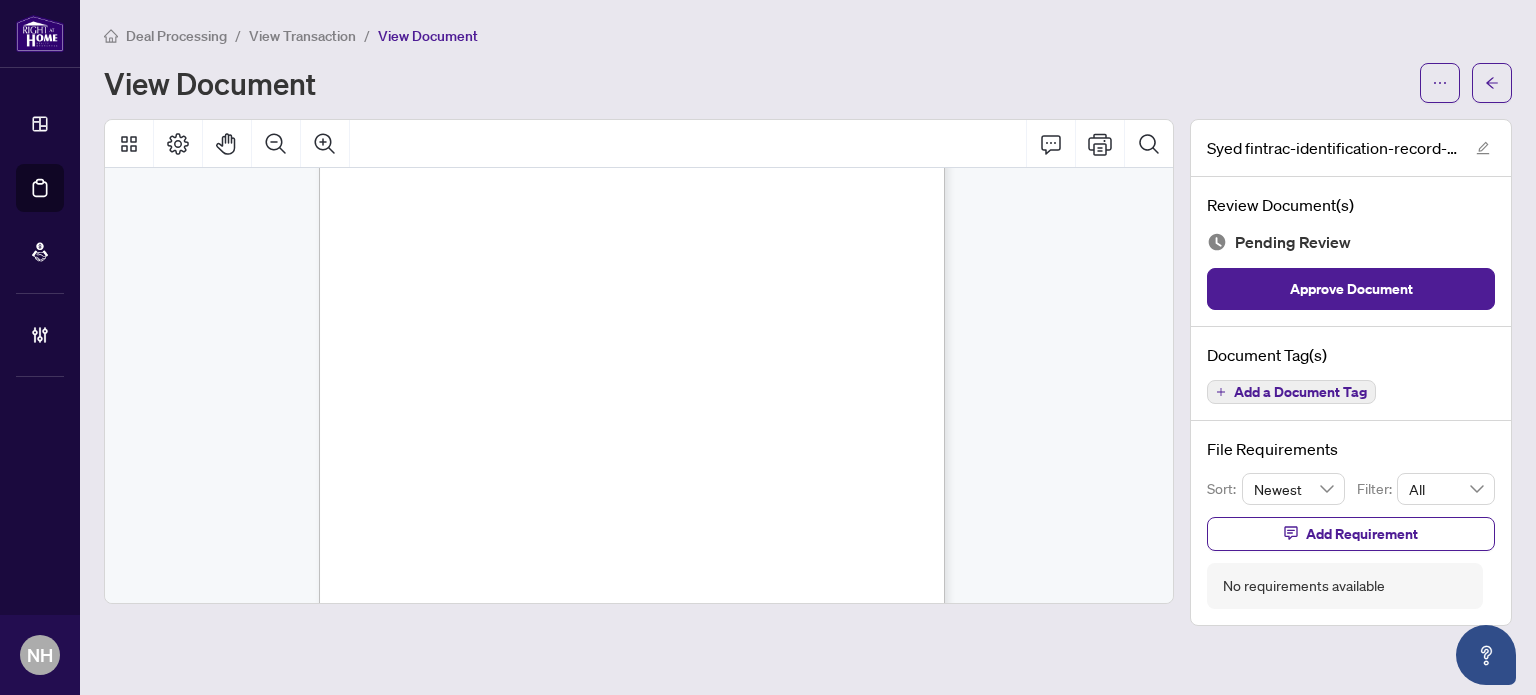 scroll, scrollTop: 0, scrollLeft: 1040, axis: horizontal 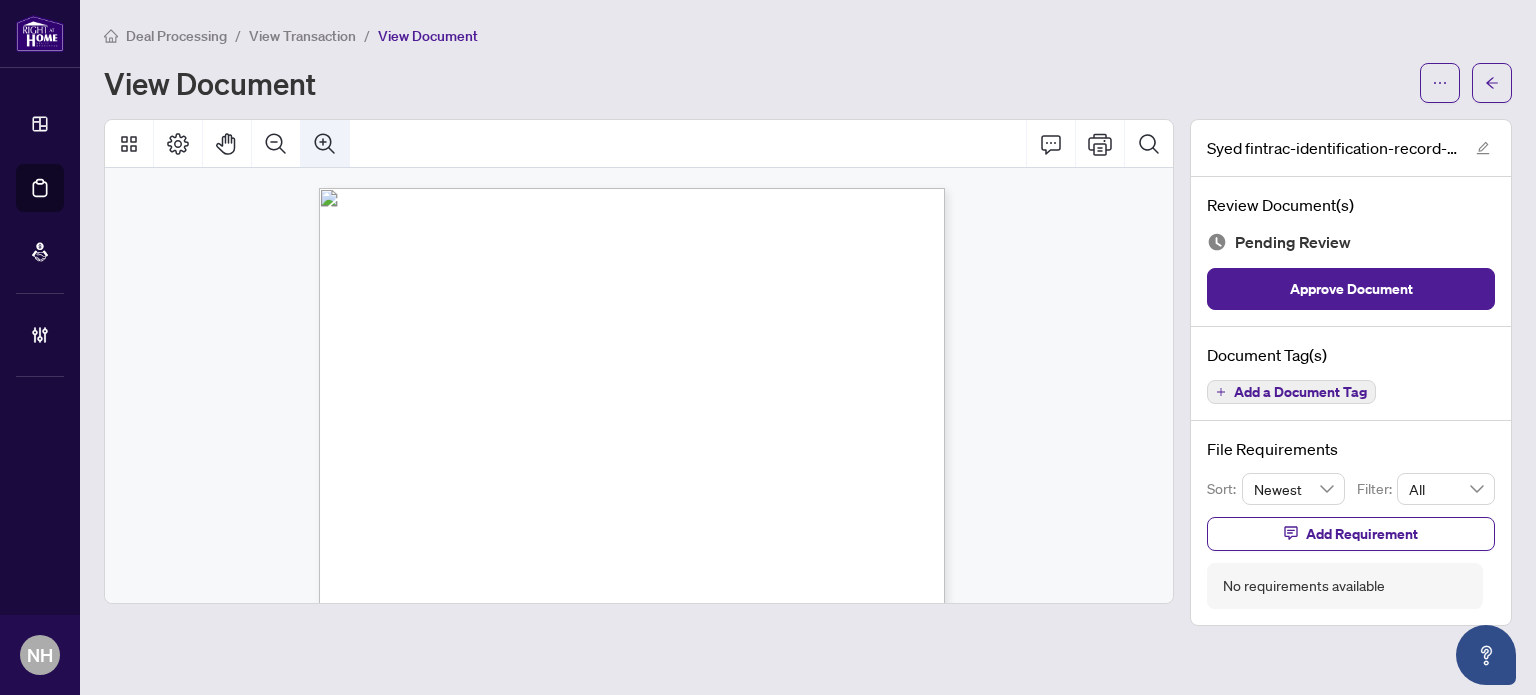 click 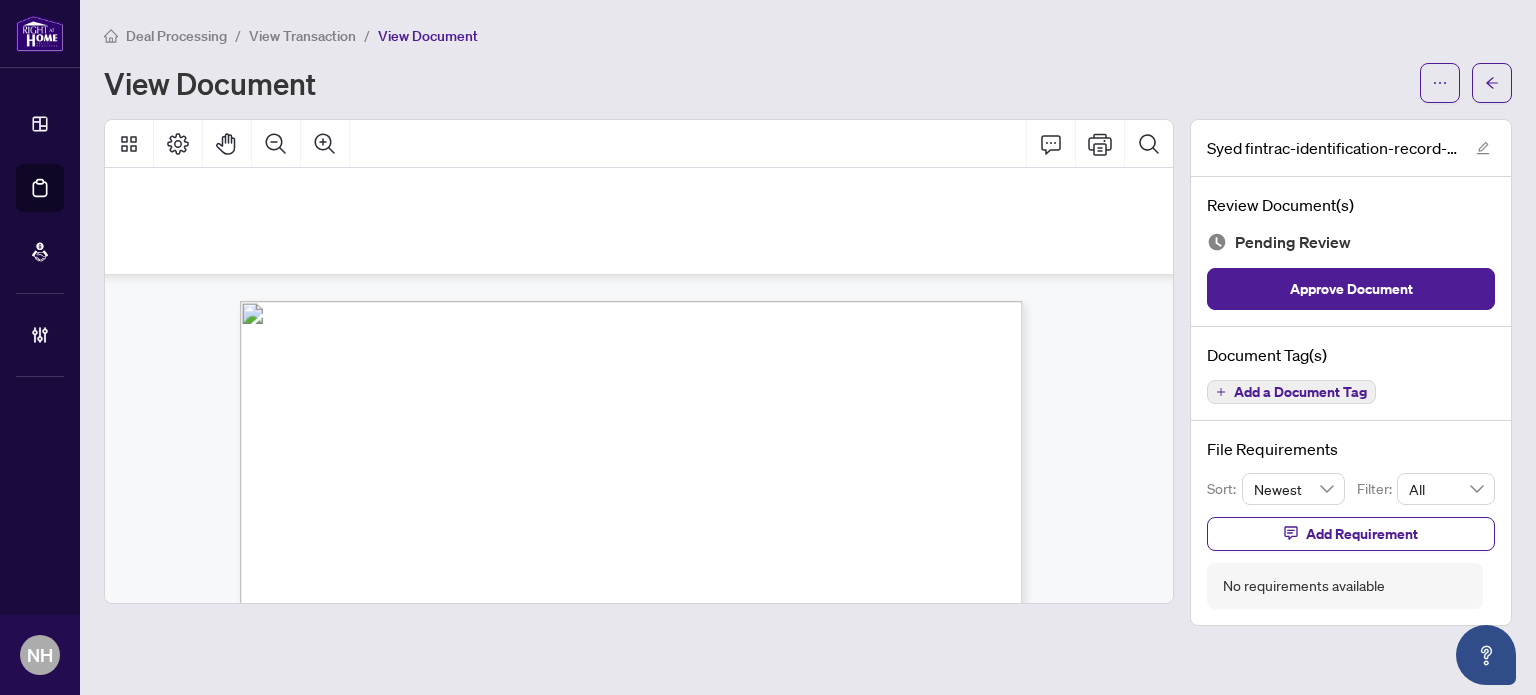 scroll, scrollTop: 11406, scrollLeft: 1427, axis: both 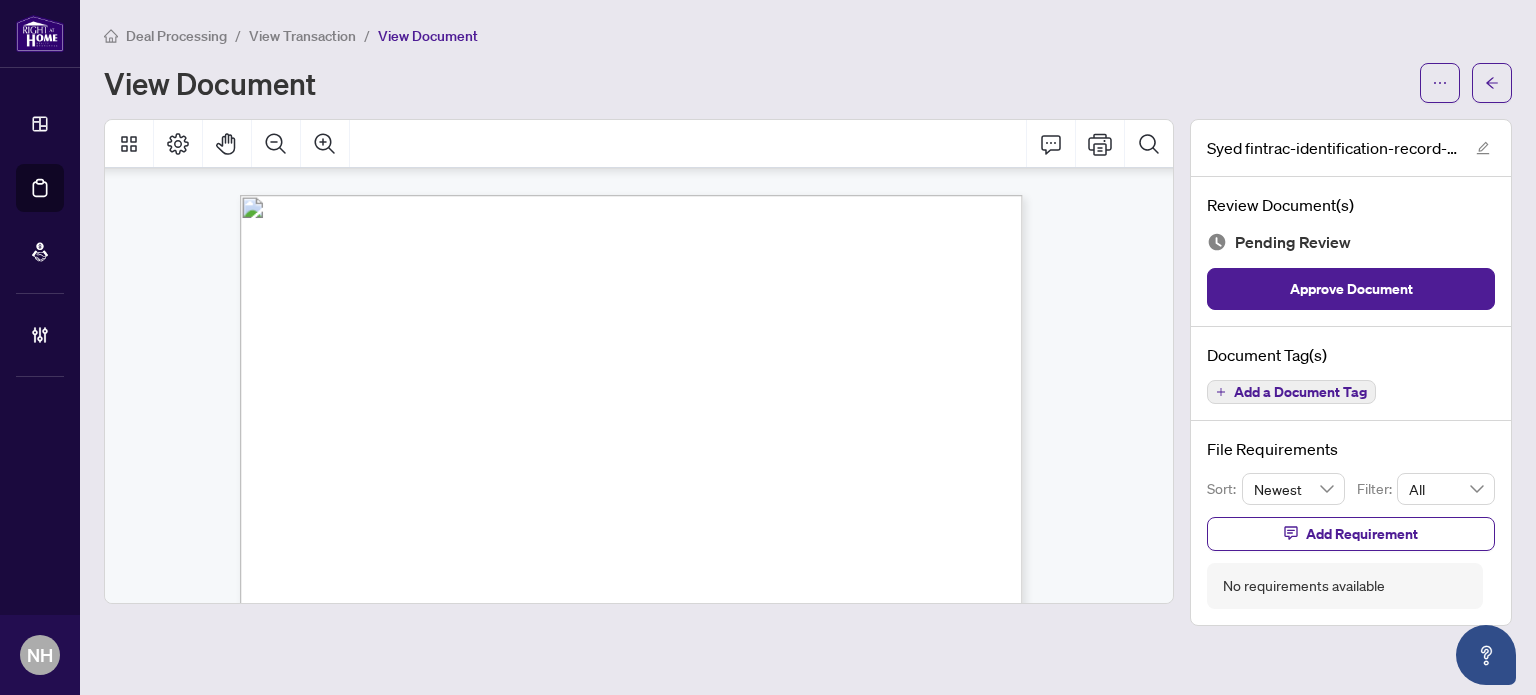 click on "Add a Document Tag" at bounding box center [1300, 392] 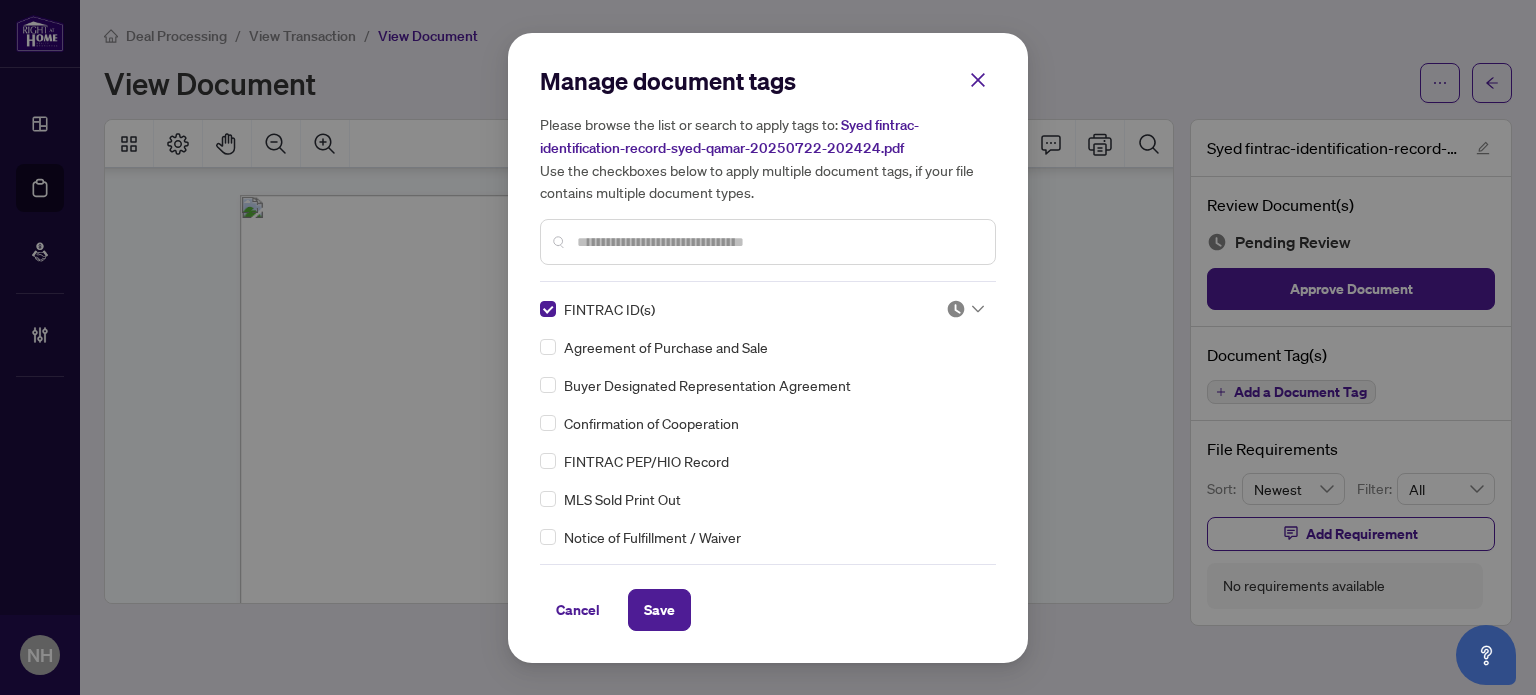 click at bounding box center [956, 309] 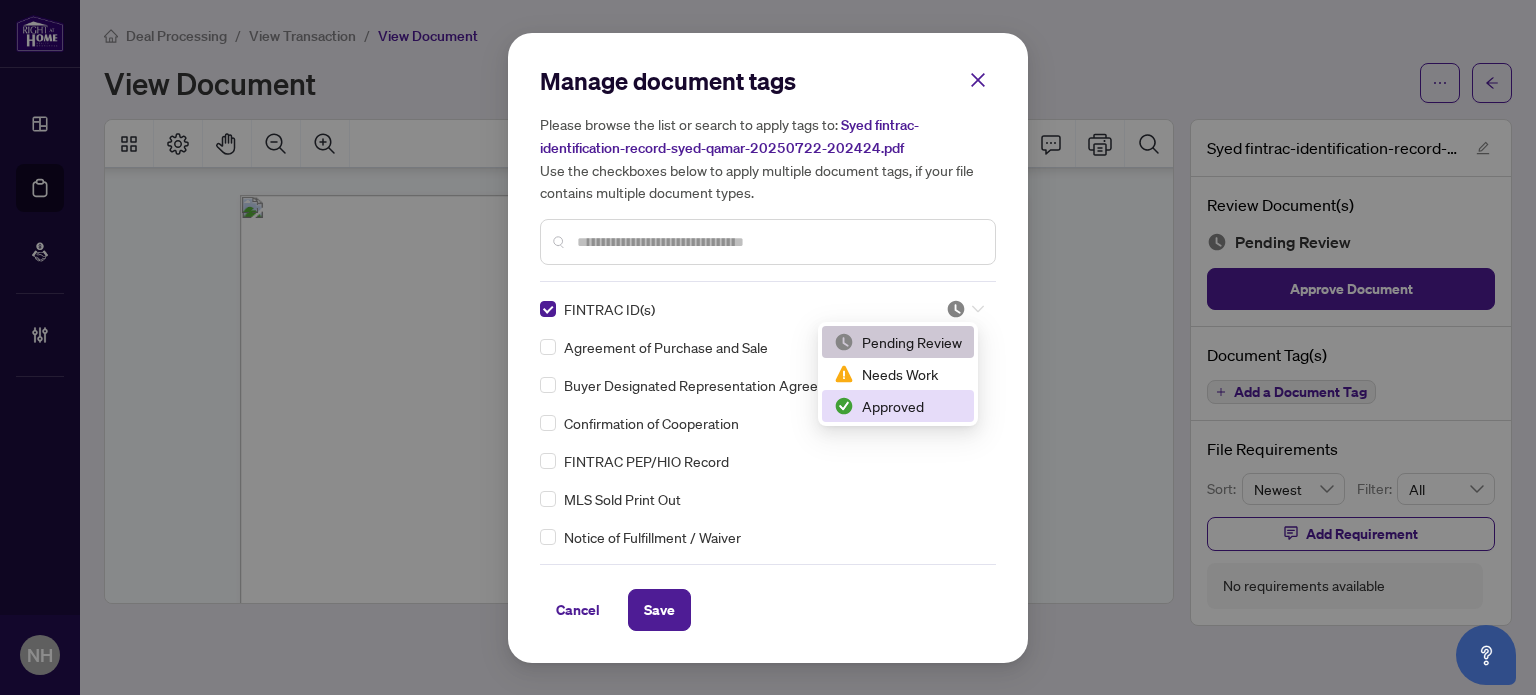 click on "Approved" at bounding box center (898, 406) 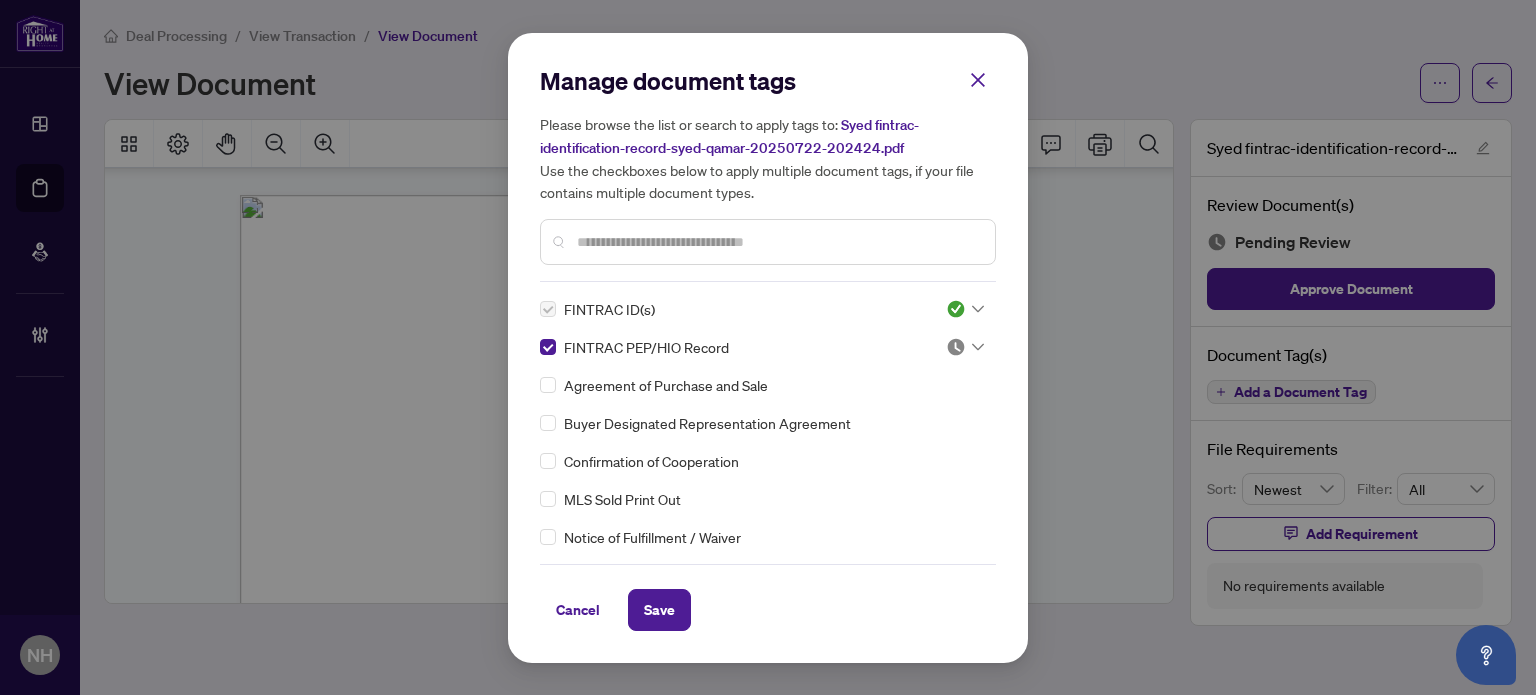 click on "FINTRAC ID(s) FINTRAC PEP/HIO Record Agreement of Purchase and Sale Buyer Designated Representation Agreement Confirmation of Cooperation MLS Sold Print Out Notice of Fulfillment / Waiver Receipt of Funds Record RECO Information Guide 1st Page of the APS Advance Paperwork Agent Correspondence Agreement of Assignment of Purchase and Sale Agreement to Cooperate /Broker Referral Agreement to Lease Articles of Incorporation Back to Vendor Letter Belongs to Another Transaction Builder's Consent Buyer Designated Representation Agreement Buyers Lawyer Information Certificate of Estate Trustee(s) Client Refused to Sign Closing Date Change Co-op Brokerage Commission Statement Co-op EFT Co-operating Indemnity Agreement Commission Adjustment Commission Agreement Commission Calculation Commission Statement Sent Commission Statement Sent to Landlord Commission Statement Sent to Lawyer Commission Statement Sent to Listing Brokerage Commission Statement Sent to Vendor Commission Waiver Letter Confirmation of Closing EFT" at bounding box center (768, 423) 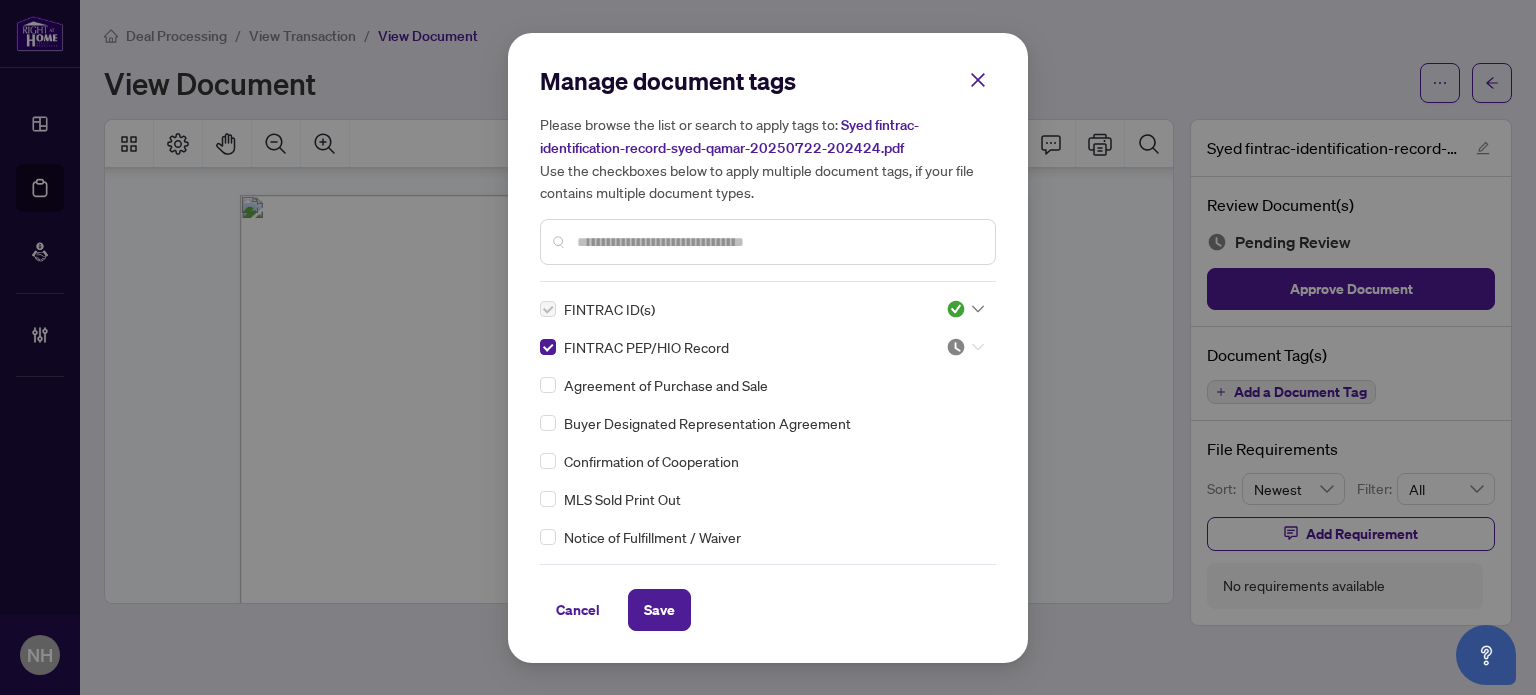 drag, startPoint x: 939, startPoint y: 343, endPoint x: 913, endPoint y: 398, distance: 60.835846 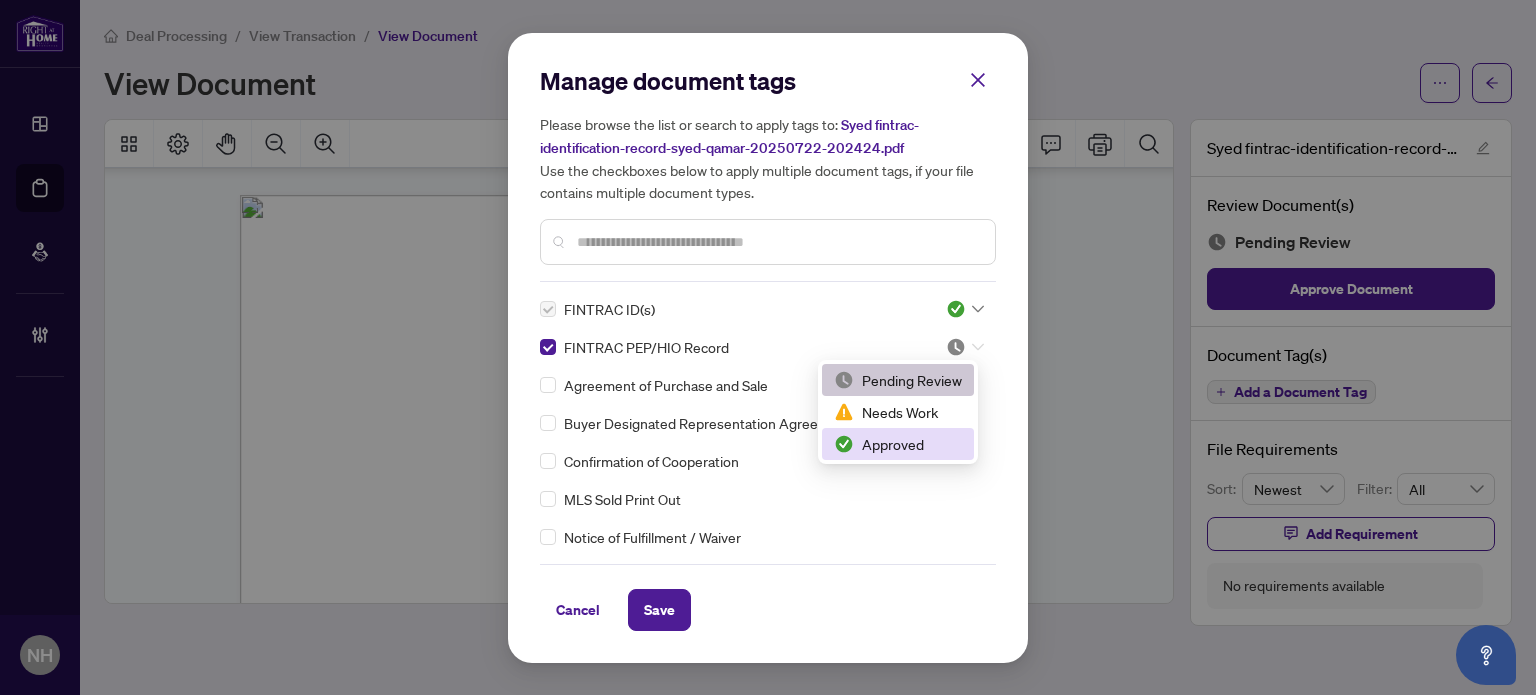click on "Approved" at bounding box center [898, 444] 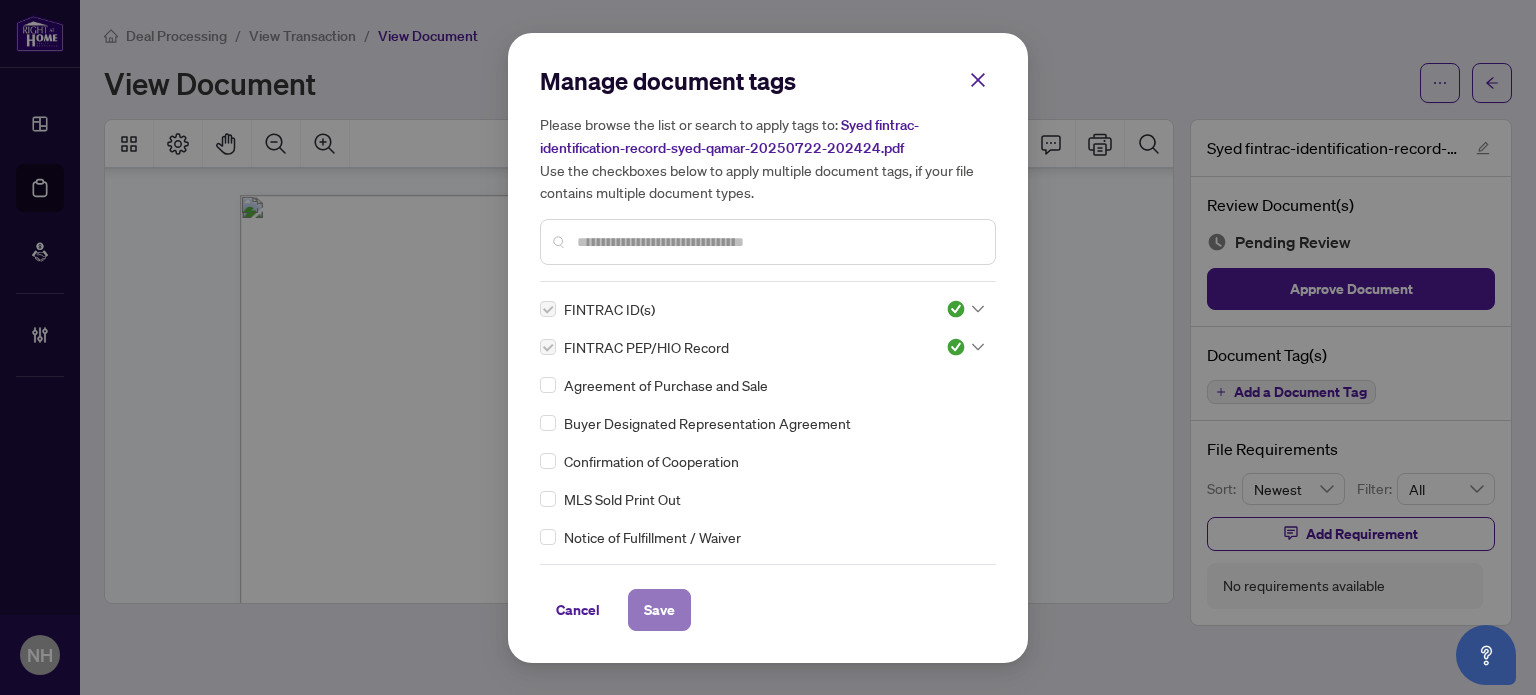 click on "Save" at bounding box center (659, 610) 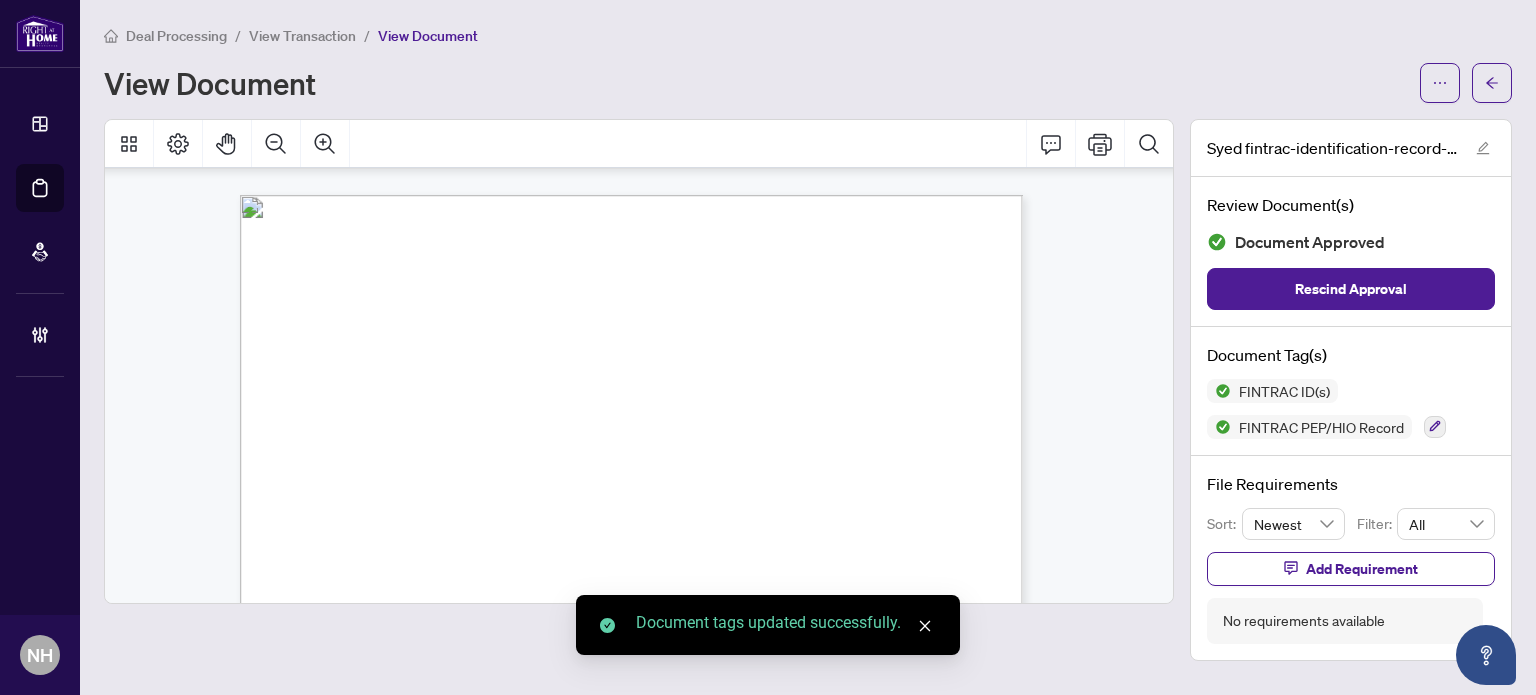 click on "View Transaction" at bounding box center [302, 36] 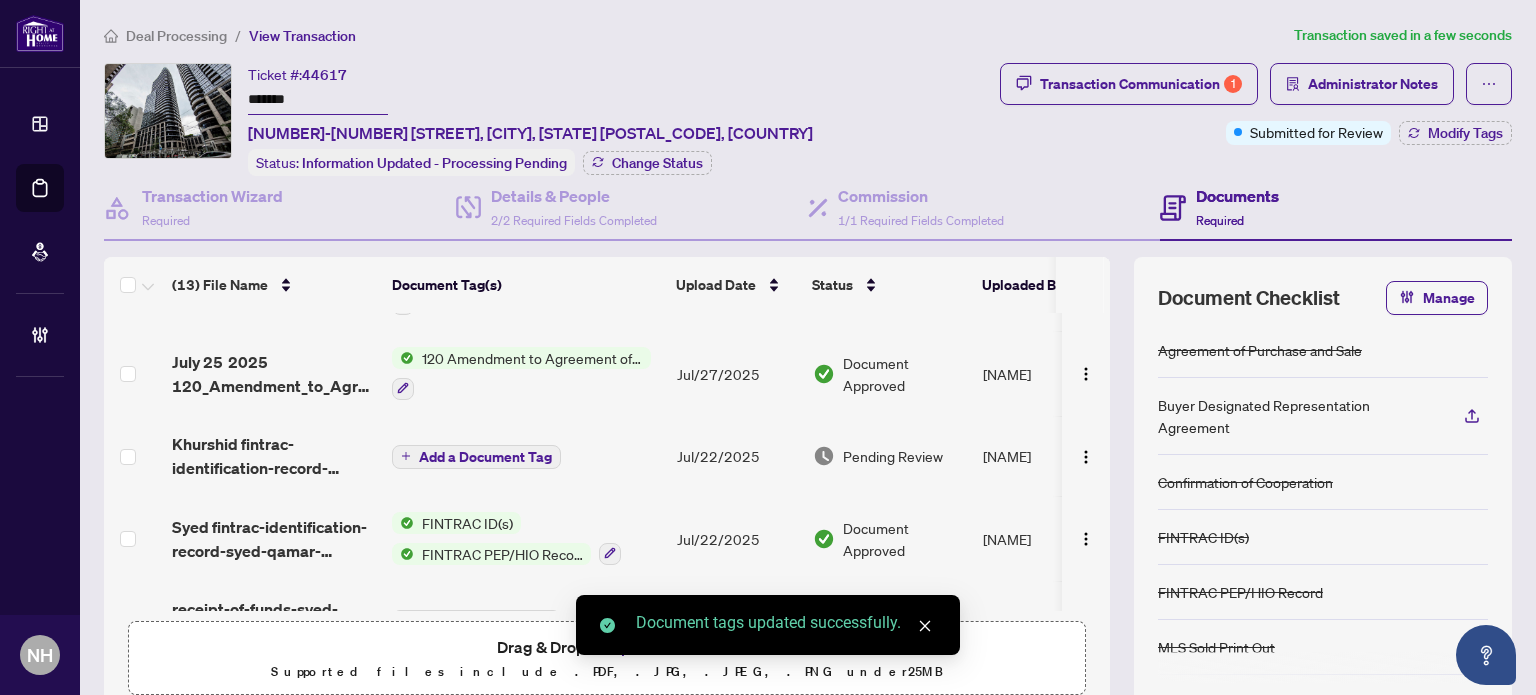 scroll, scrollTop: 100, scrollLeft: 0, axis: vertical 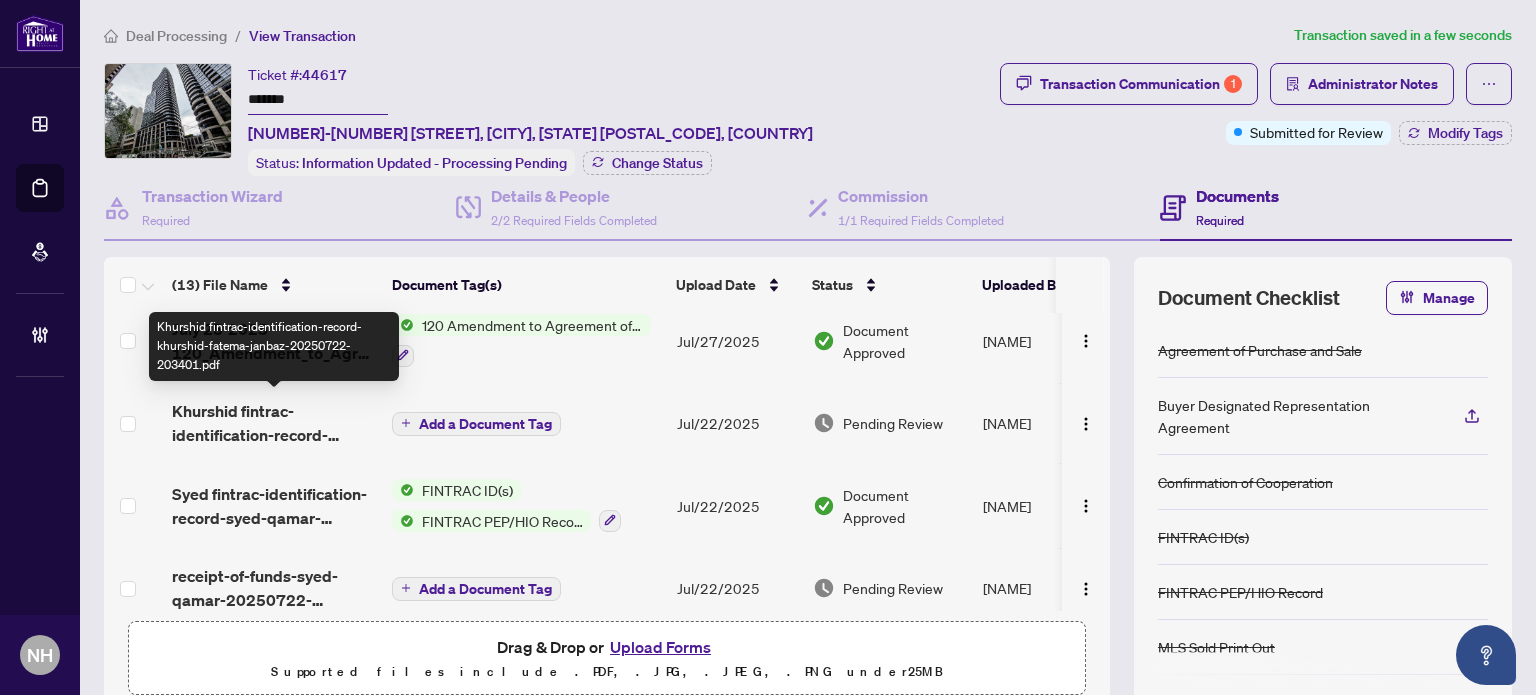 click on "Khurshid fintrac-identification-record-khurshid-fatema-janbaz-20250722-203401.pdf" at bounding box center (274, 423) 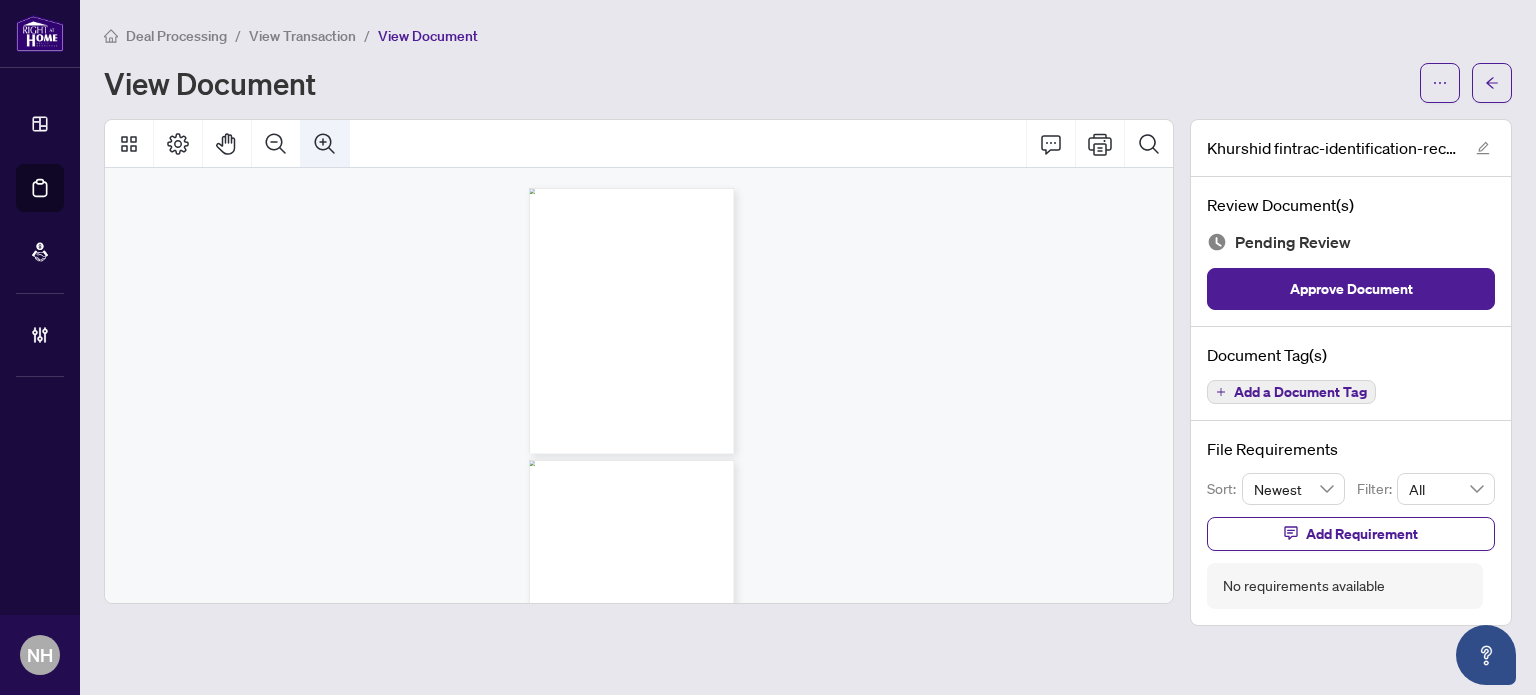 click 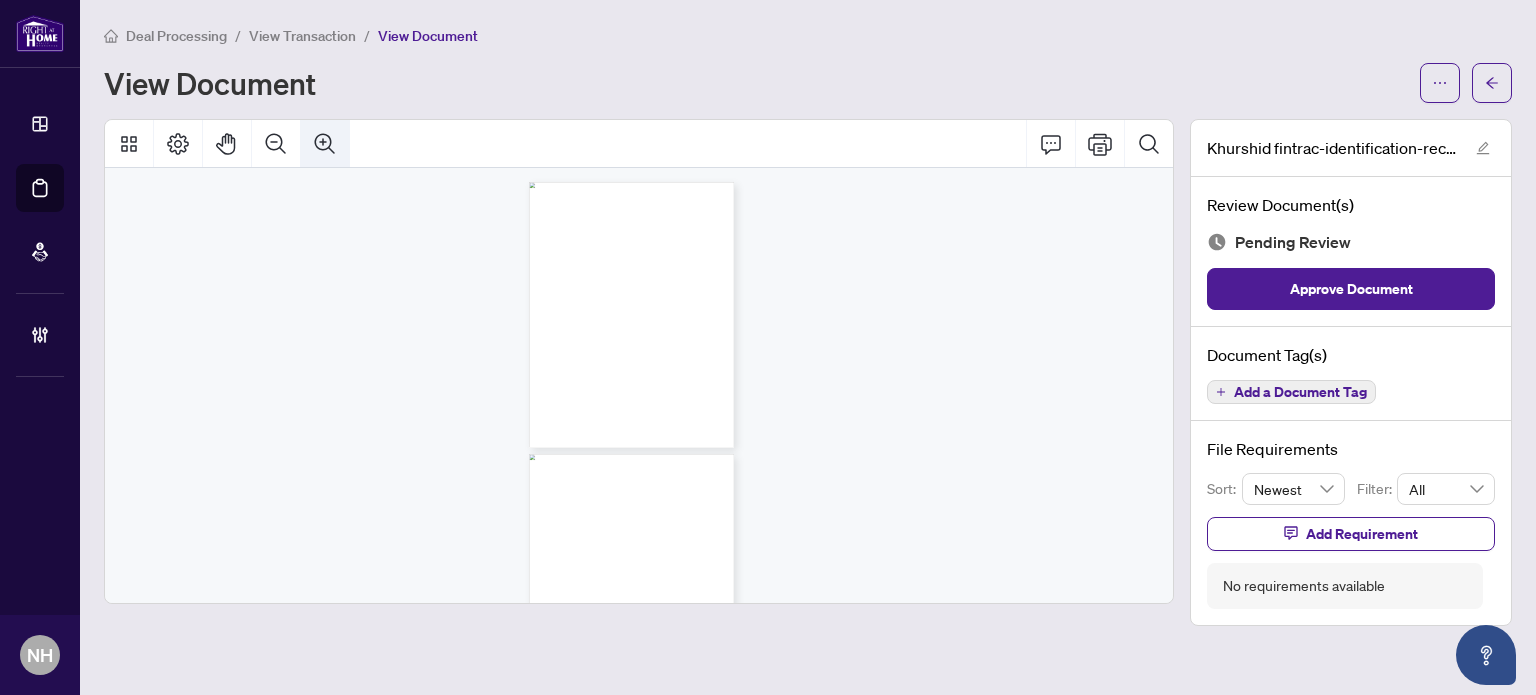 click 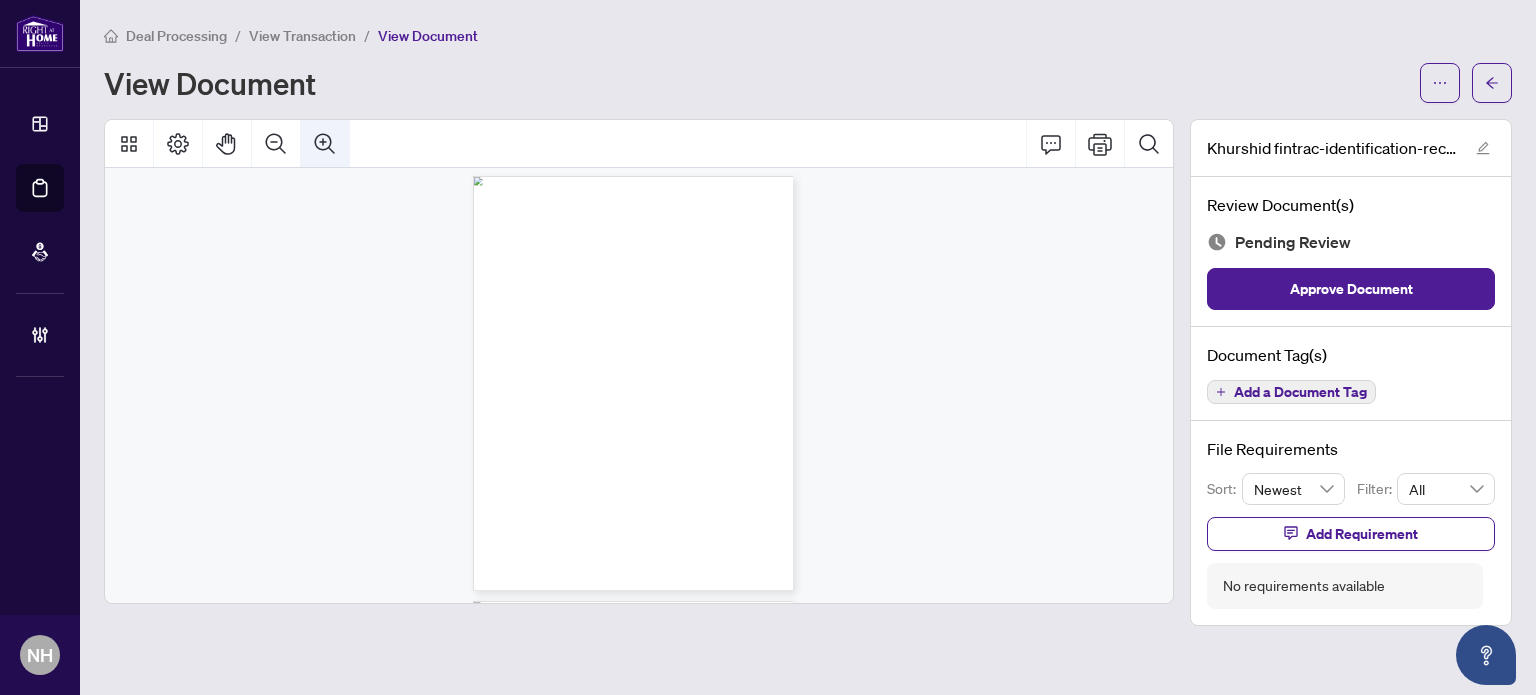 click 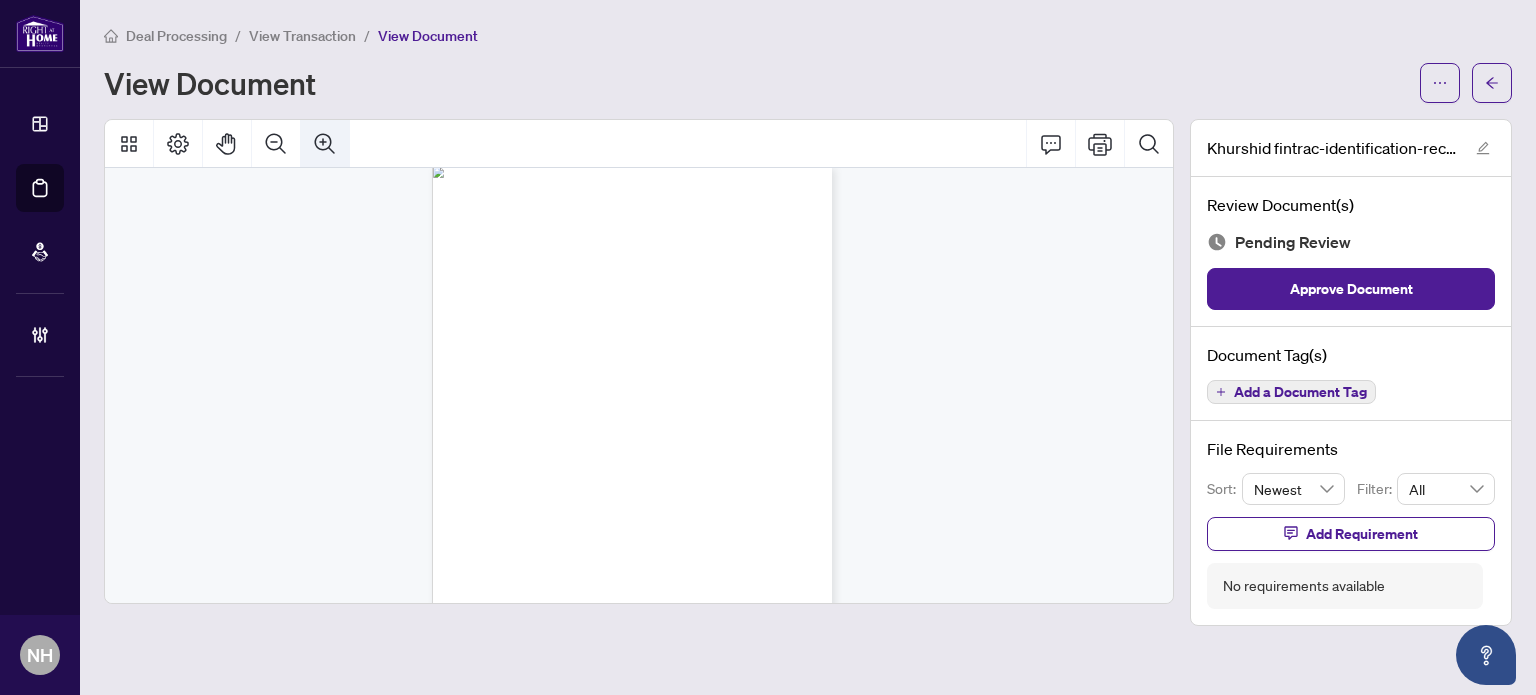 click 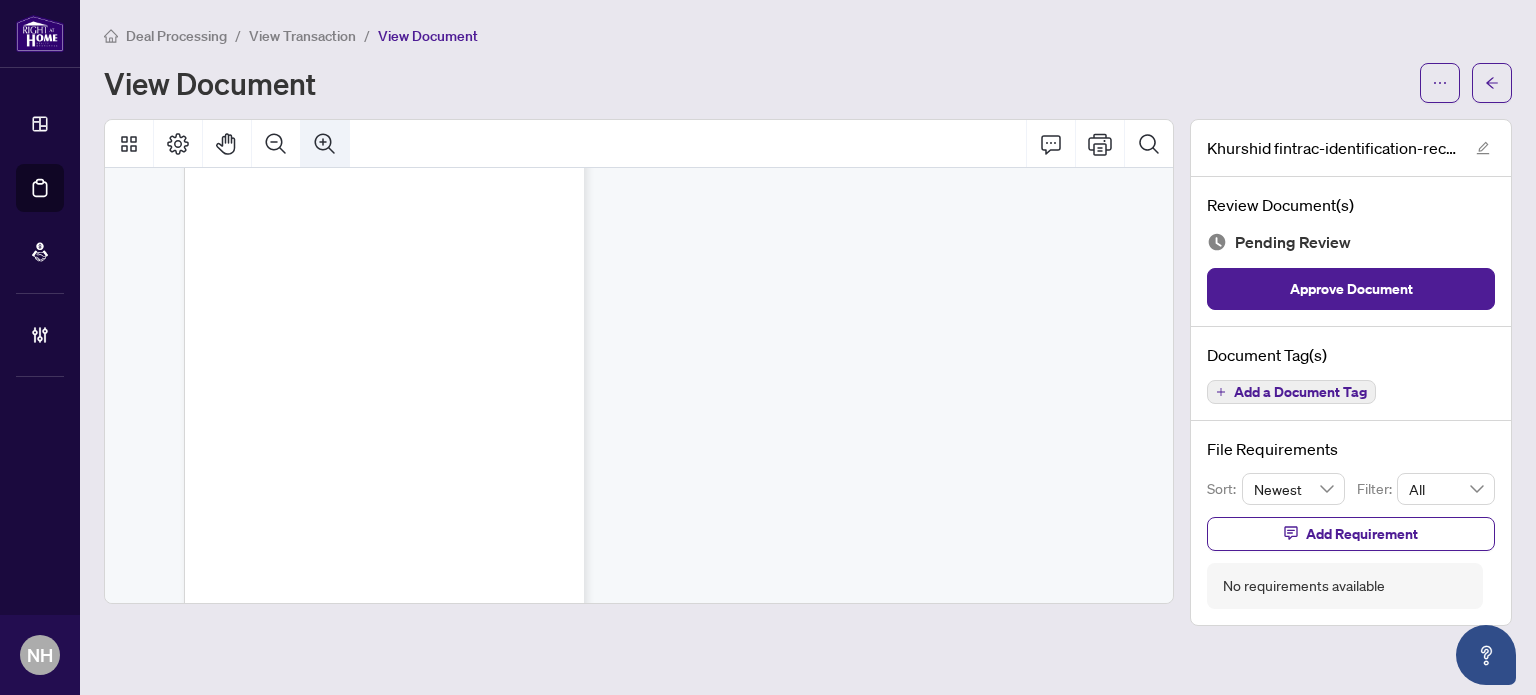 click 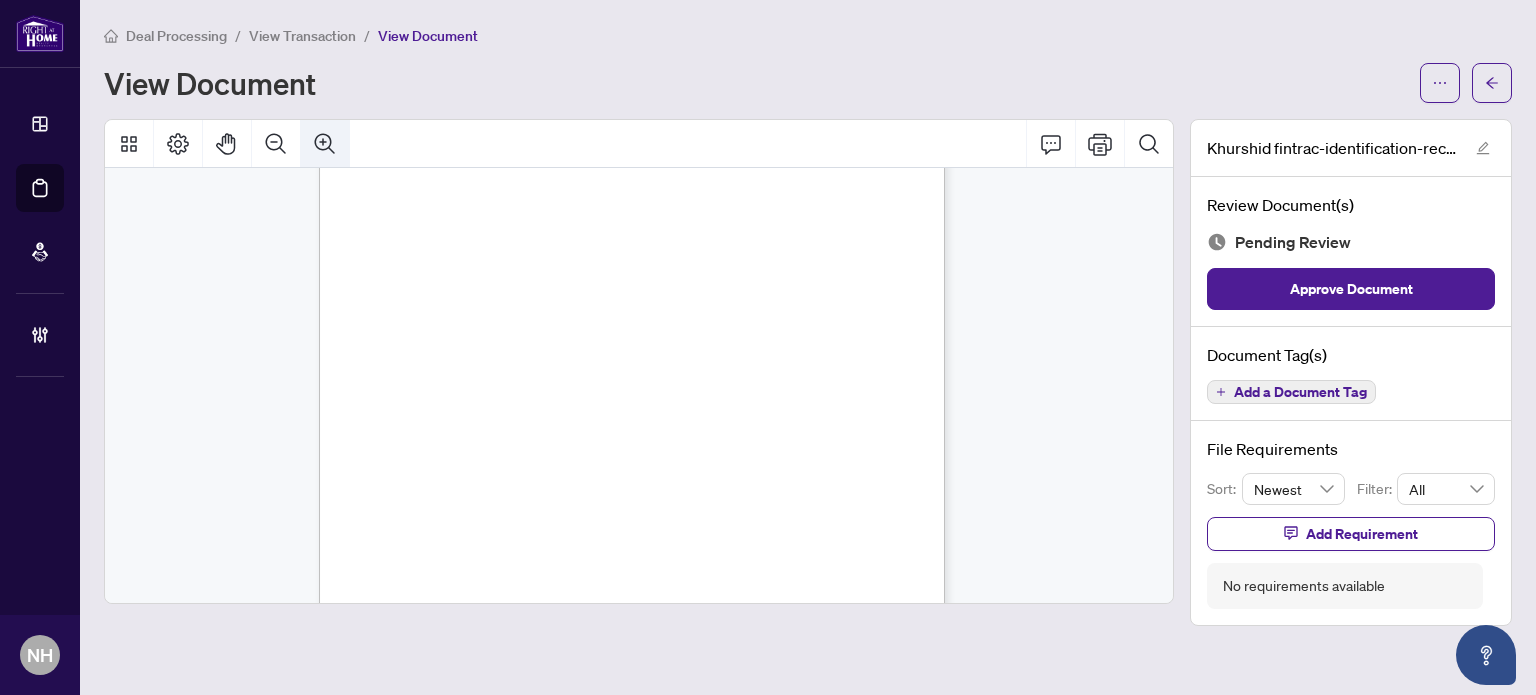 click 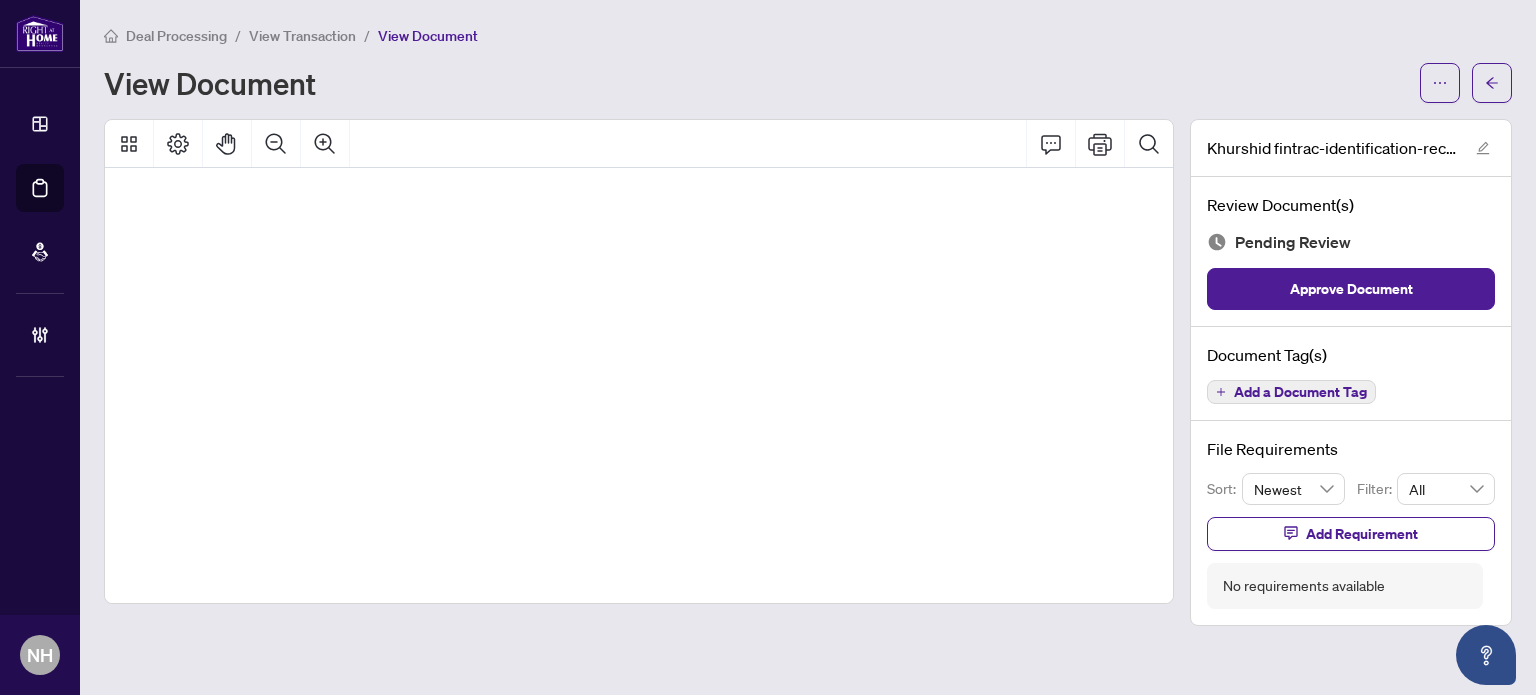 scroll, scrollTop: 8400, scrollLeft: 1427, axis: both 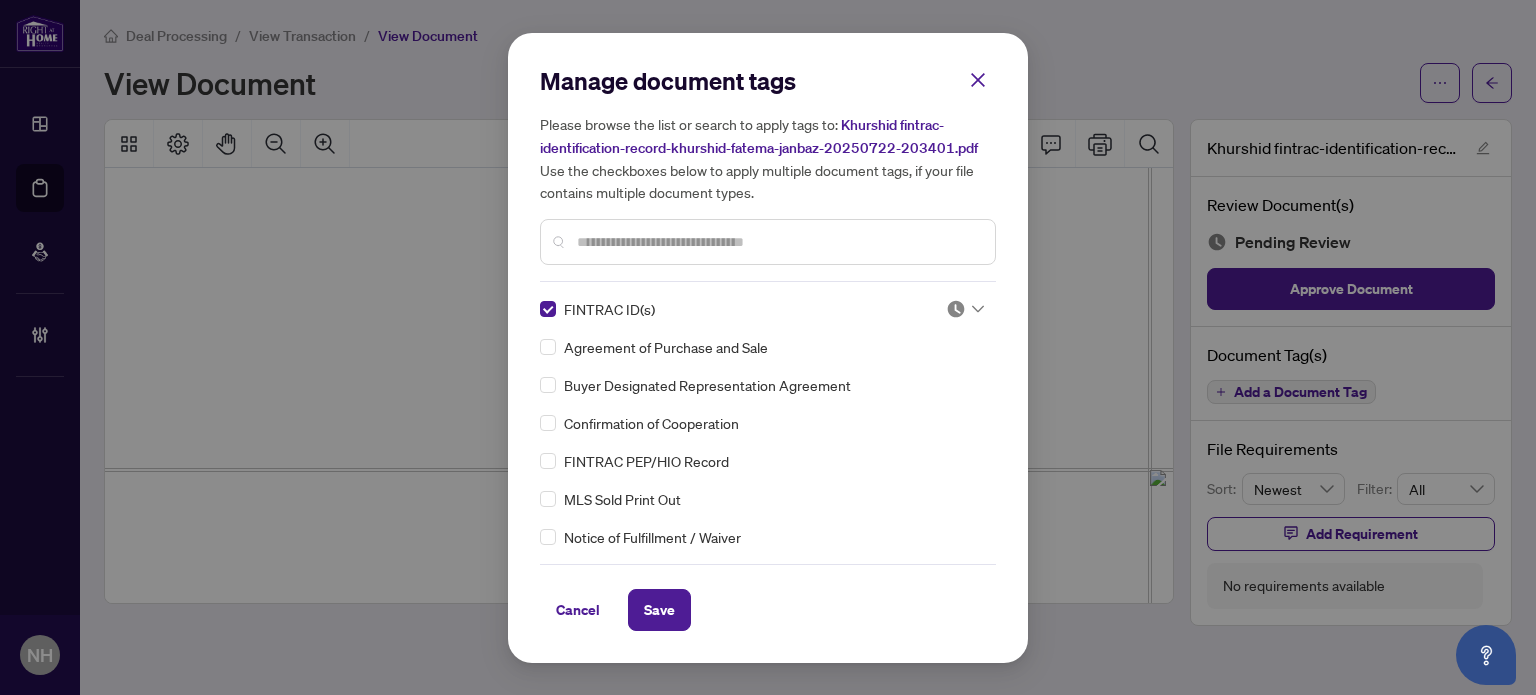 click at bounding box center (956, 309) 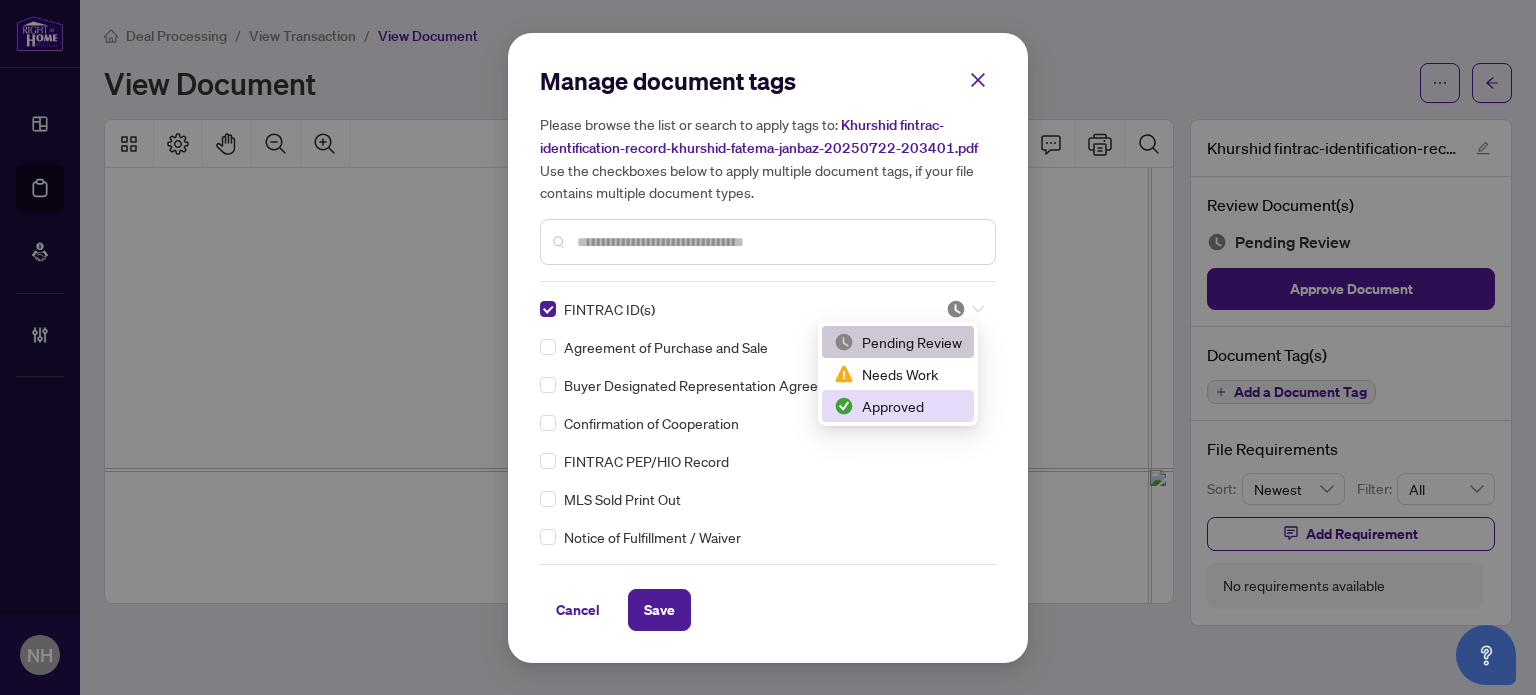 click on "Approved" at bounding box center (898, 406) 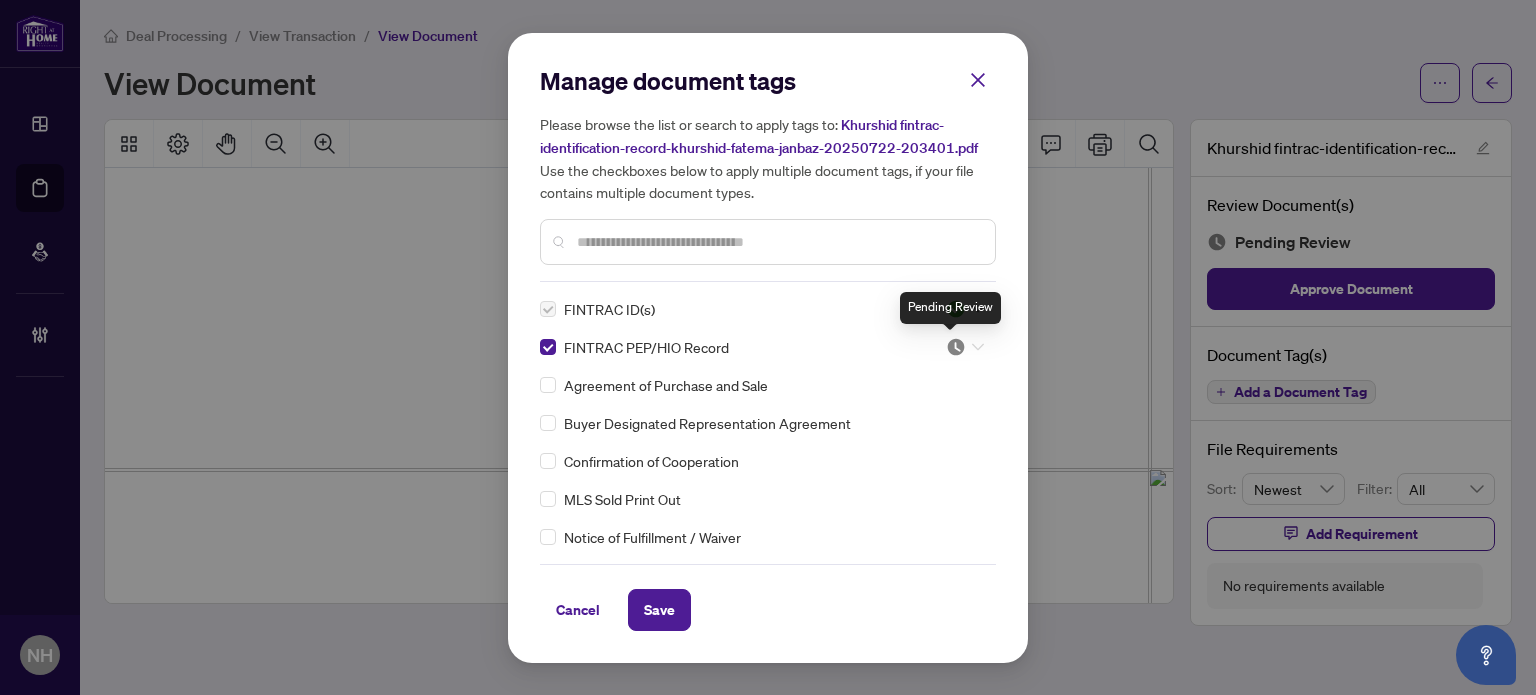 click at bounding box center (965, 347) 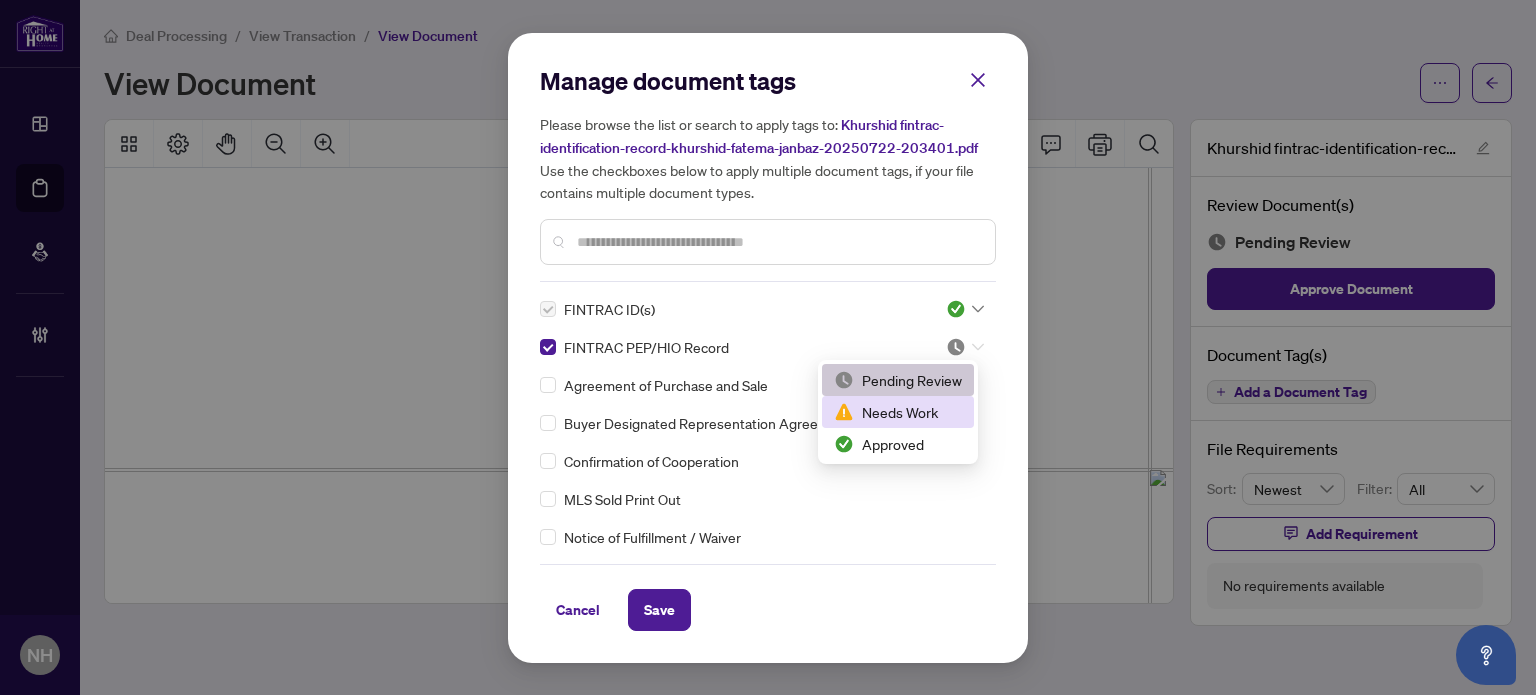 click on "Needs Work" at bounding box center (898, 412) 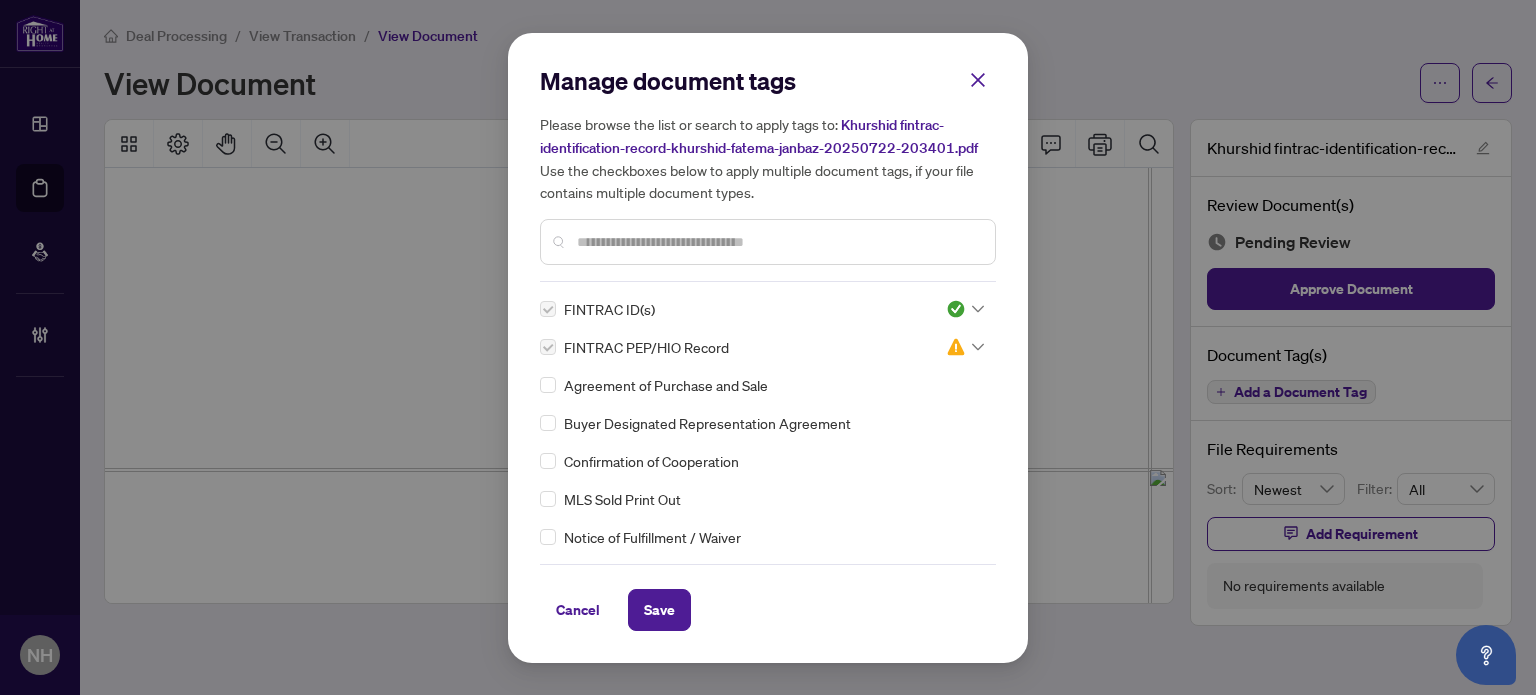 click at bounding box center [956, 347] 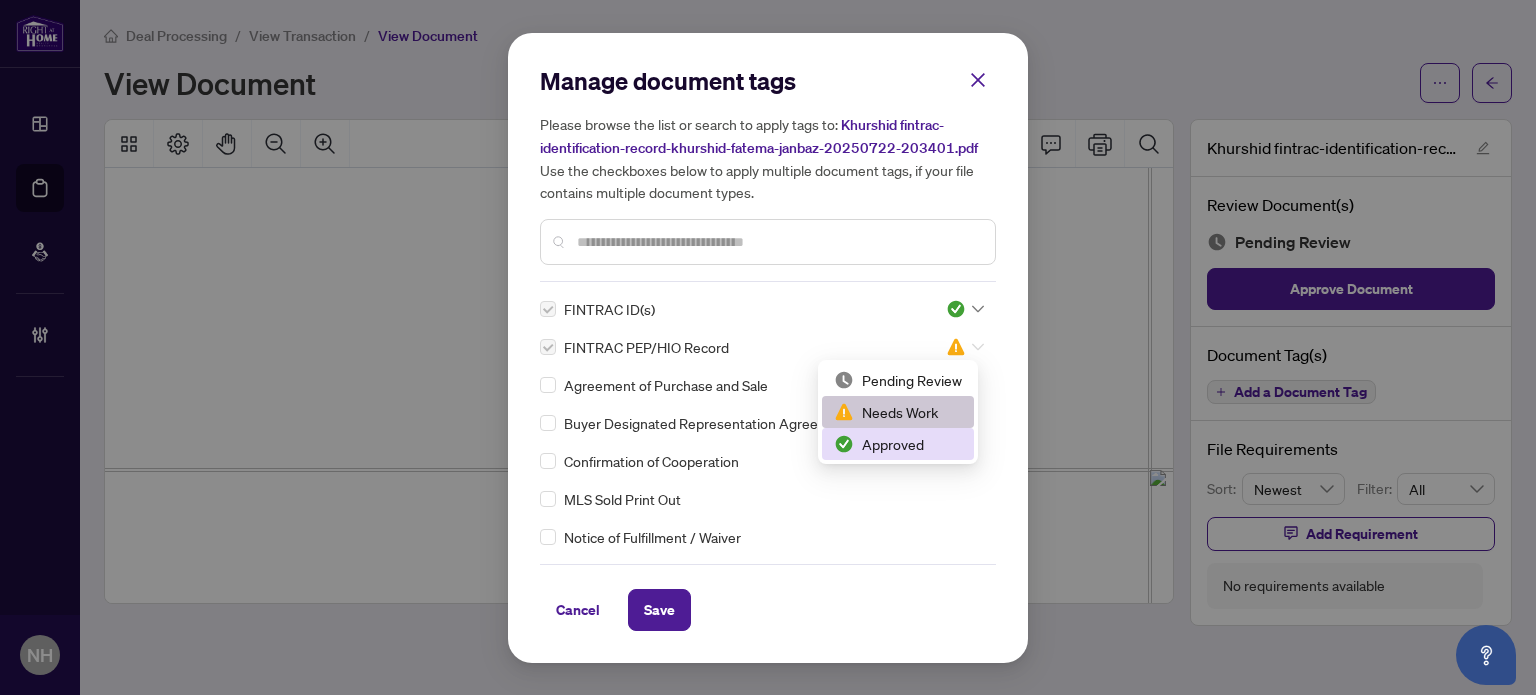 click on "Approved" at bounding box center [898, 444] 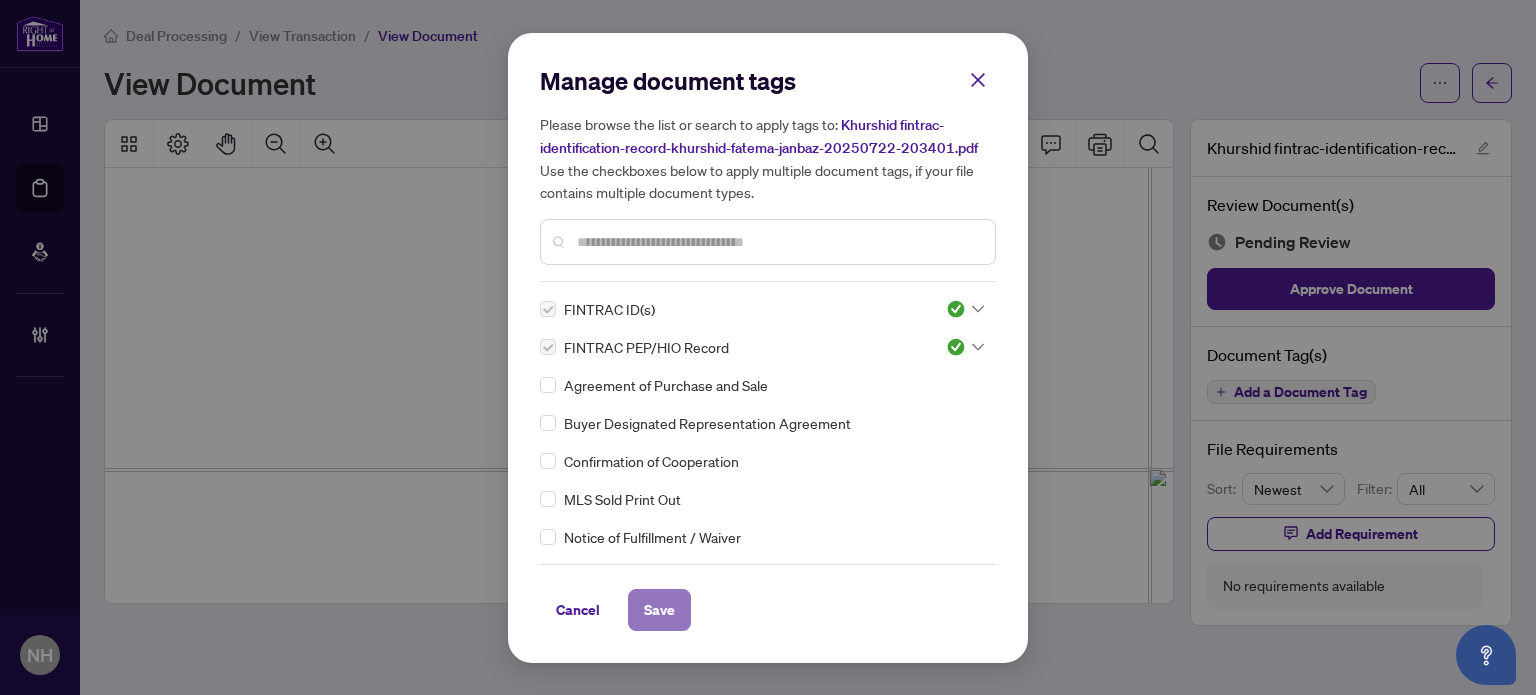 click on "Save" at bounding box center (659, 610) 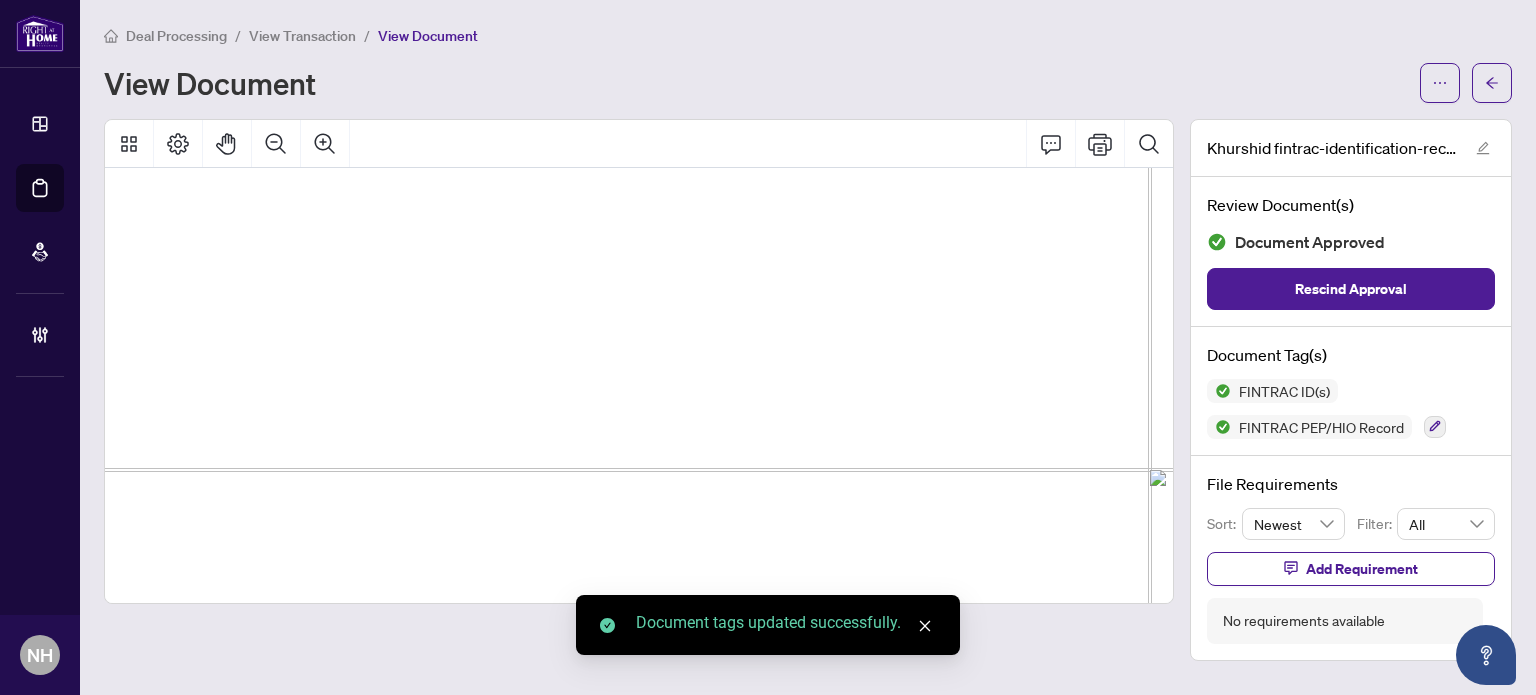 click on "View Transaction" at bounding box center [302, 36] 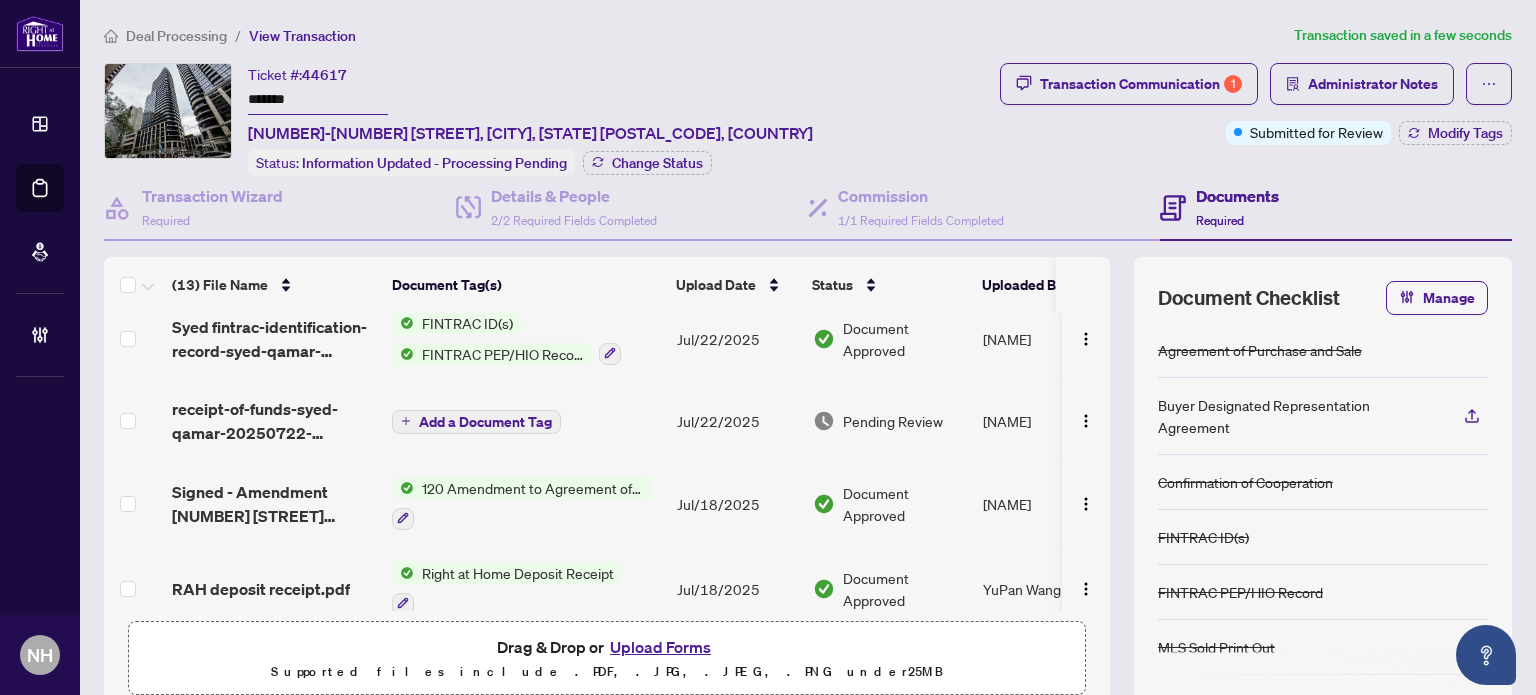 scroll, scrollTop: 300, scrollLeft: 0, axis: vertical 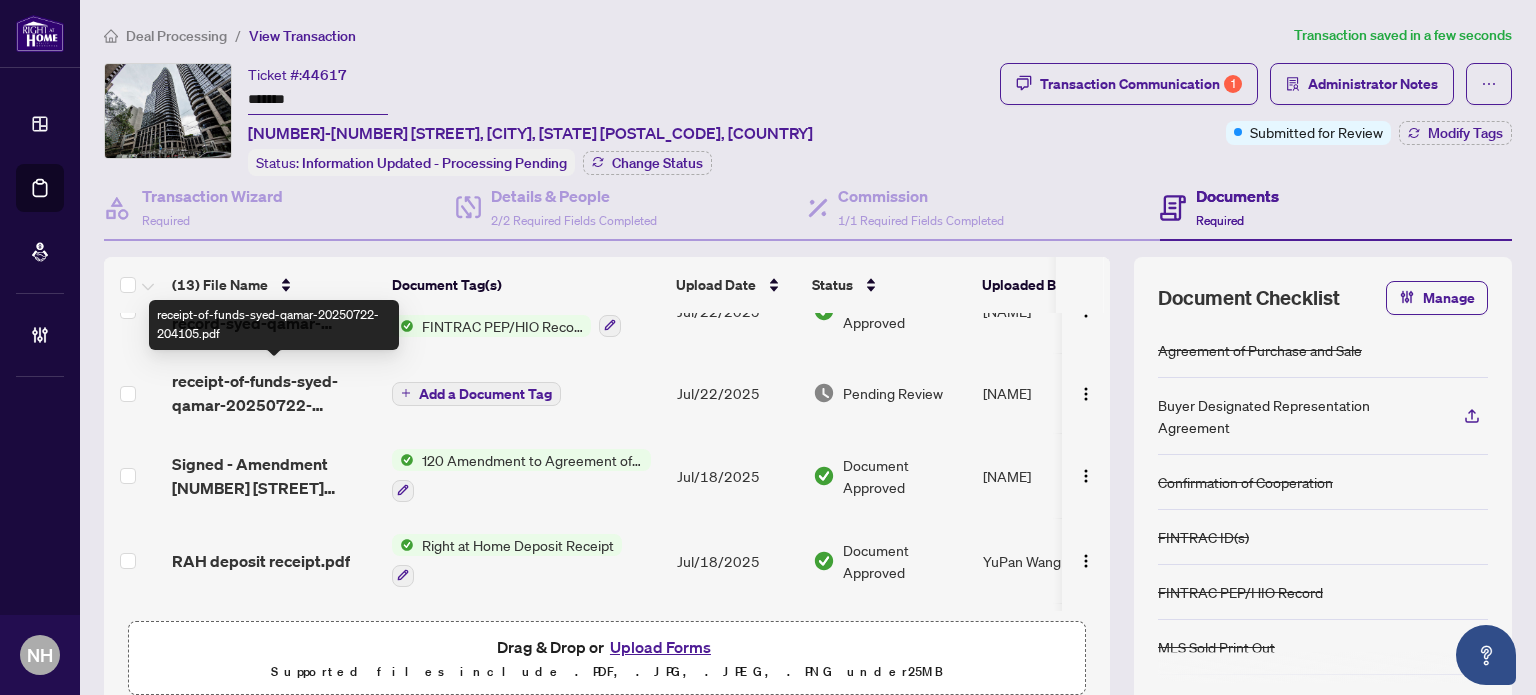 click on "receipt-of-funds-syed-qamar-20250722-204105.pdf" at bounding box center (274, 393) 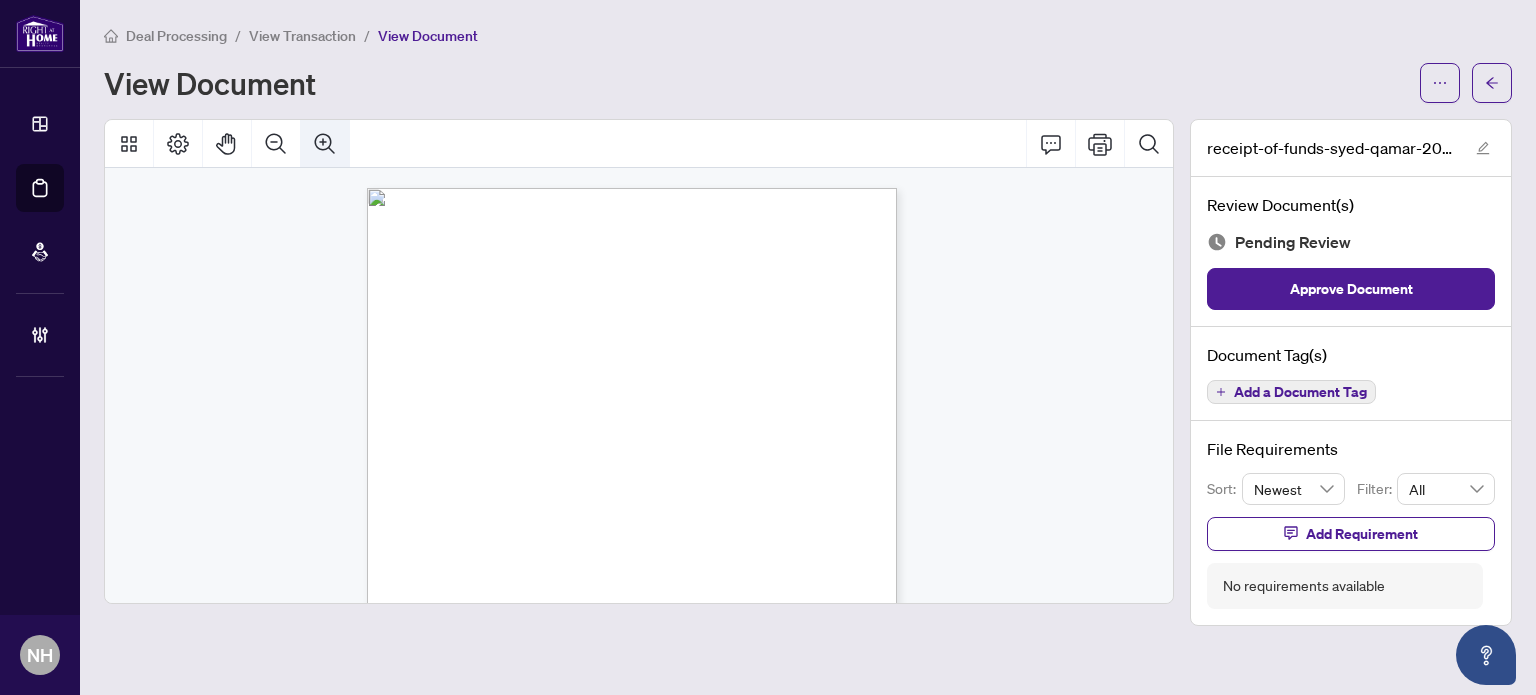 click 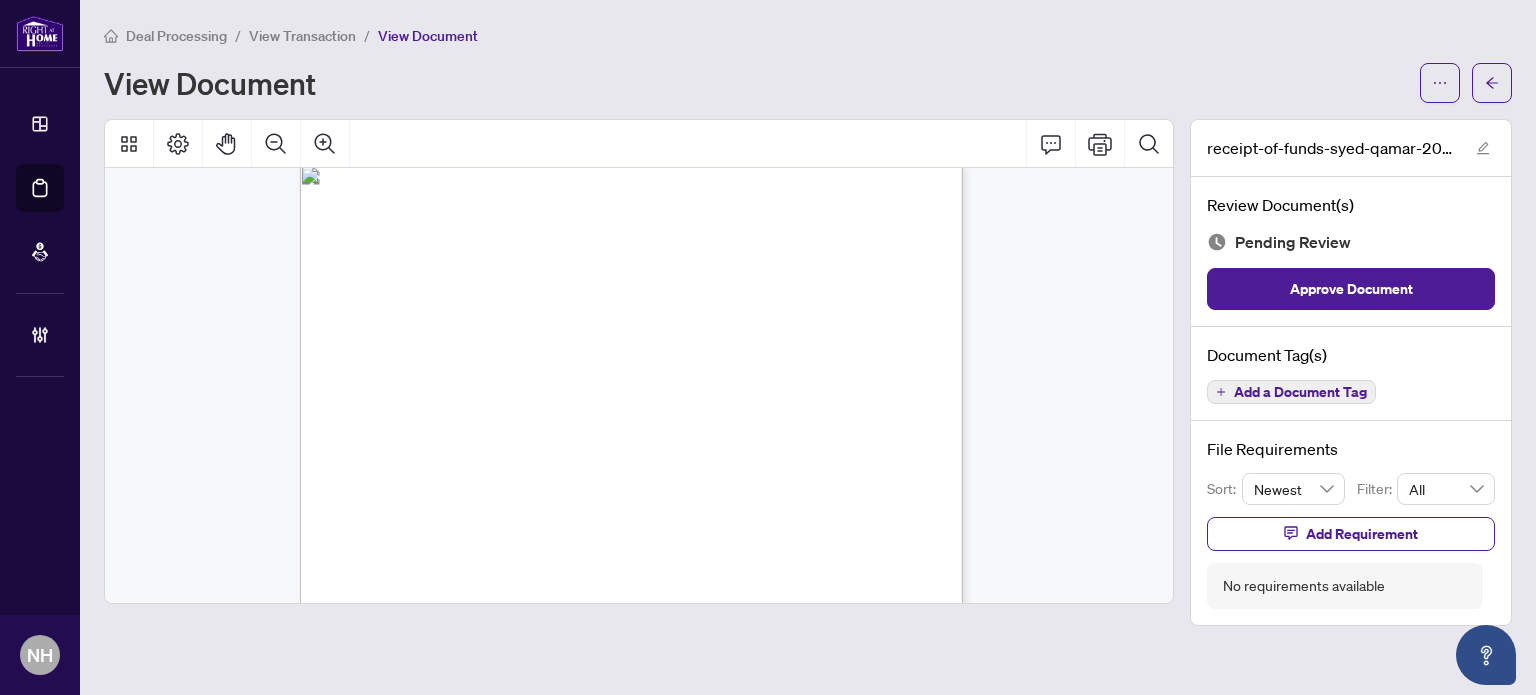 scroll, scrollTop: 906, scrollLeft: 127, axis: both 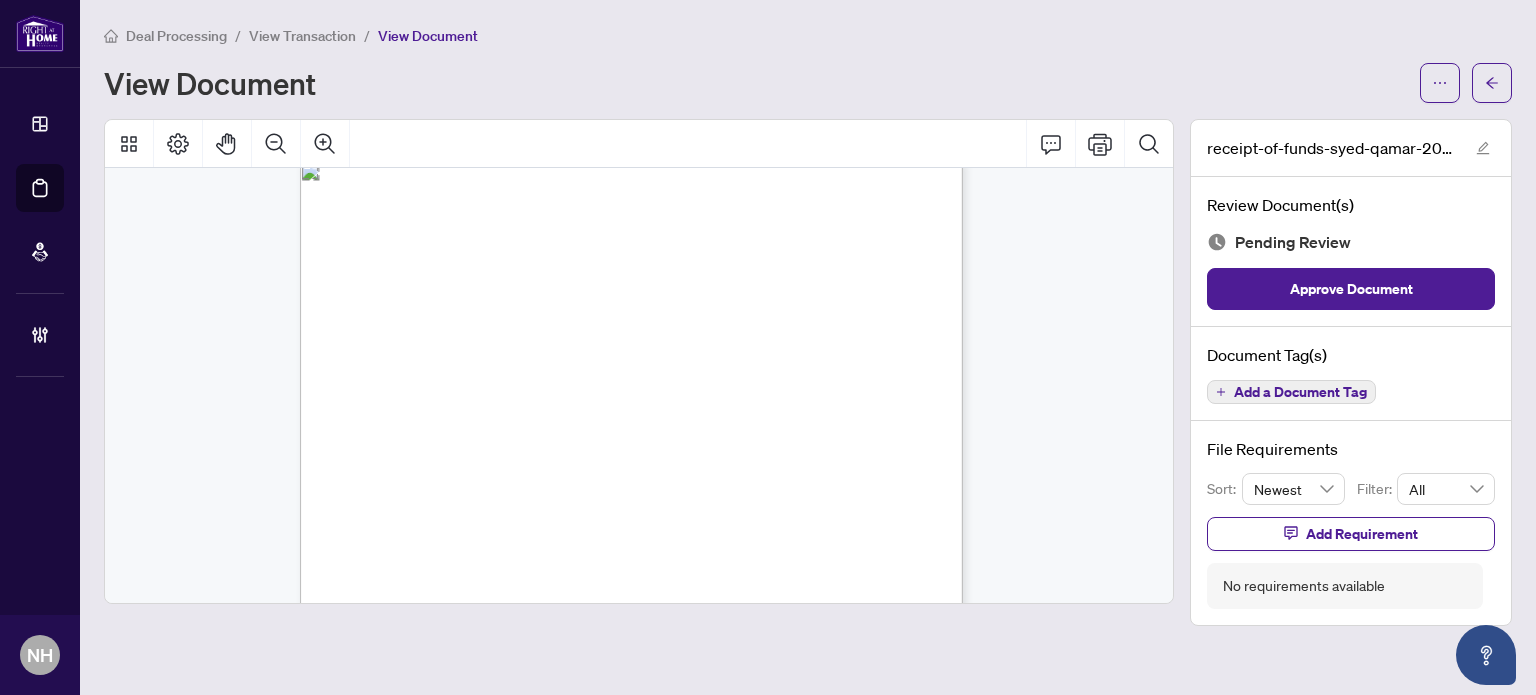 click on "Add a Document Tag" at bounding box center [1300, 392] 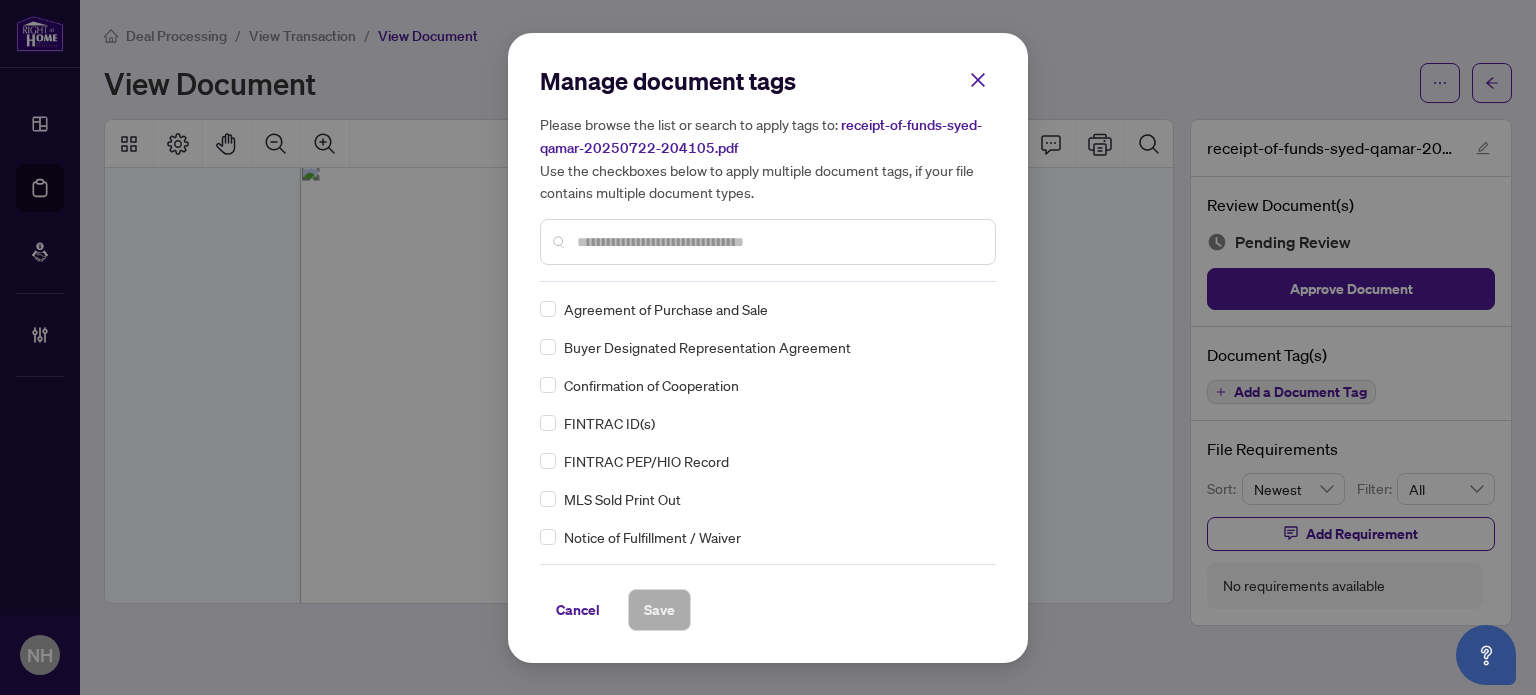 click at bounding box center [778, 242] 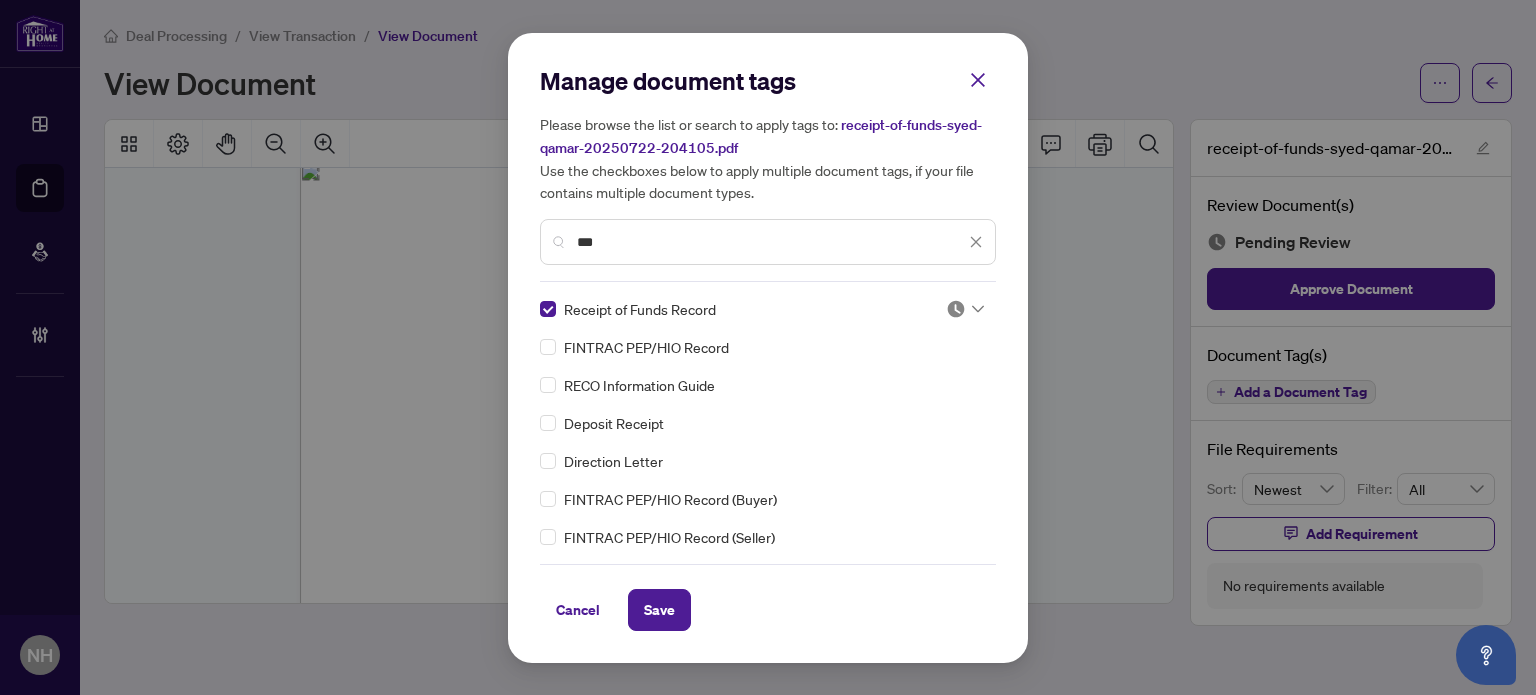 click at bounding box center [956, 309] 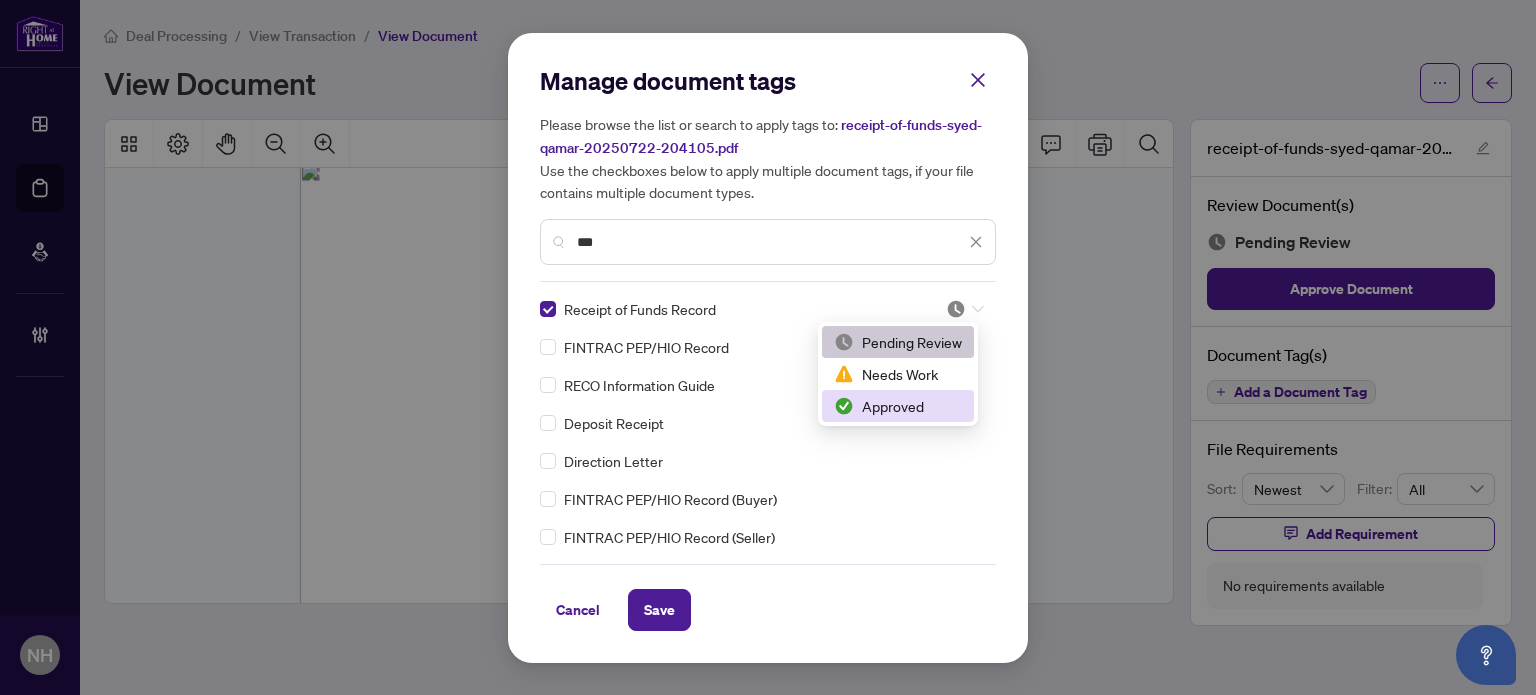 click on "Approved" at bounding box center [898, 406] 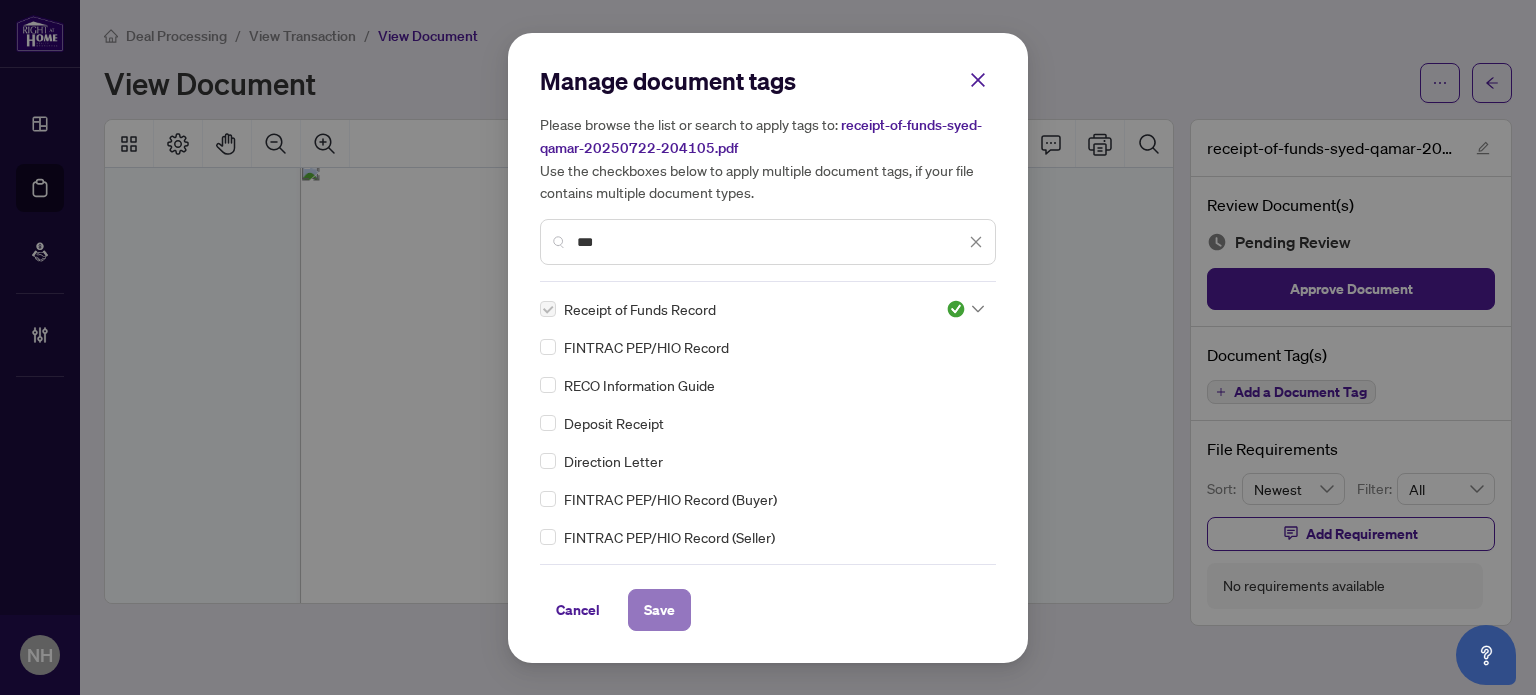 click on "Save" at bounding box center (659, 610) 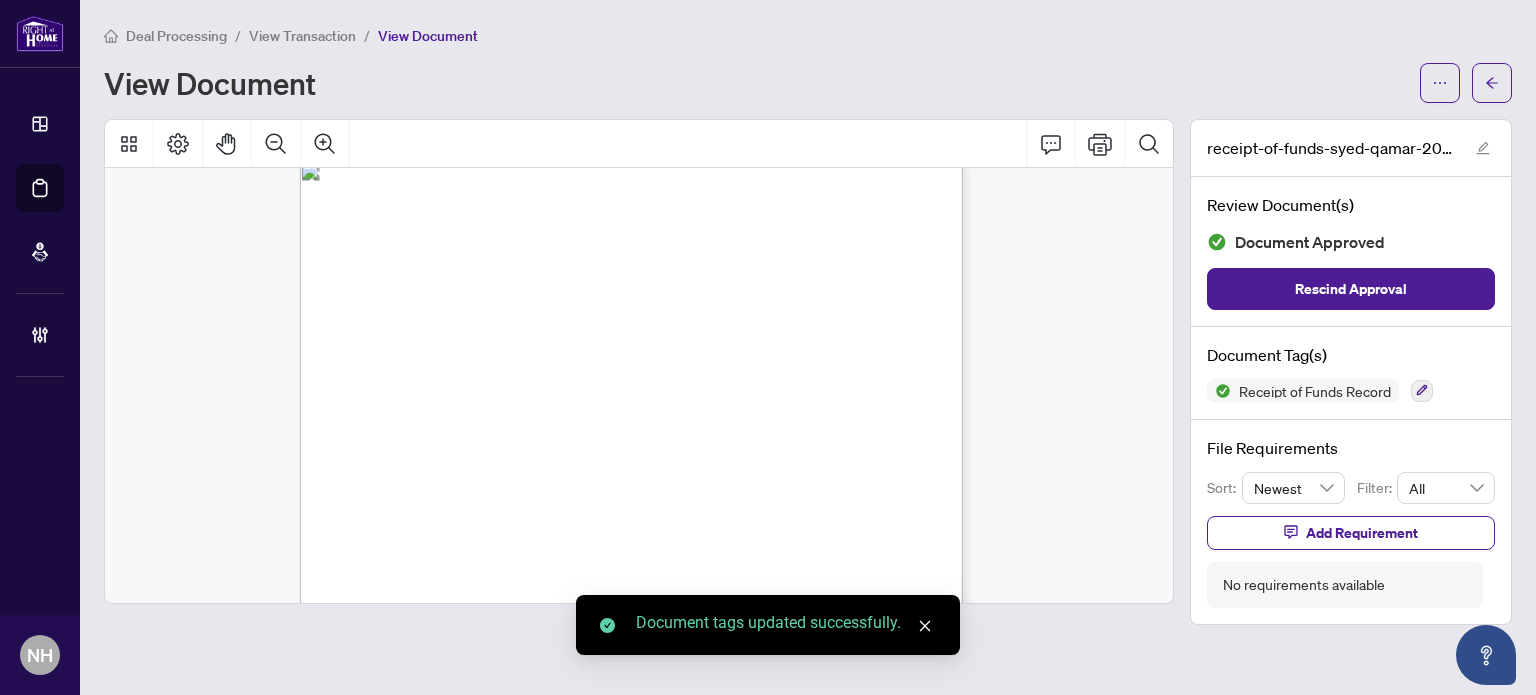 click on "View Transaction" at bounding box center [302, 36] 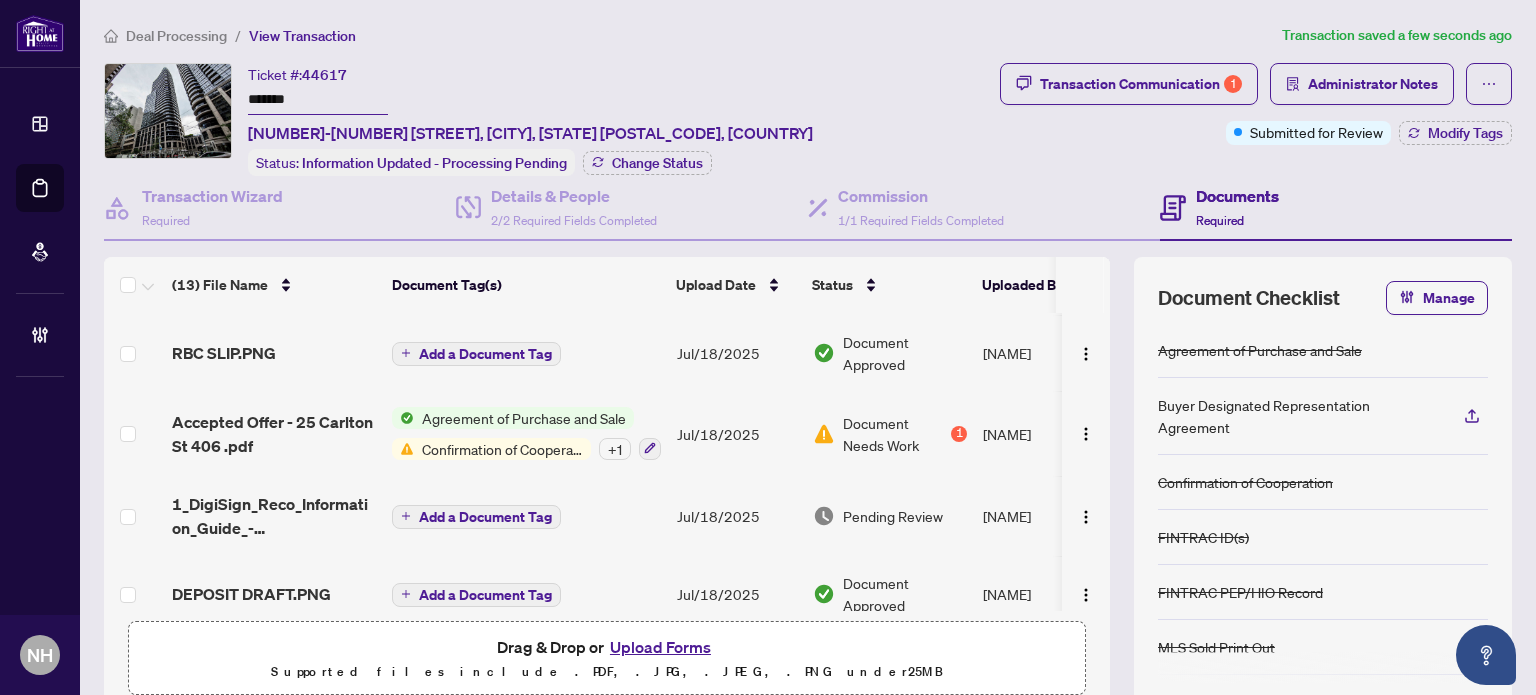 scroll, scrollTop: 771, scrollLeft: 0, axis: vertical 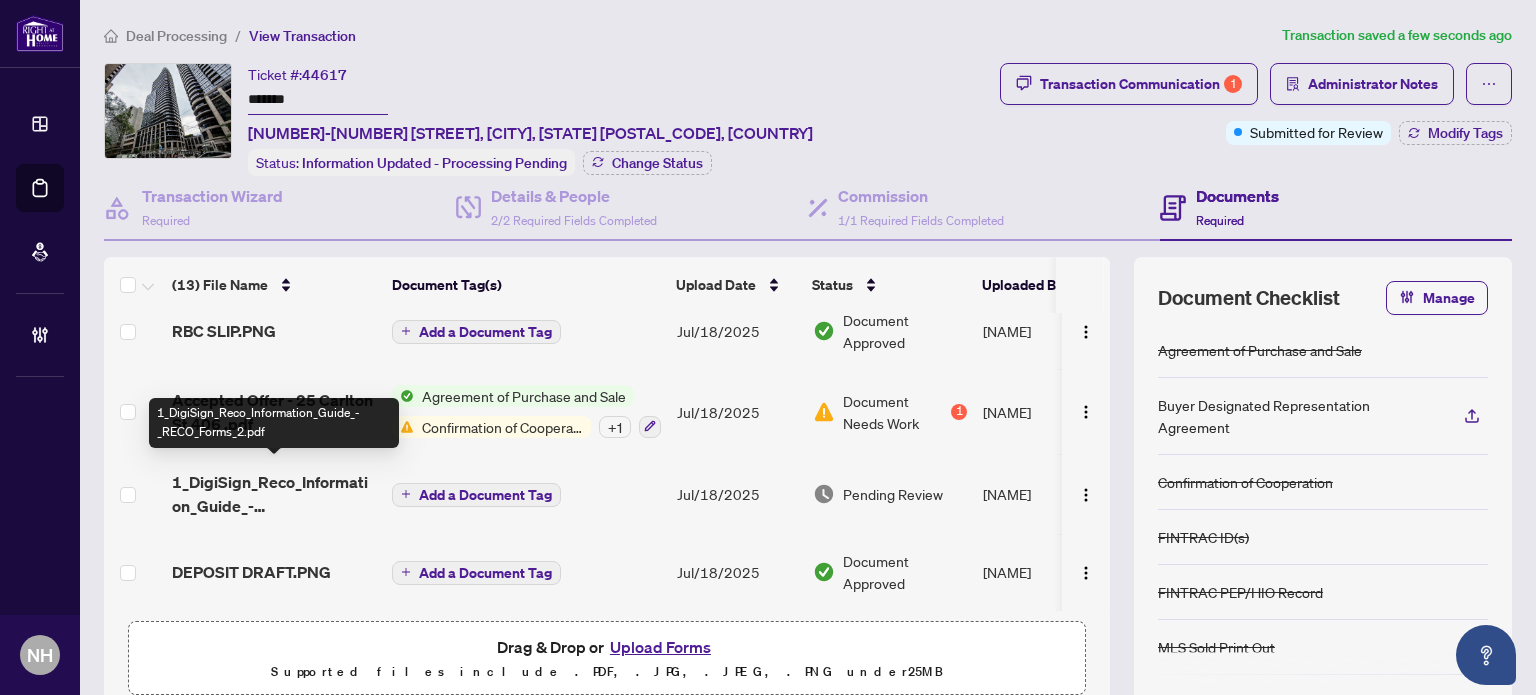 click on "1_DigiSign_Reco_Information_Guide_-_RECO_Forms_2.pdf" at bounding box center [274, 494] 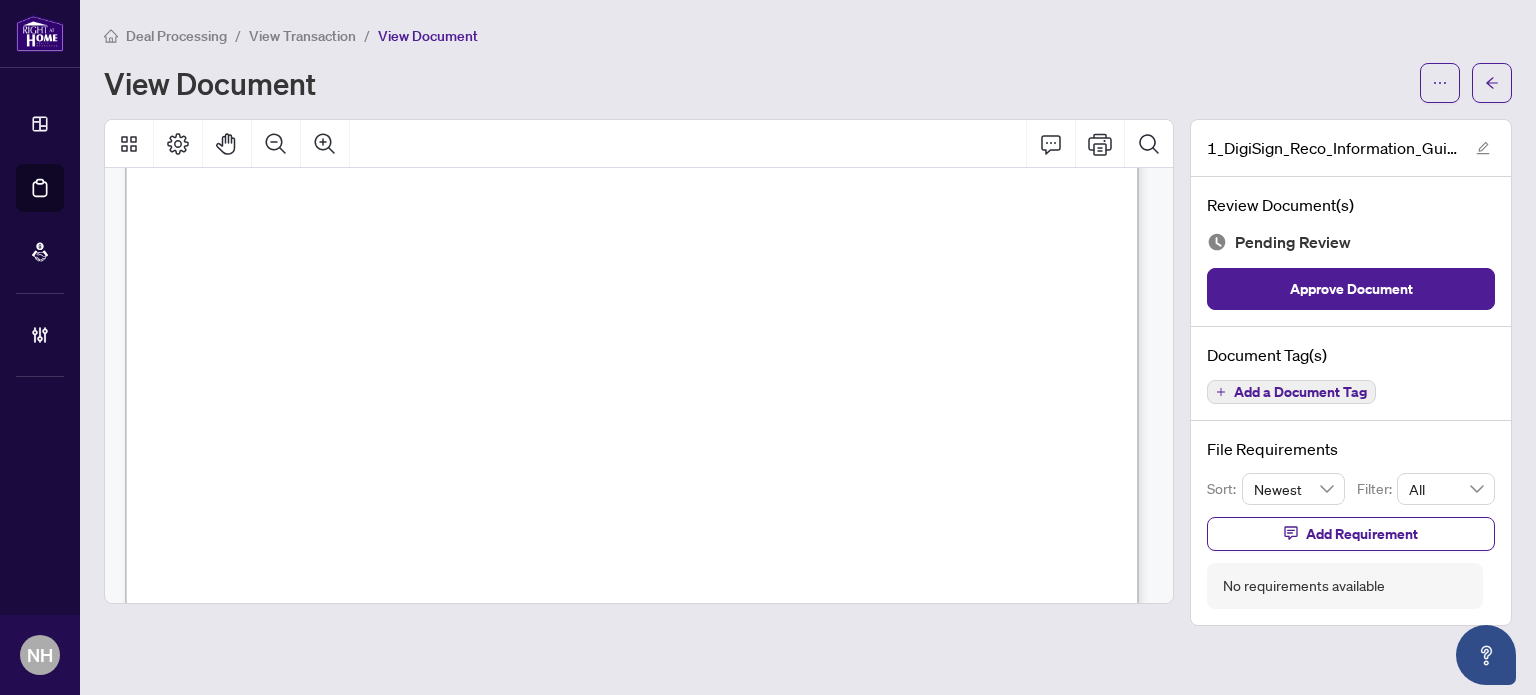 scroll, scrollTop: 16604, scrollLeft: 0, axis: vertical 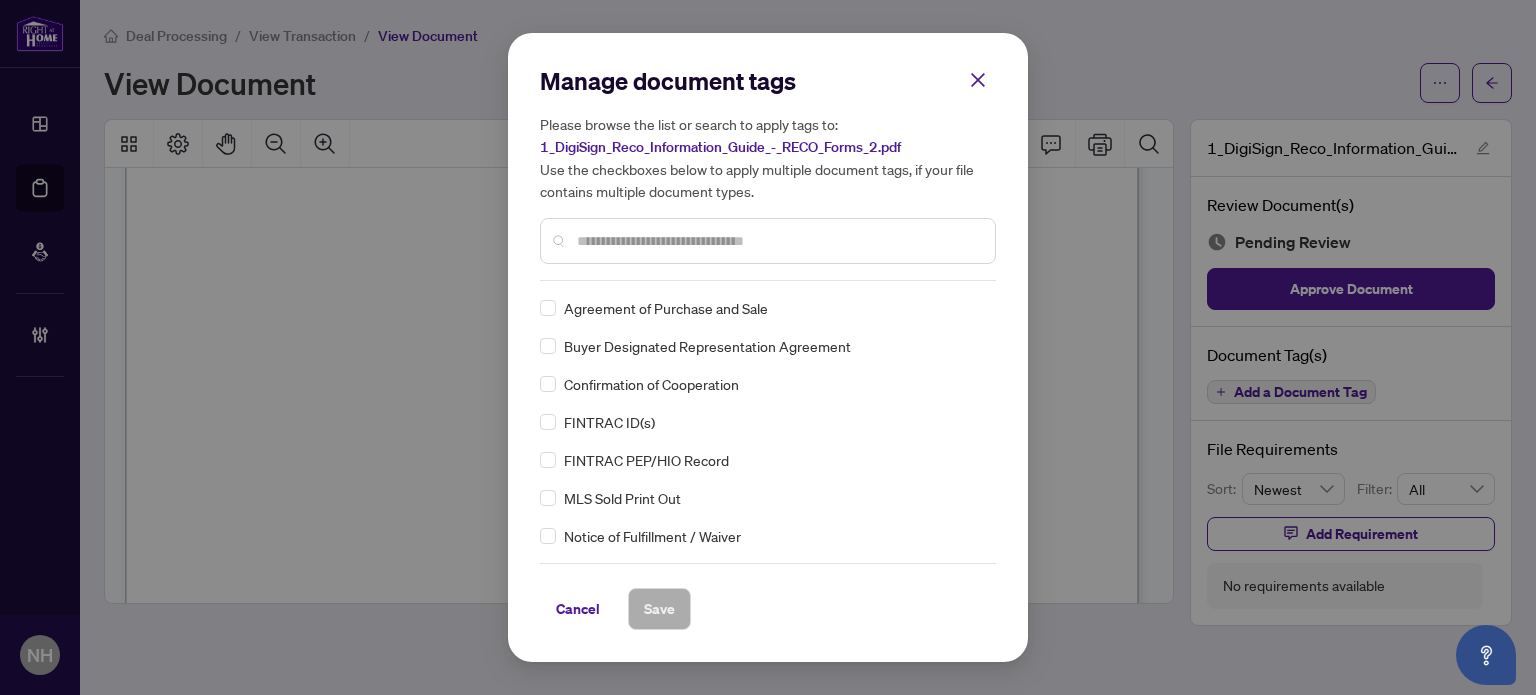 click at bounding box center [778, 241] 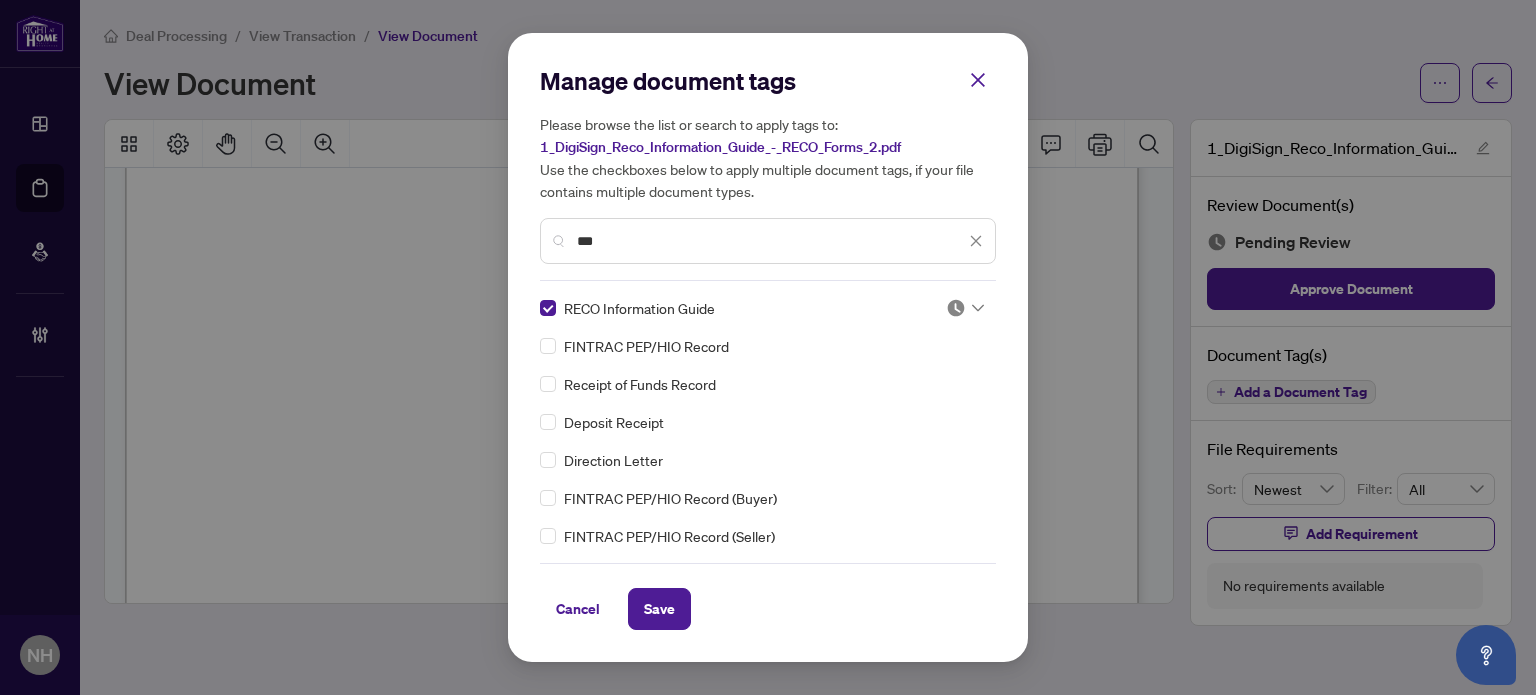 click on "RECO Information Guide FINTRAC PEP/HIO Record Receipt of Funds Record Deposit Receipt Direction Letter FINTRAC PEP/HIO Record (Buyer) FINTRAC PEP/HIO Record (Seller) Receipt of Funds Record Form RECO Information Guide (Buyer) RECO Information Guide (Landlord) RECO Information Guide (Seller) RECO Information Guide (Tenant) Recruiting Voucher - Applied Recruiting Voucher - Not Applied Recruiting Voucher - Pending Approval Right at Home Deposit Receipt Sellers Direction Sharing Substance 209 Seller Direction to Share Substance of Offers 224 Seller's Direction re: Property/Offers - Important Information for Seller
Acknowledgement 244 Seller’s Direction re: Property/Offers 630 Individual Identification Information Record 631 Corporation/Entity Identification InformationRecord 634 Politically Exposed Person/Head of International Organization Checklist/Record 636 Beneficial Ownership Record 640 Trade Record Sheet" at bounding box center [768, 422] 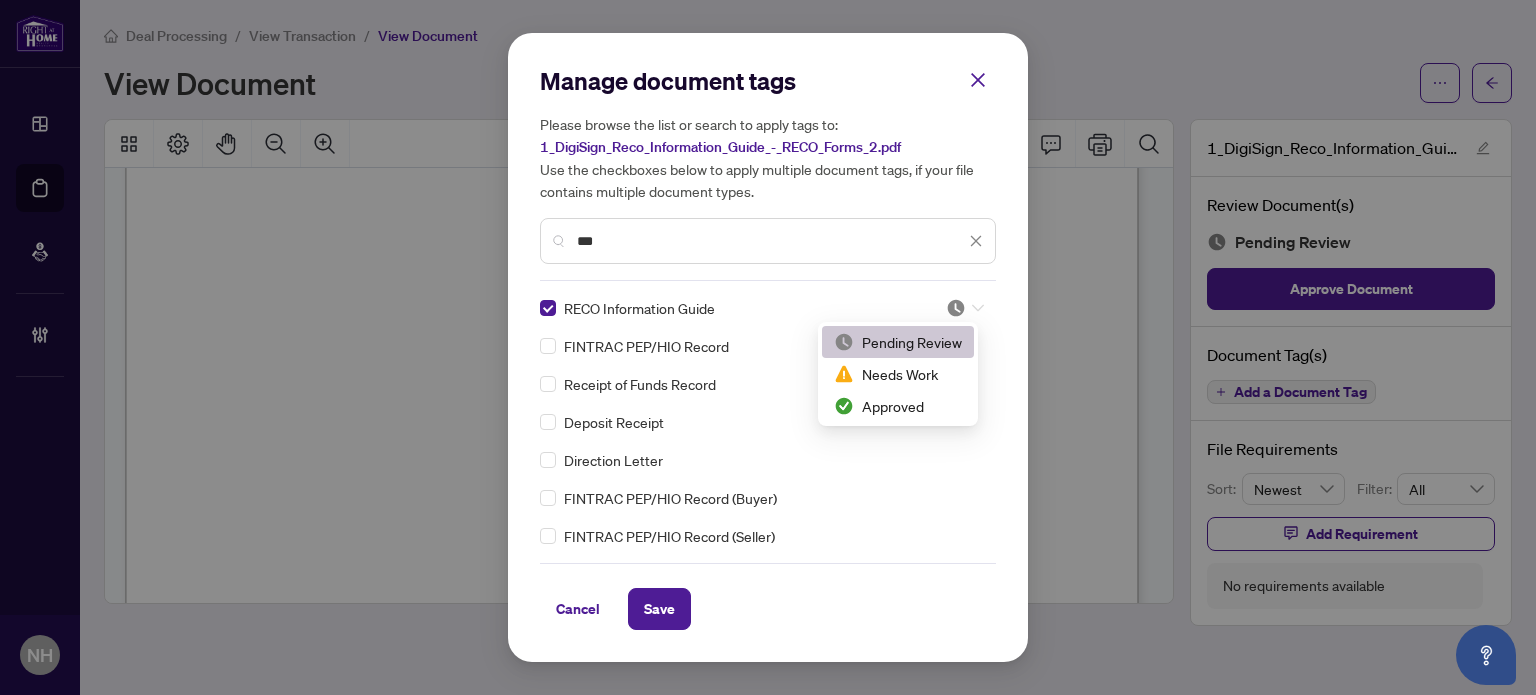 click at bounding box center [965, 308] 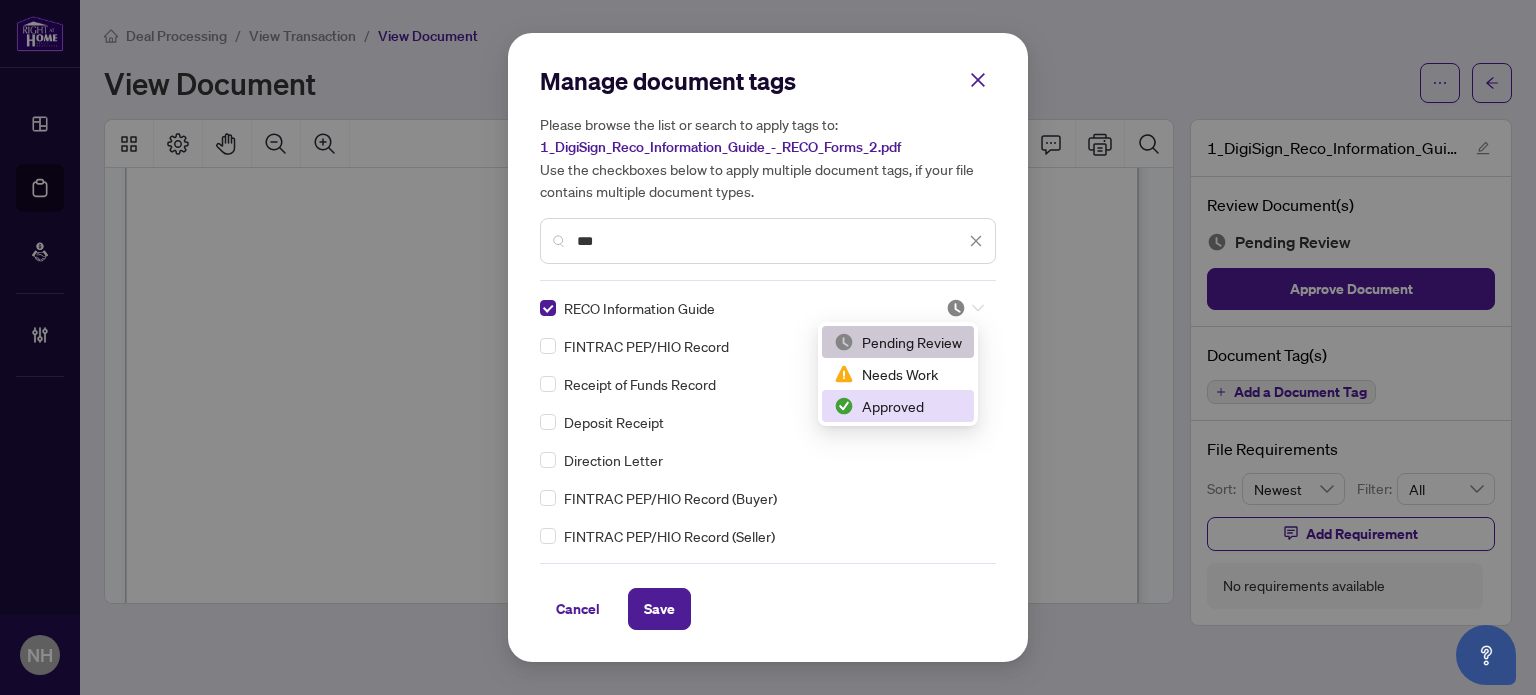 click on "Approved" at bounding box center [898, 406] 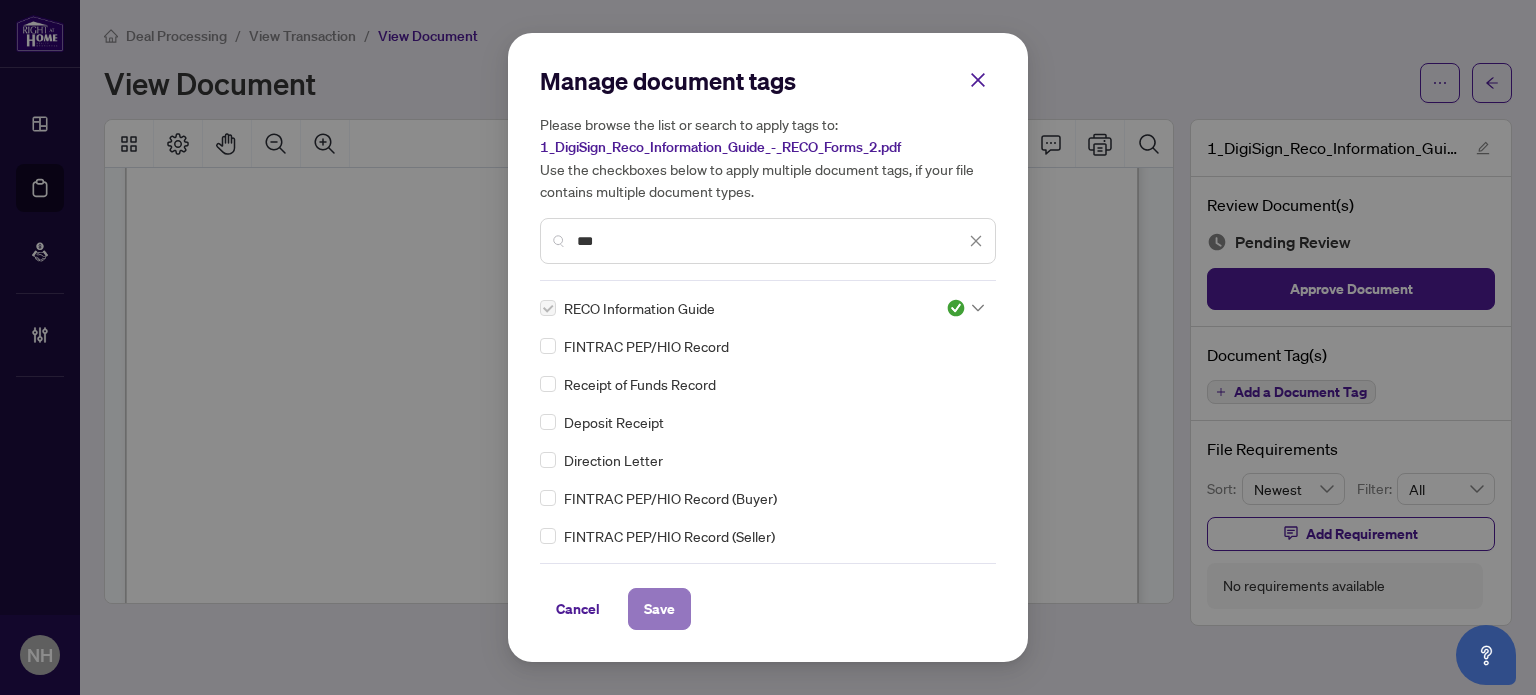 click on "Save" at bounding box center (659, 609) 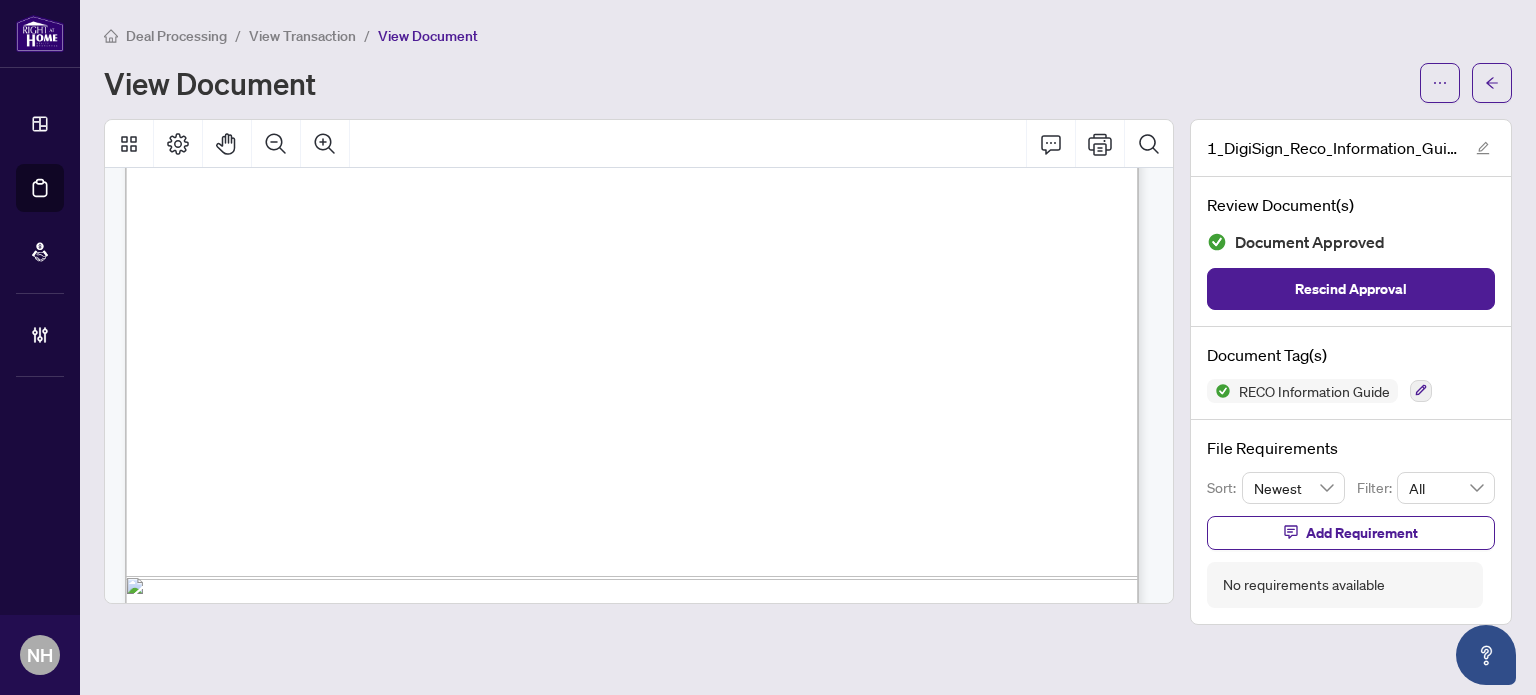 scroll, scrollTop: 23783, scrollLeft: 0, axis: vertical 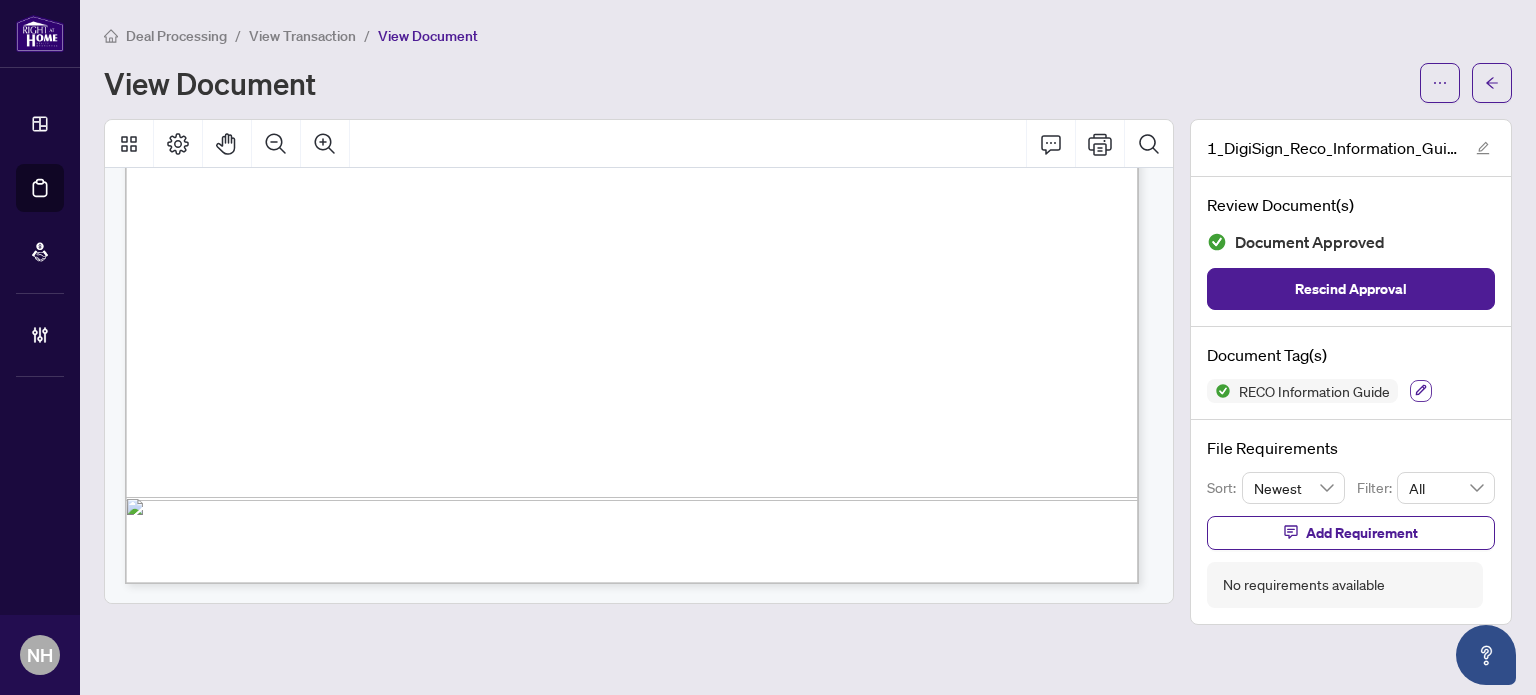 click 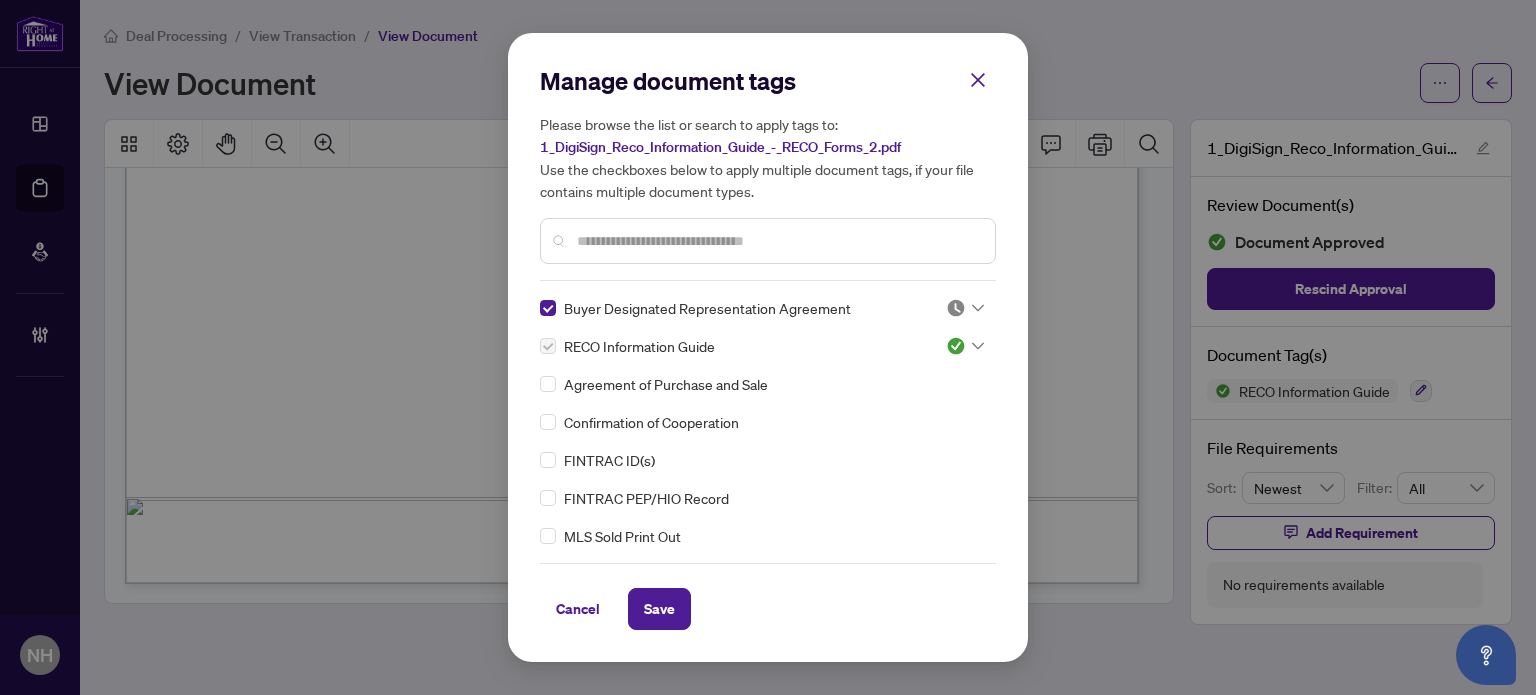 click at bounding box center [965, 308] 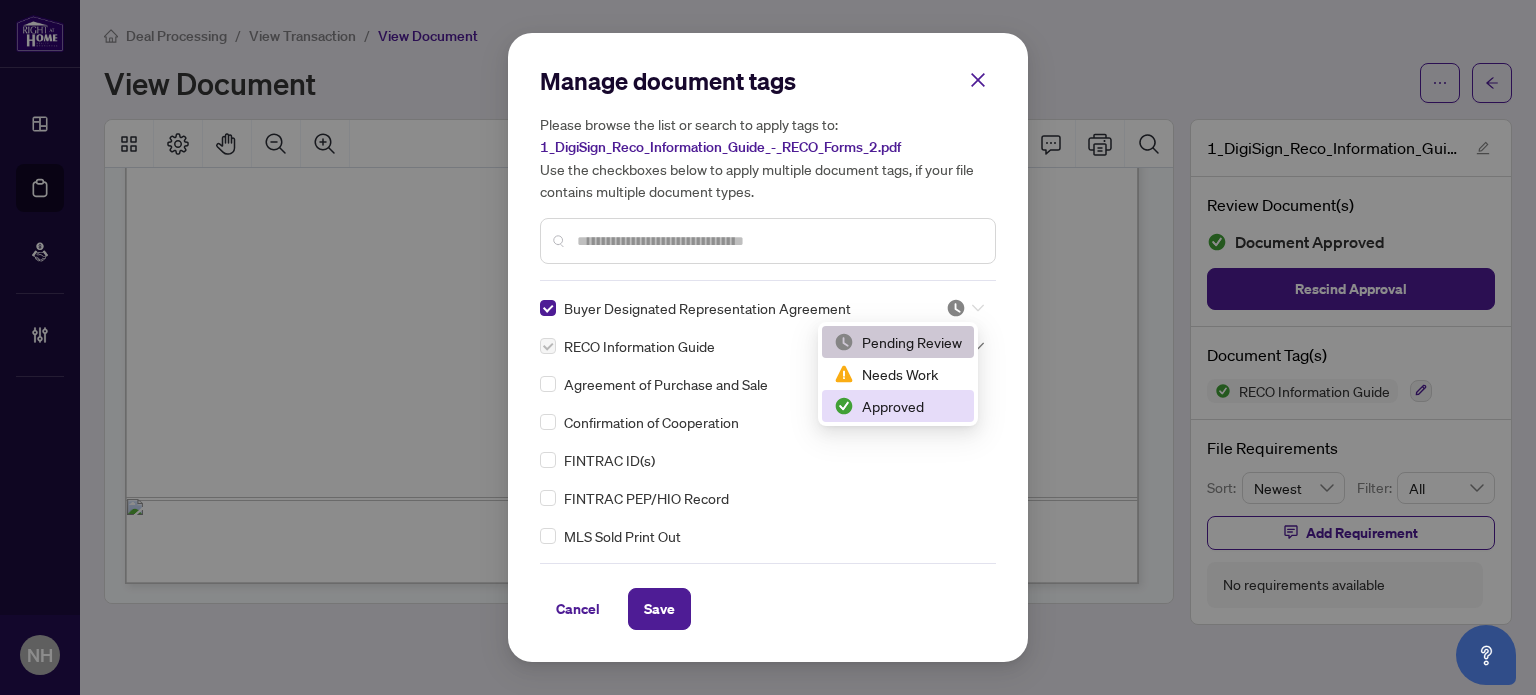 click on "Approved" at bounding box center [898, 406] 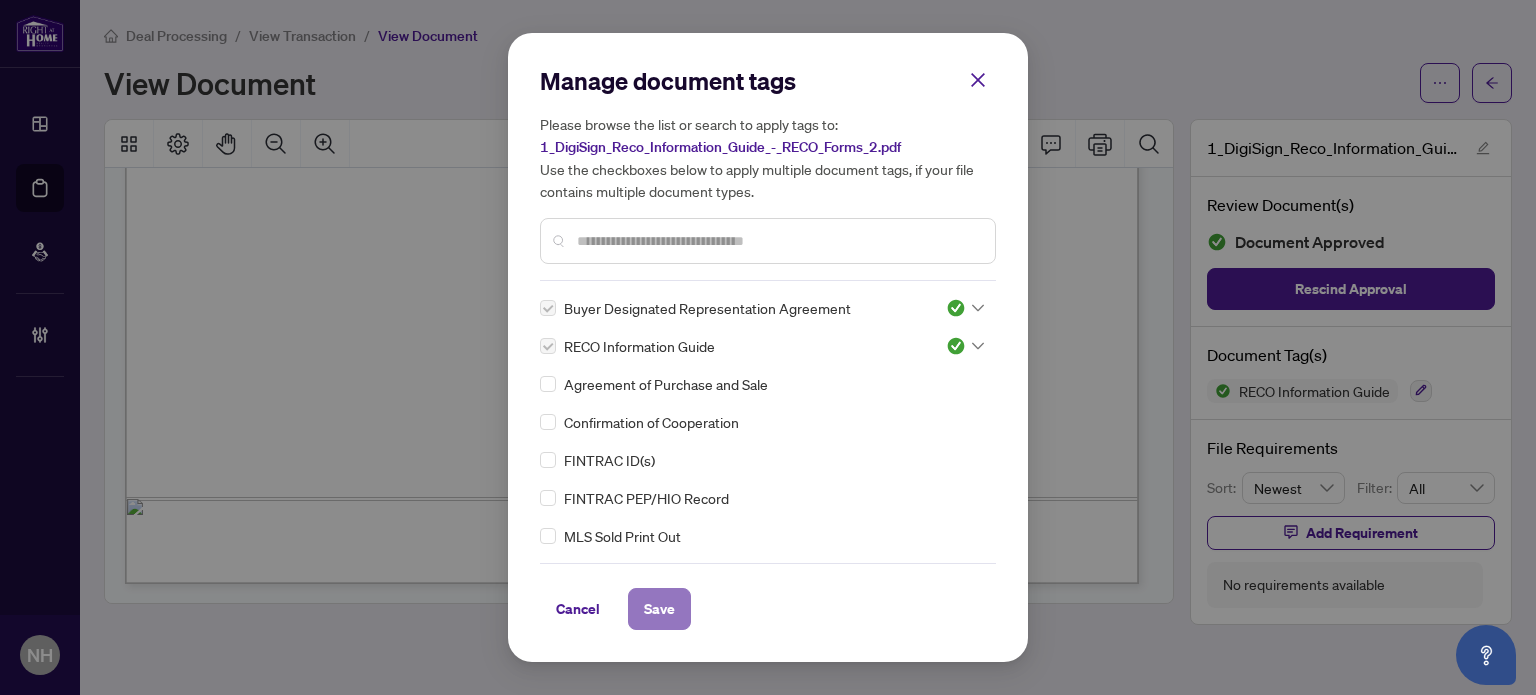 click on "Save" at bounding box center (659, 609) 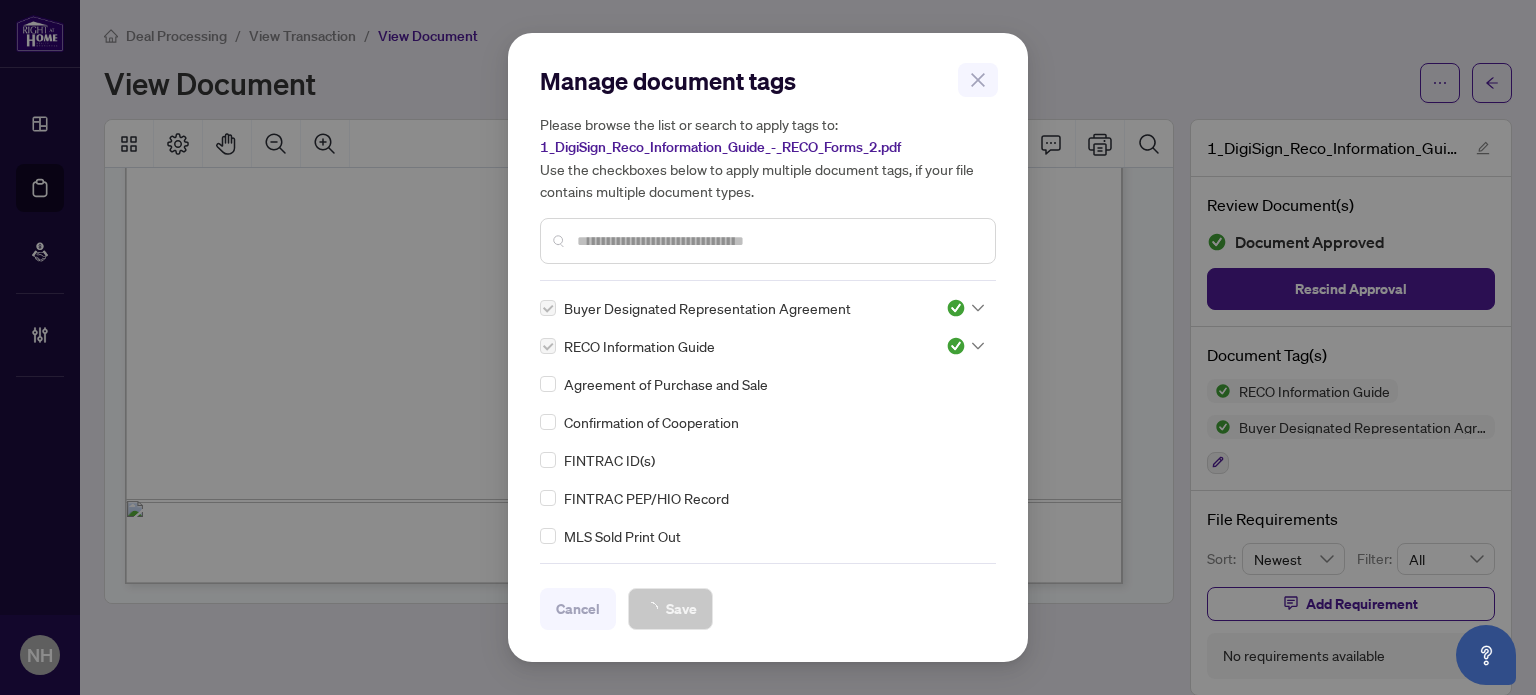 scroll, scrollTop: 23396, scrollLeft: 0, axis: vertical 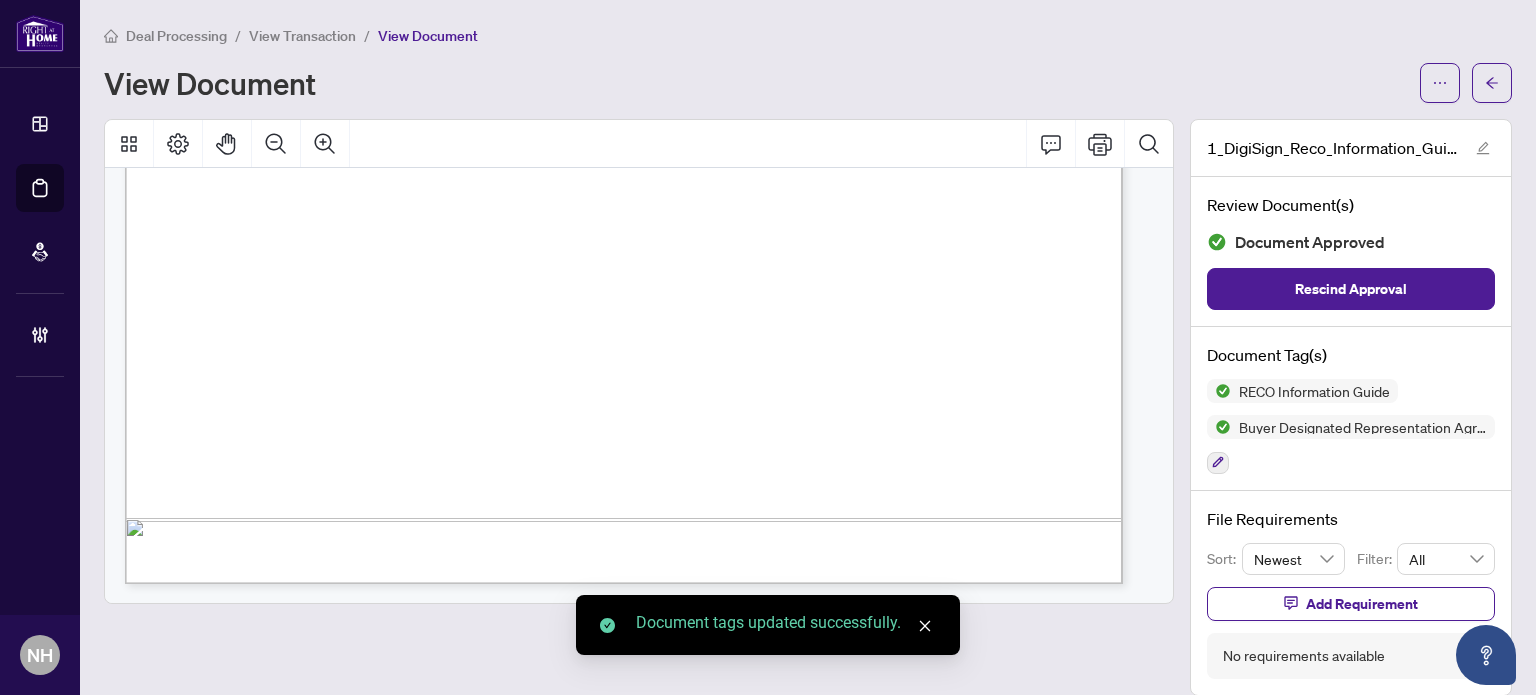 click on "View Transaction" at bounding box center [302, 36] 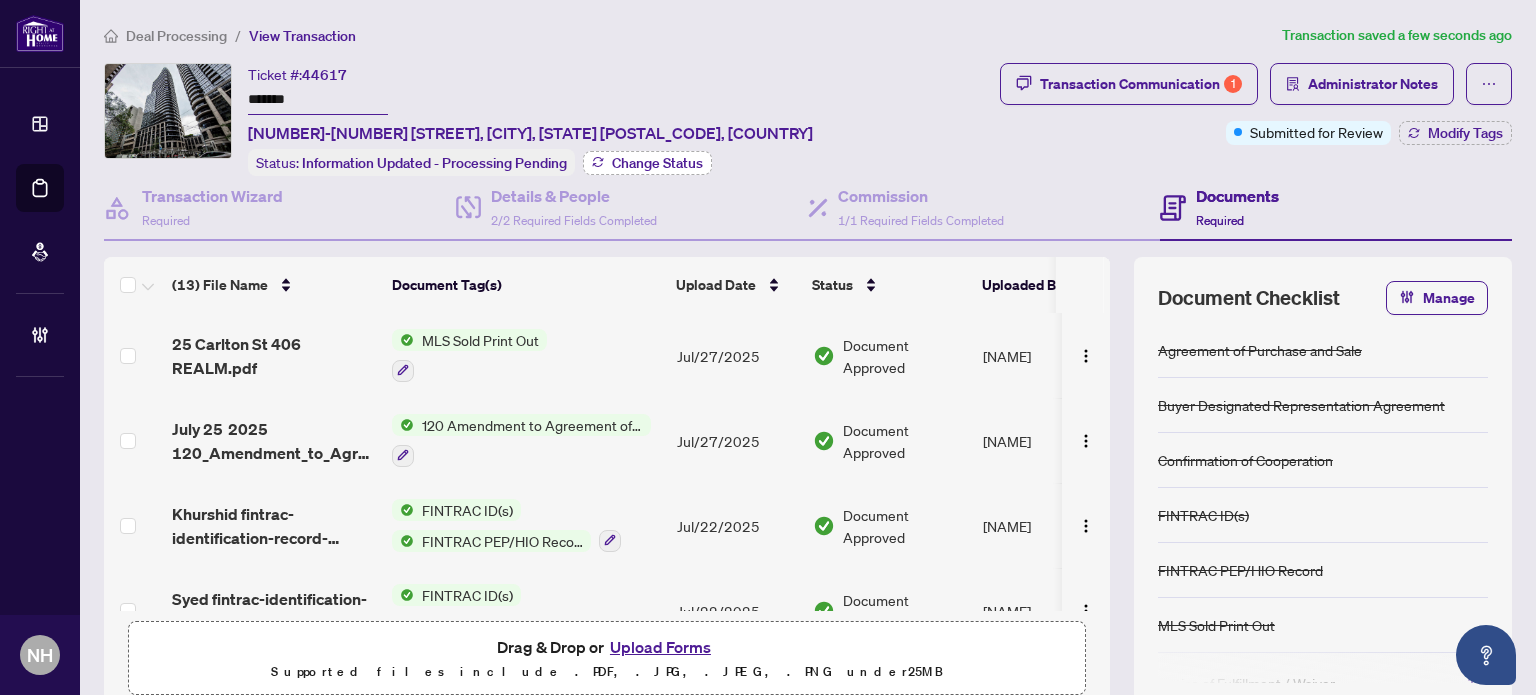 click on "Change Status" at bounding box center (657, 163) 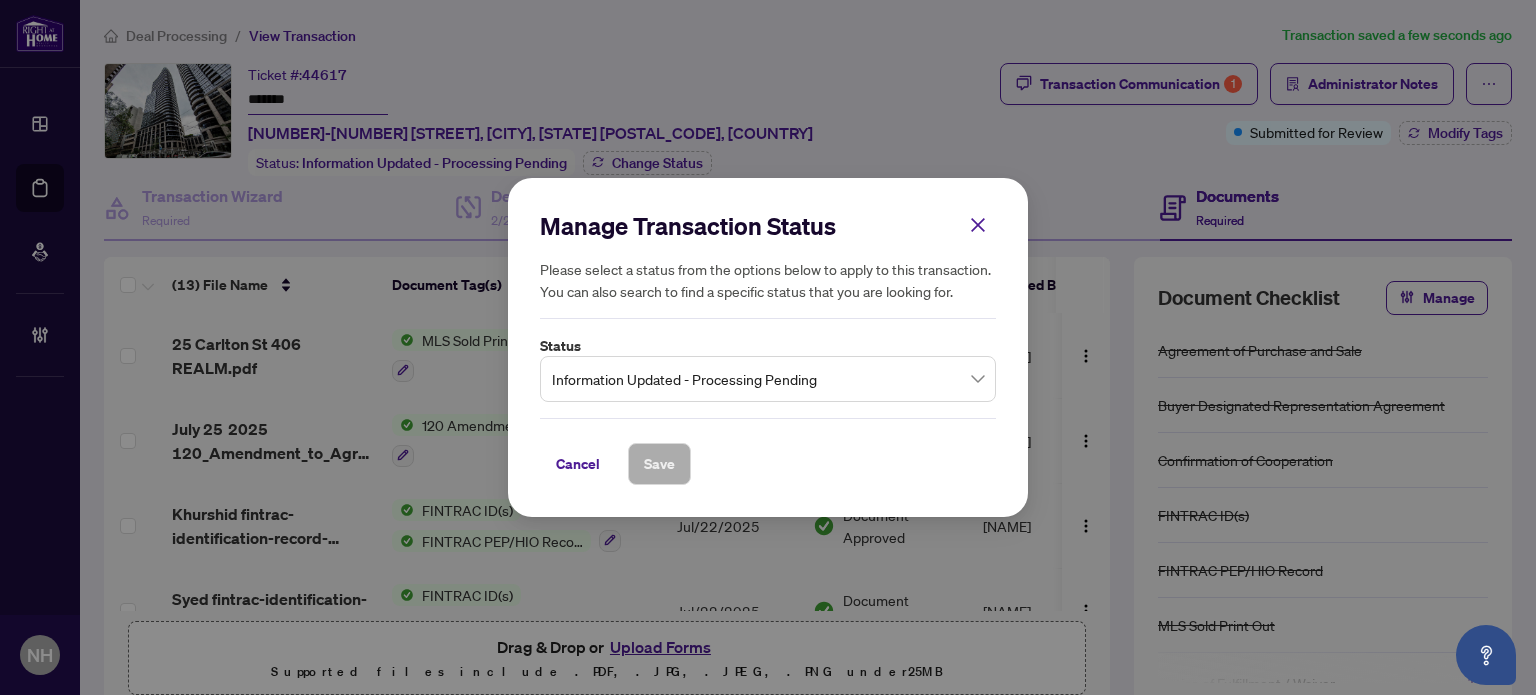 click on "Information Updated - Processing Pending" at bounding box center [768, 379] 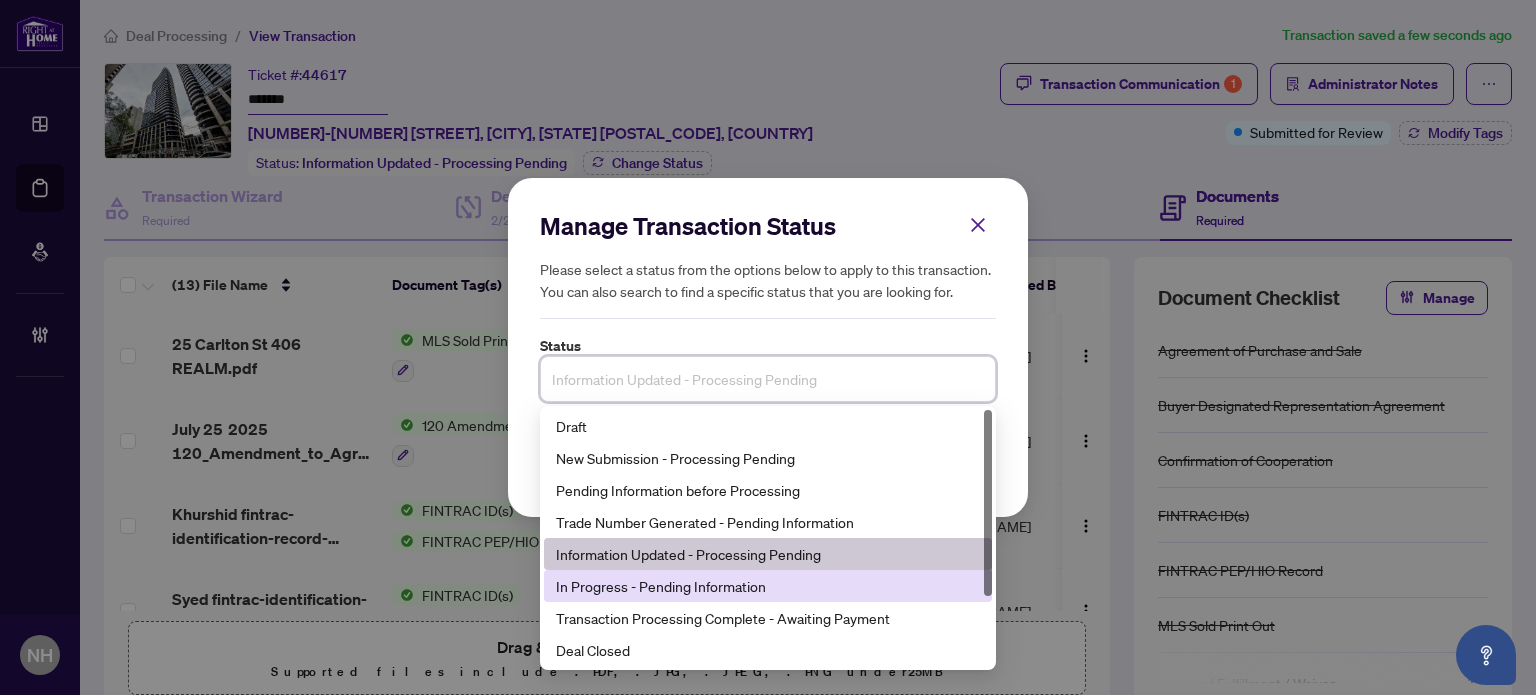 click on "In Progress - Pending Information" at bounding box center (768, 586) 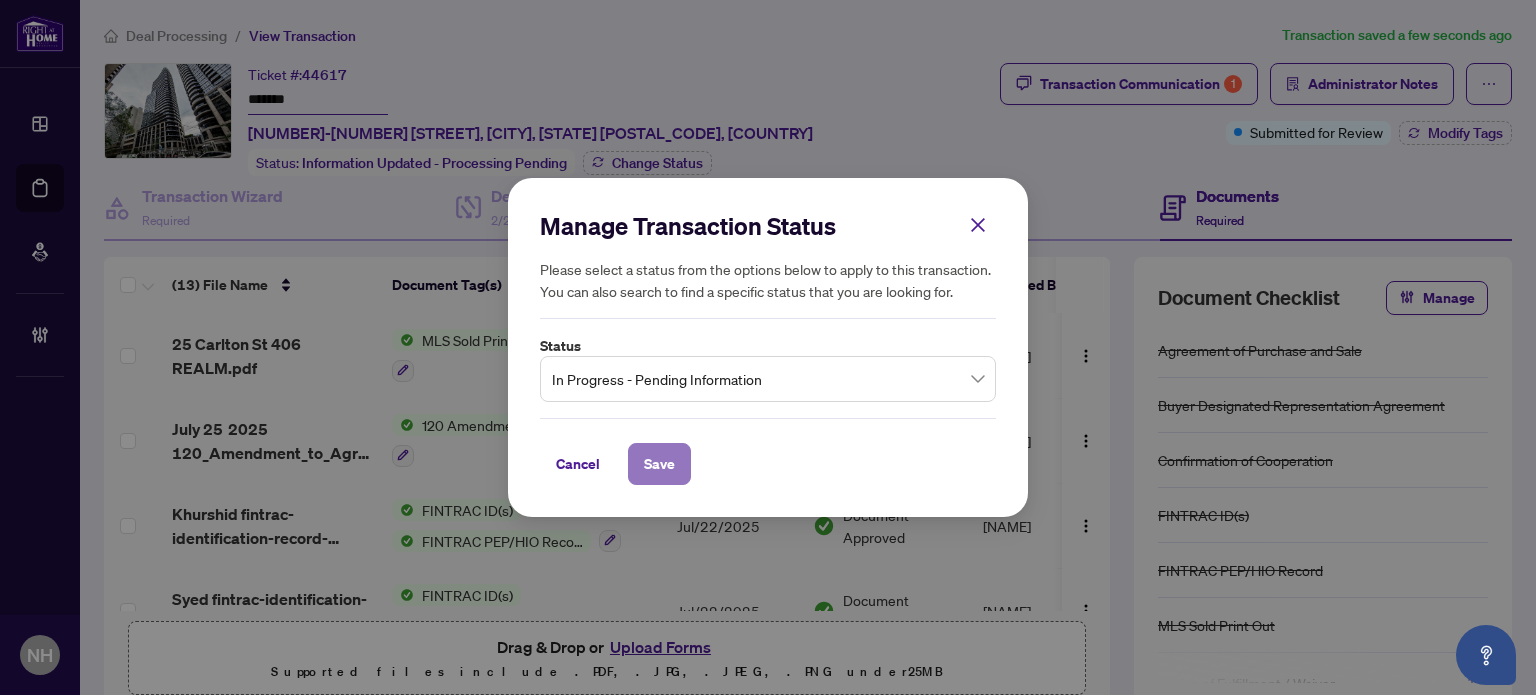 click on "Save" at bounding box center [659, 464] 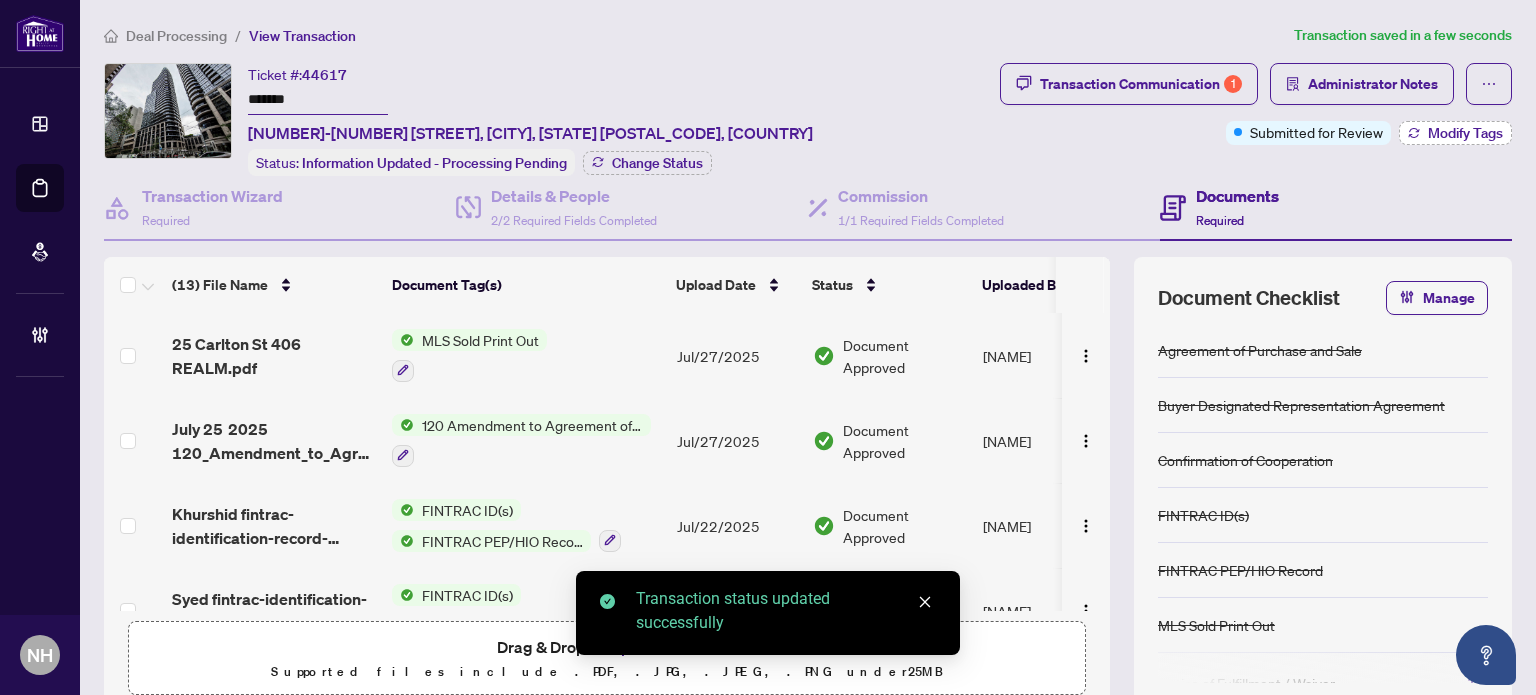 click on "Modify Tags" at bounding box center [1465, 133] 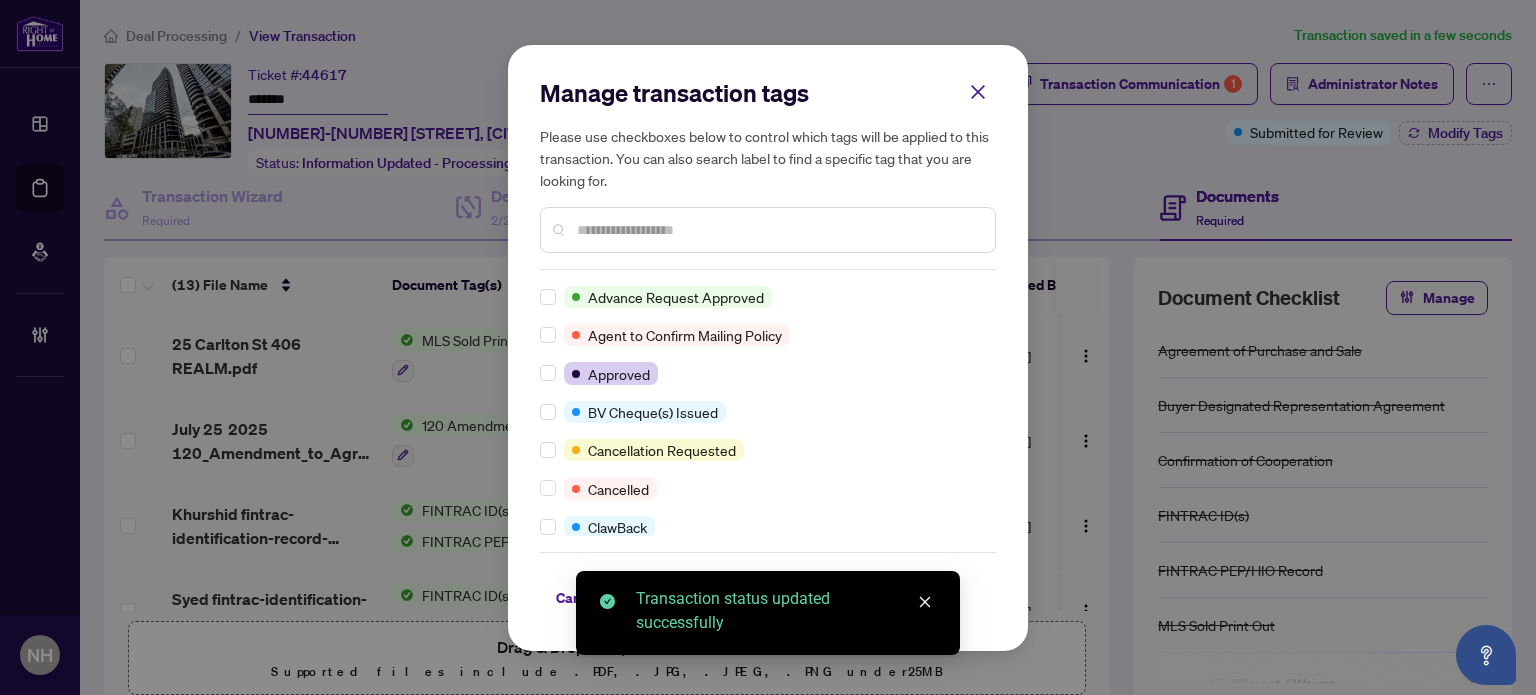 scroll, scrollTop: 0, scrollLeft: 0, axis: both 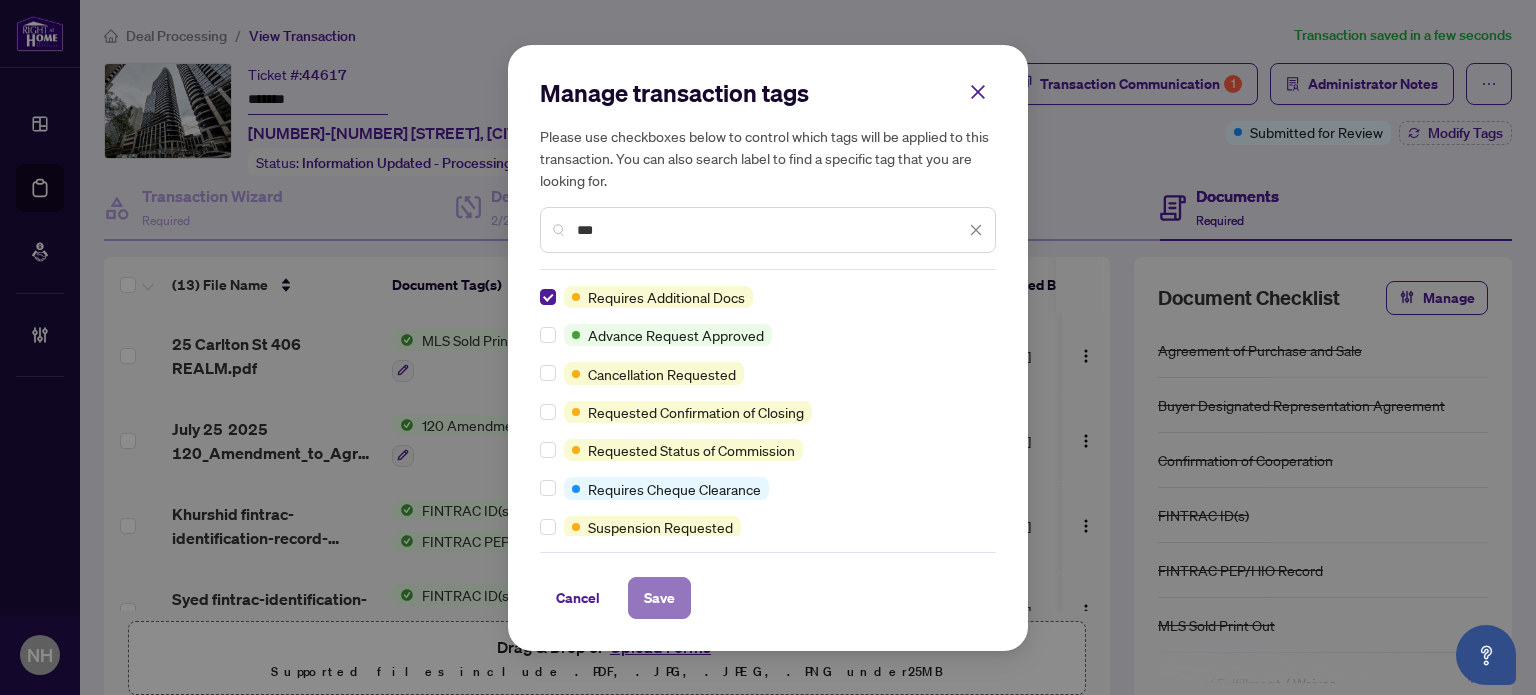 click on "Save" at bounding box center (659, 598) 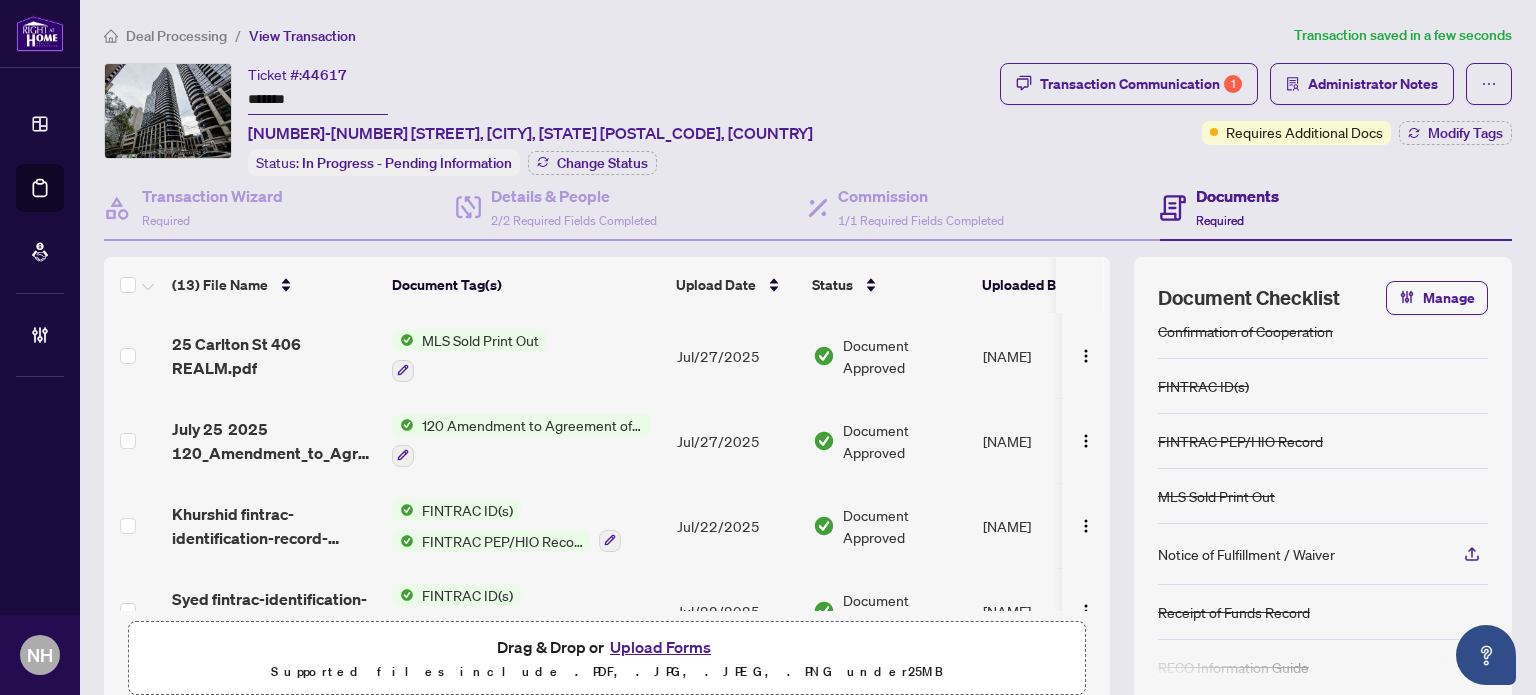 scroll, scrollTop: 145, scrollLeft: 0, axis: vertical 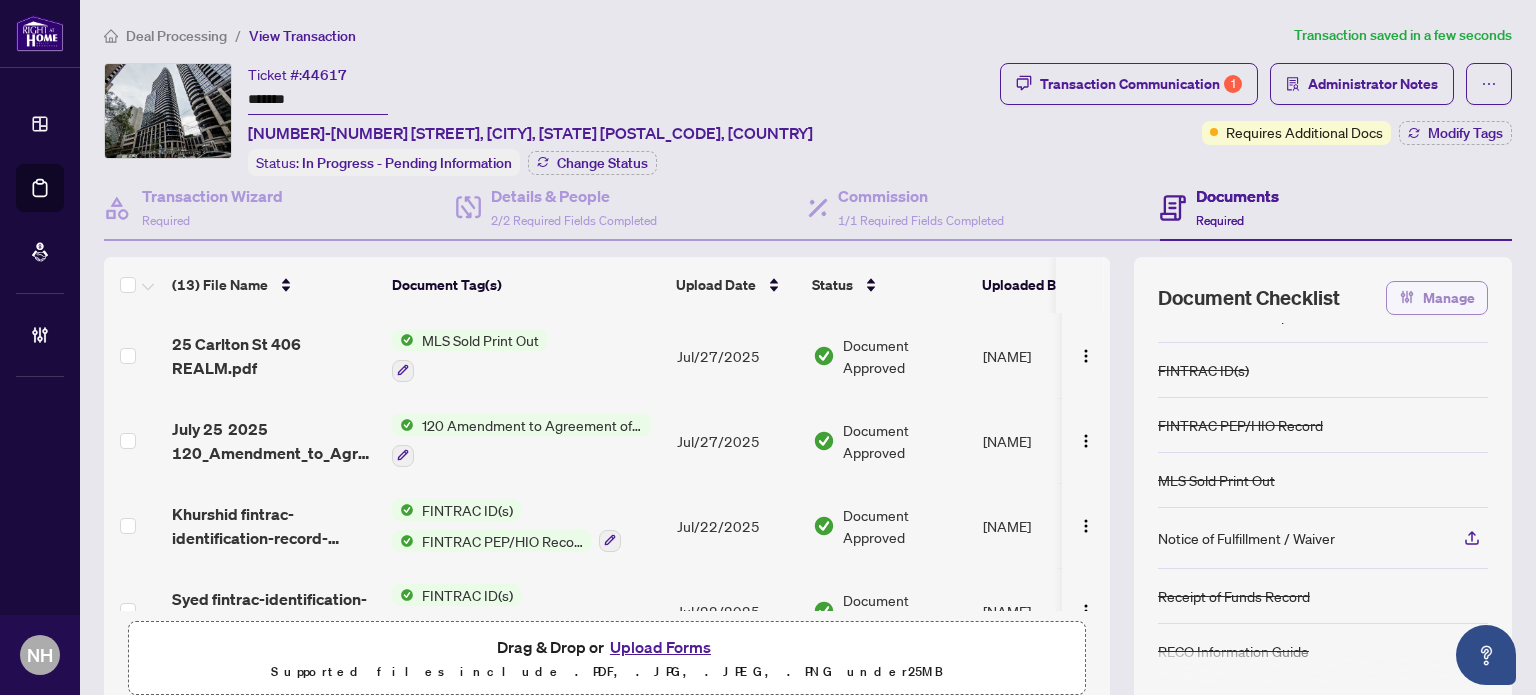 click on "Manage" at bounding box center [1449, 298] 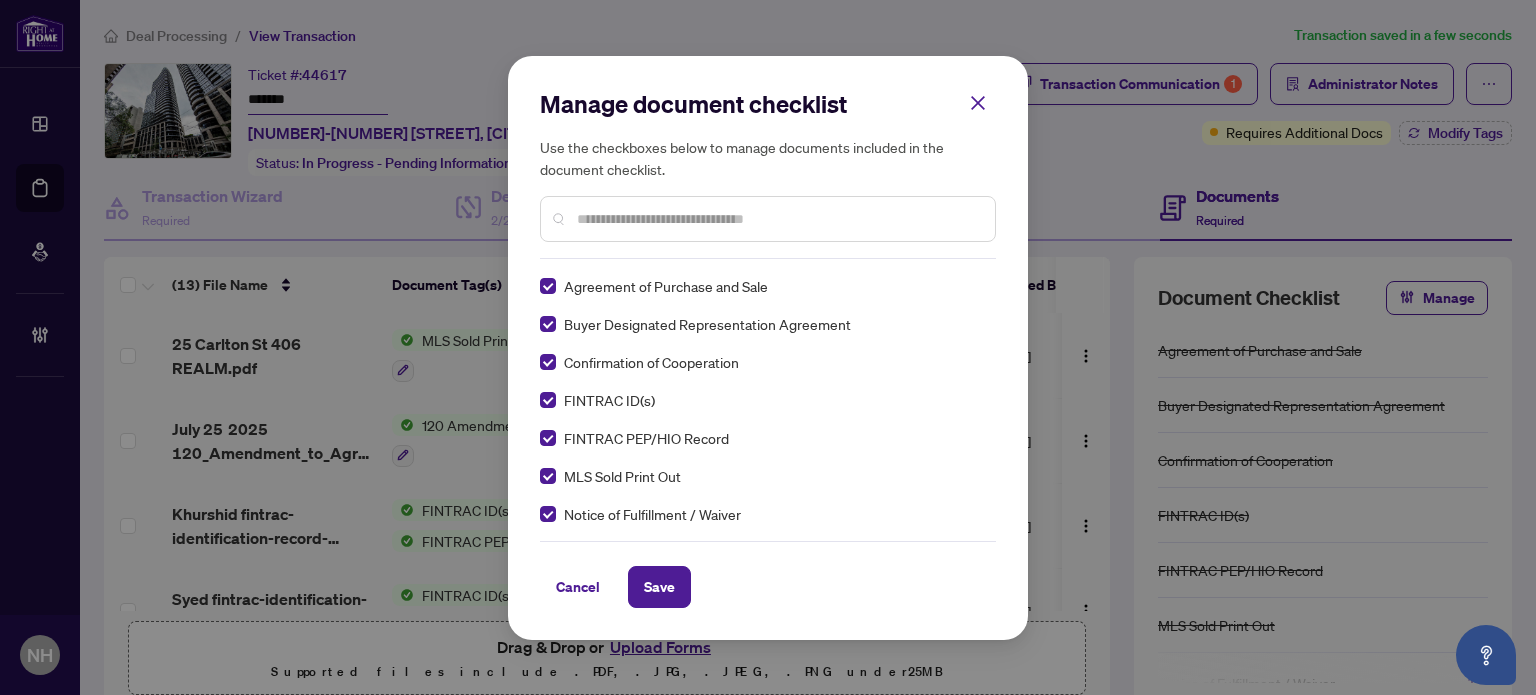 scroll, scrollTop: 0, scrollLeft: 0, axis: both 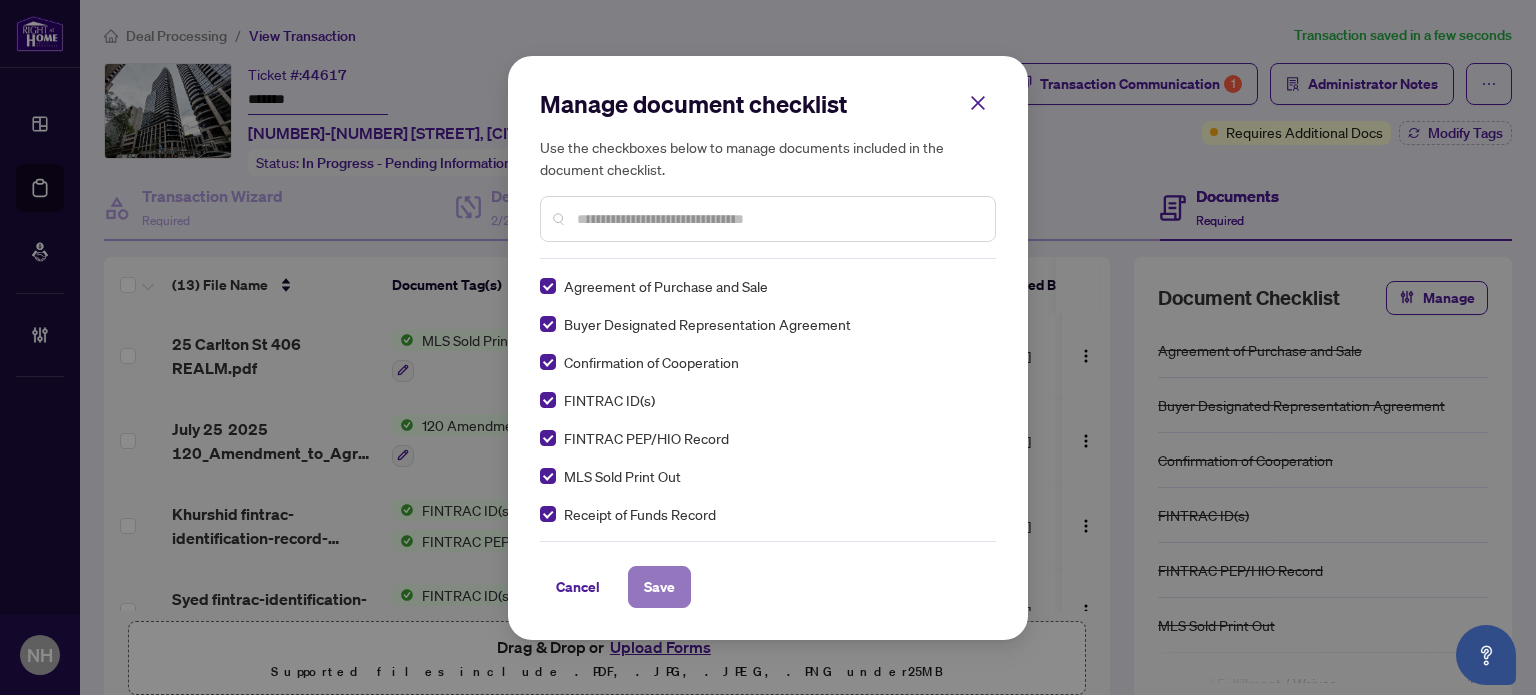 drag, startPoint x: 653, startPoint y: 583, endPoint x: 678, endPoint y: 580, distance: 25.179358 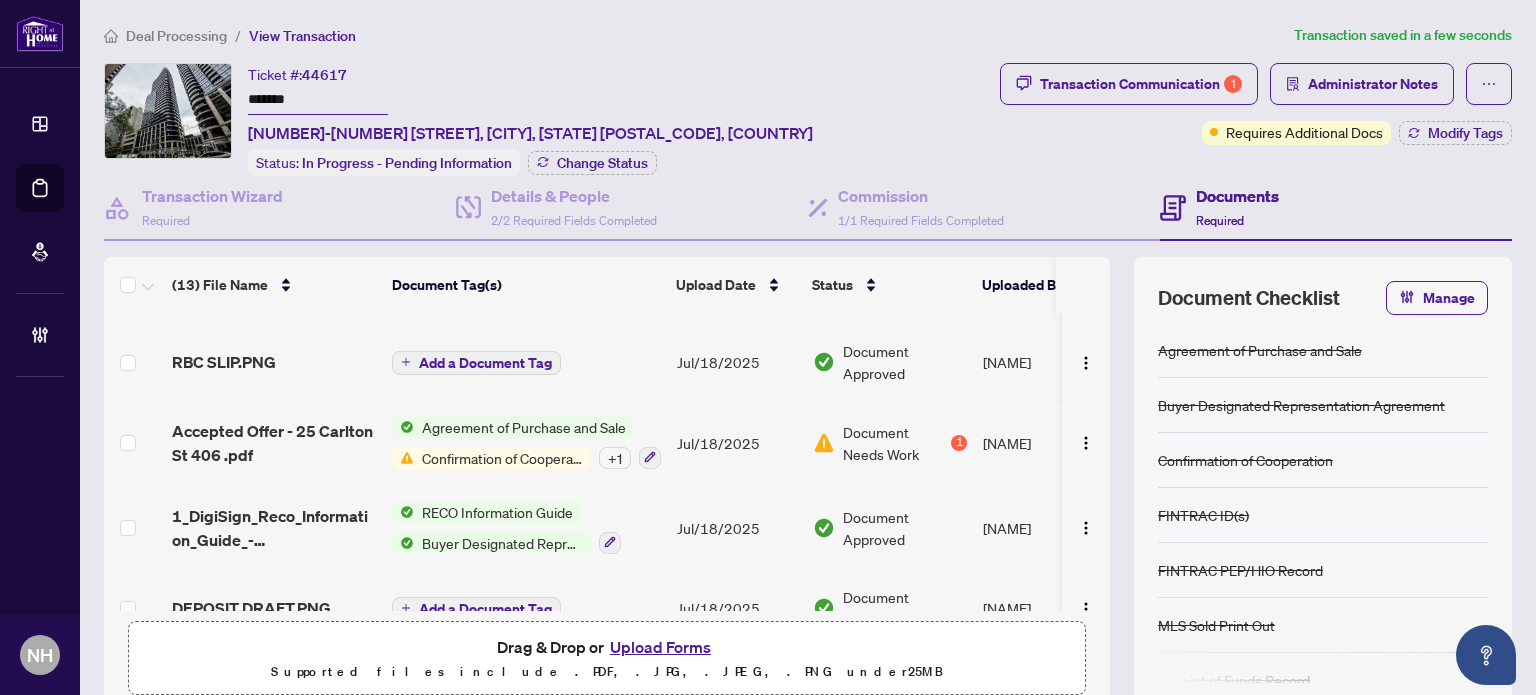 scroll, scrollTop: 776, scrollLeft: 0, axis: vertical 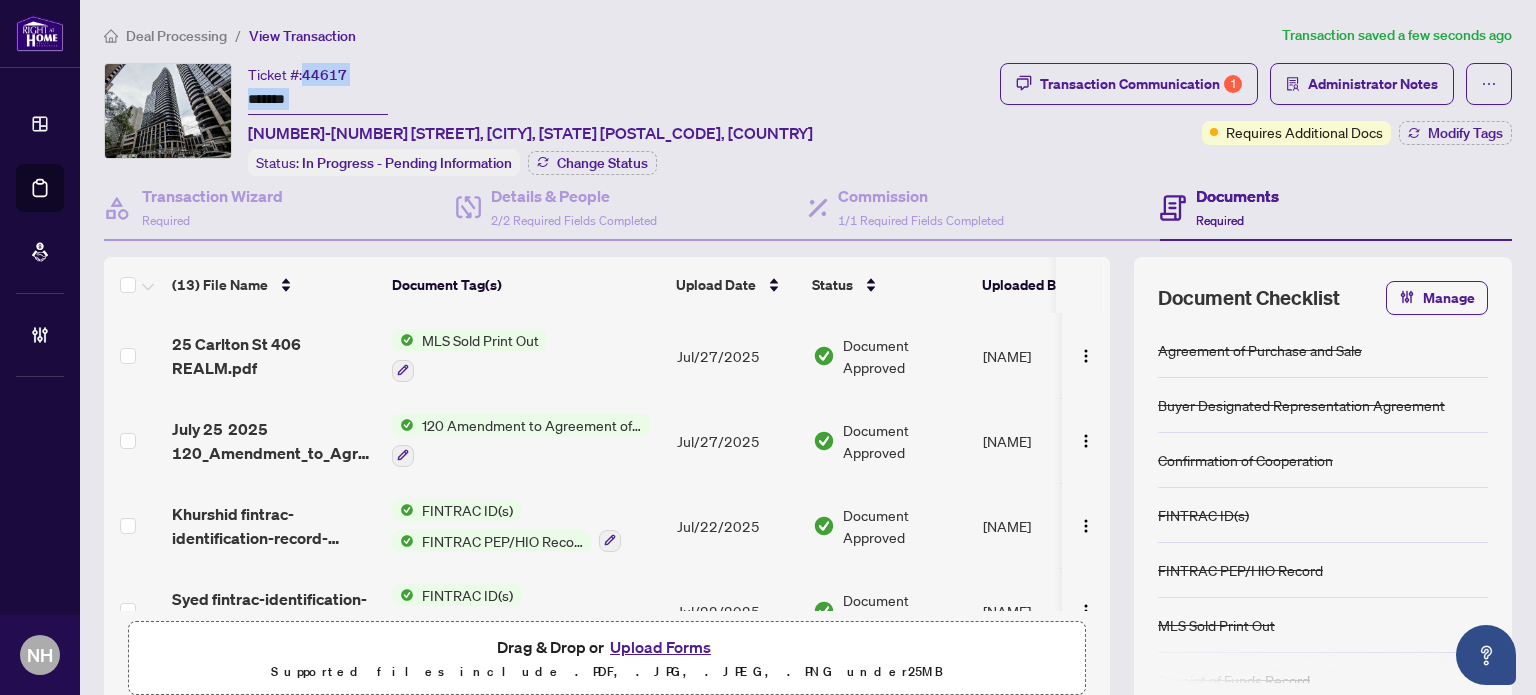 drag, startPoint x: 305, startPoint y: 66, endPoint x: 386, endPoint y: 78, distance: 81.88406 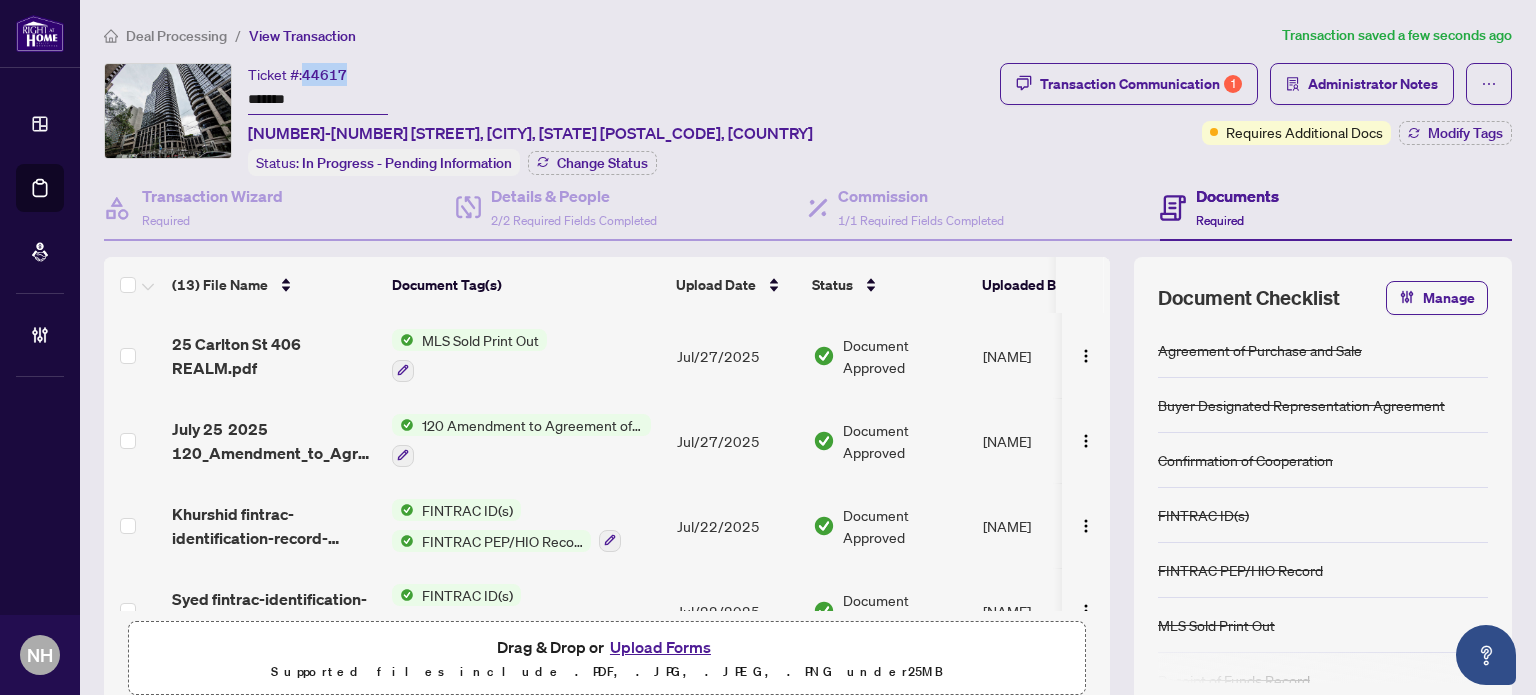 drag, startPoint x: 305, startPoint y: 67, endPoint x: 344, endPoint y: 77, distance: 40.261642 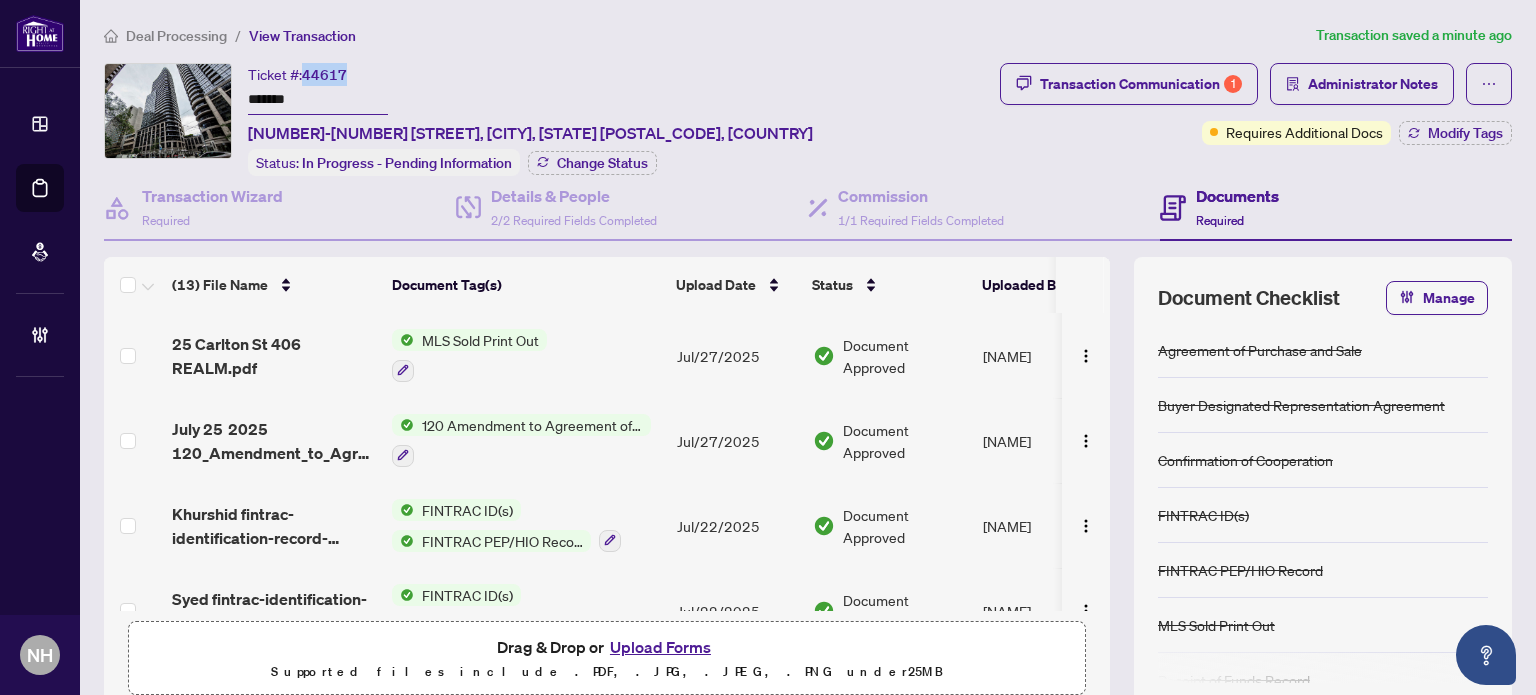 click on "Upload Forms" at bounding box center (660, 647) 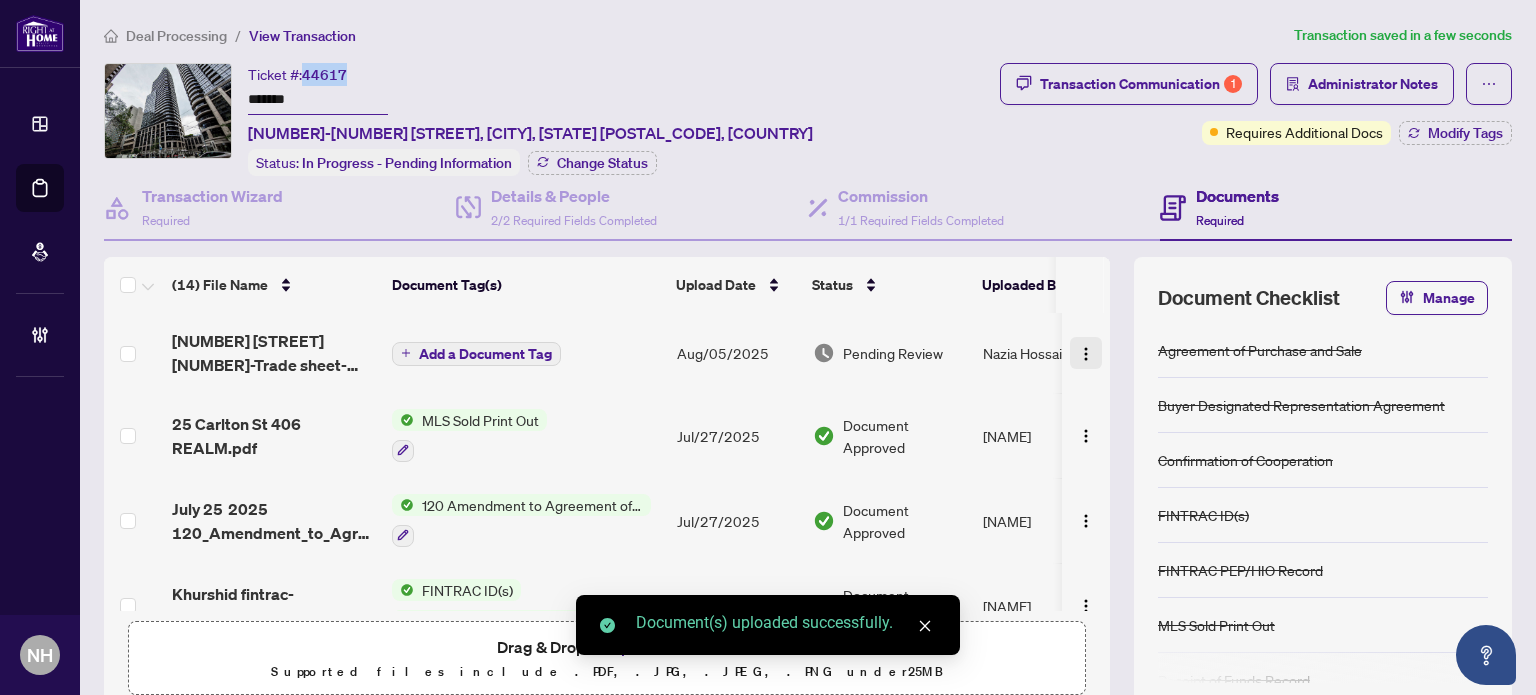 click at bounding box center (1086, 353) 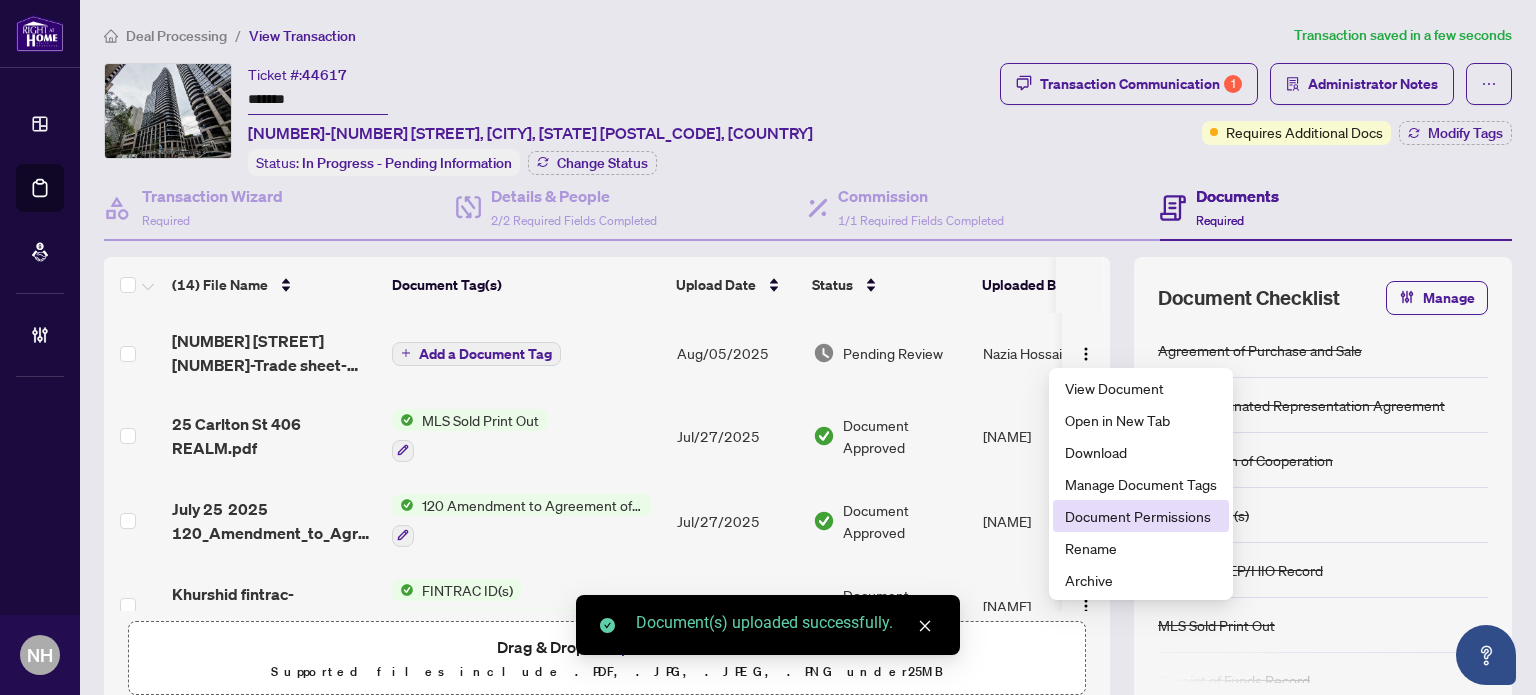 click on "Document Permissions" at bounding box center (1141, 516) 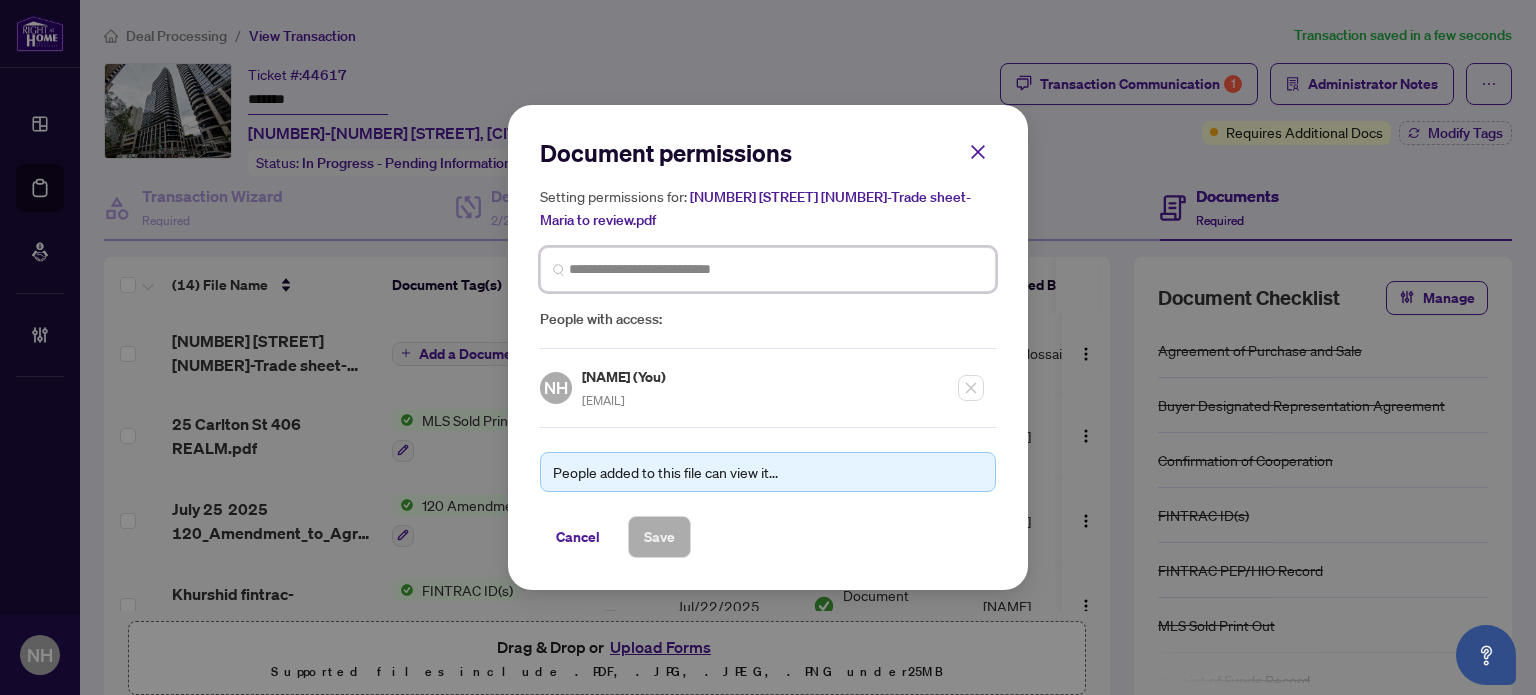 click at bounding box center (776, 269) 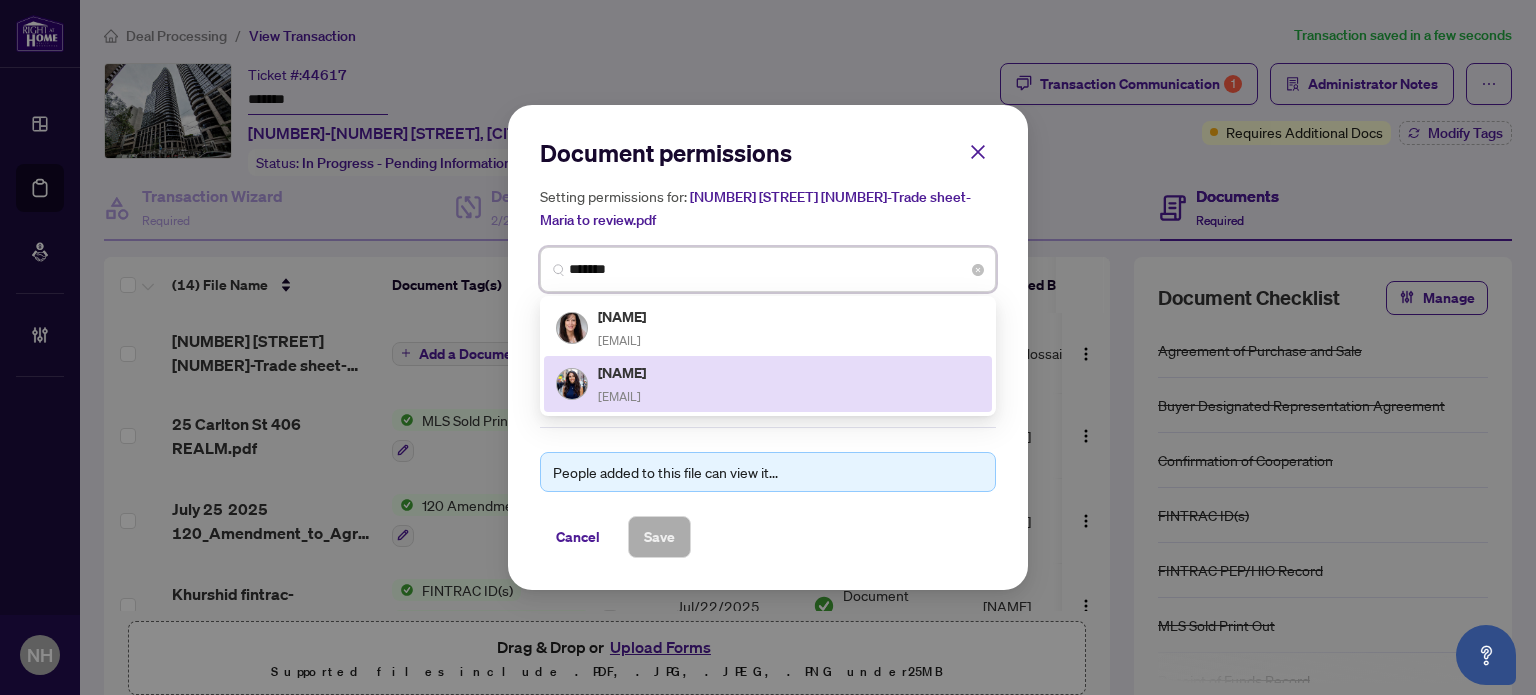click on "[FIRST] [LAST]   [EMAIL]" at bounding box center [645, 384] 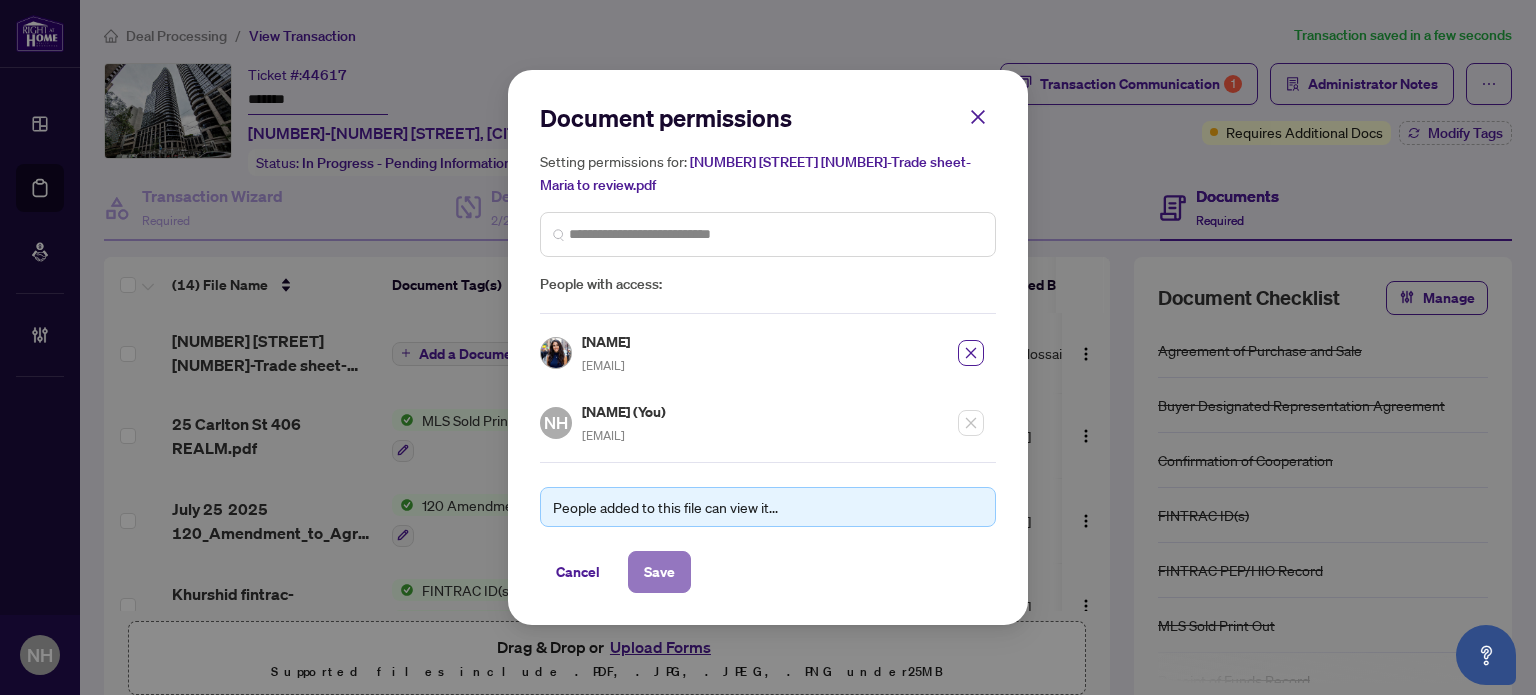 click on "Save" at bounding box center [659, 572] 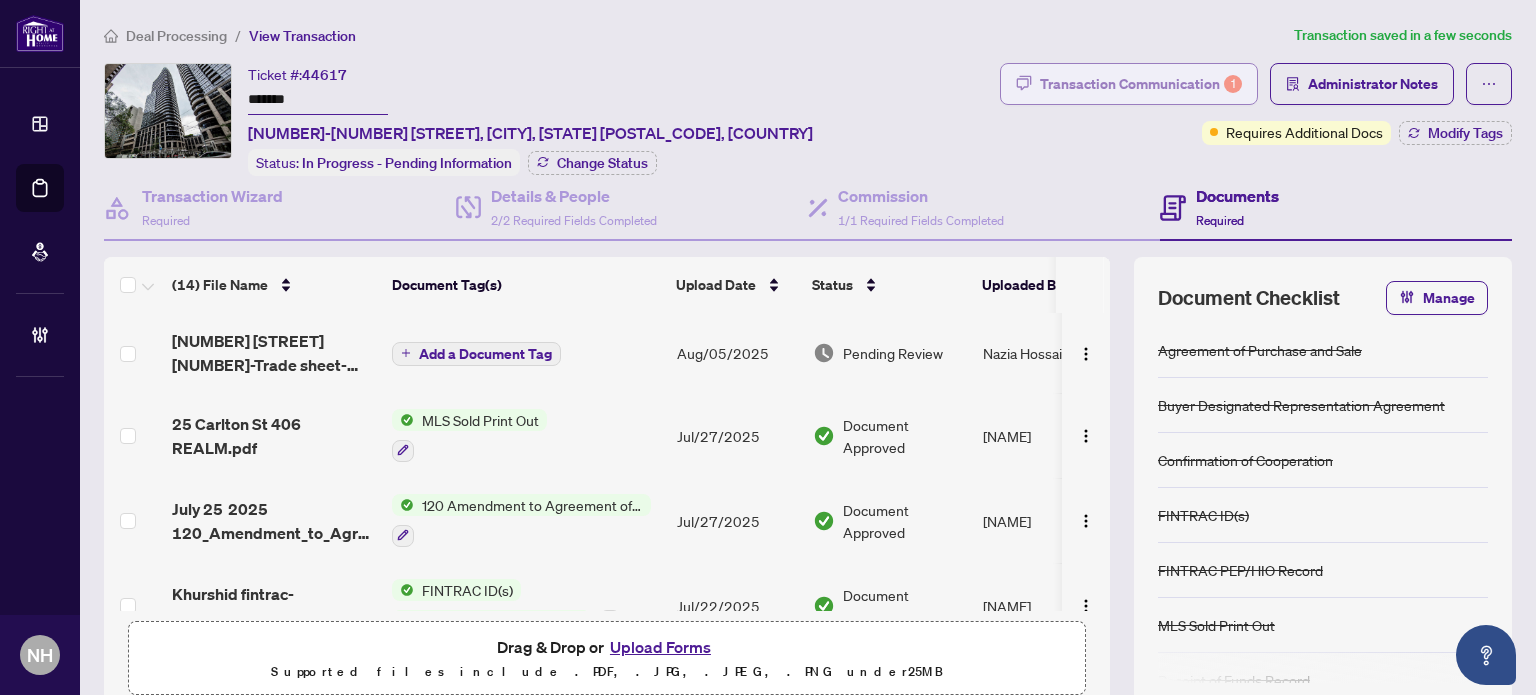 click on "Transaction Communication 1" at bounding box center (1141, 84) 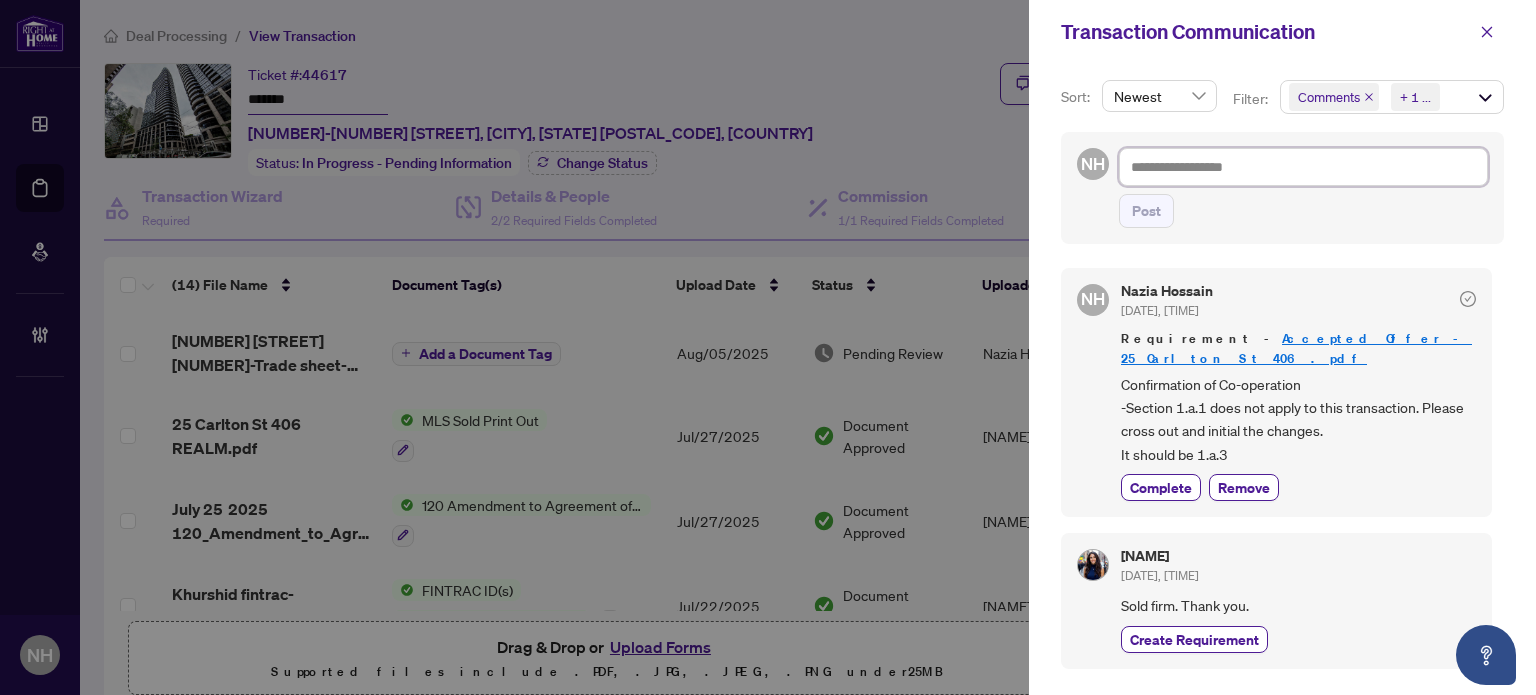 click at bounding box center [1303, 167] 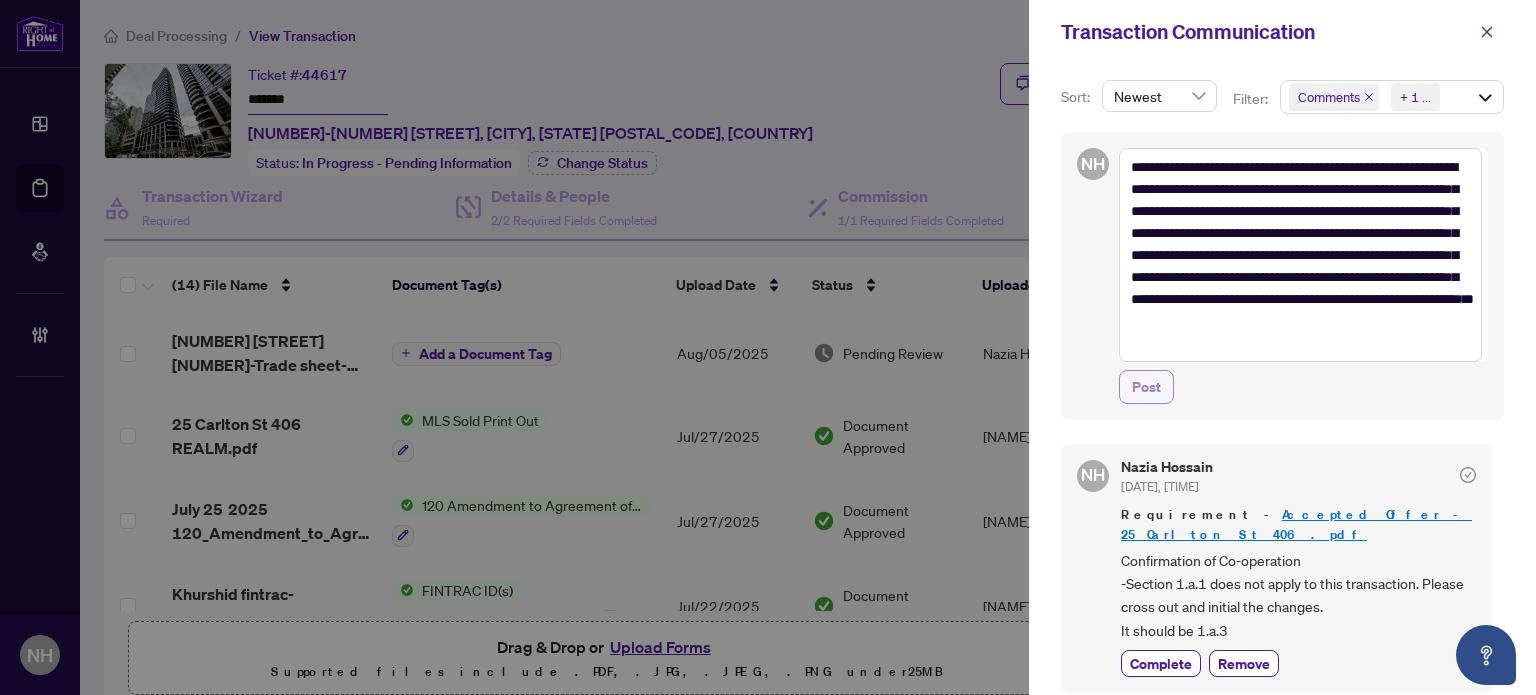 click on "Post" at bounding box center (1146, 387) 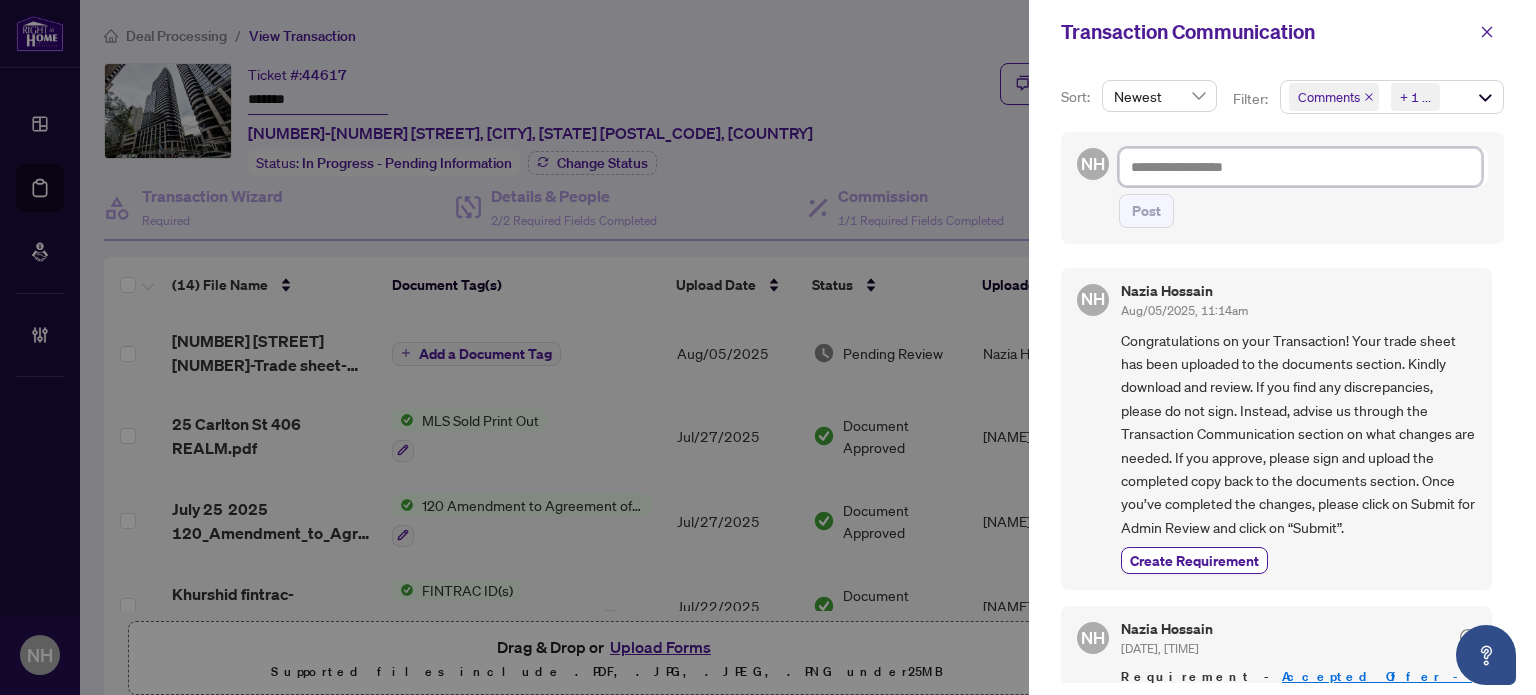 click at bounding box center [1300, 167] 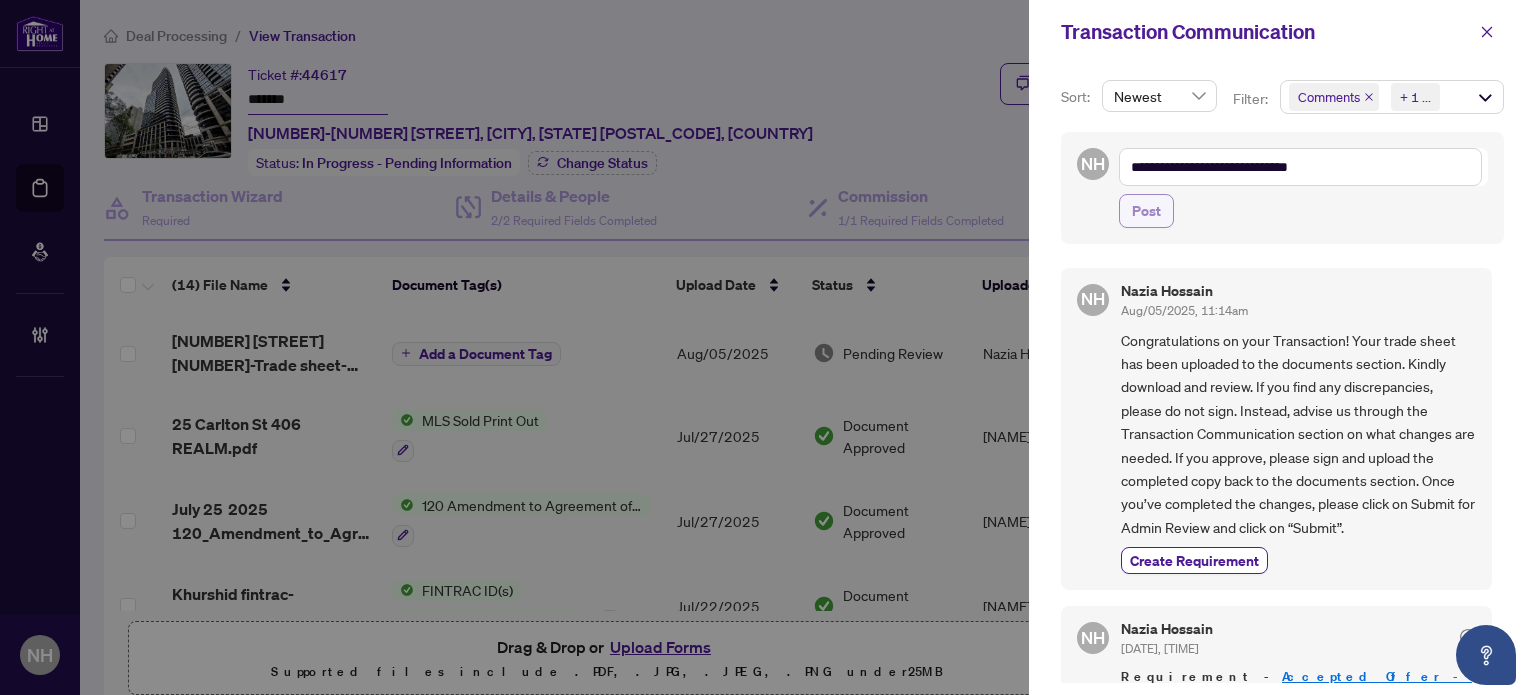 click on "Post" at bounding box center [1146, 211] 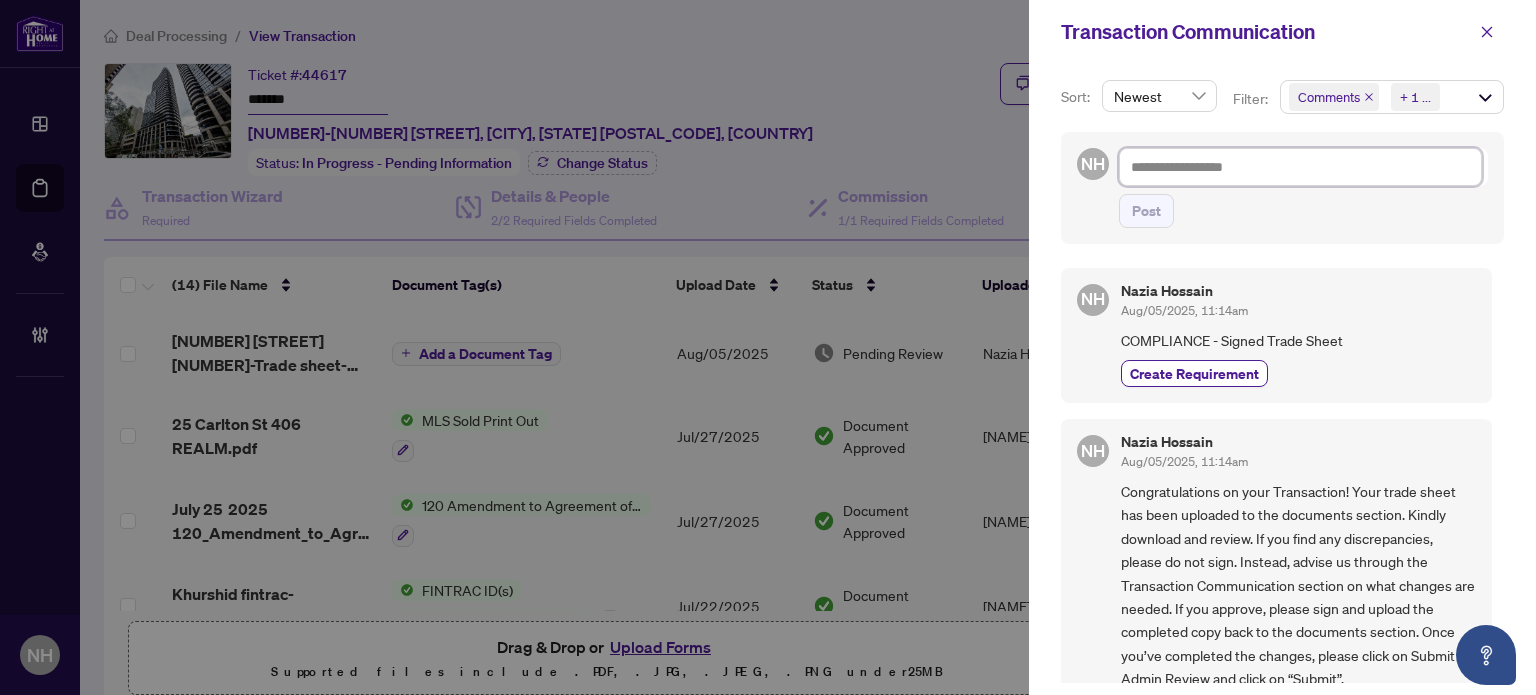 click at bounding box center [1300, 167] 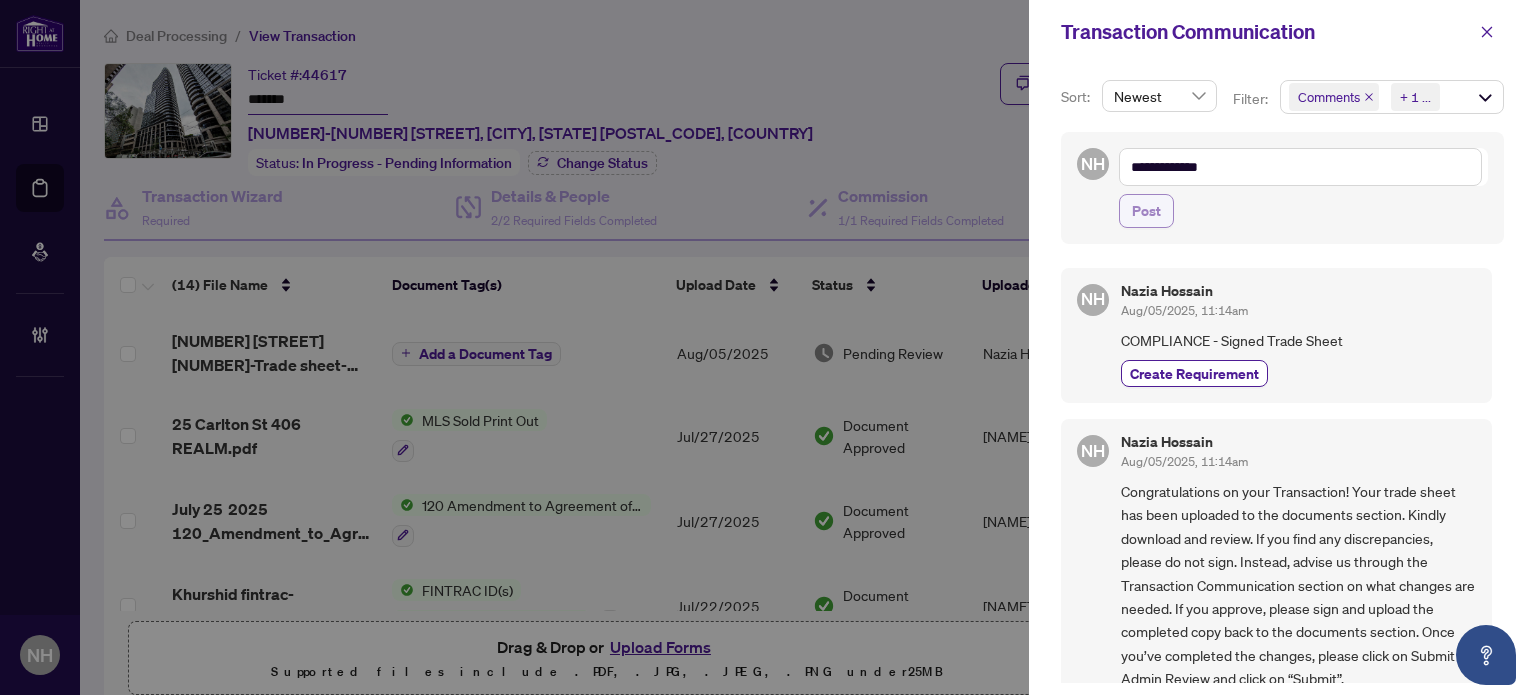 click on "Post" at bounding box center [1146, 211] 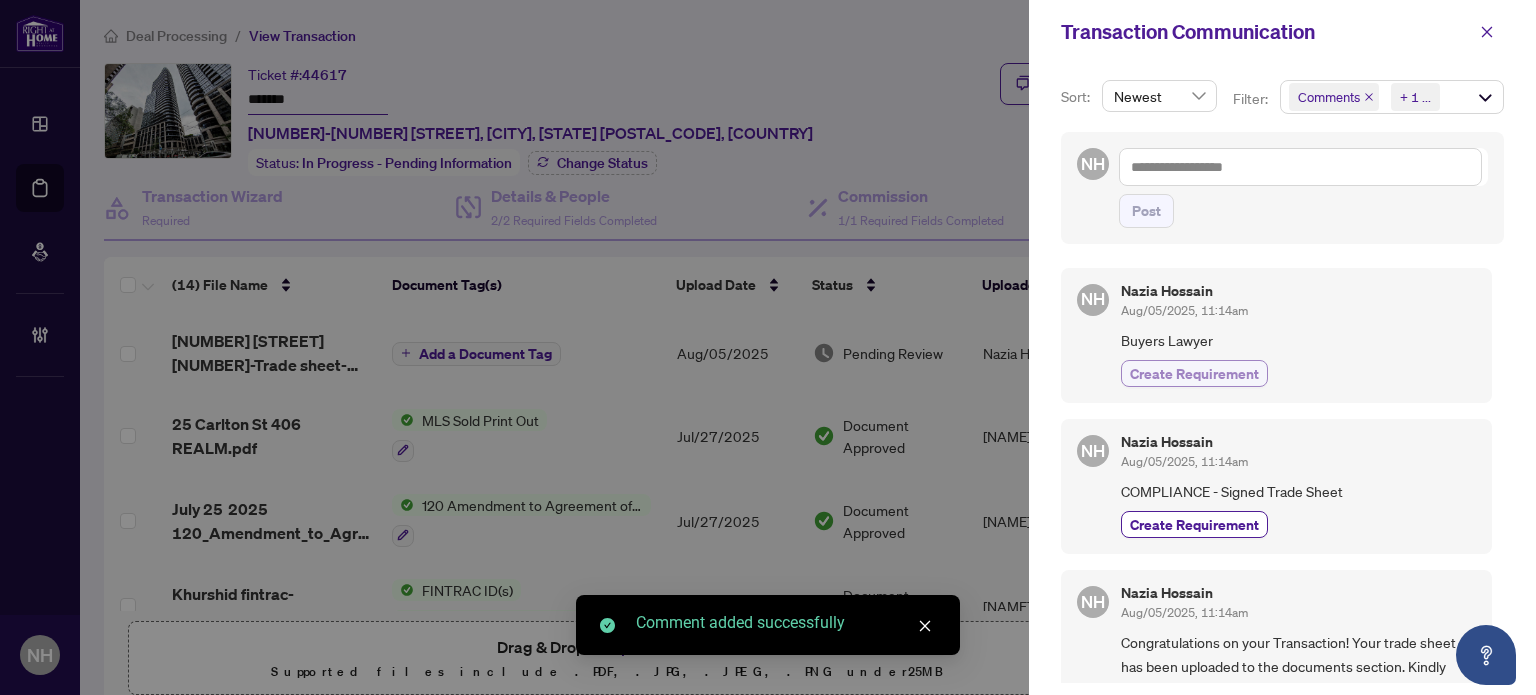 click on "Create Requirement" at bounding box center [1194, 373] 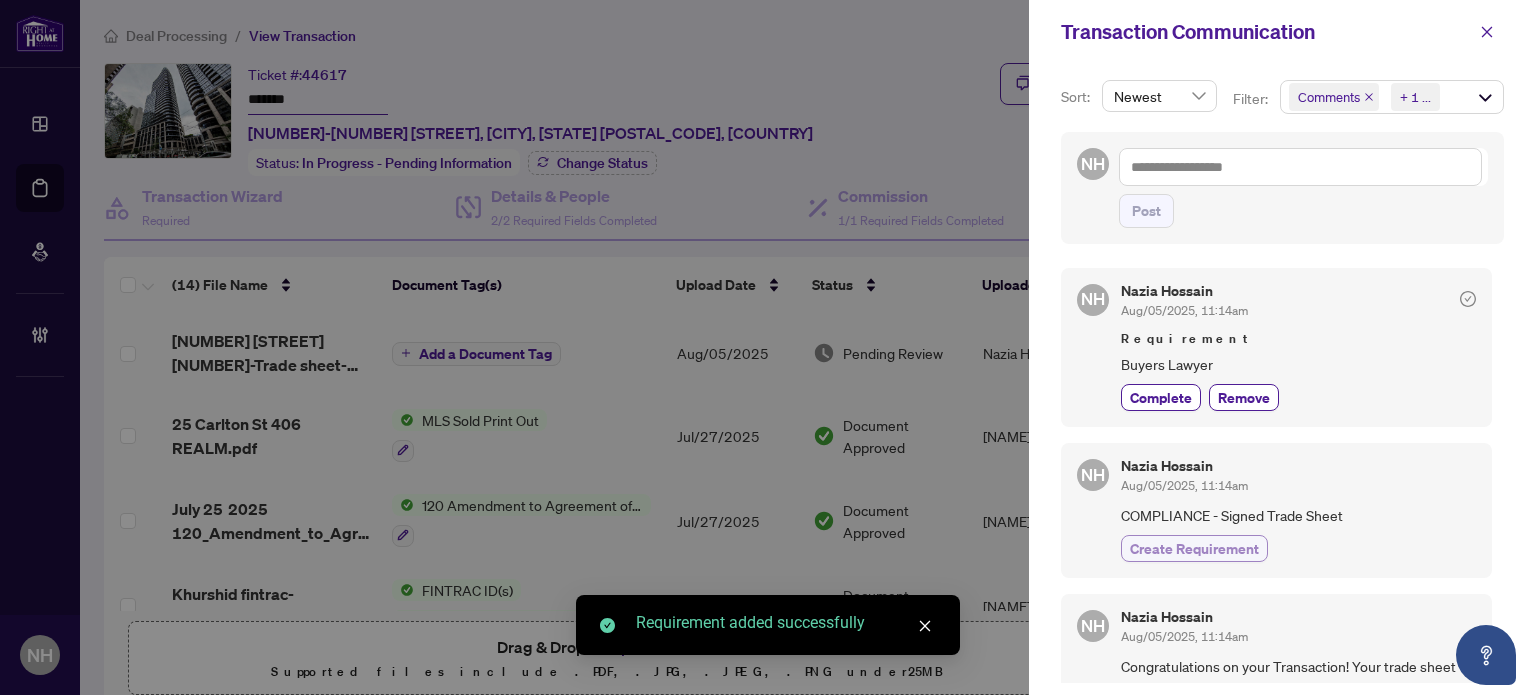 click on "Create Requirement" at bounding box center (1194, 548) 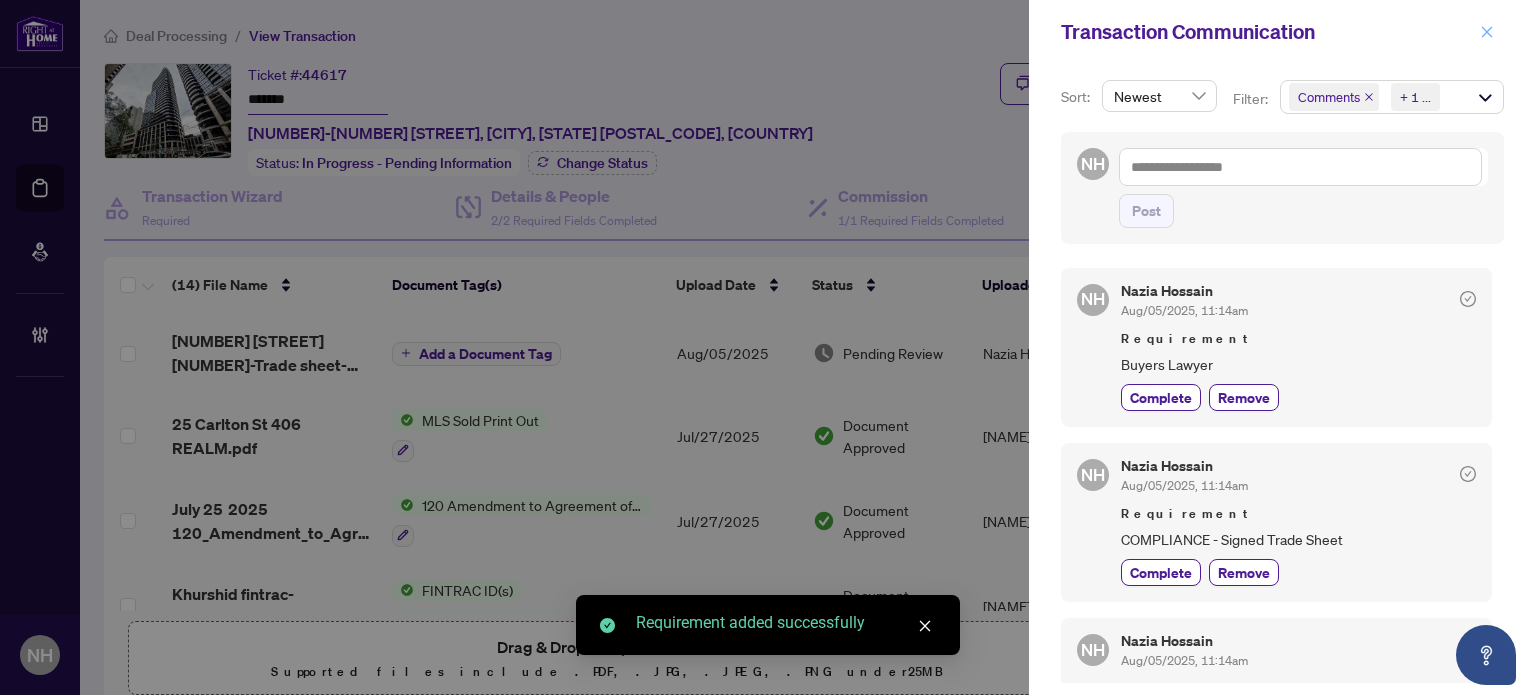 click 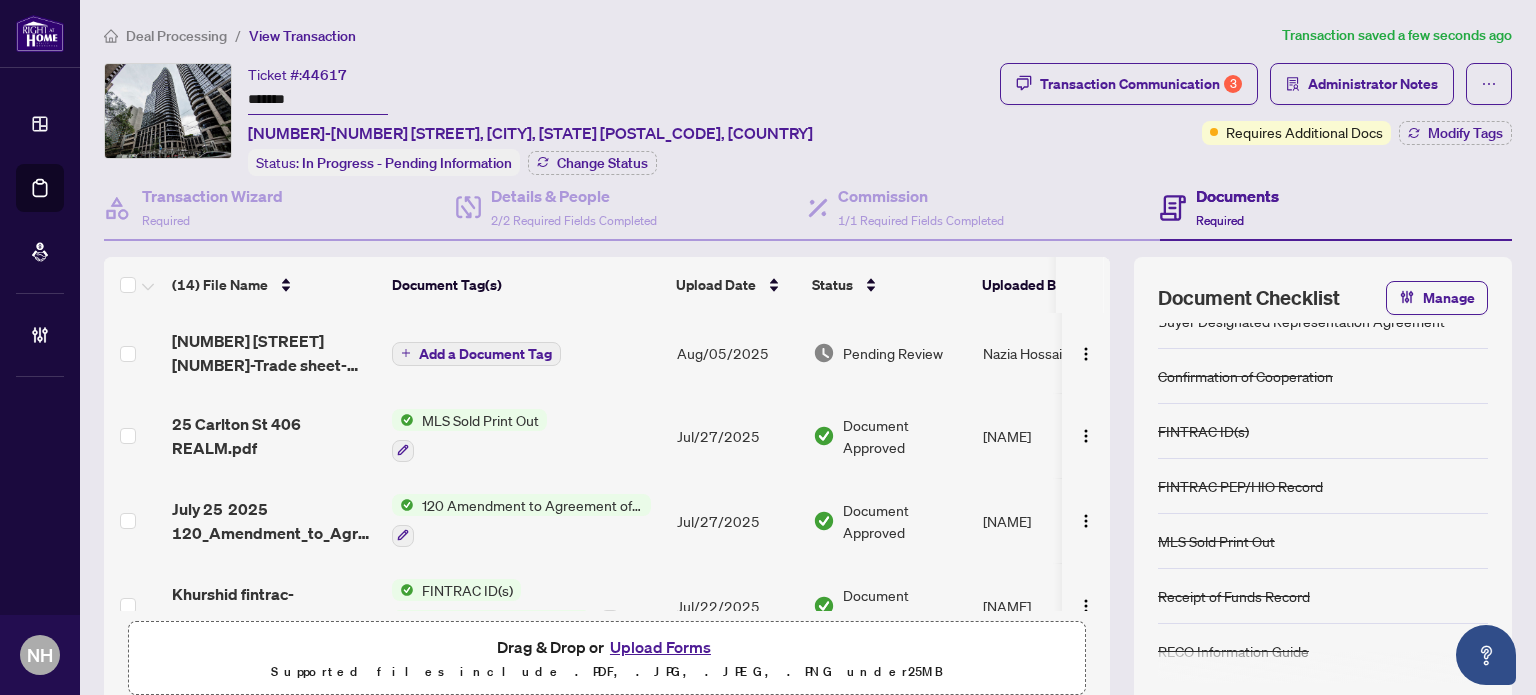 scroll, scrollTop: 0, scrollLeft: 0, axis: both 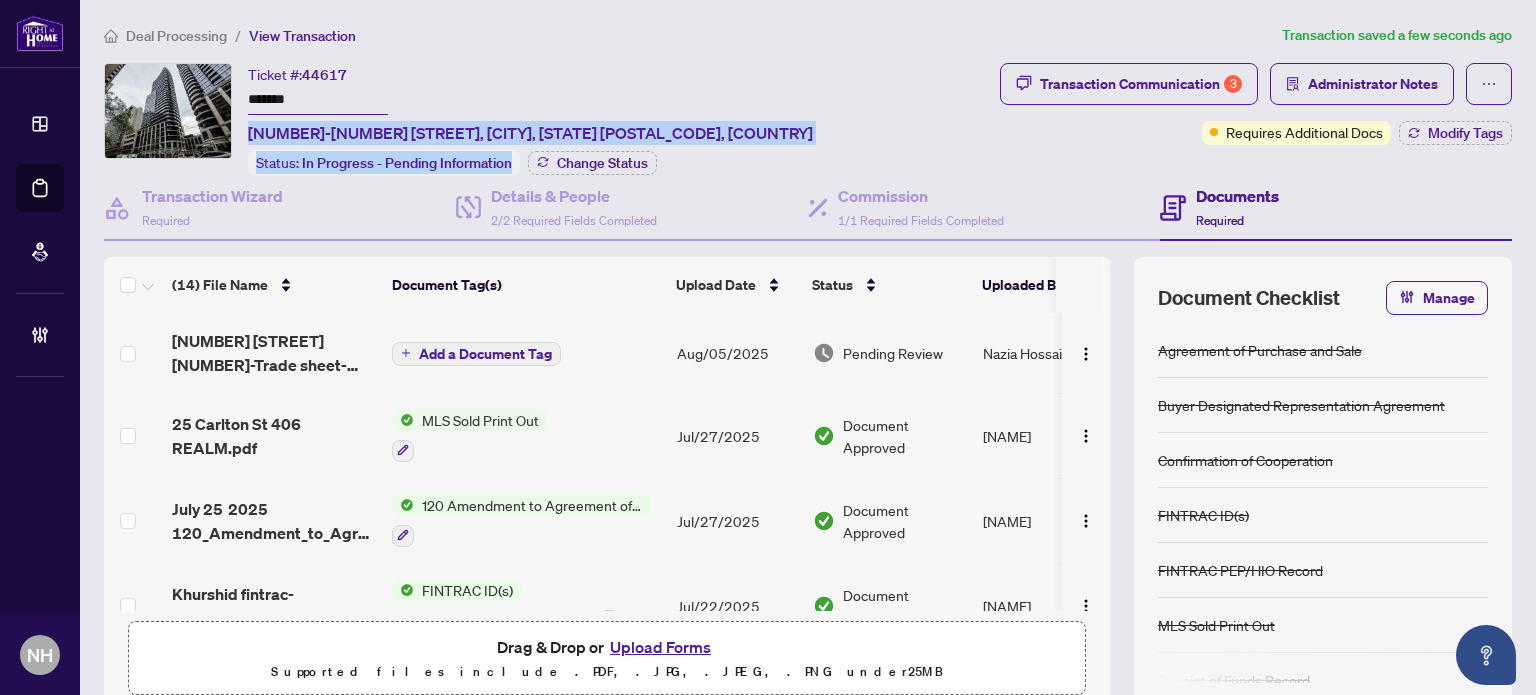 drag, startPoint x: 247, startPoint y: 125, endPoint x: 638, endPoint y: 143, distance: 391.4141 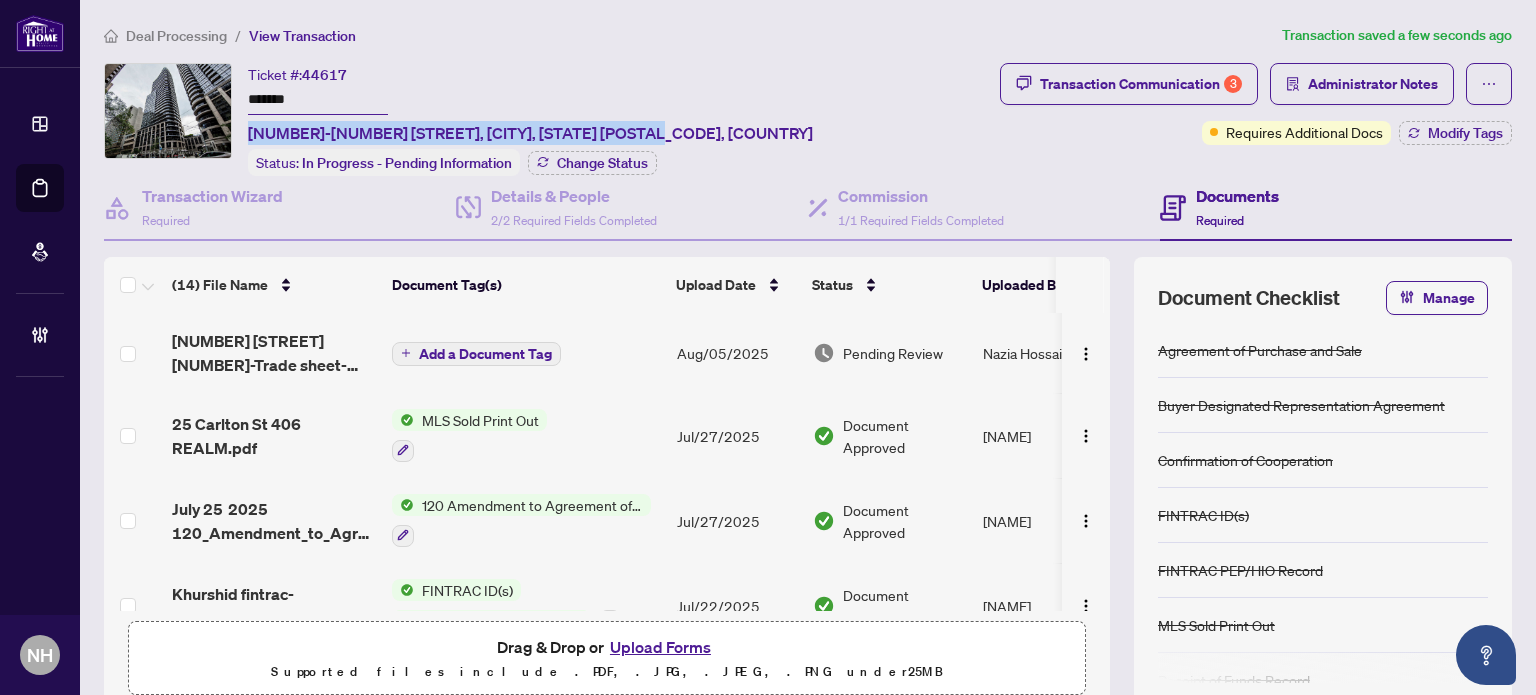 drag, startPoint x: 637, startPoint y: 128, endPoint x: 249, endPoint y: 116, distance: 388.18552 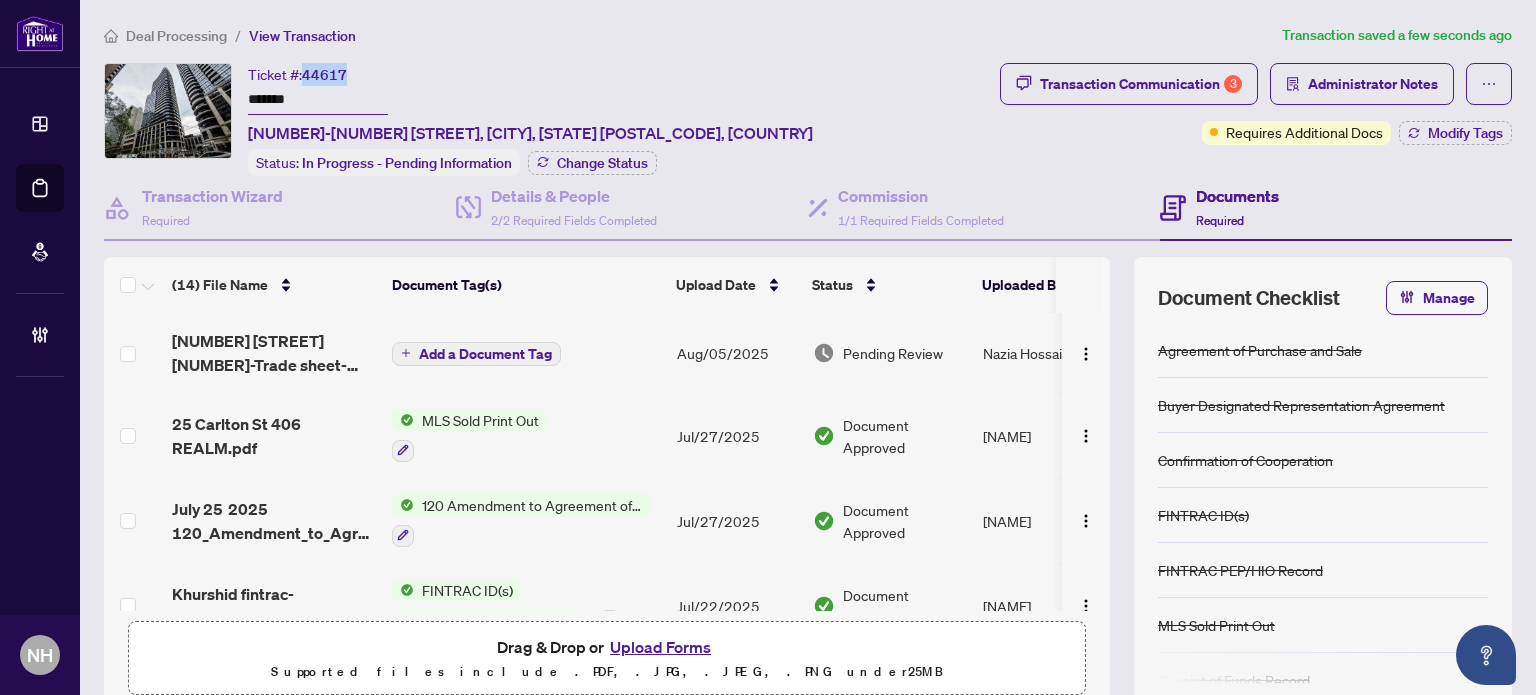 drag, startPoint x: 304, startPoint y: 70, endPoint x: 348, endPoint y: 71, distance: 44.011364 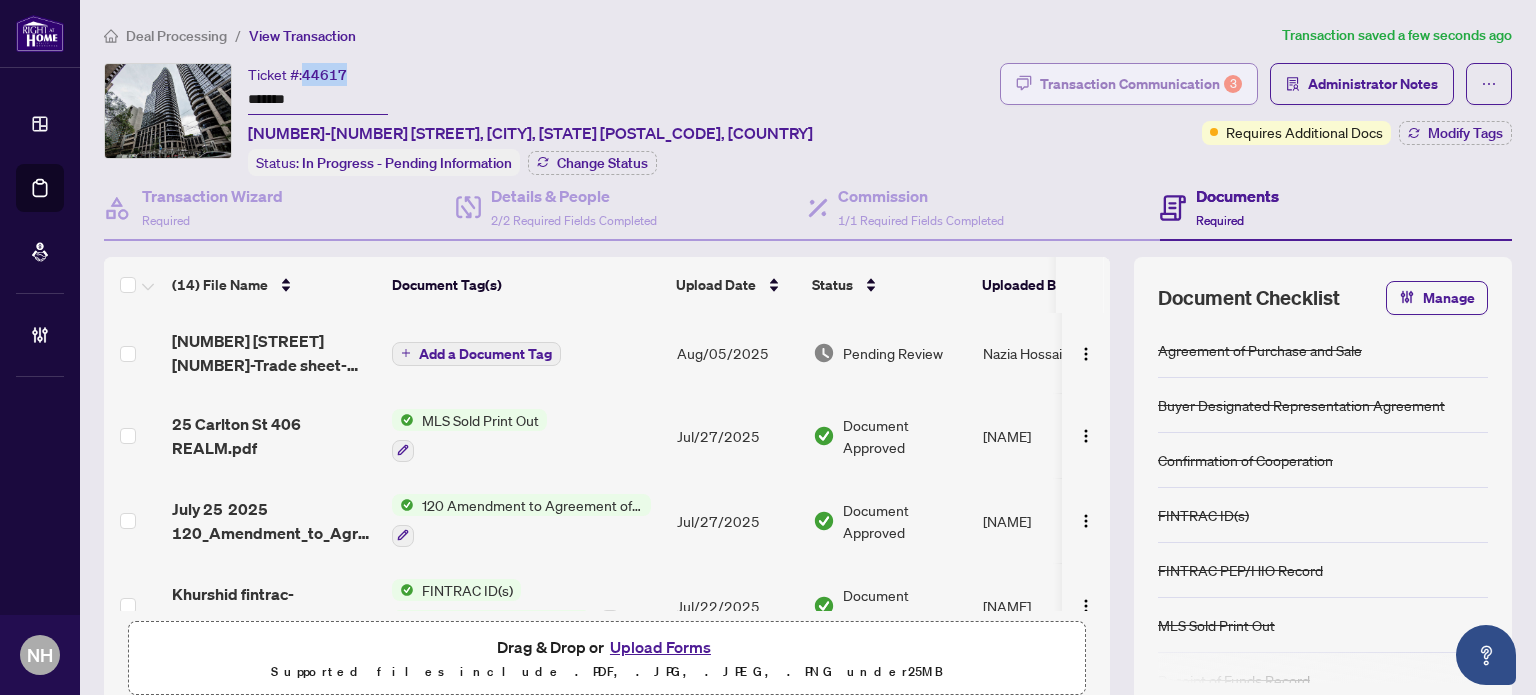 click on "Transaction Communication 3" at bounding box center [1141, 84] 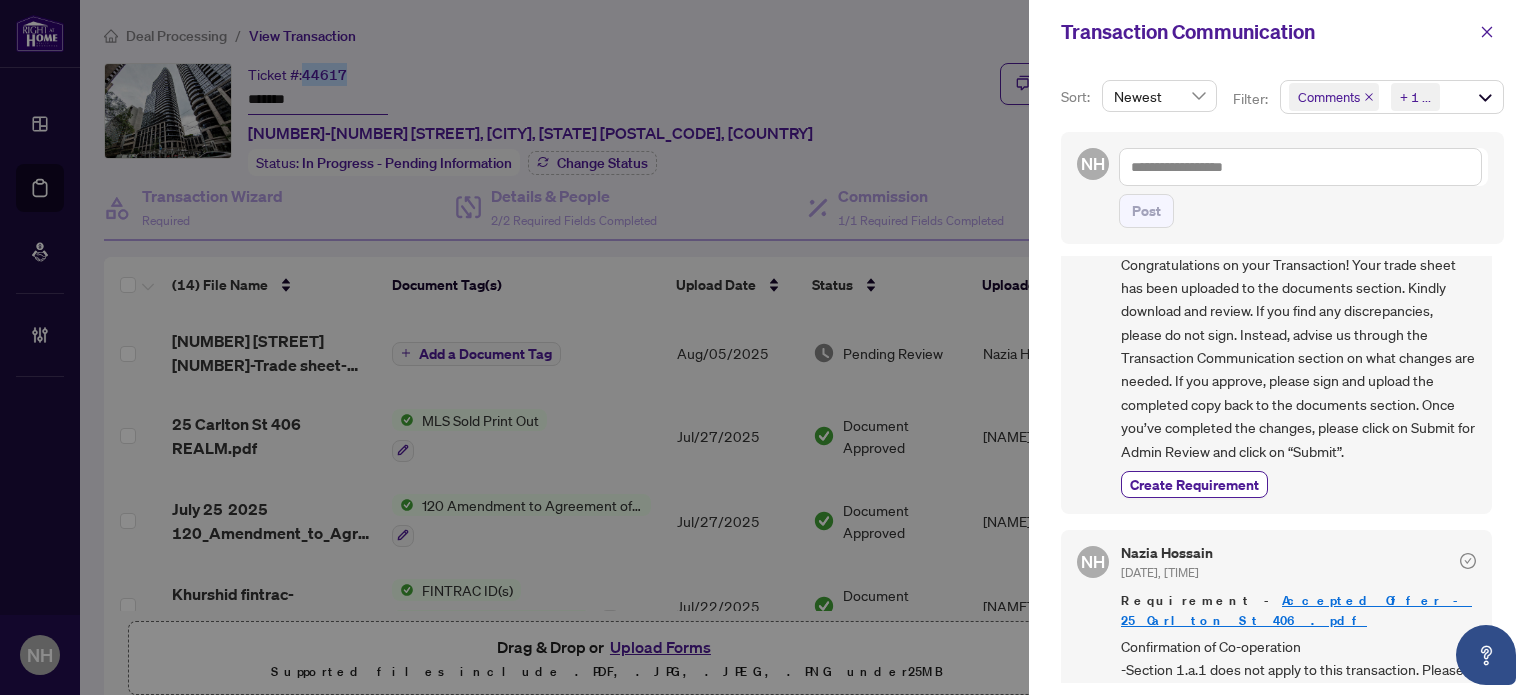 scroll, scrollTop: 500, scrollLeft: 0, axis: vertical 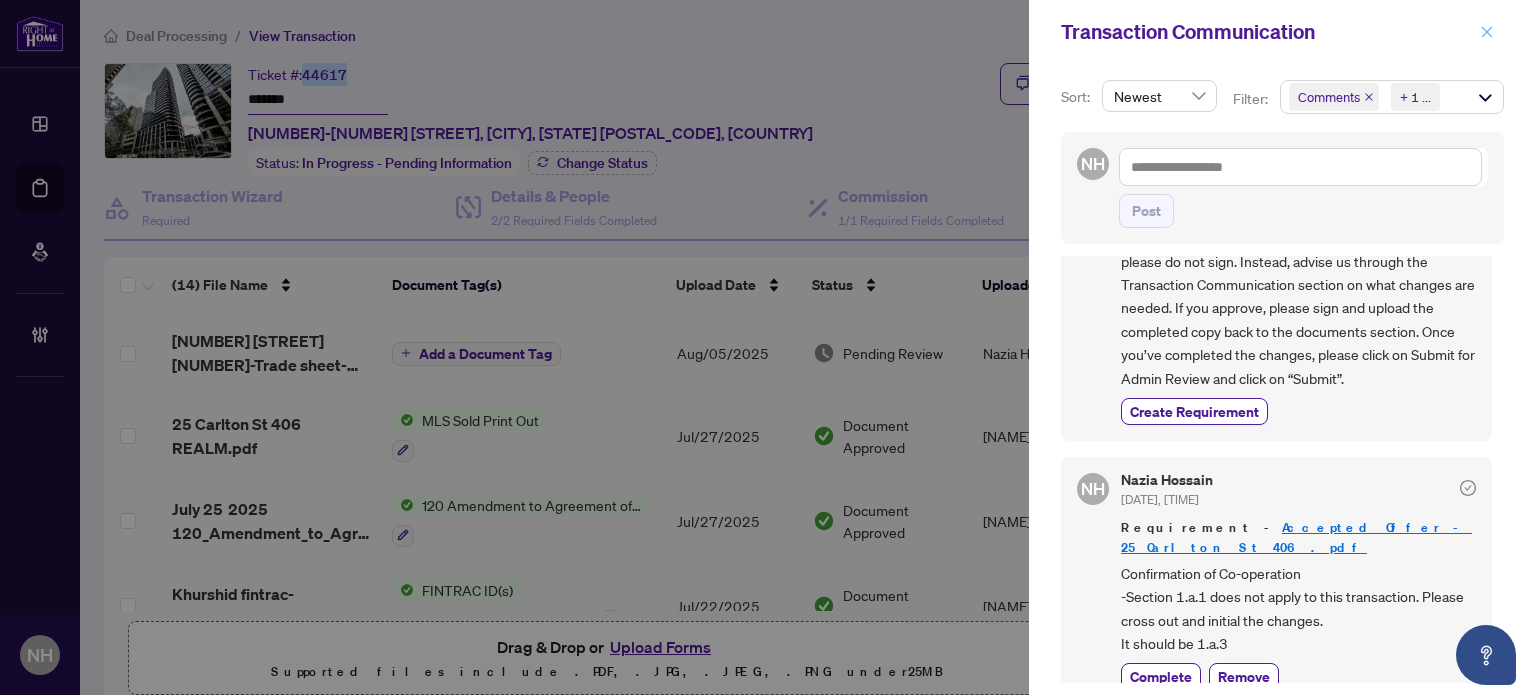 click at bounding box center (1487, 32) 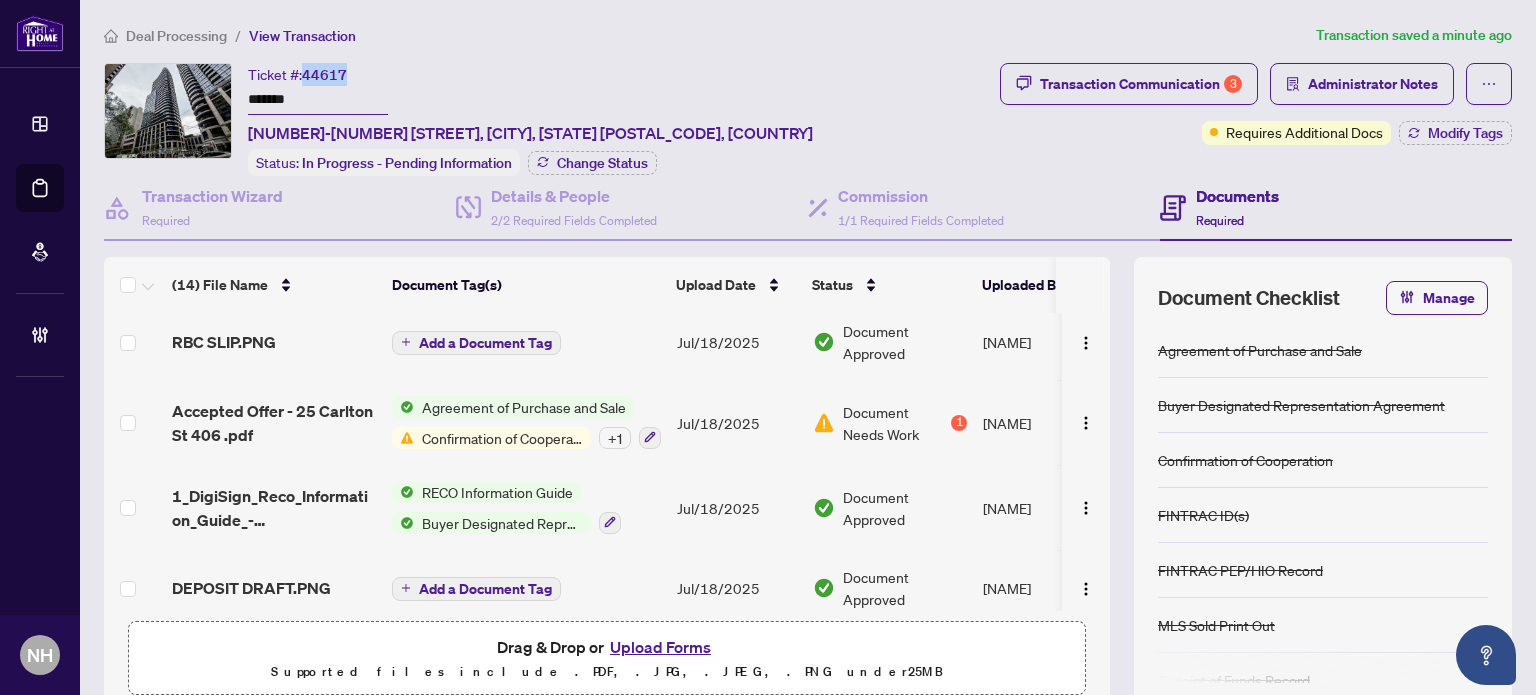 scroll, scrollTop: 856, scrollLeft: 0, axis: vertical 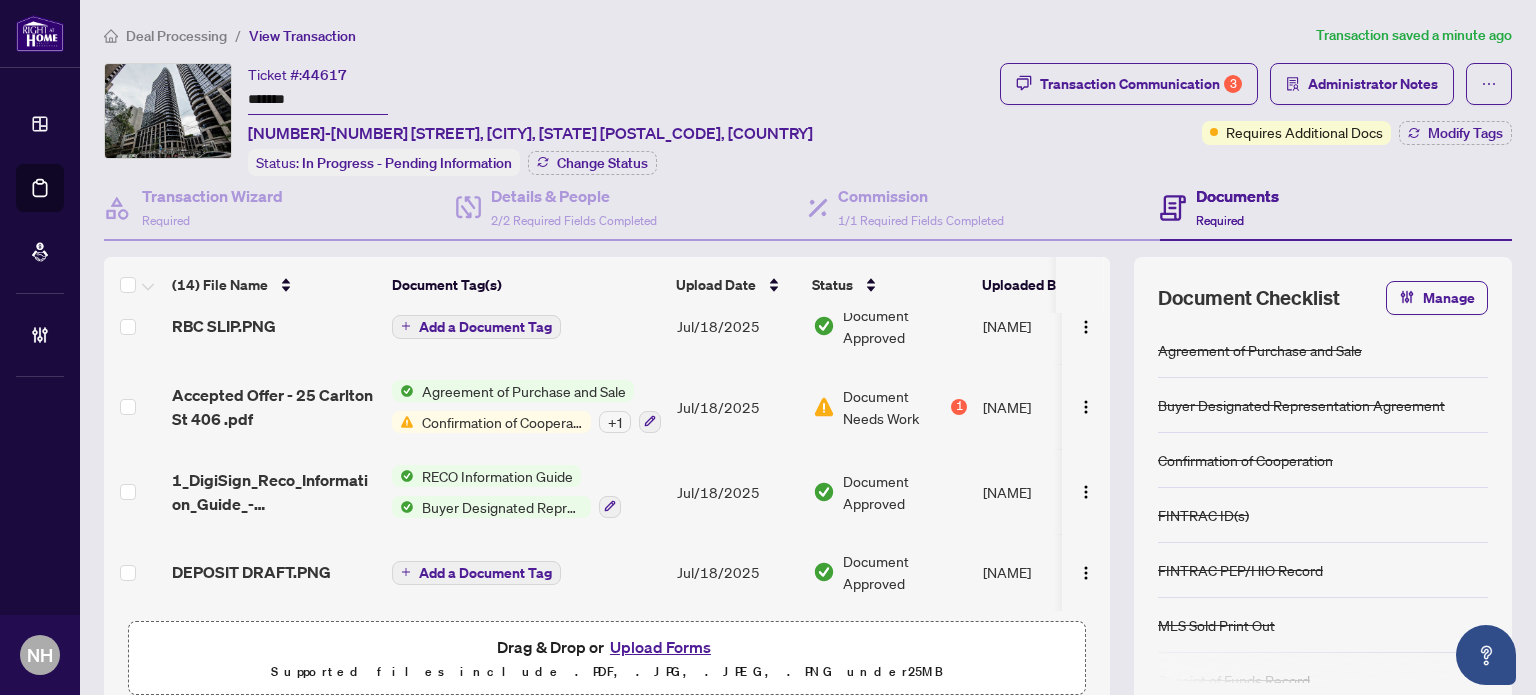 click on "Deal Processing / View Transaction Transaction saved   a minute ago Ticket #:  44617 ******* 406-[NUMBER] [STREET], [CITY], [STATE] [POSTAL CODE], [COUNTRY] Status:   In Progress - Pending Information Change Status Transaction Communication 3 Administrator Notes Requires Additional Docs Modify Tags Transaction Wizard Required Details & People 2/2 Required Fields Completed Commission 1/1 Required Fields Completed Documents Required (14) File Name Document Tag(s) Upload Date Status Uploaded By               25 Carlton St 406-Trade sheet-[FIRST] to review.pdf Add a Document Tag Aug/05/2025 Pending Review [FIRST] [LAST] 25 Carlton St 406  REALM.pdf MLS Sold Print Out Jul/27/2025 Document Approved [FIRST] [LAST] July 25 2025 120_Amendment_to_Agreement_of_Purchase_and_Sale_-_B_-_PropTx-OREA.pdf 120 Amendment to Agreement of Purchase and Sale Jul/27/2025 Document Approved [FIRST] [LAST] [LAST] fintrac-identification-record-[LAST]-[LAST]-20250722-203401.pdf FINTRAC ID(s) FINTRAC PEP/HIO Record Jul/22/2025 + 1 1" at bounding box center (808, 347) 